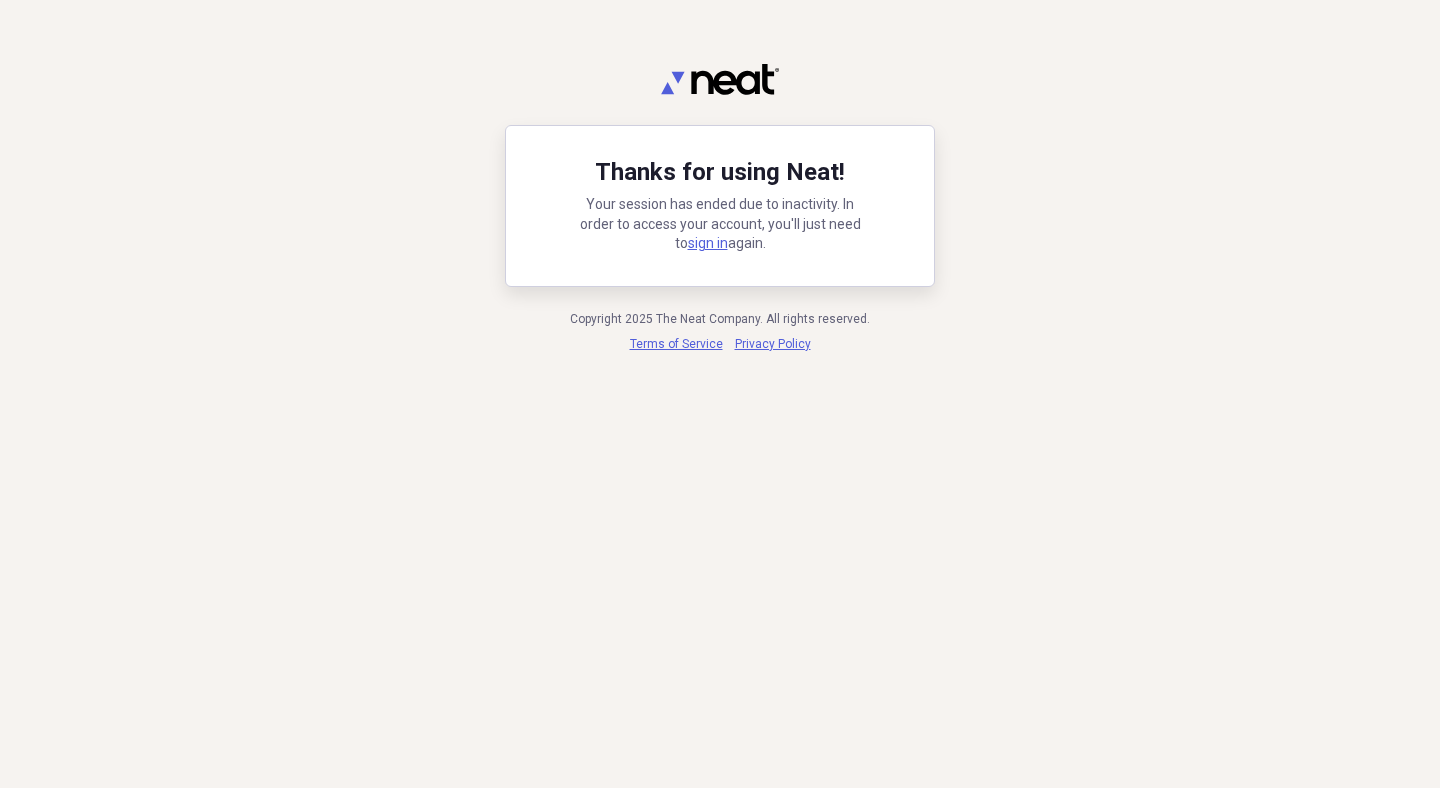 scroll, scrollTop: 0, scrollLeft: 0, axis: both 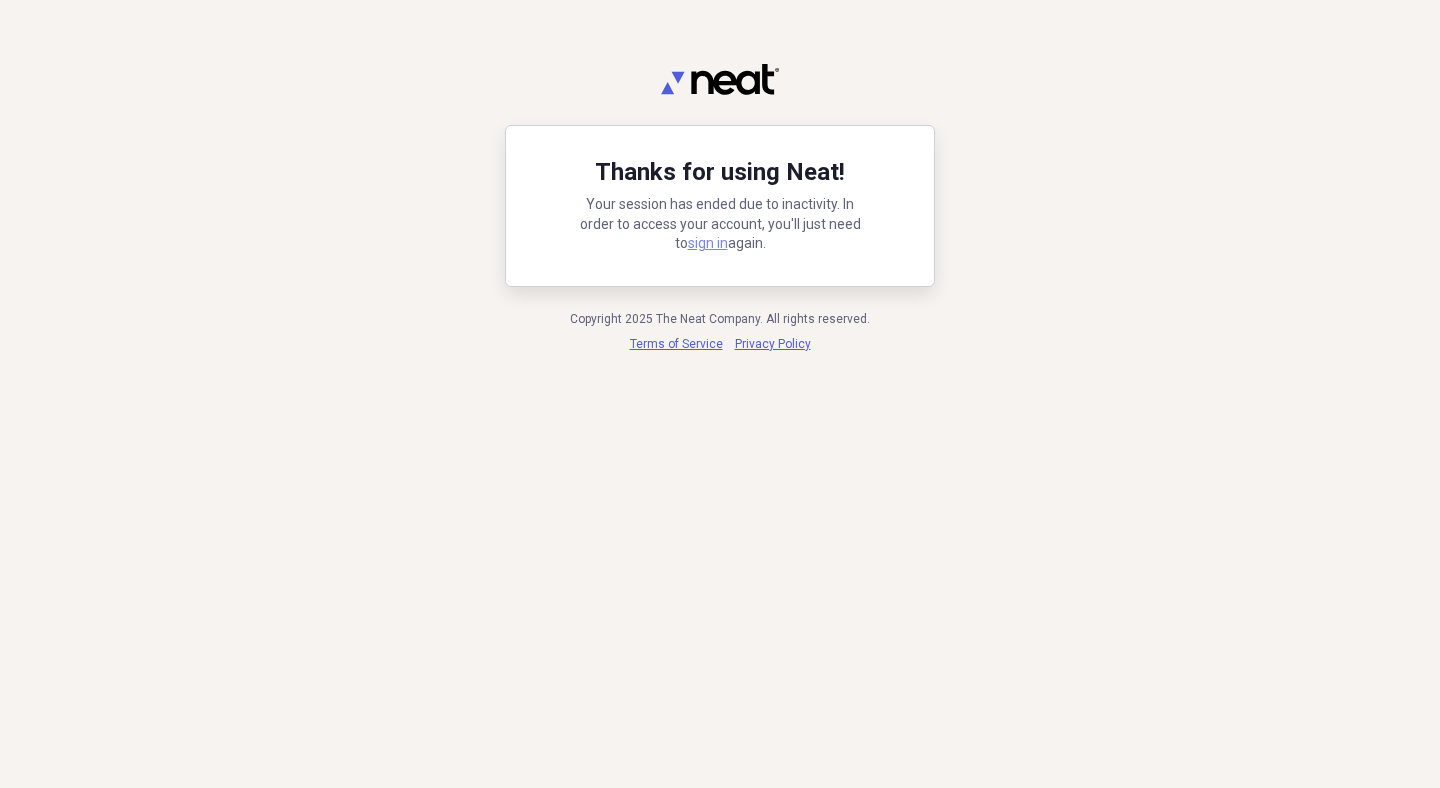click on "sign in" at bounding box center (708, 243) 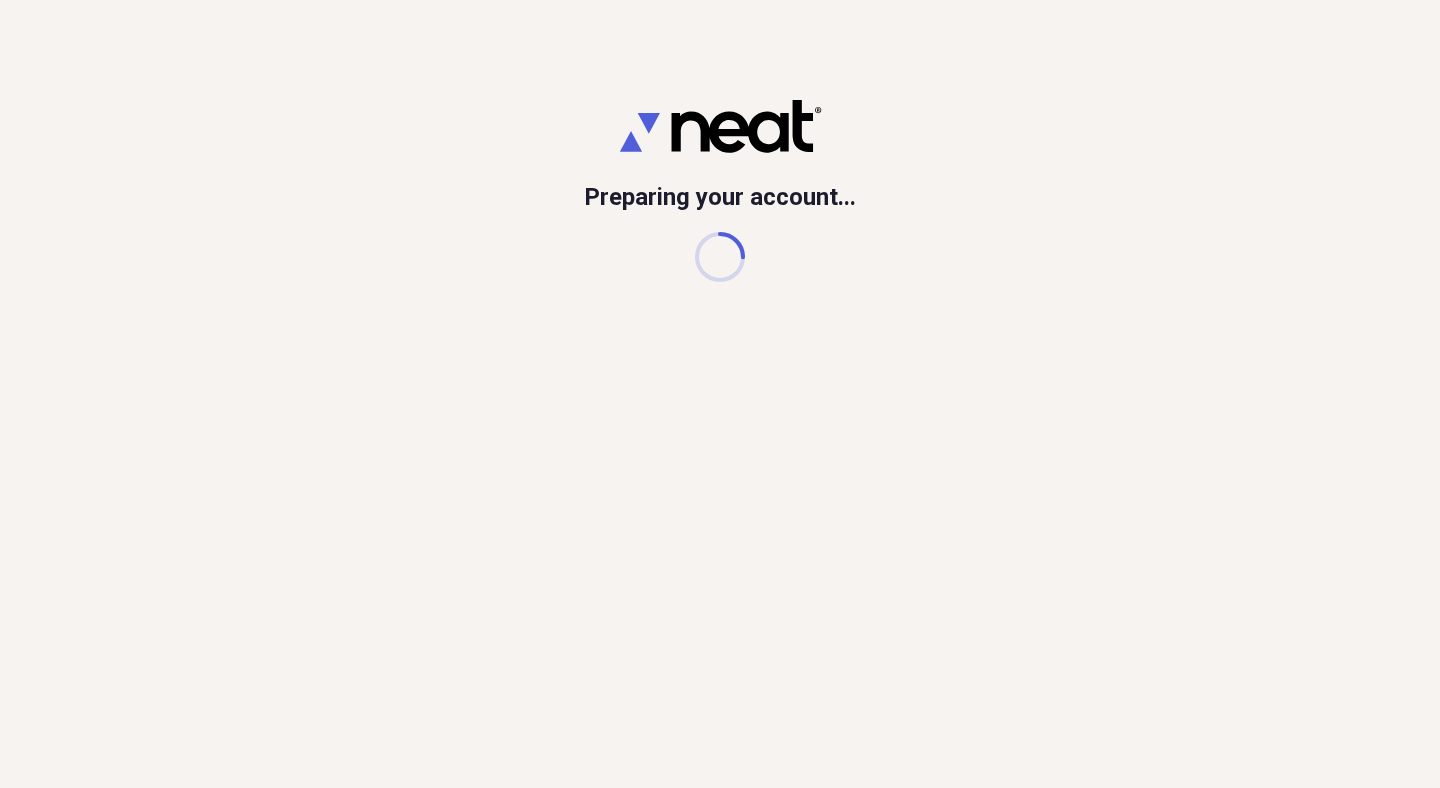 scroll, scrollTop: 0, scrollLeft: 0, axis: both 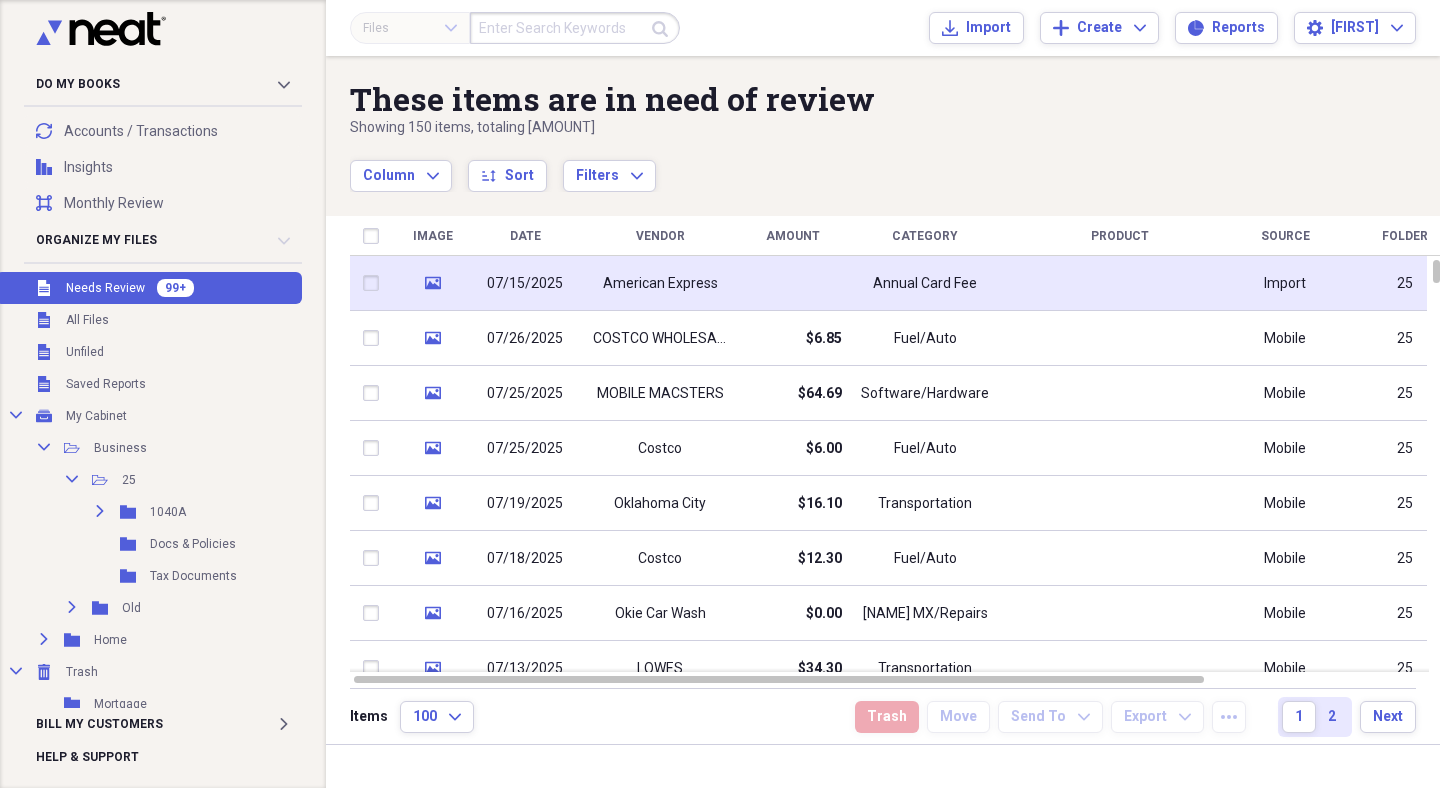 click on "American Express" at bounding box center (660, 284) 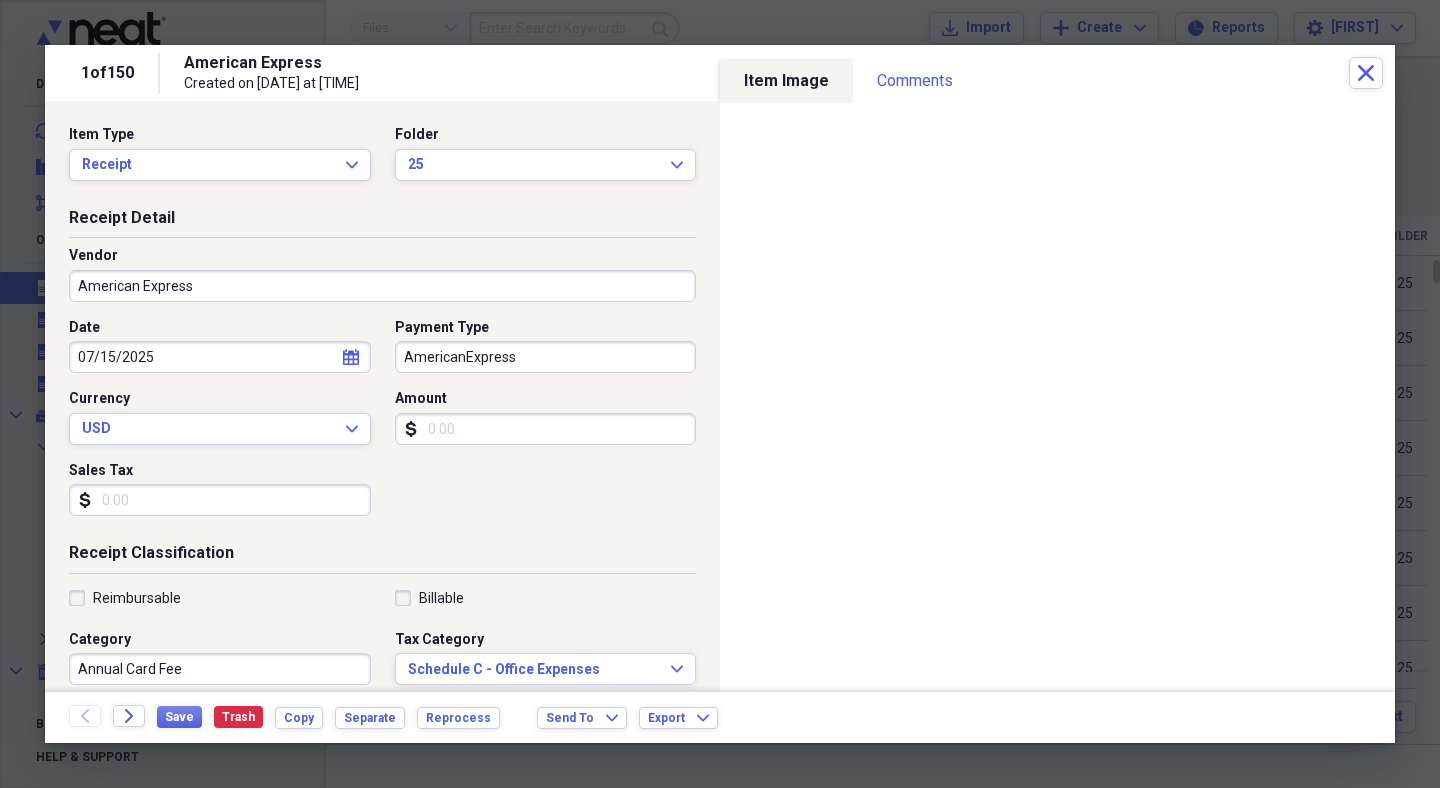 click on "American Express" at bounding box center [382, 286] 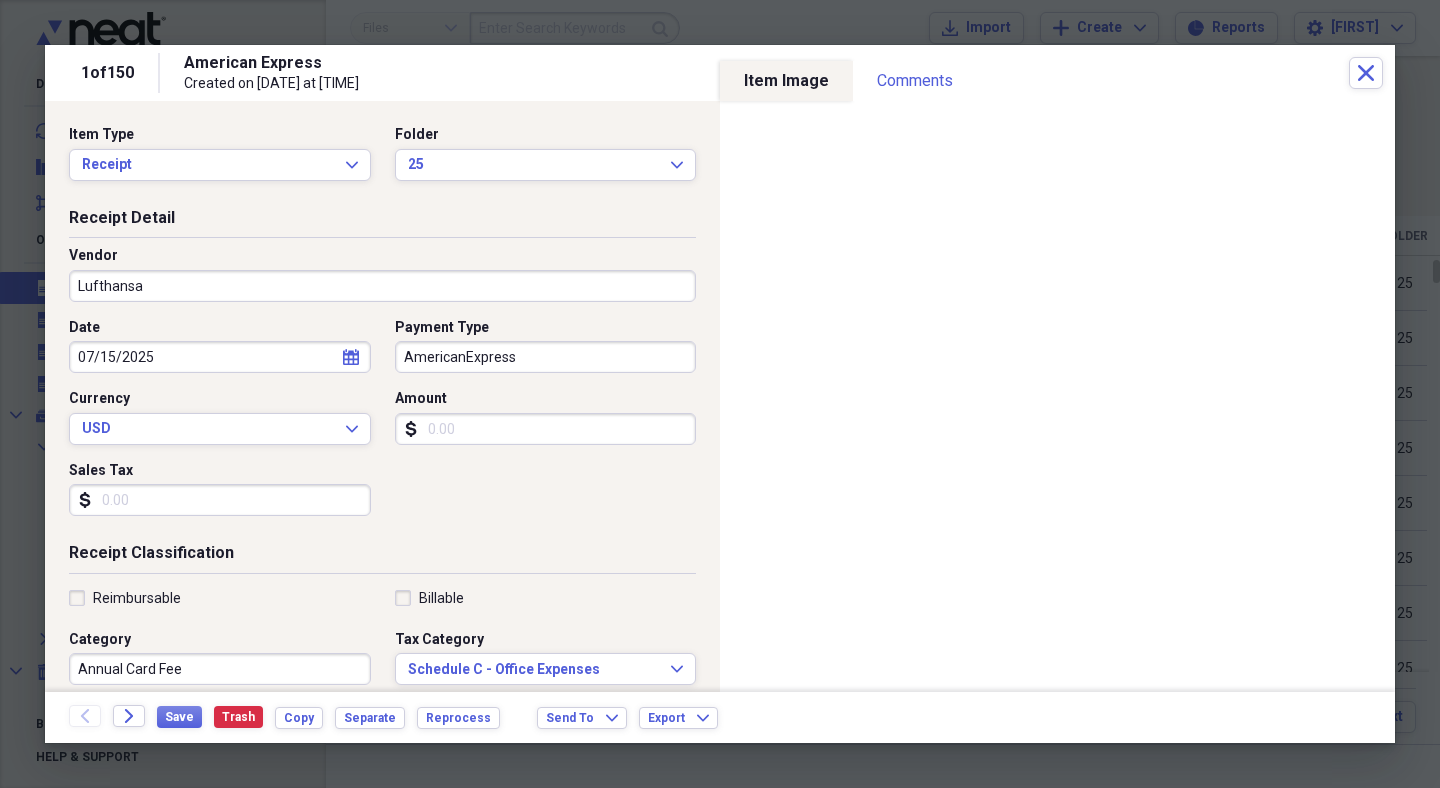 type on "Lufthansa" 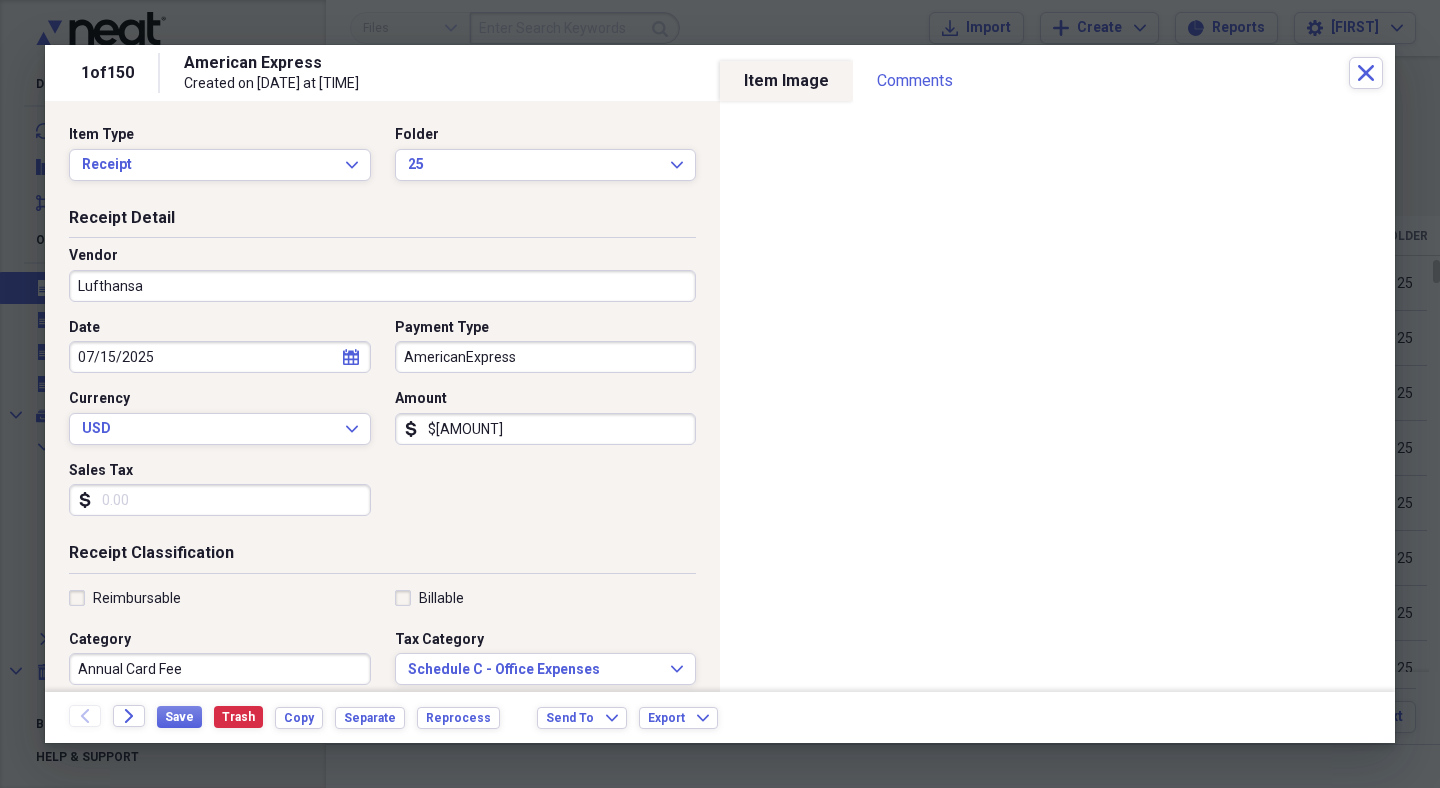 type on "7578.82" 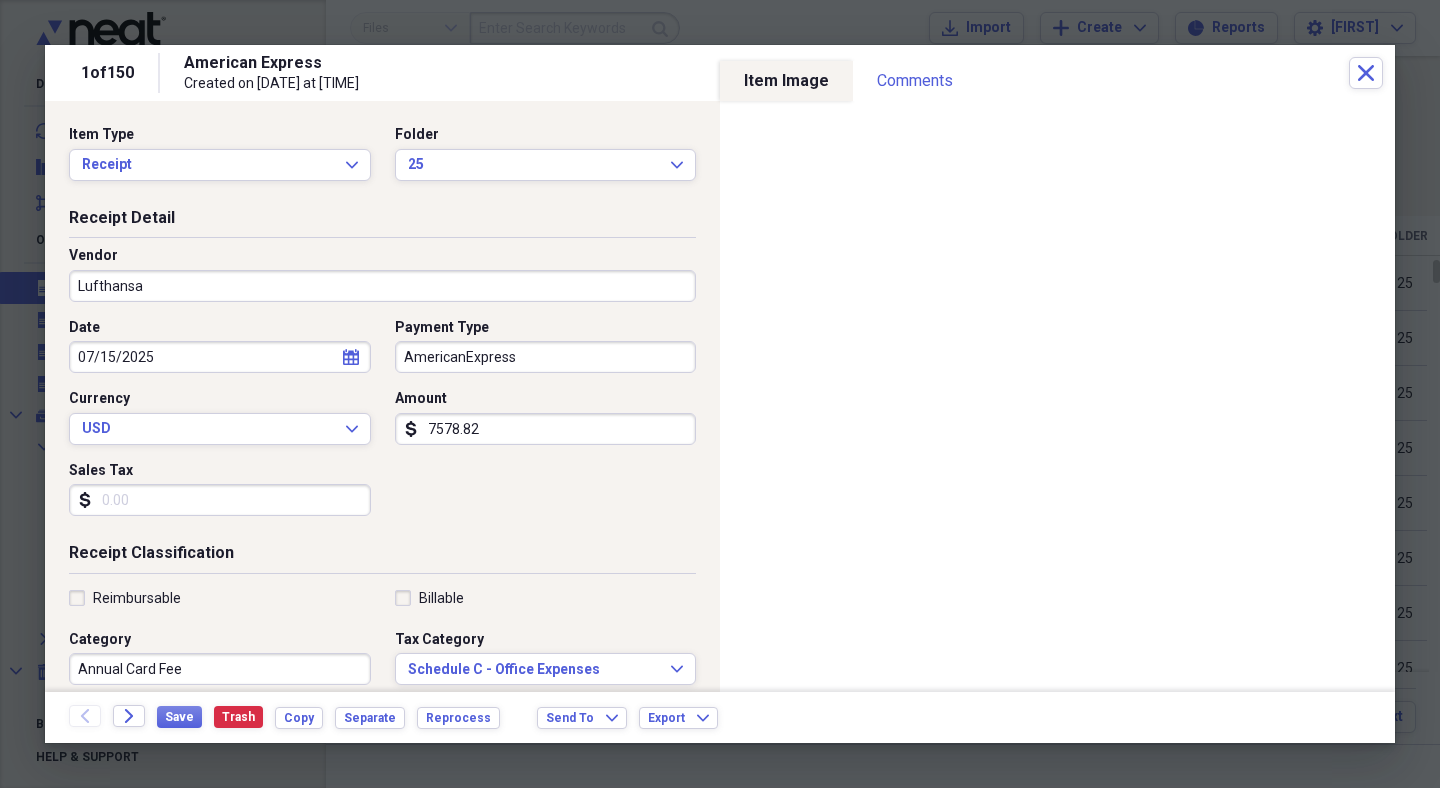 click on "Annual Card Fee" at bounding box center [220, 669] 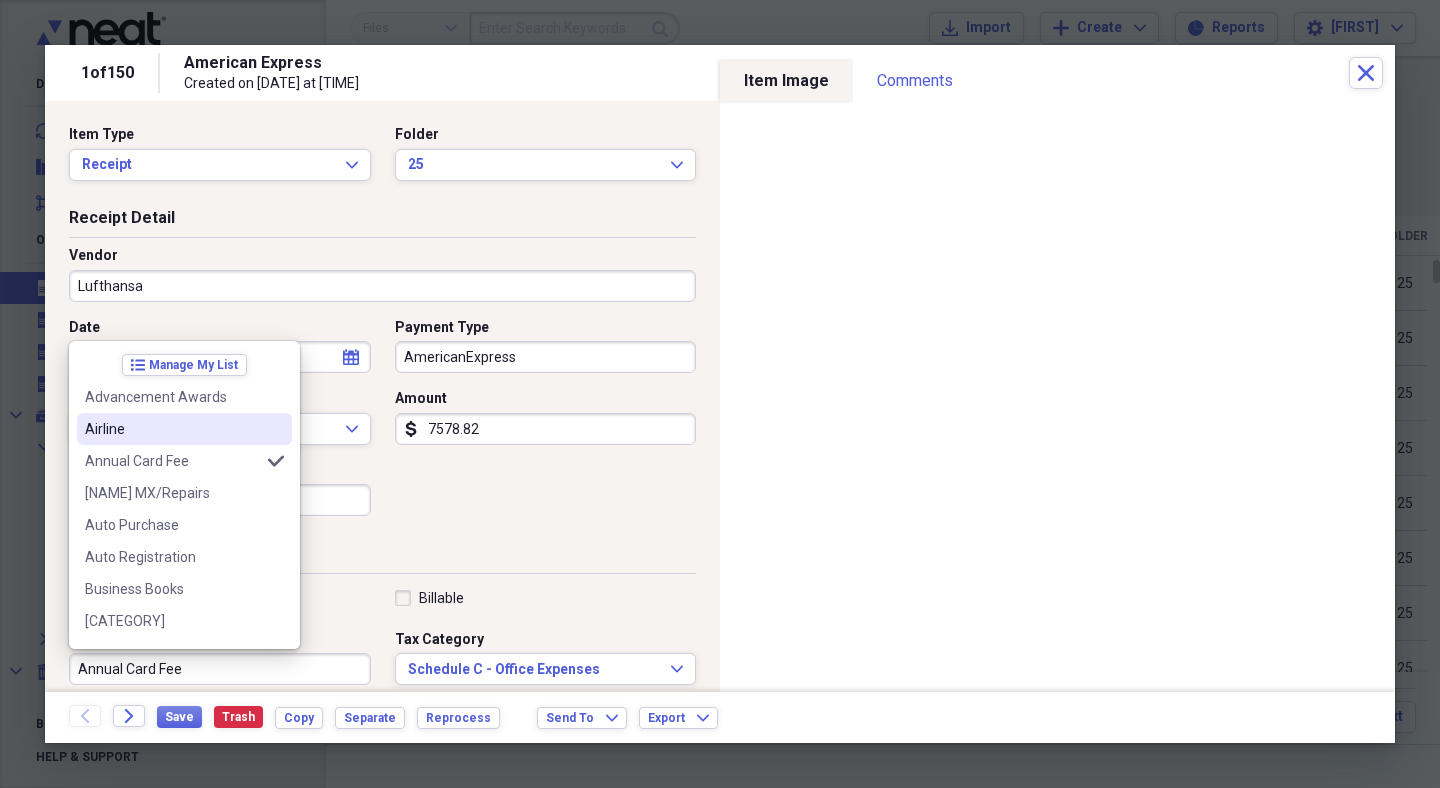 click on "Airline" at bounding box center (172, 429) 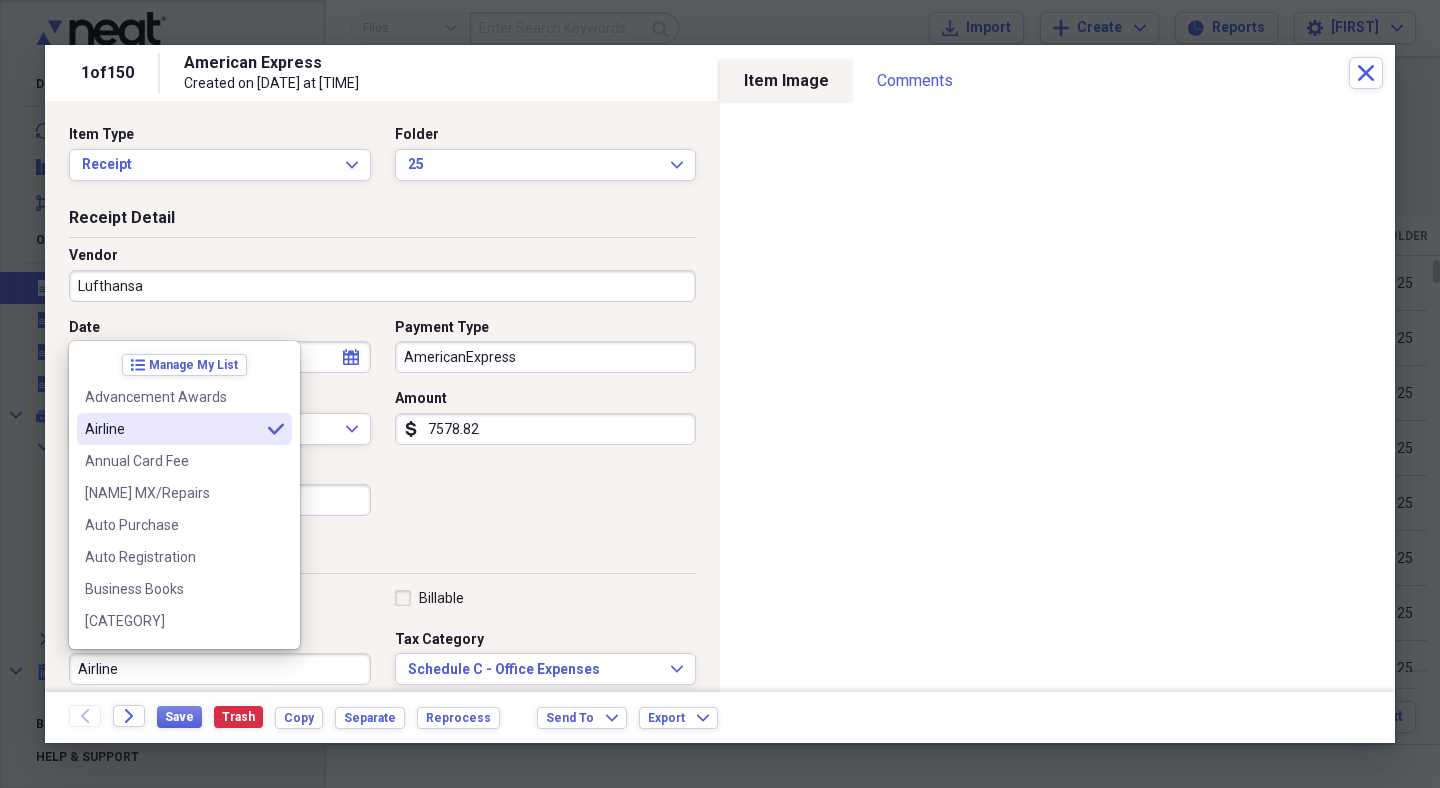 type on "Airline" 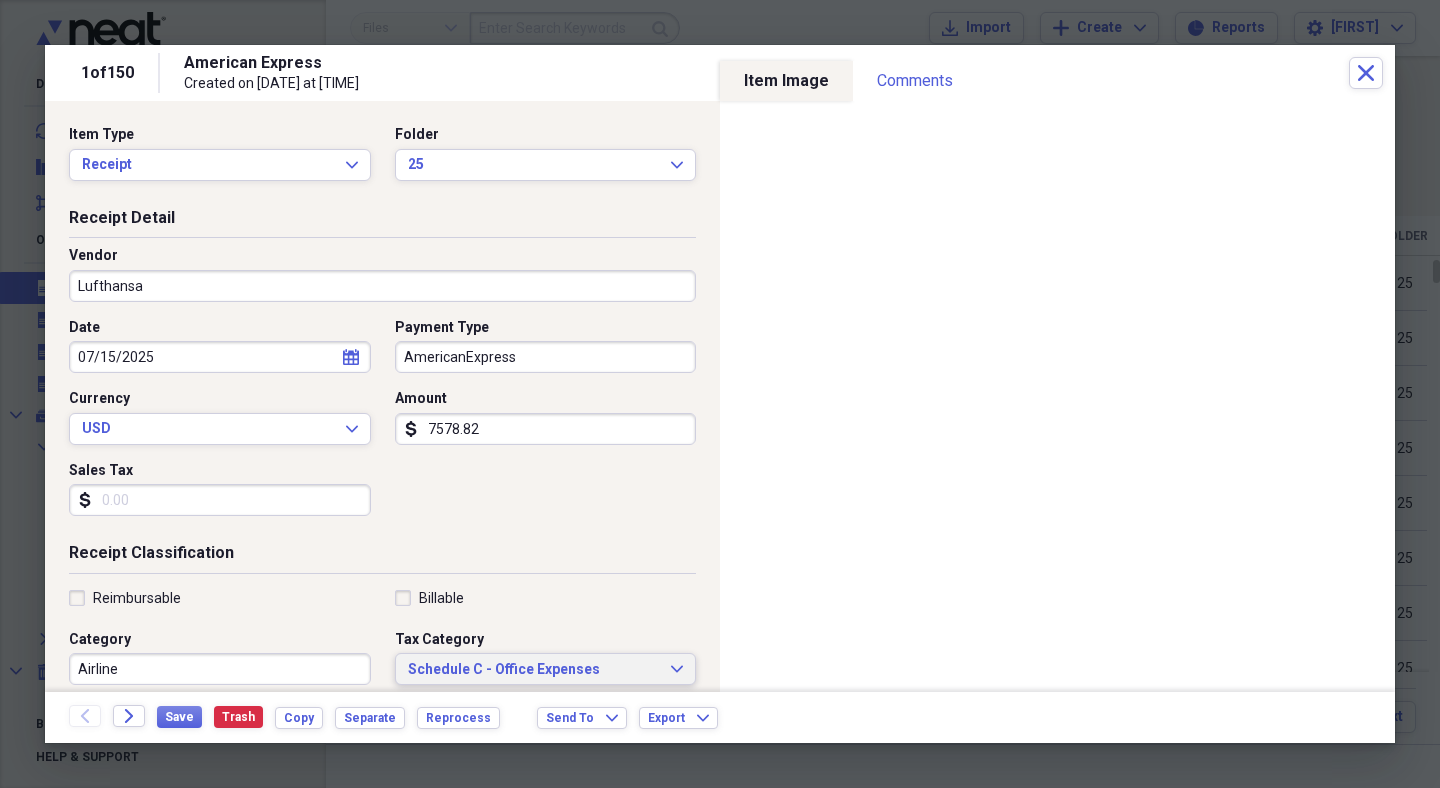 click on "Schedule C - Office Expenses" at bounding box center (534, 670) 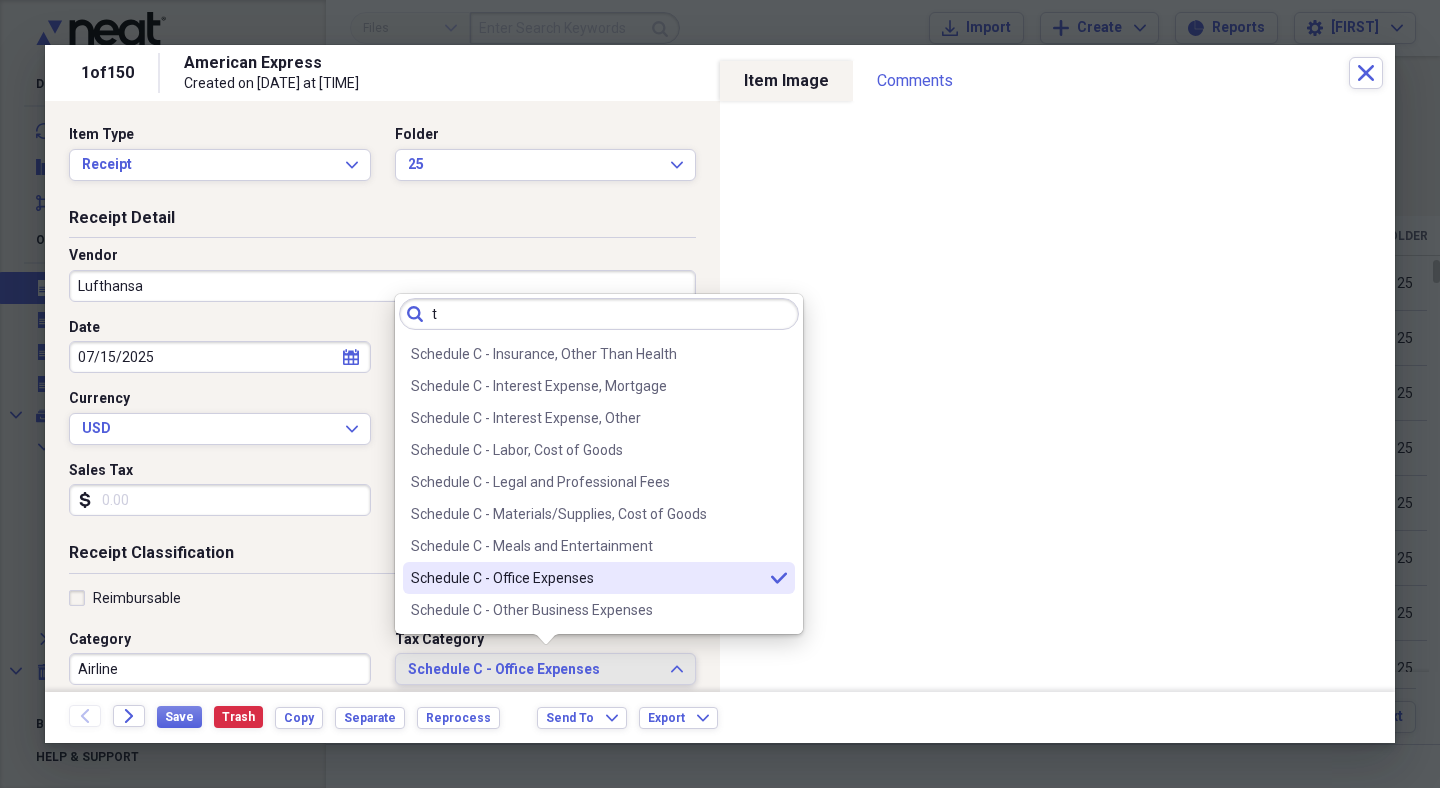 scroll, scrollTop: 0, scrollLeft: 0, axis: both 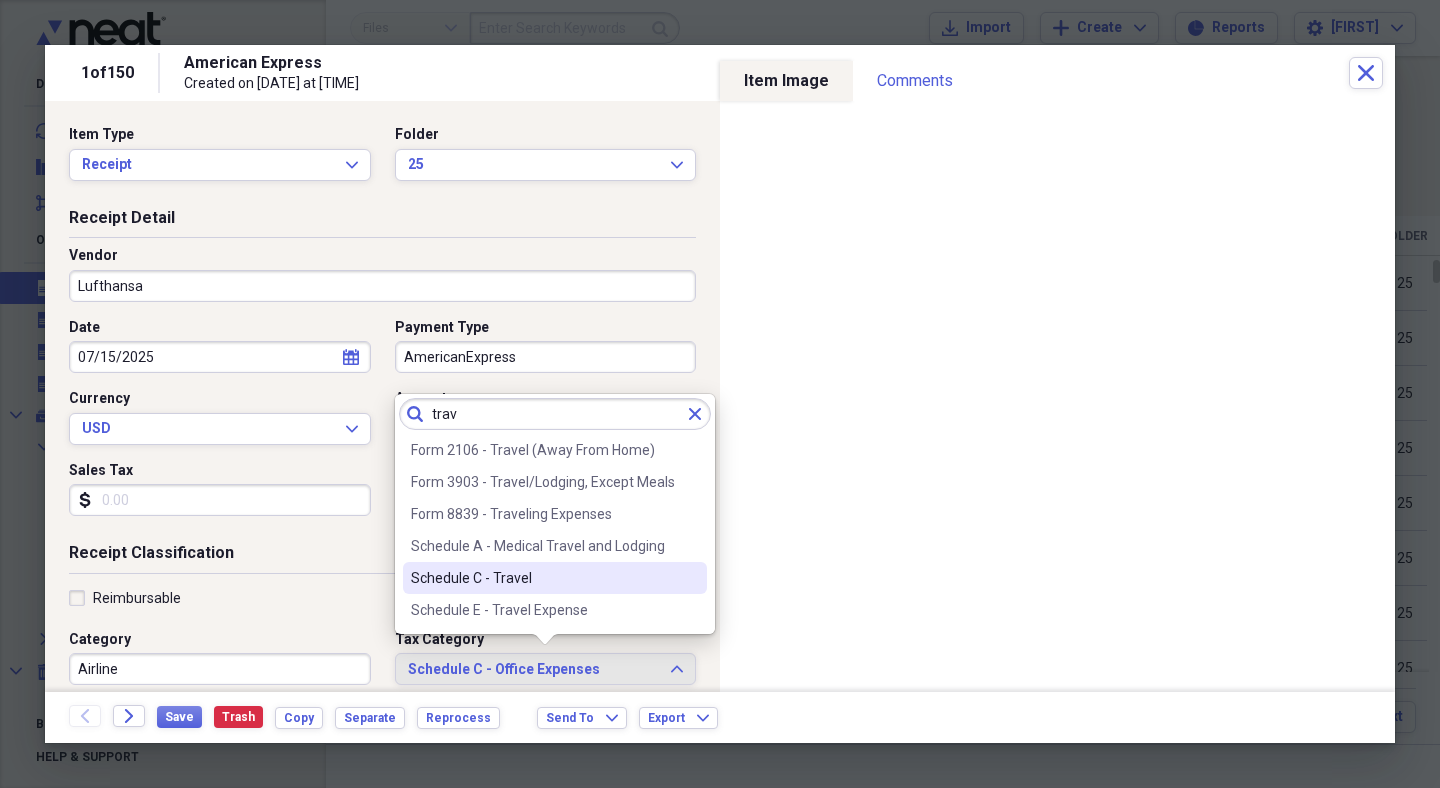 type on "trav" 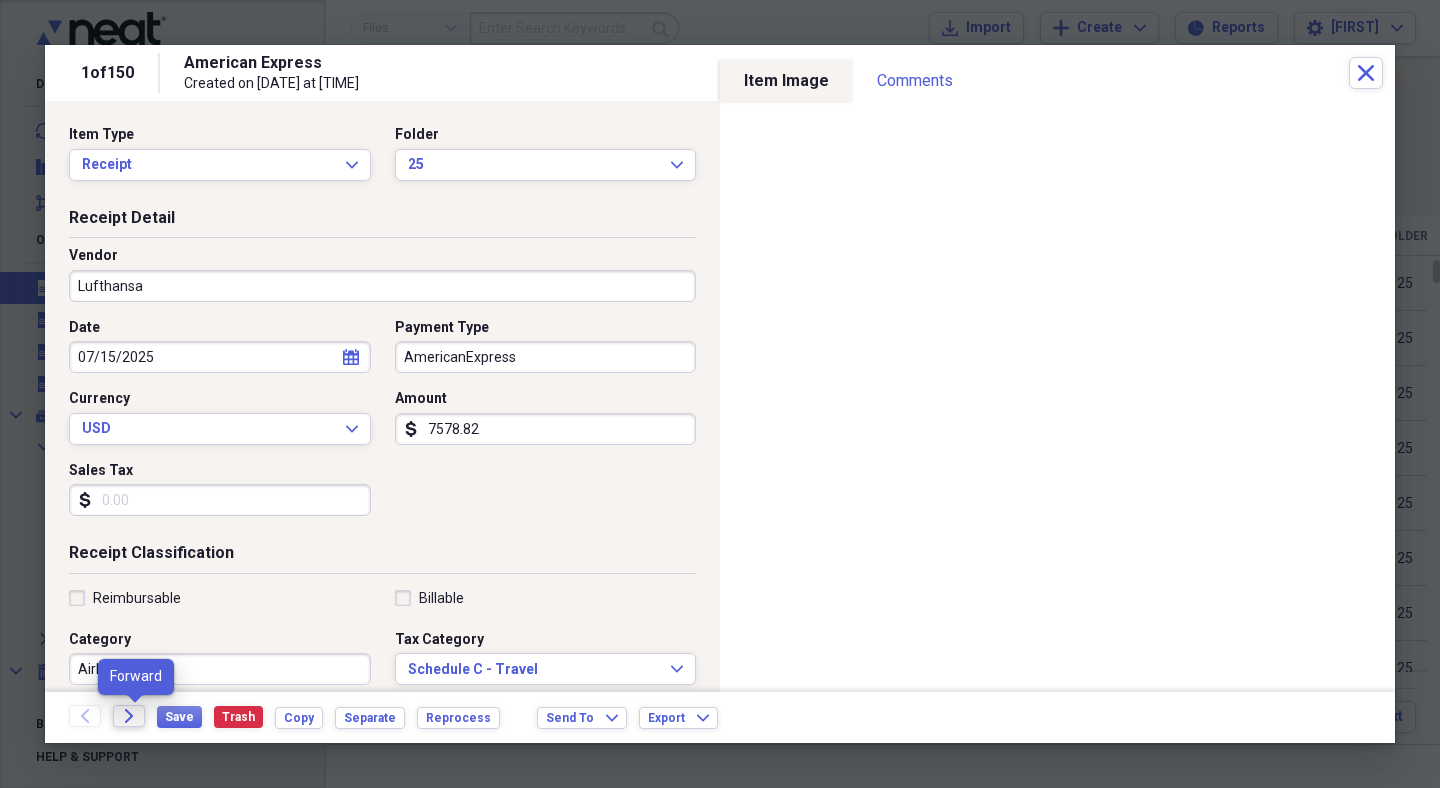 click on "Forward" 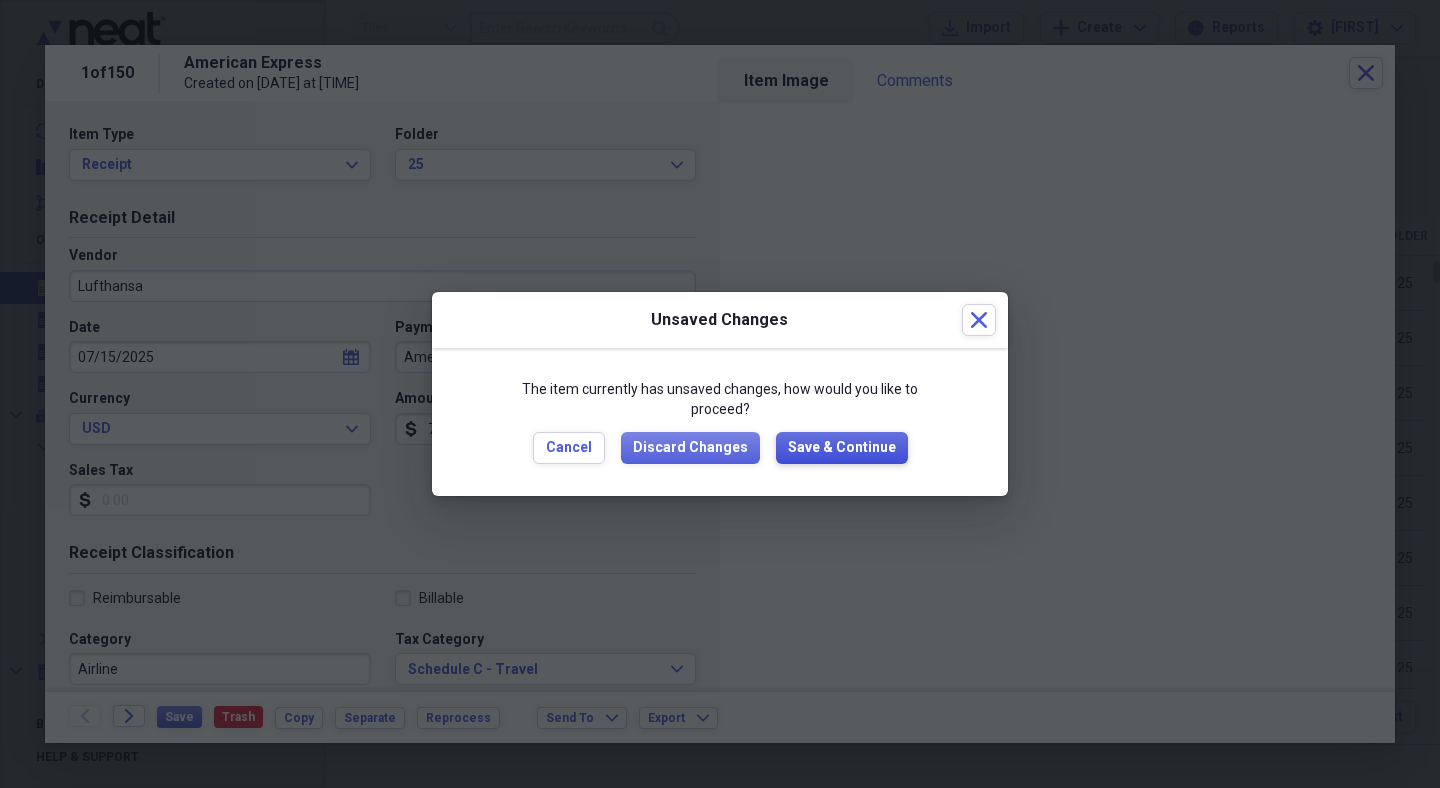 click on "Save & Continue" at bounding box center [842, 448] 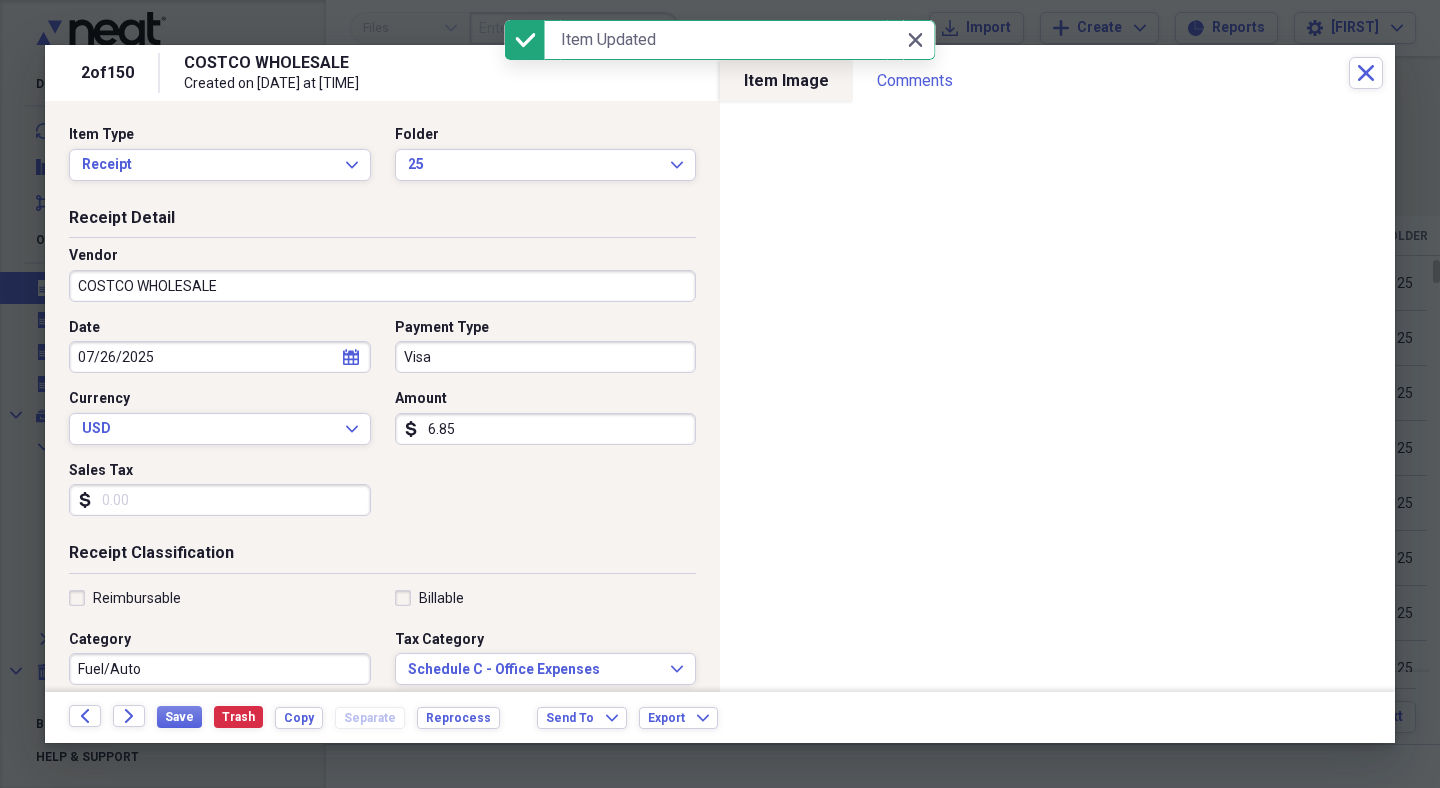 click on "COSTCO WHOLESALE" at bounding box center [382, 286] 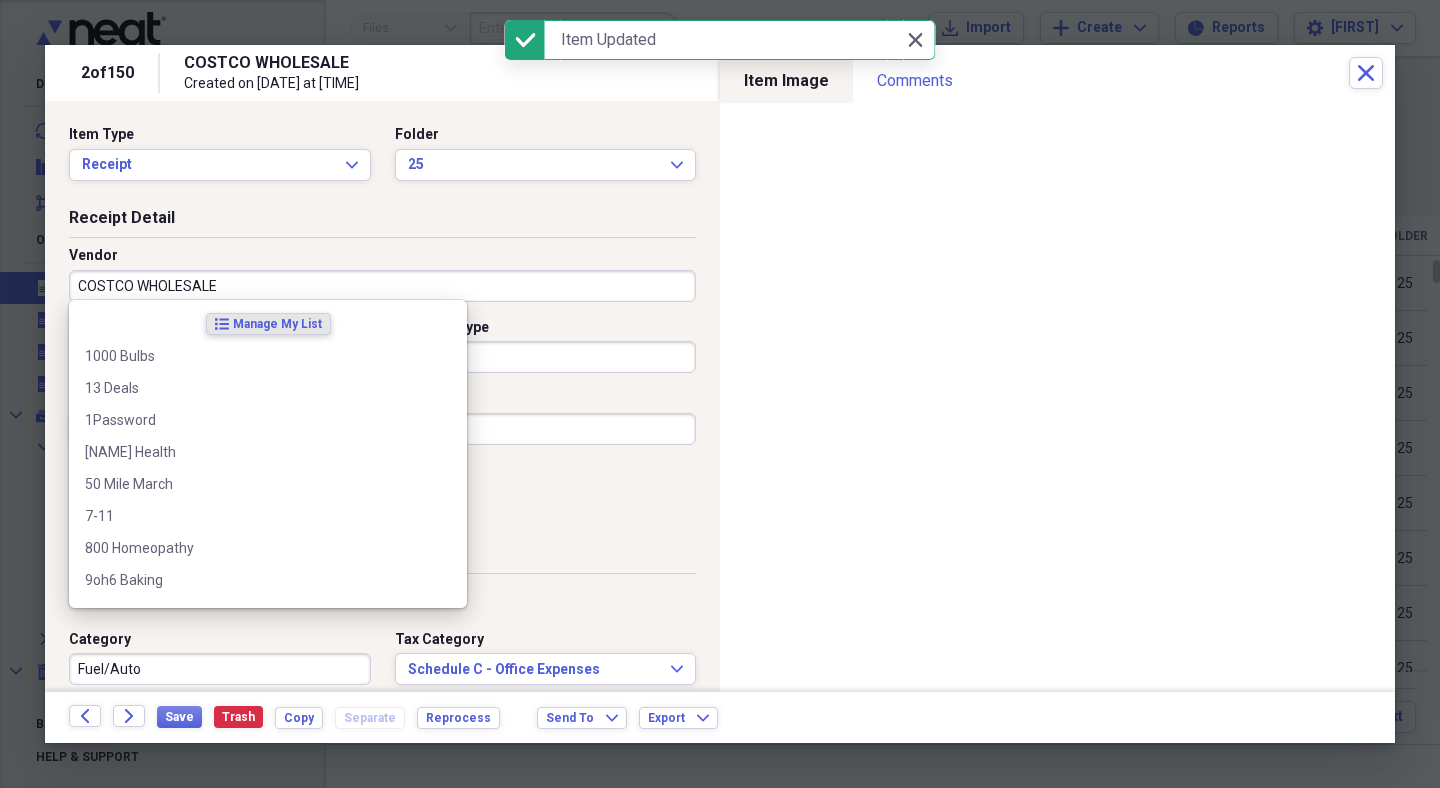 click on "COSTCO WHOLESALE" at bounding box center [382, 286] 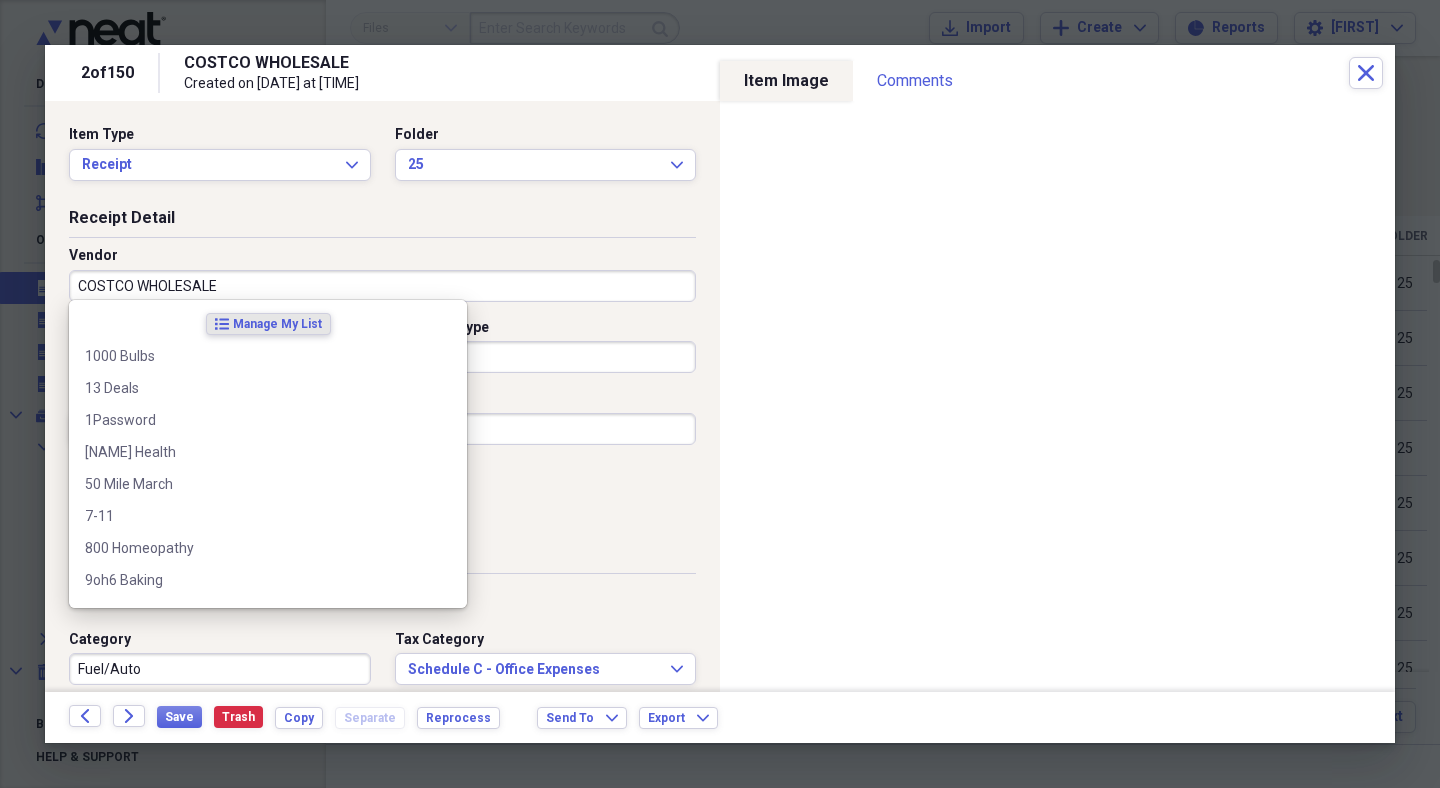 click on "COSTCO WHOLESALE" at bounding box center [382, 286] 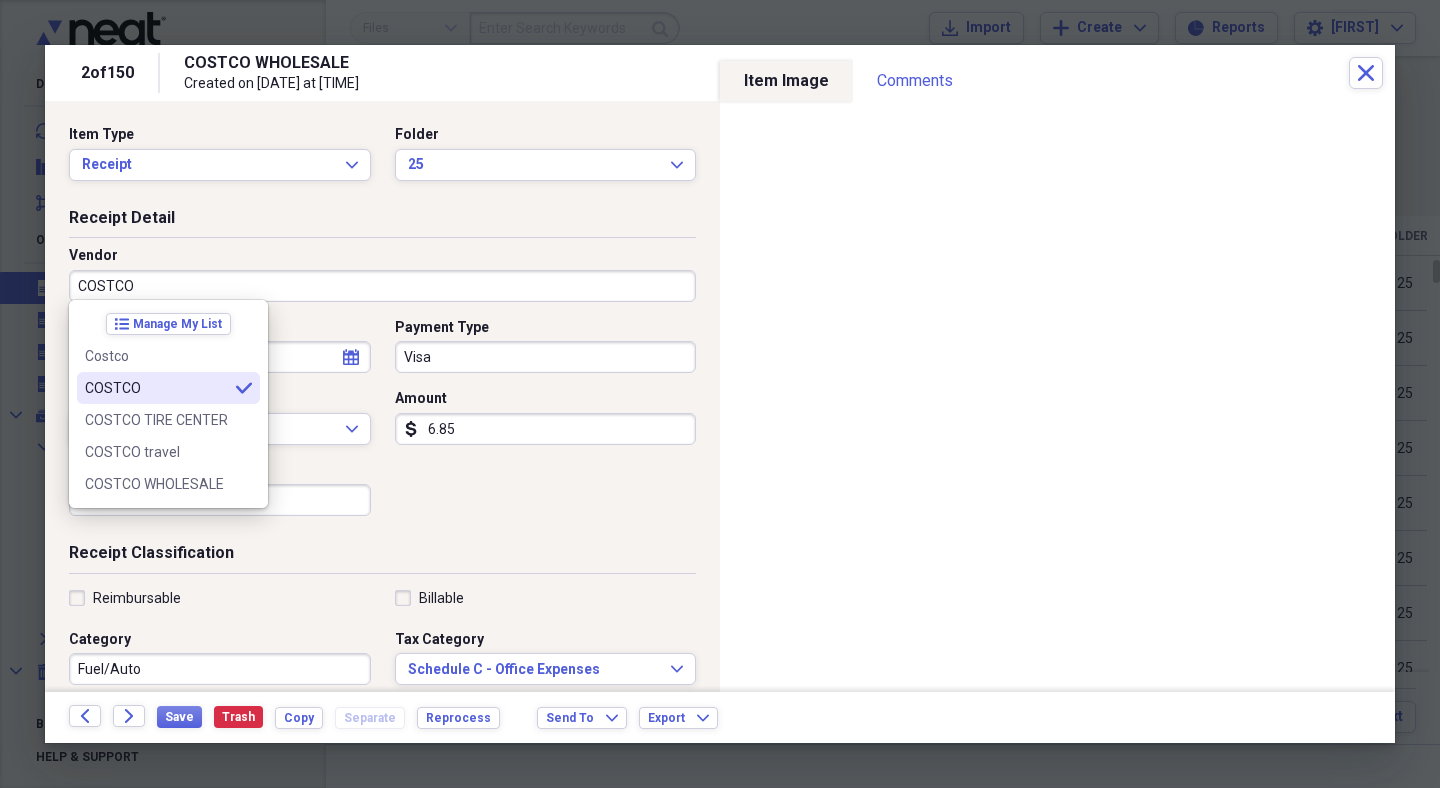 type on "COSTCO" 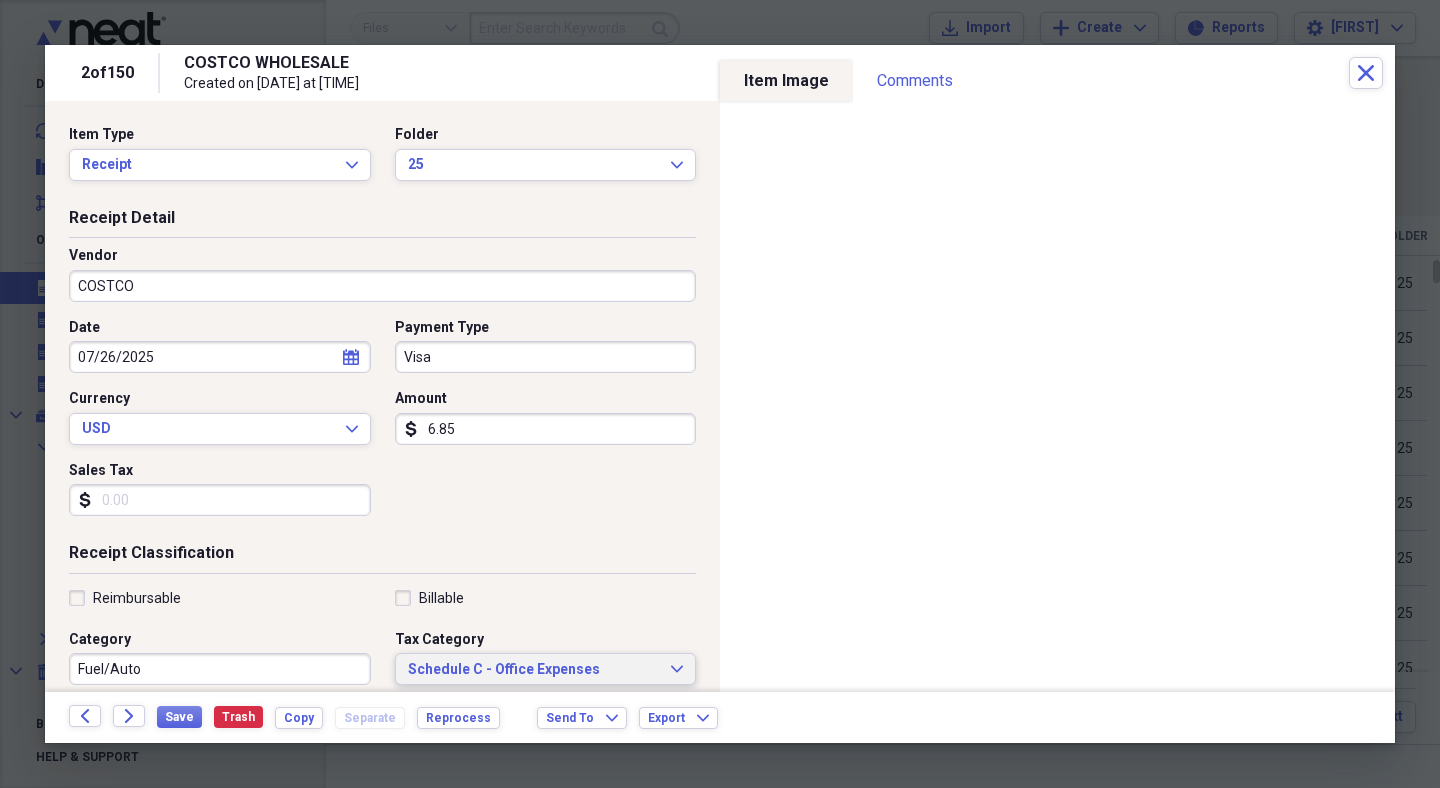 click on "Schedule C - Office Expenses" at bounding box center (534, 670) 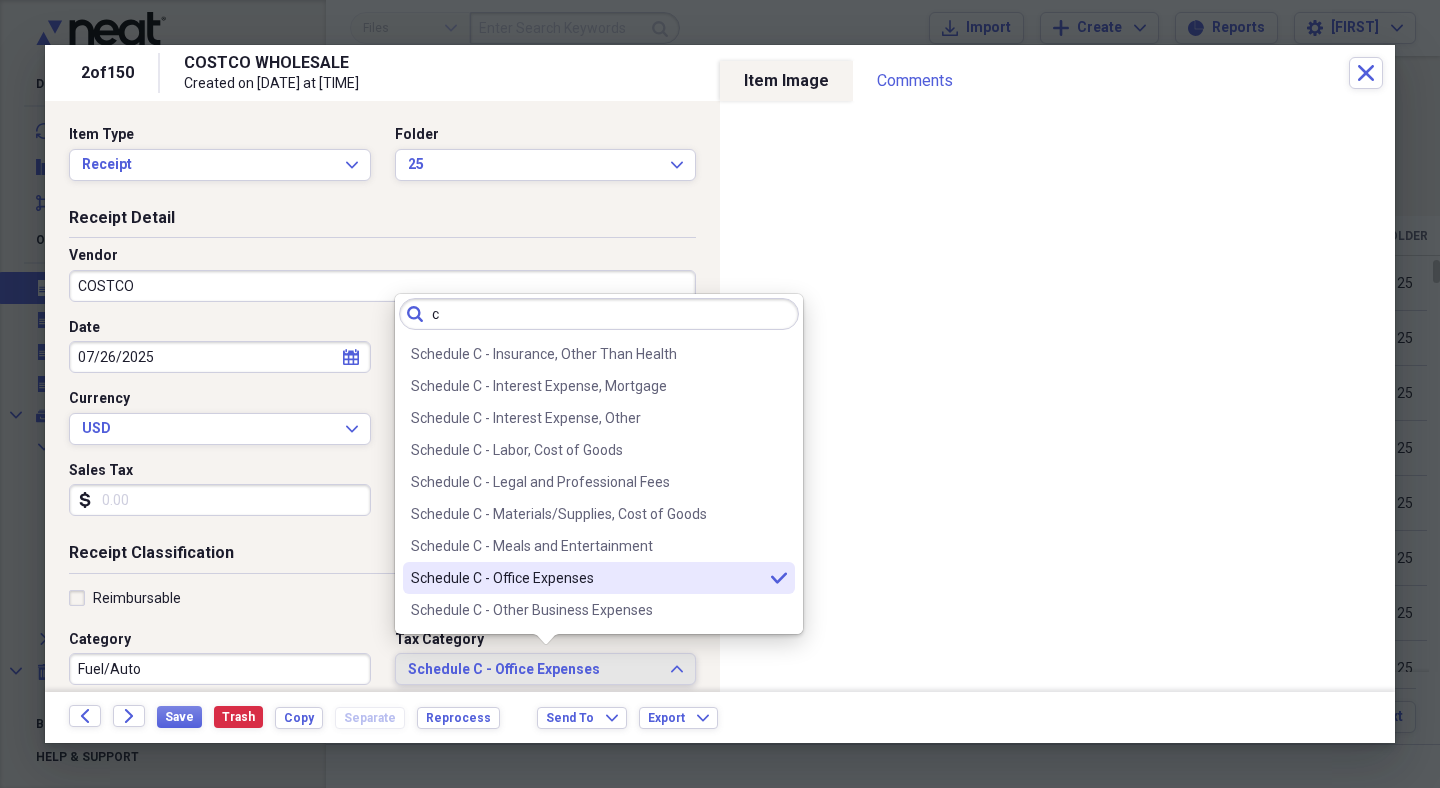 scroll, scrollTop: 0, scrollLeft: 0, axis: both 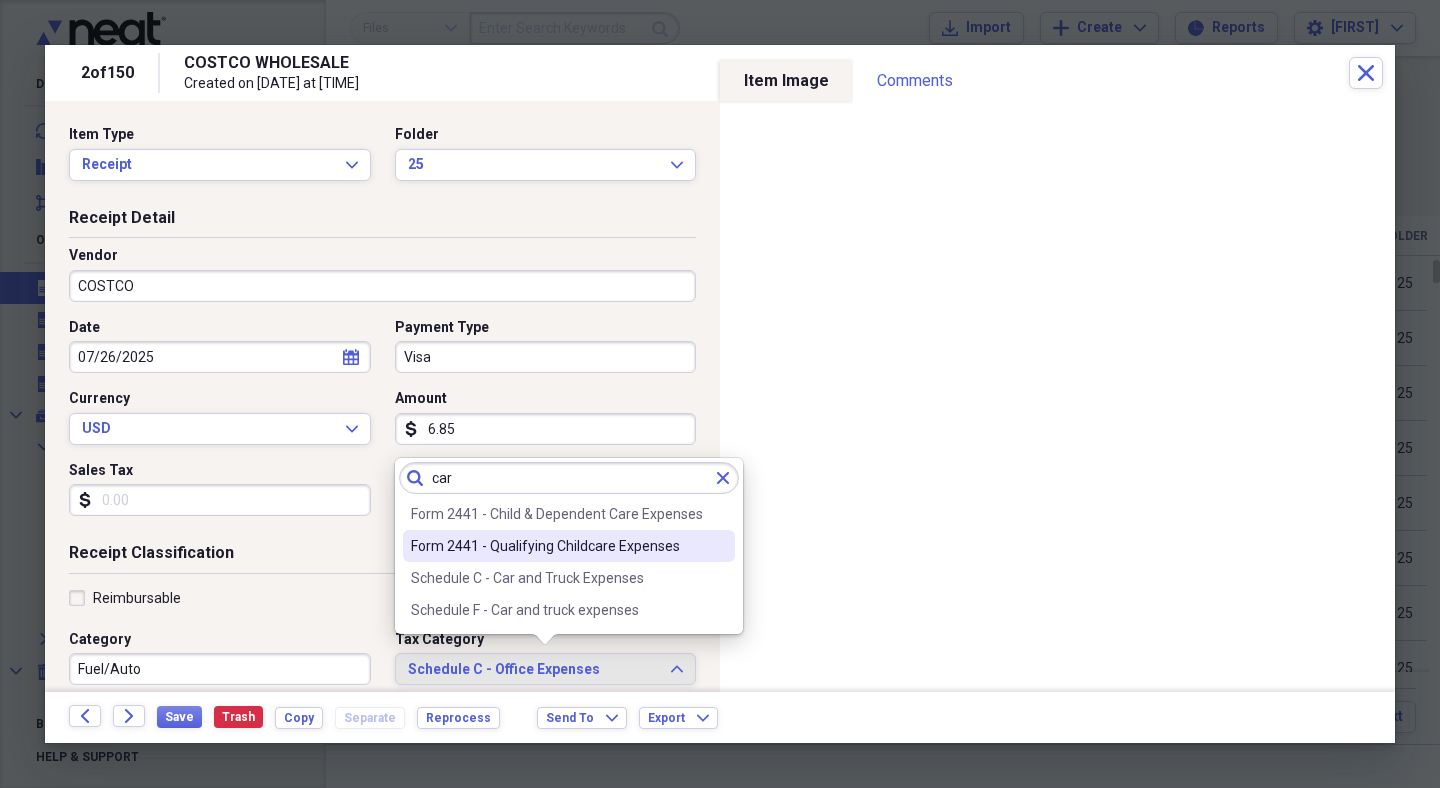 type on "car" 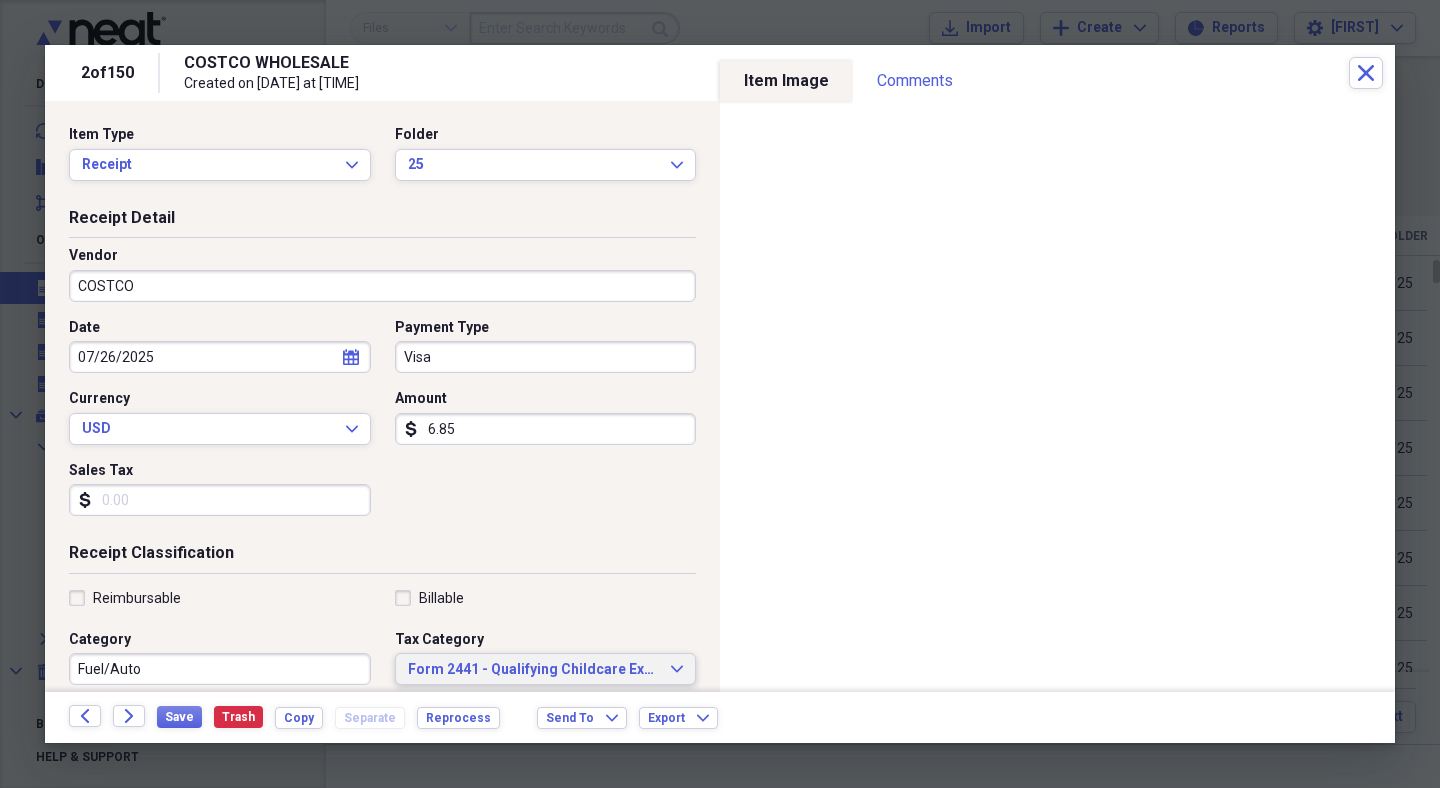 click on "Form 2441 - Qualifying Childcare Expenses" at bounding box center (534, 670) 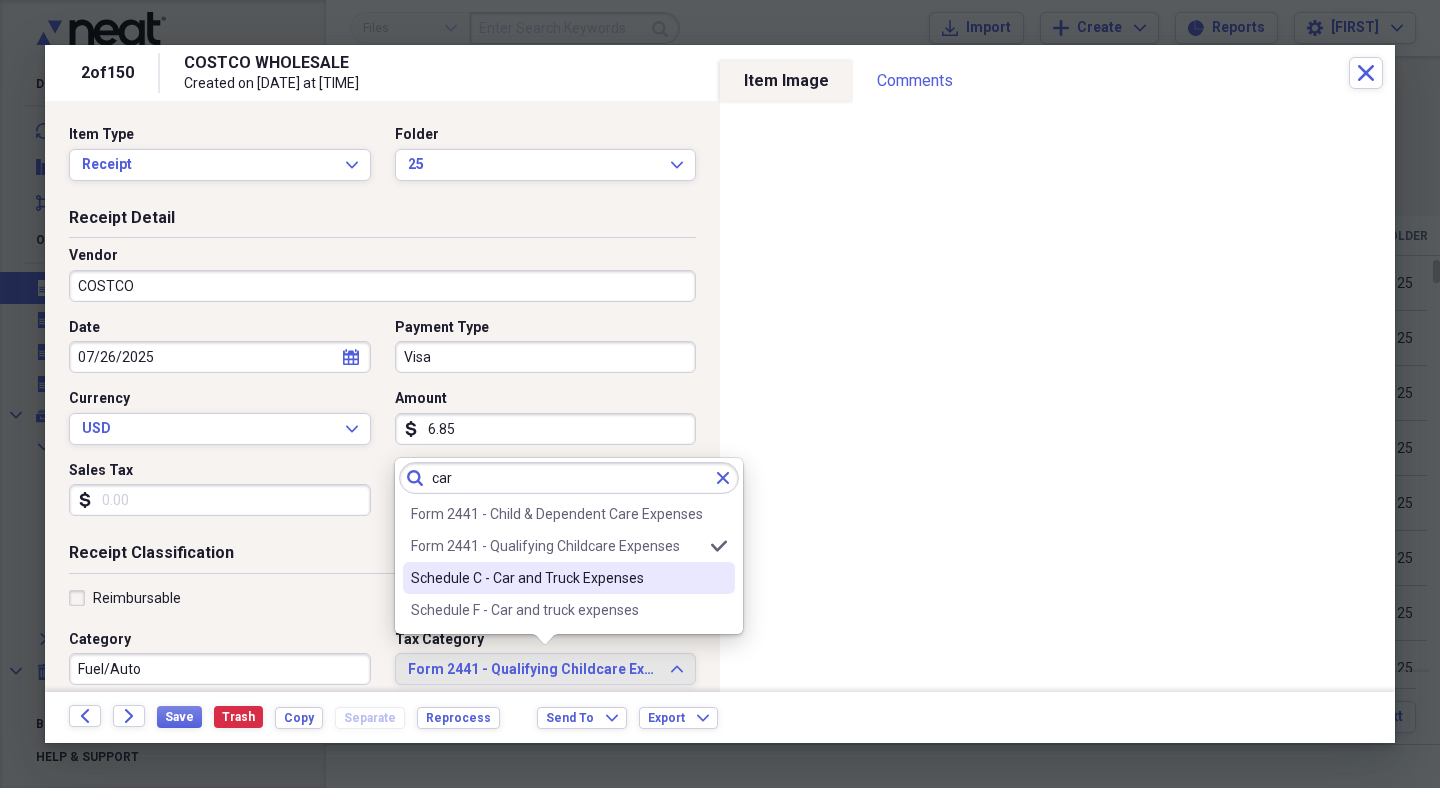 click on "Schedule C - Car and Truck Expenses" at bounding box center [557, 578] 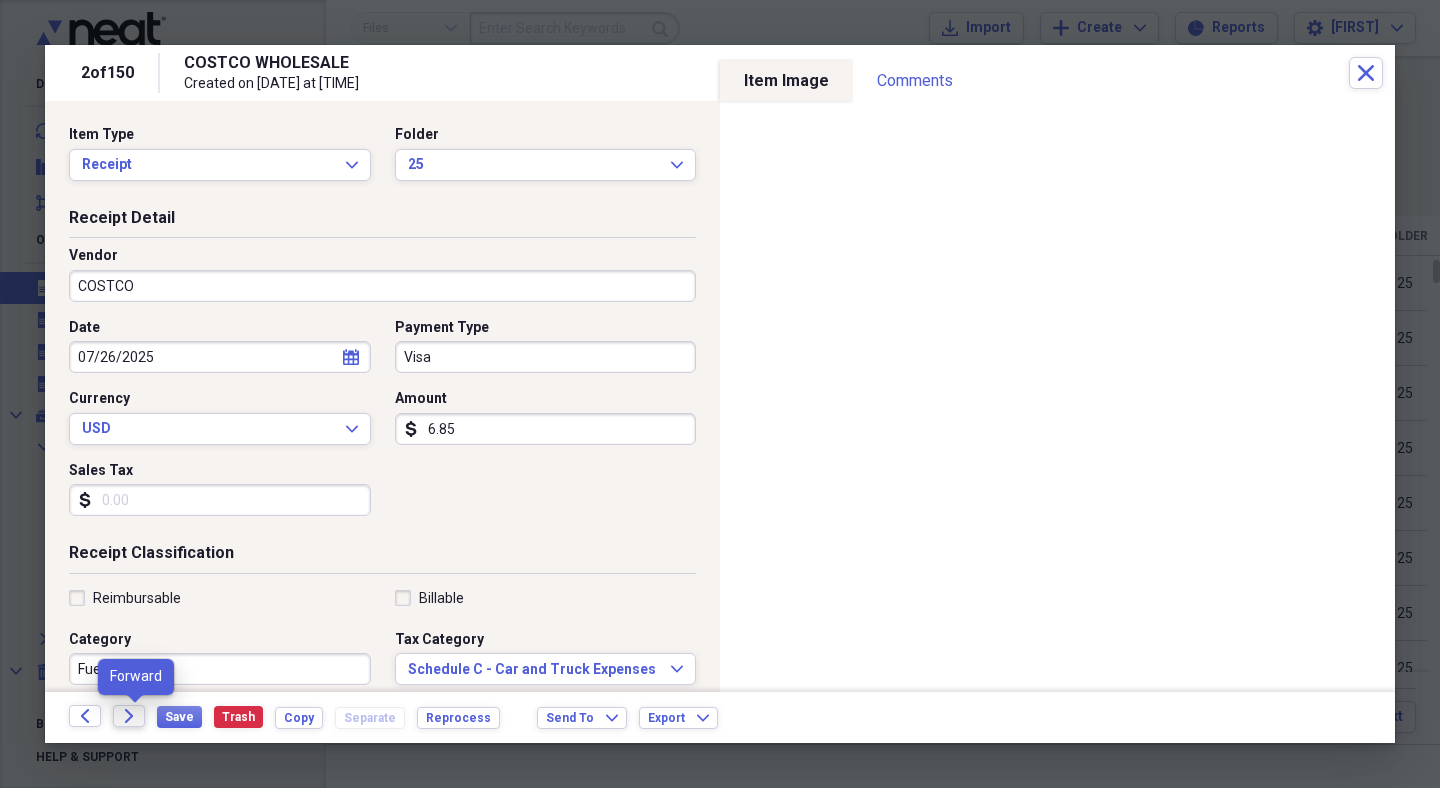 click on "Forward" 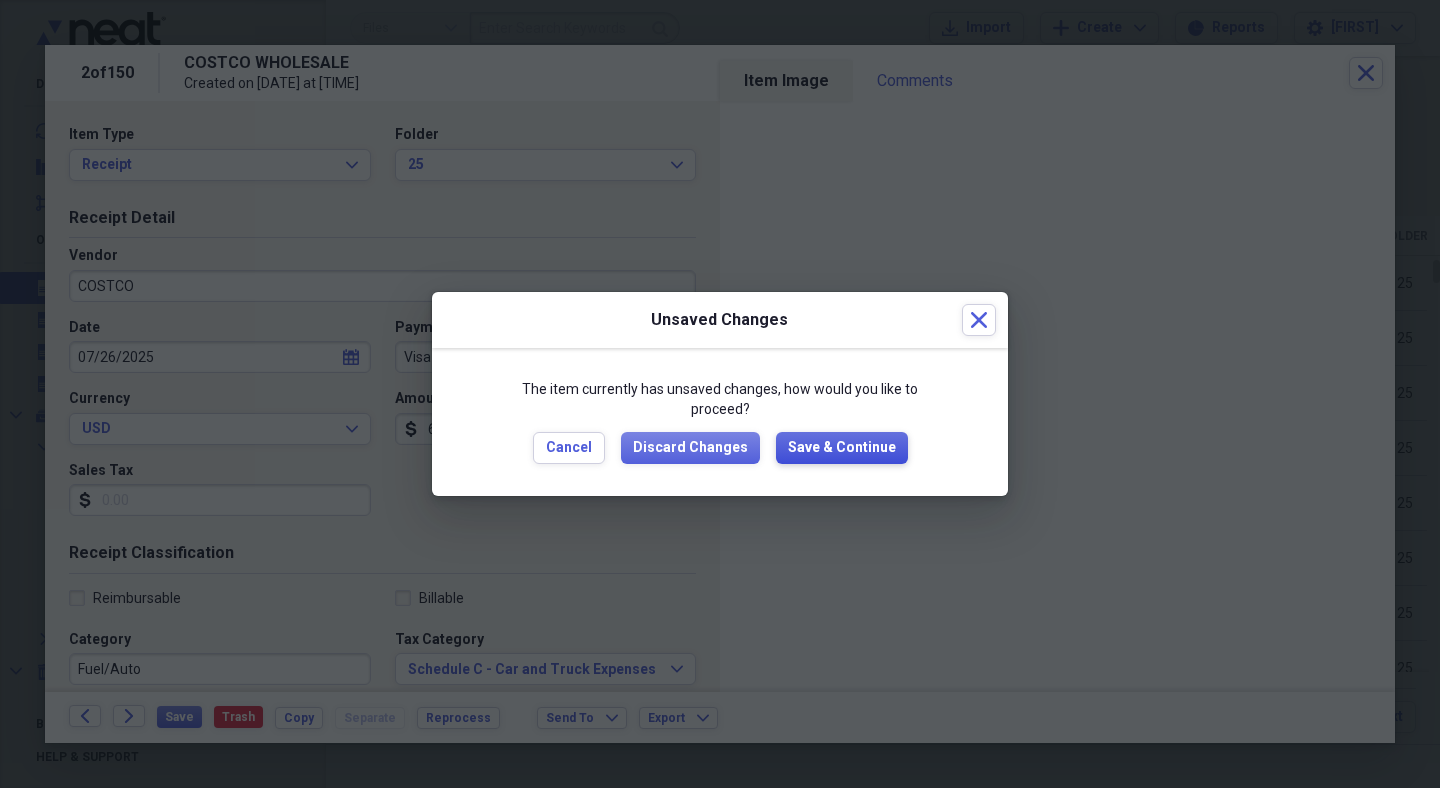 click on "Save & Continue" at bounding box center (842, 448) 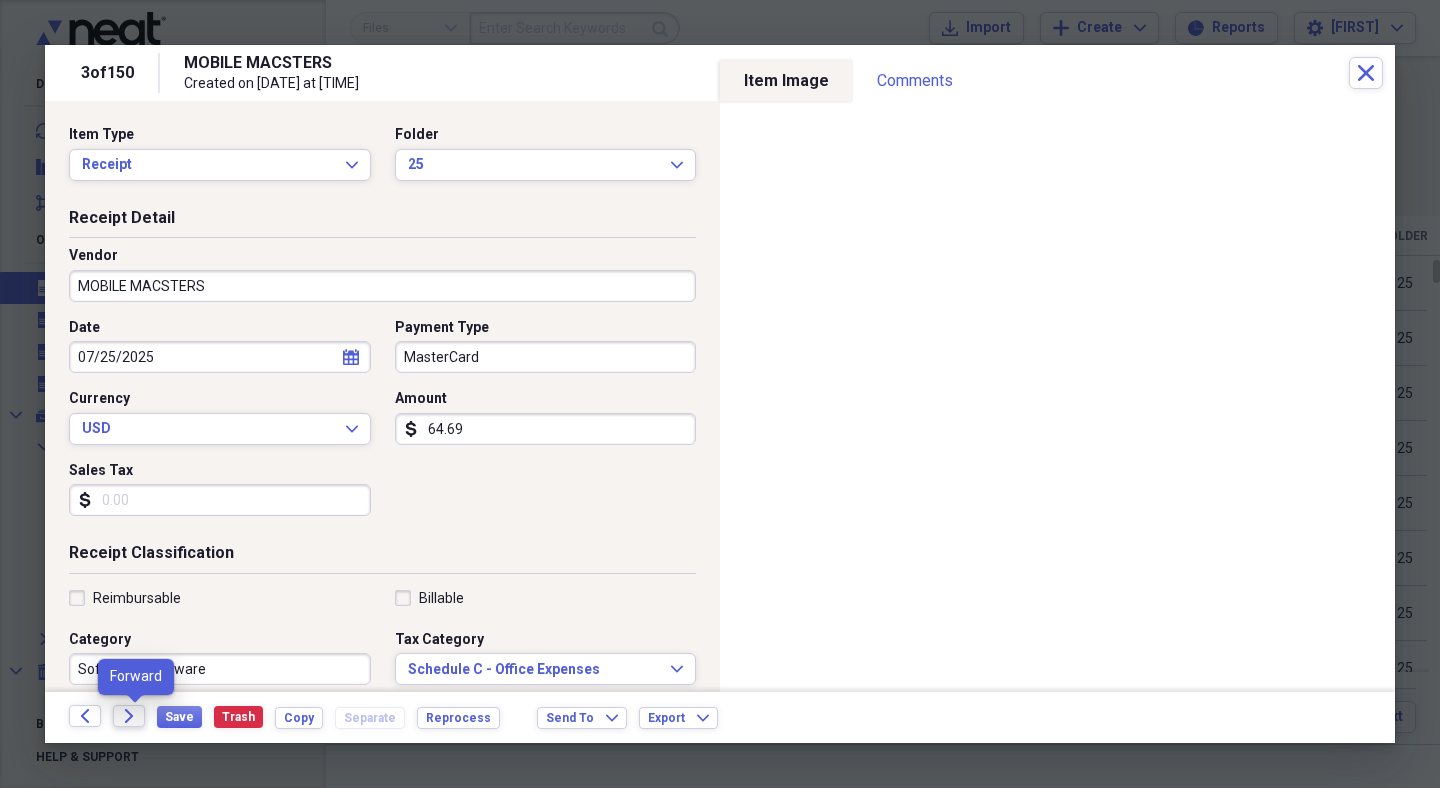 click 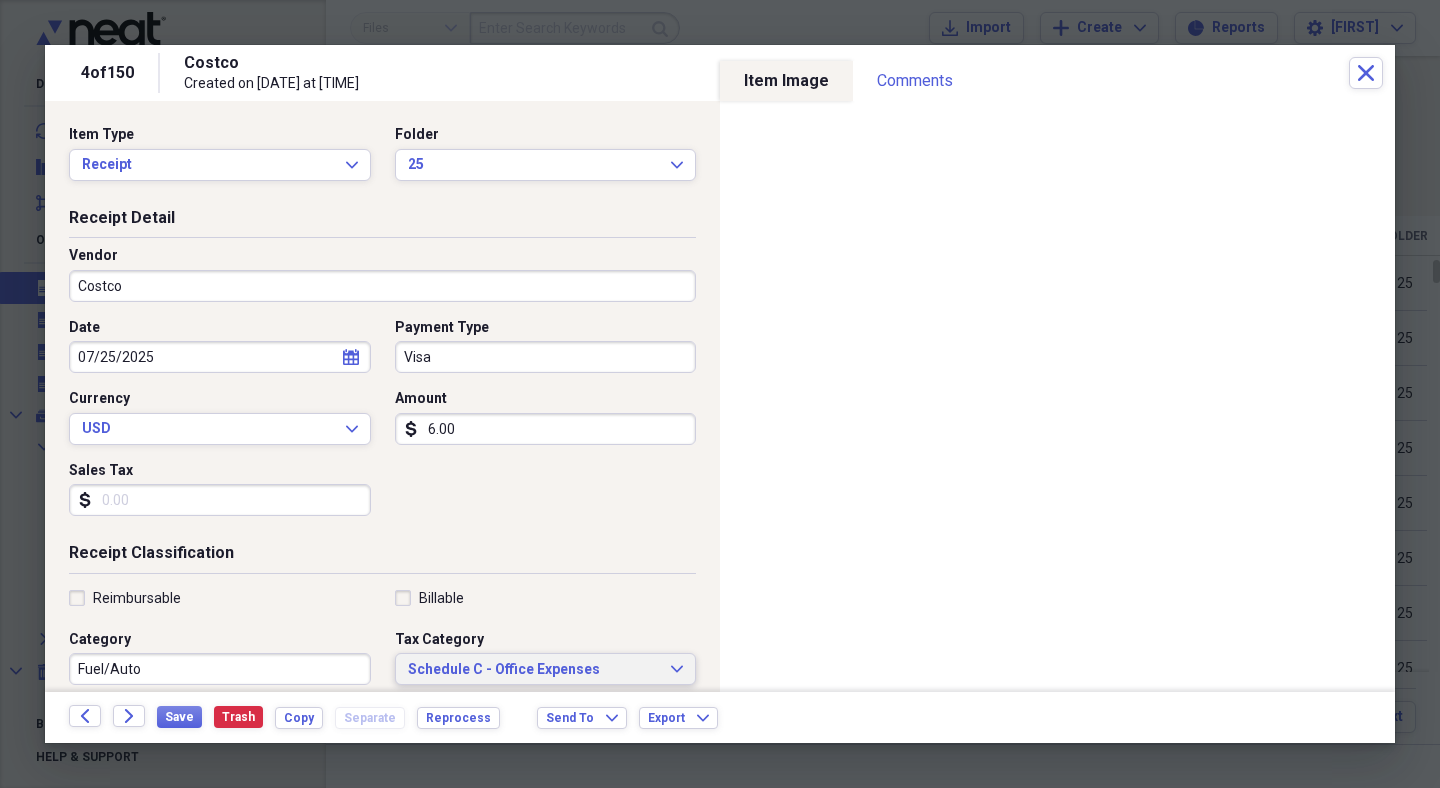 click on "Schedule C - Office Expenses" at bounding box center (534, 670) 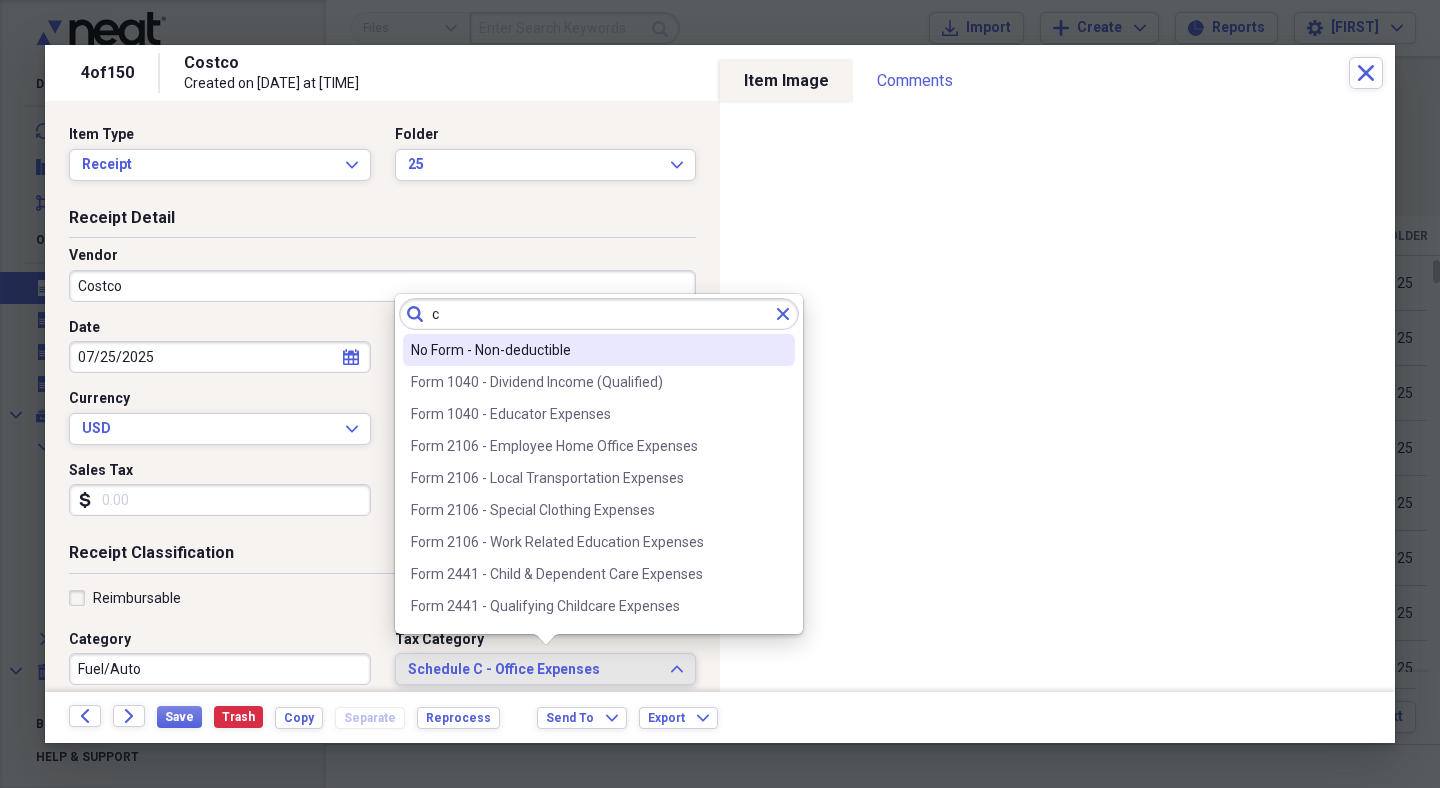 scroll, scrollTop: 0, scrollLeft: 0, axis: both 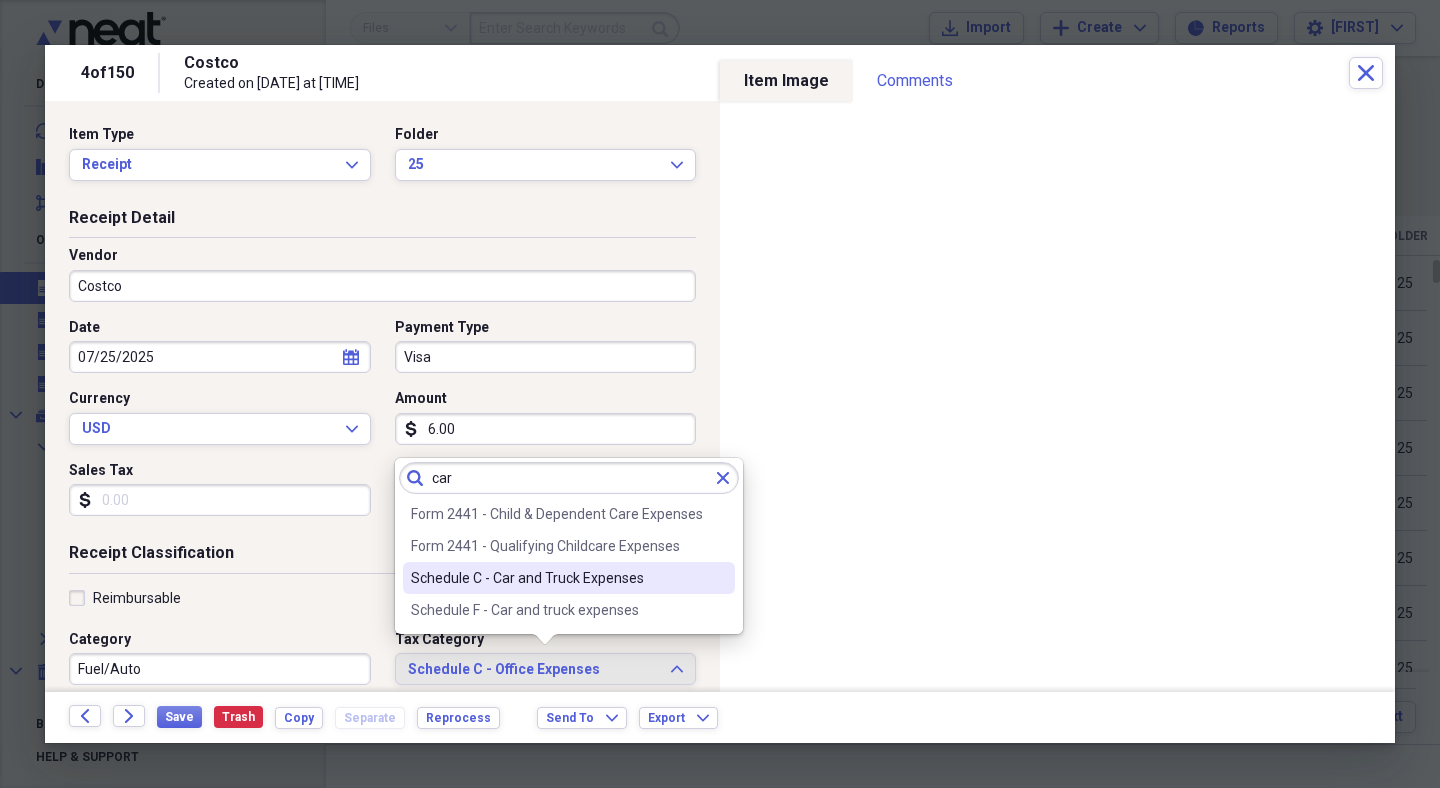 type on "car" 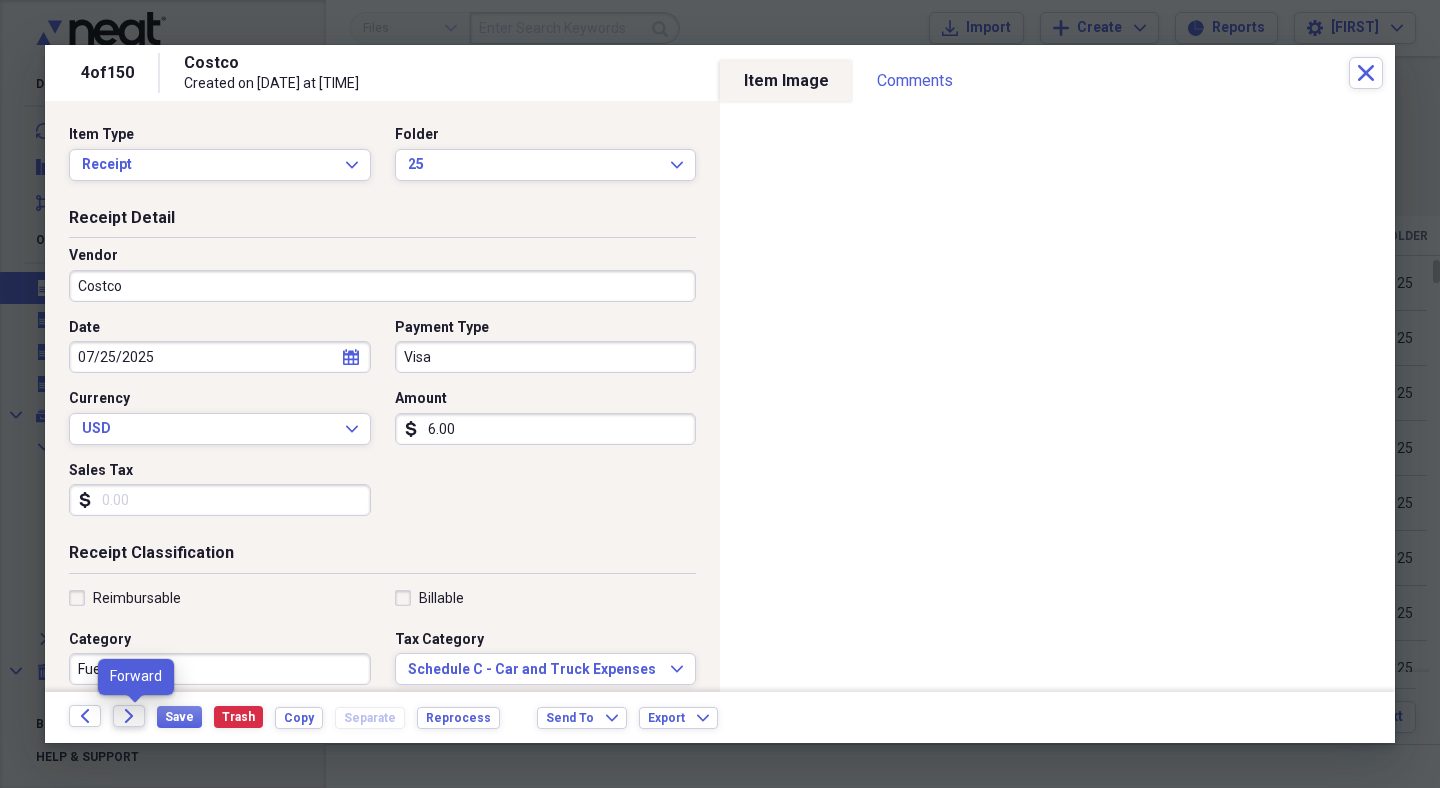 click on "Forward" 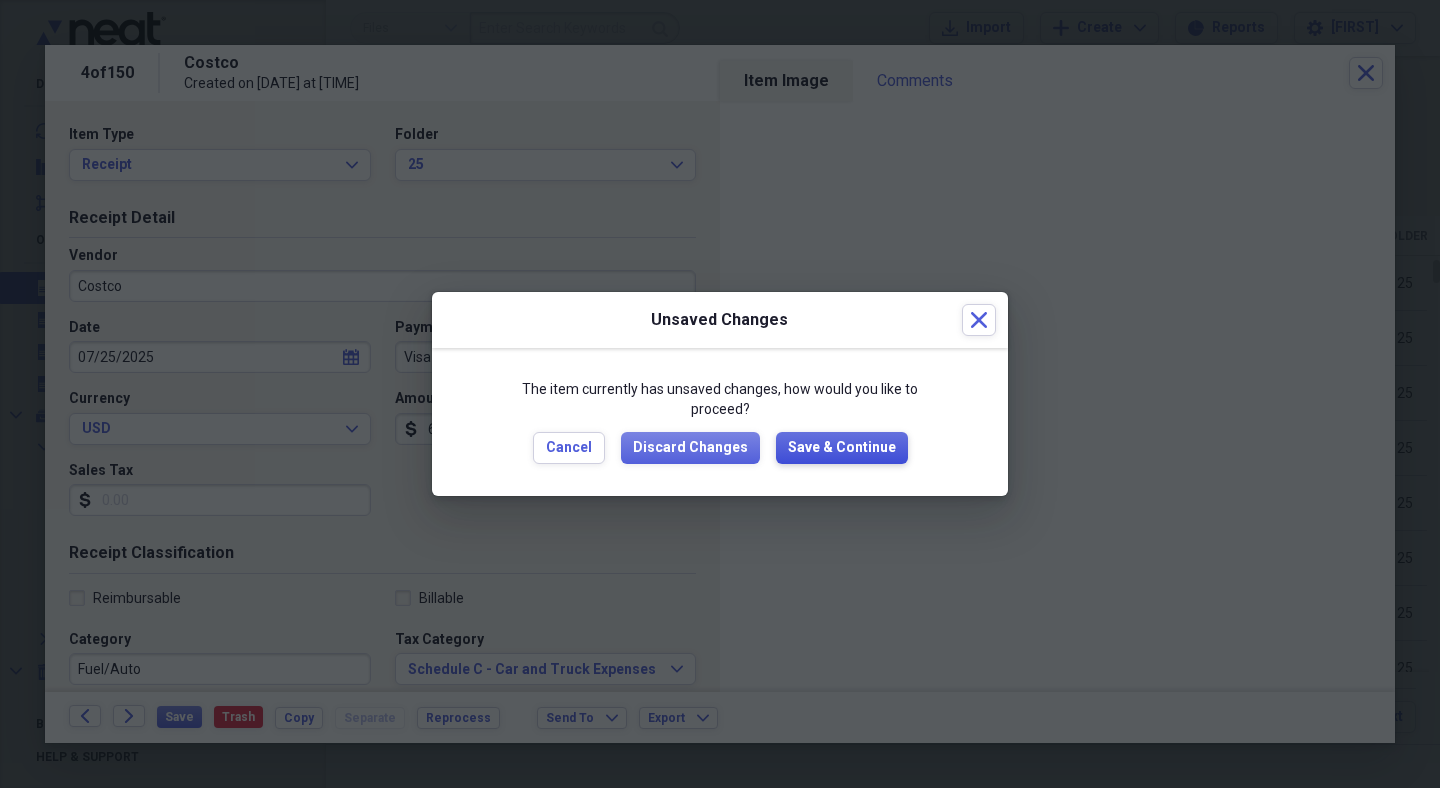 click on "Save & Continue" at bounding box center [842, 448] 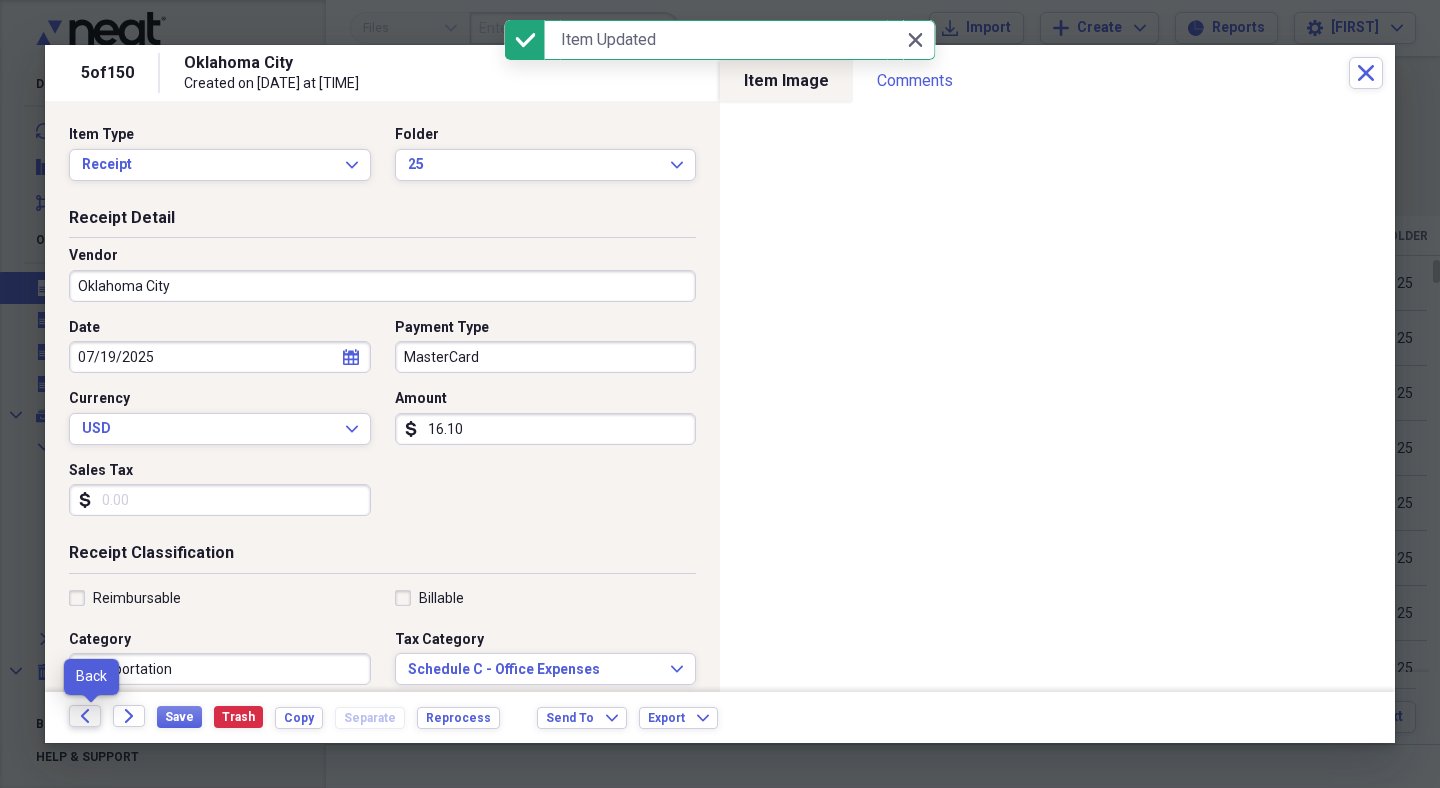 click on "Back" 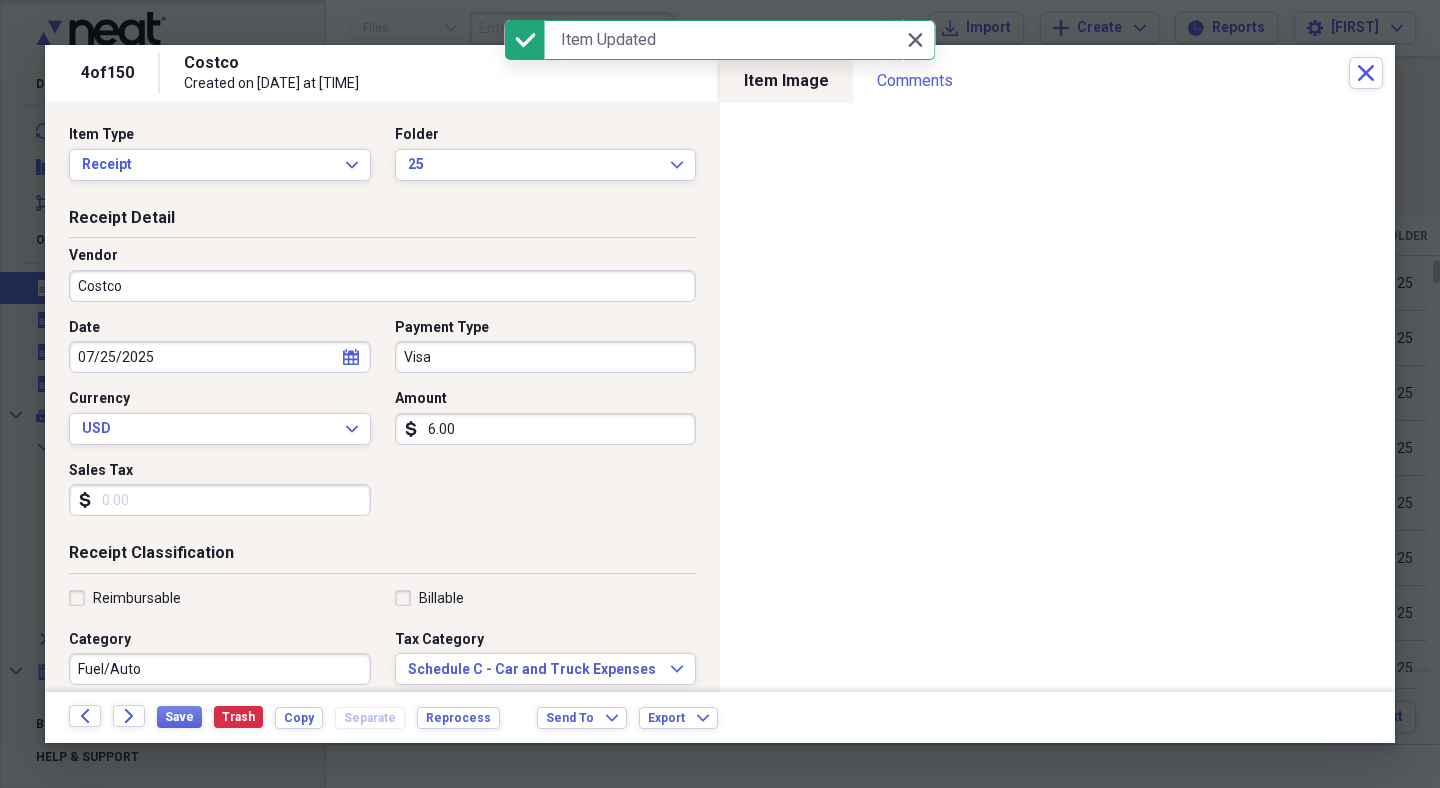 click on "Costco" at bounding box center (382, 286) 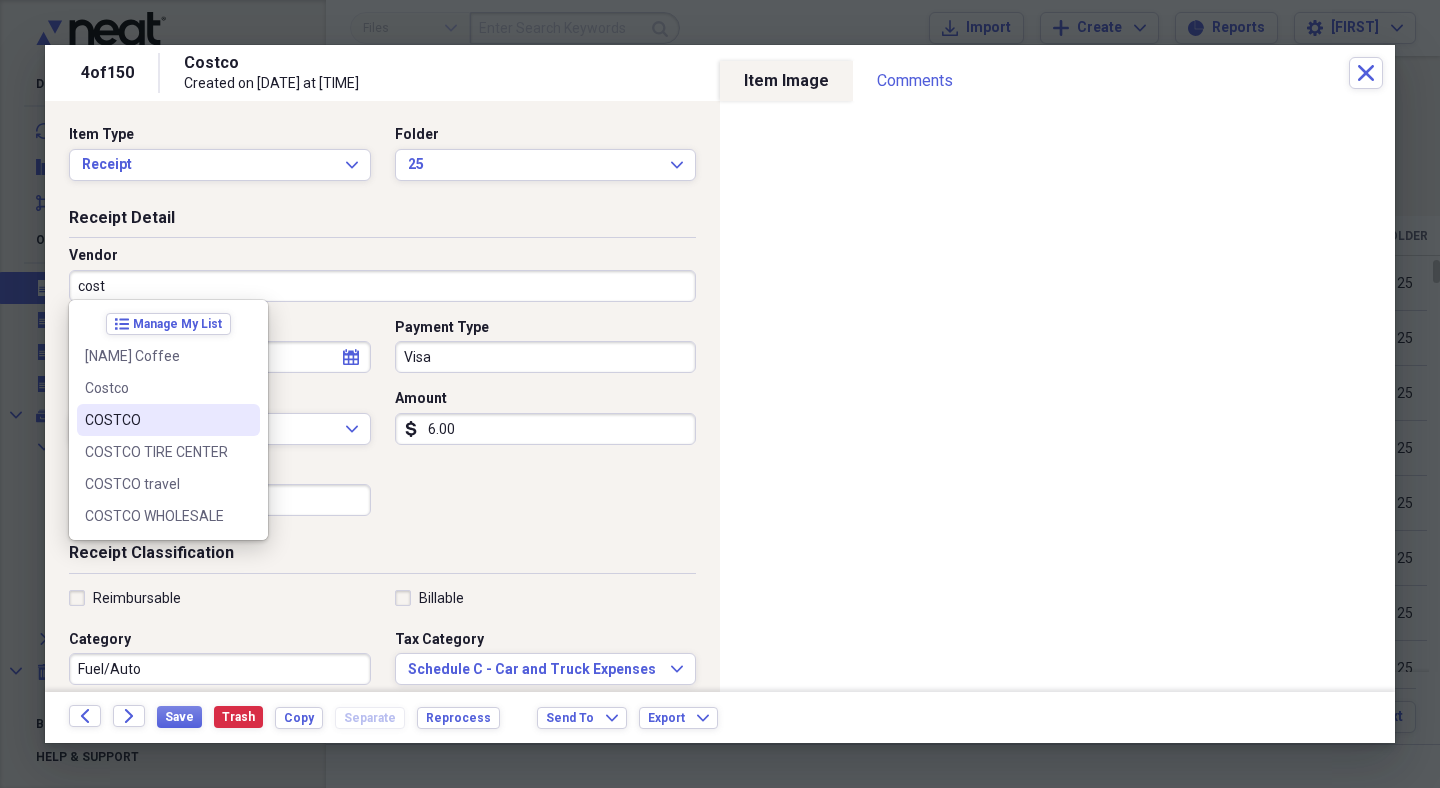 click on "COSTCO" at bounding box center [156, 420] 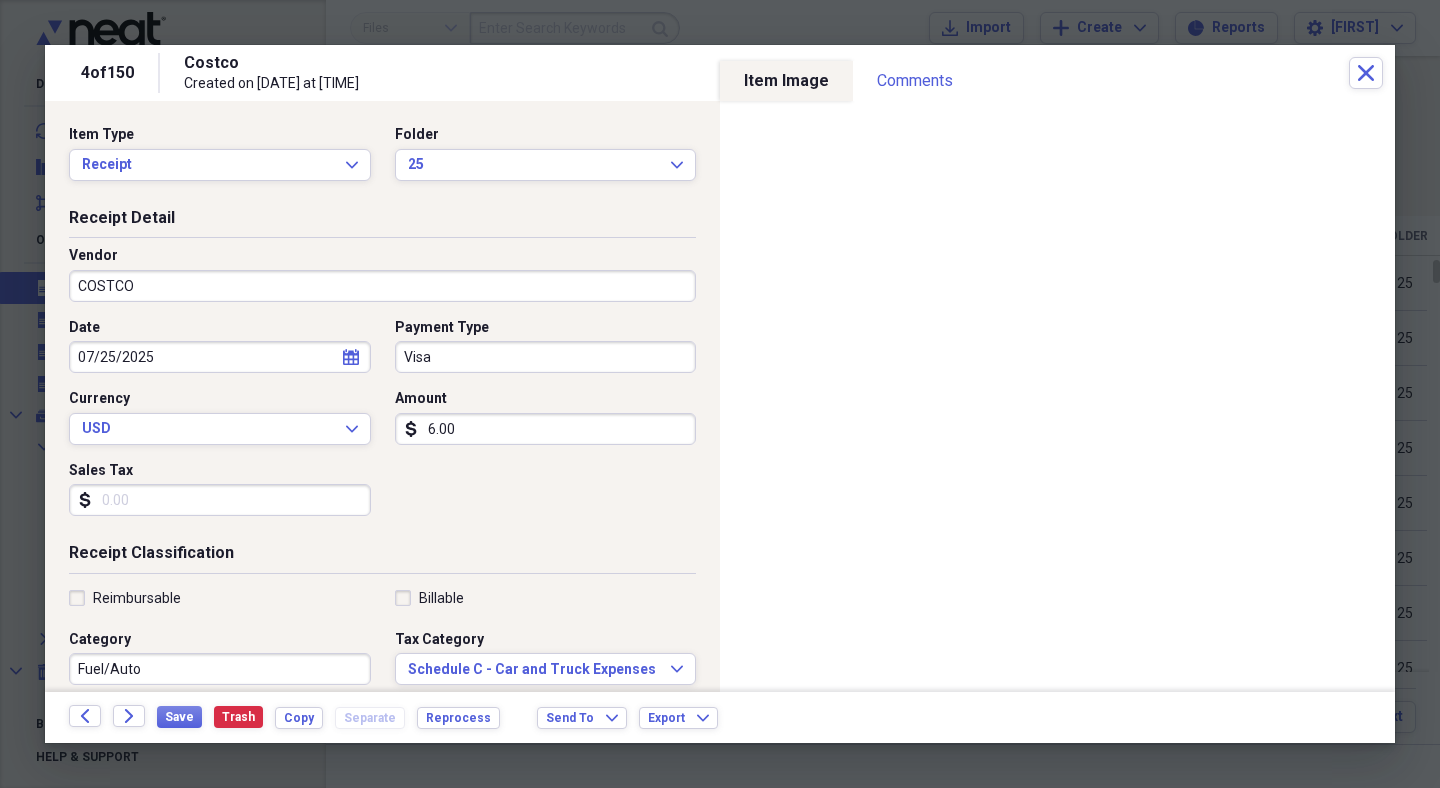 click on "COSTCO" at bounding box center [382, 286] 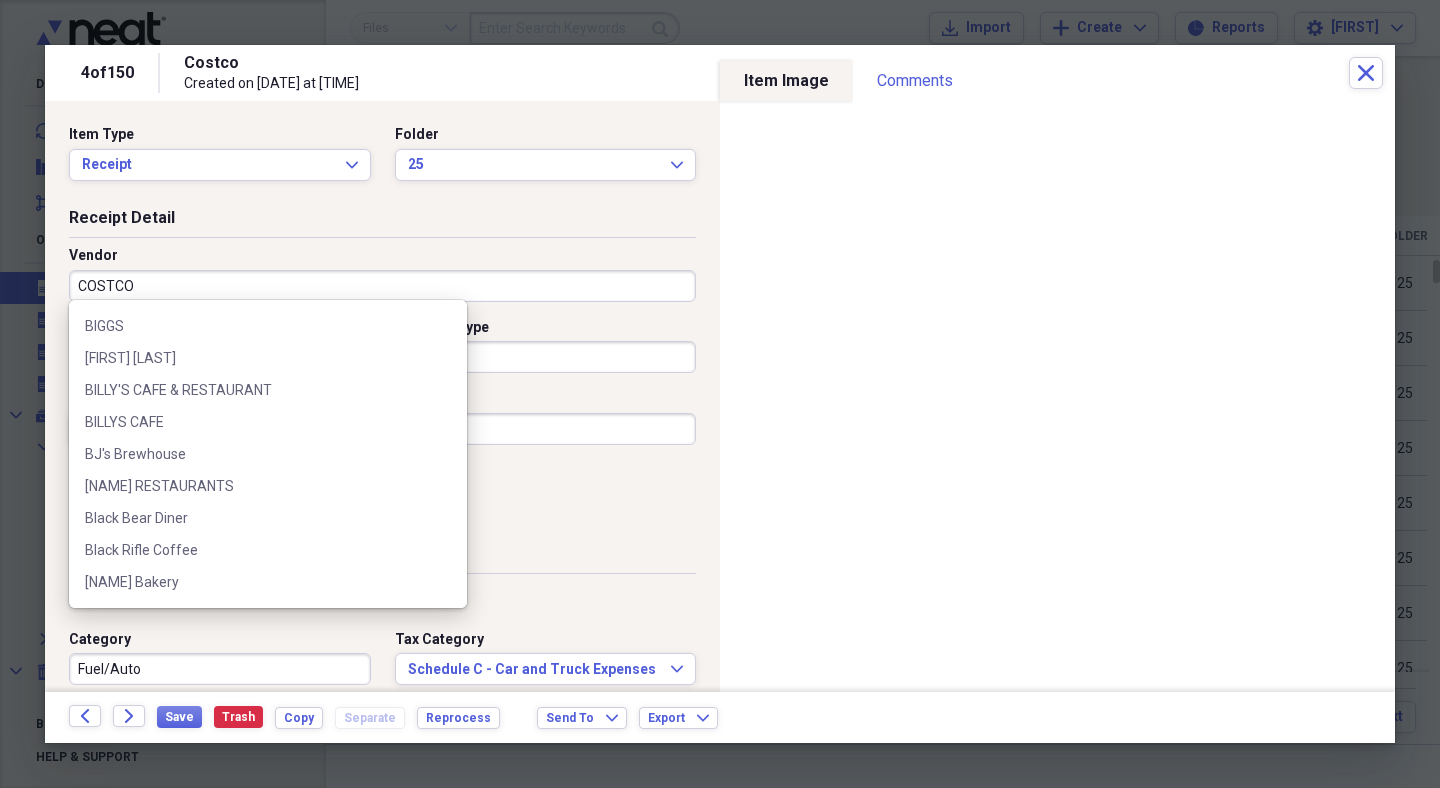 scroll, scrollTop: 3705, scrollLeft: 0, axis: vertical 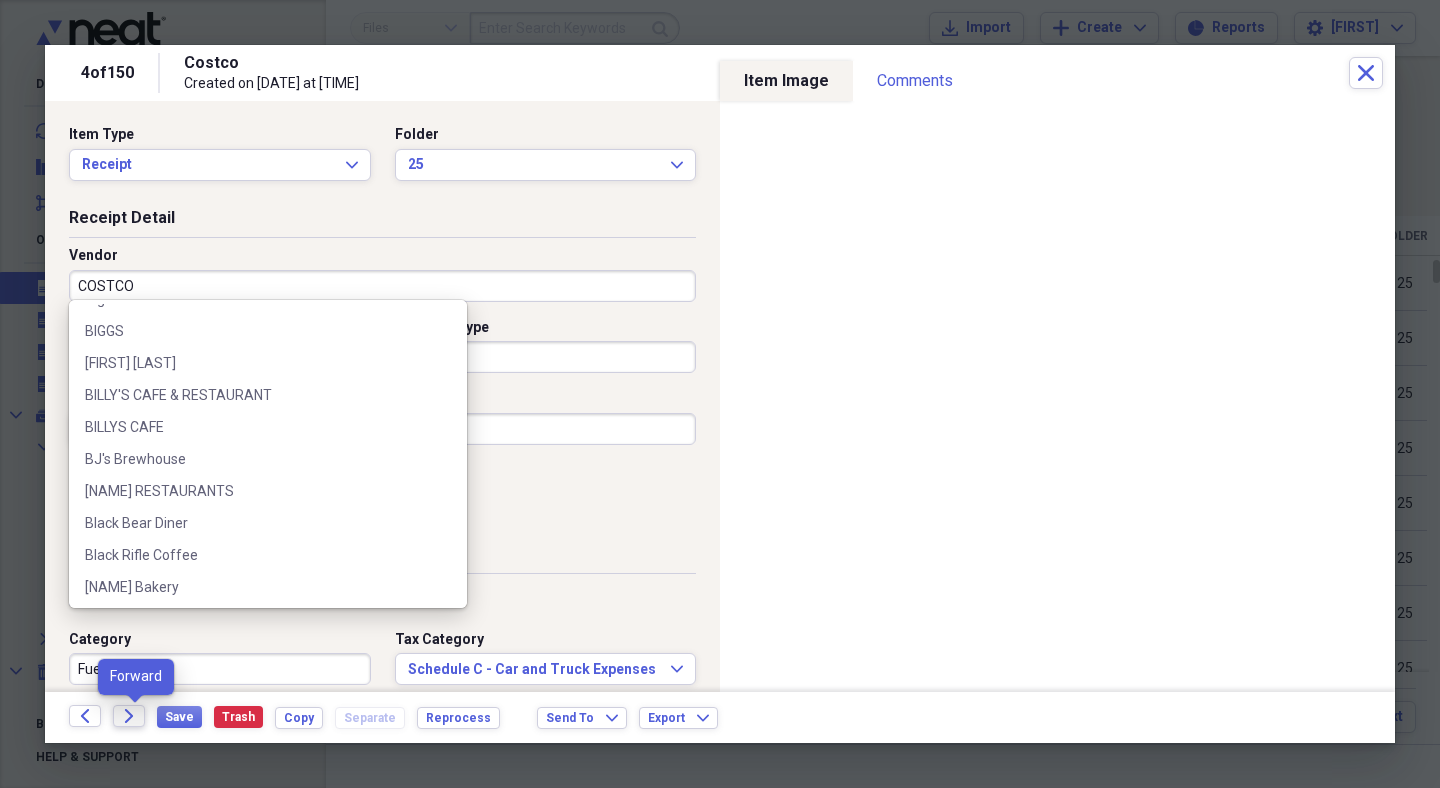 click on "Forward" 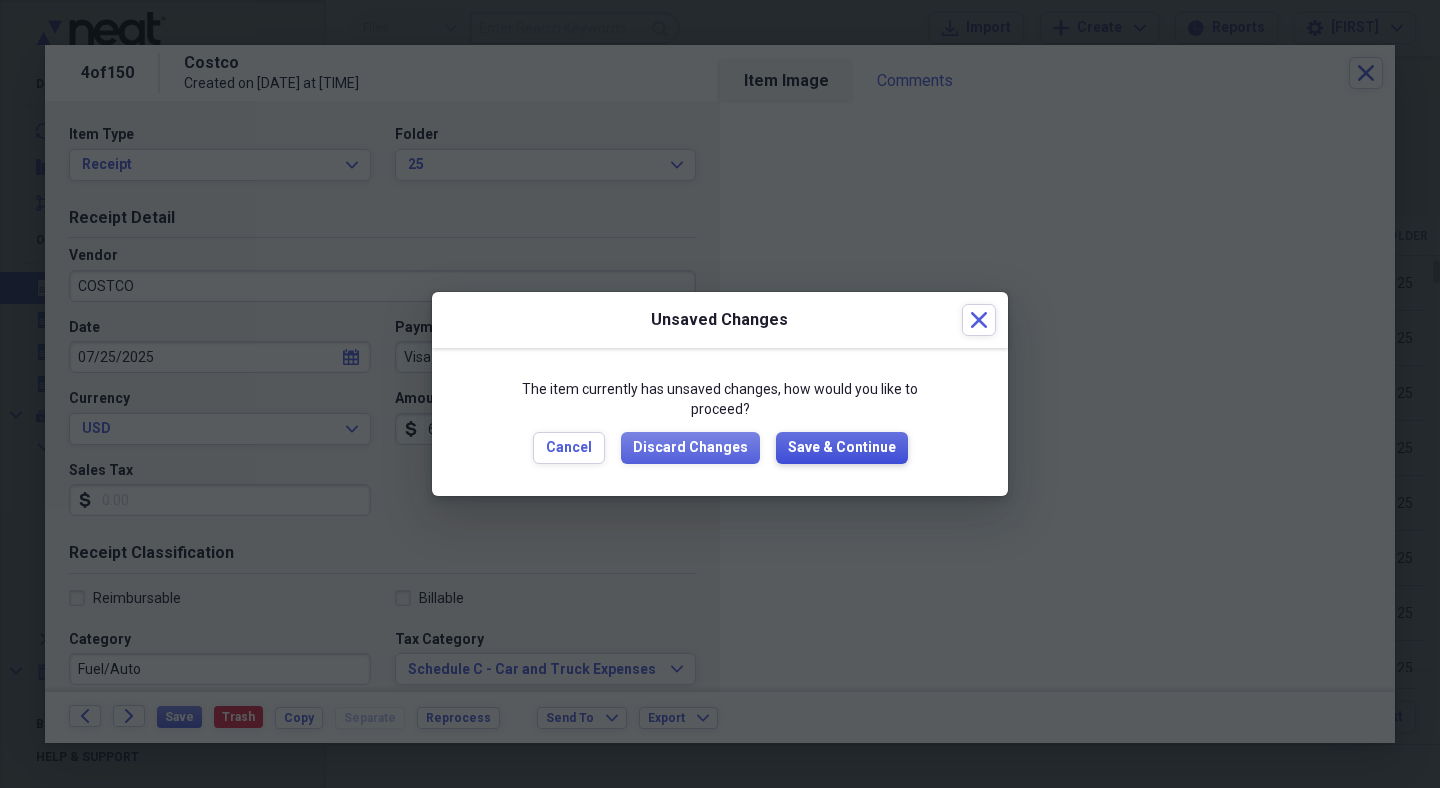 click on "Save & Continue" at bounding box center (842, 448) 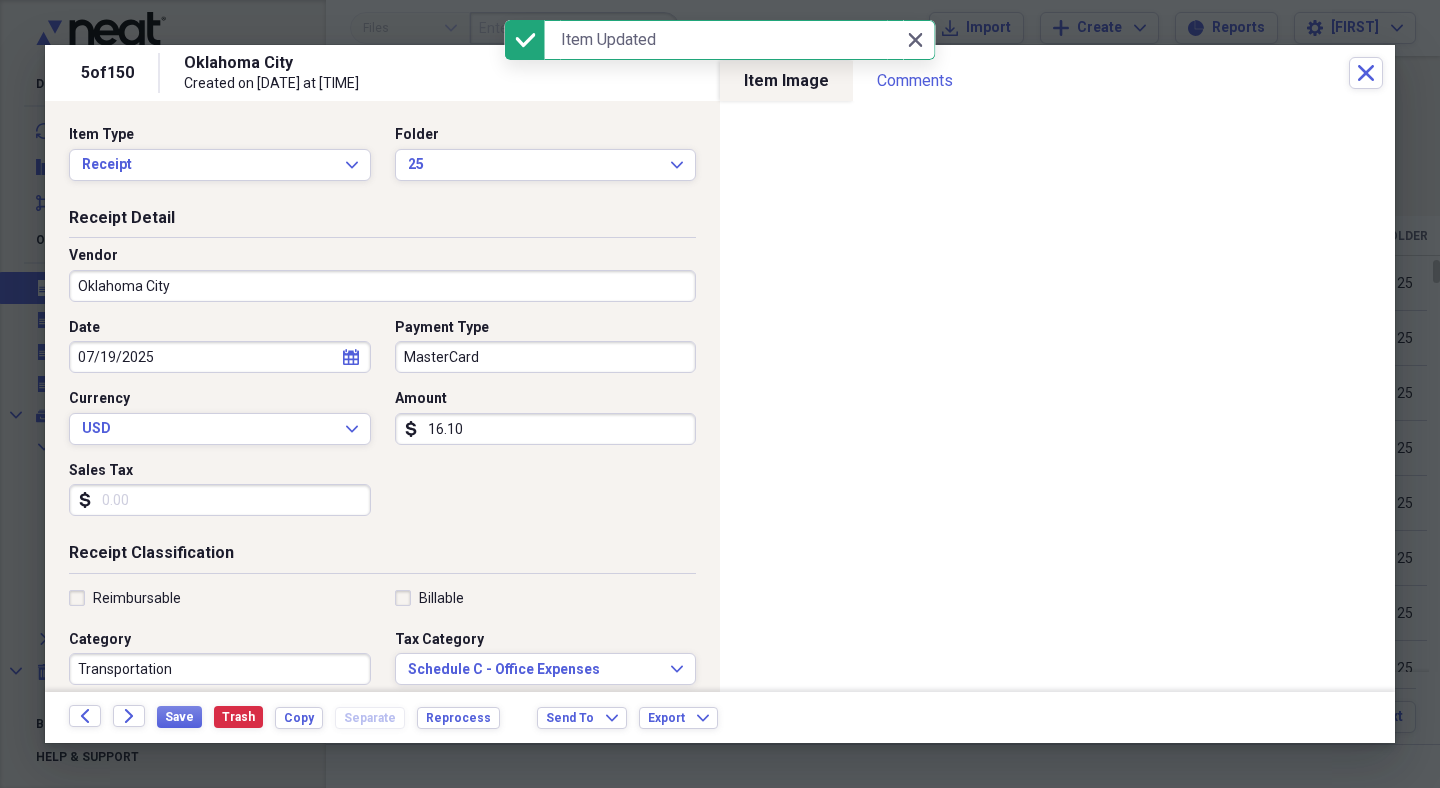 click on "Oklahoma City" at bounding box center [382, 286] 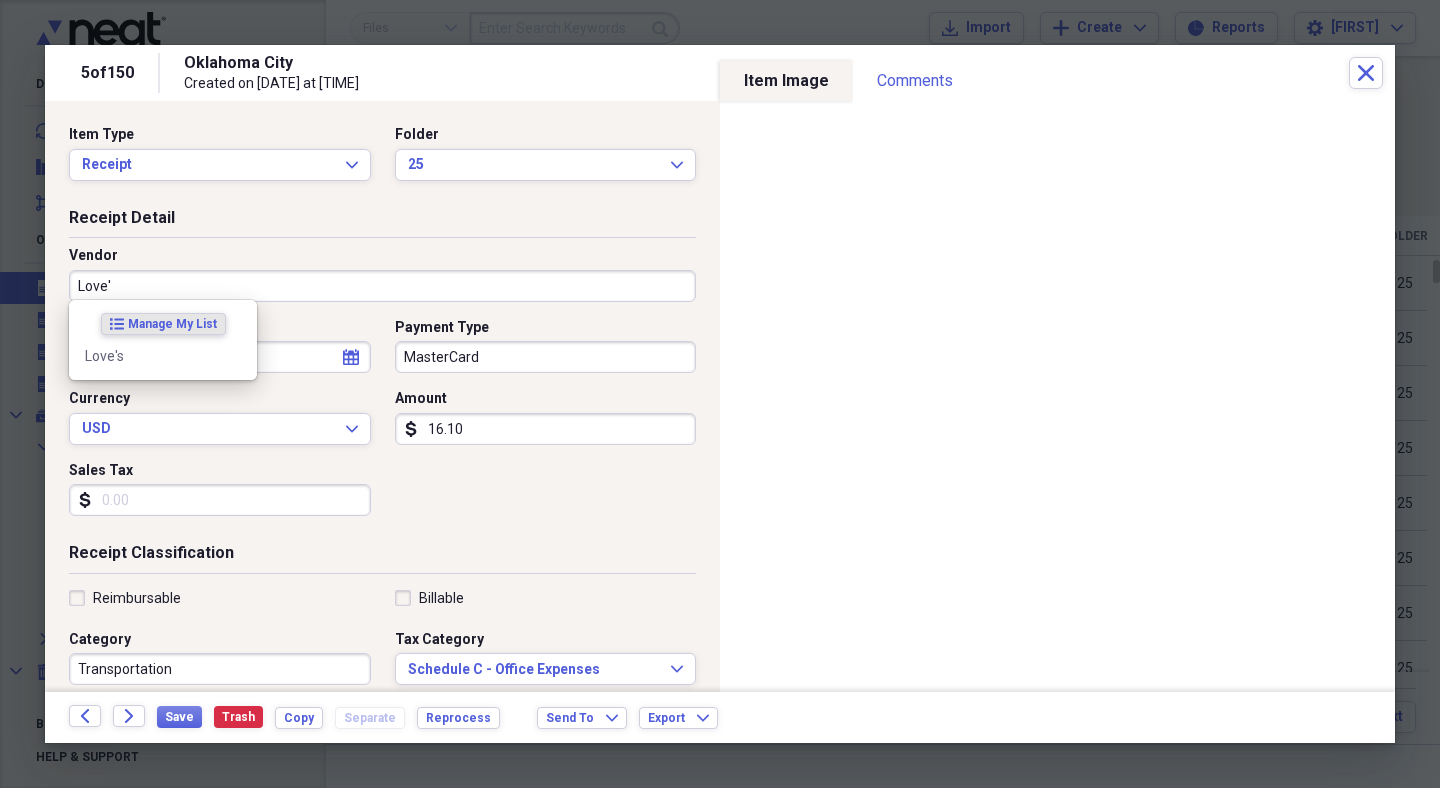 type on "Love's" 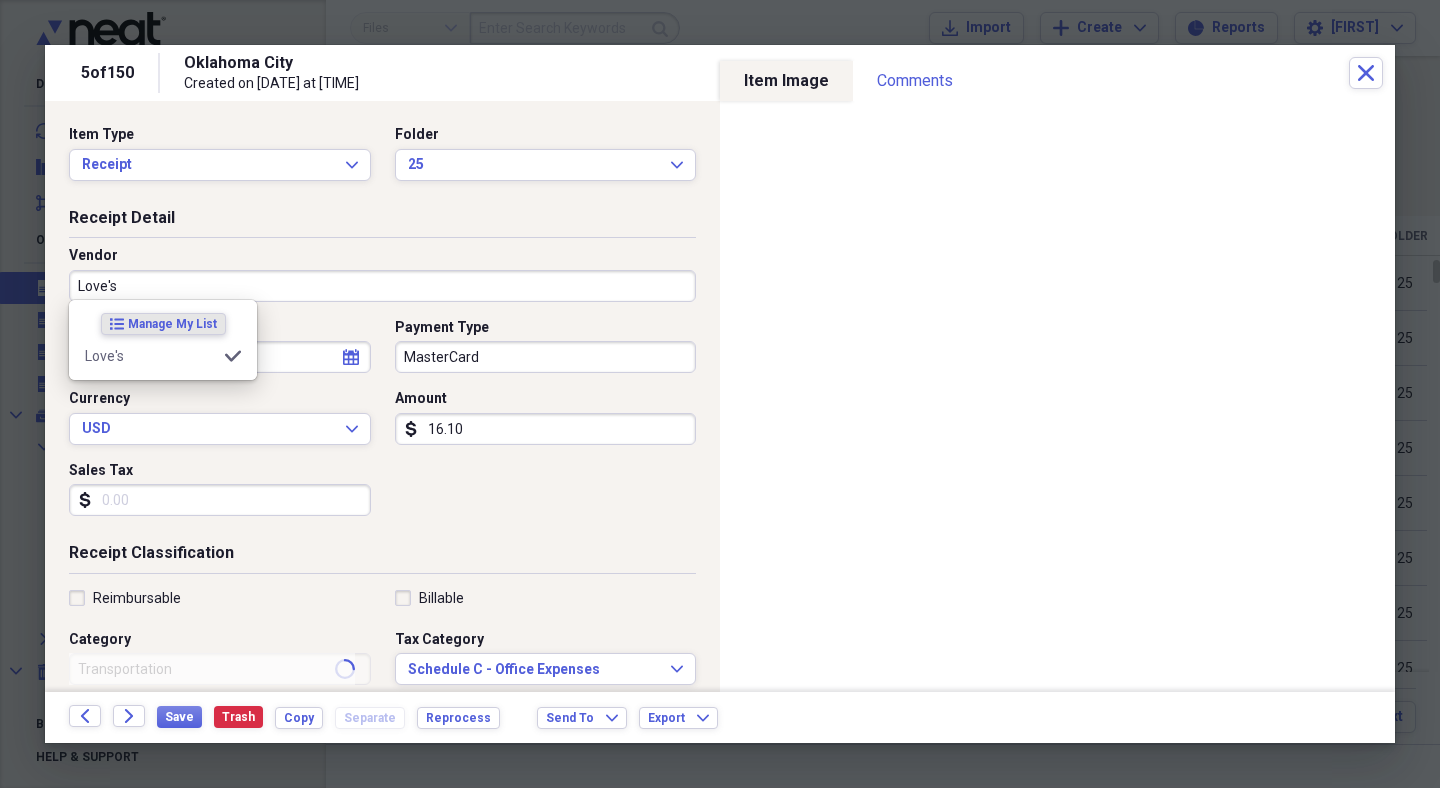 type on "Fuel/Auto" 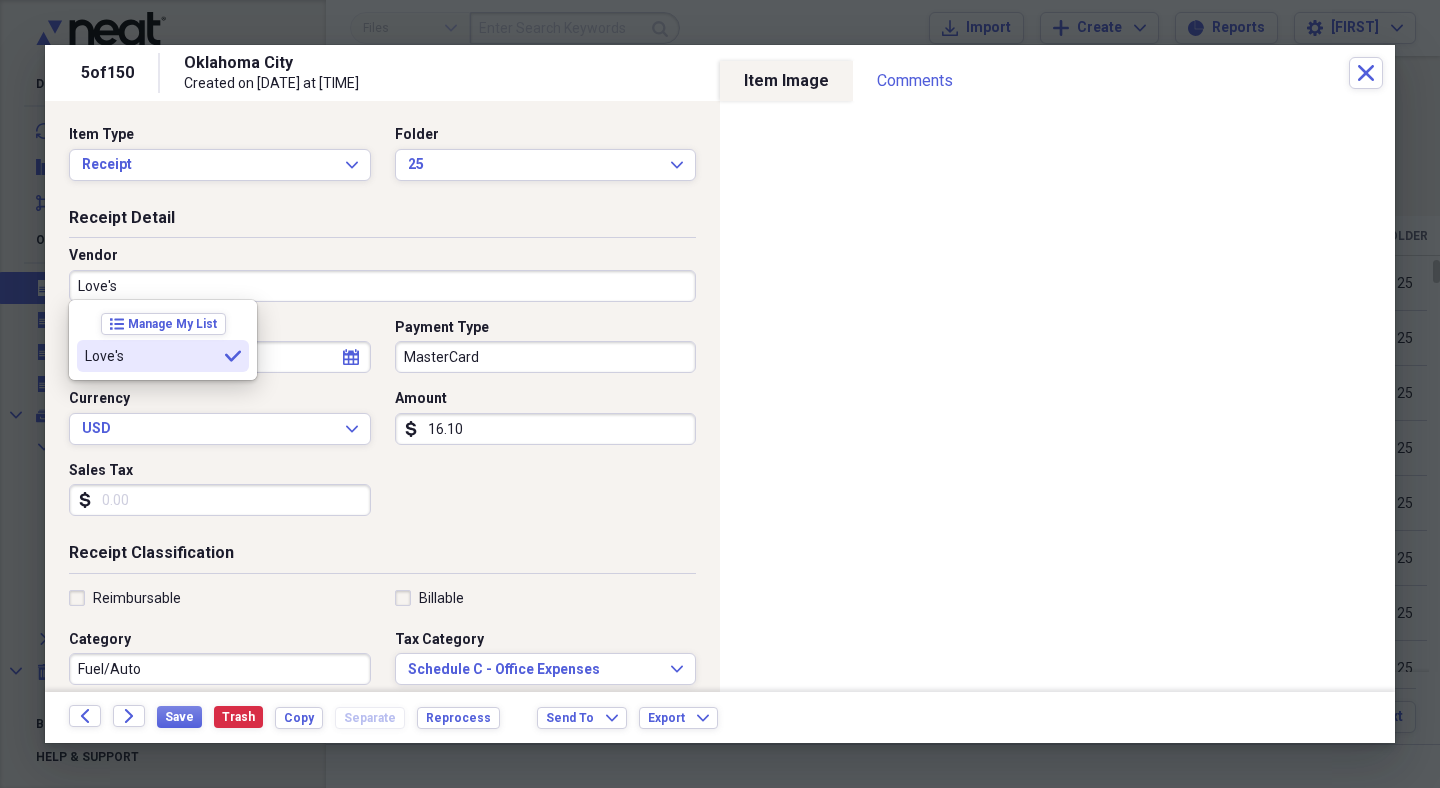 type on "Love's" 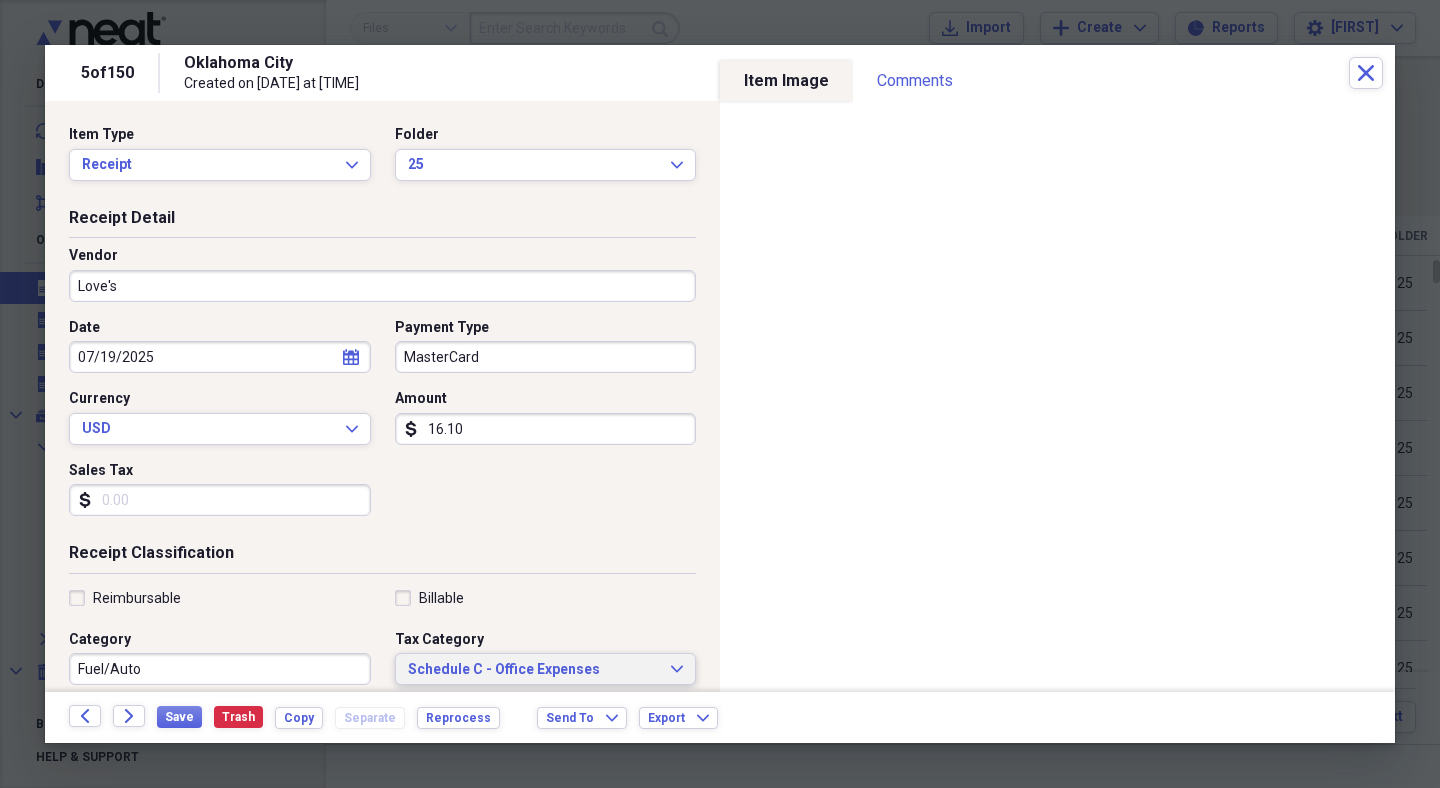 click on "Schedule C - Office Expenses" at bounding box center (534, 670) 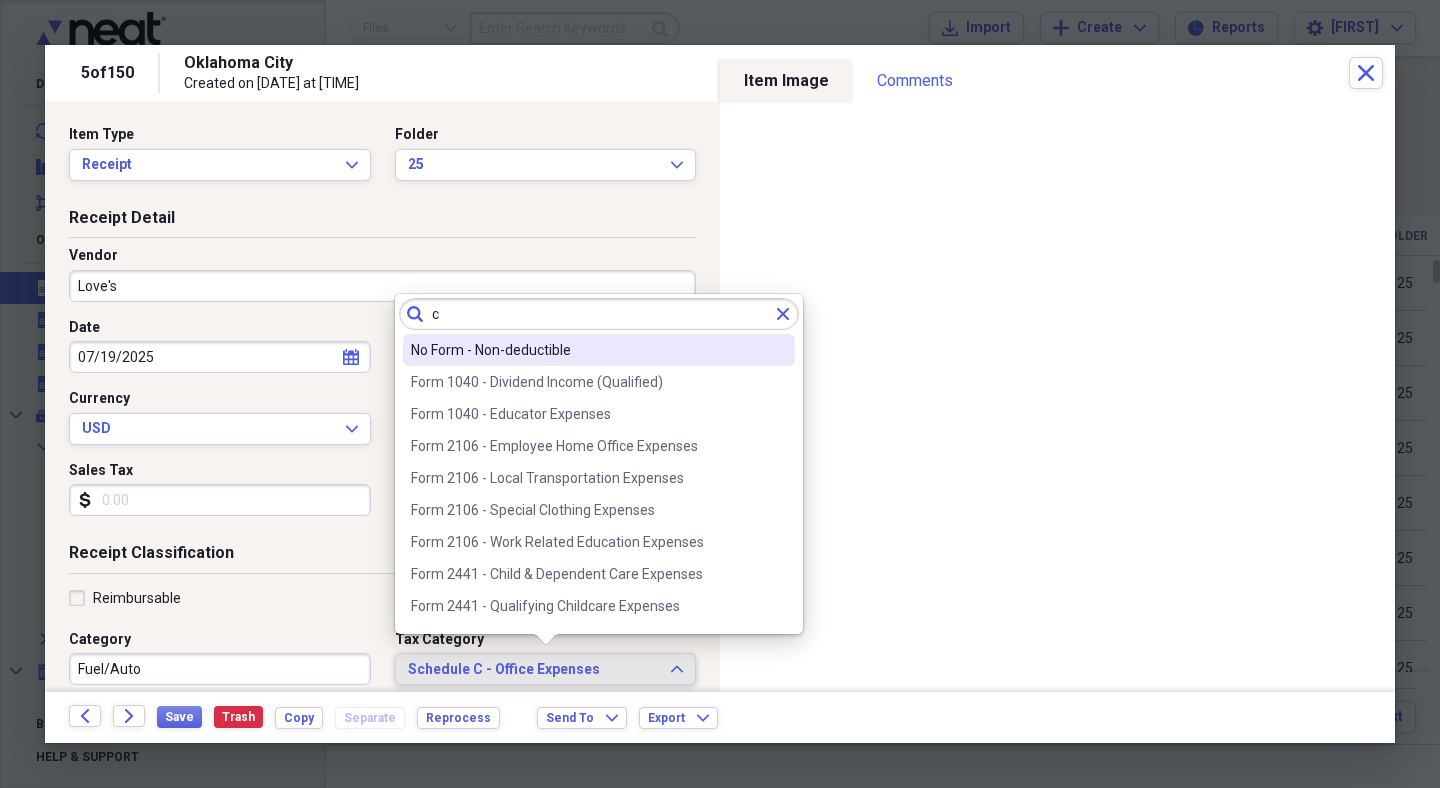 scroll, scrollTop: 0, scrollLeft: 0, axis: both 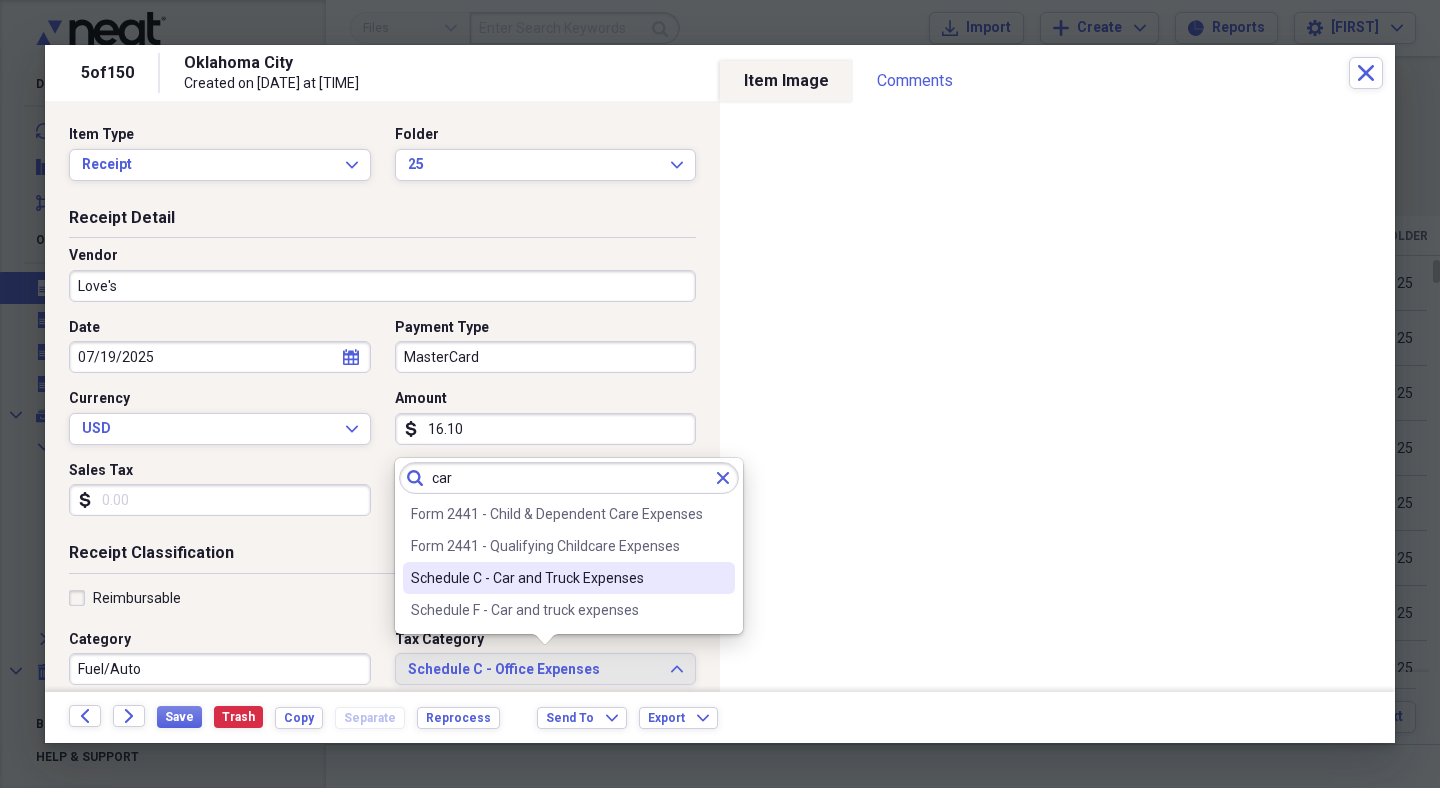 type on "car" 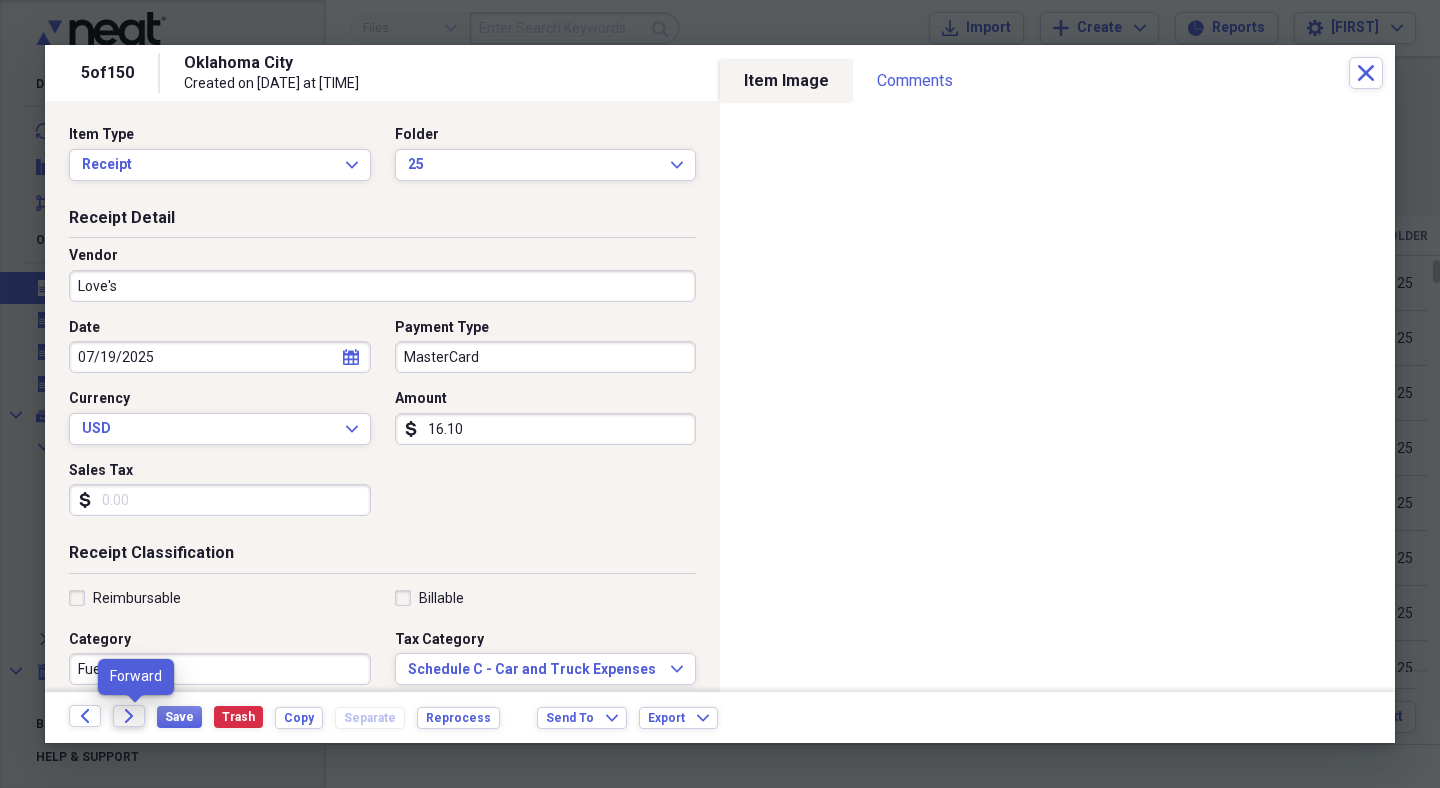 click on "Forward" at bounding box center [129, 716] 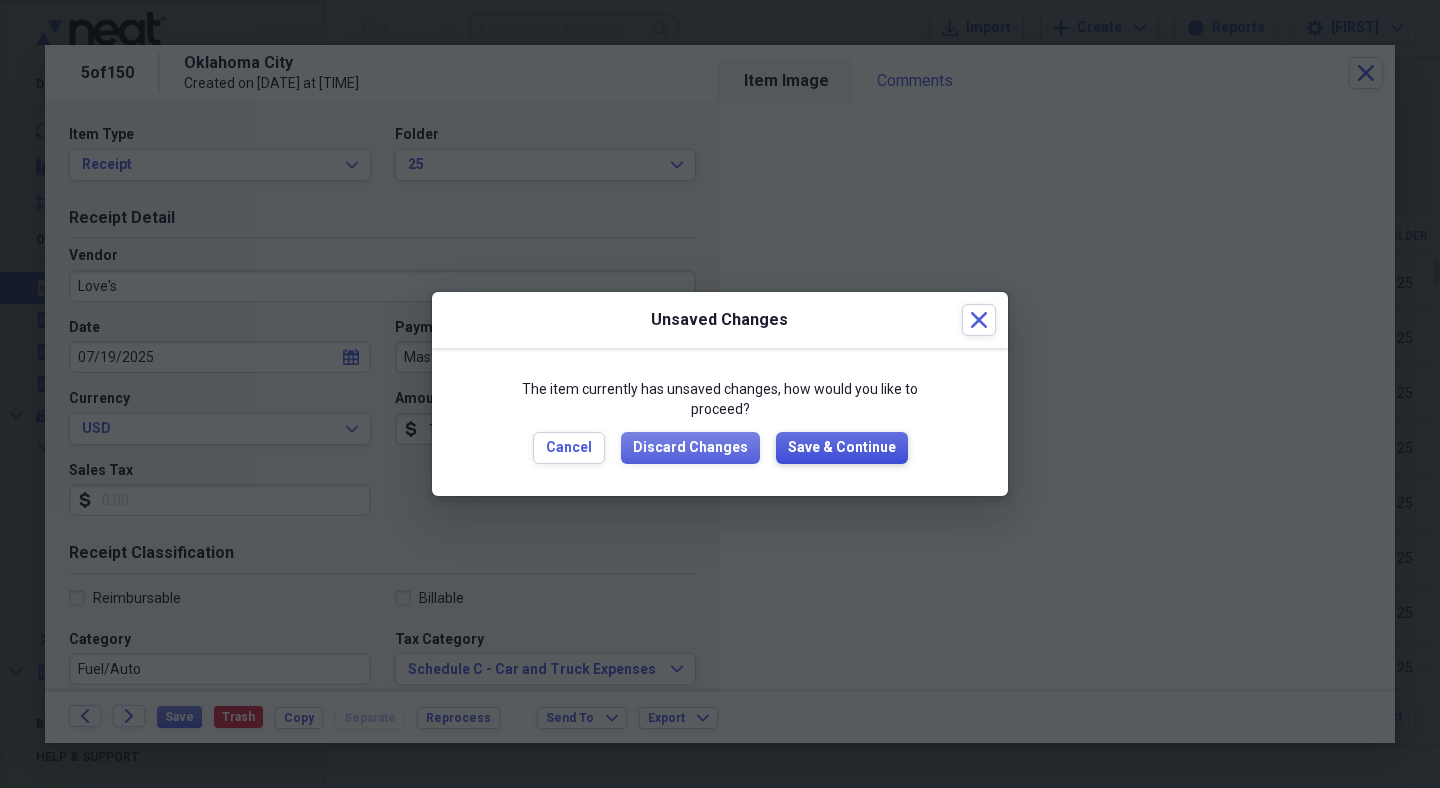 click on "Save & Continue" at bounding box center [842, 448] 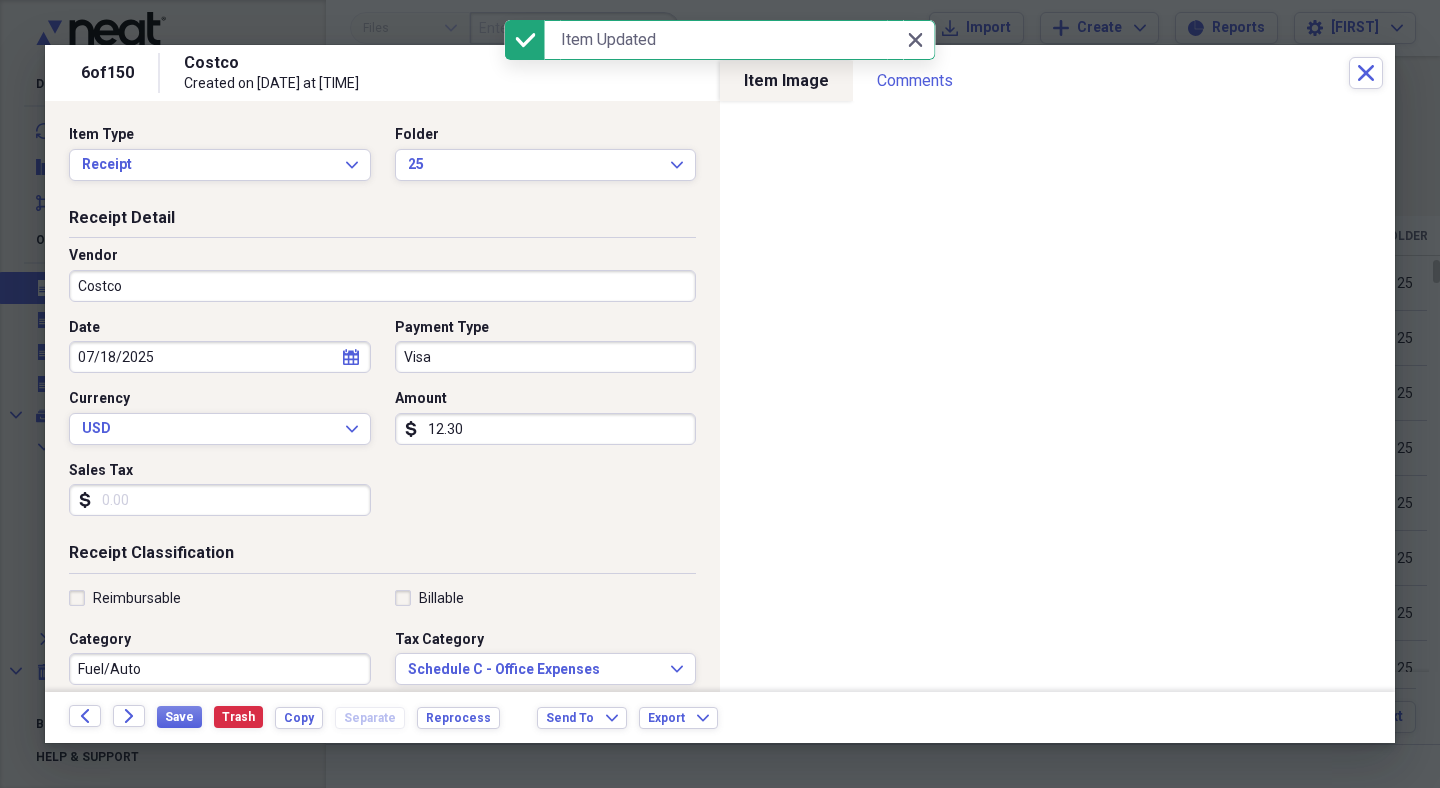 click on "Costco" at bounding box center [382, 286] 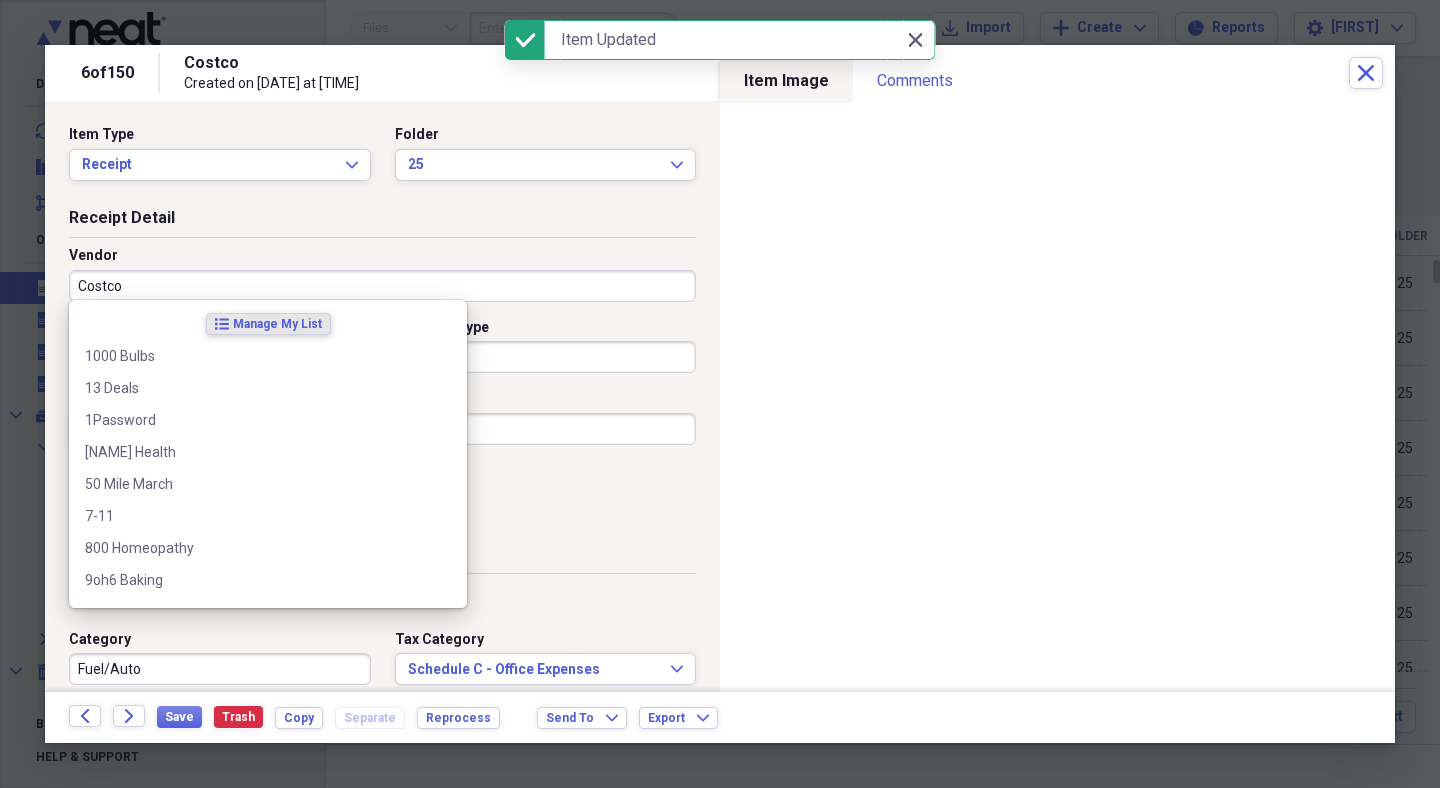 click on "Manage My List" at bounding box center [277, 324] 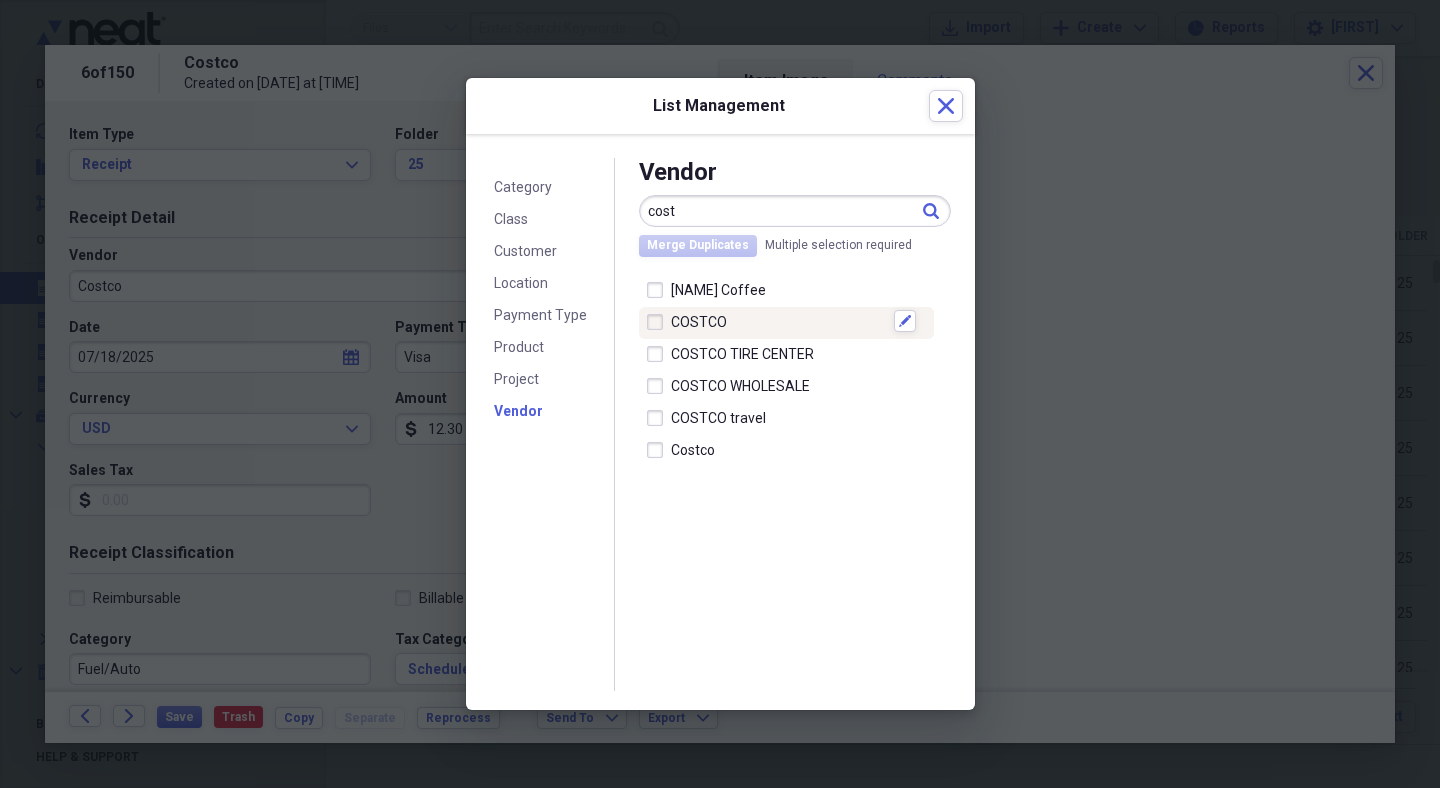 type on "cost" 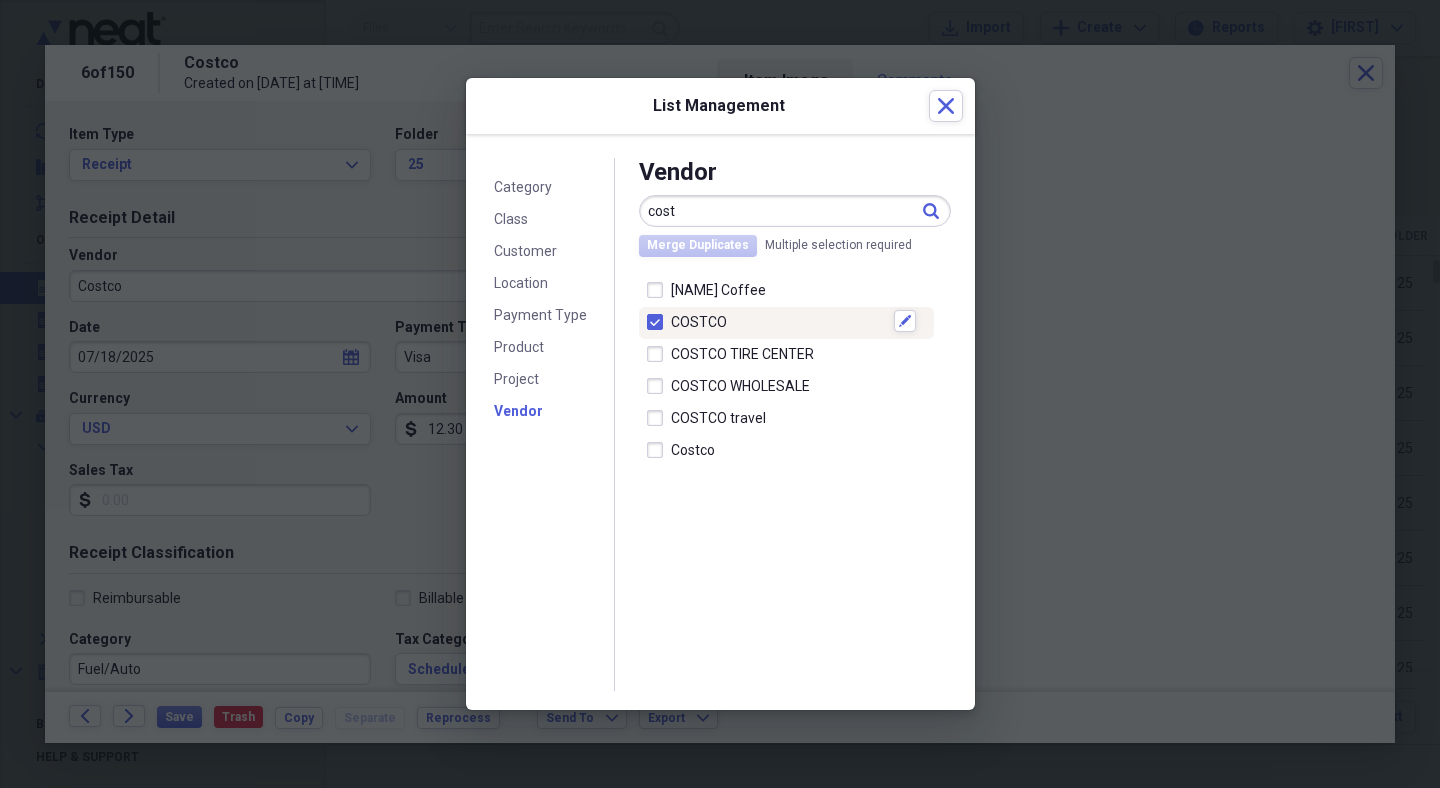 checkbox on "true" 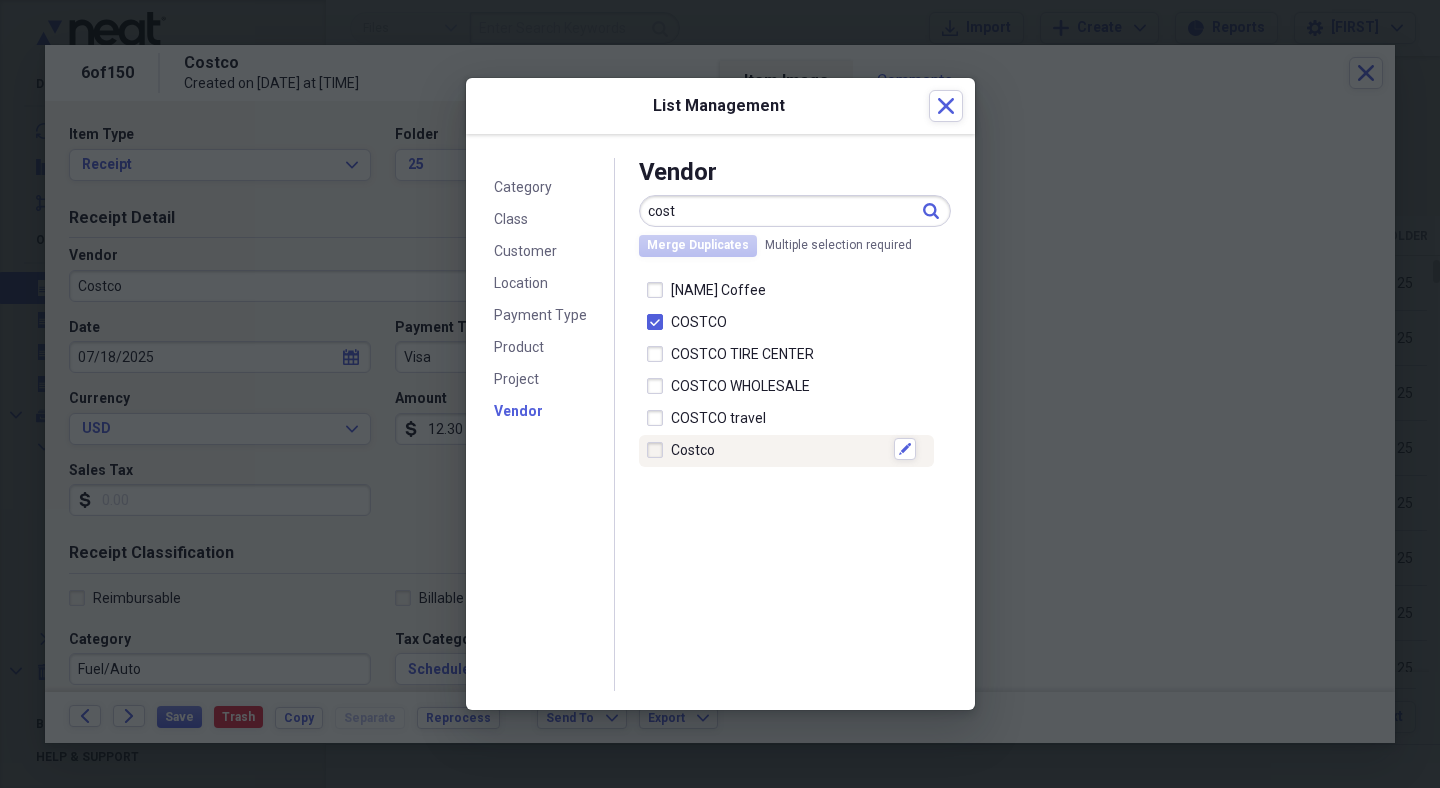 click on "Costco Edit" at bounding box center [786, 451] 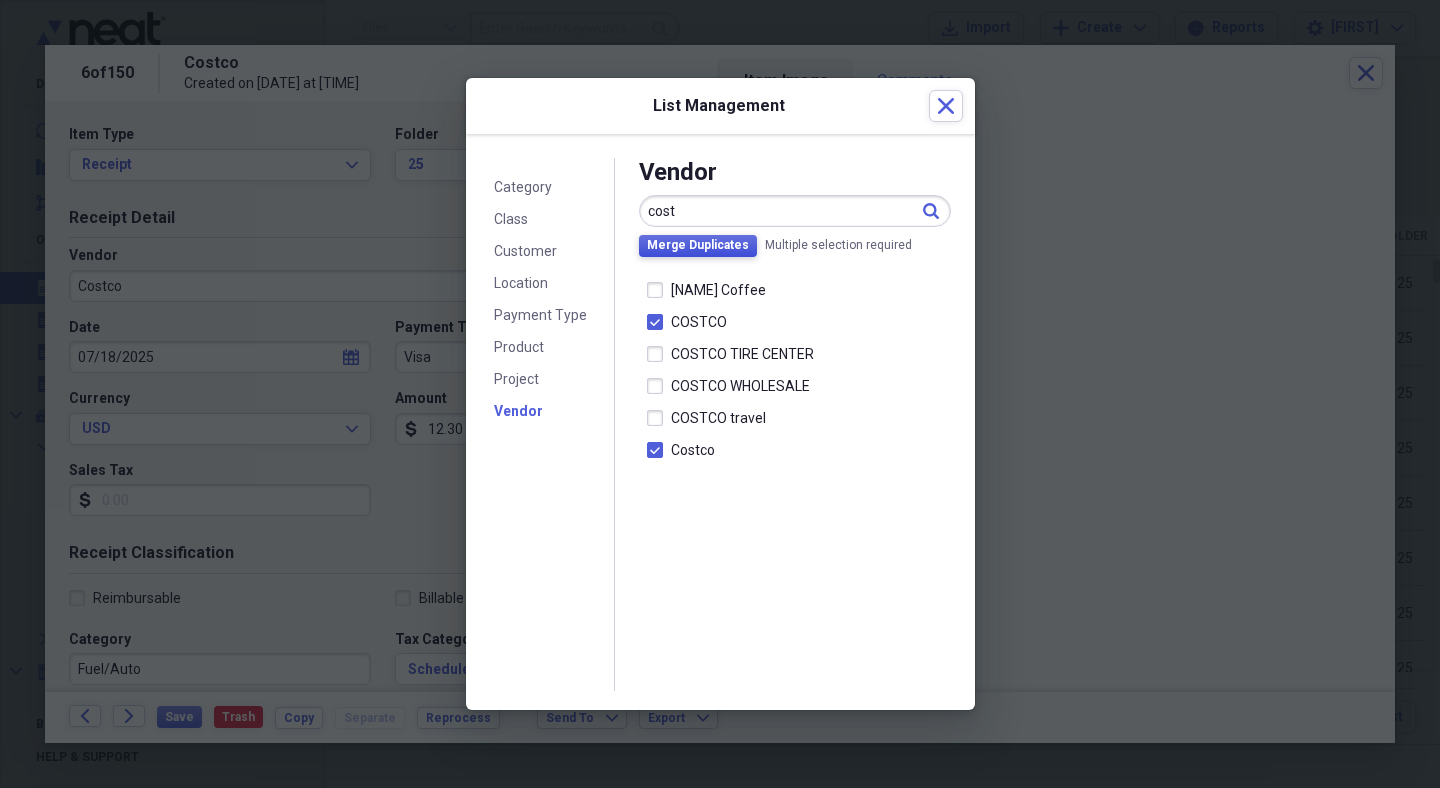click on "Merge Duplicates" at bounding box center [698, 245] 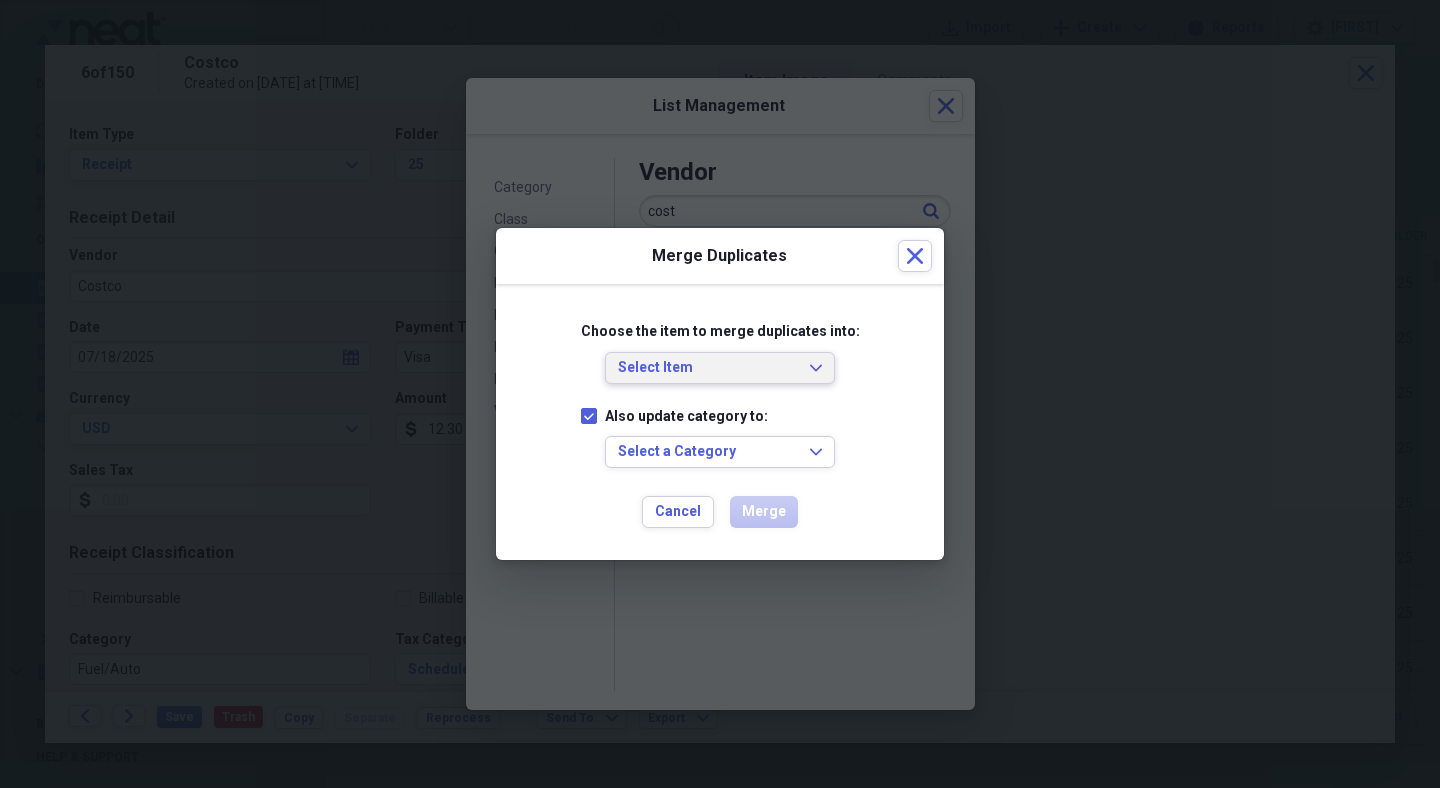 click on "Select Item" at bounding box center [708, 368] 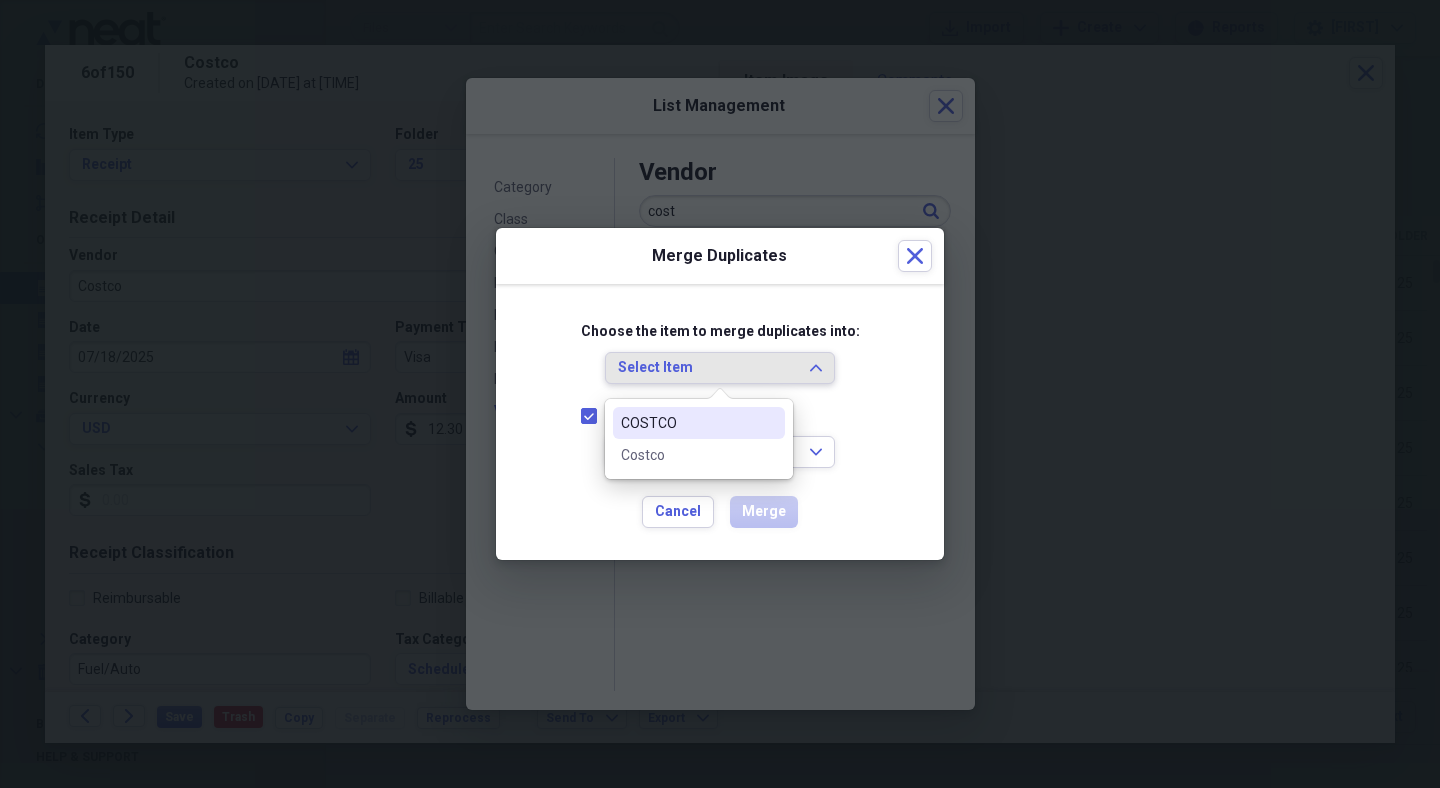 click 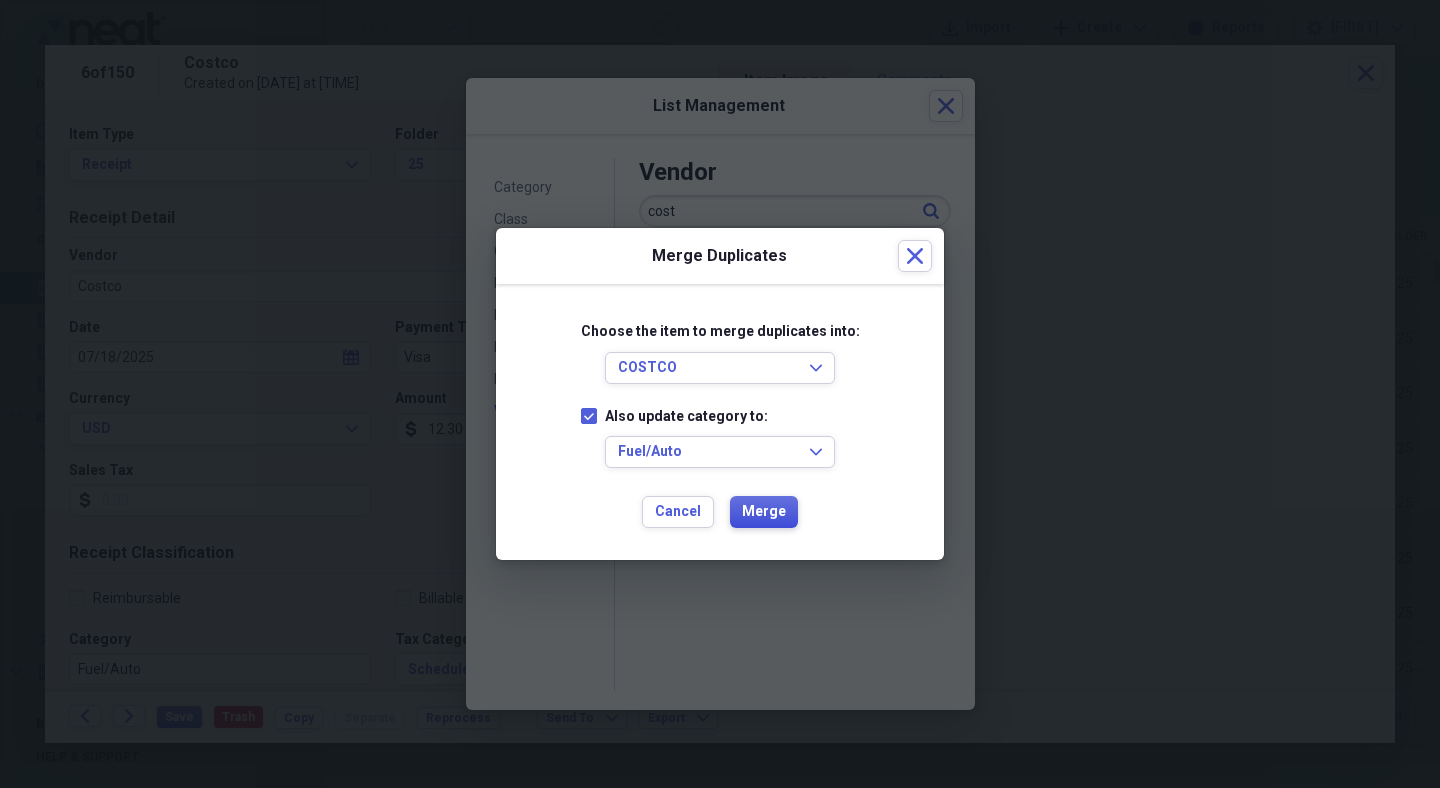 click on "Merge" at bounding box center [764, 512] 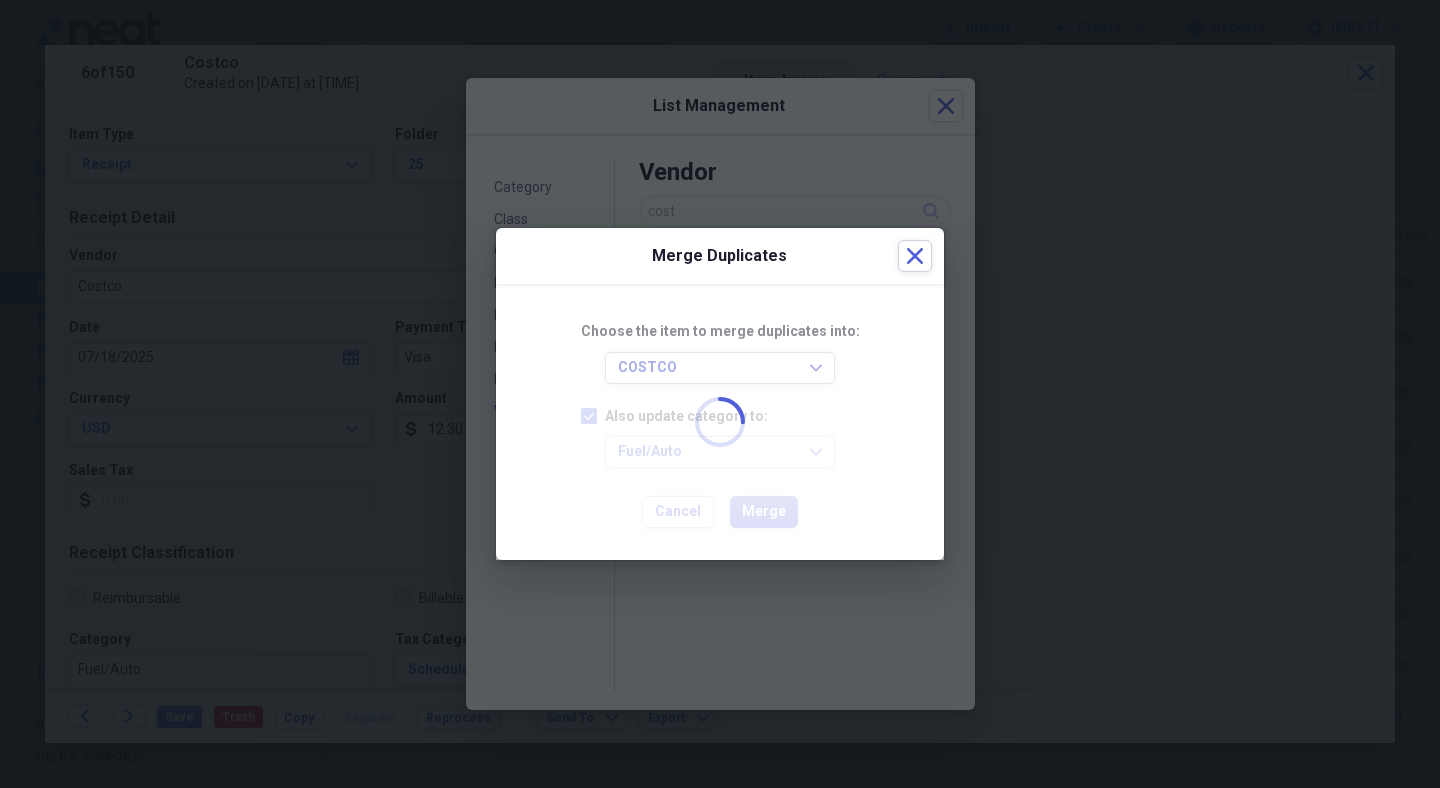 checkbox on "false" 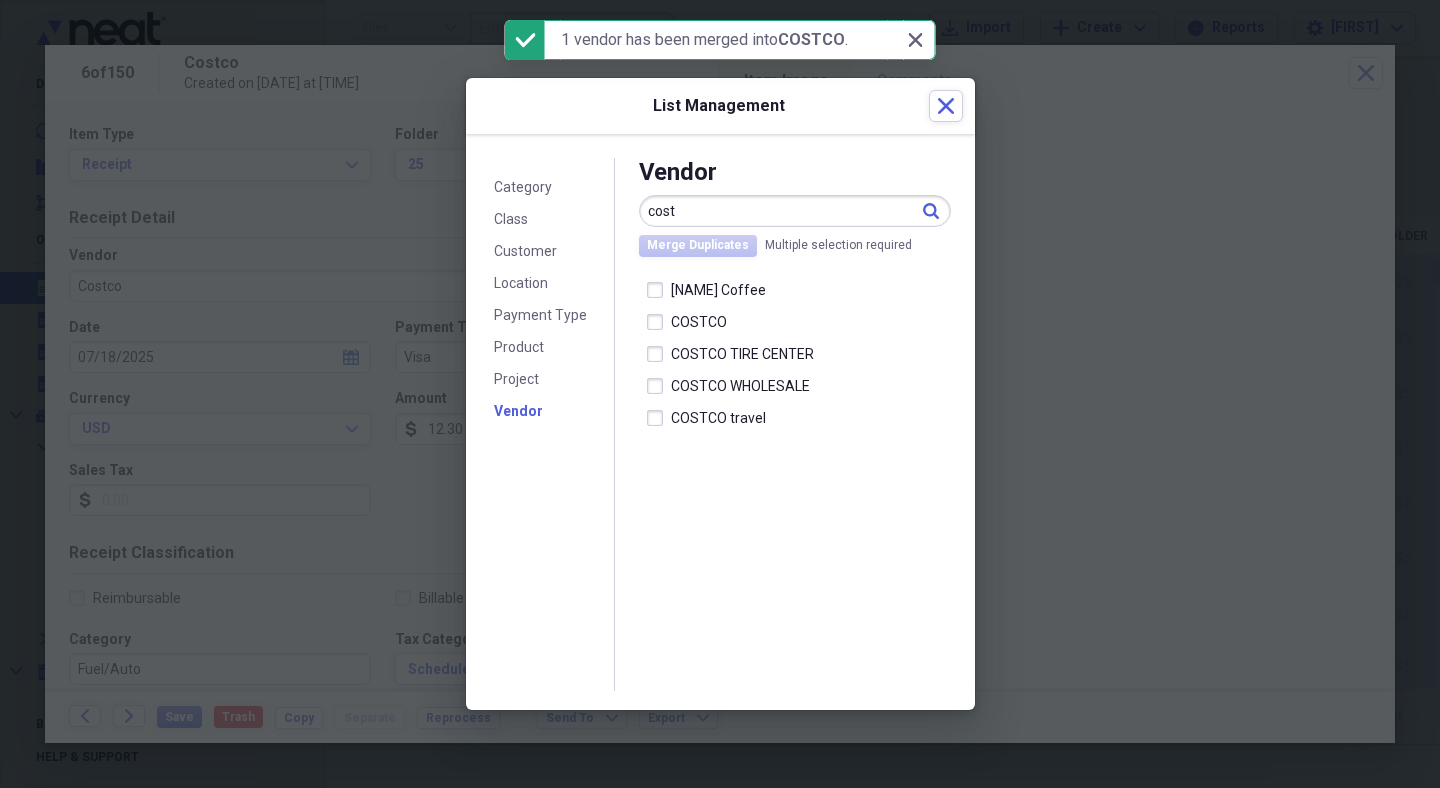 type on "COSTCO" 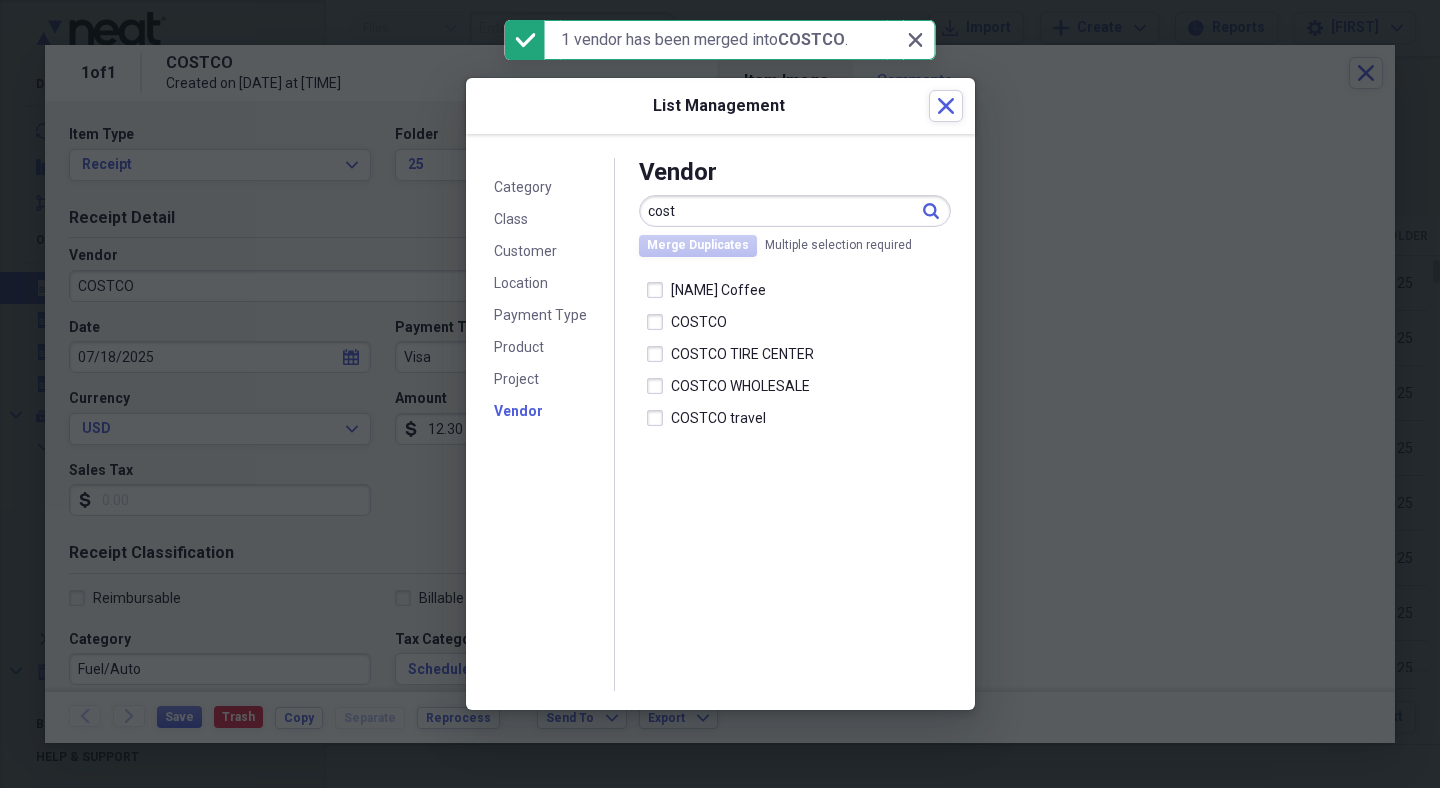 click at bounding box center [659, 322] 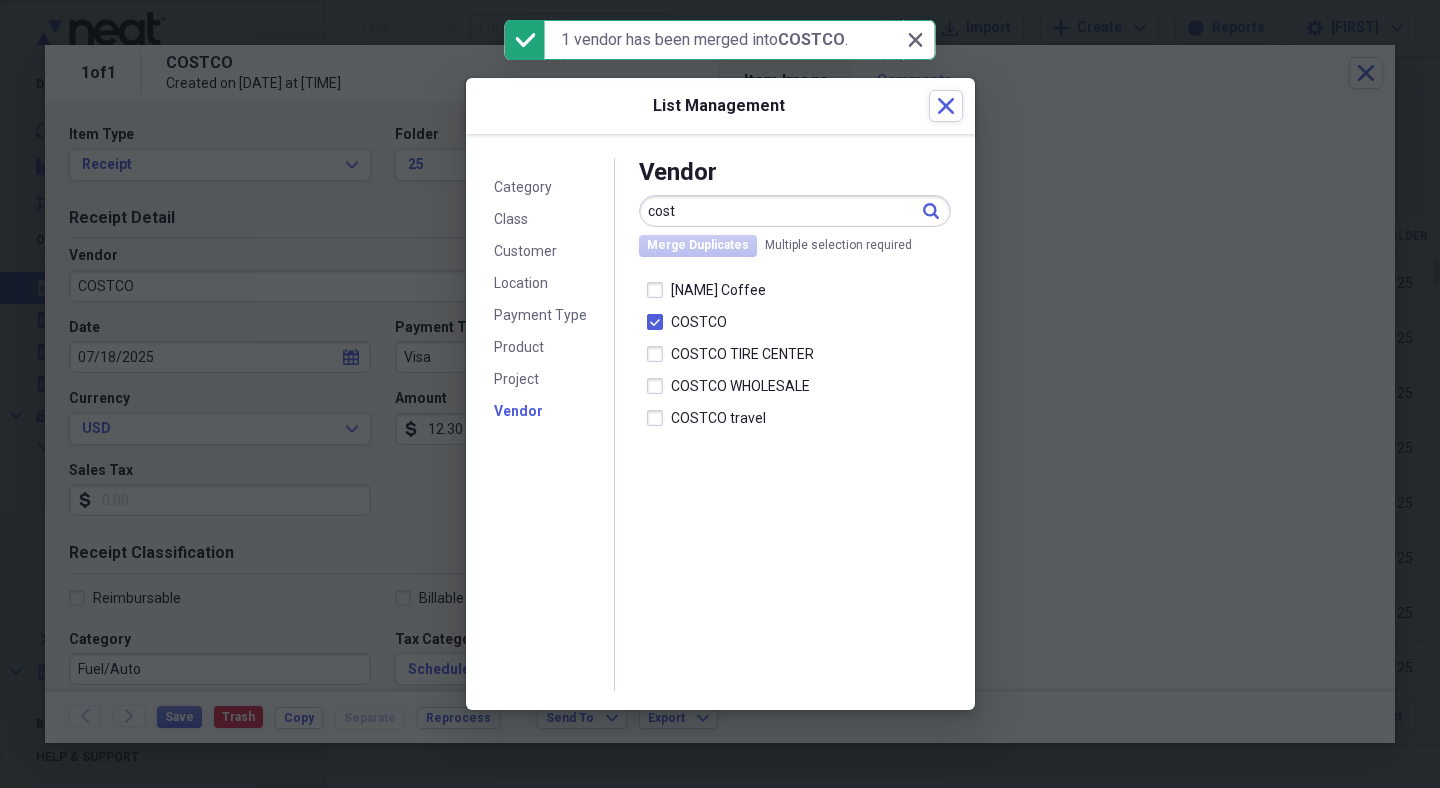 checkbox on "true" 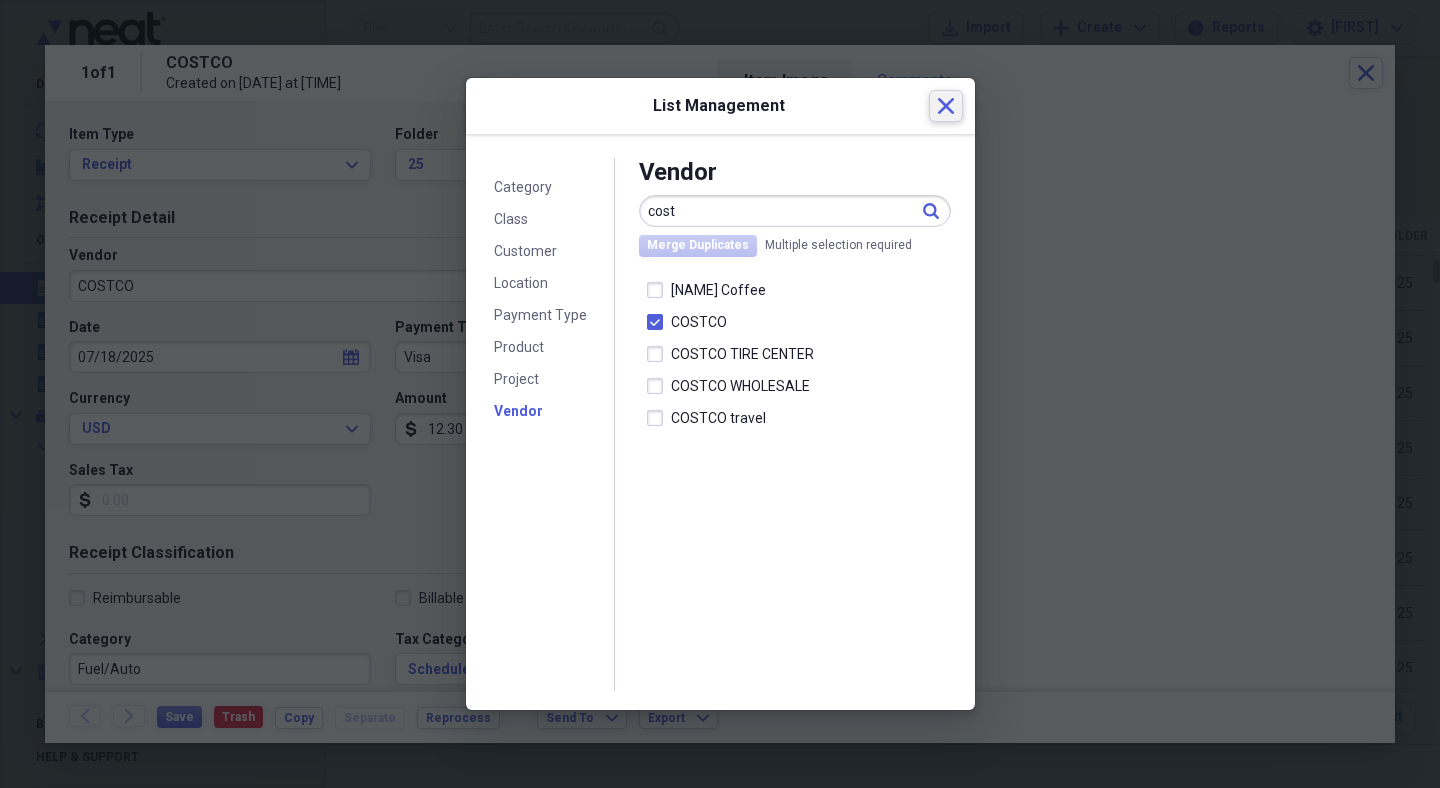 click on "Close" at bounding box center (946, 106) 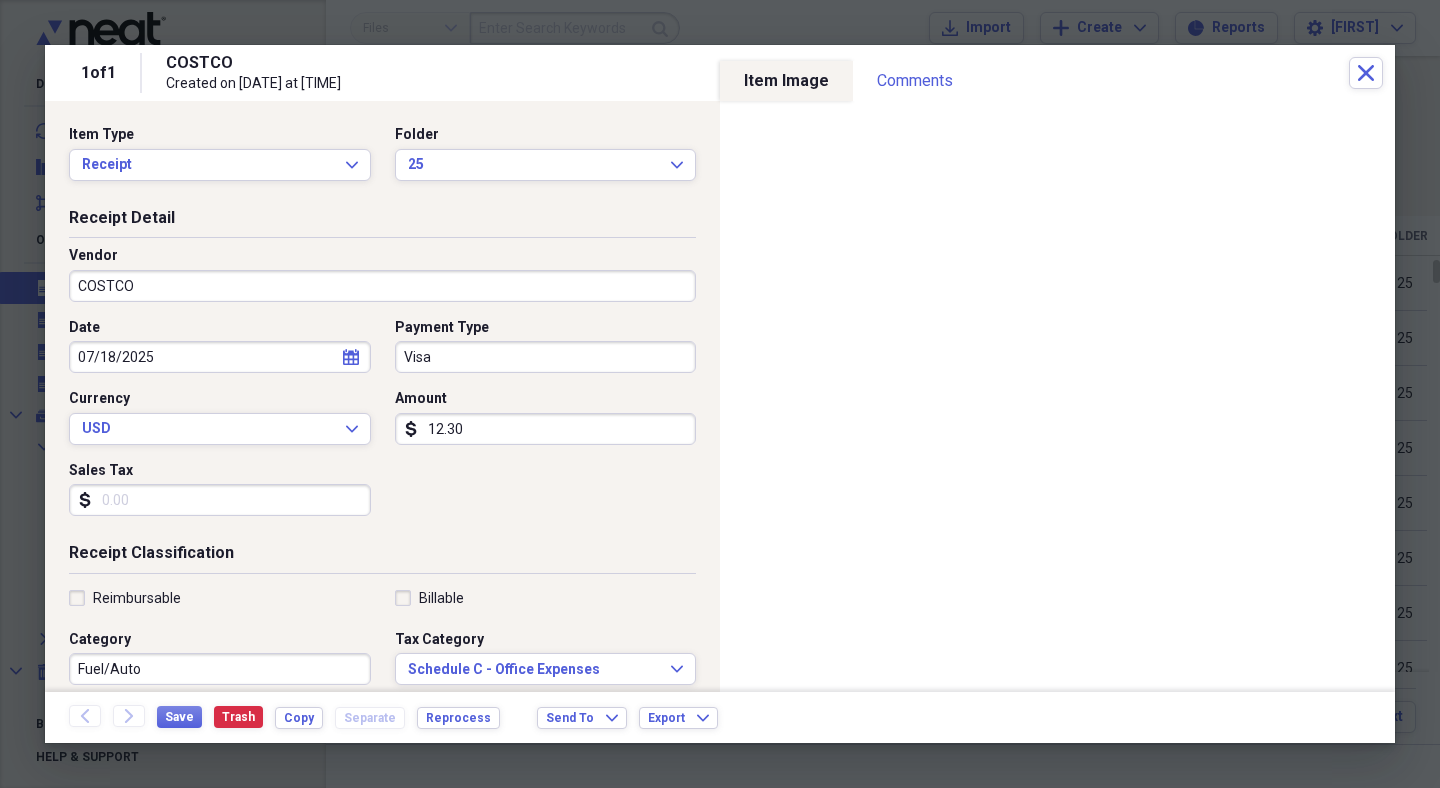 click on "Receipt Detail" at bounding box center [382, 222] 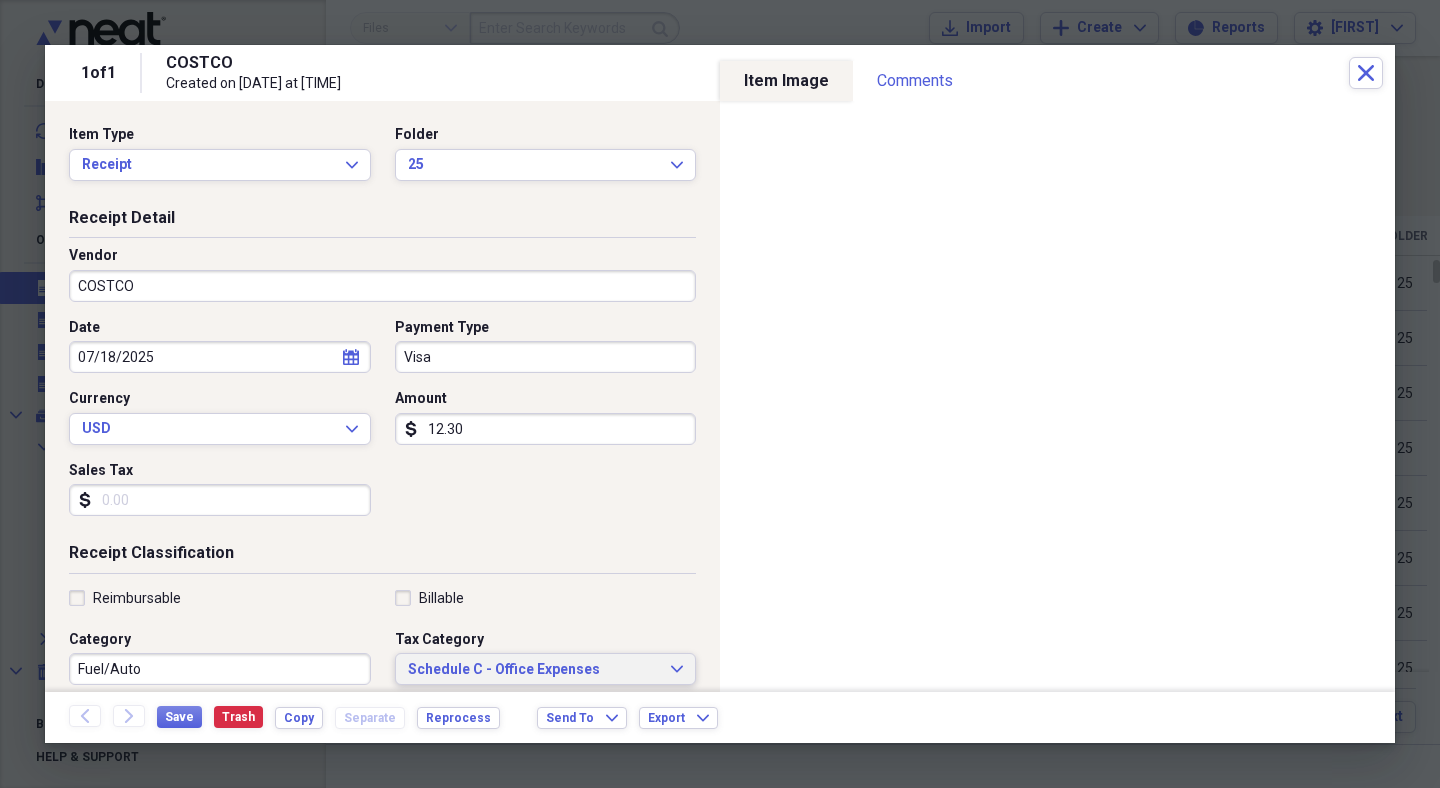 click on "Schedule C - Office Expenses" at bounding box center [534, 670] 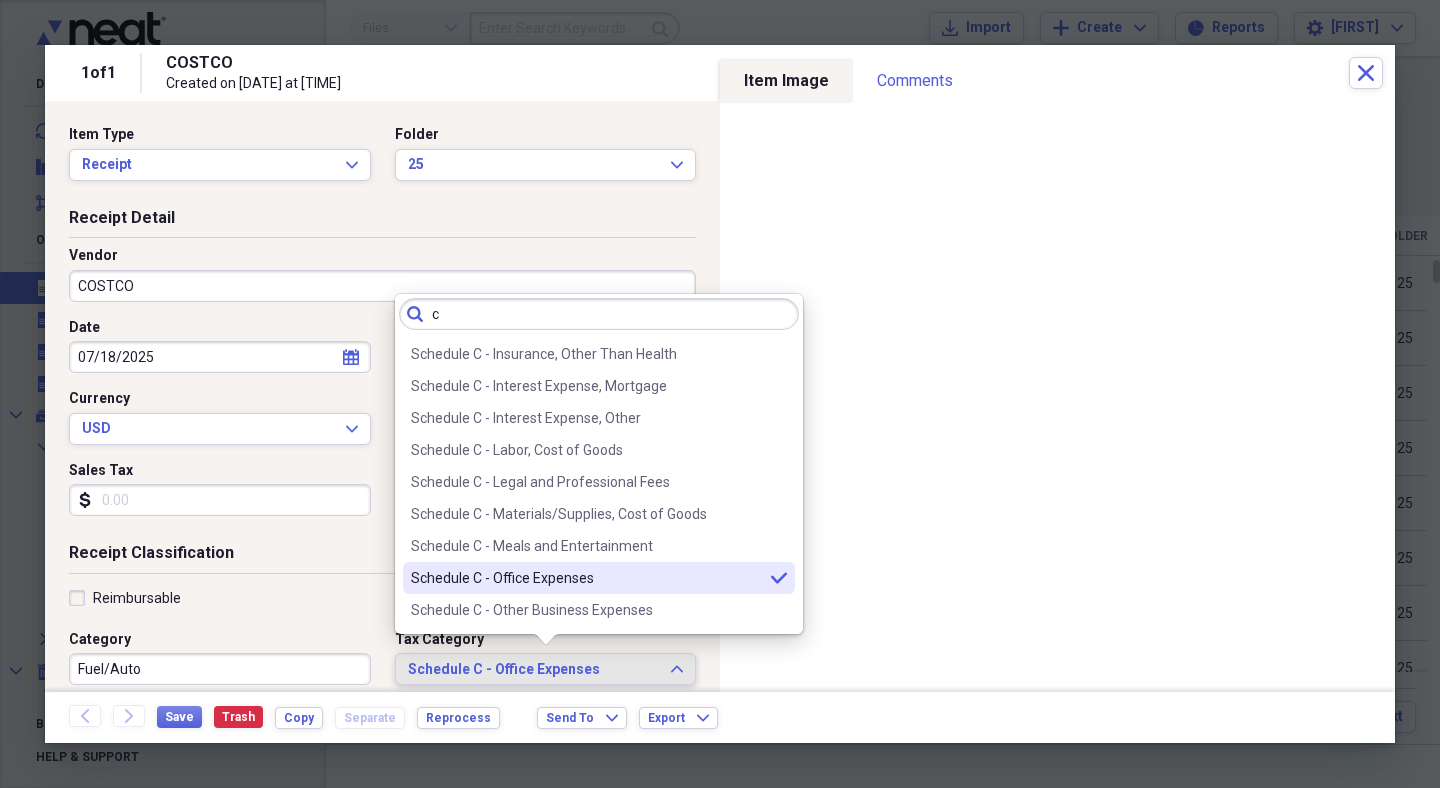 scroll, scrollTop: 0, scrollLeft: 0, axis: both 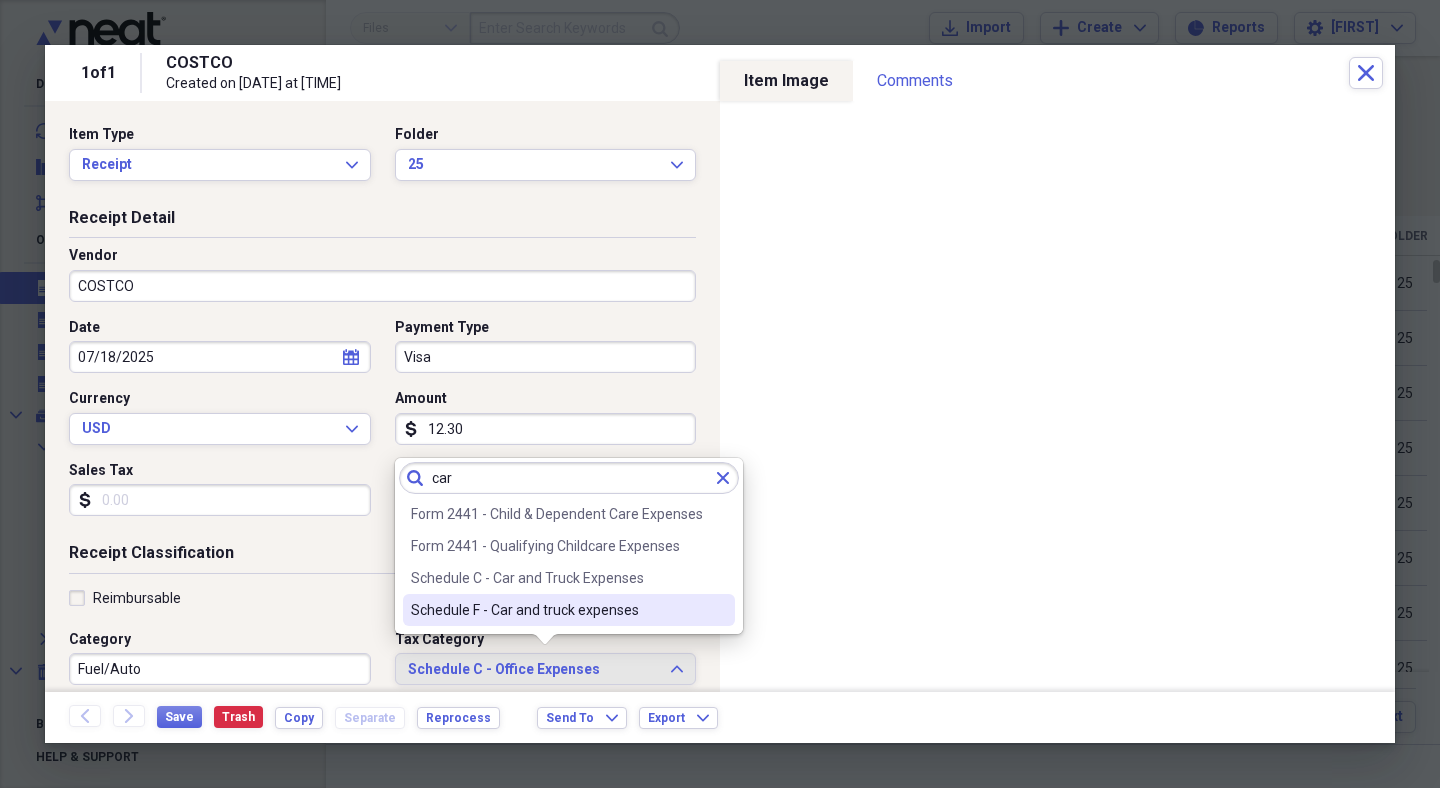 type on "car" 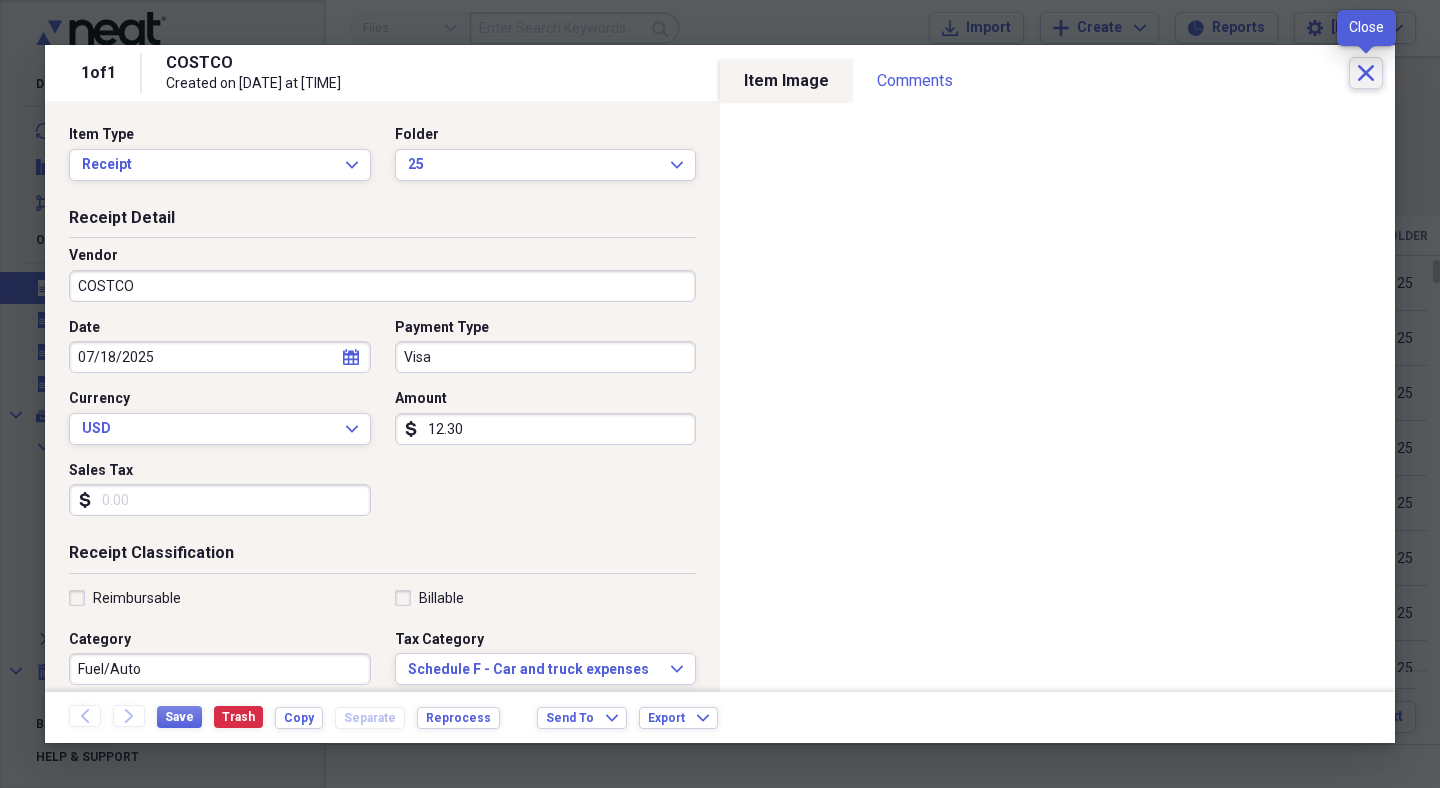 click on "Close" 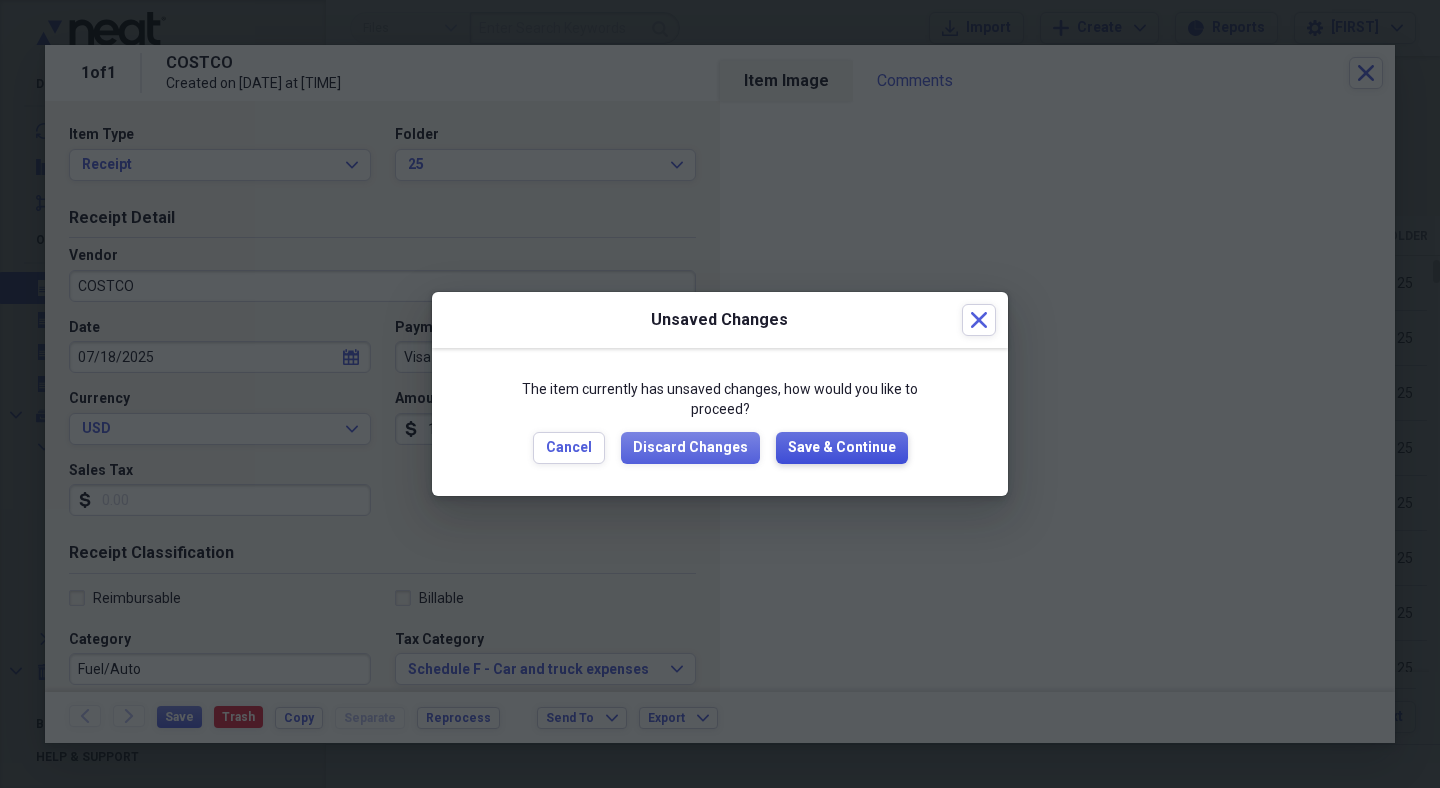 click on "Save & Continue" at bounding box center (842, 448) 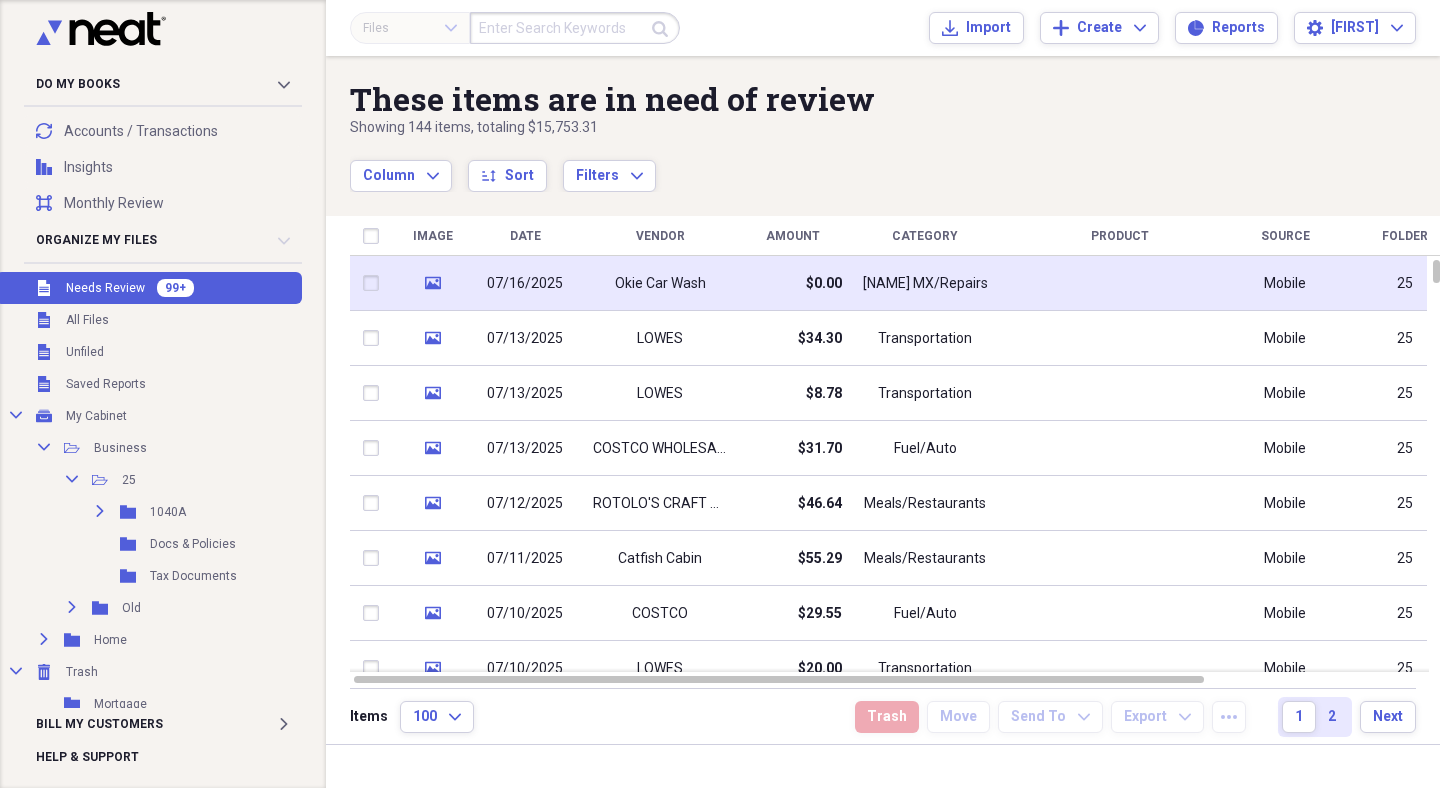 click on "Okie Car Wash" at bounding box center (660, 283) 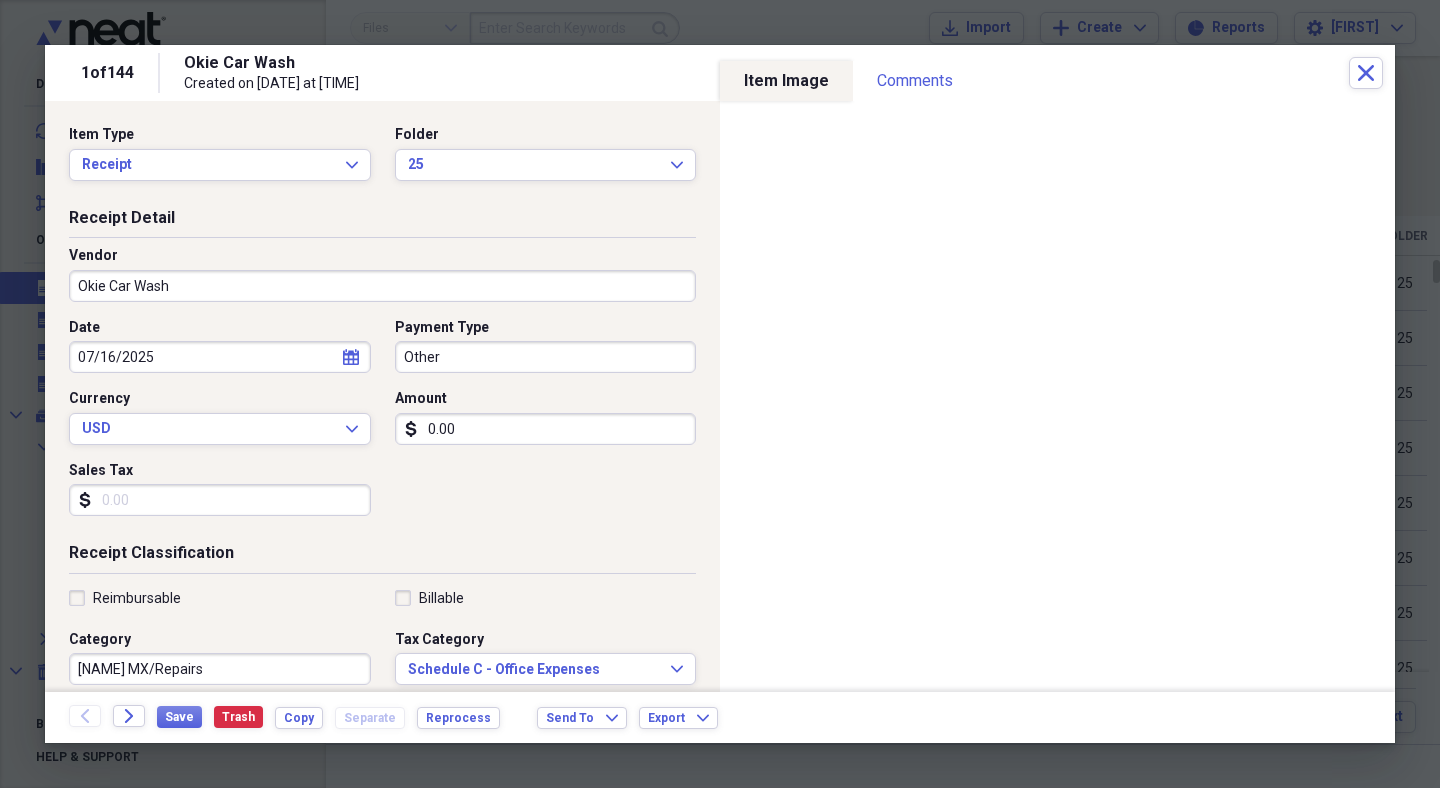click on "Other" at bounding box center (546, 357) 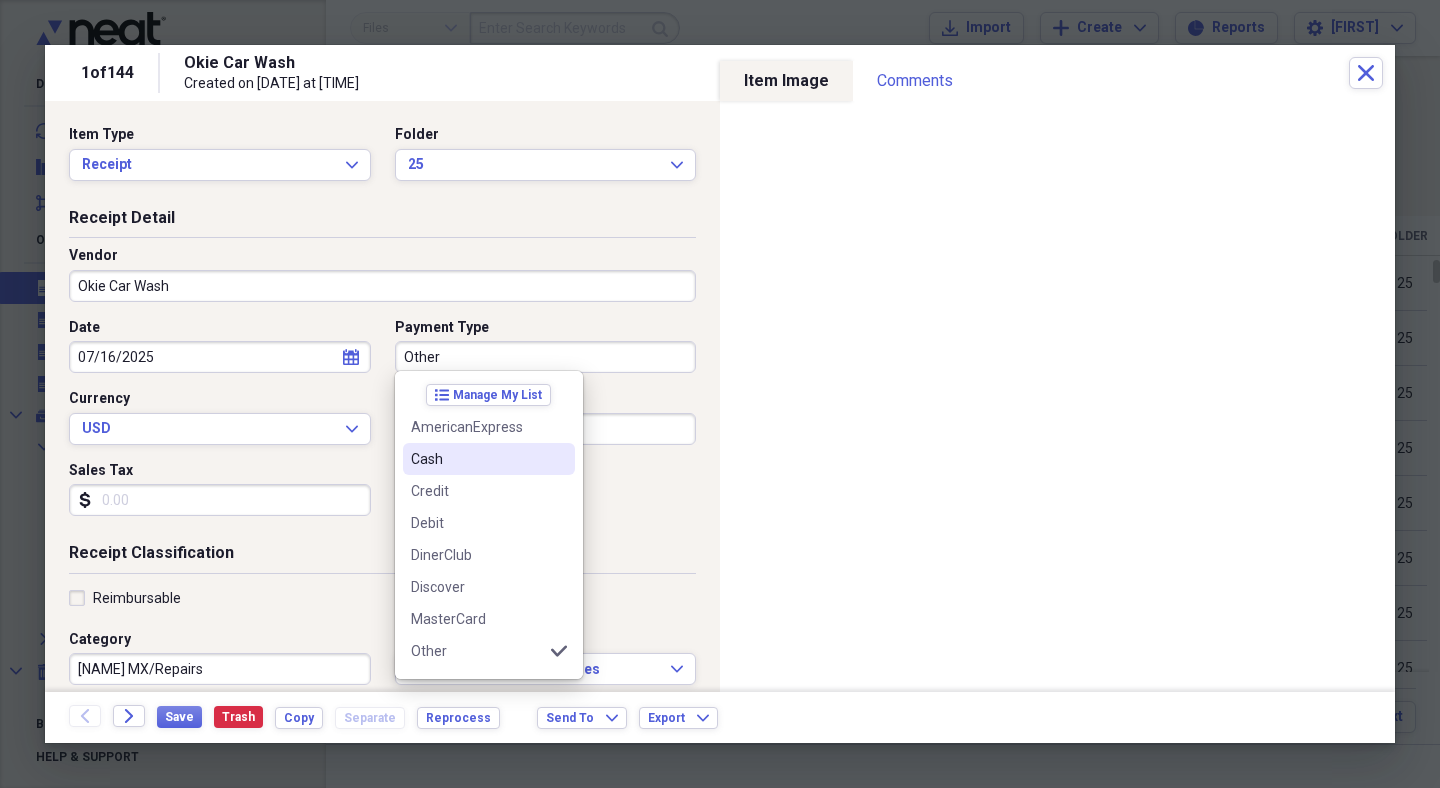 click on "Cash" at bounding box center [477, 459] 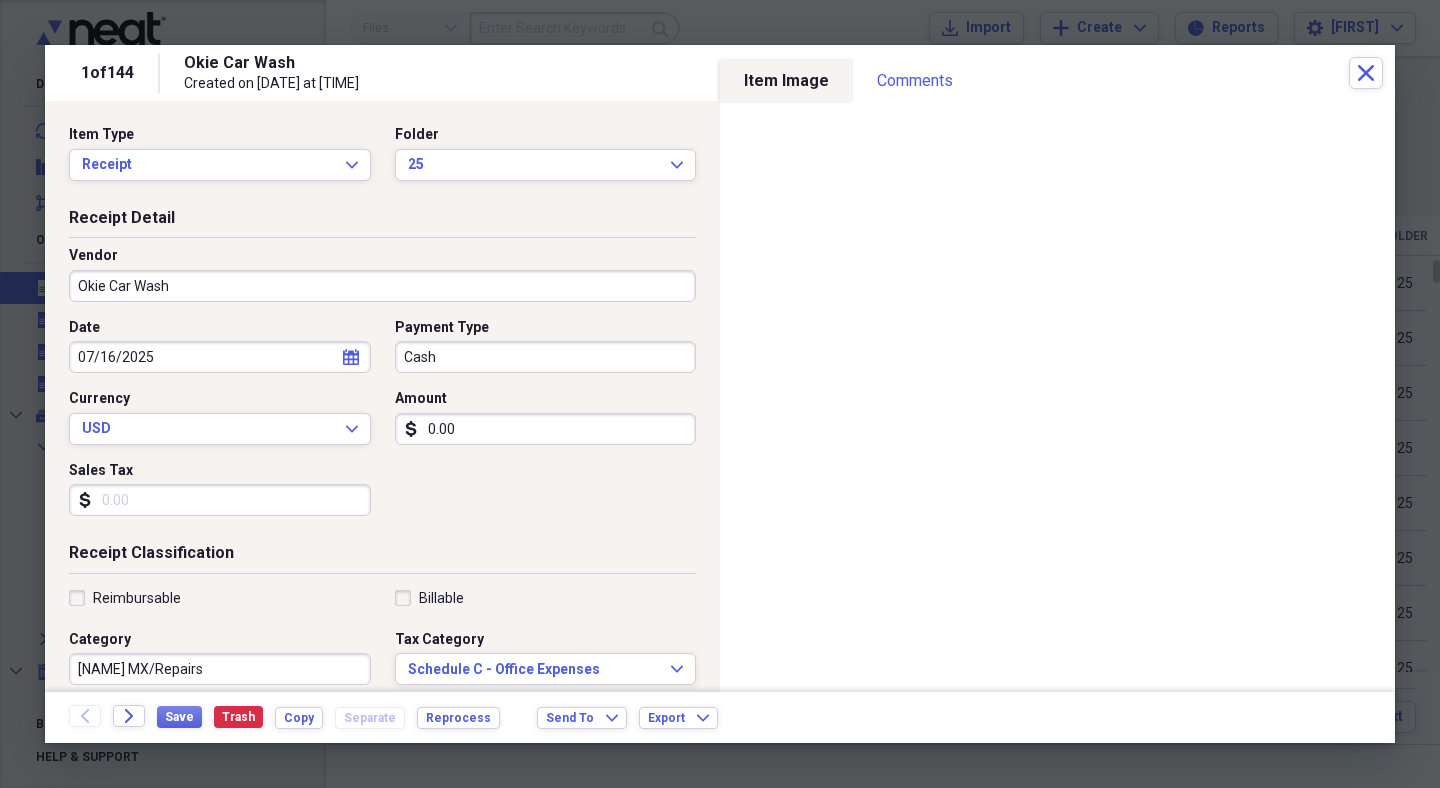 click on "0.00" at bounding box center (546, 429) 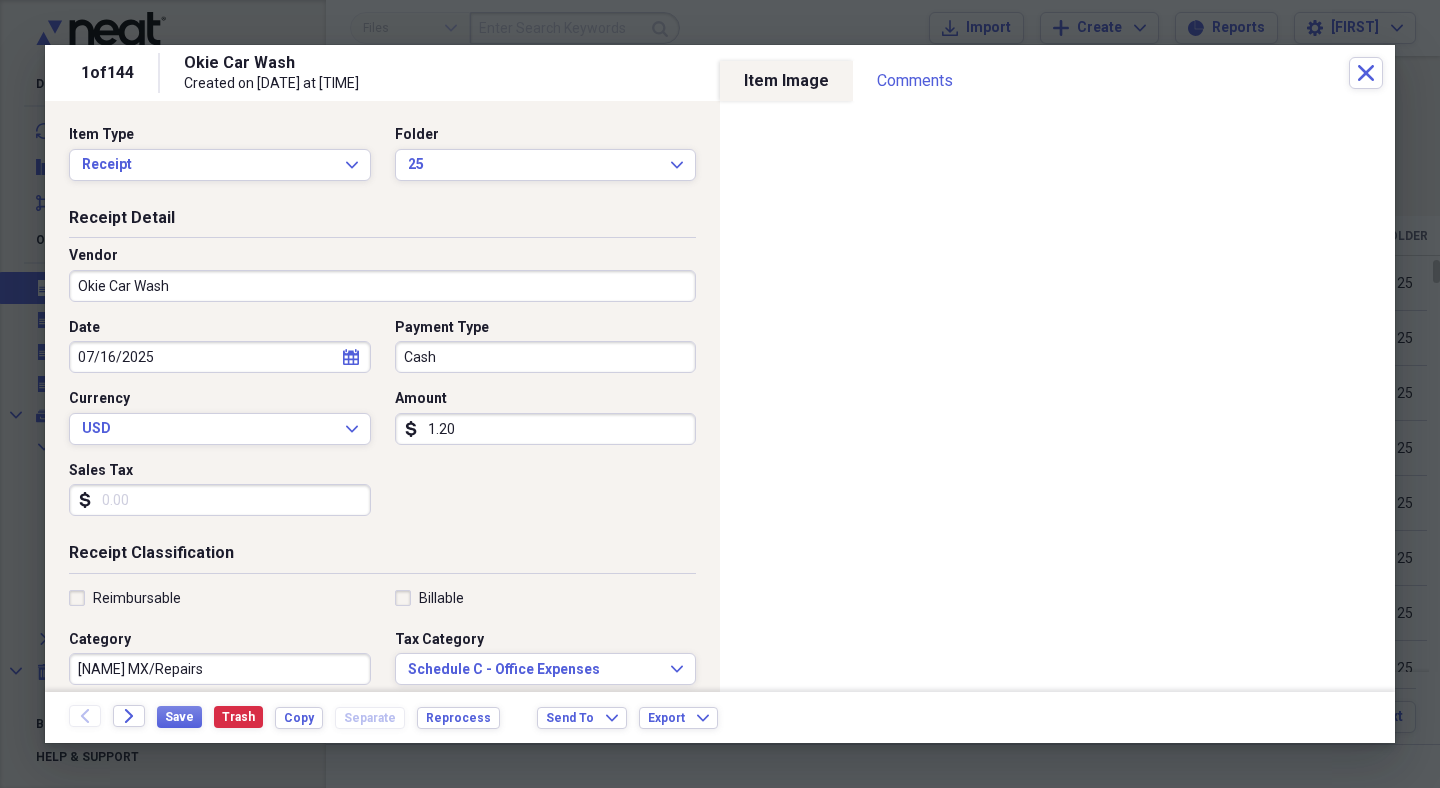 type on "12.00" 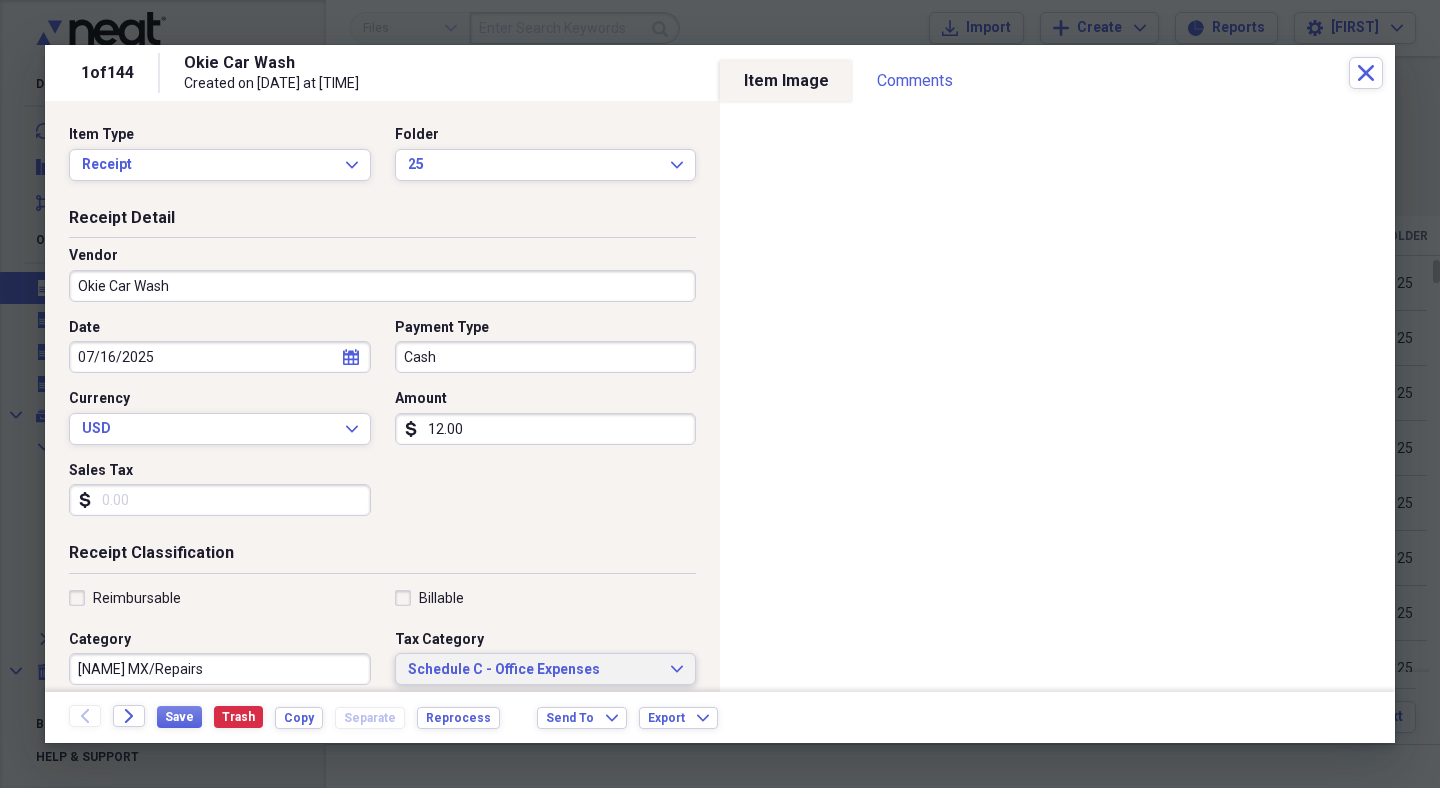 click on "Schedule C - Office Expenses" at bounding box center [534, 670] 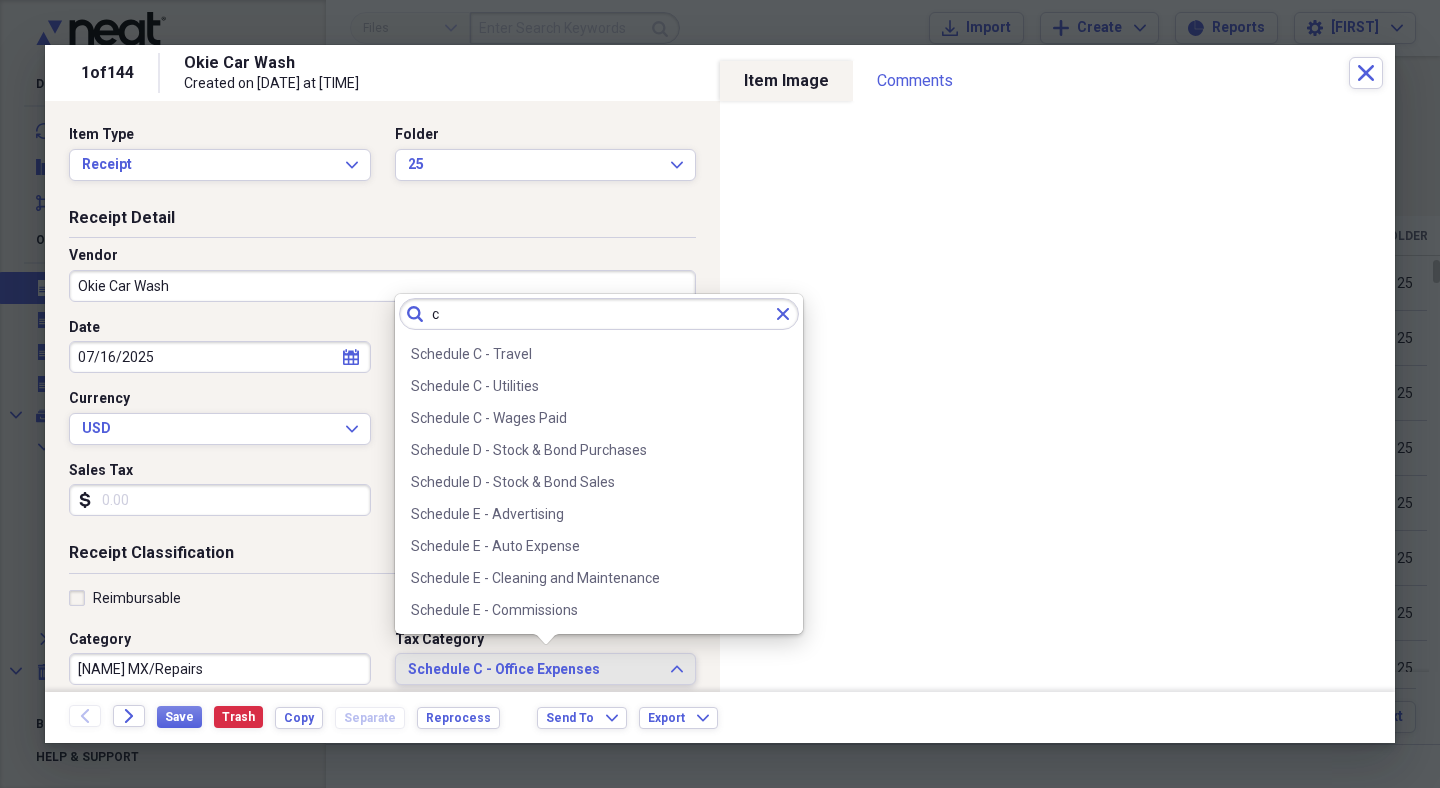 scroll, scrollTop: 0, scrollLeft: 0, axis: both 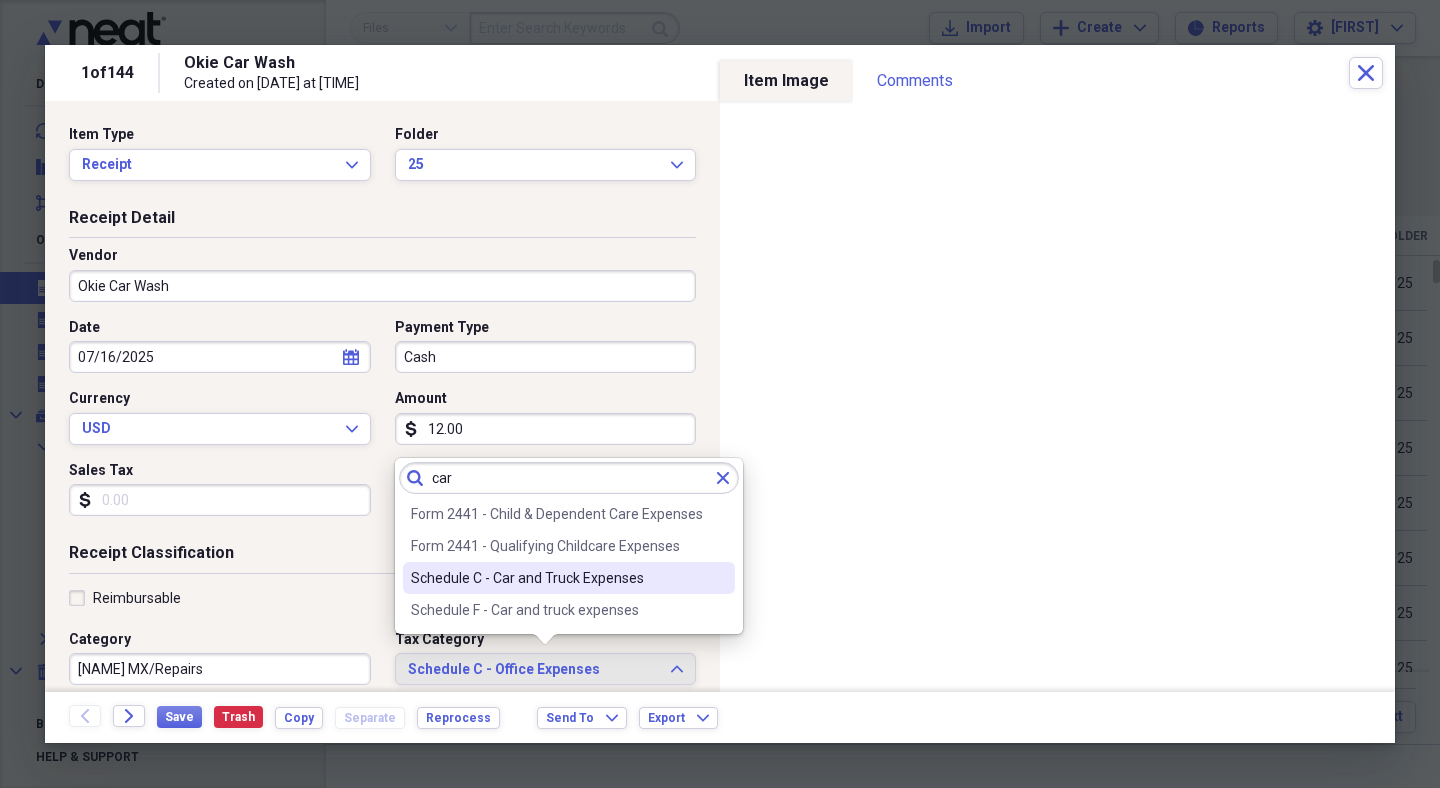 type on "car" 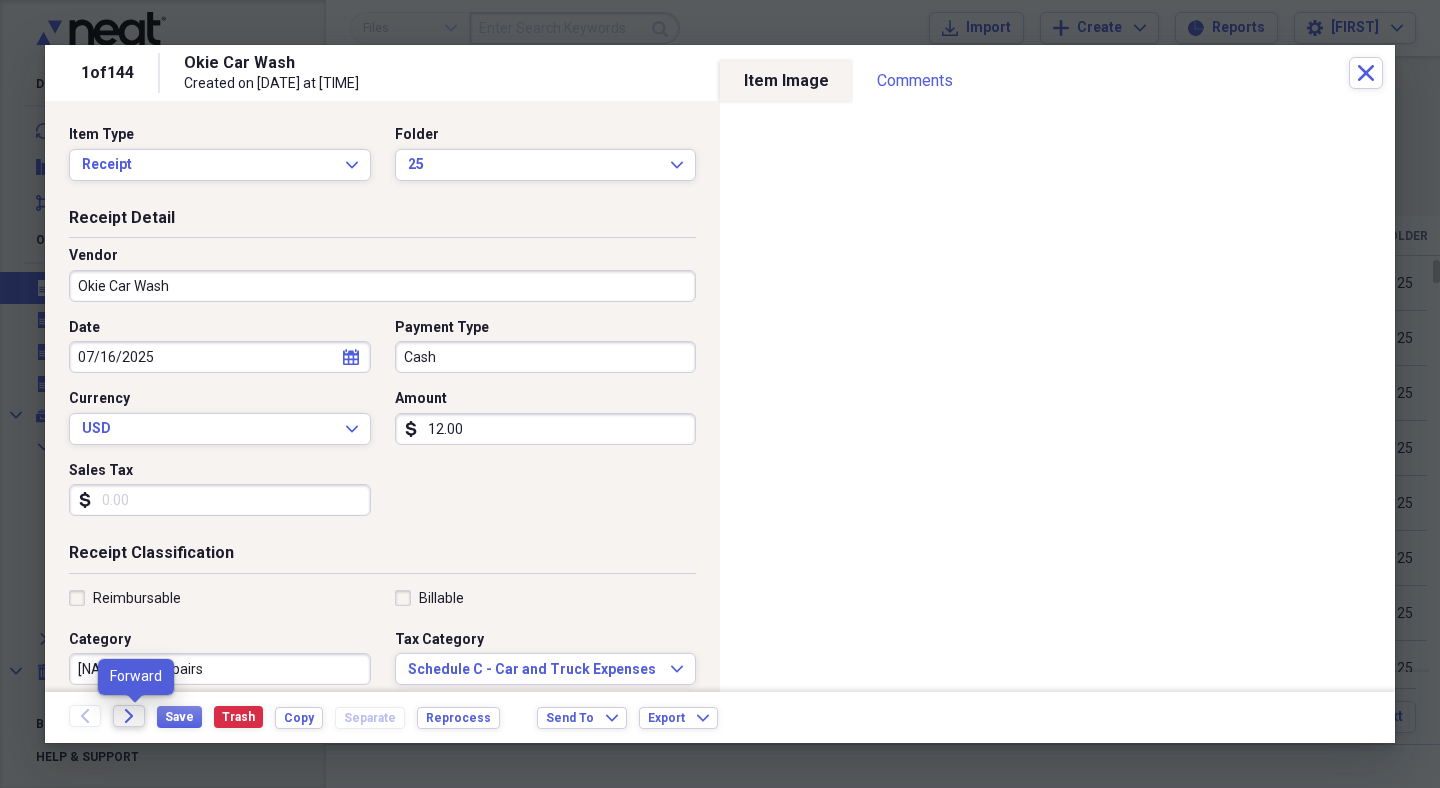 click on "Forward" 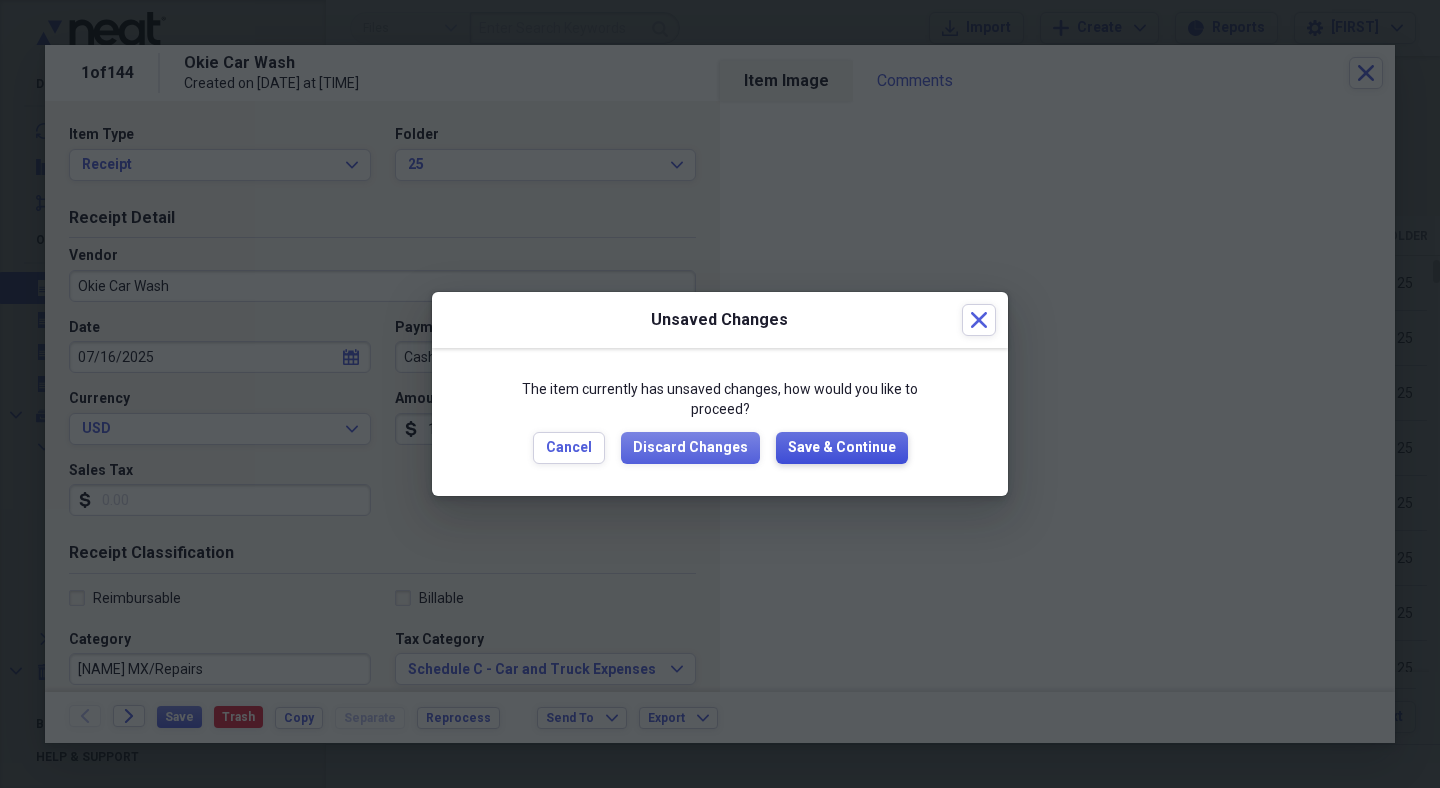 click on "Save & Continue" at bounding box center [842, 448] 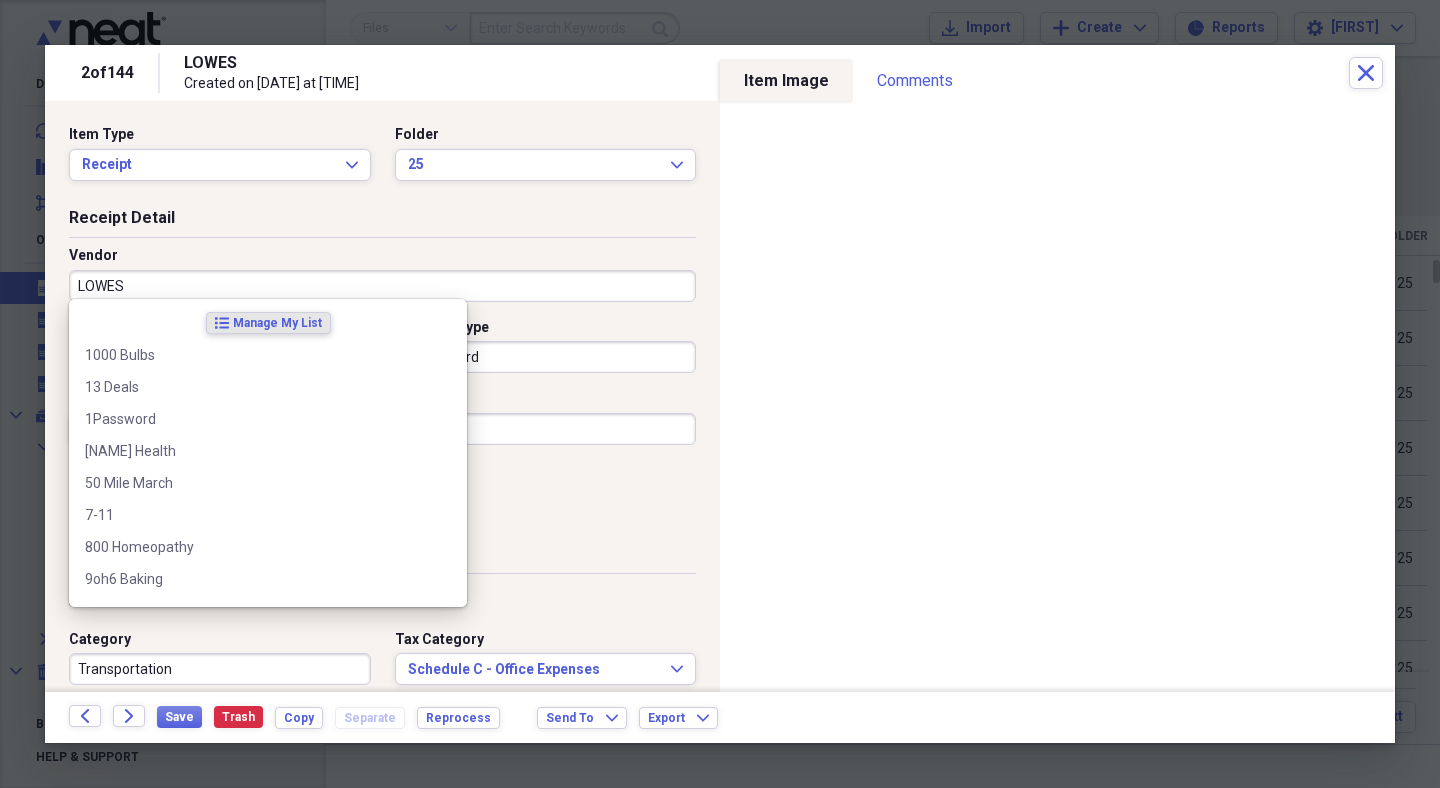 scroll, scrollTop: 1, scrollLeft: 0, axis: vertical 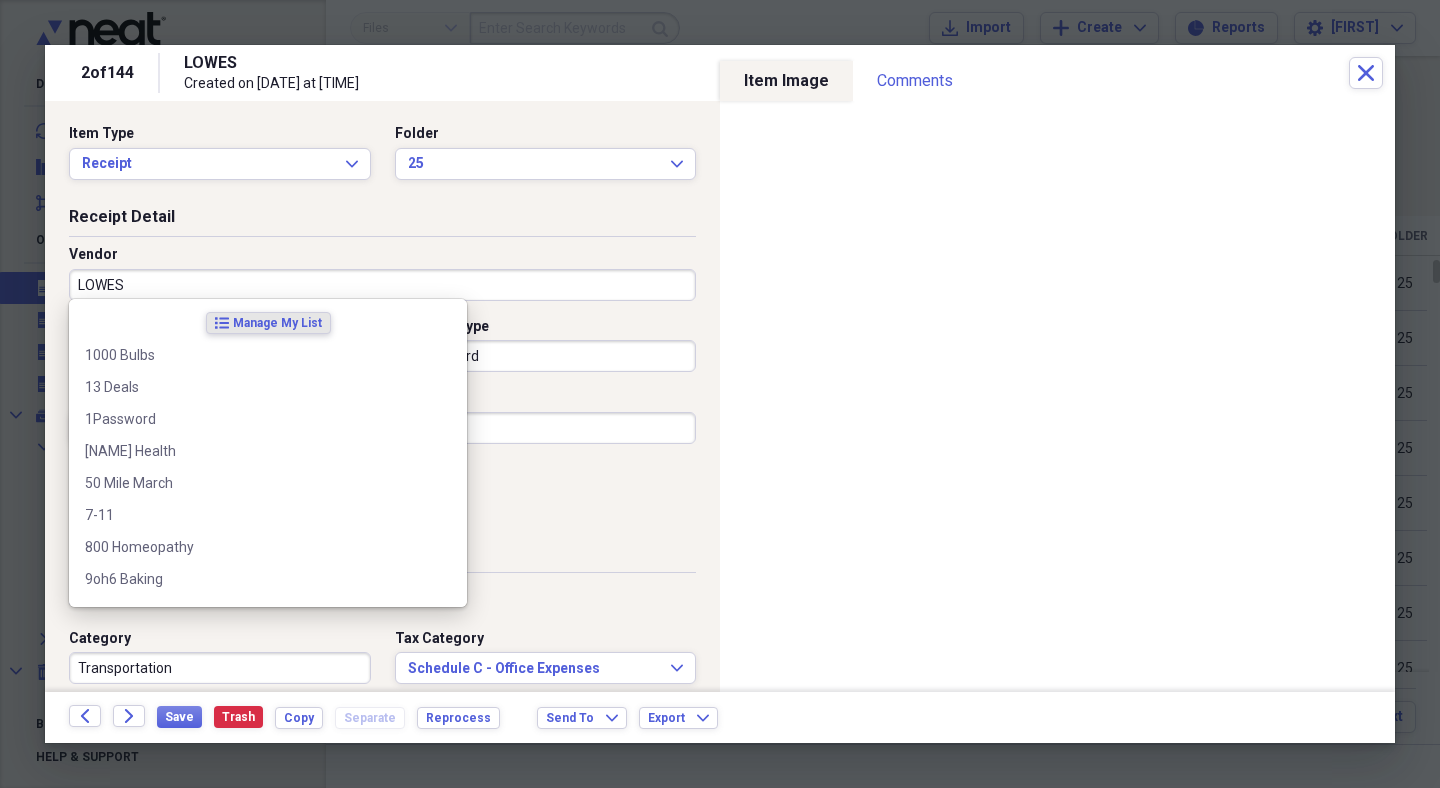 click on "LOWES" at bounding box center [382, 285] 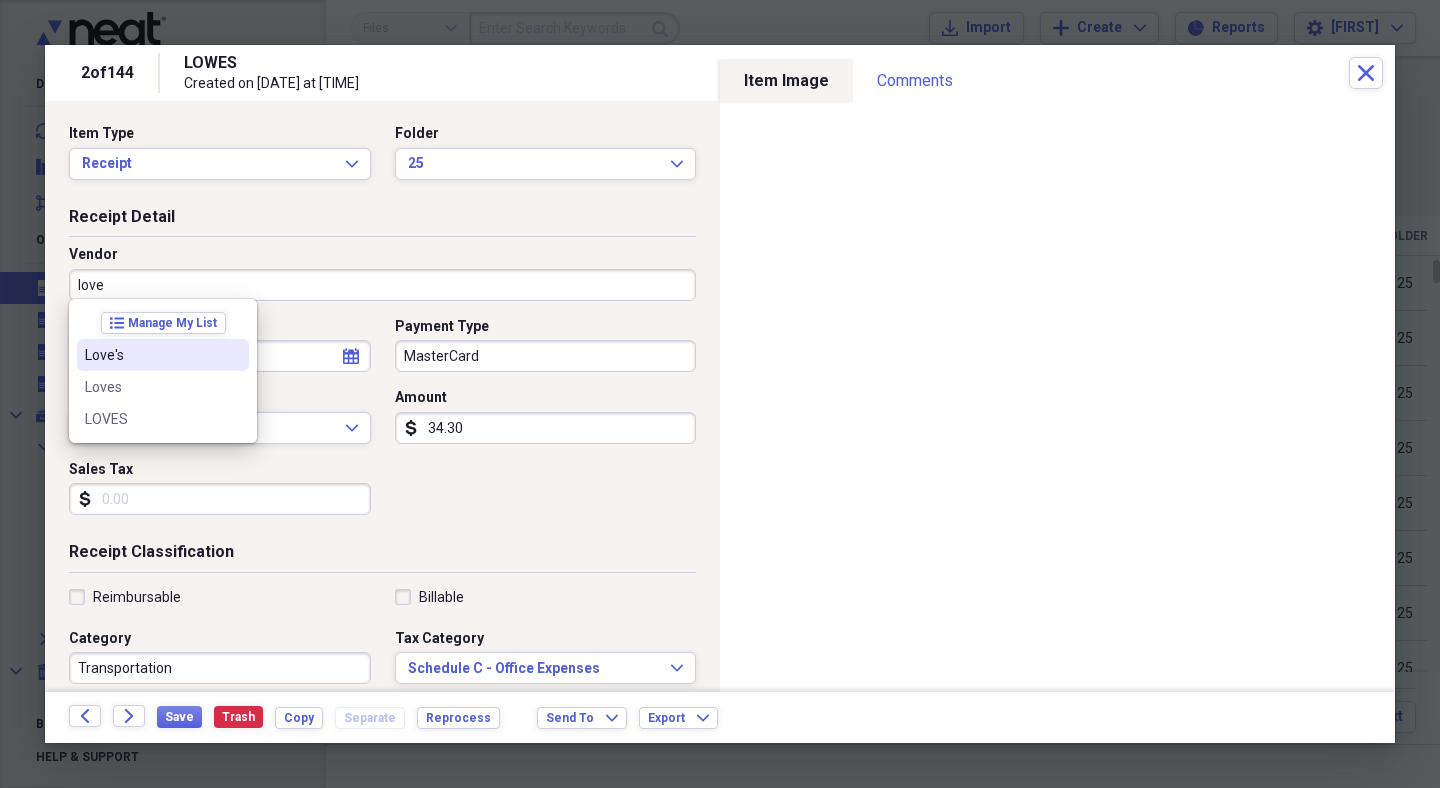 click on "Love's" at bounding box center [151, 355] 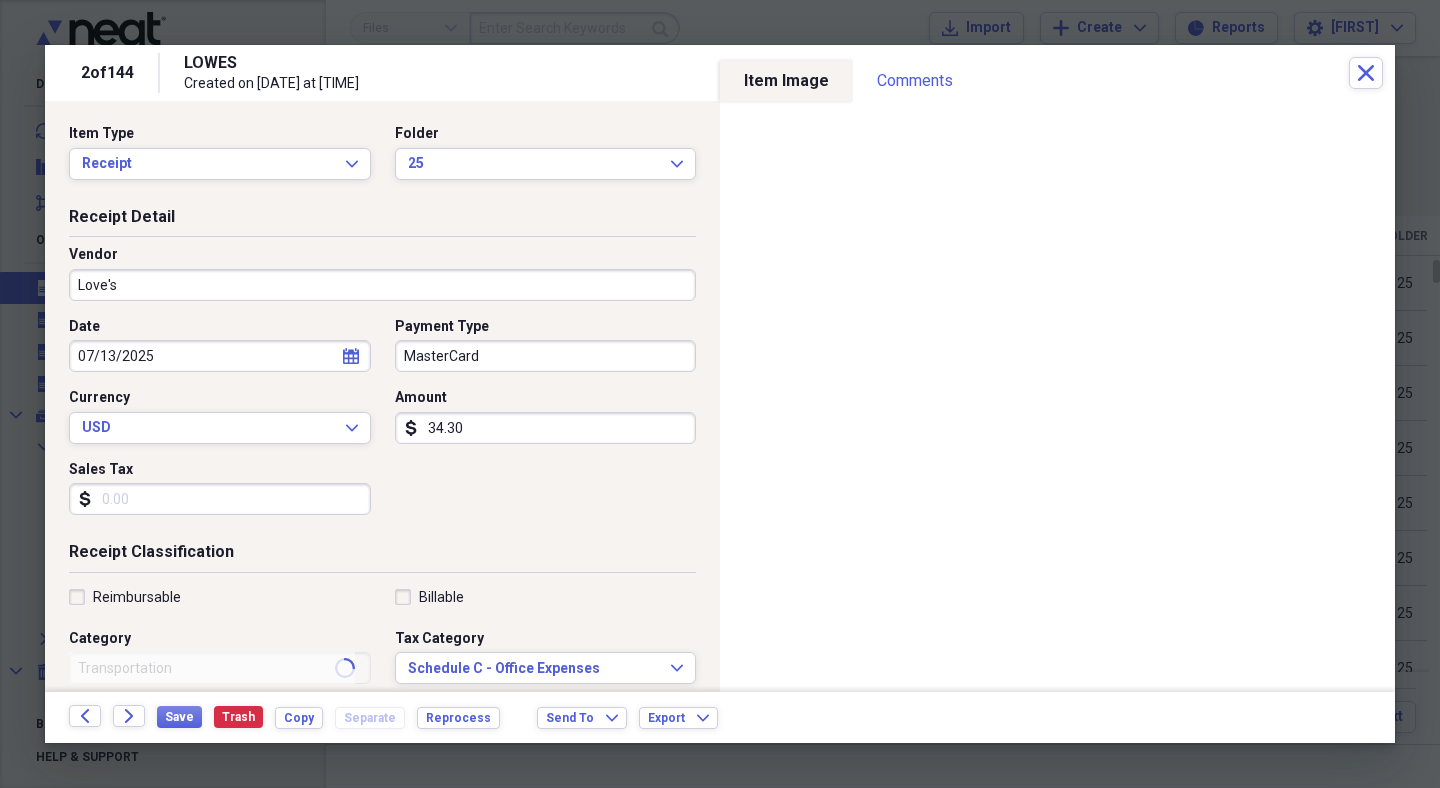 type on "Fuel/Auto" 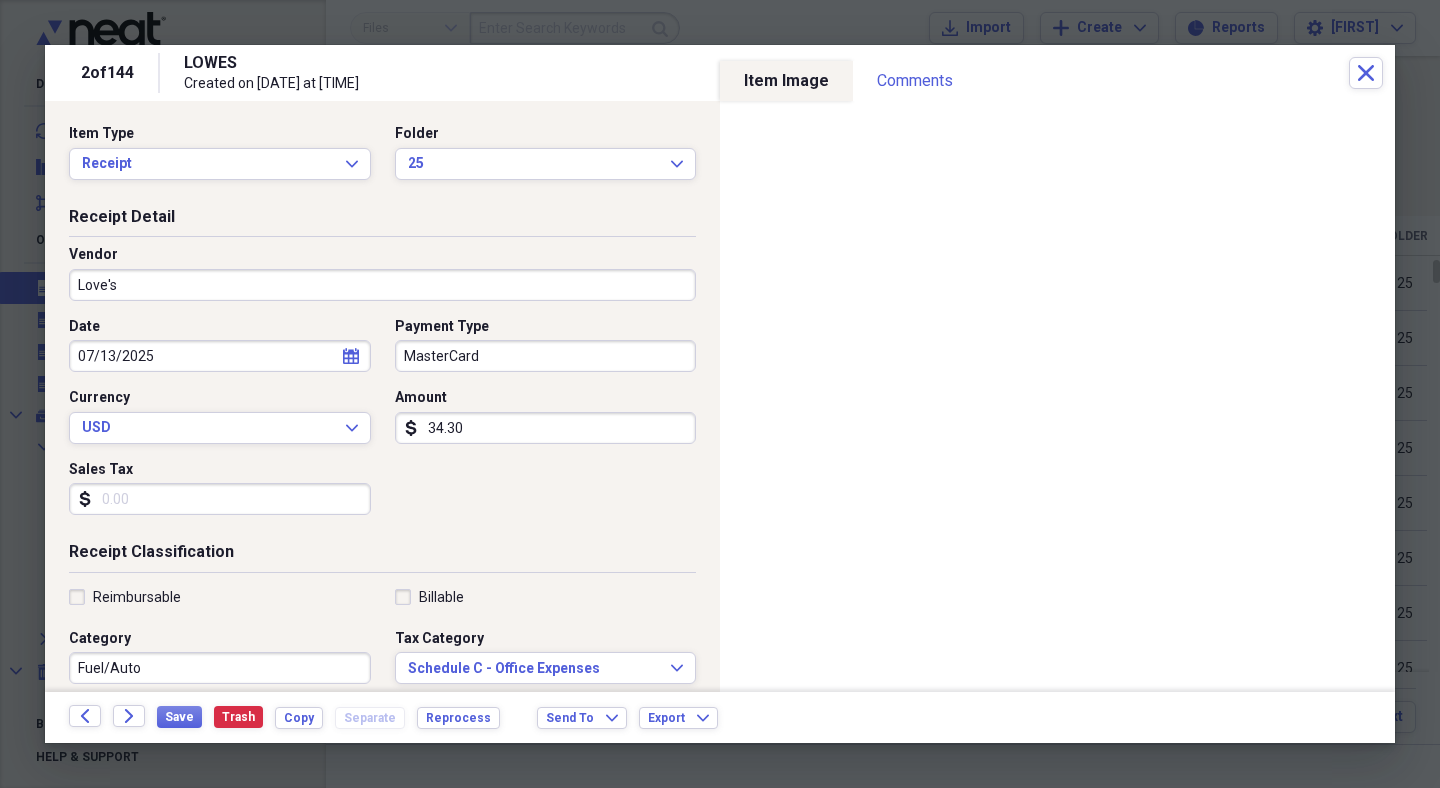 click on "Love's" at bounding box center (382, 285) 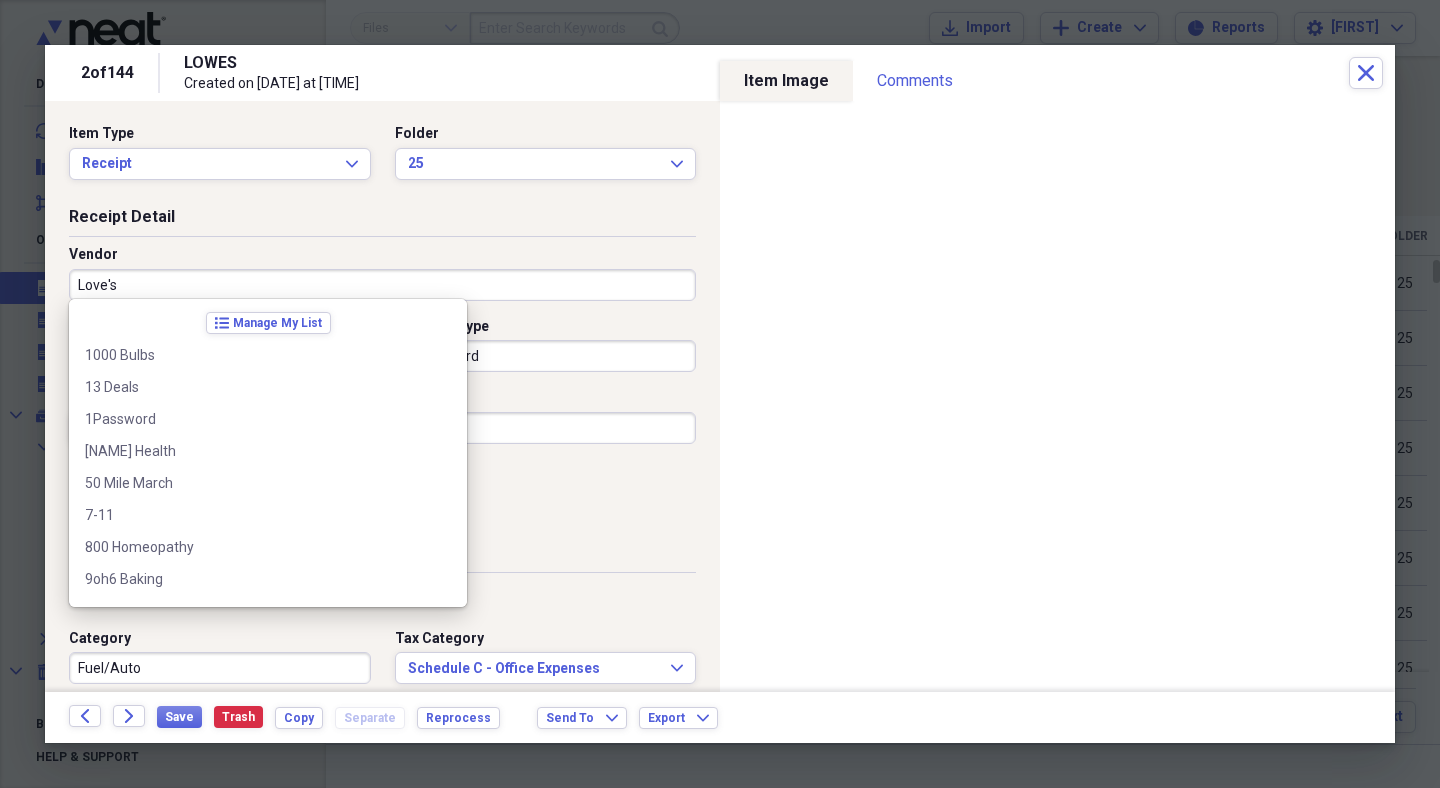 scroll, scrollTop: 21244, scrollLeft: 0, axis: vertical 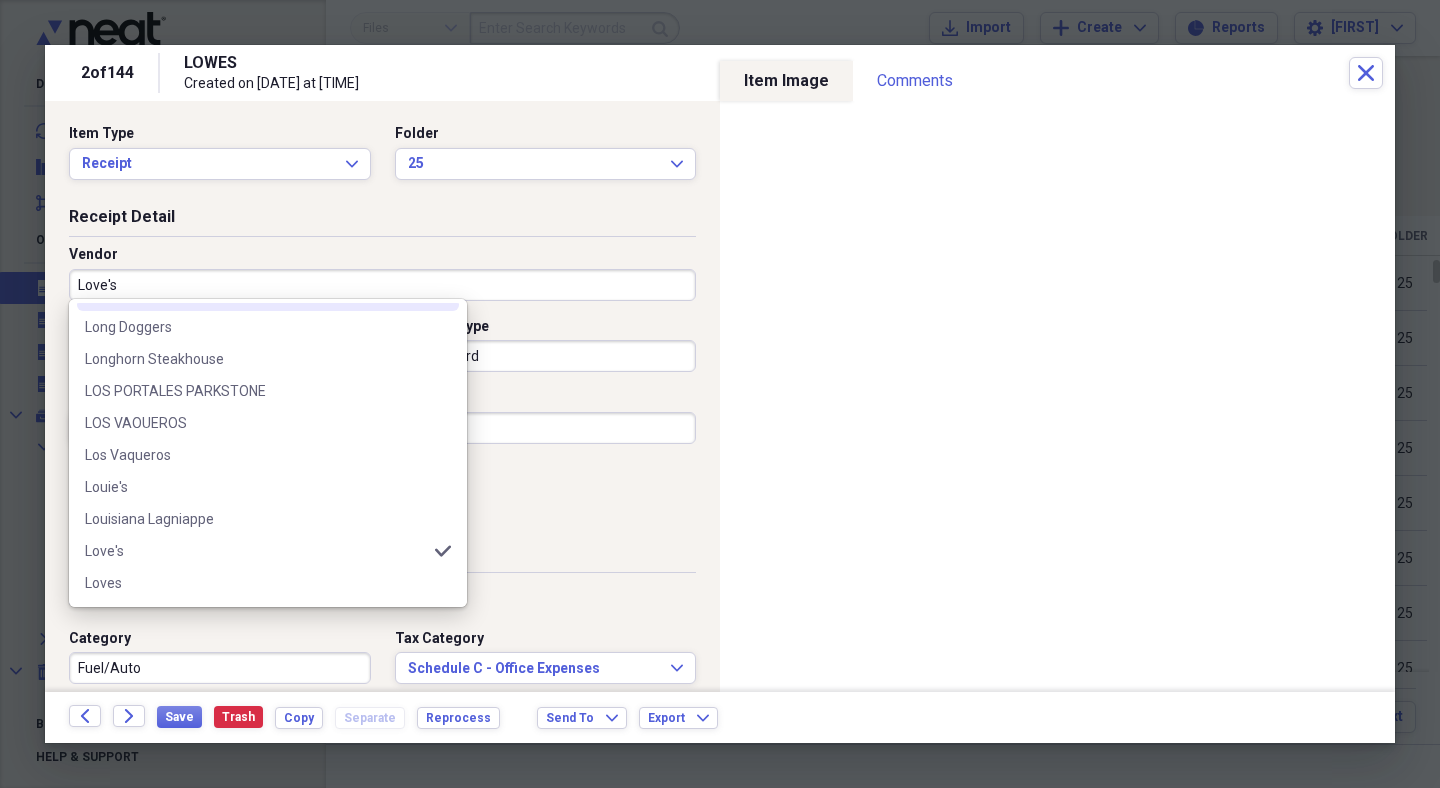 click on "MasterCard" at bounding box center [546, 356] 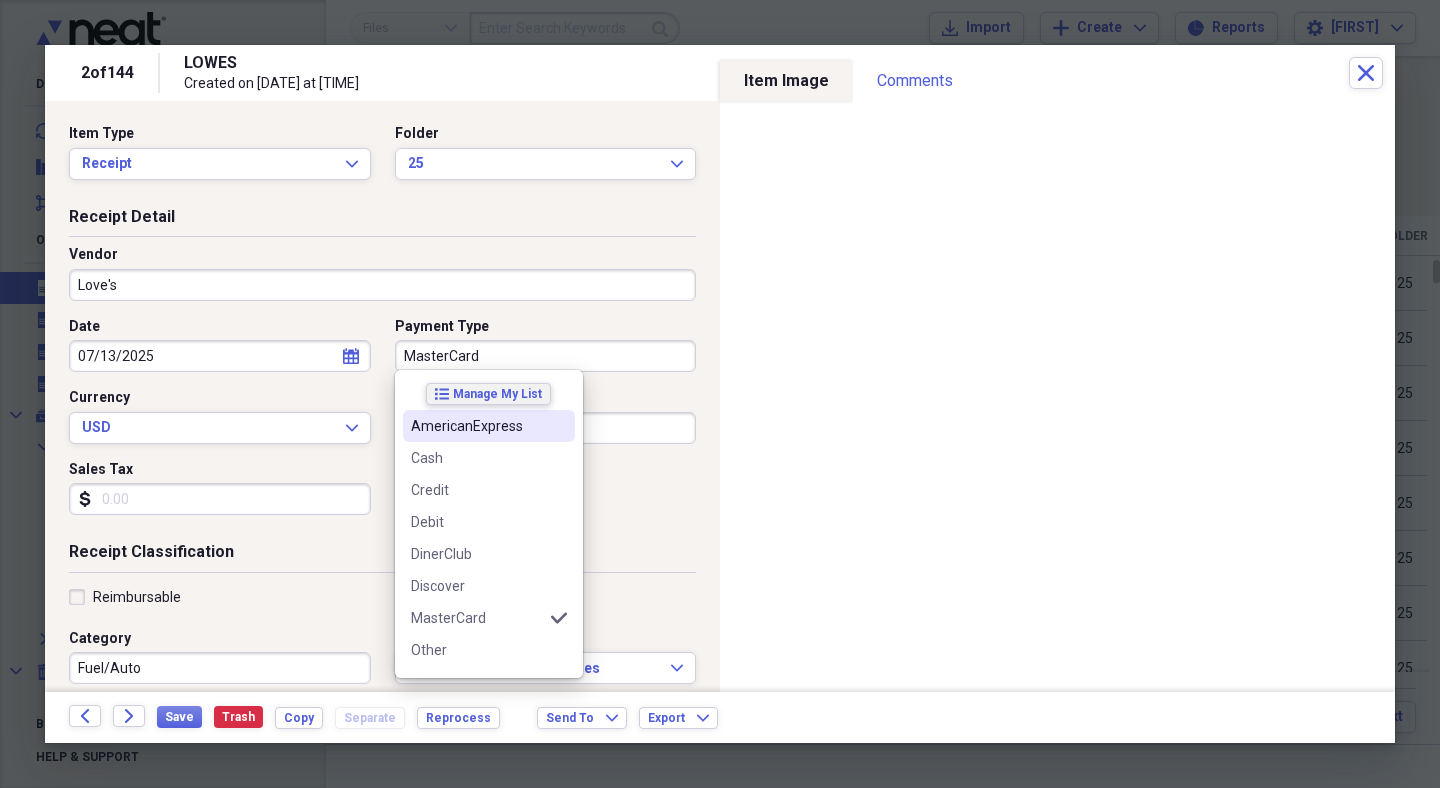 click on "Manage My List" at bounding box center (497, 394) 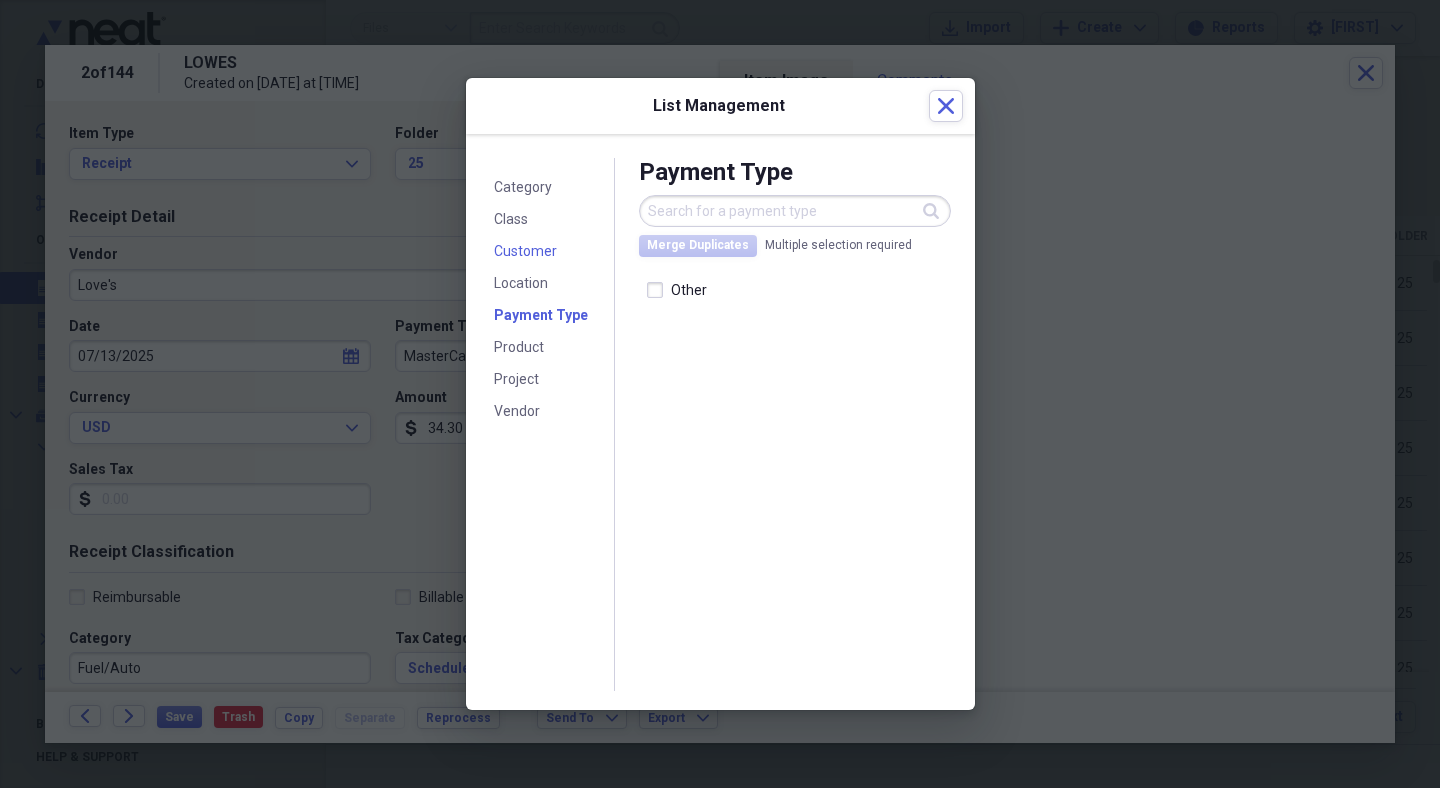 click on "Customer" at bounding box center (525, 251) 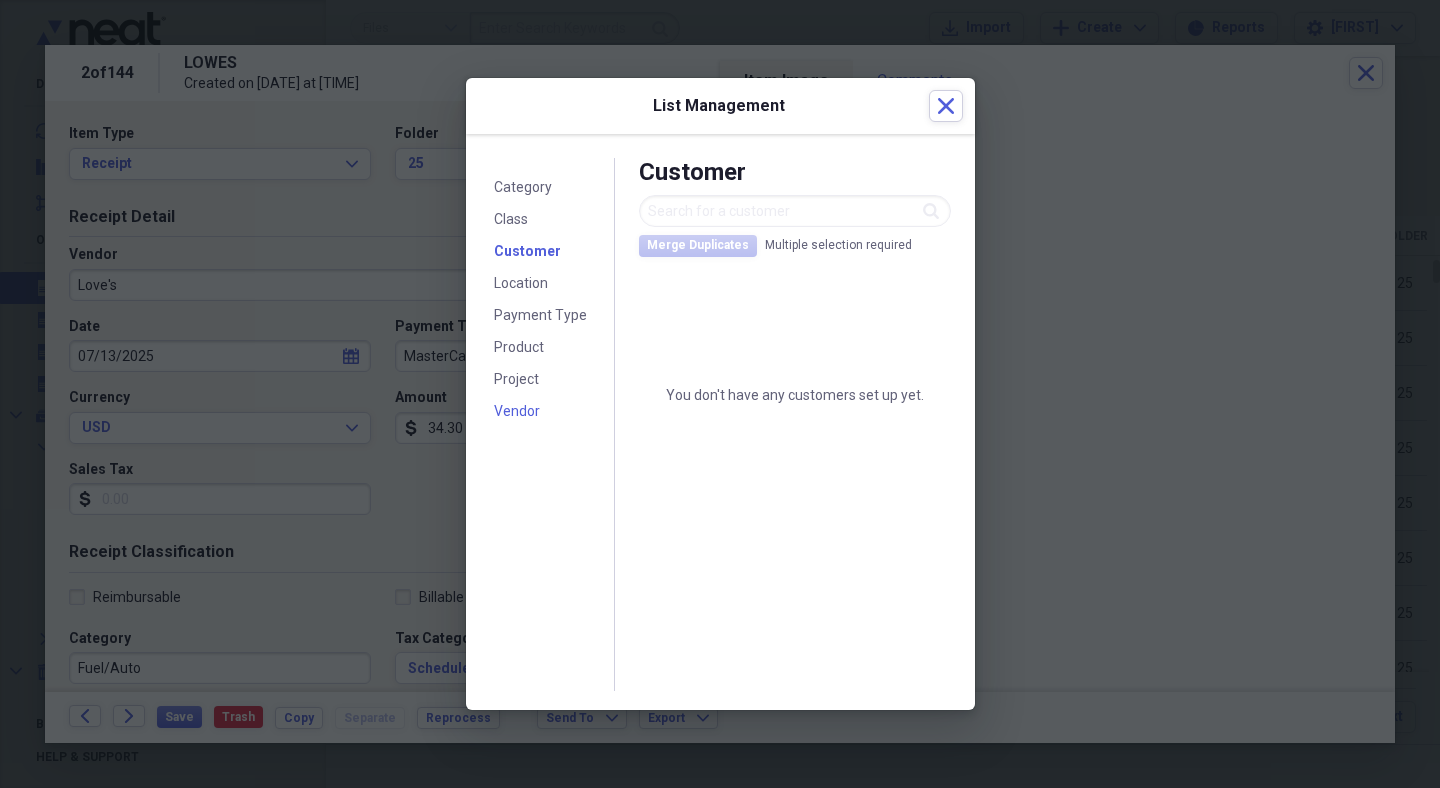 click on "Vendor" at bounding box center [517, 411] 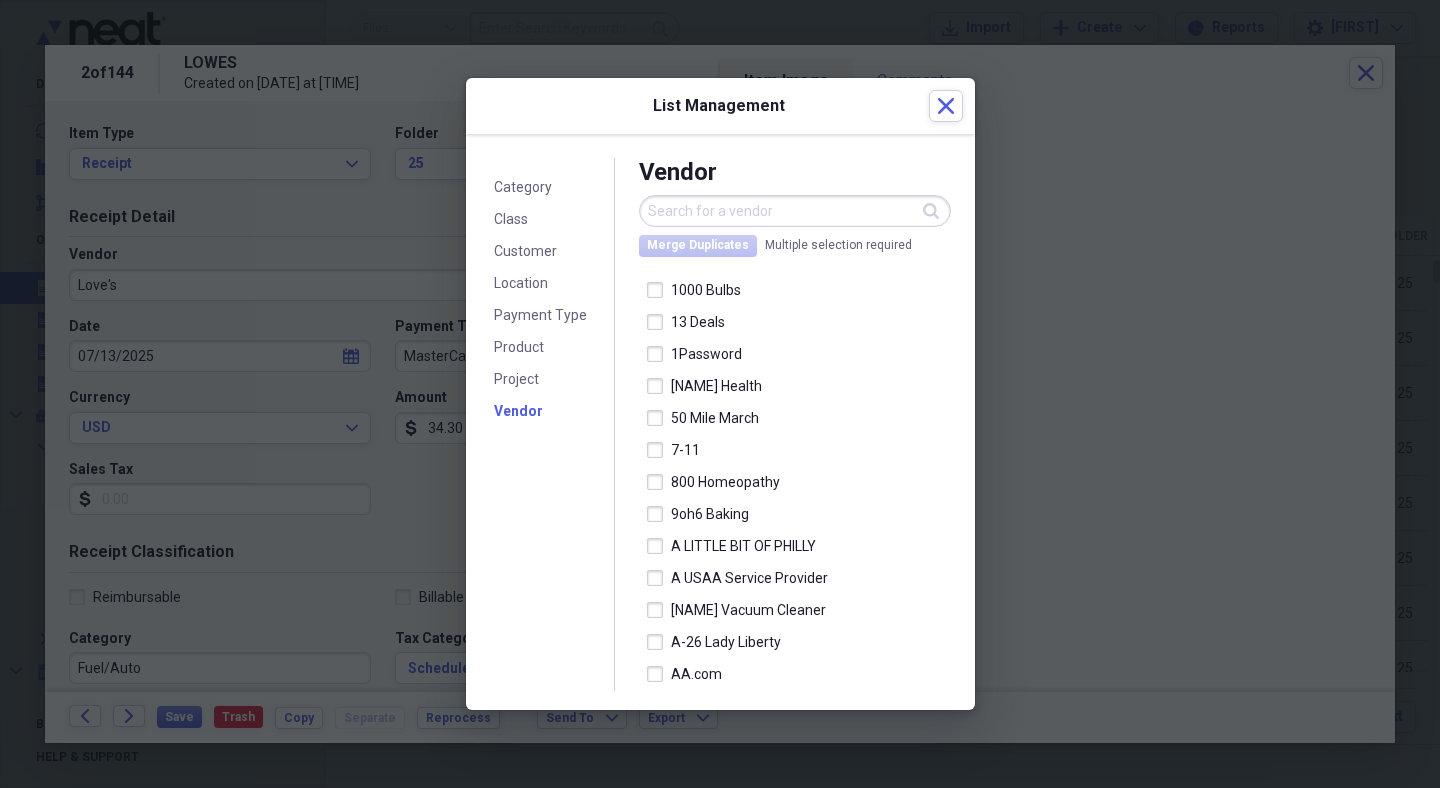 click at bounding box center [795, 211] 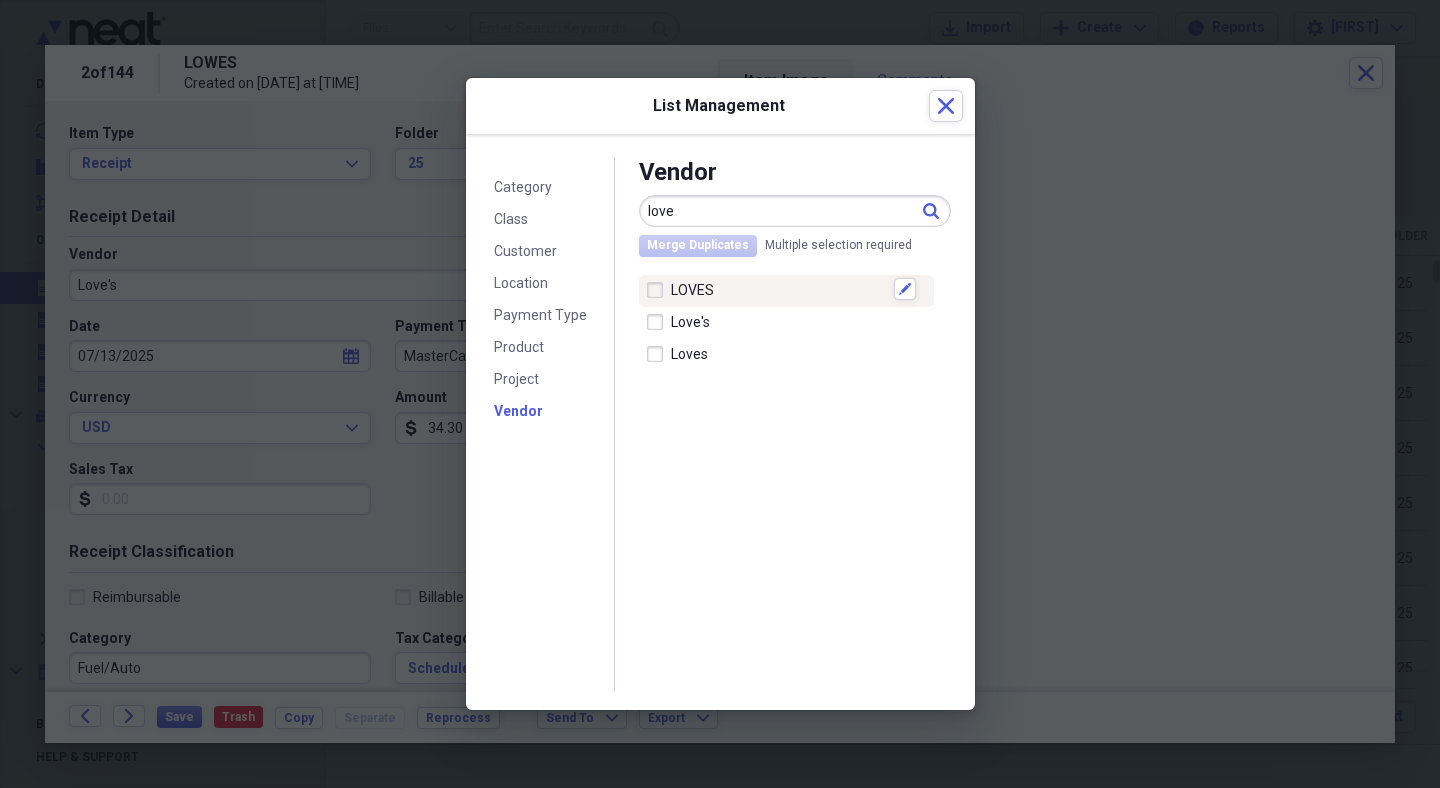 type on "love" 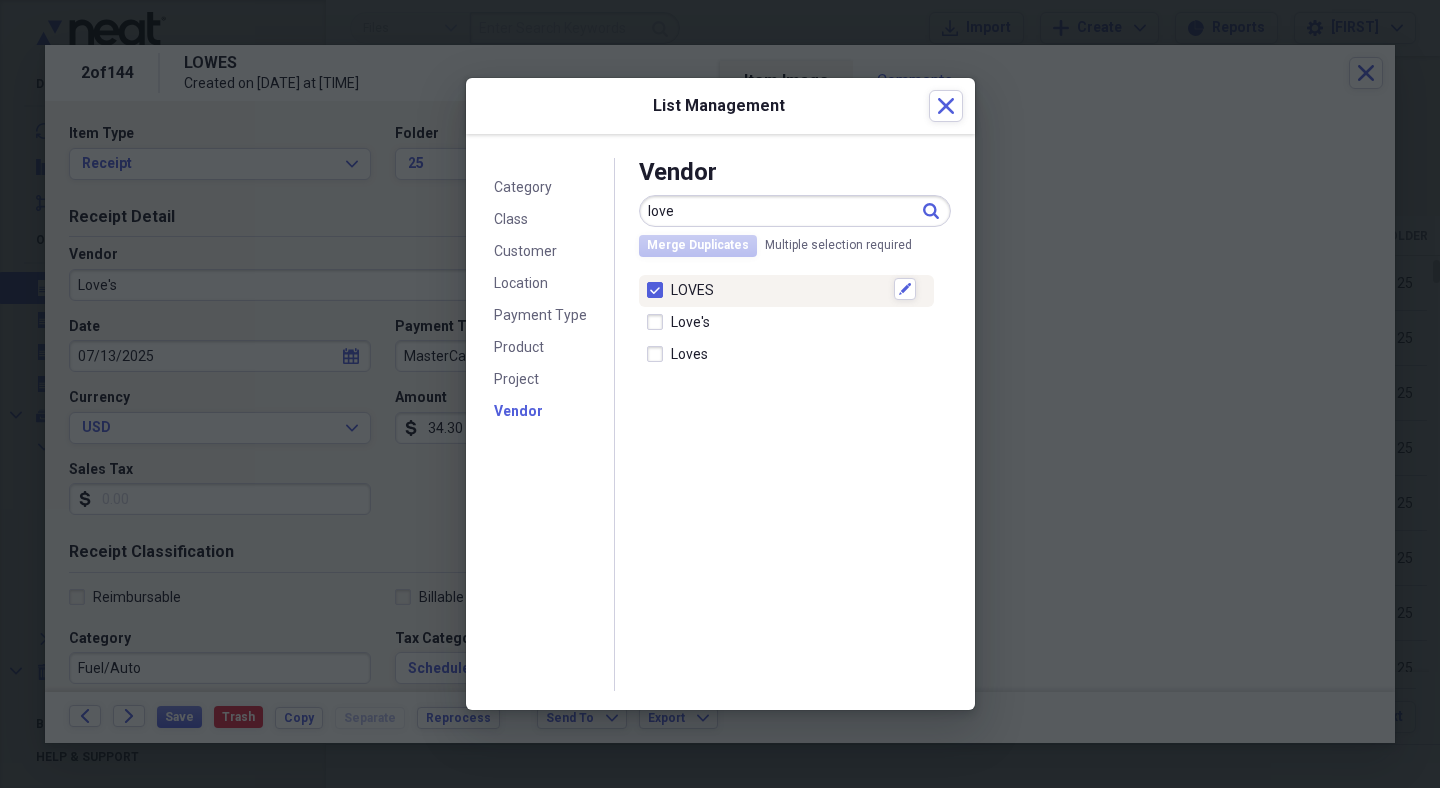 checkbox on "true" 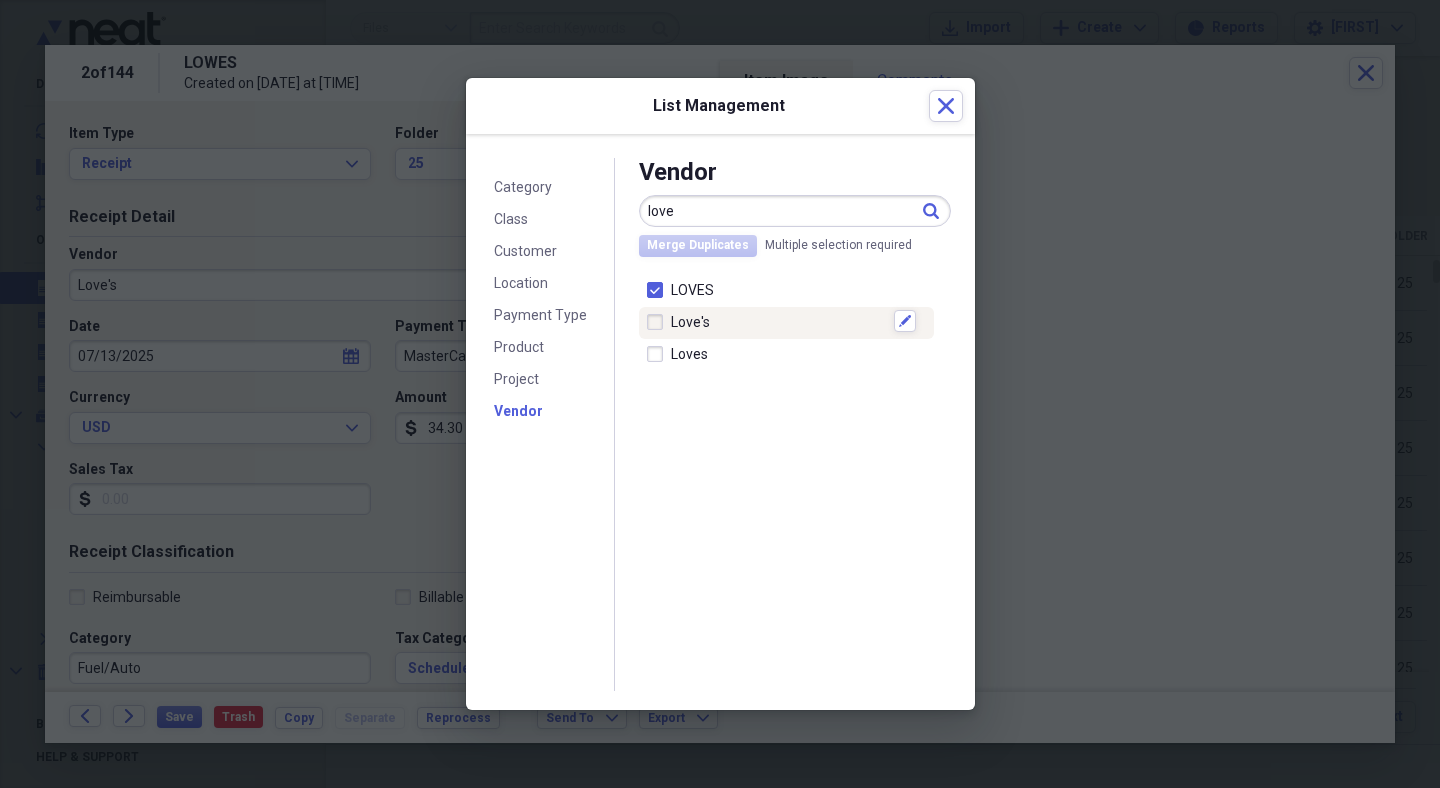click on "Love's Edit" at bounding box center [786, 323] 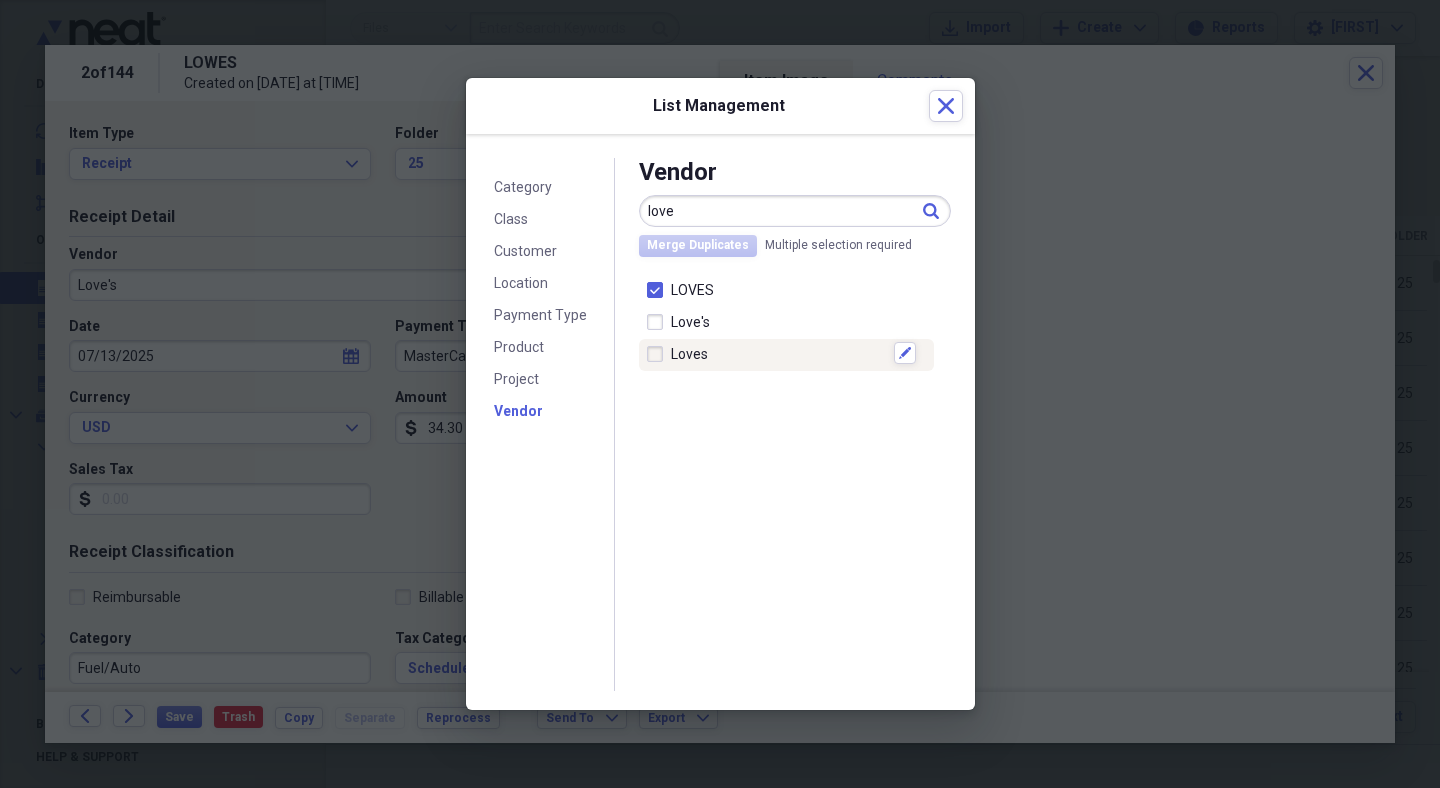 click at bounding box center (659, 354) 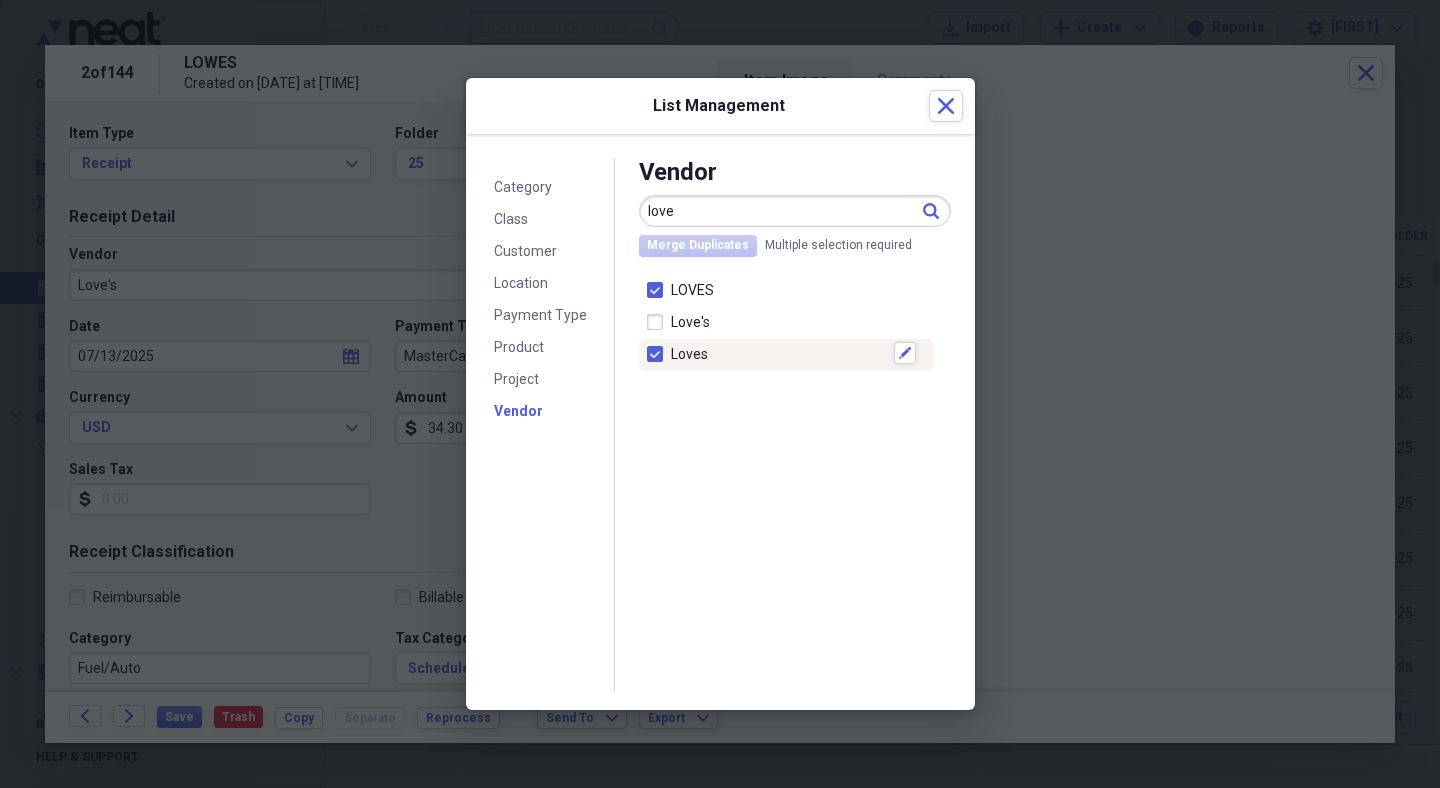 checkbox on "true" 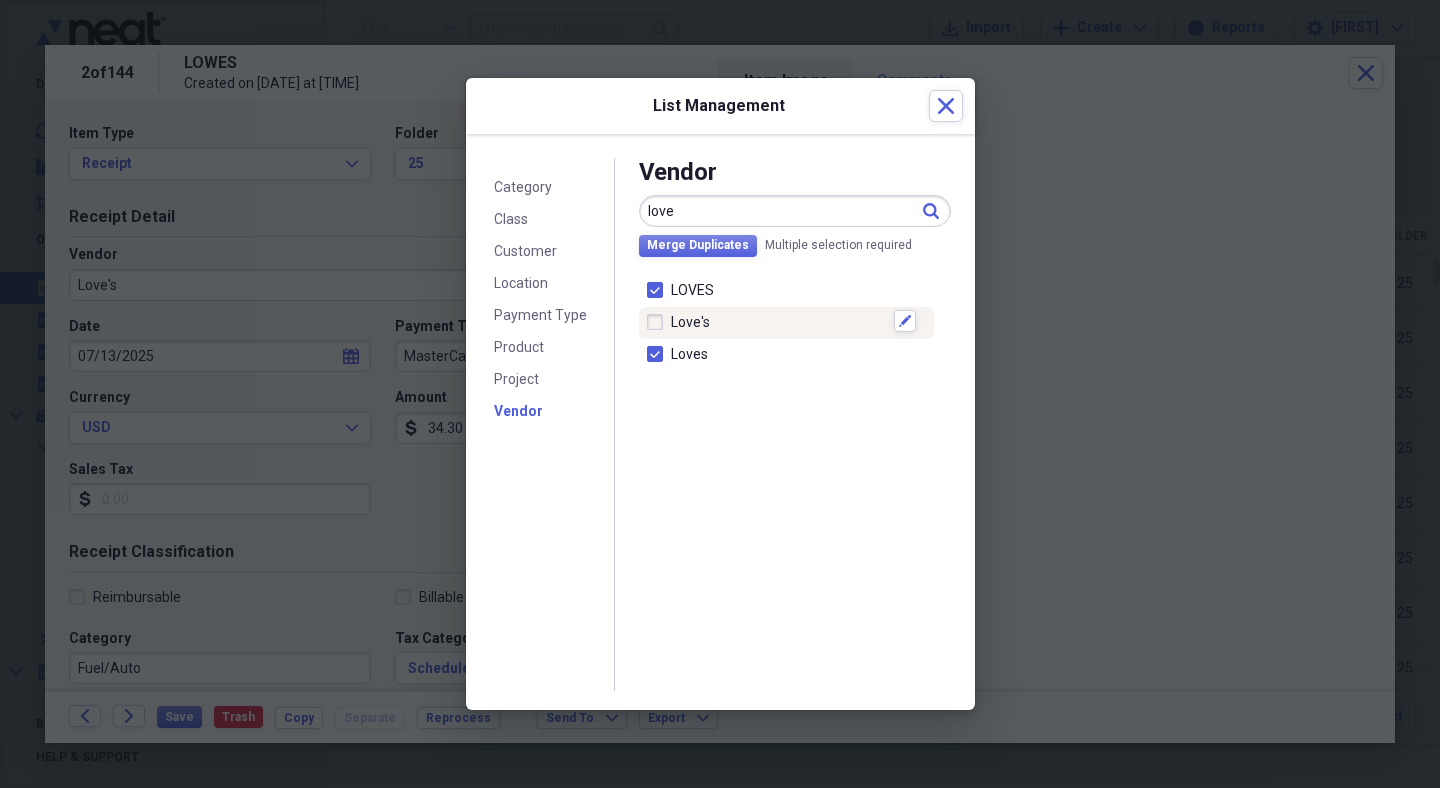 click at bounding box center [659, 322] 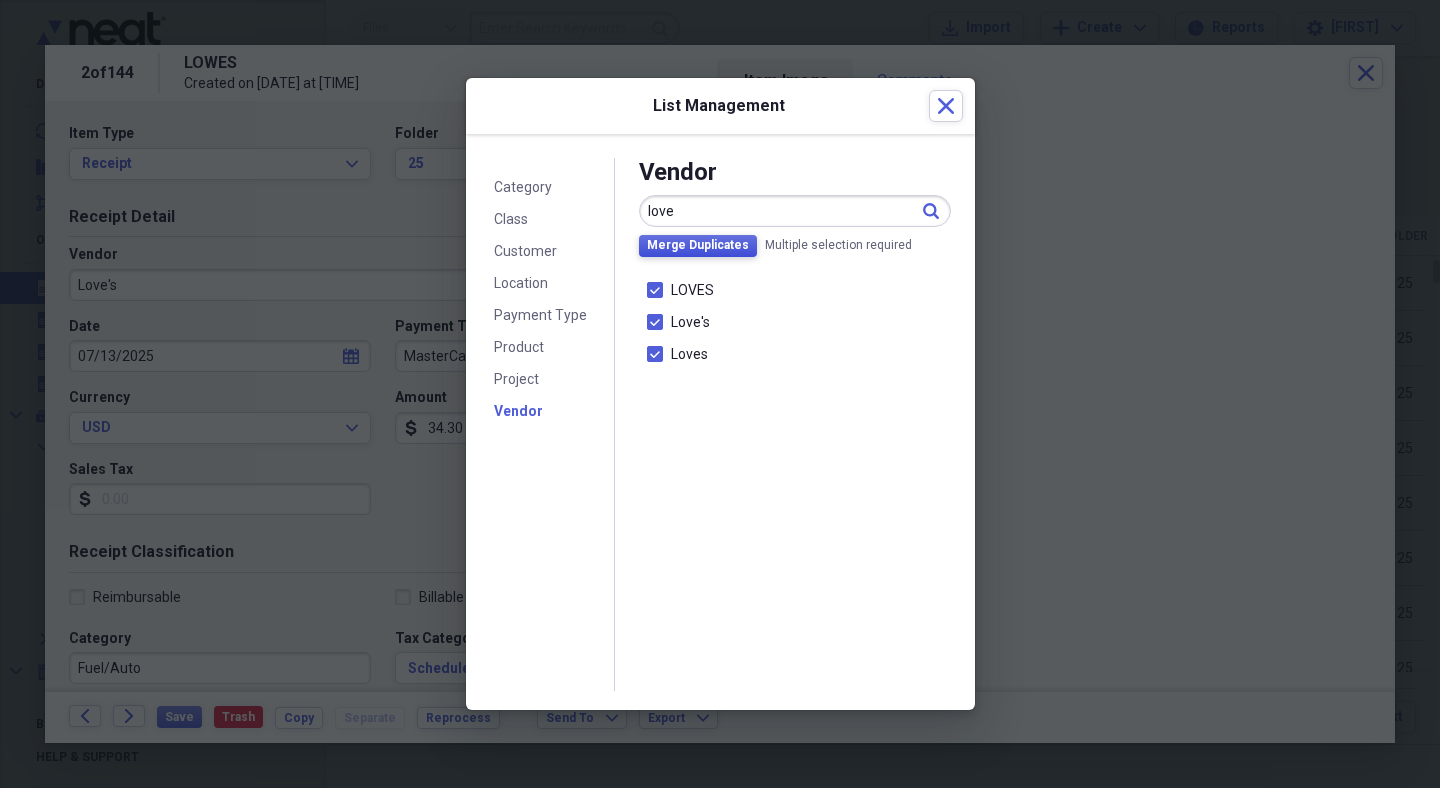 click on "Merge Duplicates" at bounding box center (698, 245) 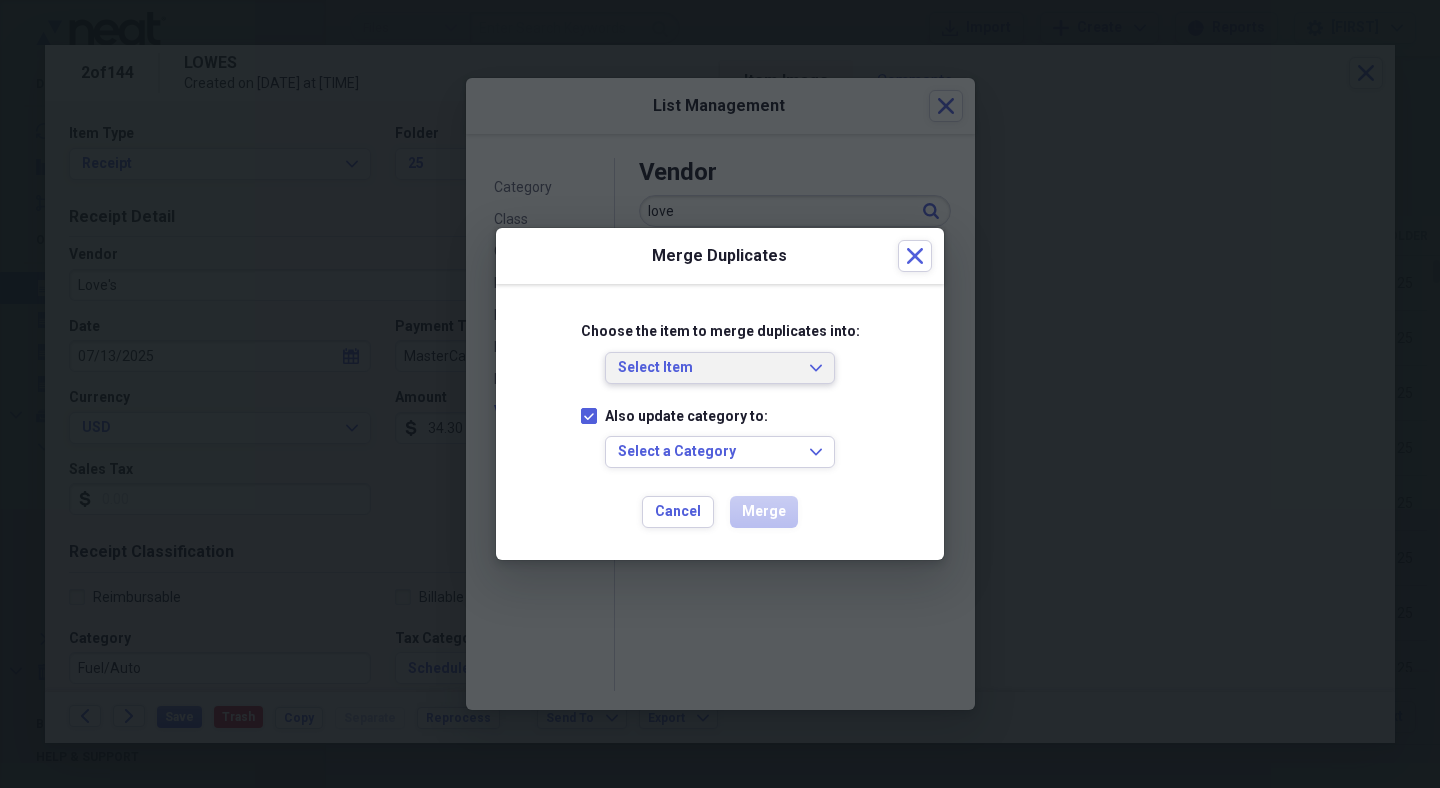 click on "Select Item Expand" at bounding box center (720, 368) 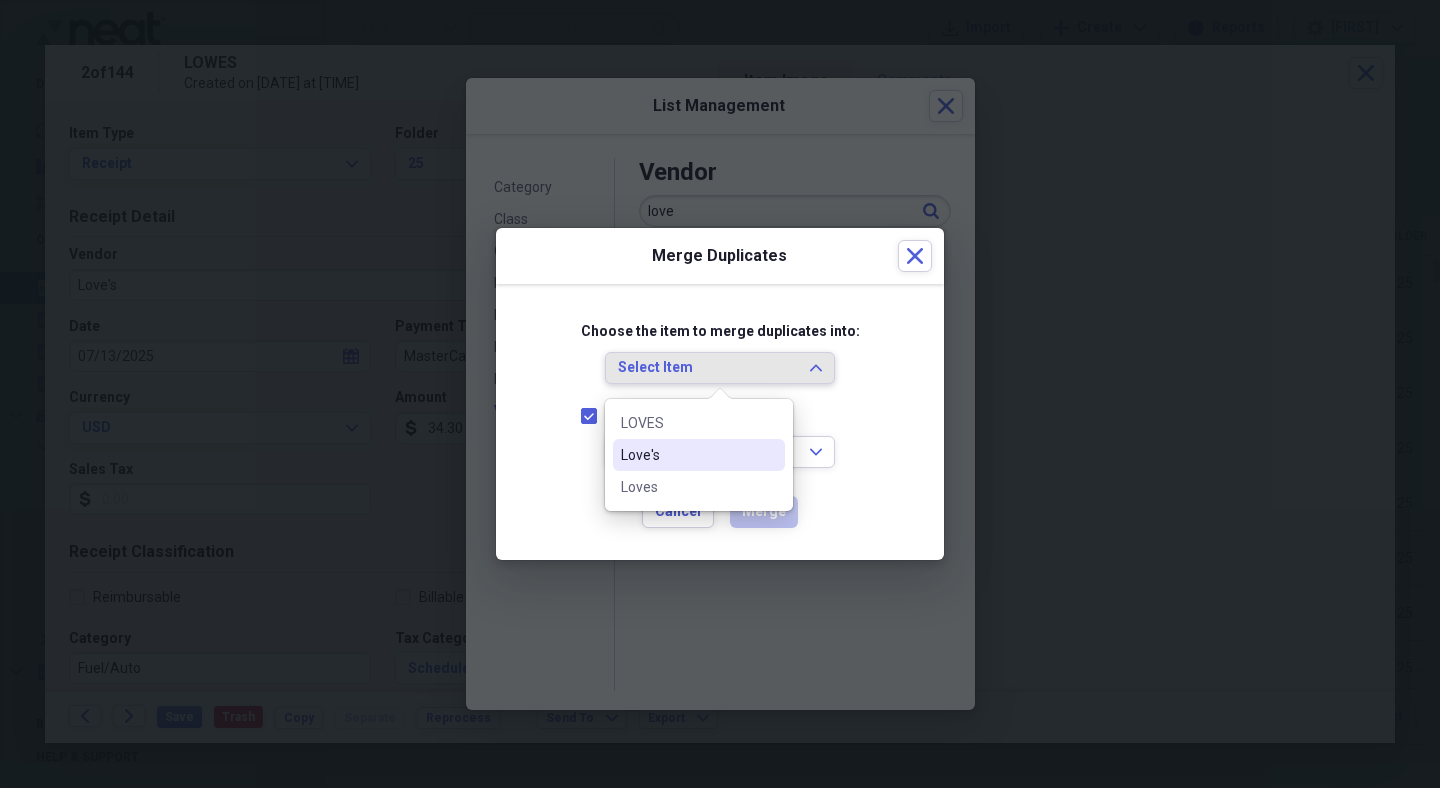 click on "Love's" at bounding box center (699, 455) 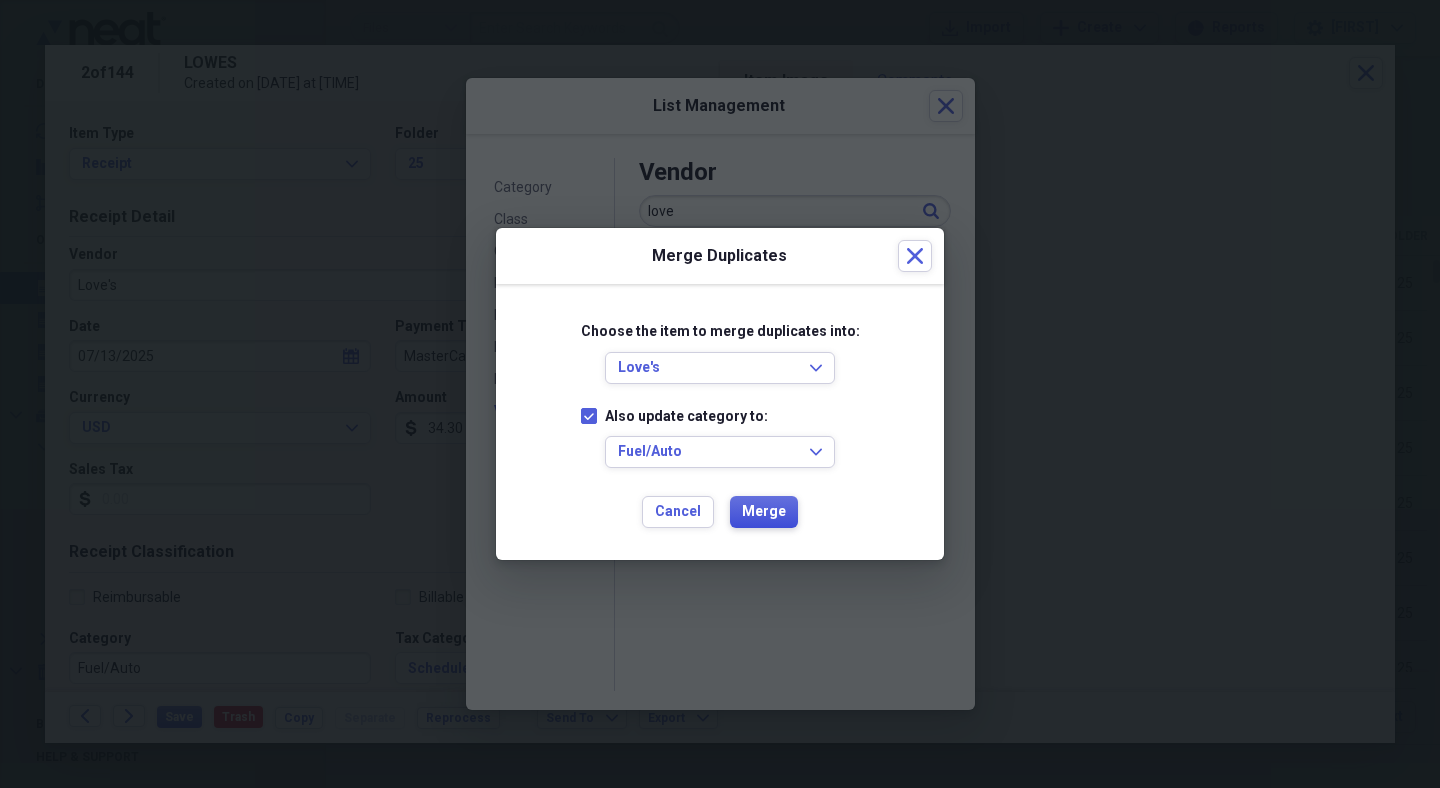 click on "Merge" at bounding box center [764, 512] 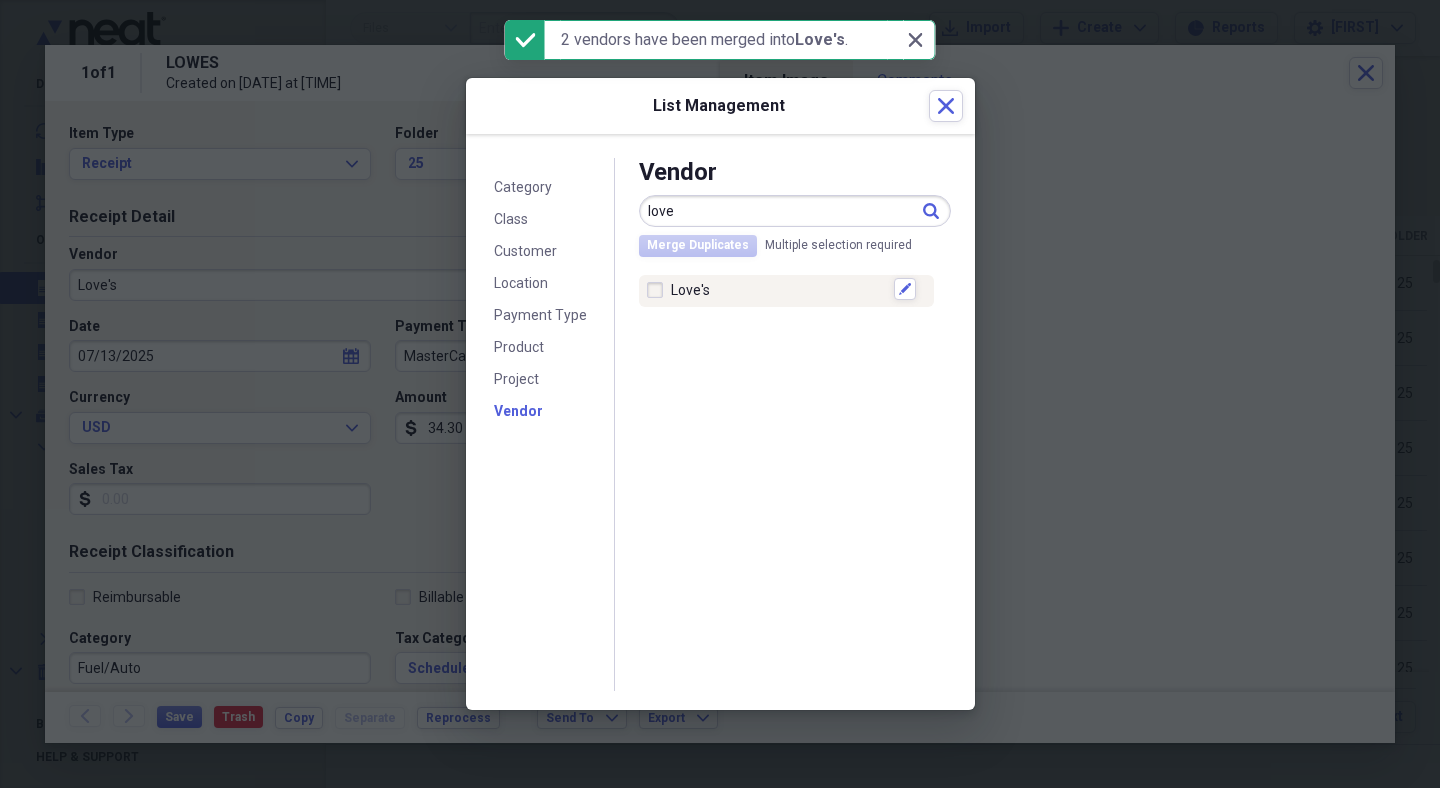 click at bounding box center (659, 290) 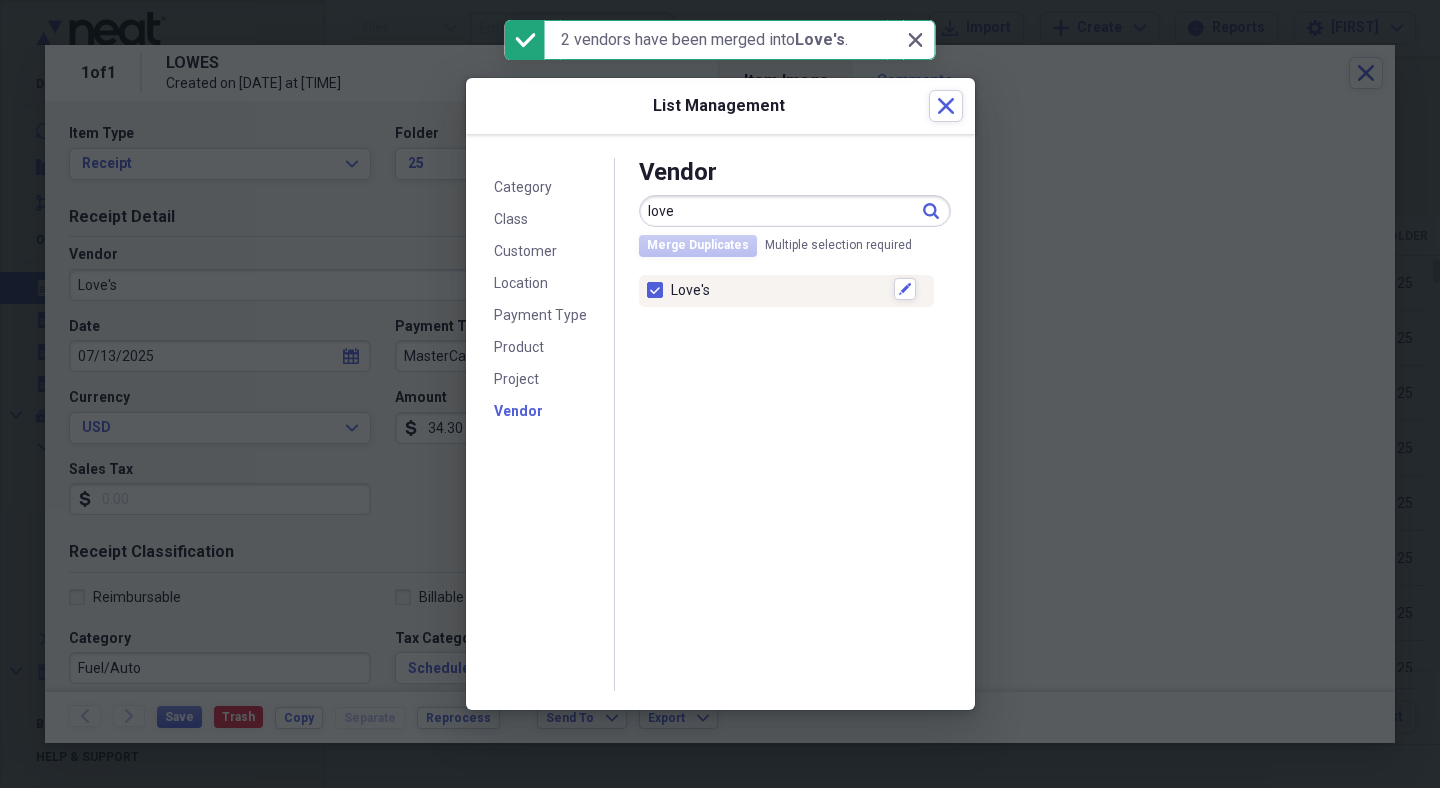 checkbox on "true" 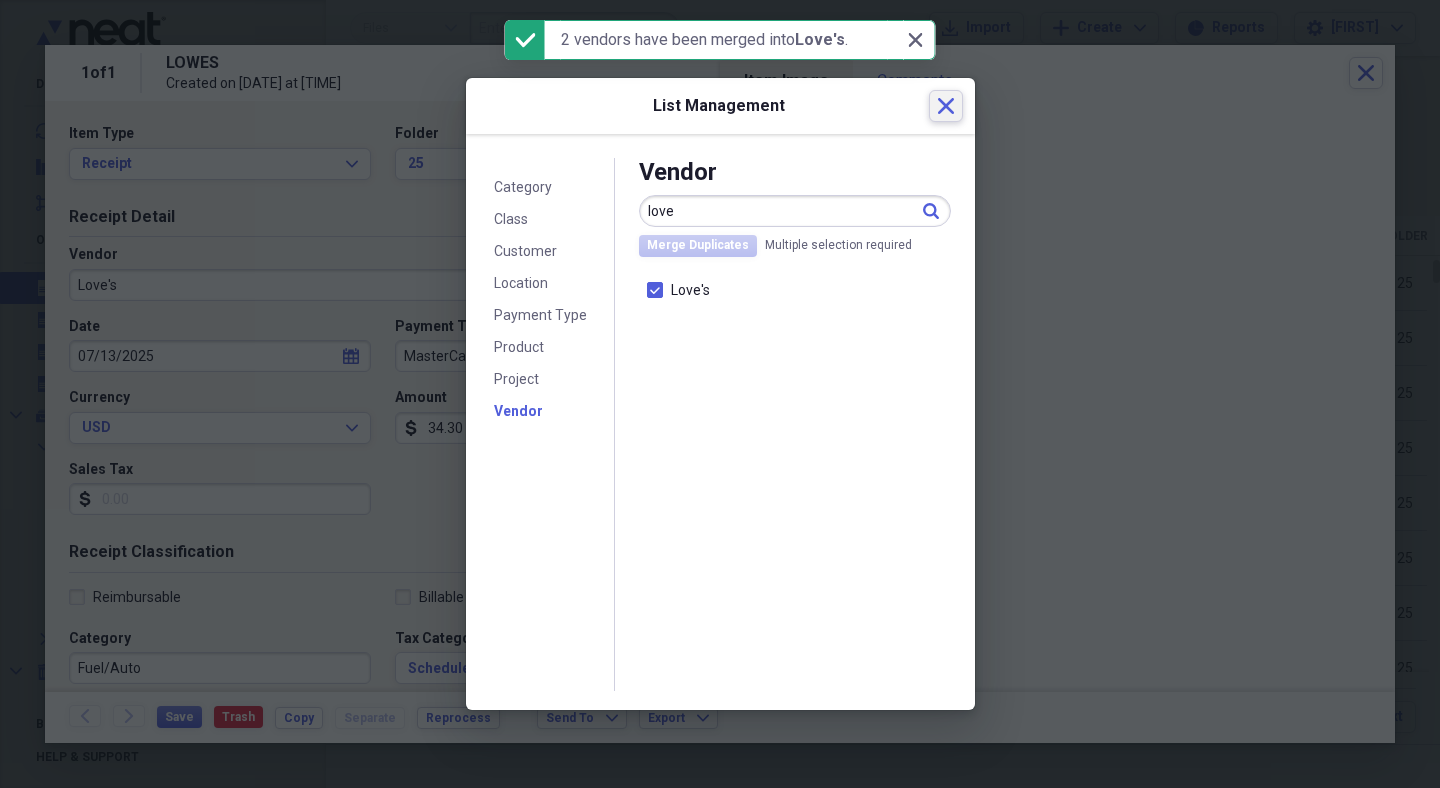 click on "Close" 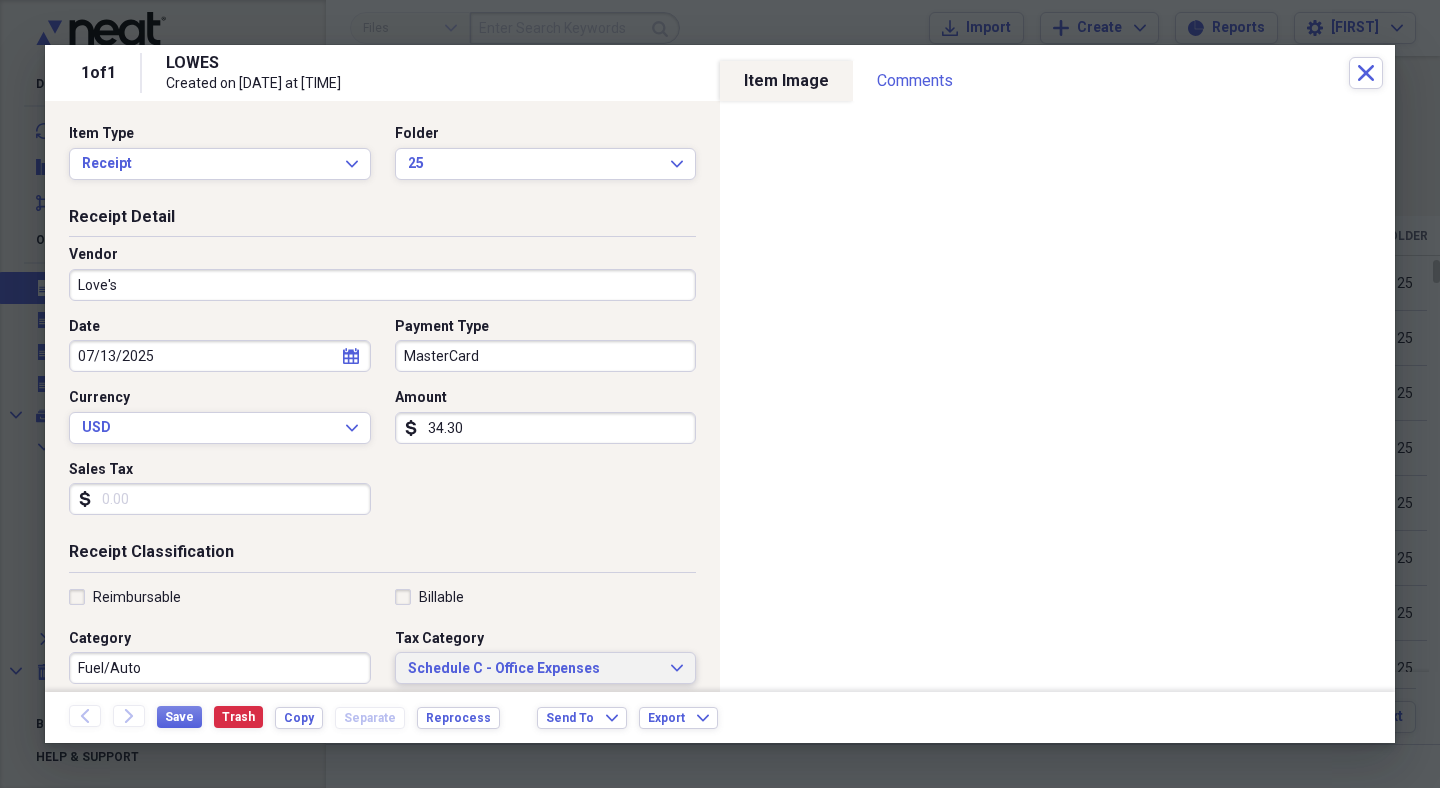 click on "Schedule C - Office Expenses" at bounding box center [534, 669] 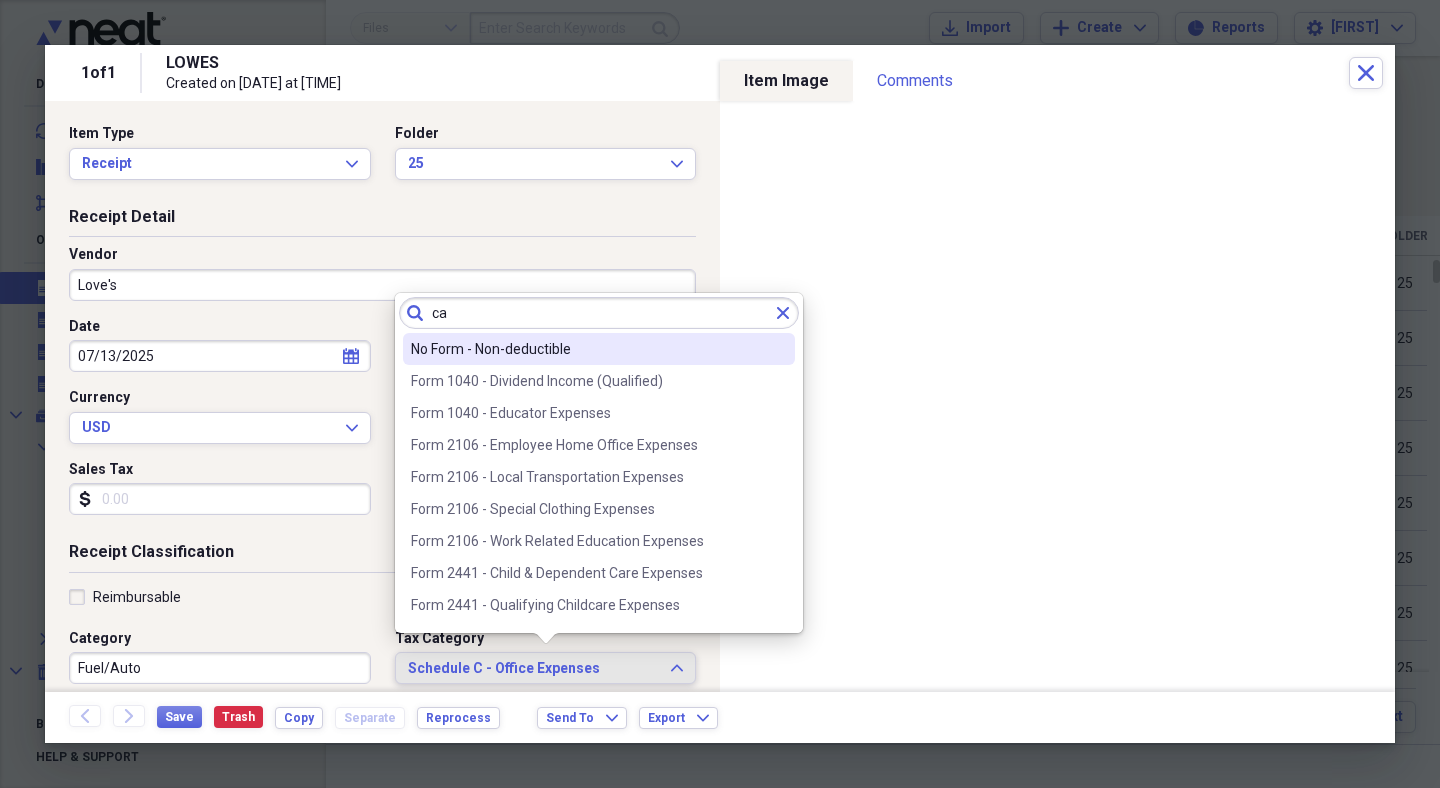 scroll, scrollTop: 0, scrollLeft: 0, axis: both 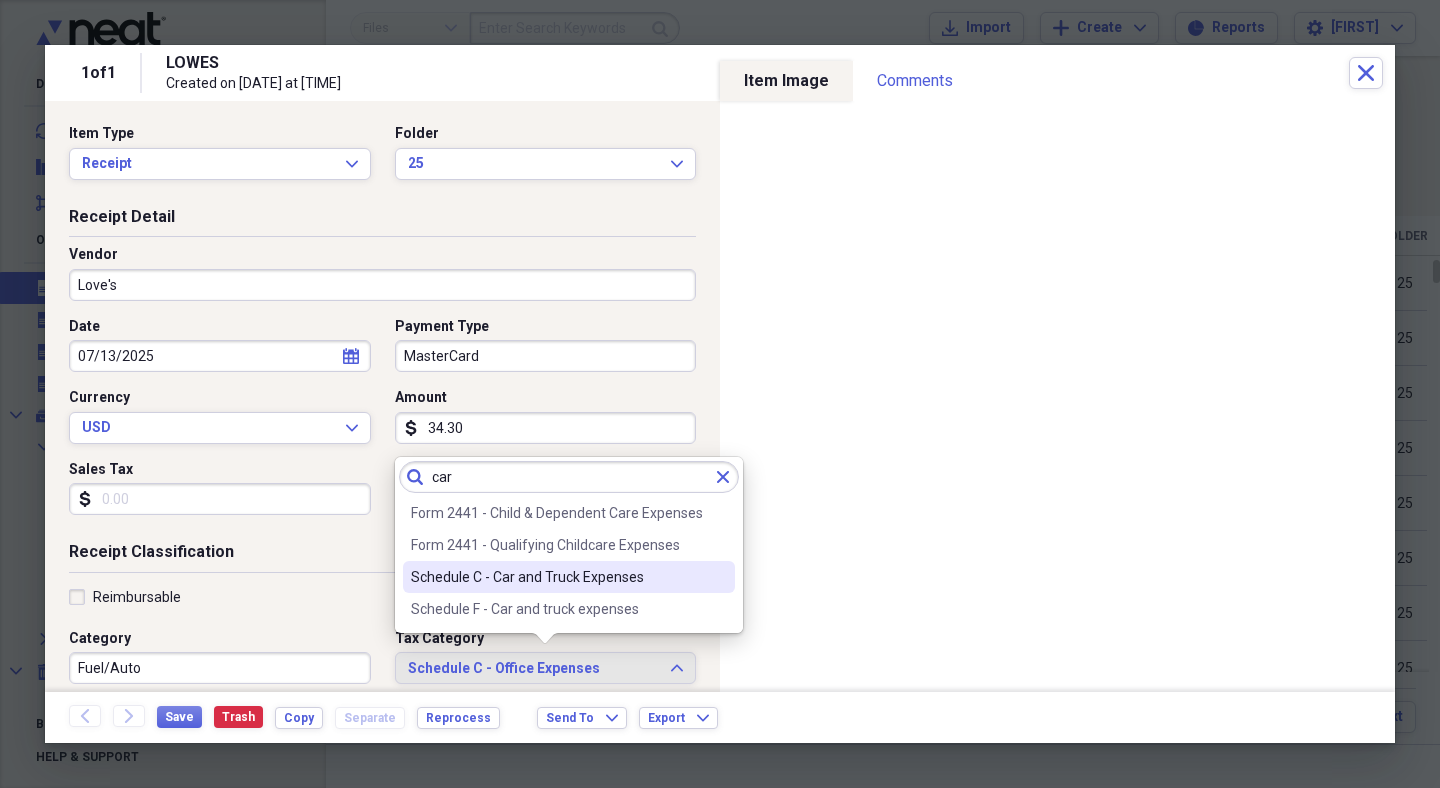 type on "car" 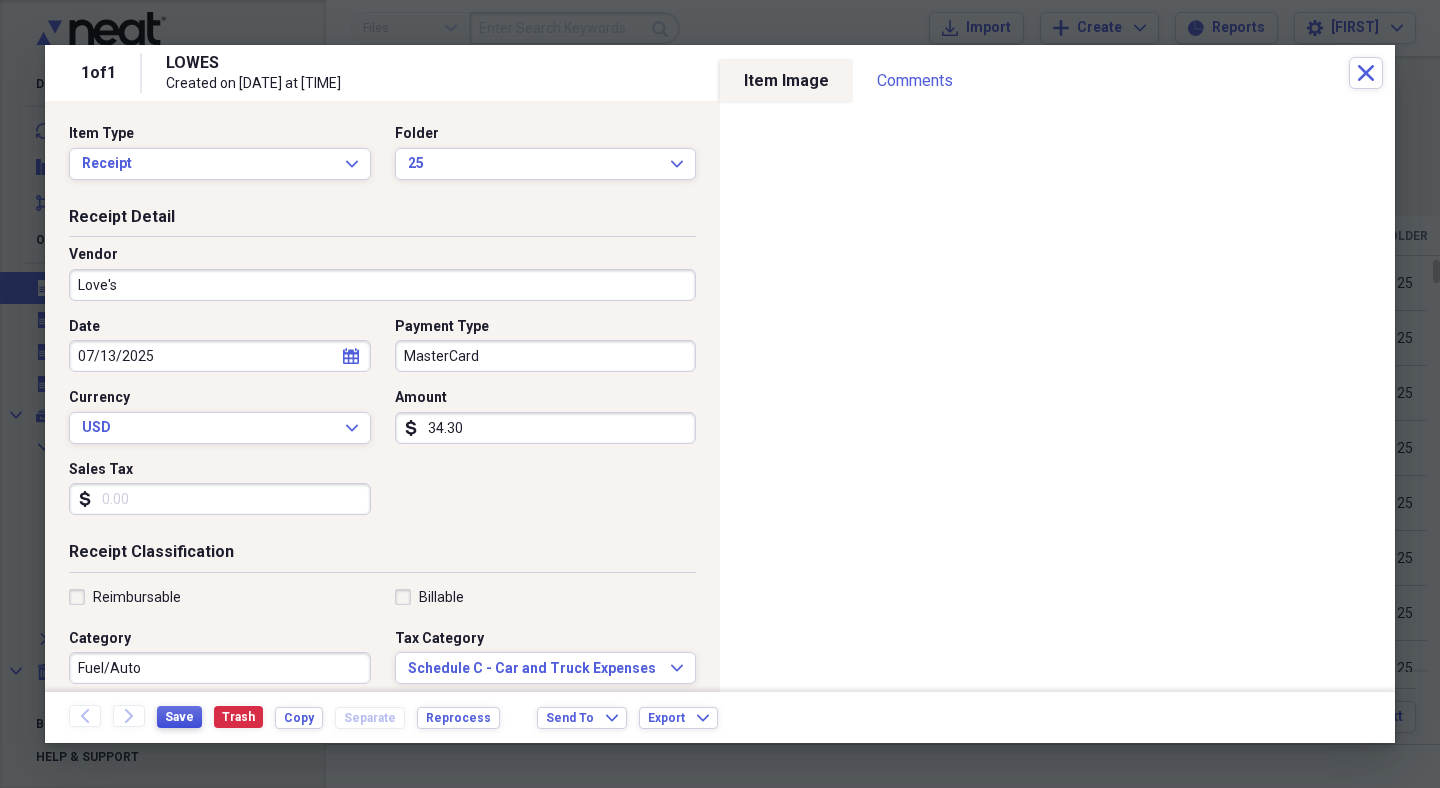 click on "Save" at bounding box center (179, 717) 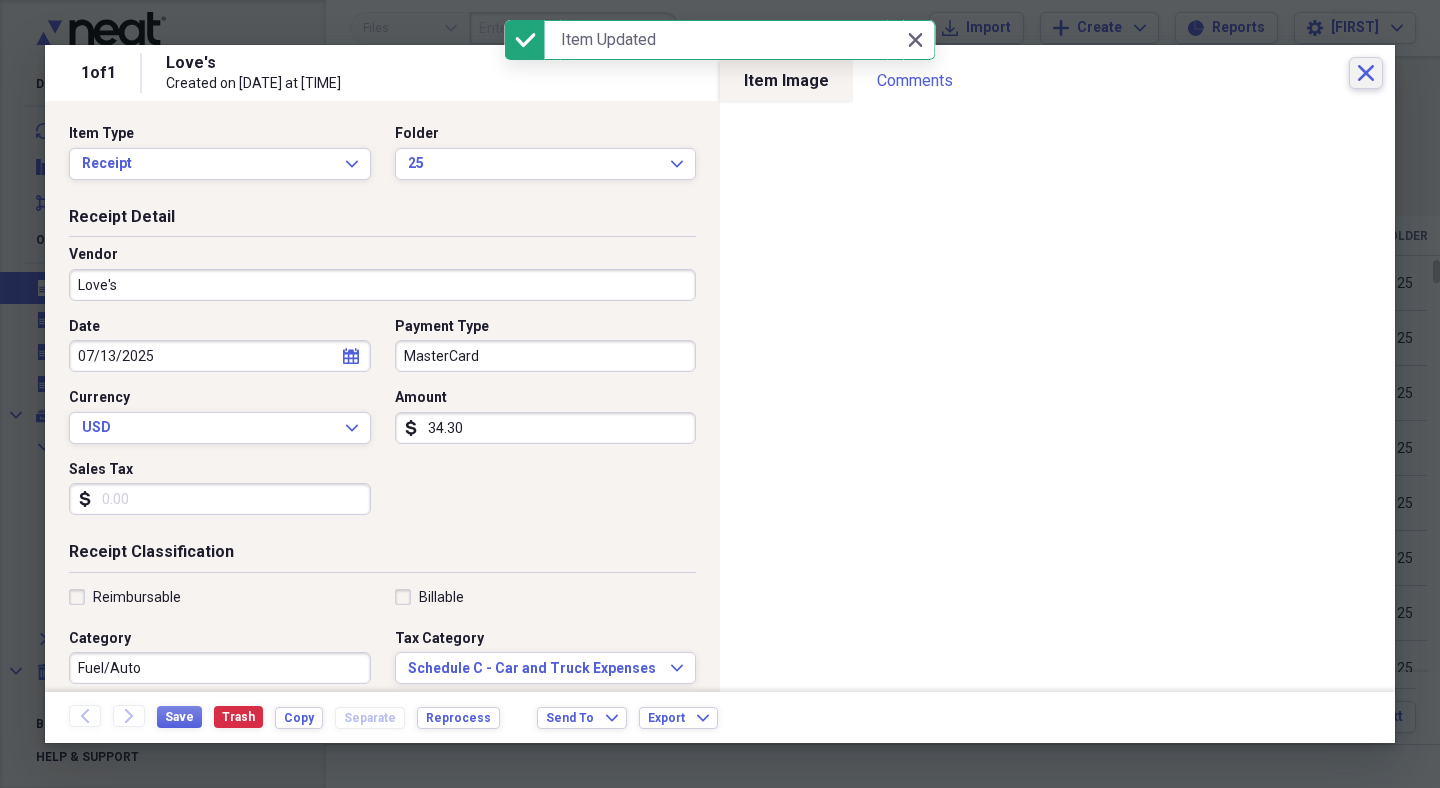 click on "Close" 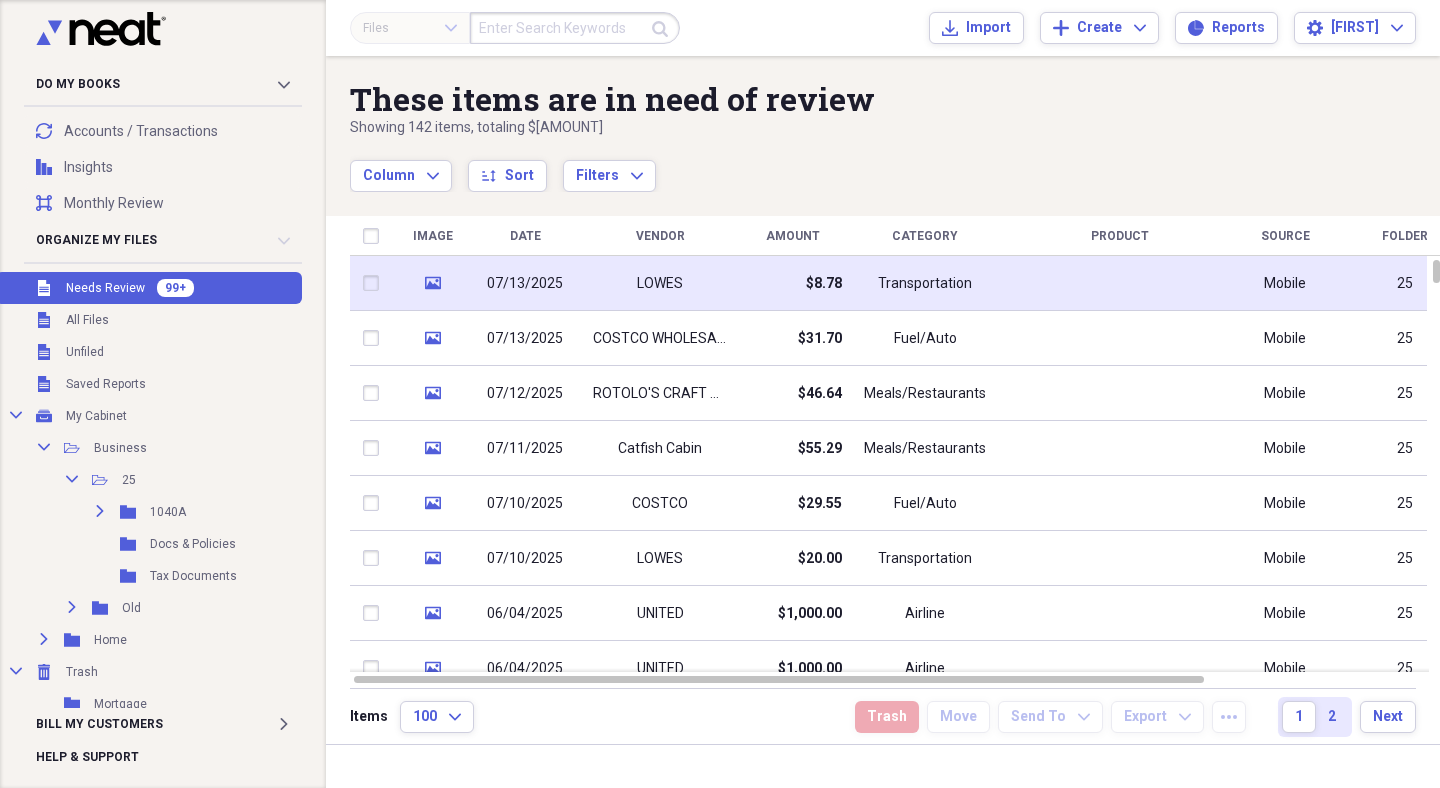 click on "07/13/2025" at bounding box center [525, 284] 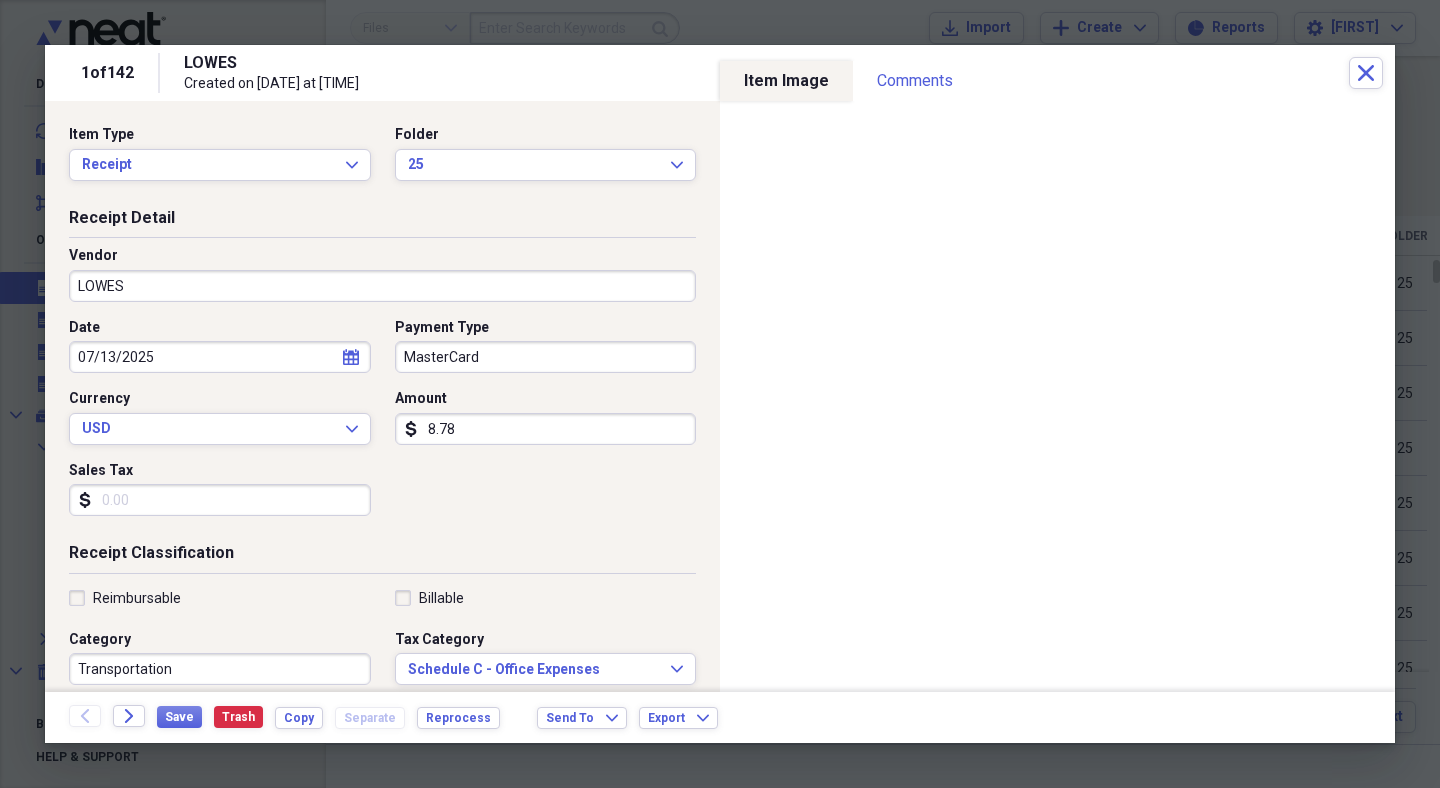 click on "LOWES" at bounding box center (382, 286) 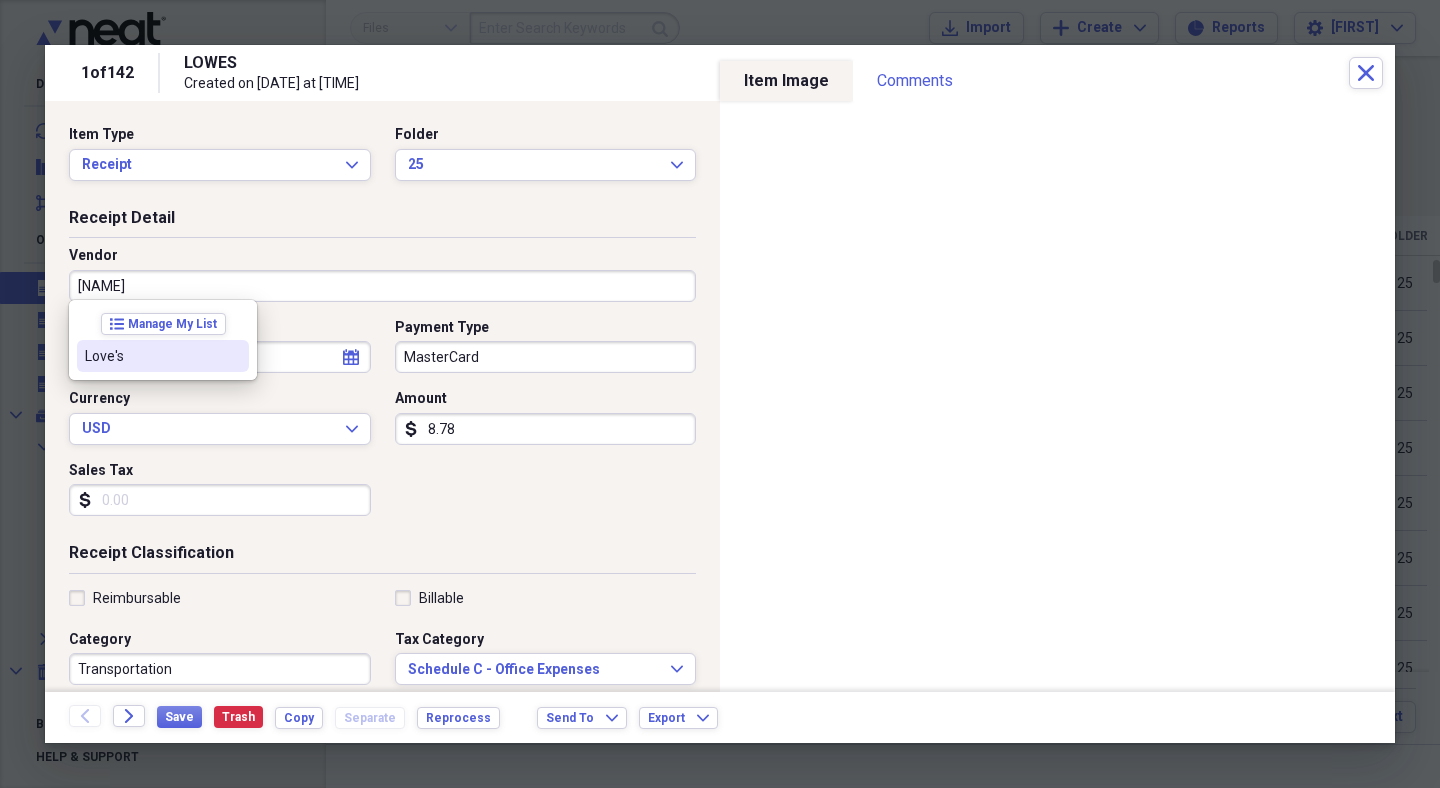 click on "Love's" at bounding box center (151, 356) 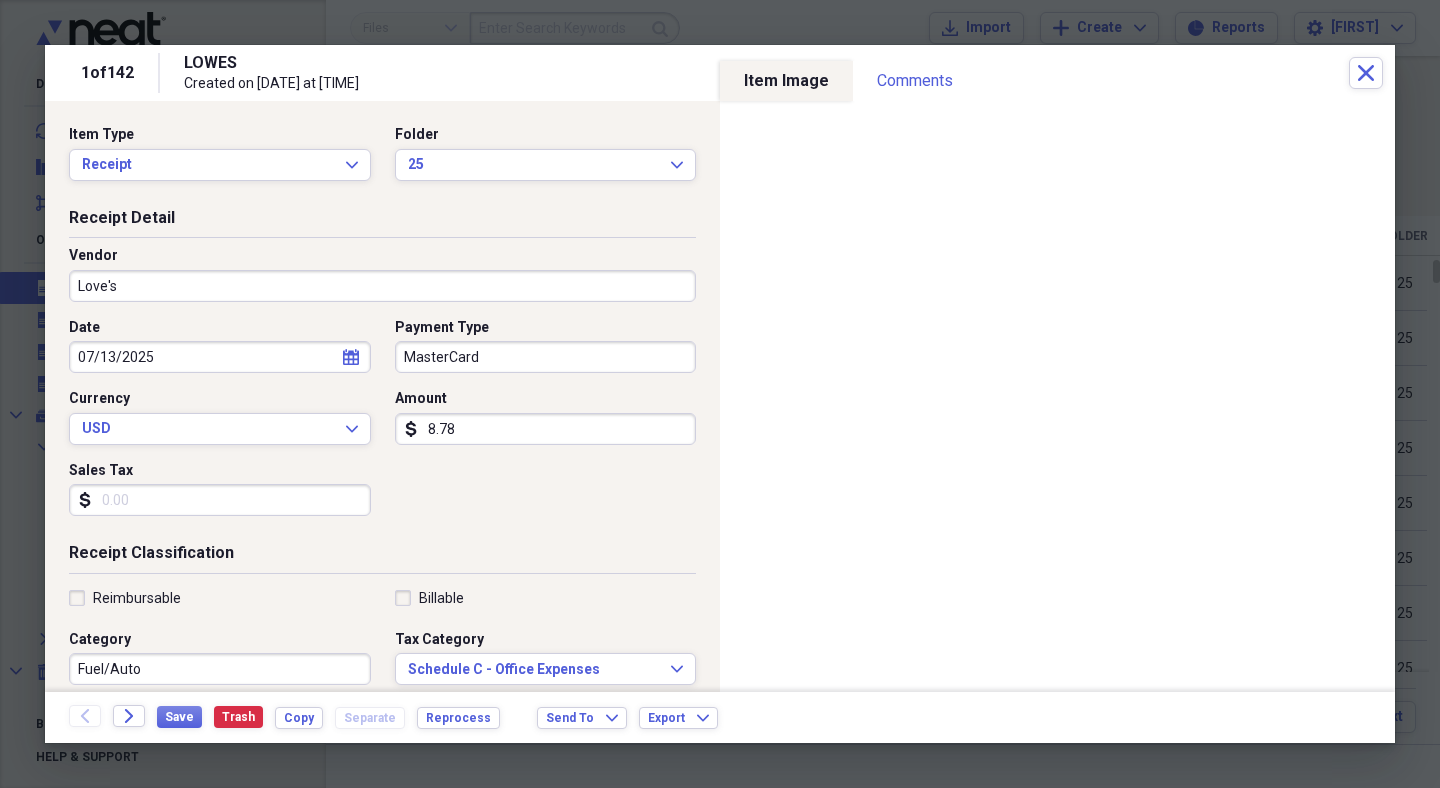 click on "Fuel/Auto" at bounding box center (220, 669) 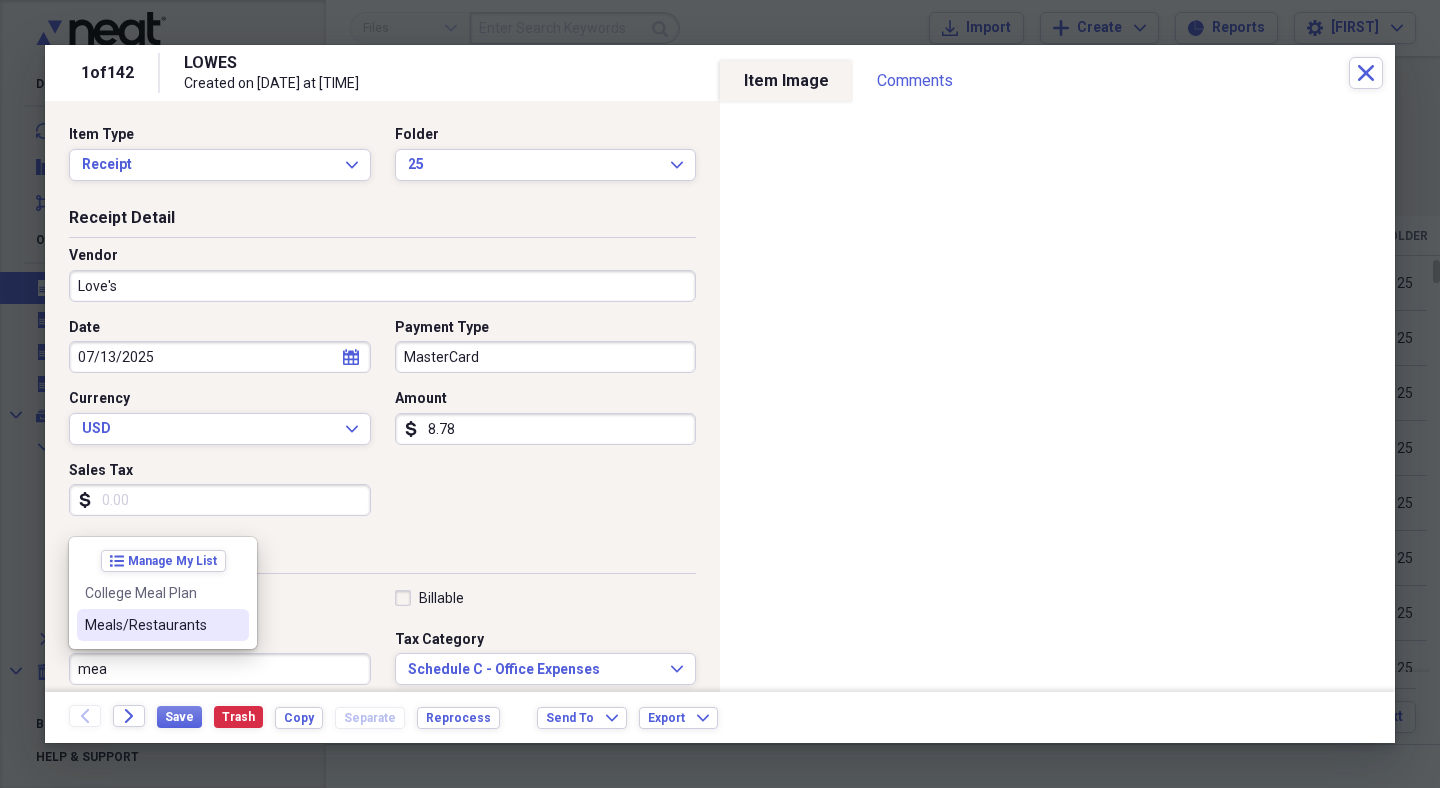 click on "Meals/Restaurants" at bounding box center [151, 625] 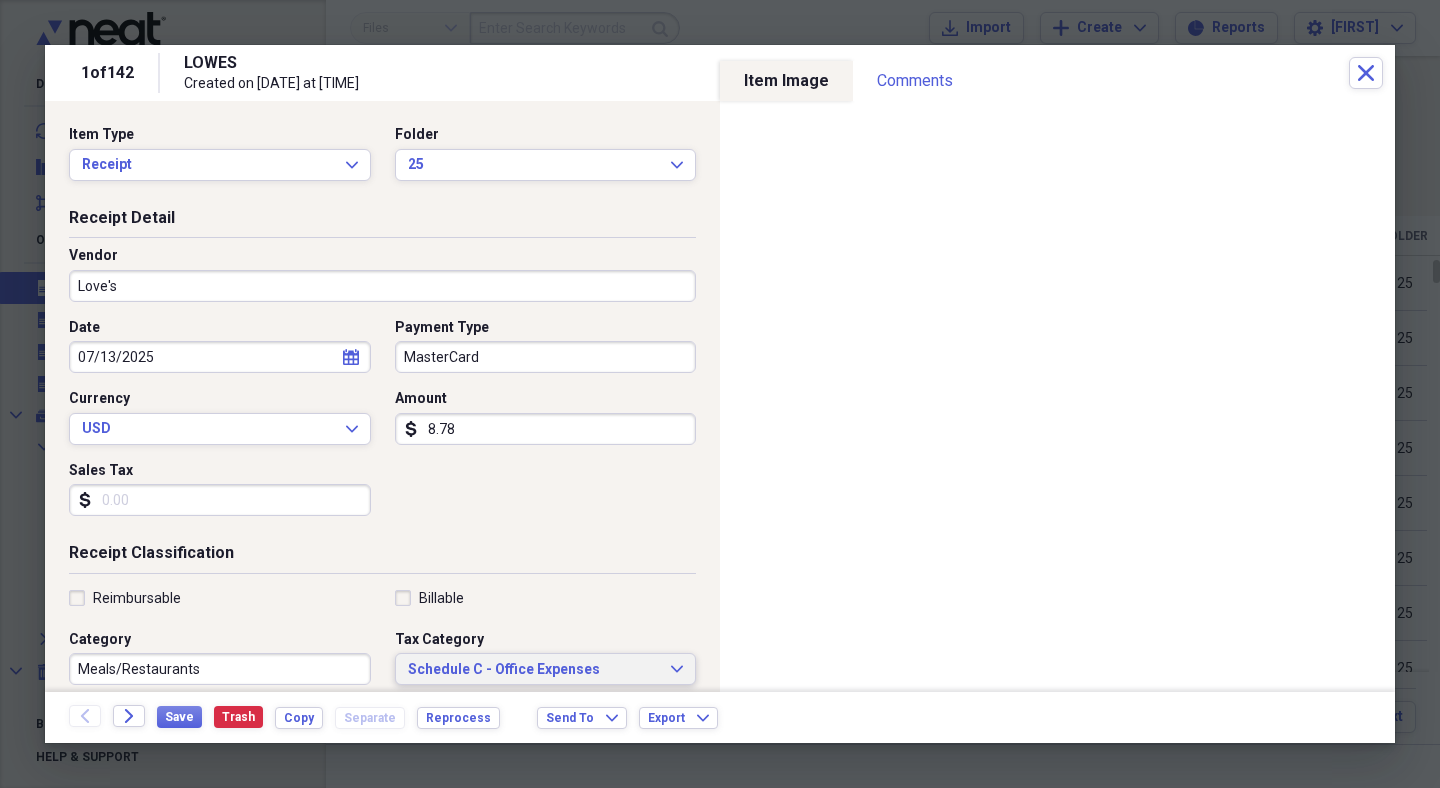 click on "Schedule C - Office Expenses" at bounding box center (534, 670) 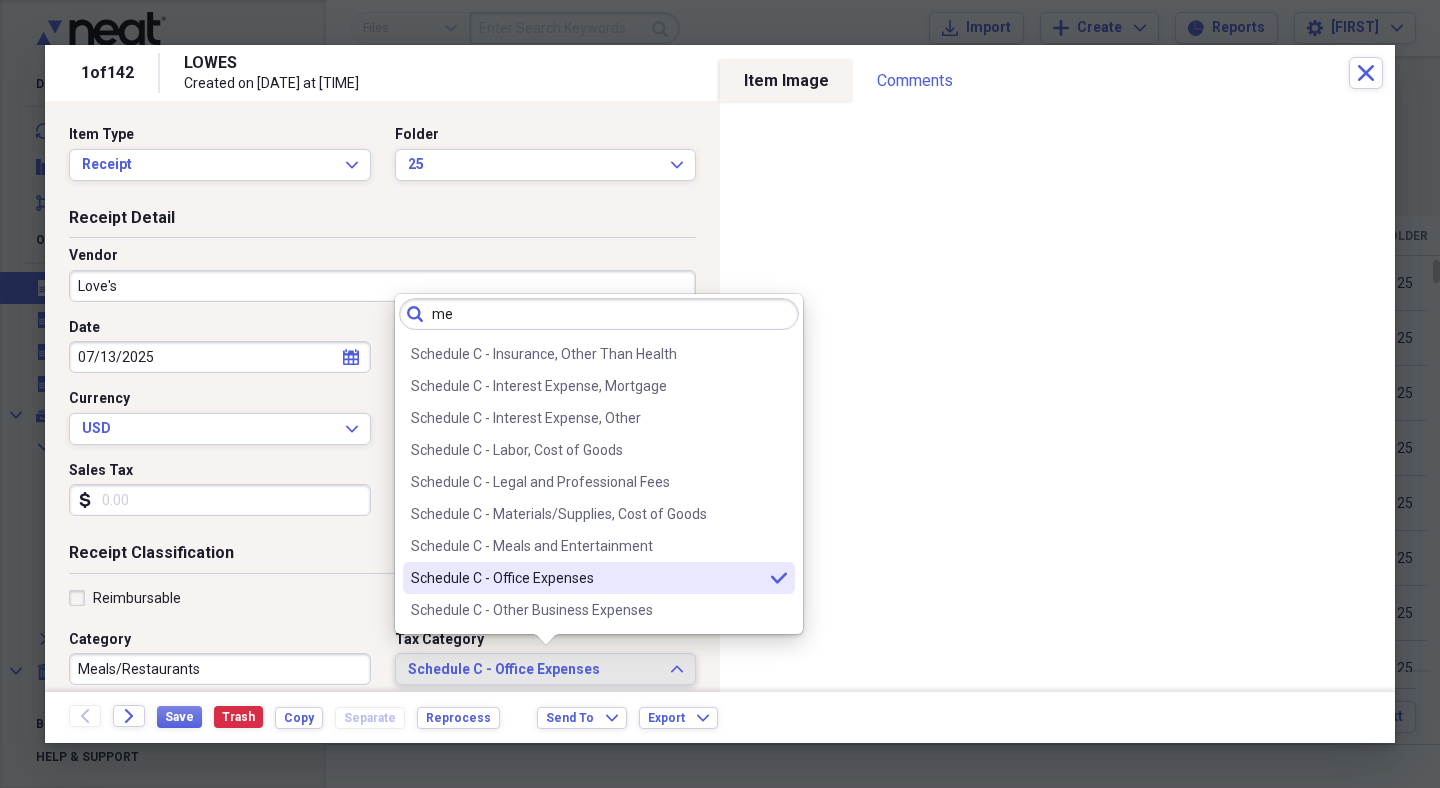 scroll, scrollTop: 0, scrollLeft: 0, axis: both 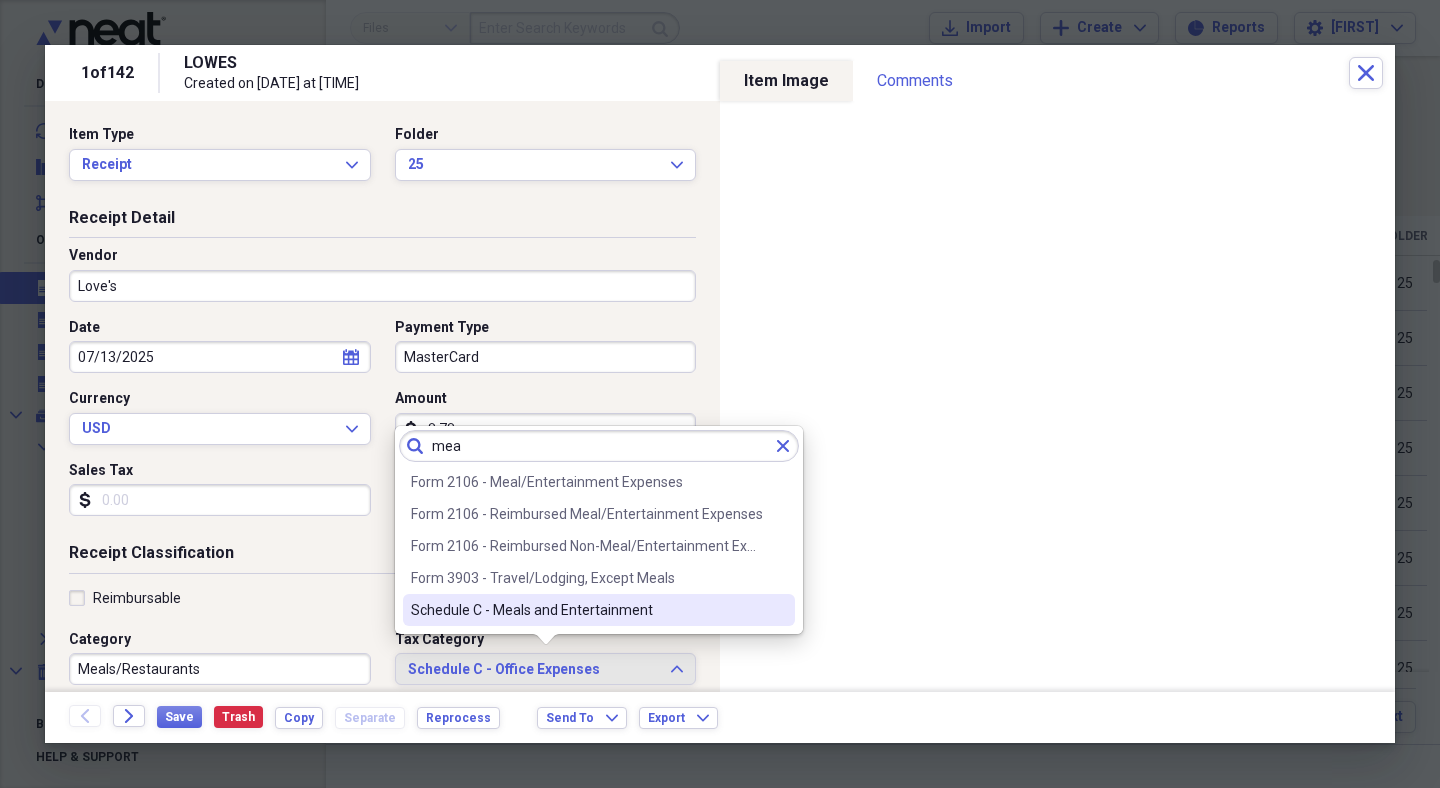 type on "mea" 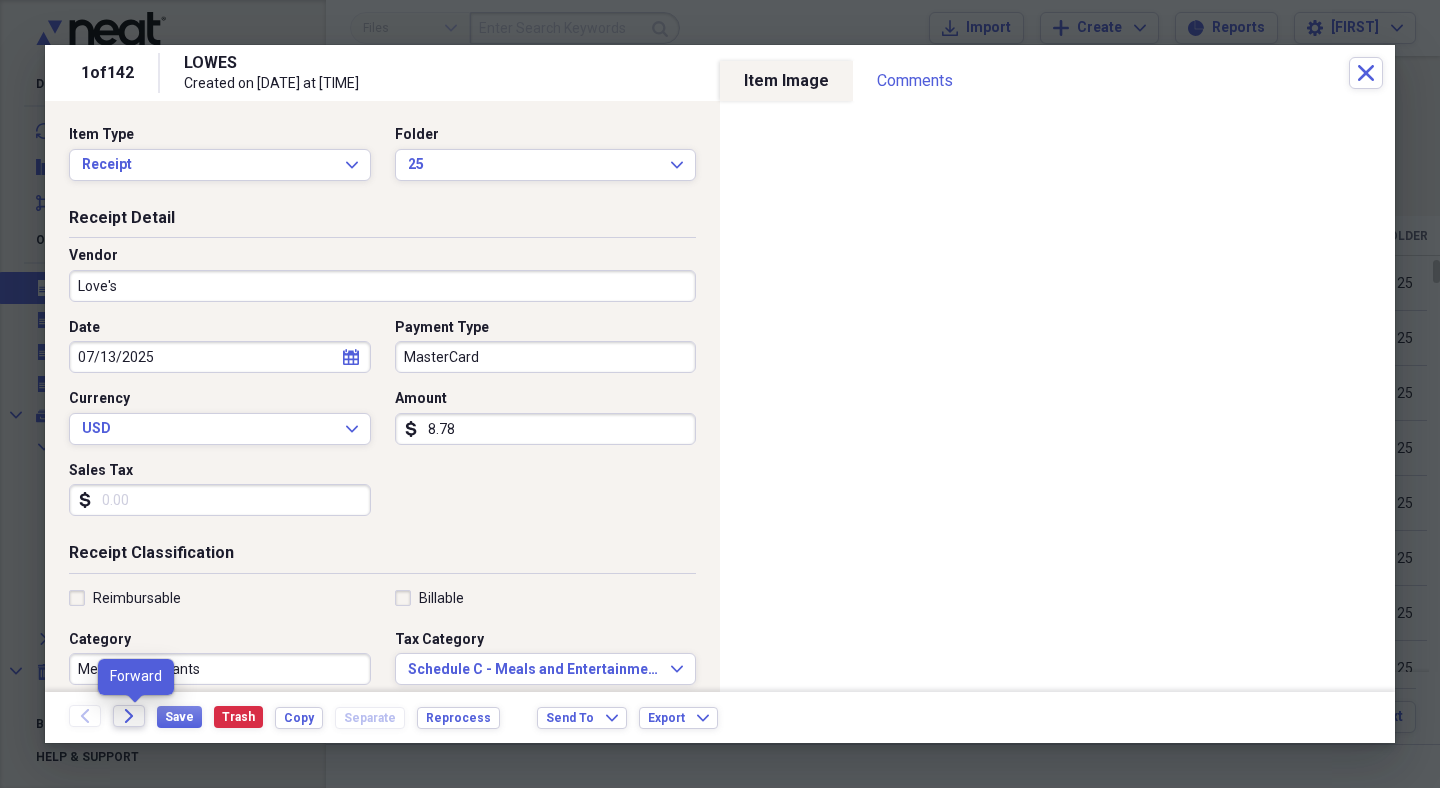 click on "Forward" at bounding box center (129, 716) 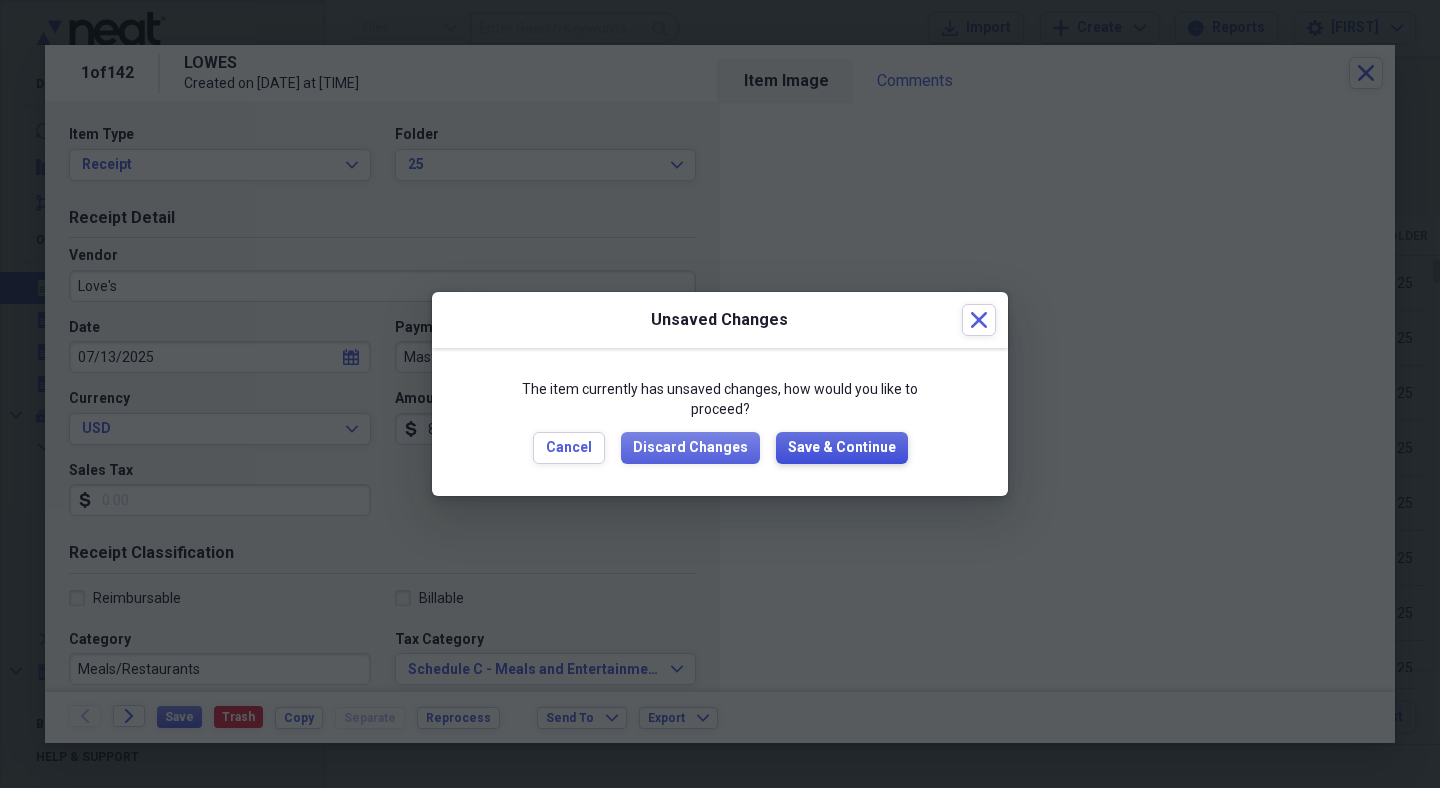 click on "Save & Continue" at bounding box center [842, 448] 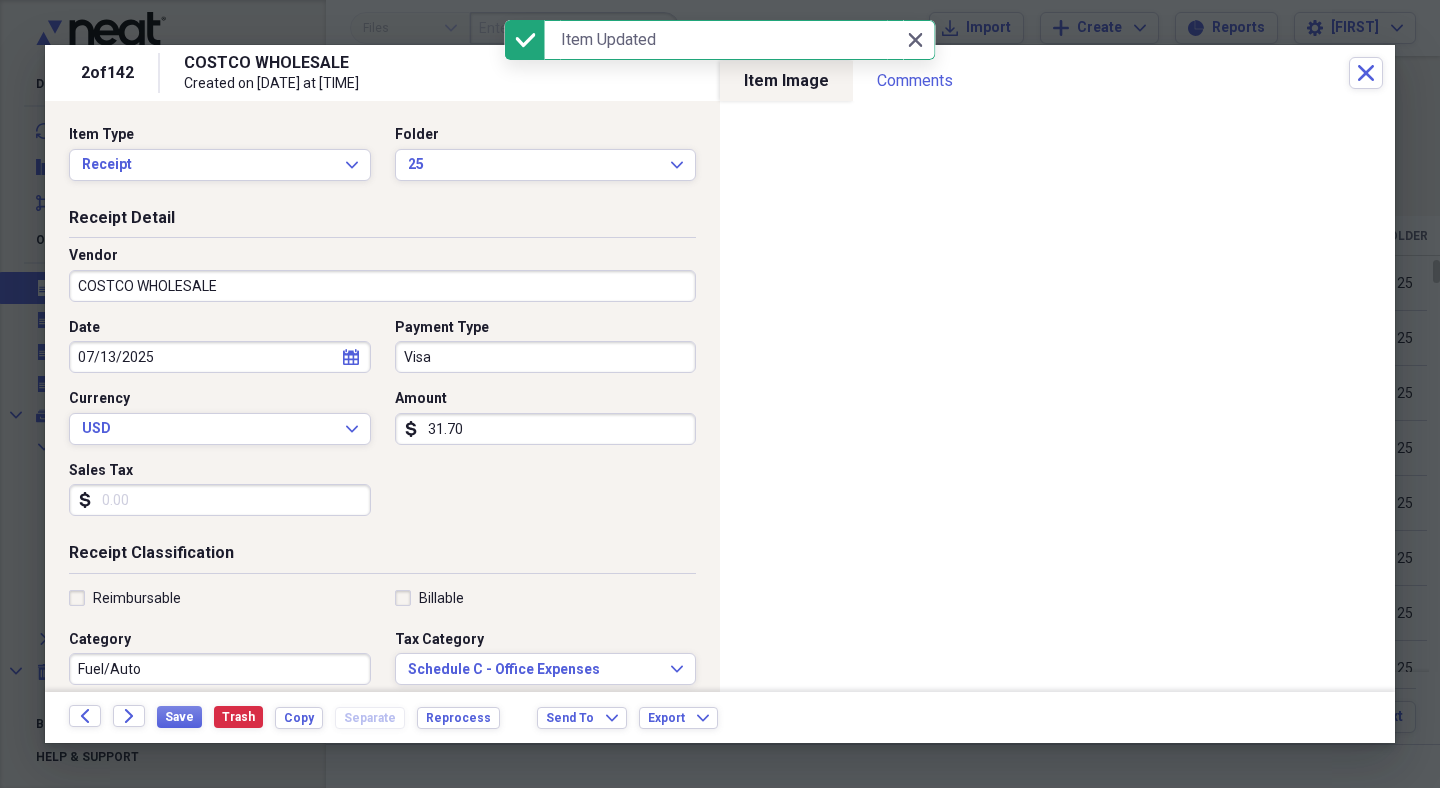 click on "COSTCO WHOLESALE" at bounding box center (382, 286) 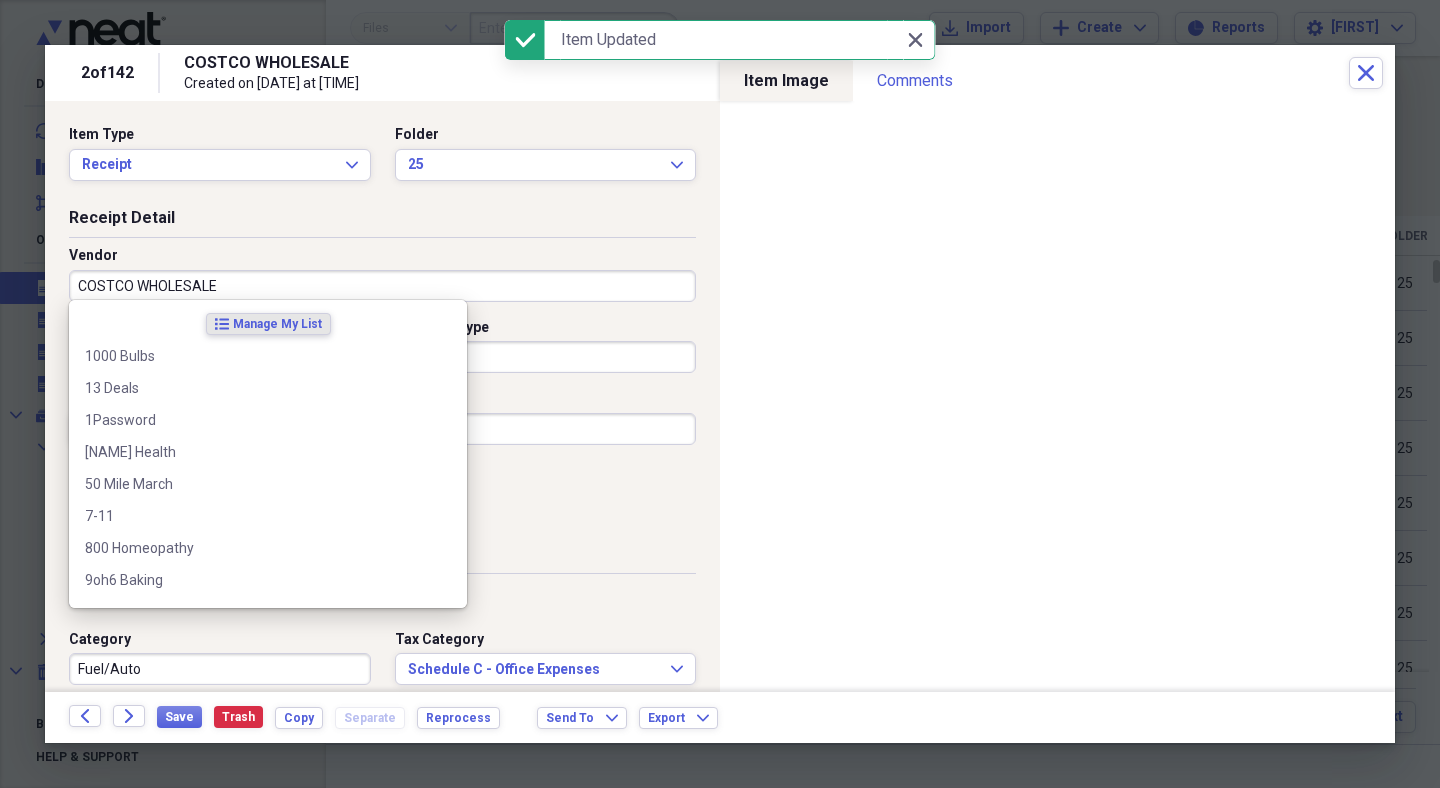 click on "COSTCO WHOLESALE" at bounding box center (382, 286) 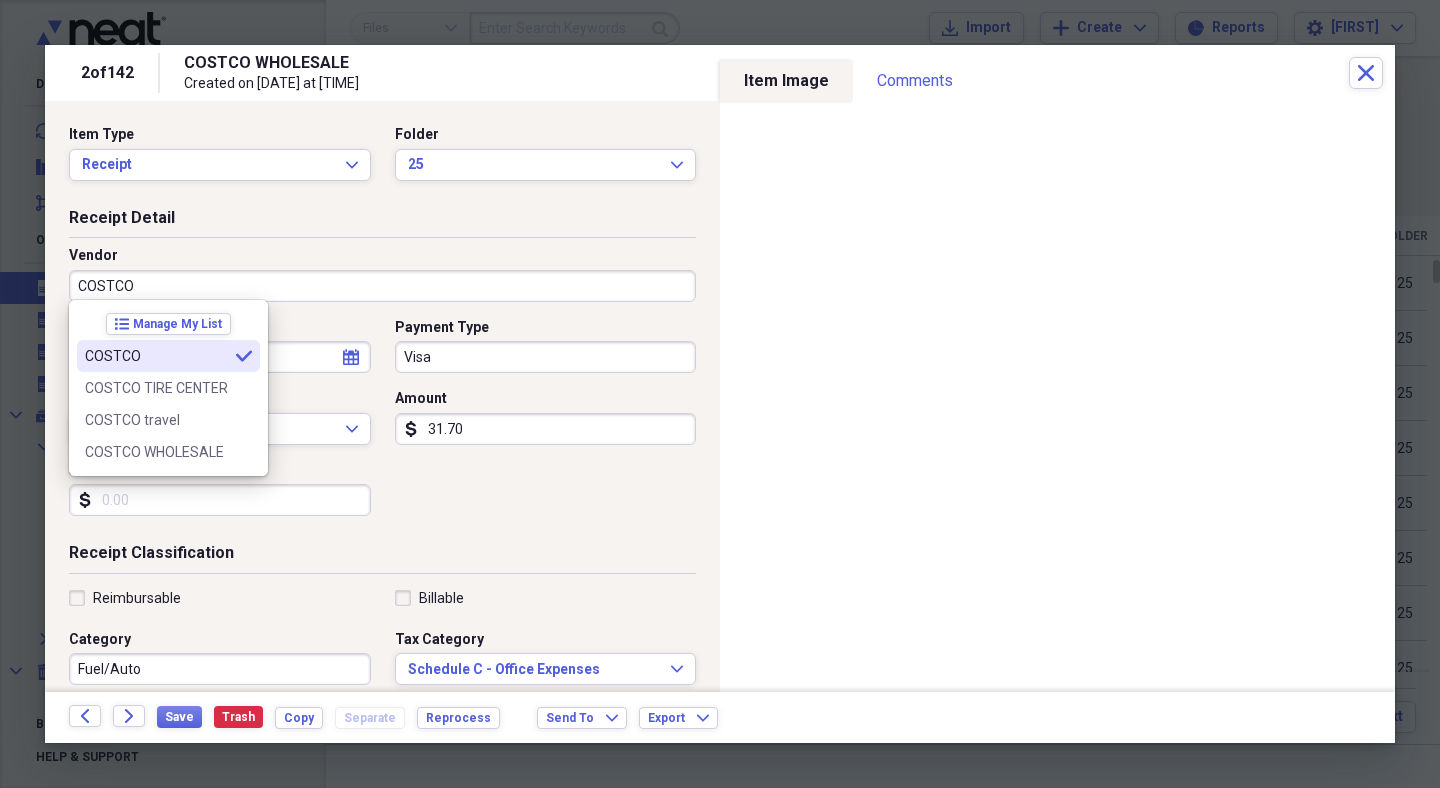 type on "COSTCO" 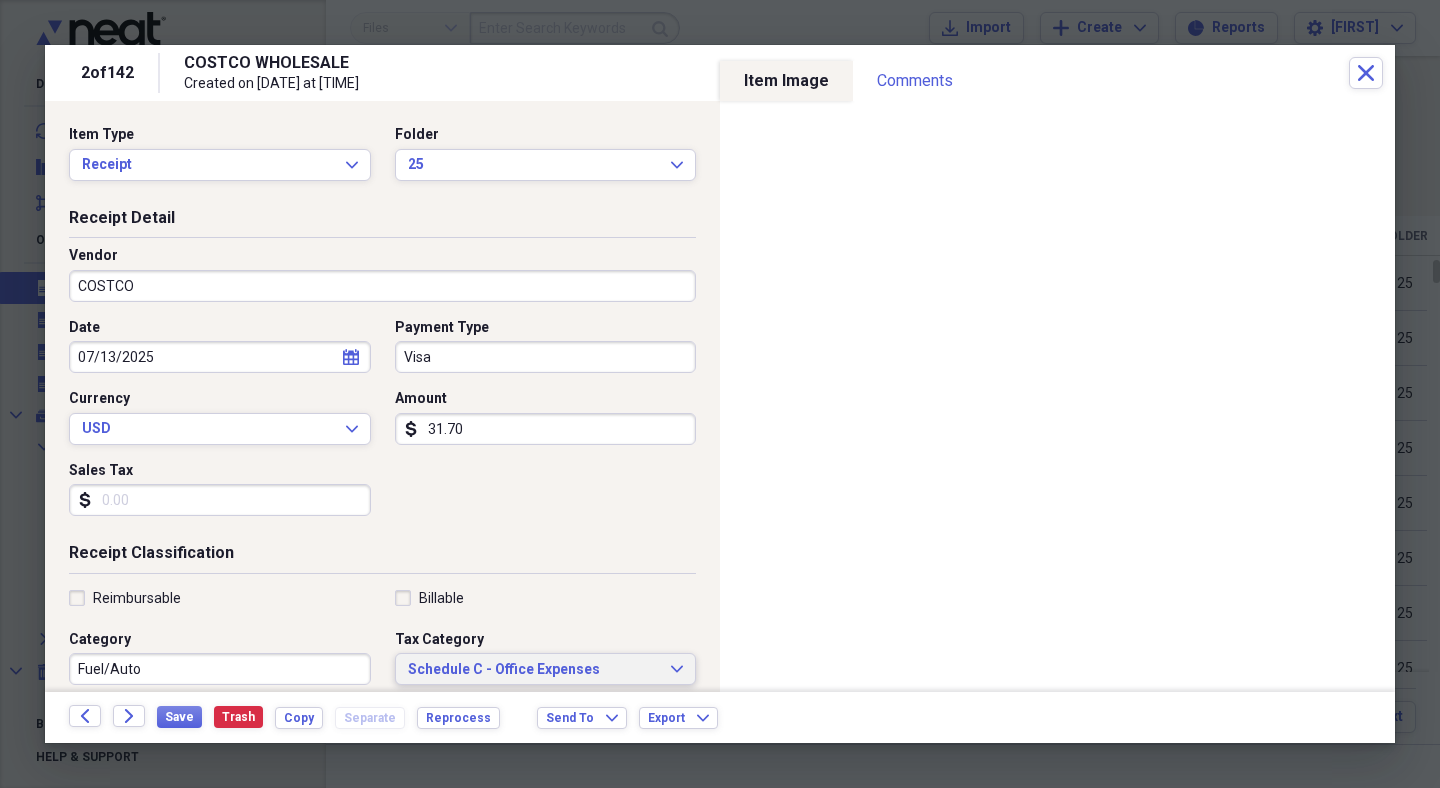 click on "Schedule C - Office Expenses" at bounding box center [534, 670] 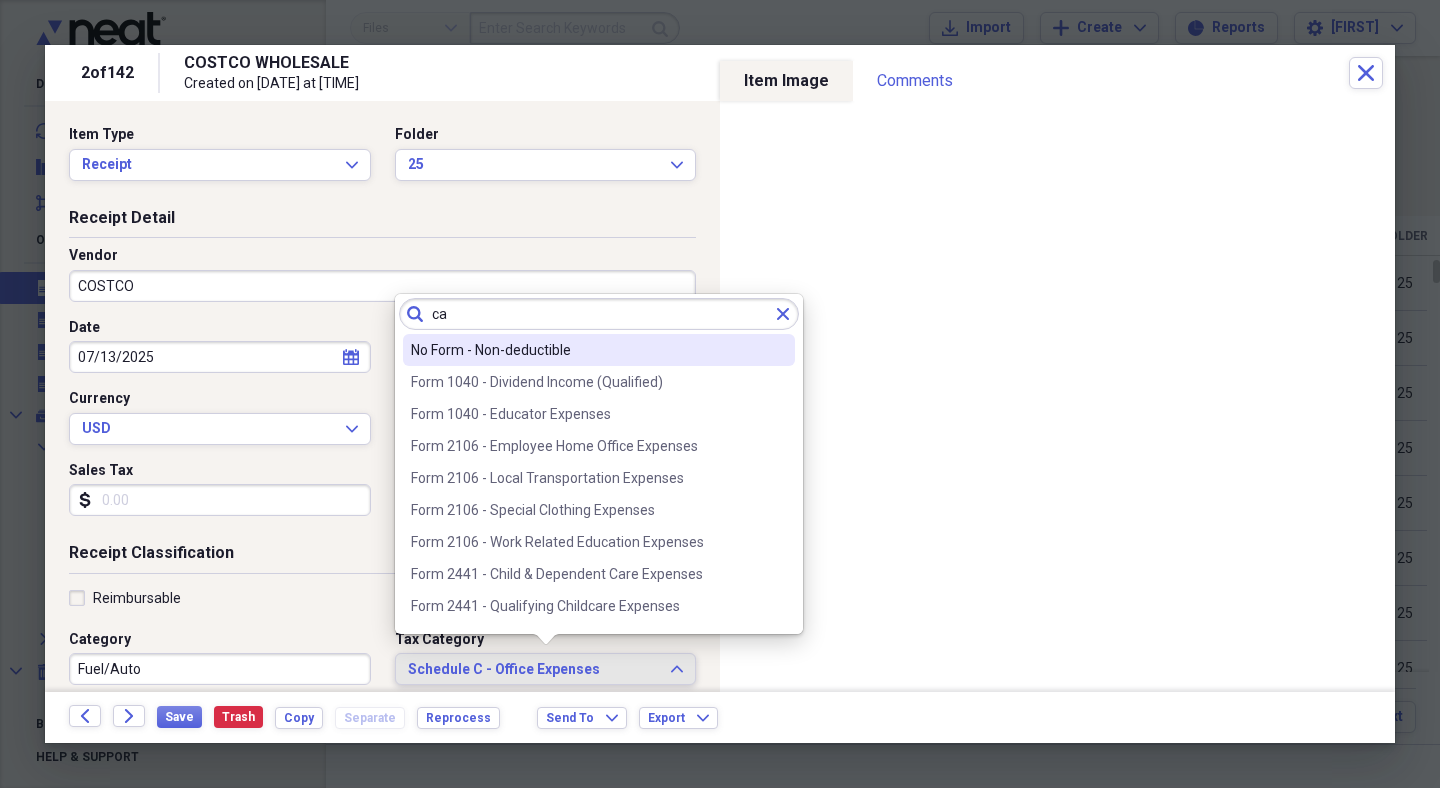 scroll, scrollTop: 0, scrollLeft: 0, axis: both 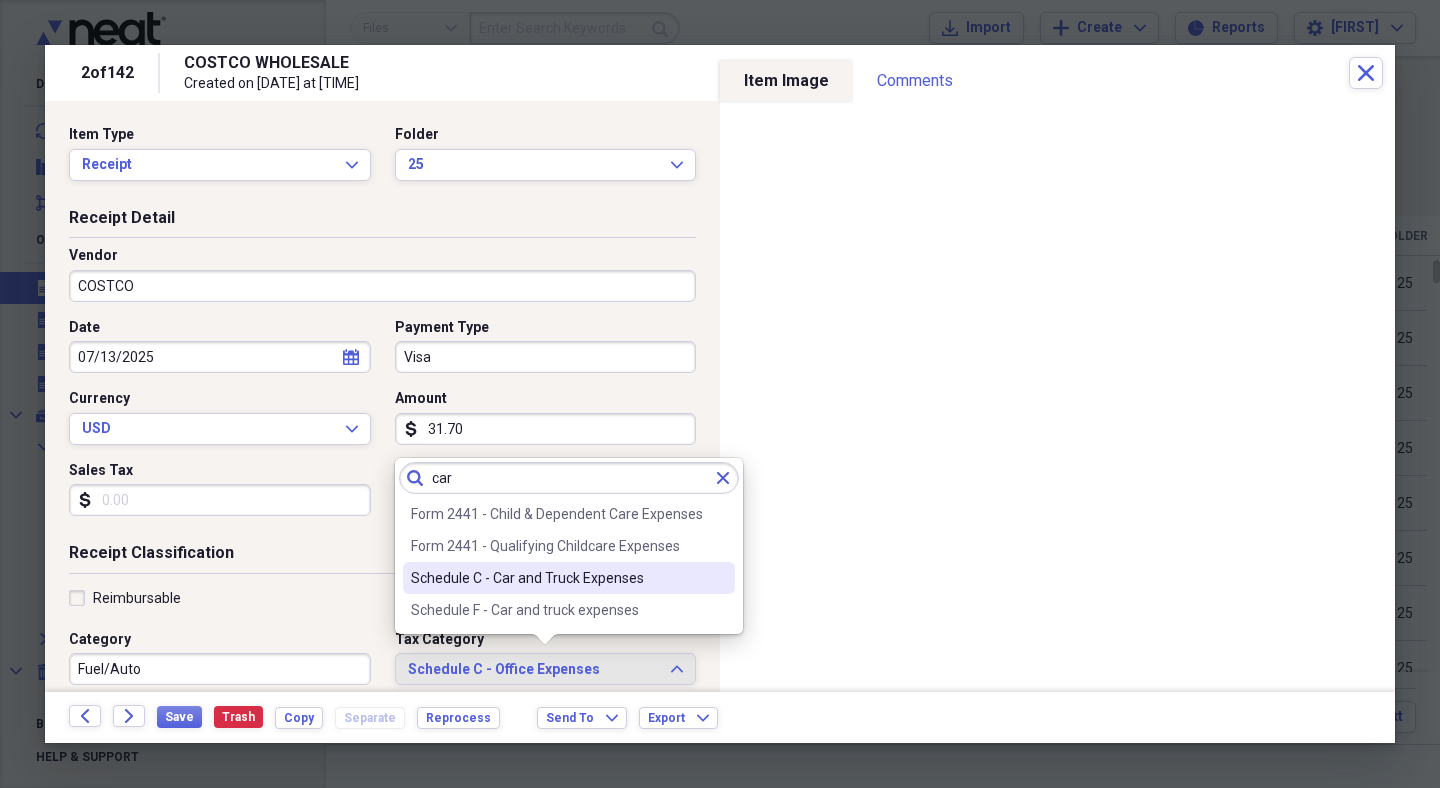 type on "car" 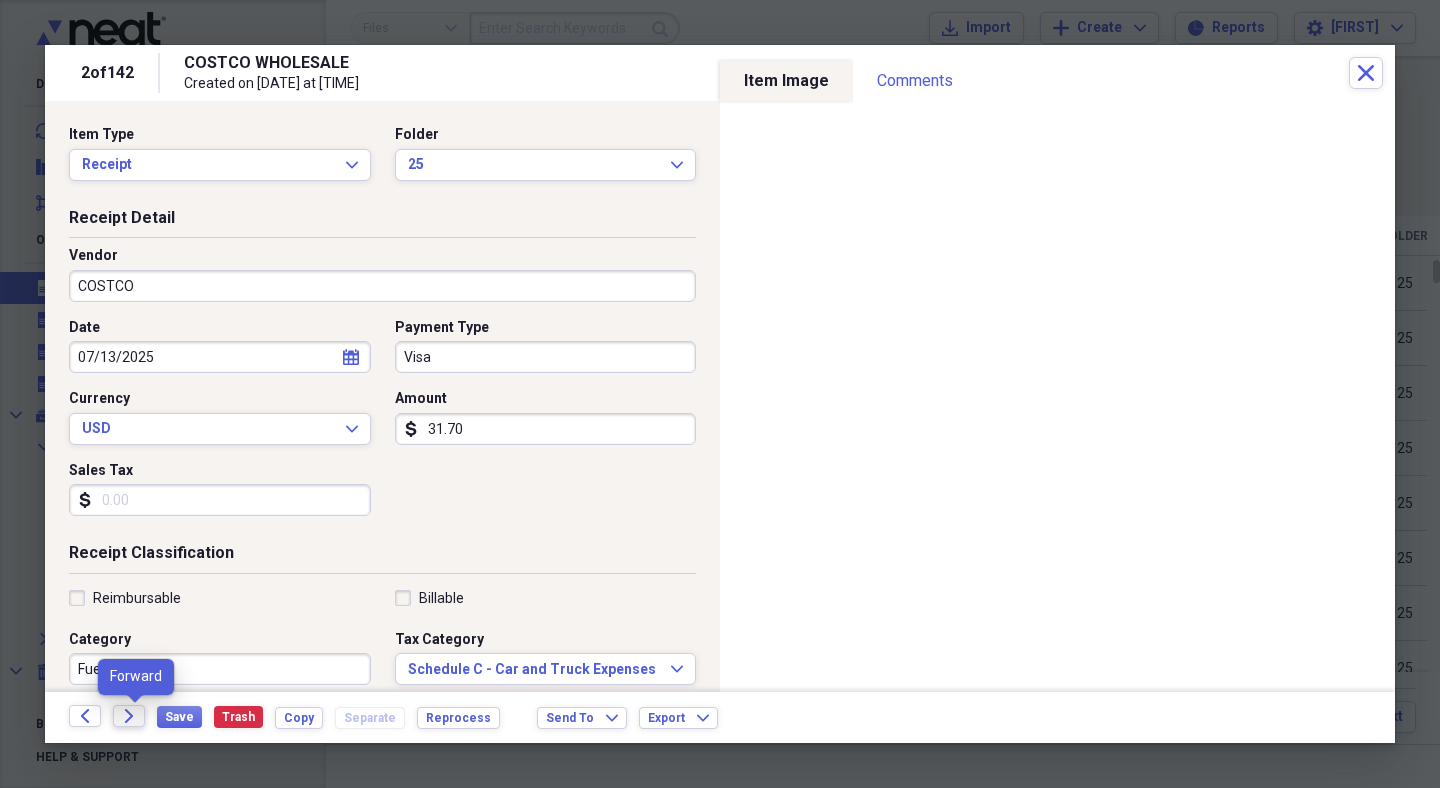 click on "Forward" 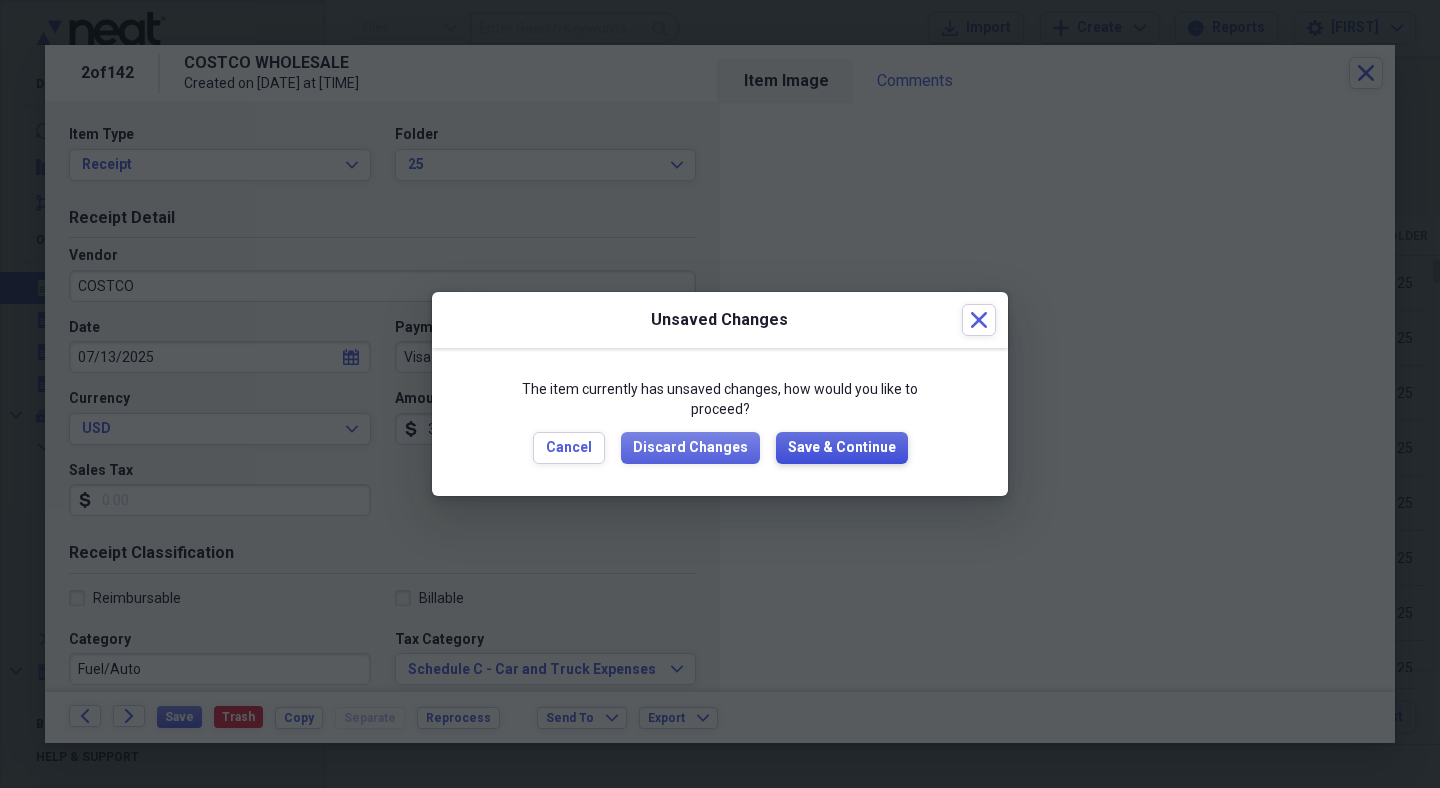 click on "Save & Continue" at bounding box center [842, 448] 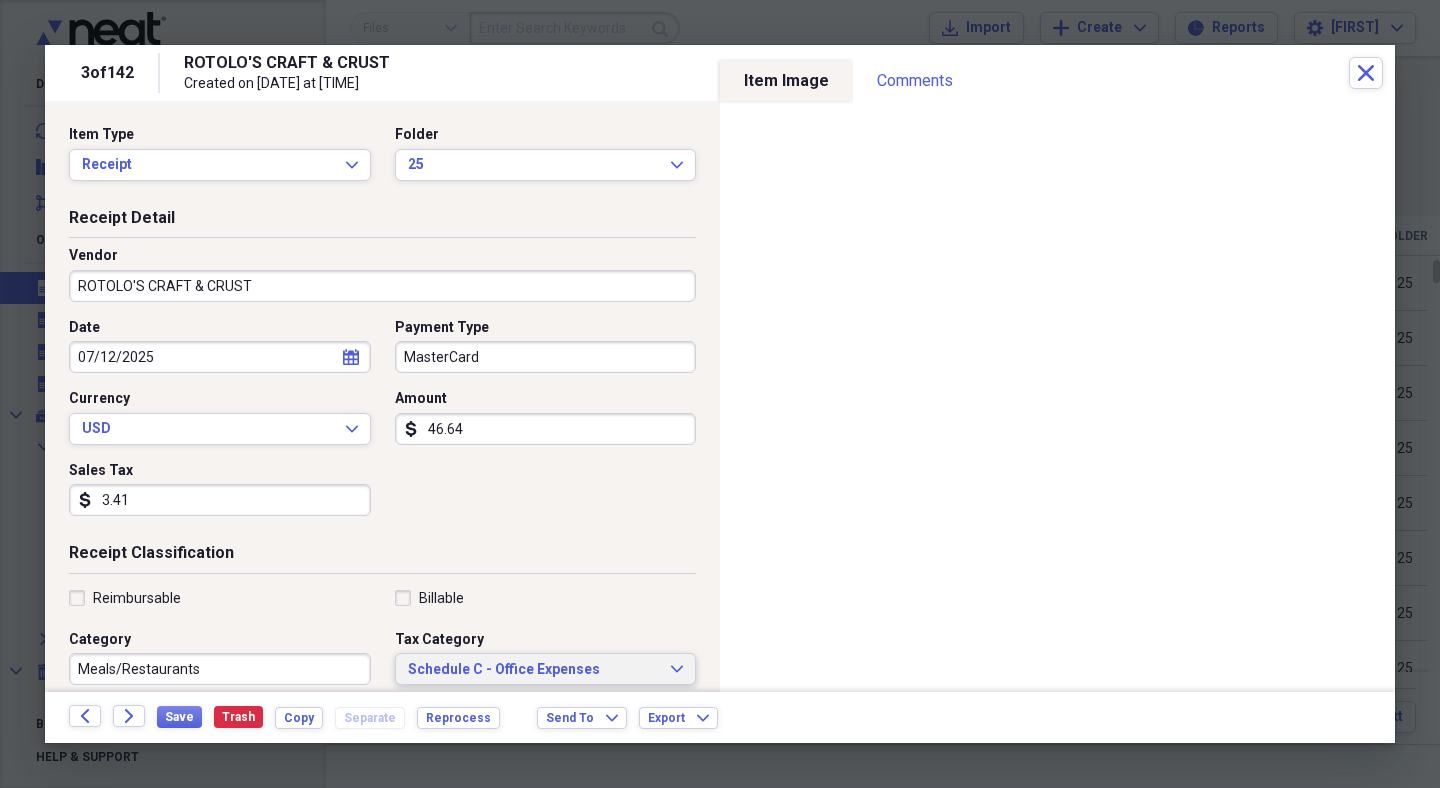 click on "Schedule C - Office Expenses" at bounding box center (534, 670) 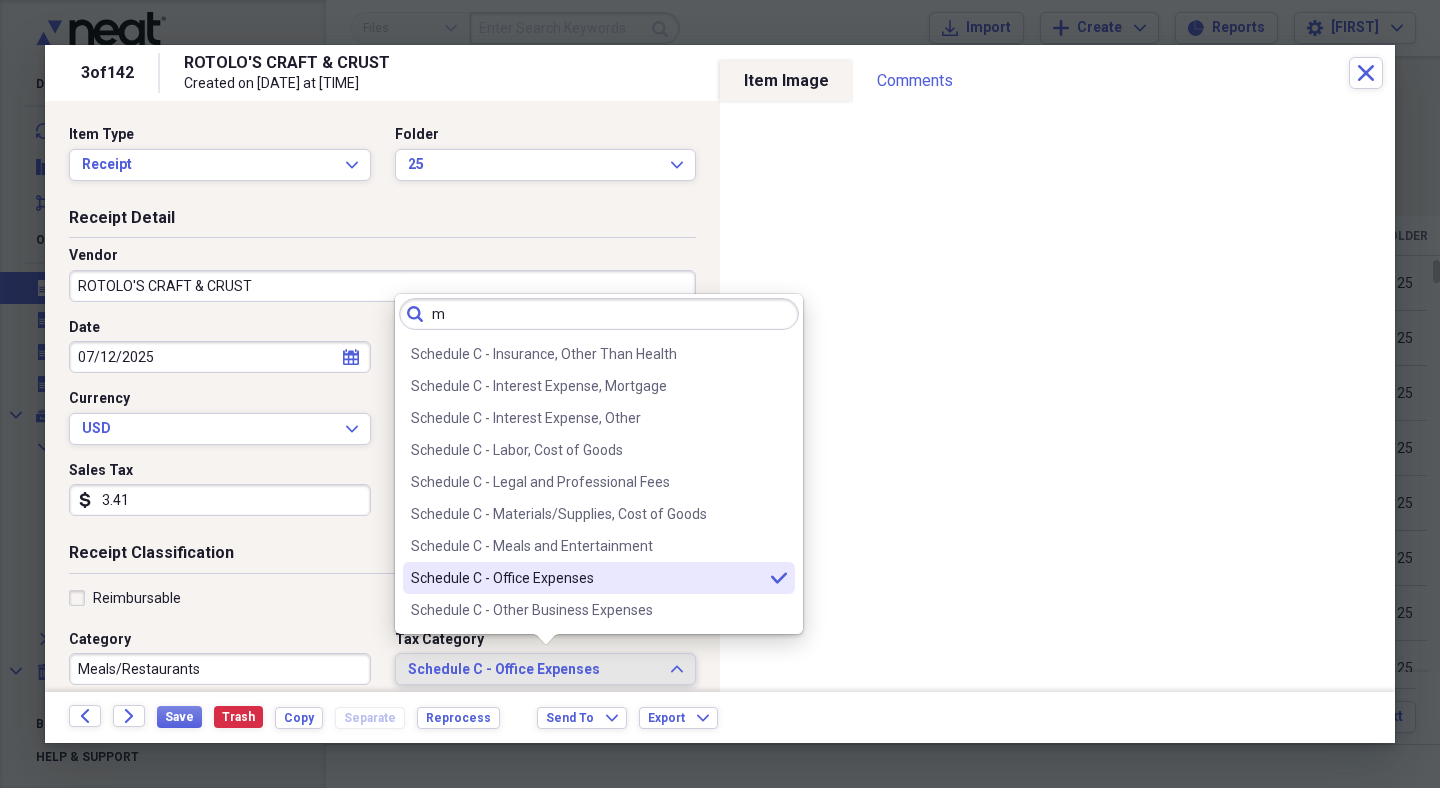 scroll, scrollTop: 0, scrollLeft: 0, axis: both 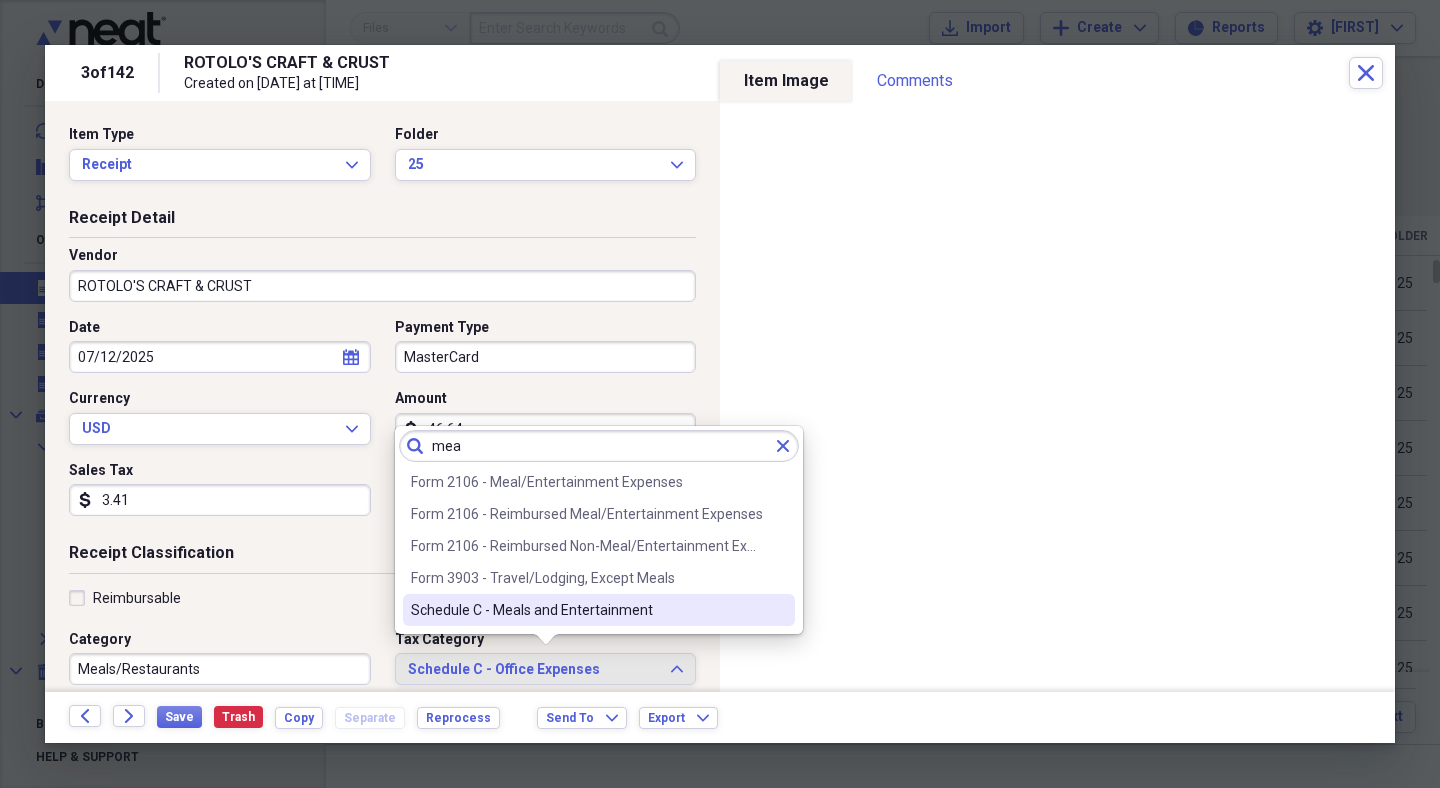 type on "mea" 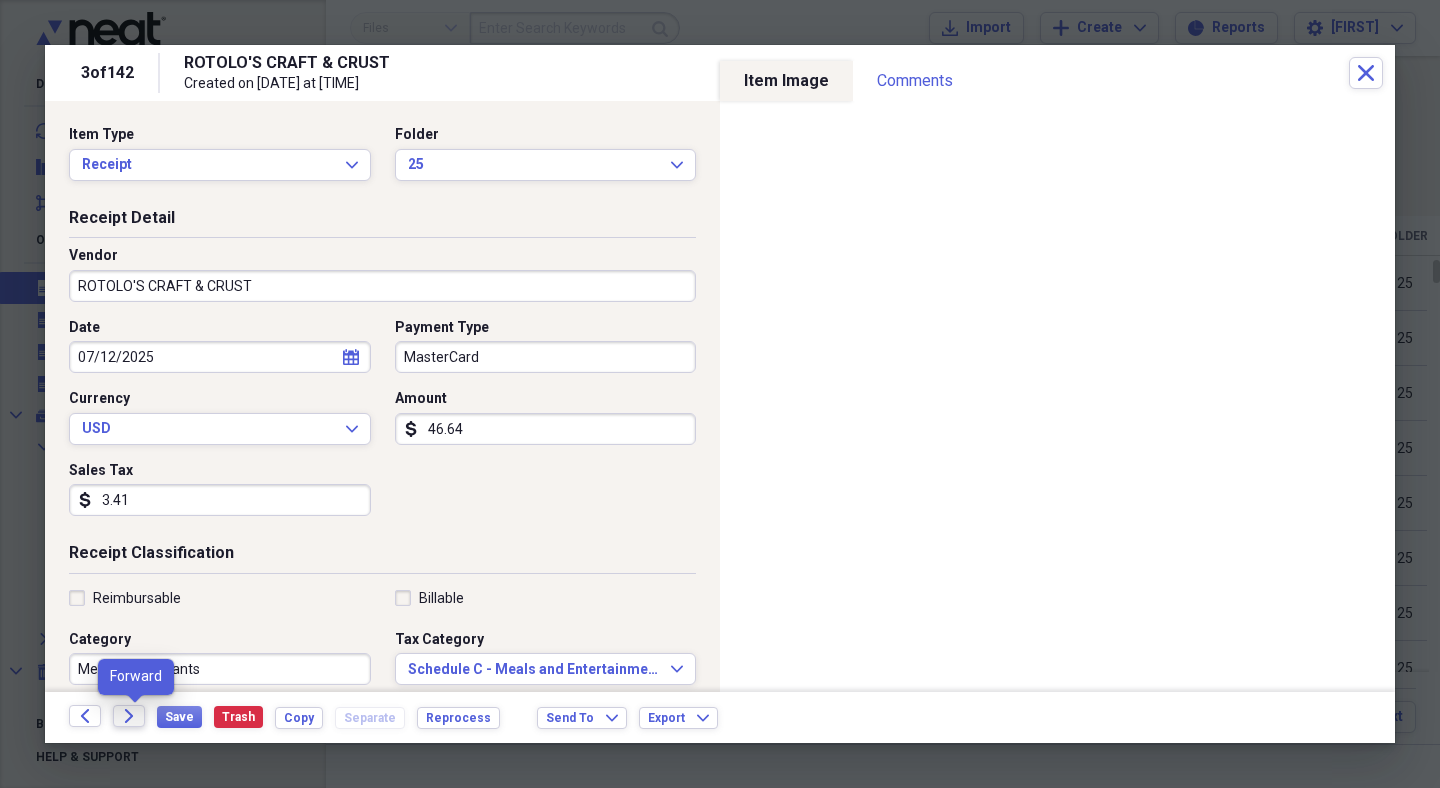 click 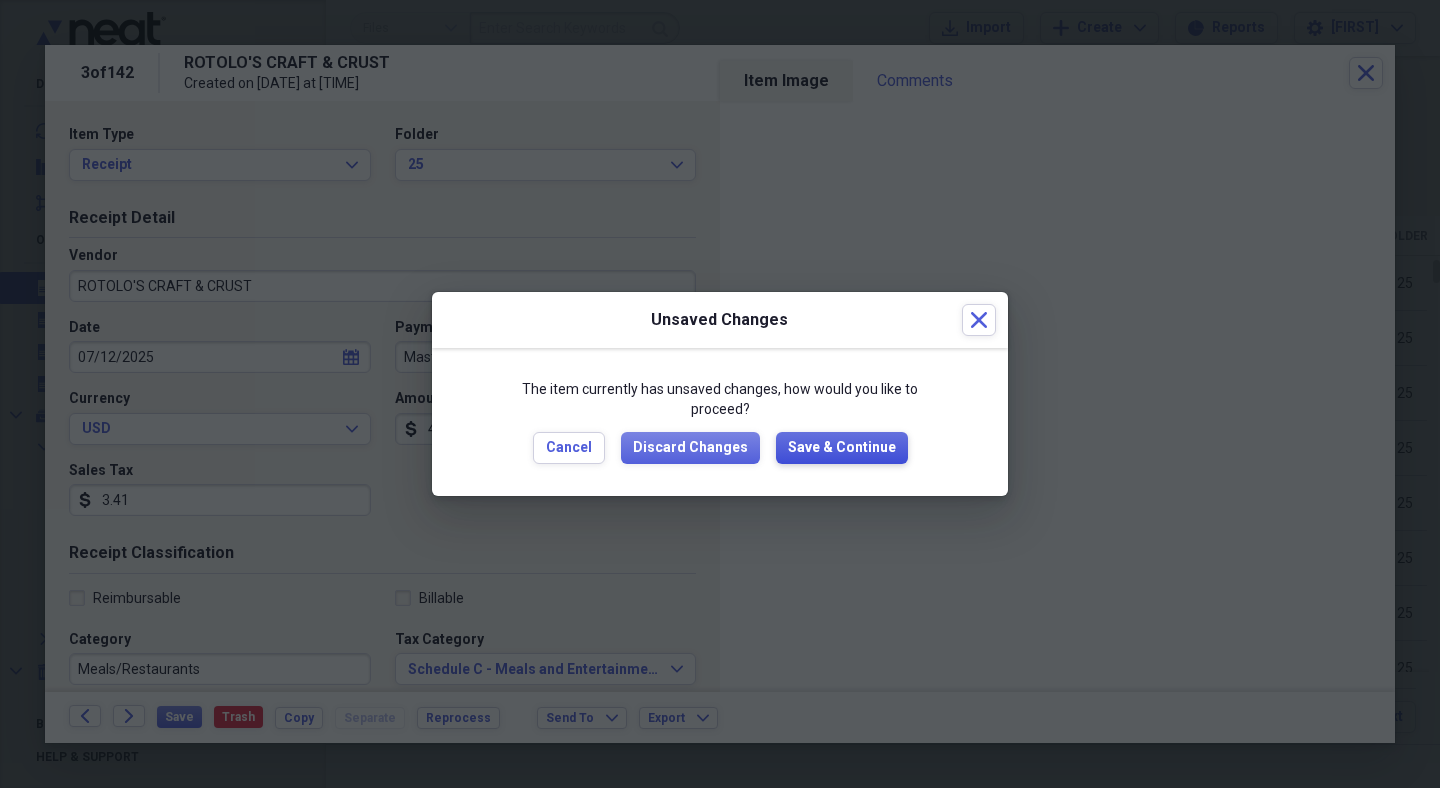 click on "Save & Continue" at bounding box center [842, 448] 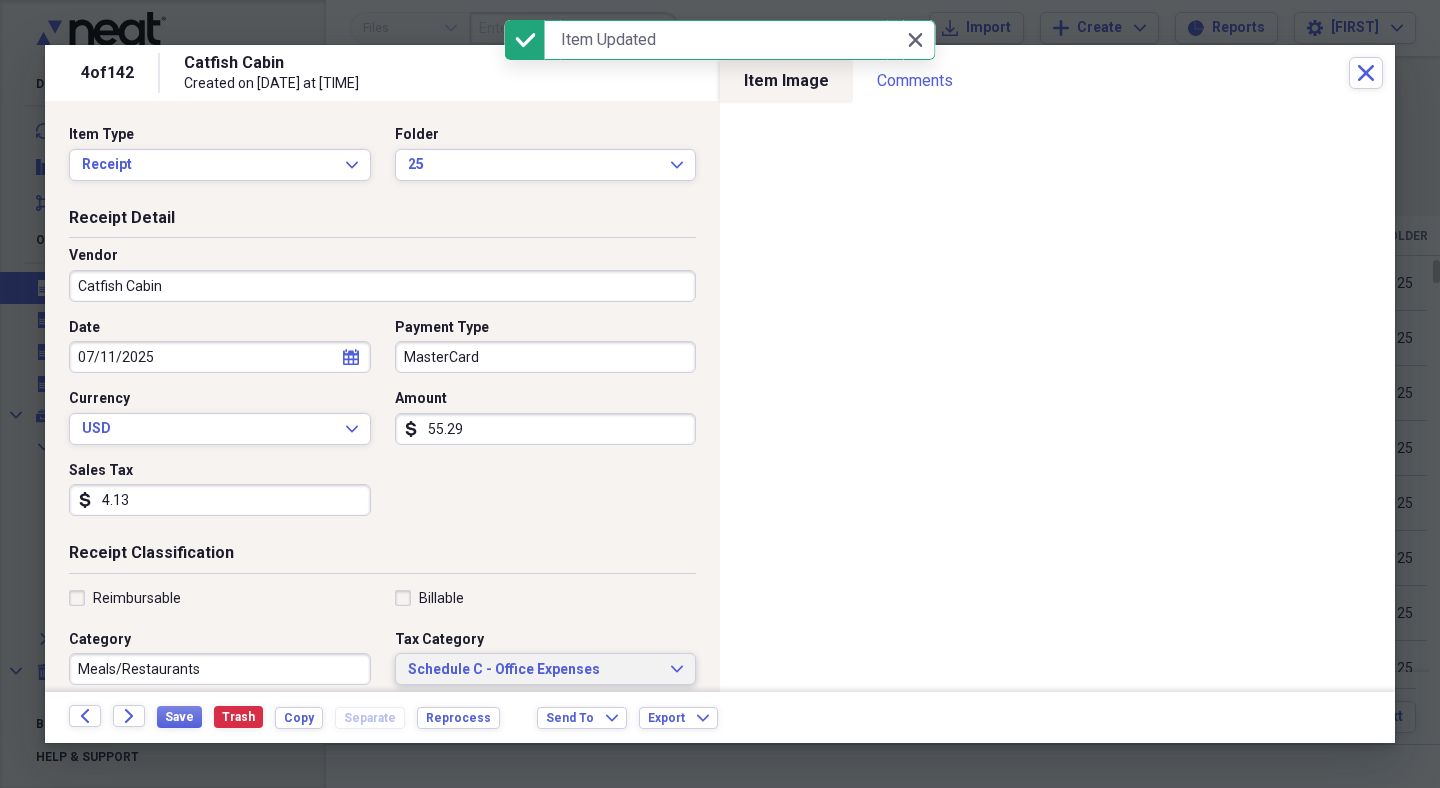 click on "Schedule C - Office Expenses" at bounding box center [534, 670] 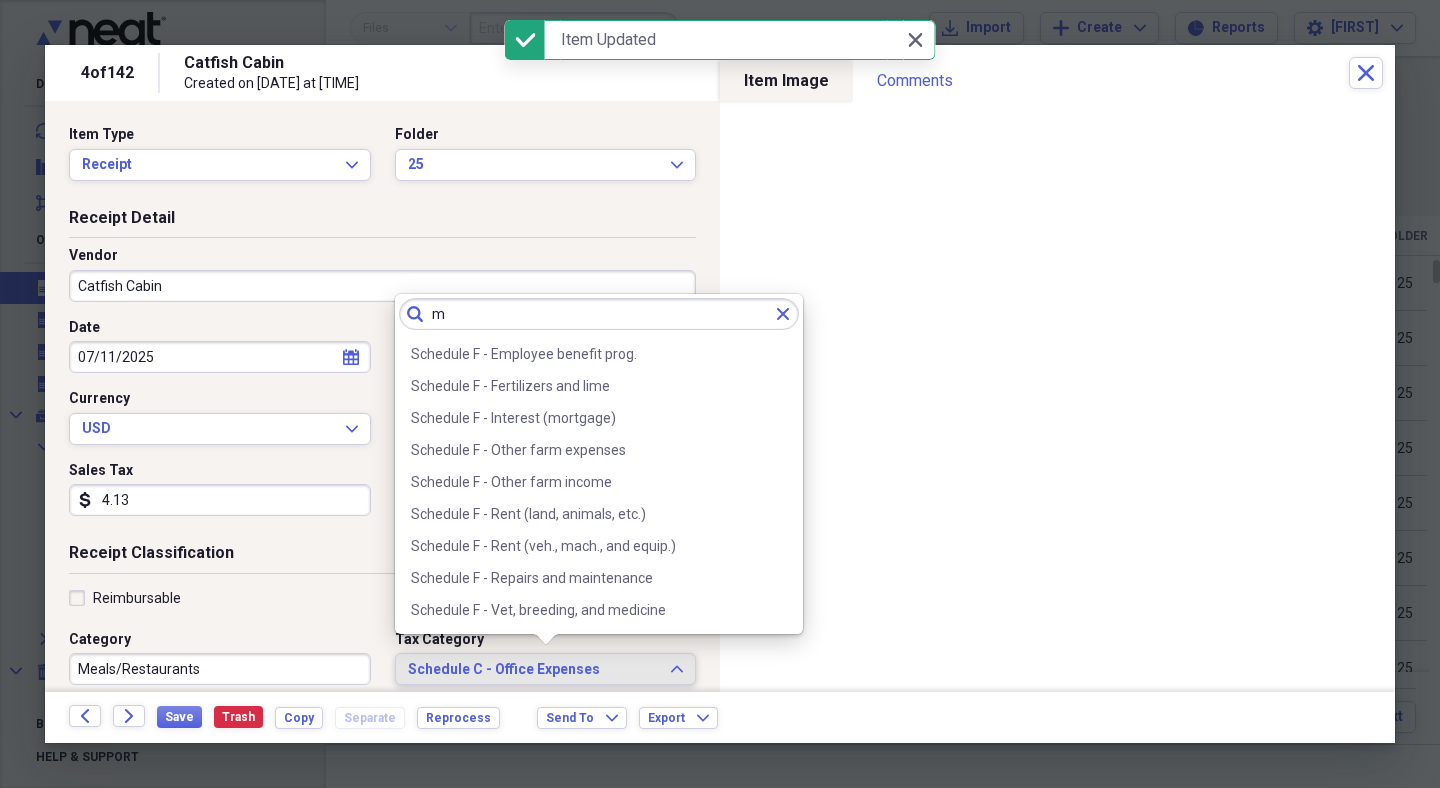 scroll, scrollTop: 0, scrollLeft: 0, axis: both 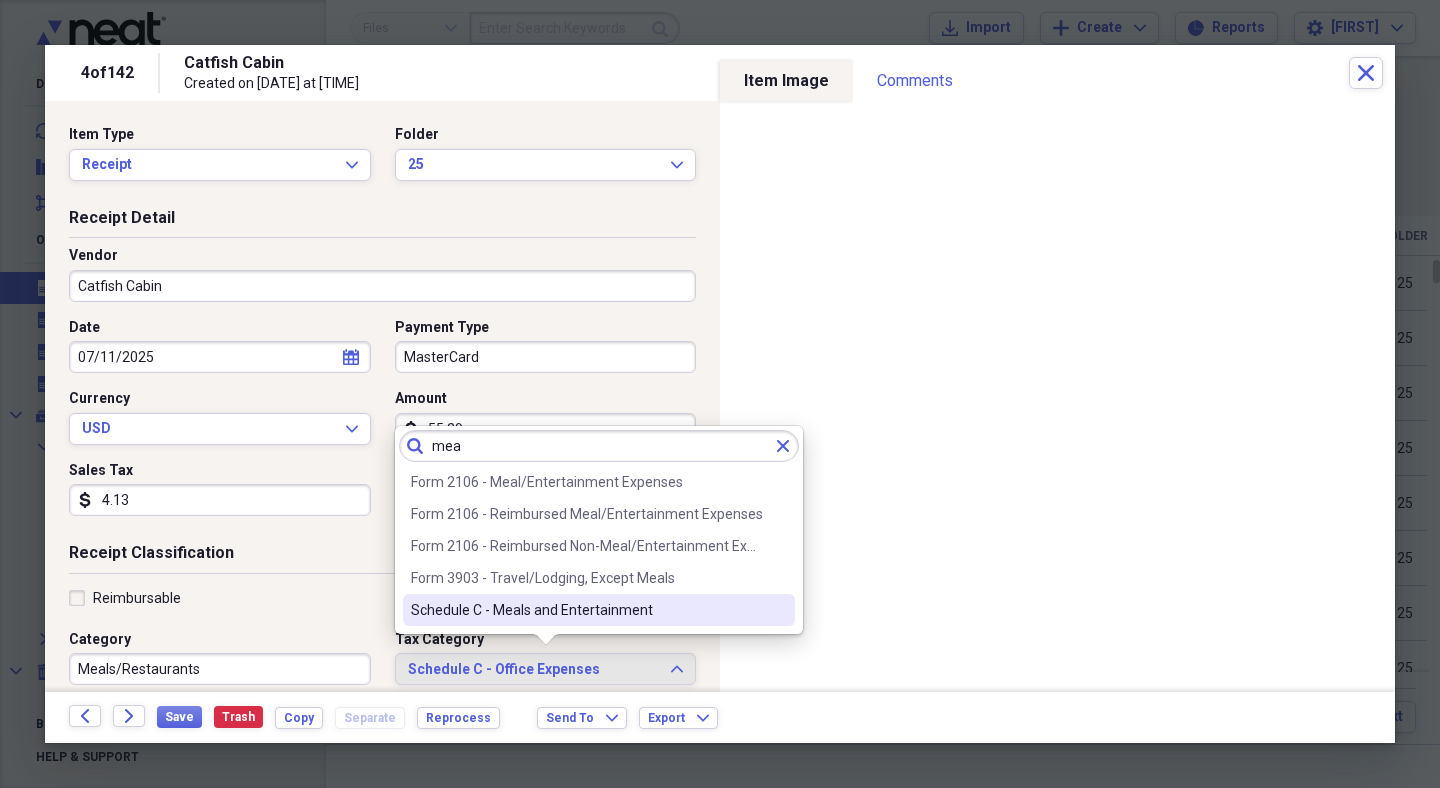 type on "mea" 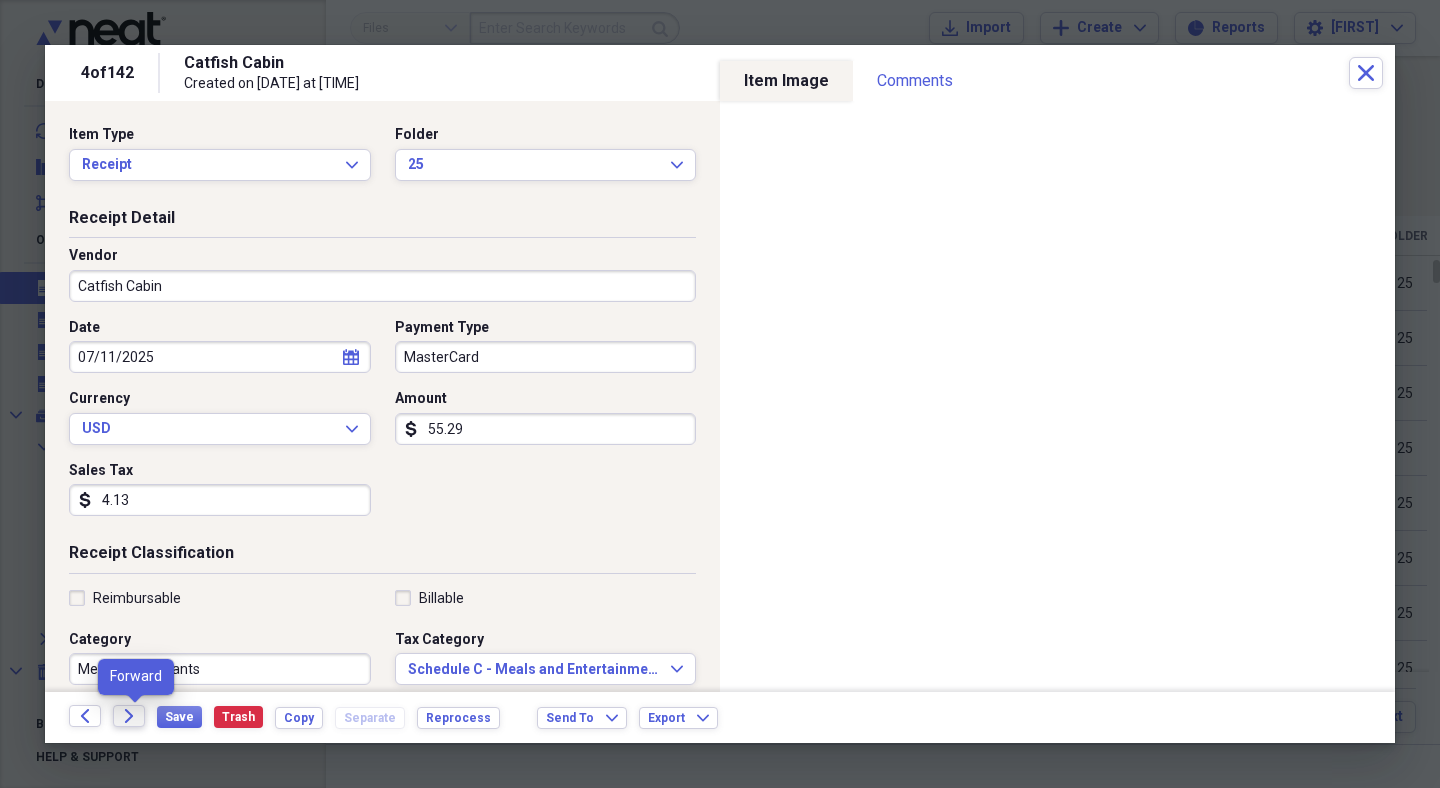 click on "Forward" at bounding box center [129, 716] 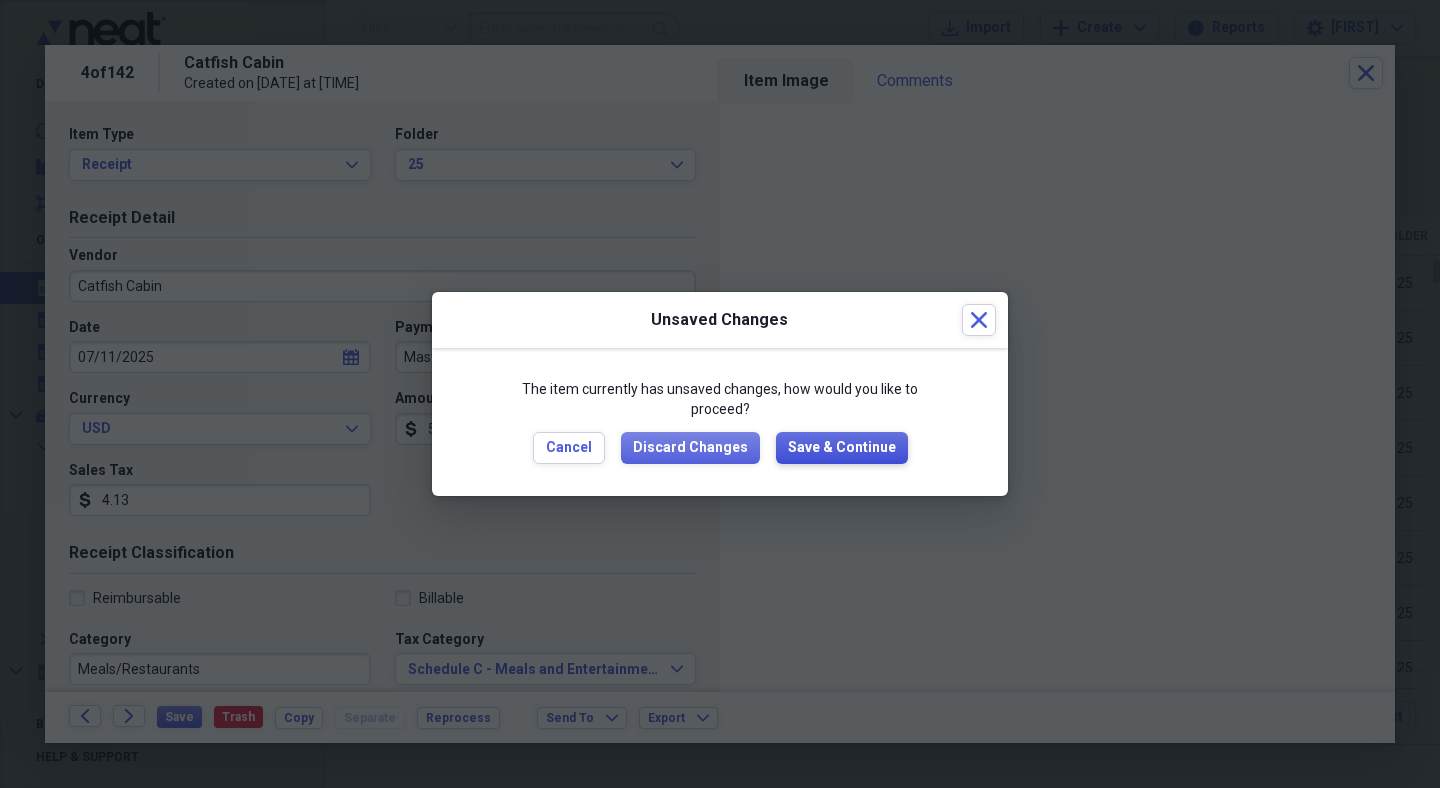click on "Save & Continue" at bounding box center (842, 448) 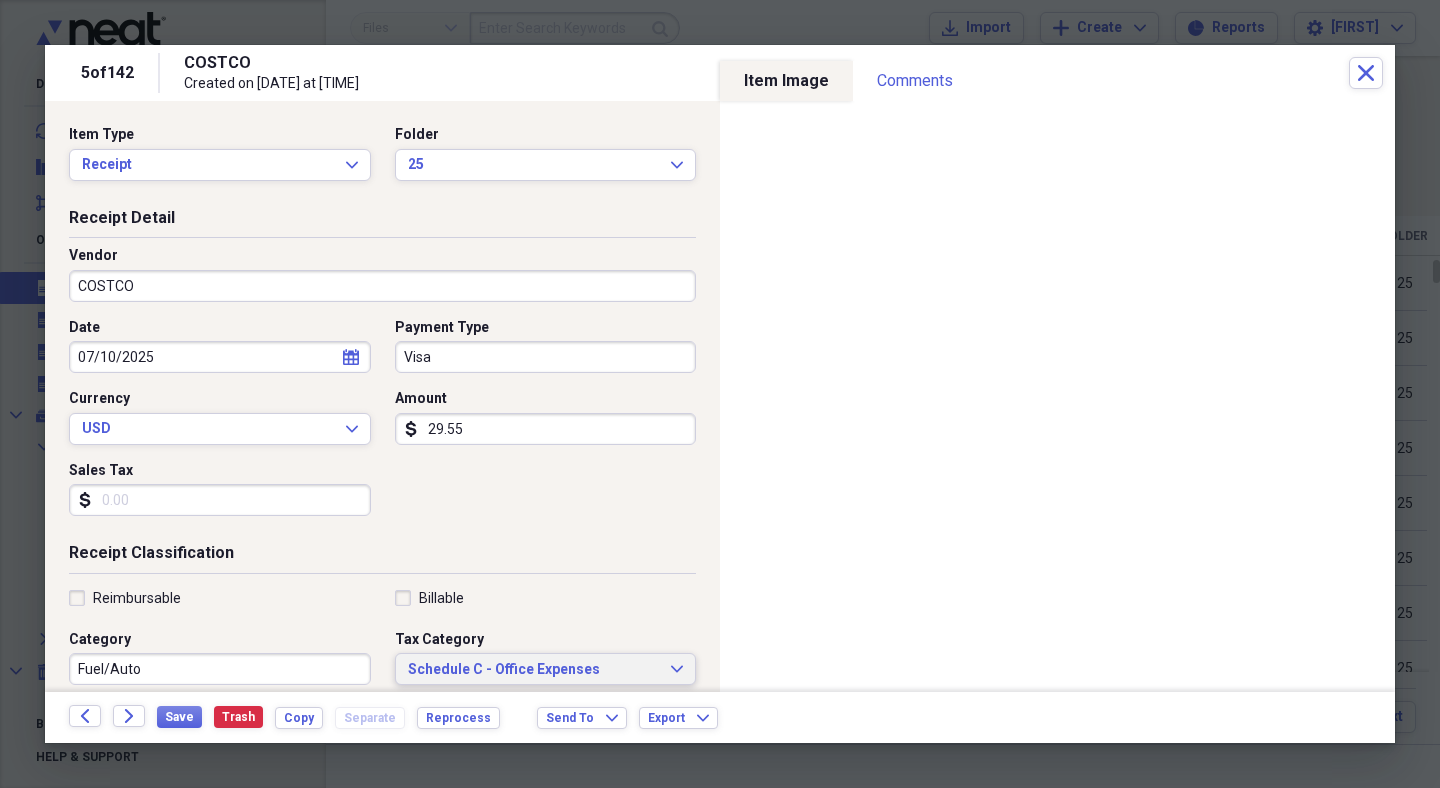 click on "Schedule C - Office Expenses Expand" at bounding box center [546, 669] 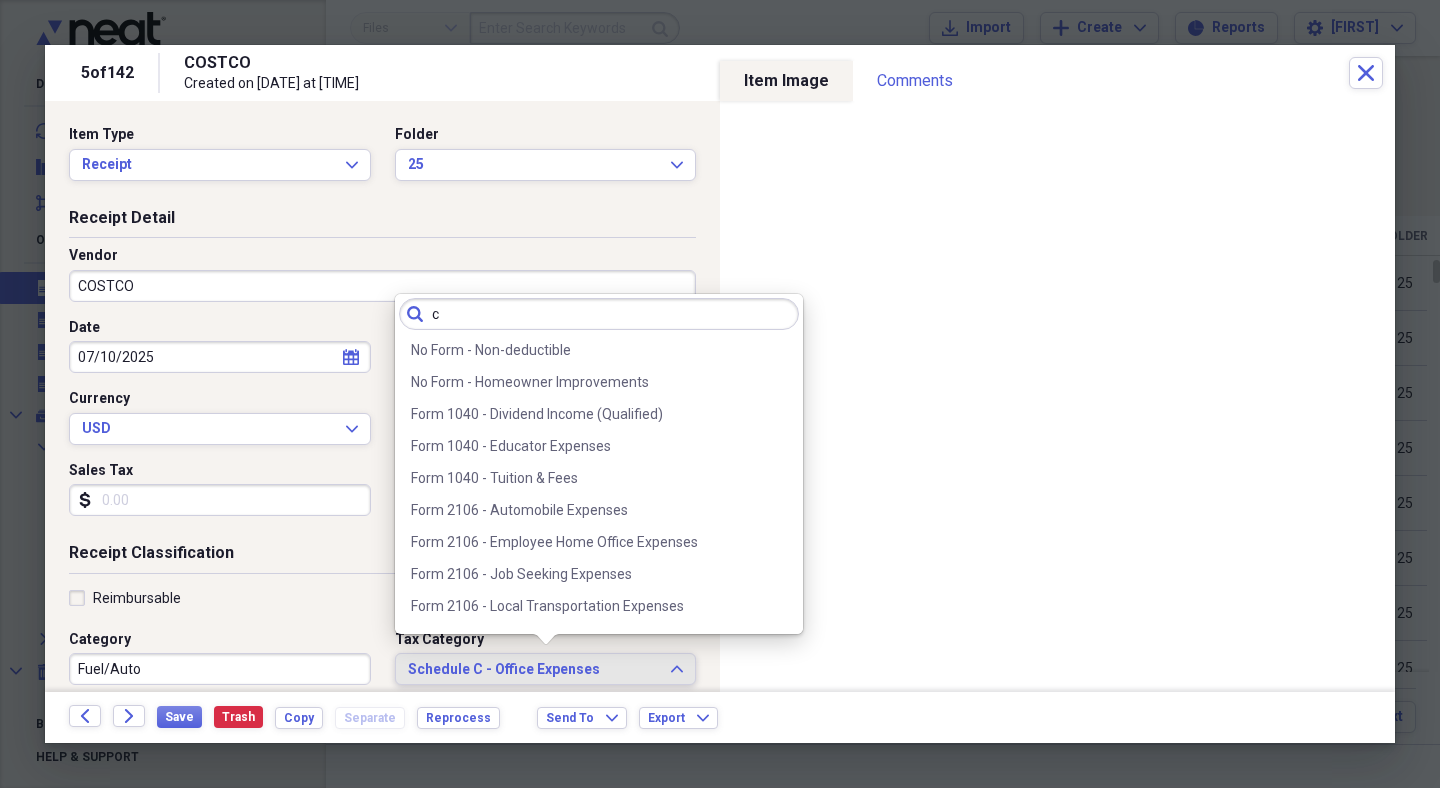 scroll, scrollTop: 0, scrollLeft: 0, axis: both 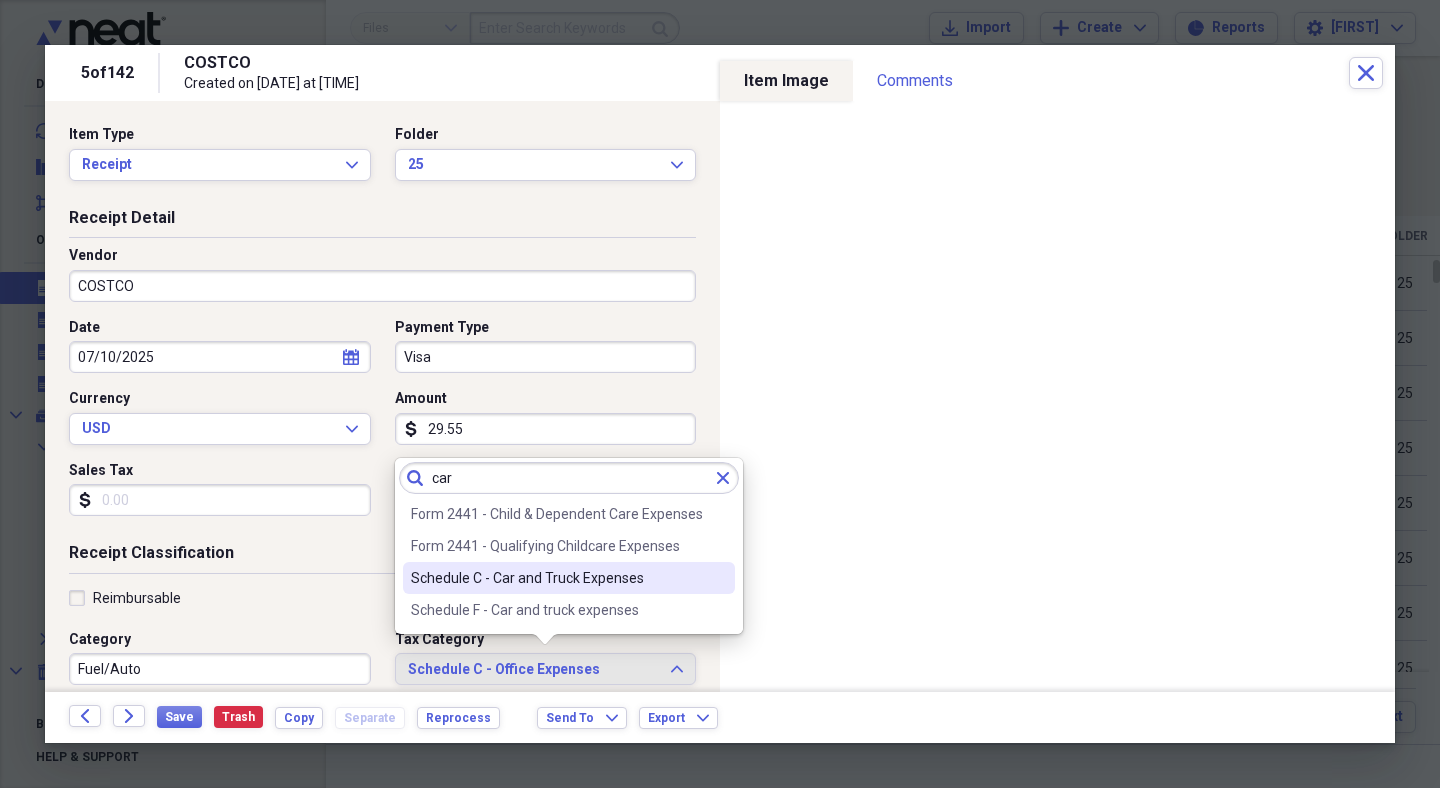 type on "car" 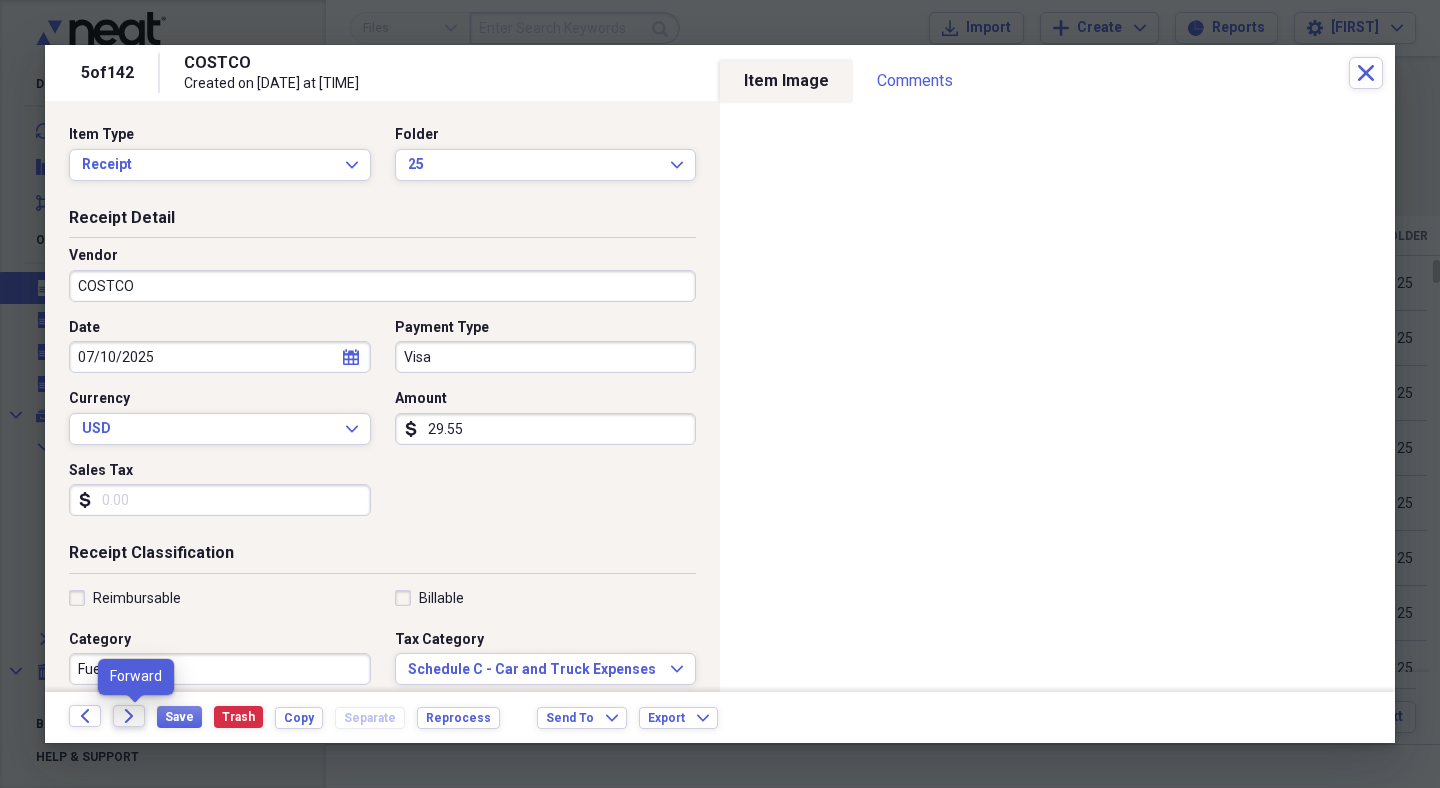 click on "Forward" 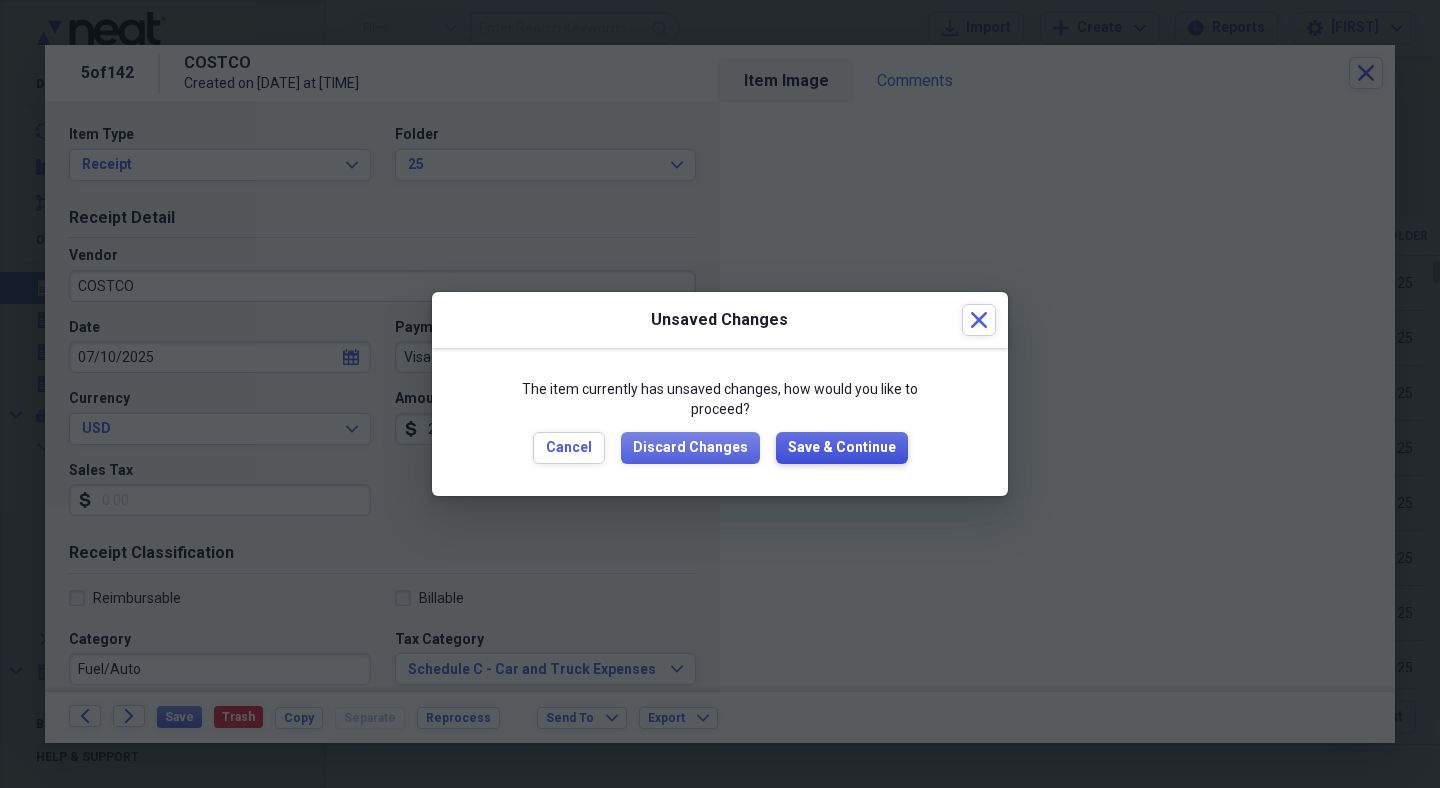 click on "Save & Continue" at bounding box center (842, 448) 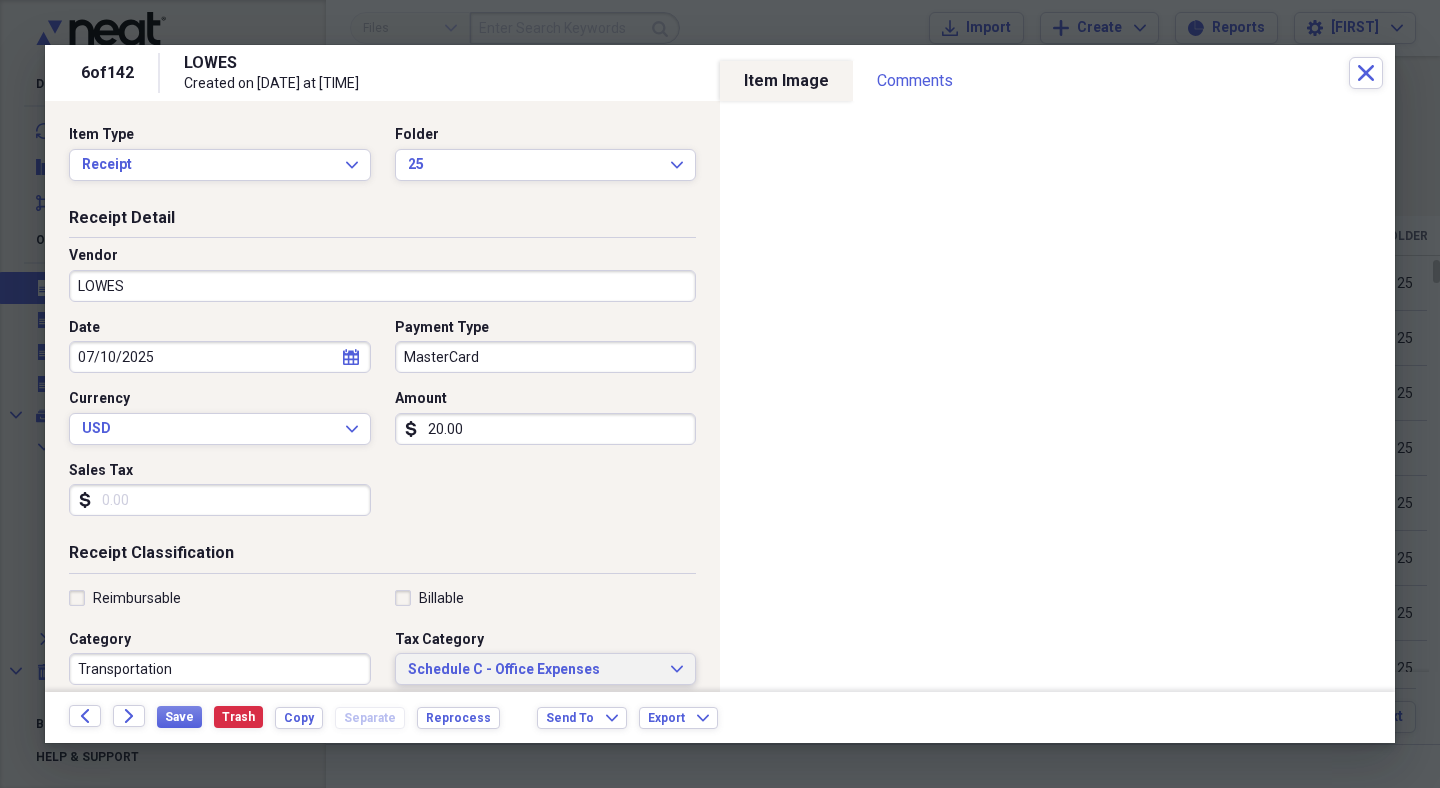 click on "Schedule C - Office Expenses" at bounding box center [534, 670] 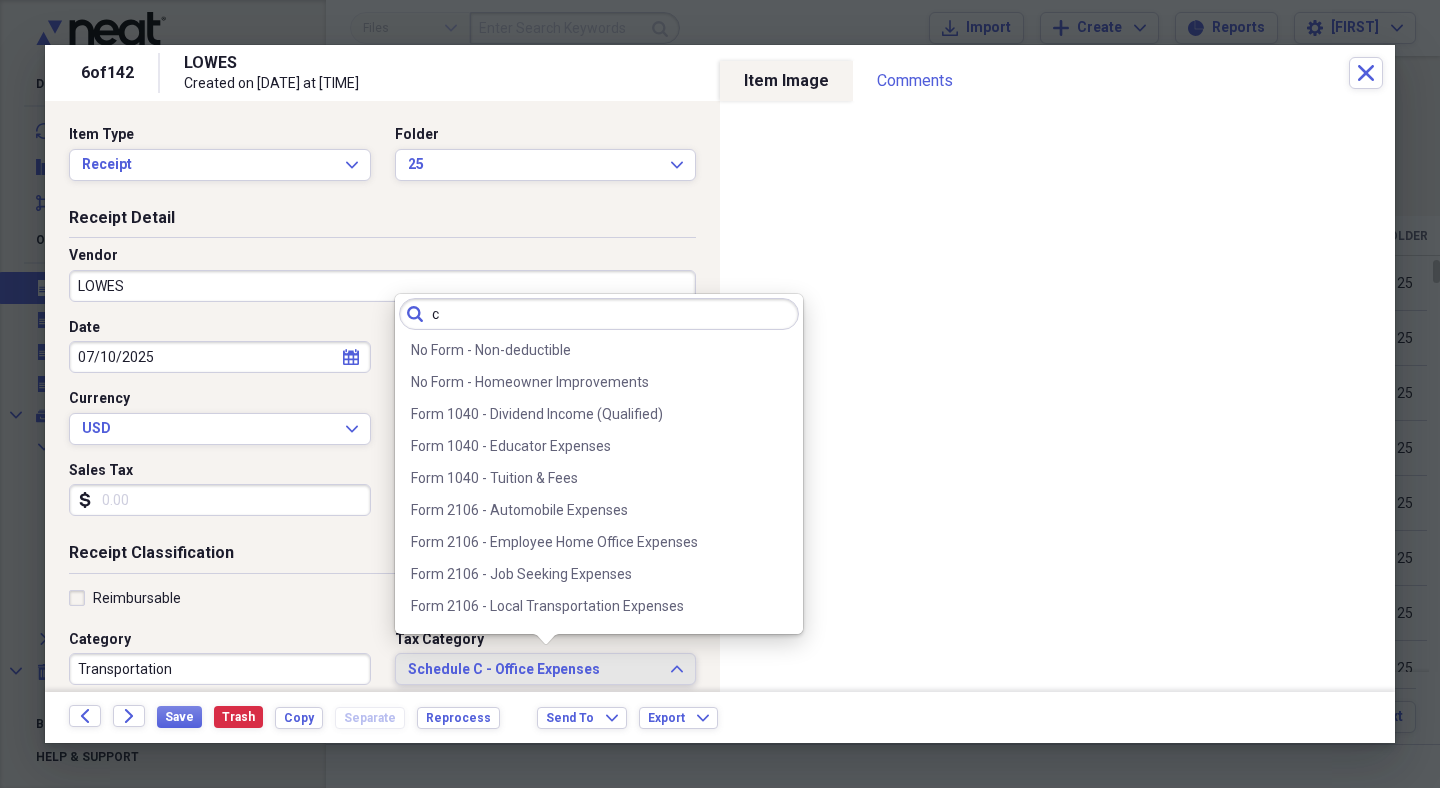 scroll, scrollTop: 0, scrollLeft: 0, axis: both 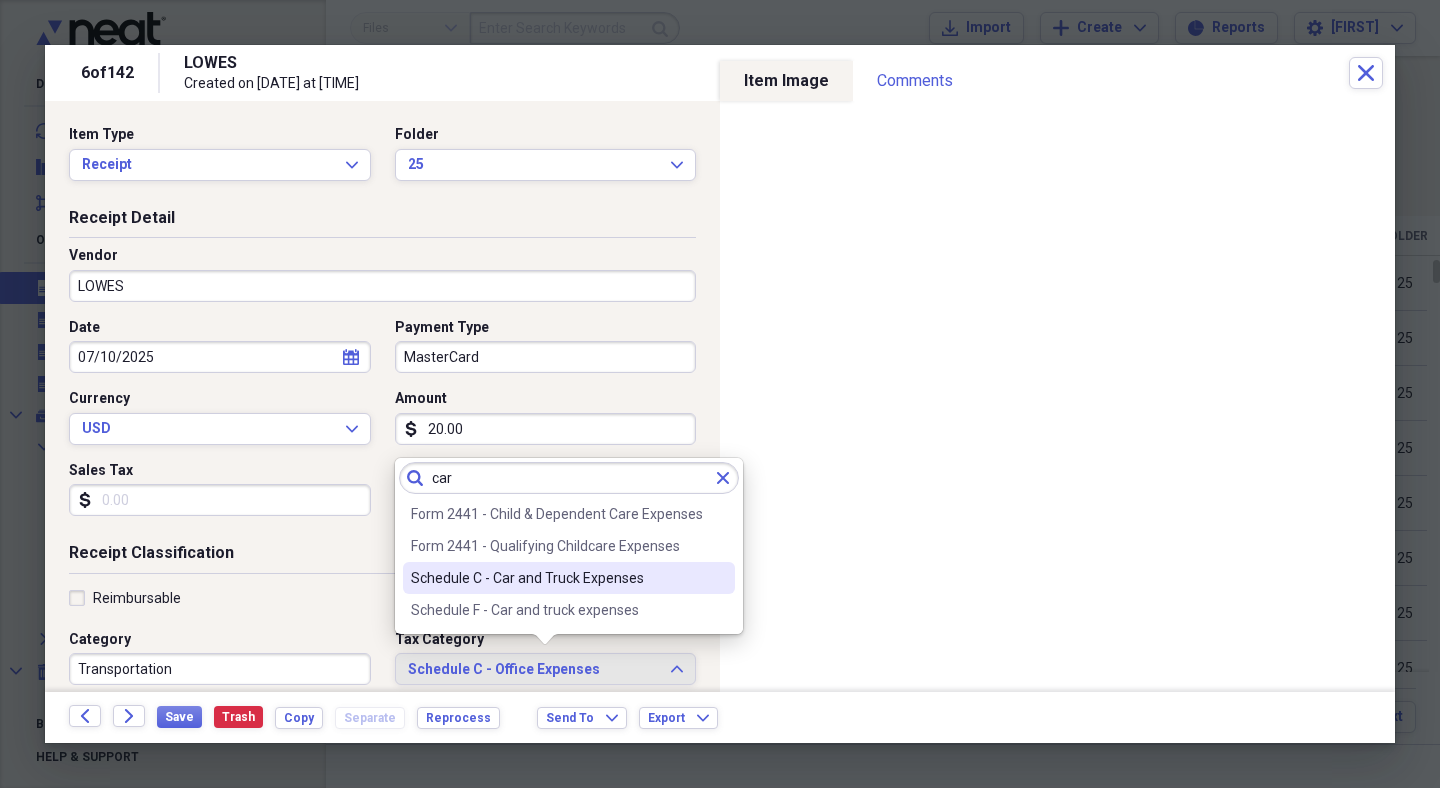 type on "car" 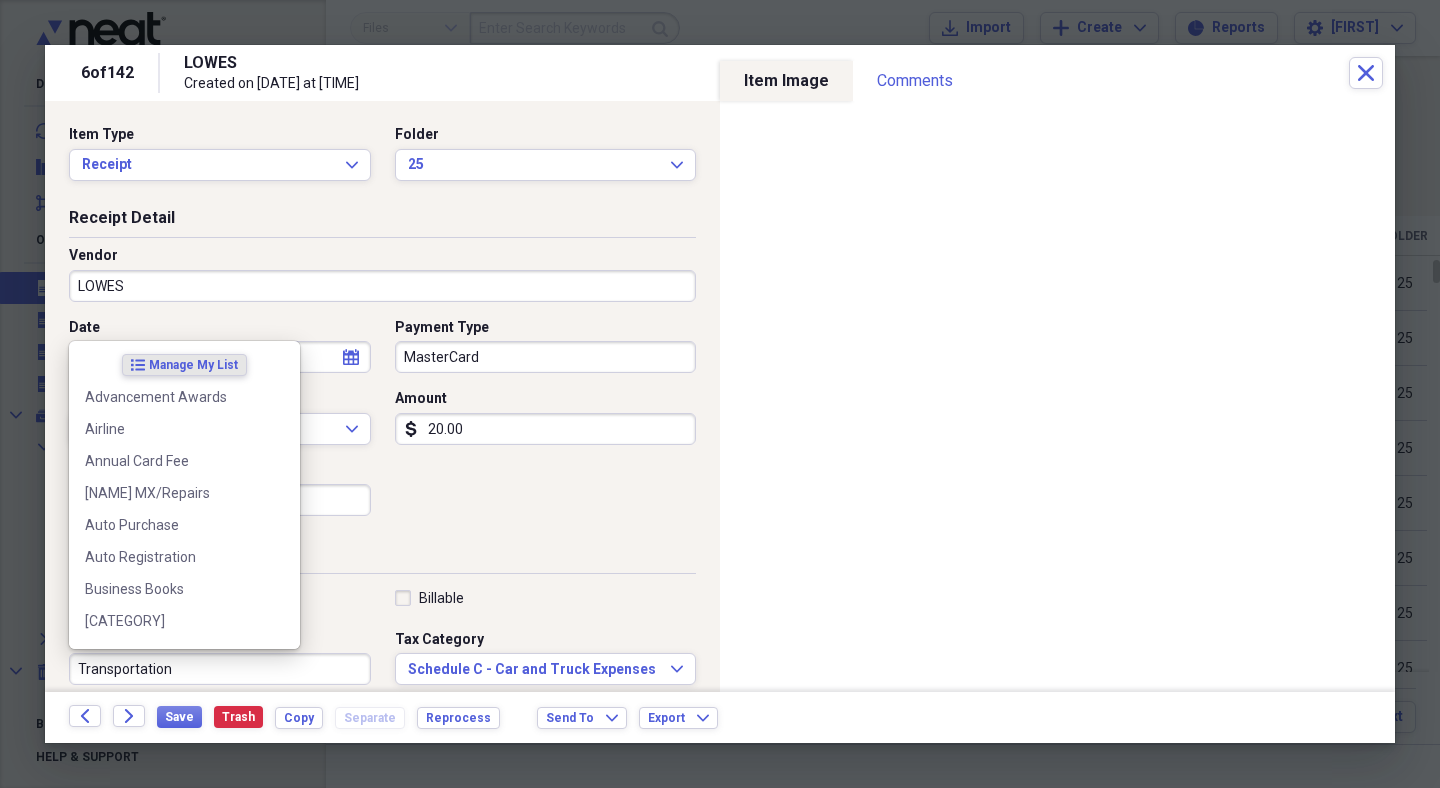 click on "Transportation" at bounding box center (220, 669) 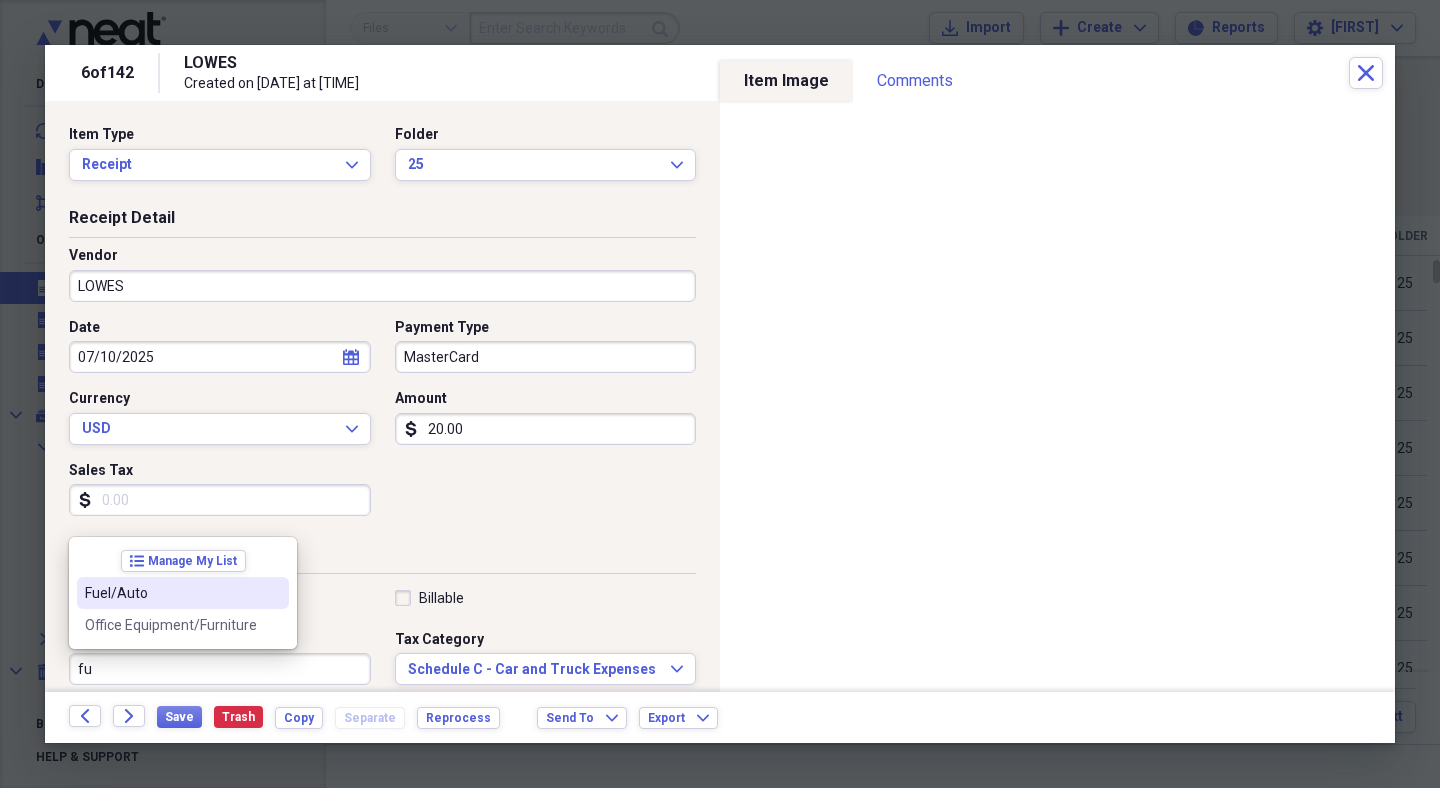 click on "Fuel/Auto" at bounding box center (171, 593) 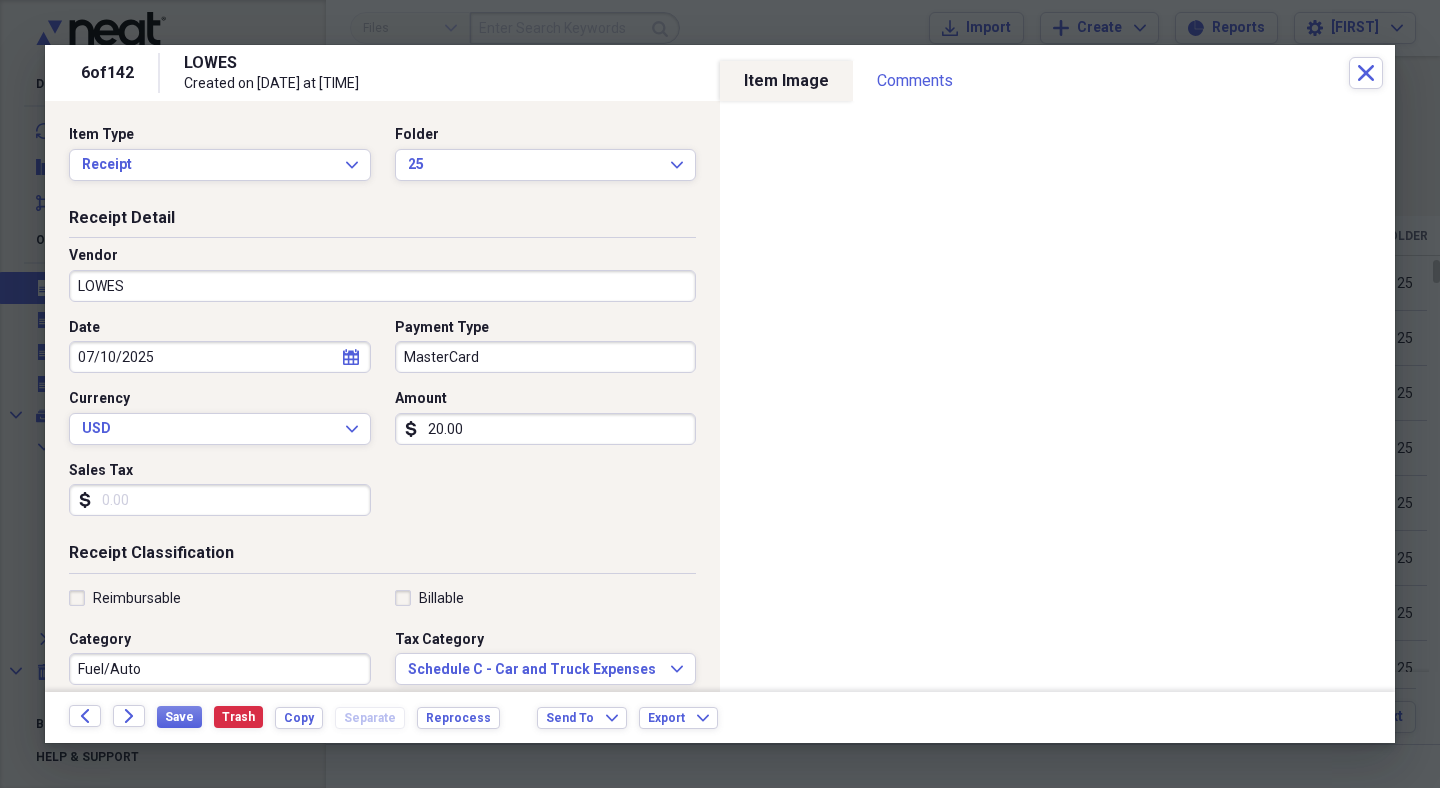 click on "LOWES" at bounding box center (382, 286) 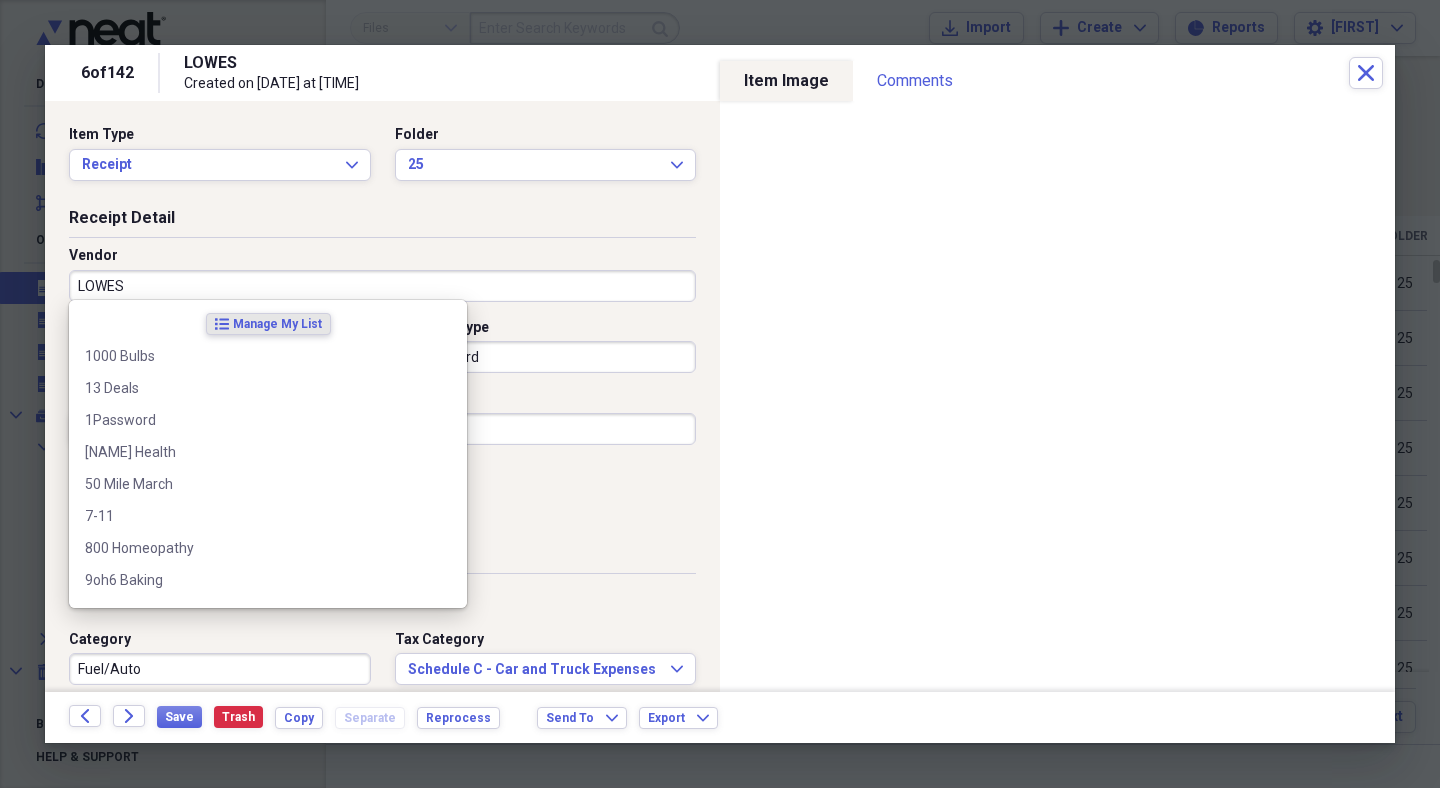 click on "LOWES" at bounding box center (382, 286) 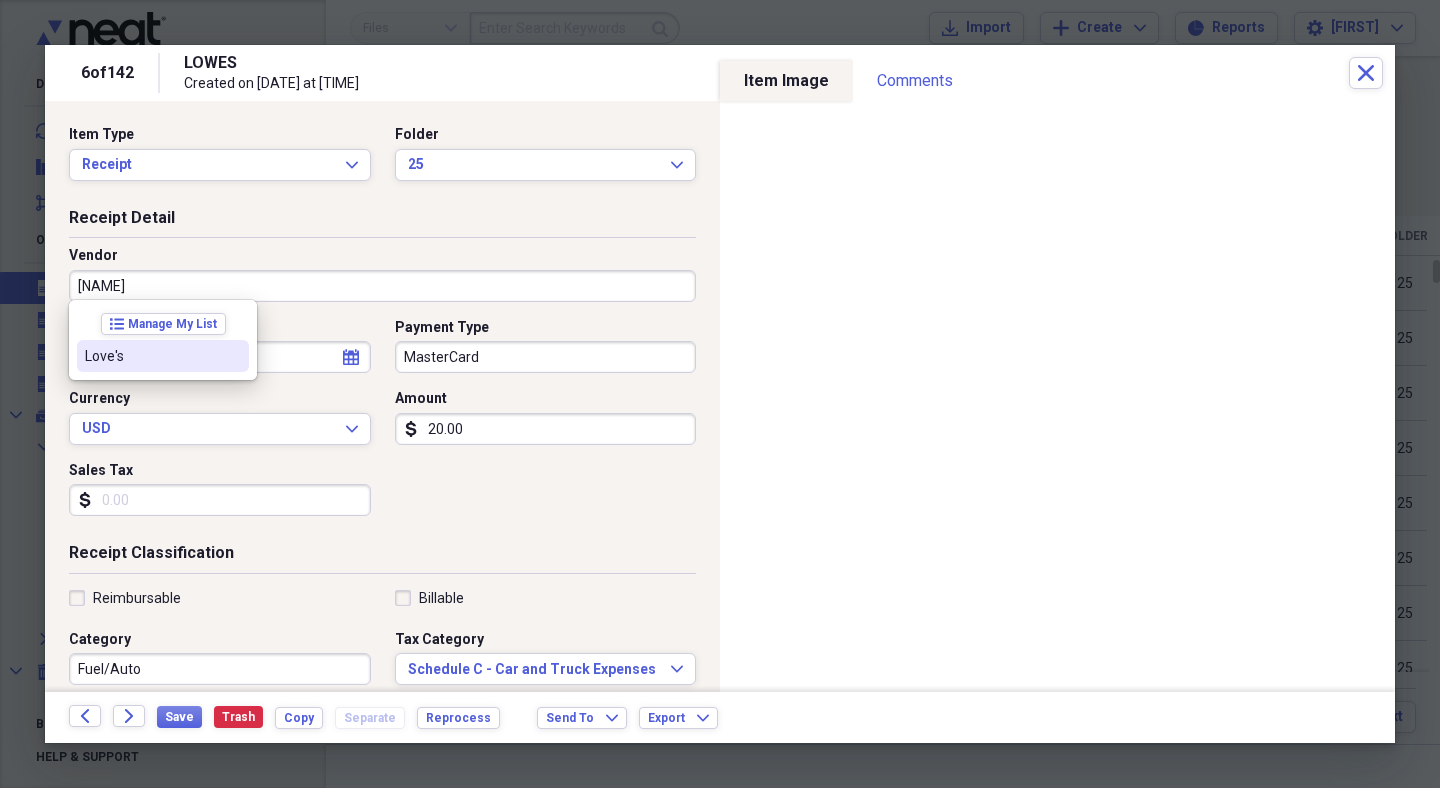 click on "Love's" at bounding box center (151, 356) 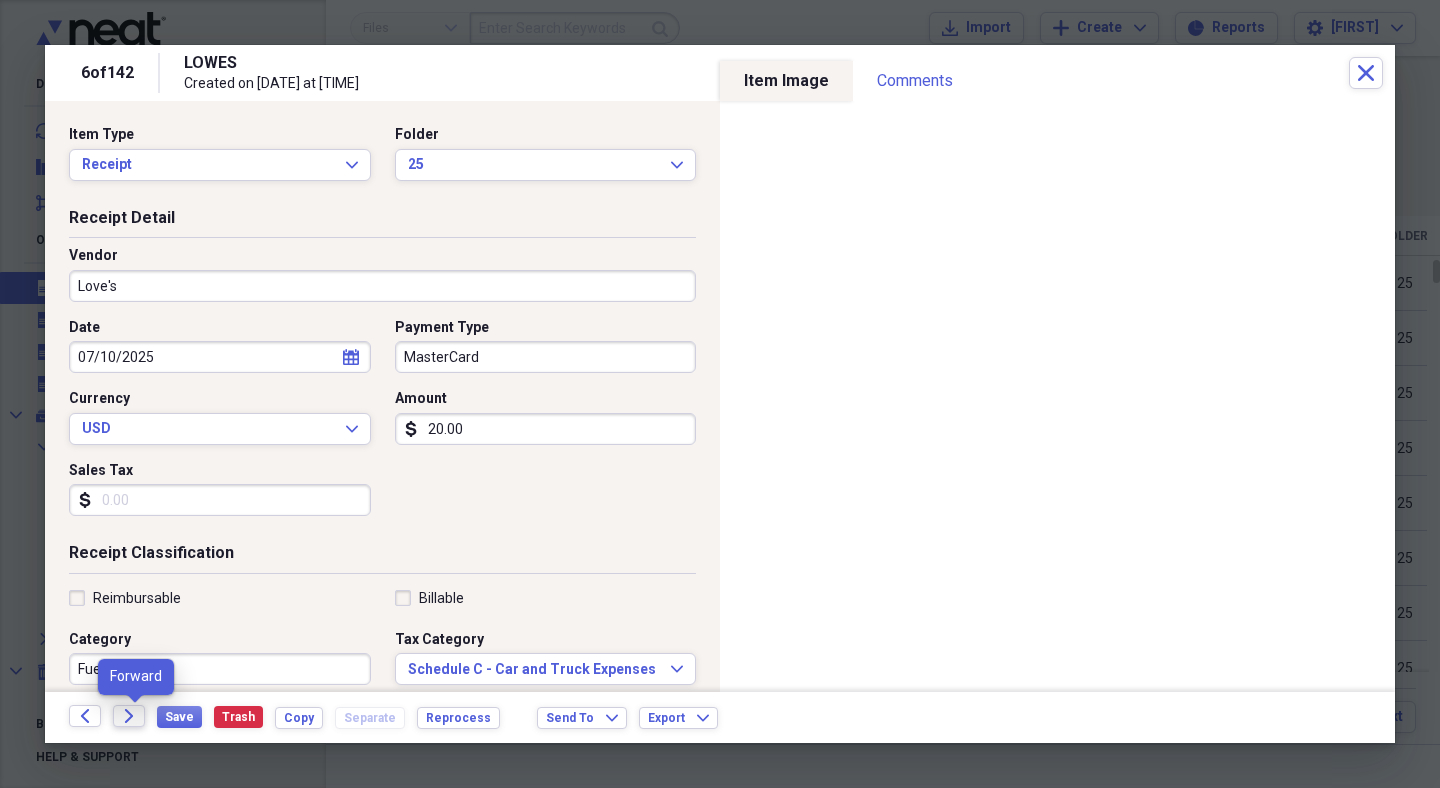 click 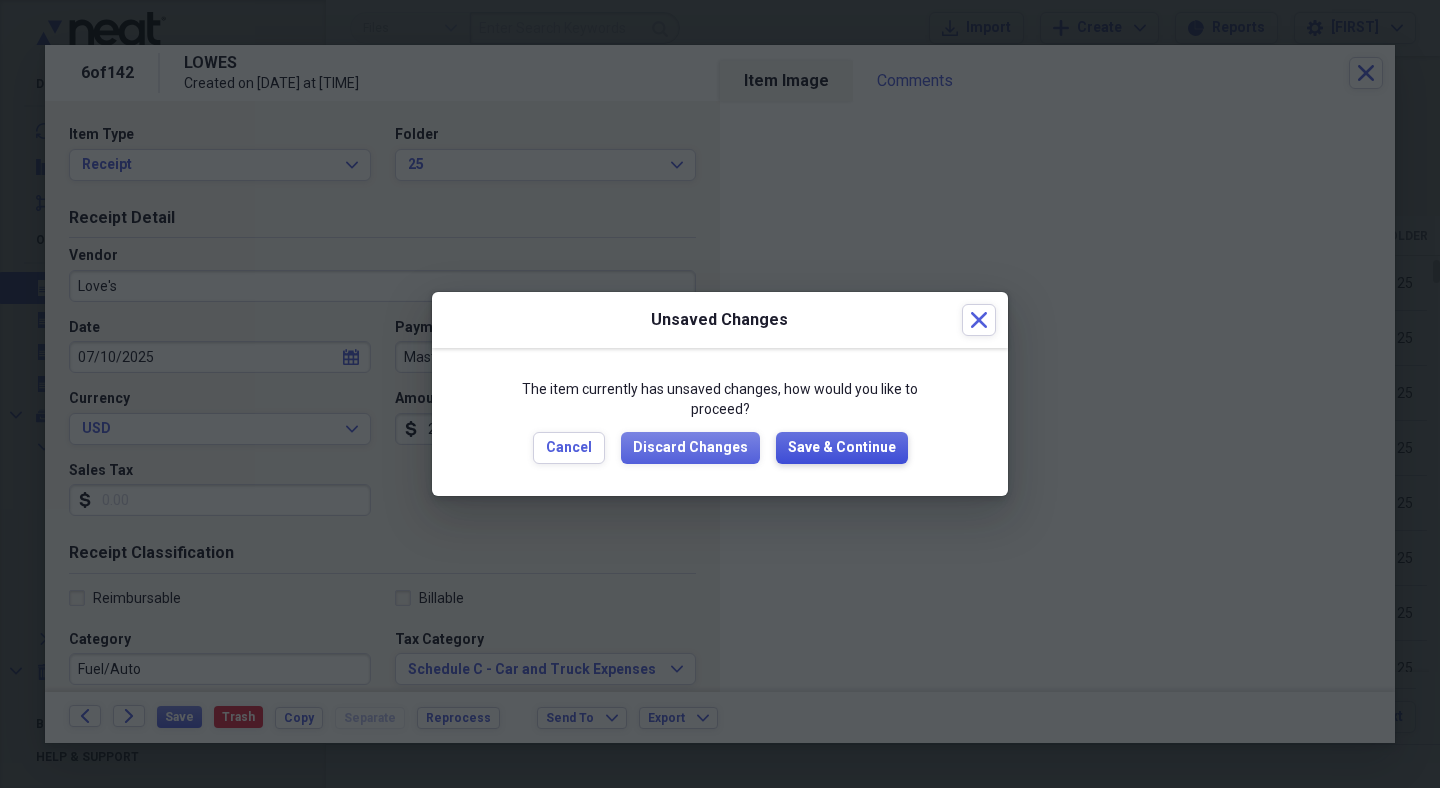 click on "Save & Continue" at bounding box center [842, 448] 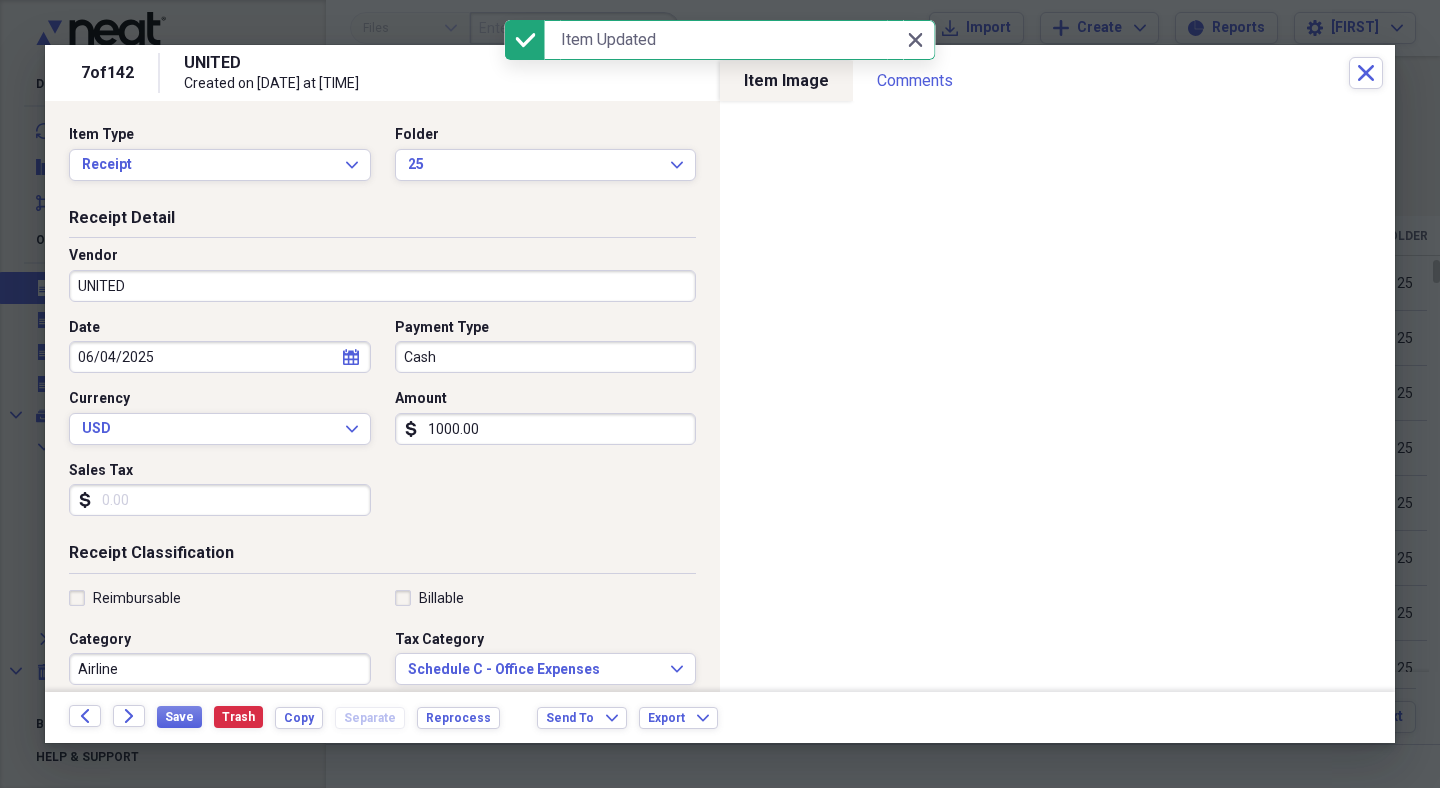click on "UNITED" at bounding box center [382, 286] 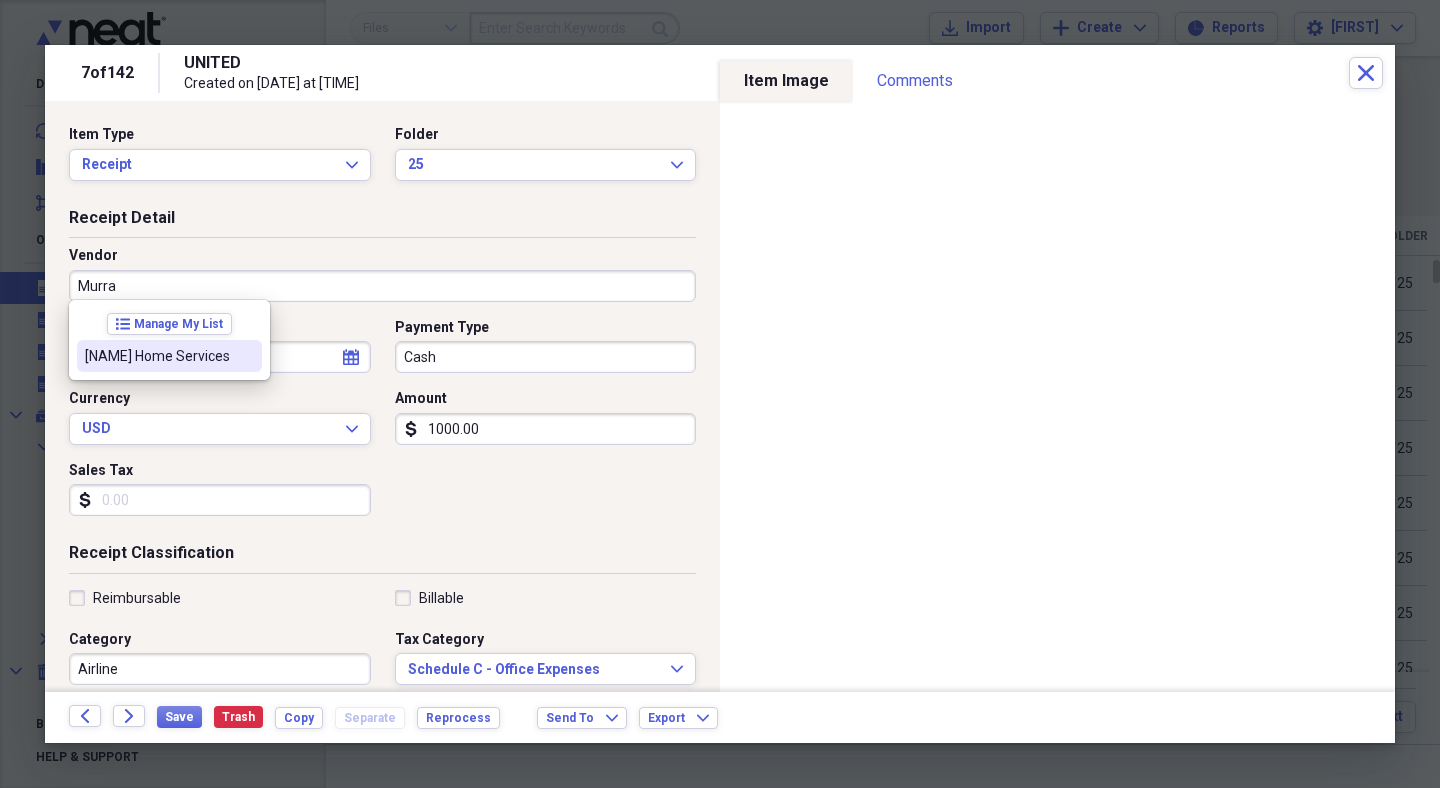 click on "[NAME] Home Services" at bounding box center [169, 356] 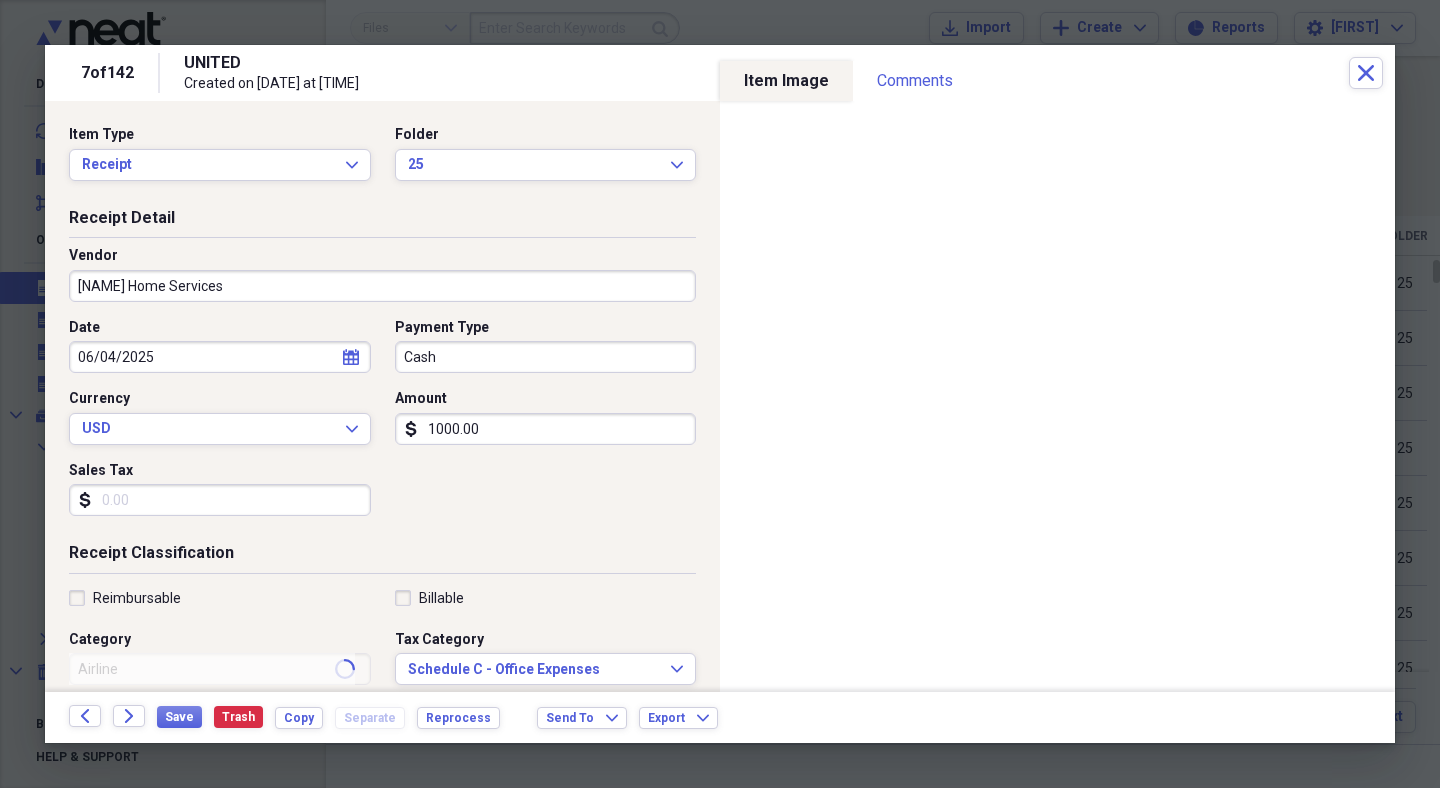 type on "Home Repair" 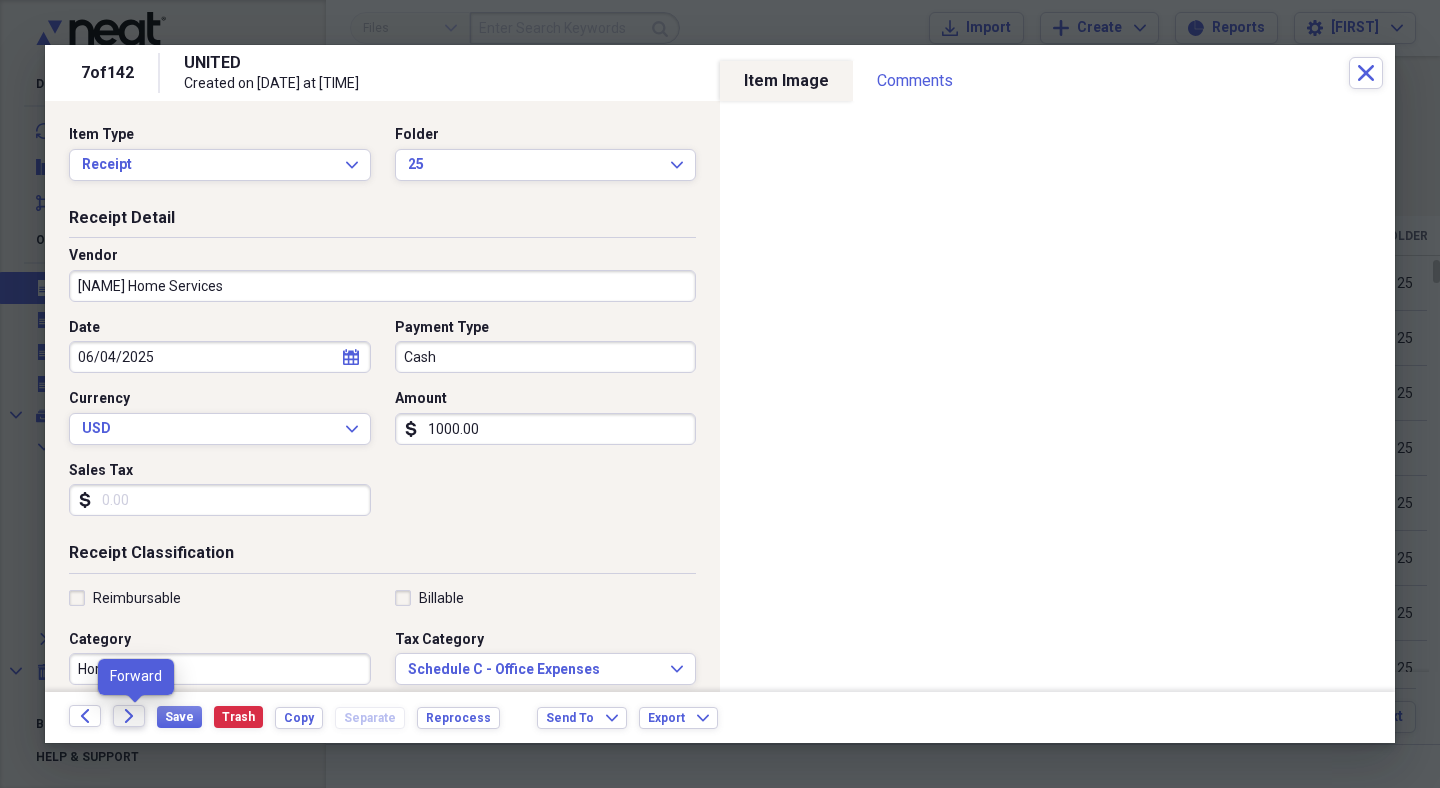 click on "Forward" 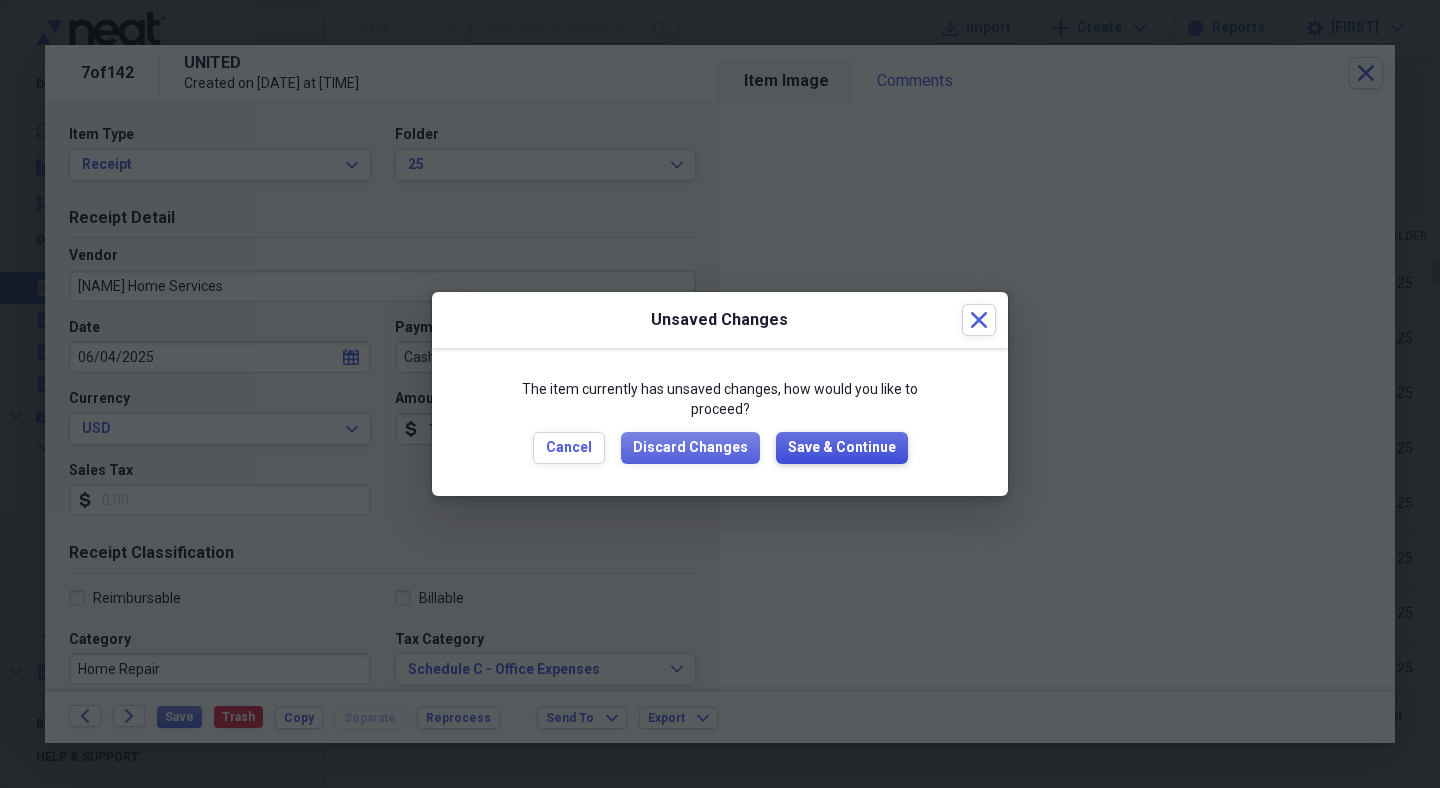 click on "Save & Continue" at bounding box center (842, 448) 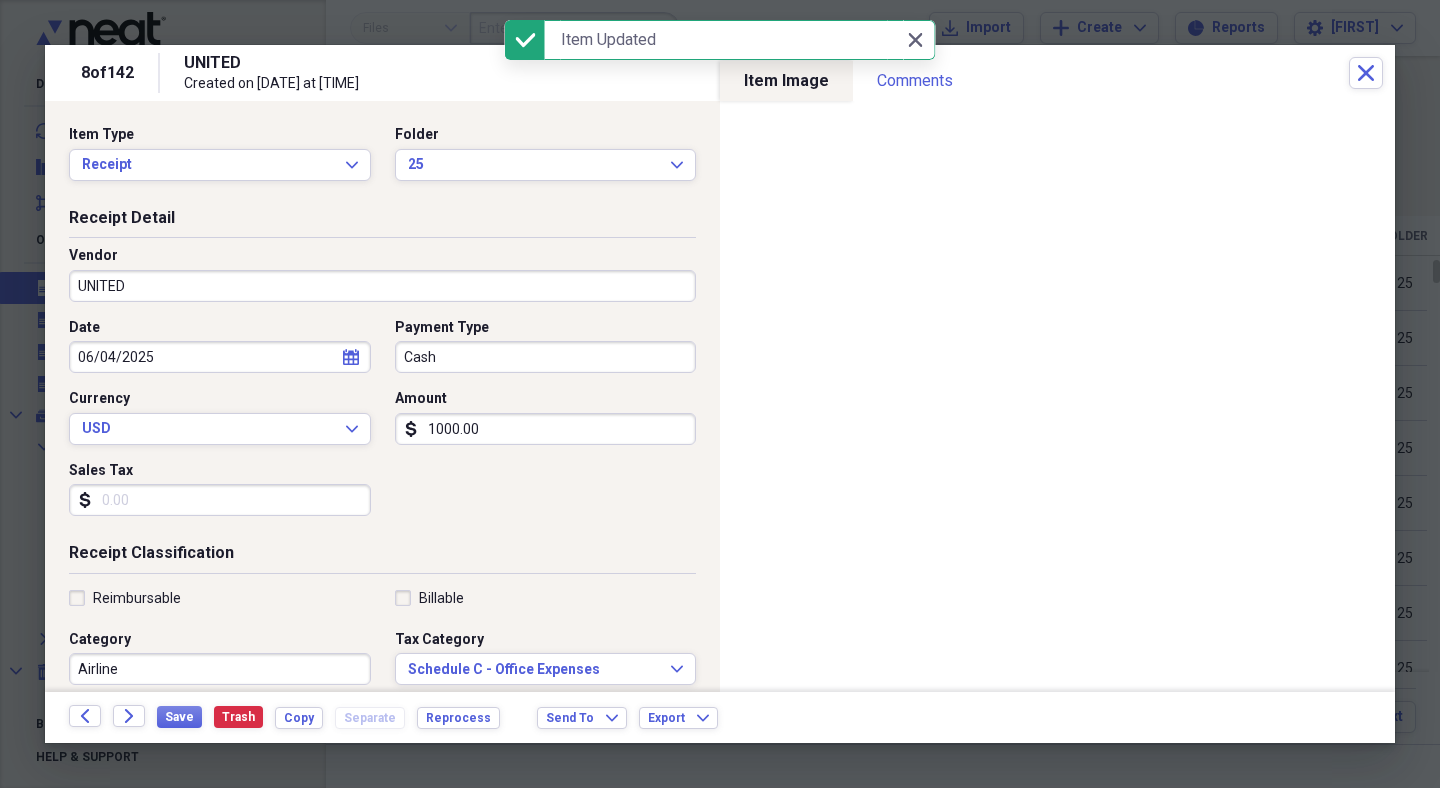 click on "UNITED" at bounding box center (382, 286) 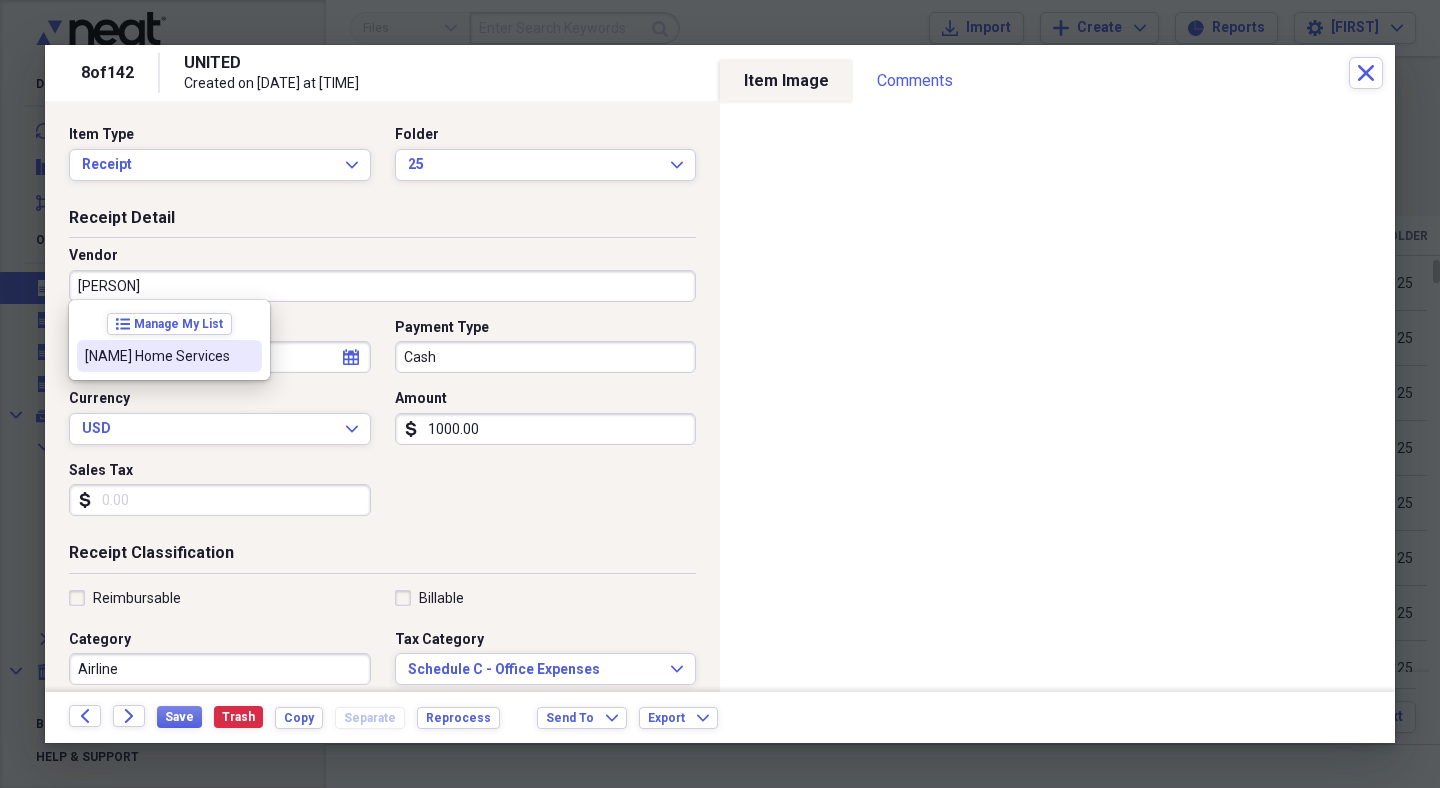 click on "[NAME] Home Services" at bounding box center [157, 356] 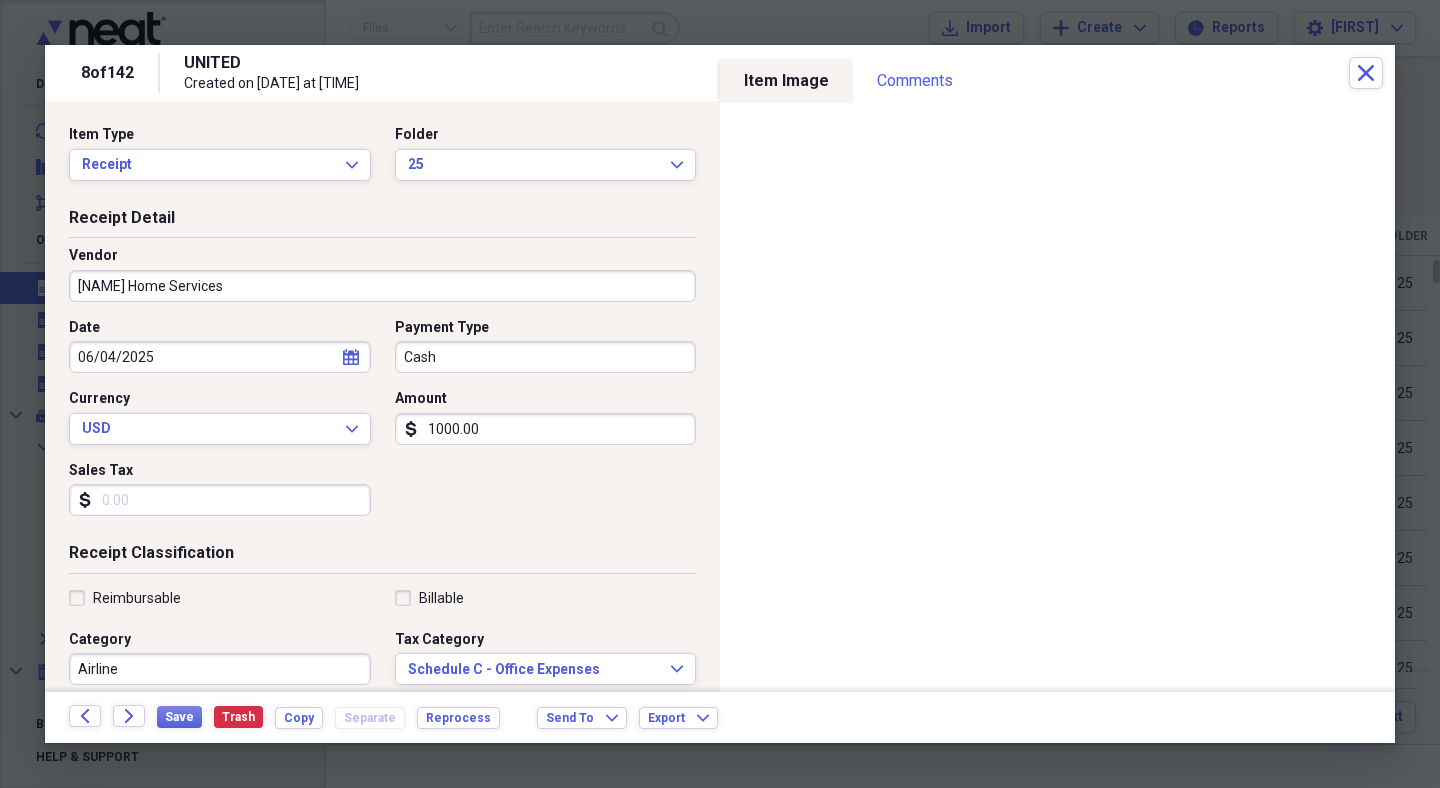 type on "Home Repair" 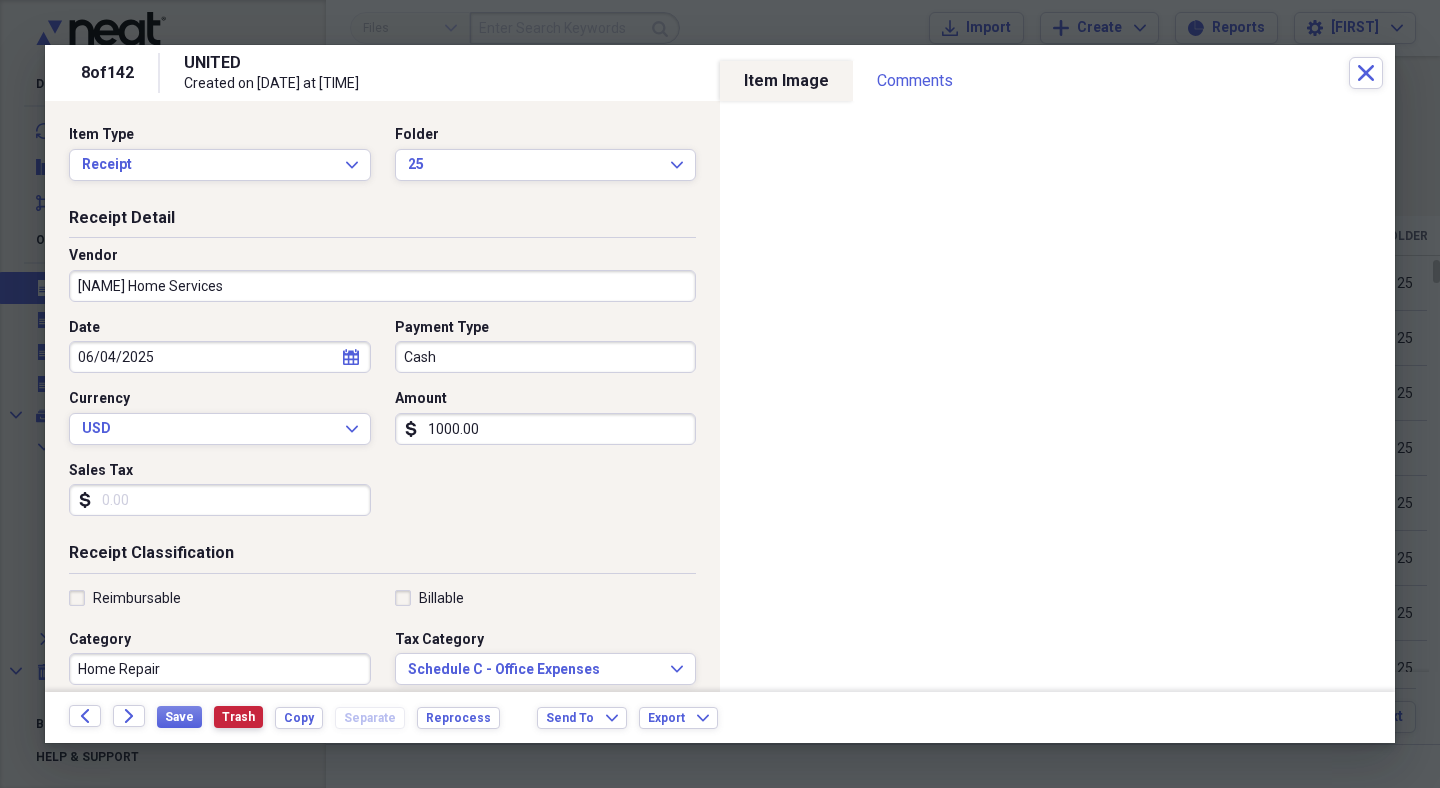 click on "Trash" at bounding box center [238, 717] 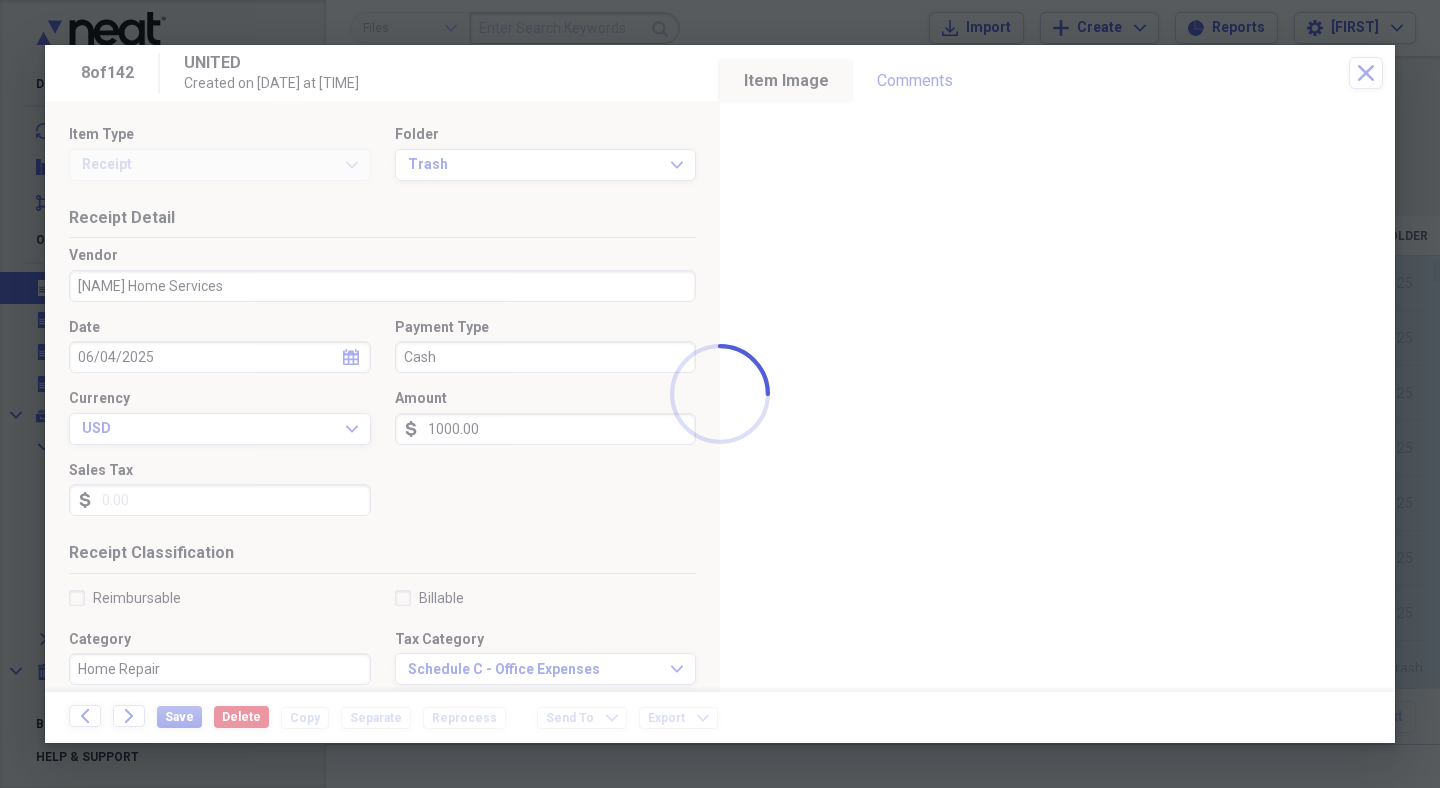 type on "UNITED" 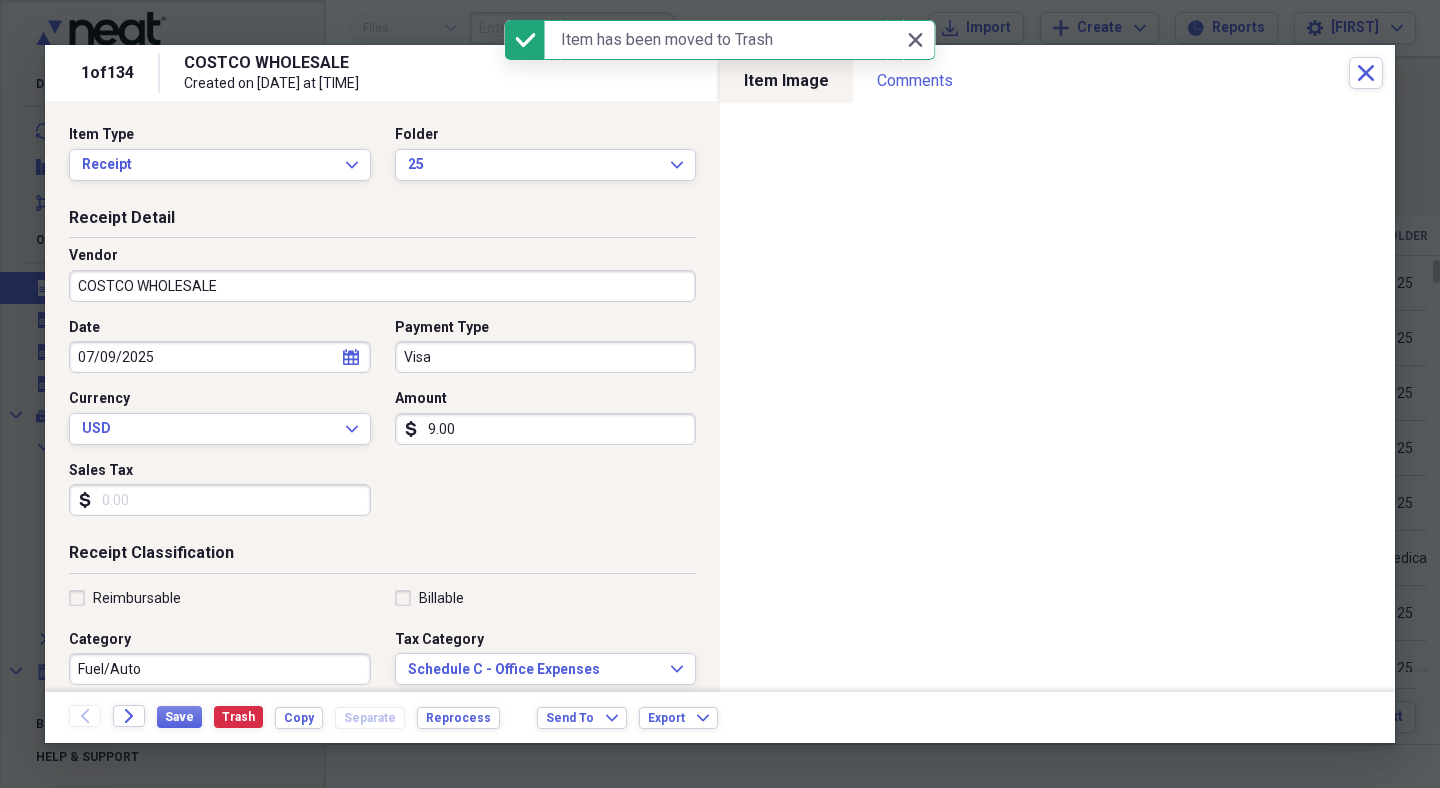 click on "COSTCO WHOLESALE" at bounding box center [382, 286] 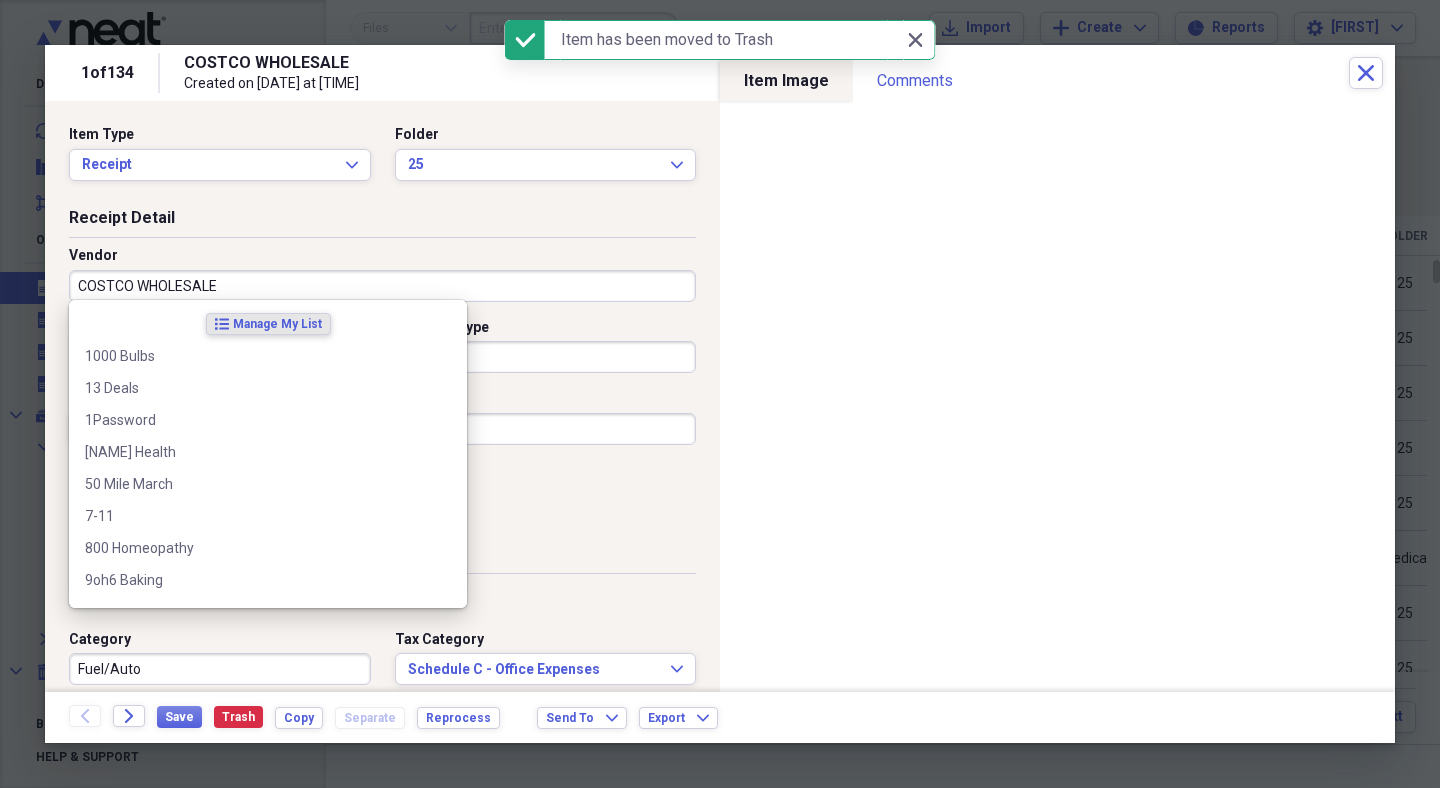 click on "COSTCO WHOLESALE" at bounding box center (382, 286) 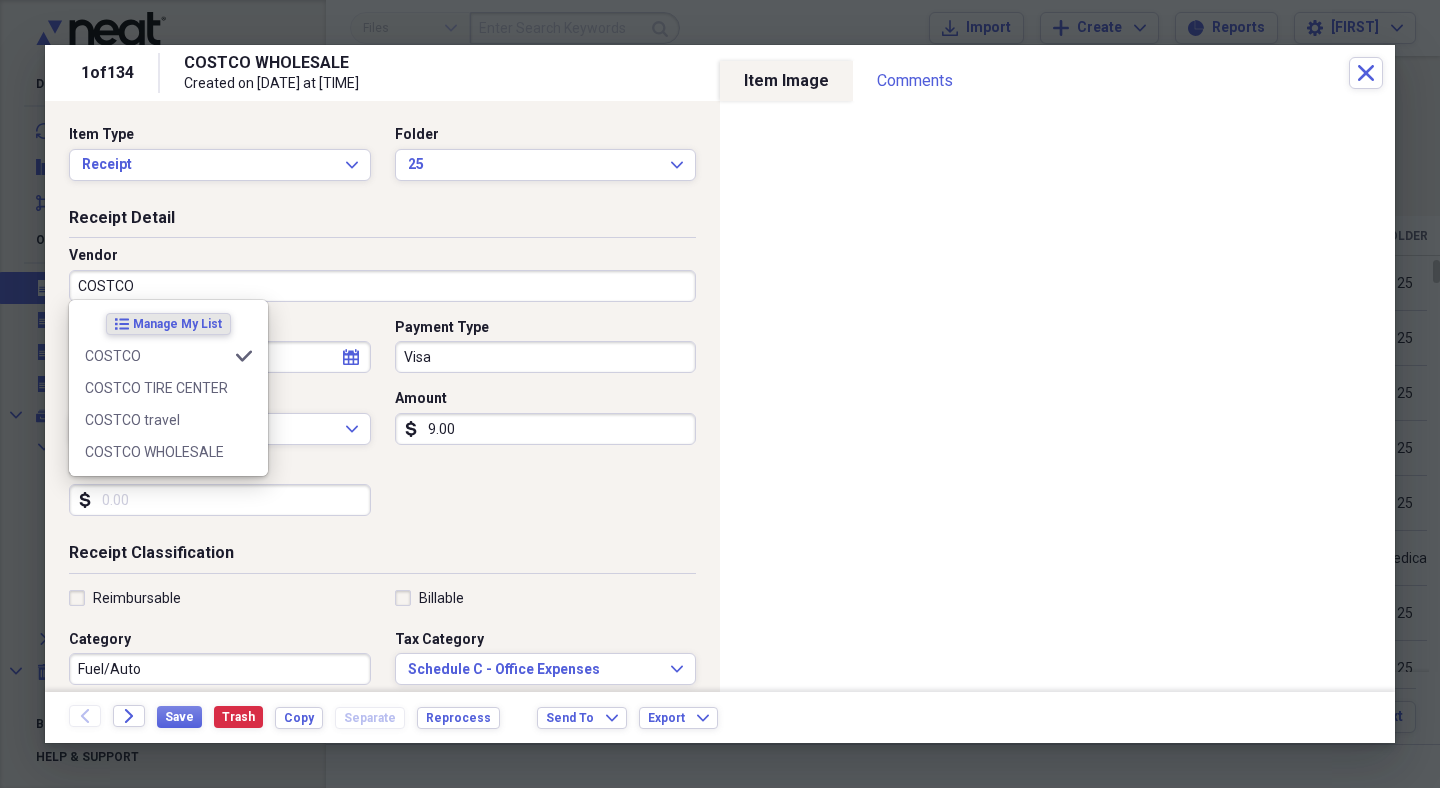 click on "COSTCO" at bounding box center [382, 286] 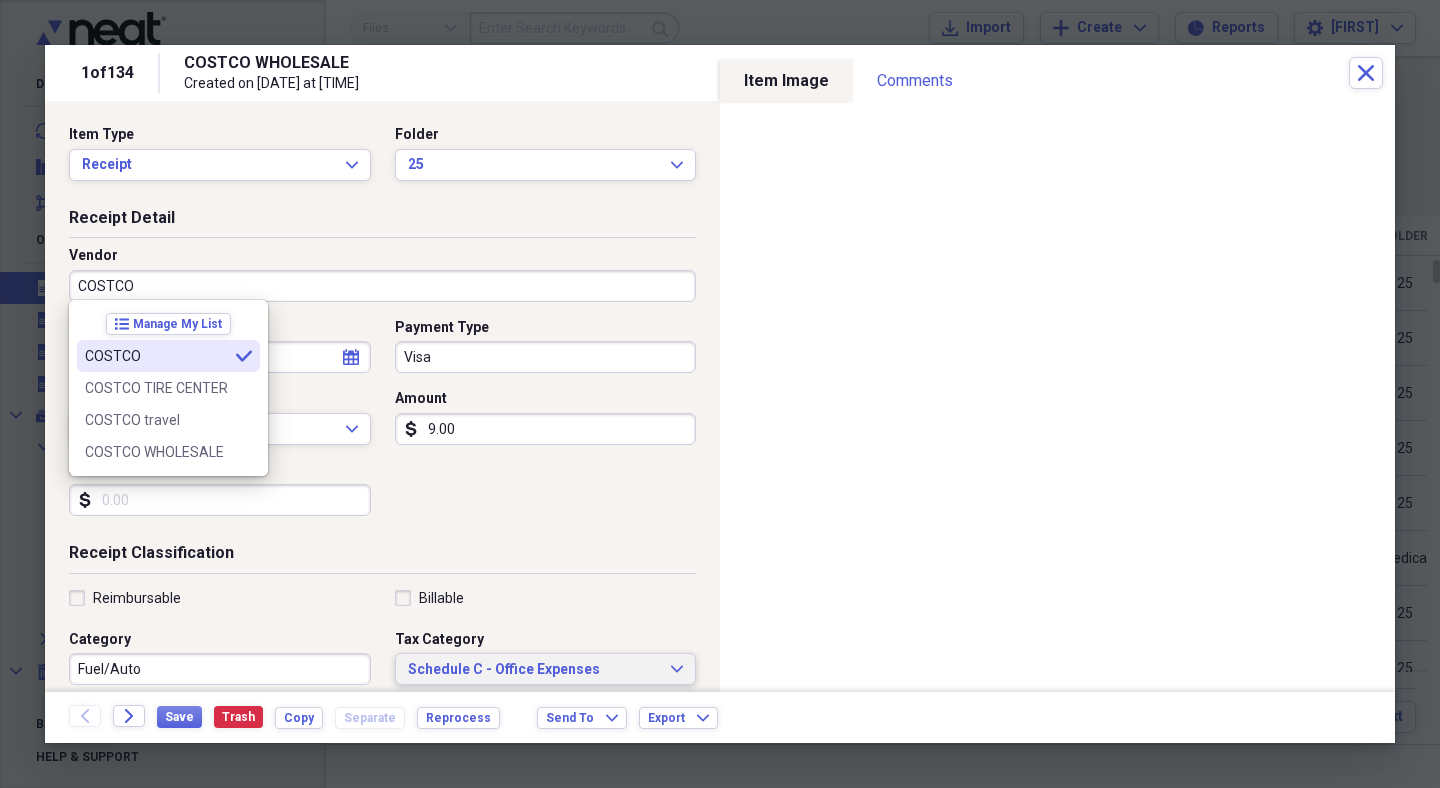 type on "COSTCO" 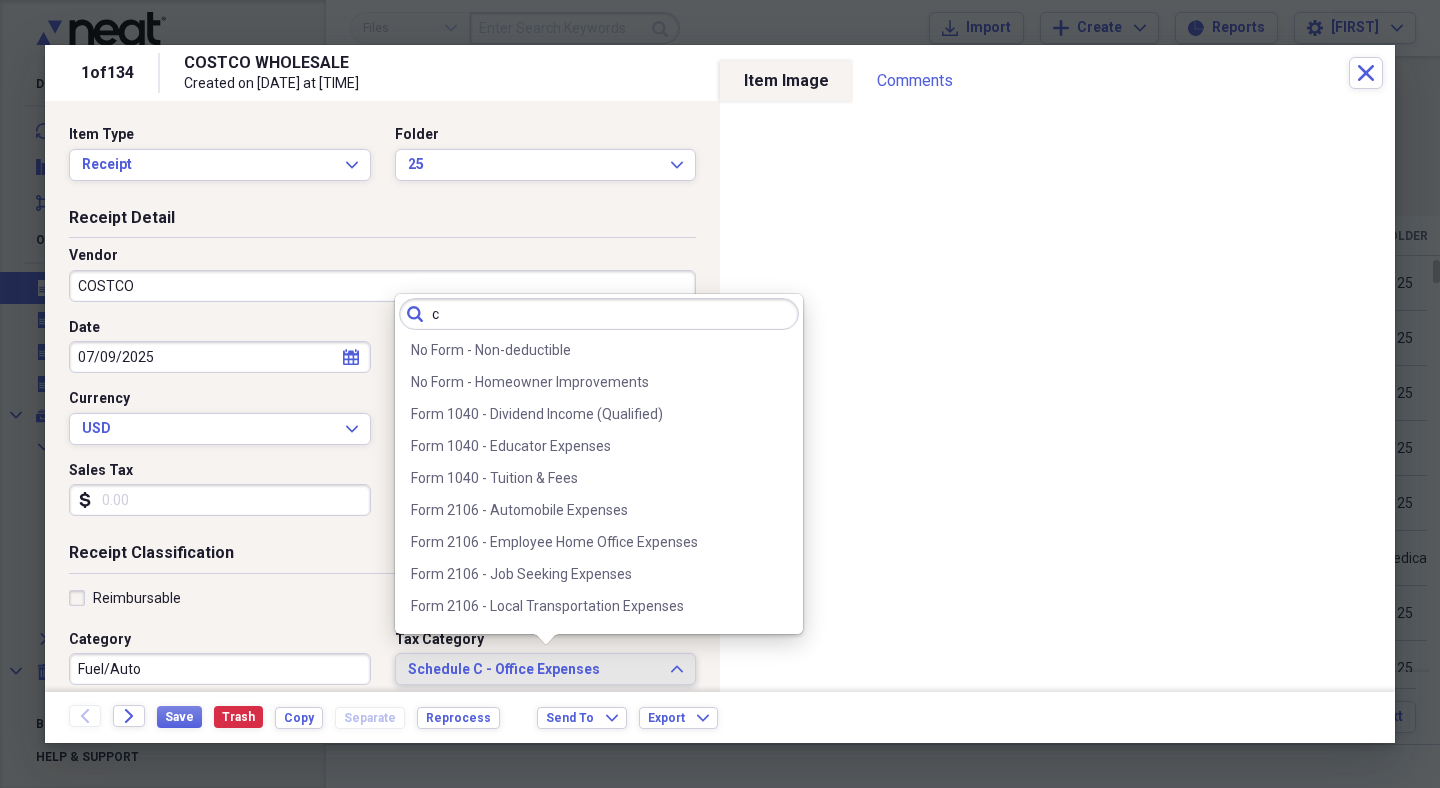 scroll, scrollTop: 0, scrollLeft: 0, axis: both 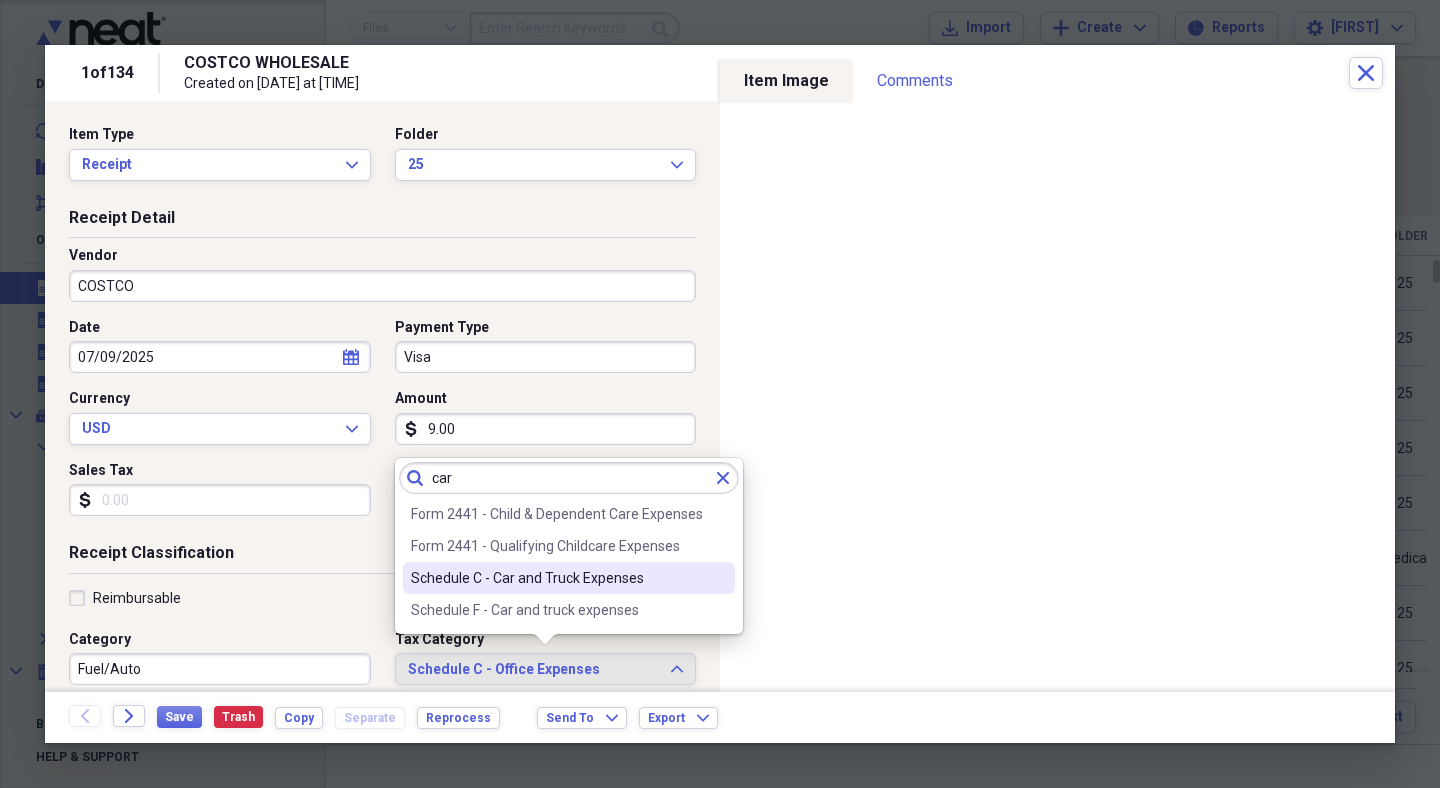 type on "car" 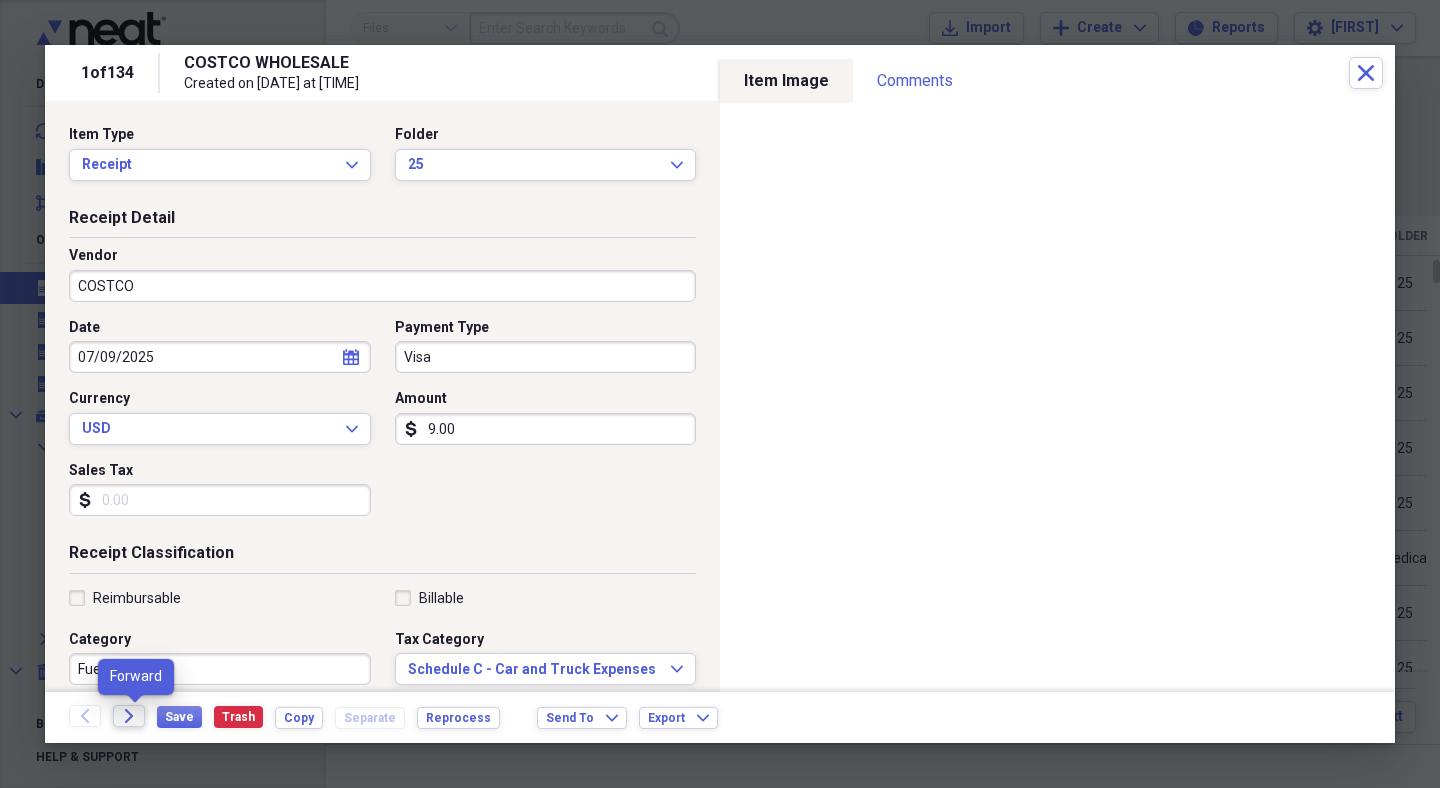 click 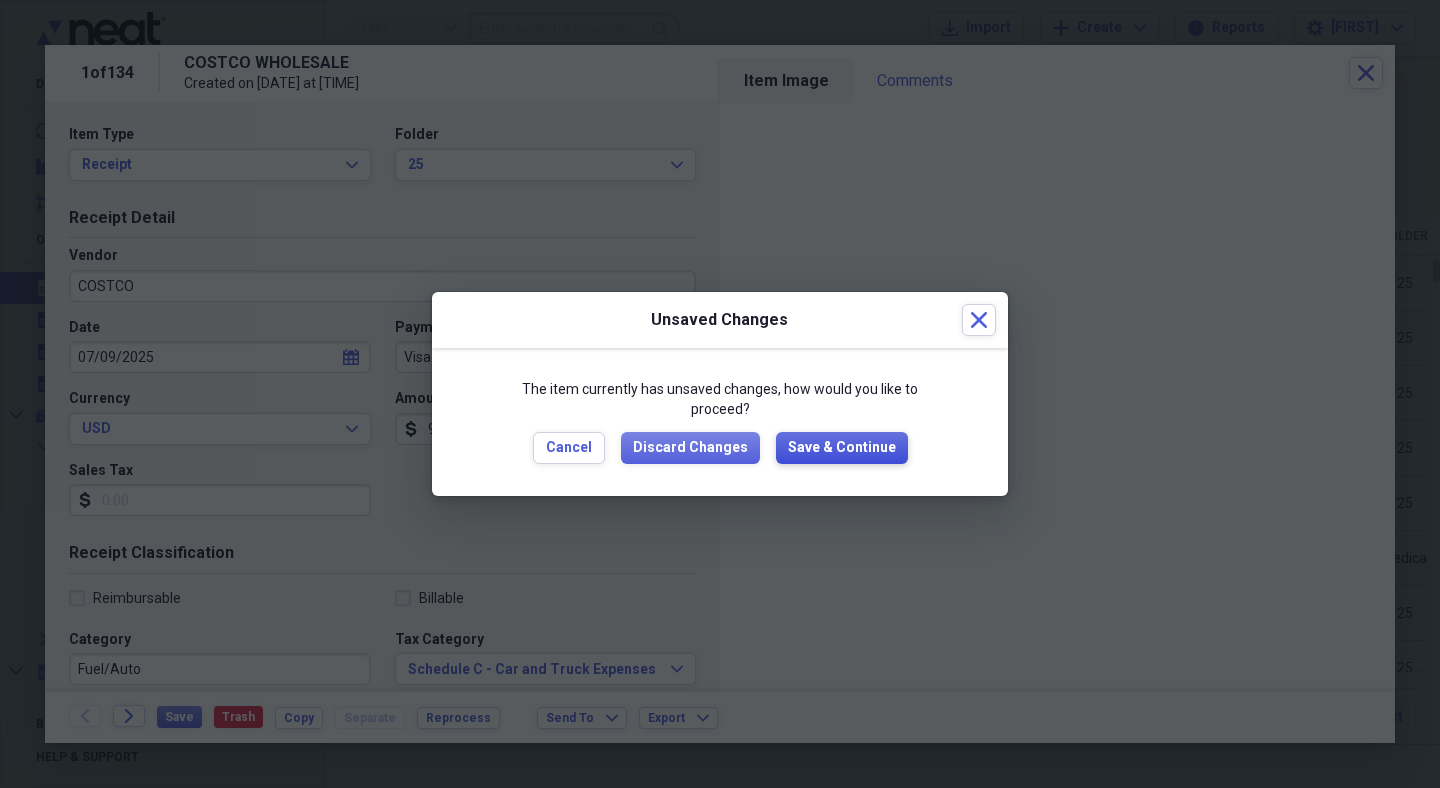 click on "Save & Continue" at bounding box center [842, 448] 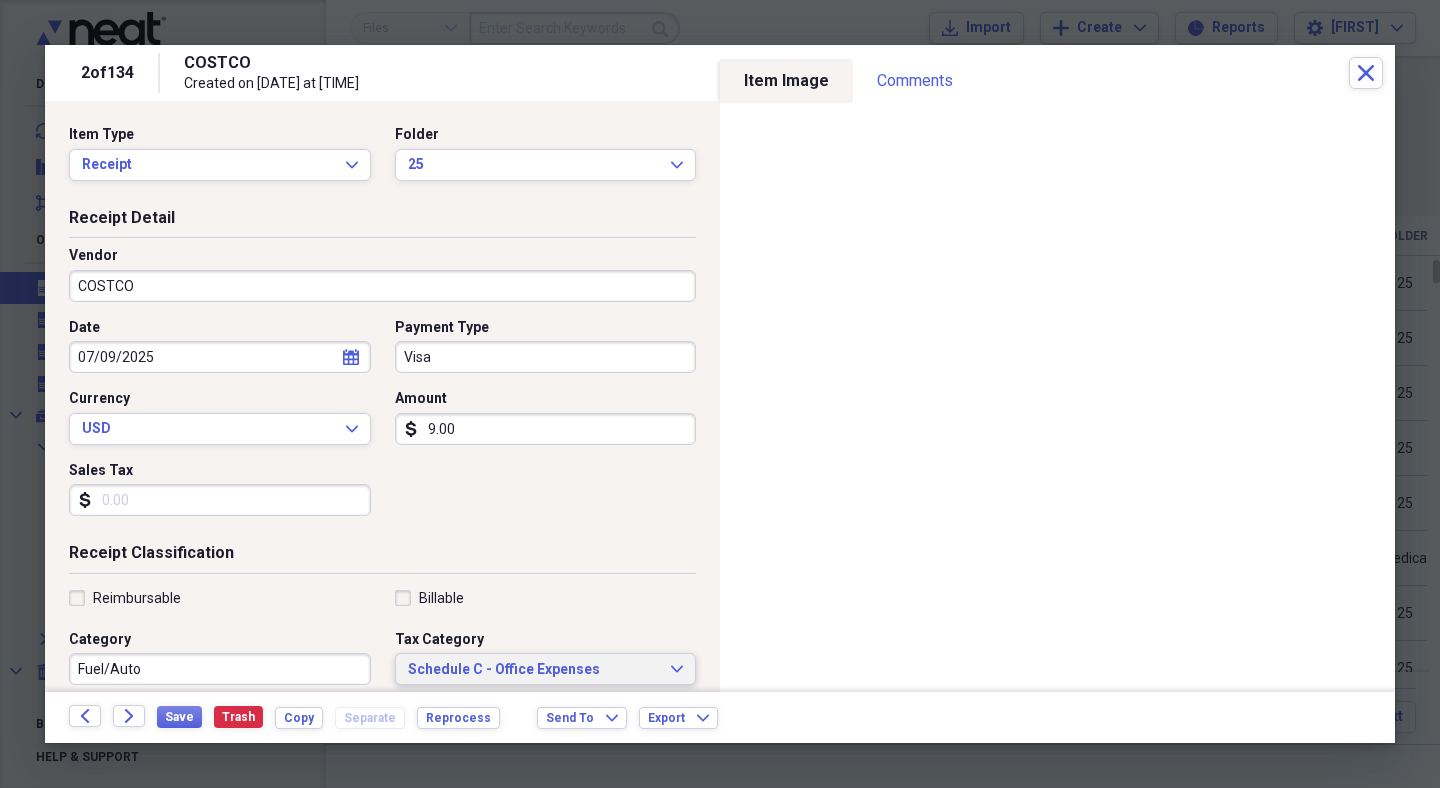 click on "Schedule C - Office Expenses" at bounding box center [534, 670] 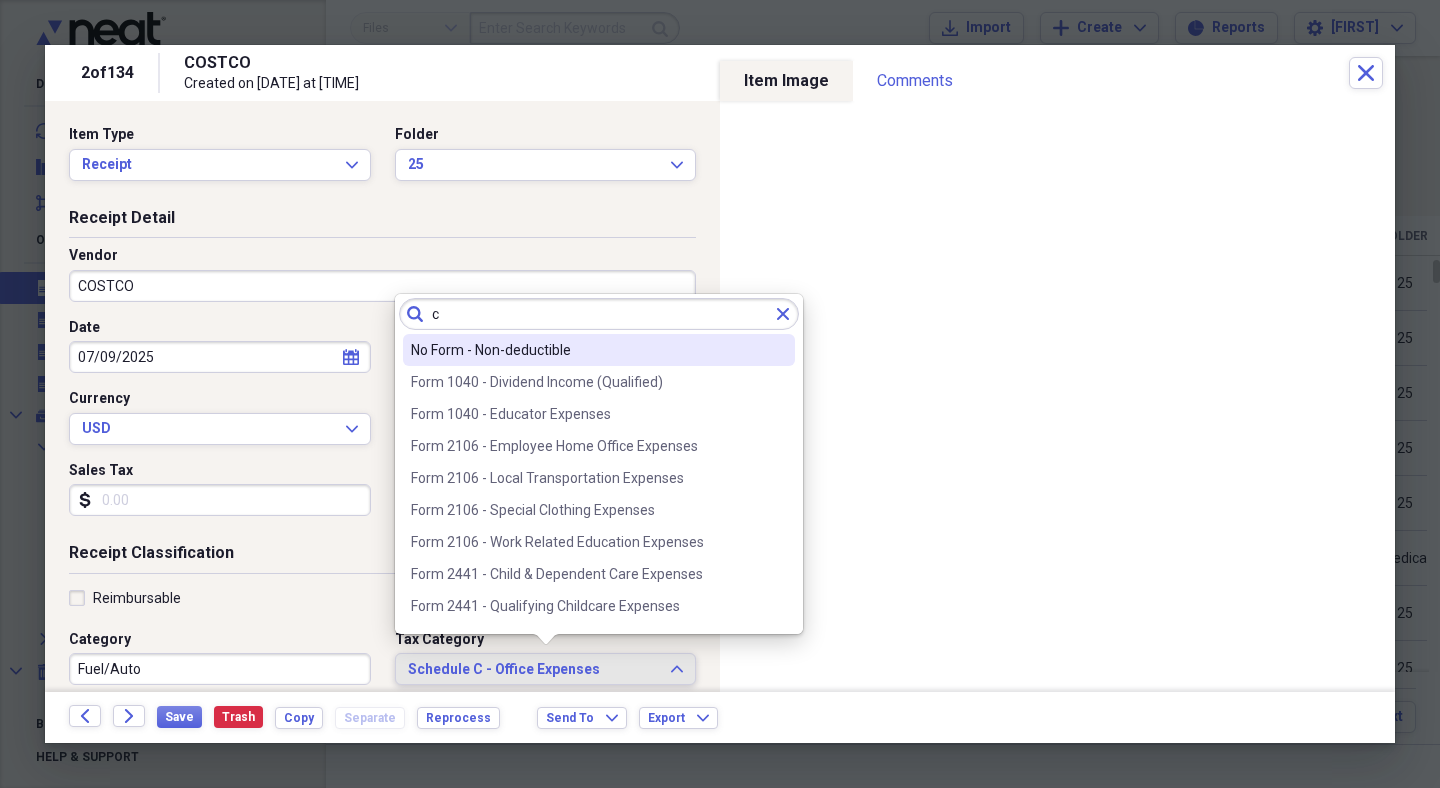 scroll, scrollTop: 0, scrollLeft: 0, axis: both 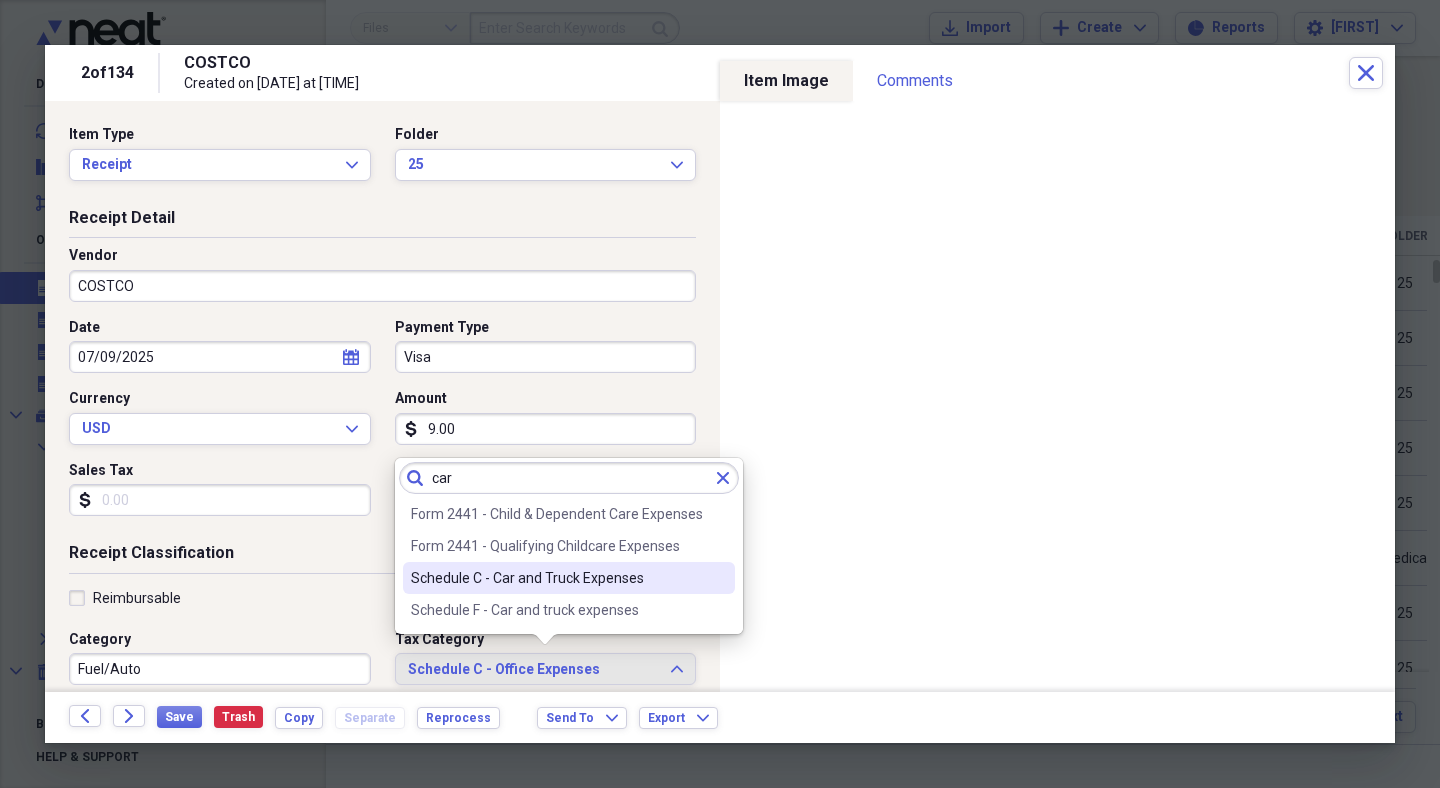 type on "car" 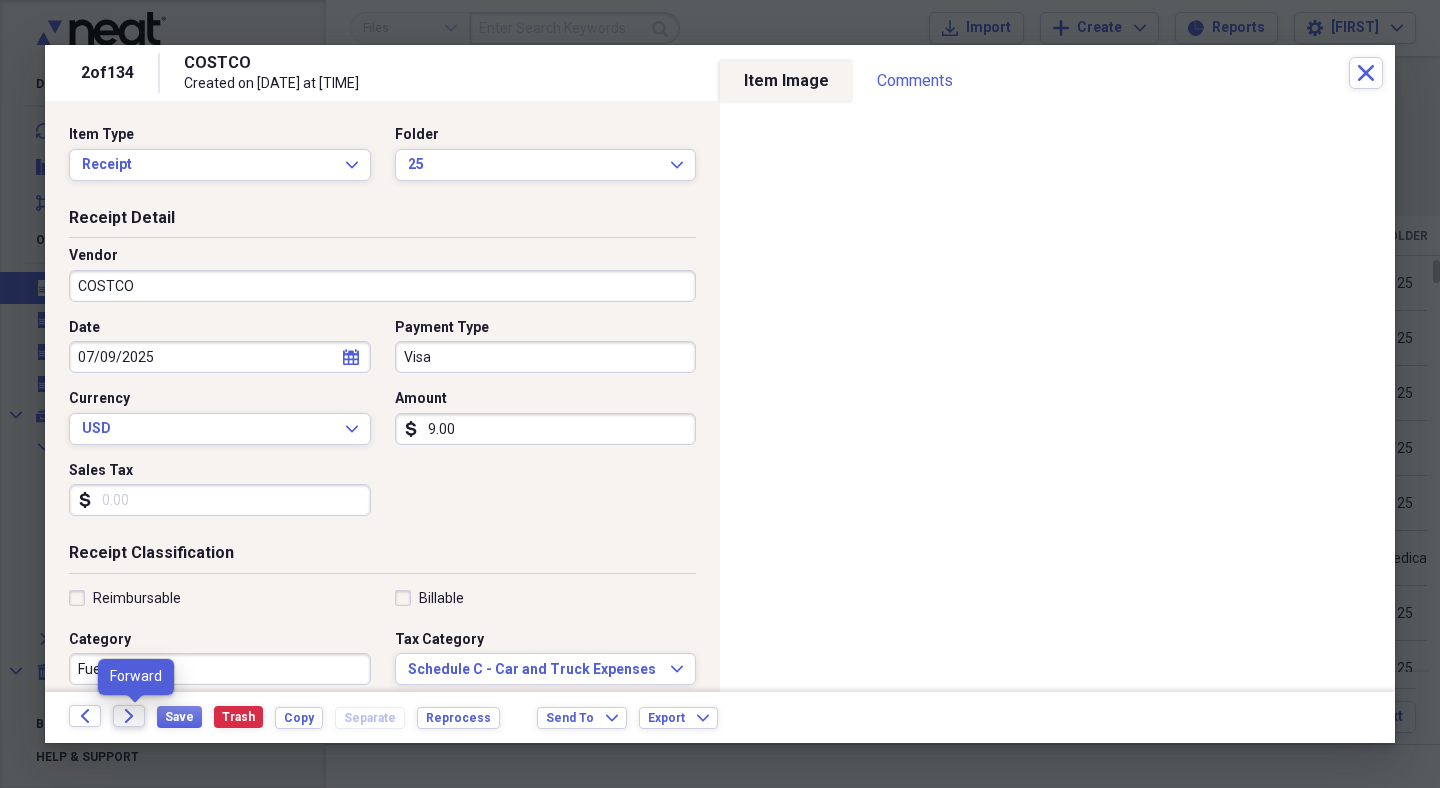 click on "Forward" at bounding box center (129, 716) 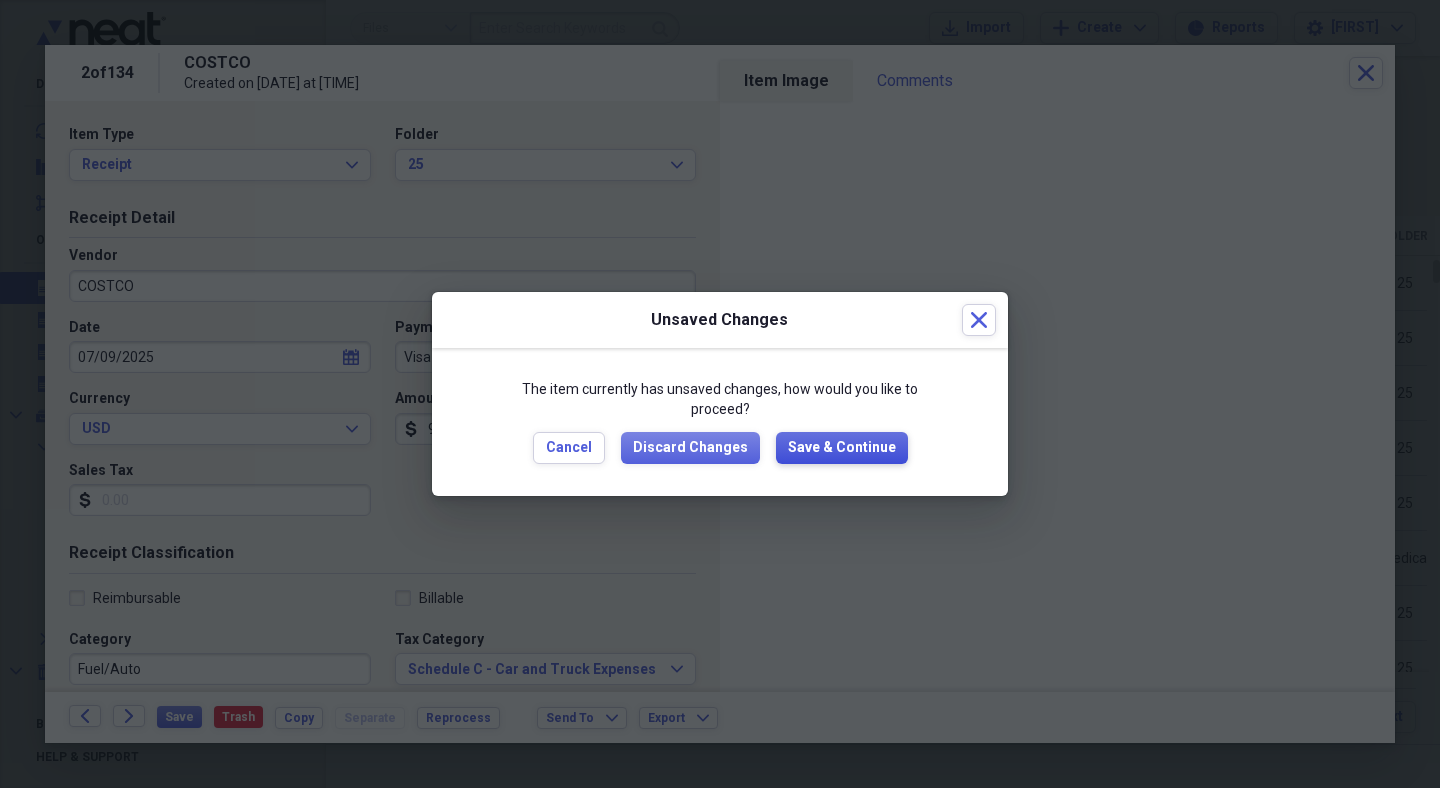 click on "Save & Continue" at bounding box center (842, 448) 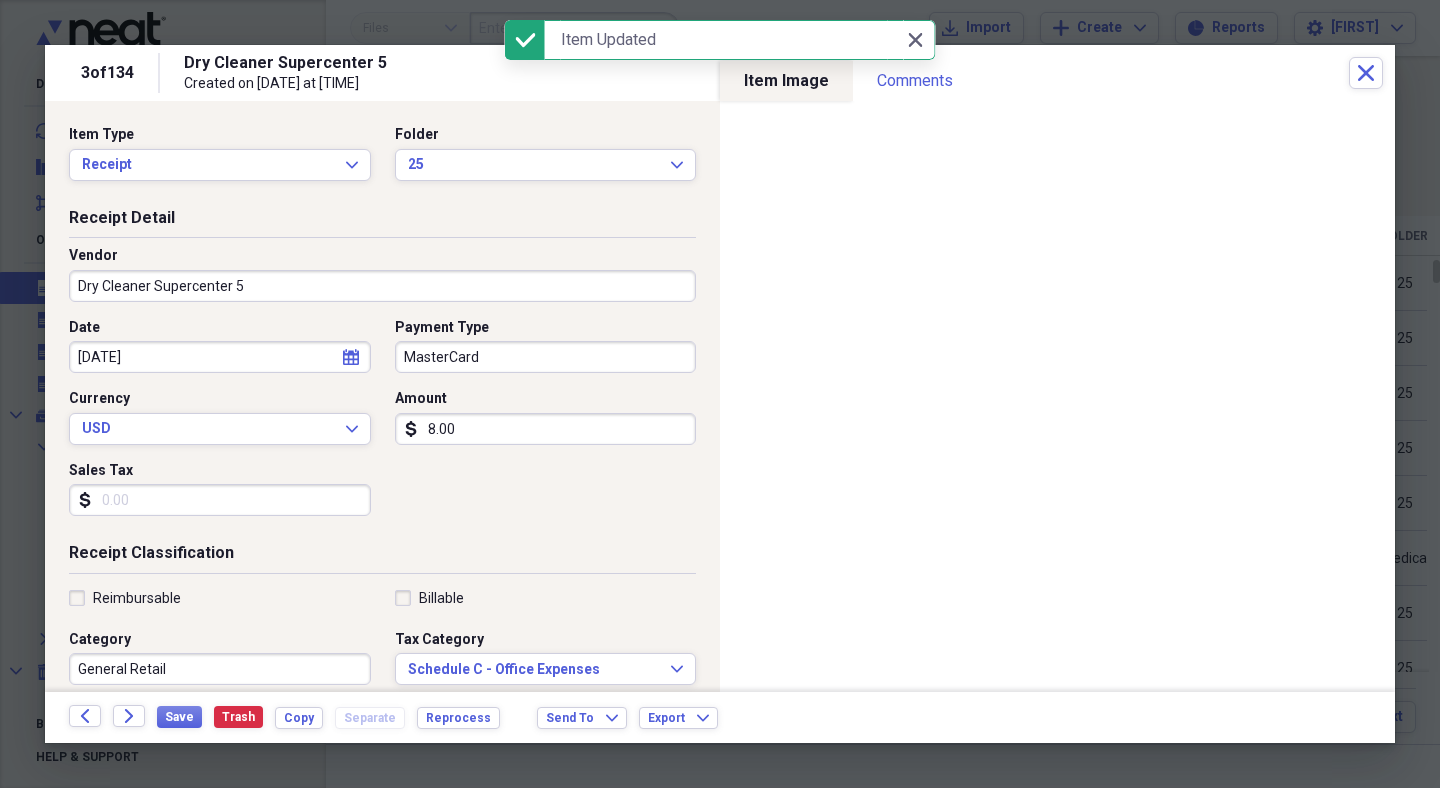 click on "General Retail" at bounding box center (220, 669) 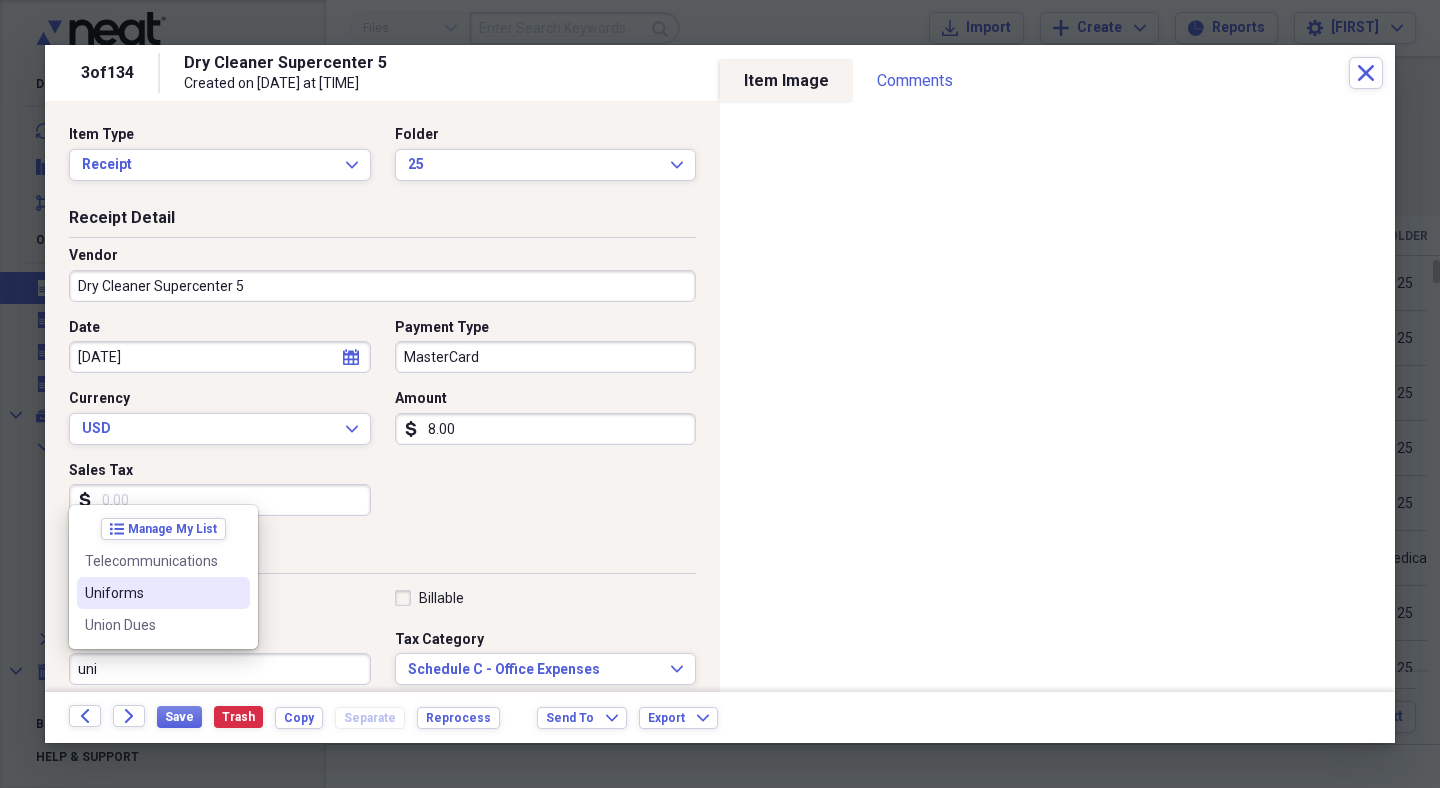 click on "Uniforms" at bounding box center (151, 593) 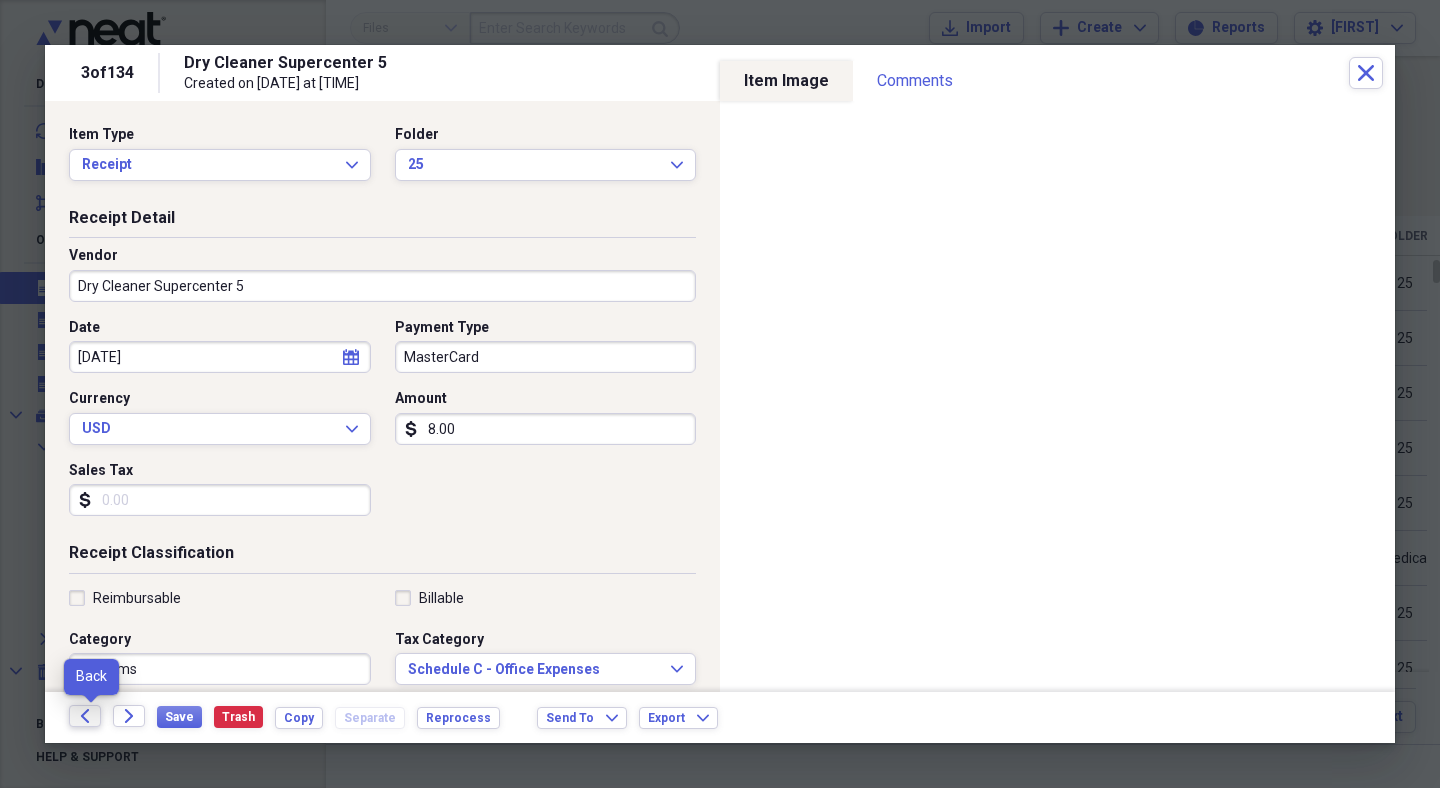 click 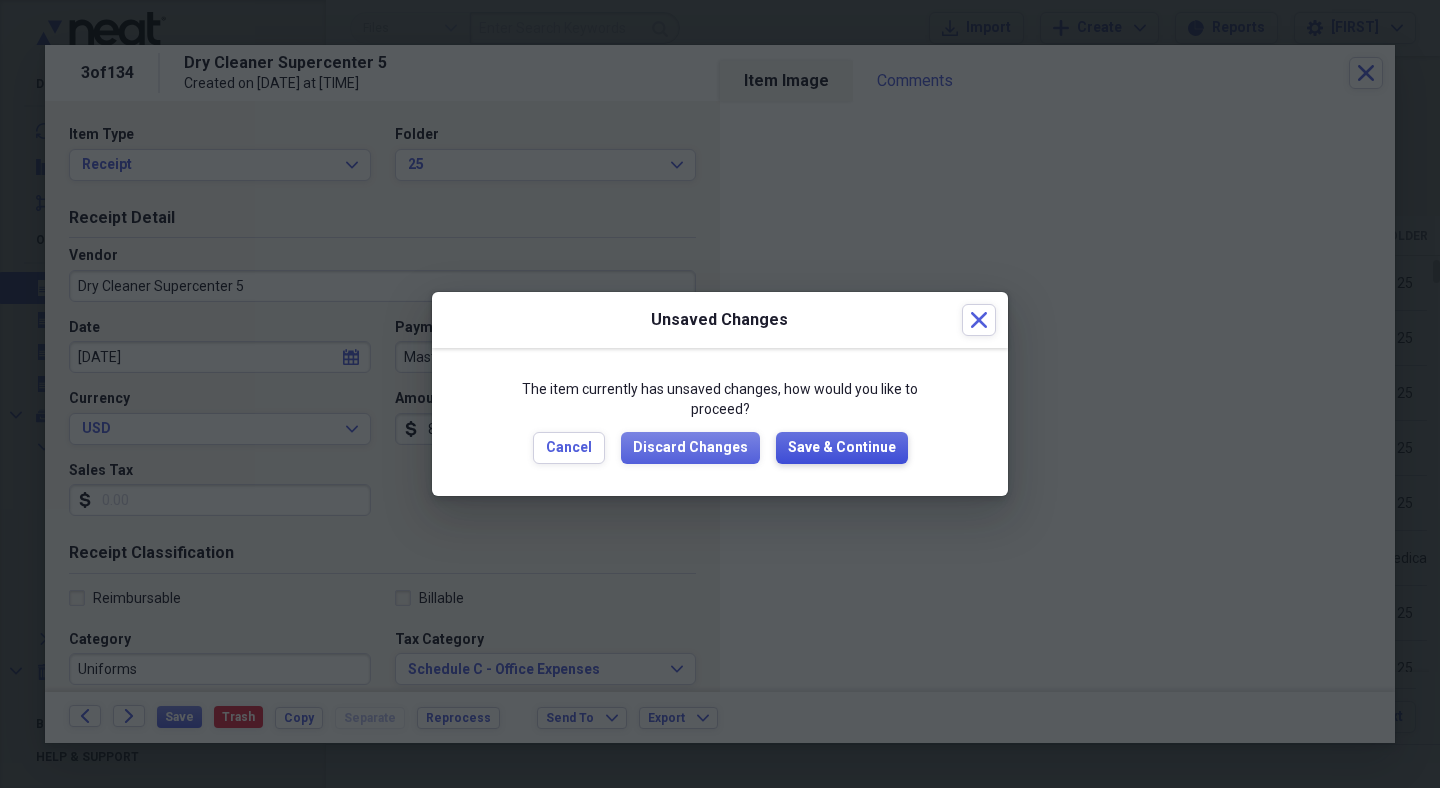 click on "Save & Continue" at bounding box center (842, 448) 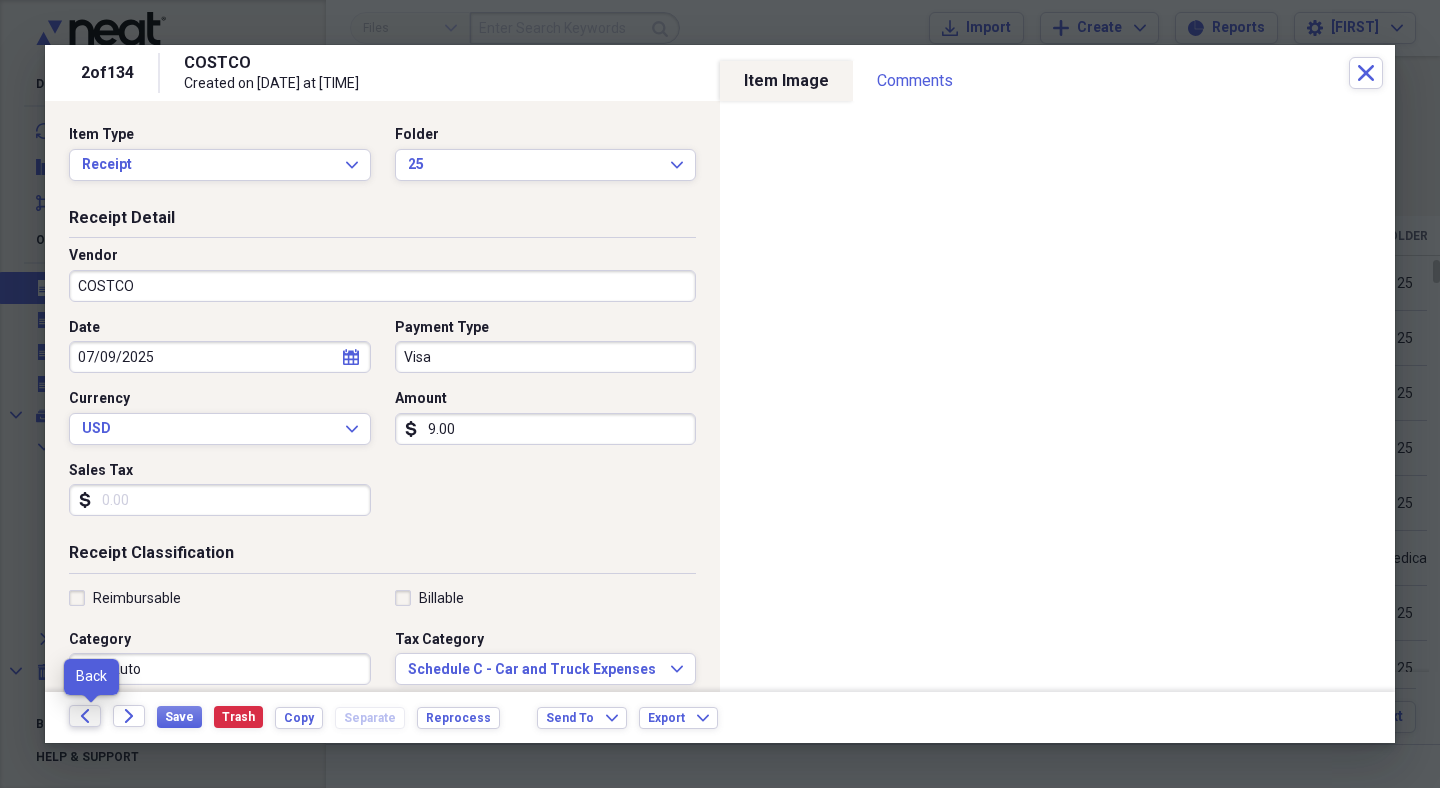 click on "Back" at bounding box center [85, 716] 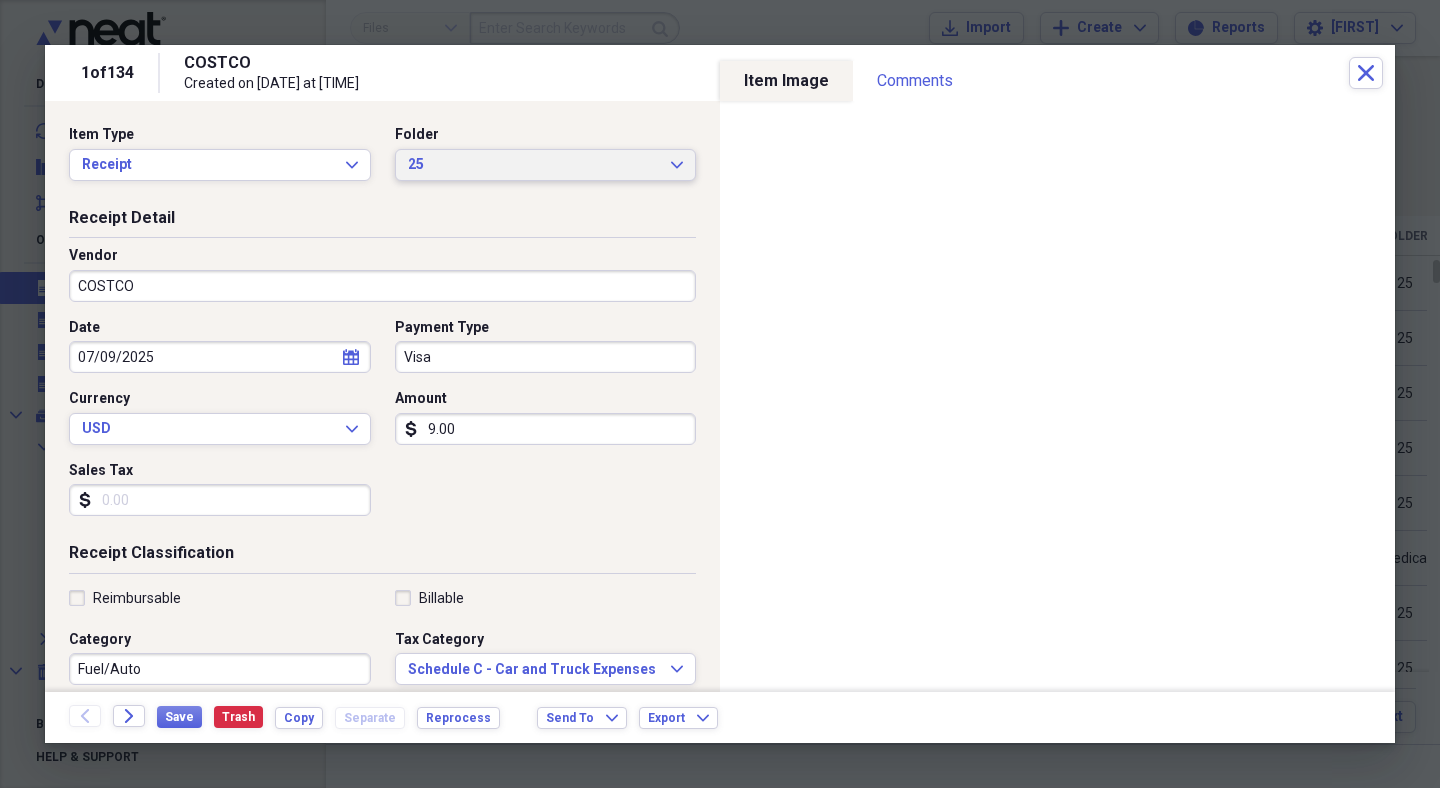 click on "Expand" 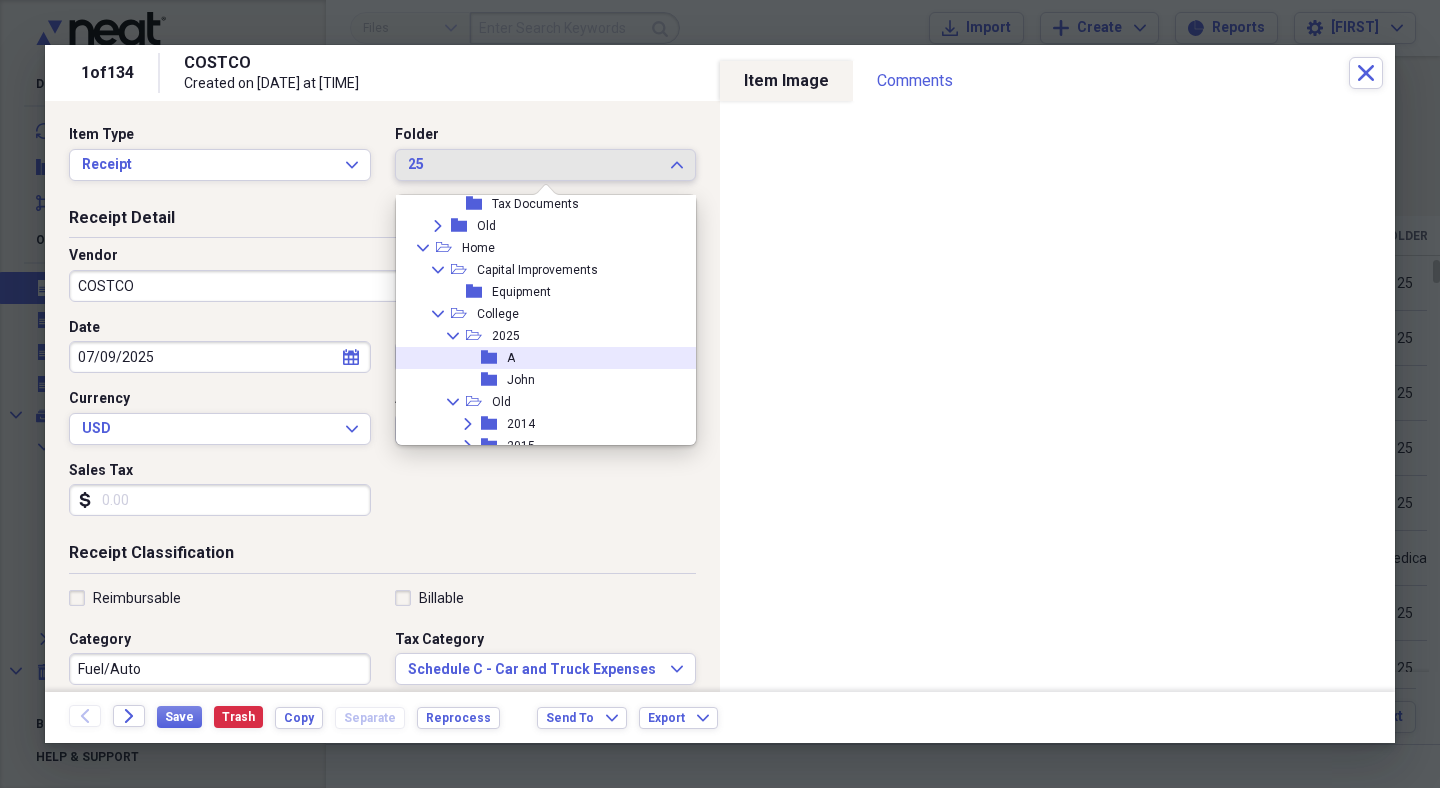 click on "A" at bounding box center [511, 358] 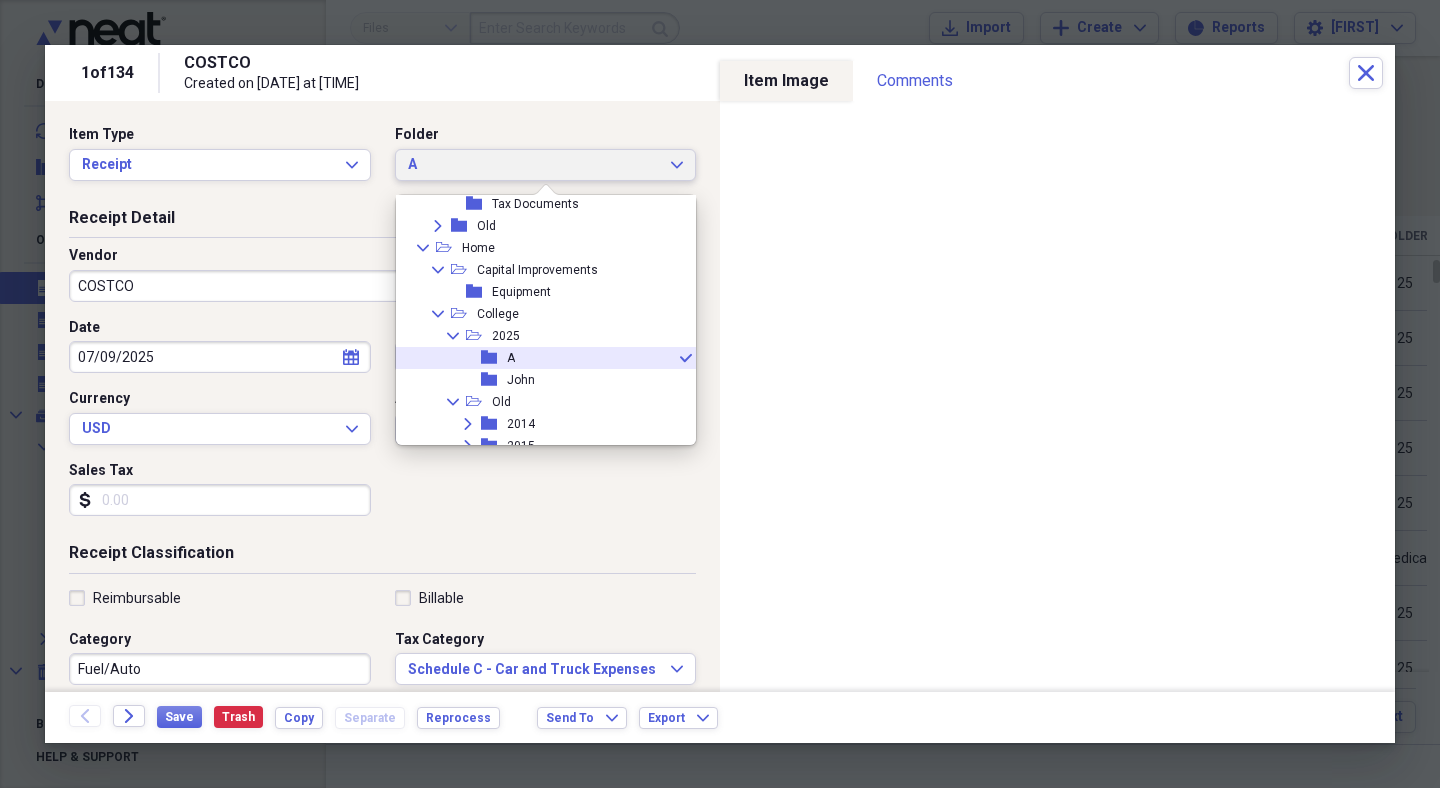 scroll, scrollTop: 194, scrollLeft: 0, axis: vertical 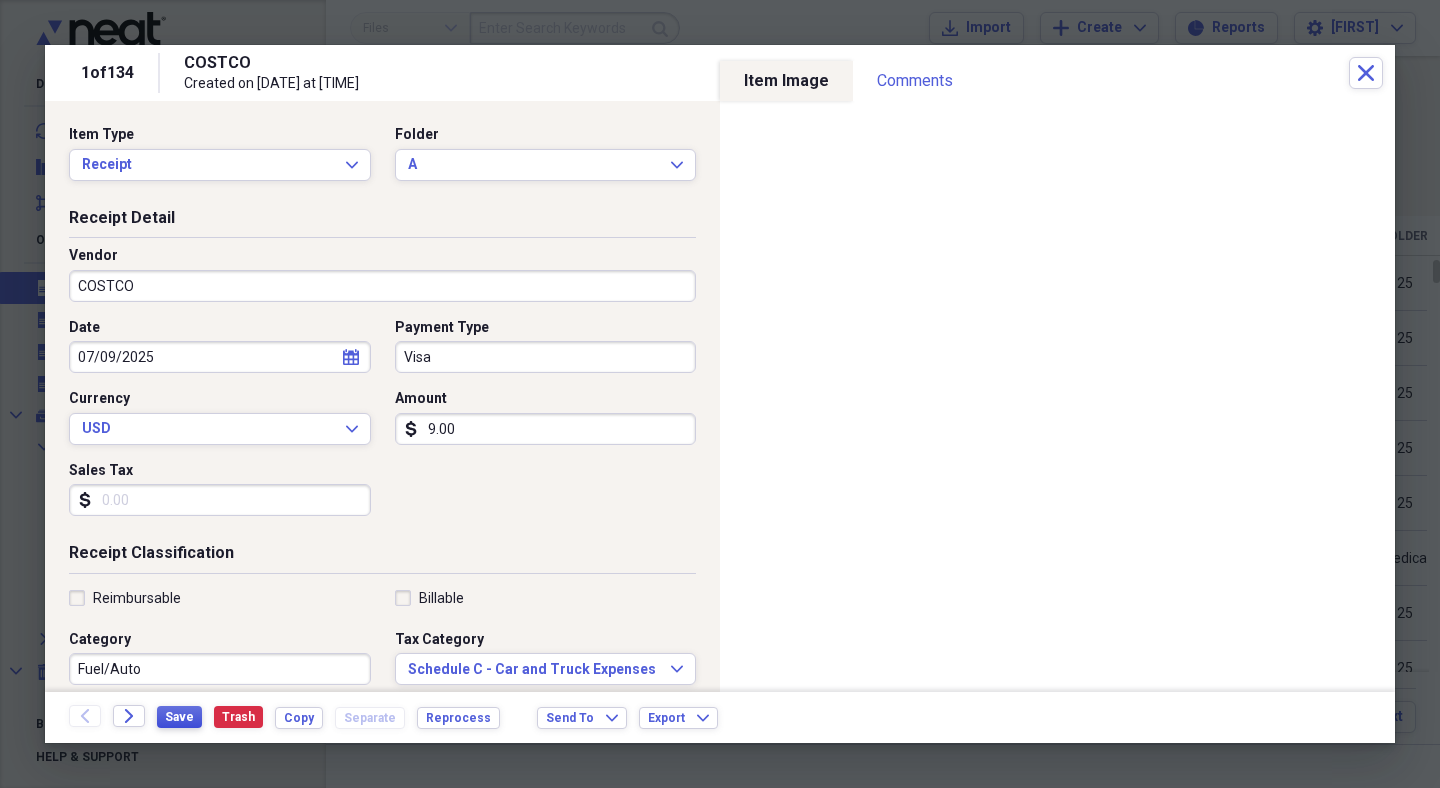 click on "Save" at bounding box center (179, 717) 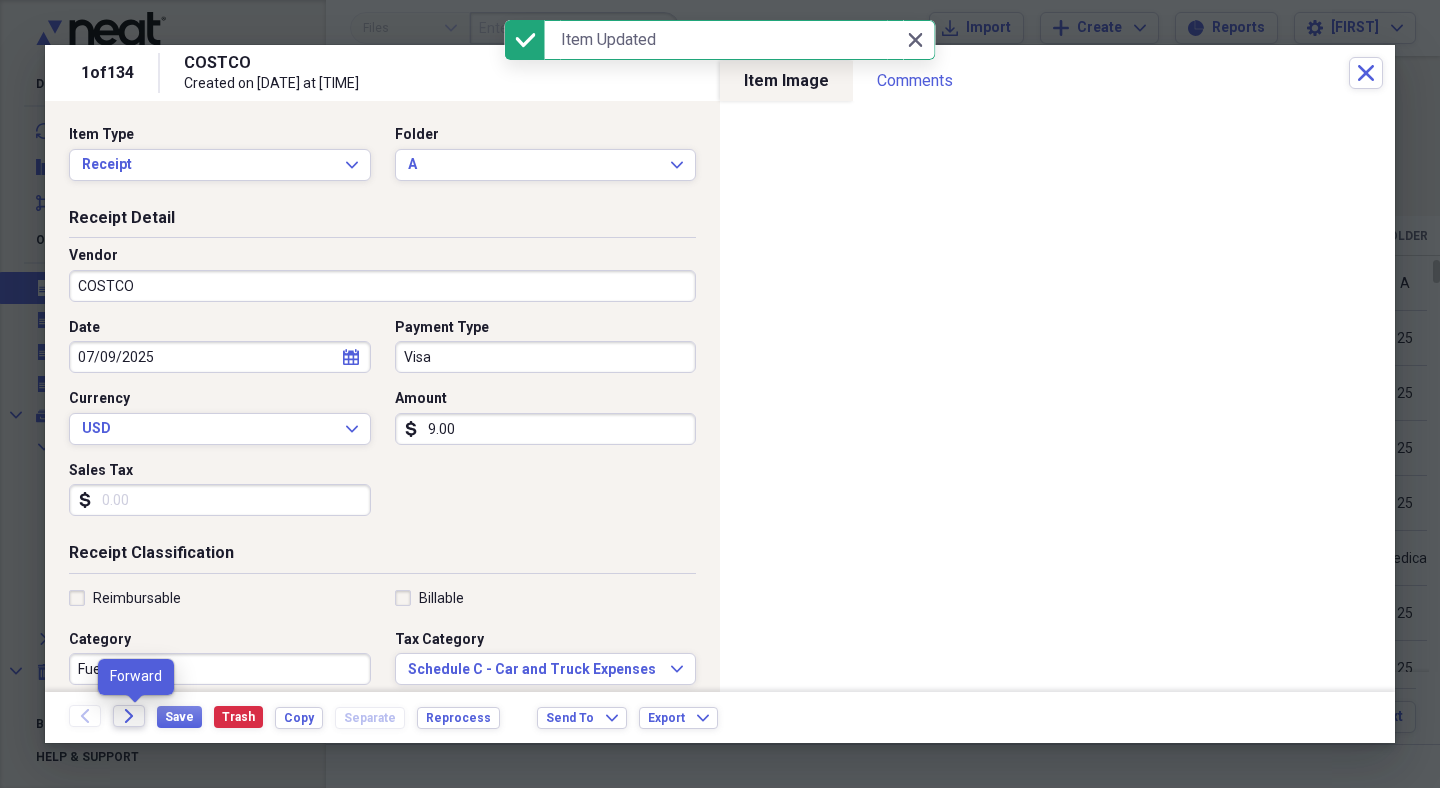 click on "Forward" 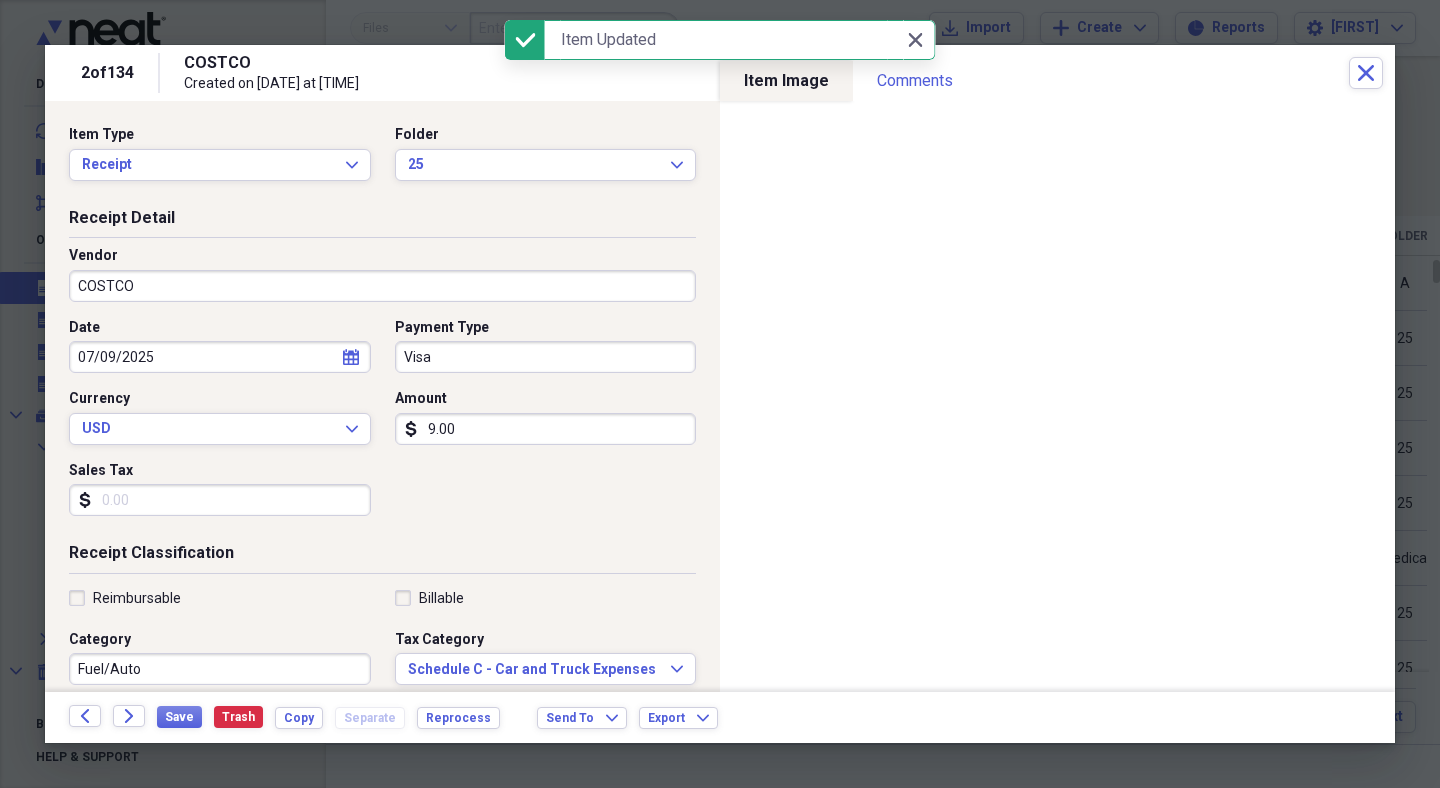 click on "Forward" 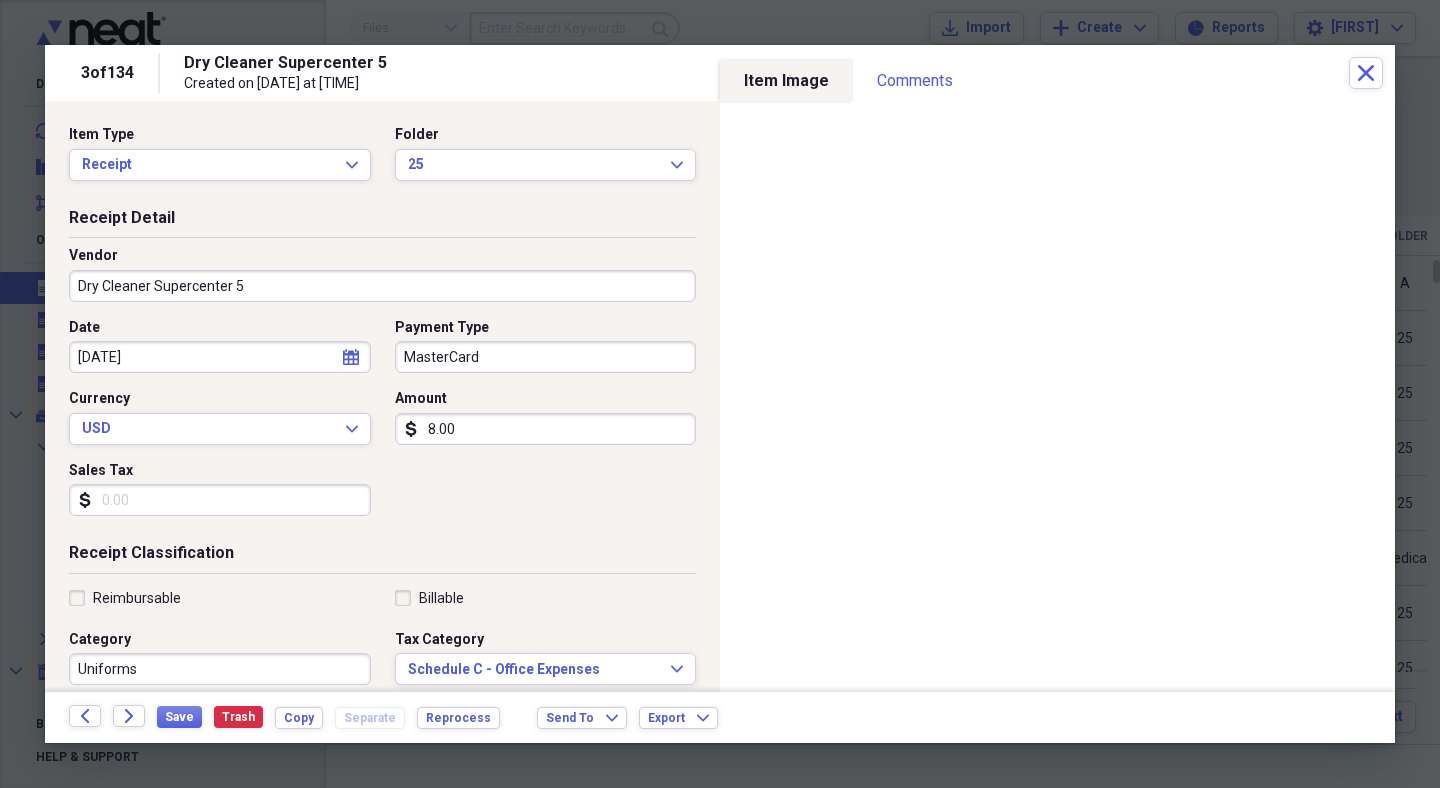 click on "Forward" 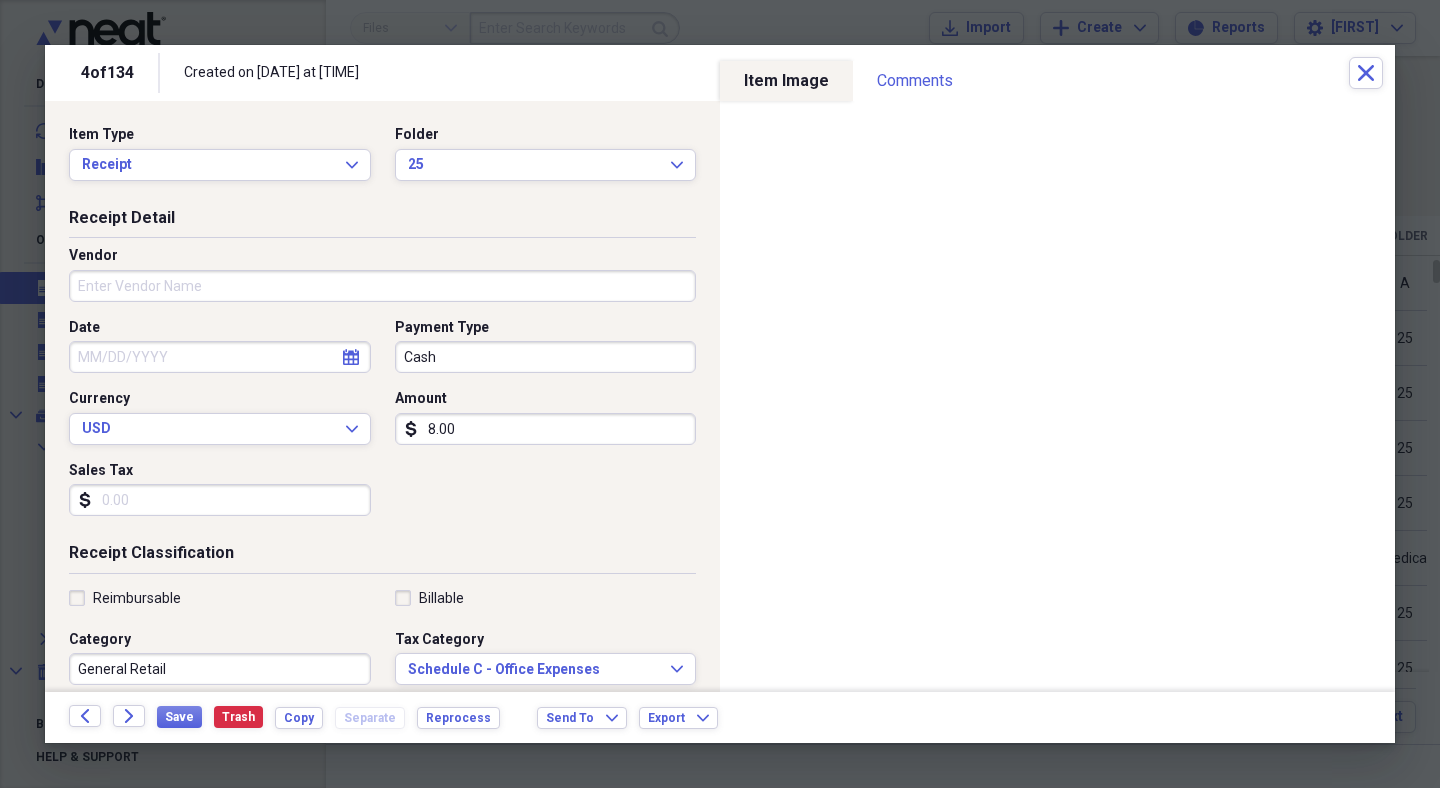 click on "Vendor" at bounding box center [382, 286] 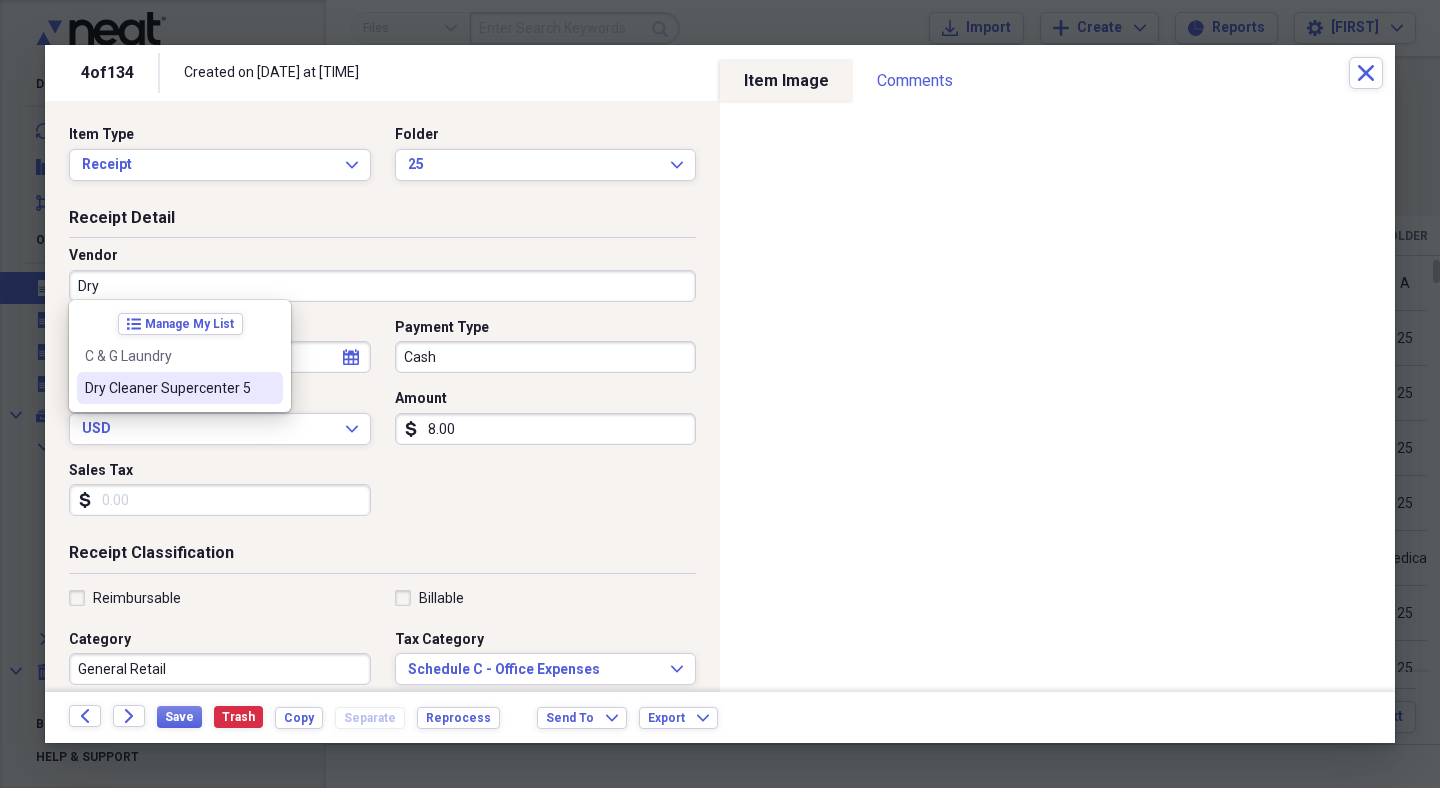 click on "Dry Cleaner Supercenter 5" at bounding box center [168, 388] 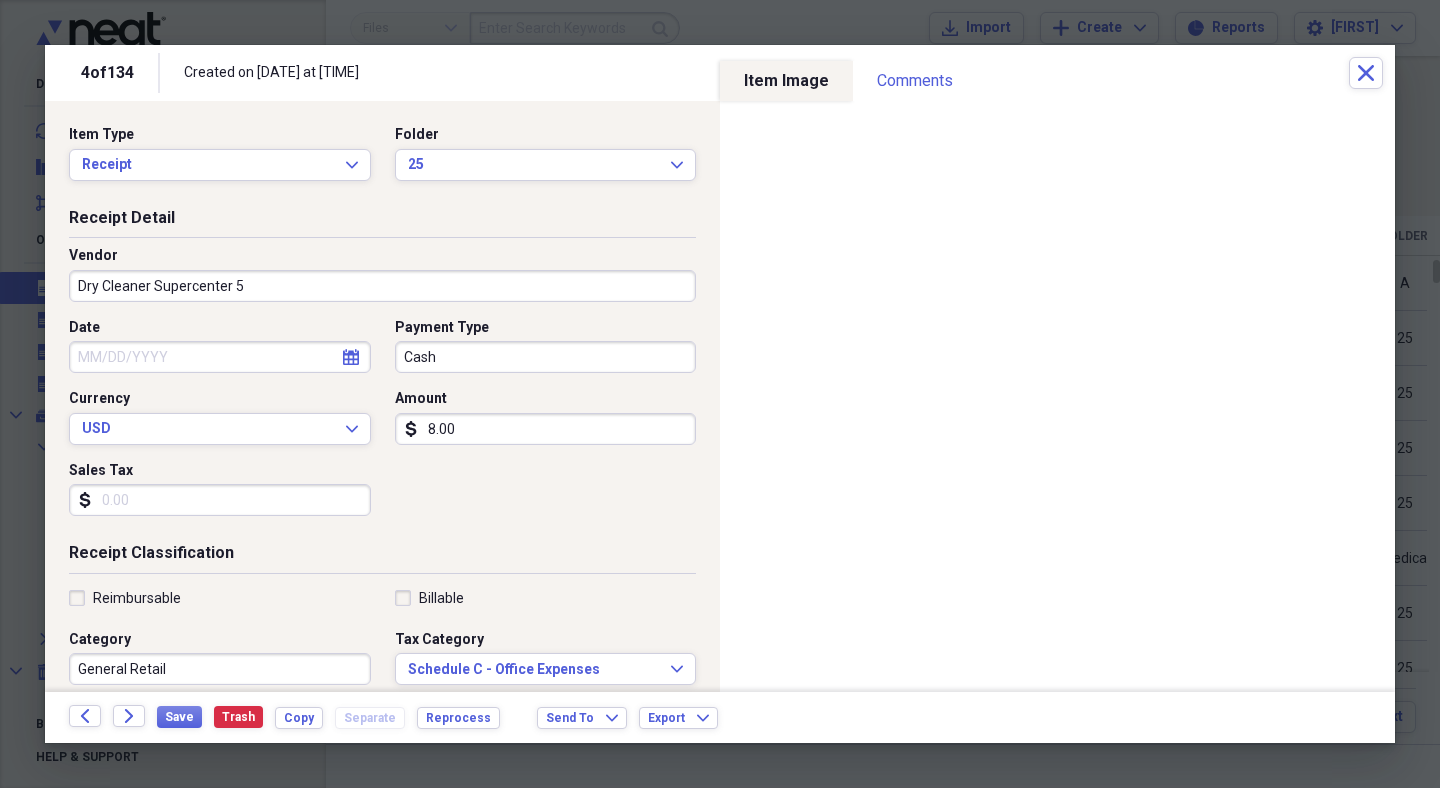 type on "Uniforms" 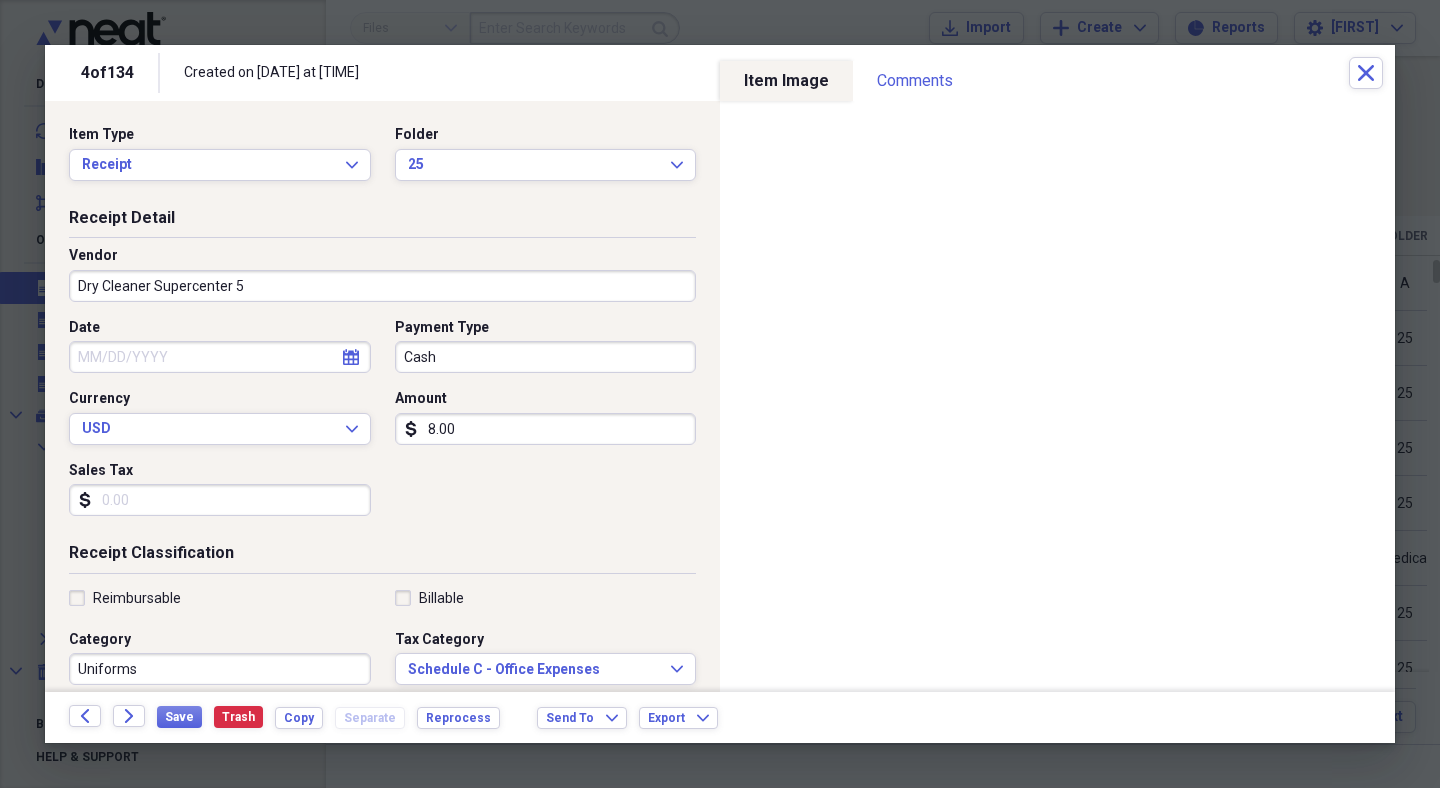 click on "Date" at bounding box center [220, 357] 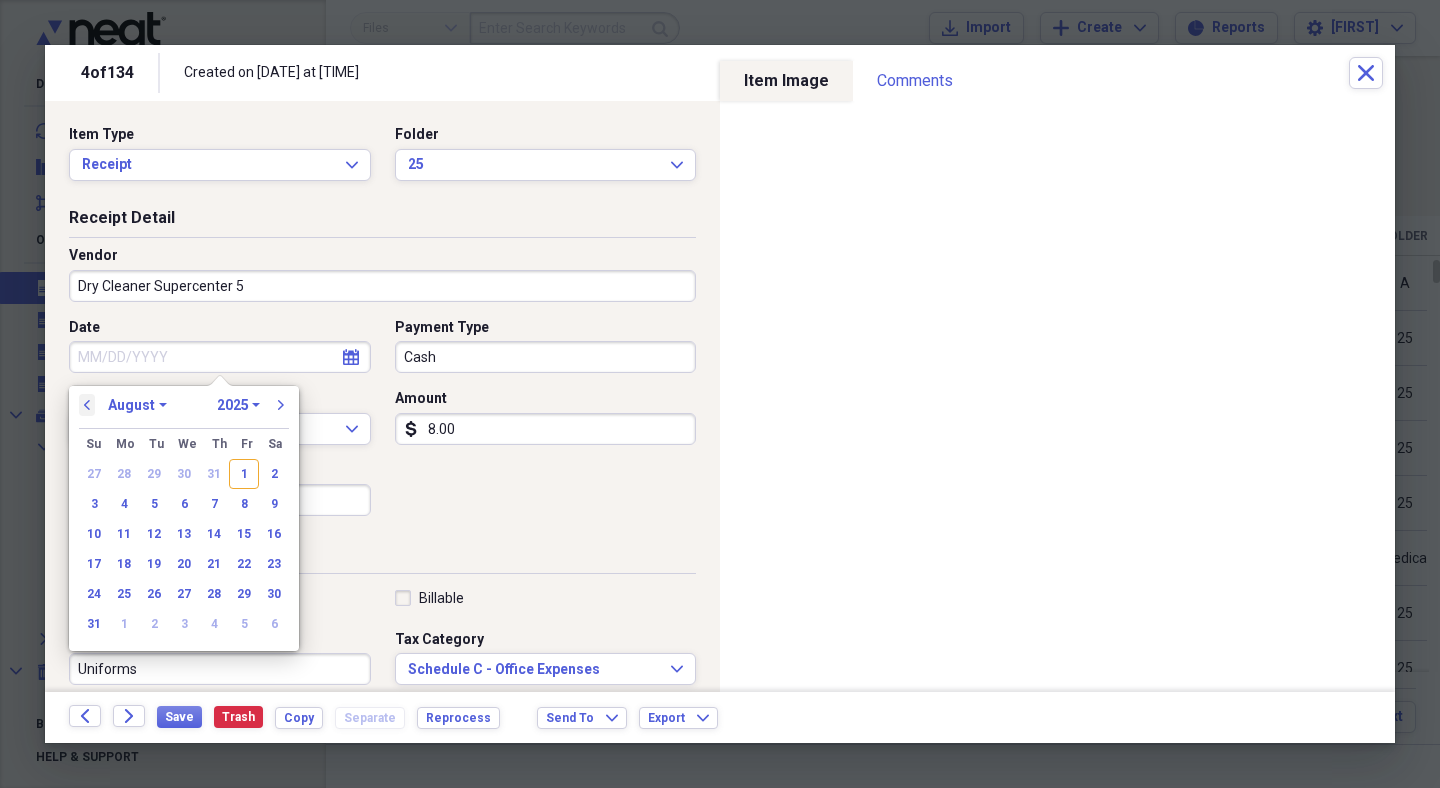 click on "previous" at bounding box center [87, 405] 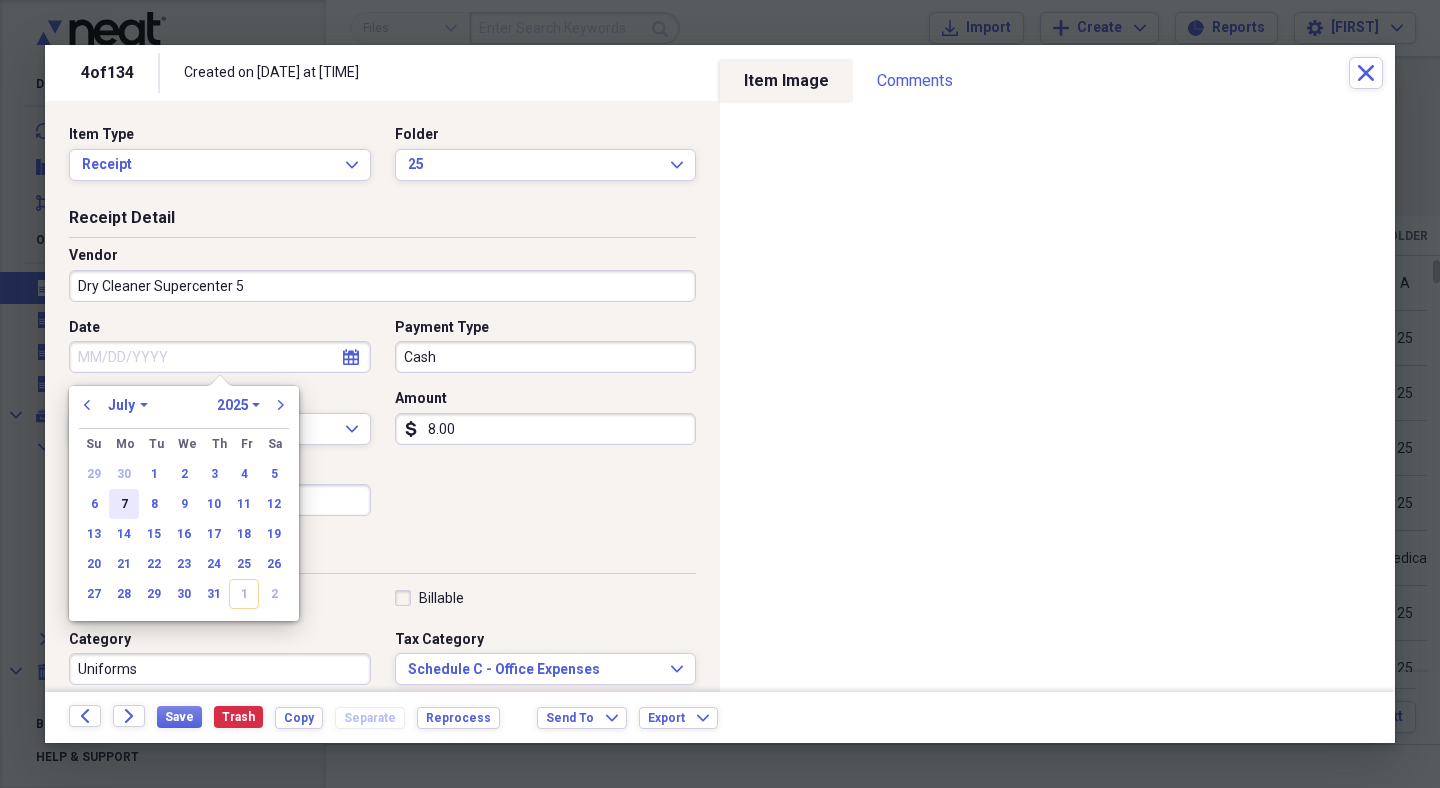 click on "7" at bounding box center (124, 504) 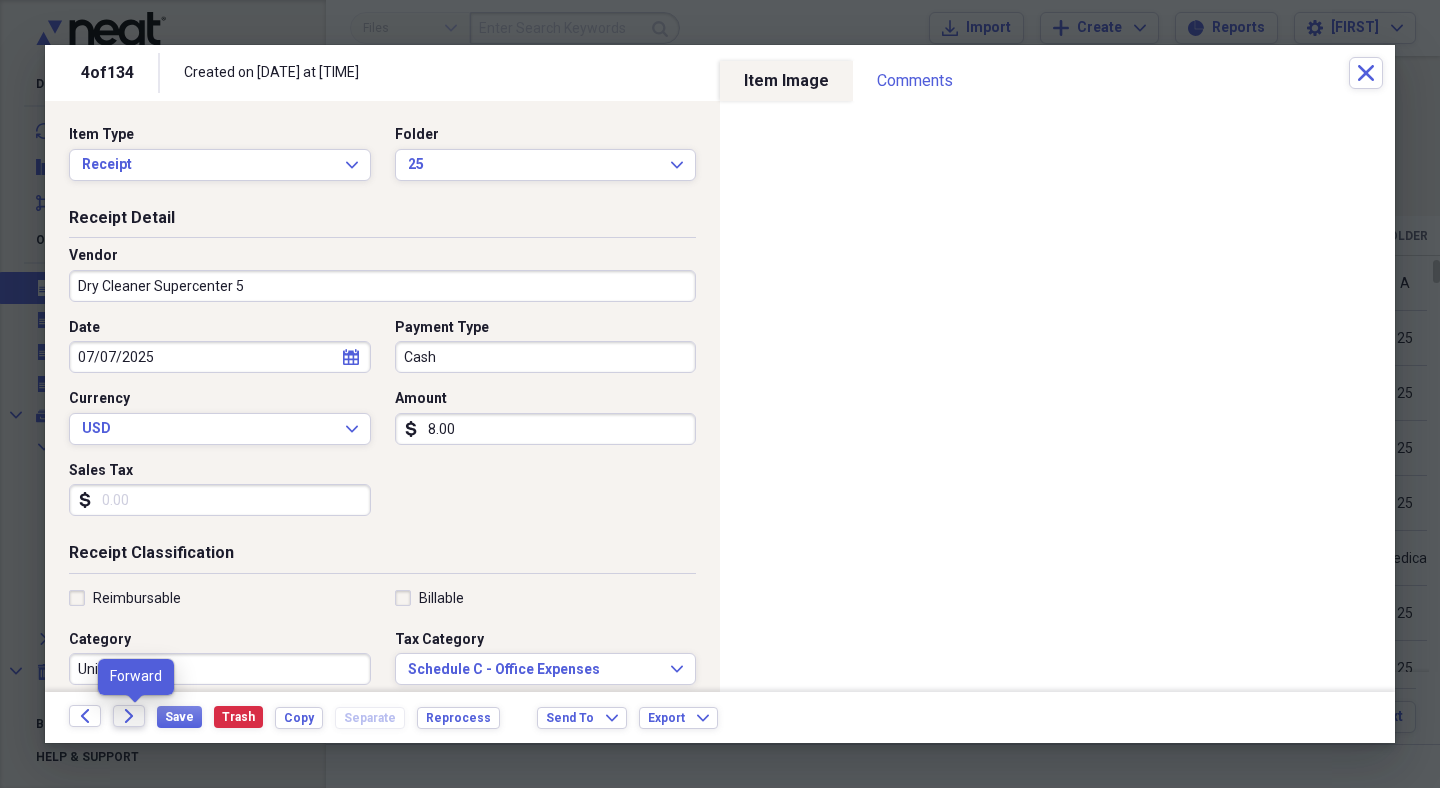 click 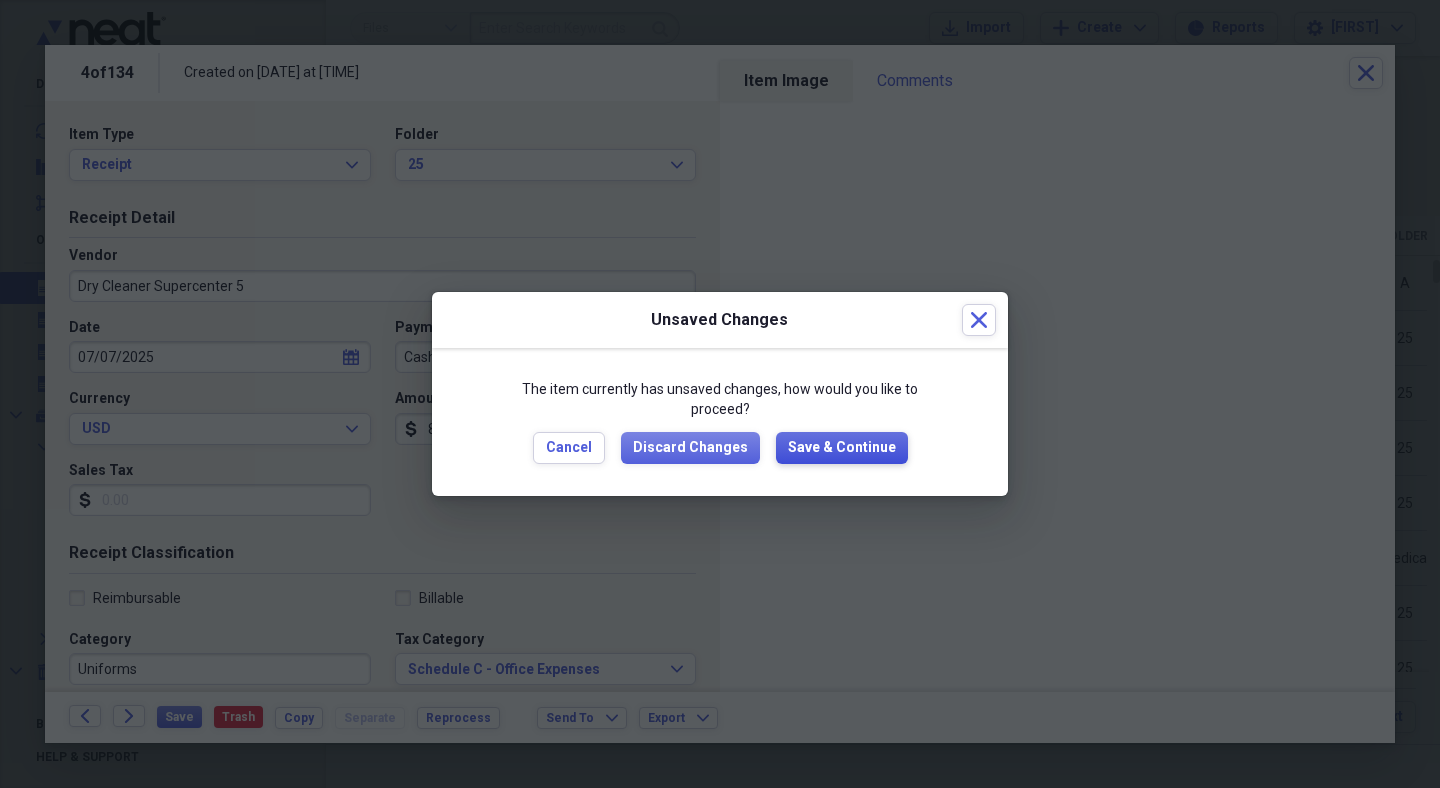 click on "Save & Continue" at bounding box center (842, 448) 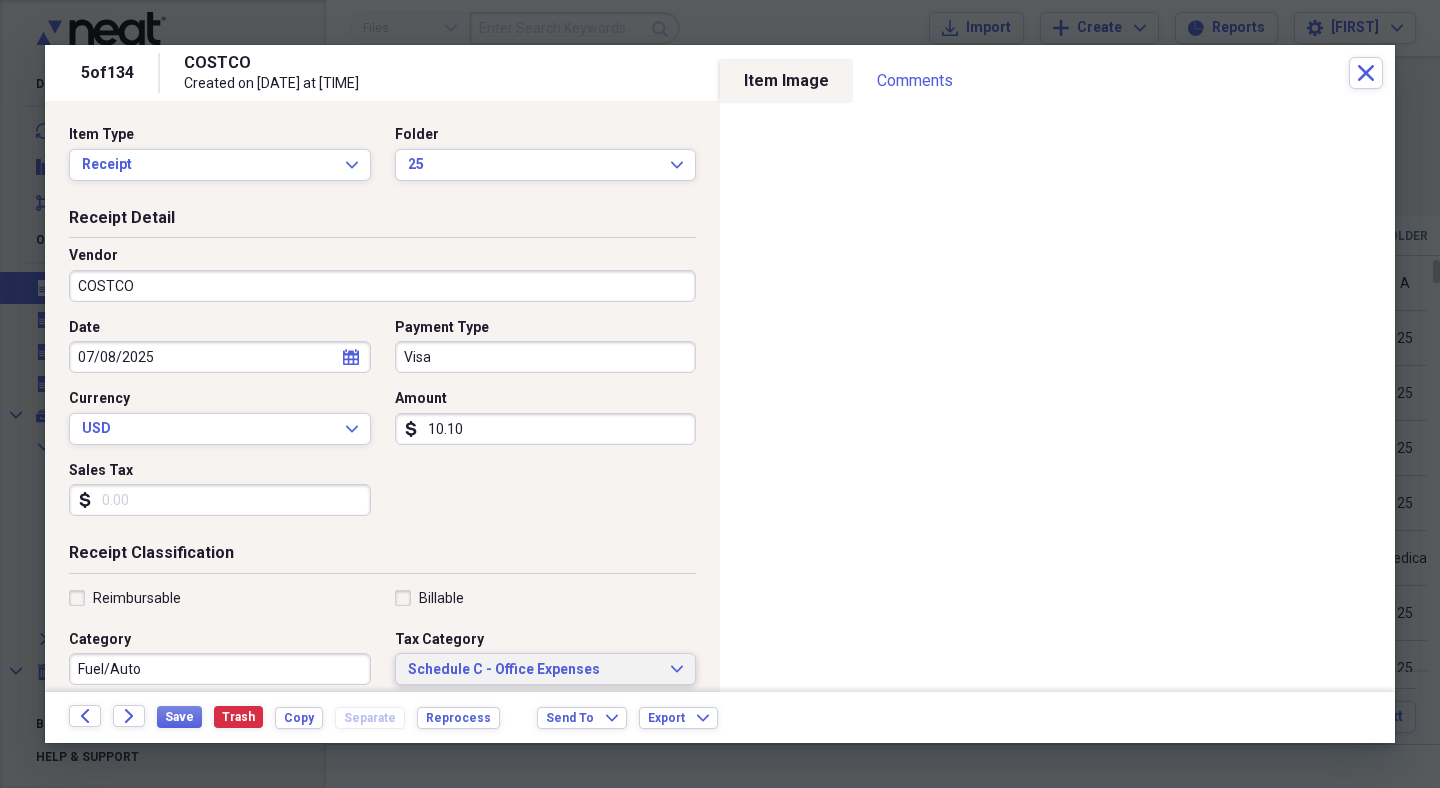click on "Schedule C - Office Expenses" at bounding box center [534, 670] 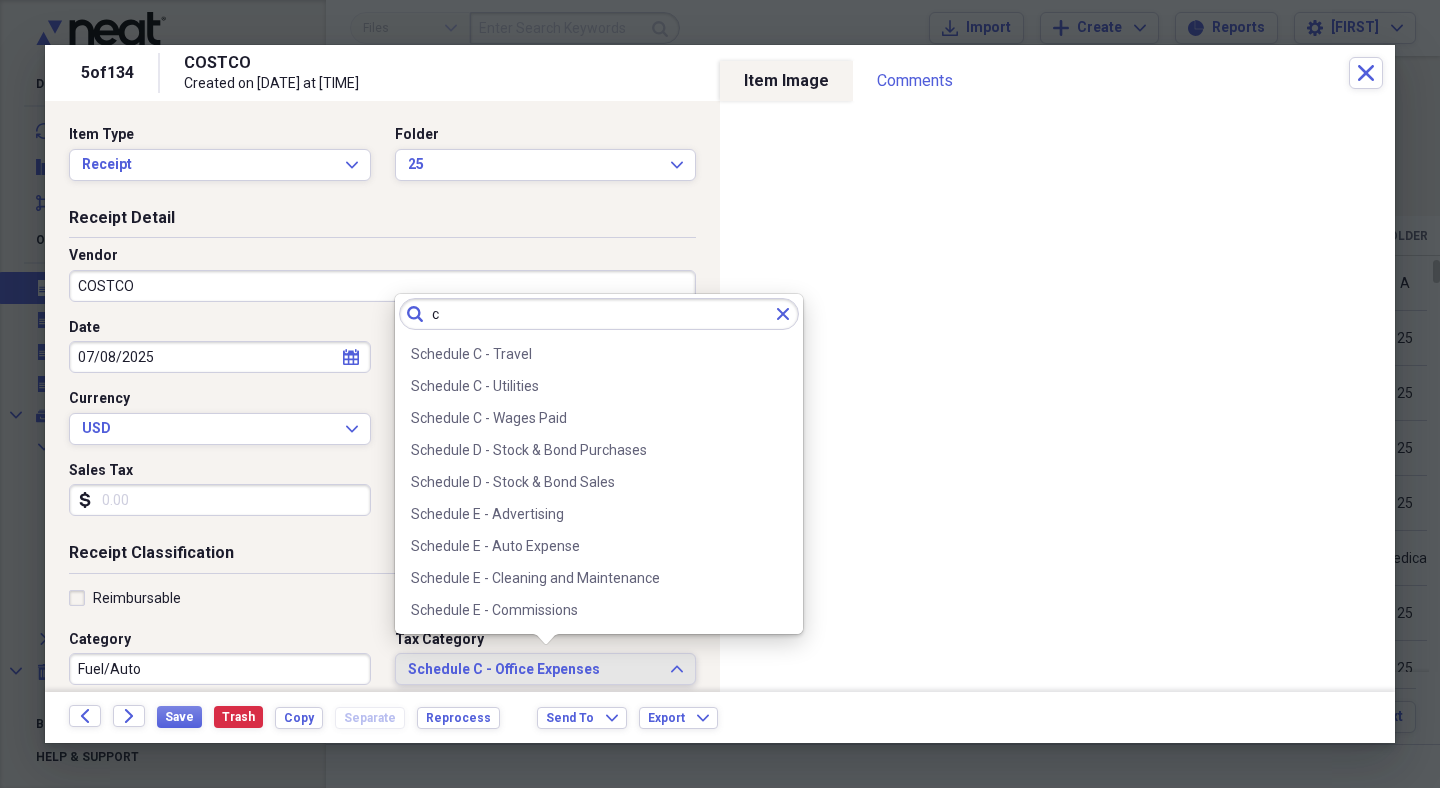 scroll, scrollTop: 0, scrollLeft: 0, axis: both 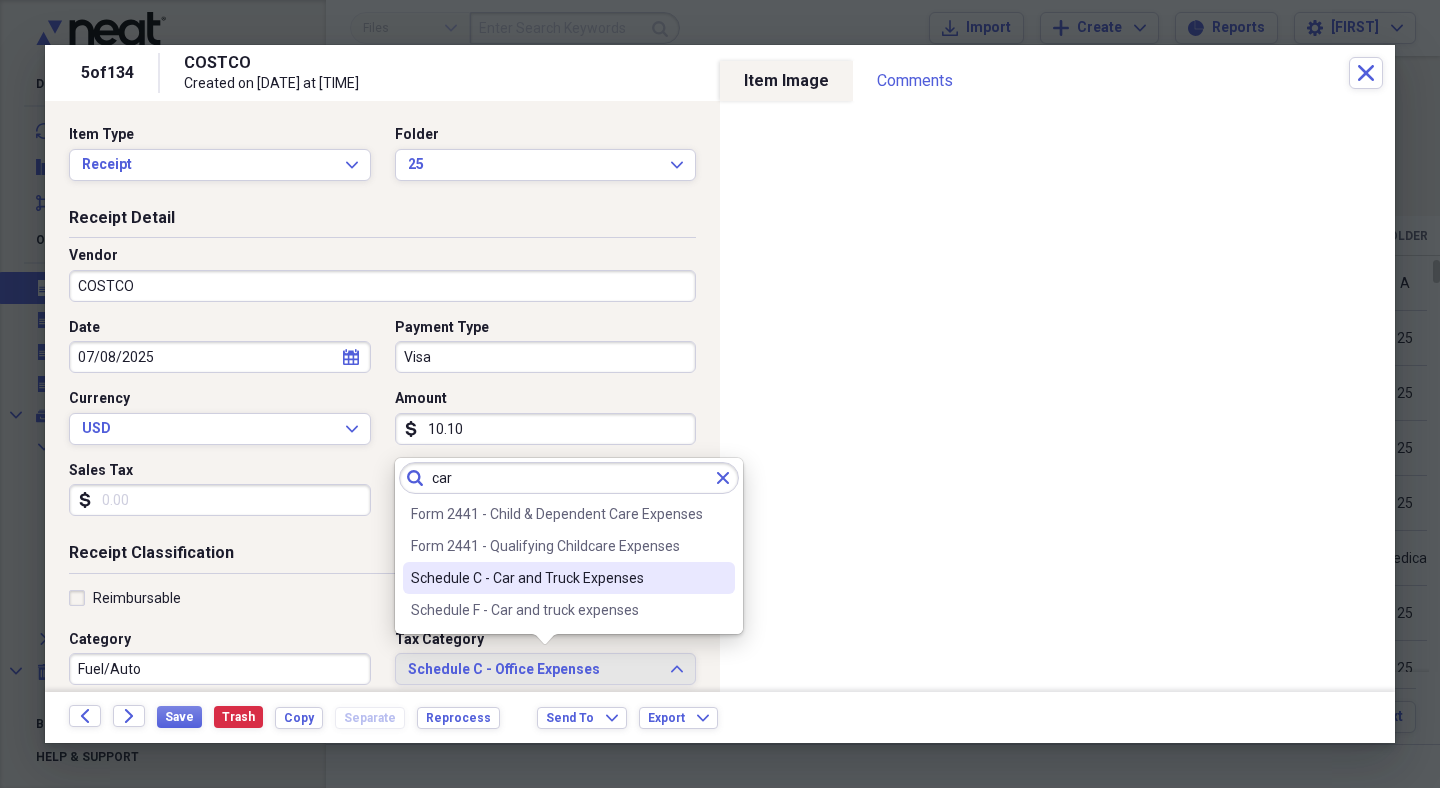 type on "car" 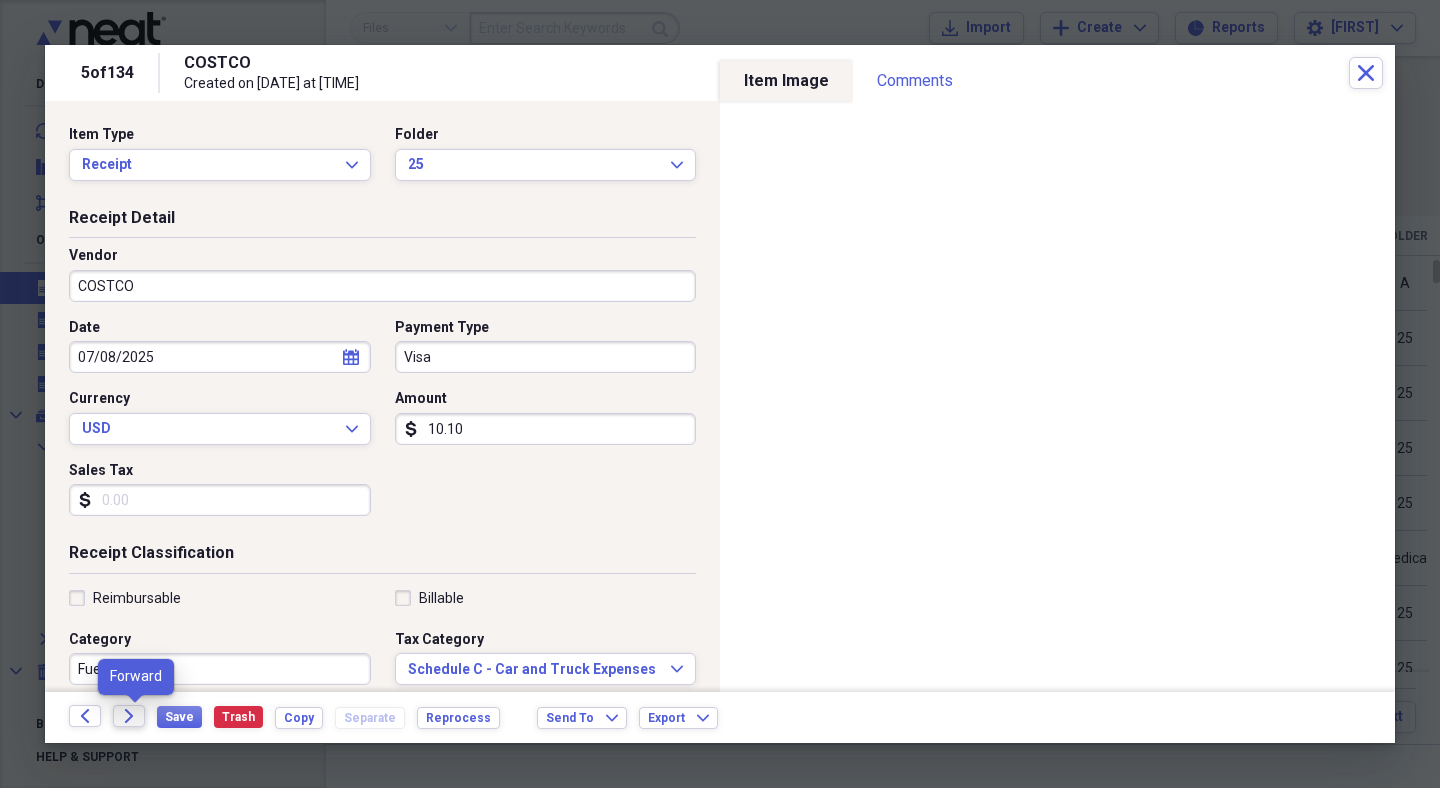 click on "Forward" 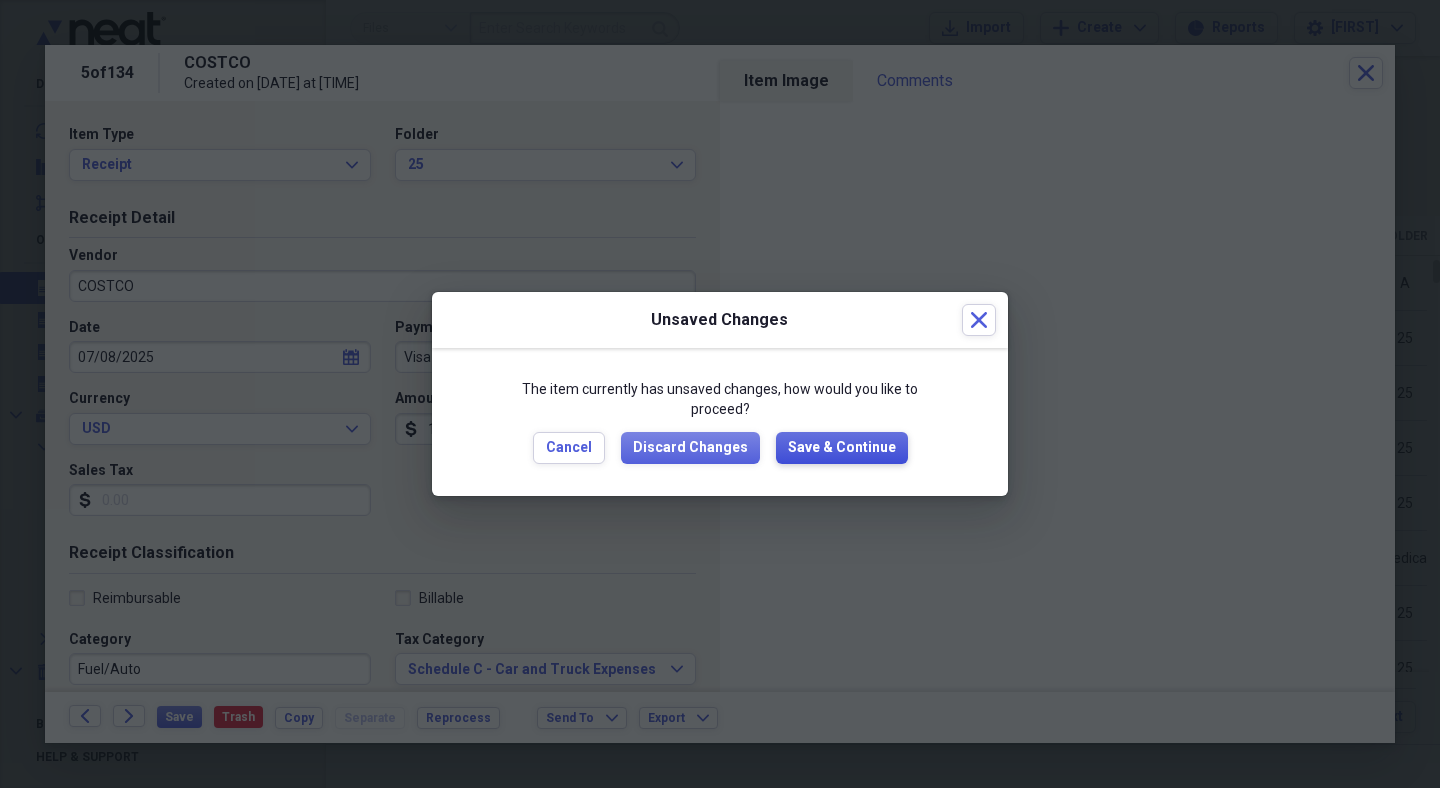 click on "Save & Continue" at bounding box center (842, 448) 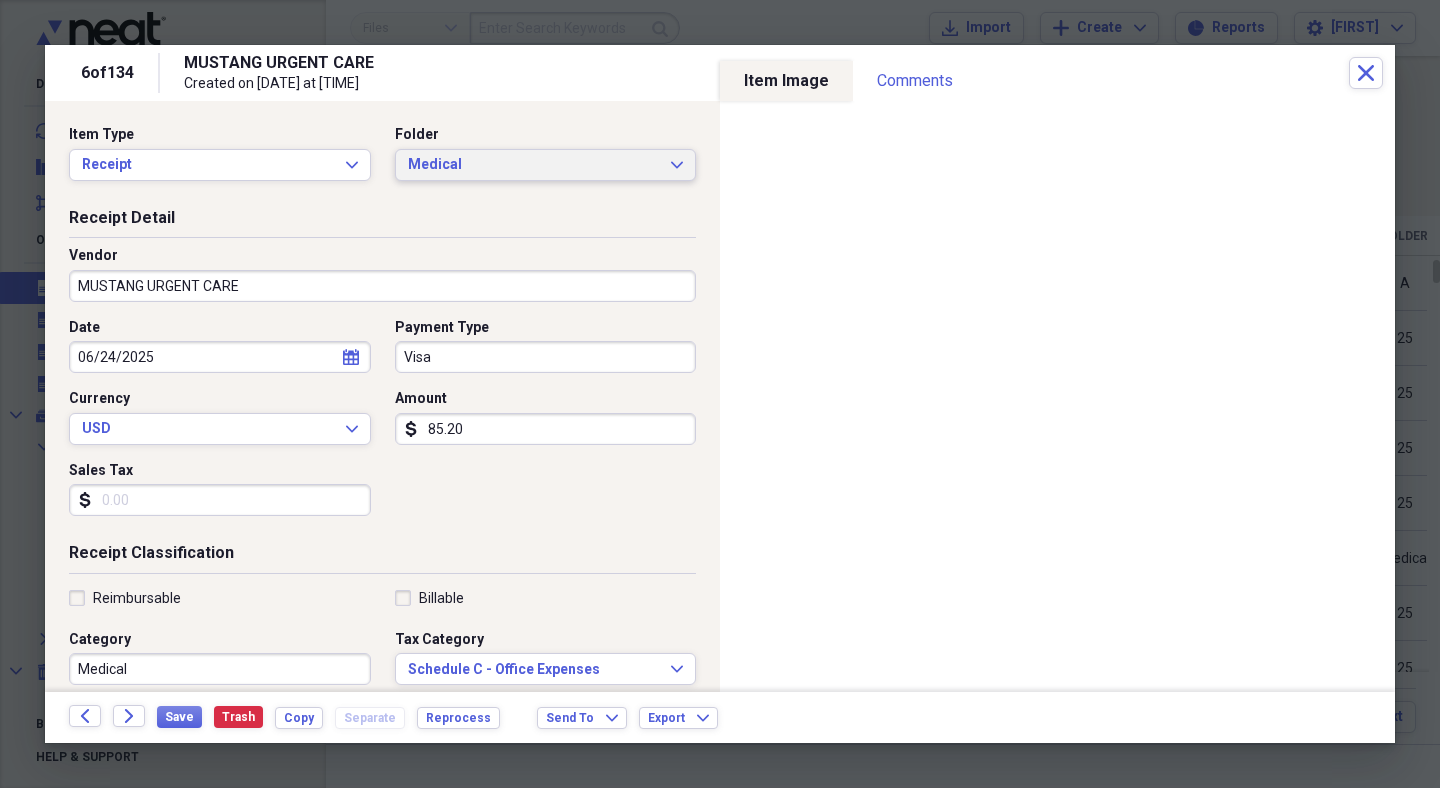 click on "Expand" 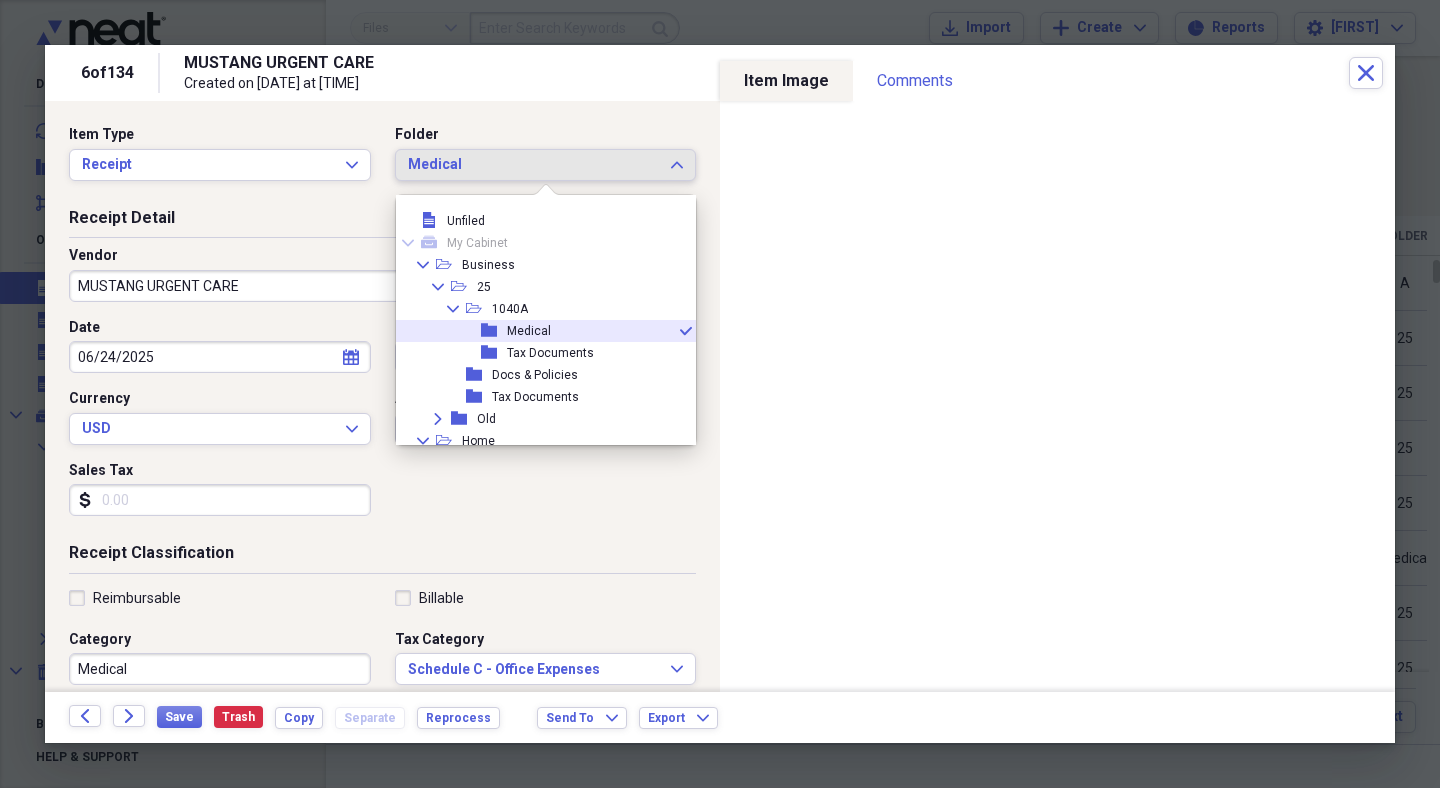 scroll, scrollTop: 11, scrollLeft: 0, axis: vertical 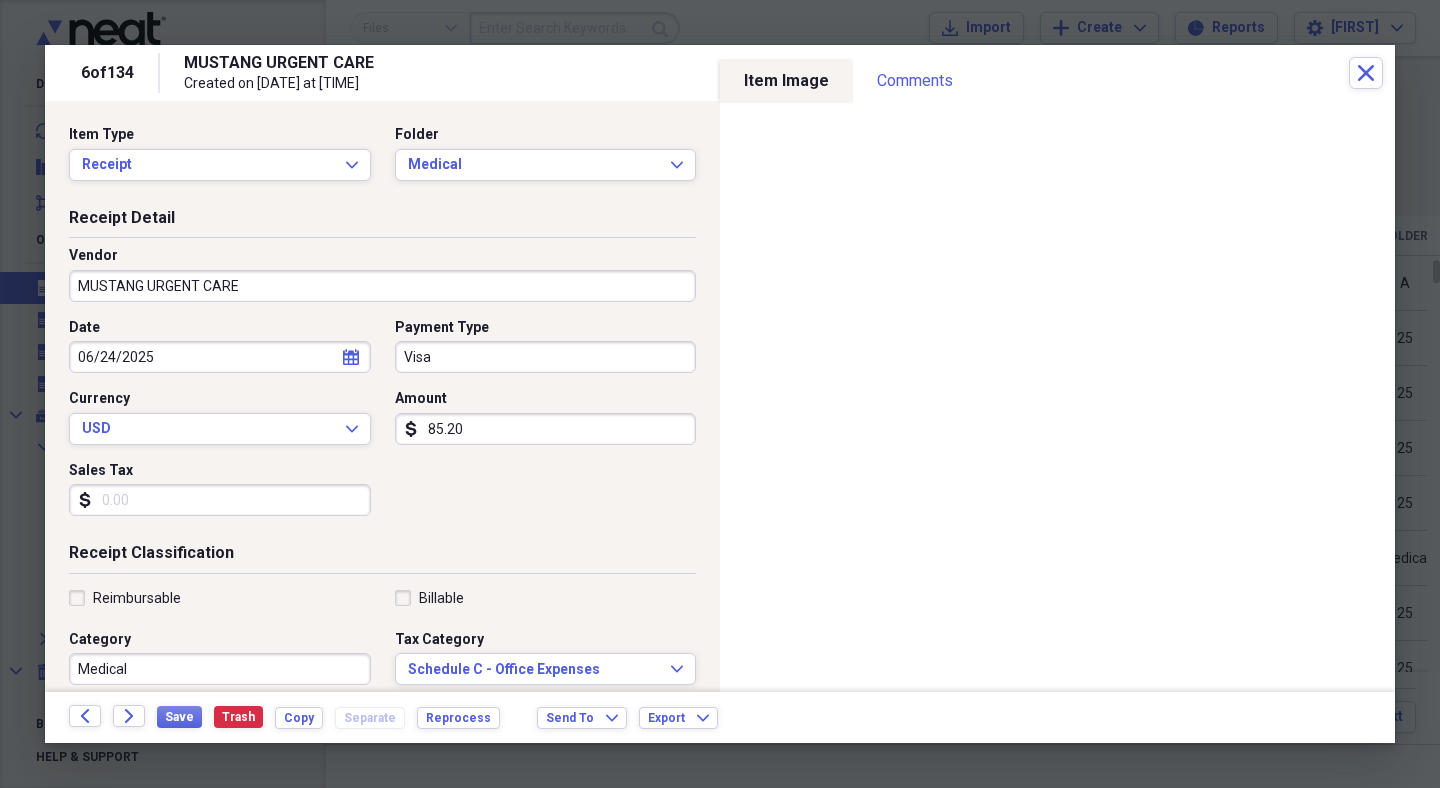 click on "Receipt Detail" at bounding box center (382, 222) 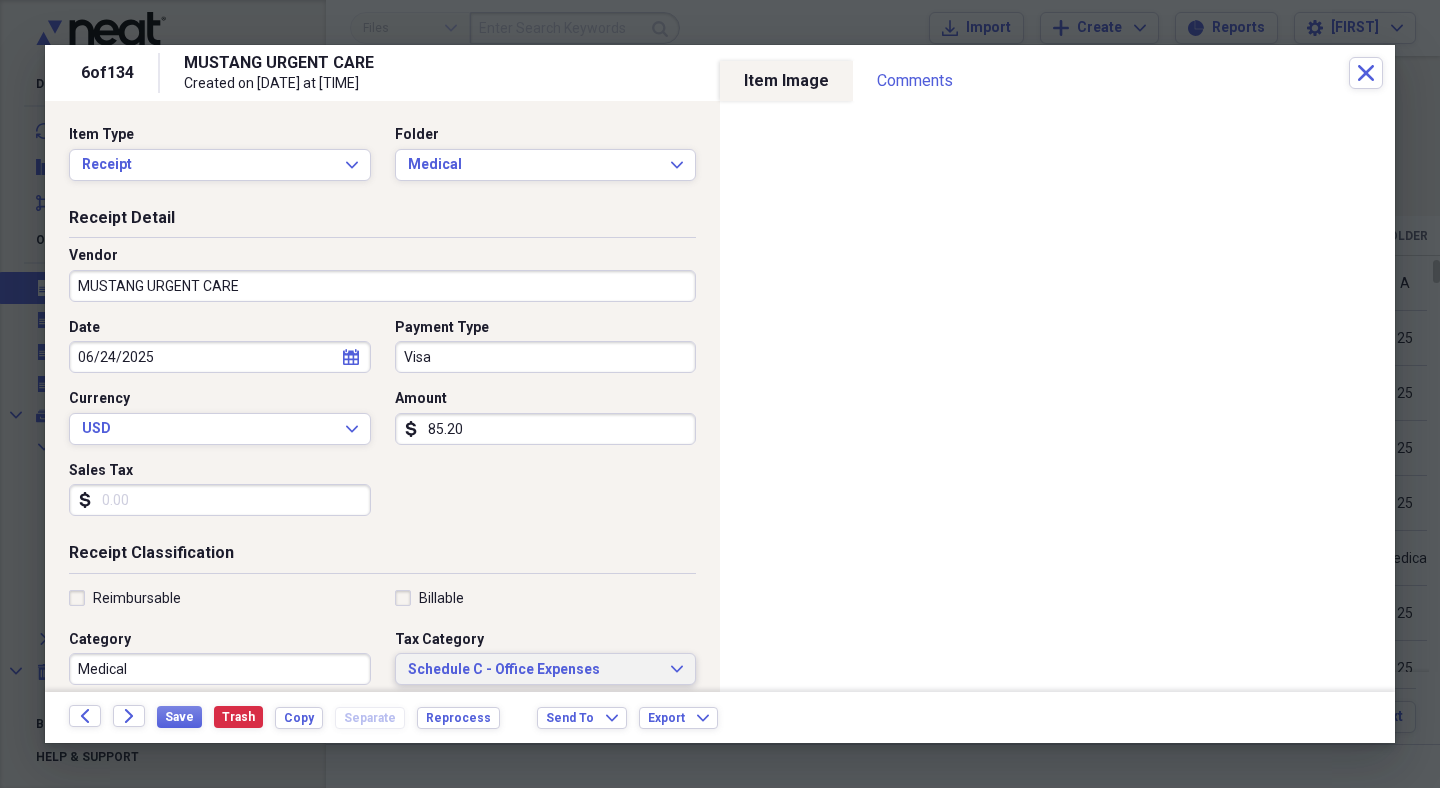 click on "Schedule C - Office Expenses" at bounding box center (534, 670) 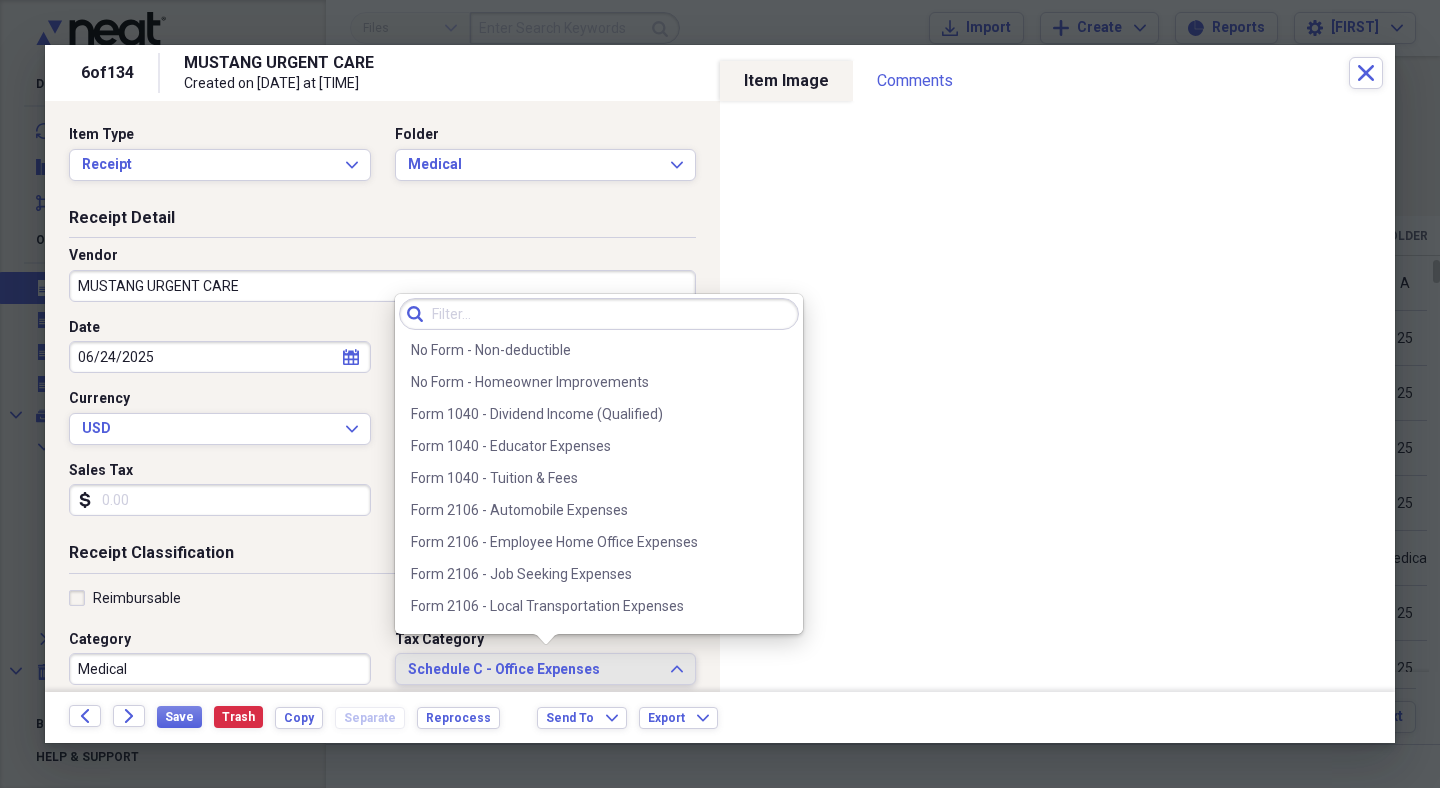scroll, scrollTop: 2332, scrollLeft: 0, axis: vertical 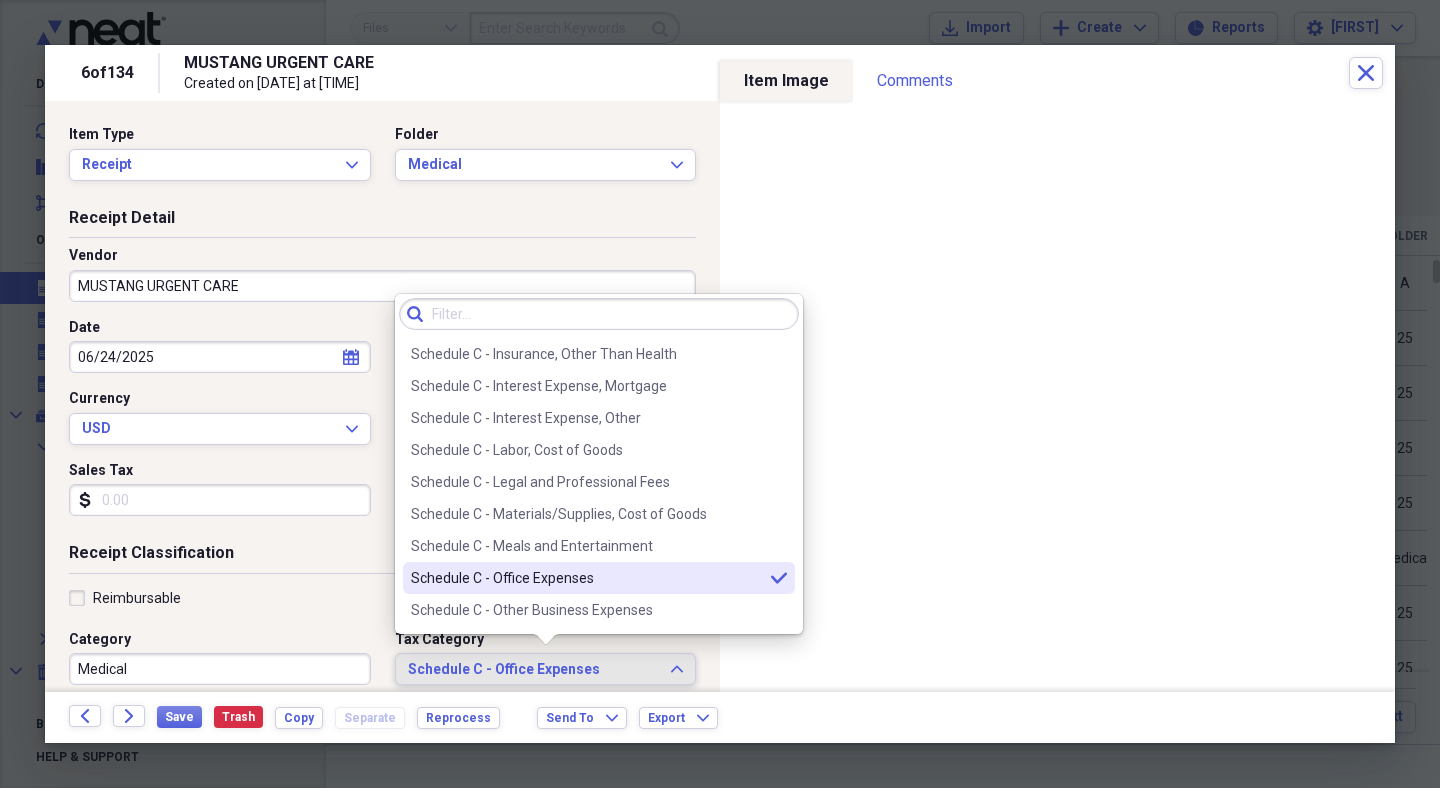type on "a" 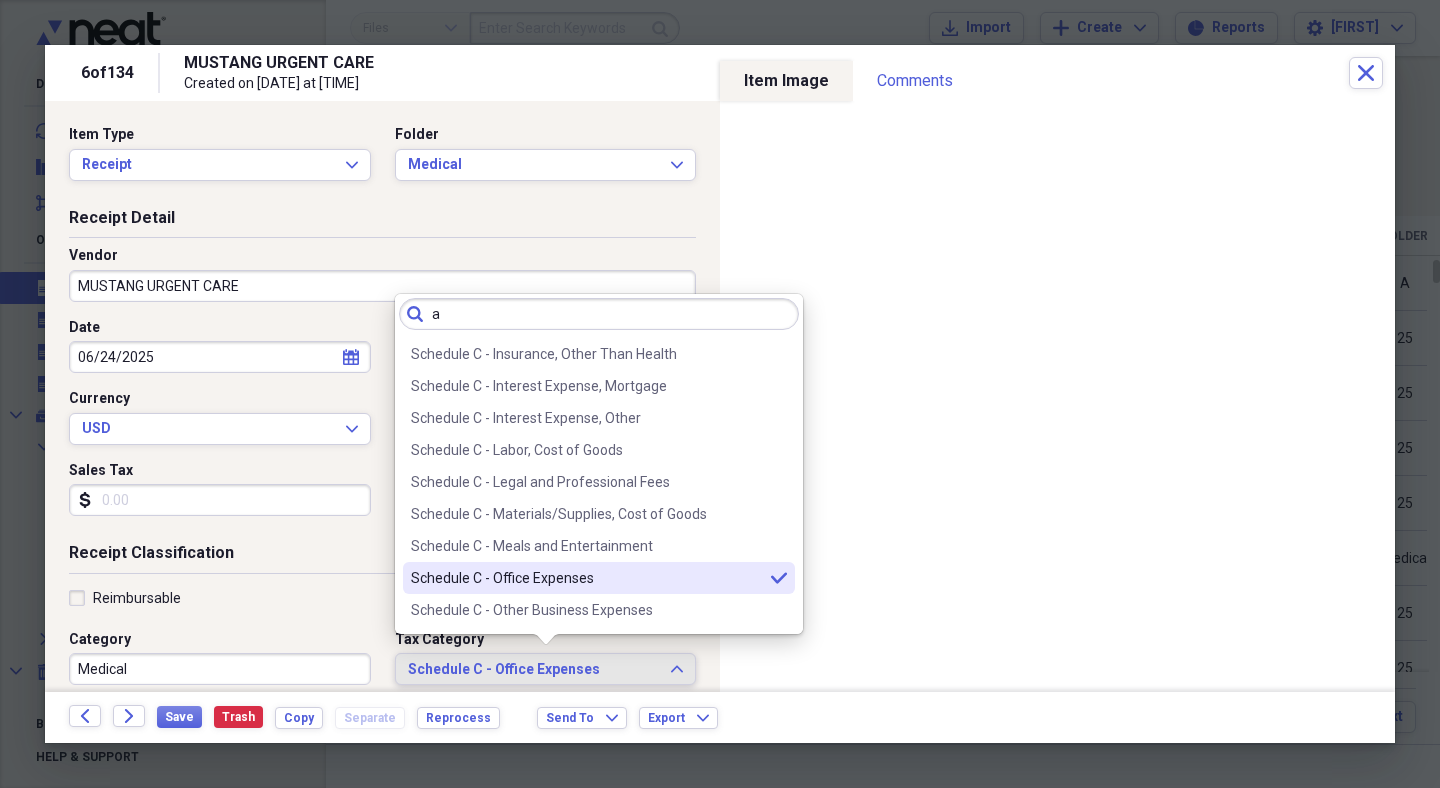 scroll, scrollTop: 0, scrollLeft: 0, axis: both 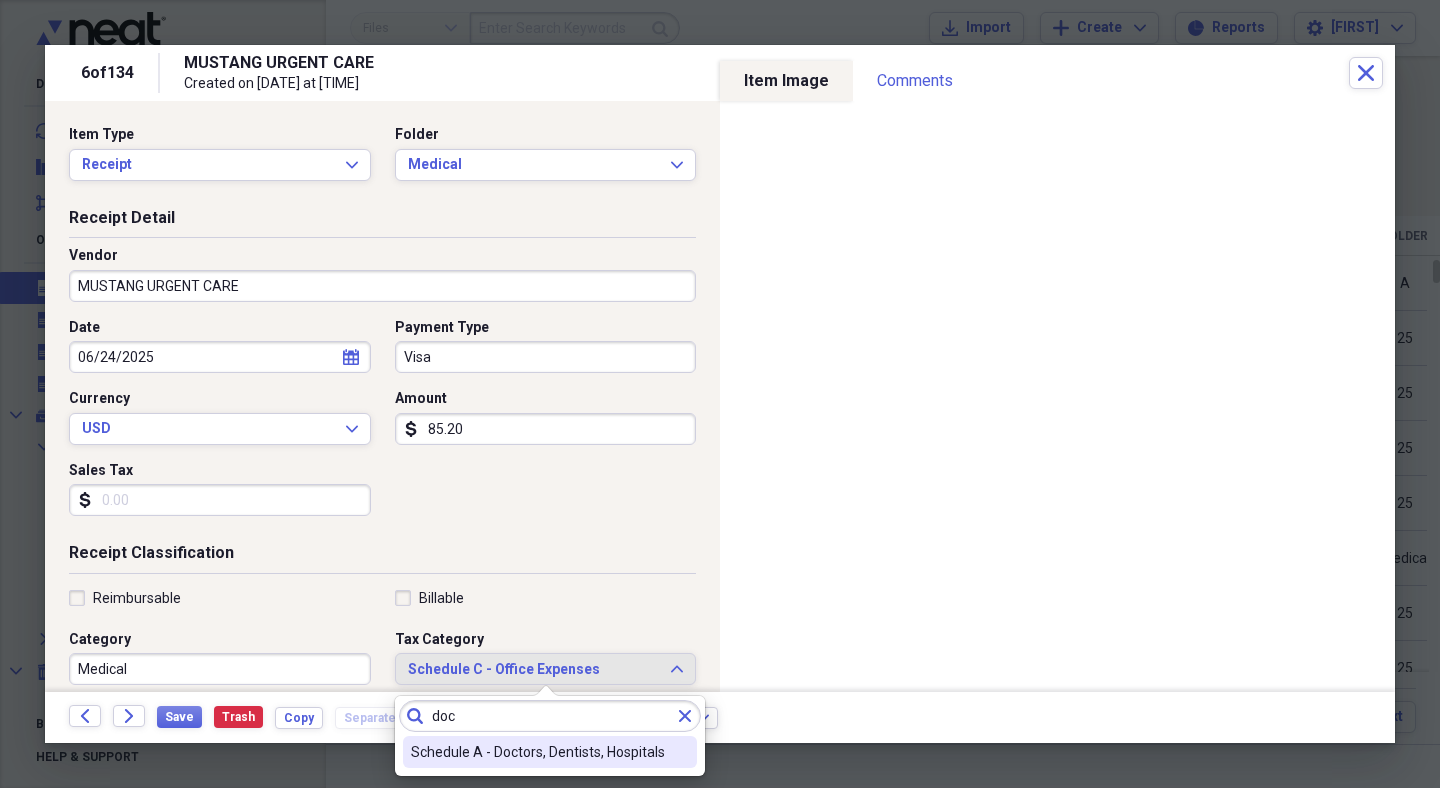 type on "doc" 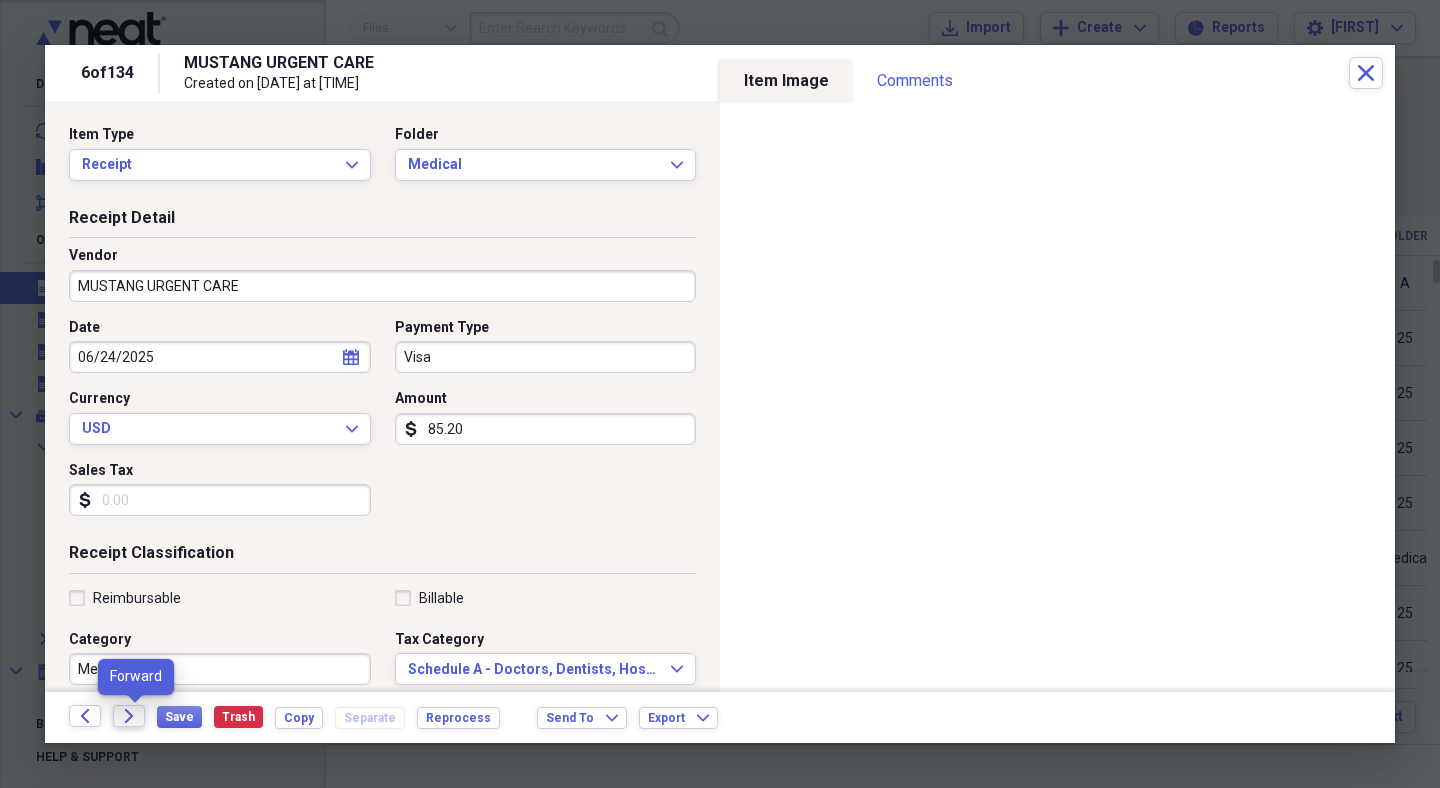 click 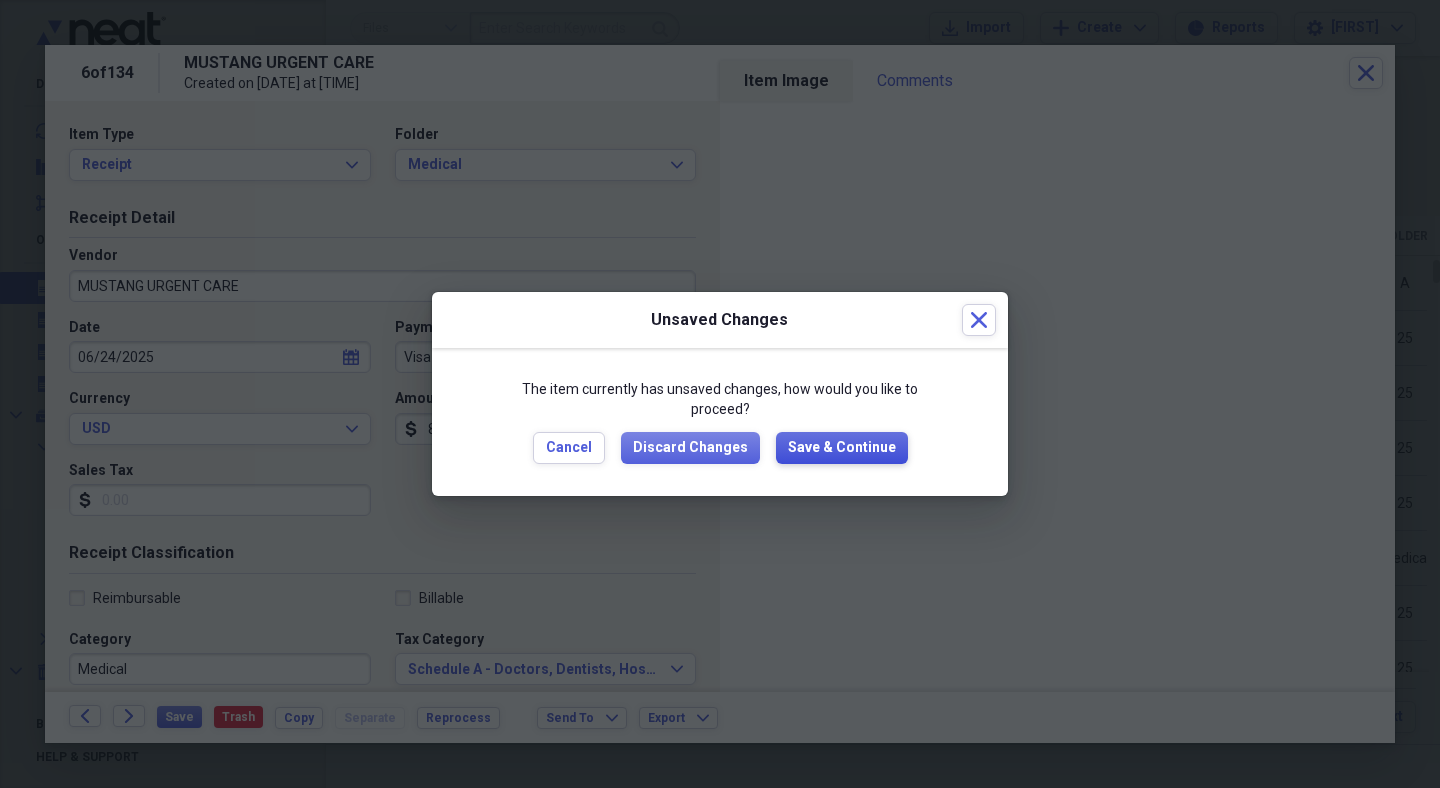 click on "Save & Continue" at bounding box center [842, 448] 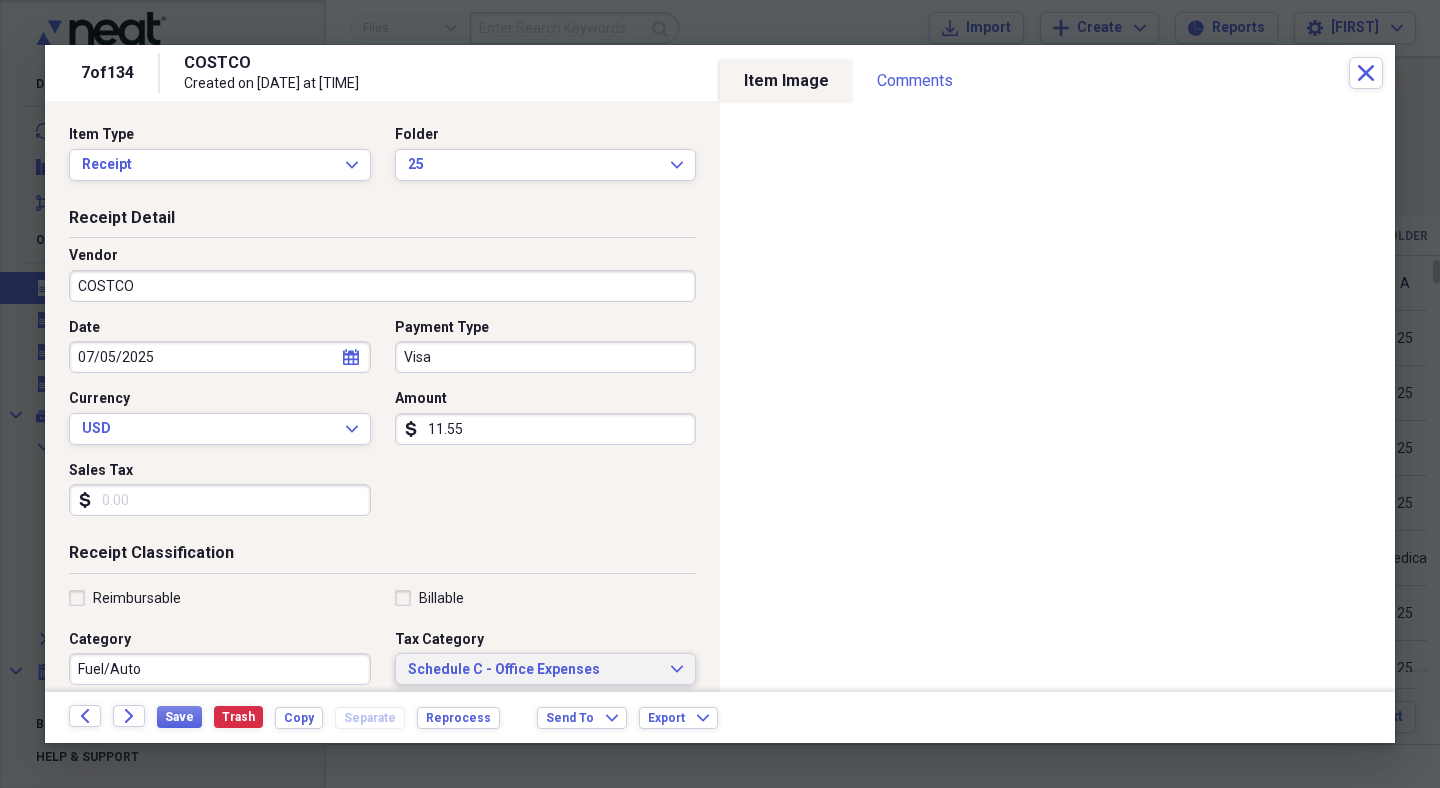 click on "Schedule C - Office Expenses Expand" at bounding box center [546, 669] 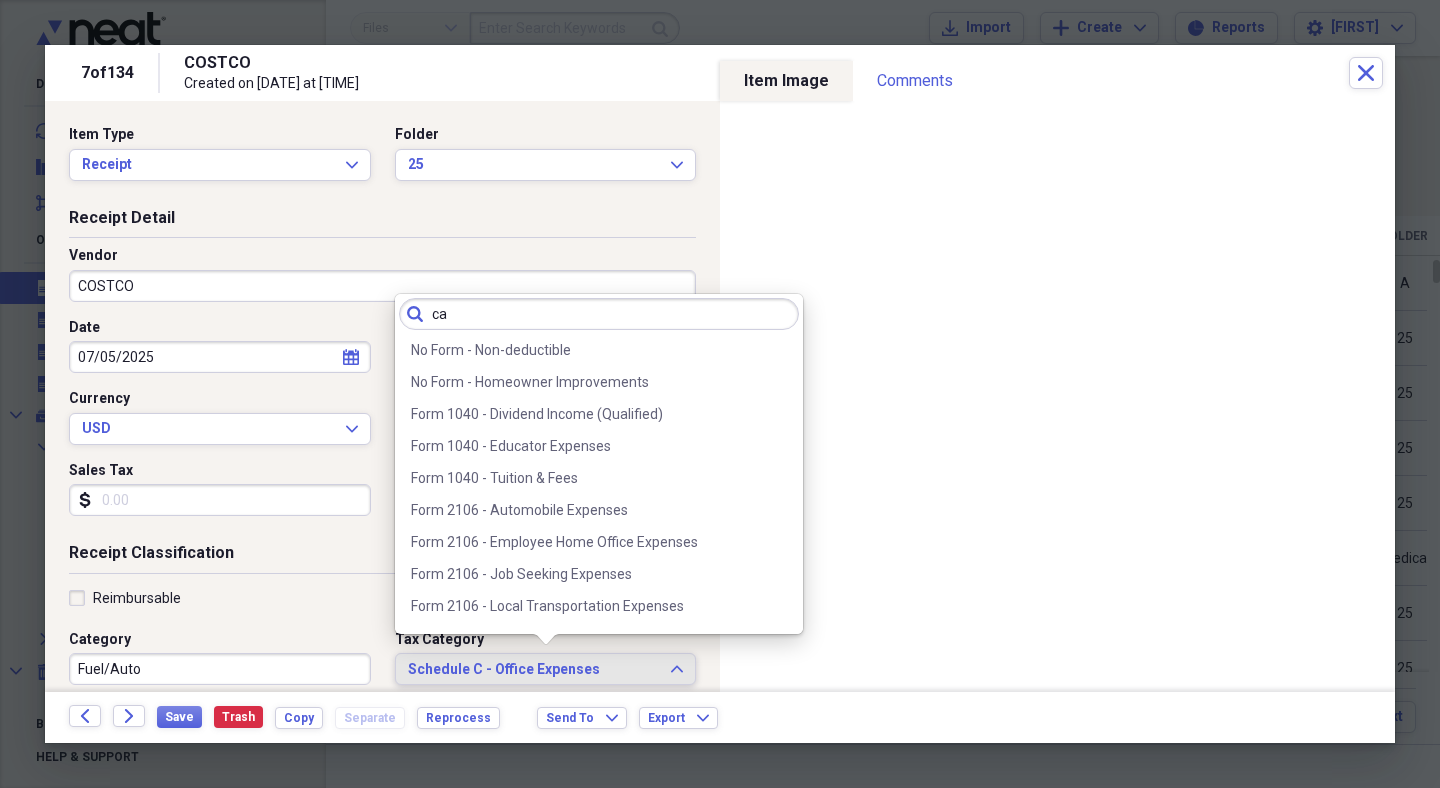scroll, scrollTop: 0, scrollLeft: 0, axis: both 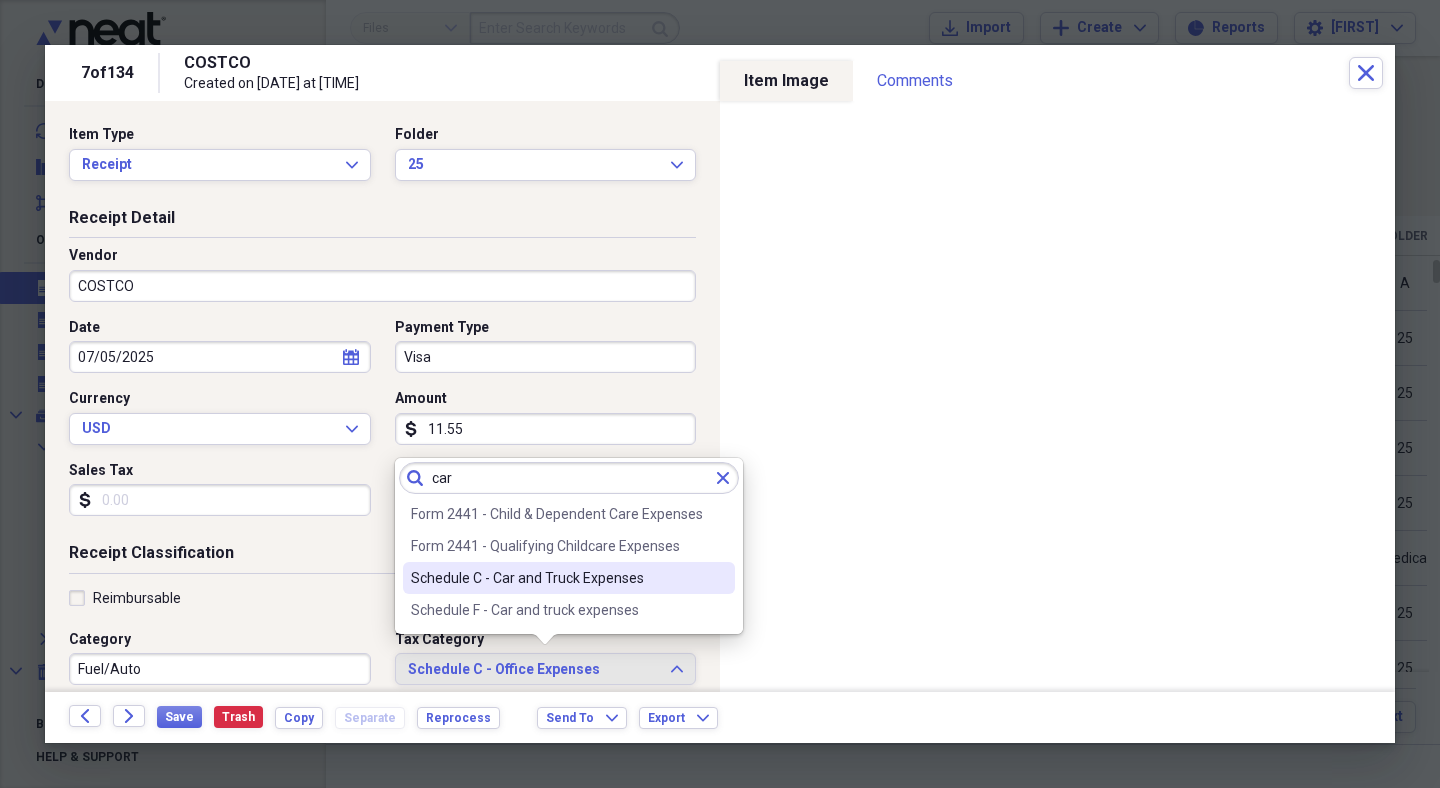 type on "car" 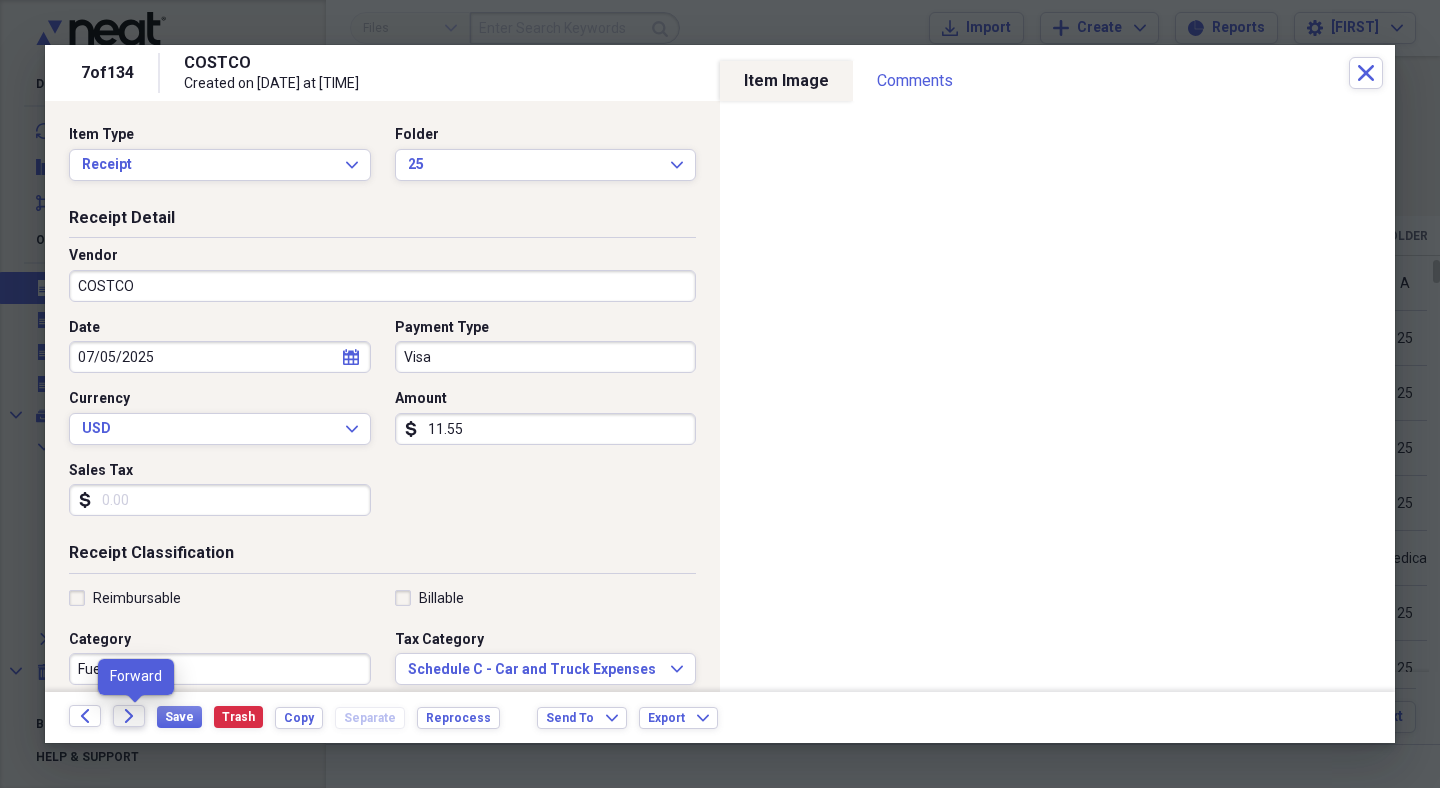 click 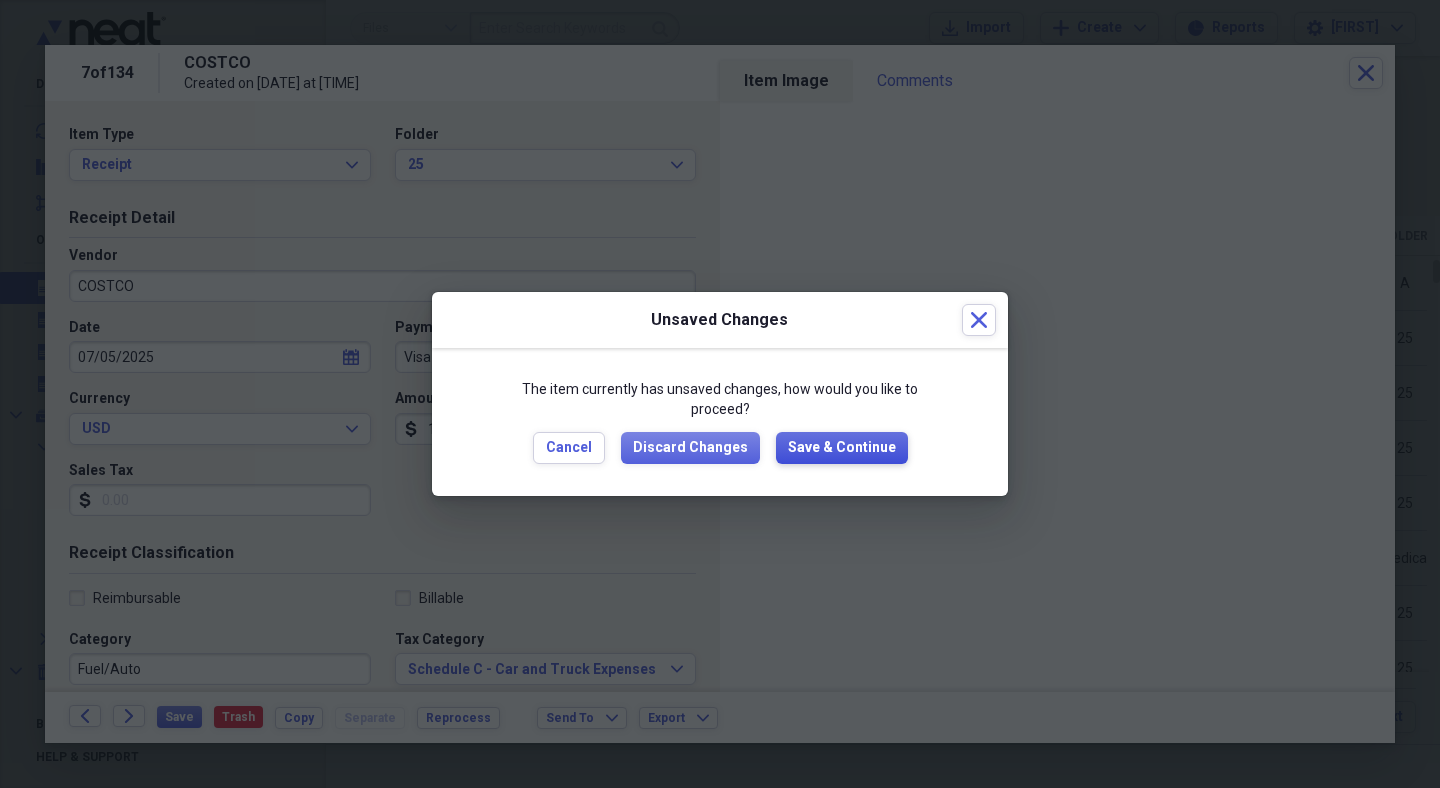 click on "Save & Continue" at bounding box center [842, 448] 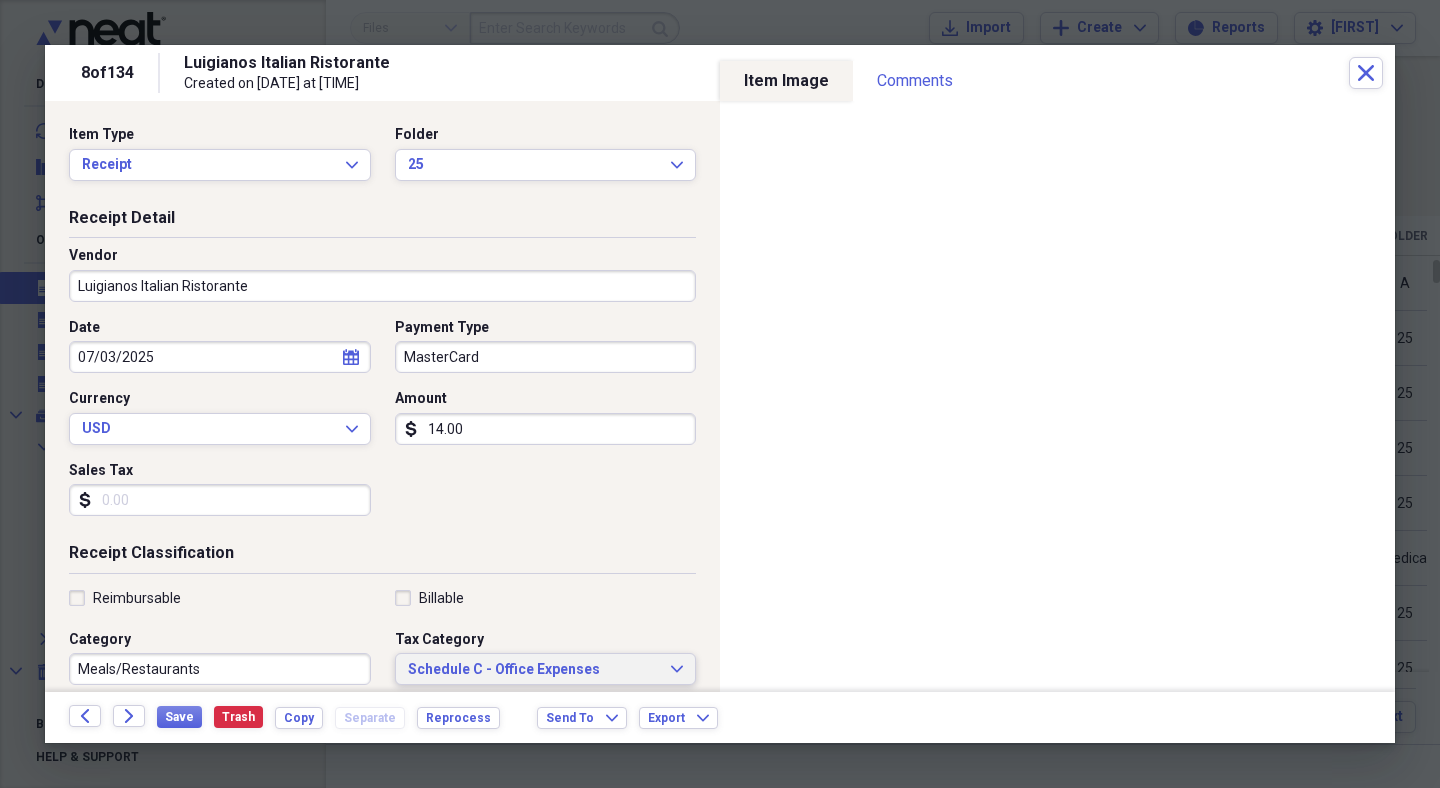 click on "Schedule C - Office Expenses" at bounding box center (534, 670) 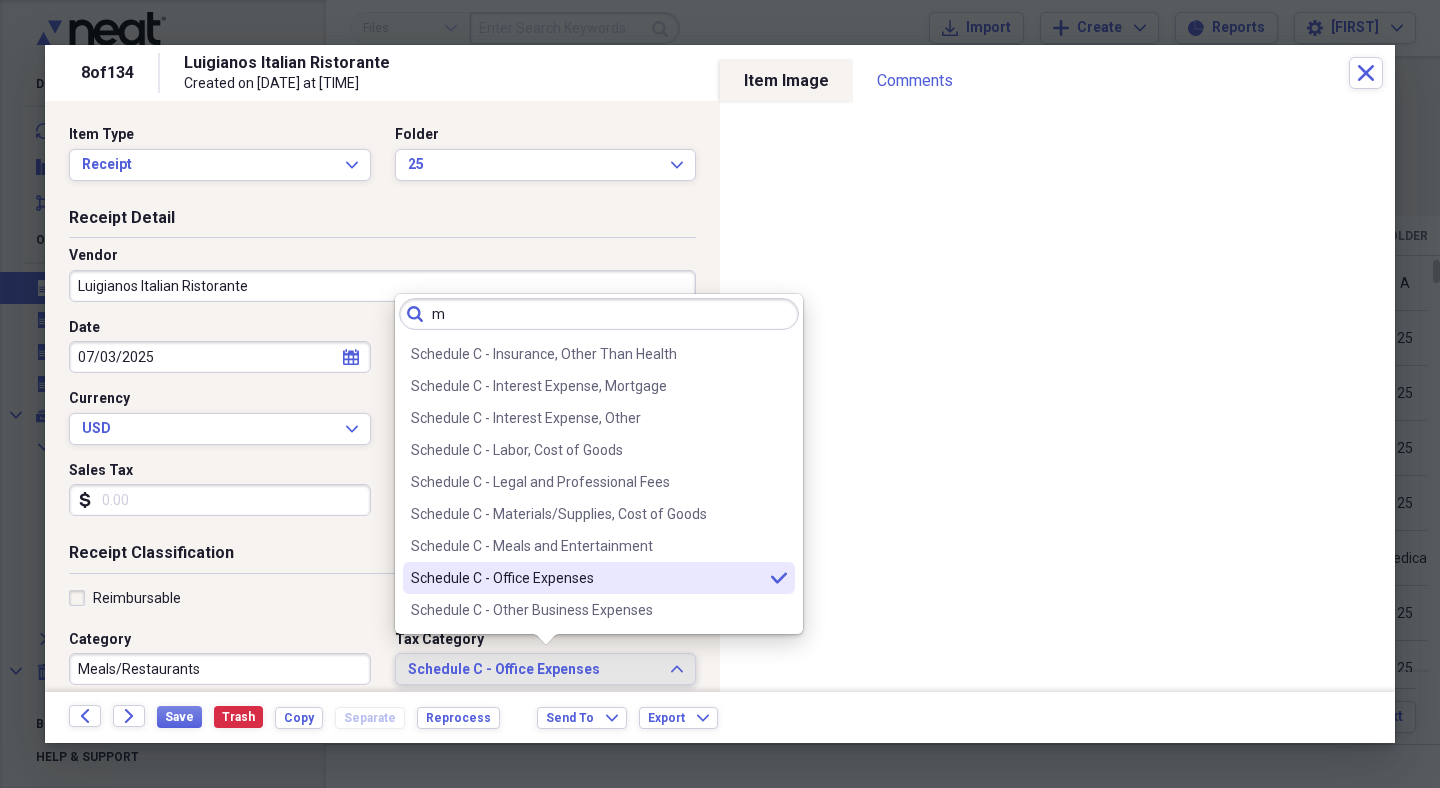 scroll, scrollTop: 0, scrollLeft: 0, axis: both 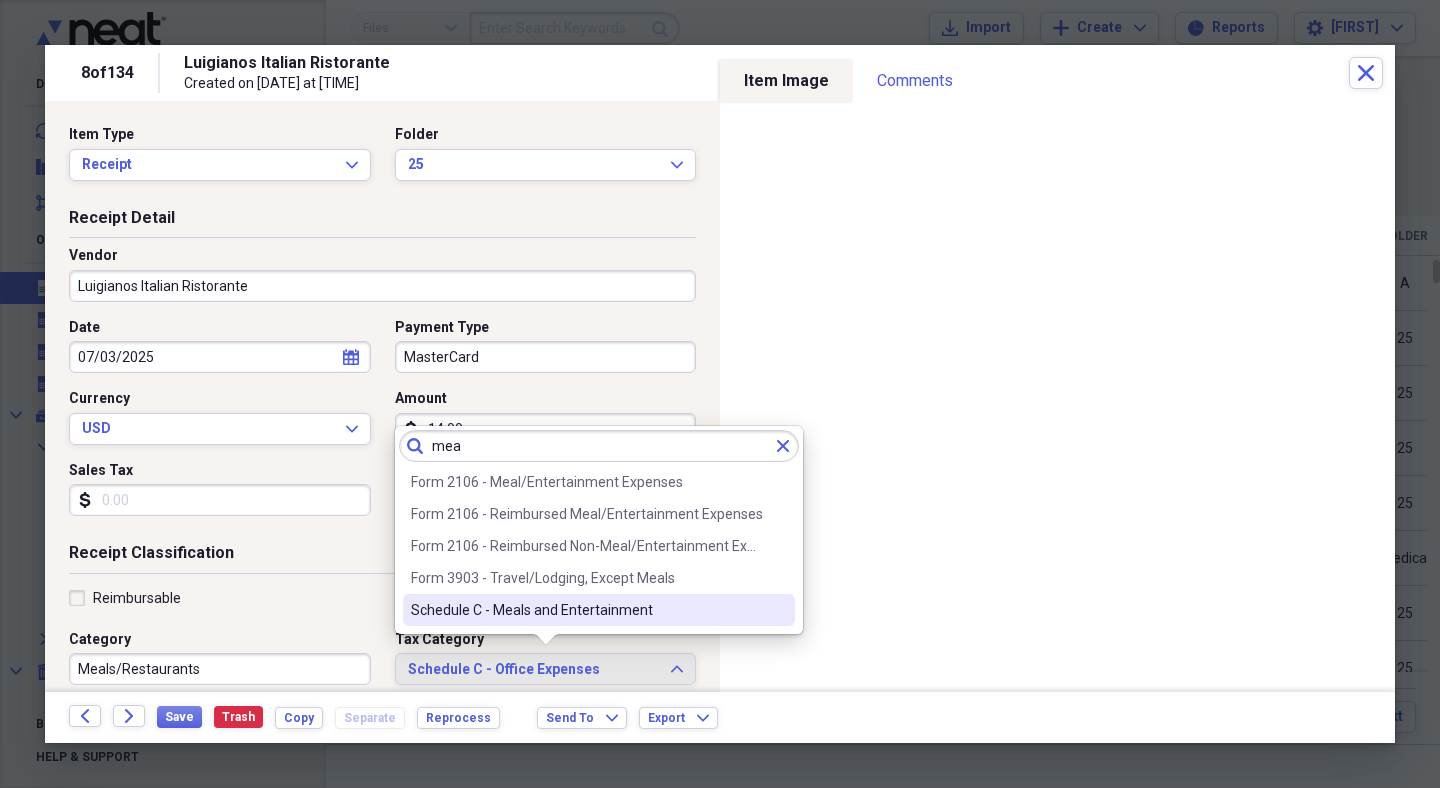type on "mea" 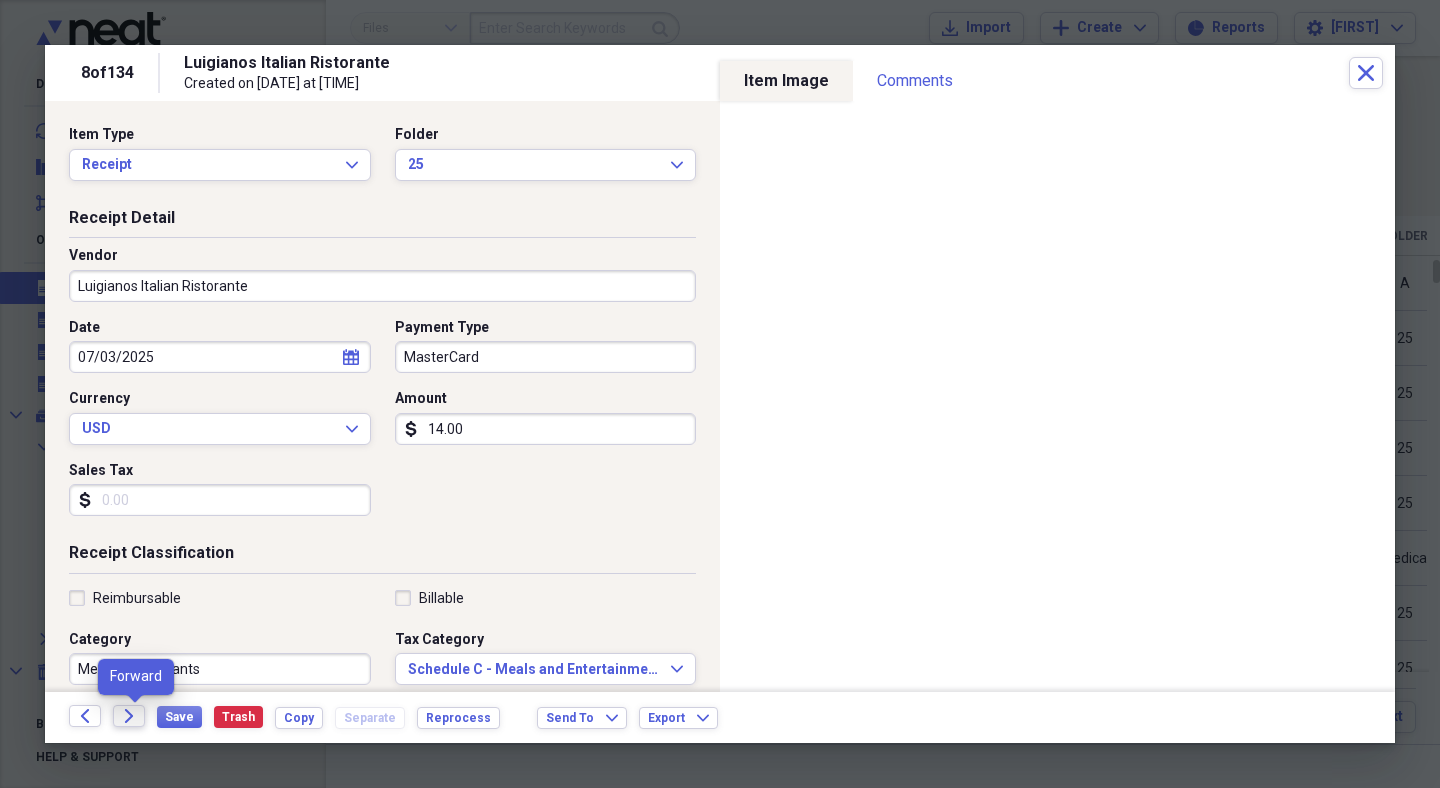 click 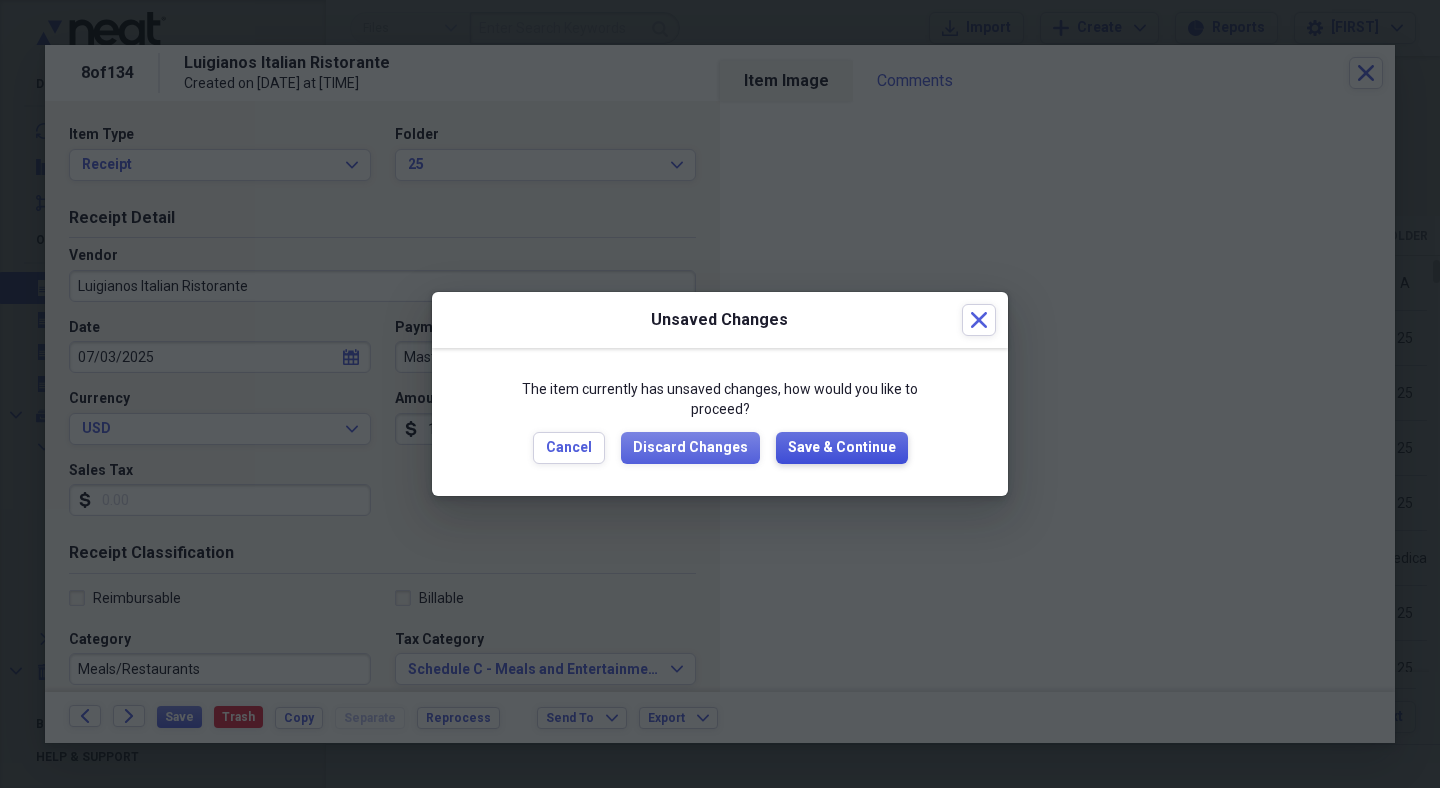 click on "Save & Continue" at bounding box center [842, 448] 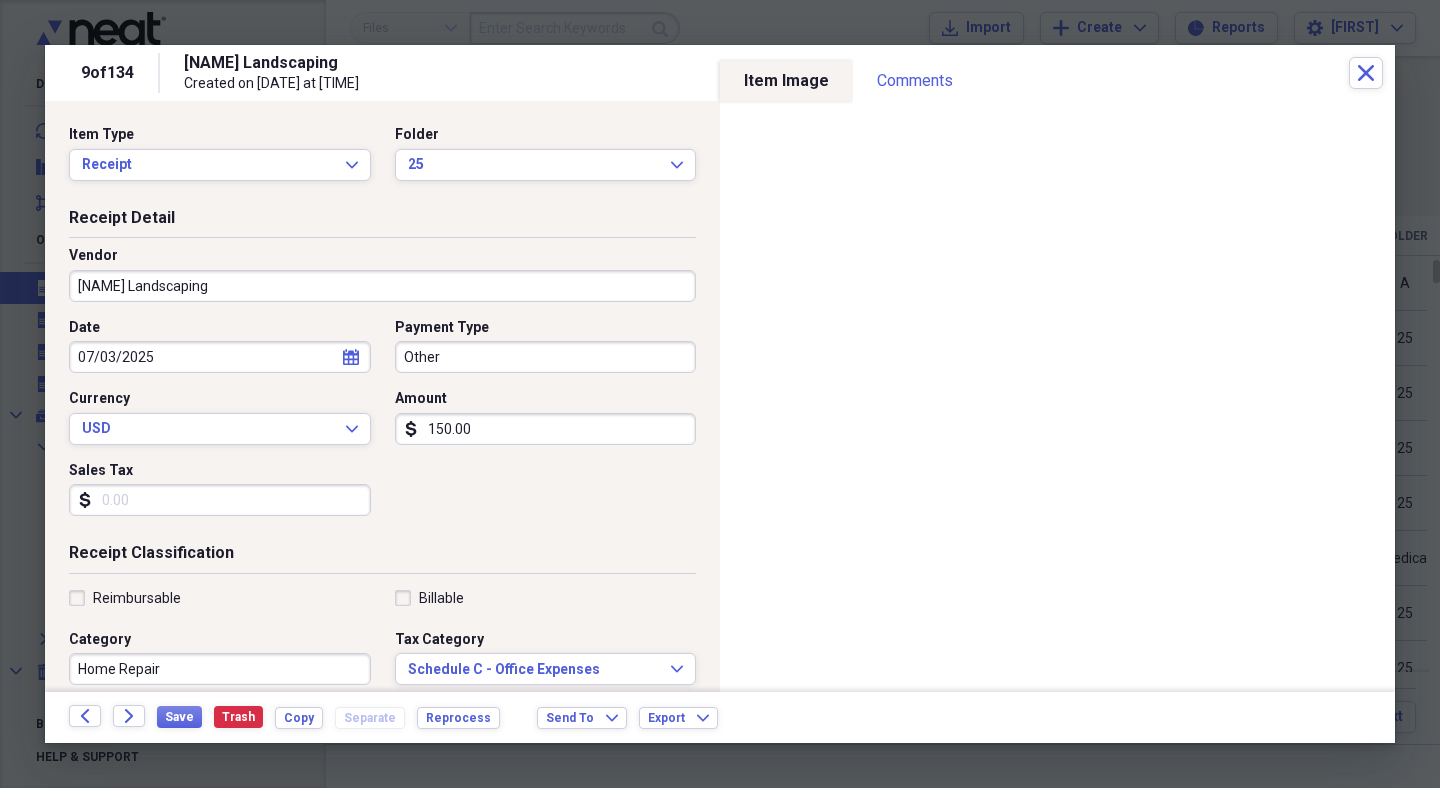 click on "Other" at bounding box center [546, 357] 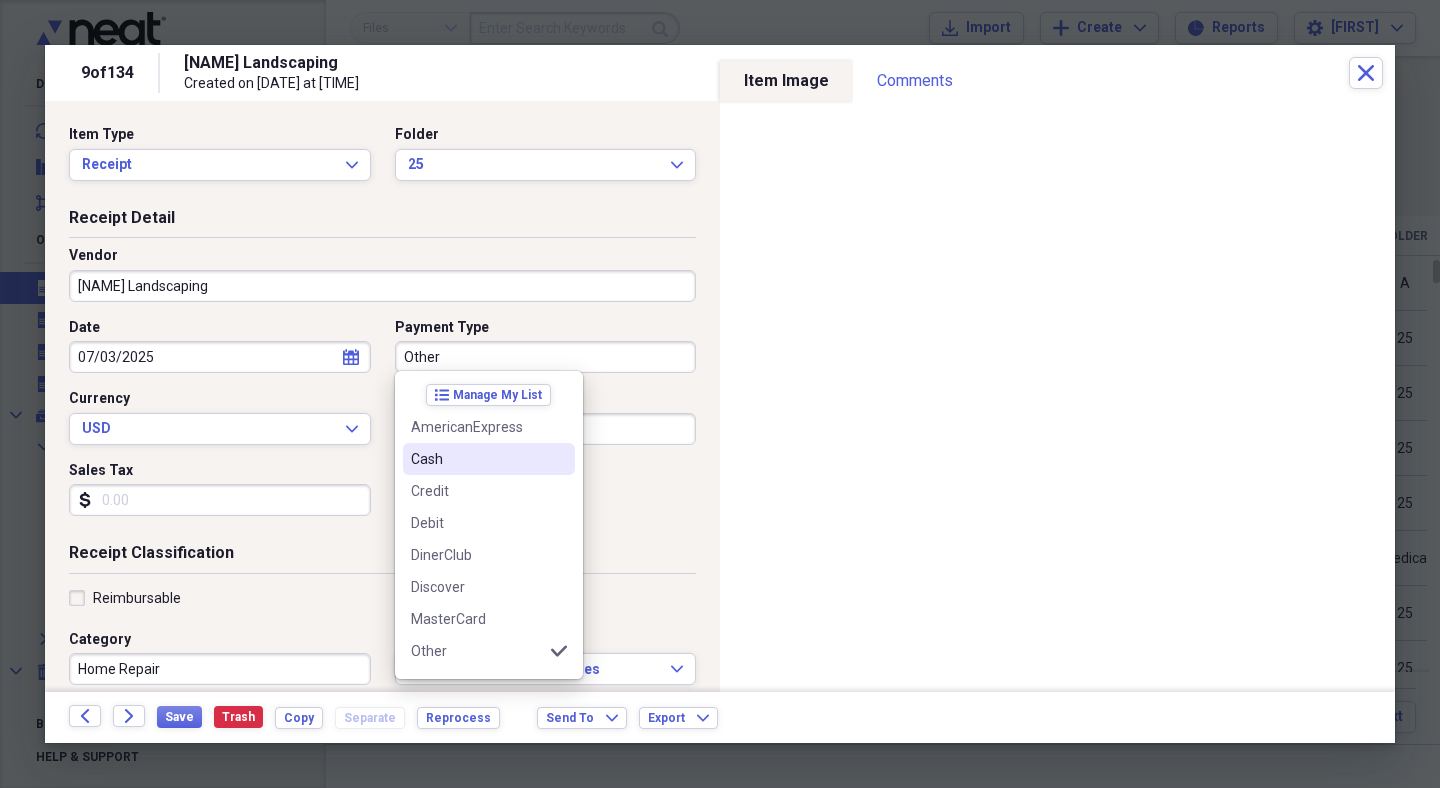 click on "Cash" at bounding box center [477, 459] 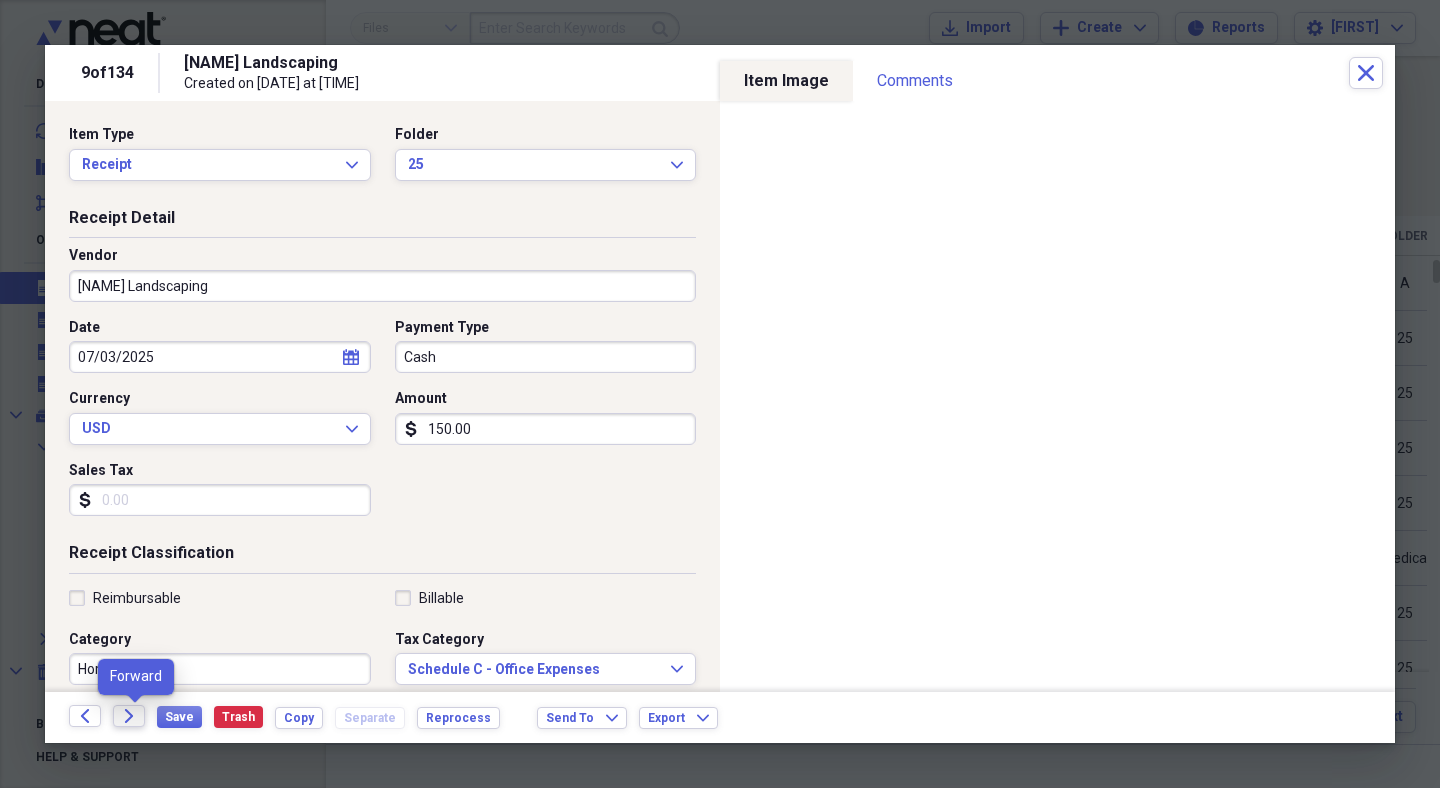 click on "Forward" at bounding box center [129, 716] 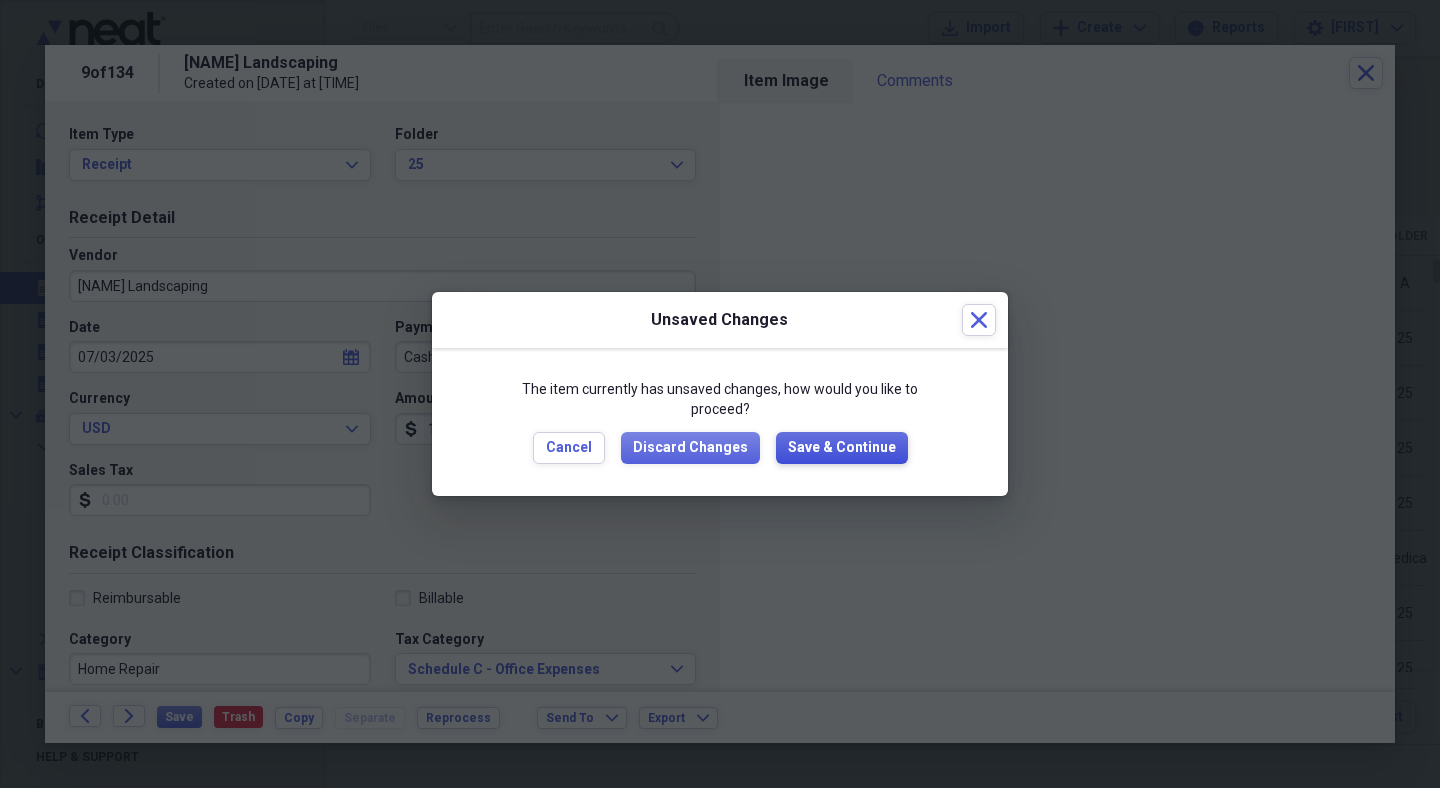 click on "Save & Continue" at bounding box center (842, 448) 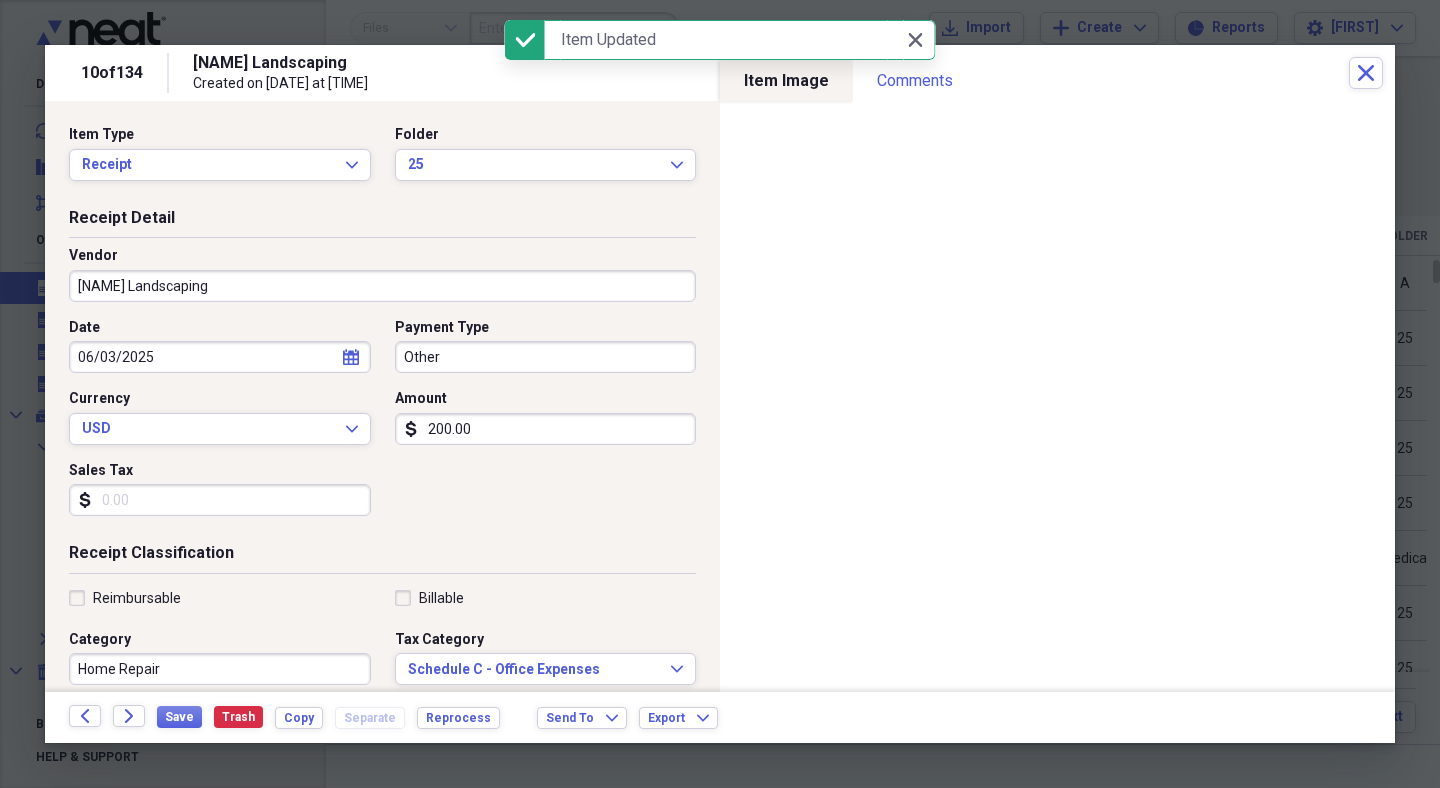 click on "Other" at bounding box center (546, 357) 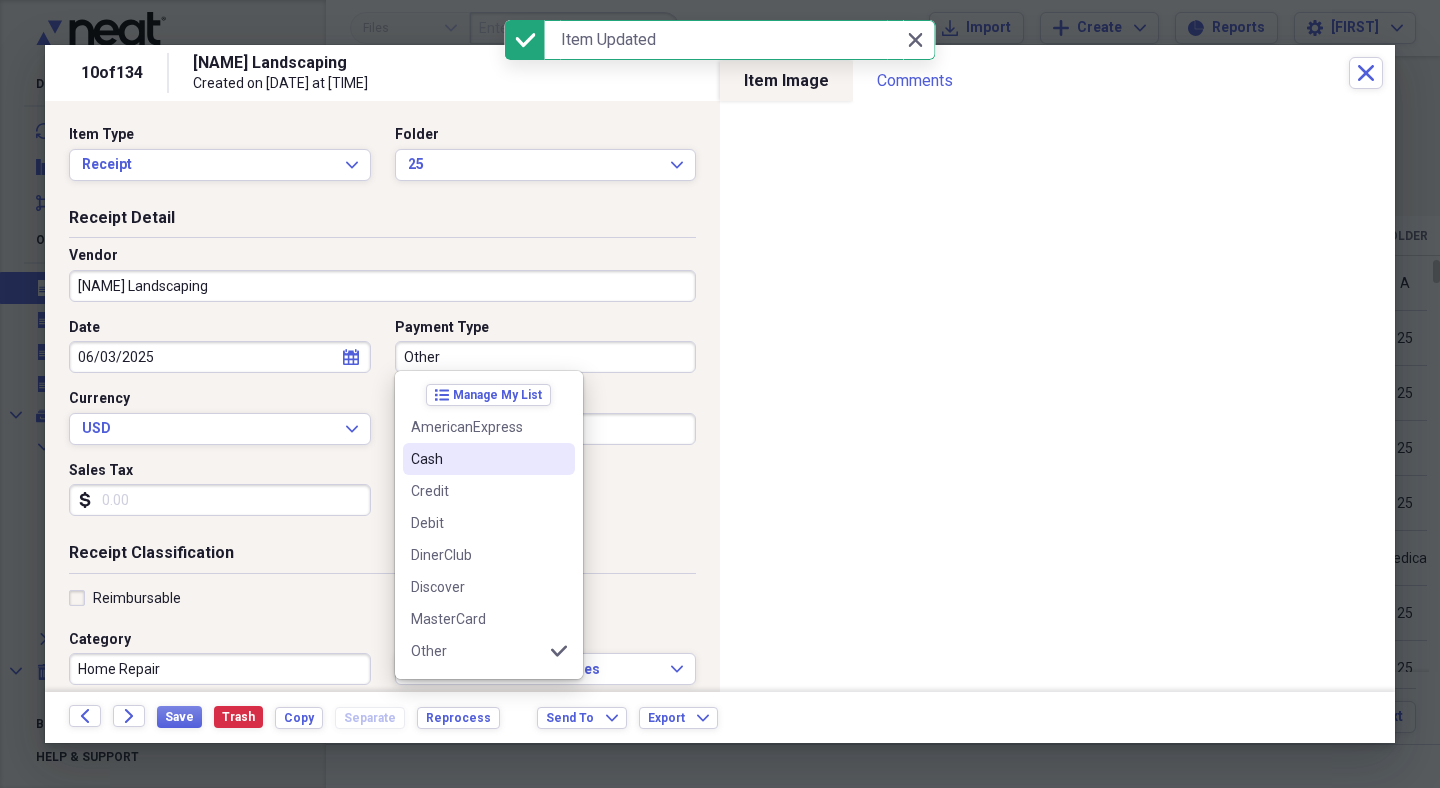 click on "Cash" at bounding box center [489, 459] 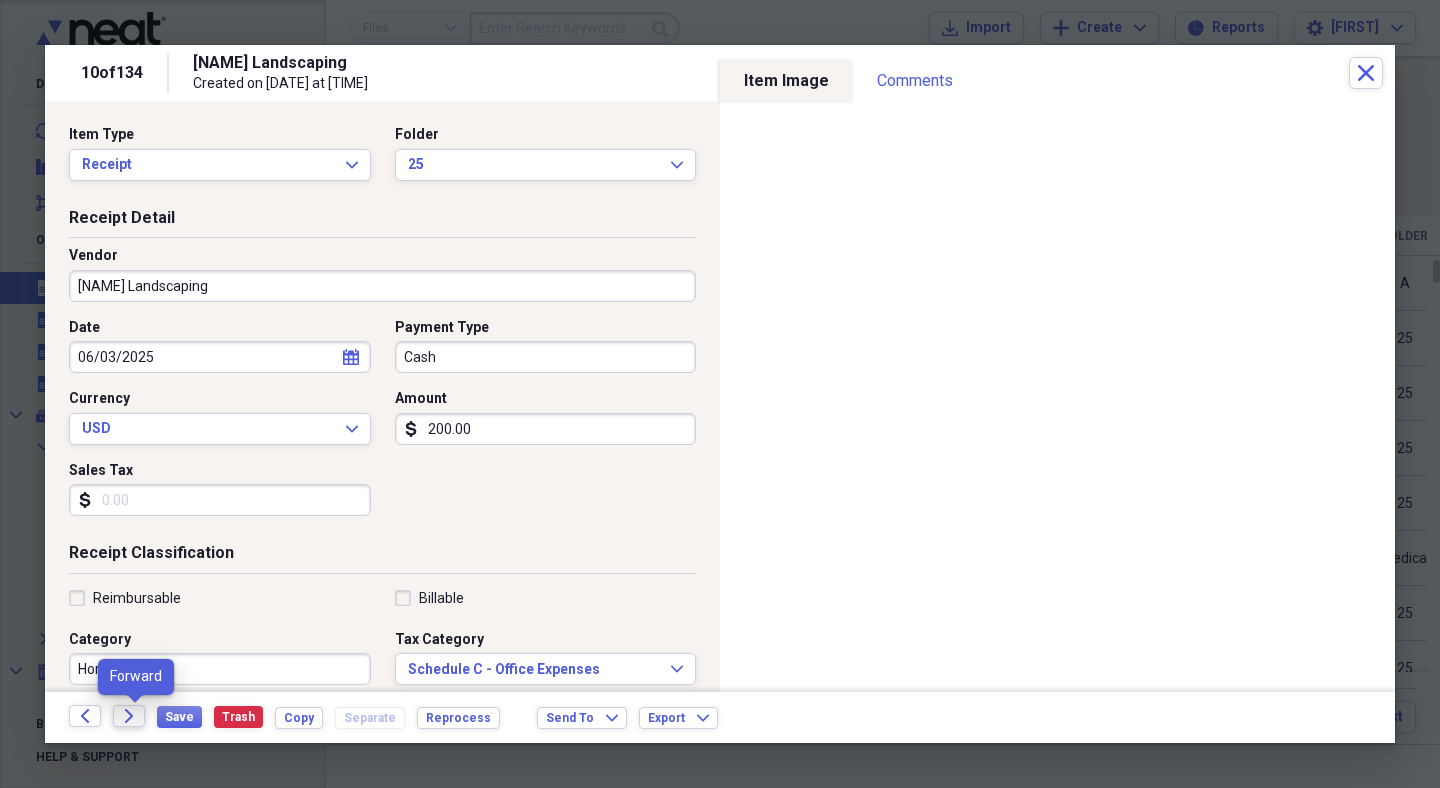 click on "Forward" at bounding box center (129, 716) 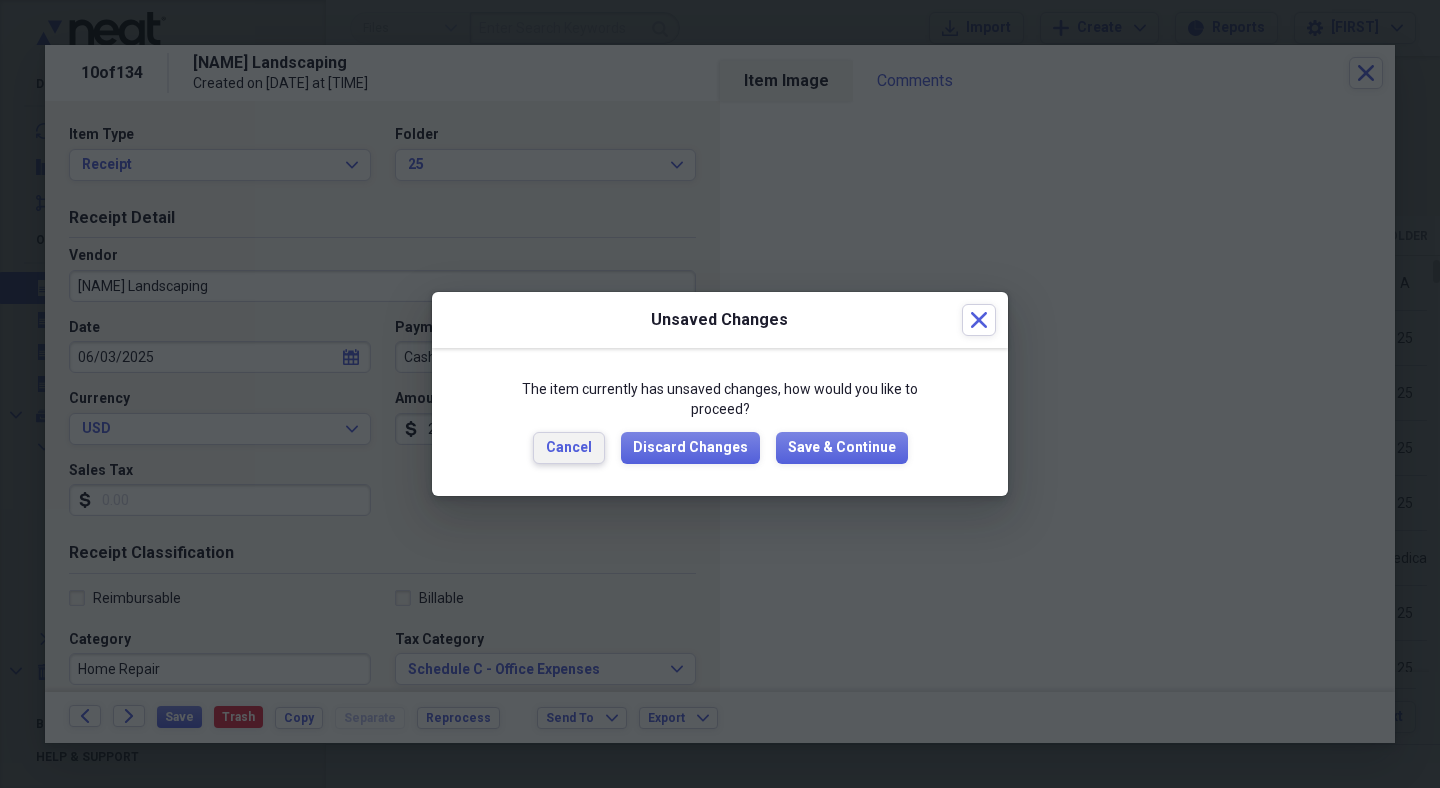 click on "Cancel" at bounding box center (569, 448) 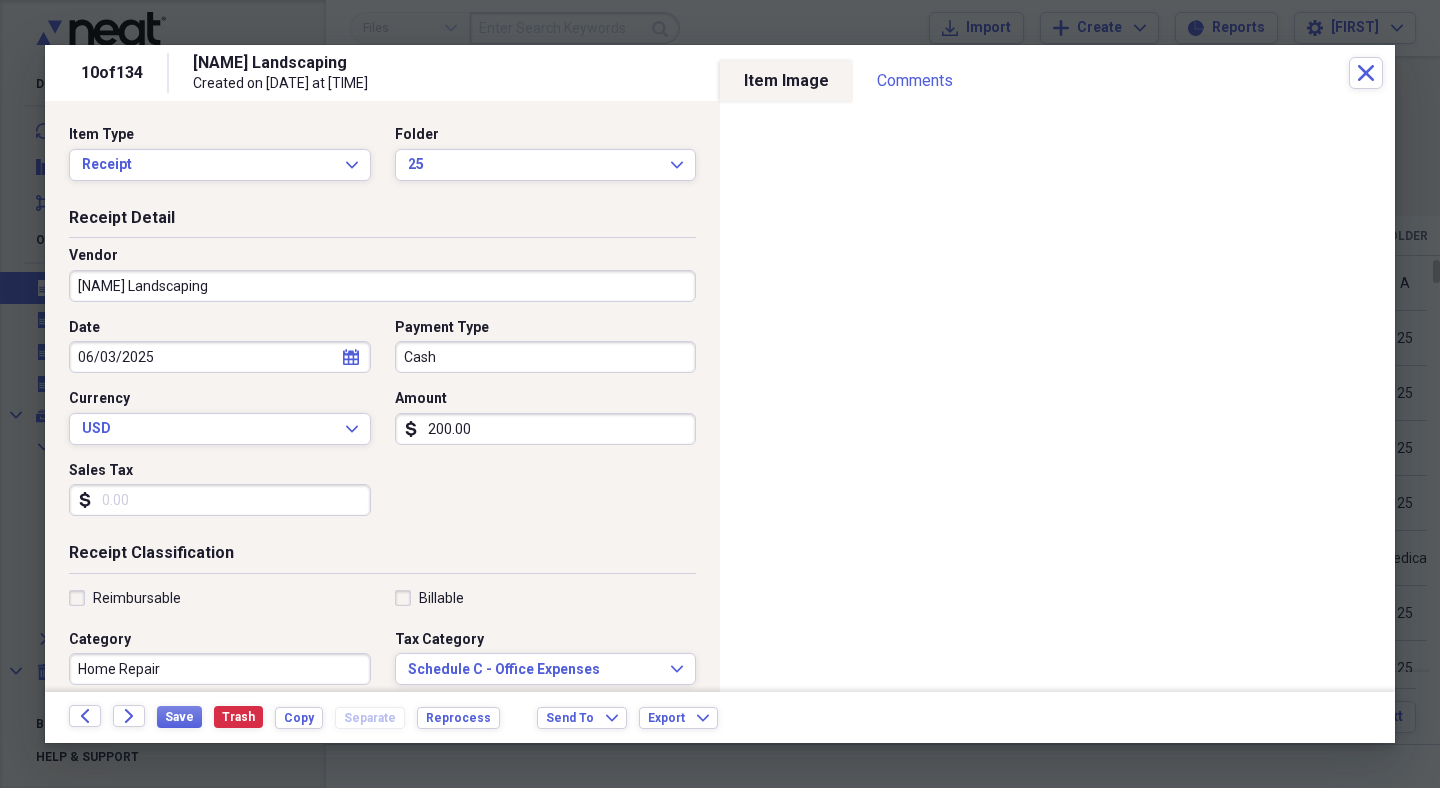 click on "calendar" 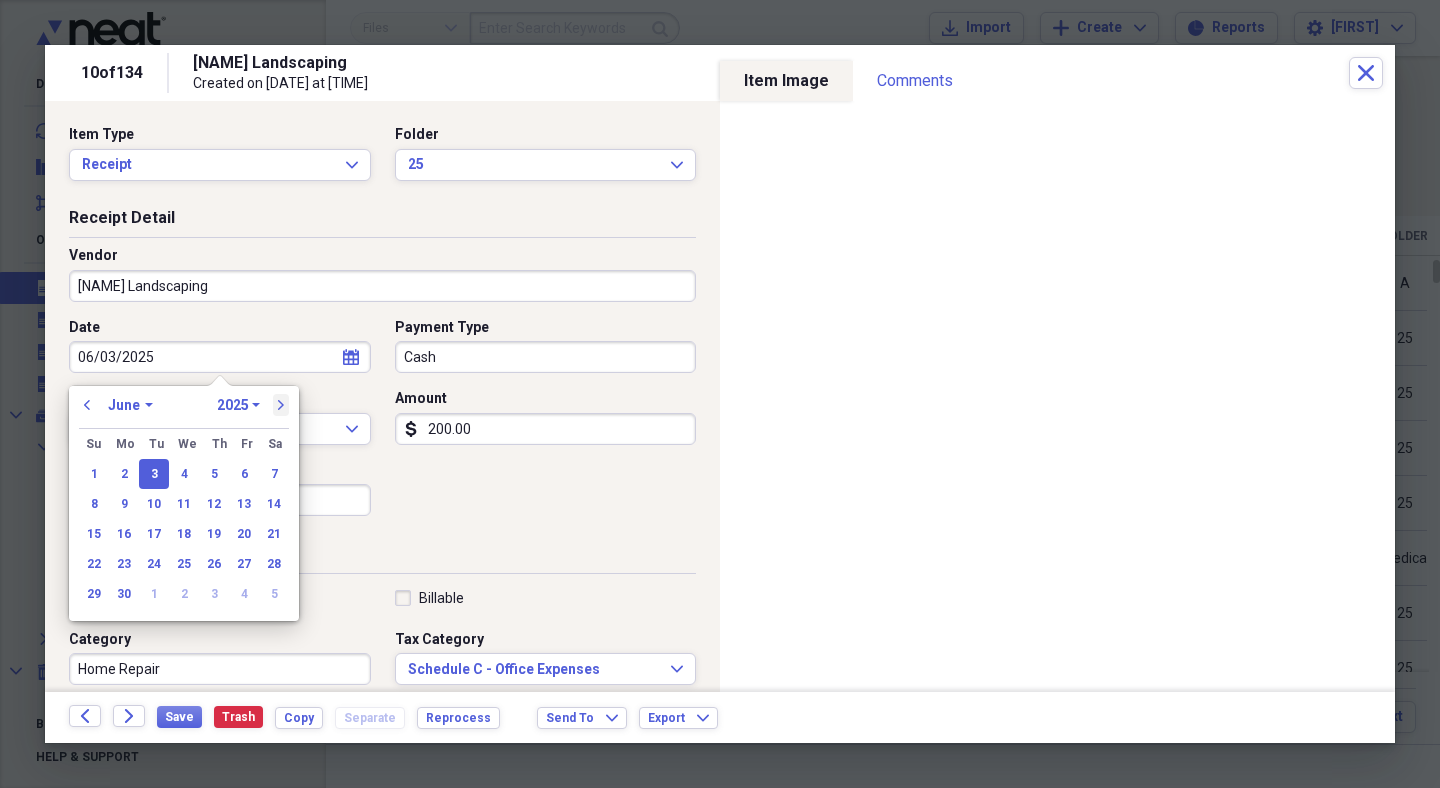 click on "next" at bounding box center [281, 405] 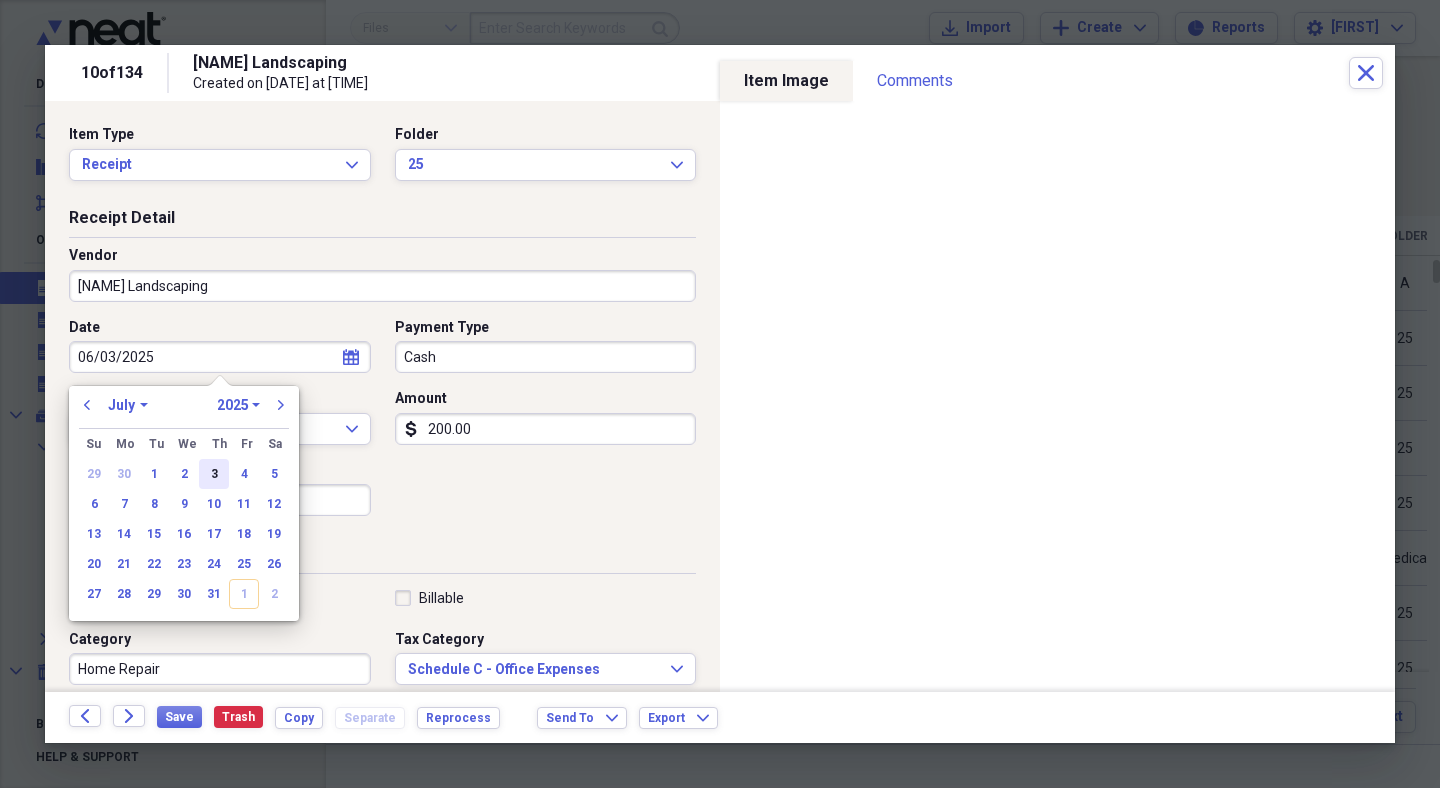 click on "3" at bounding box center [214, 474] 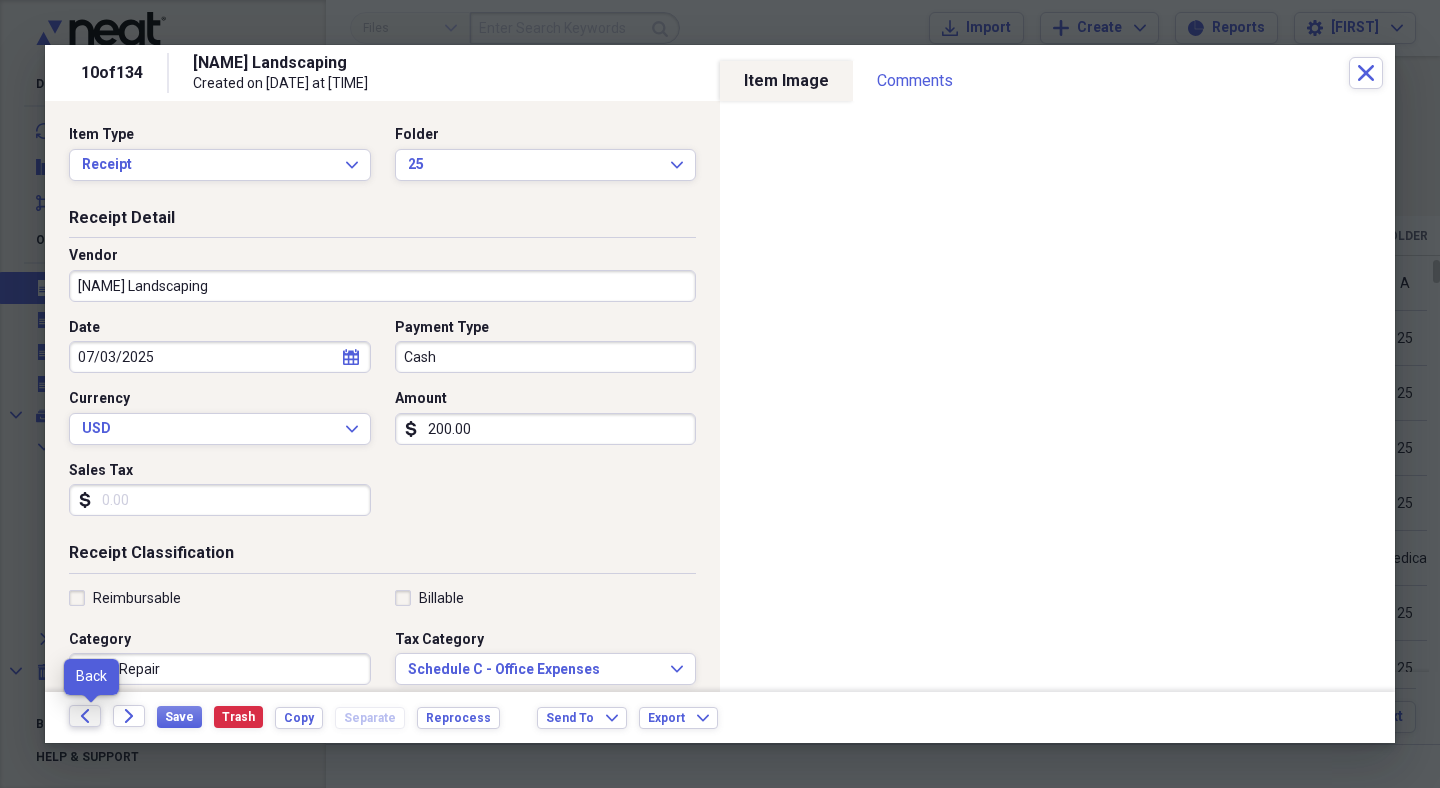 click on "Back" 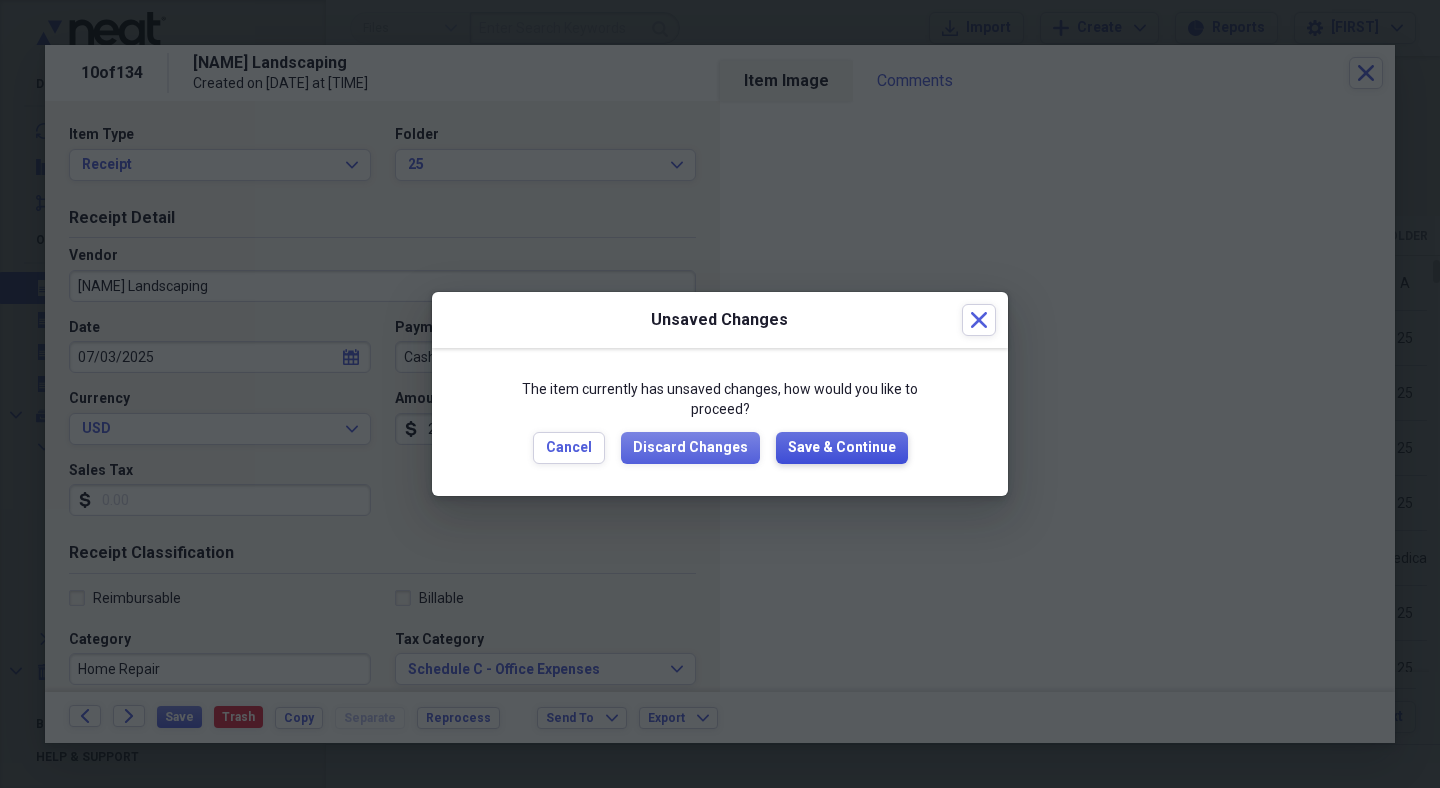 click on "Save & Continue" at bounding box center [842, 448] 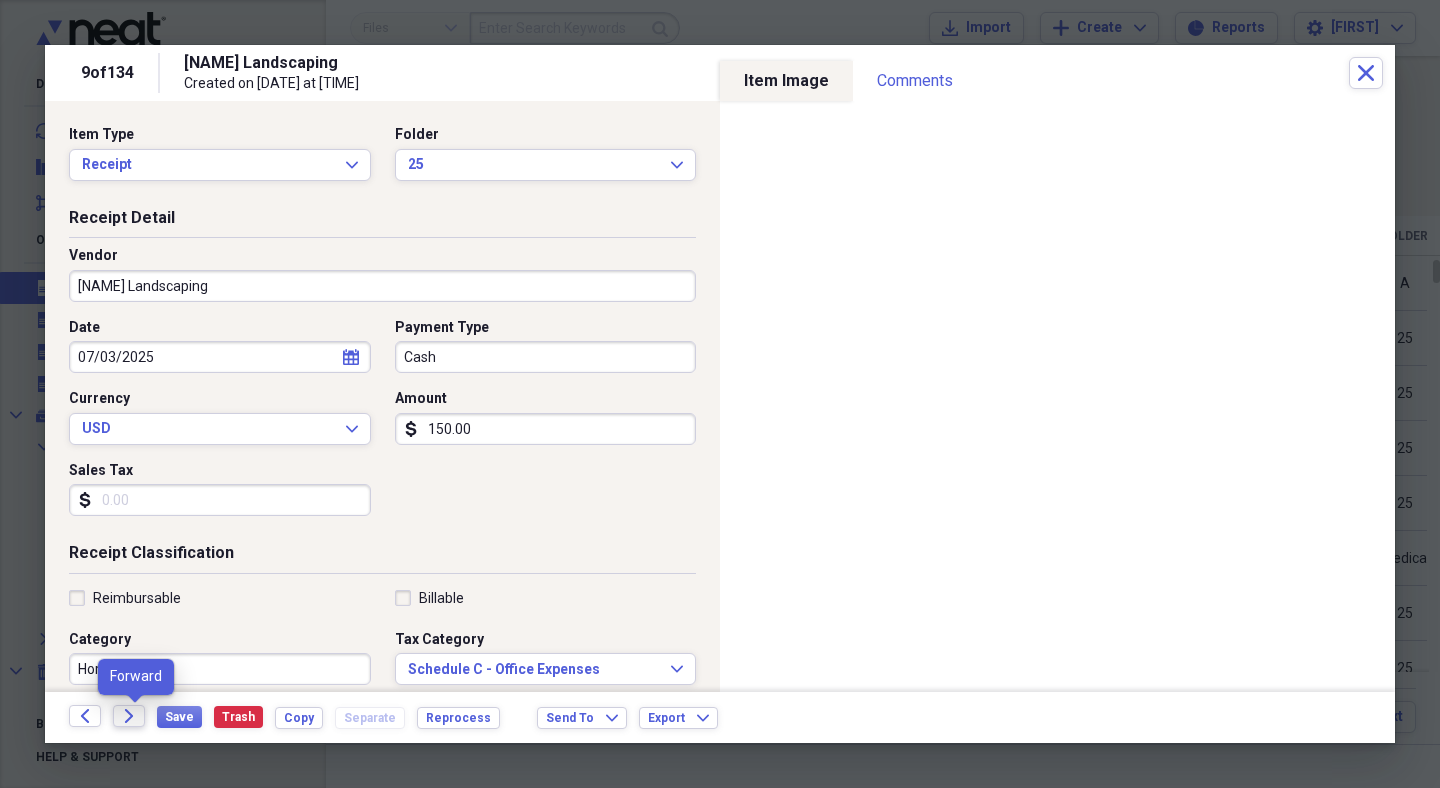 click on "Forward" 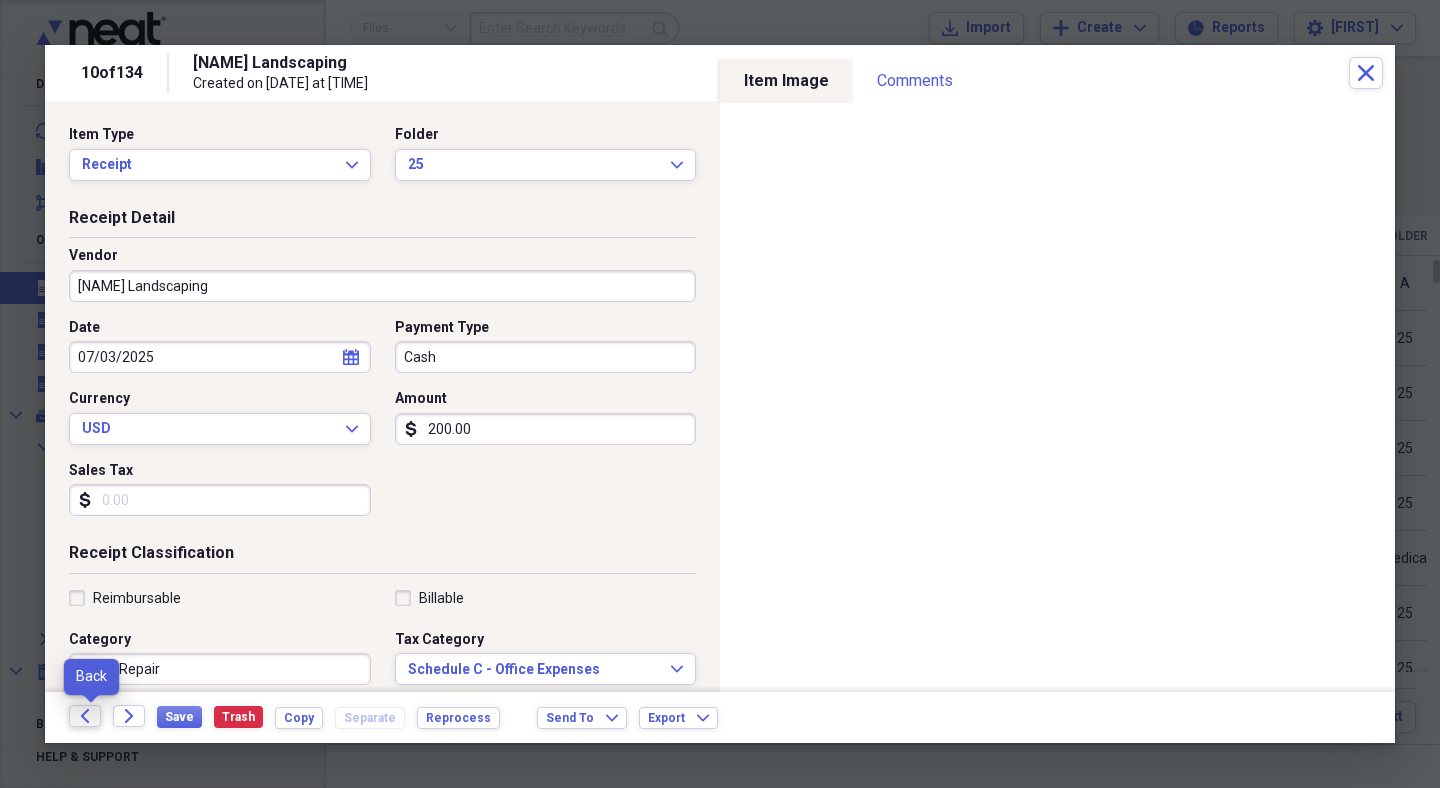 click on "Back" 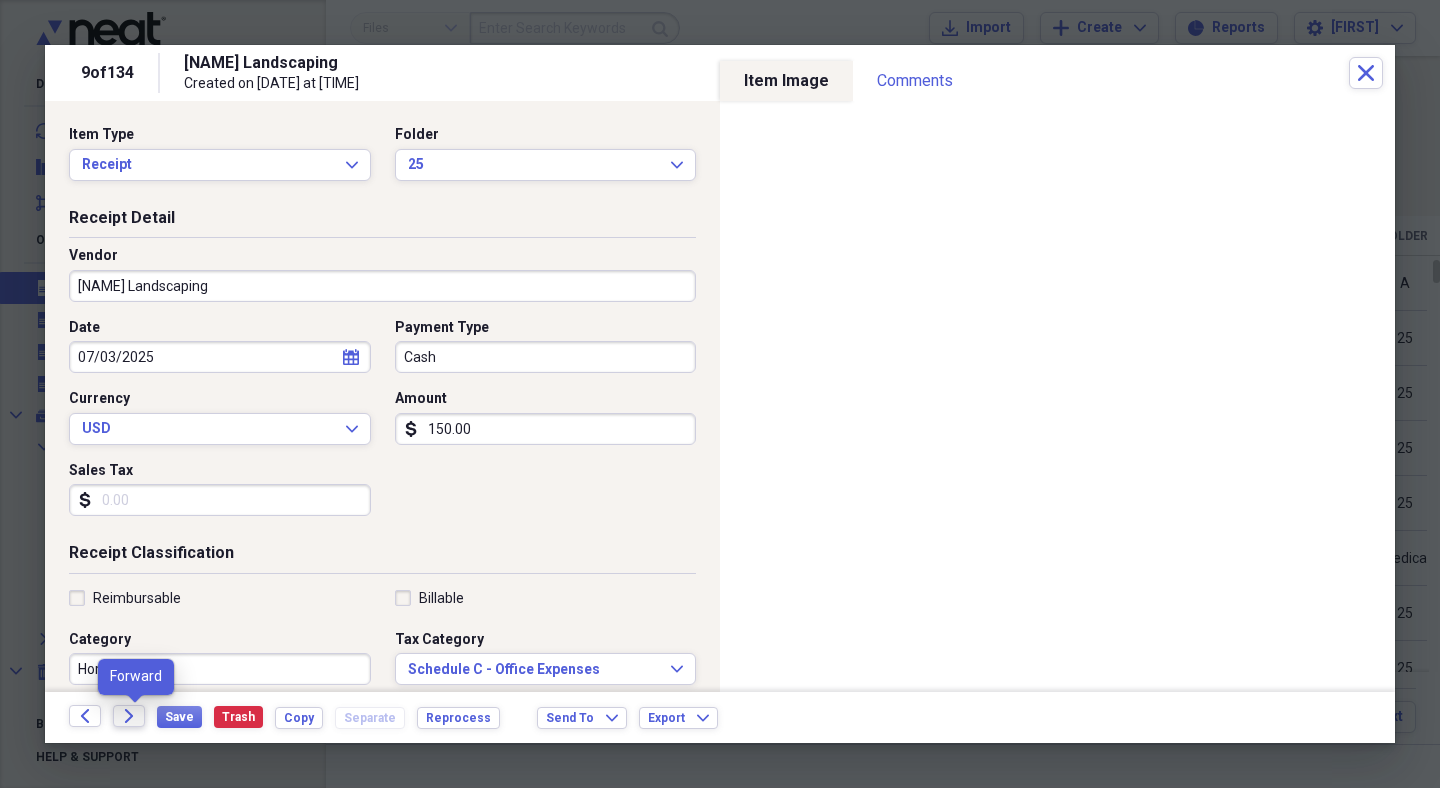 click on "Forward" at bounding box center [129, 716] 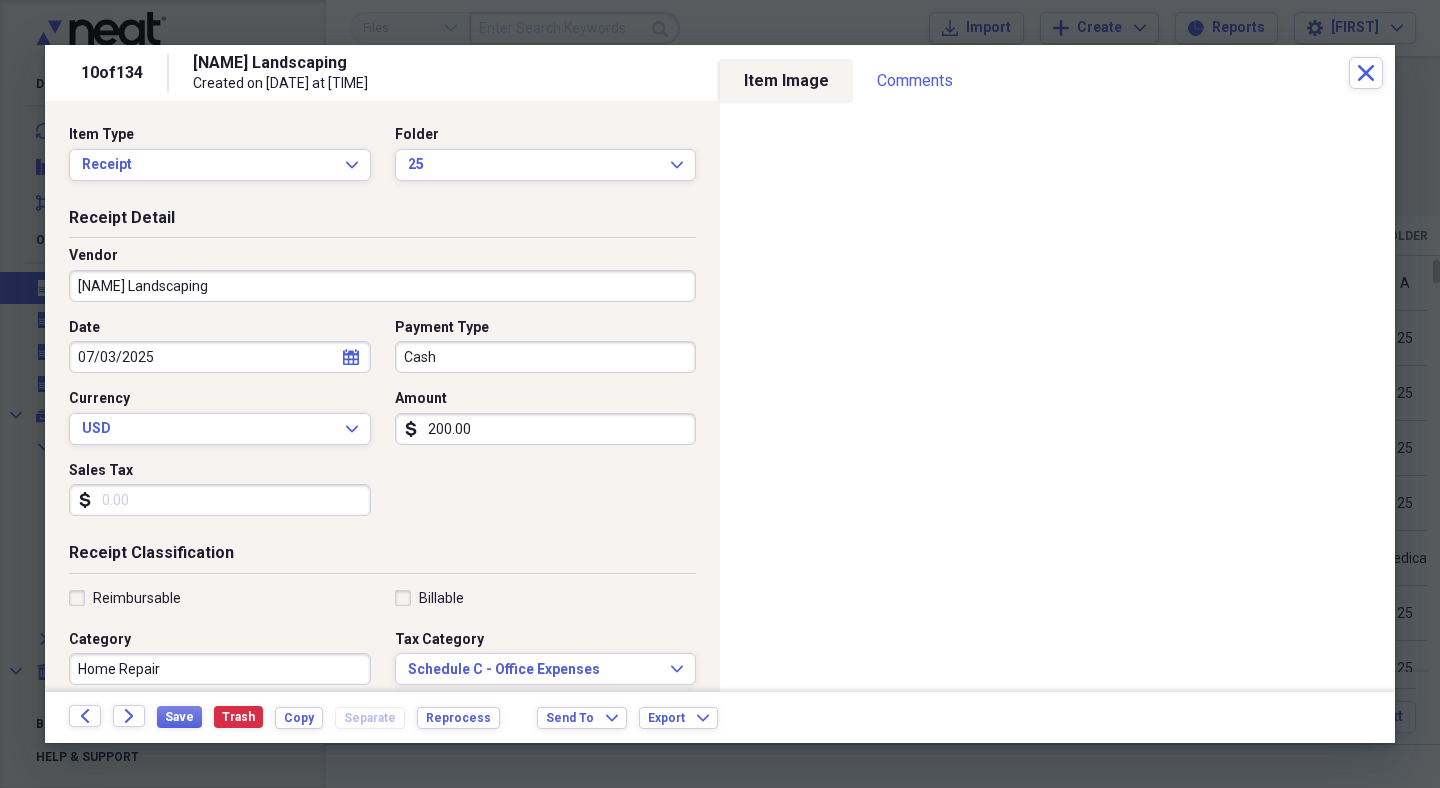 click on "Forward" at bounding box center (129, 716) 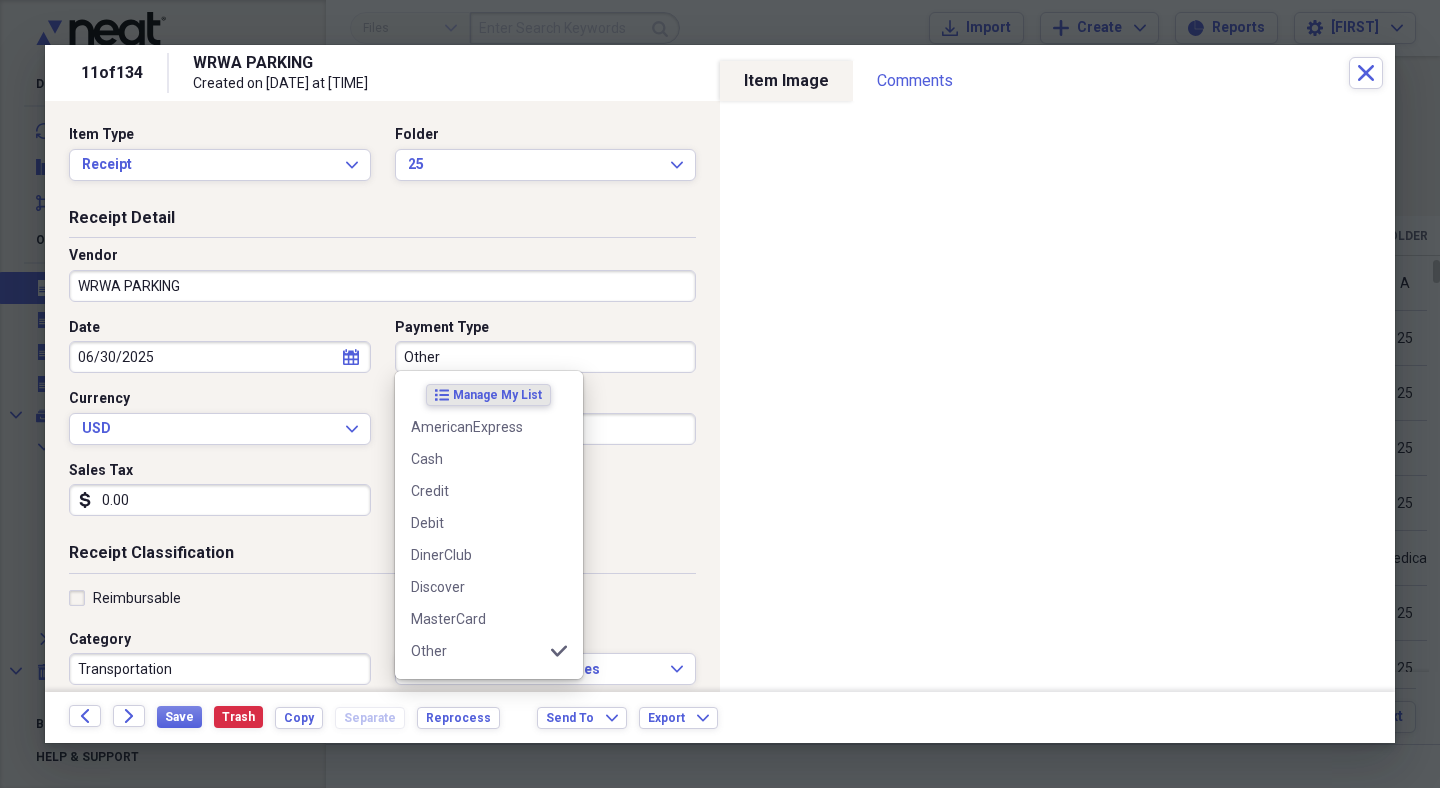 click on "Other" at bounding box center [546, 357] 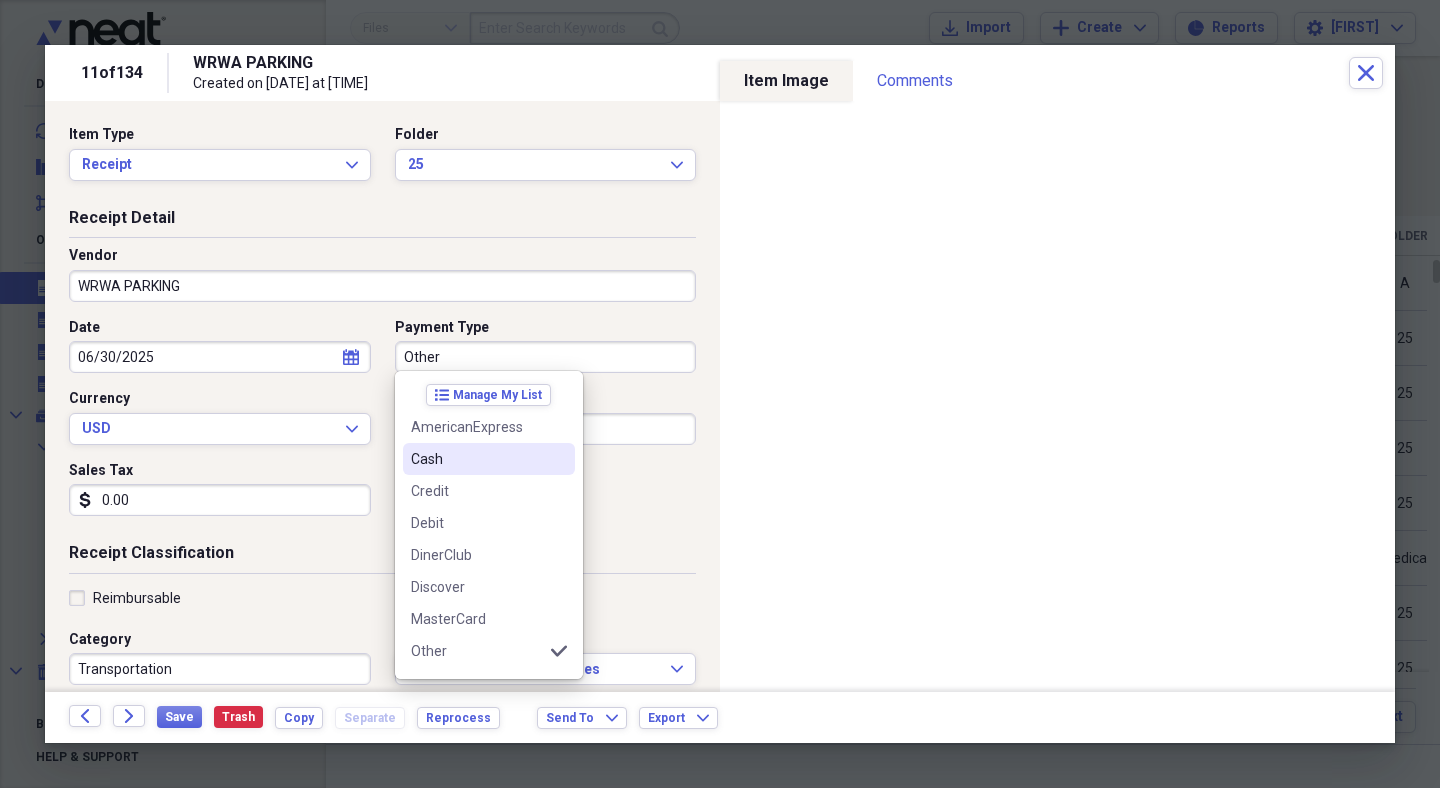 click on "Cash" at bounding box center (477, 459) 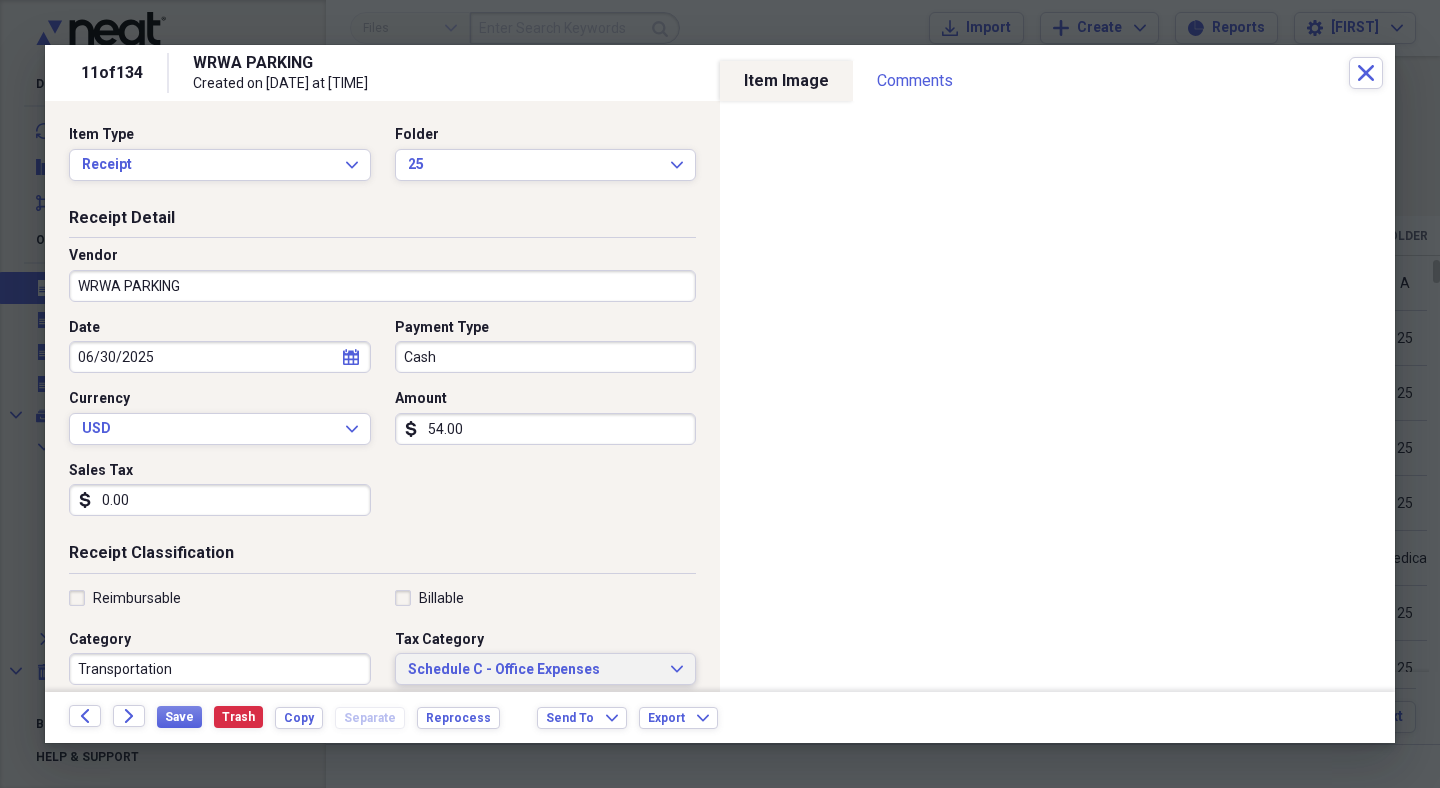 click on "Schedule C - Office Expenses" at bounding box center [534, 670] 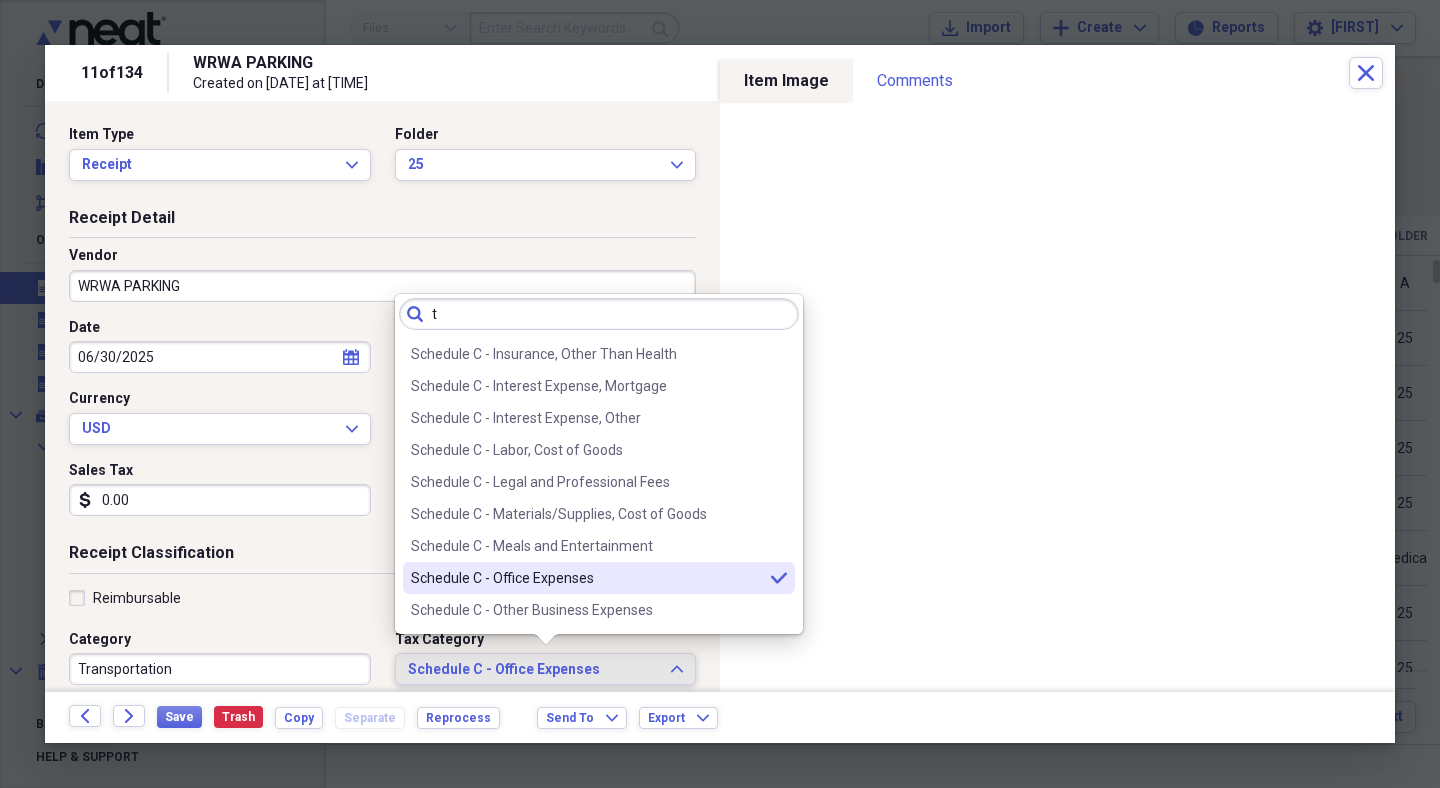scroll, scrollTop: 0, scrollLeft: 0, axis: both 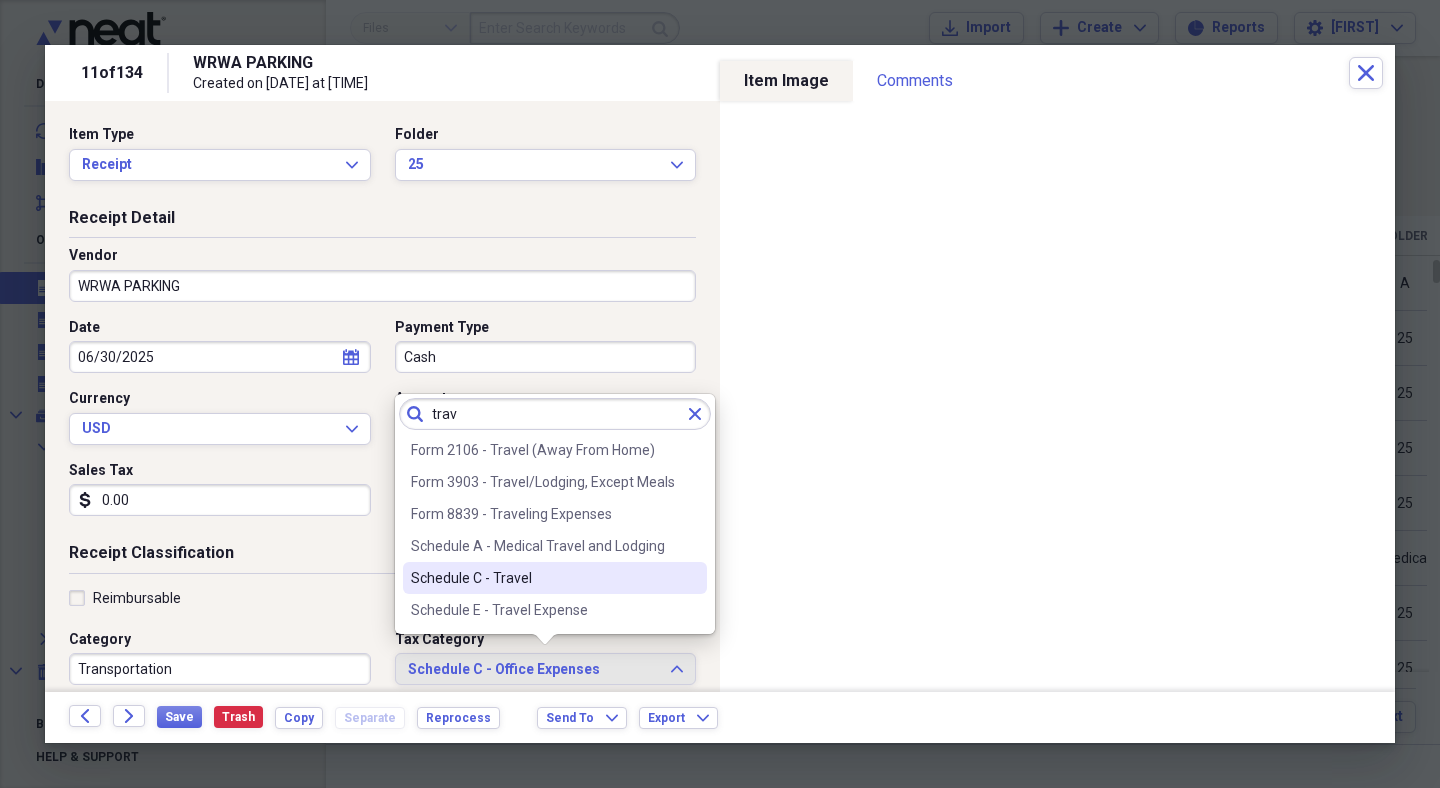 type on "trav" 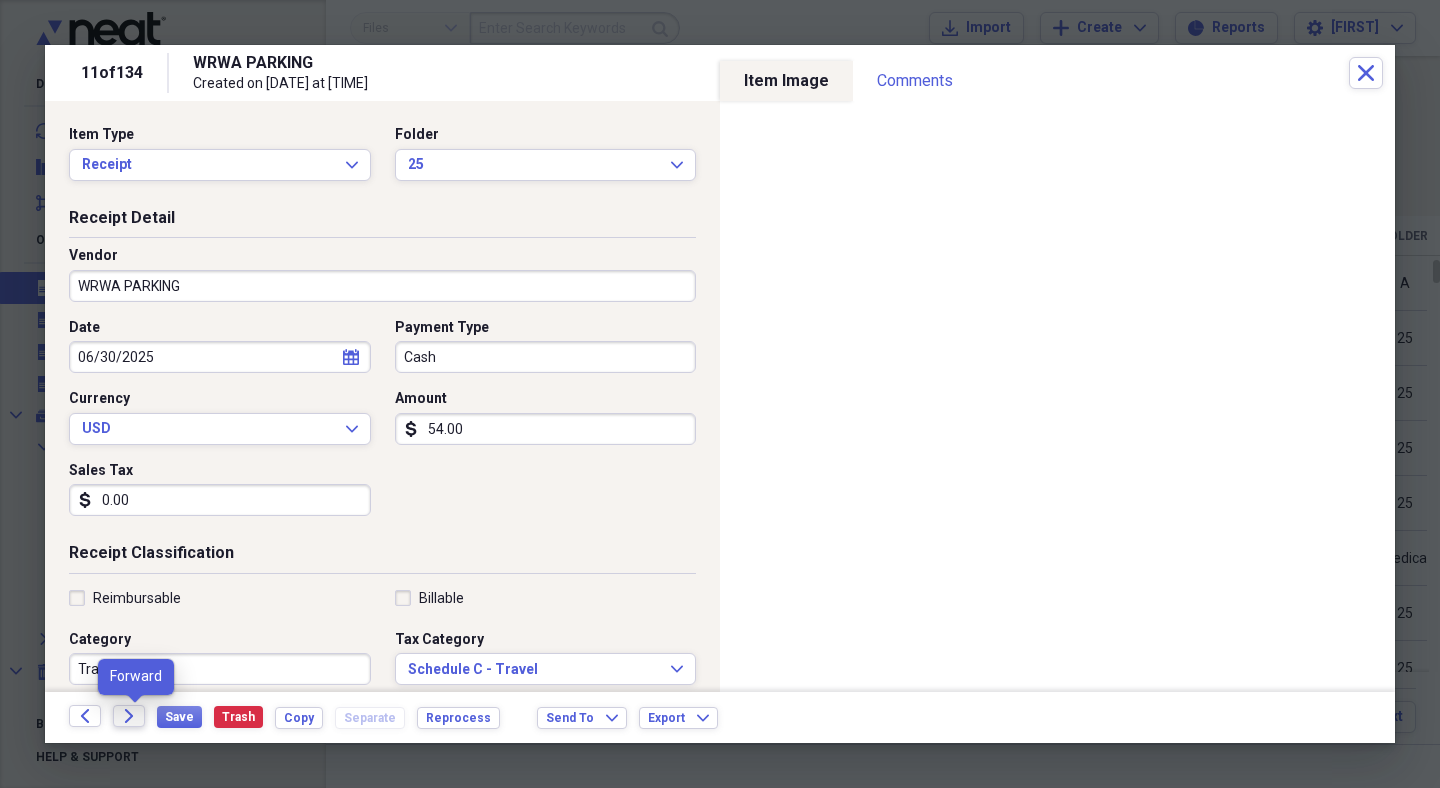 click on "Forward" at bounding box center [129, 716] 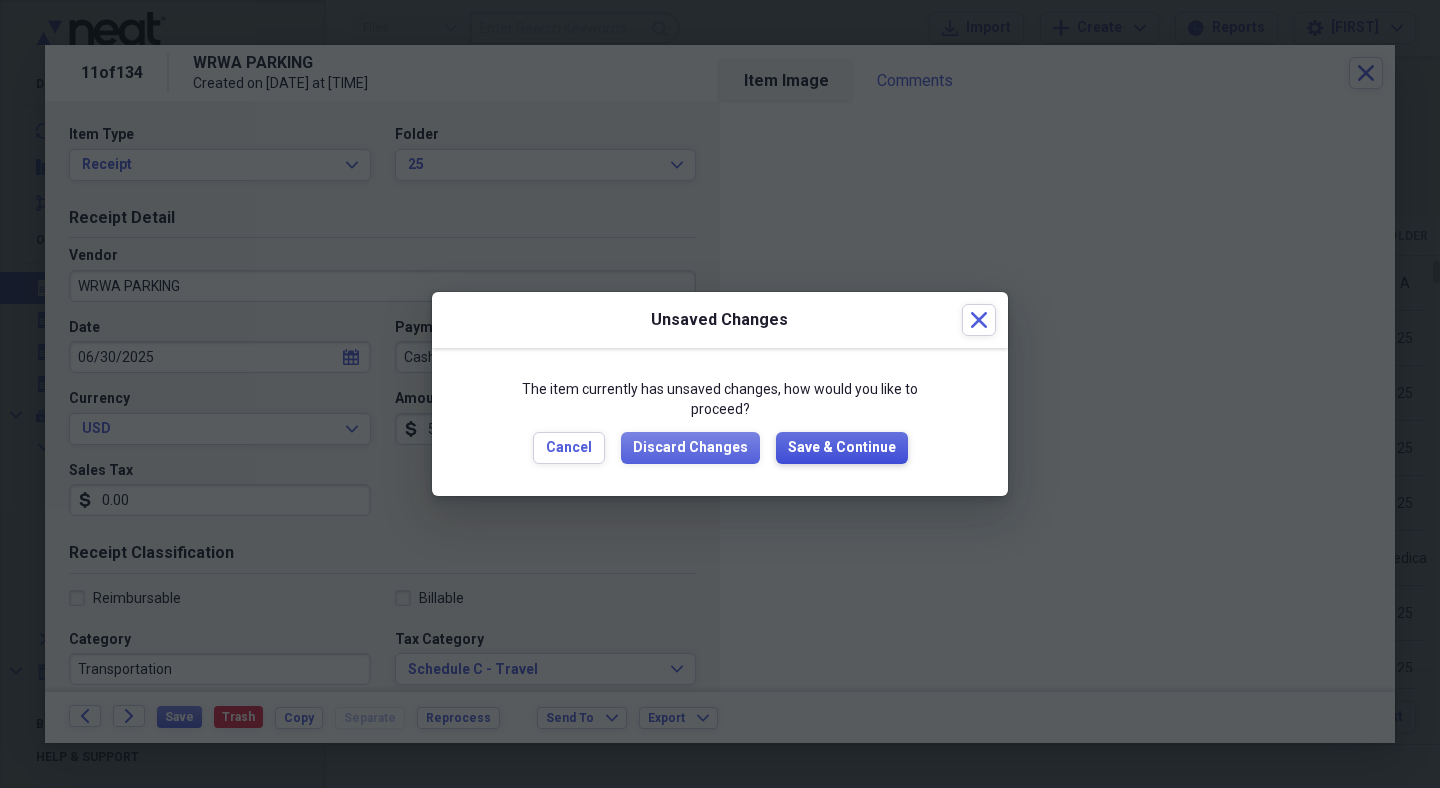 click on "Save & Continue" at bounding box center [842, 448] 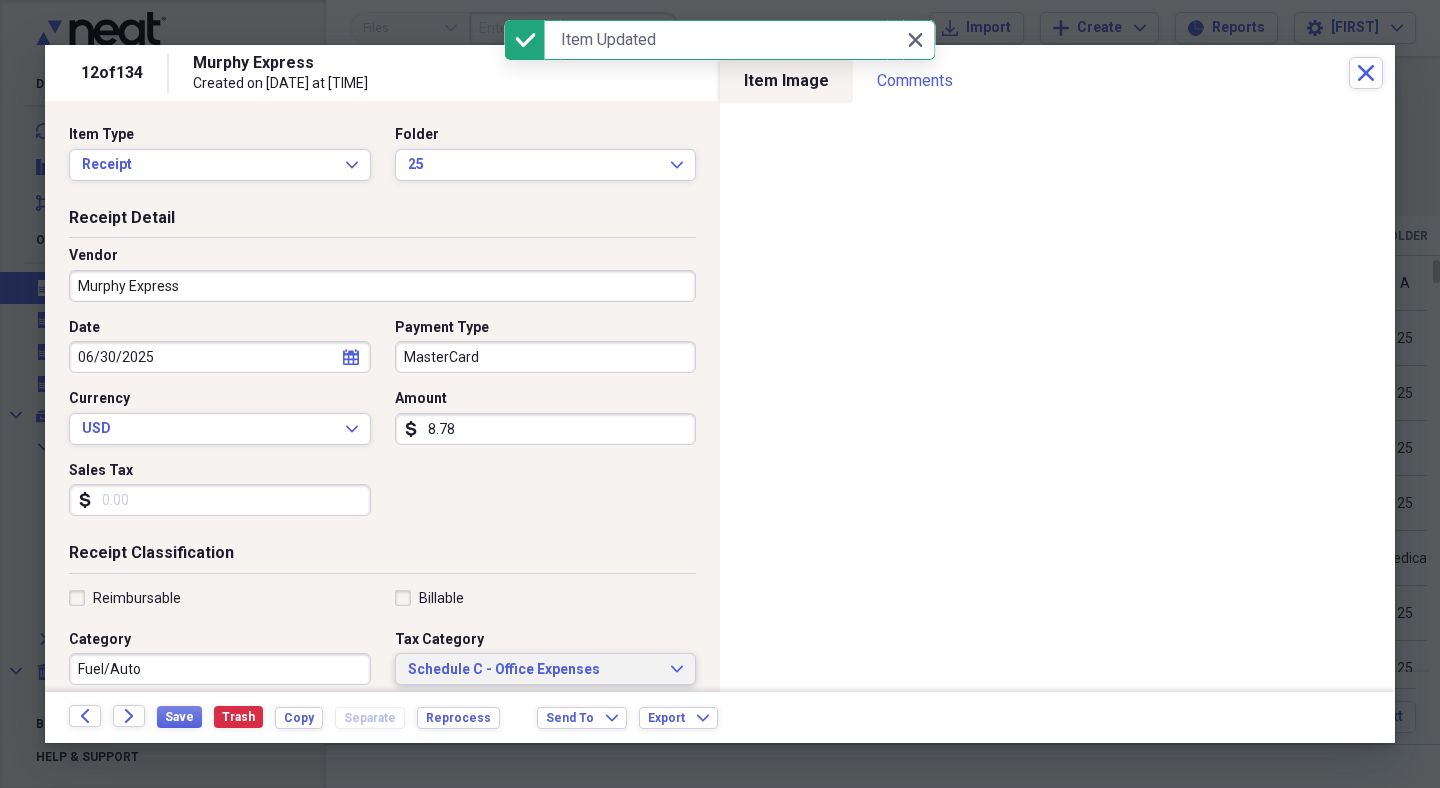 click on "Schedule C - Office Expenses" at bounding box center (534, 670) 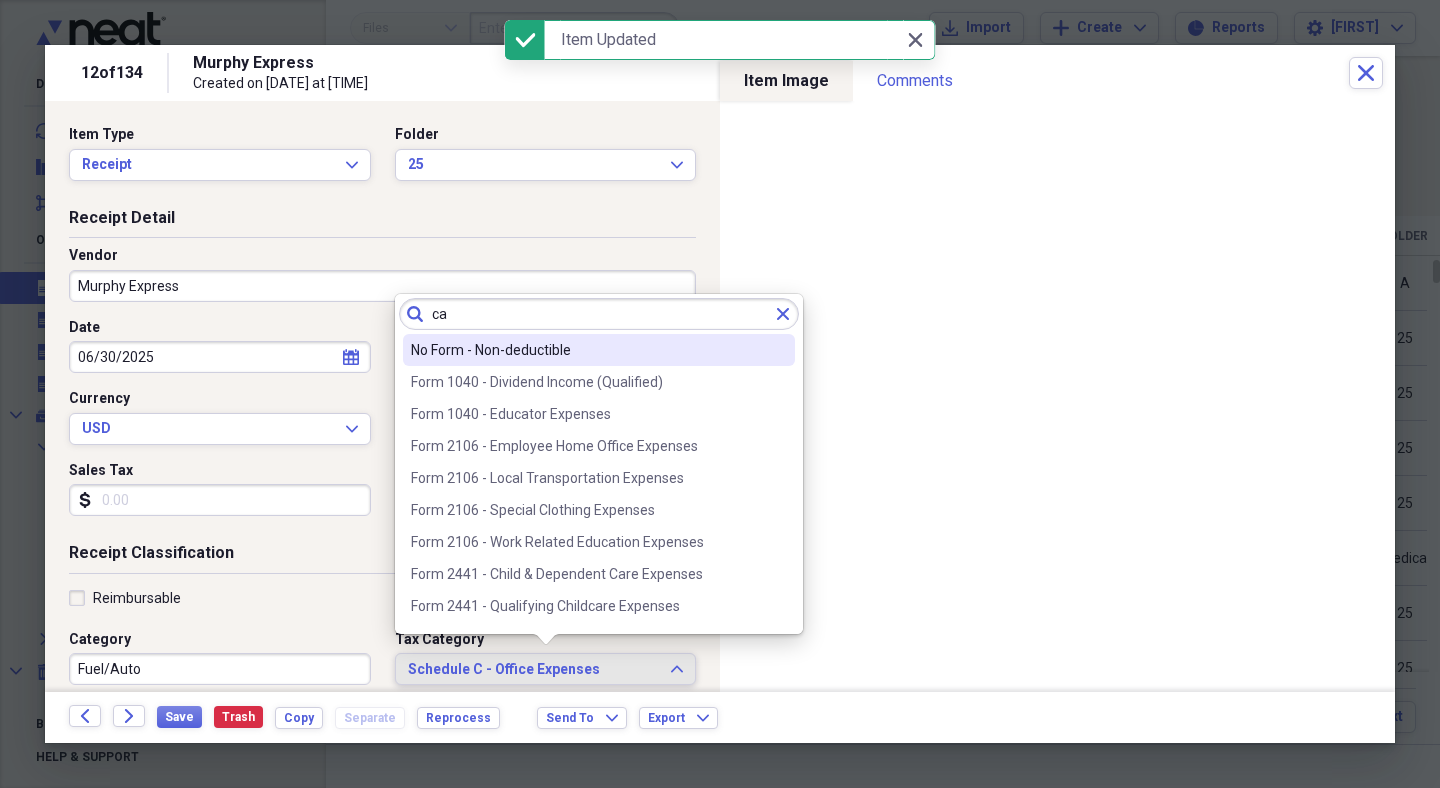 scroll, scrollTop: 0, scrollLeft: 0, axis: both 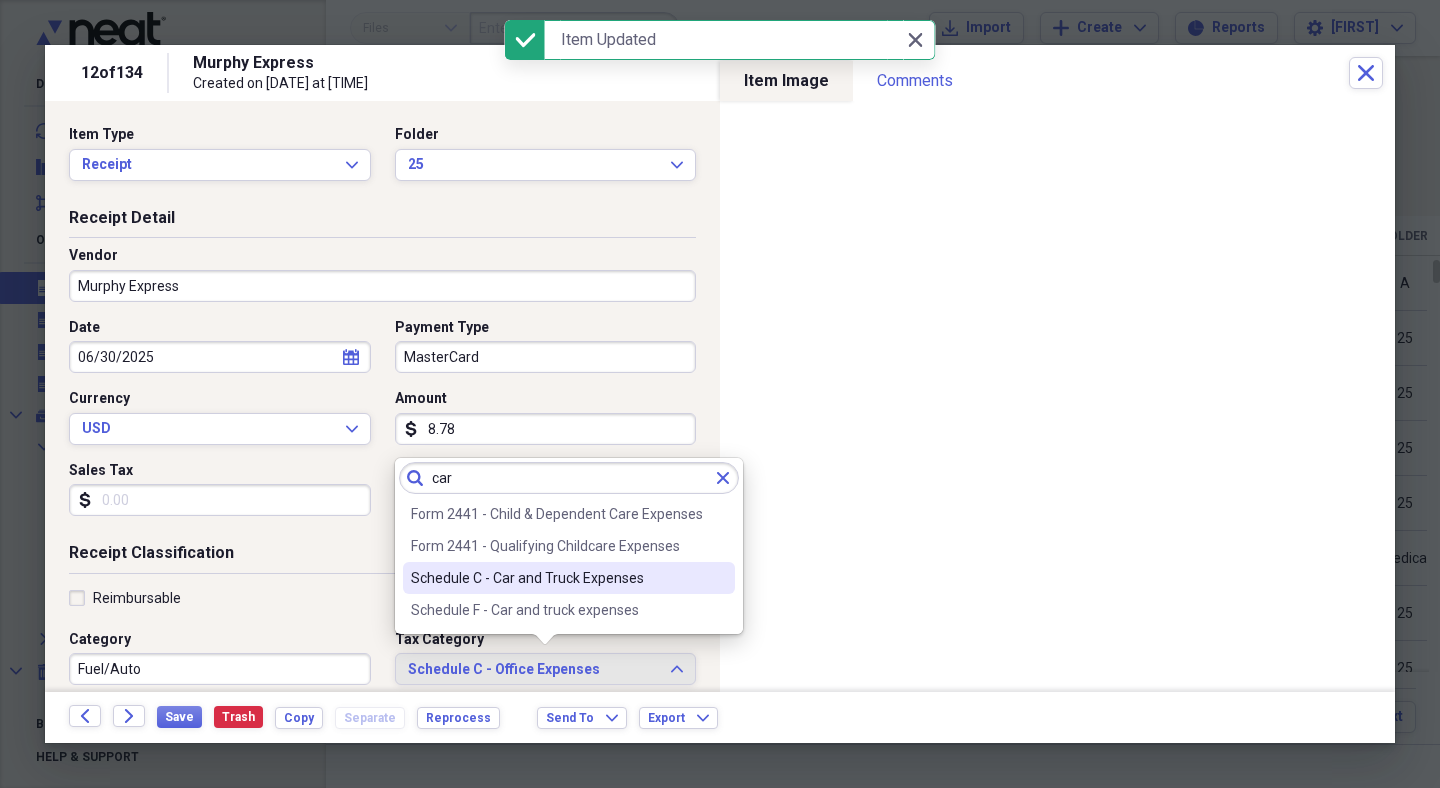 type on "car" 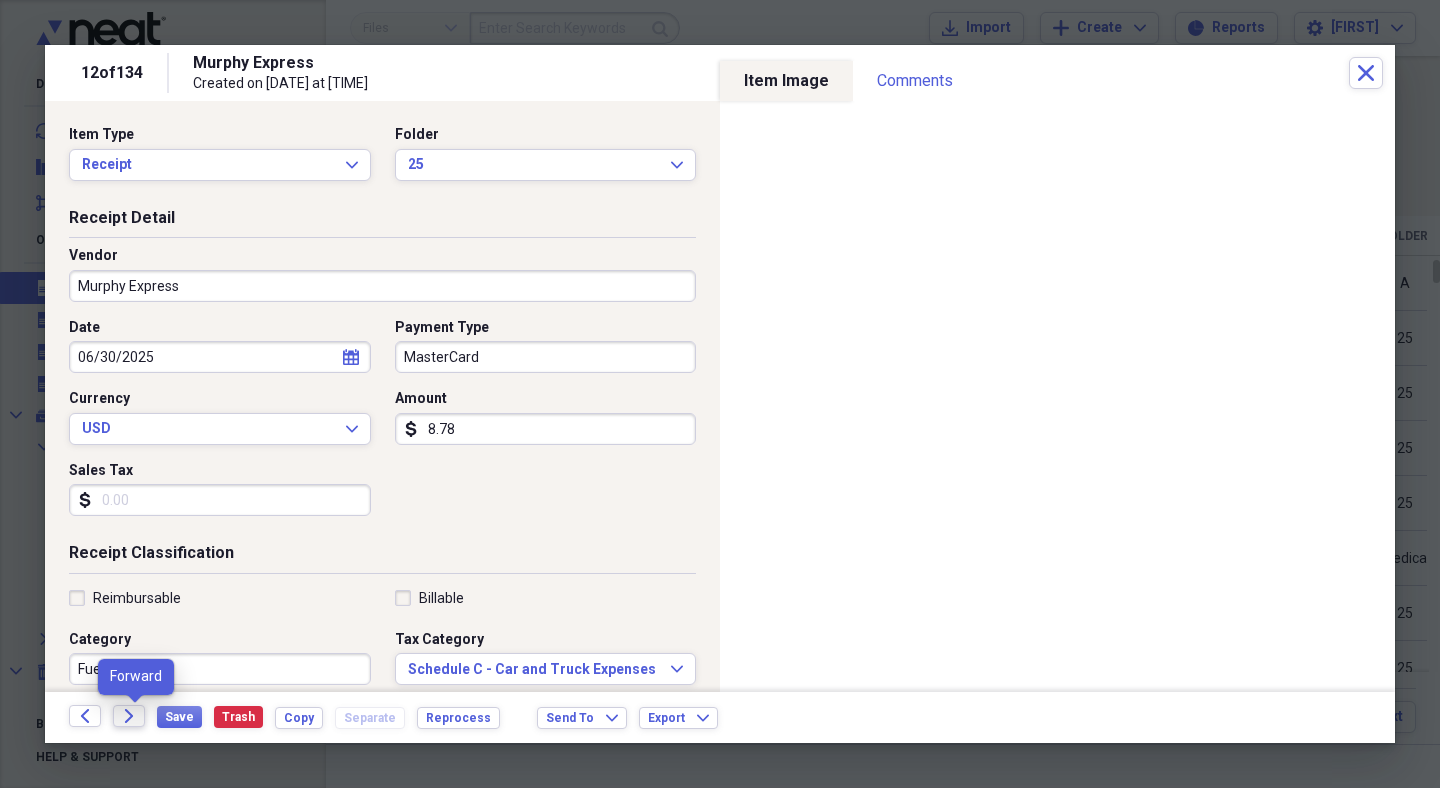 click on "Forward" 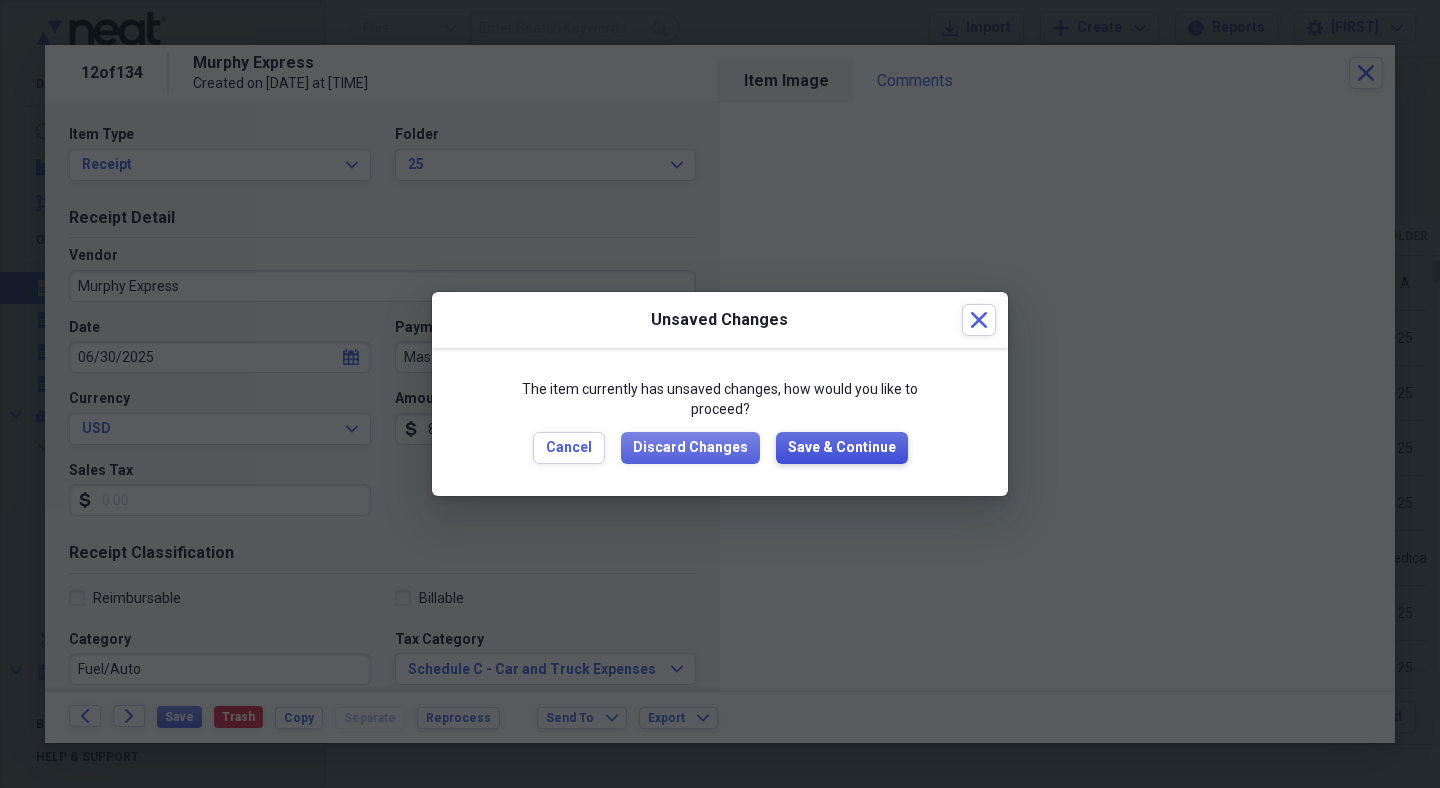 click on "Save & Continue" at bounding box center [842, 448] 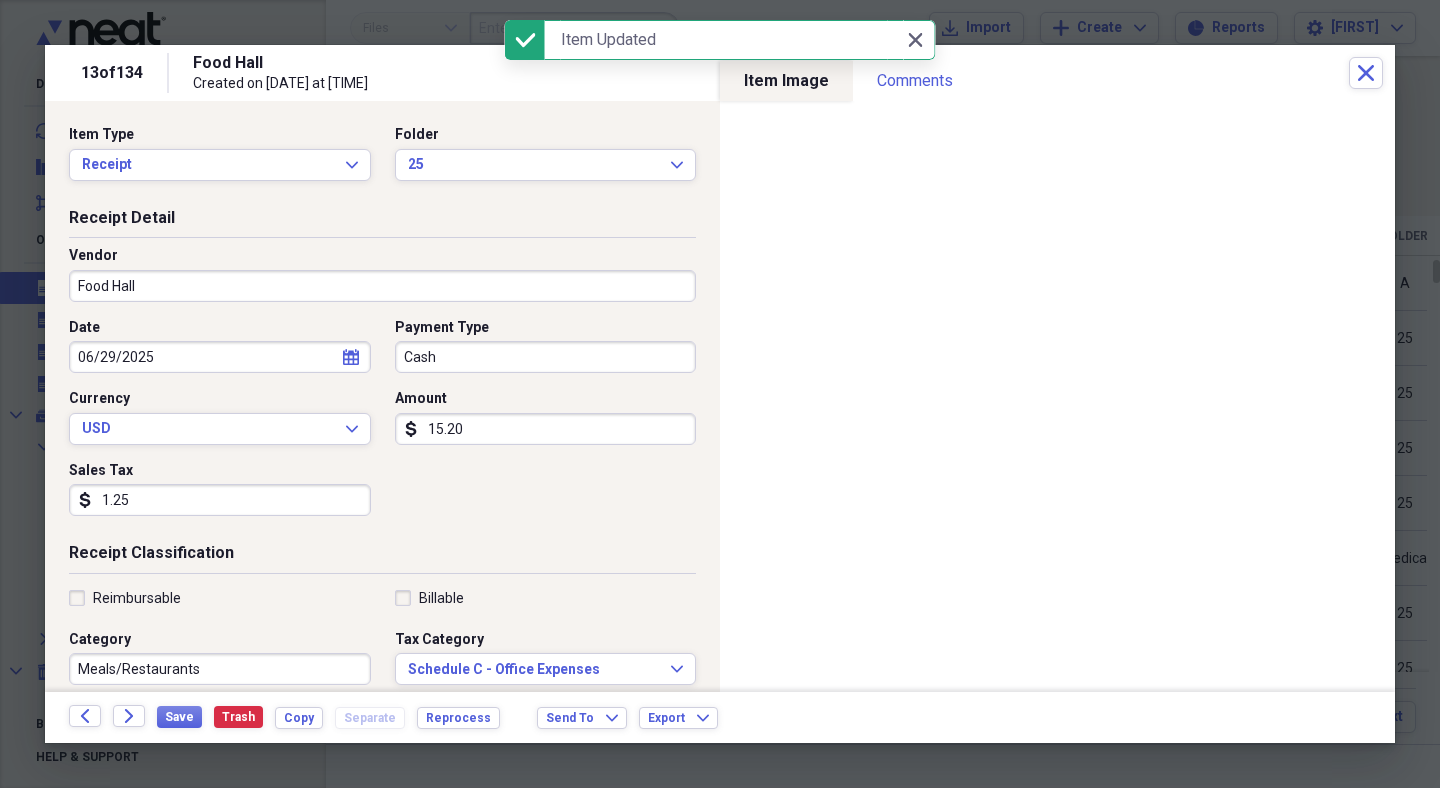click on "Food Hall" at bounding box center [382, 286] 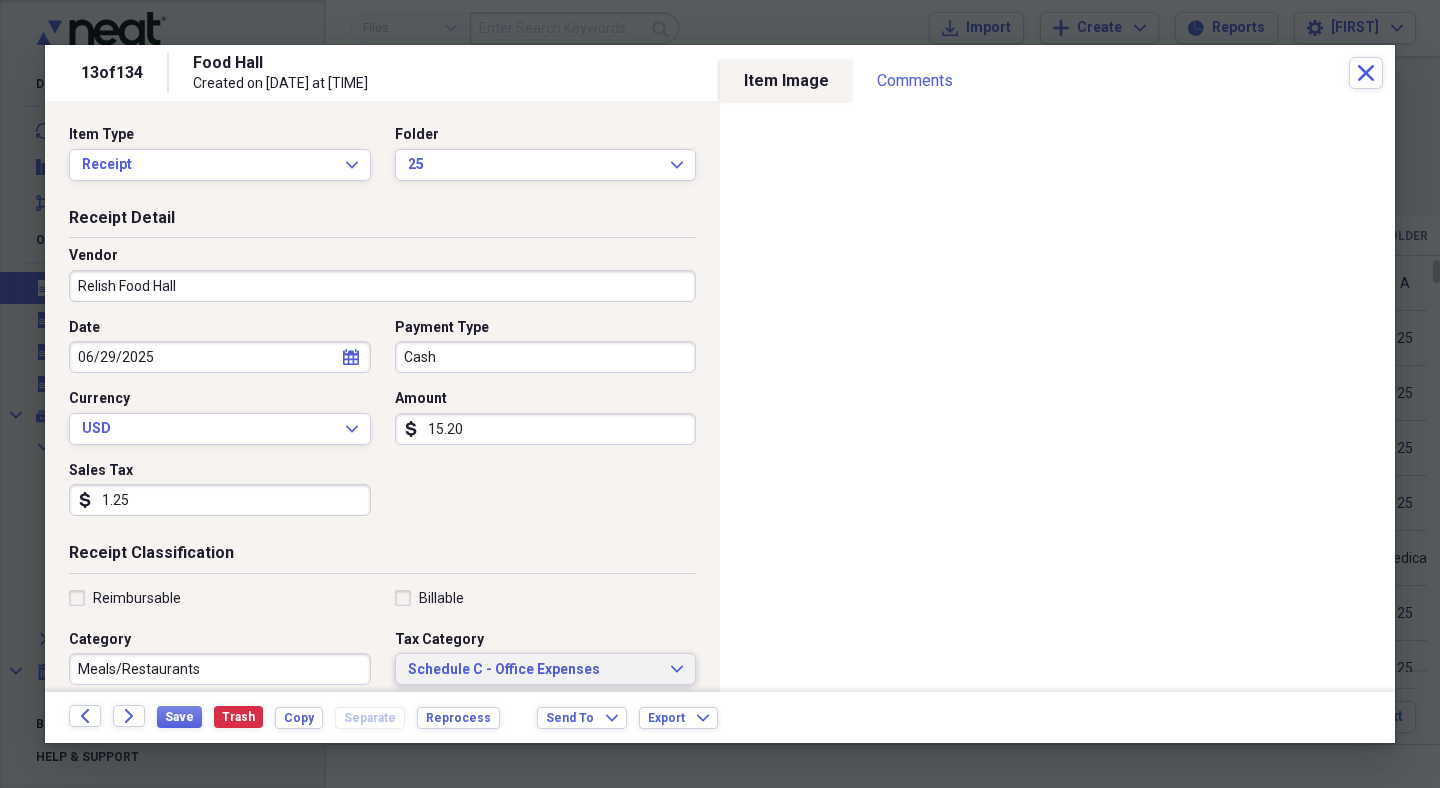type on "Relish Food Hall" 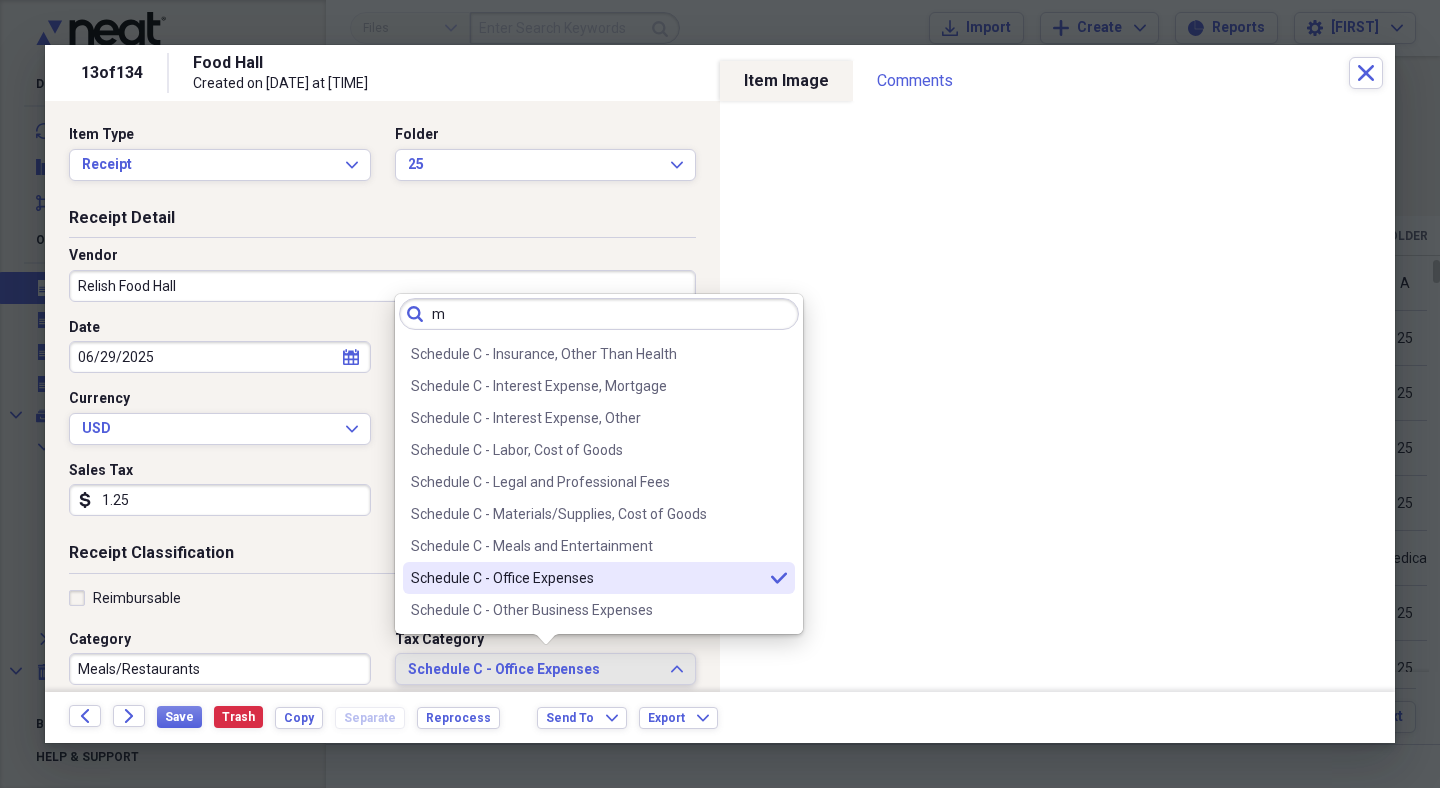 scroll, scrollTop: 0, scrollLeft: 0, axis: both 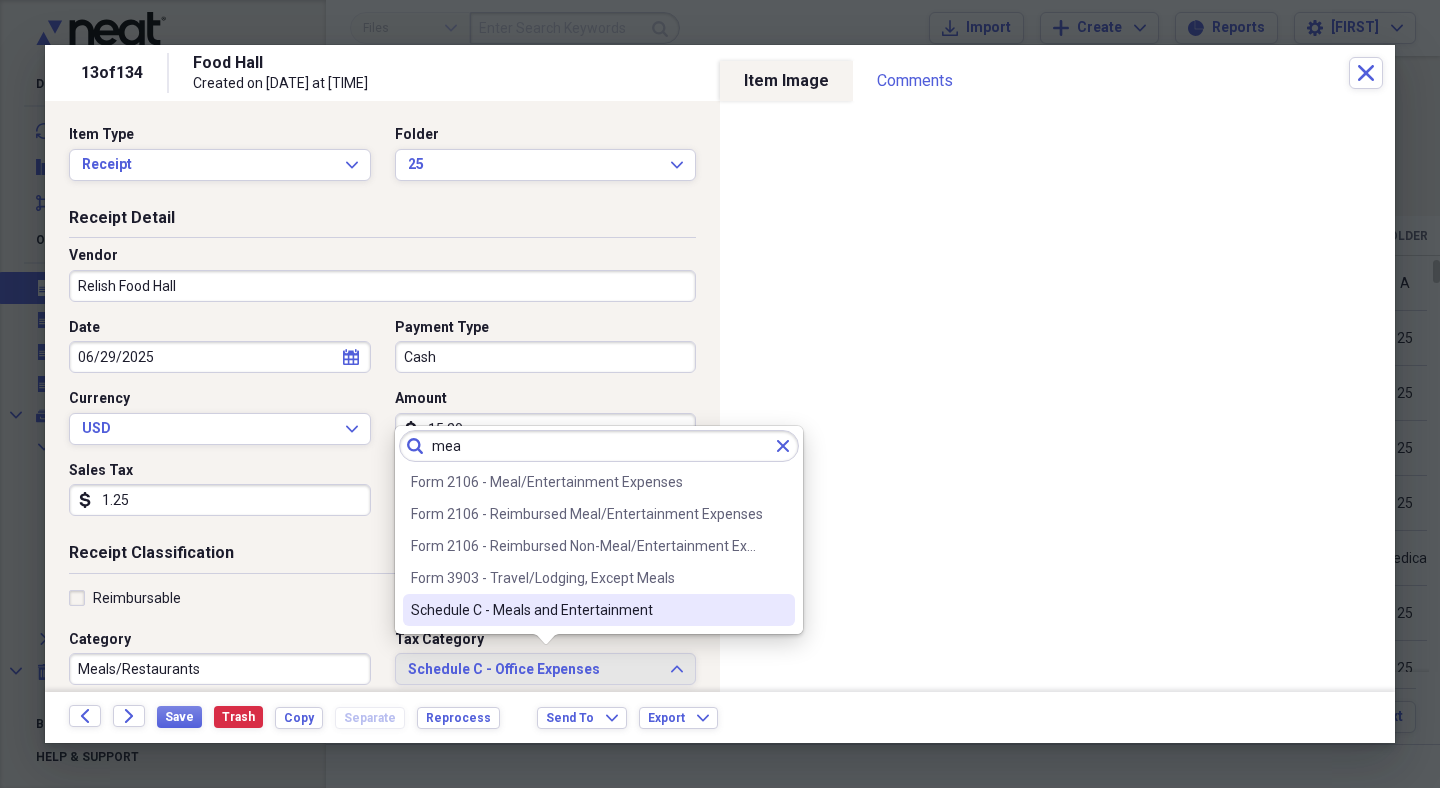 type on "mea" 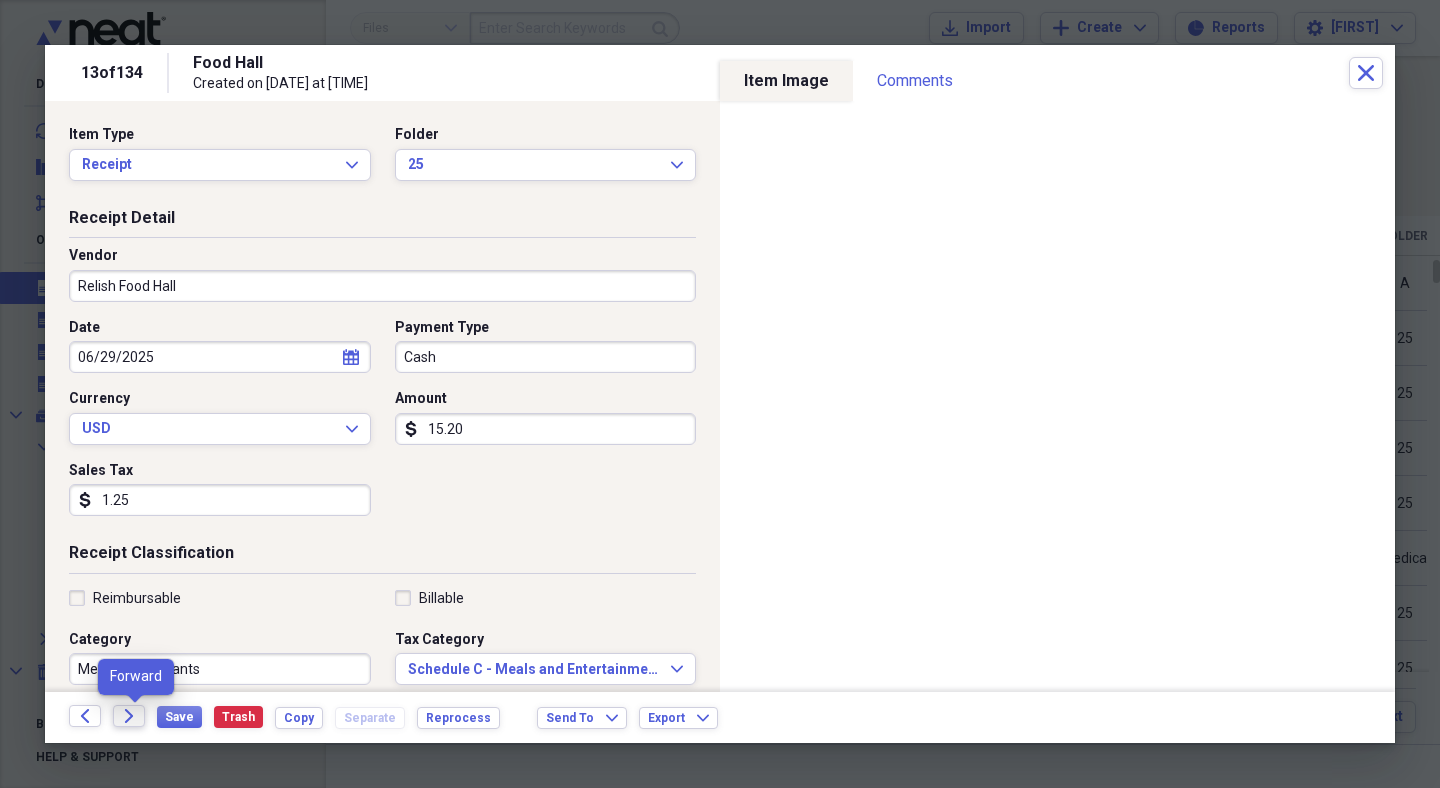click on "Forward" 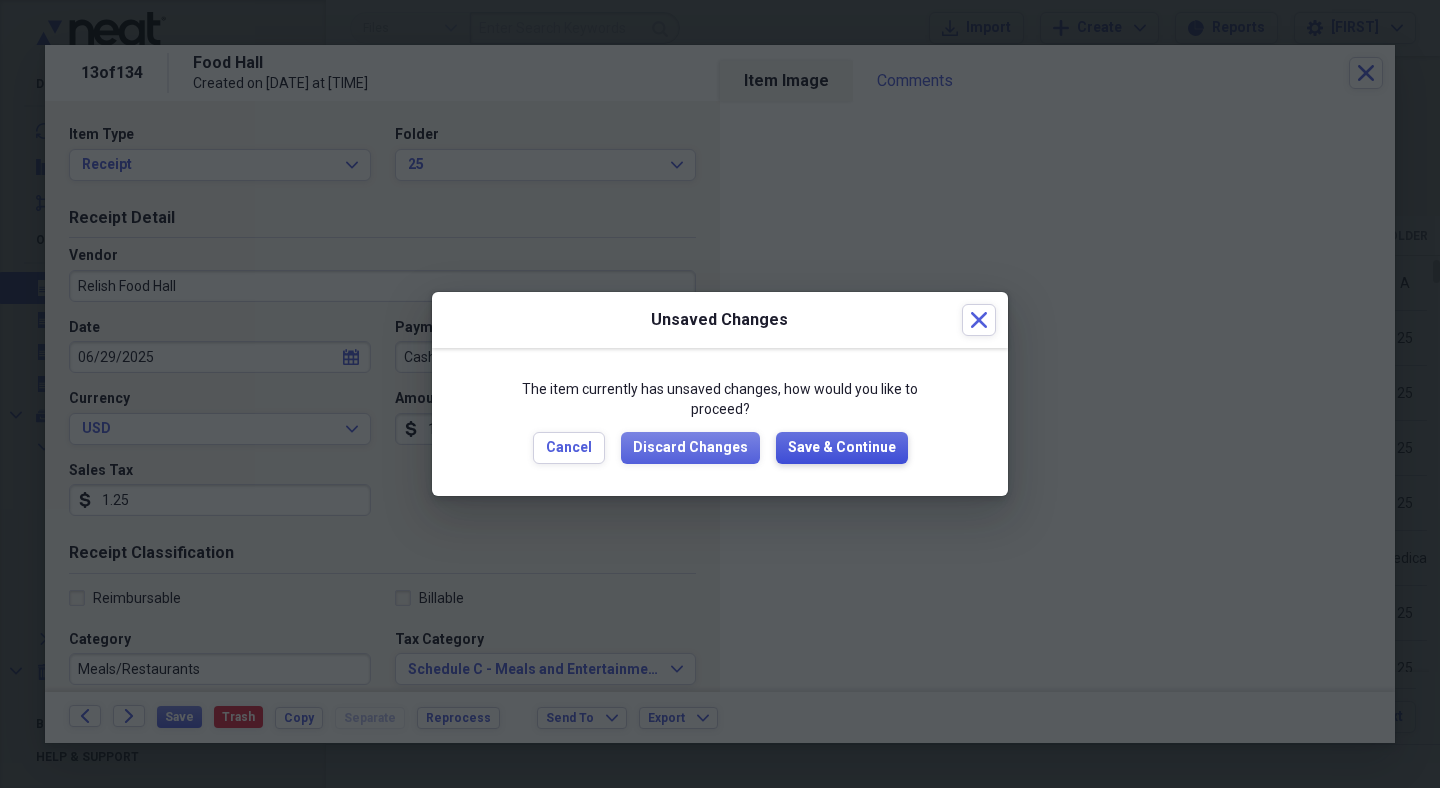 click on "Save & Continue" at bounding box center [842, 448] 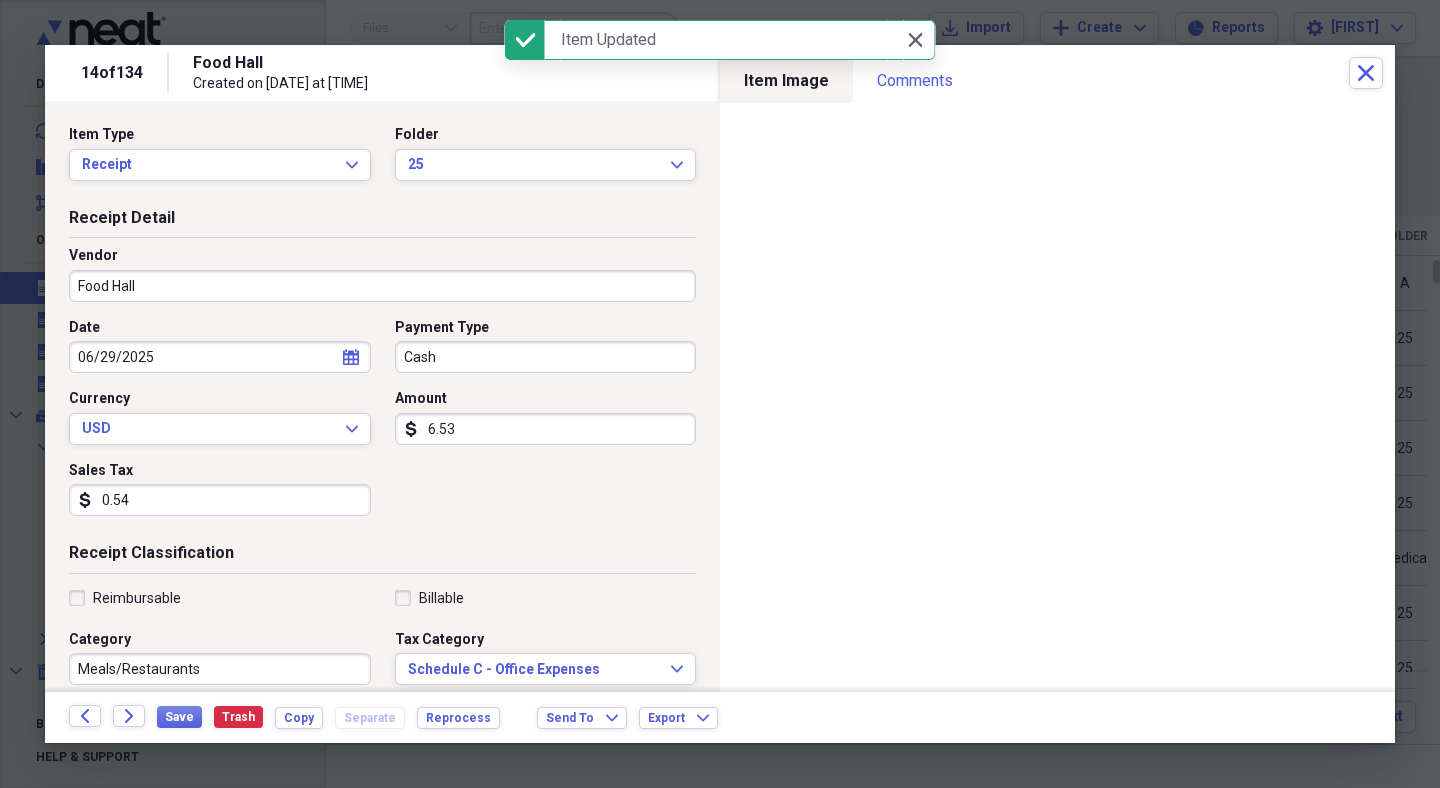 click on "Food Hall" at bounding box center (382, 286) 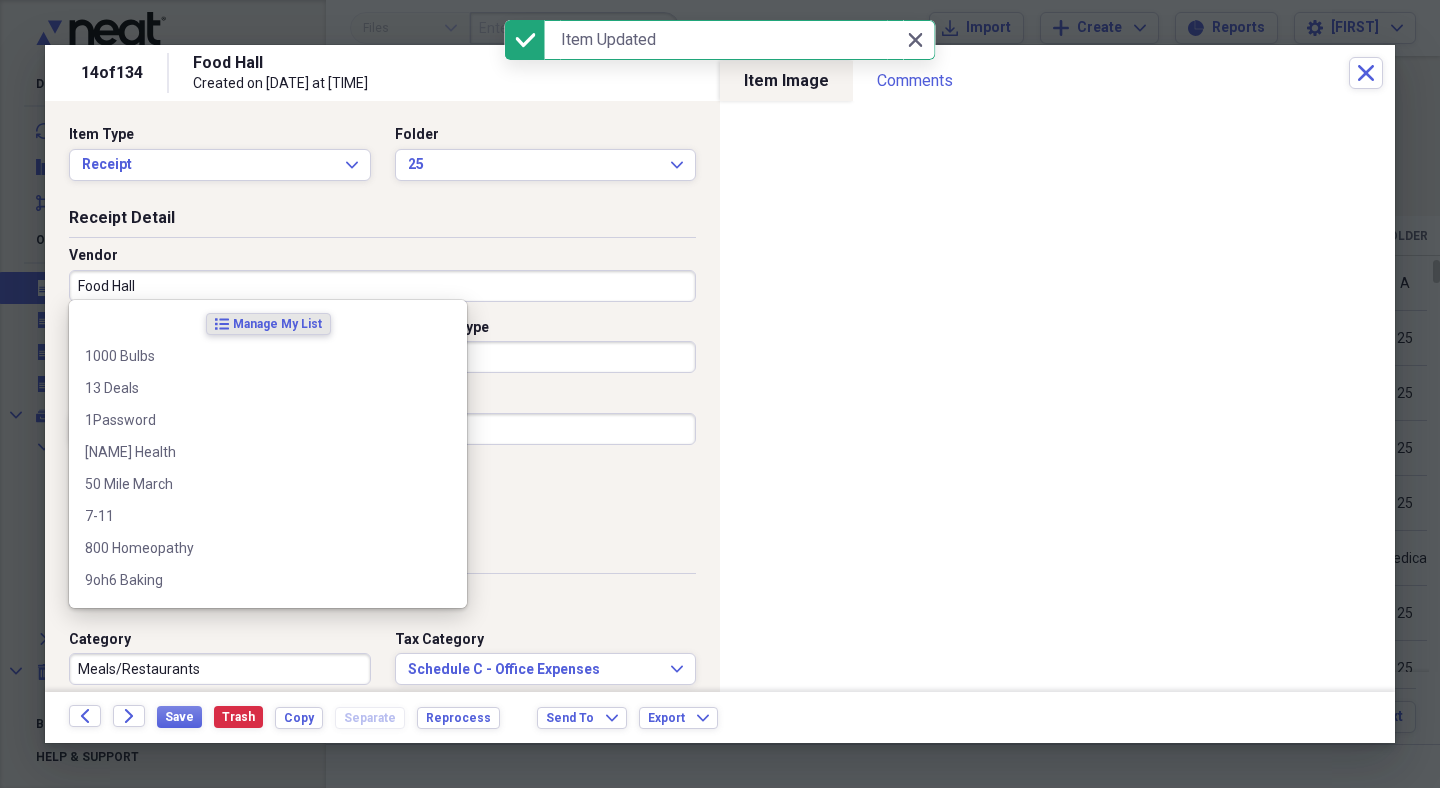 click on "Food Hall" at bounding box center [382, 286] 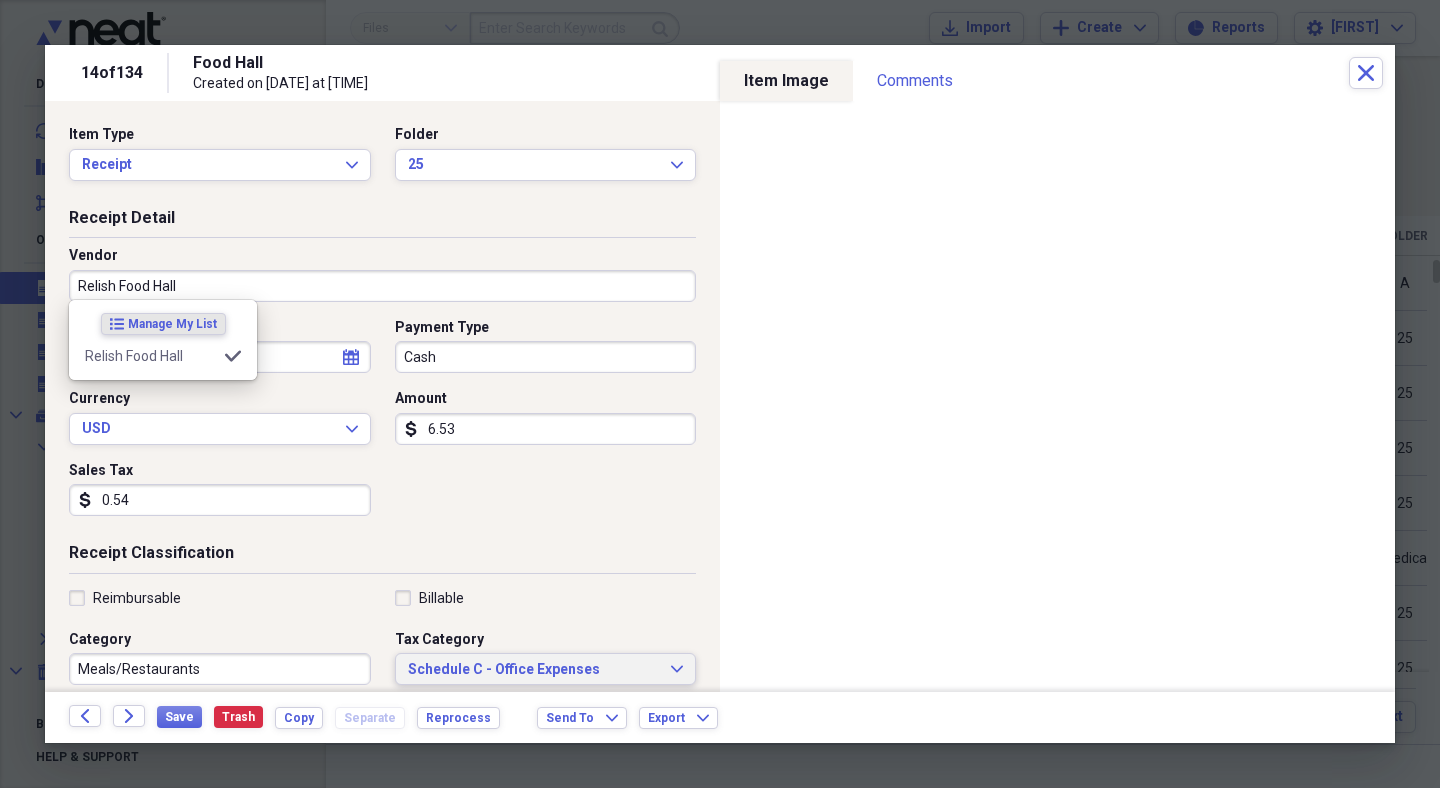 type on "Relish Food Hall" 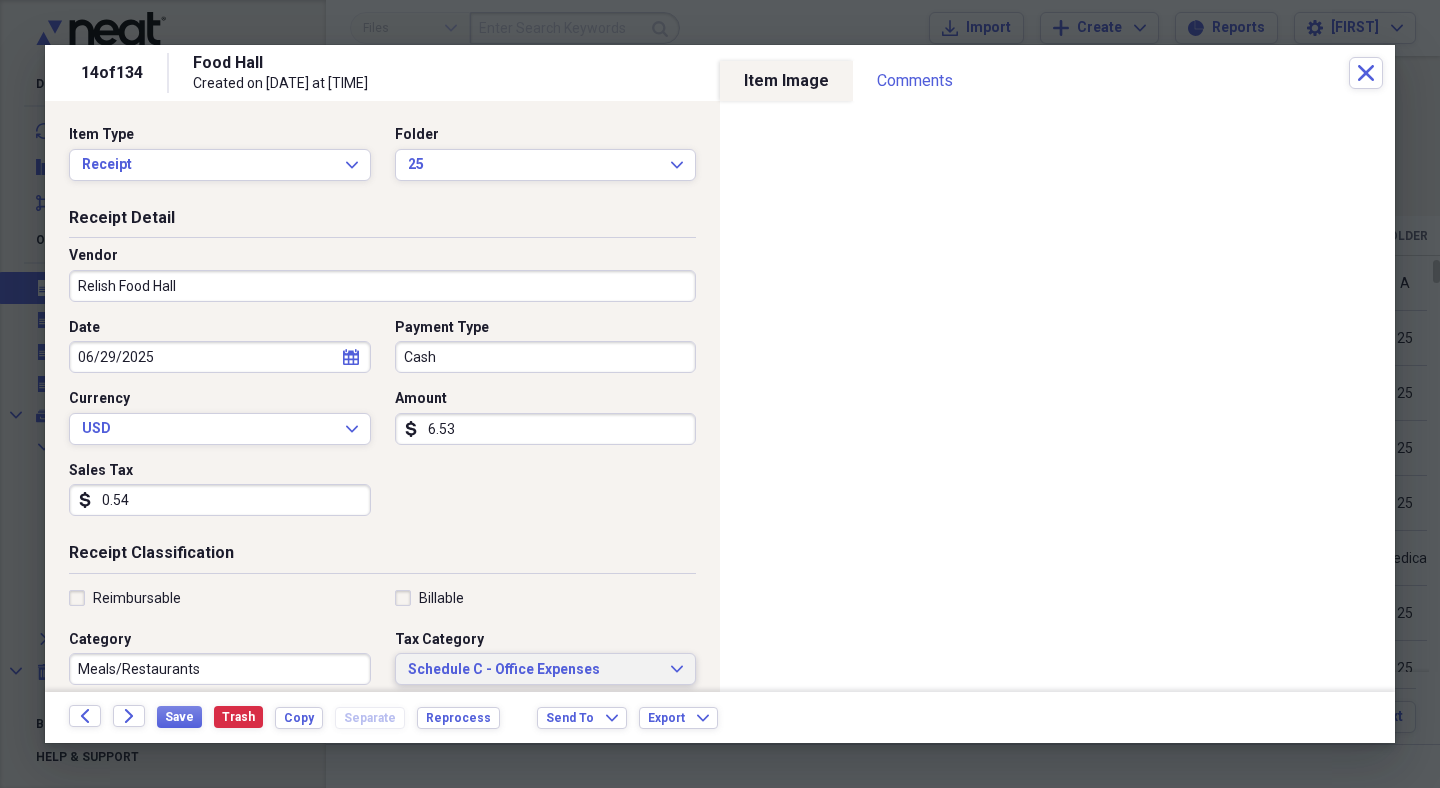 click on "Schedule C - Office Expenses" at bounding box center (534, 670) 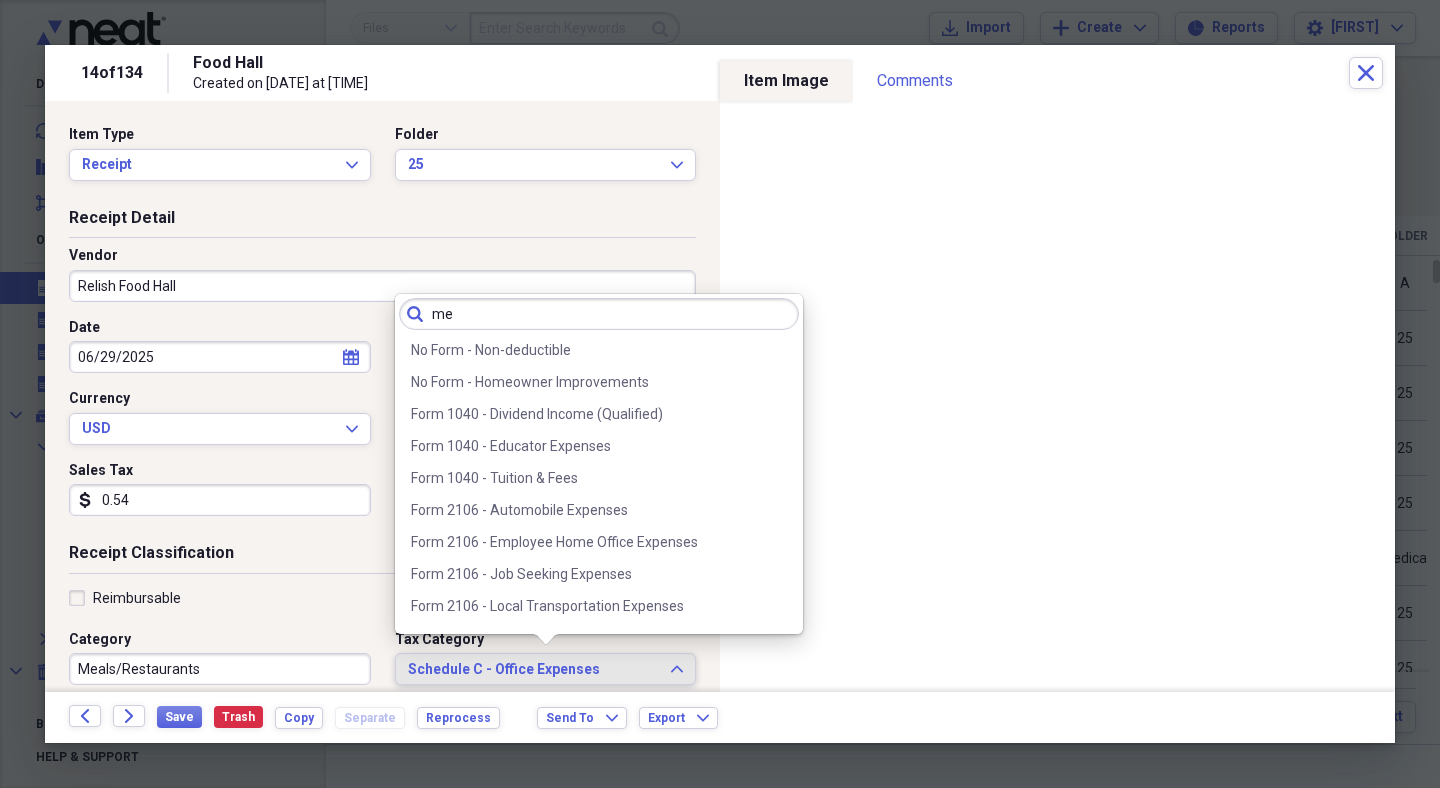 scroll, scrollTop: 0, scrollLeft: 0, axis: both 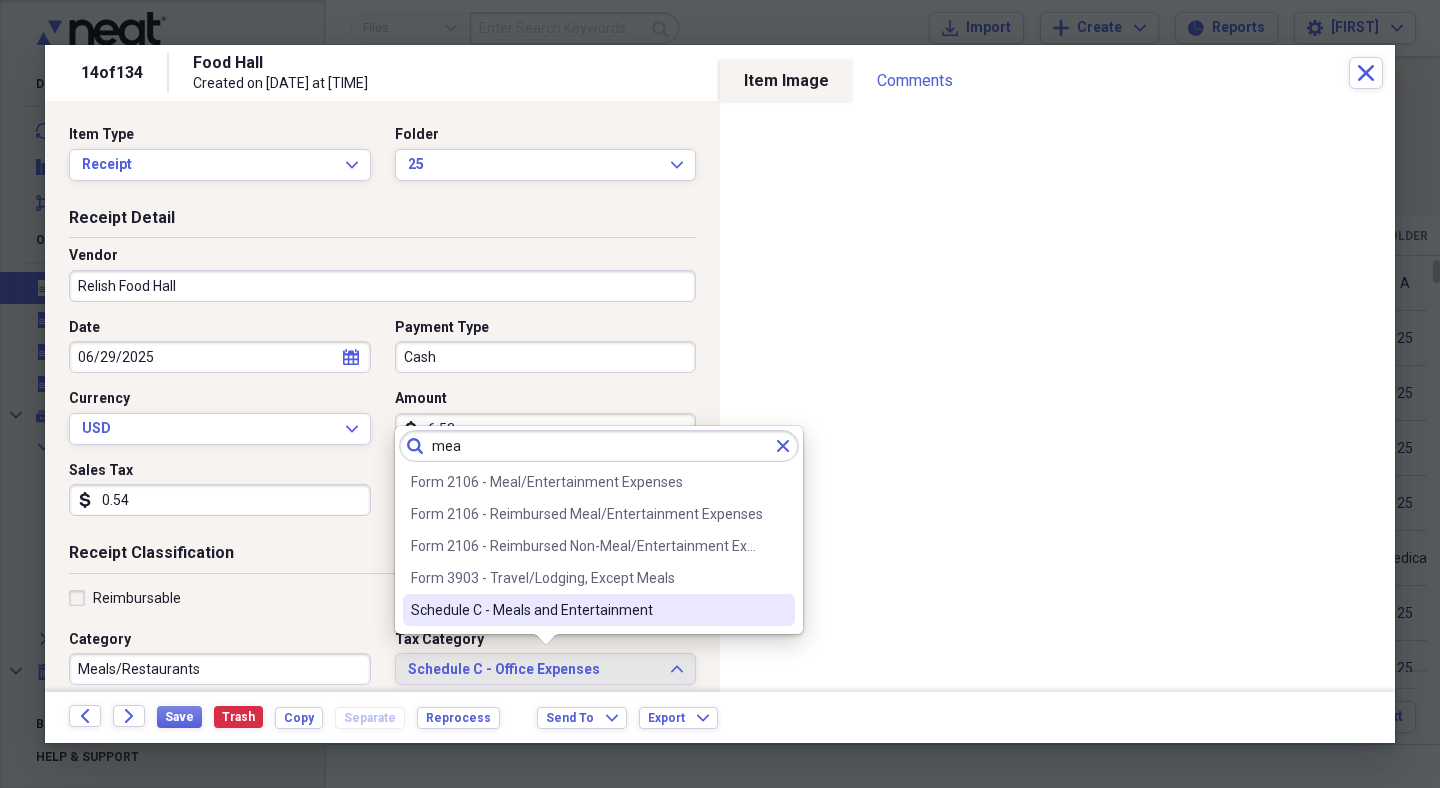 type on "mea" 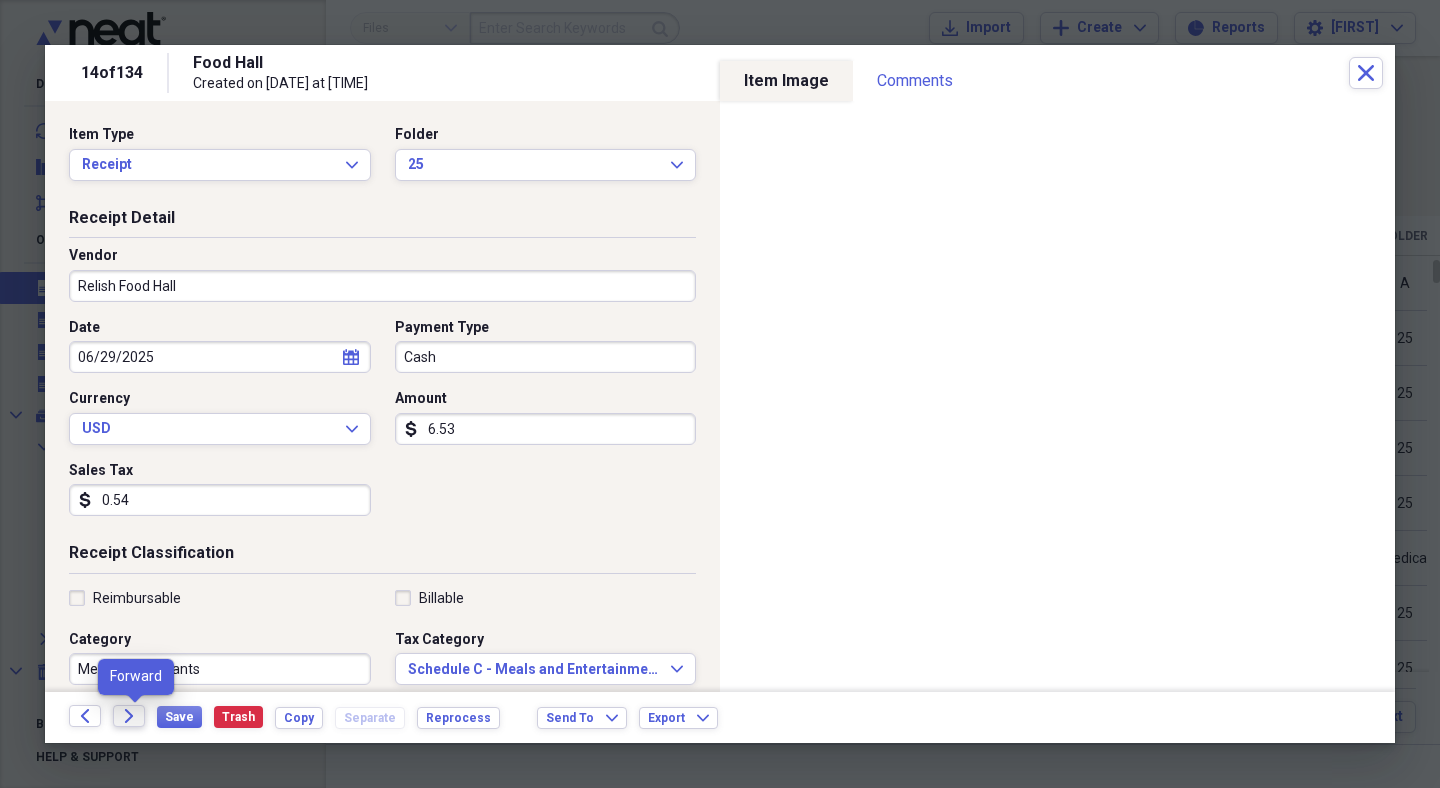 click on "Forward" 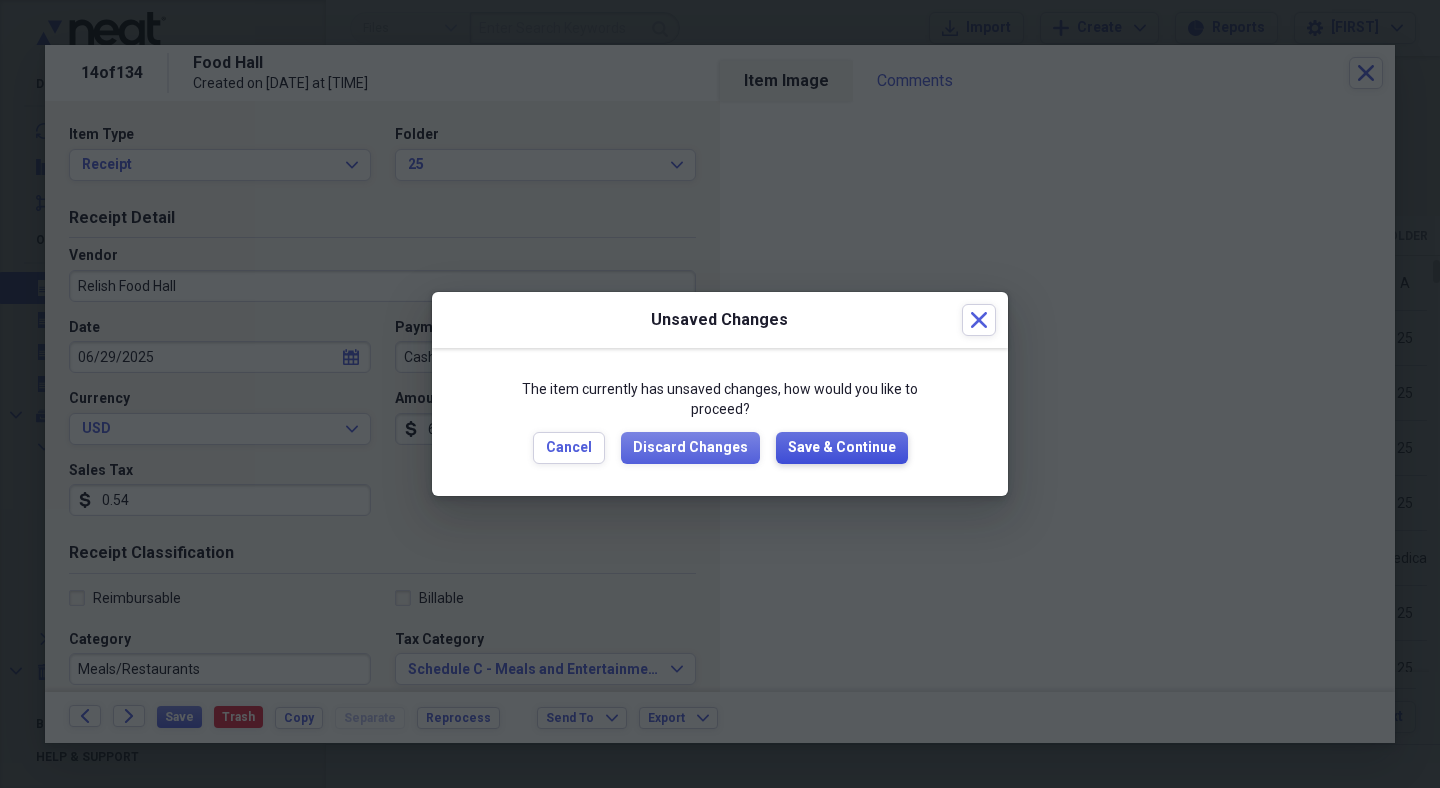 click on "Save & Continue" at bounding box center [842, 448] 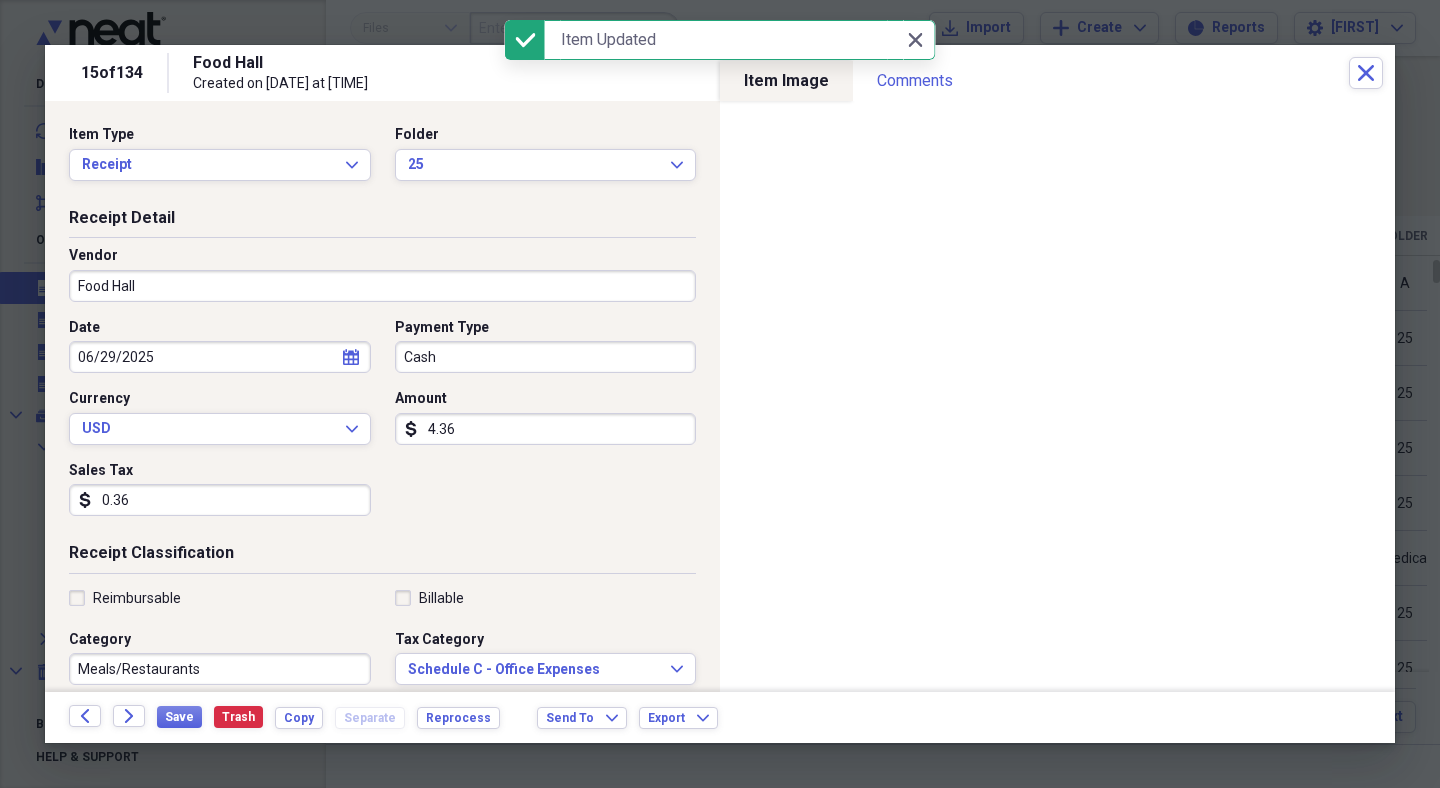 click on "Food Hall" at bounding box center (382, 286) 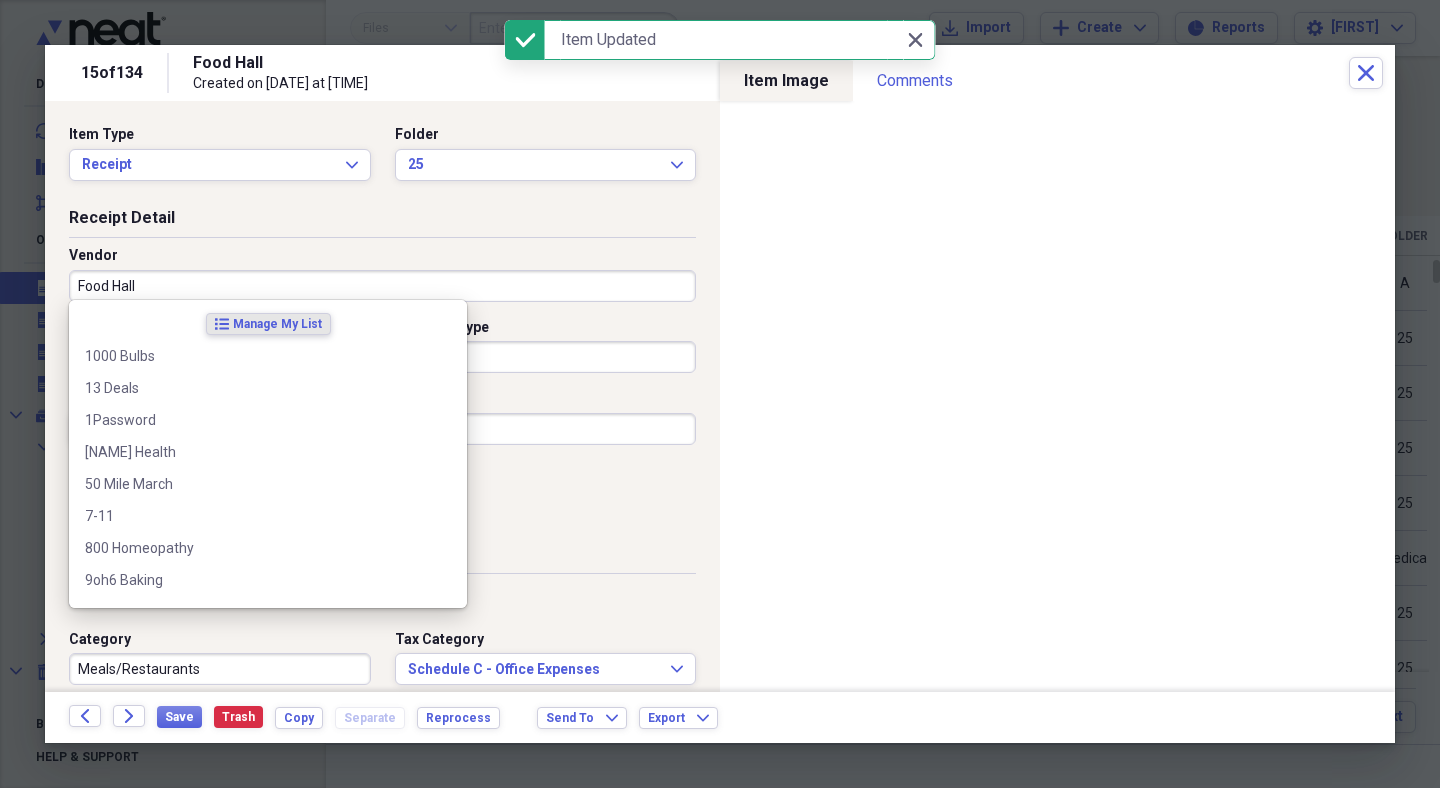 click on "Food Hall" at bounding box center [382, 286] 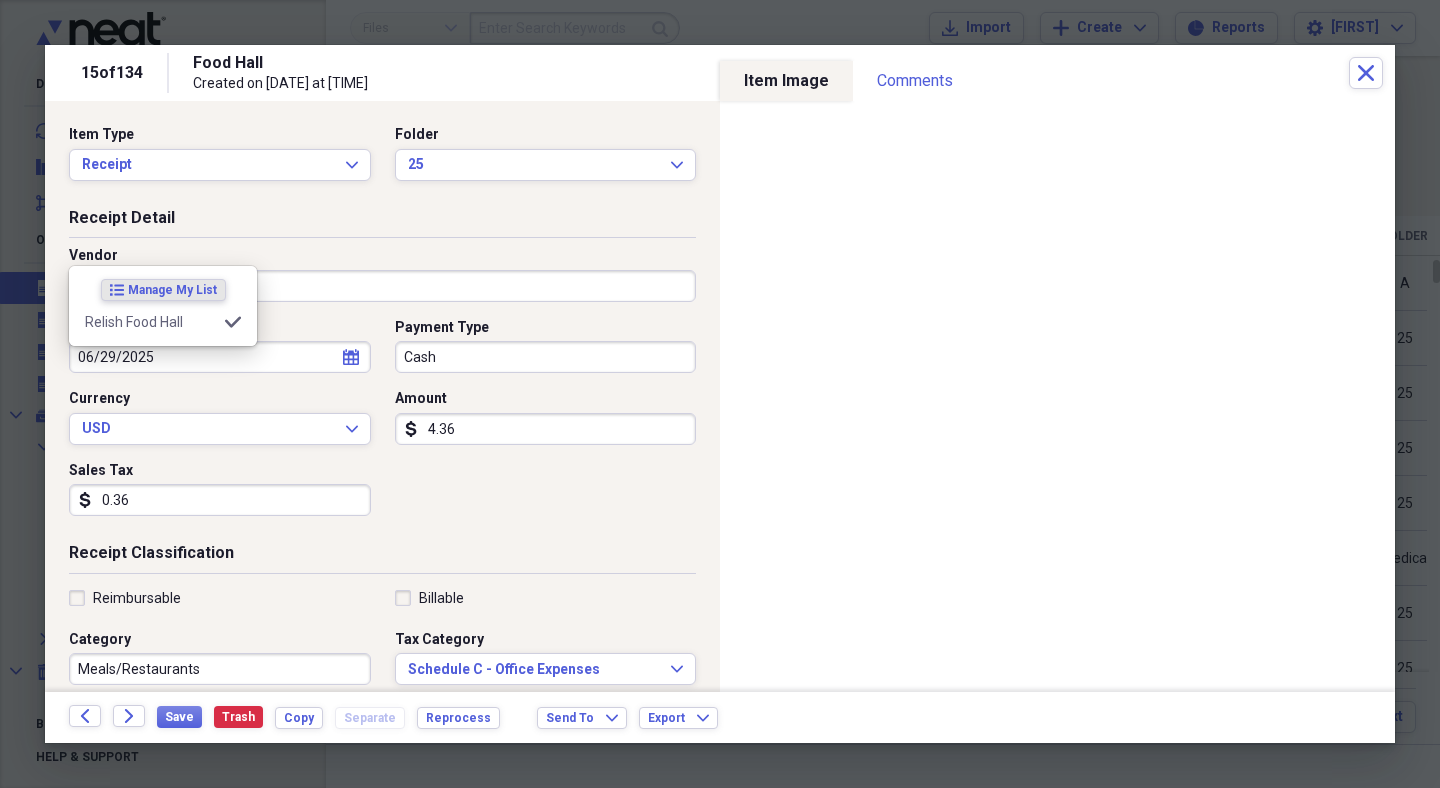 scroll, scrollTop: 49, scrollLeft: 0, axis: vertical 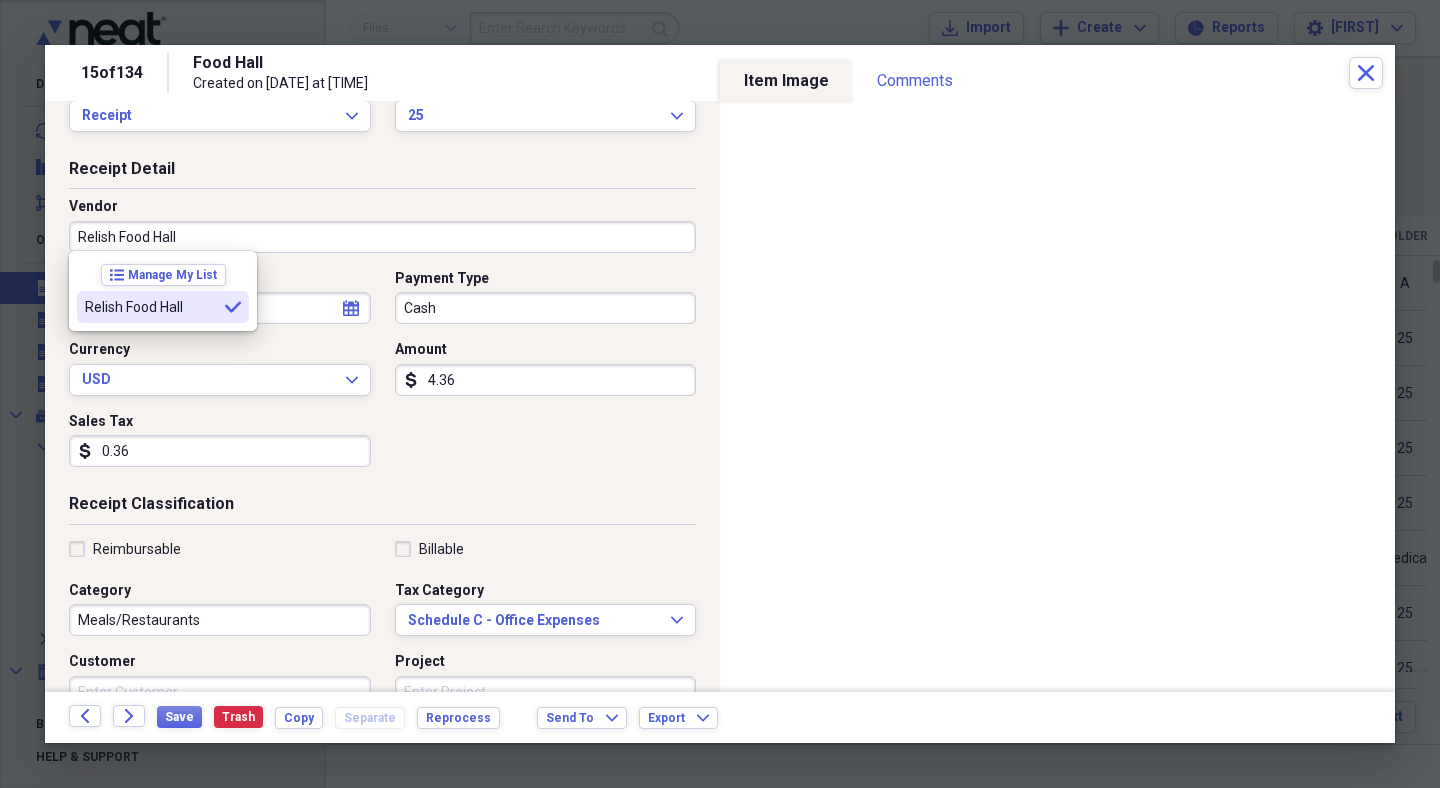 type on "Relish Food Hall" 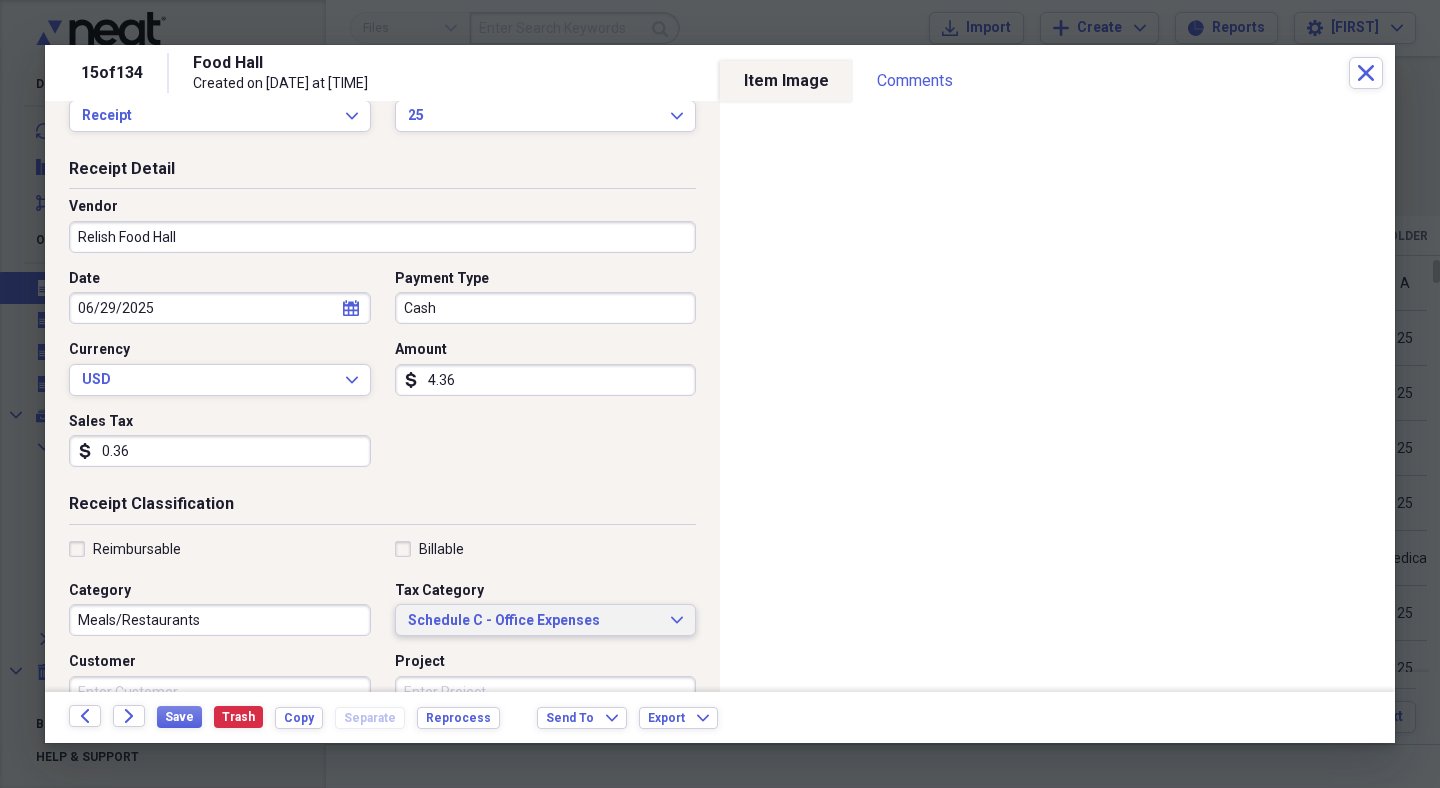 click on "Schedule C - Office Expenses" at bounding box center (534, 621) 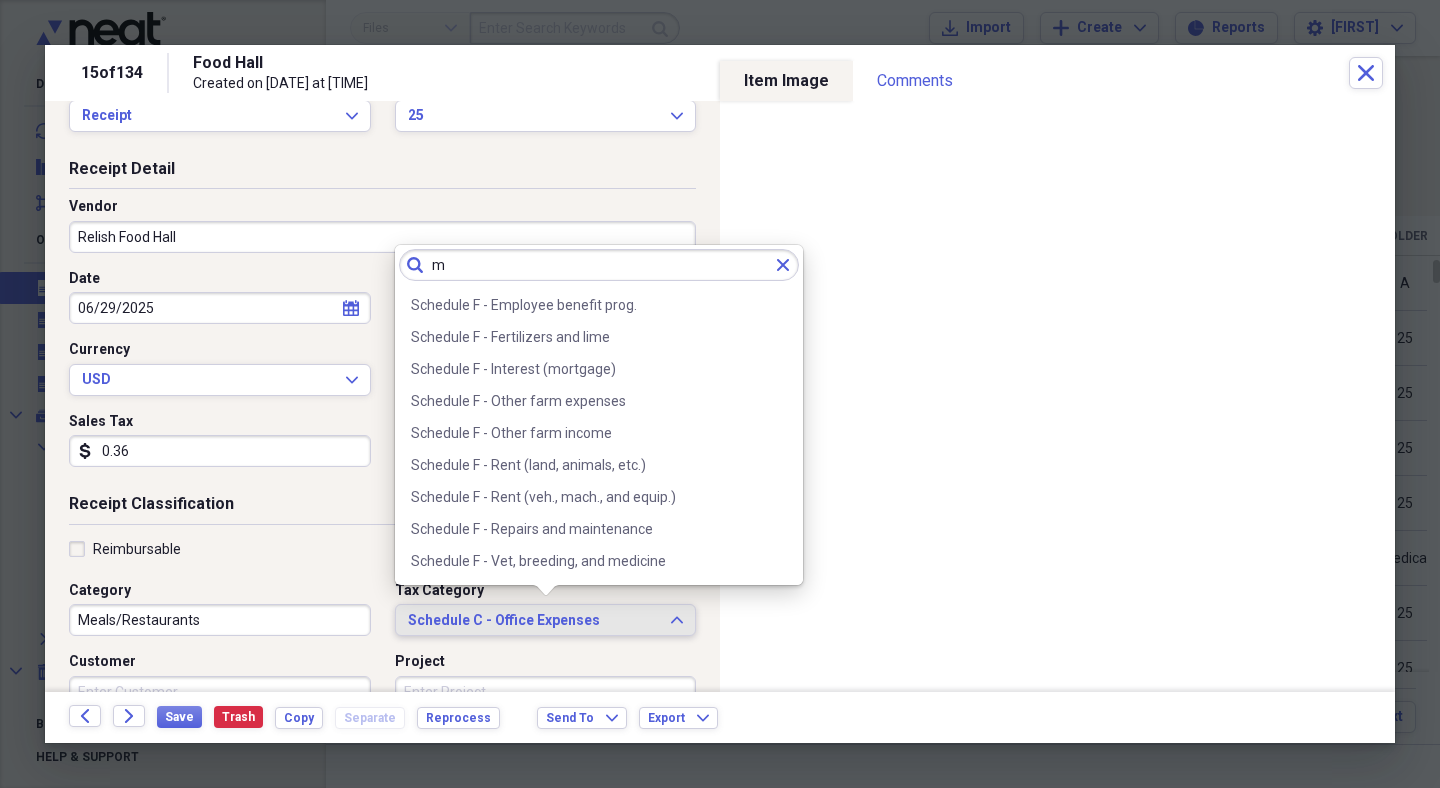 scroll, scrollTop: 0, scrollLeft: 0, axis: both 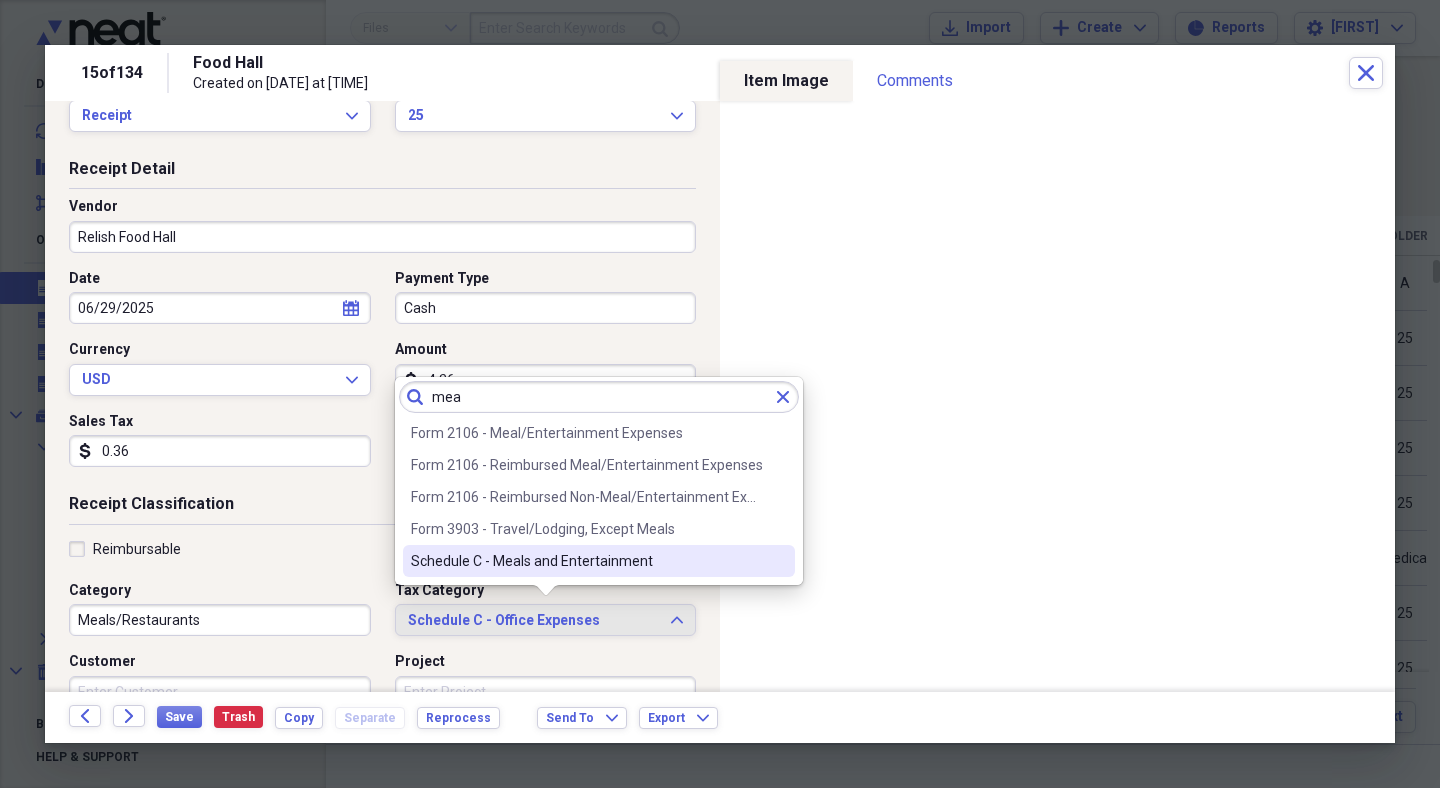 type on "mea" 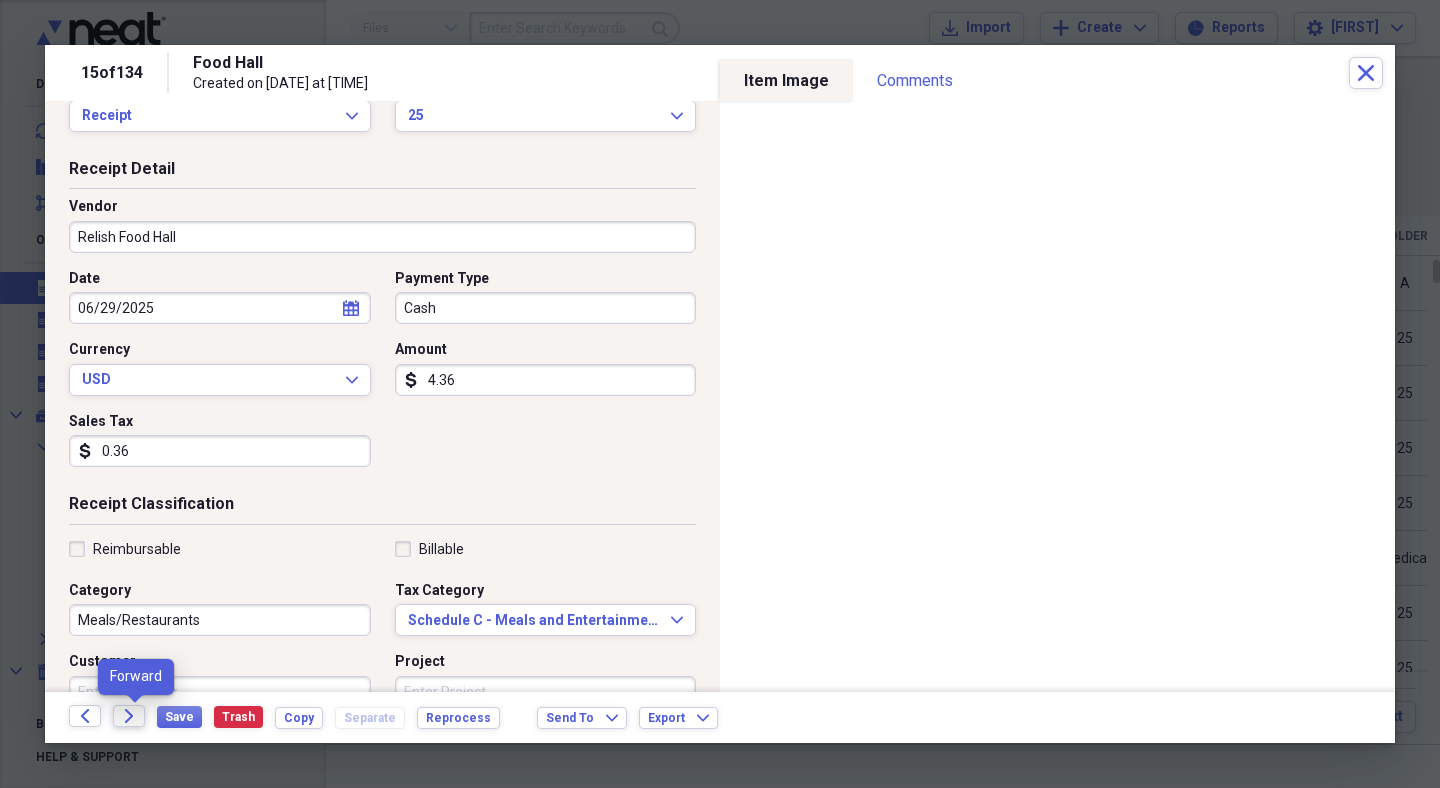 click on "Forward" 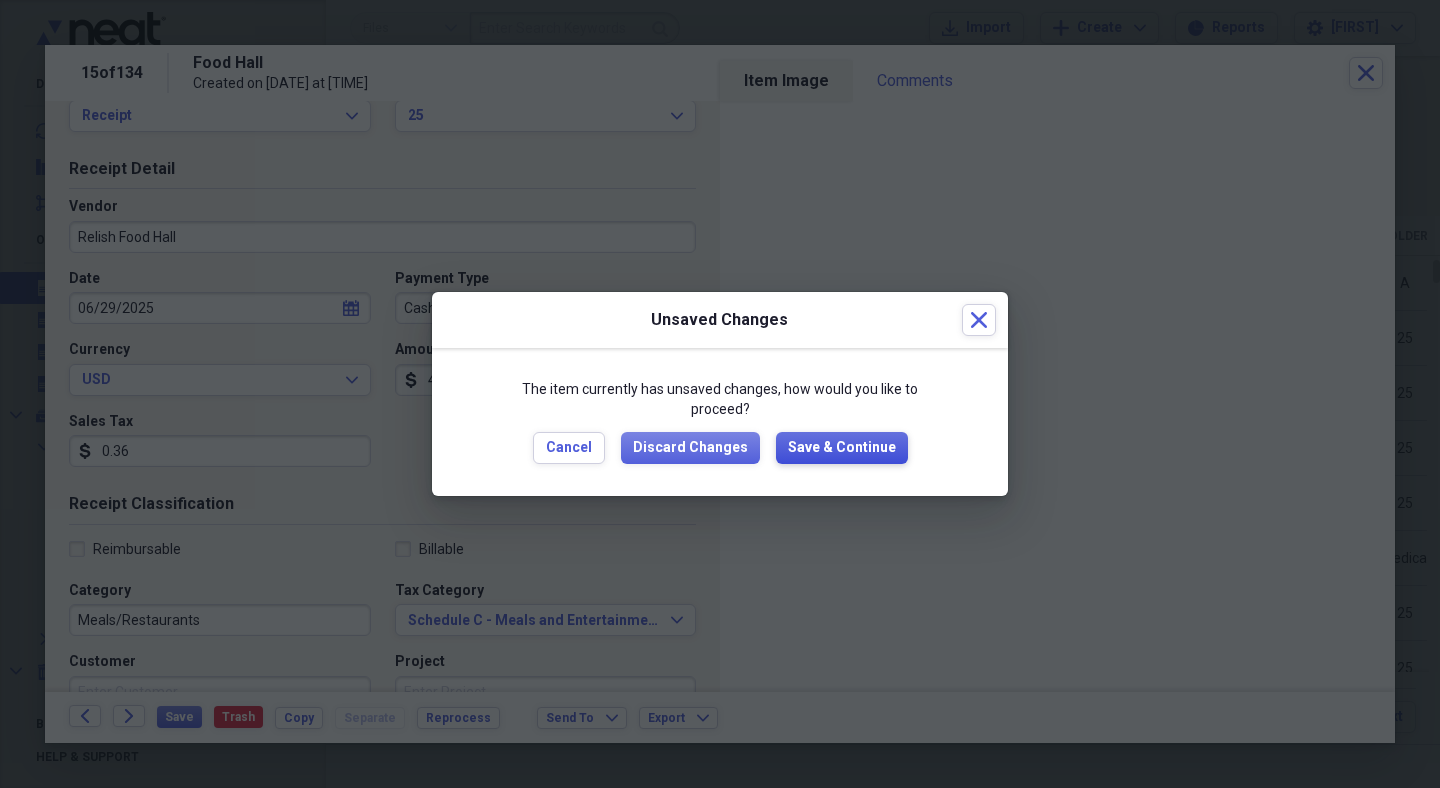 click on "Save & Continue" at bounding box center [842, 448] 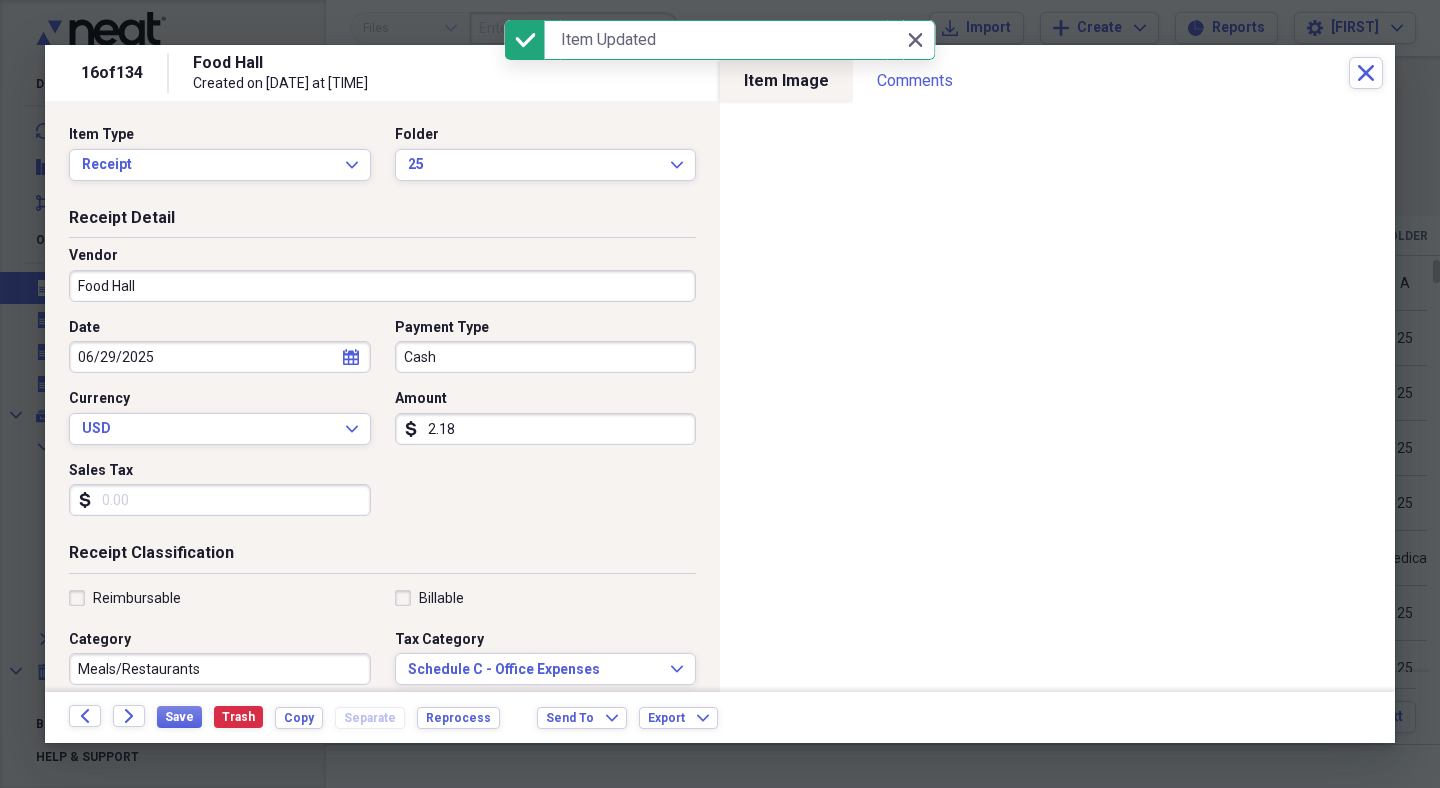 click on "Food Hall" at bounding box center [382, 286] 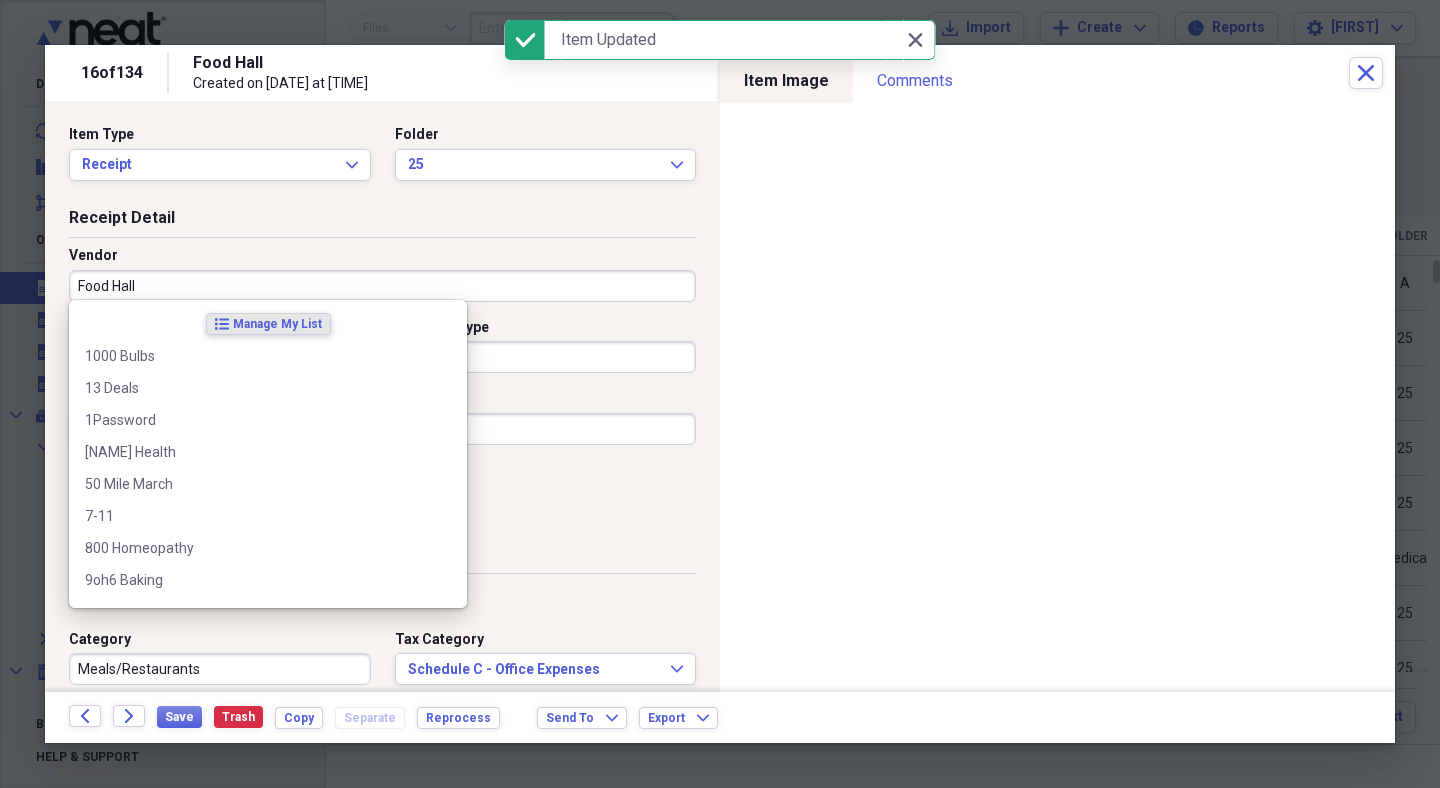 click on "Food Hall" at bounding box center [382, 286] 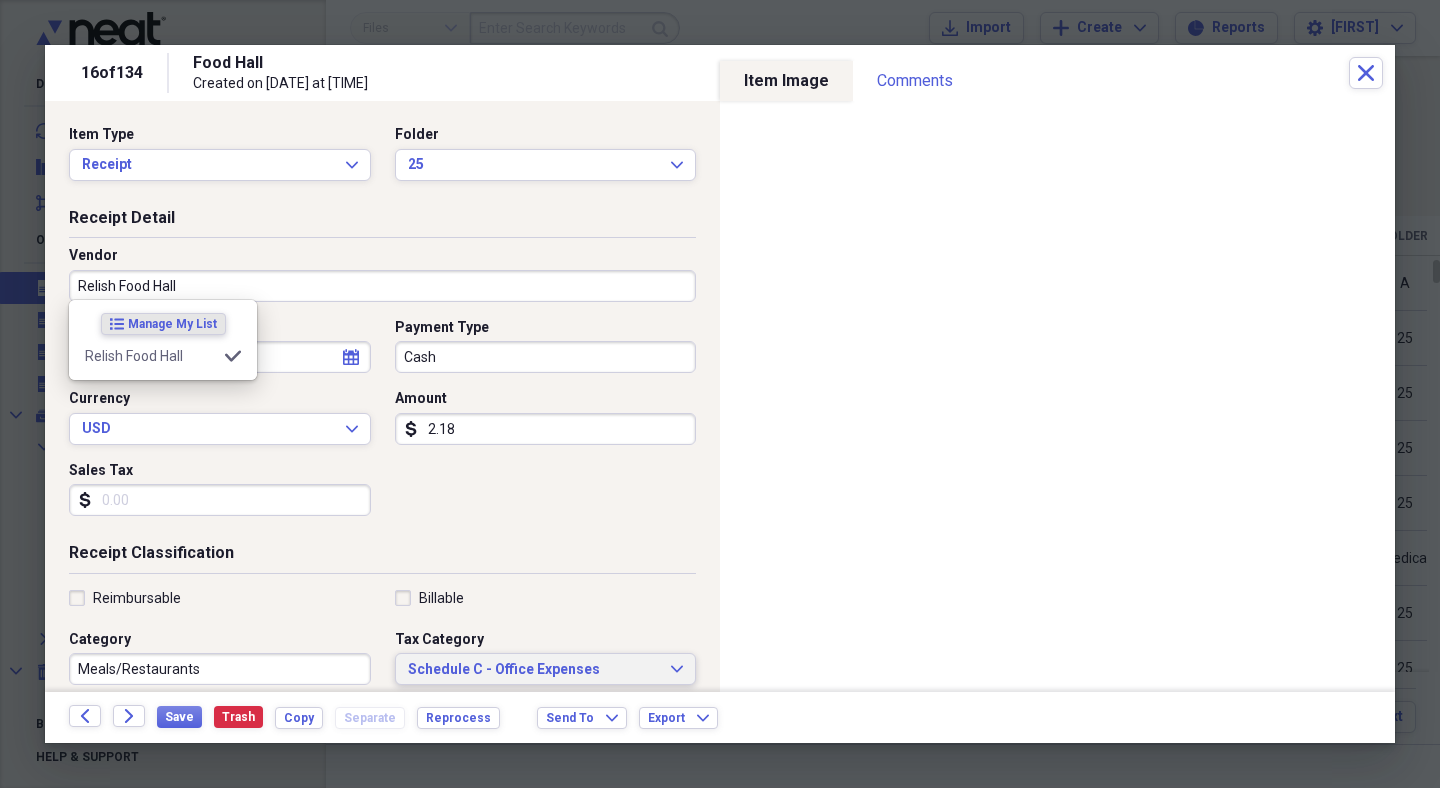 type on "Relish Food Hall" 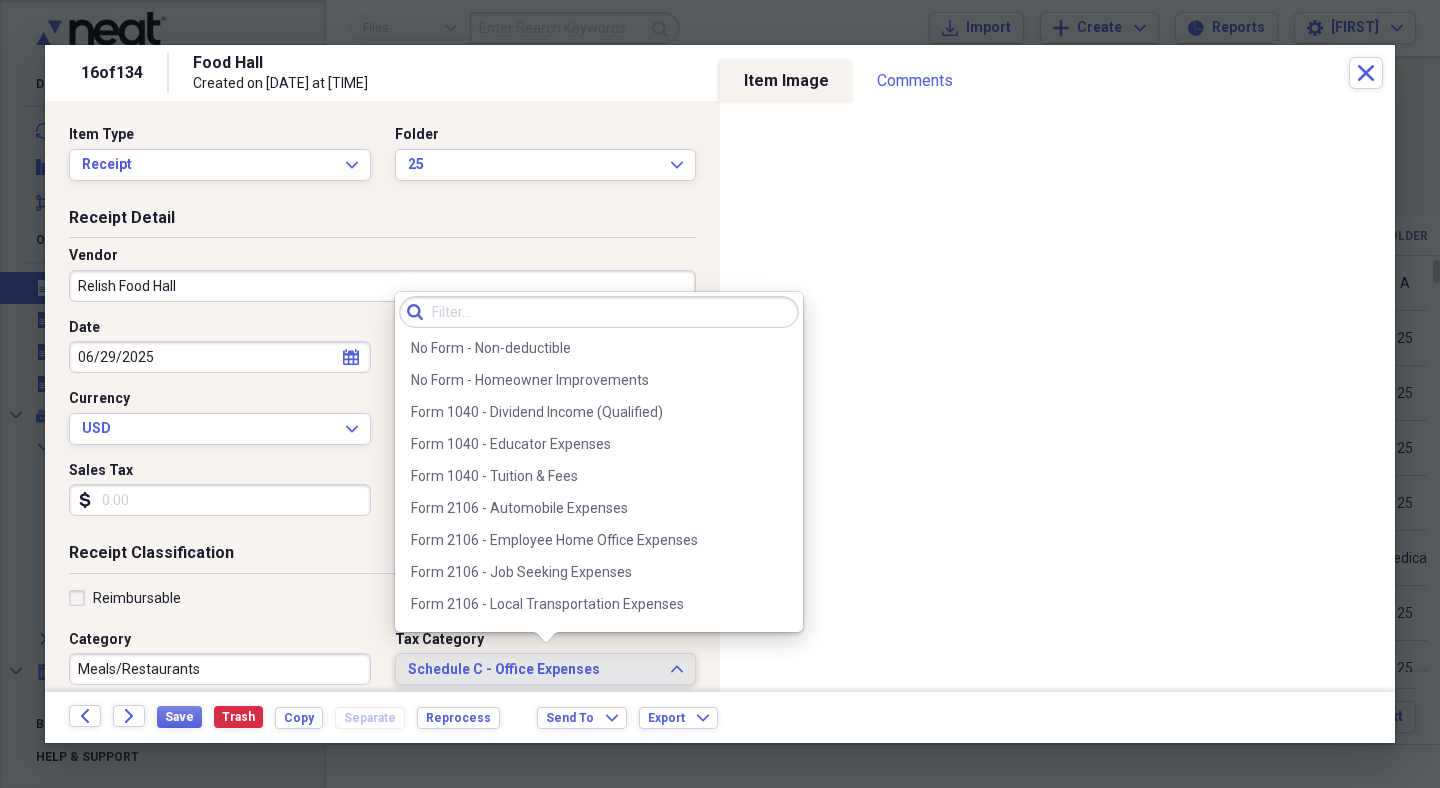 scroll, scrollTop: 2, scrollLeft: 0, axis: vertical 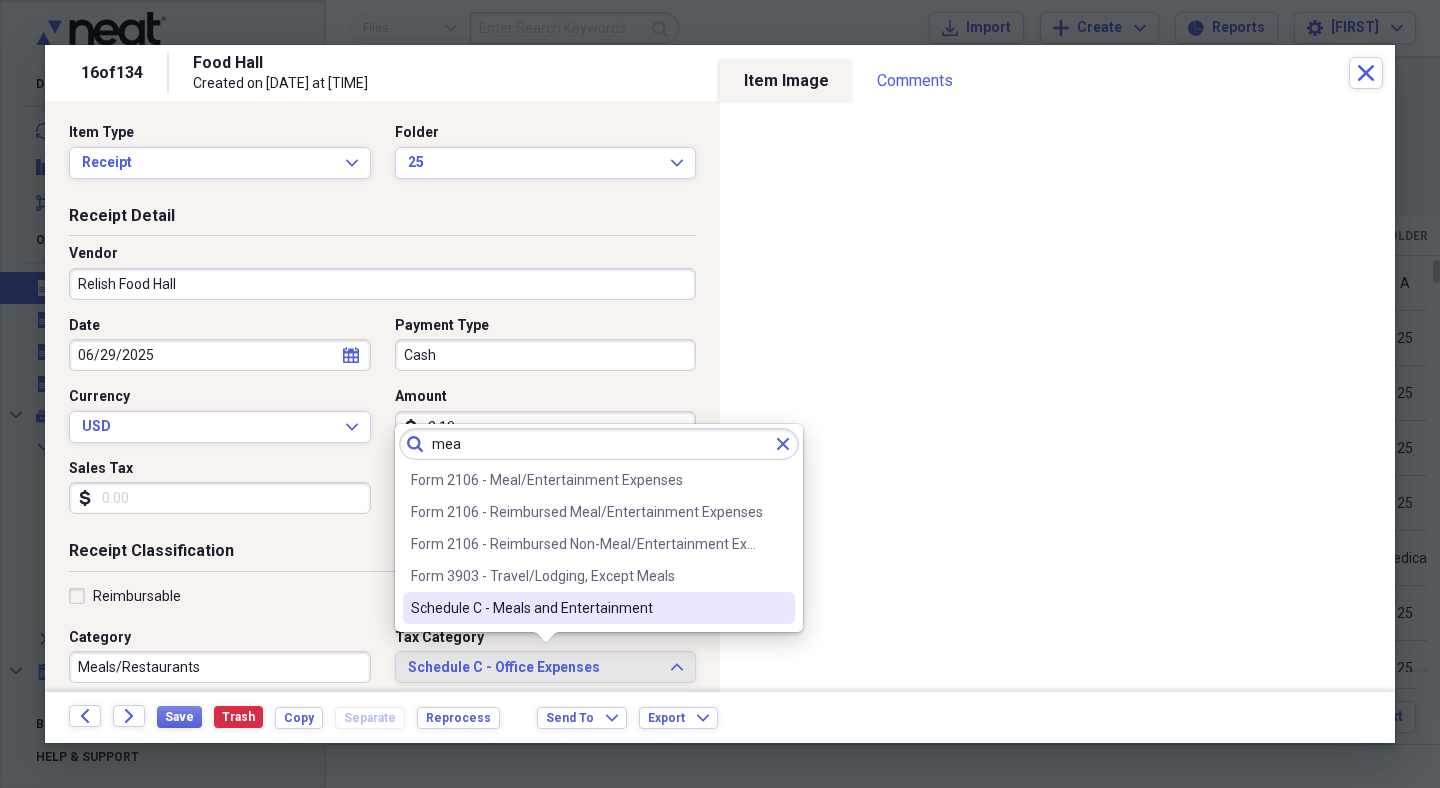 type on "mea" 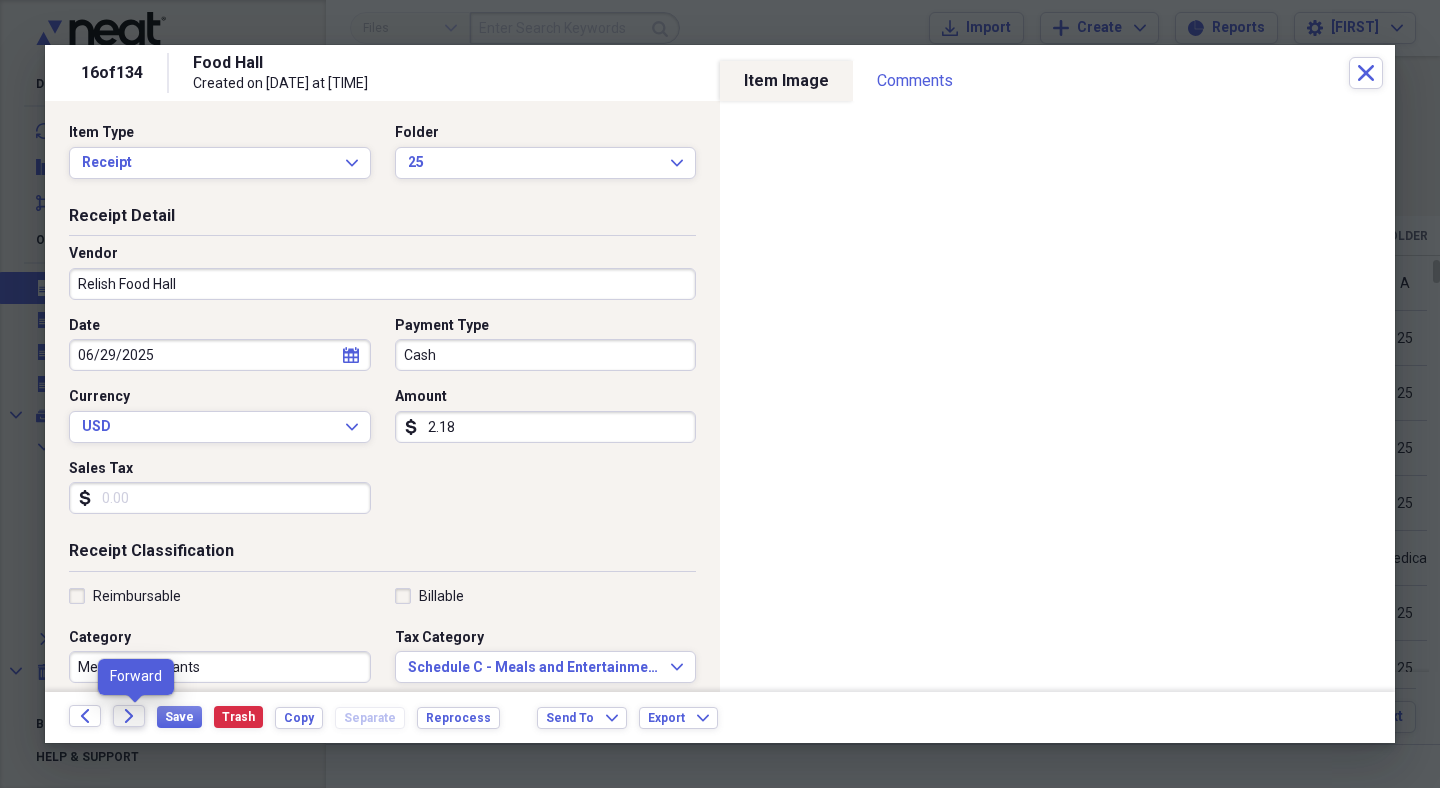 click on "Forward" 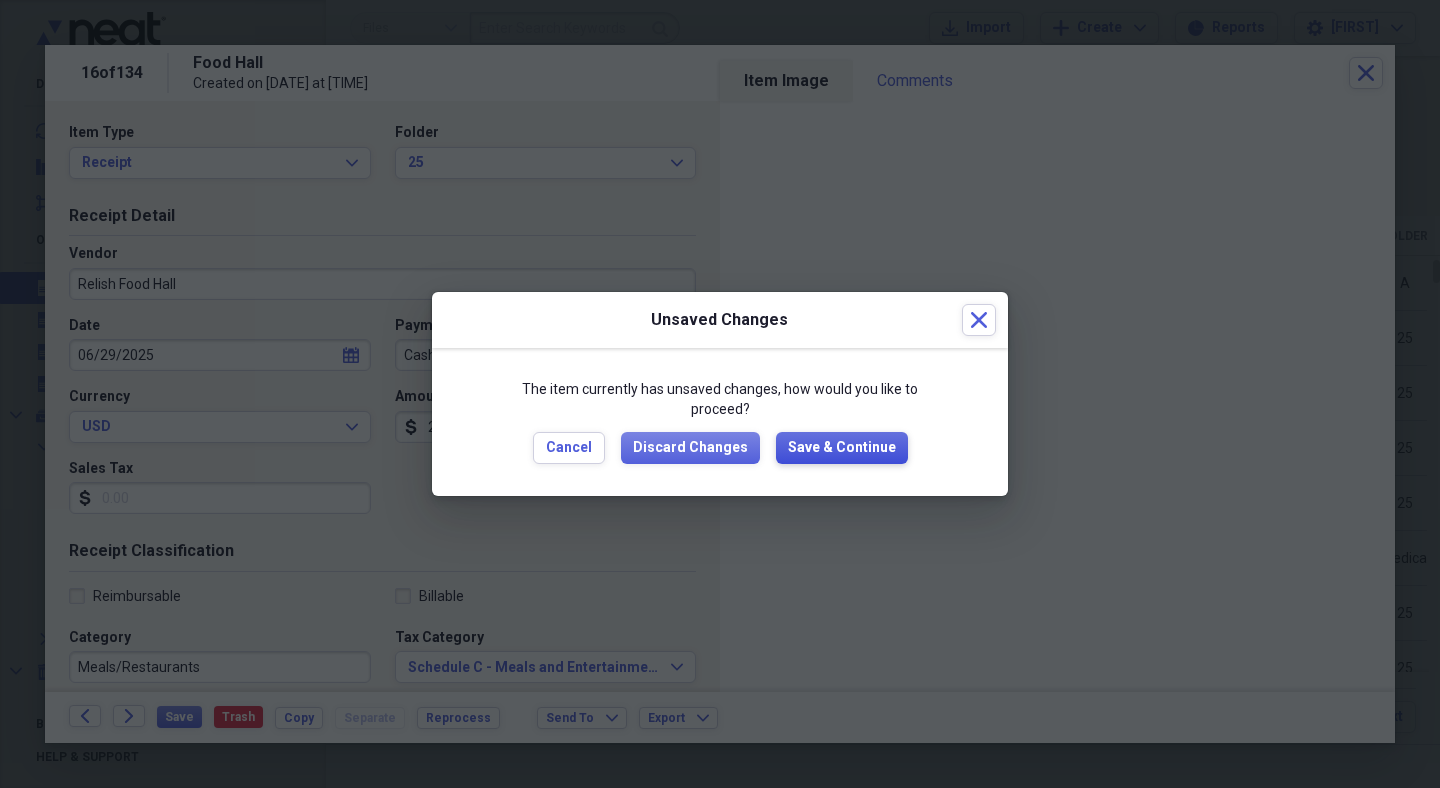 click on "Save & Continue" at bounding box center (842, 448) 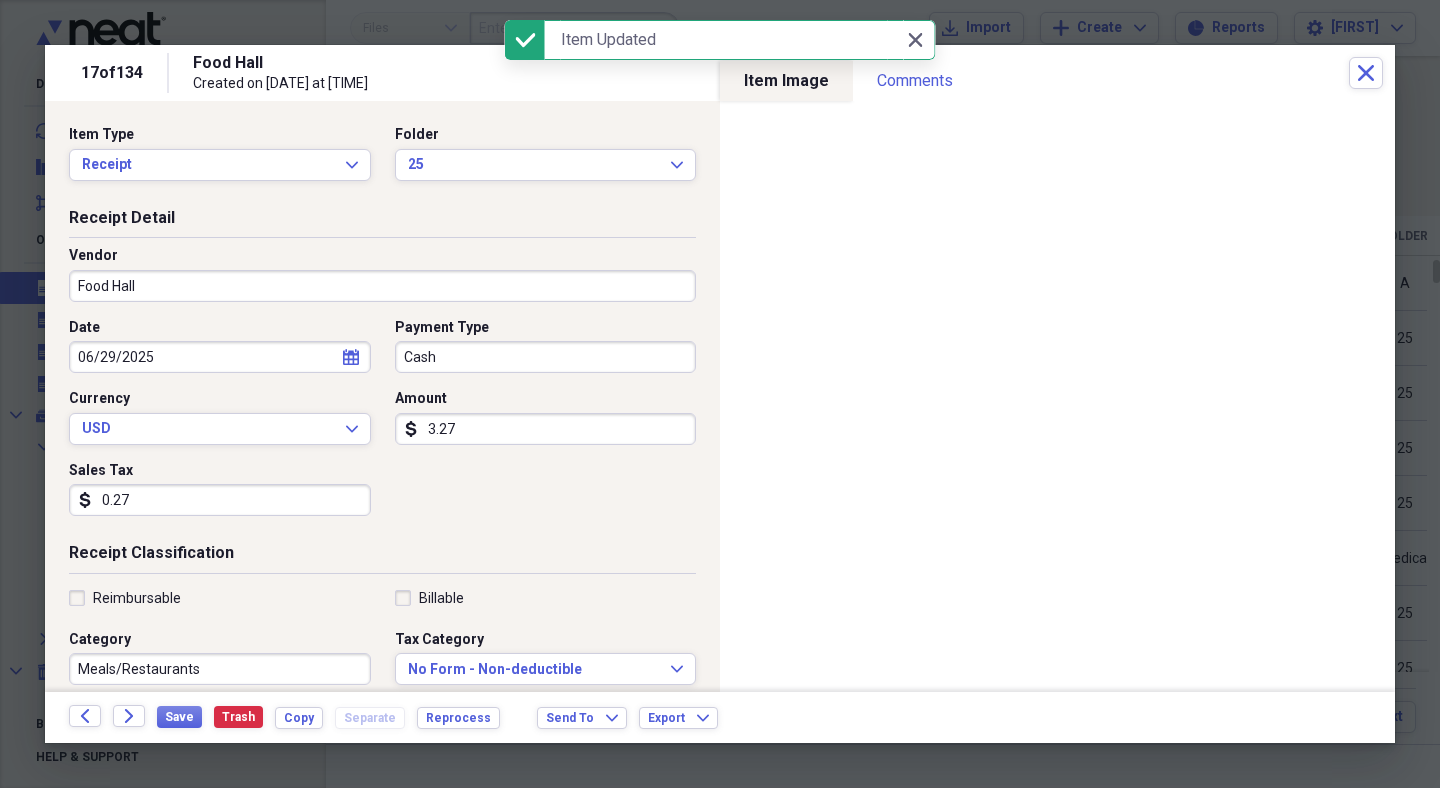 click on "Food Hall" at bounding box center [382, 286] 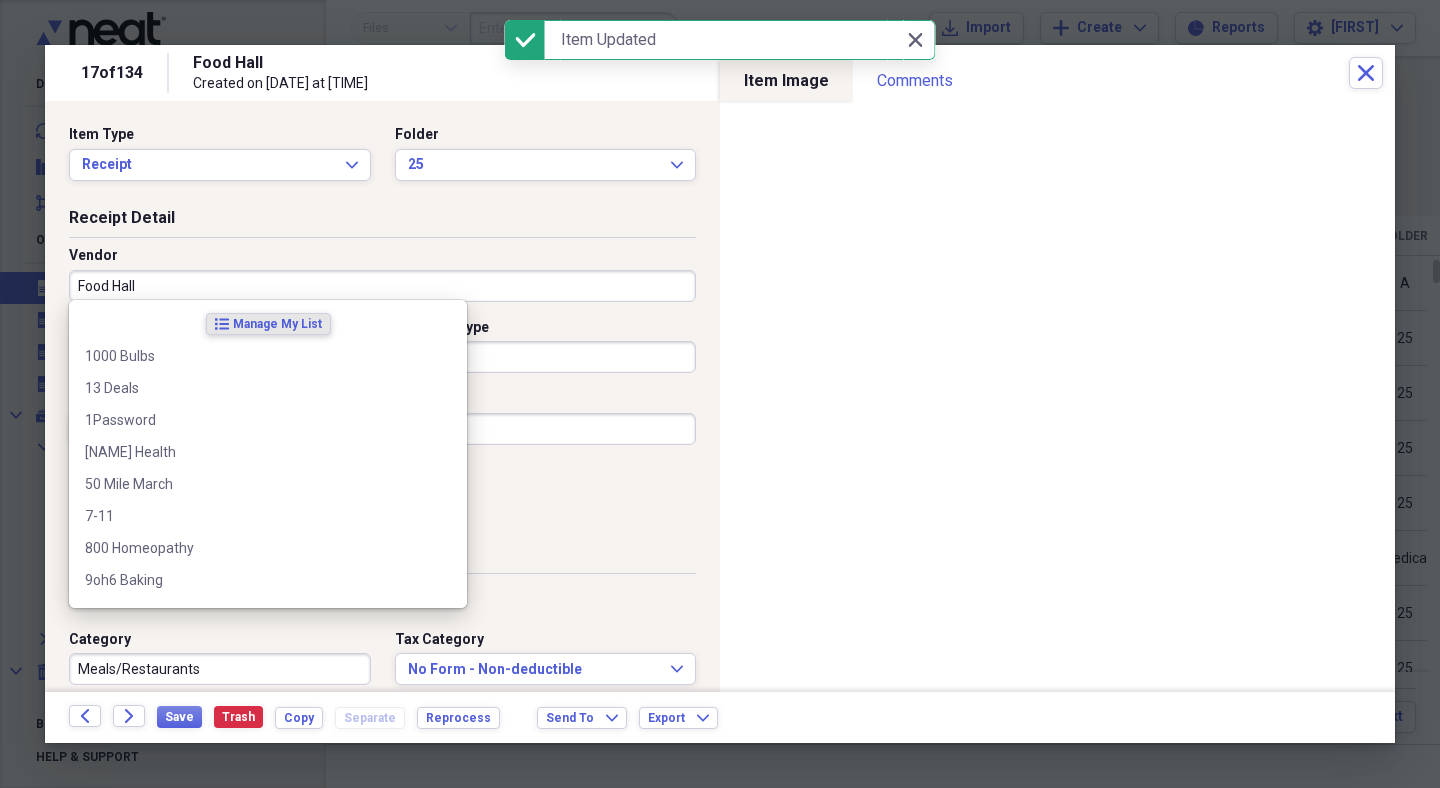 click on "Food Hall" at bounding box center (382, 286) 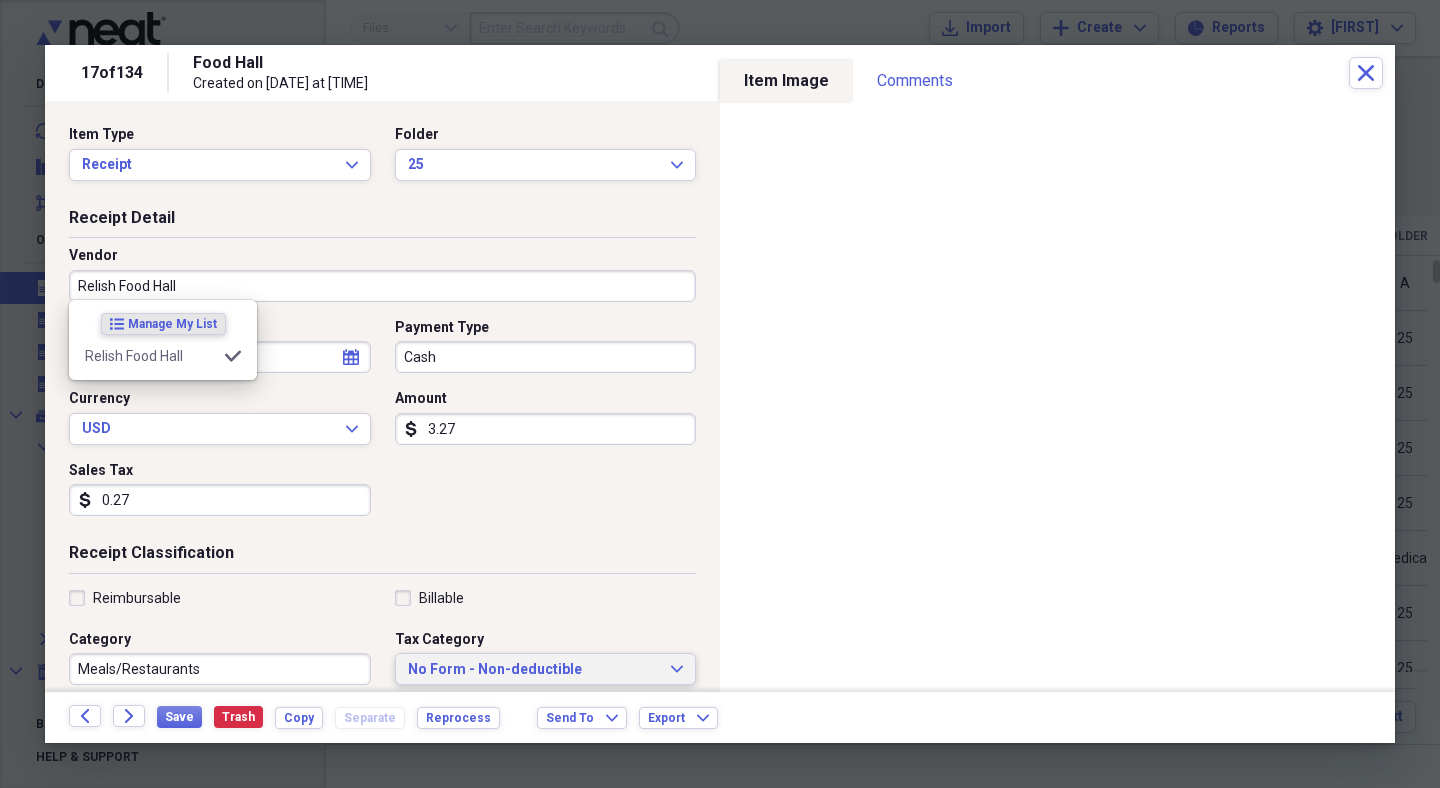 type on "Relish Food Hall" 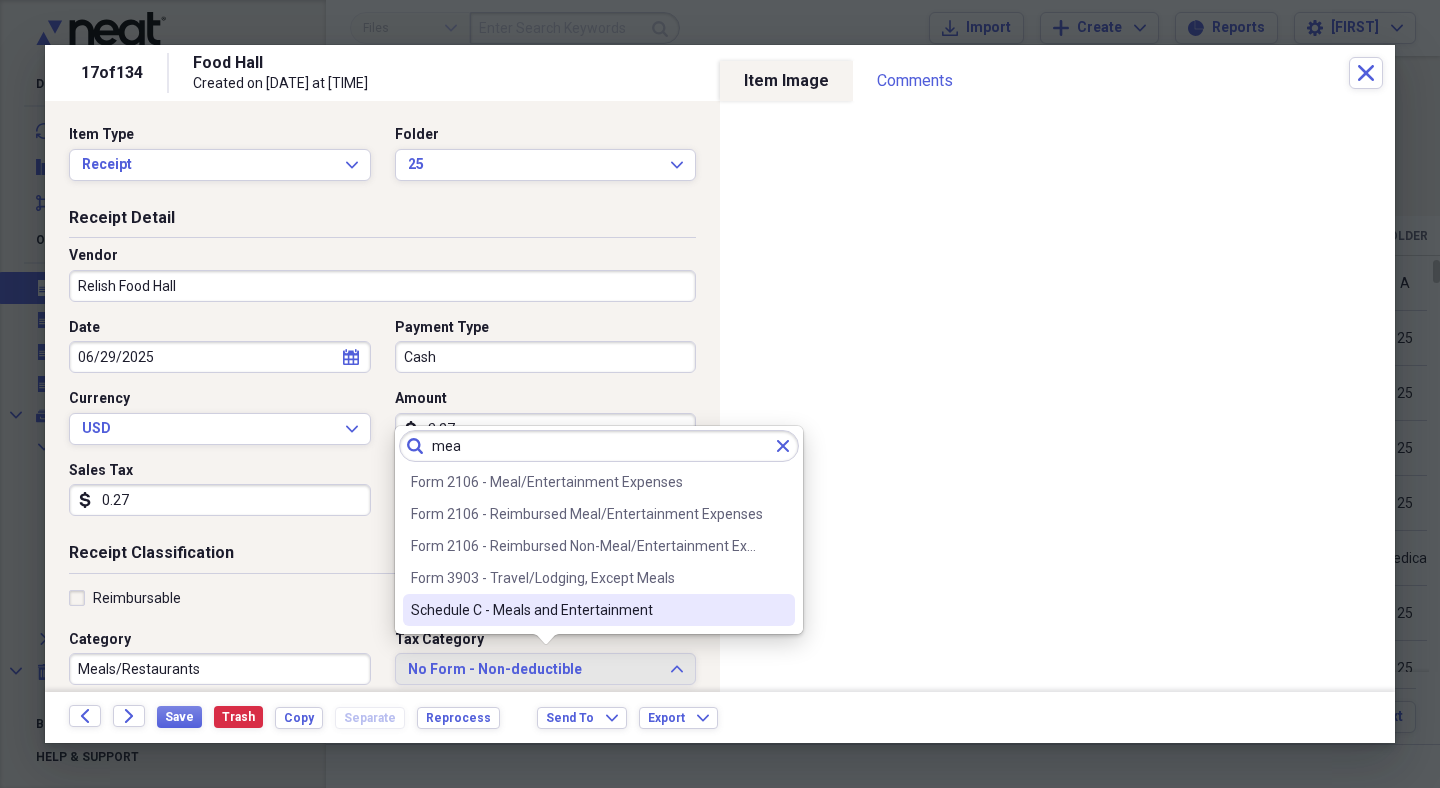 type on "mea" 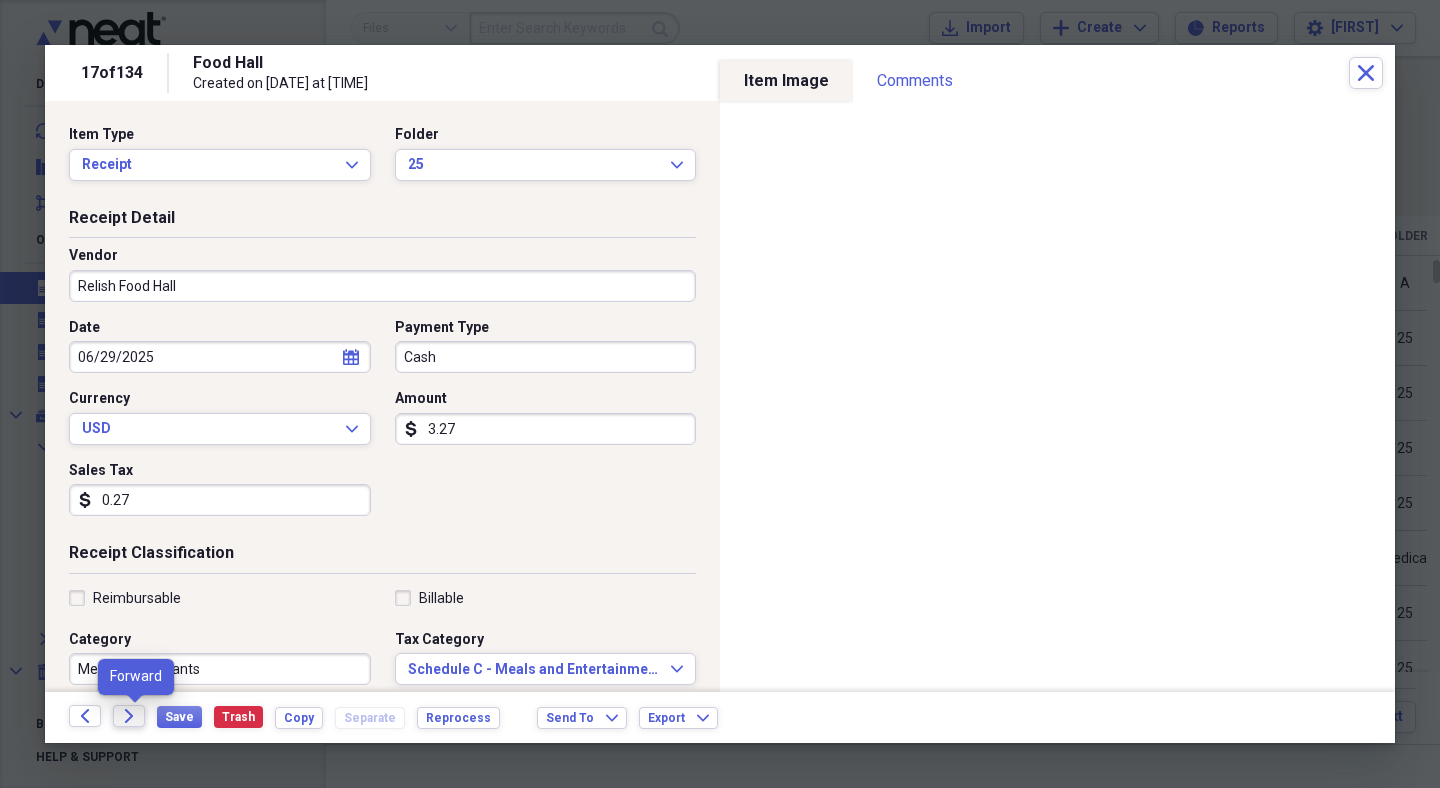click on "Forward" at bounding box center (129, 716) 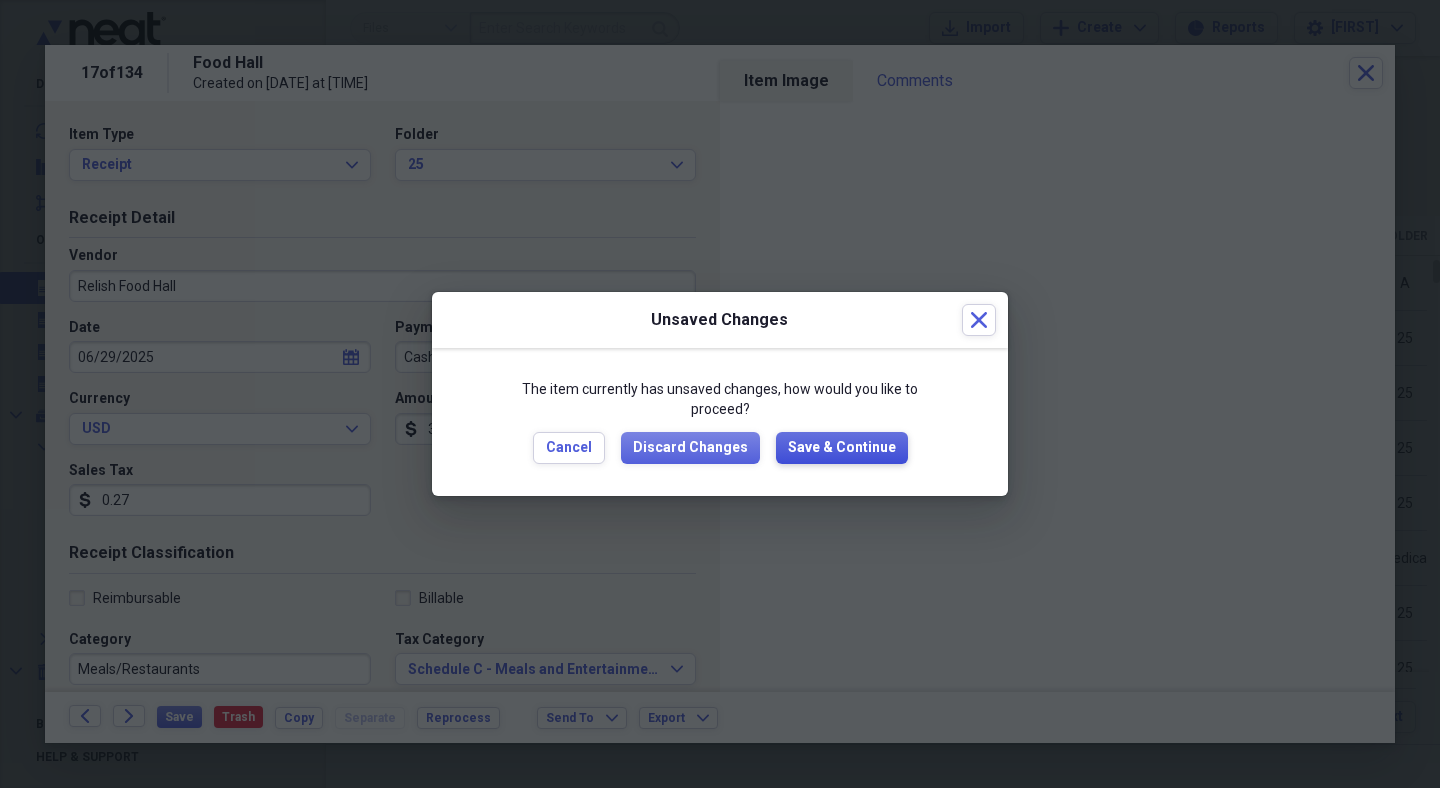 click on "Save & Continue" at bounding box center [842, 448] 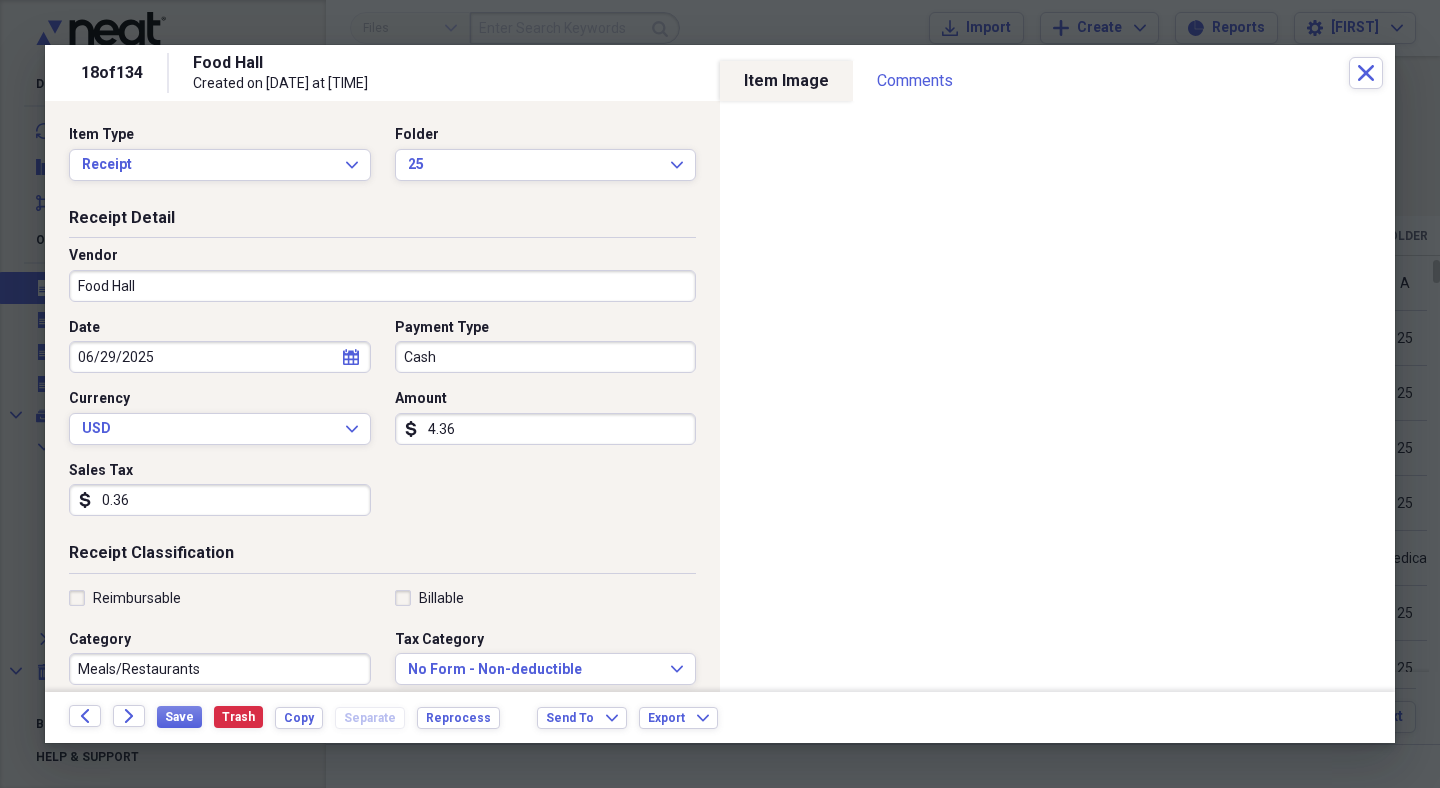 click on "Food Hall" at bounding box center (382, 286) 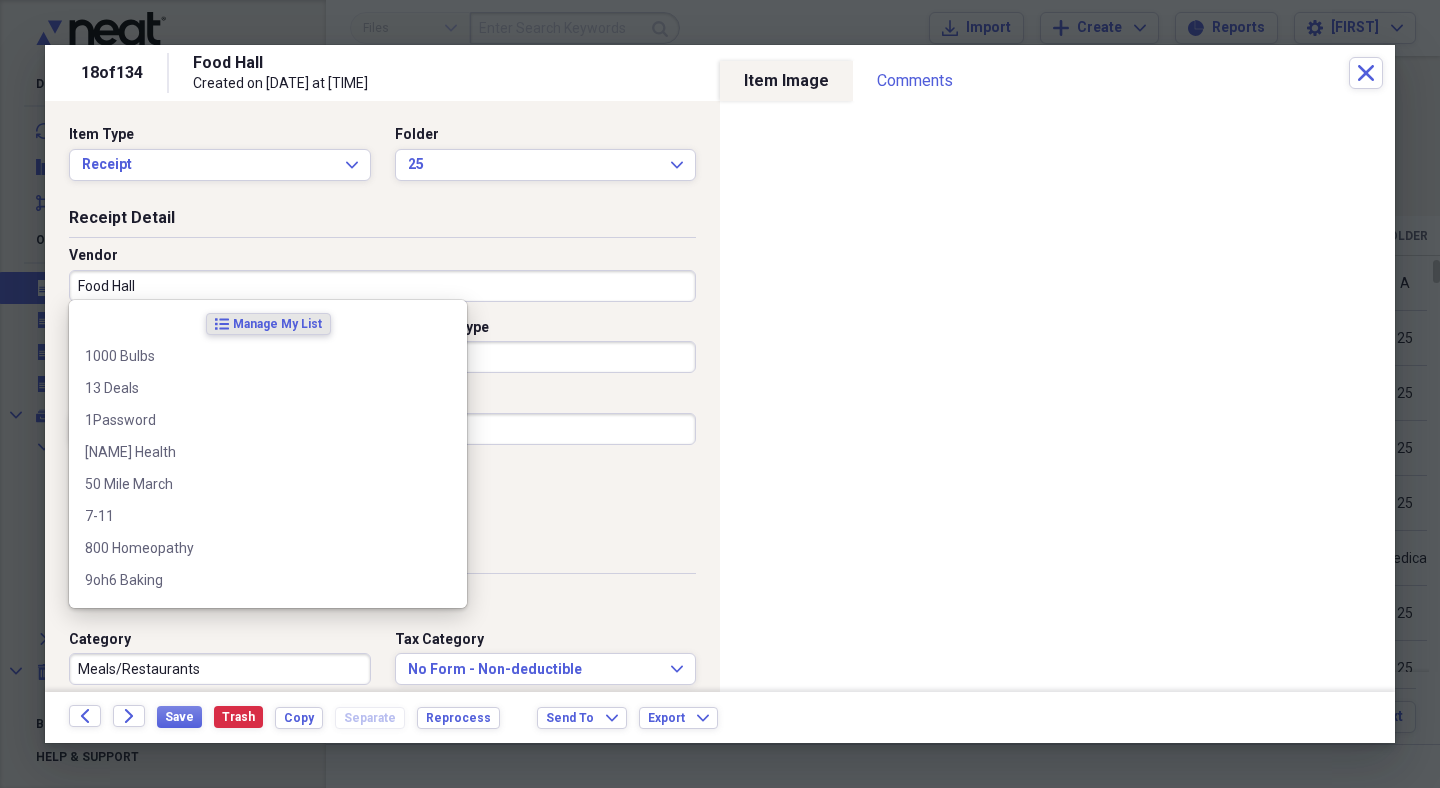 click on "Food Hall" at bounding box center (382, 286) 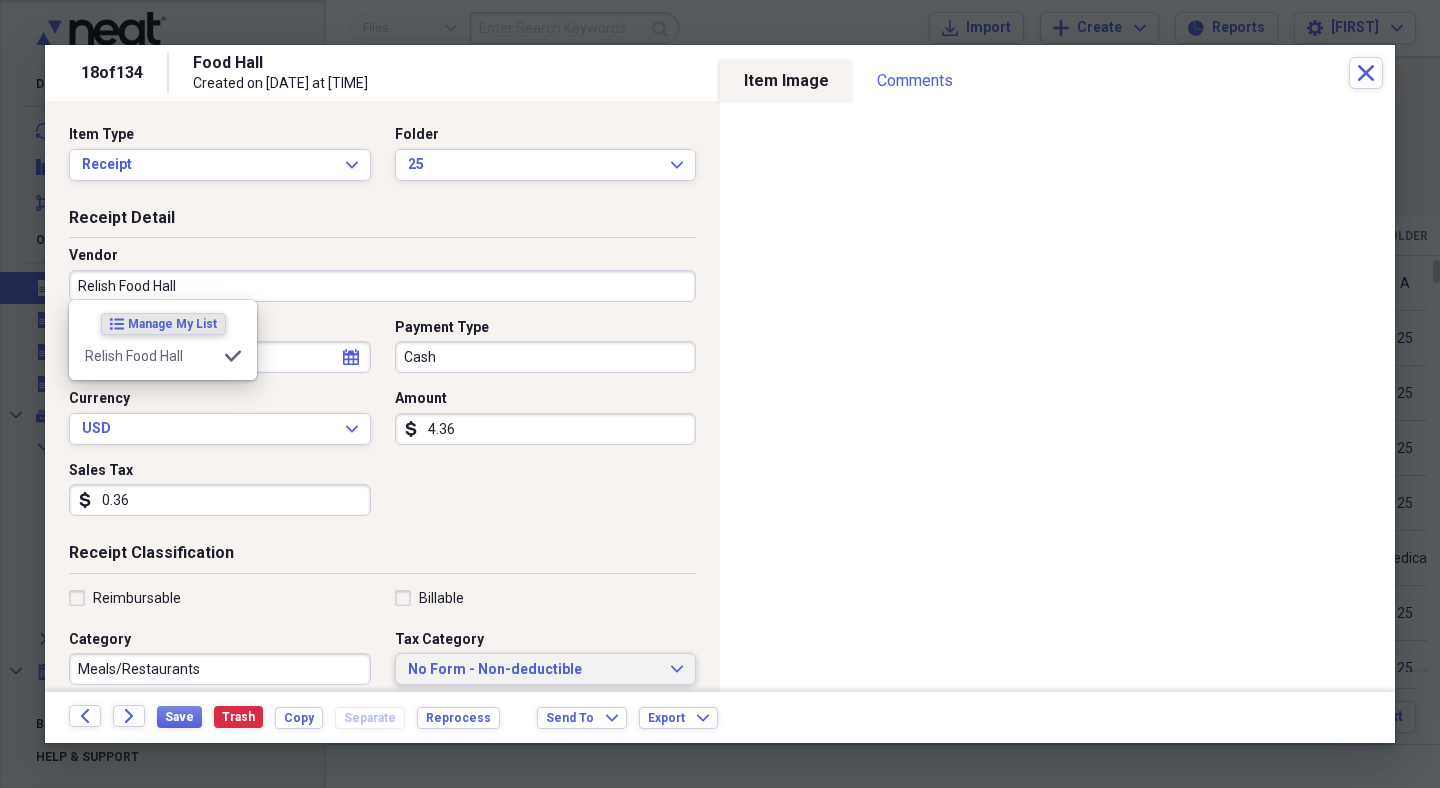 type on "Relish Food Hall" 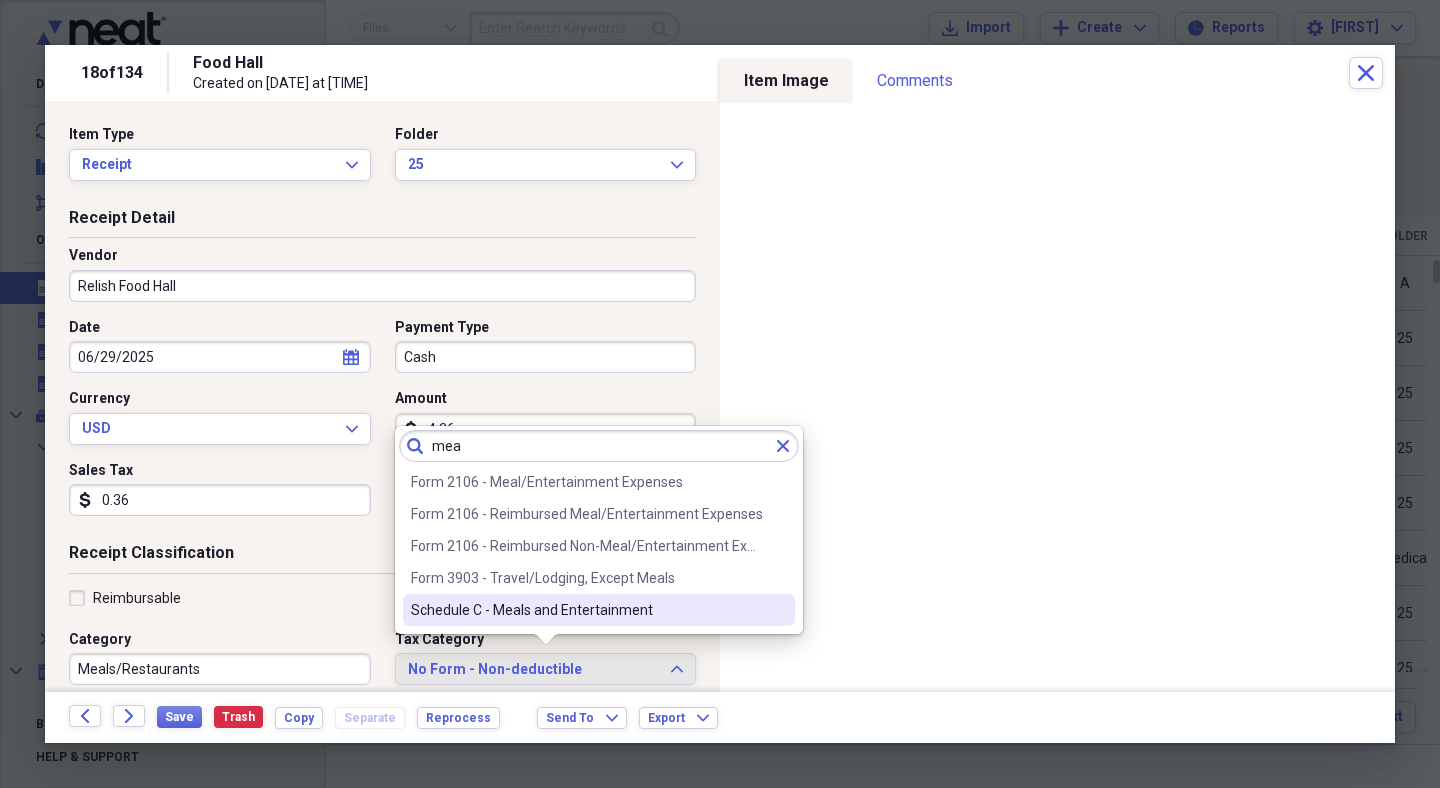 type on "mea" 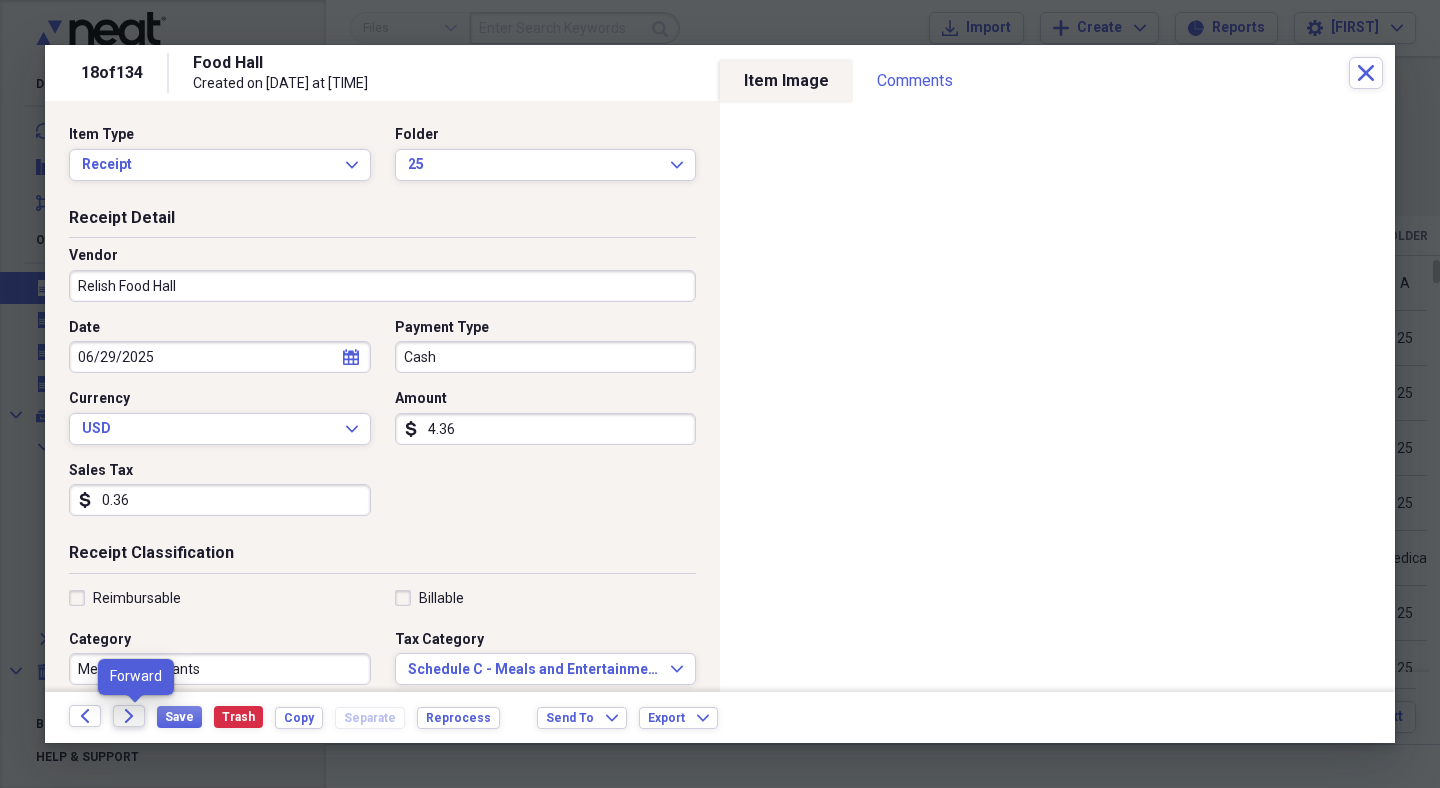 click on "Forward" 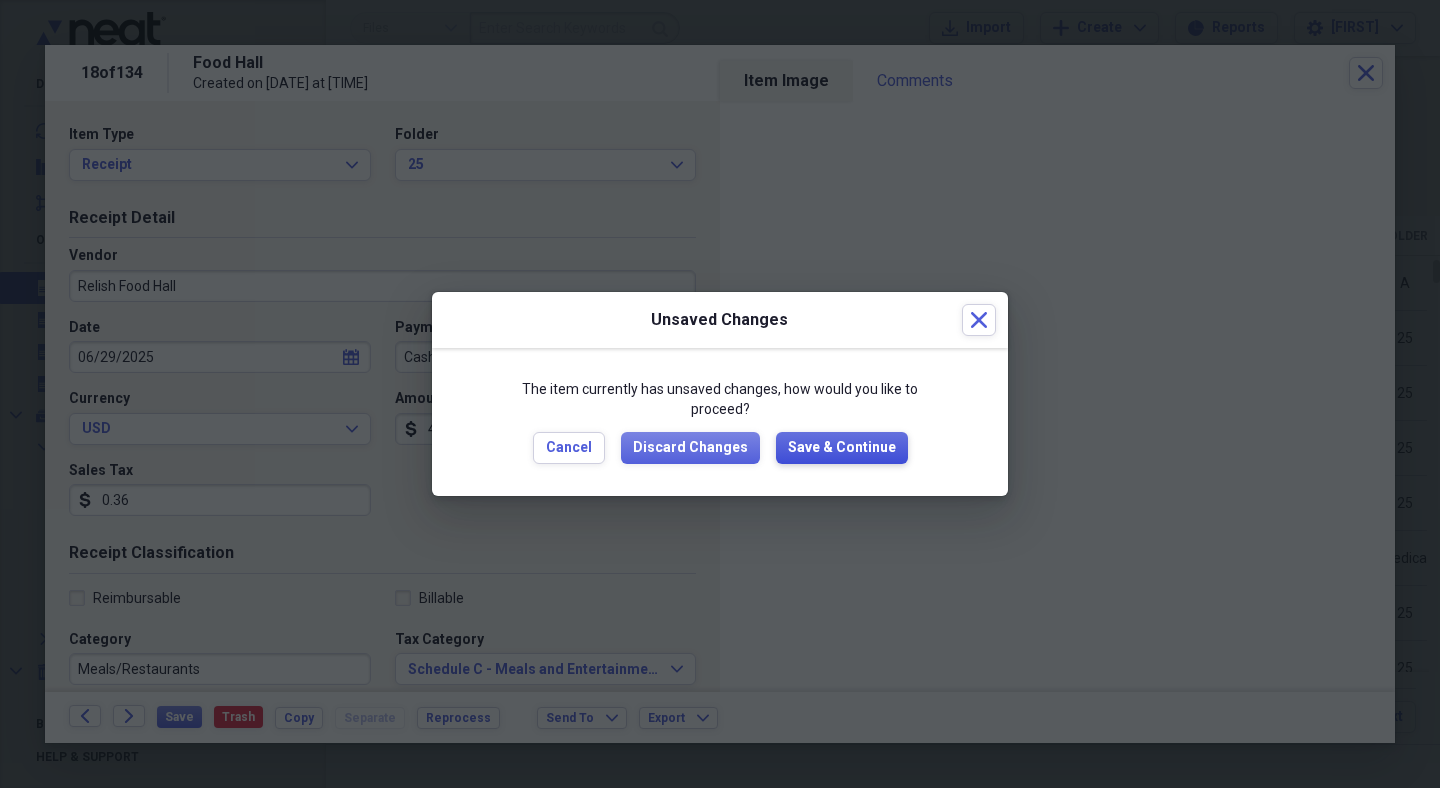 click on "Save & Continue" at bounding box center [842, 448] 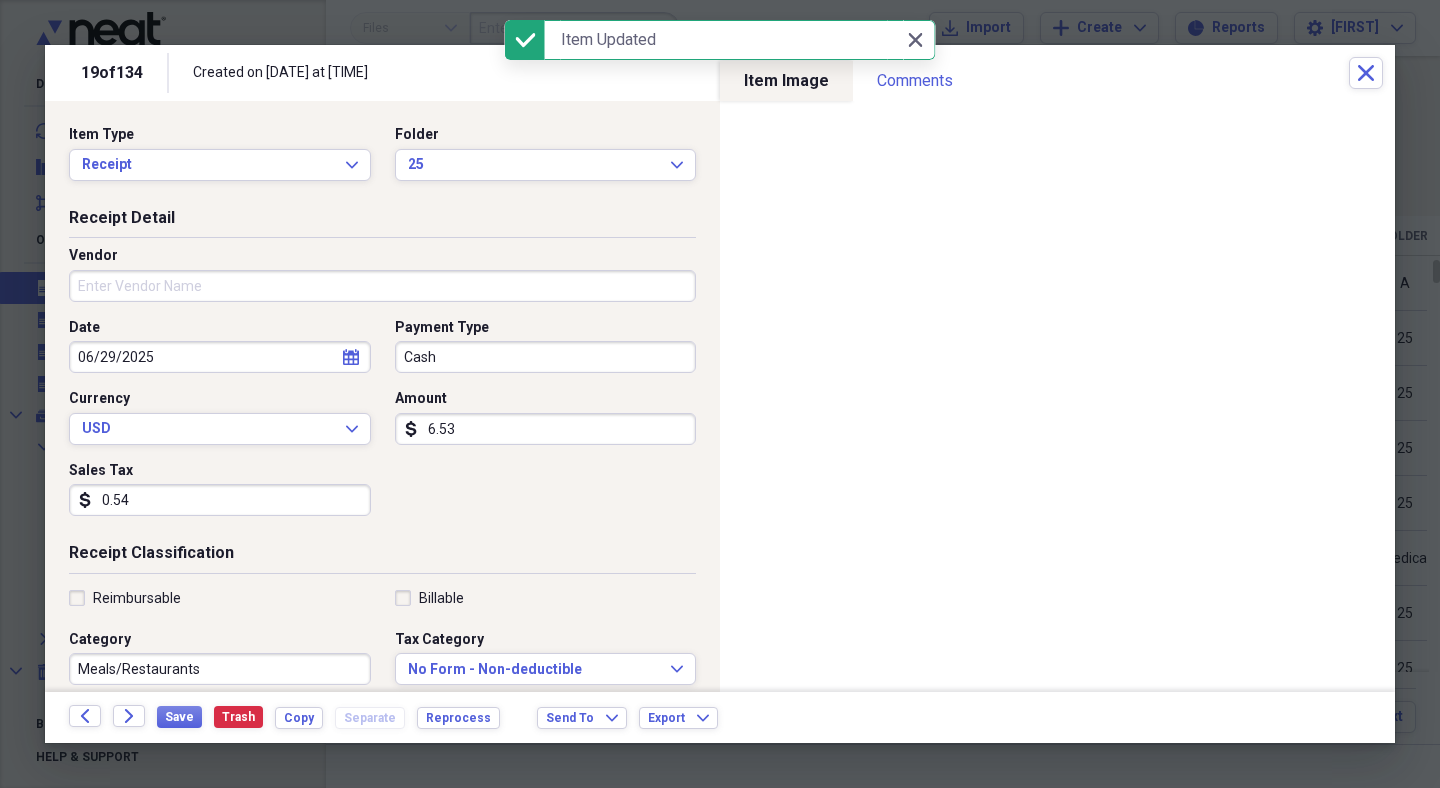 click on "Vendor" at bounding box center [382, 286] 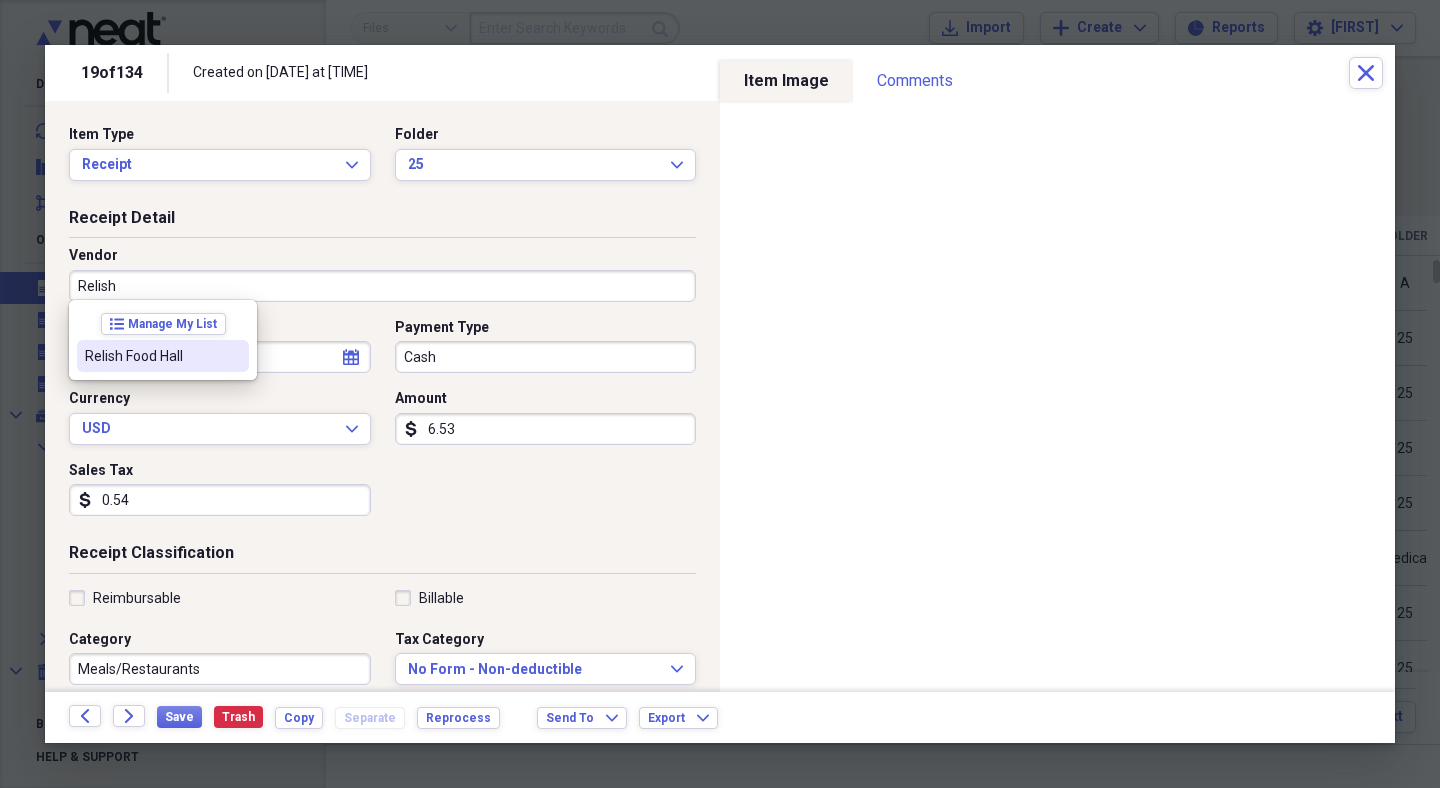 click on "Relish Food Hall" at bounding box center (151, 356) 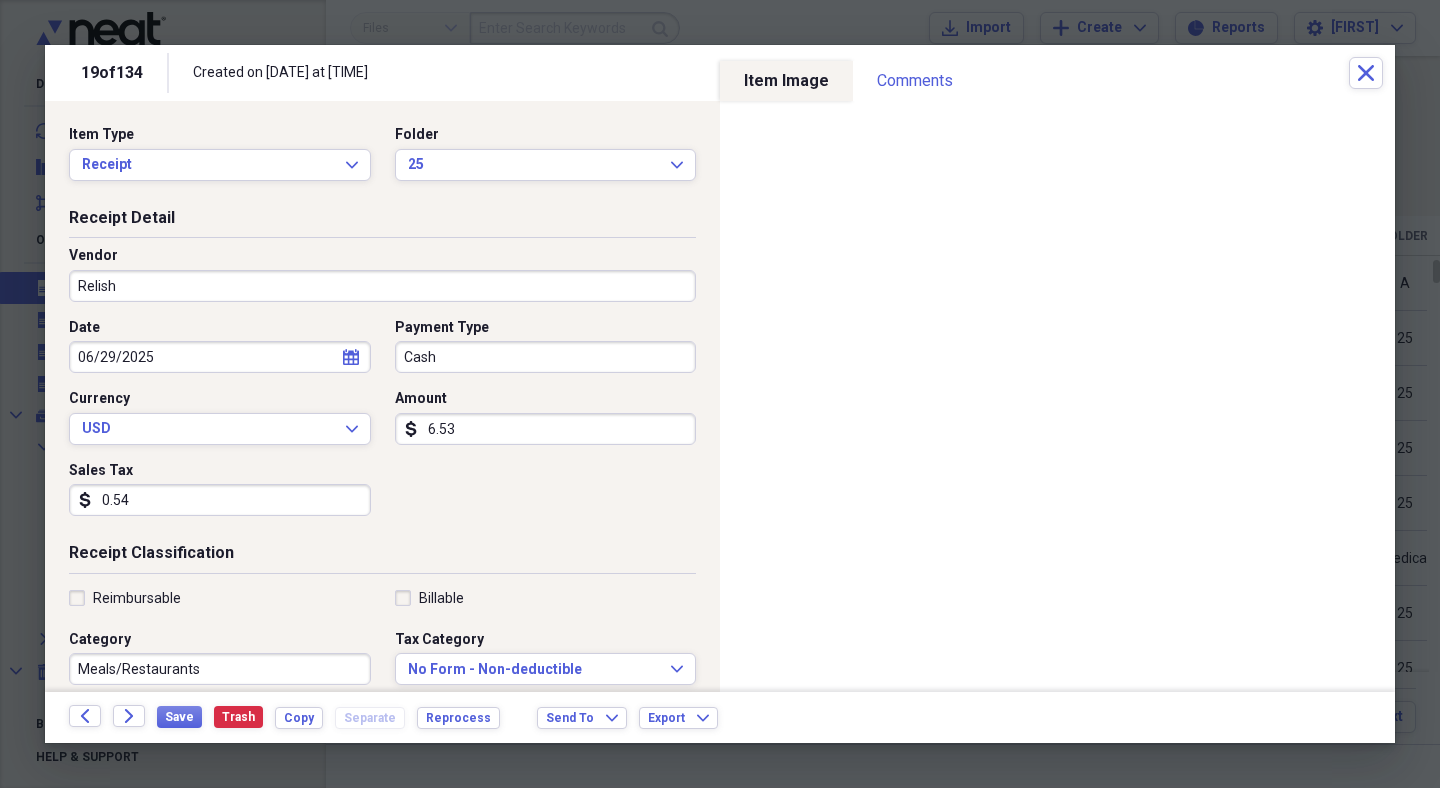 type on "Relish Food Hall" 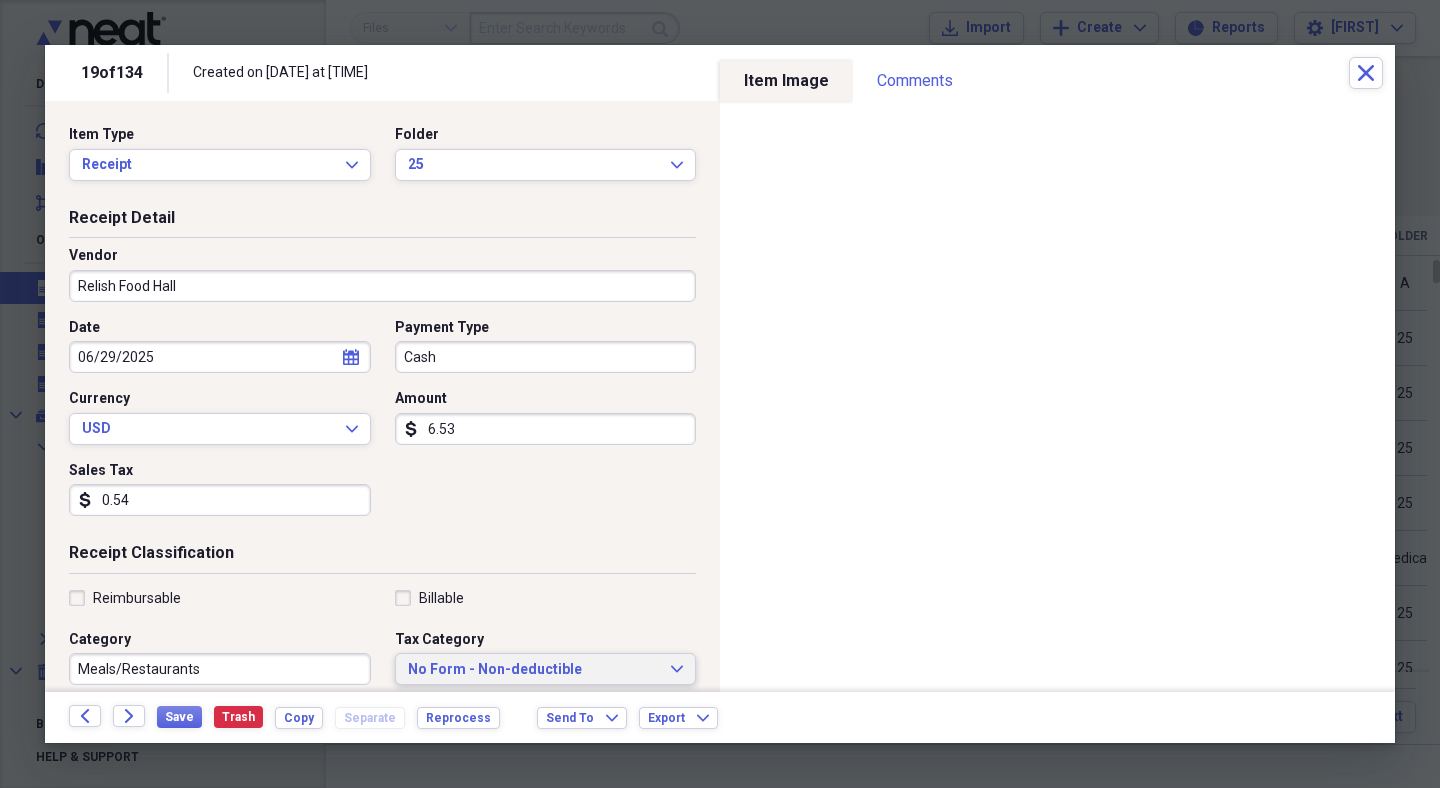click on "No Form - Non-deductible Expand" at bounding box center [546, 669] 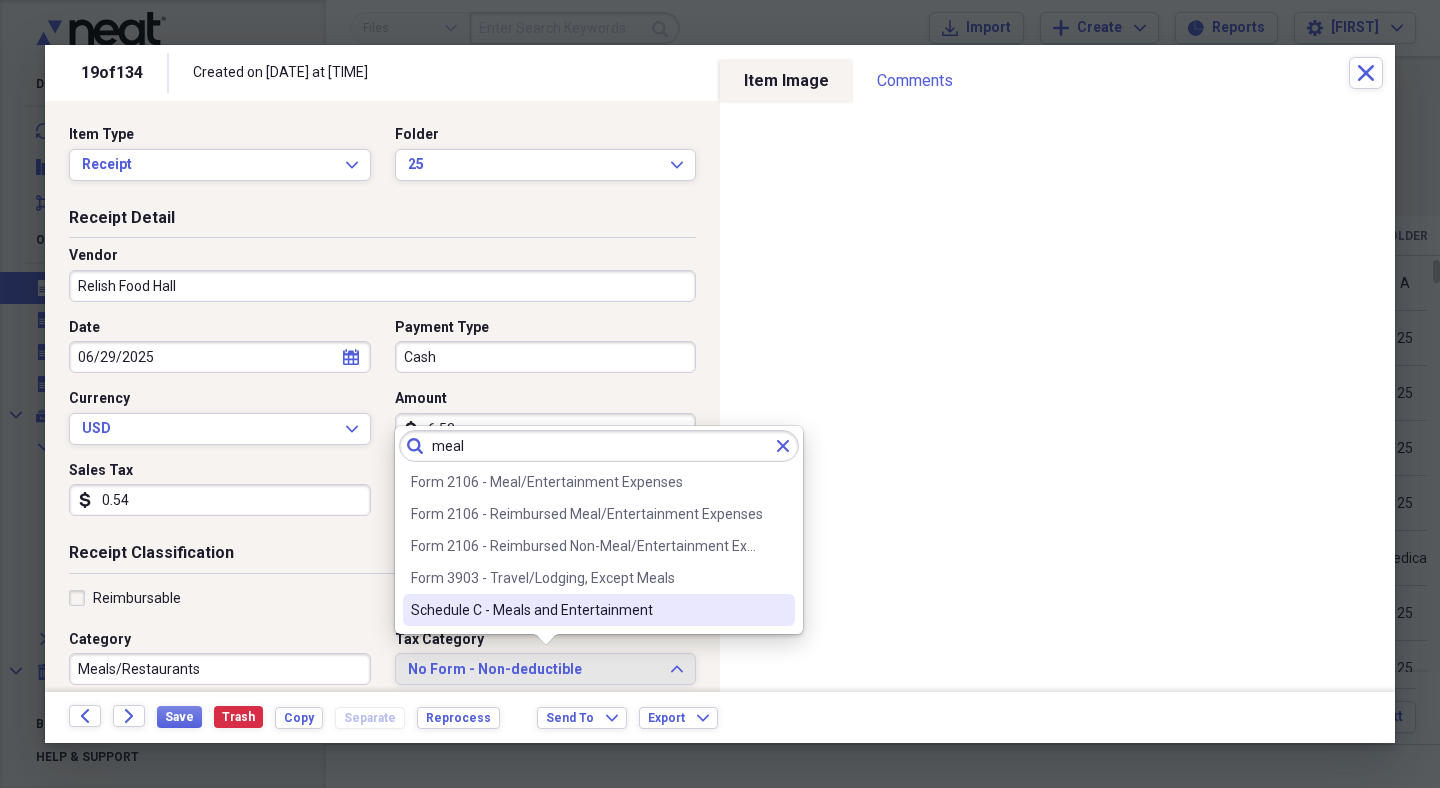 type on "meal" 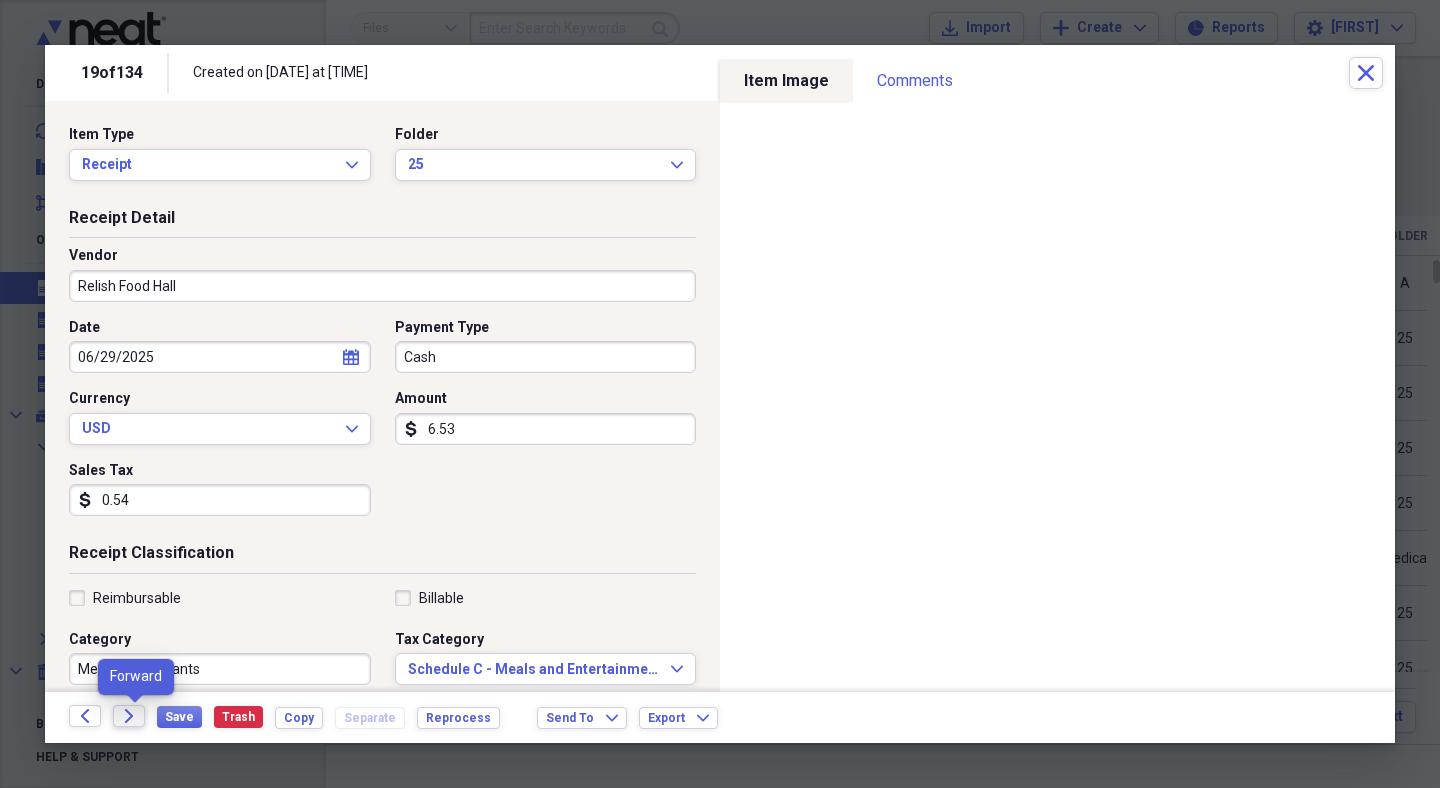 click on "Forward" 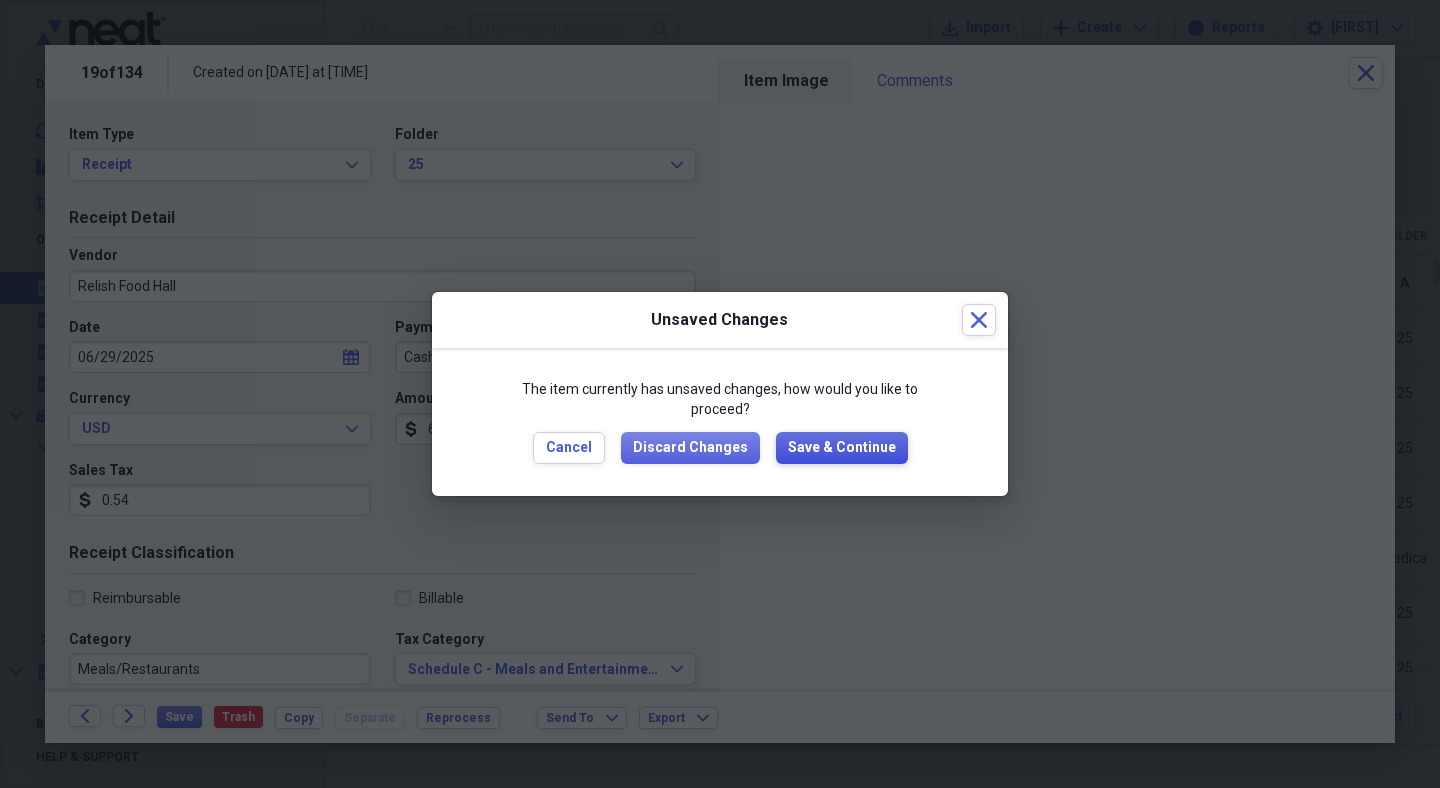 click on "Save & Continue" at bounding box center [842, 448] 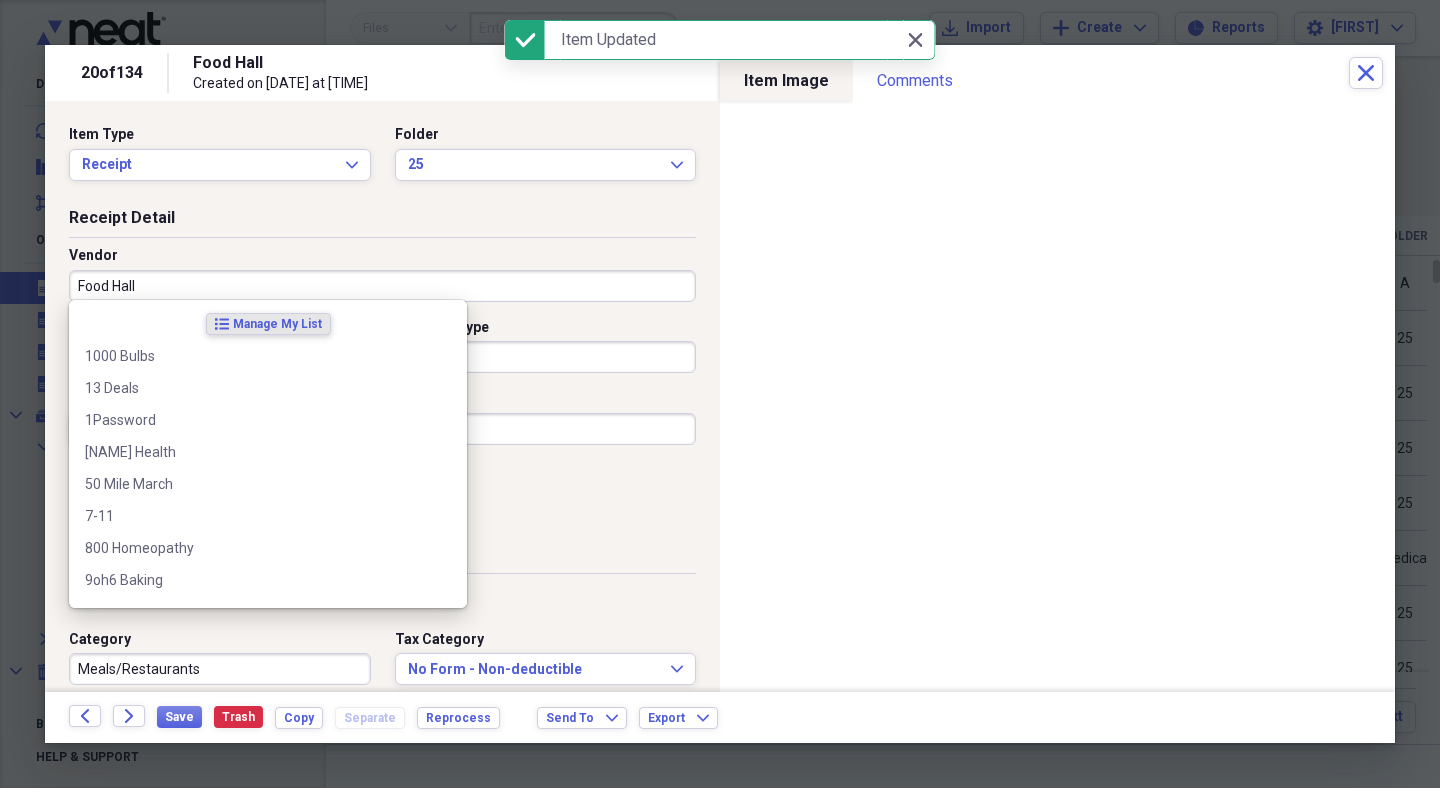 click on "Food Hall" at bounding box center [382, 286] 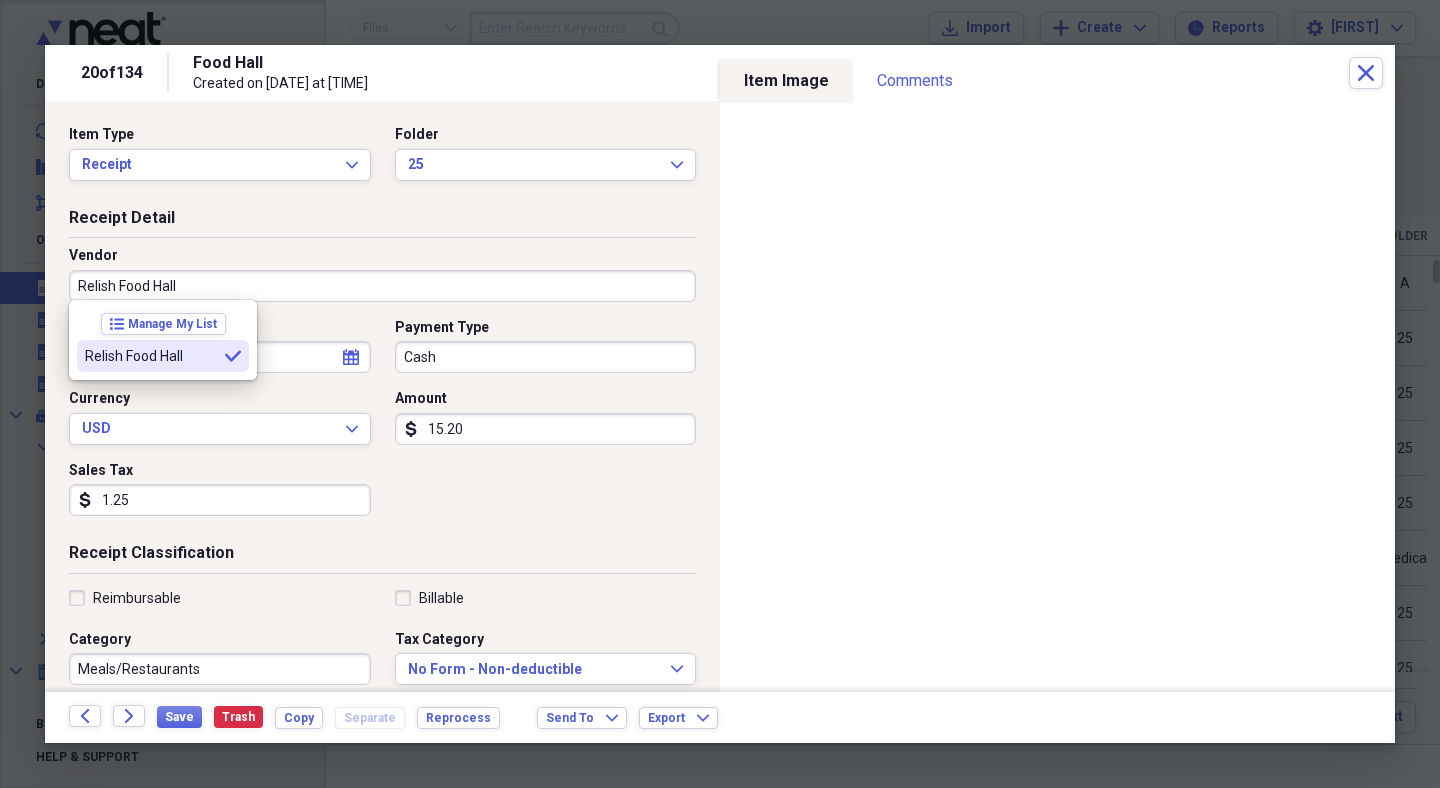type on "Relish Food Hall" 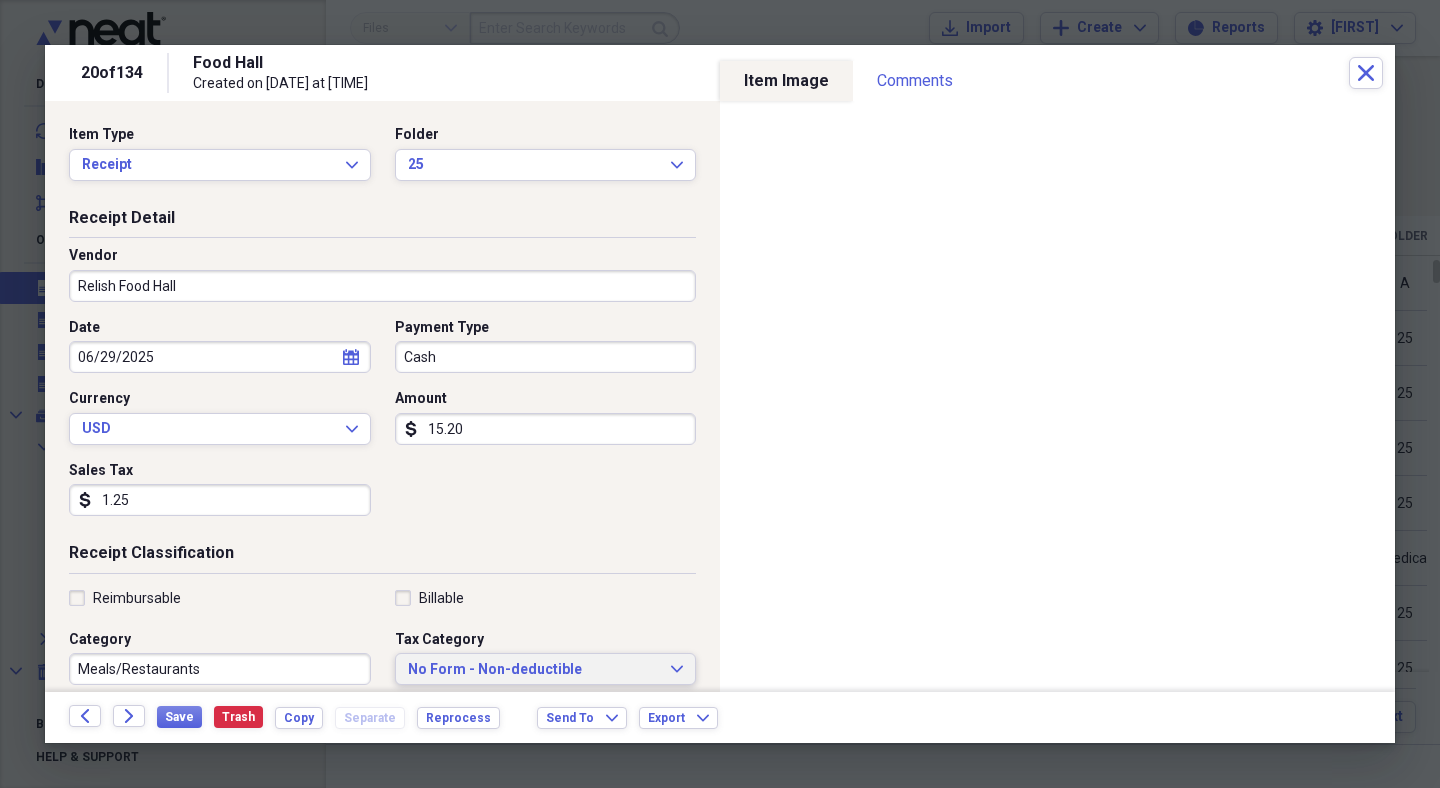click on "No Form - Non-deductible" at bounding box center (534, 670) 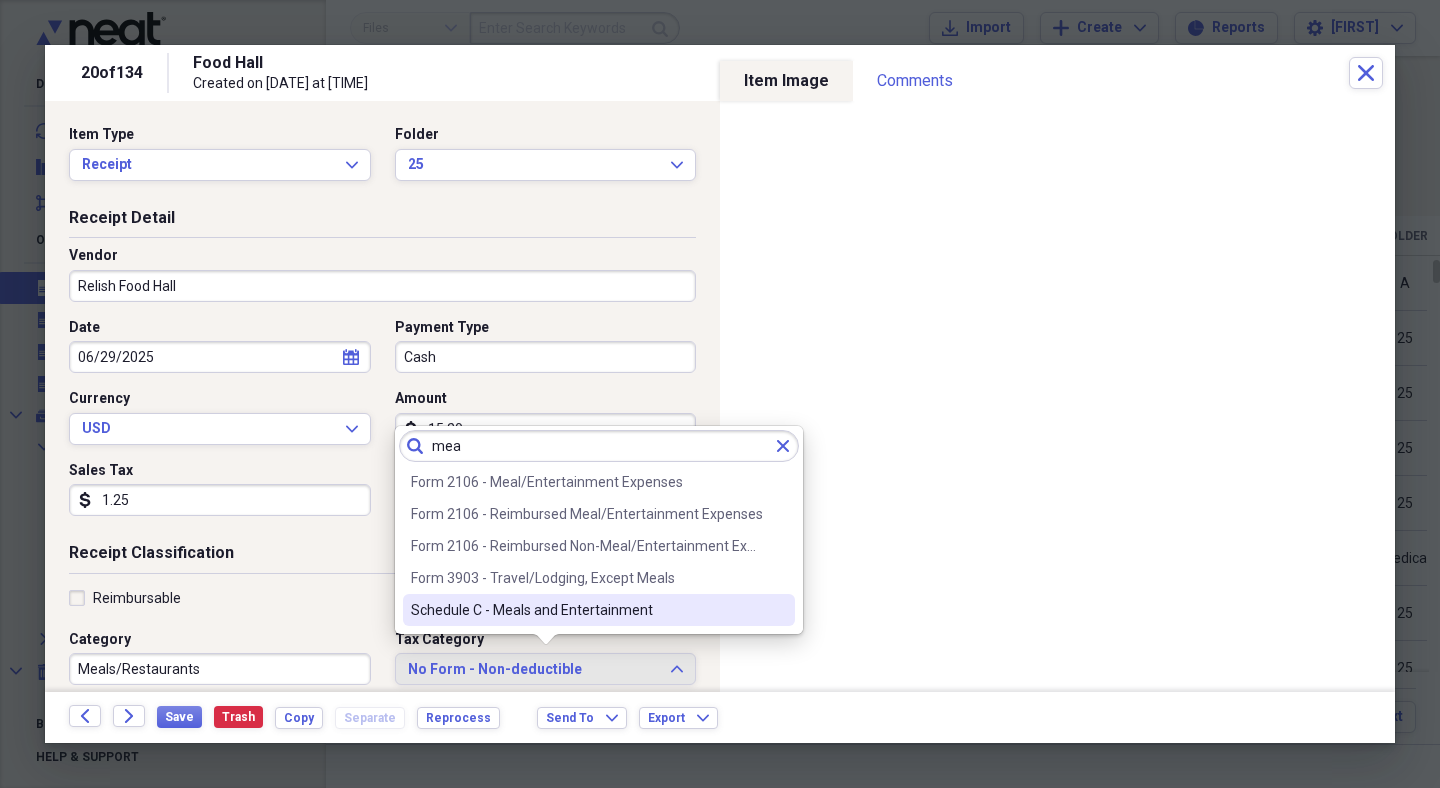 type on "mea" 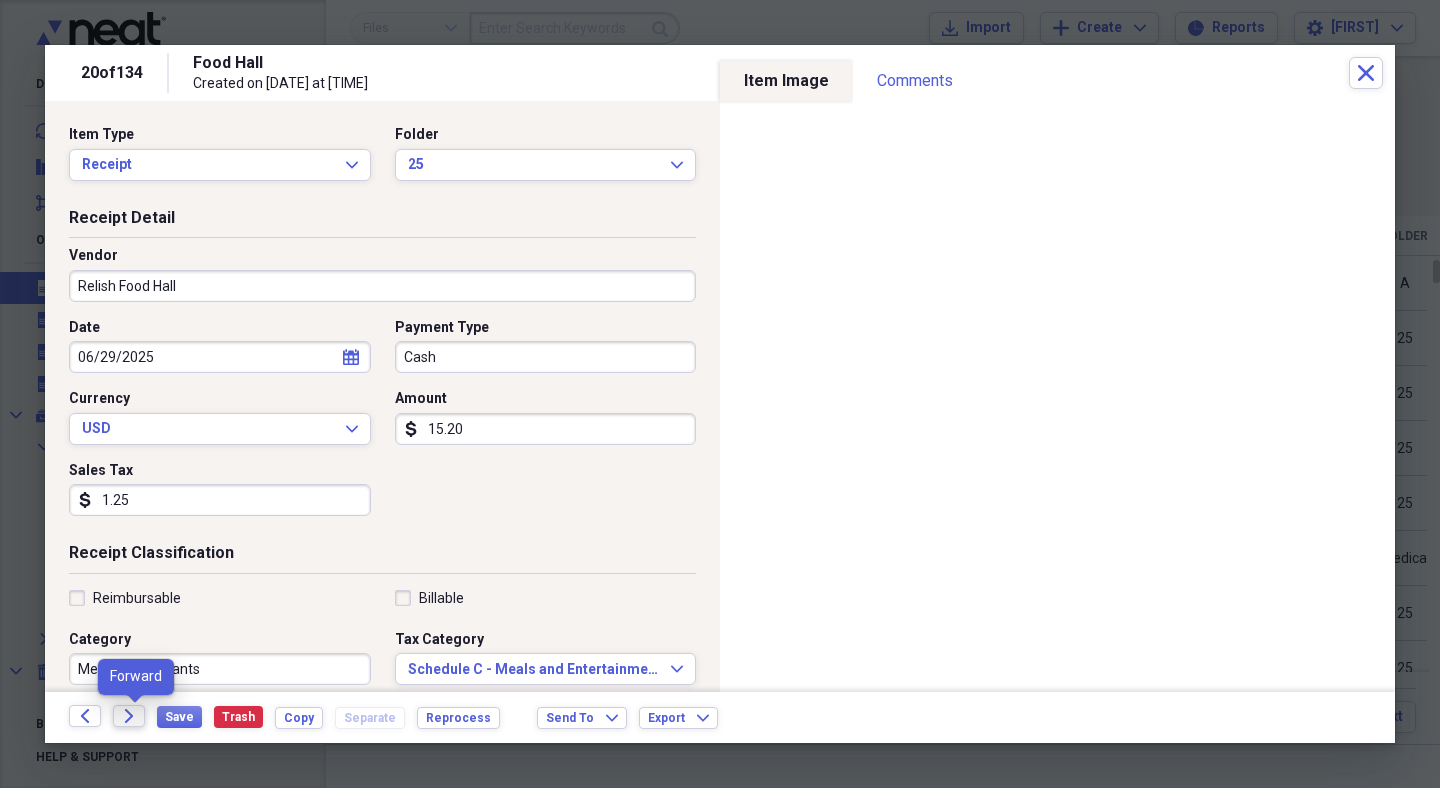 click 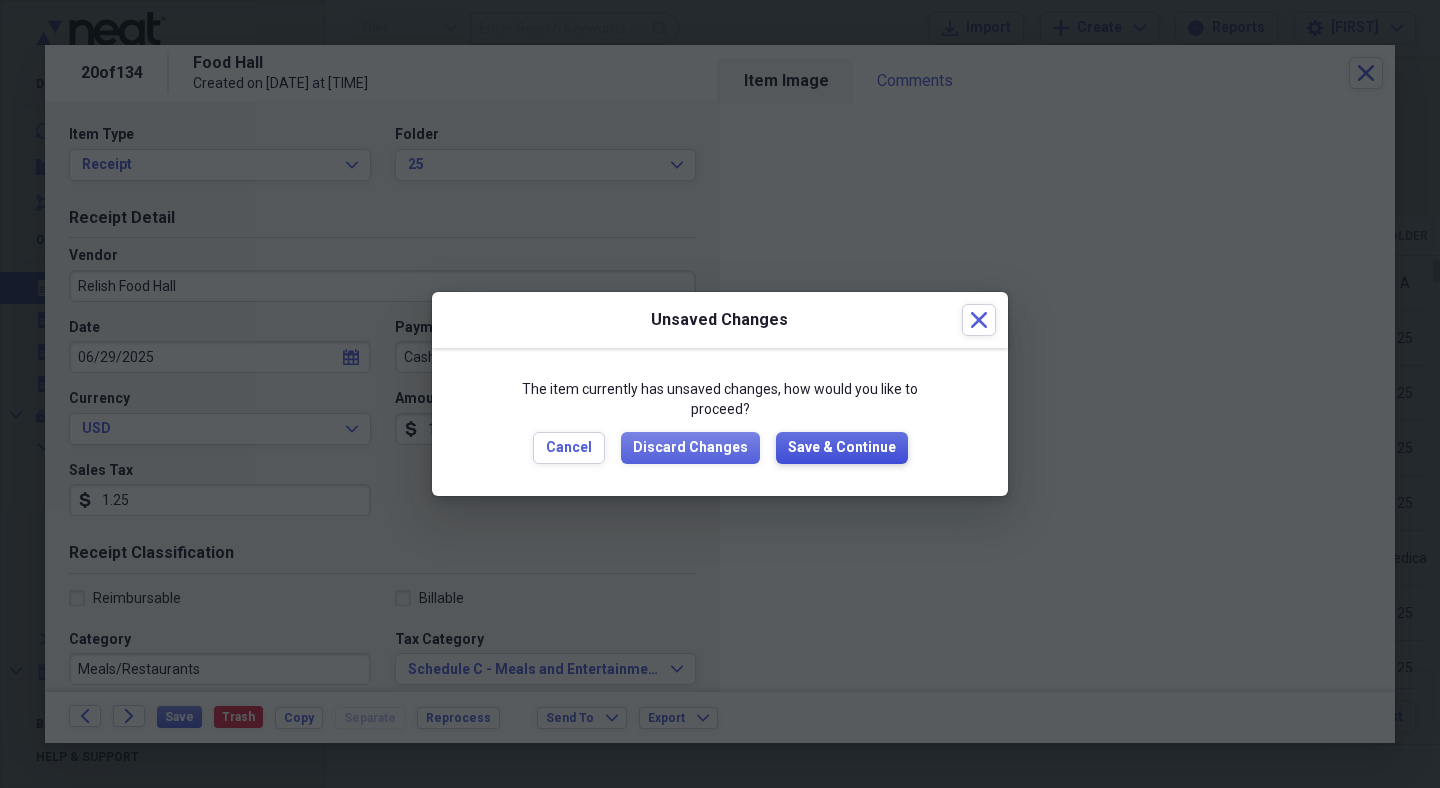 click on "Save & Continue" at bounding box center [842, 448] 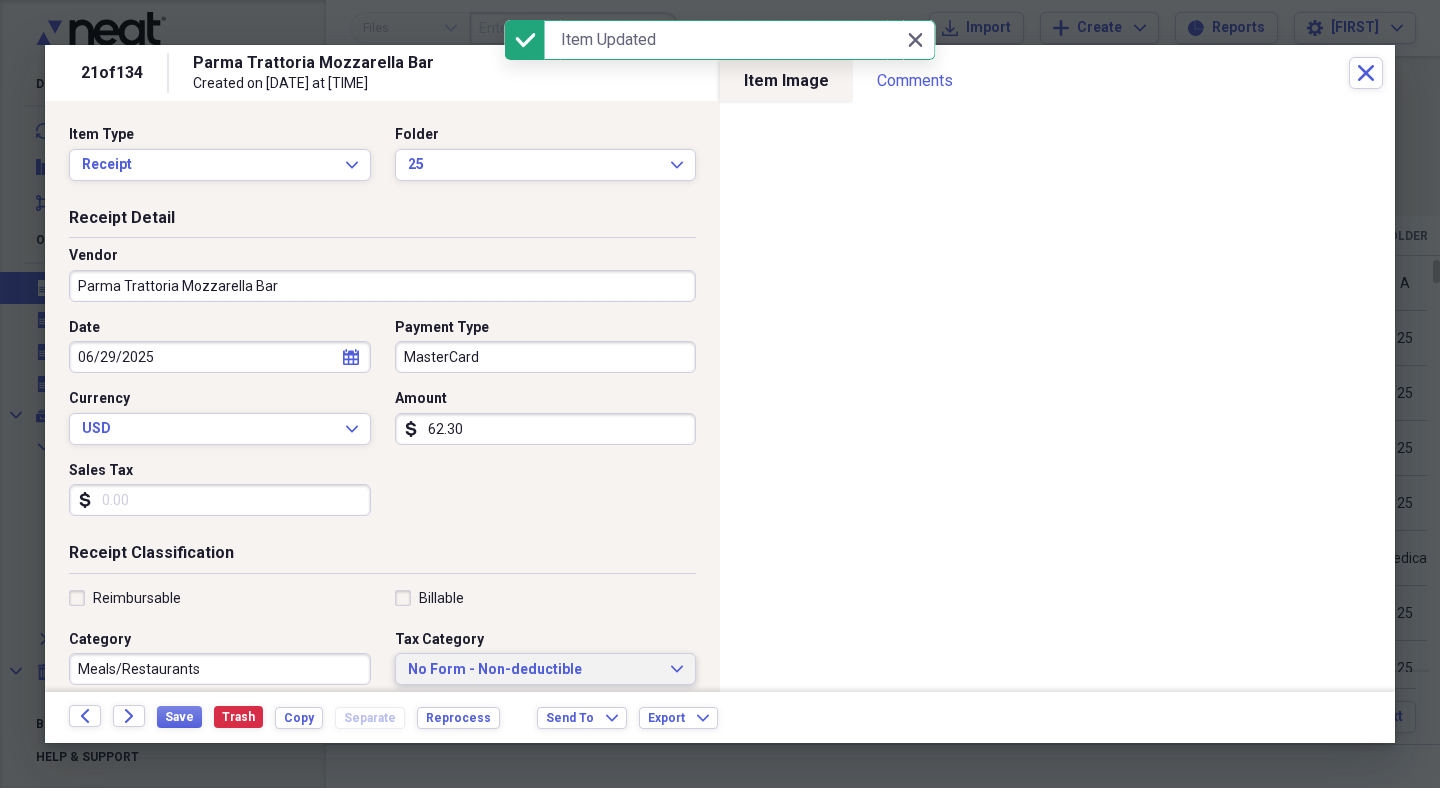 click on "No Form - Non-deductible" at bounding box center [534, 670] 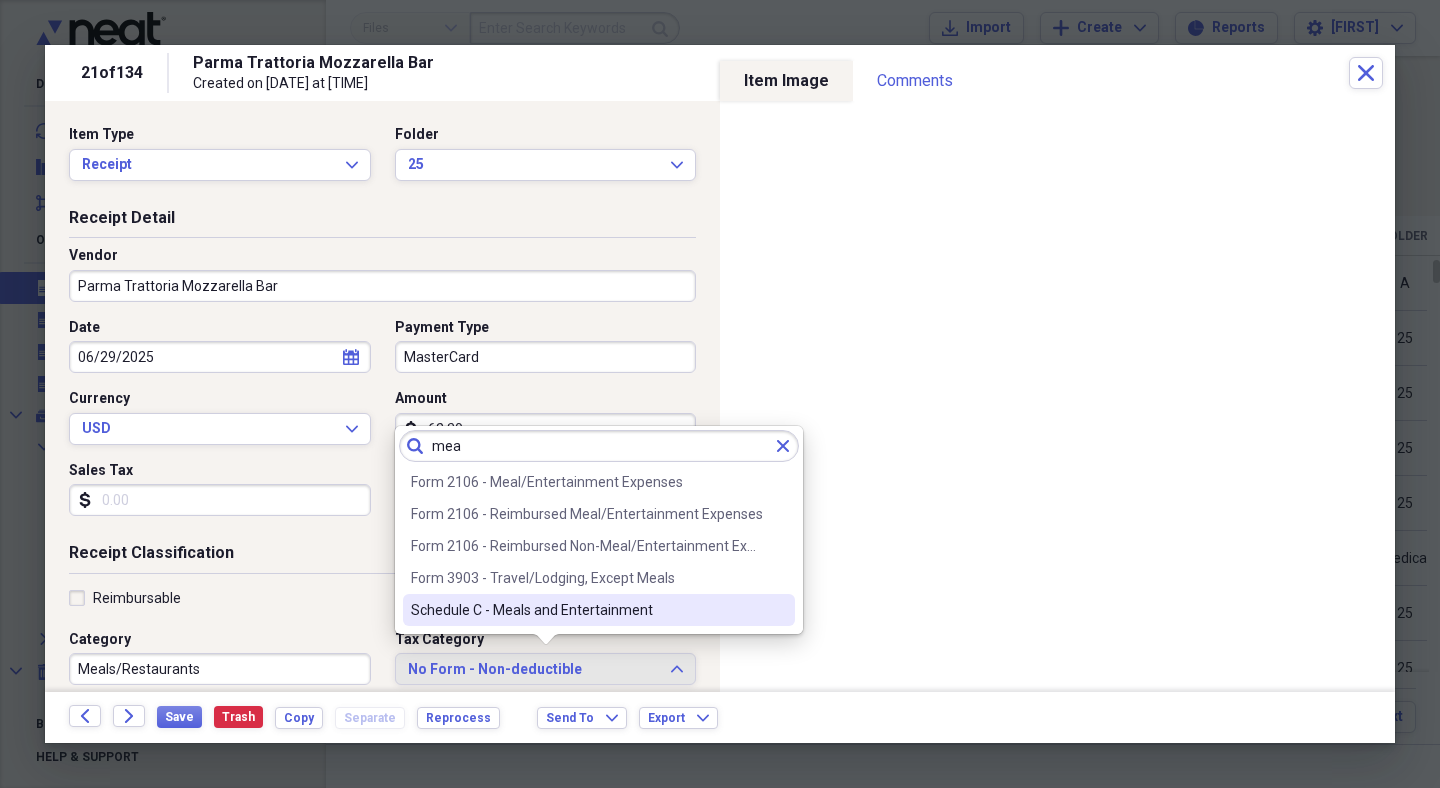 type on "mea" 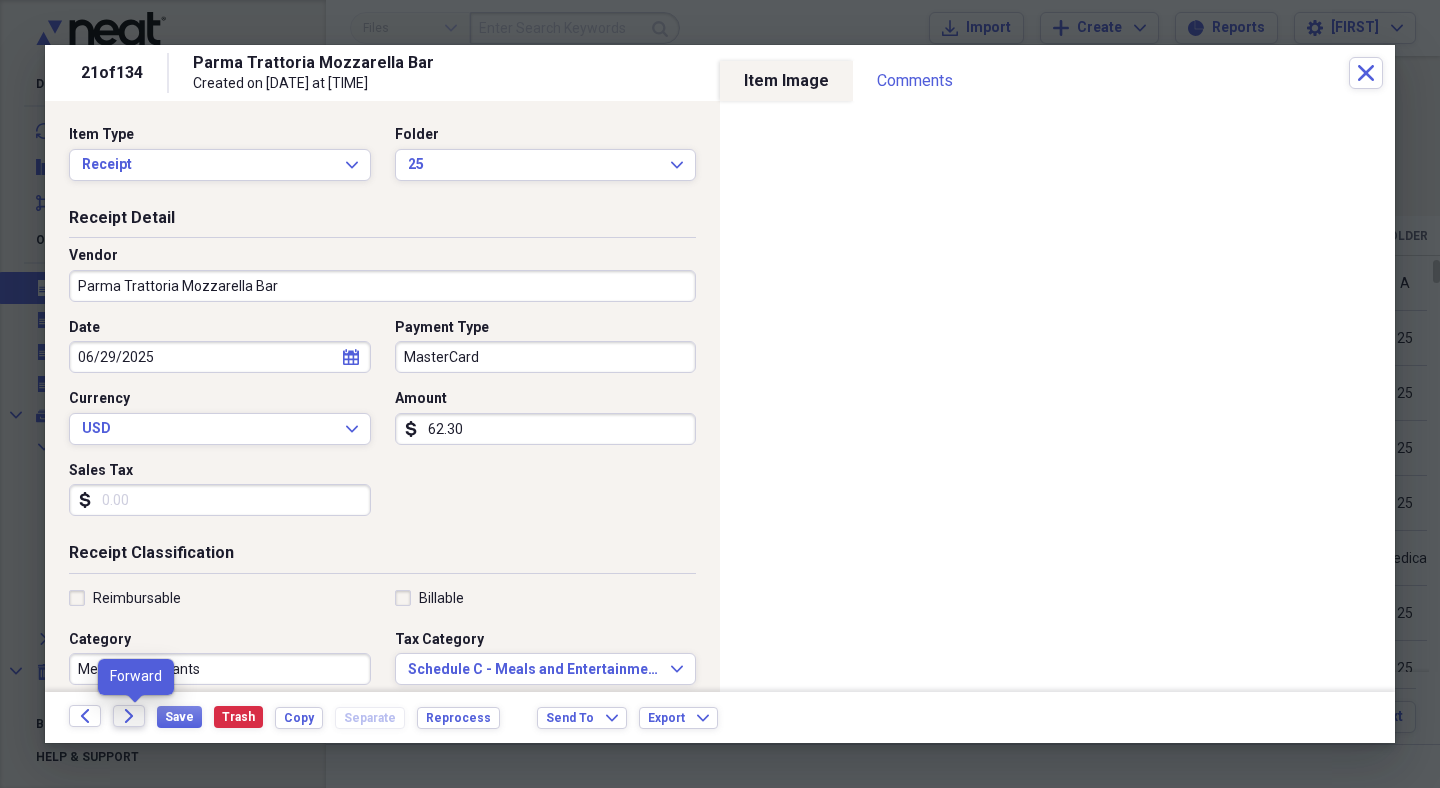 click on "Forward" 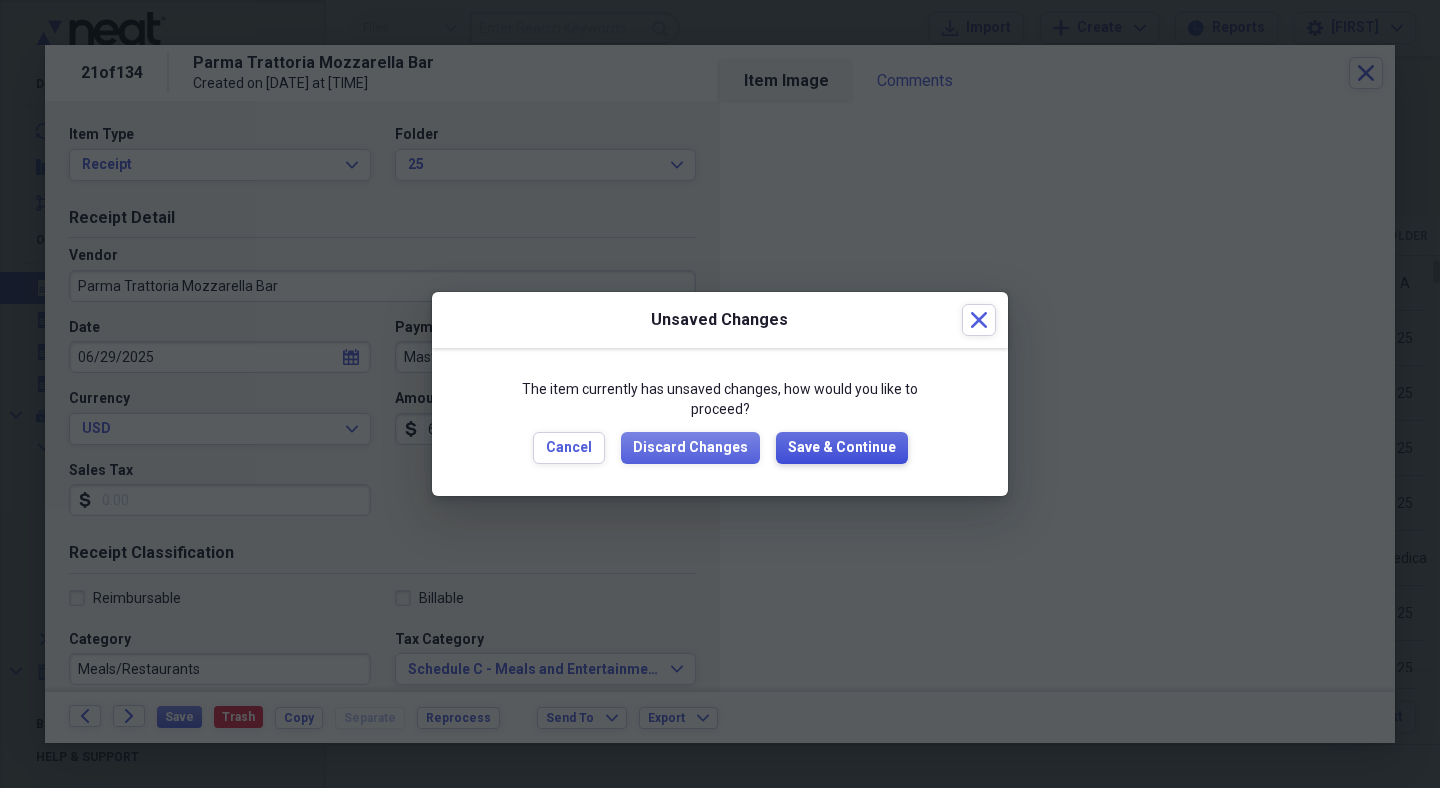 click on "Save & Continue" at bounding box center (842, 448) 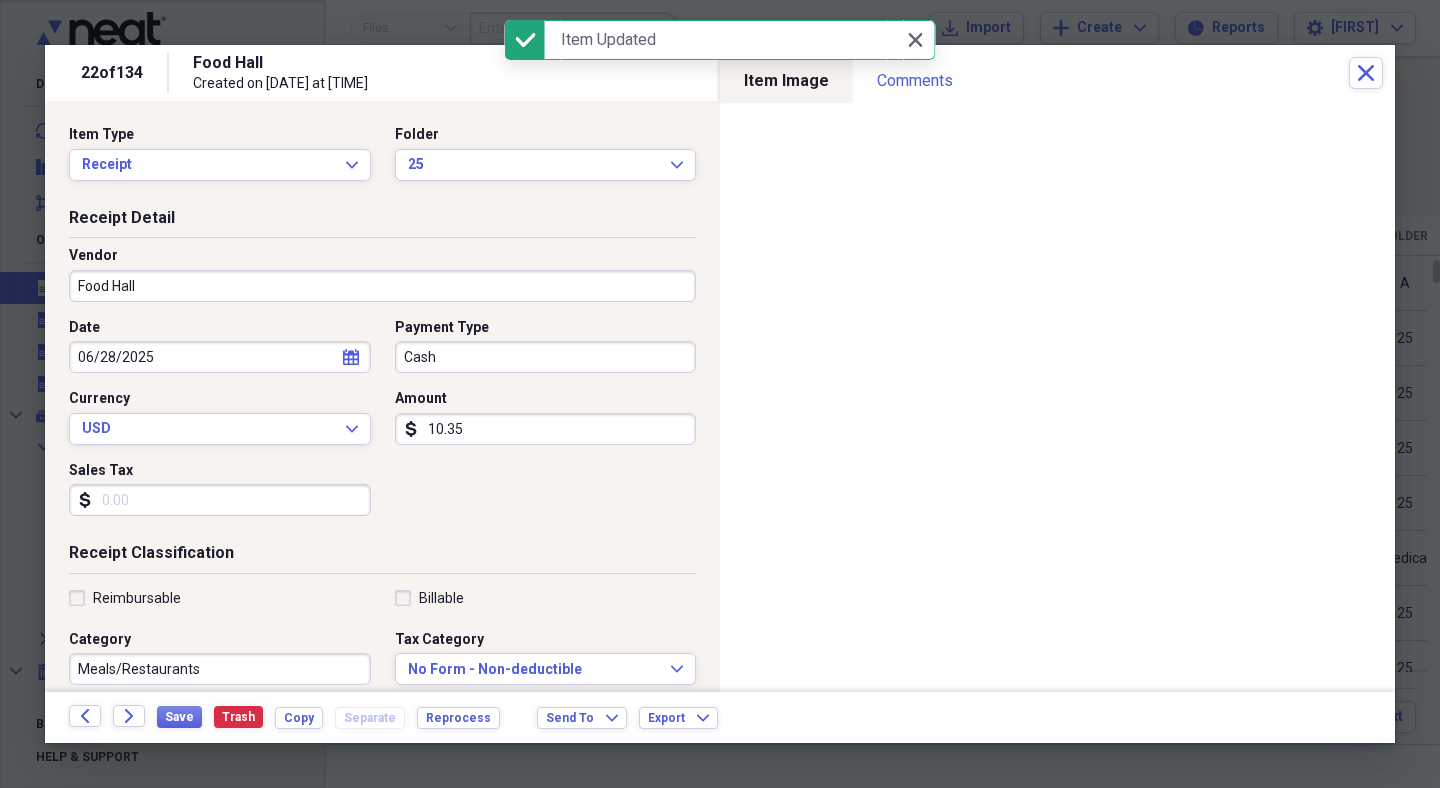 click on "Food Hall" at bounding box center (382, 286) 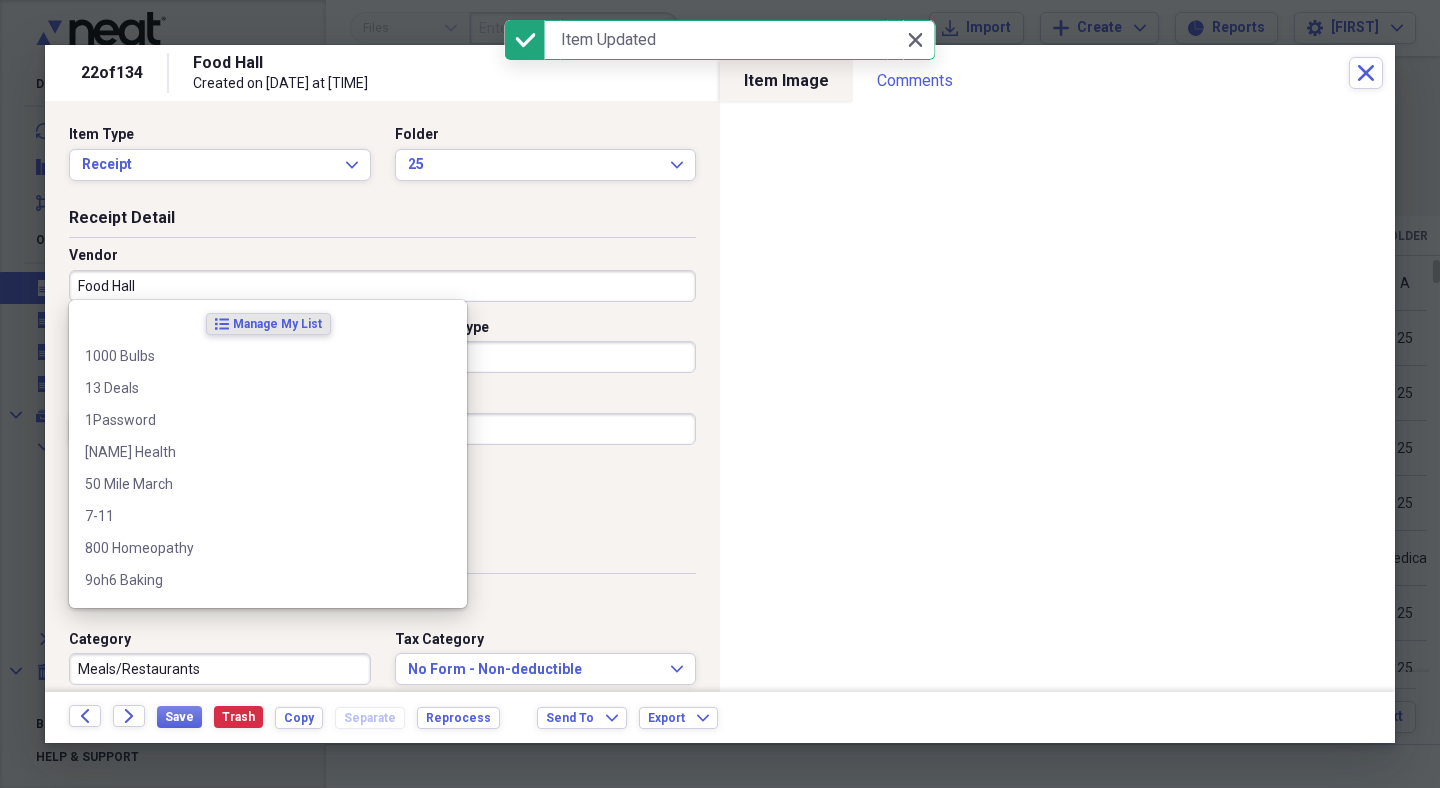 click on "Food Hall" at bounding box center (382, 286) 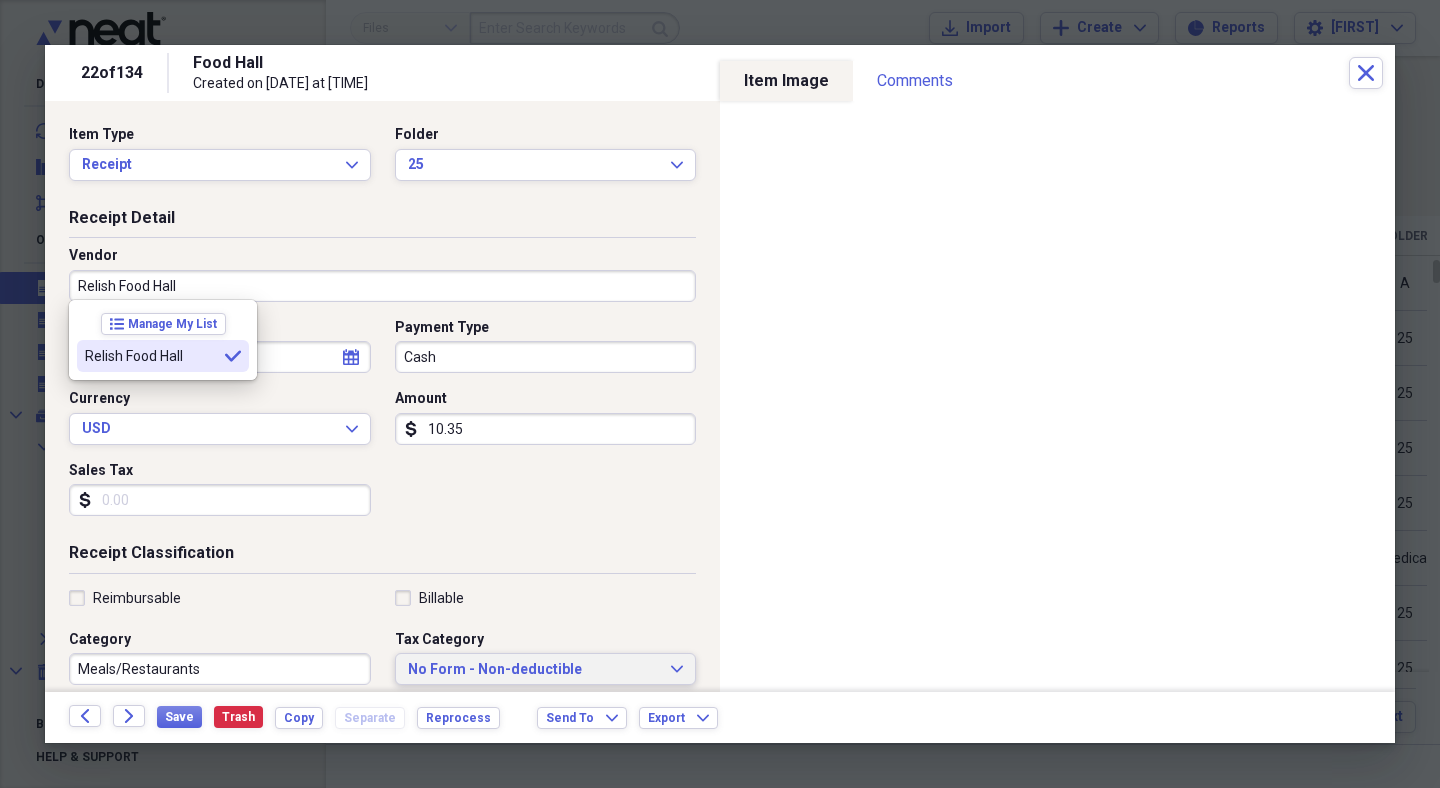 type on "Relish Food Hall" 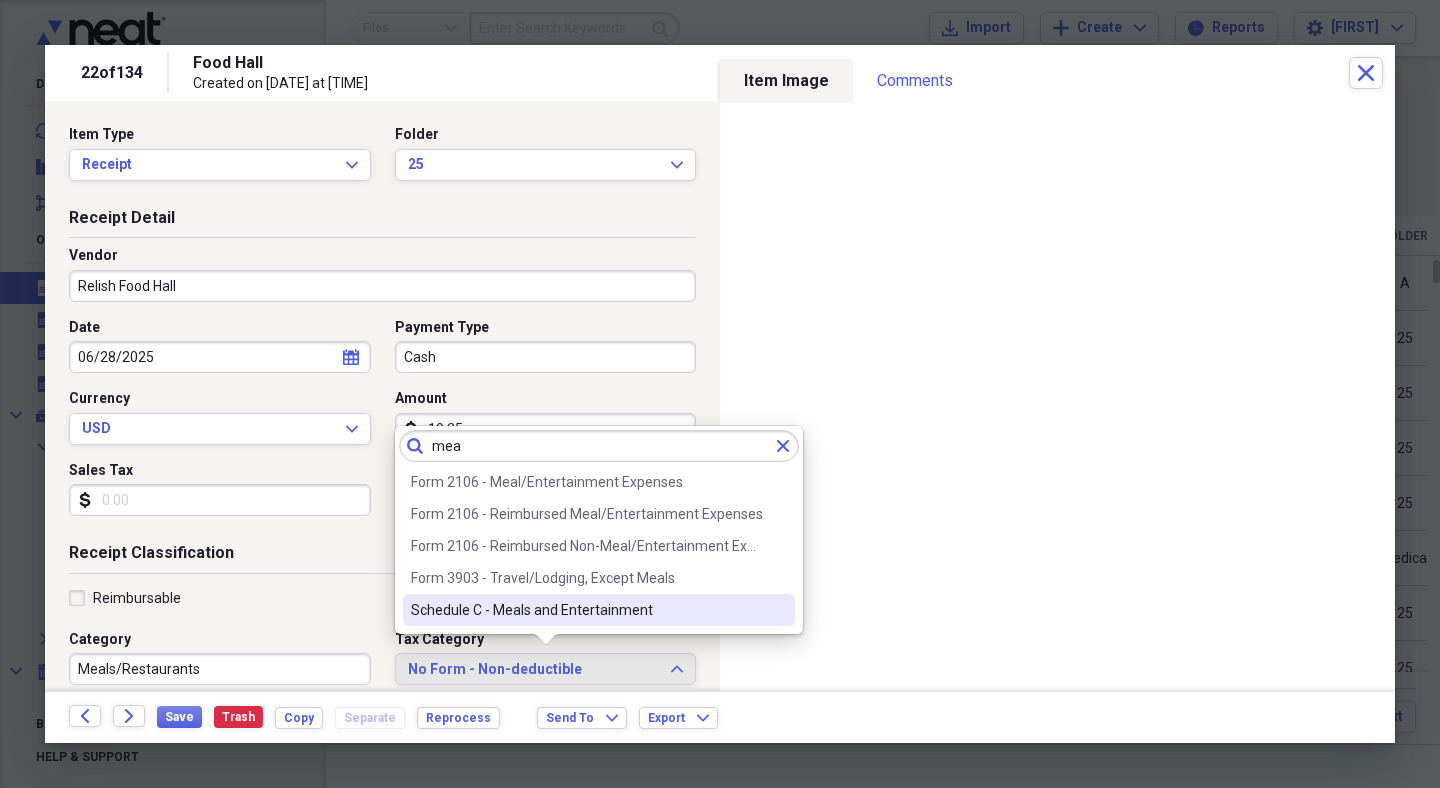 type on "mea" 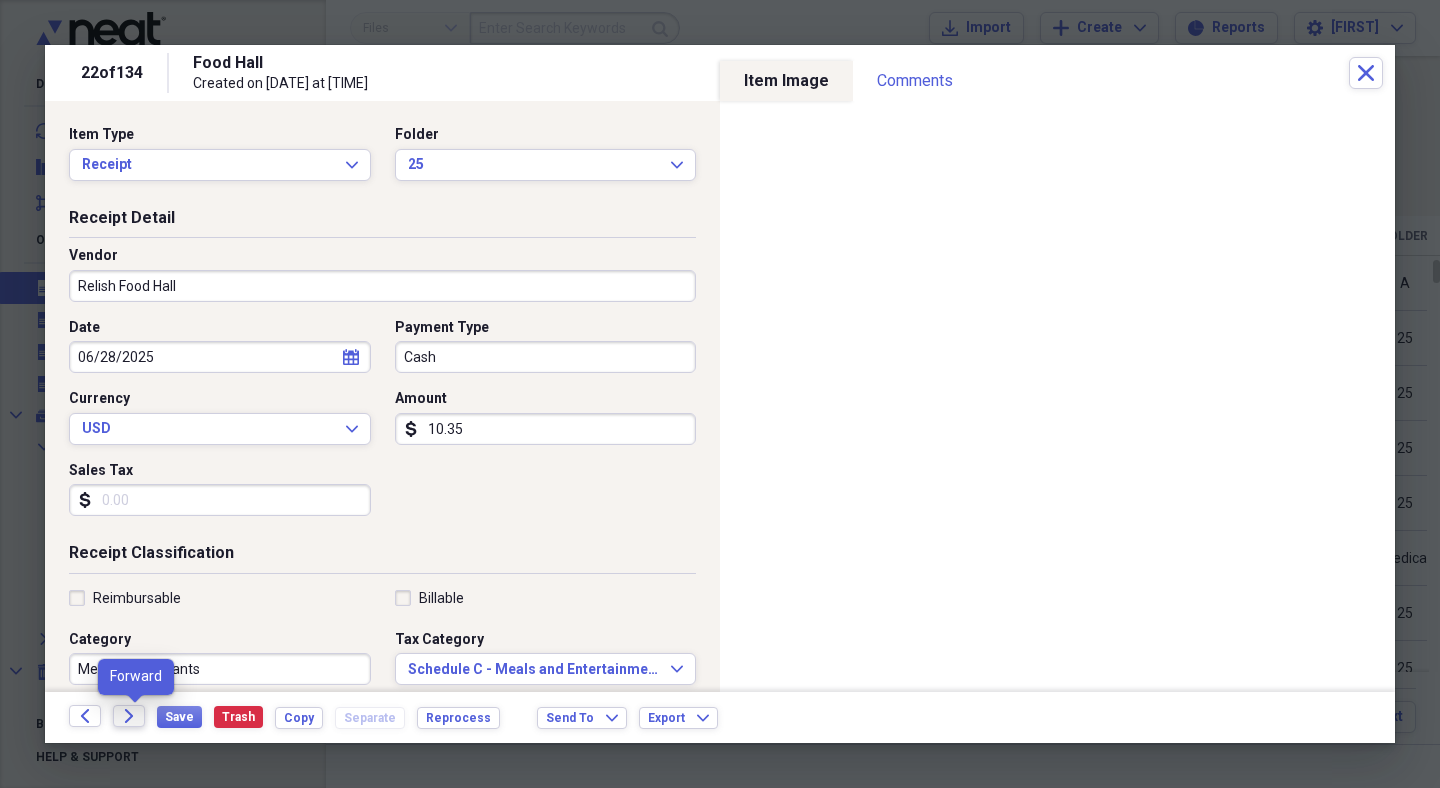 click on "Forward" 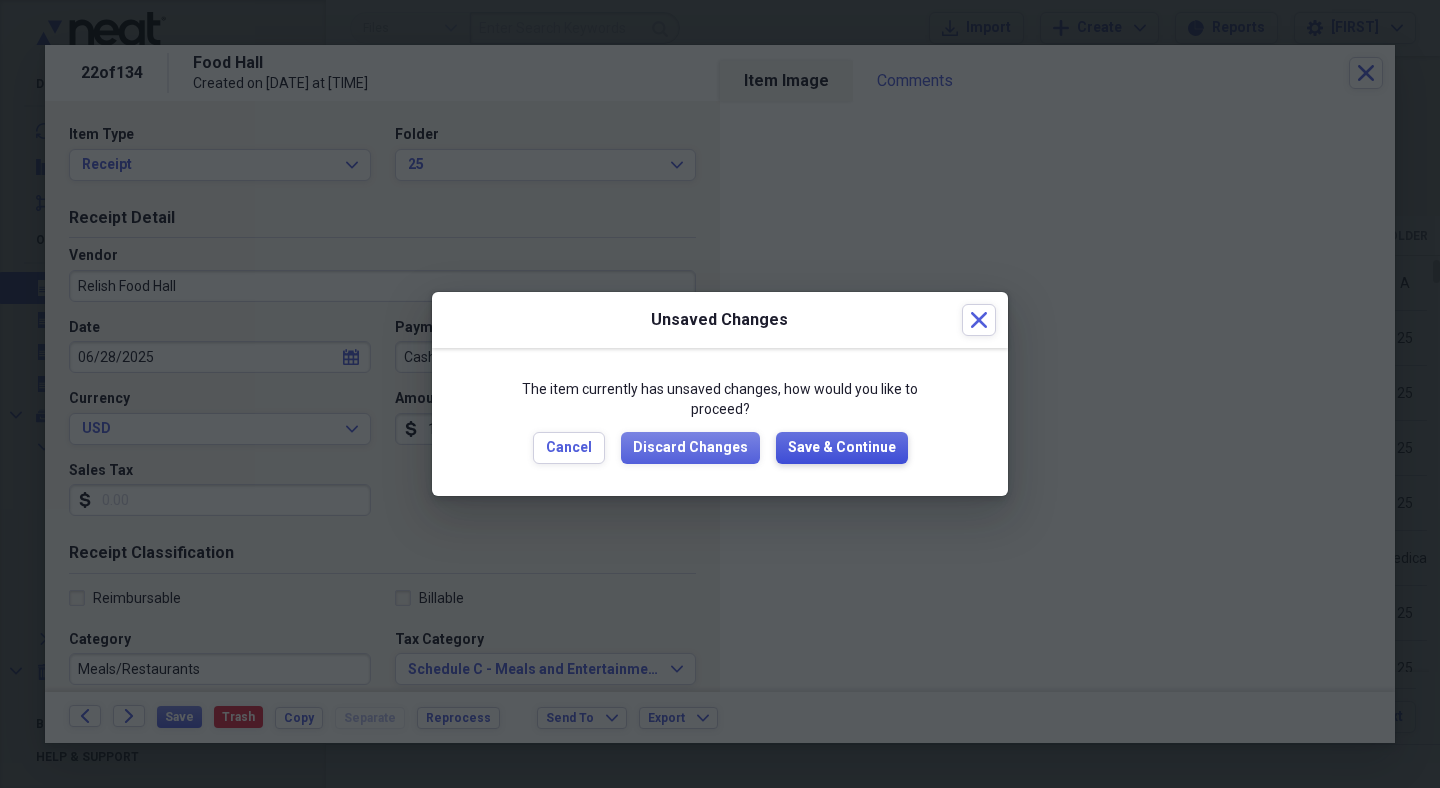 click on "Save & Continue" at bounding box center [842, 448] 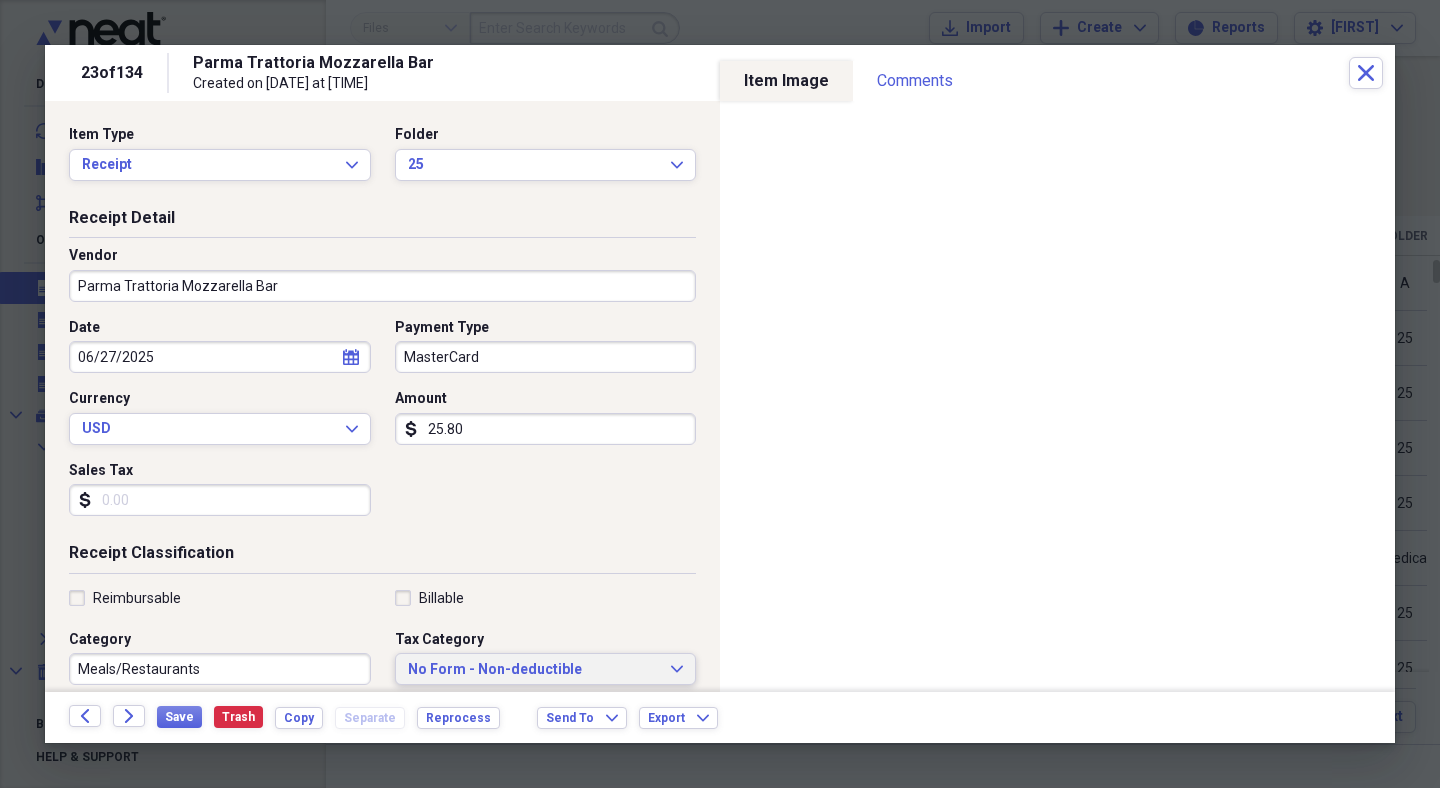 click on "No Form - Non-deductible" at bounding box center (534, 670) 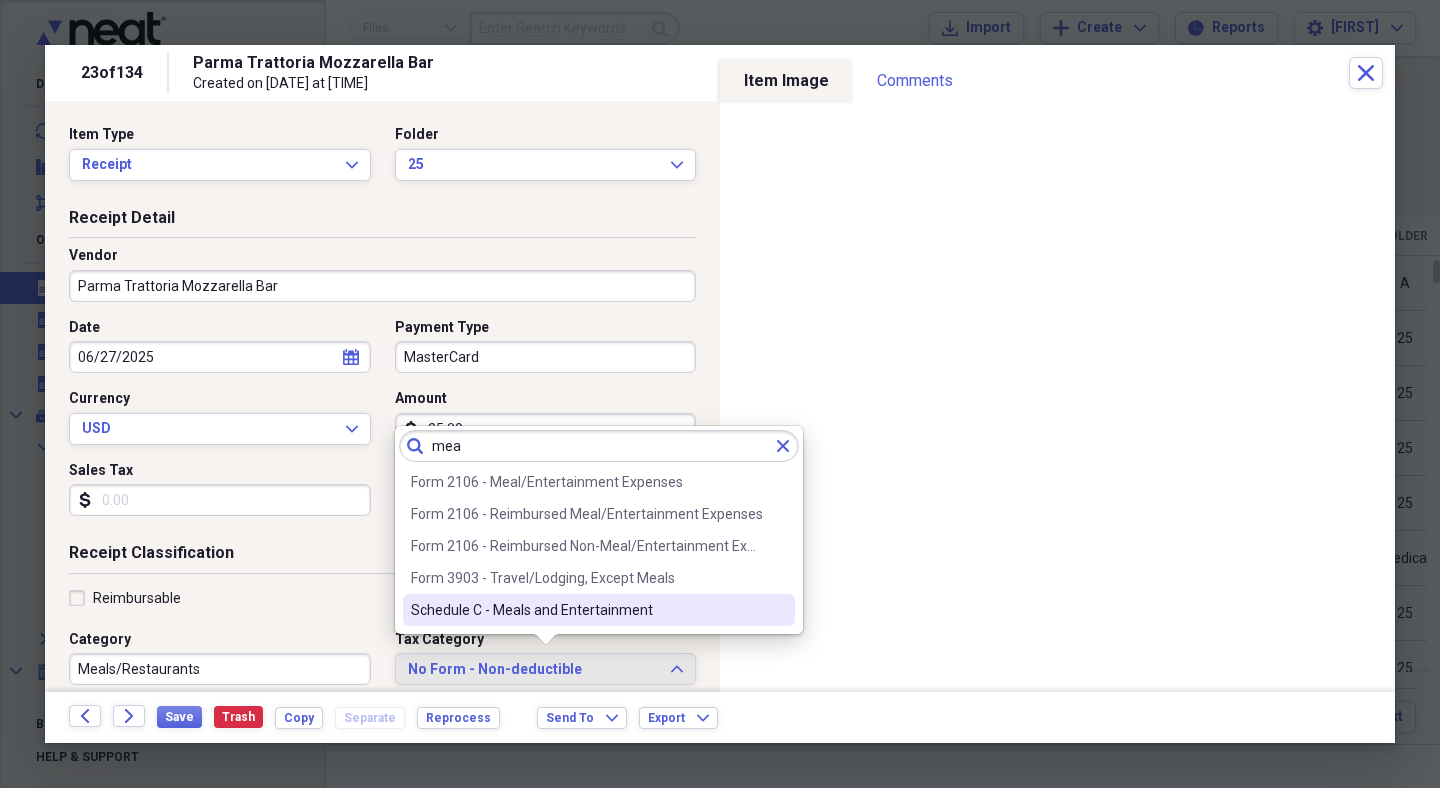 type on "mea" 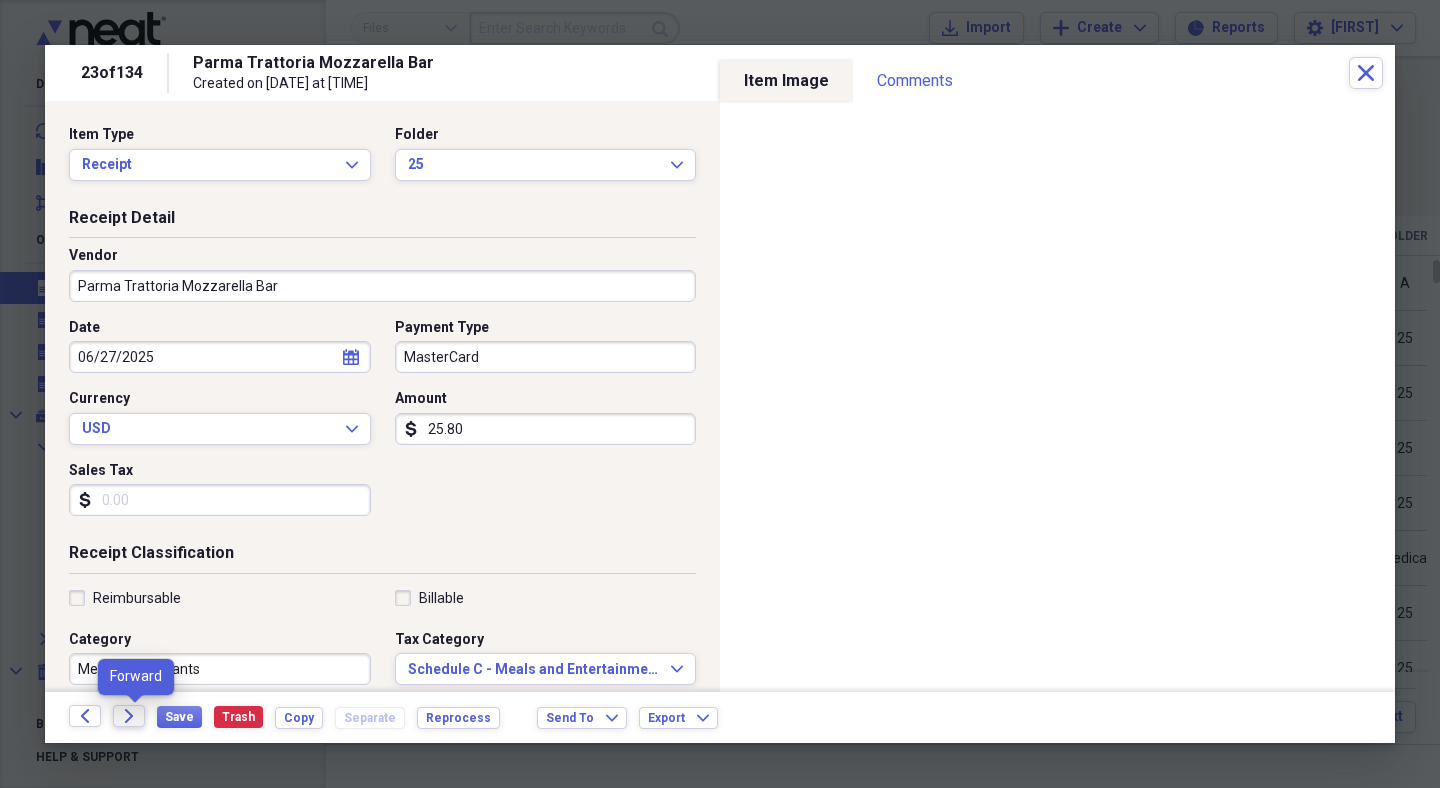 click on "Forward" 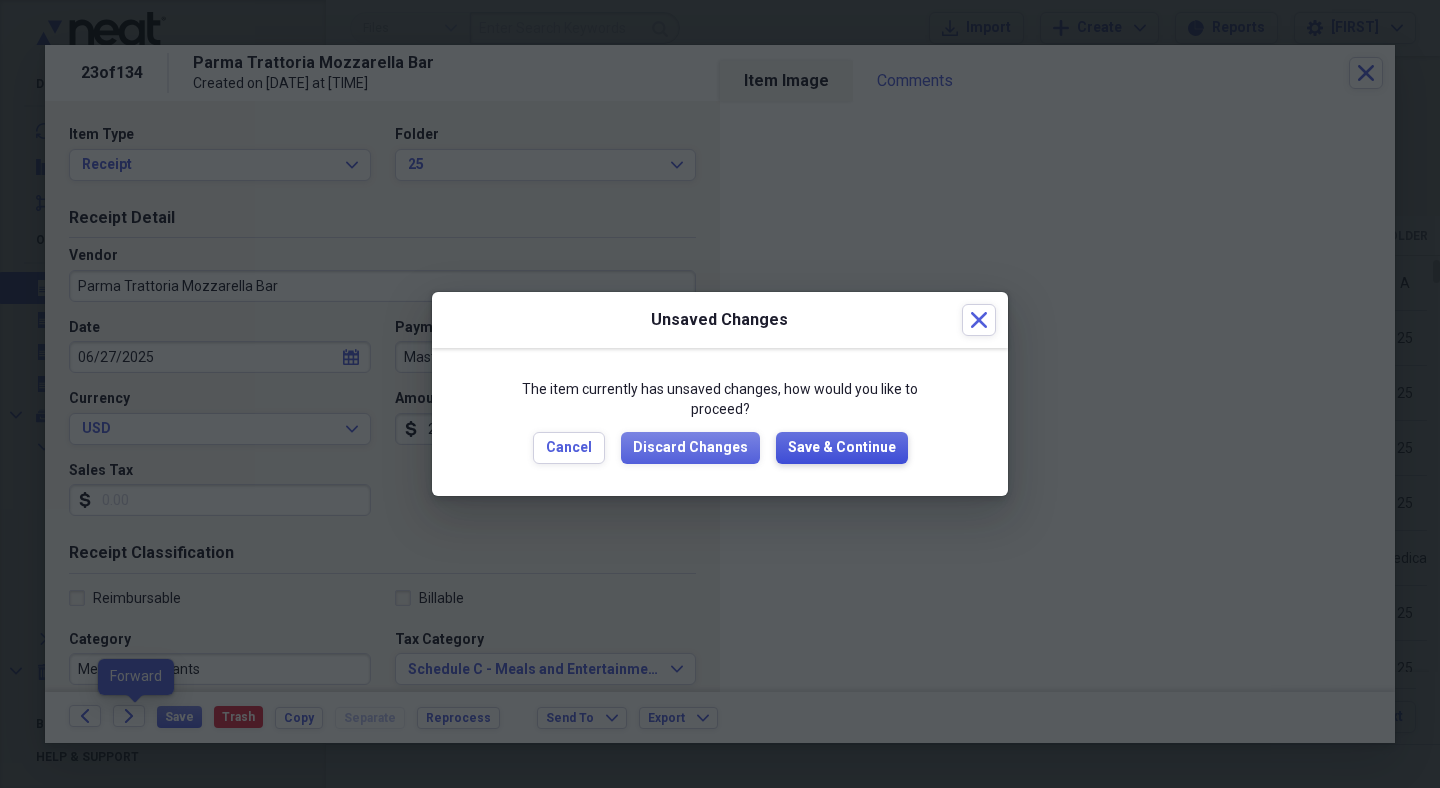 click on "Save & Continue" at bounding box center [842, 448] 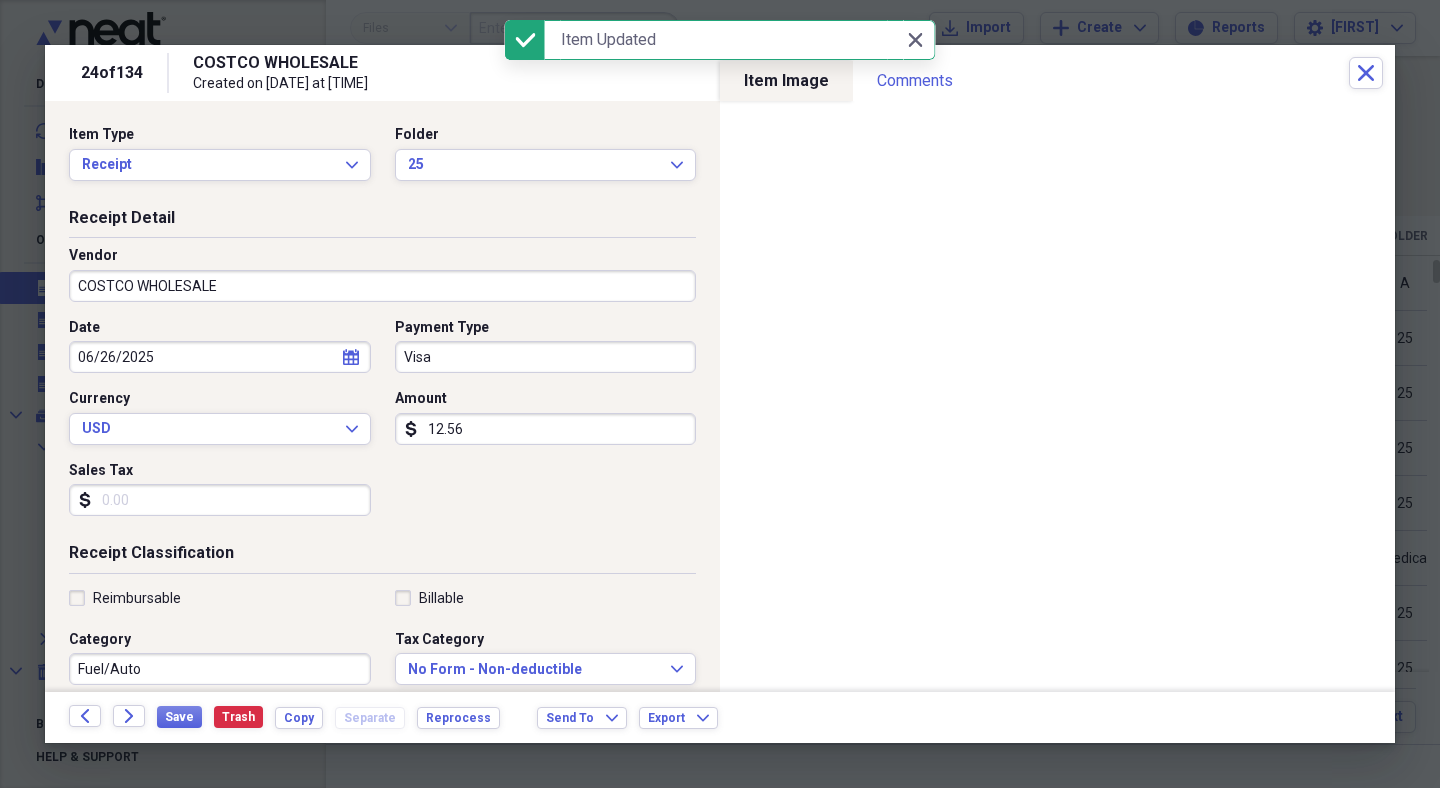 click on "COSTCO WHOLESALE" at bounding box center (382, 286) 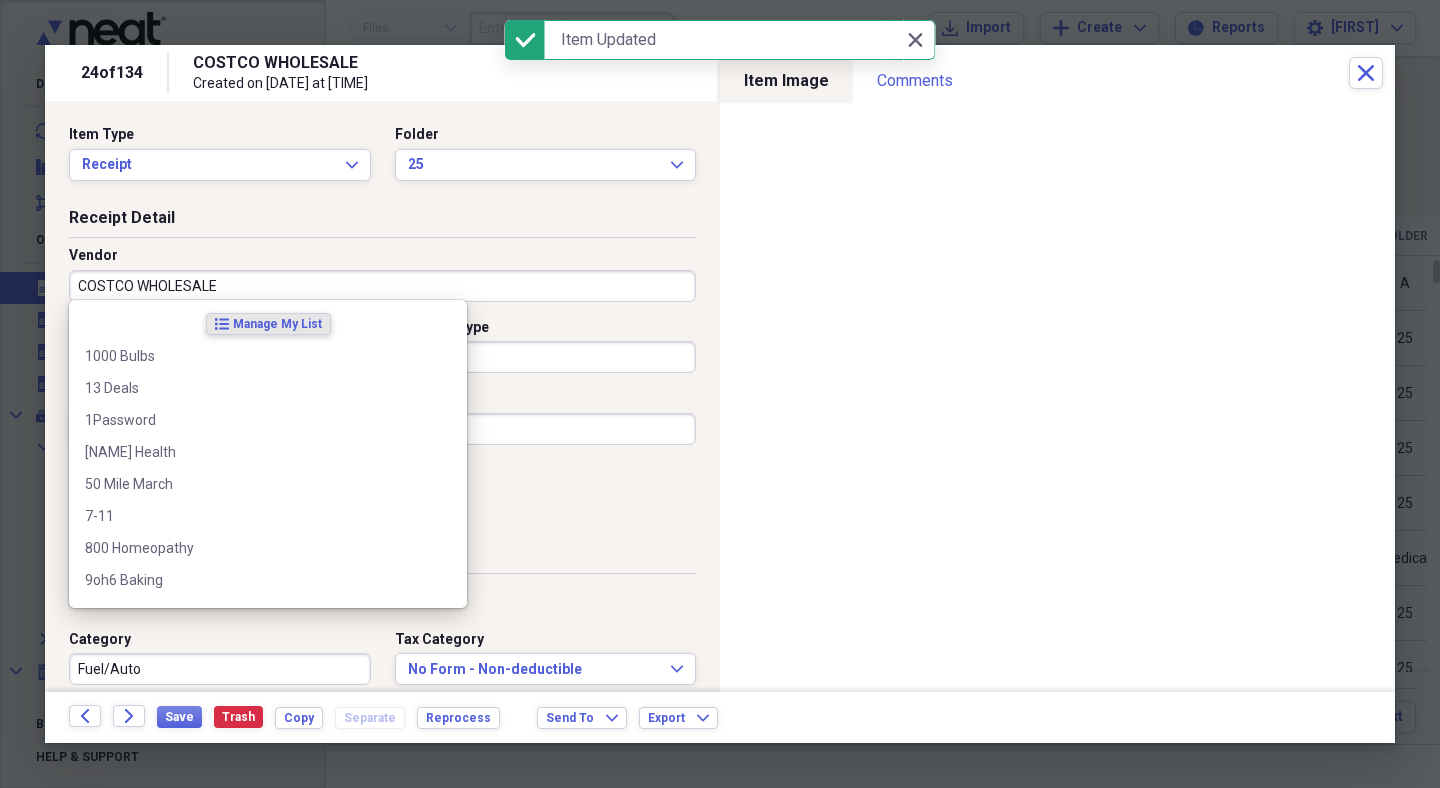 click on "COSTCO WHOLESALE" at bounding box center (382, 286) 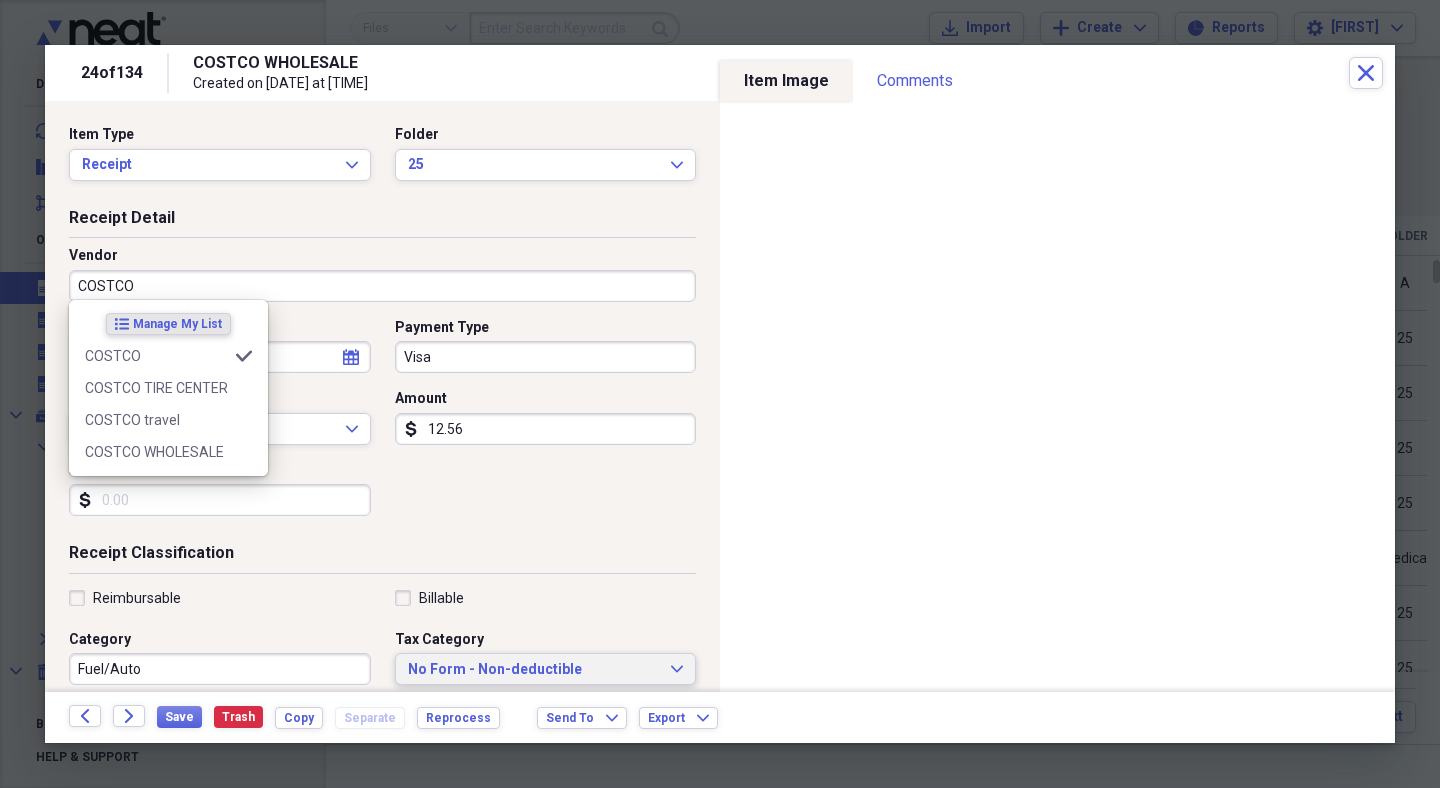 type on "COSTCO" 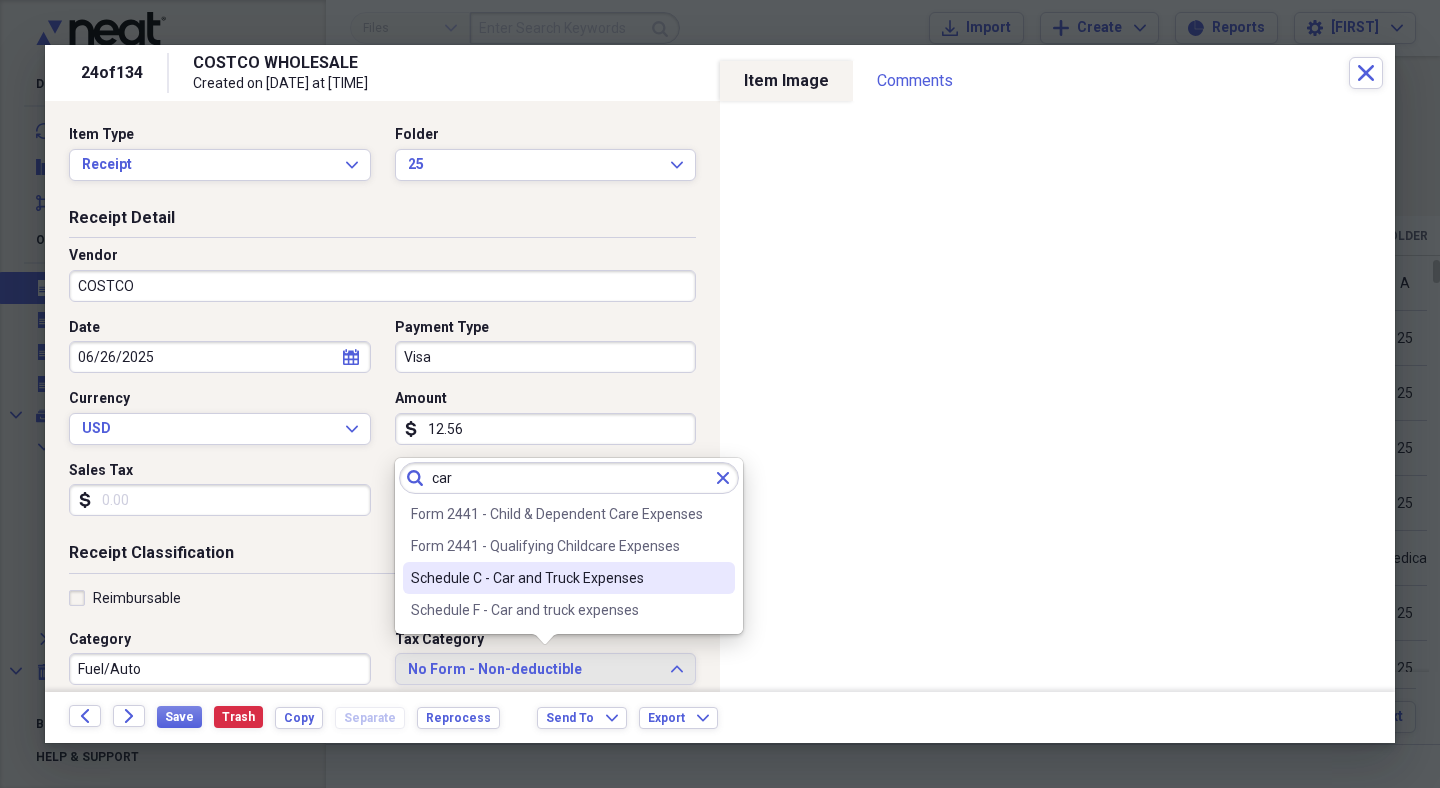 type on "car" 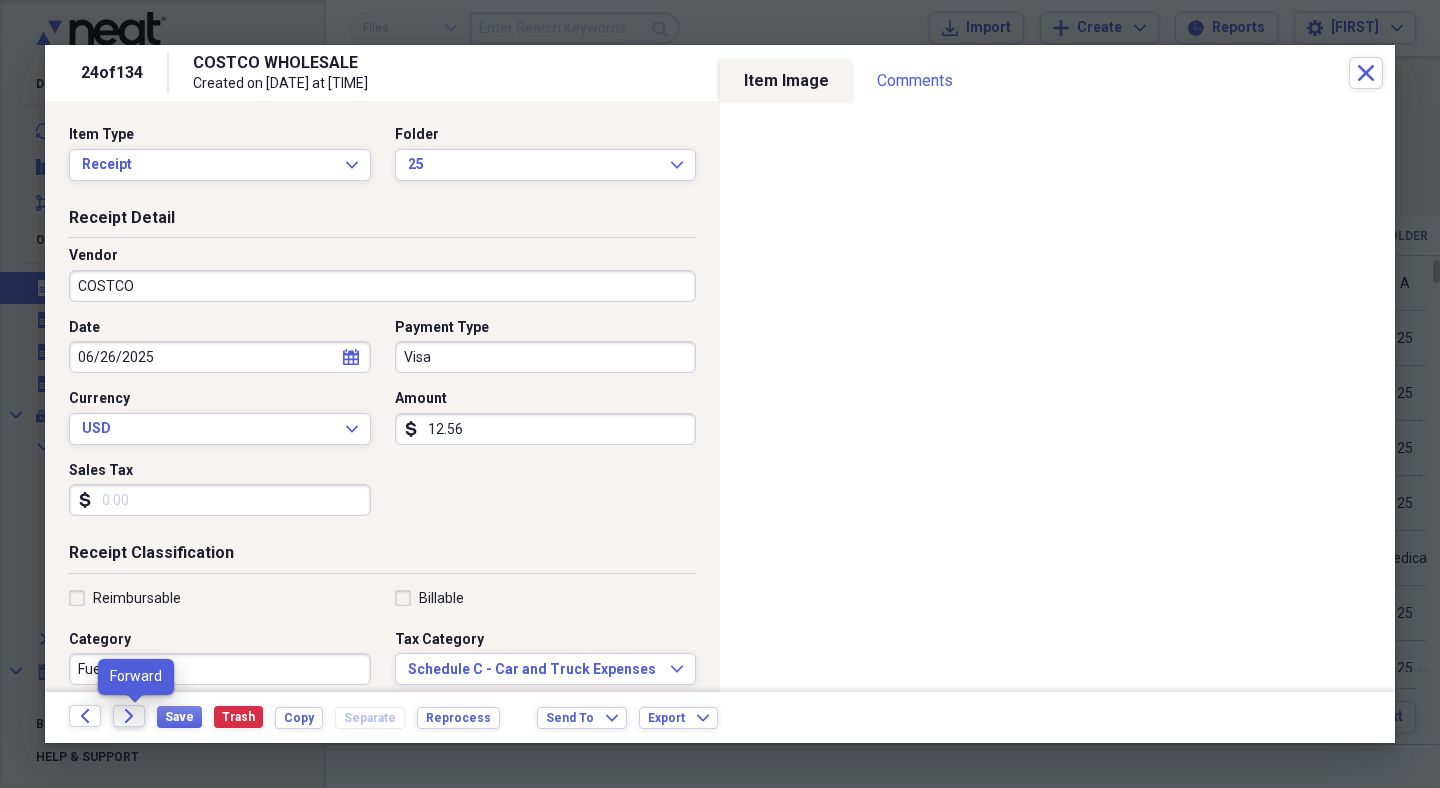 click on "Forward" 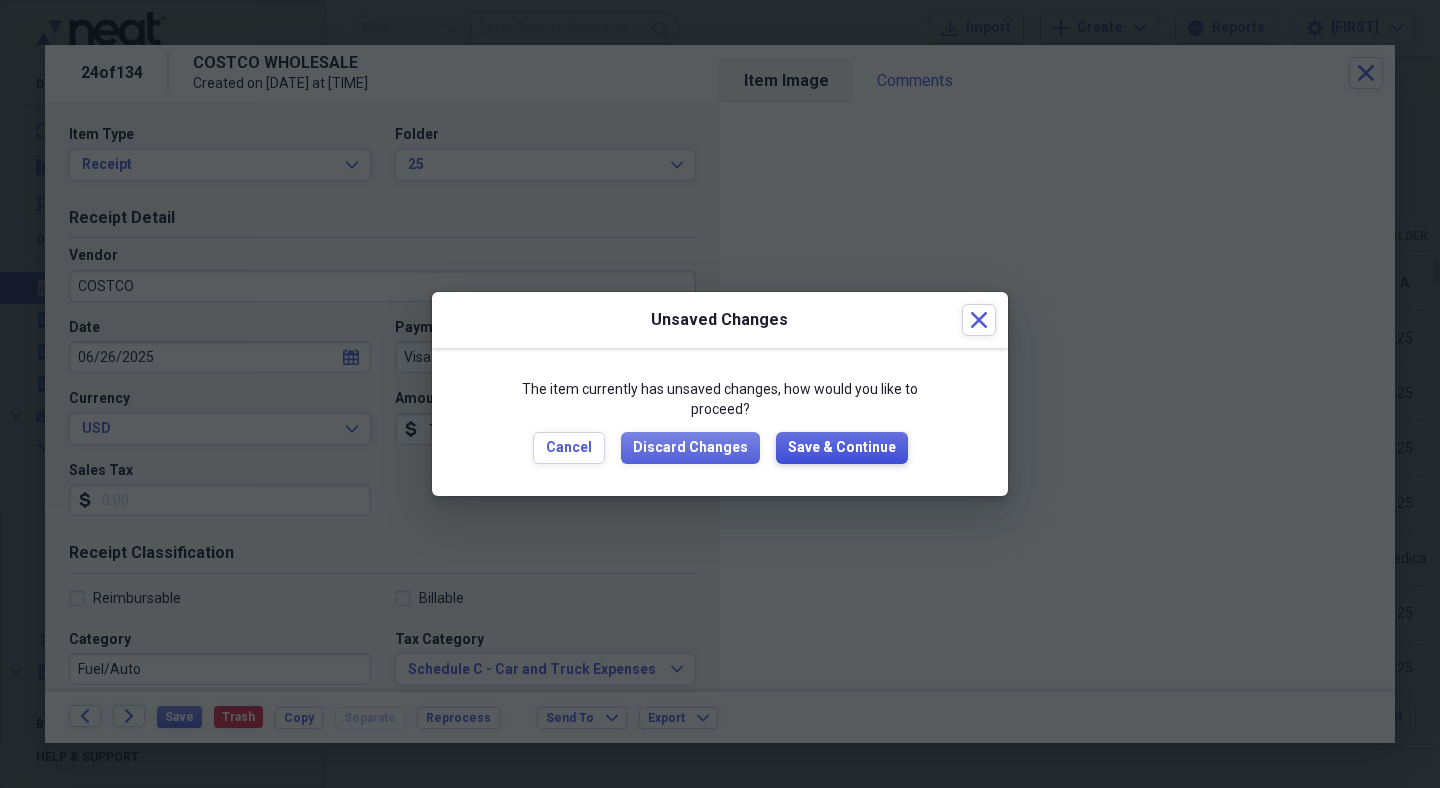 click on "Save & Continue" at bounding box center (842, 448) 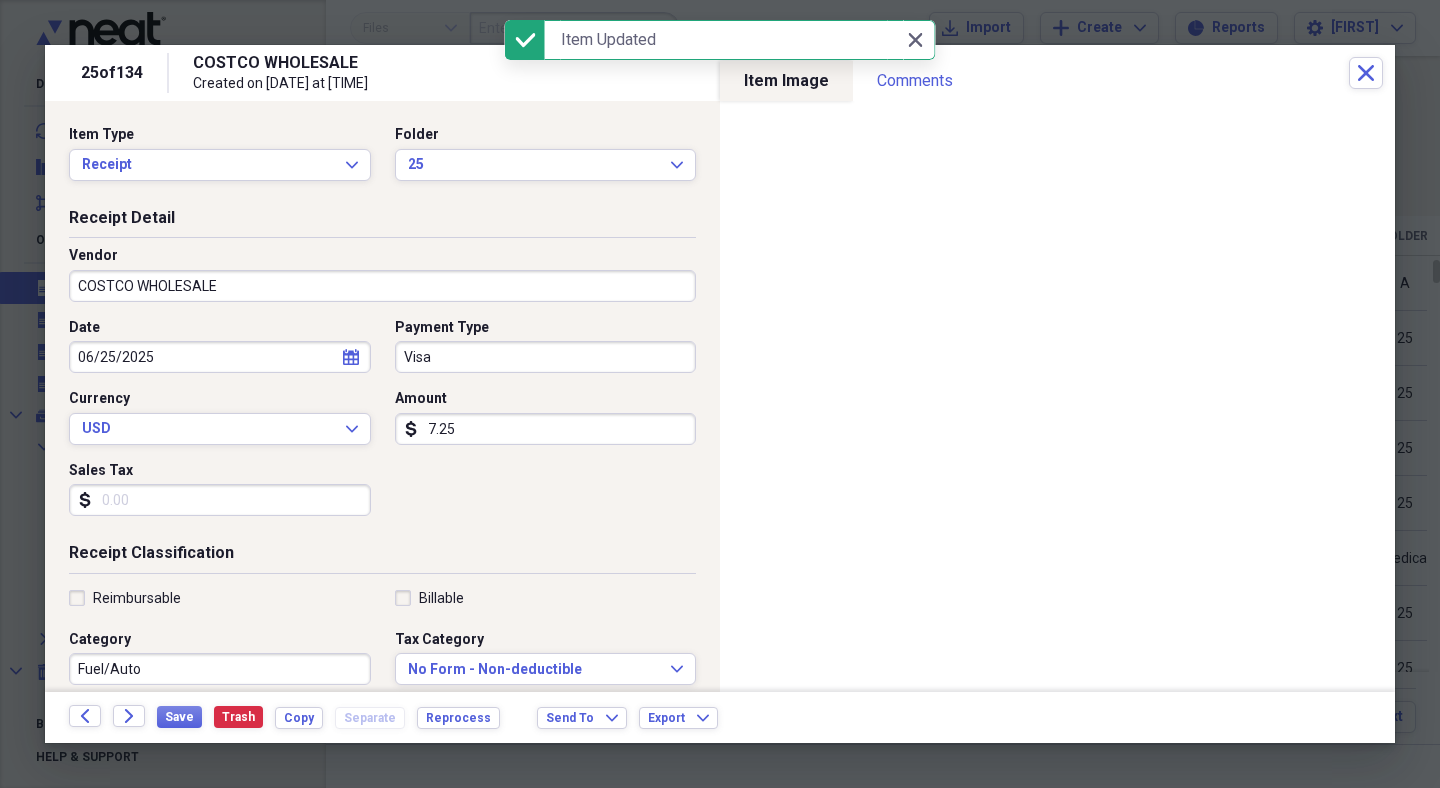 click on "COSTCO WHOLESALE" at bounding box center [382, 286] 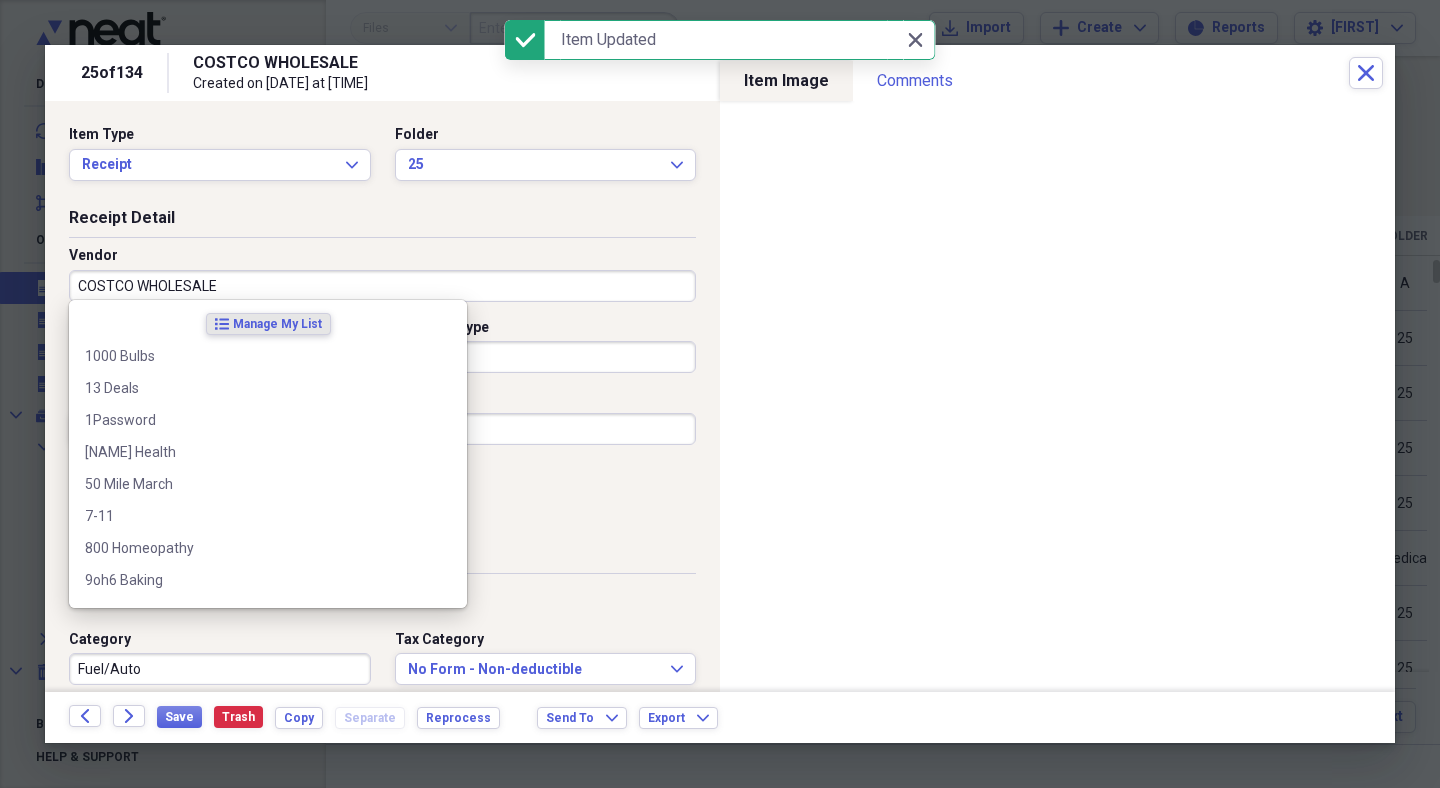 click on "COSTCO WHOLESALE" at bounding box center (382, 286) 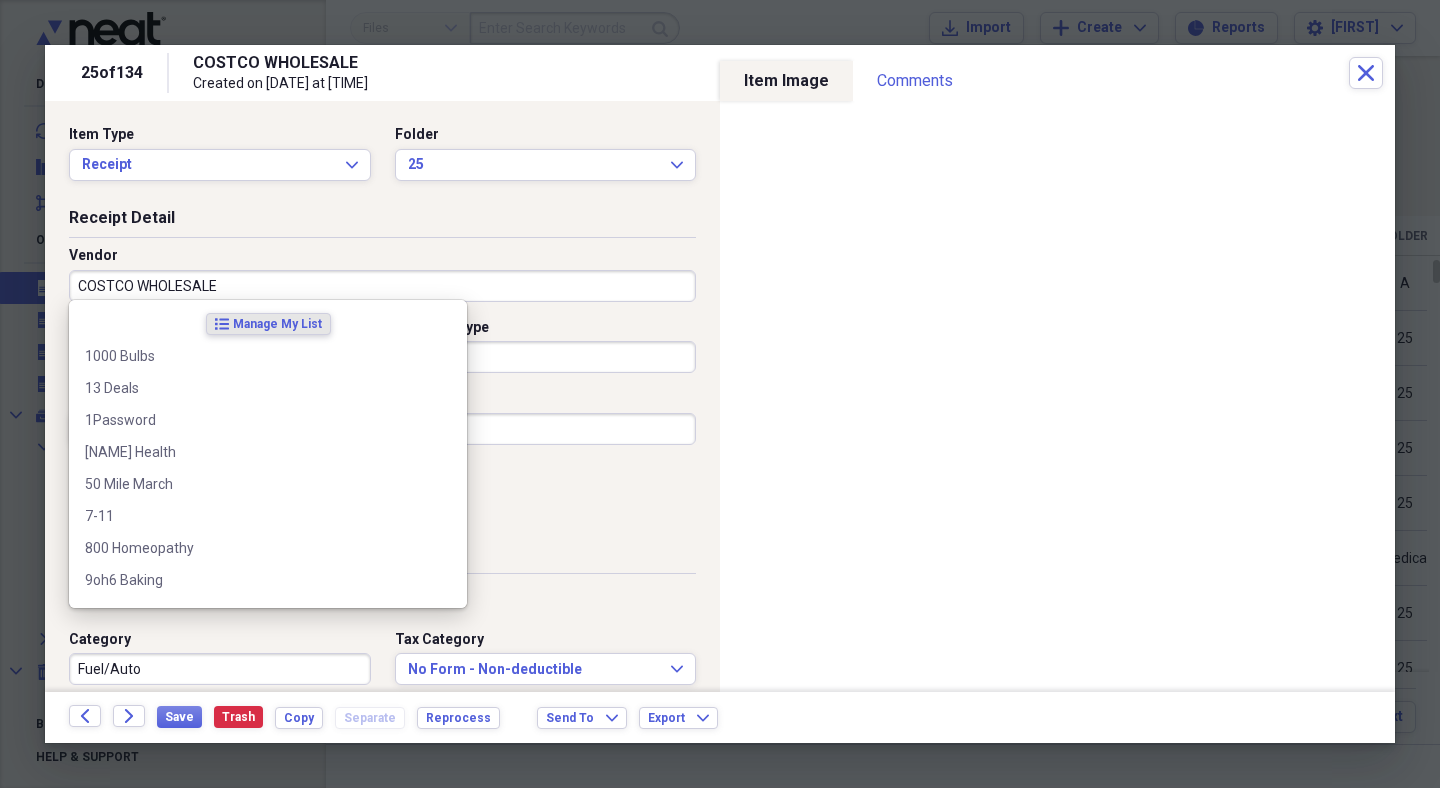 click on "COSTCO WHOLESALE" at bounding box center (382, 286) 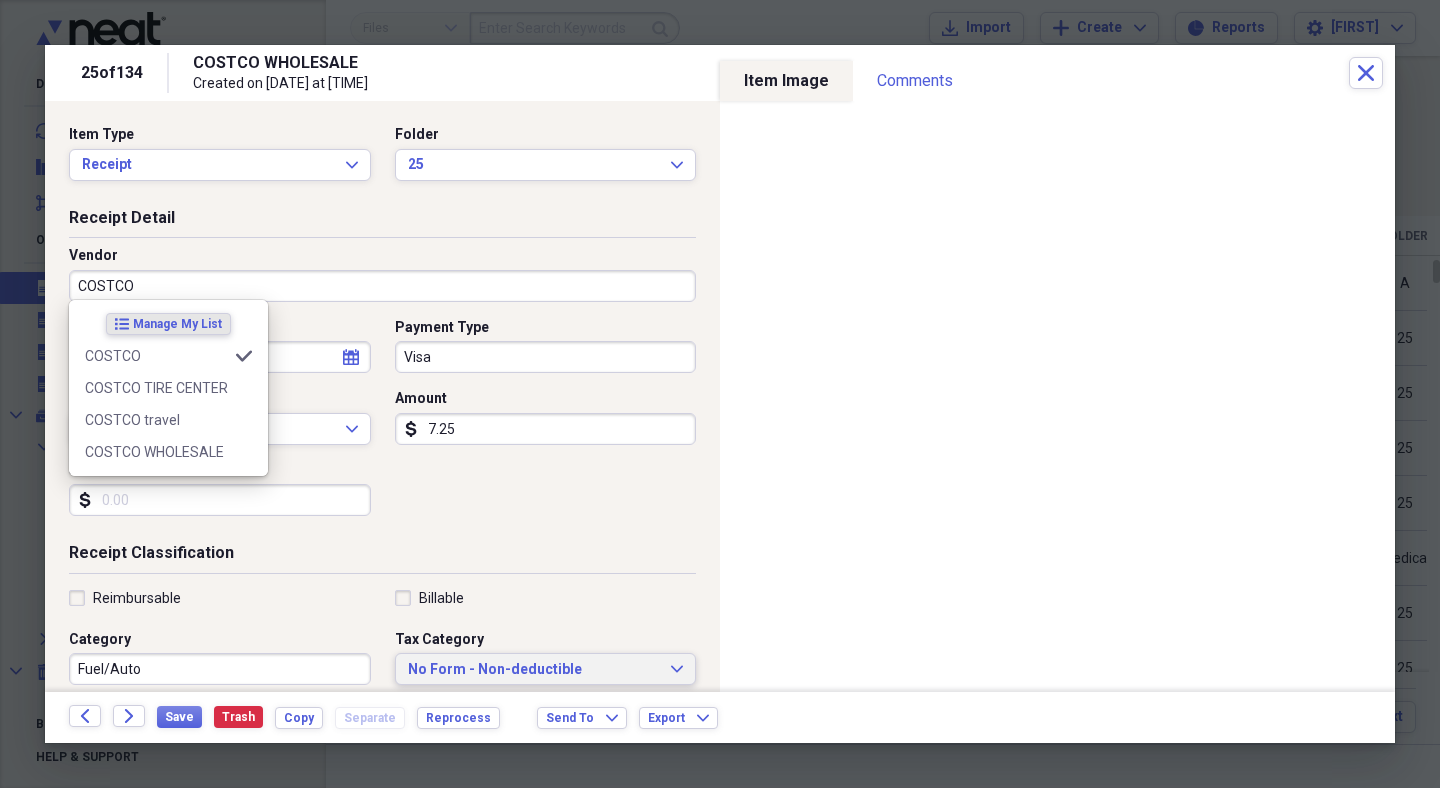 type on "COSTCO" 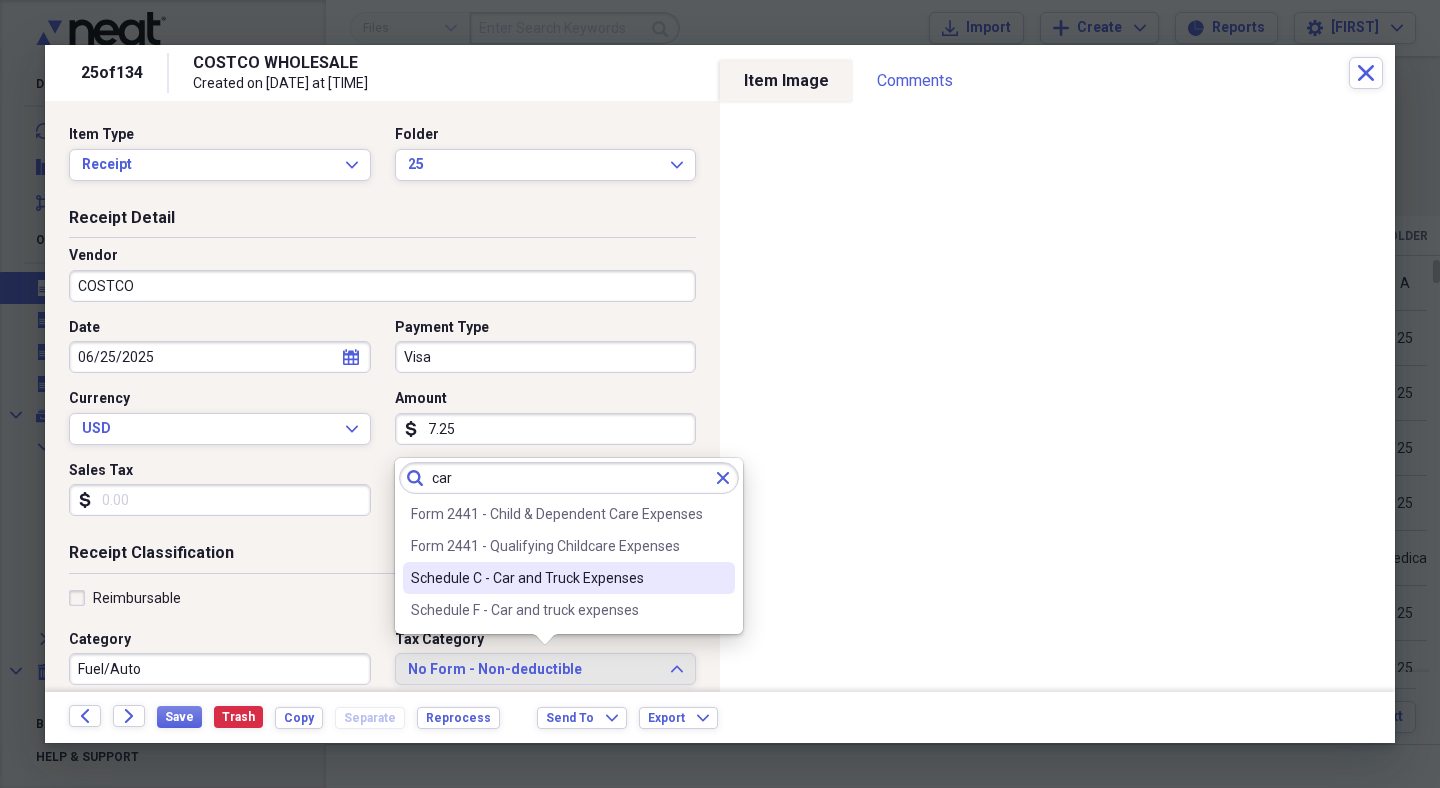 type on "car" 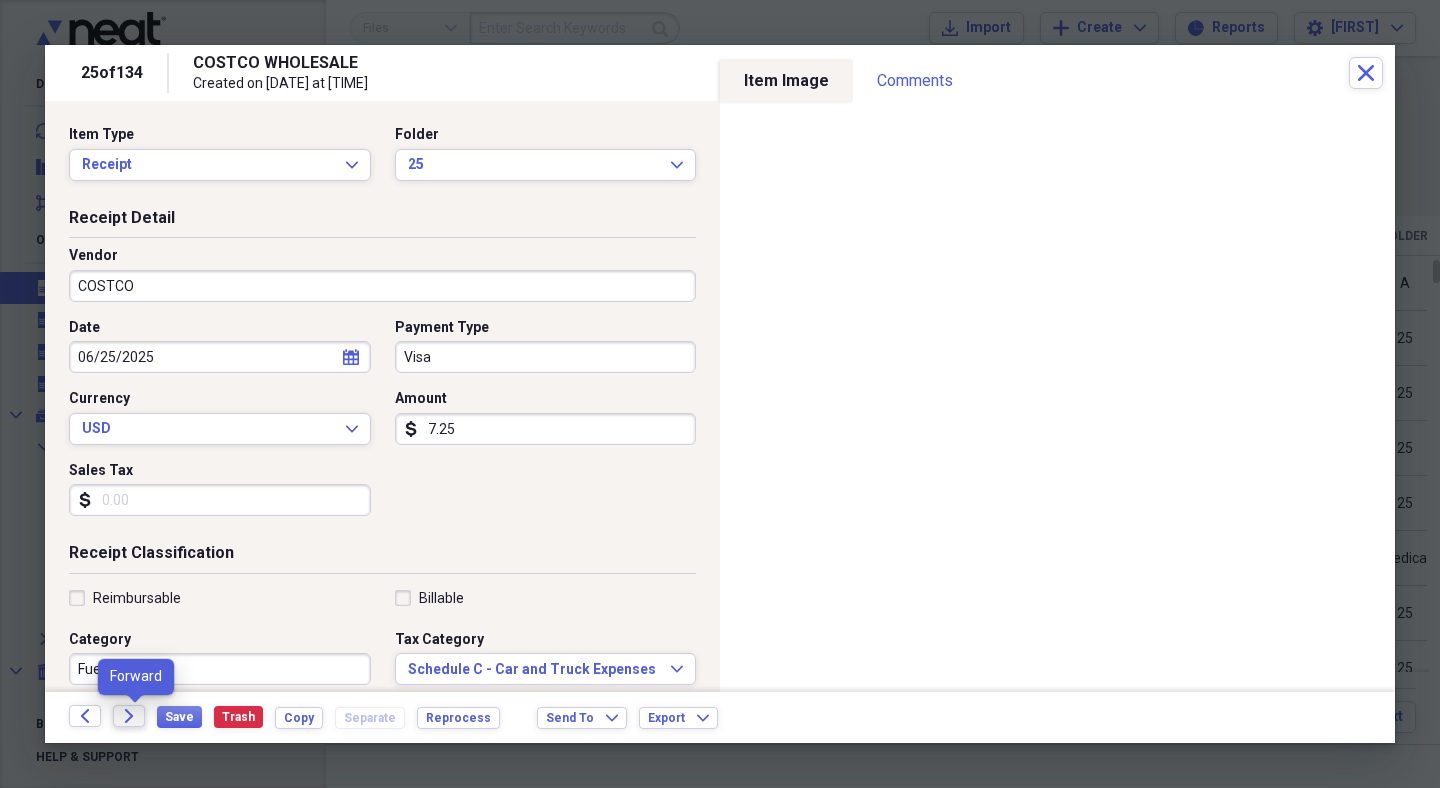click on "Forward" 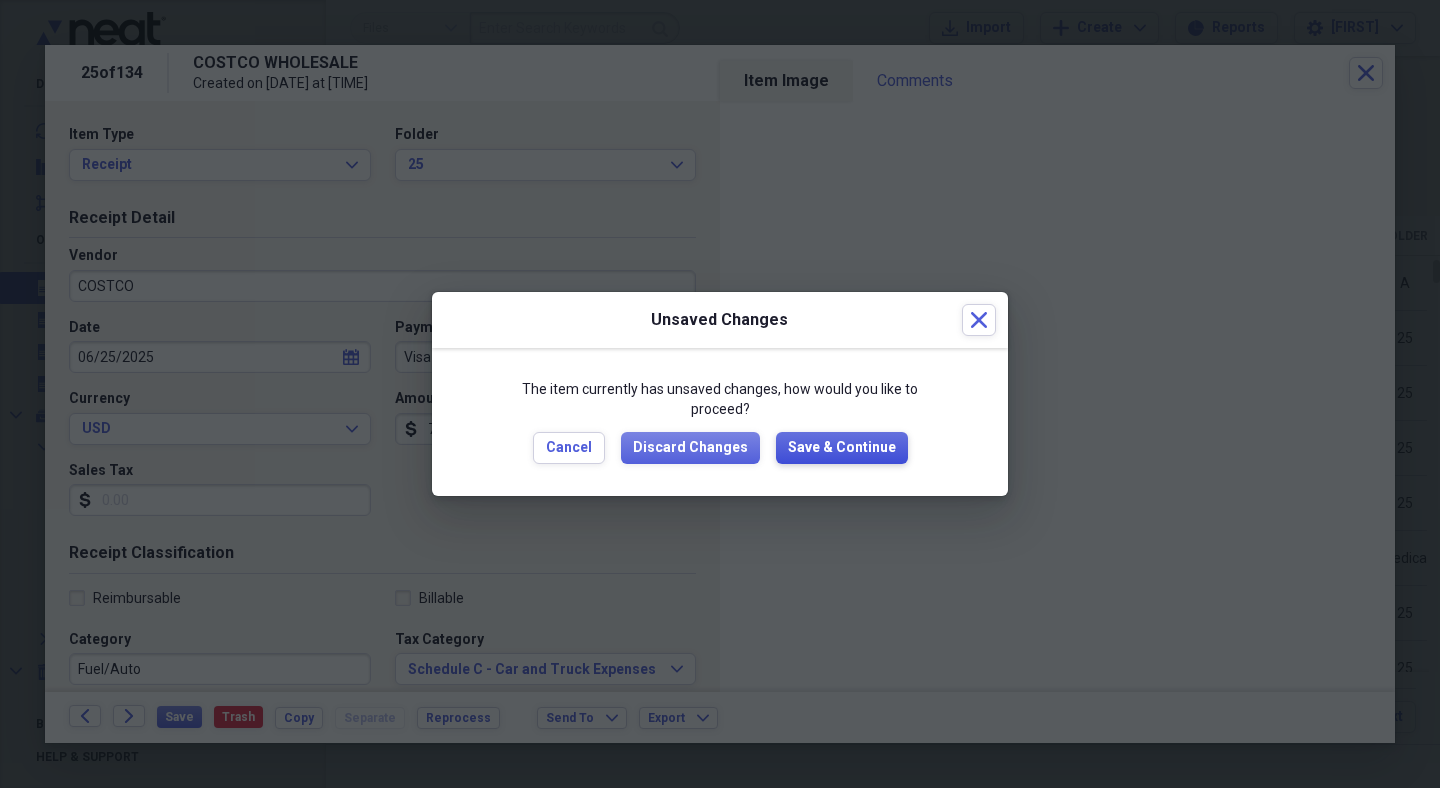 click on "Save & Continue" at bounding box center [842, 448] 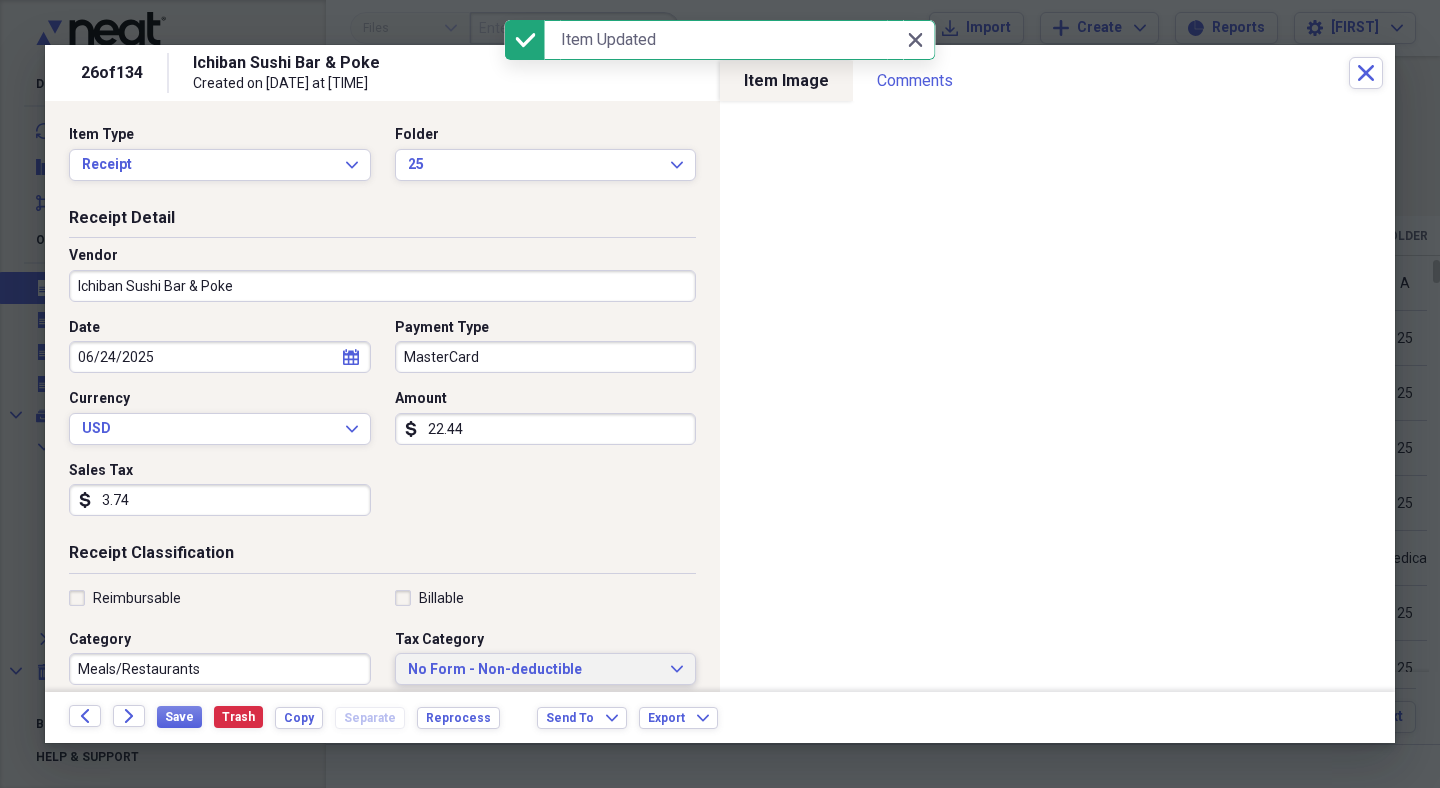 click on "No Form - Non-deductible" at bounding box center [534, 670] 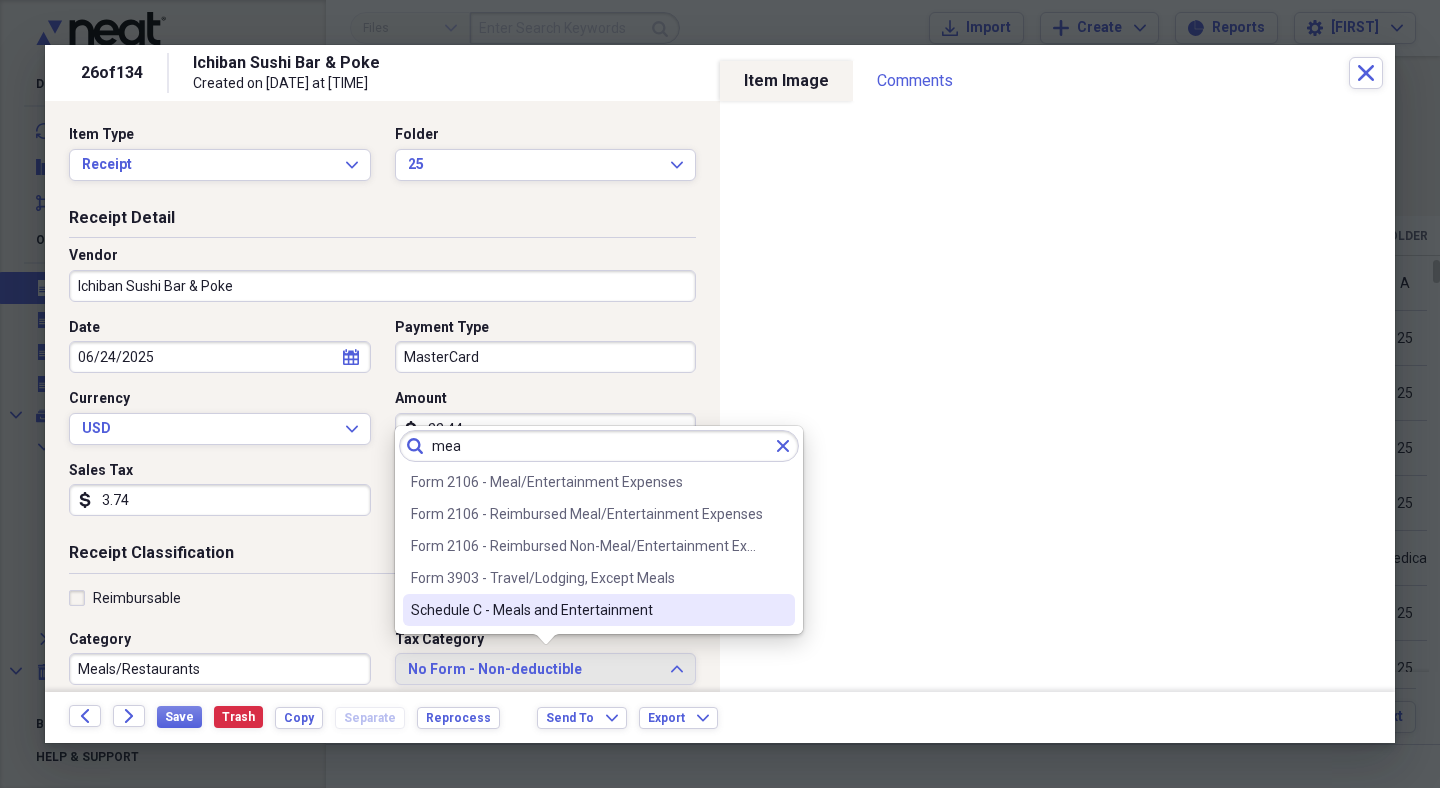 type on "mea" 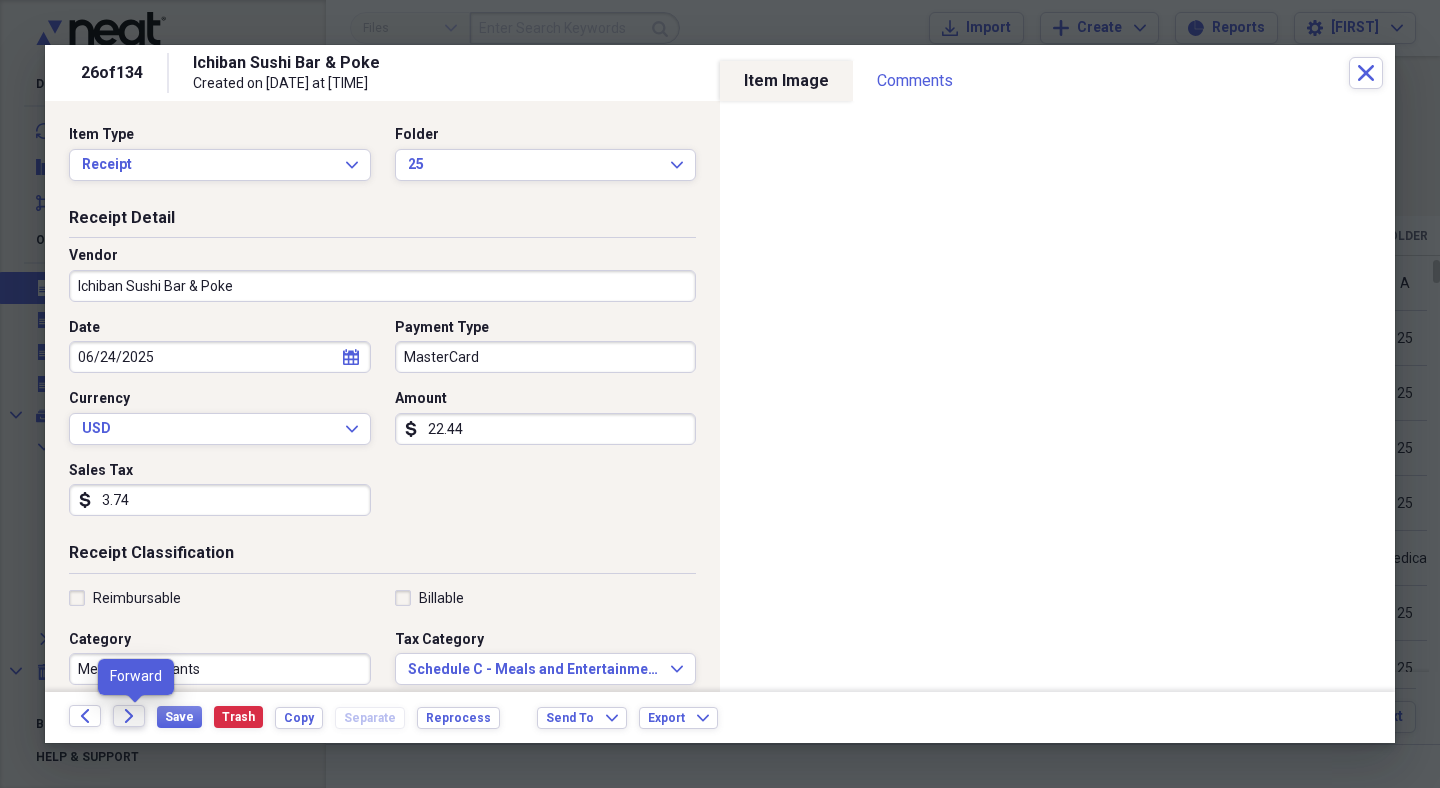 click 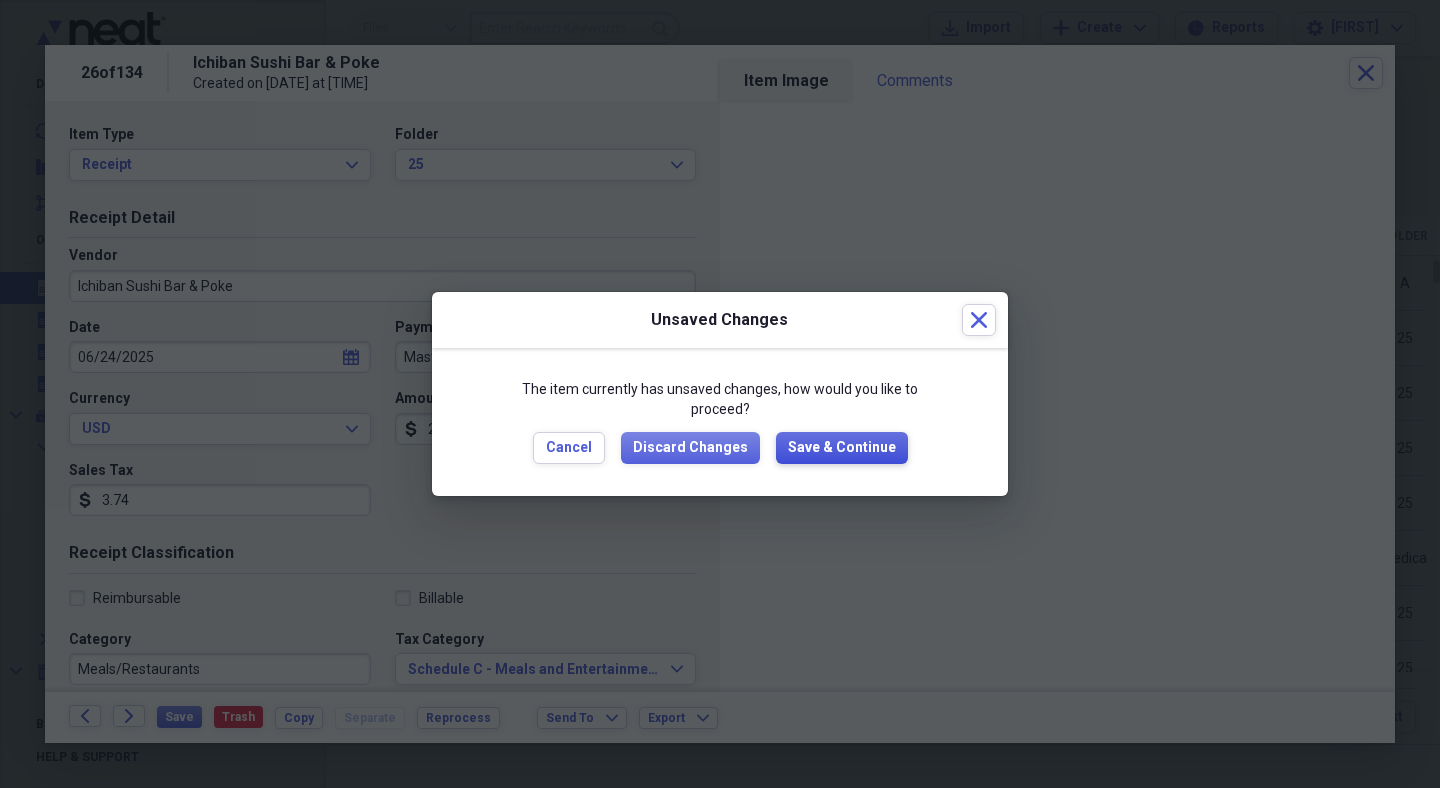 click on "Save & Continue" at bounding box center (842, 448) 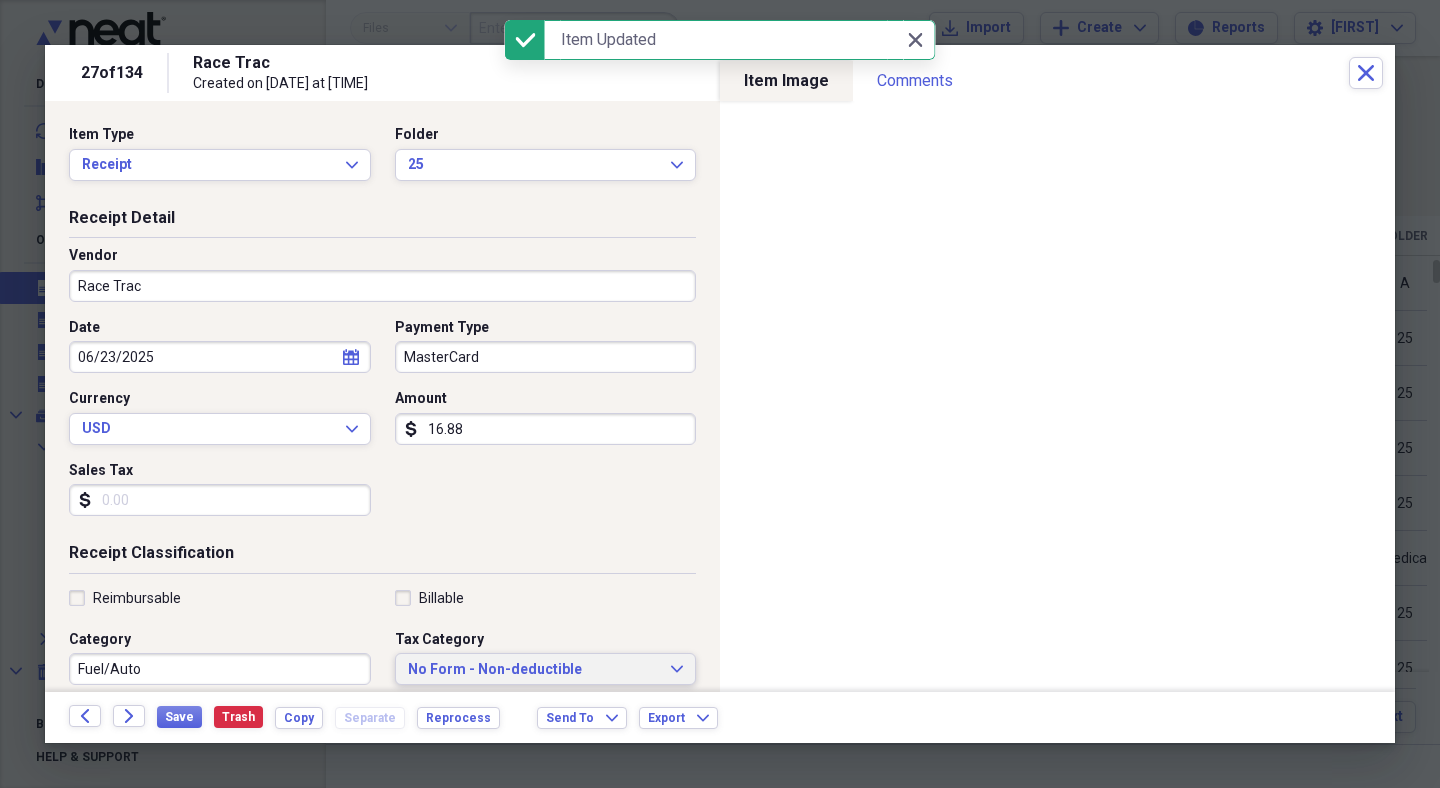 click on "No Form - Non-deductible" at bounding box center [534, 670] 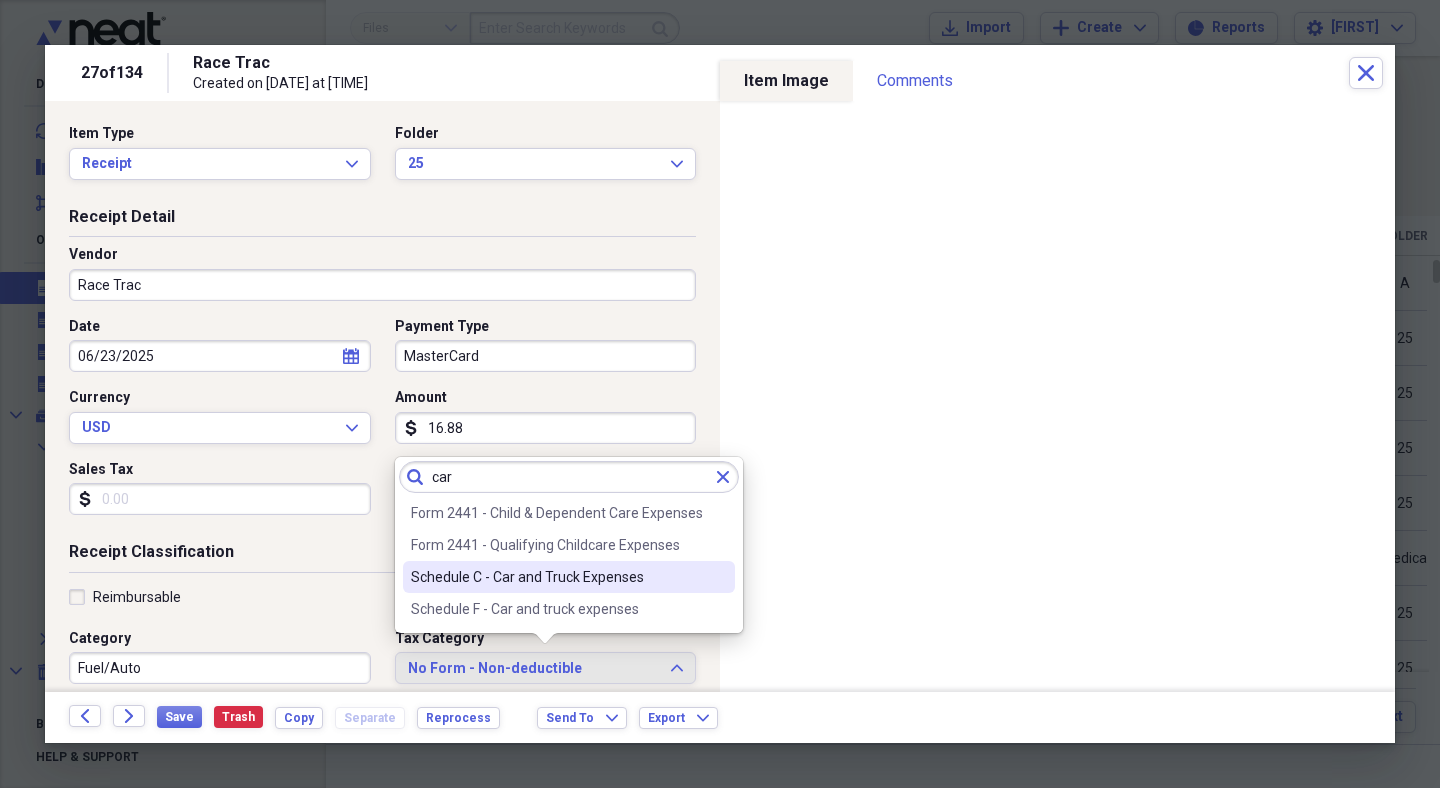 type on "car" 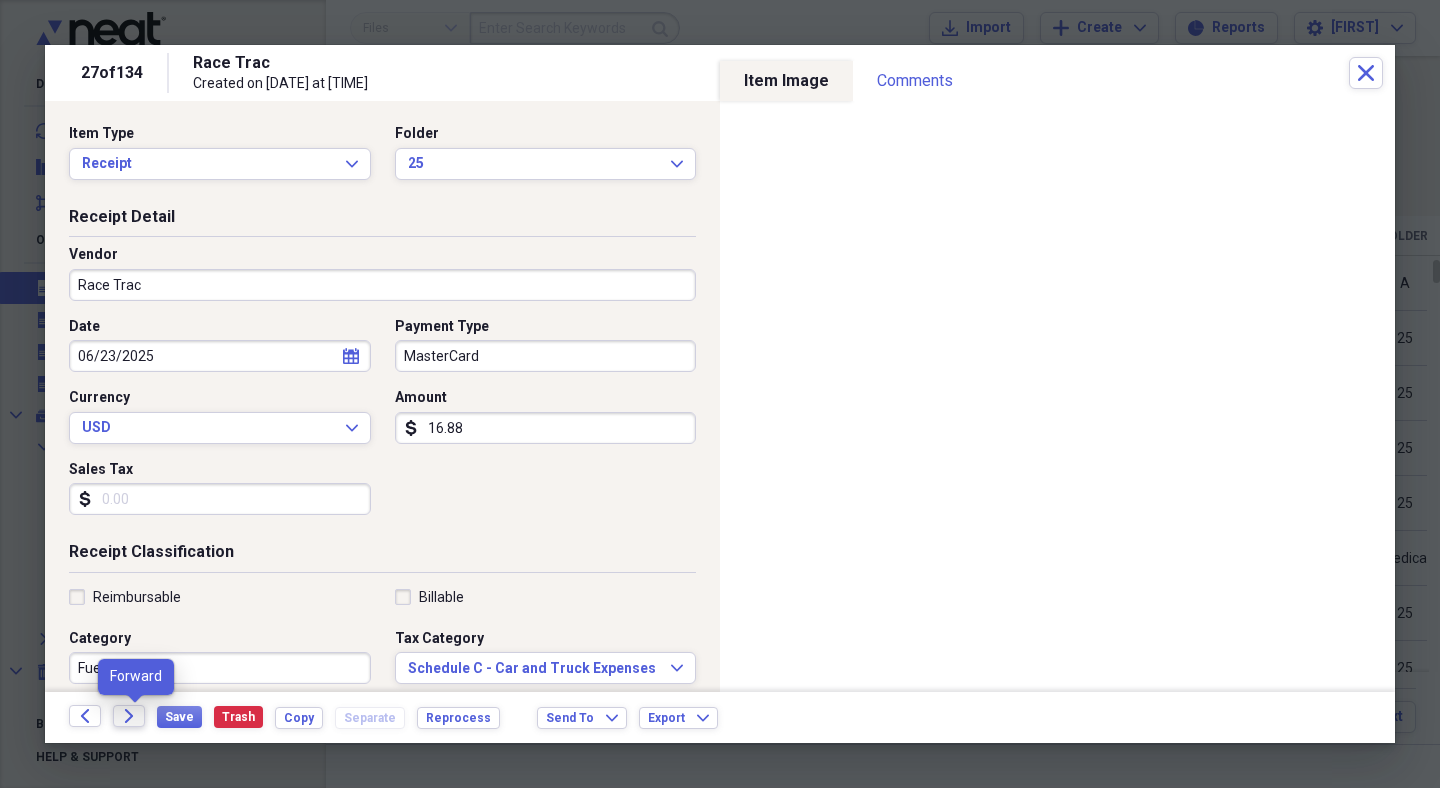 click 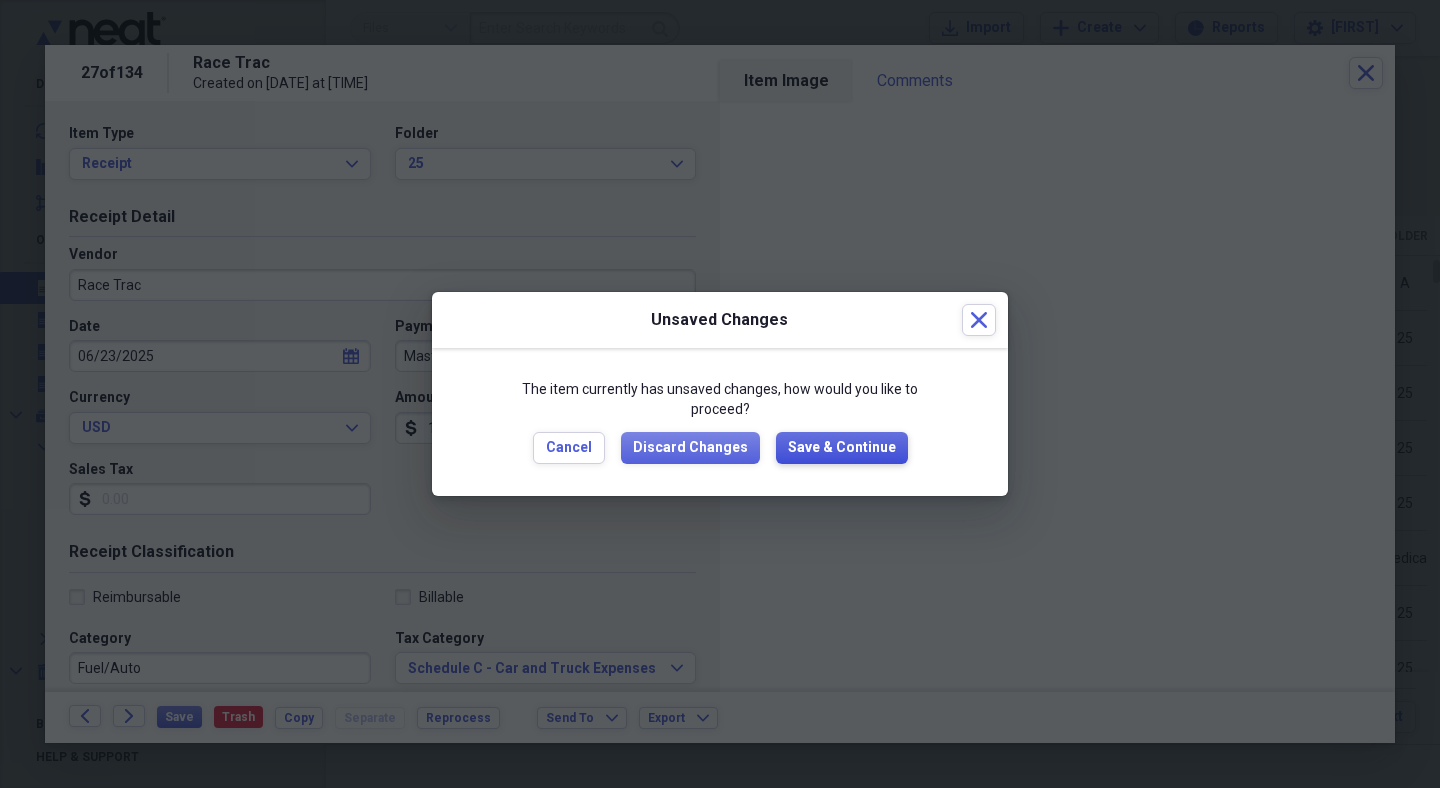 click on "Save & Continue" at bounding box center [842, 448] 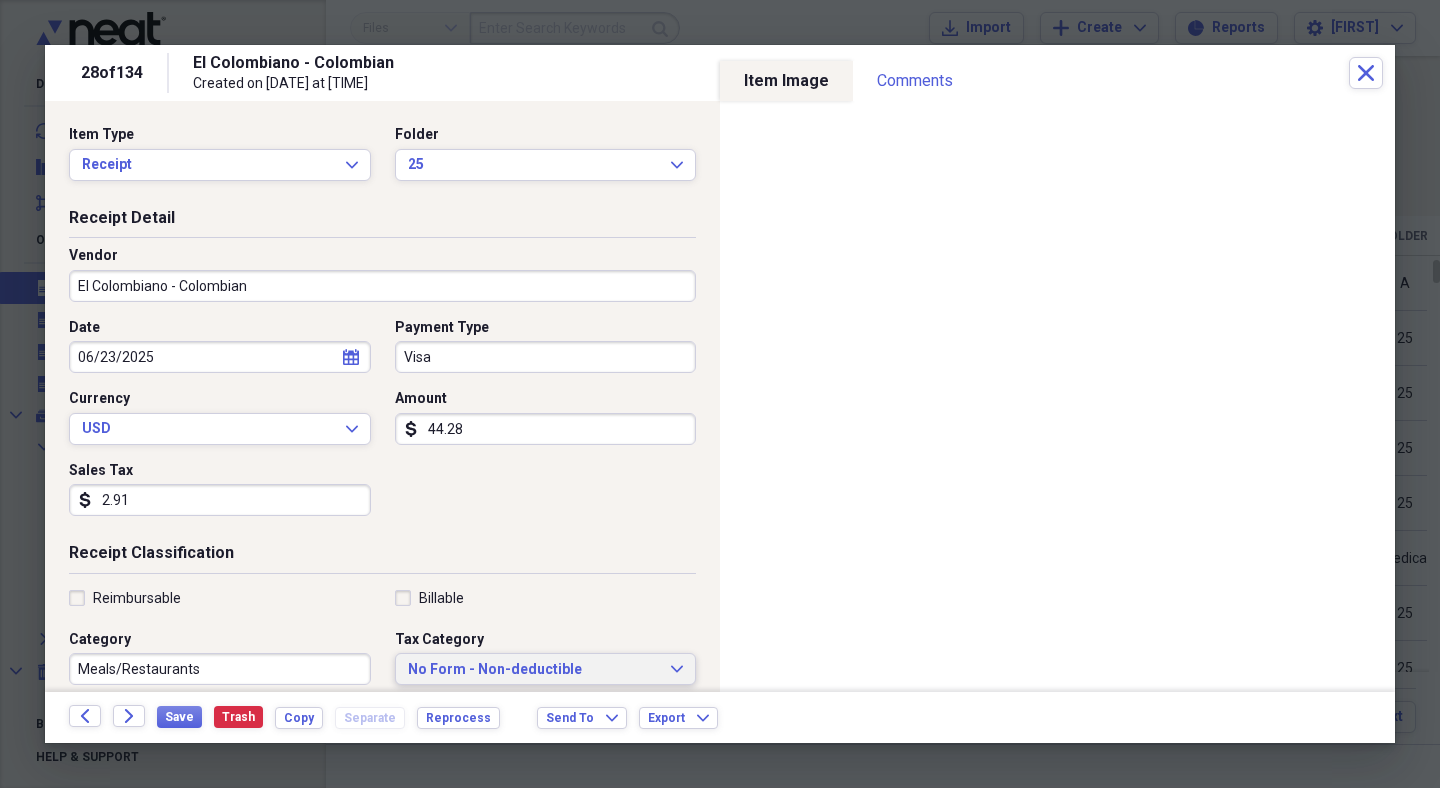 click on "No Form - Non-deductible" at bounding box center (534, 670) 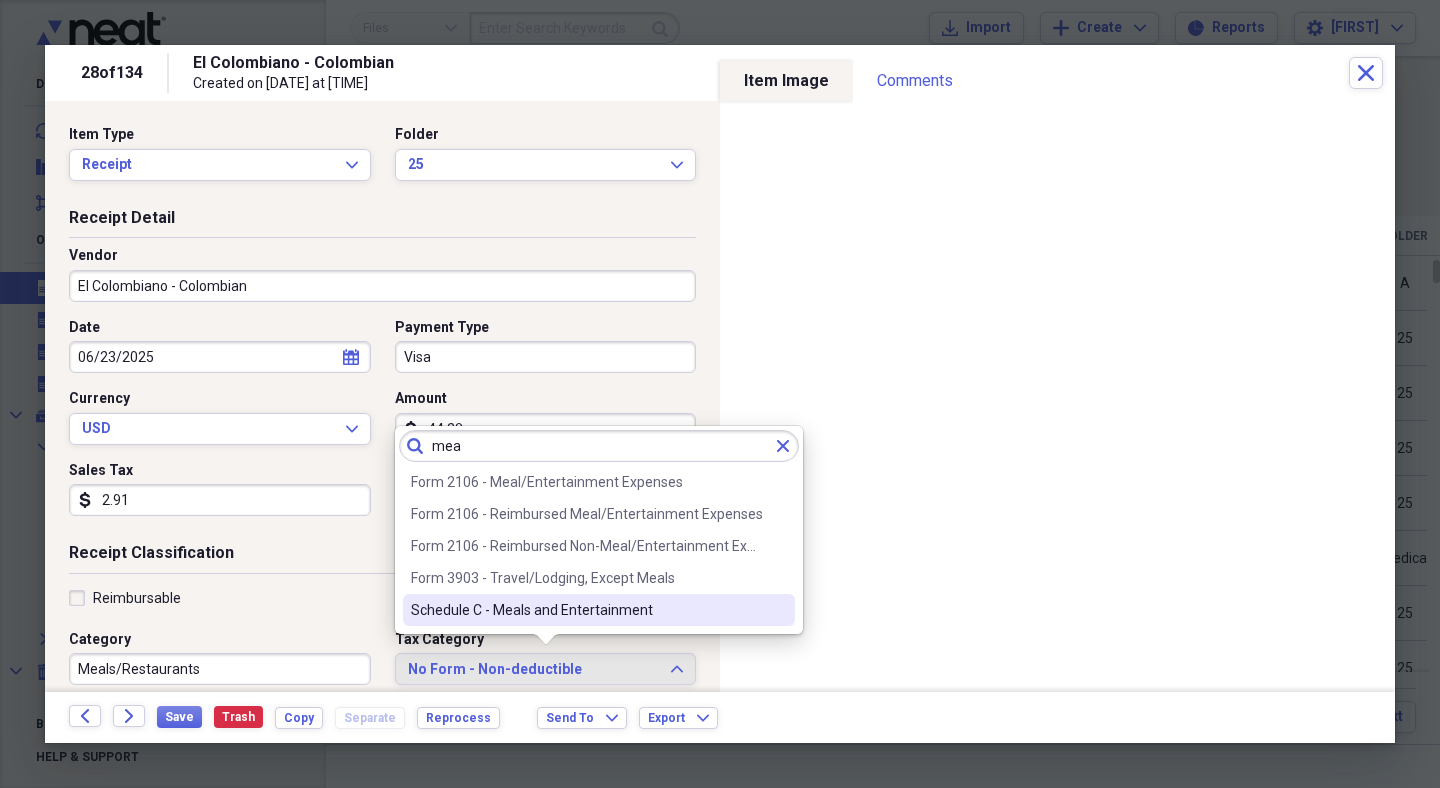 type on "mea" 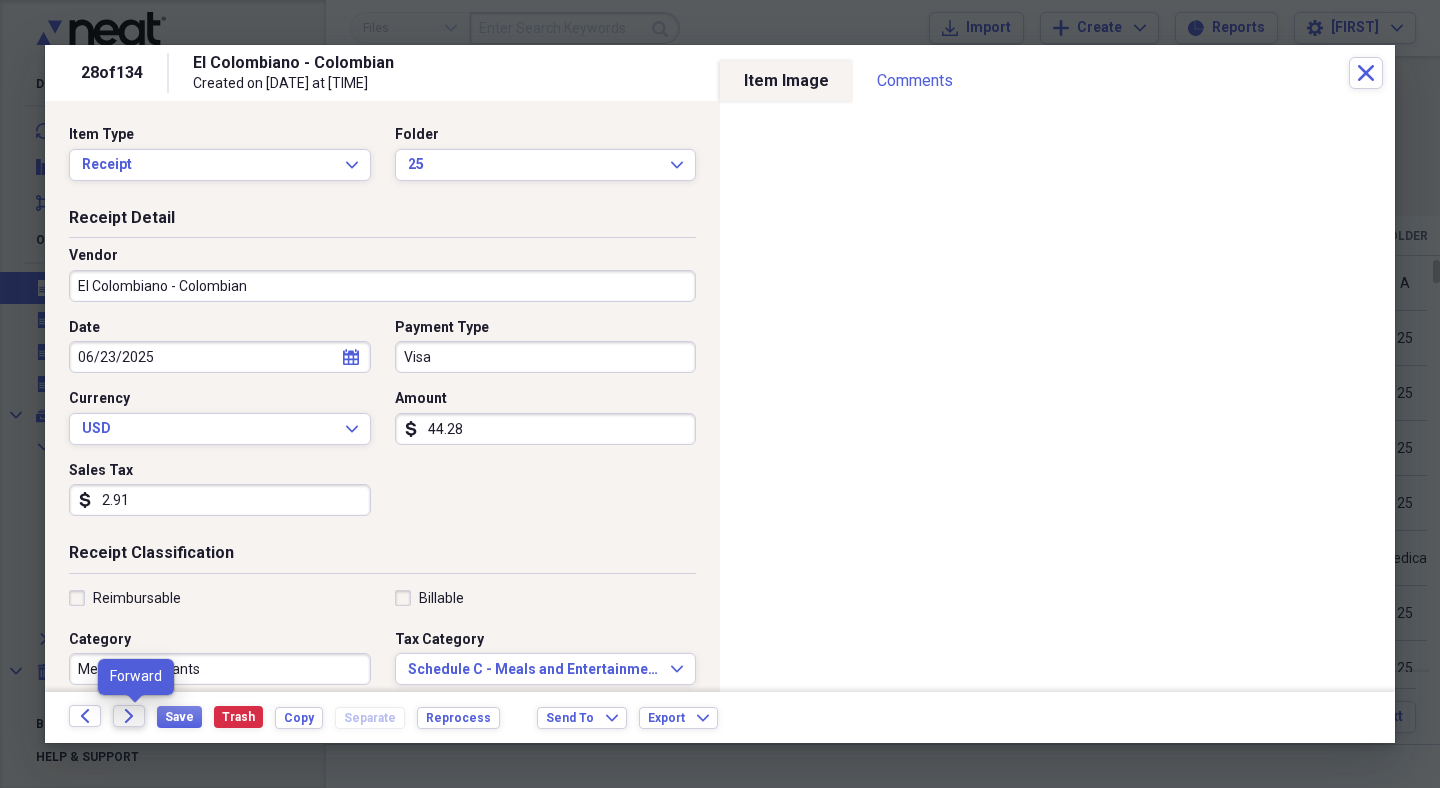 click 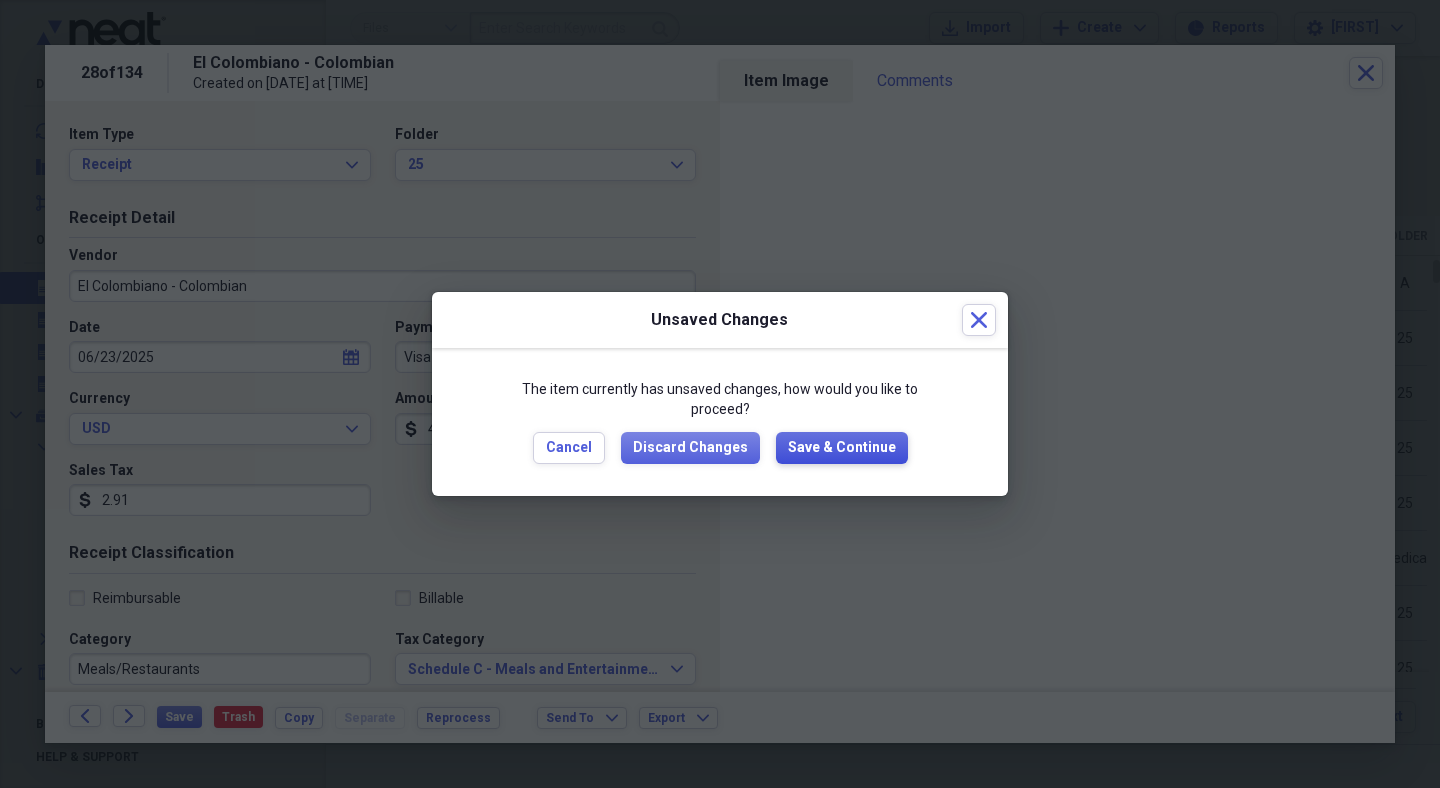 click on "Save & Continue" at bounding box center [842, 448] 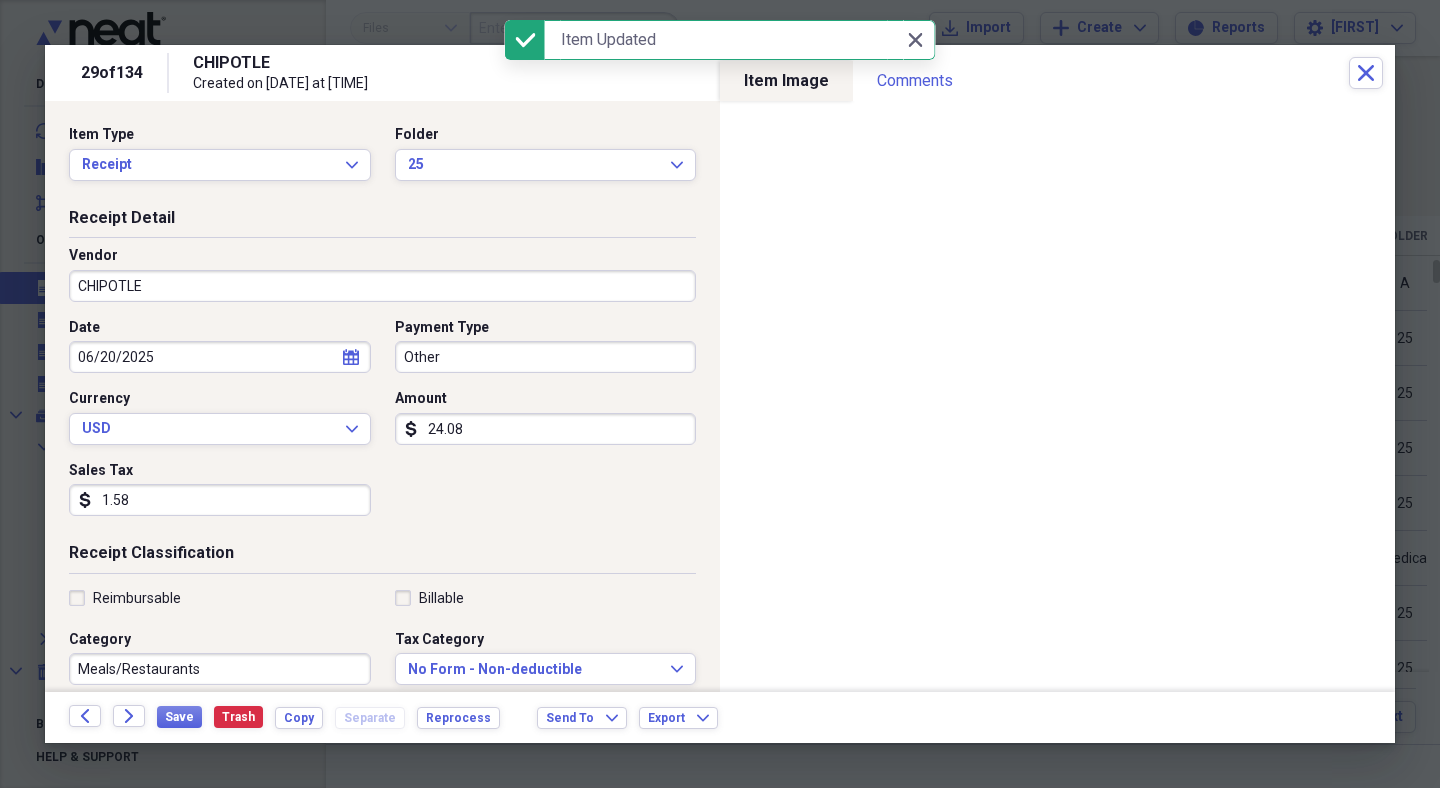 click on "Other" at bounding box center [546, 357] 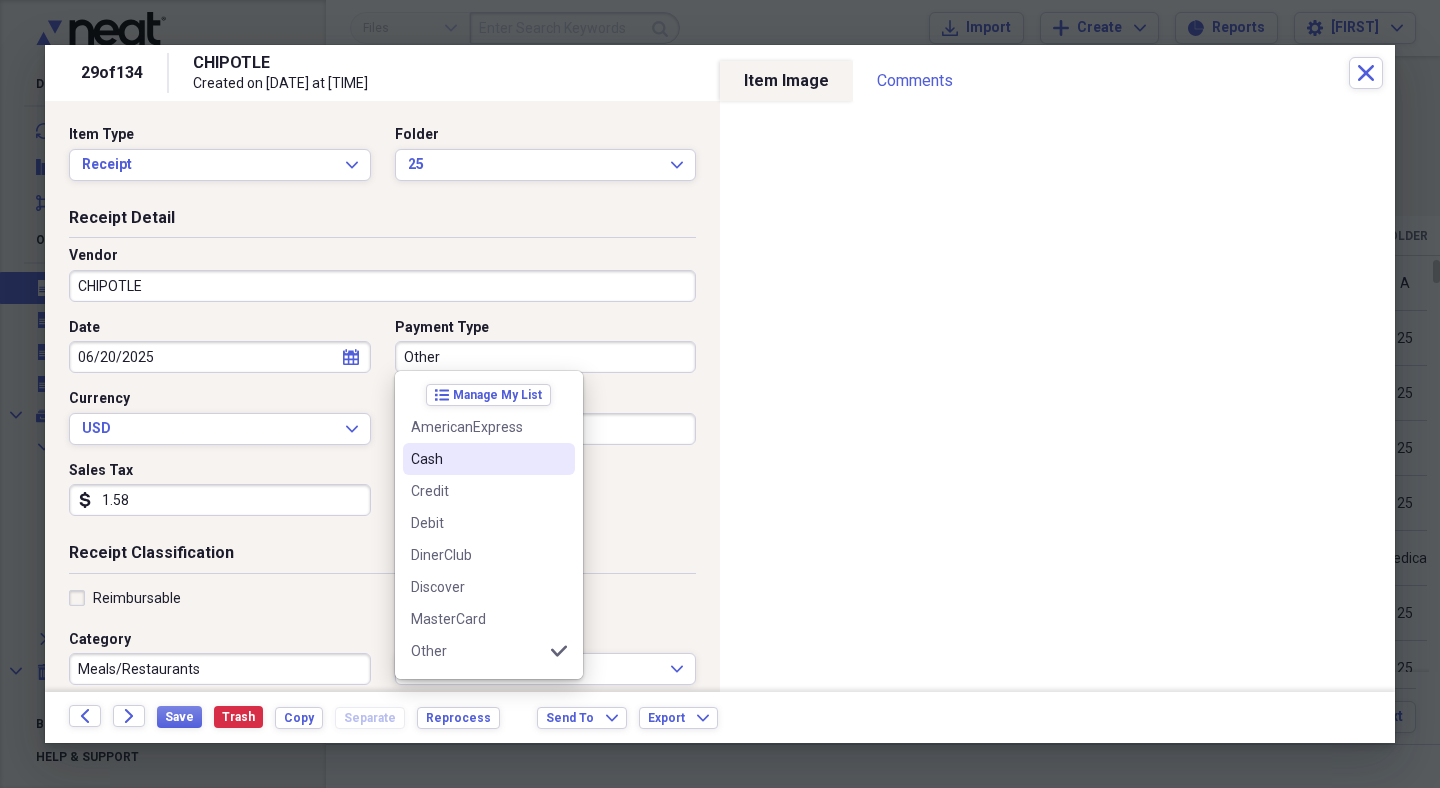 click on "Cash" at bounding box center [489, 459] 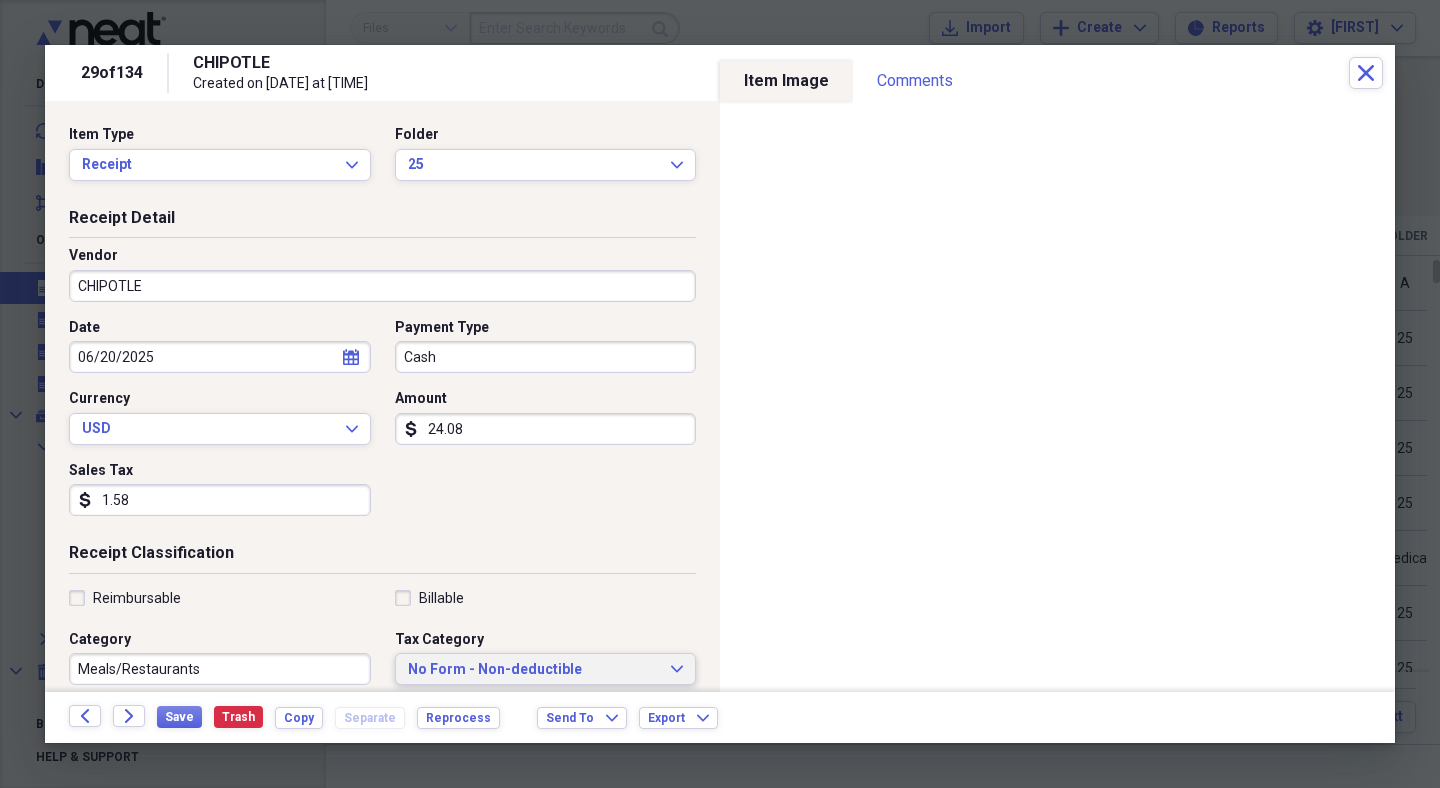 click on "No Form - Non-deductible" at bounding box center (534, 670) 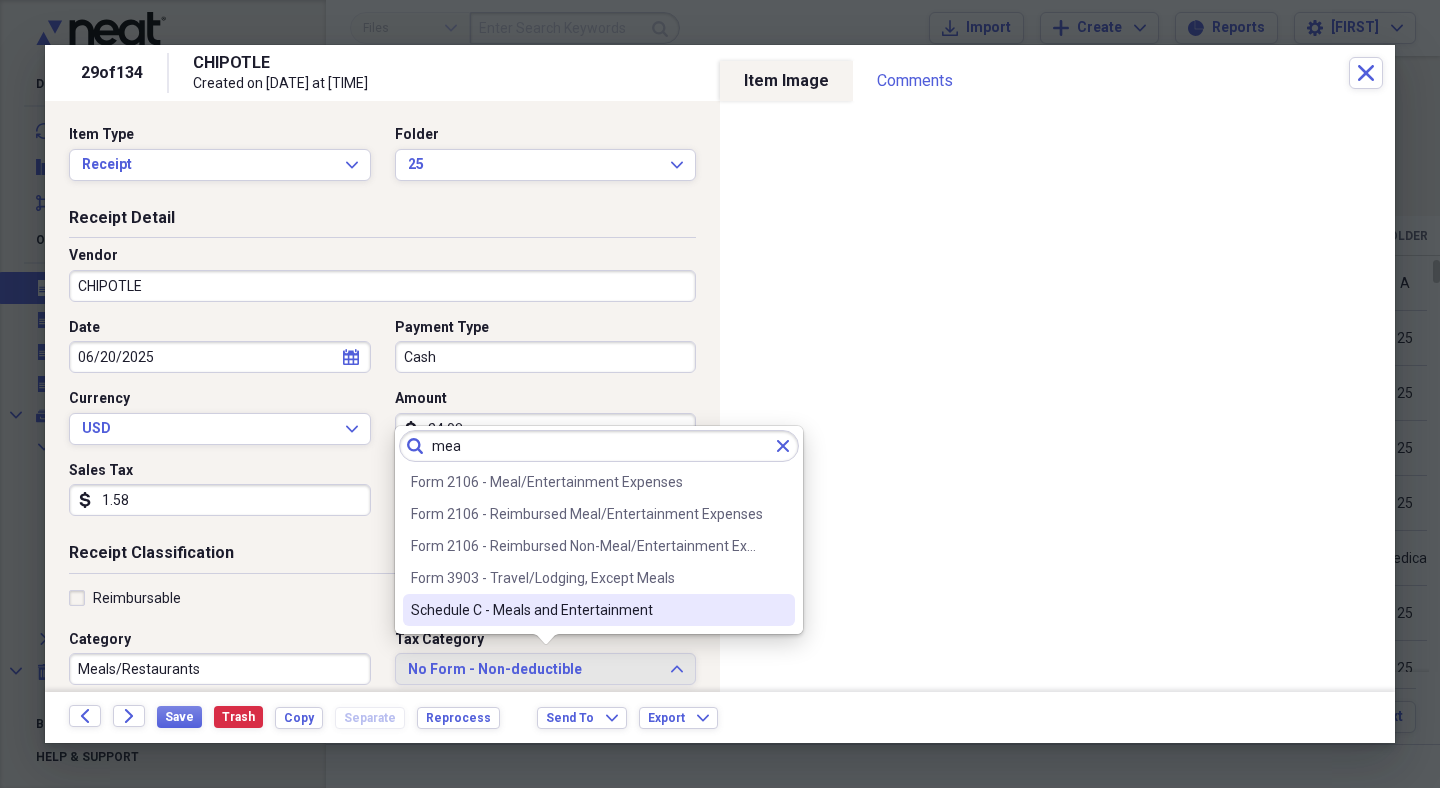 type on "mea" 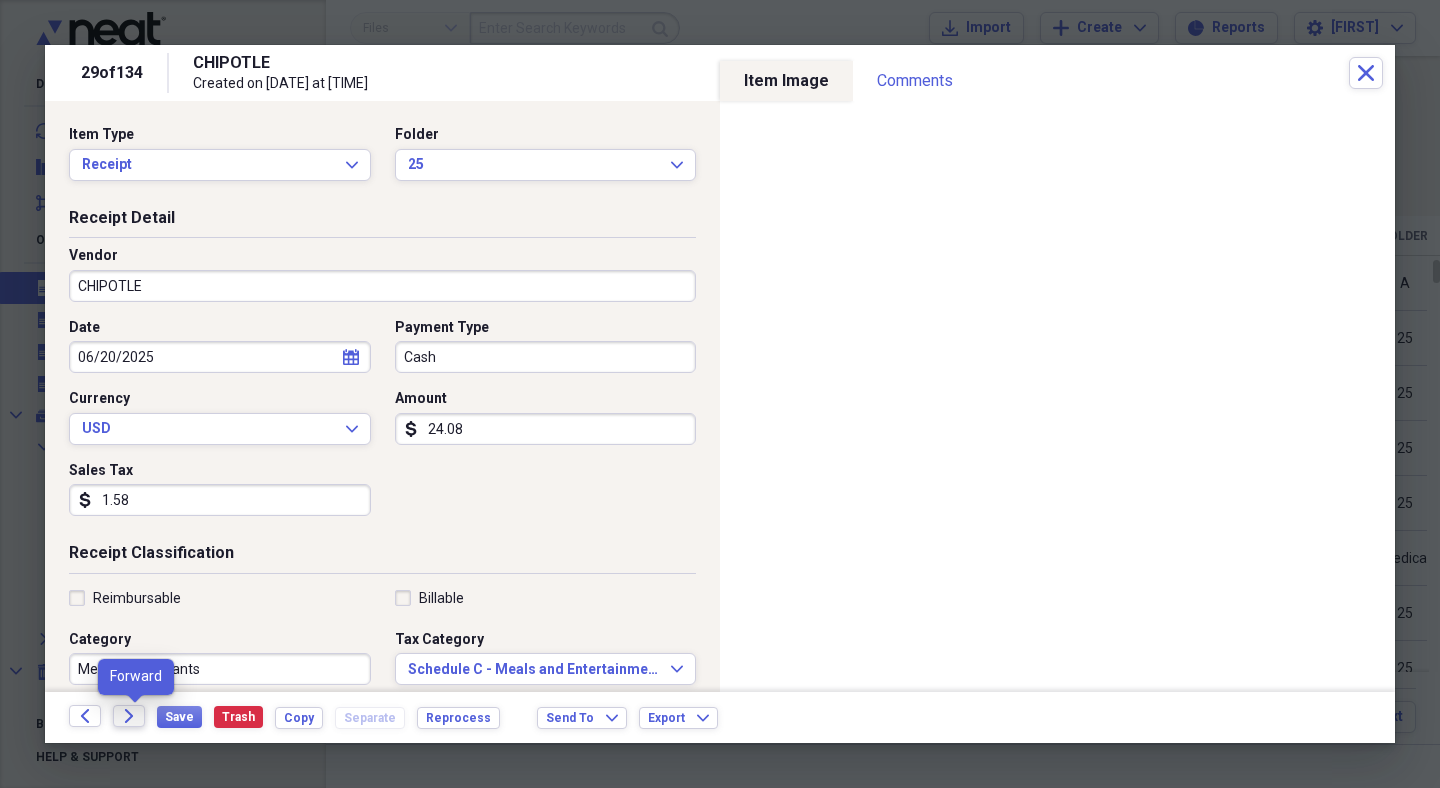 click on "Forward" 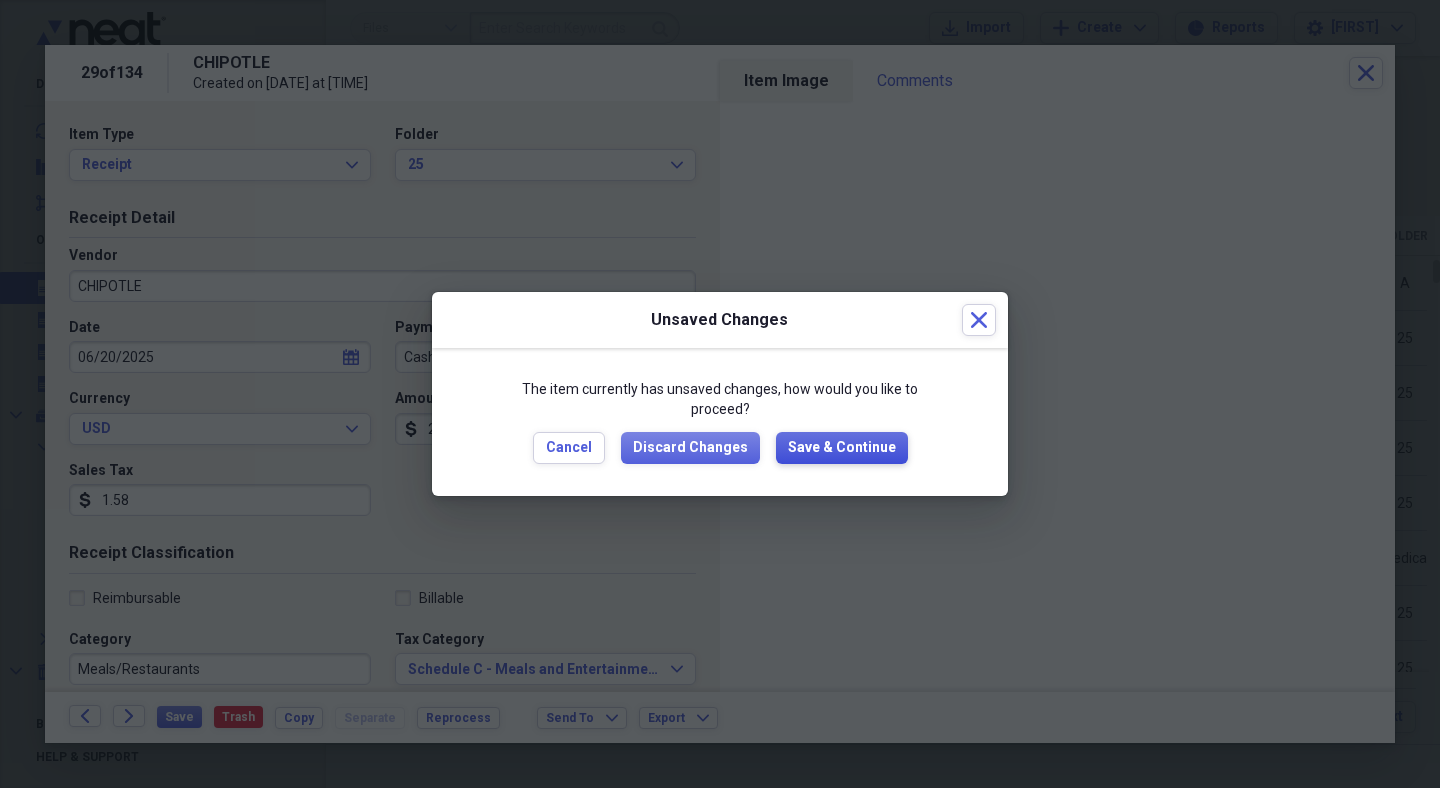 click on "Save & Continue" at bounding box center (842, 448) 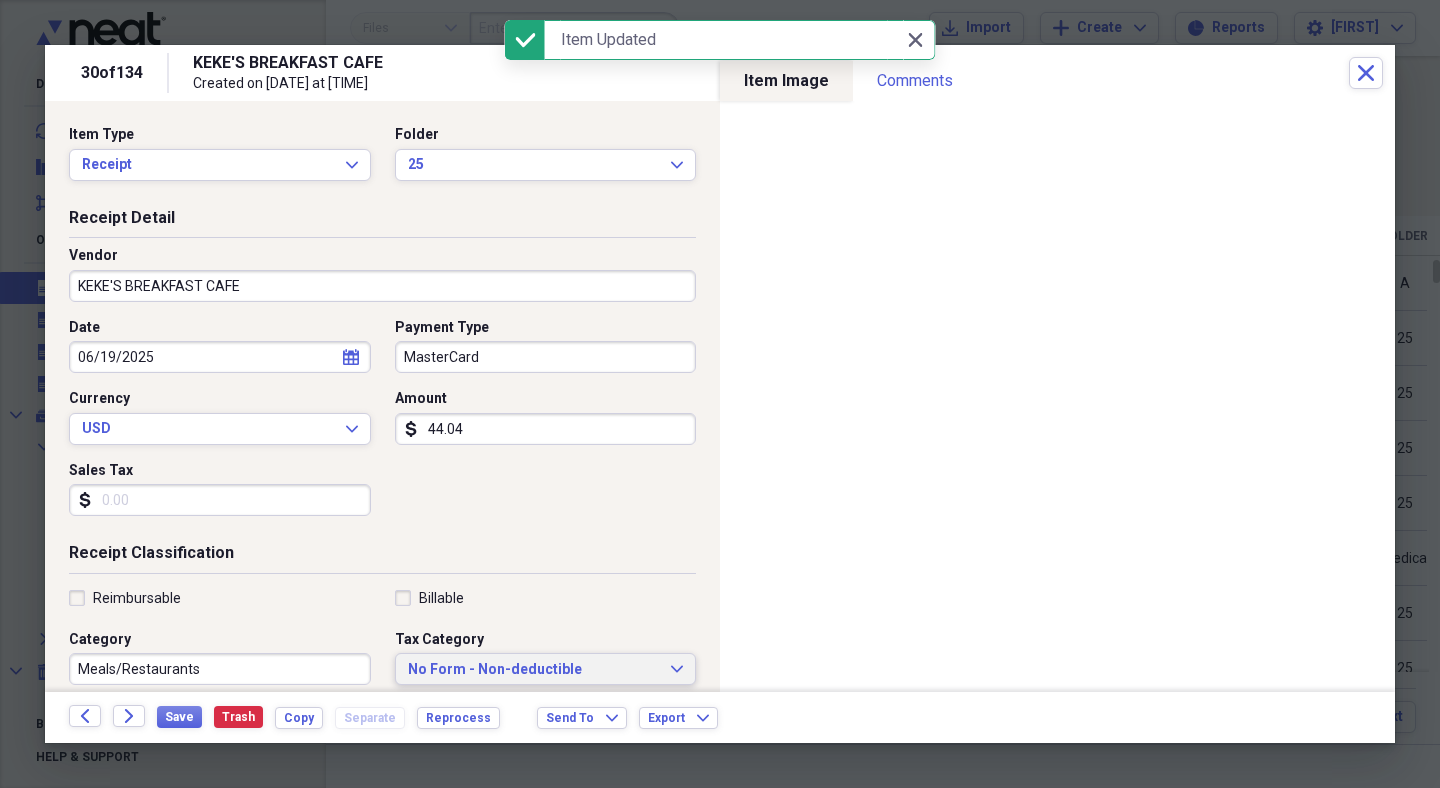 click on "No Form - Non-deductible" at bounding box center [534, 670] 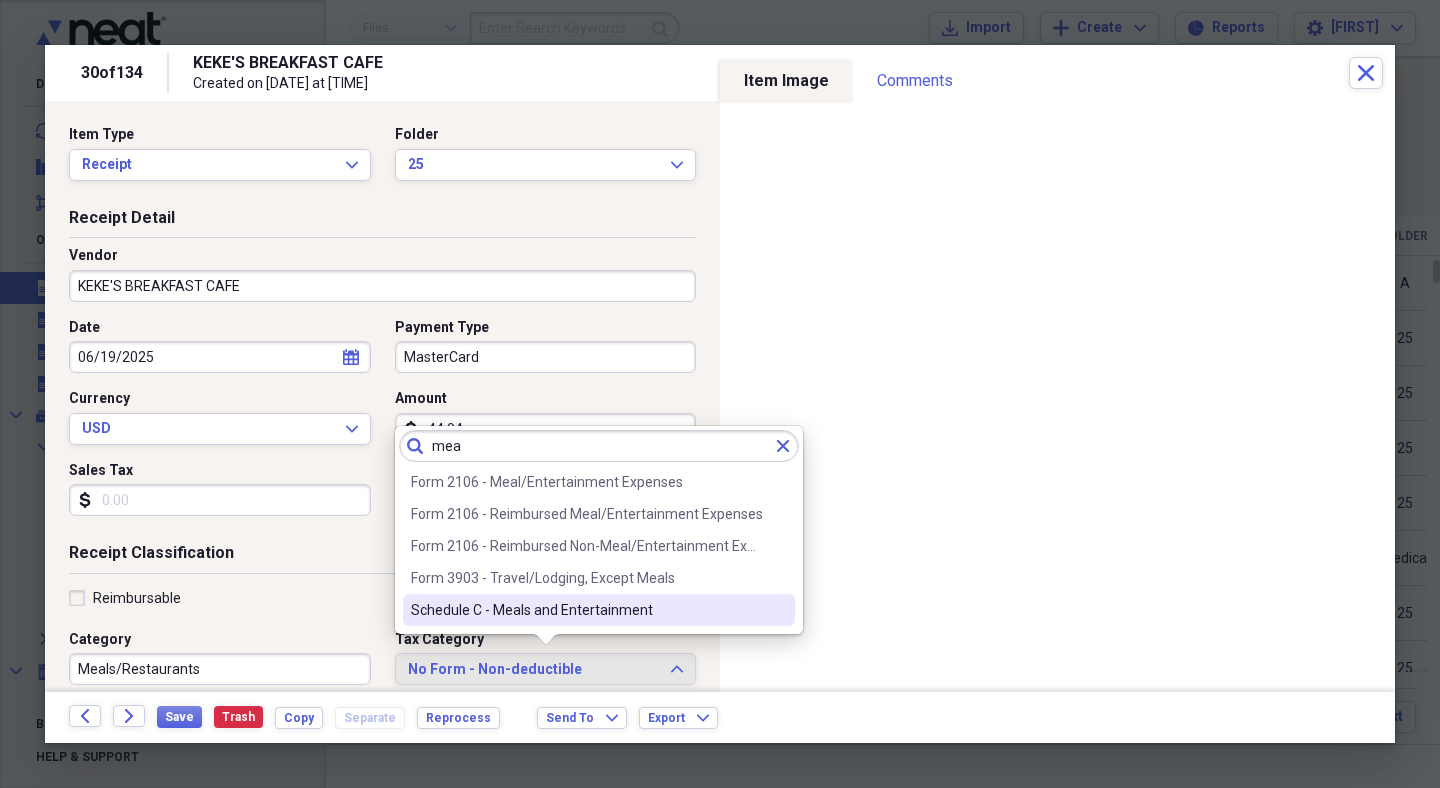 type on "mea" 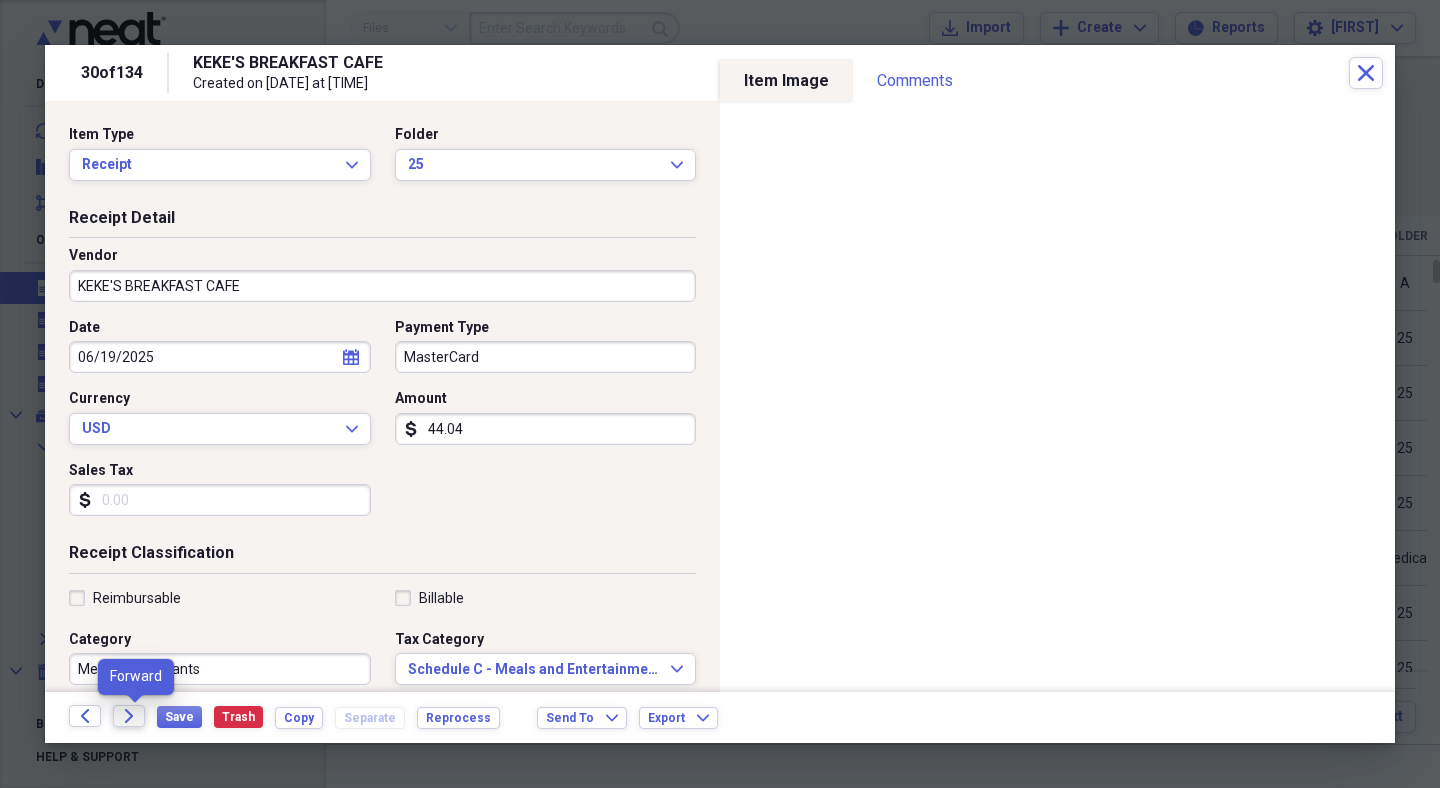 click on "Forward" 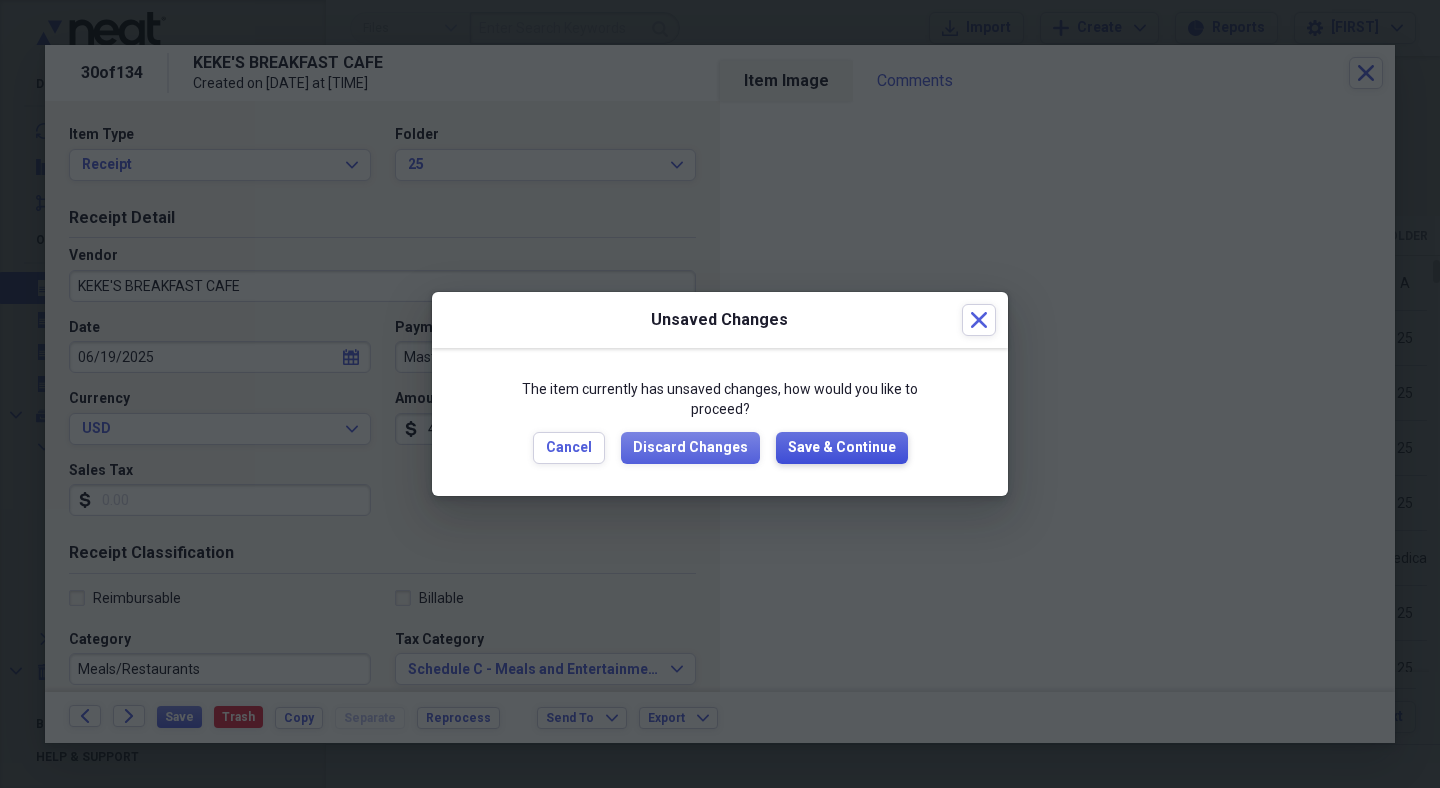 click on "Save & Continue" at bounding box center (842, 448) 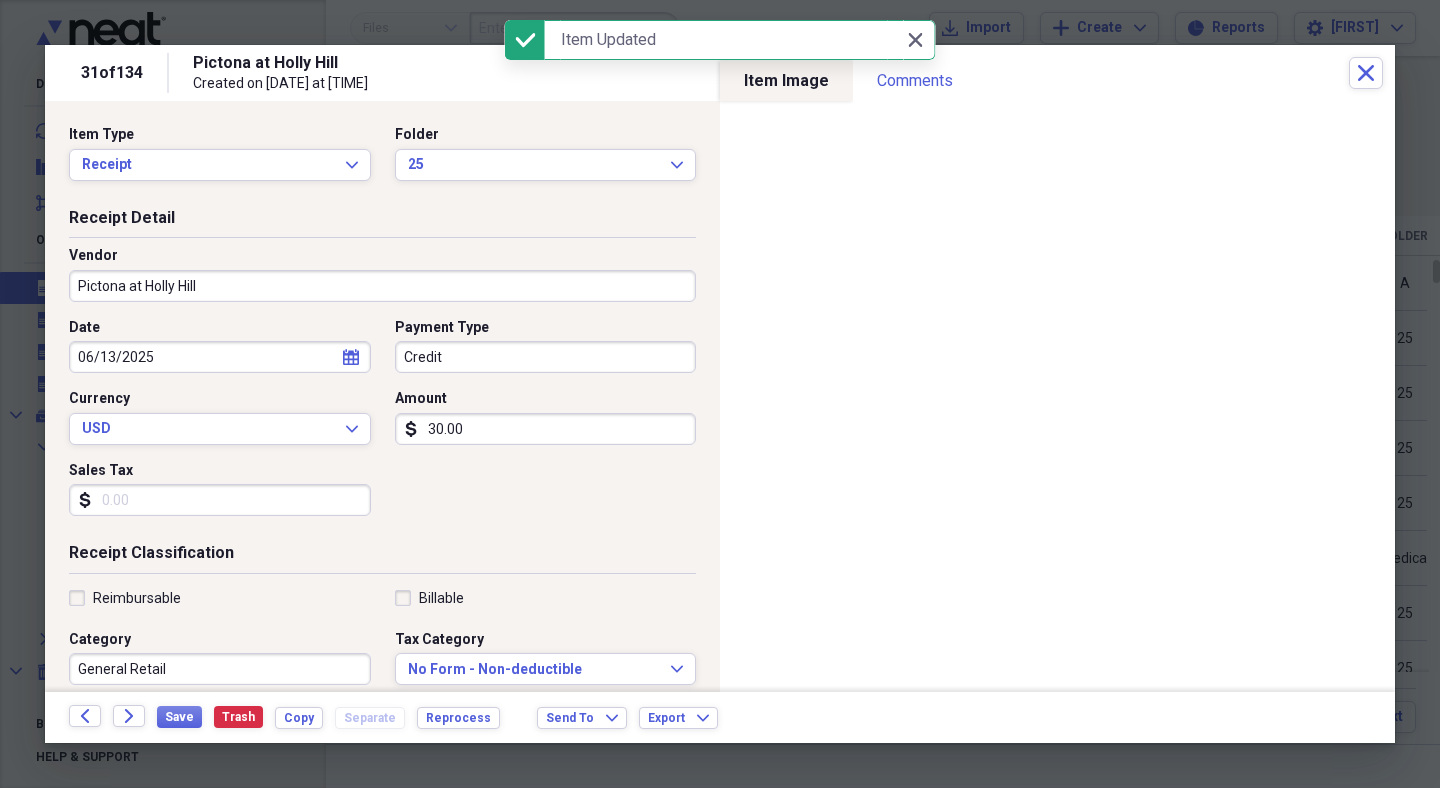 click on "General Retail" at bounding box center (220, 669) 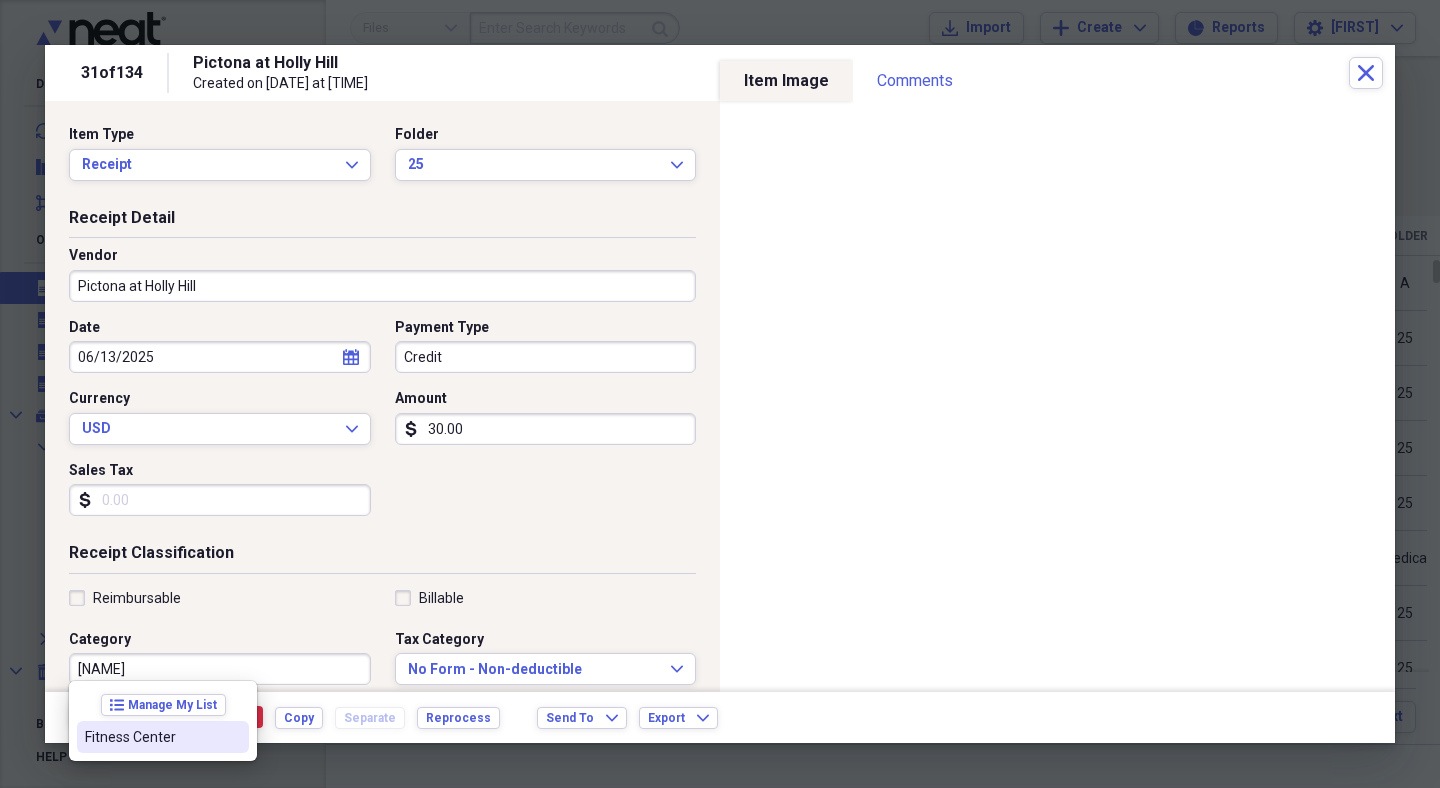 click on "Fitness Center" at bounding box center (151, 737) 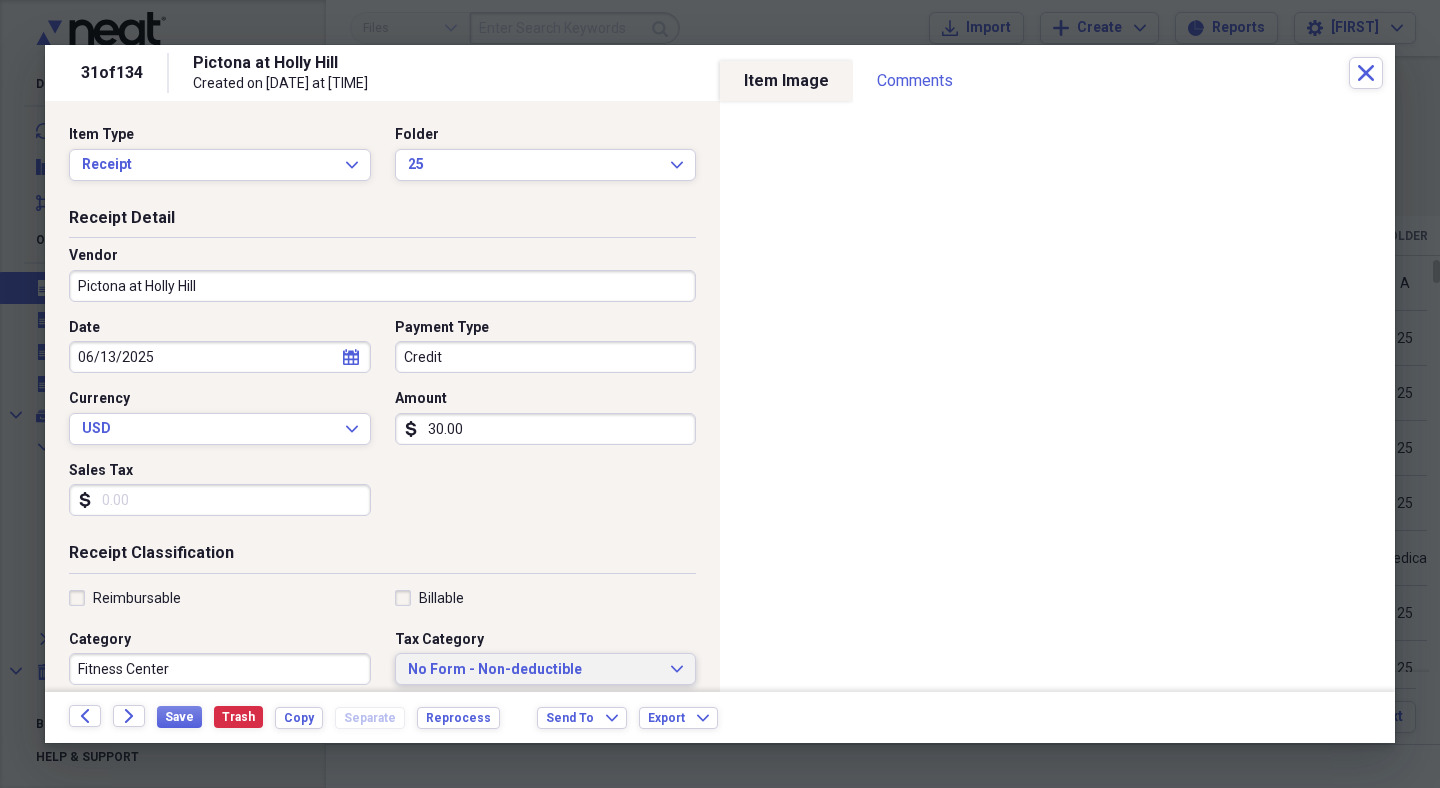 click on "No Form - Non-deductible" at bounding box center [534, 670] 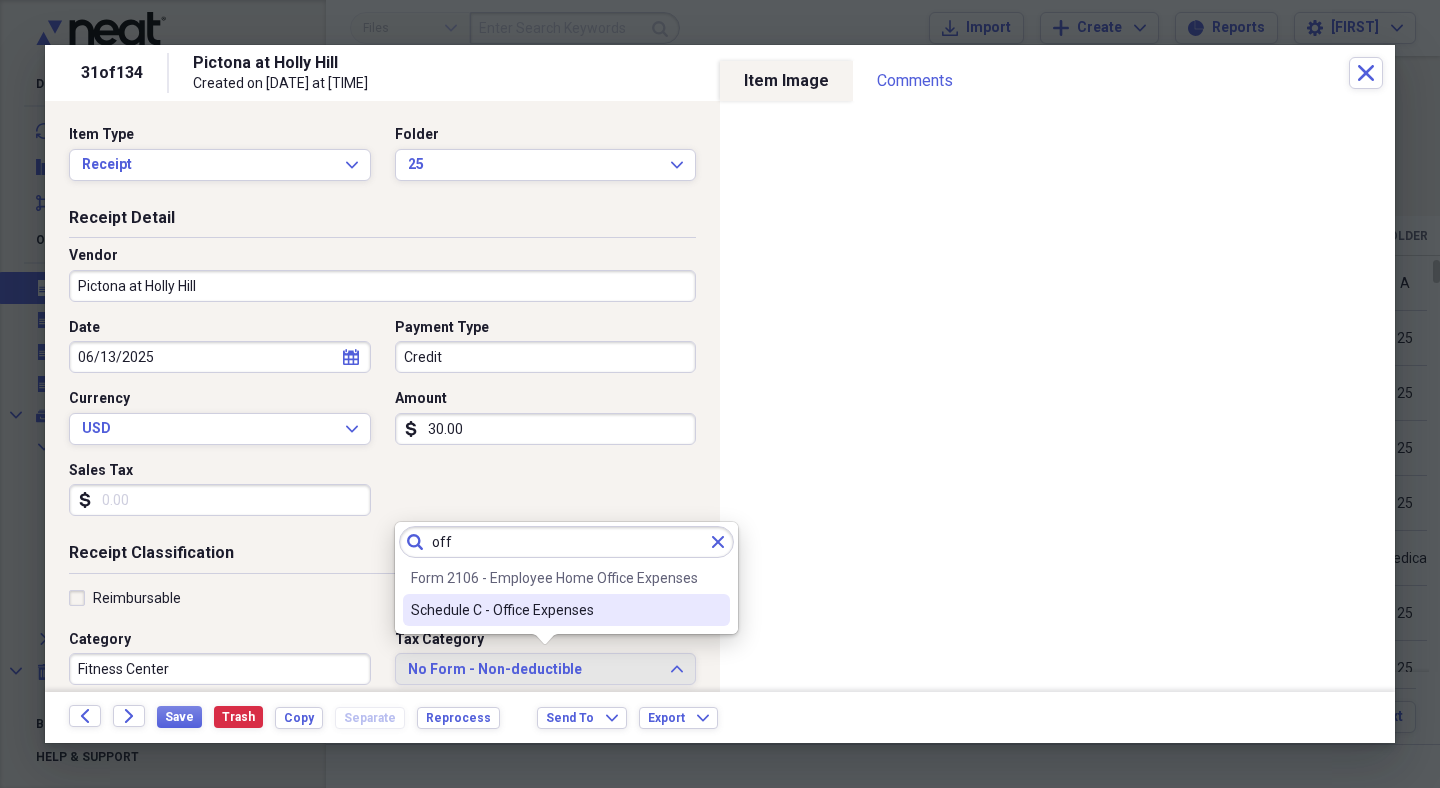 type on "off" 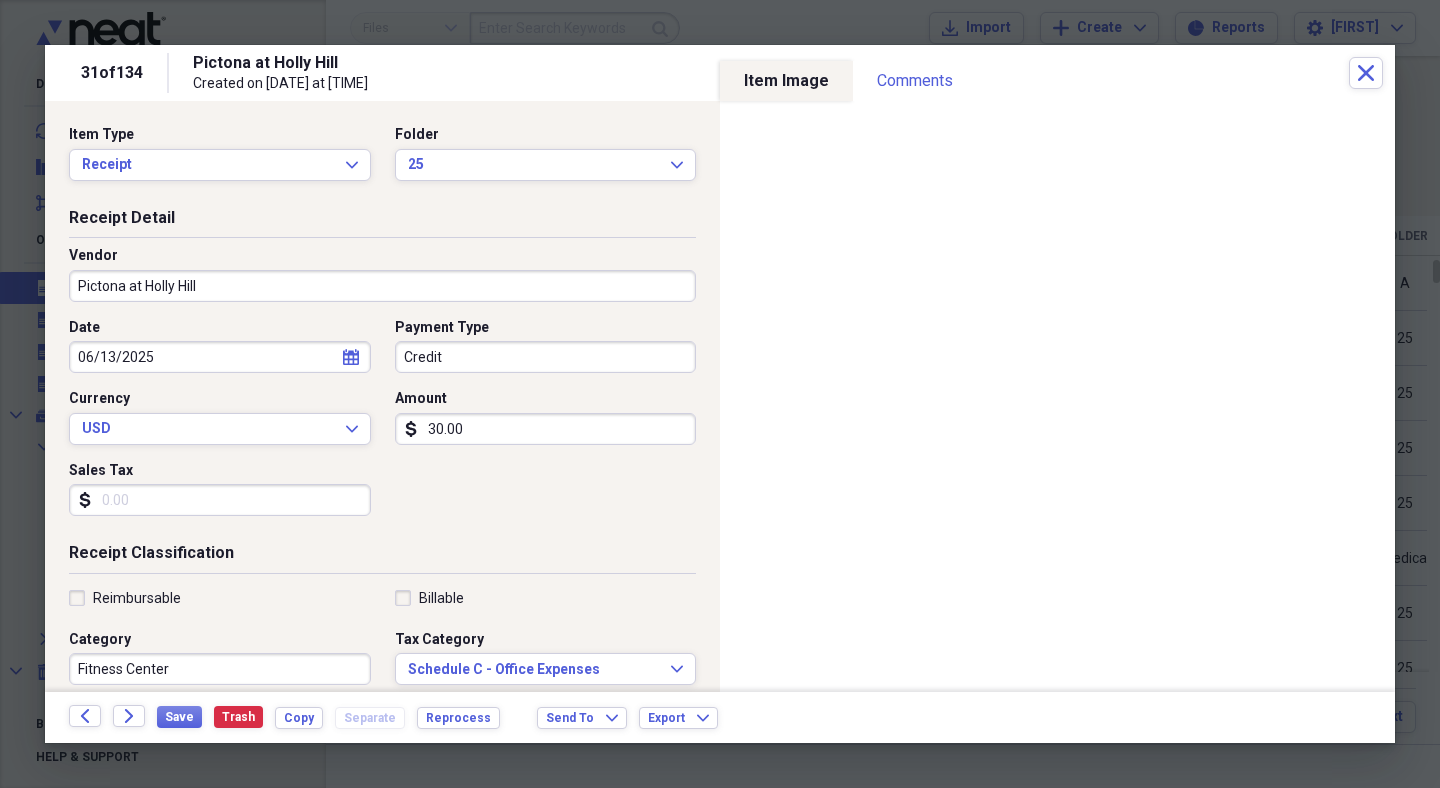 click on "Credit" at bounding box center [546, 357] 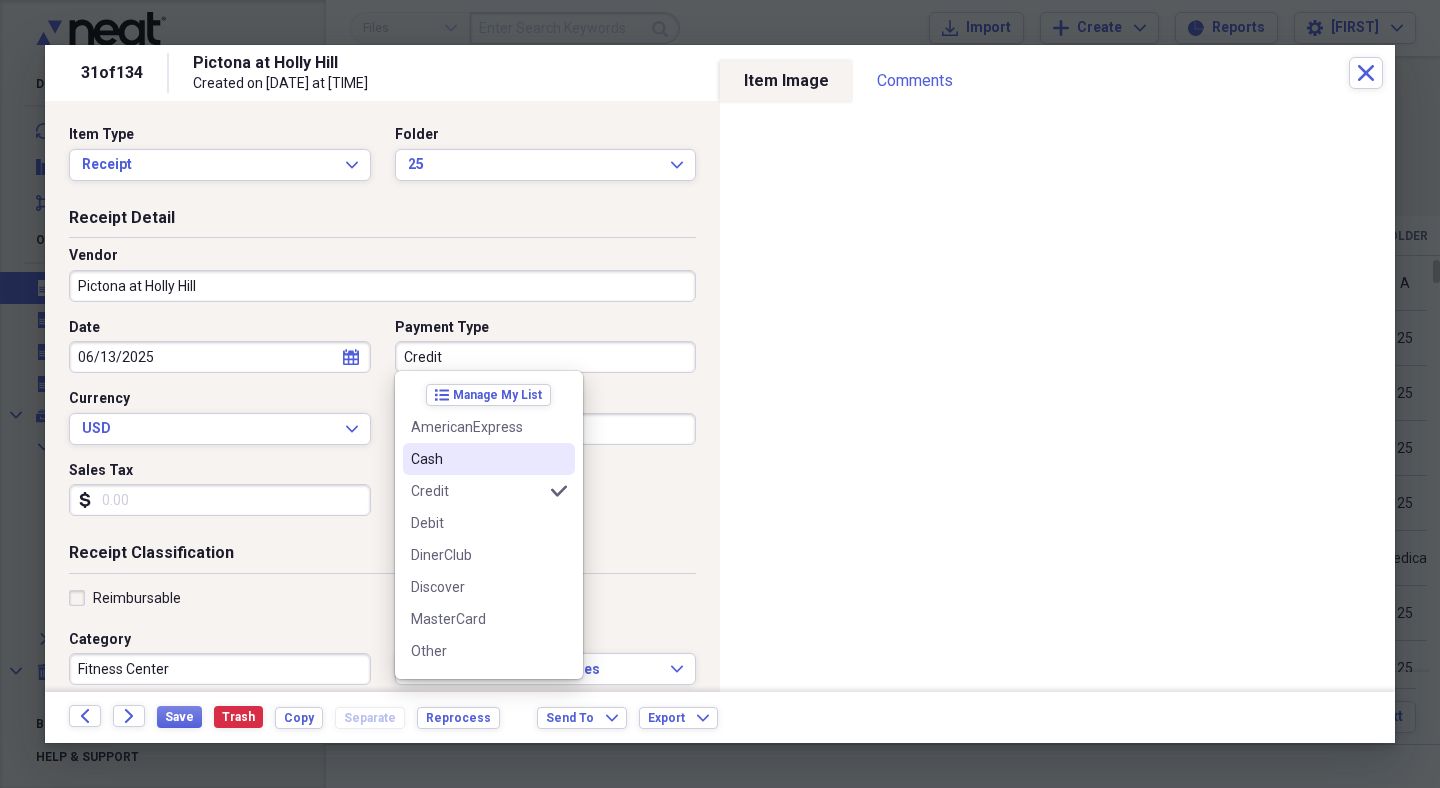 click on "Cash" at bounding box center (477, 459) 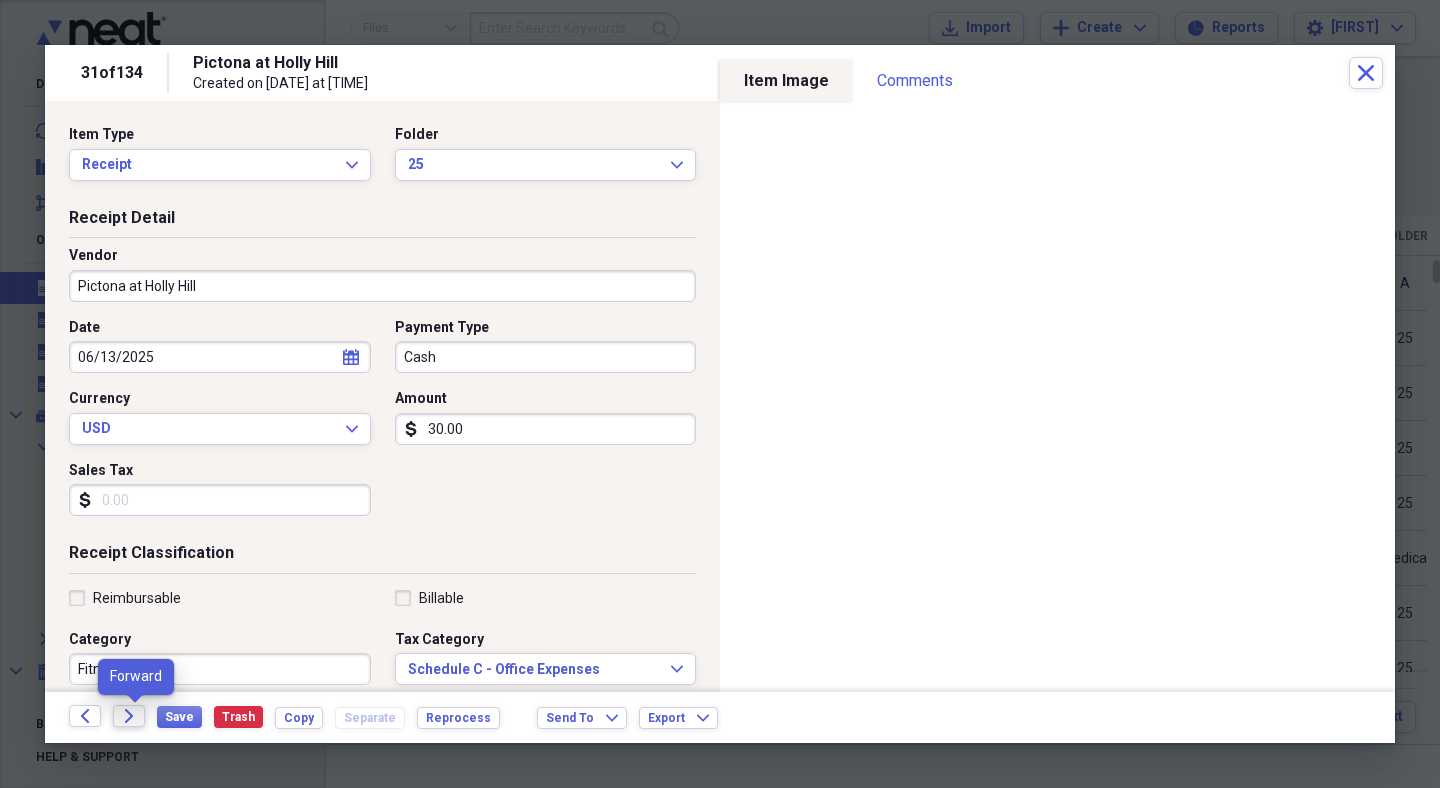 click on "Forward" 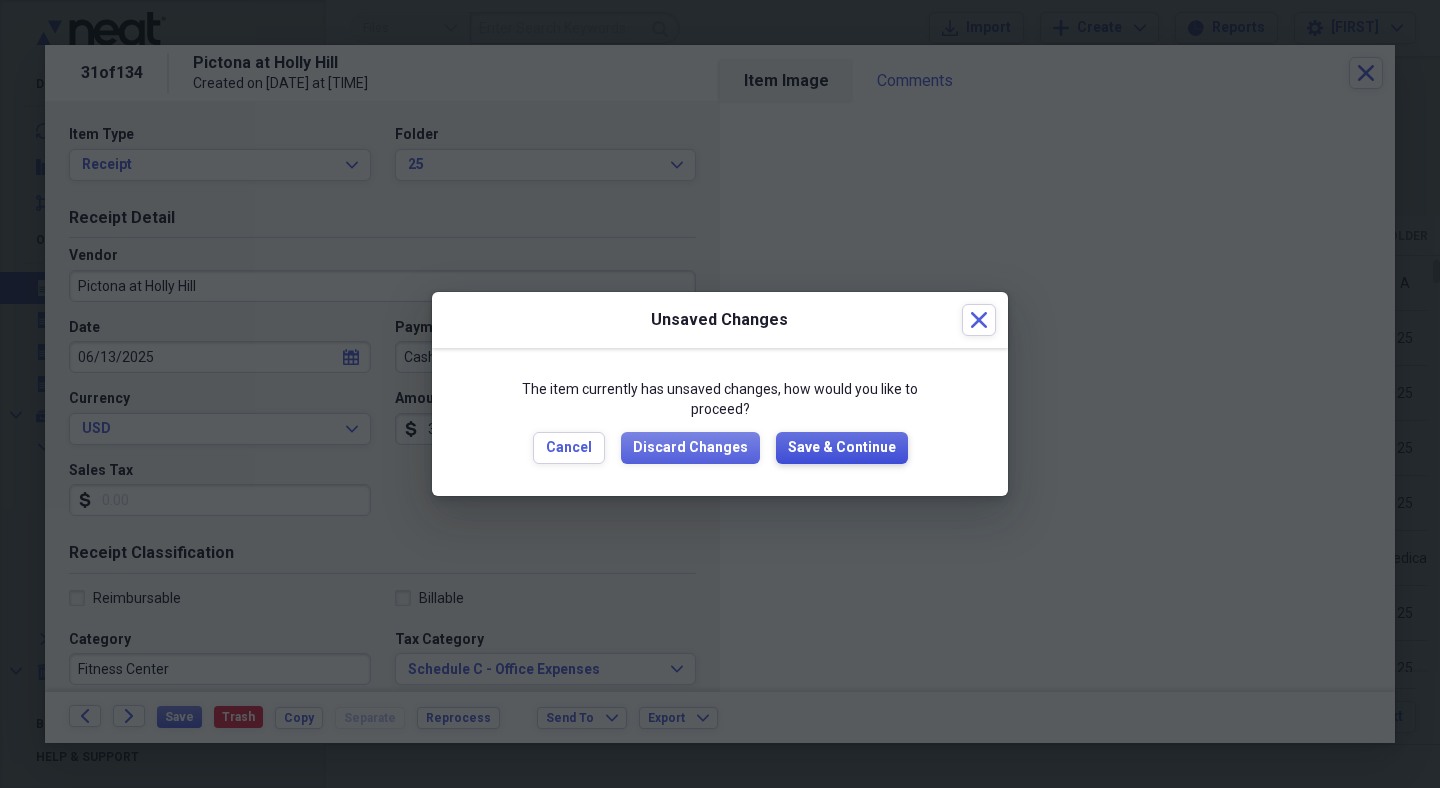 click on "Save & Continue" at bounding box center [842, 448] 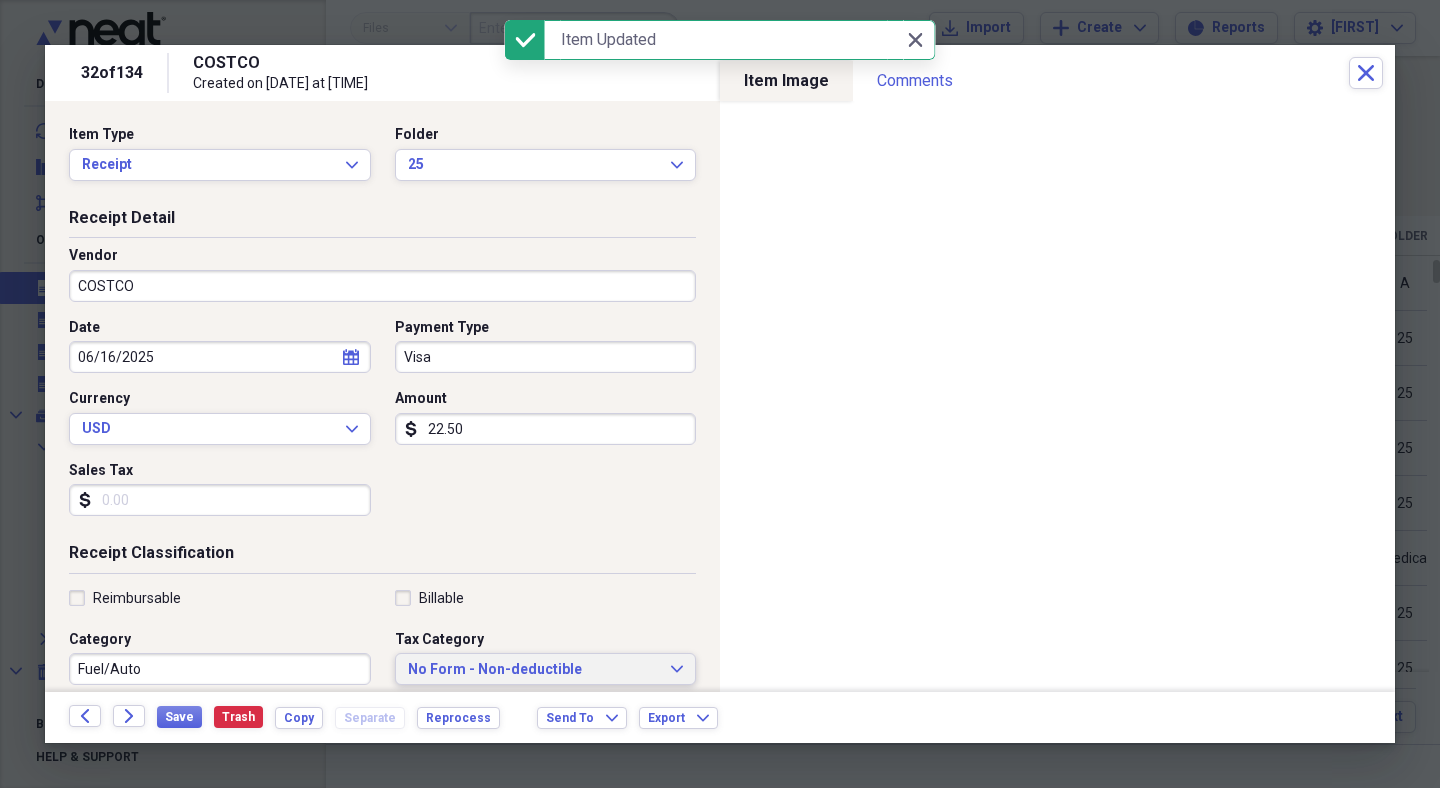 click on "No Form - Non-deductible" at bounding box center [534, 670] 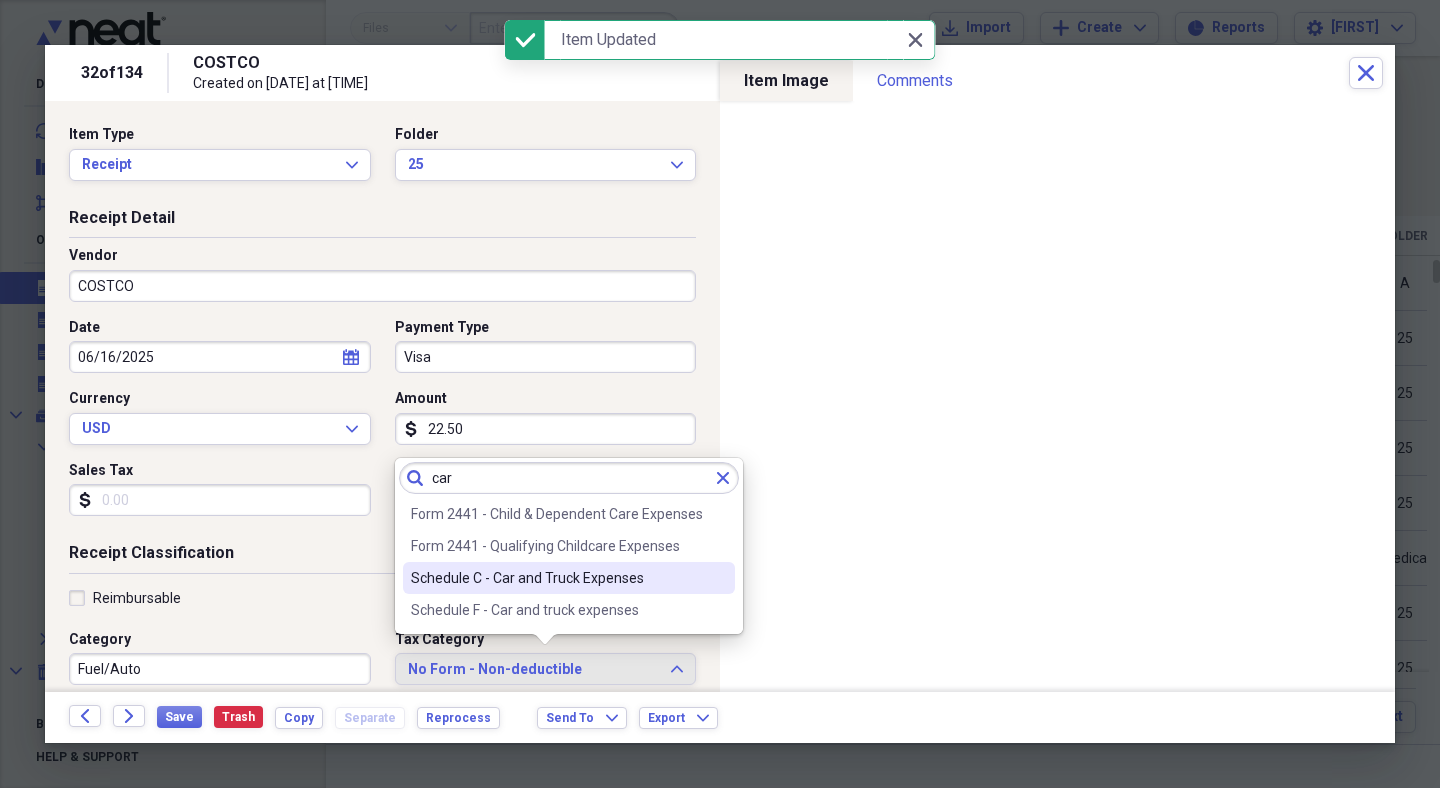 type on "car" 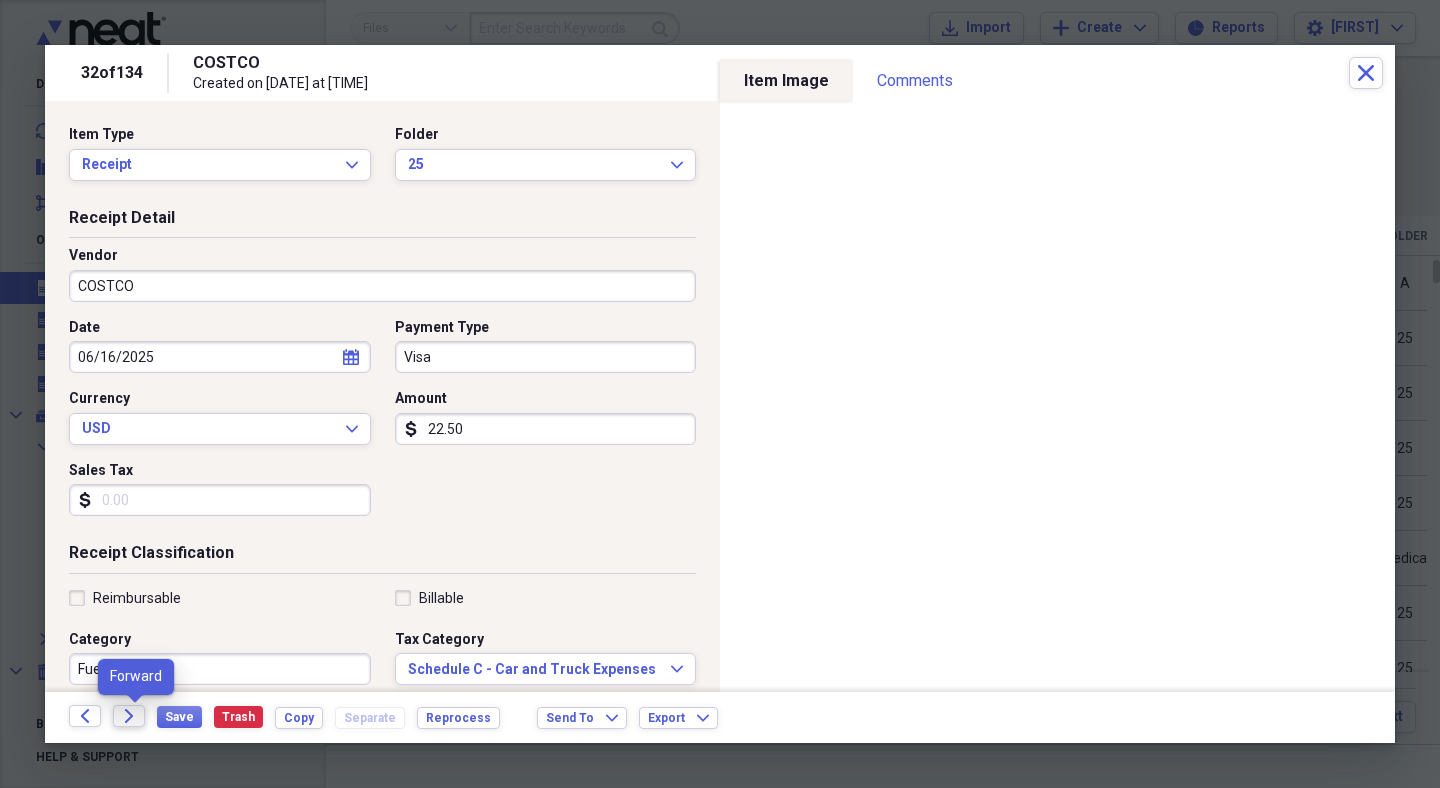 click on "Forward" 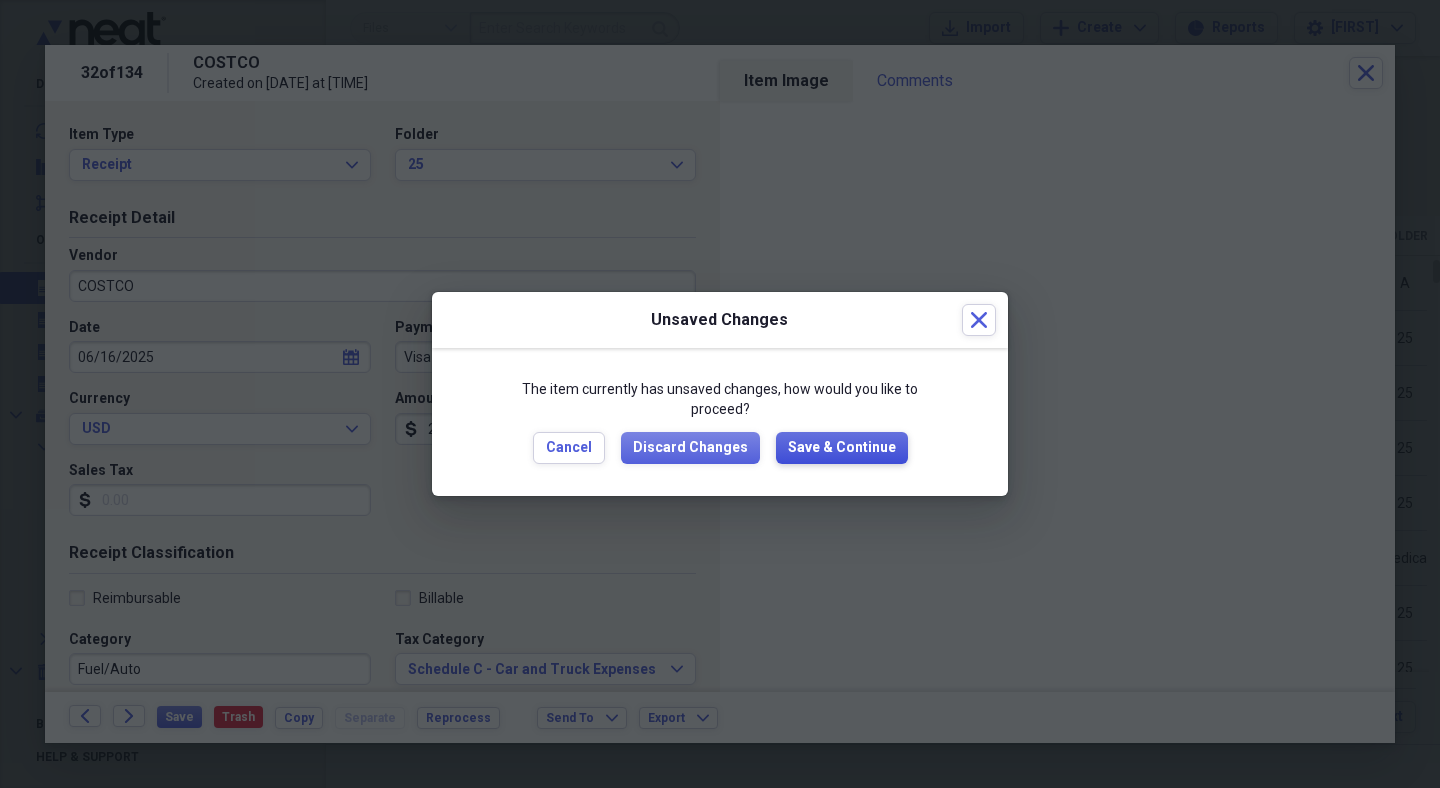 click on "Save & Continue" at bounding box center [842, 448] 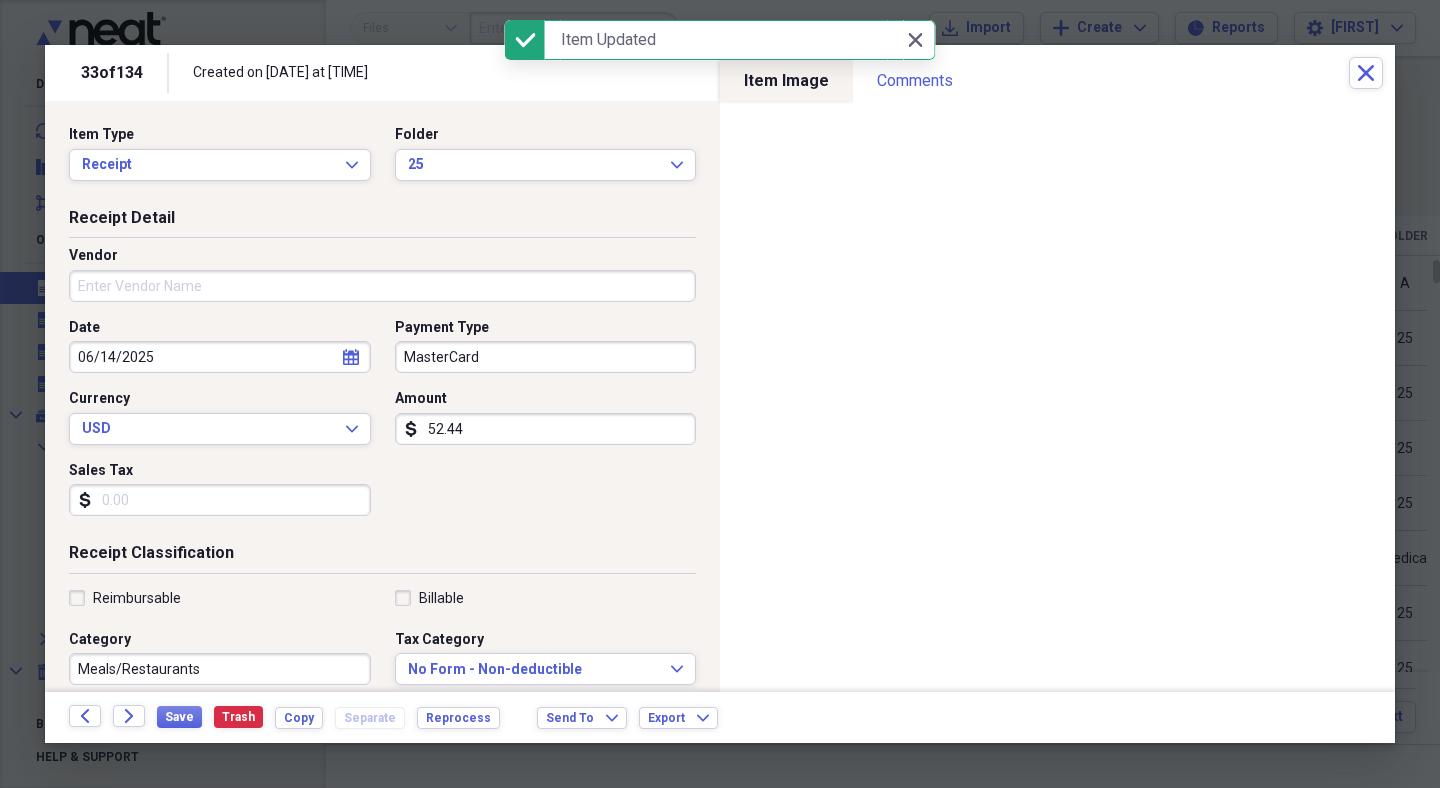 click on "Vendor" at bounding box center (382, 286) 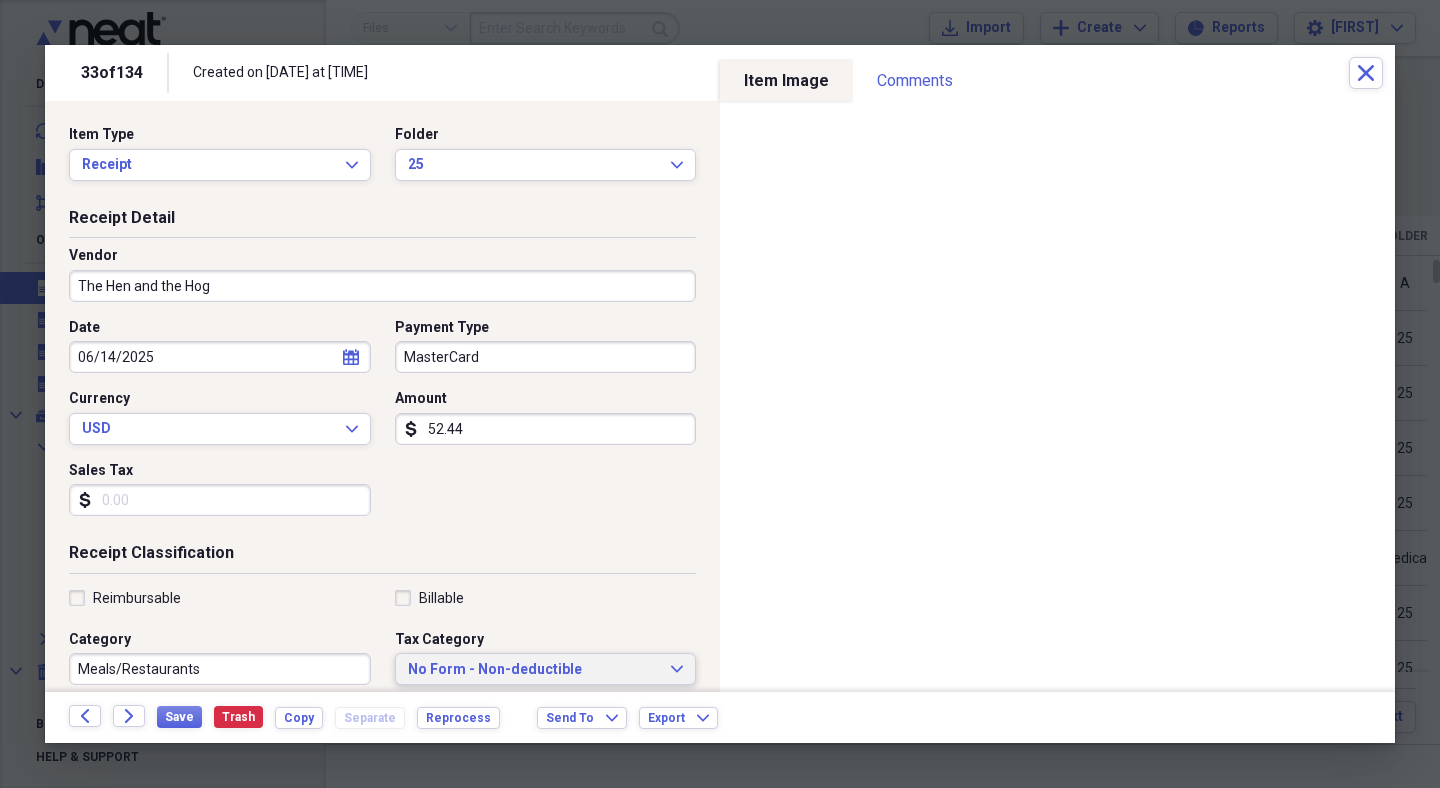 type on "The Hen and the Hog" 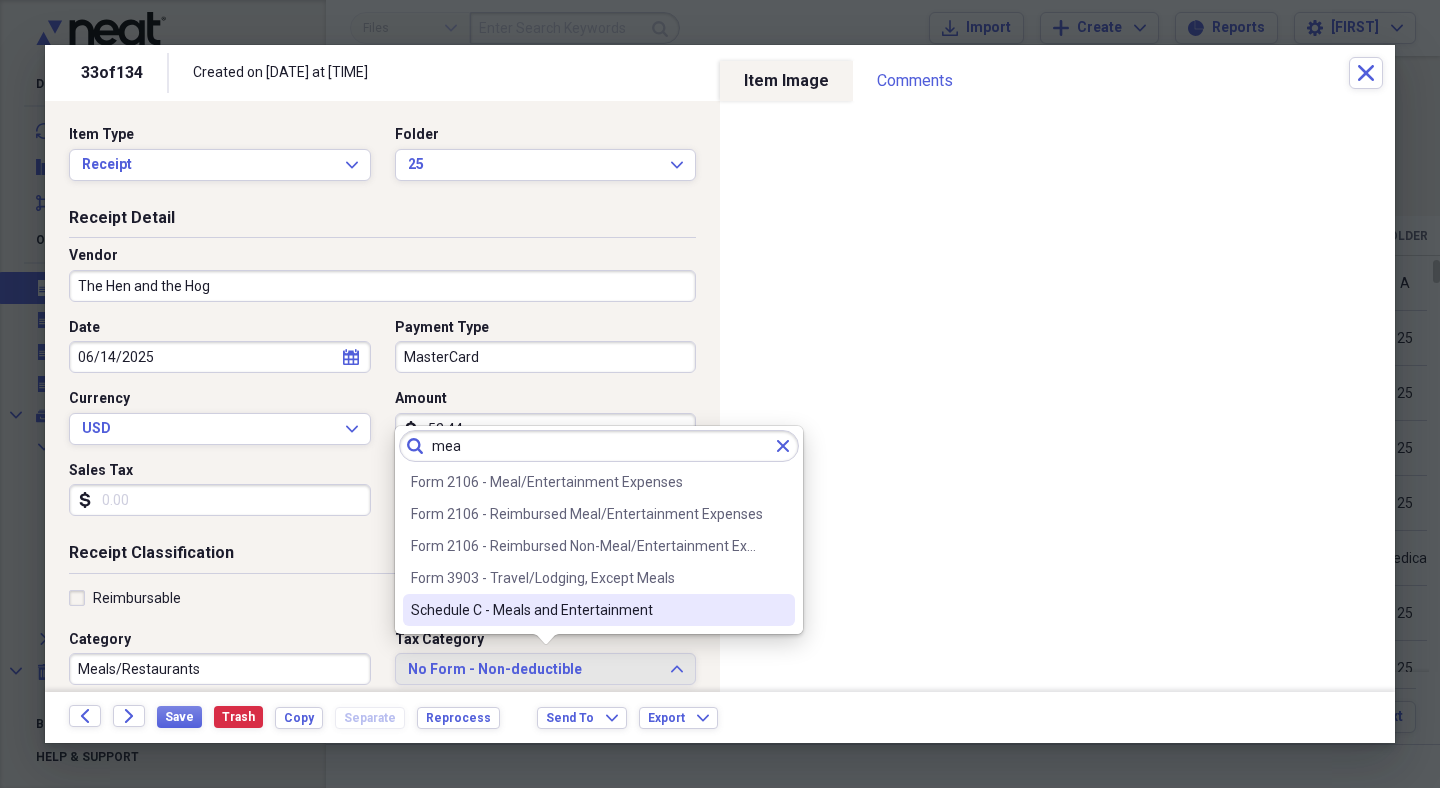 type on "mea" 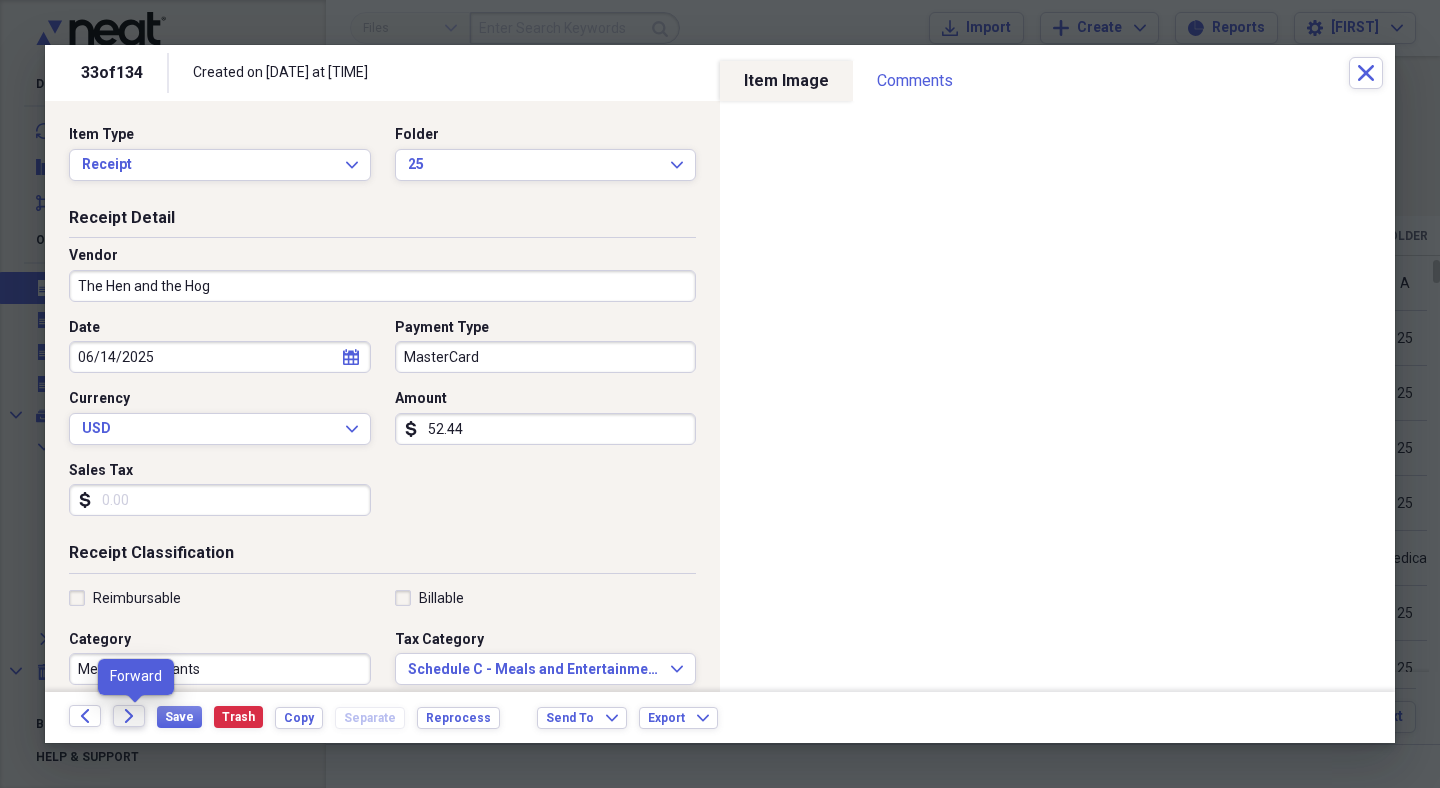 click on "Forward" at bounding box center (129, 716) 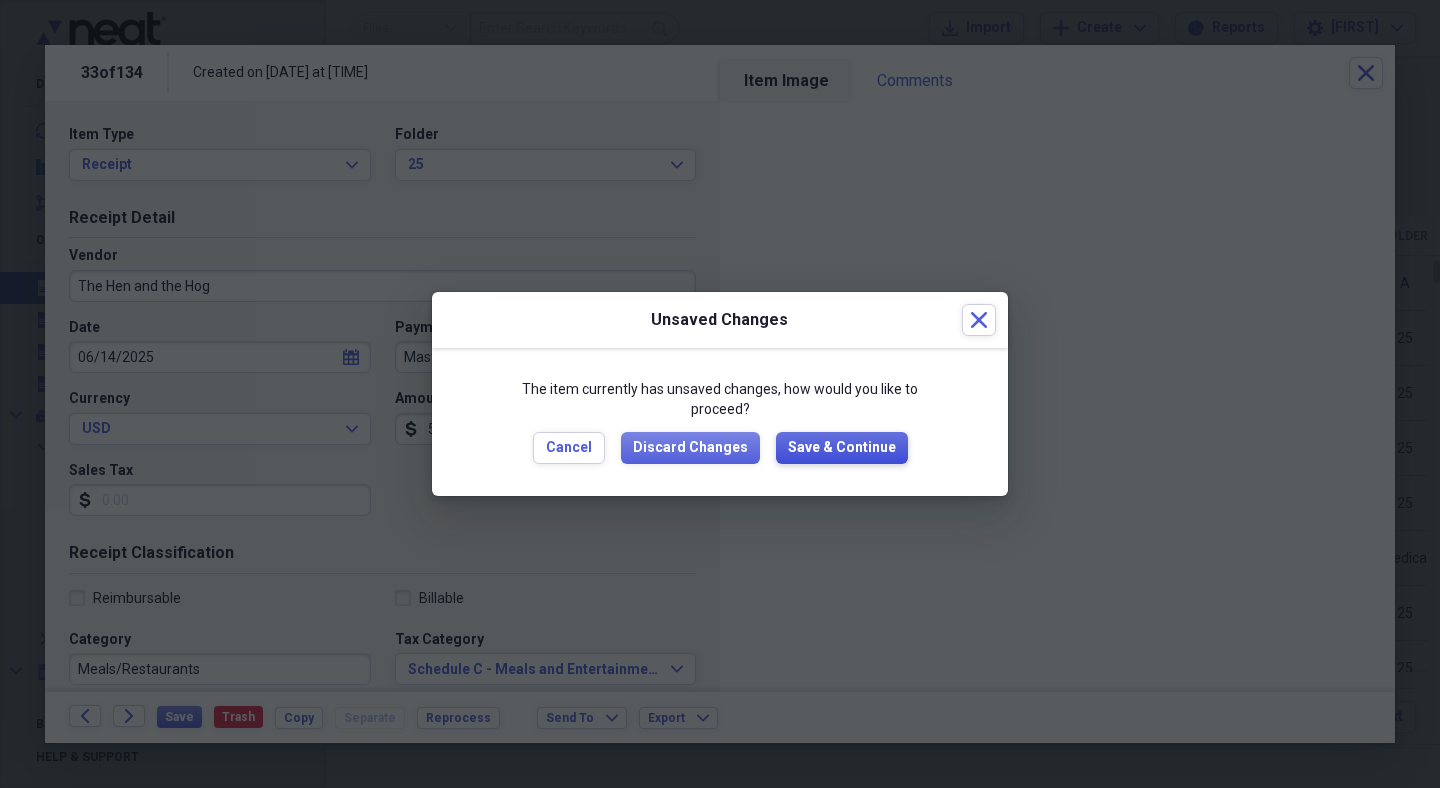 click on "Save & Continue" at bounding box center (842, 448) 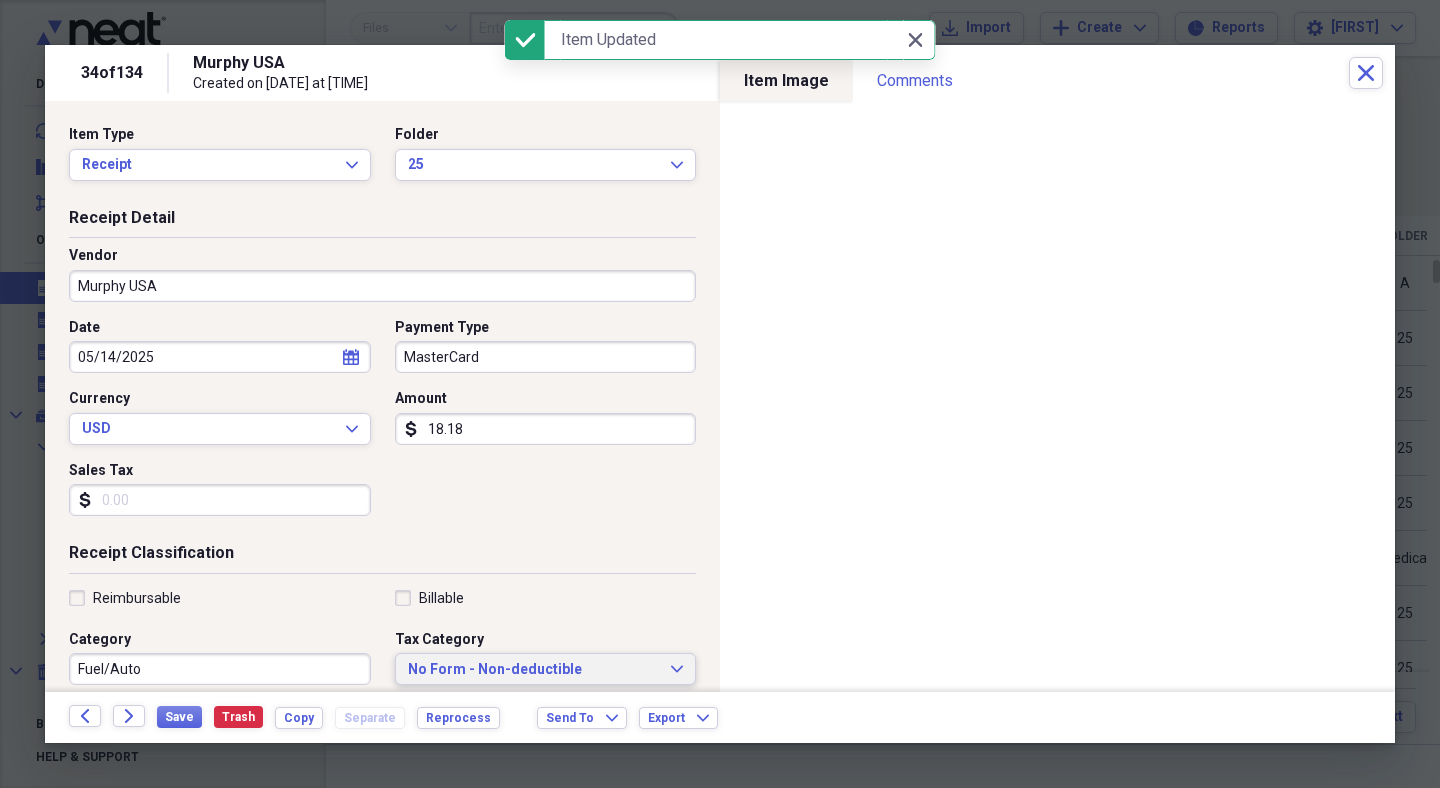 click on "No Form - Non-deductible" at bounding box center (534, 670) 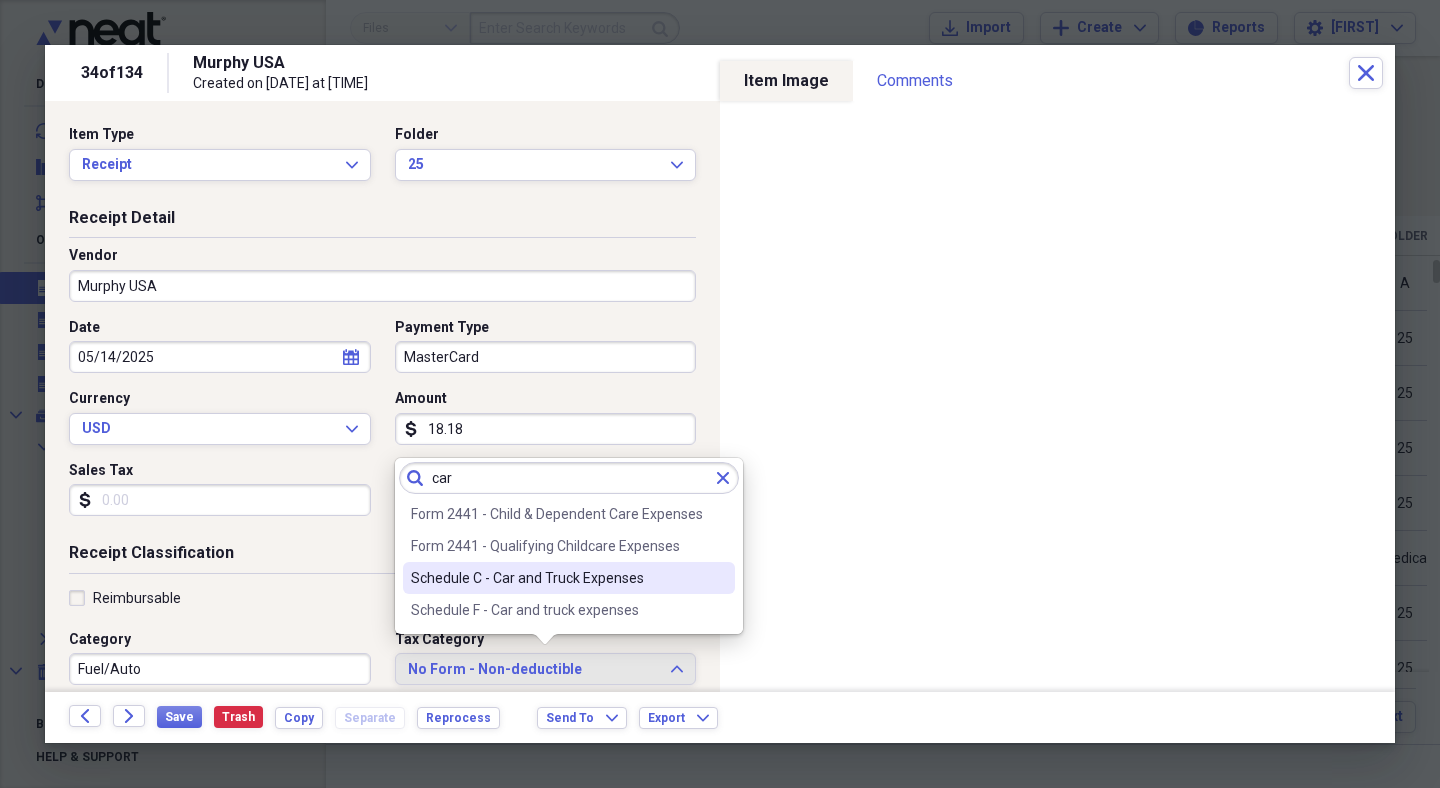 type on "car" 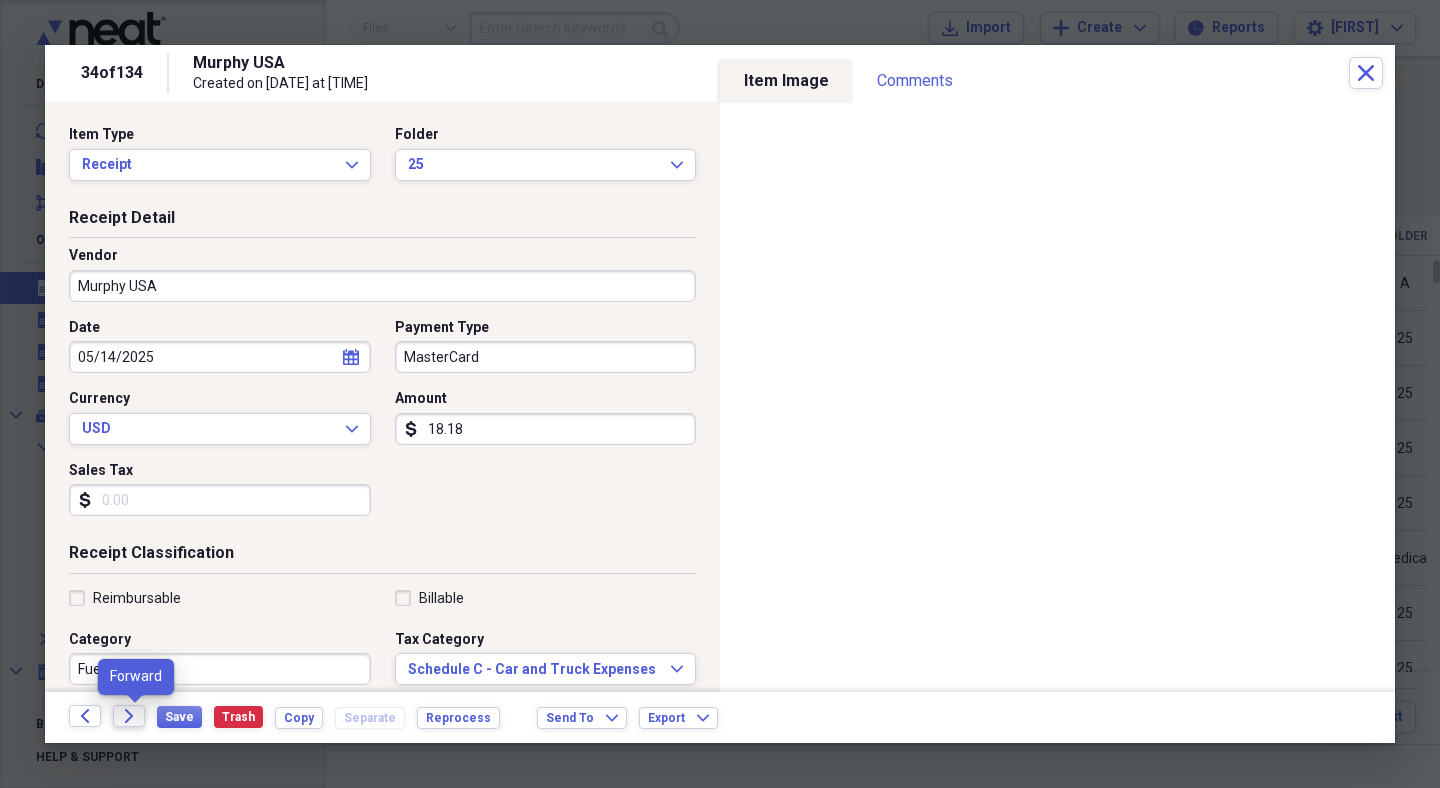 click 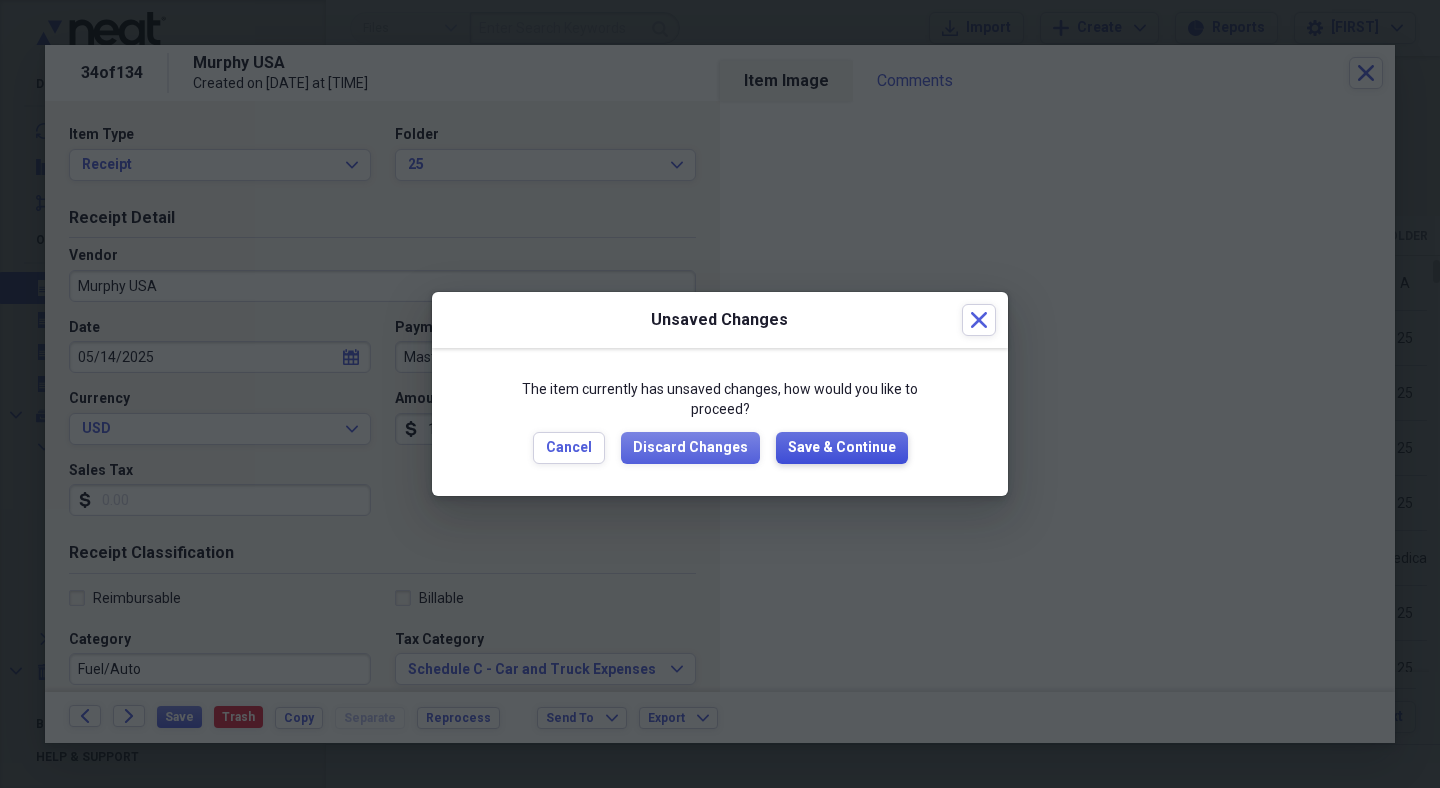 click on "Save & Continue" at bounding box center (842, 448) 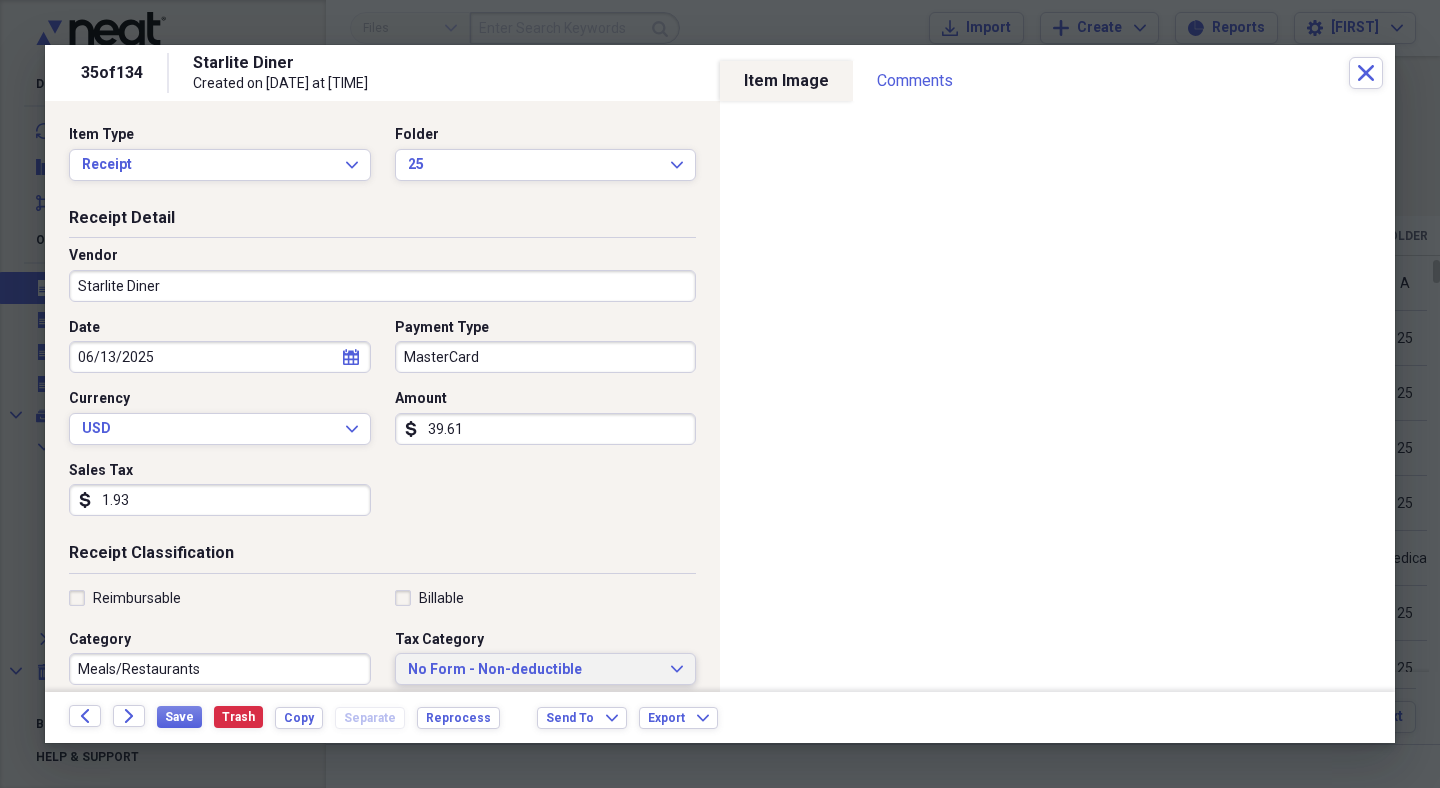 click on "No Form - Non-deductible" at bounding box center (534, 670) 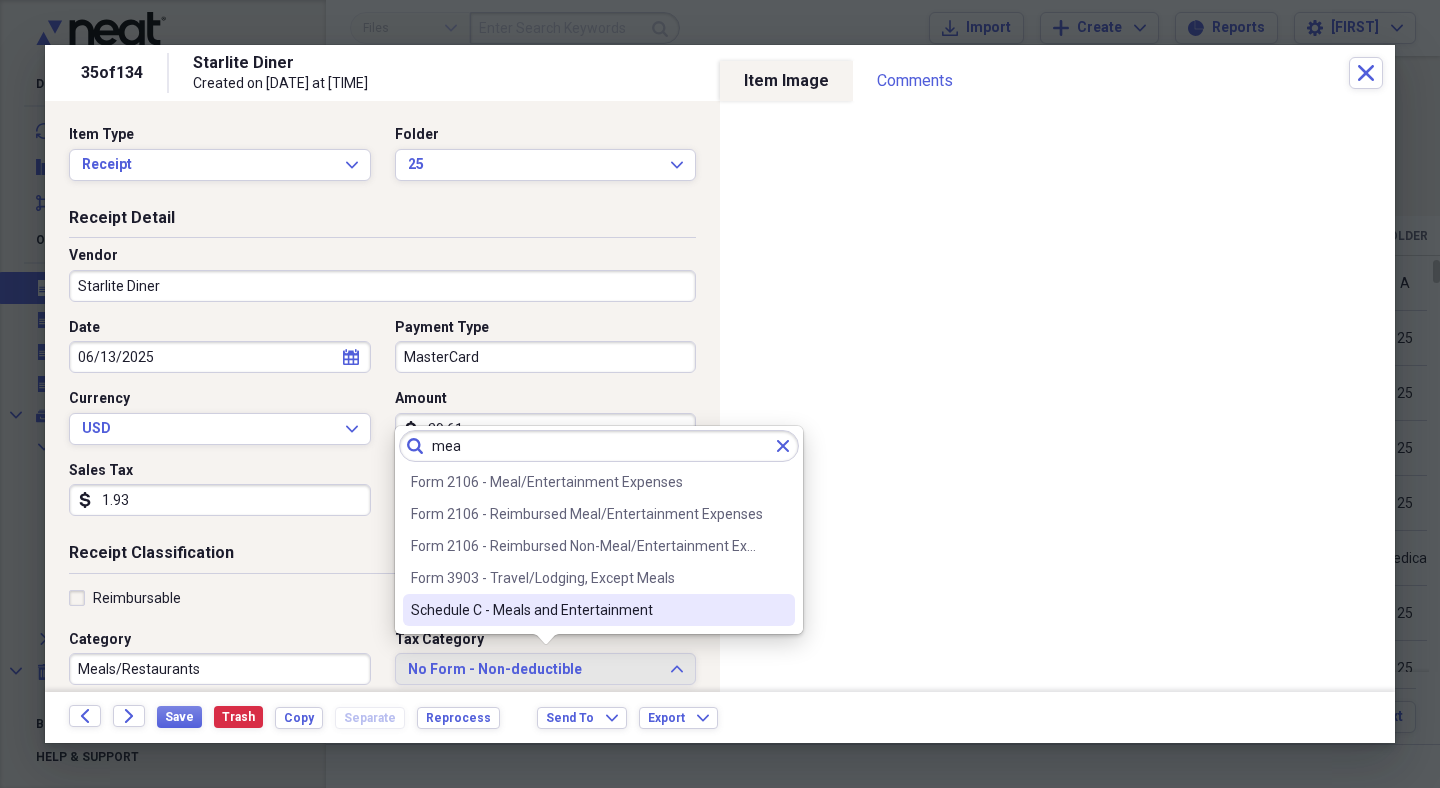 type on "mea" 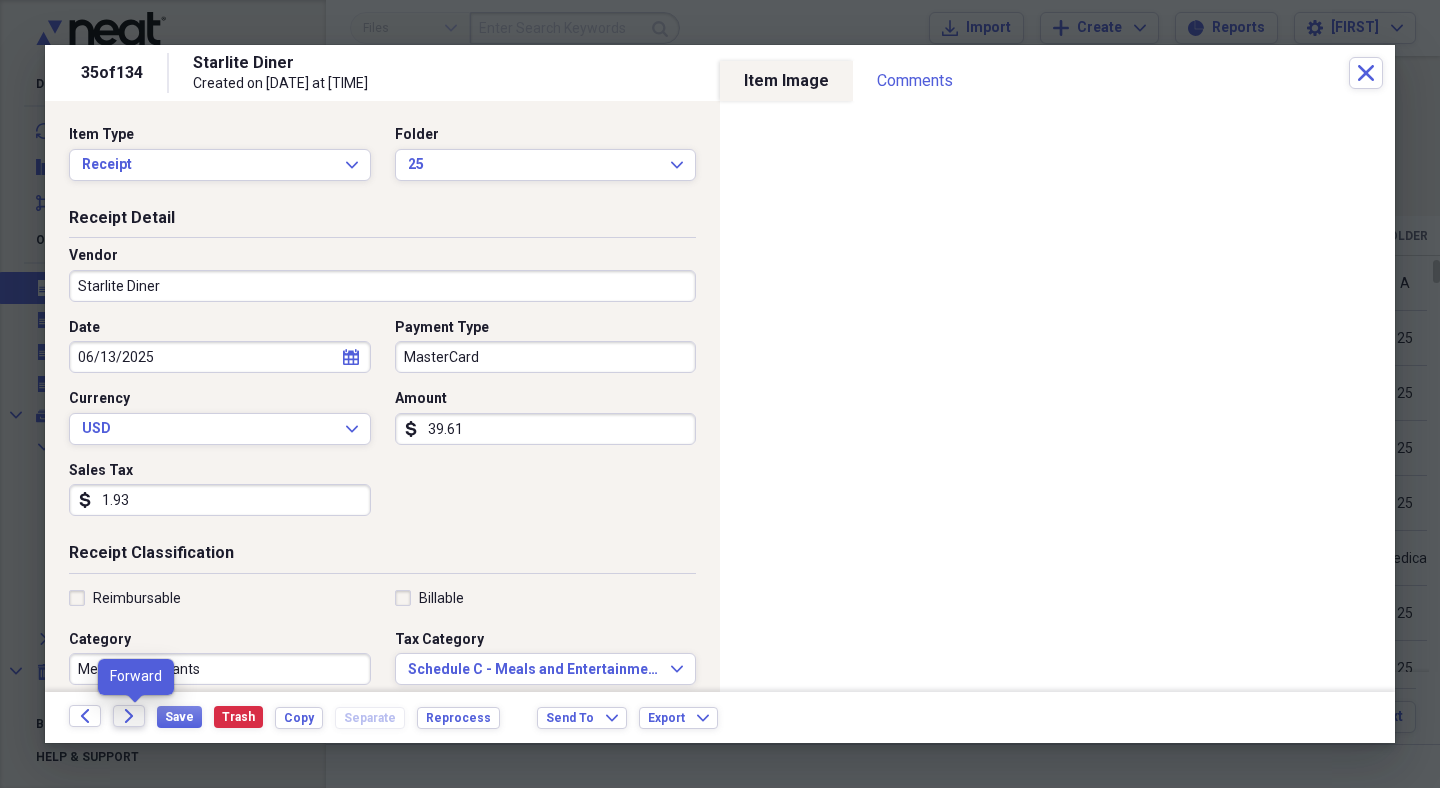 click 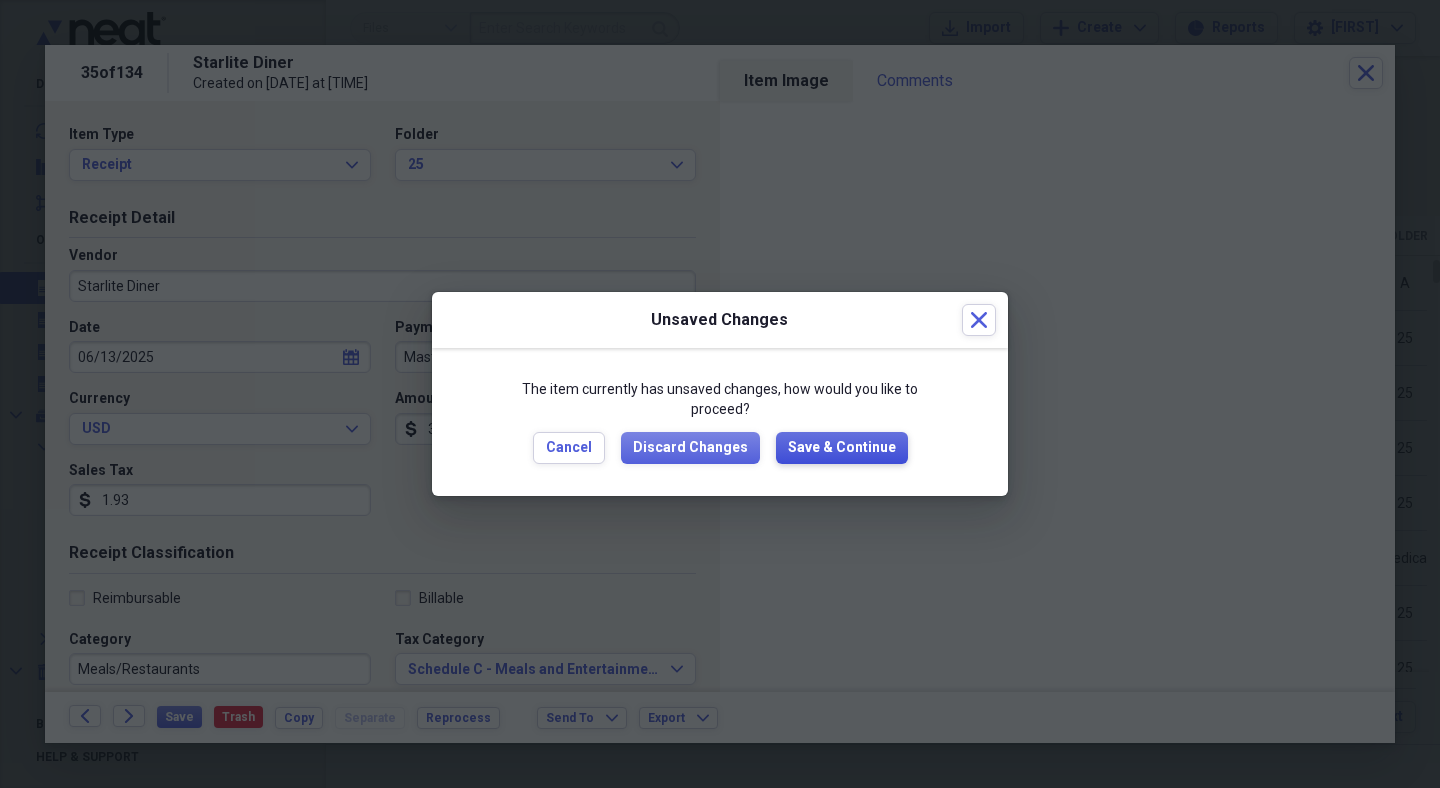 click on "Save & Continue" at bounding box center (842, 448) 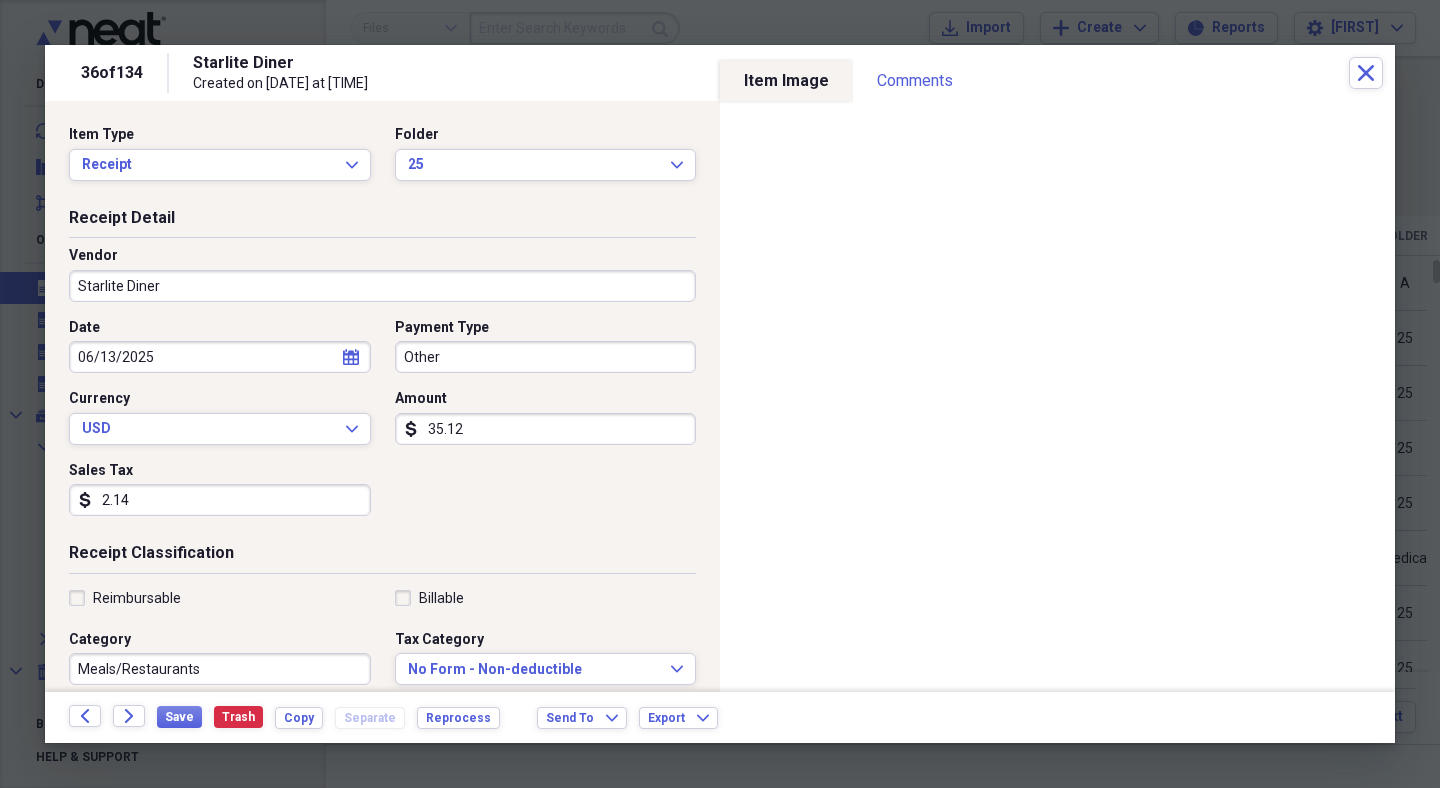 click on "Other" at bounding box center (546, 357) 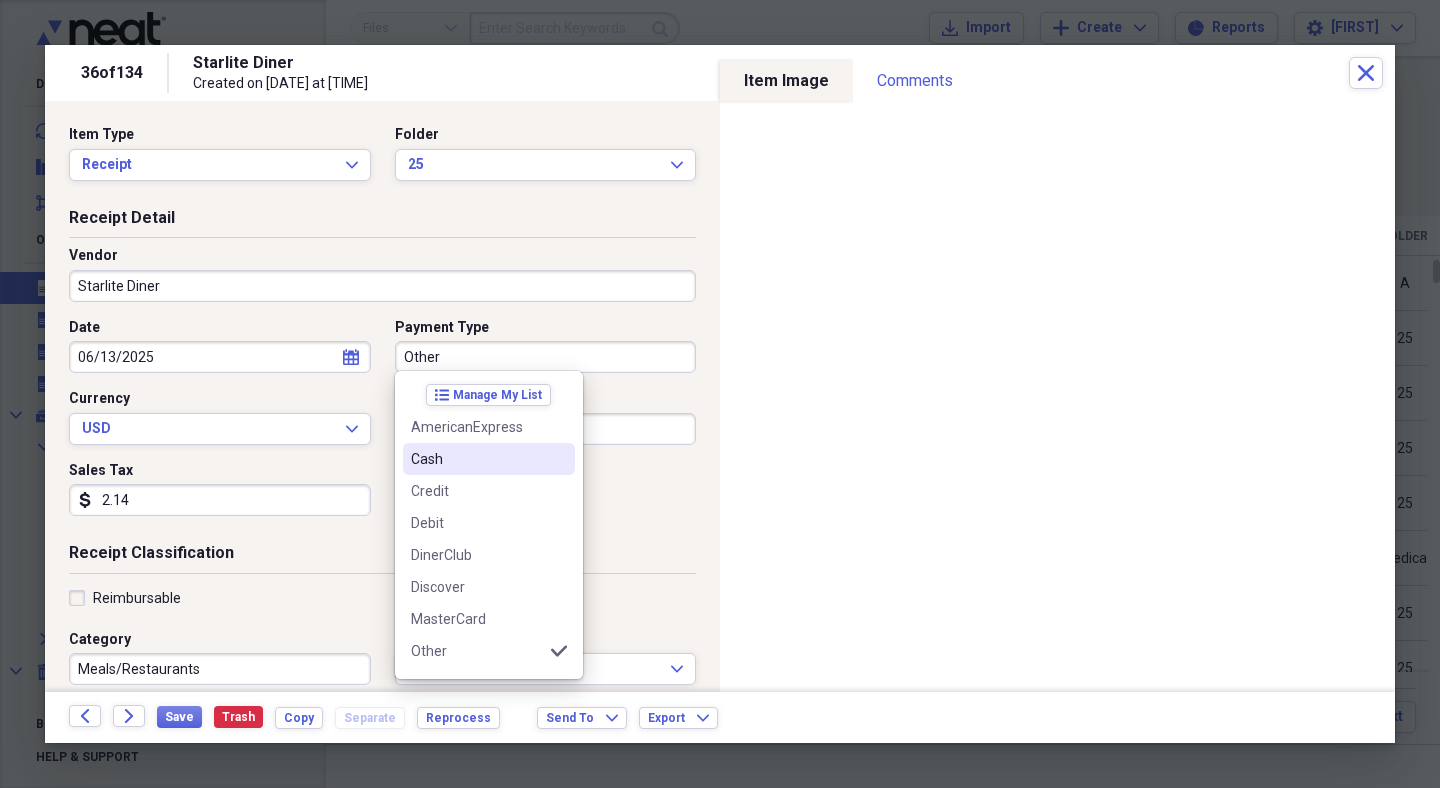 click on "Cash" at bounding box center [477, 459] 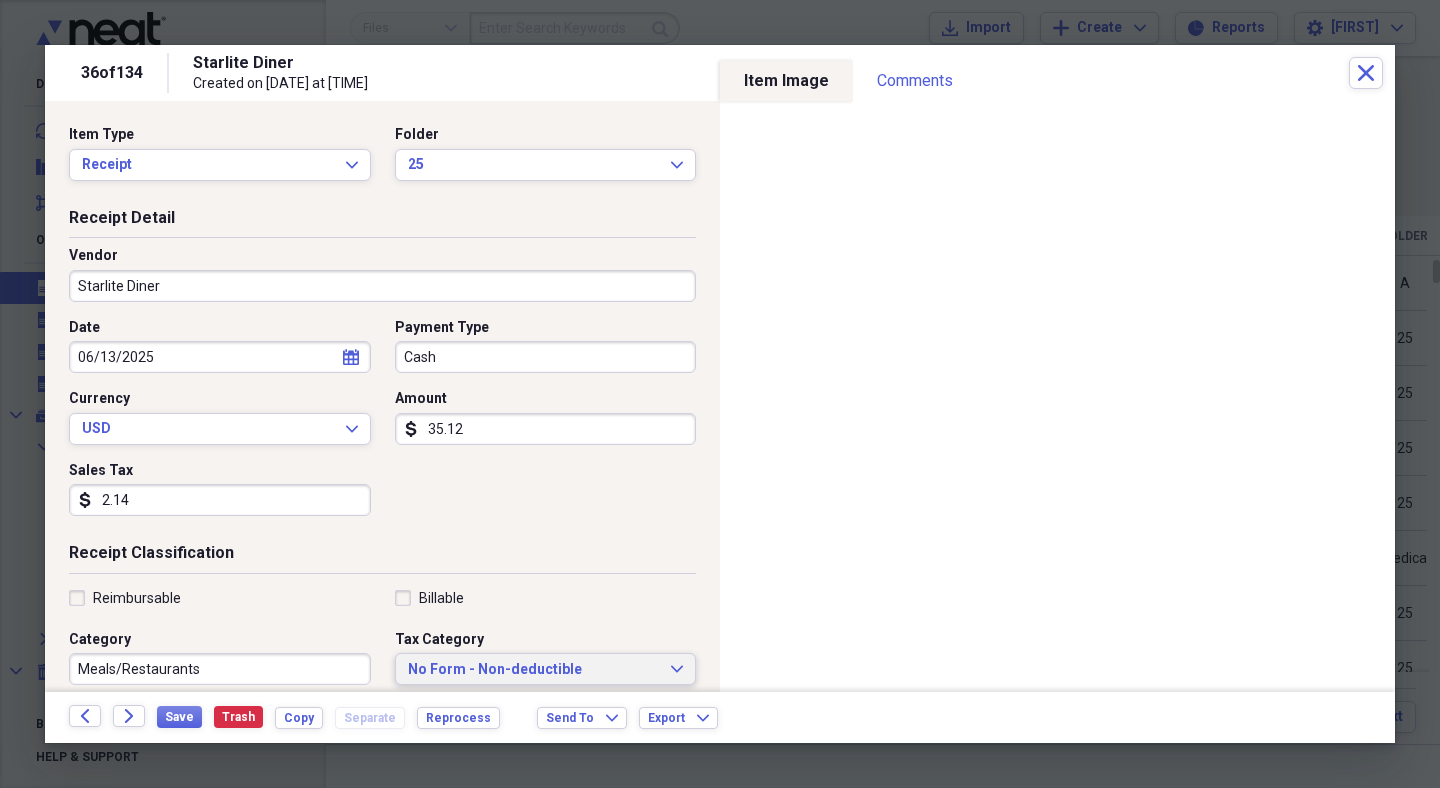 click on "No Form - Non-deductible" at bounding box center [534, 670] 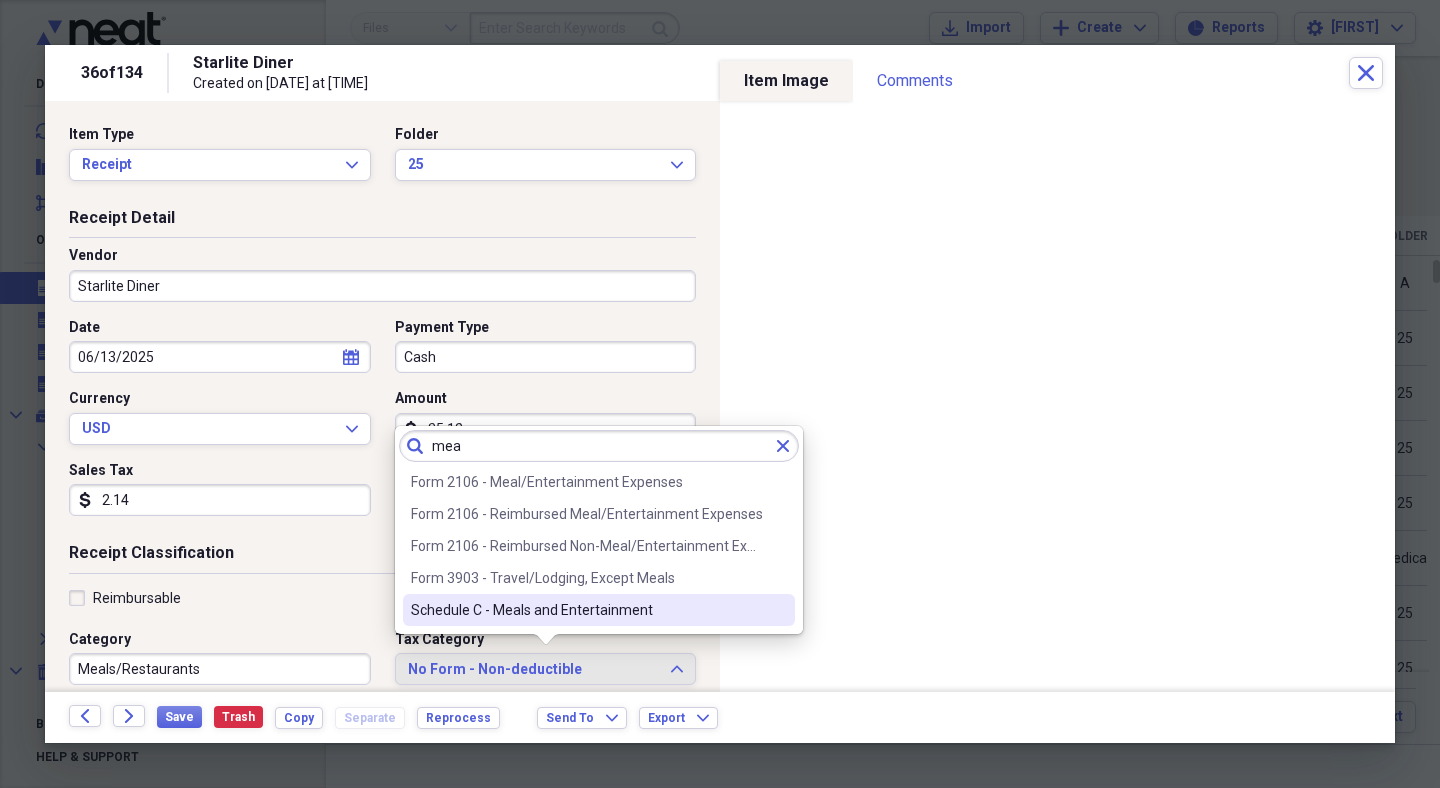 type on "mea" 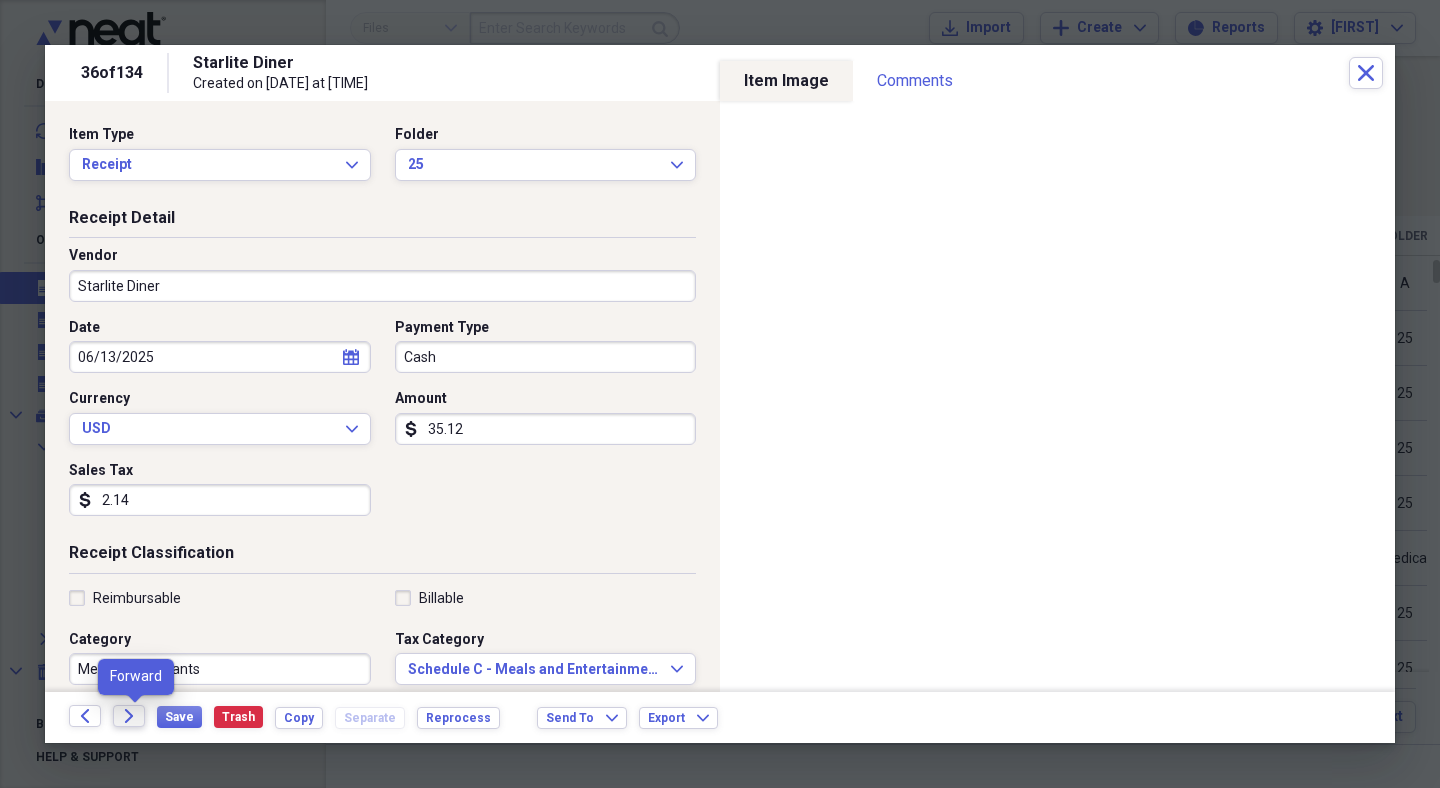 click on "Forward" at bounding box center [129, 716] 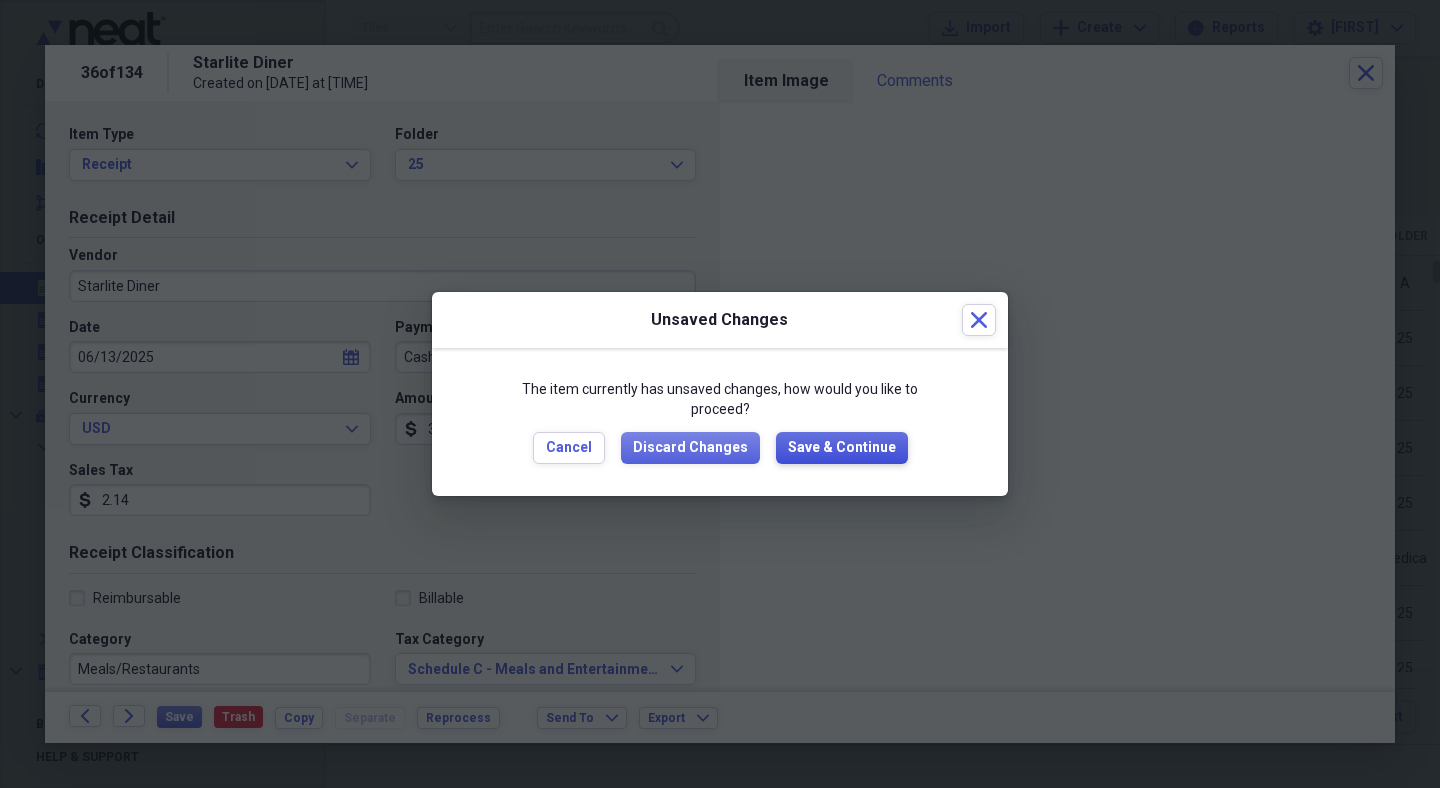 click on "Save & Continue" at bounding box center [842, 448] 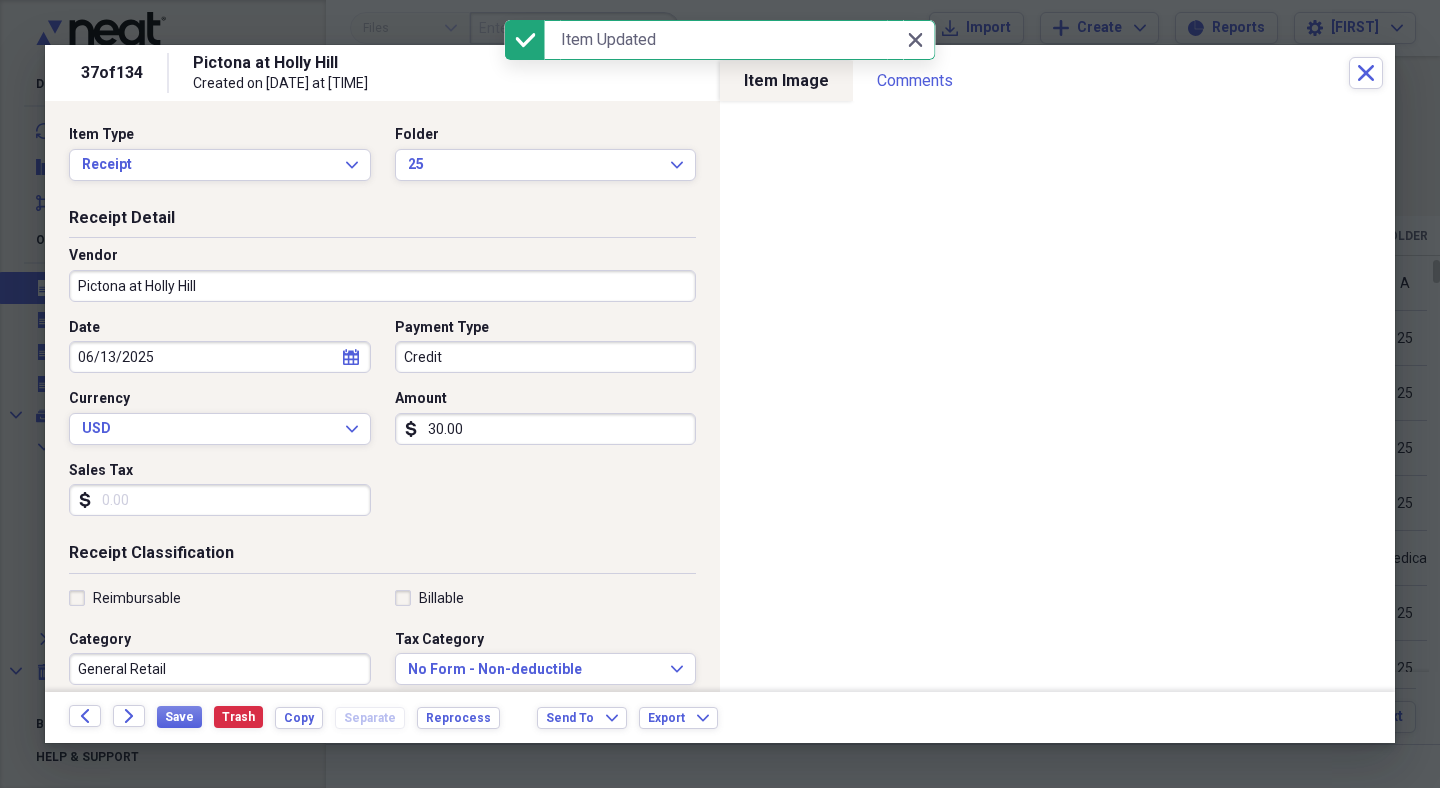 click on "General Retail" at bounding box center [220, 669] 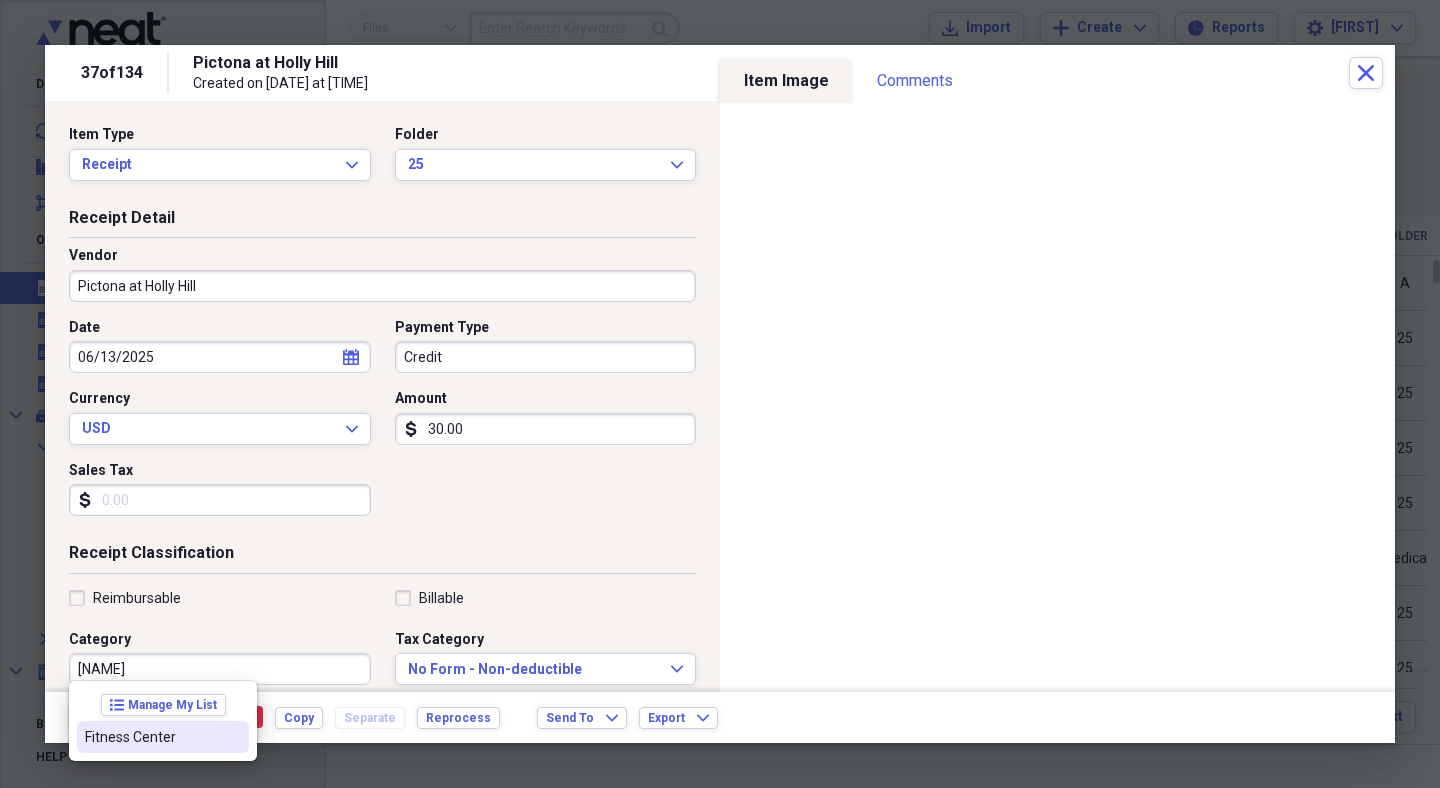 click on "Fitness Center" at bounding box center (151, 737) 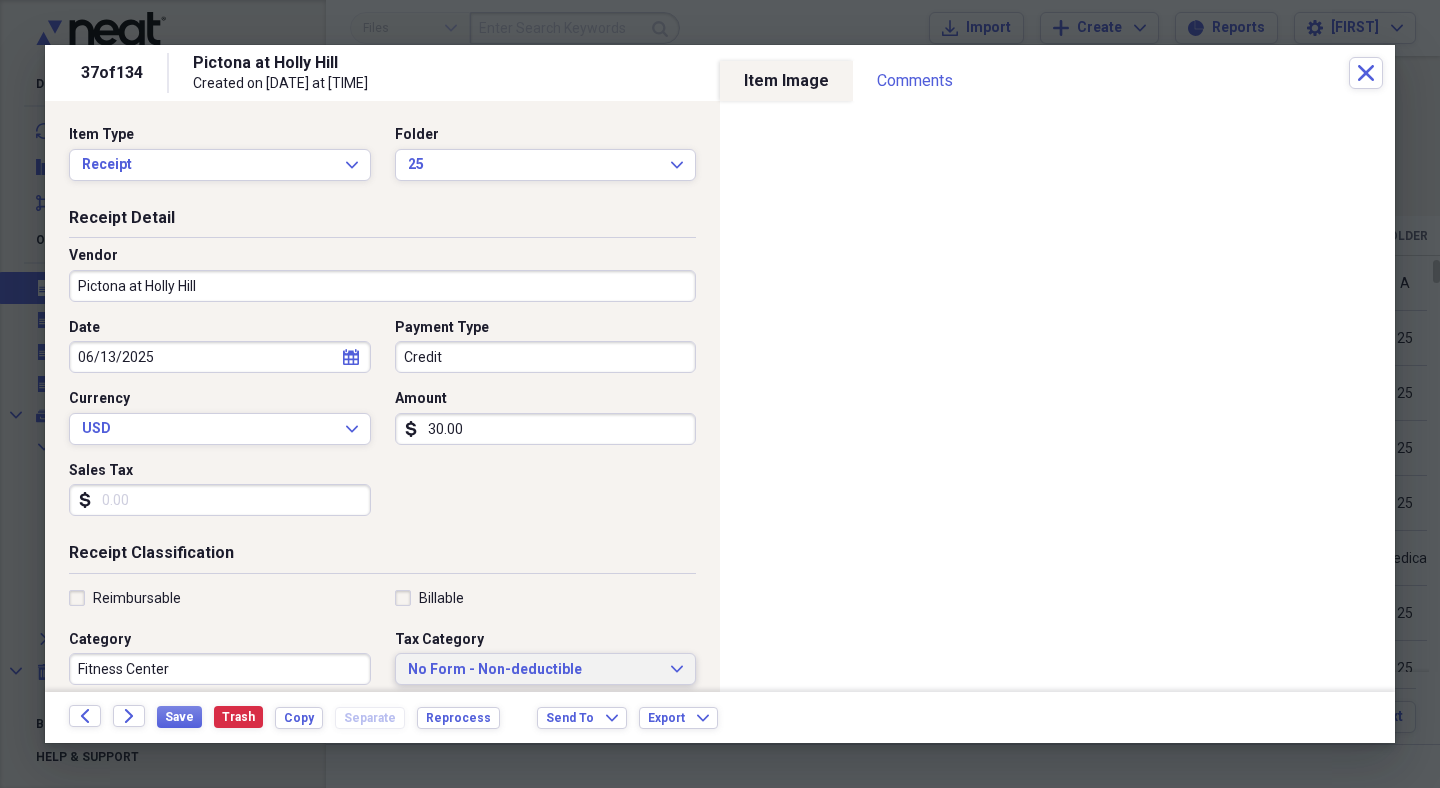 click on "No Form - Non-deductible" at bounding box center [534, 670] 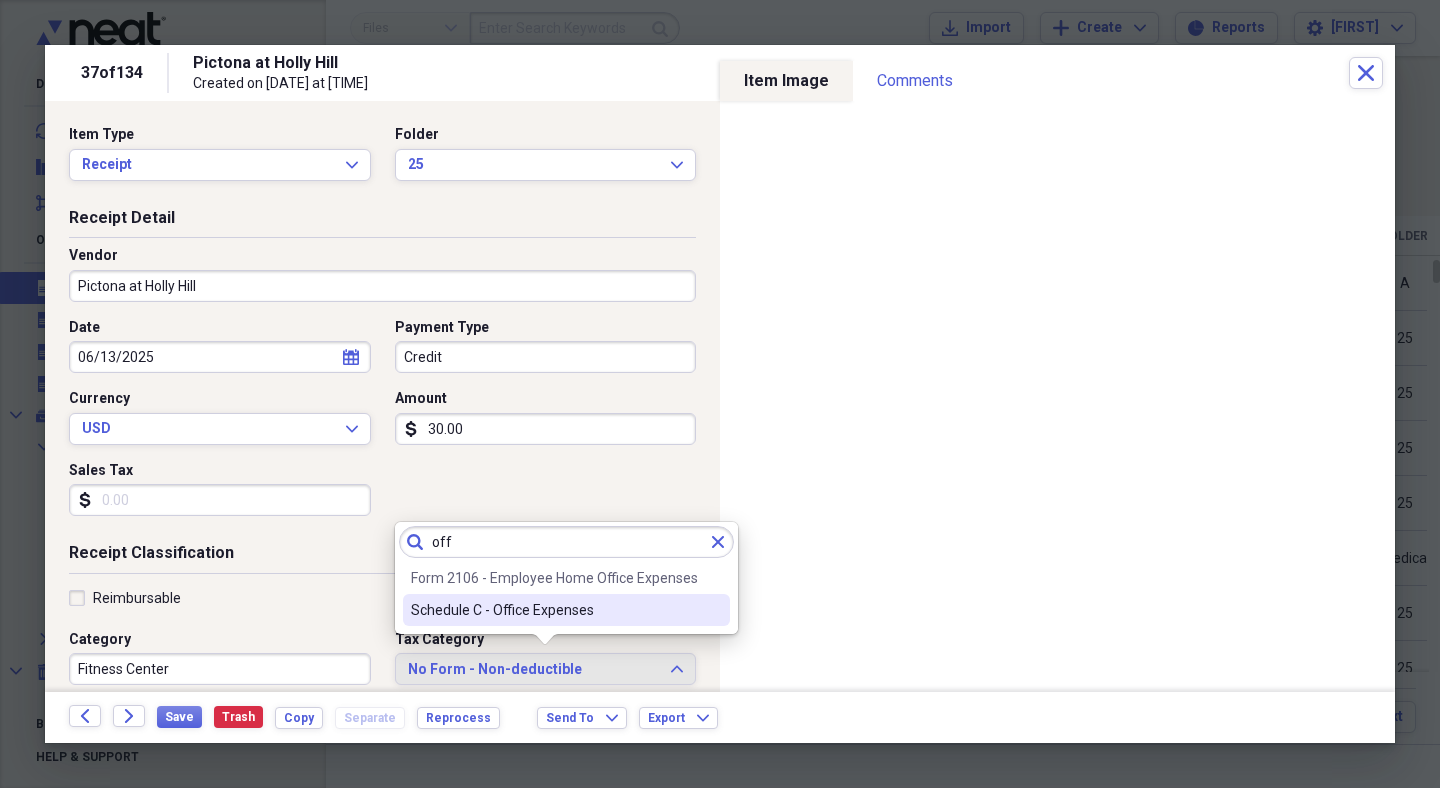type on "off" 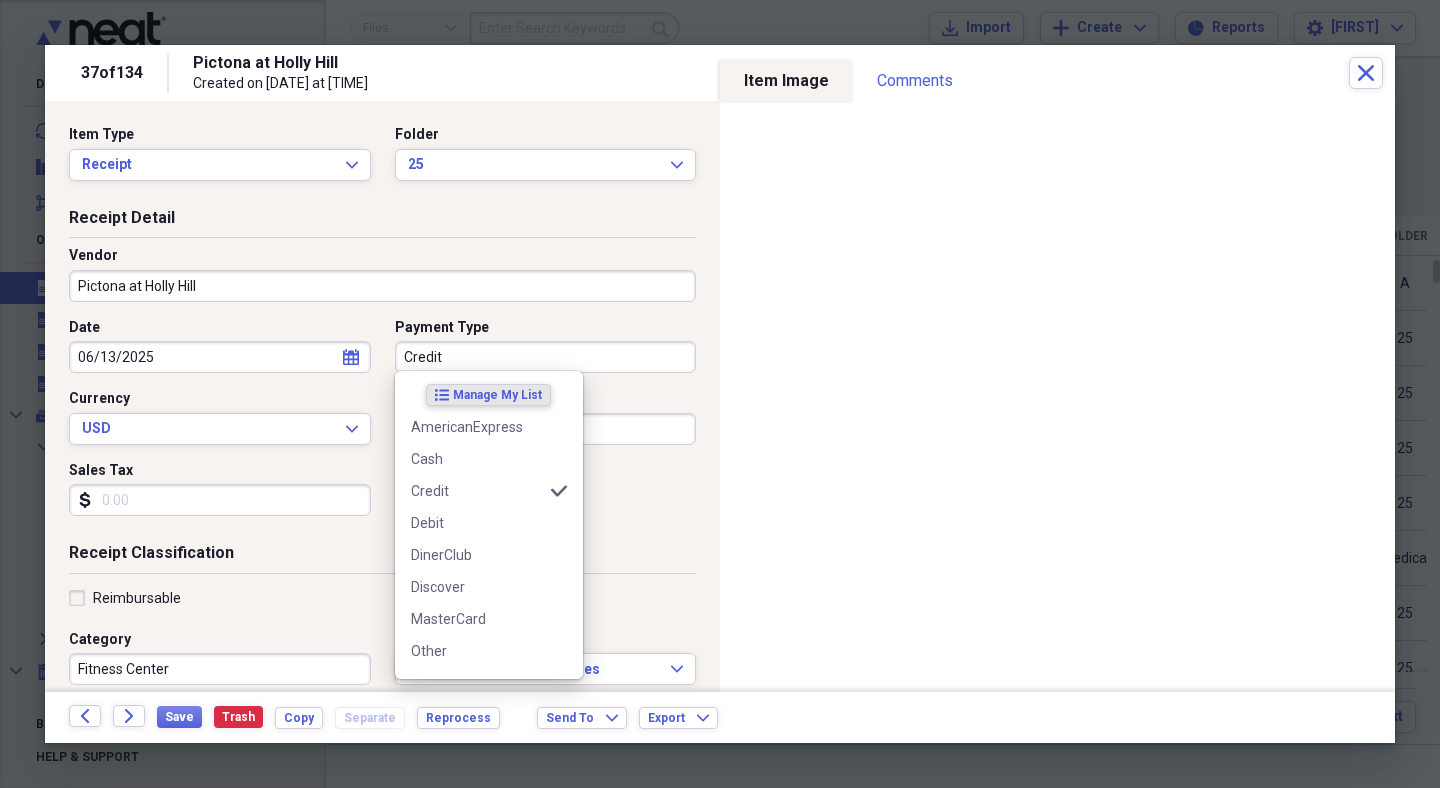 click on "Credit" at bounding box center (546, 357) 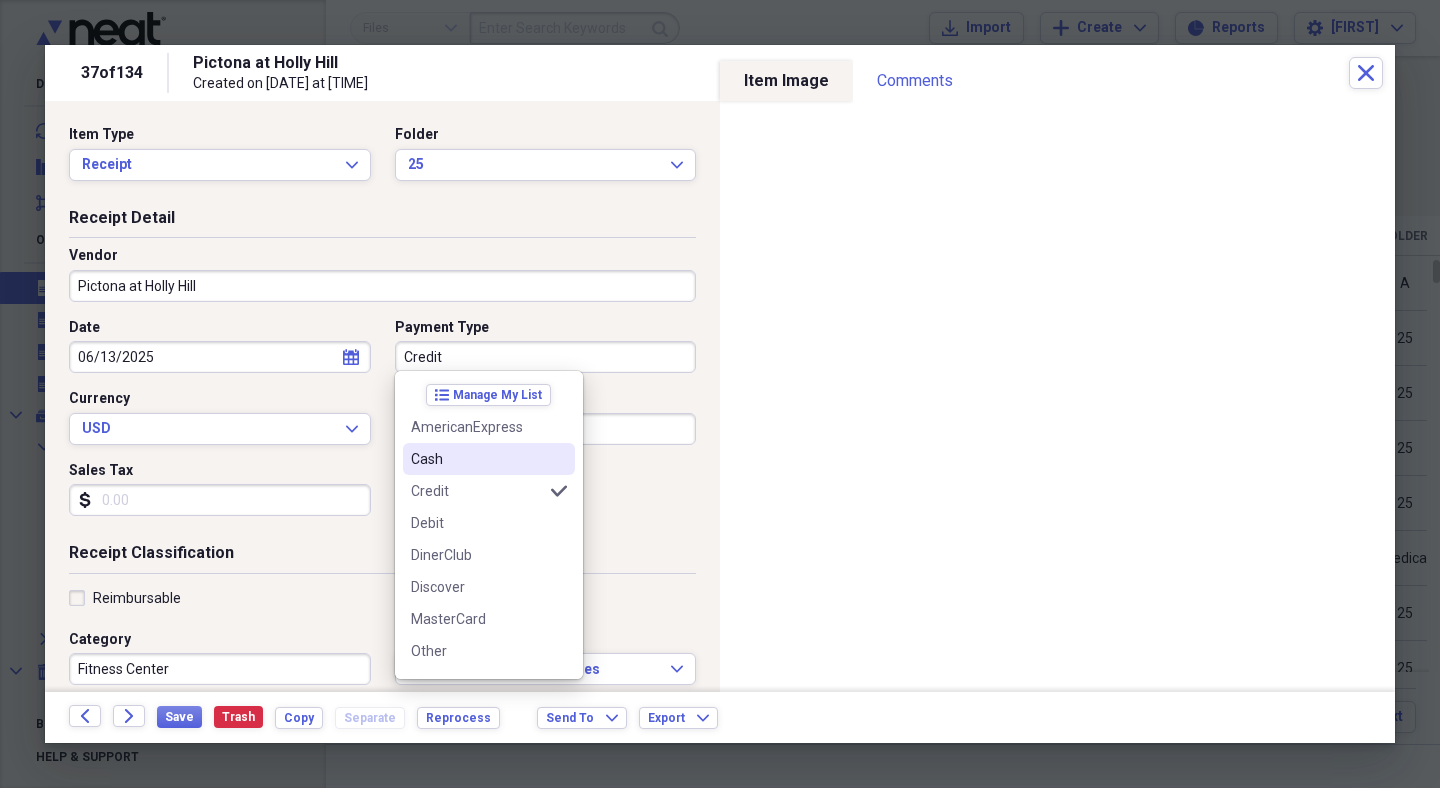 click on "Cash" at bounding box center [477, 459] 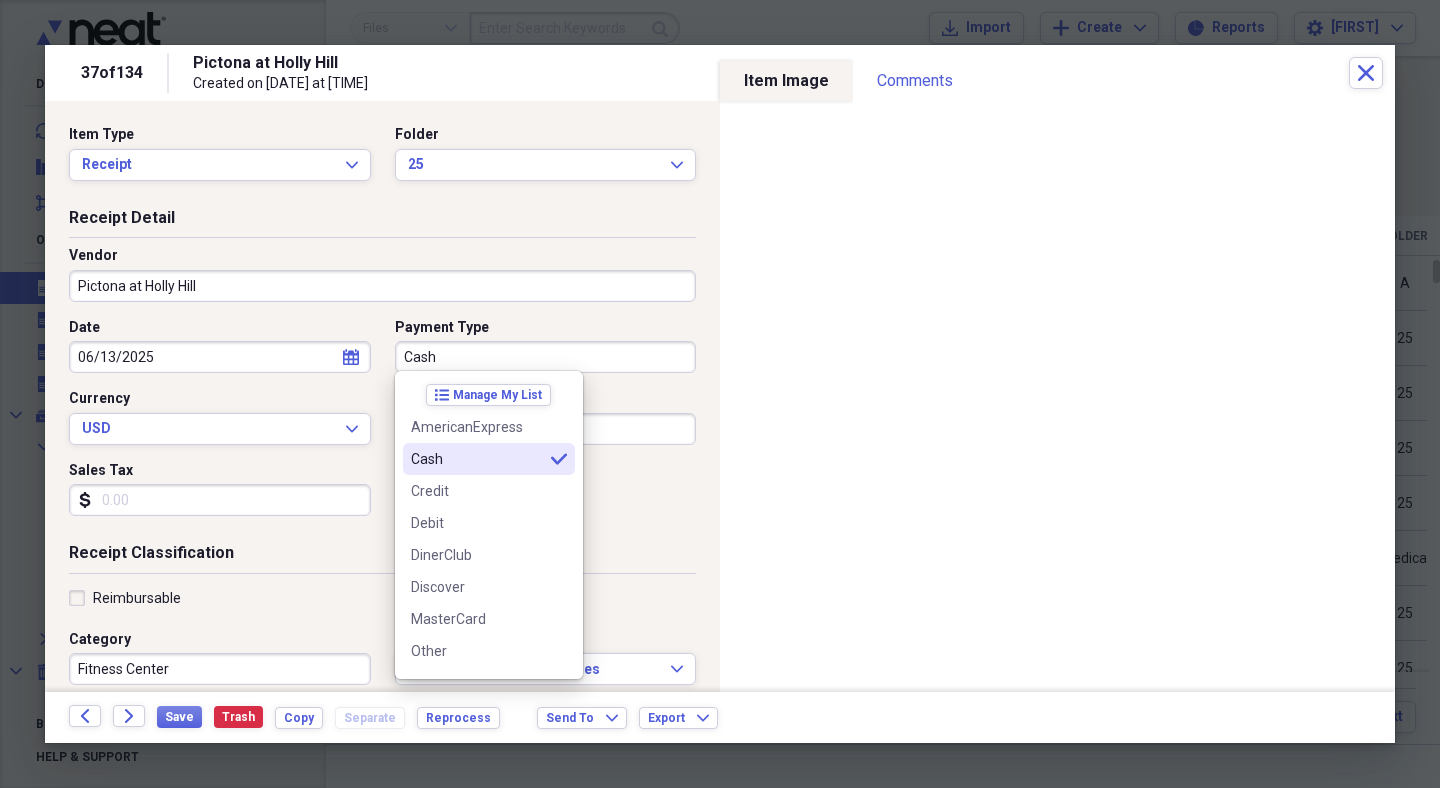 type on "Cash" 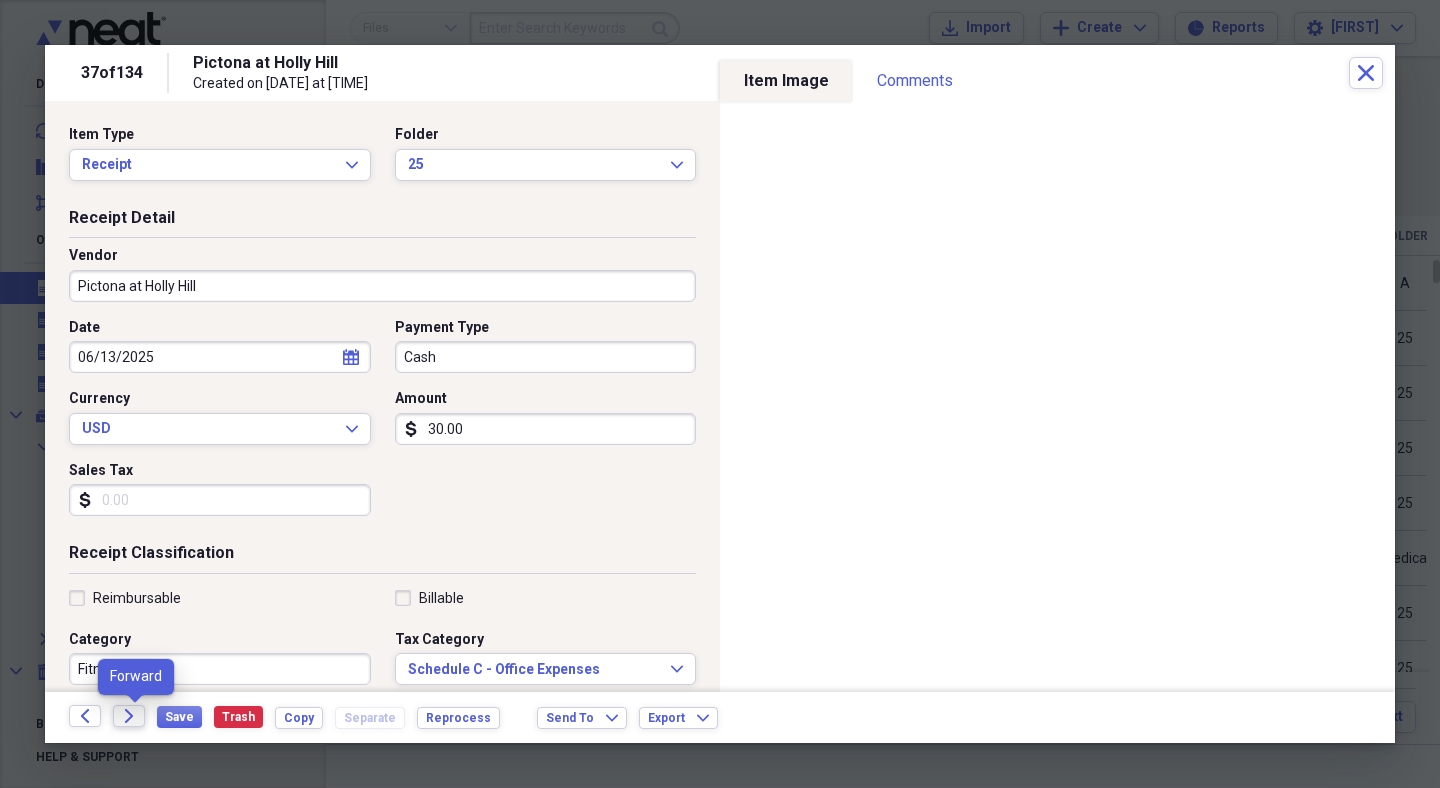 click on "Forward" 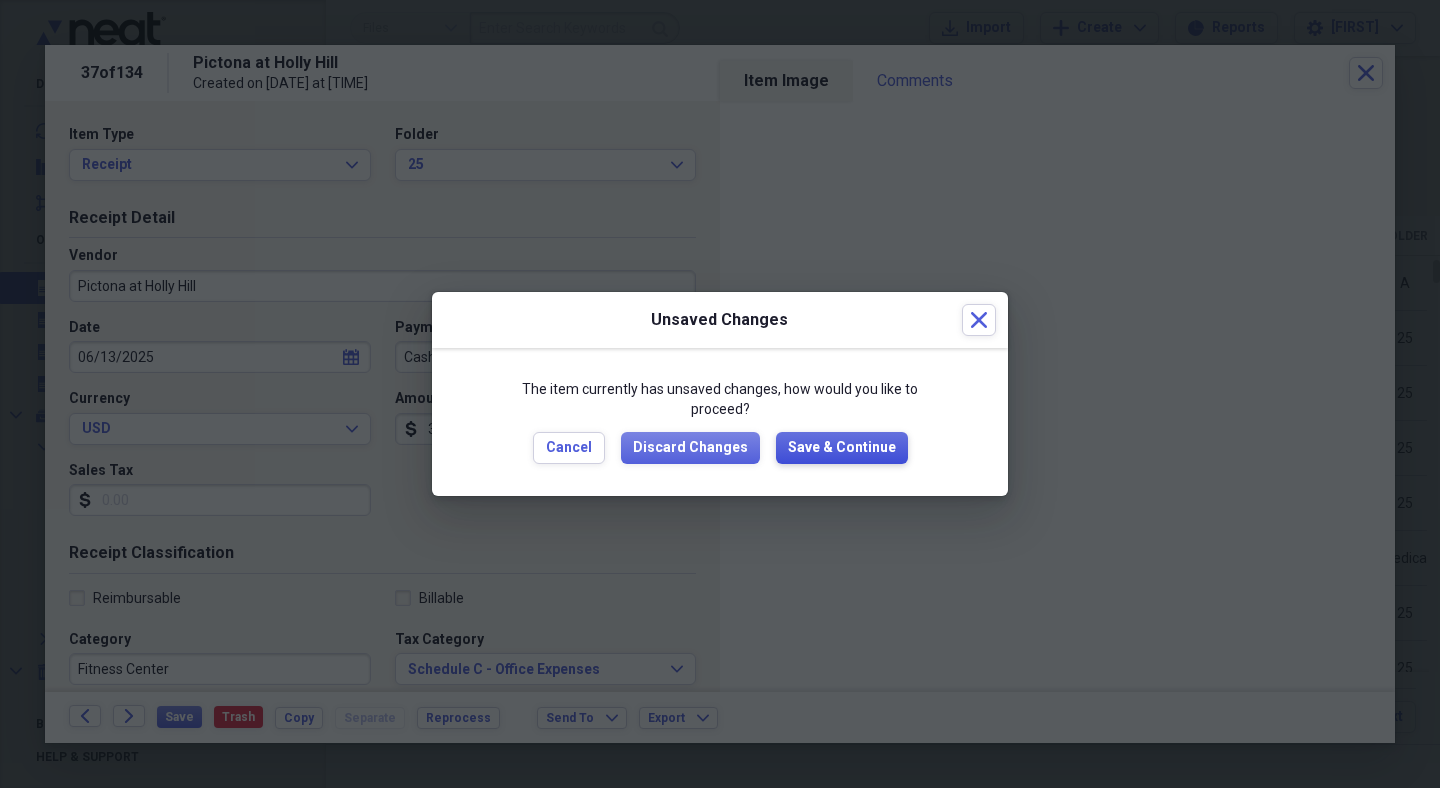 click on "Save & Continue" at bounding box center (842, 448) 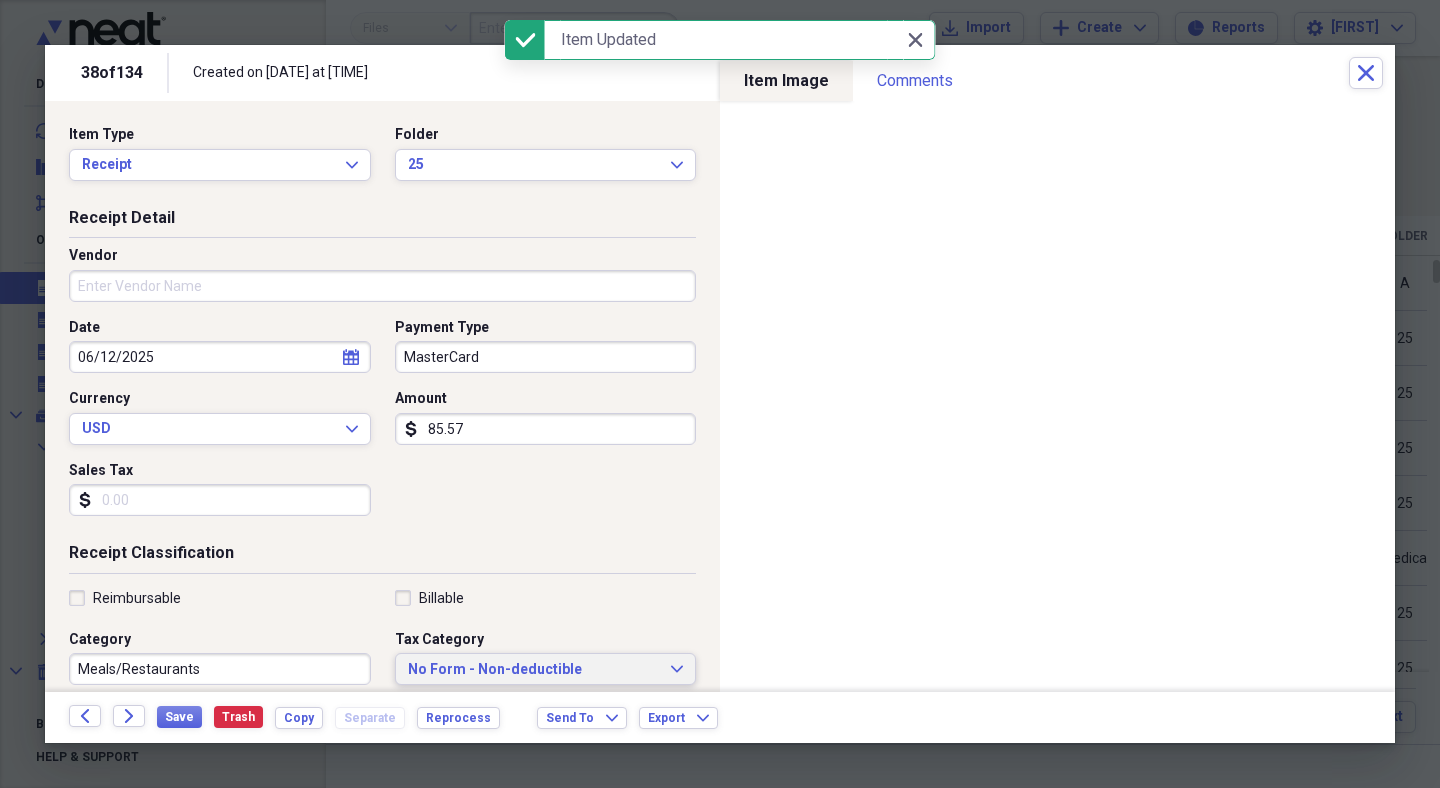 click on "No Form - Non-deductible" at bounding box center (534, 670) 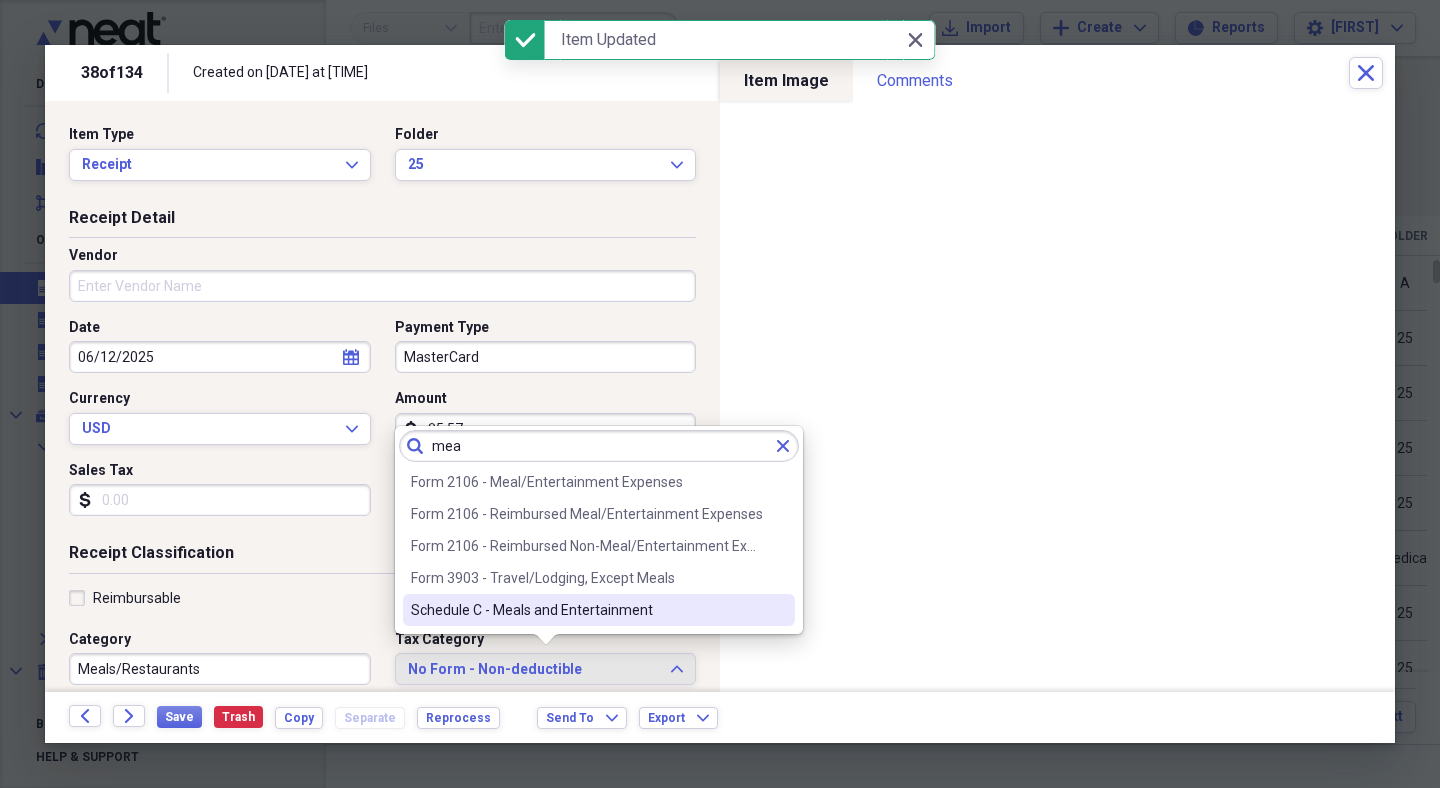 type on "mea" 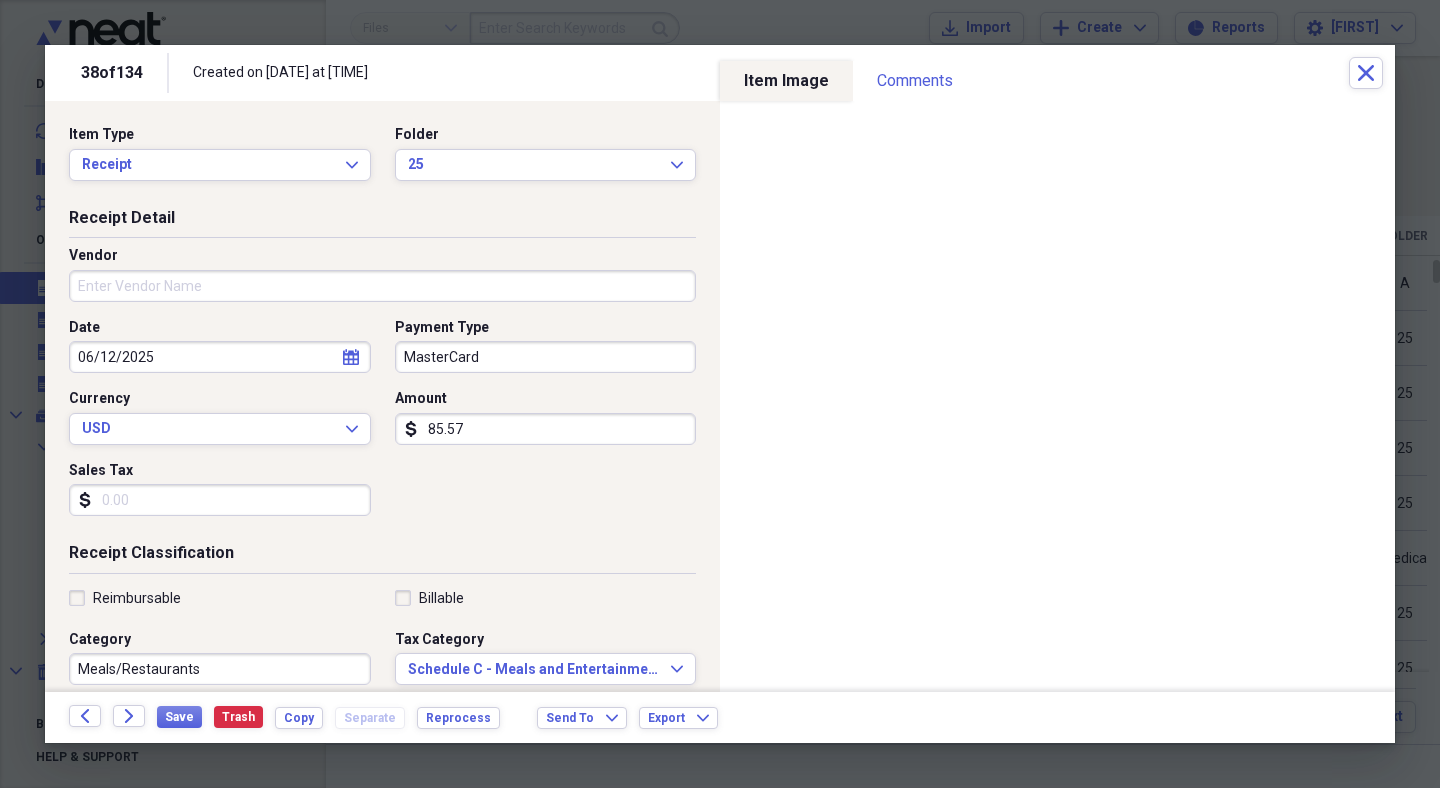 click on "Vendor" at bounding box center [382, 286] 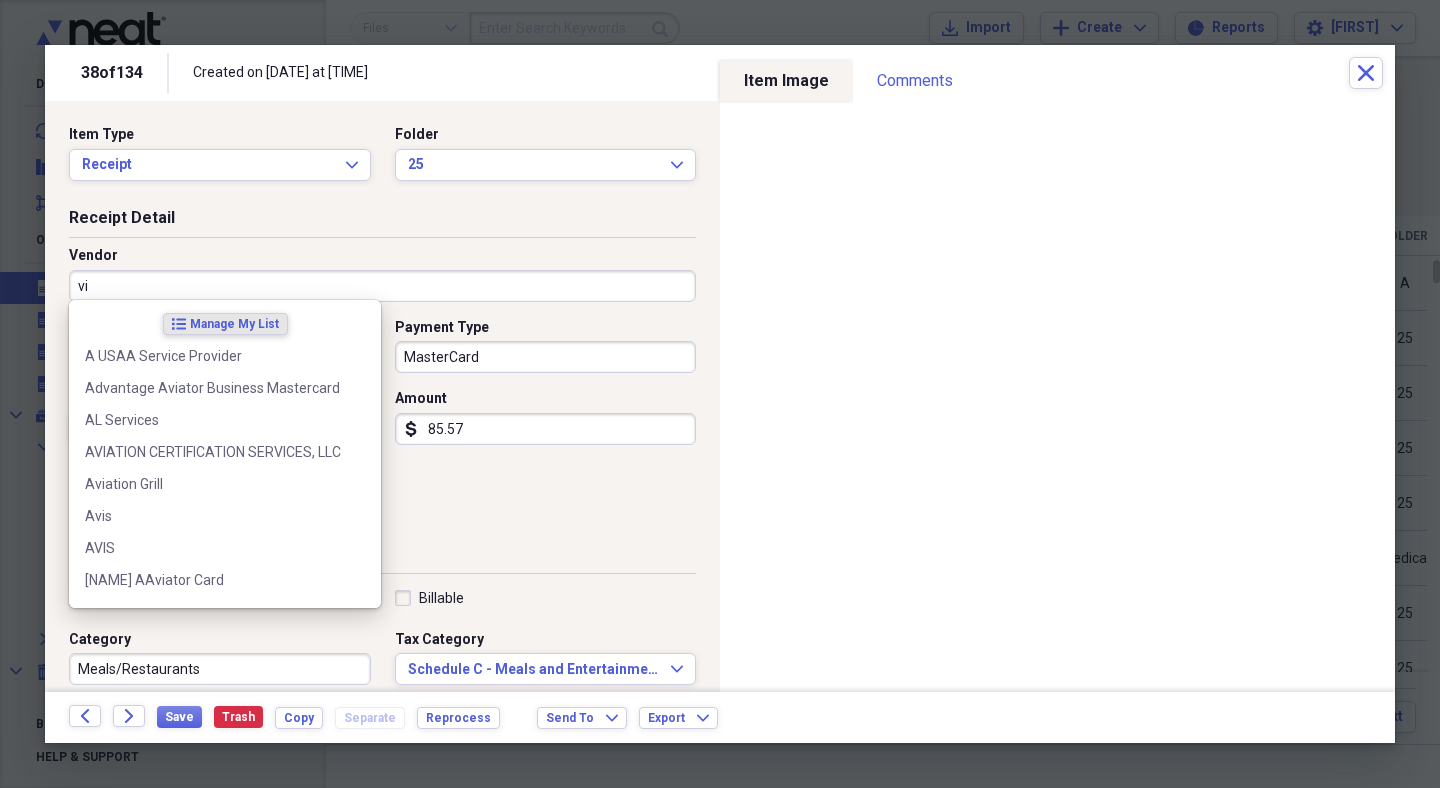 type on "v" 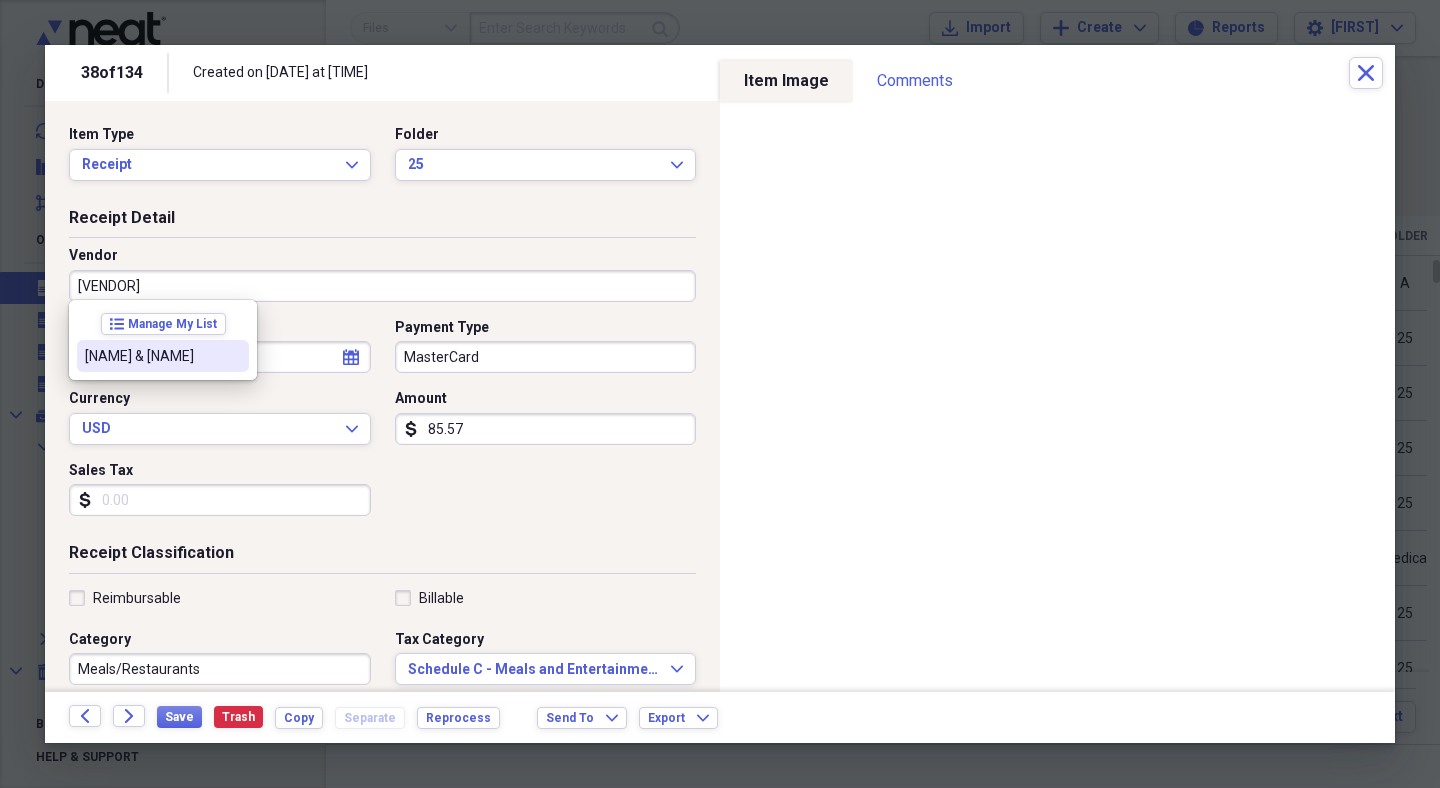 click on "[NAME] & [NAME]" at bounding box center [151, 356] 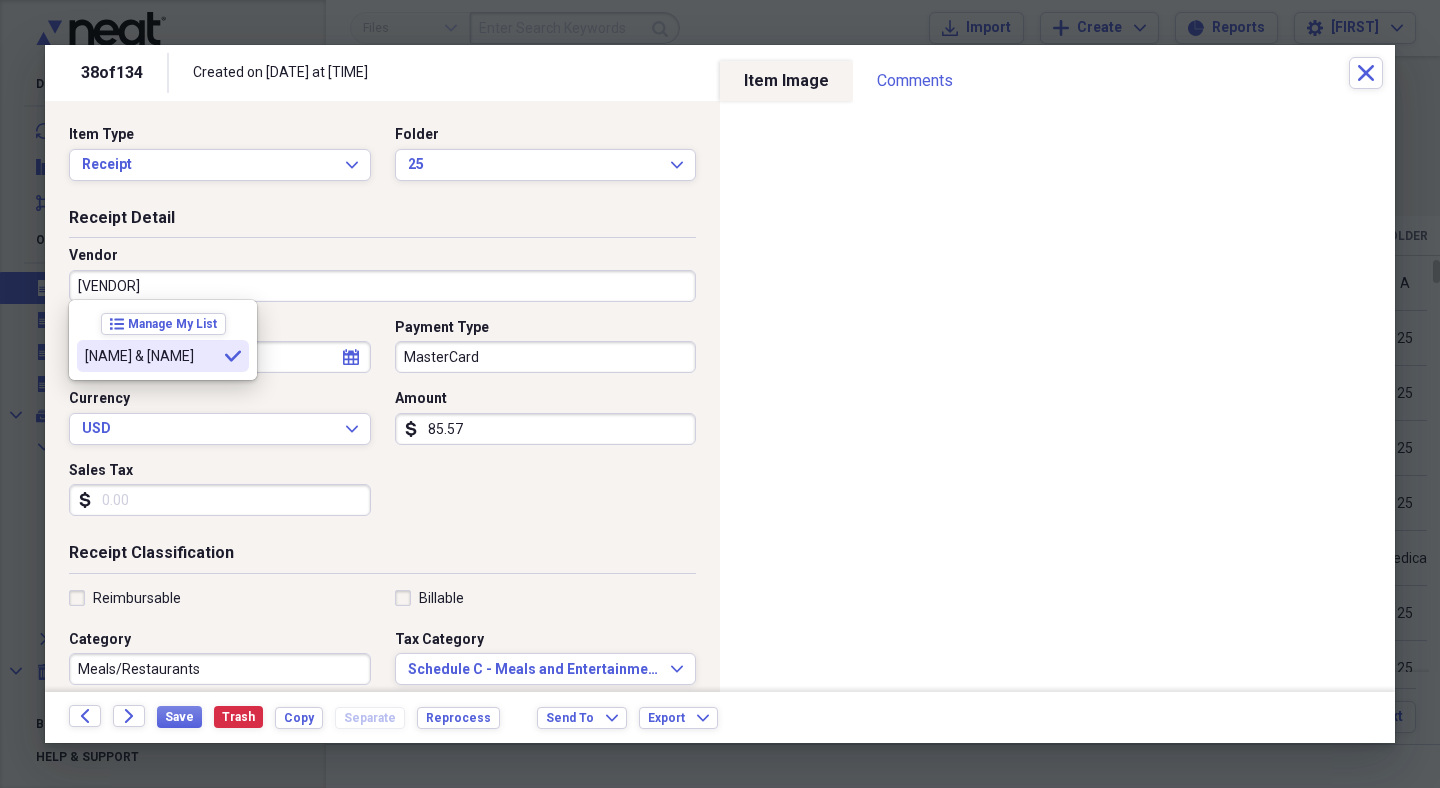 type on "[NAME] & [NAME]" 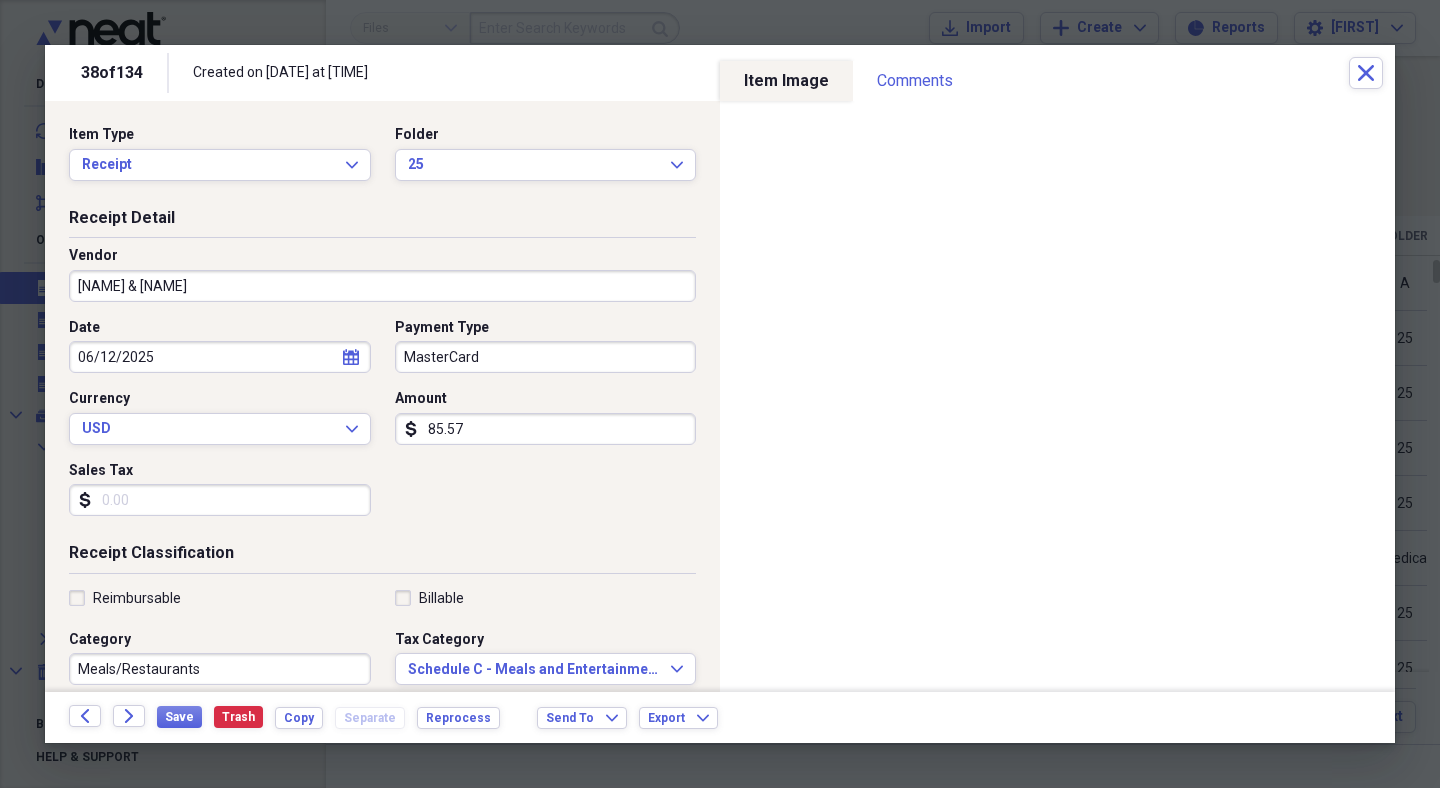 click on "85.57" at bounding box center [546, 429] 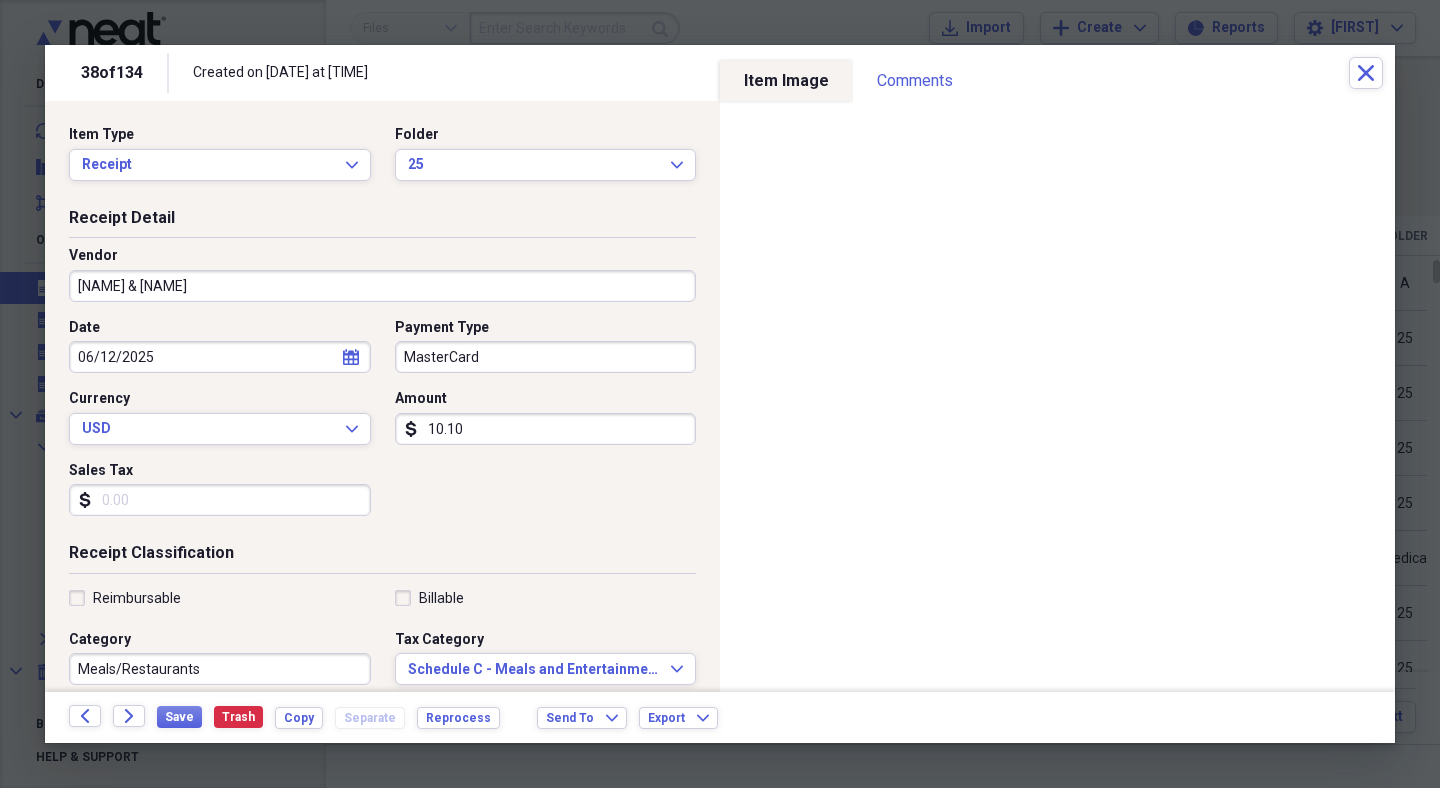type on "101.00" 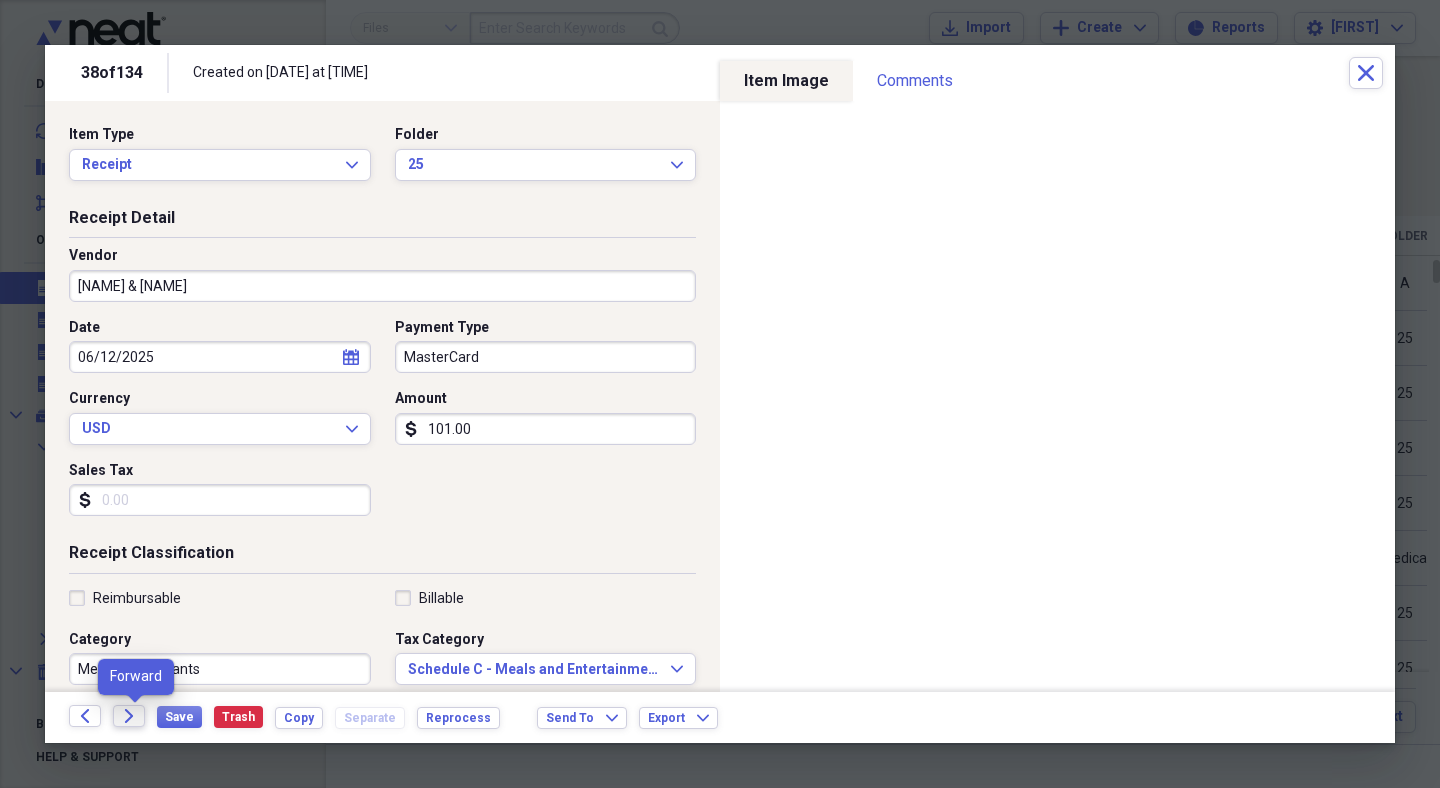 click 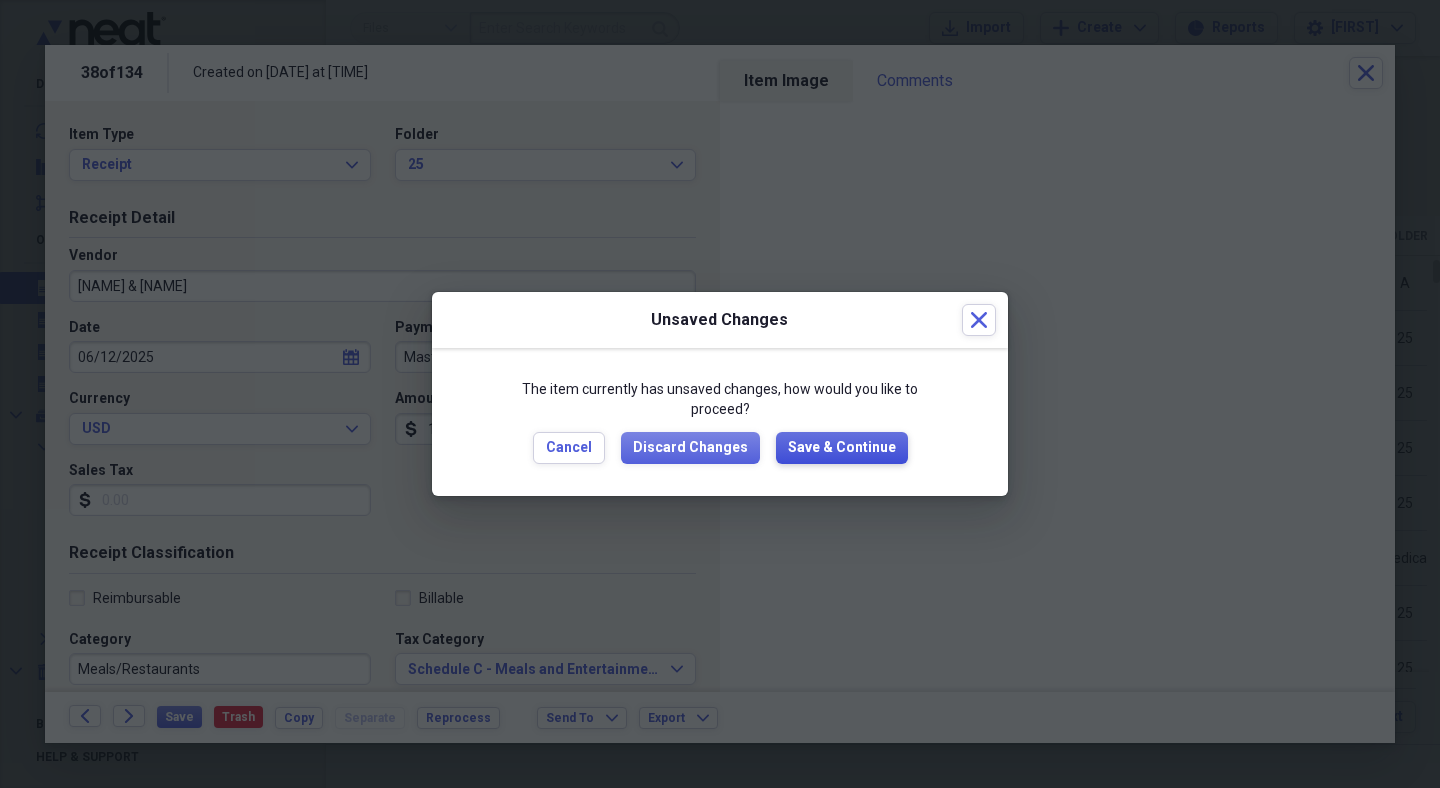 click on "Save & Continue" at bounding box center [842, 448] 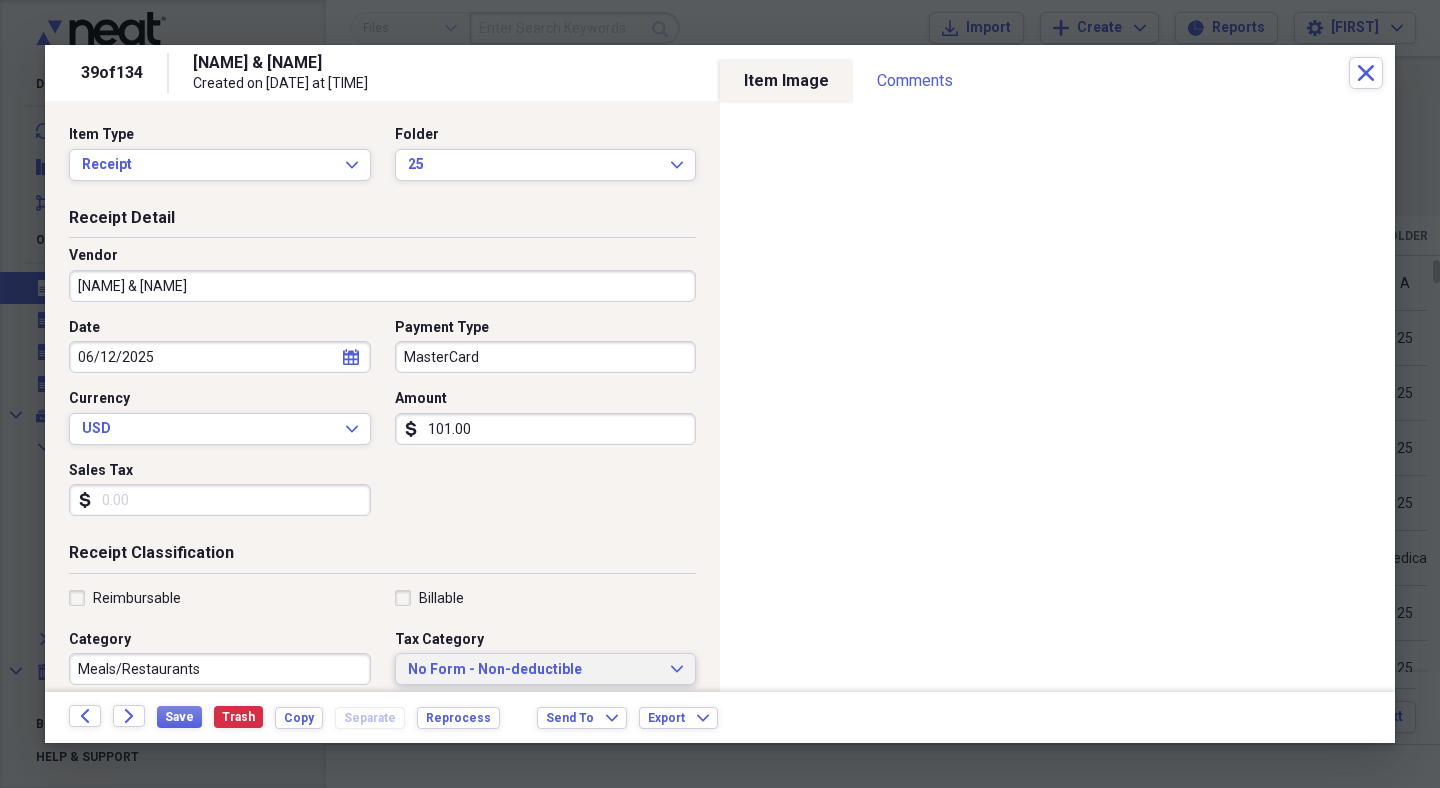 click on "No Form - Non-deductible" at bounding box center [534, 670] 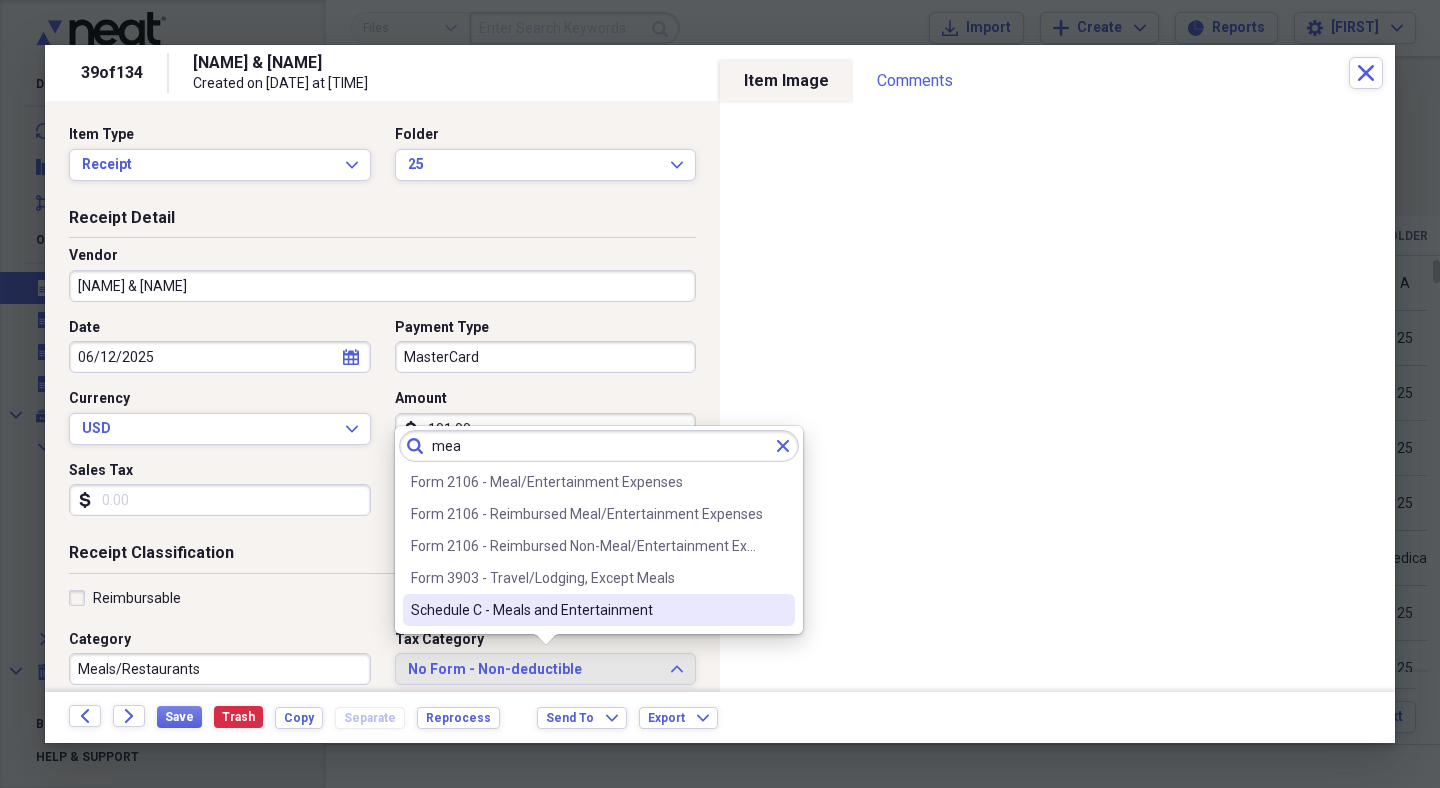 type on "mea" 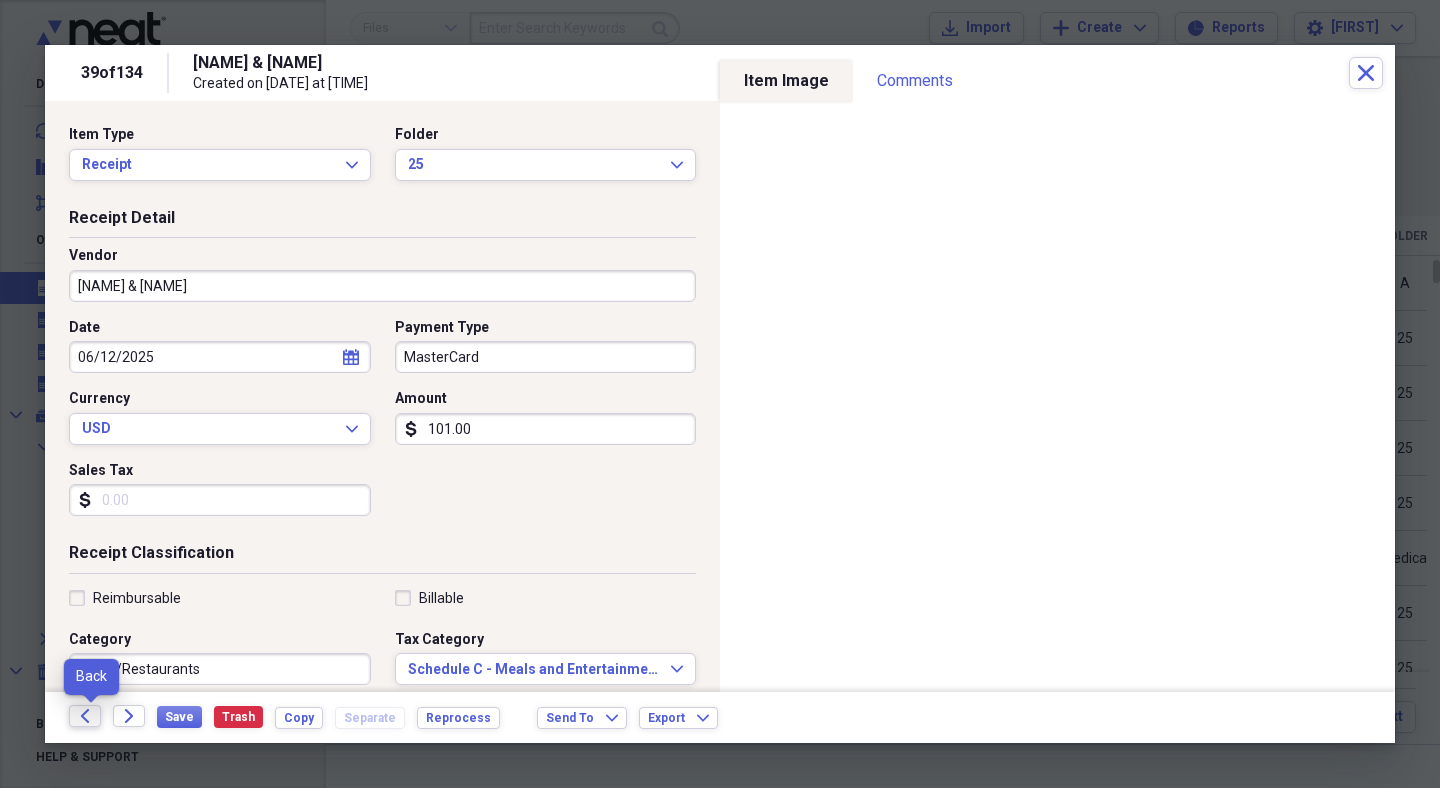 click on "Back" 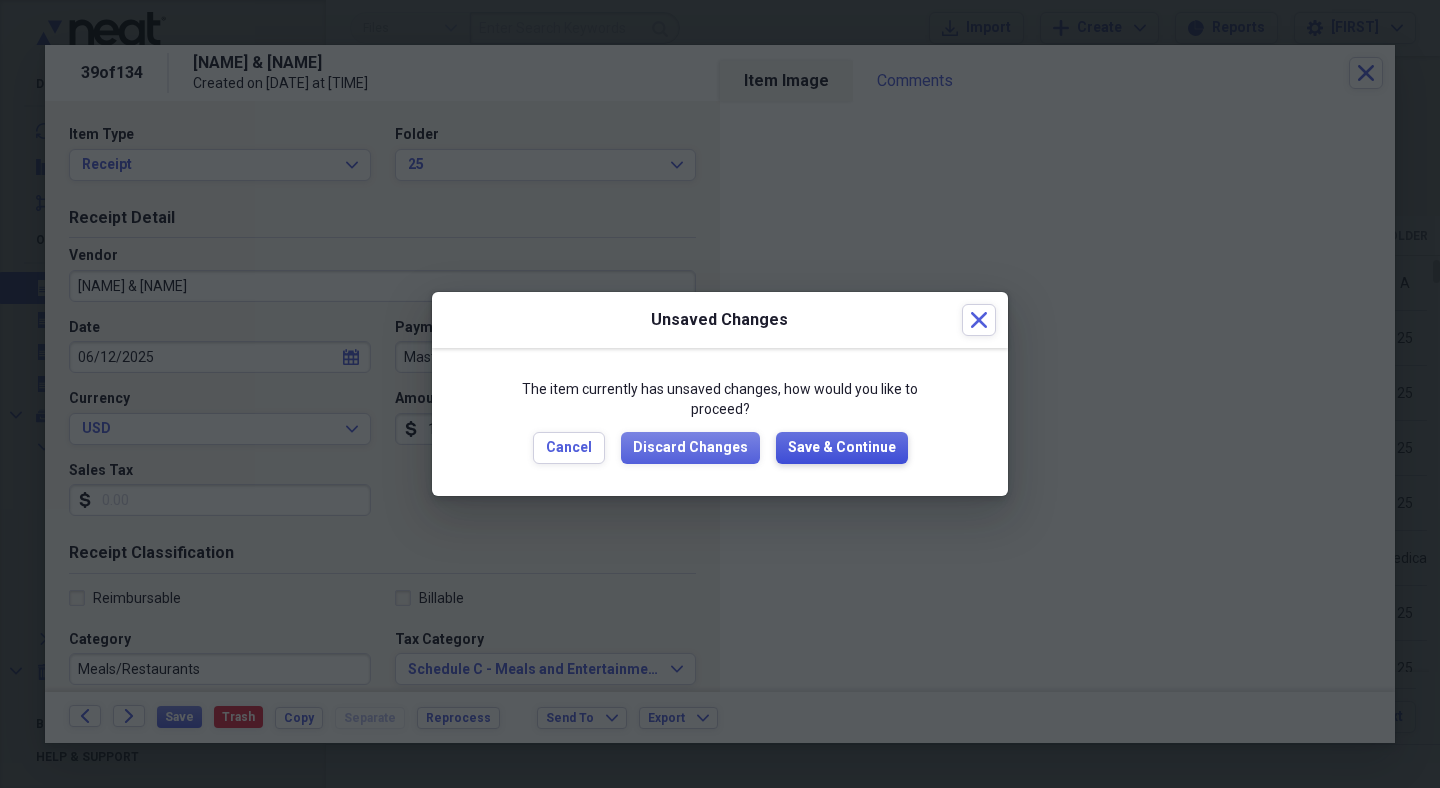 click on "Save & Continue" at bounding box center (842, 448) 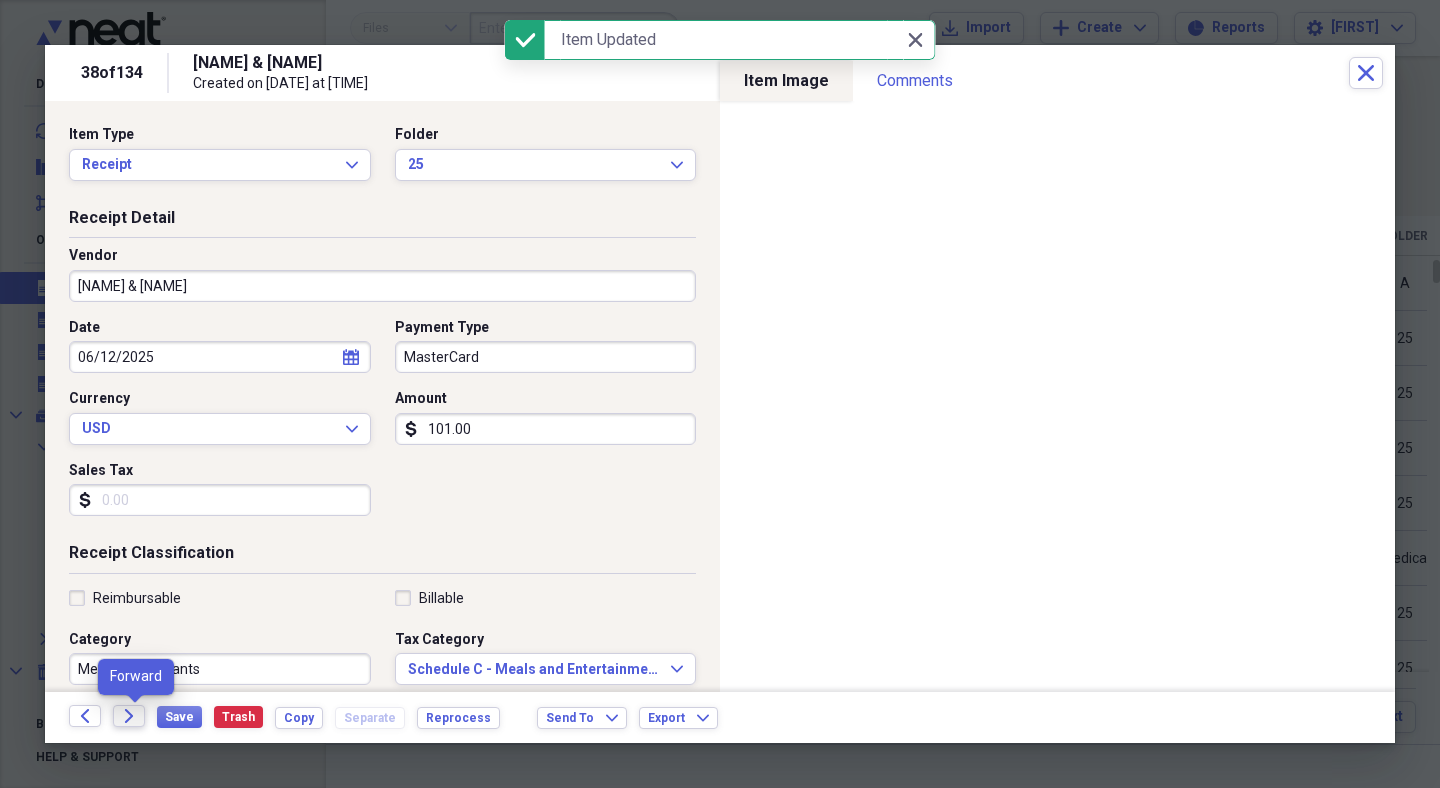 click on "Forward" 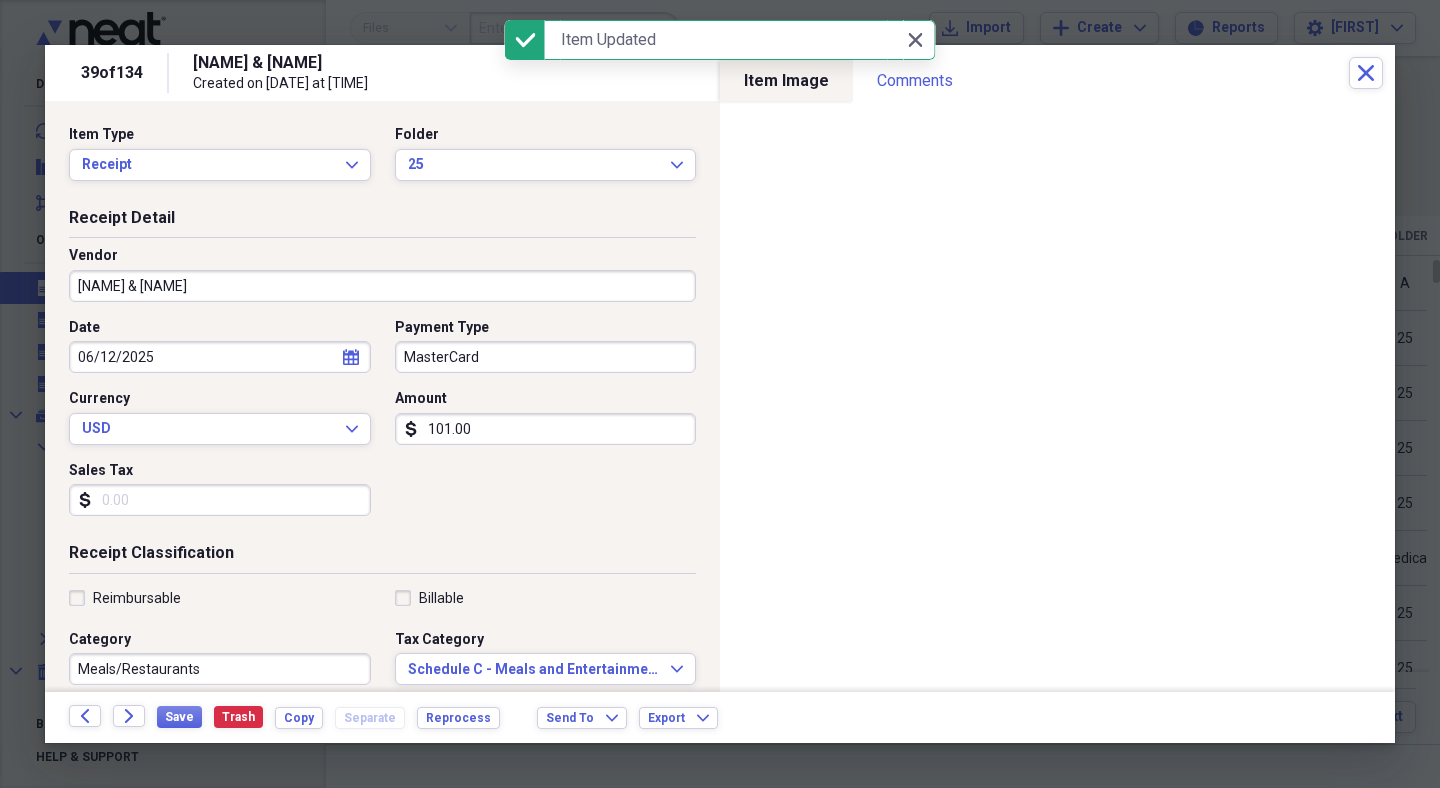 click on "Forward" 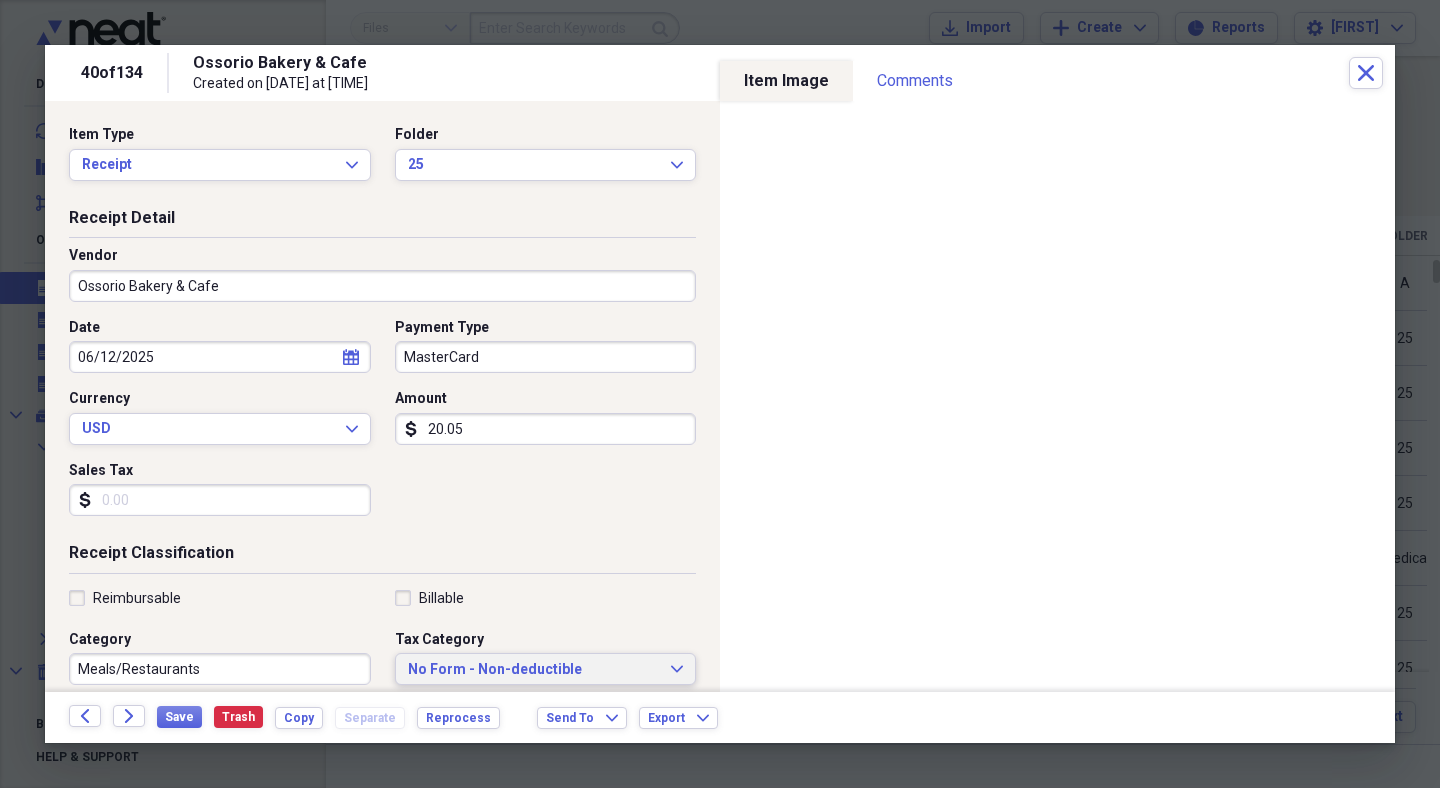 click on "No Form - Non-deductible" at bounding box center [534, 670] 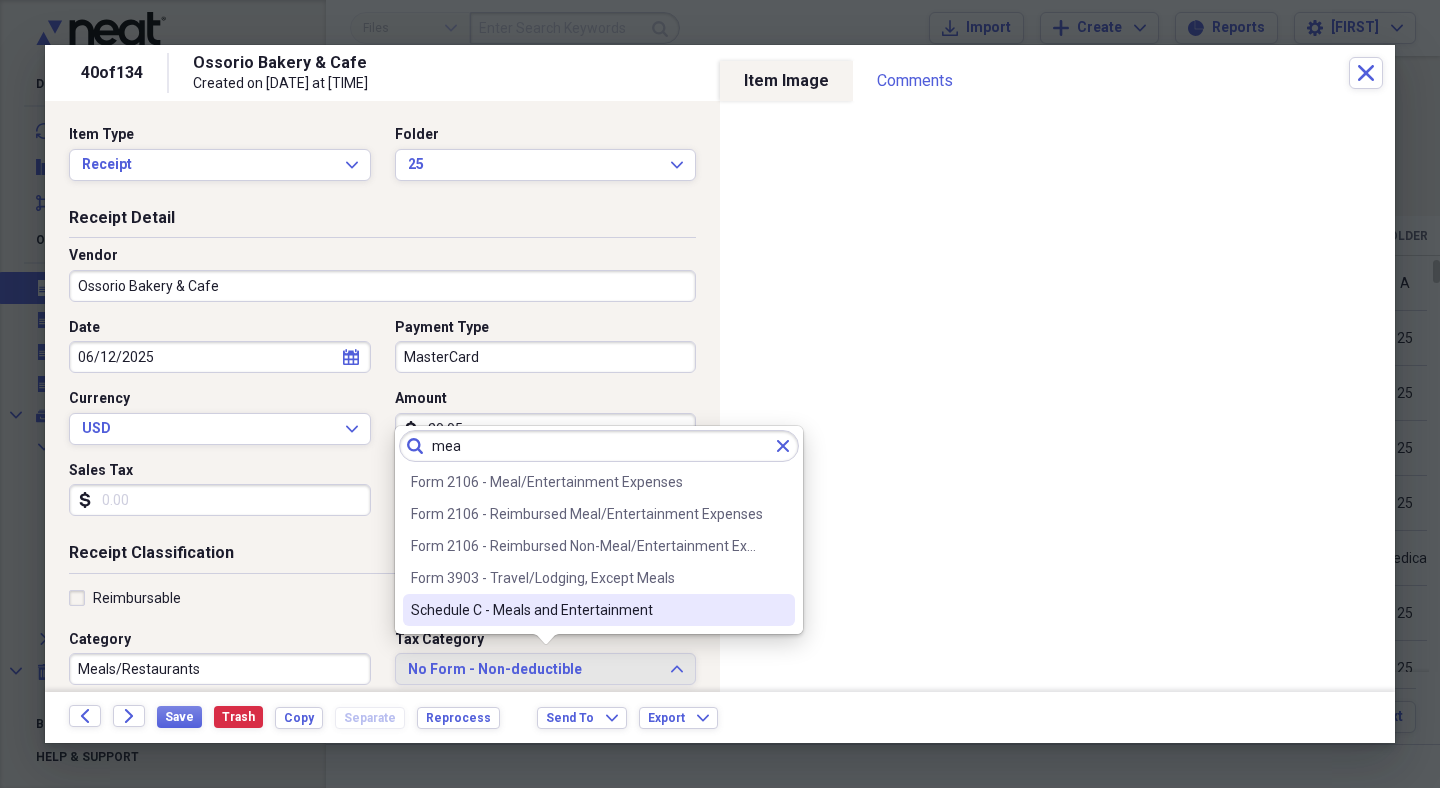 type on "mea" 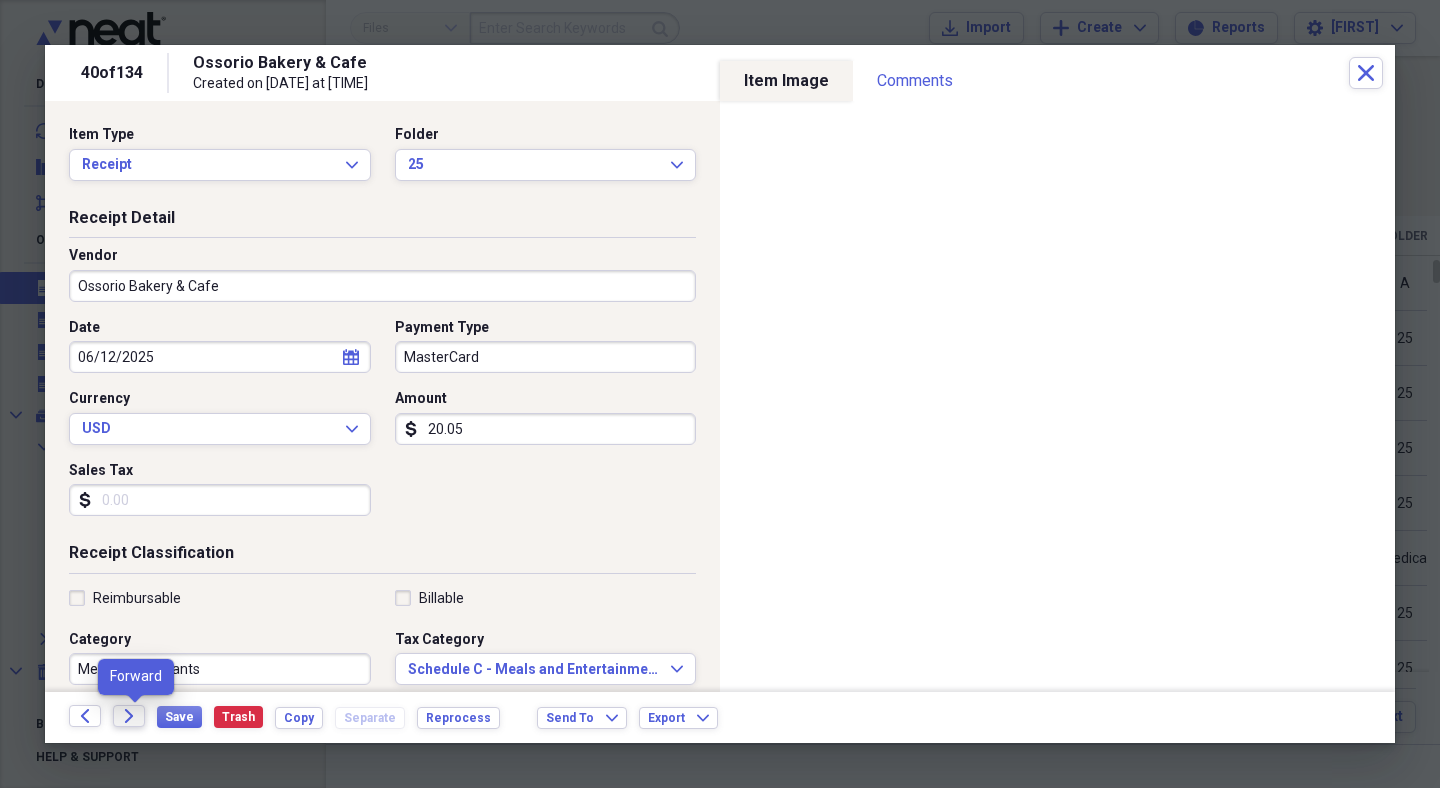 click on "Forward" 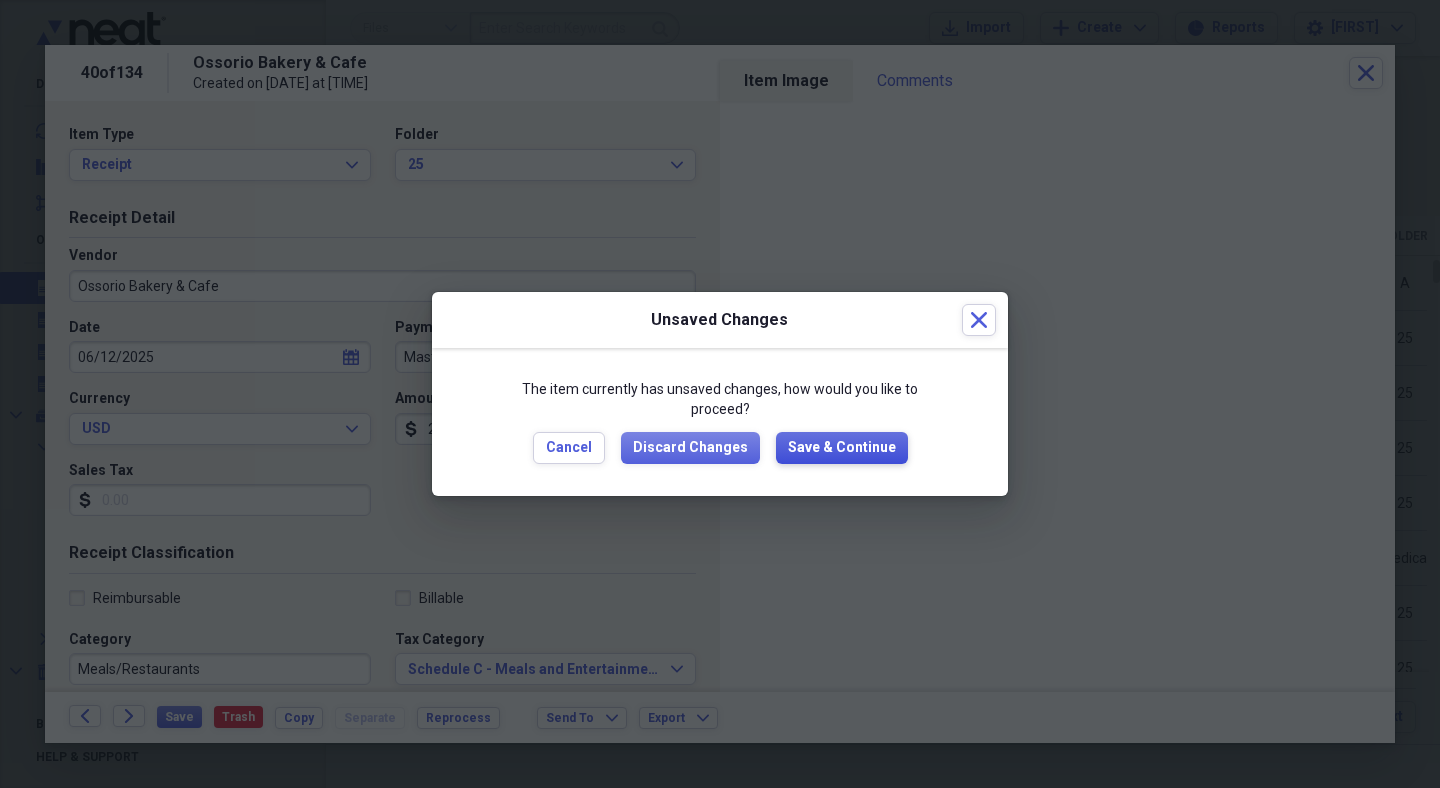 click on "Save & Continue" at bounding box center (842, 448) 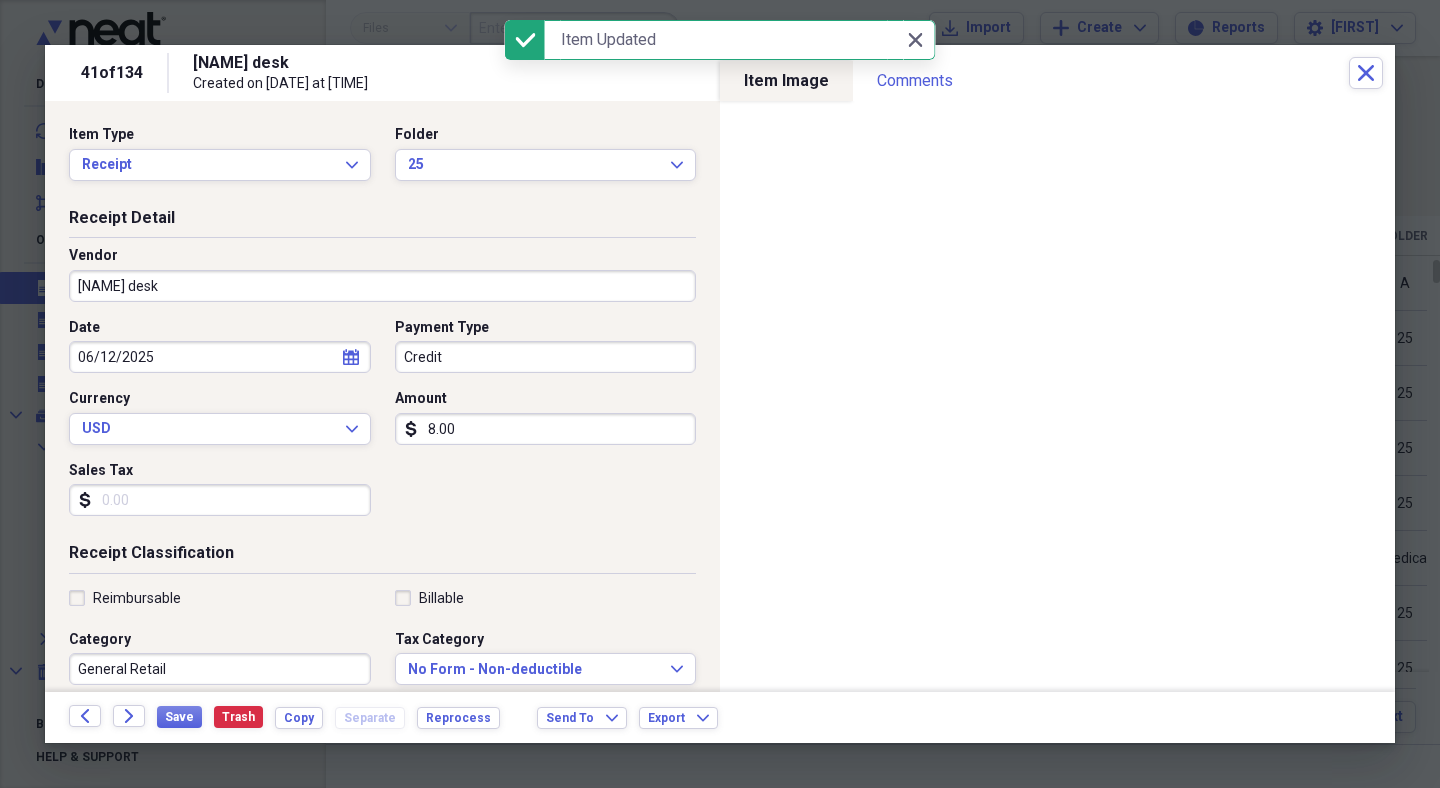 click on "[NAME] desk" at bounding box center (382, 286) 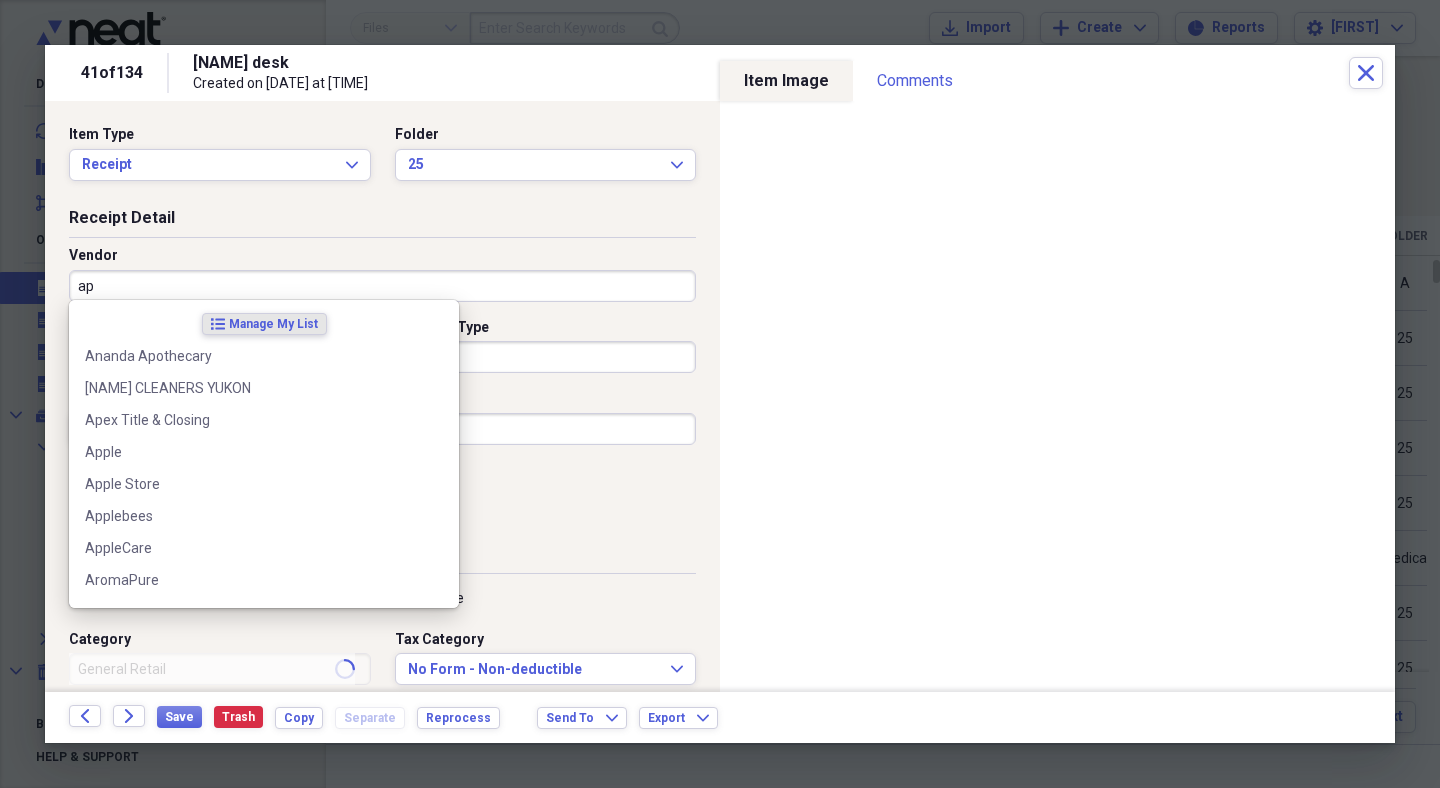 type on "a" 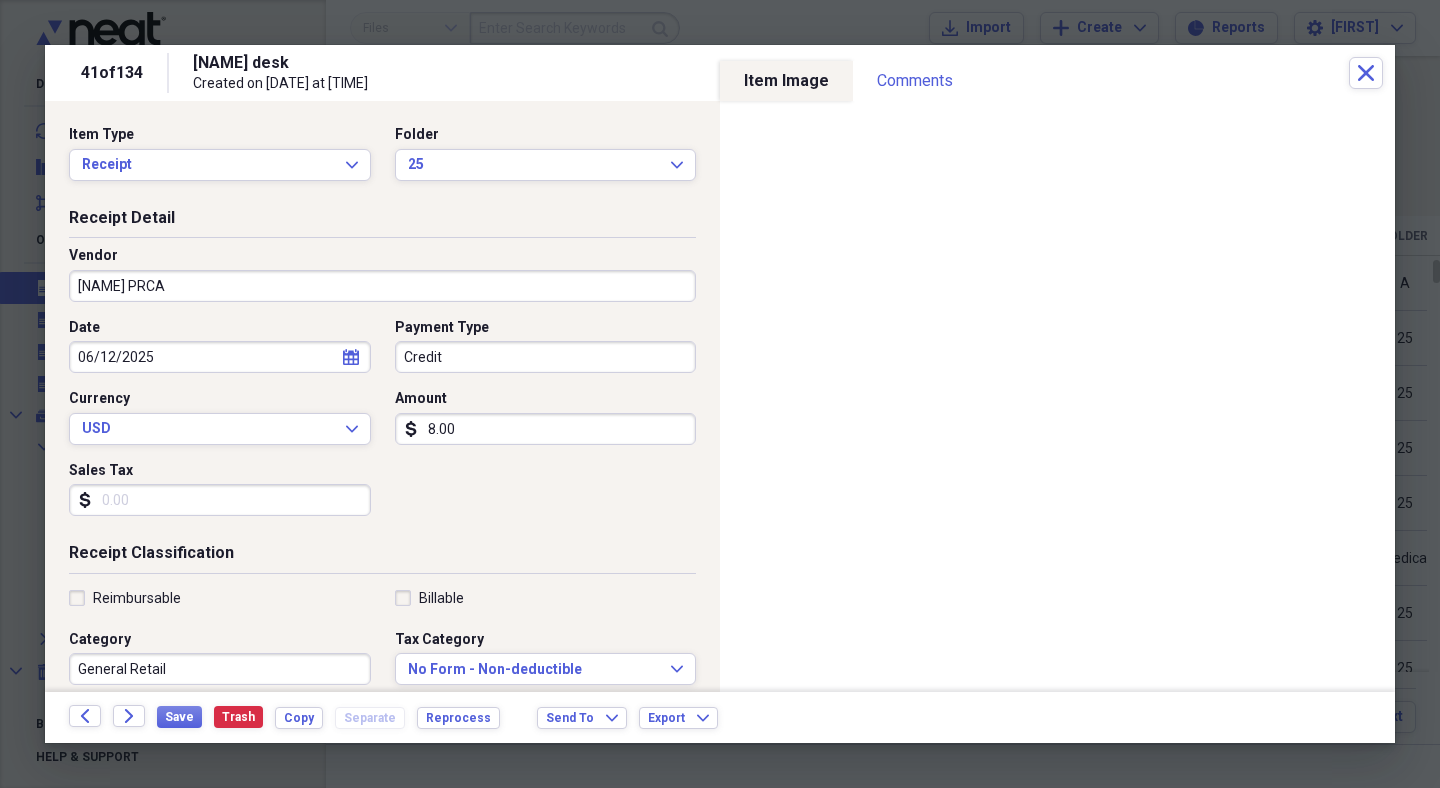 drag, startPoint x: 285, startPoint y: 280, endPoint x: 0, endPoint y: 280, distance: 285 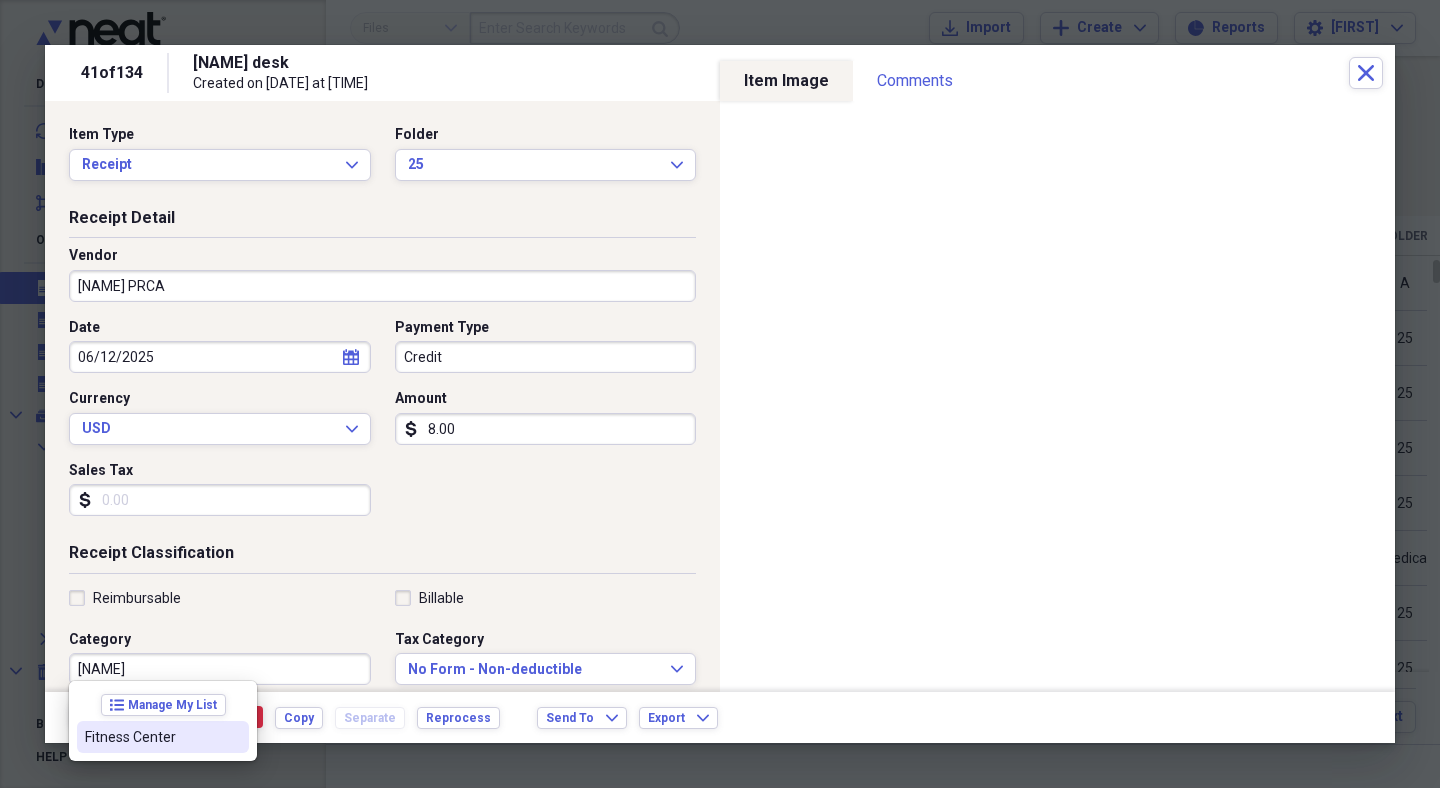 click on "Fitness Center" at bounding box center (151, 737) 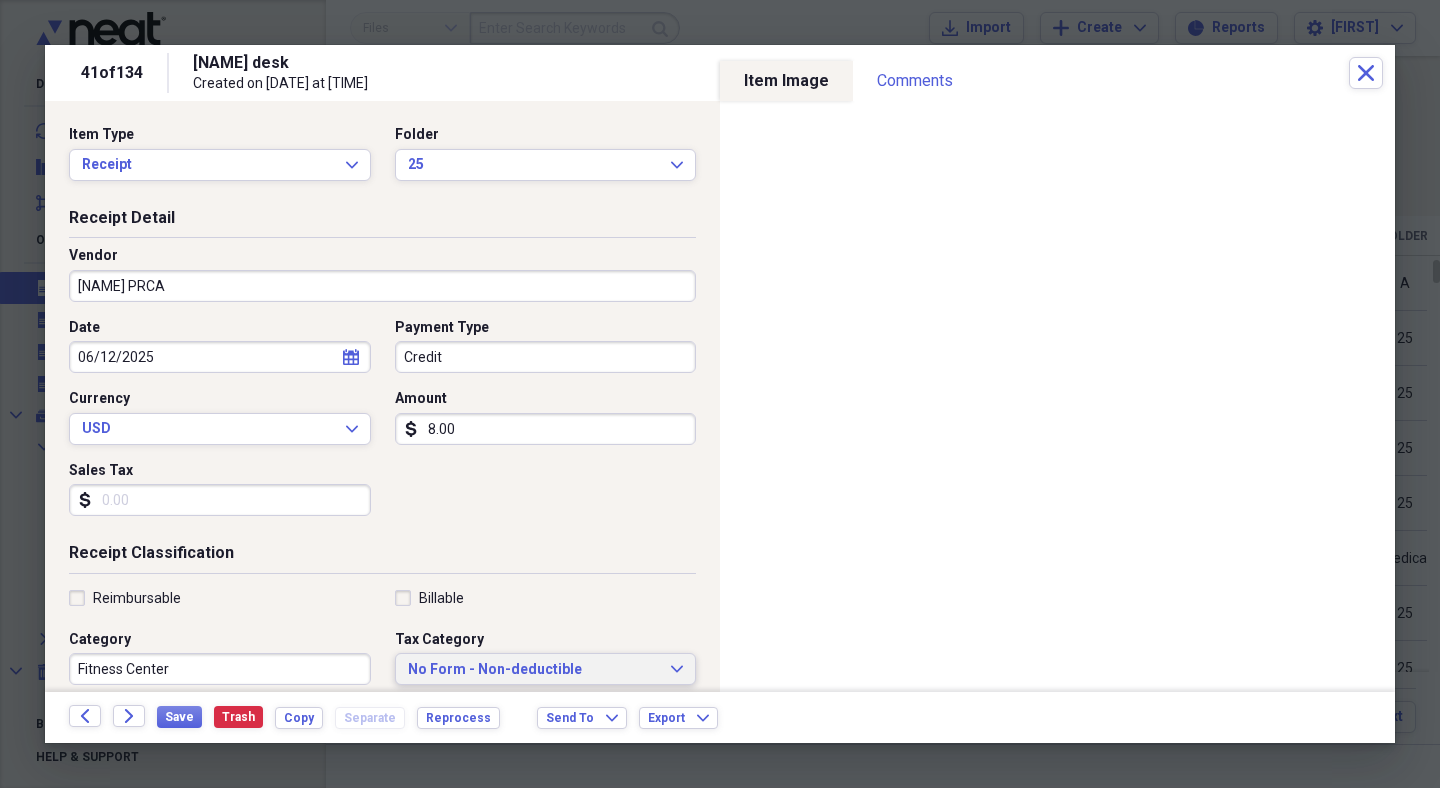 click on "No Form - Non-deductible" at bounding box center (534, 670) 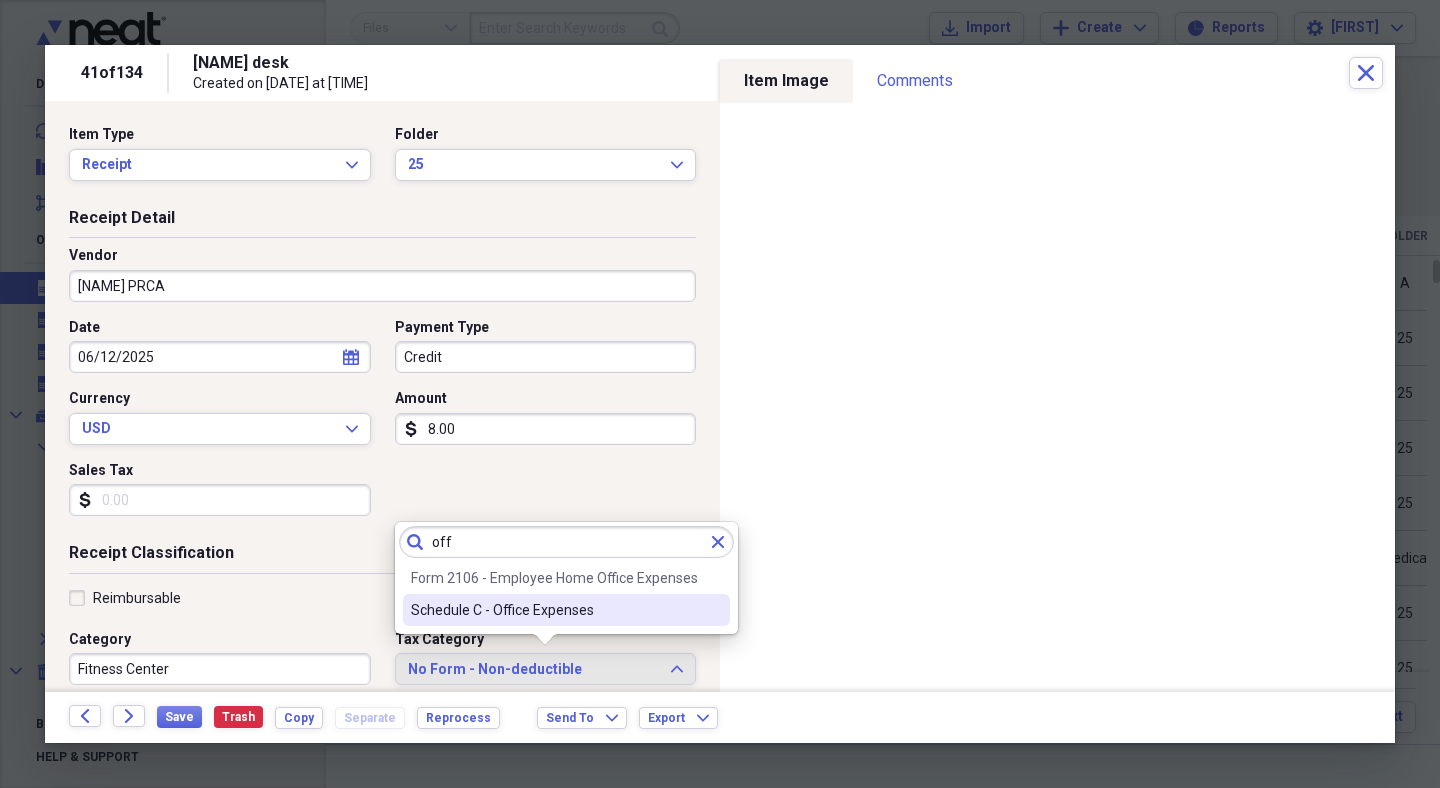 type on "off" 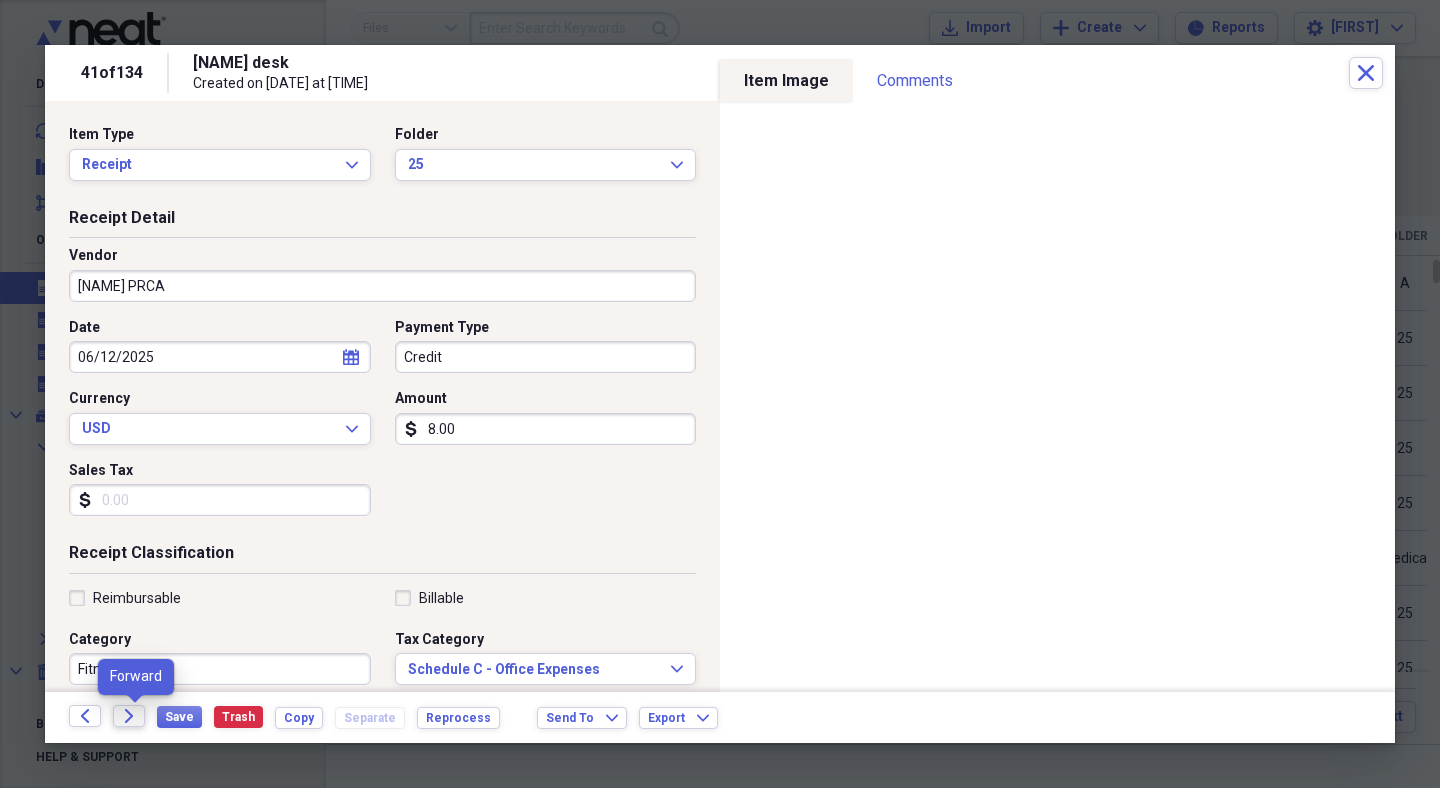 click on "Forward" 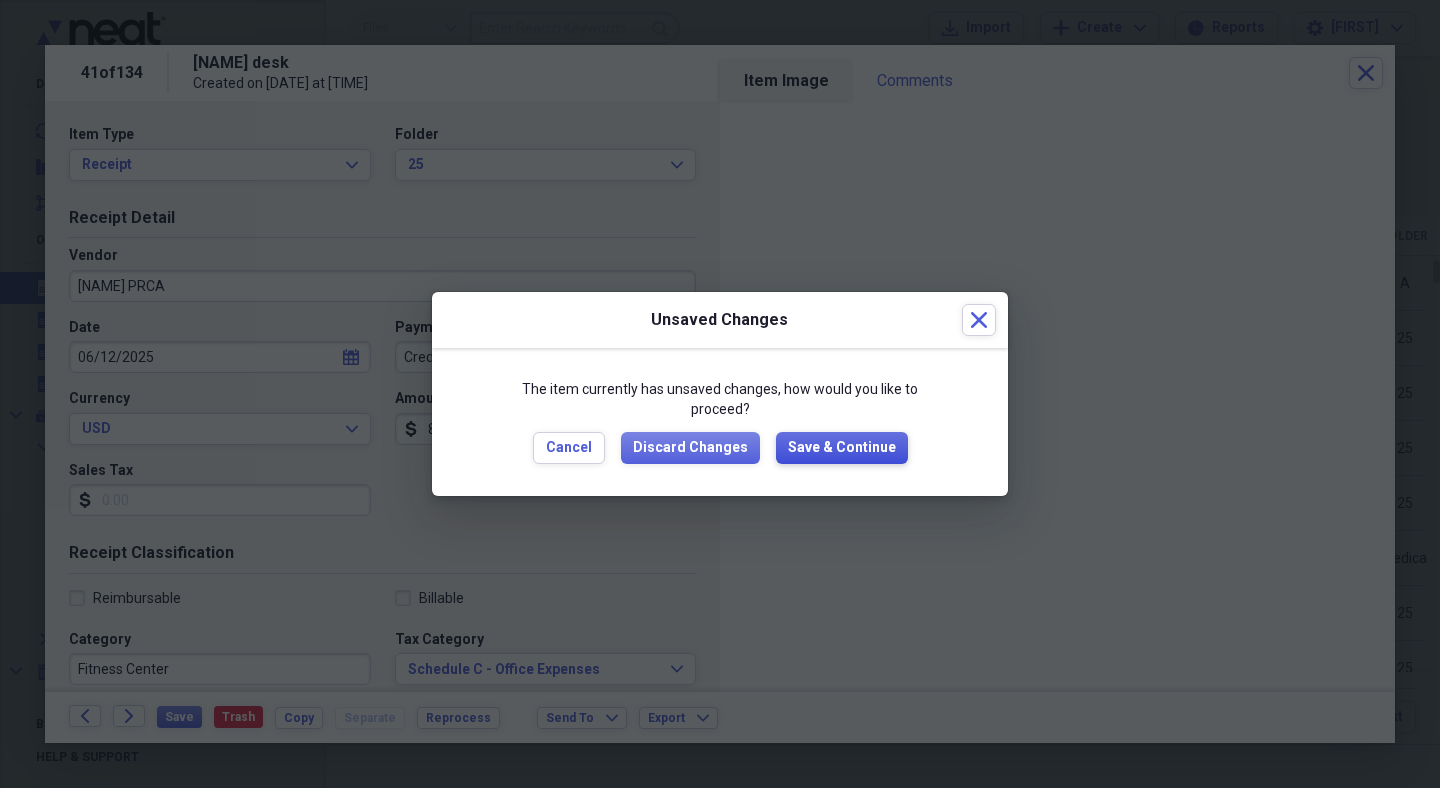 click on "Save & Continue" at bounding box center (842, 448) 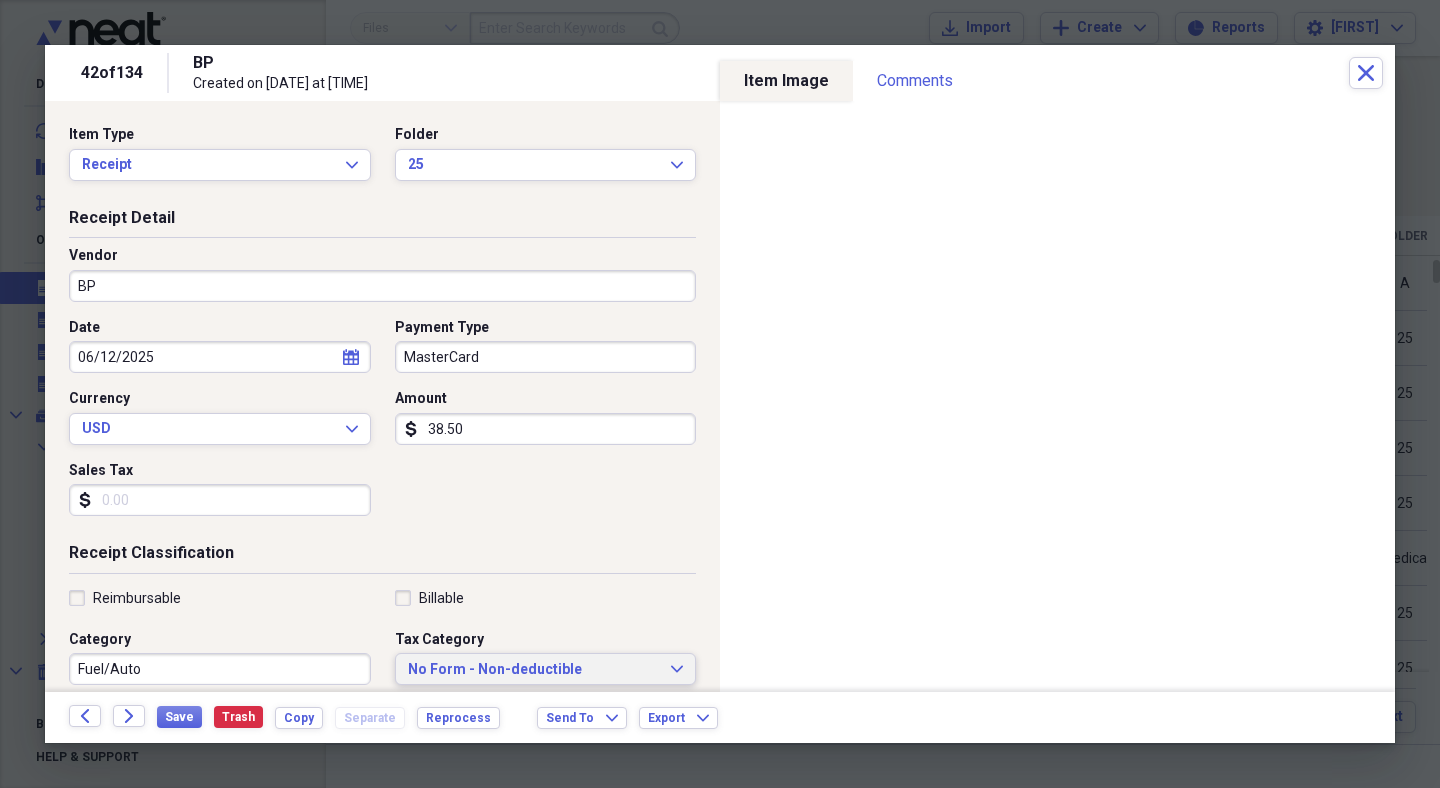 click on "No Form - Non-deductible" at bounding box center [534, 670] 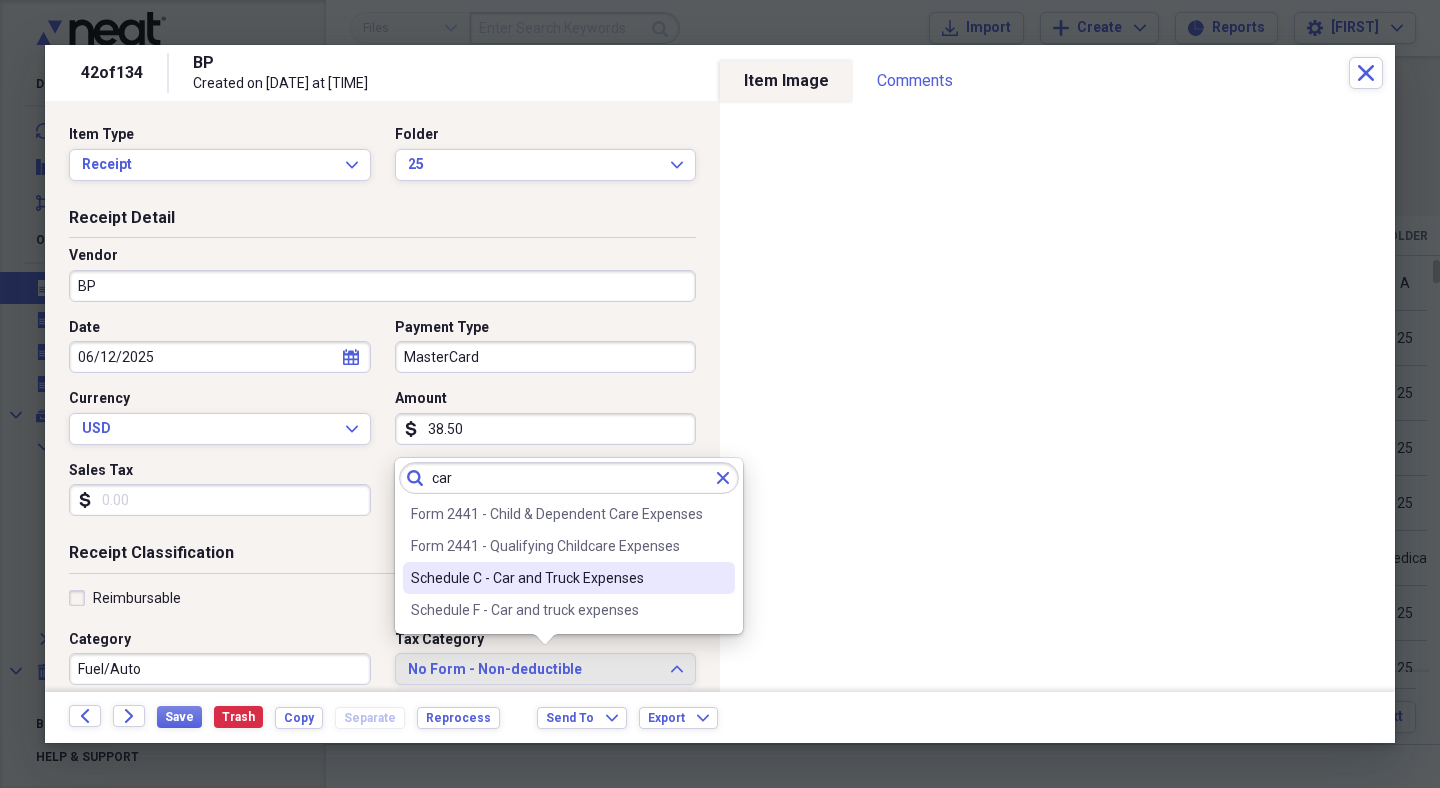 type on "car" 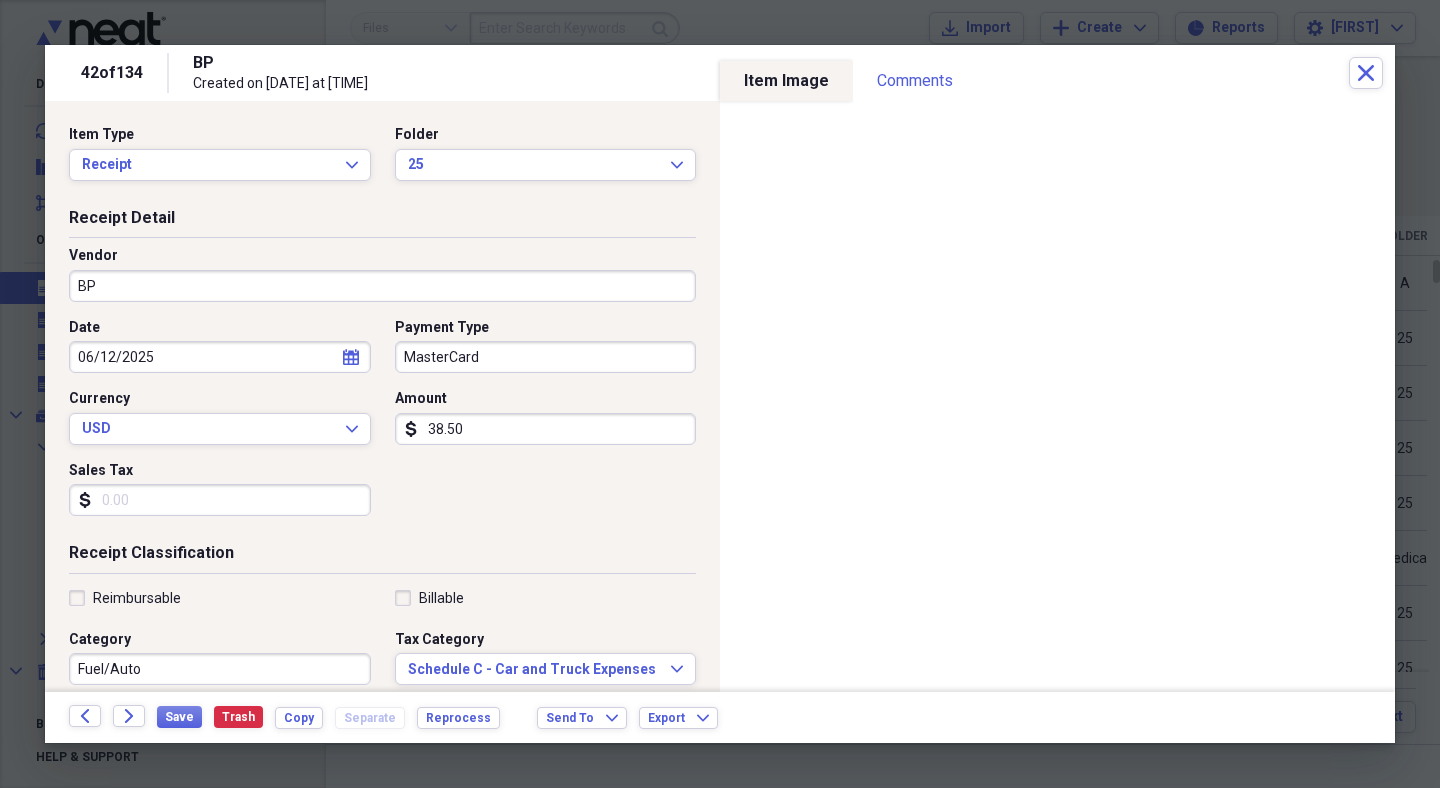 click on "Date [DATE] calendar Calendar Payment Type MasterCard Currency USD Expand Amount dollar-sign [AMOUNT] Sales Tax dollar-sign" at bounding box center (382, 425) 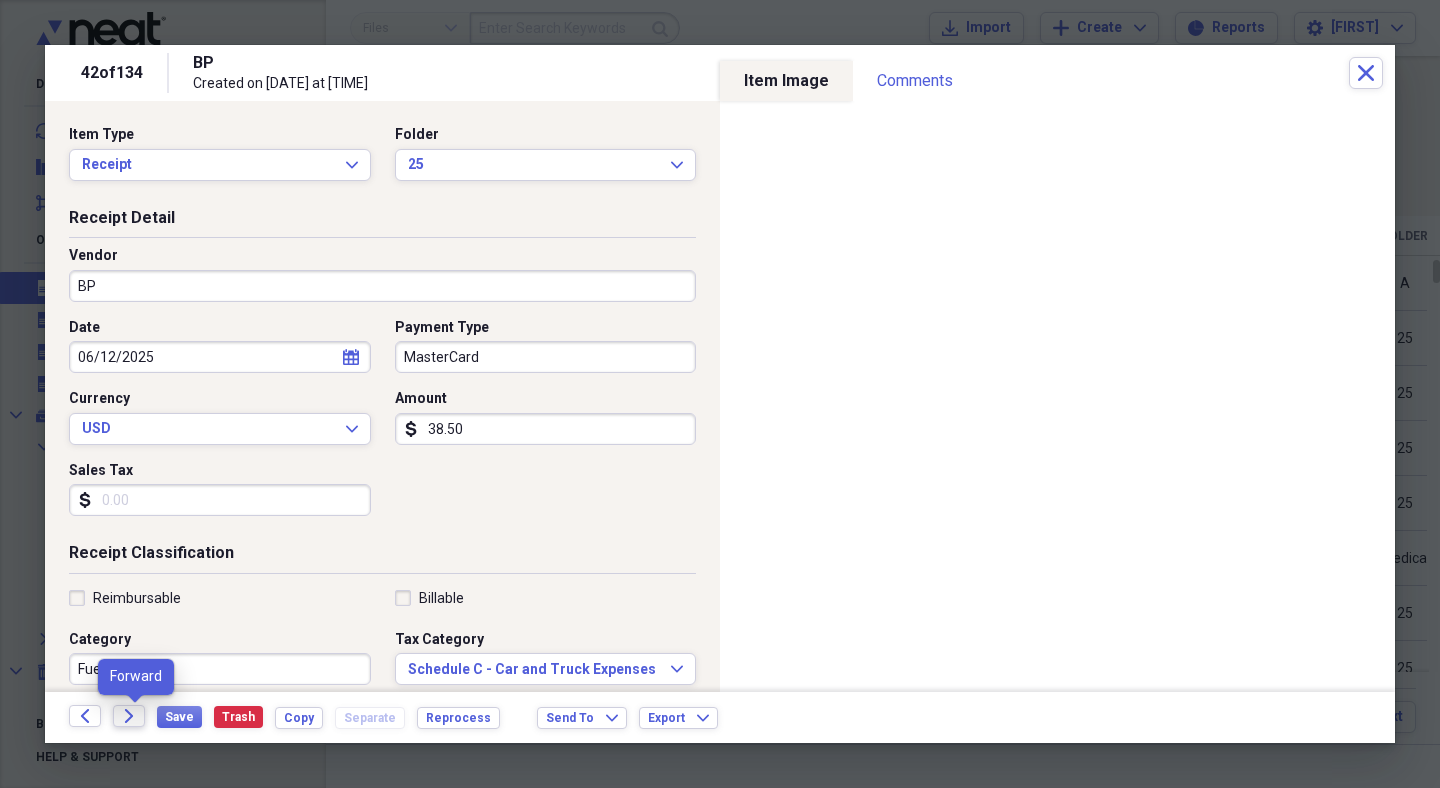 click on "Forward" 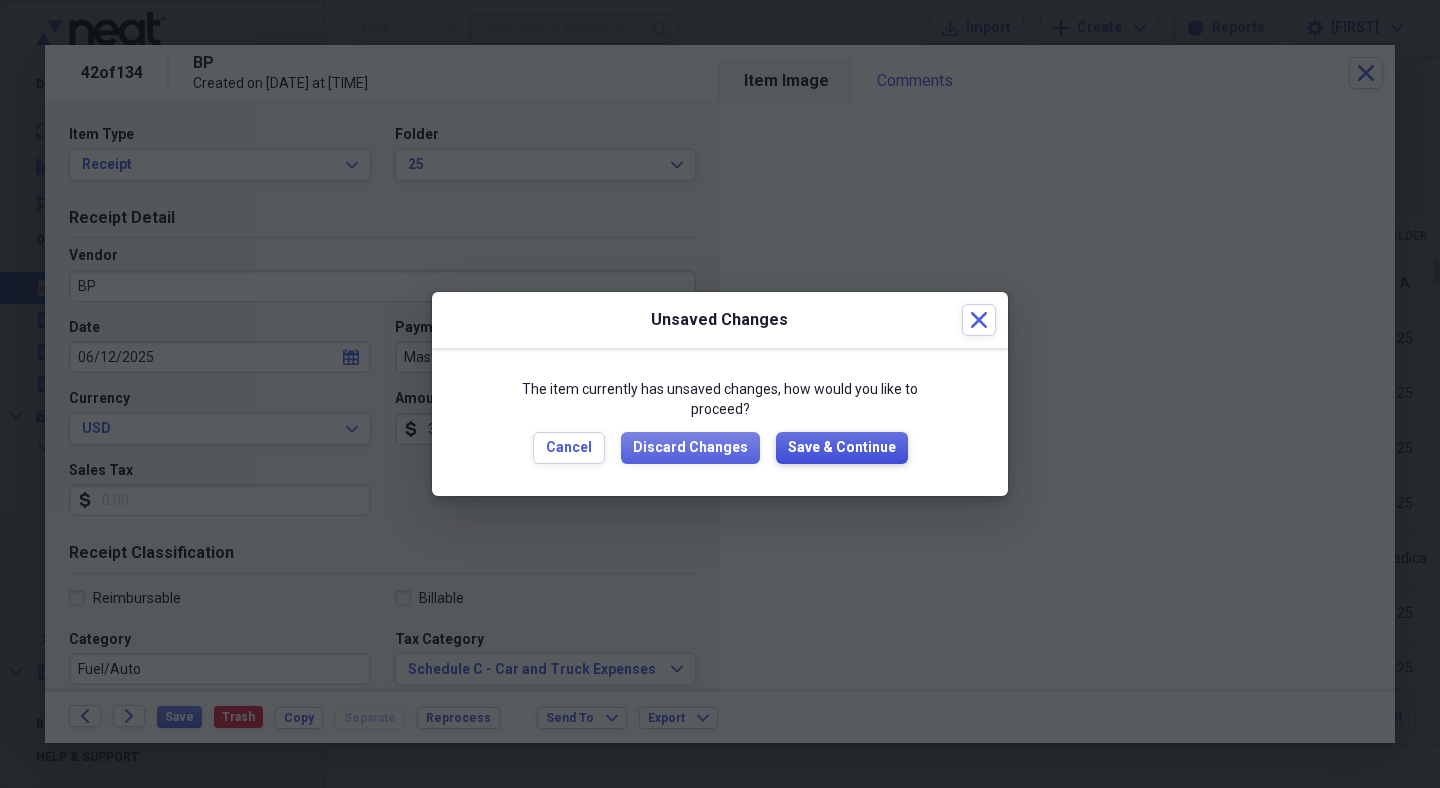 click on "Save & Continue" at bounding box center [842, 448] 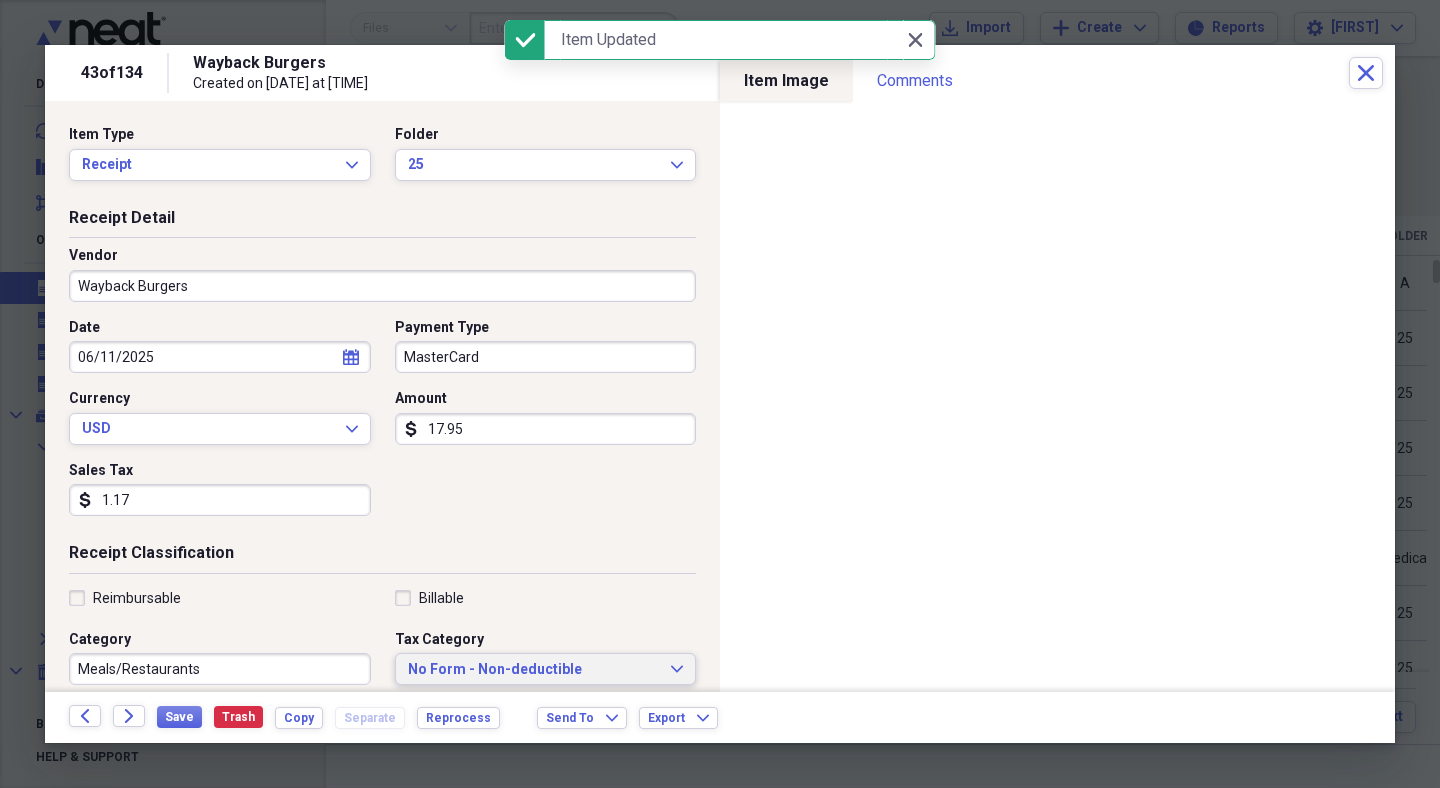 click on "No Form - Non-deductible" at bounding box center (534, 670) 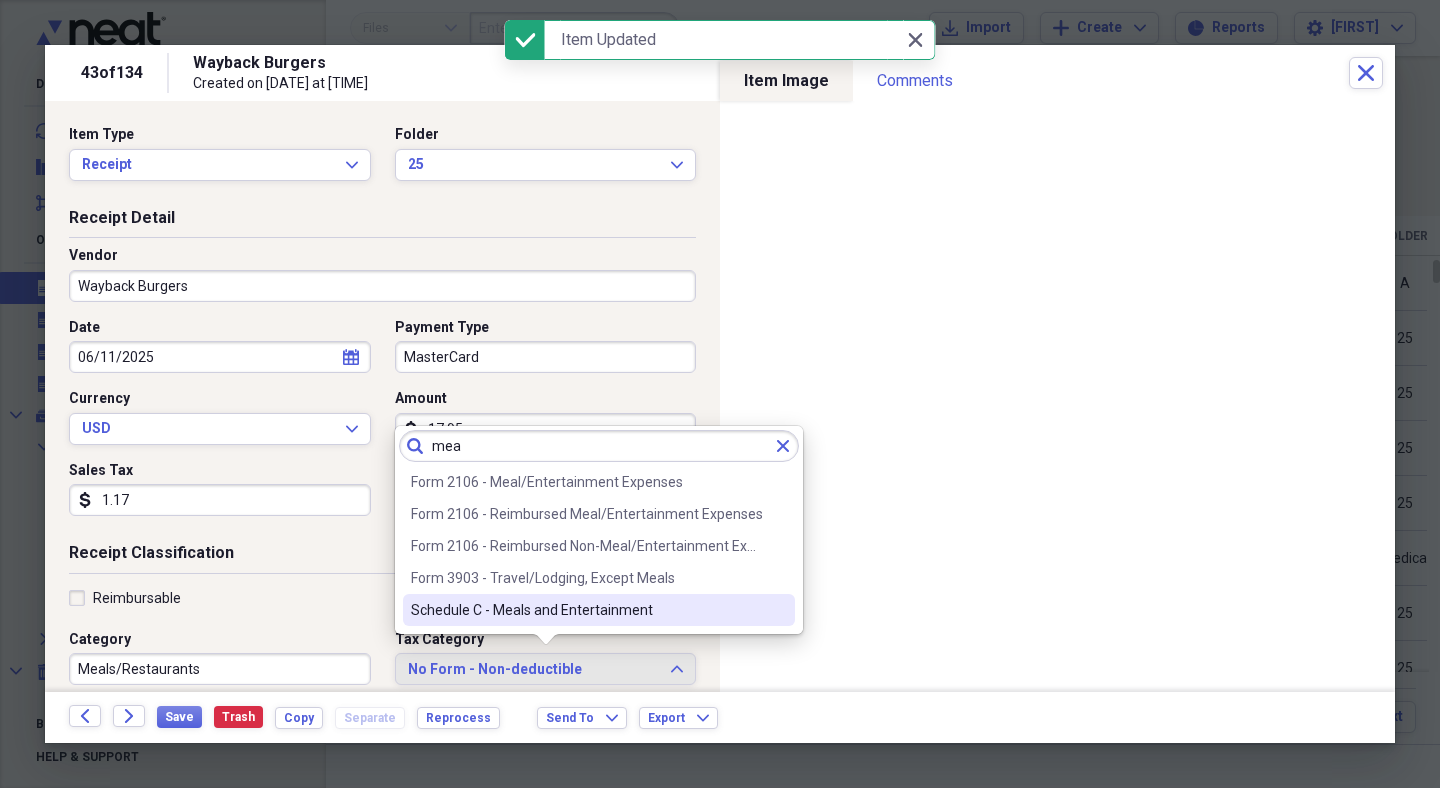 type on "mea" 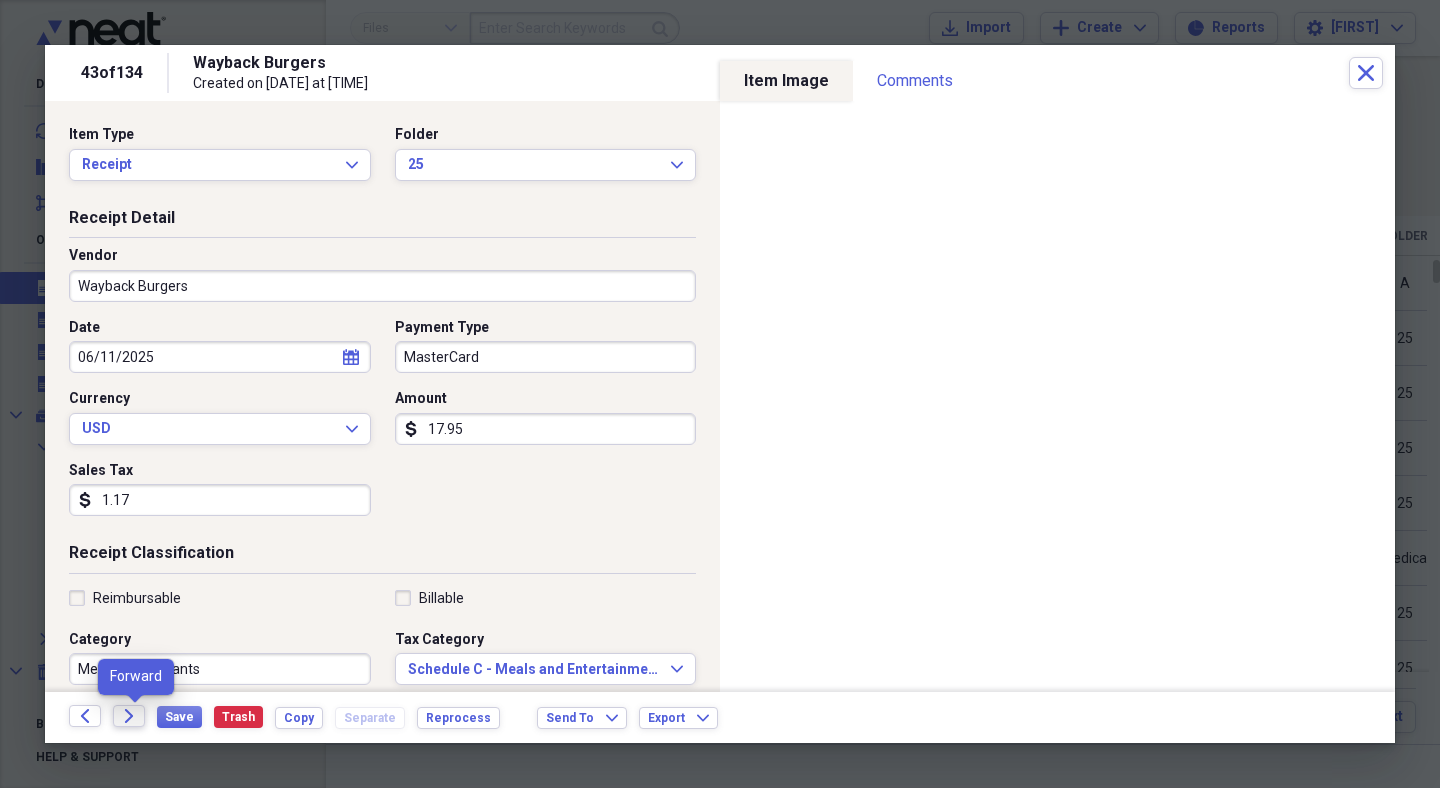click on "Forward" 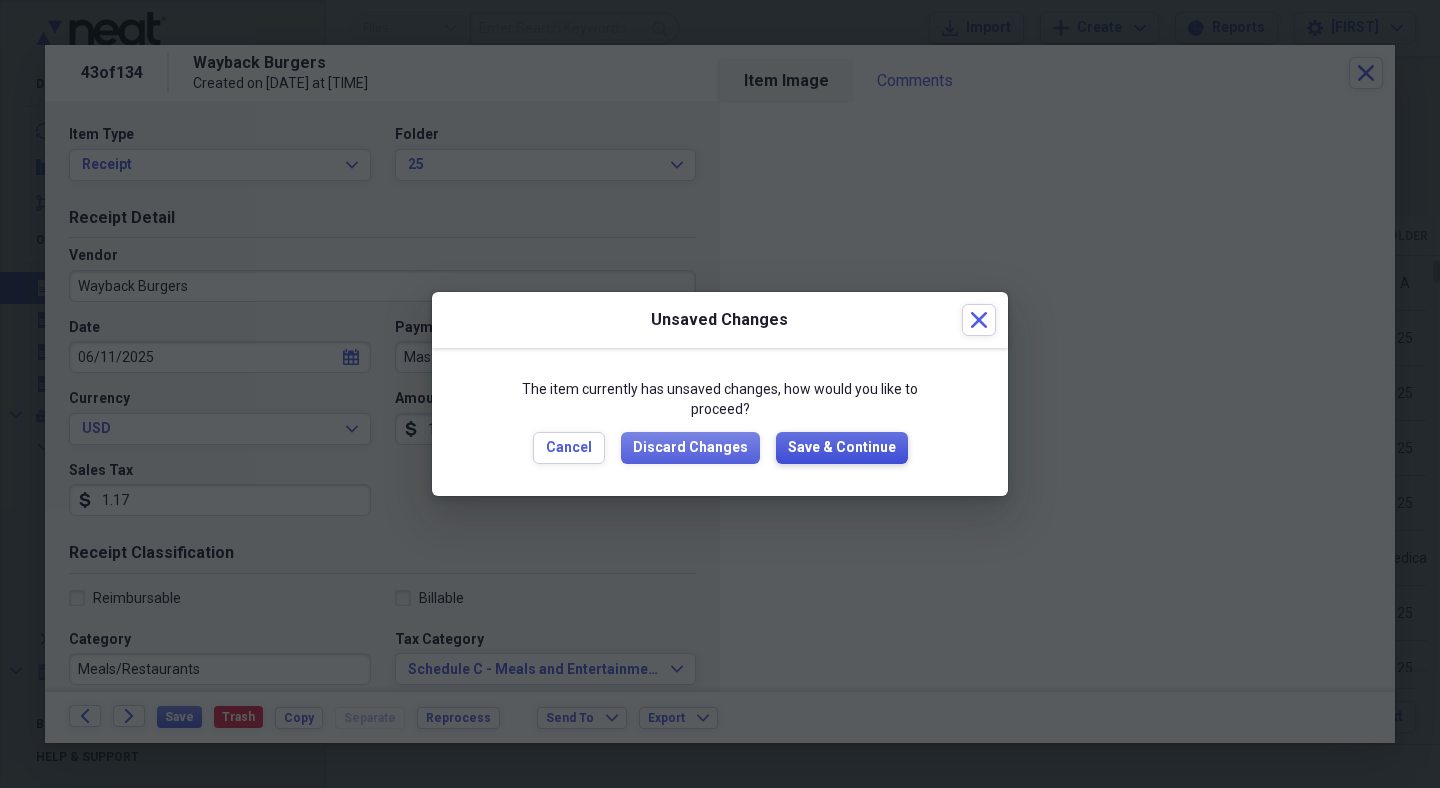 click on "Save & Continue" at bounding box center (842, 448) 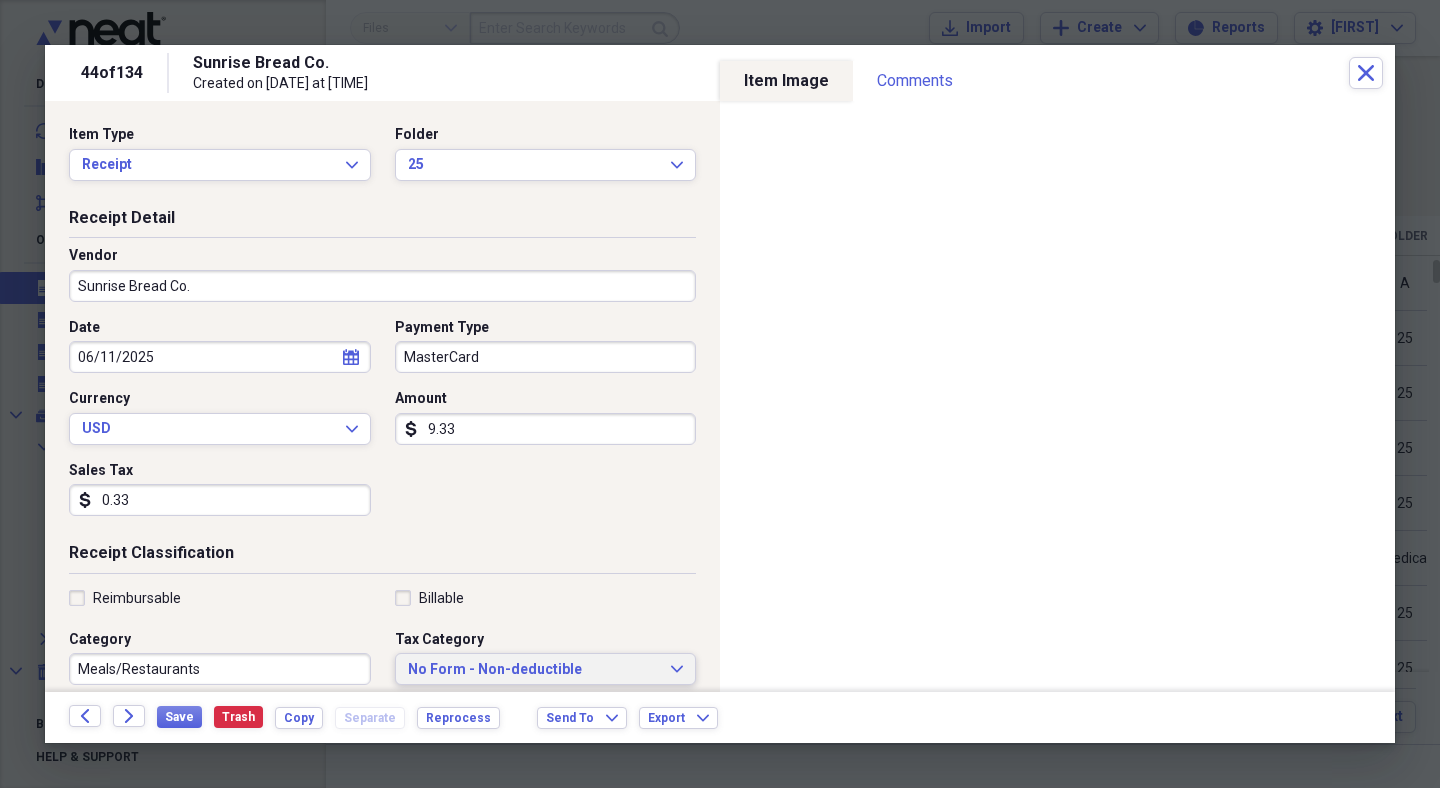 click on "No Form - Non-deductible" at bounding box center [534, 670] 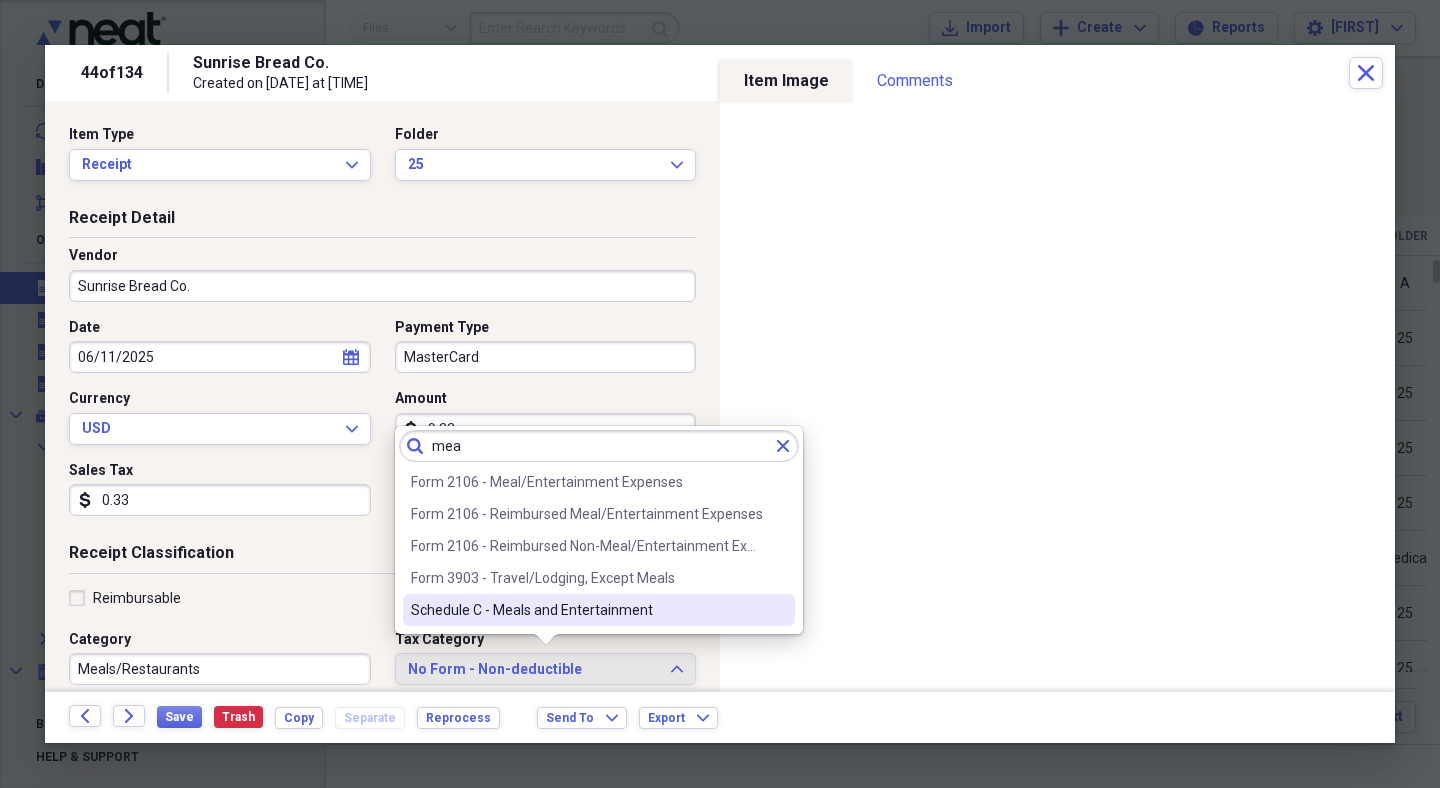 type on "mea" 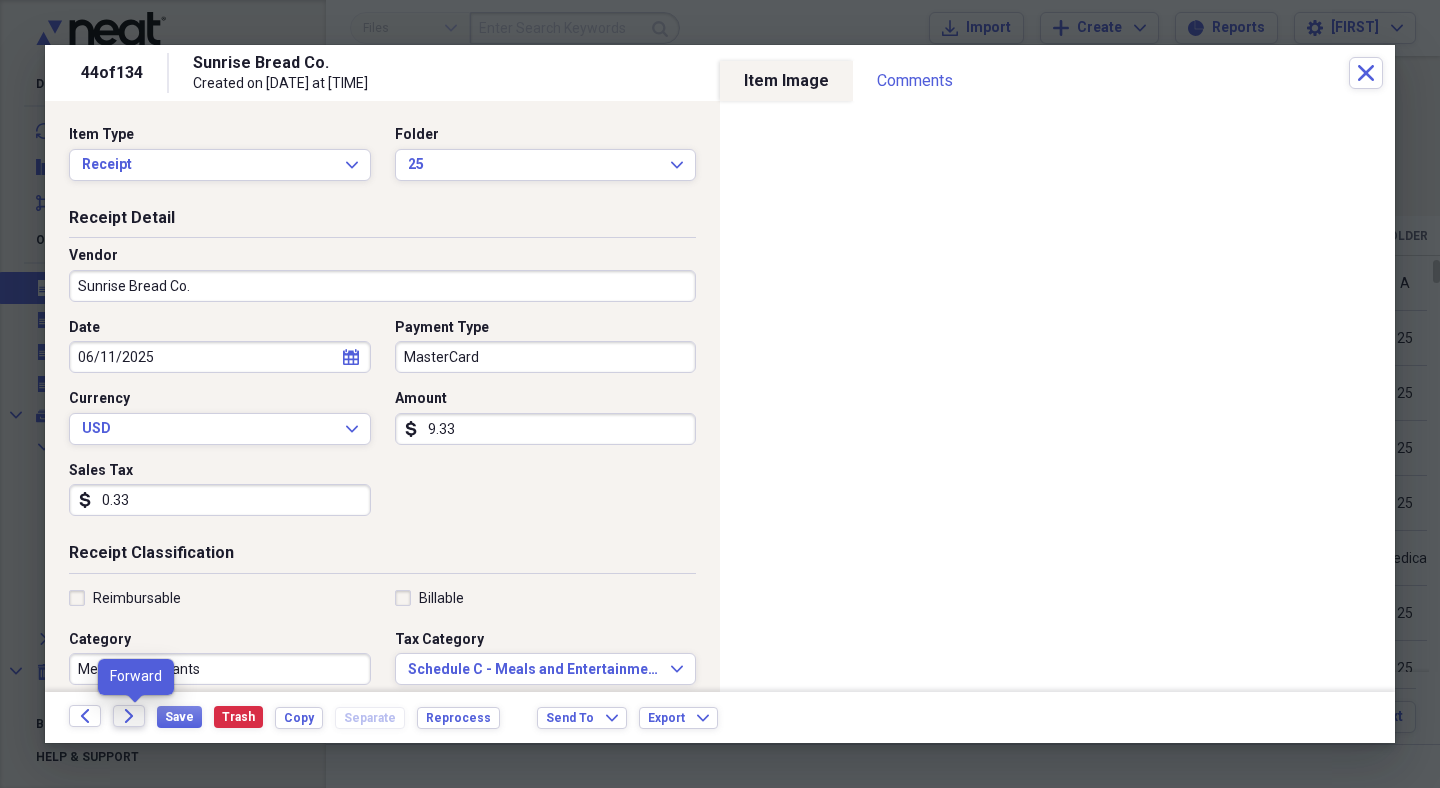 click on "Forward" 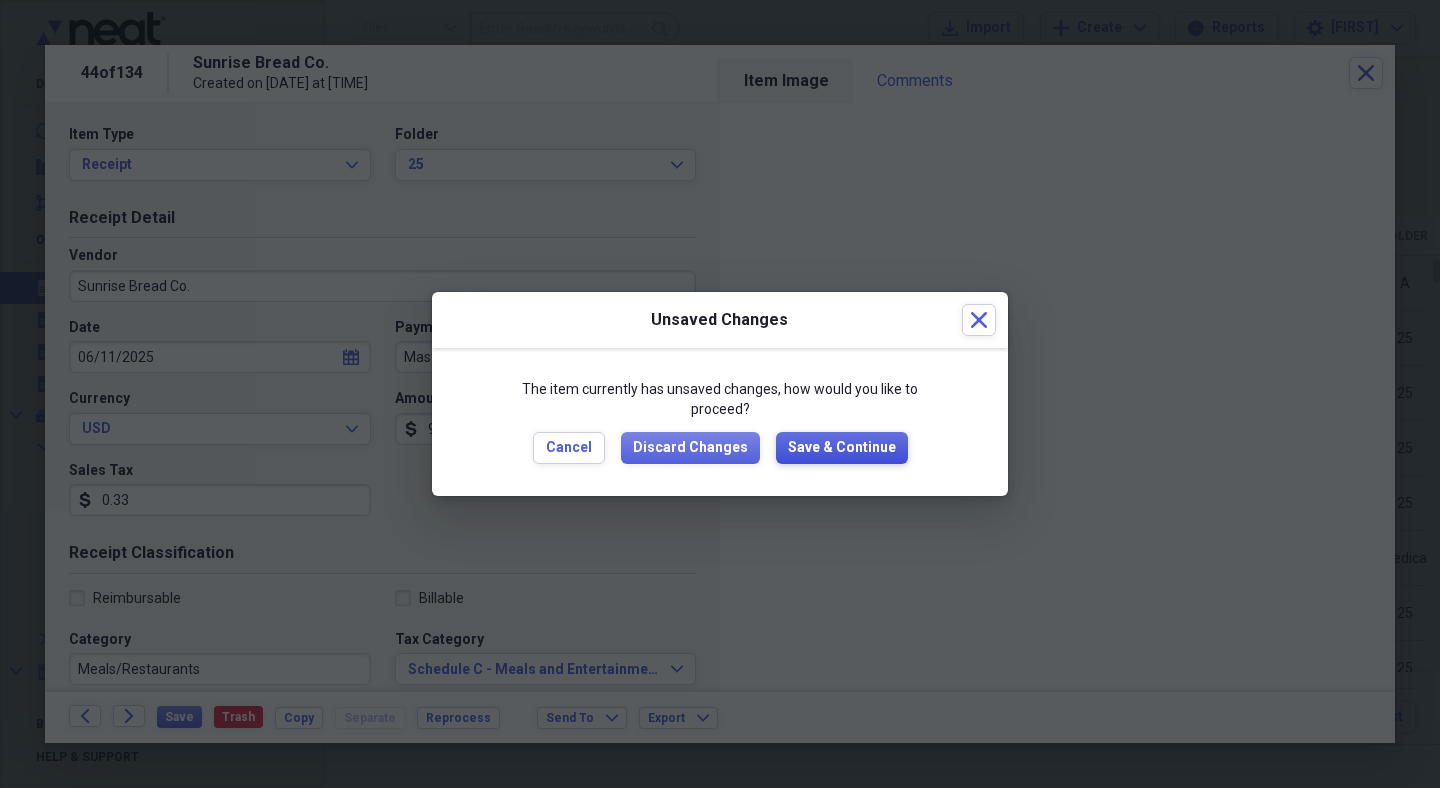 click on "Save & Continue" at bounding box center (842, 448) 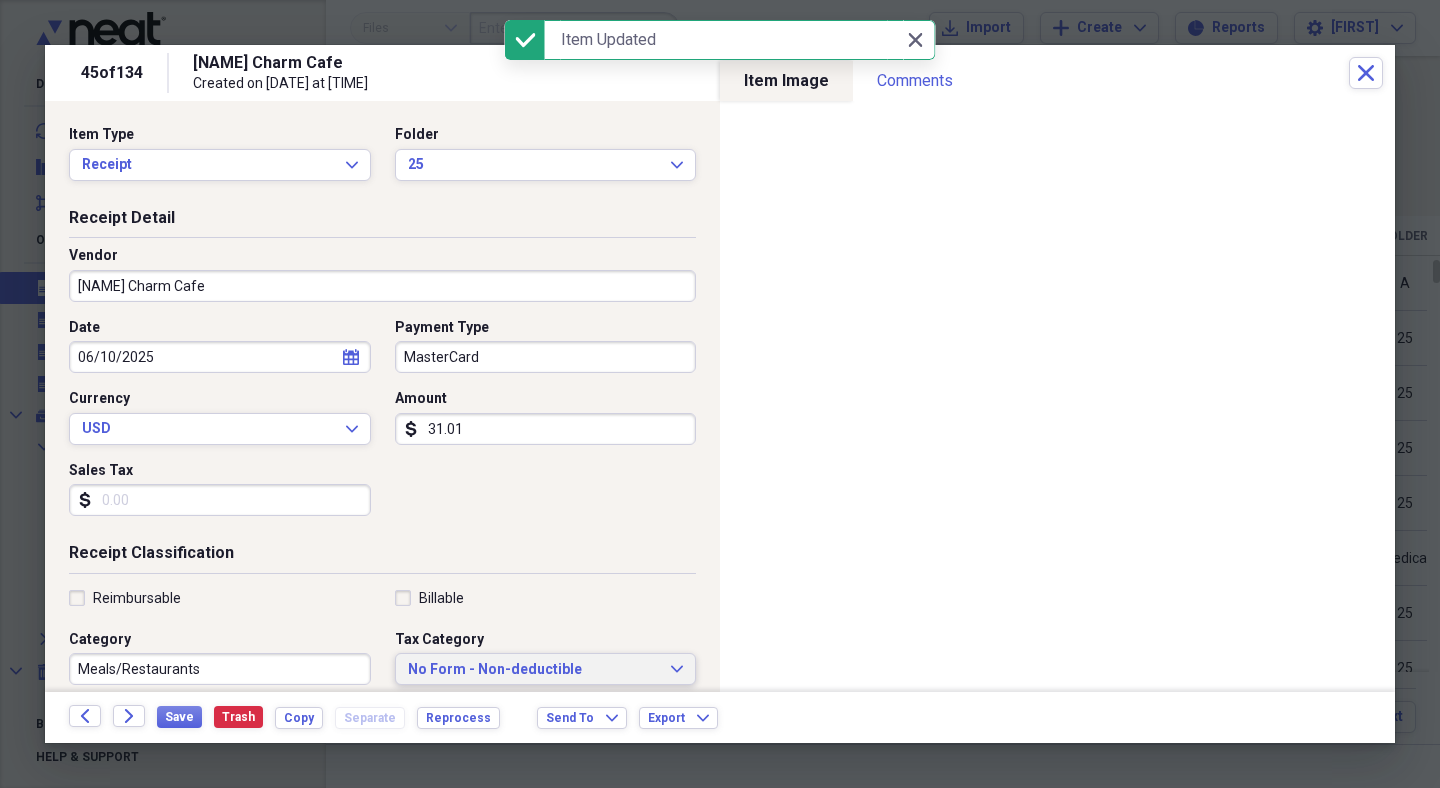 click on "No Form - Non-deductible" at bounding box center [534, 670] 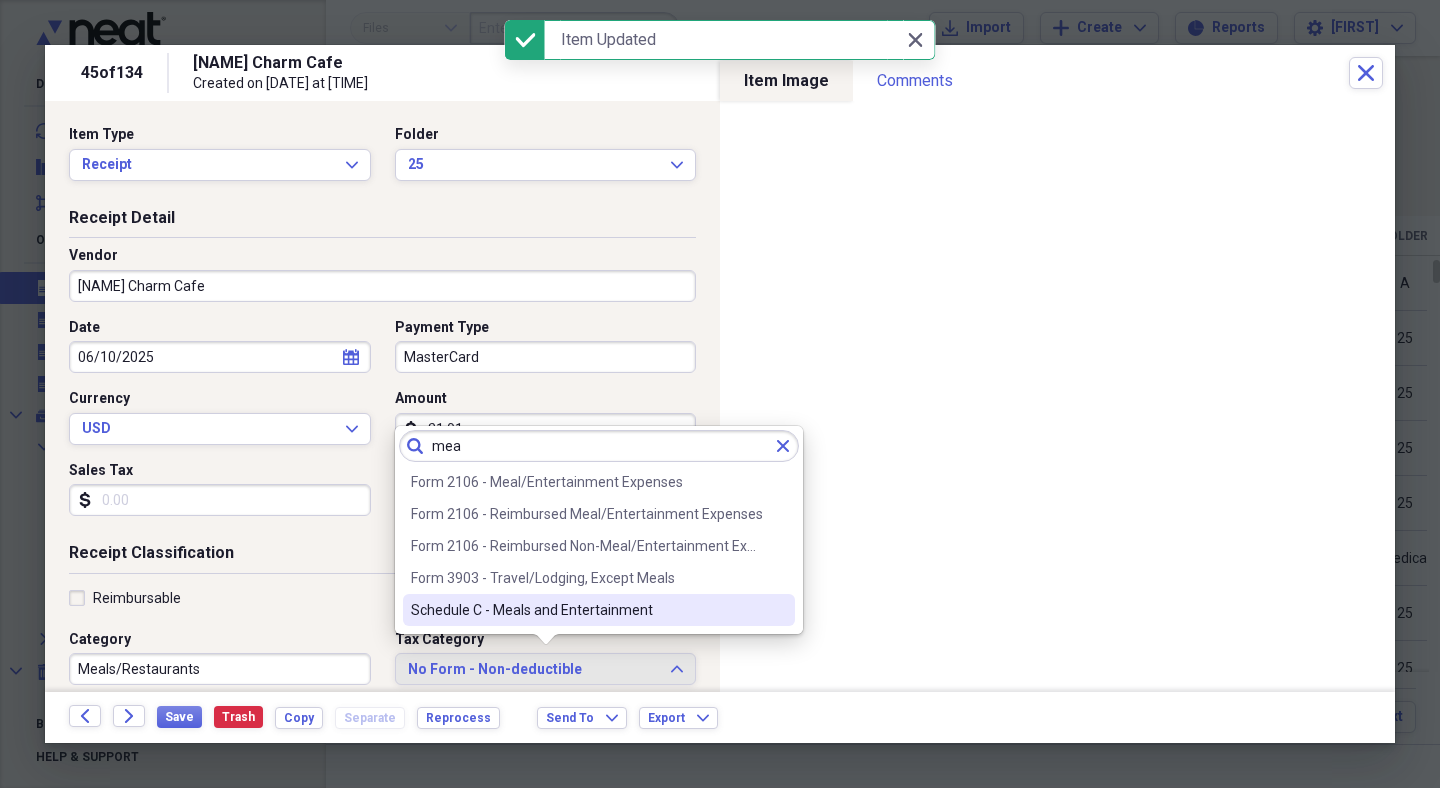type on "mea" 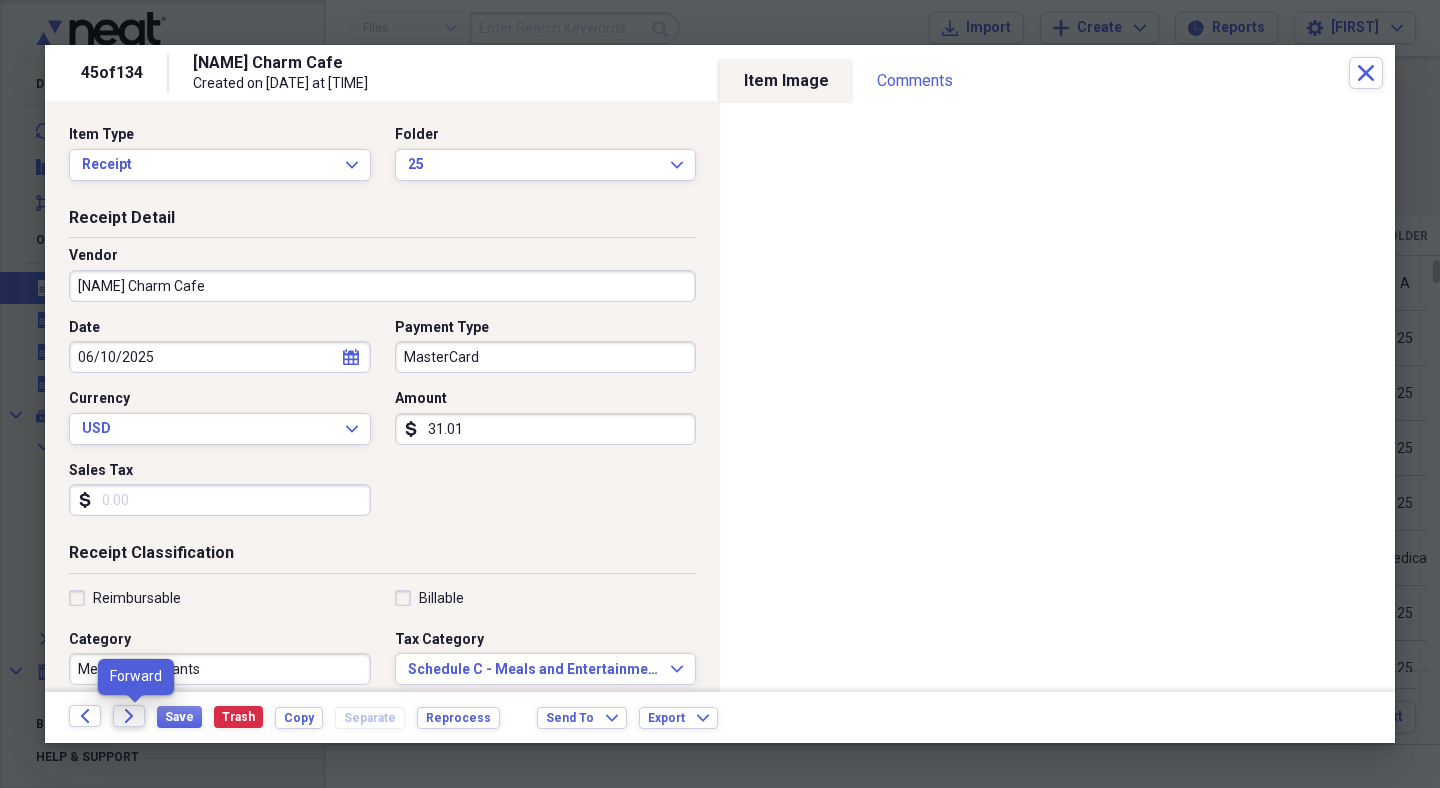 click on "Forward" at bounding box center [129, 716] 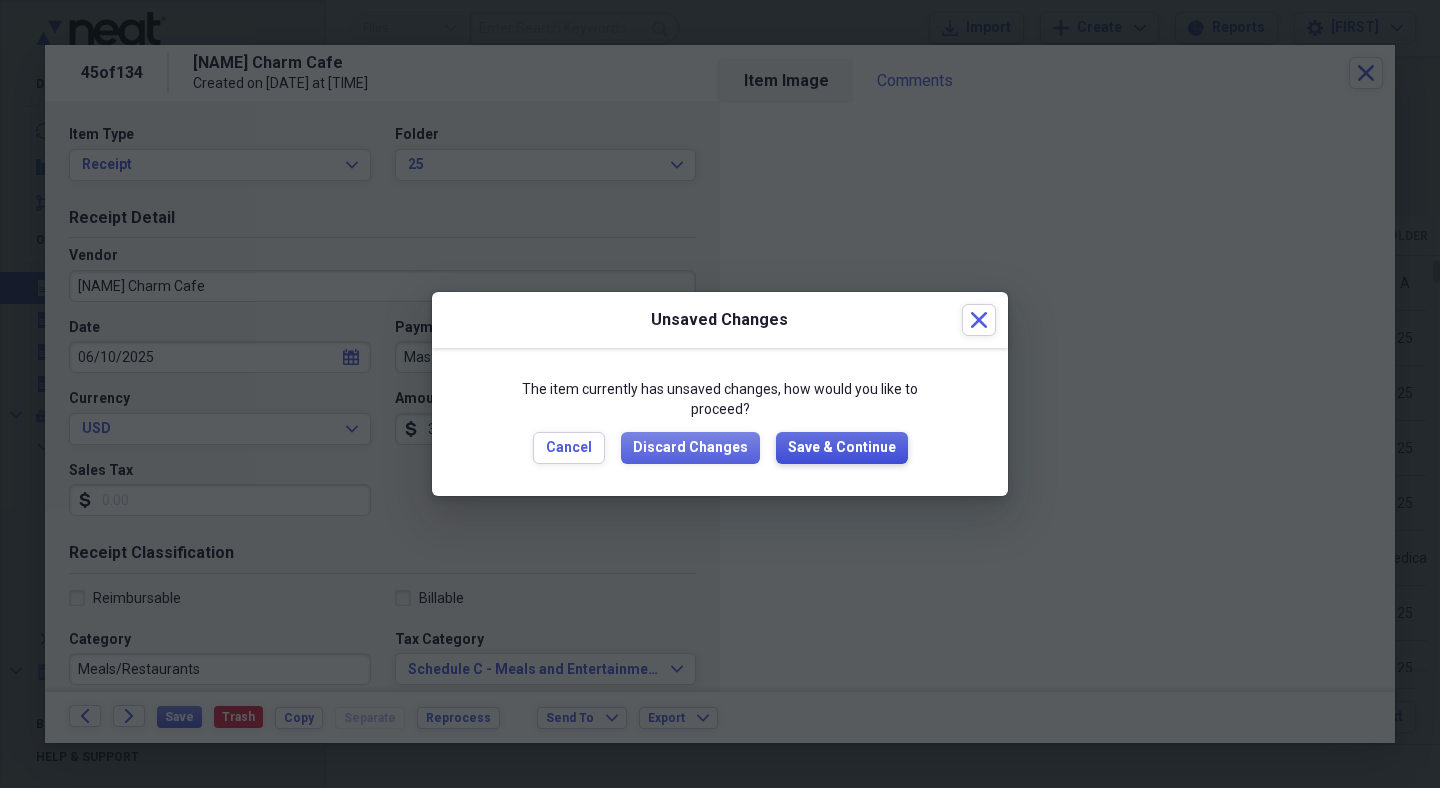 click on "Save & Continue" at bounding box center [842, 448] 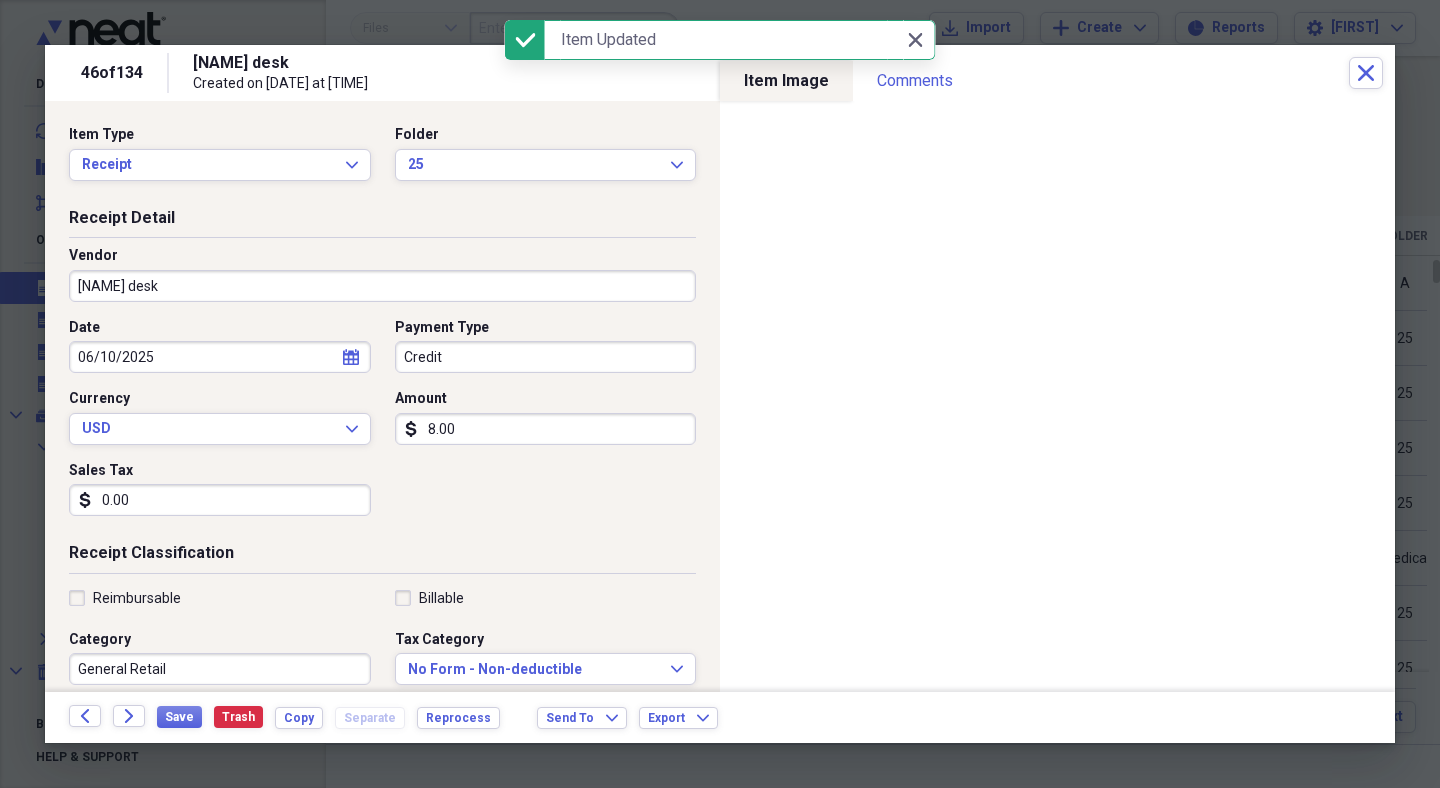 click on "[NAME] desk" at bounding box center [382, 286] 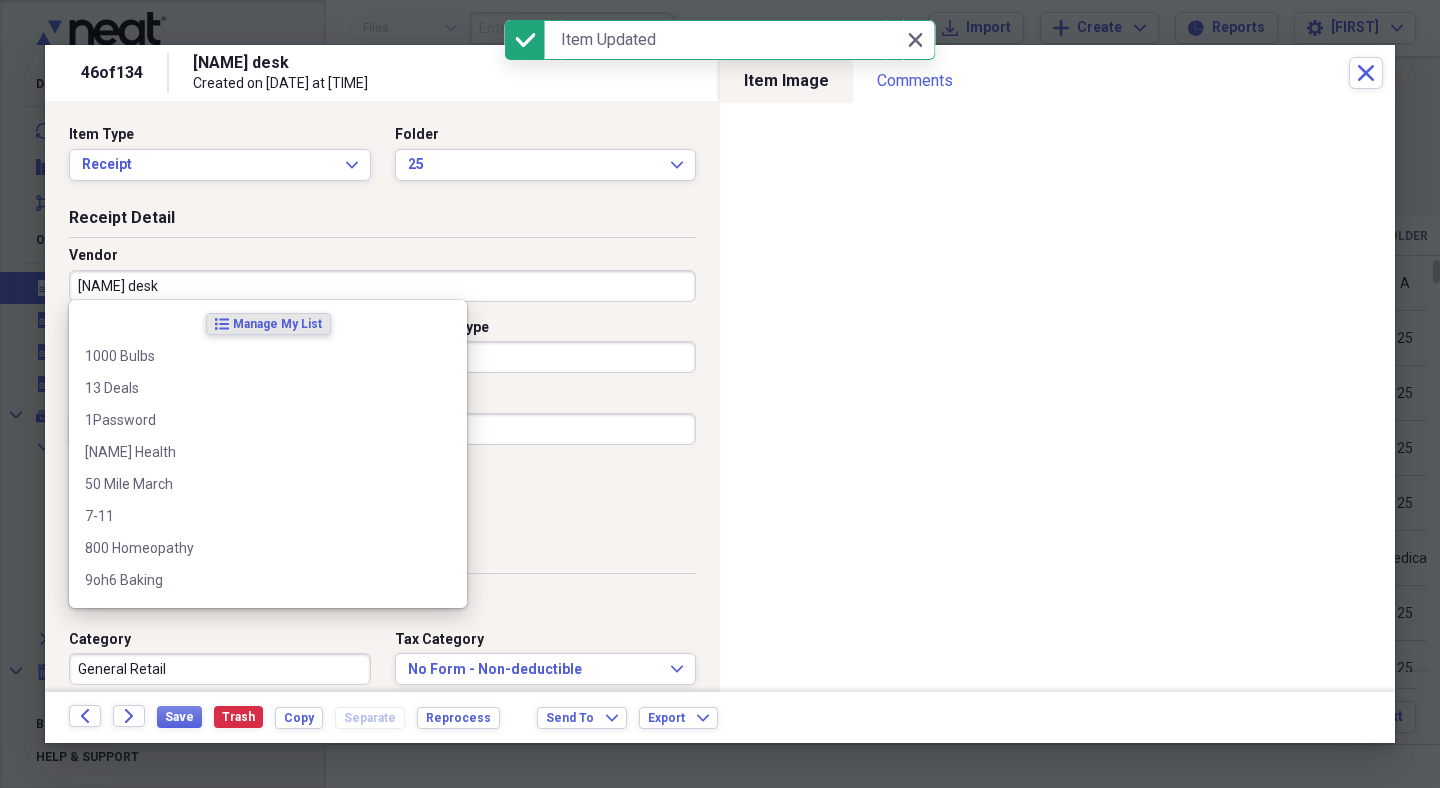 paste on "[NAME] PRCA" 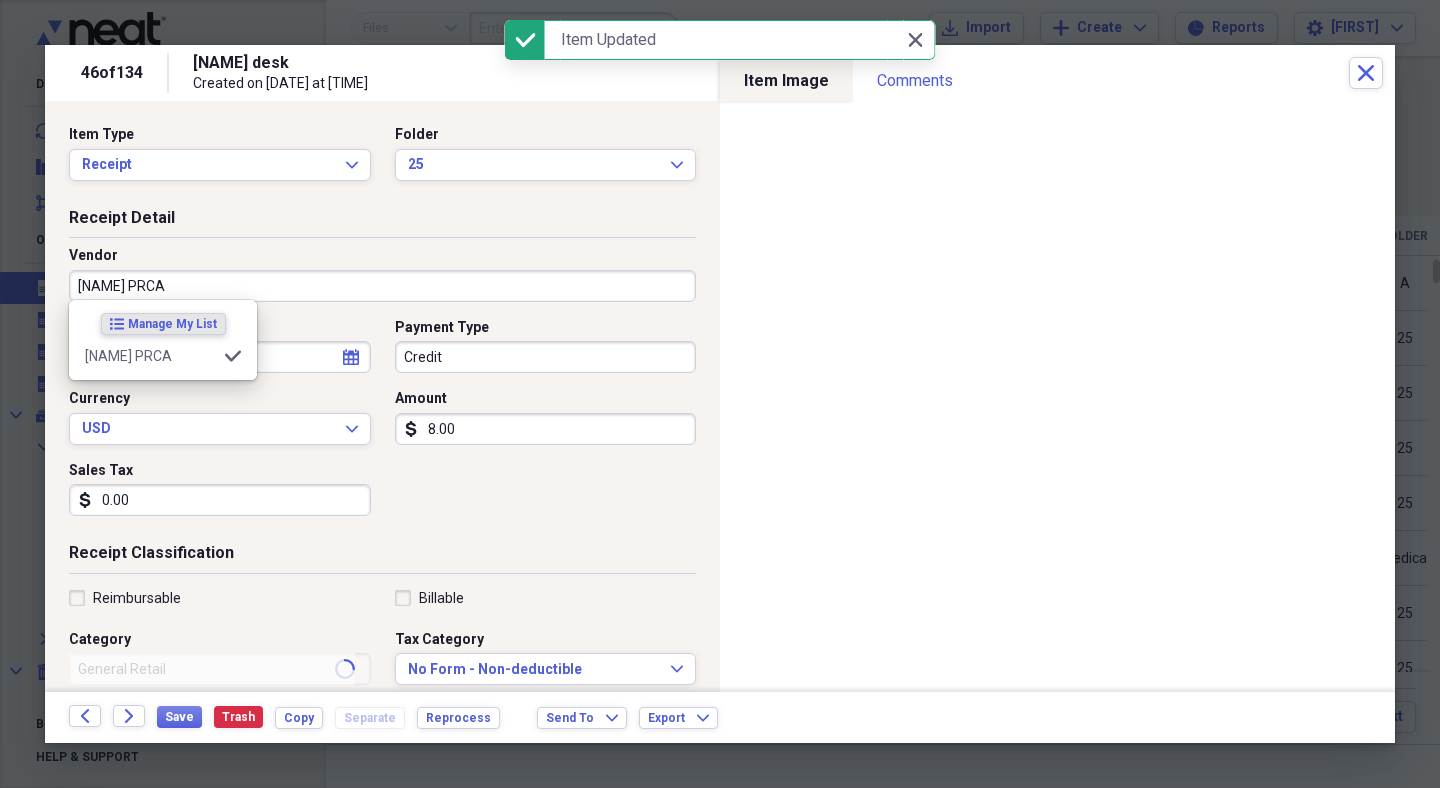 type on "Fitness Center" 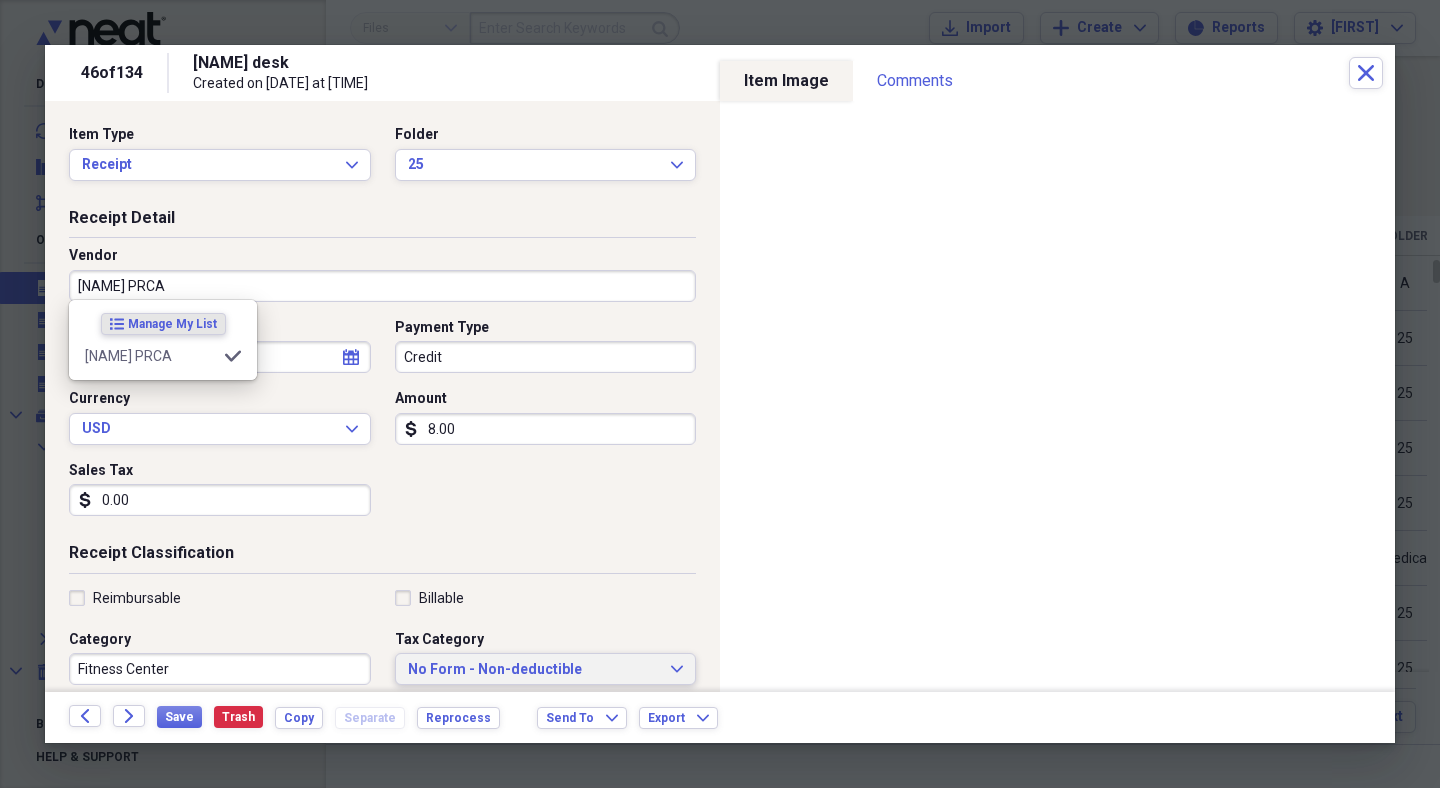 type on "[NAME] PRCA" 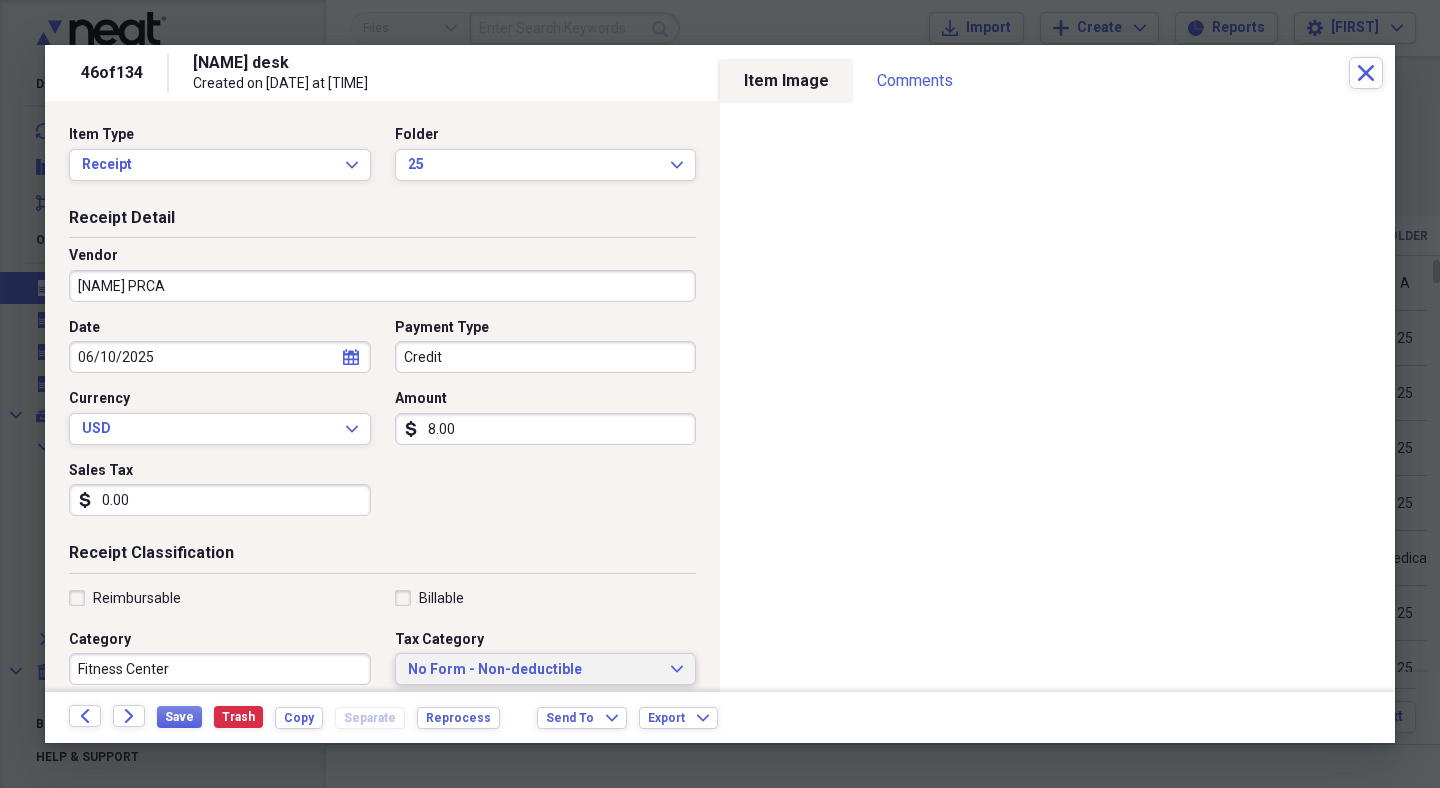 click on "No Form - Non-deductible" at bounding box center [534, 670] 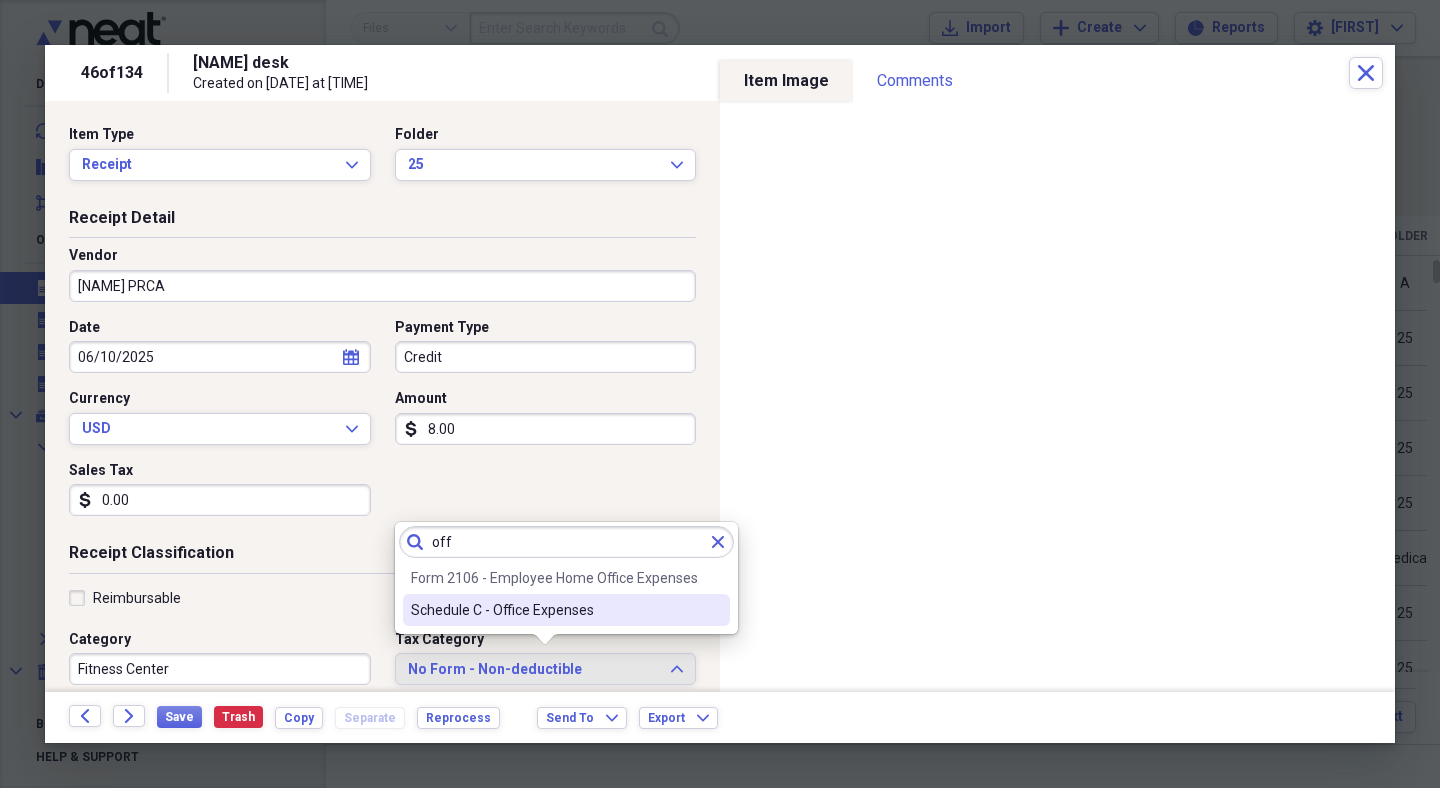 type on "off" 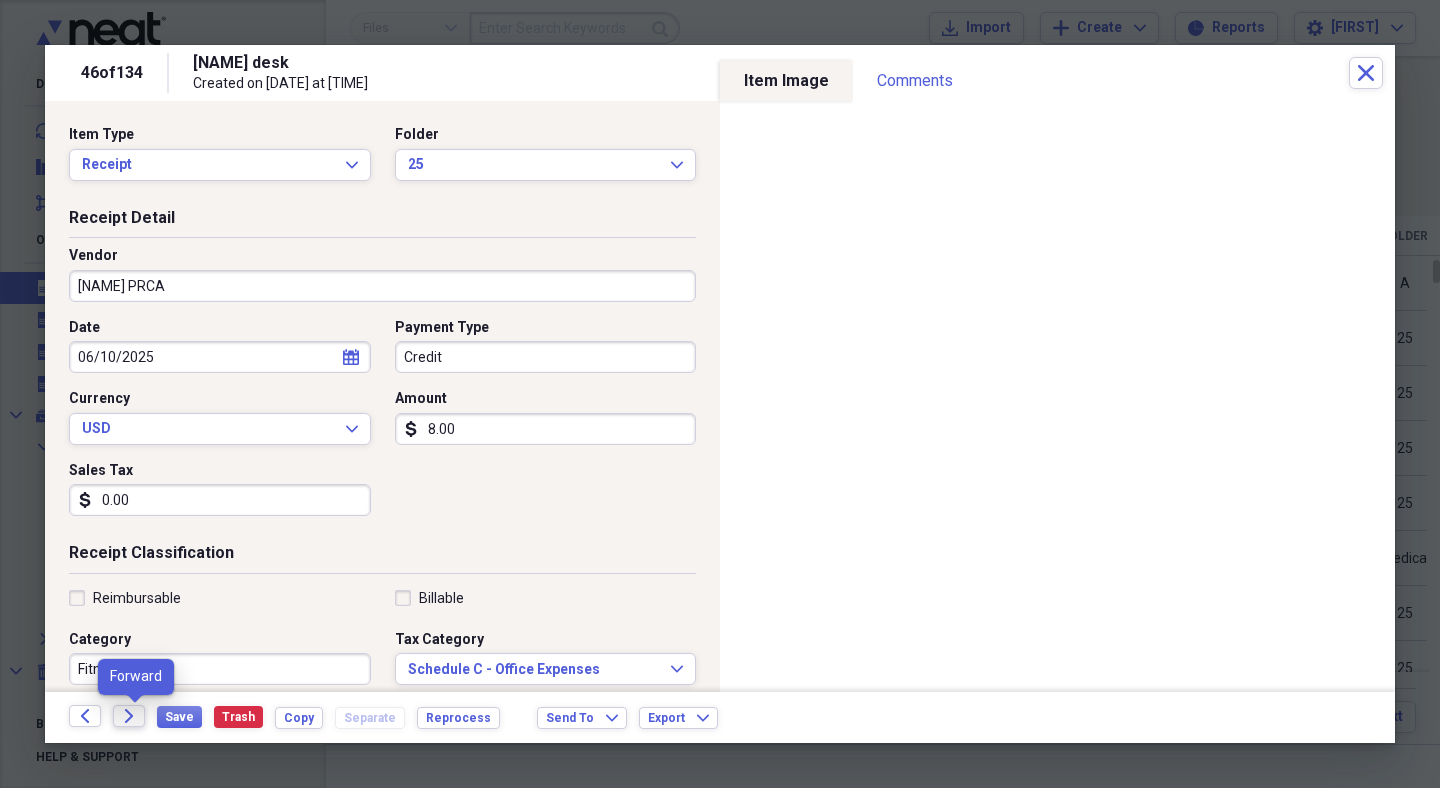 click on "Forward" at bounding box center [129, 716] 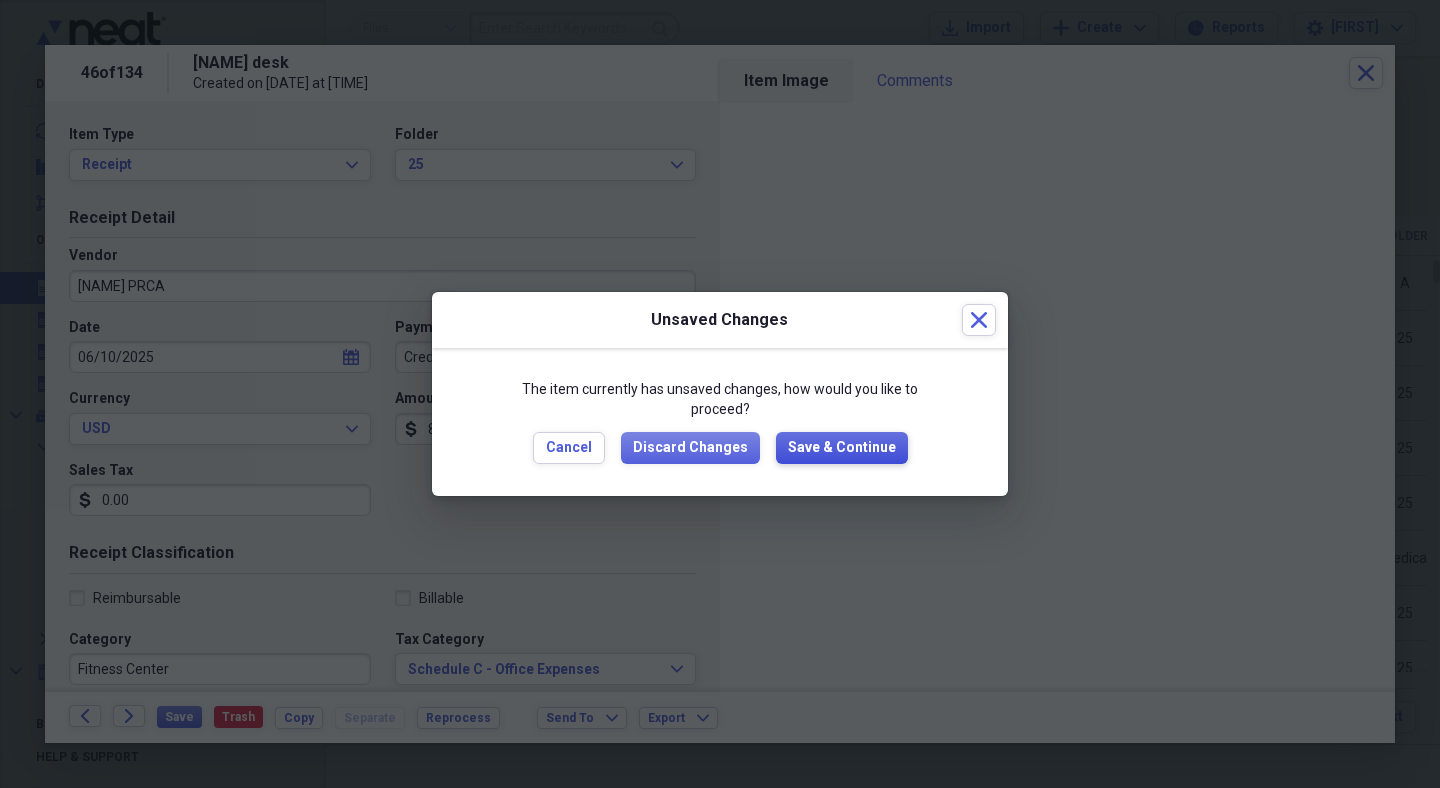 click on "Save & Continue" at bounding box center [842, 448] 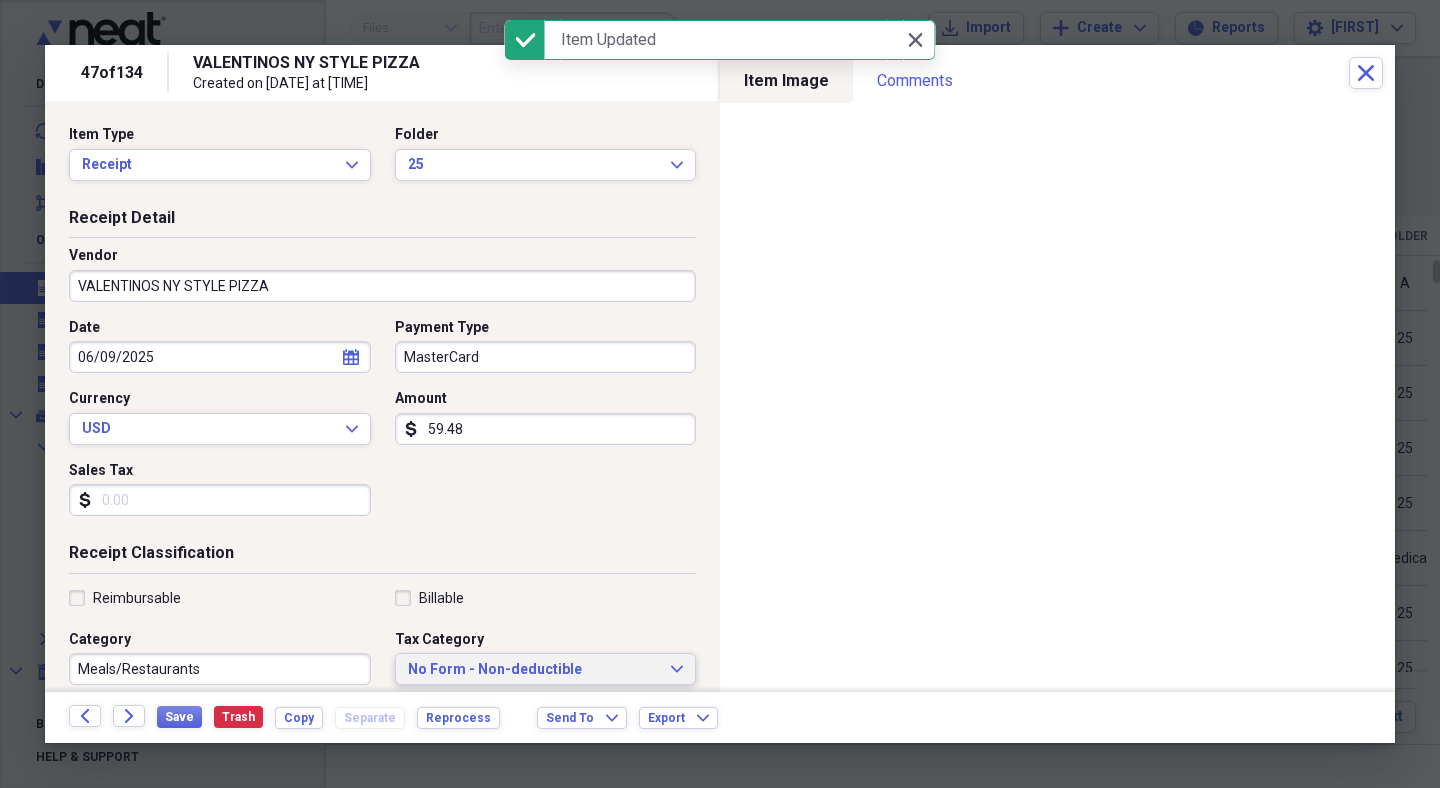 click on "No Form - Non-deductible" at bounding box center (534, 670) 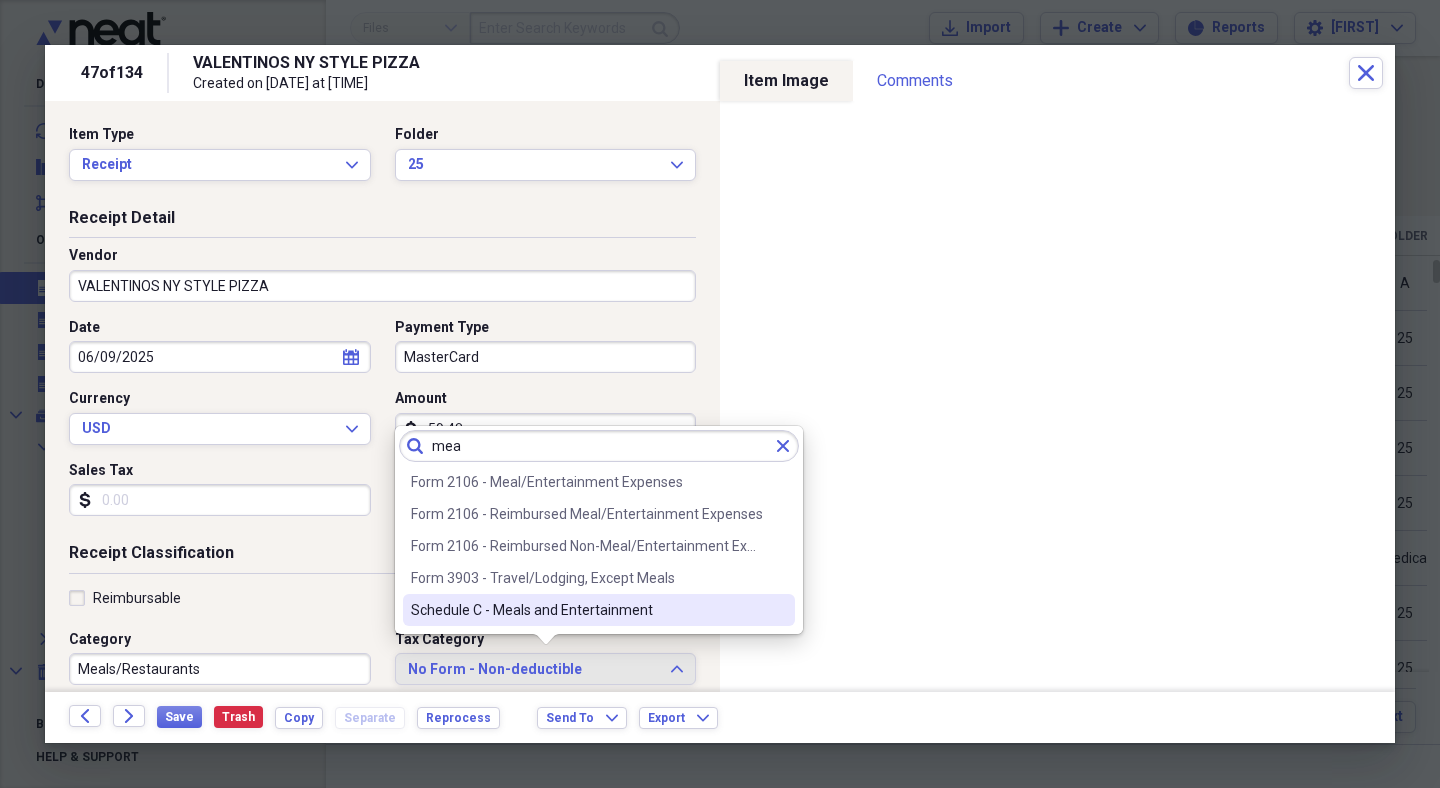 type on "mea" 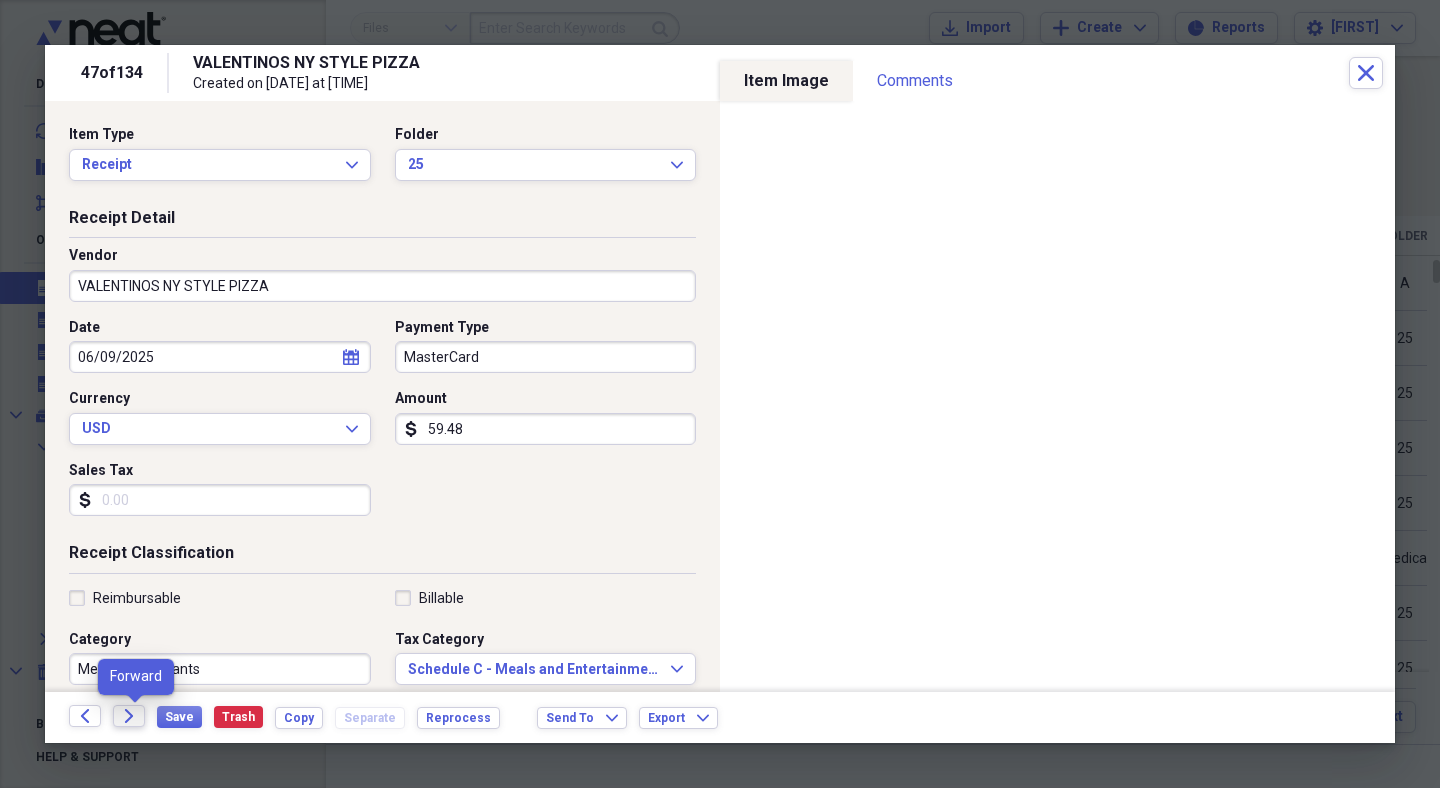 click on "Forward" 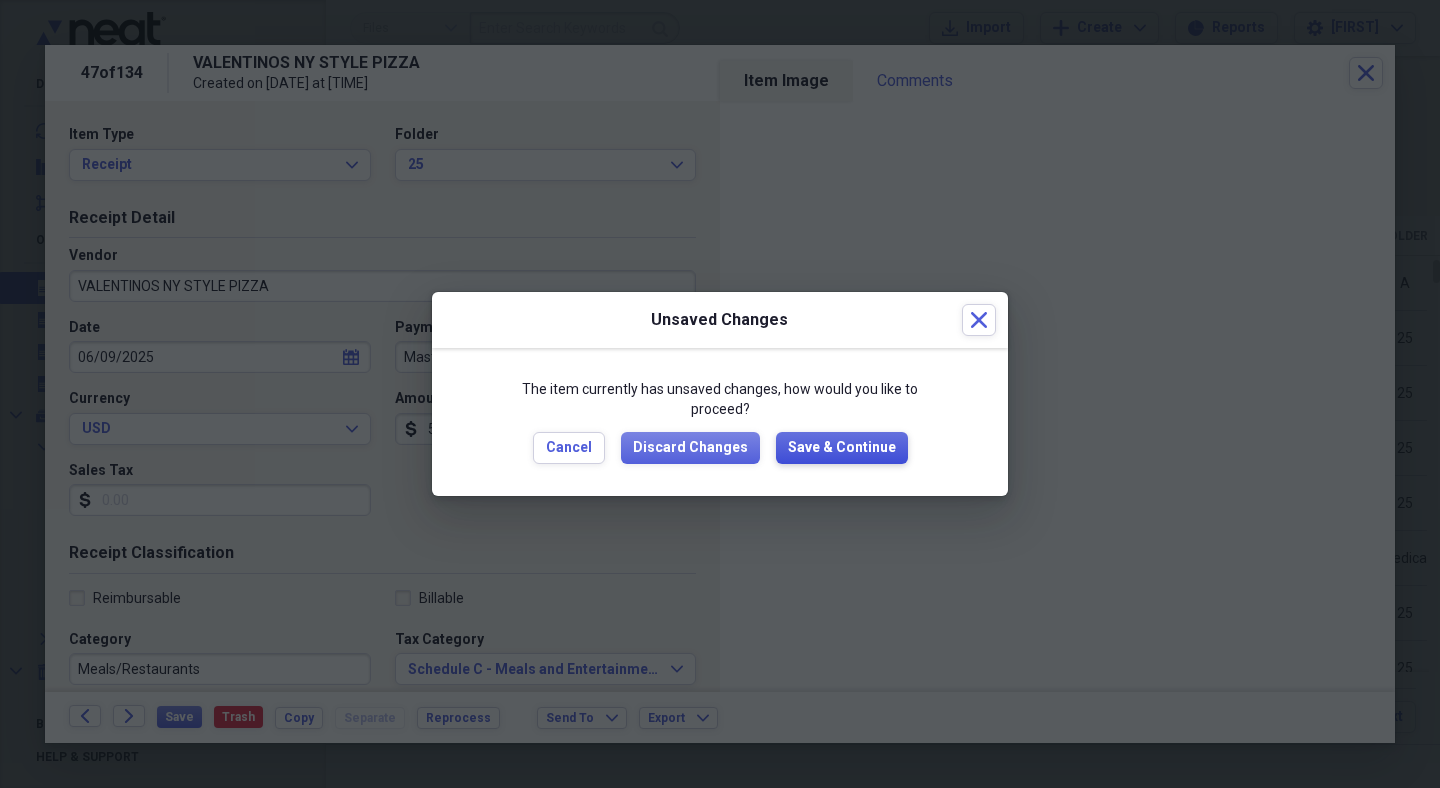 click on "Save & Continue" at bounding box center (842, 448) 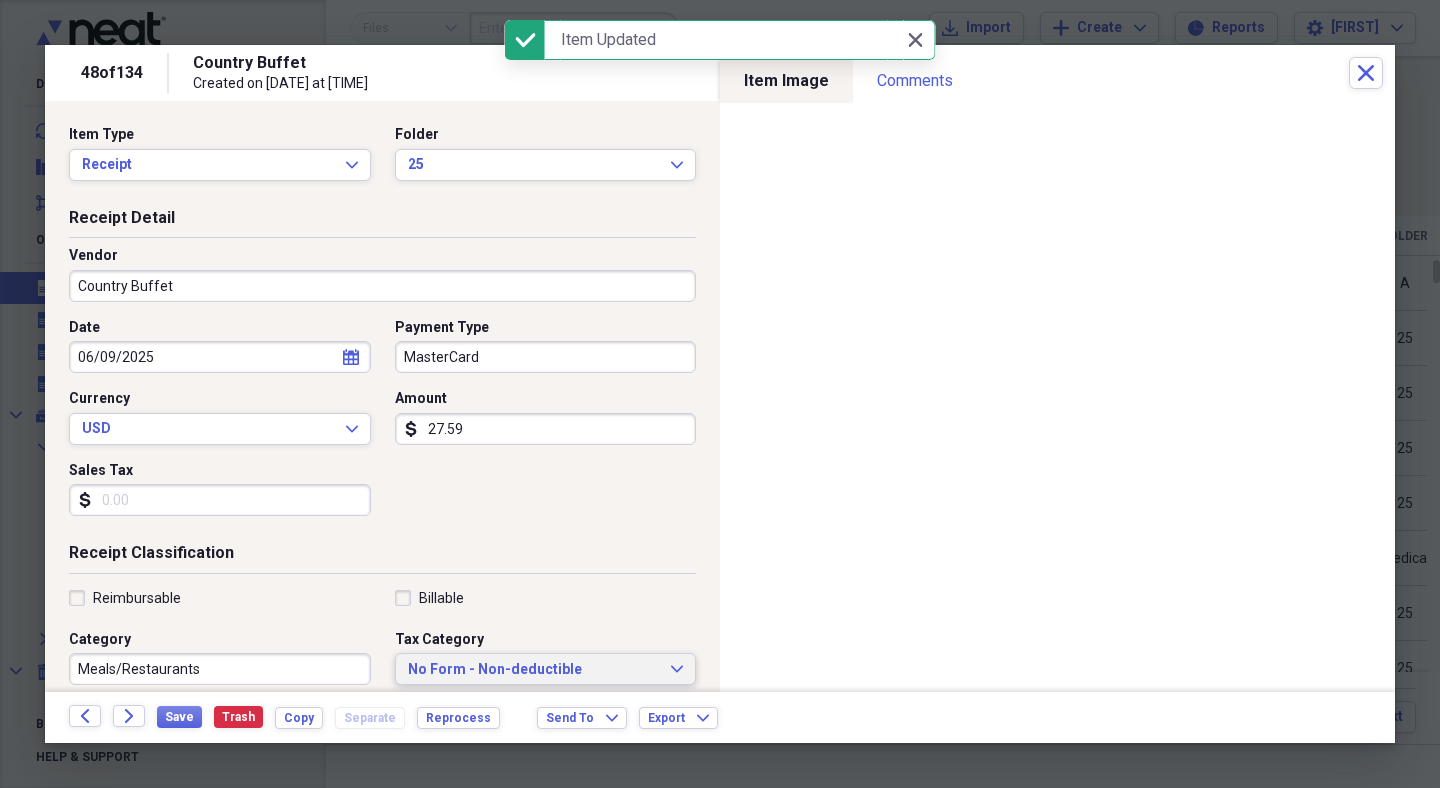 click on "No Form - Non-deductible" at bounding box center [534, 670] 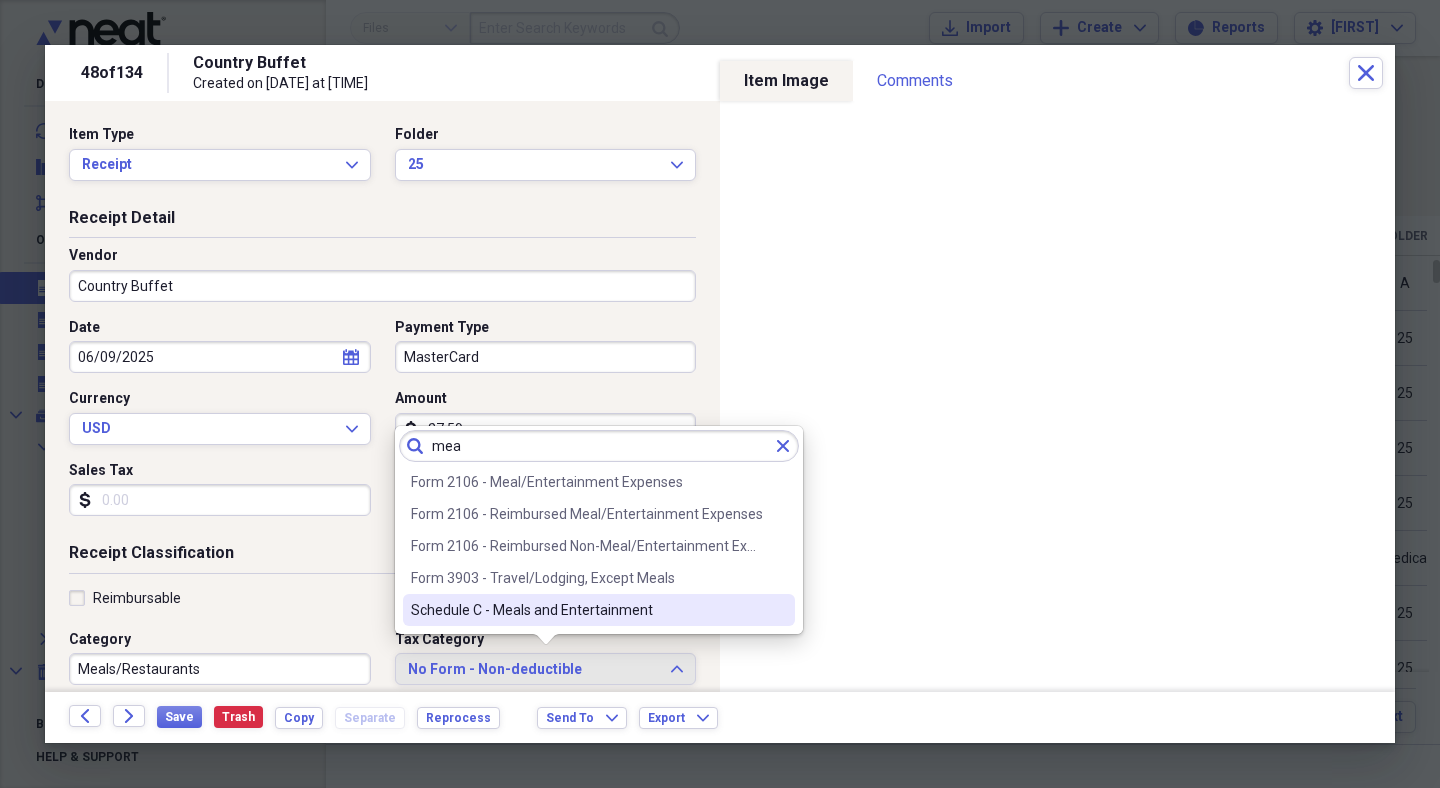 type on "mea" 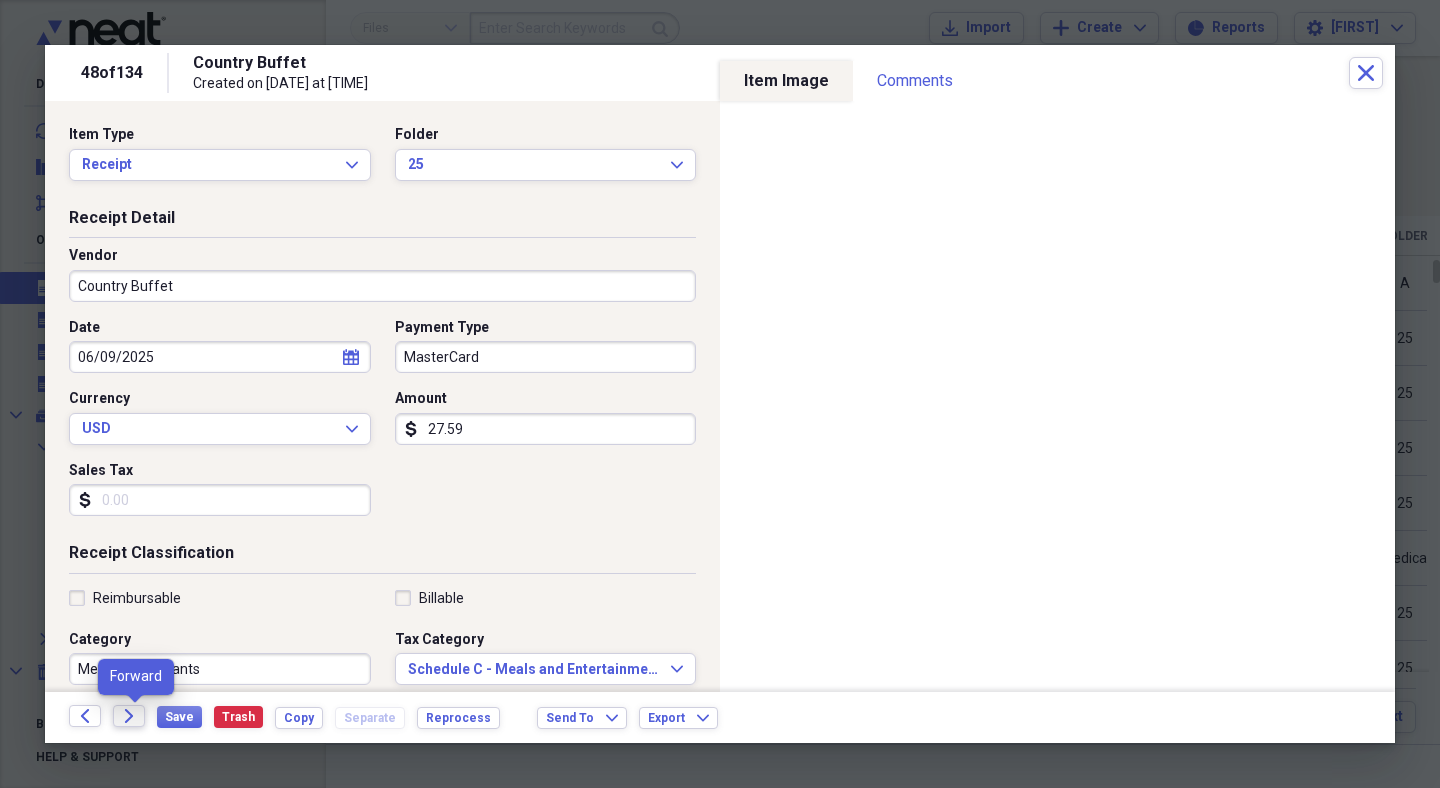 click on "Forward" 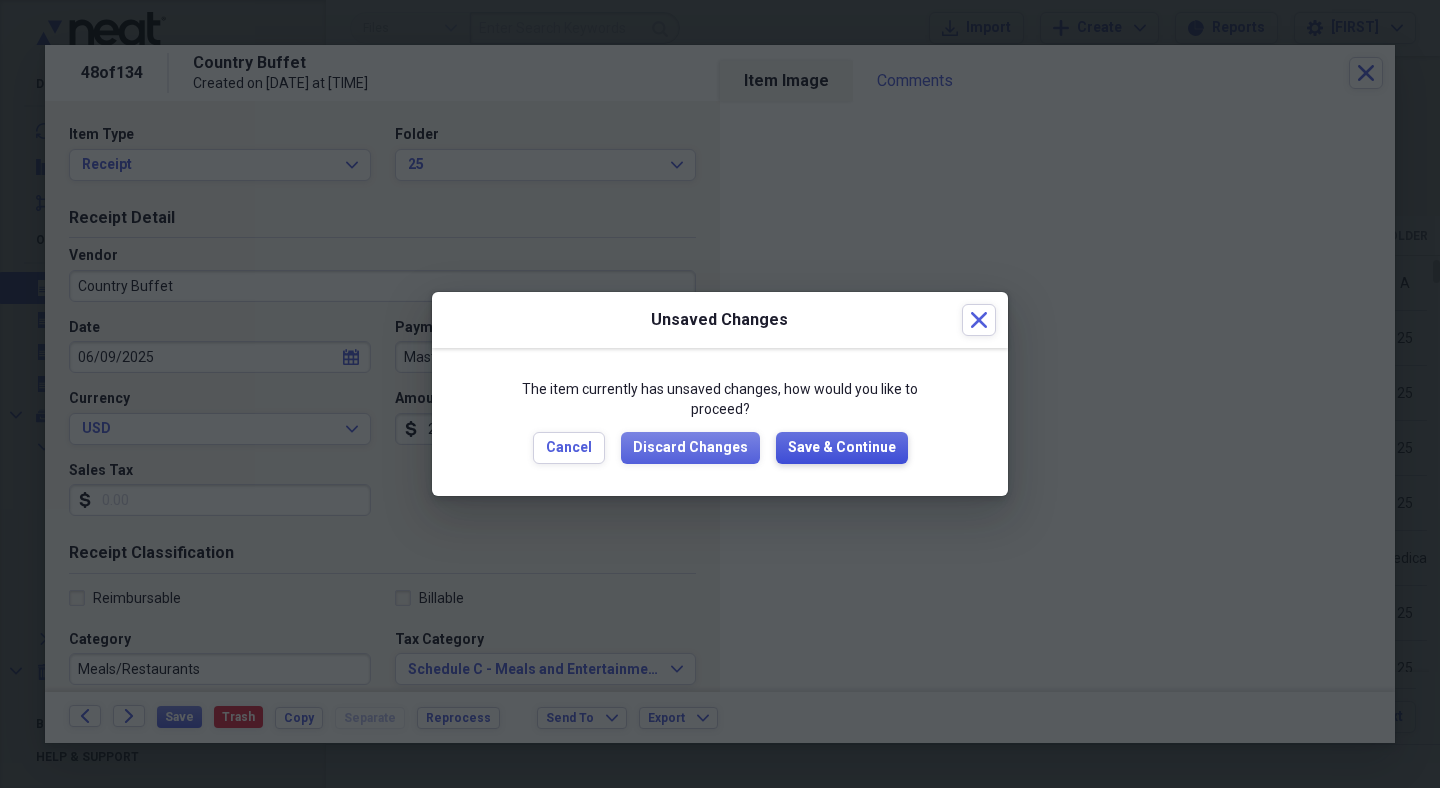 click on "Save & Continue" at bounding box center (842, 448) 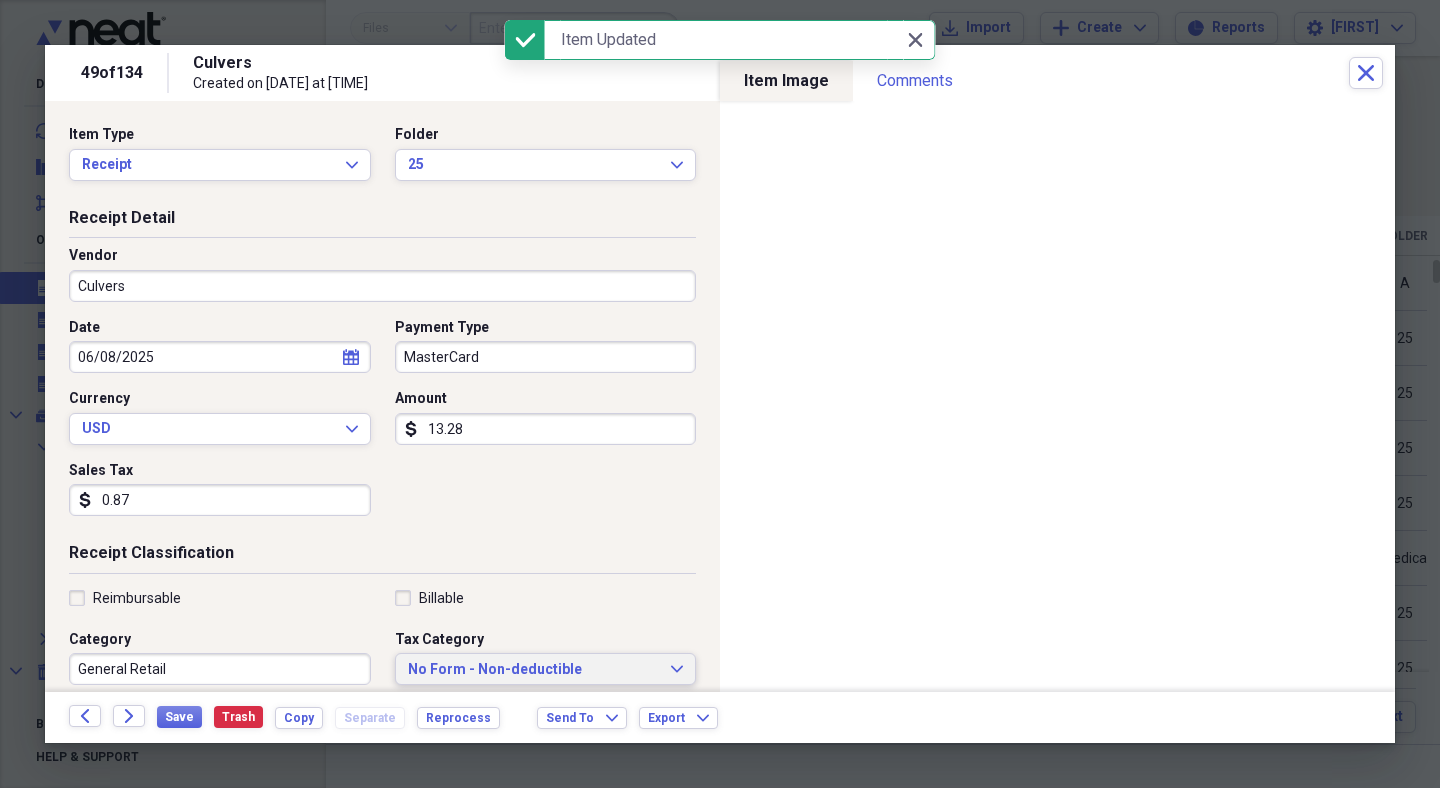 click on "No Form - Non-deductible" at bounding box center (534, 670) 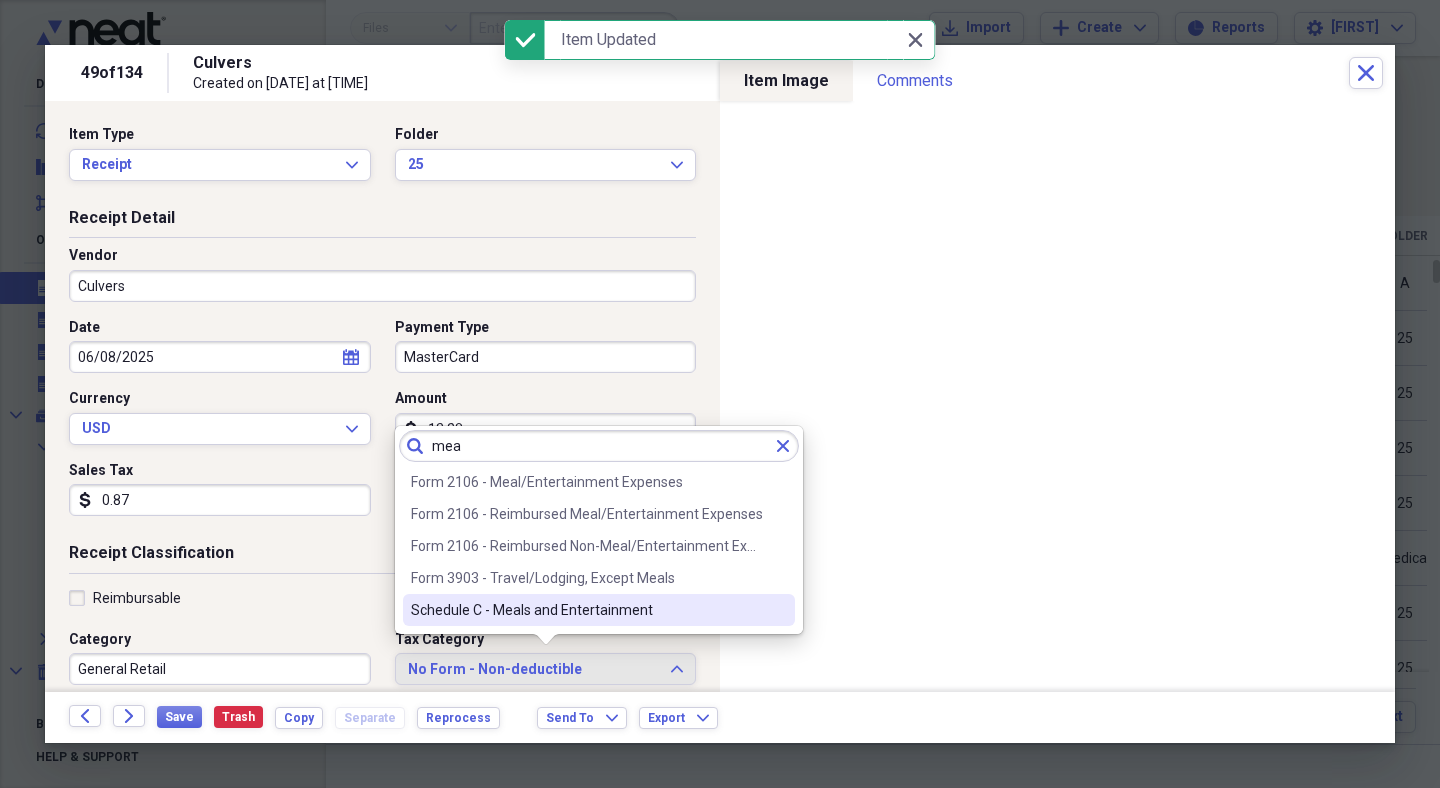 type on "mea" 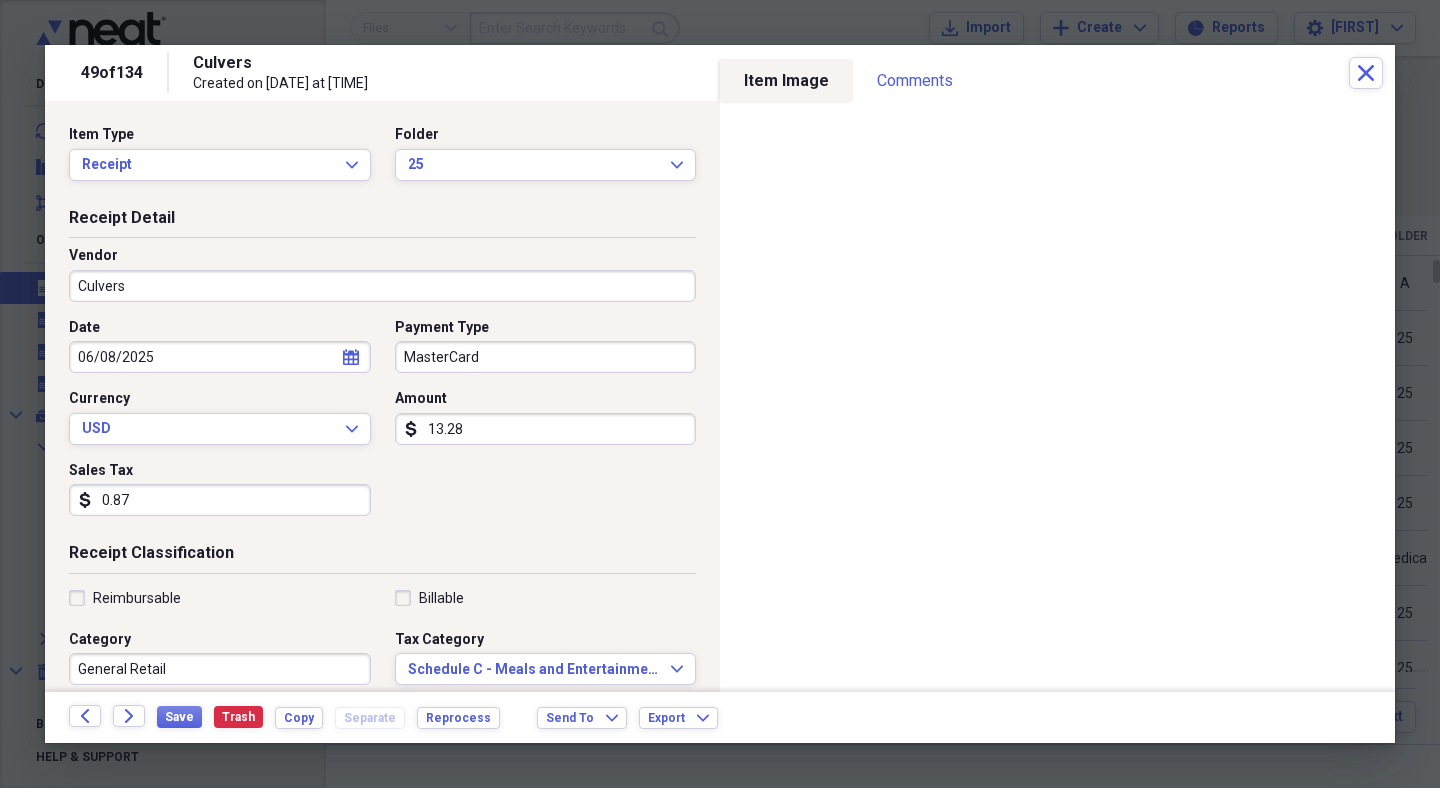 click on "General Retail" at bounding box center [220, 669] 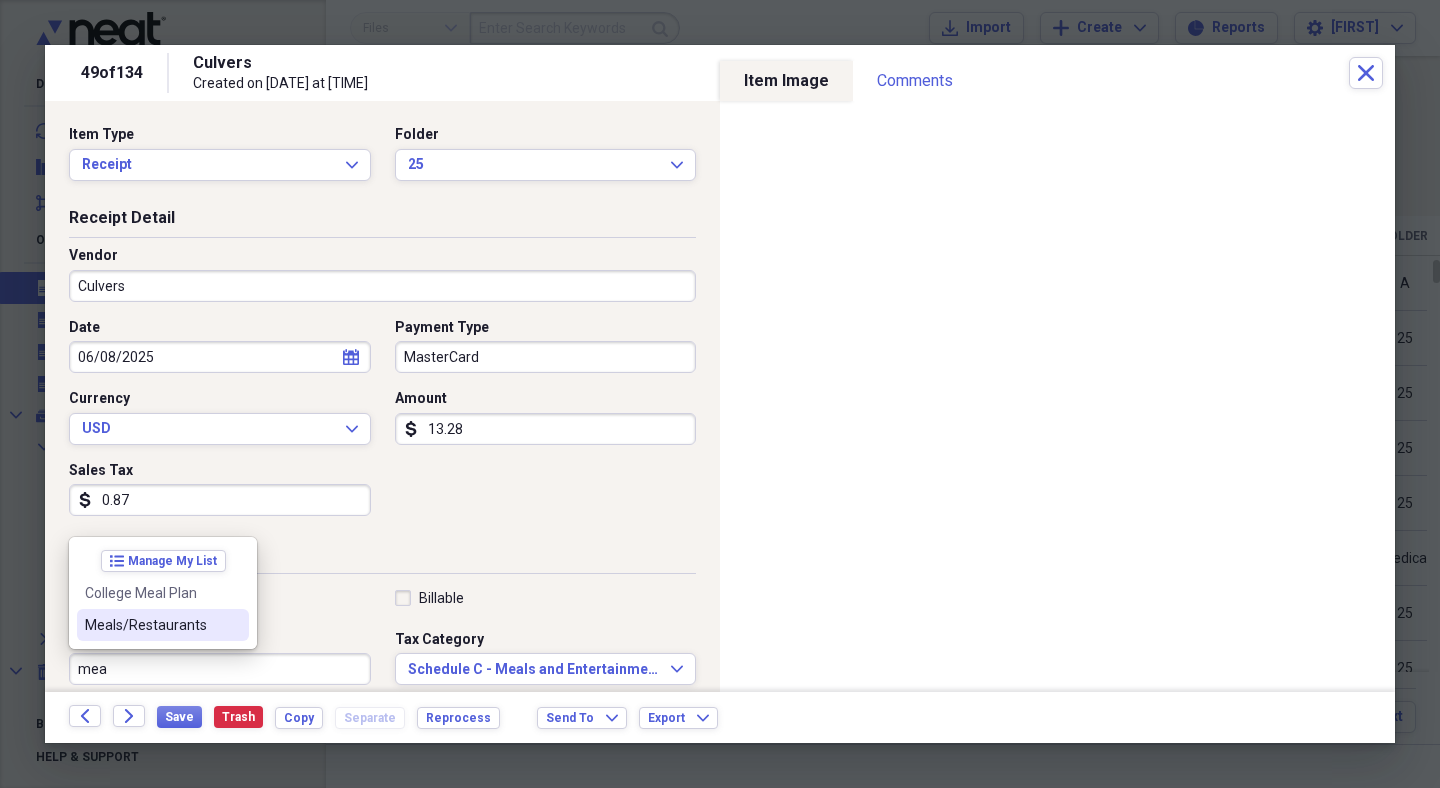 click on "Meals/Restaurants" at bounding box center (151, 625) 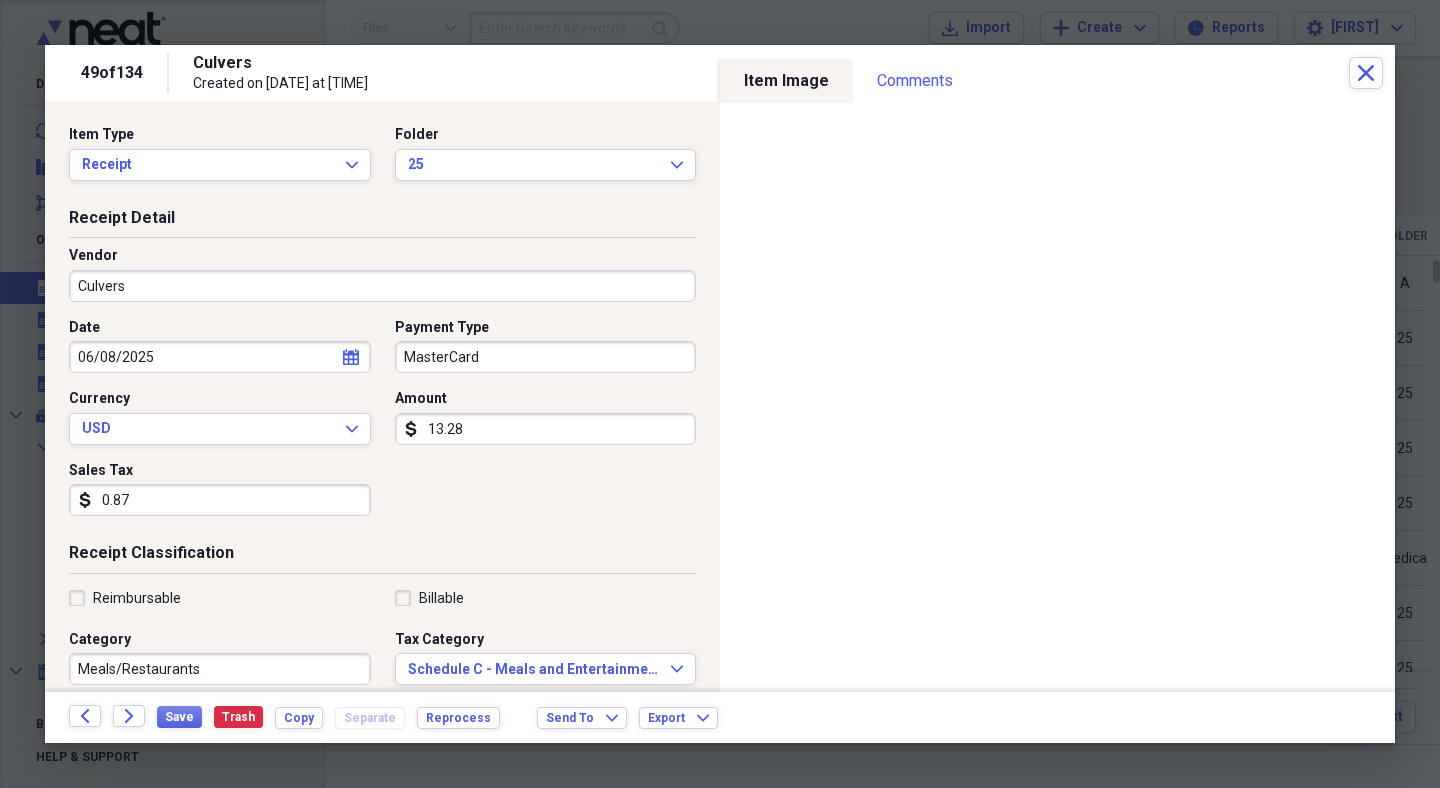 click on "Culvers" at bounding box center [382, 286] 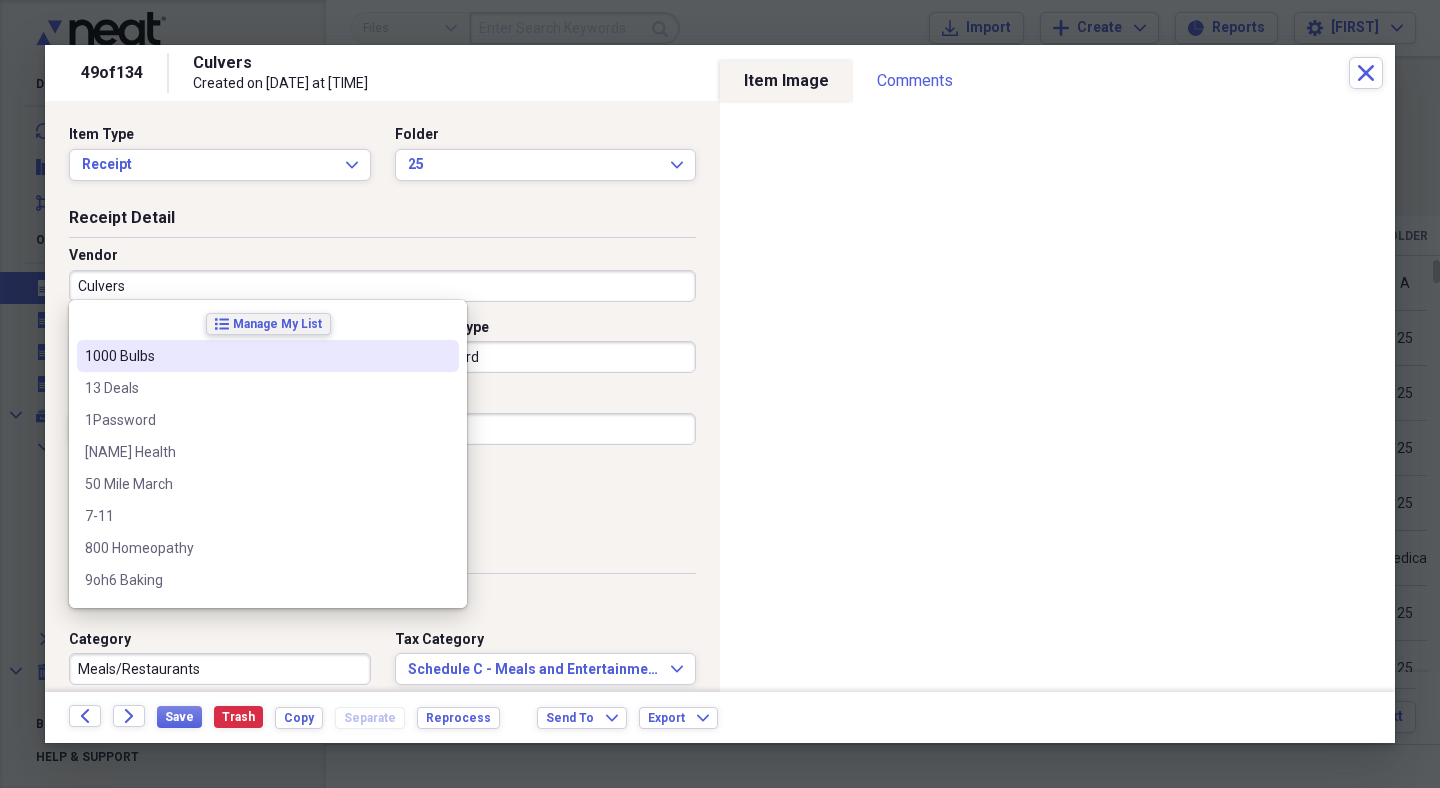 click on "Manage My List" at bounding box center [277, 324] 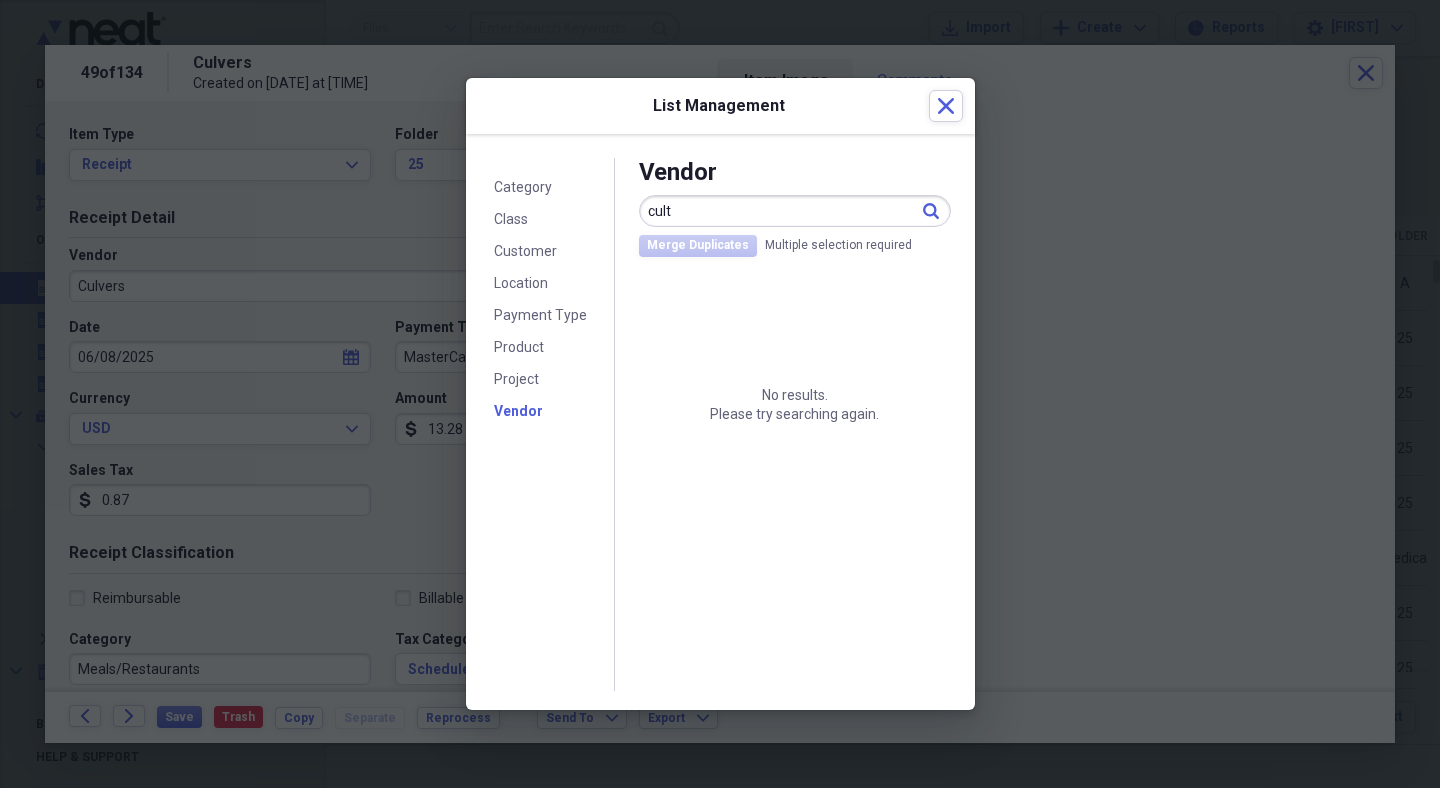 click on "cult" at bounding box center (795, 211) 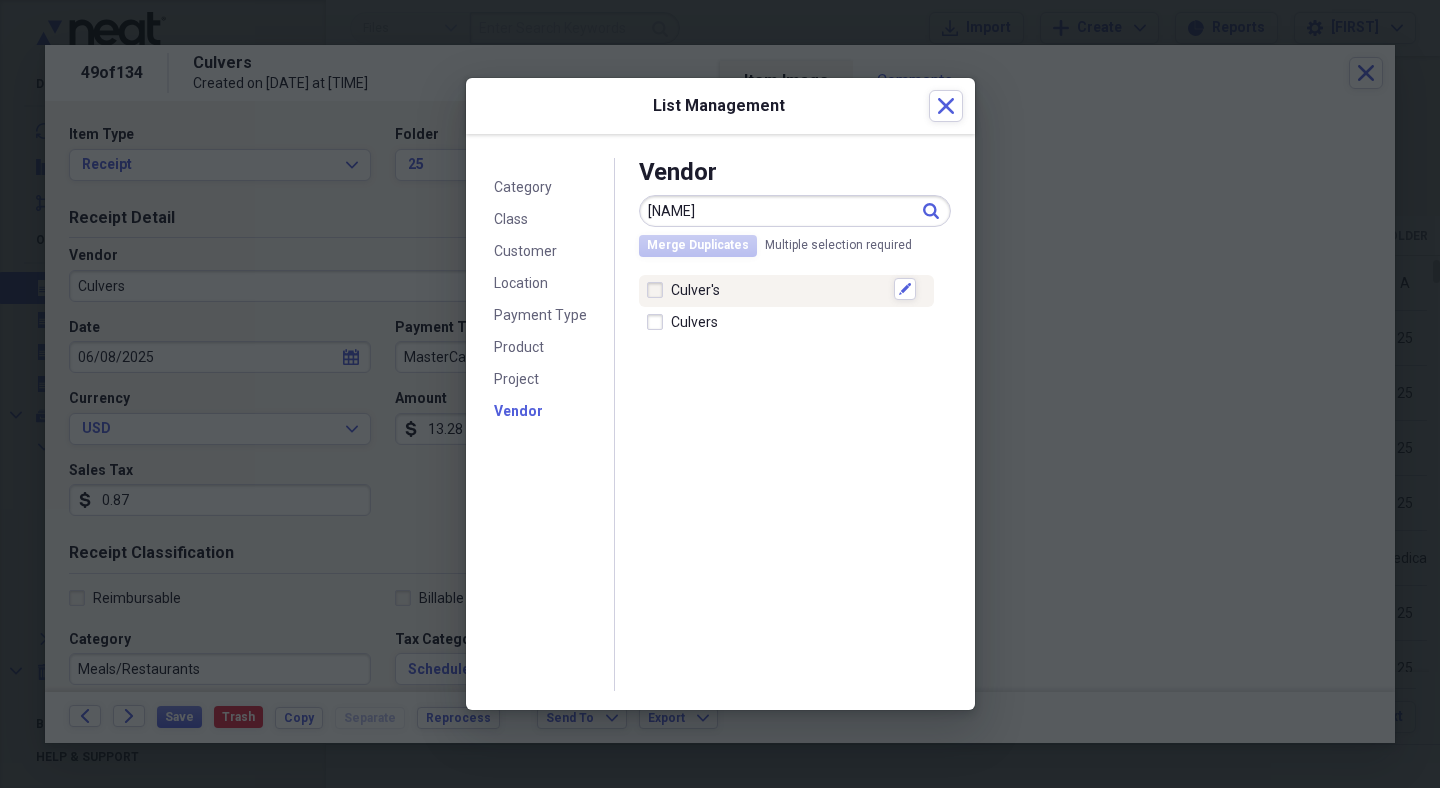 type on "[NAME]" 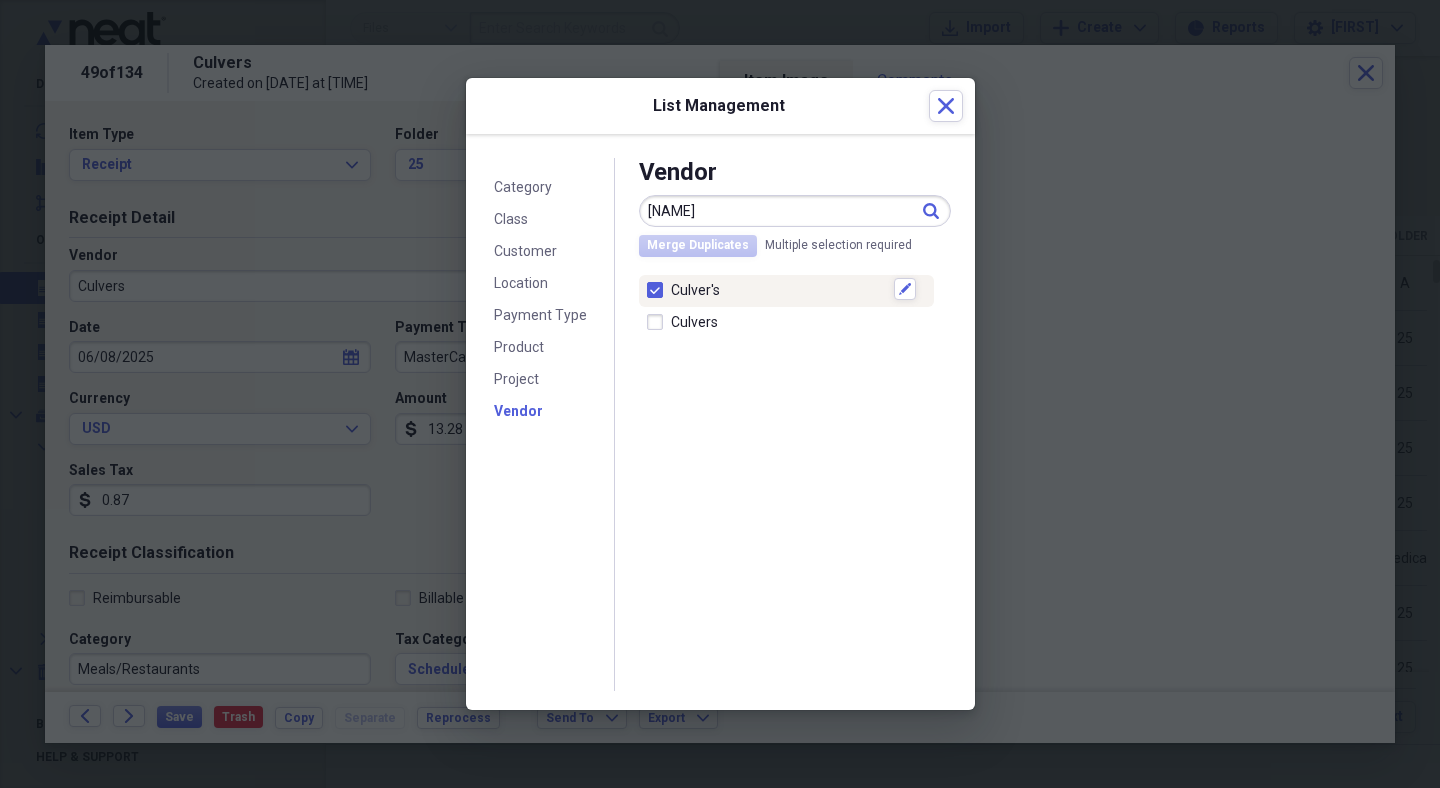 checkbox on "true" 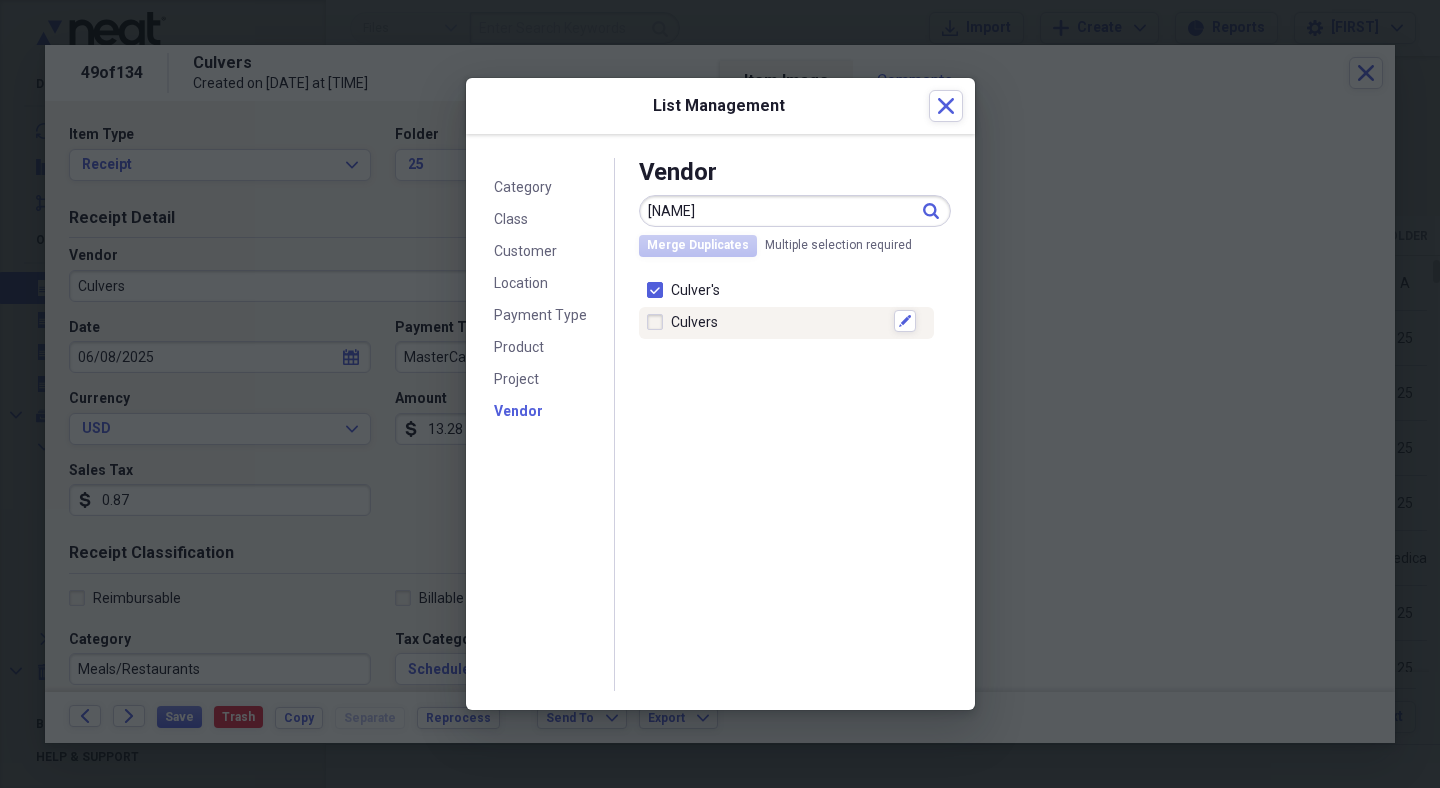 click at bounding box center [659, 322] 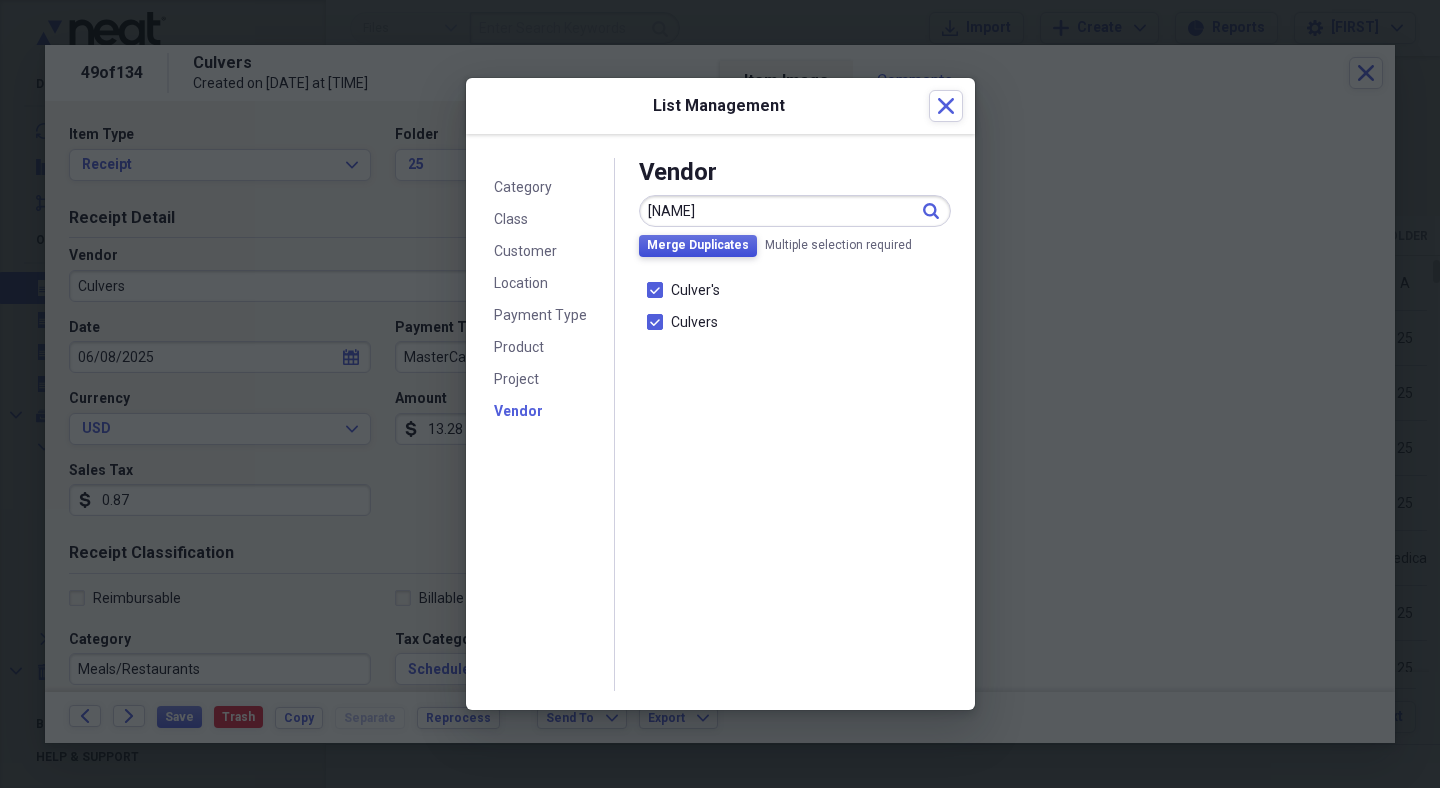 click on "Merge Duplicates" at bounding box center (698, 245) 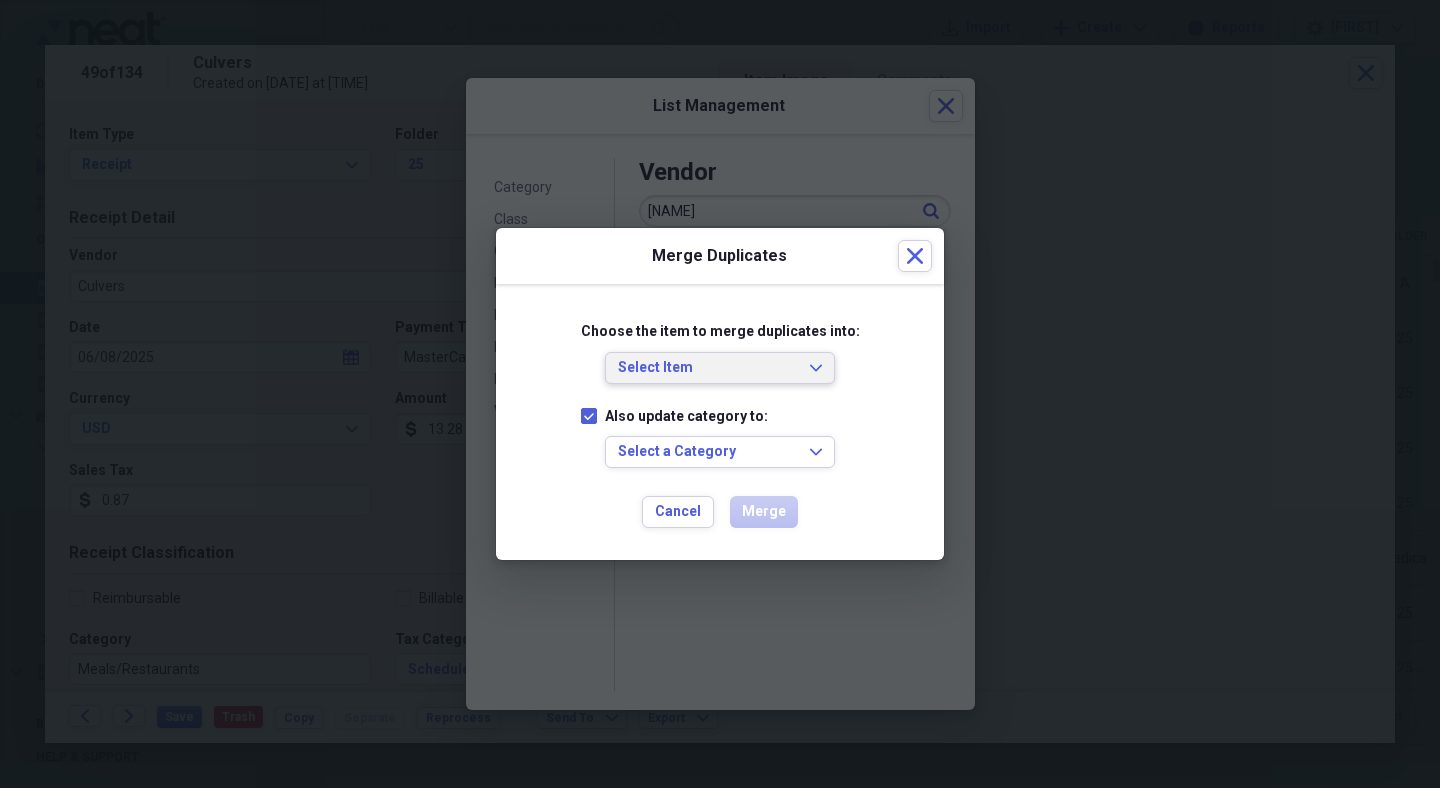 click on "Select Item" at bounding box center (708, 368) 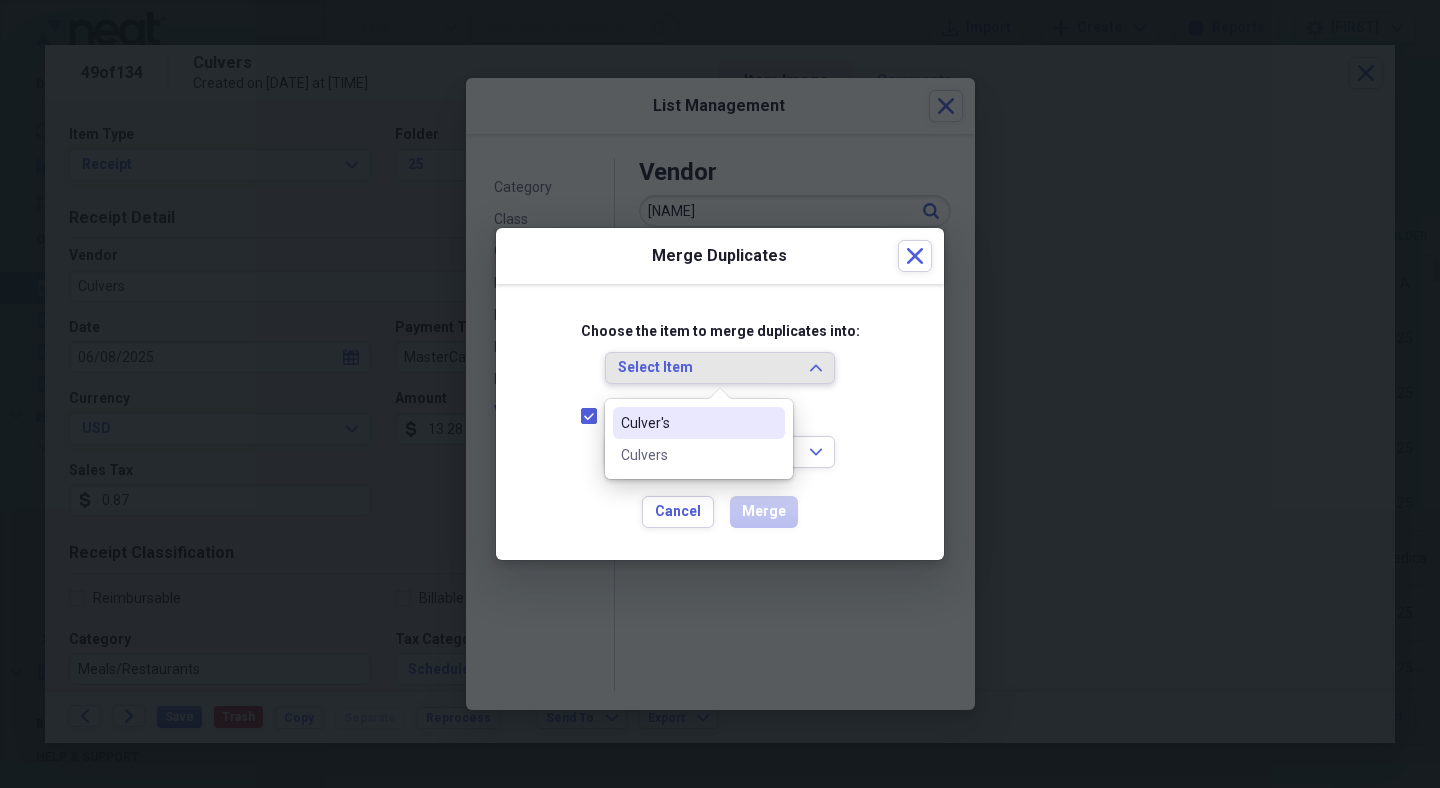 click on "Culver's" at bounding box center [687, 423] 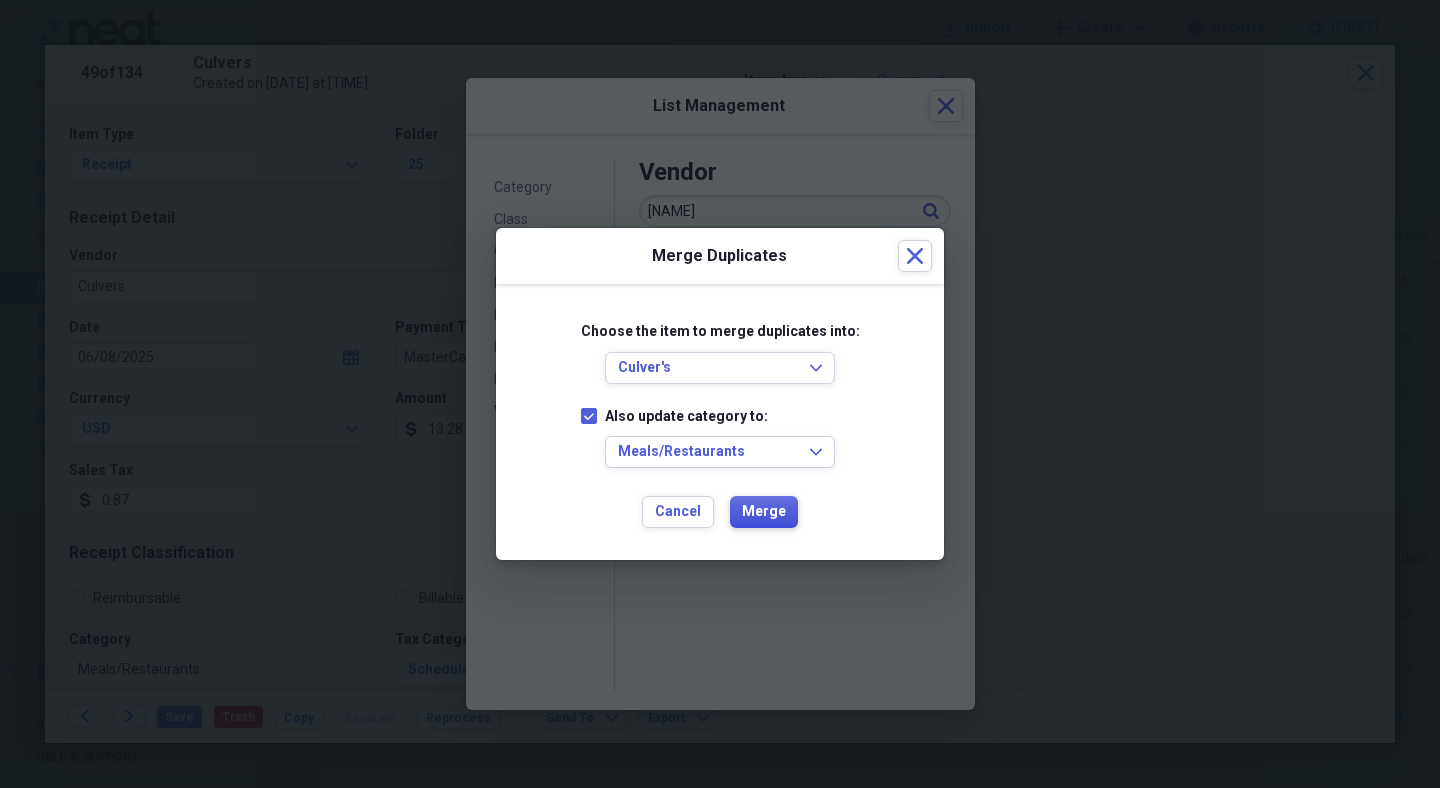click on "Merge" at bounding box center [764, 512] 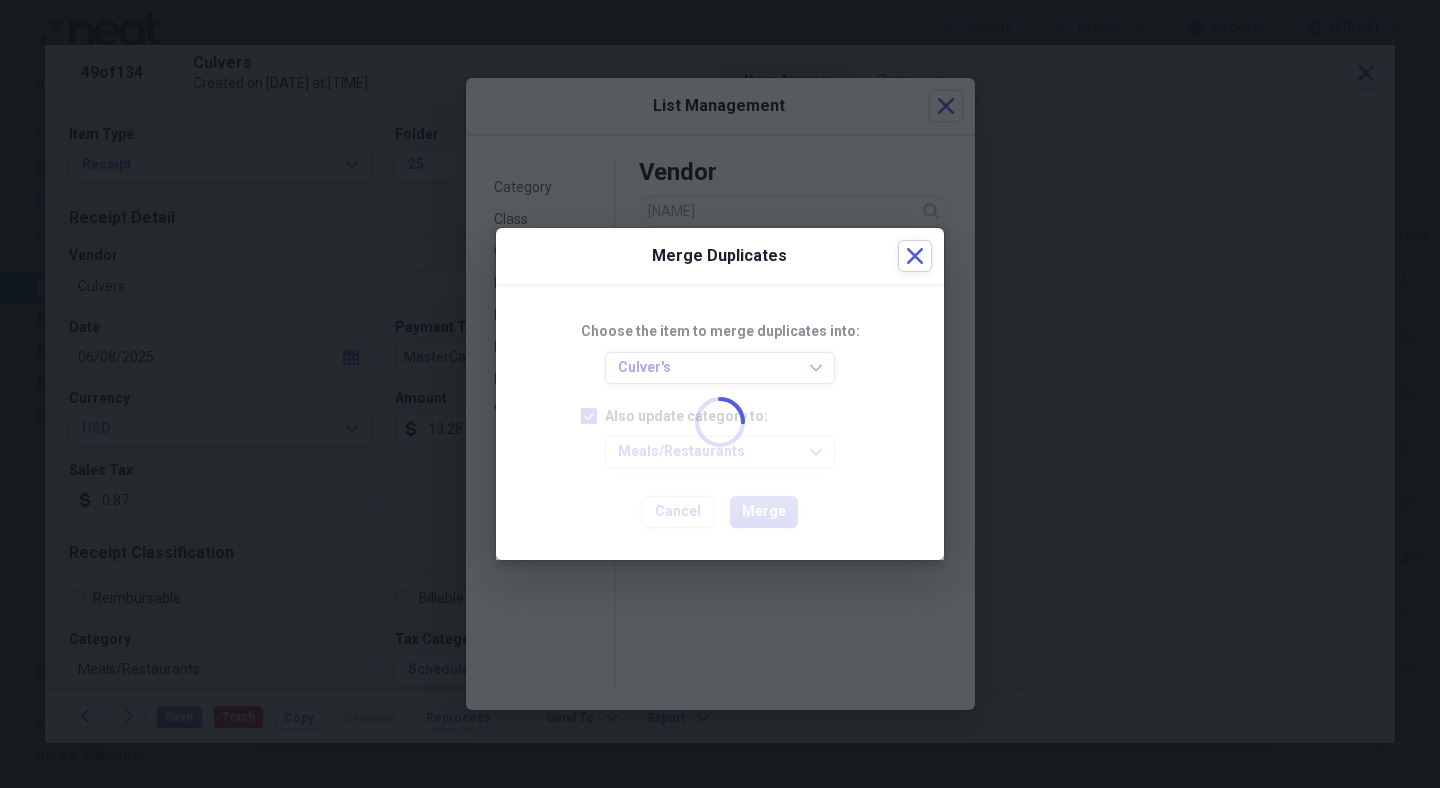 checkbox on "false" 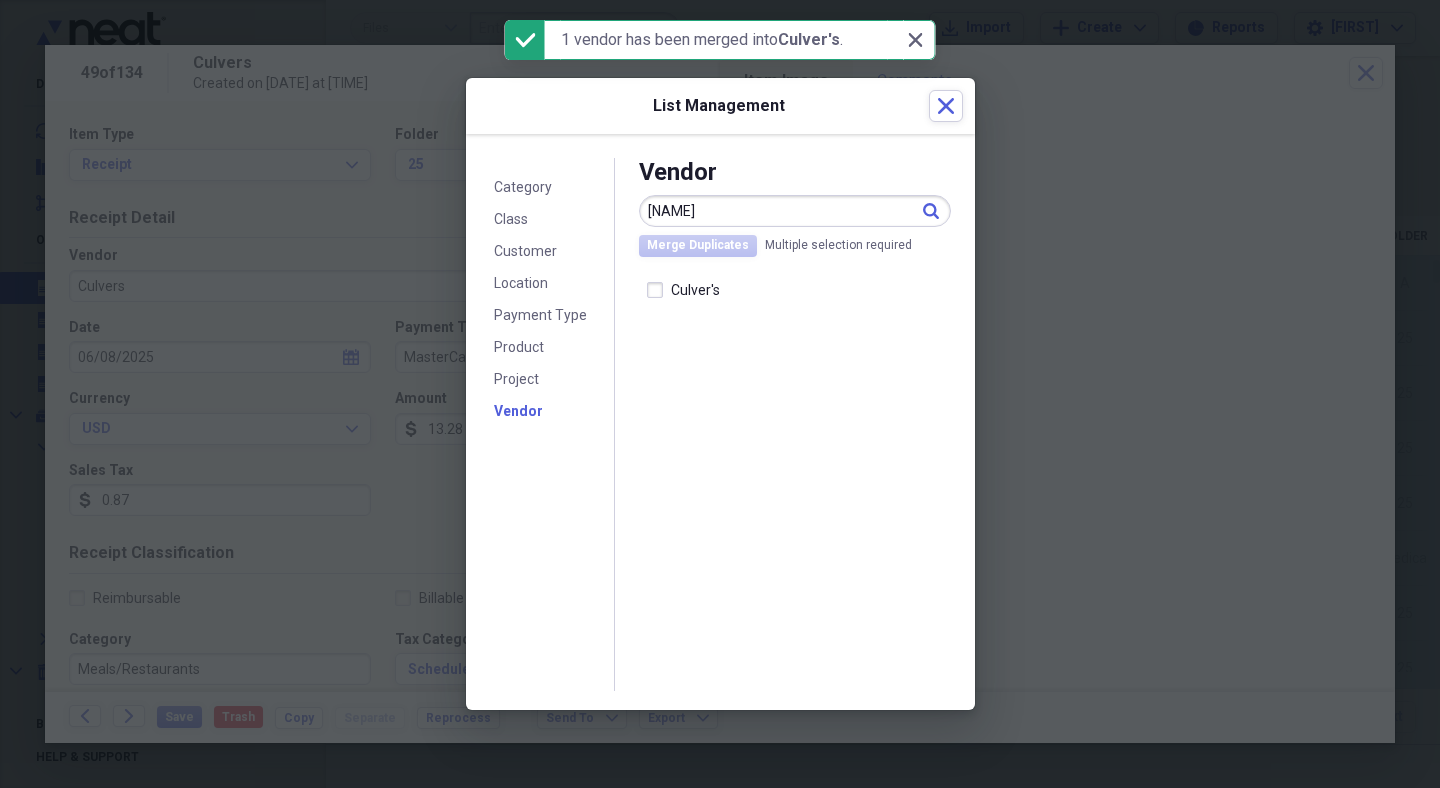 type on "Culver's" 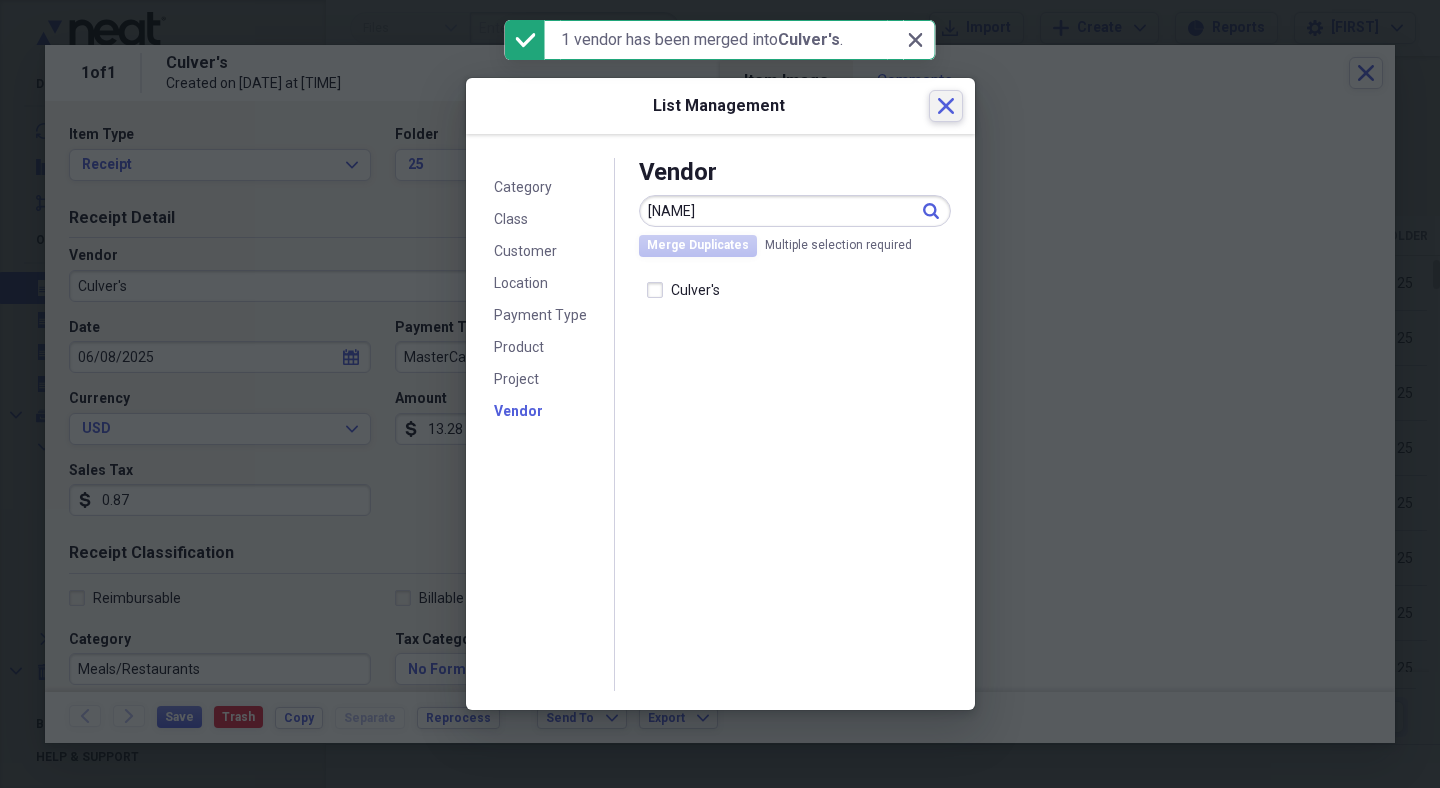 click 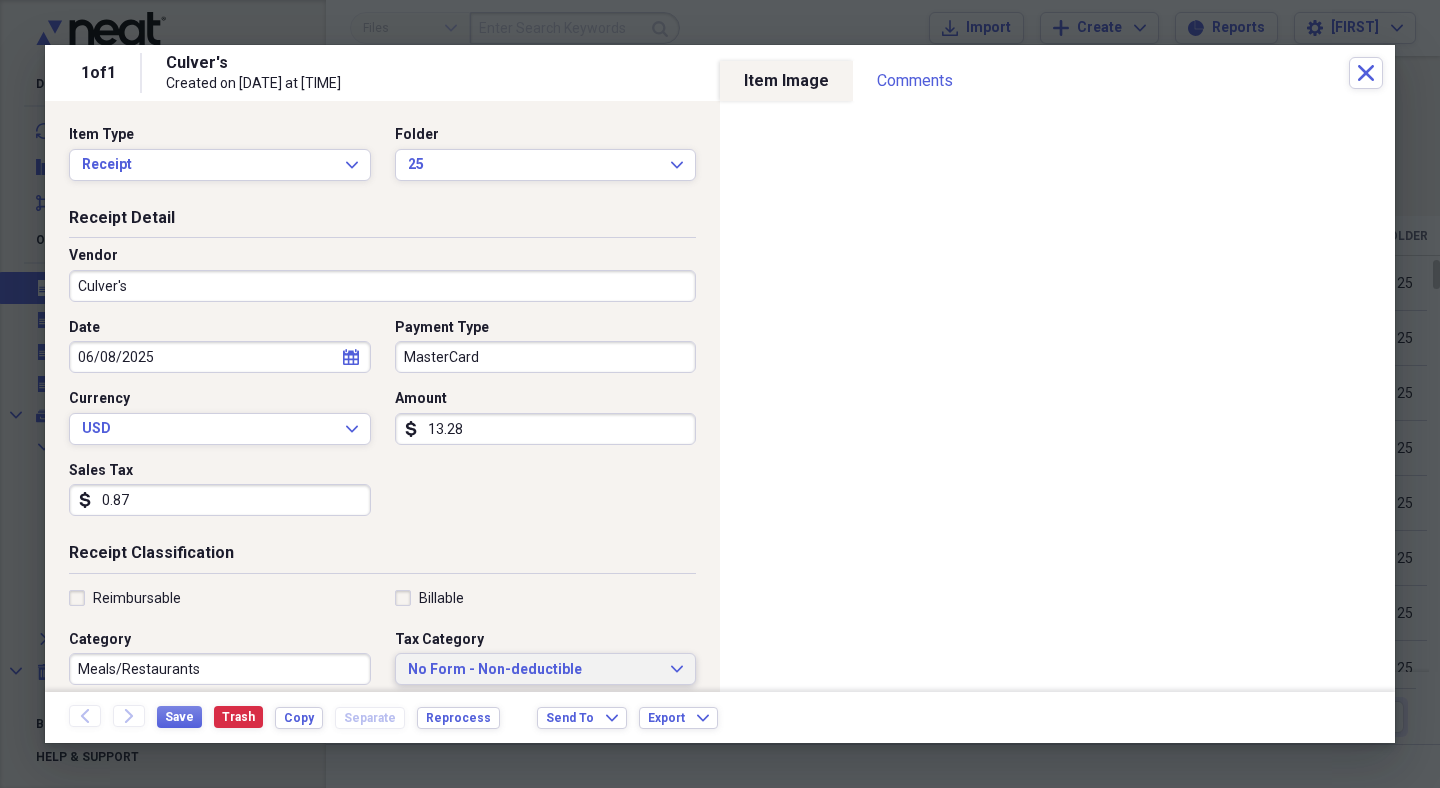click on "No Form - Non-deductible" at bounding box center (534, 670) 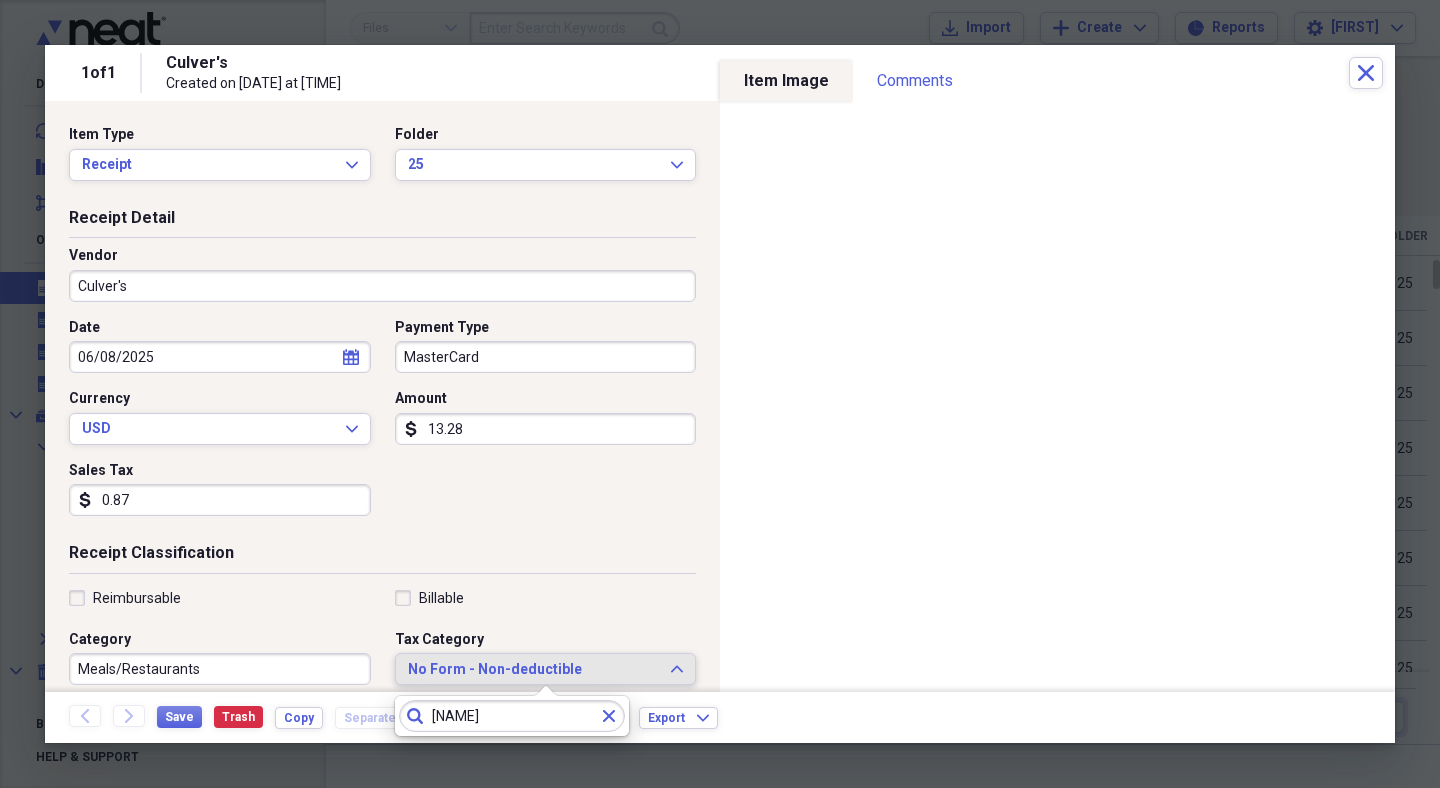 type on "mea" 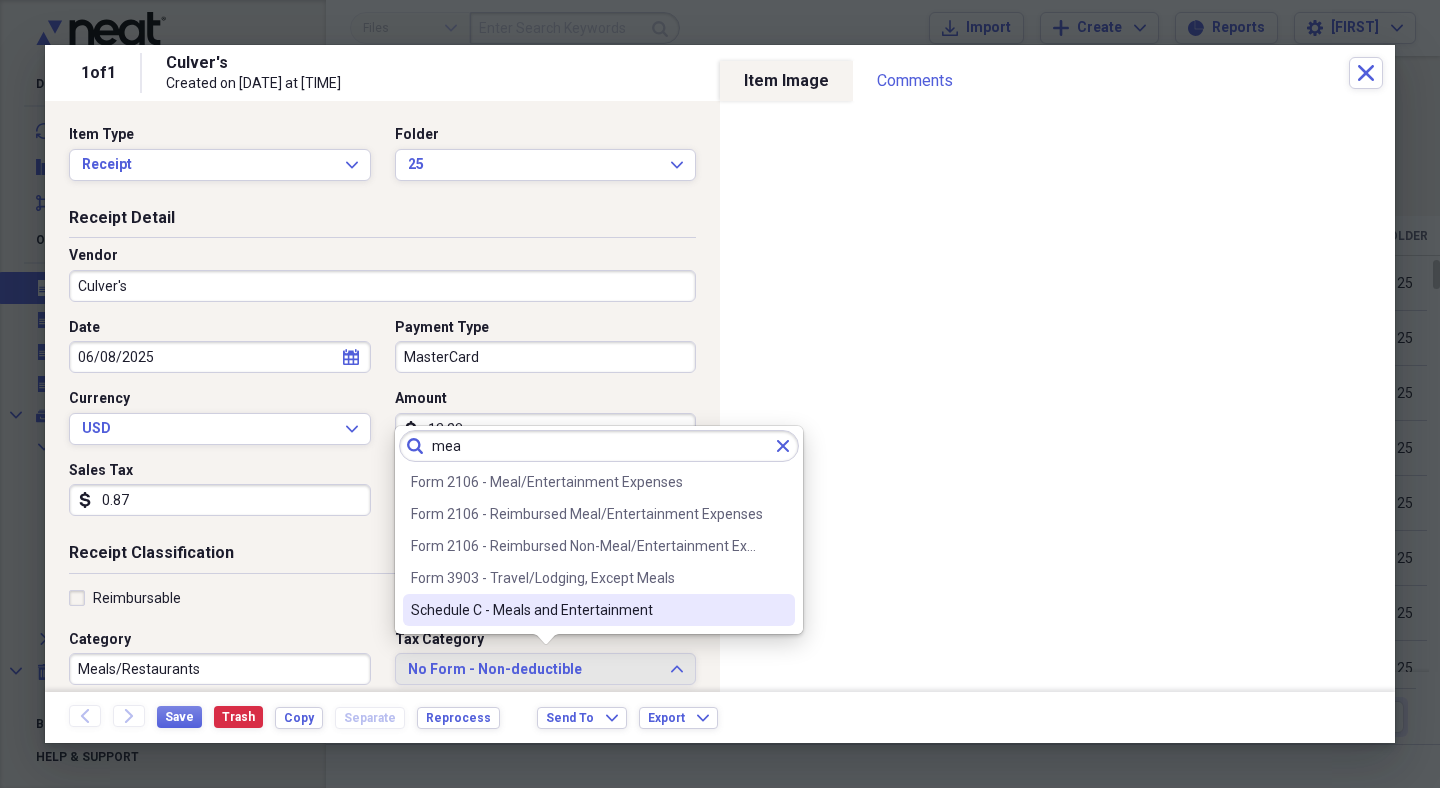 click on "Schedule C - Meals and Entertainment" at bounding box center (587, 610) 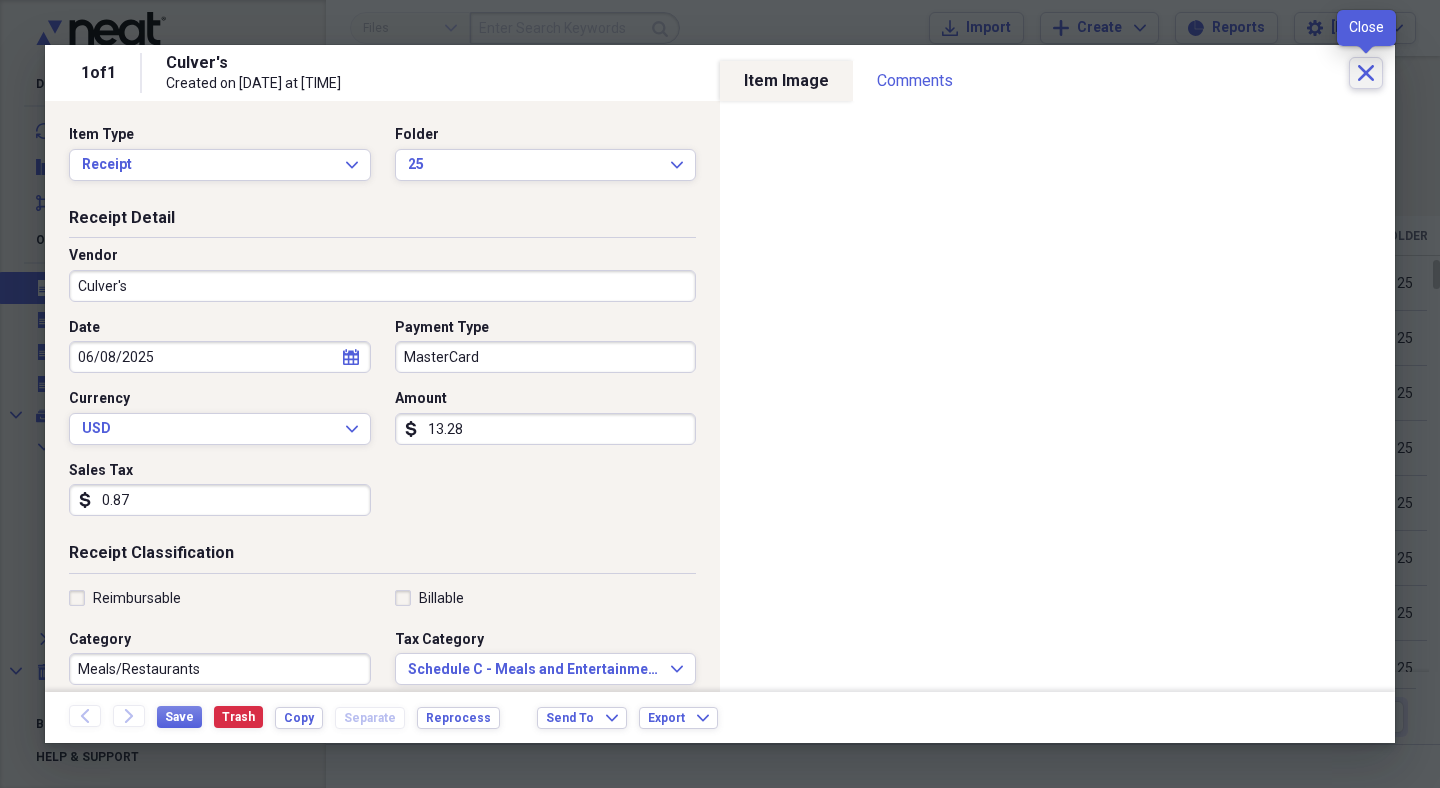 click on "Close" at bounding box center (1366, 73) 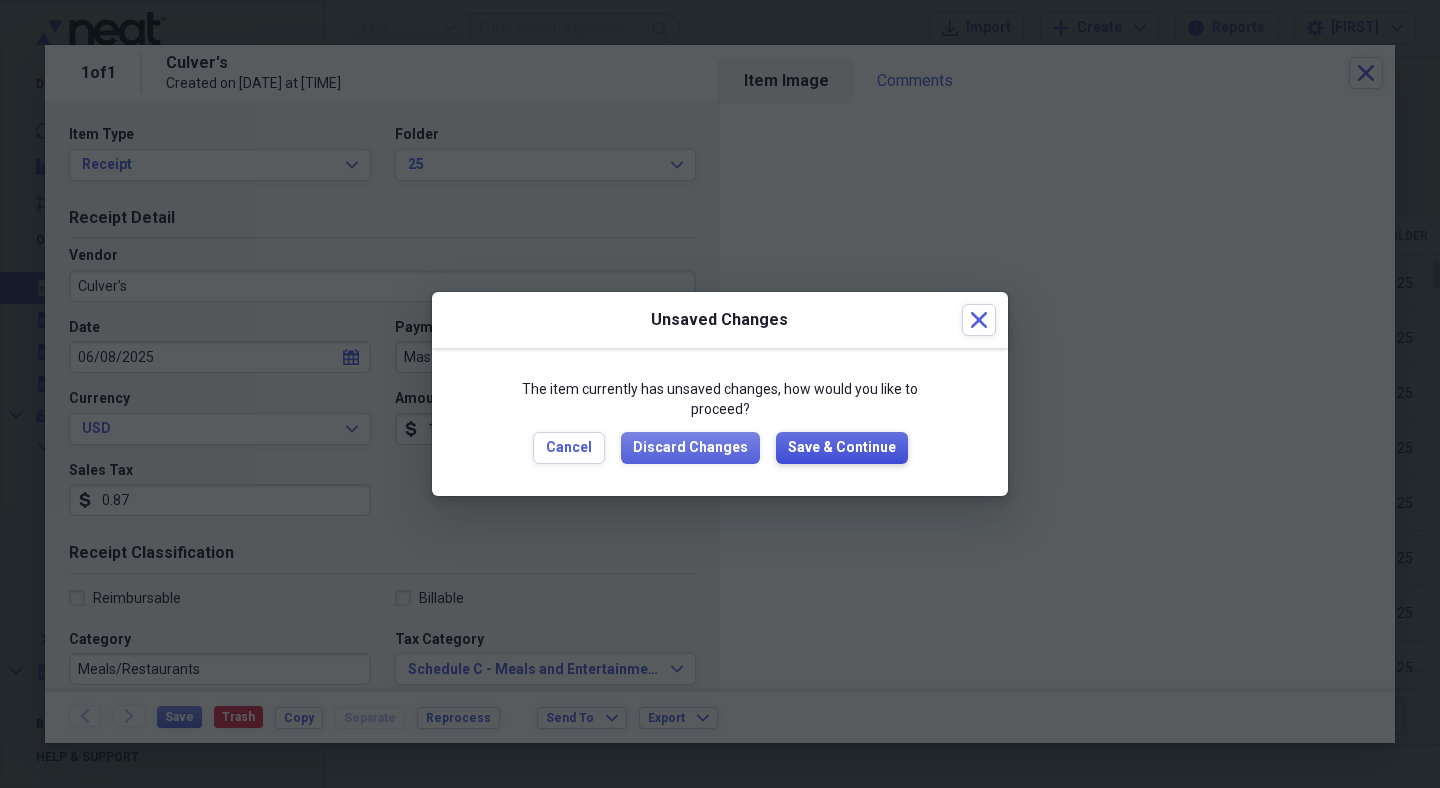 click on "Save & Continue" at bounding box center [842, 448] 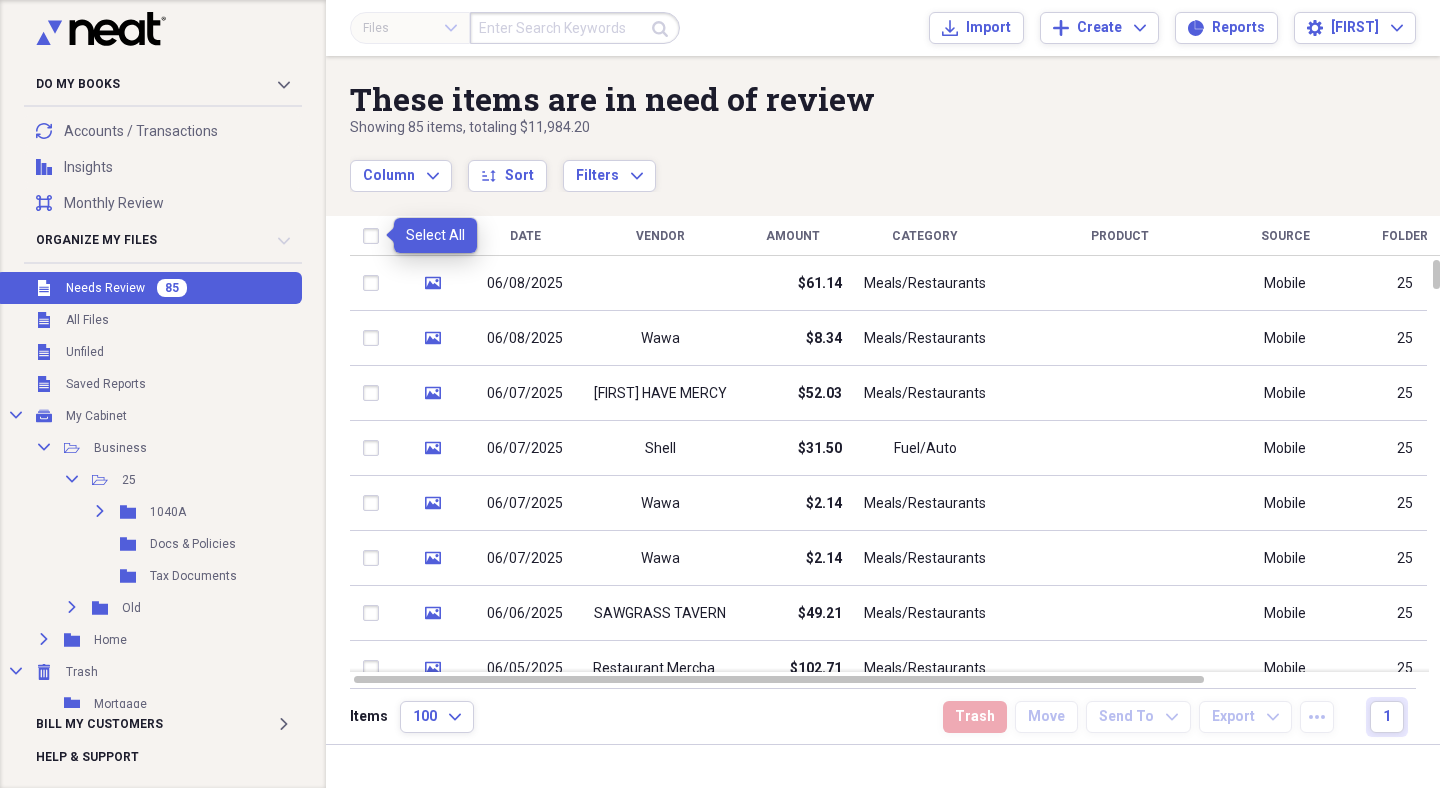 click at bounding box center (375, 236) 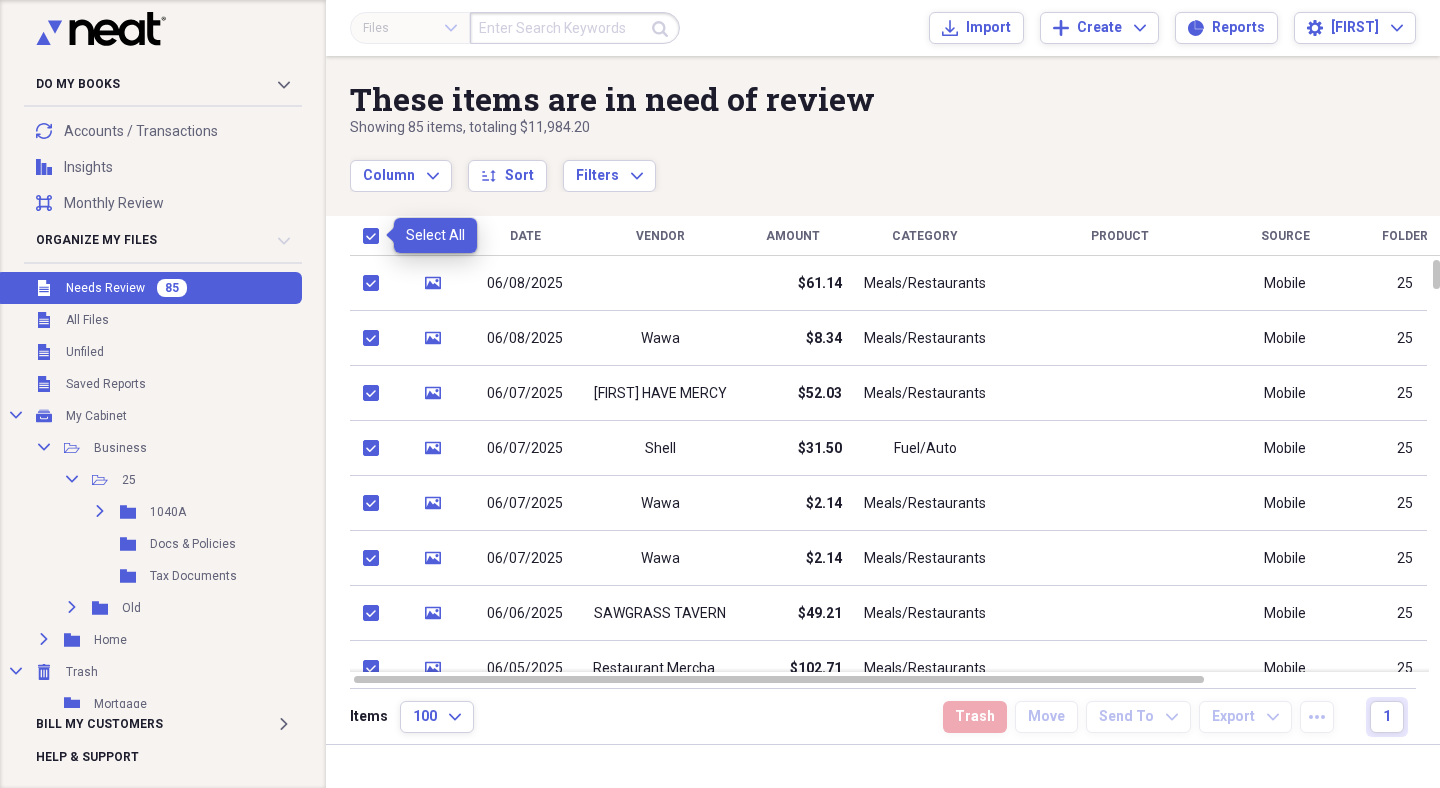 checkbox on "true" 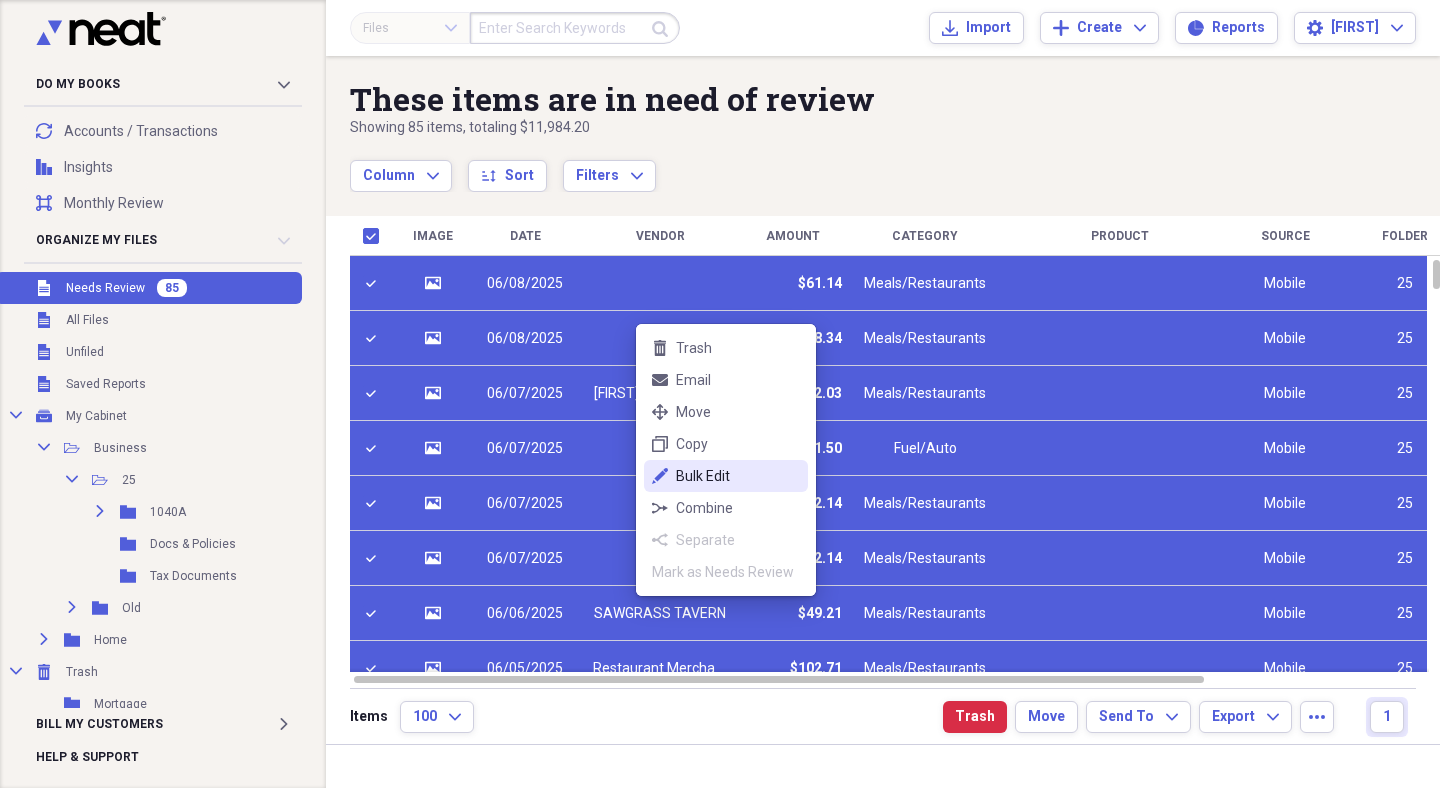 click on "Bulk Edit" at bounding box center [738, 476] 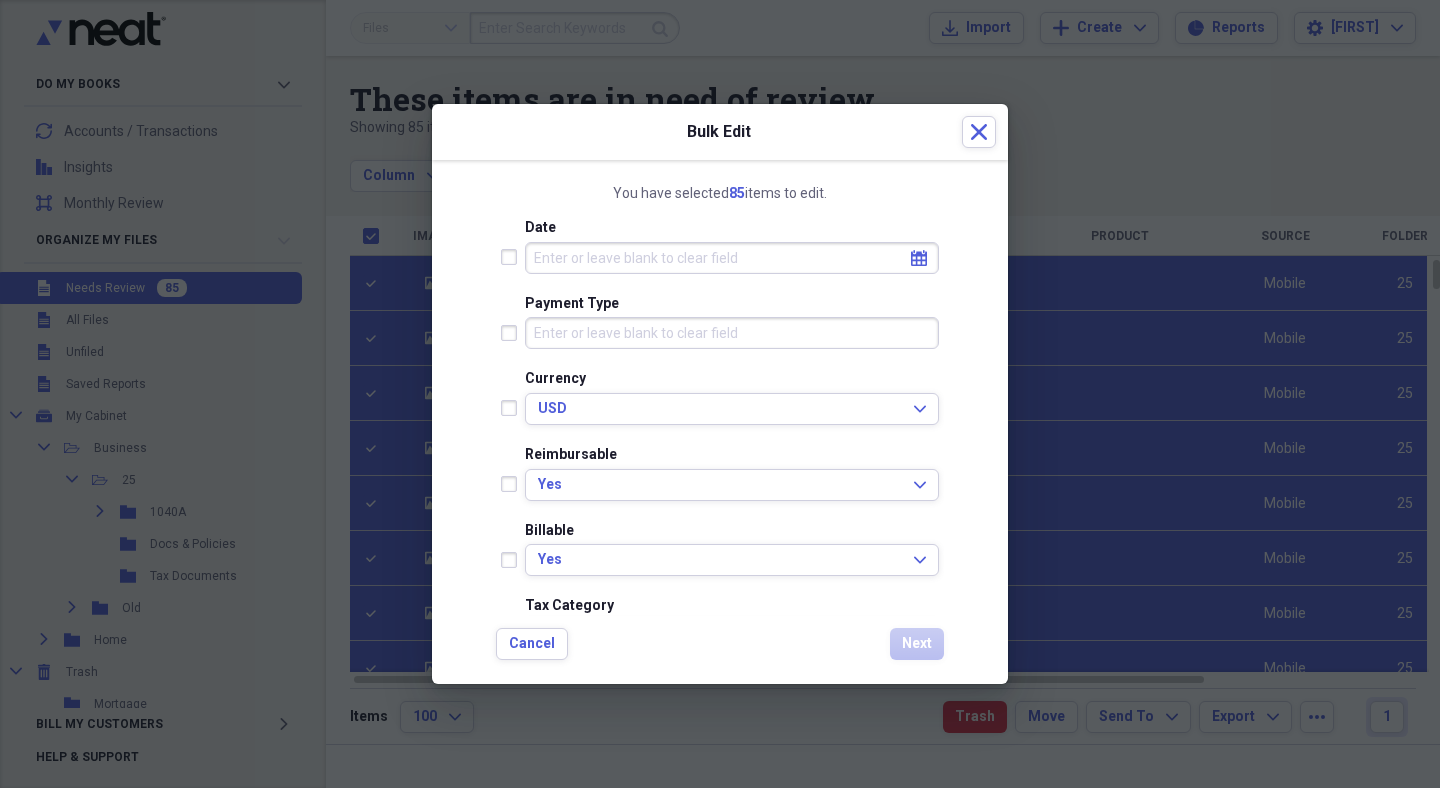 scroll, scrollTop: 287, scrollLeft: 0, axis: vertical 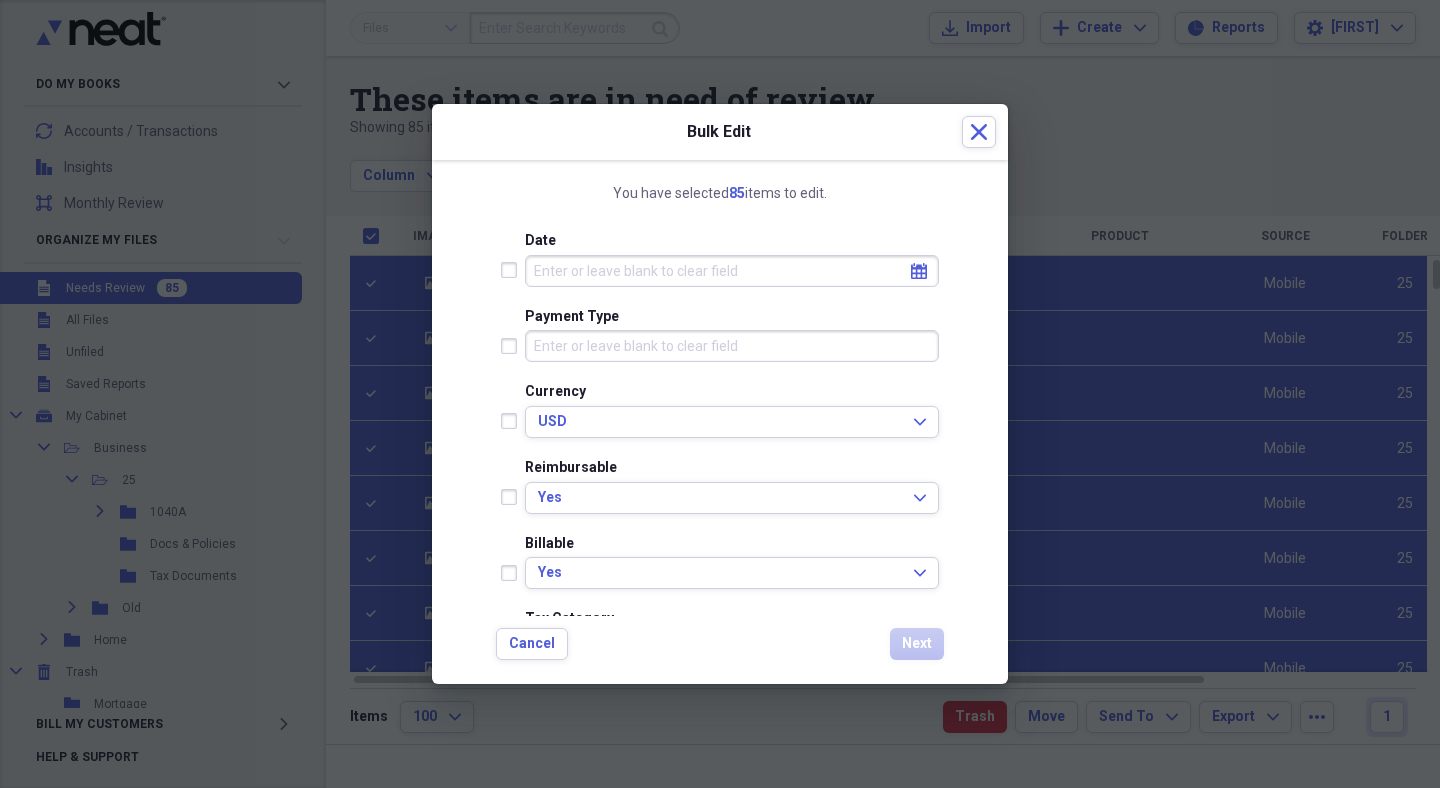click on "Payment Type" at bounding box center (732, 346) 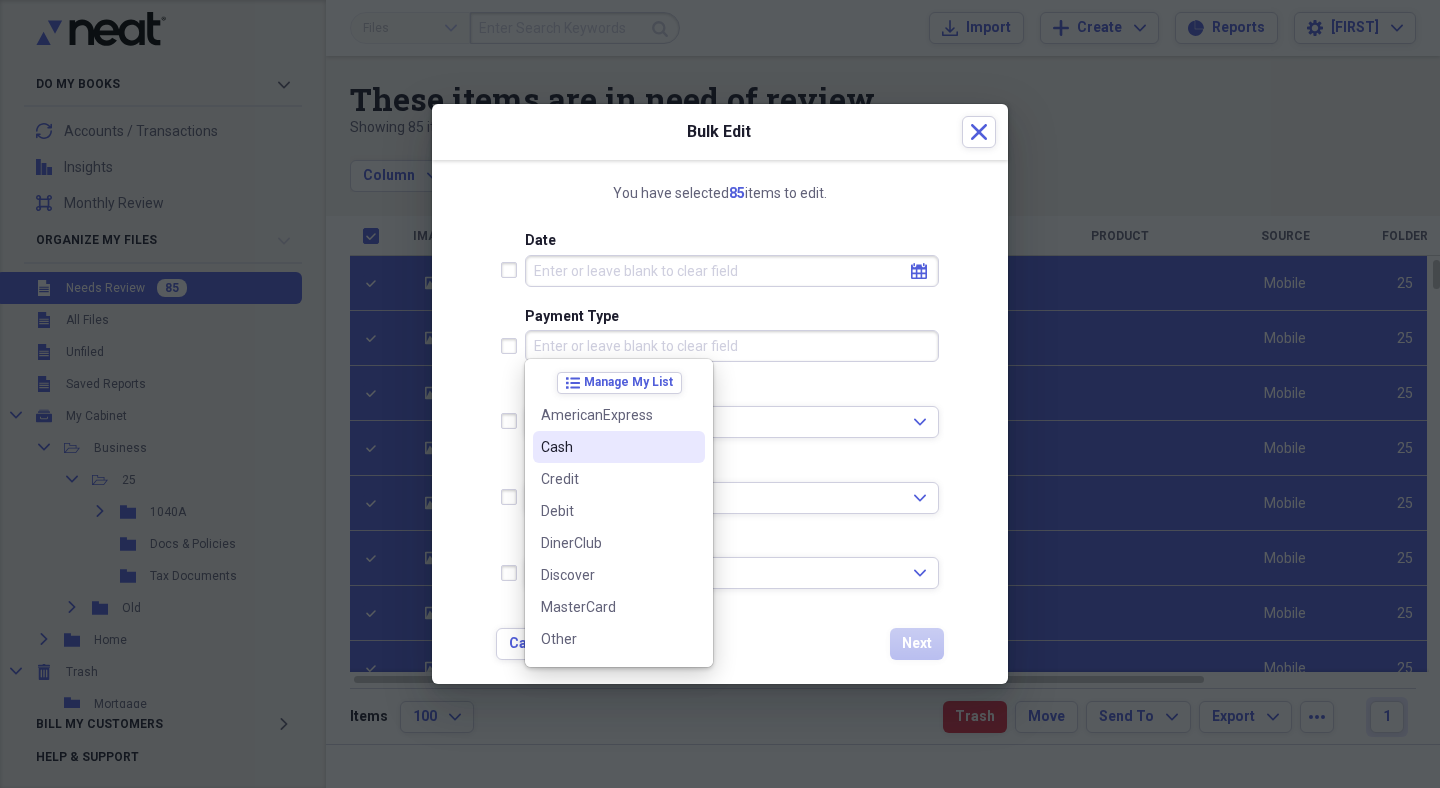 click on "Cash" at bounding box center [607, 447] 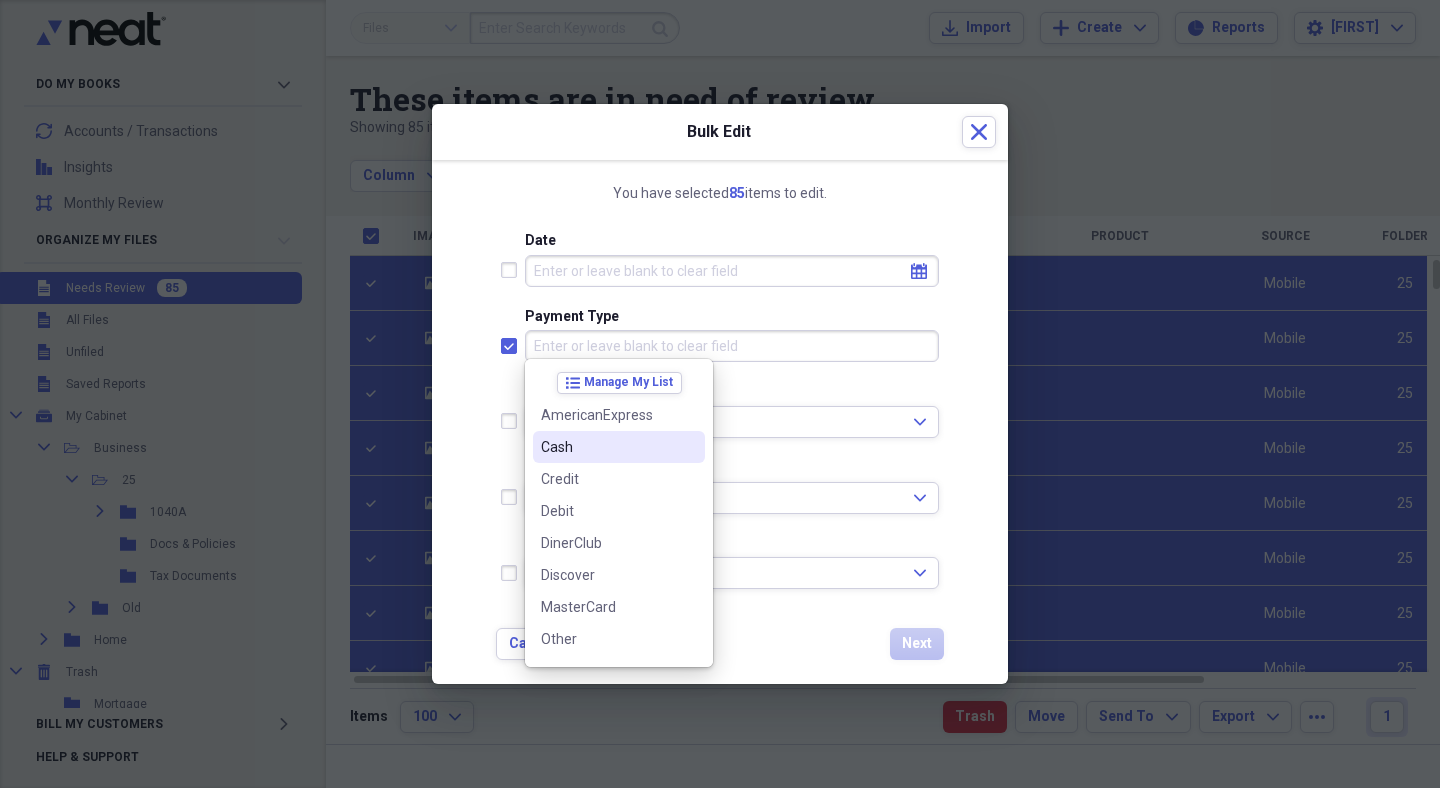 checkbox on "true" 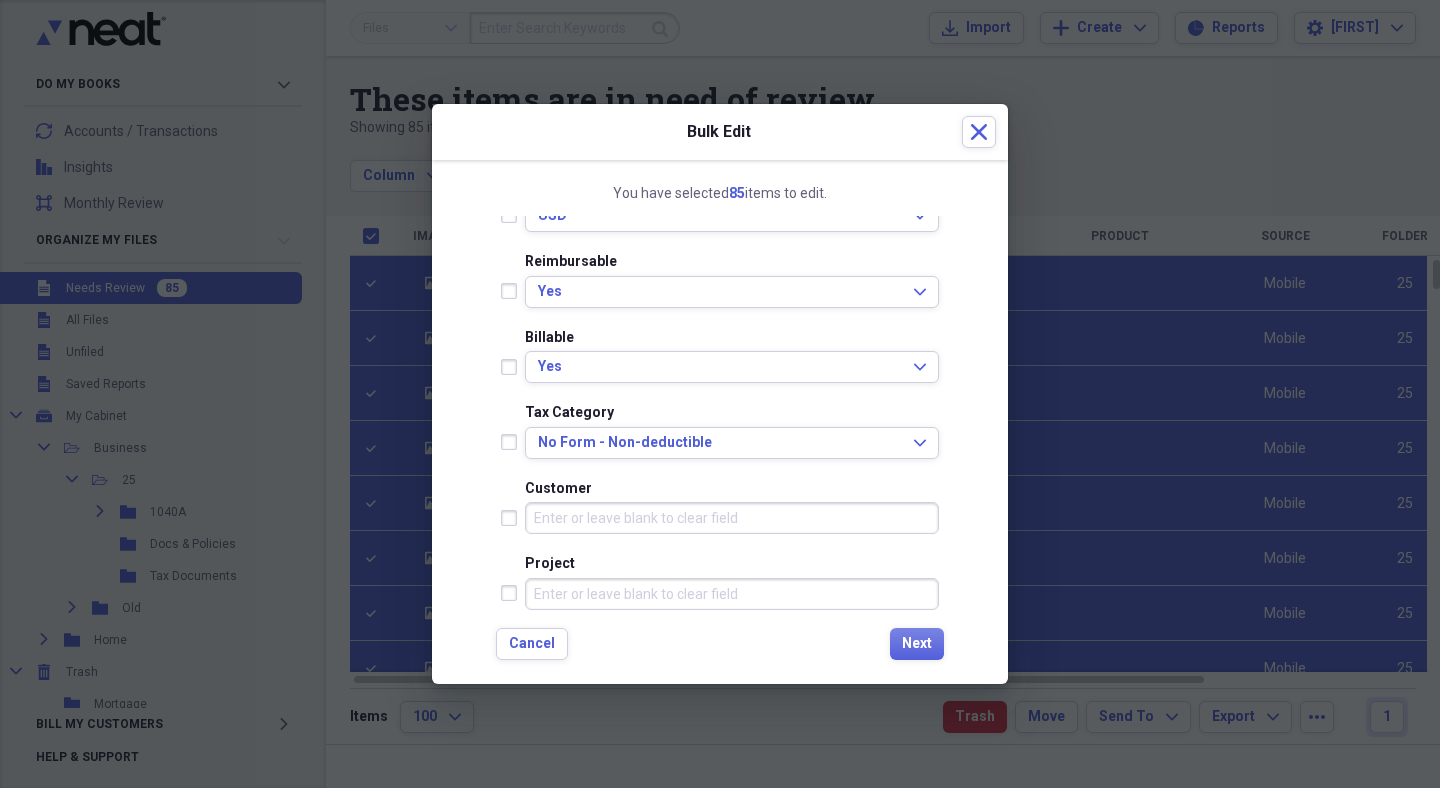 scroll, scrollTop: 497, scrollLeft: 0, axis: vertical 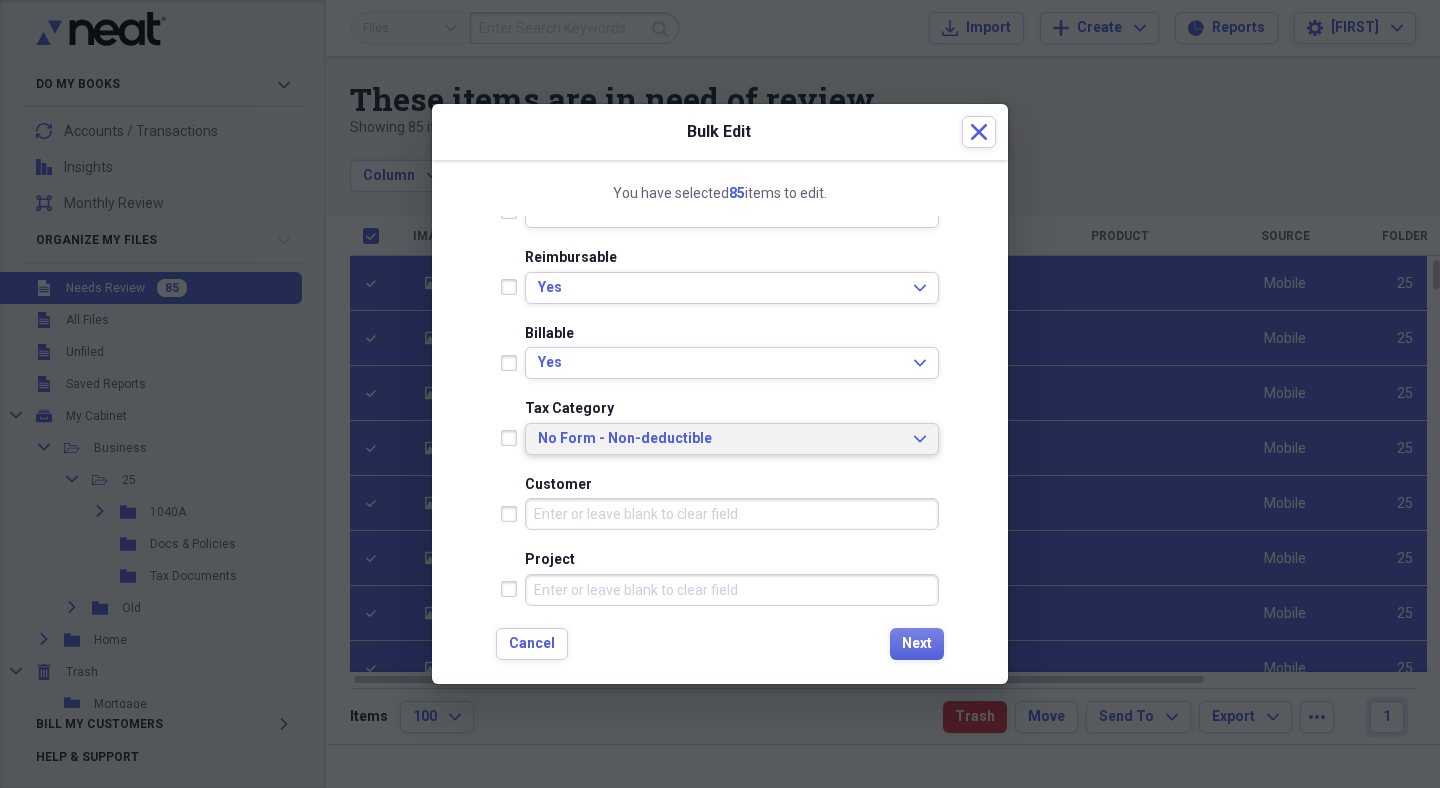 click on "No Form - Non-deductible" at bounding box center (720, 439) 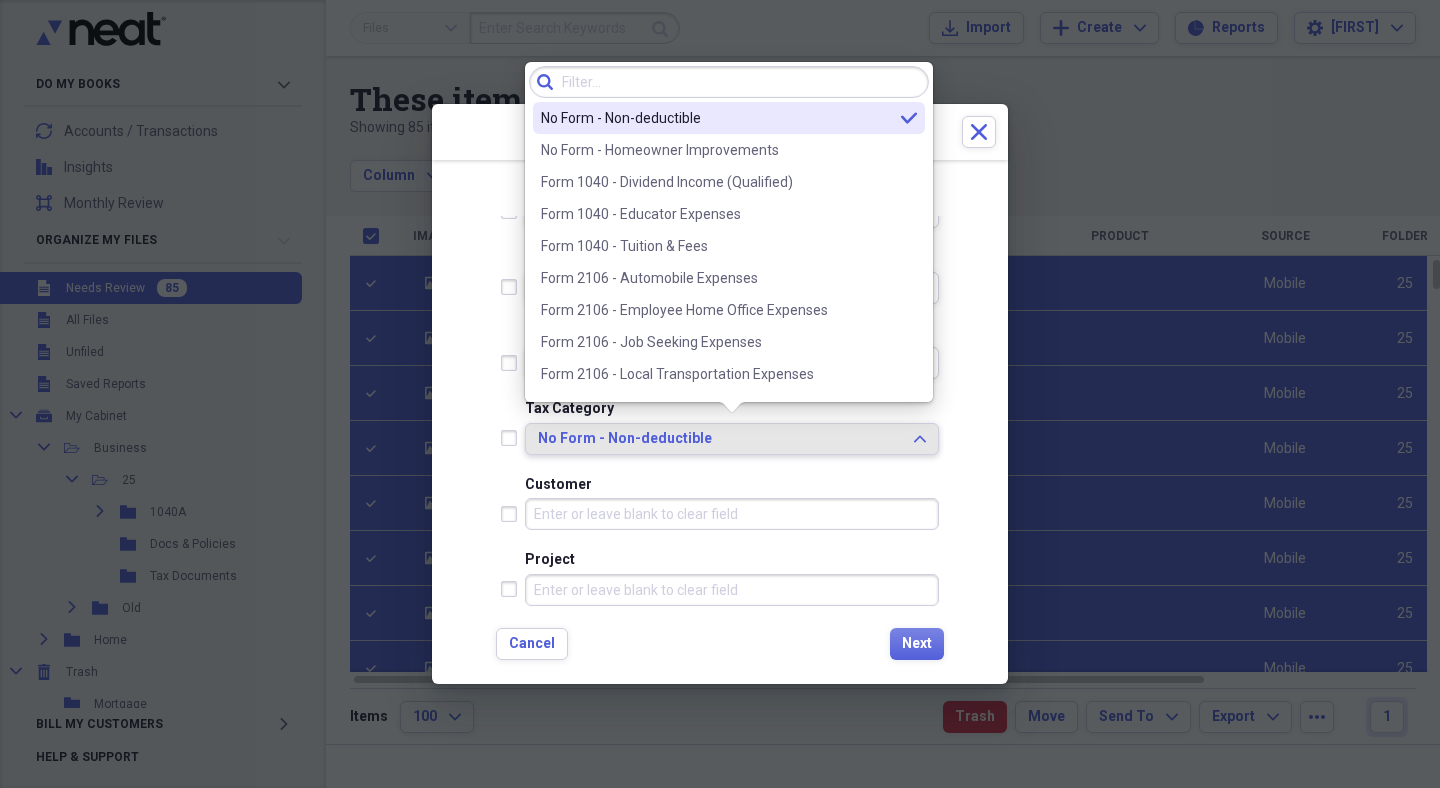 type on "n" 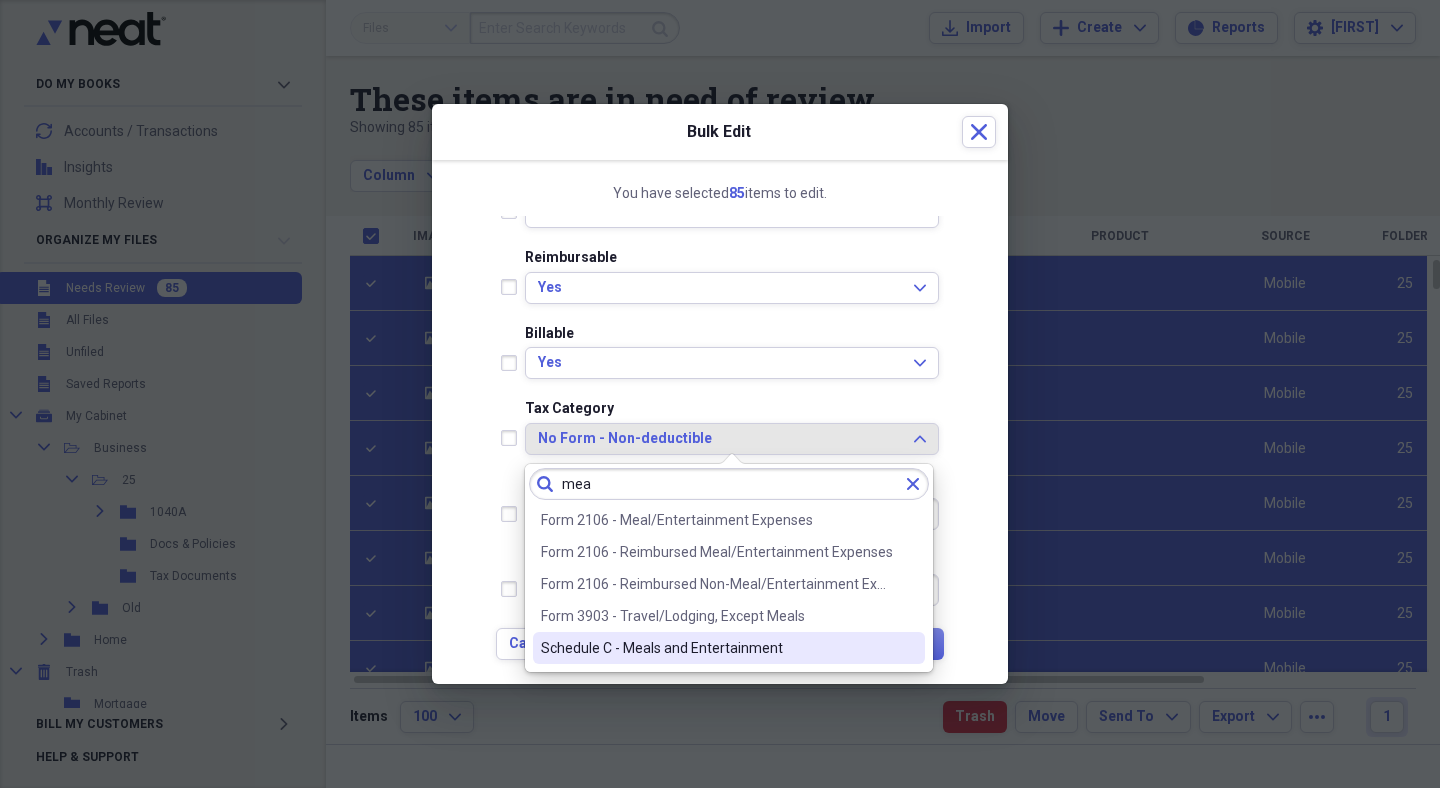 type on "mea" 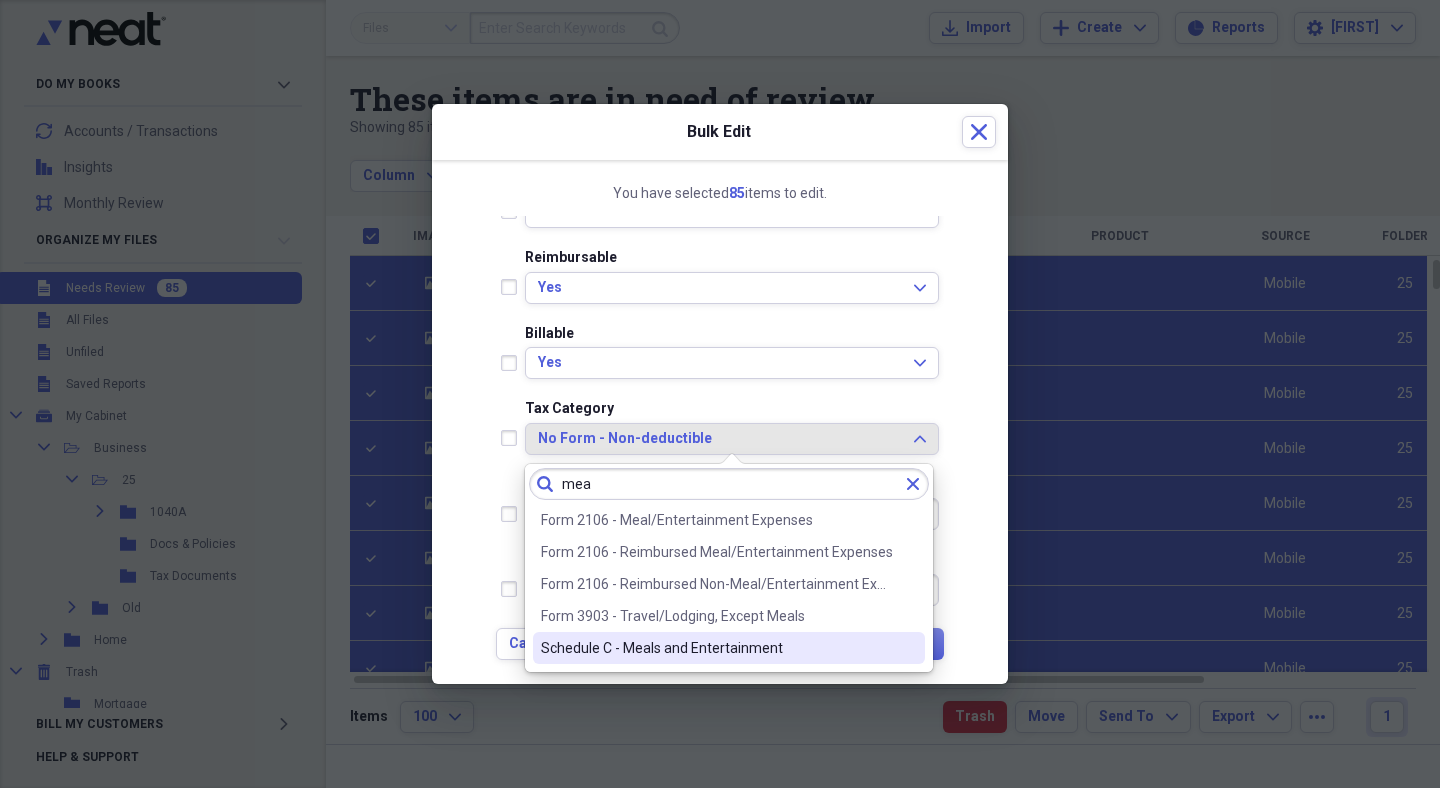 click on "Schedule C - Meals and Entertainment" at bounding box center [717, 648] 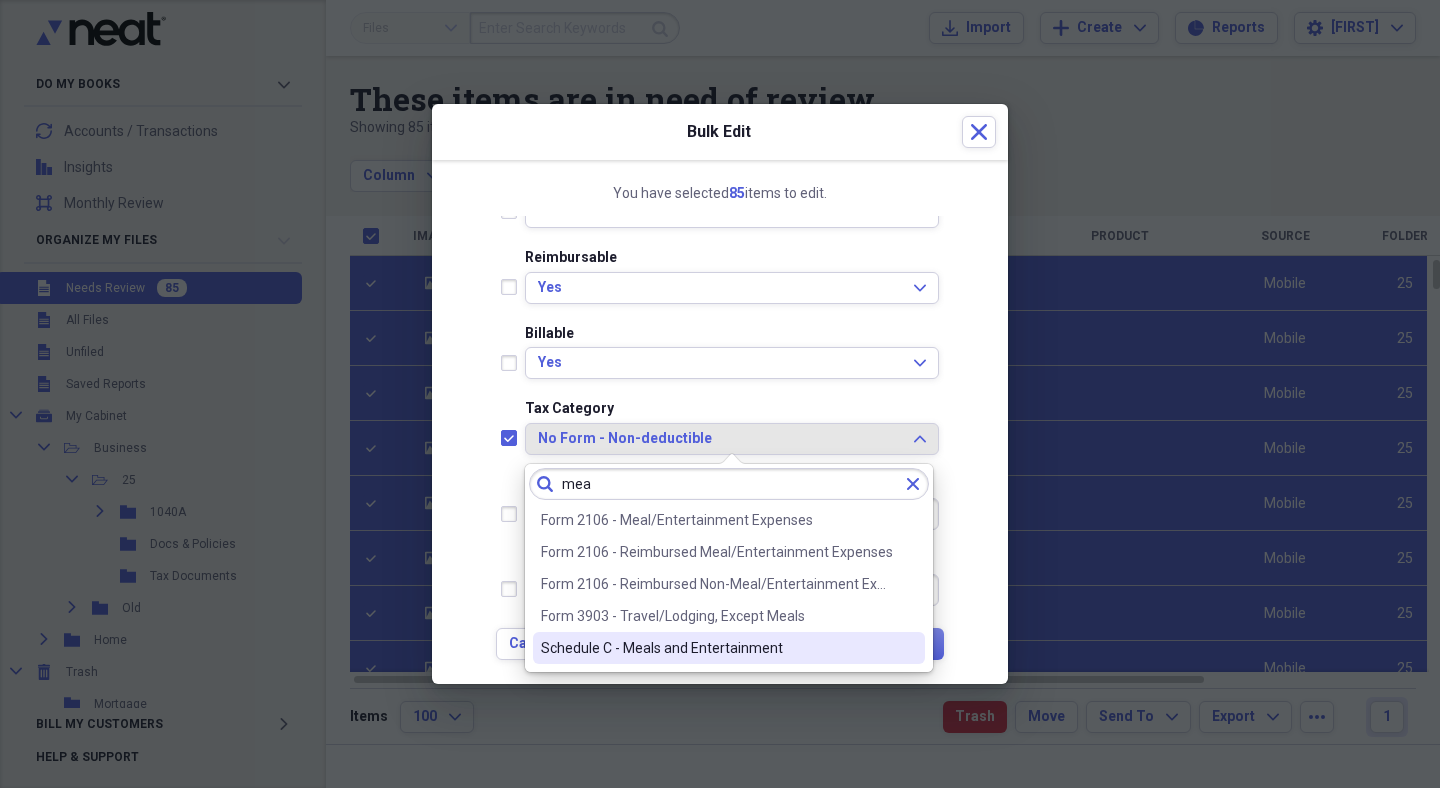 checkbox on "true" 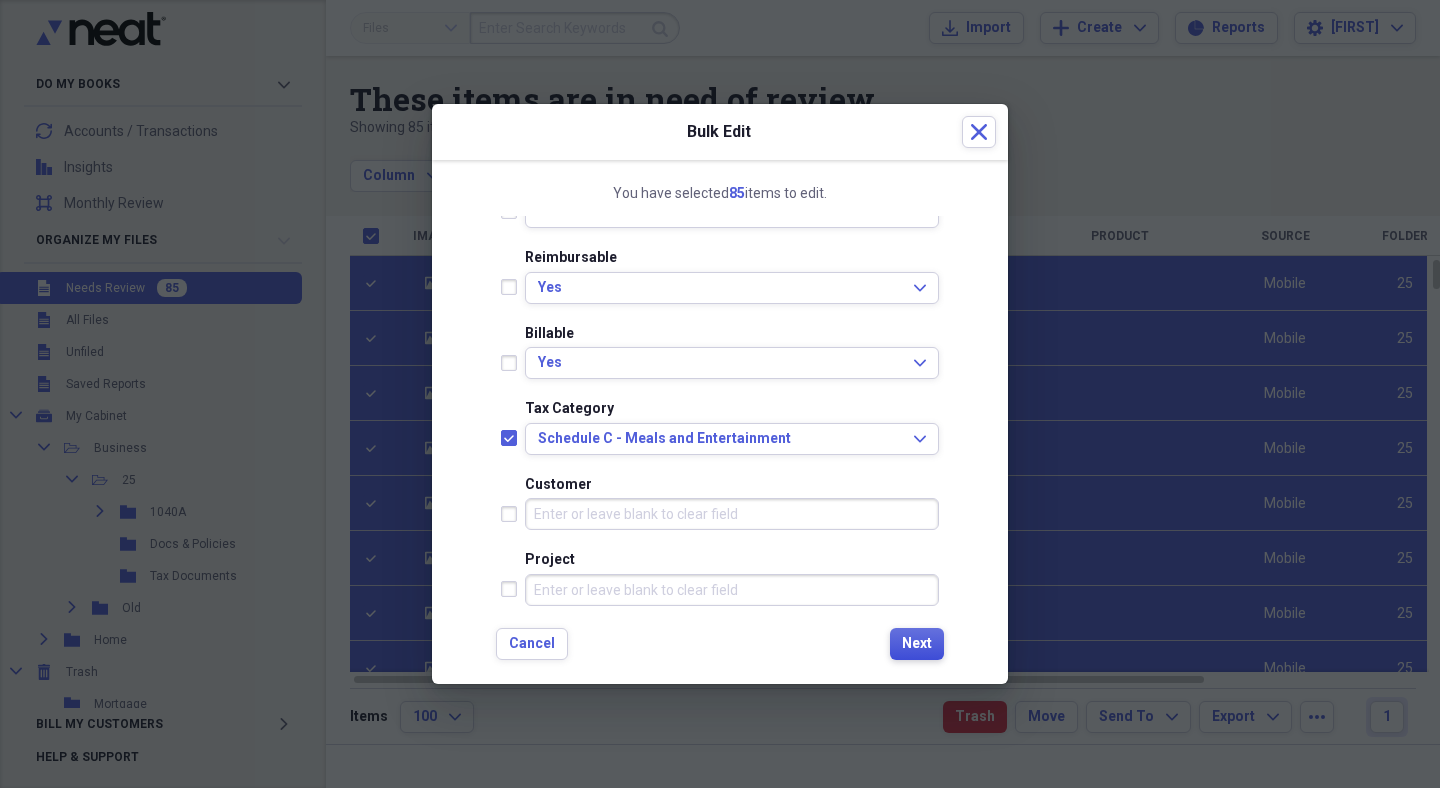 click on "Next" at bounding box center (917, 644) 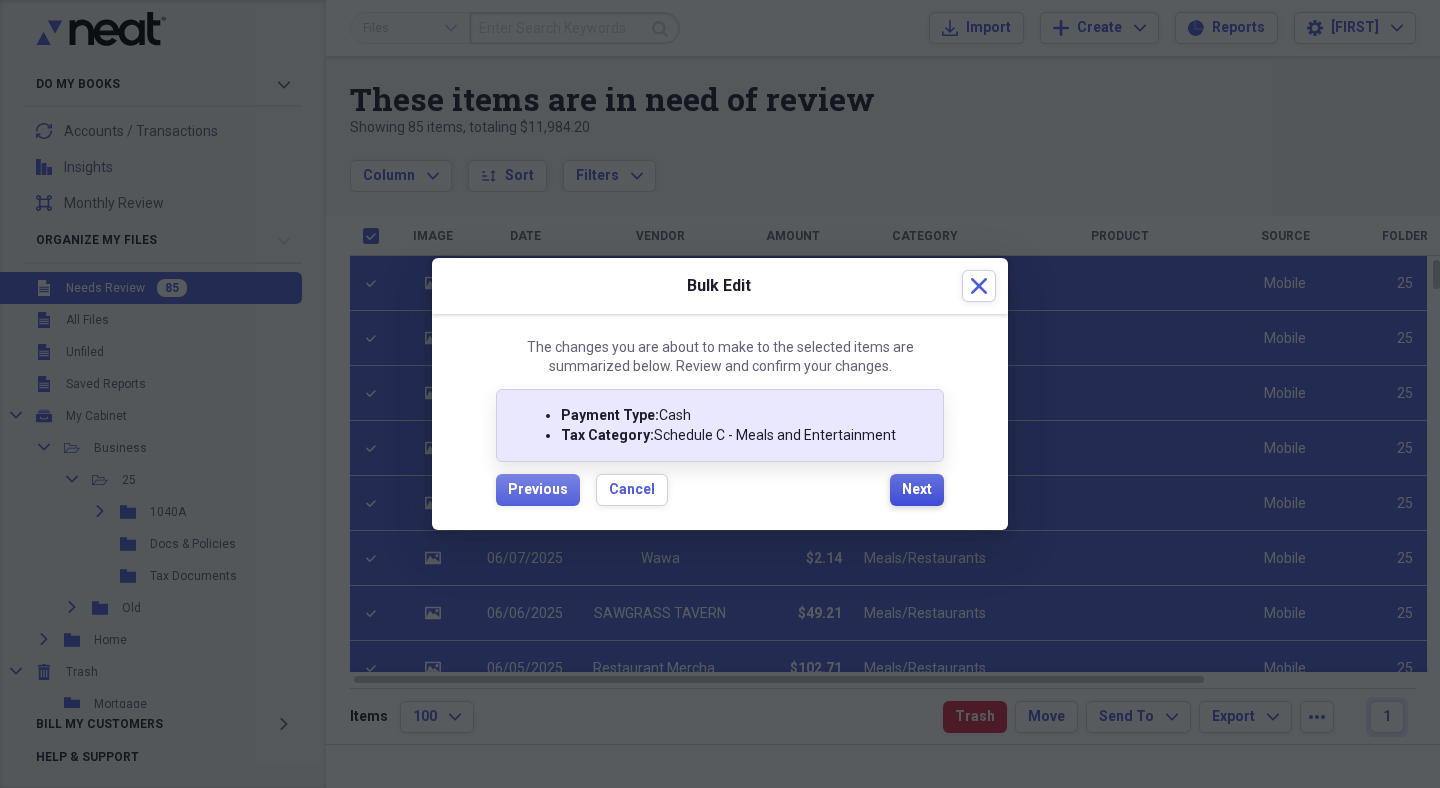 click on "Next" at bounding box center (917, 490) 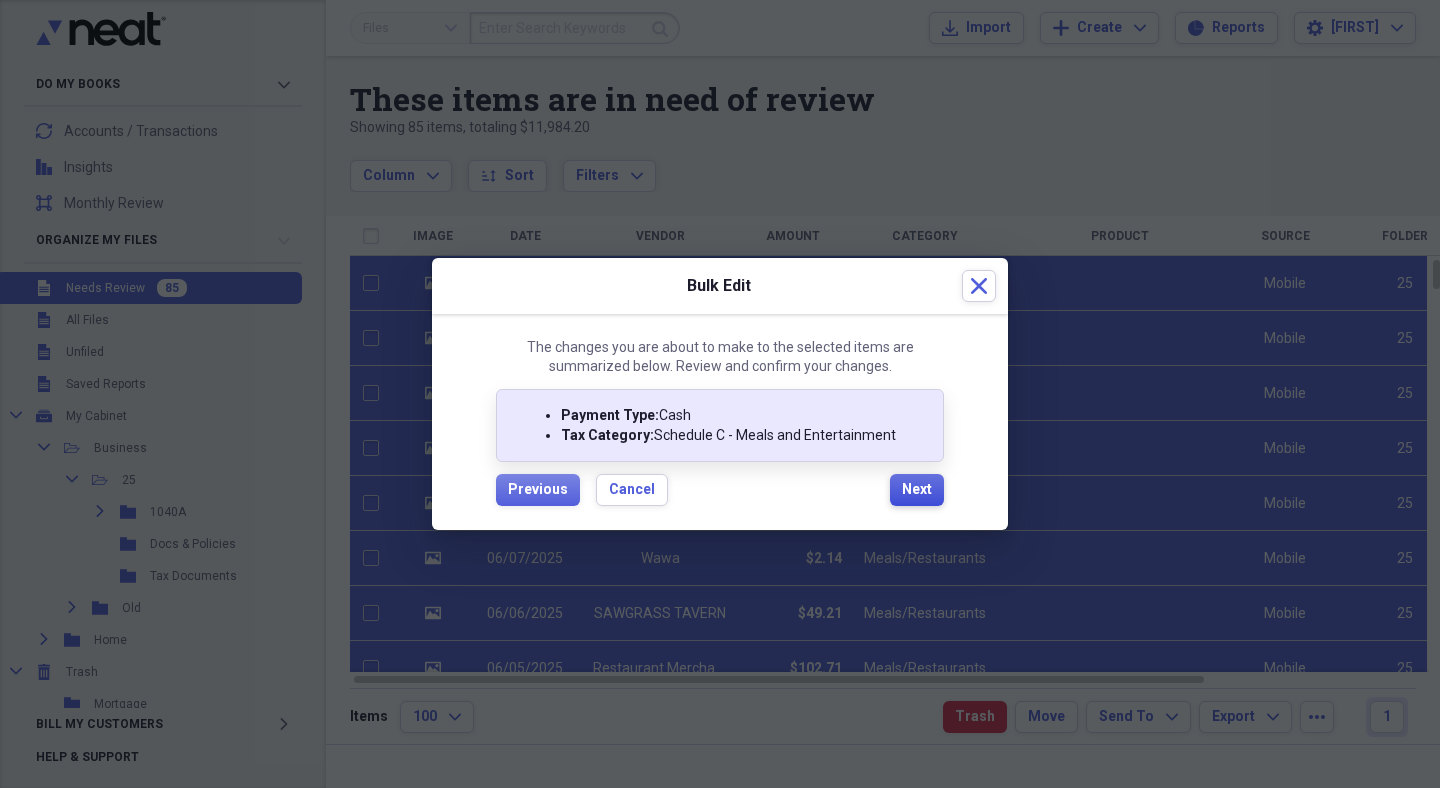 checkbox on "false" 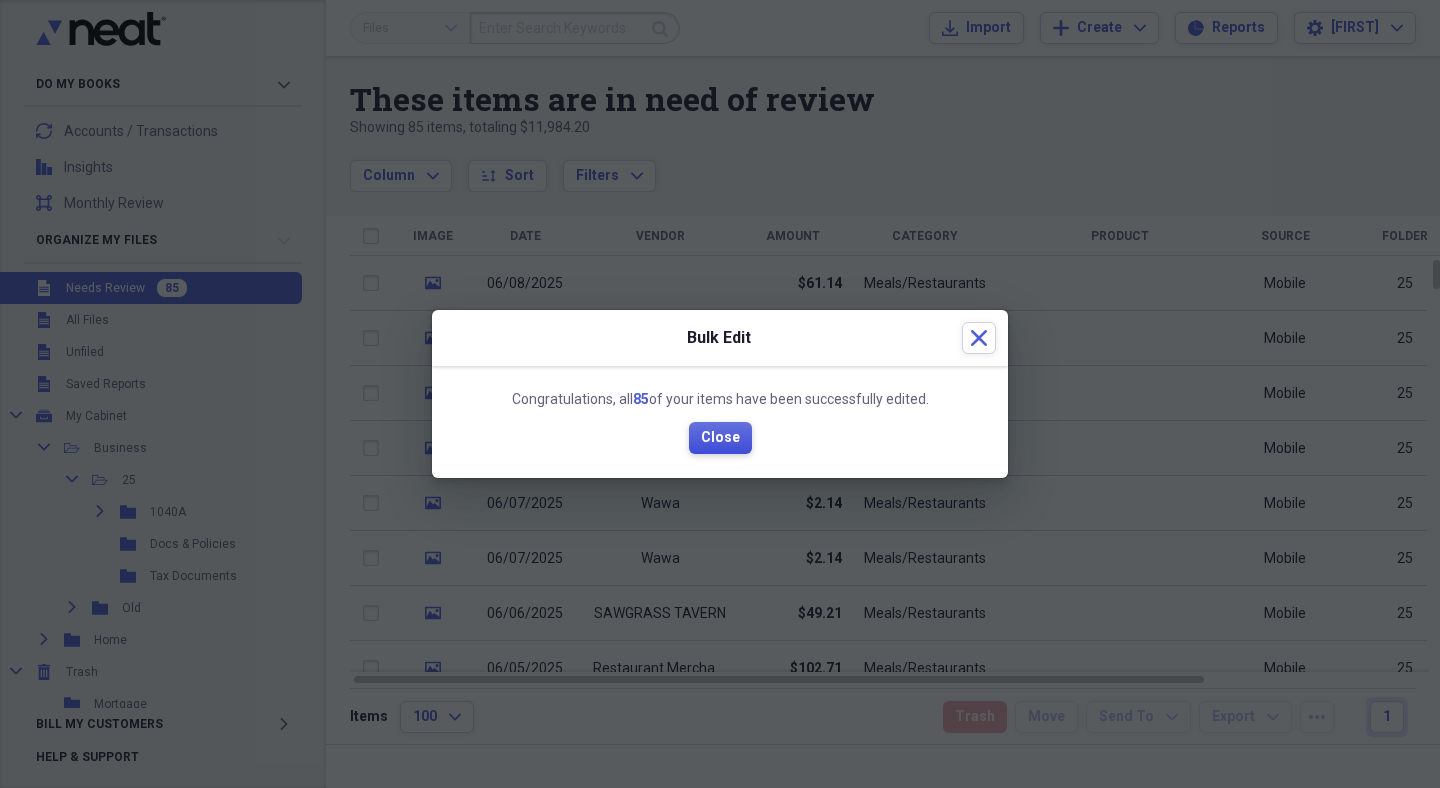 click on "Close" at bounding box center (720, 438) 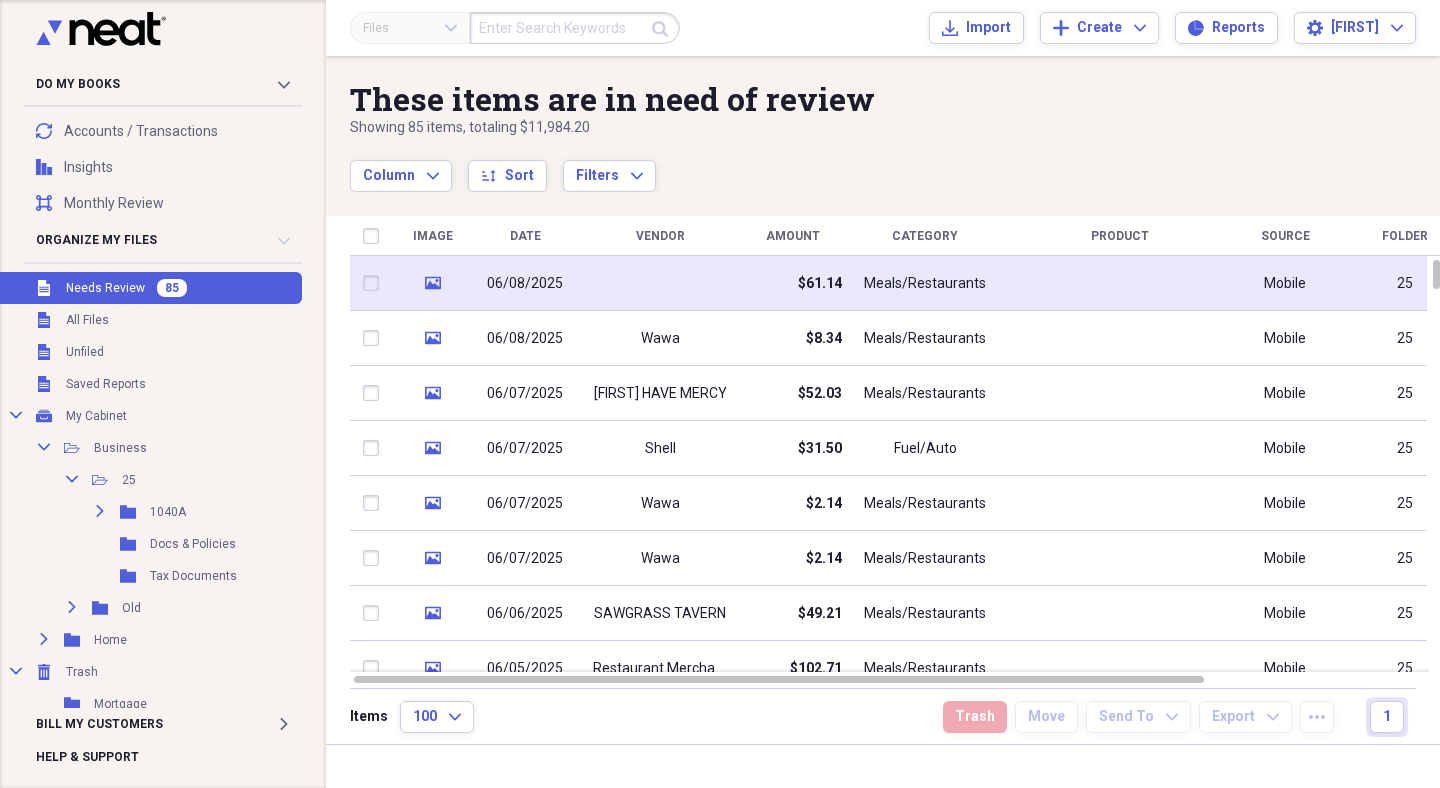 click on "06/08/2025" at bounding box center (525, 284) 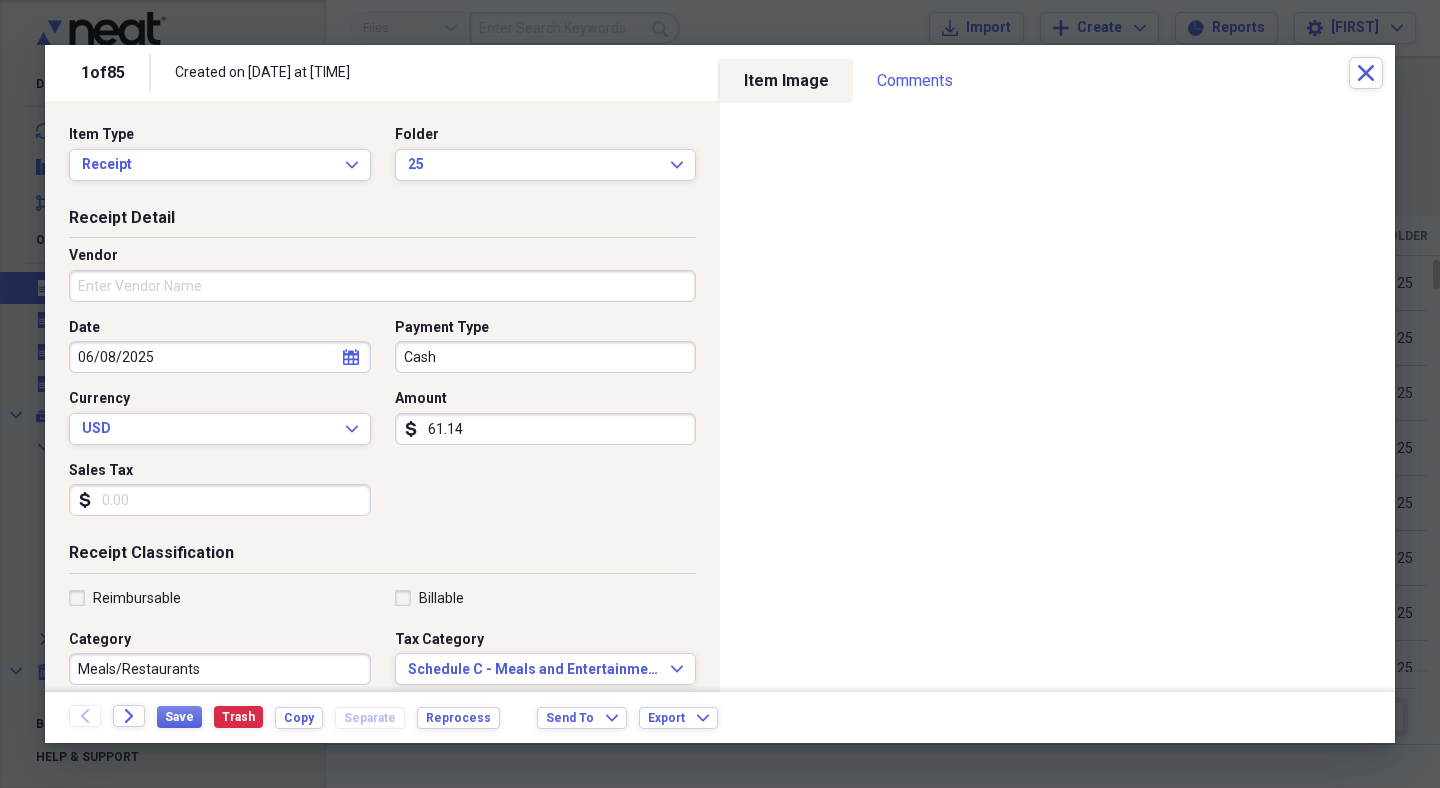 click on "Vendor" at bounding box center [382, 286] 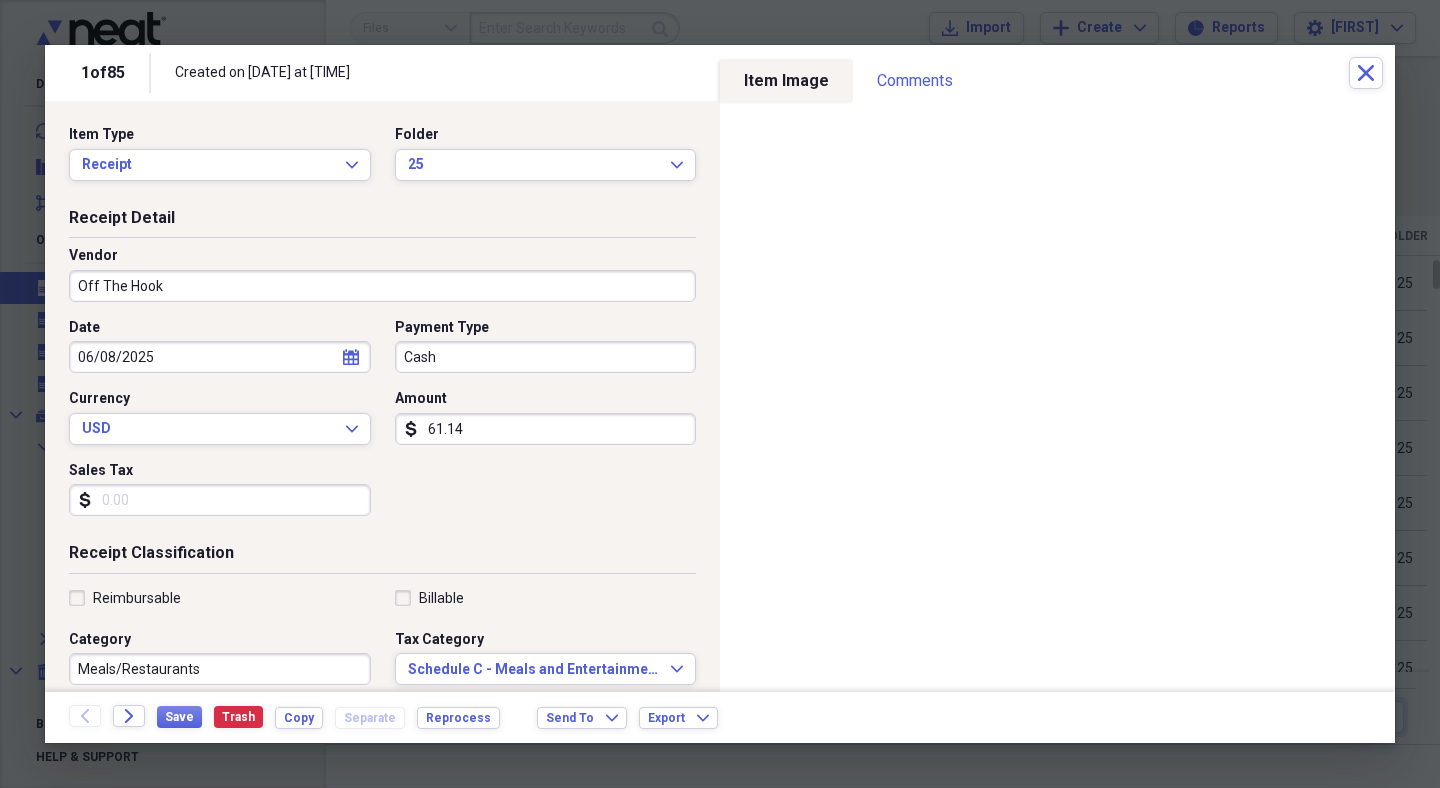 type on "Off The Hook" 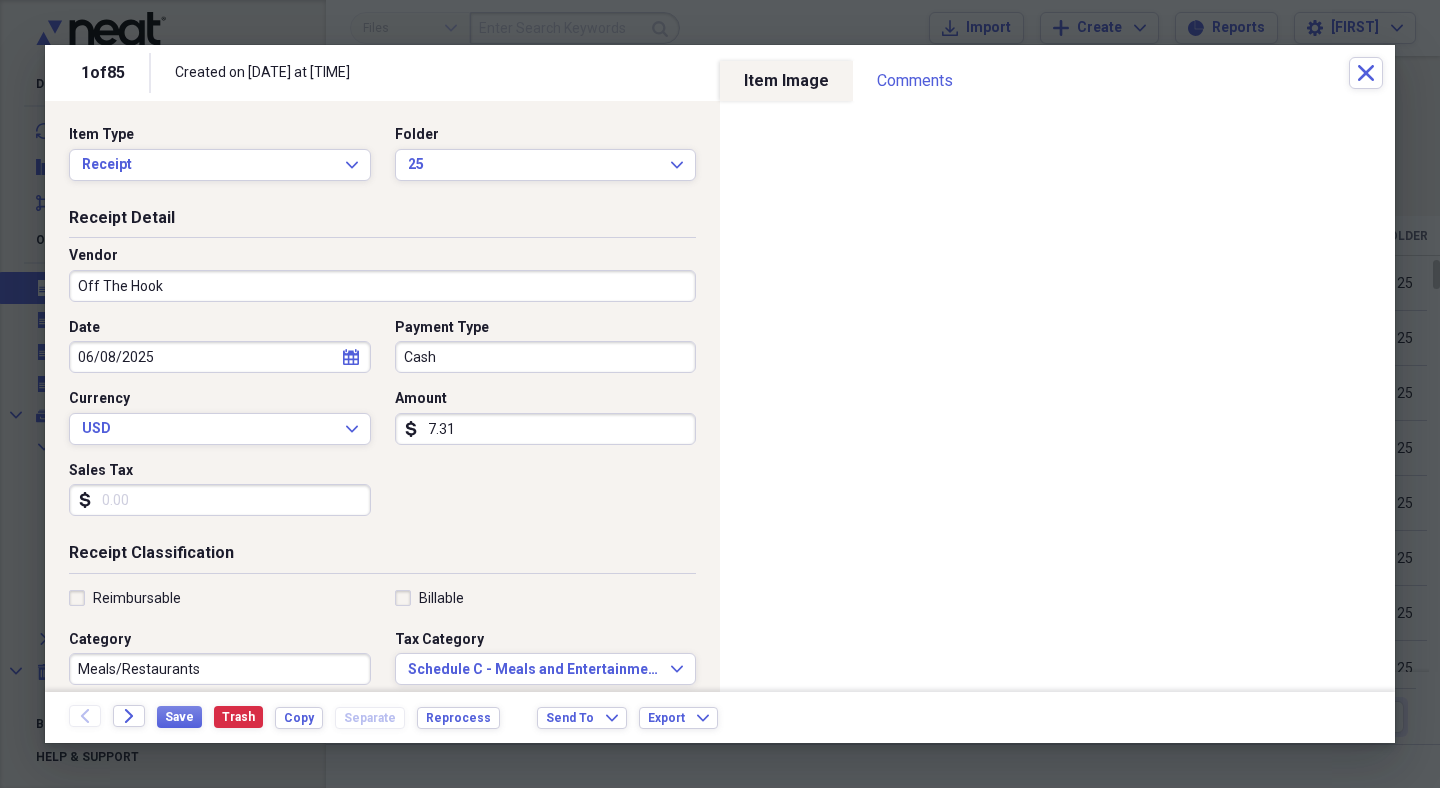type on "73.14" 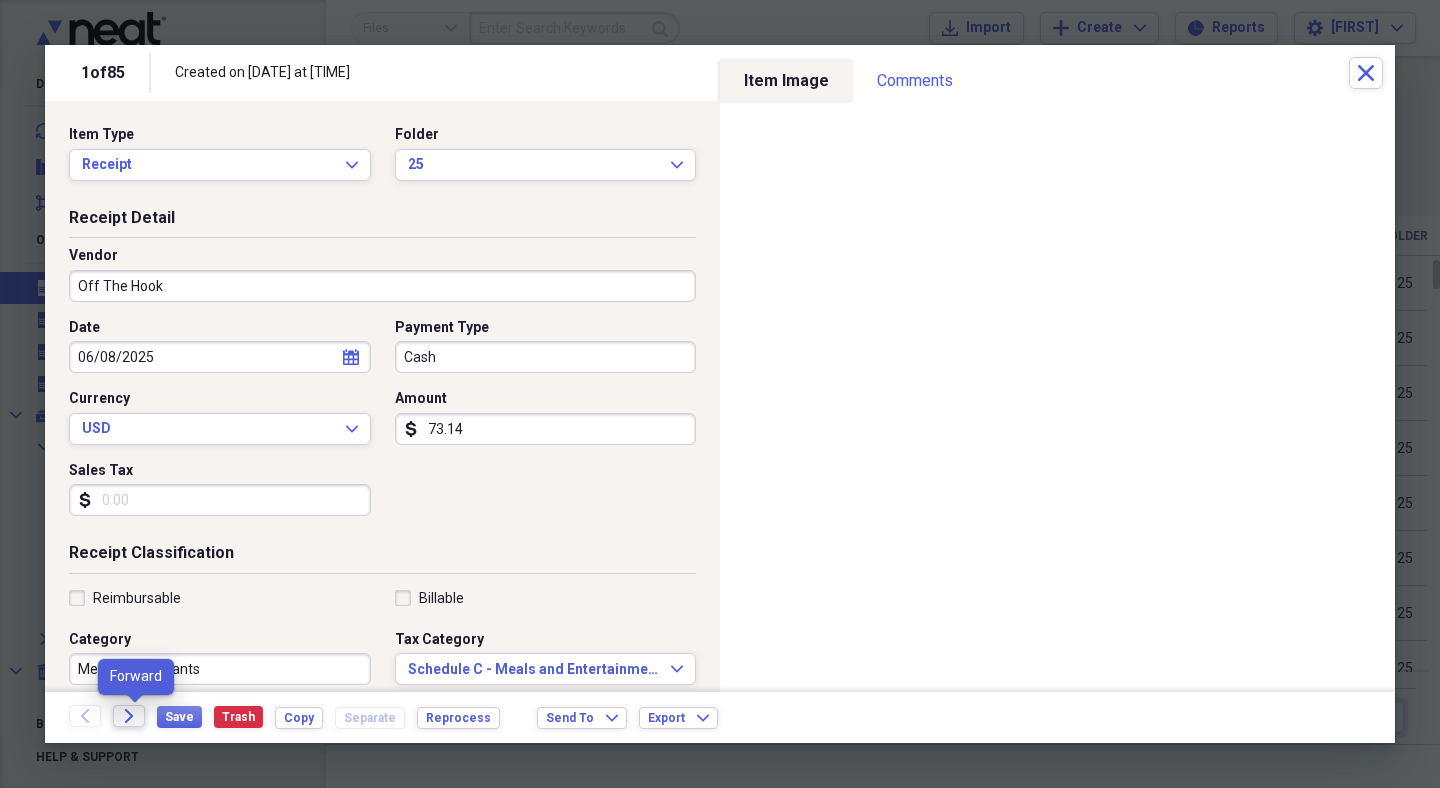 click on "Forward" 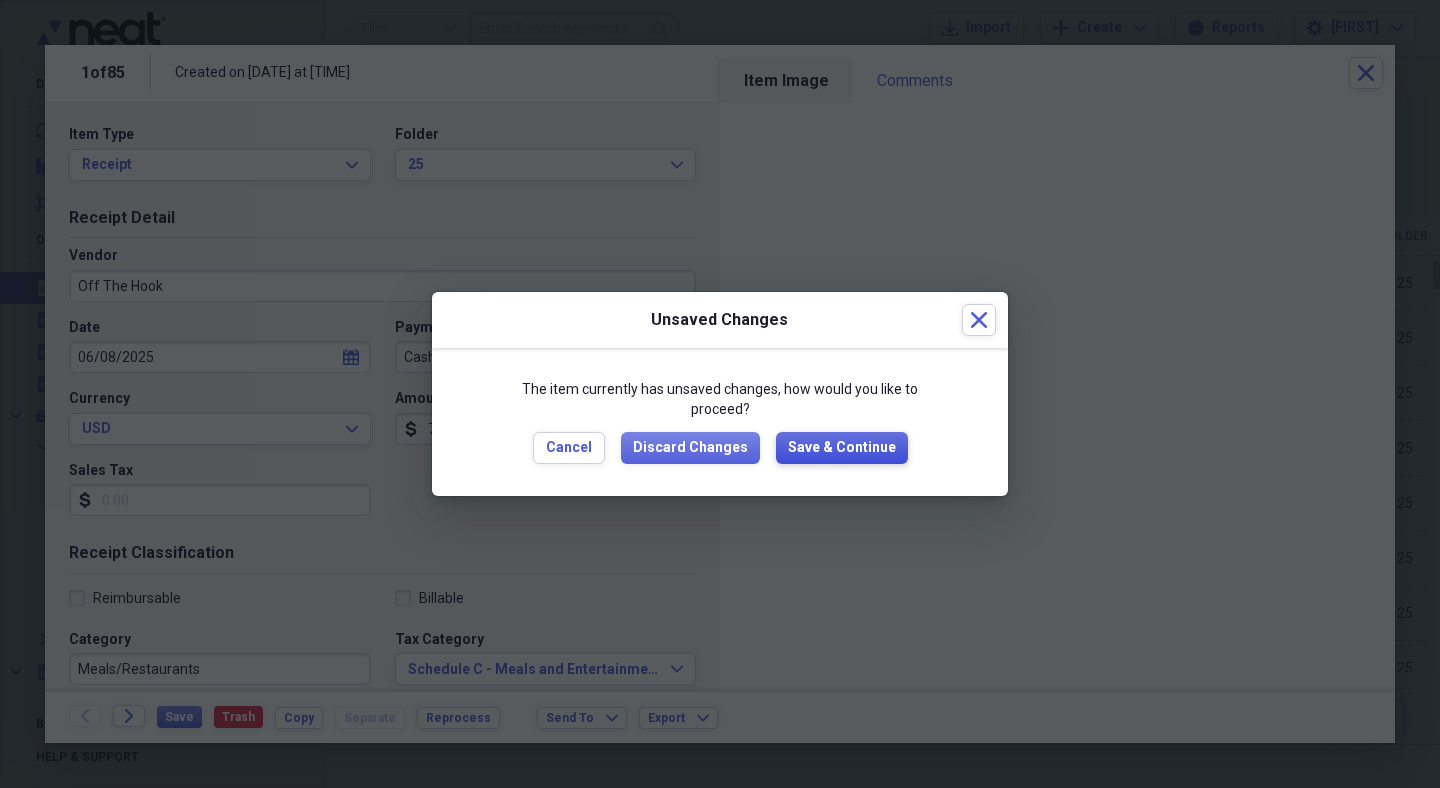 click on "Save & Continue" at bounding box center (842, 448) 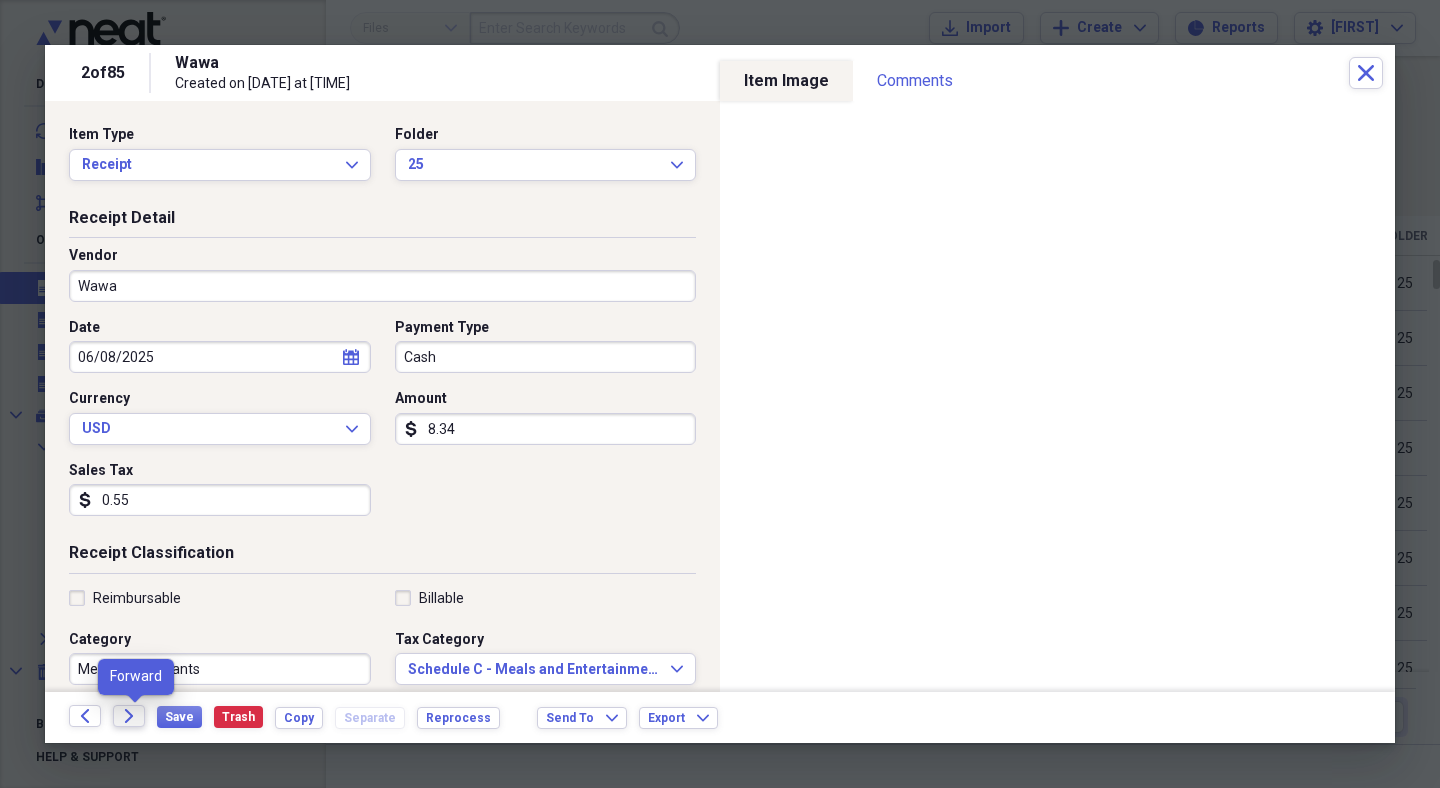 click on "Forward" at bounding box center (129, 716) 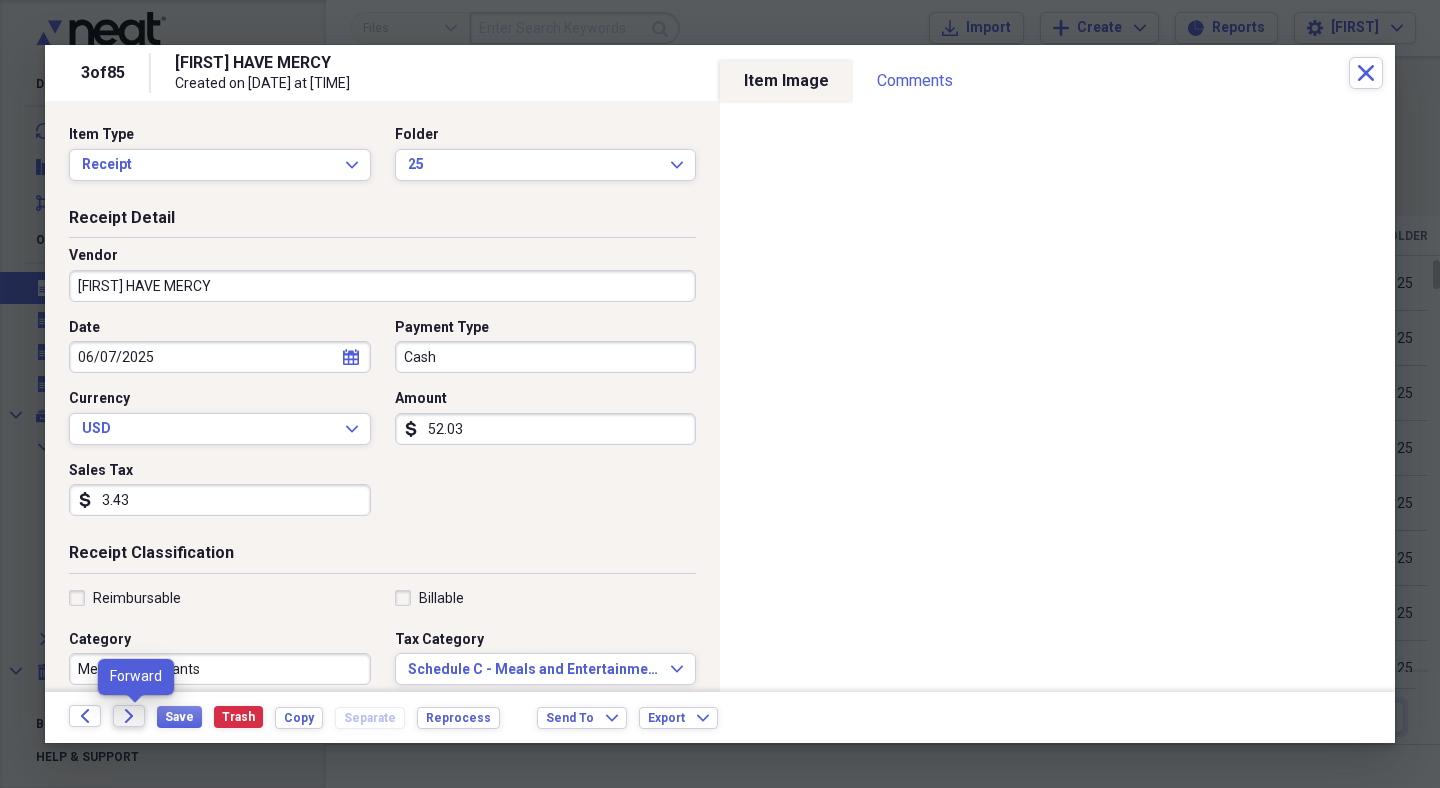 click on "Forward" 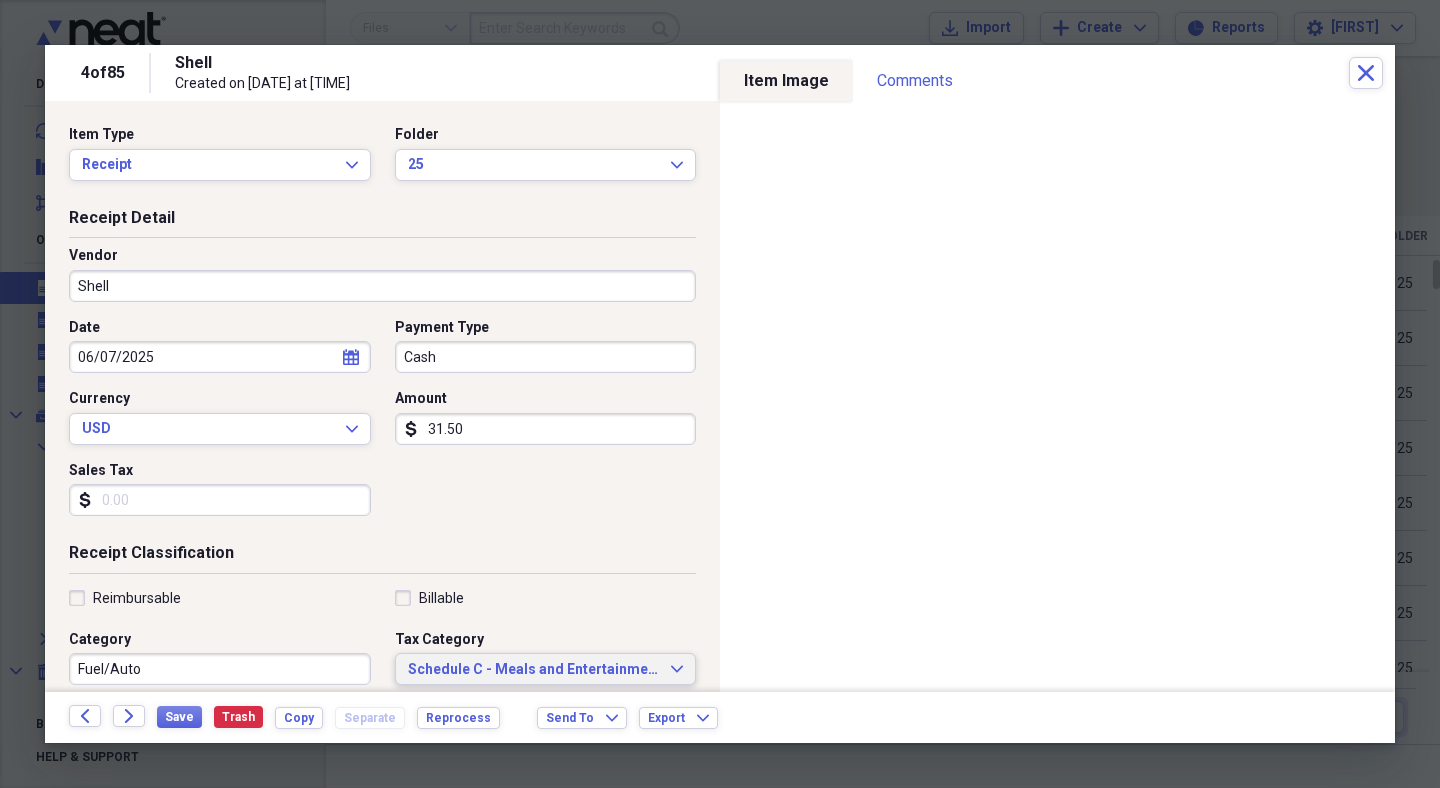 click on "Schedule C - Meals and Entertainment" at bounding box center (534, 670) 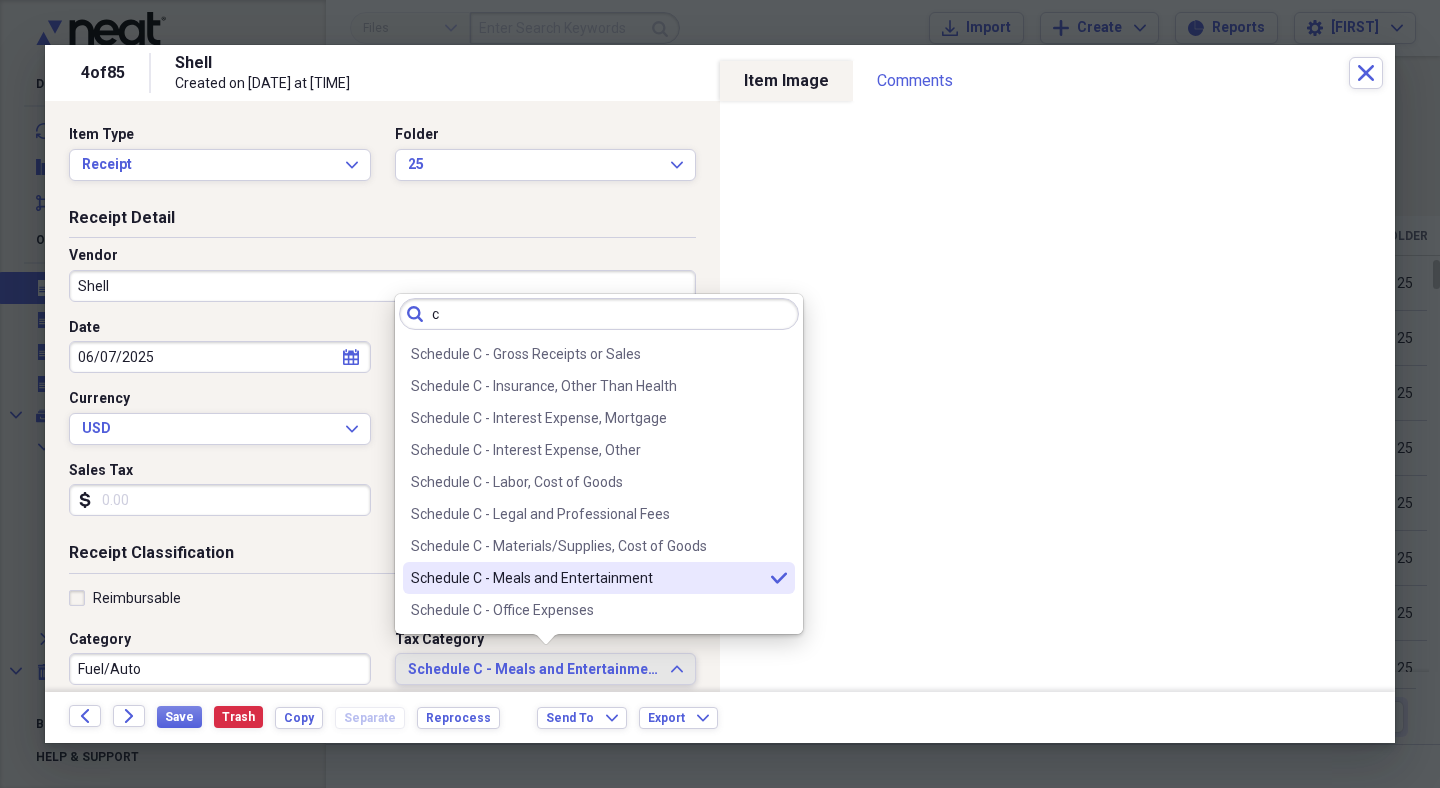 scroll, scrollTop: 0, scrollLeft: 0, axis: both 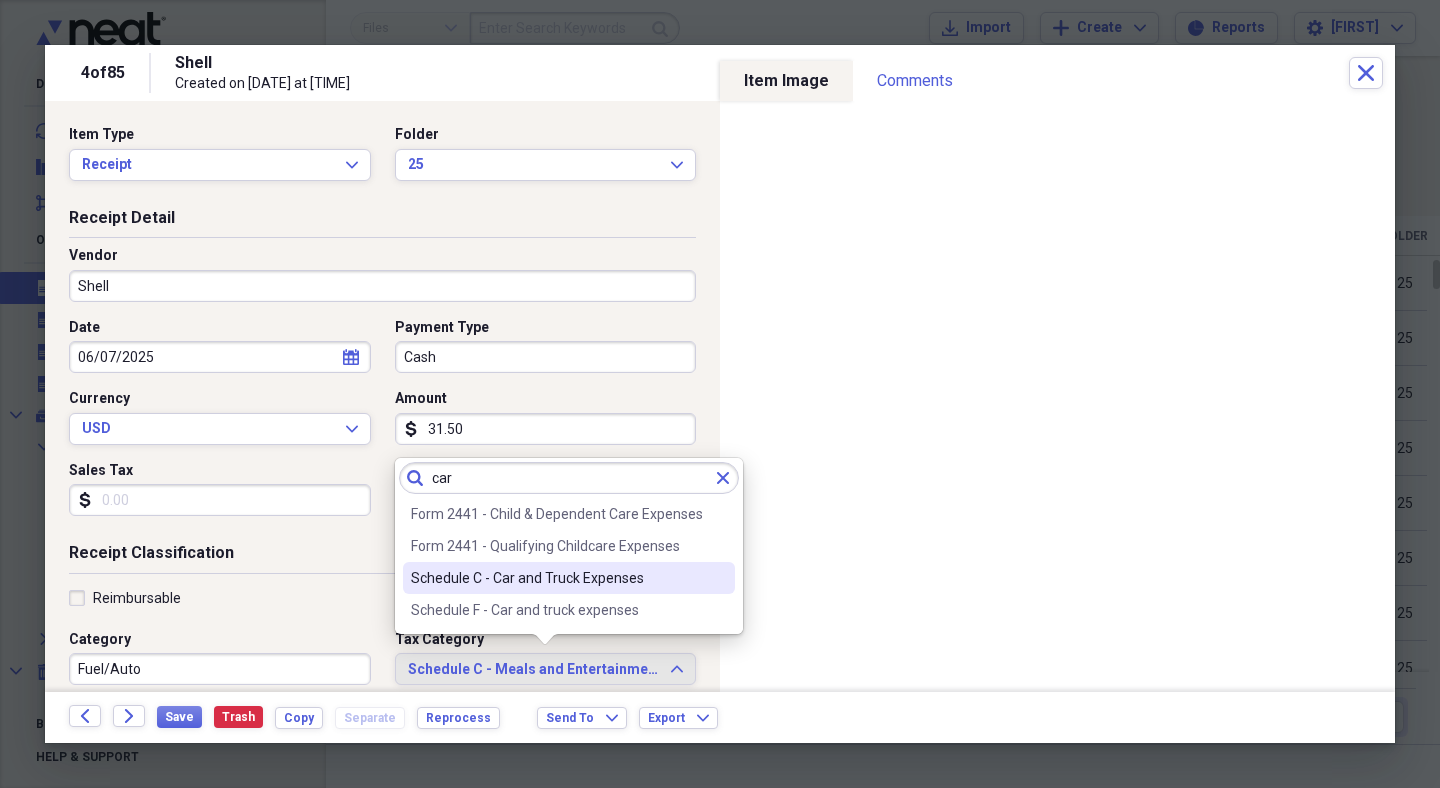 type on "car" 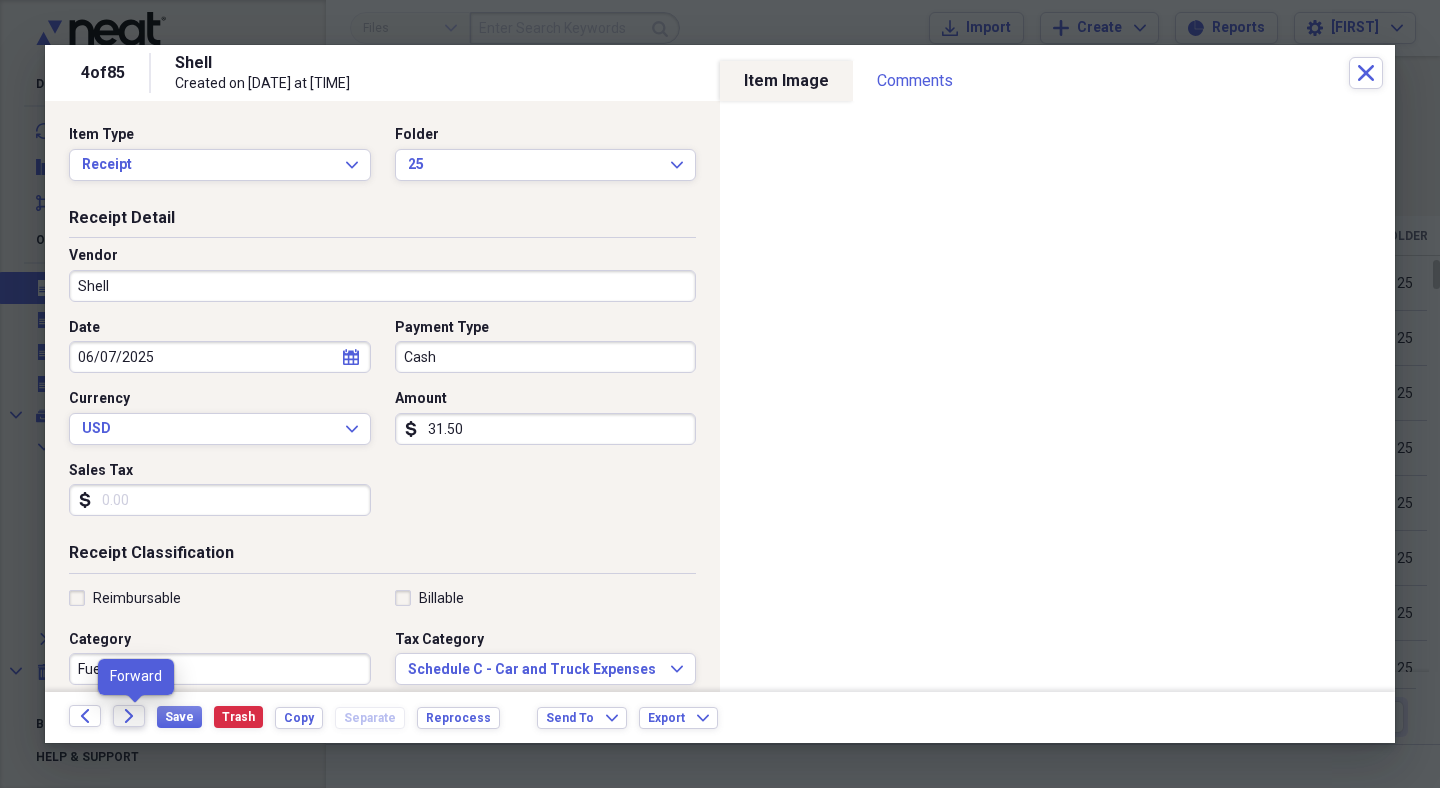 click on "Forward" 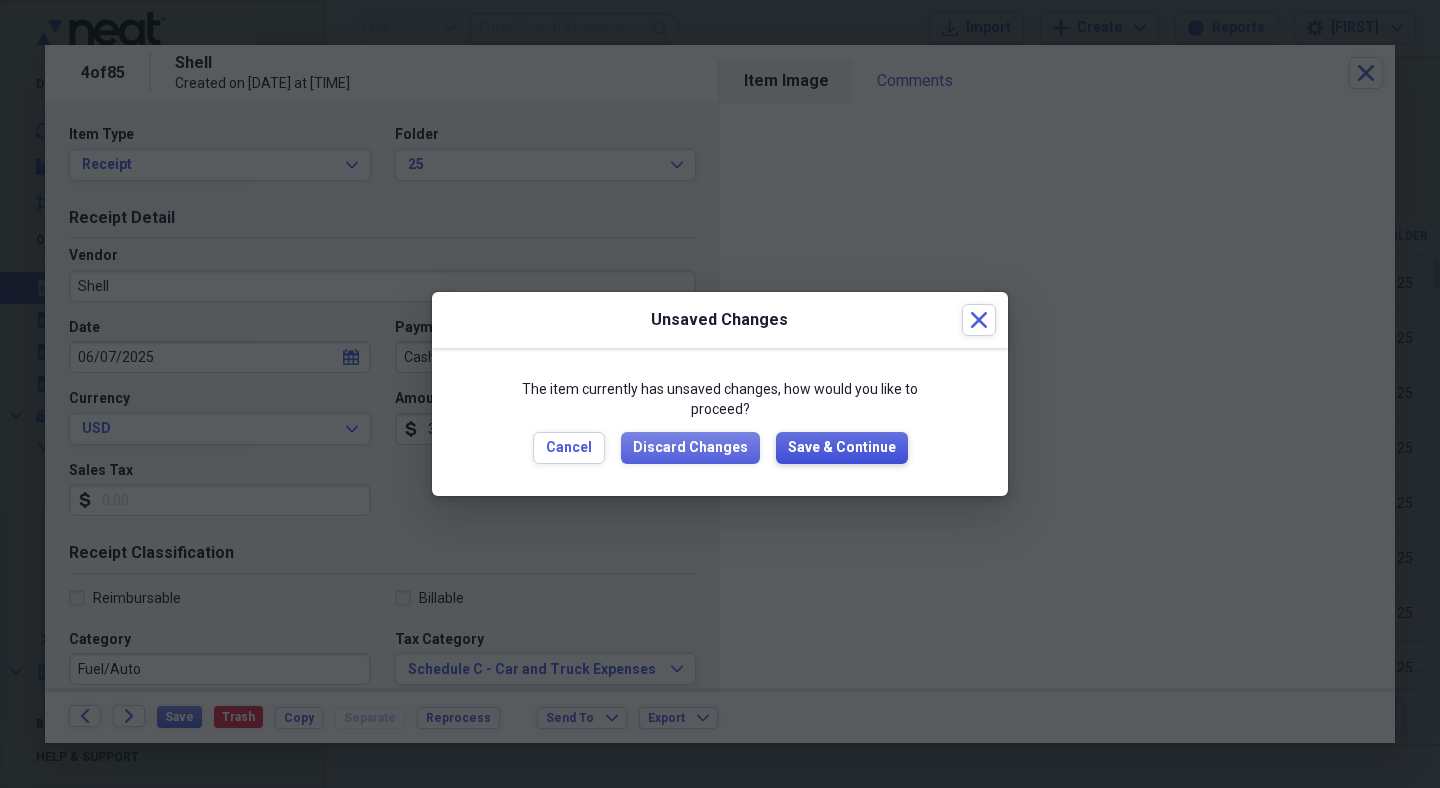 click on "Save & Continue" at bounding box center [842, 448] 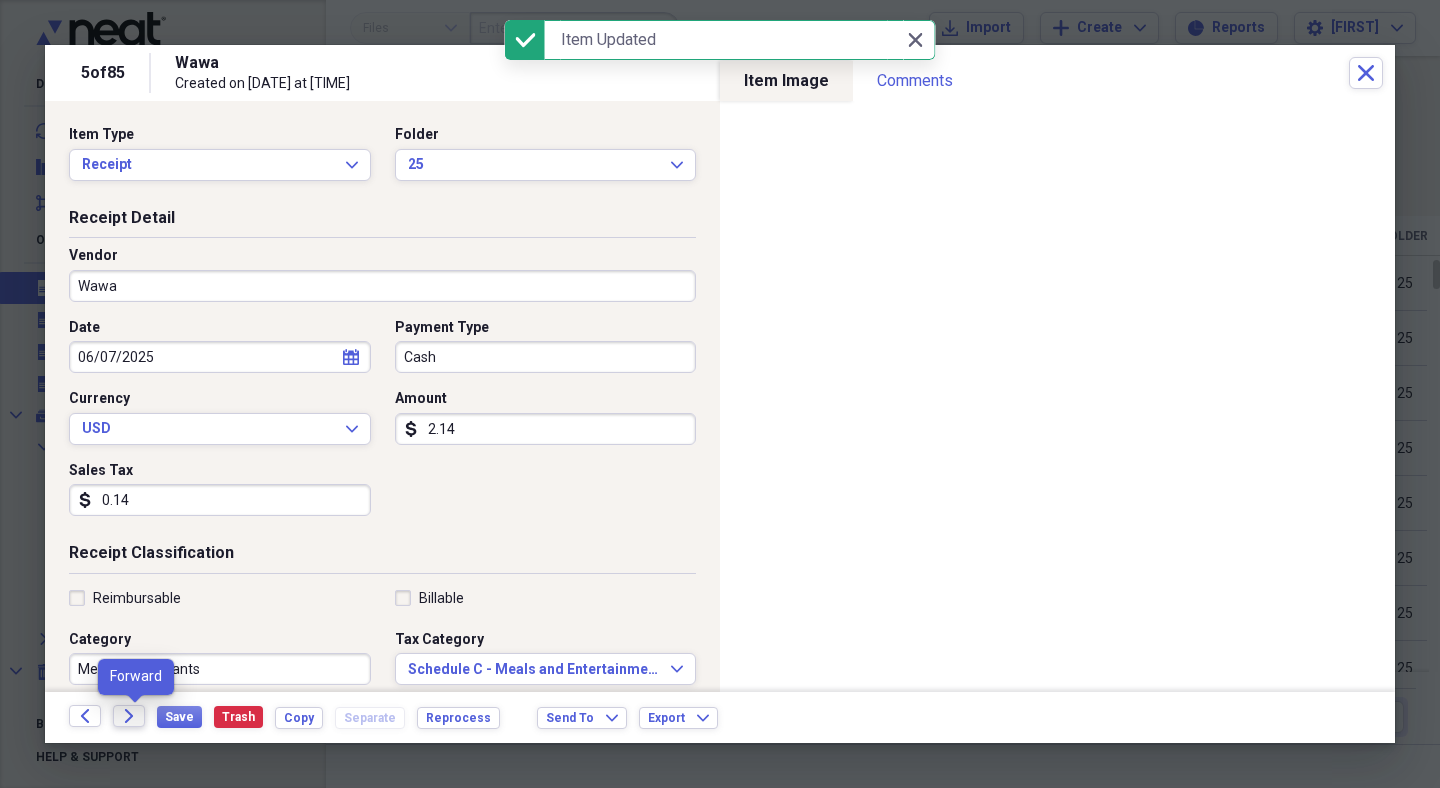 click on "Forward" 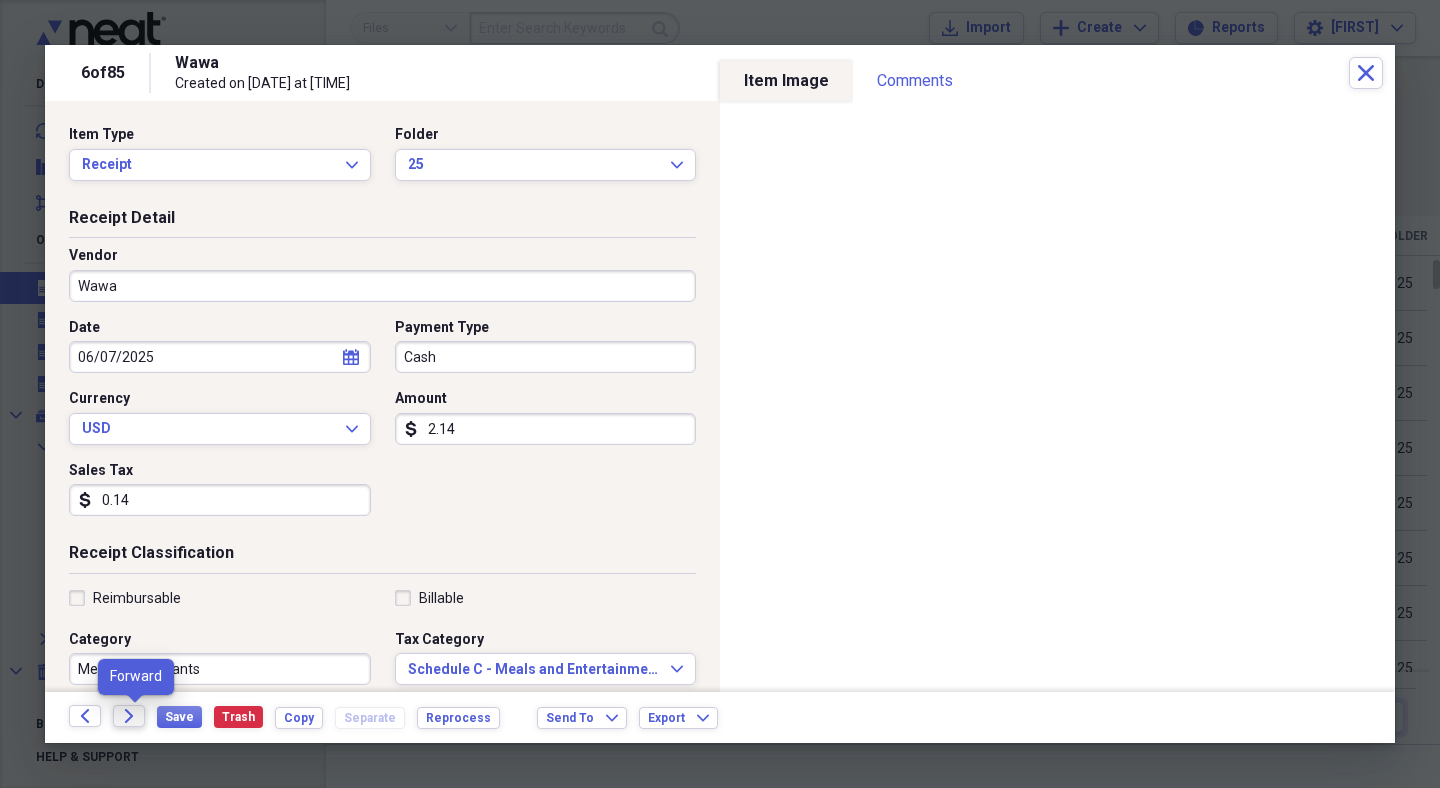 click on "Forward" 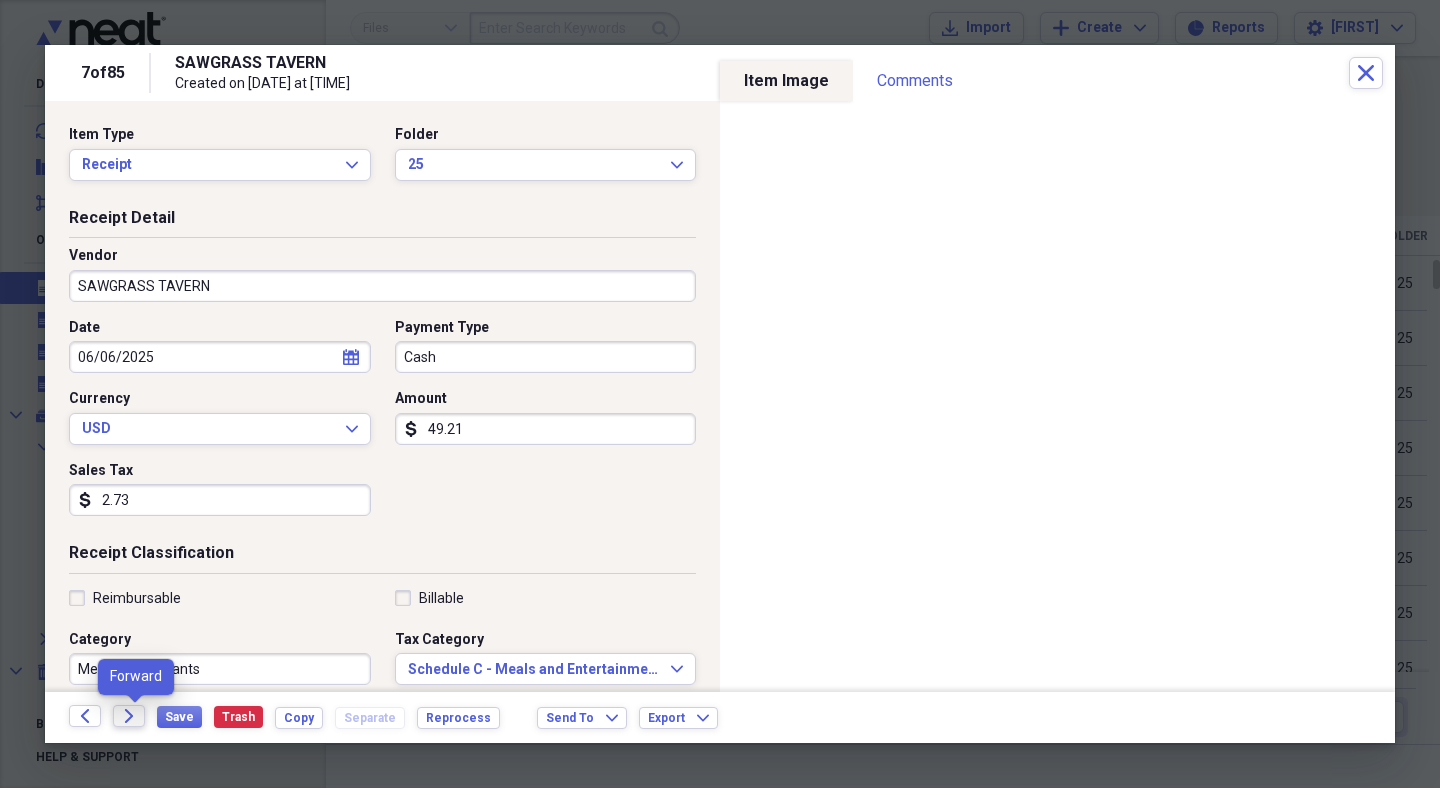 click on "Forward" at bounding box center (129, 716) 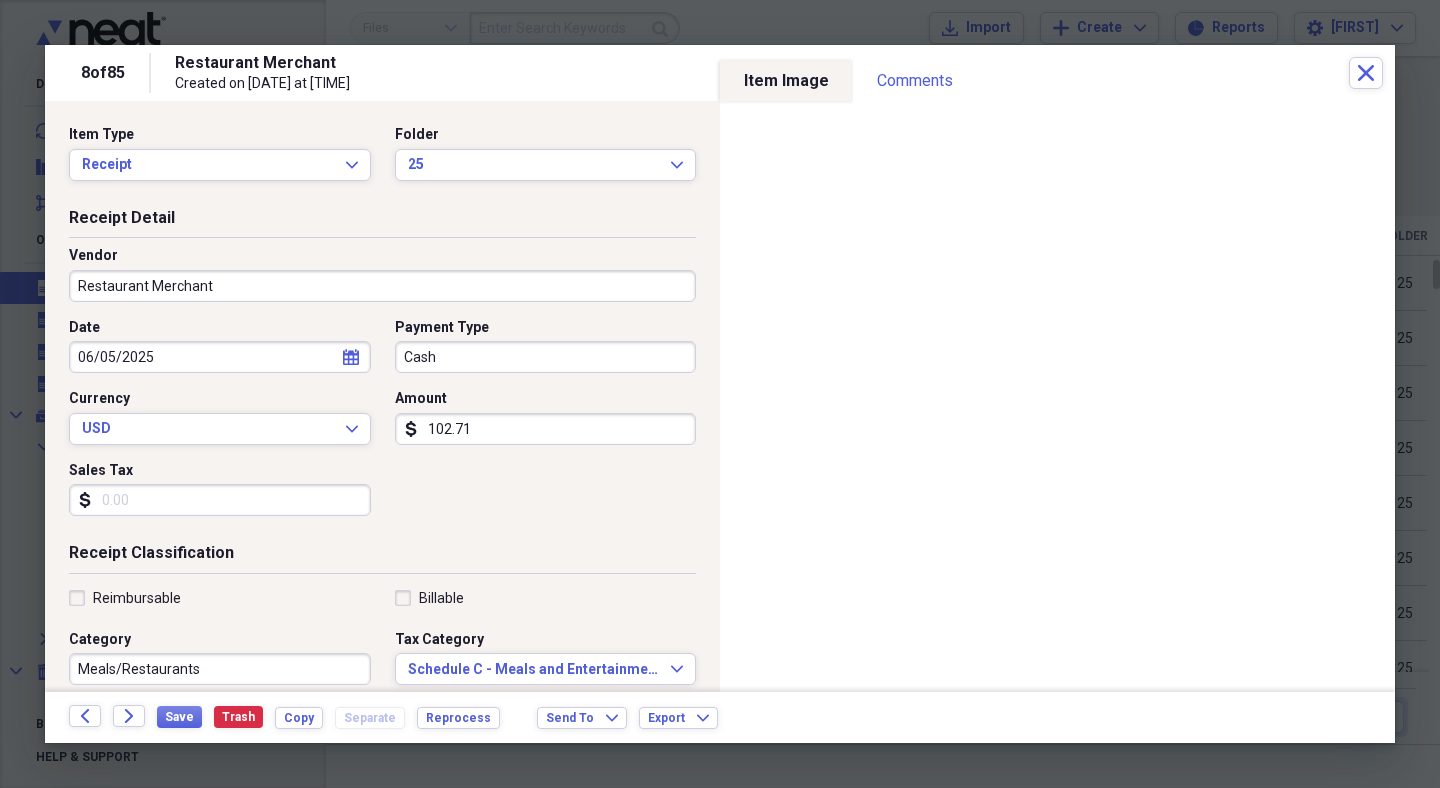 click on "Restaurant Merchant" at bounding box center (382, 286) 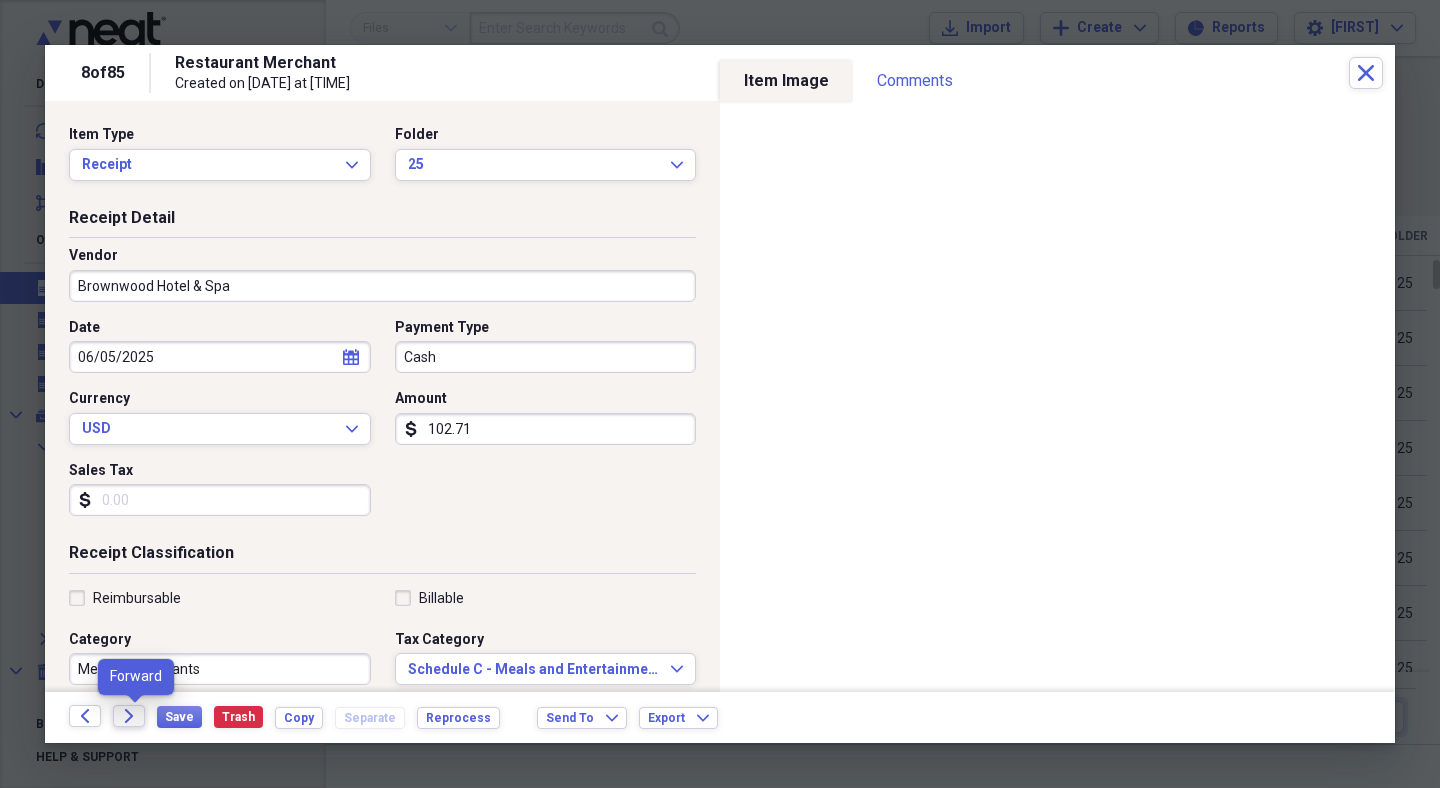 type on "Brownwood Hotel & Spa" 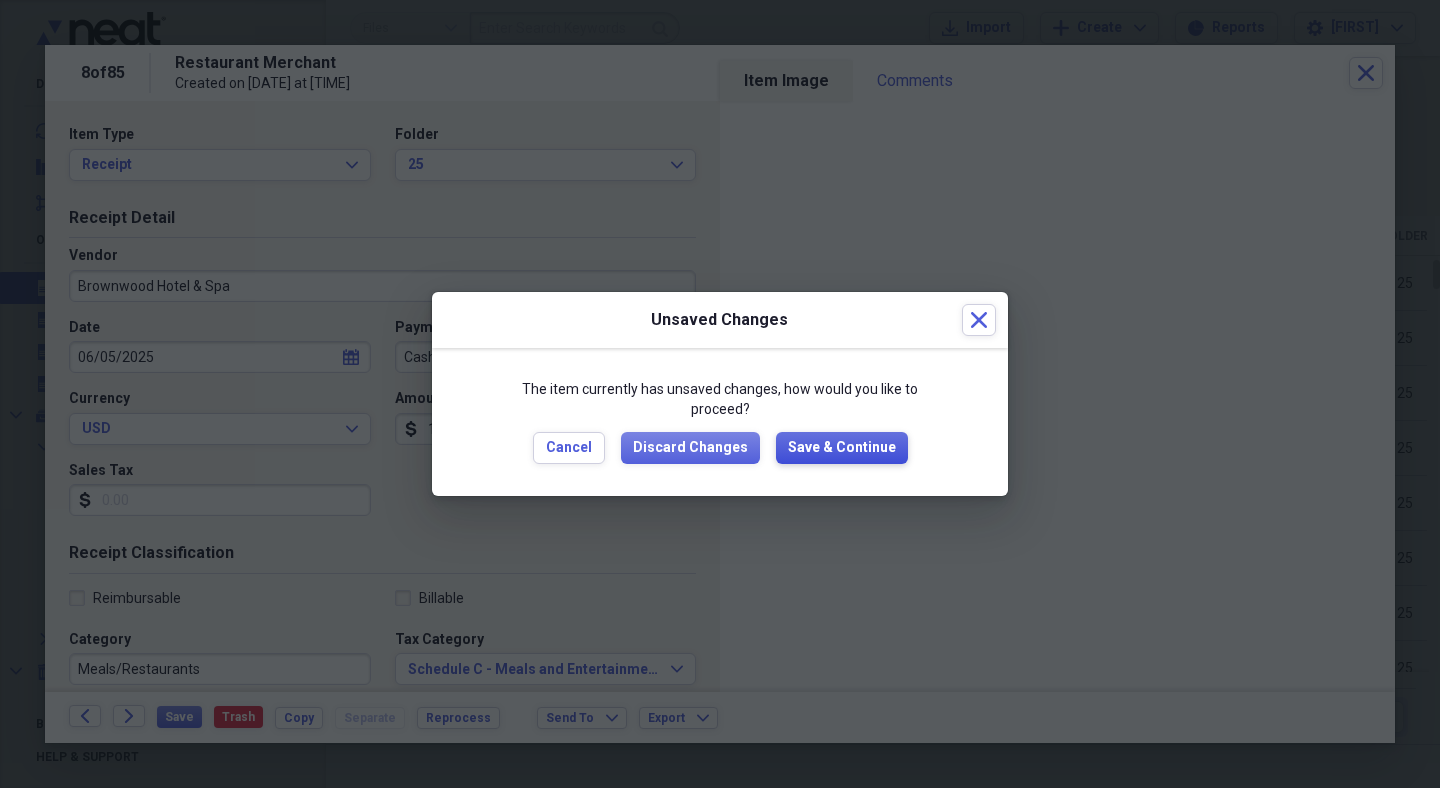 click on "Save & Continue" at bounding box center [842, 448] 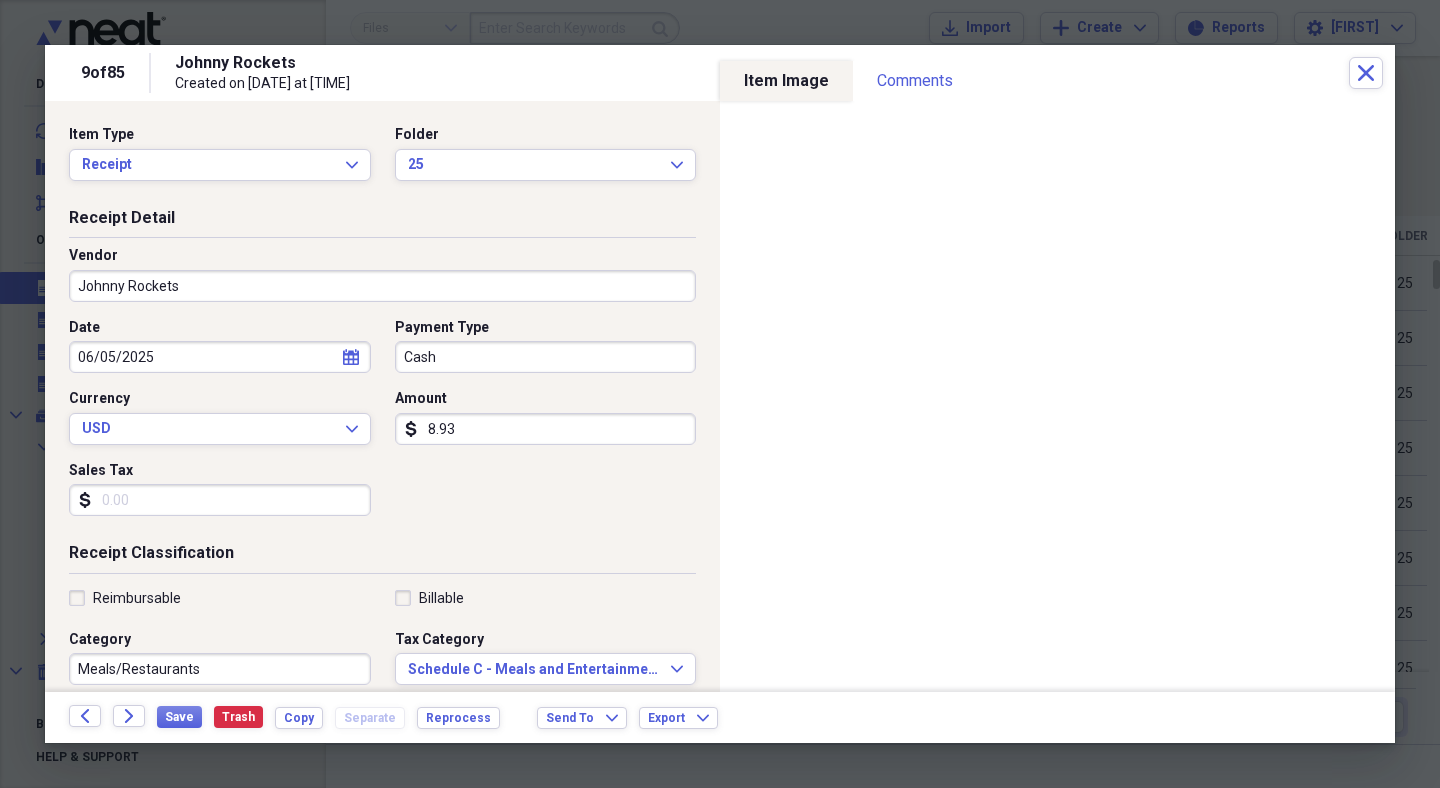 click on "8.93" at bounding box center (546, 429) 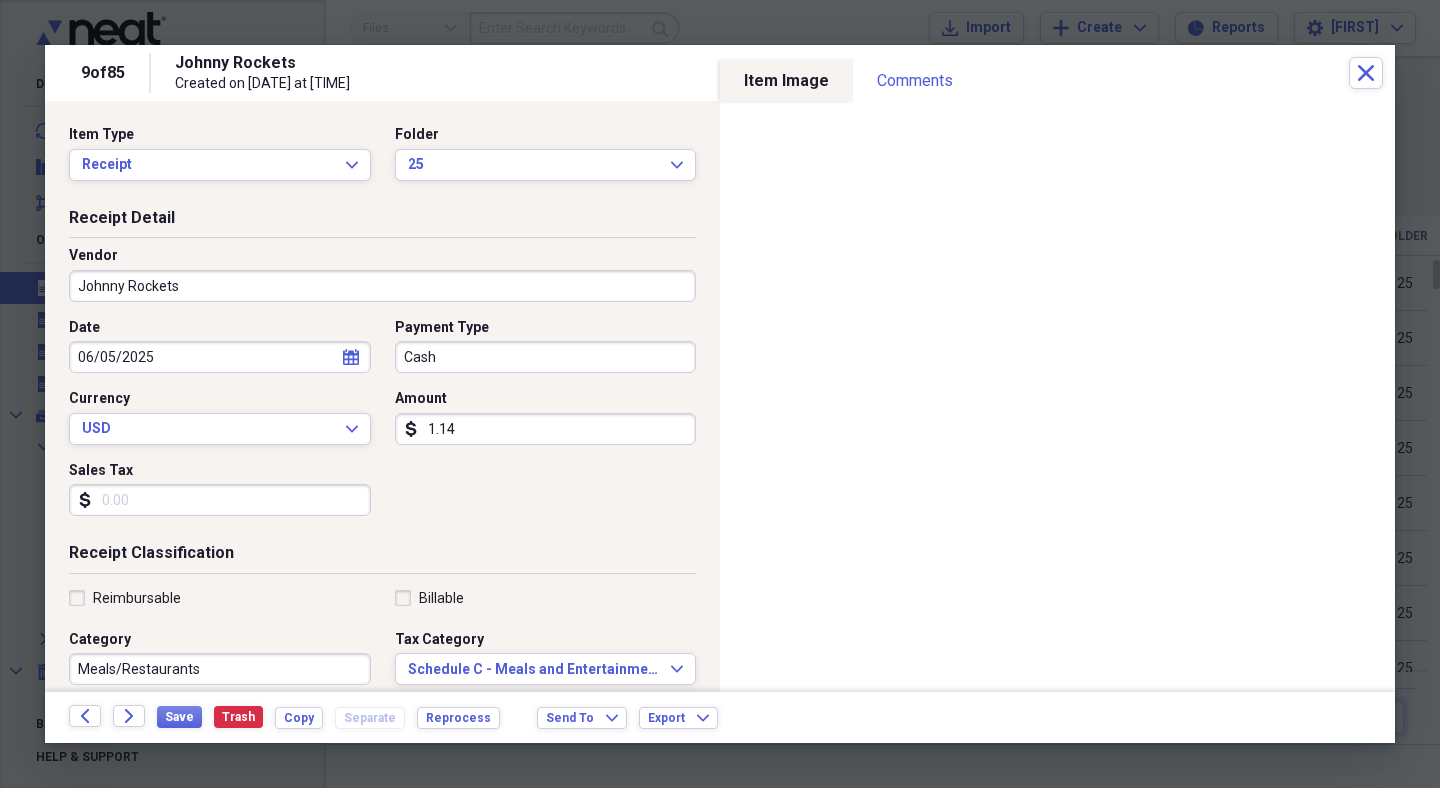 type on "11.43" 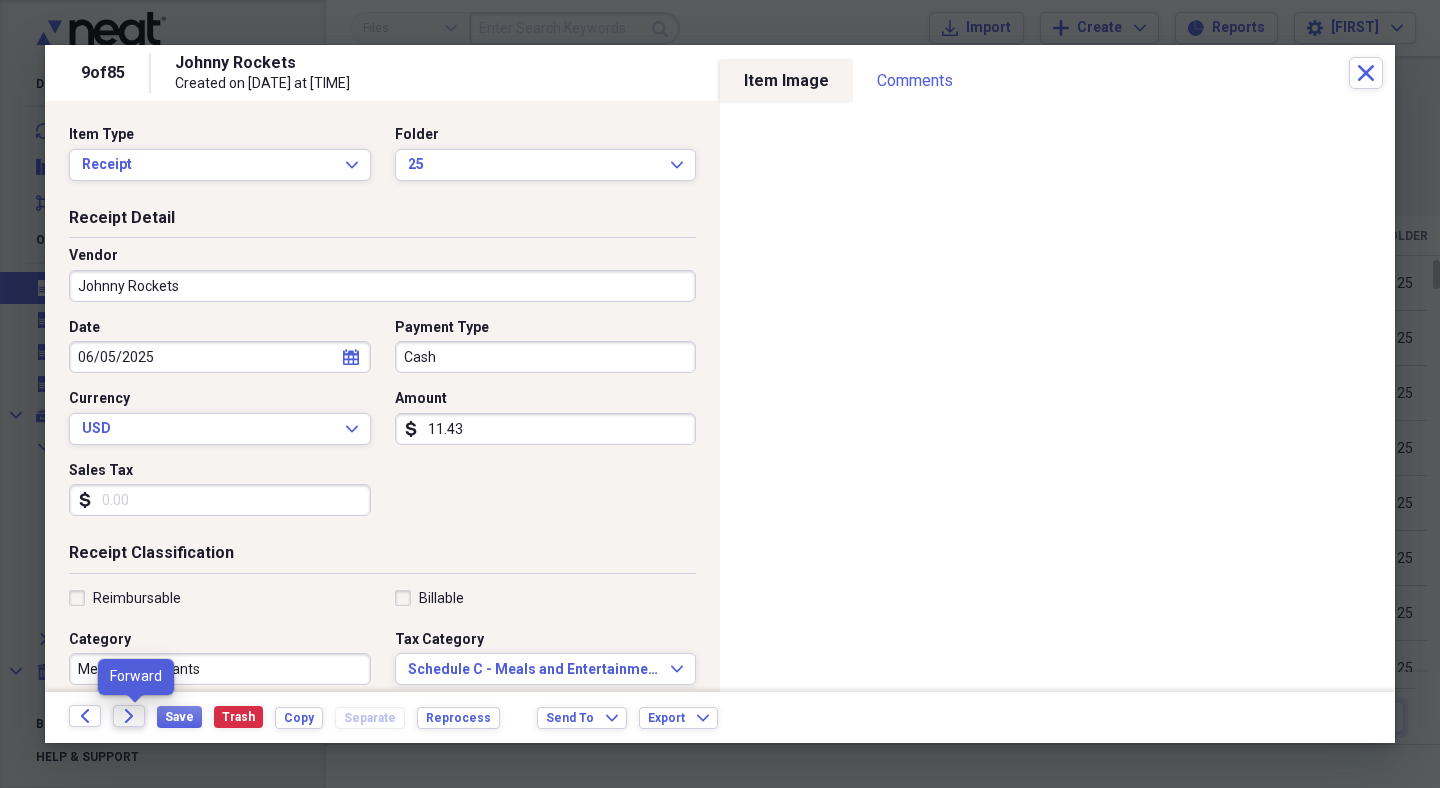 click on "Forward" 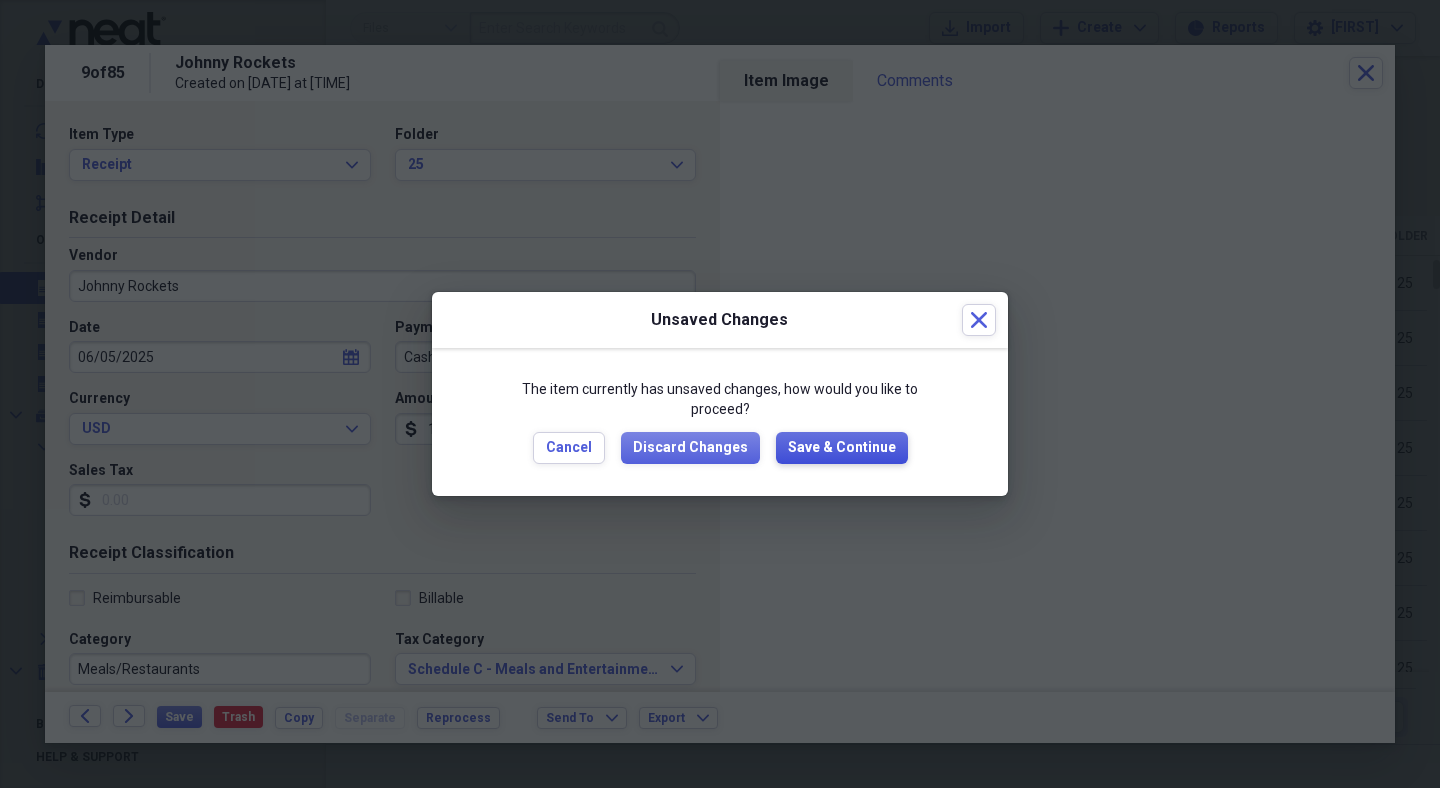 click on "Save & Continue" at bounding box center [842, 448] 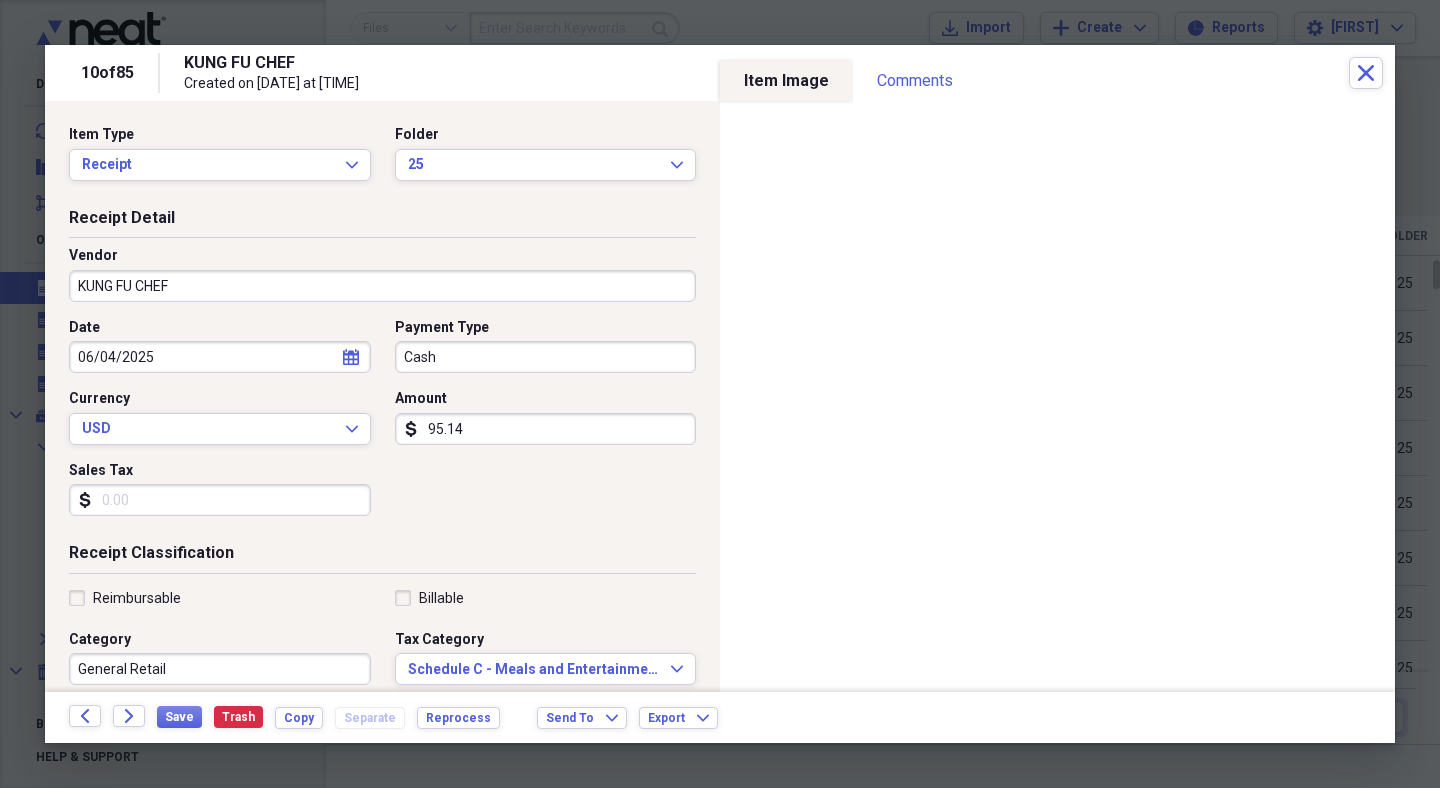 click on "General Retail" at bounding box center [220, 669] 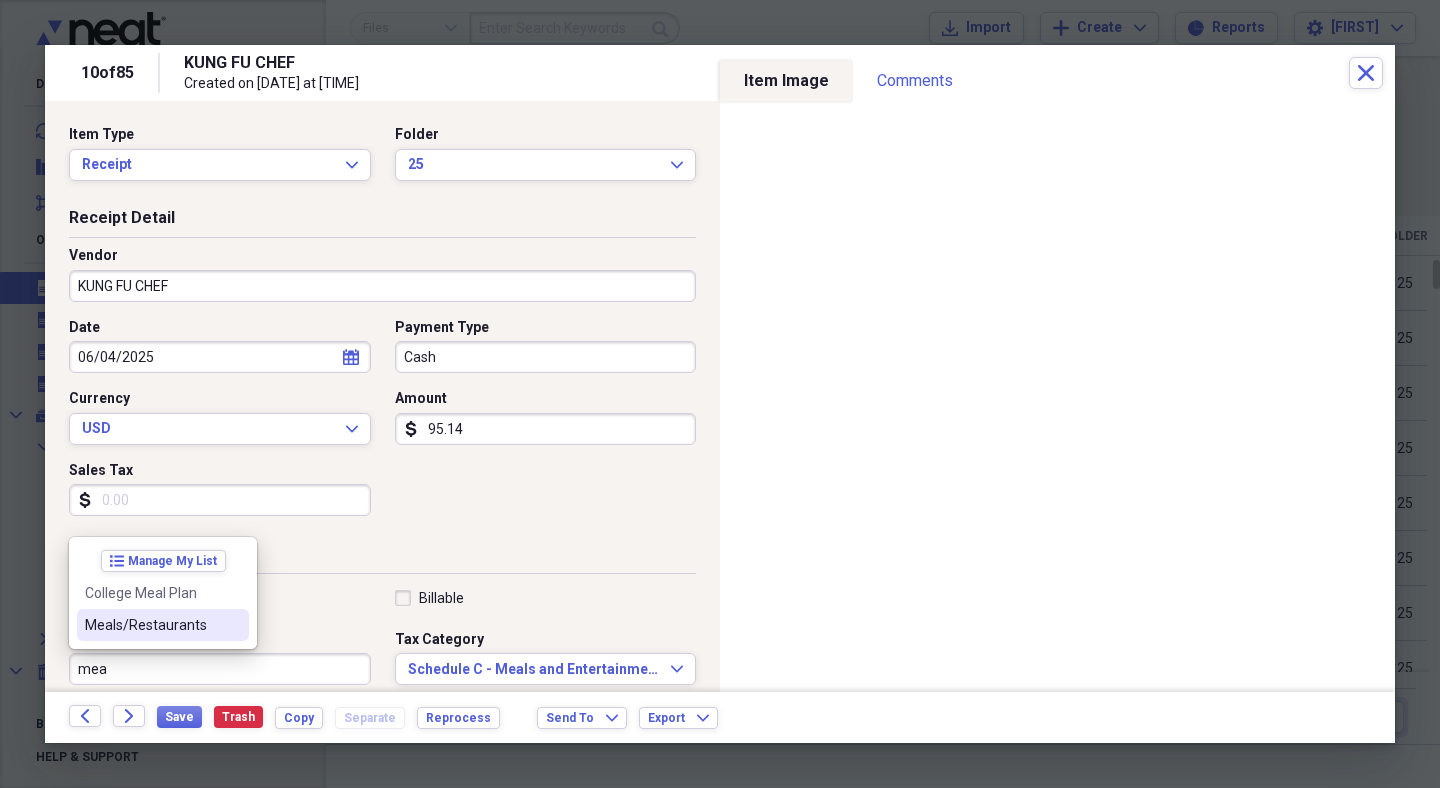 click on "Meals/Restaurants" at bounding box center (151, 625) 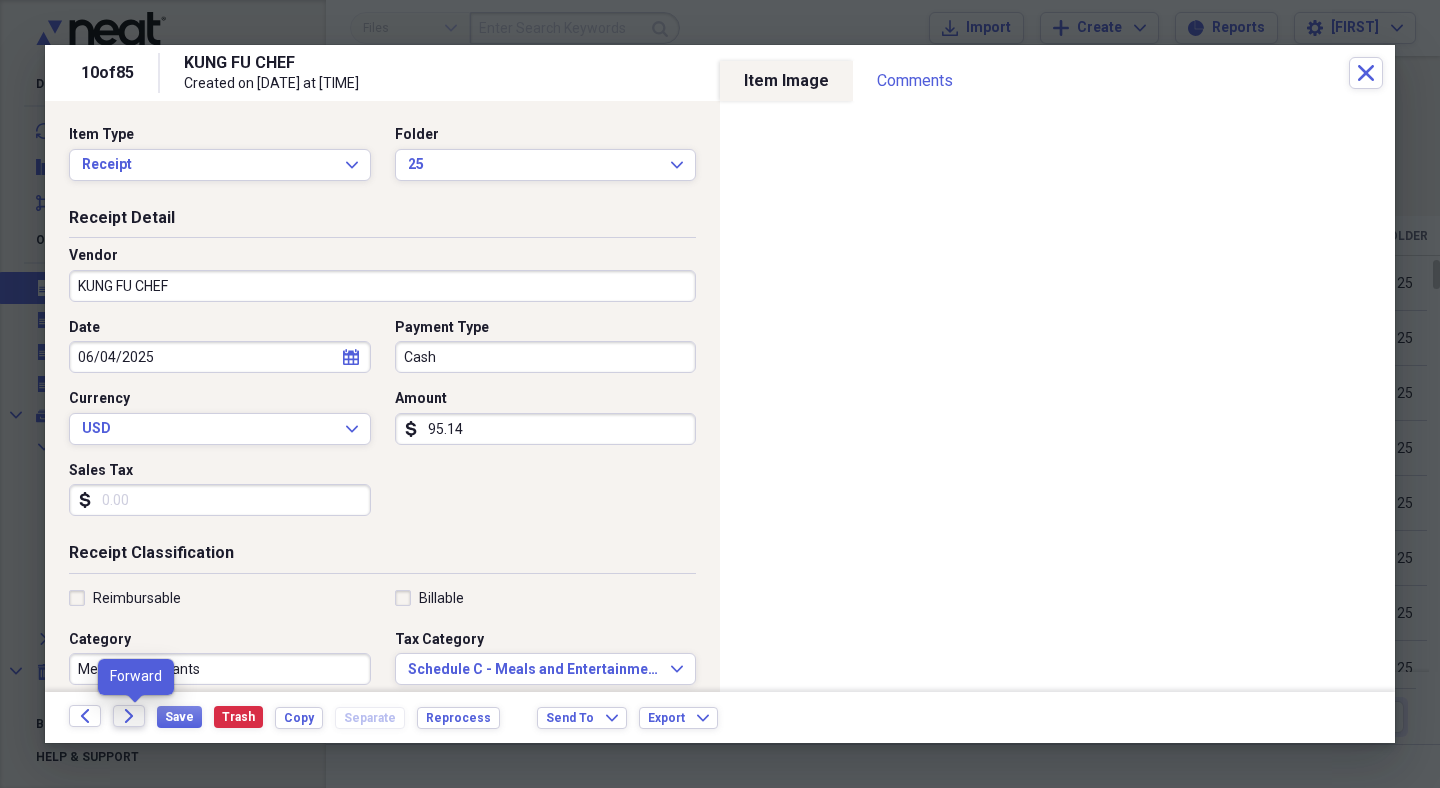 click 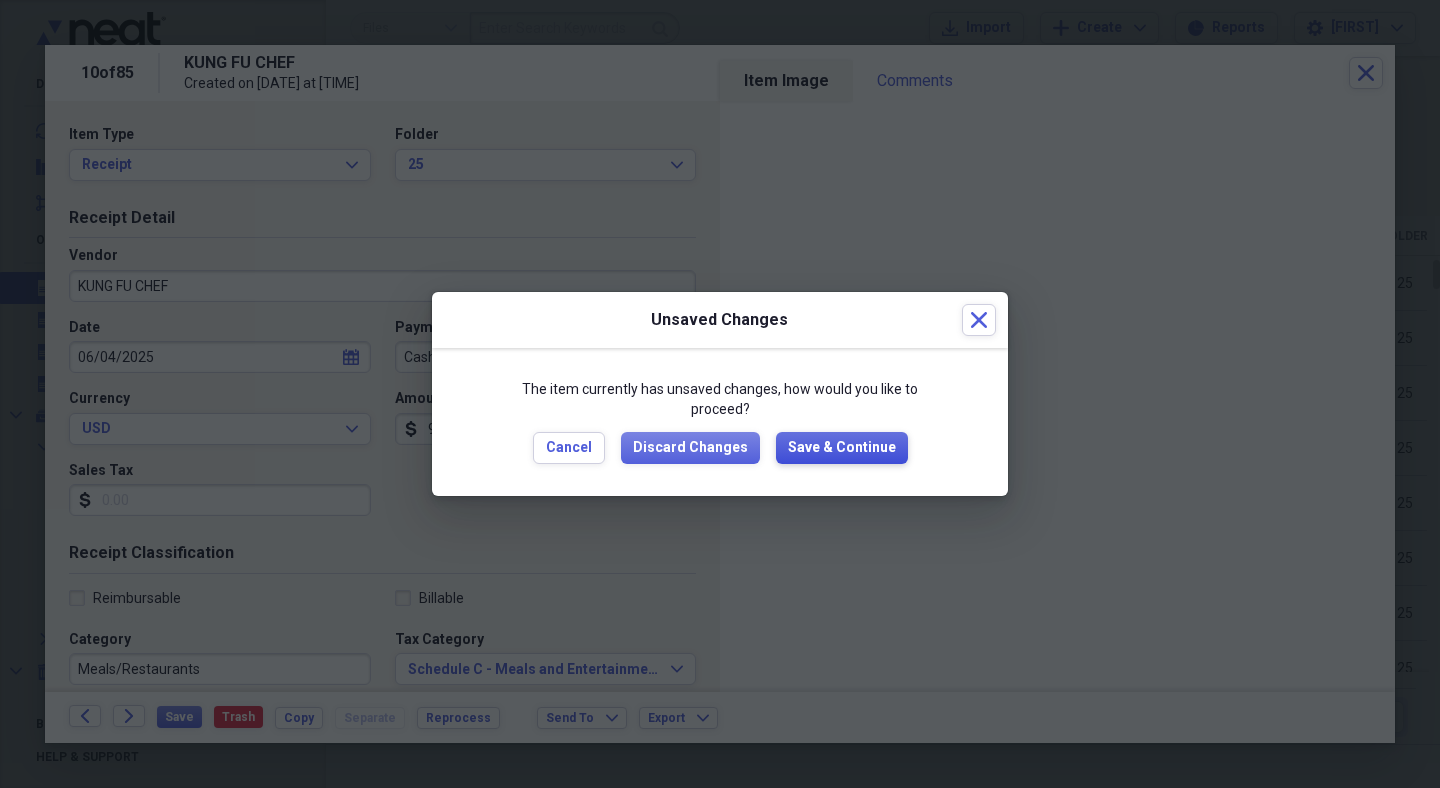 click on "Save & Continue" at bounding box center (842, 448) 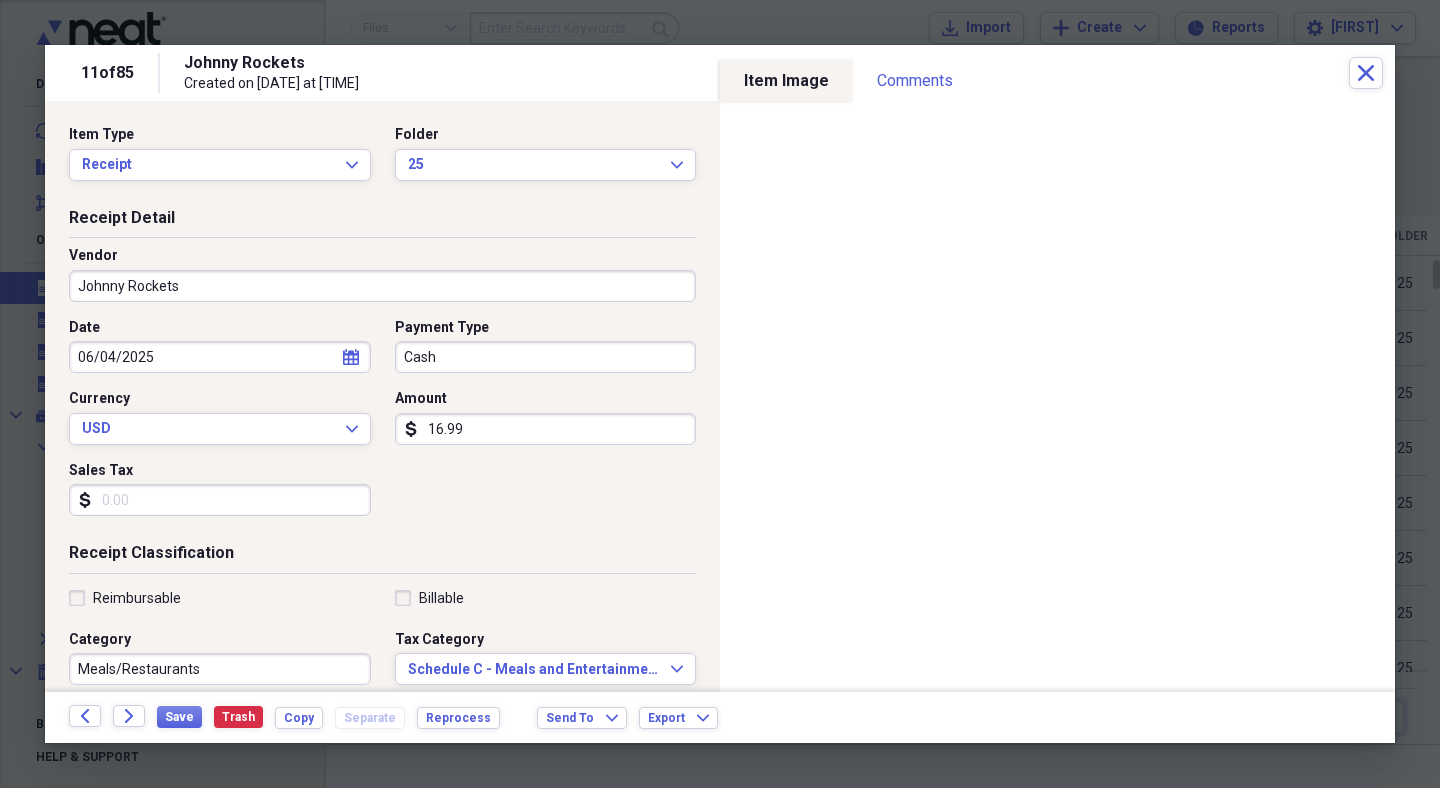 click on "16.99" at bounding box center [546, 429] 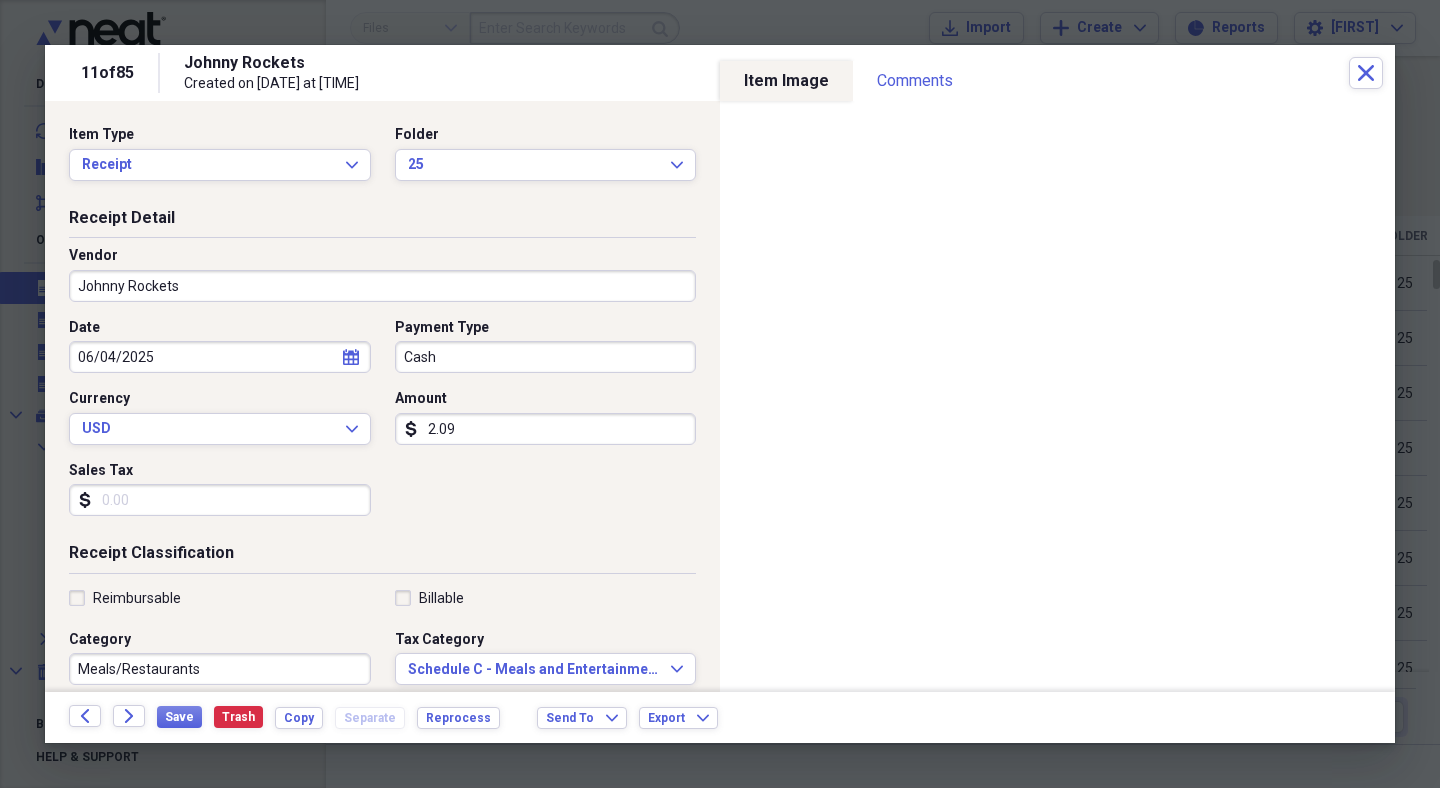 type on "20.99" 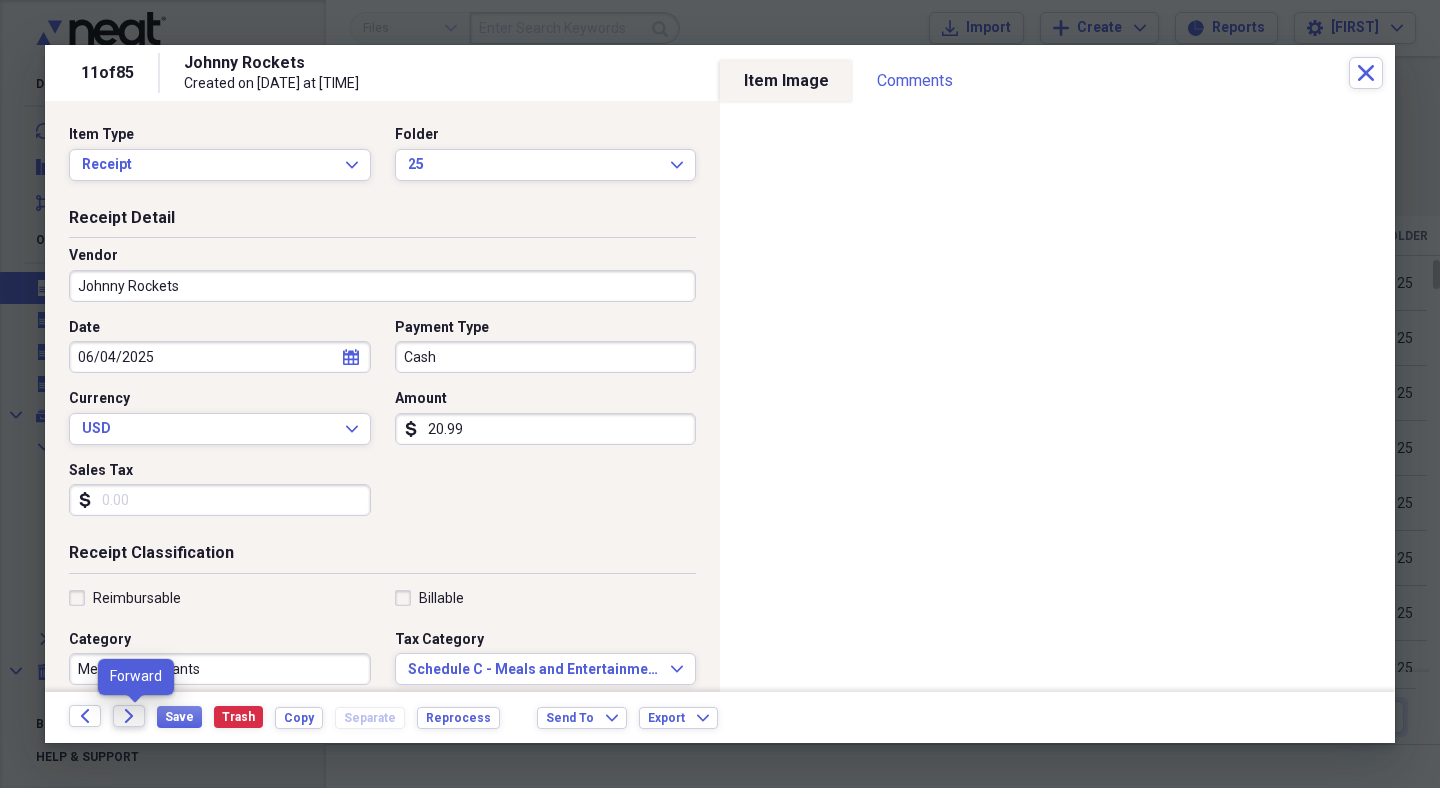 click on "Forward" 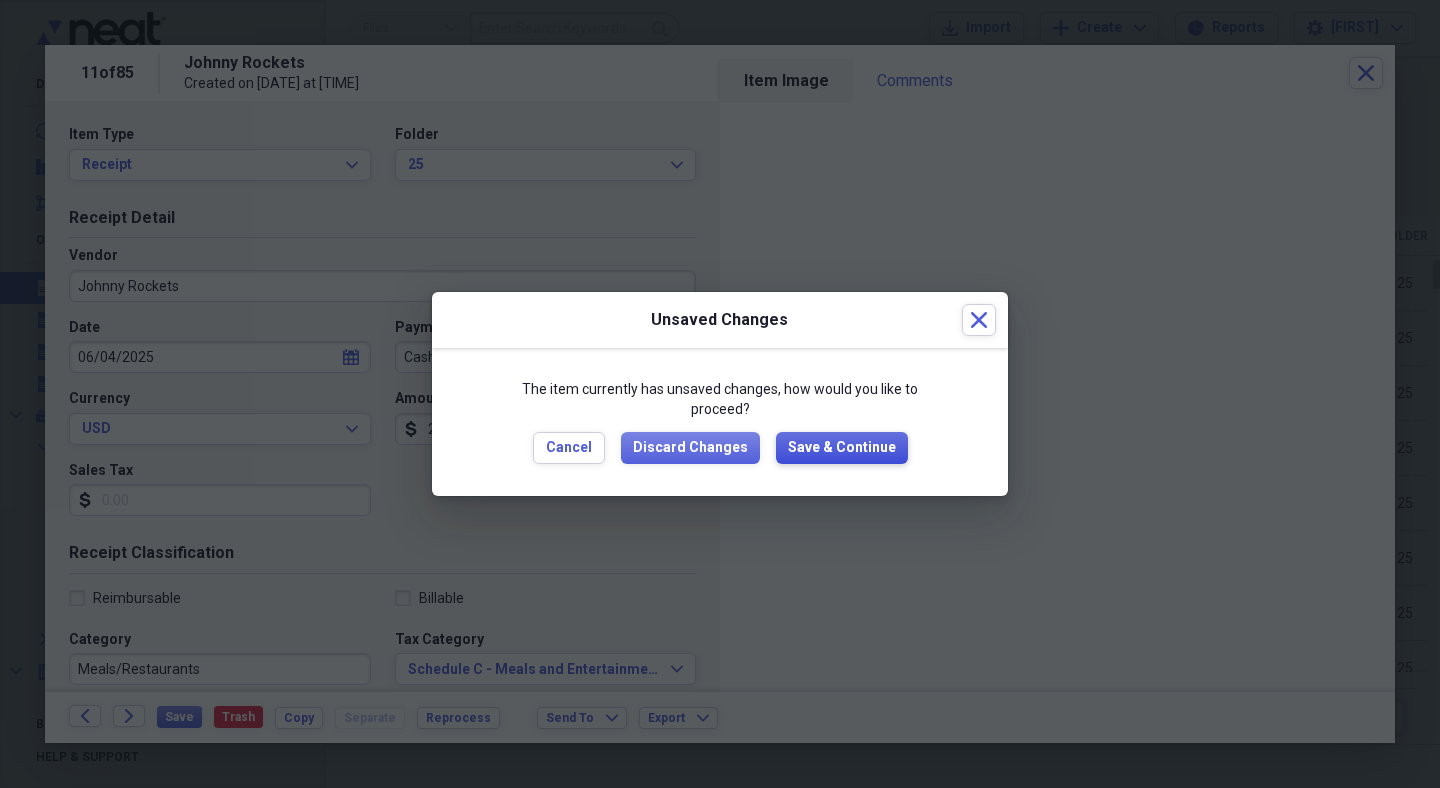 click on "Save & Continue" at bounding box center [842, 448] 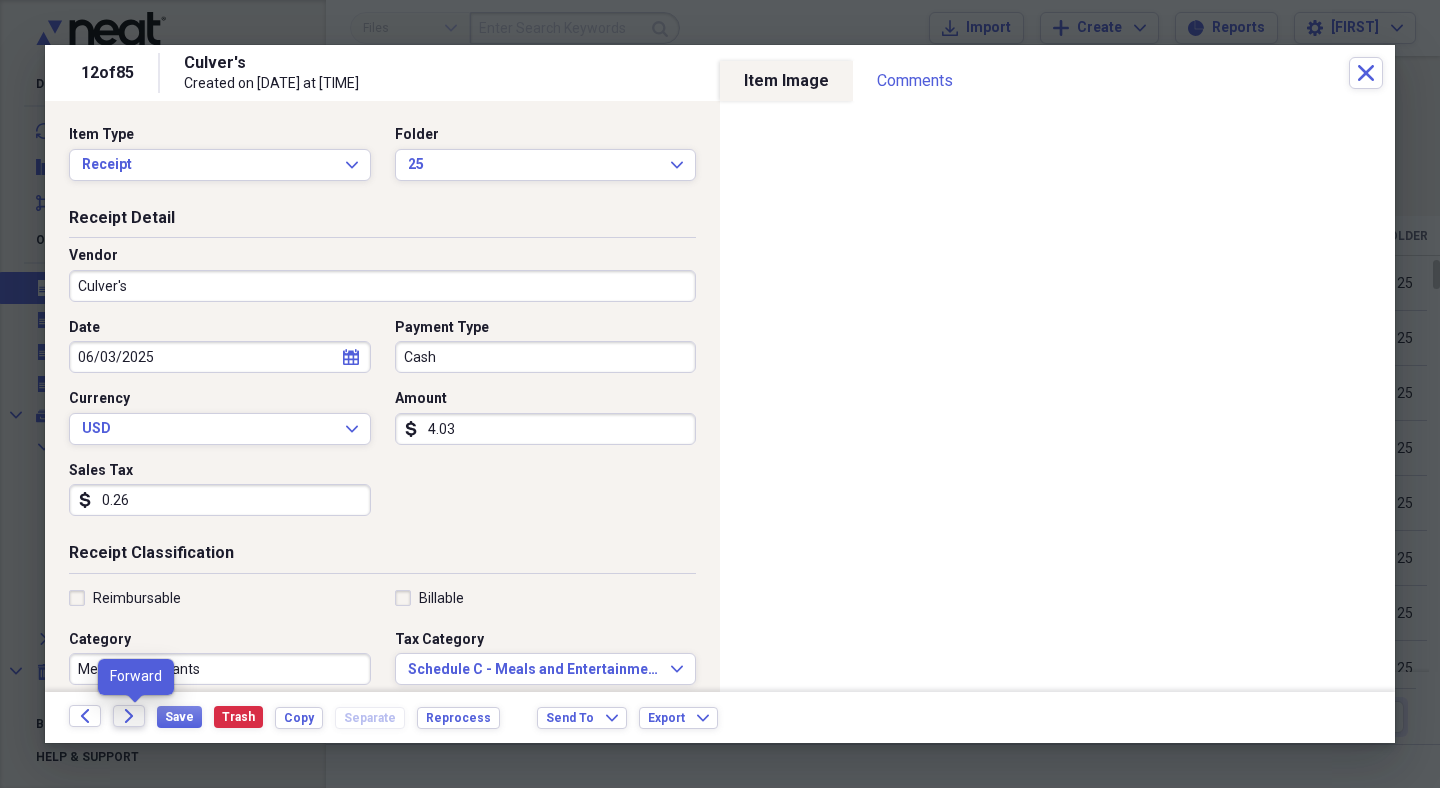 click on "Forward" 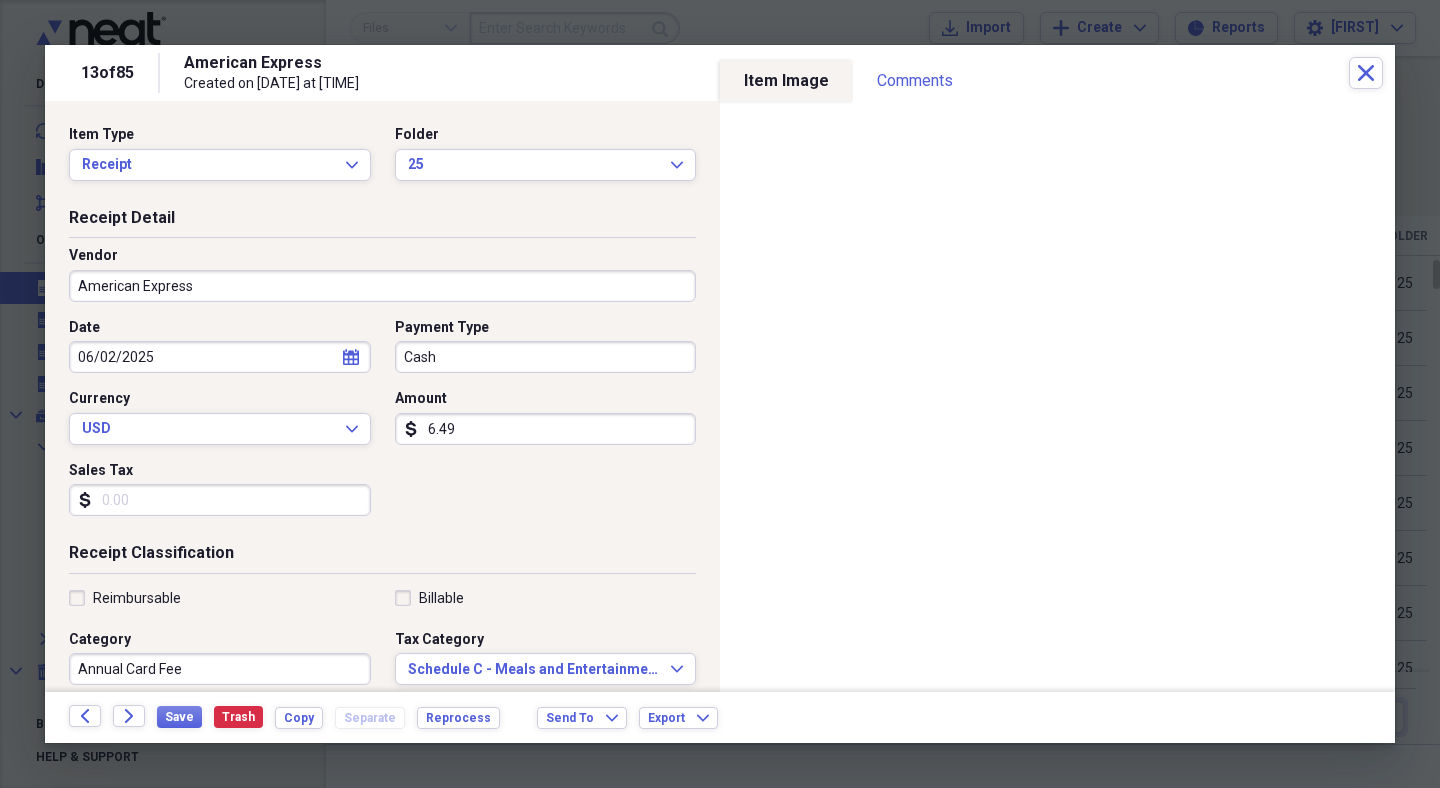 click on "American Express" at bounding box center [382, 286] 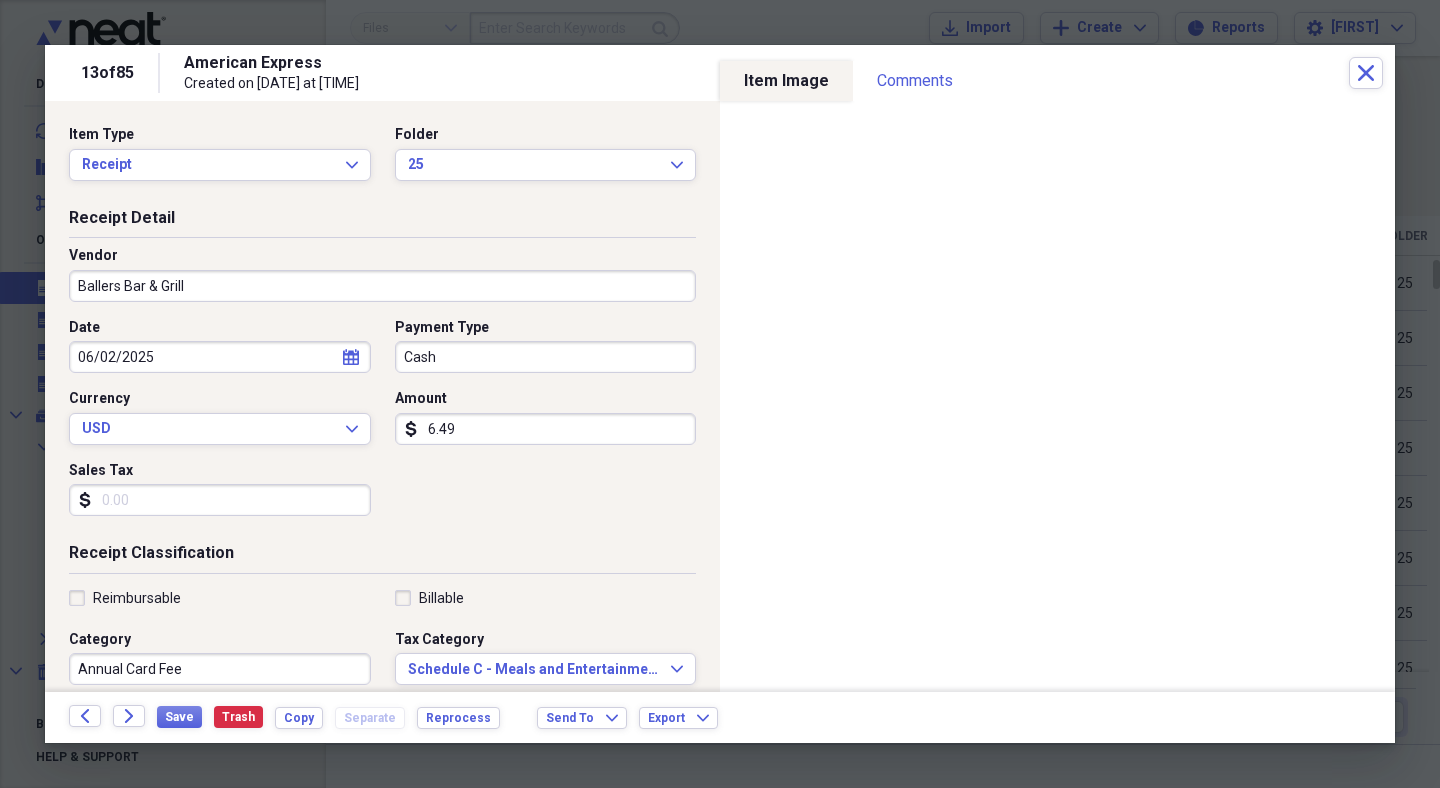 type on "Ballers Bar & Grill" 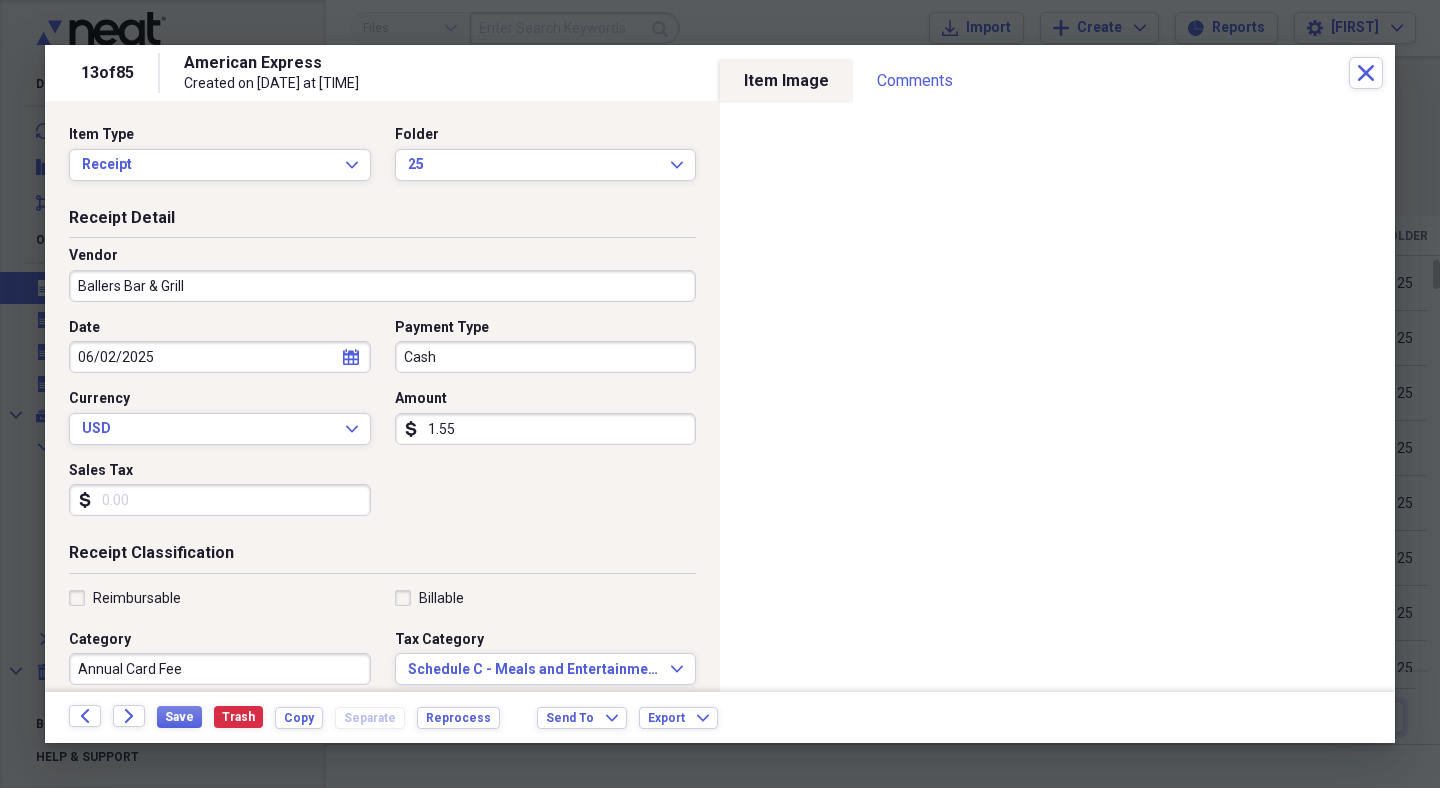 type on "15.50" 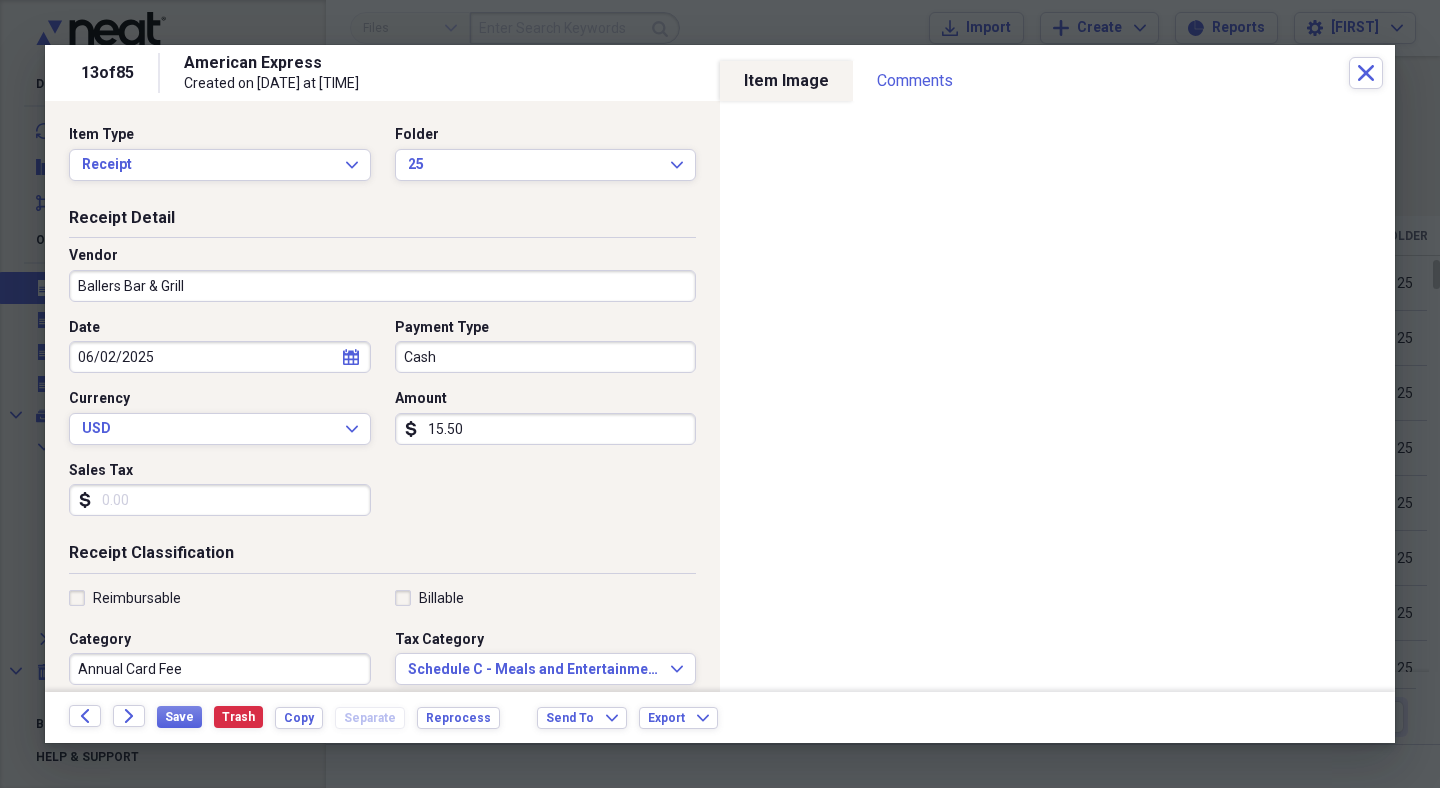 click on "Annual Card Fee" at bounding box center [220, 669] 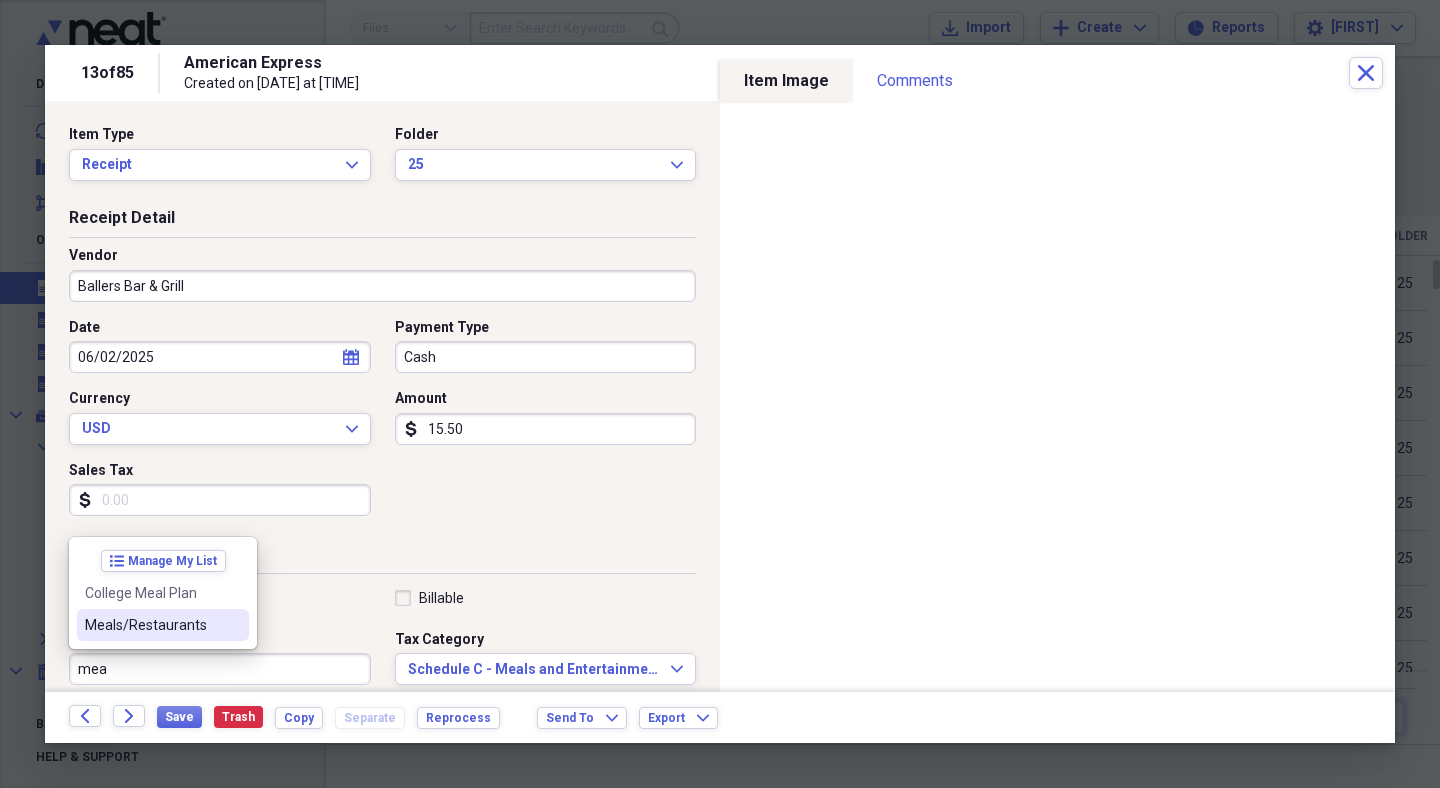 click at bounding box center [233, 625] 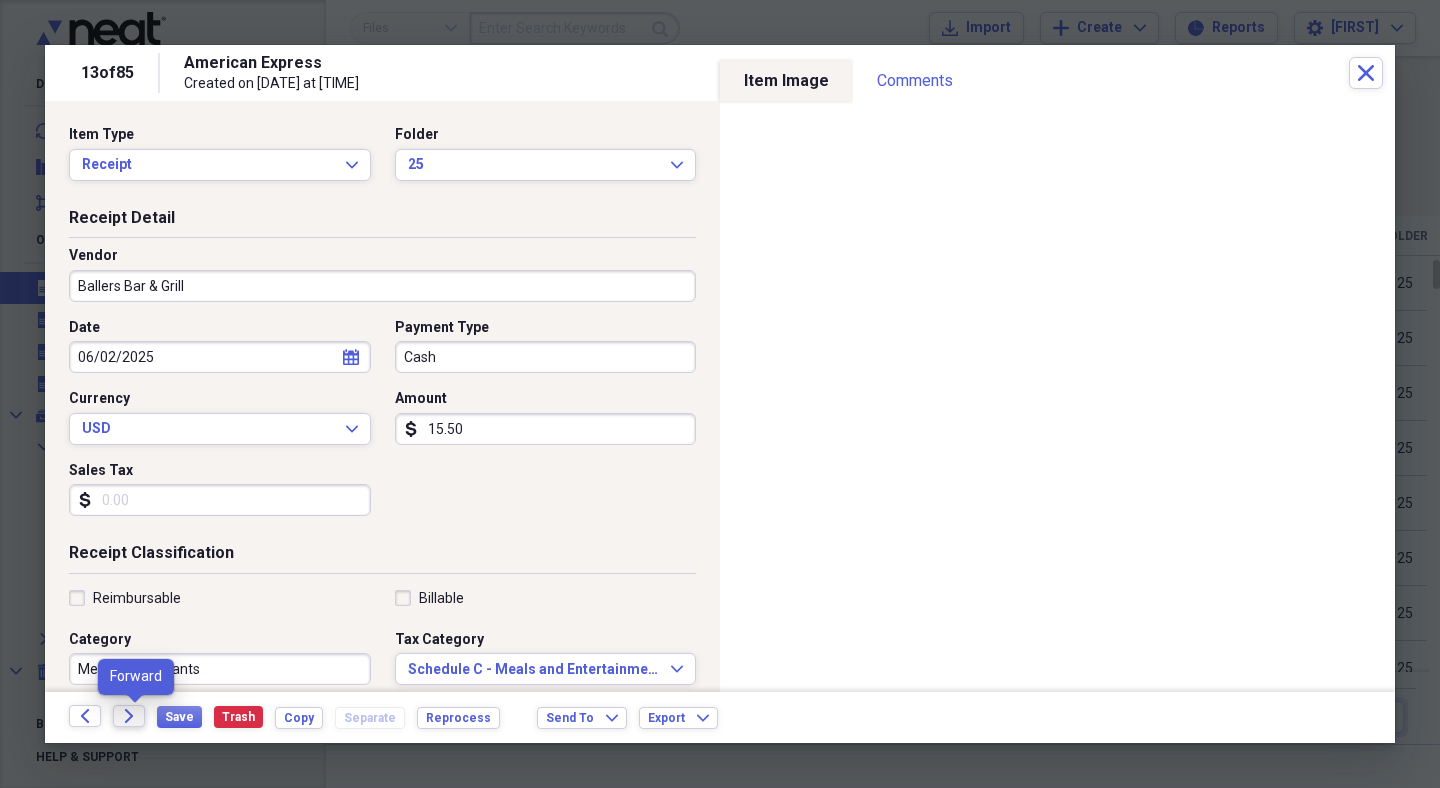 click on "Forward" 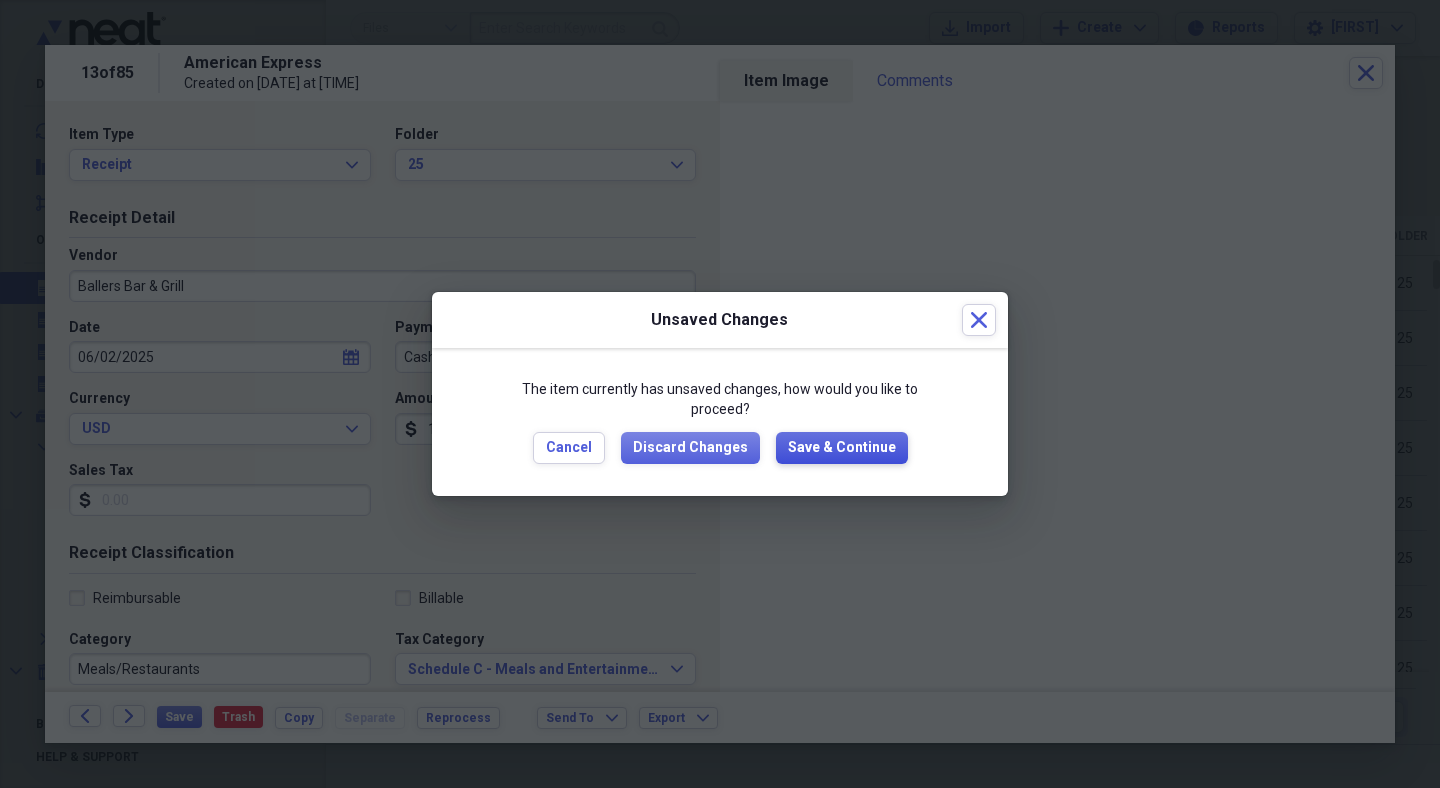 click on "Save & Continue" at bounding box center [842, 448] 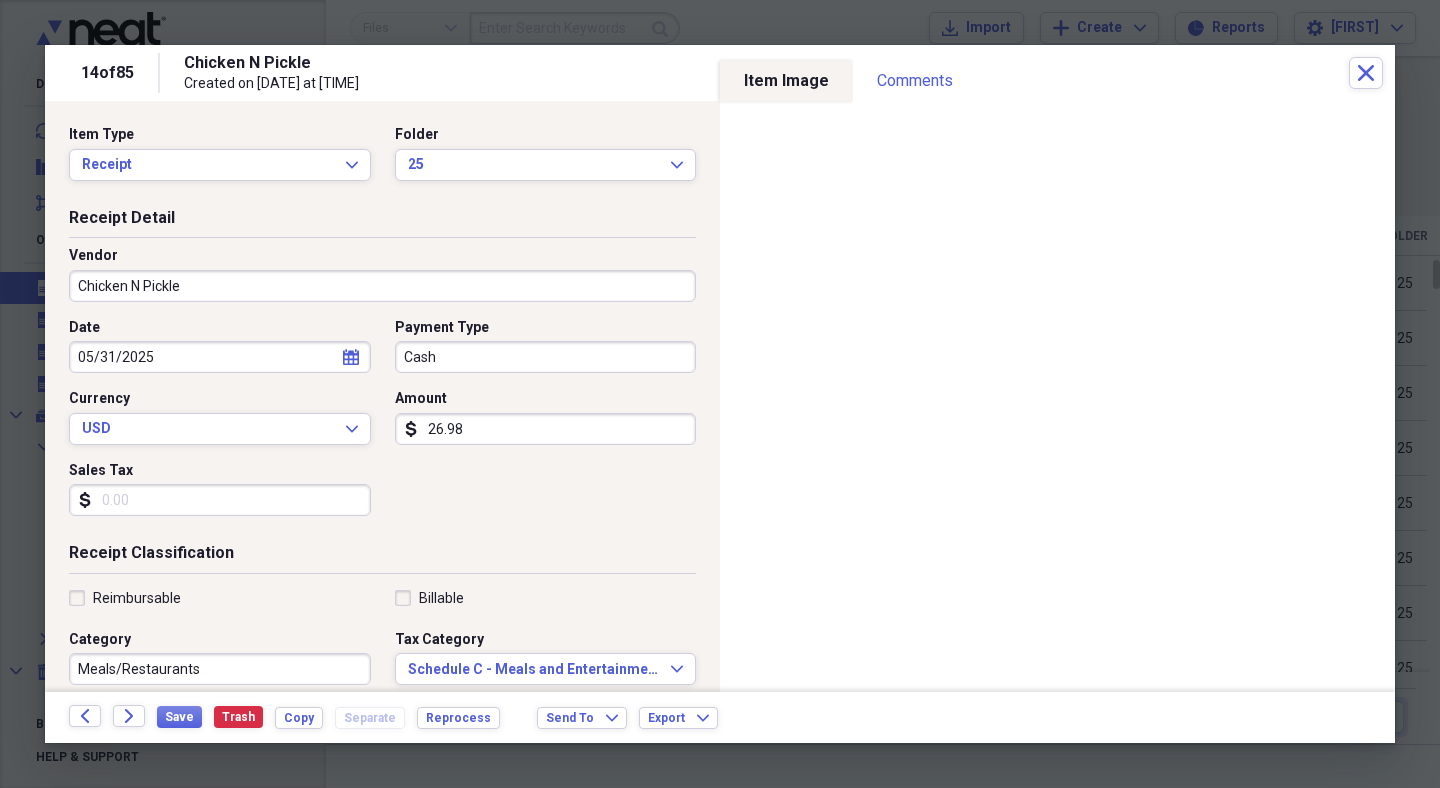 click on "26.98" at bounding box center (546, 429) 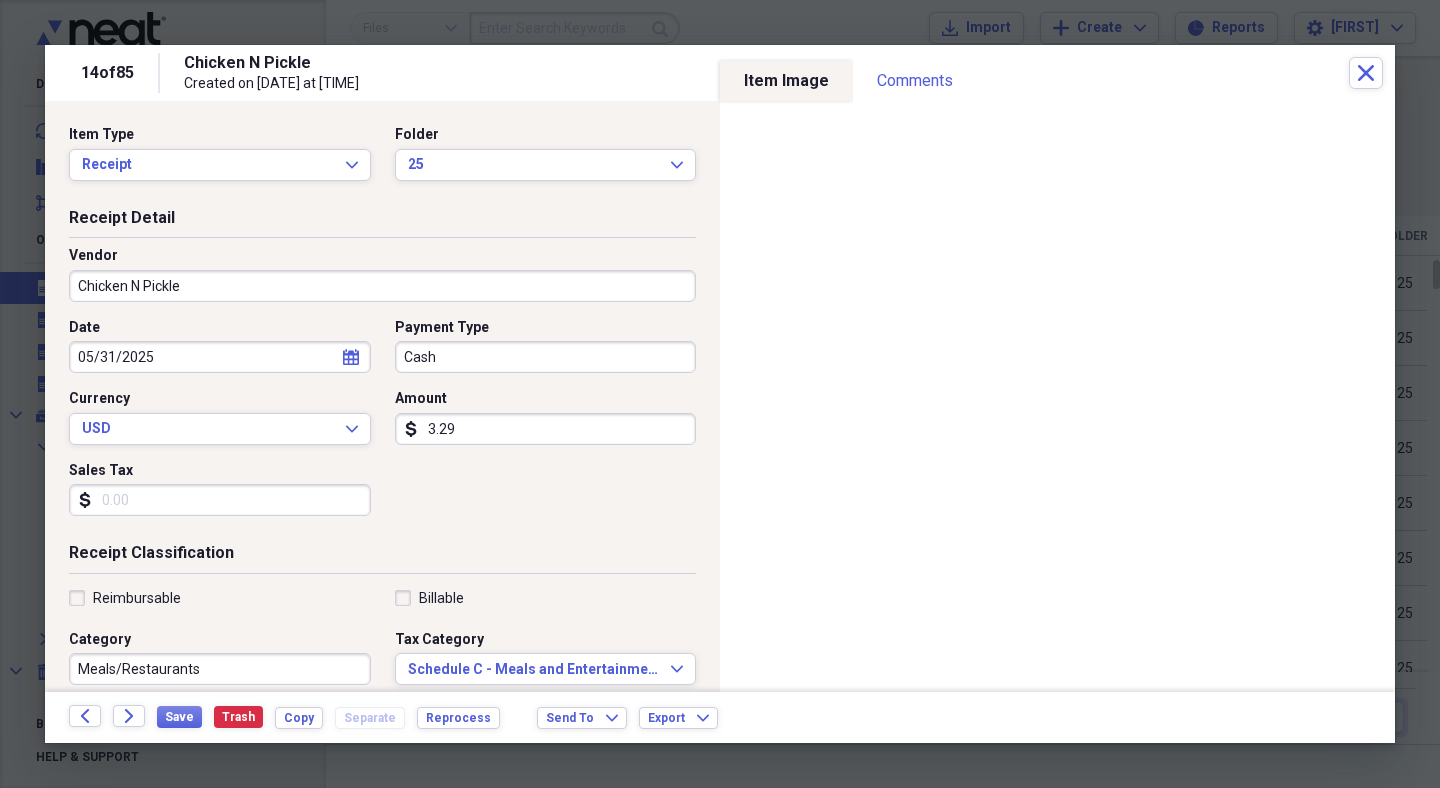 type on "32.98" 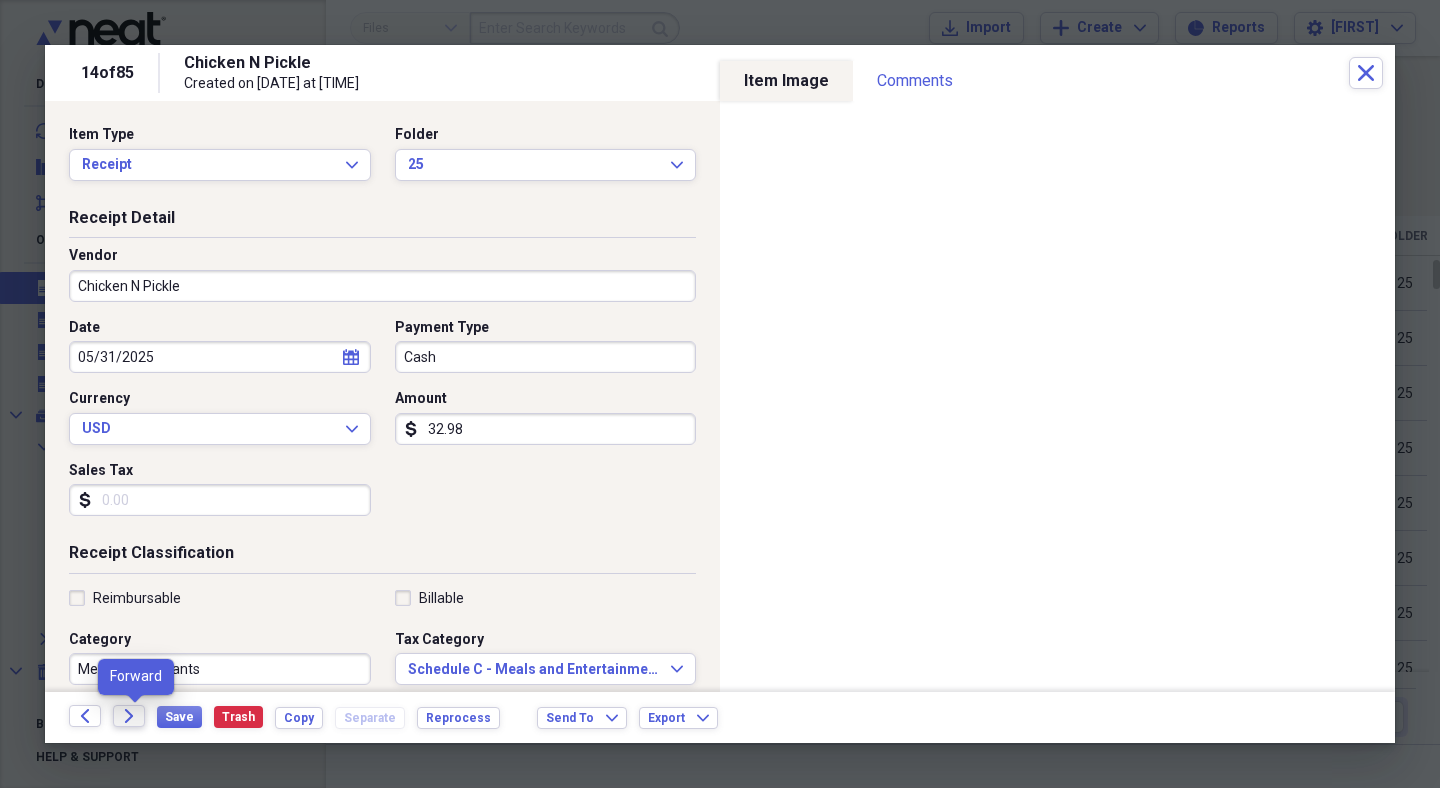 click on "Forward" 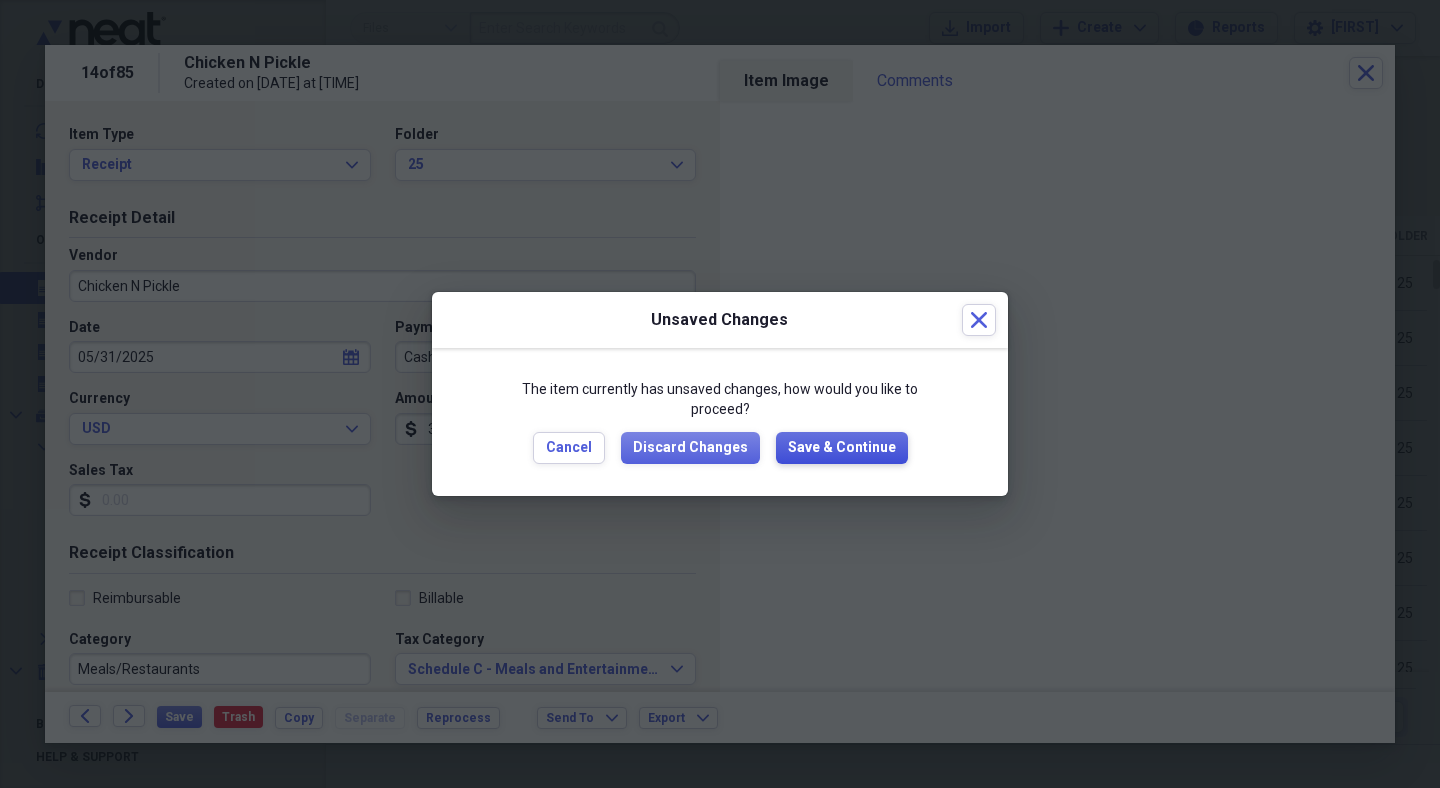 click on "Save & Continue" at bounding box center (842, 448) 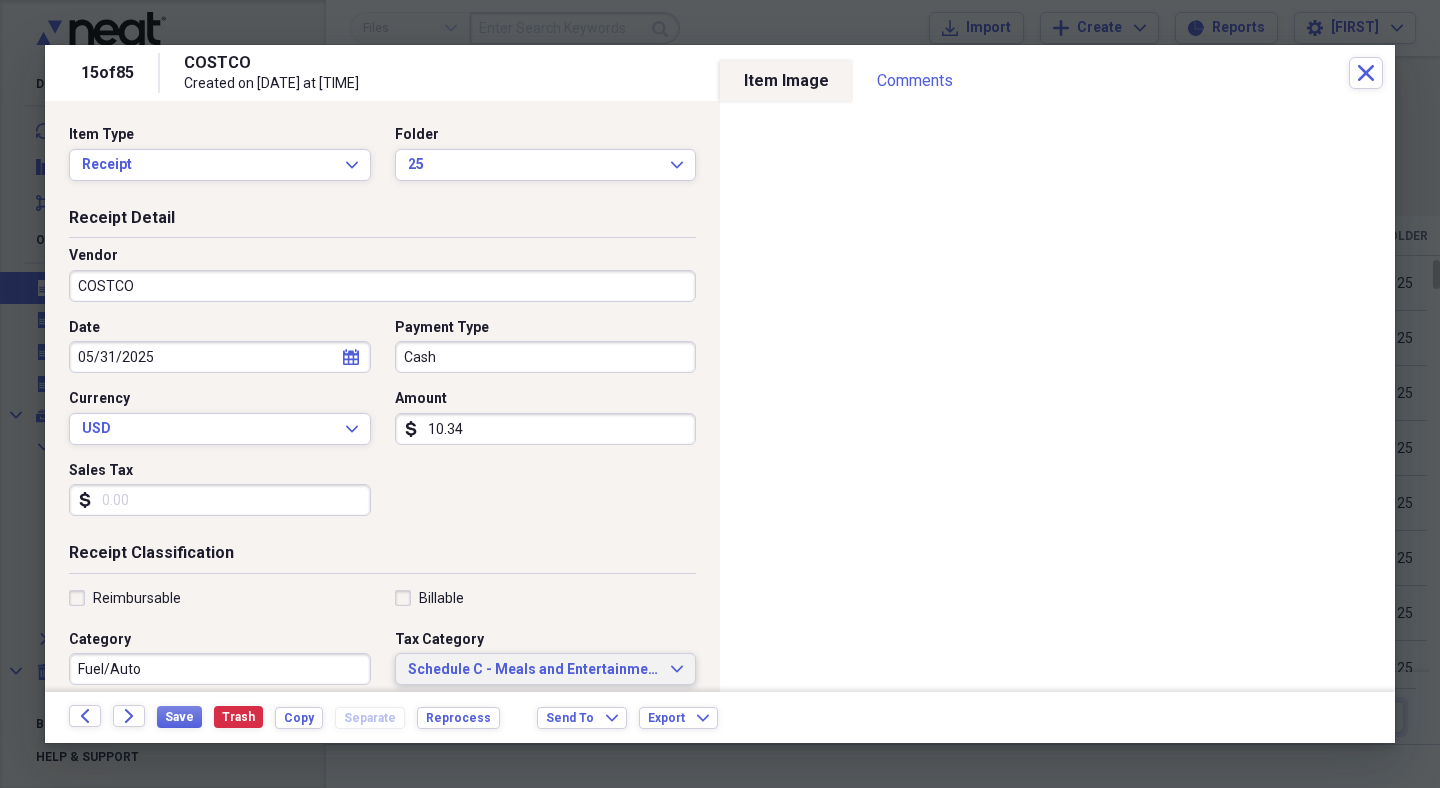 click on "Schedule C - Meals and Entertainment Expand" at bounding box center [546, 669] 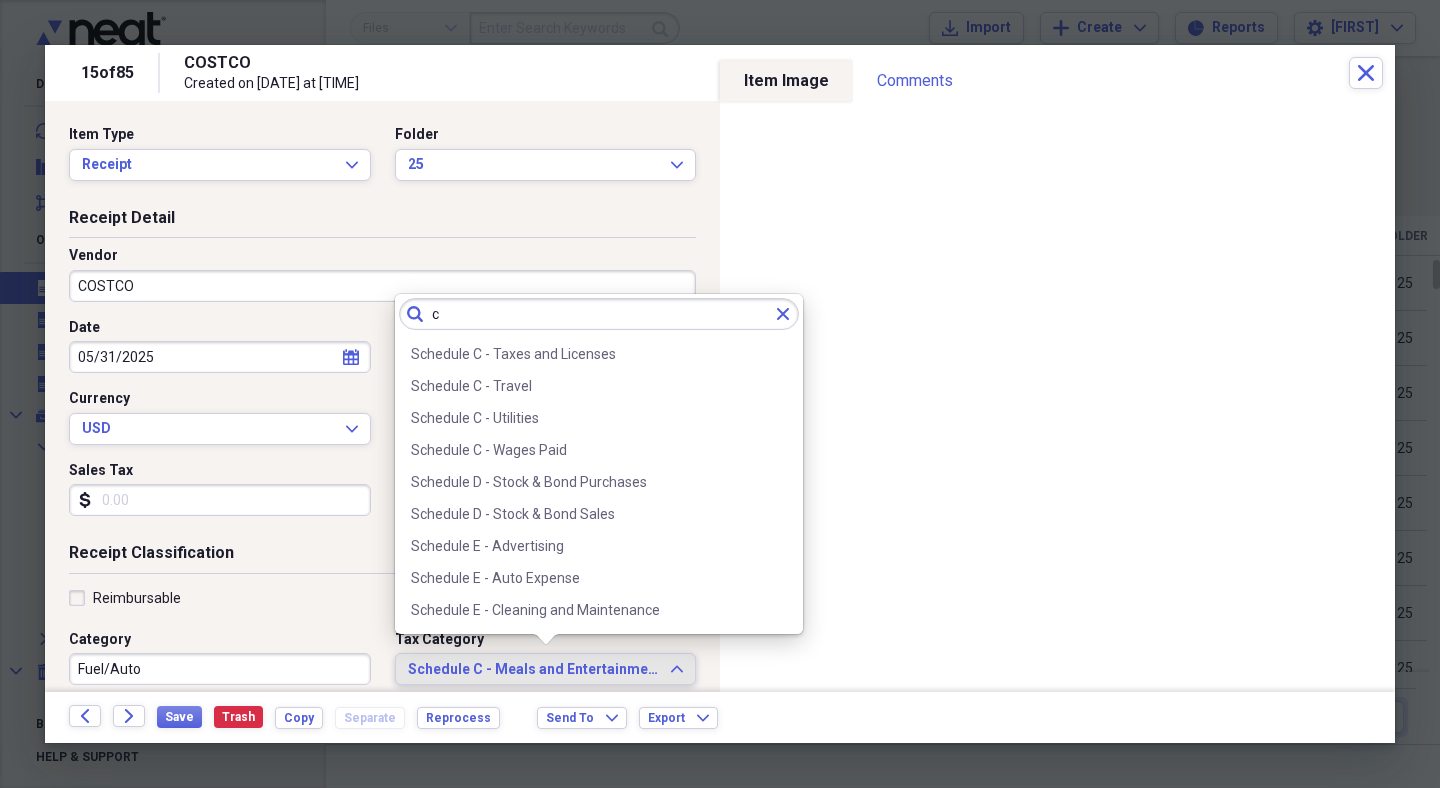 scroll, scrollTop: 0, scrollLeft: 0, axis: both 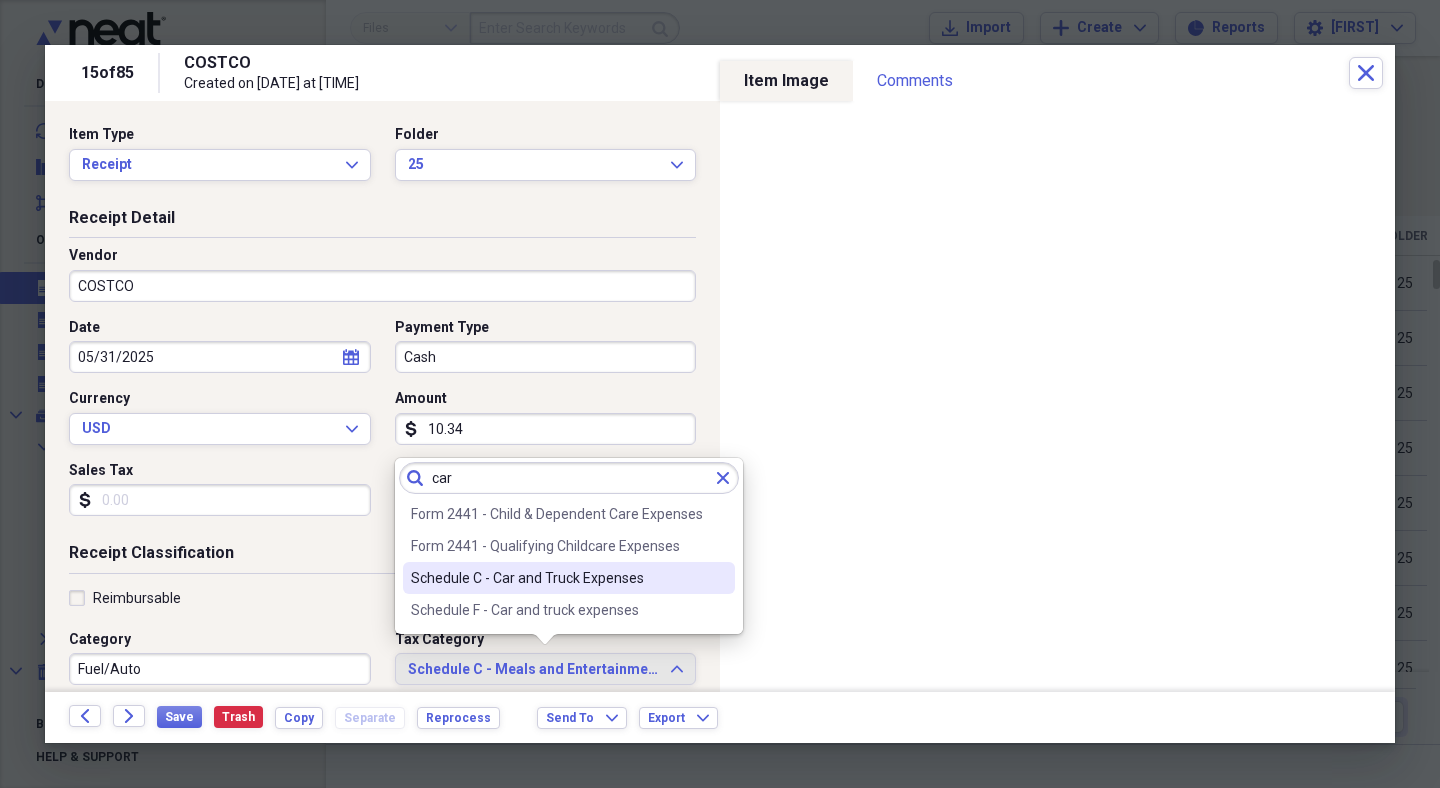 type on "car" 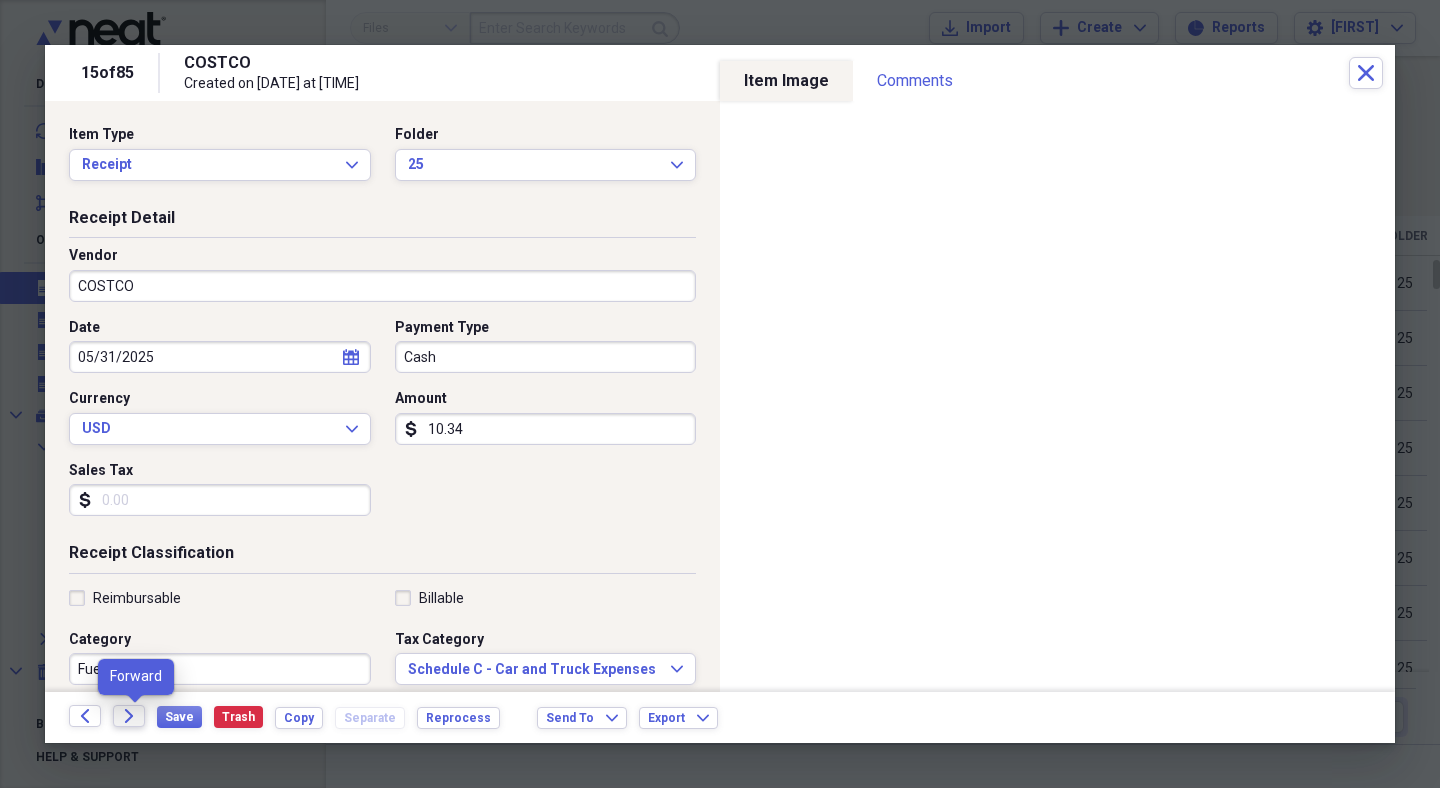 click on "Forward" 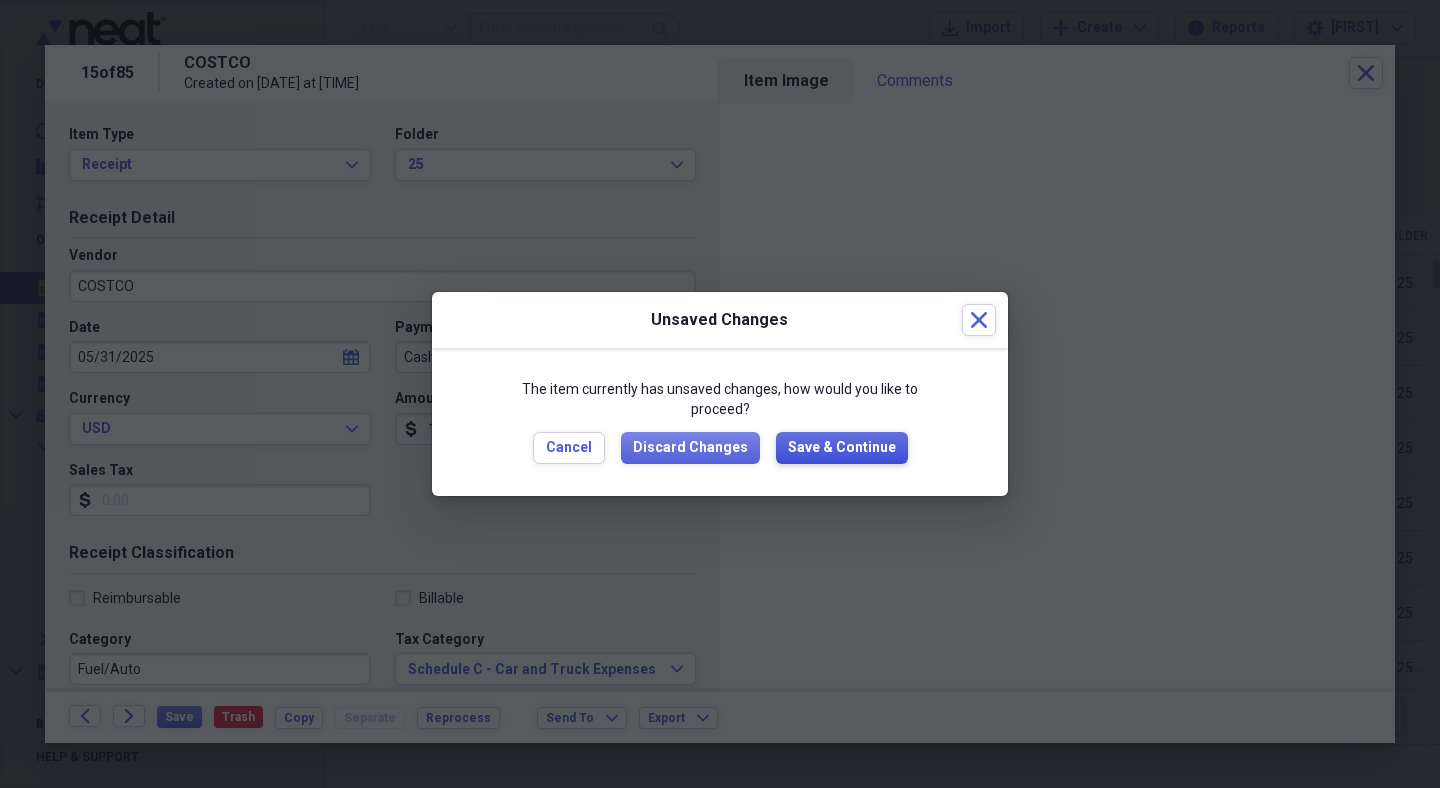 click on "Save & Continue" at bounding box center (842, 448) 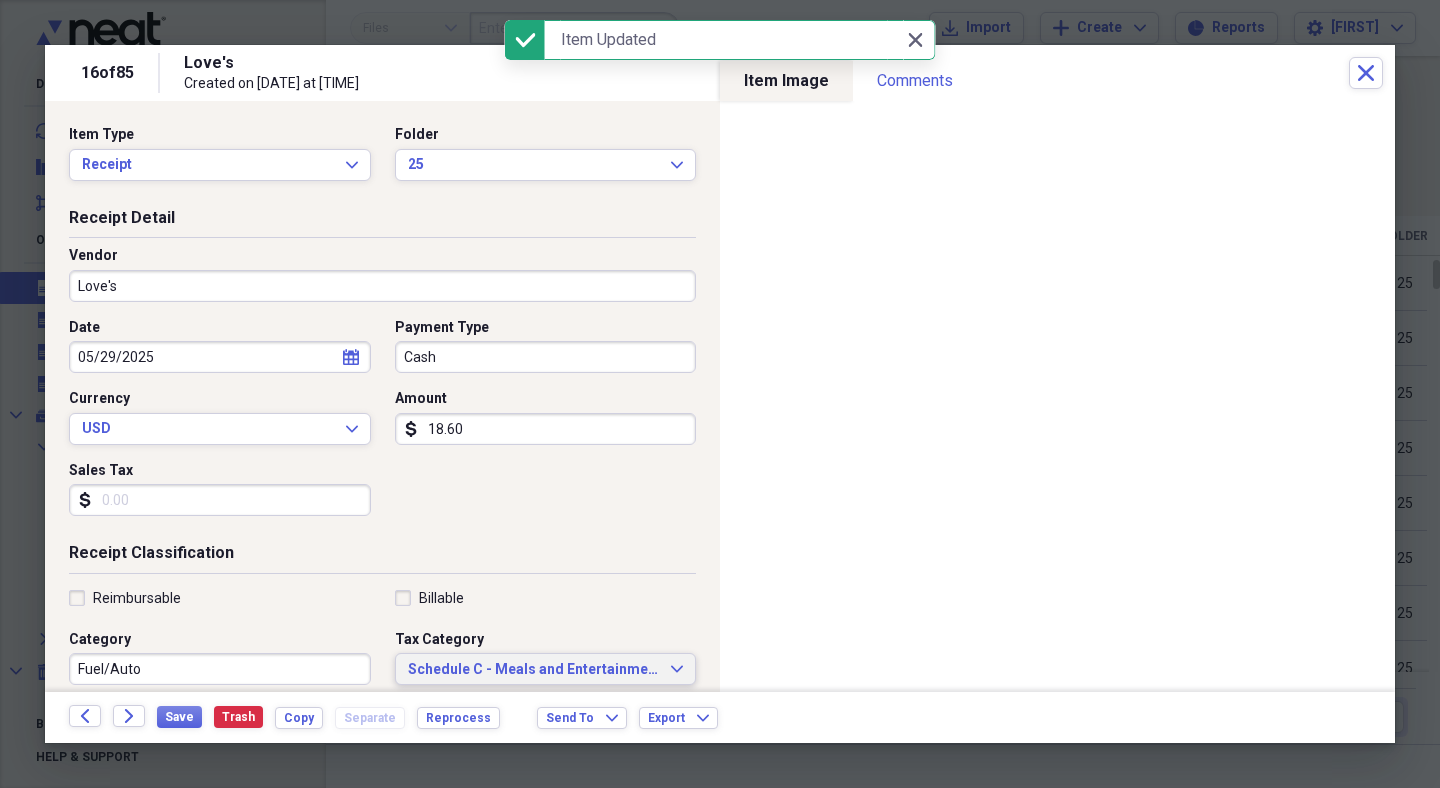 click on "Schedule C - Meals and Entertainment" at bounding box center [534, 670] 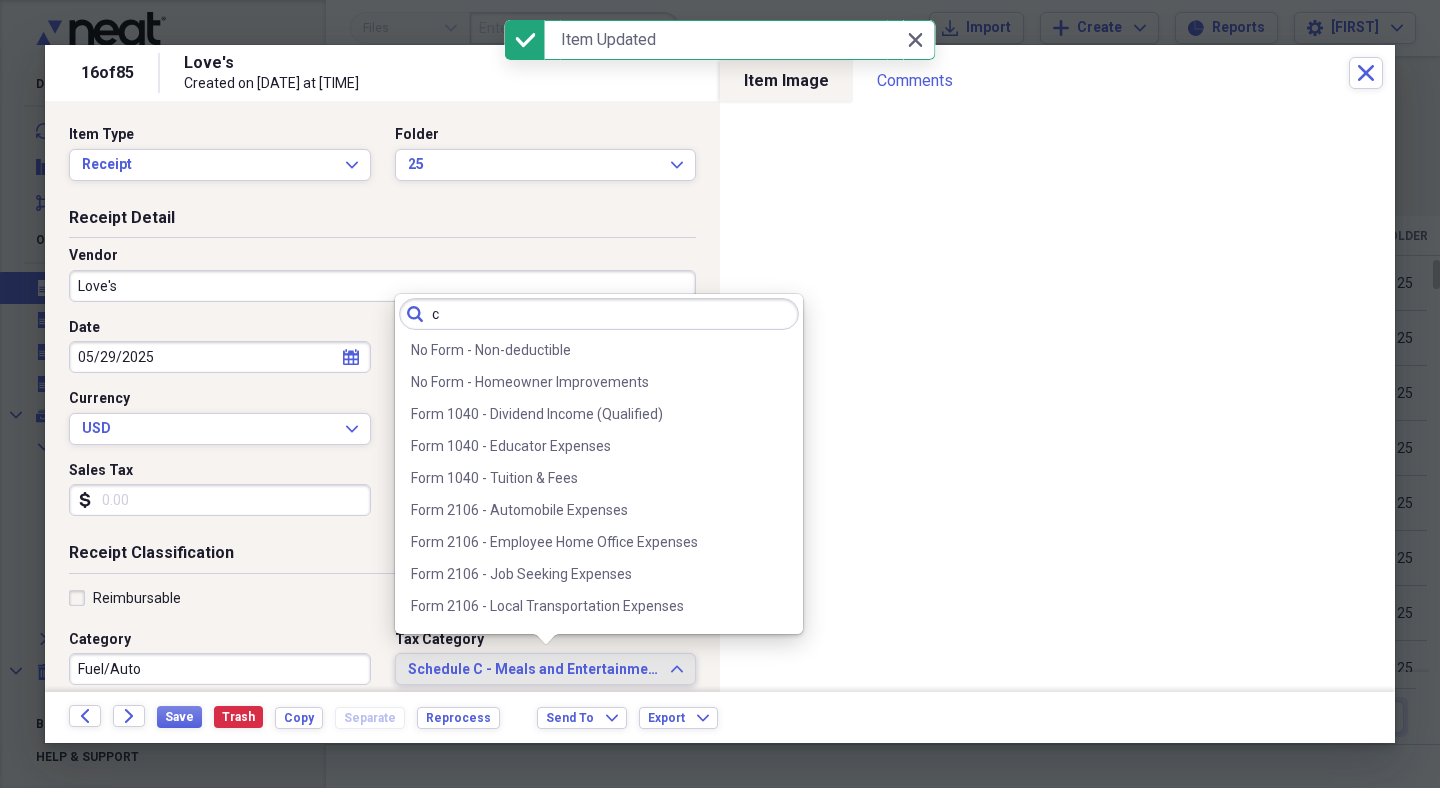 scroll, scrollTop: 0, scrollLeft: 0, axis: both 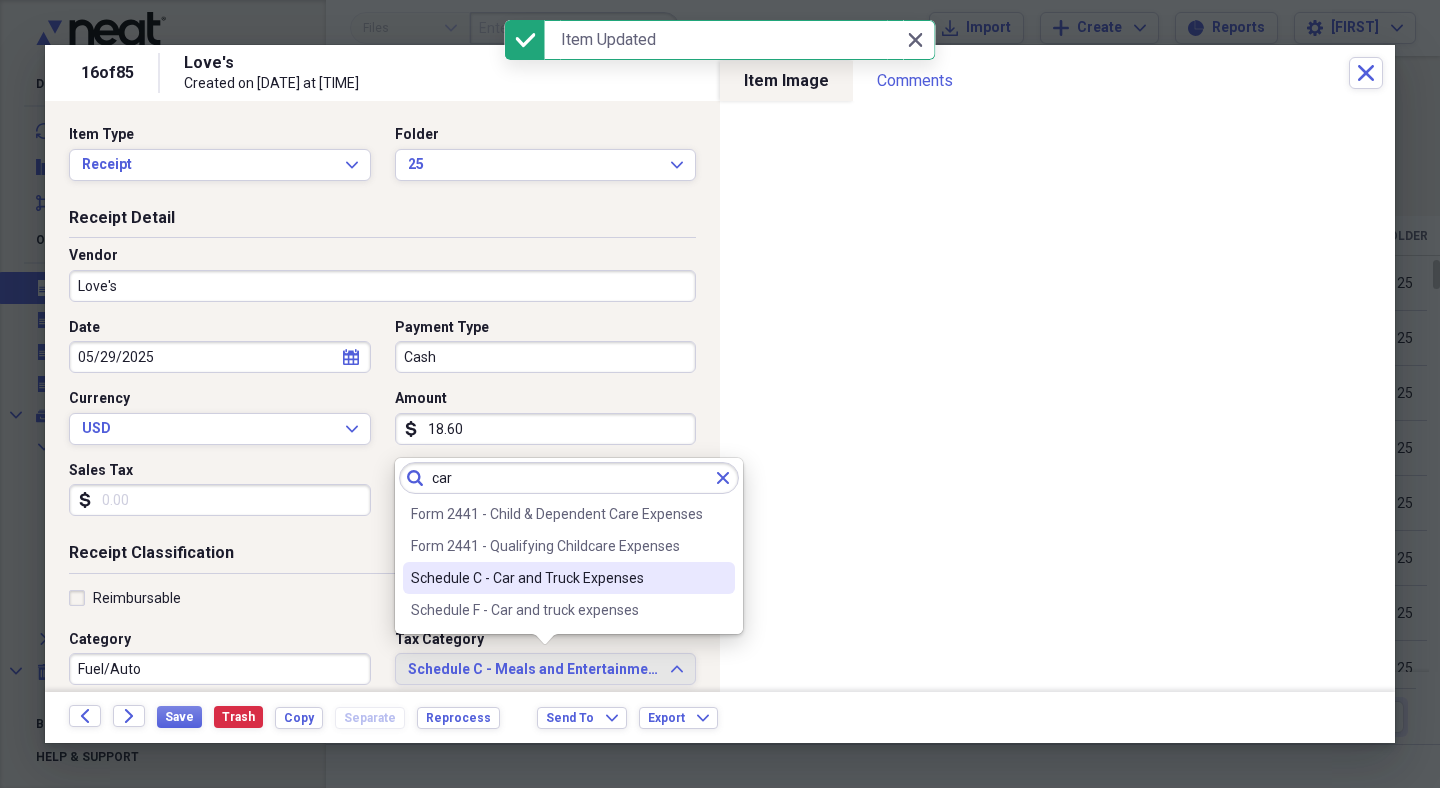 type on "car" 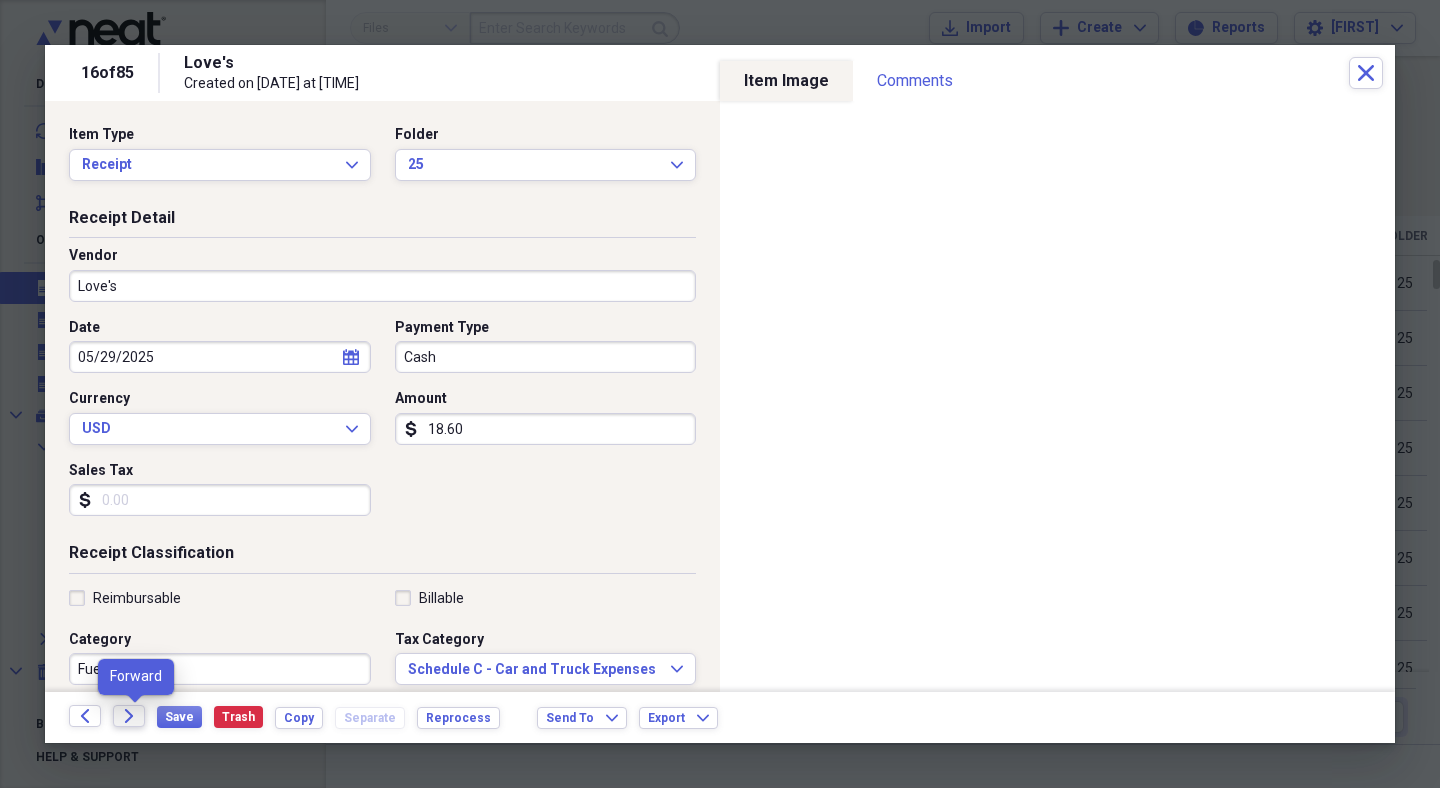 click on "Forward" 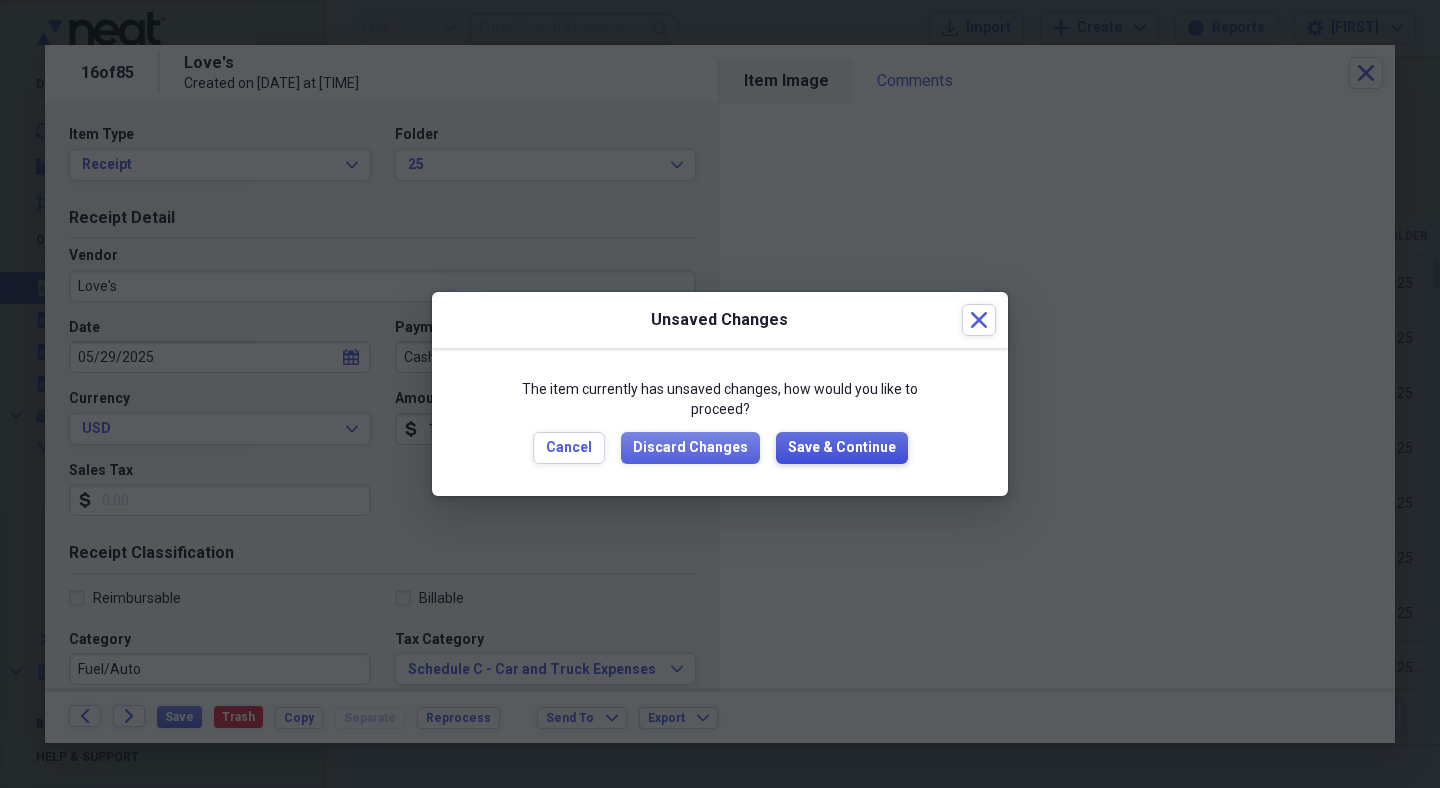 click on "Save & Continue" at bounding box center [842, 448] 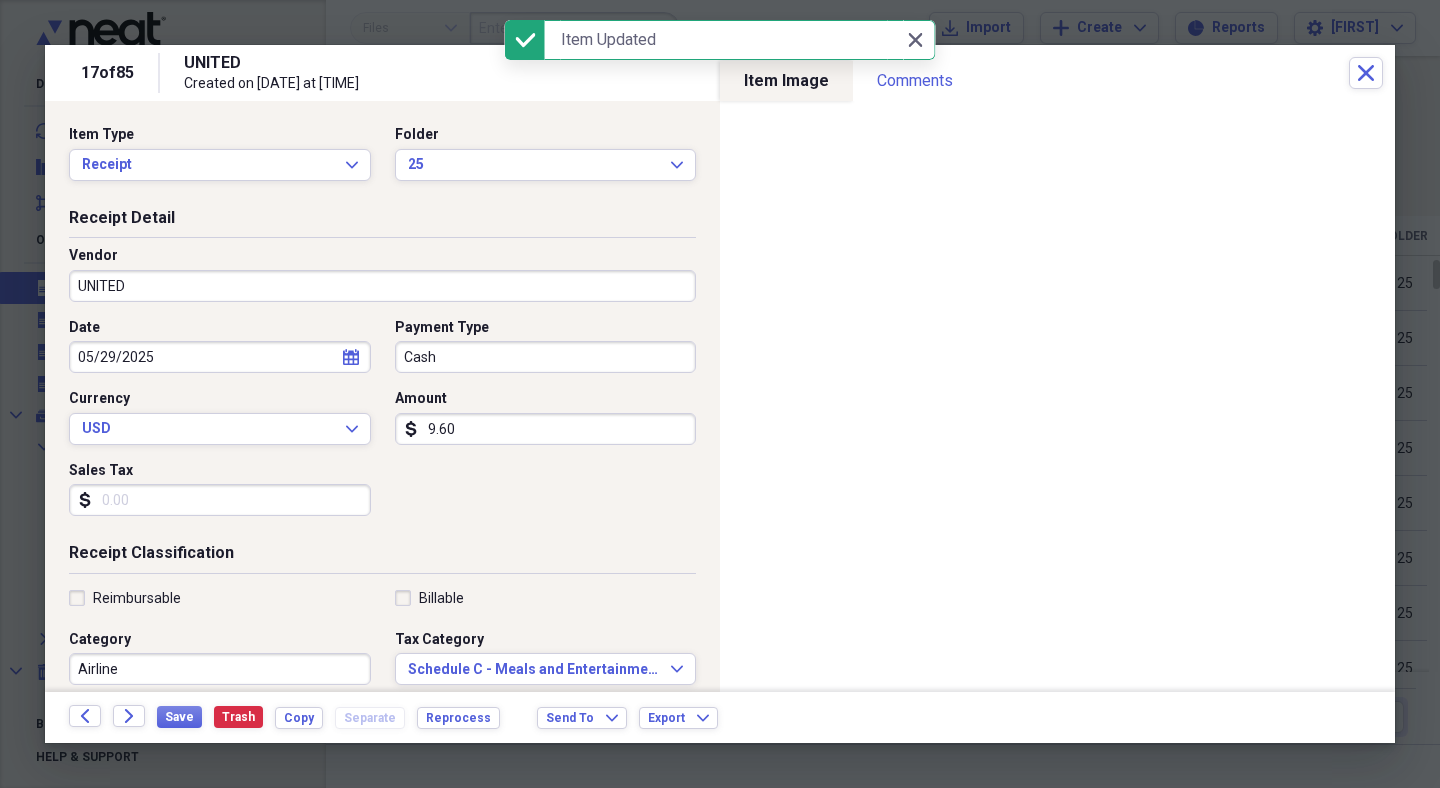 click on "UNITED" at bounding box center (382, 286) 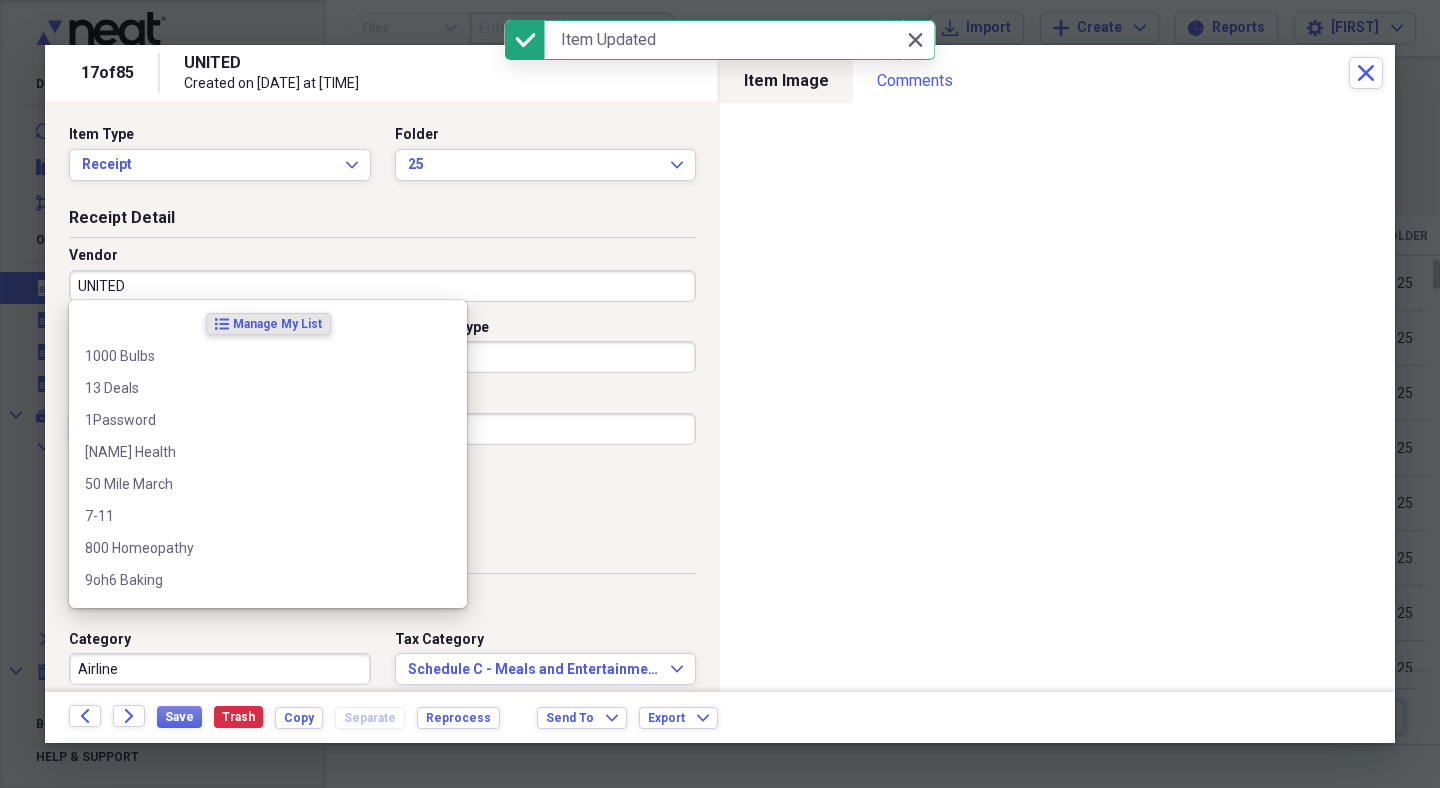 click on "UNITED" at bounding box center [382, 286] 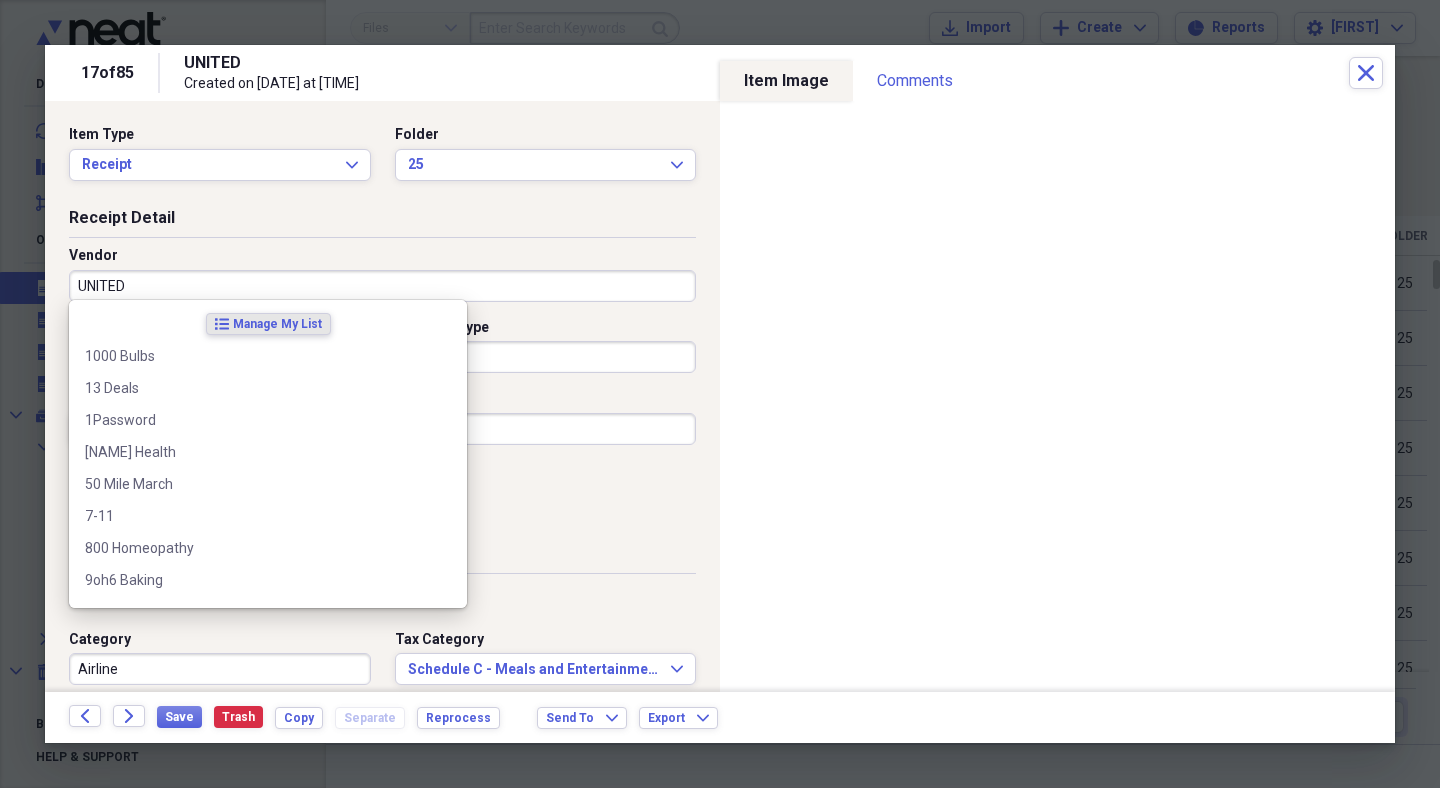click on "UNITED" at bounding box center (382, 286) 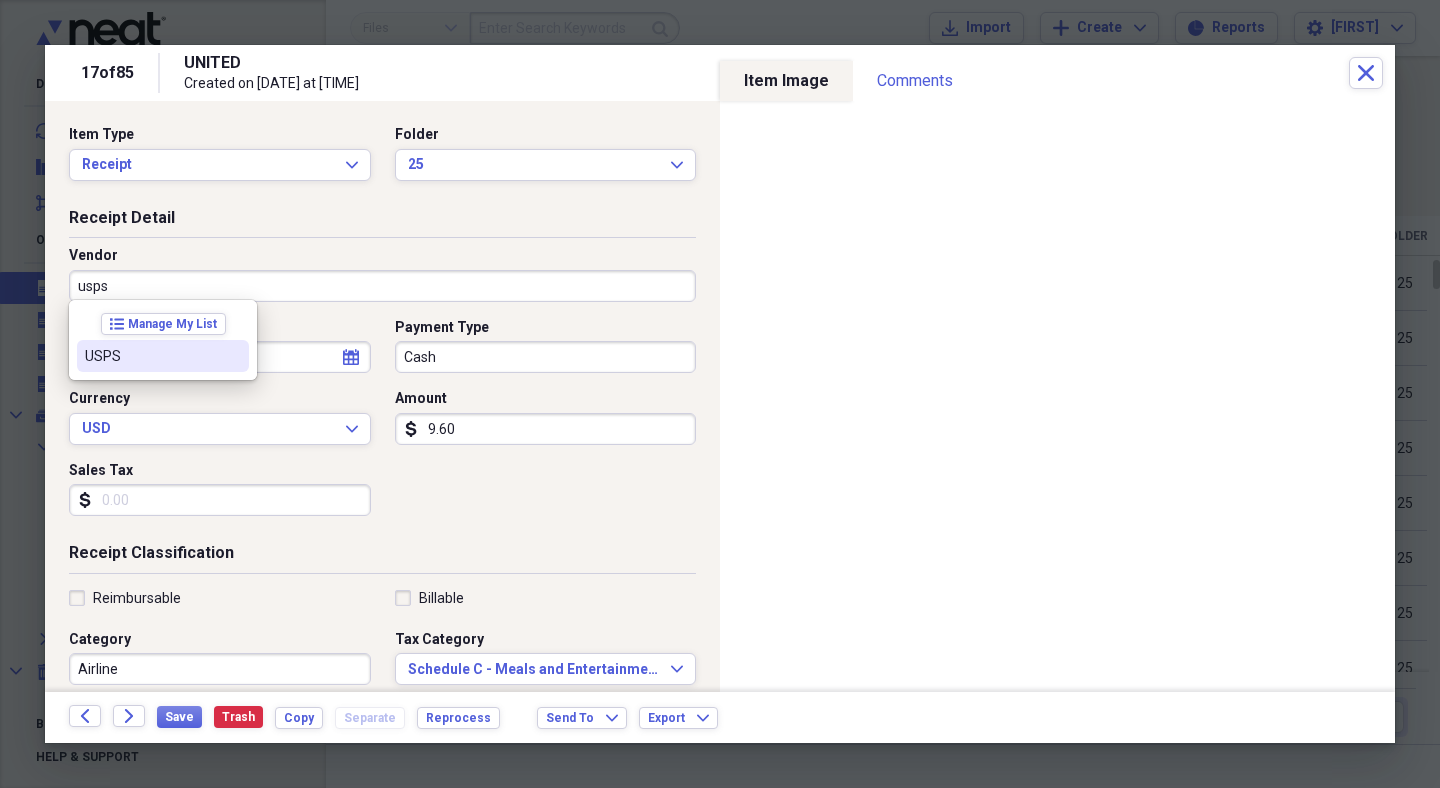 click on "USPS" at bounding box center (151, 356) 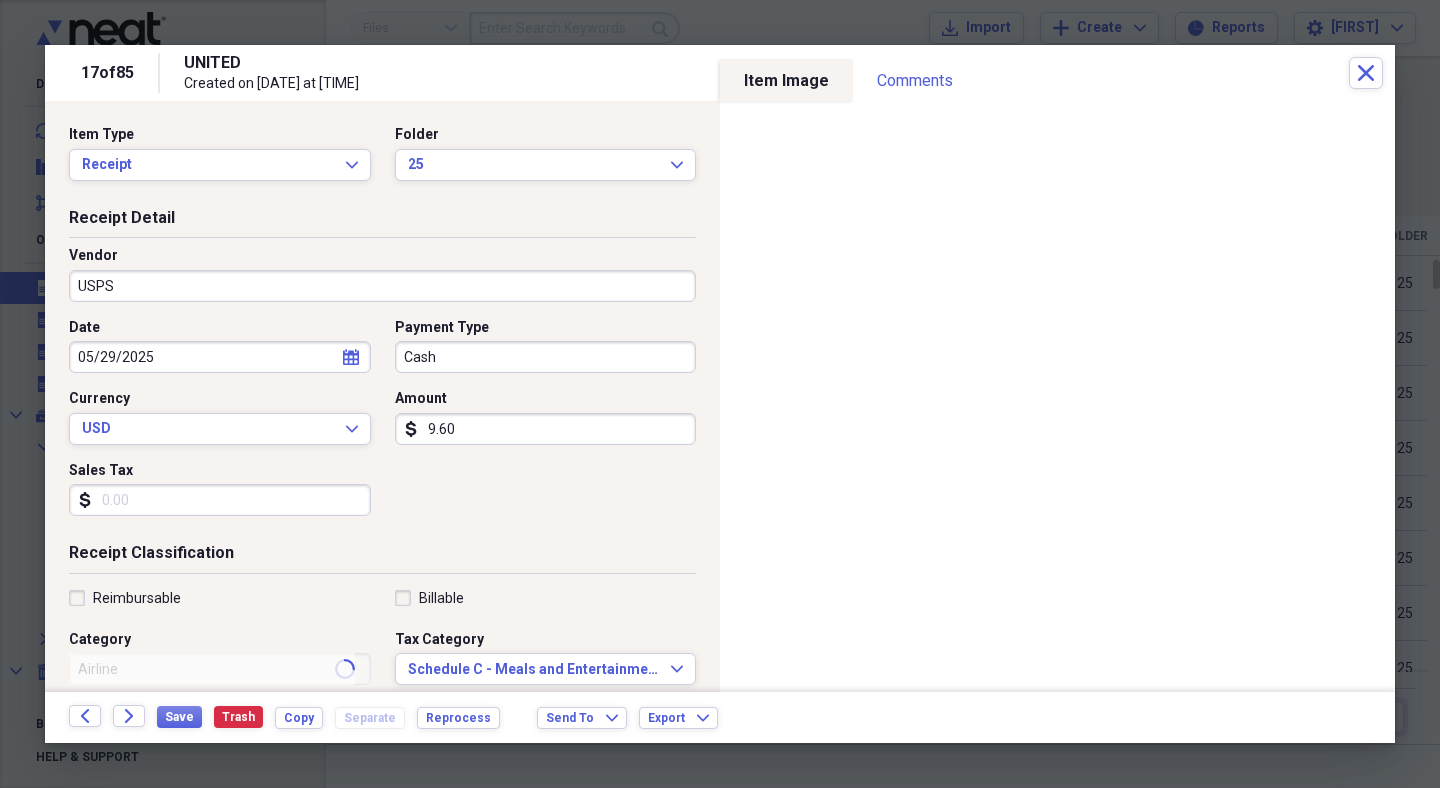 type on "Postal/Shipping" 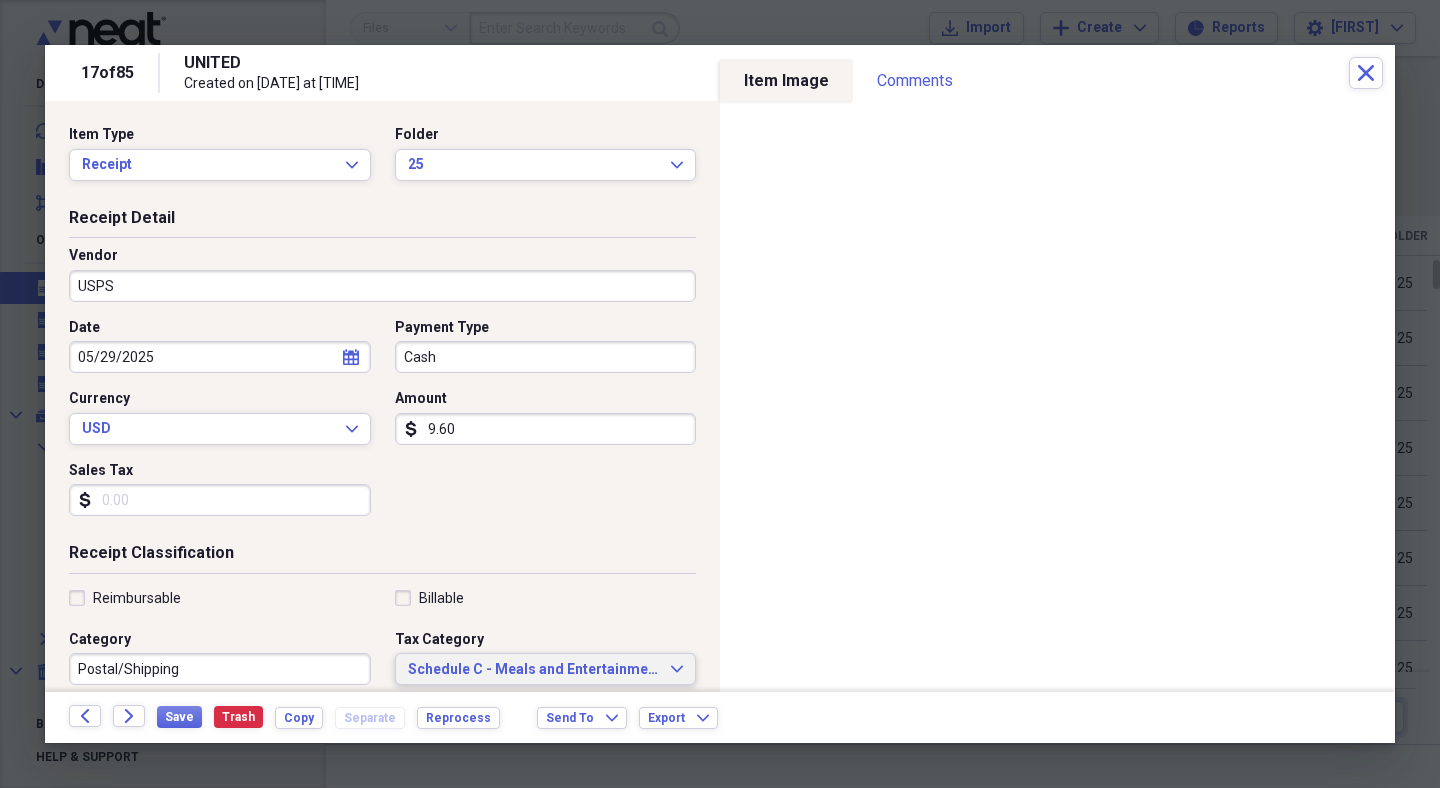 click on "Schedule C - Meals and Entertainment" at bounding box center (534, 670) 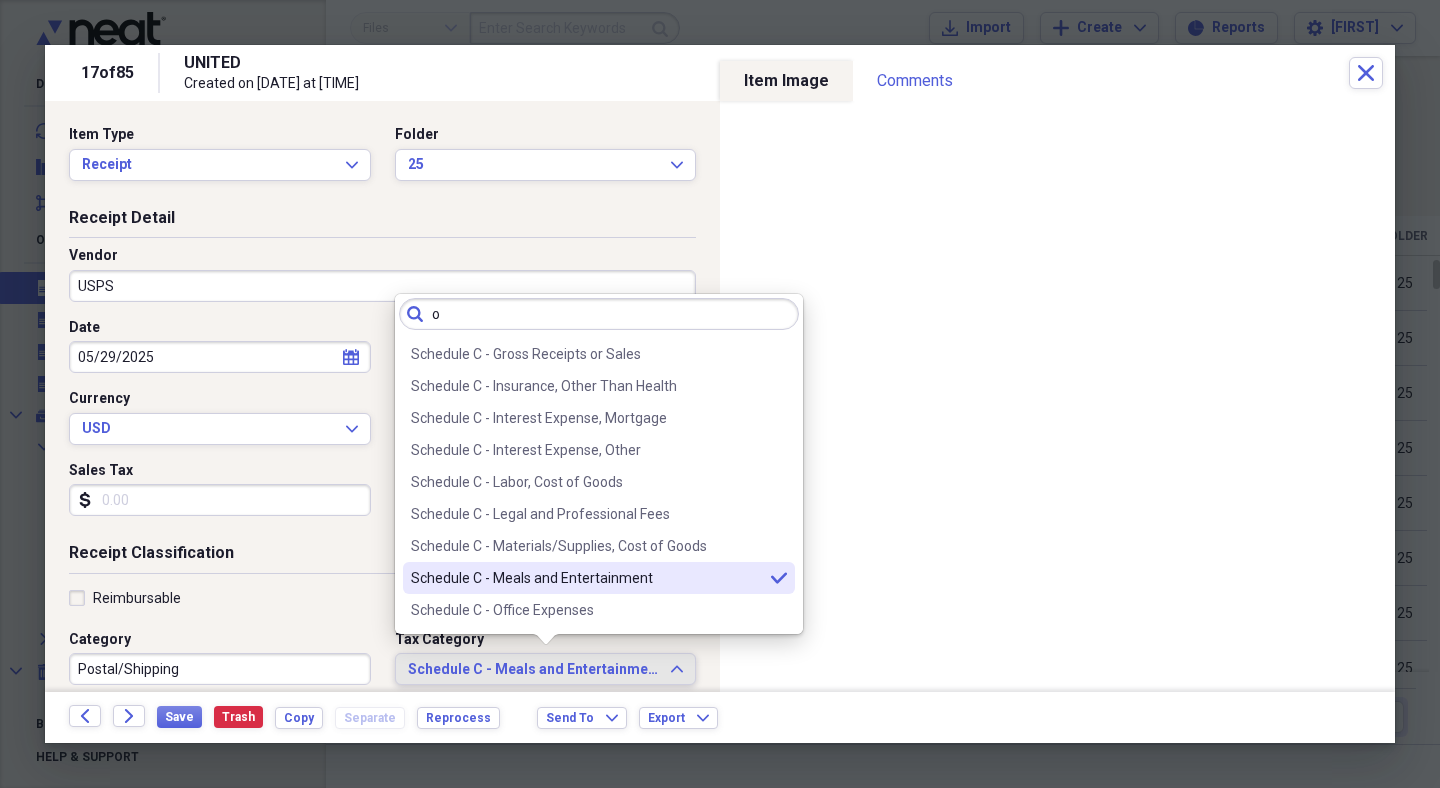 scroll, scrollTop: 0, scrollLeft: 0, axis: both 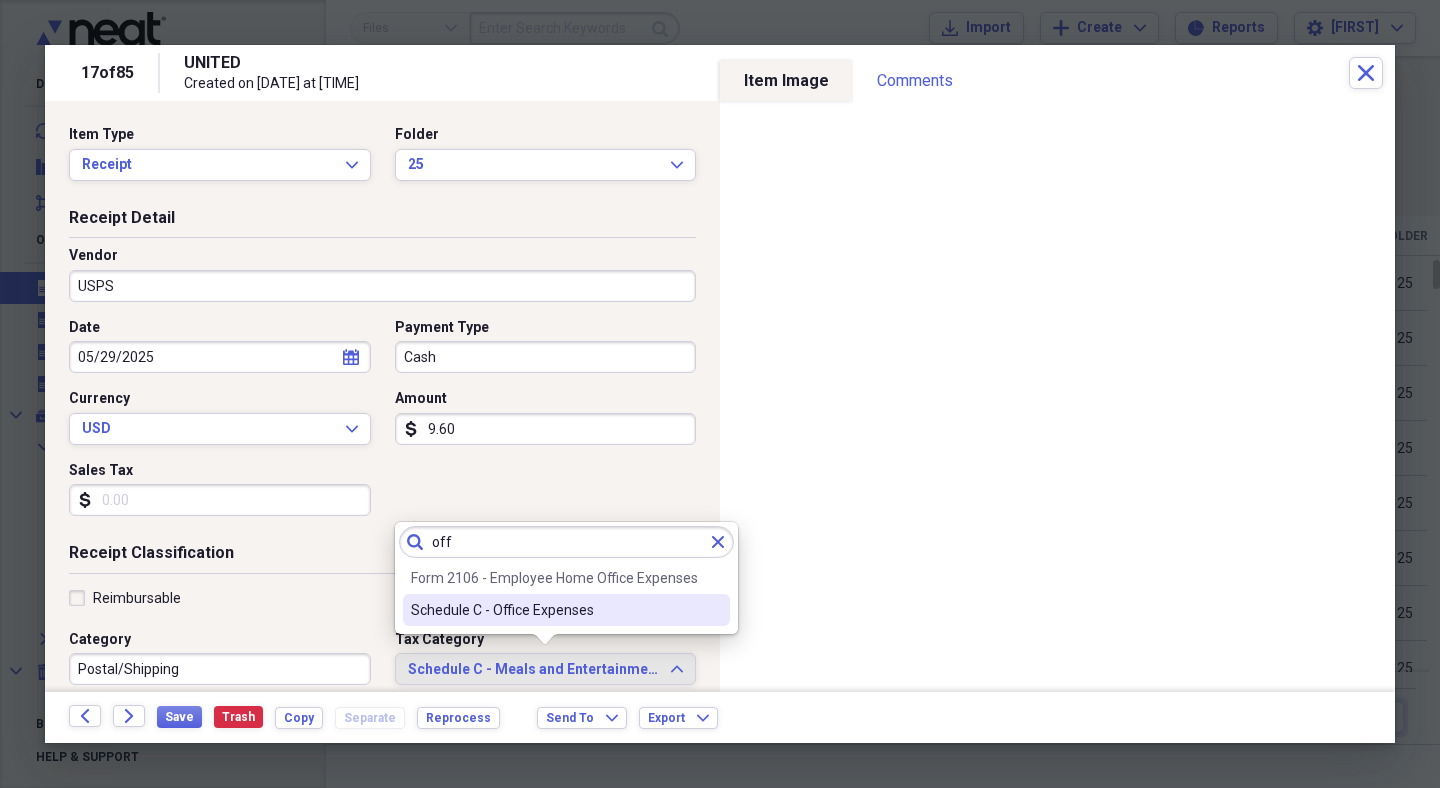 type on "off" 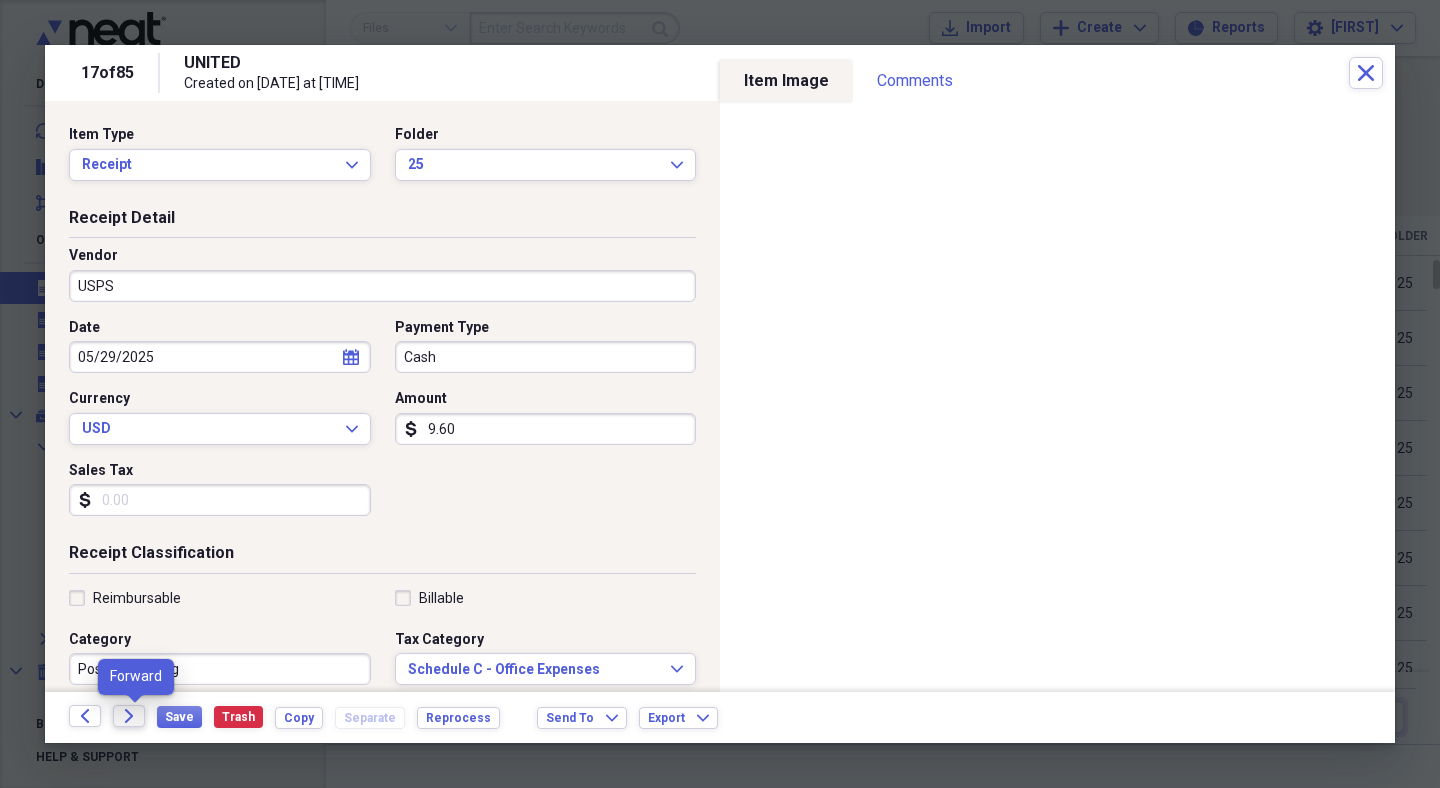 click on "Forward" 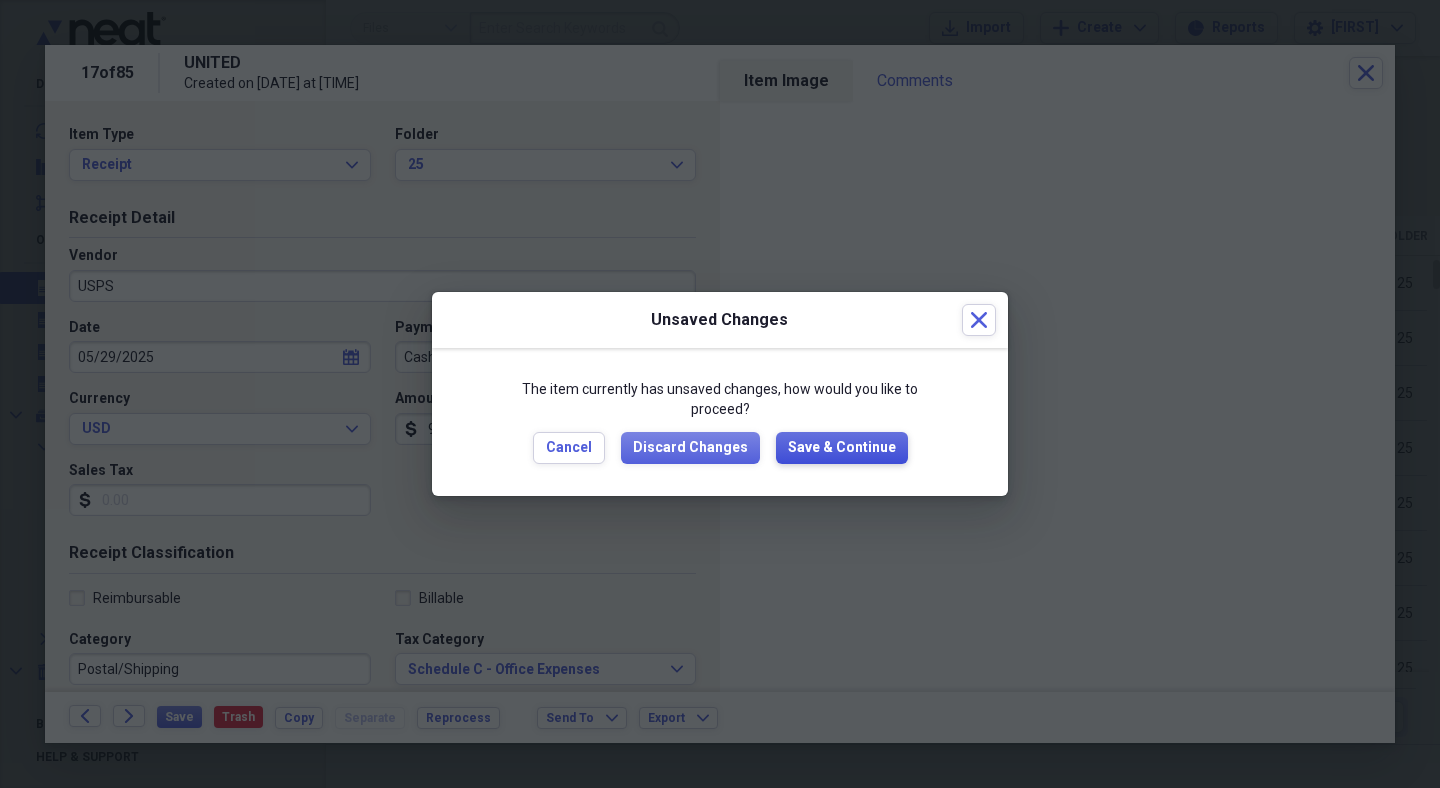 click on "Save & Continue" at bounding box center [842, 448] 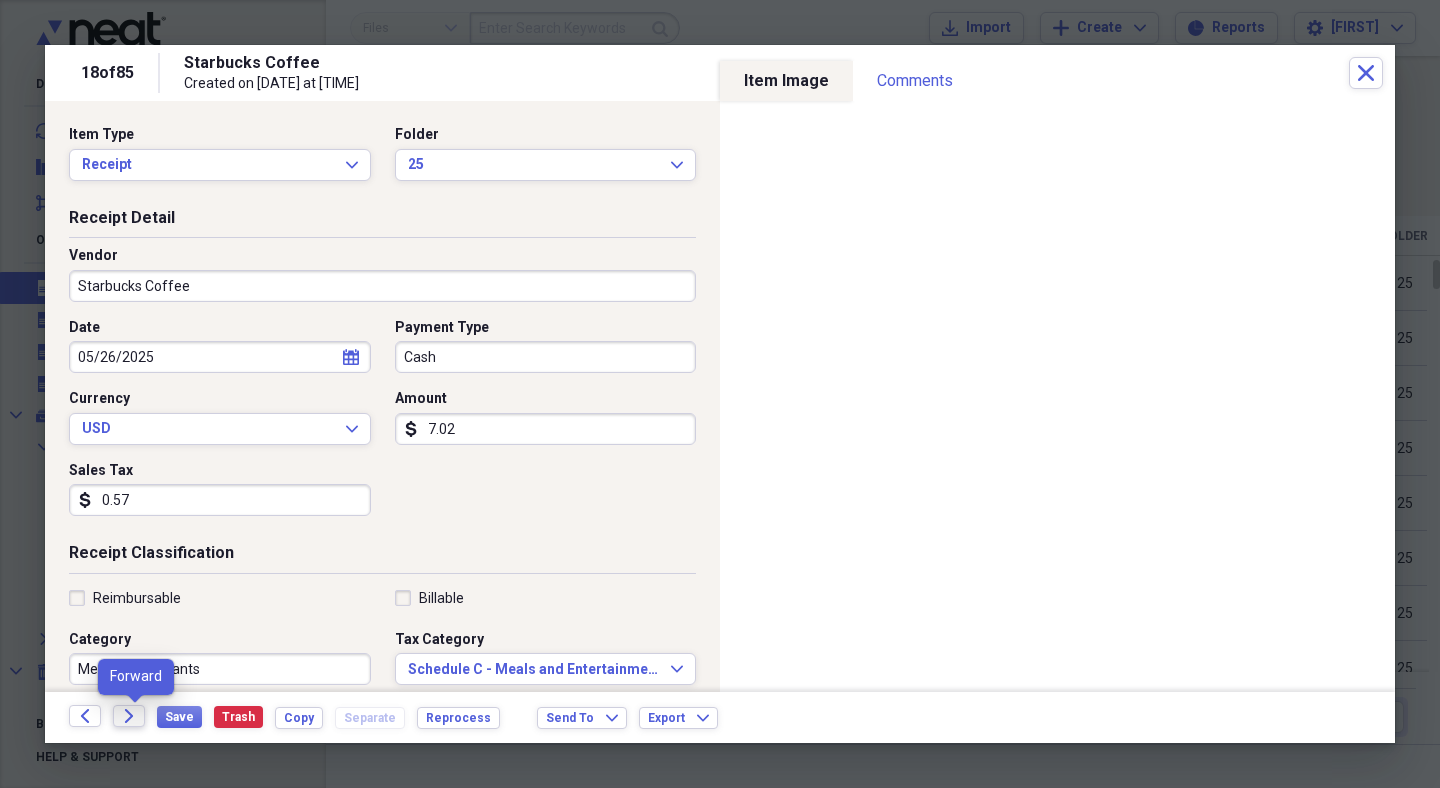 click on "Forward" at bounding box center [129, 716] 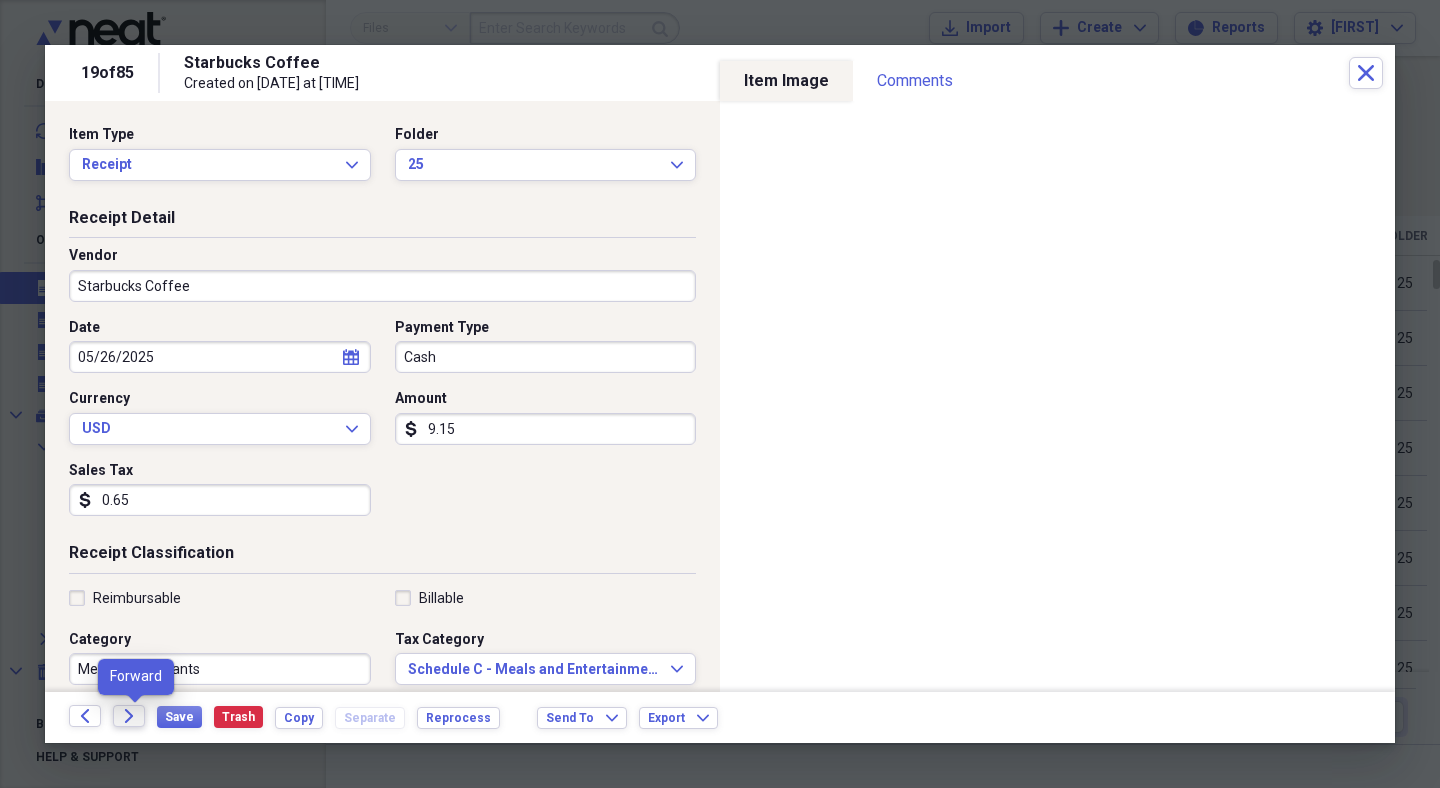 click on "Forward" 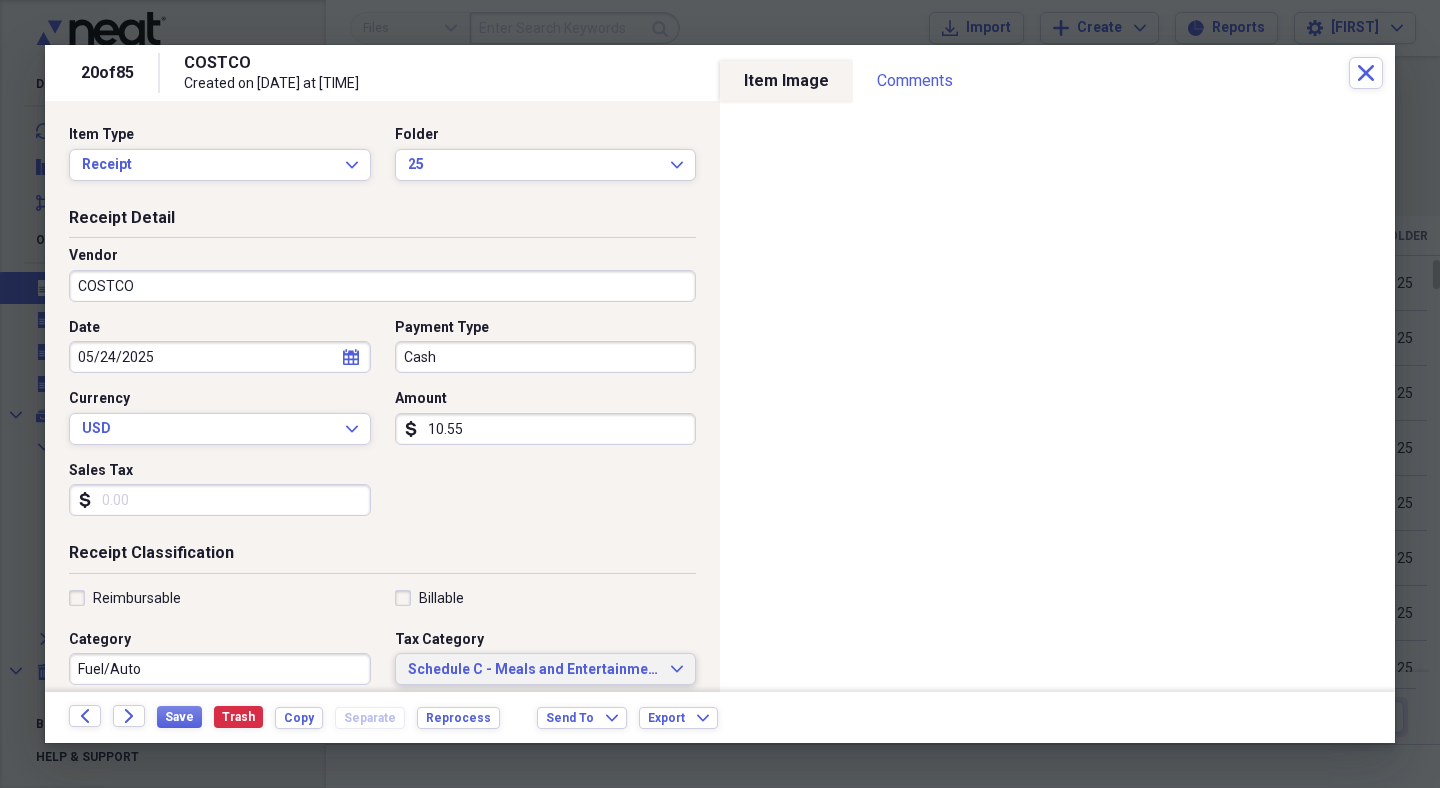 click on "Schedule C - Meals and Entertainment" at bounding box center (534, 670) 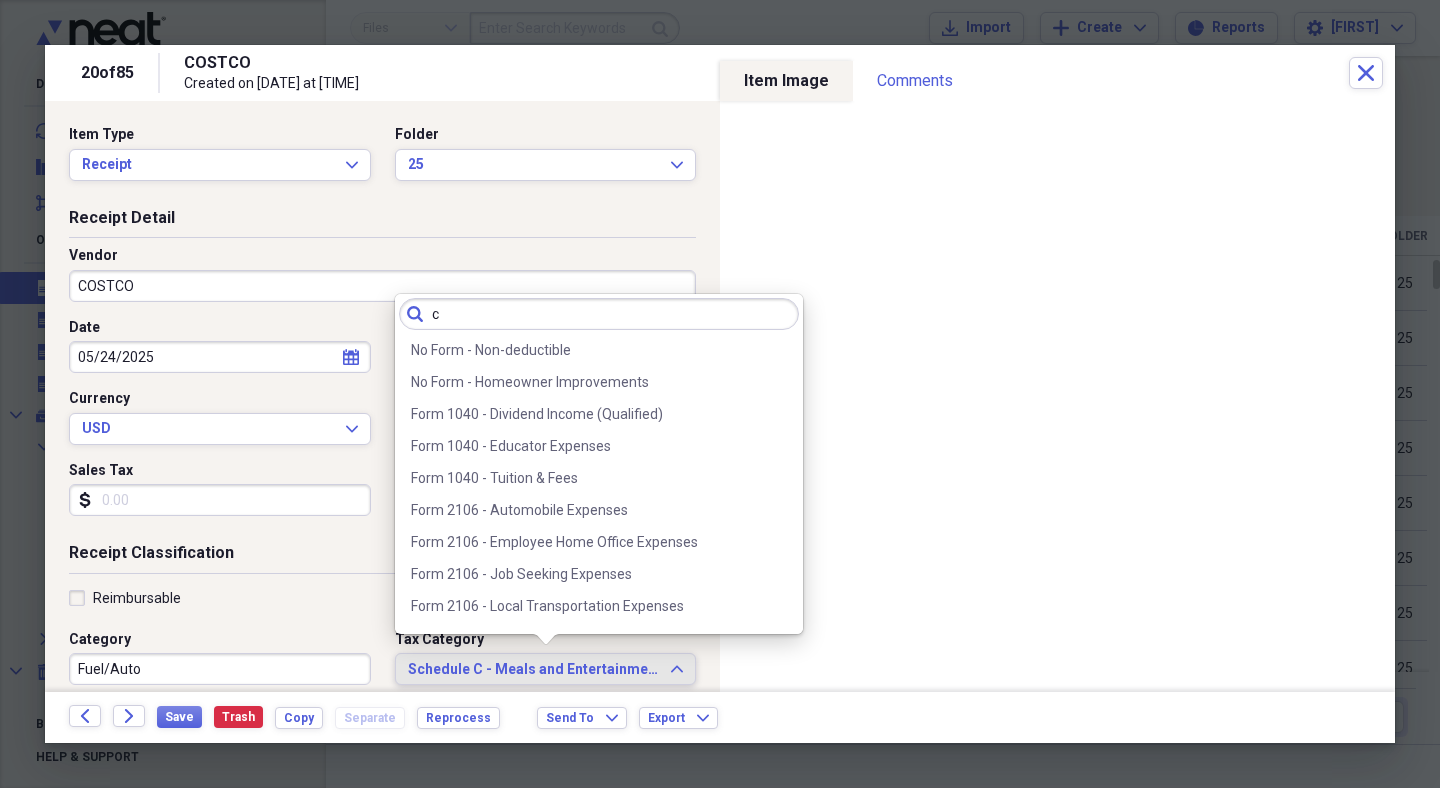 scroll, scrollTop: 0, scrollLeft: 0, axis: both 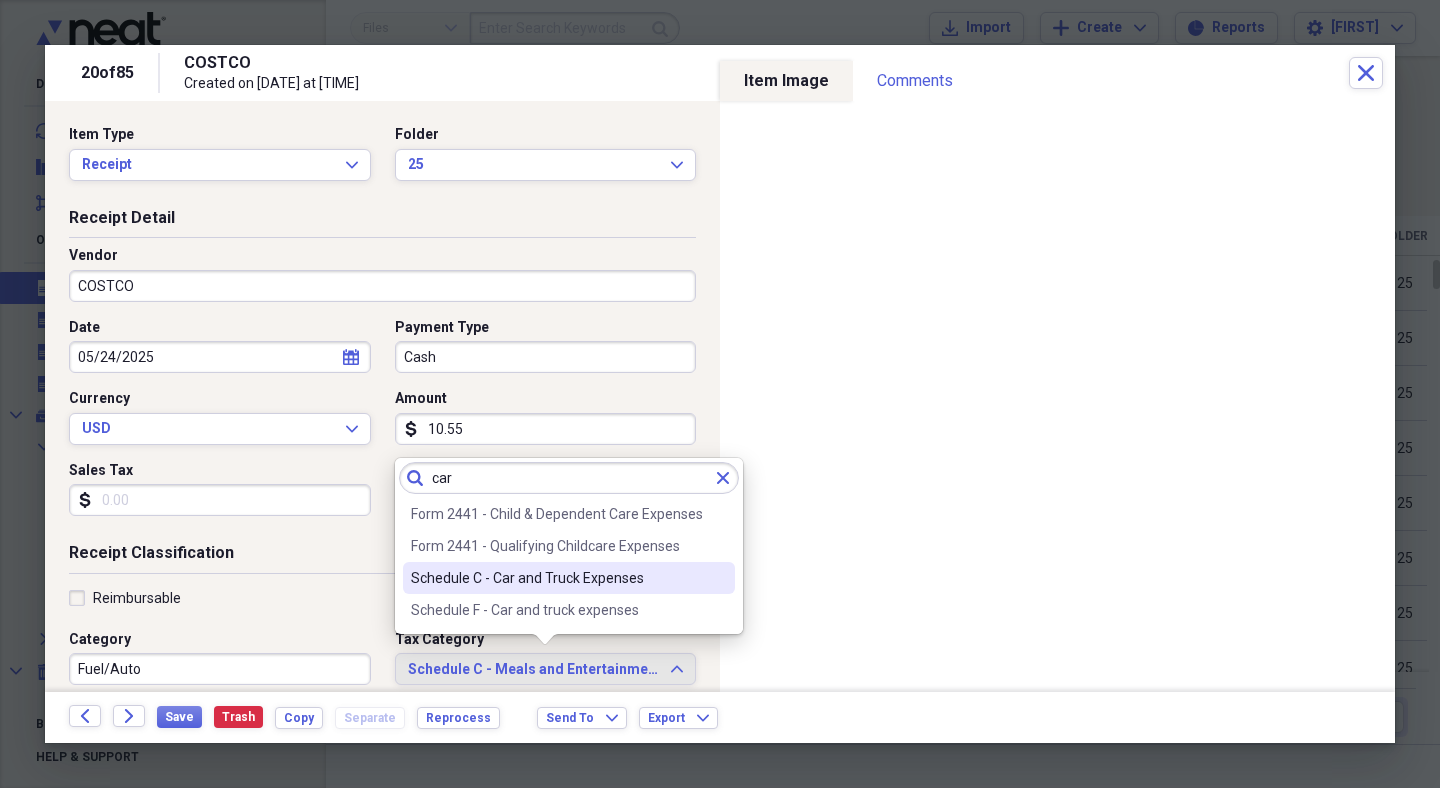 type on "car" 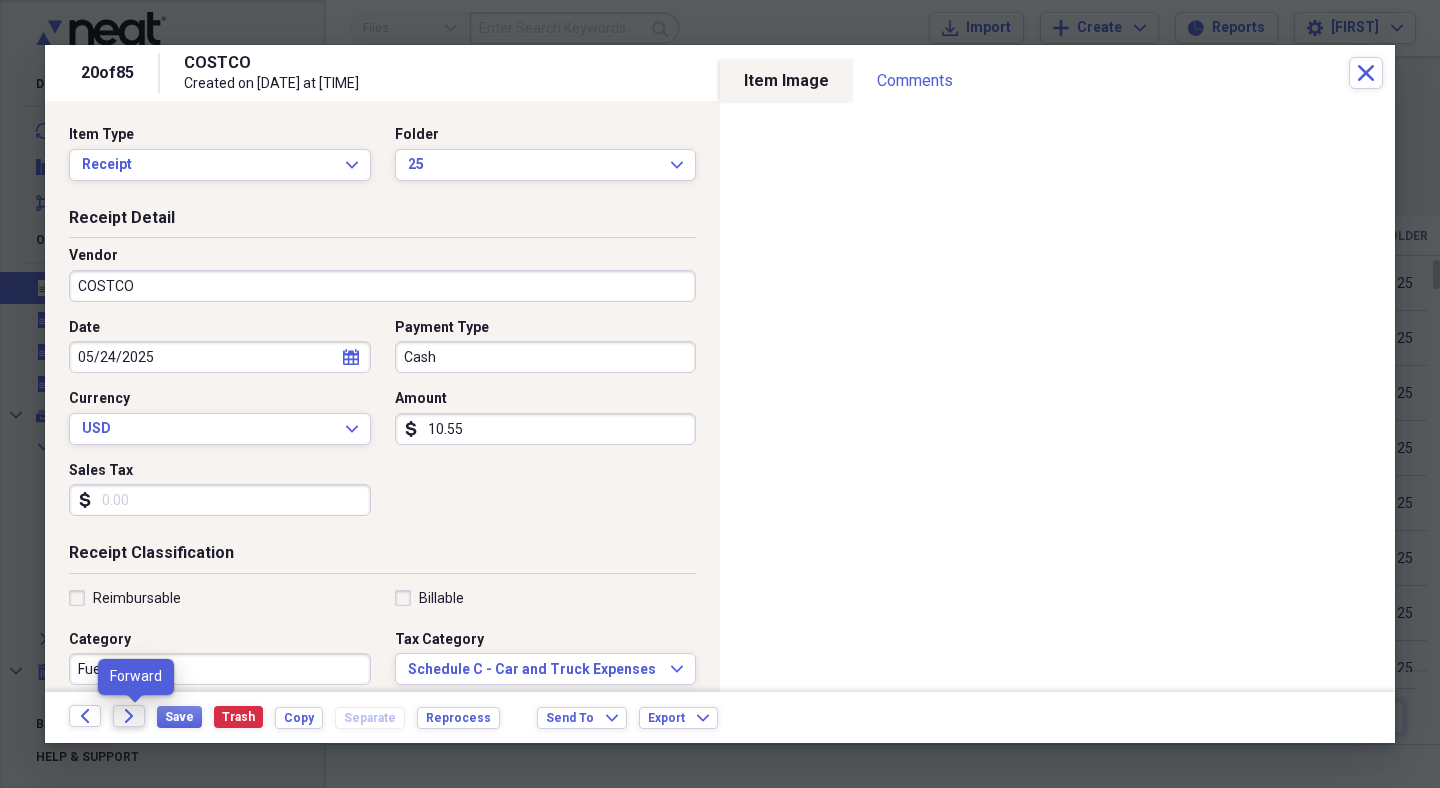 click on "Forward" 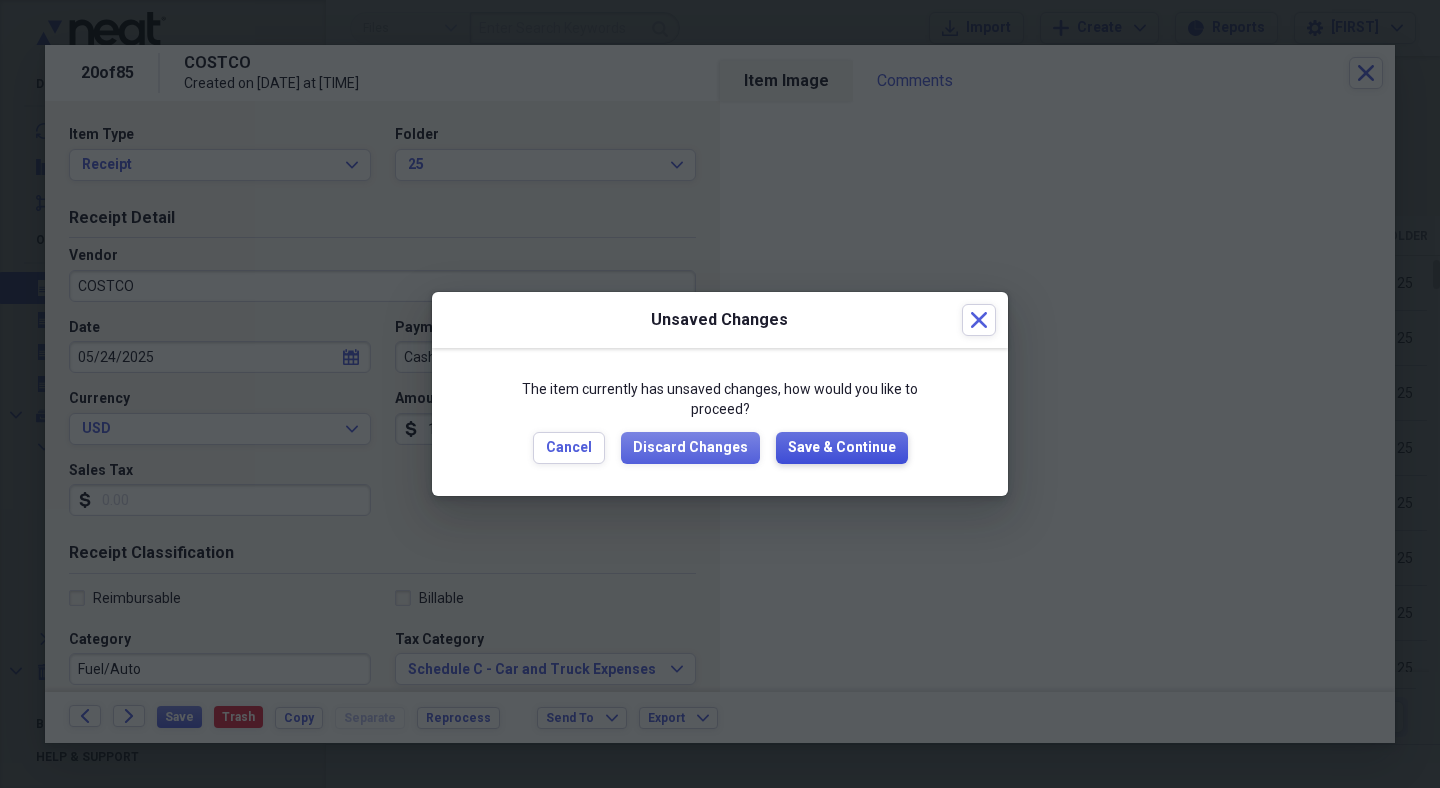 click on "Save & Continue" at bounding box center [842, 448] 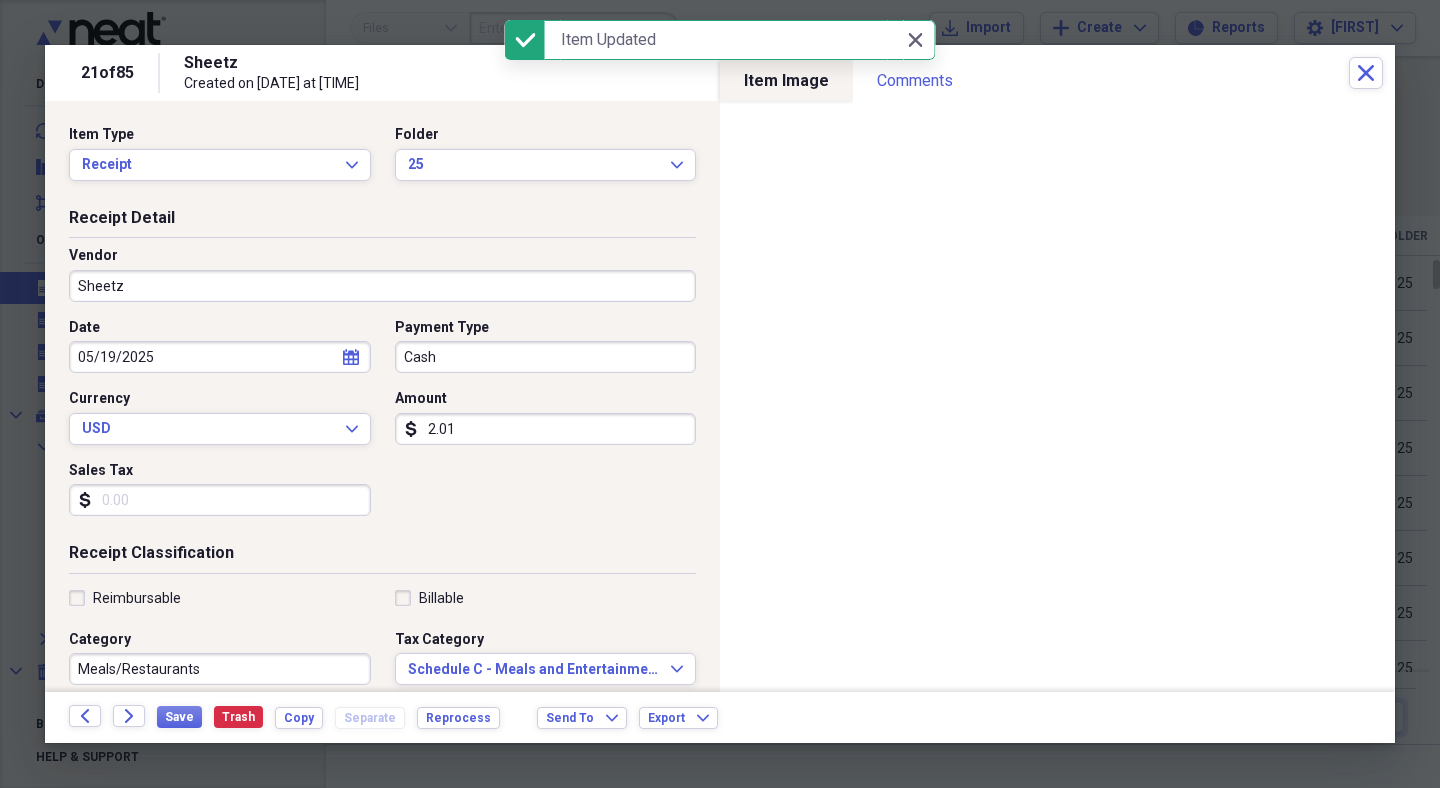 drag, startPoint x: 615, startPoint y: 402, endPoint x: 535, endPoint y: 462, distance: 100 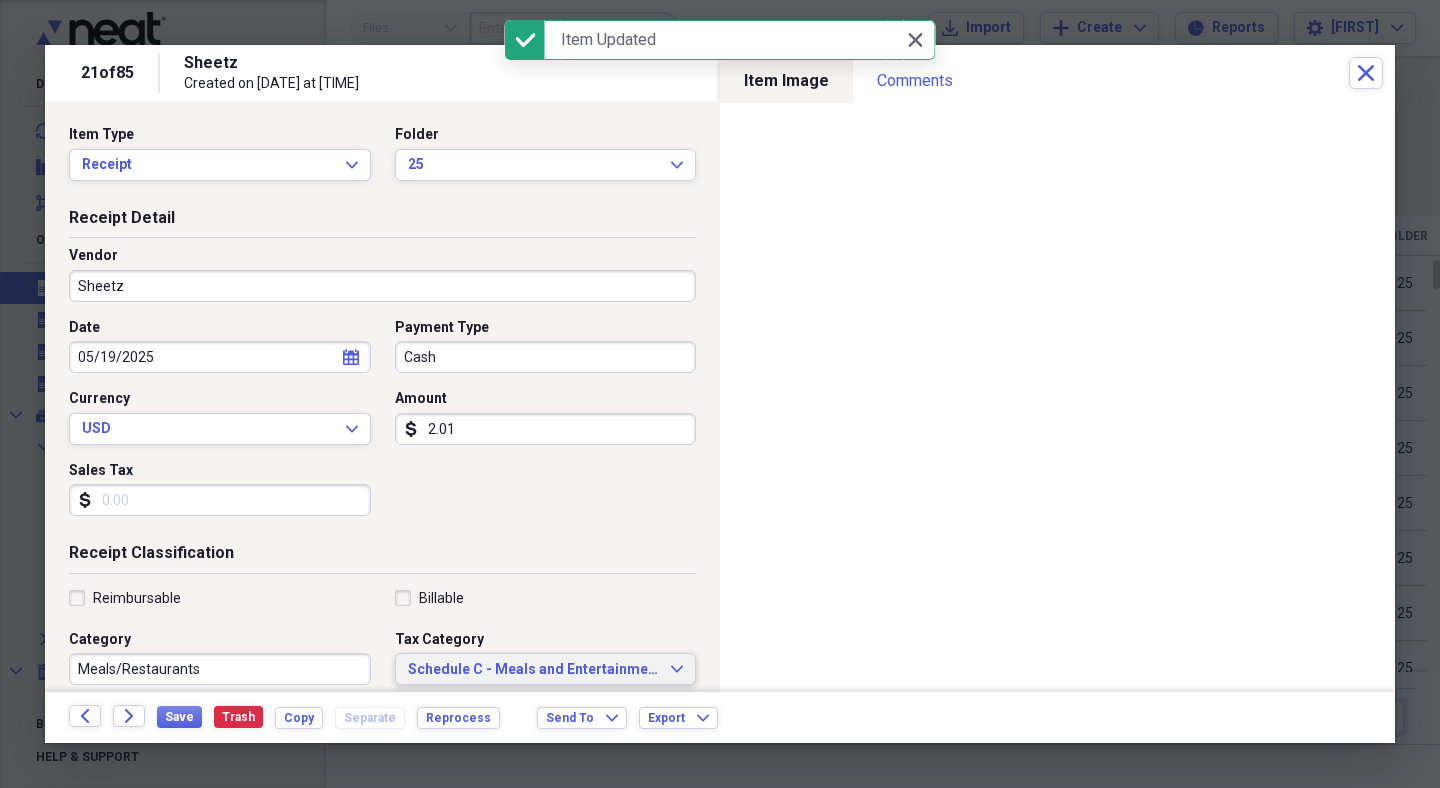 click on "Schedule C - Meals and Entertainment" at bounding box center [534, 670] 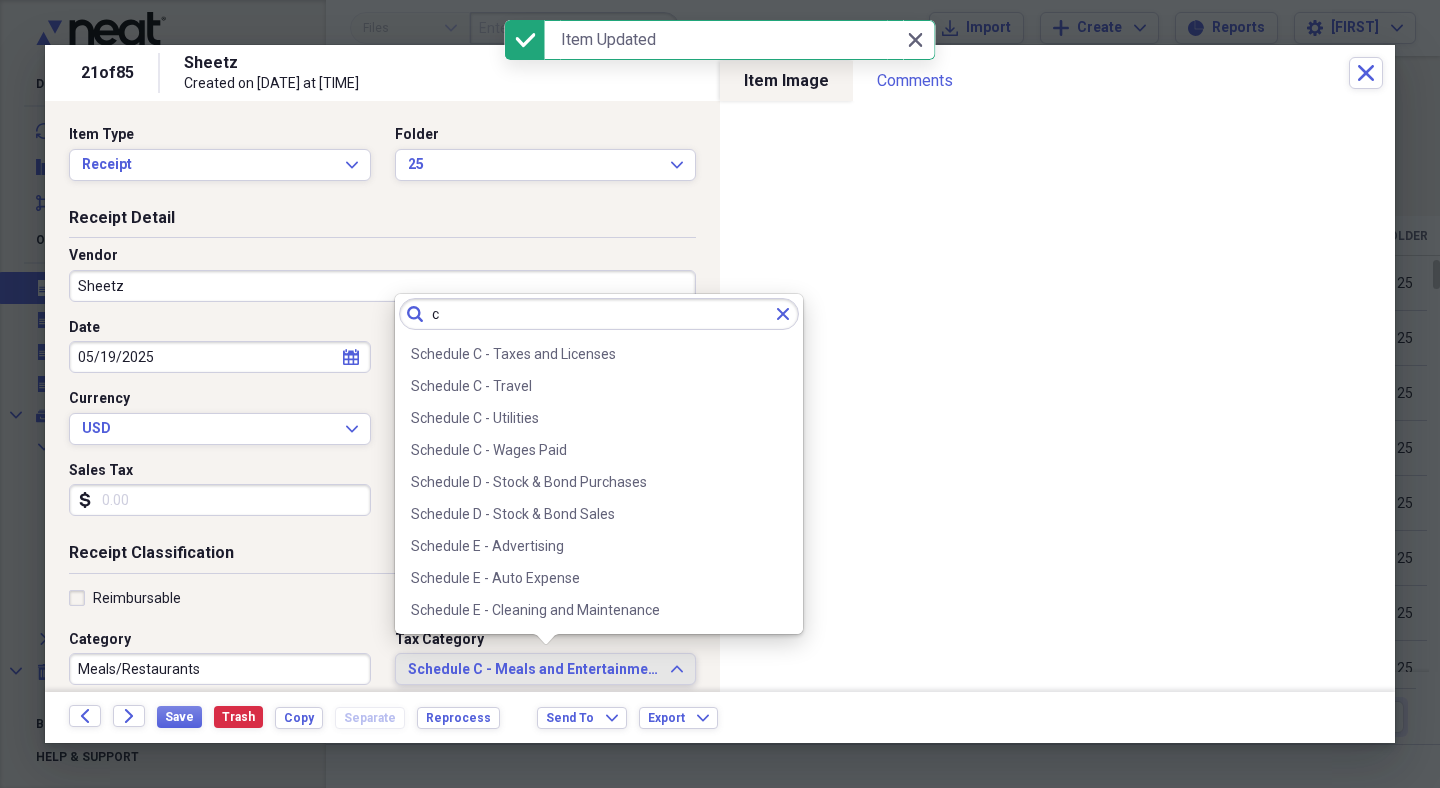 scroll, scrollTop: 0, scrollLeft: 0, axis: both 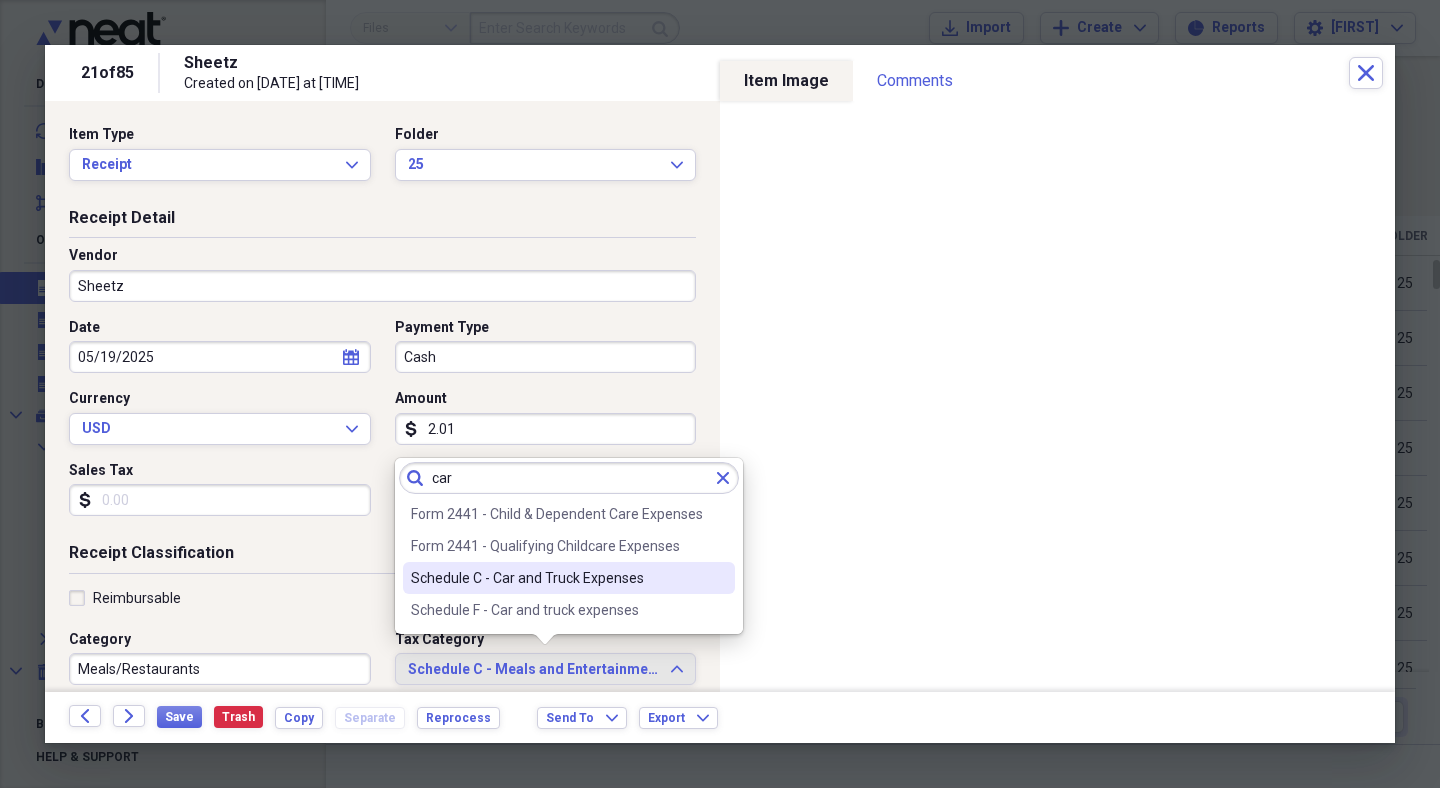 type on "car" 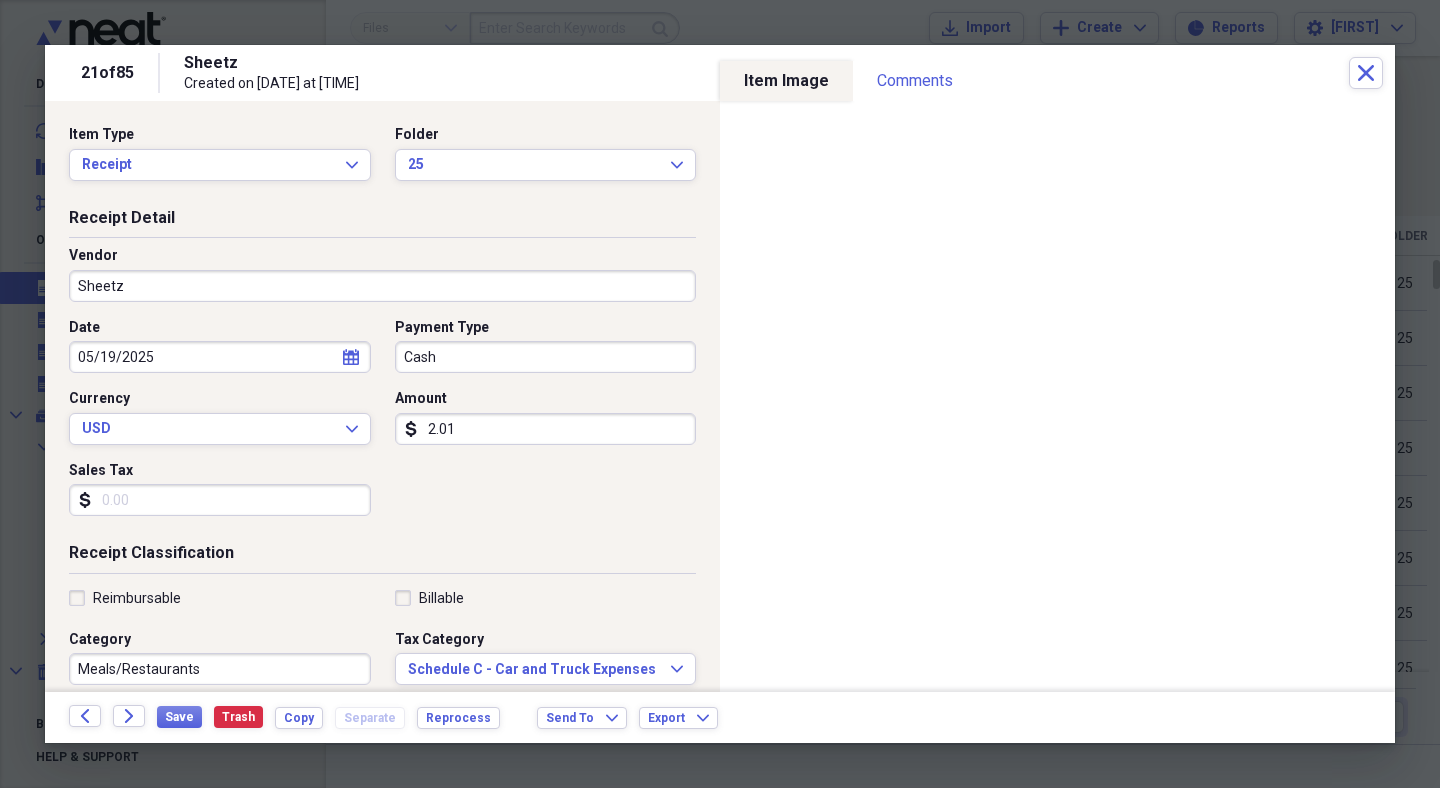 click on "Meals/Restaurants" at bounding box center (220, 669) 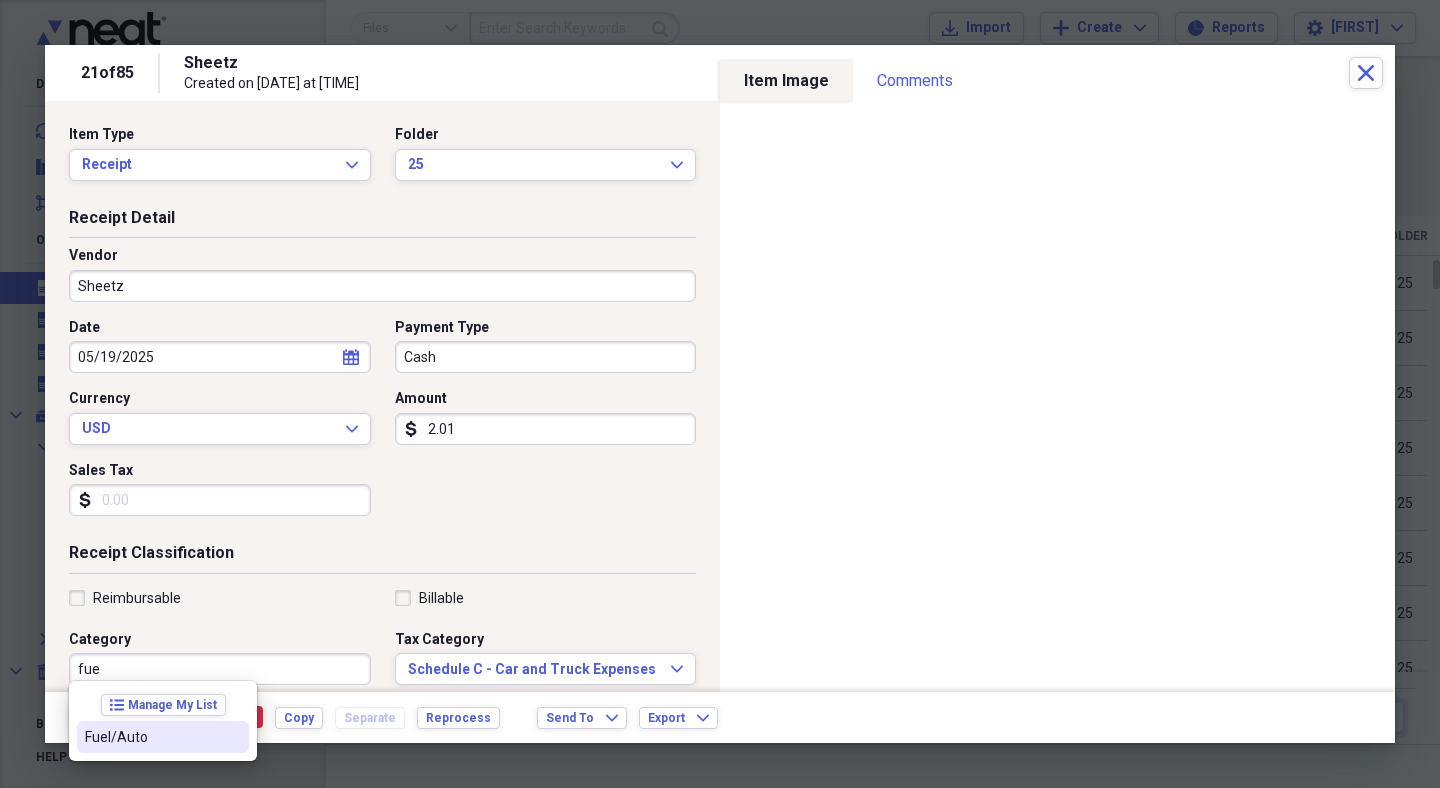 click on "Fuel/Auto" at bounding box center (151, 737) 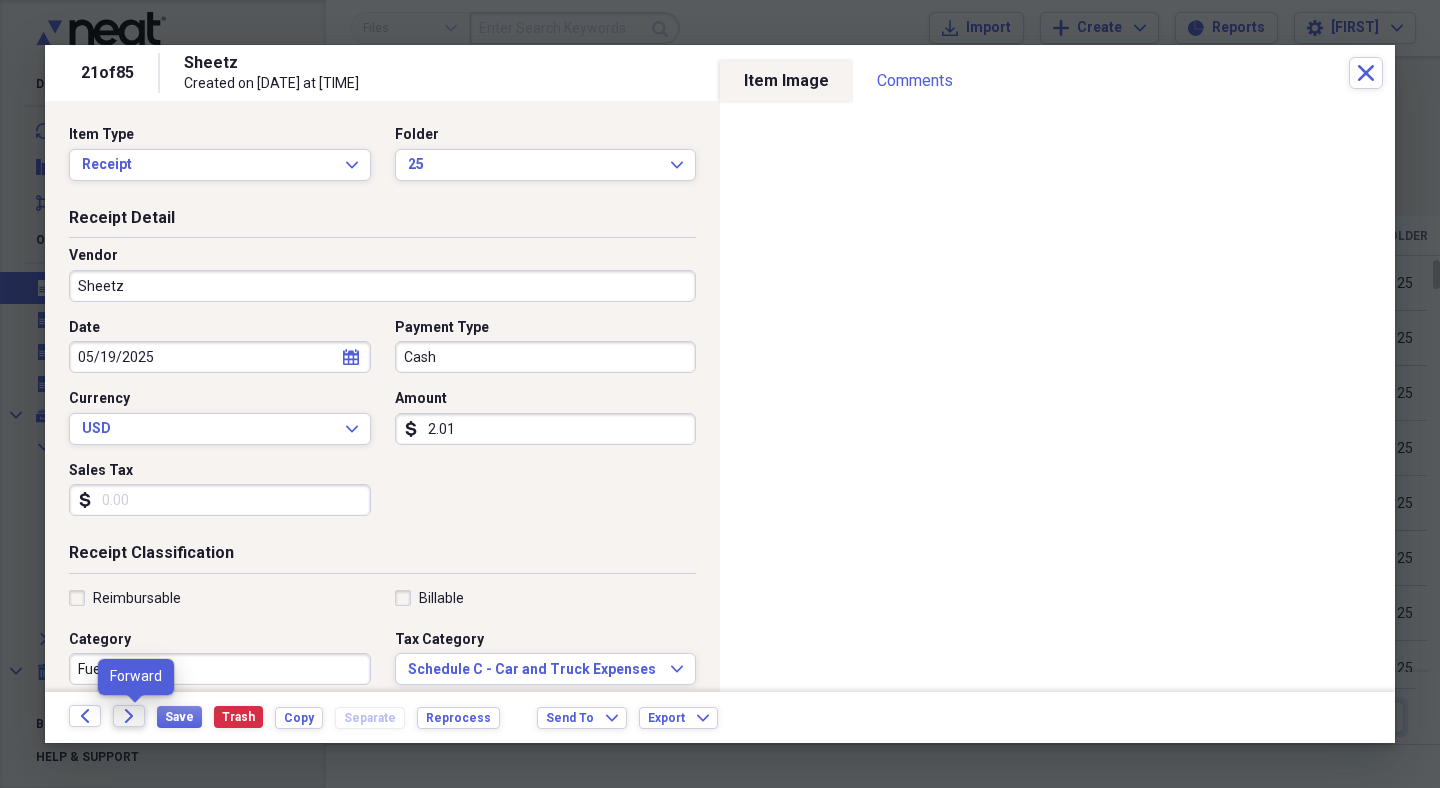 click on "Forward" 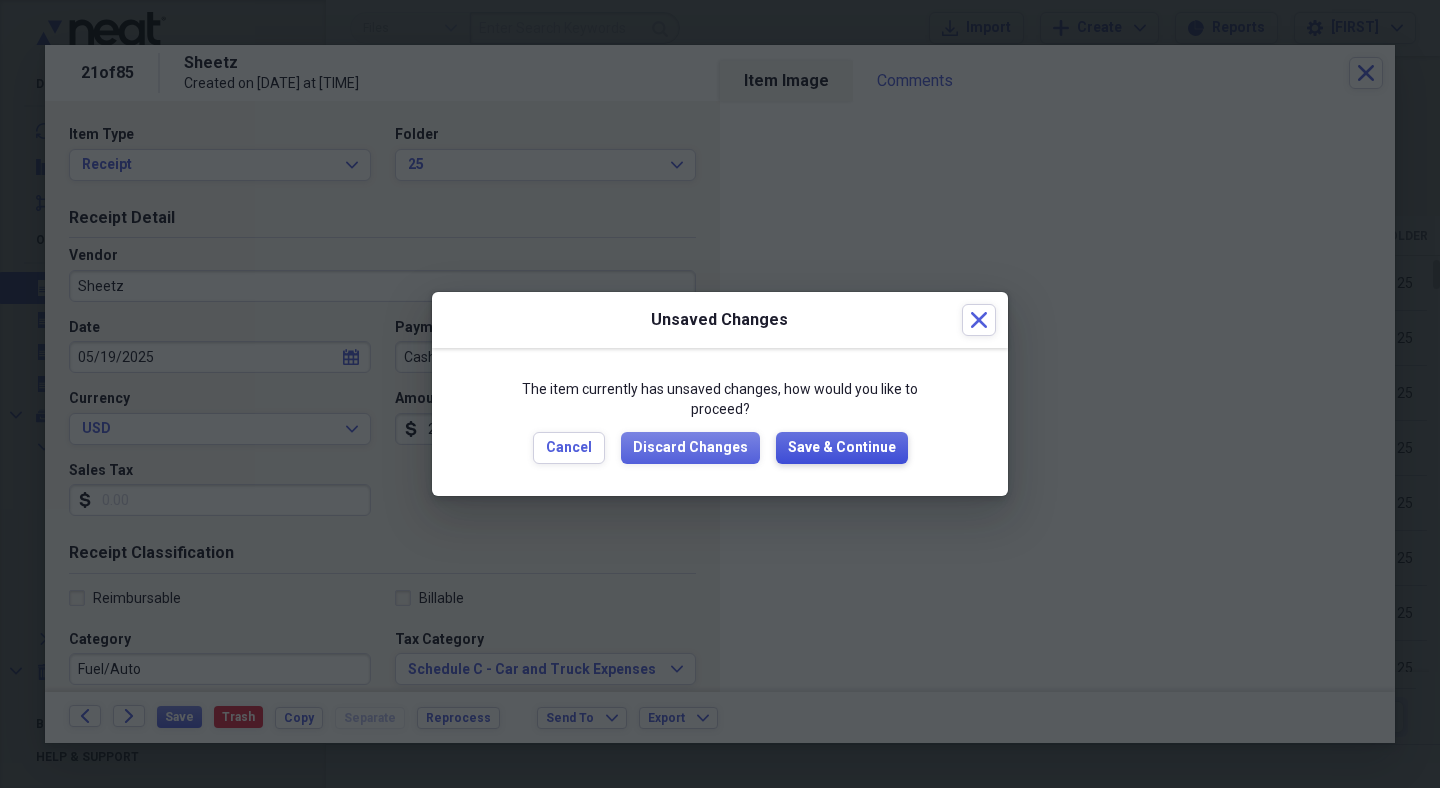 click on "Save & Continue" at bounding box center [842, 448] 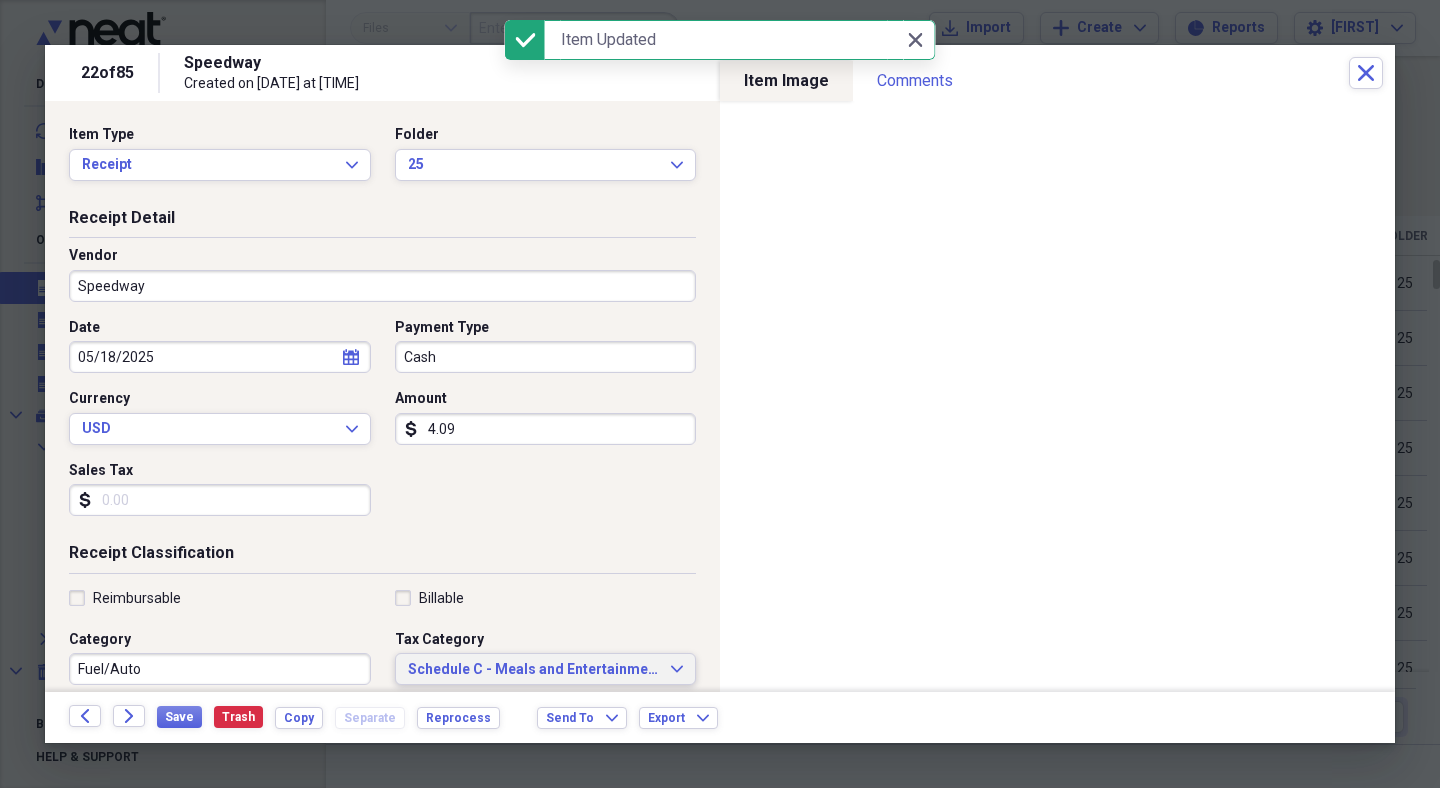 click on "Schedule C - Meals and Entertainment" at bounding box center (534, 670) 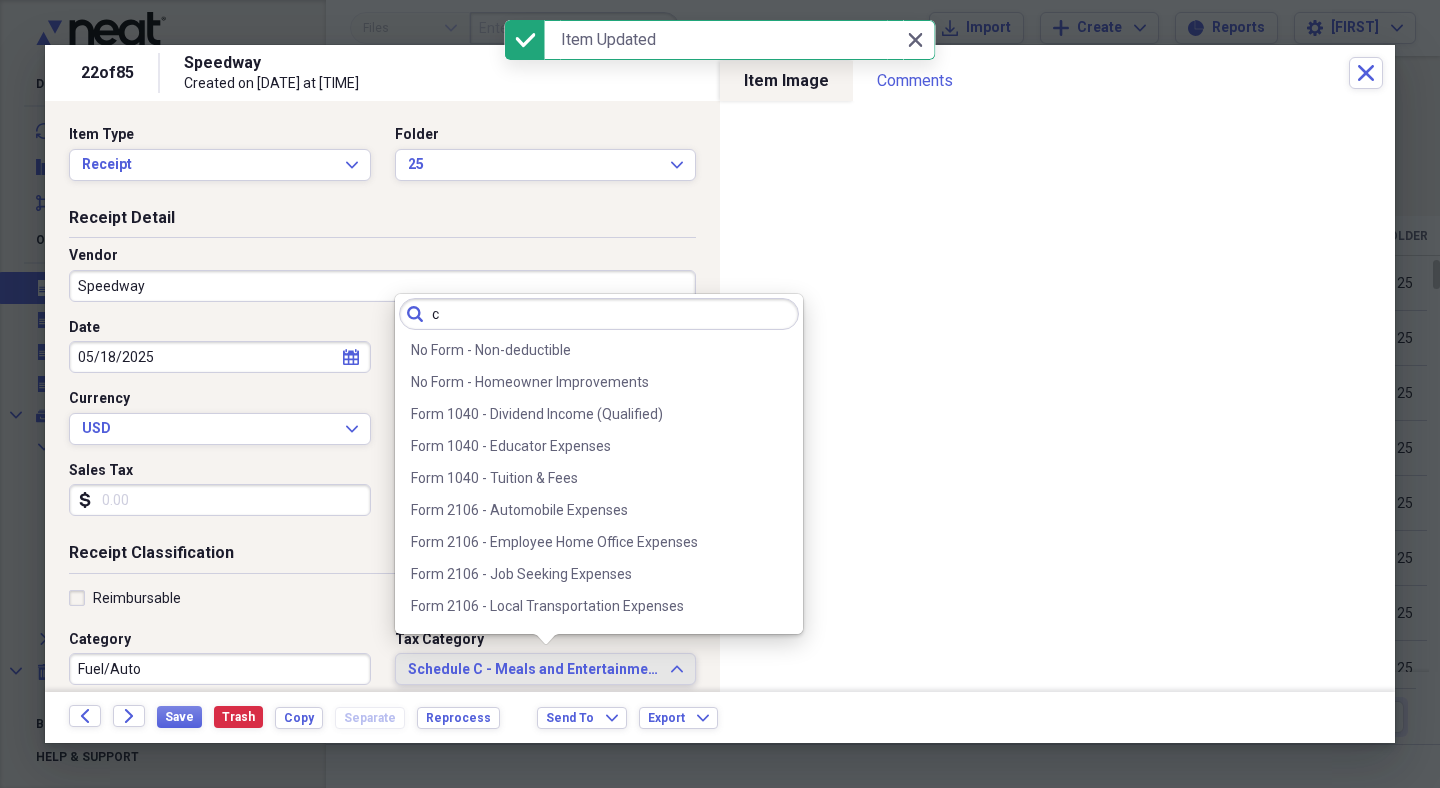 scroll, scrollTop: 0, scrollLeft: 0, axis: both 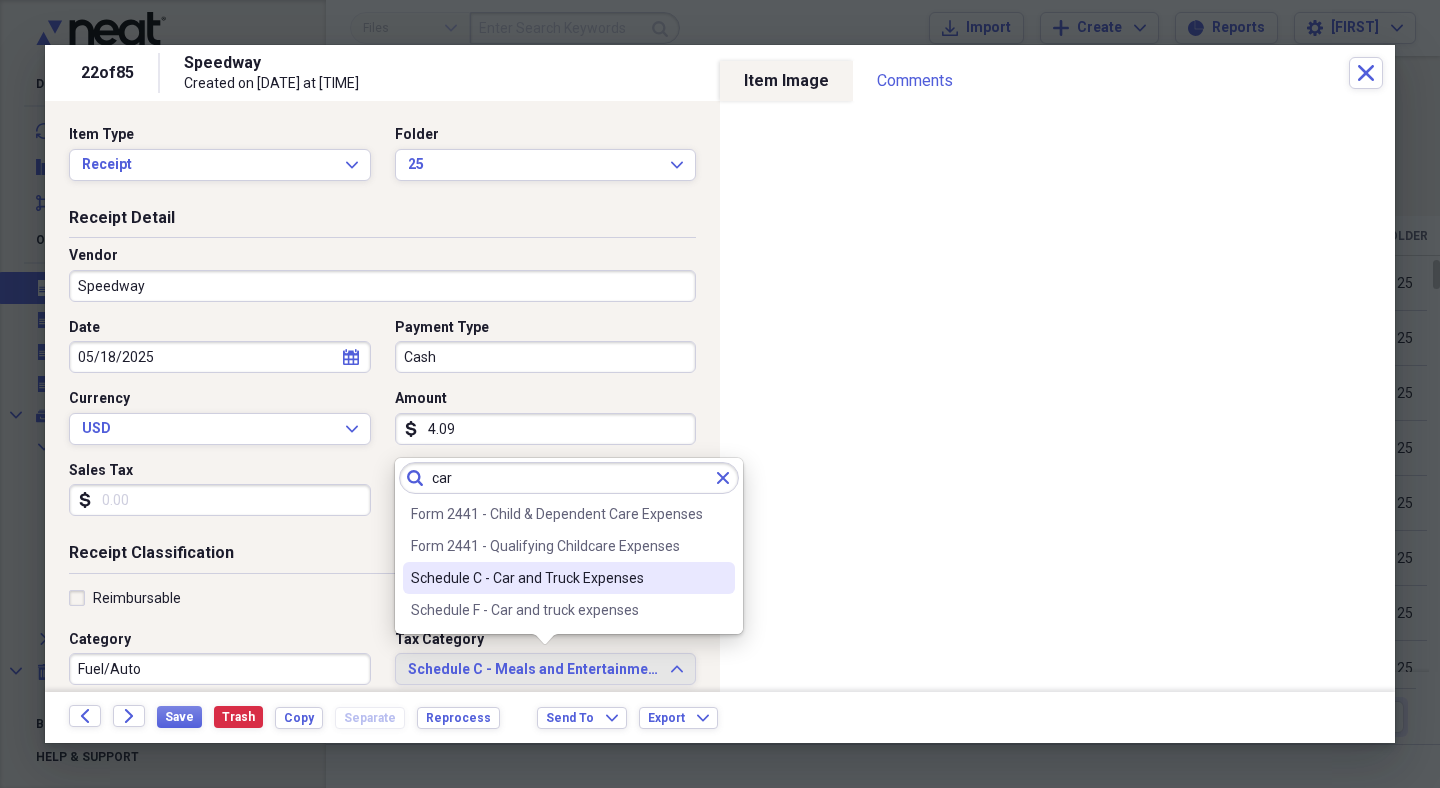 type on "car" 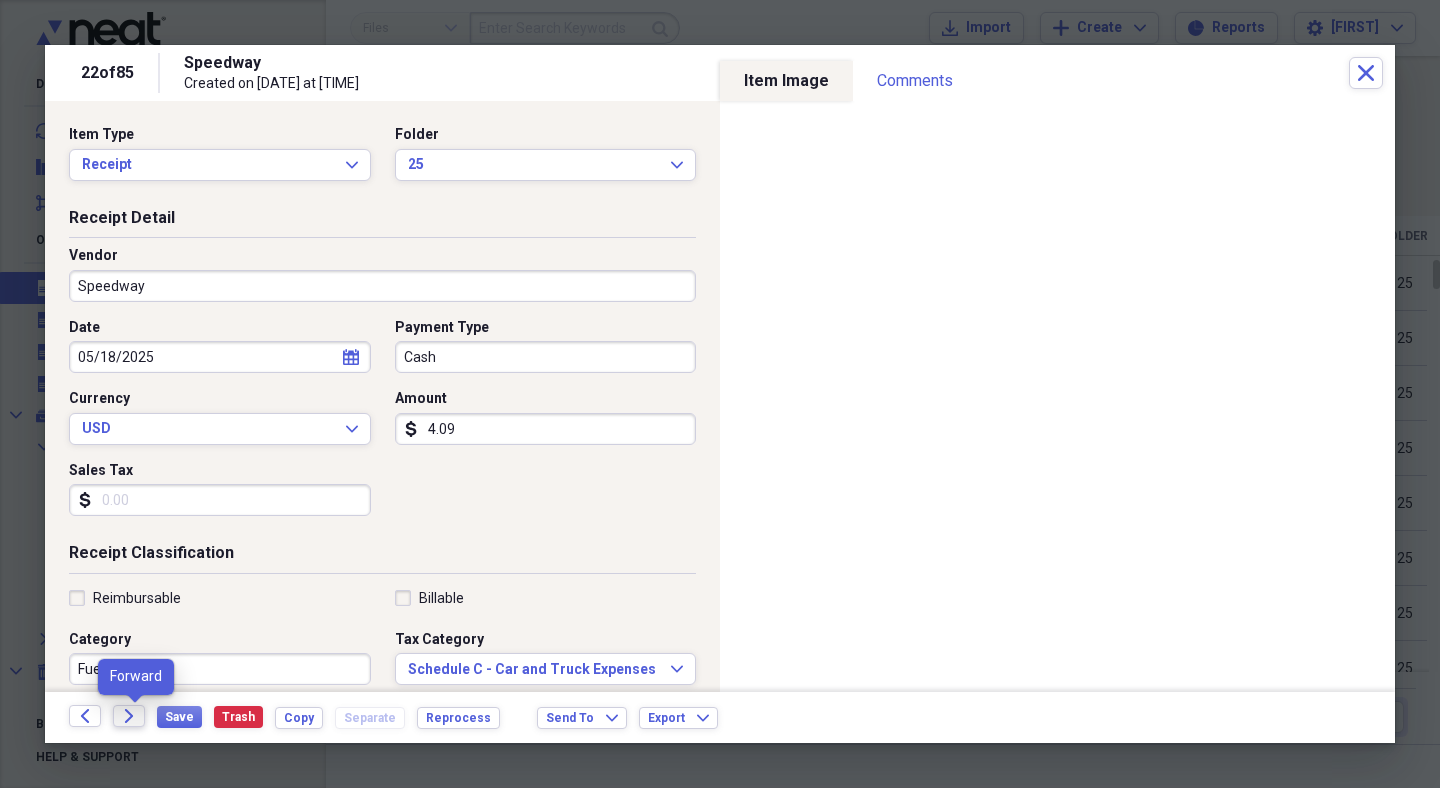 click on "Forward" at bounding box center [129, 716] 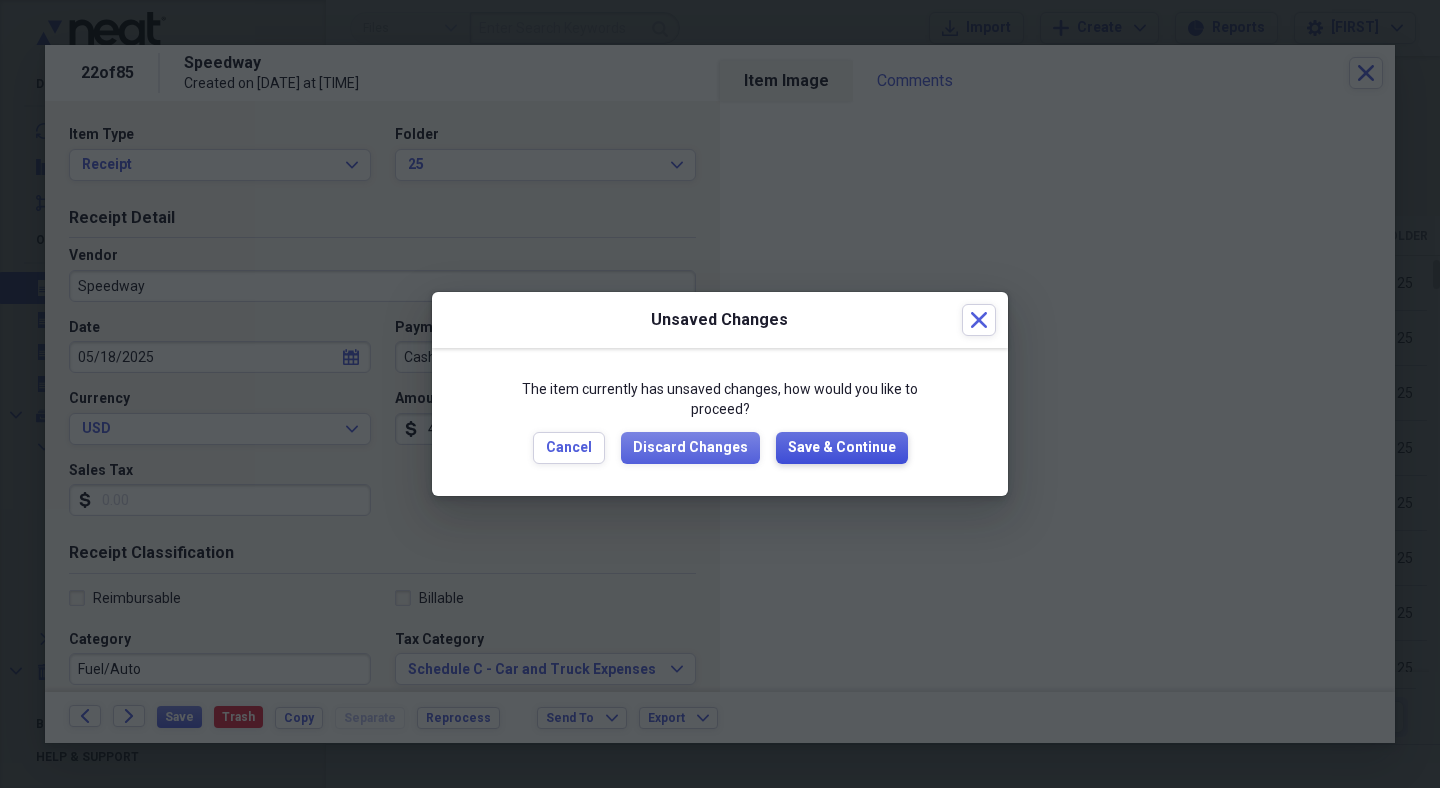 click on "Save & Continue" at bounding box center (842, 448) 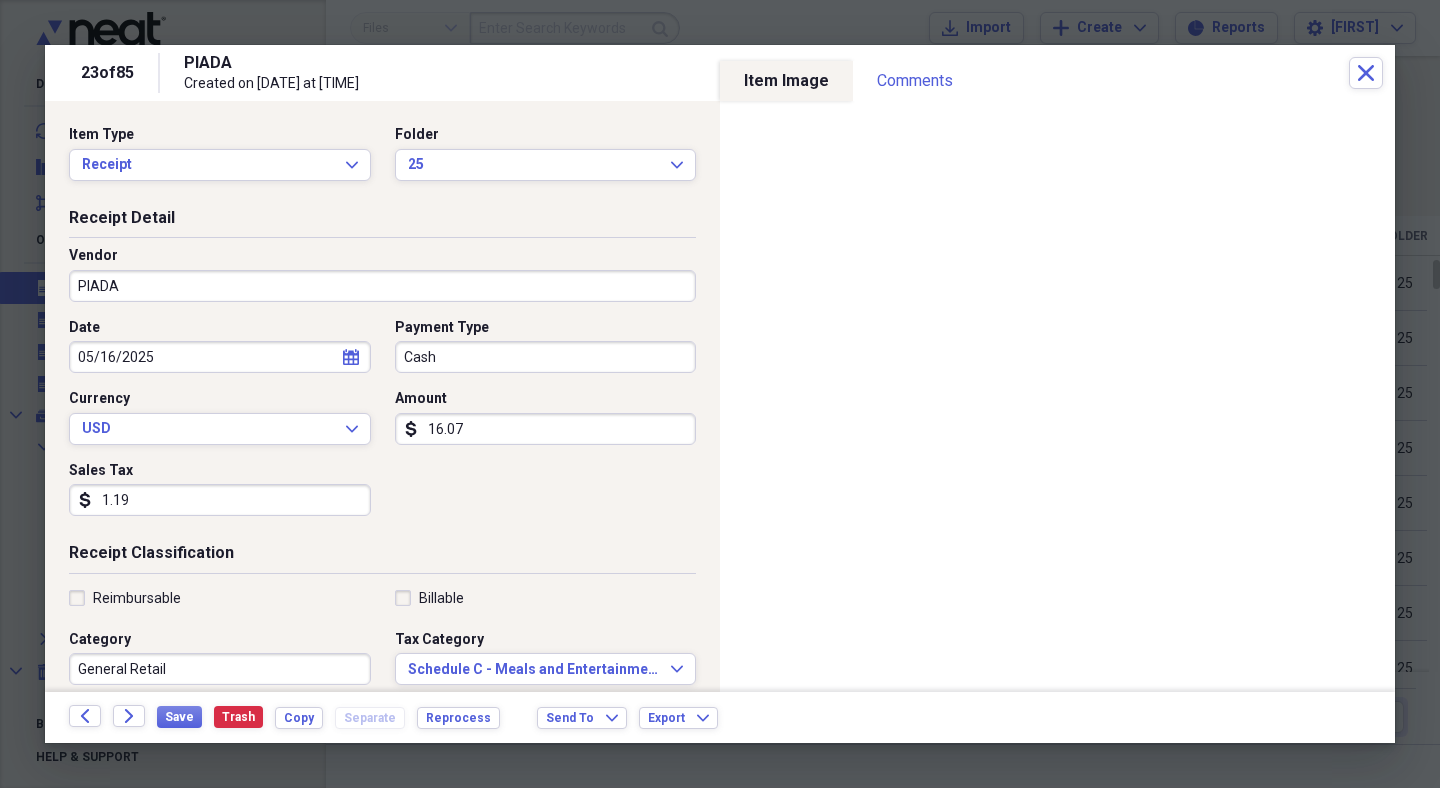 click on "General Retail" at bounding box center [220, 669] 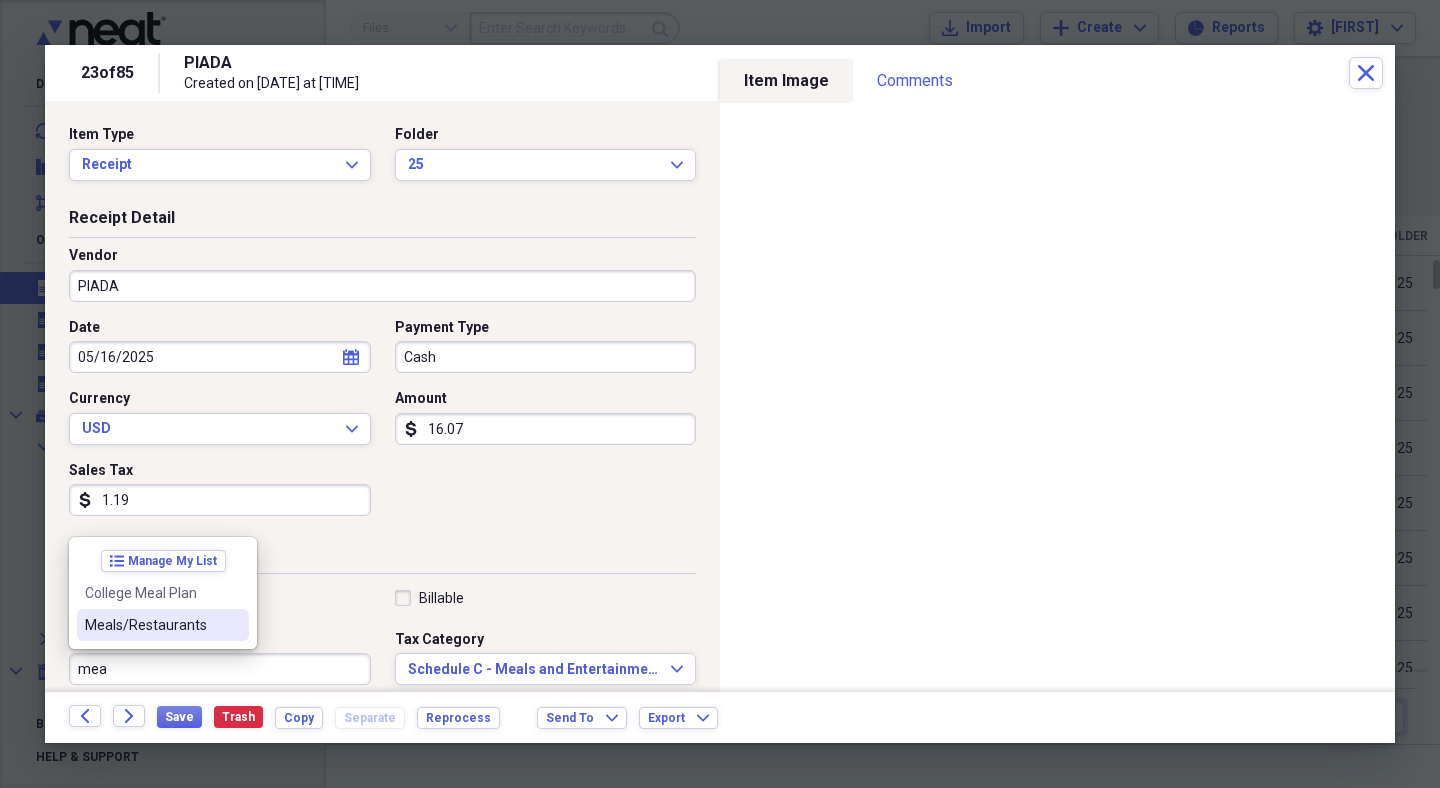 click on "Meals/Restaurants" at bounding box center [151, 625] 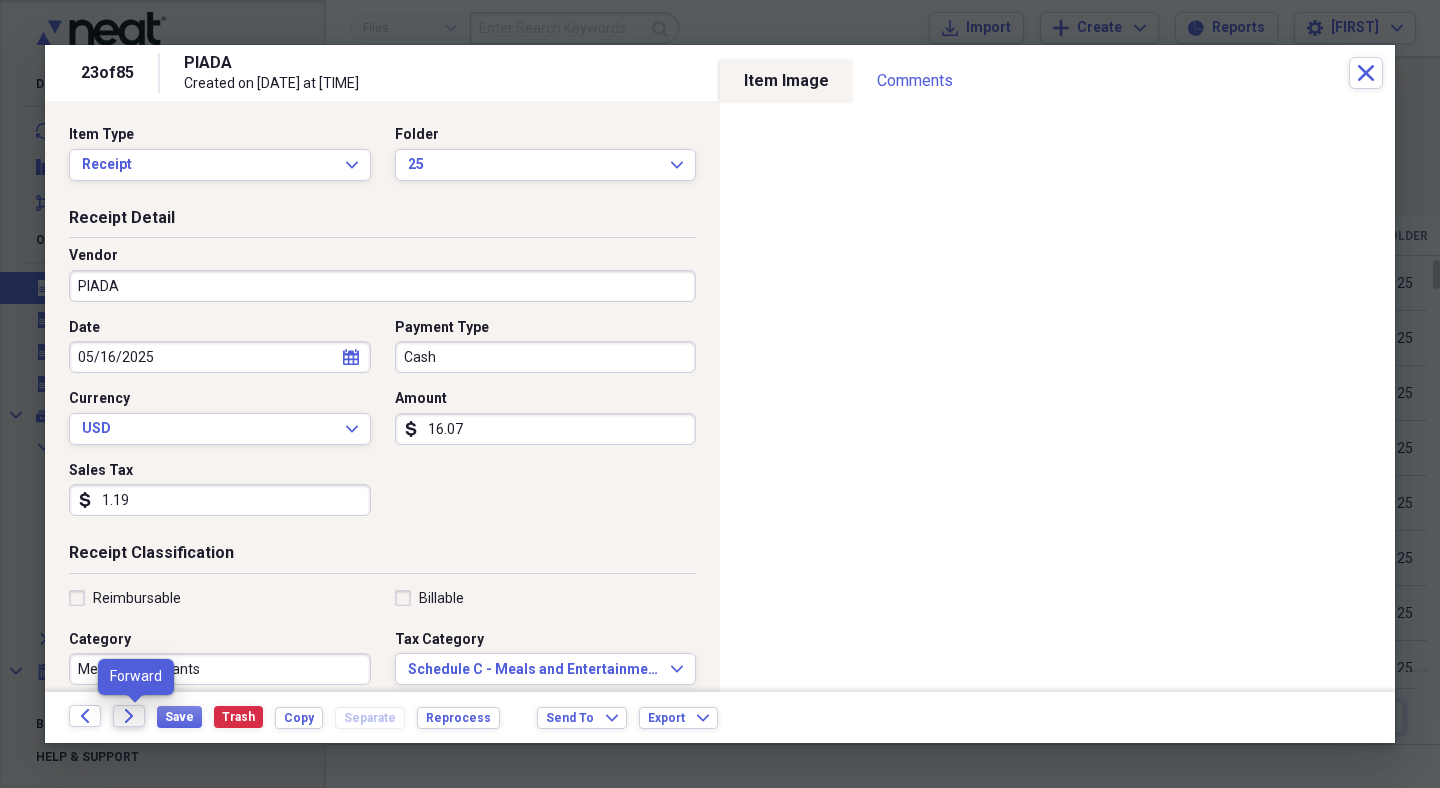 click on "Forward" 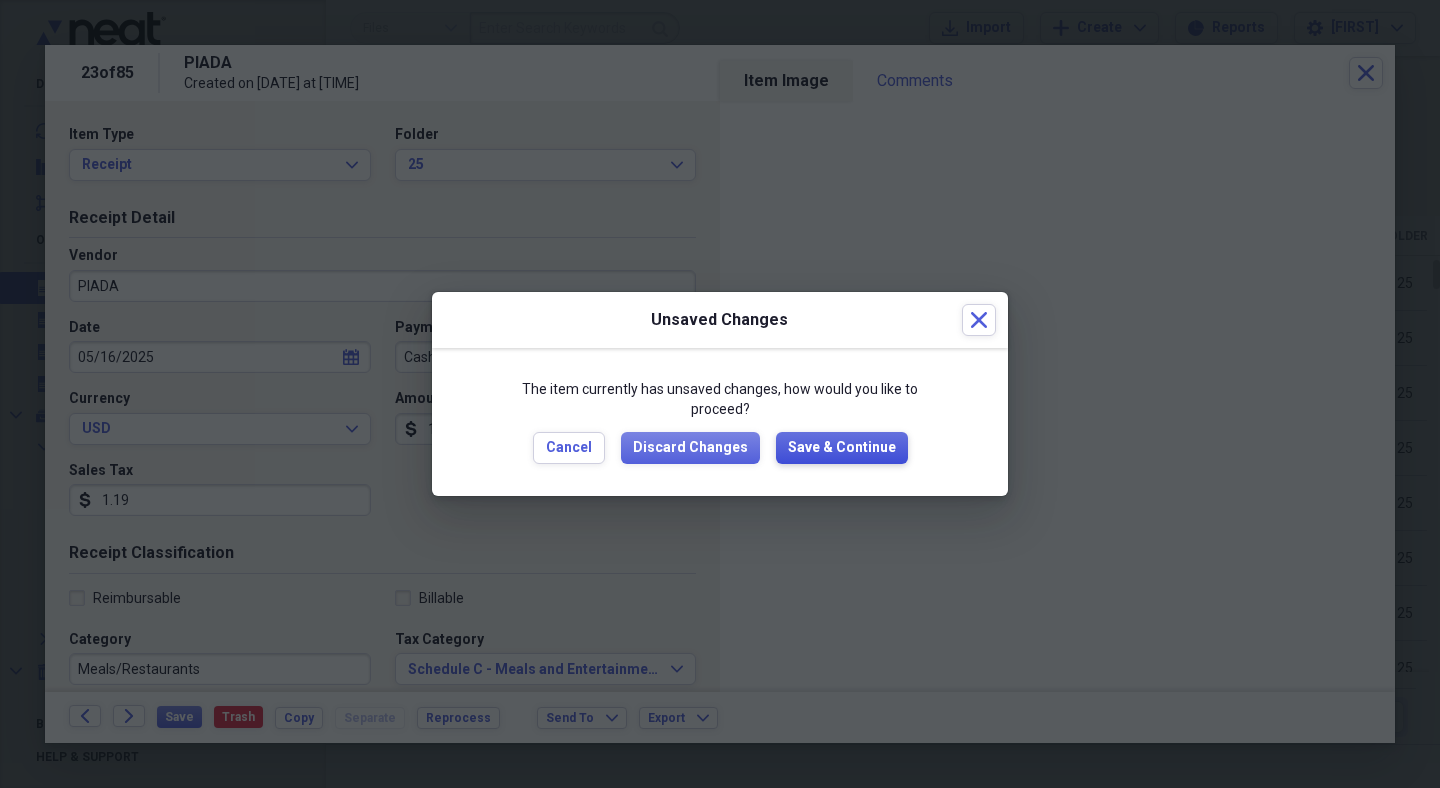 click on "Save & Continue" at bounding box center [842, 448] 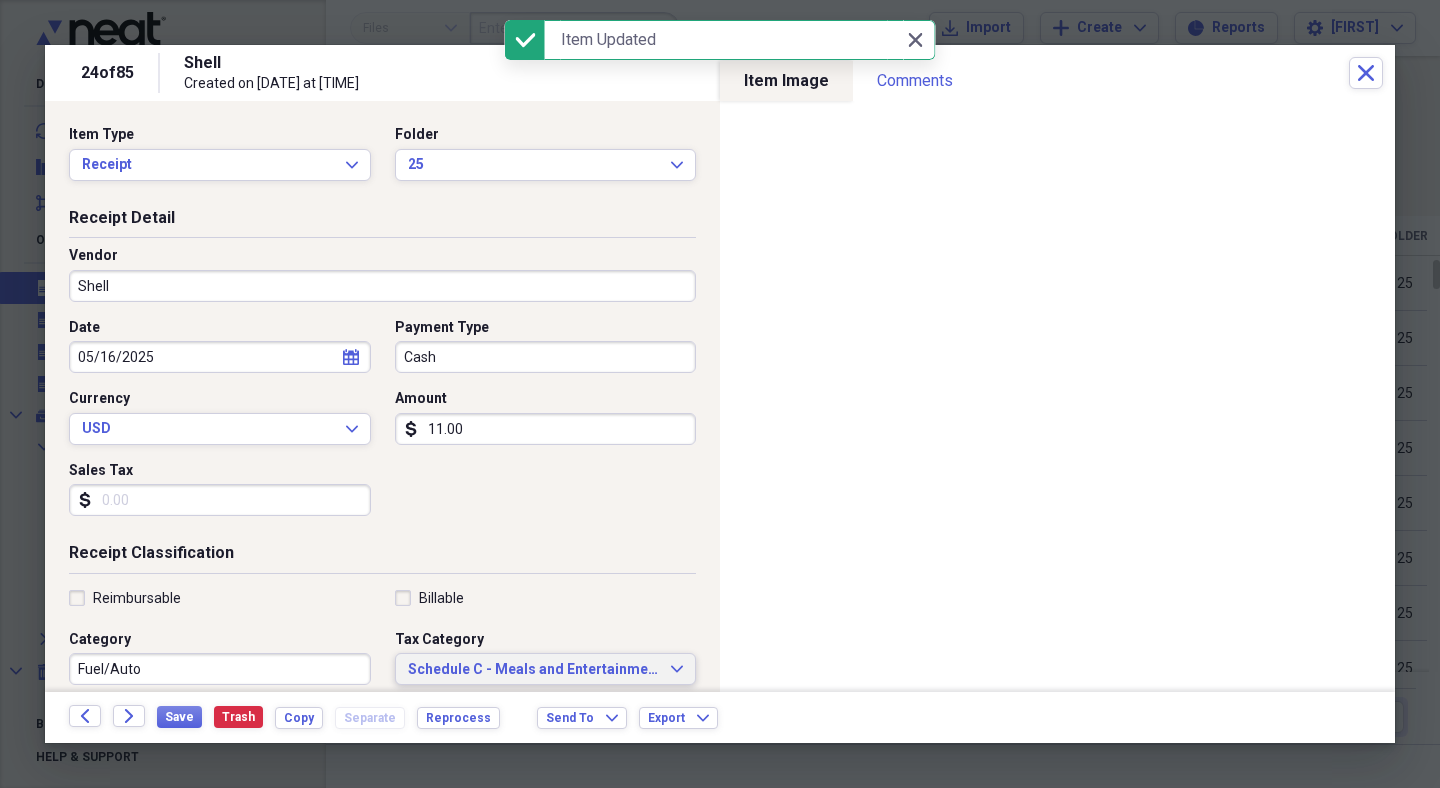 click on "Schedule C - Meals and Entertainment" at bounding box center (534, 670) 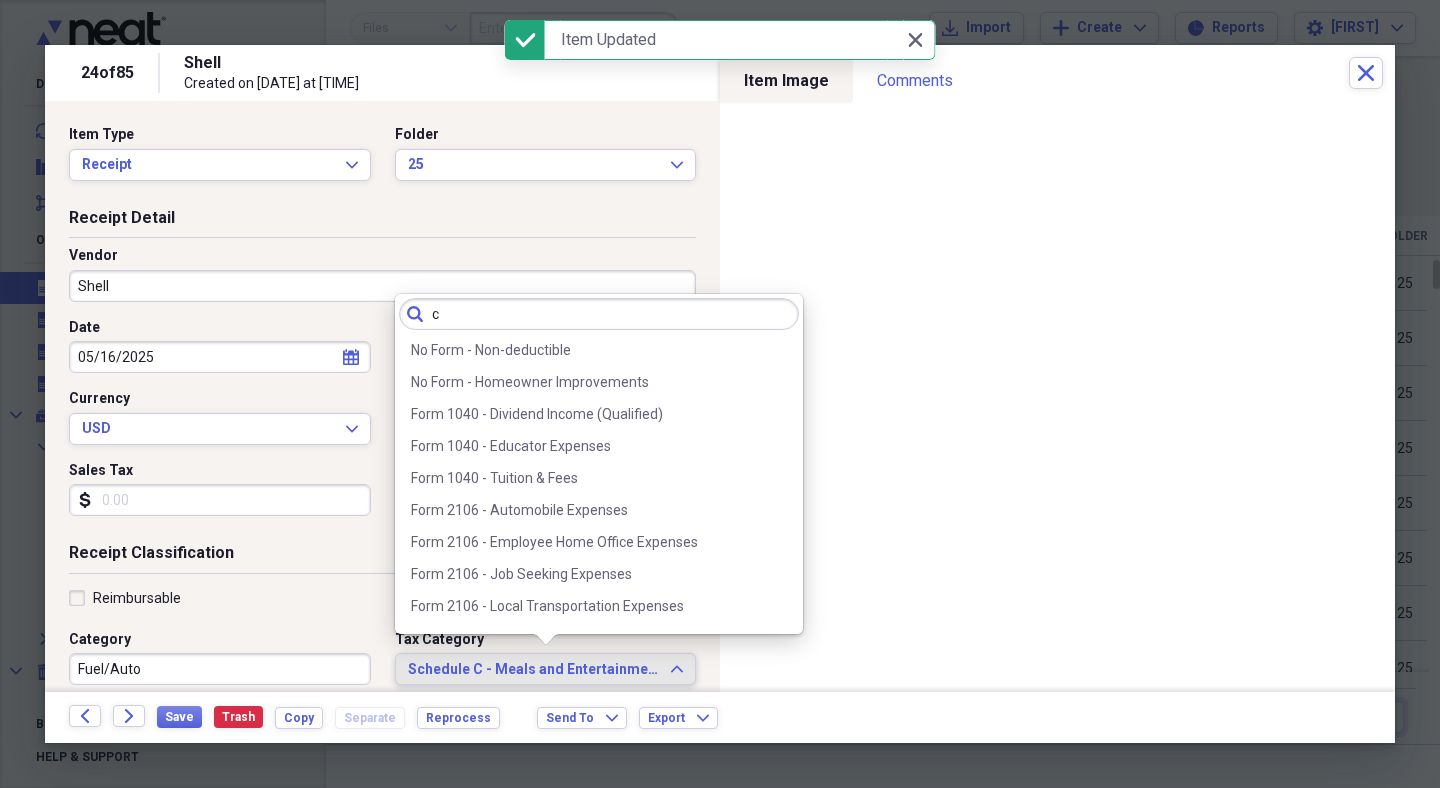 scroll, scrollTop: 0, scrollLeft: 0, axis: both 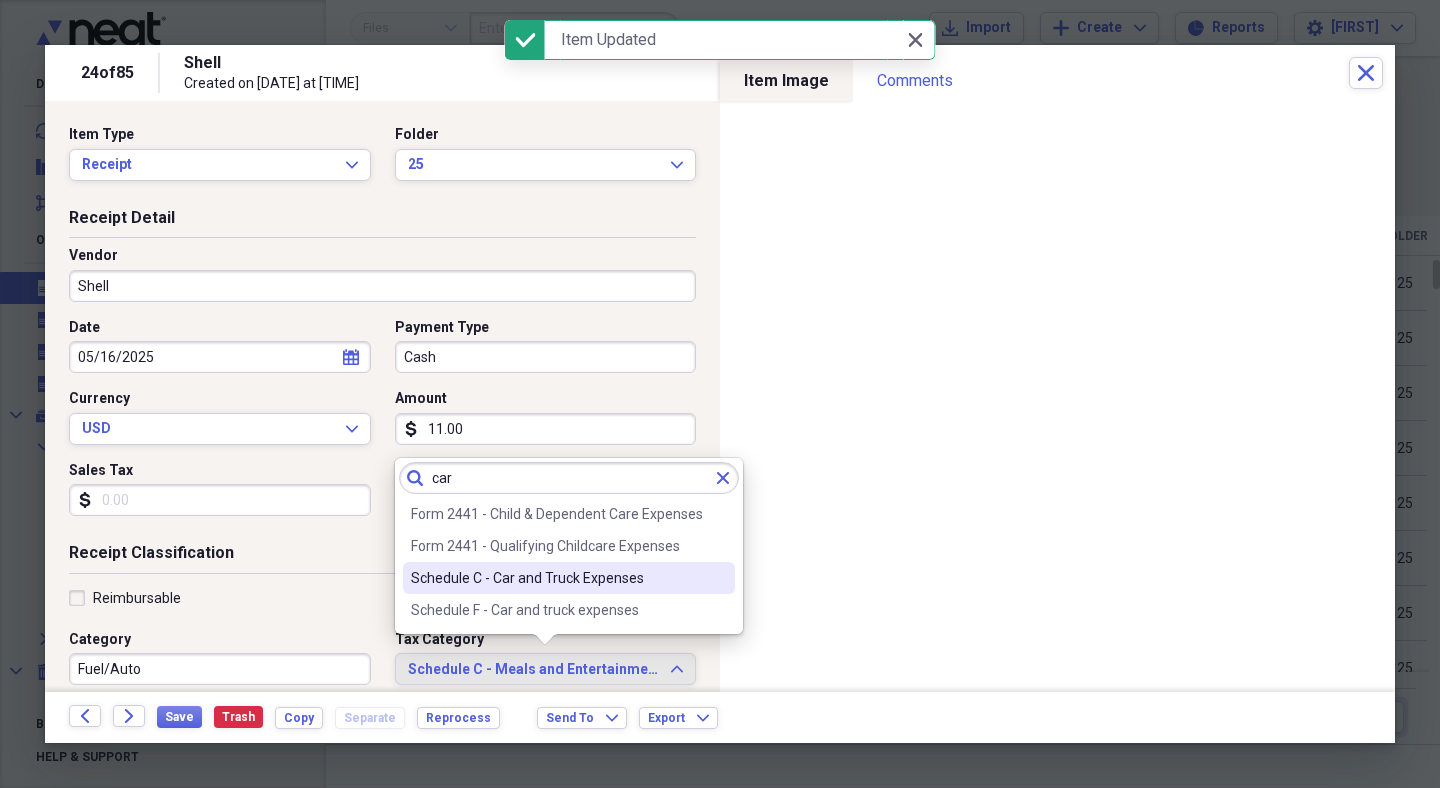 type on "car" 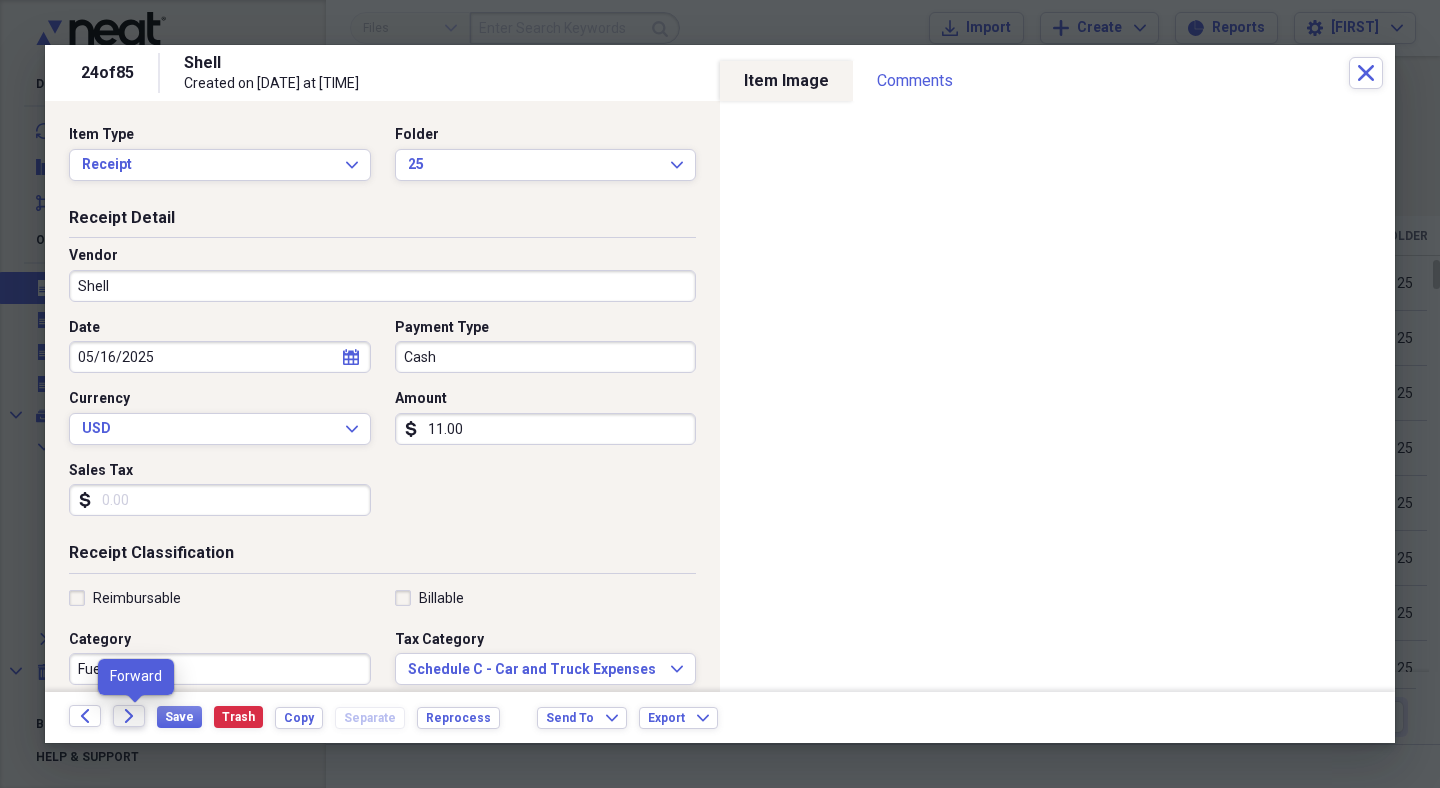 click on "Forward" 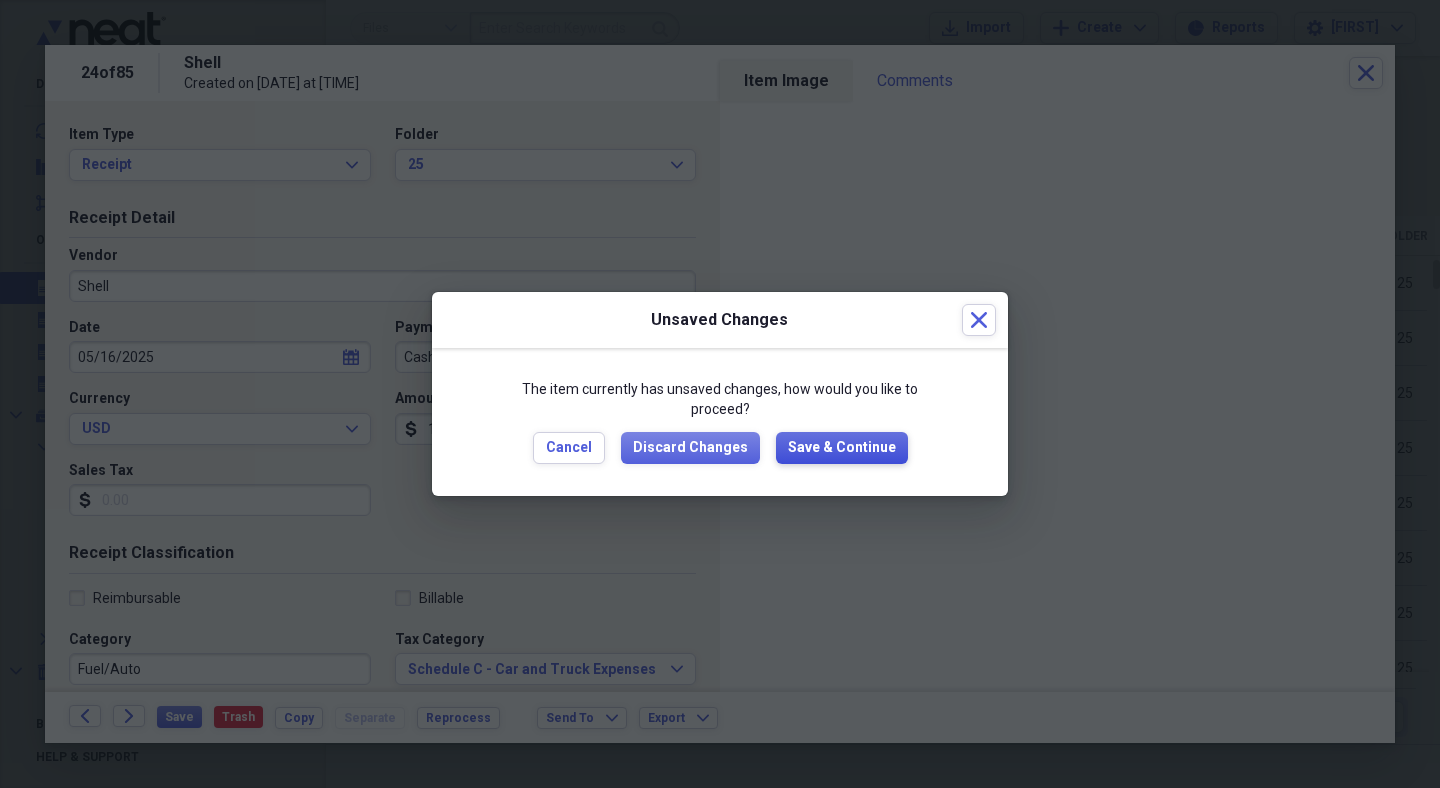 click on "Save & Continue" at bounding box center [842, 448] 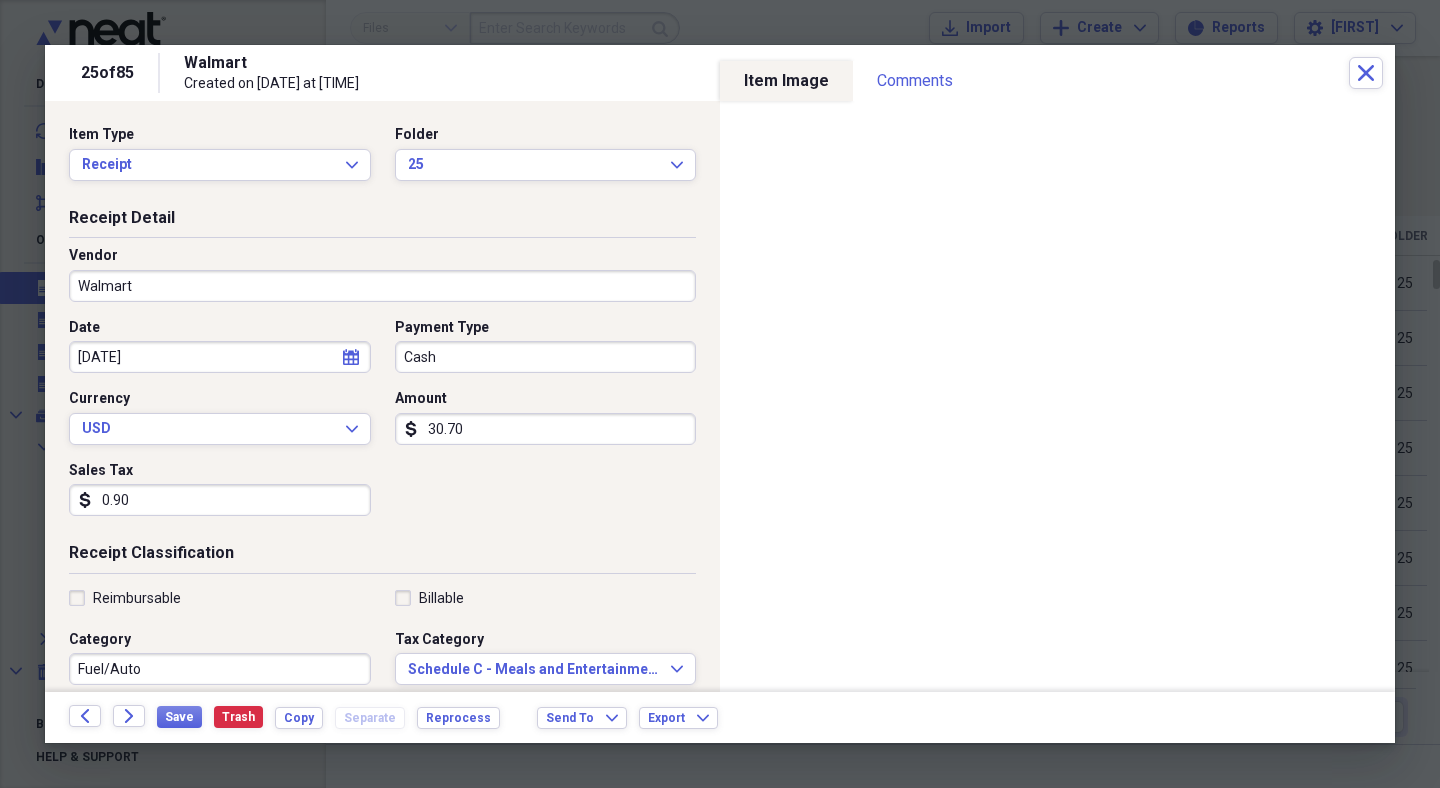 click on "Fuel/Auto" at bounding box center [220, 669] 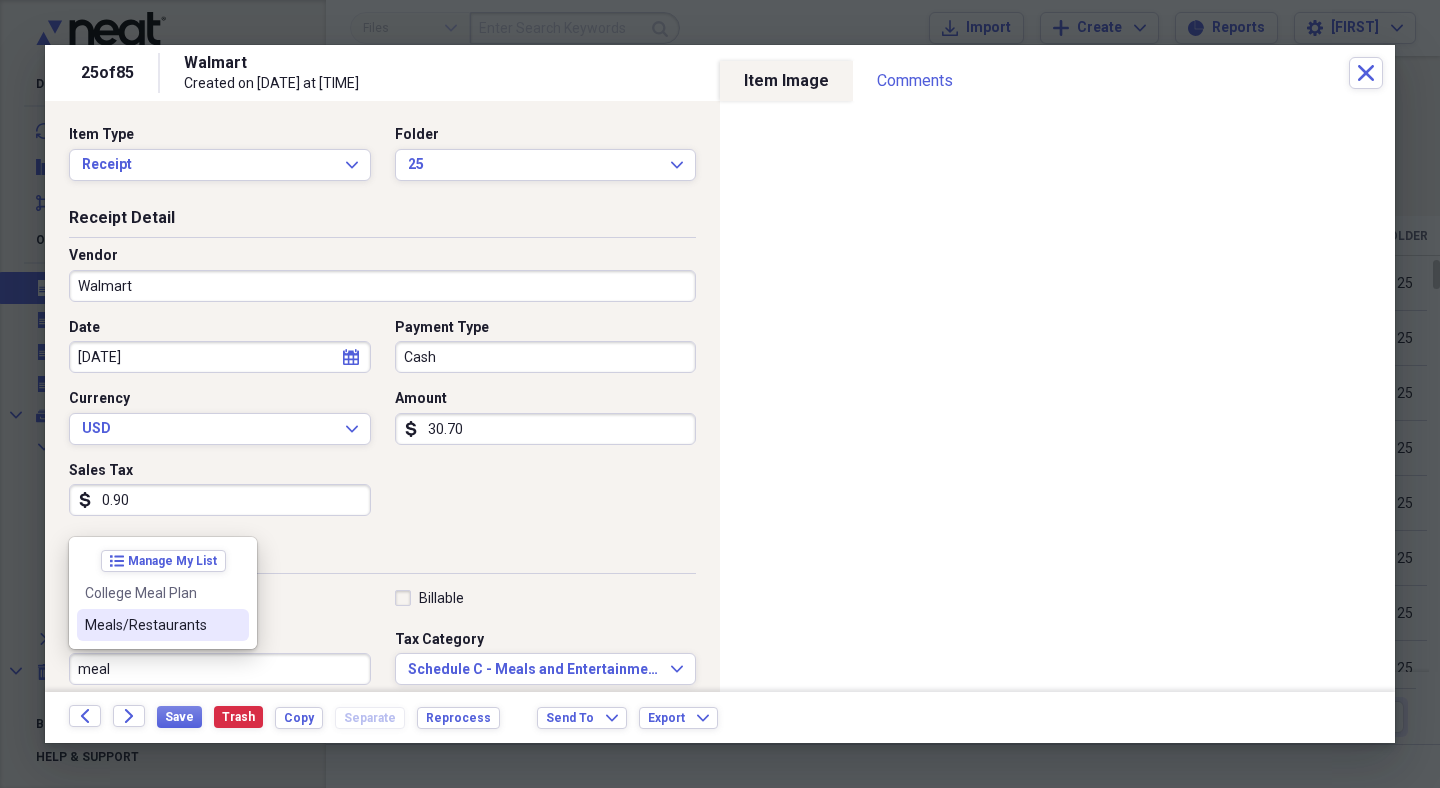 click on "Meals/Restaurants" at bounding box center [151, 625] 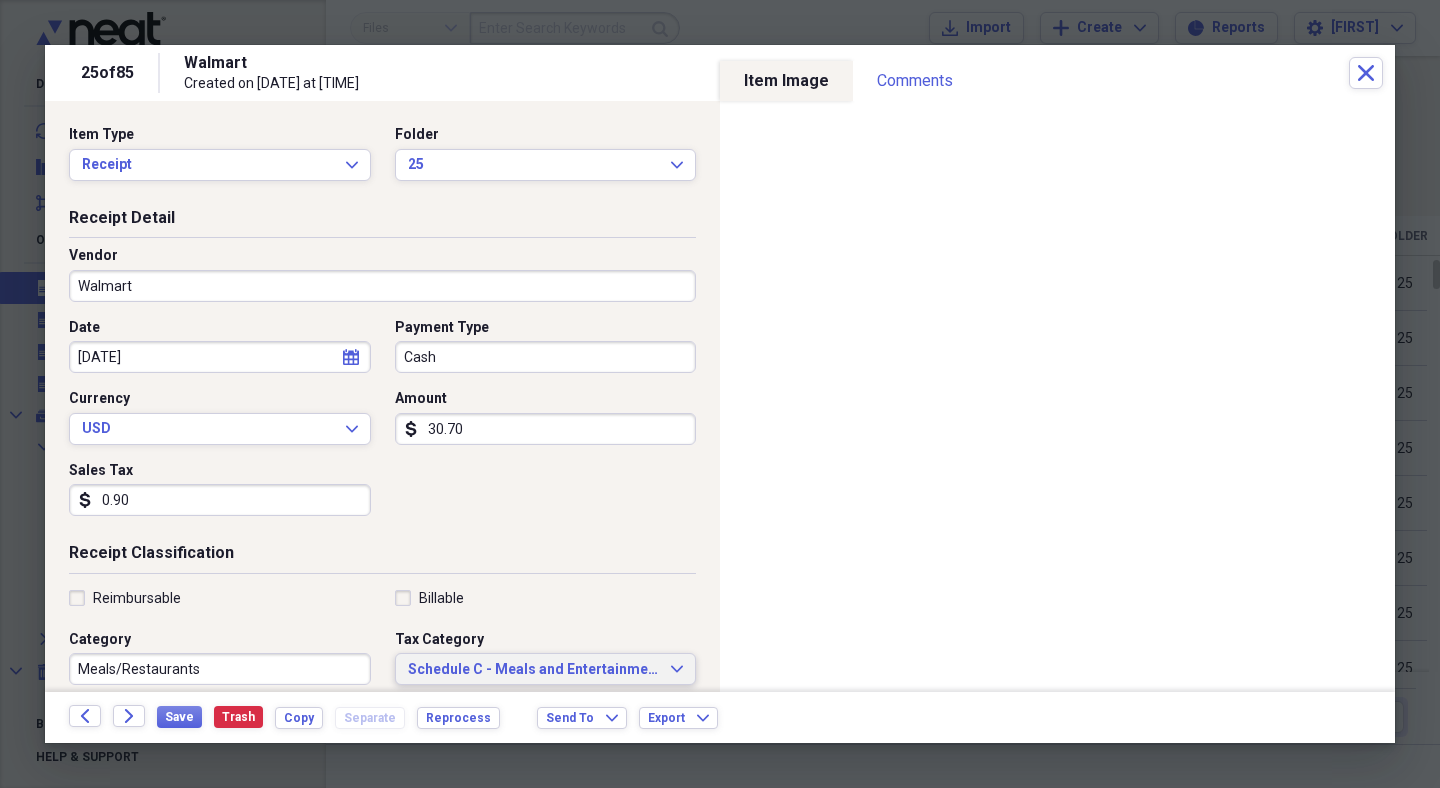 click on "Schedule C - Meals and Entertainment" at bounding box center (534, 670) 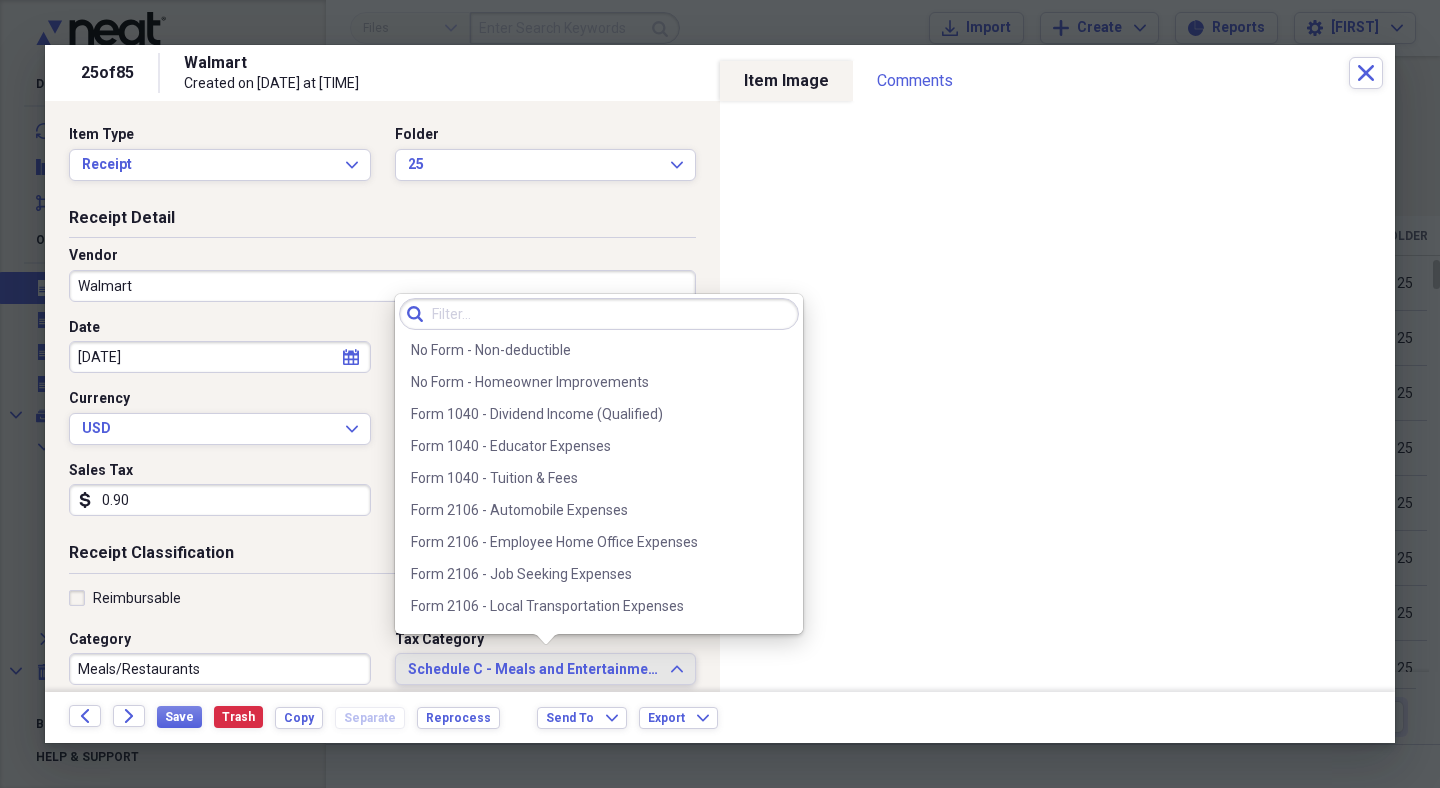 scroll, scrollTop: 2300, scrollLeft: 0, axis: vertical 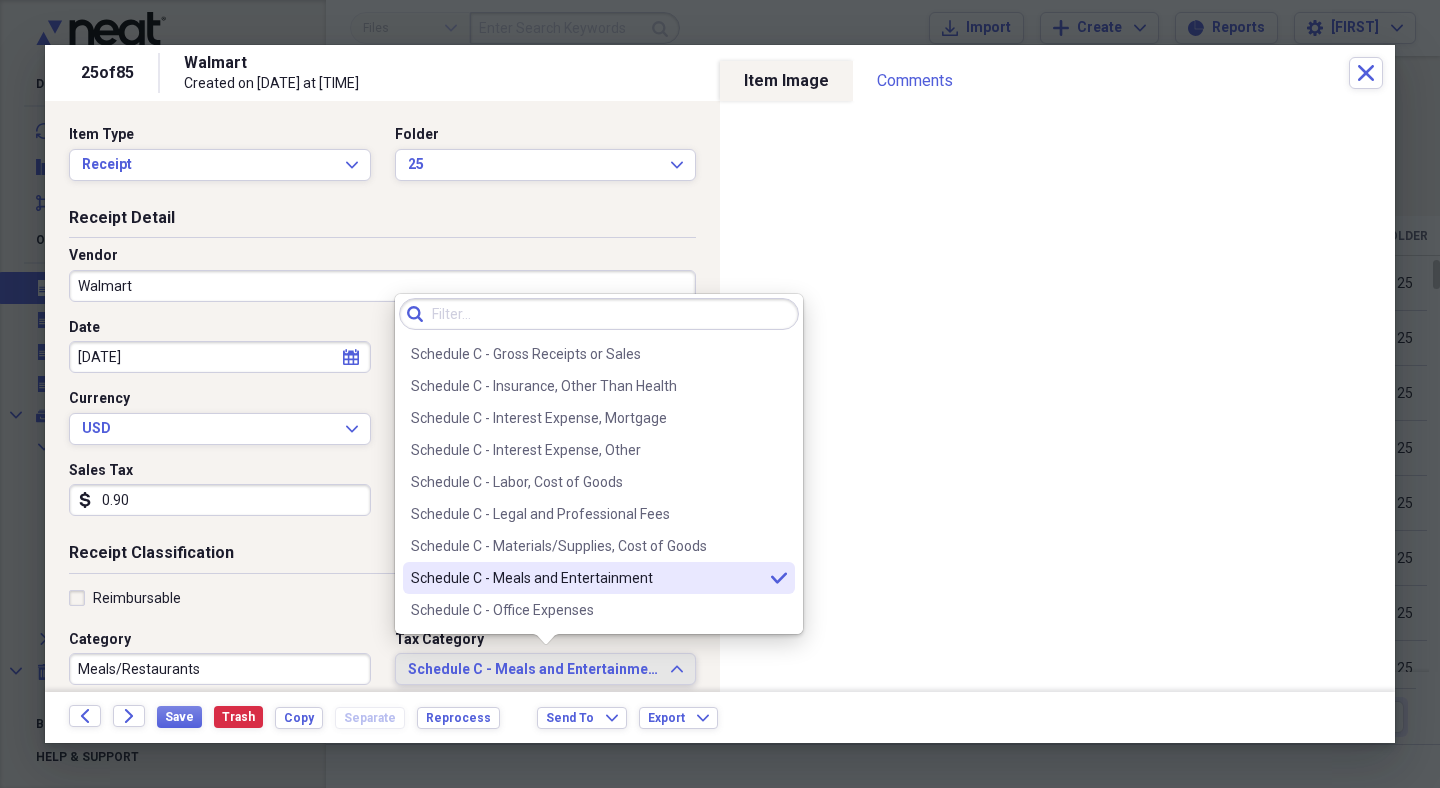 click on "Category" at bounding box center (220, 640) 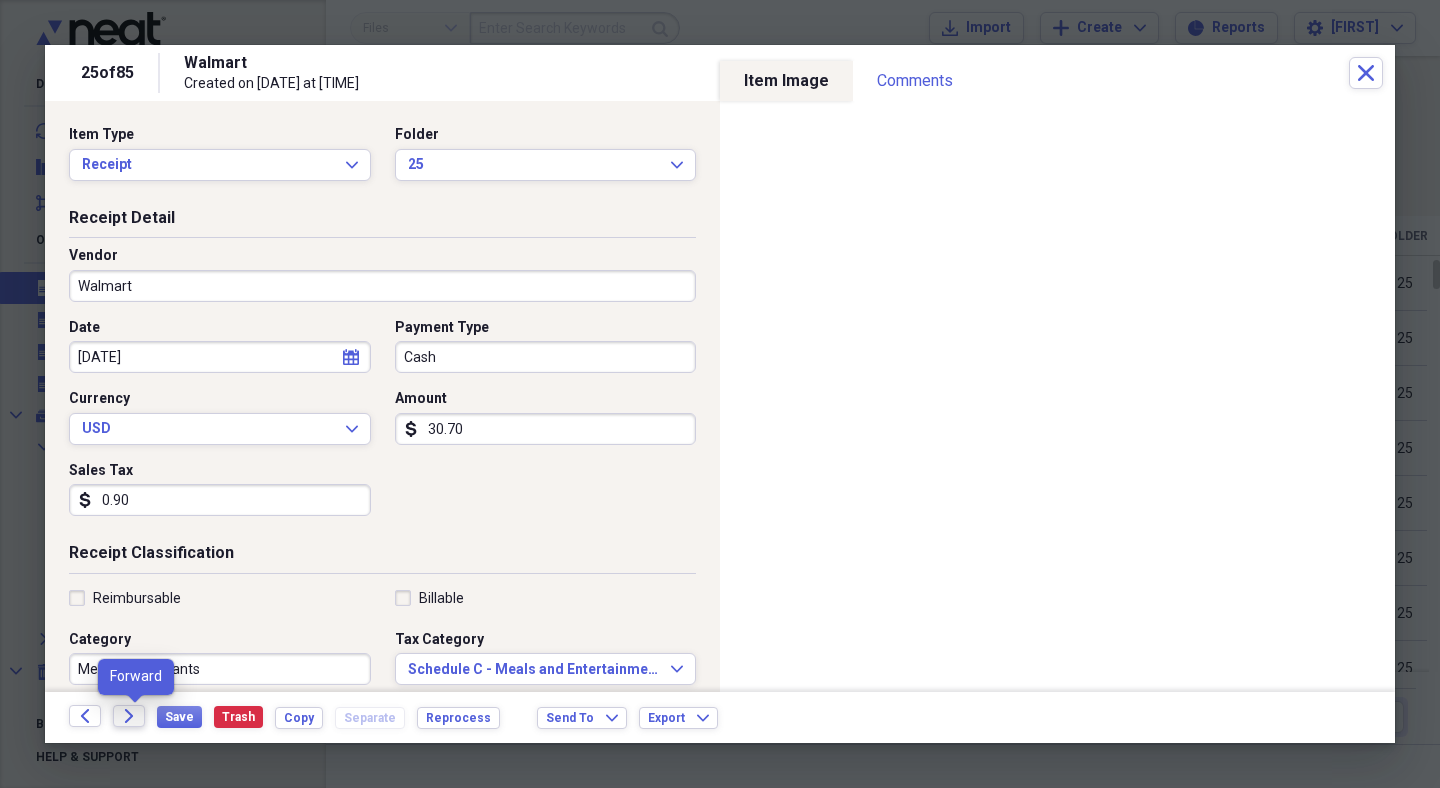 click on "Forward" at bounding box center (129, 716) 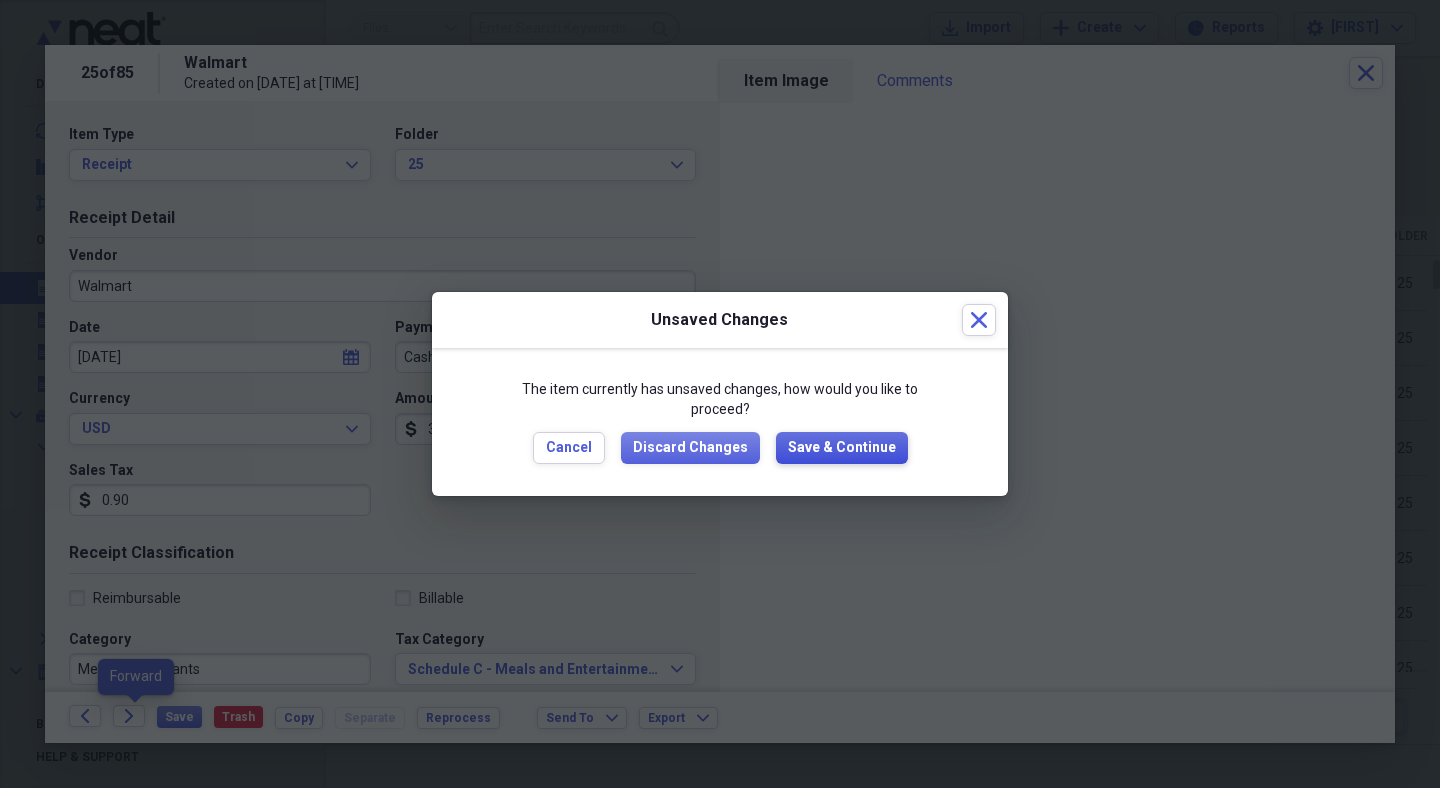 click on "Save & Continue" at bounding box center [842, 448] 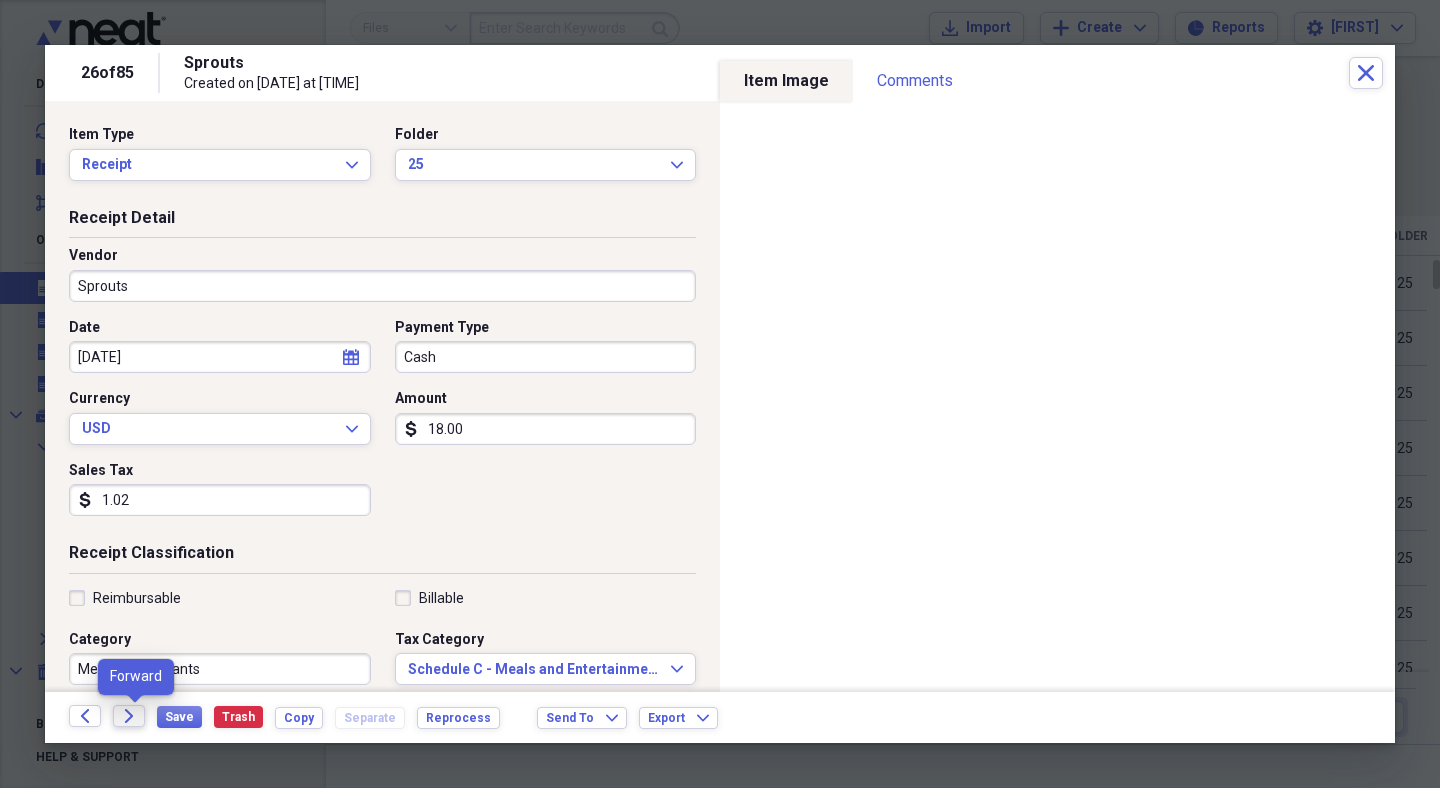 click on "Forward" 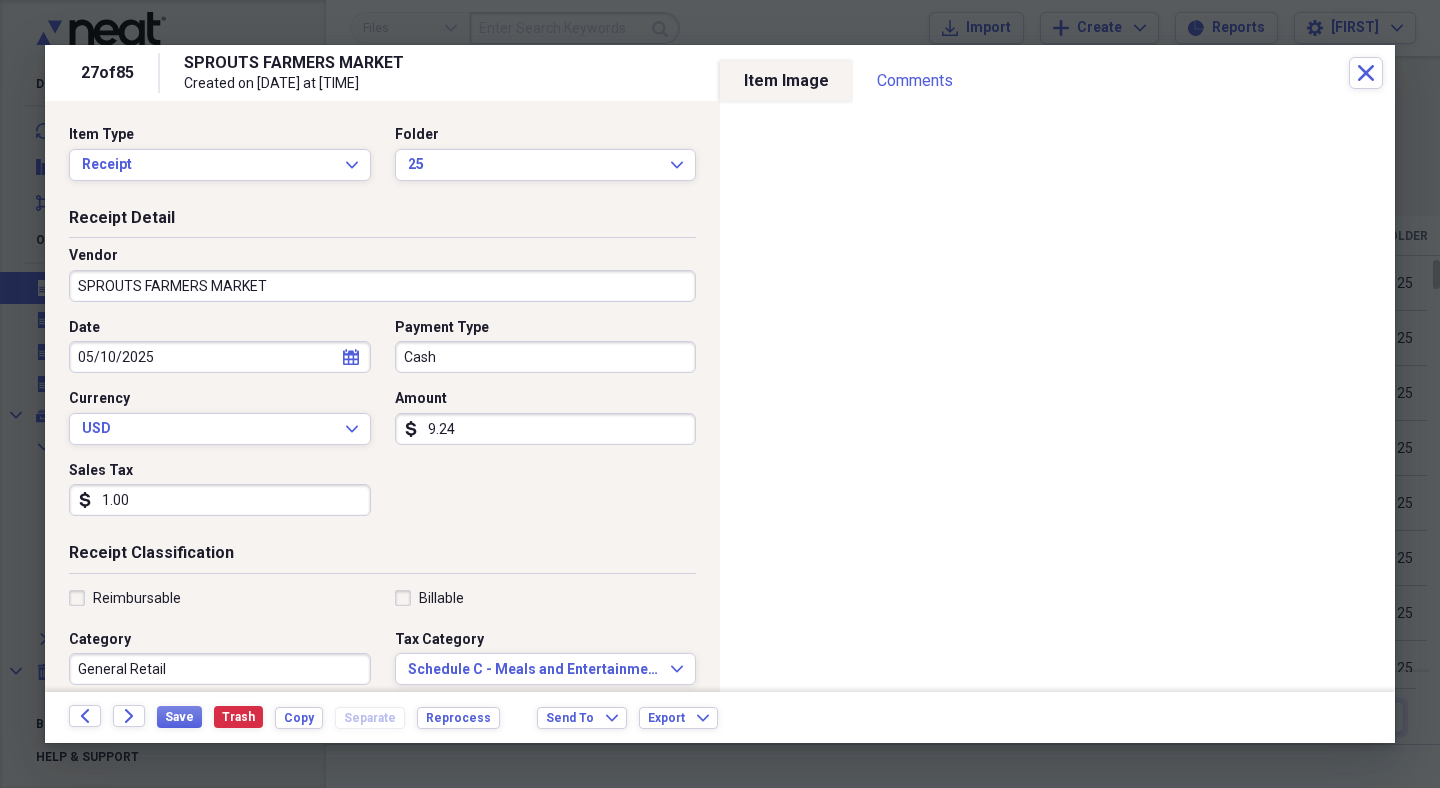 click on "General Retail" at bounding box center (220, 669) 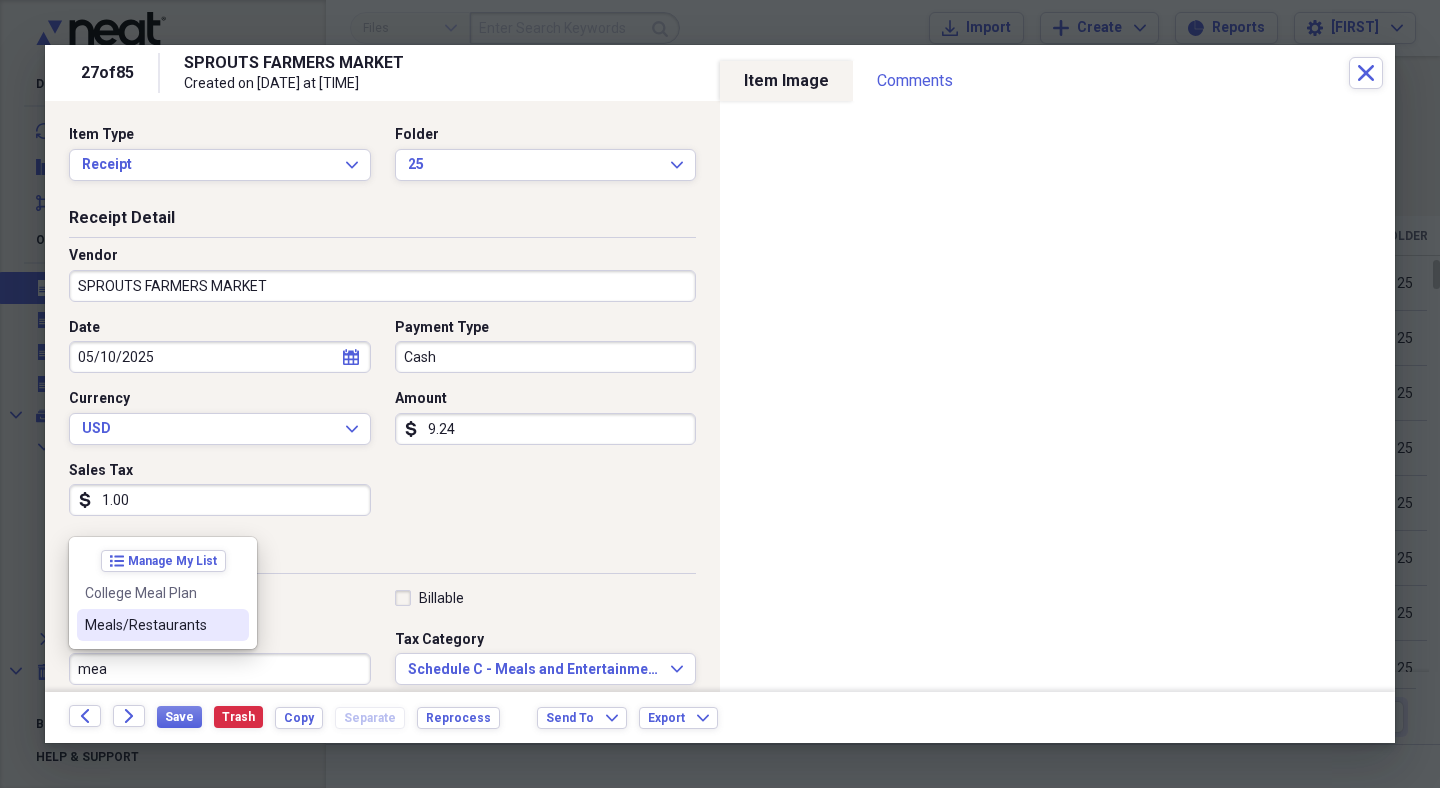 click on "Meals/Restaurants" at bounding box center (151, 625) 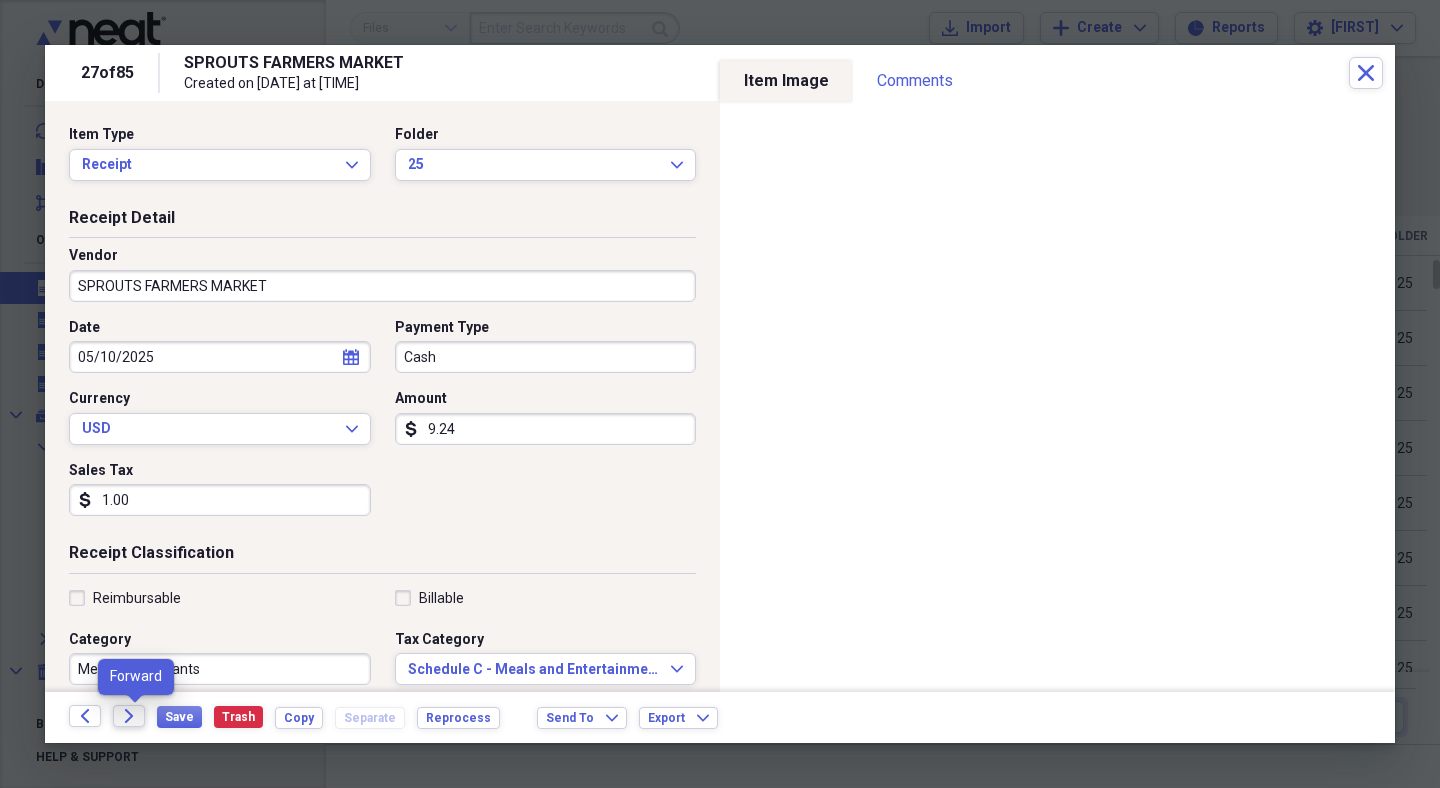 click on "Forward" 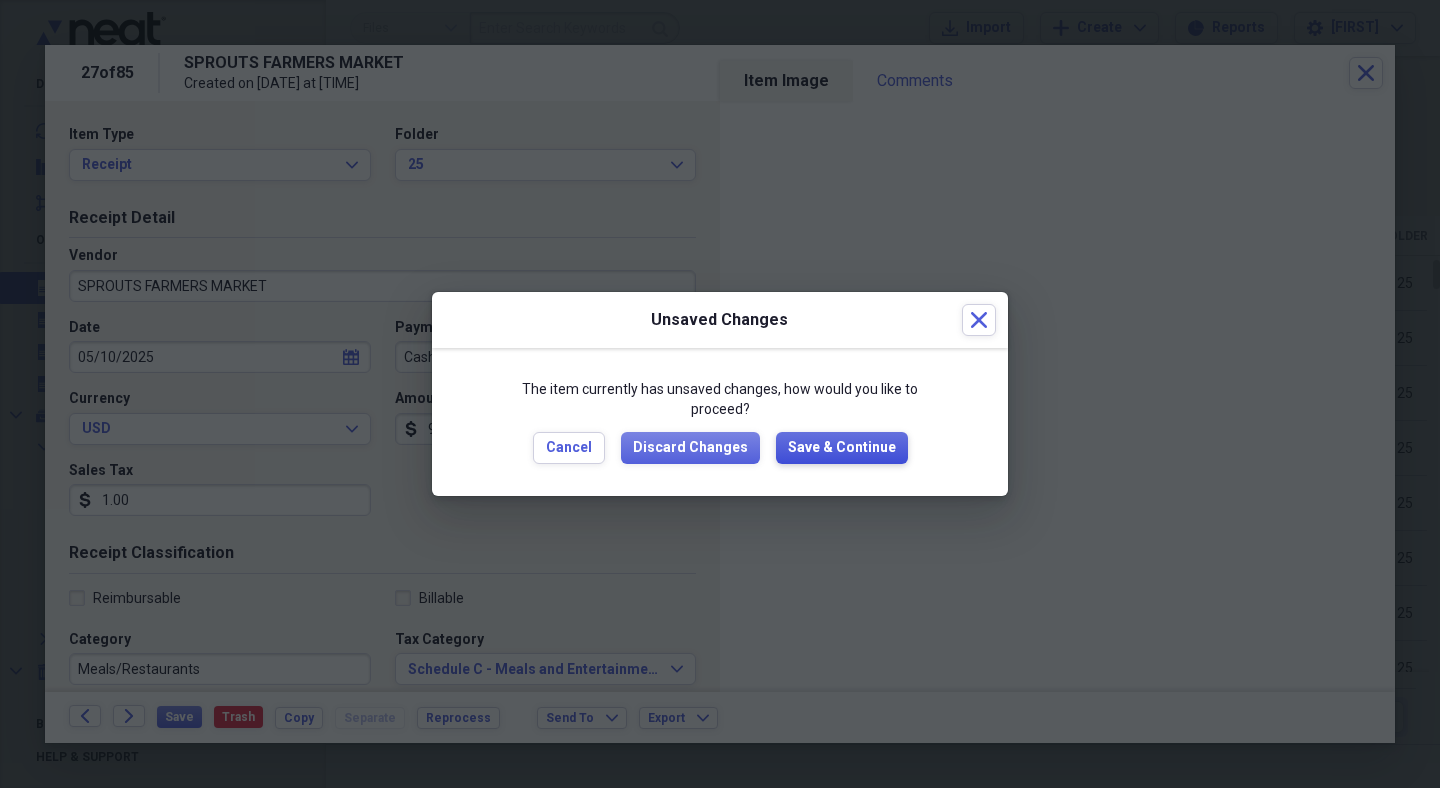 click on "Save & Continue" at bounding box center [842, 448] 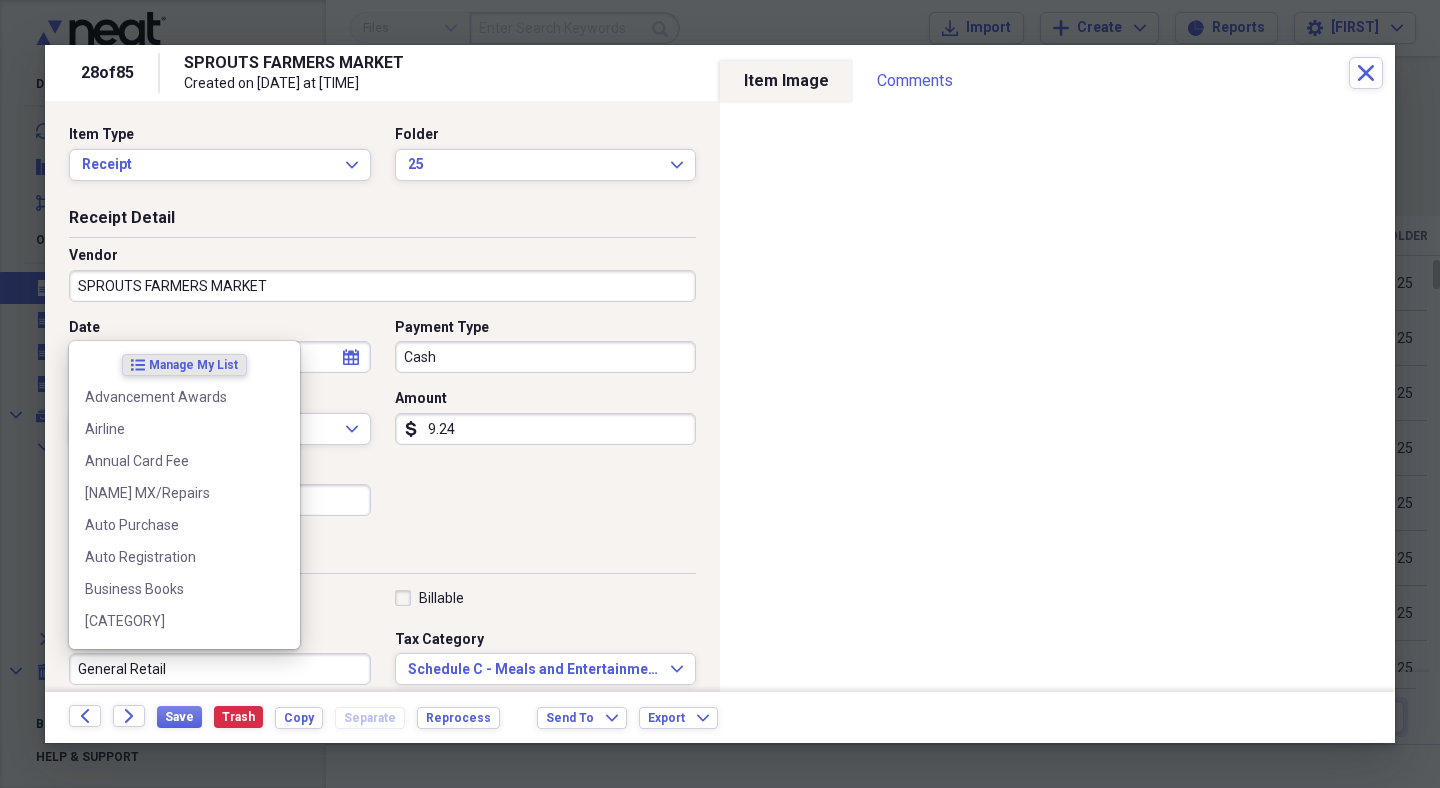 click on "General Retail" at bounding box center (220, 669) 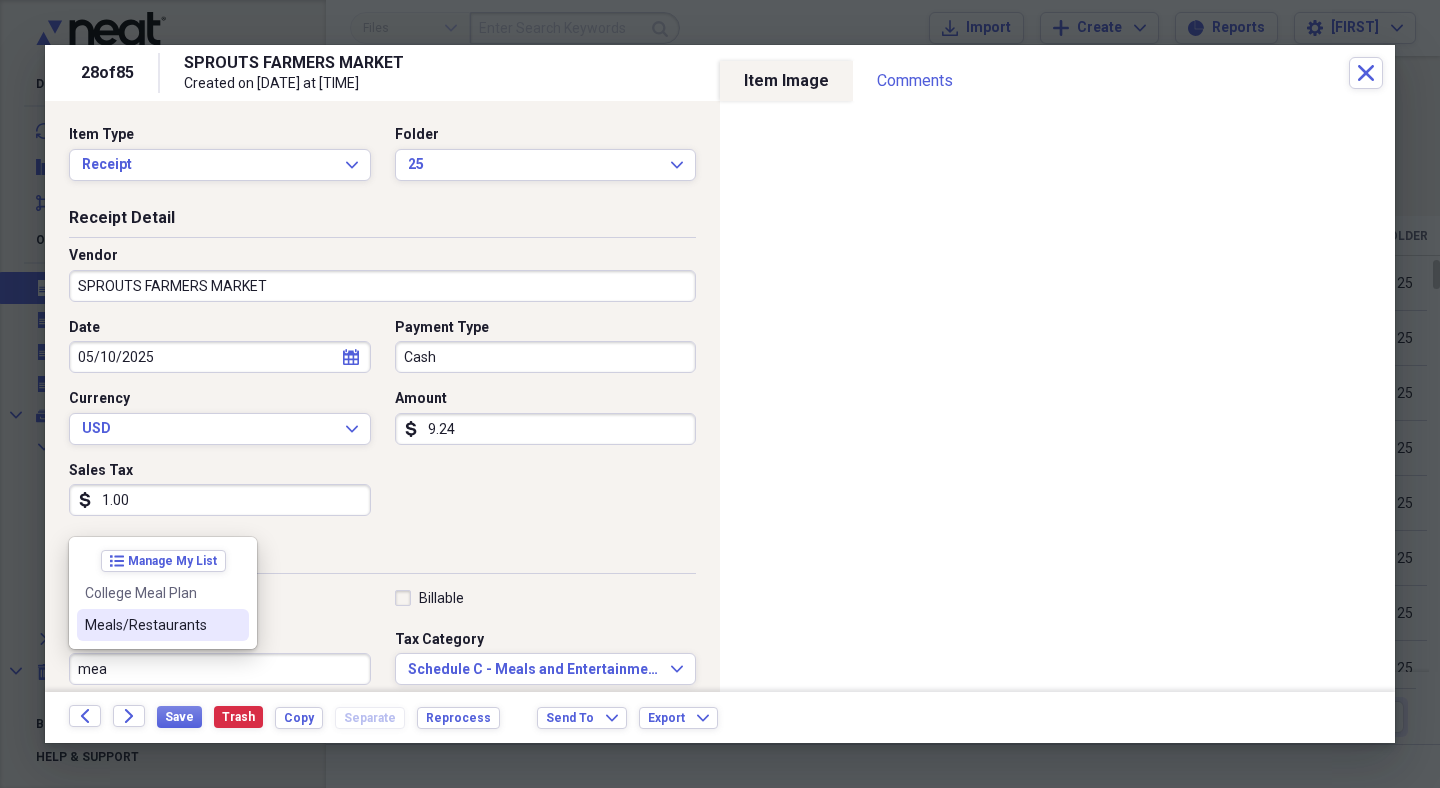click on "Meals/Restaurants" at bounding box center (163, 625) 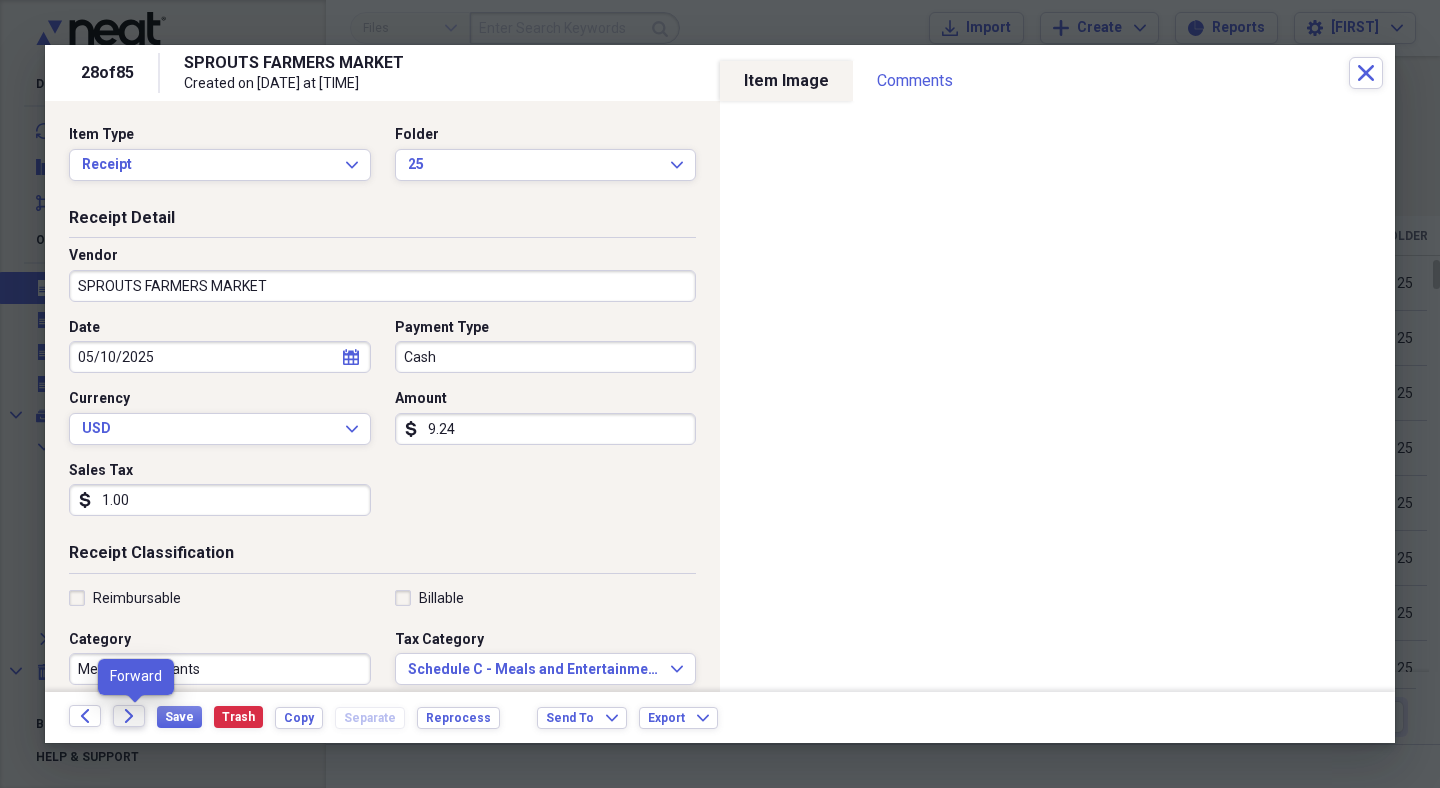 click 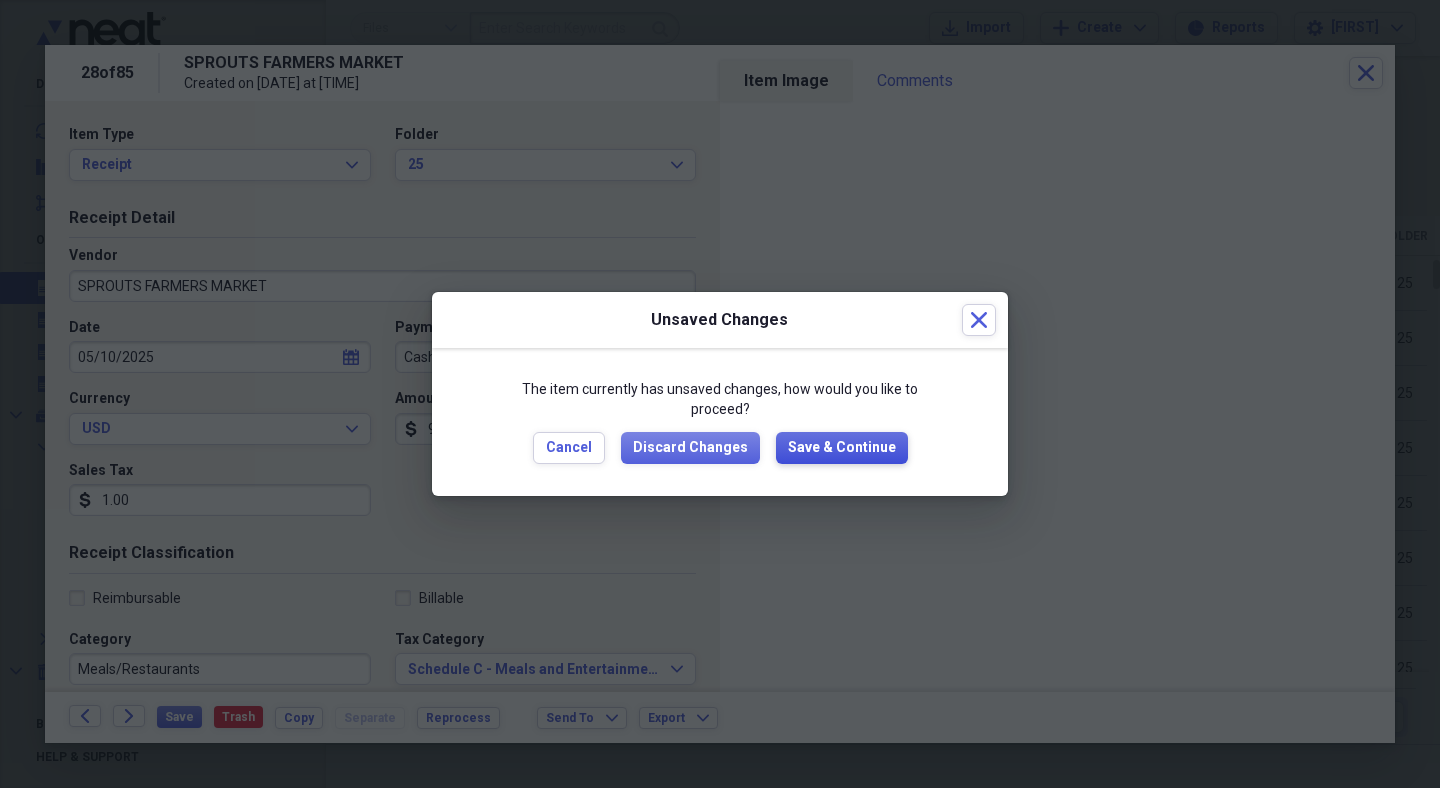 click on "Save & Continue" at bounding box center [842, 448] 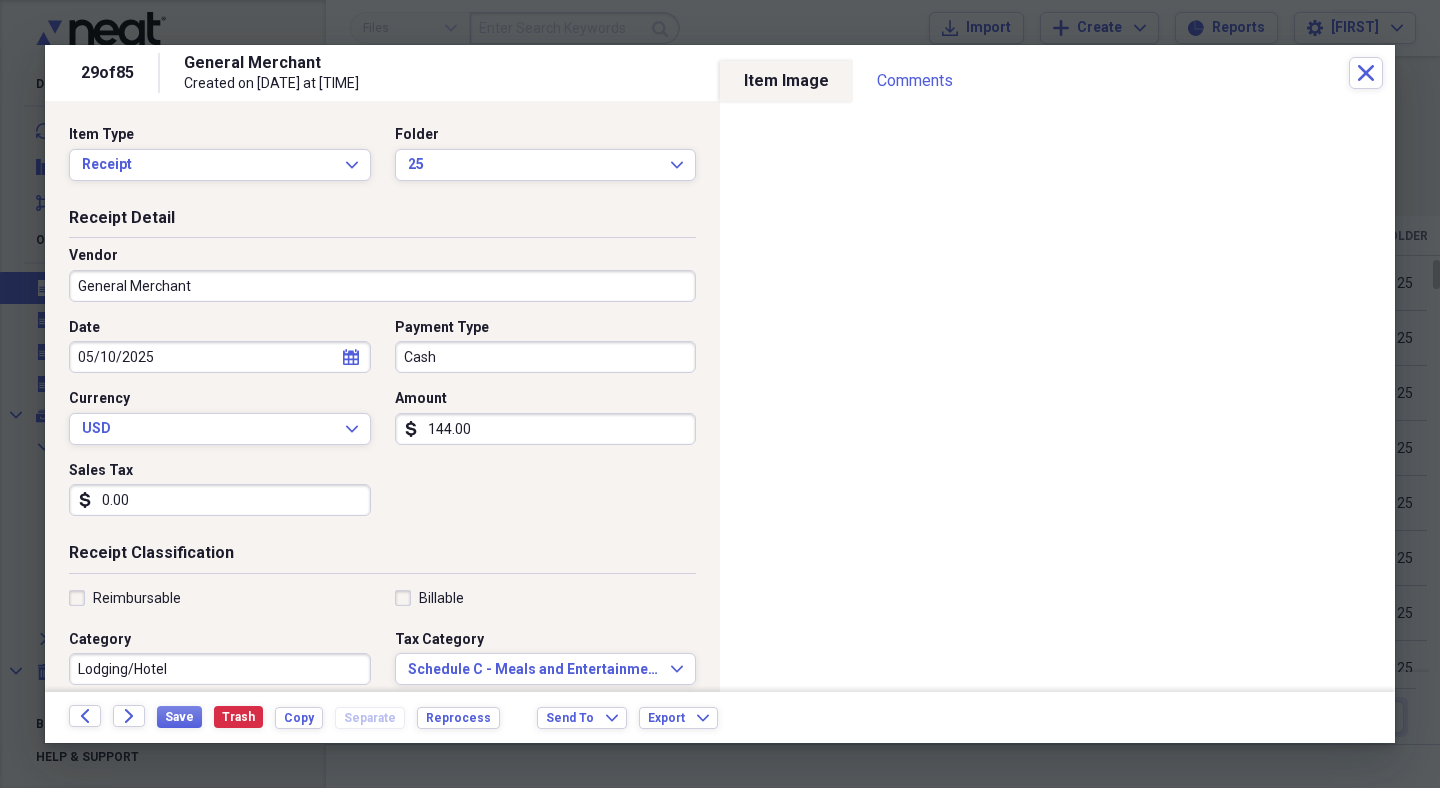 click on "General Merchant" at bounding box center [382, 286] 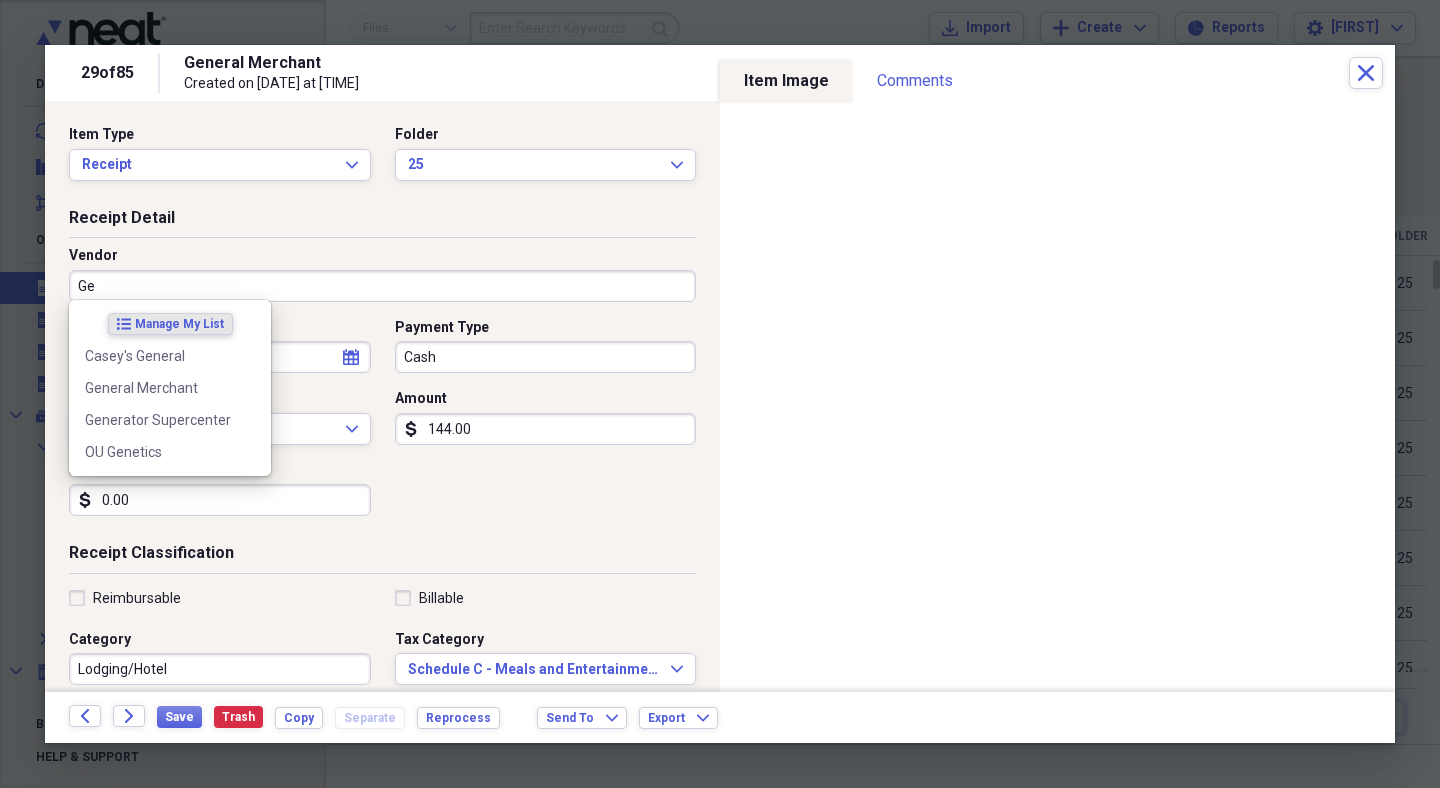 type on "G" 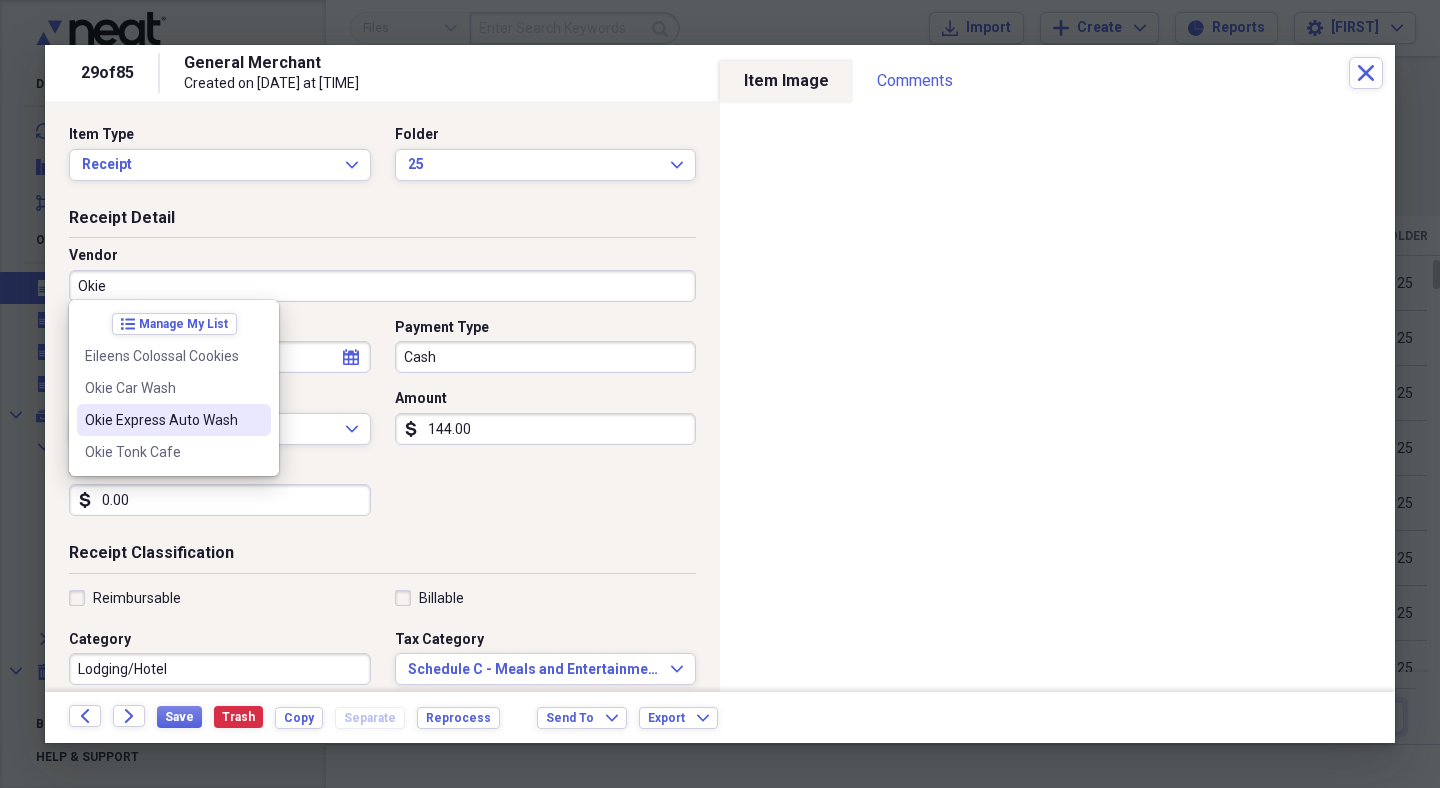 click on "Okie Express Auto Wash" at bounding box center [162, 420] 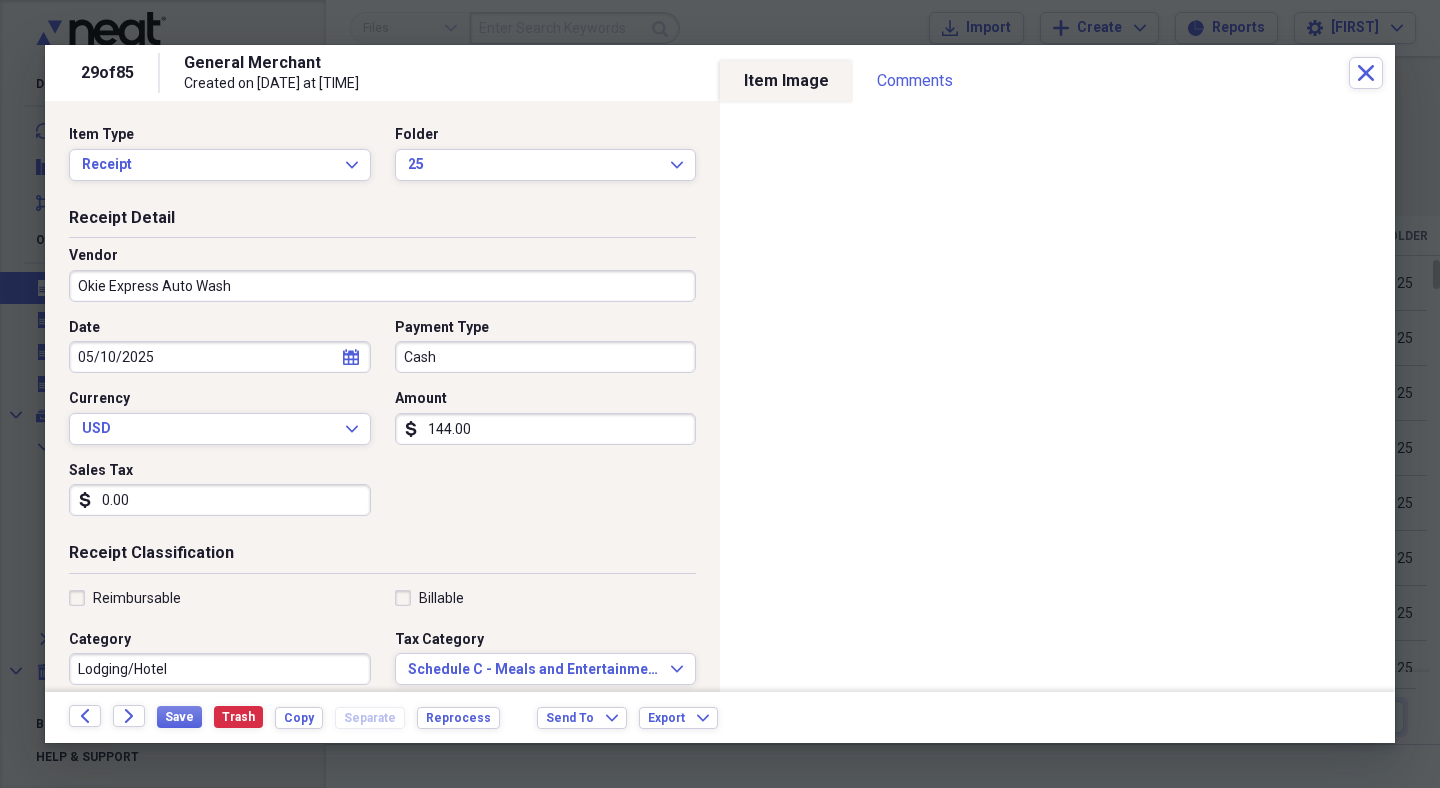 type on "[NAME] MX/Repairs" 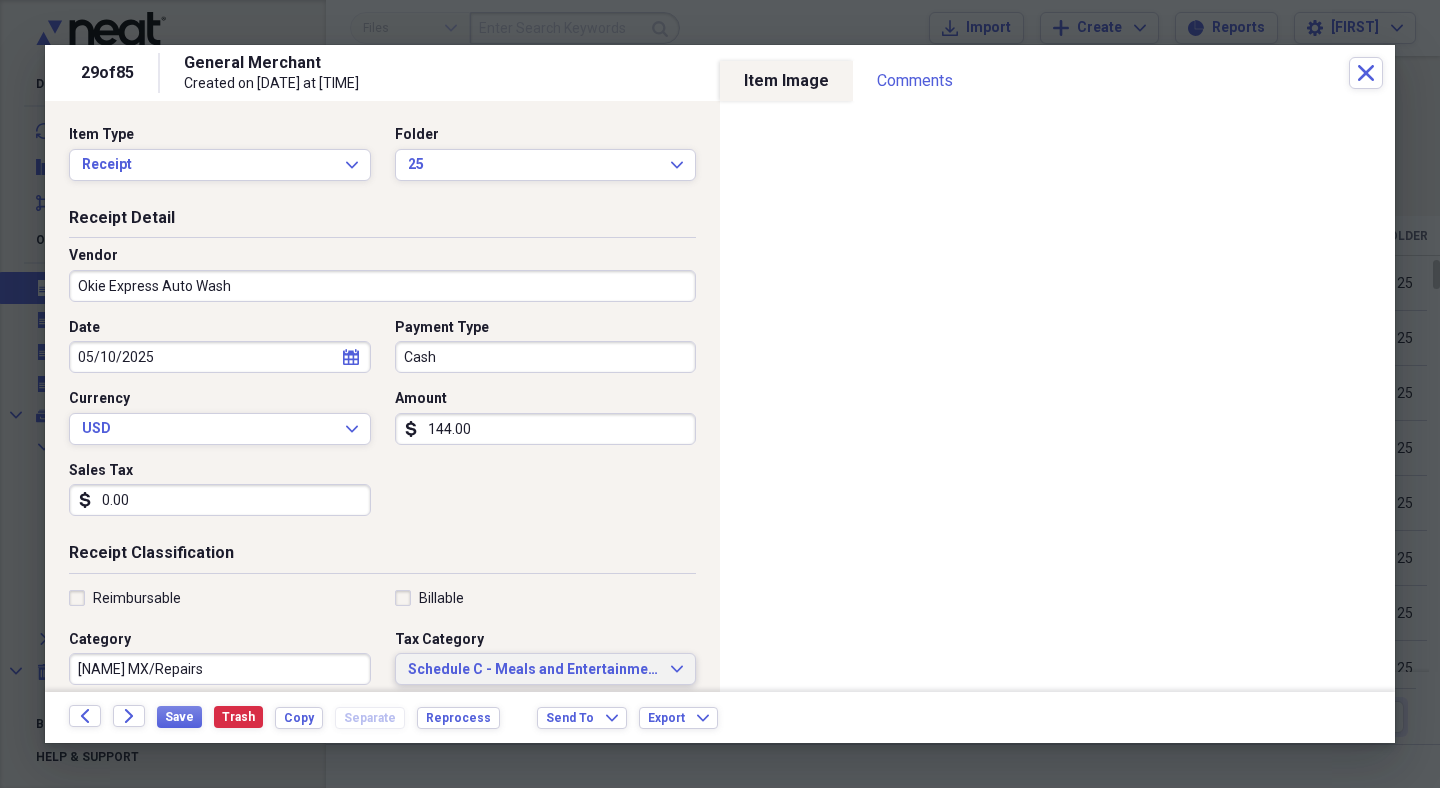 click on "Schedule C - Meals and Entertainment" at bounding box center (534, 670) 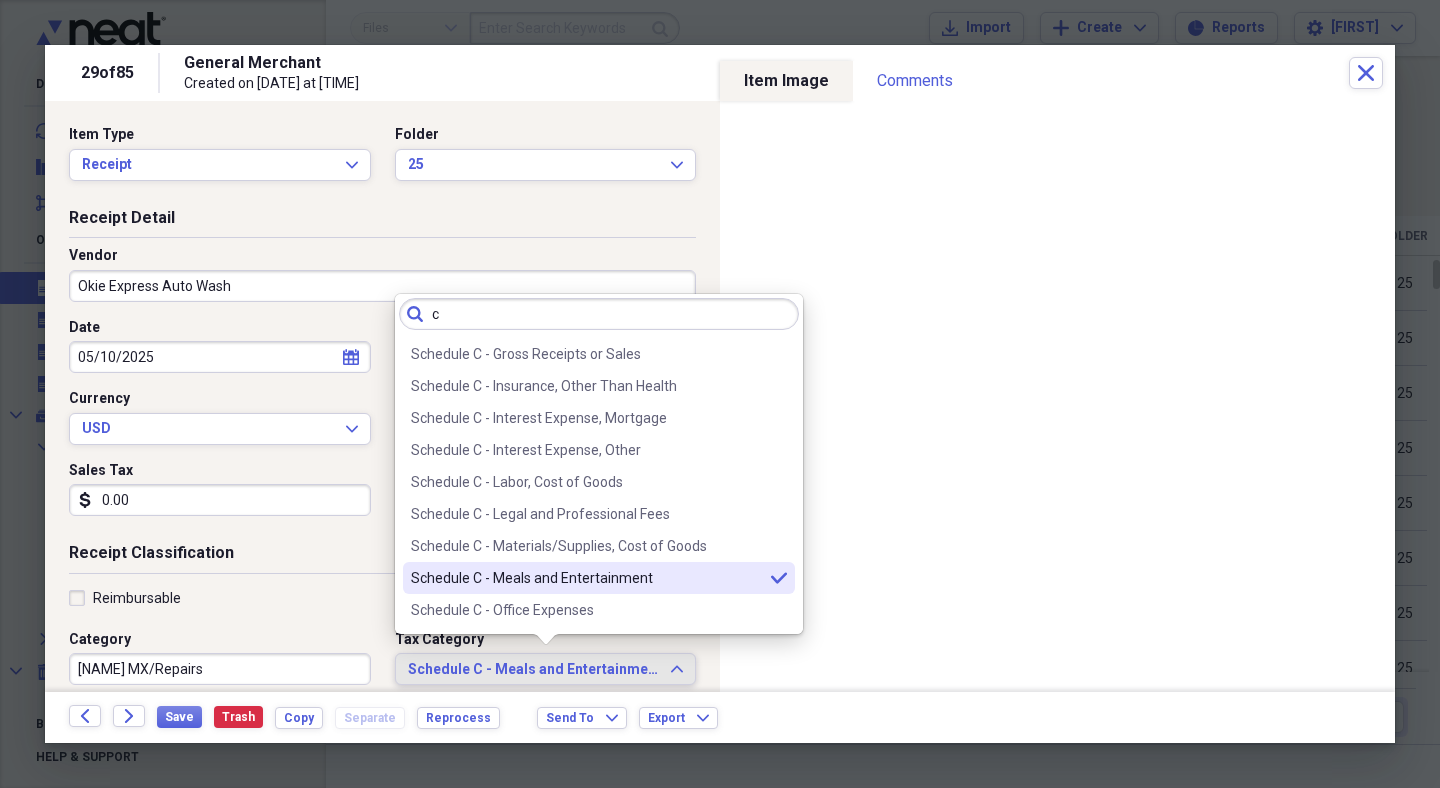 scroll, scrollTop: 0, scrollLeft: 0, axis: both 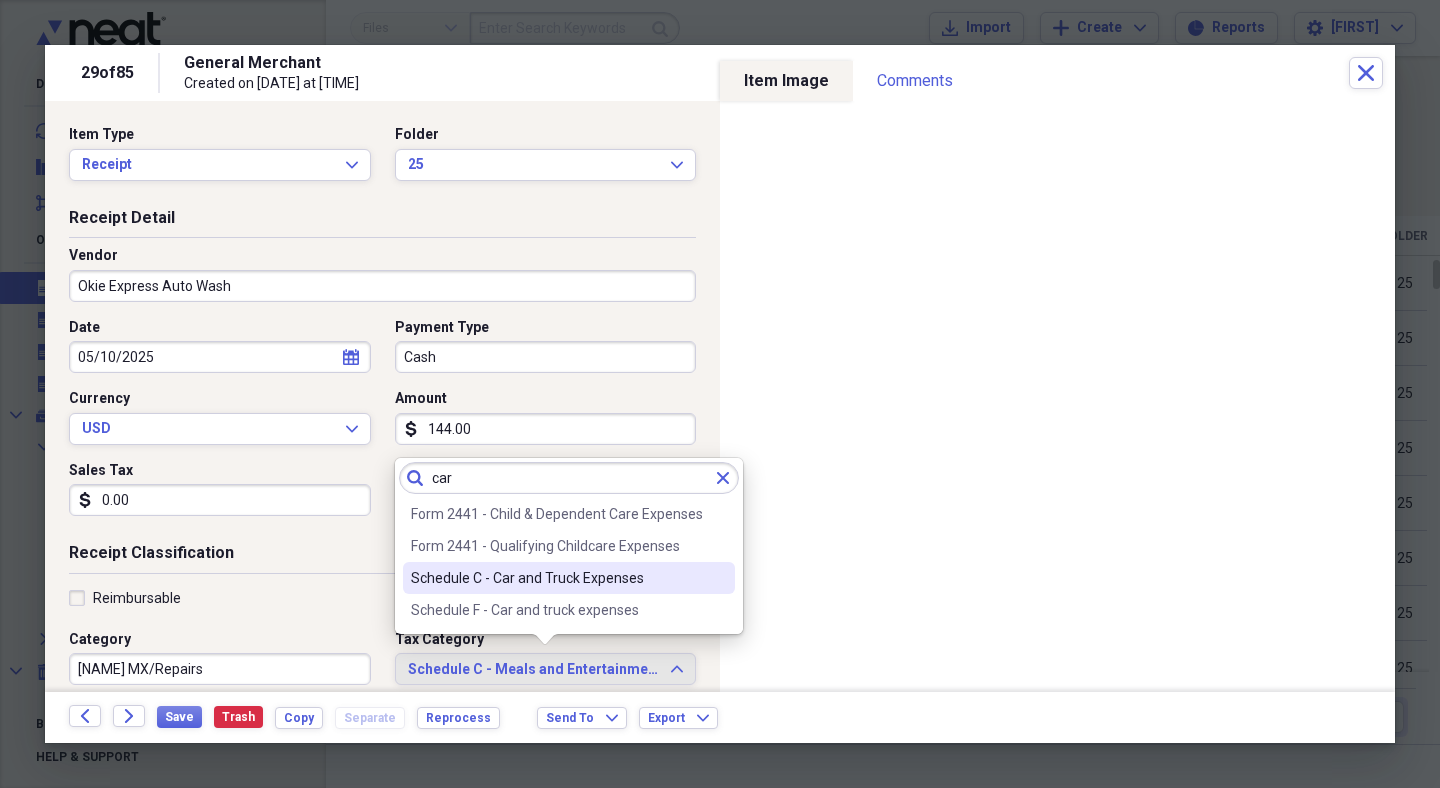 type 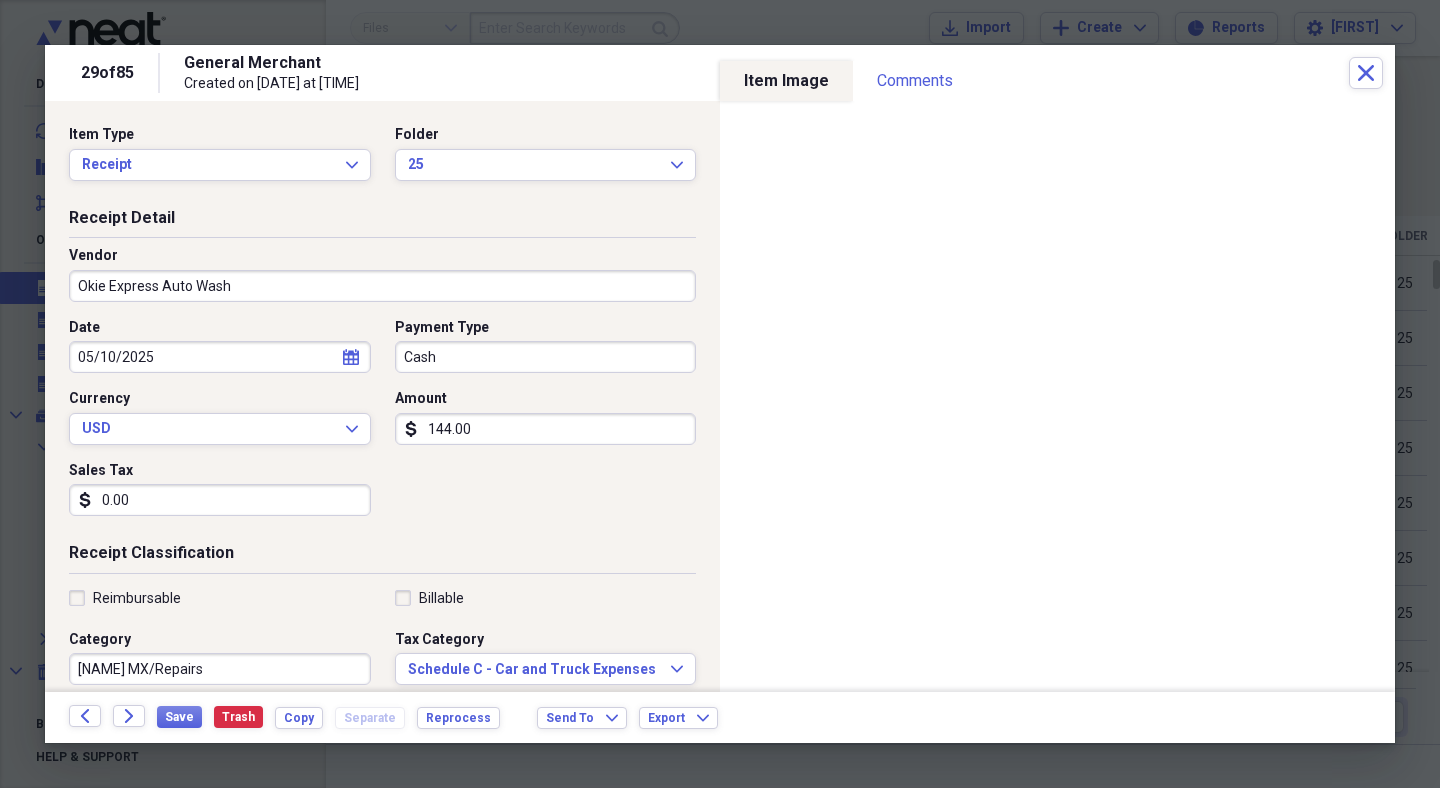 click on "Okie Express Auto Wash" at bounding box center [382, 286] 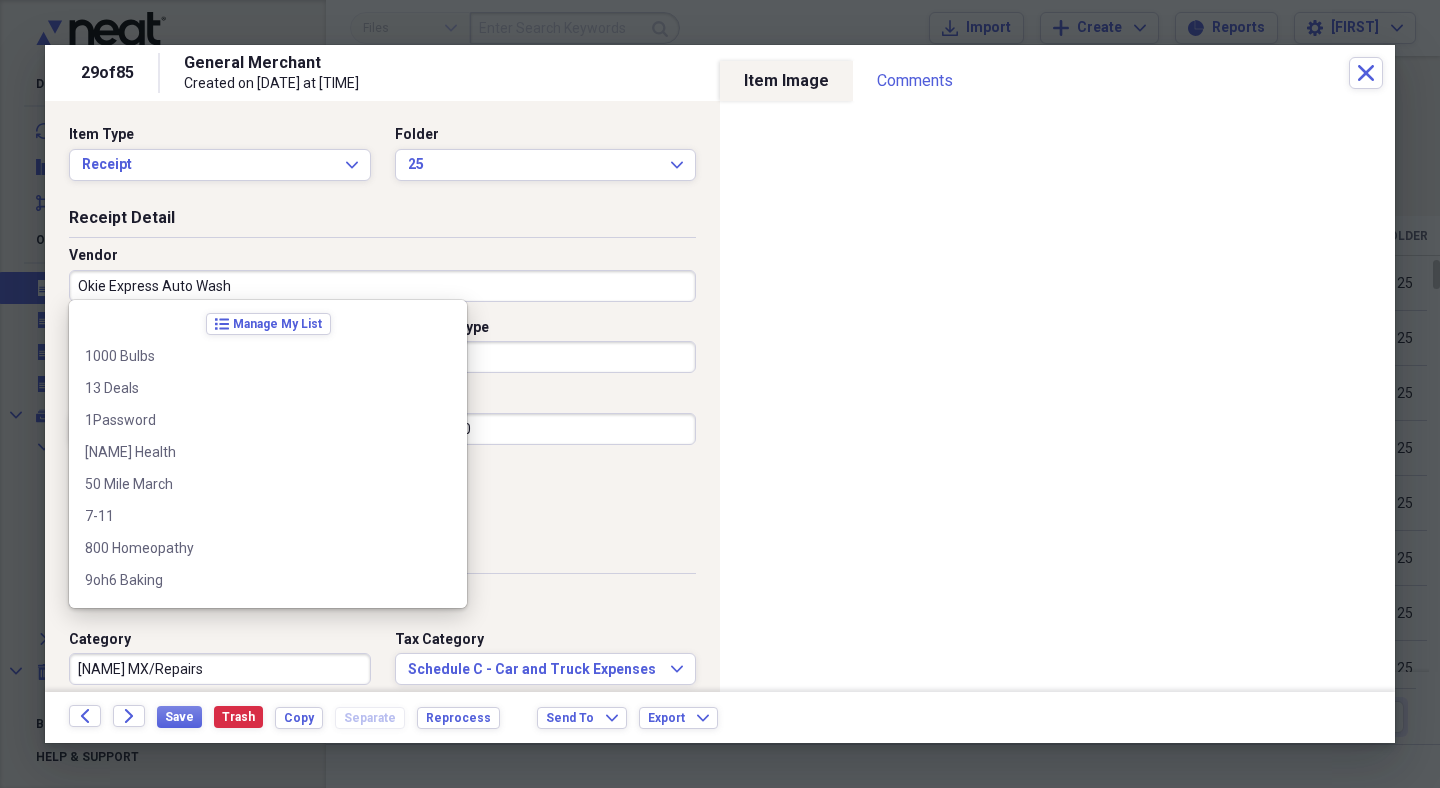 scroll, scrollTop: 26716, scrollLeft: 0, axis: vertical 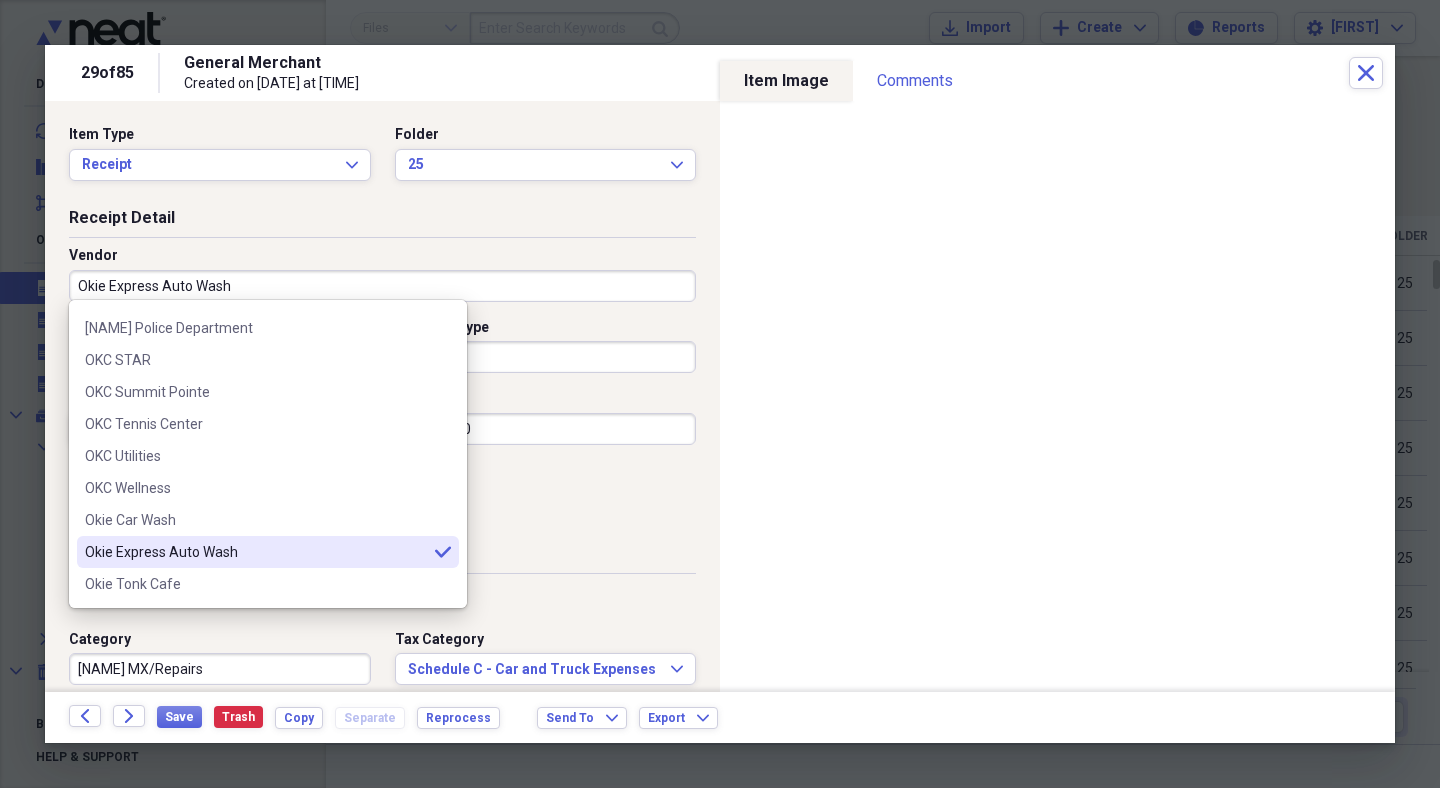 click on "Okie Express Auto Wash" at bounding box center (256, 552) 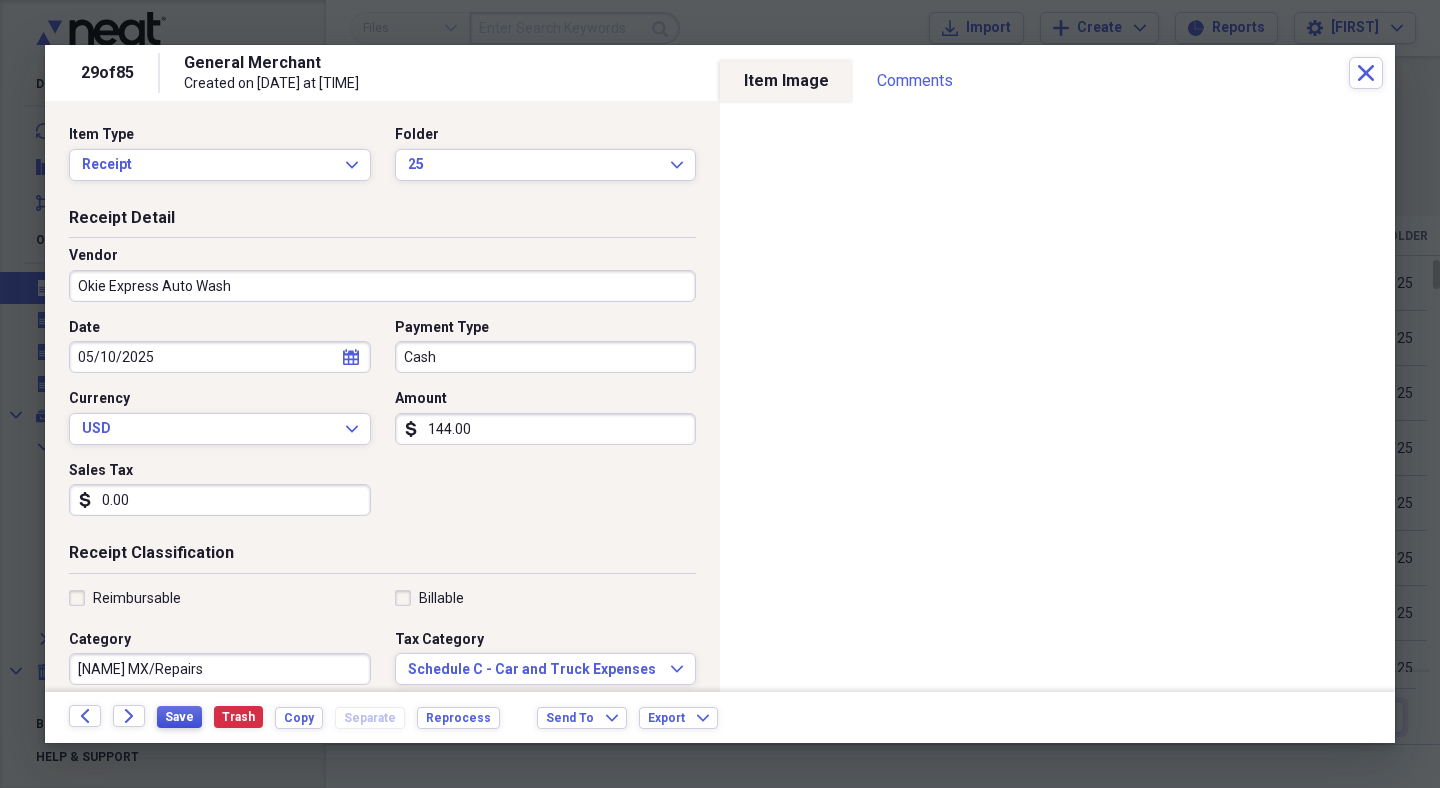click on "Save" at bounding box center [179, 717] 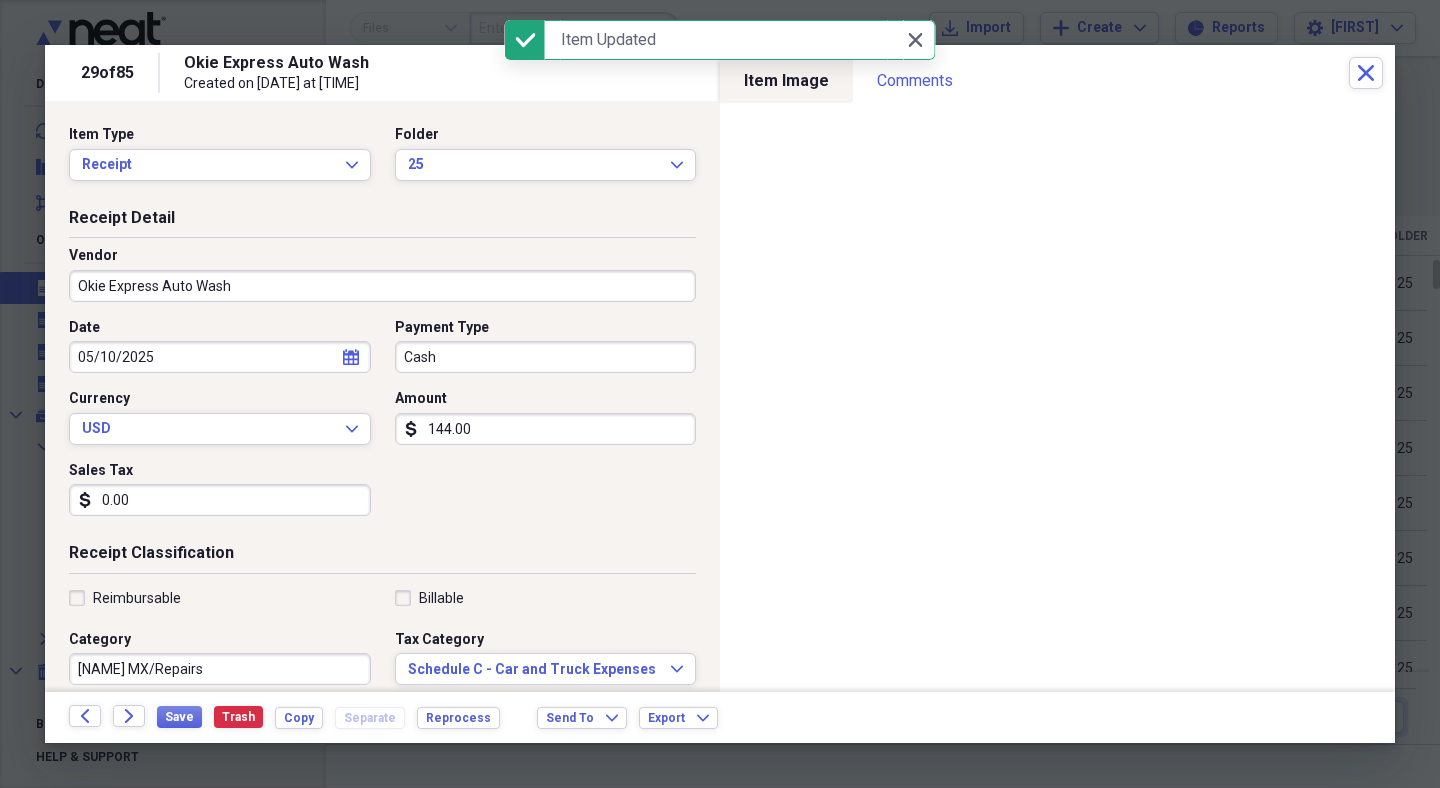 click on "Vendor Okie Express Auto Wash" at bounding box center [382, 274] 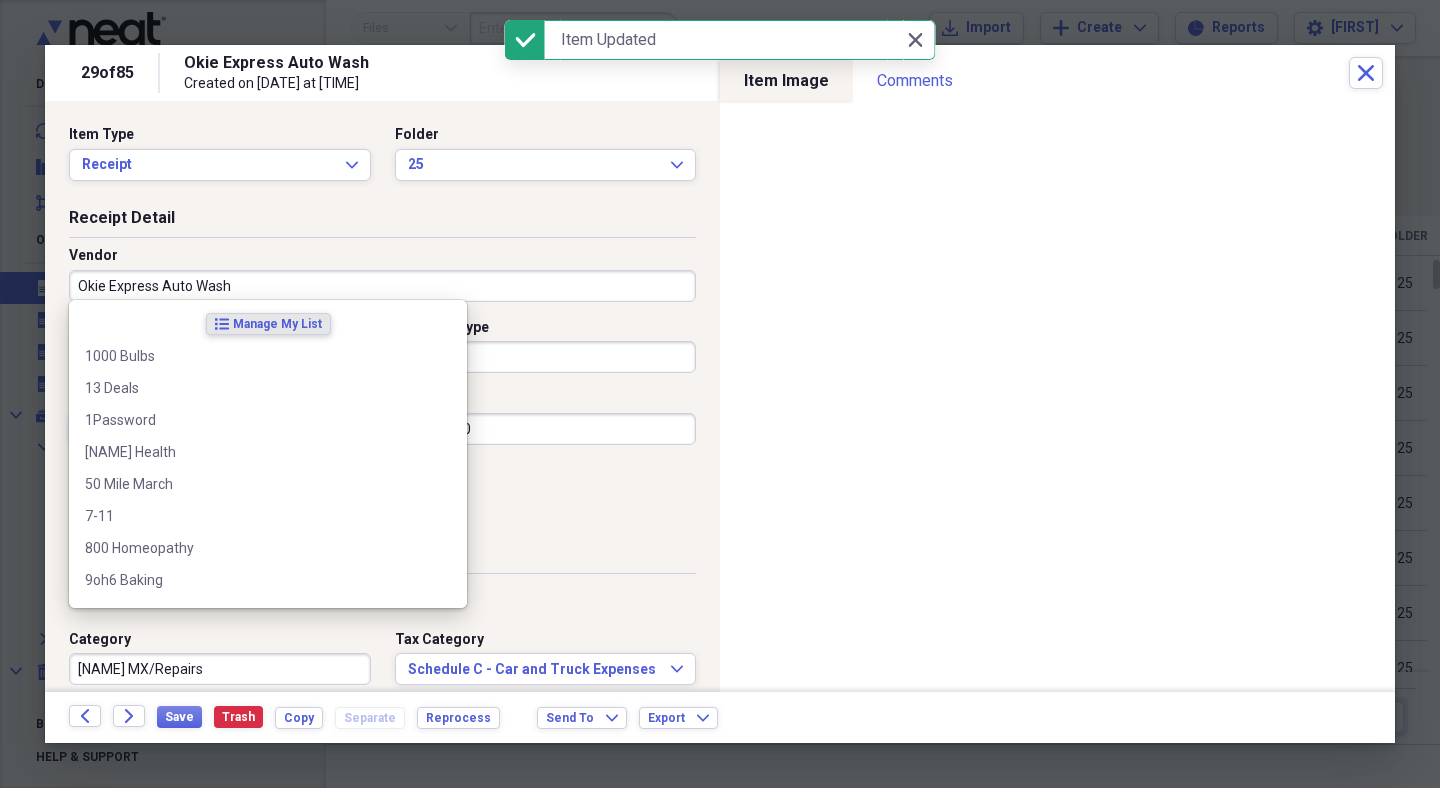 click on "Manage My List" at bounding box center (277, 324) 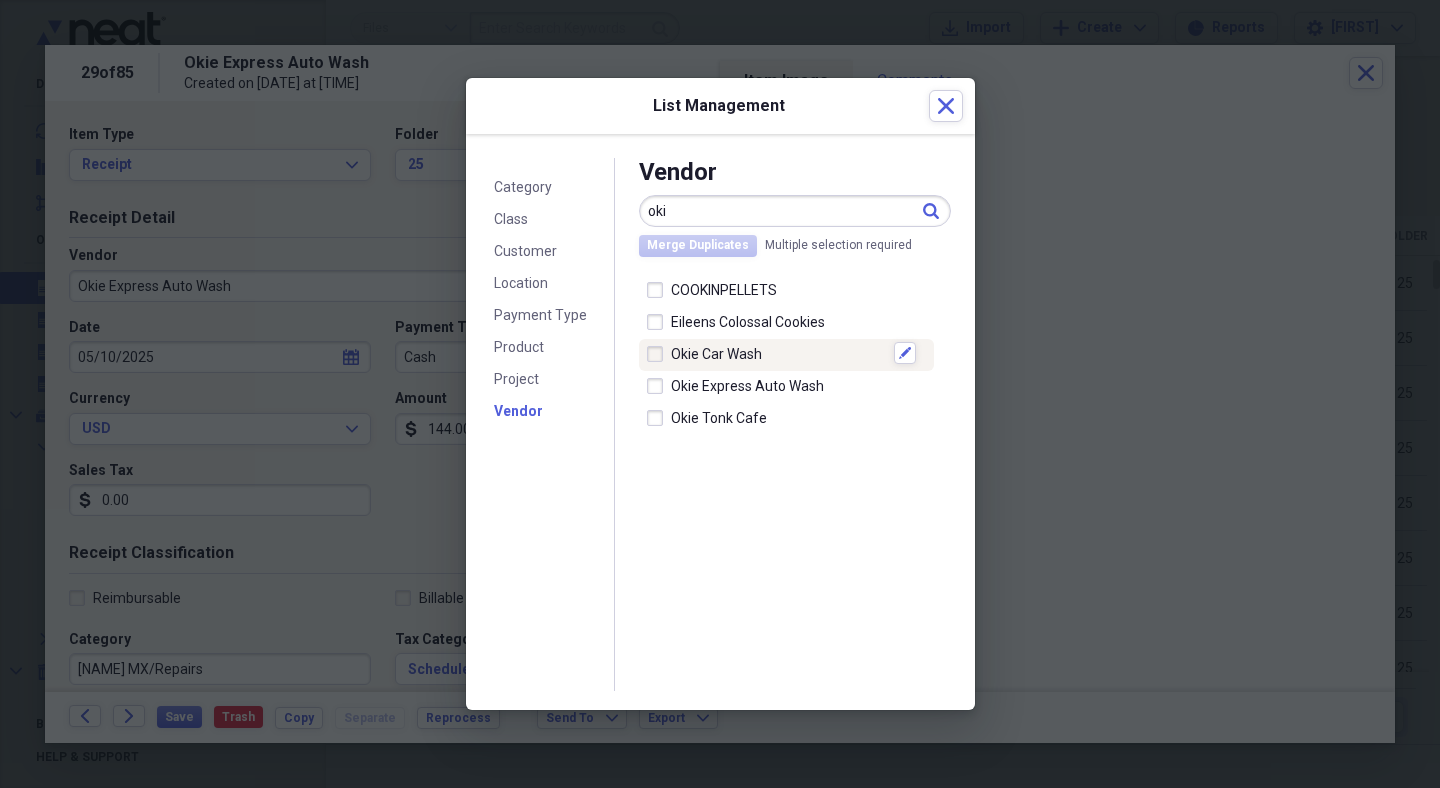 click at bounding box center [659, 354] 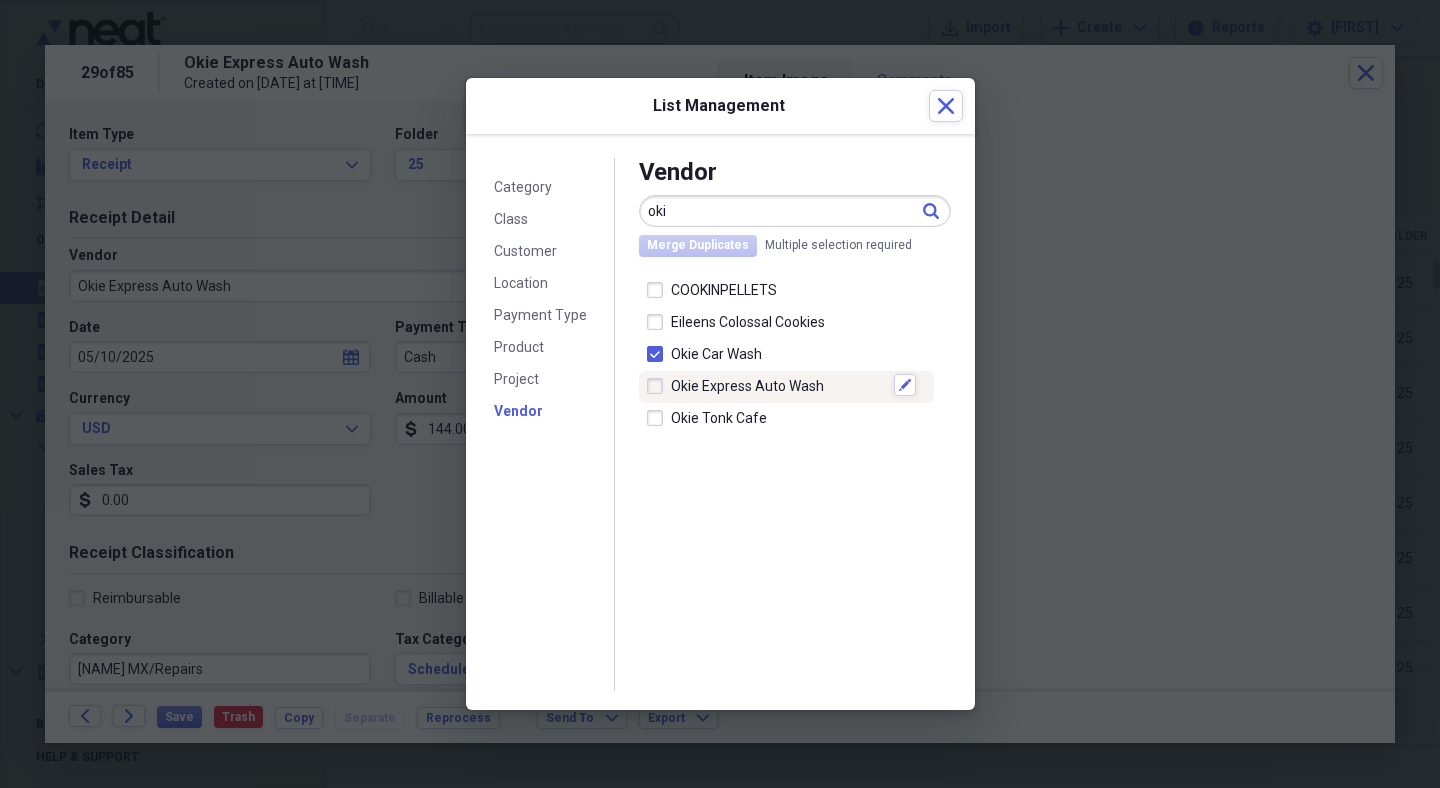 click at bounding box center (659, 386) 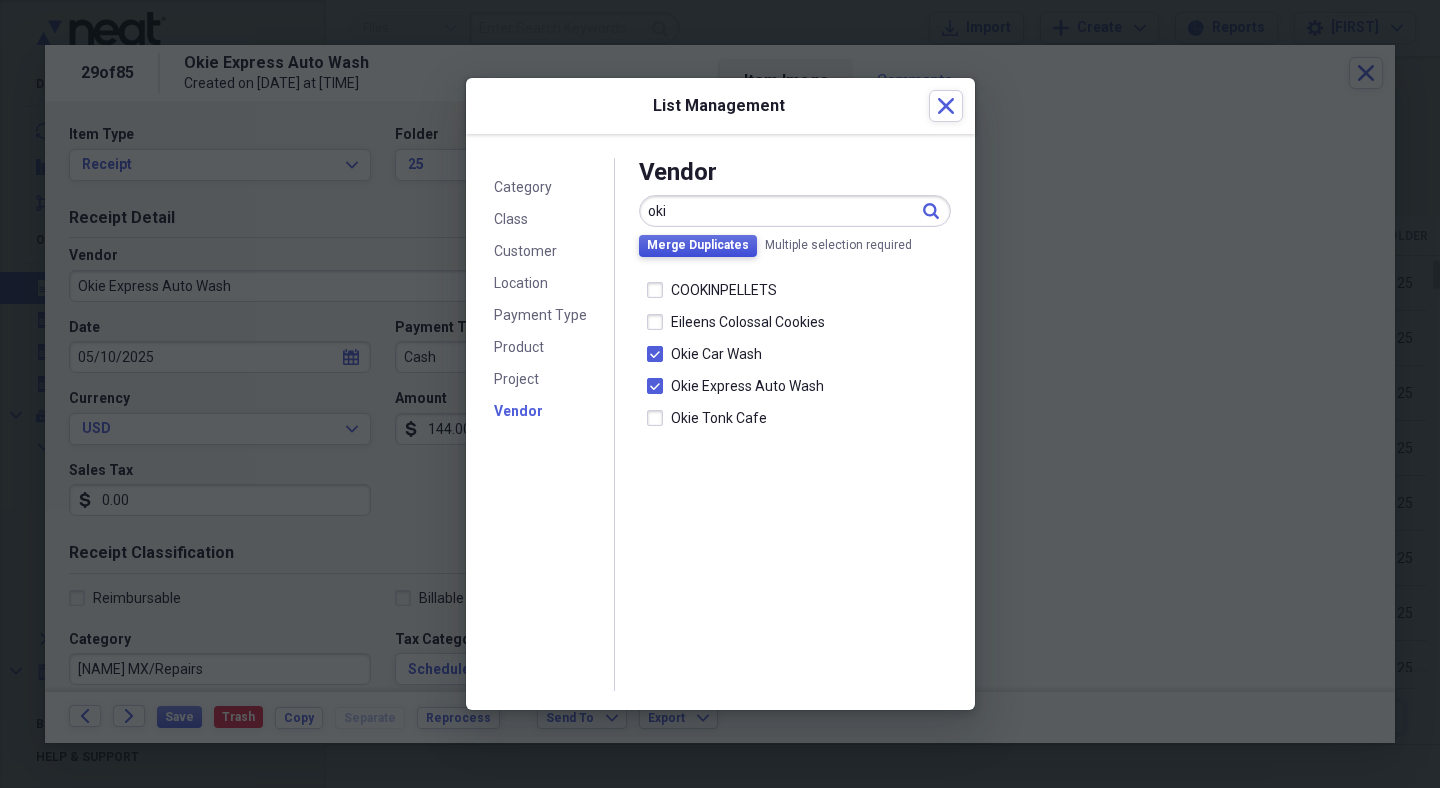 click on "Merge Duplicates" at bounding box center (698, 245) 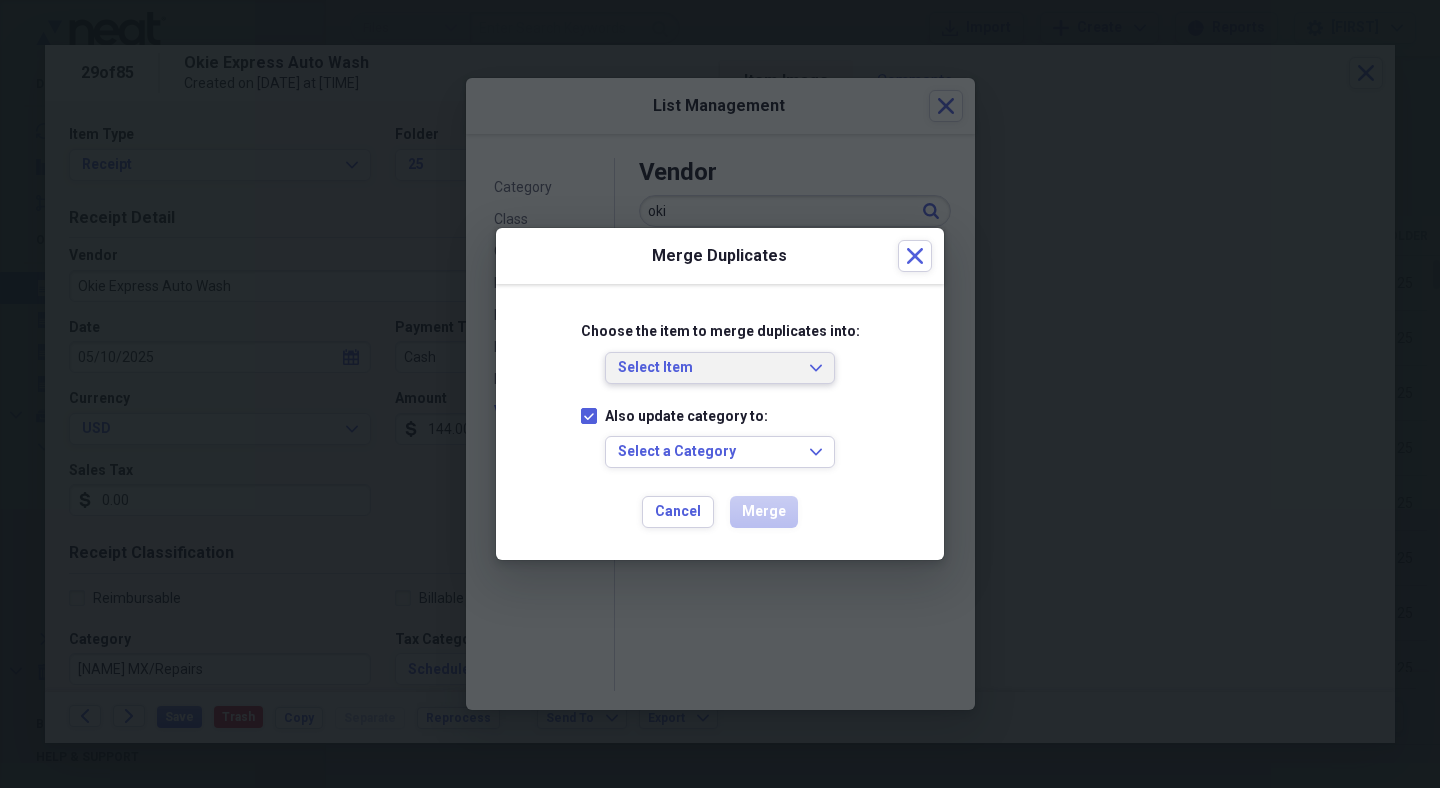 click on "Select Item" at bounding box center [708, 368] 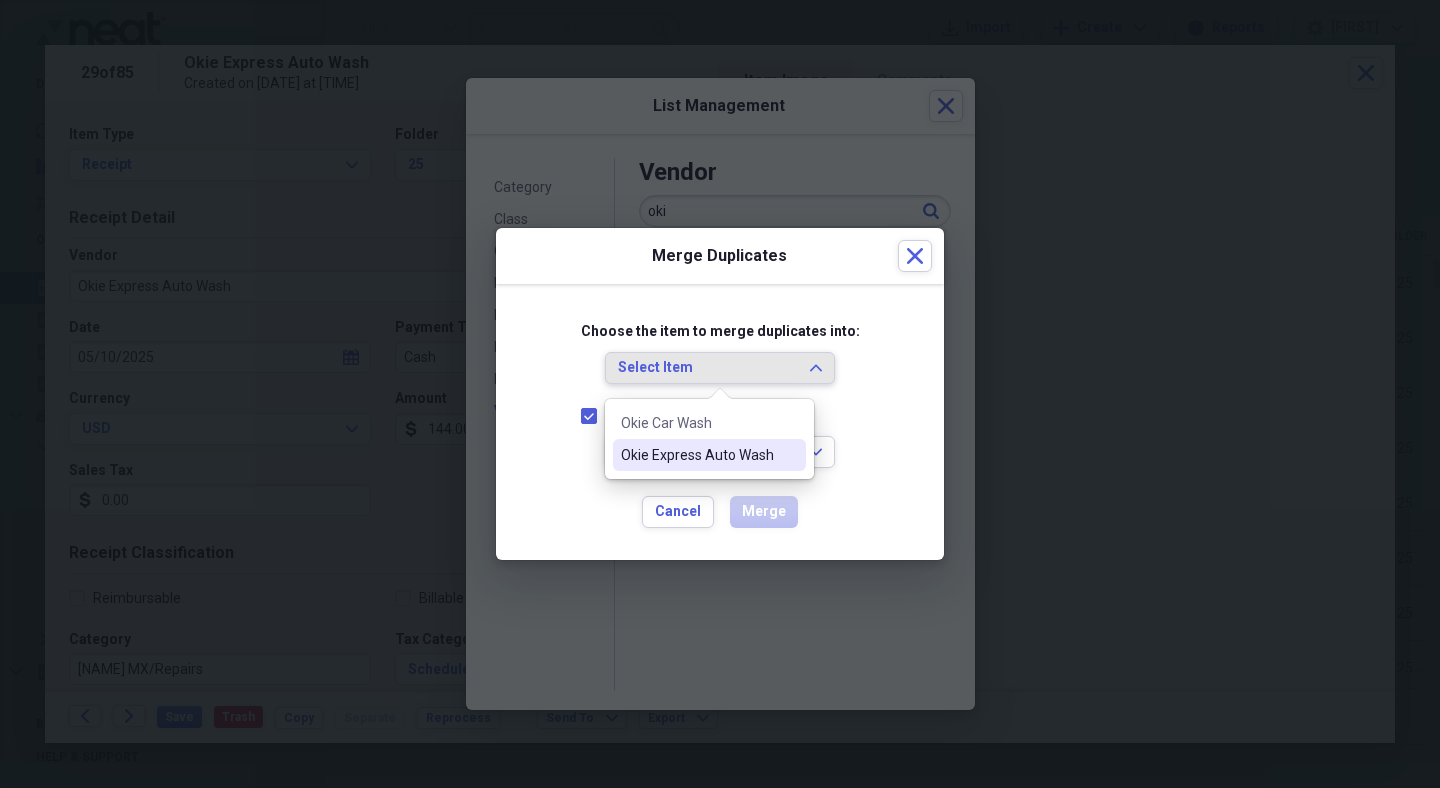 click on "Okie Express Auto Wash" at bounding box center [697, 455] 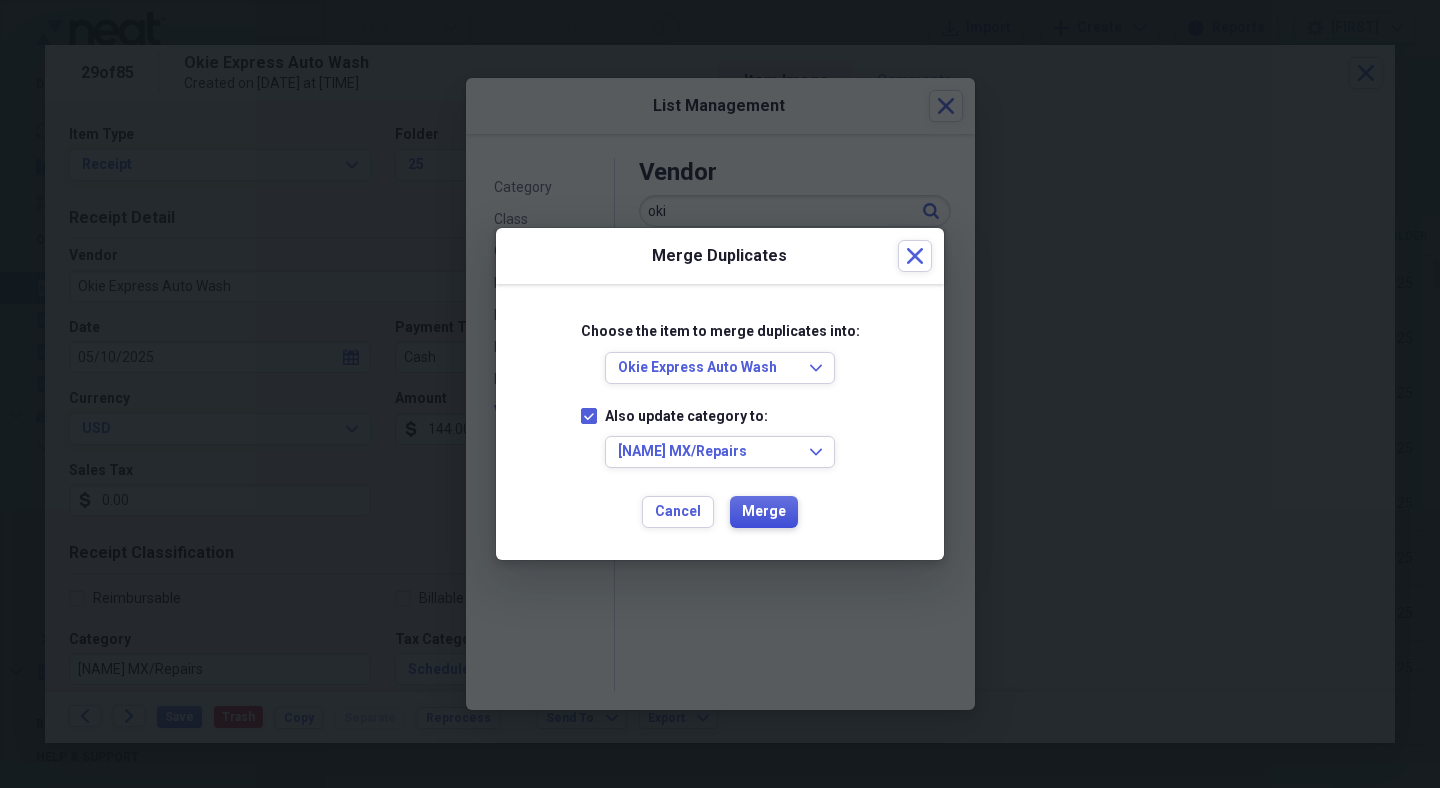 click on "Merge" at bounding box center (764, 512) 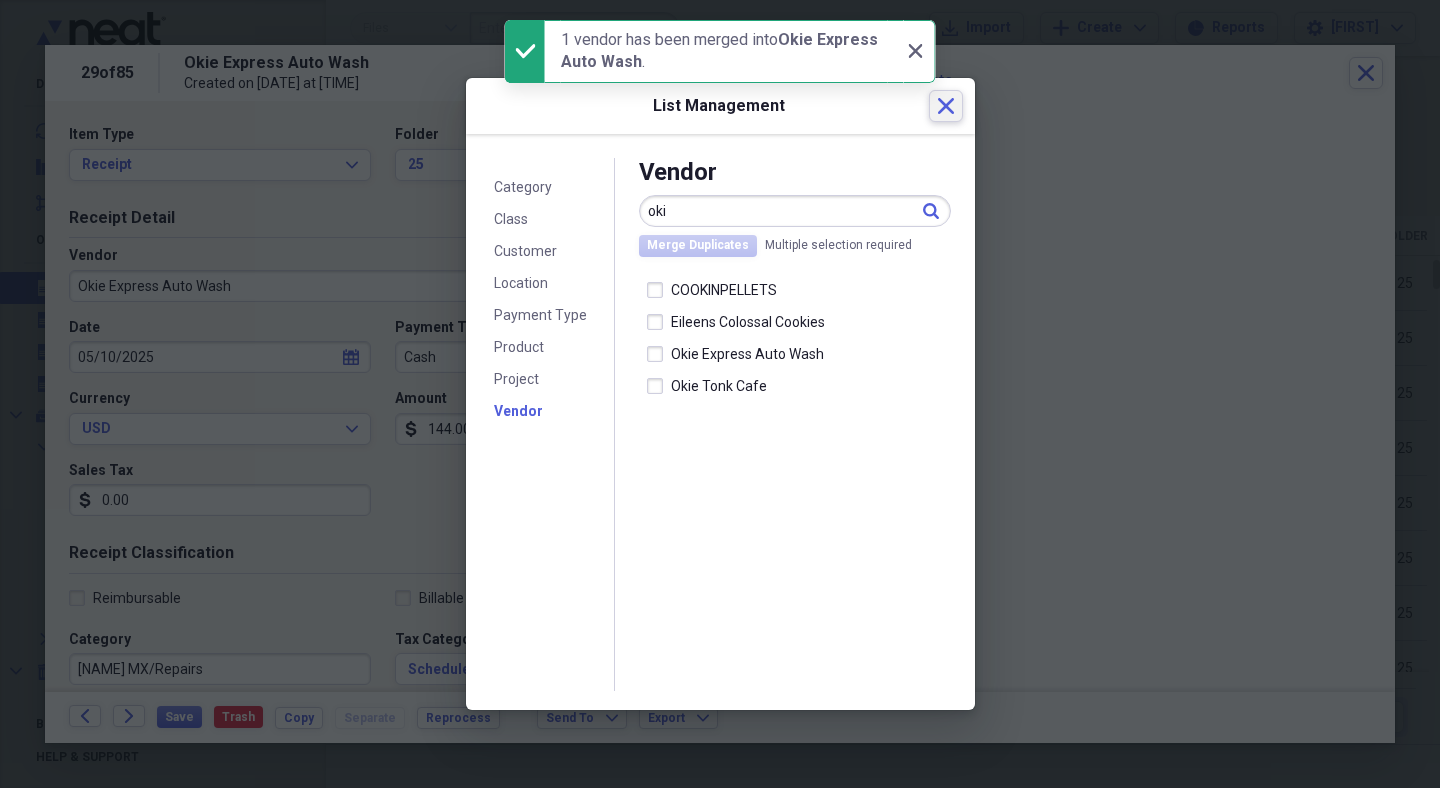 click on "Close" at bounding box center [946, 106] 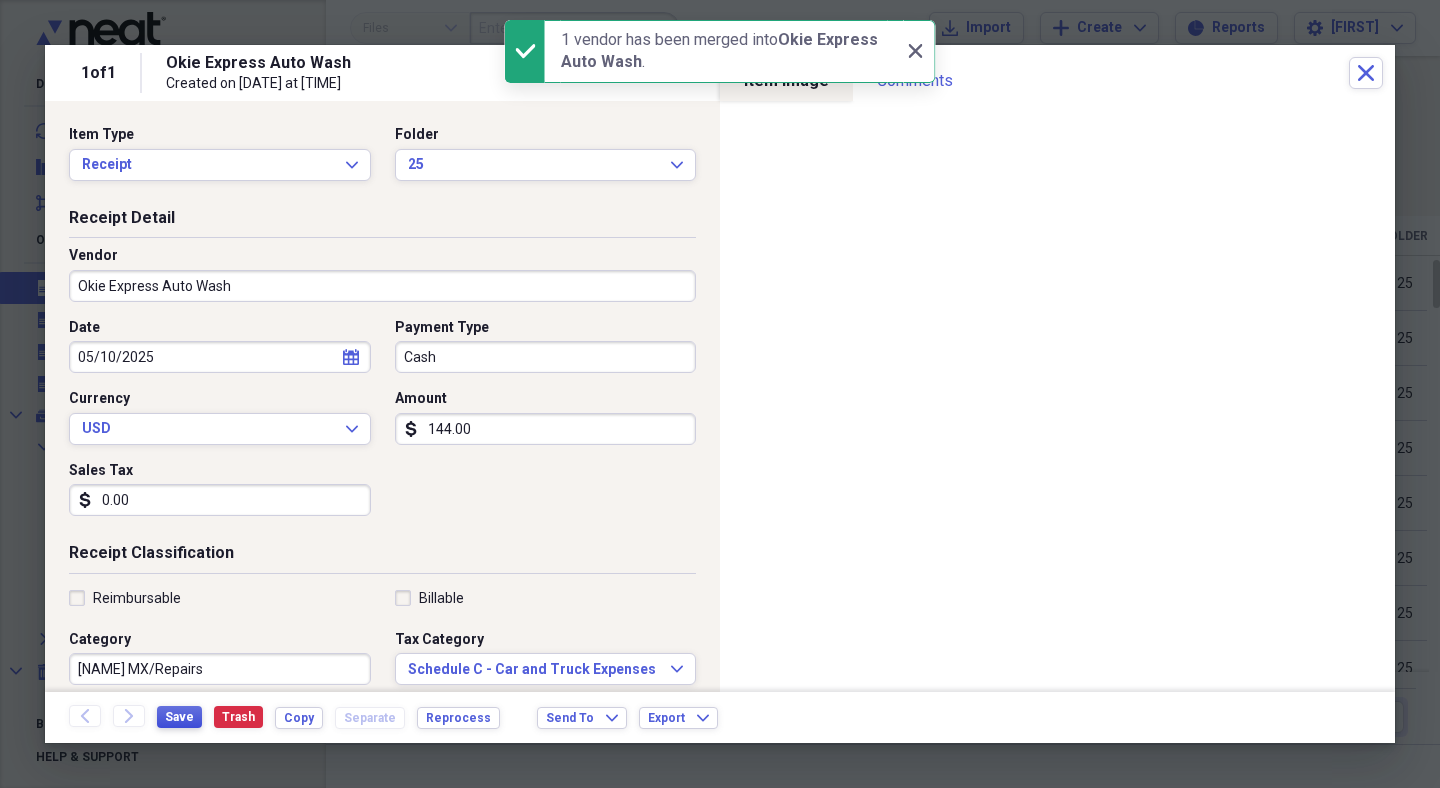 click on "Save" at bounding box center [179, 717] 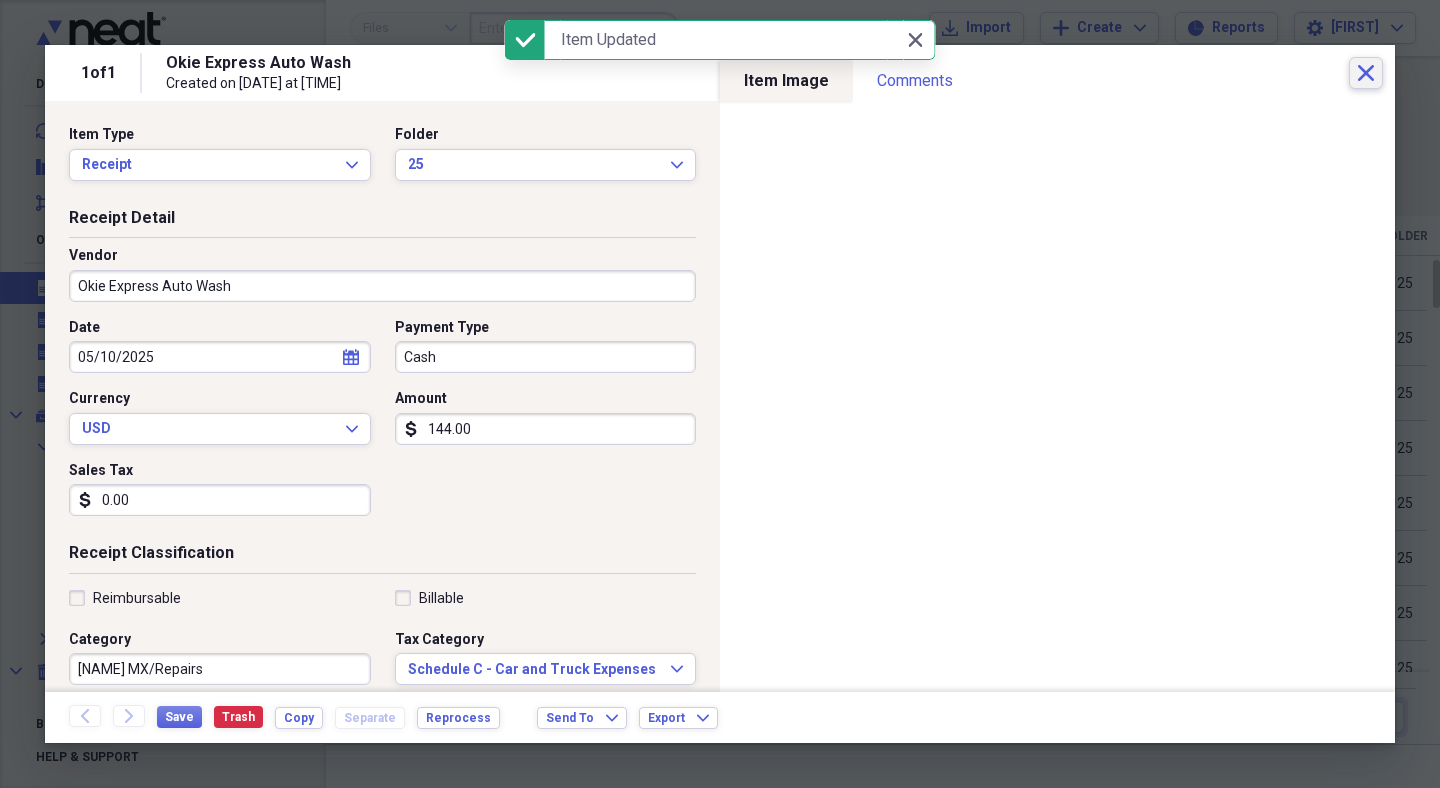 click on "Close" 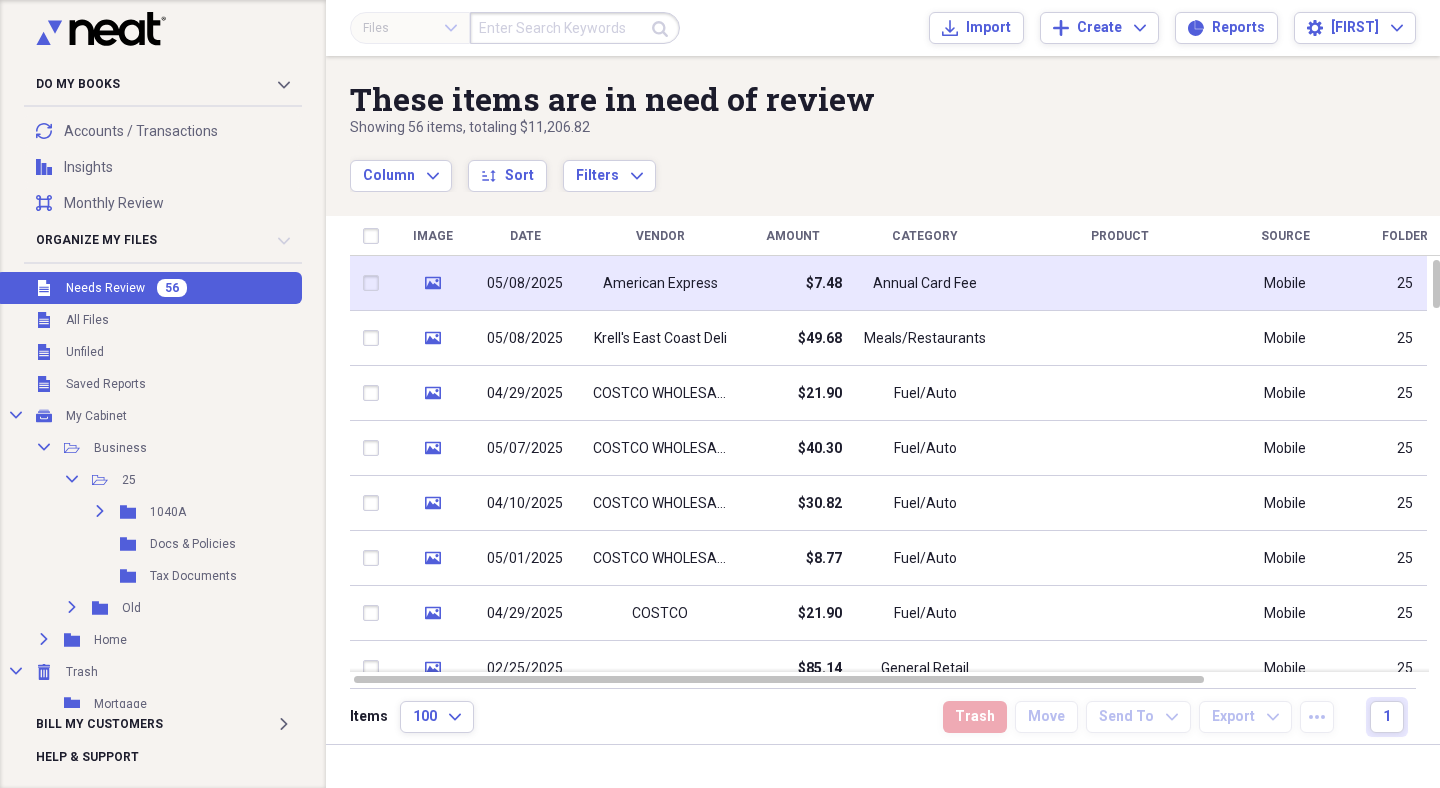 click on "American Express" at bounding box center [660, 284] 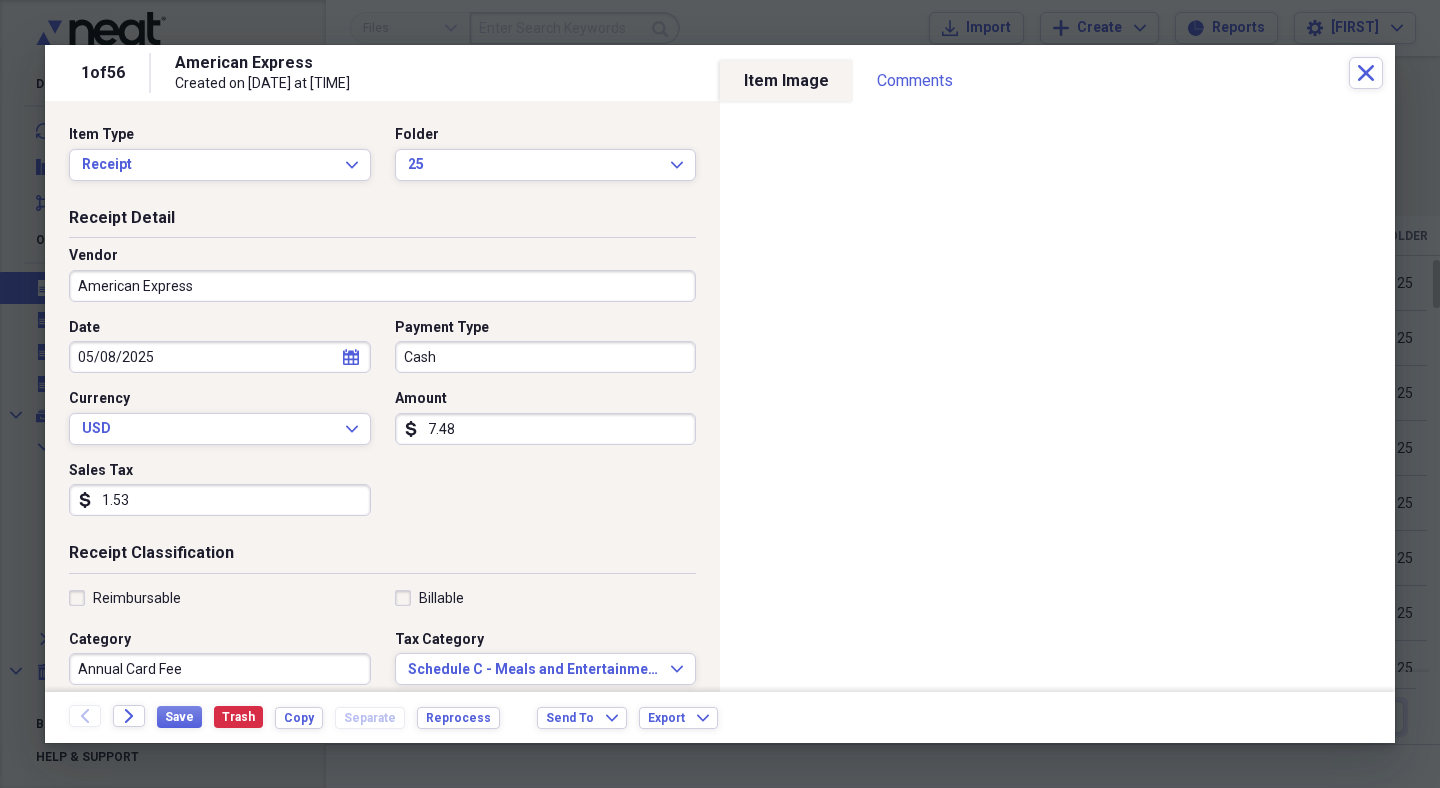click on "American Express" at bounding box center (382, 286) 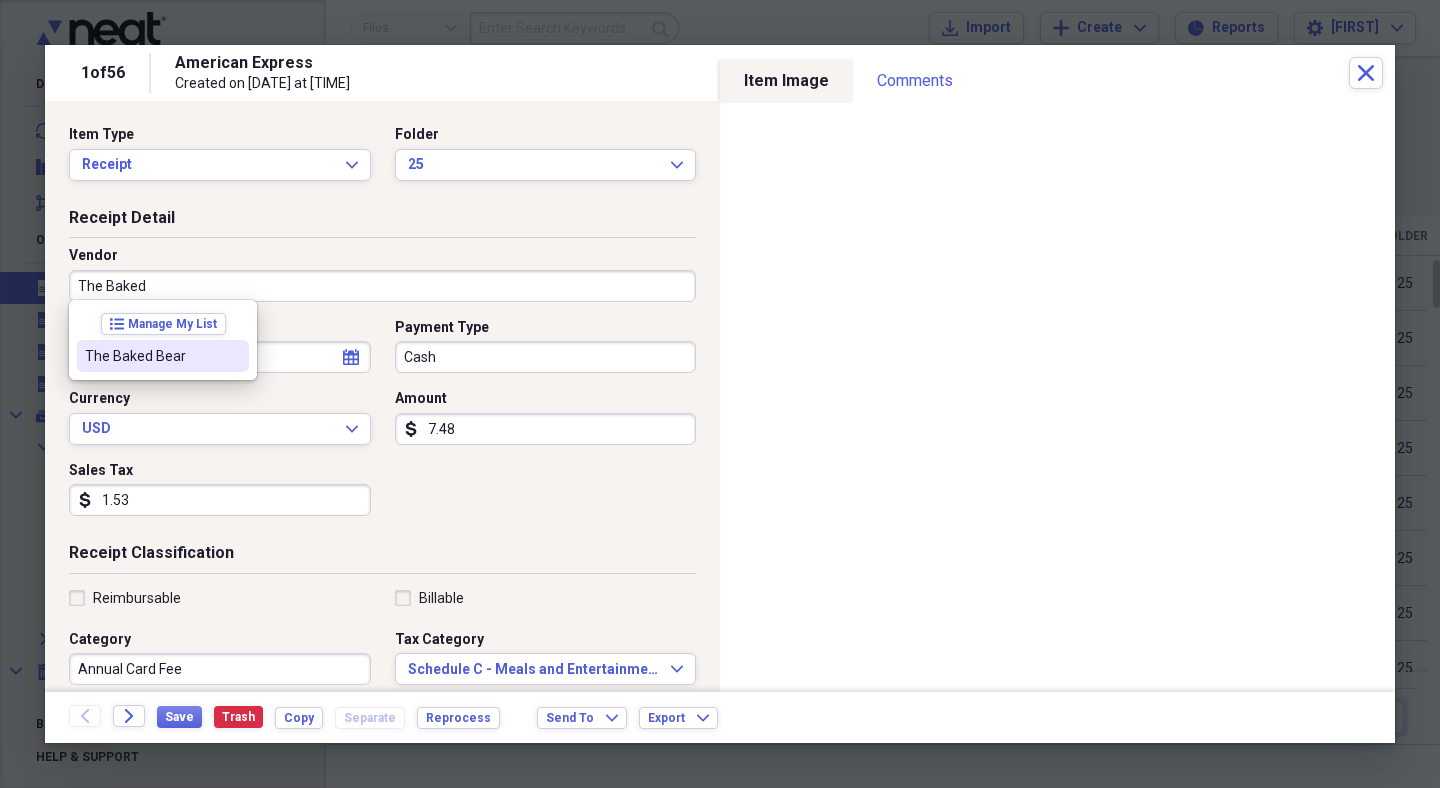 click on "The Baked Bear" at bounding box center (151, 356) 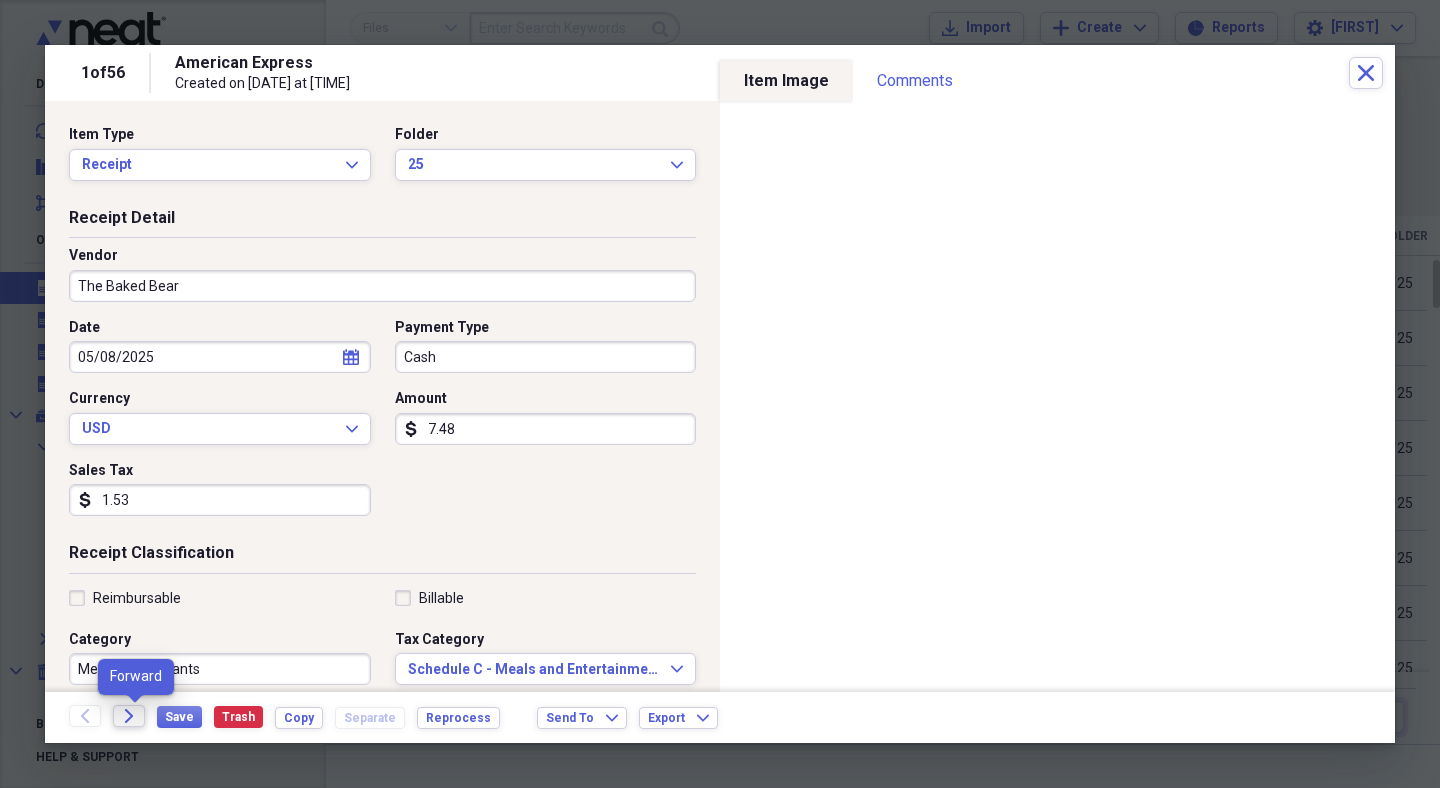 click on "Forward" 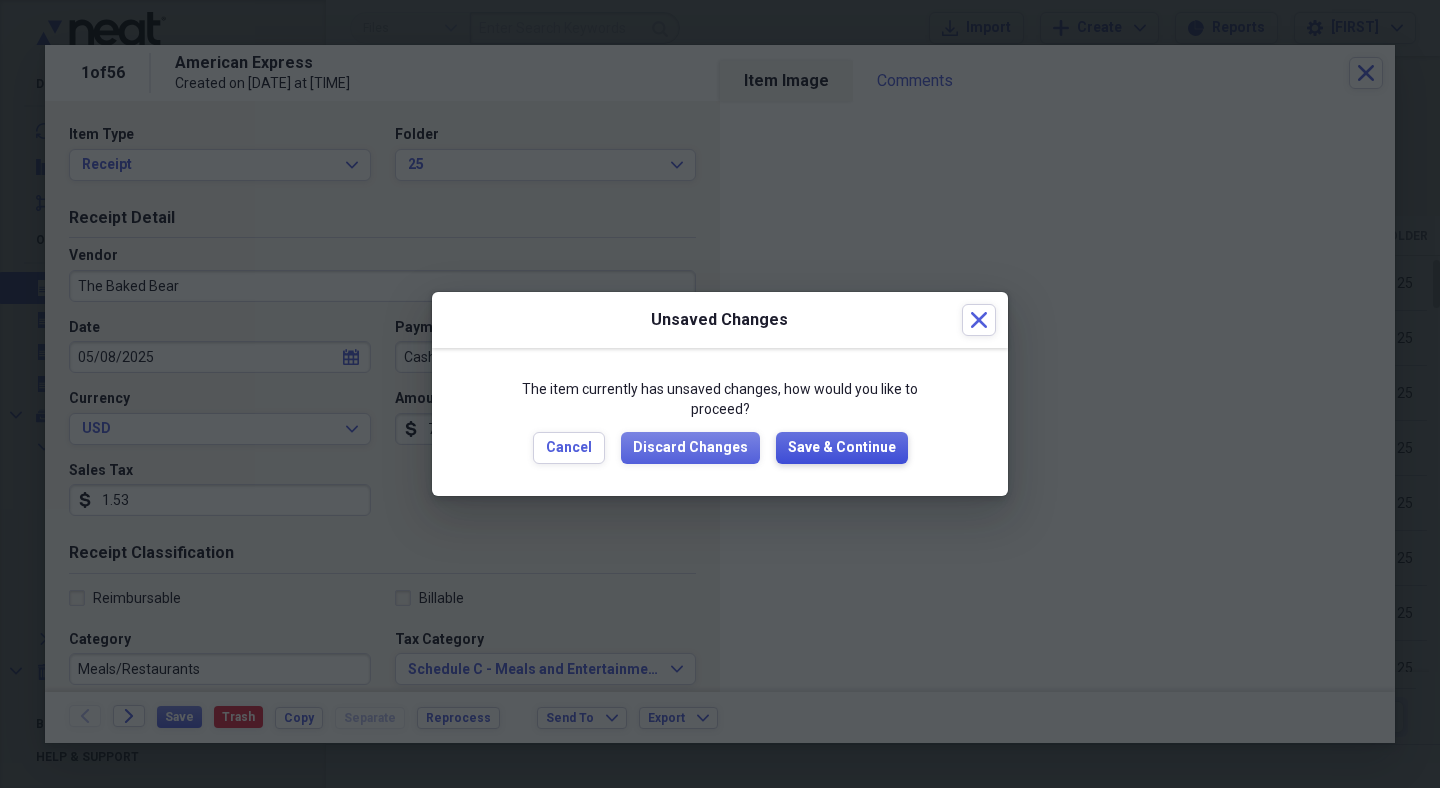 click on "Save & Continue" at bounding box center [842, 448] 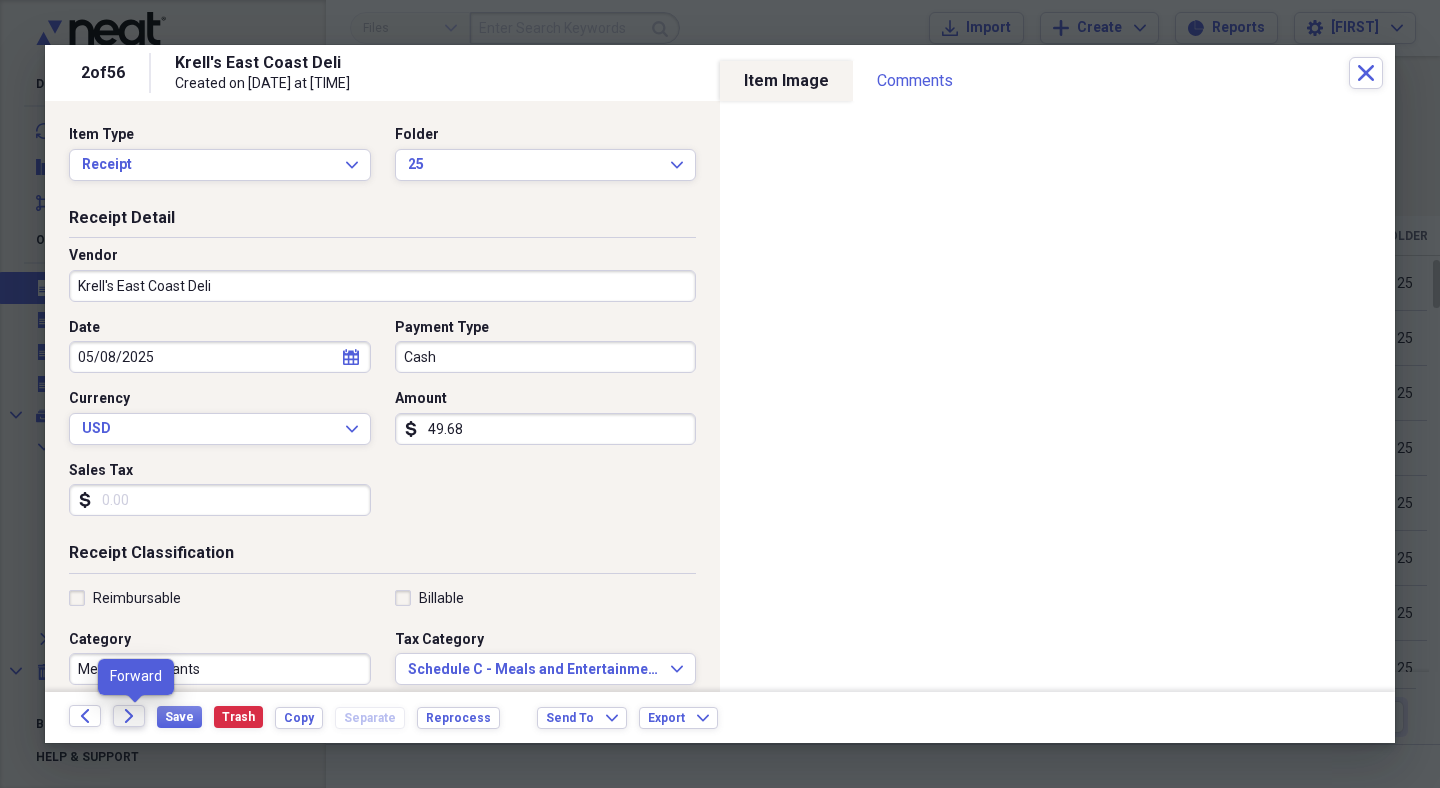 click on "Forward" 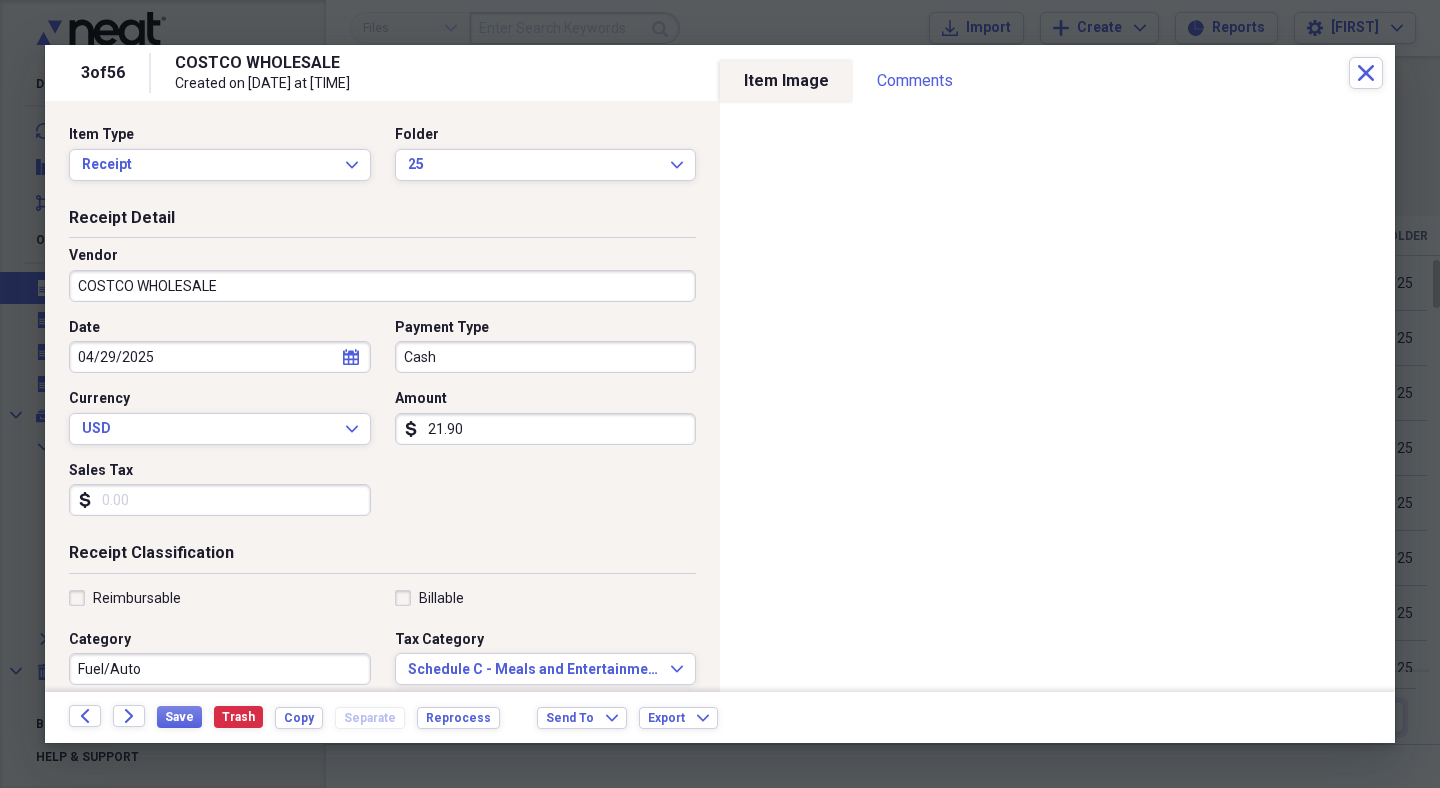 click on "COSTCO WHOLESALE" at bounding box center [382, 286] 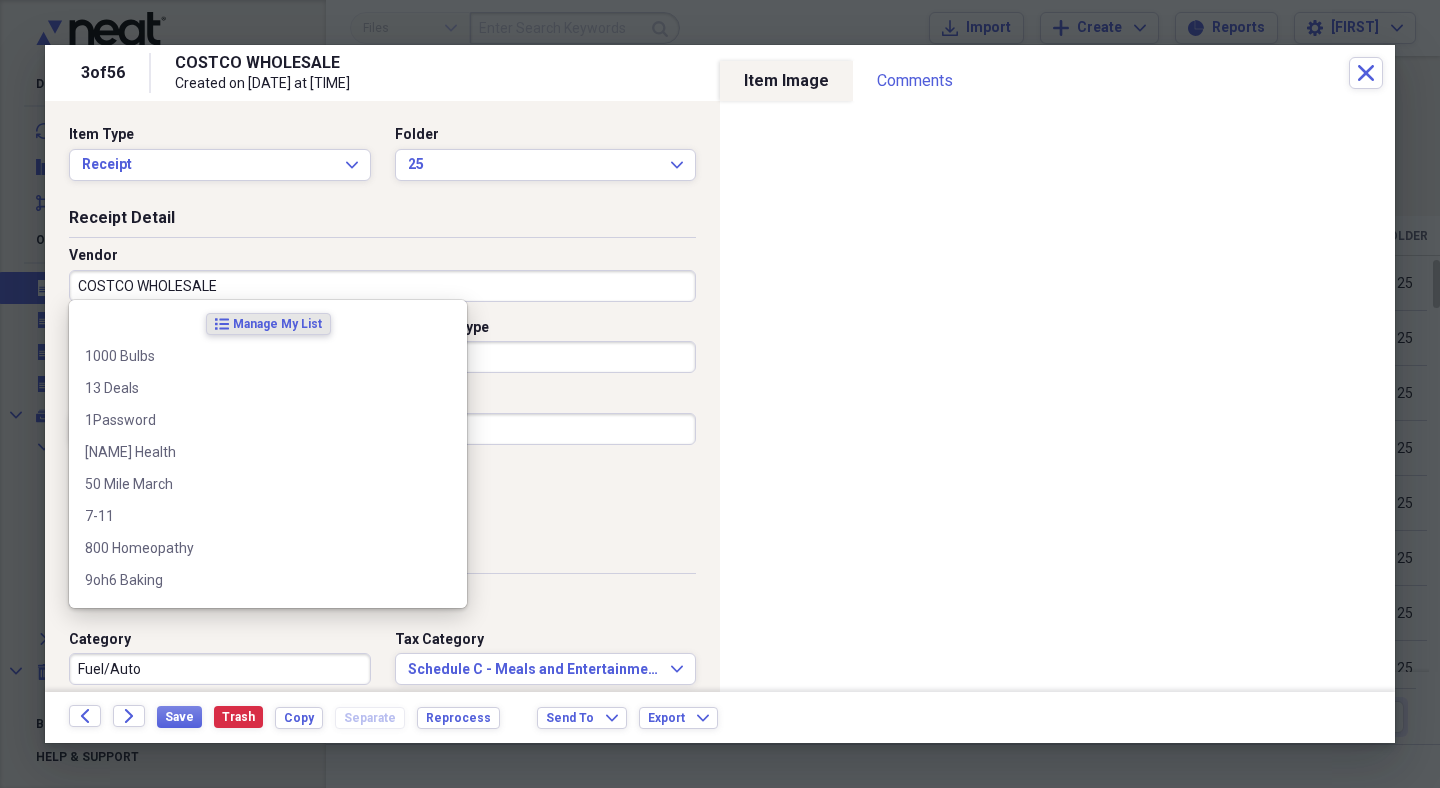 click on "COSTCO WHOLESALE" at bounding box center (382, 286) 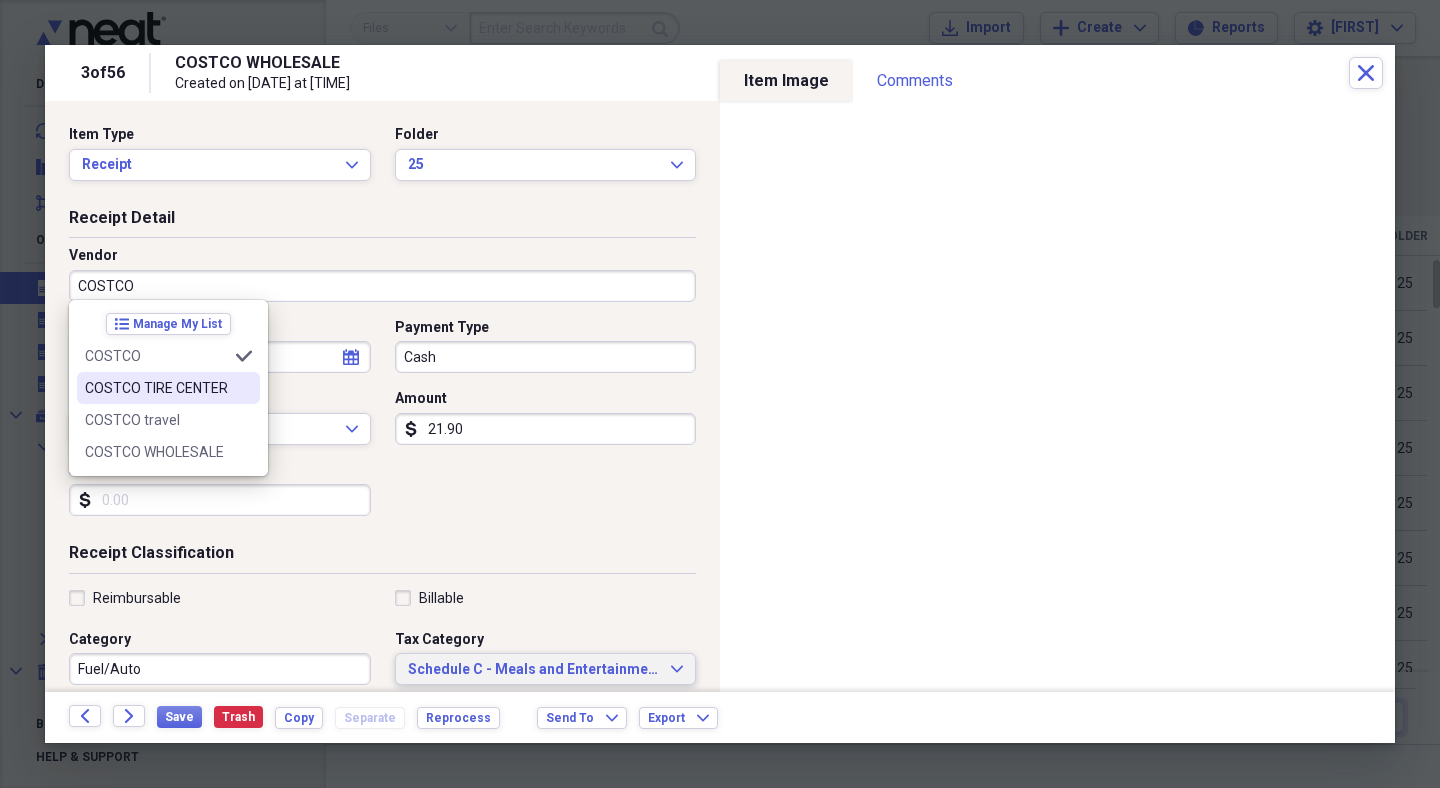click on "Schedule C - Meals and Entertainment" at bounding box center [534, 670] 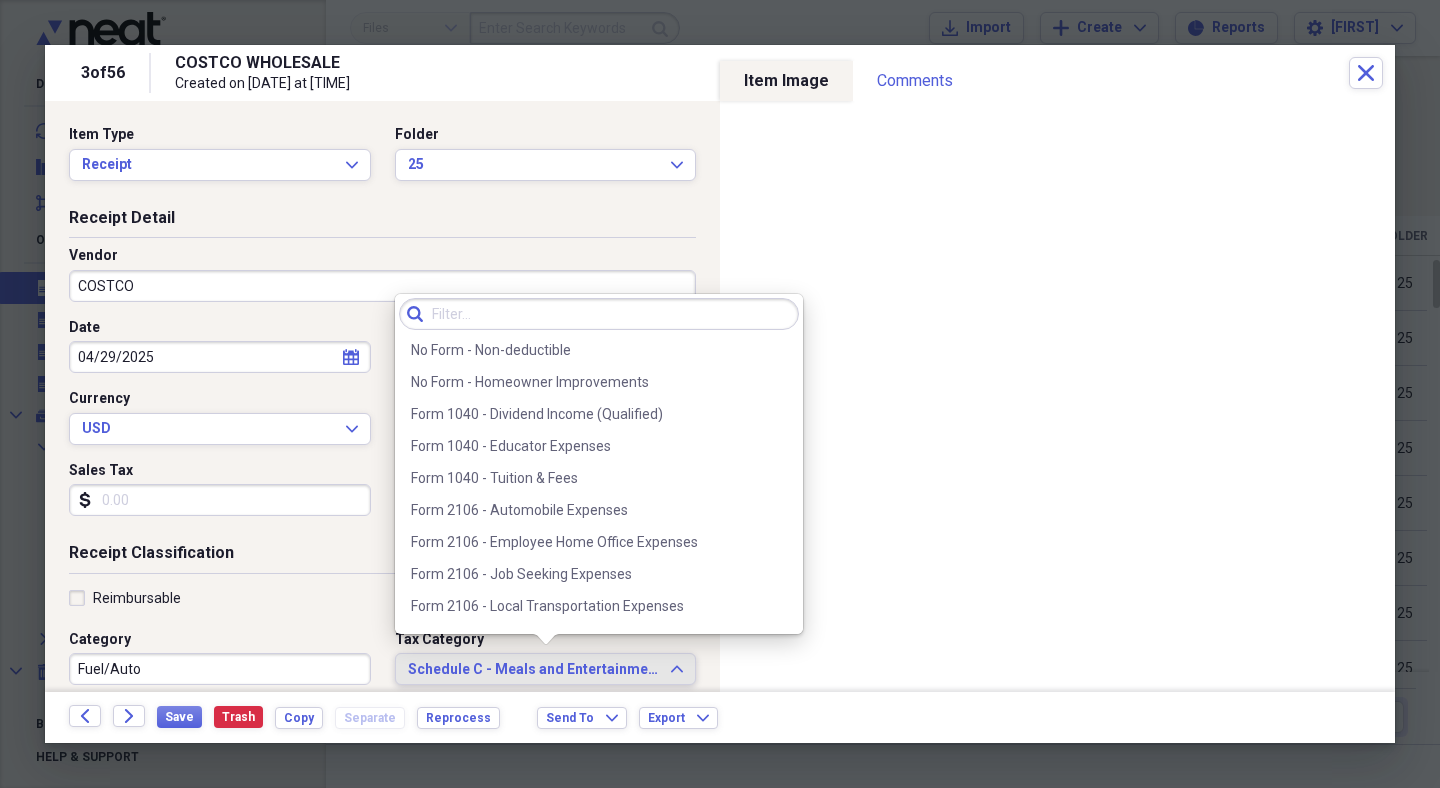 scroll, scrollTop: 0, scrollLeft: 0, axis: both 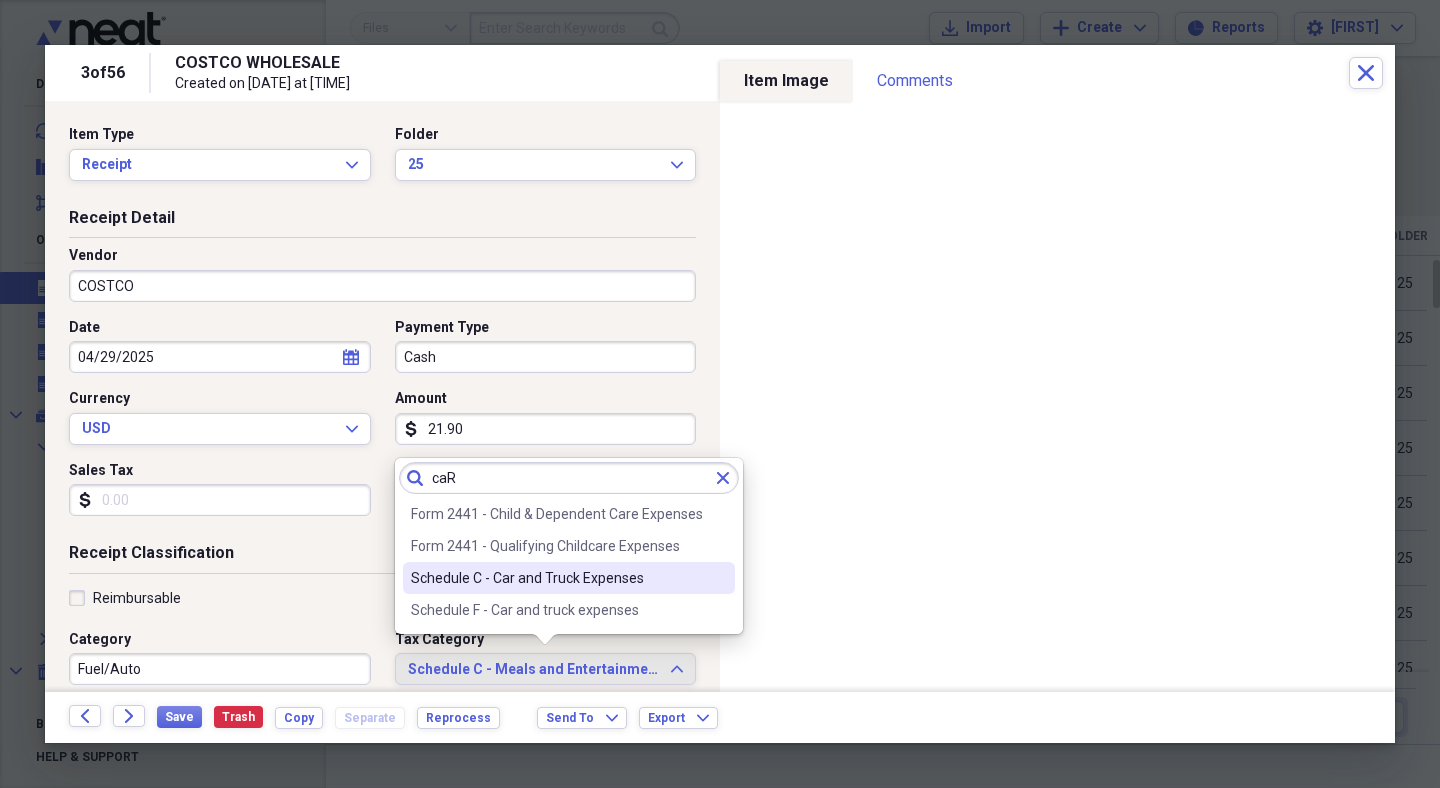 click on "Schedule C - Car and Truck Expenses" at bounding box center (557, 578) 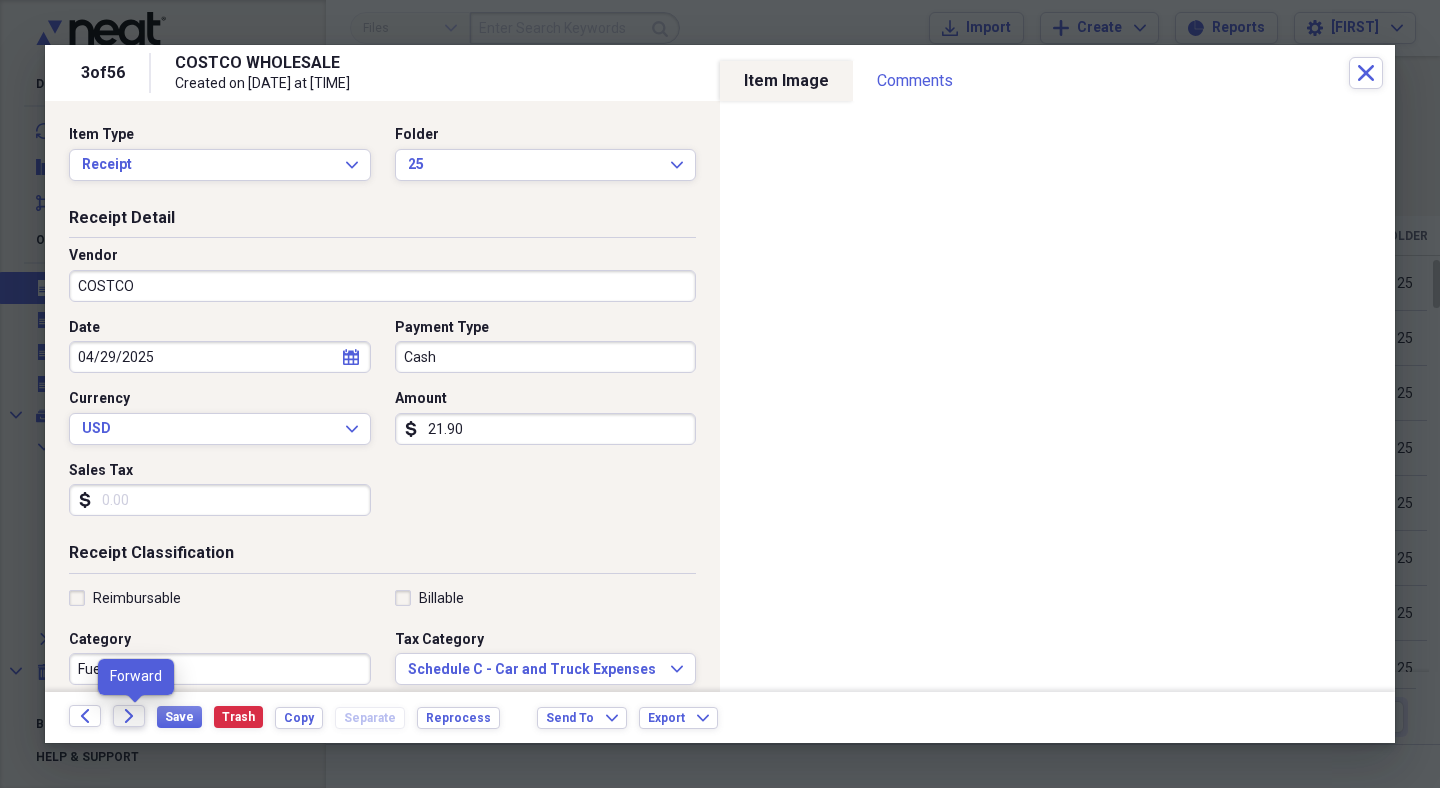 click on "Forward" at bounding box center [129, 716] 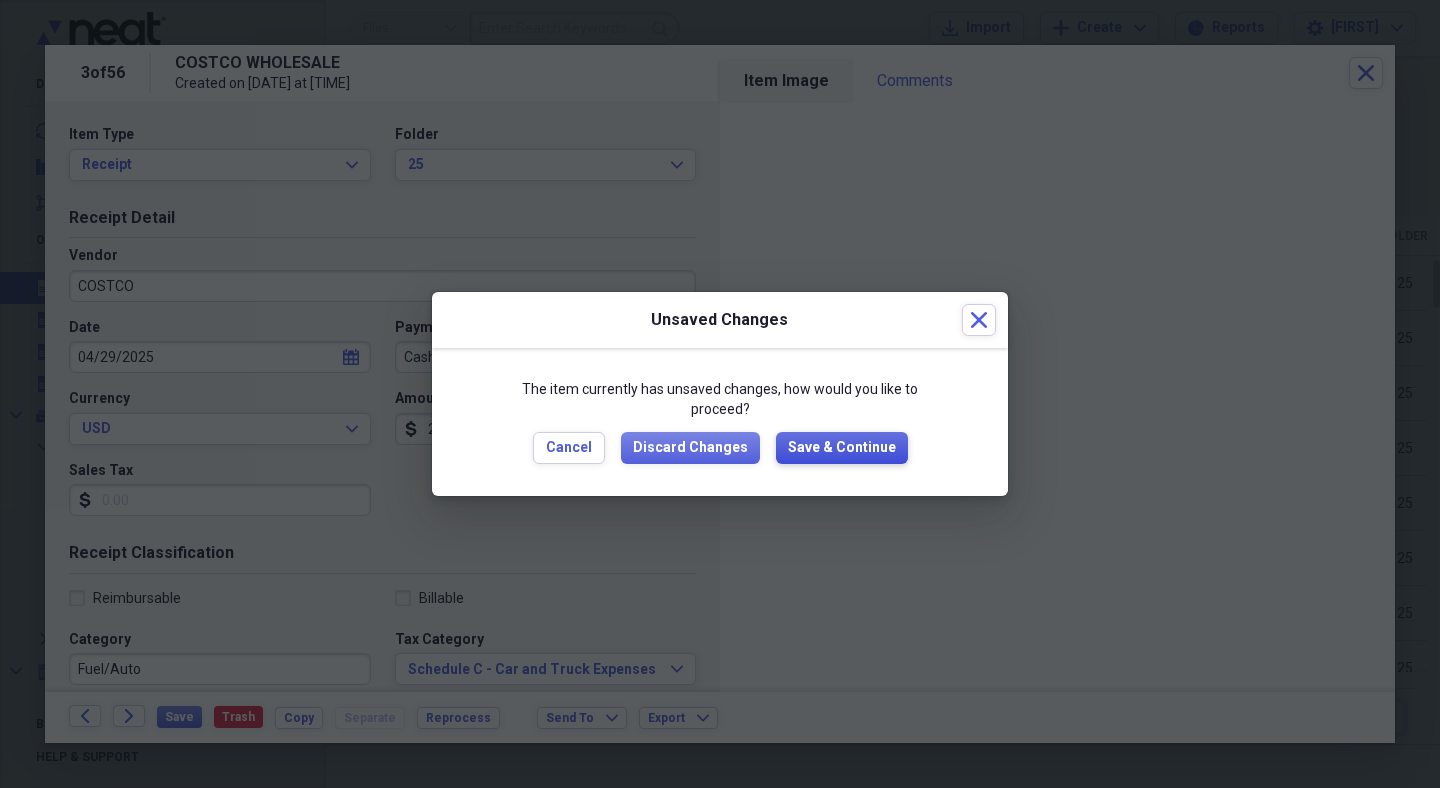 click on "Save & Continue" at bounding box center (842, 448) 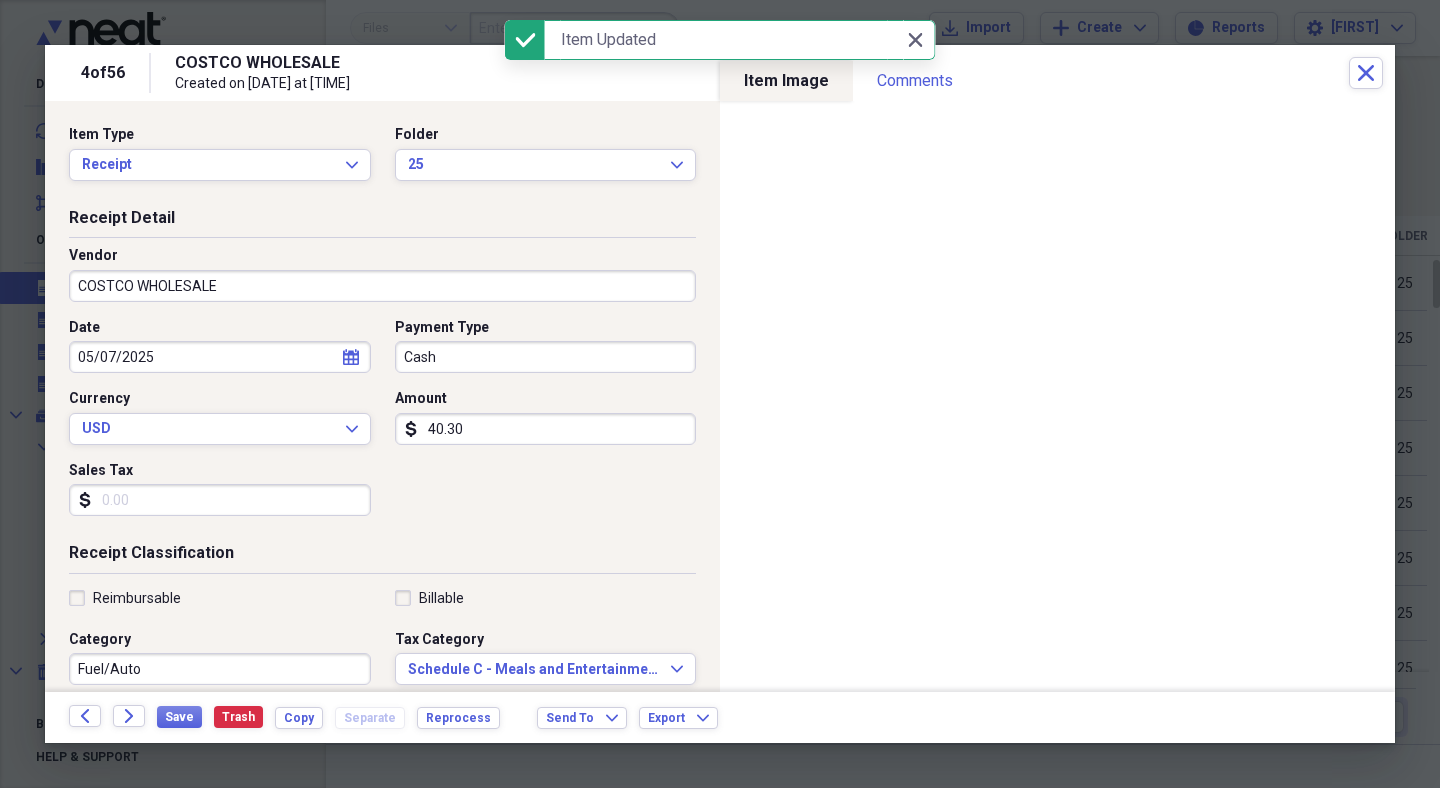 click on "COSTCO WHOLESALE" at bounding box center (382, 286) 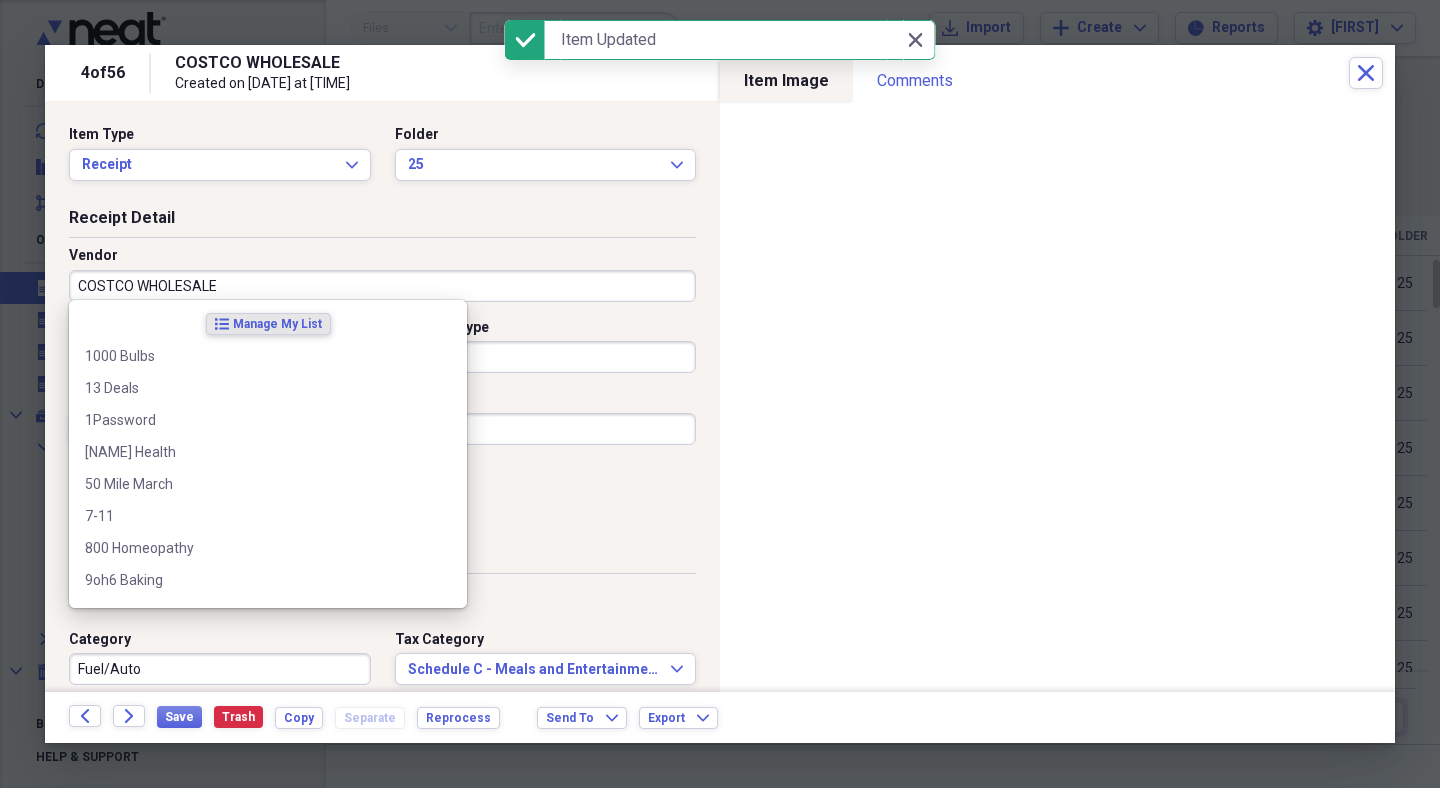 click on "COSTCO WHOLESALE" at bounding box center (382, 286) 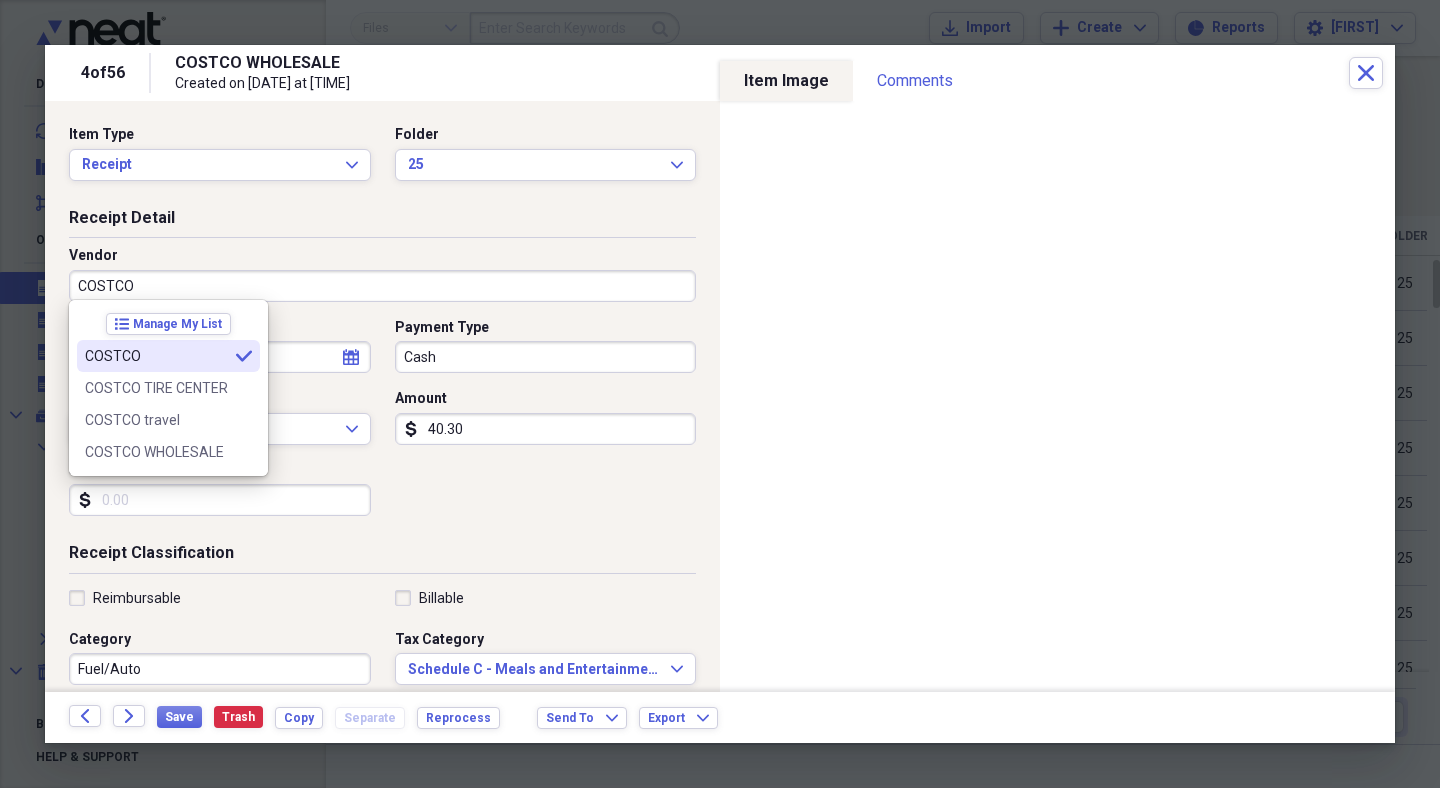 click on "COSTCO" at bounding box center (156, 356) 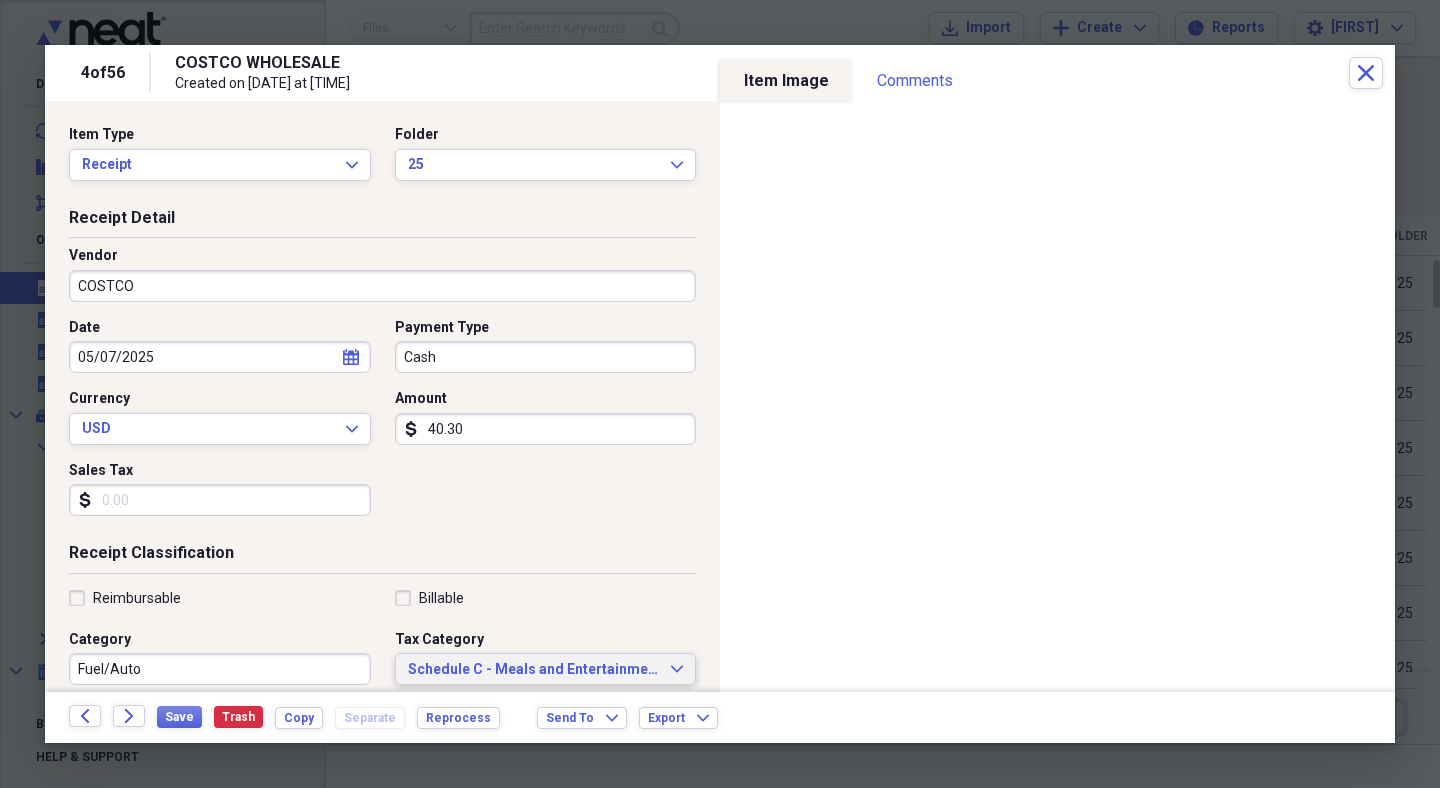click on "Schedule C - Meals and Entertainment" at bounding box center (534, 670) 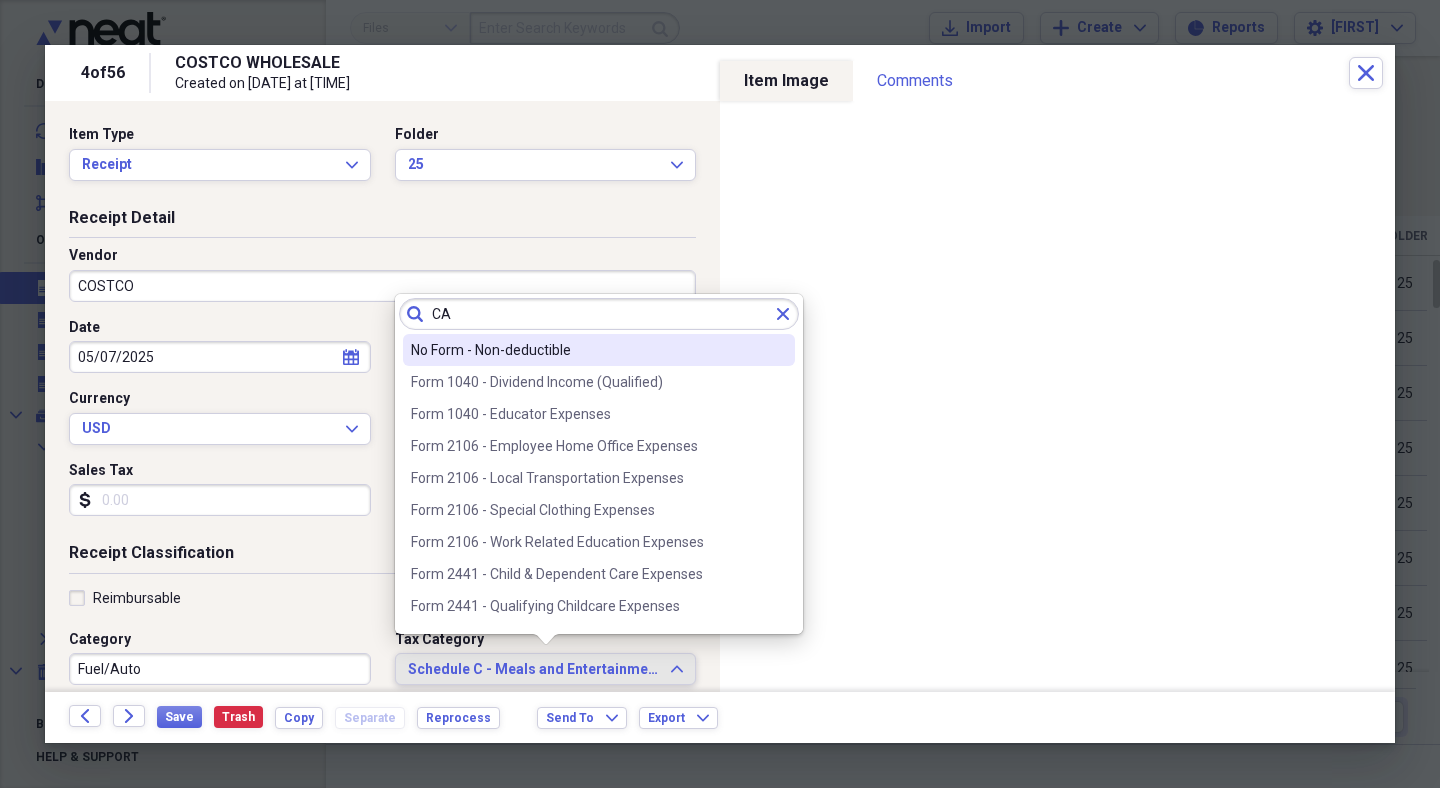 scroll, scrollTop: 0, scrollLeft: 0, axis: both 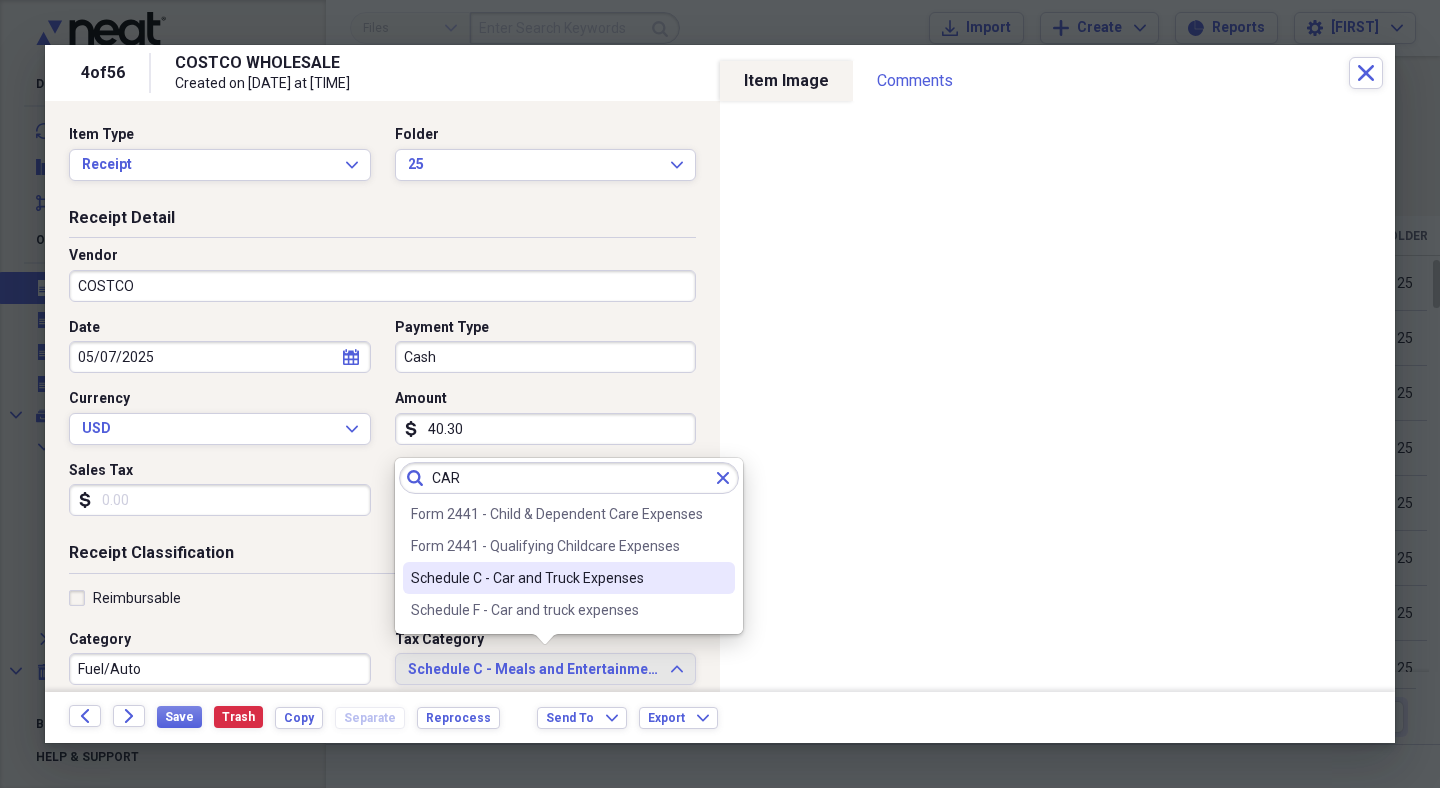 click on "Schedule C - Car and Truck Expenses" at bounding box center [557, 578] 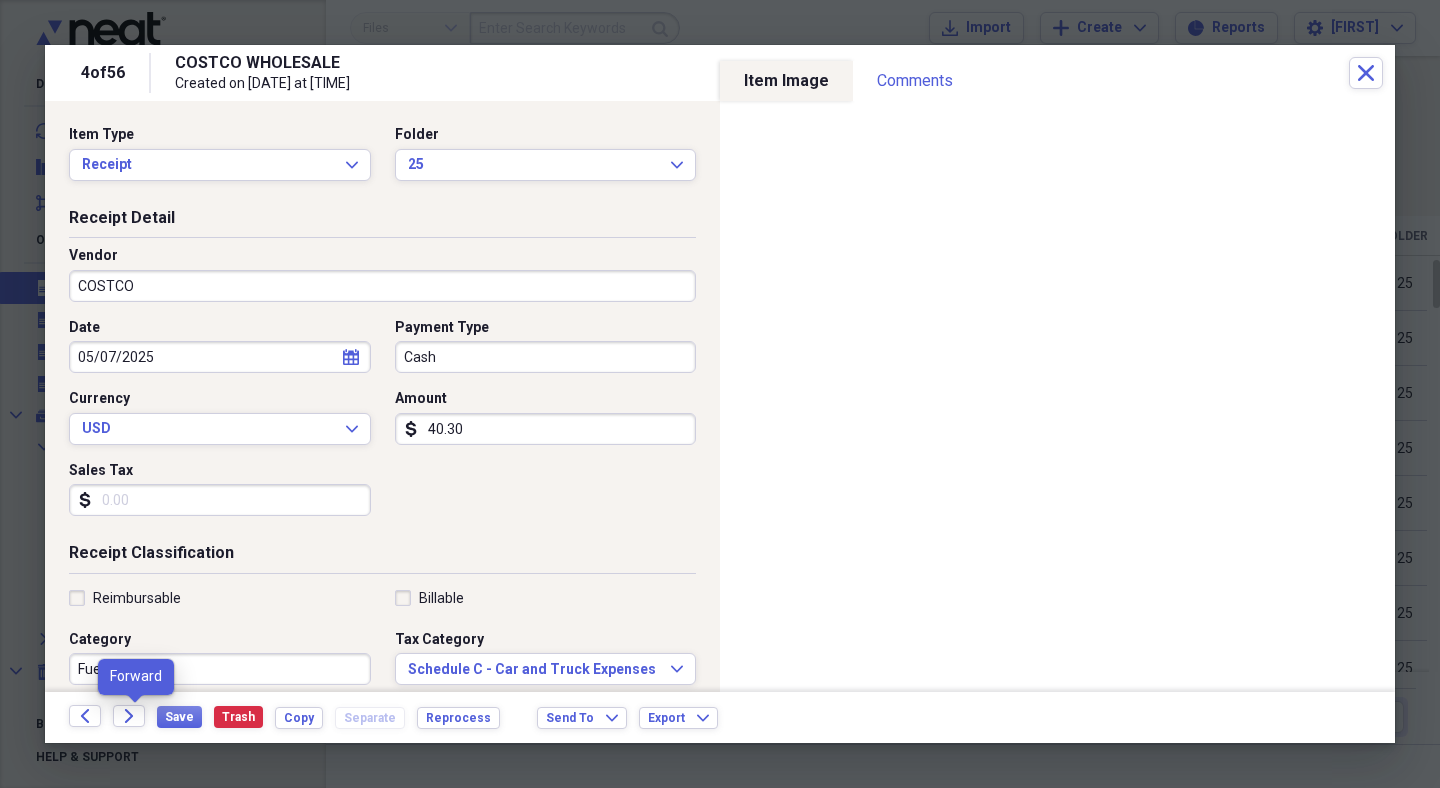 click on "Forward" 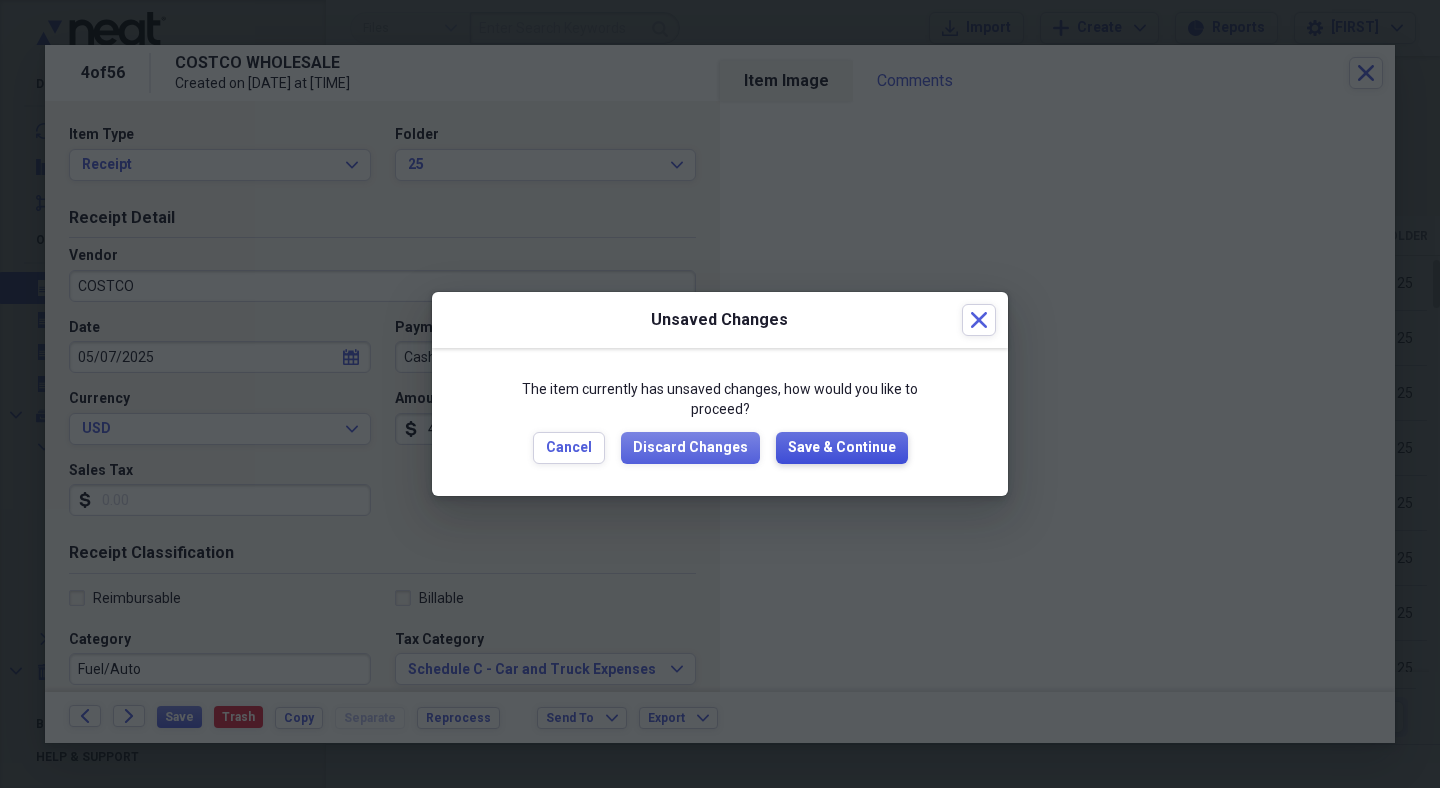 click on "Save & Continue" at bounding box center [842, 448] 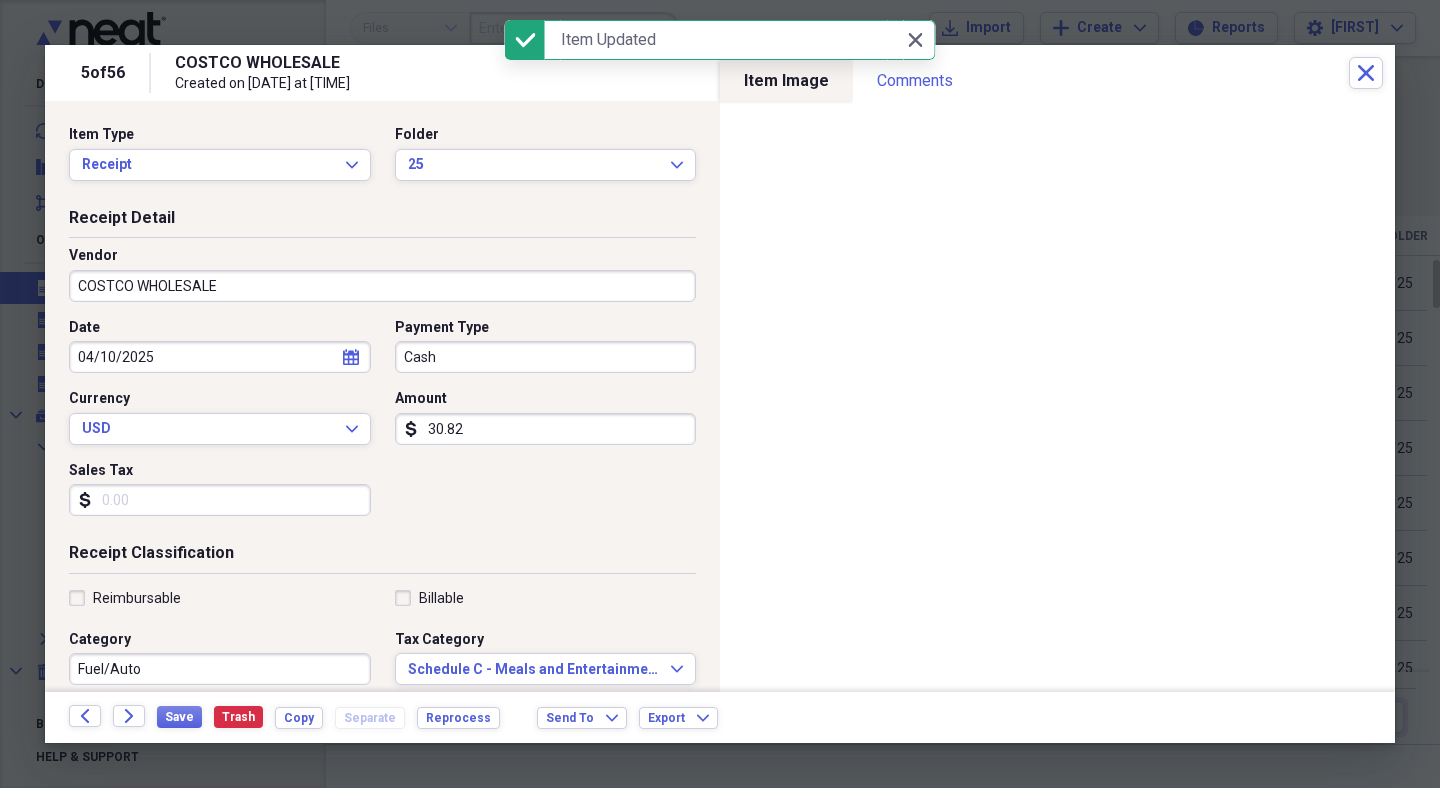 click on "COSTCO WHOLESALE" at bounding box center [382, 286] 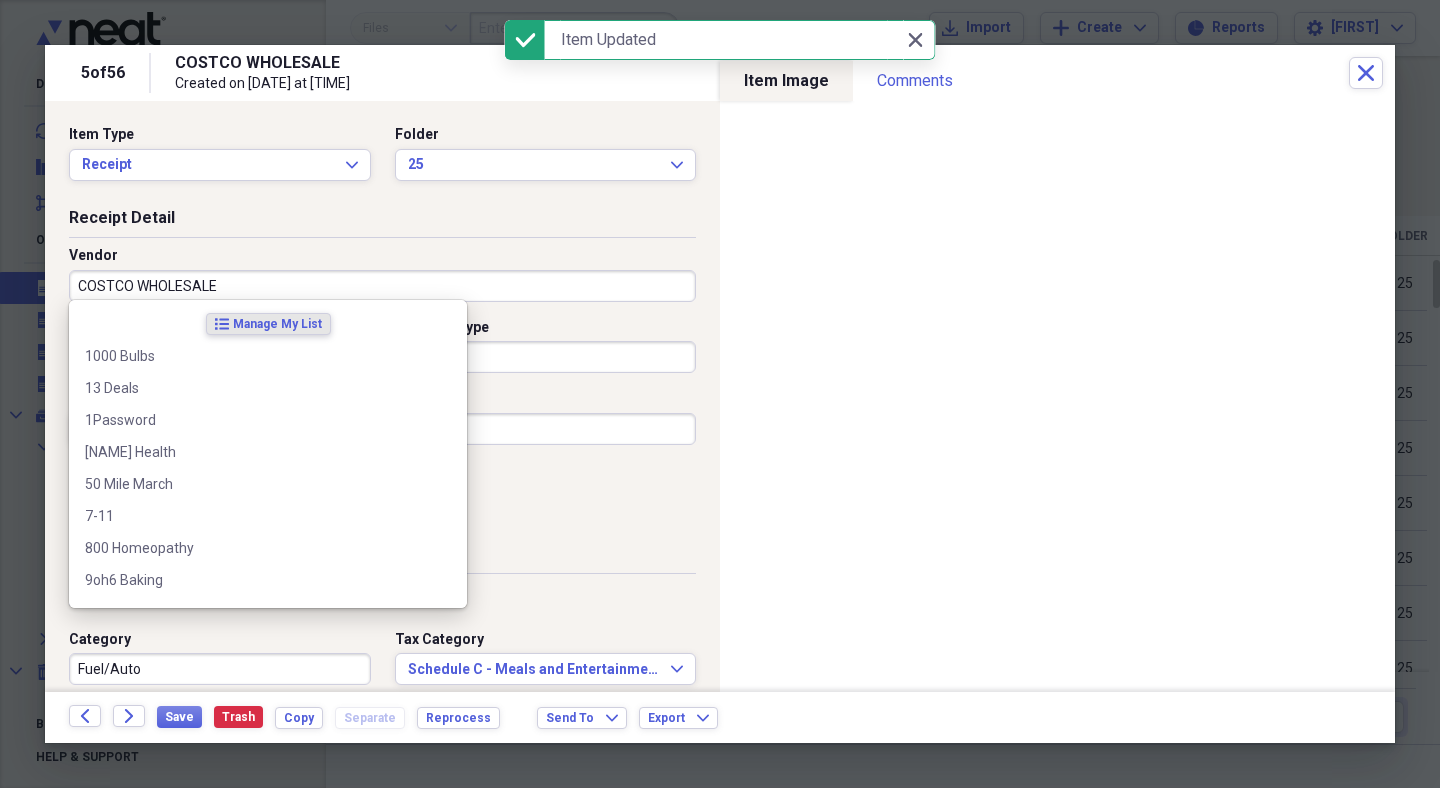 click on "COSTCO WHOLESALE" at bounding box center (382, 286) 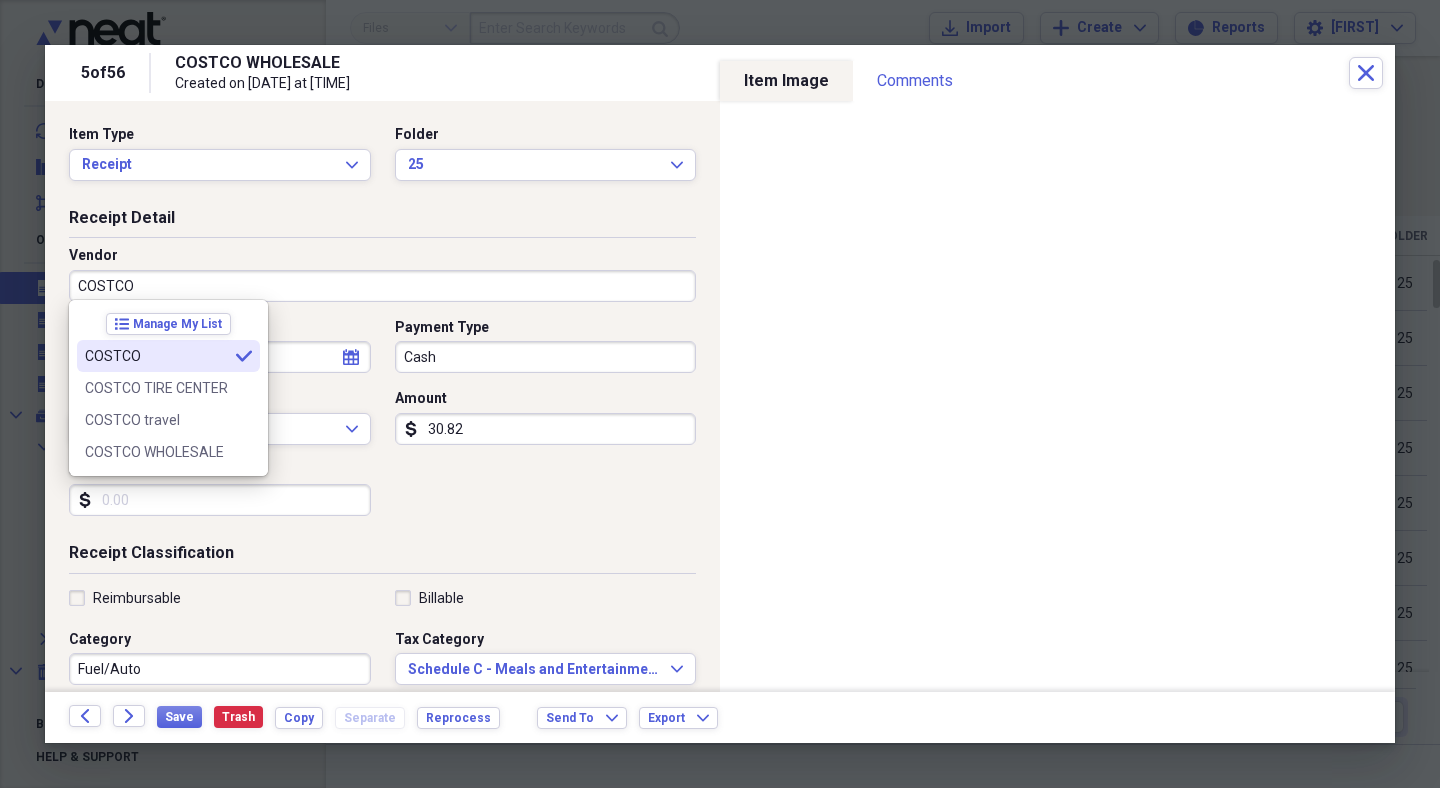 click on "COSTCO" at bounding box center (156, 356) 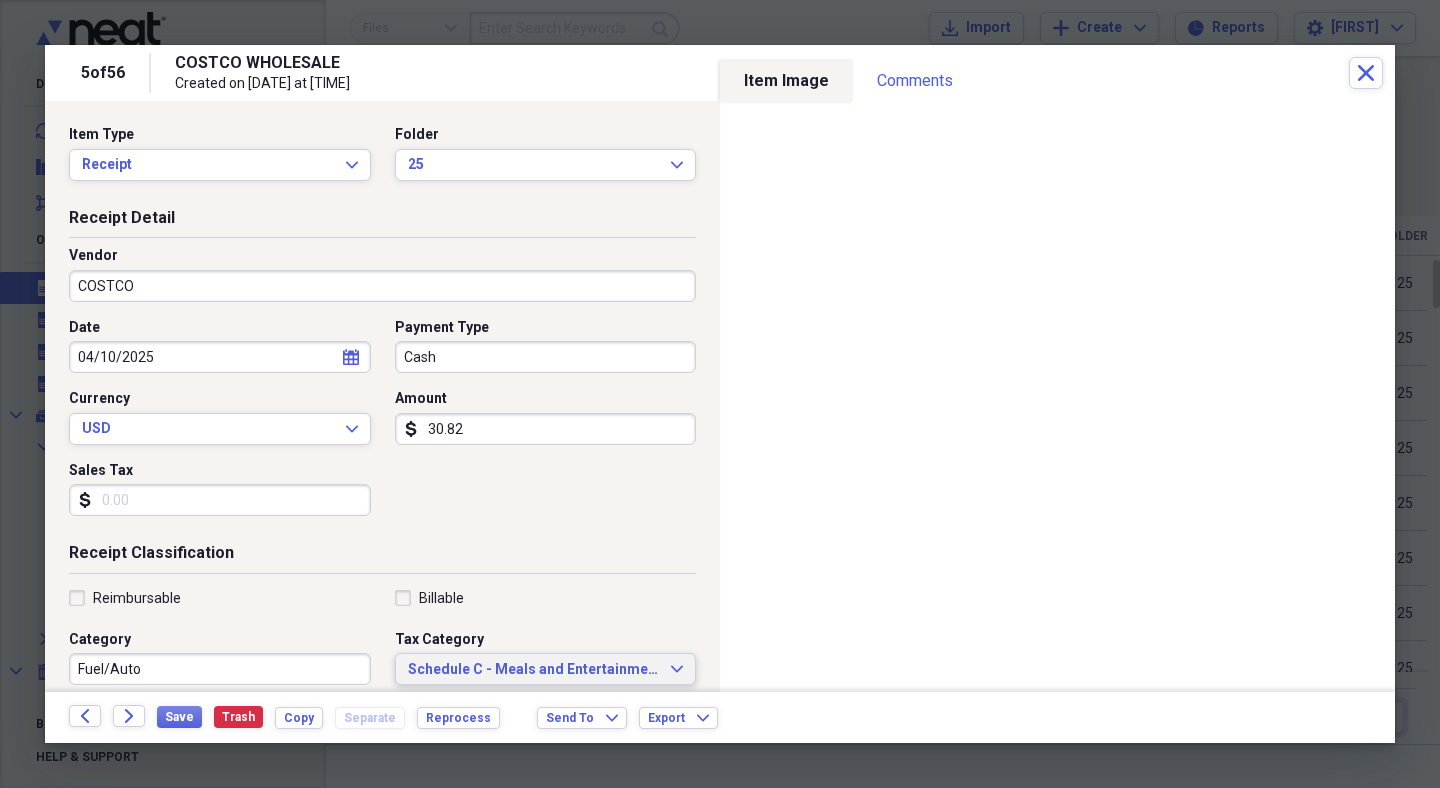 click on "Schedule C - Meals and Entertainment" at bounding box center [534, 670] 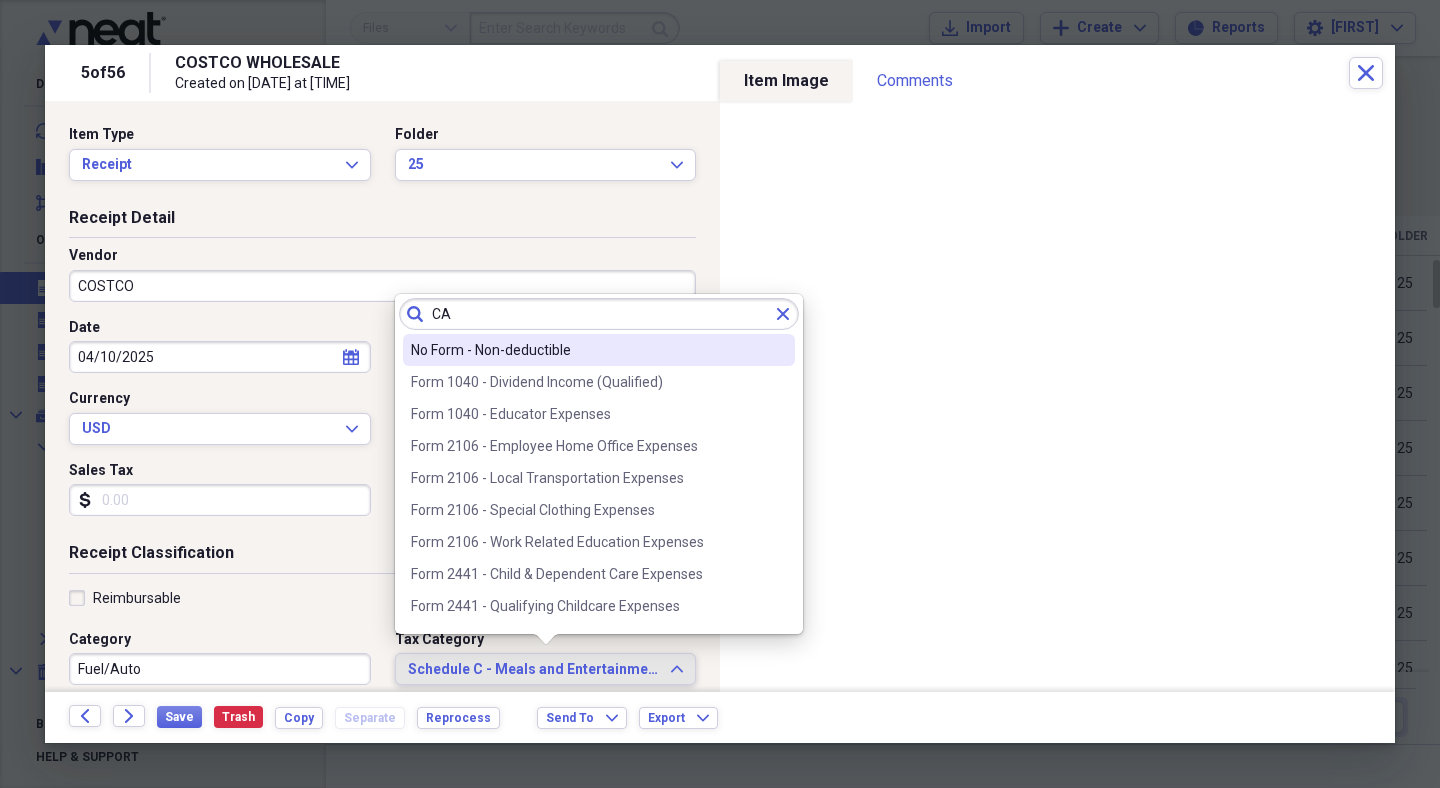 scroll, scrollTop: 0, scrollLeft: 0, axis: both 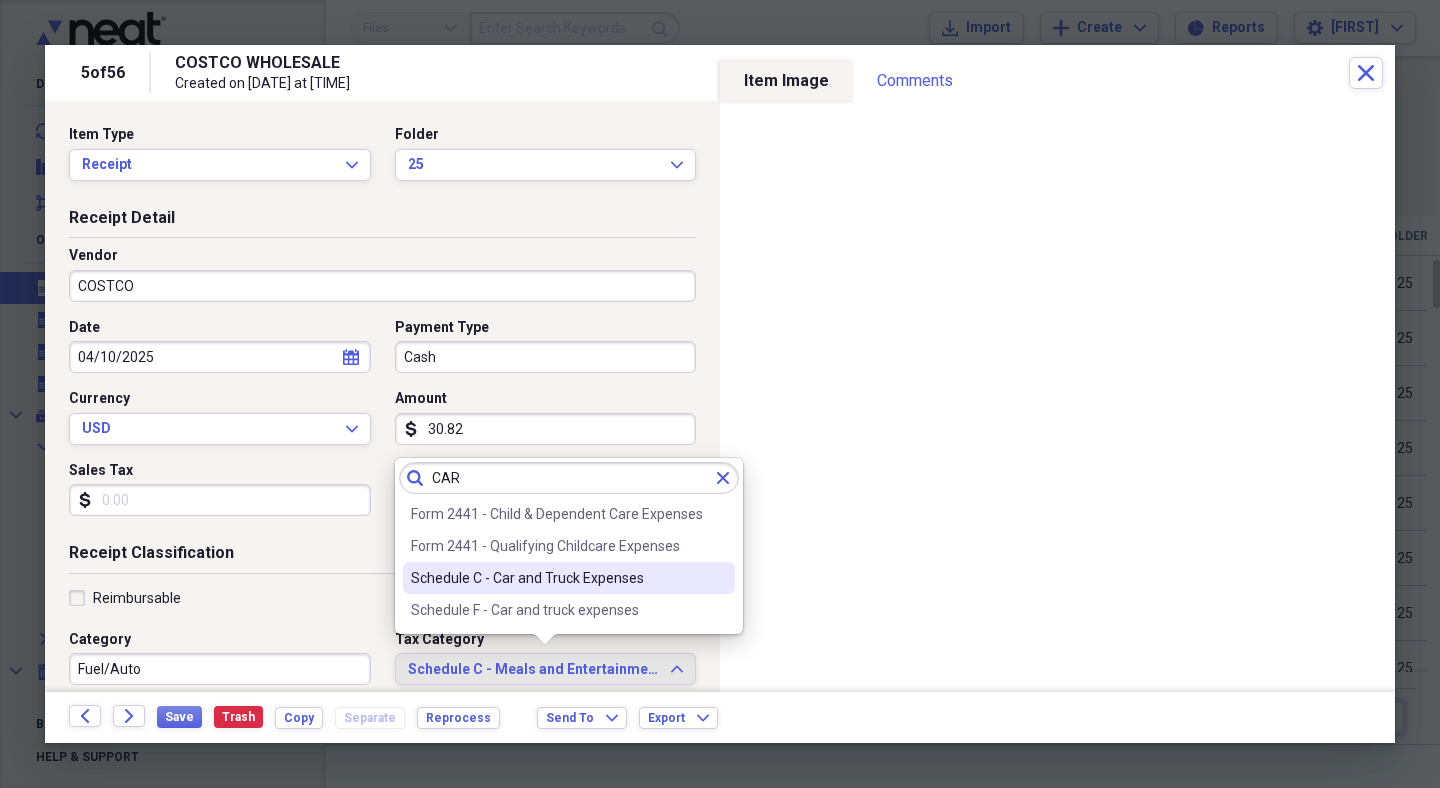 click on "Schedule C - Car and Truck Expenses" at bounding box center (569, 578) 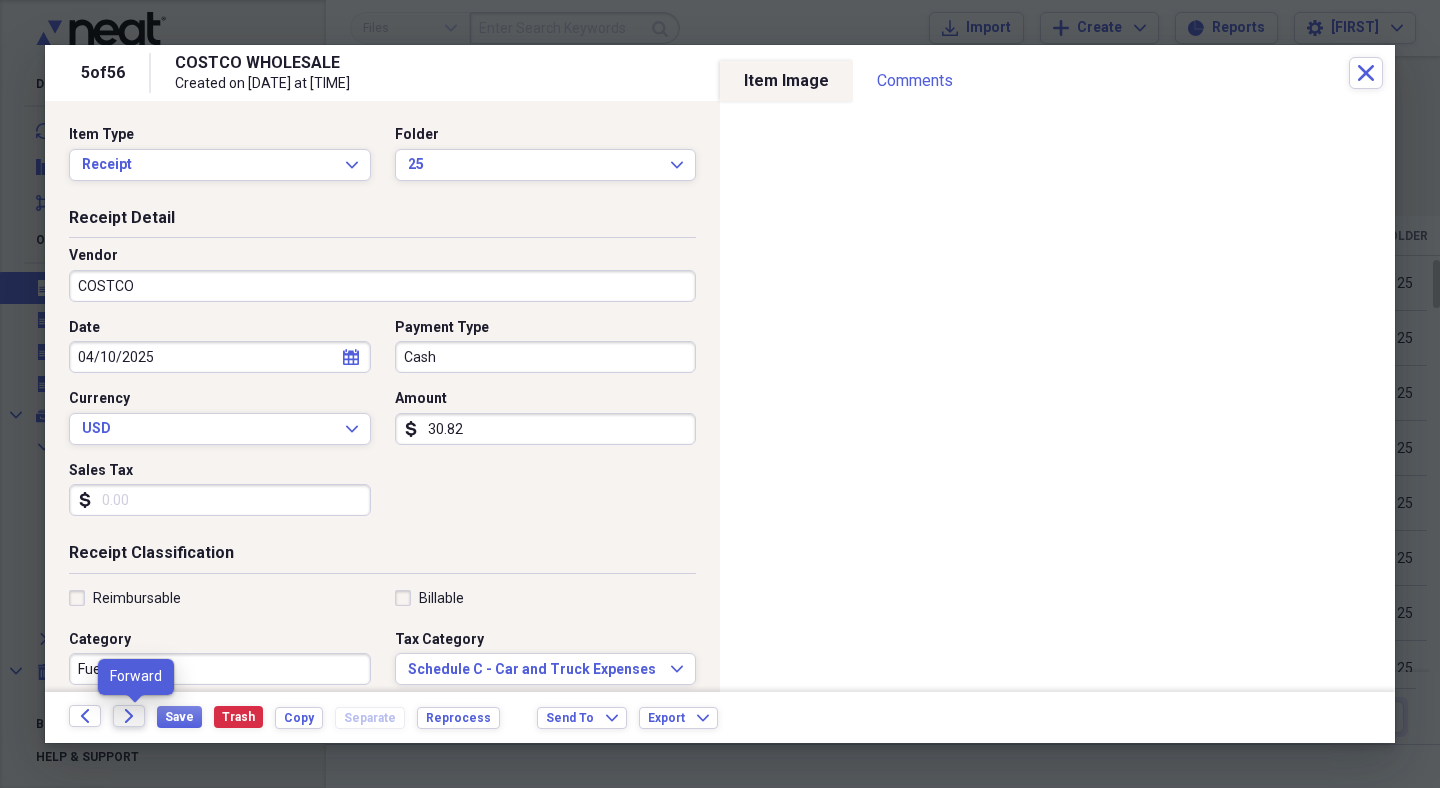 click 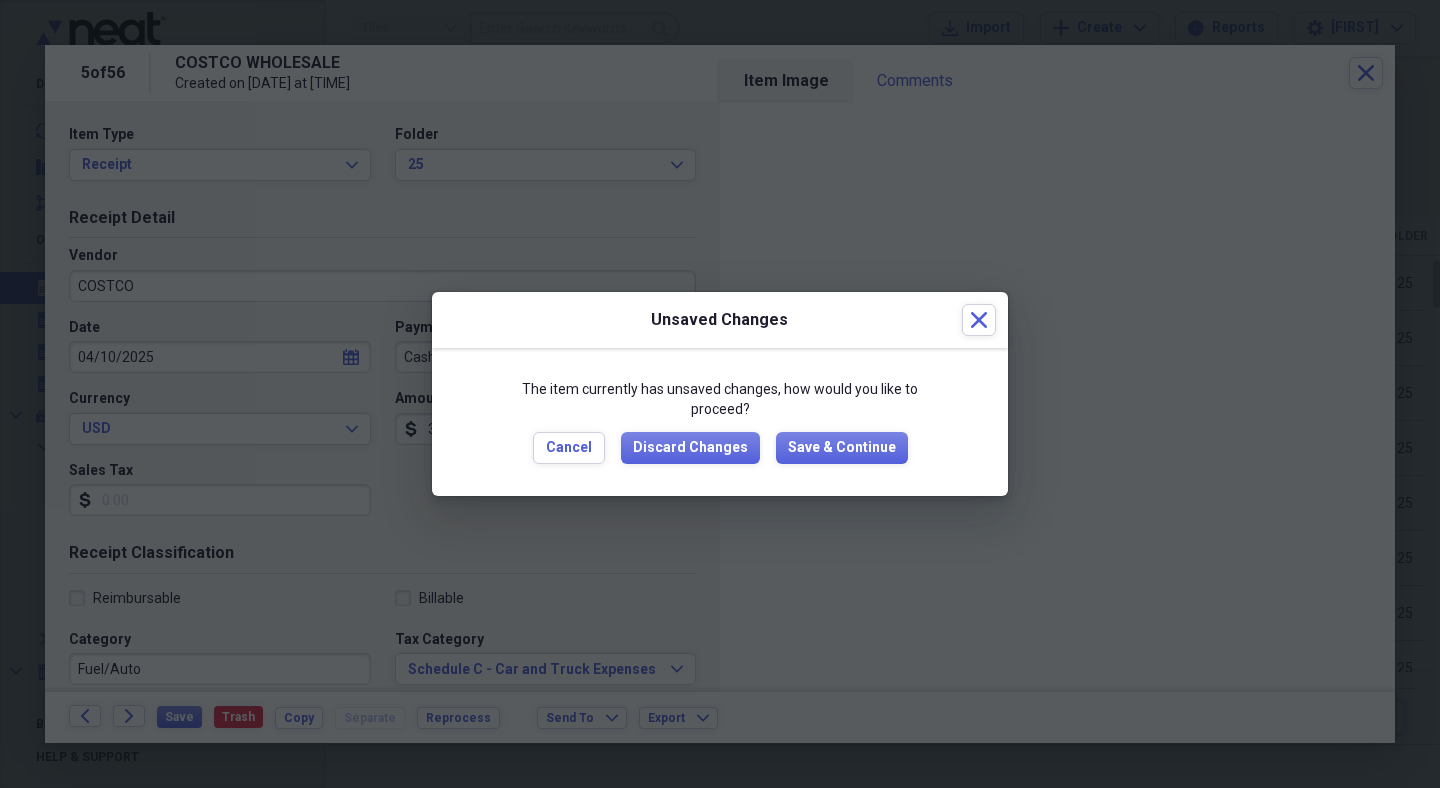 click on "The item currently has unsaved changes, how would you like to proceed? Cancel Discard Changes Save & Continue" at bounding box center [720, 421] 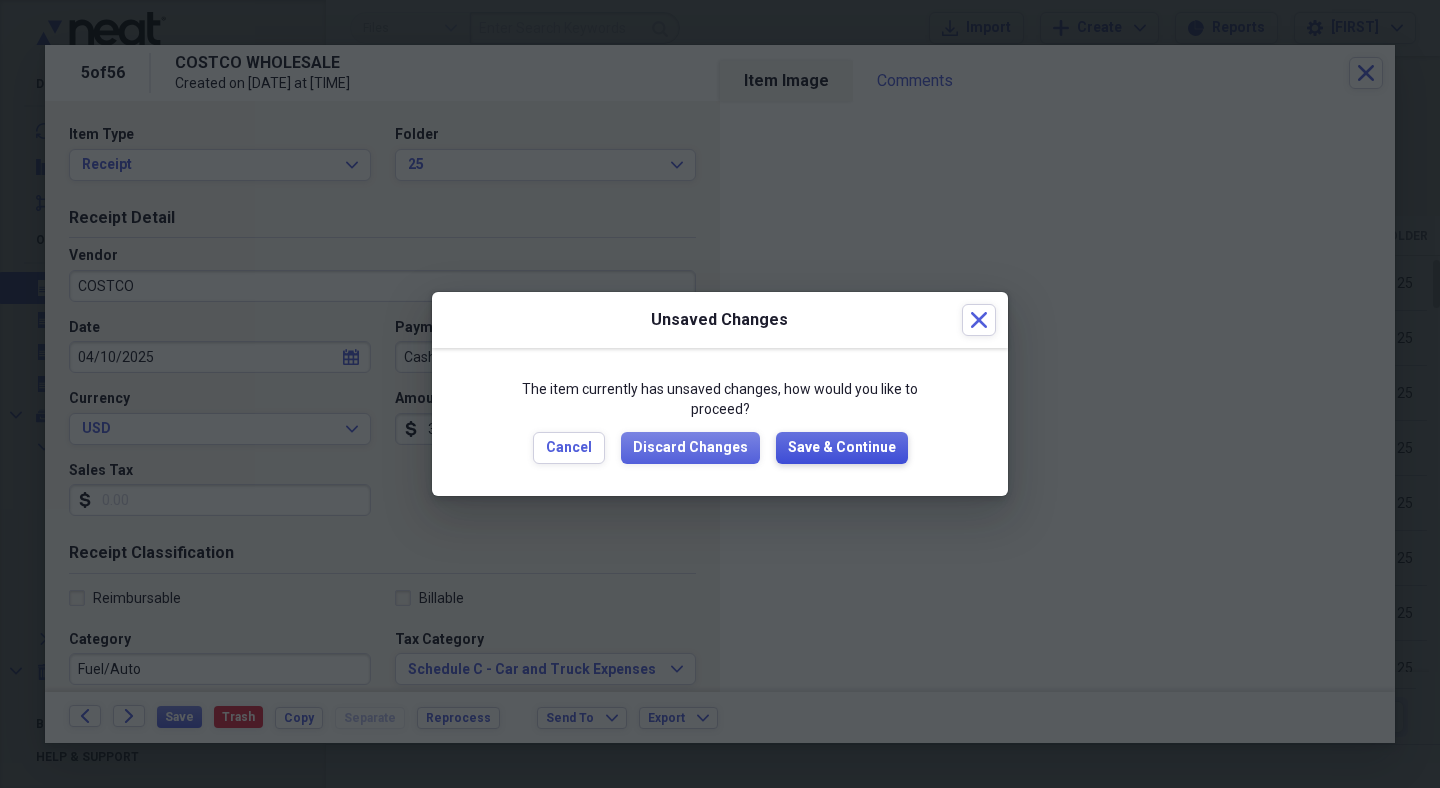 click on "Save & Continue" at bounding box center (842, 448) 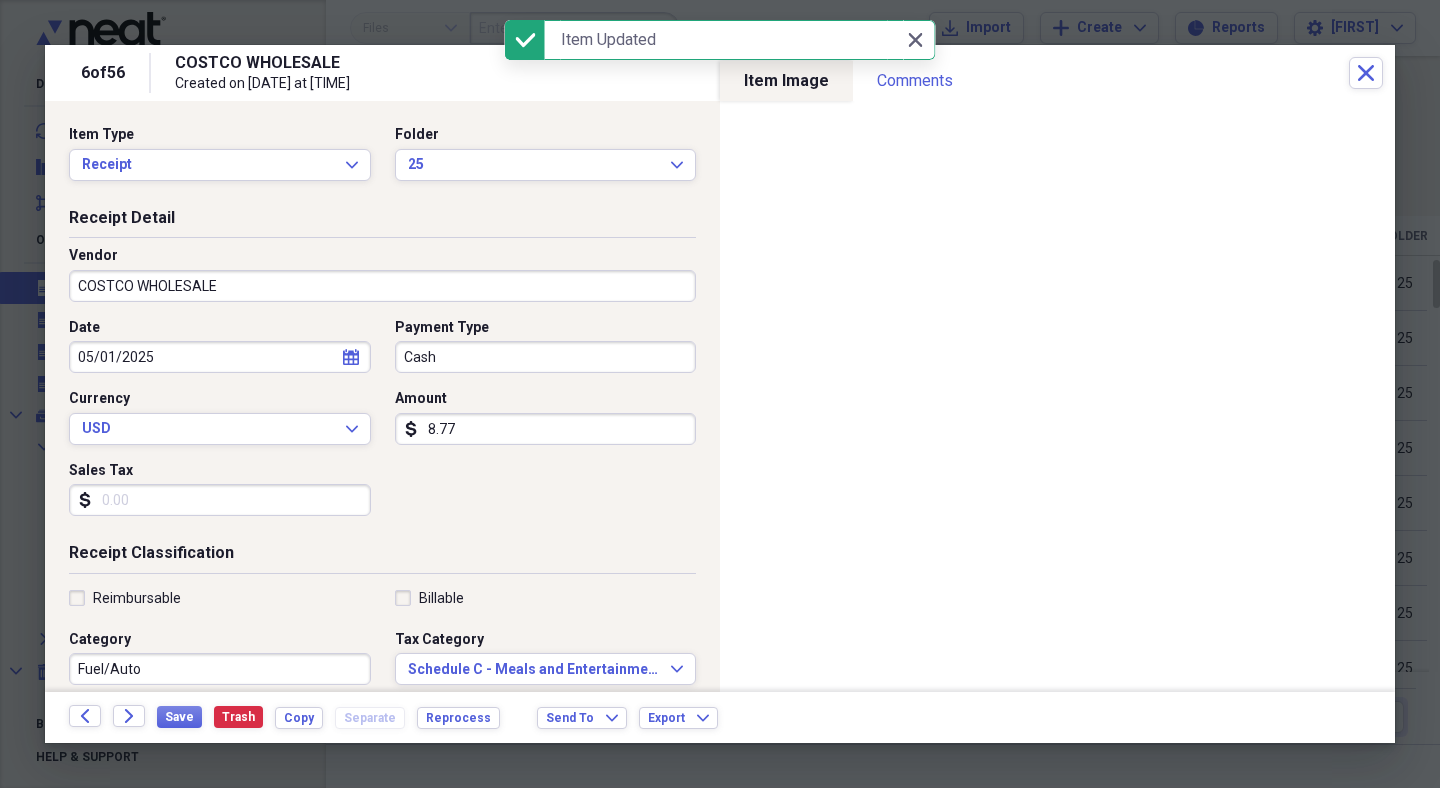 click on "COSTCO WHOLESALE" at bounding box center (382, 286) 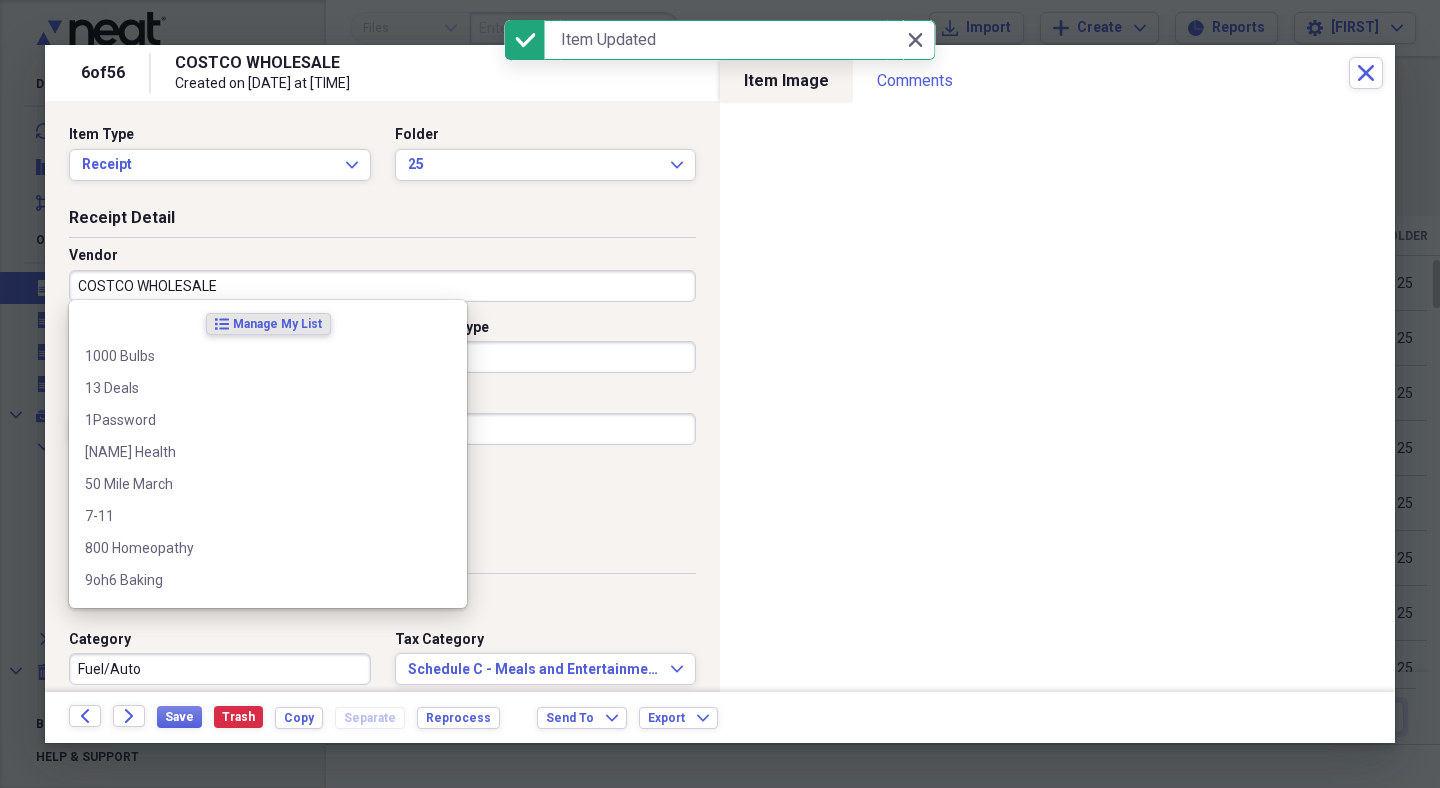 click on "COSTCO WHOLESALE" at bounding box center (382, 286) 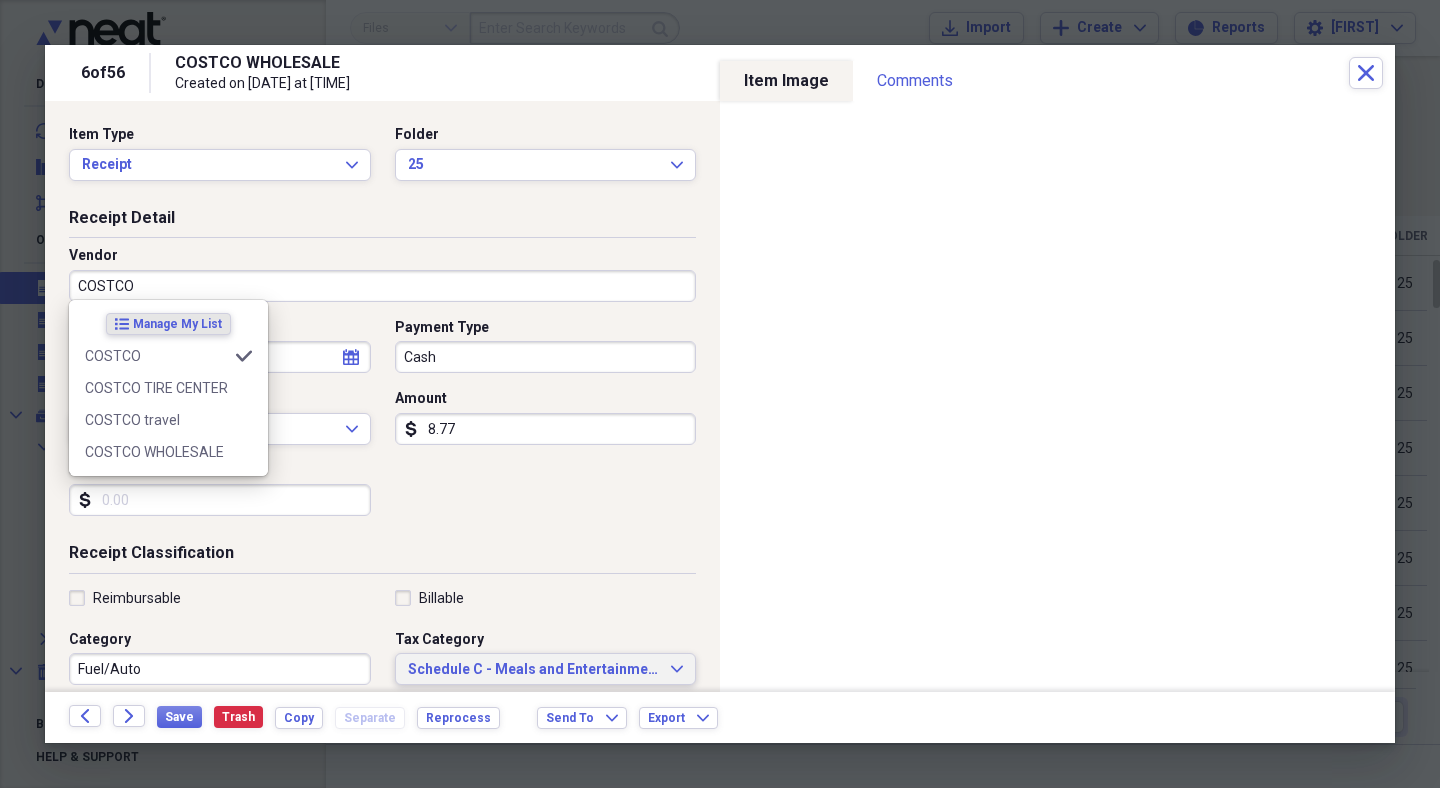 click on "Schedule C - Meals and Entertainment Expand" at bounding box center [546, 669] 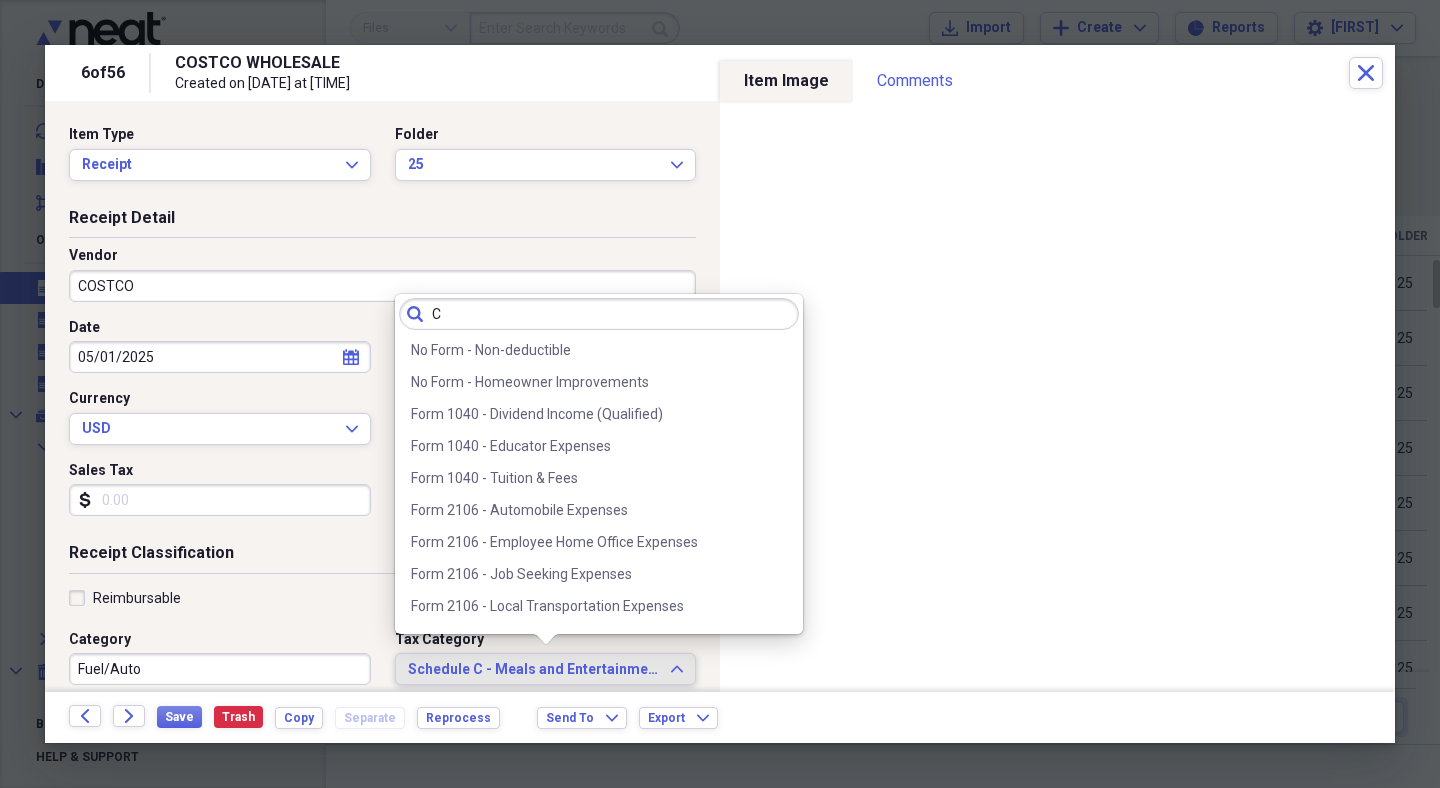 scroll, scrollTop: 0, scrollLeft: 0, axis: both 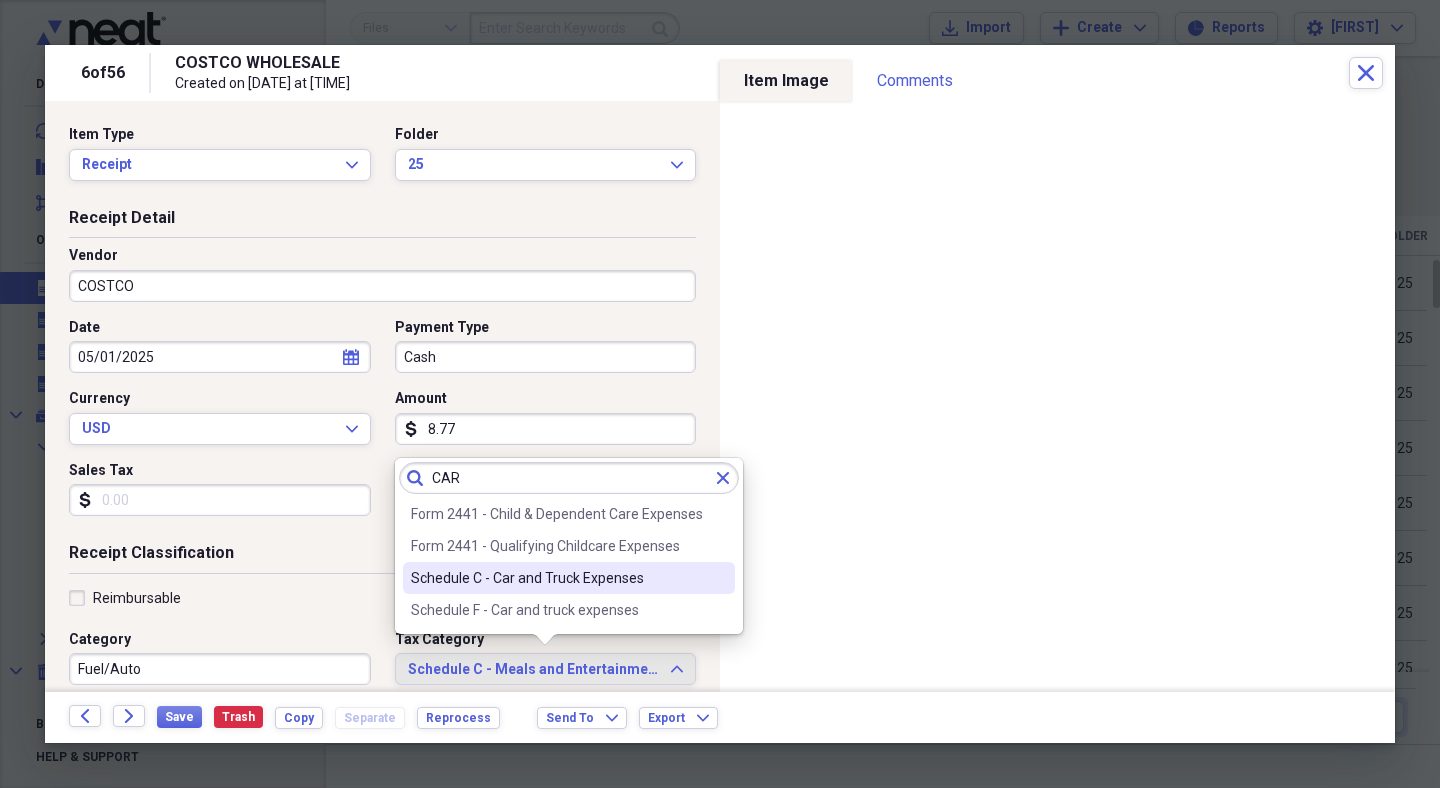 click on "Schedule C - Car and Truck Expenses" at bounding box center (557, 578) 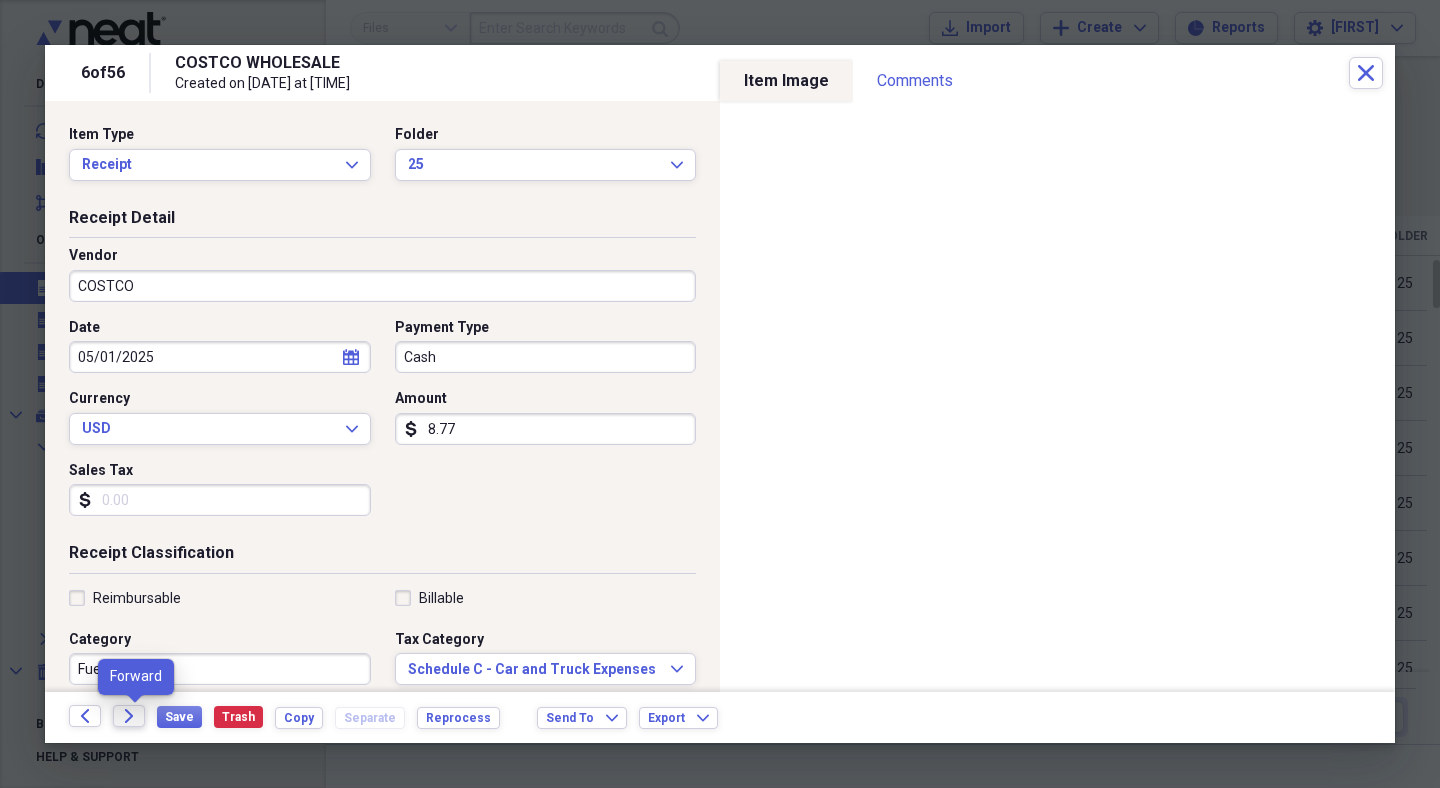 click 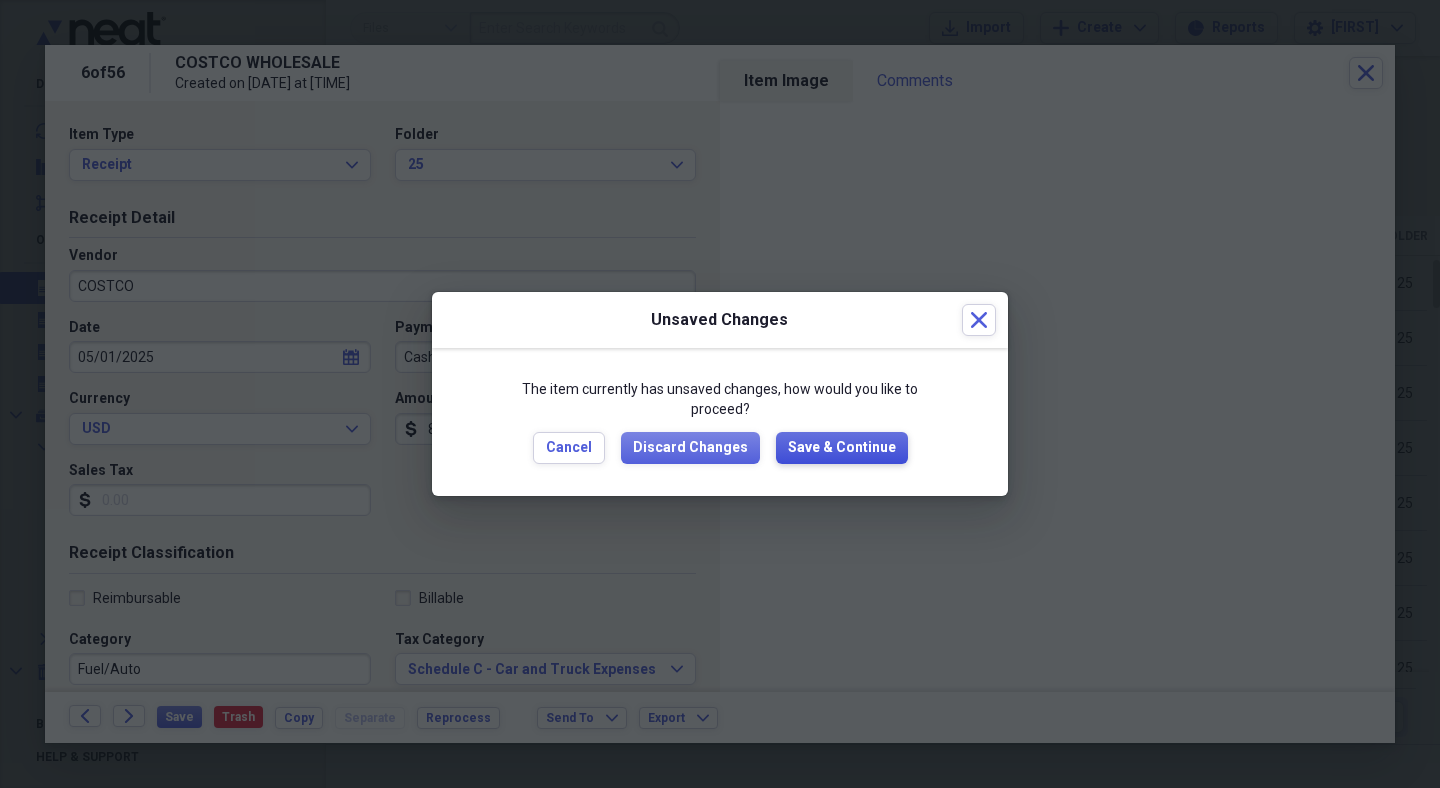 click on "Save & Continue" at bounding box center [842, 448] 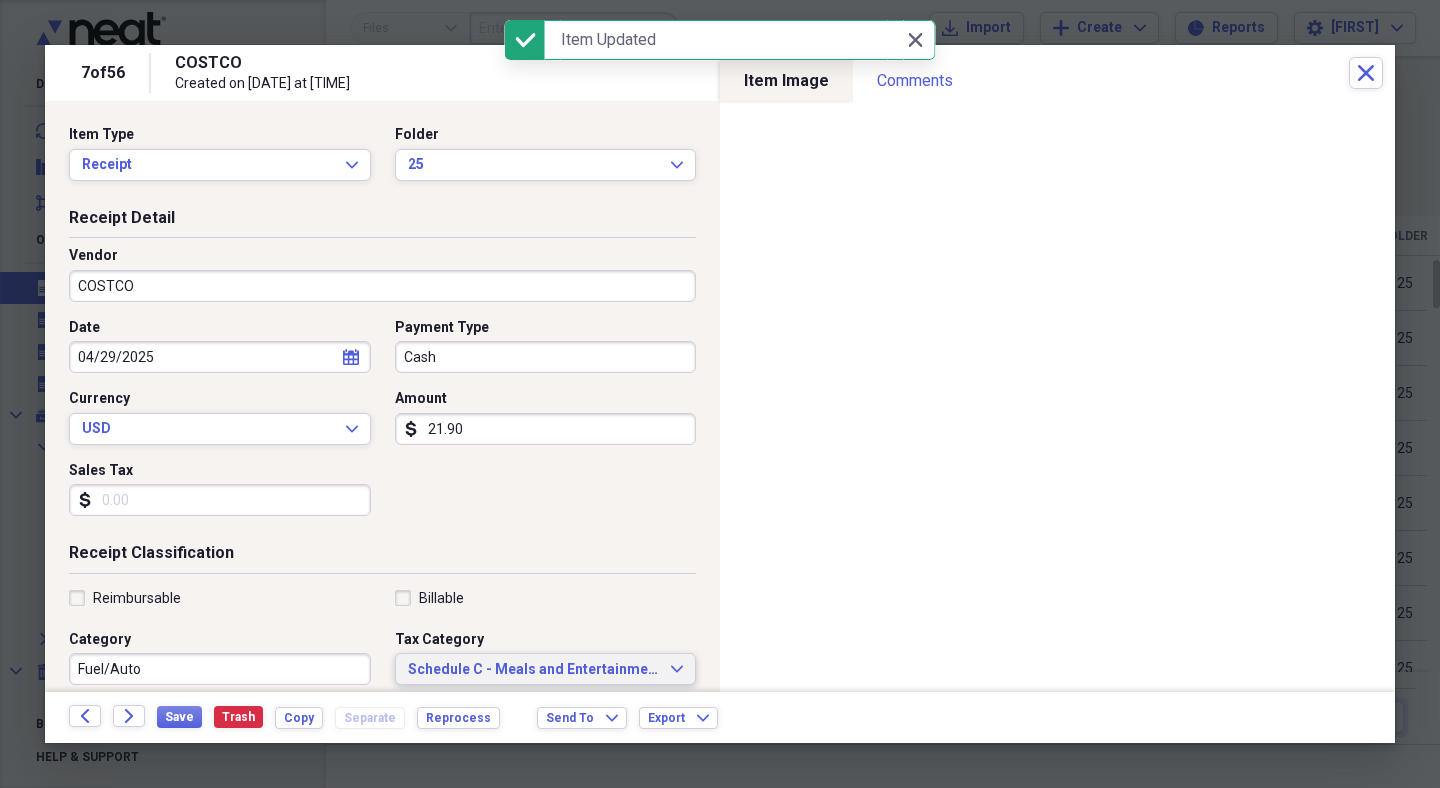 click on "Schedule C - Meals and Entertainment" at bounding box center (534, 670) 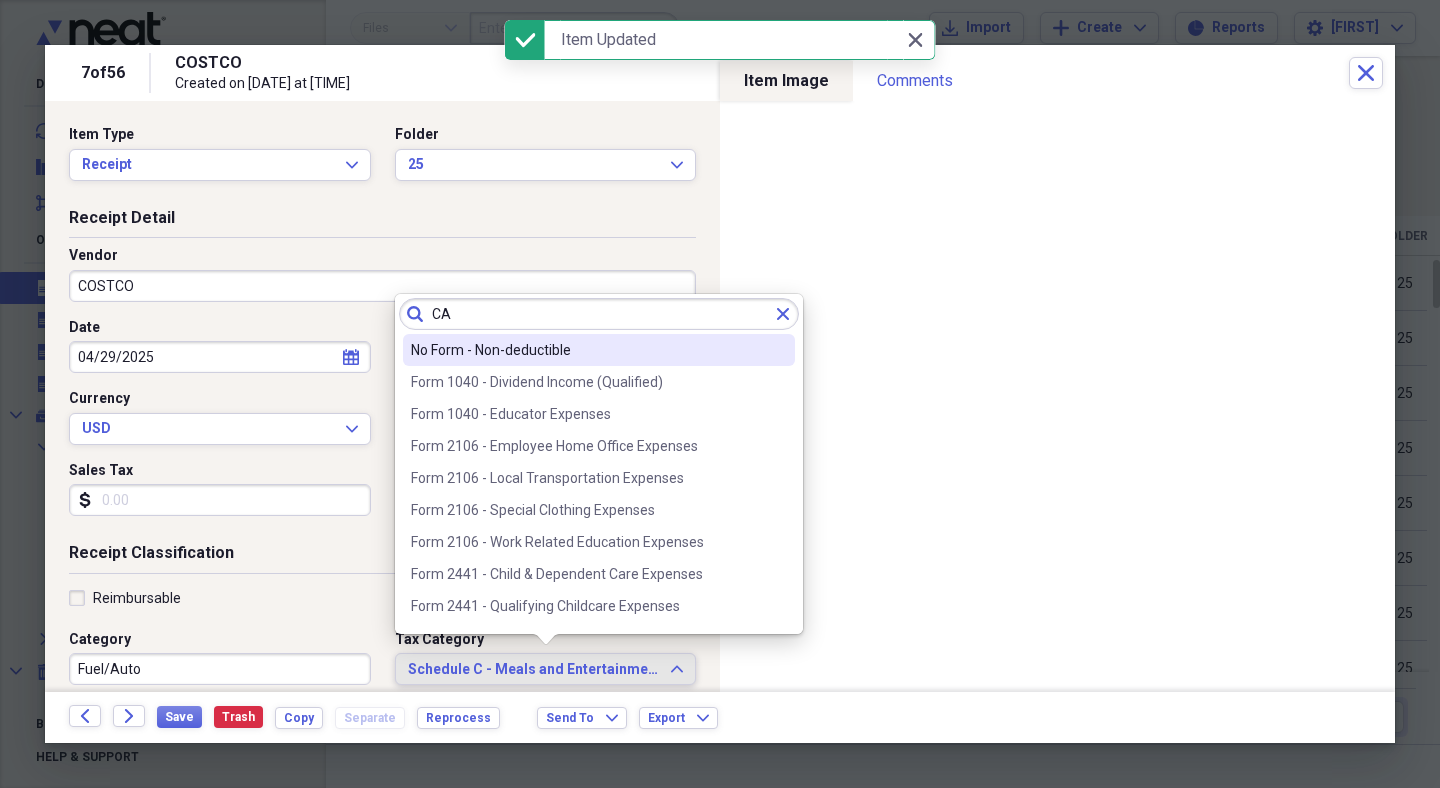 scroll, scrollTop: 0, scrollLeft: 0, axis: both 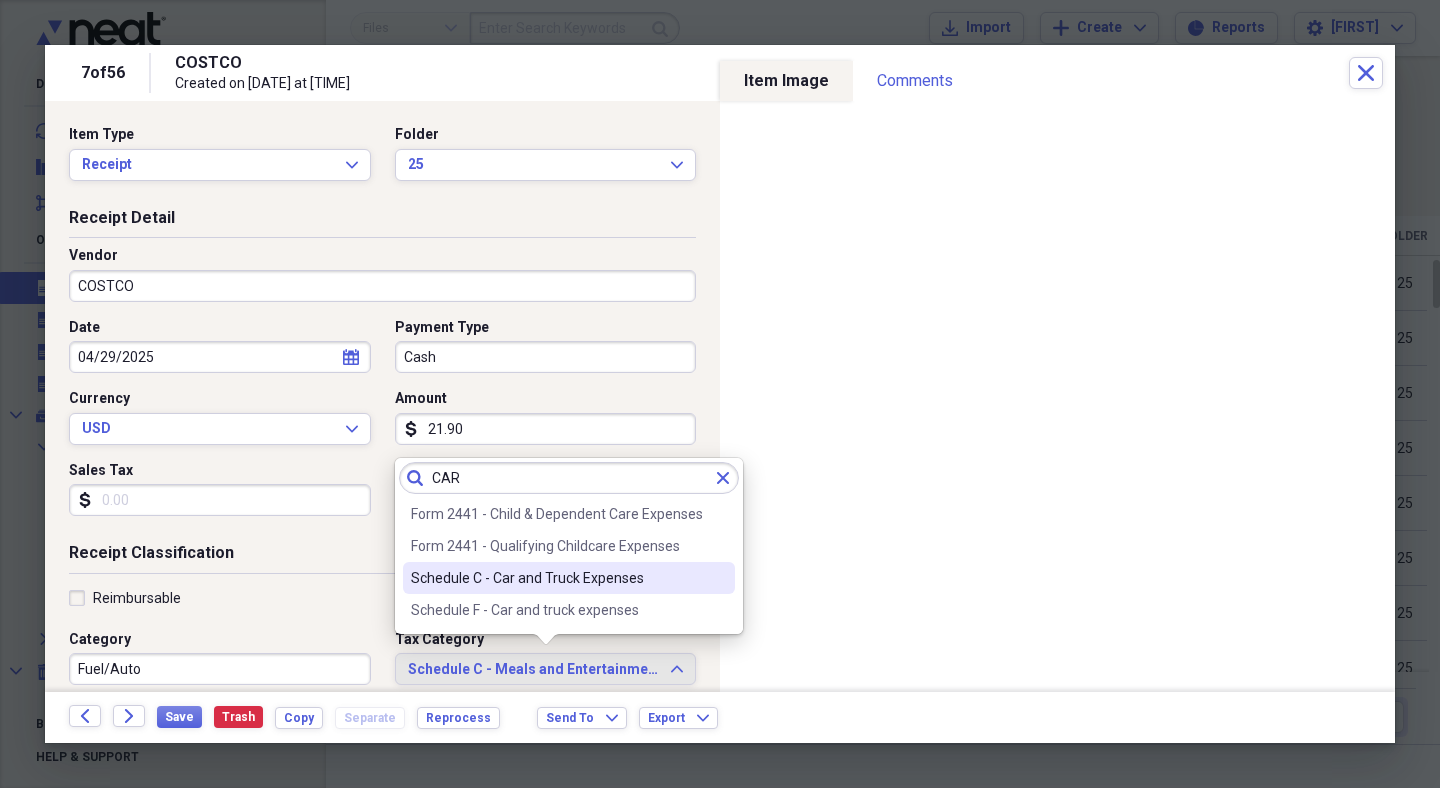 click on "Schedule C - Car and Truck Expenses" at bounding box center (557, 578) 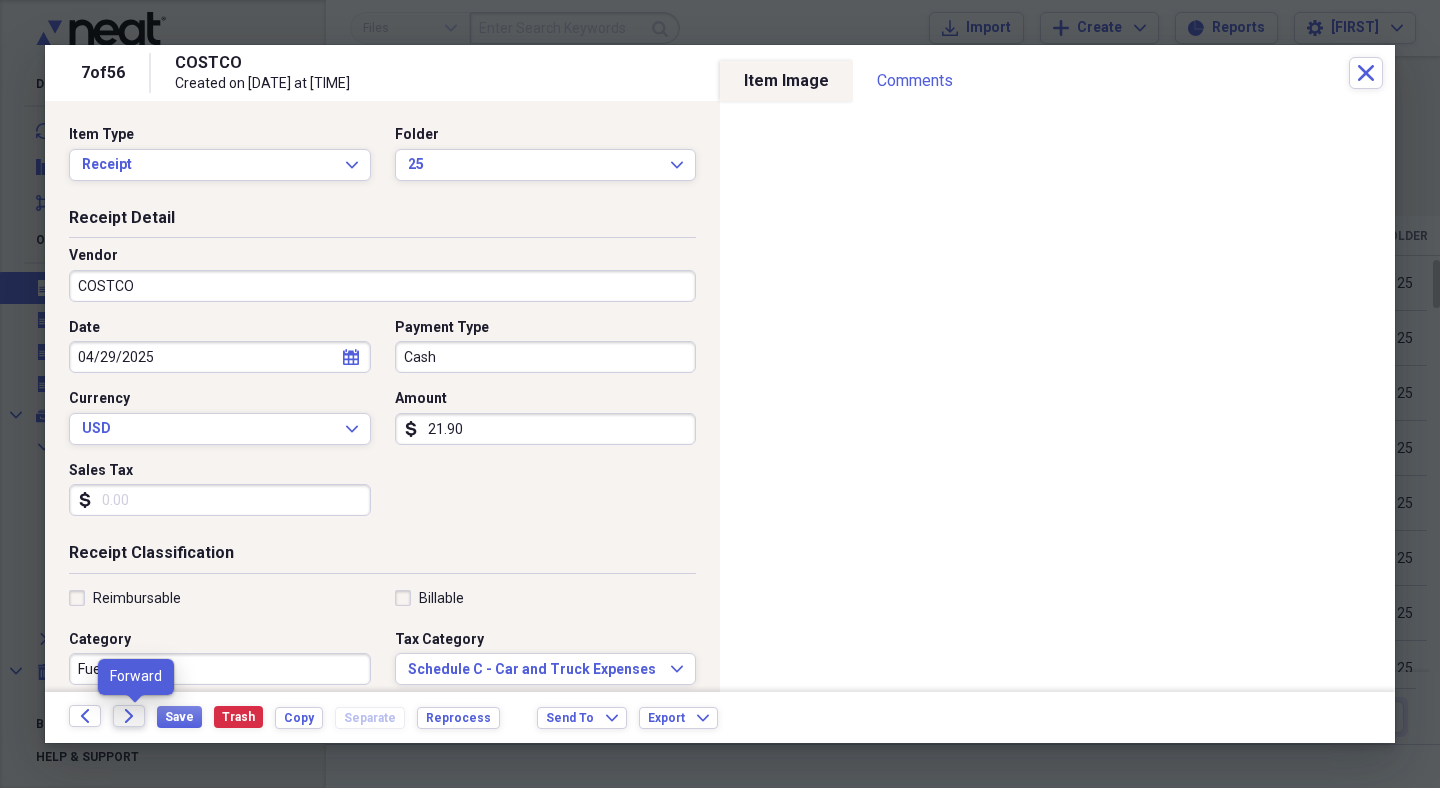 click on "Forward" 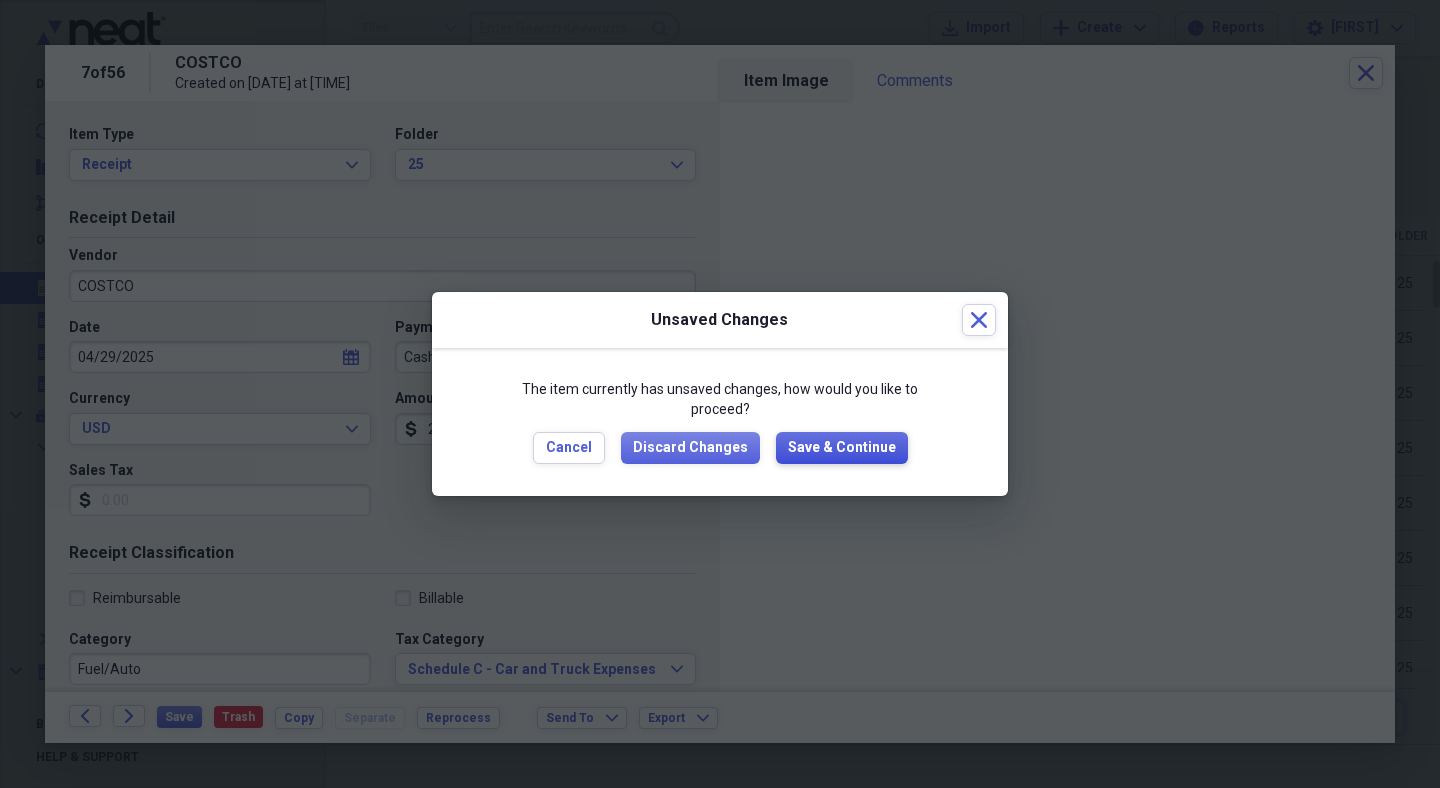 click on "Save & Continue" at bounding box center [842, 448] 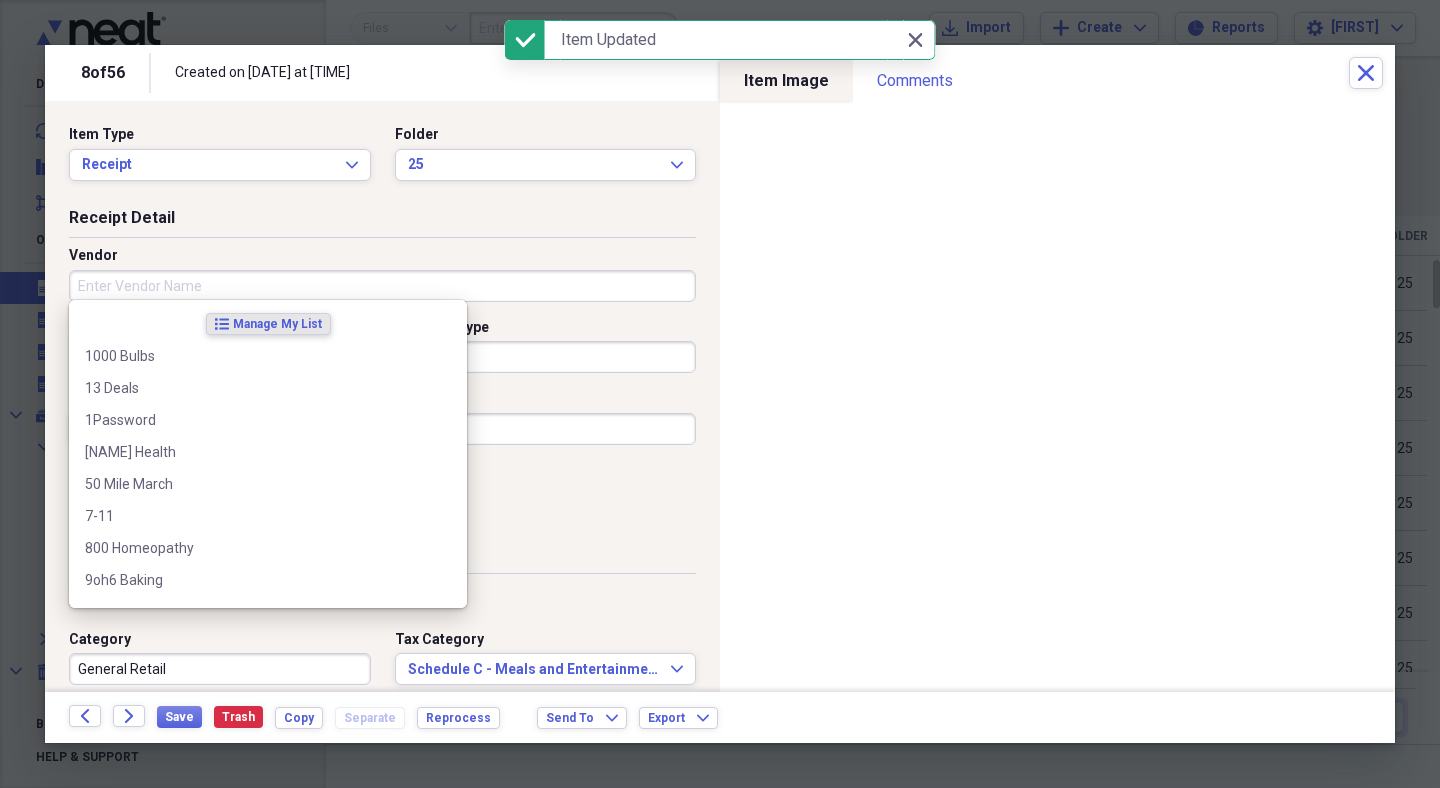 click on "Vendor" at bounding box center (382, 286) 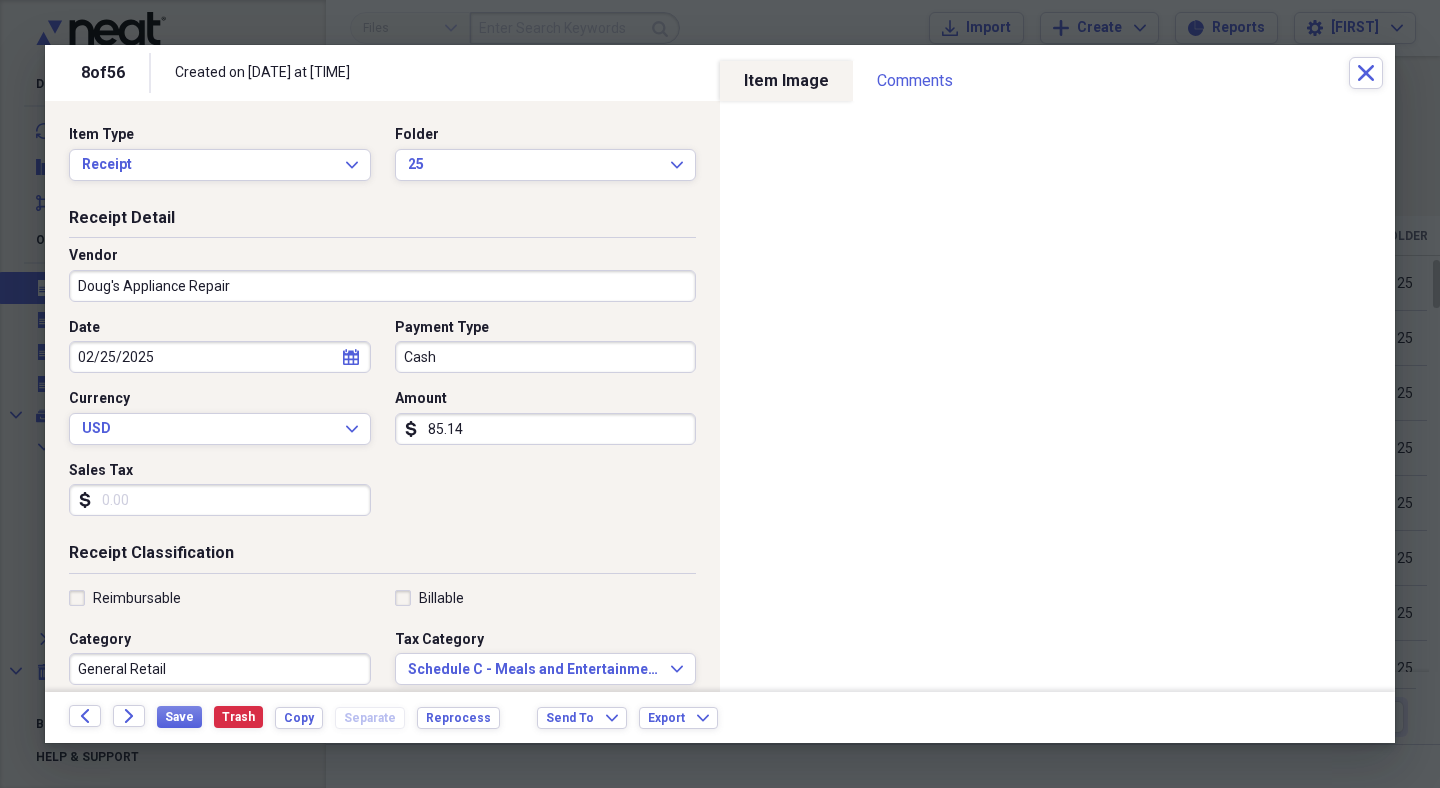 click on "General Retail" at bounding box center (220, 669) 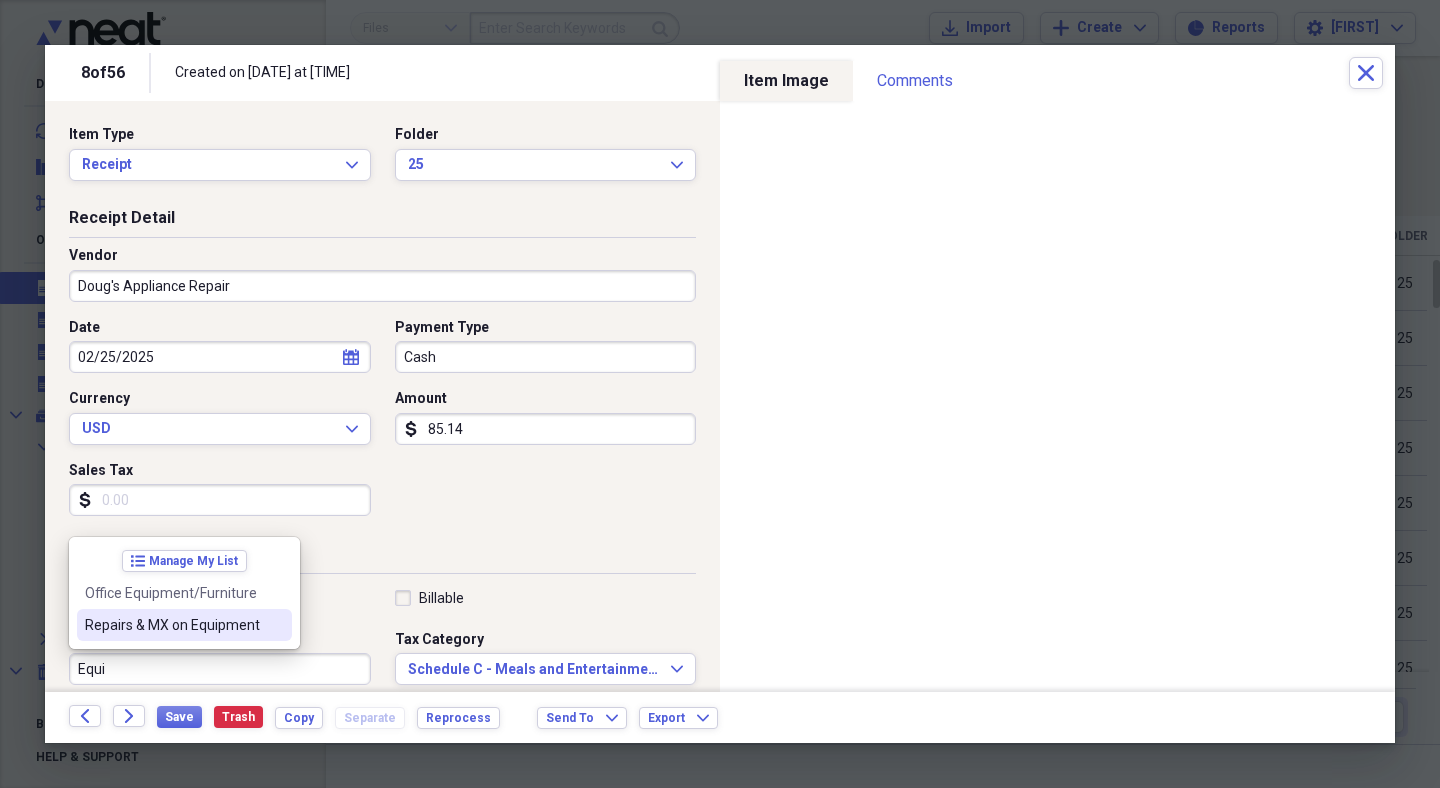 click on "Repairs & MX on Equipment" at bounding box center (172, 625) 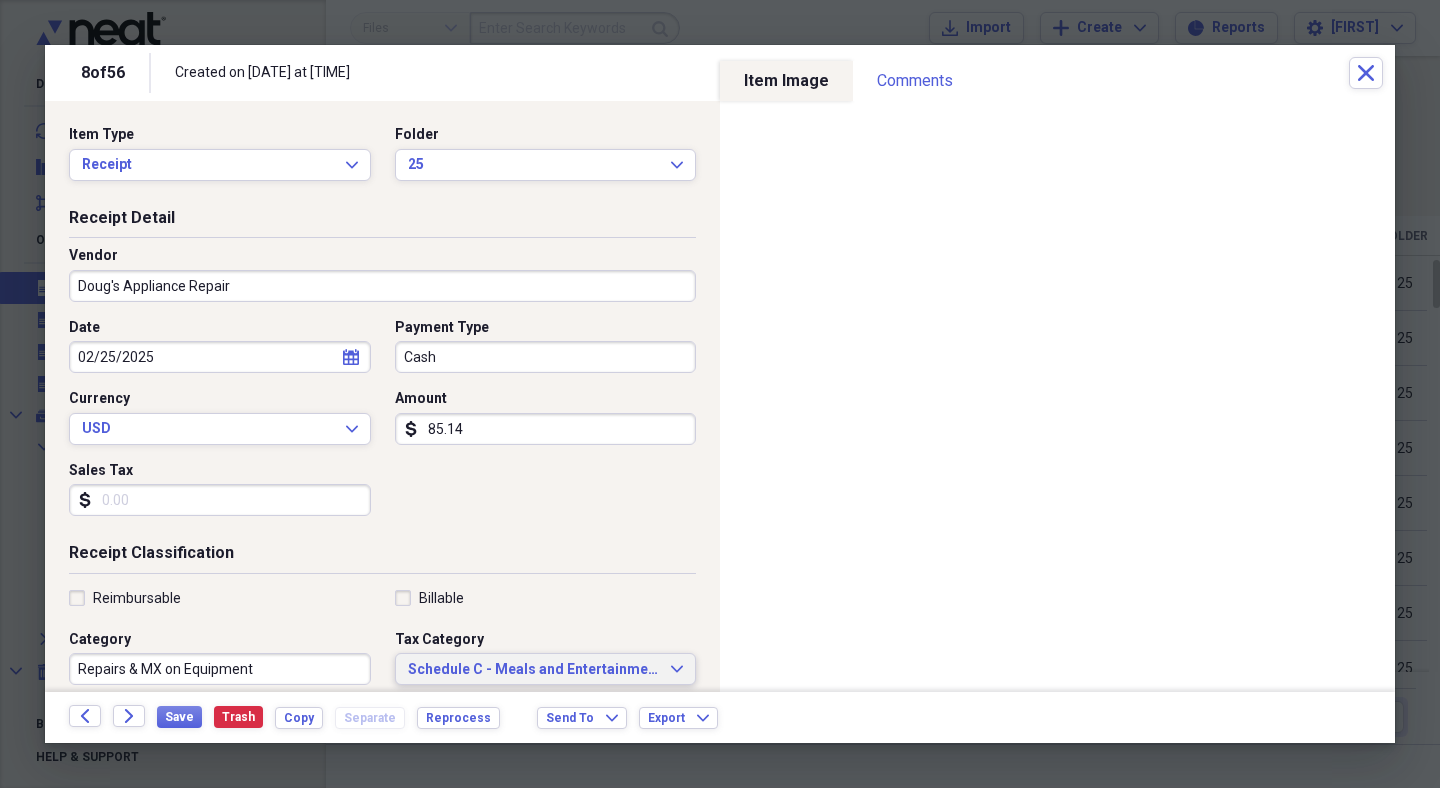 click on "Schedule C - Meals and Entertainment" at bounding box center [534, 670] 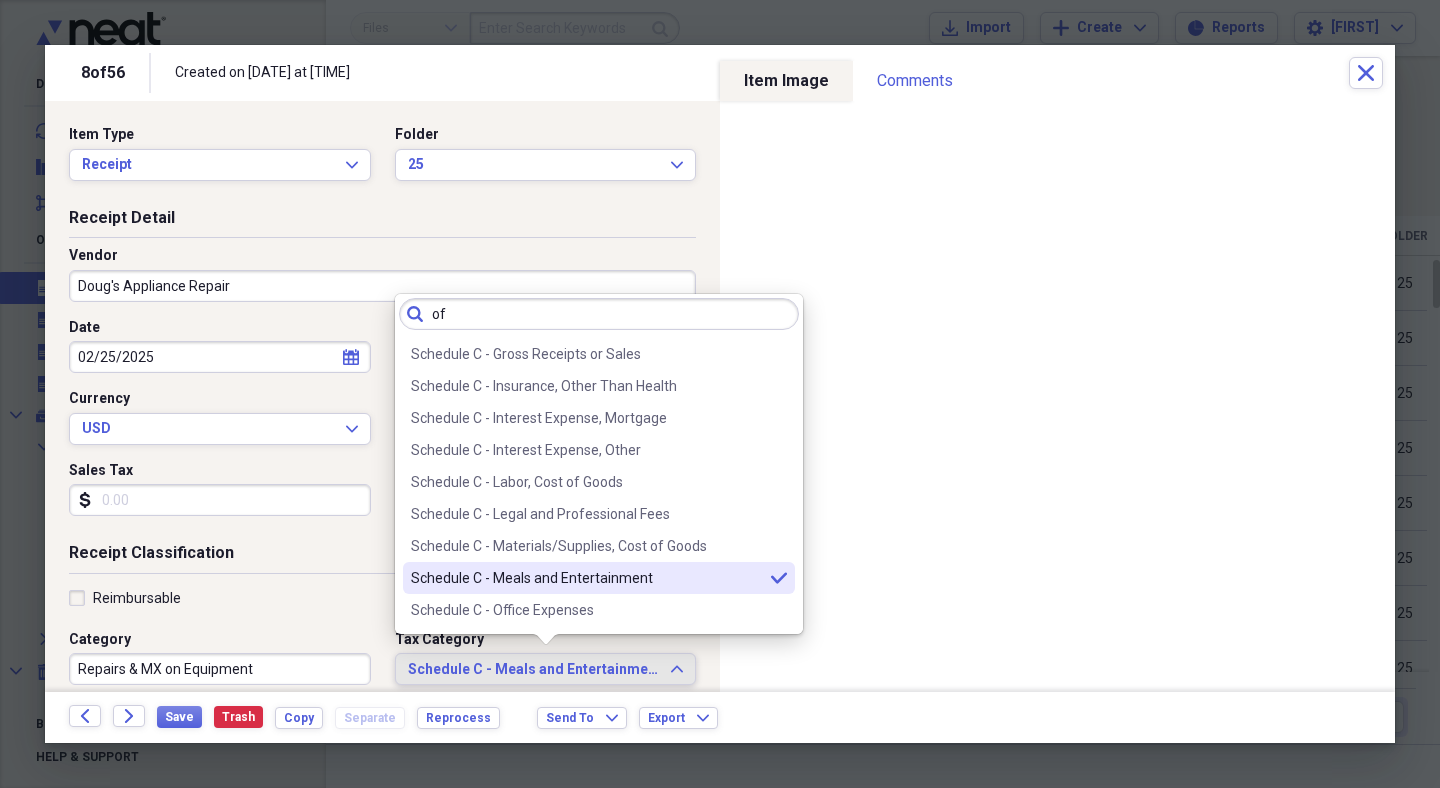 scroll, scrollTop: 0, scrollLeft: 0, axis: both 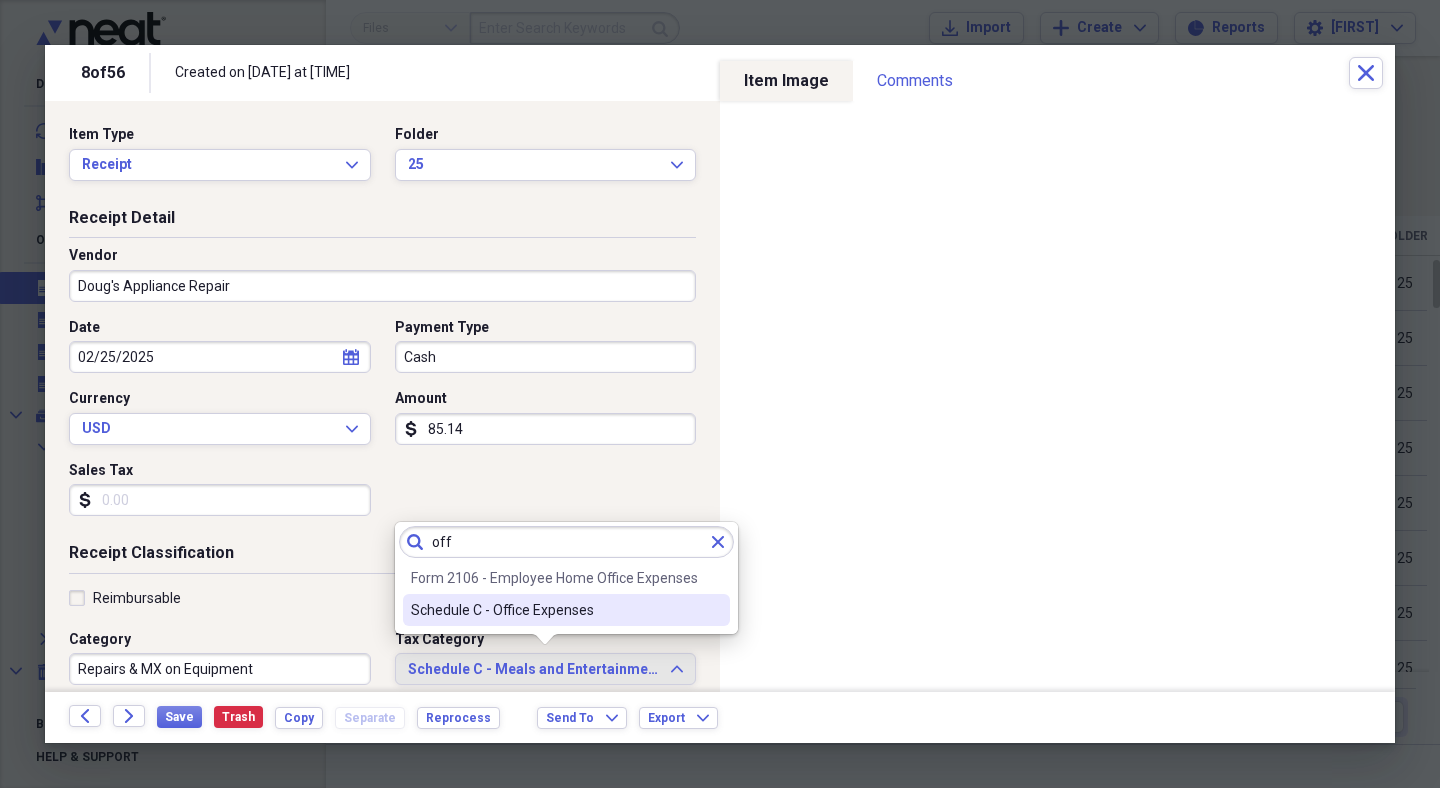 click on "Schedule C - Office Expenses" at bounding box center (554, 610) 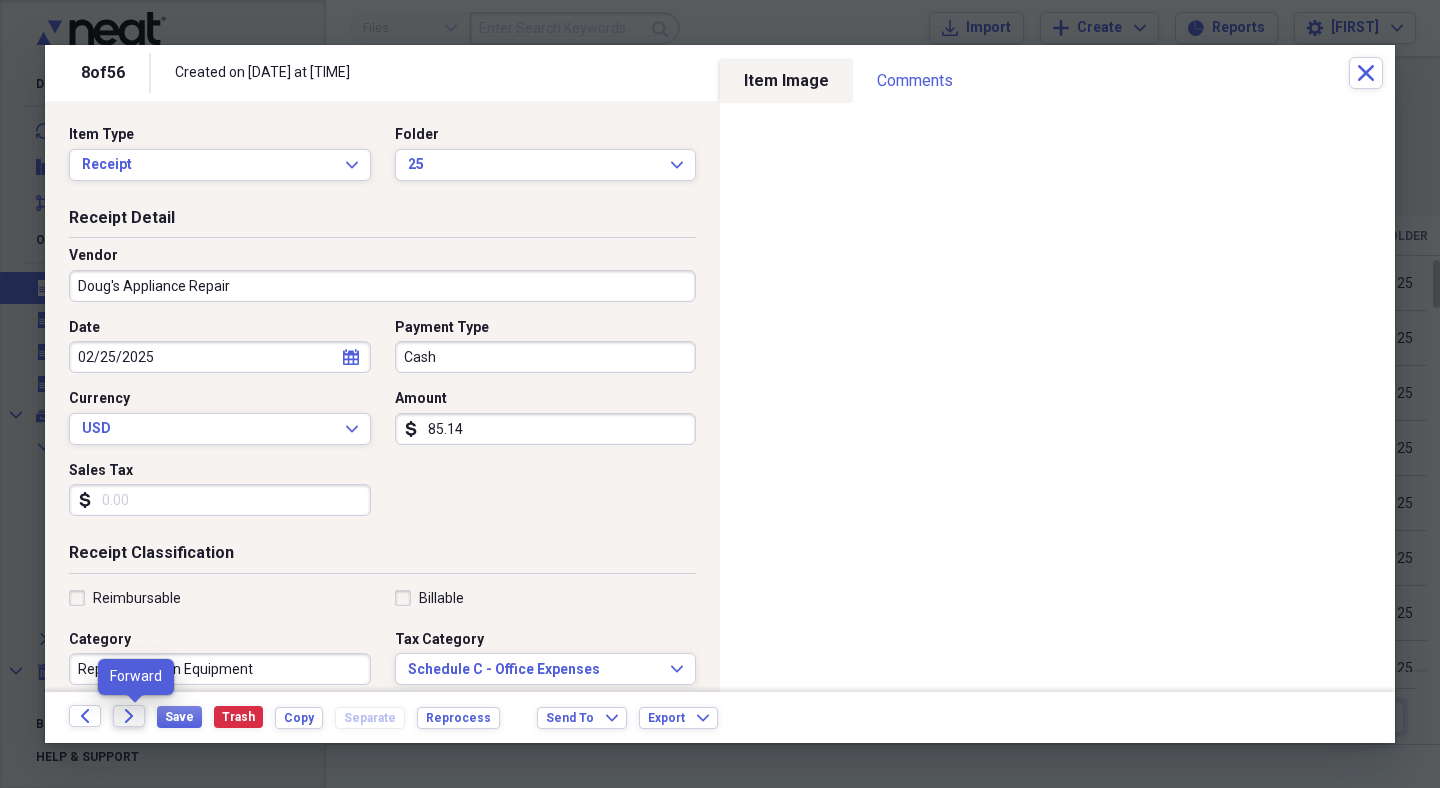 click on "Forward" 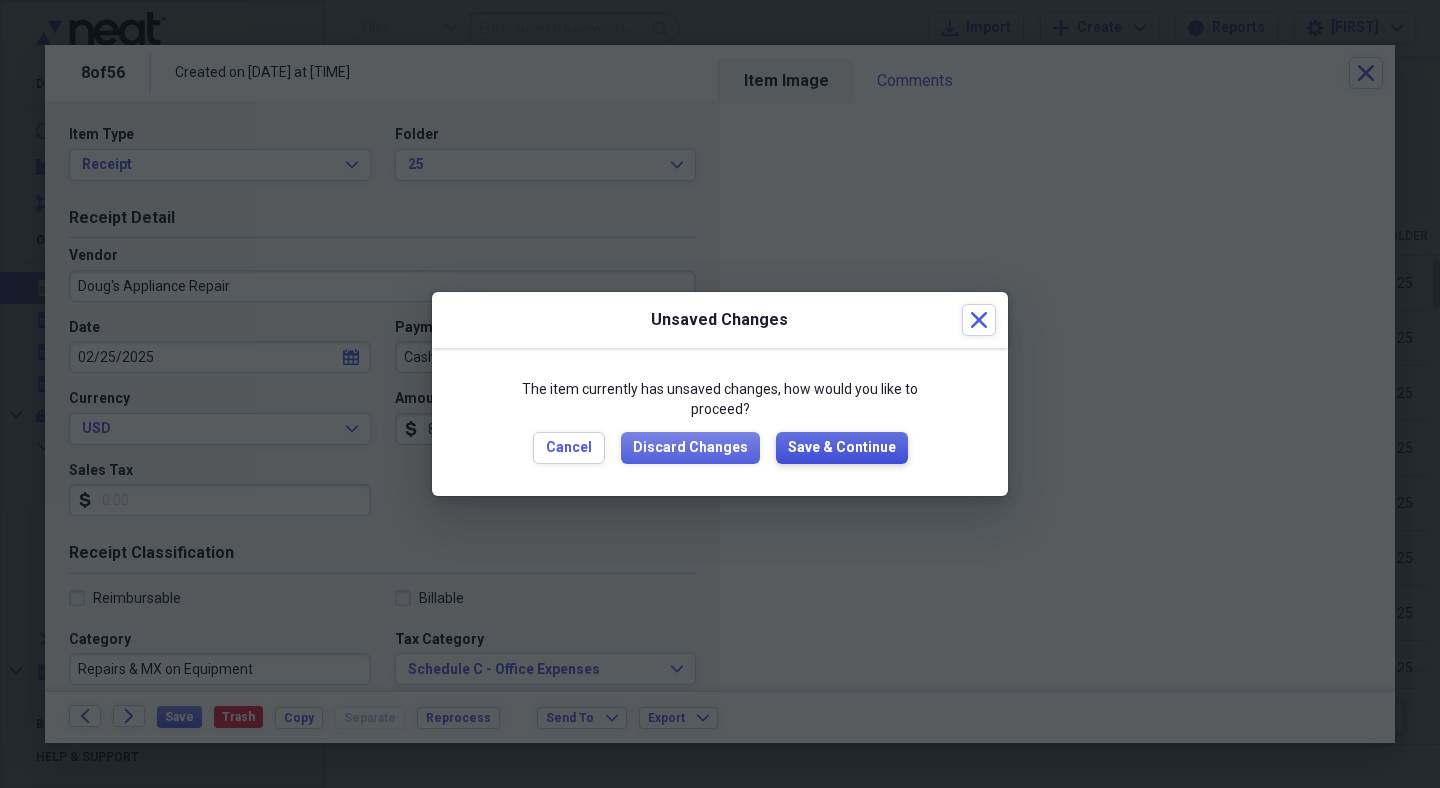 click on "Save & Continue" at bounding box center [842, 448] 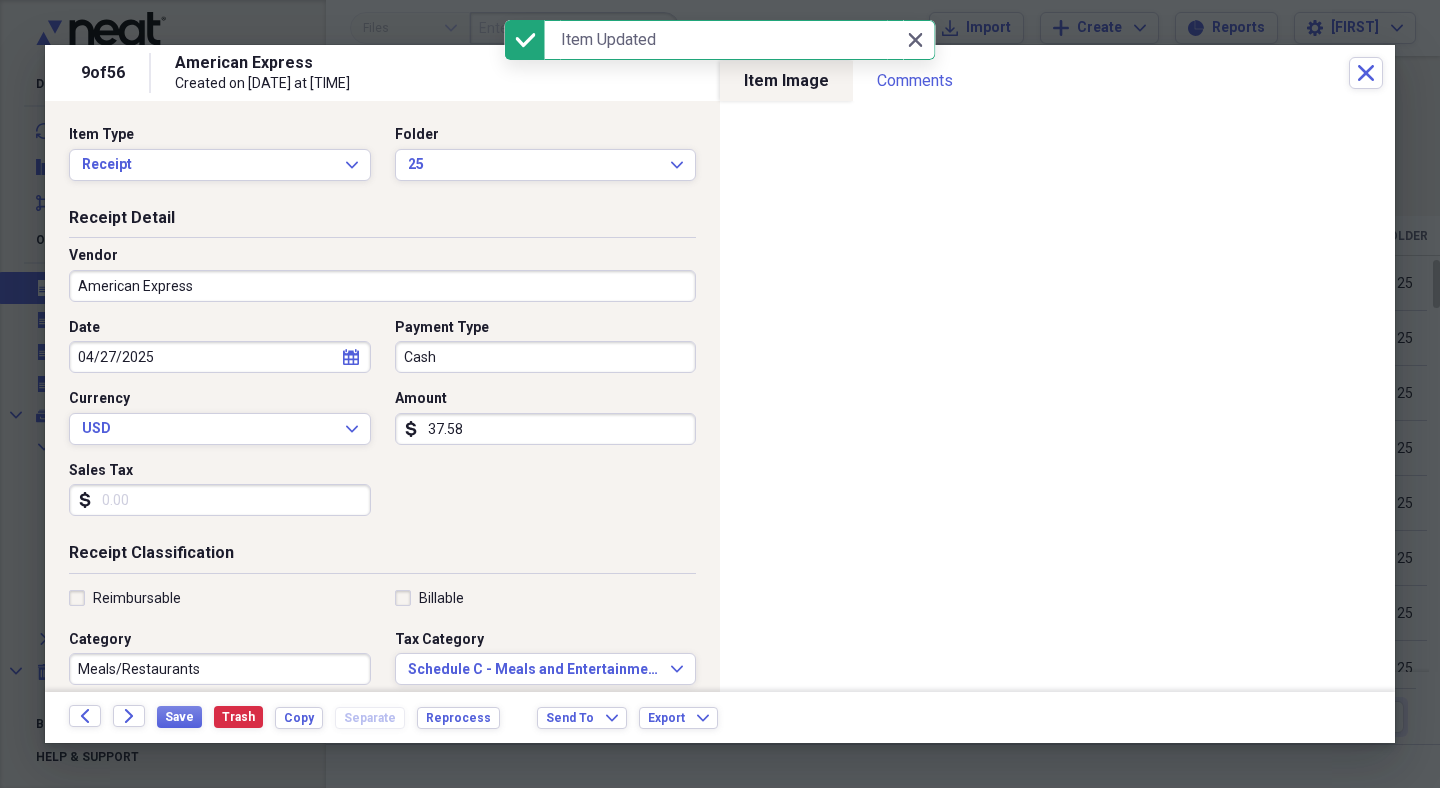 click on "American Express" at bounding box center (382, 286) 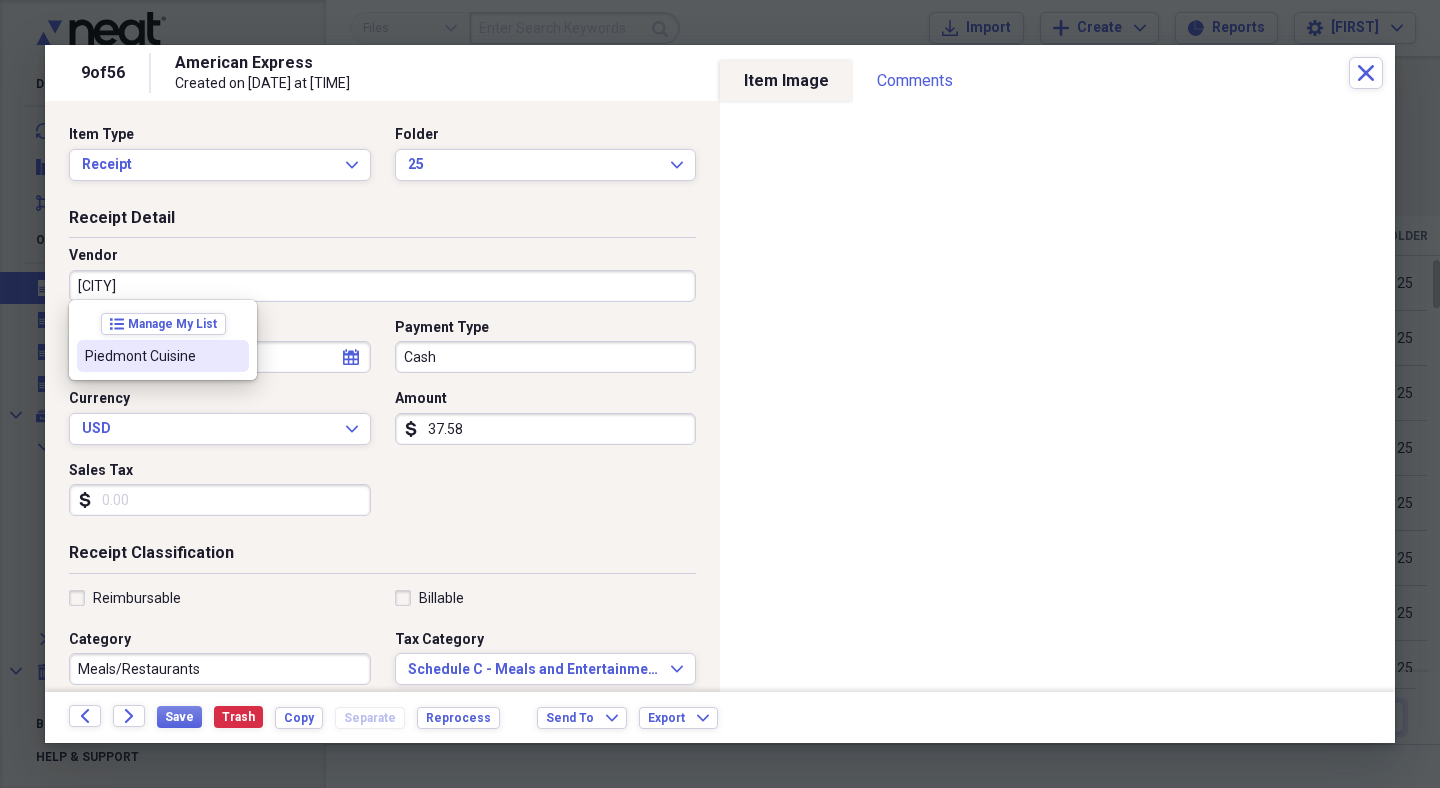 click on "Piedmont Cuisine" at bounding box center (163, 356) 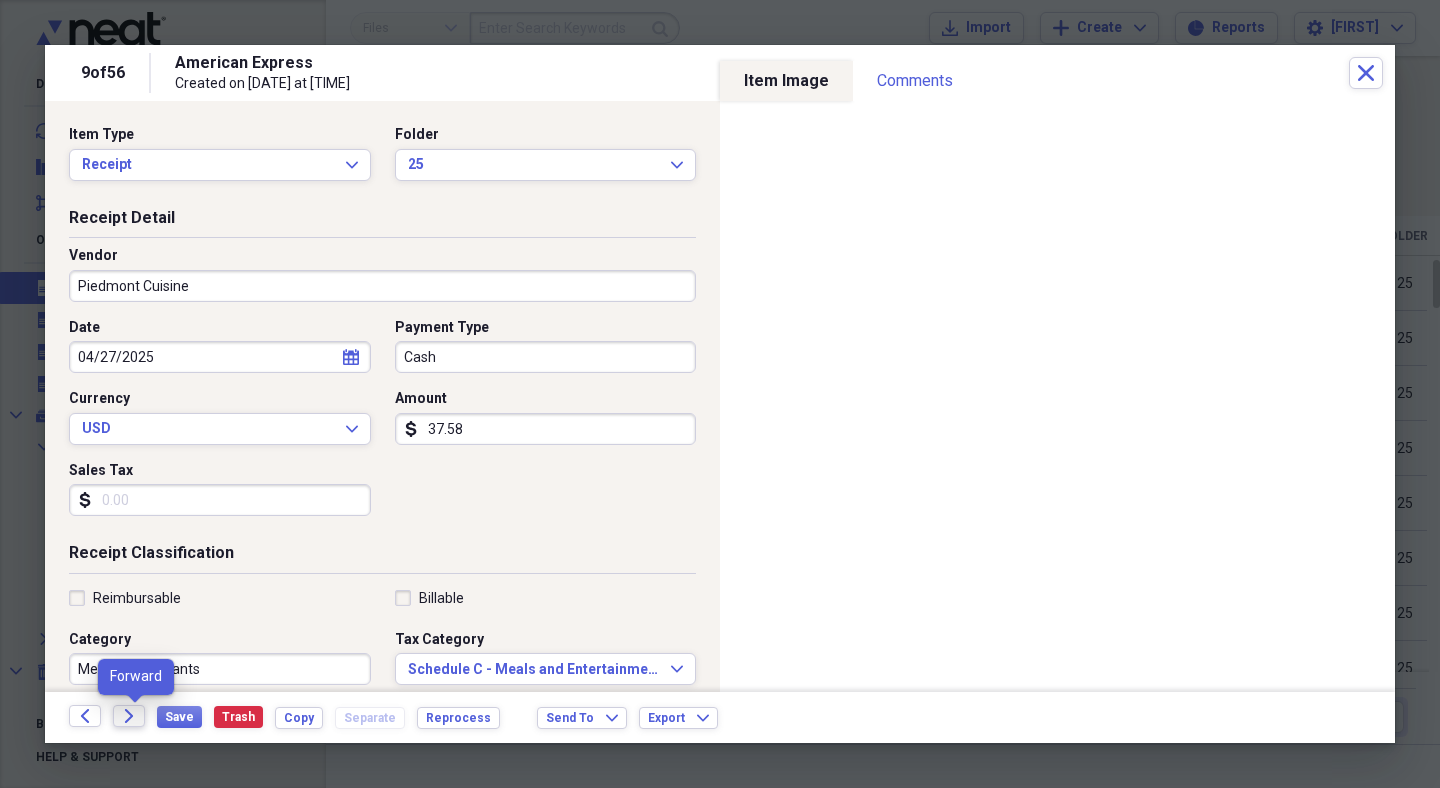 click on "Forward" 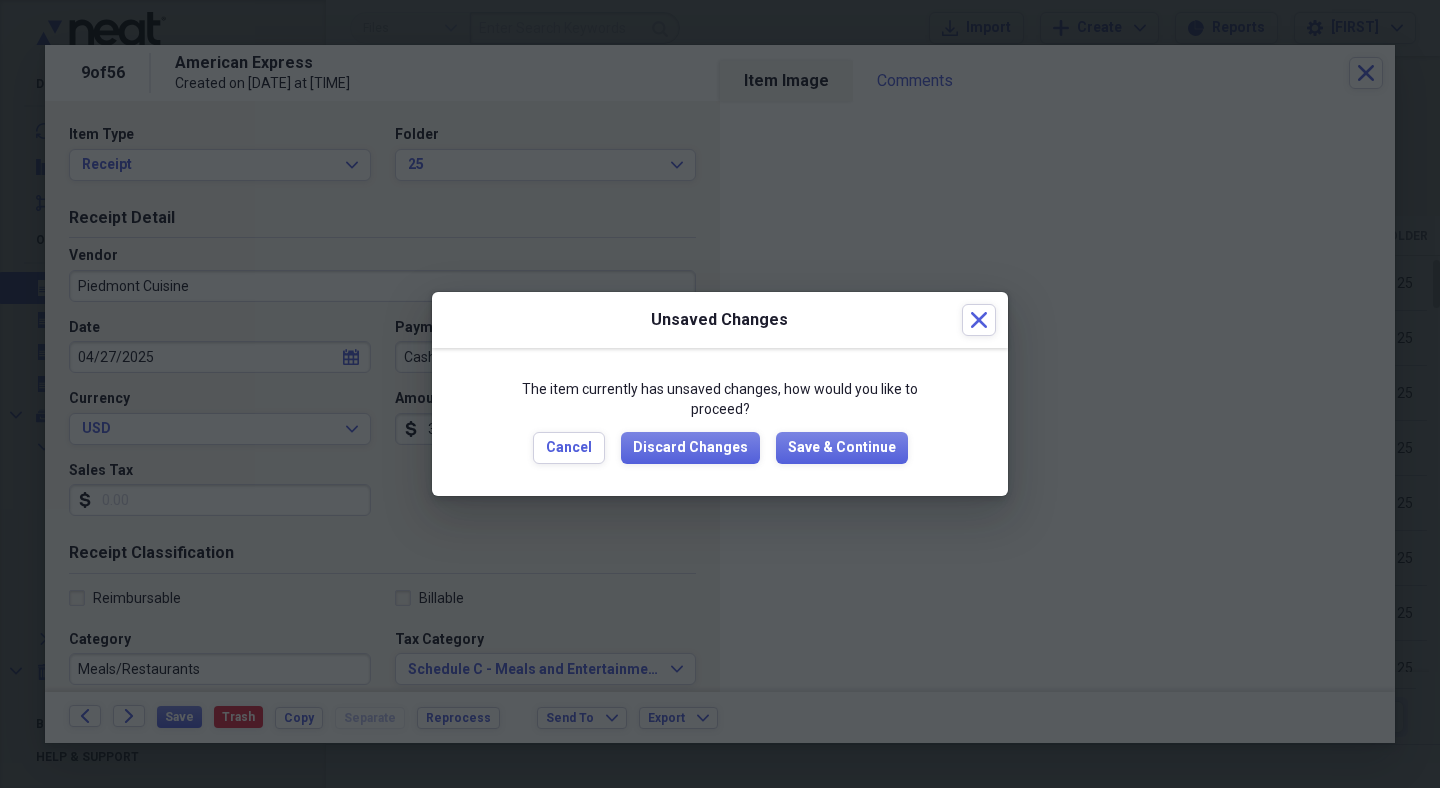 drag, startPoint x: 647, startPoint y: 482, endPoint x: 677, endPoint y: 466, distance: 34 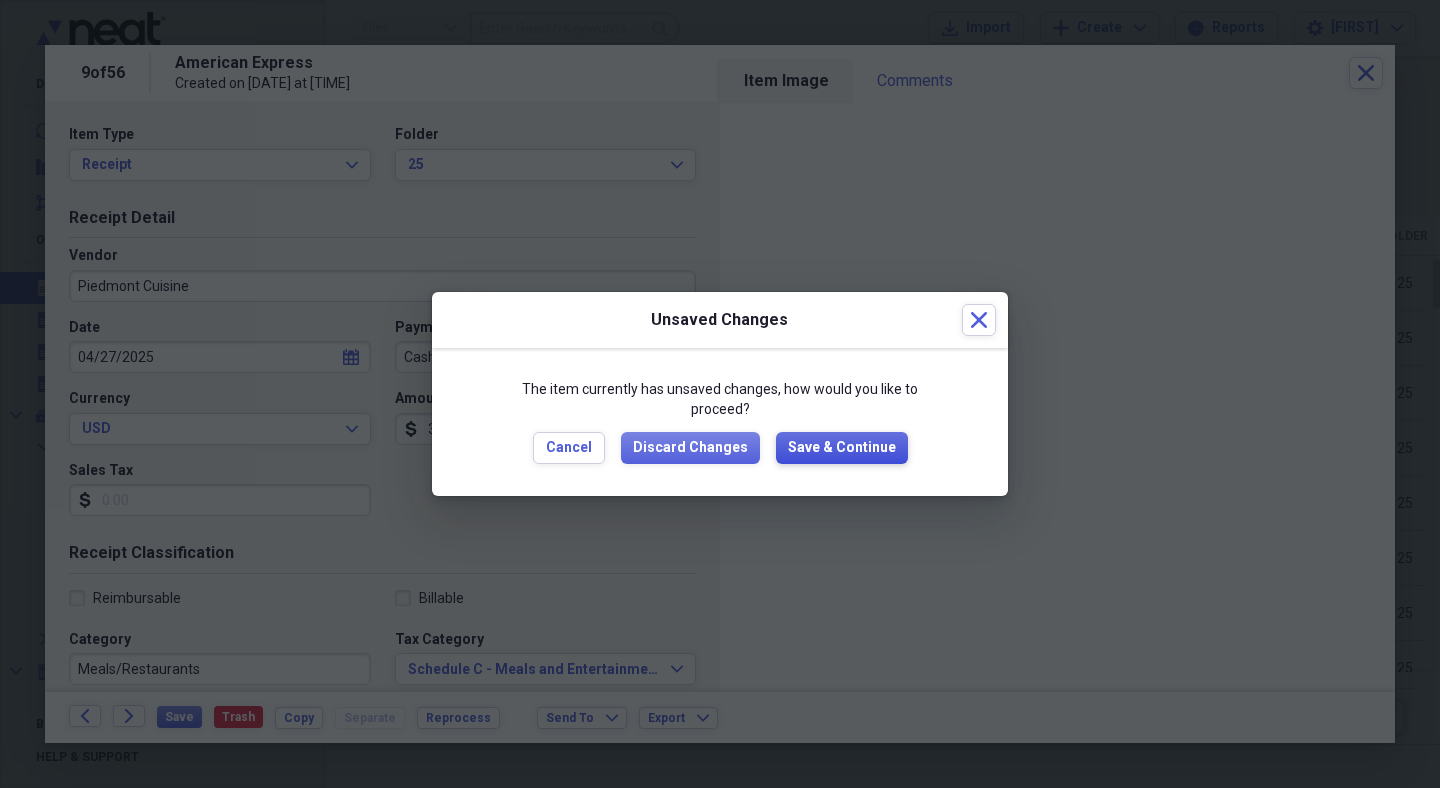 click on "Save & Continue" at bounding box center (842, 448) 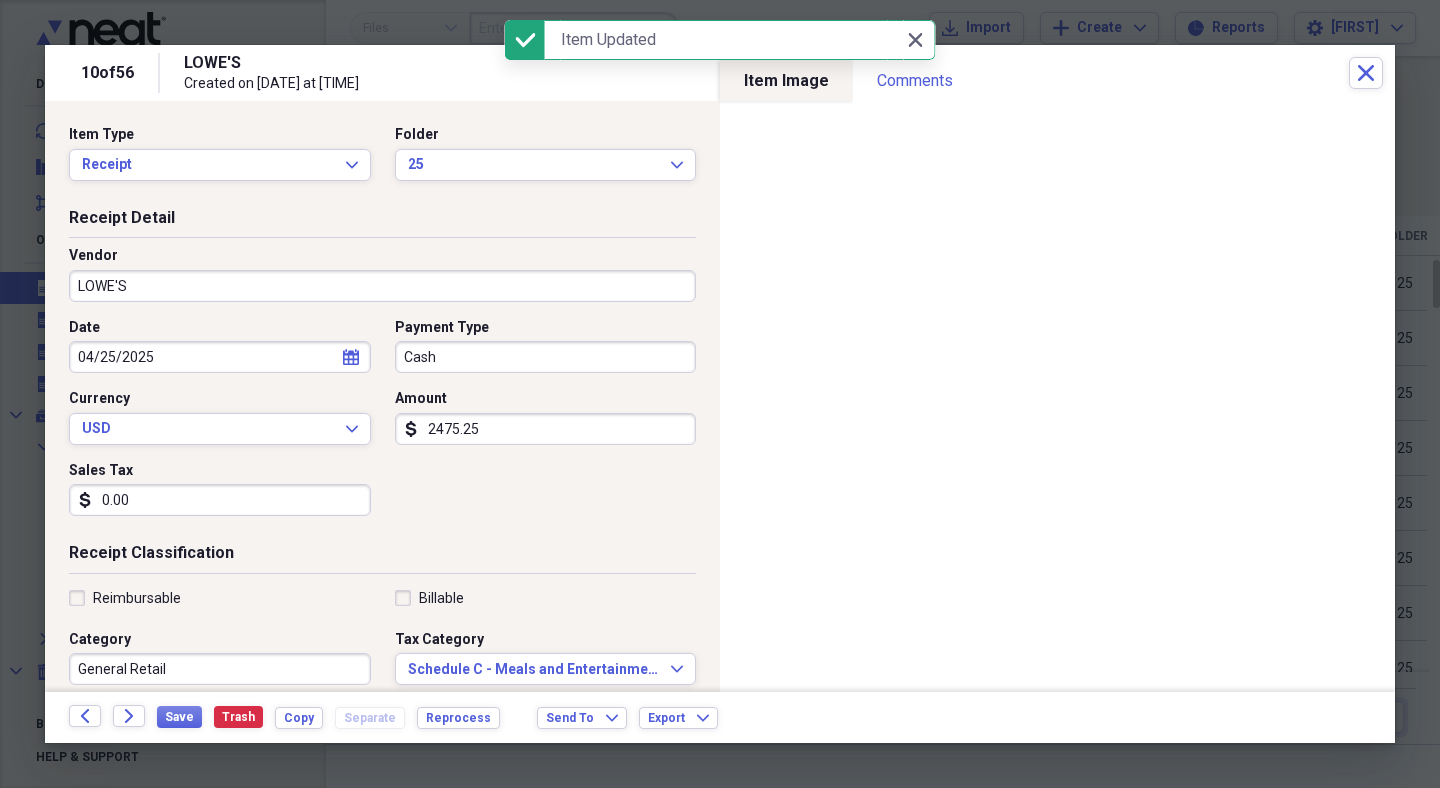click on "LOWE'S" at bounding box center (382, 286) 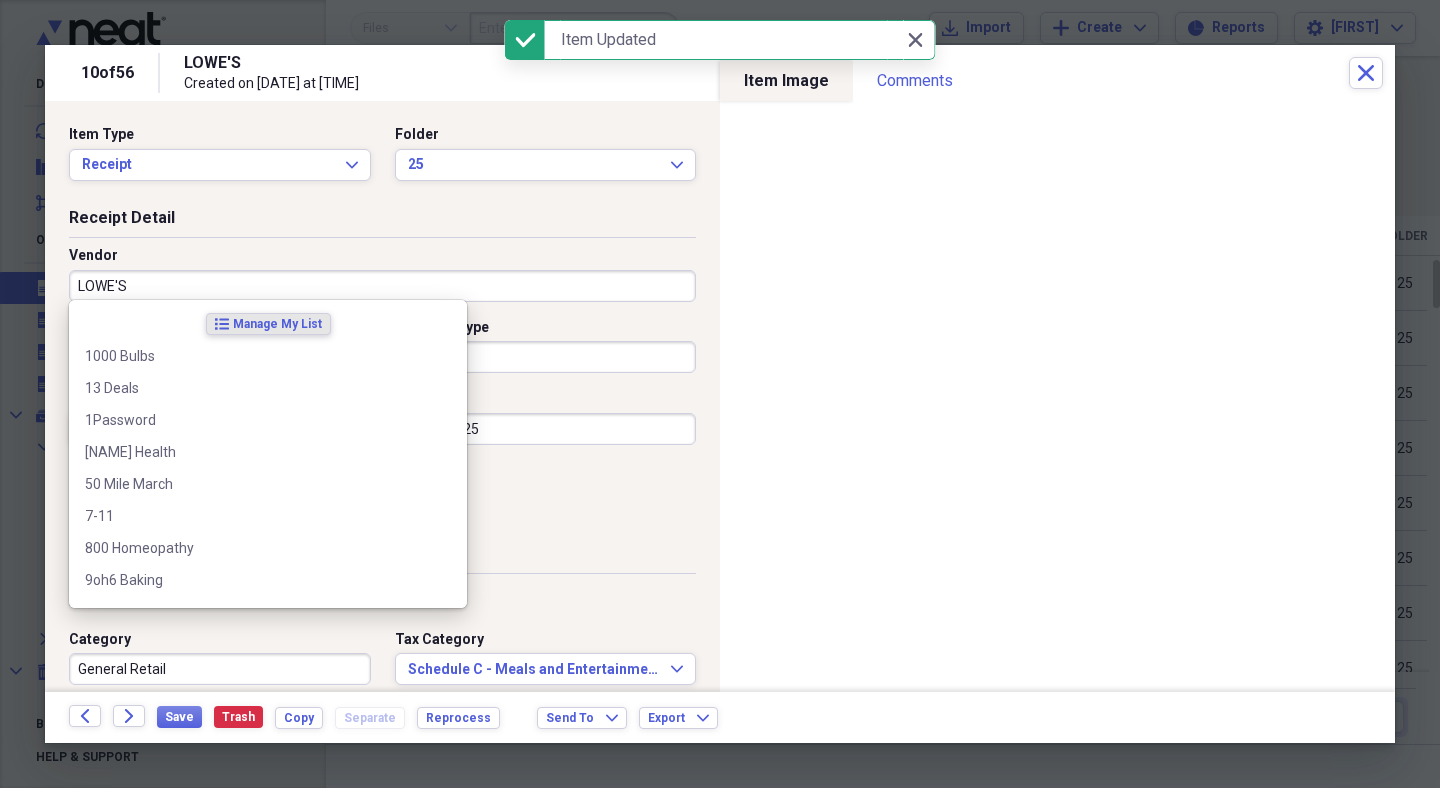 click on "LOWE'S" at bounding box center (382, 286) 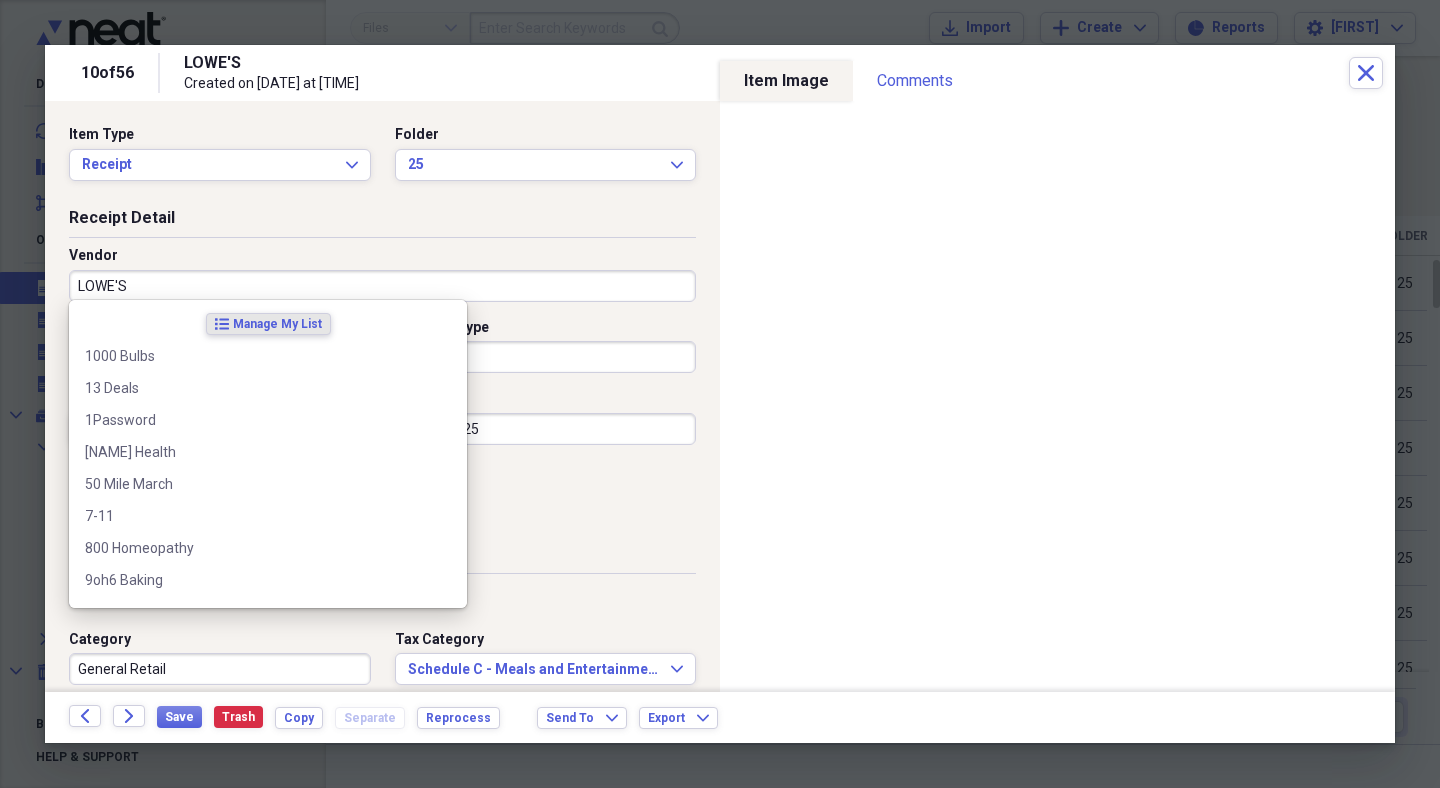 click on "2475.25" at bounding box center [546, 429] 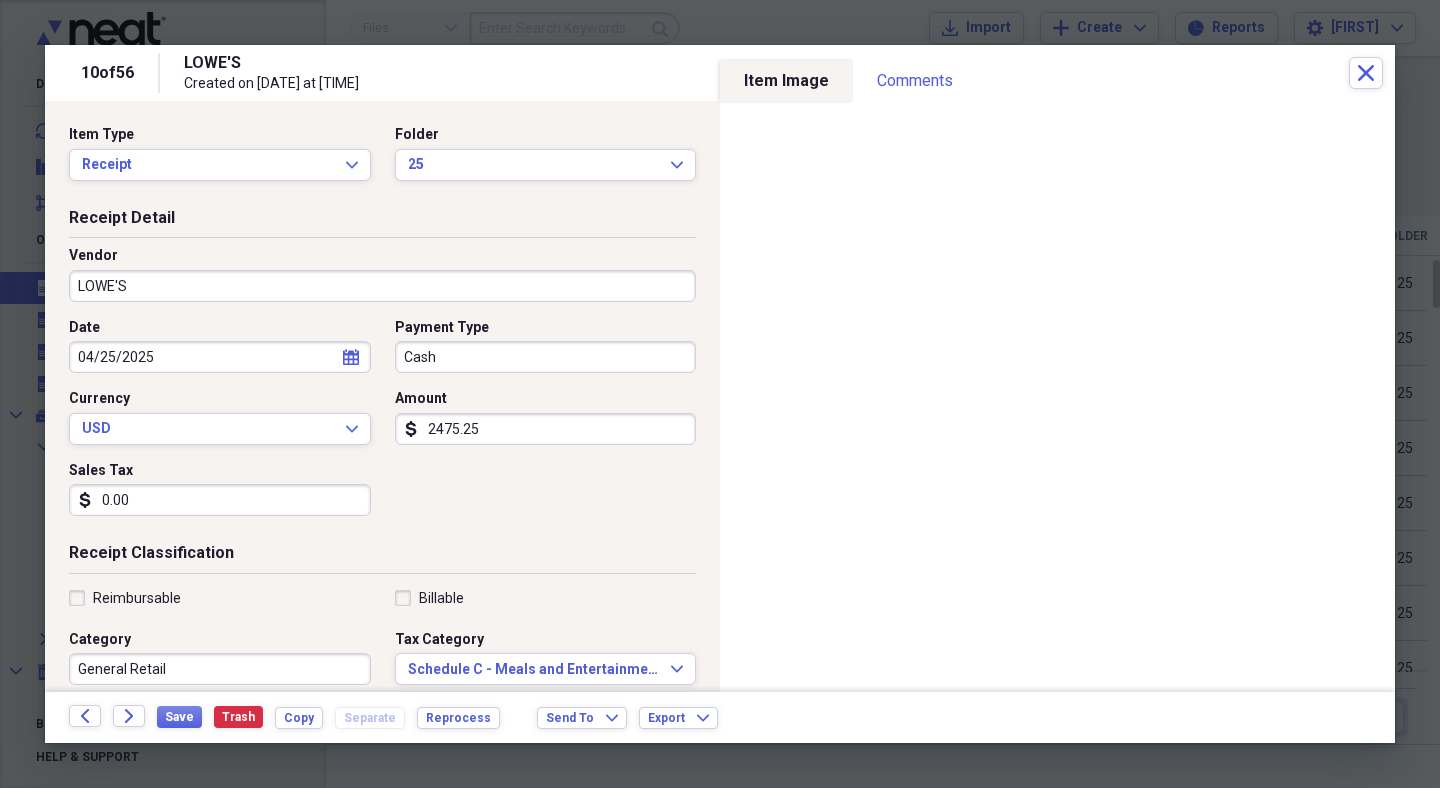 click on "General Retail" at bounding box center [220, 669] 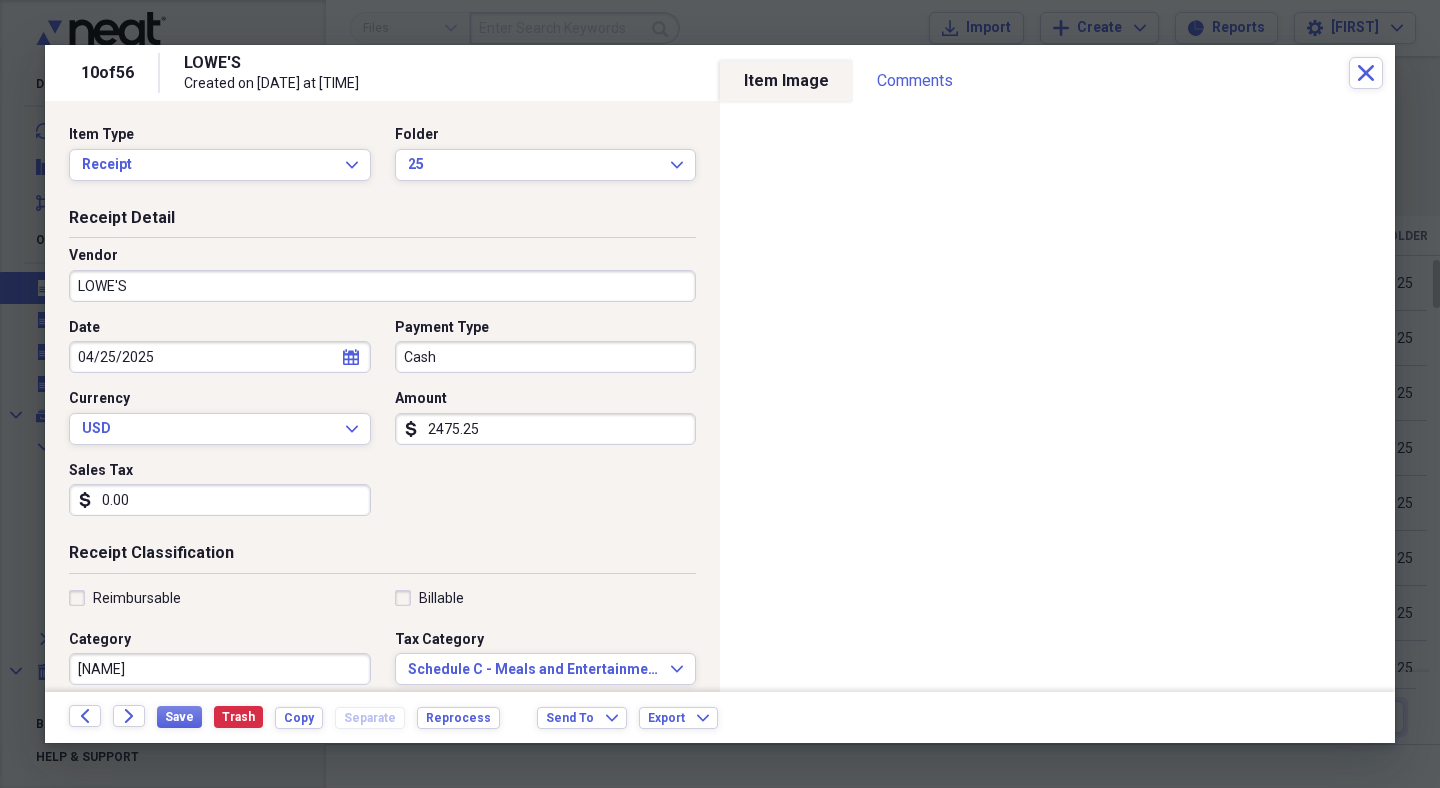 drag, startPoint x: 335, startPoint y: 661, endPoint x: 161, endPoint y: 593, distance: 186.81541 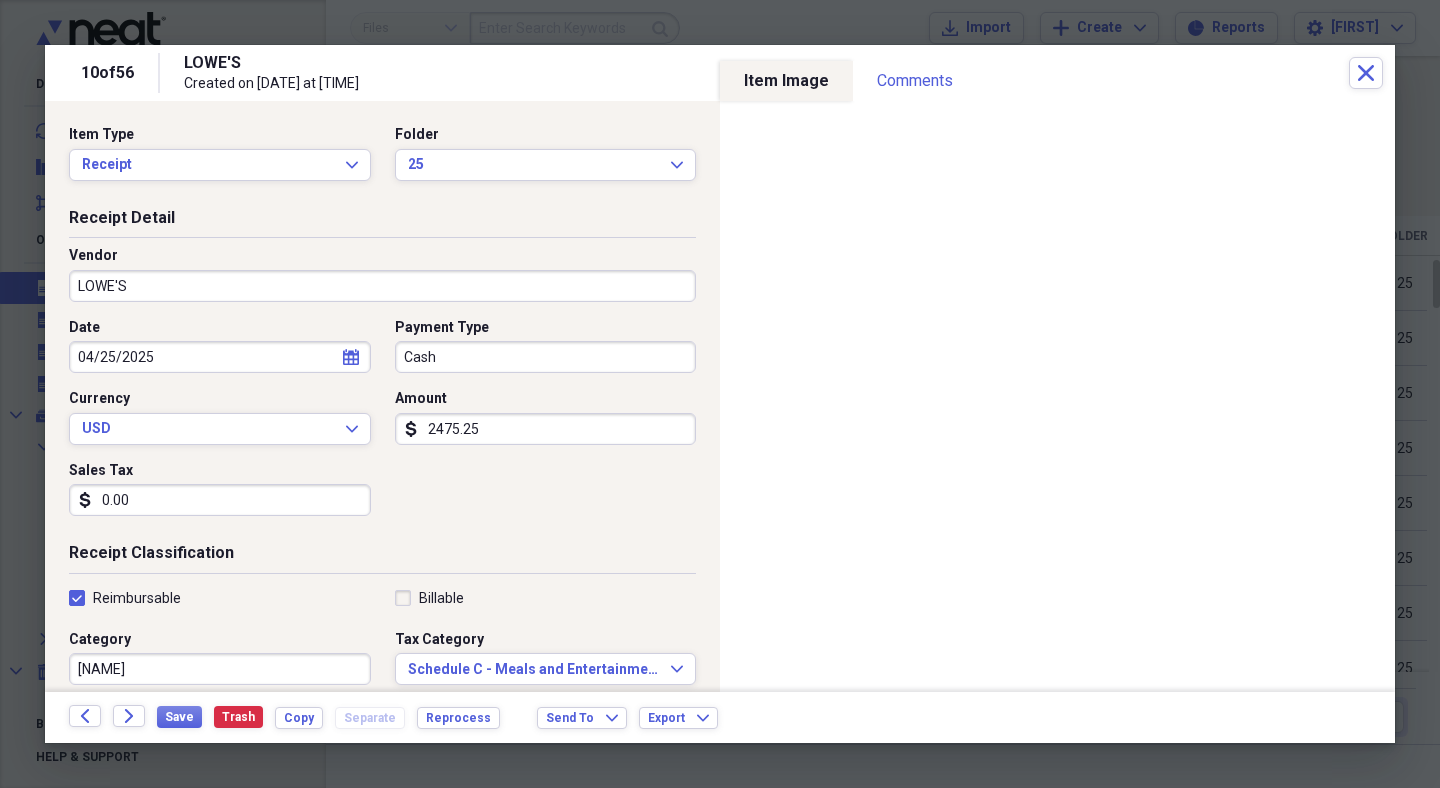 scroll, scrollTop: 0, scrollLeft: 0, axis: both 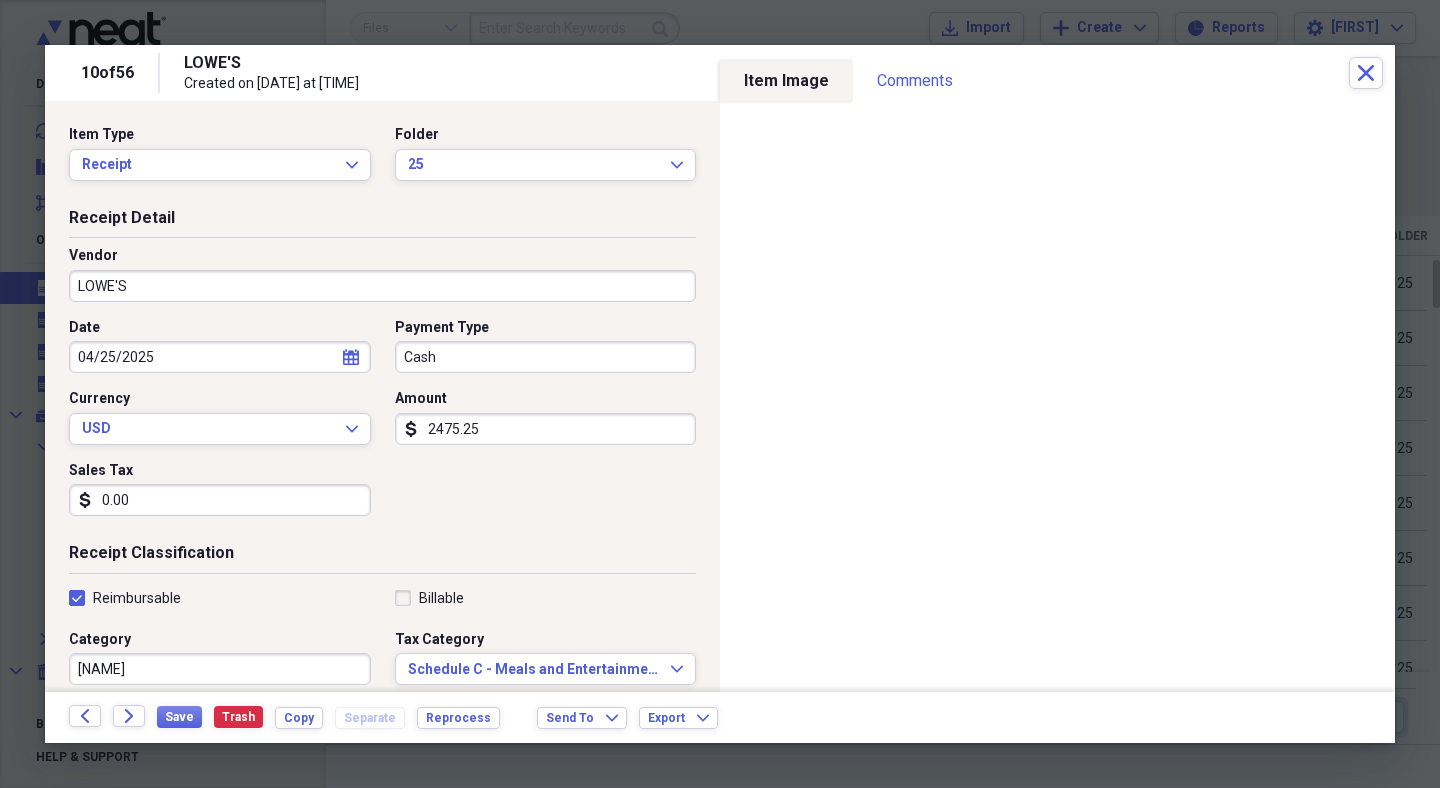 click on "[NAME]" at bounding box center [220, 669] 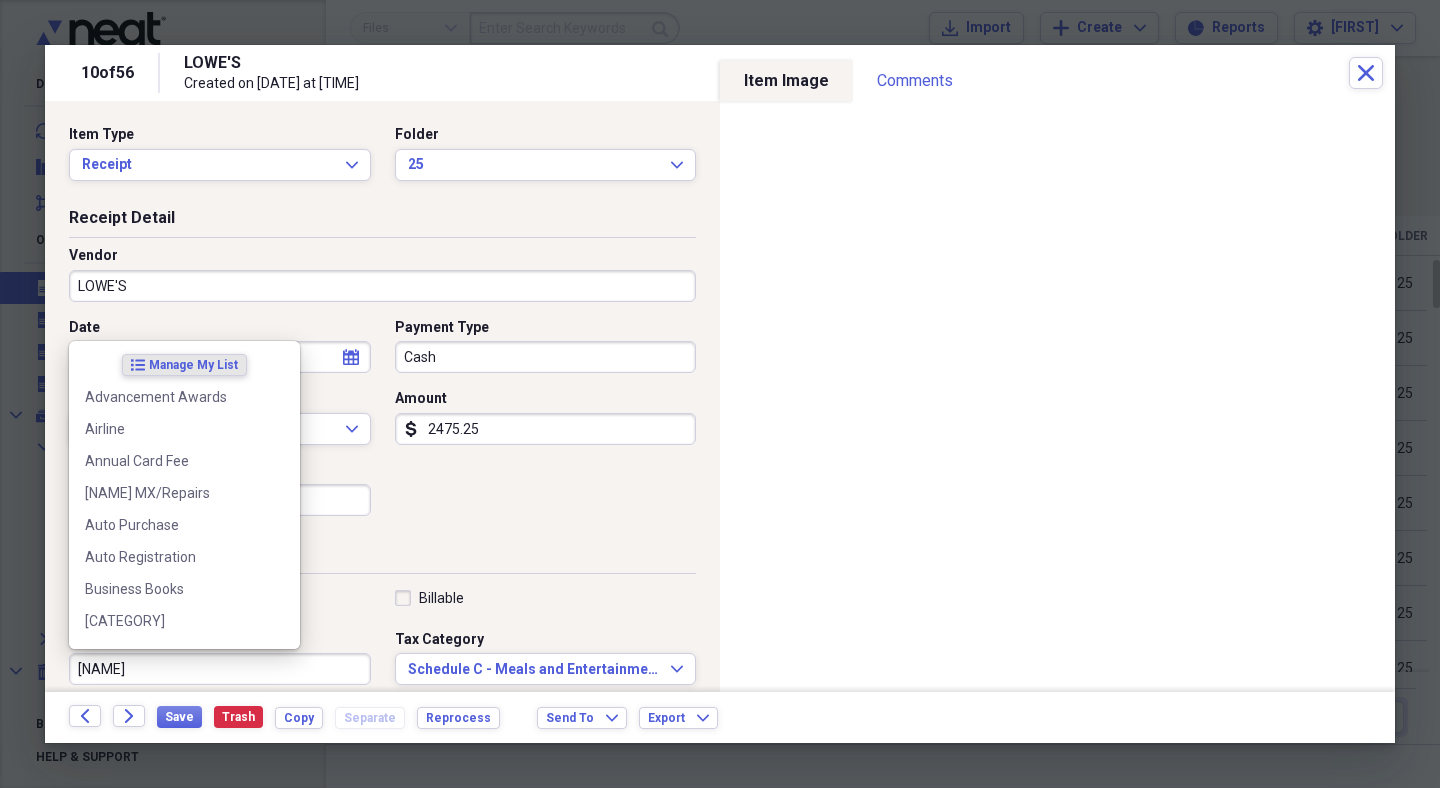 click on "[NAME]" at bounding box center [220, 669] 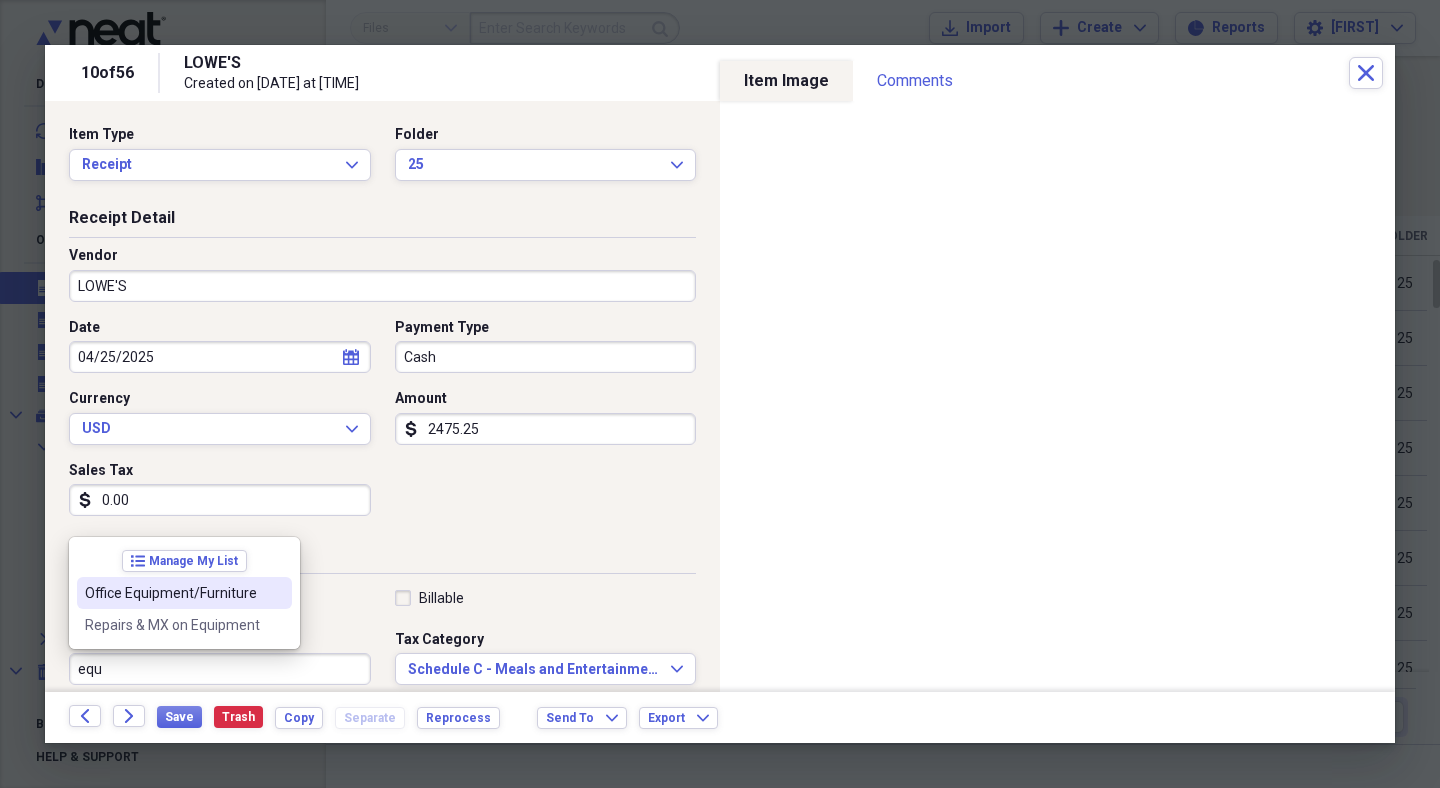 click on "Office Equipment/Furniture" at bounding box center [184, 593] 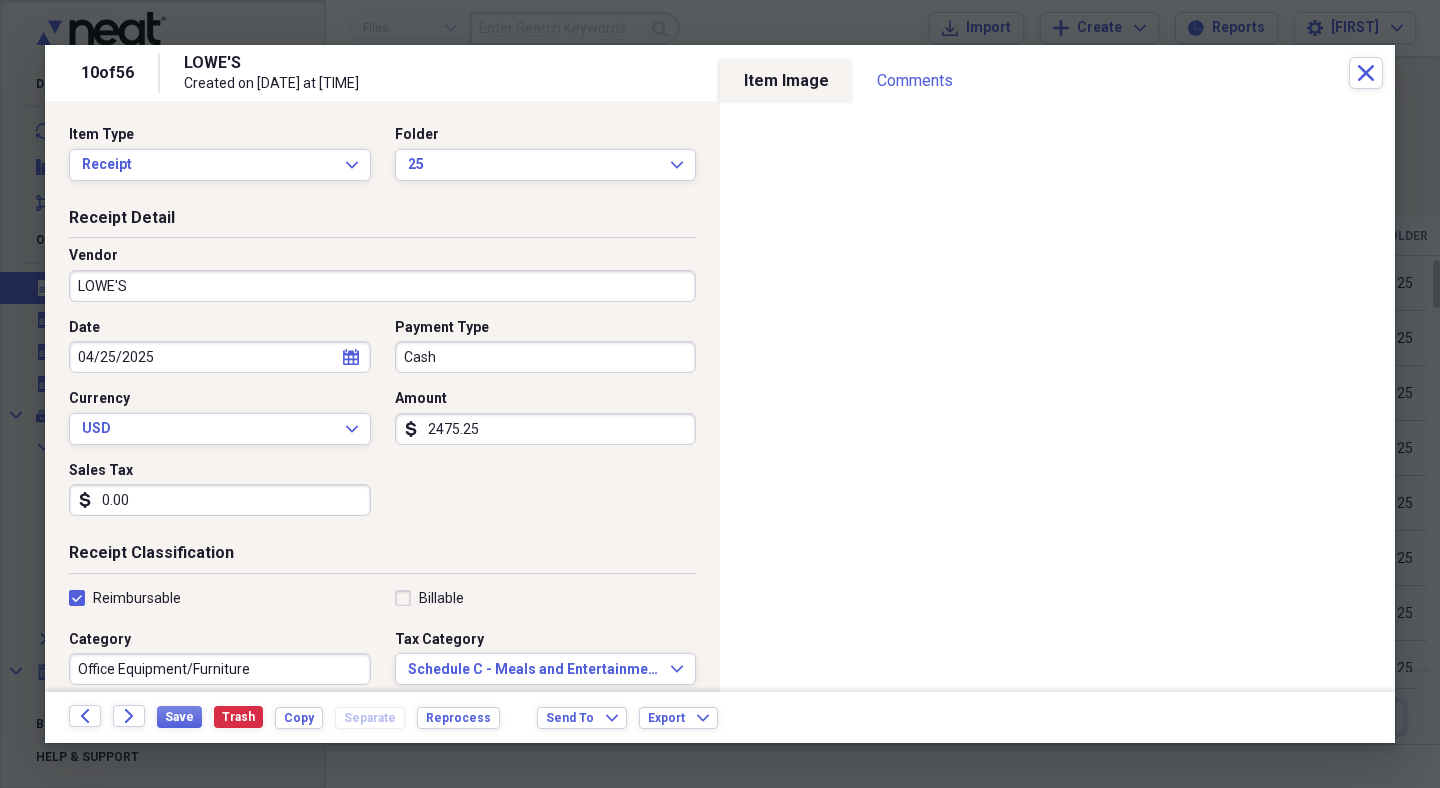 click on "Reimbursable" at bounding box center [125, 598] 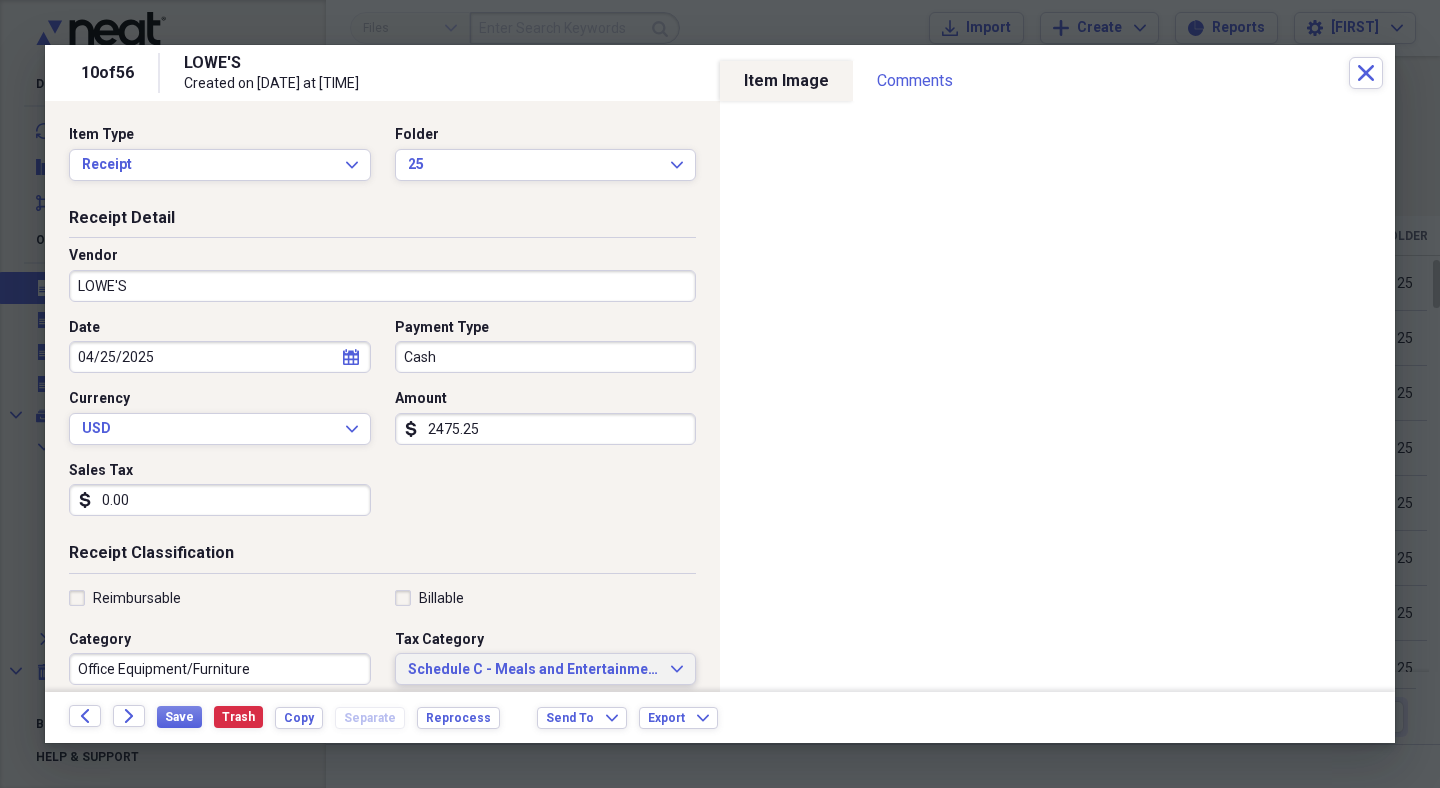 click on "Schedule C - Meals and Entertainment" at bounding box center (534, 670) 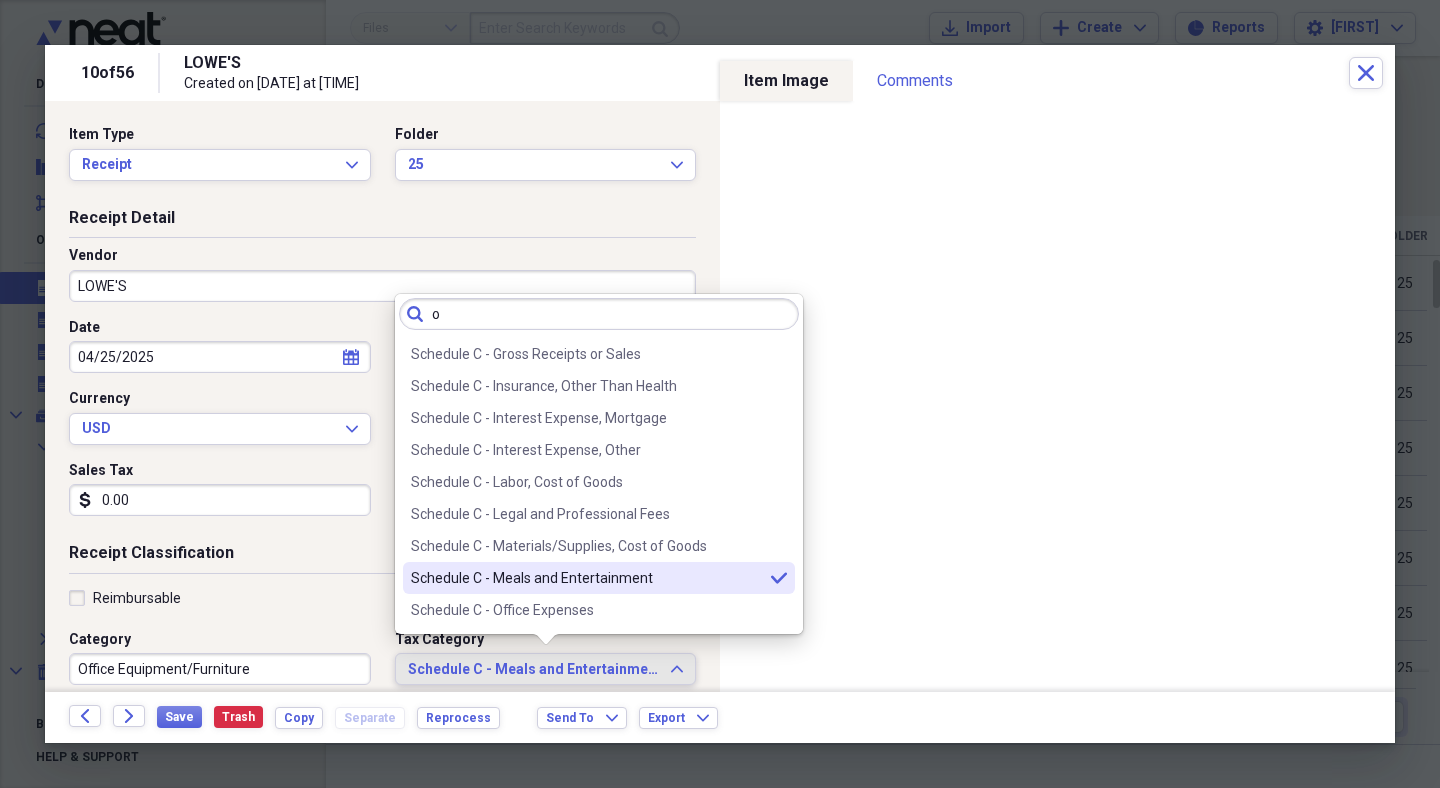 scroll, scrollTop: 0, scrollLeft: 0, axis: both 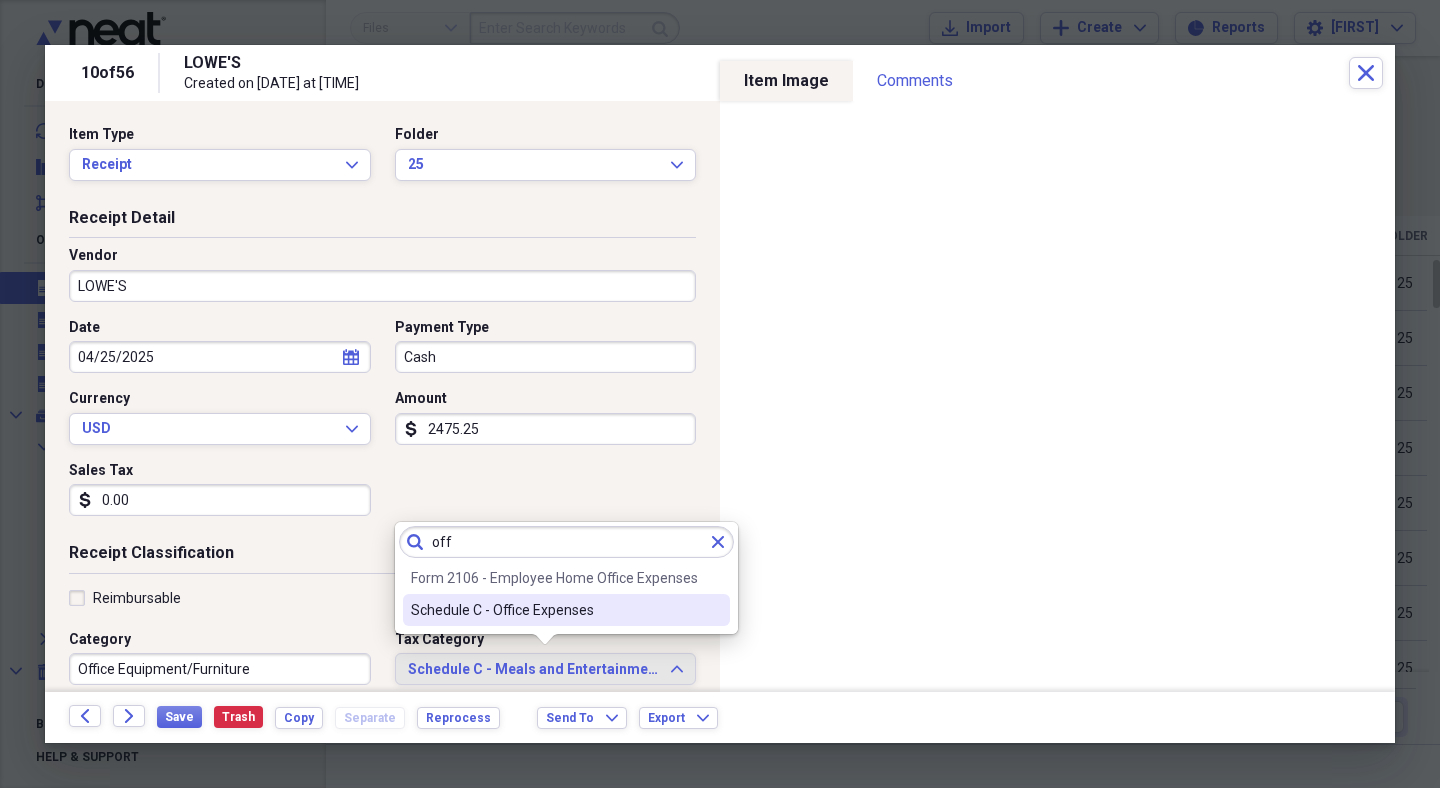 click on "Schedule C - Office Expenses" at bounding box center (554, 610) 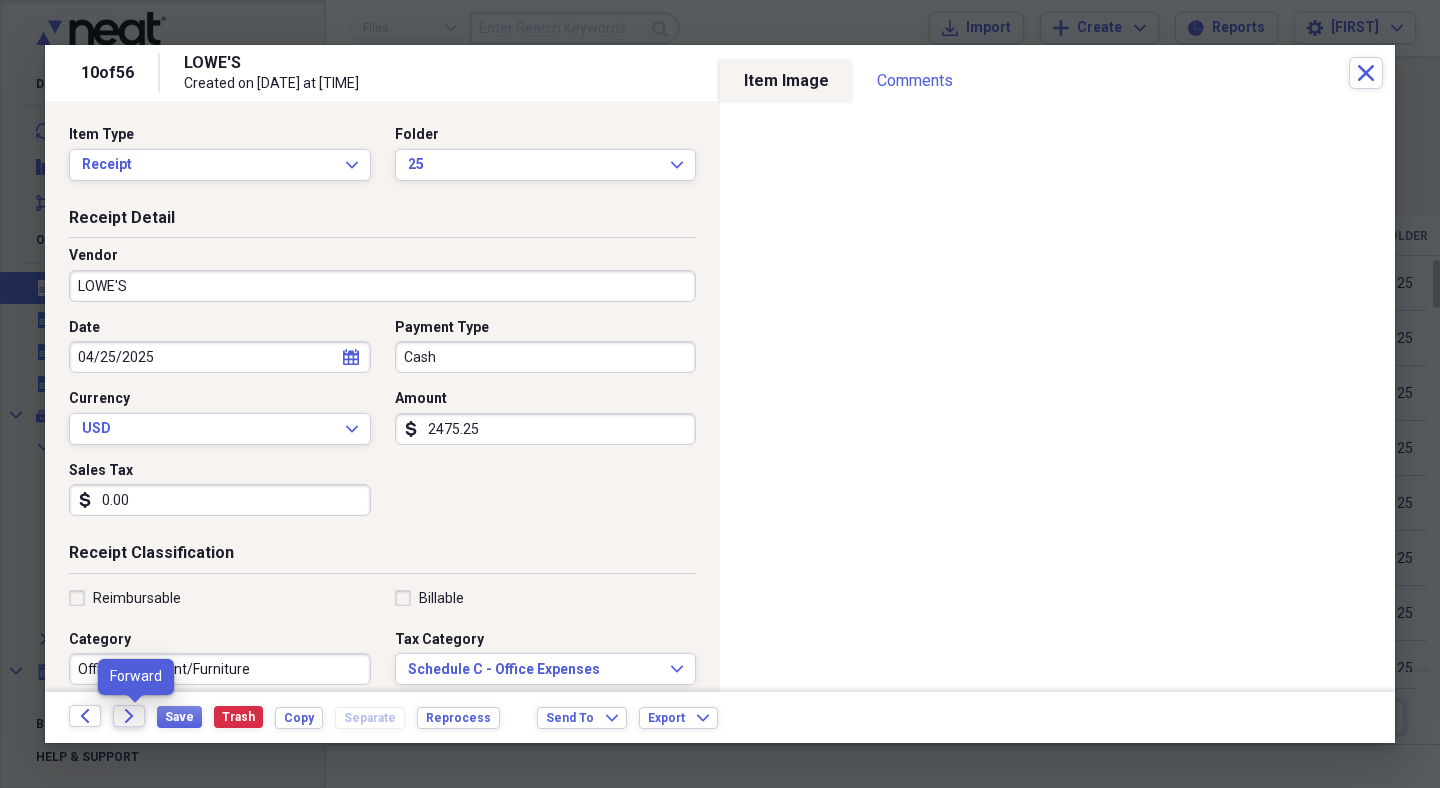 click on "Forward" 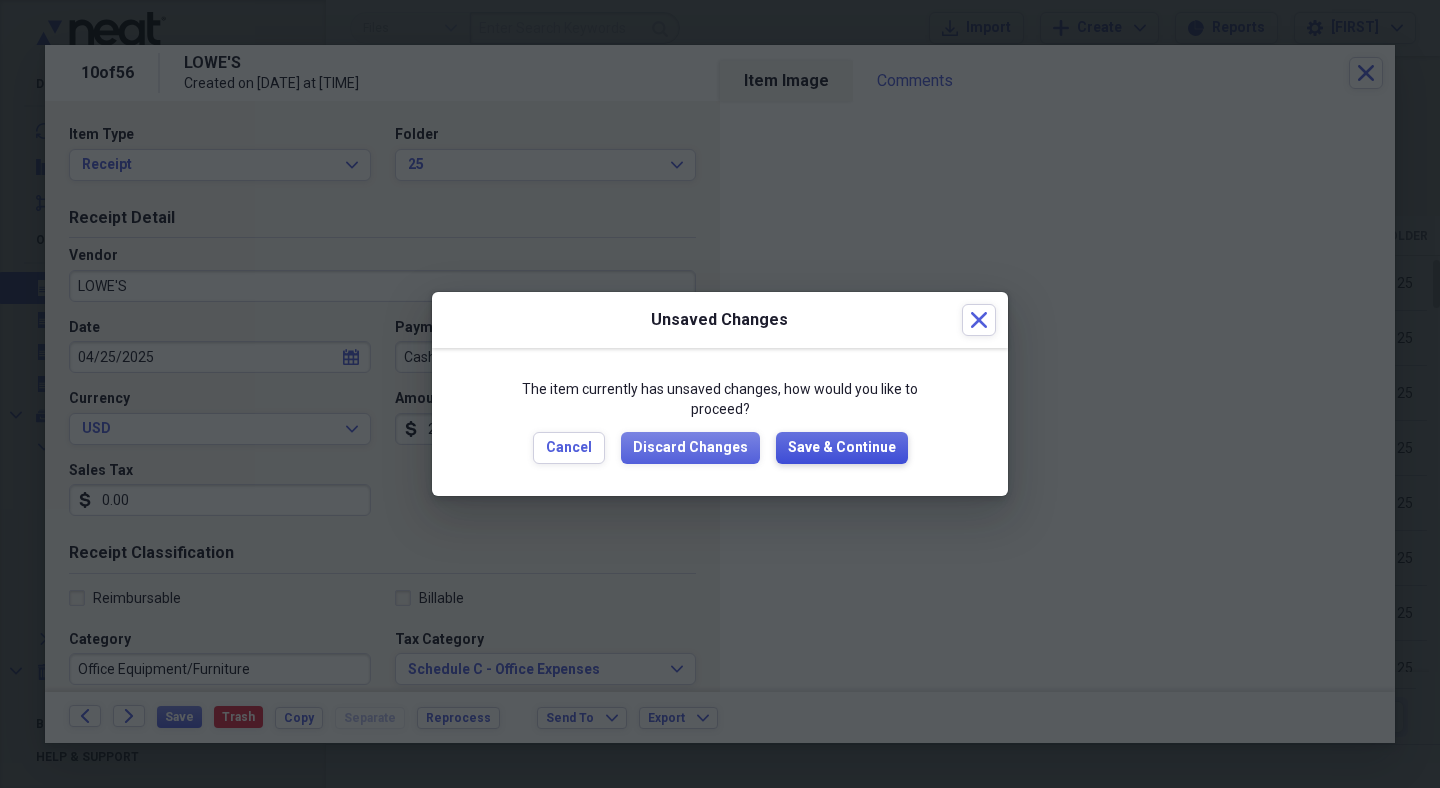 click on "Save & Continue" at bounding box center (842, 448) 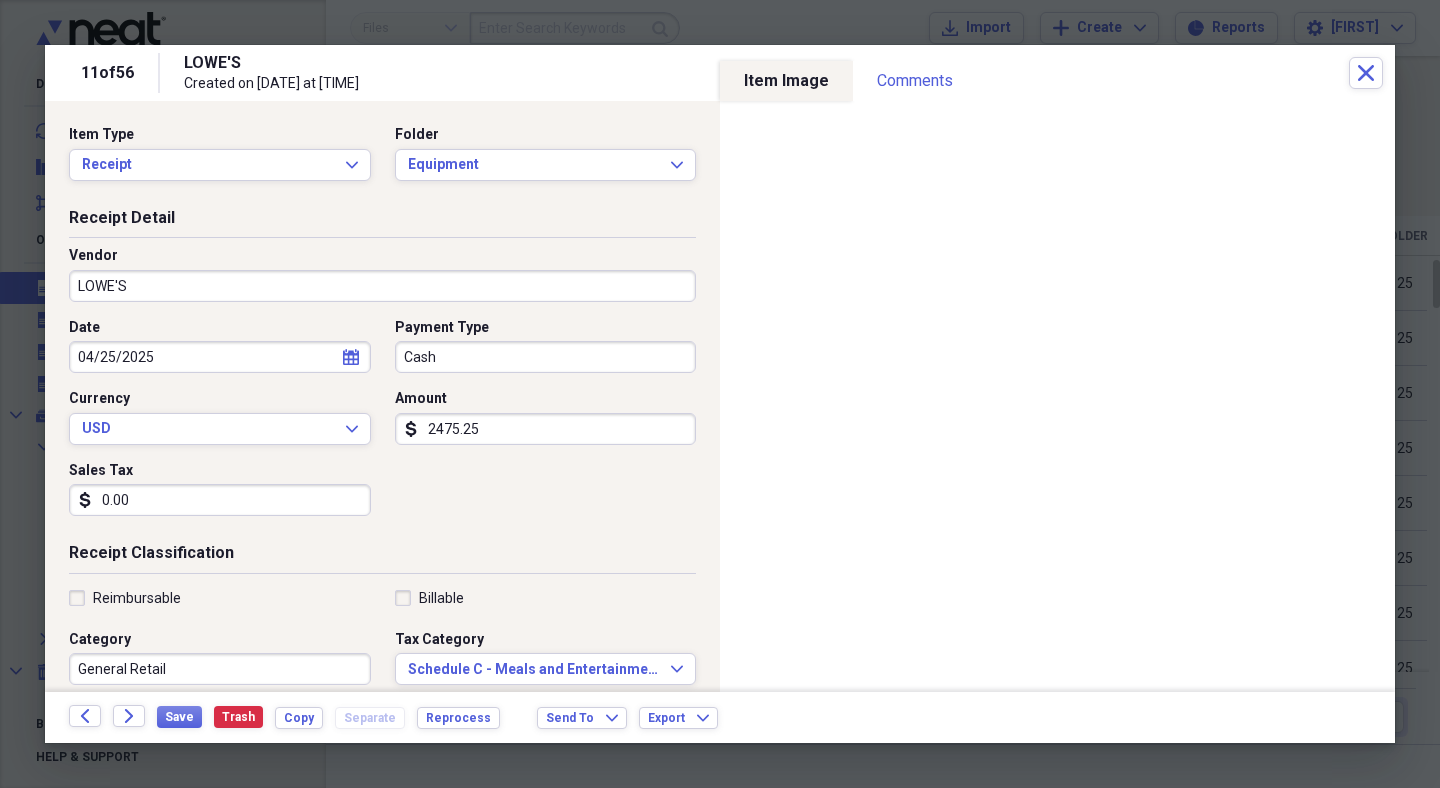 click on "General Retail" at bounding box center [220, 669] 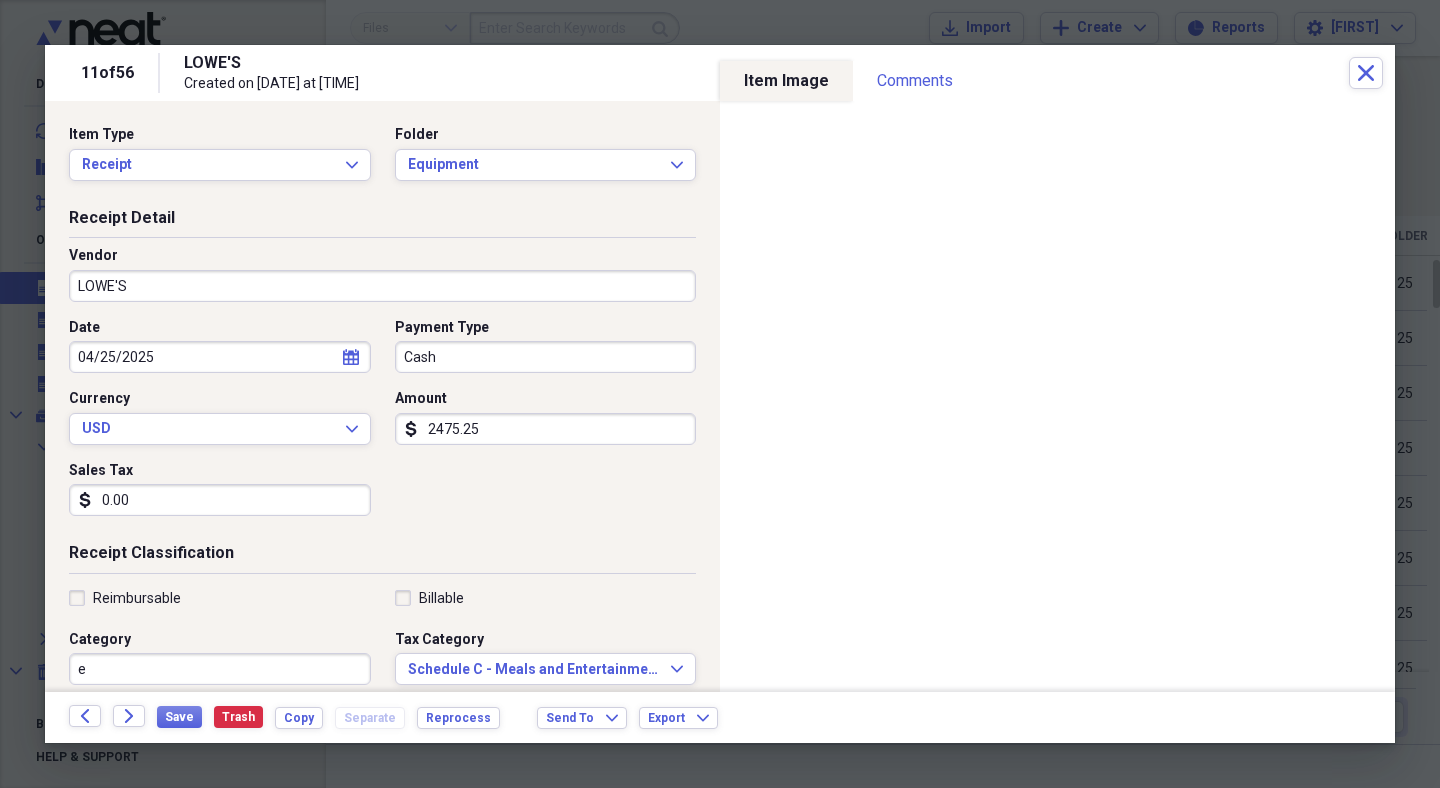 click on "e" at bounding box center [220, 669] 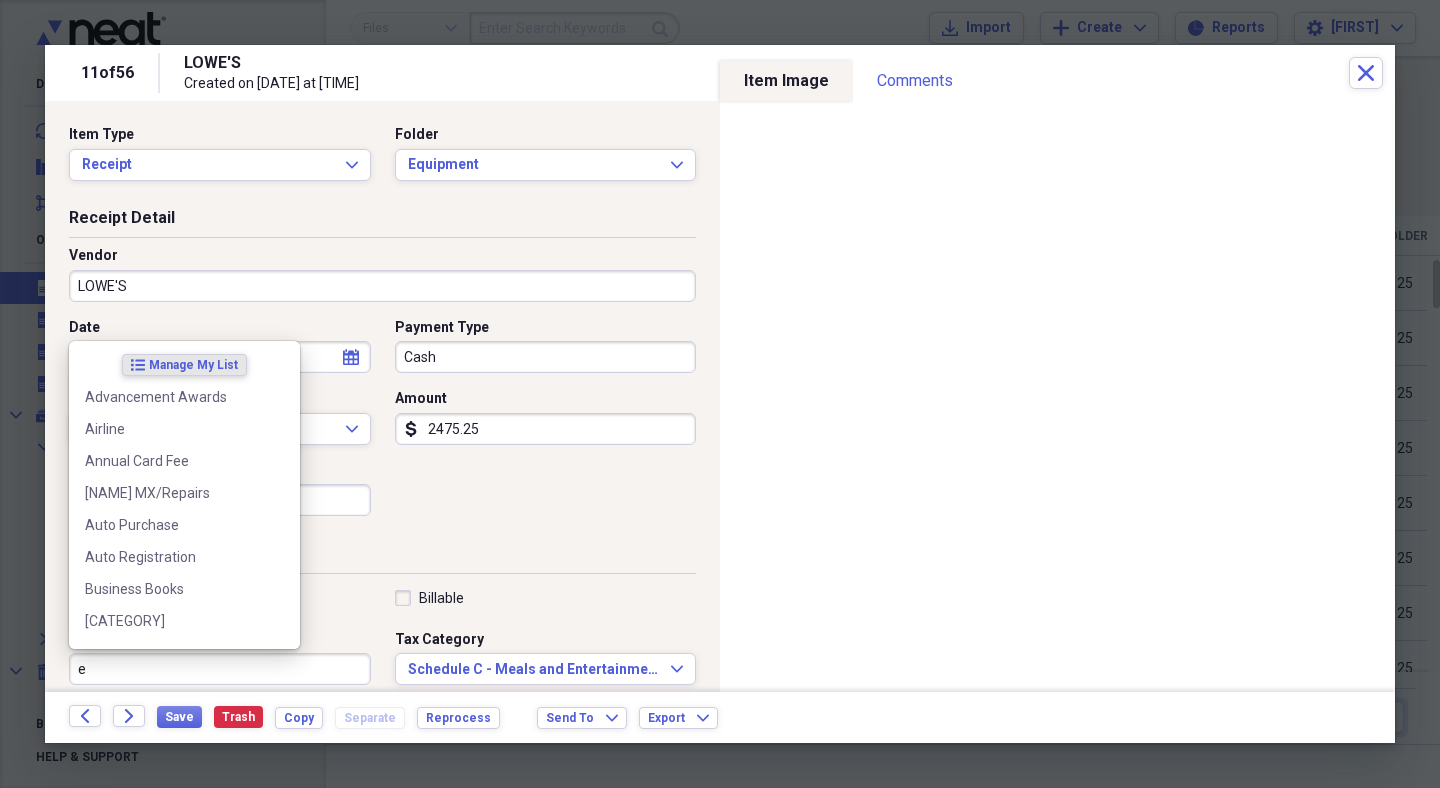 click on "e" at bounding box center [220, 669] 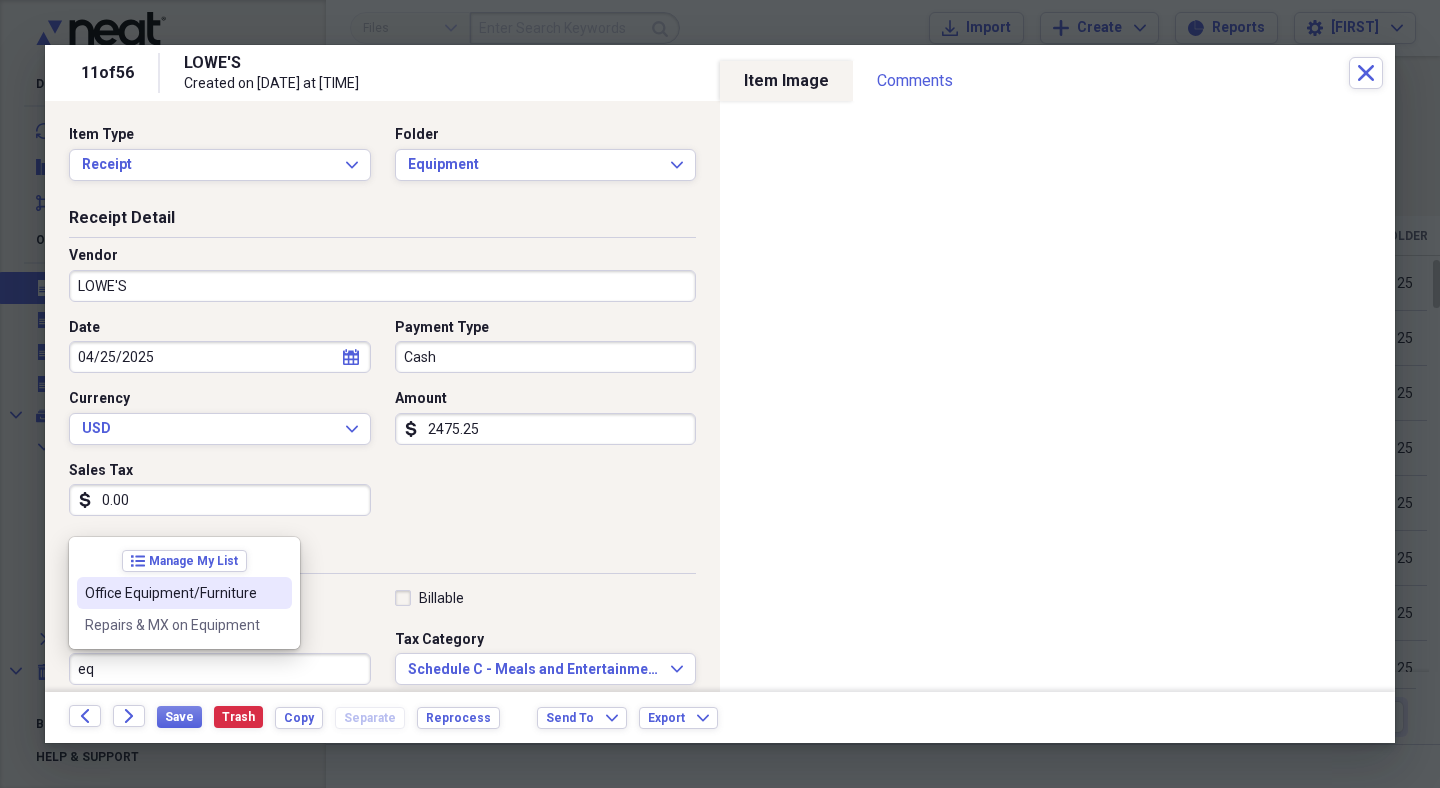 click on "Office Equipment/Furniture" at bounding box center (172, 593) 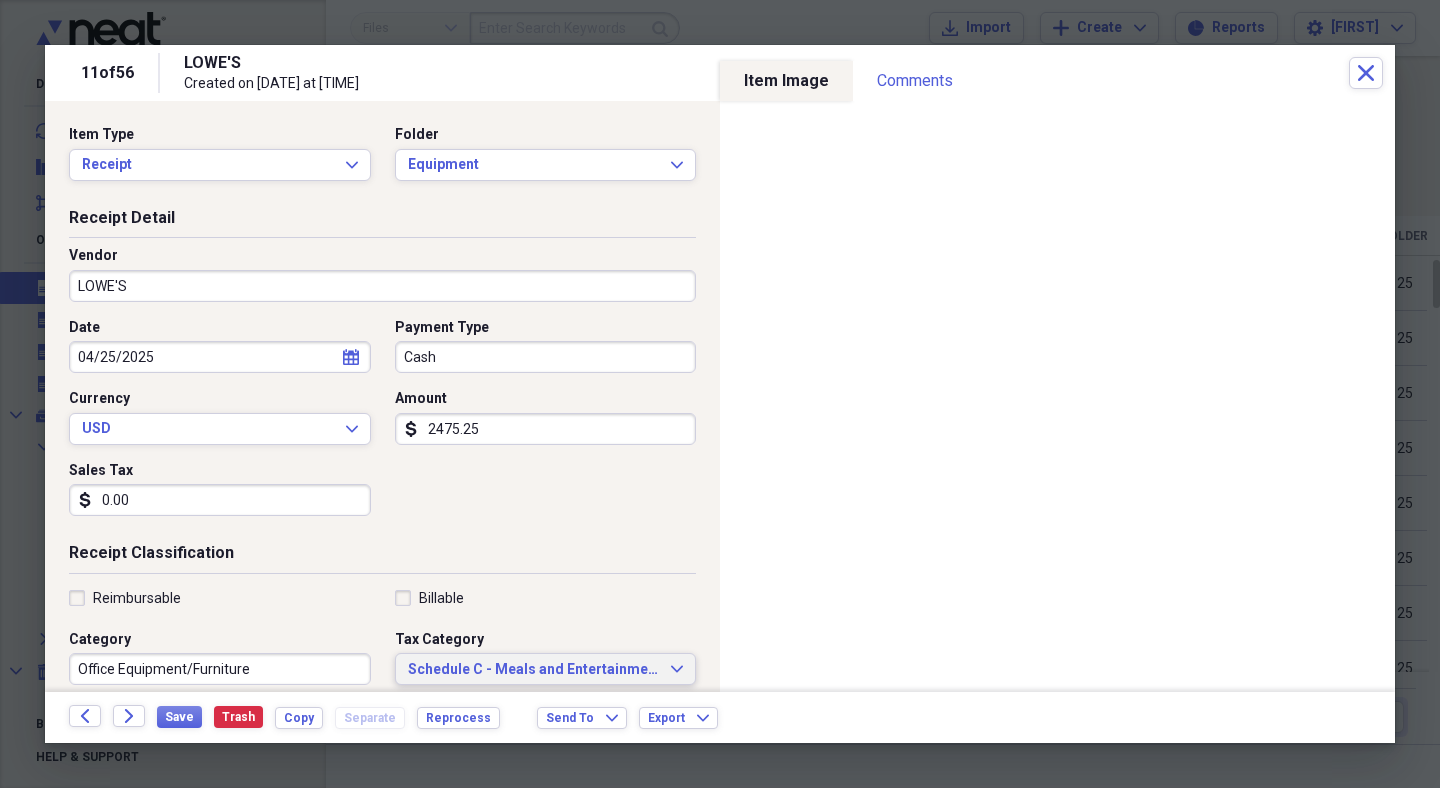 click on "Schedule C - Meals and Entertainment" at bounding box center (534, 670) 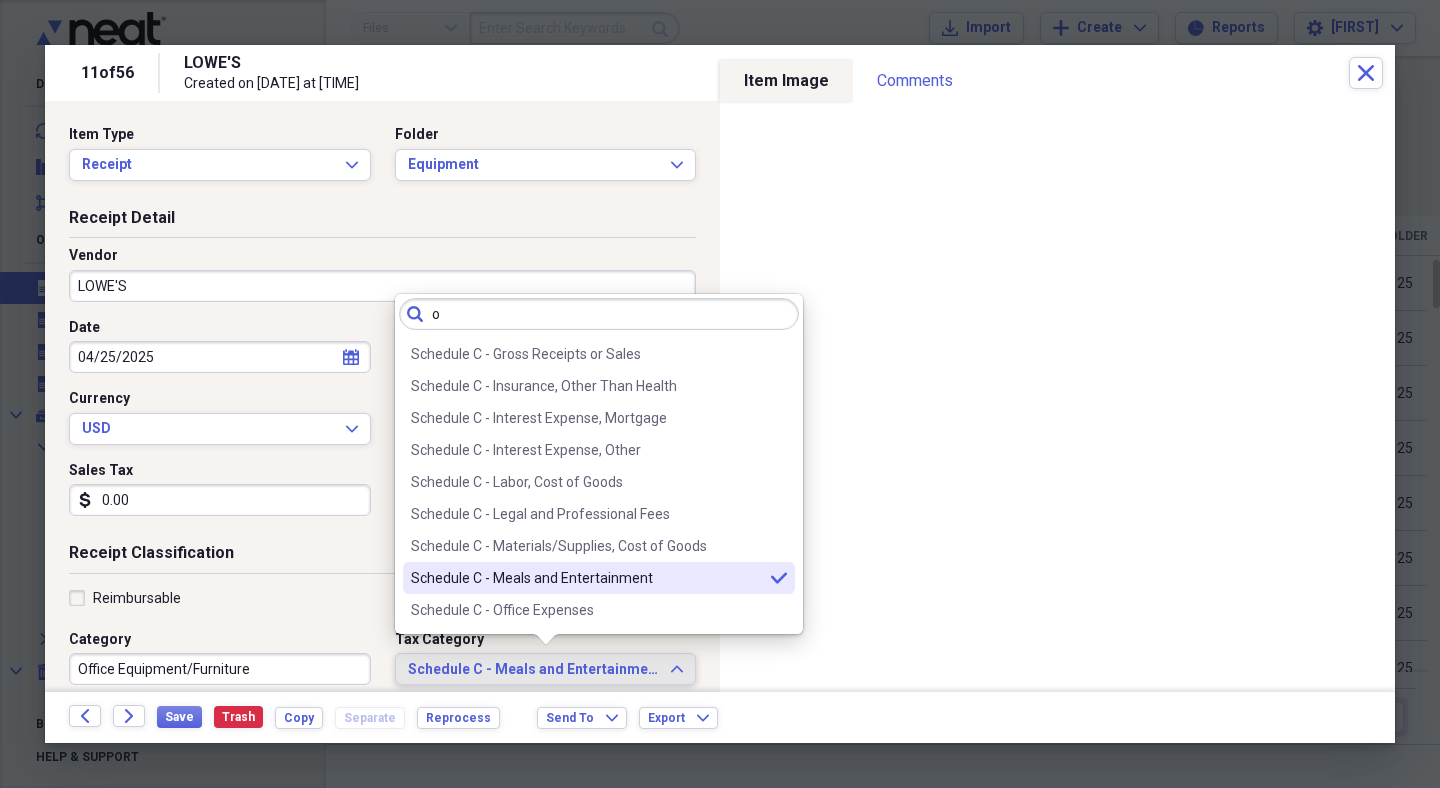 scroll, scrollTop: 0, scrollLeft: 0, axis: both 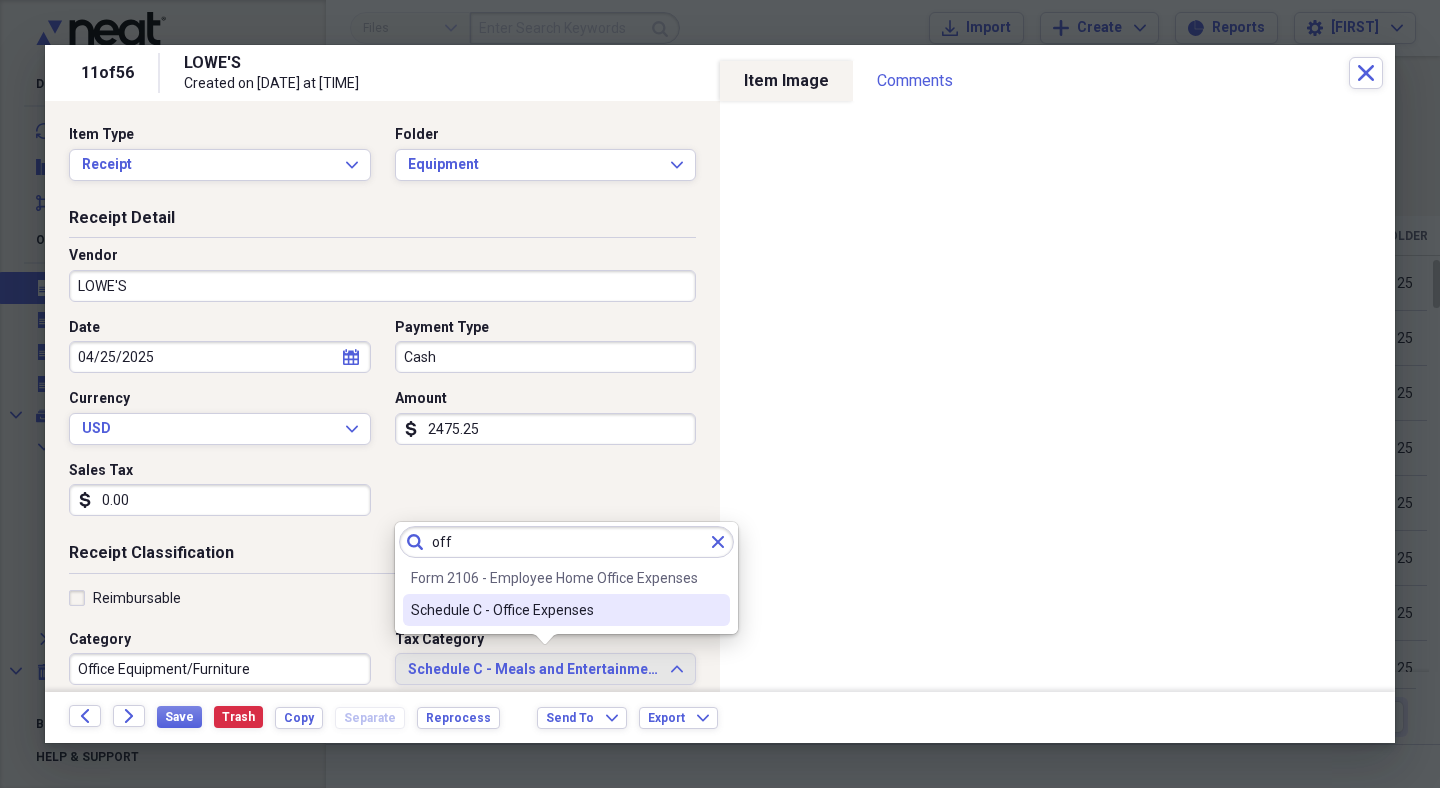 click on "Schedule C - Office Expenses" at bounding box center [554, 610] 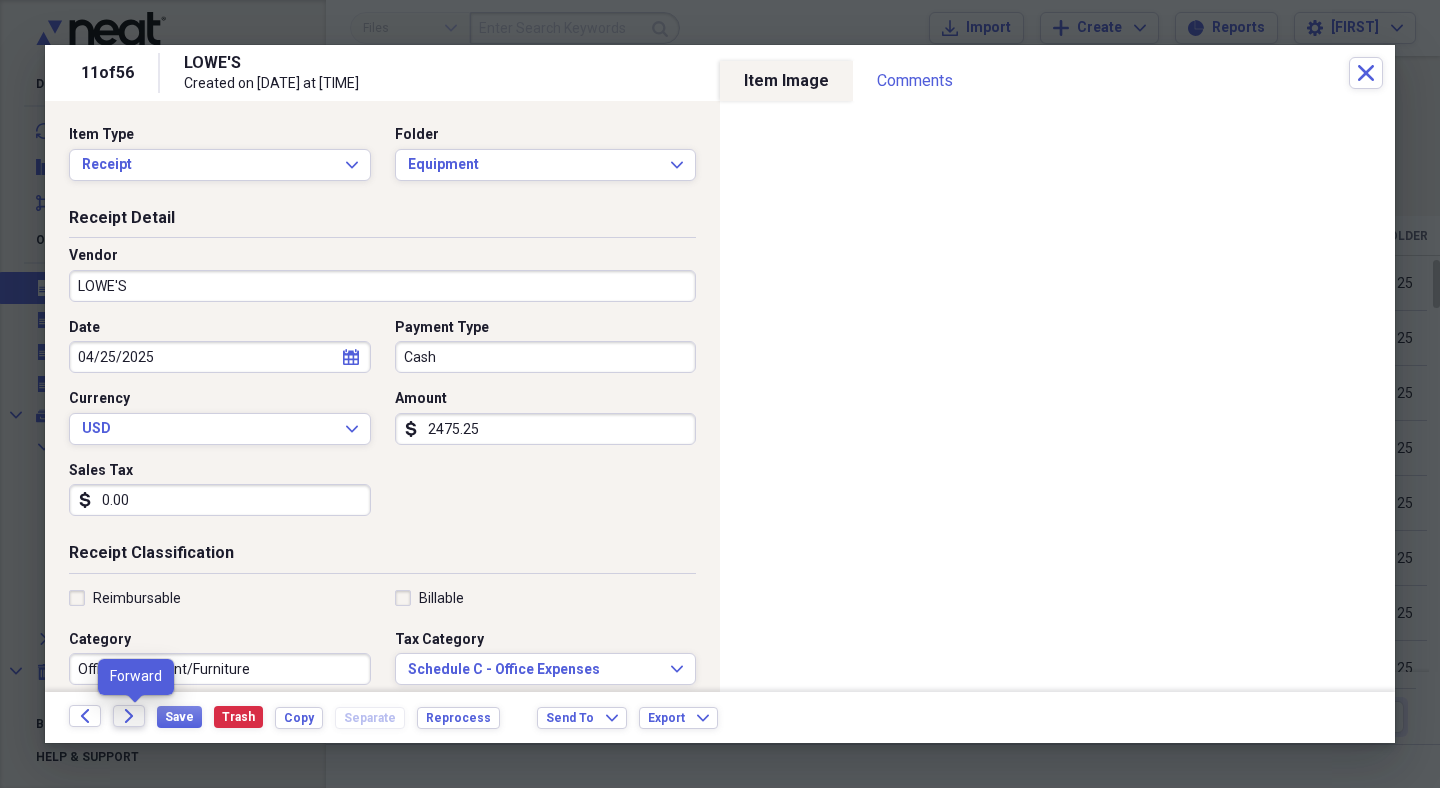 click 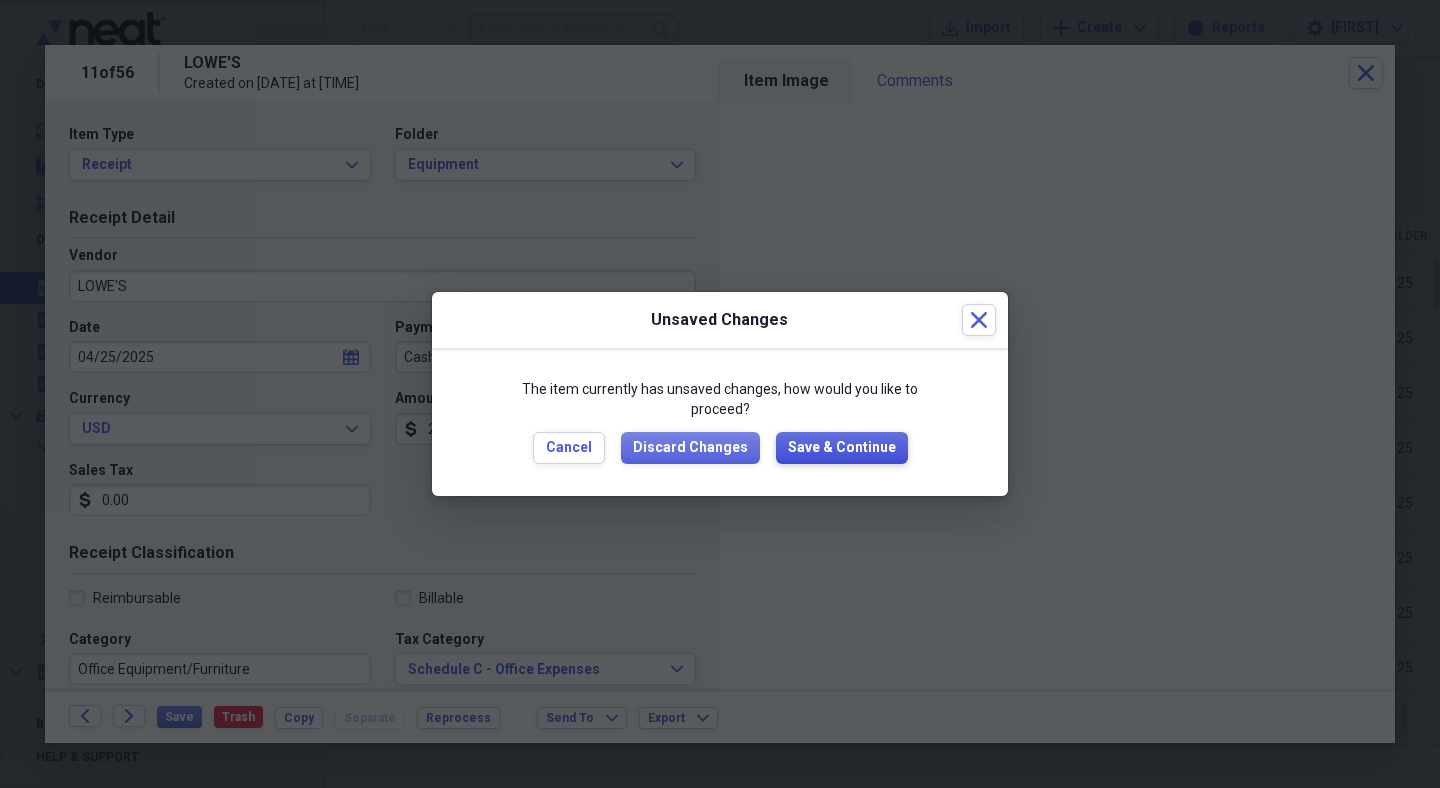 click on "Save & Continue" at bounding box center [842, 448] 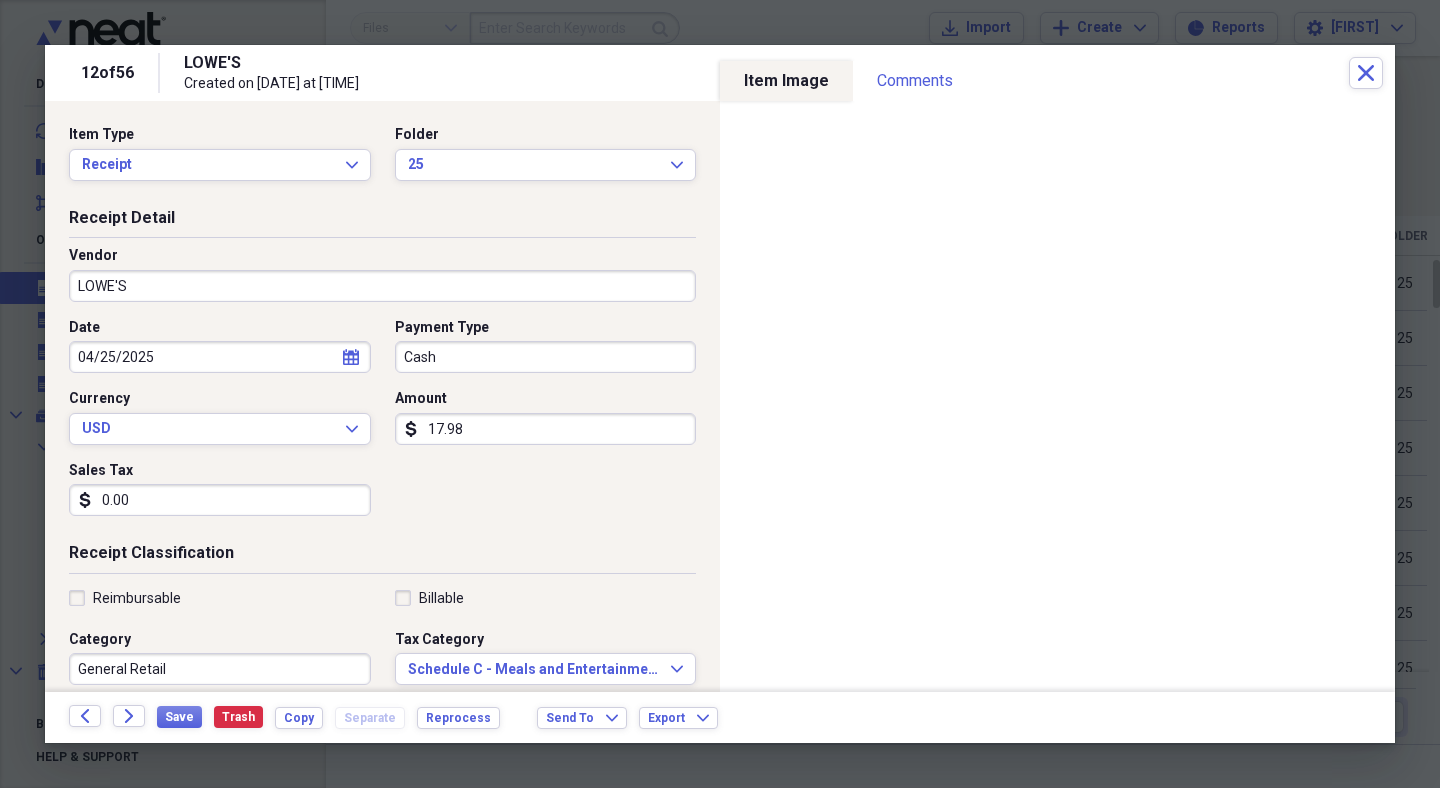 click on "General Retail" at bounding box center (220, 669) 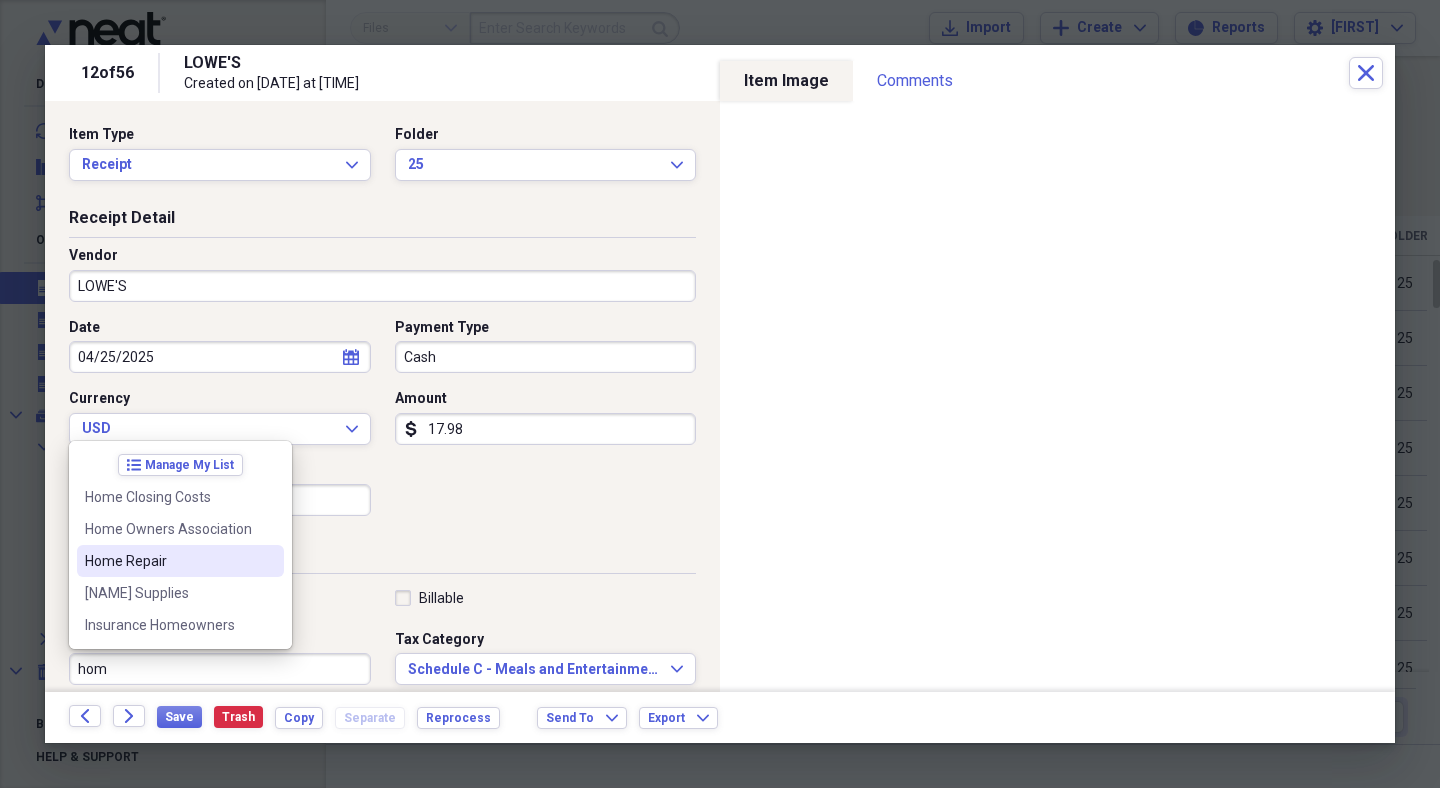 click on "Home Repair" at bounding box center [168, 561] 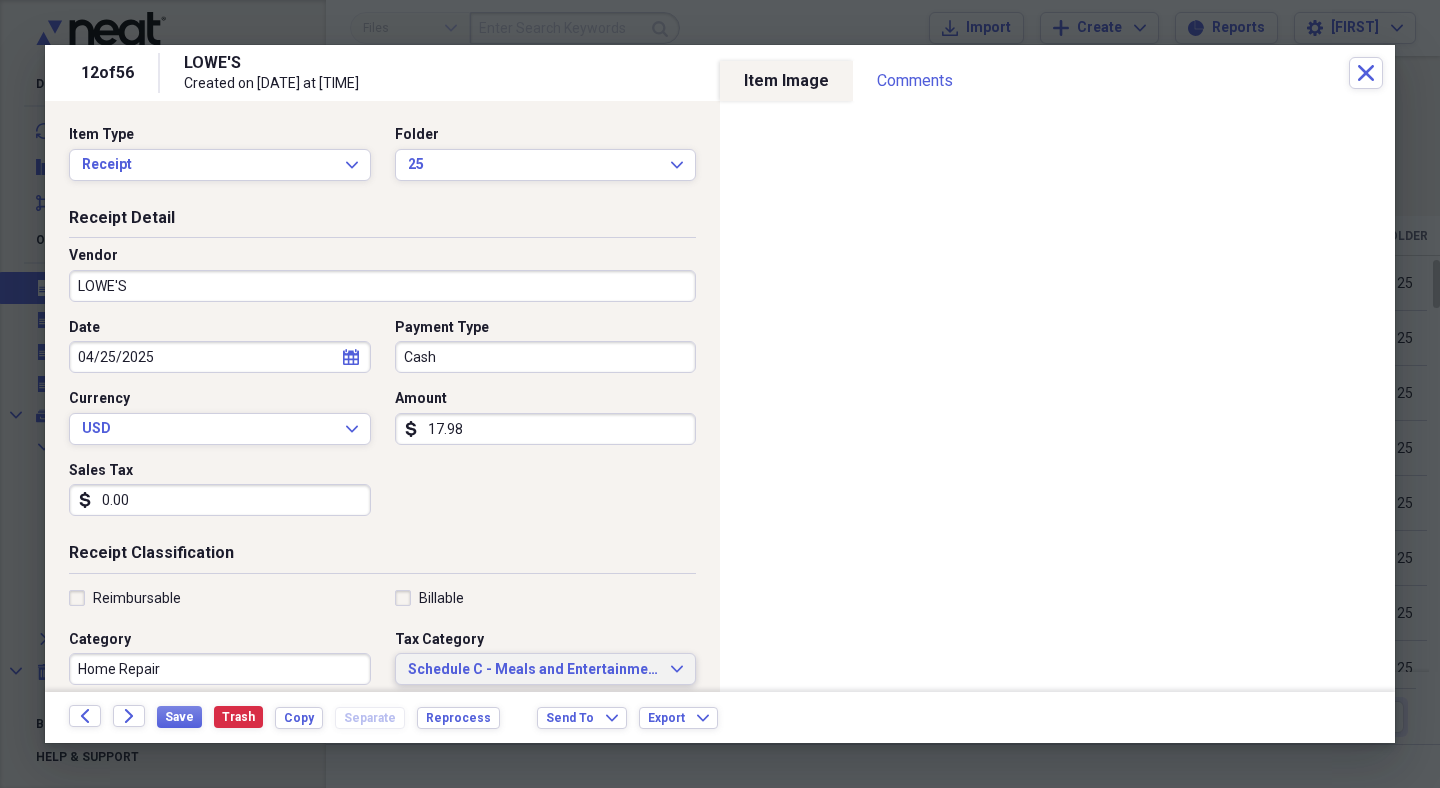 click on "Schedule C - Meals and Entertainment" at bounding box center (534, 670) 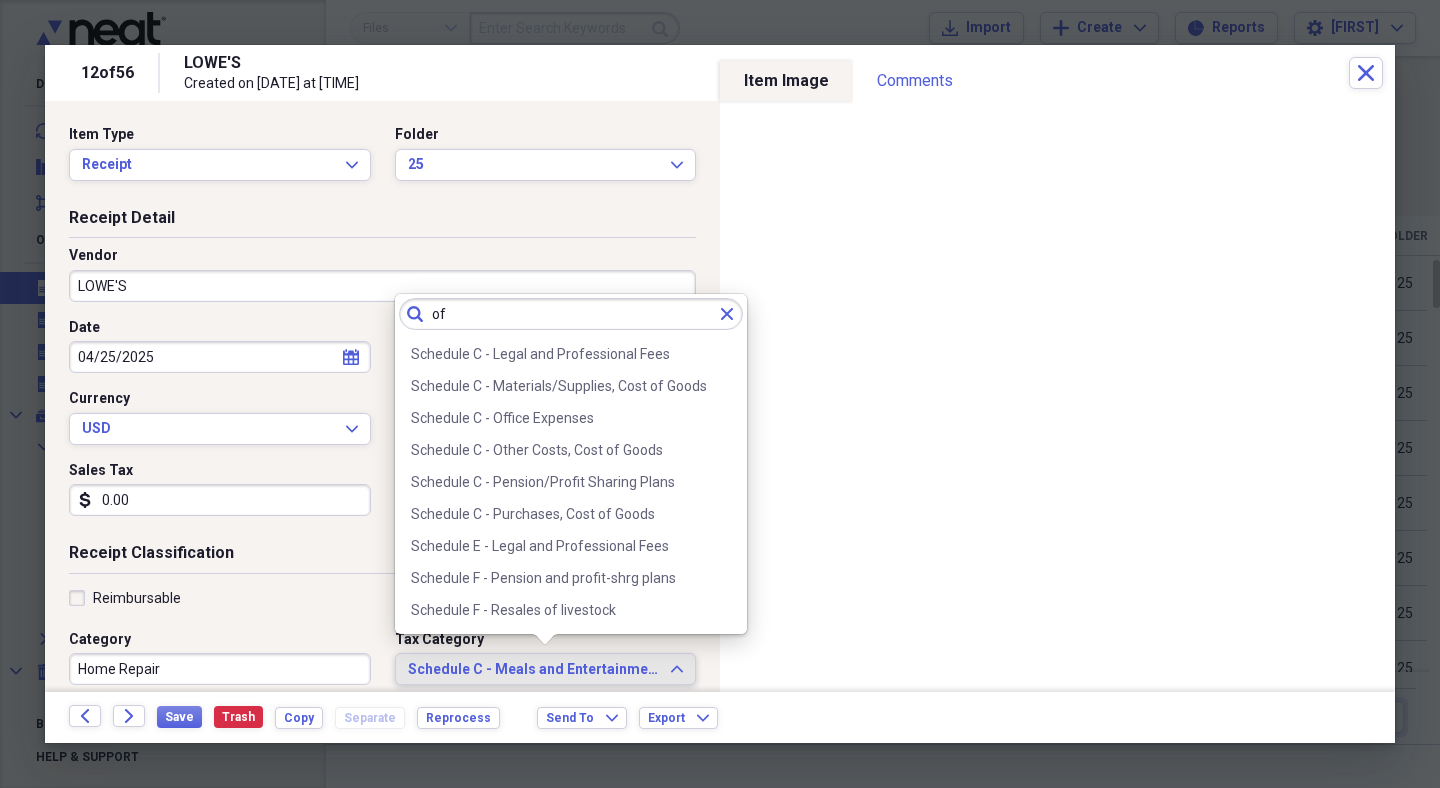 scroll, scrollTop: 0, scrollLeft: 0, axis: both 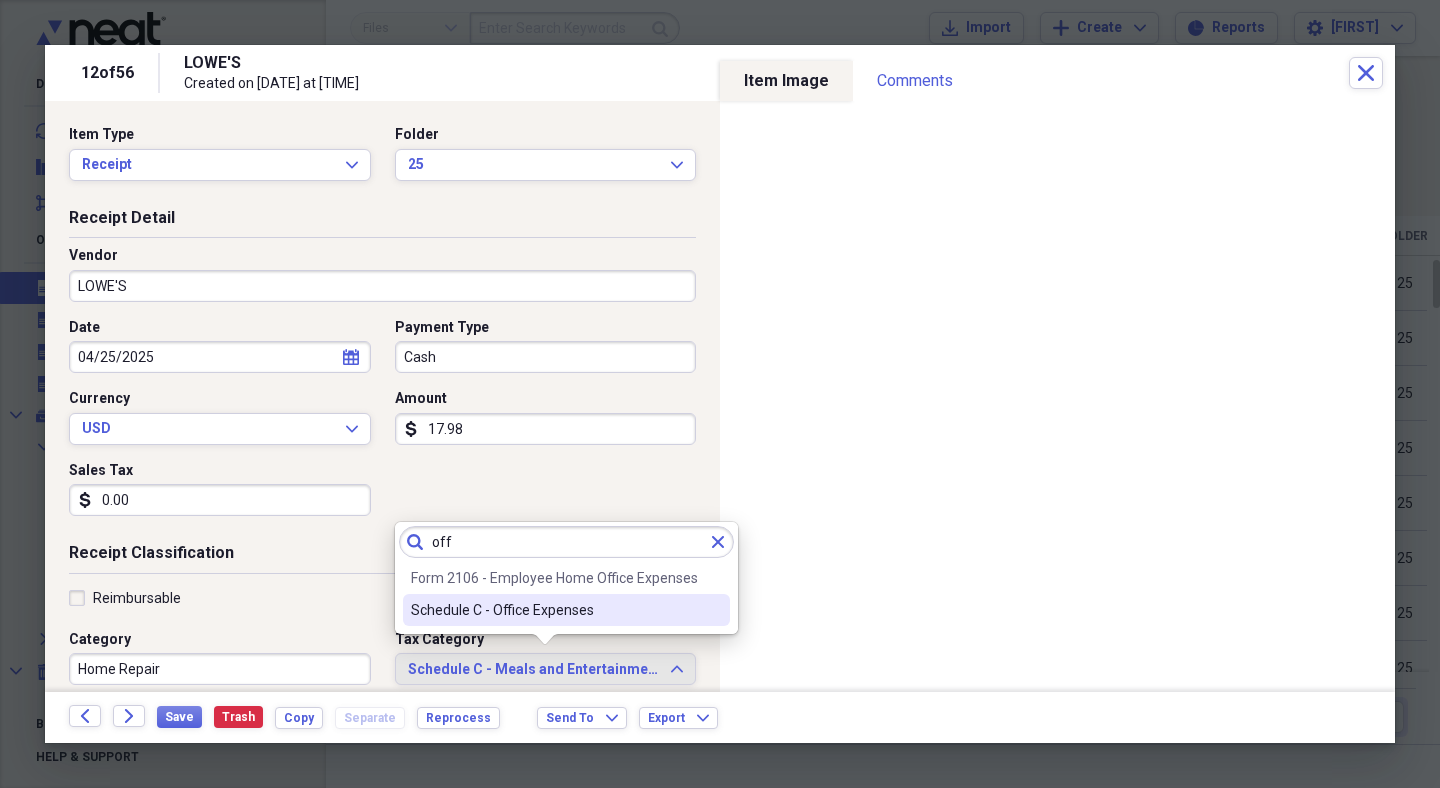 click on "Schedule C - Office Expenses" at bounding box center [554, 610] 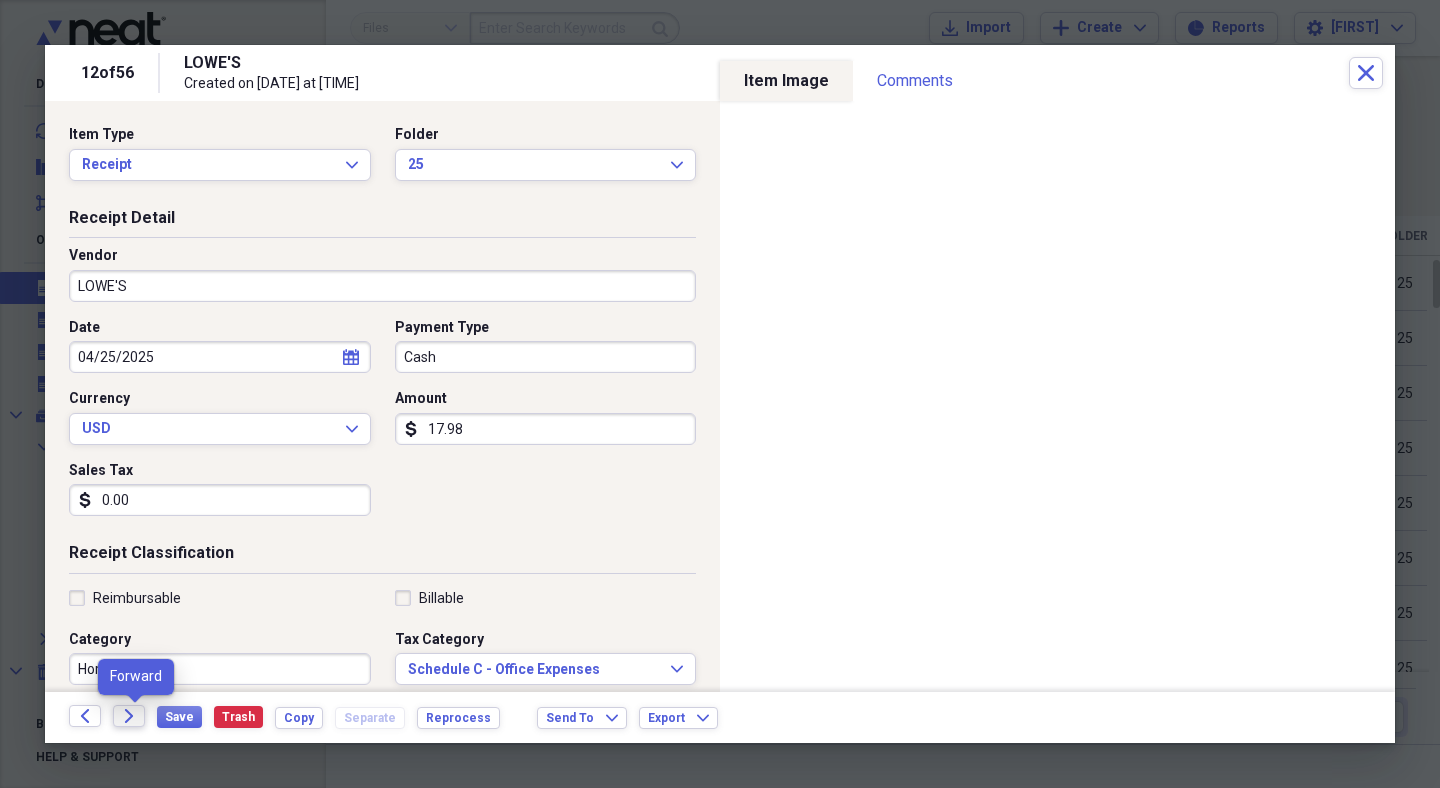 click 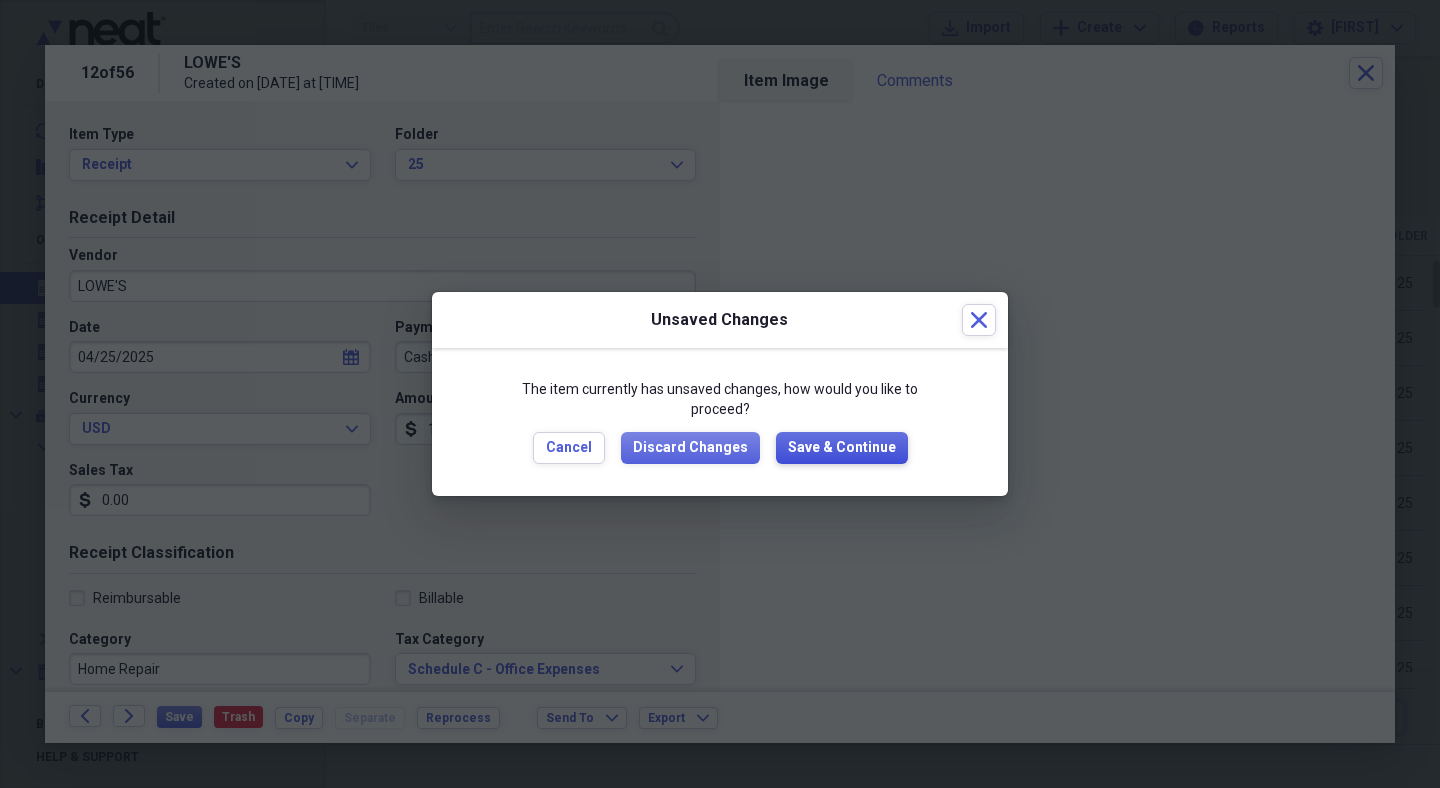 click on "Save & Continue" at bounding box center (842, 448) 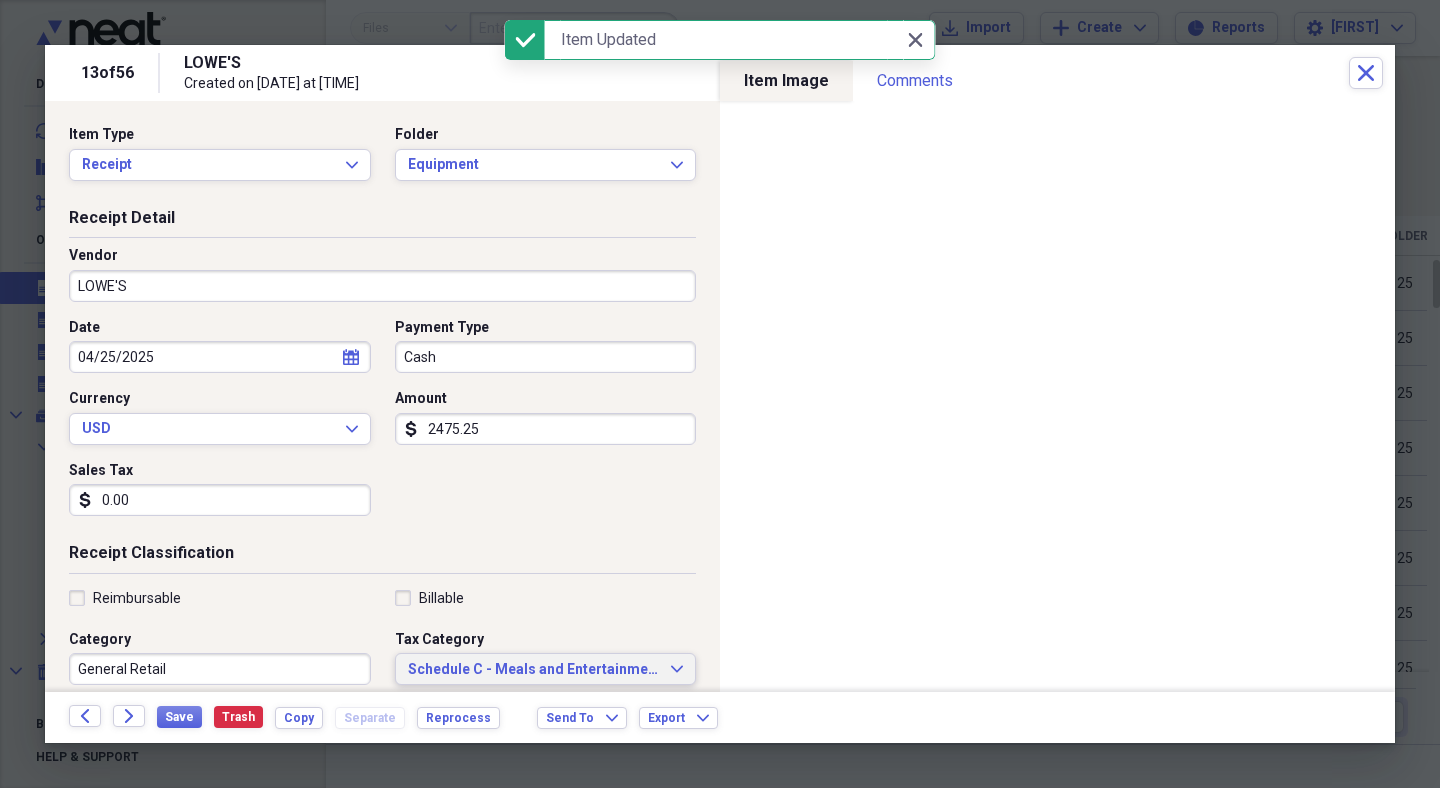 click on "Schedule C - Meals and Entertainment" at bounding box center (534, 670) 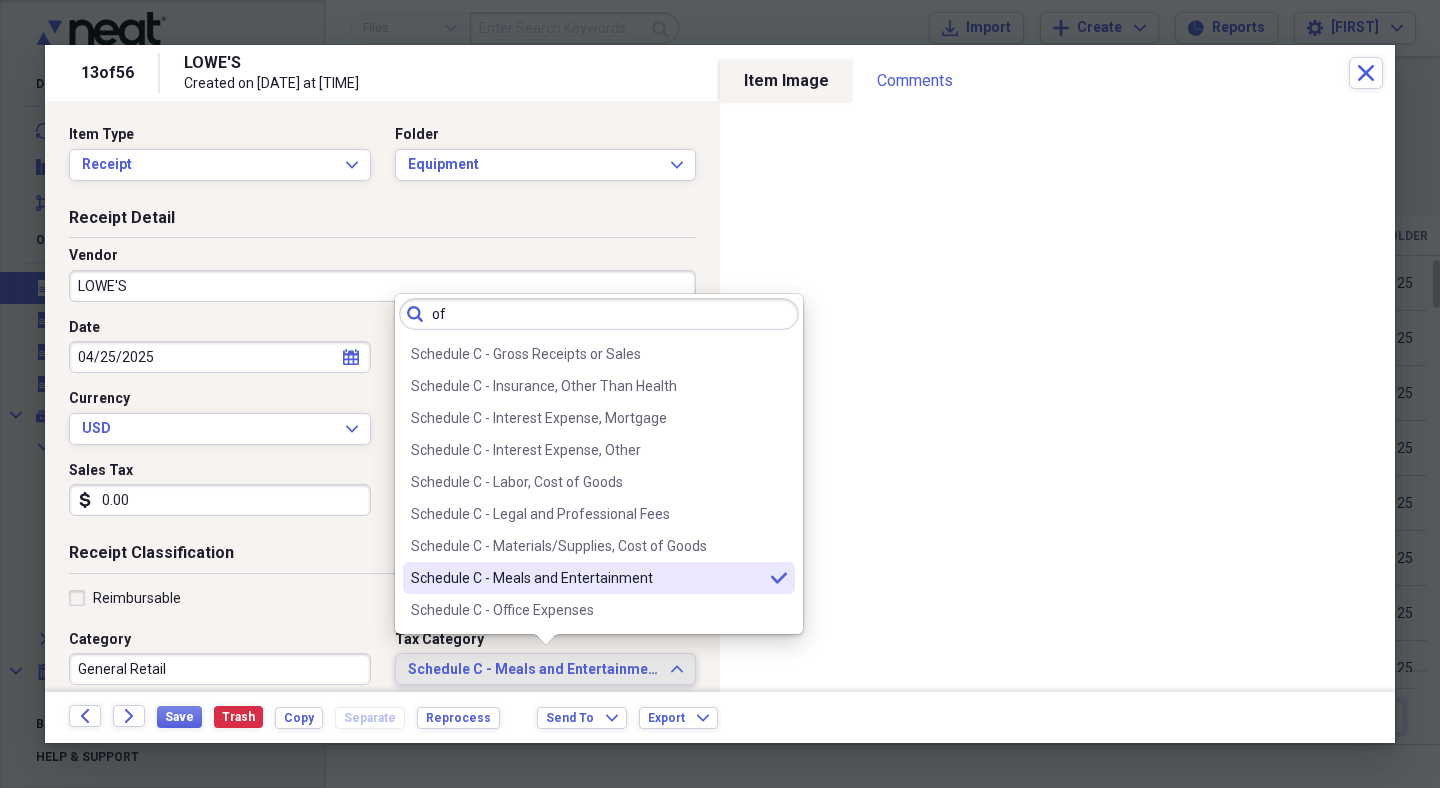 scroll, scrollTop: 0, scrollLeft: 0, axis: both 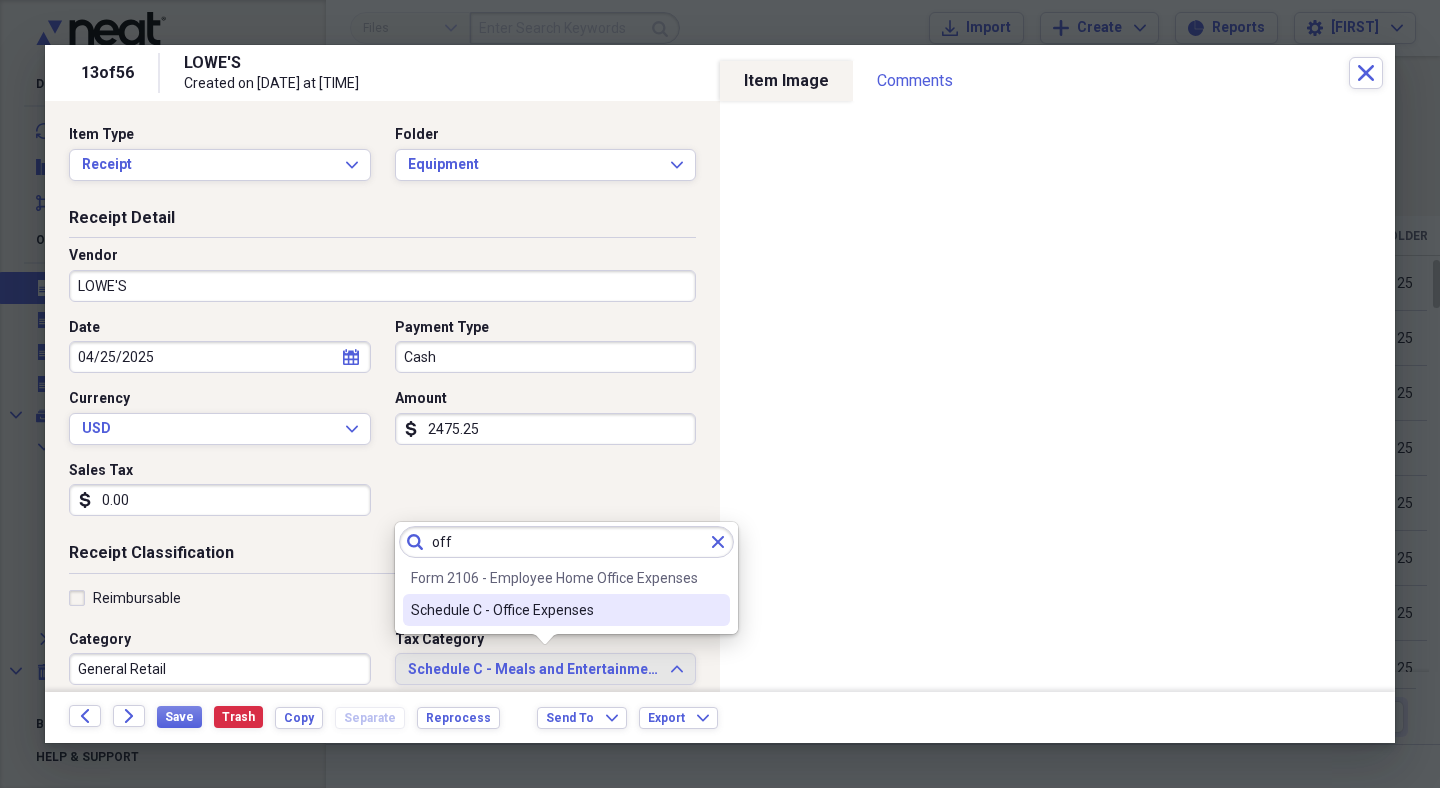 click on "Schedule C - Office Expenses" at bounding box center (554, 610) 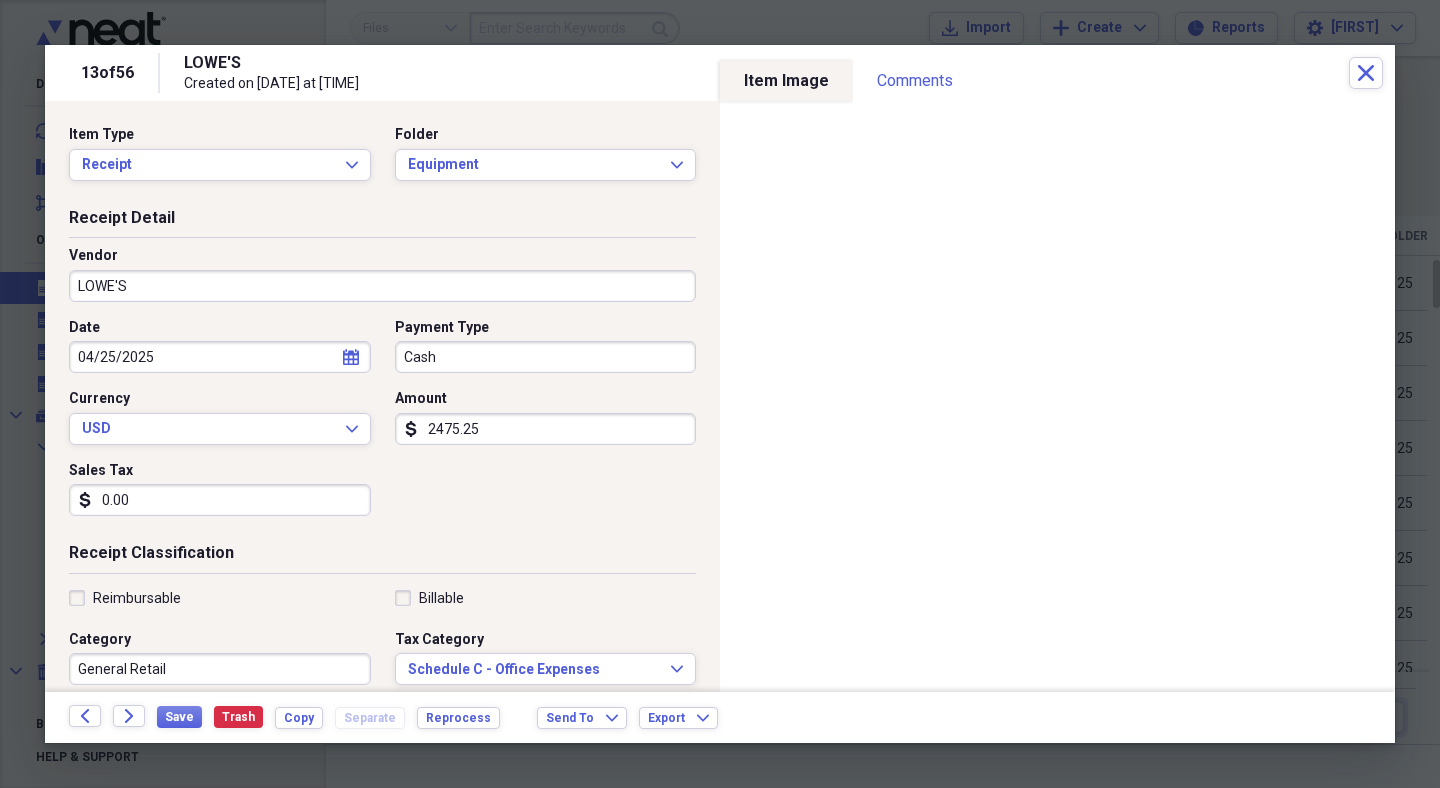 click on "General Retail" at bounding box center (220, 669) 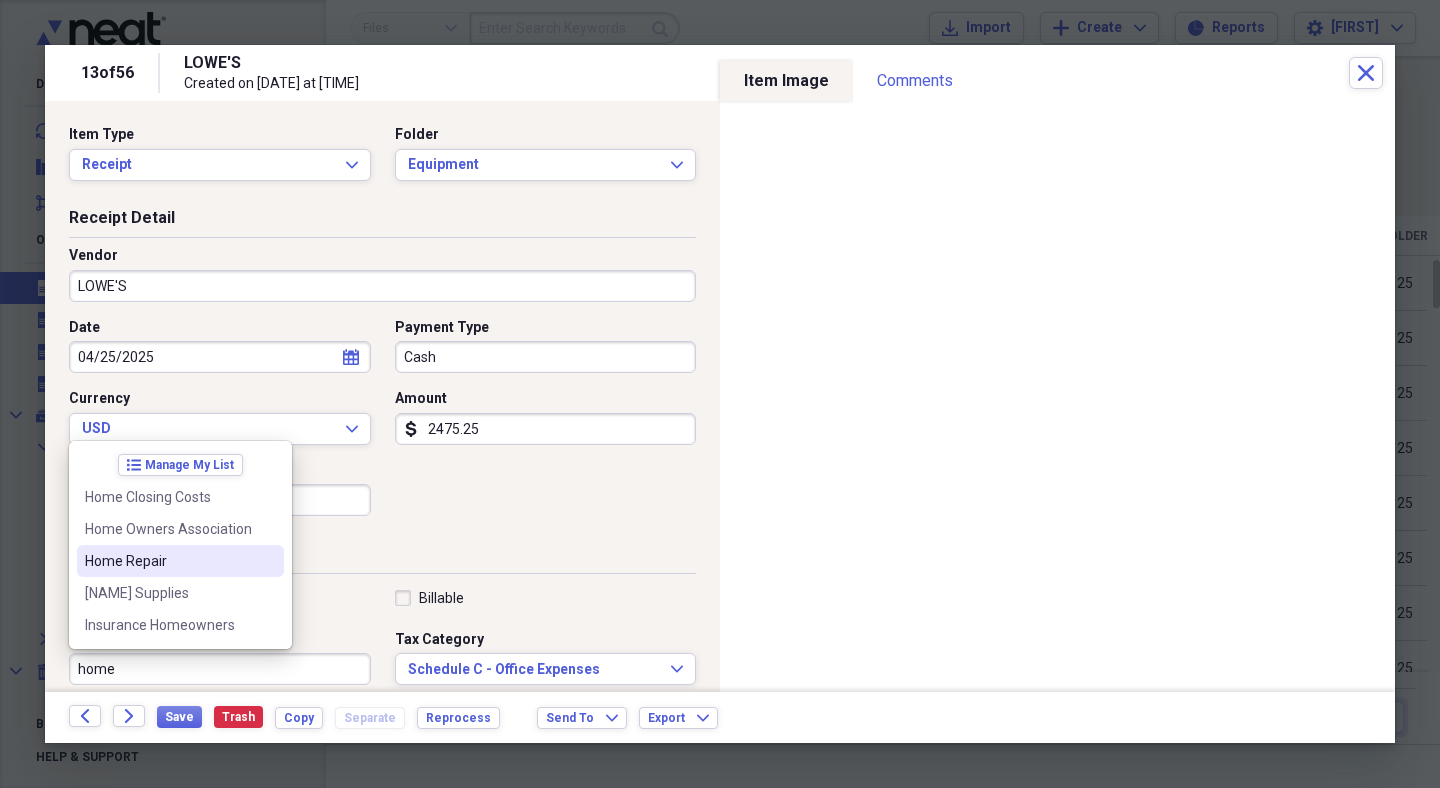 click on "Home Repair" at bounding box center (168, 561) 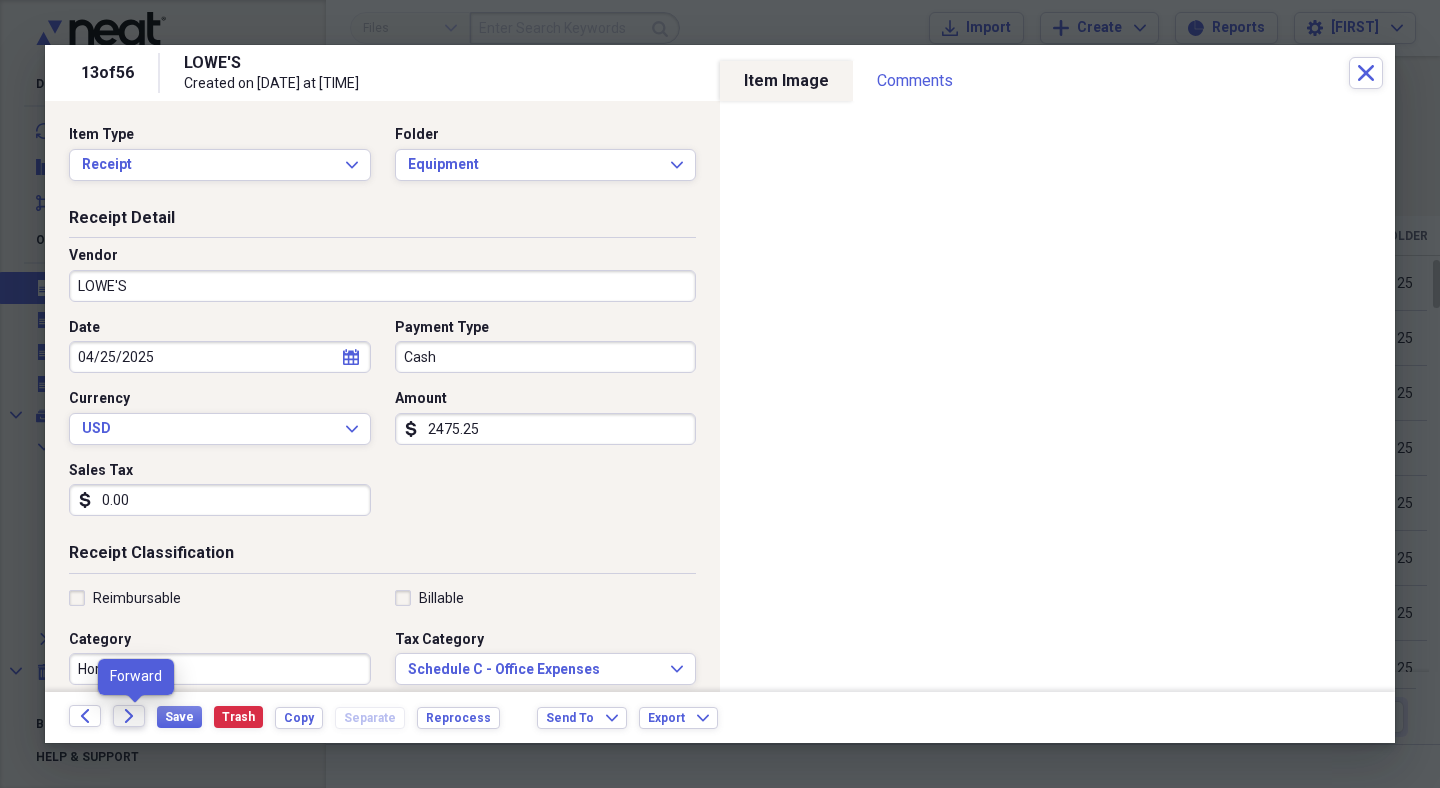 click 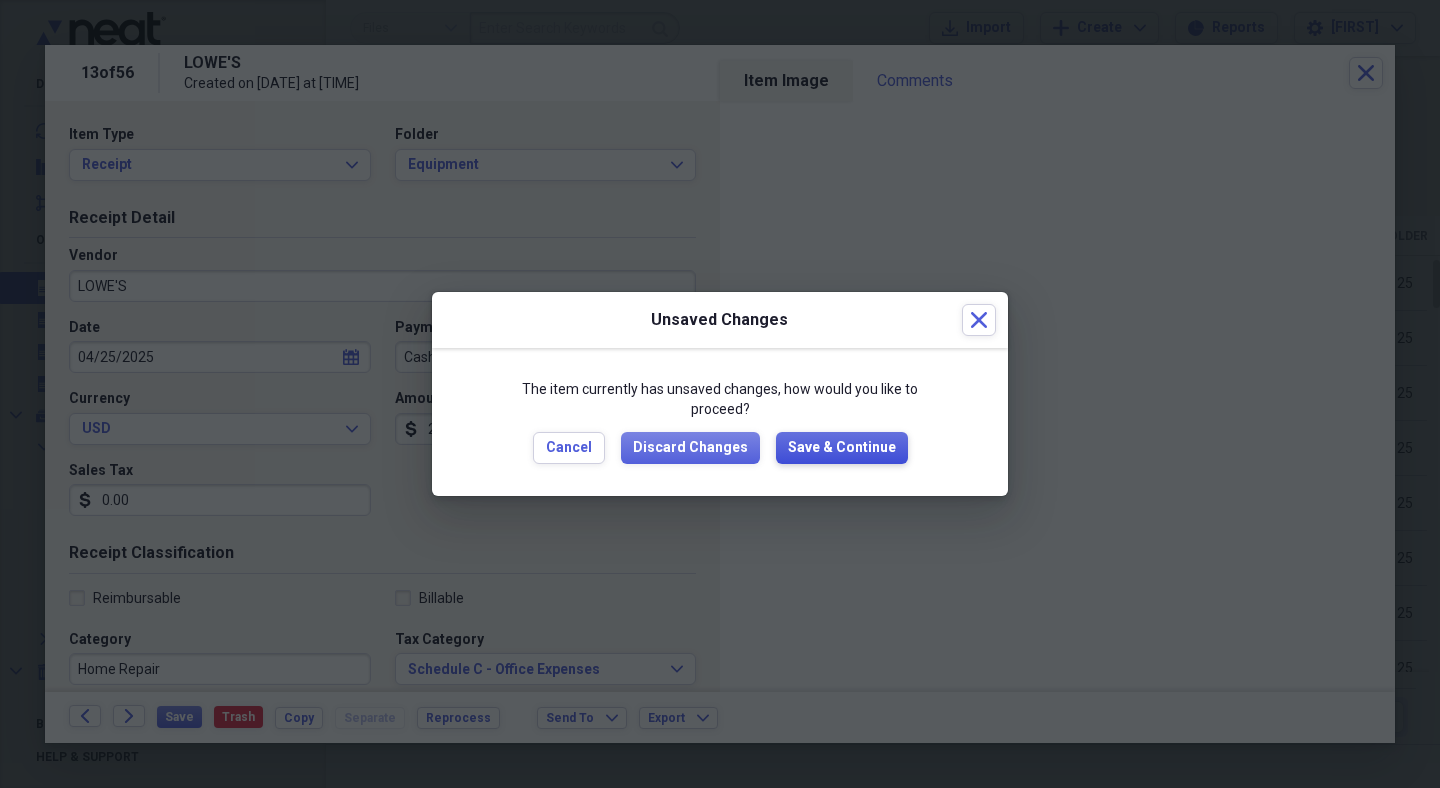 click on "Save & Continue" at bounding box center (842, 448) 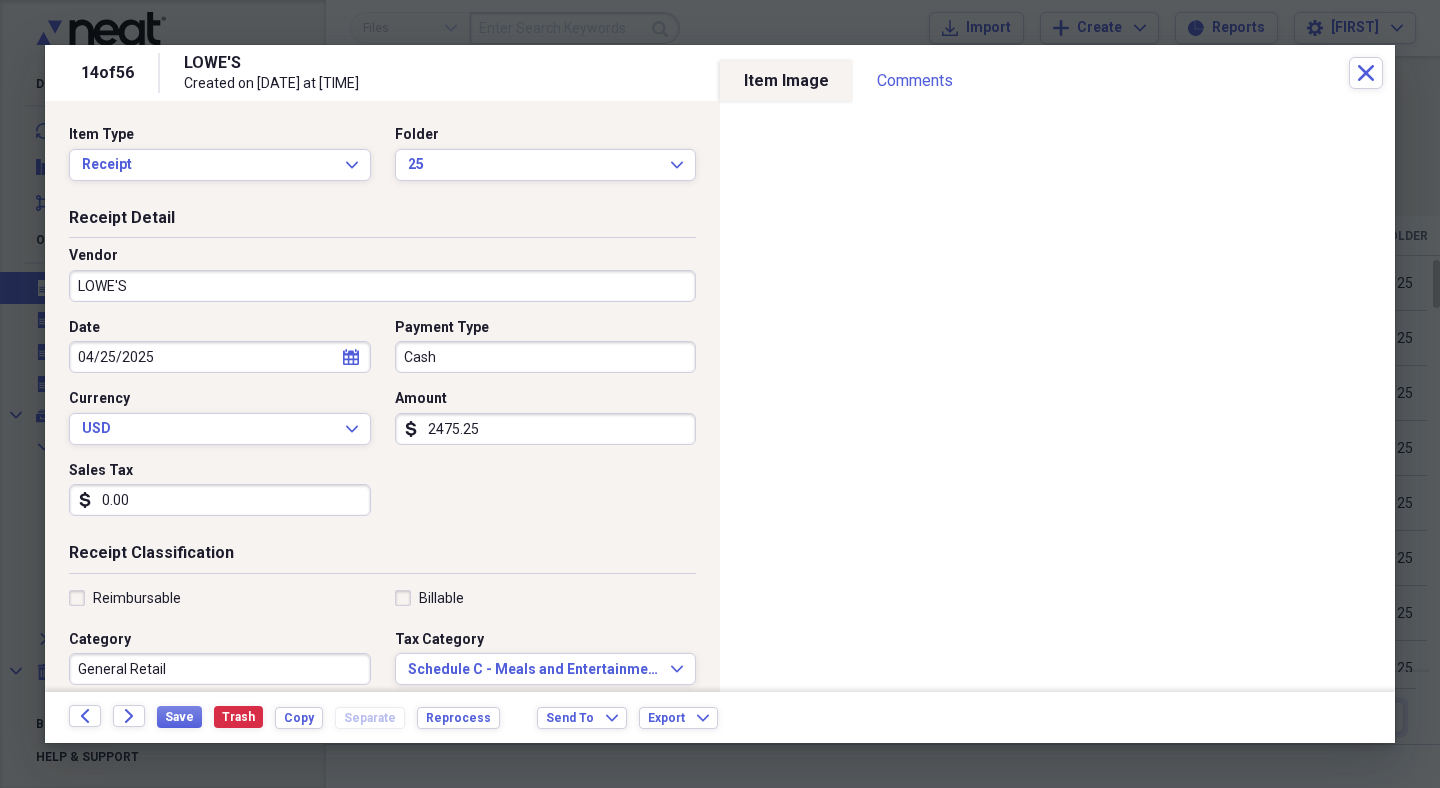 click on "General Retail" at bounding box center (220, 669) 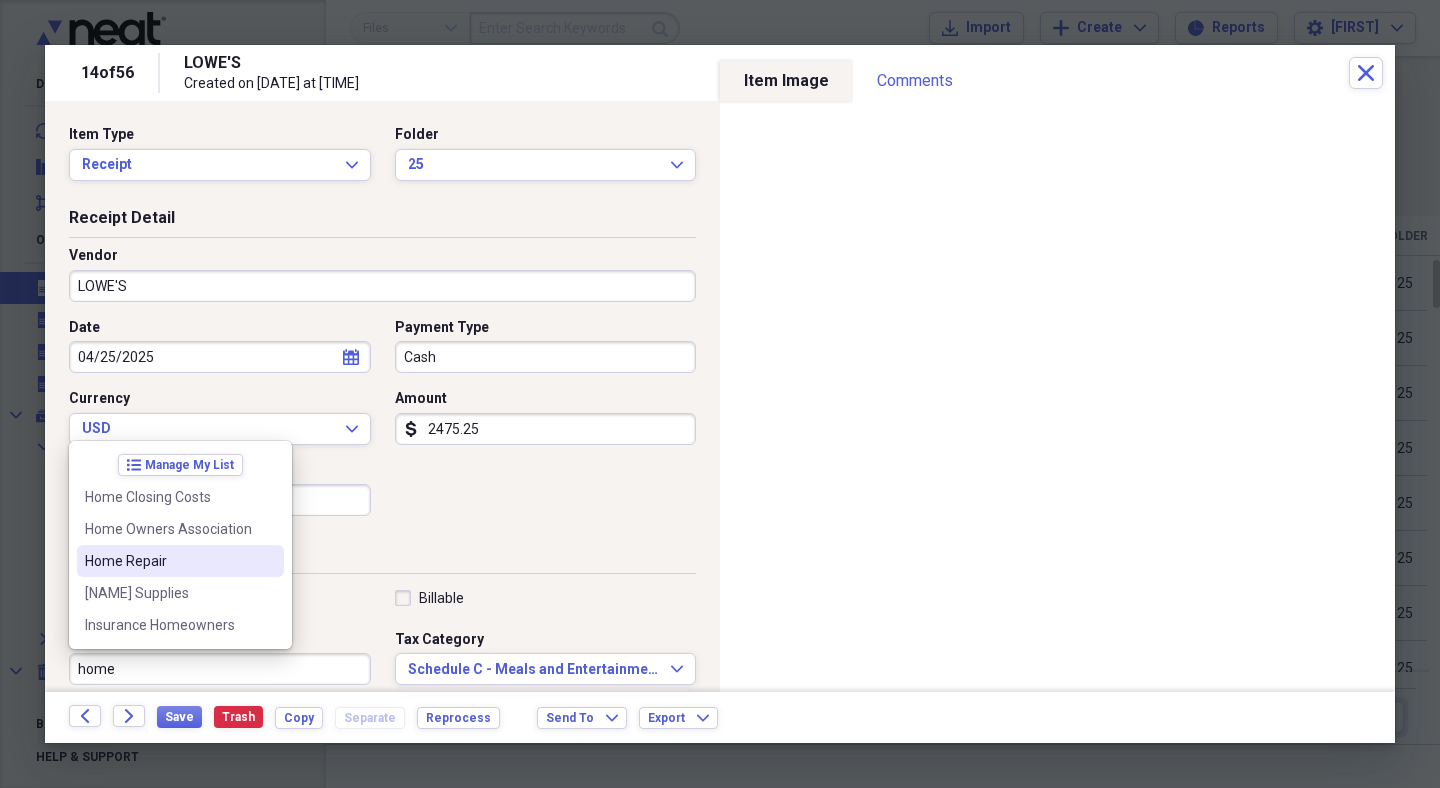 click on "Home Repair" at bounding box center [180, 561] 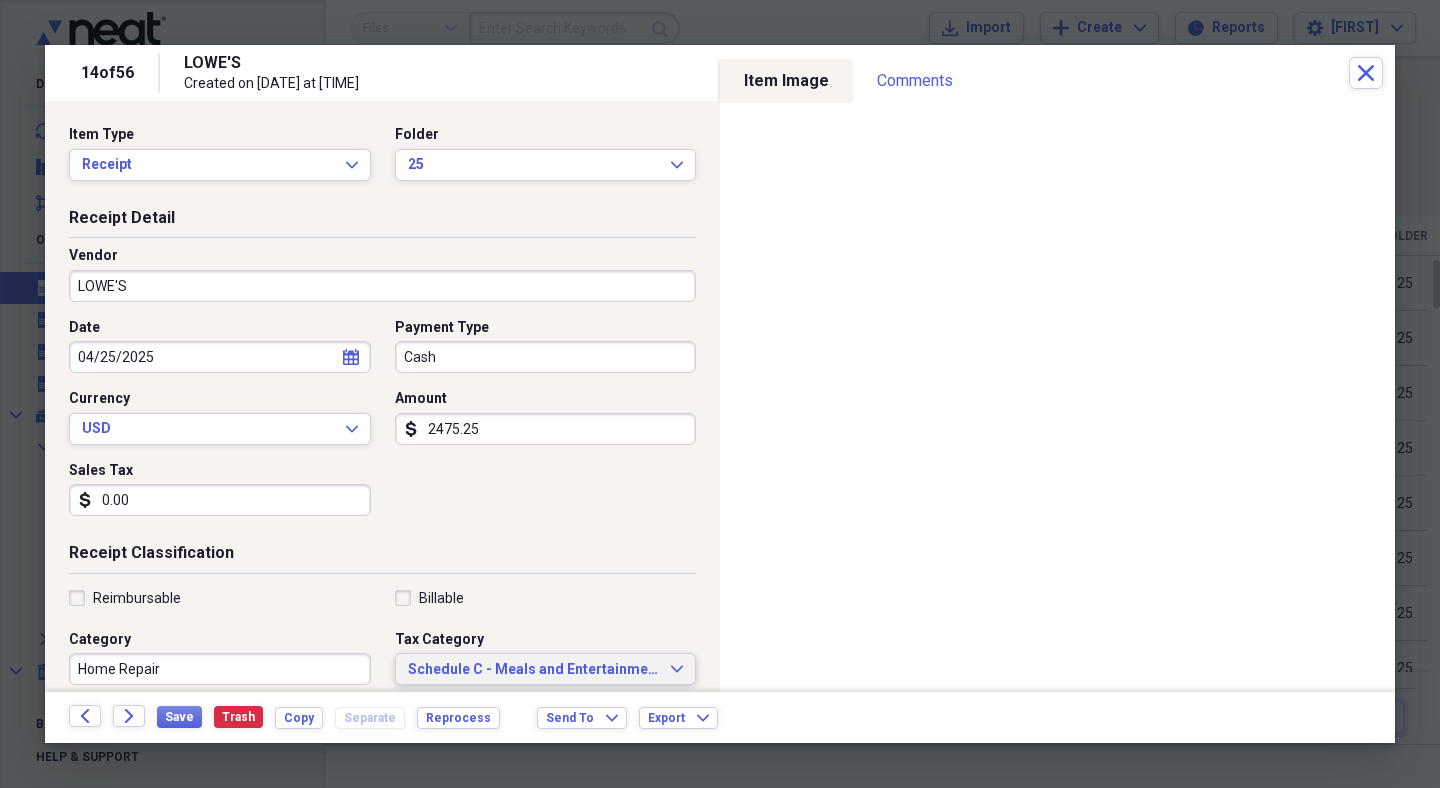 click on "Schedule C - Meals and Entertainment" at bounding box center [534, 670] 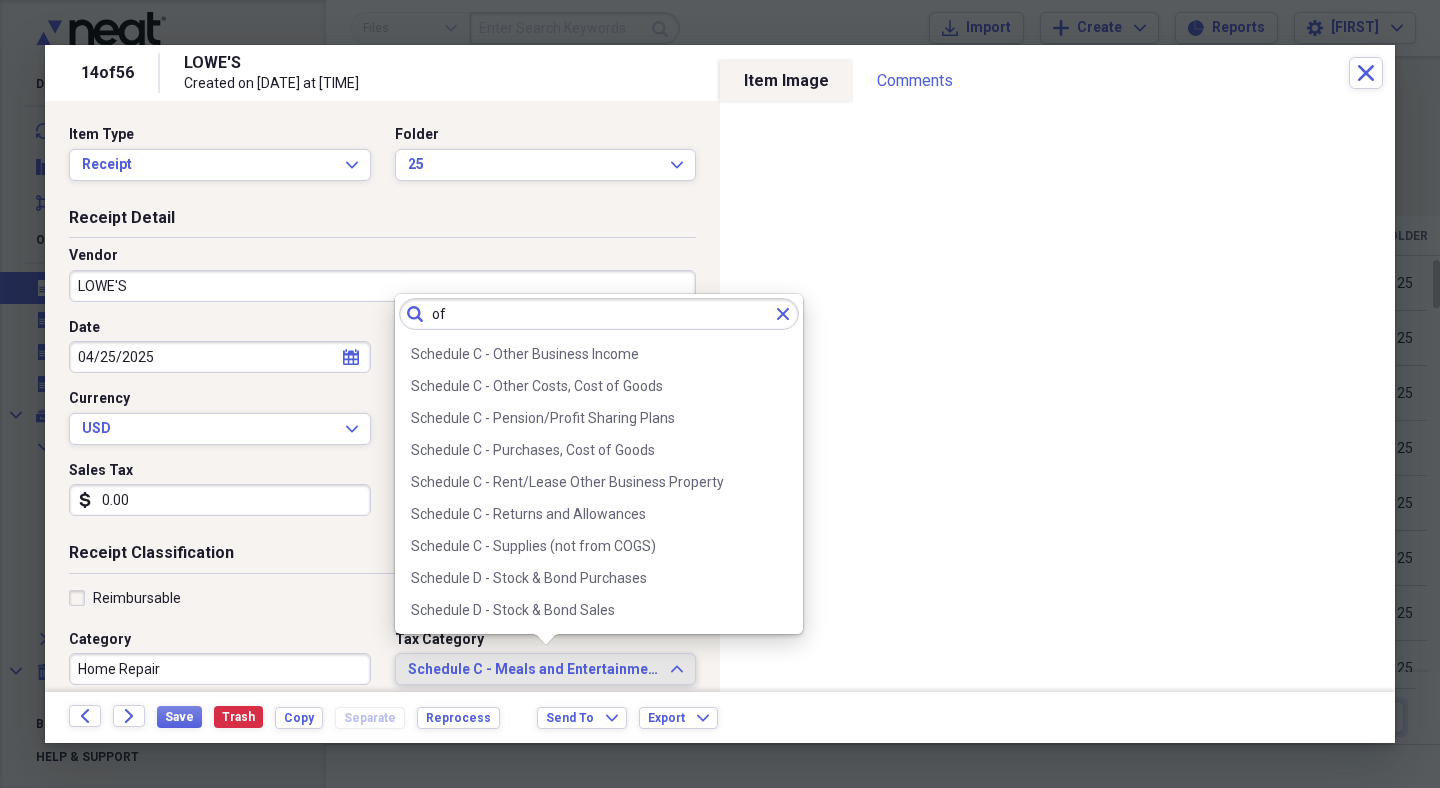 scroll, scrollTop: 0, scrollLeft: 0, axis: both 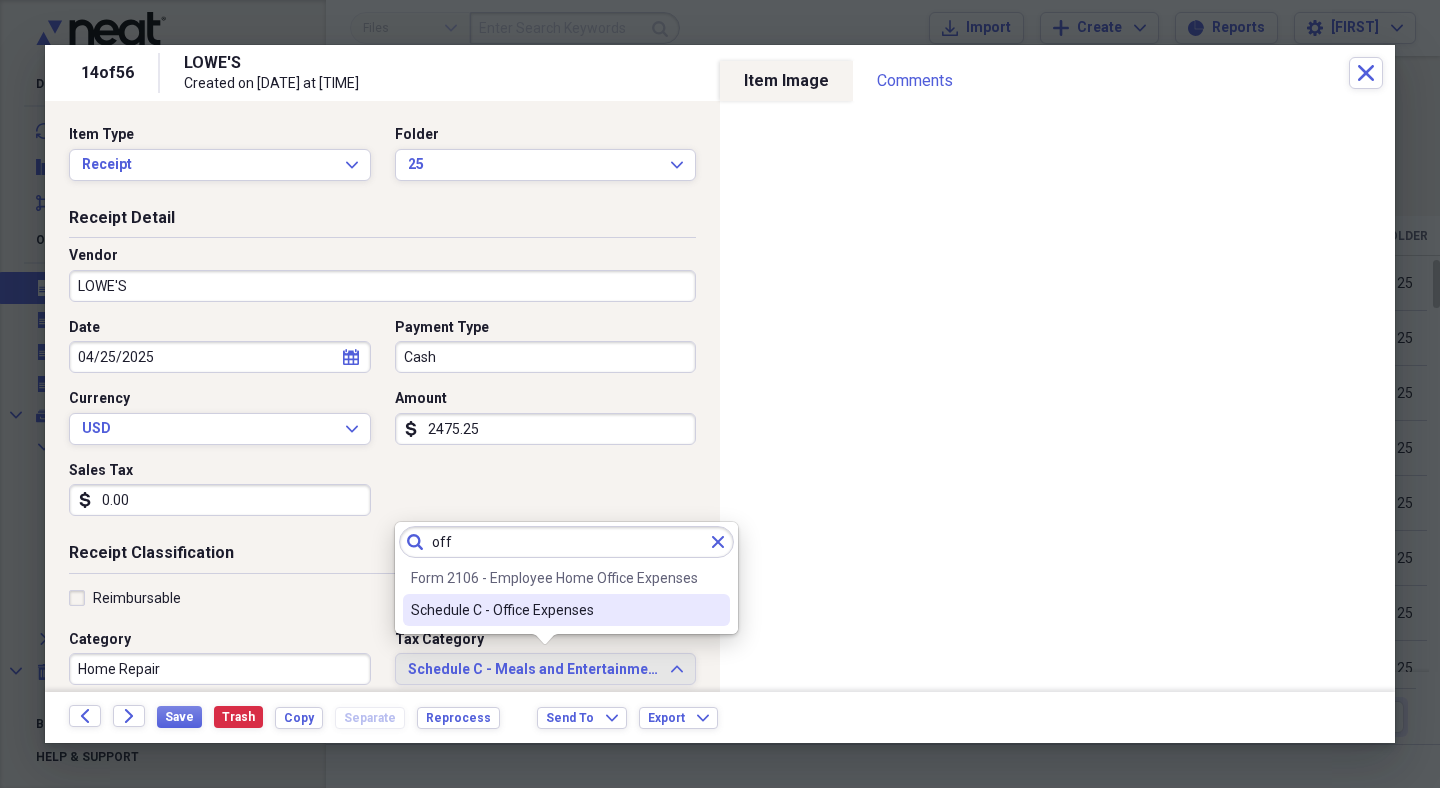 click on "Schedule C - Office Expenses" at bounding box center [554, 610] 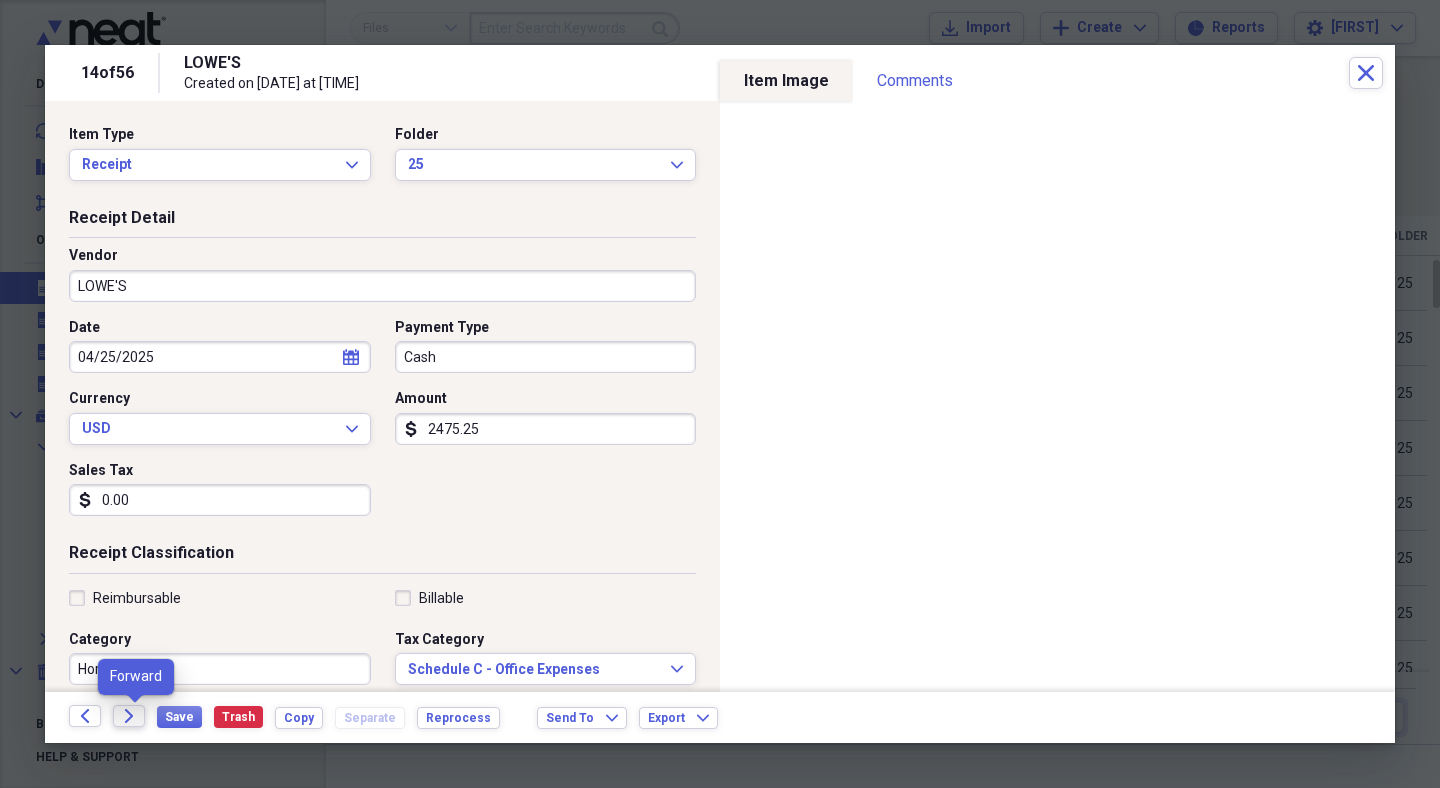 click on "Forward" 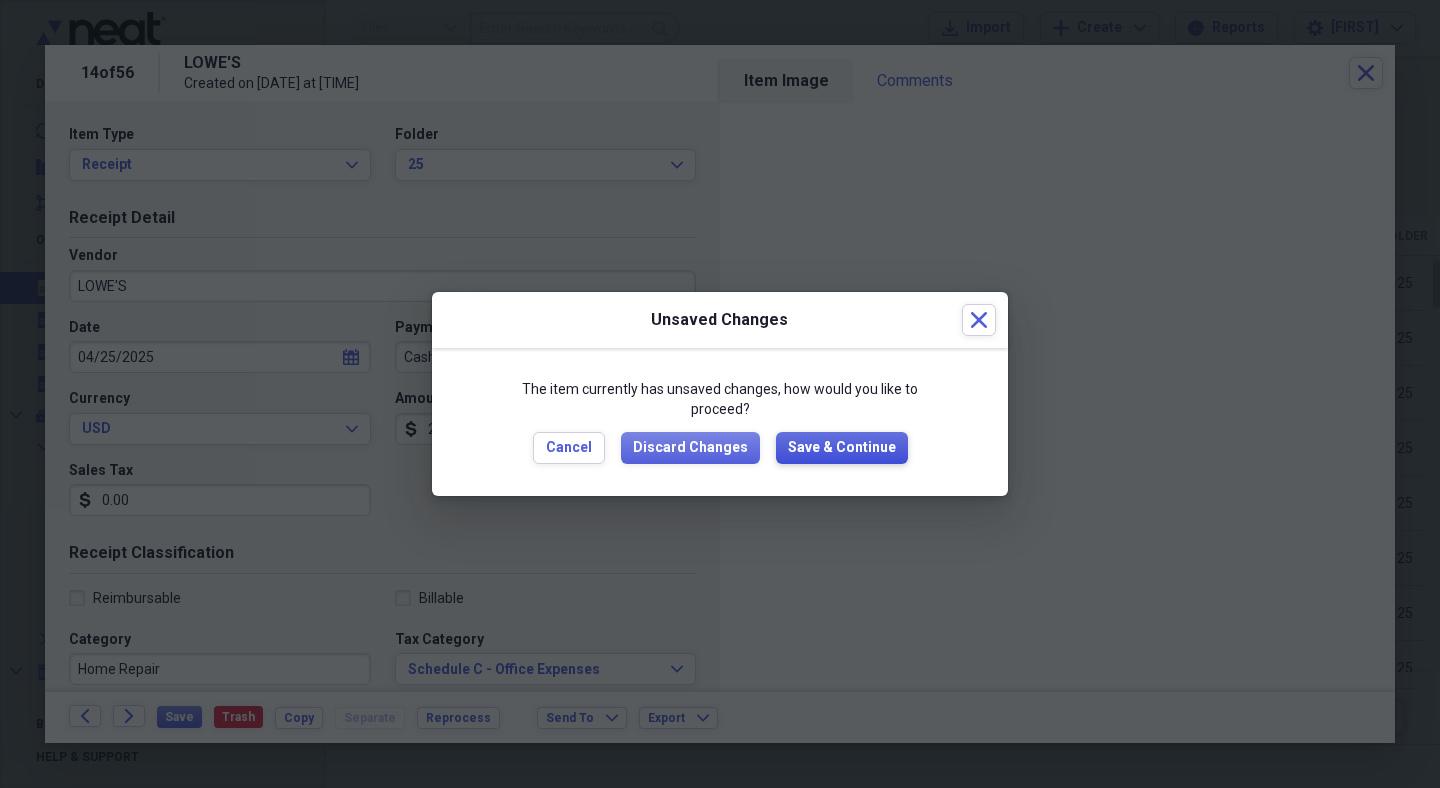 click on "Save & Continue" at bounding box center (842, 448) 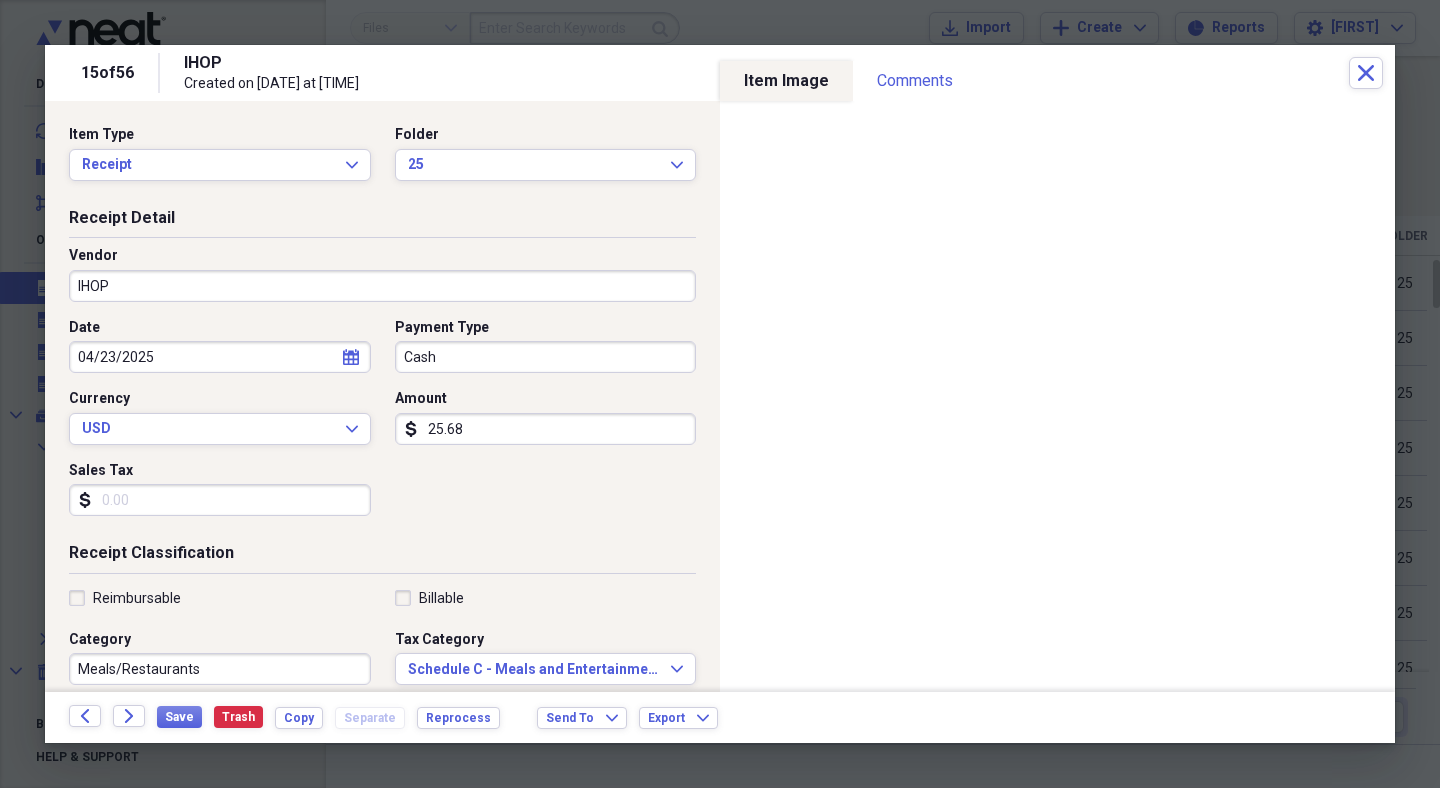 click on "Date [DATE] calendar Calendar Payment Type Cash Currency USD Expand Amount dollar-sign [AMOUNT] Sales Tax dollar-sign" at bounding box center (382, 425) 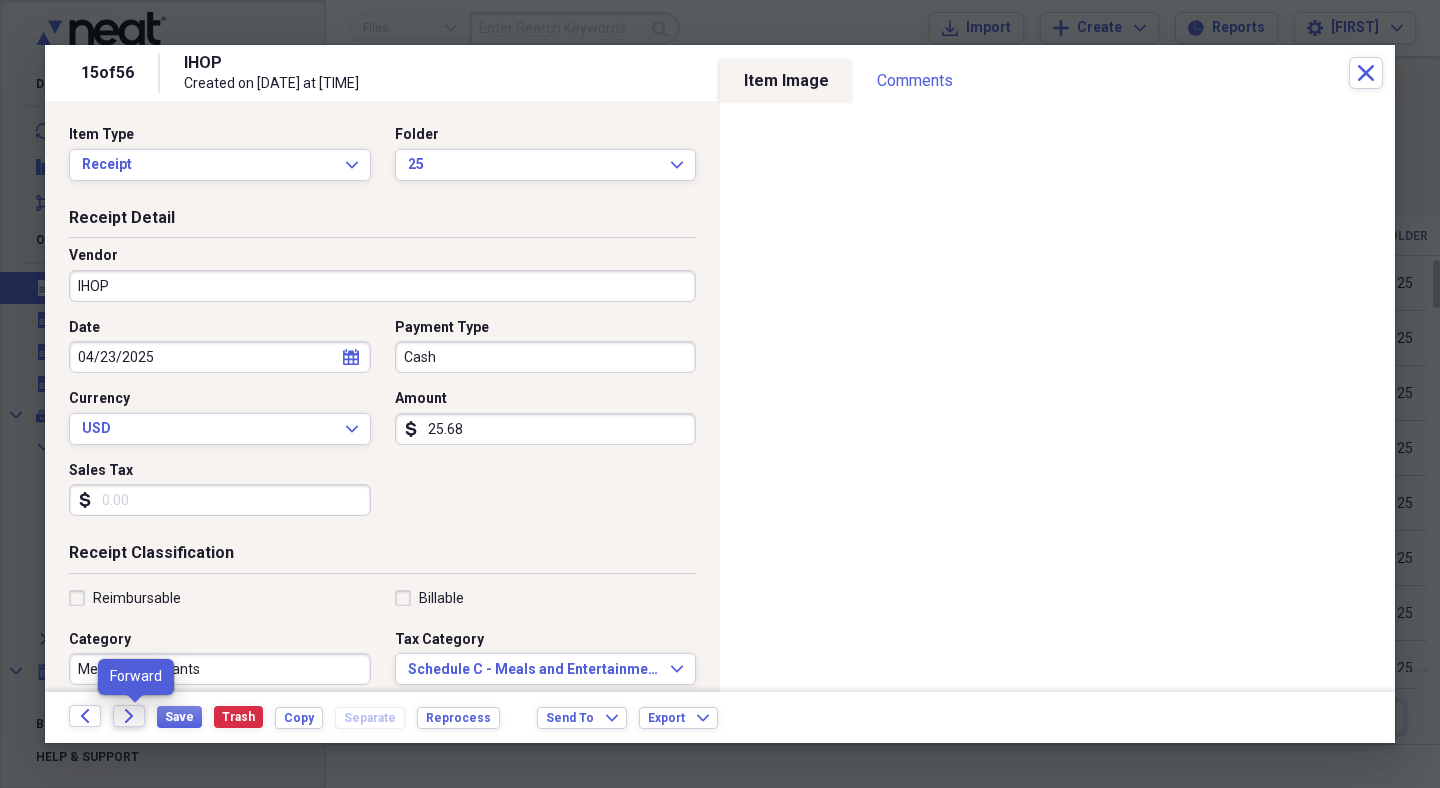 click on "Forward" 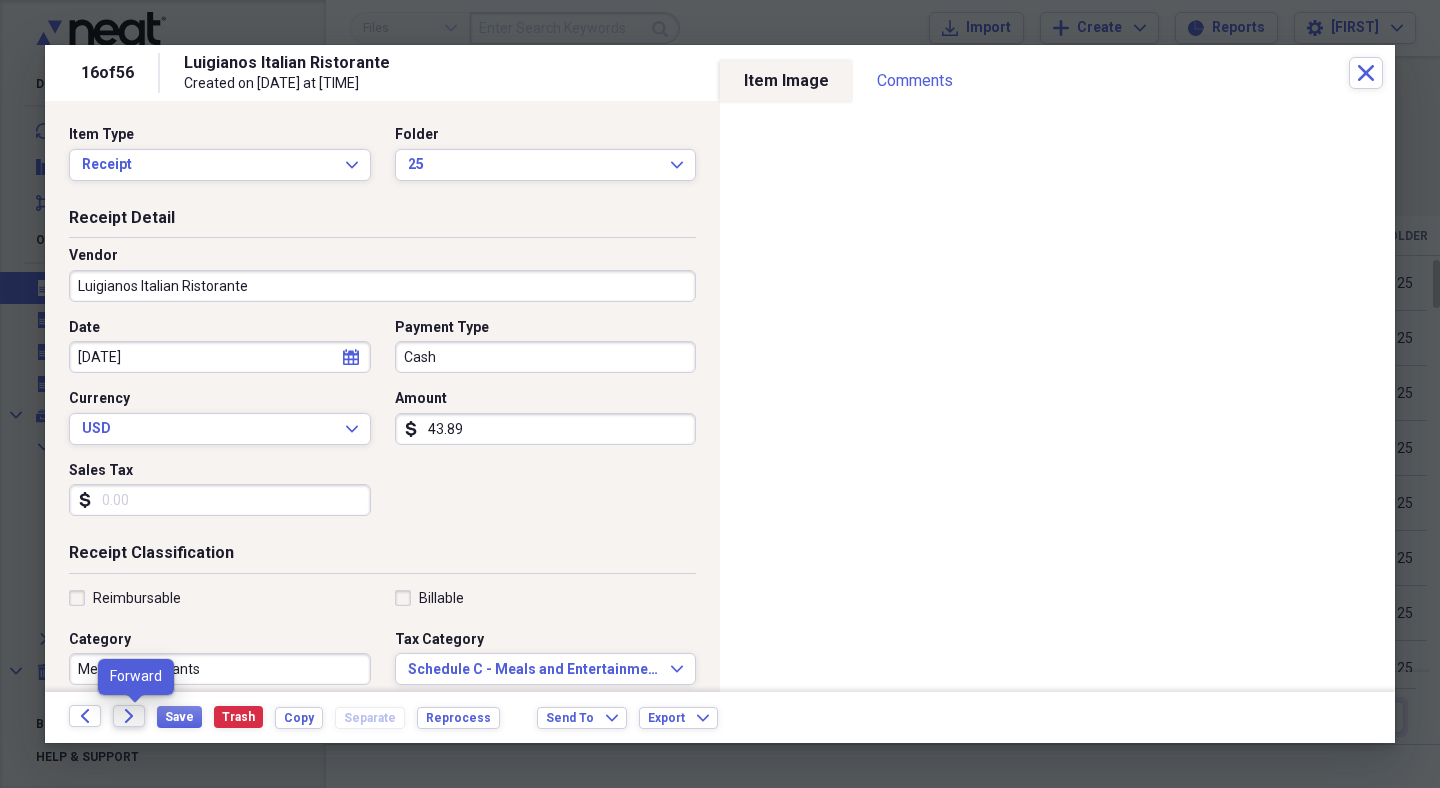 click on "Forward" at bounding box center [129, 716] 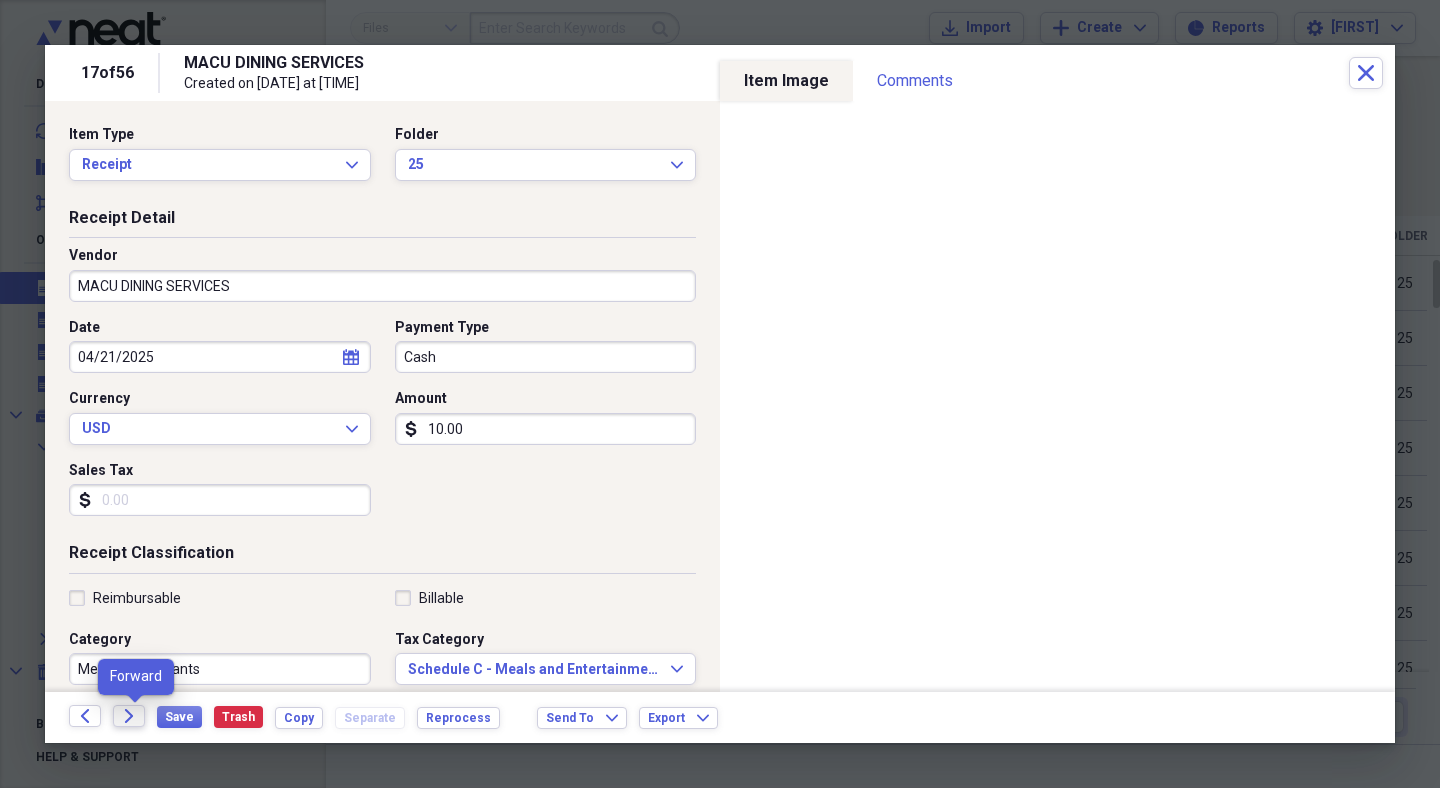 click on "Forward" 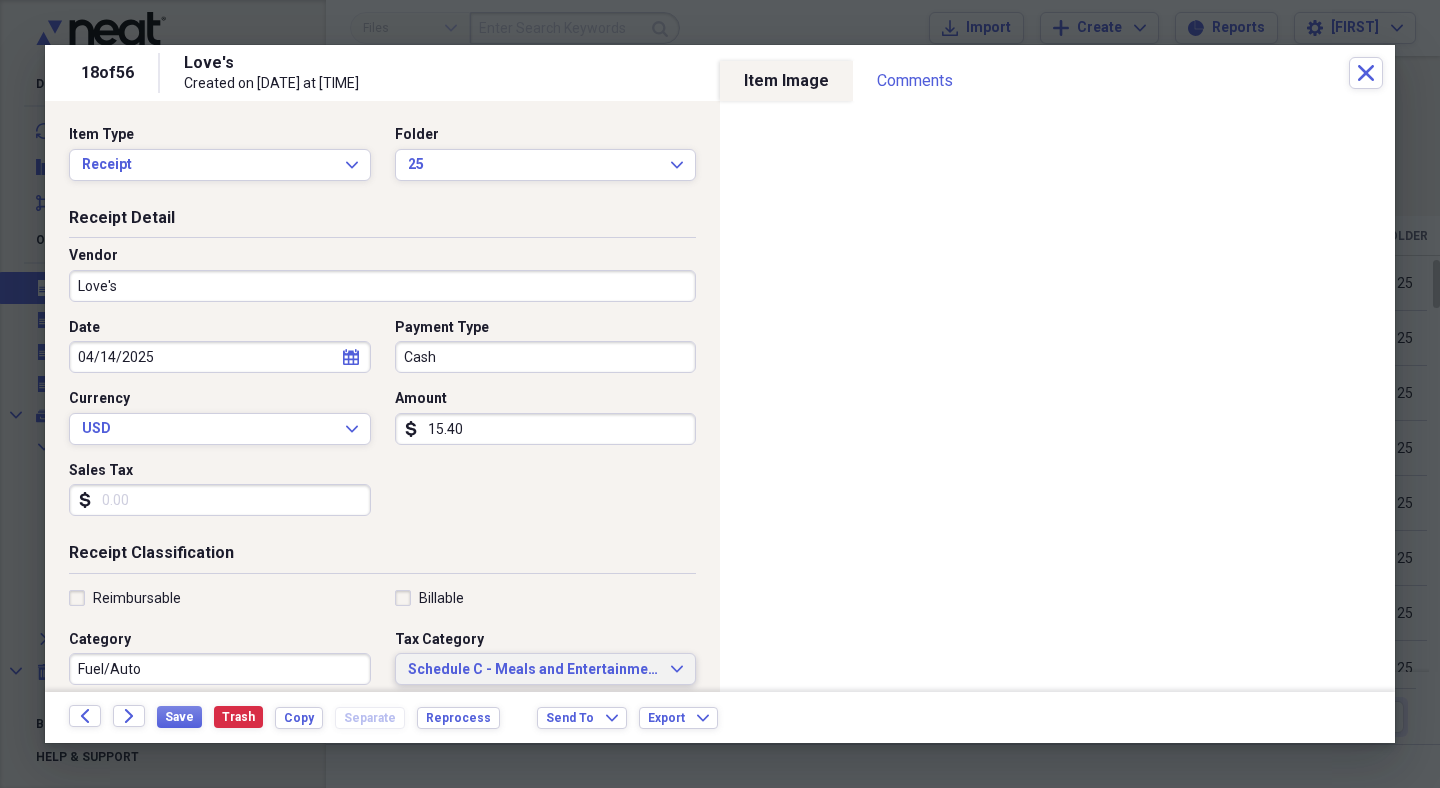click on "Schedule C - Meals and Entertainment" at bounding box center [534, 670] 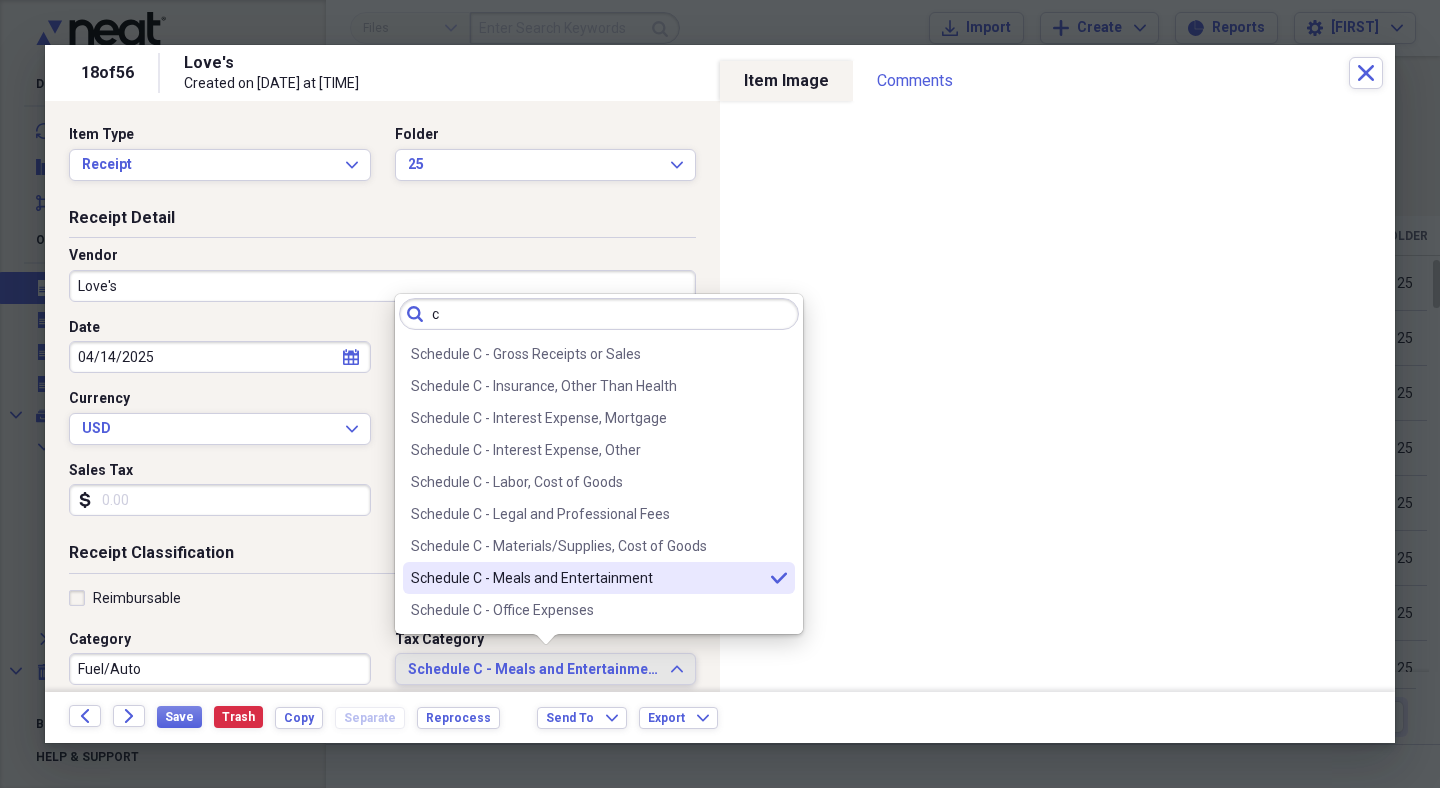 scroll, scrollTop: 0, scrollLeft: 0, axis: both 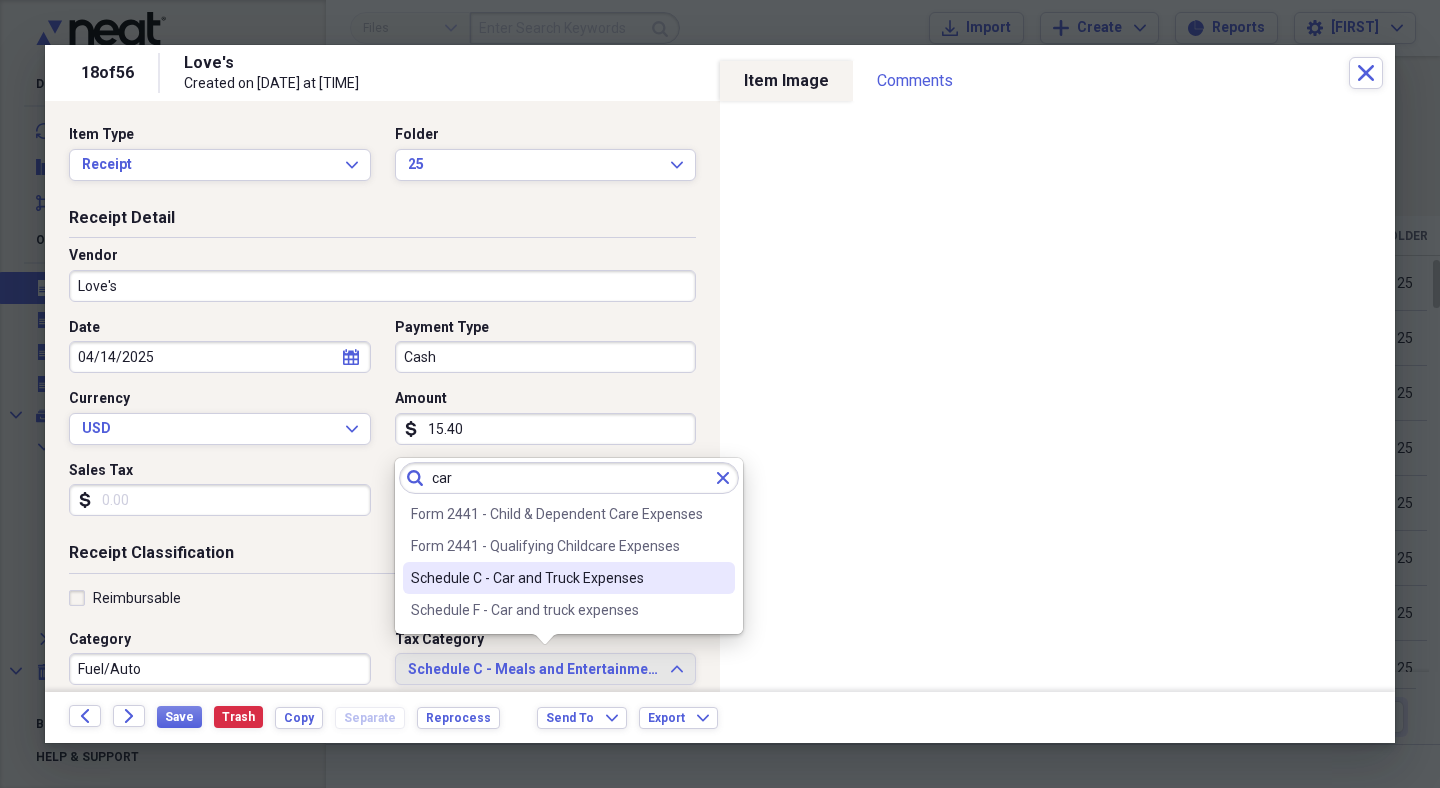 click on "Schedule C - Car and Truck Expenses" at bounding box center (557, 578) 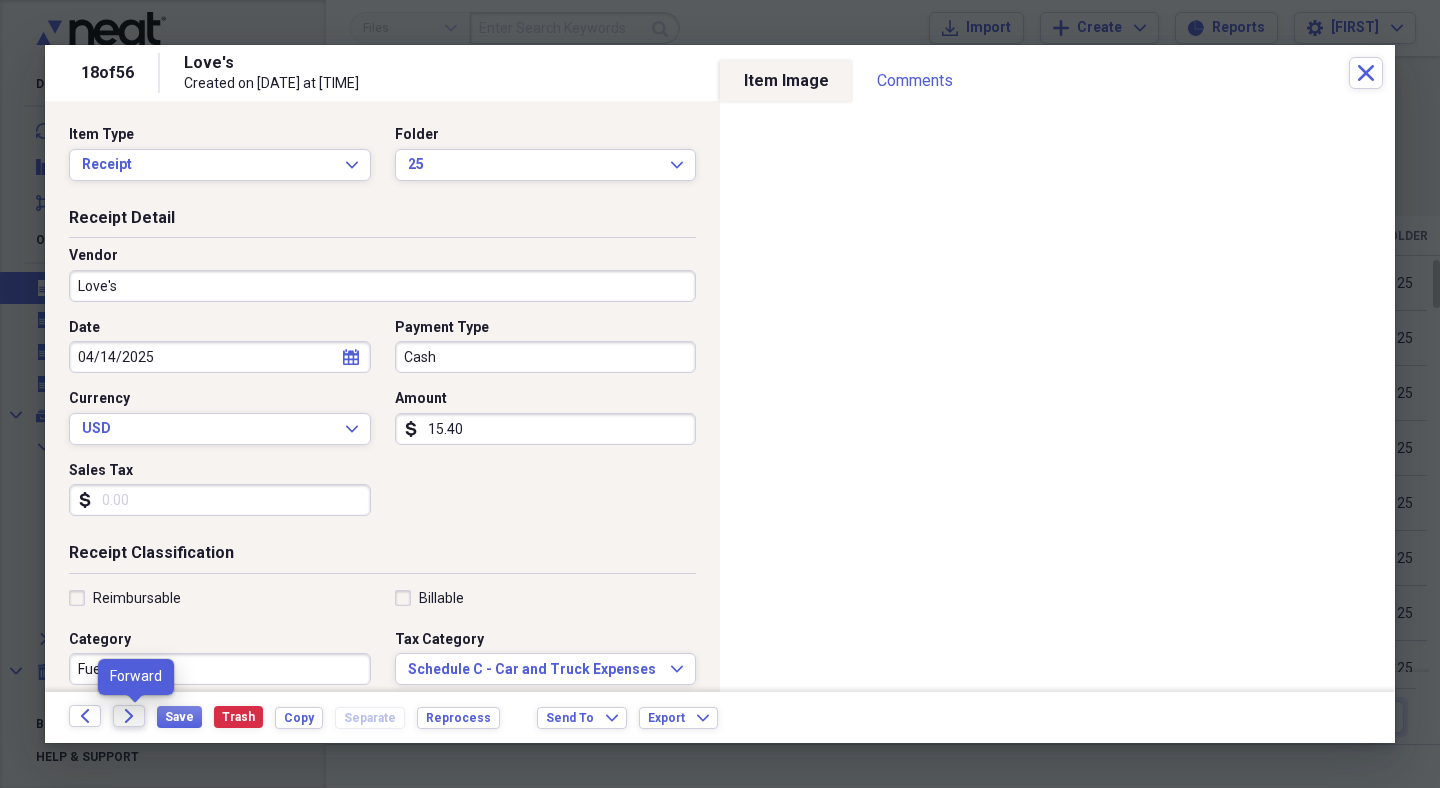 click 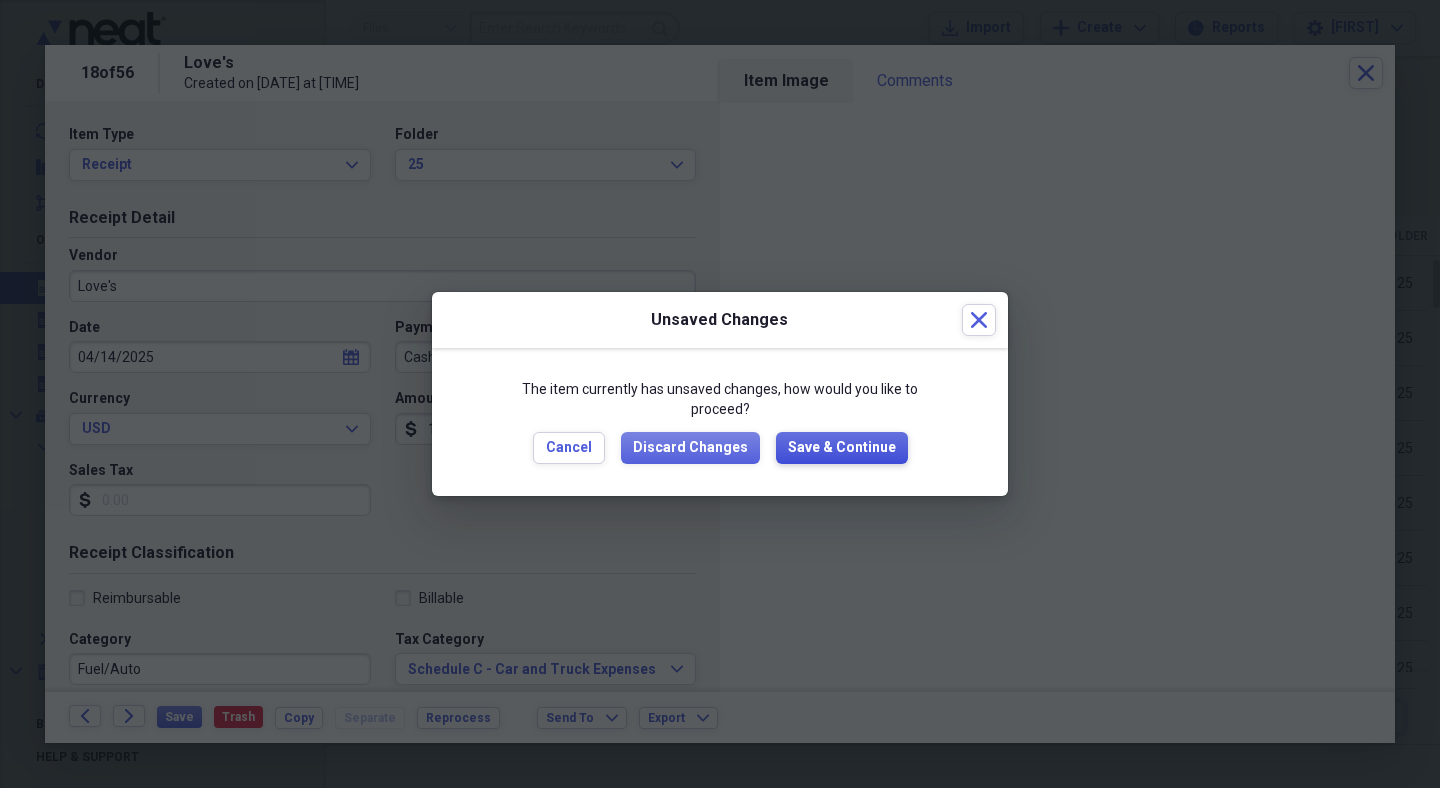click on "Save & Continue" at bounding box center (842, 448) 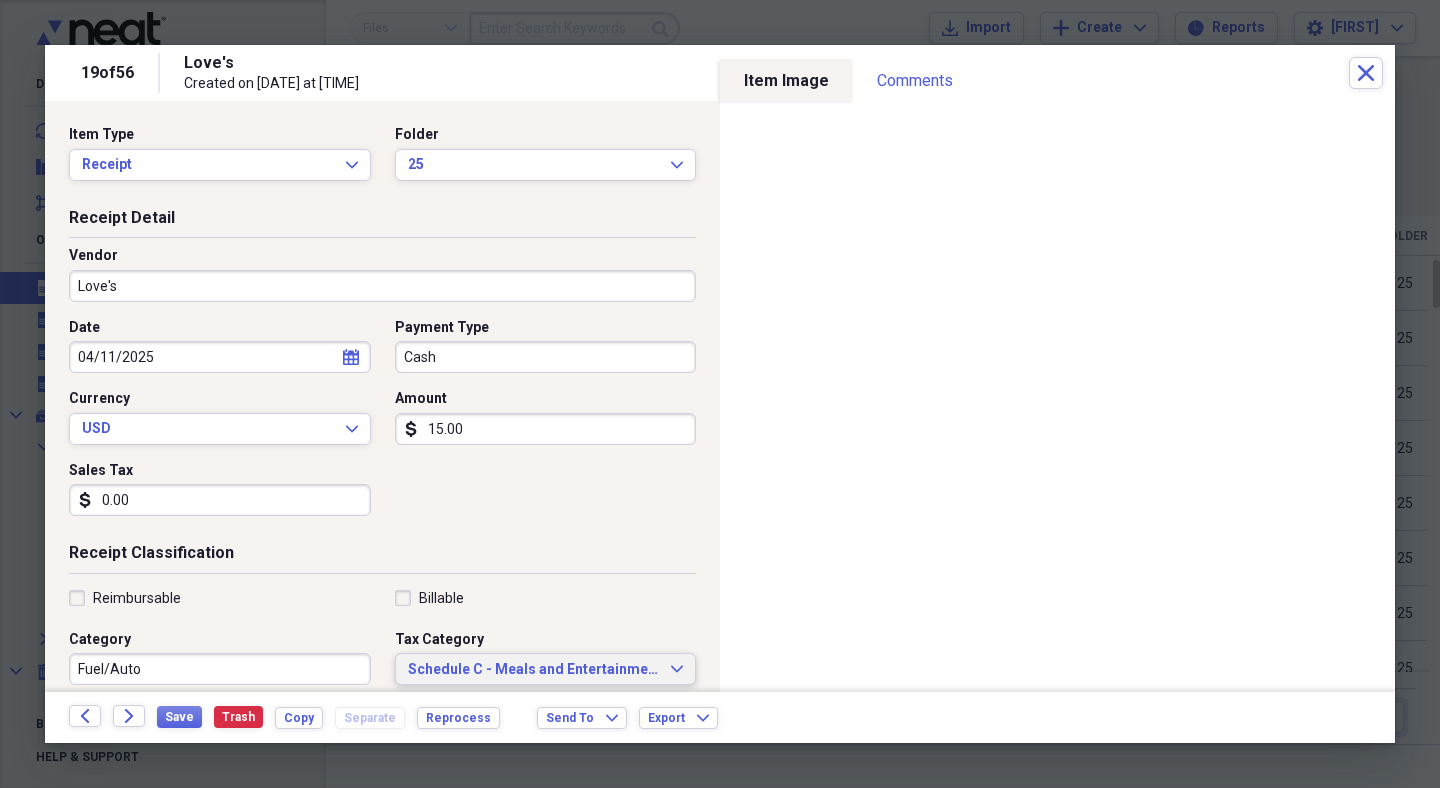 click on "Schedule C - Meals and Entertainment Expand" at bounding box center (546, 669) 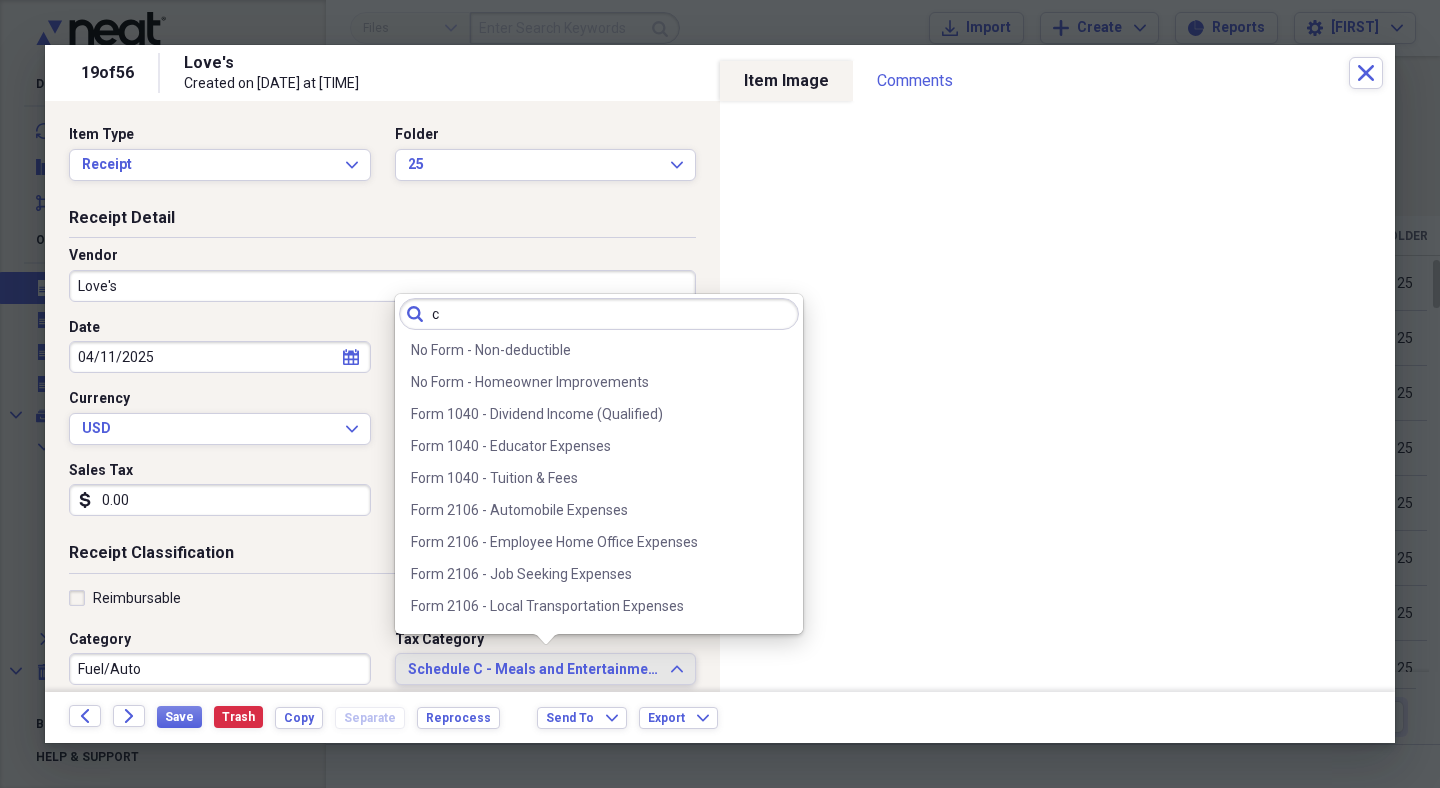 scroll, scrollTop: 0, scrollLeft: 0, axis: both 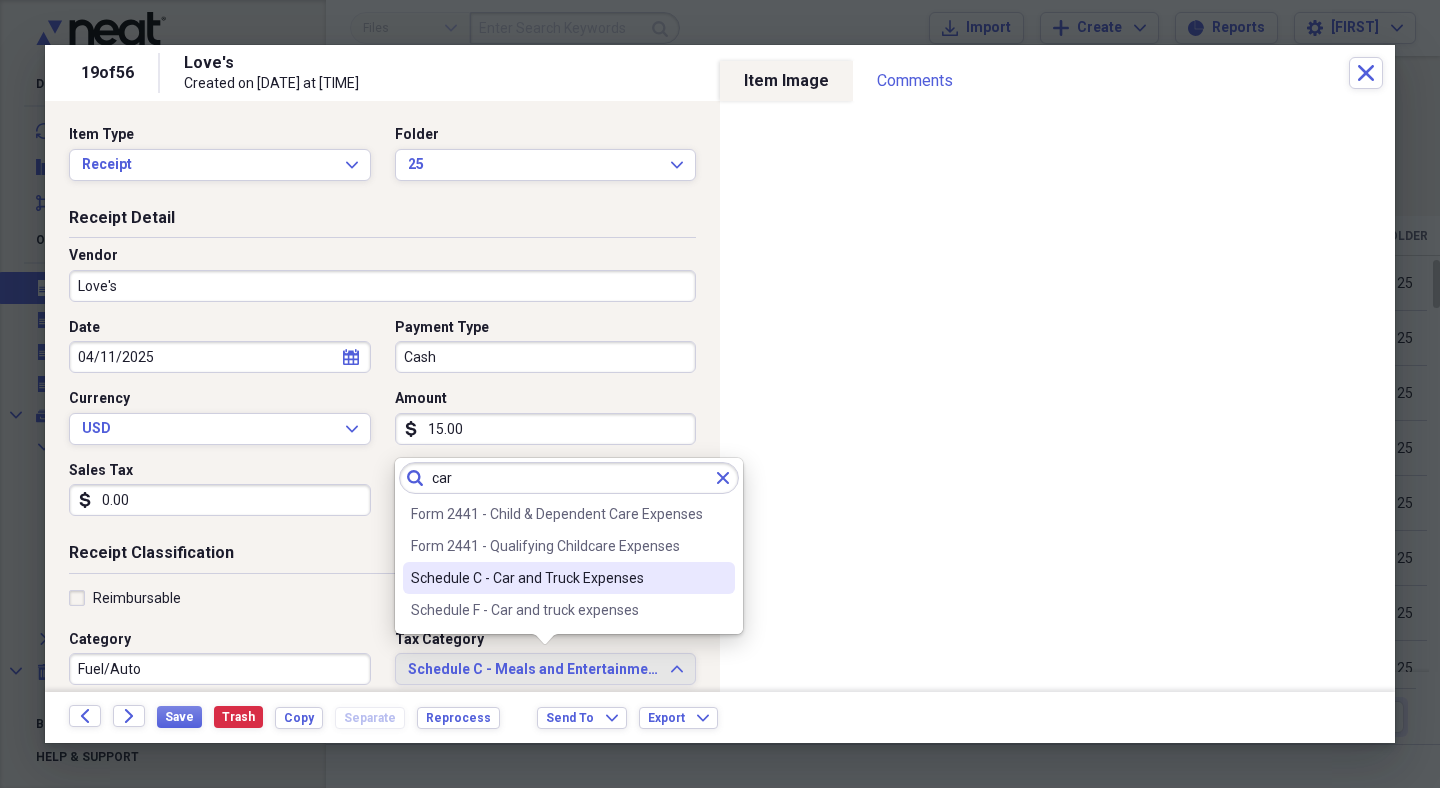 click on "Schedule C - Car and Truck Expenses" at bounding box center (557, 578) 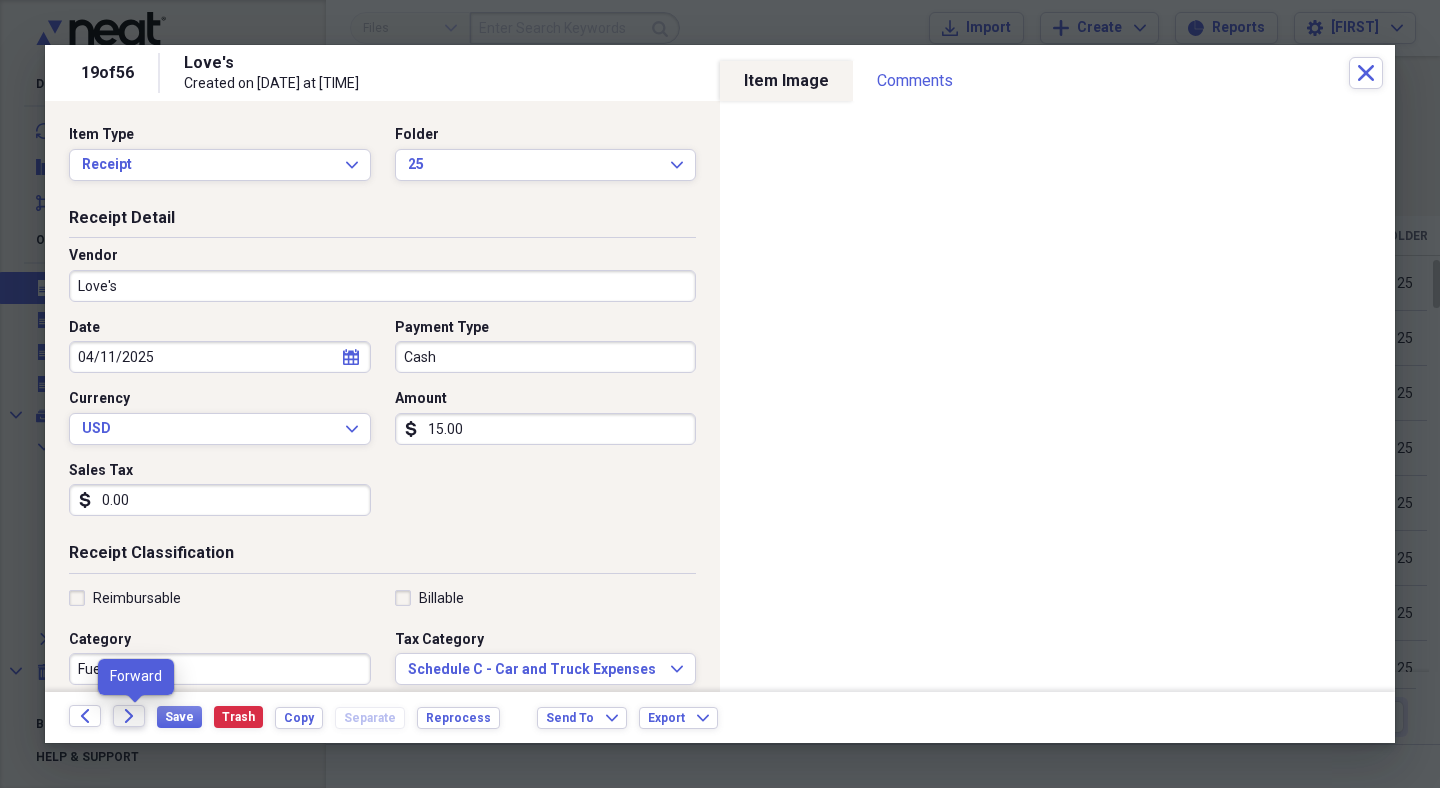 click on "Forward" 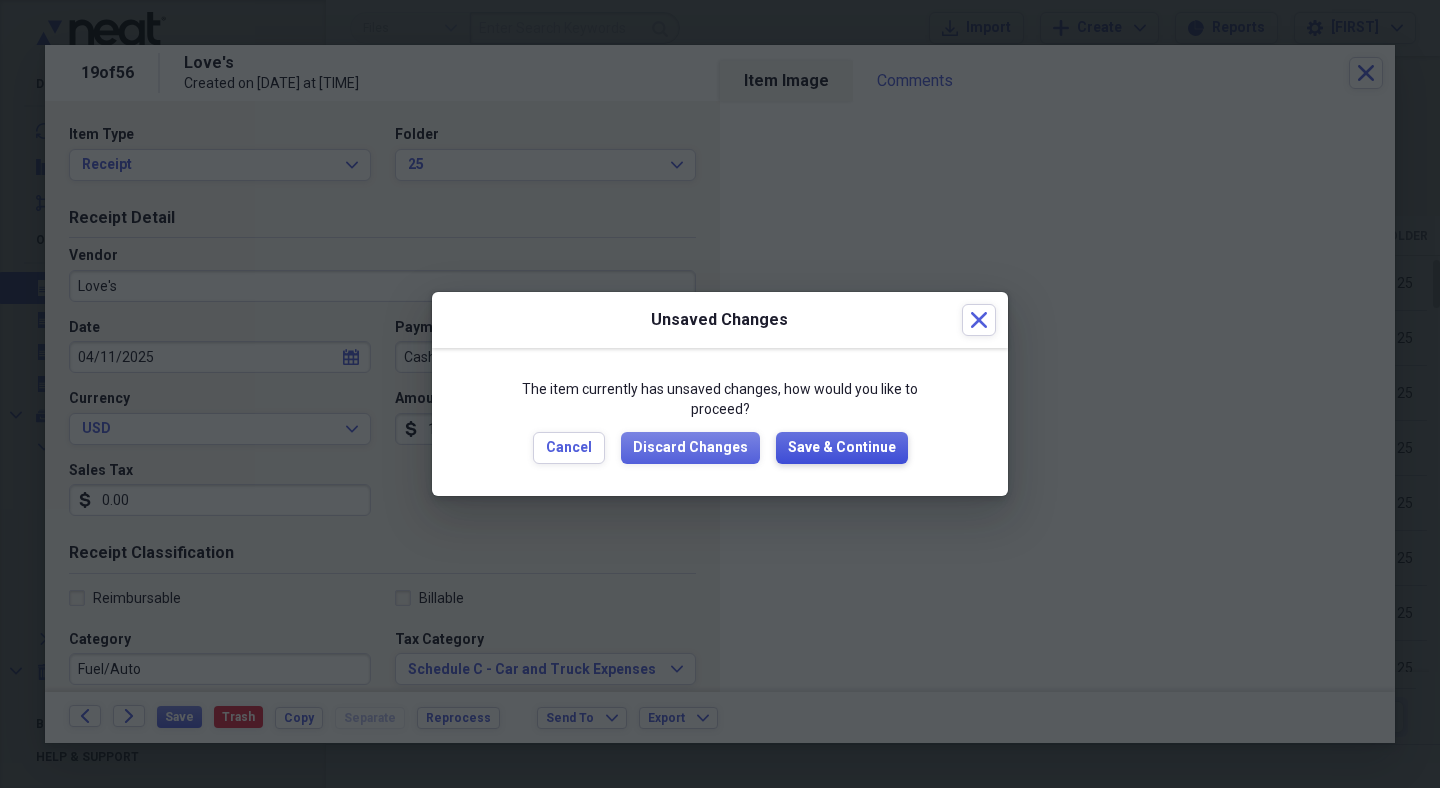 click on "Save & Continue" at bounding box center [842, 448] 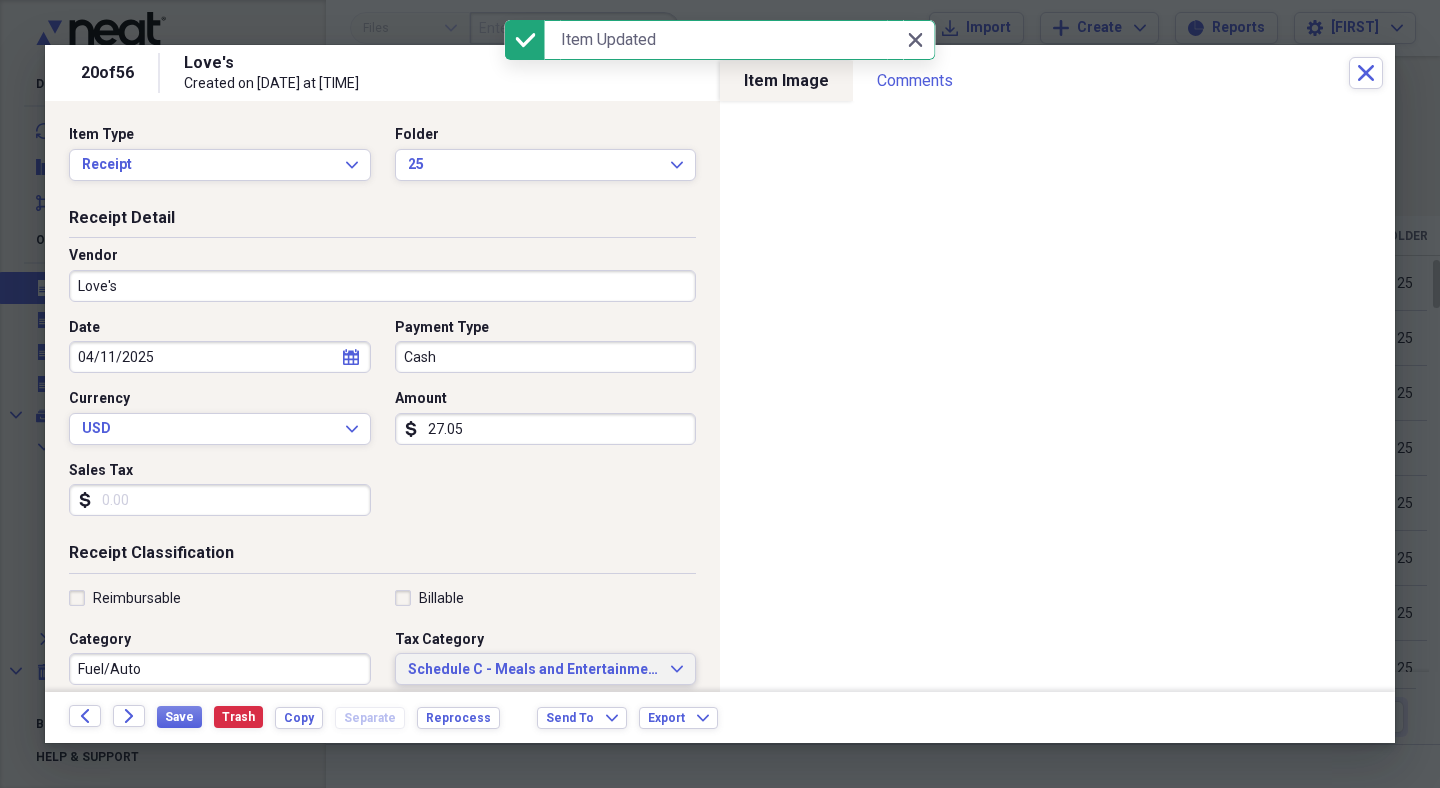 click on "Schedule C - Meals and Entertainment" at bounding box center (534, 670) 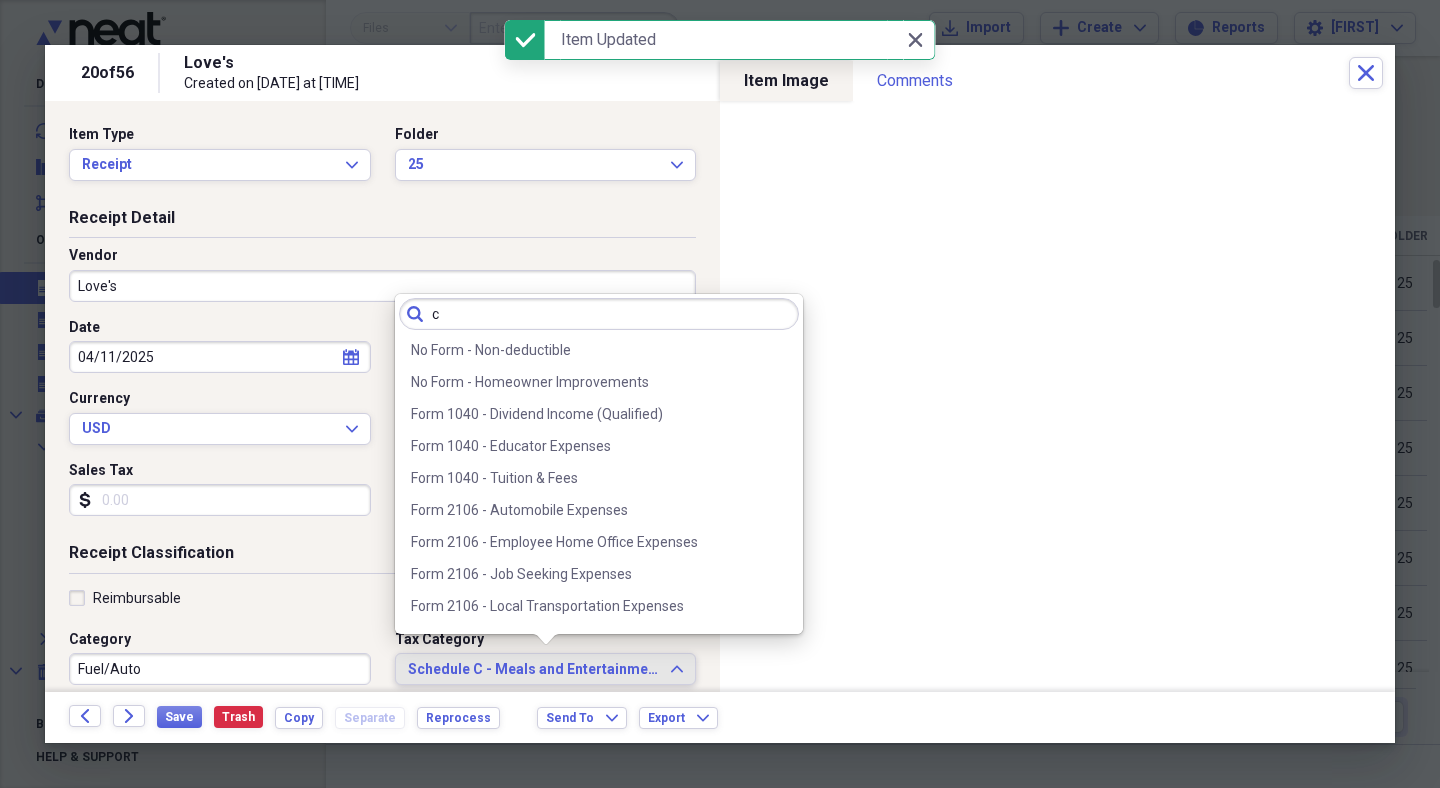 scroll, scrollTop: 0, scrollLeft: 0, axis: both 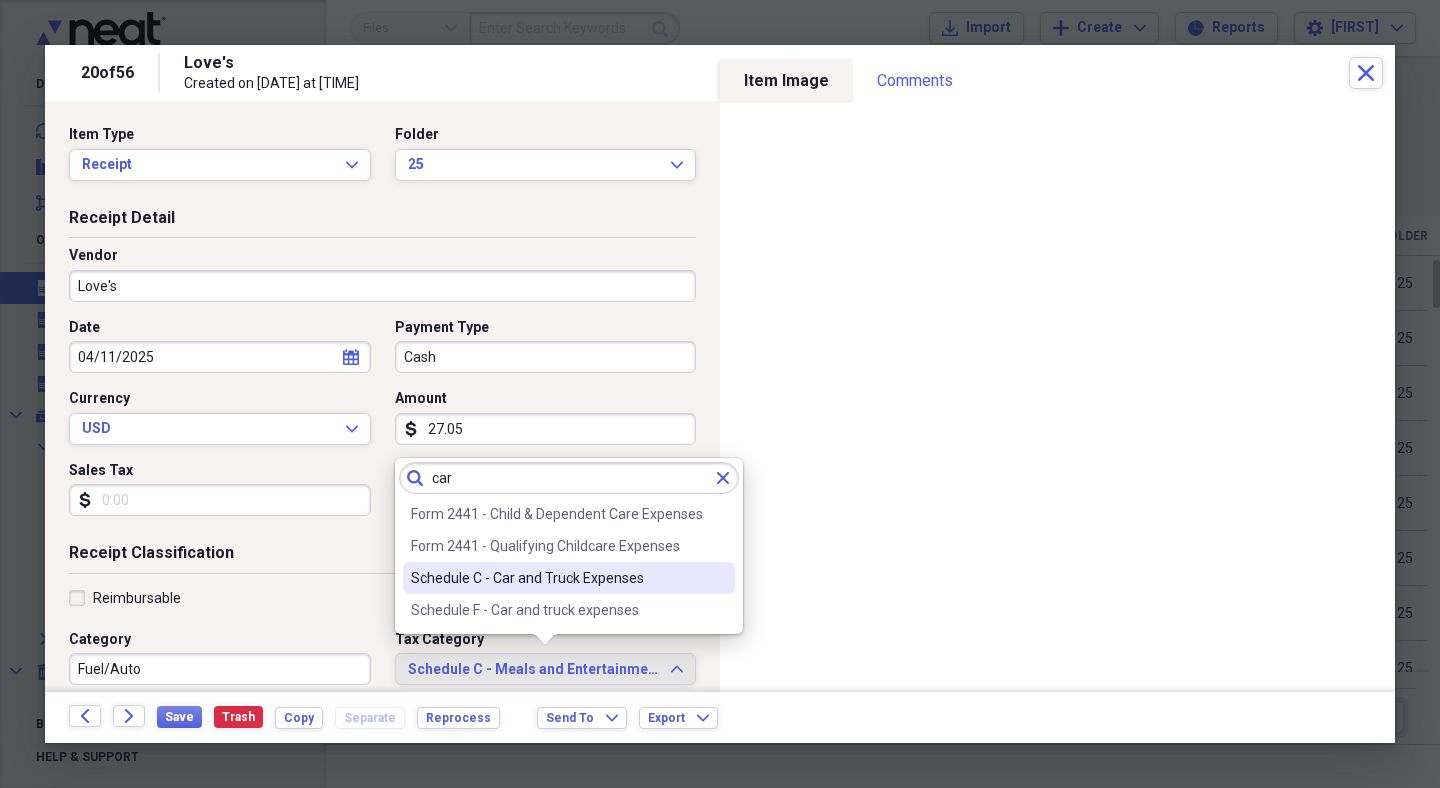 click on "Schedule C - Car and Truck Expenses" at bounding box center [557, 578] 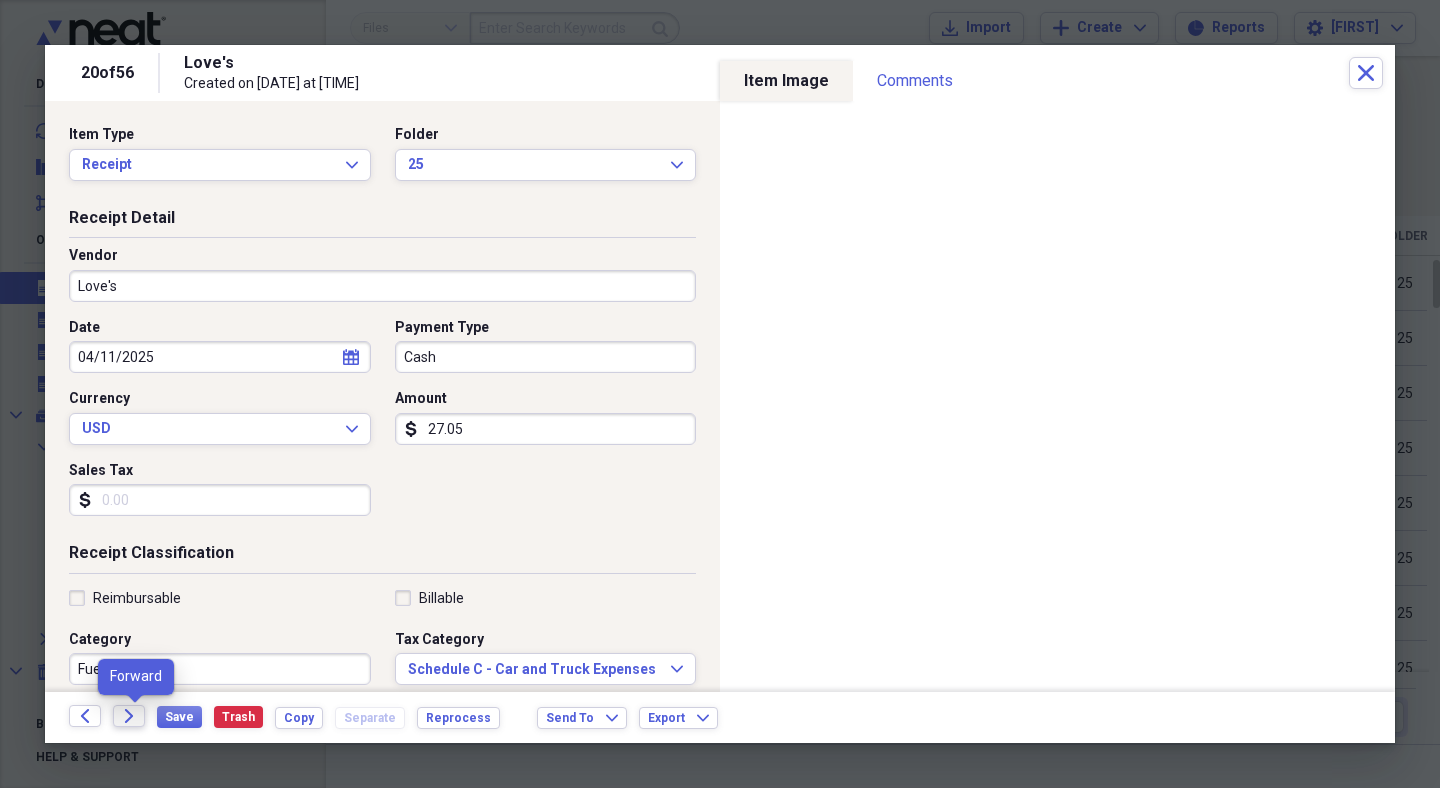 click on "Forward" 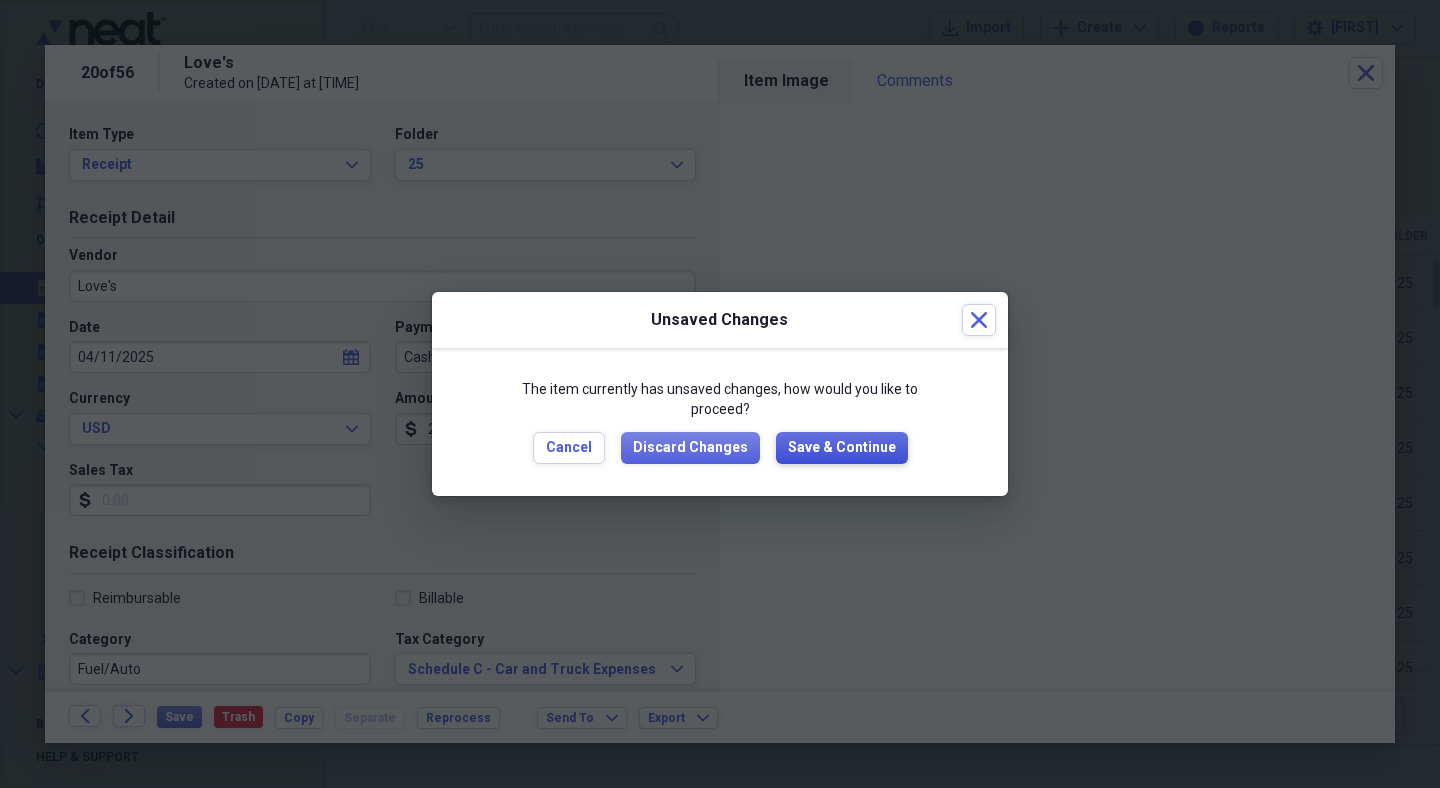 click on "Save & Continue" at bounding box center [842, 448] 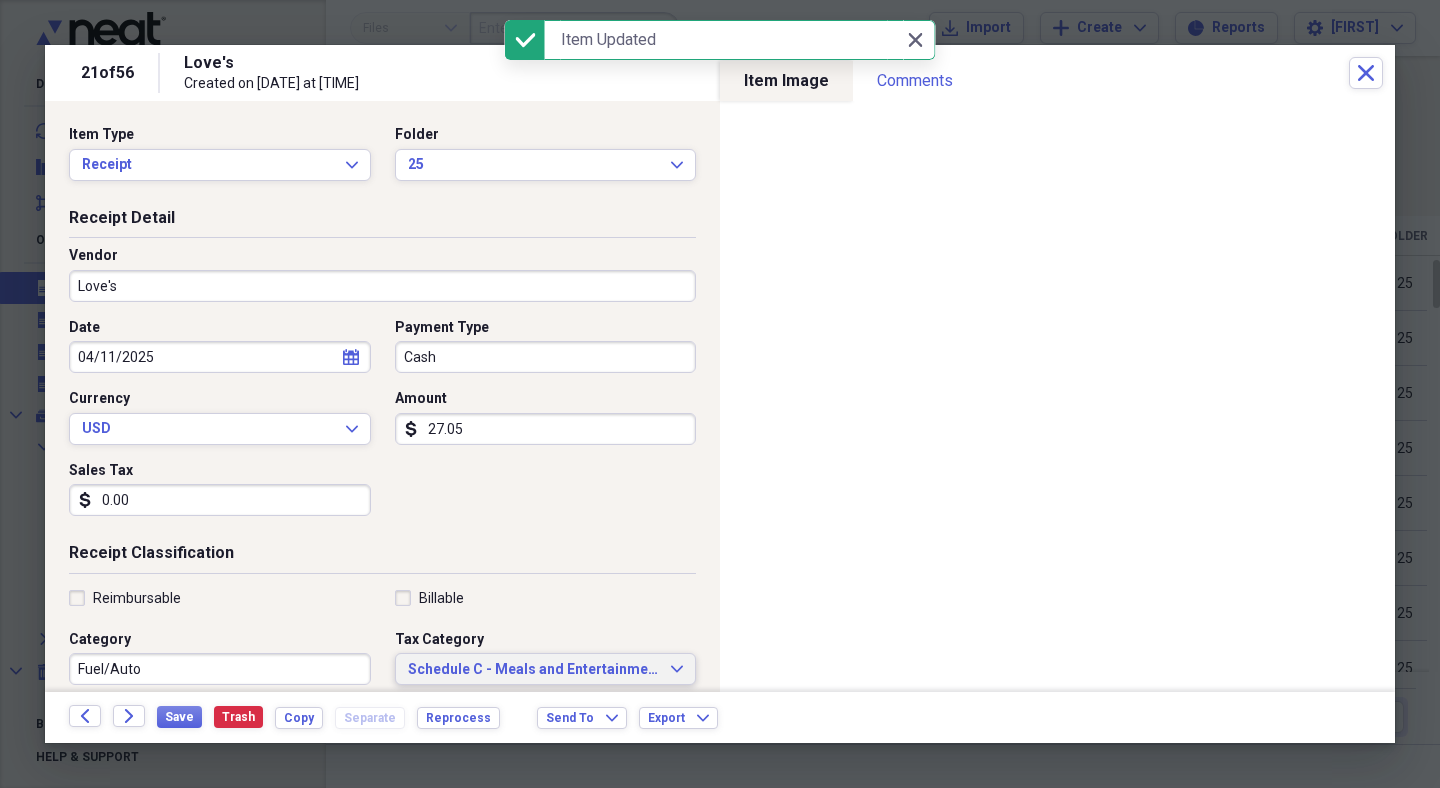 click on "Schedule C - Meals and Entertainment" at bounding box center [534, 670] 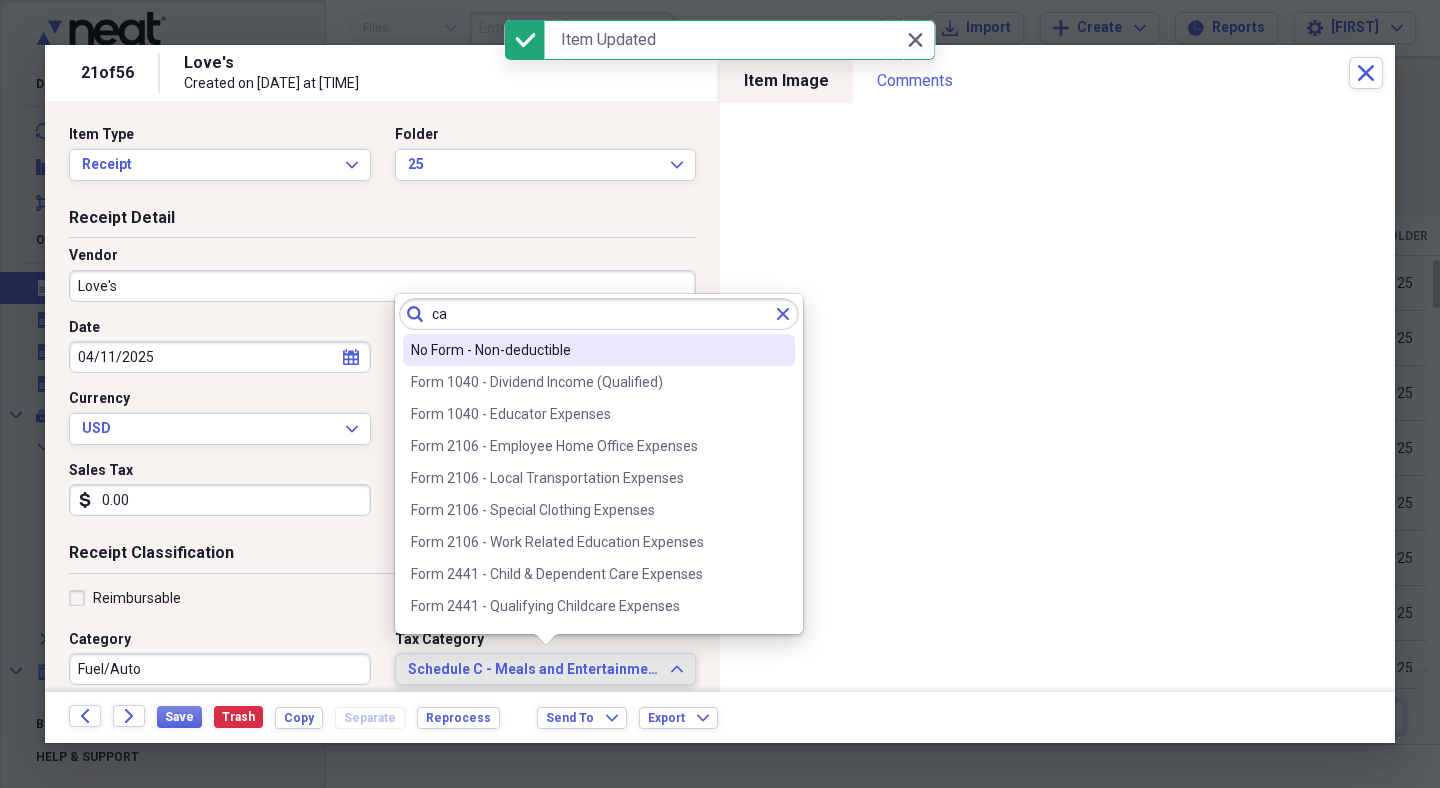 scroll, scrollTop: 0, scrollLeft: 0, axis: both 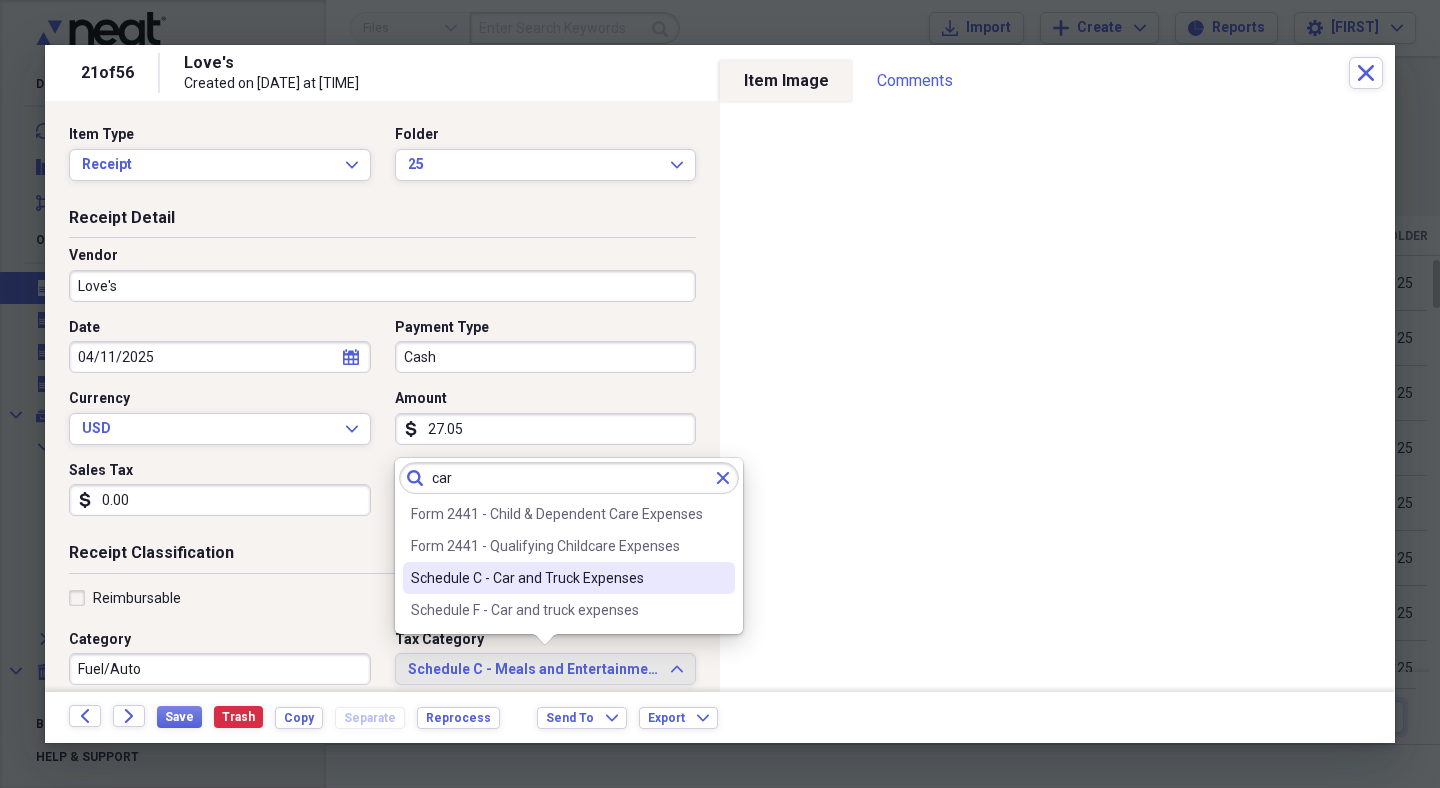 click on "Schedule C - Car and Truck Expenses" at bounding box center [569, 578] 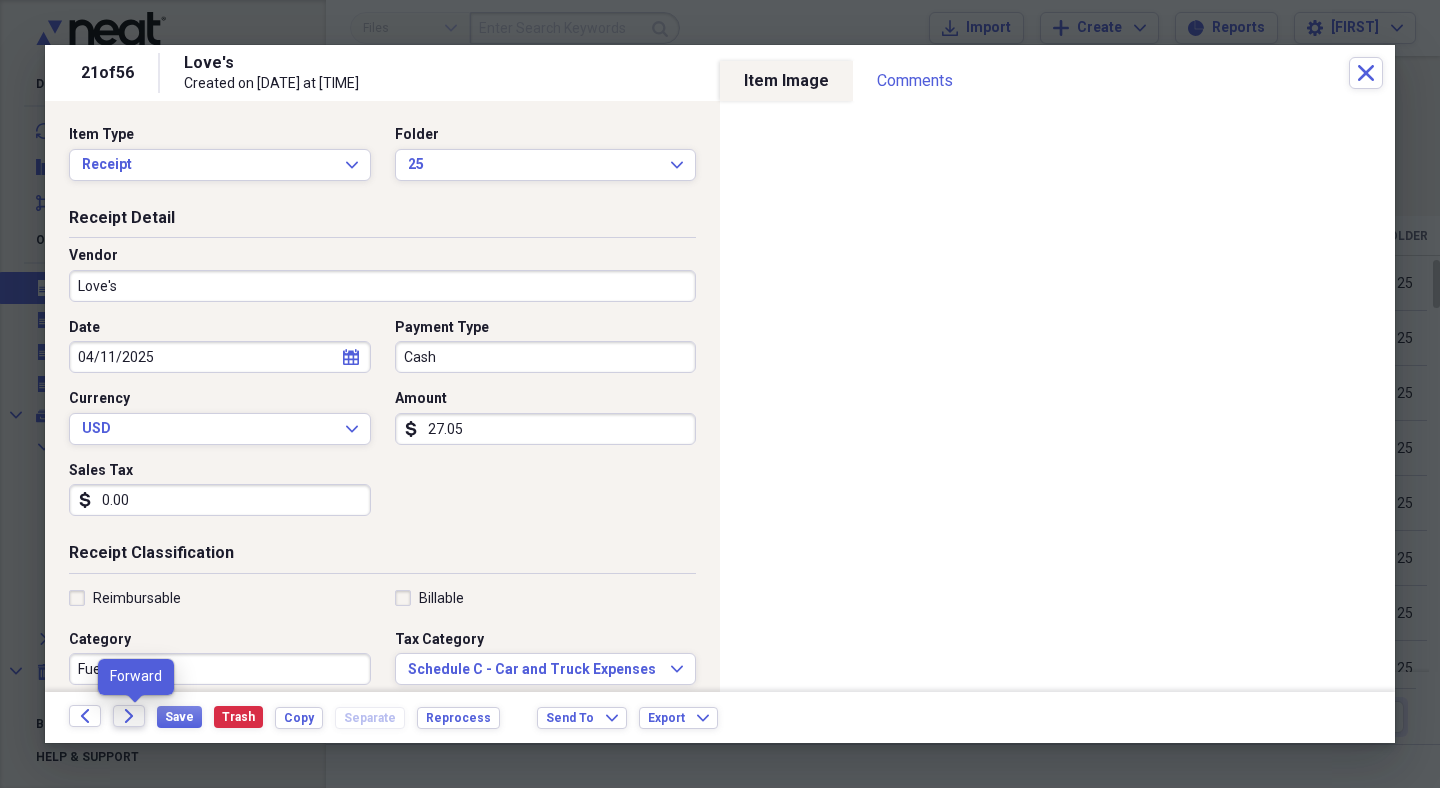 click on "Forward" at bounding box center (129, 716) 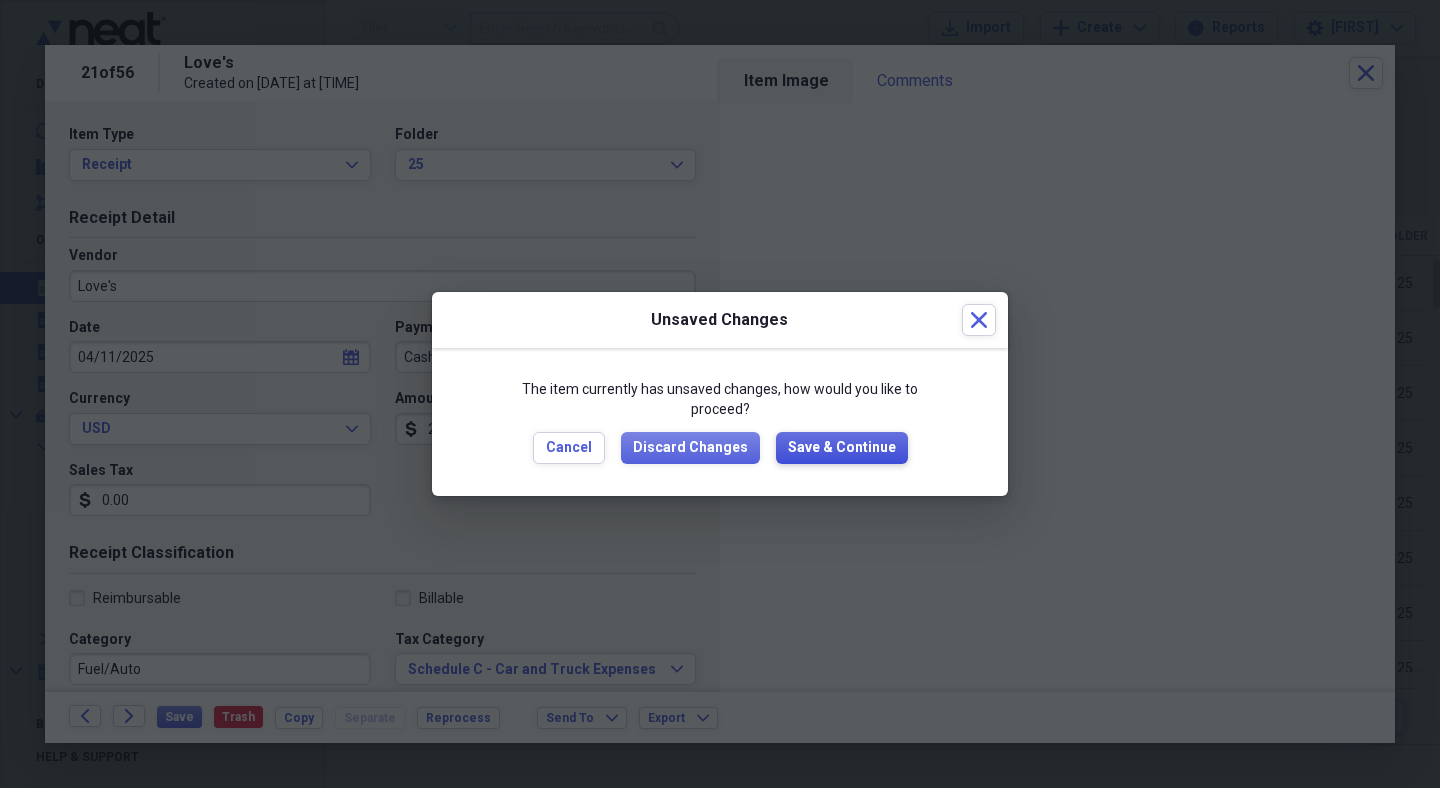 click on "Save & Continue" at bounding box center (842, 448) 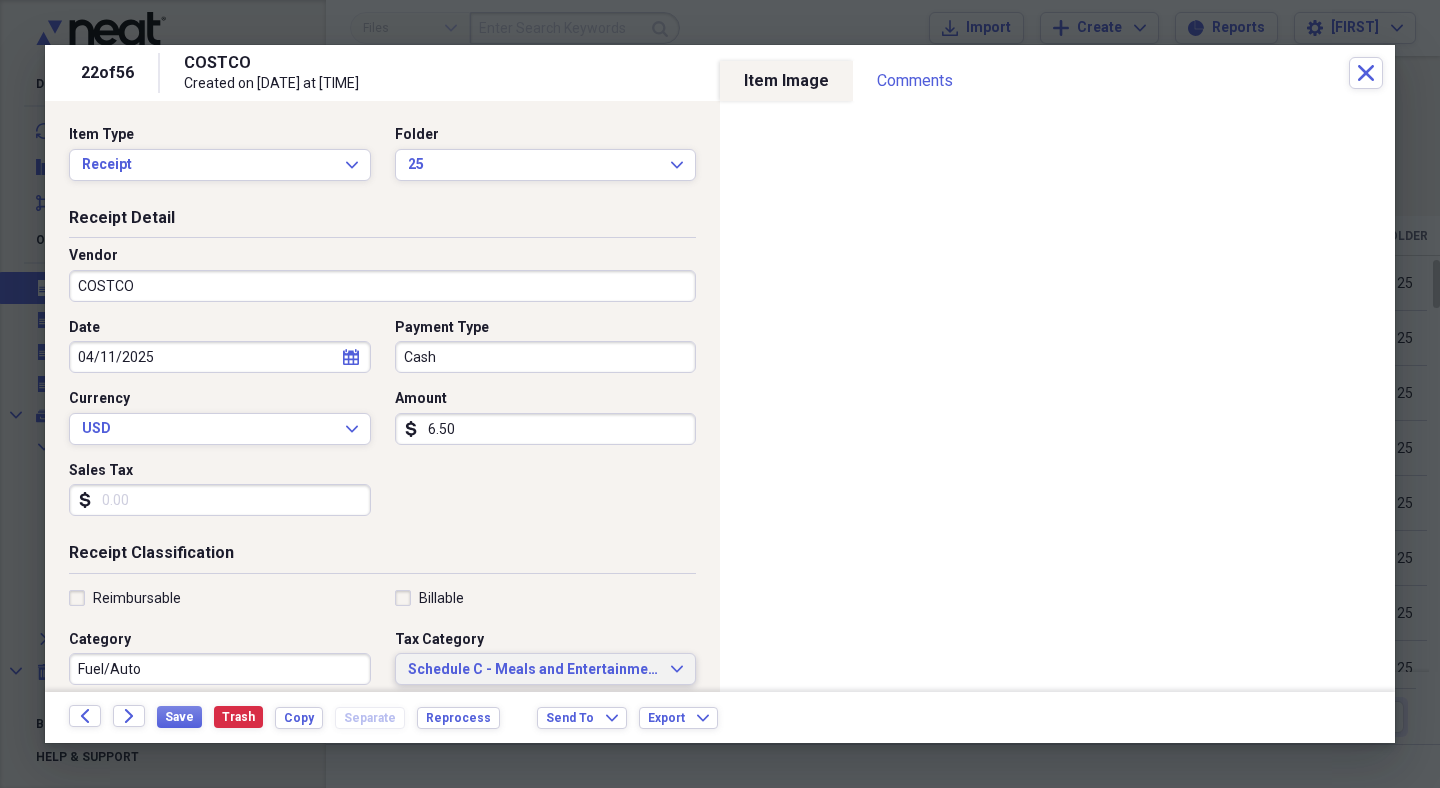 click on "Schedule C - Meals and Entertainment Expand" at bounding box center (546, 669) 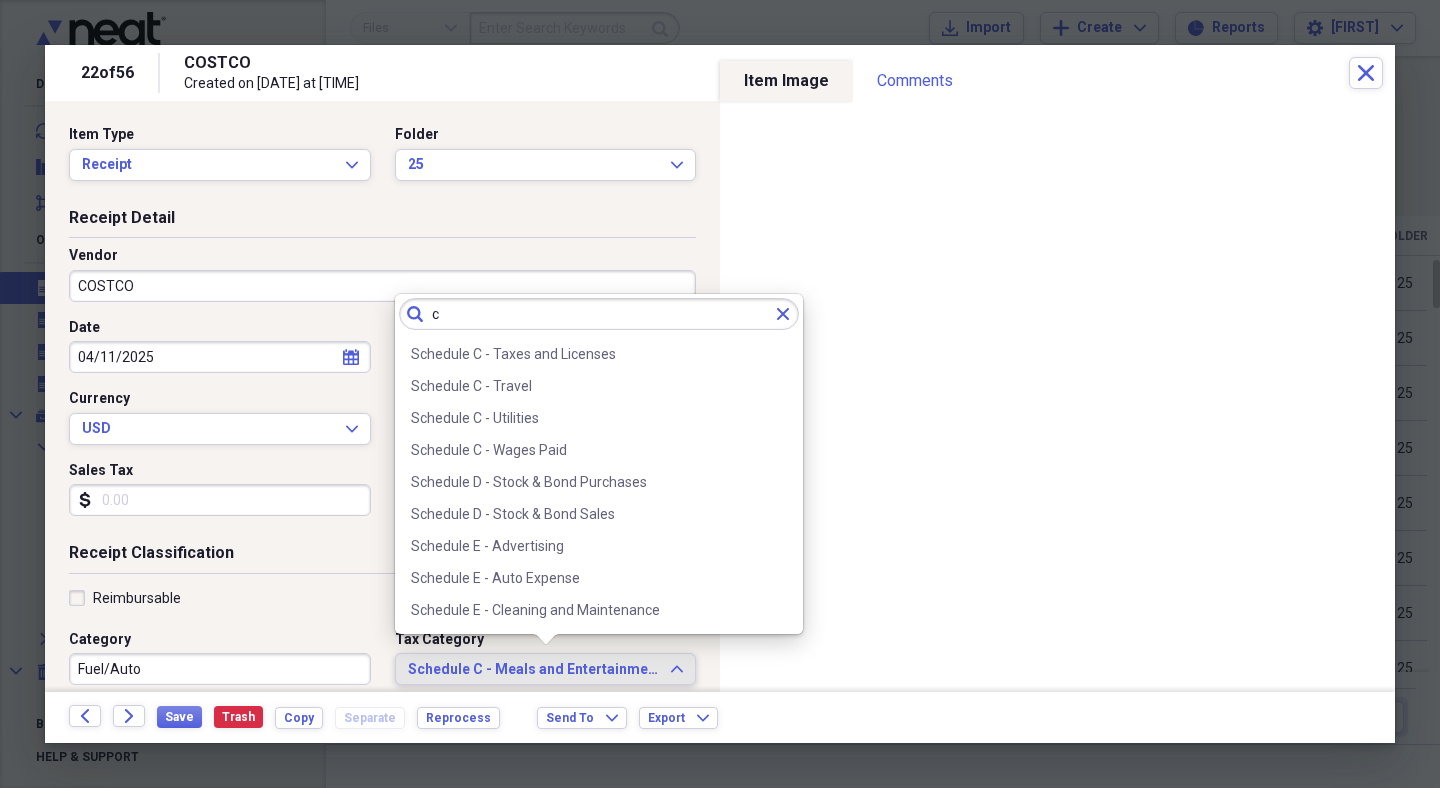 scroll, scrollTop: 0, scrollLeft: 0, axis: both 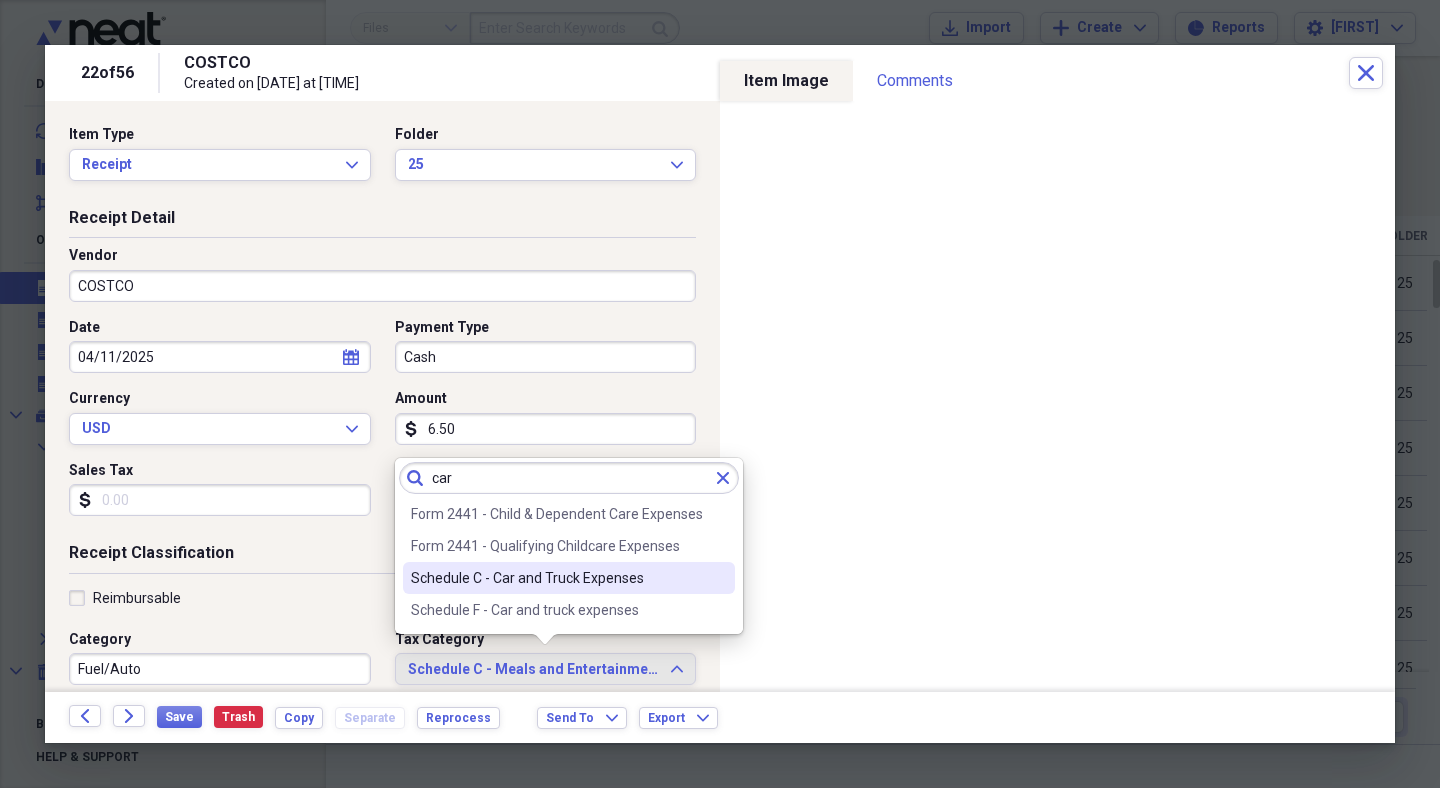 click on "Schedule C - Car and Truck Expenses" at bounding box center (557, 578) 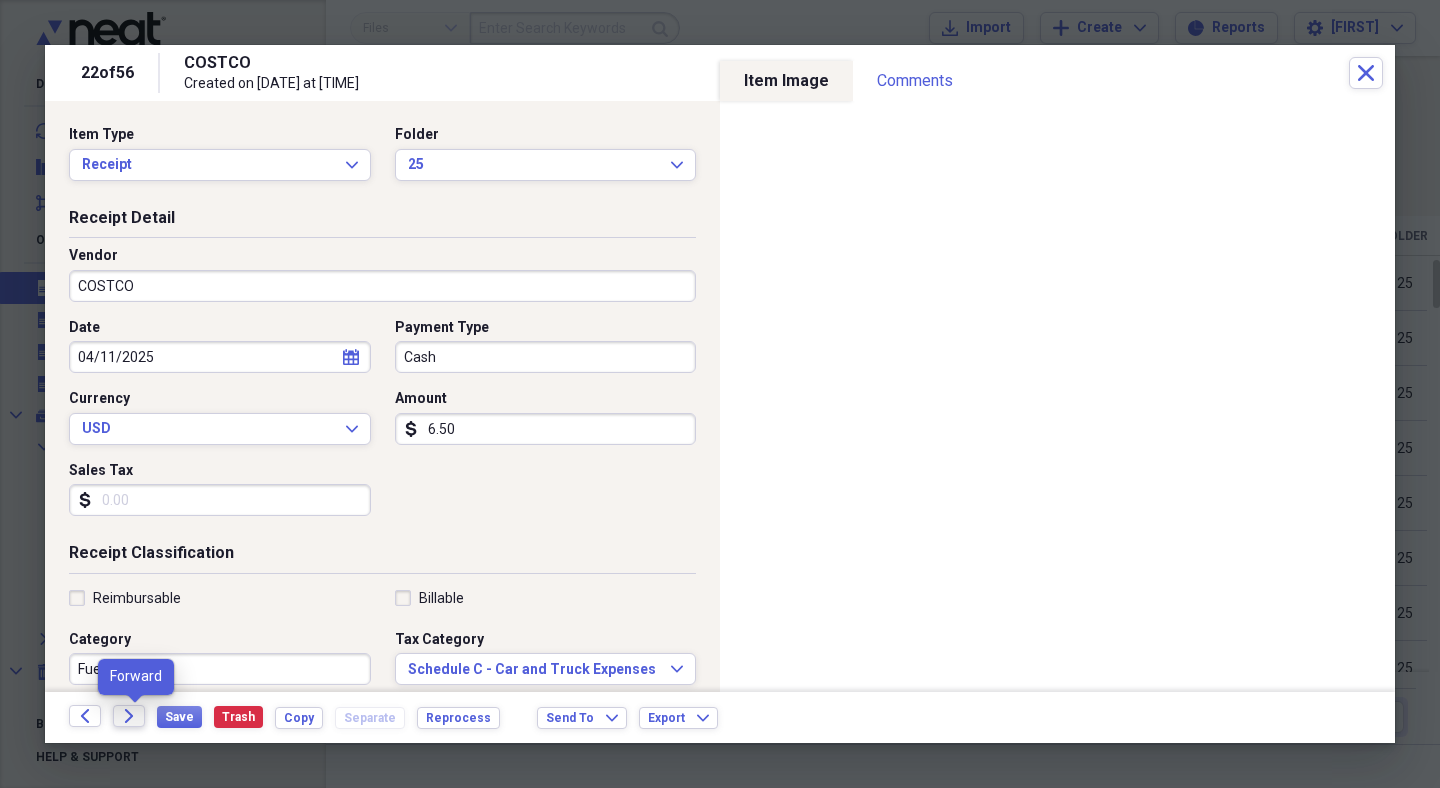 click on "Forward" 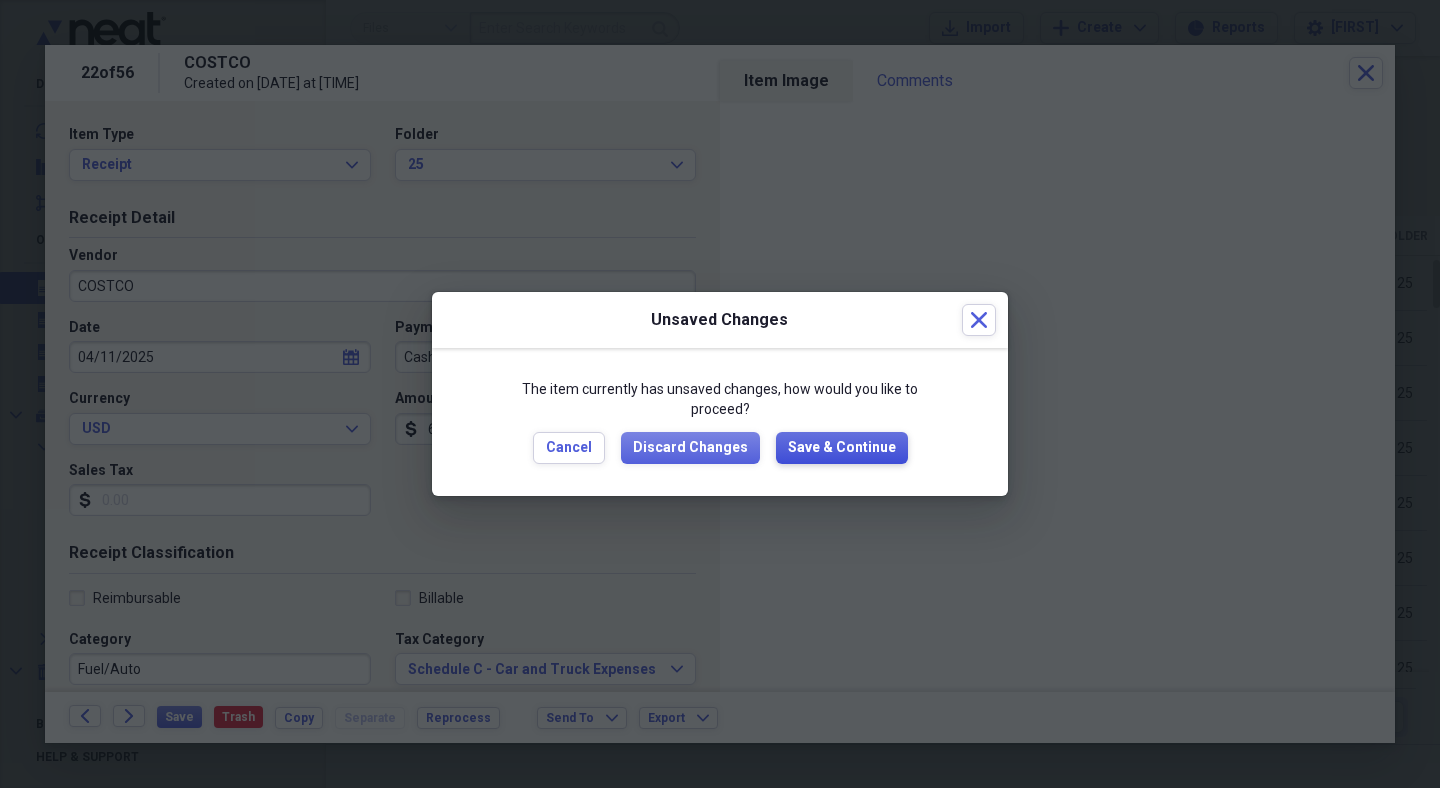 click on "Save & Continue" at bounding box center (842, 448) 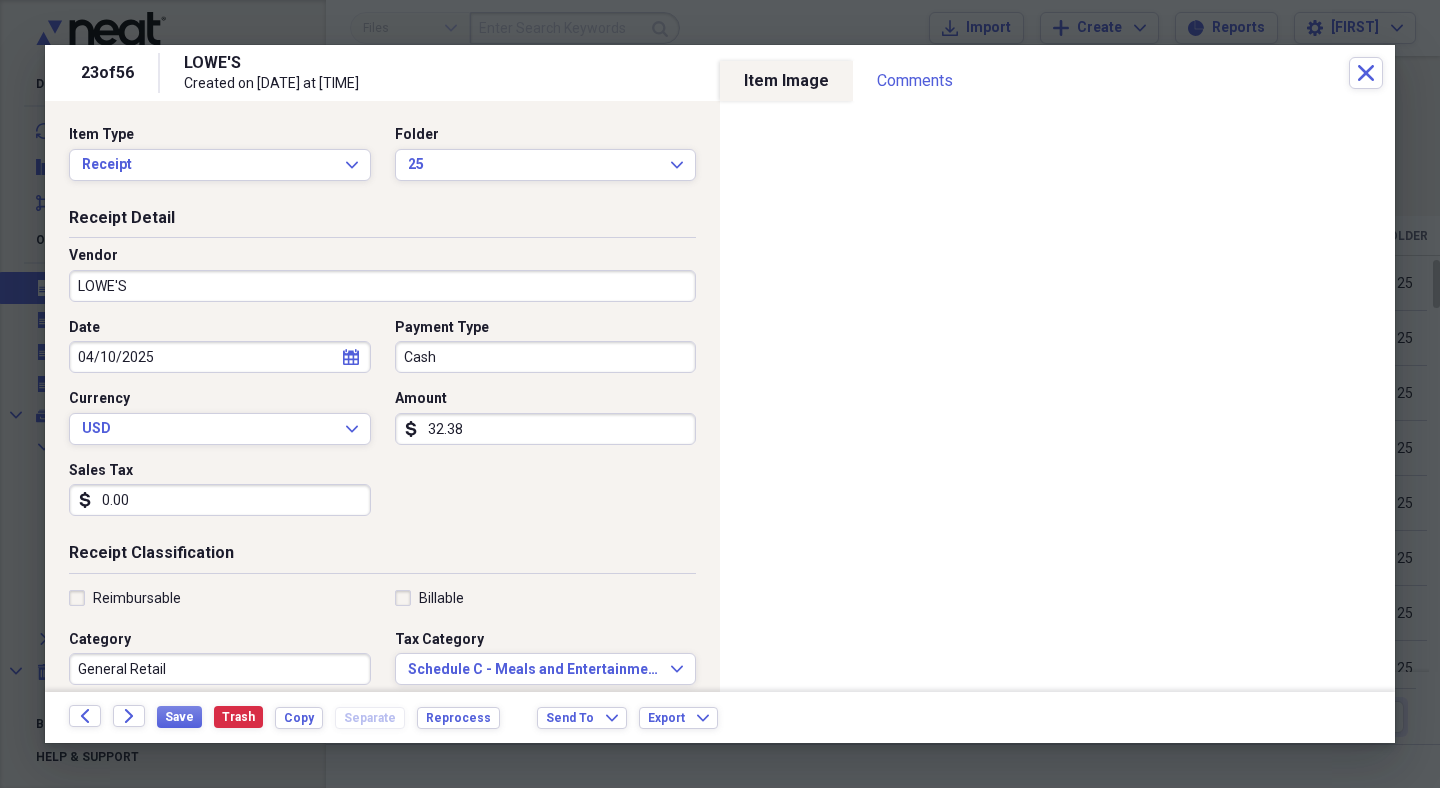 click on "General Retail" at bounding box center (220, 669) 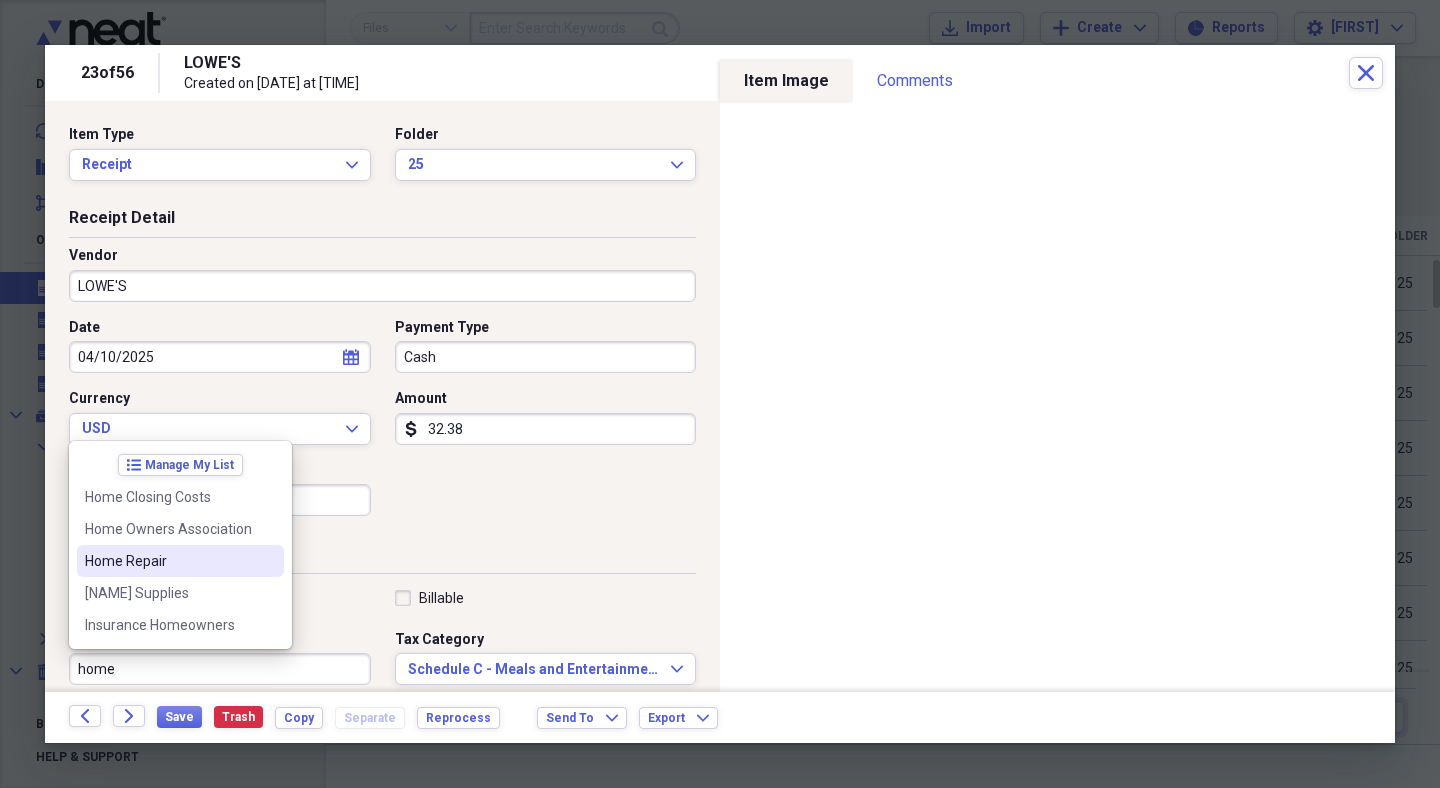 click on "Home Repair" at bounding box center (168, 561) 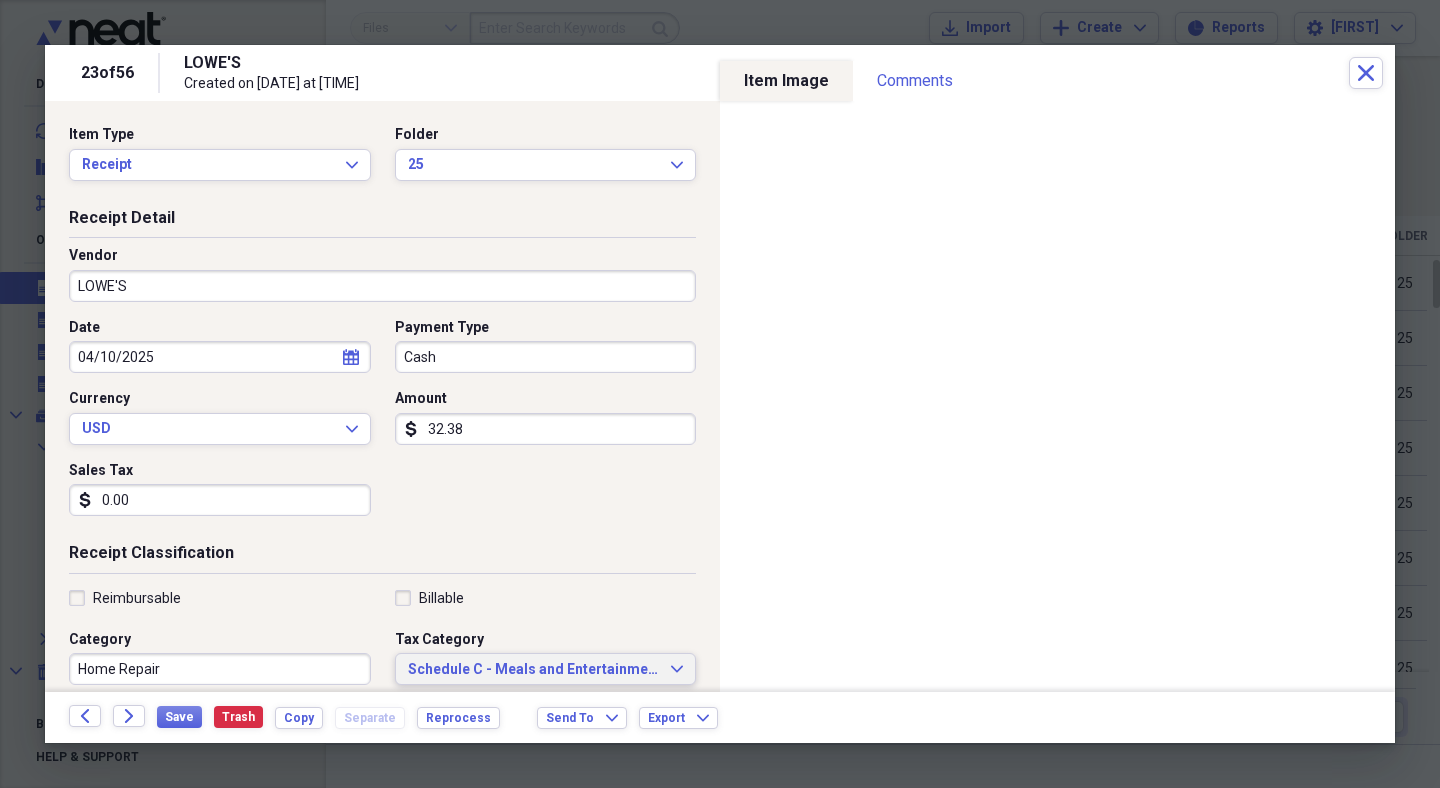 click on "Schedule C - Meals and Entertainment" at bounding box center (534, 670) 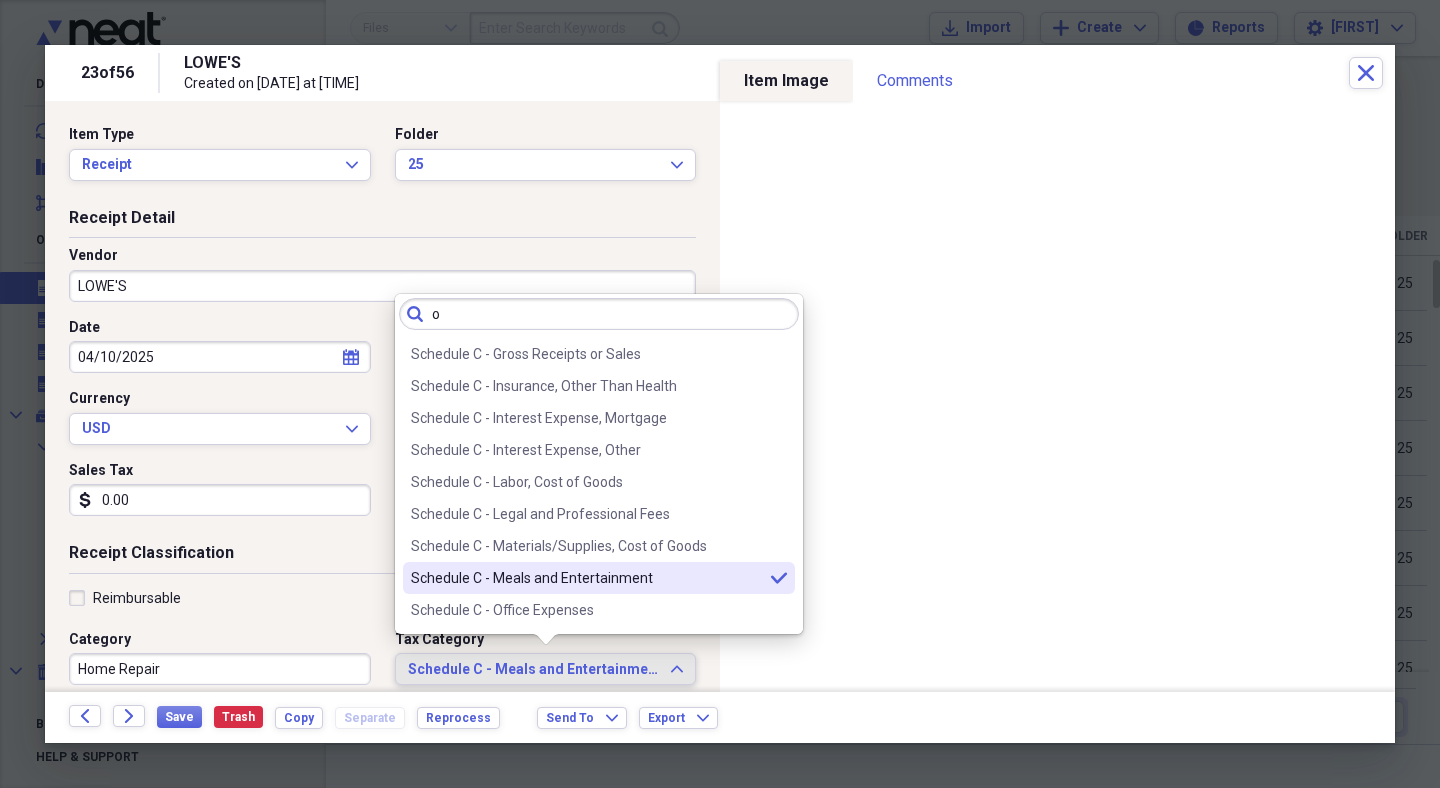 scroll, scrollTop: 0, scrollLeft: 0, axis: both 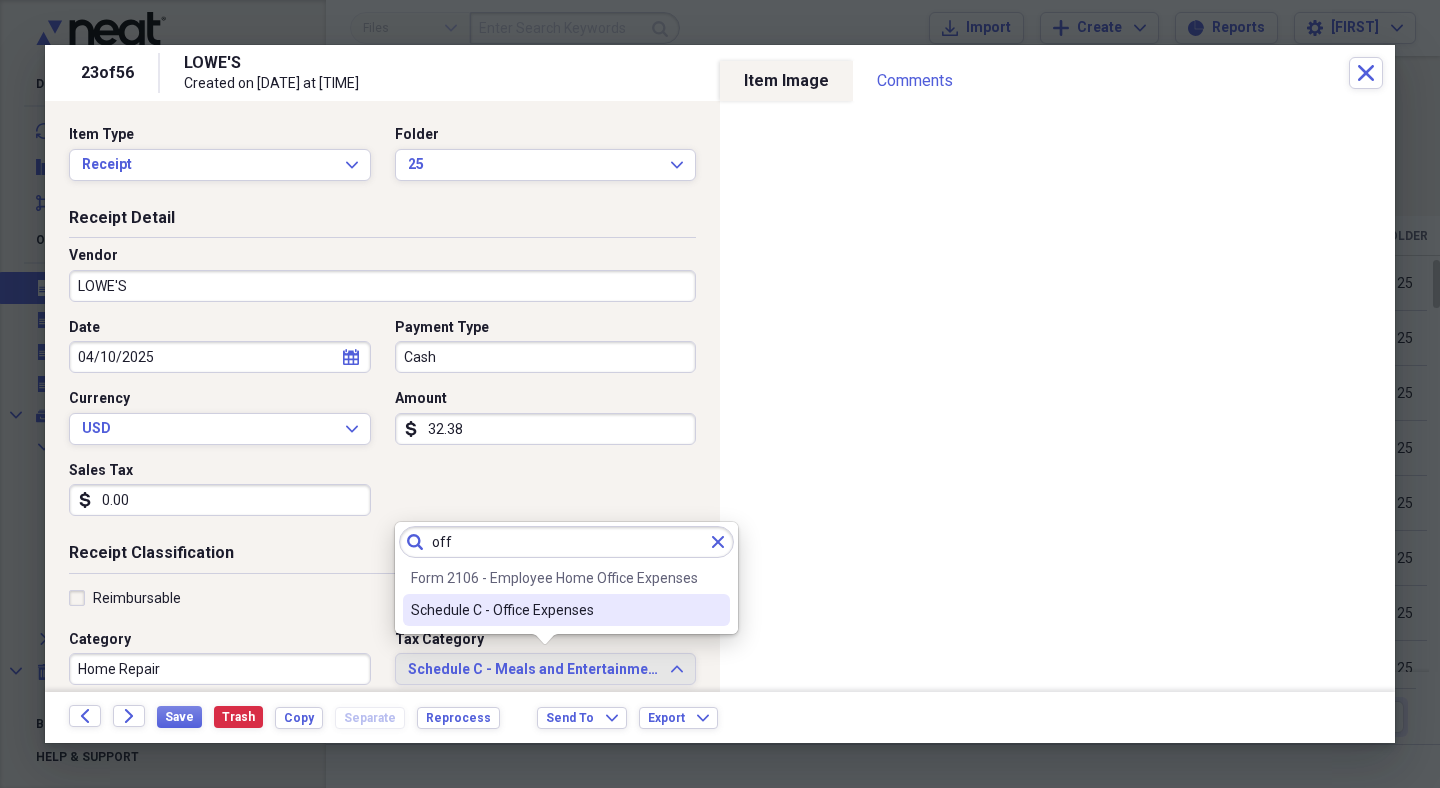 click on "Schedule C - Office Expenses" at bounding box center [554, 610] 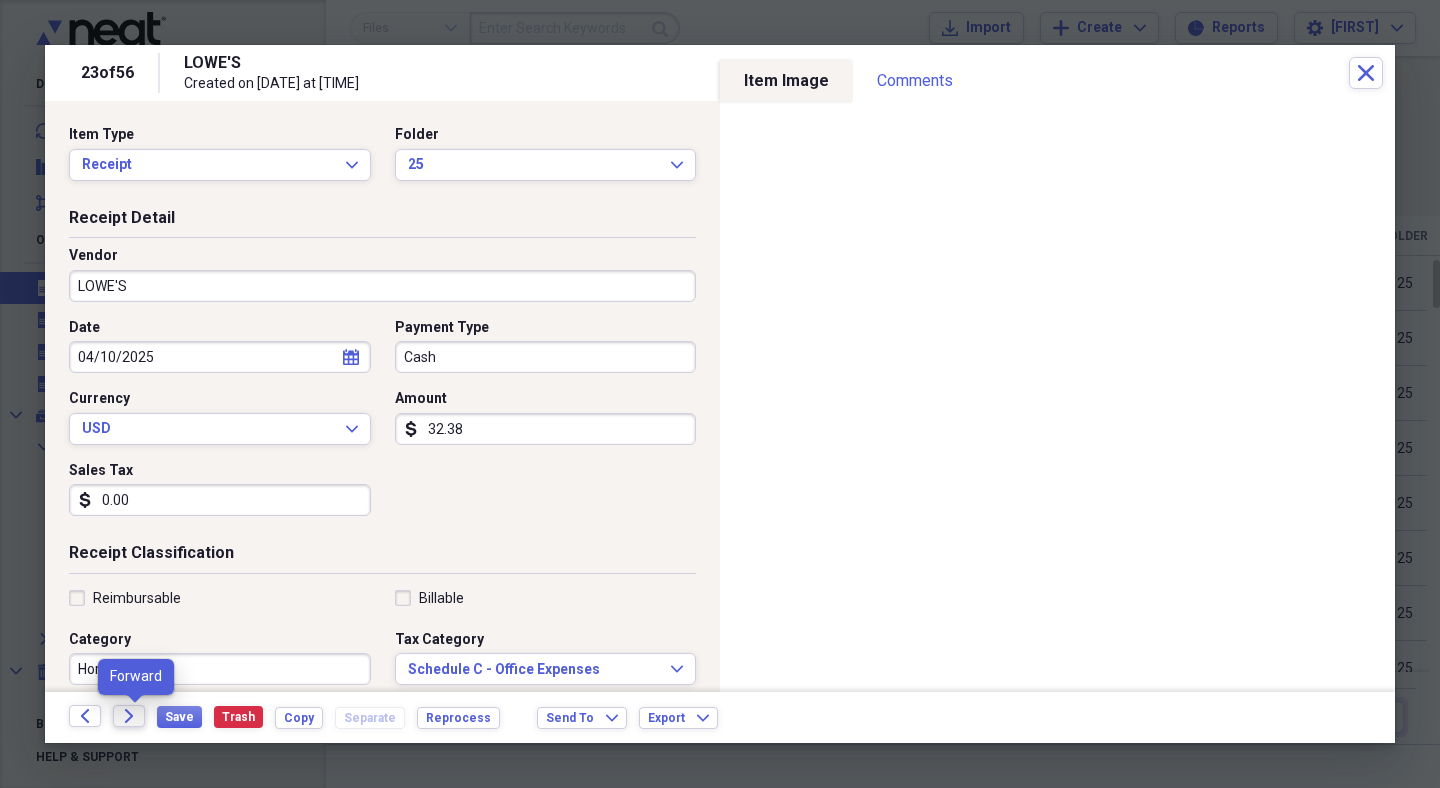 click on "Forward" 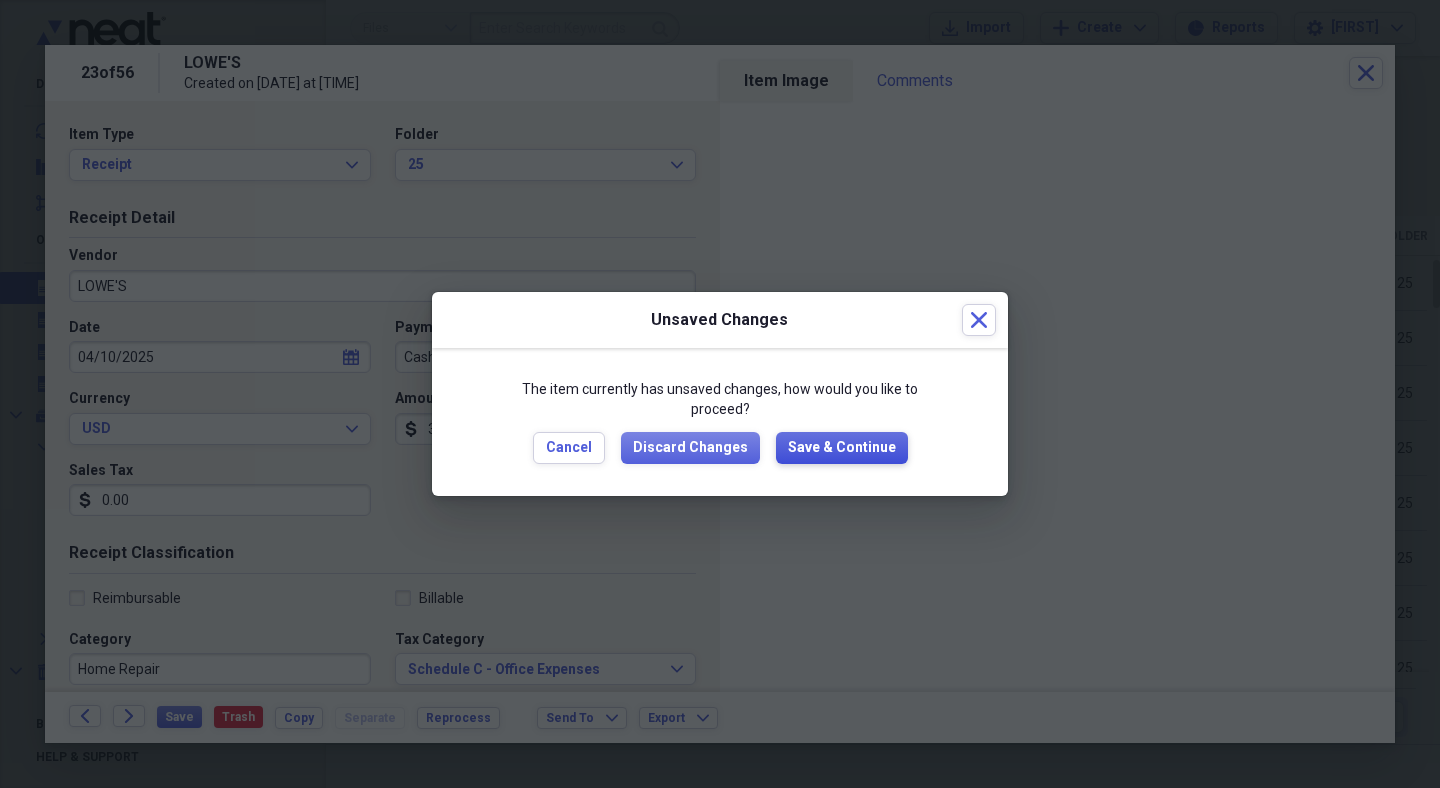 click on "Save & Continue" at bounding box center [842, 448] 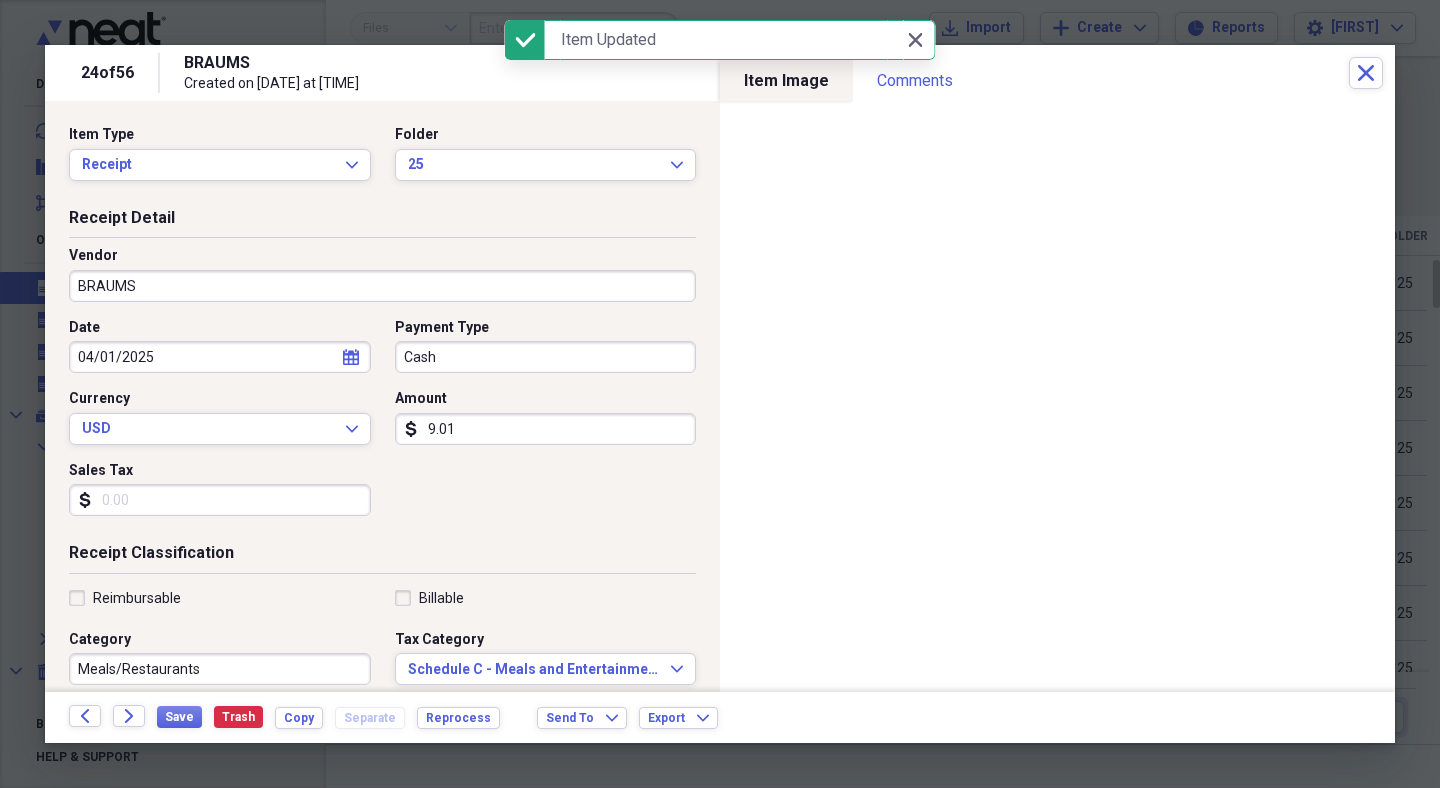 click on "BRAUMS" at bounding box center [382, 286] 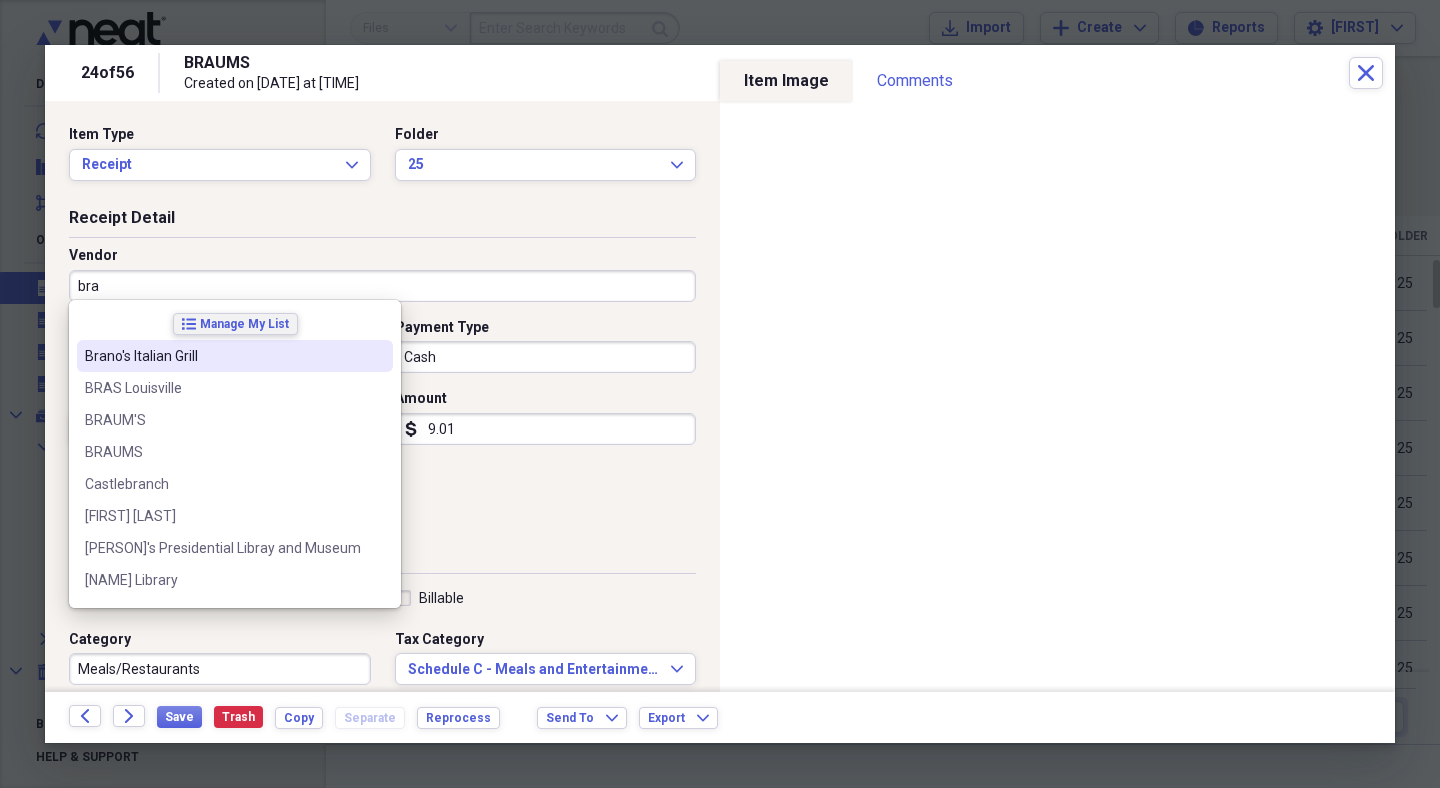 click on "Manage My List" at bounding box center [244, 324] 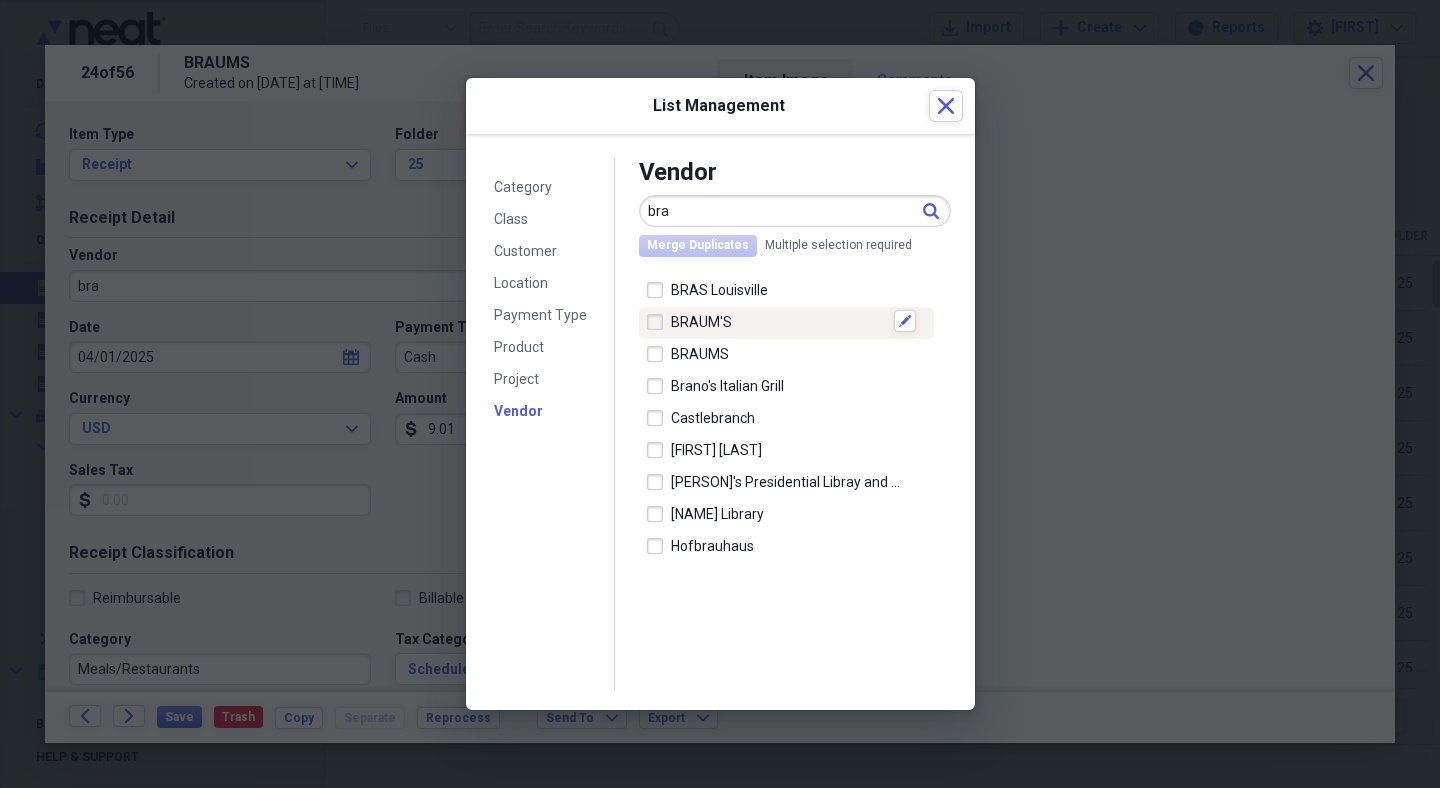 click at bounding box center (659, 322) 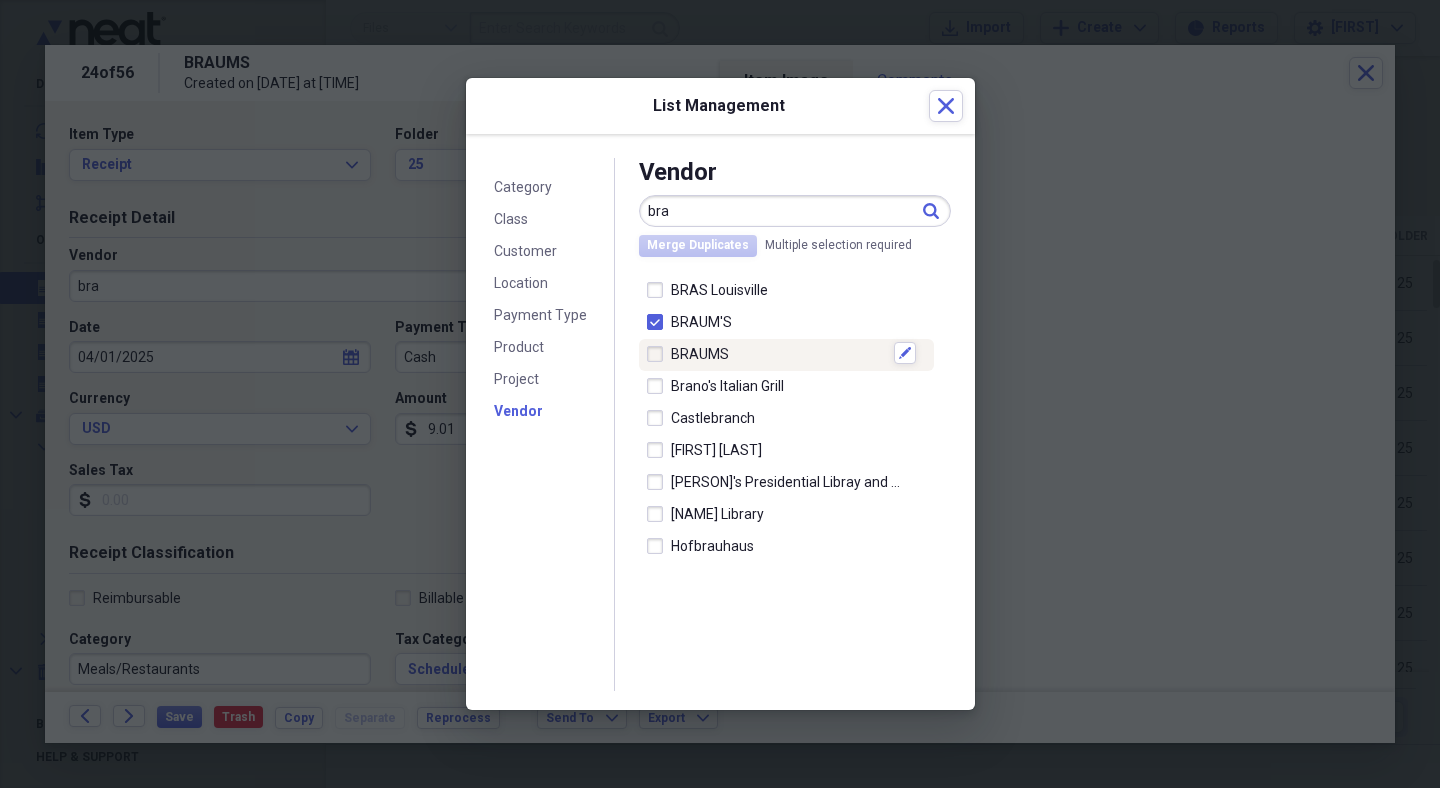 click at bounding box center [659, 354] 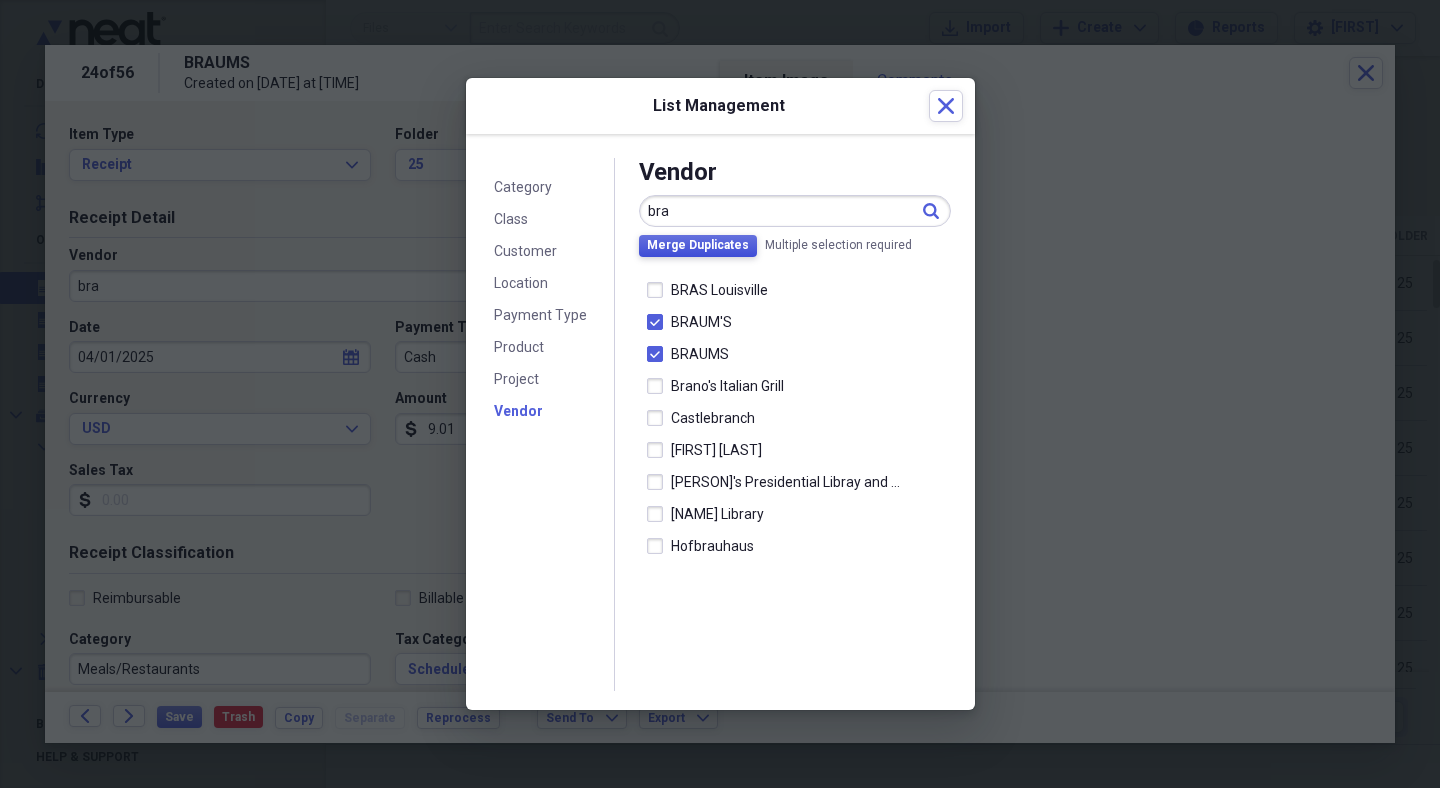 click on "Merge Duplicates" at bounding box center [698, 245] 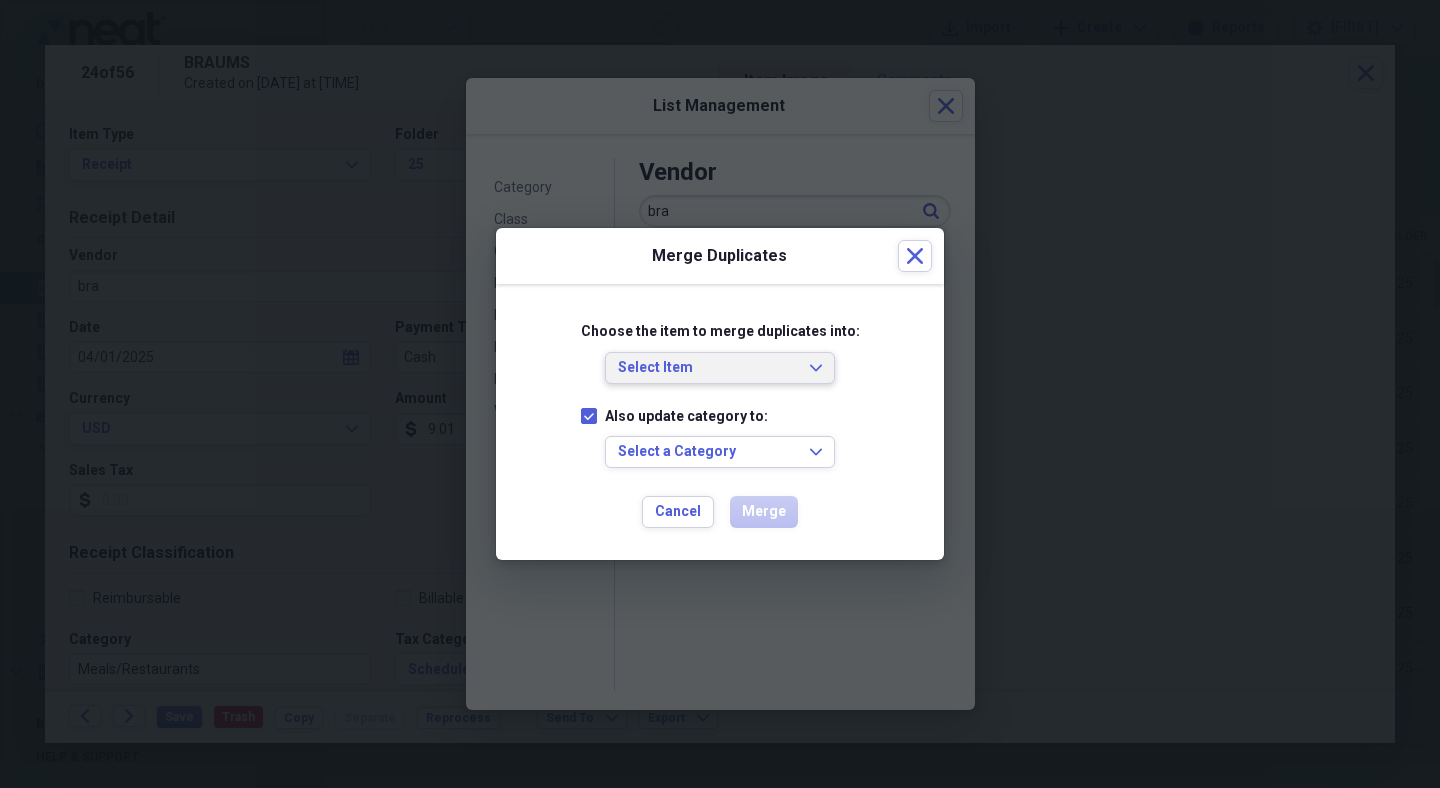 click on "Select Item" at bounding box center [708, 368] 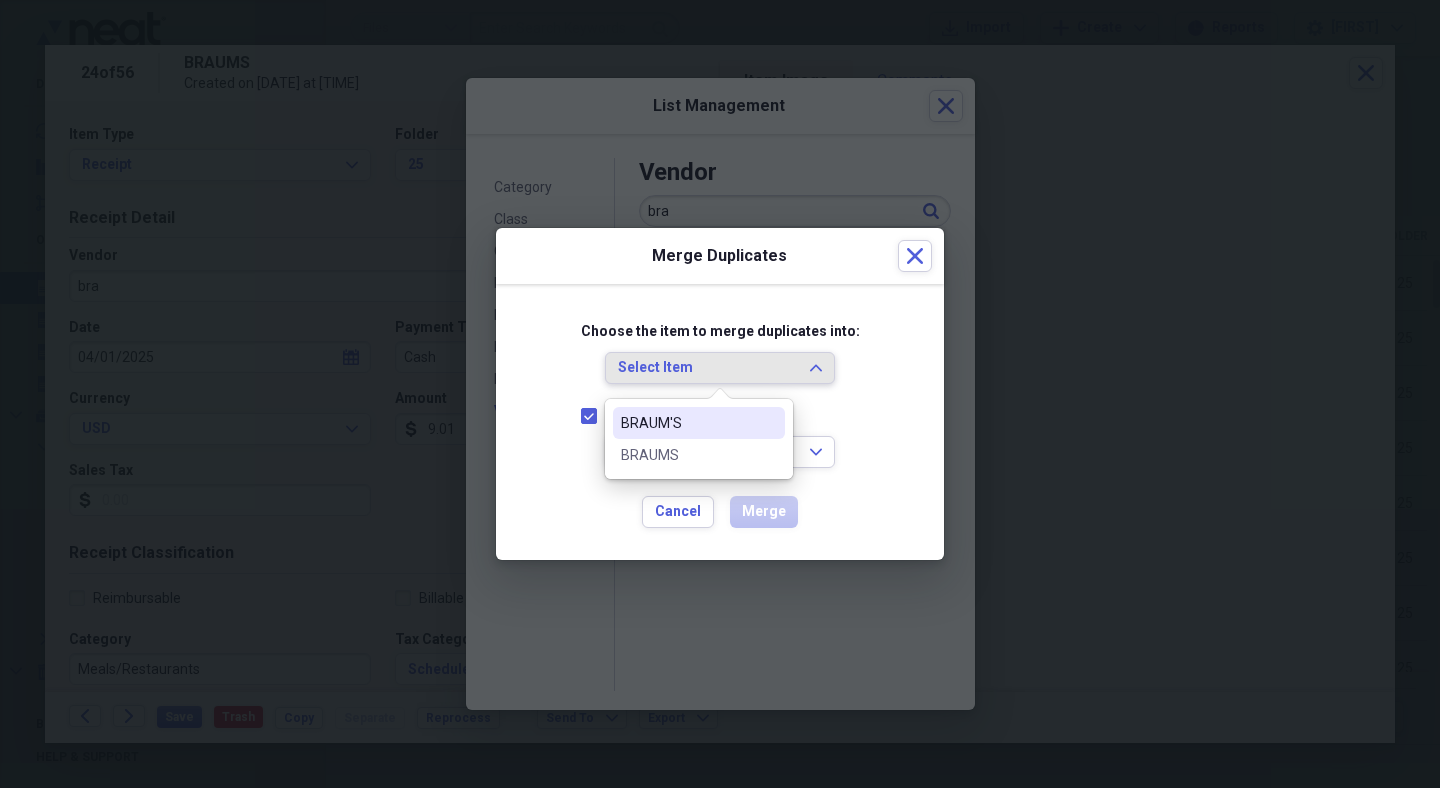 click on "BRAUM'S" at bounding box center (687, 423) 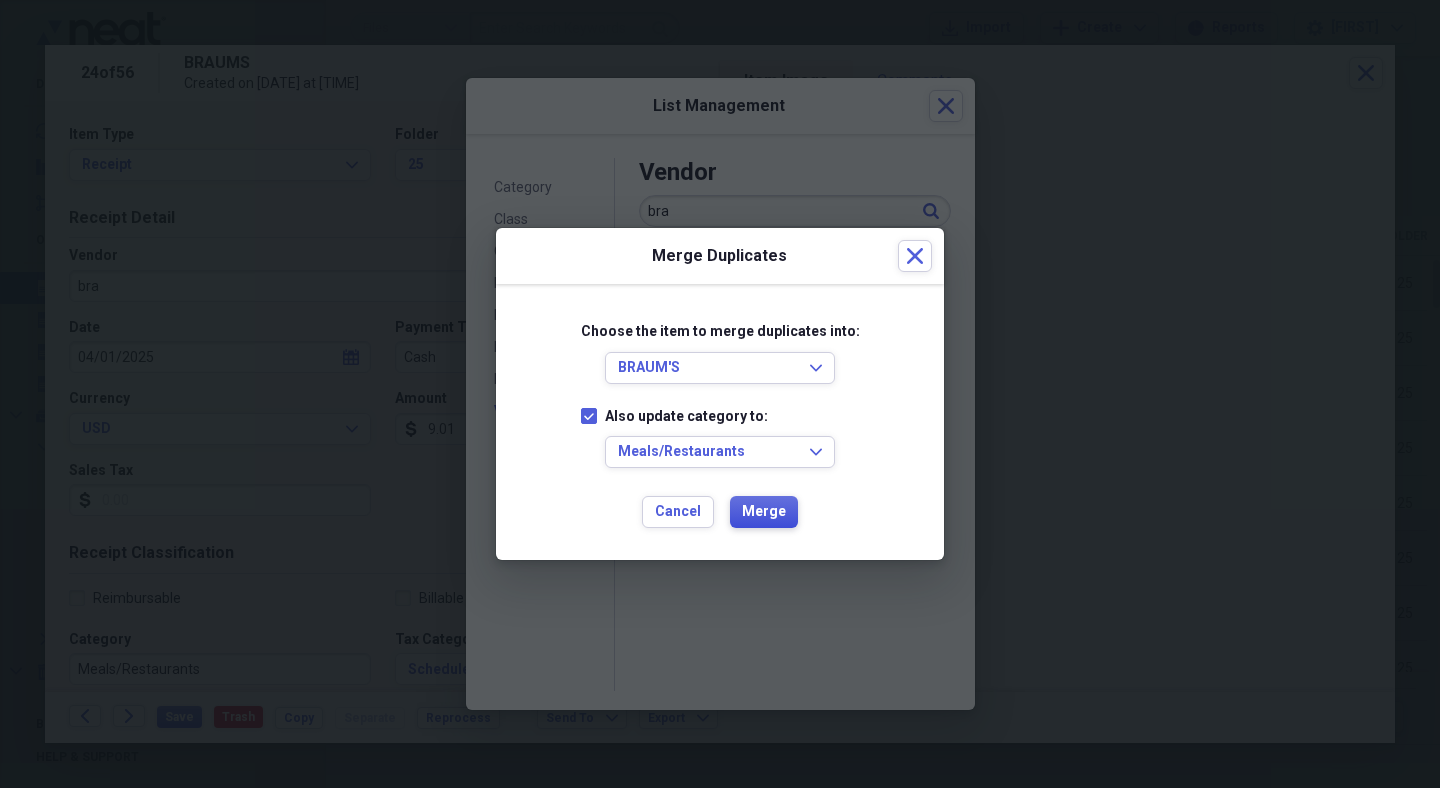 click on "Merge" at bounding box center (764, 512) 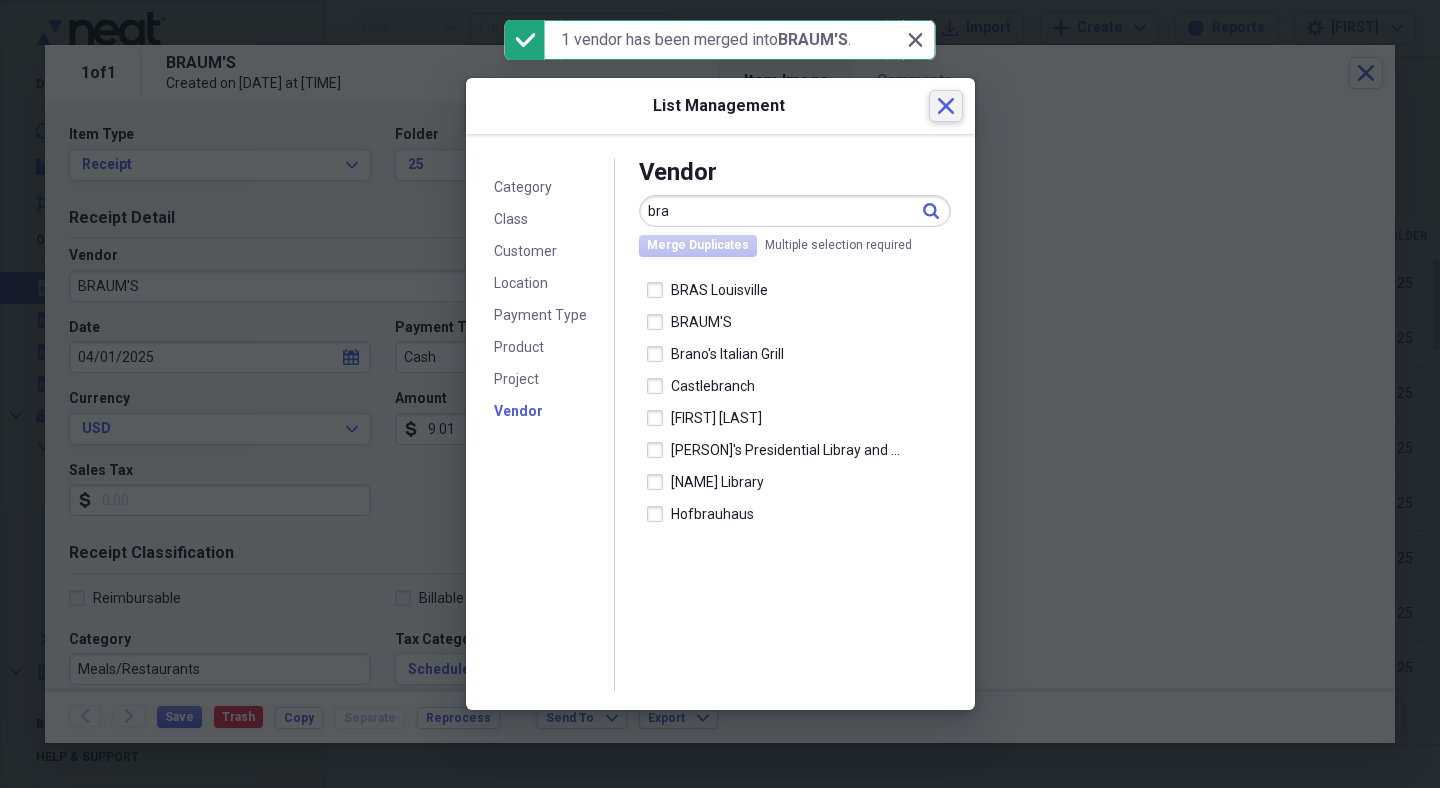 click on "Close" 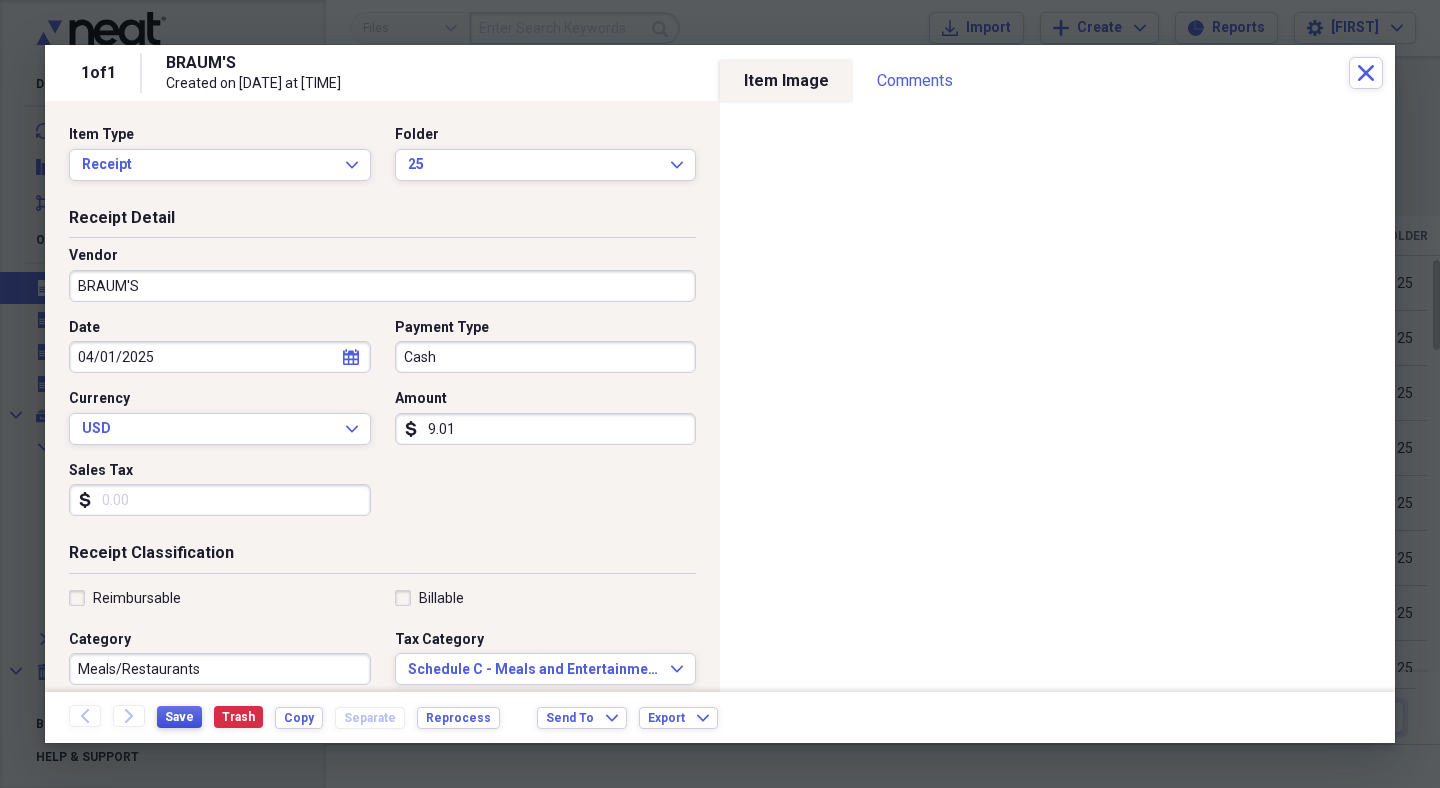click on "Save" at bounding box center (179, 717) 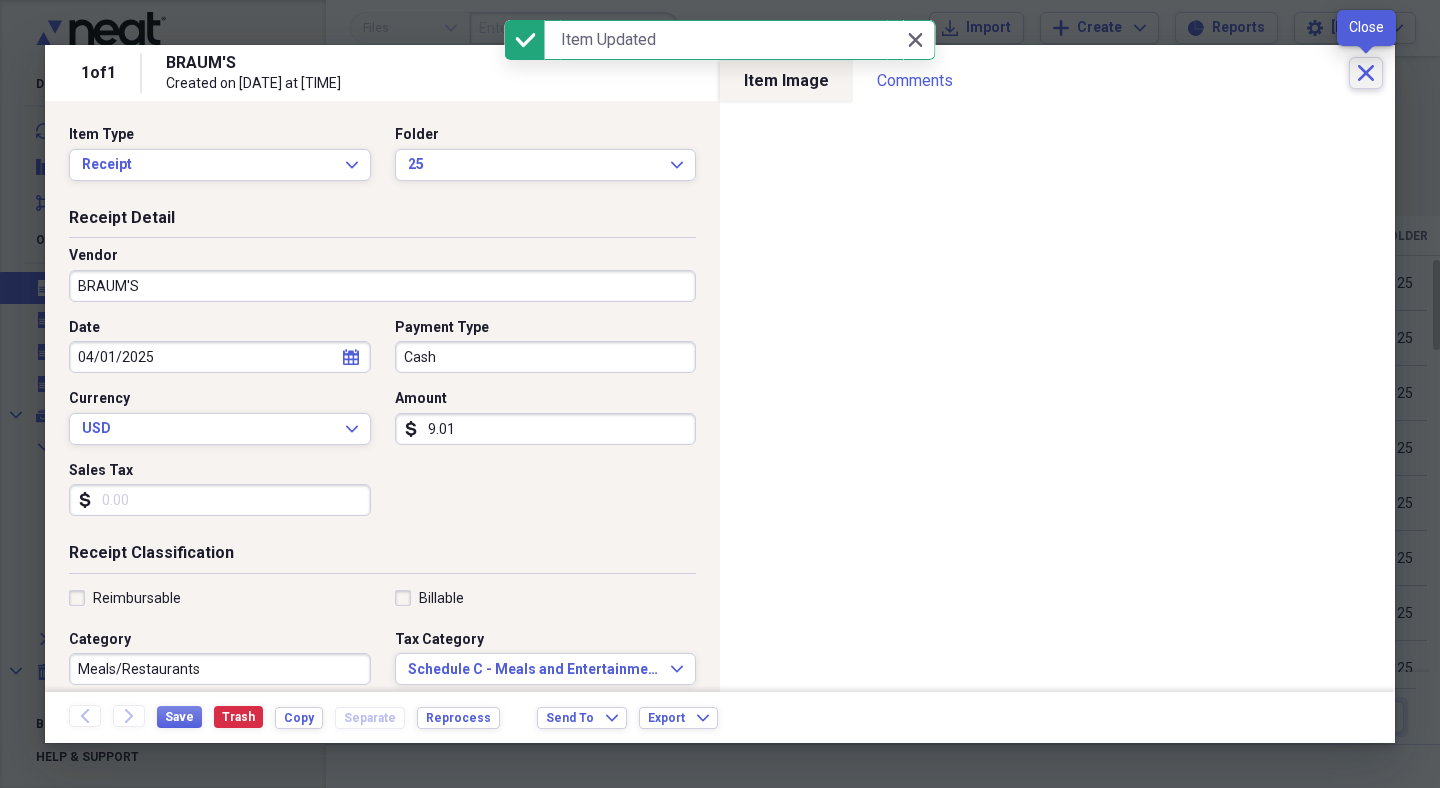 click 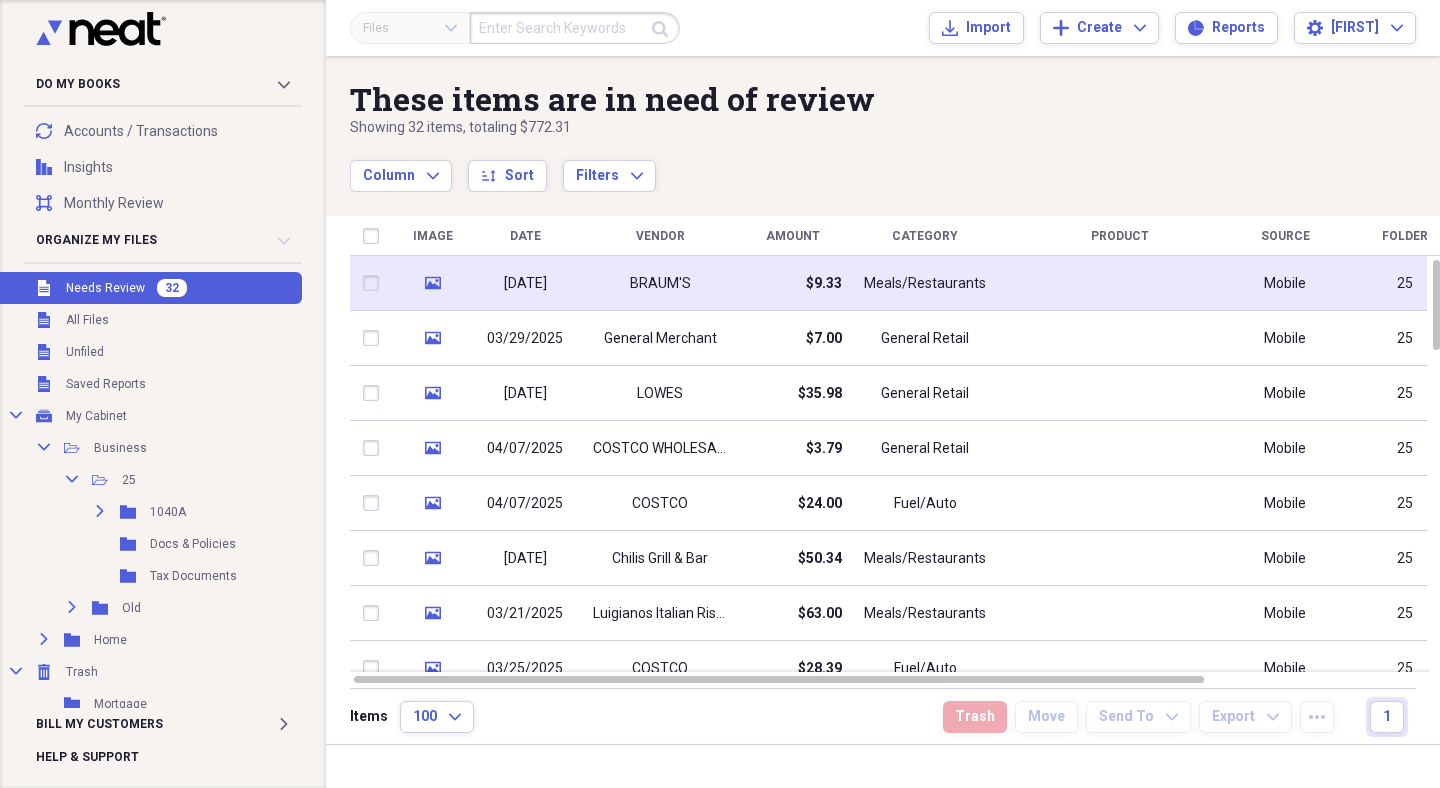 click on "Meals/Restaurants" at bounding box center [925, 284] 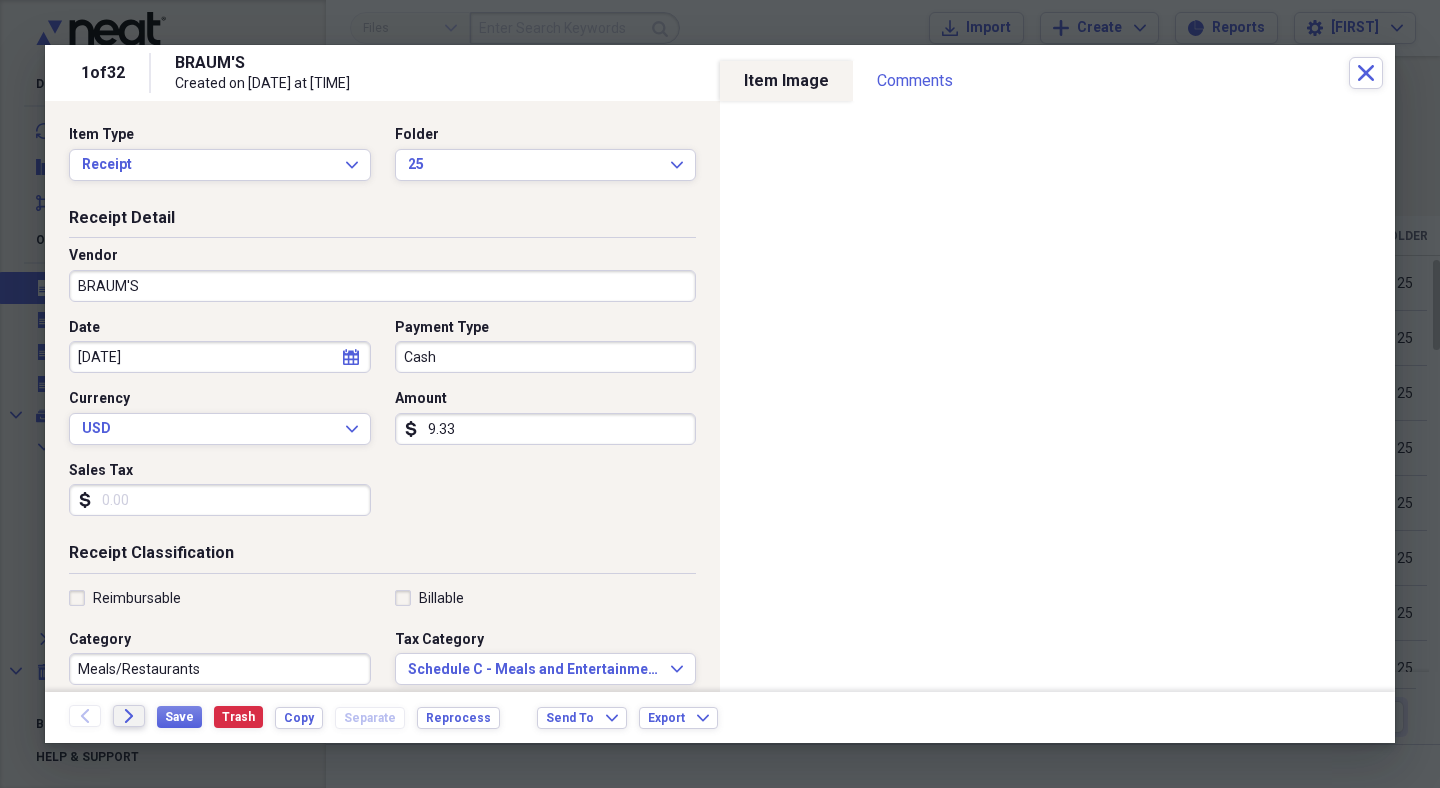 click on "Forward" at bounding box center [129, 716] 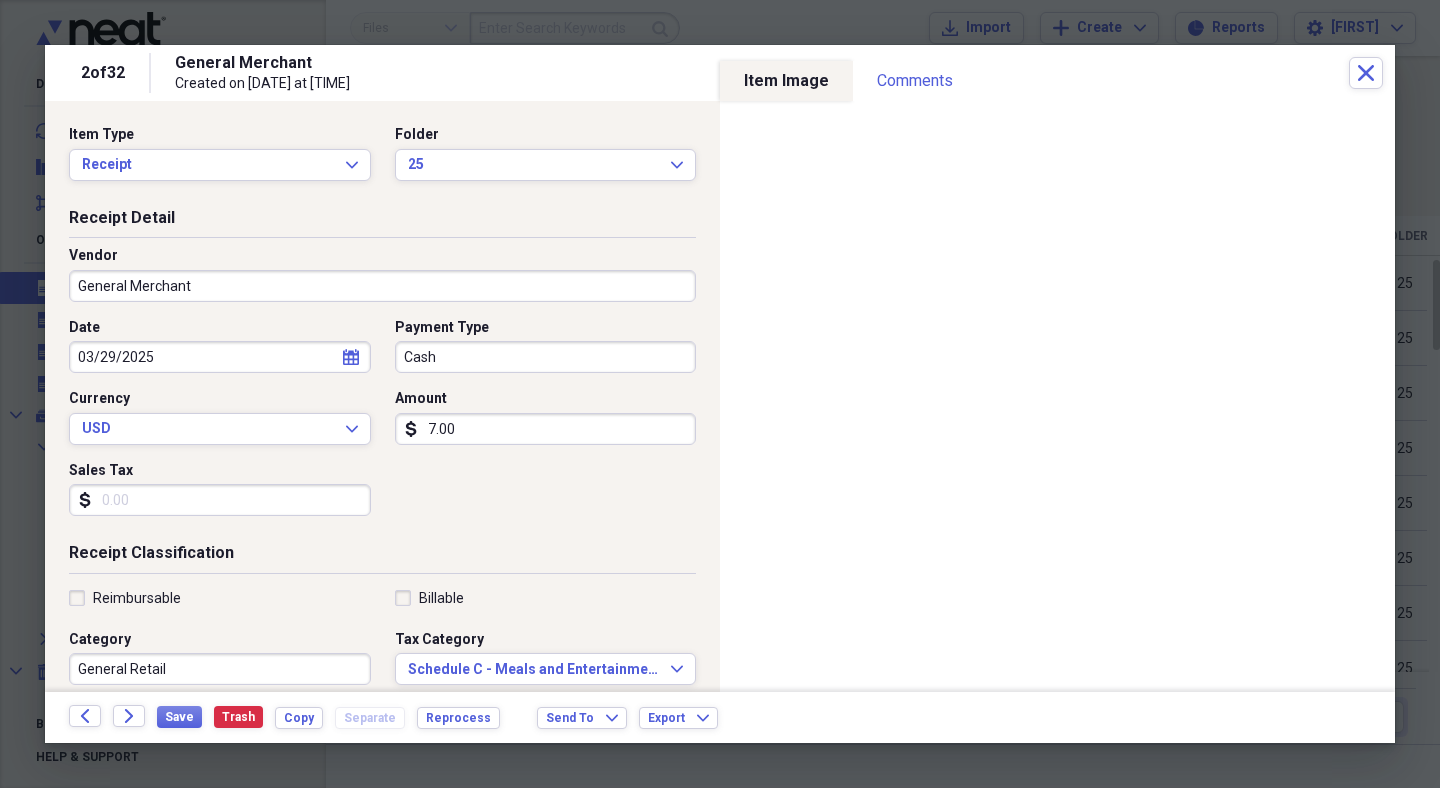 click on "General Merchant" at bounding box center (382, 286) 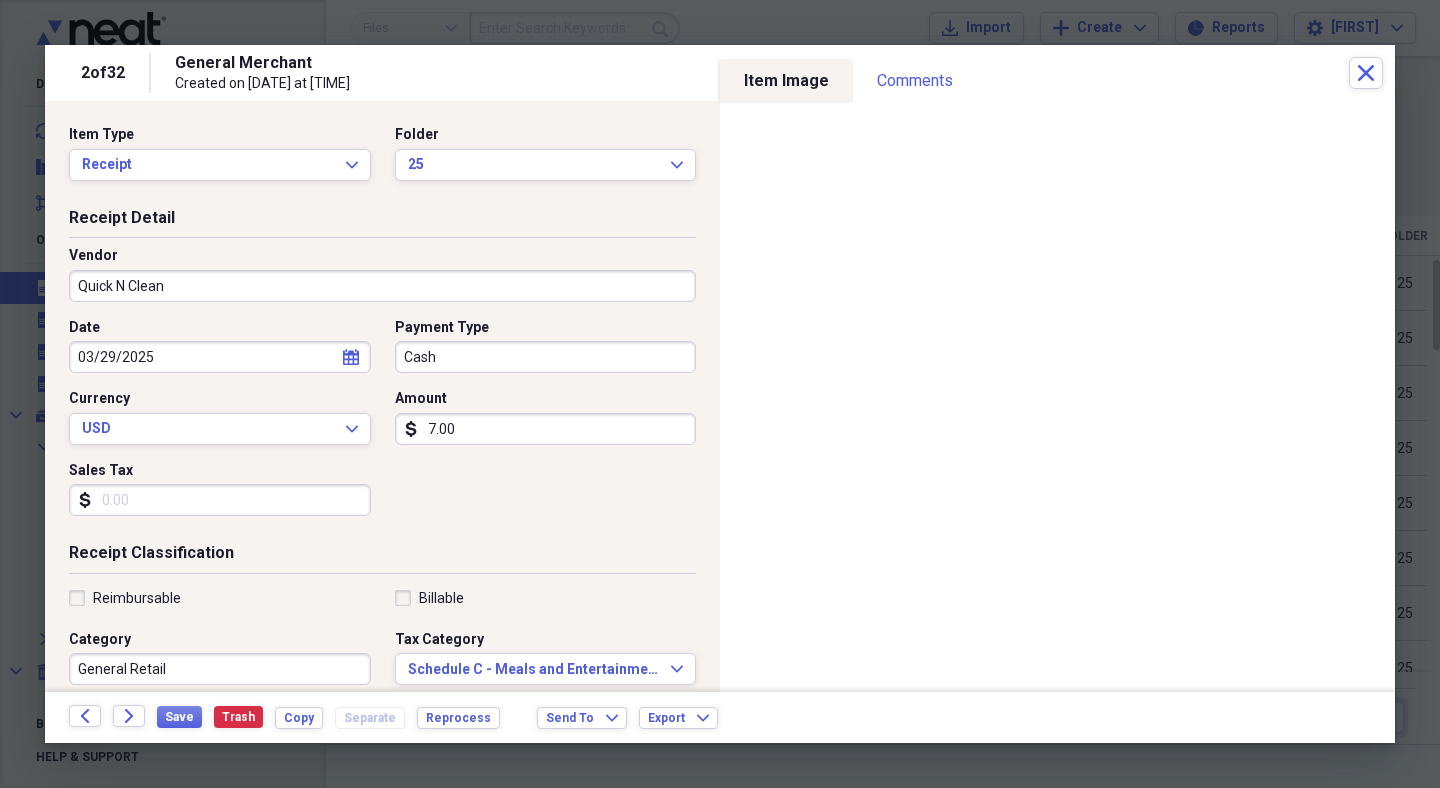 click on "General Retail" at bounding box center (220, 669) 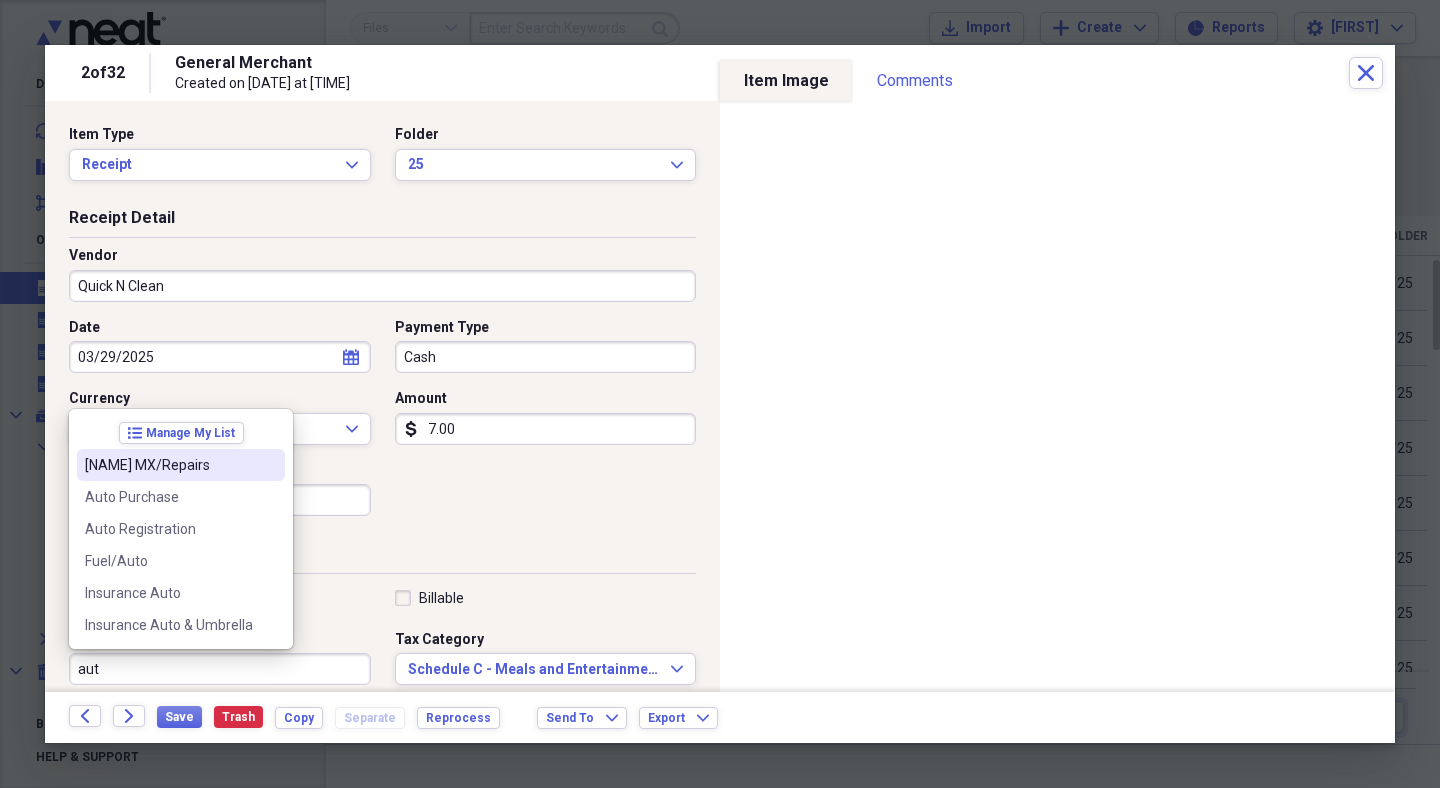 click on "[NAME] MX/Repairs" at bounding box center (181, 465) 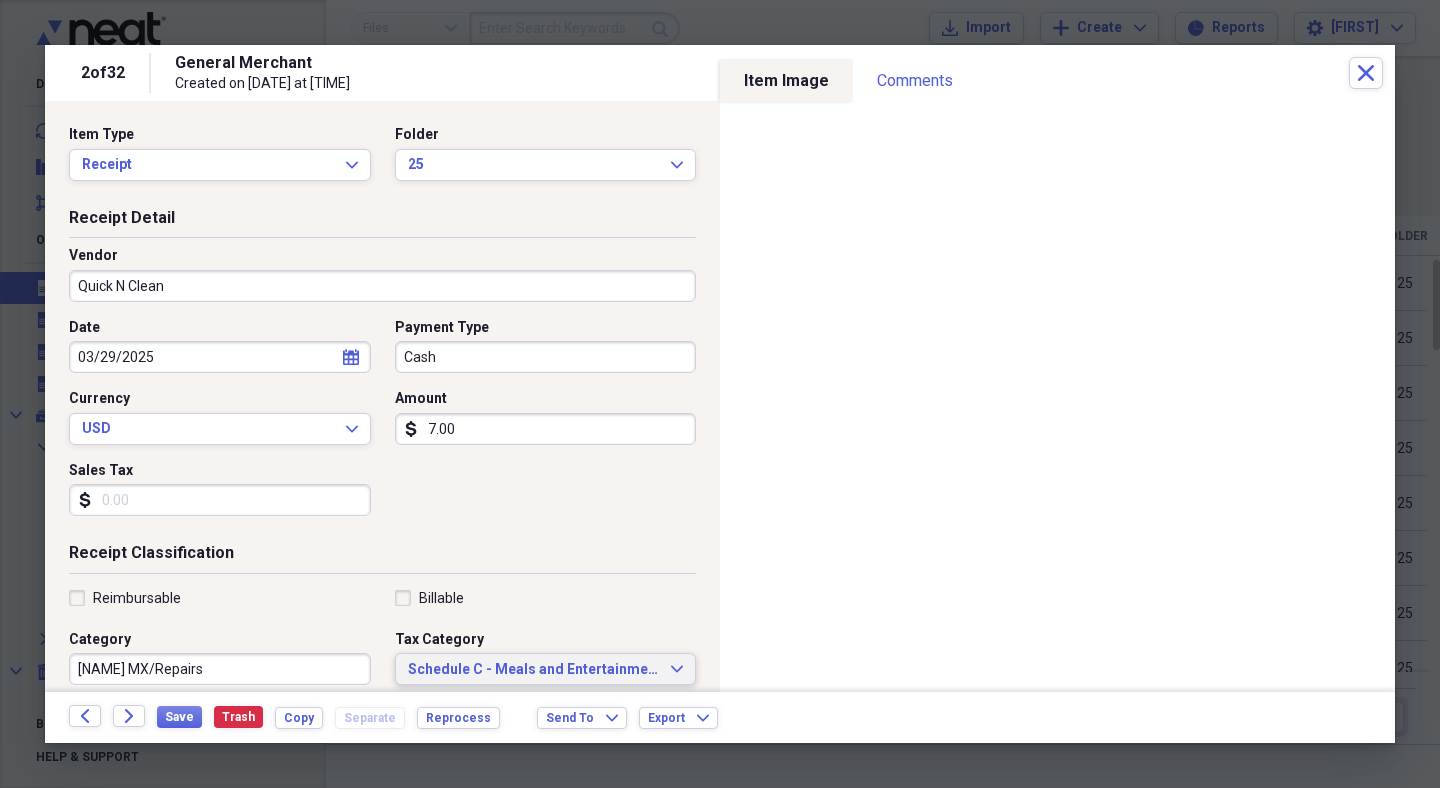 click on "Schedule C - Meals and Entertainment" at bounding box center (534, 670) 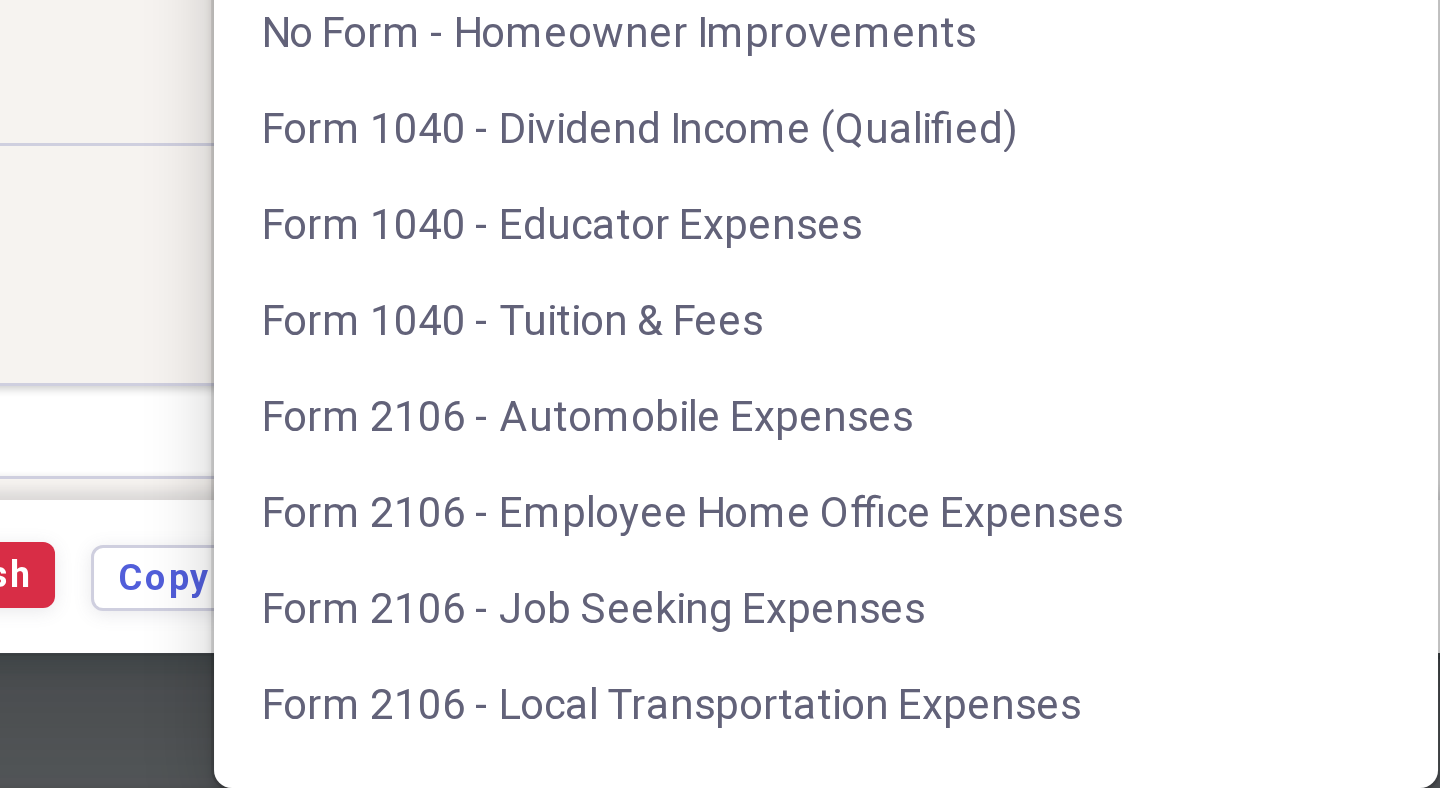 scroll, scrollTop: 2300, scrollLeft: 0, axis: vertical 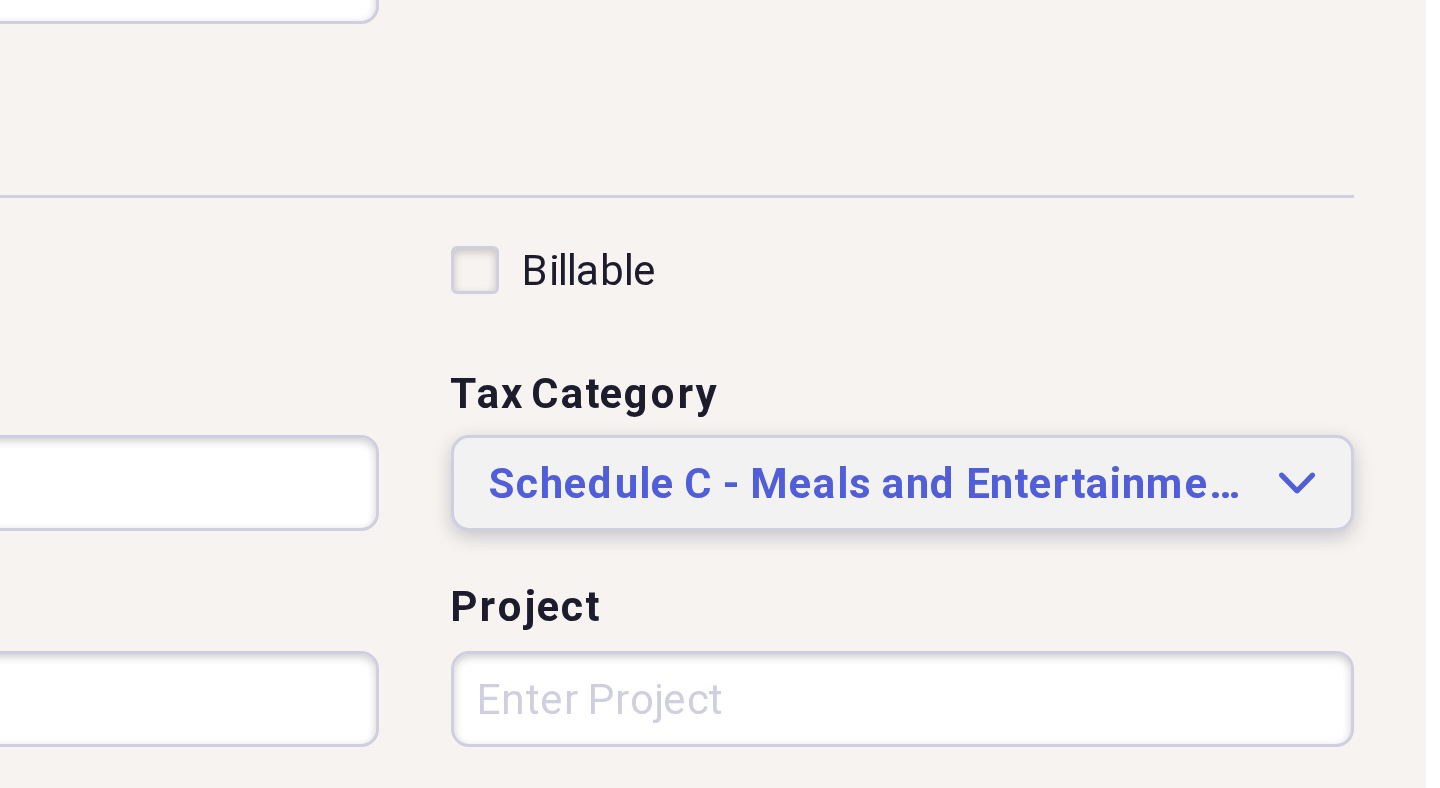 click on "Schedule C - Meals and Entertainment" at bounding box center [534, 393] 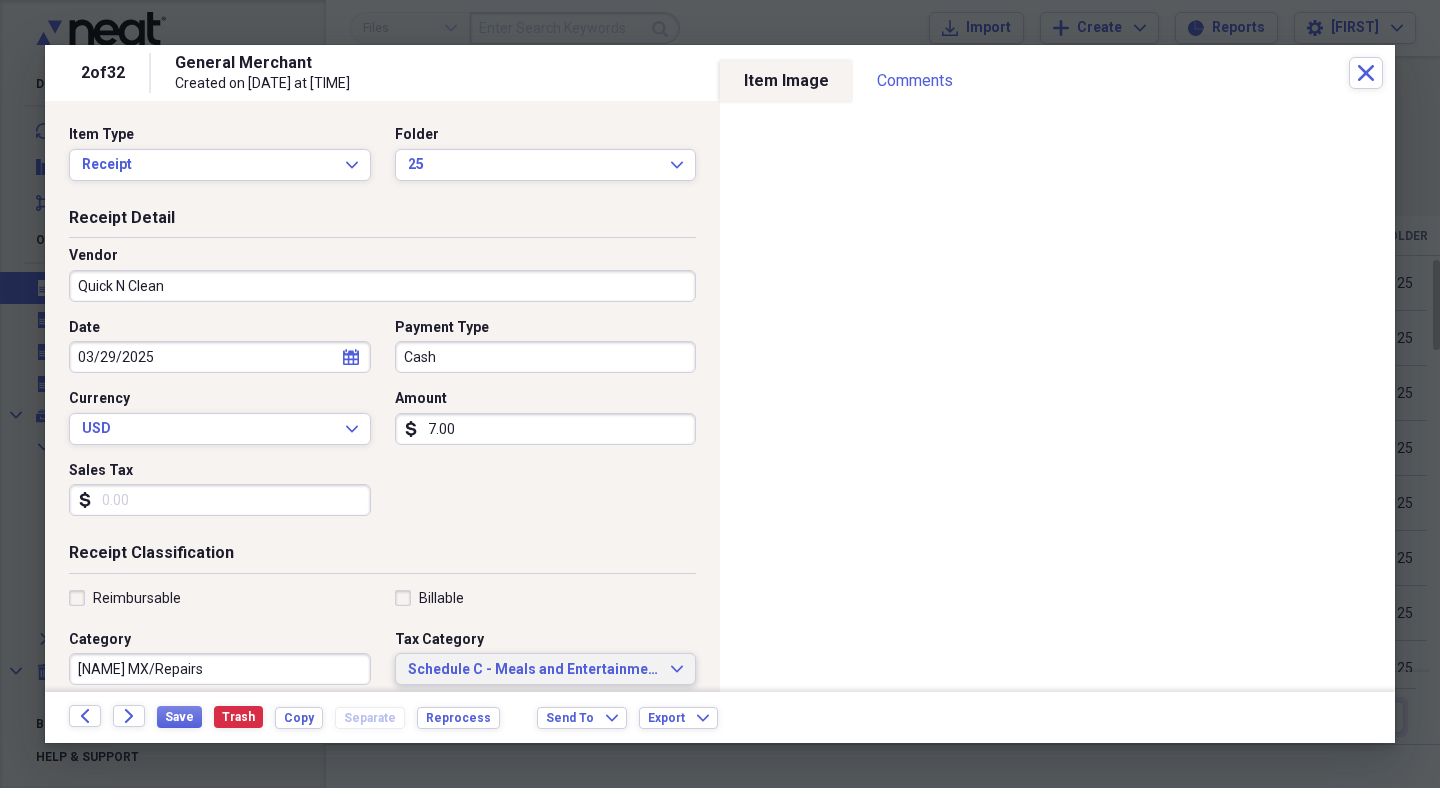 scroll, scrollTop: 0, scrollLeft: 0, axis: both 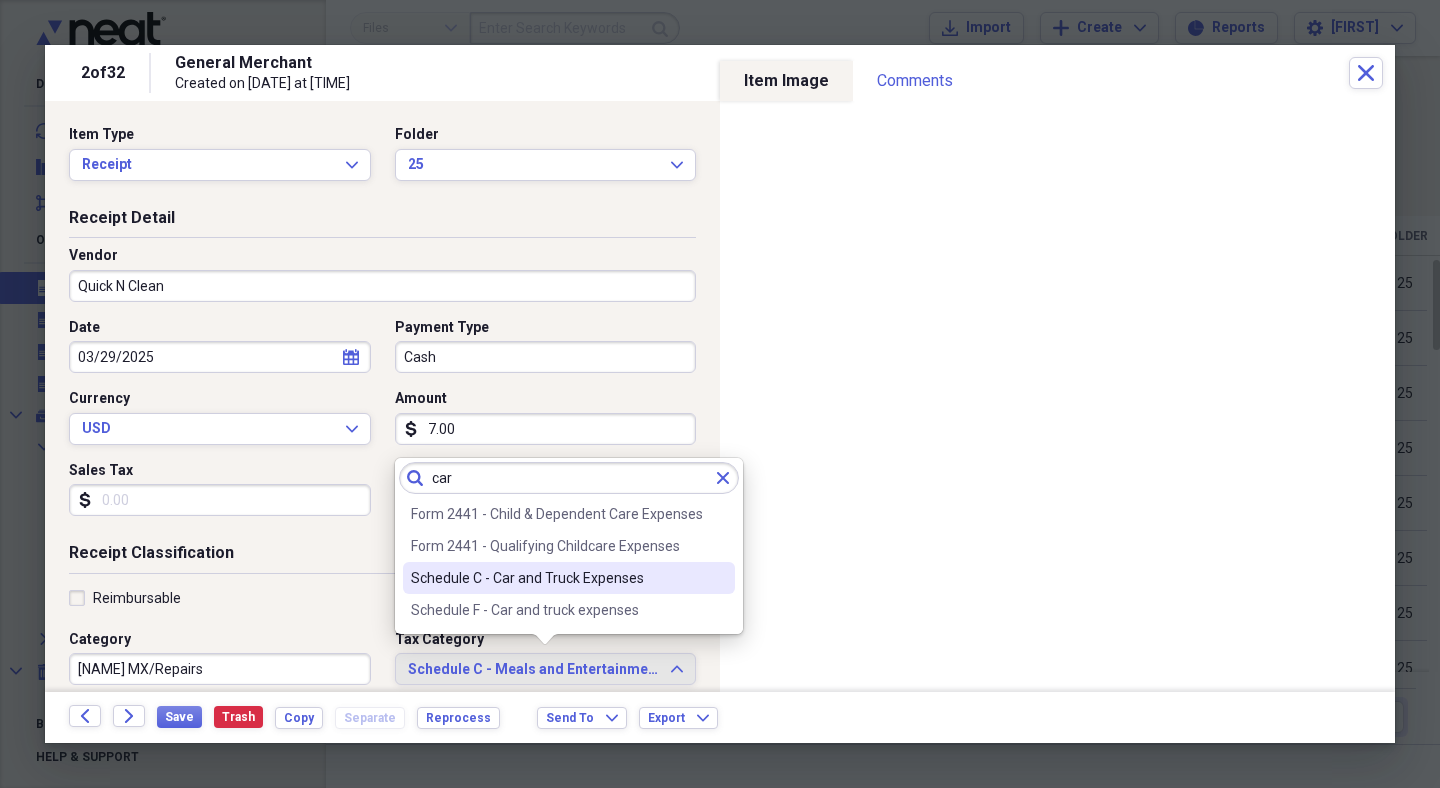 click on "Schedule C - Car and Truck Expenses" at bounding box center [557, 578] 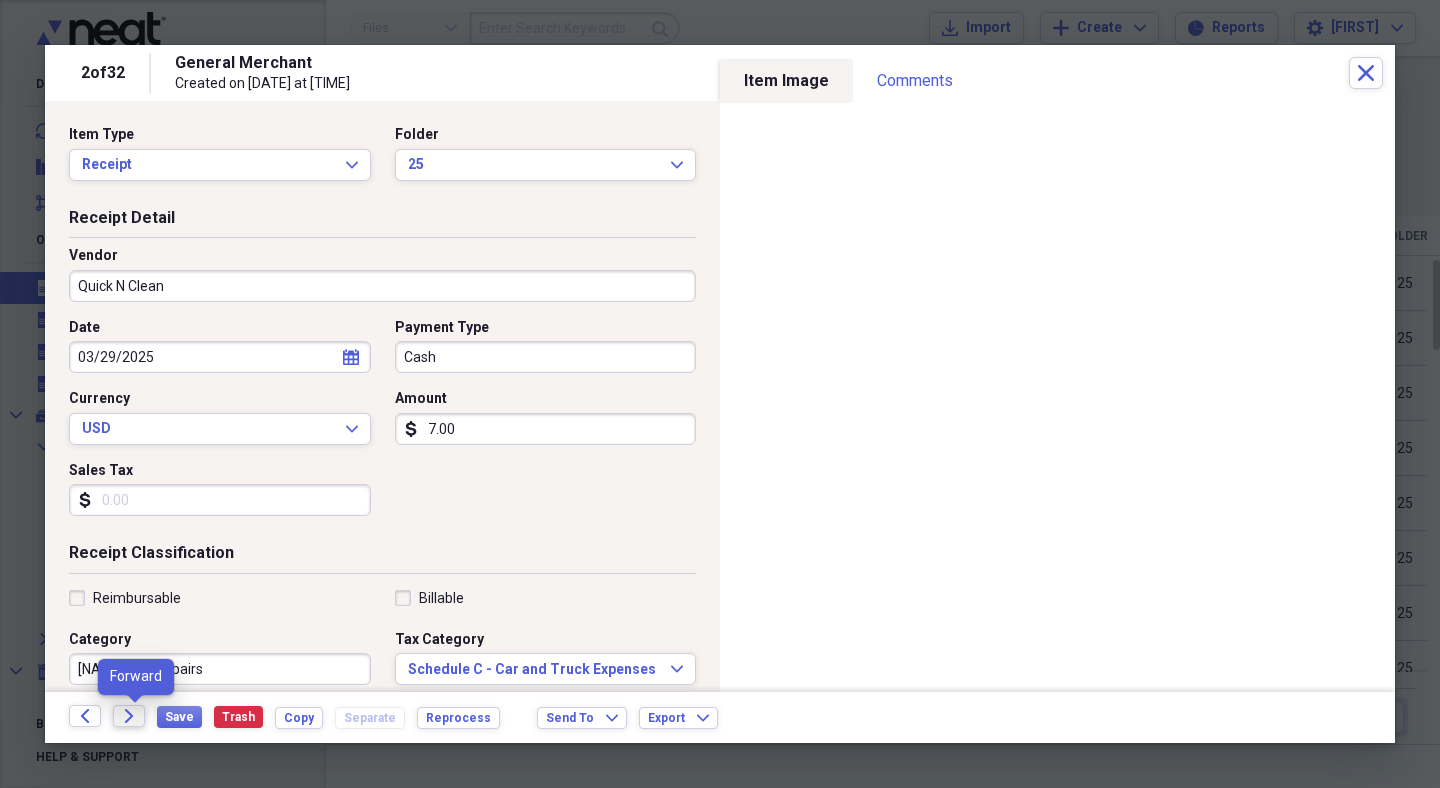 click 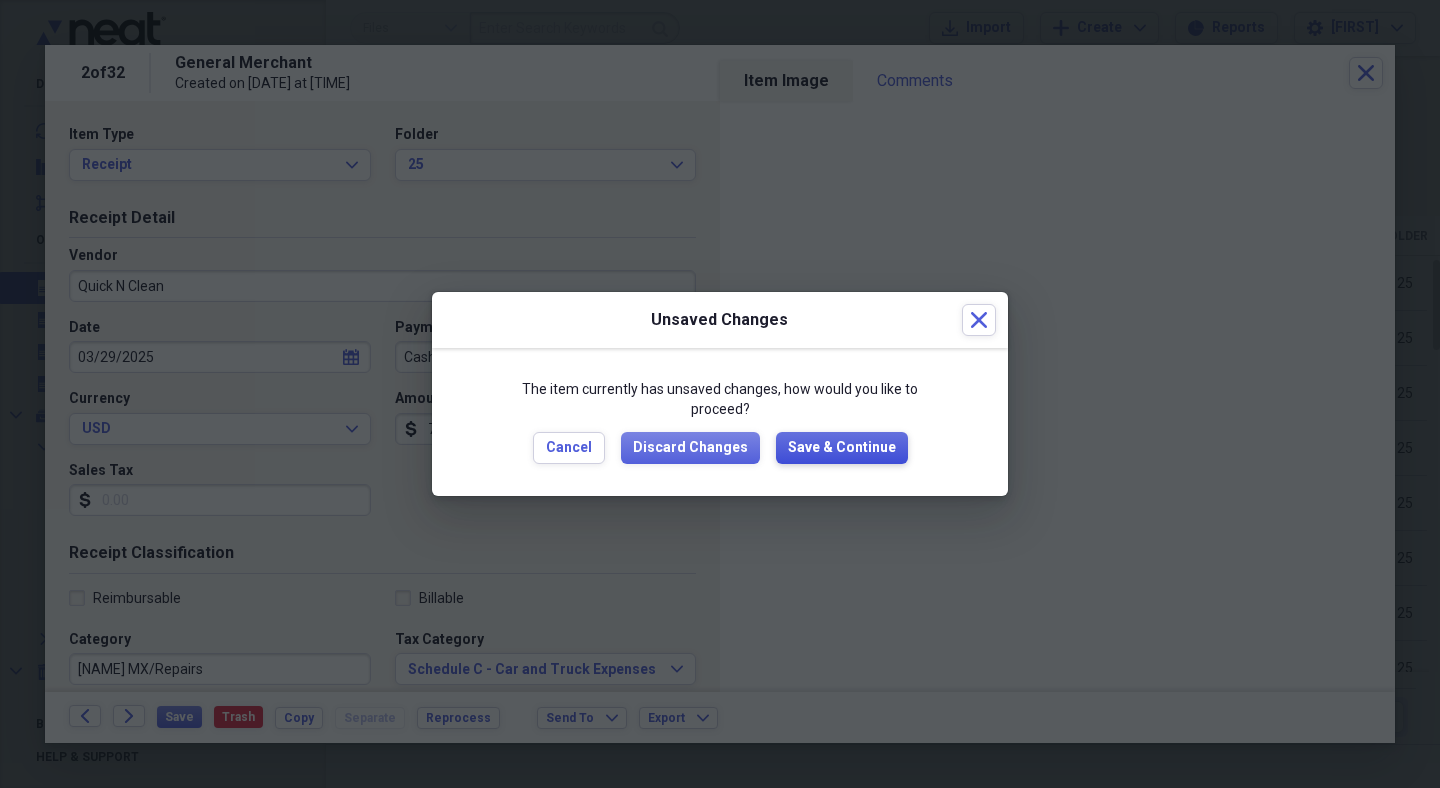 click on "Save & Continue" at bounding box center (842, 448) 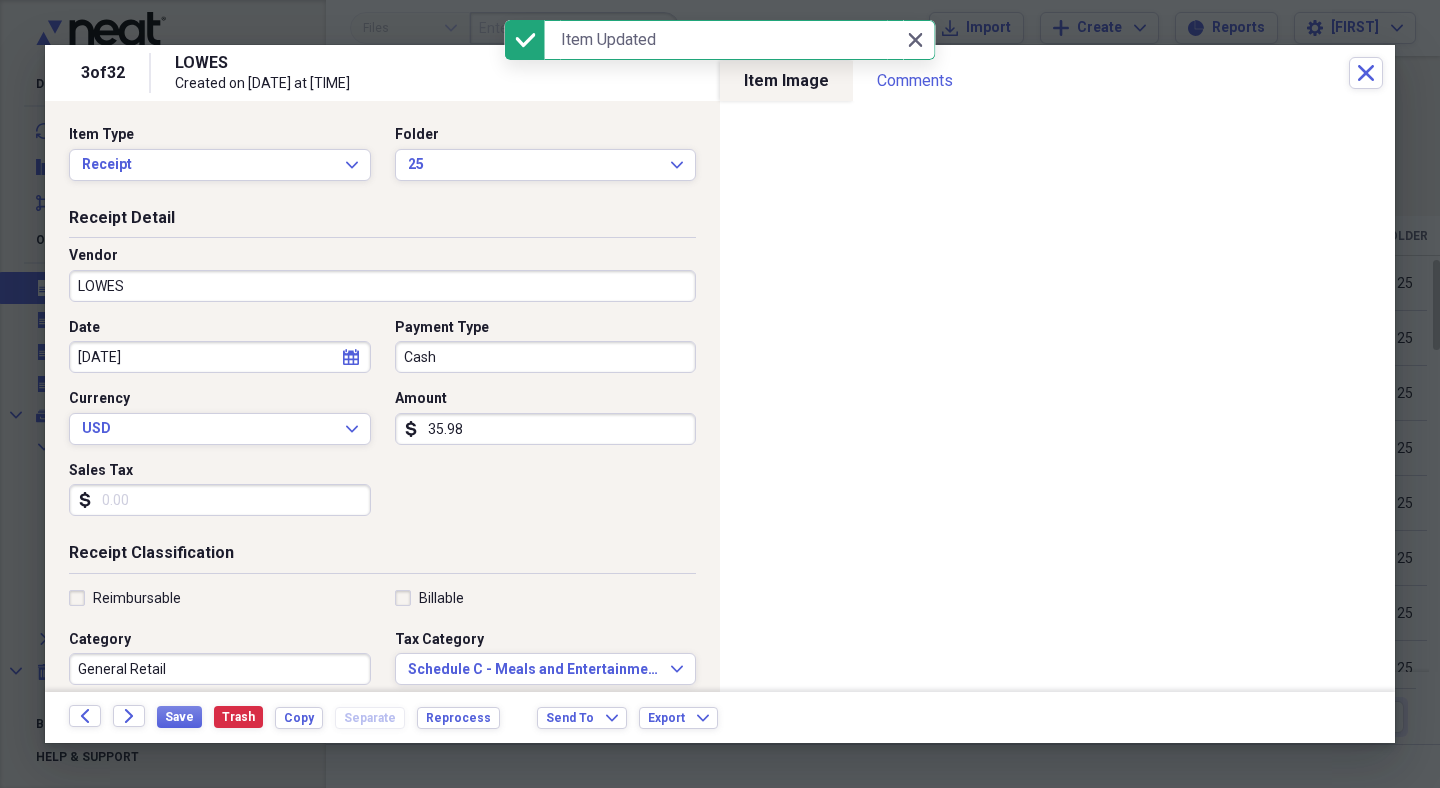 click on "LOWES" at bounding box center [382, 286] 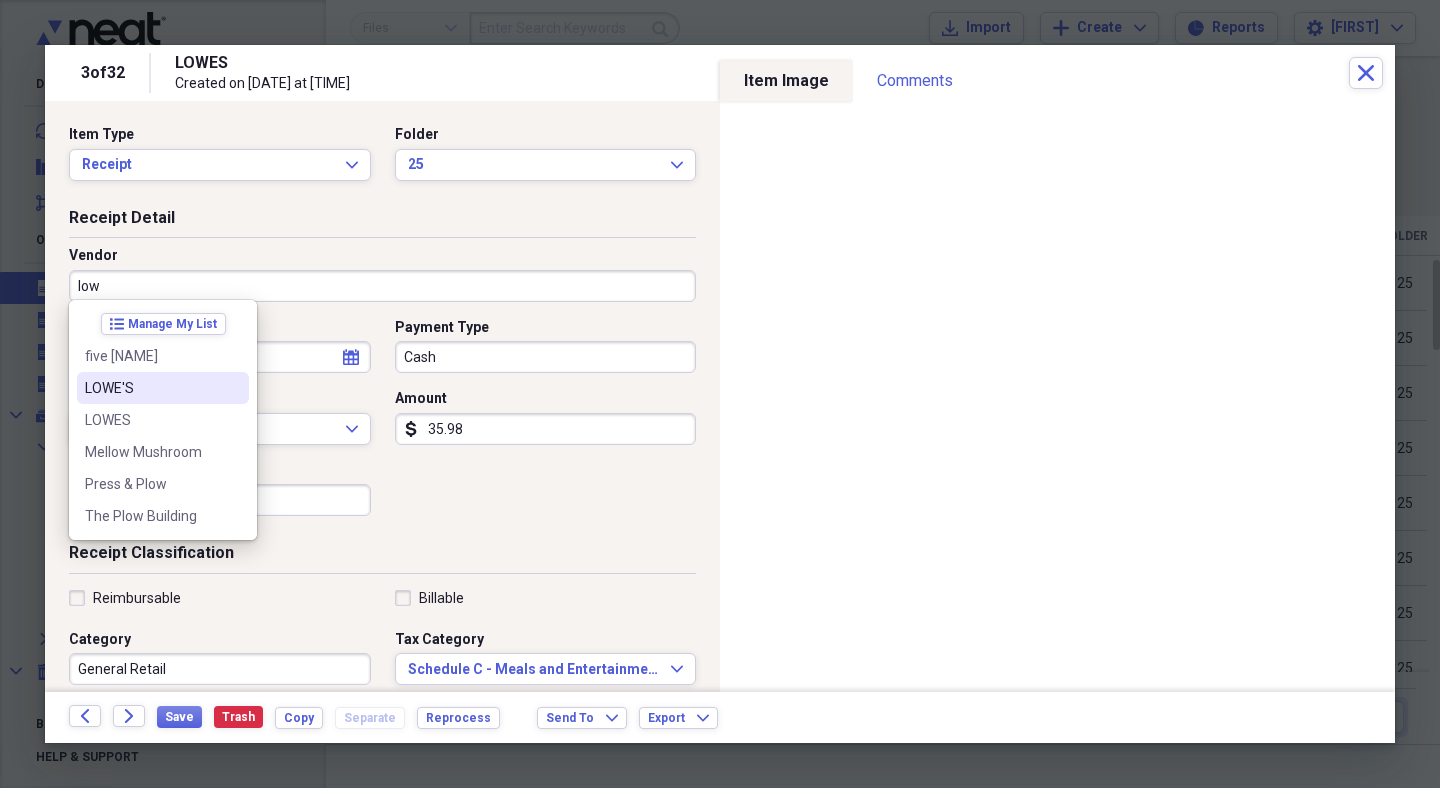 click on "LOWE'S" at bounding box center [163, 388] 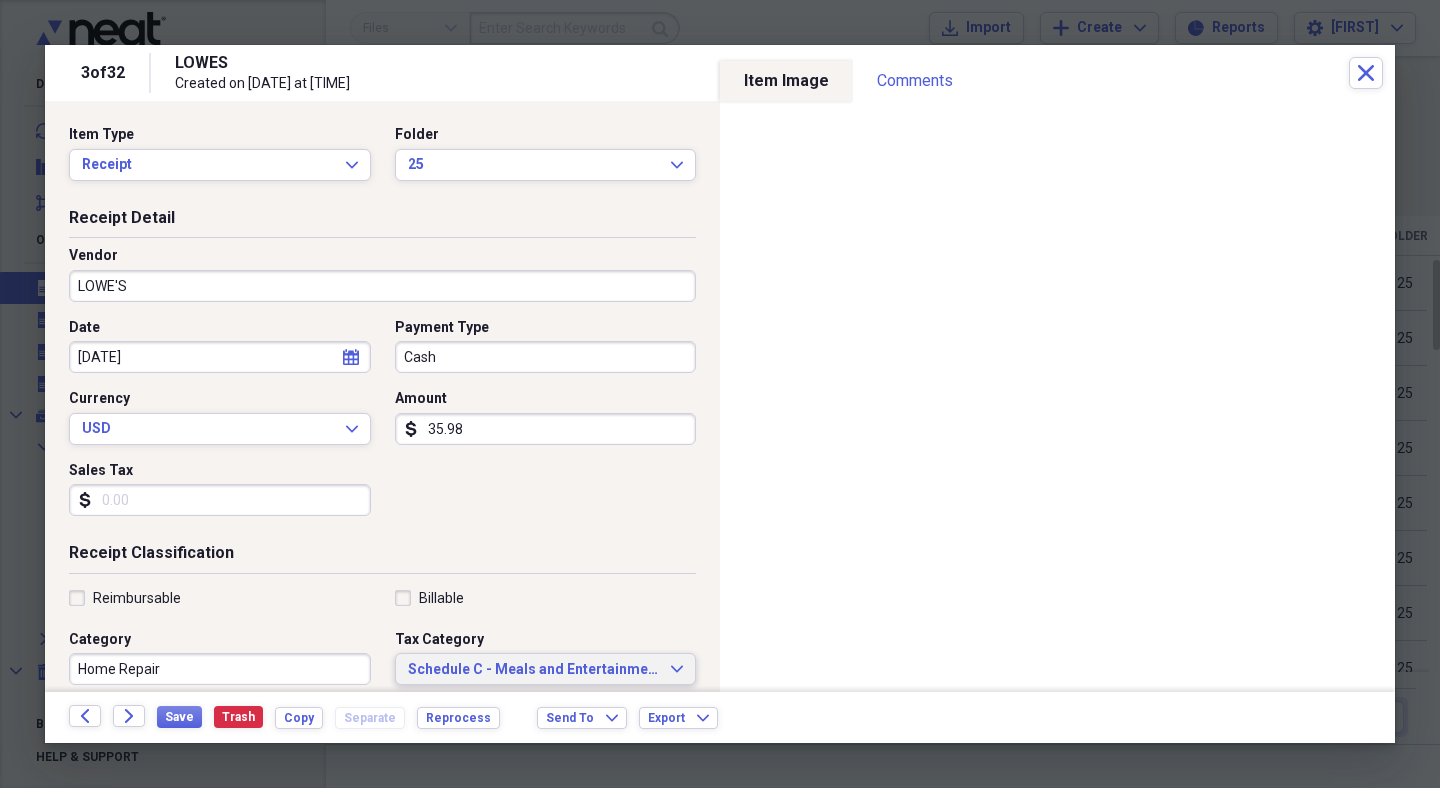 click on "Schedule C - Meals and Entertainment" at bounding box center (534, 670) 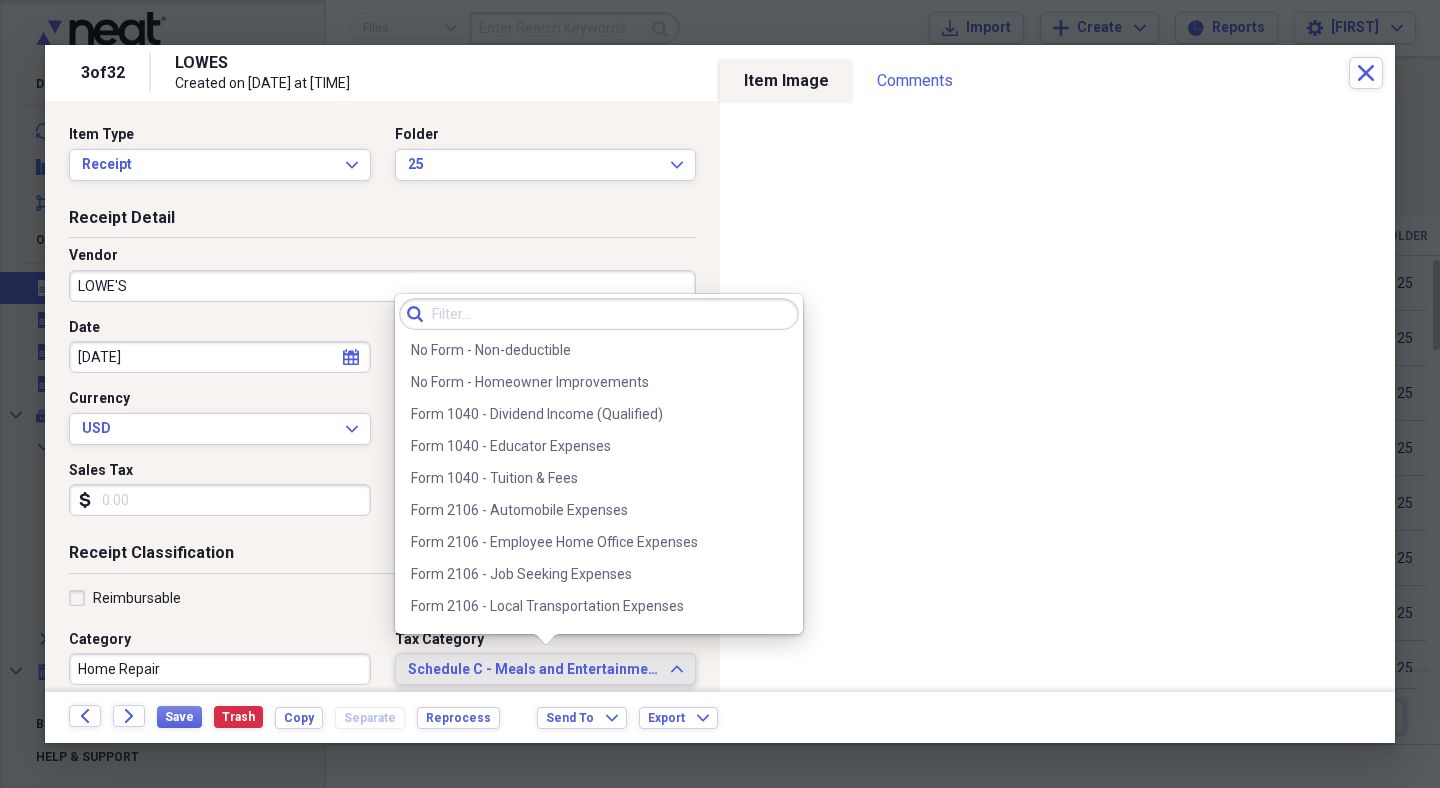 scroll, scrollTop: 2300, scrollLeft: 0, axis: vertical 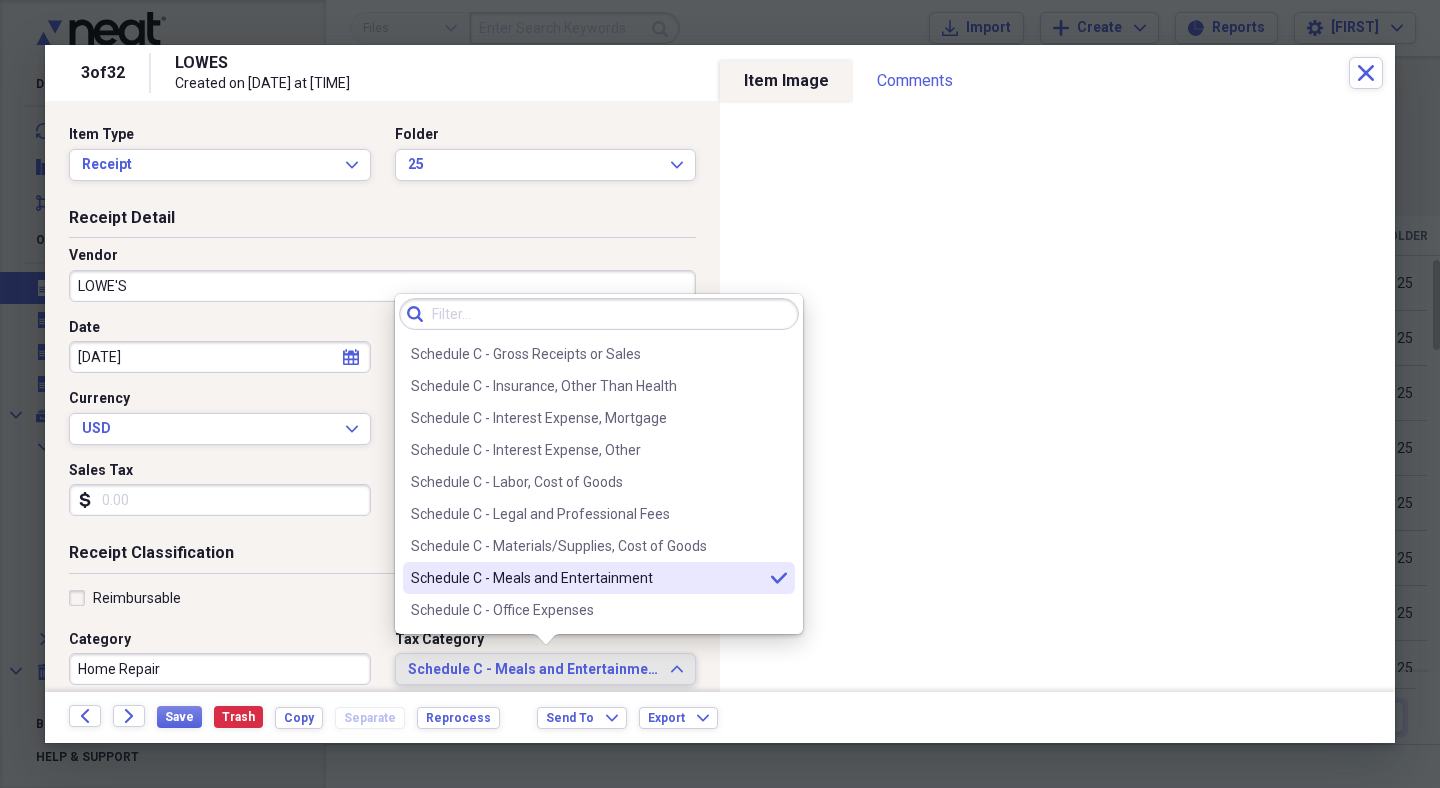 click on "Schedule C - Meals and Entertainment" at bounding box center [534, 670] 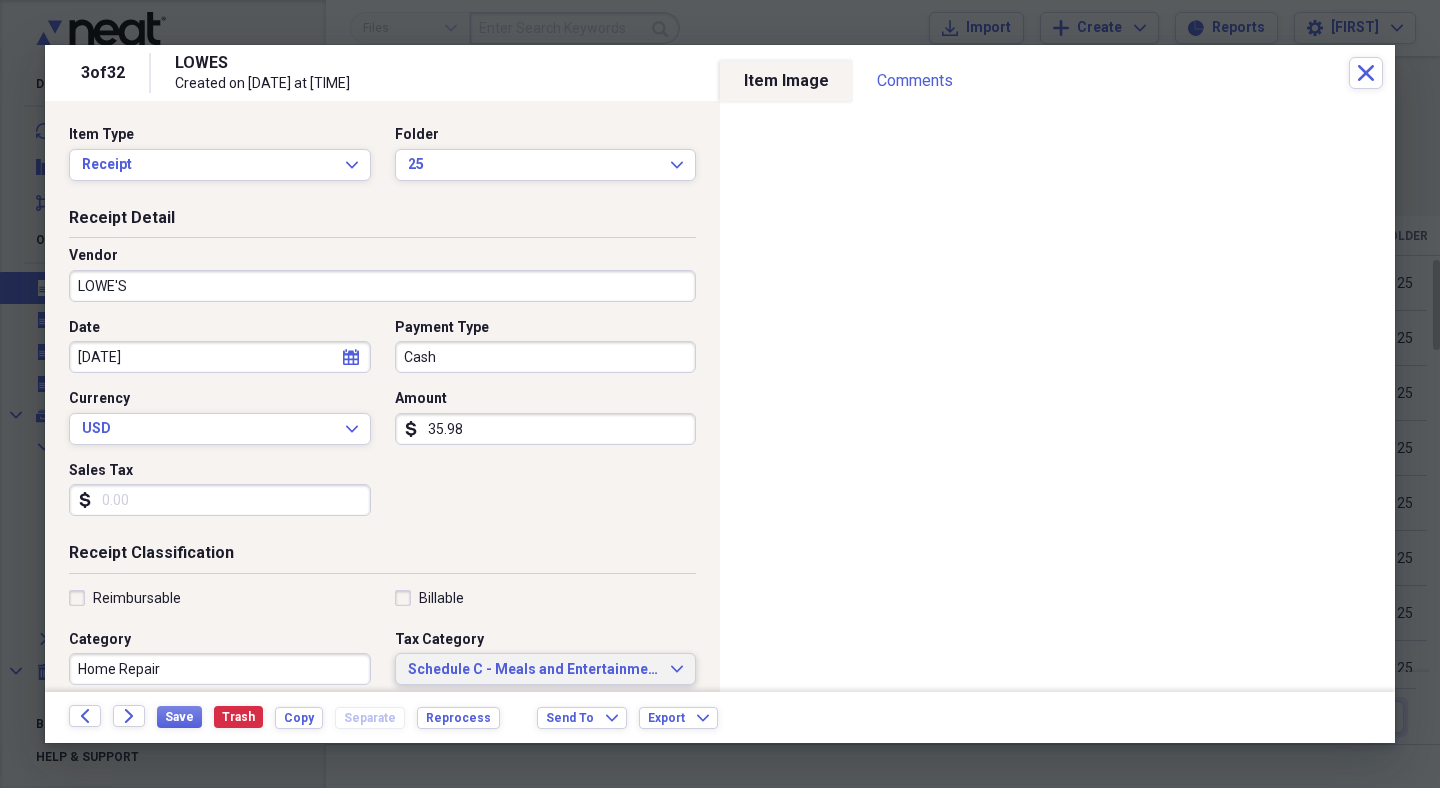 click on "Schedule C - Meals and Entertainment" at bounding box center [534, 670] 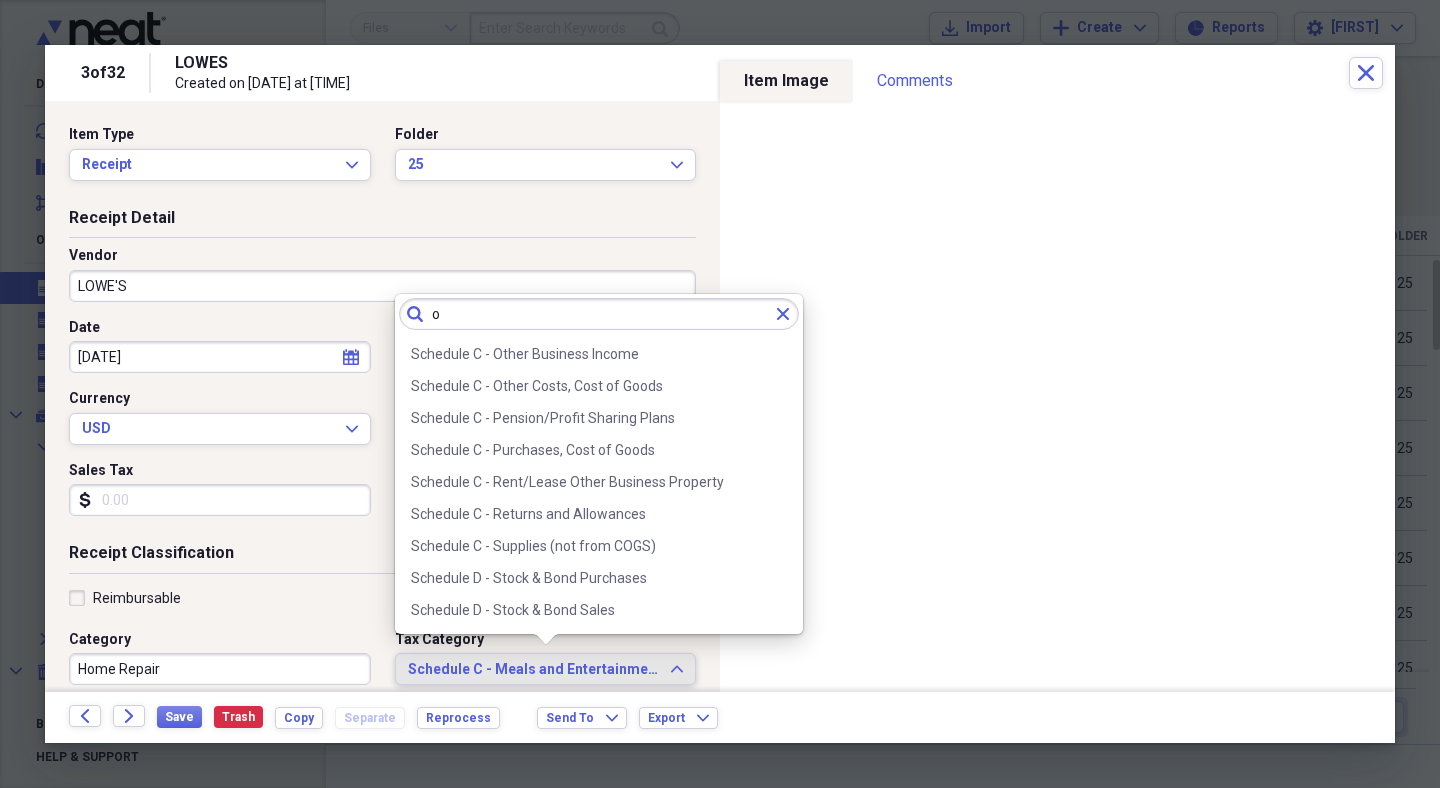 scroll, scrollTop: 0, scrollLeft: 0, axis: both 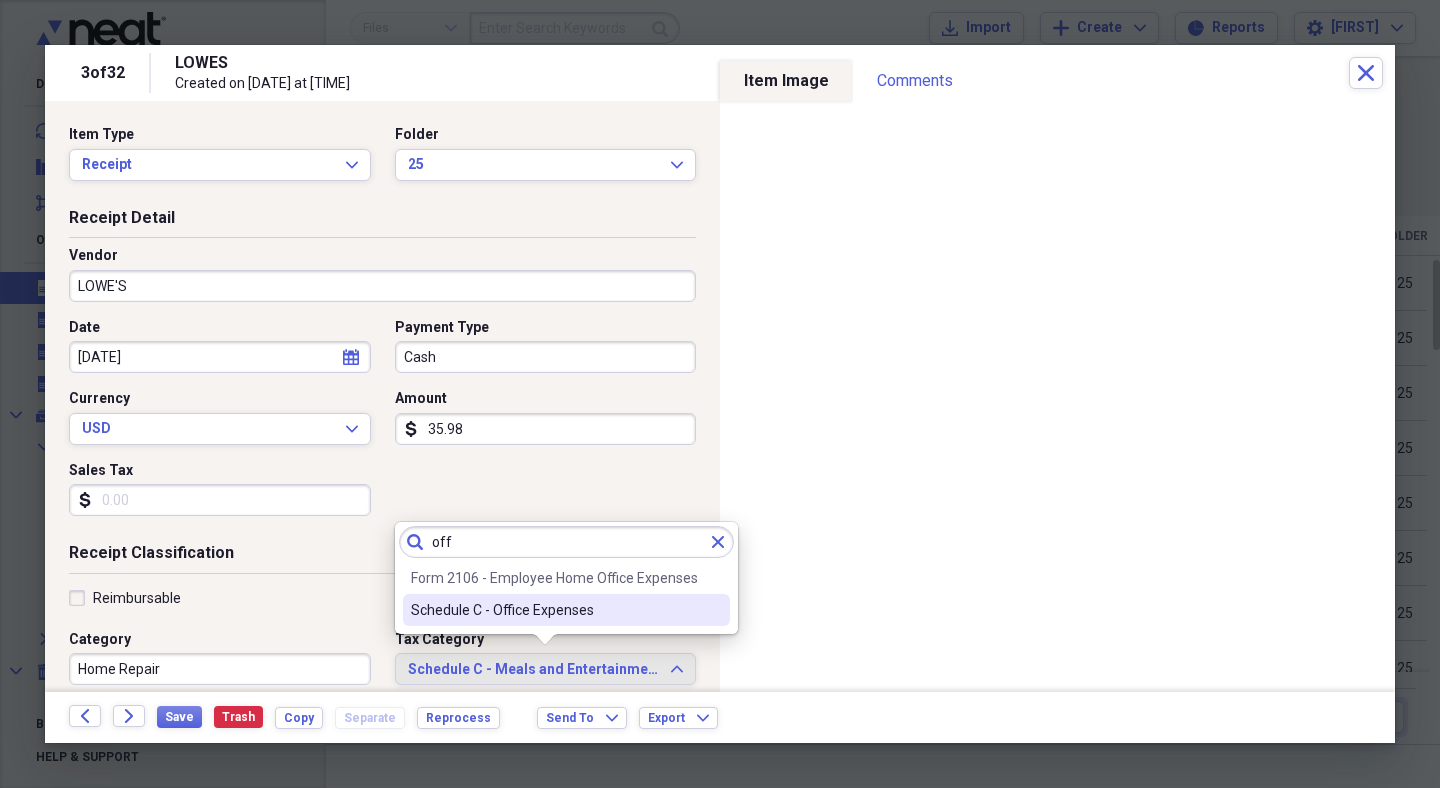 click on "Schedule C - Office Expenses" at bounding box center [554, 610] 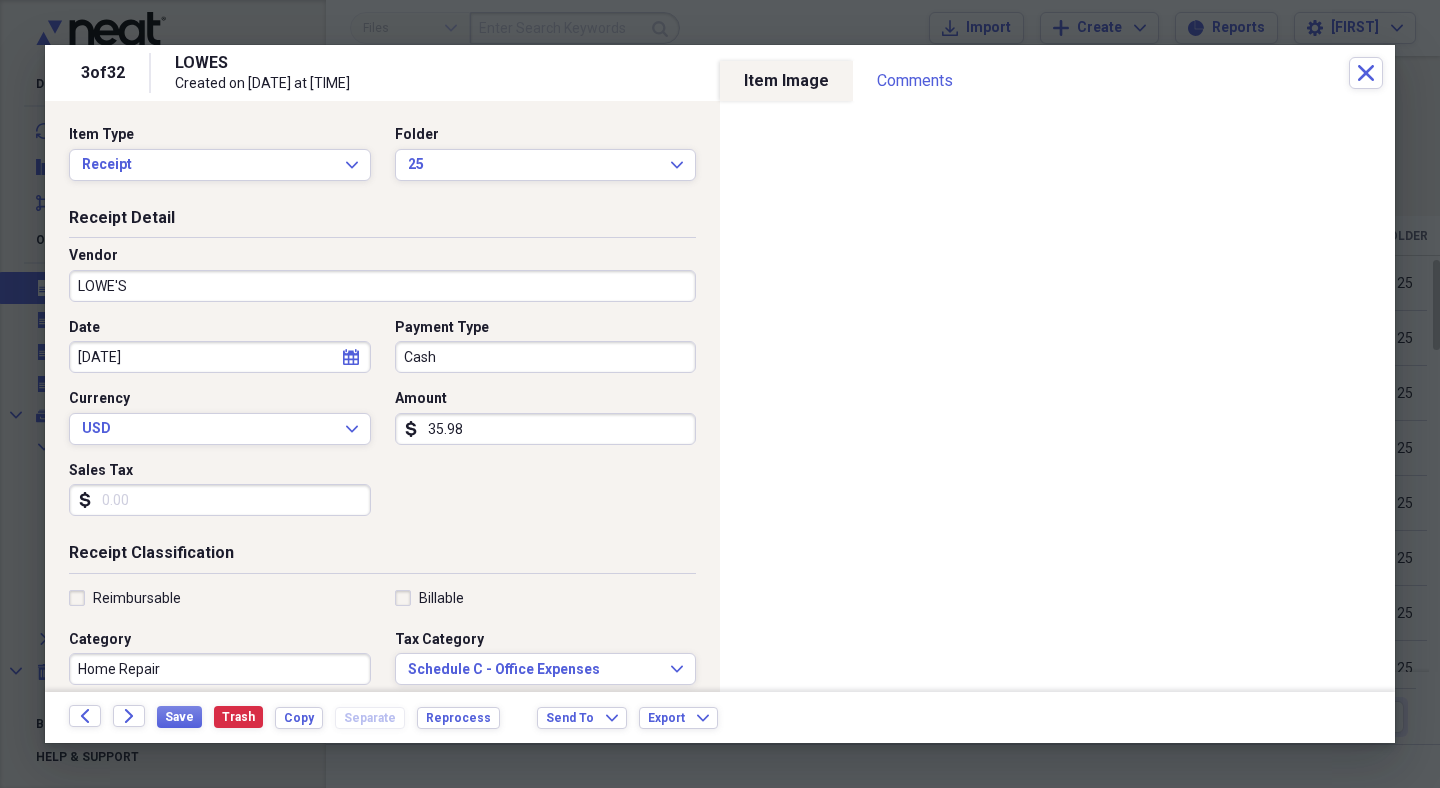 click on "LOWE'S" at bounding box center (382, 286) 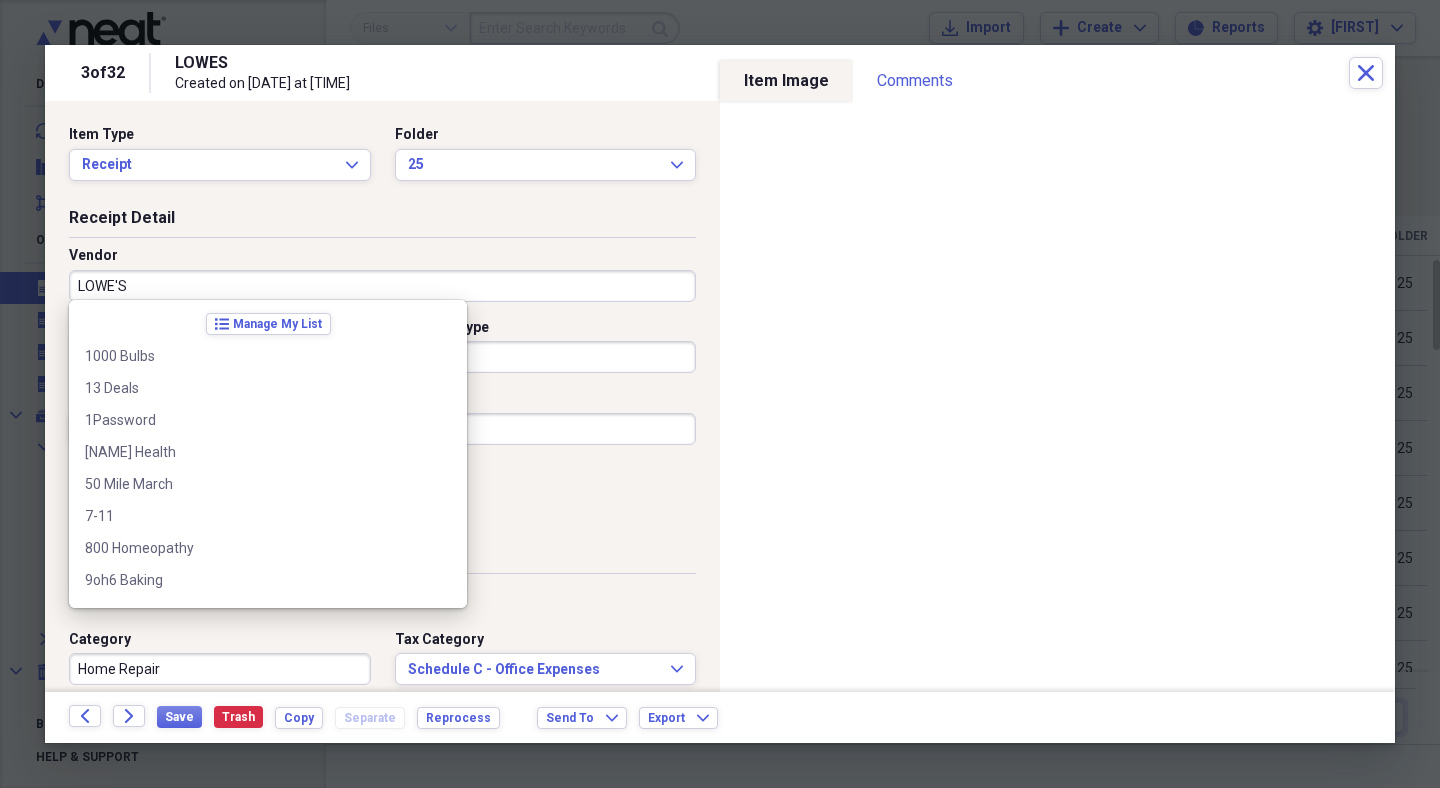 scroll, scrollTop: 21340, scrollLeft: 0, axis: vertical 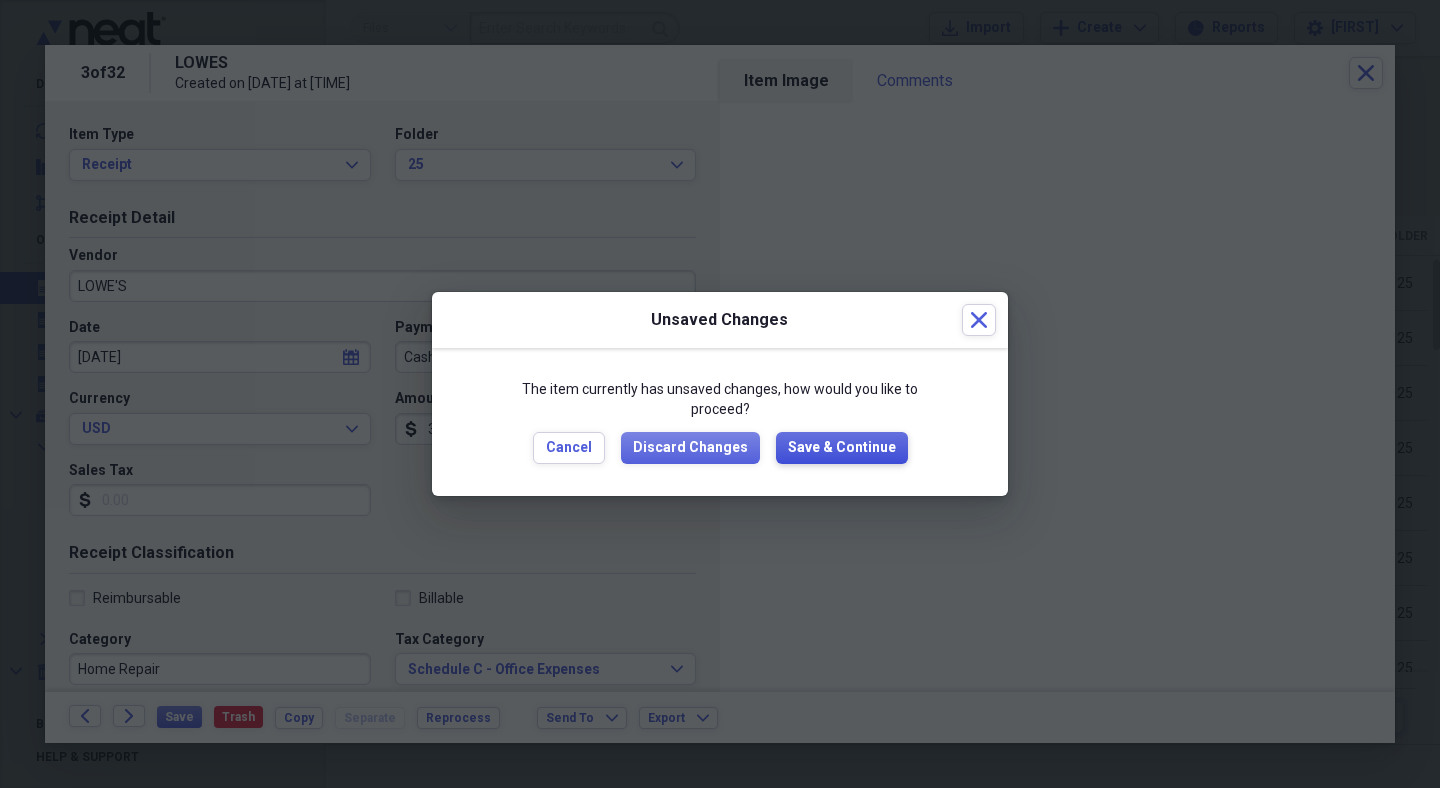 click on "Save & Continue" at bounding box center [842, 448] 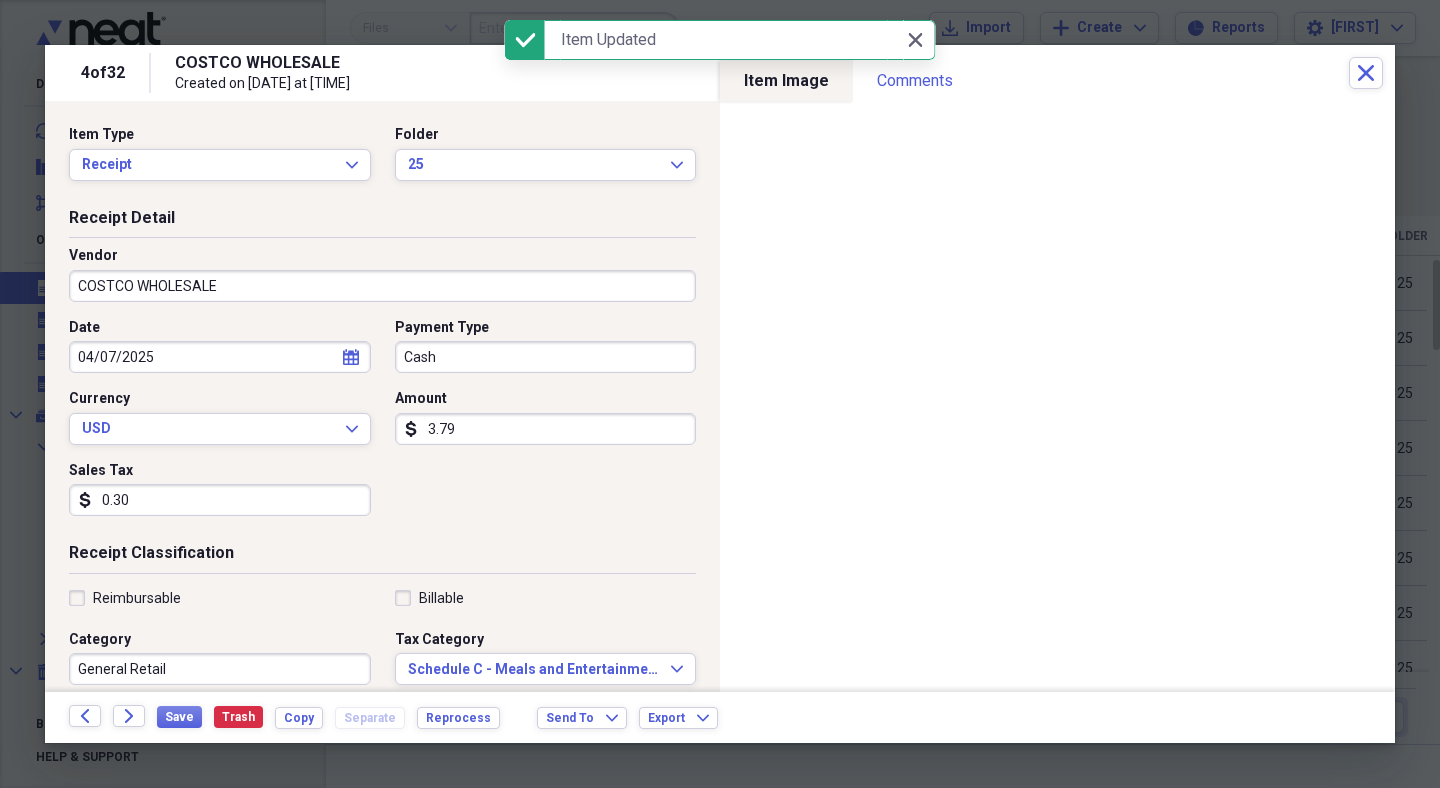 click on "COSTCO WHOLESALE" at bounding box center (382, 286) 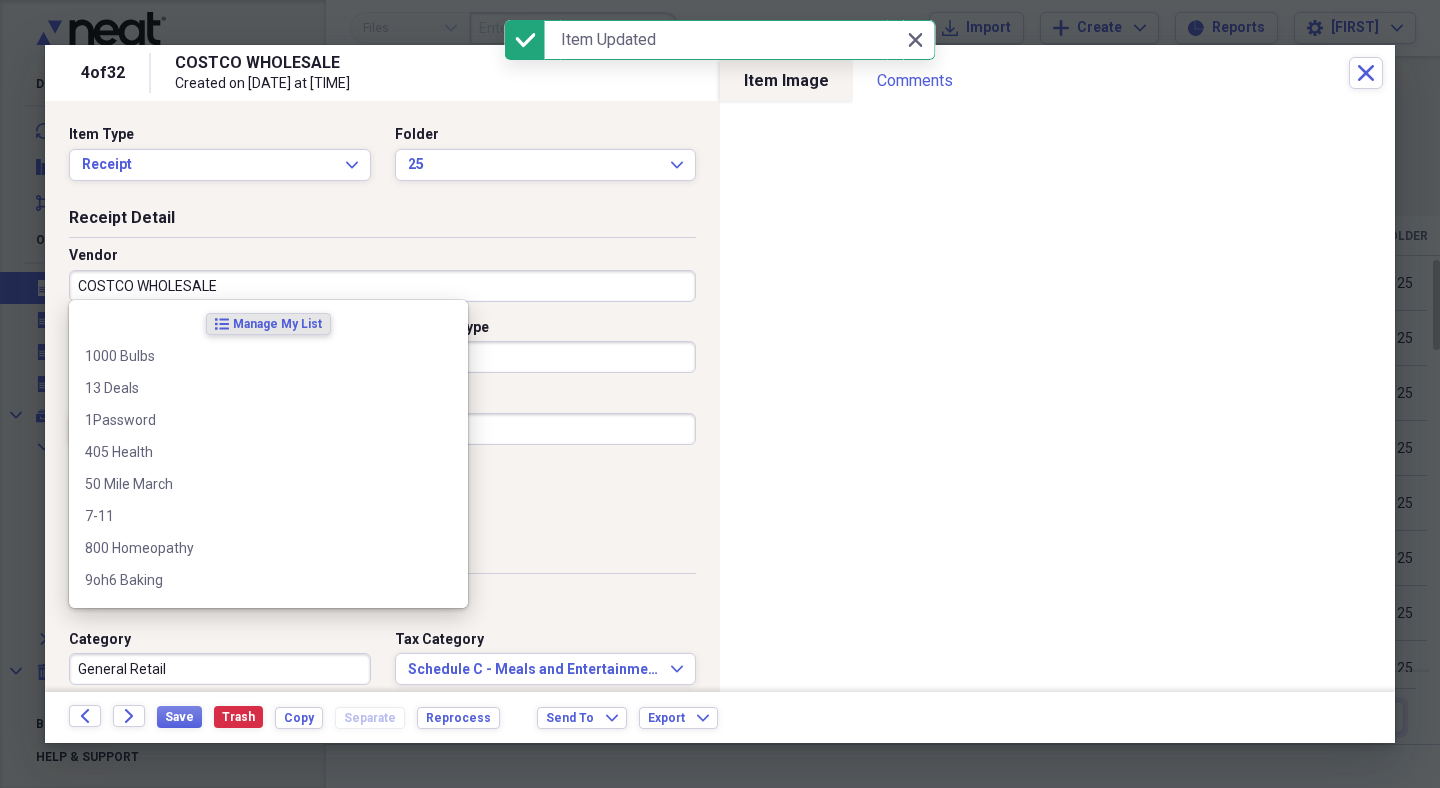 click on "COSTCO WHOLESALE" at bounding box center [382, 286] 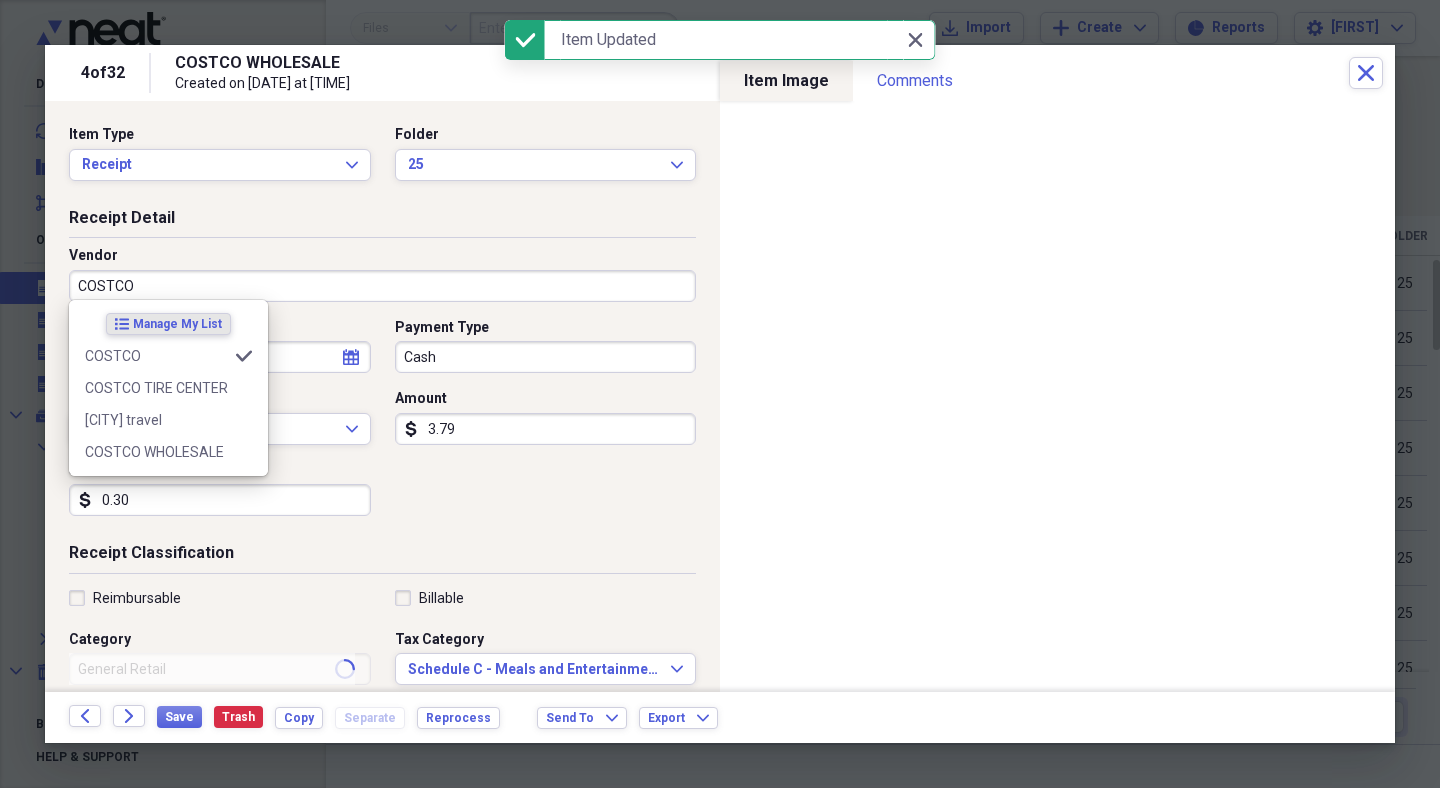 type on "Fuel/Auto" 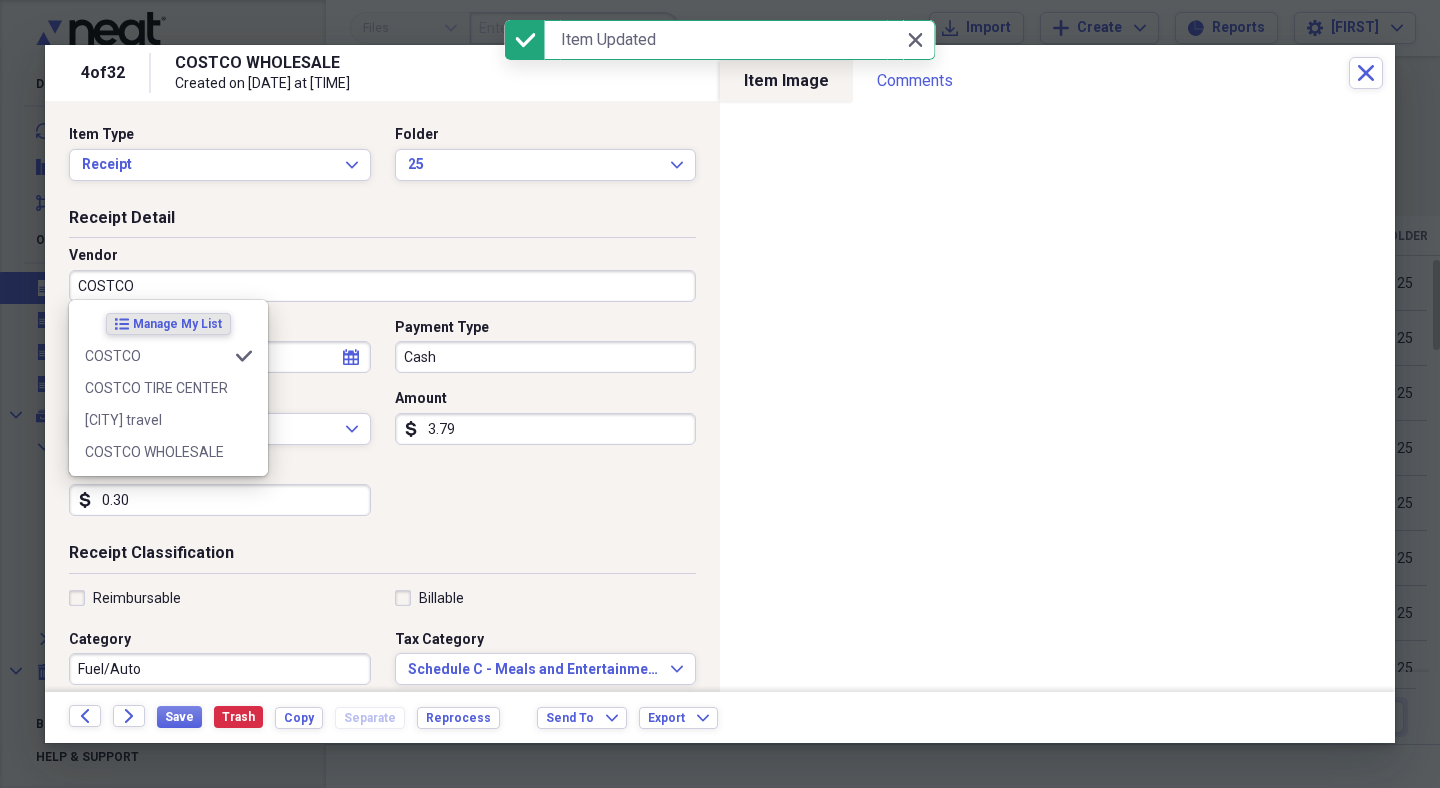 click on "COSTCO" at bounding box center (382, 286) 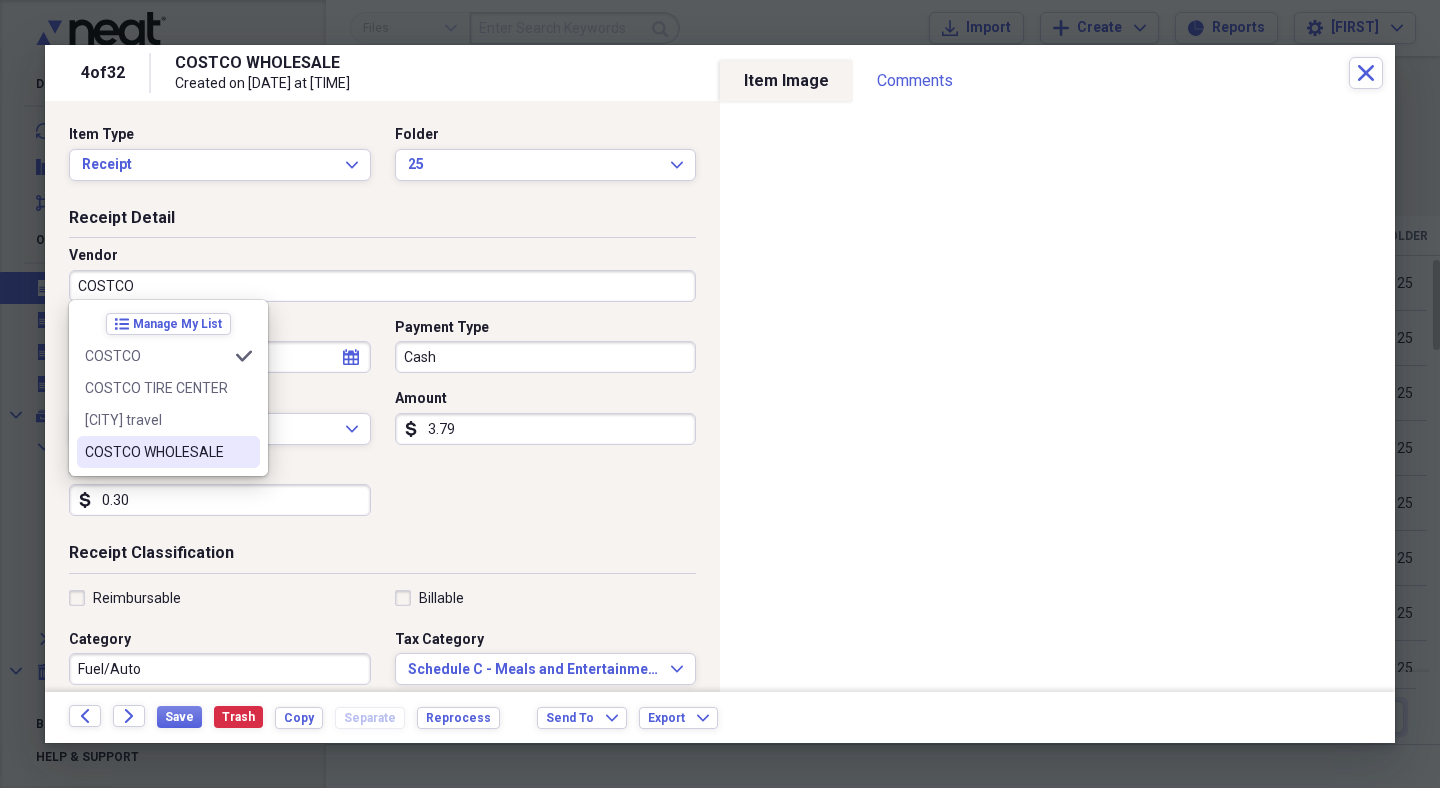 click on "COSTCO WHOLESALE" at bounding box center (156, 452) 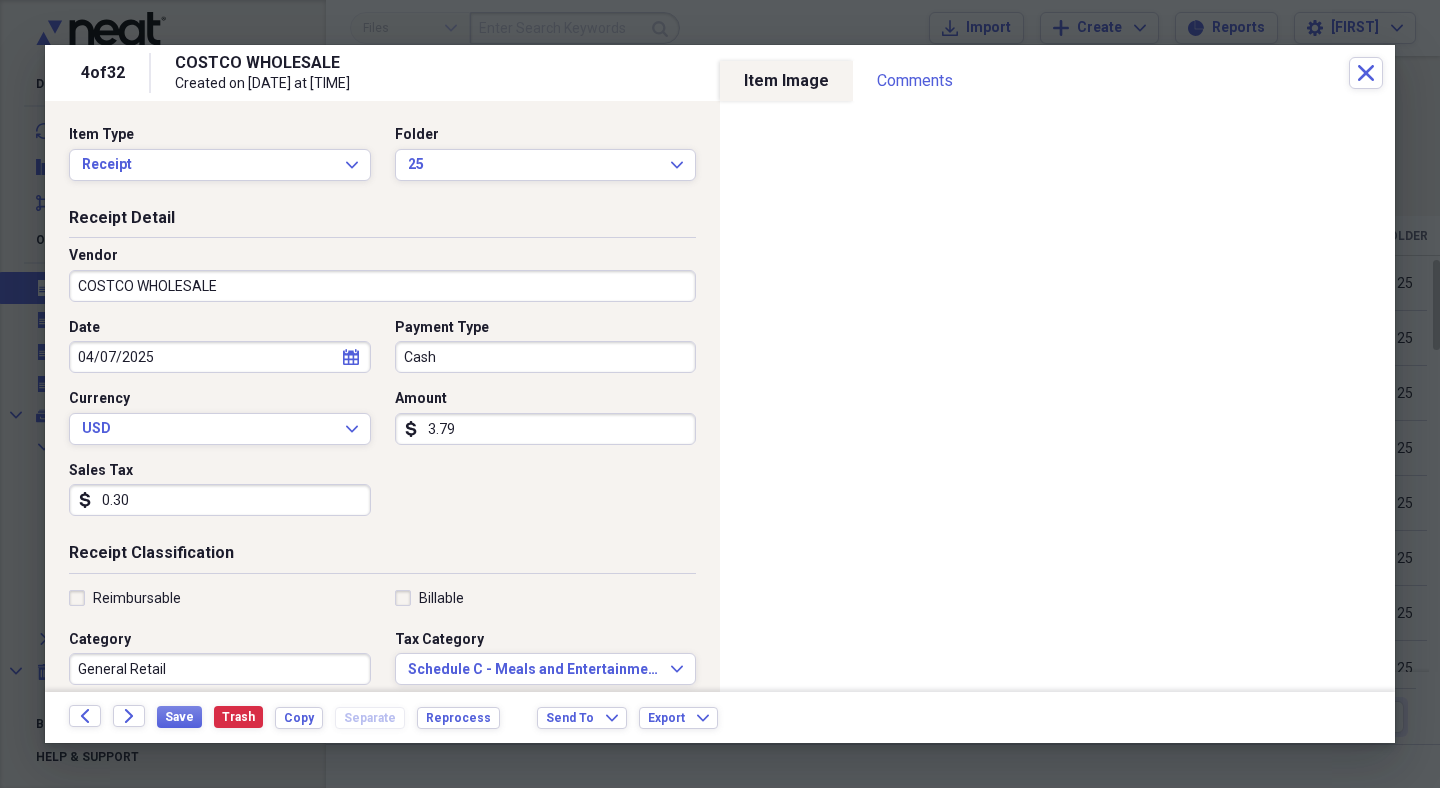 click on "General Retail" at bounding box center (220, 669) 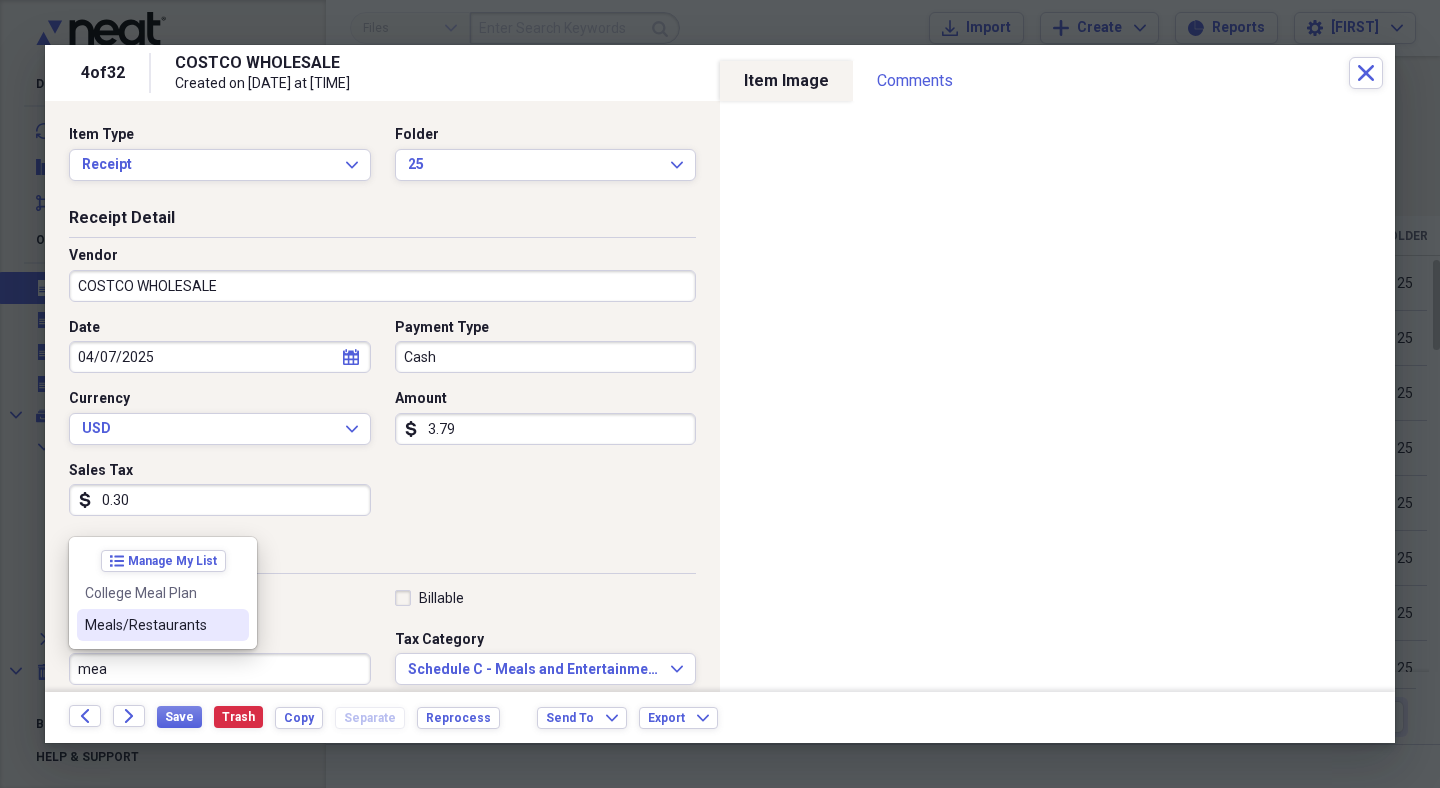 click on "Meals/Restaurants" at bounding box center [151, 625] 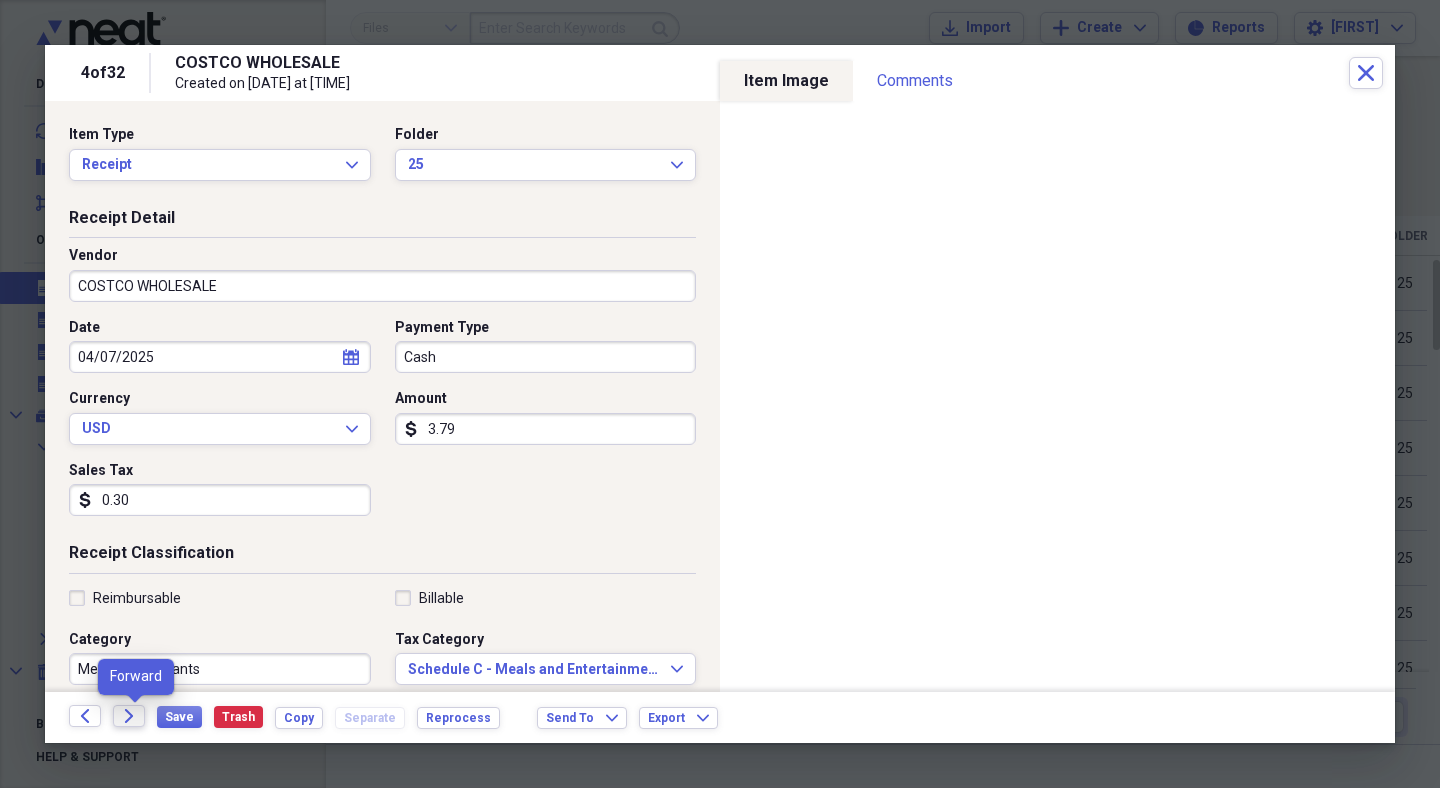 click on "Forward" at bounding box center [129, 716] 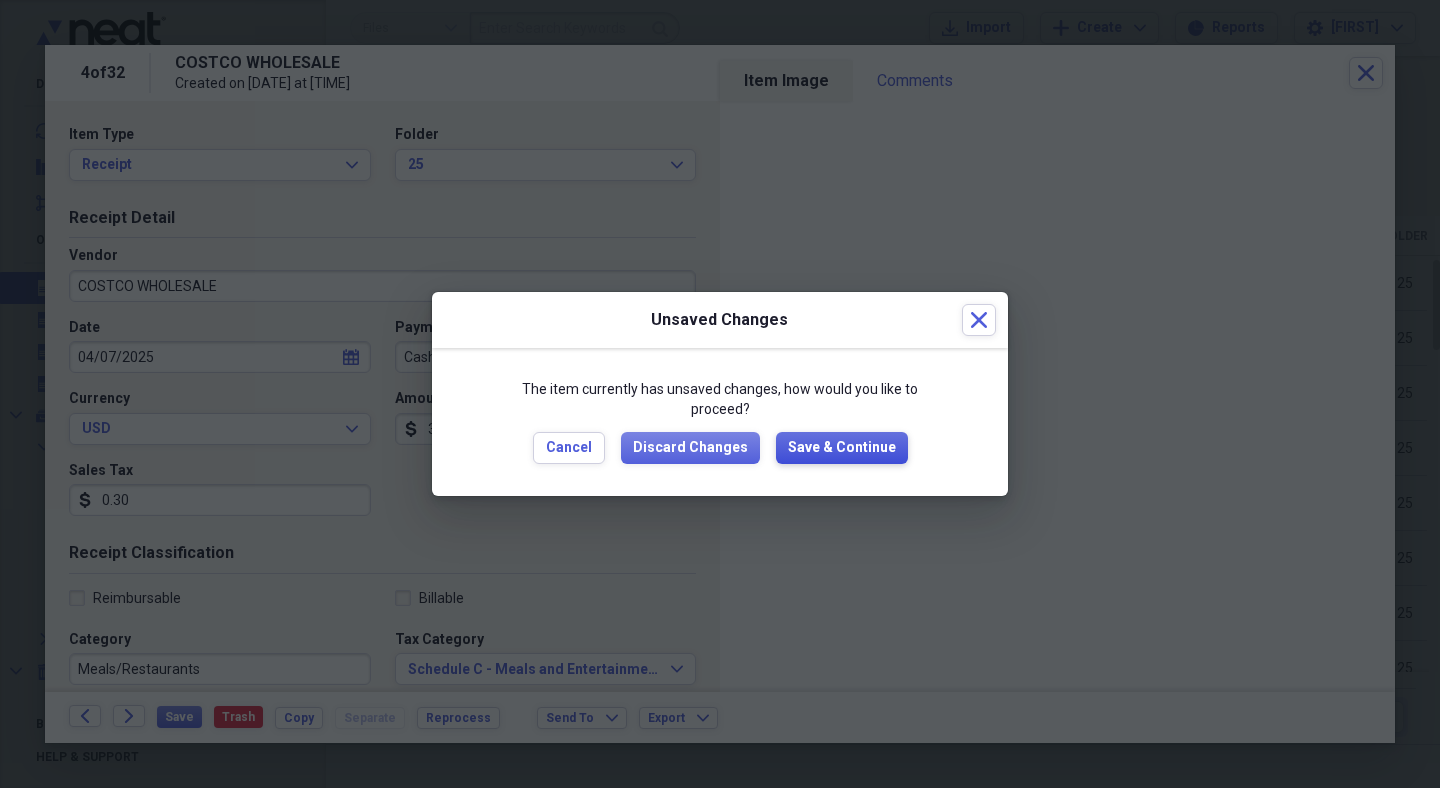 click on "Save & Continue" at bounding box center [842, 448] 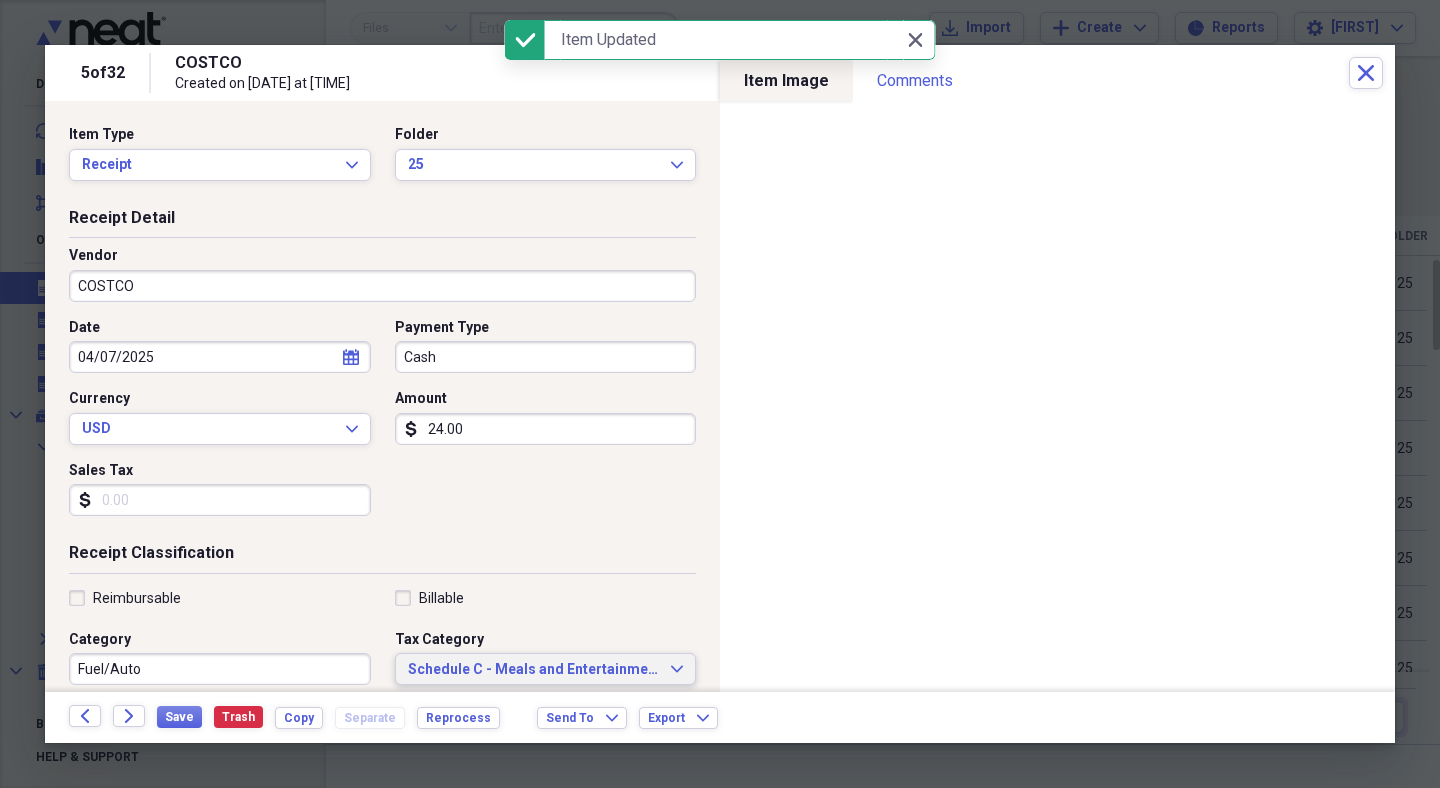 click on "Schedule C - Meals and Entertainment Expand" at bounding box center (546, 669) 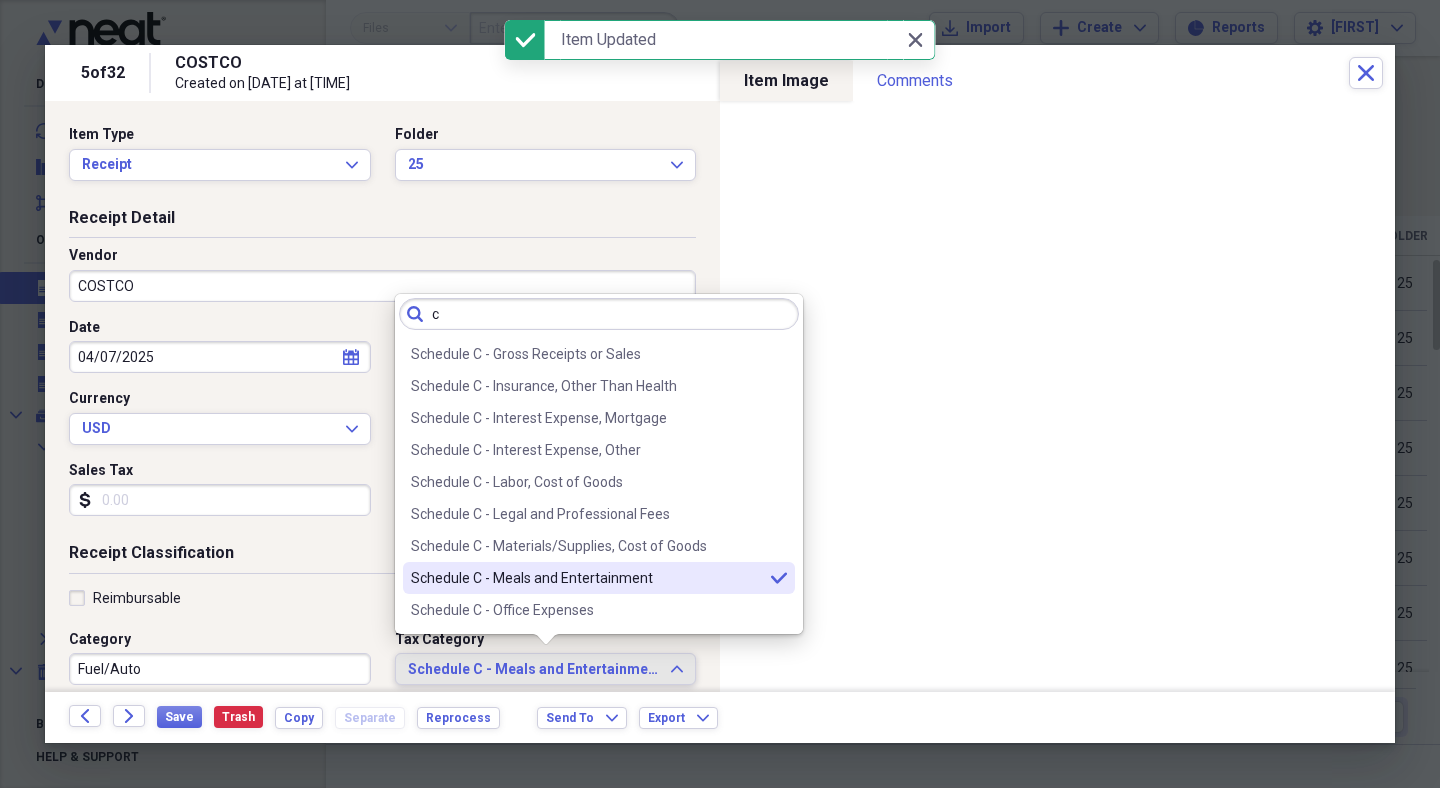 scroll, scrollTop: 0, scrollLeft: 0, axis: both 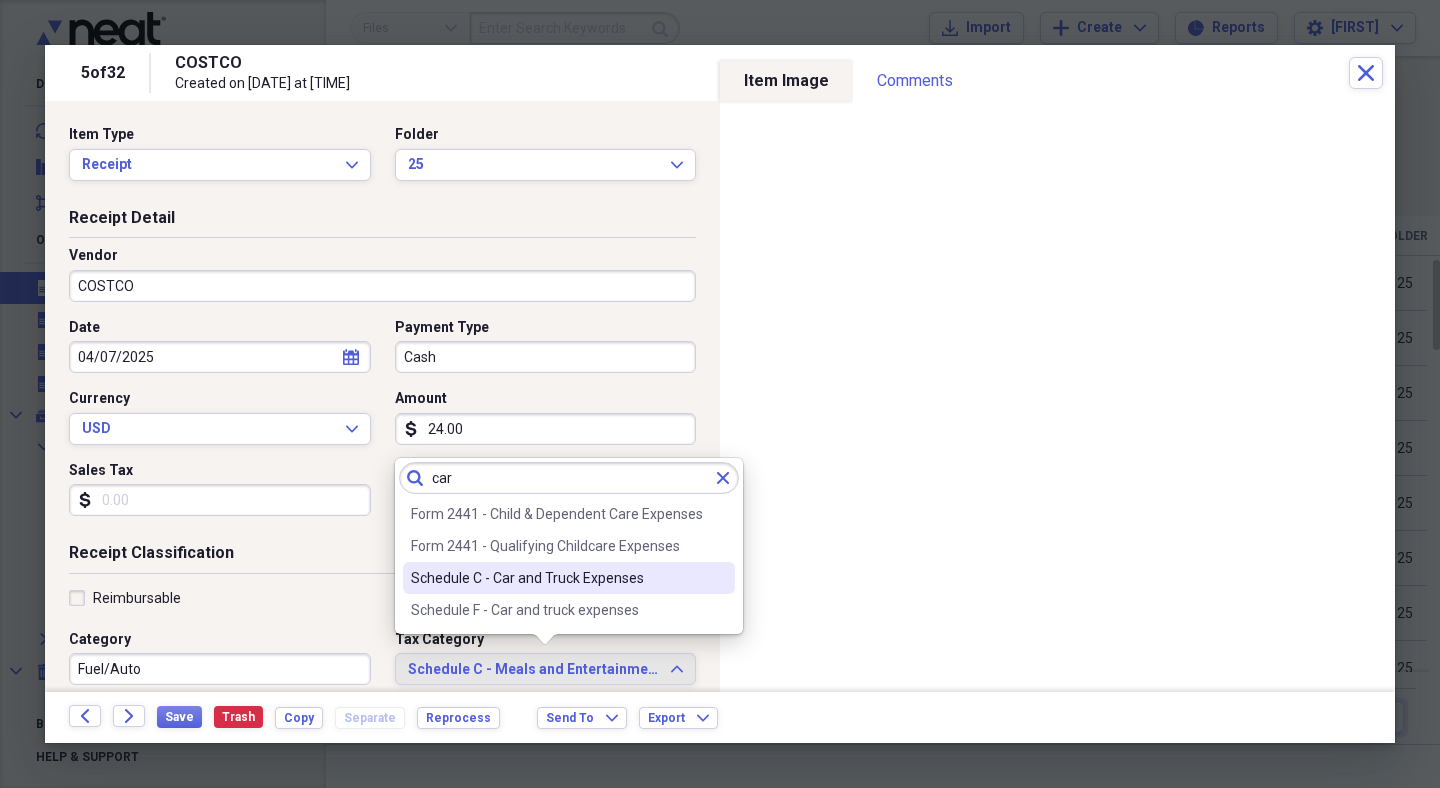 type on "car" 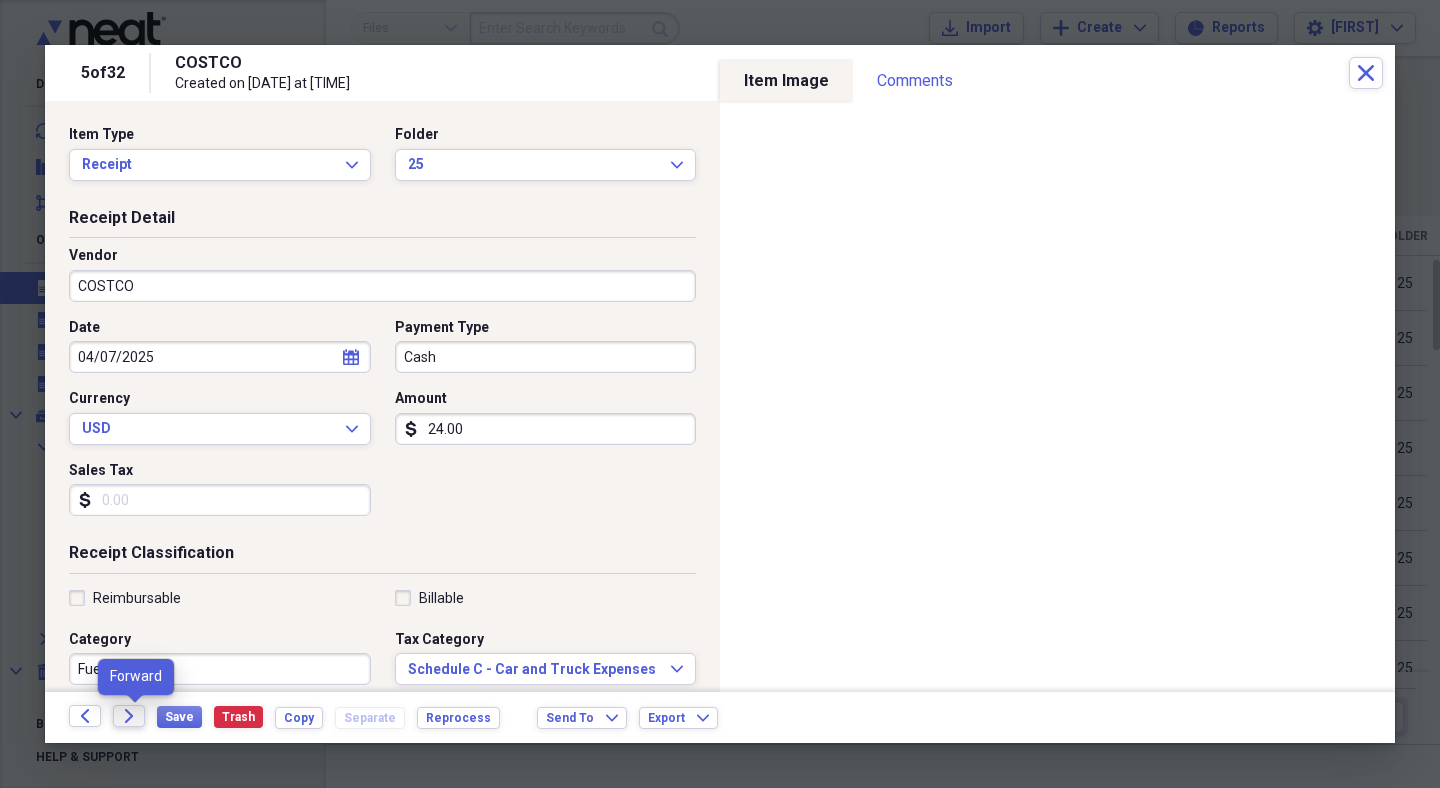 click on "Forward" 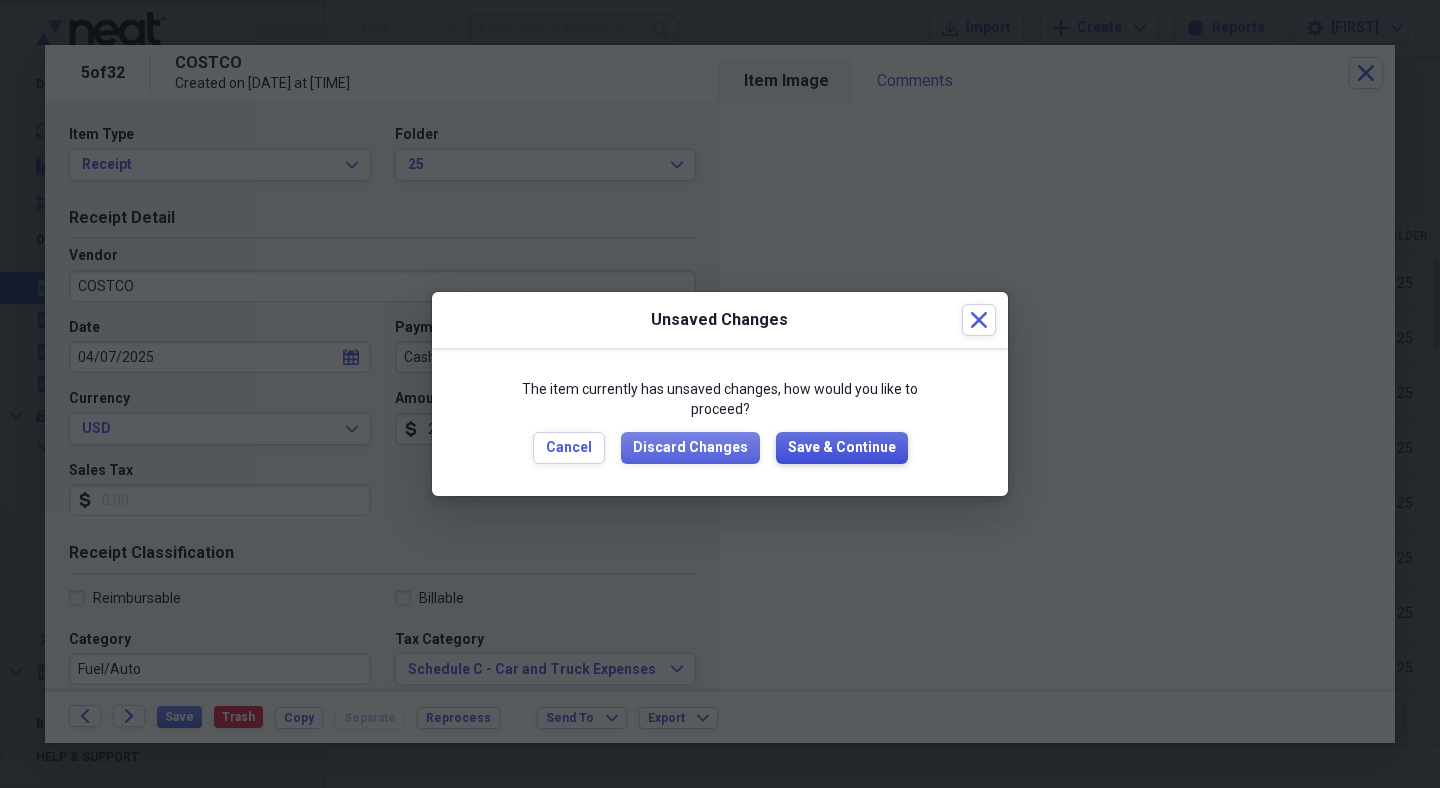 click on "Save & Continue" at bounding box center (842, 448) 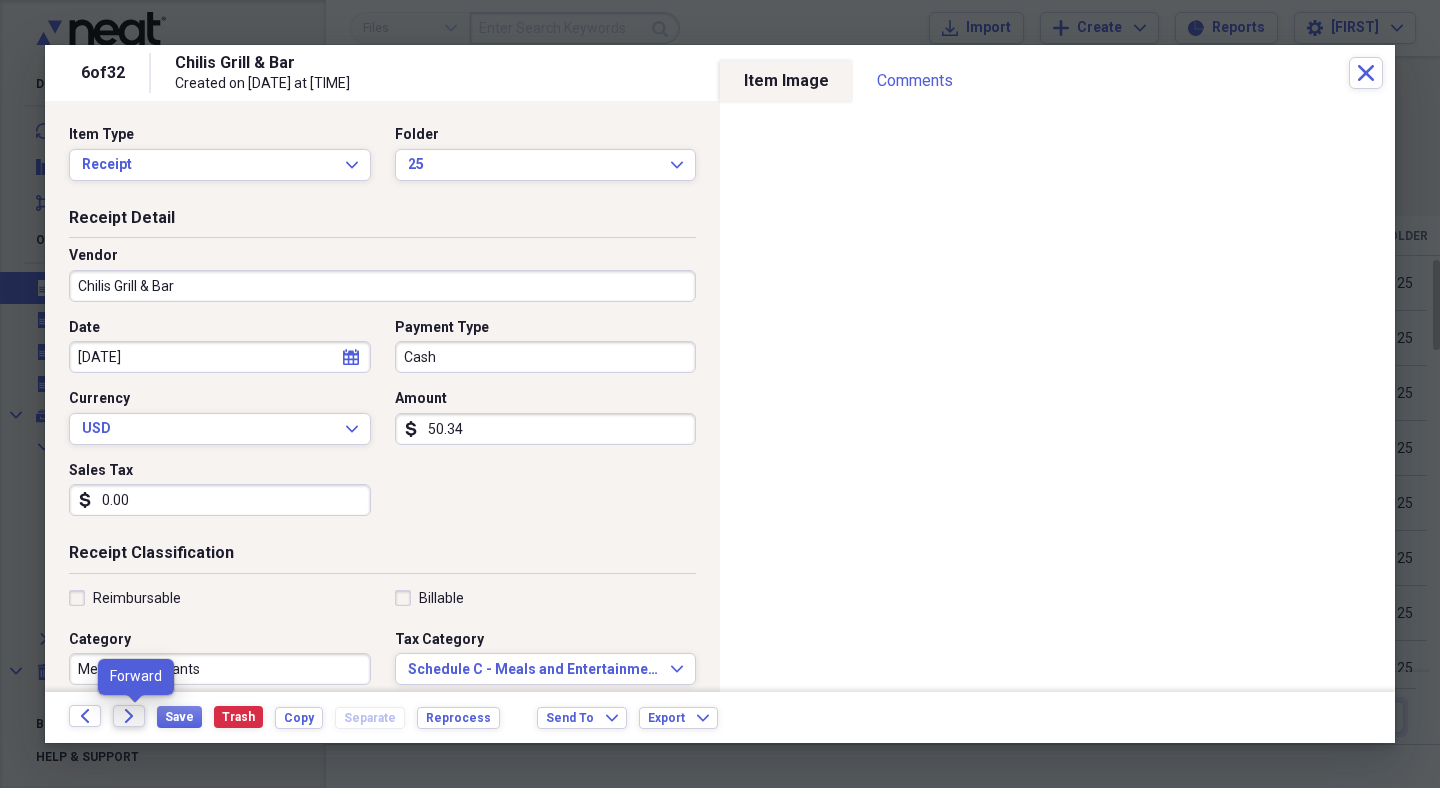 click on "Forward" at bounding box center (129, 716) 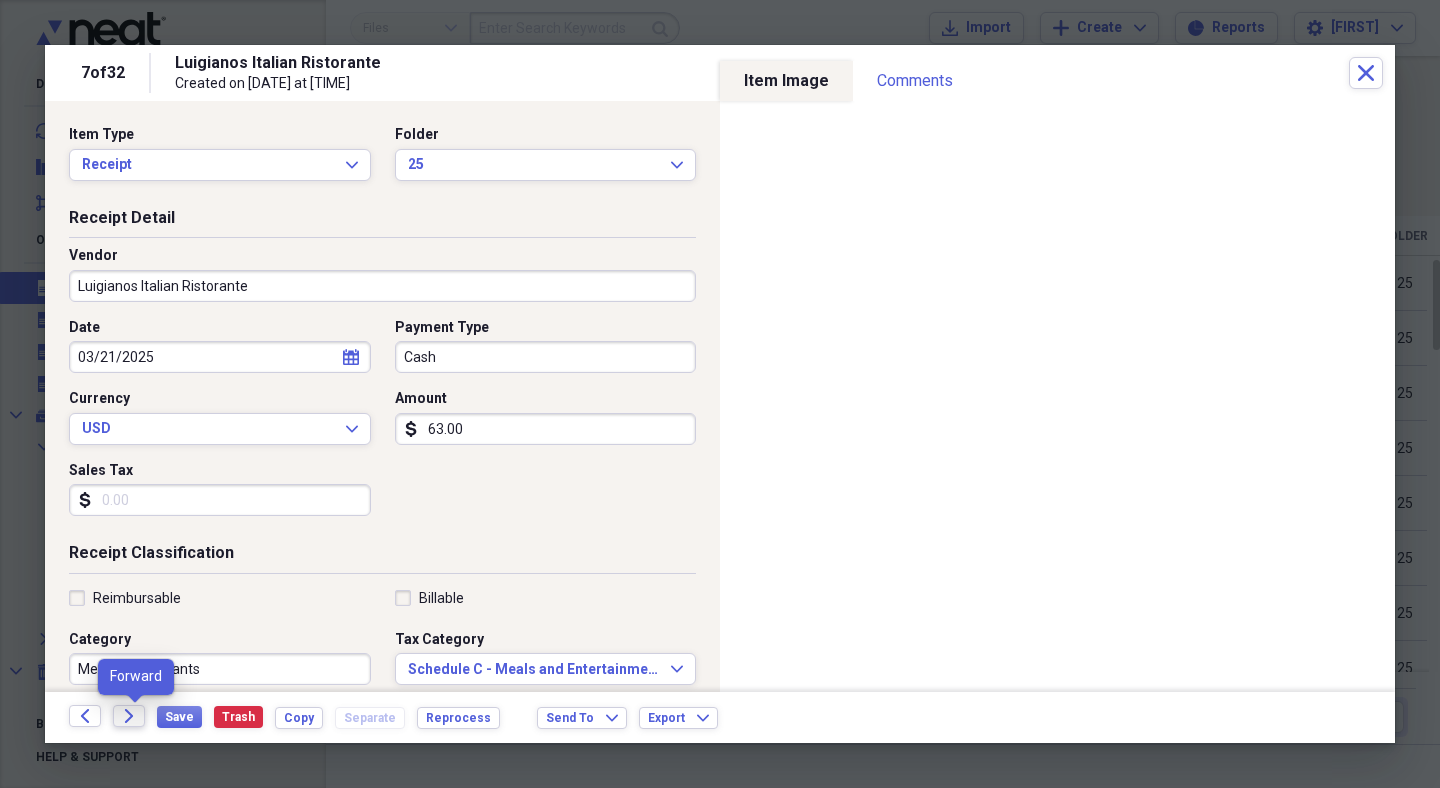 click on "Forward" 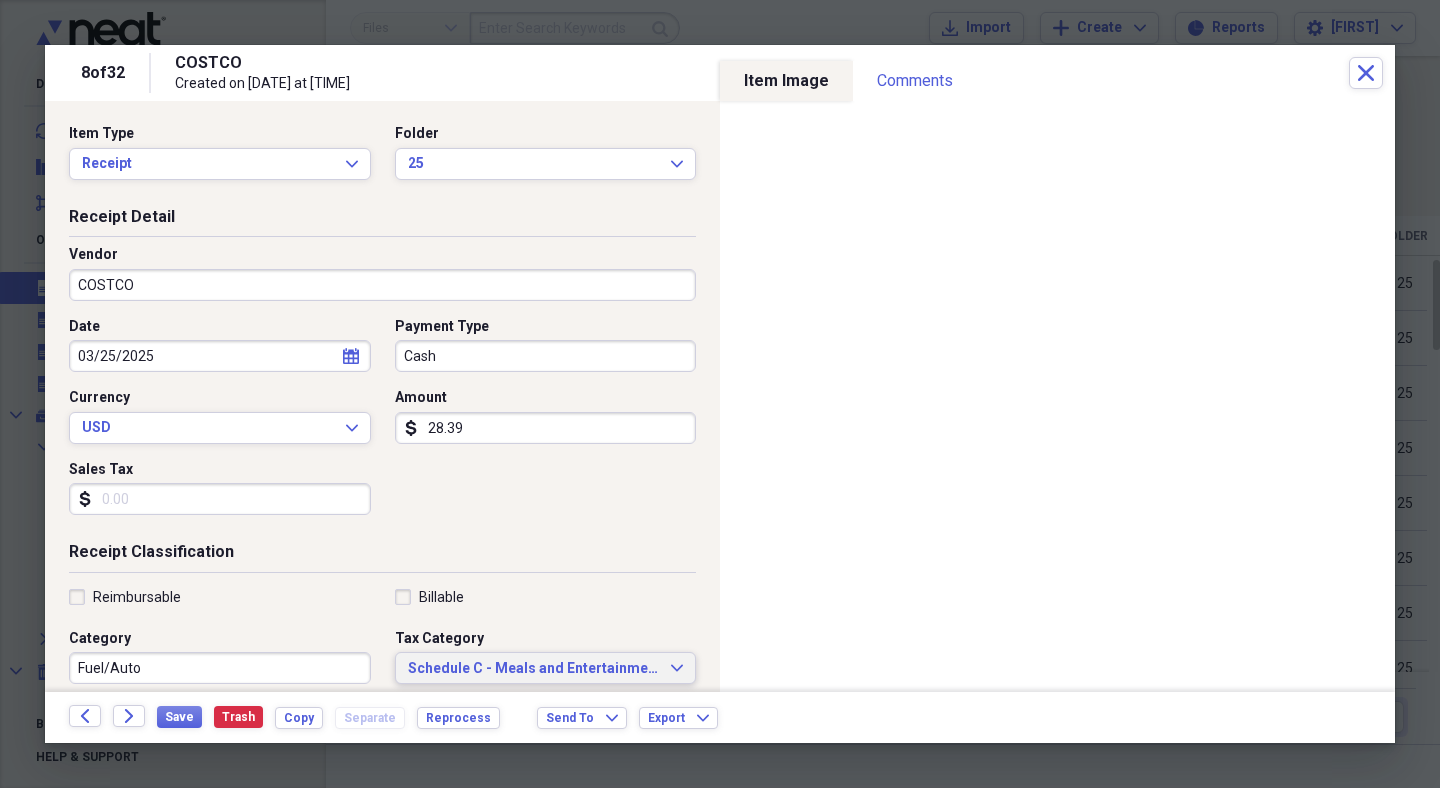 scroll, scrollTop: 0, scrollLeft: 0, axis: both 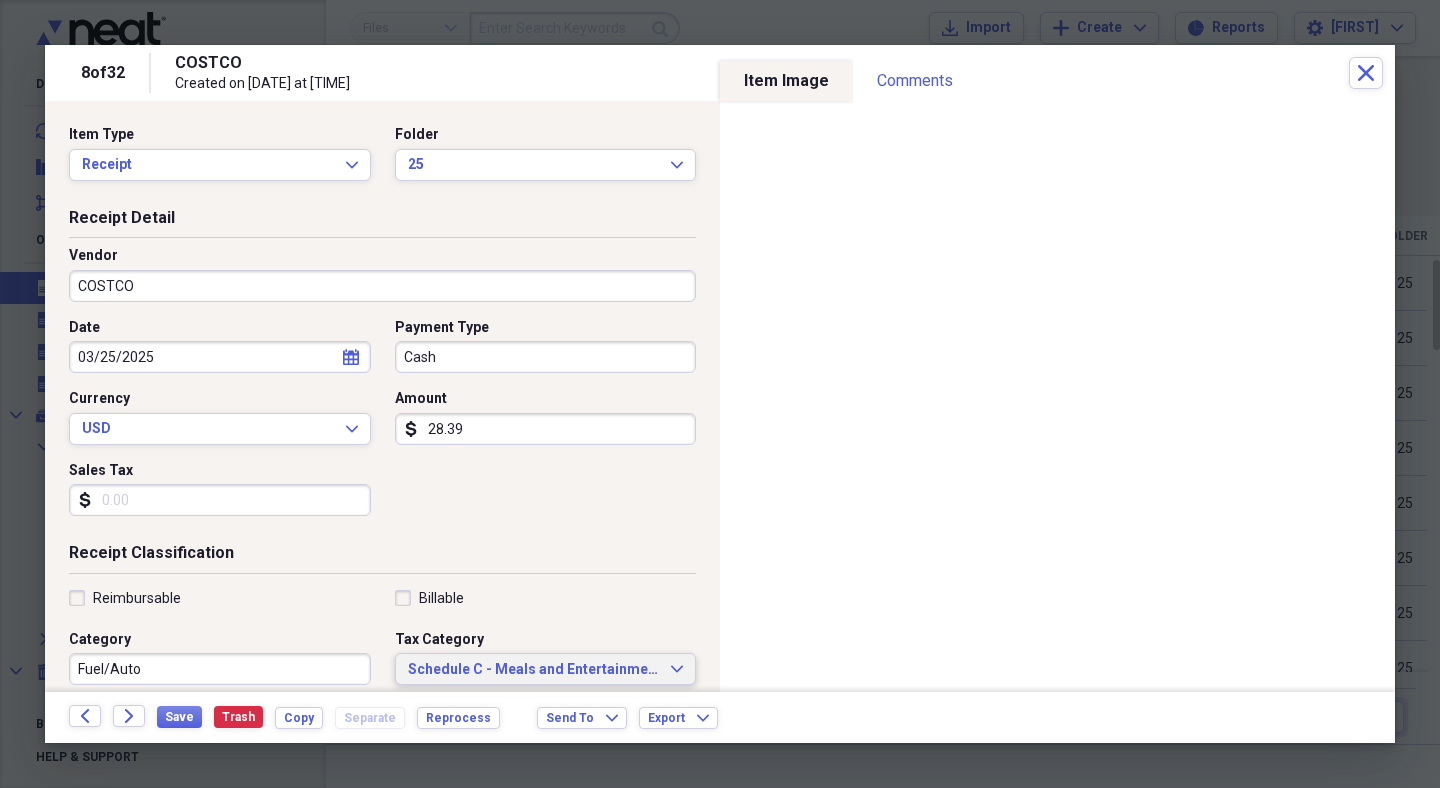 click on "Schedule C - Meals and Entertainment" at bounding box center [534, 670] 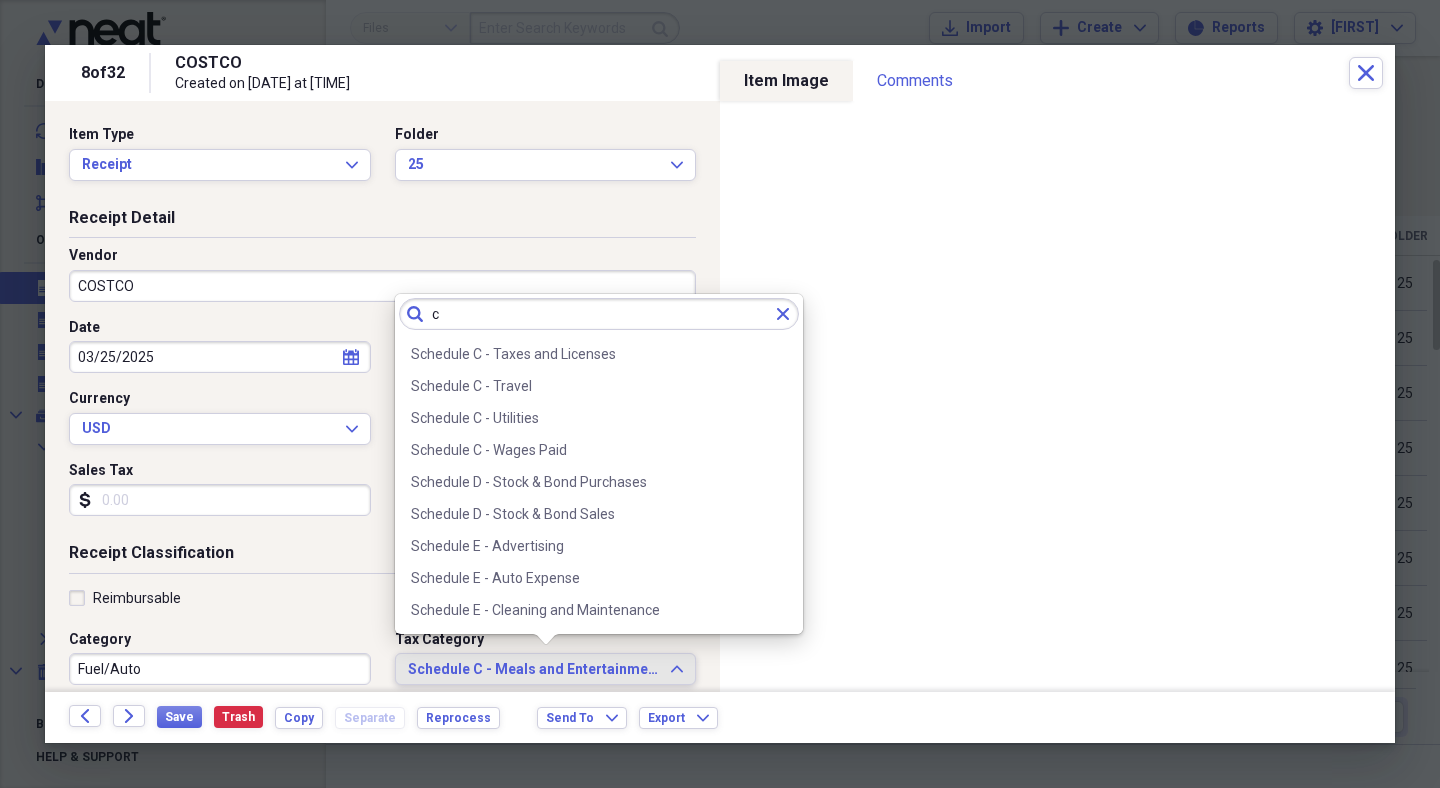 scroll, scrollTop: 0, scrollLeft: 0, axis: both 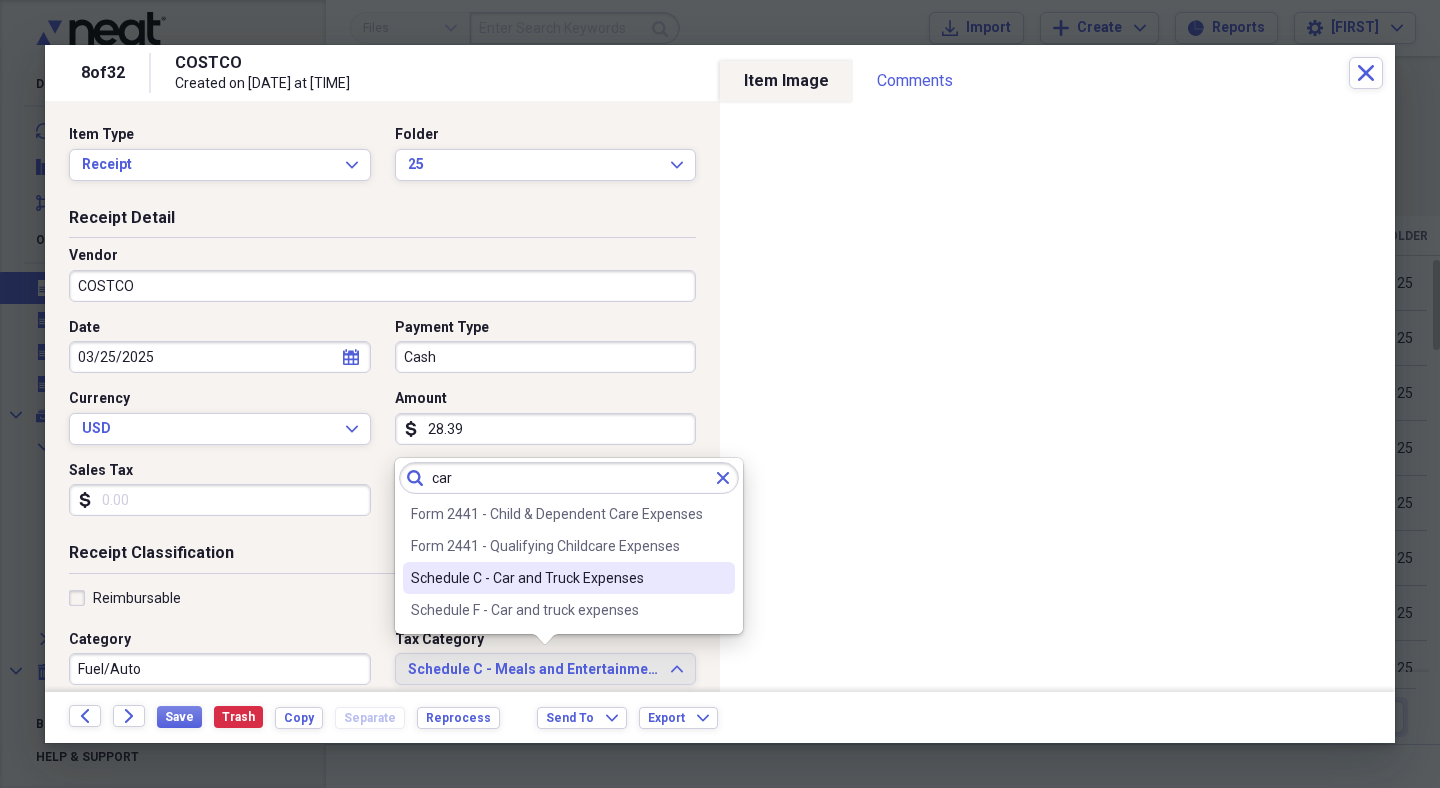 type on "car" 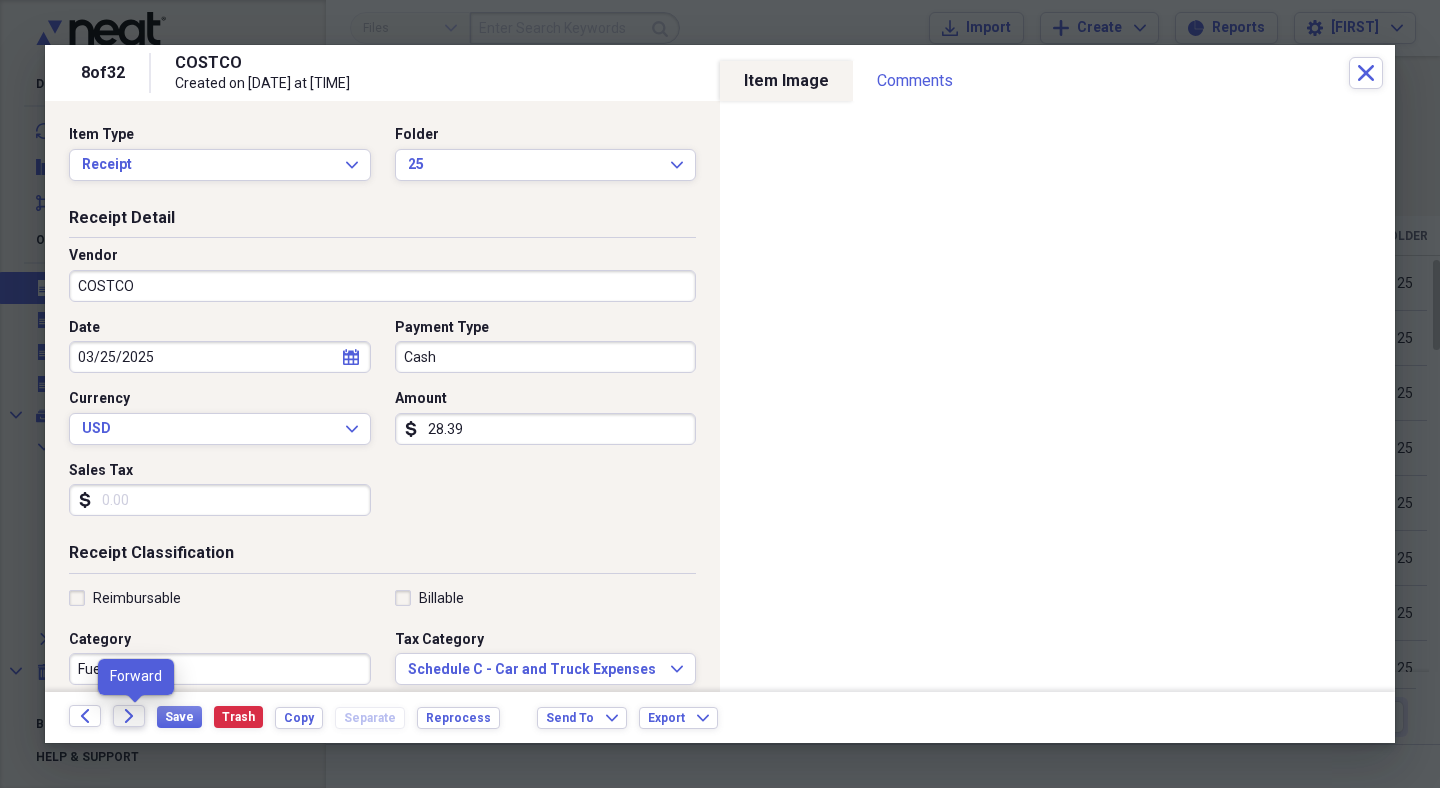 click on "Forward" at bounding box center (129, 716) 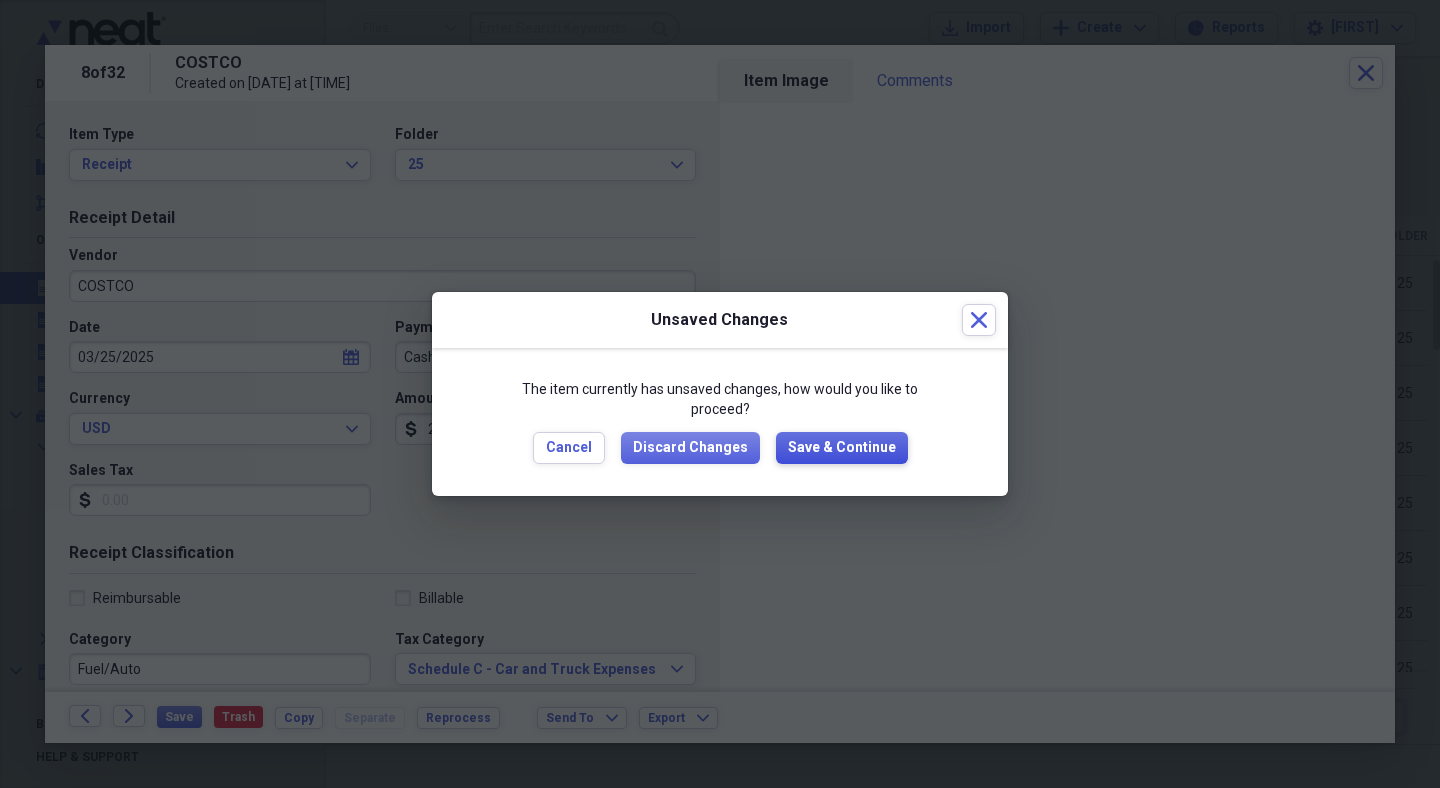 click on "Save & Continue" at bounding box center [842, 448] 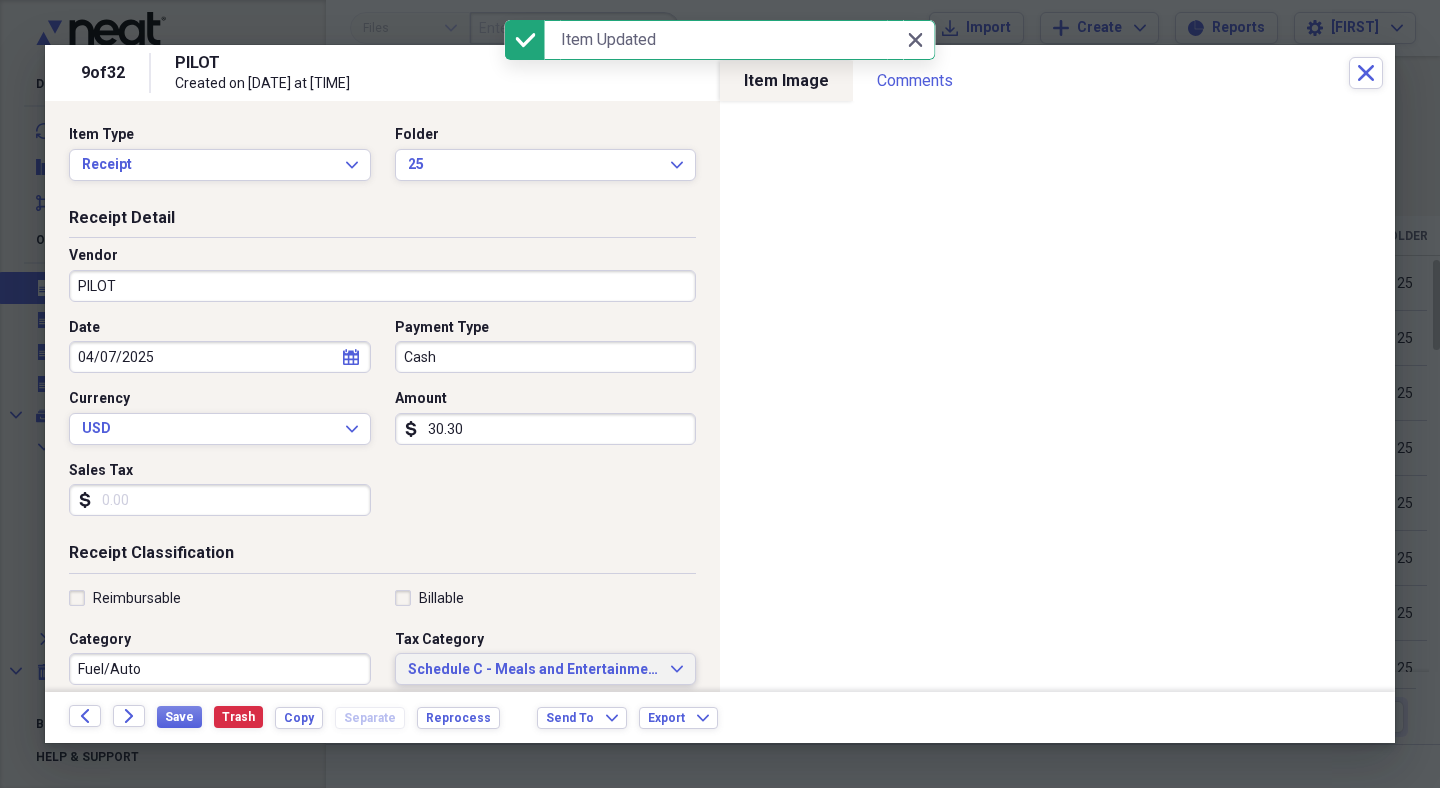 click on "Schedule C - Meals and Entertainment Expand" at bounding box center [546, 669] 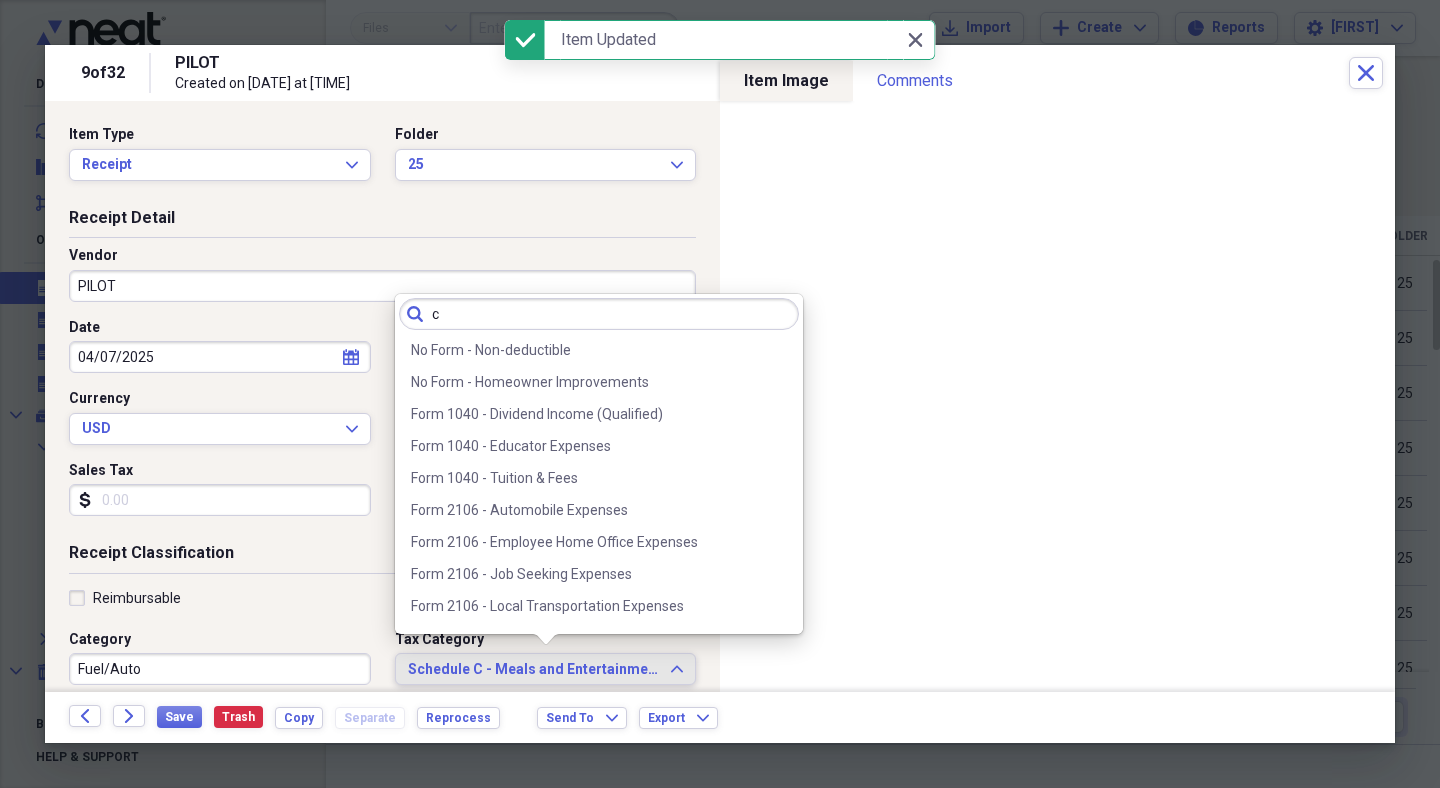 scroll, scrollTop: 0, scrollLeft: 0, axis: both 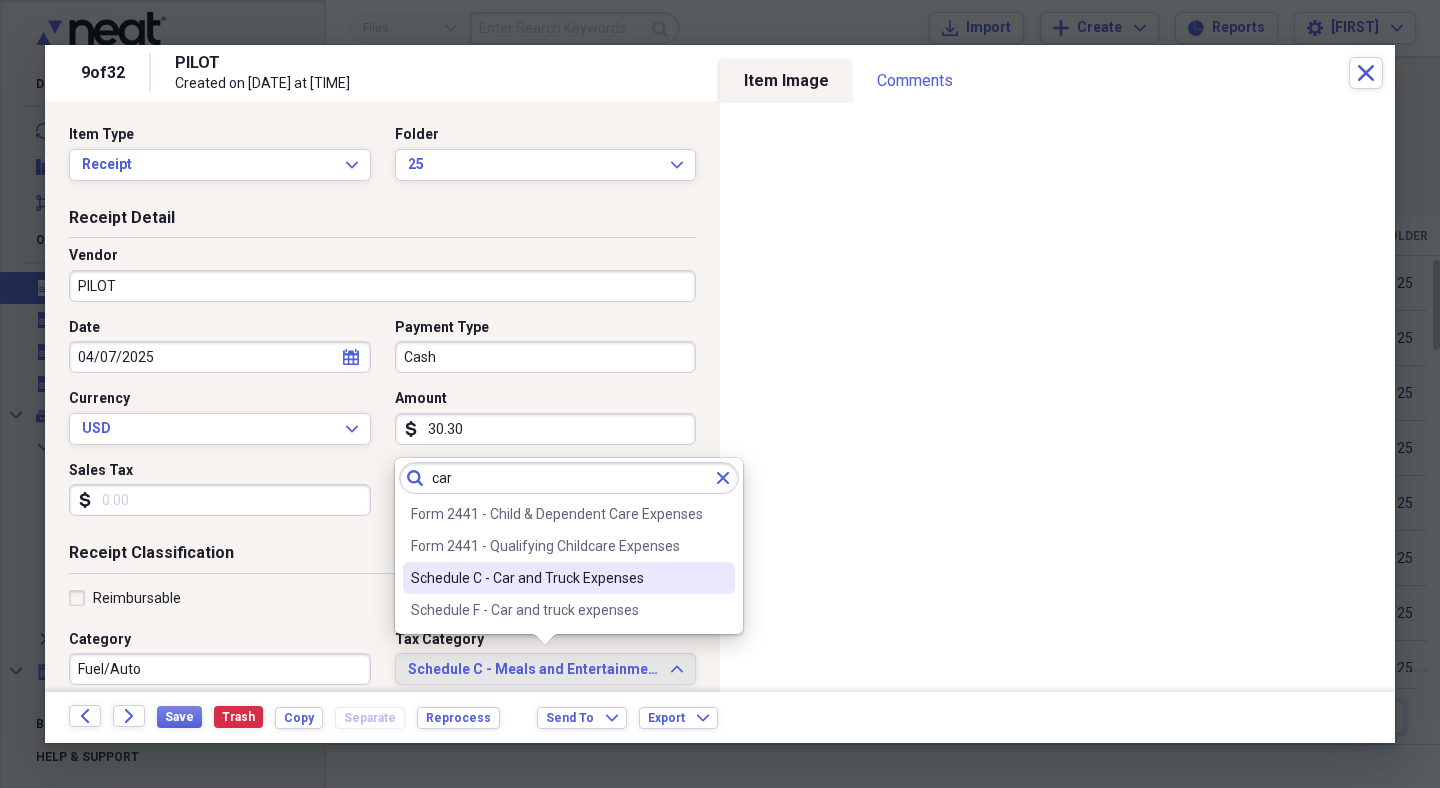 type on "car" 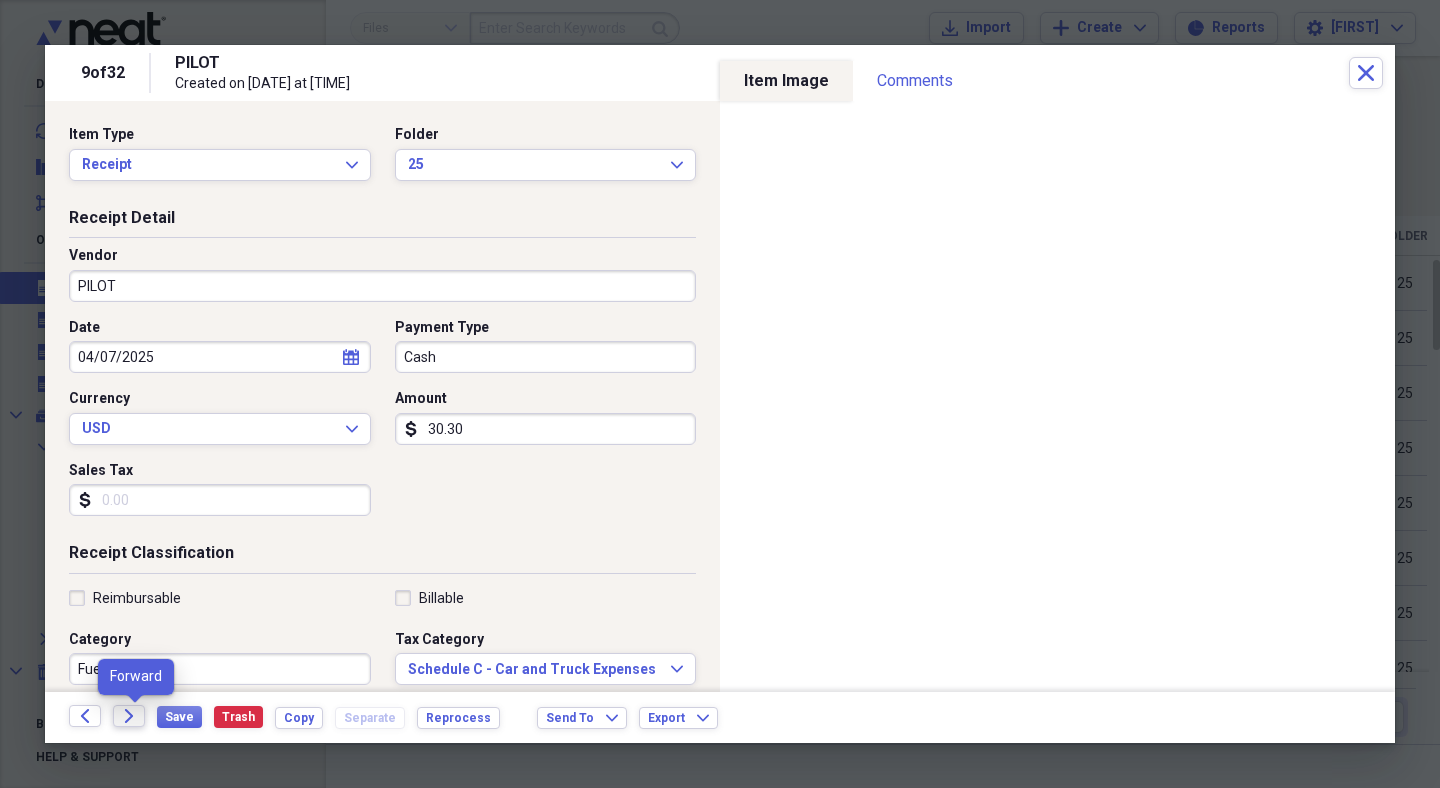 click on "Forward" 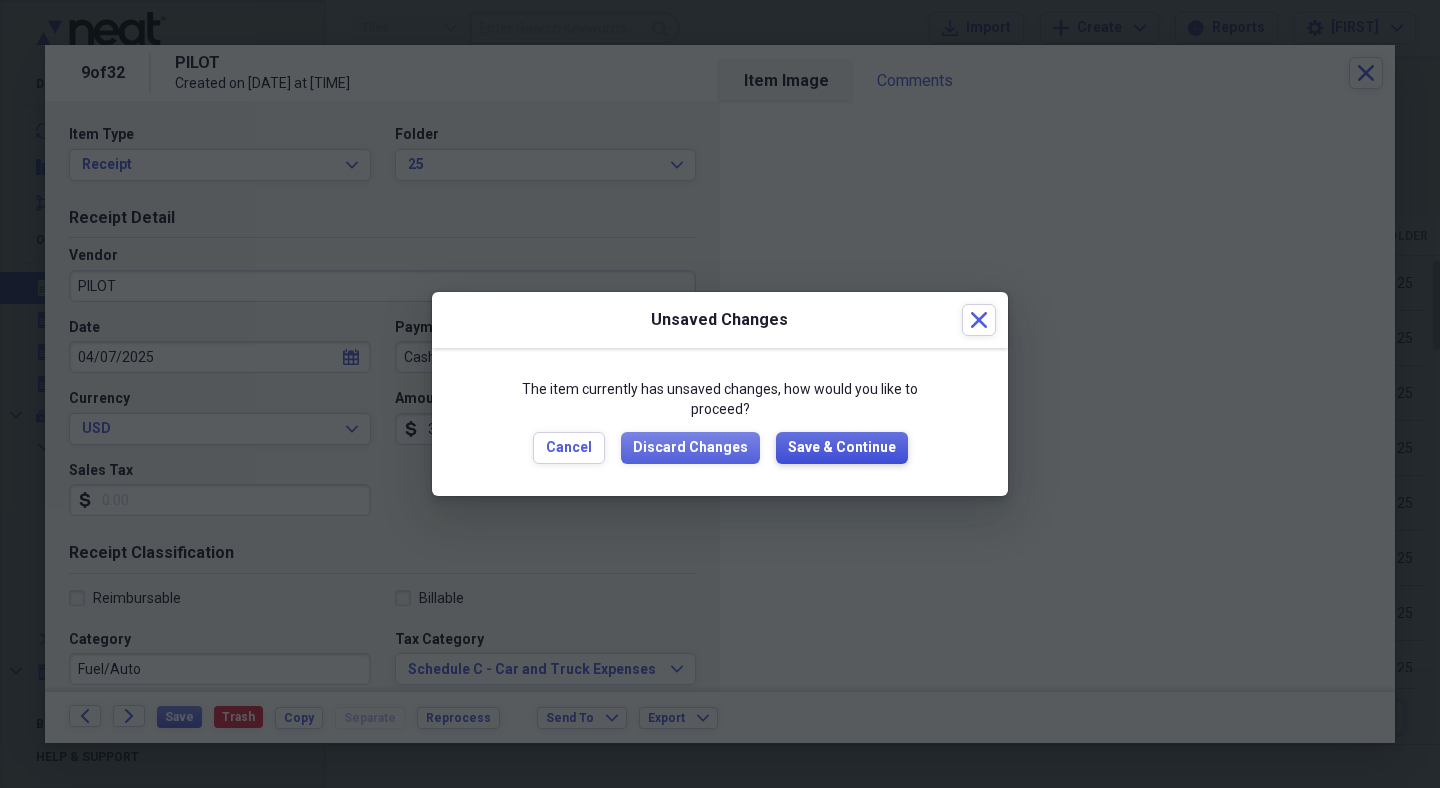 click on "Save & Continue" at bounding box center [842, 448] 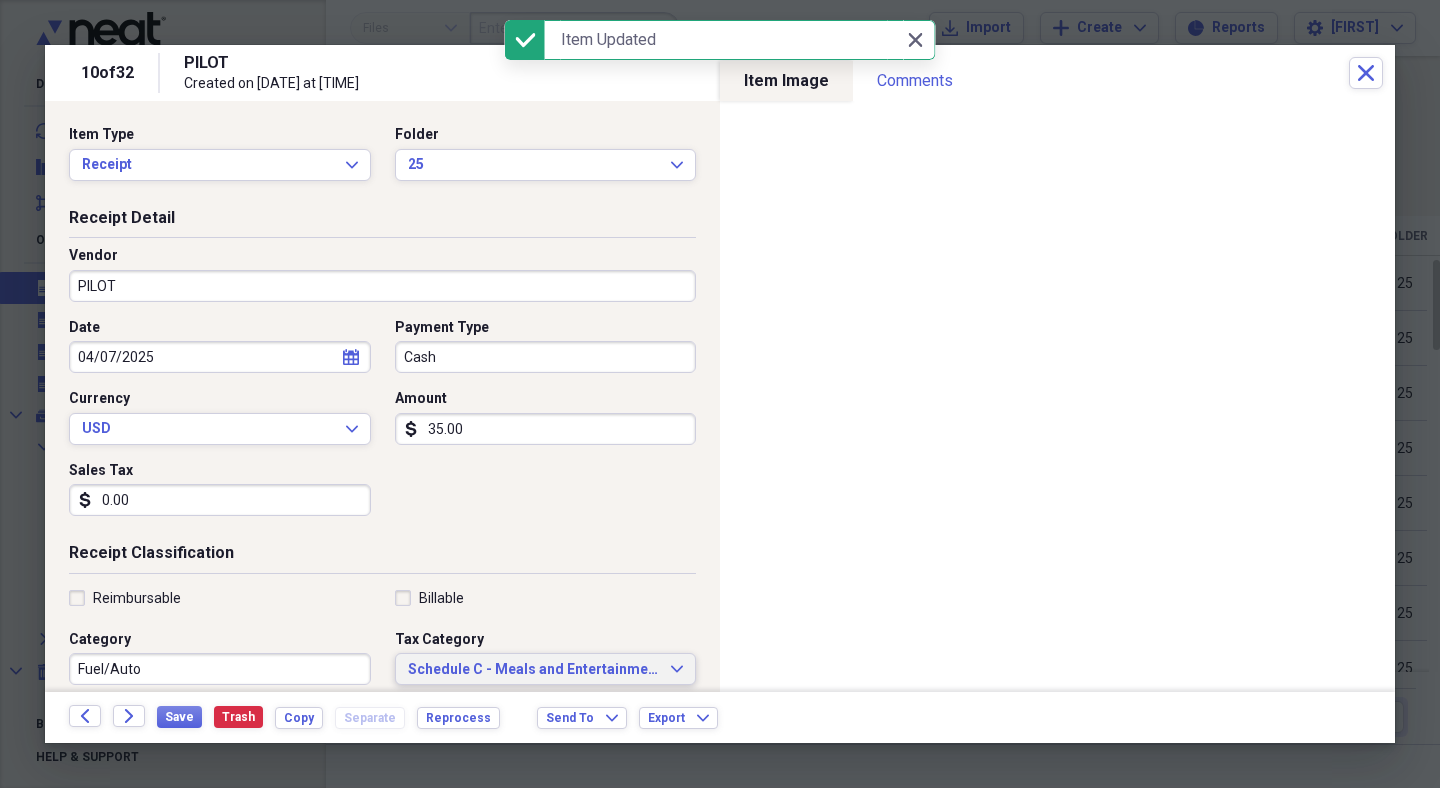 click on "Schedule C - Meals and Entertainment" at bounding box center (534, 670) 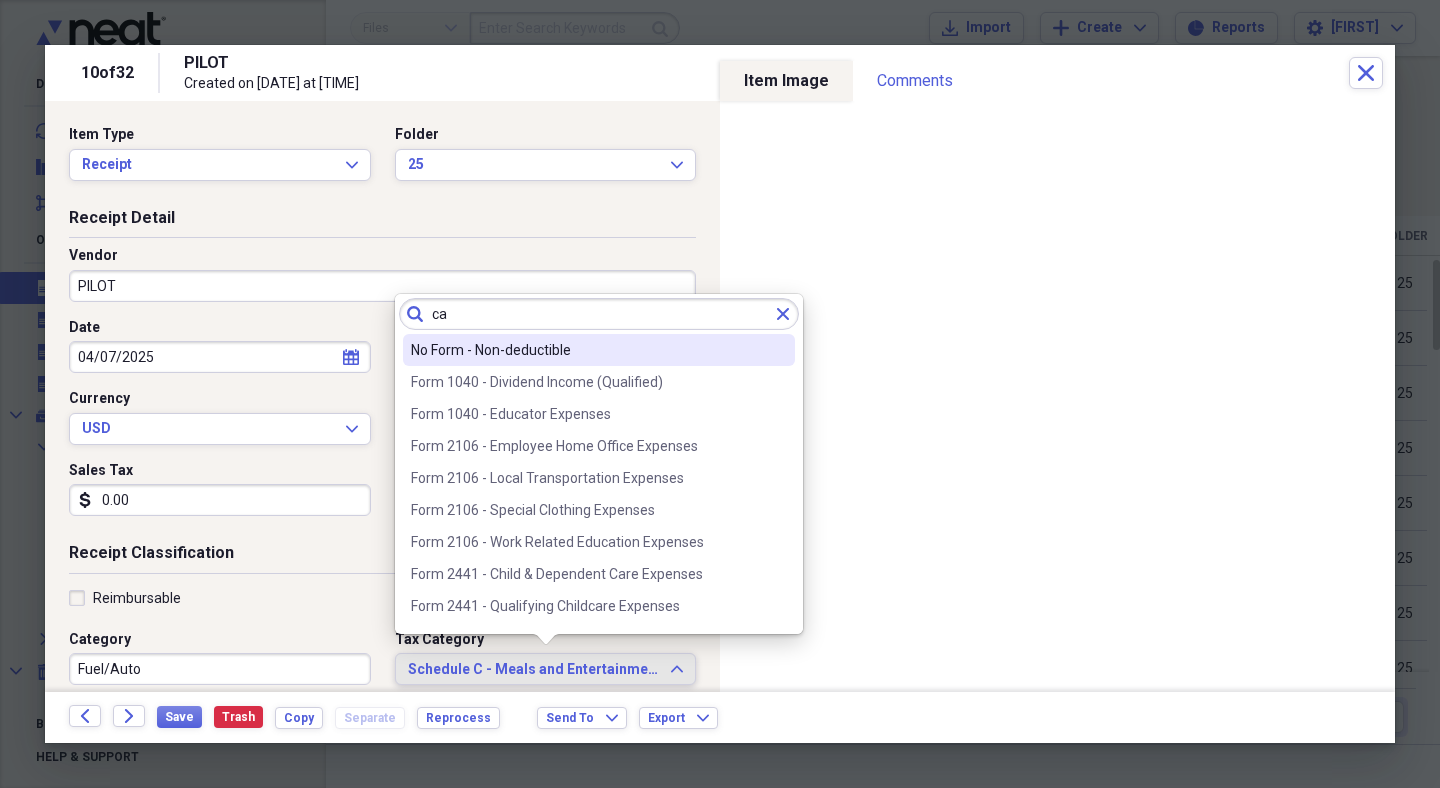 scroll, scrollTop: 0, scrollLeft: 0, axis: both 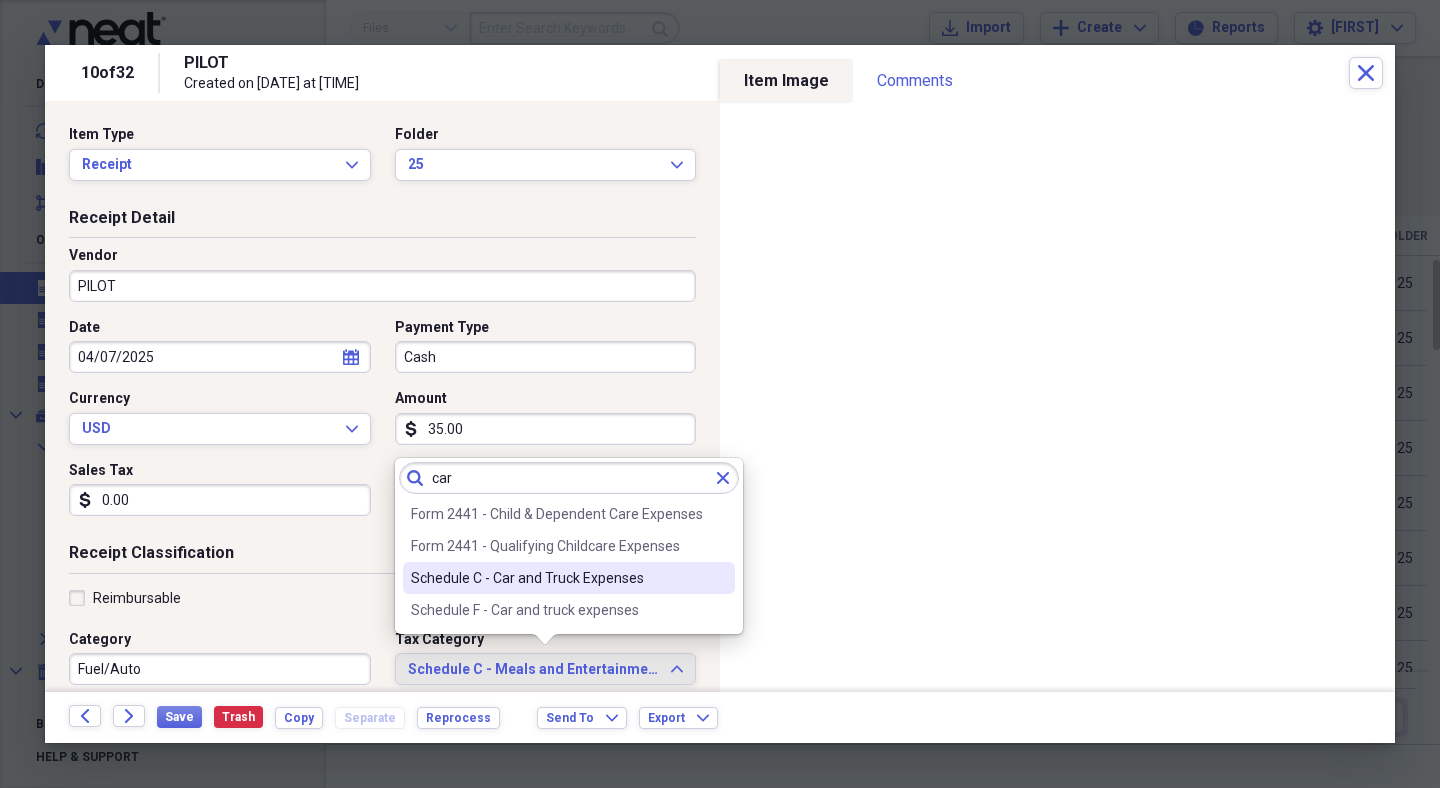 type on "car" 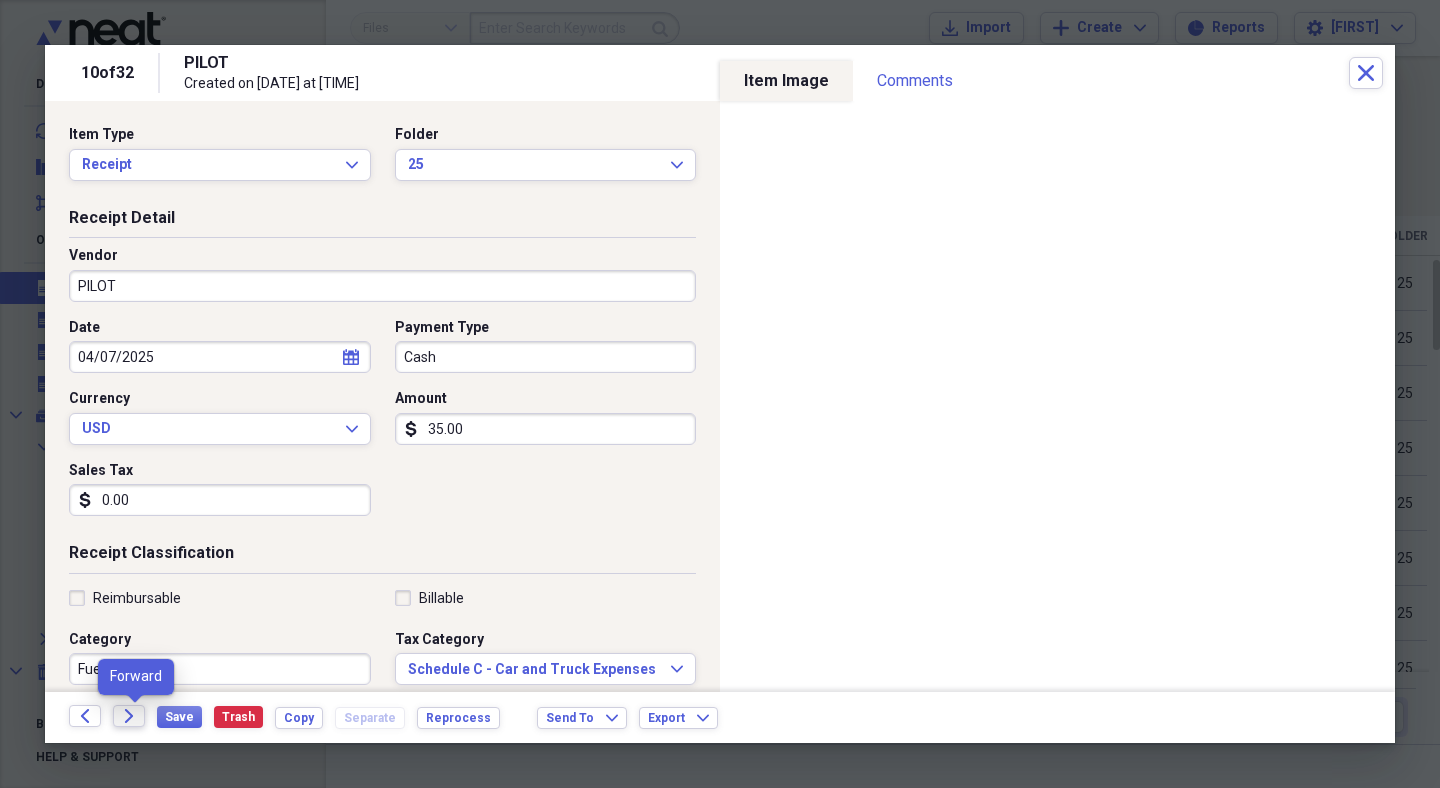 click 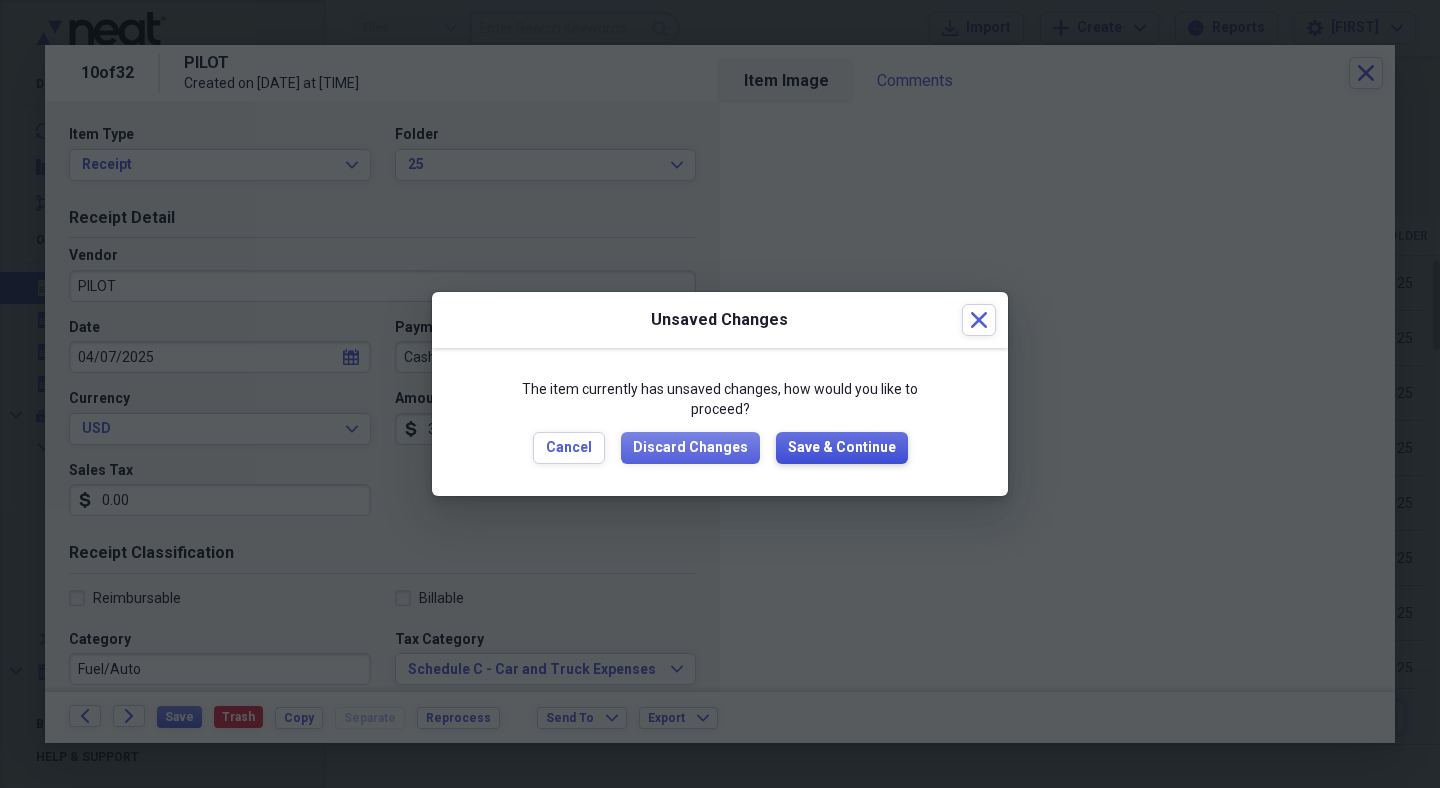 click on "Save & Continue" at bounding box center (842, 448) 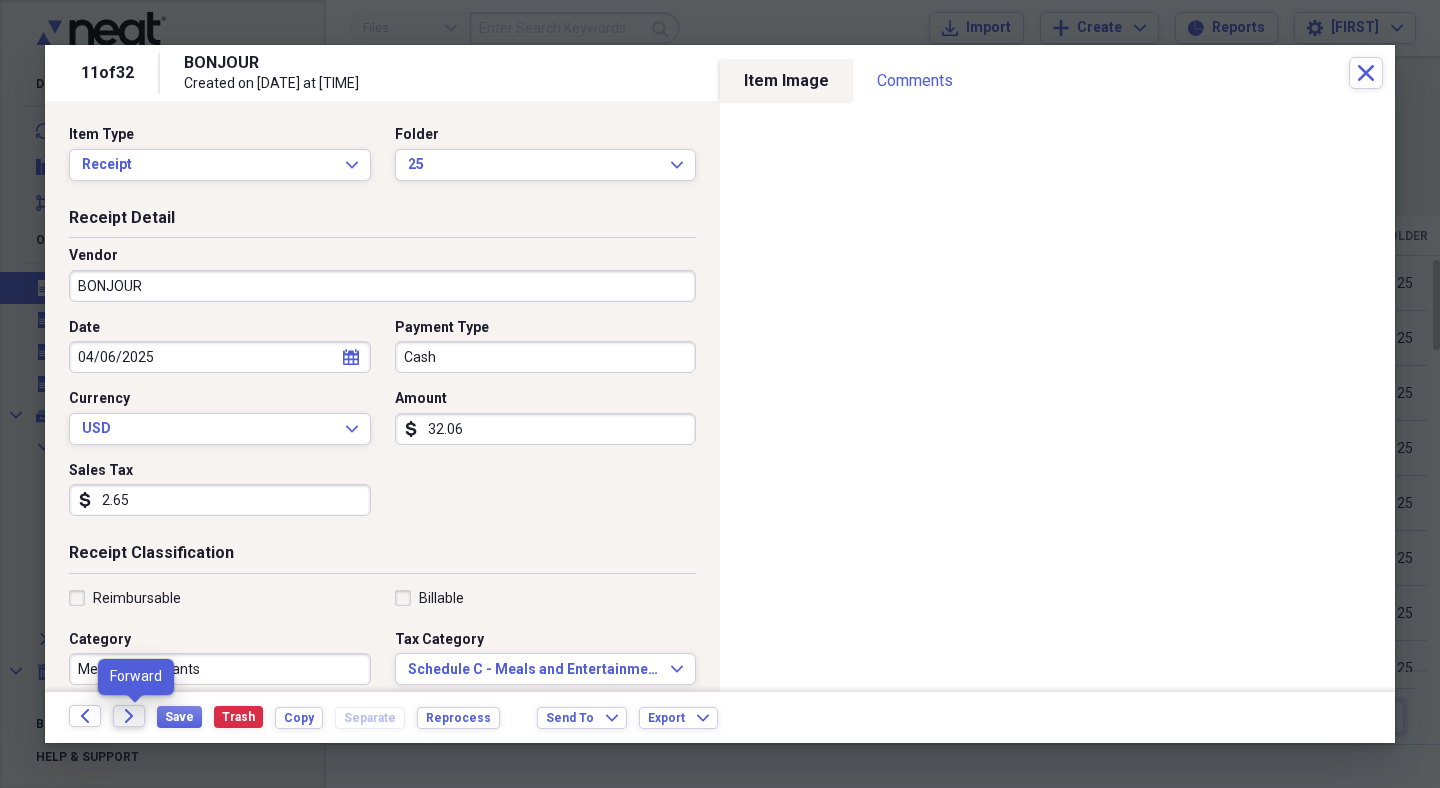 click on "Forward" at bounding box center (129, 716) 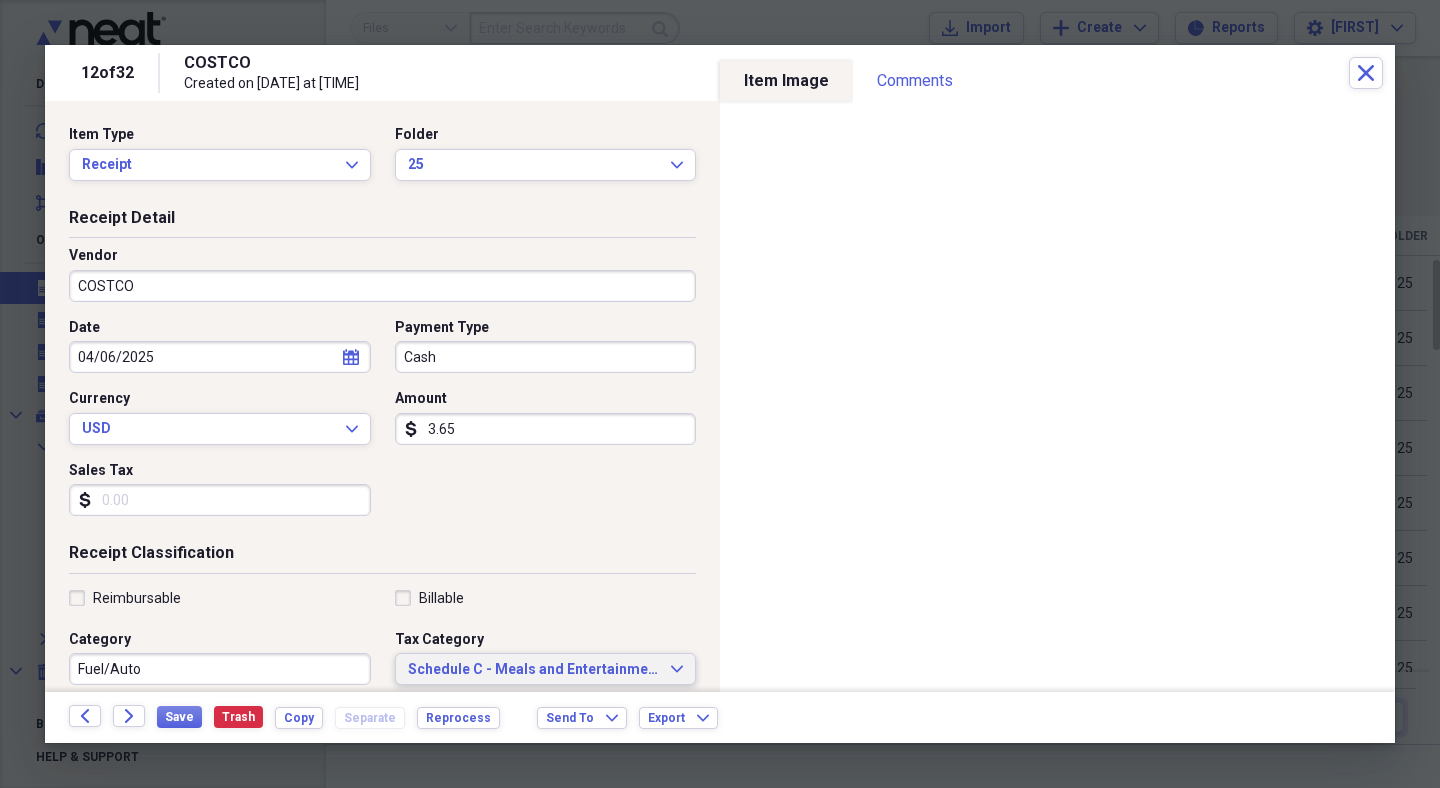click on "Schedule C - Meals and Entertainment" at bounding box center [534, 670] 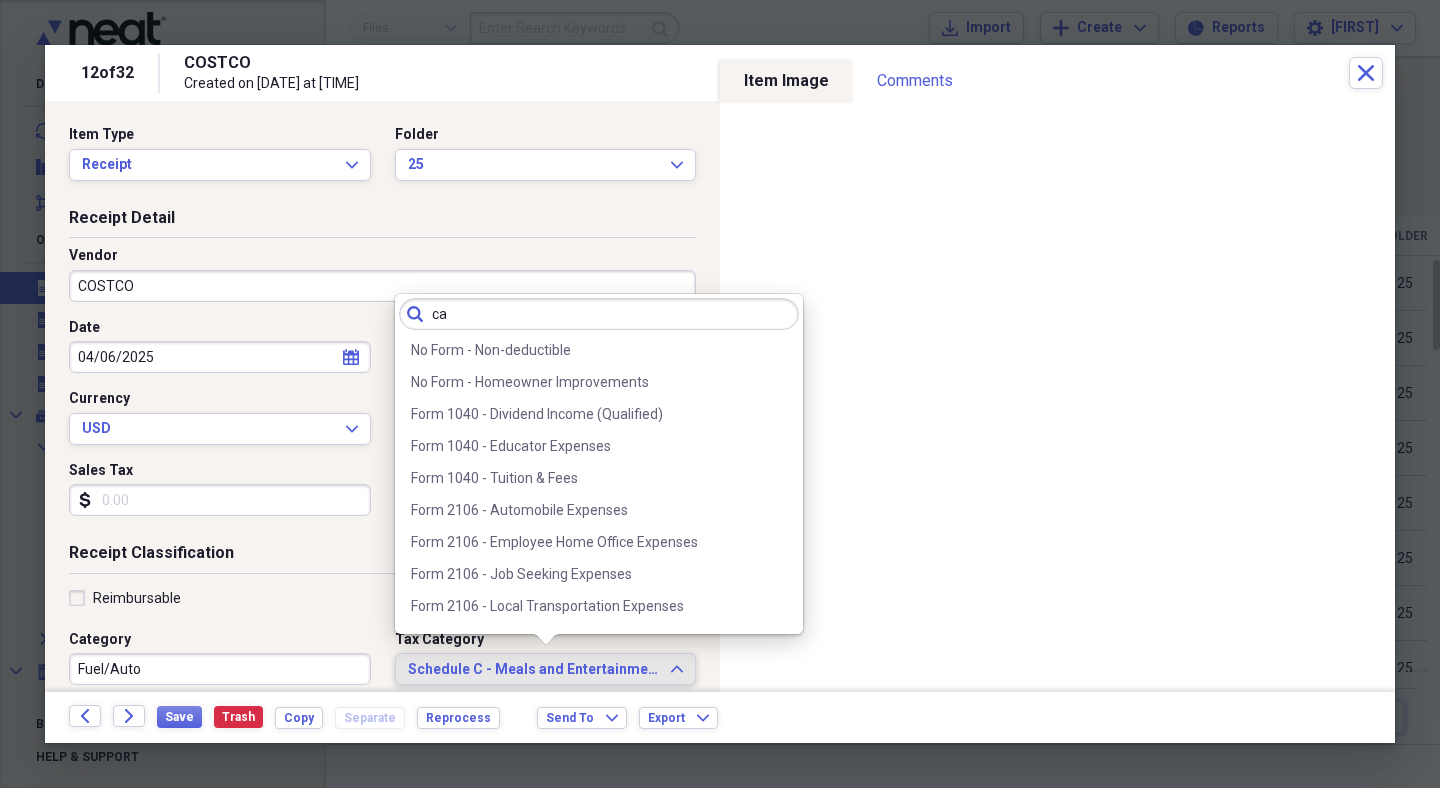 scroll, scrollTop: 0, scrollLeft: 0, axis: both 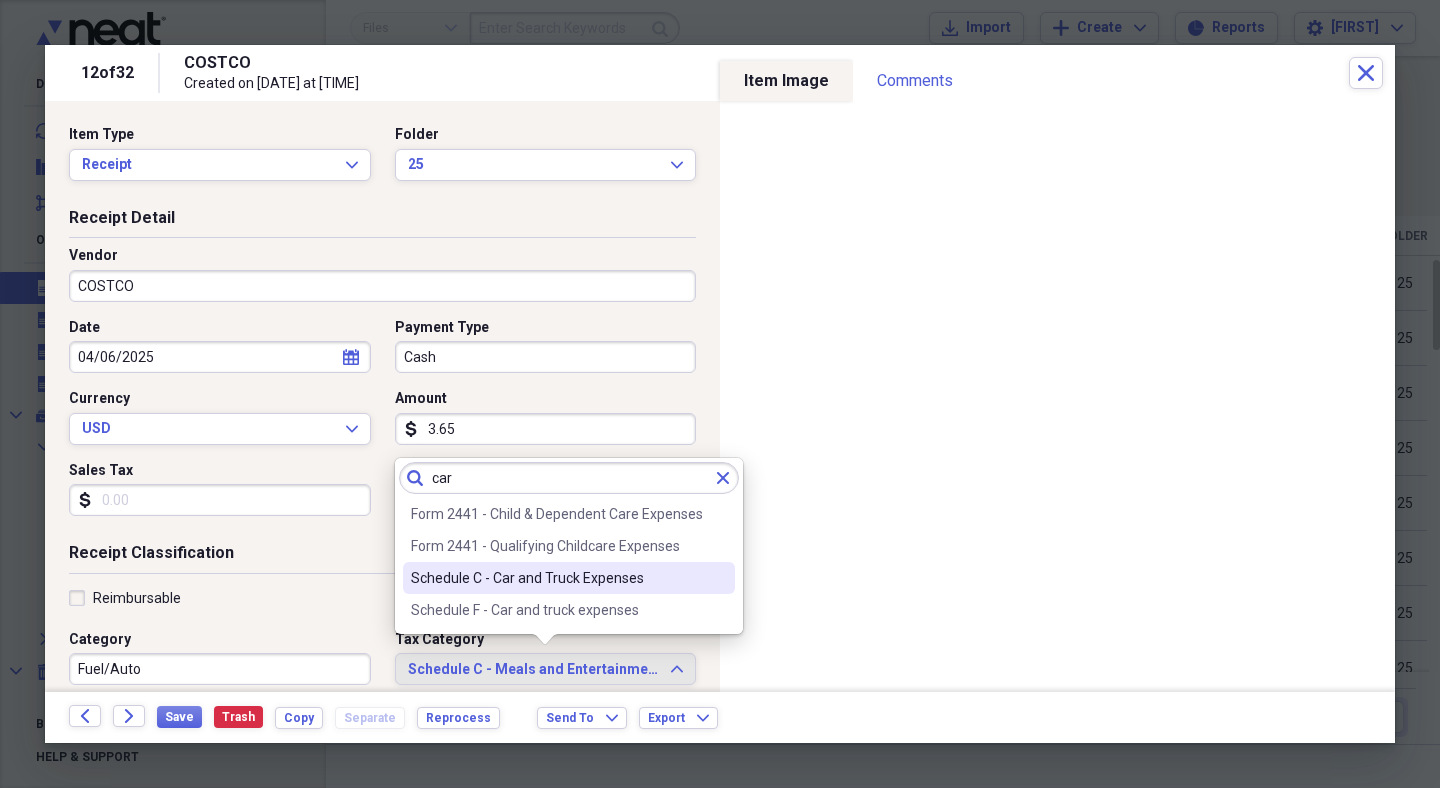 type on "car" 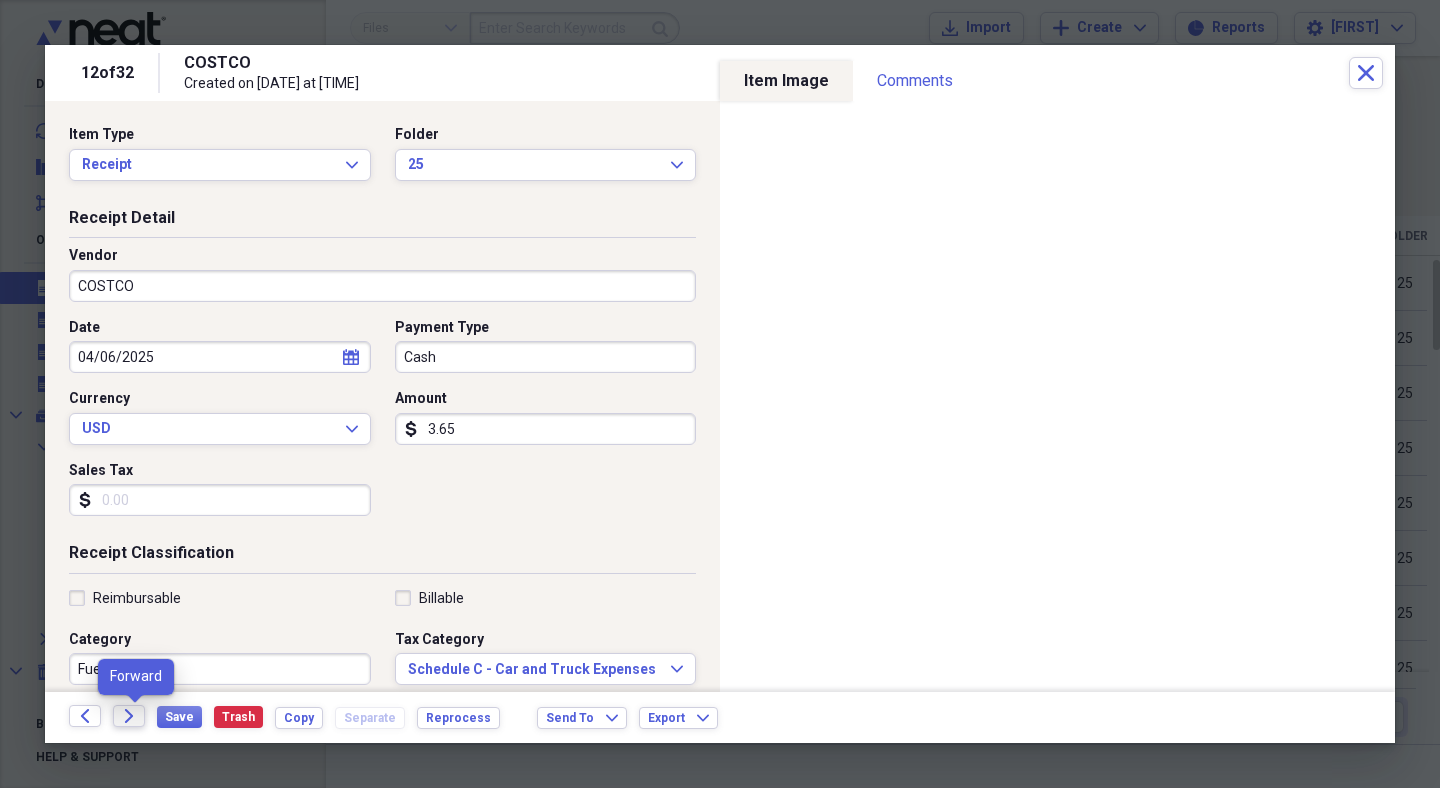 click on "Forward" 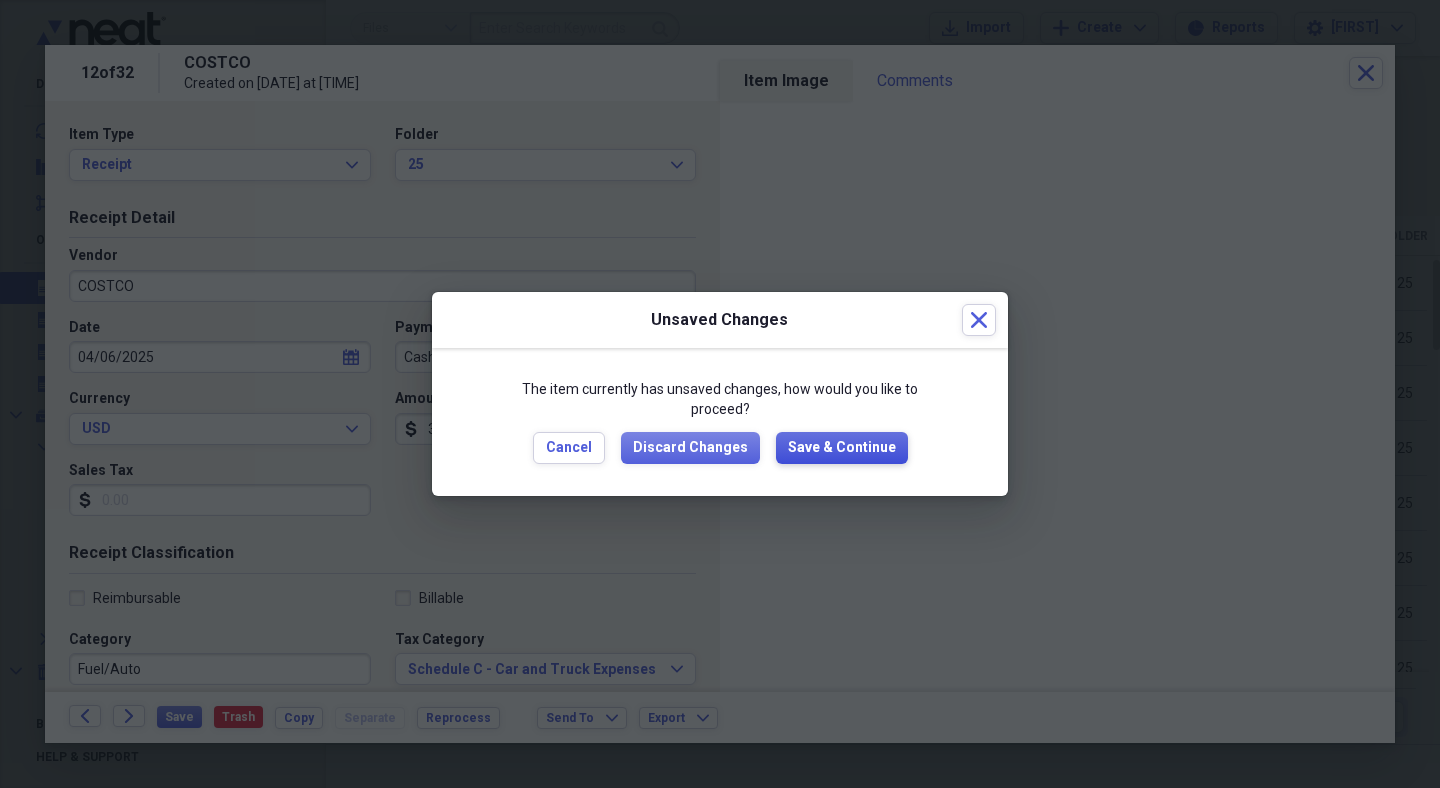 click on "Save & Continue" at bounding box center (842, 448) 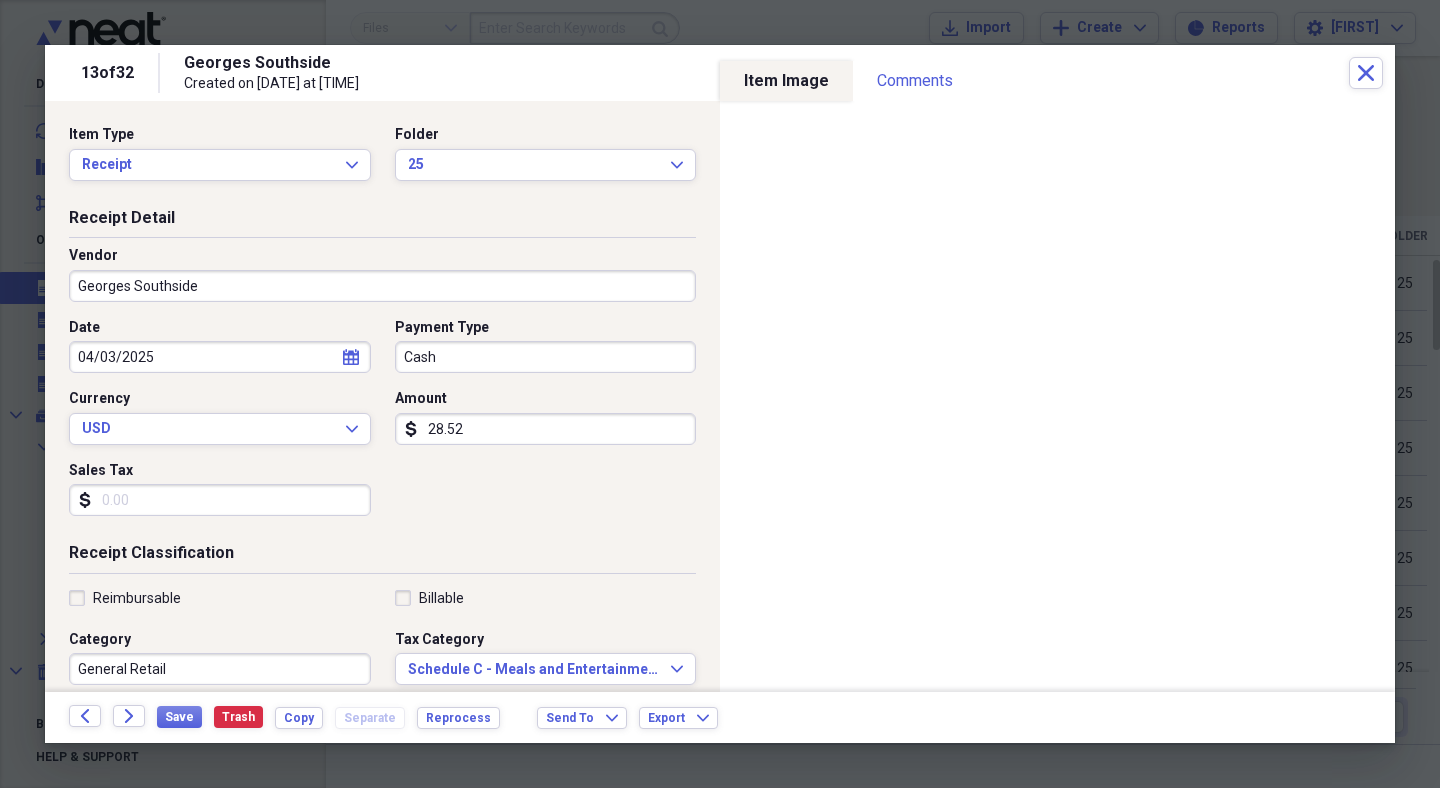 click on "General Retail" at bounding box center [220, 669] 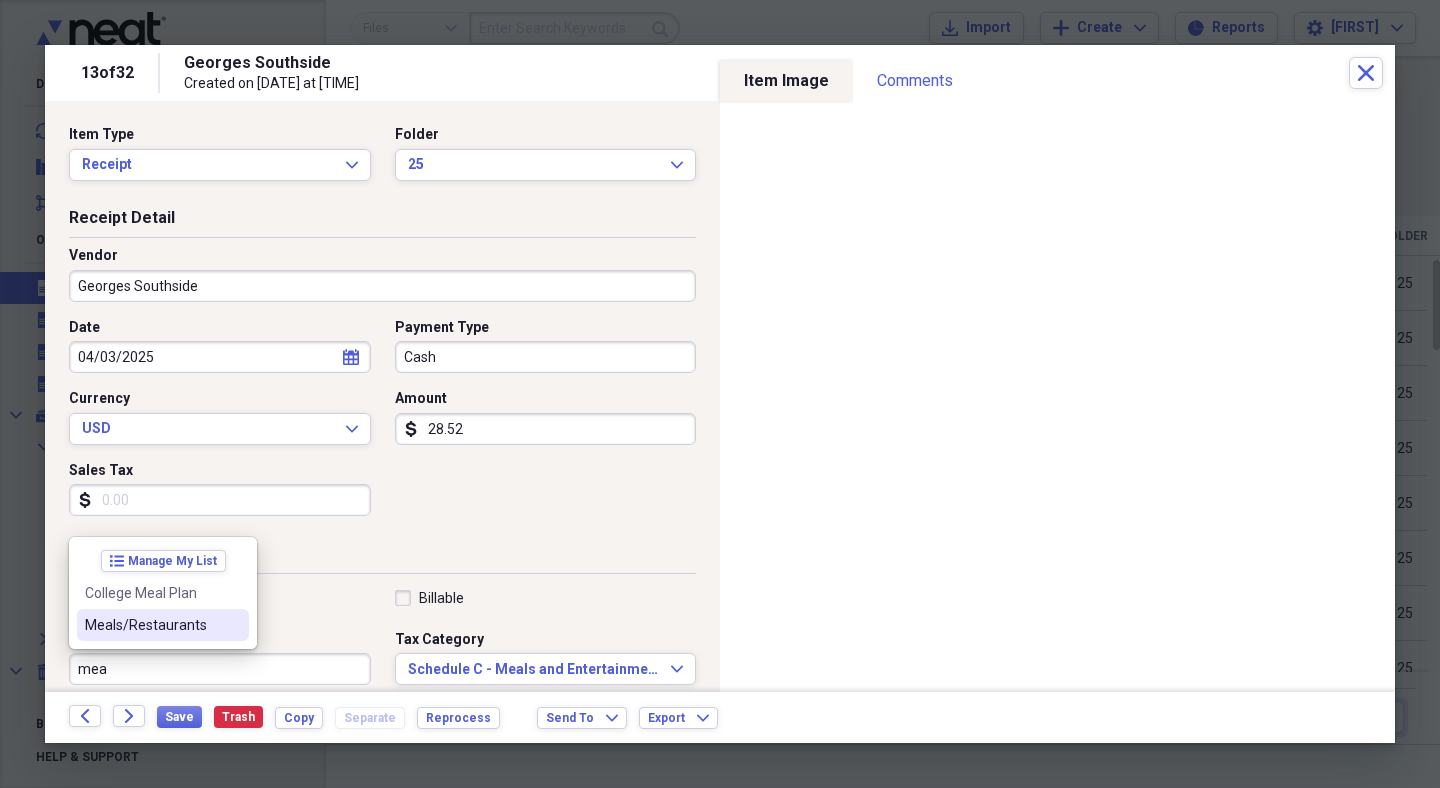 click on "Meals/Restaurants" at bounding box center [151, 625] 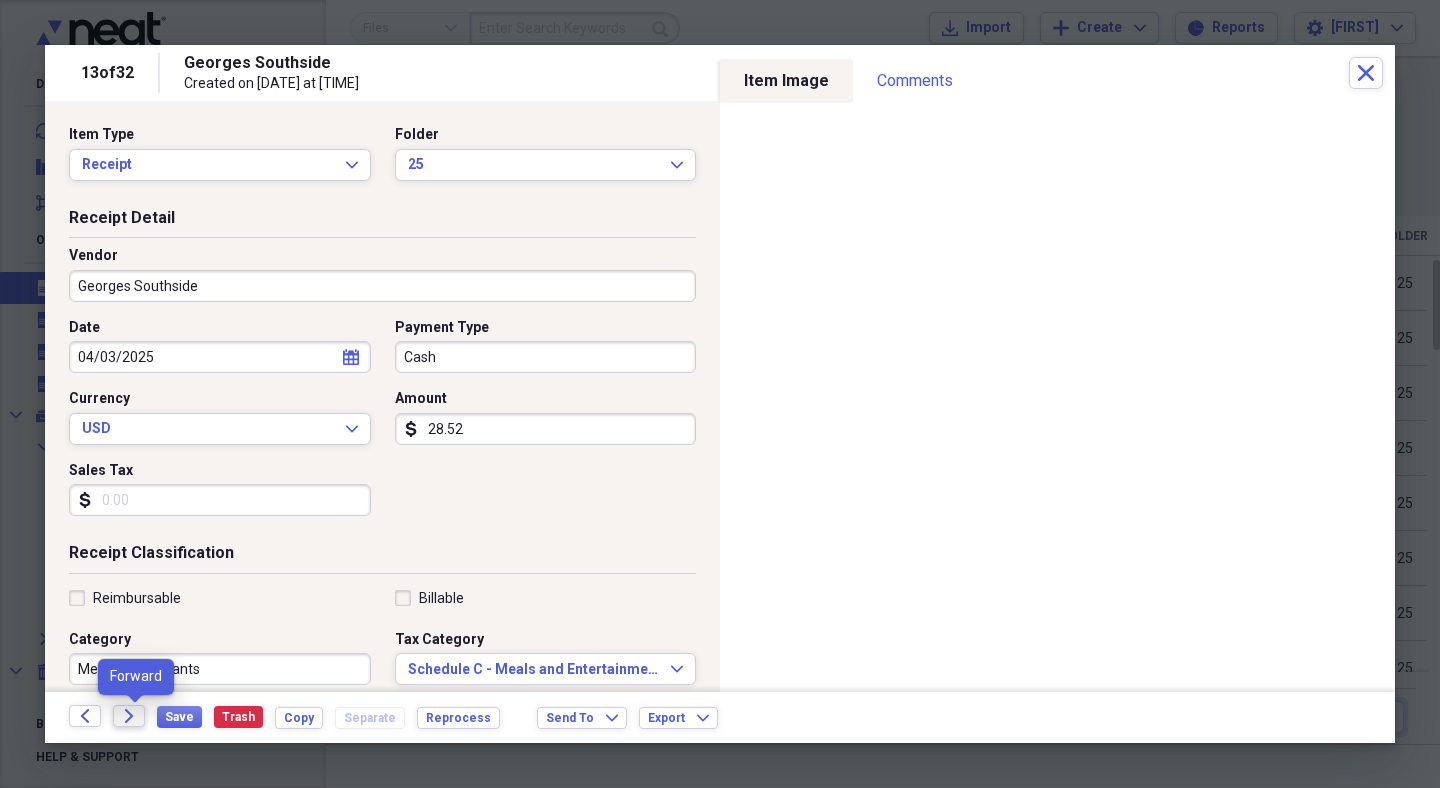 click on "Forward" at bounding box center [129, 716] 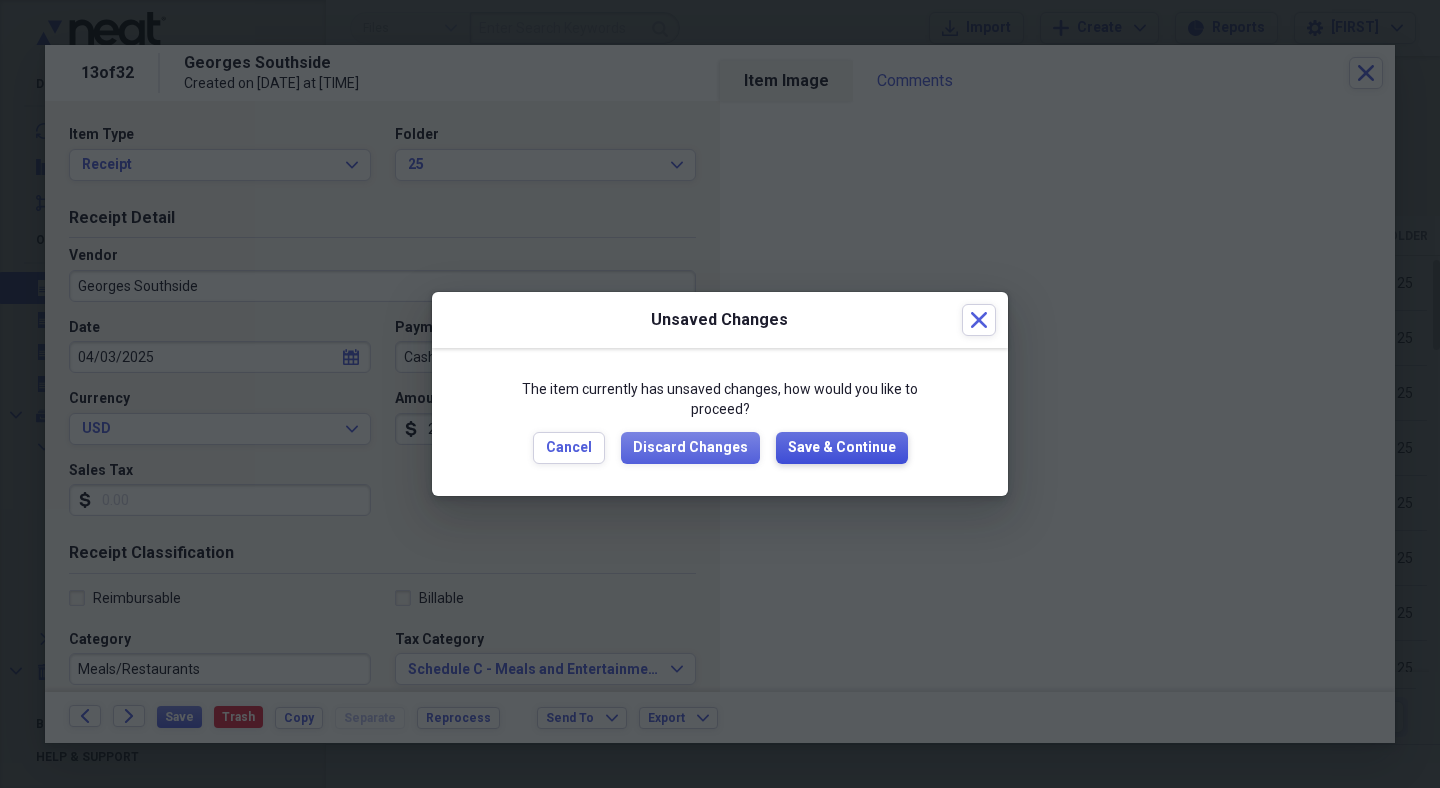 click on "Save & Continue" at bounding box center (842, 448) 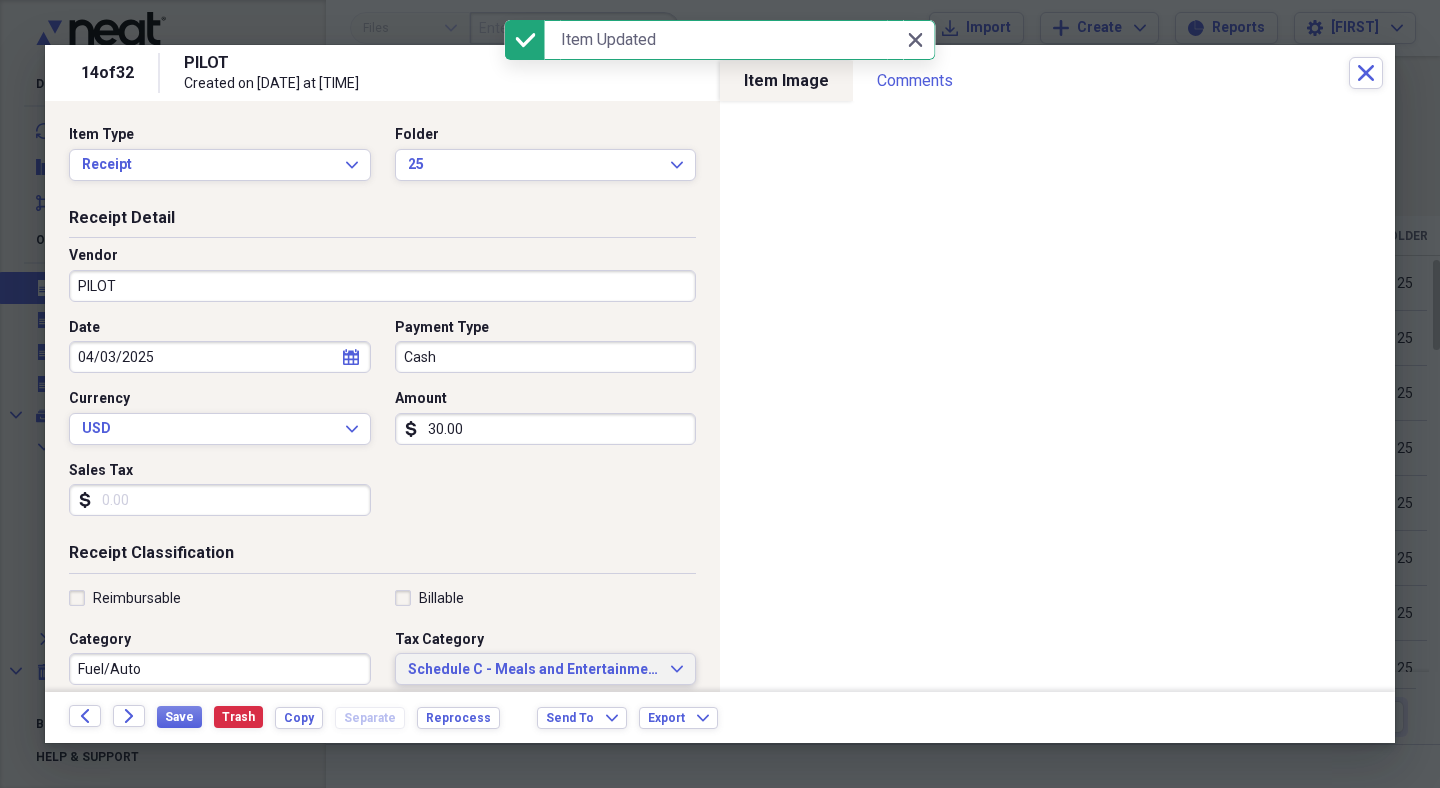 click on "Schedule C - Meals and Entertainment" at bounding box center (534, 670) 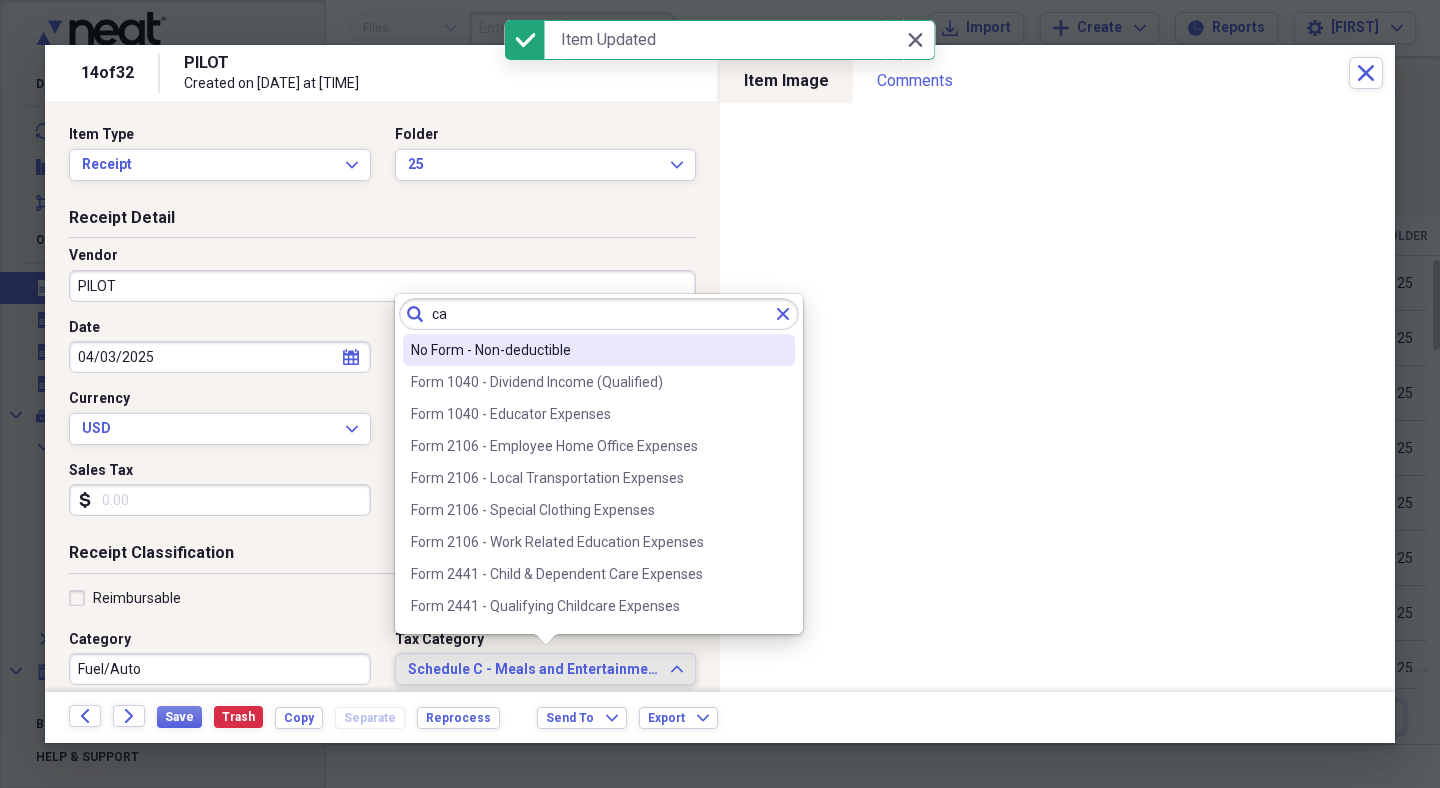 scroll, scrollTop: 0, scrollLeft: 0, axis: both 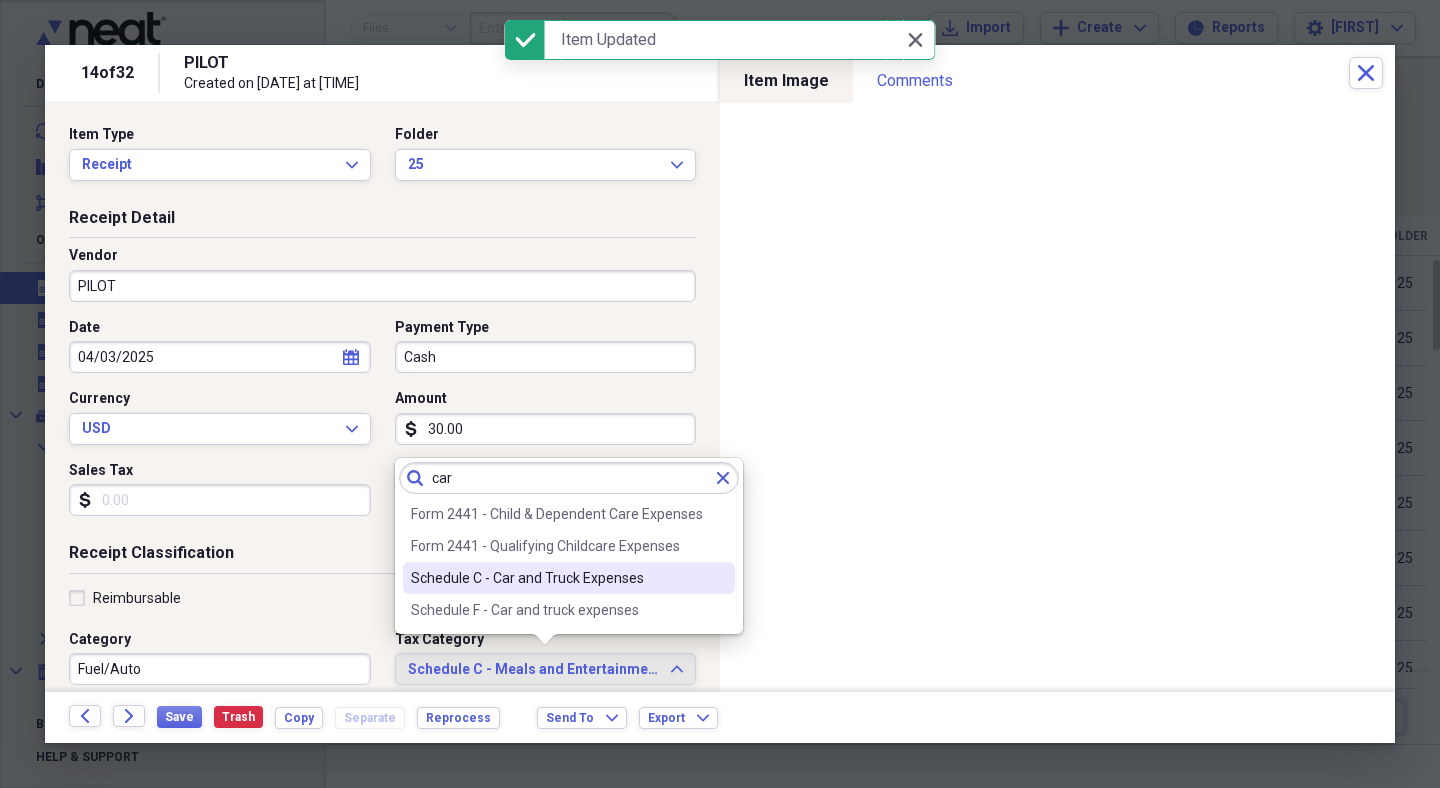 type on "car" 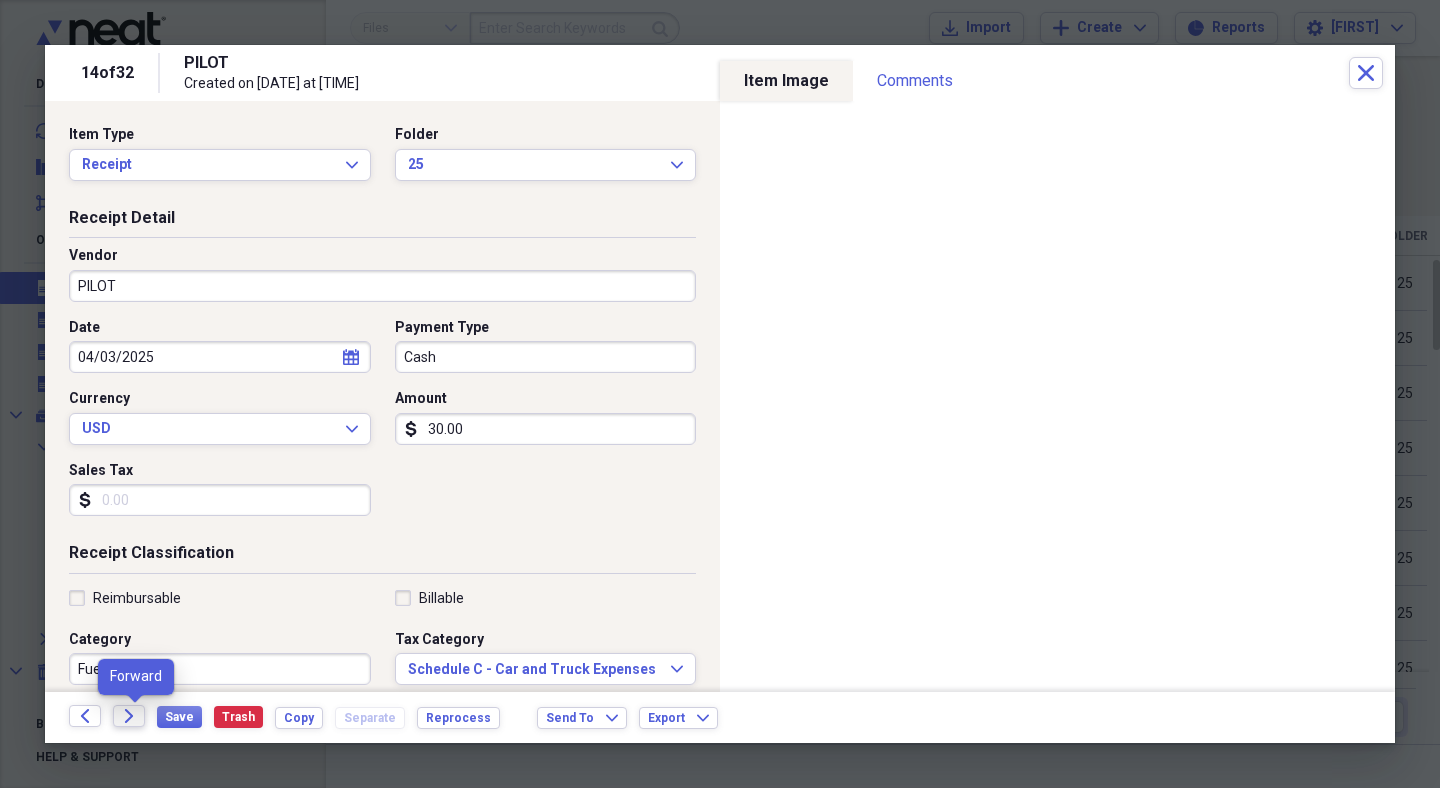 click on "Forward" 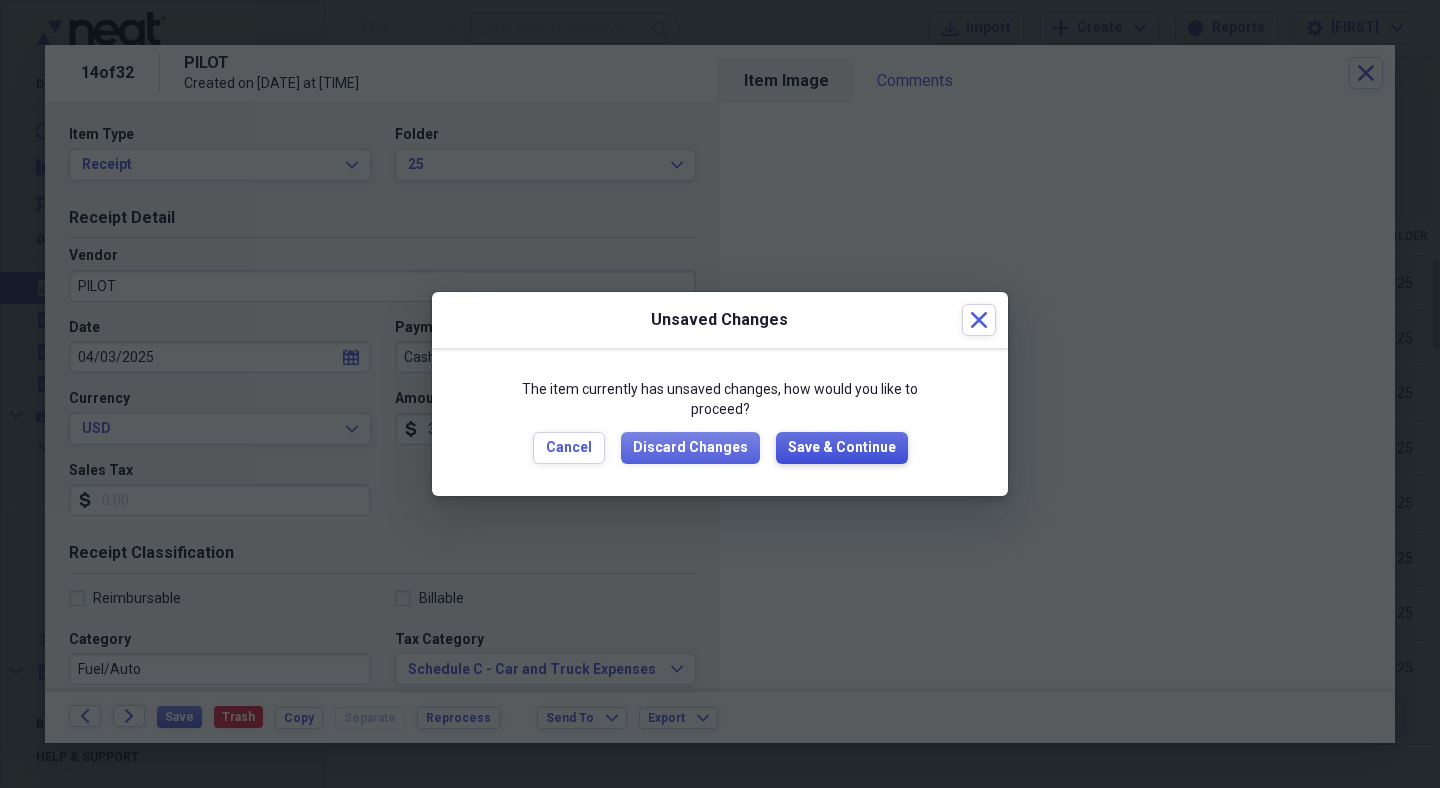 click on "Save & Continue" at bounding box center (842, 448) 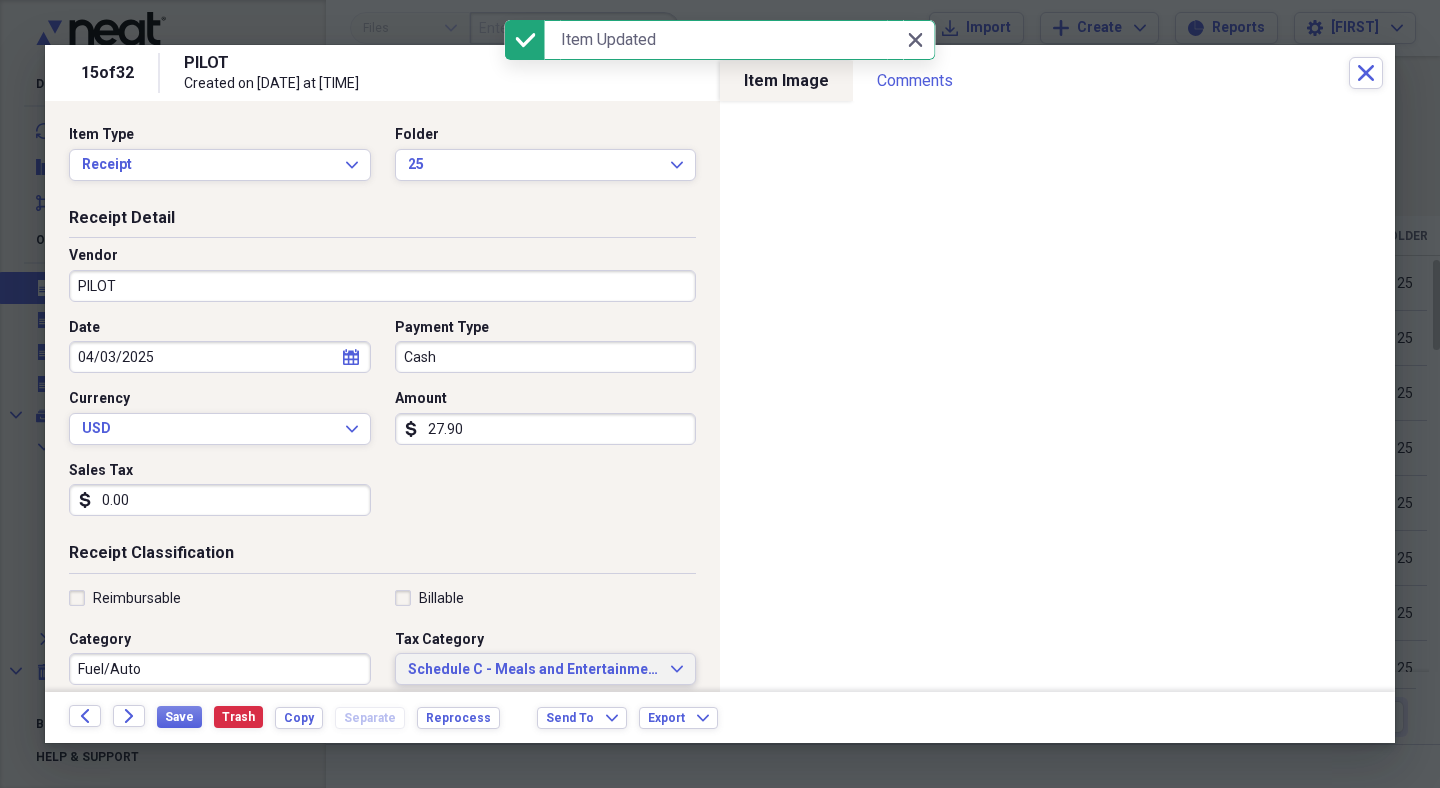 click on "Schedule C - Meals and Entertainment" at bounding box center [534, 670] 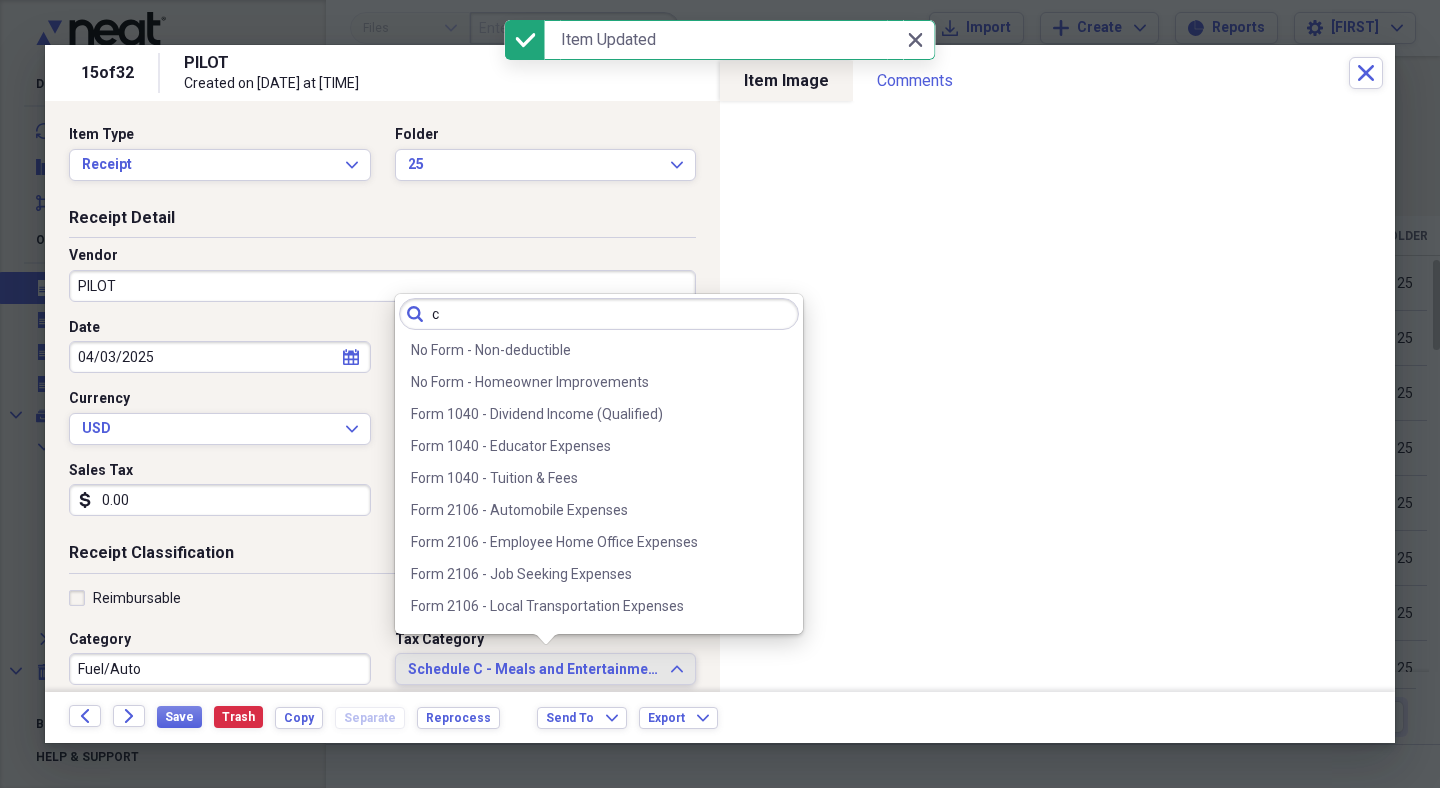 scroll, scrollTop: 0, scrollLeft: 0, axis: both 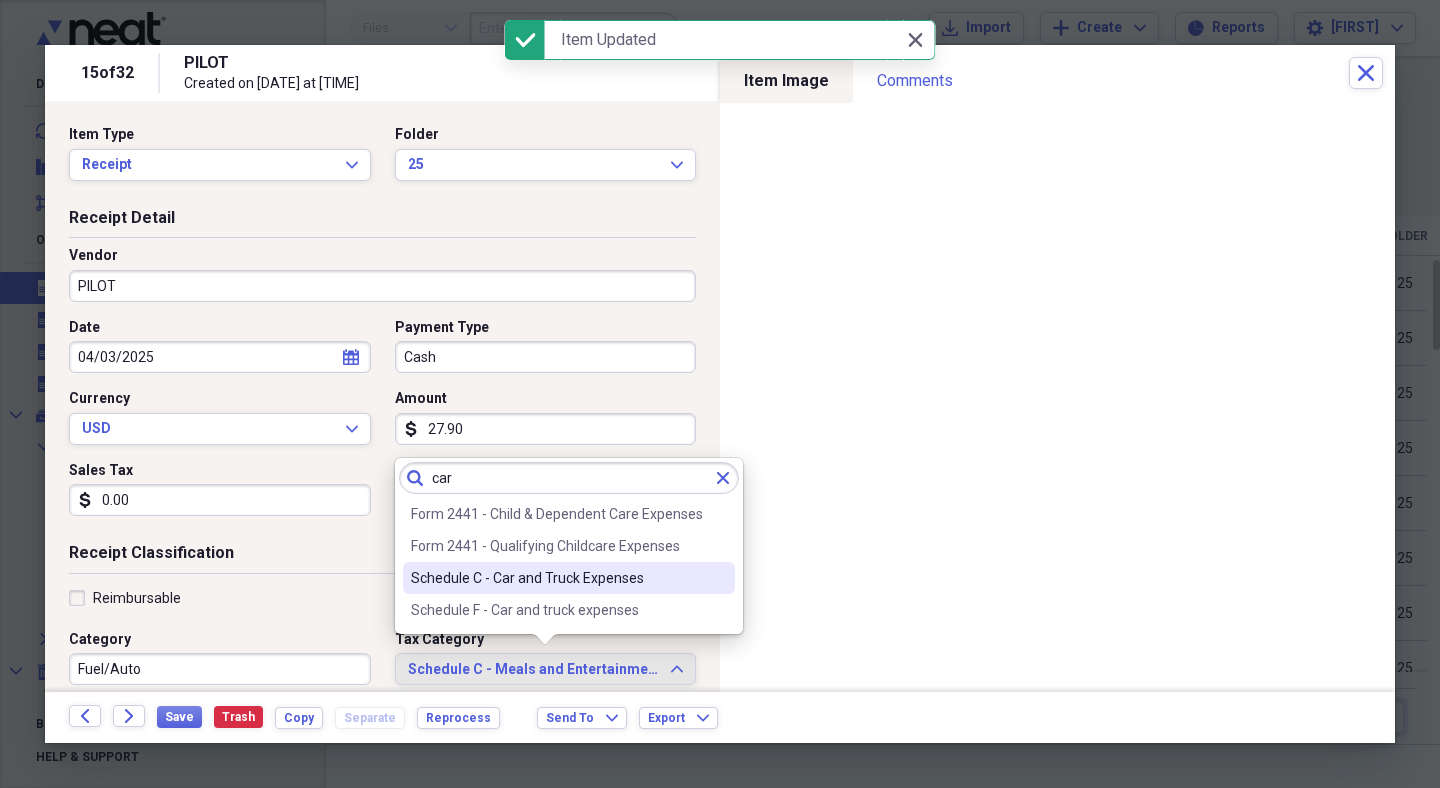 type on "car" 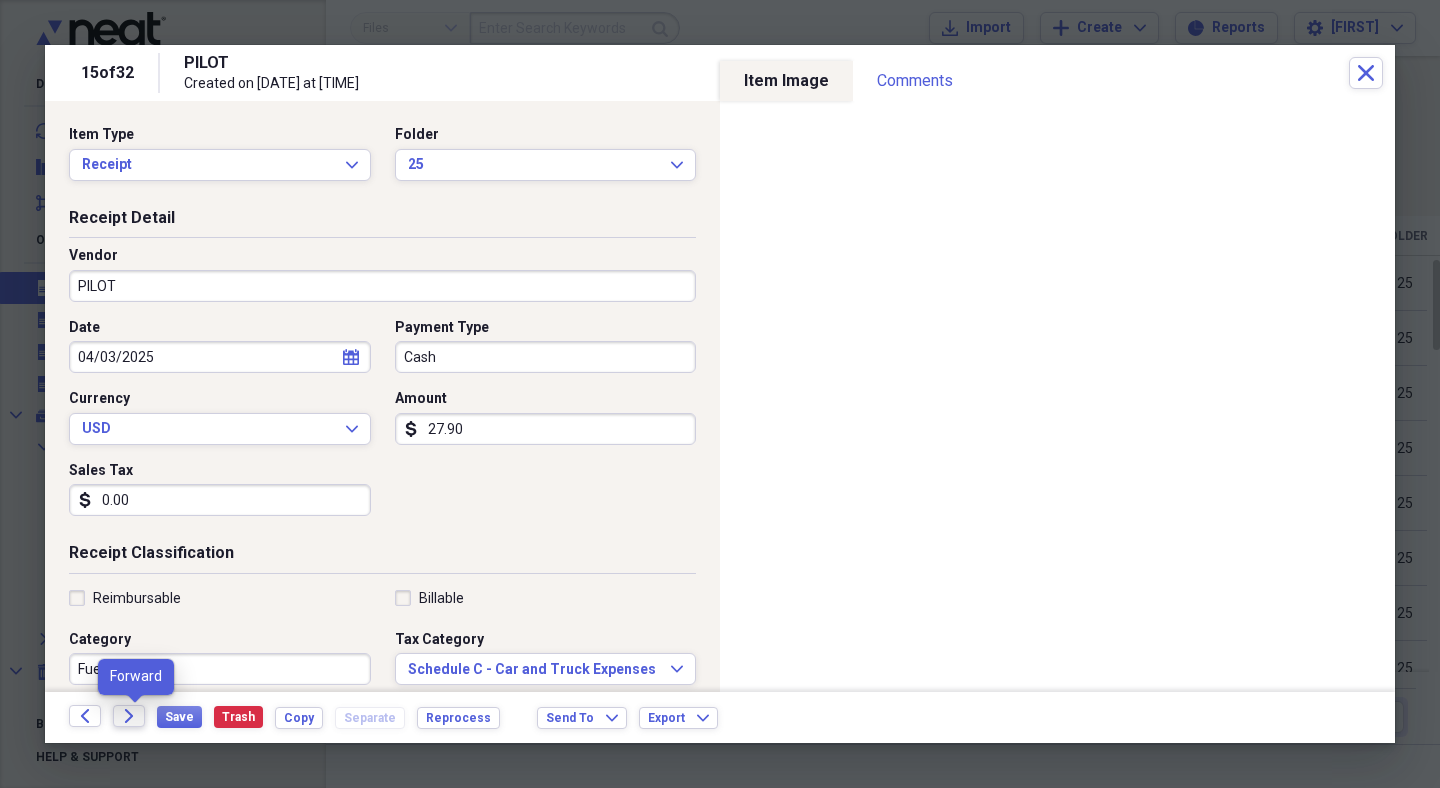 click on "Forward" 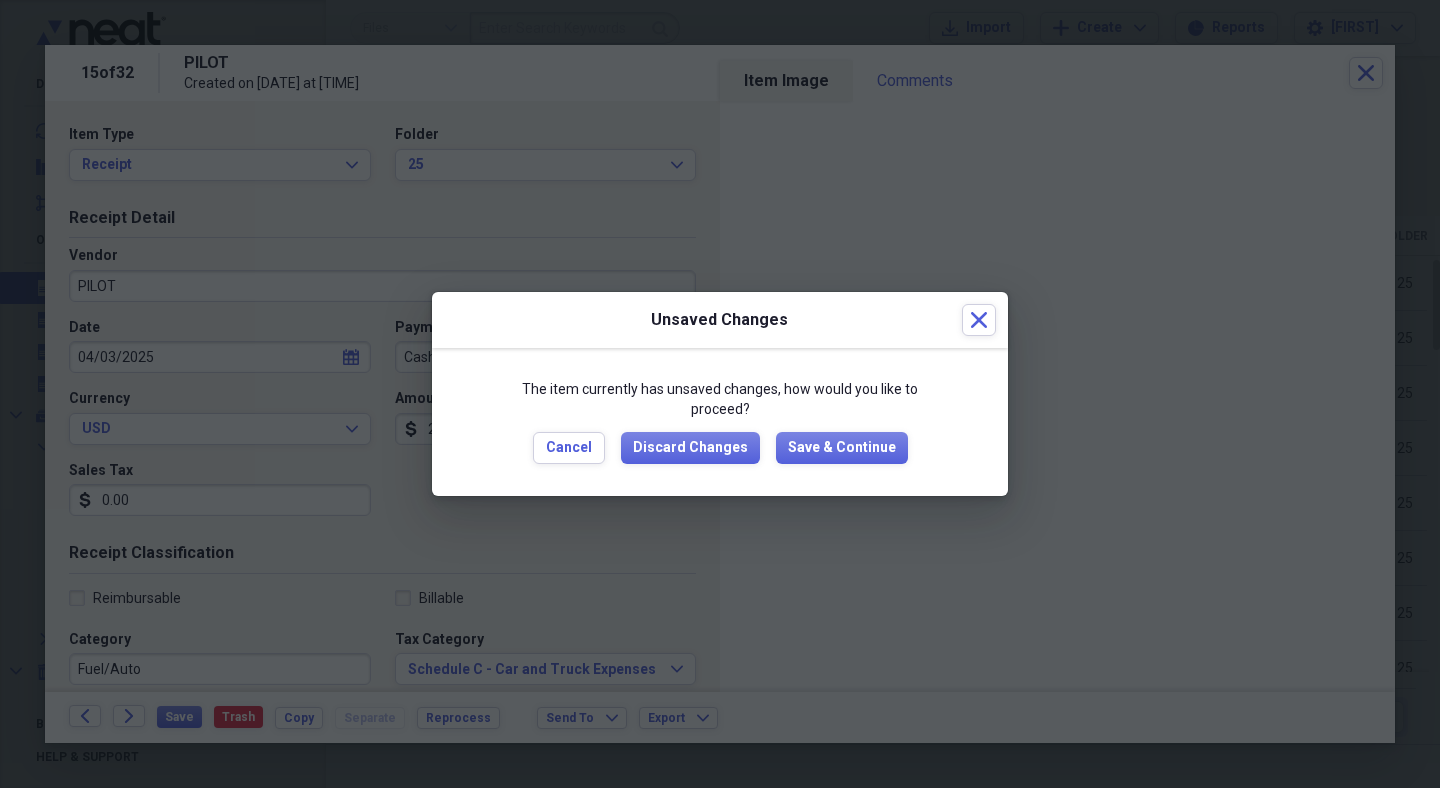 click on "The item currently has unsaved changes, how would you like to proceed? Cancel Discard Changes Save & Continue" at bounding box center [720, 421] 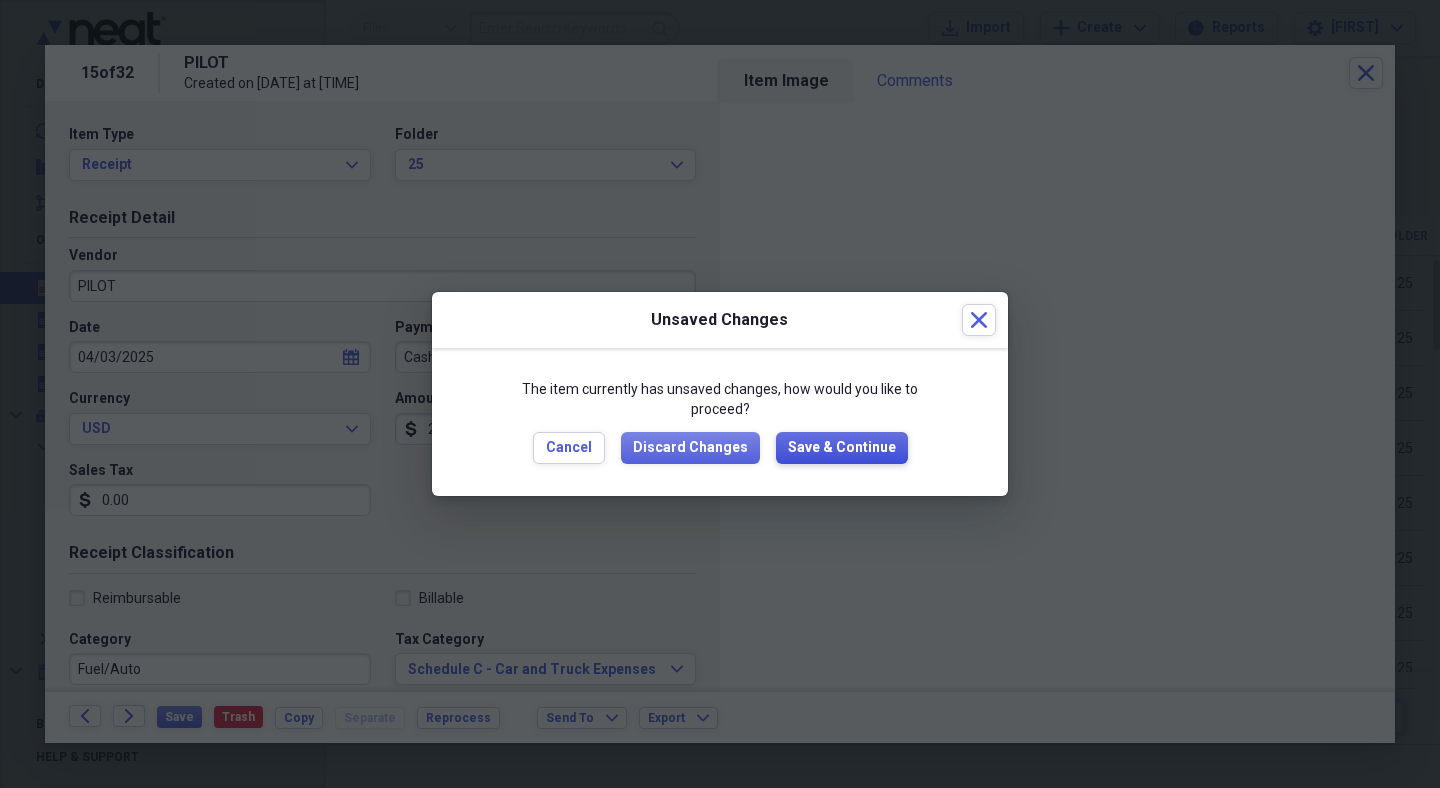 click on "Save & Continue" at bounding box center [842, 448] 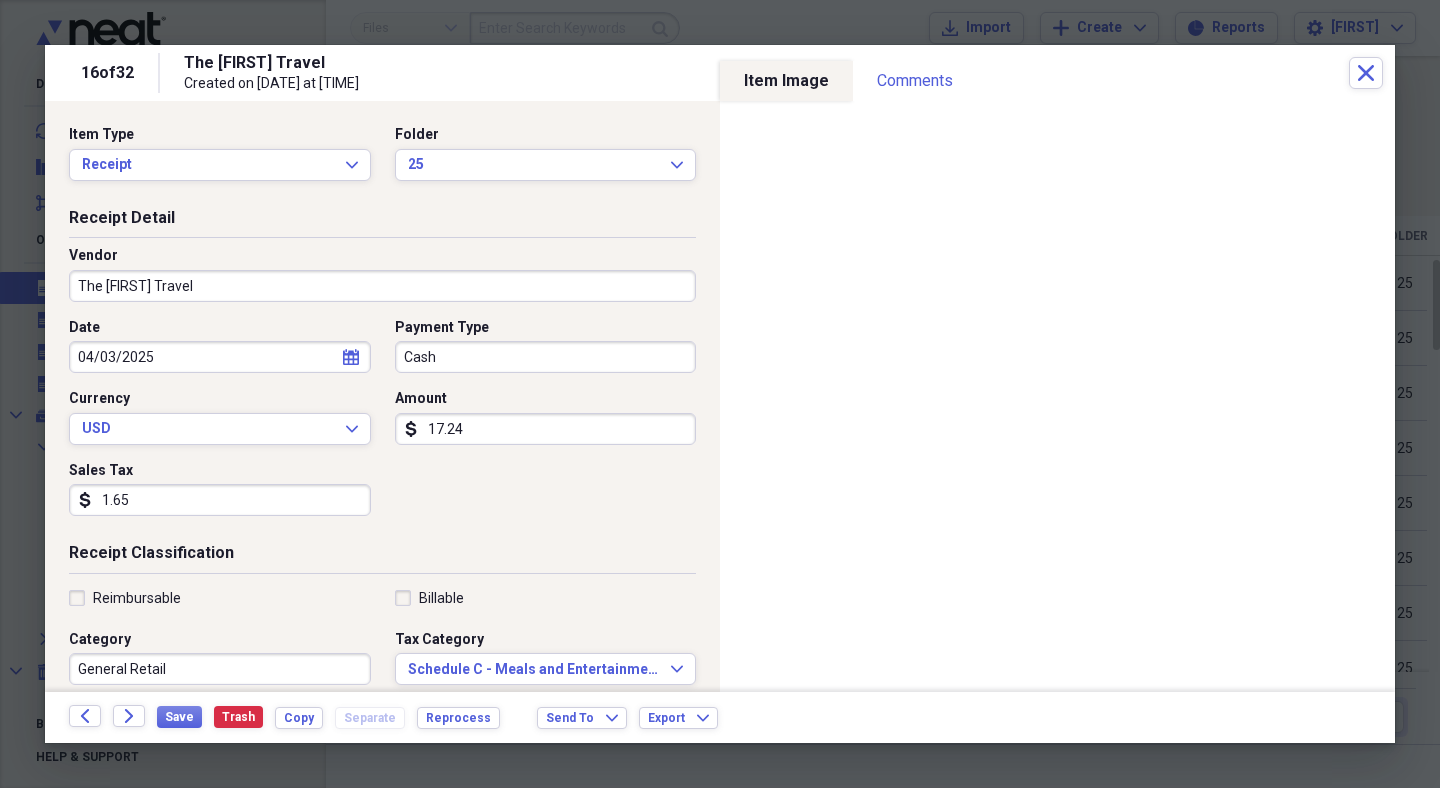 click on "General Retail" at bounding box center [220, 669] 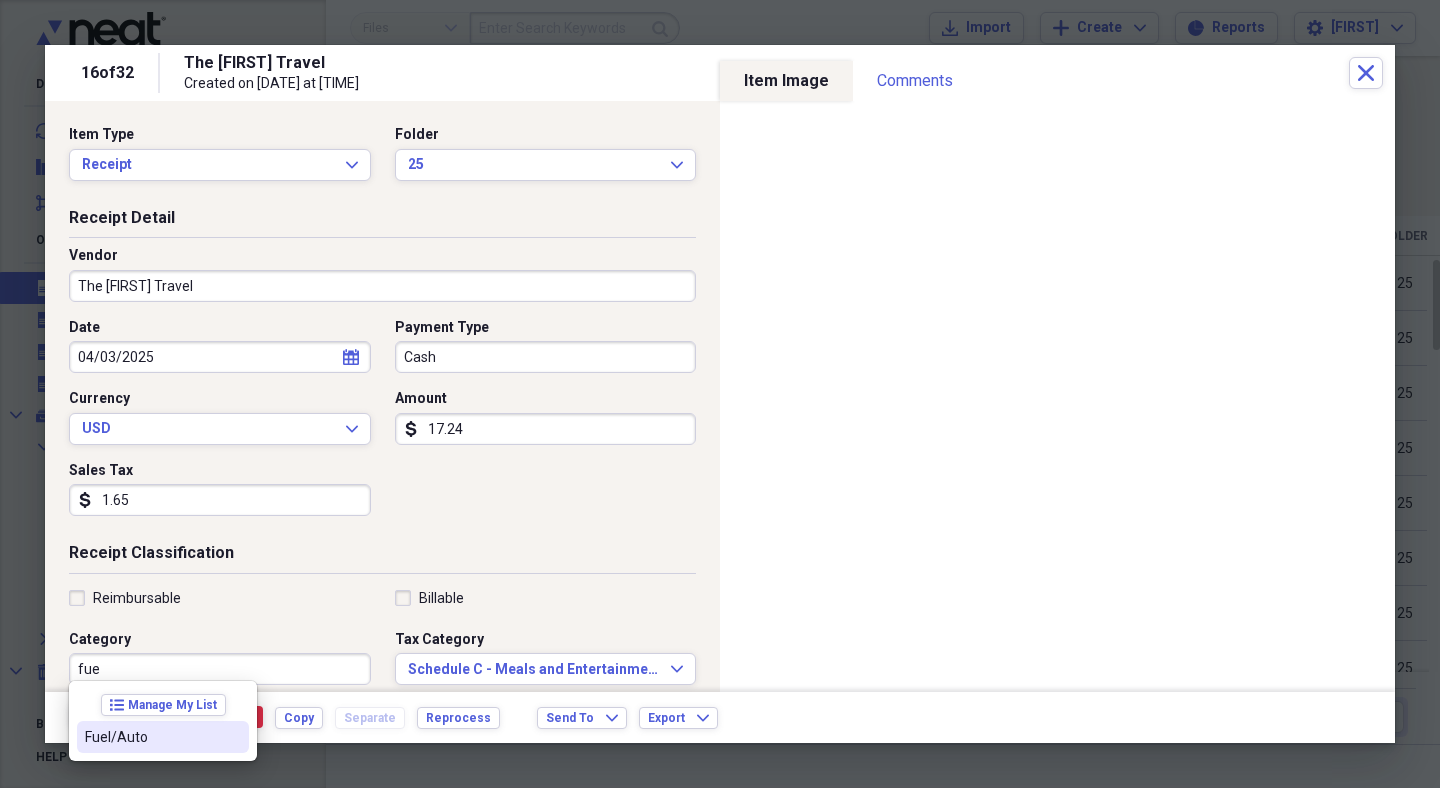 click on "Fuel/Auto" at bounding box center [163, 737] 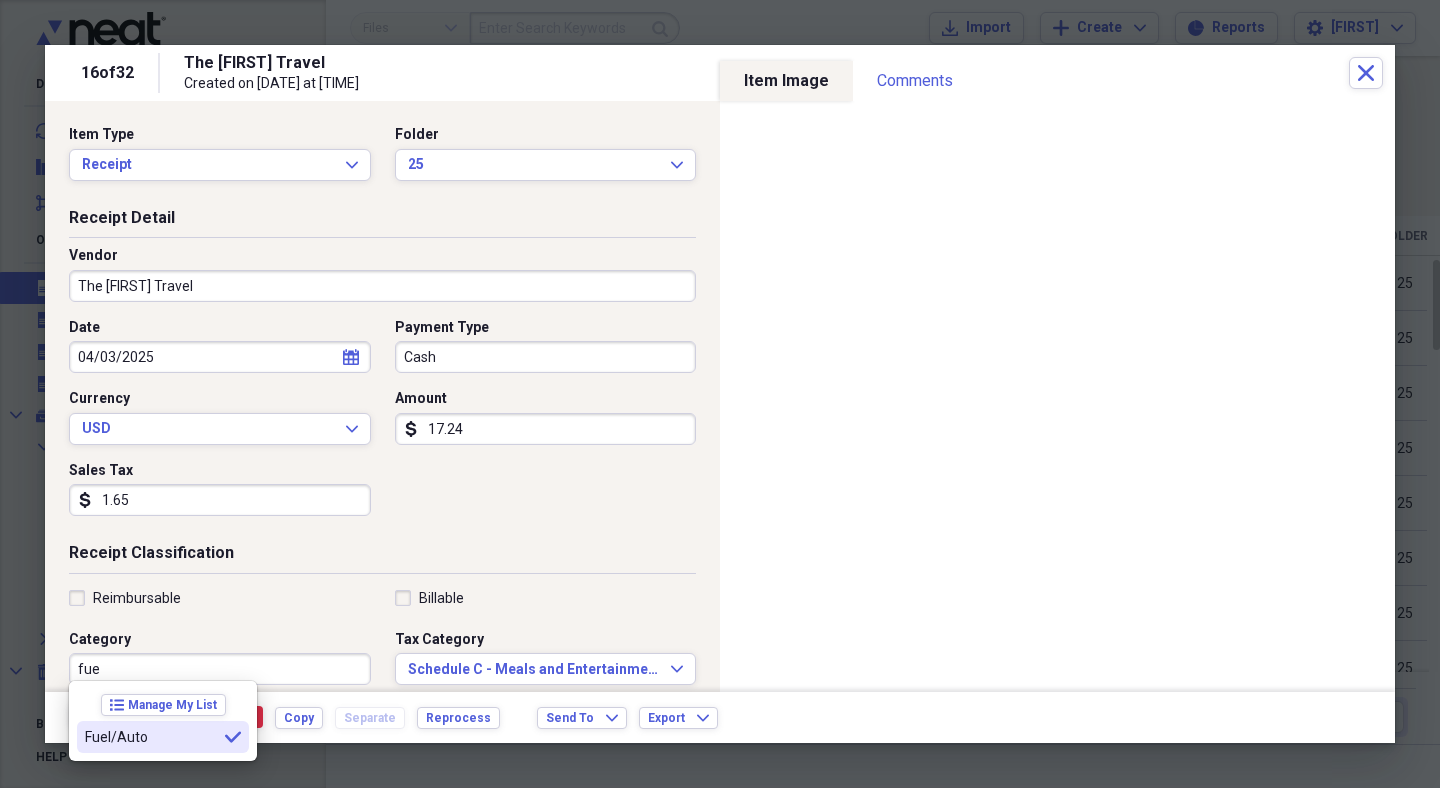 type on "Fuel/Auto" 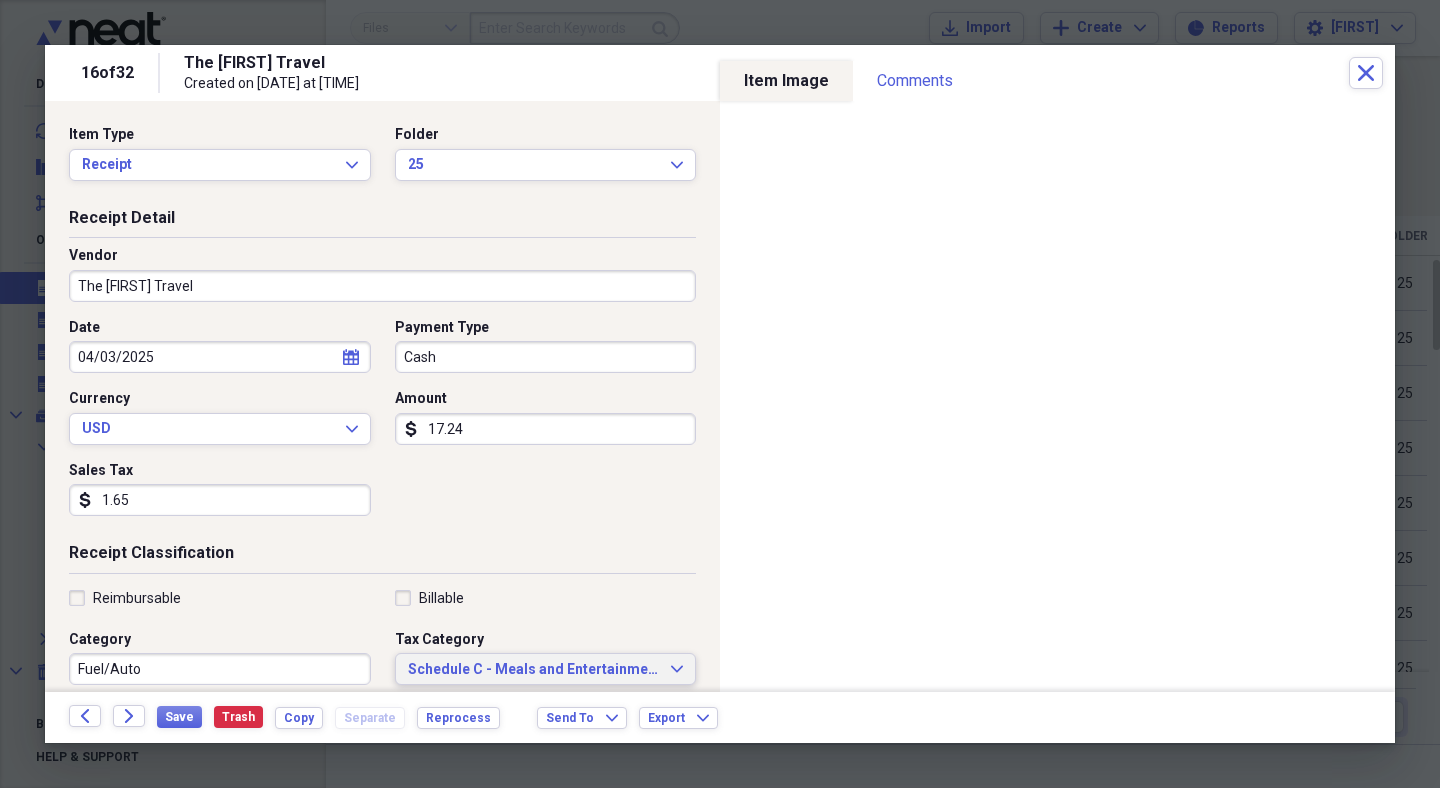 click on "Schedule C - Meals and Entertainment" at bounding box center [534, 670] 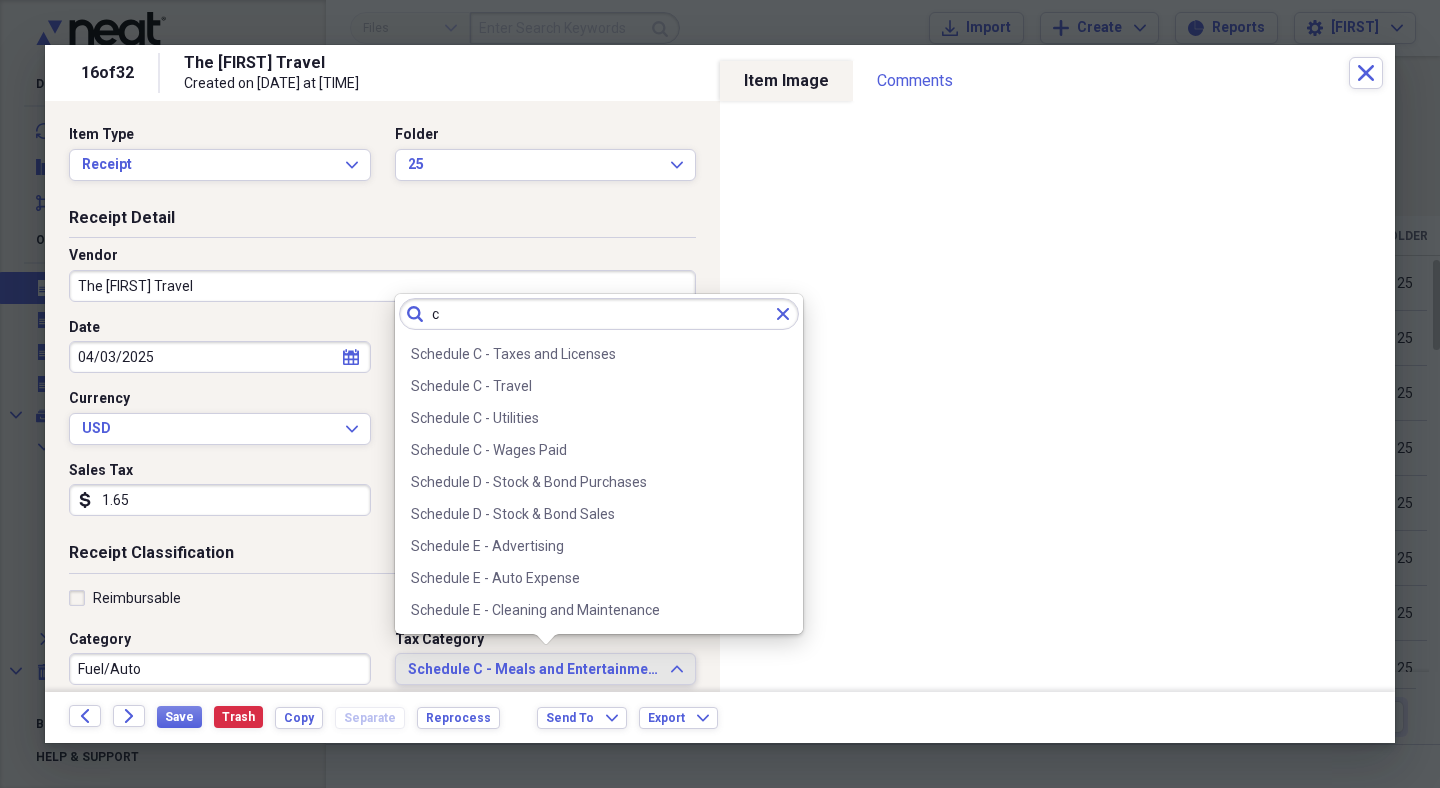 scroll, scrollTop: 0, scrollLeft: 0, axis: both 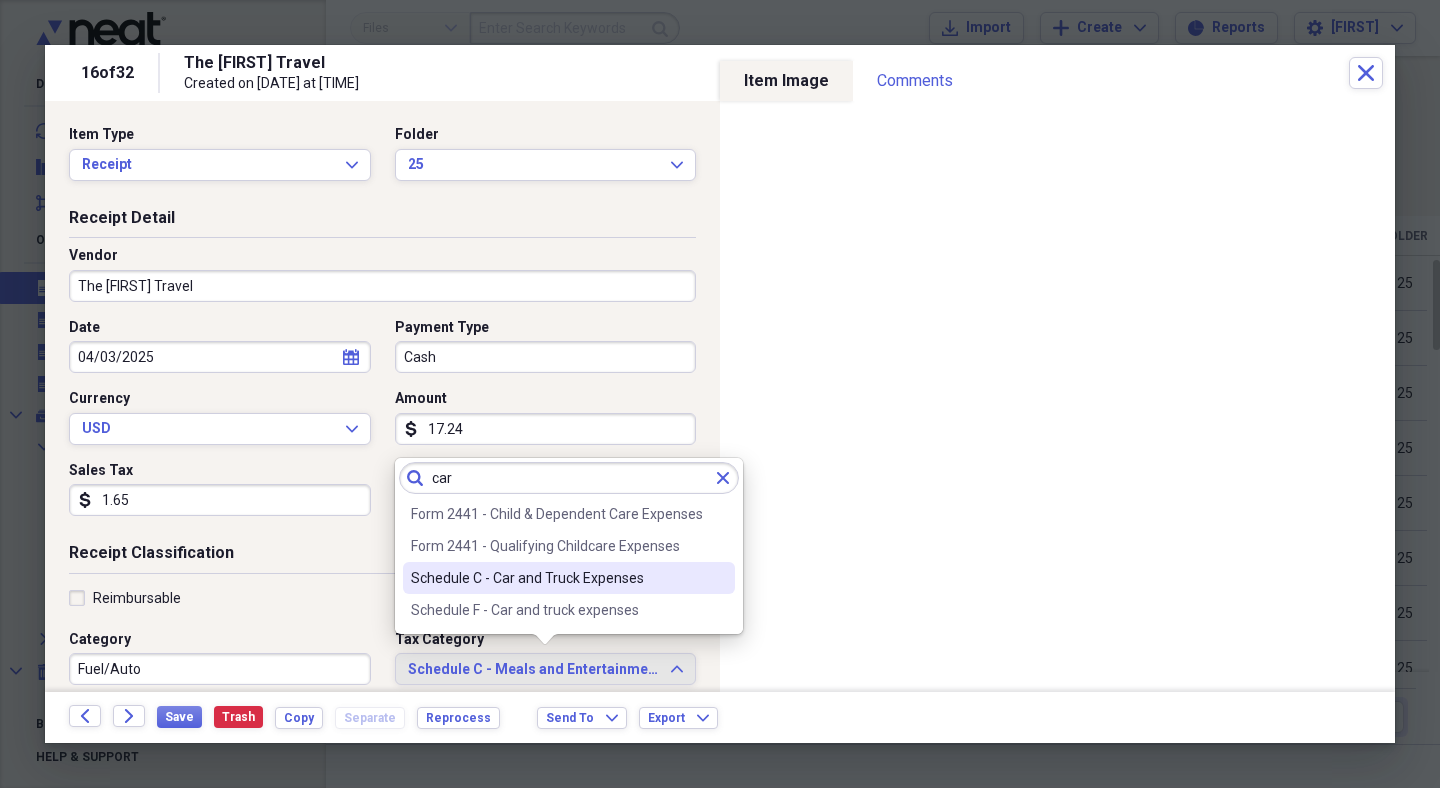 type on "car" 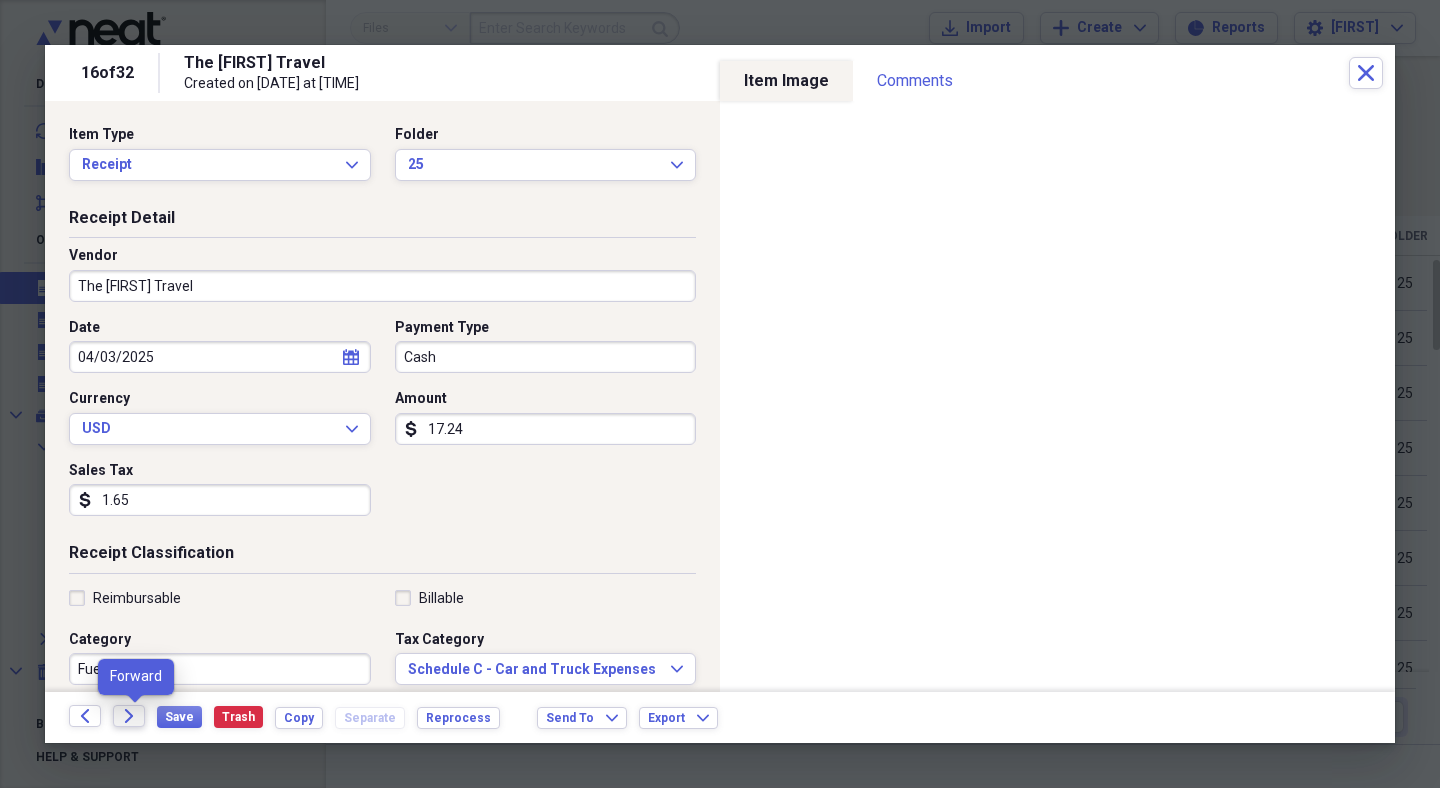 click on "Forward" 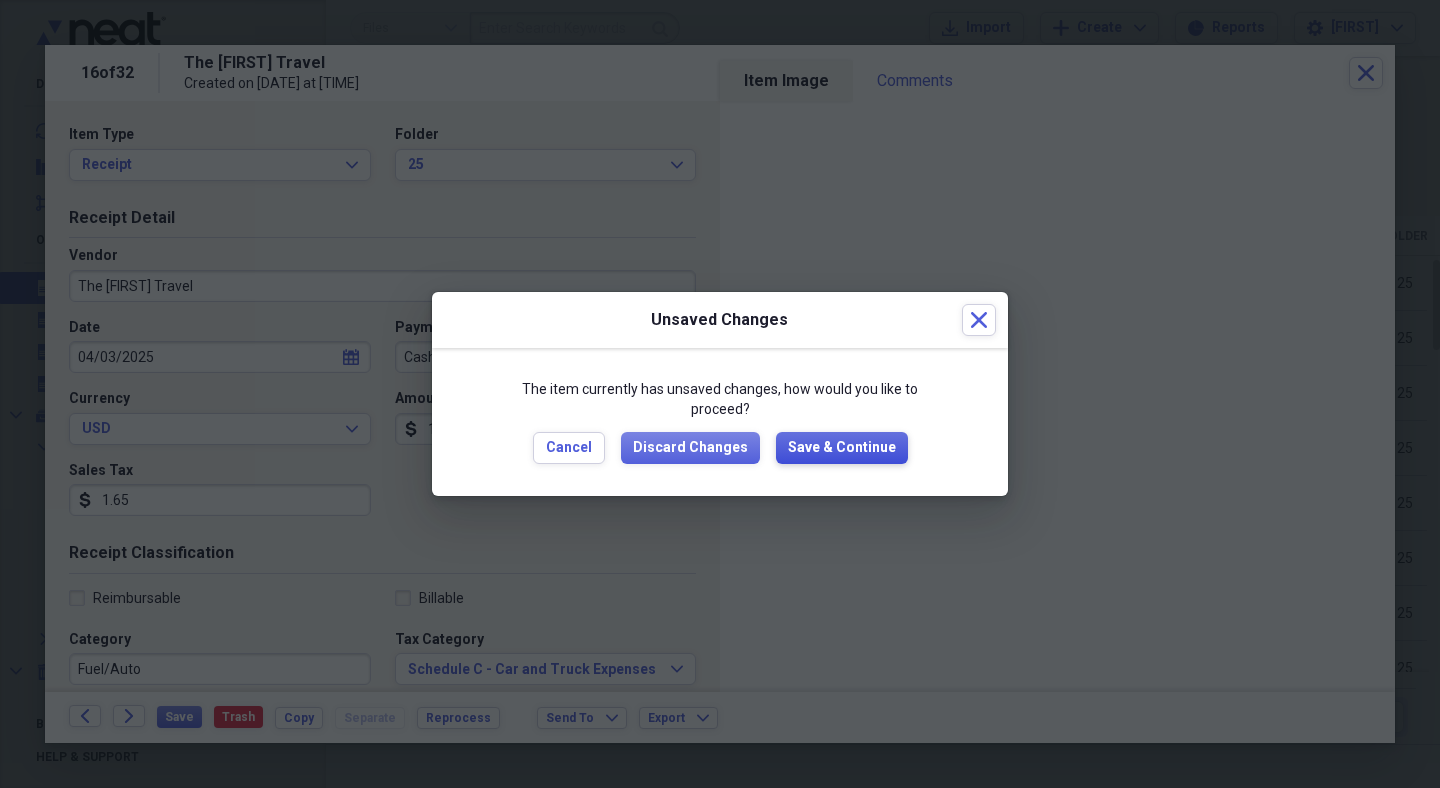 click on "Save & Continue" at bounding box center [842, 448] 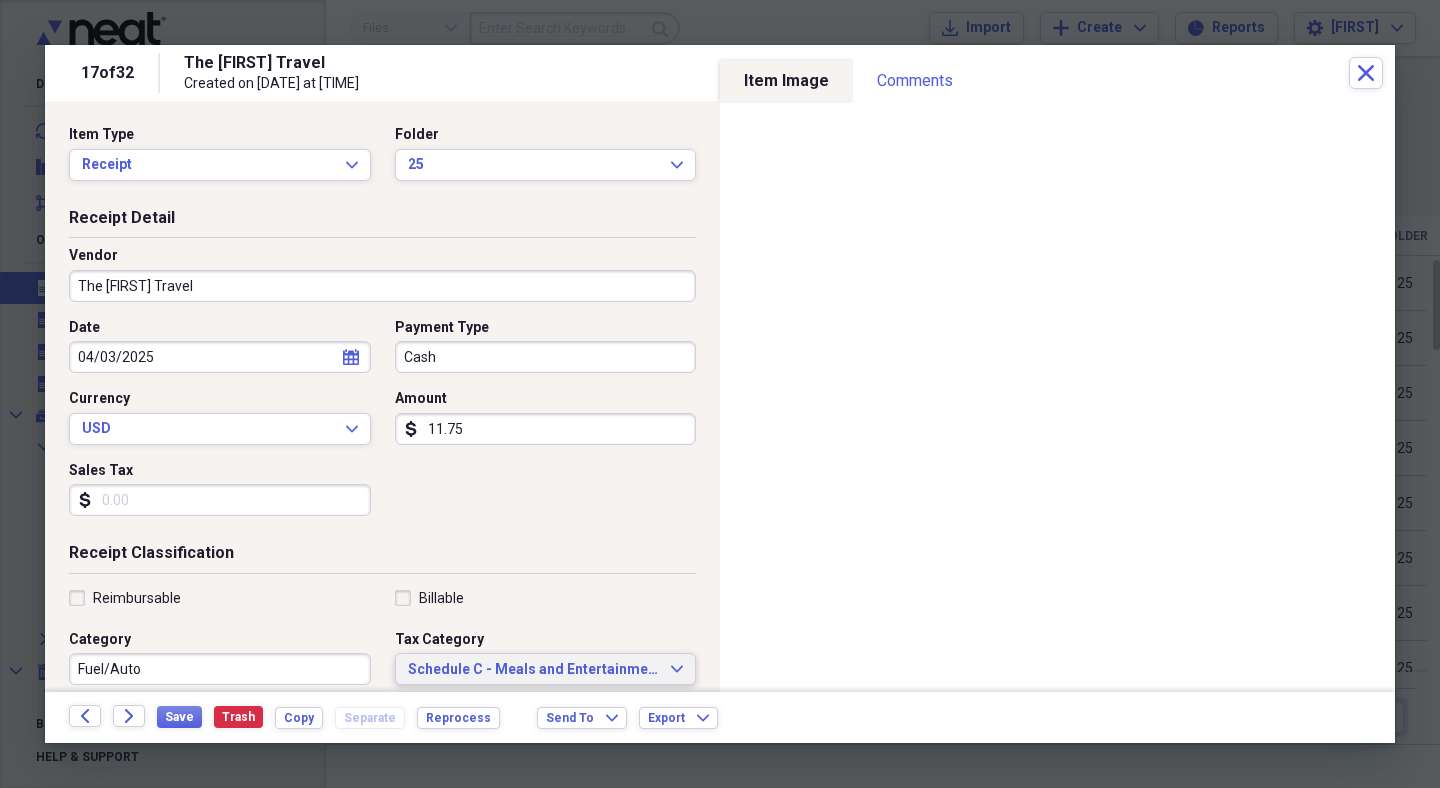 click on "Schedule C - Meals and Entertainment" at bounding box center [534, 670] 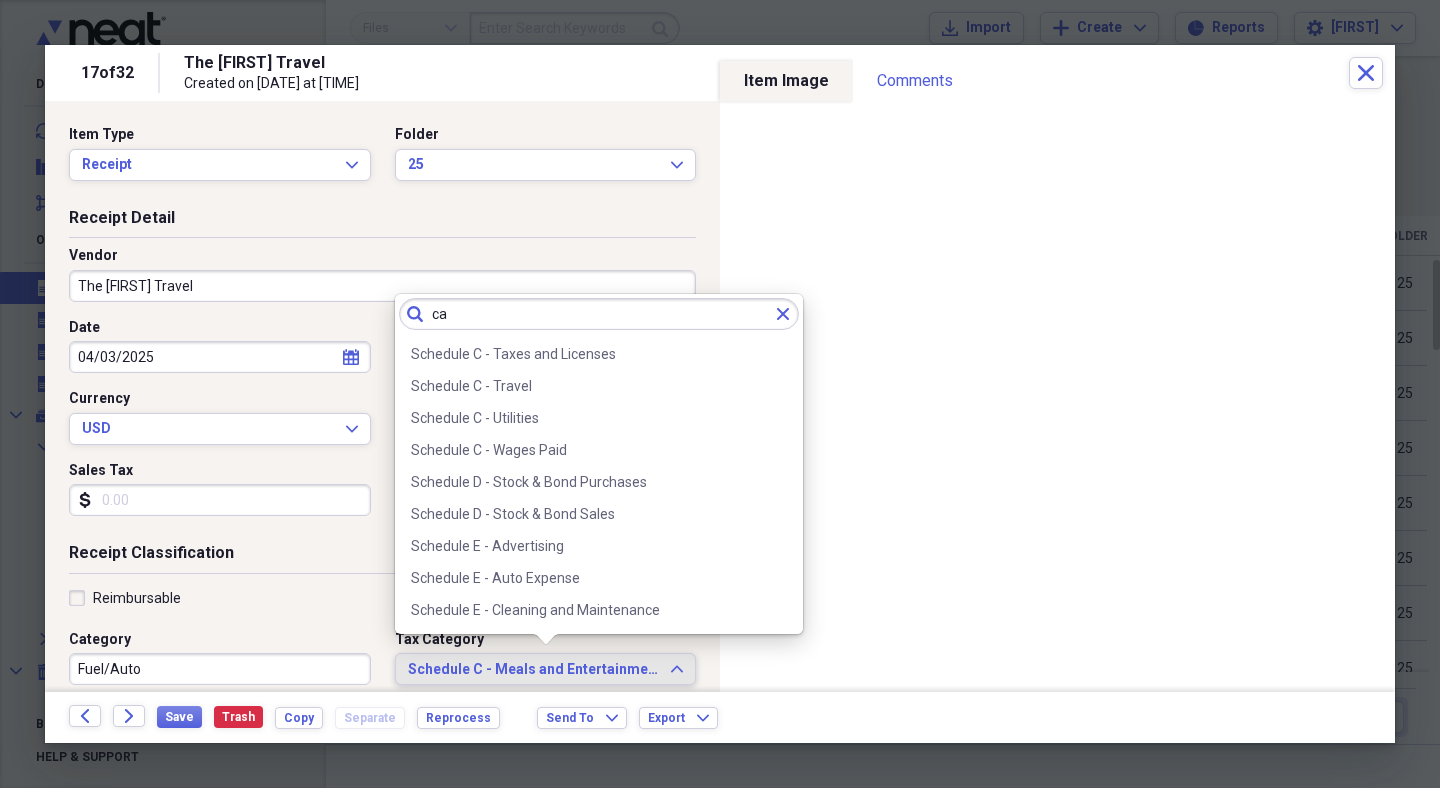 scroll, scrollTop: 0, scrollLeft: 0, axis: both 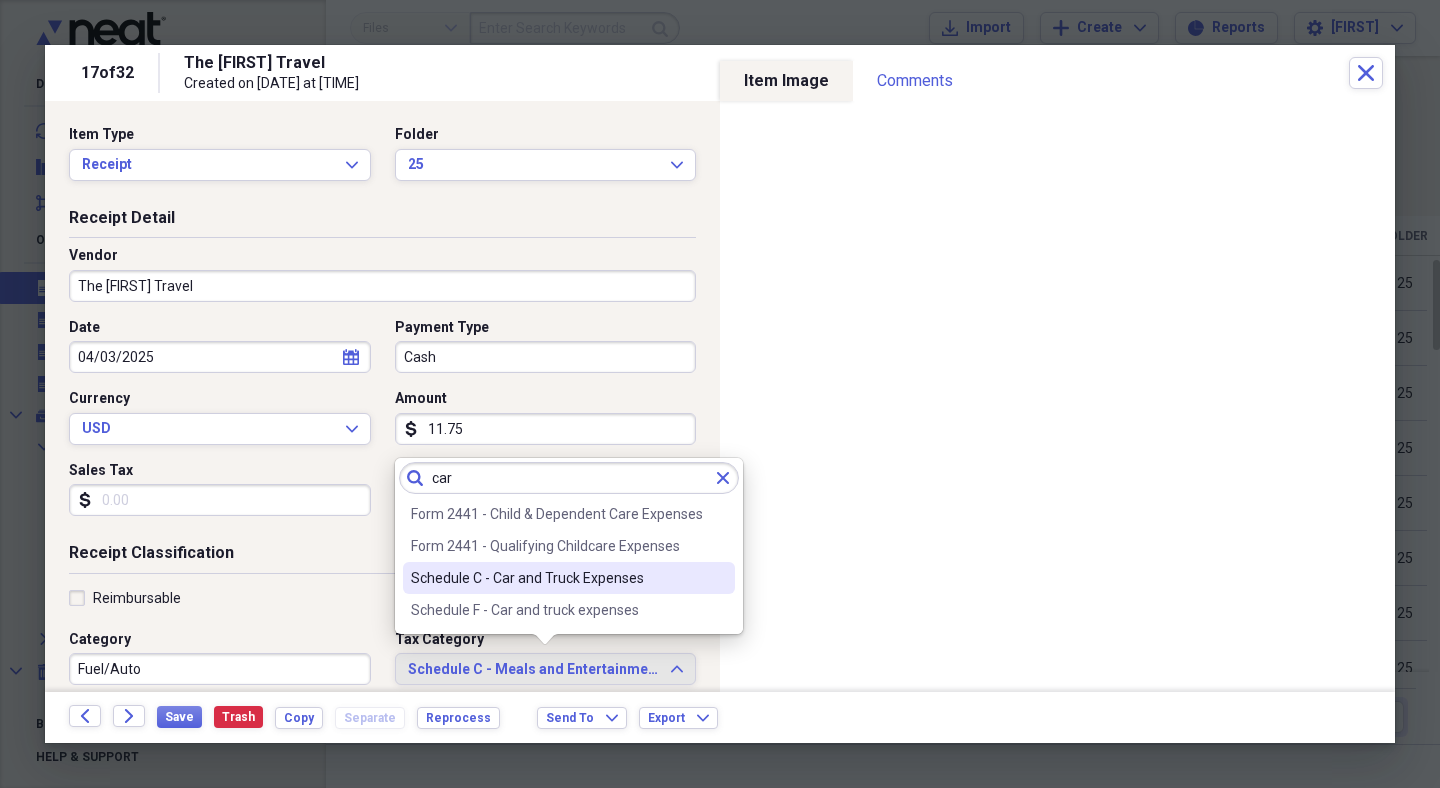type on "car" 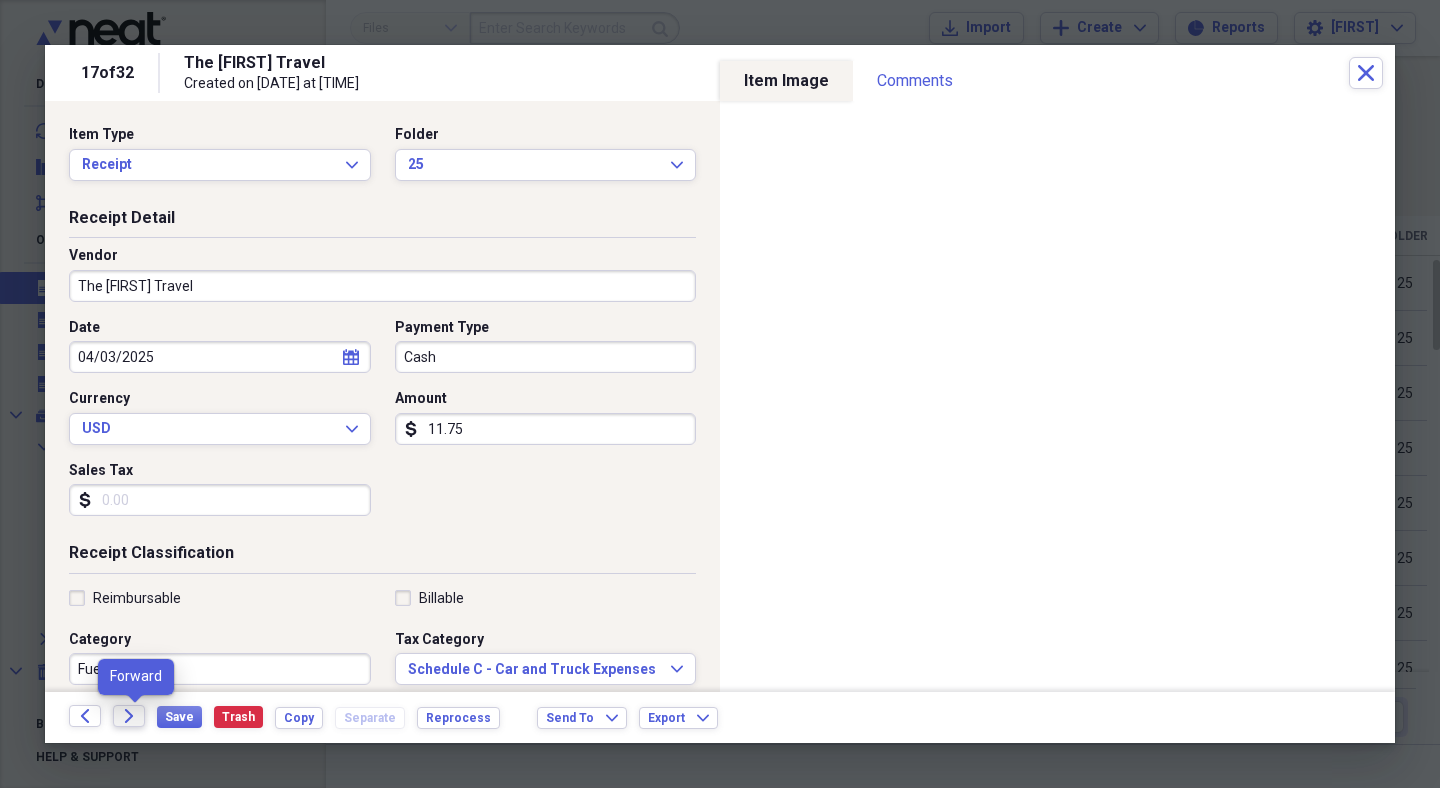 click on "Forward" at bounding box center [129, 716] 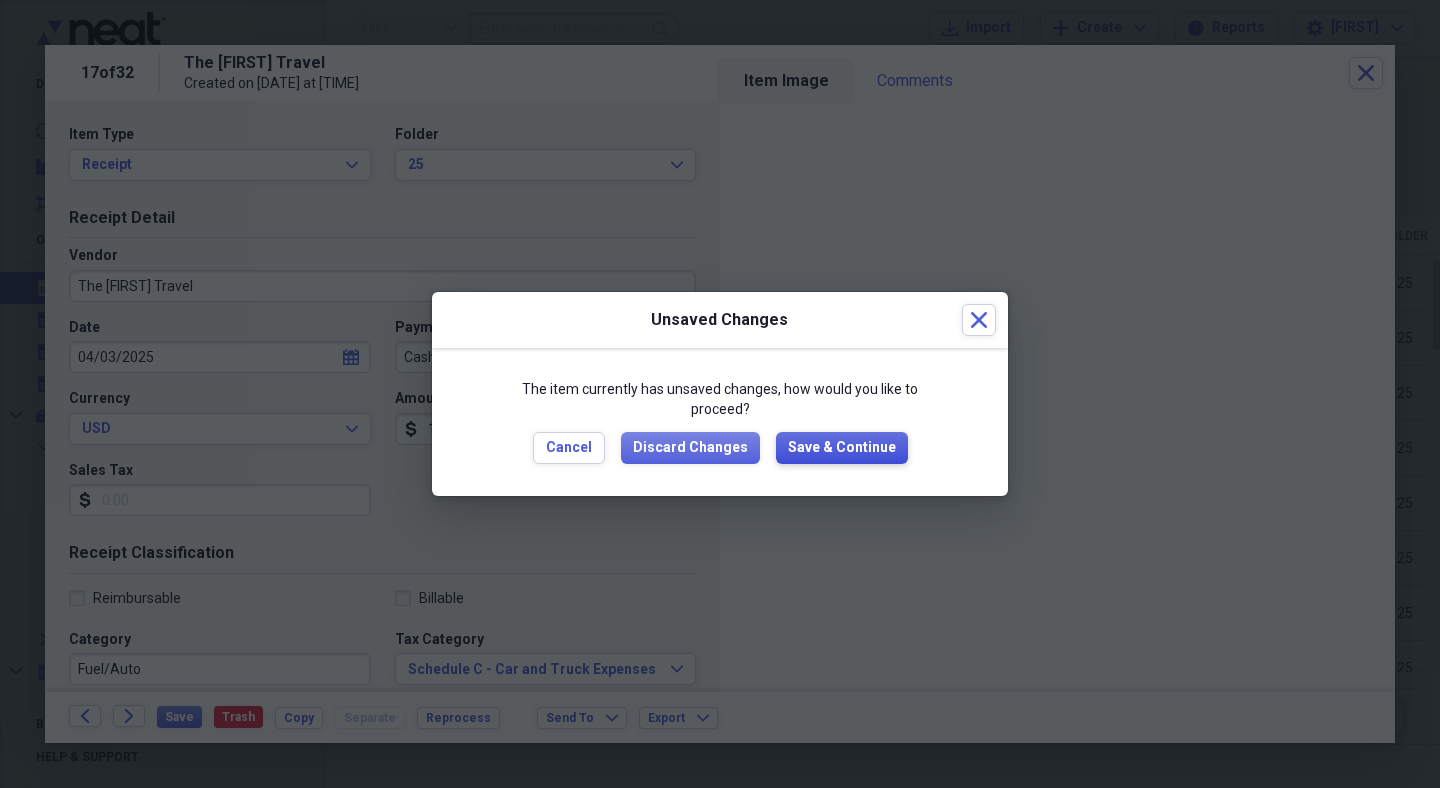 click on "Save & Continue" at bounding box center (842, 448) 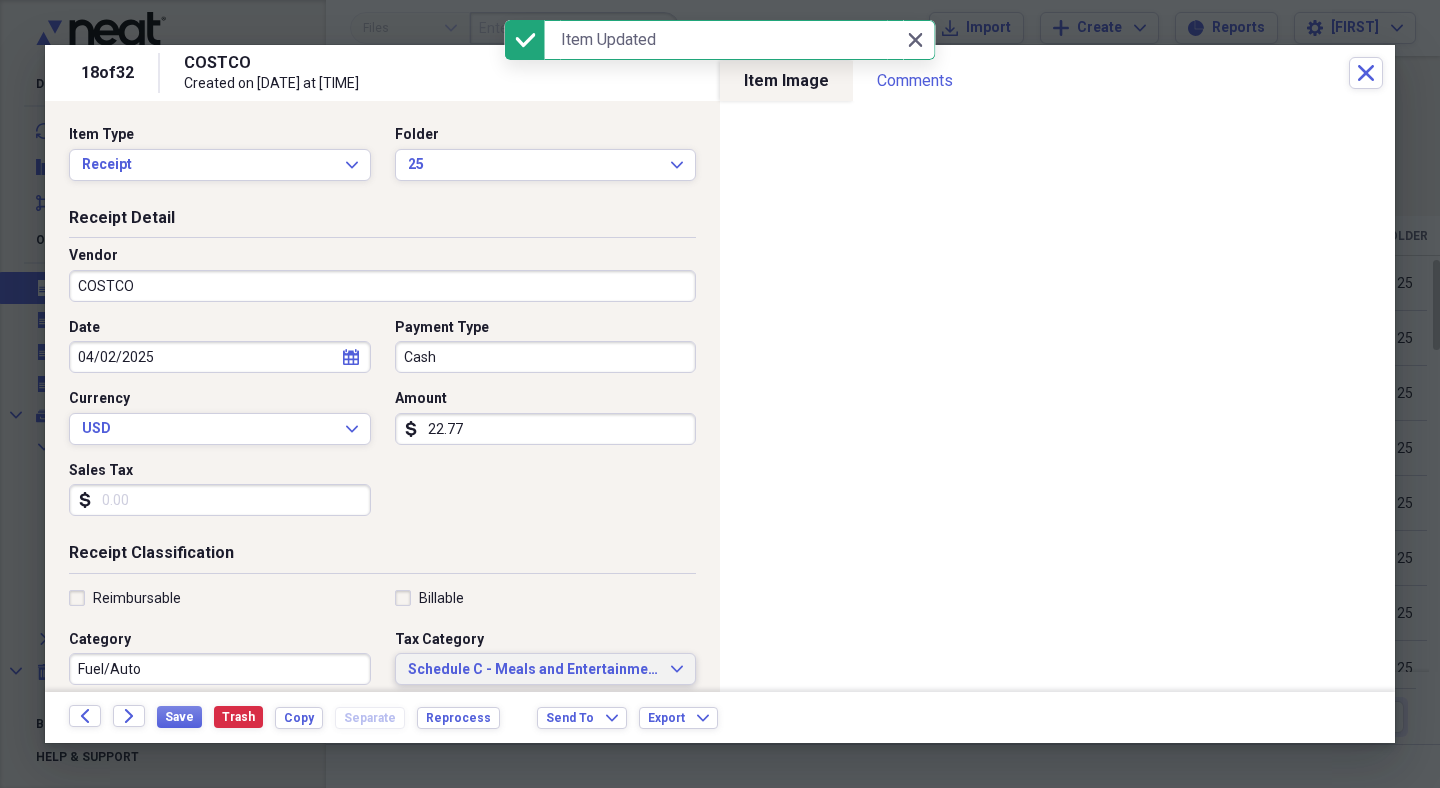 click on "Schedule C - Meals and Entertainment Expand" at bounding box center [546, 669] 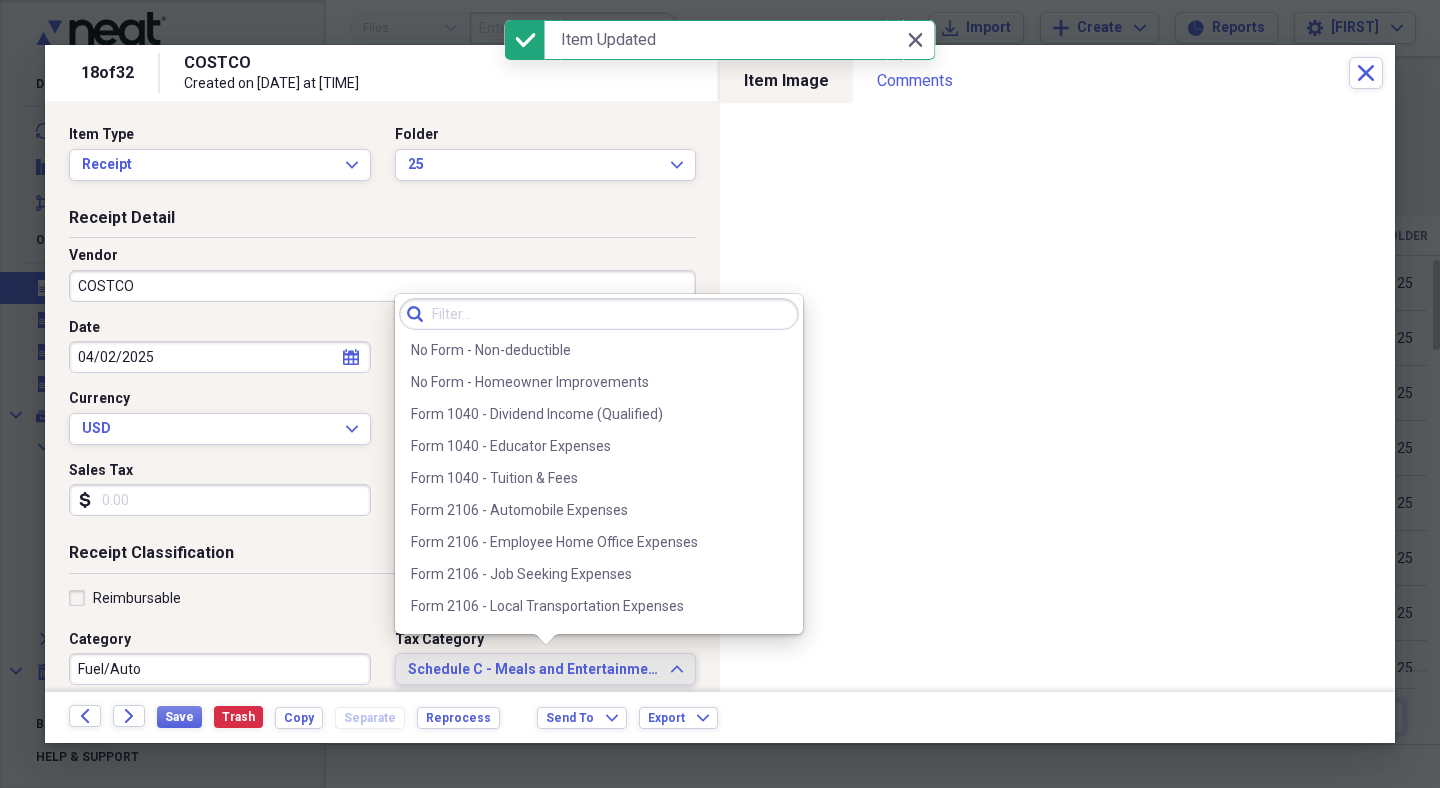scroll, scrollTop: 0, scrollLeft: 0, axis: both 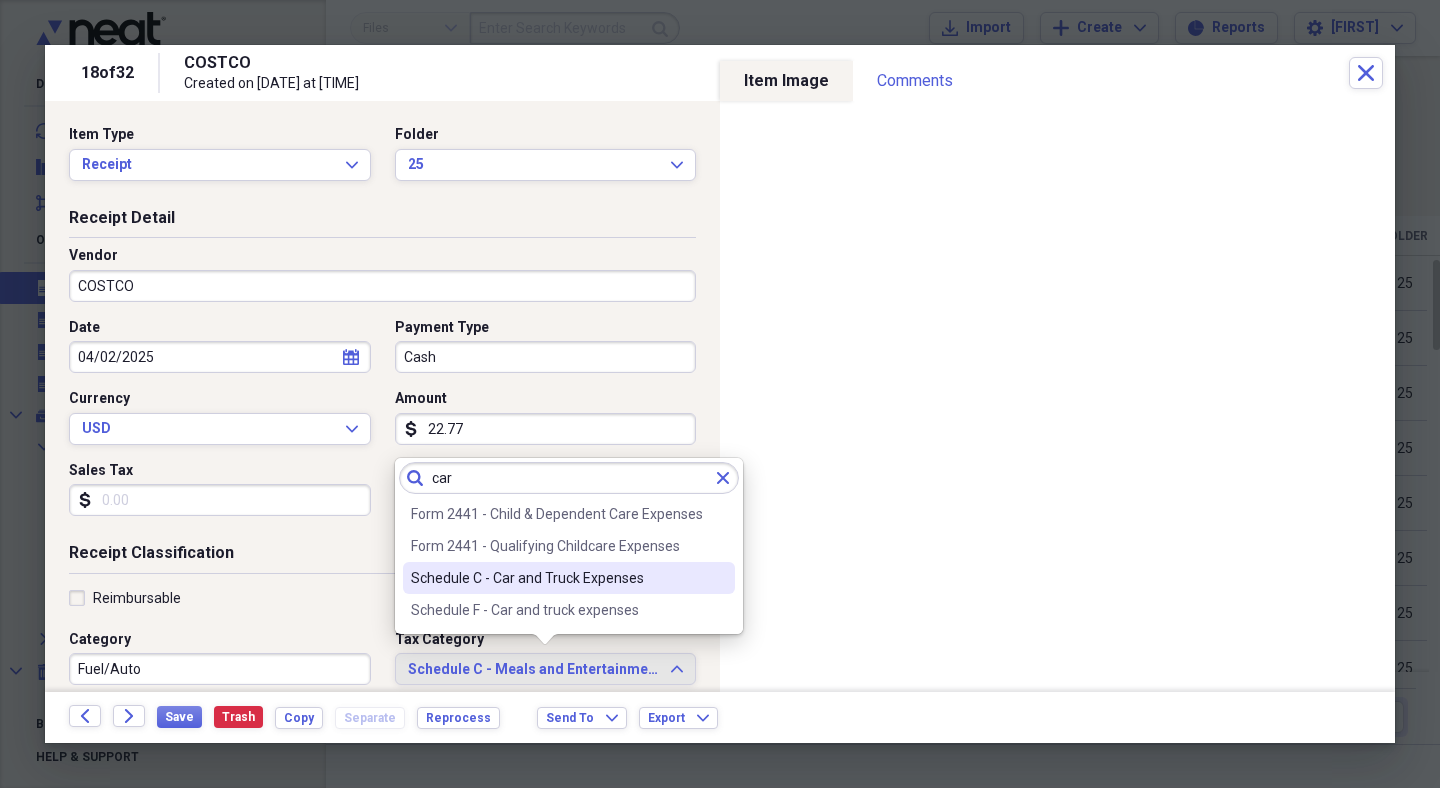 type on "car" 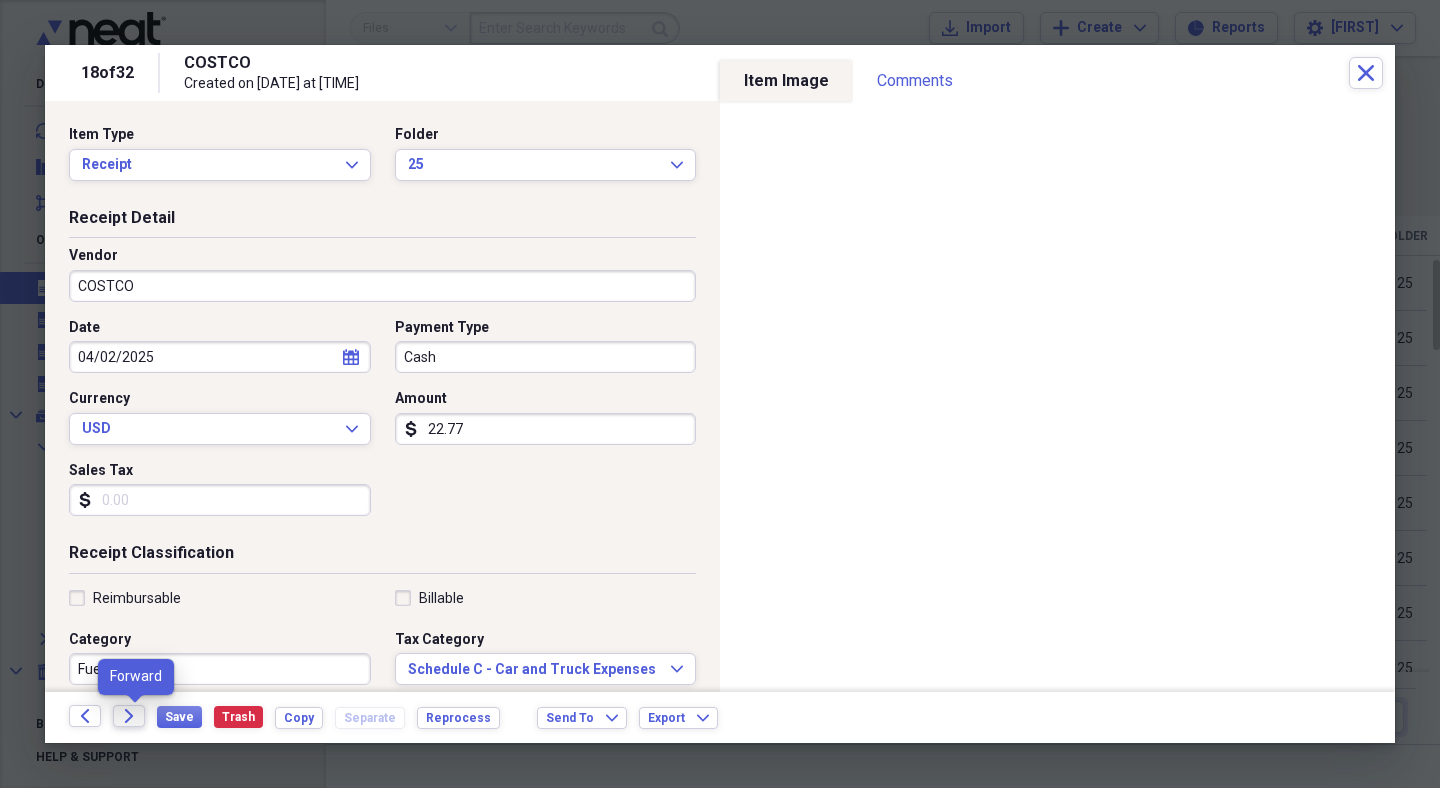 click on "Forward" 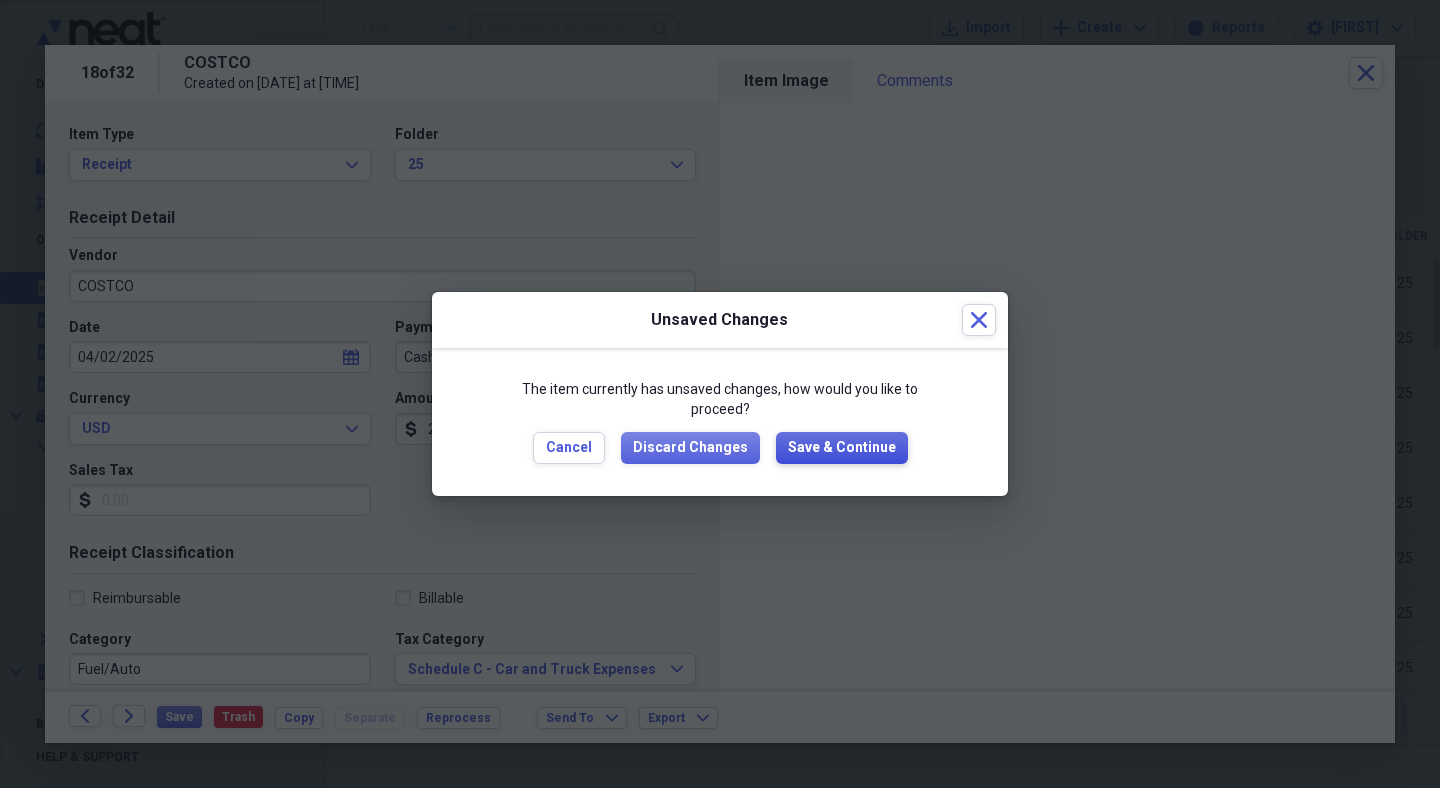 click on "Save & Continue" at bounding box center [842, 448] 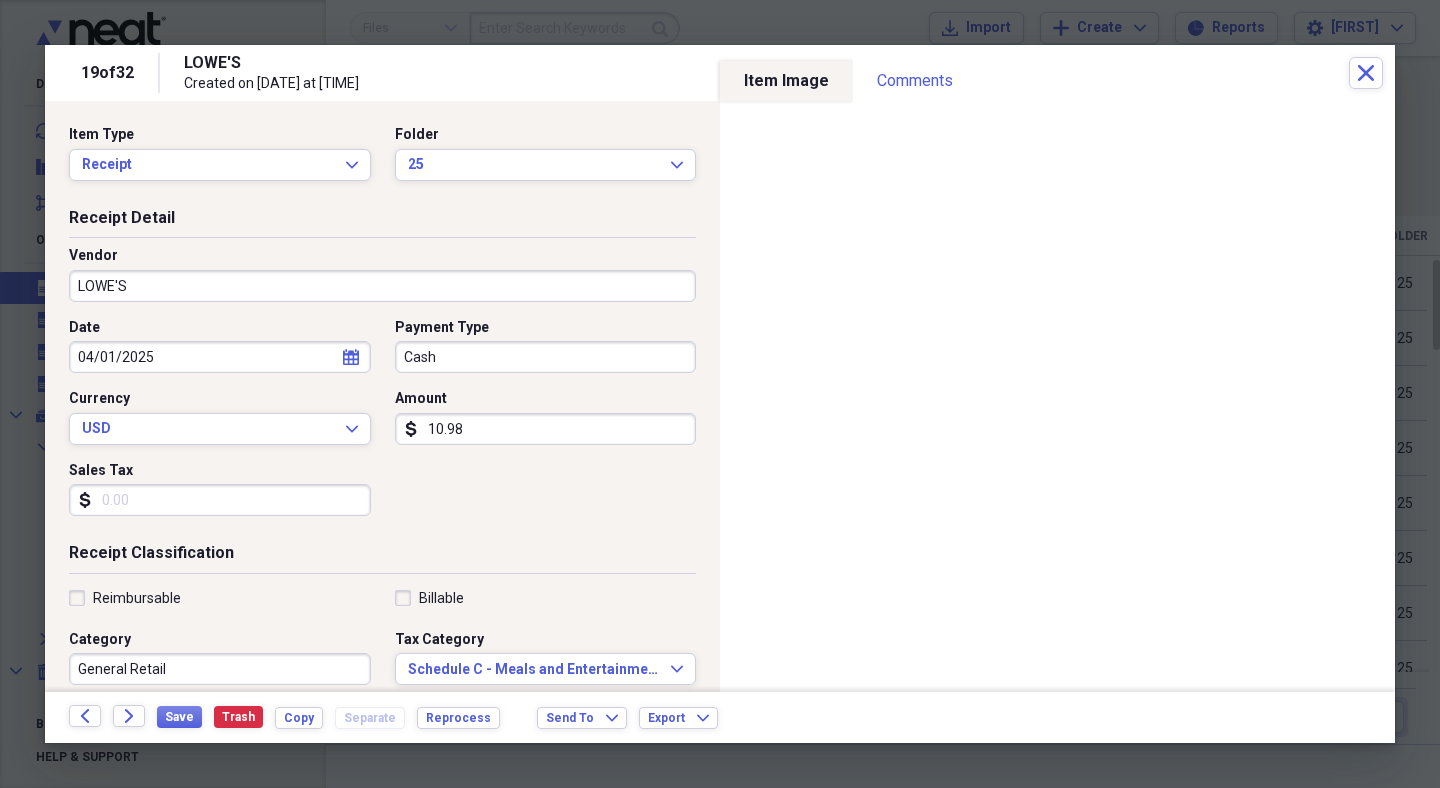 click on "General Retail" at bounding box center [220, 669] 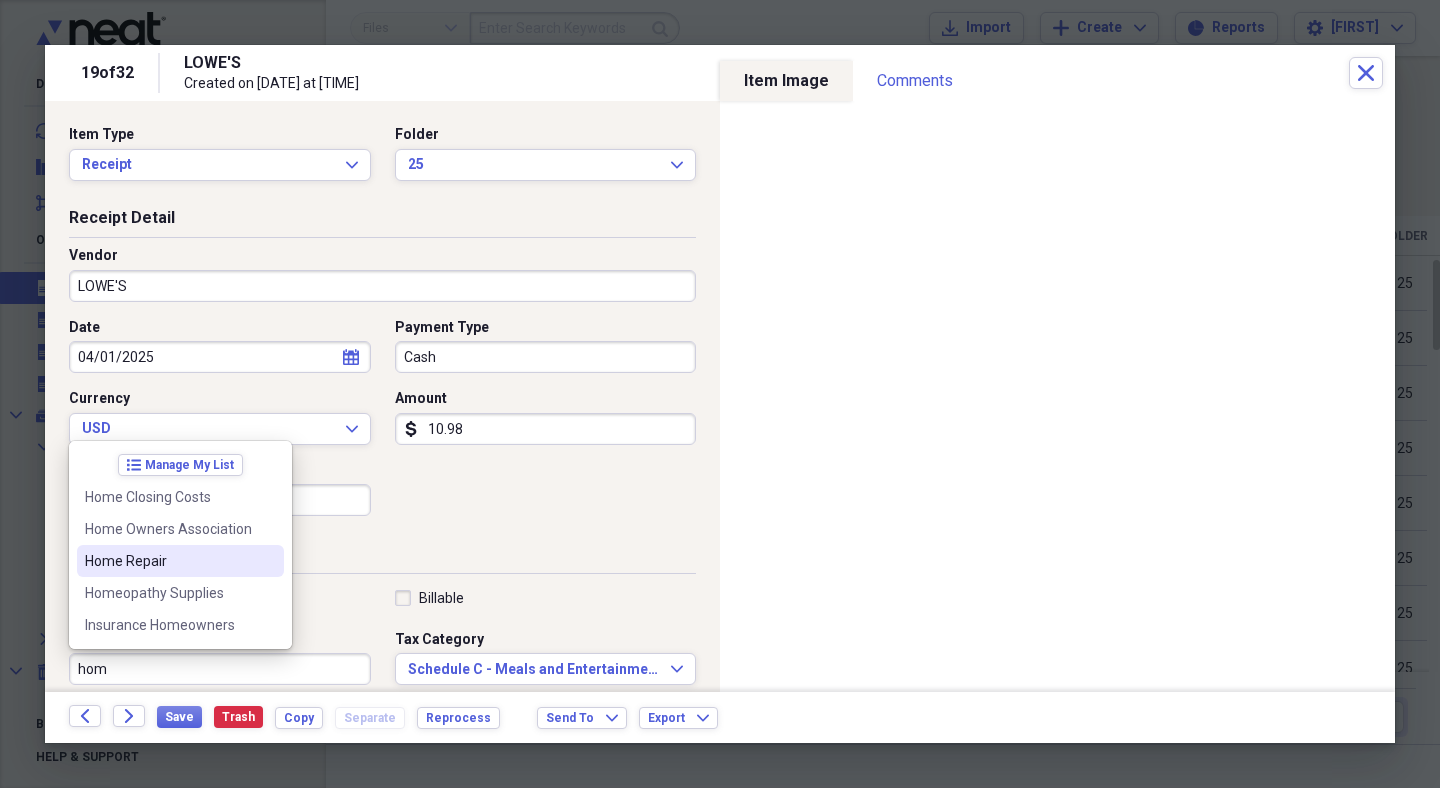 click on "Home Repair" at bounding box center (180, 561) 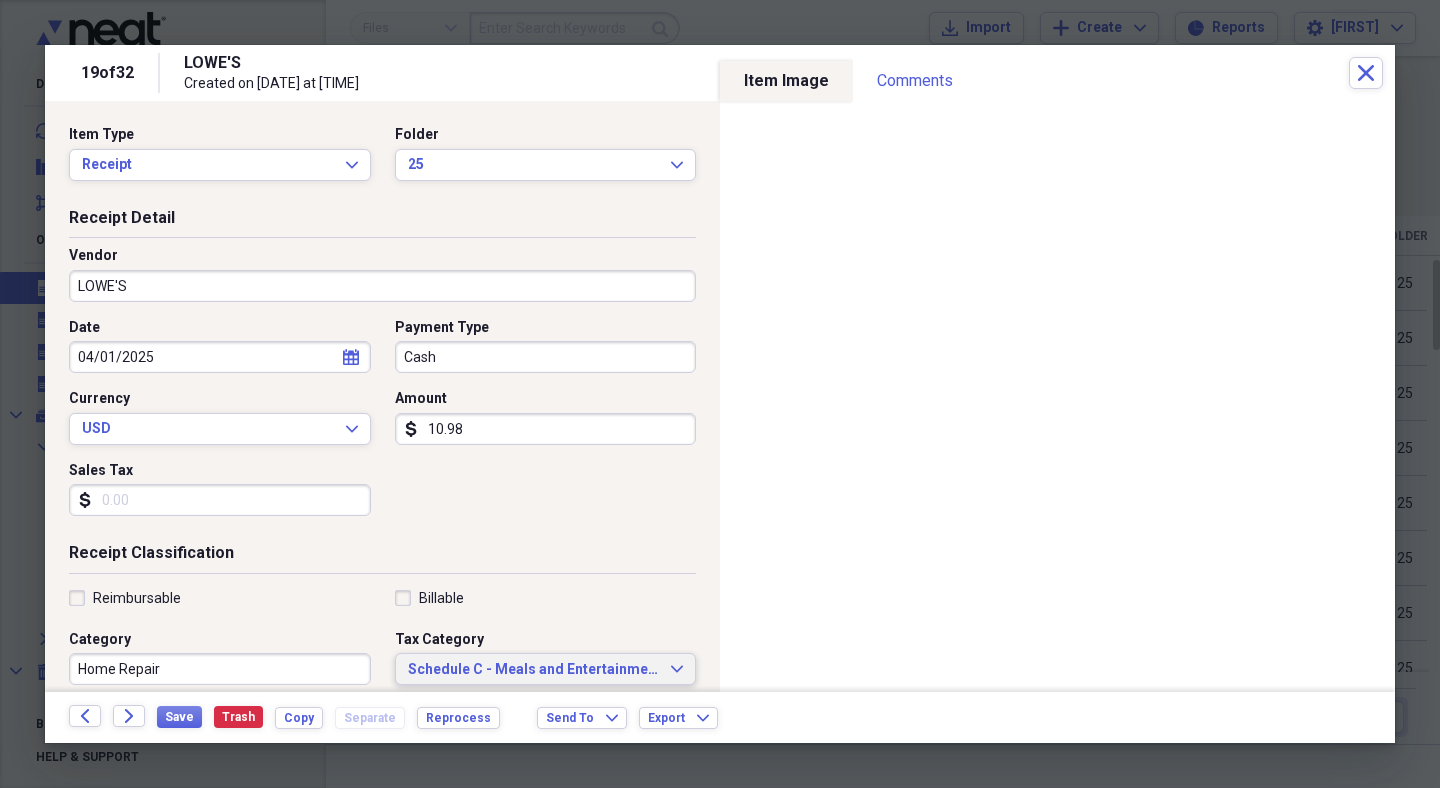 click on "Schedule C - Meals and Entertainment" at bounding box center (534, 670) 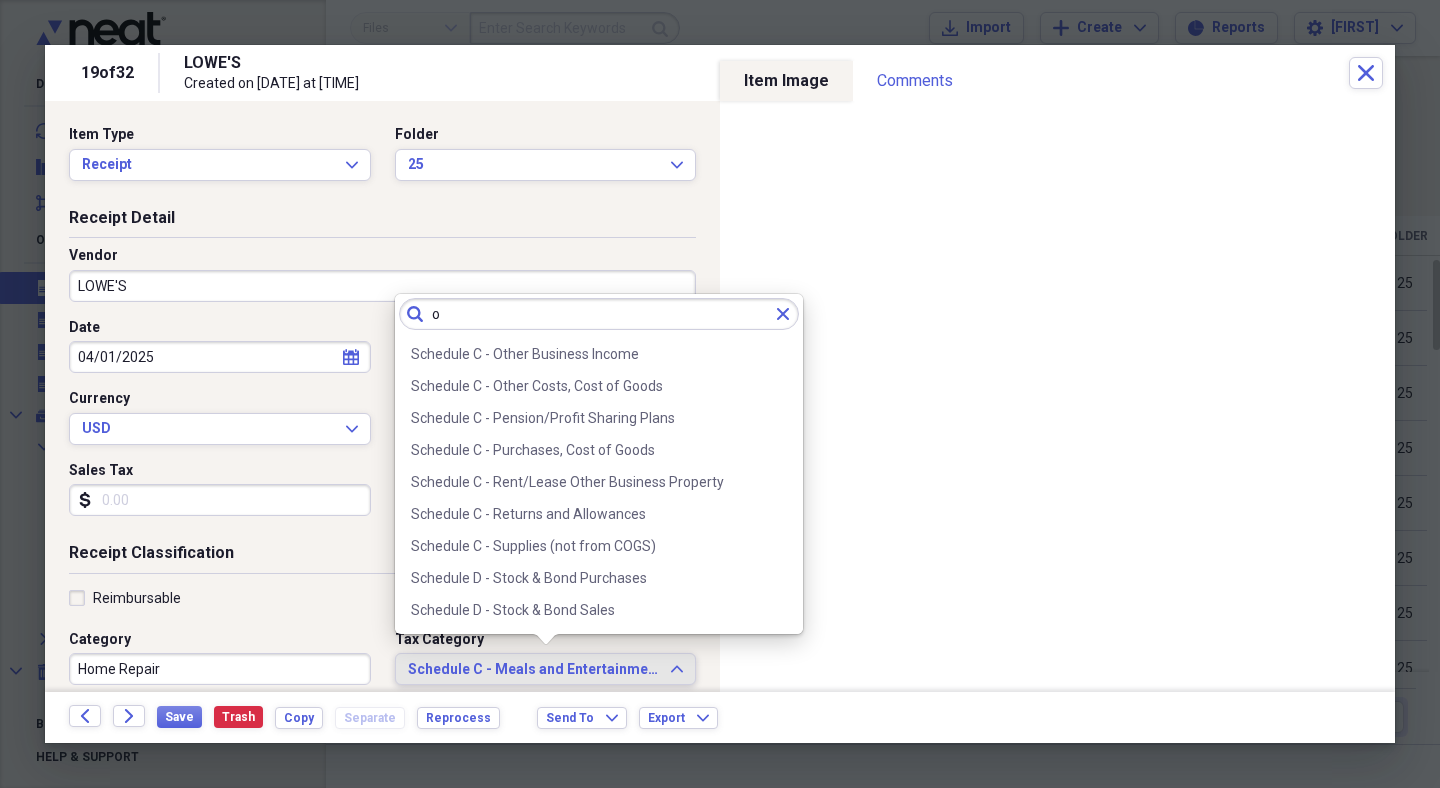 scroll, scrollTop: 0, scrollLeft: 0, axis: both 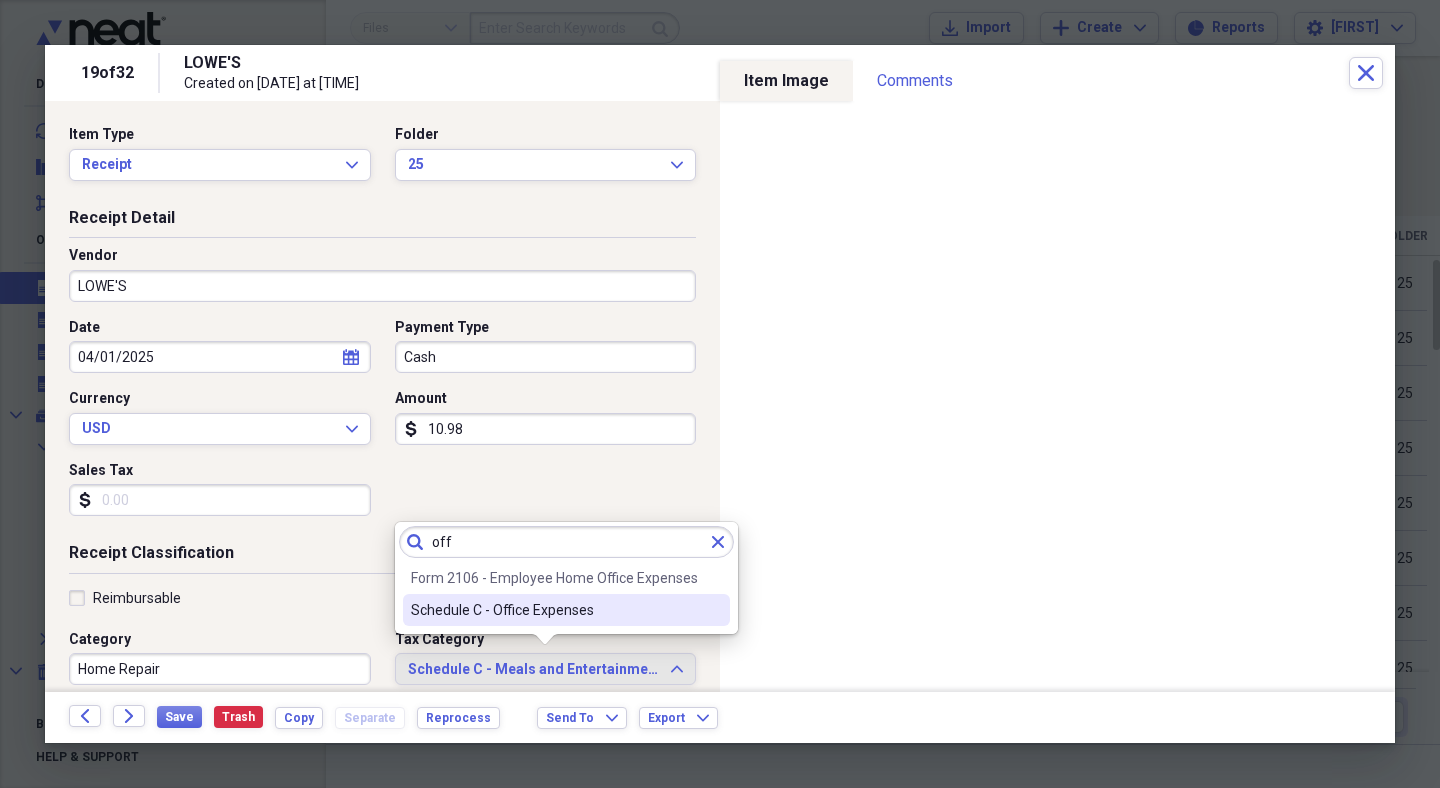 type on "off" 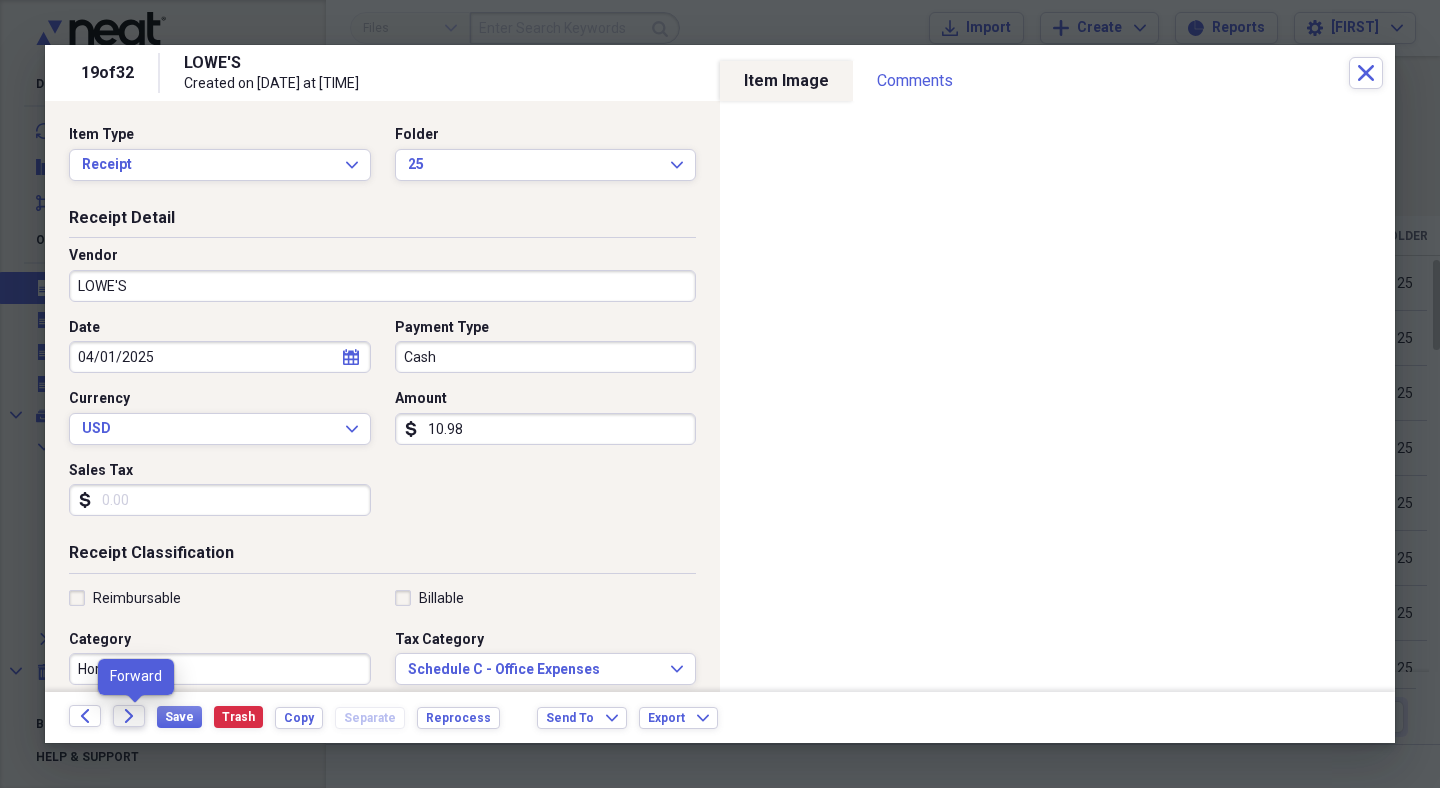 click on "Forward" at bounding box center (129, 716) 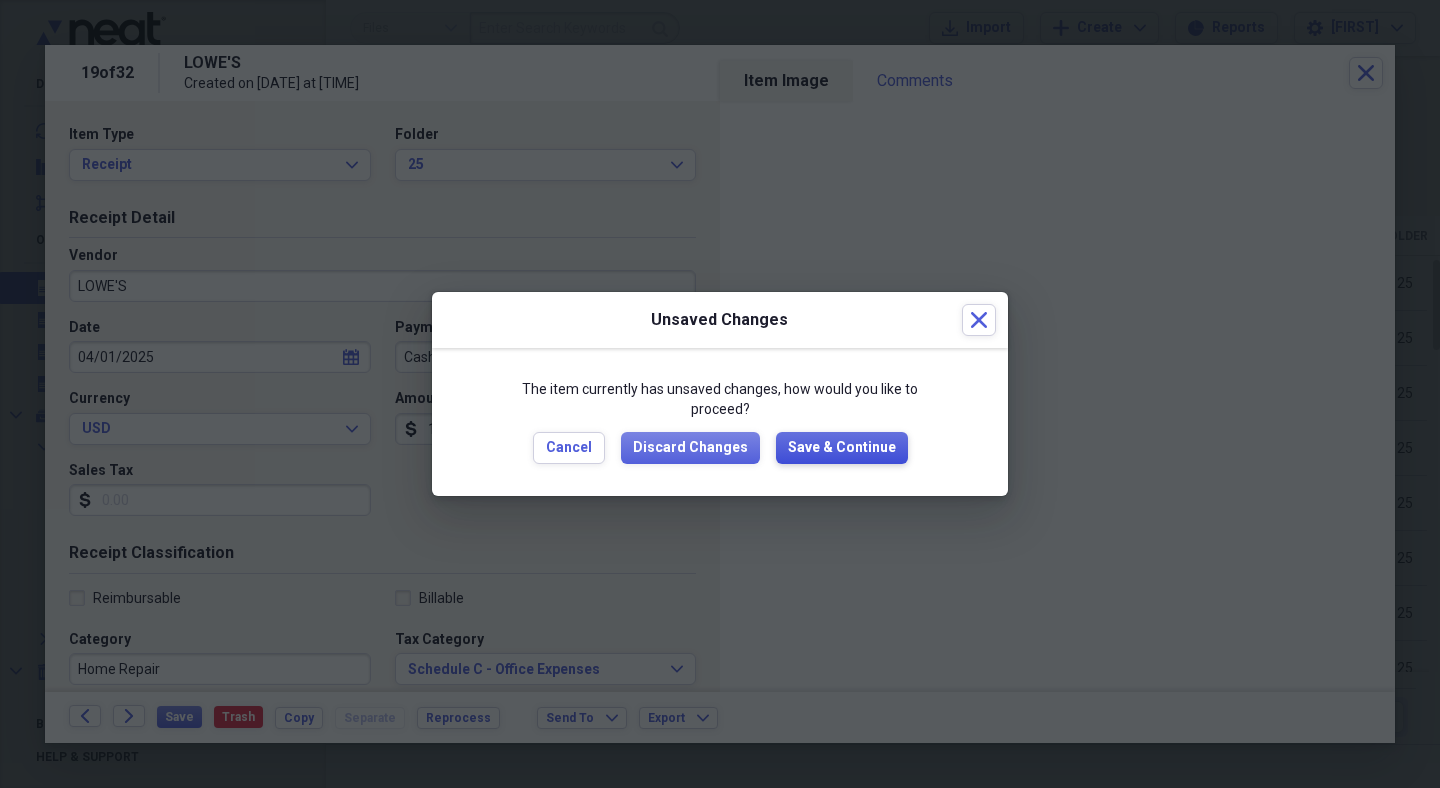 click on "Save & Continue" at bounding box center (842, 448) 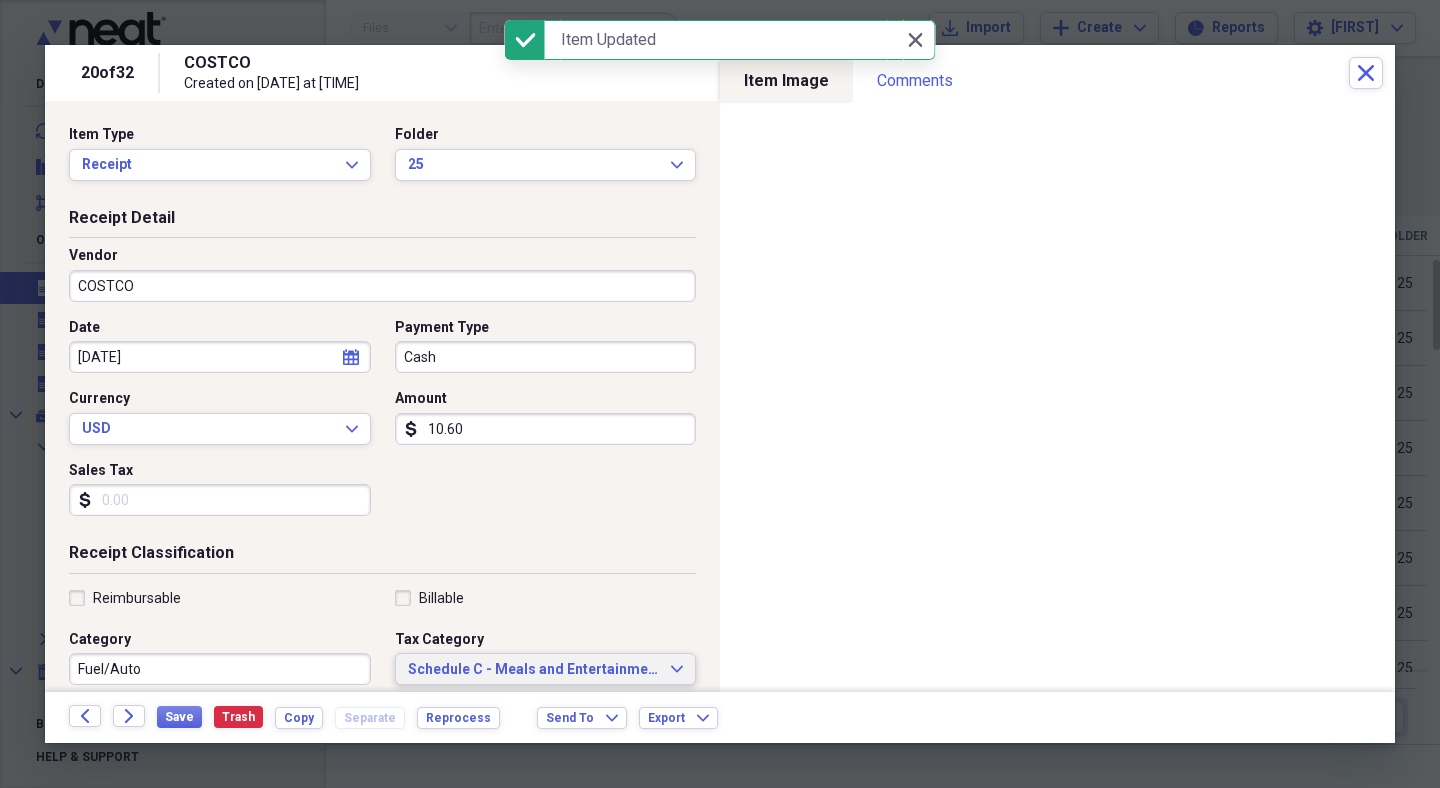 click on "Schedule C - Meals and Entertainment" at bounding box center (534, 670) 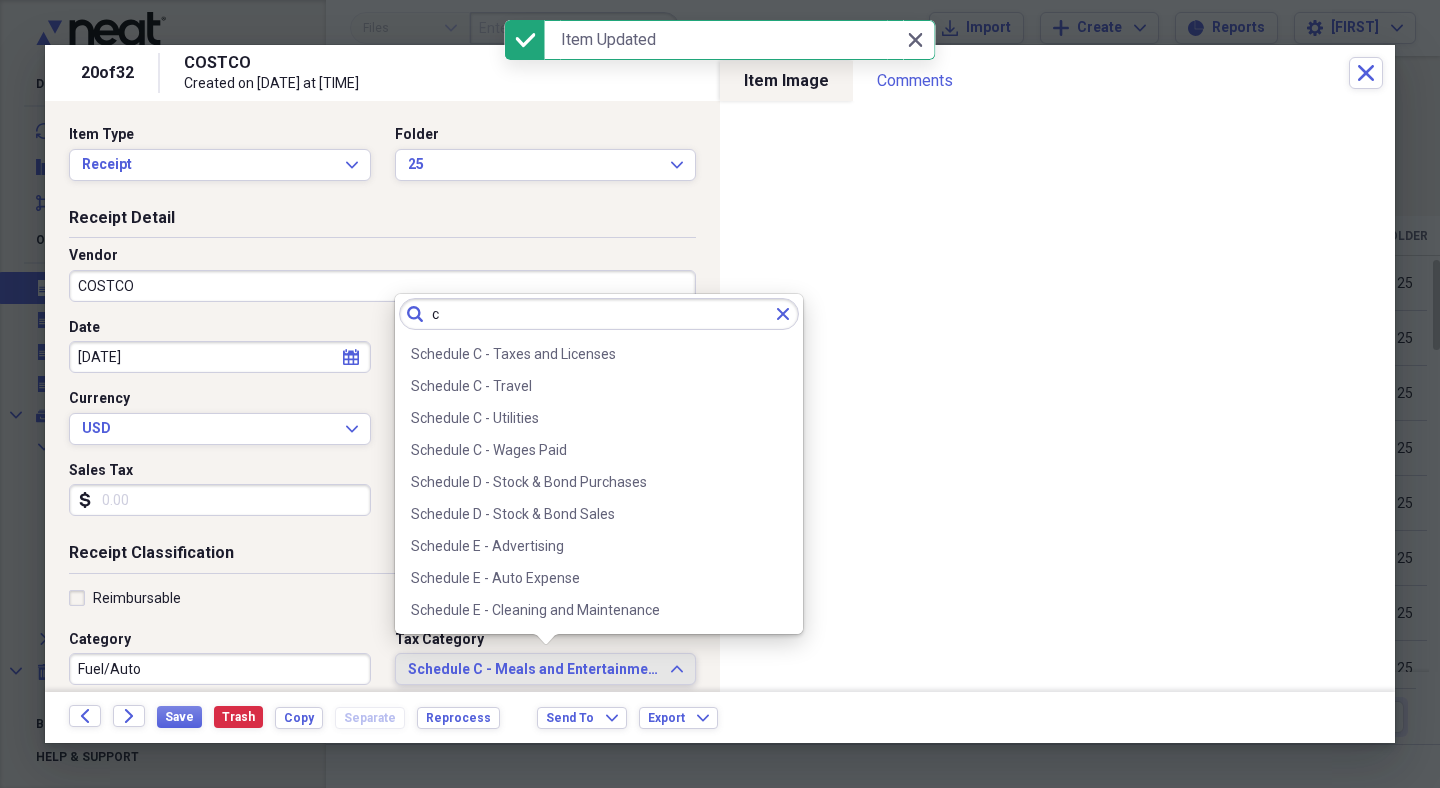 scroll, scrollTop: 0, scrollLeft: 0, axis: both 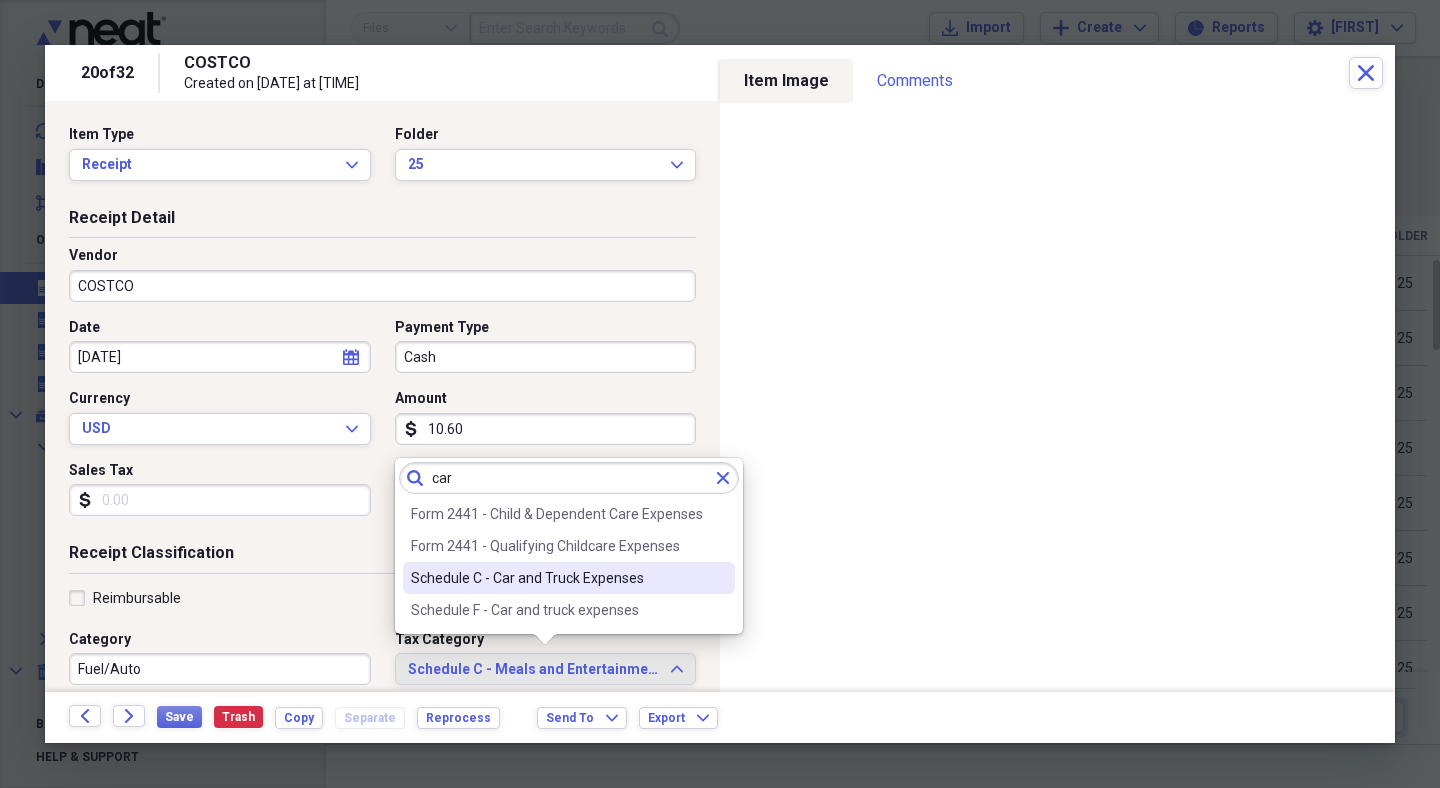 type on "car" 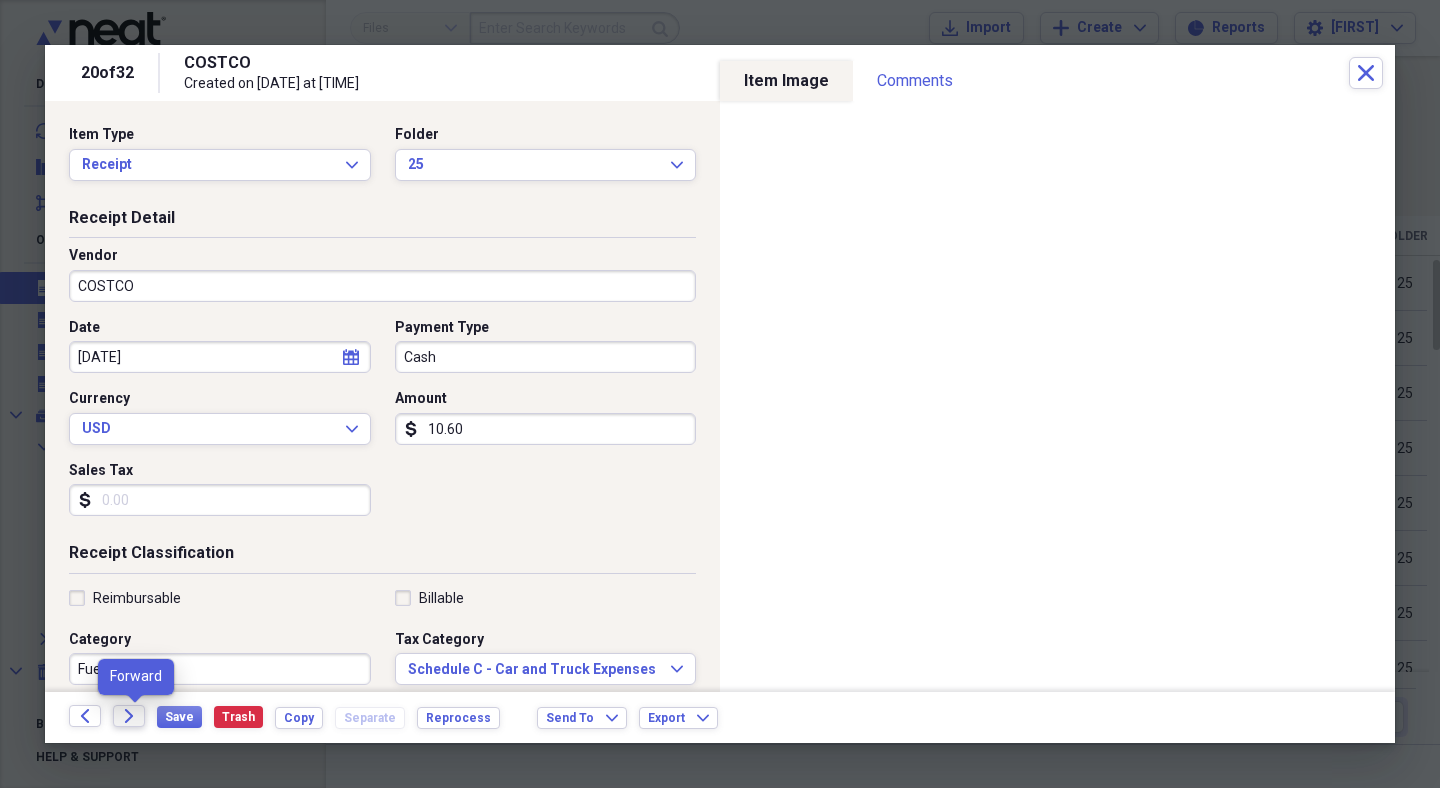 click on "Forward" at bounding box center [129, 716] 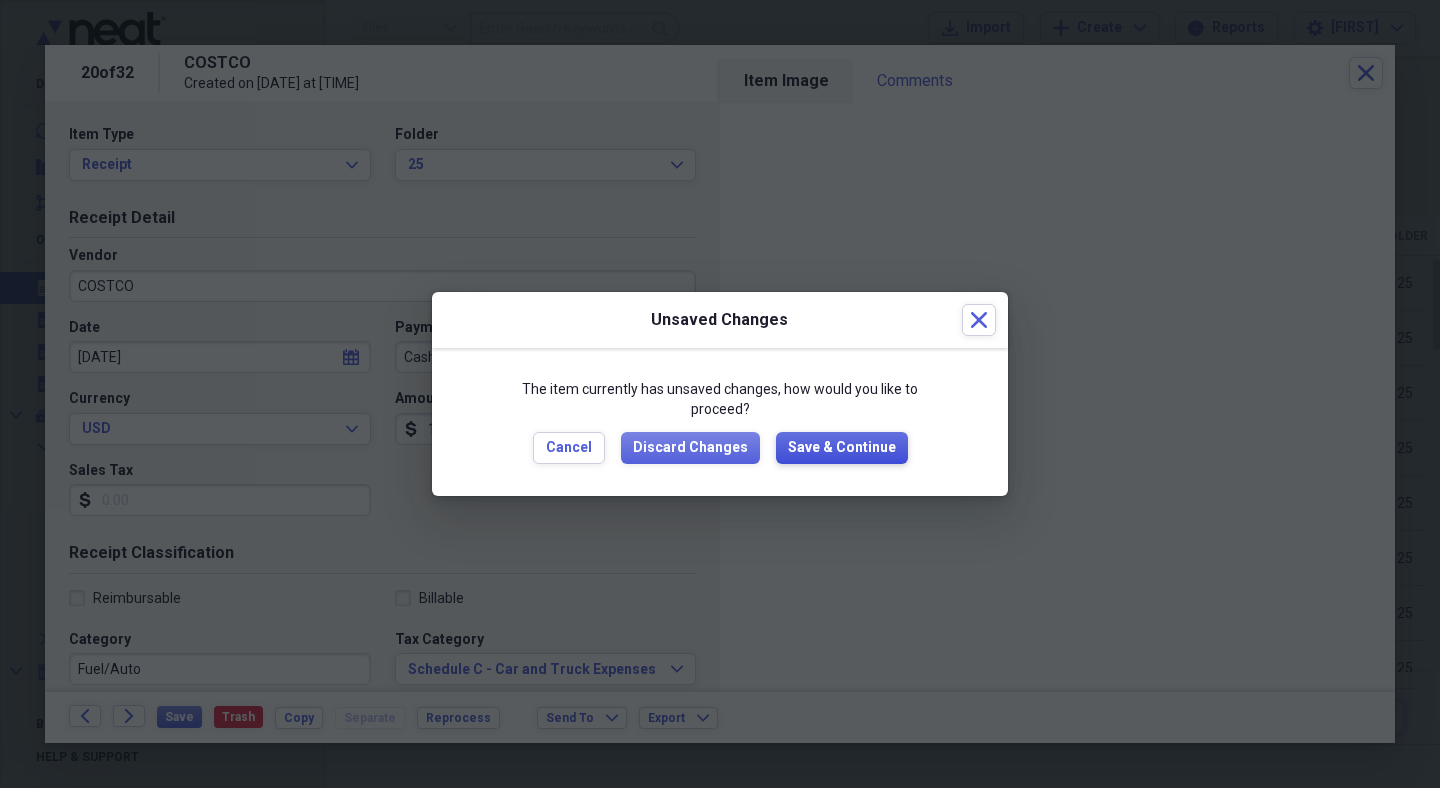 click on "Save & Continue" at bounding box center [842, 448] 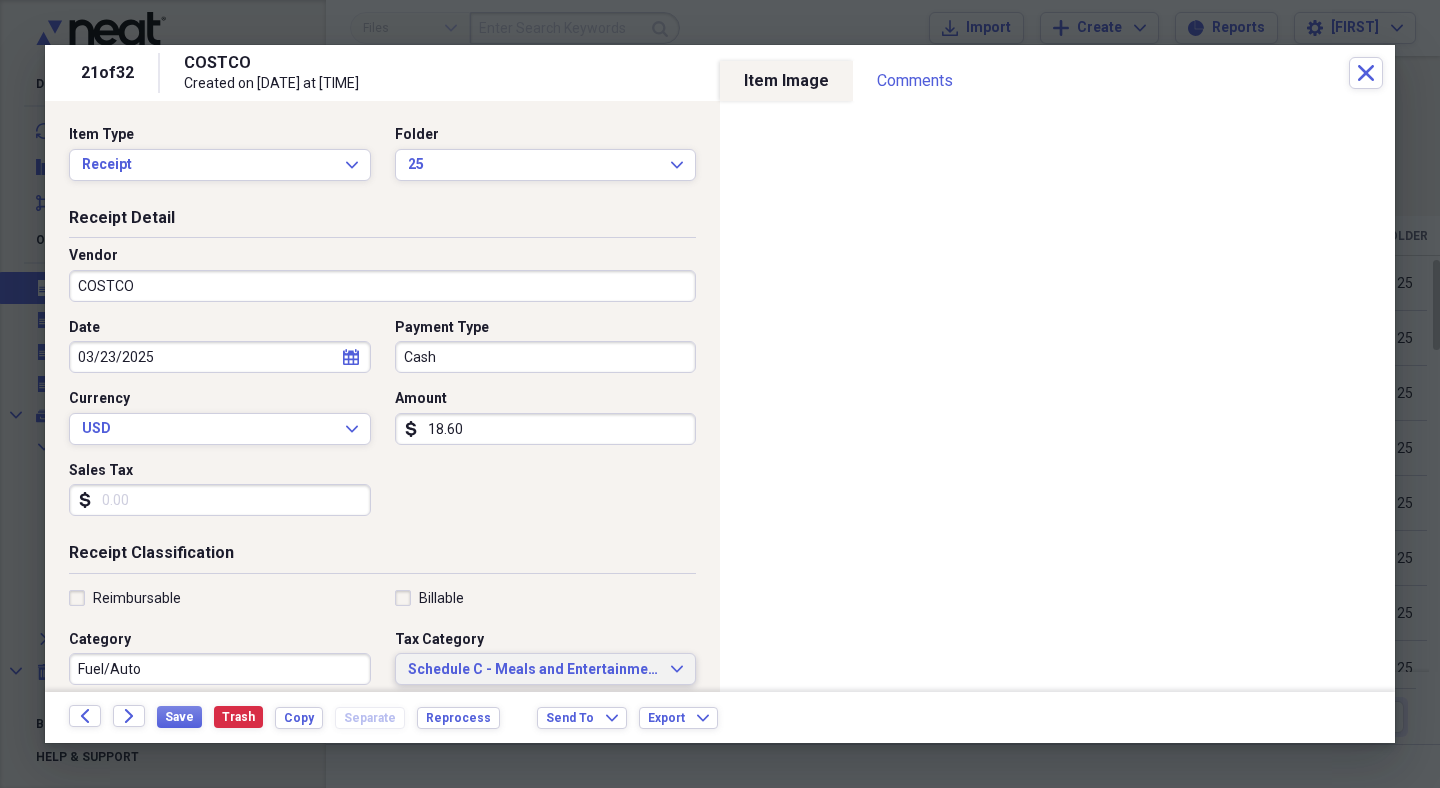 click on "Schedule C - Meals and Entertainment" at bounding box center [534, 670] 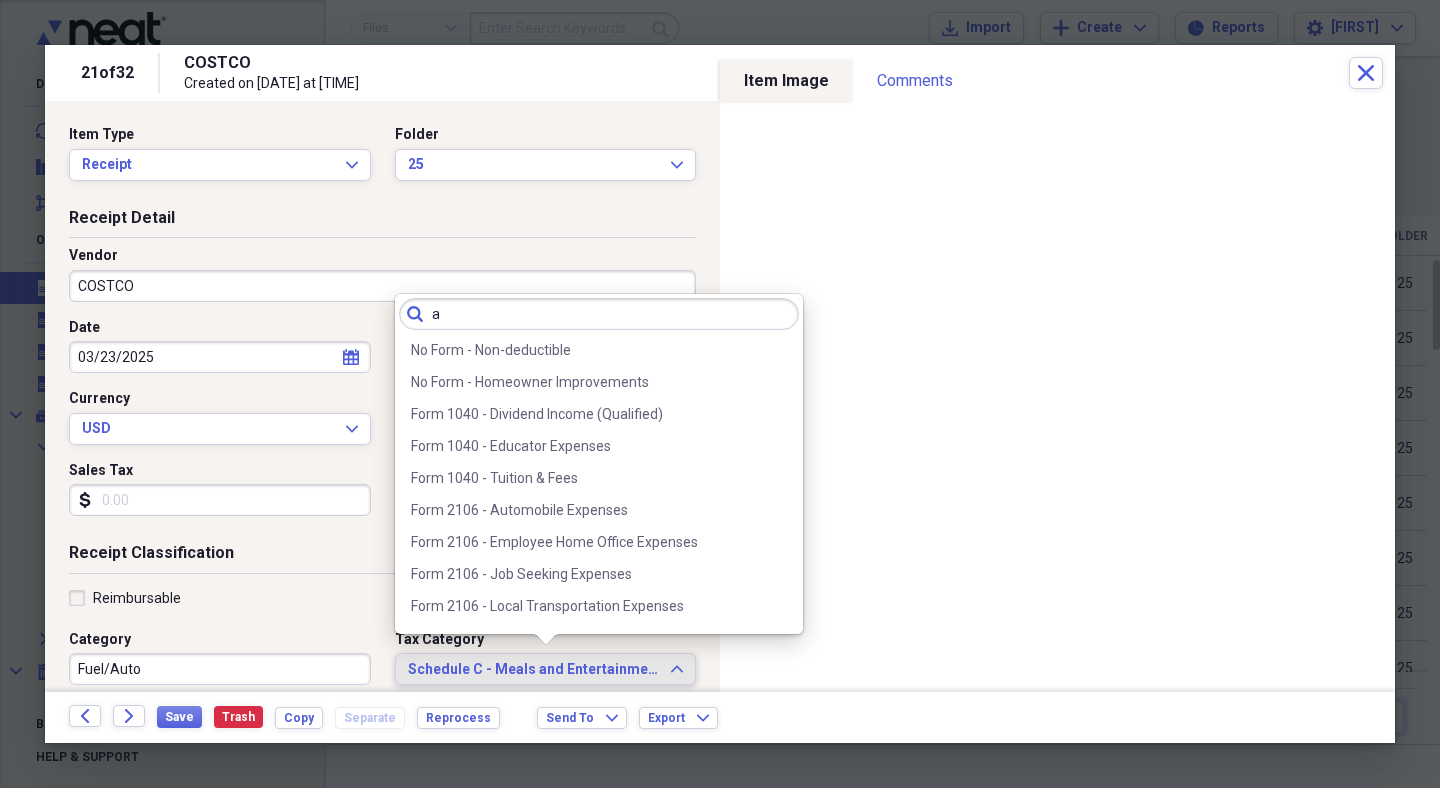 scroll, scrollTop: 0, scrollLeft: 0, axis: both 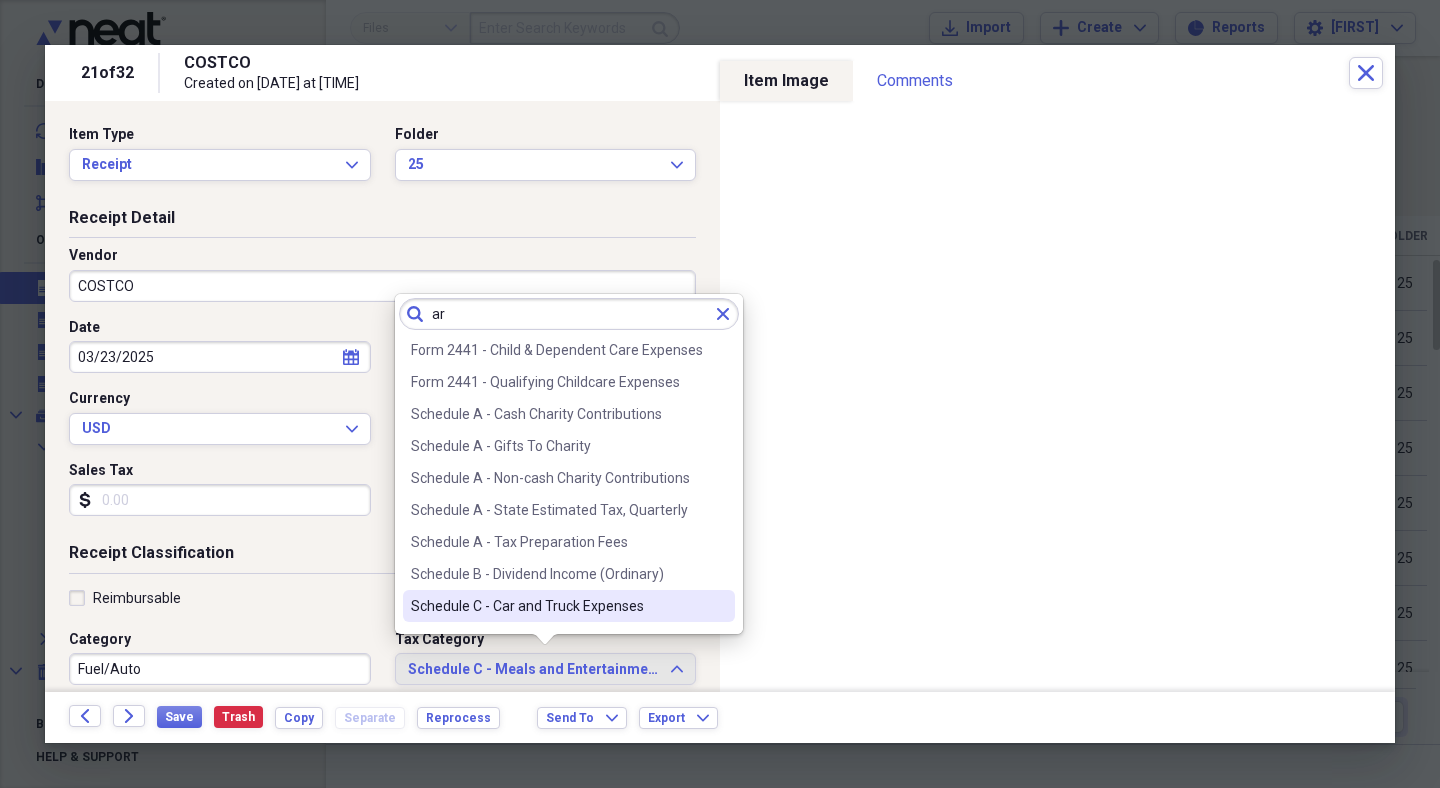 type on "ar" 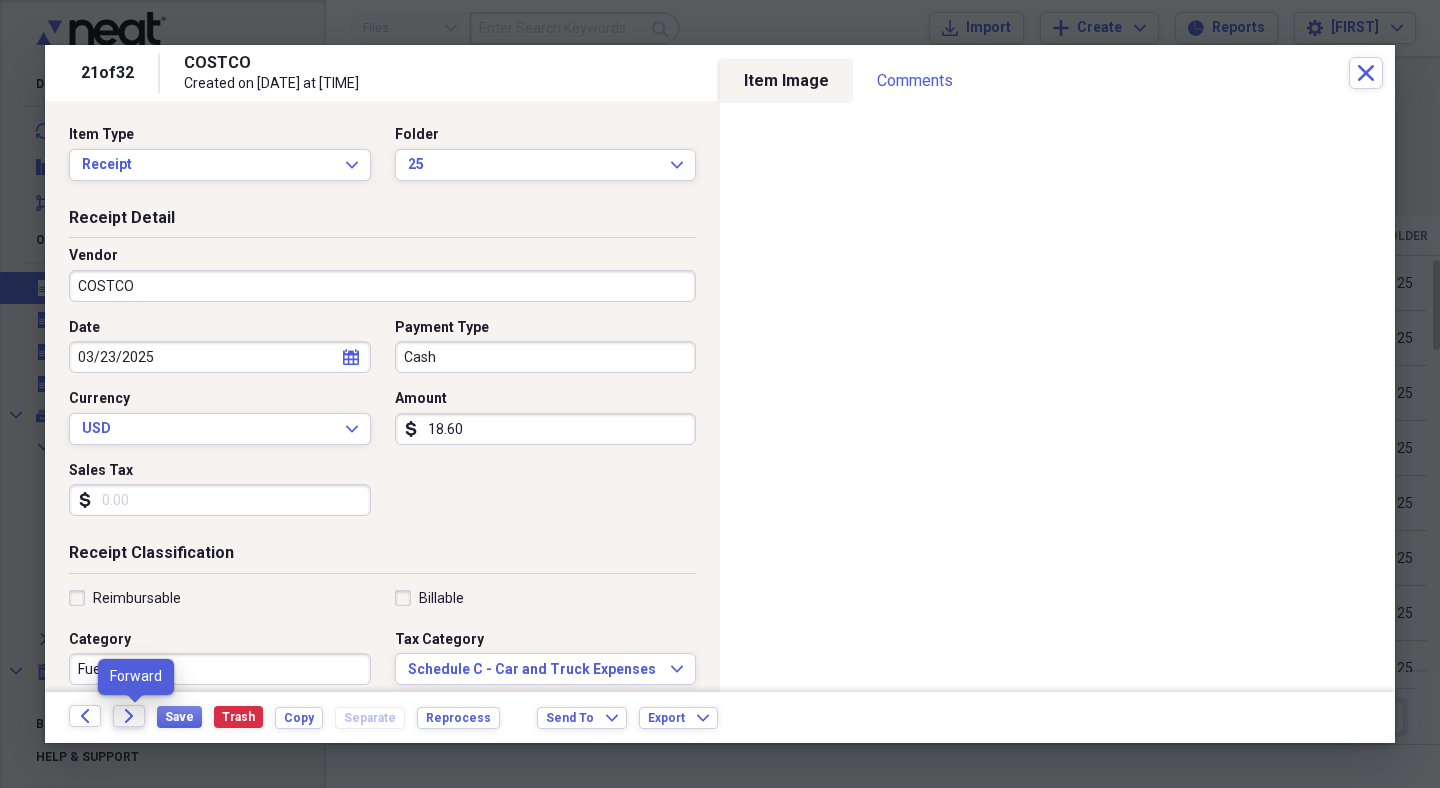 click on "Forward" 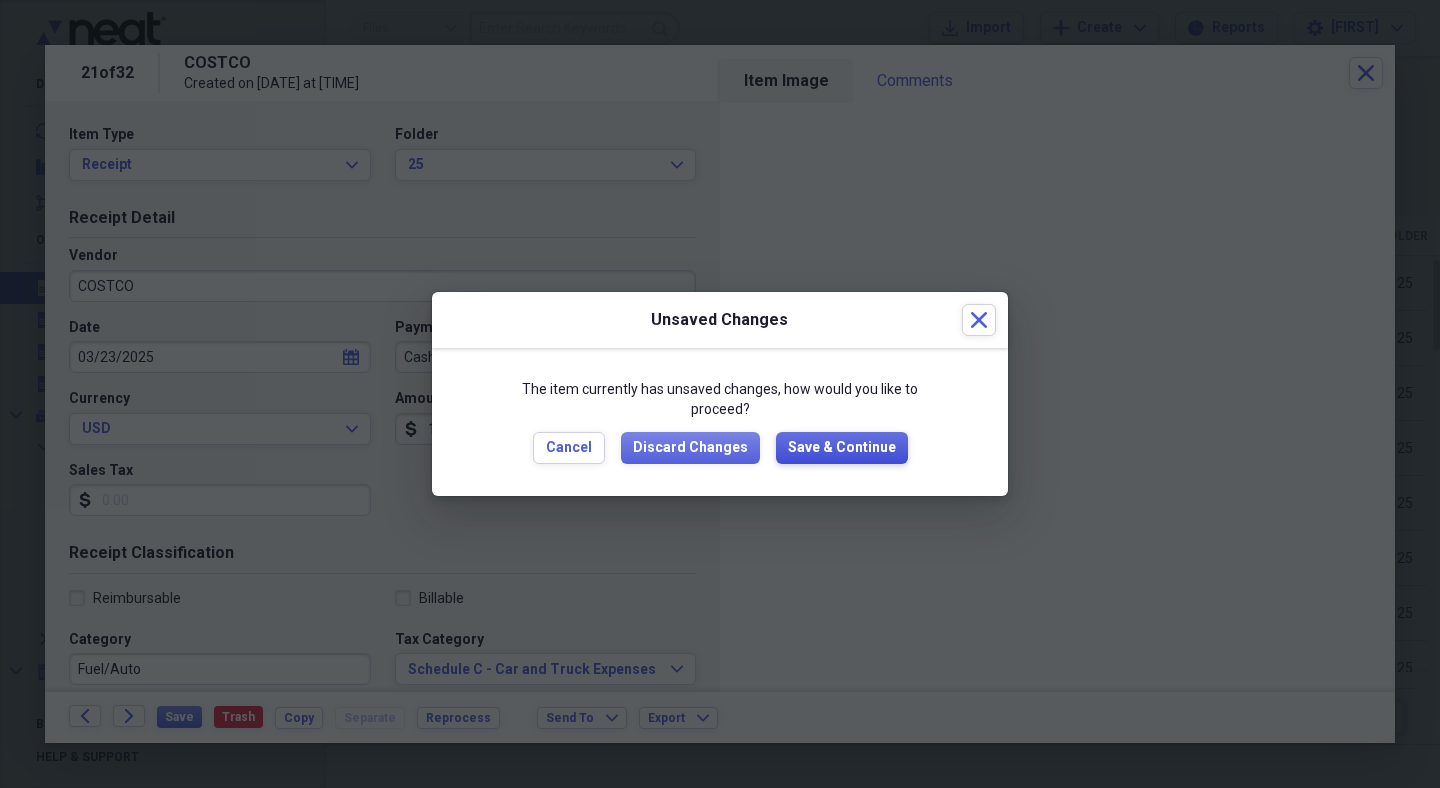 click on "Save & Continue" at bounding box center (842, 448) 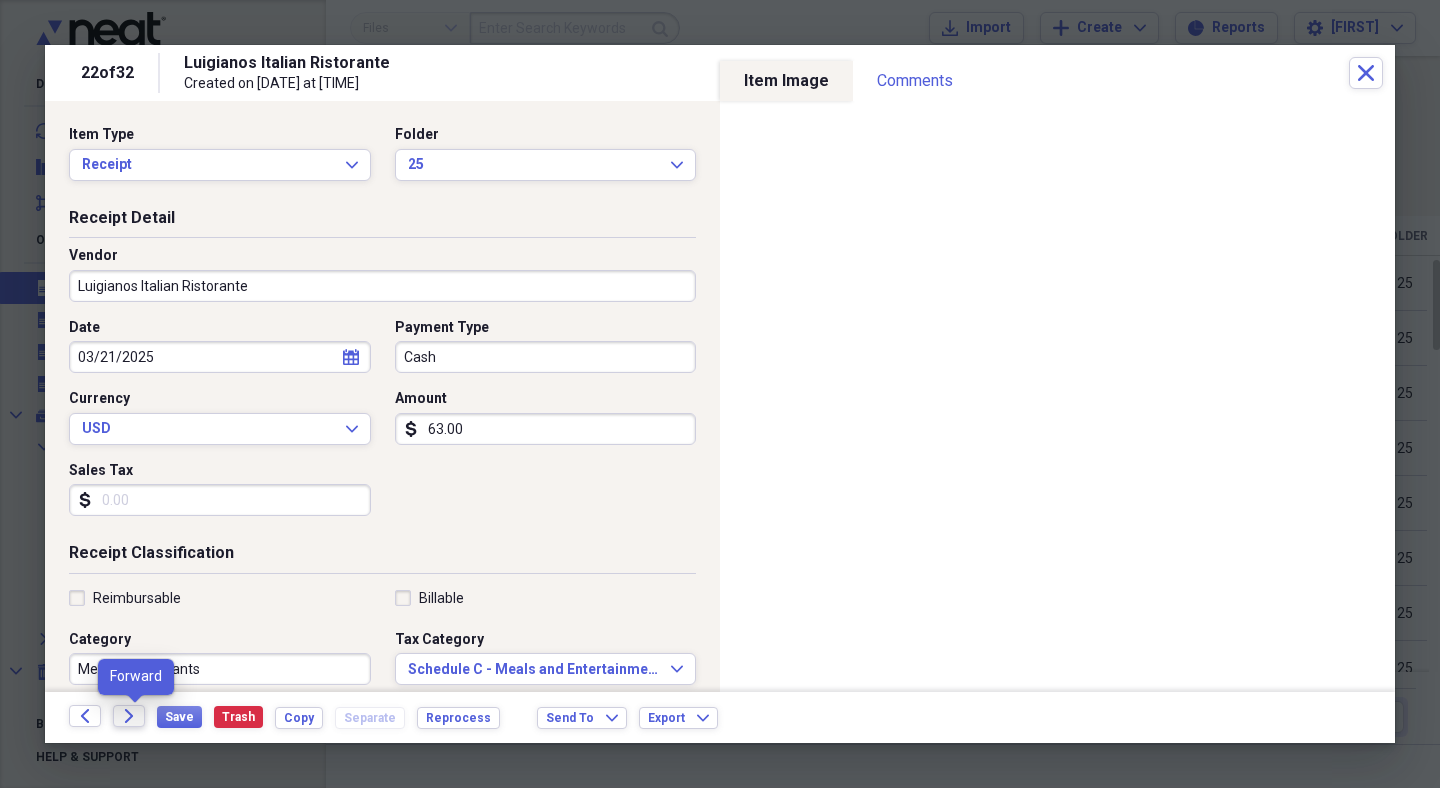 click on "Forward" 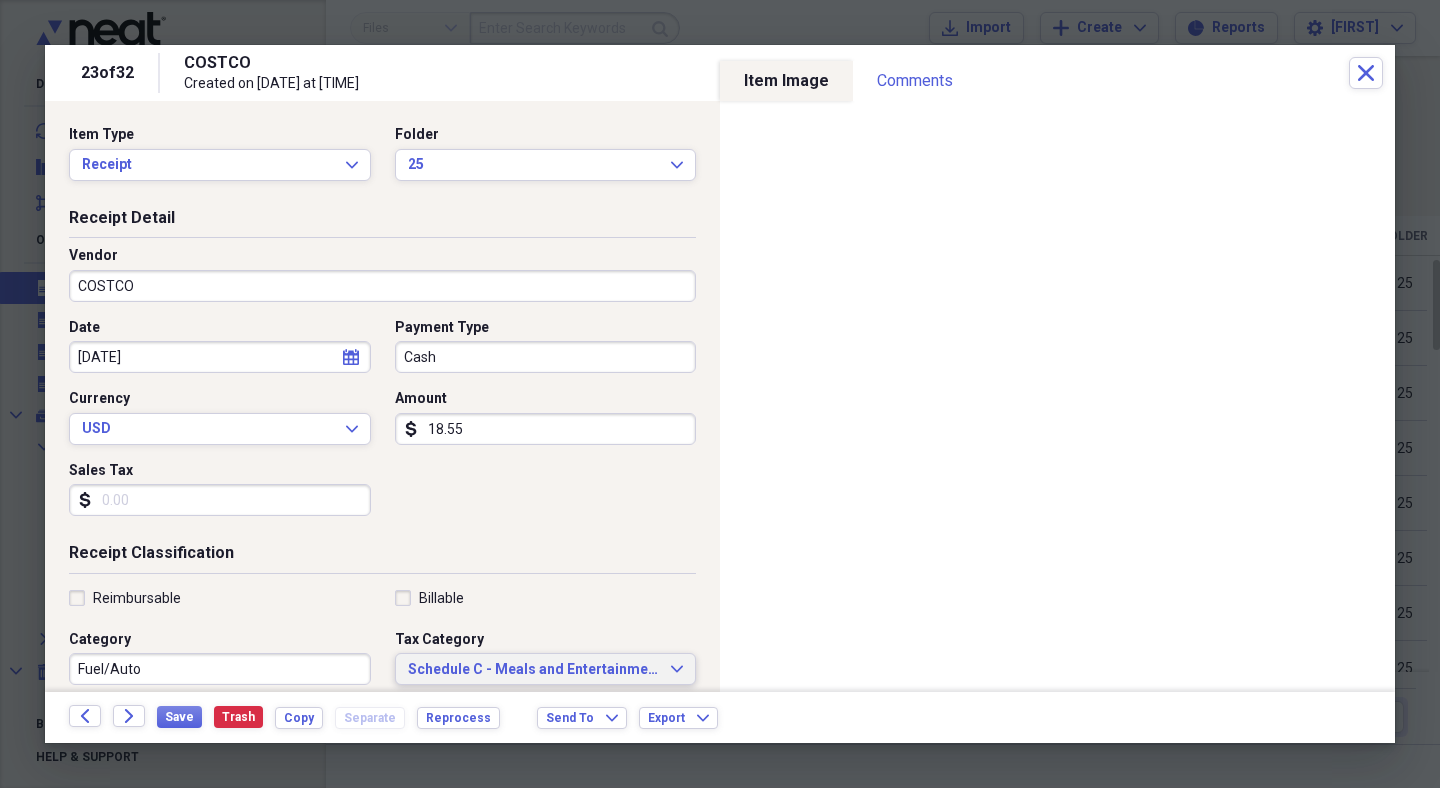 click on "Schedule C - Meals and Entertainment" at bounding box center (534, 670) 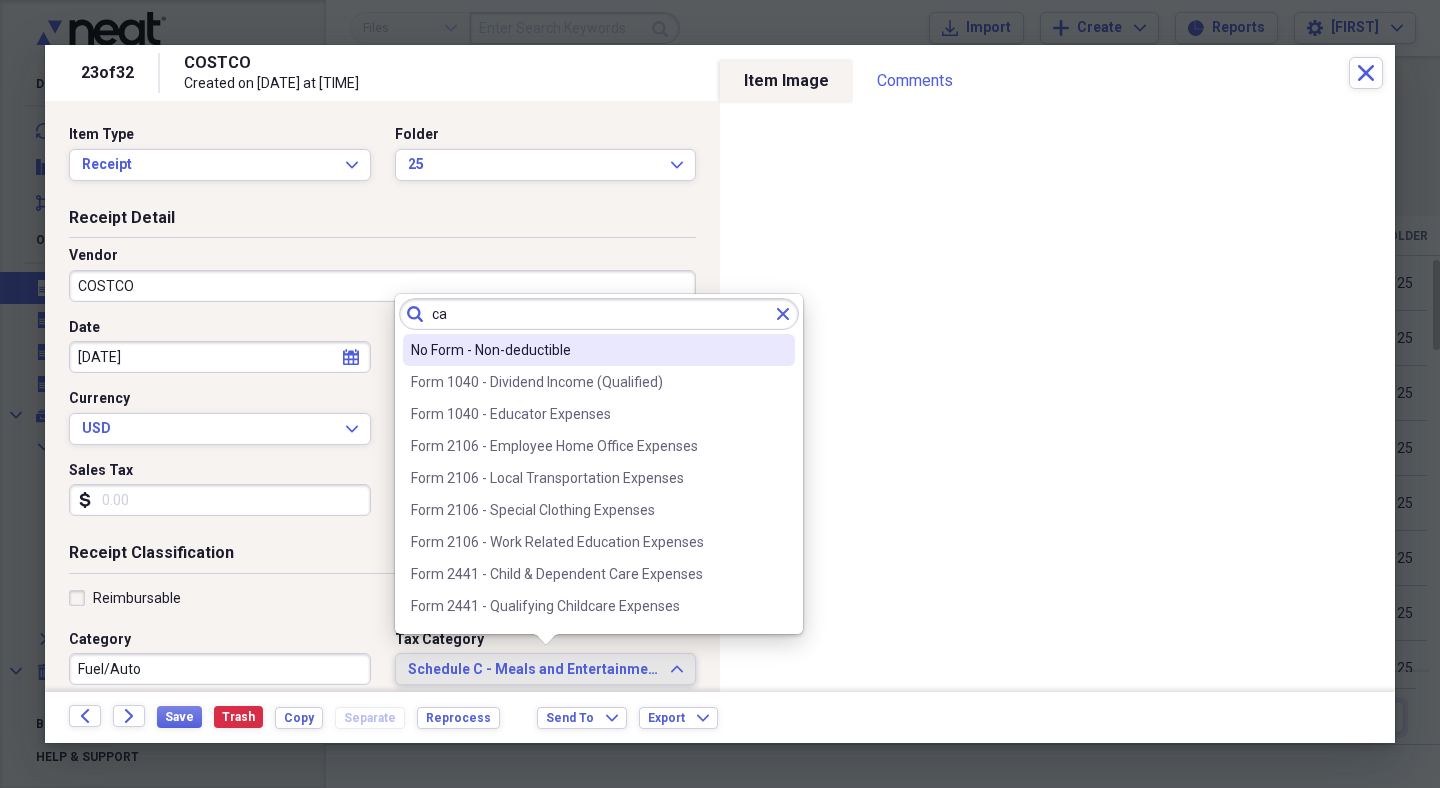 scroll, scrollTop: 0, scrollLeft: 0, axis: both 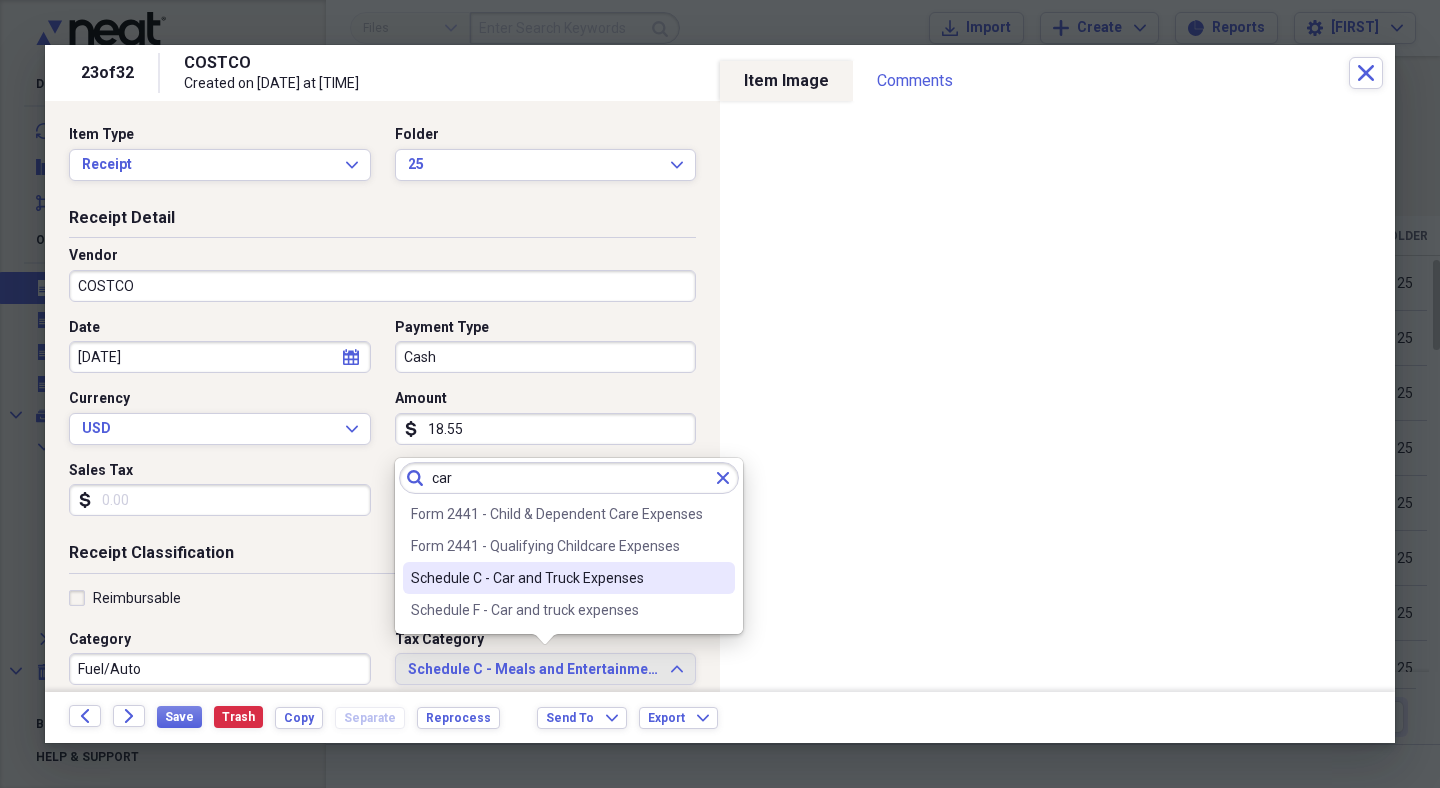 type on "car" 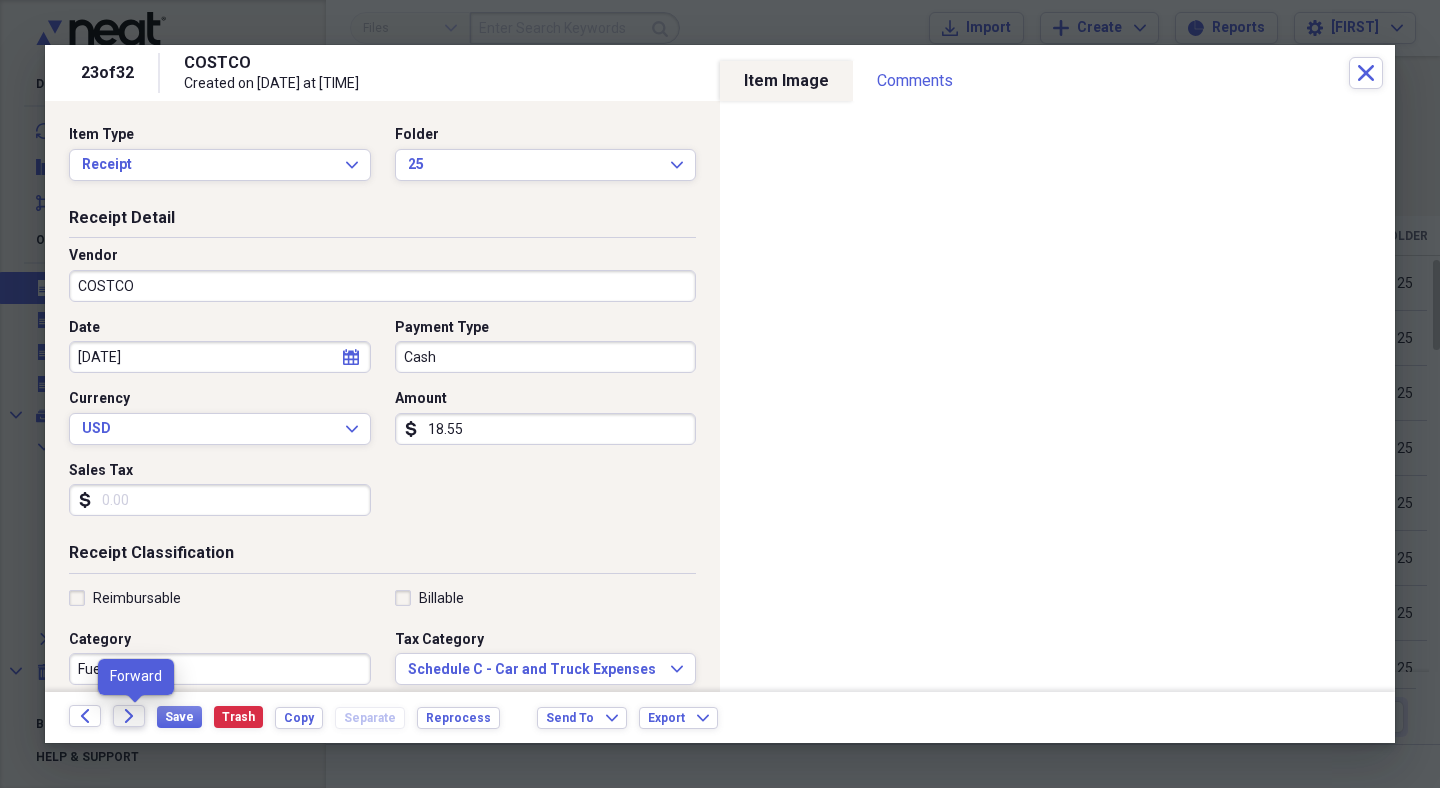 click 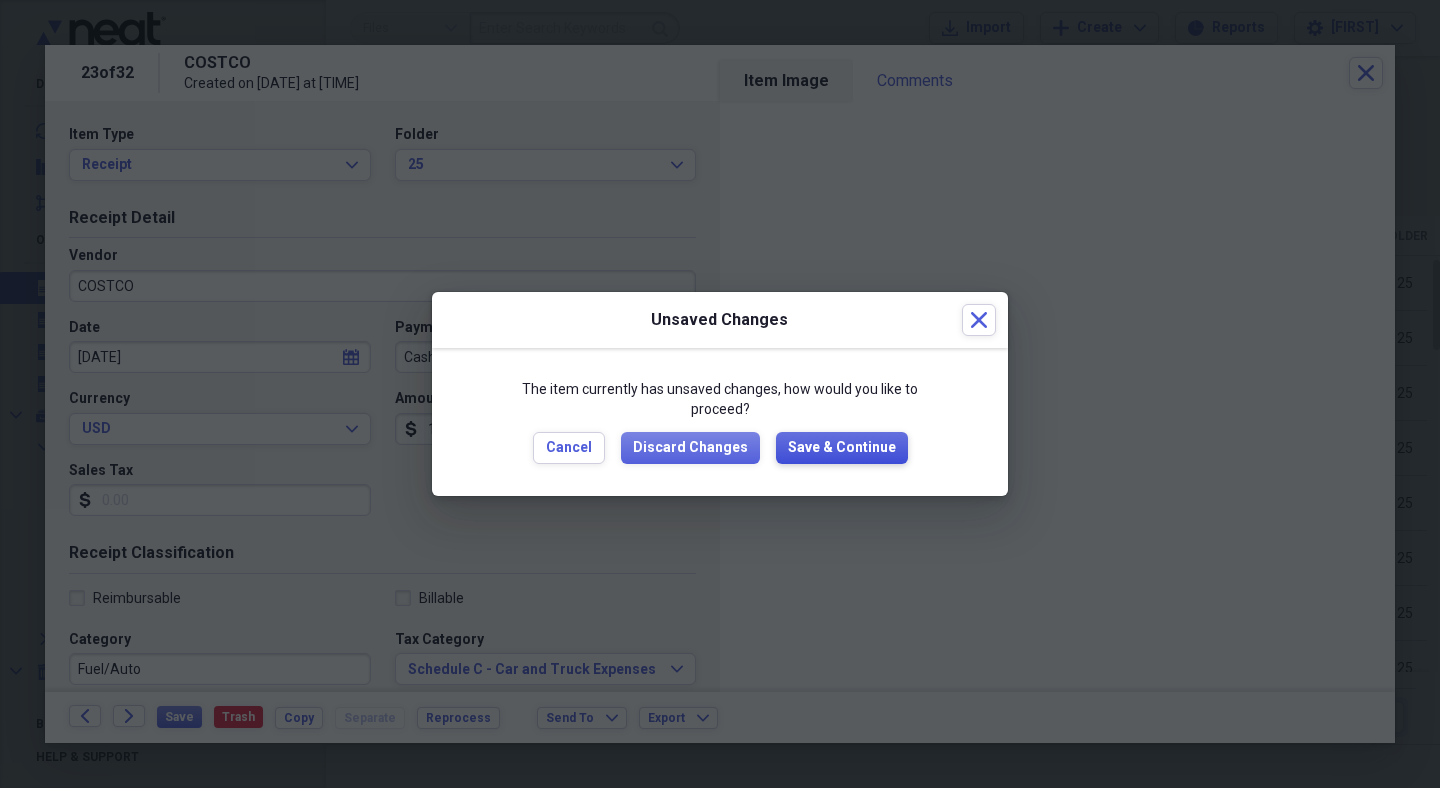 click on "Save & Continue" at bounding box center (842, 448) 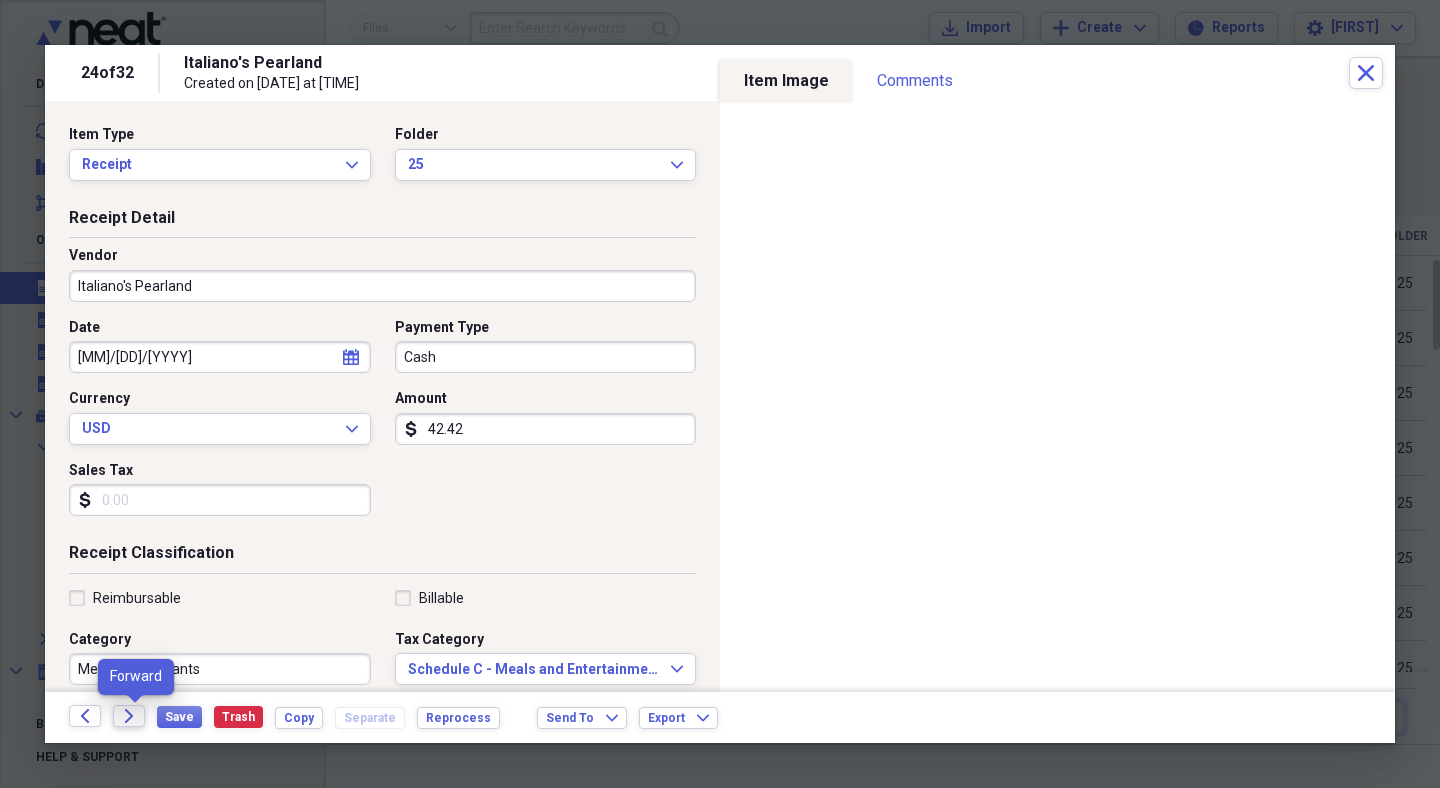 click on "Forward" 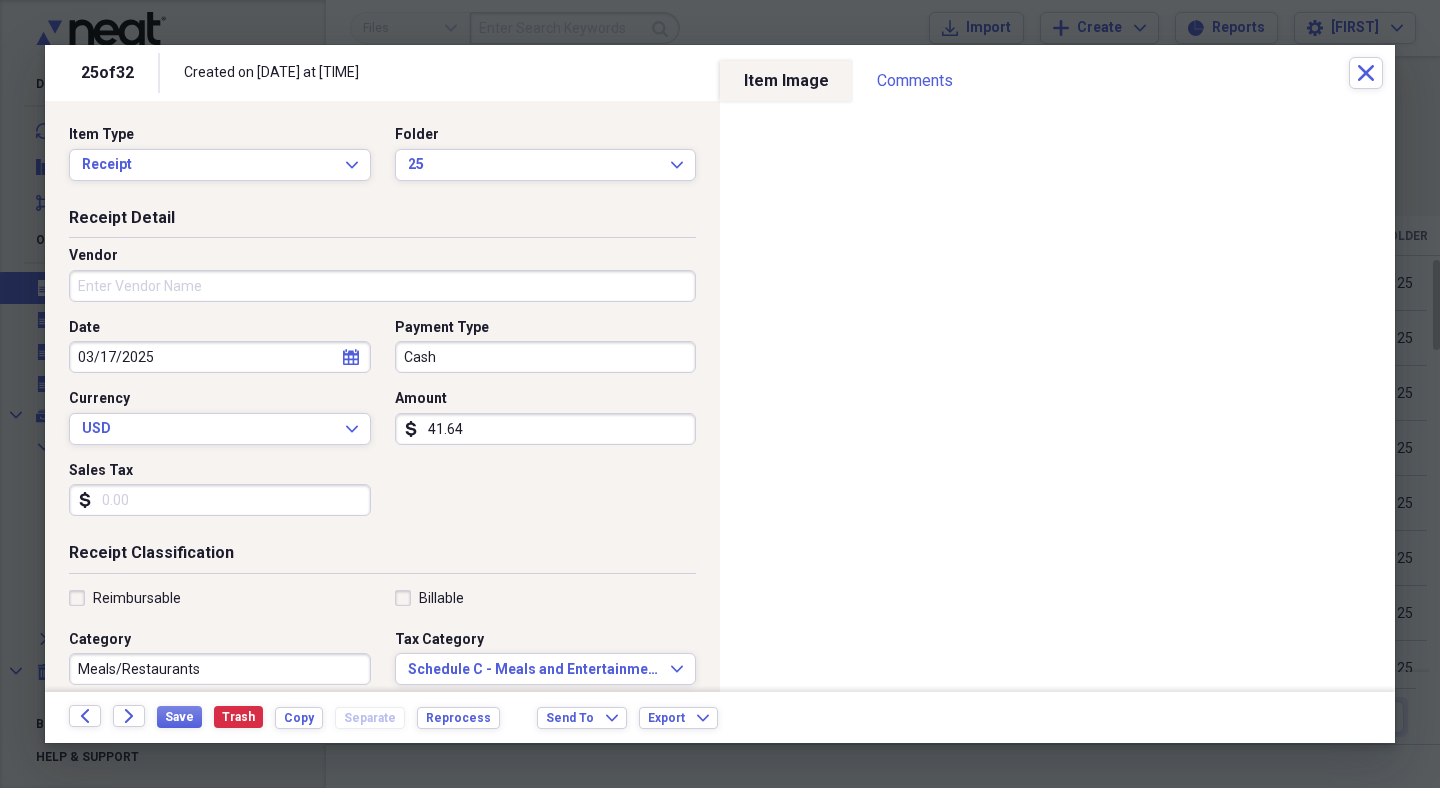 click on "Vendor" at bounding box center (382, 286) 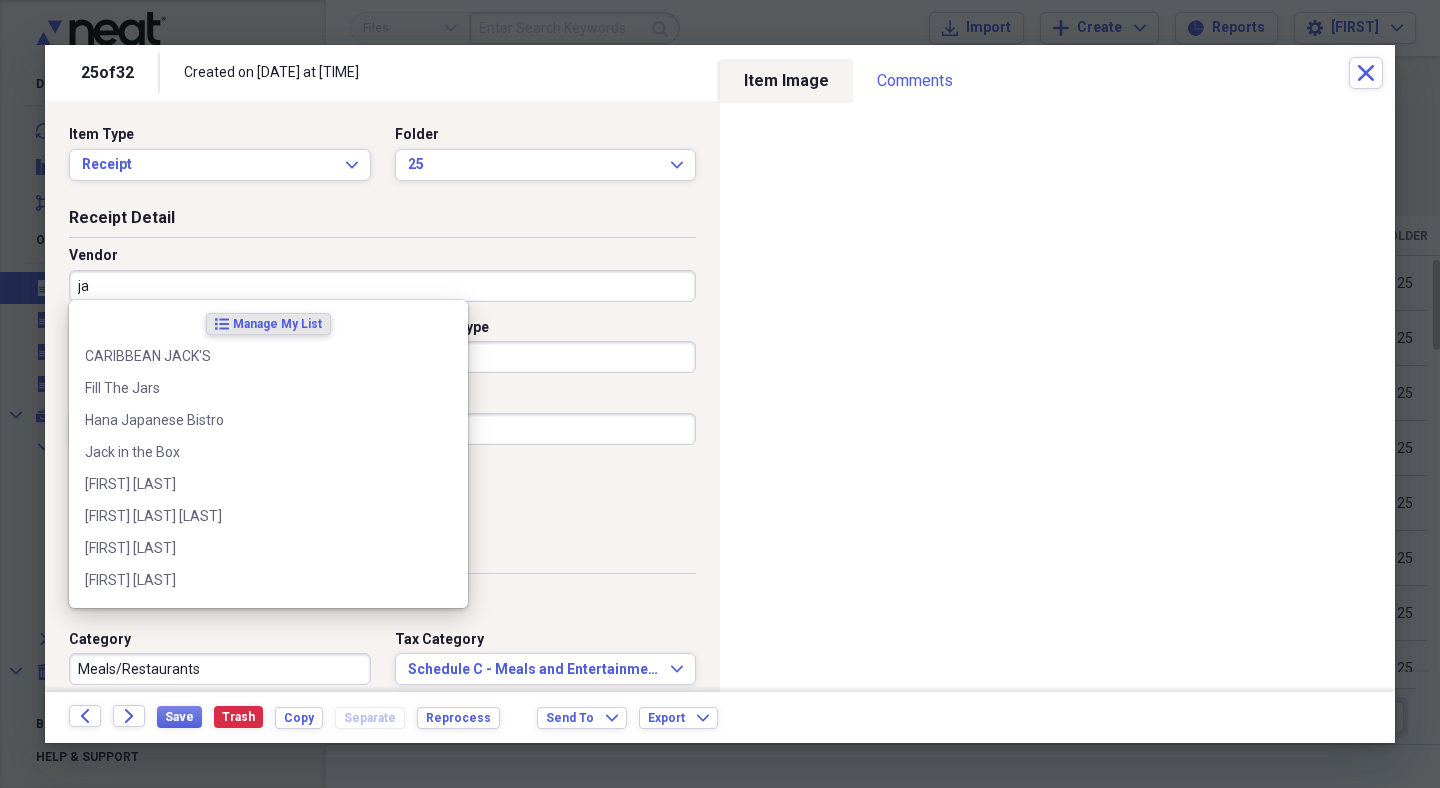 type on "j" 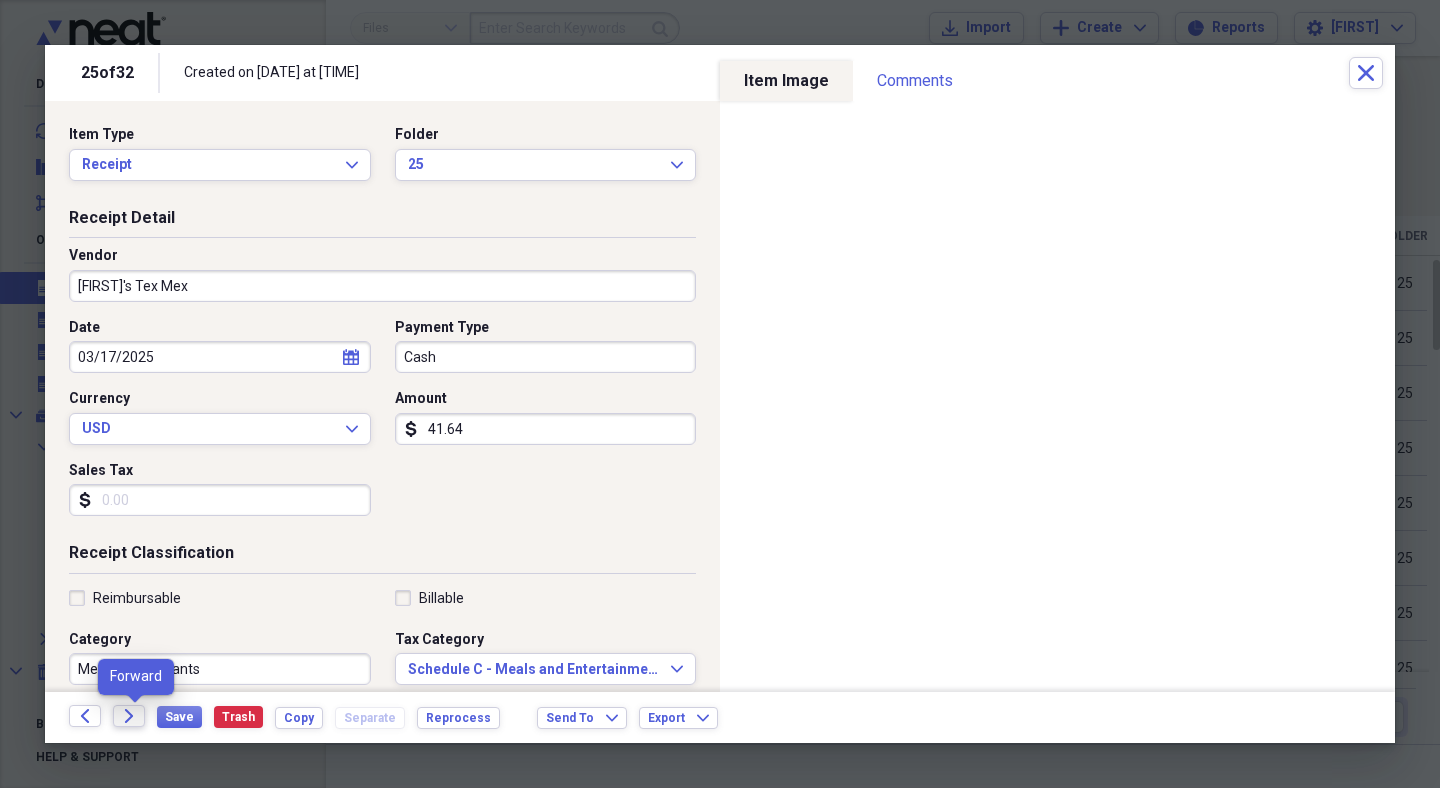 type on "Javi's Tex Mex" 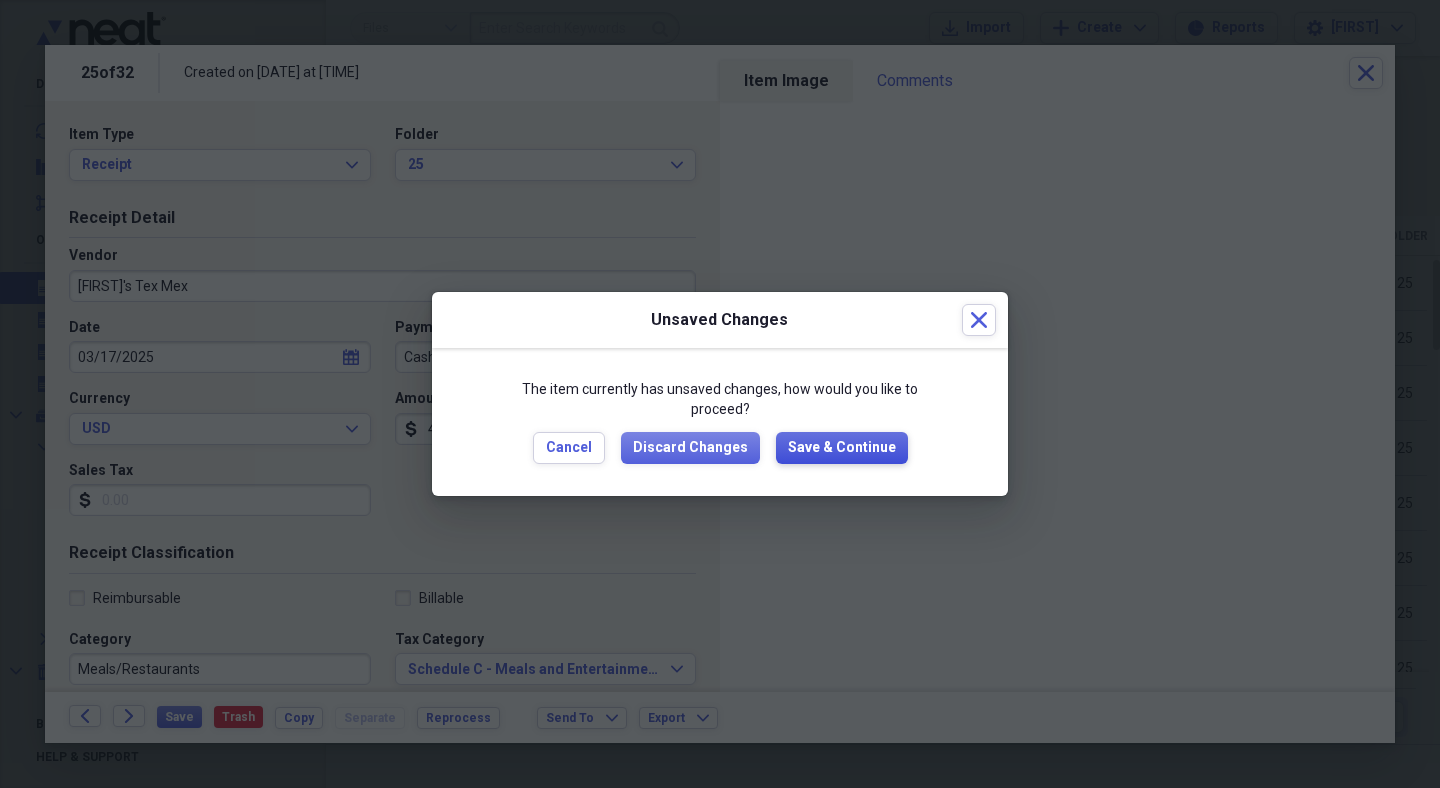 click on "Save & Continue" at bounding box center (842, 448) 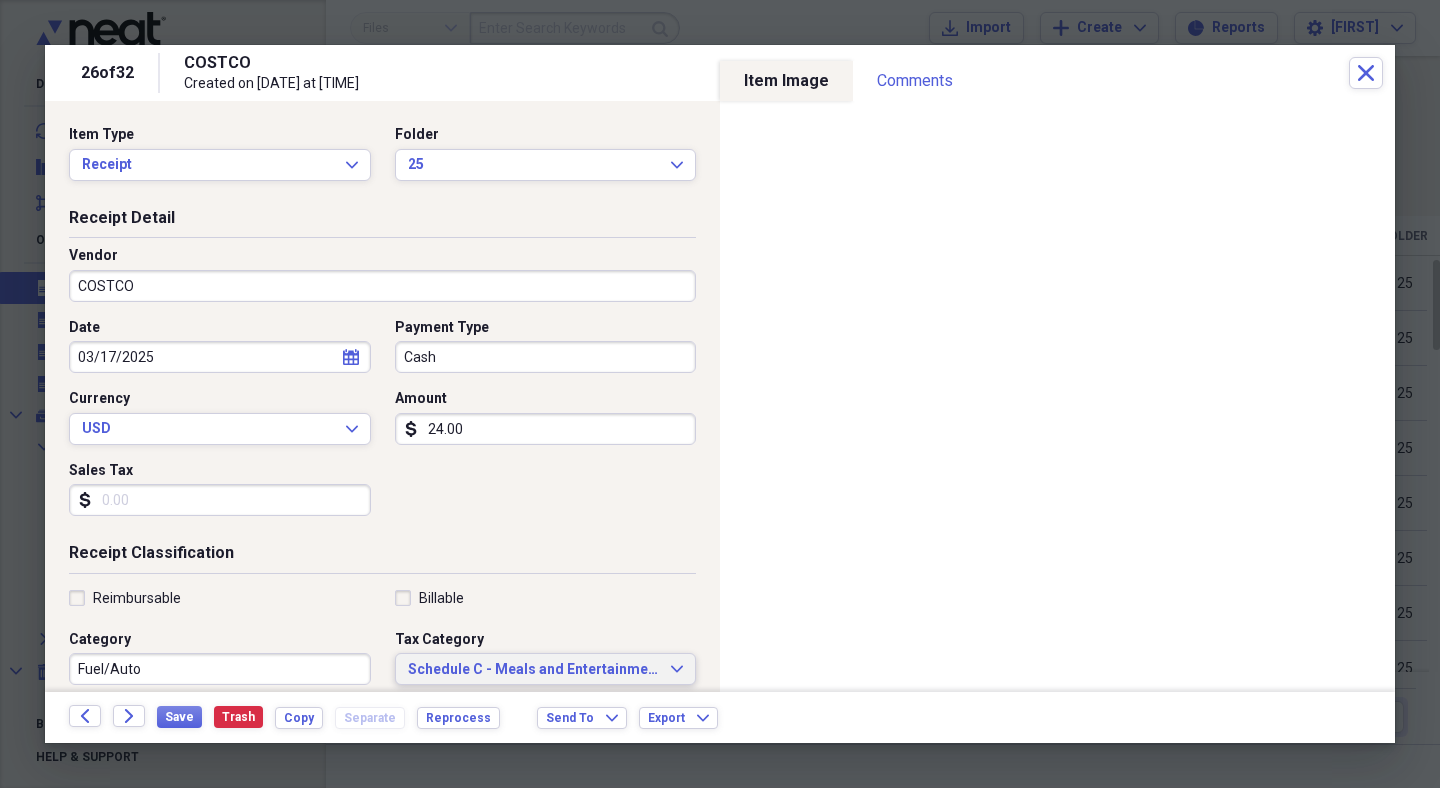 click on "Schedule C - Meals and Entertainment" at bounding box center (534, 670) 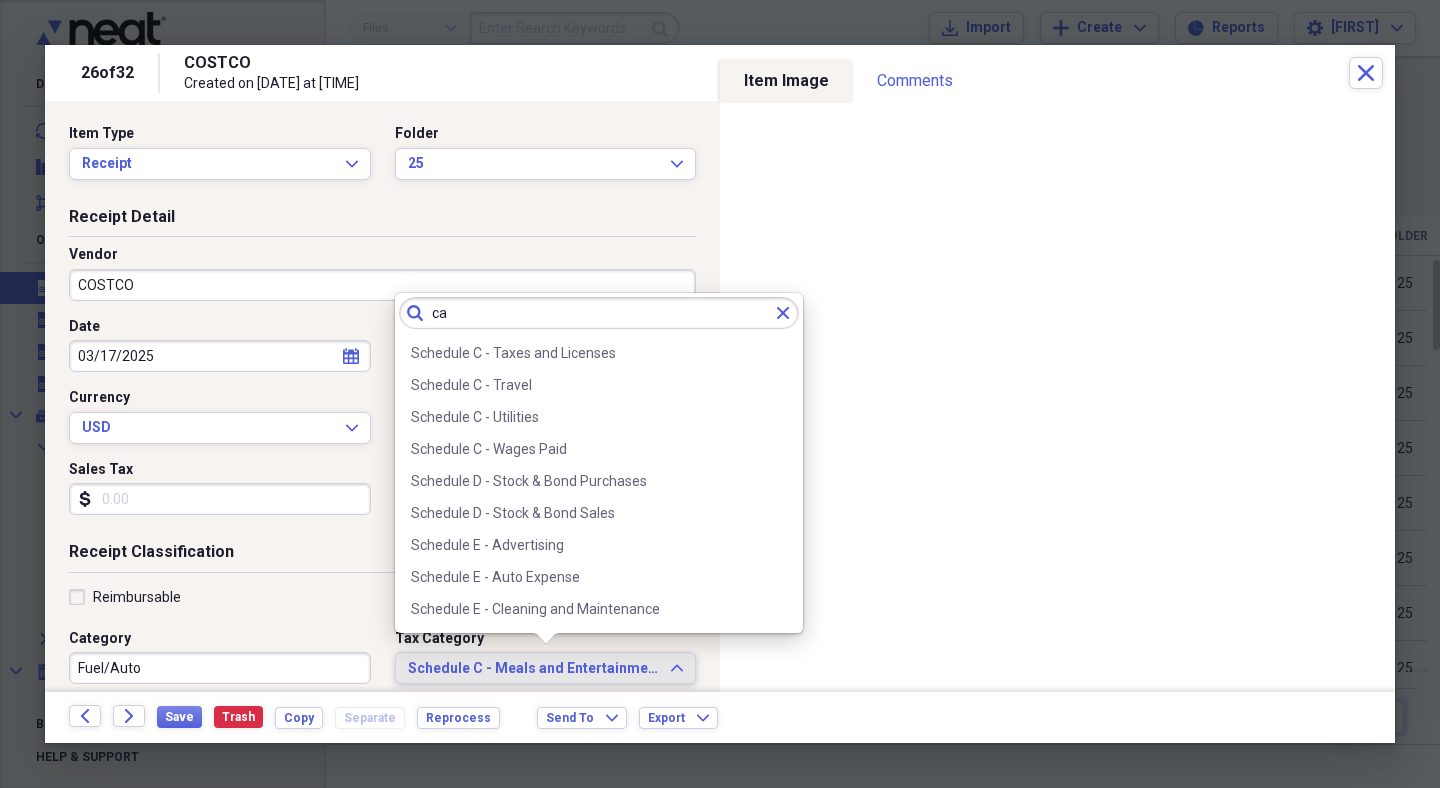 scroll, scrollTop: 0, scrollLeft: 0, axis: both 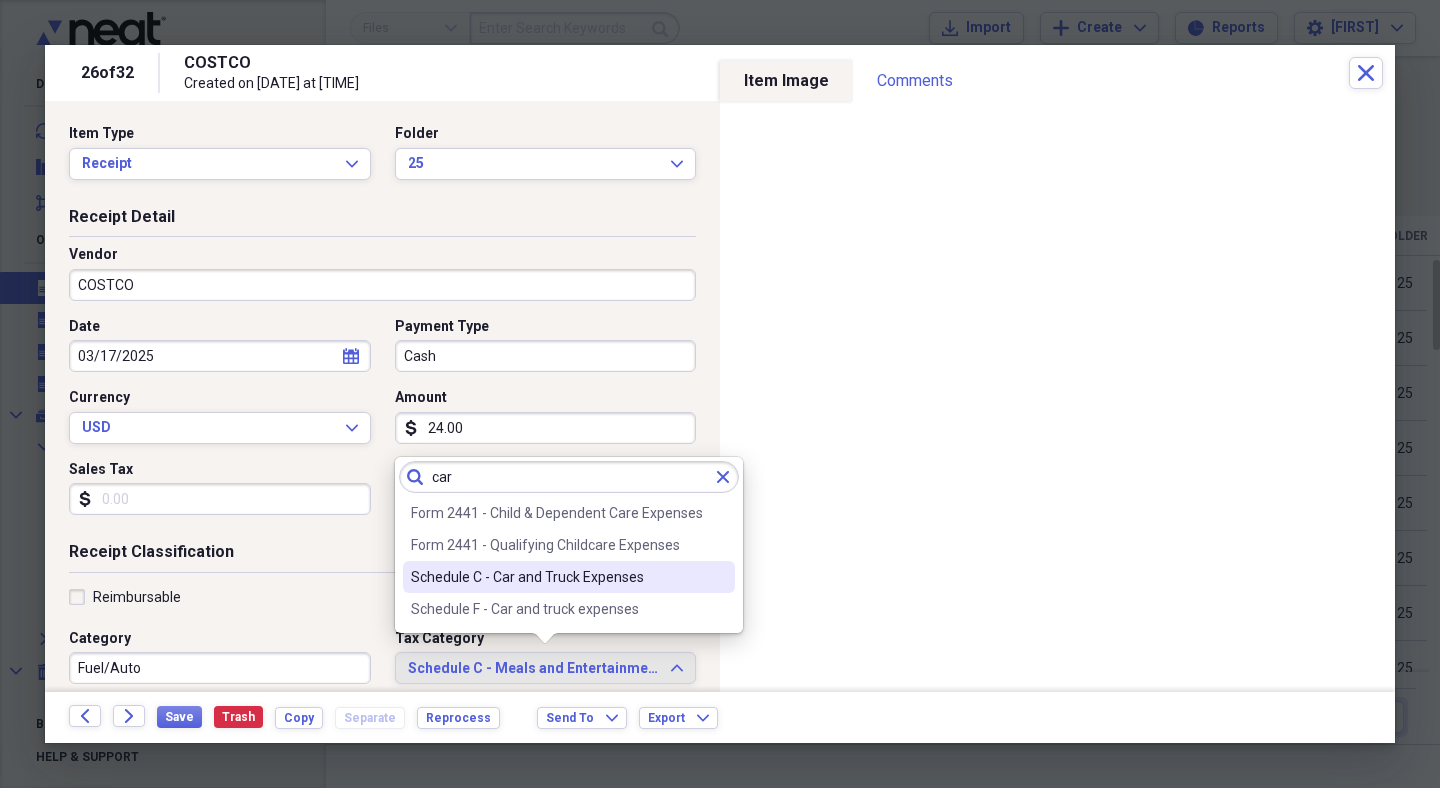 type on "car" 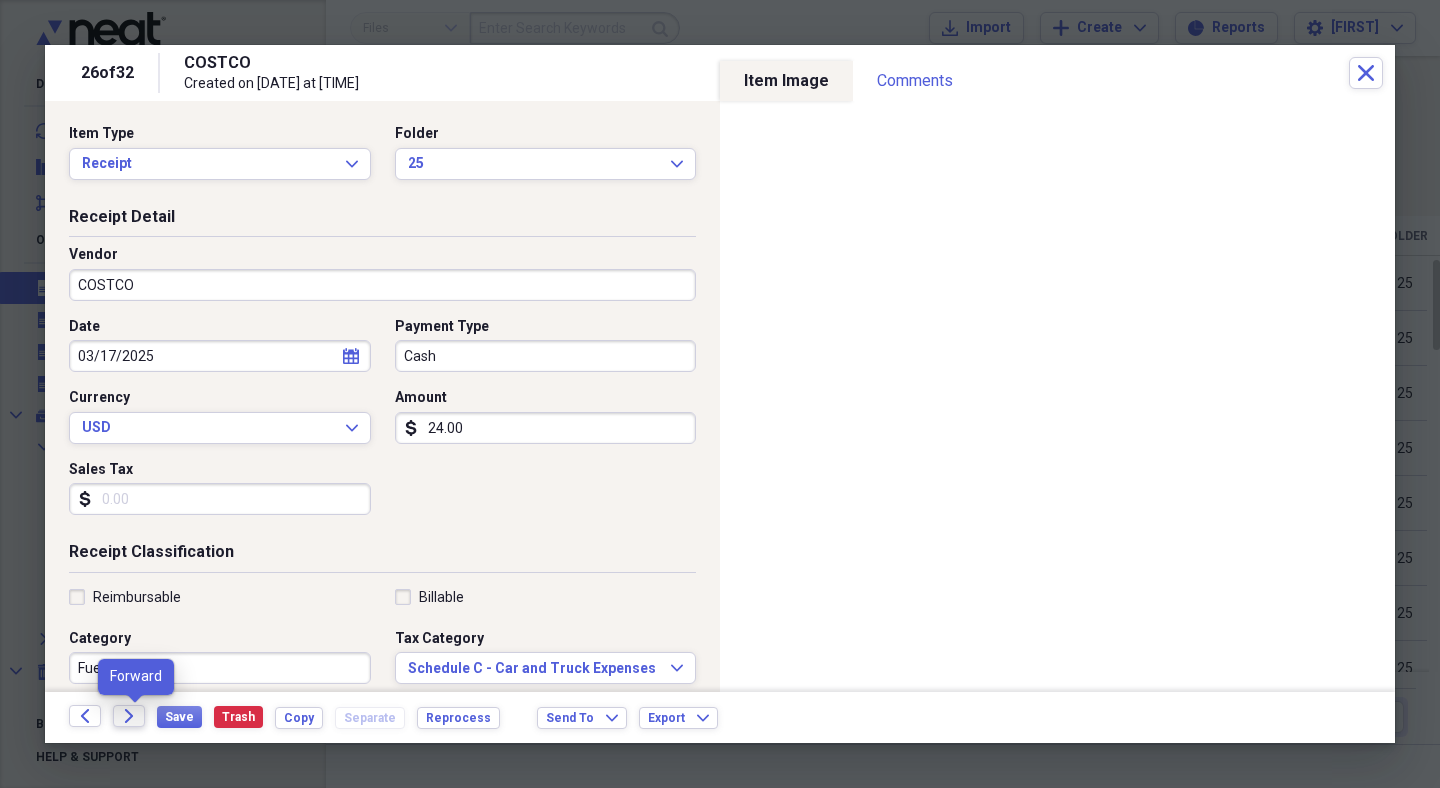 click 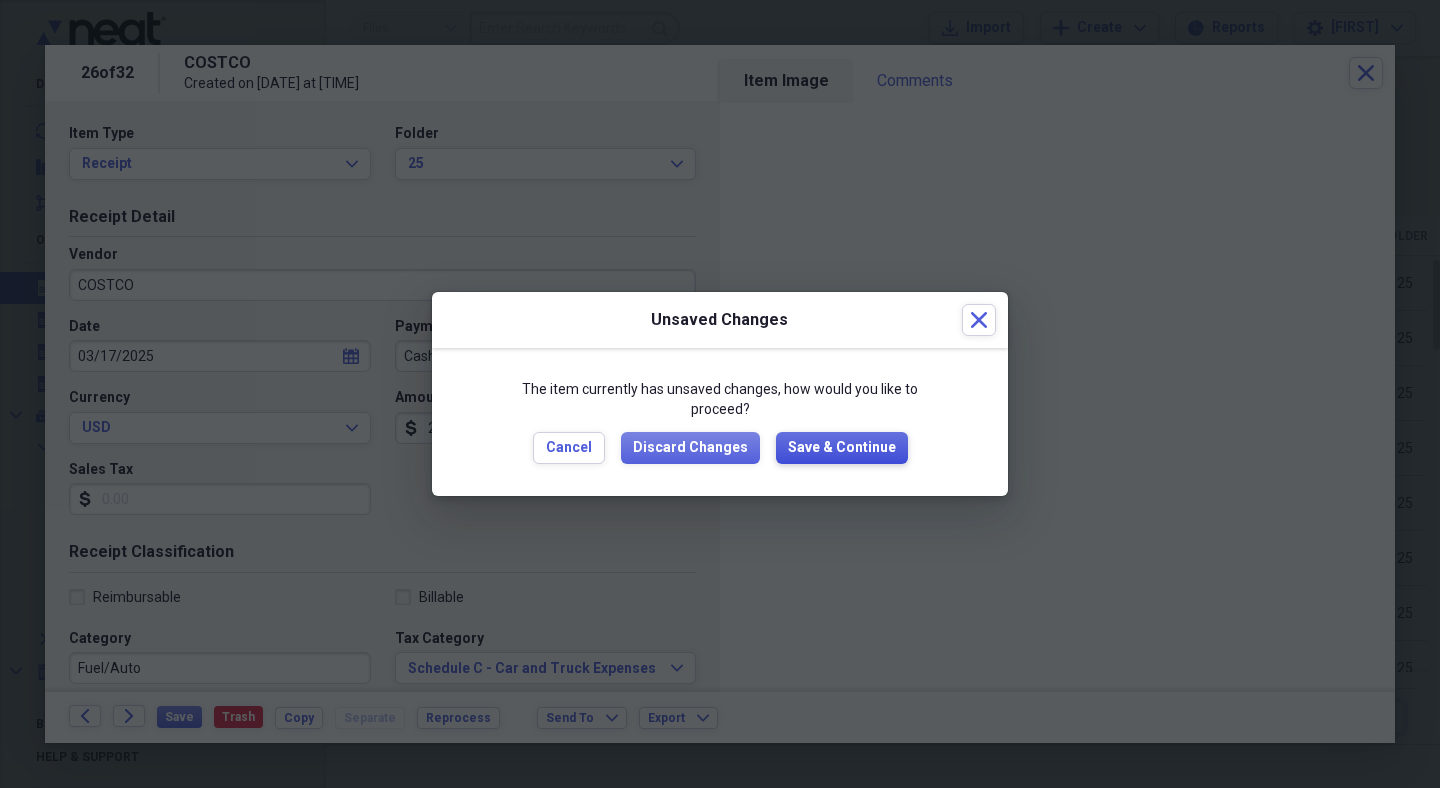 click on "Save & Continue" at bounding box center [842, 448] 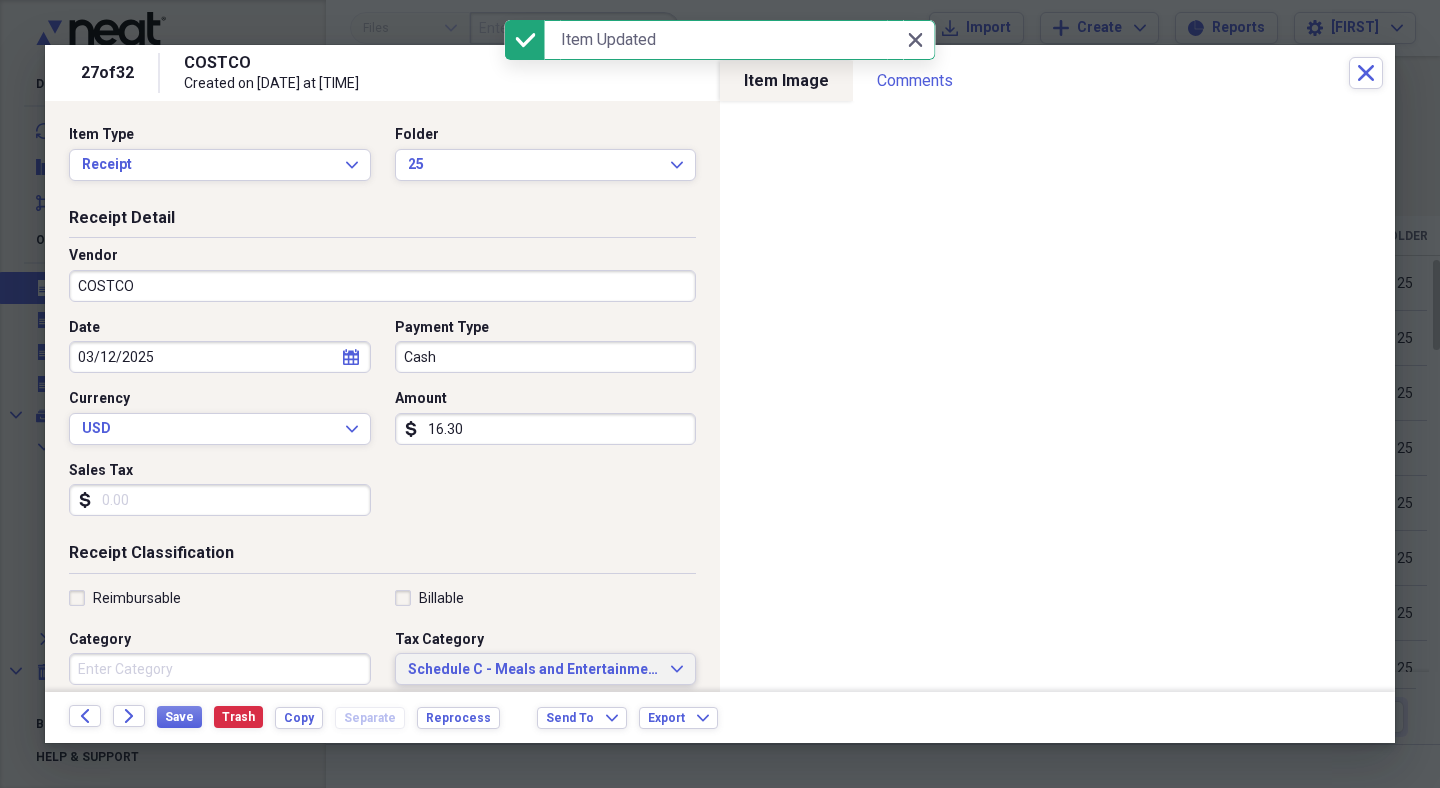 click on "Schedule C - Meals and Entertainment" at bounding box center [534, 670] 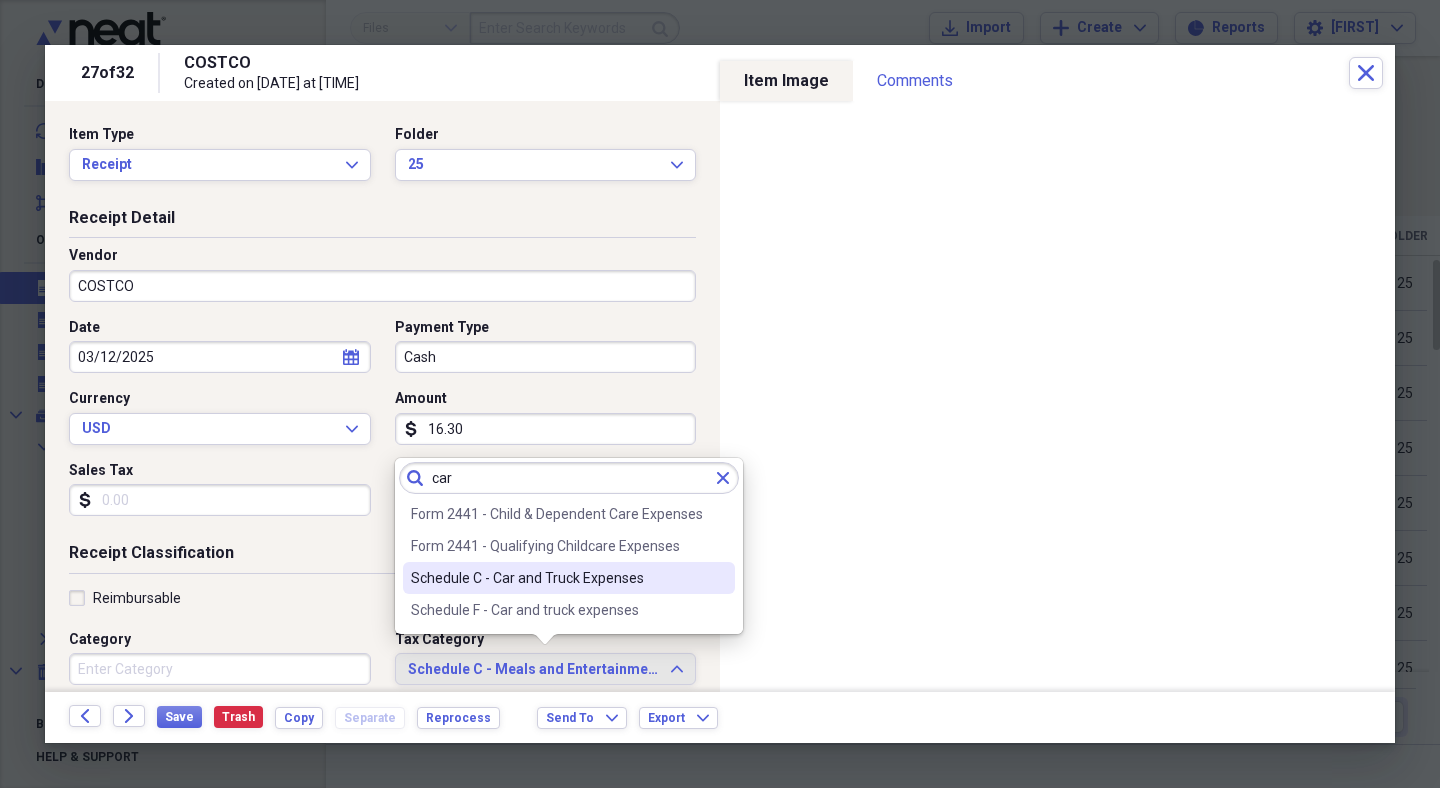type on "car" 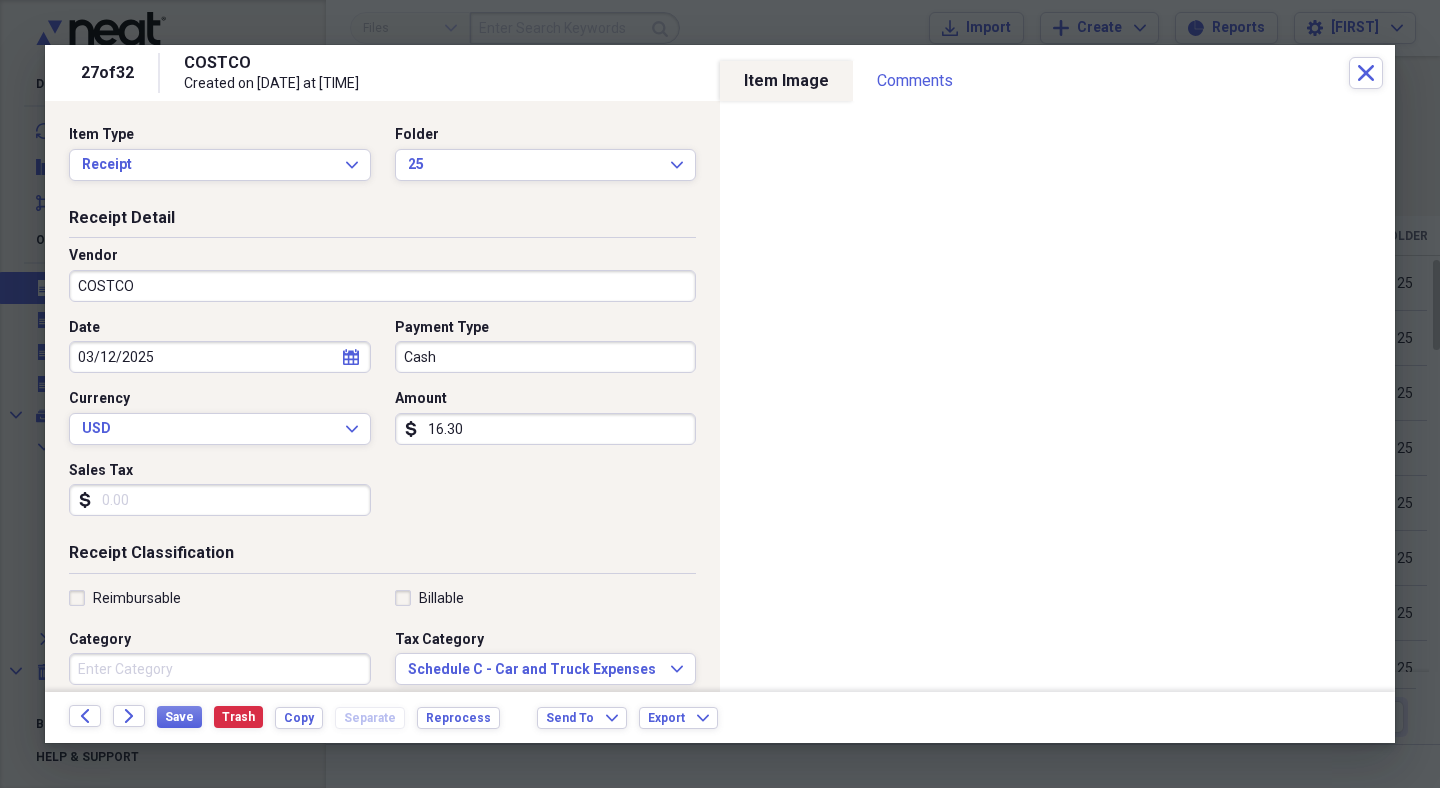 click on "Category" at bounding box center (220, 669) 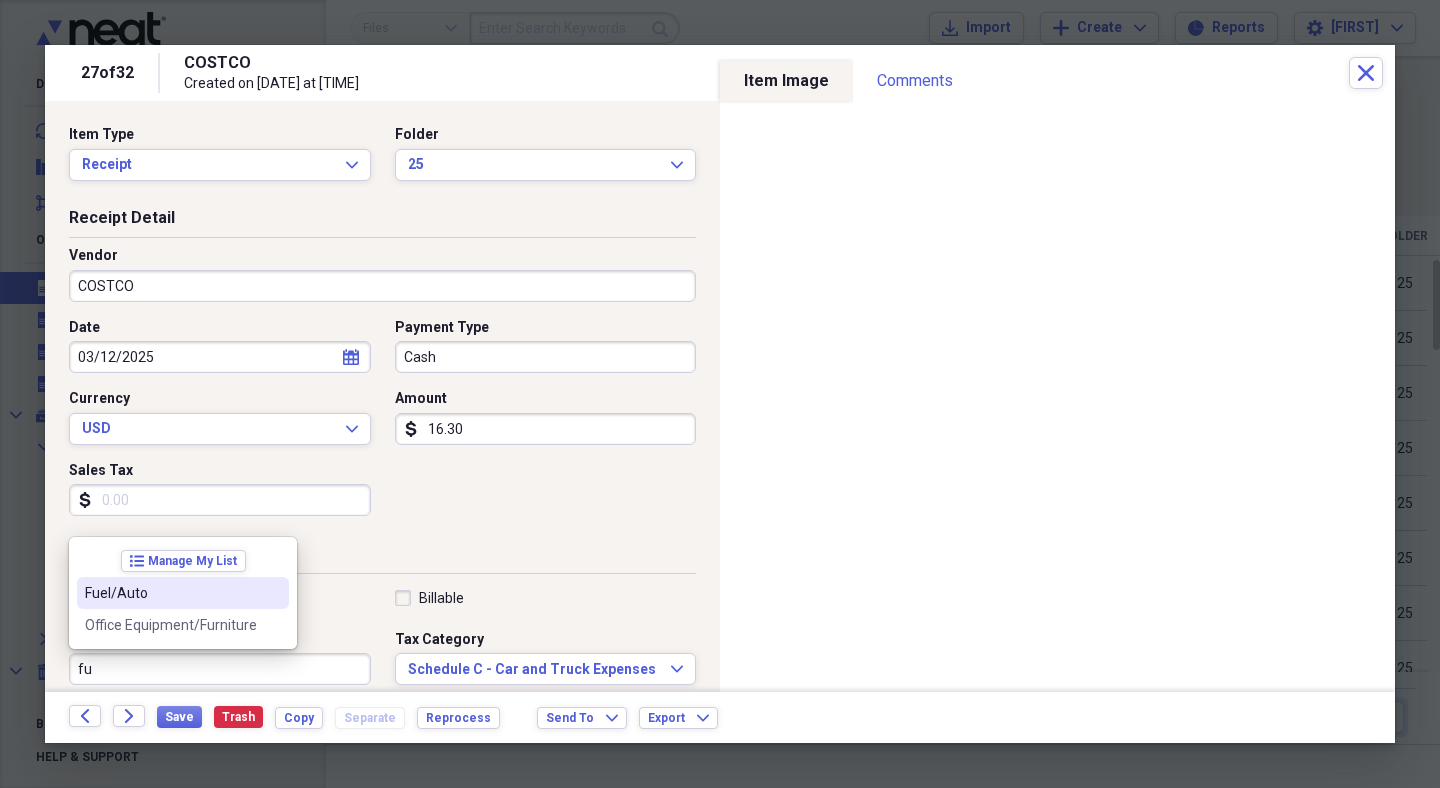click on "Fuel/Auto" at bounding box center [183, 593] 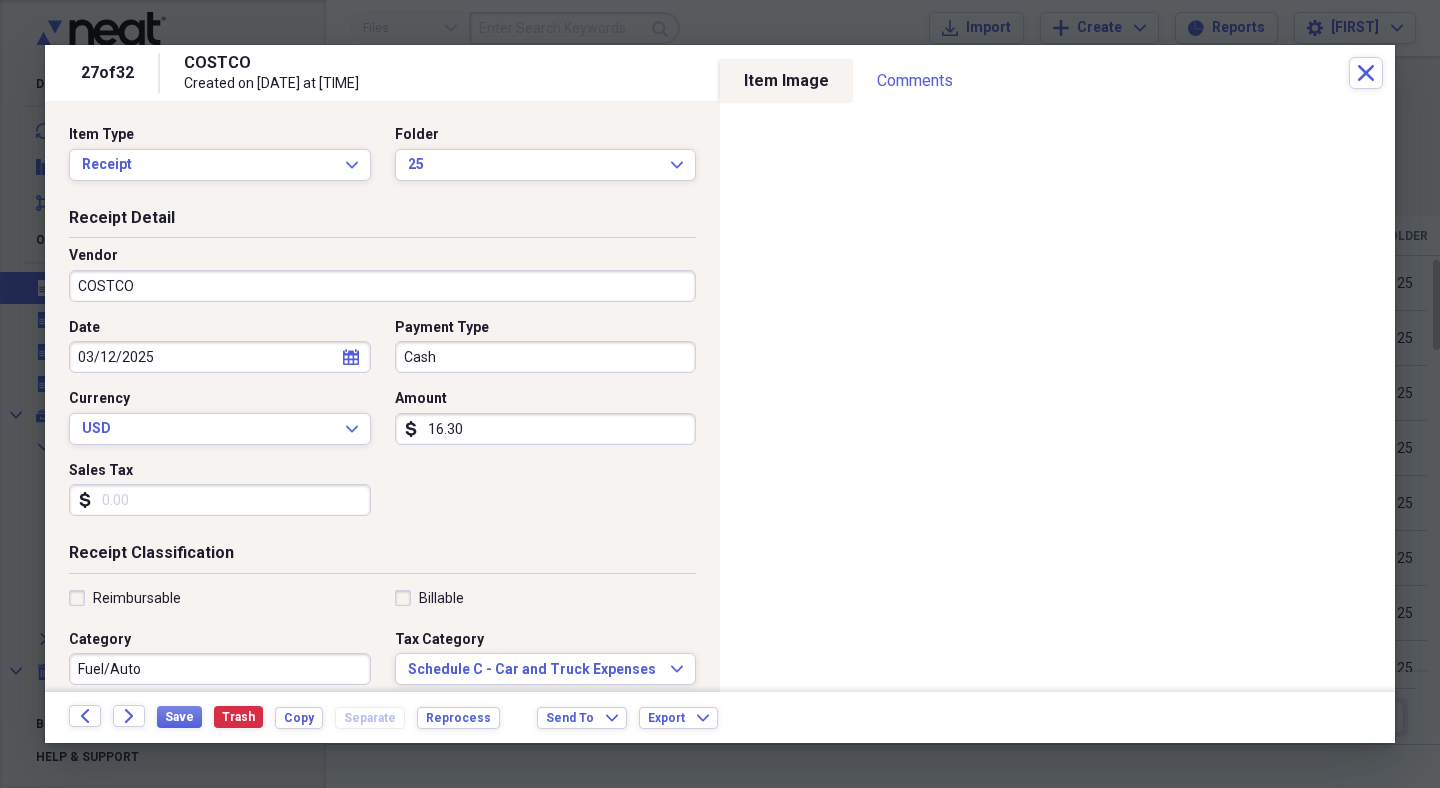 click on "Receipt Classification Reimbursable Billable Category Fuel/Auto Tax Category Schedule C - Car and Truck Expenses Expand Customer Project Product Location Class" at bounding box center (382, 734) 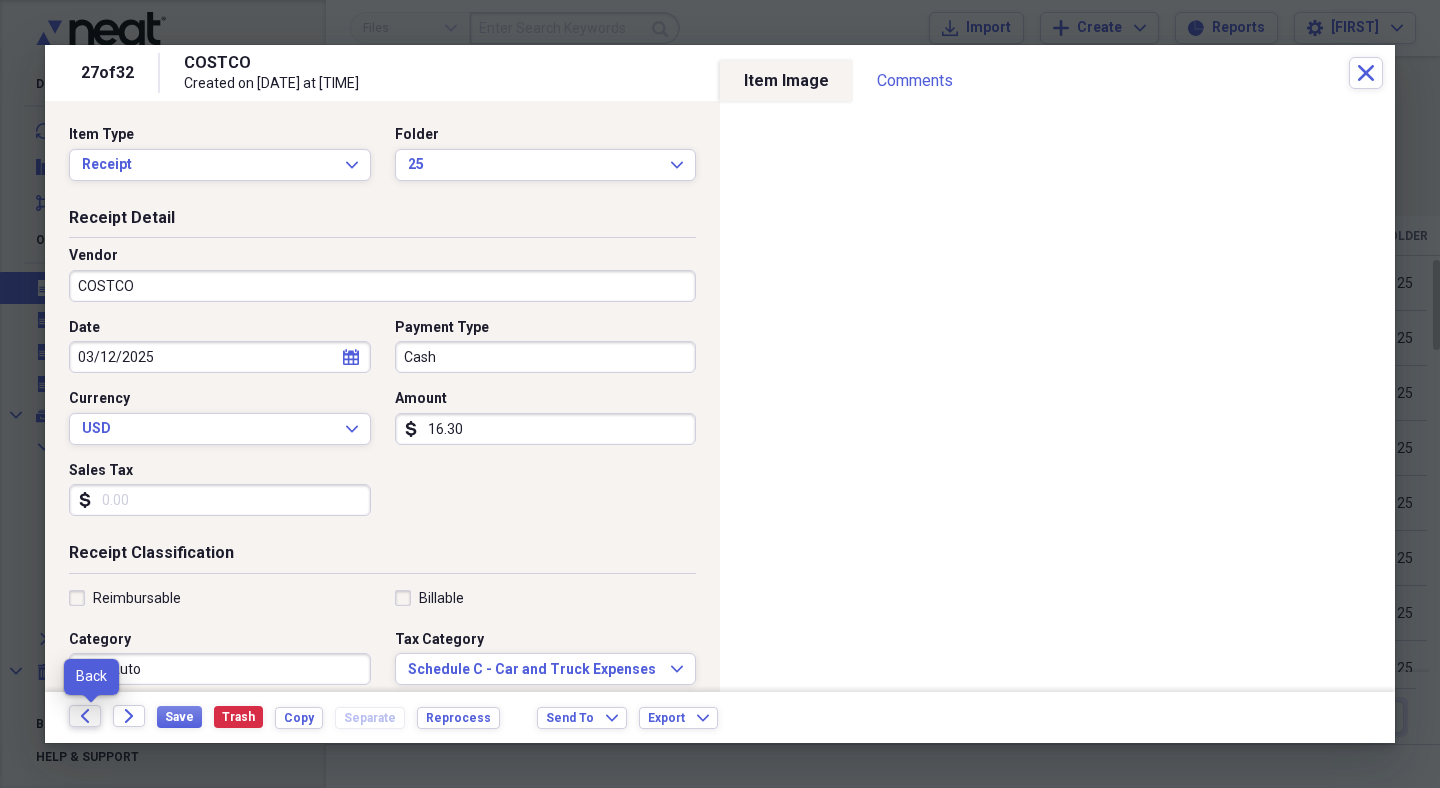 click on "Back" 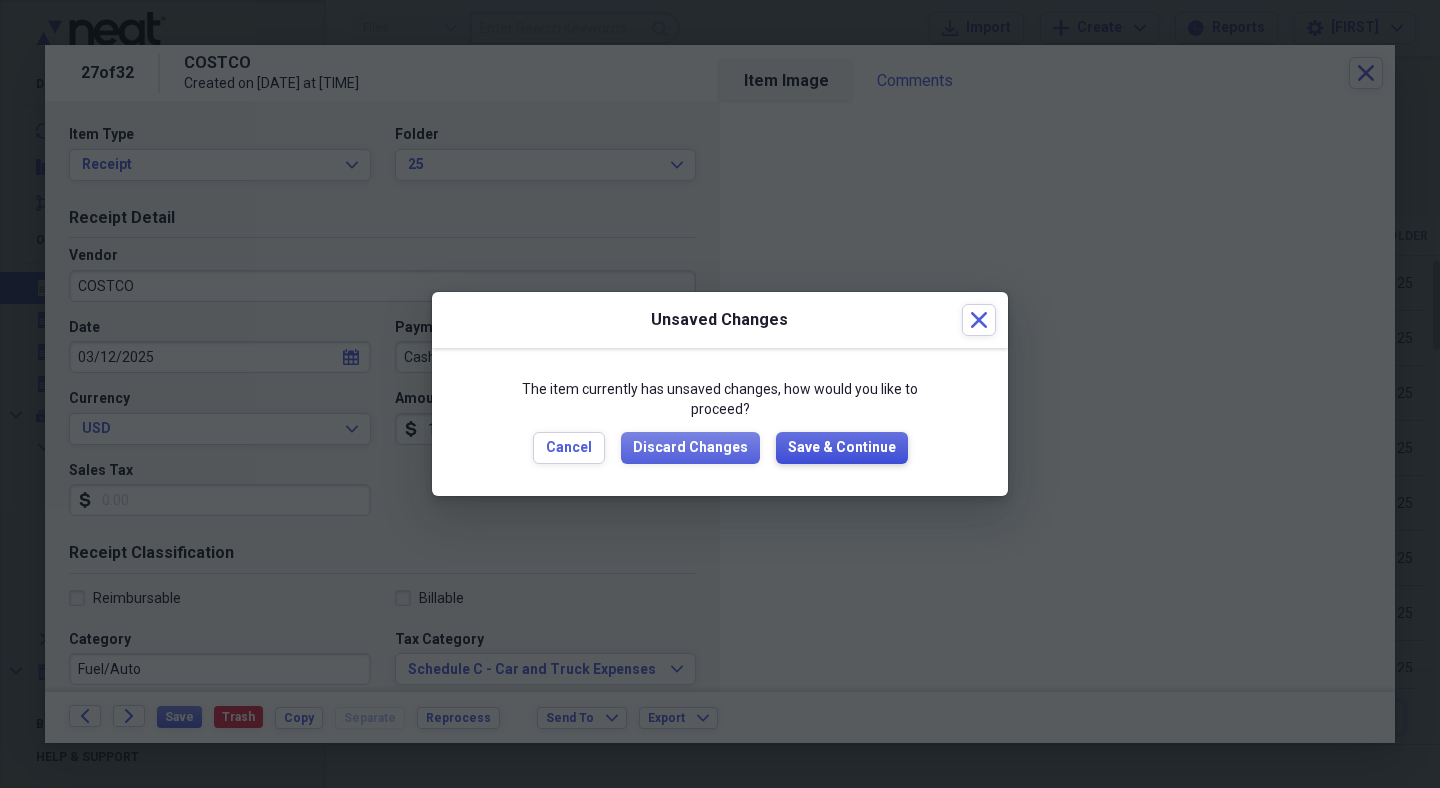 click on "Save & Continue" at bounding box center [842, 448] 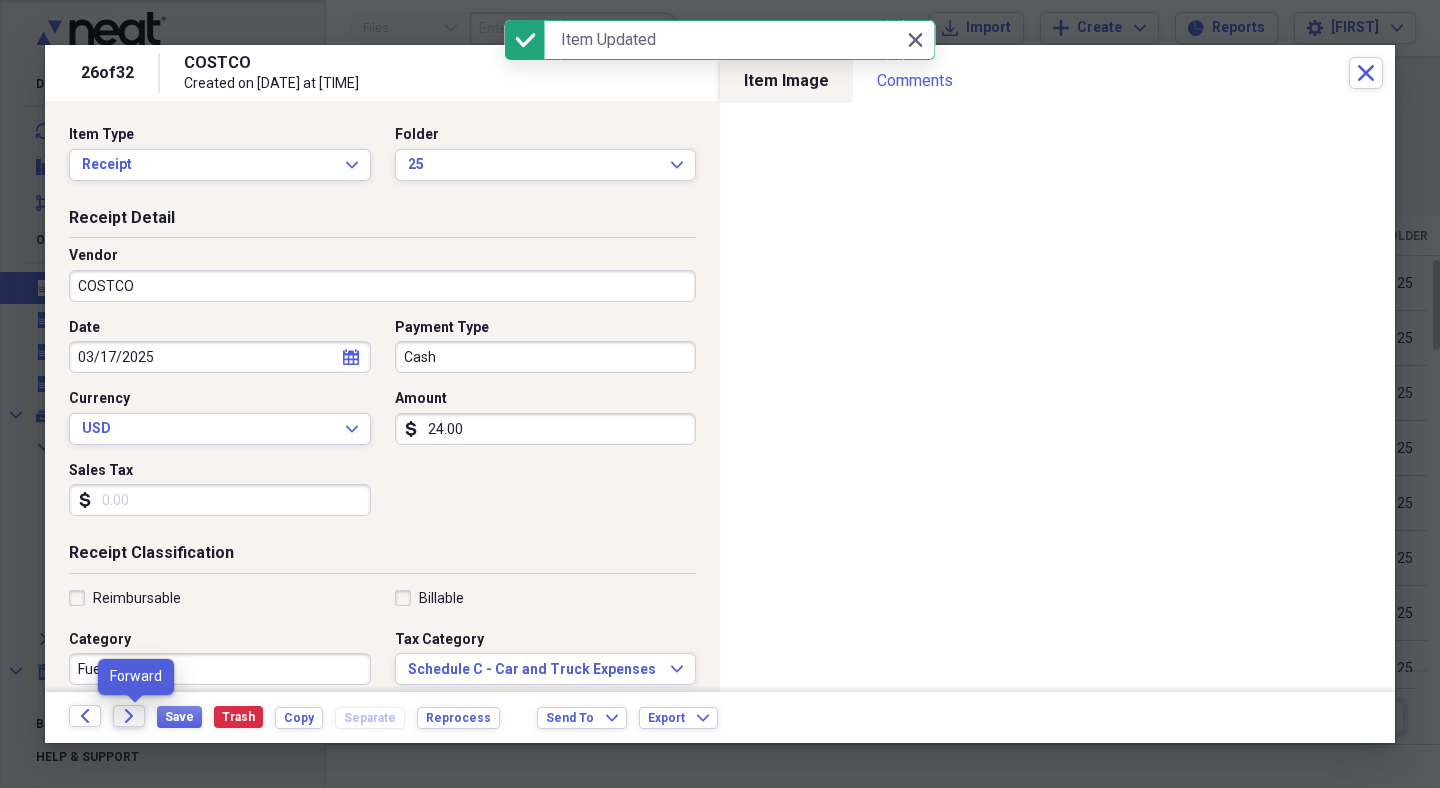 click on "Forward" 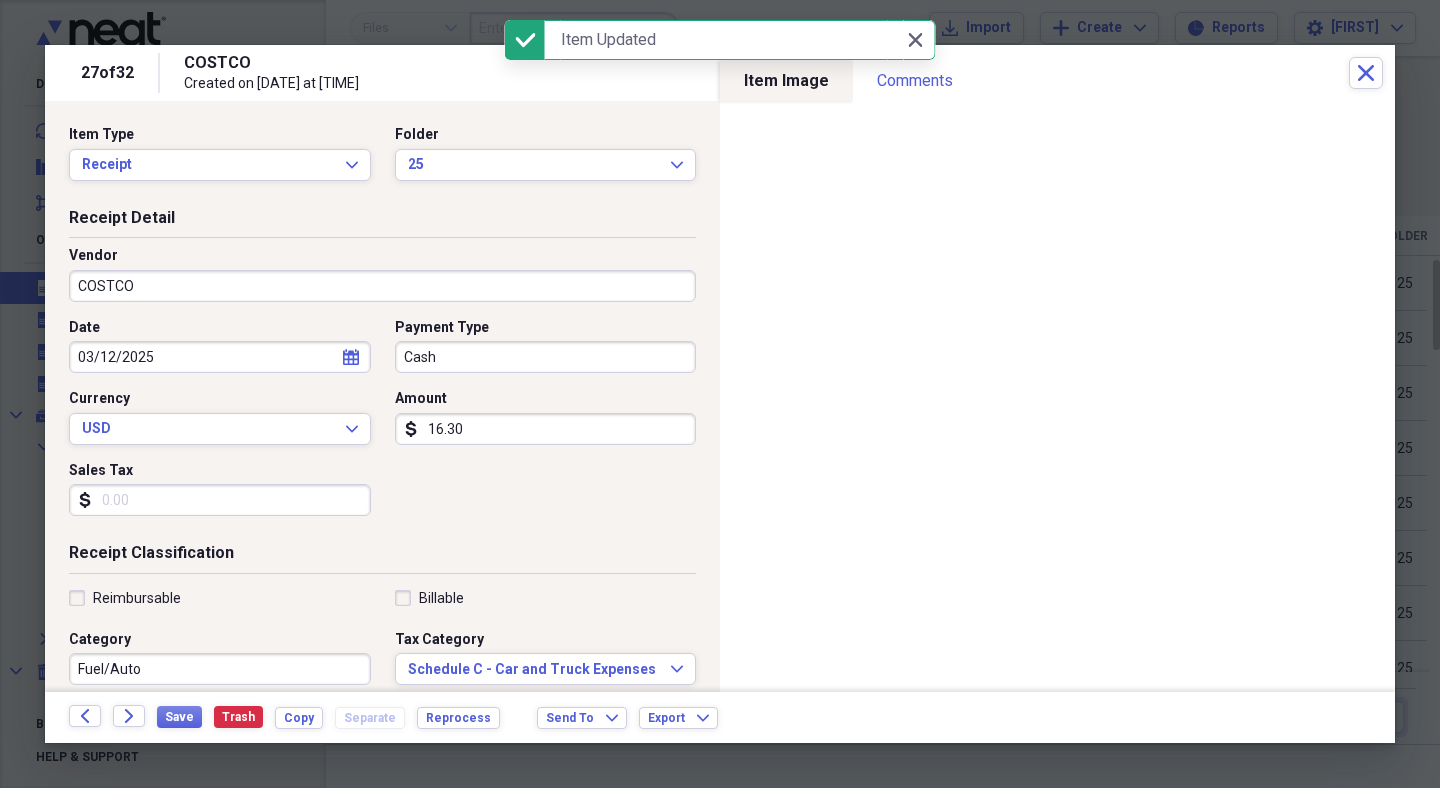 click on "Forward" 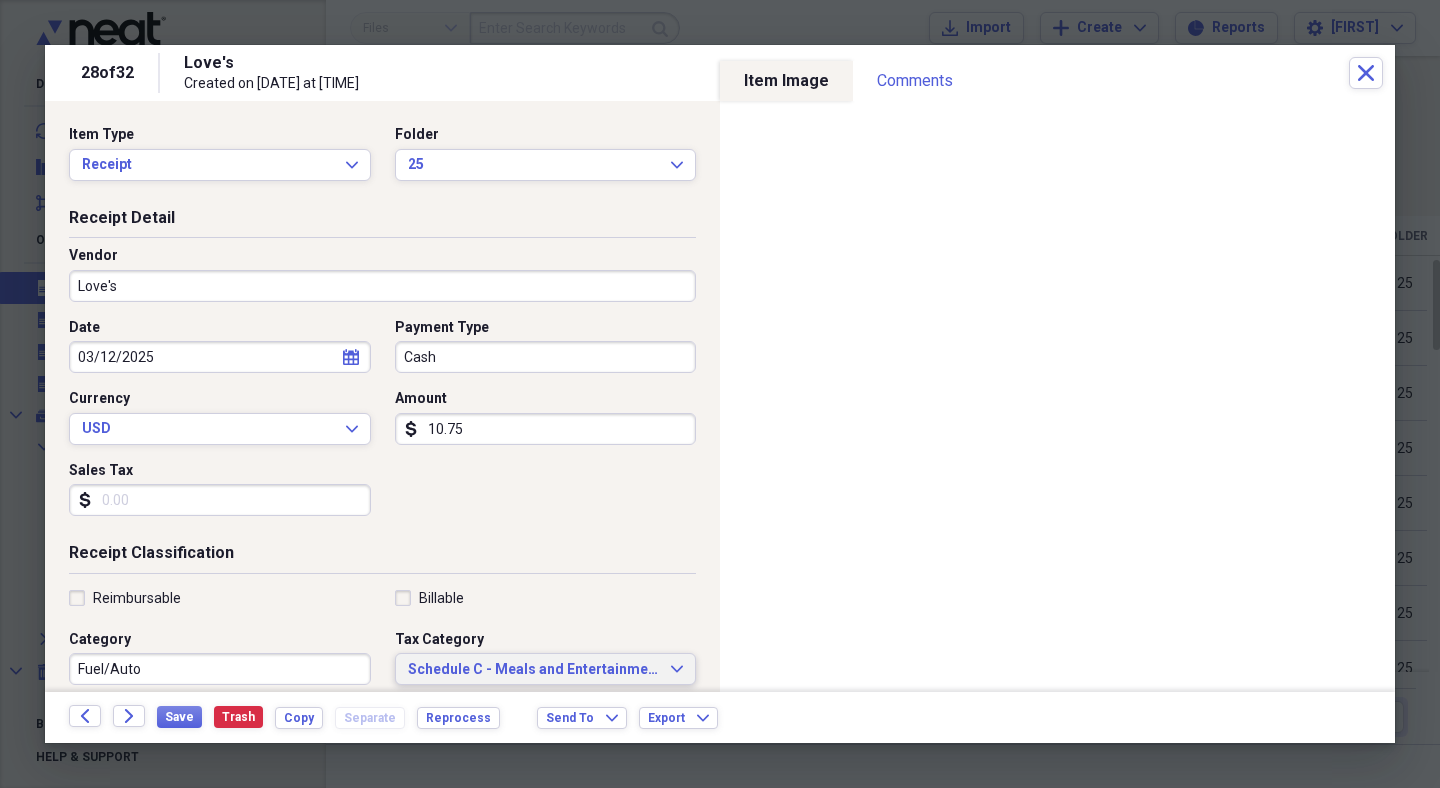 click on "Schedule C - Meals and Entertainment" at bounding box center (534, 670) 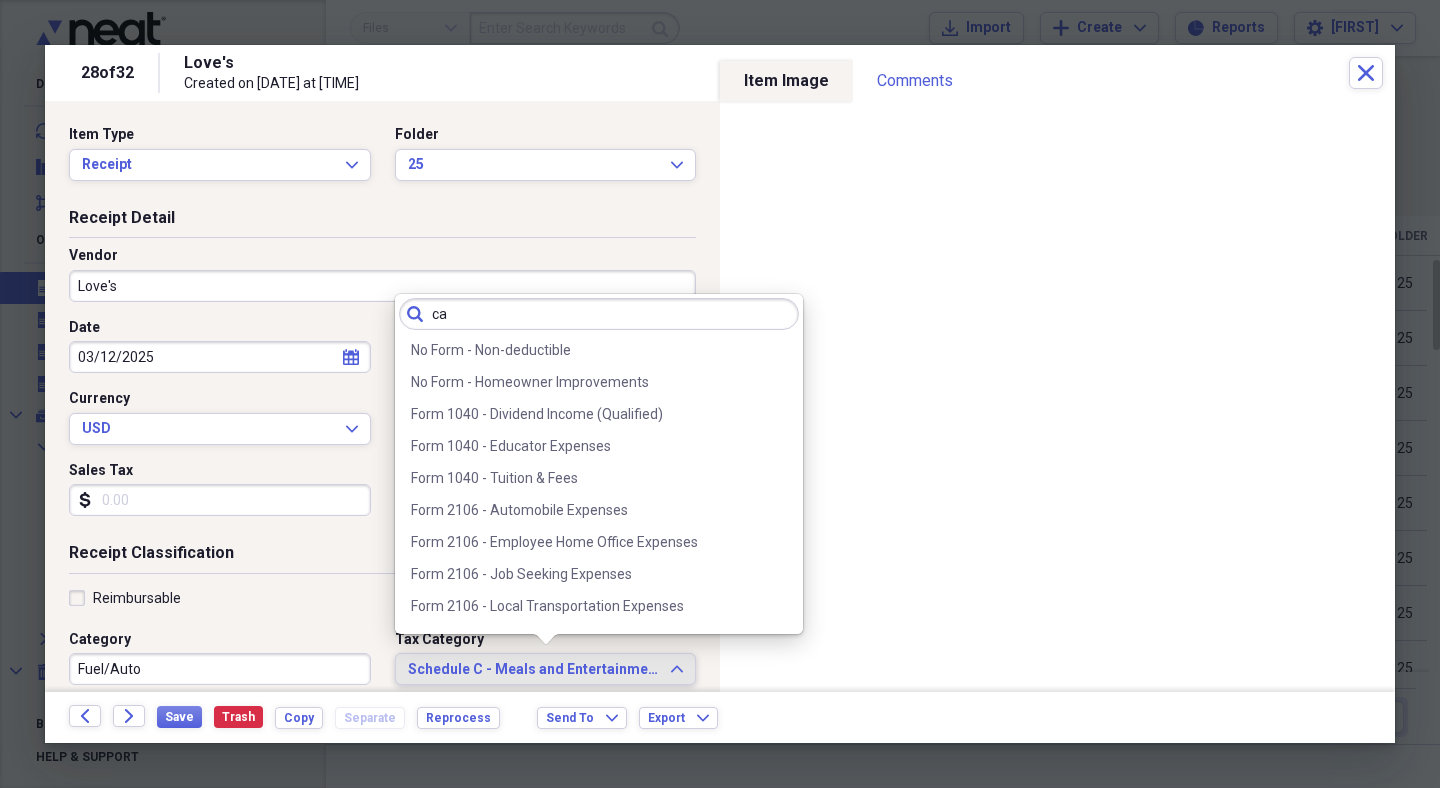 scroll, scrollTop: 0, scrollLeft: 0, axis: both 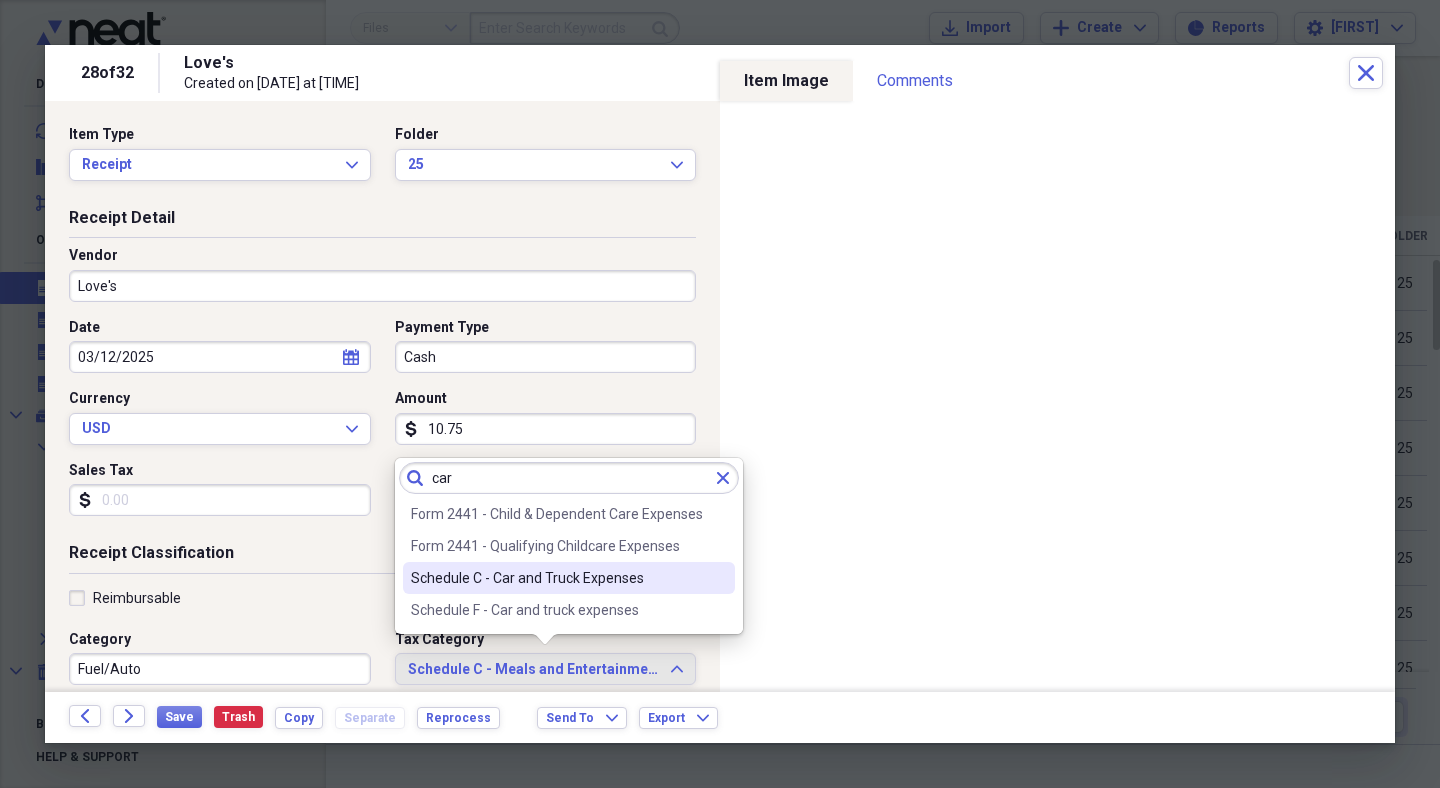 type on "car" 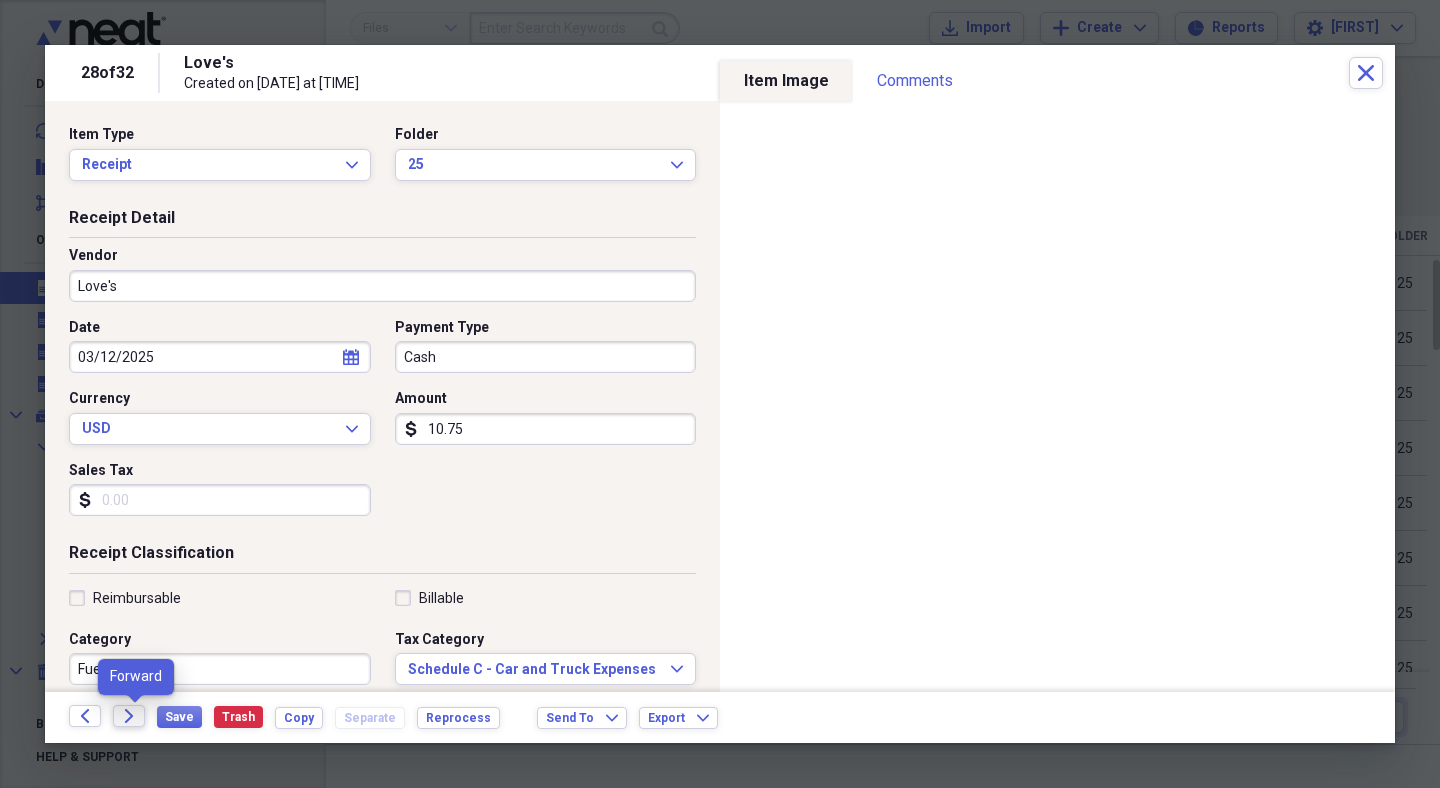 click on "Forward" 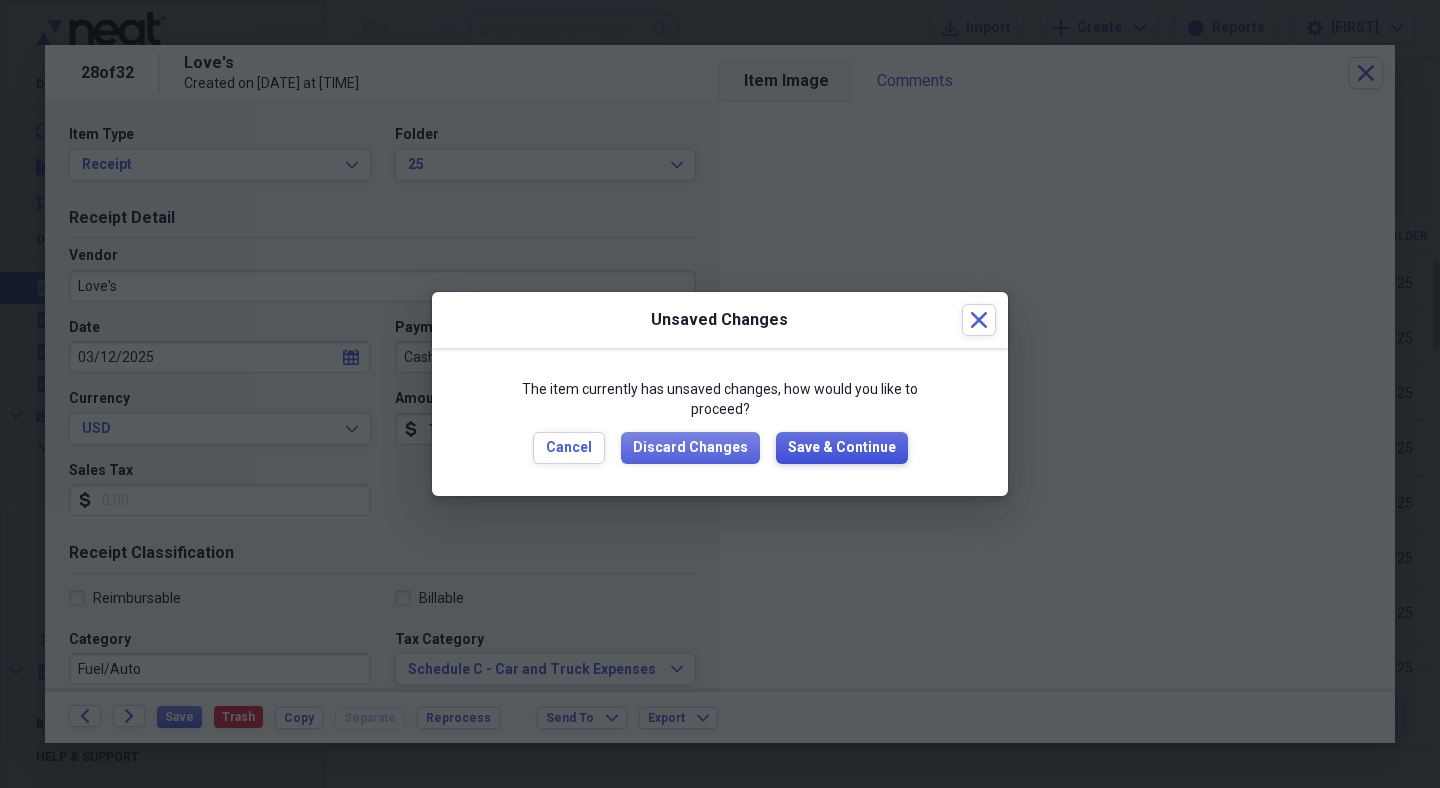 click on "Save & Continue" at bounding box center (842, 448) 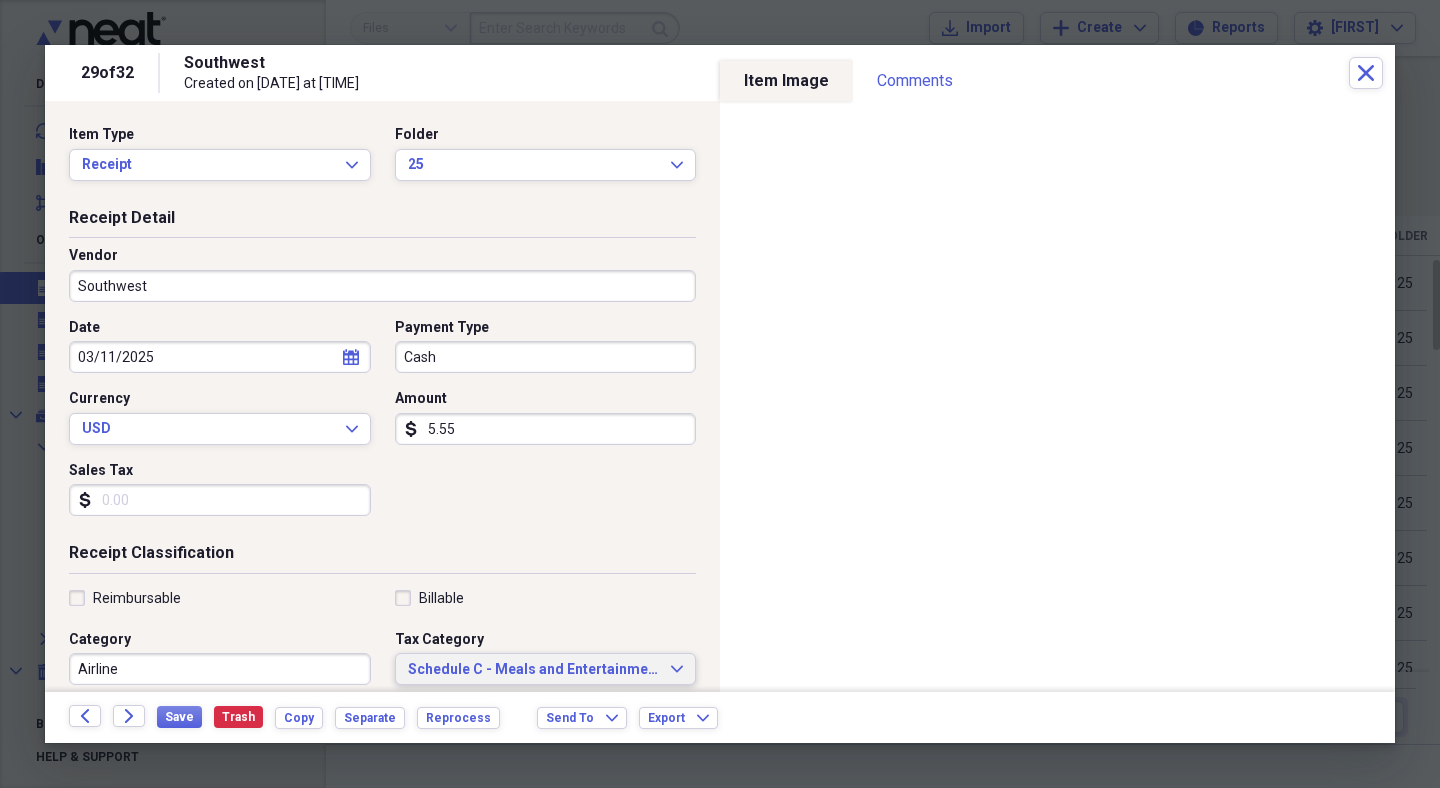 click on "Schedule C - Meals and Entertainment" at bounding box center [534, 670] 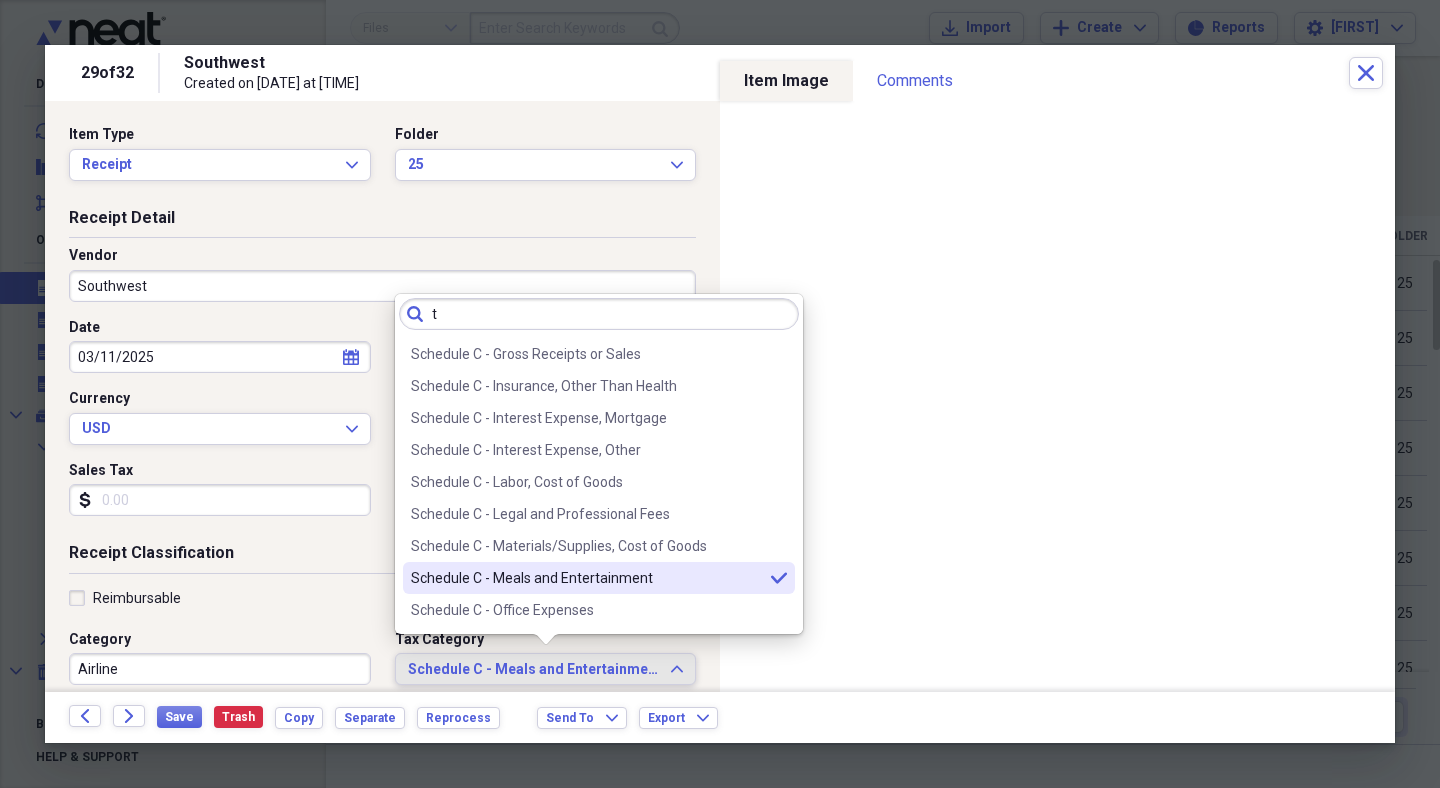 scroll, scrollTop: 0, scrollLeft: 0, axis: both 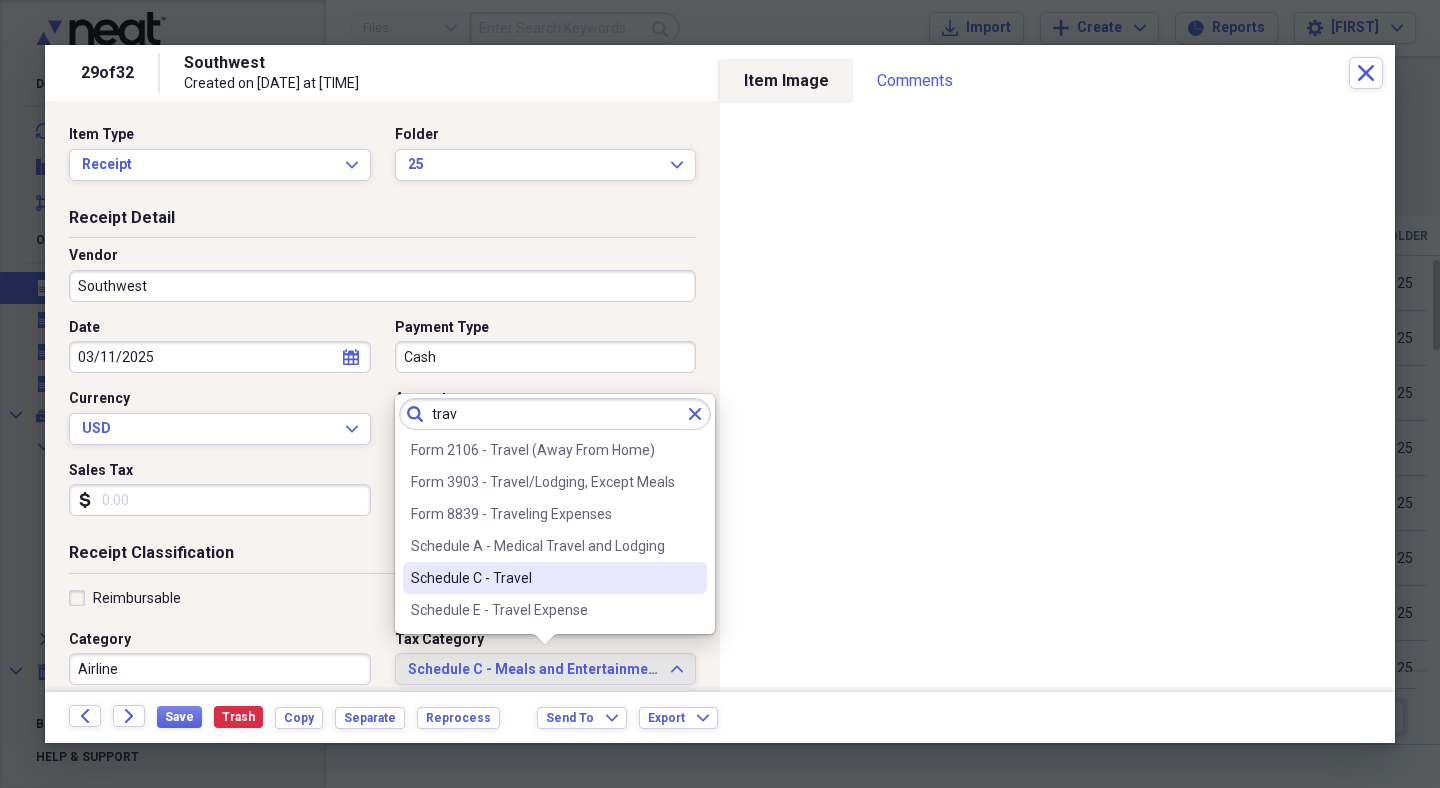 type on "trav" 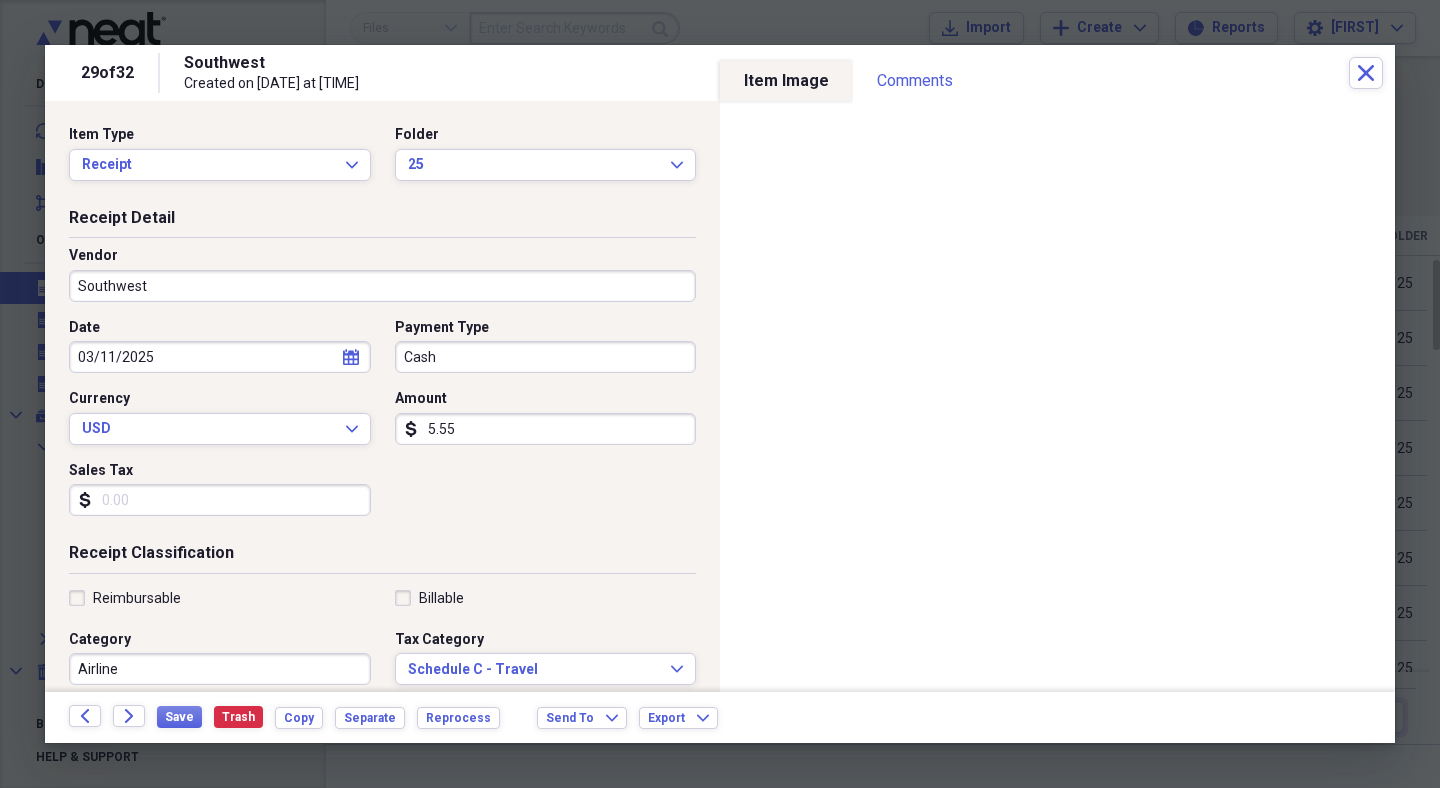 click on "5.55" at bounding box center [546, 429] 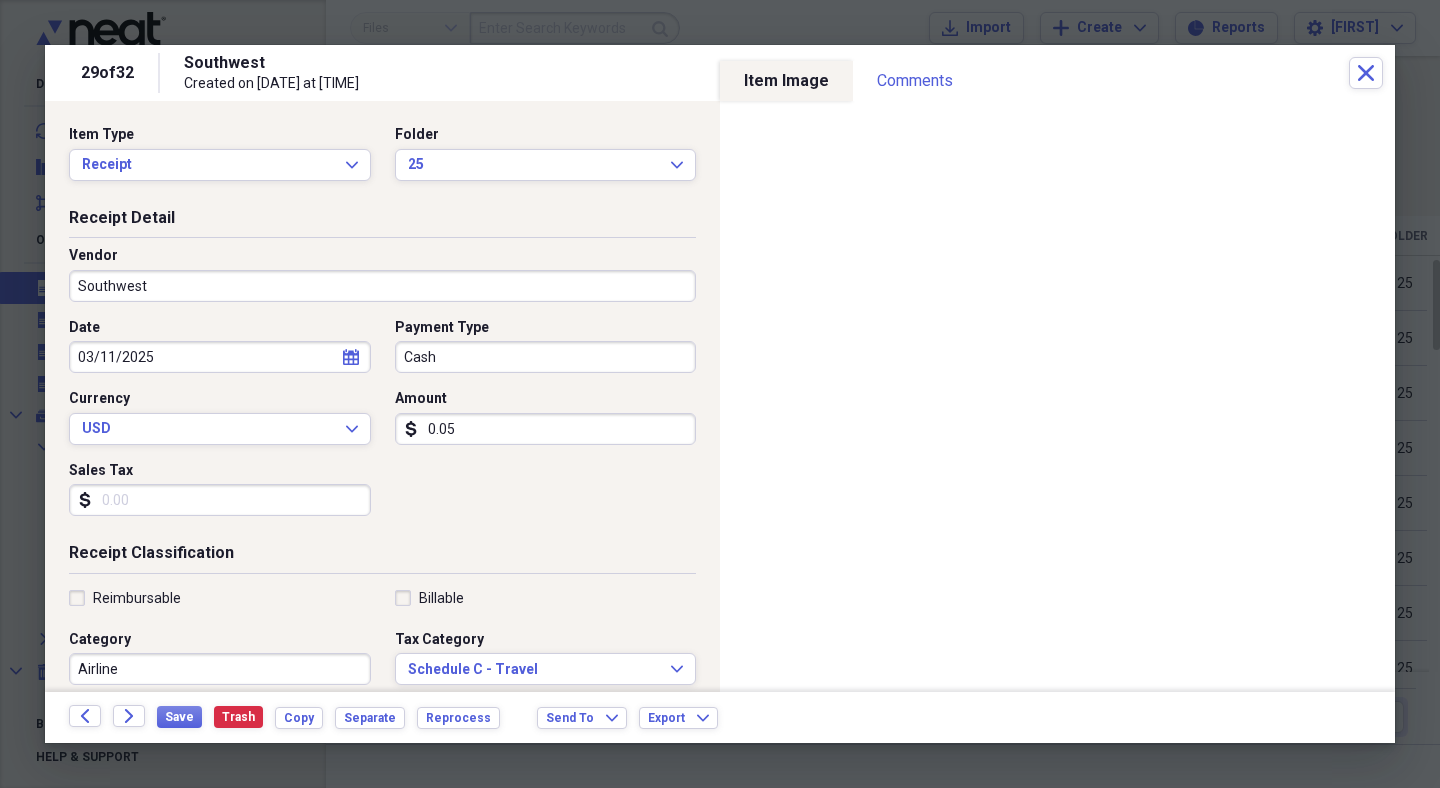 type on "0.05" 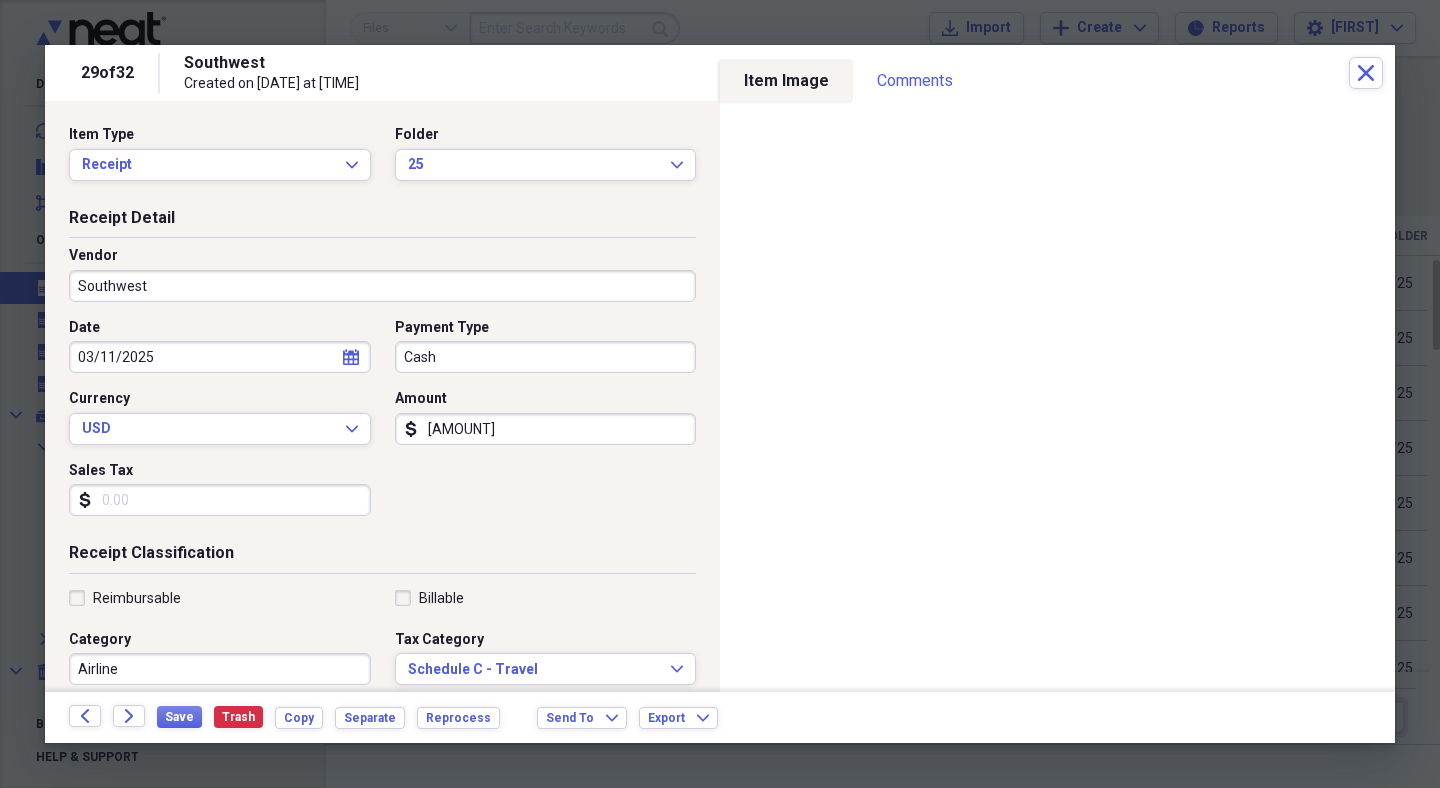 type on "462.16" 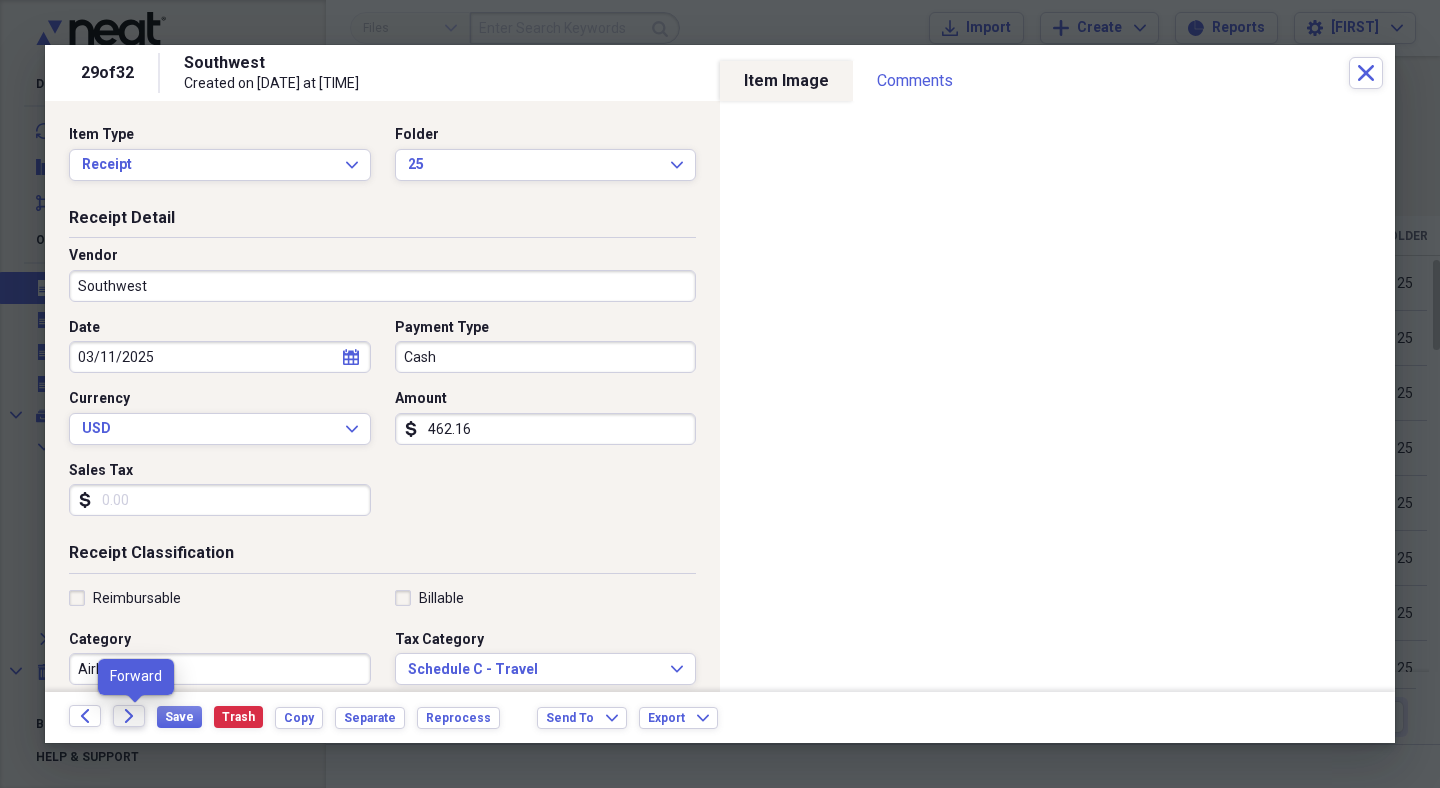 click 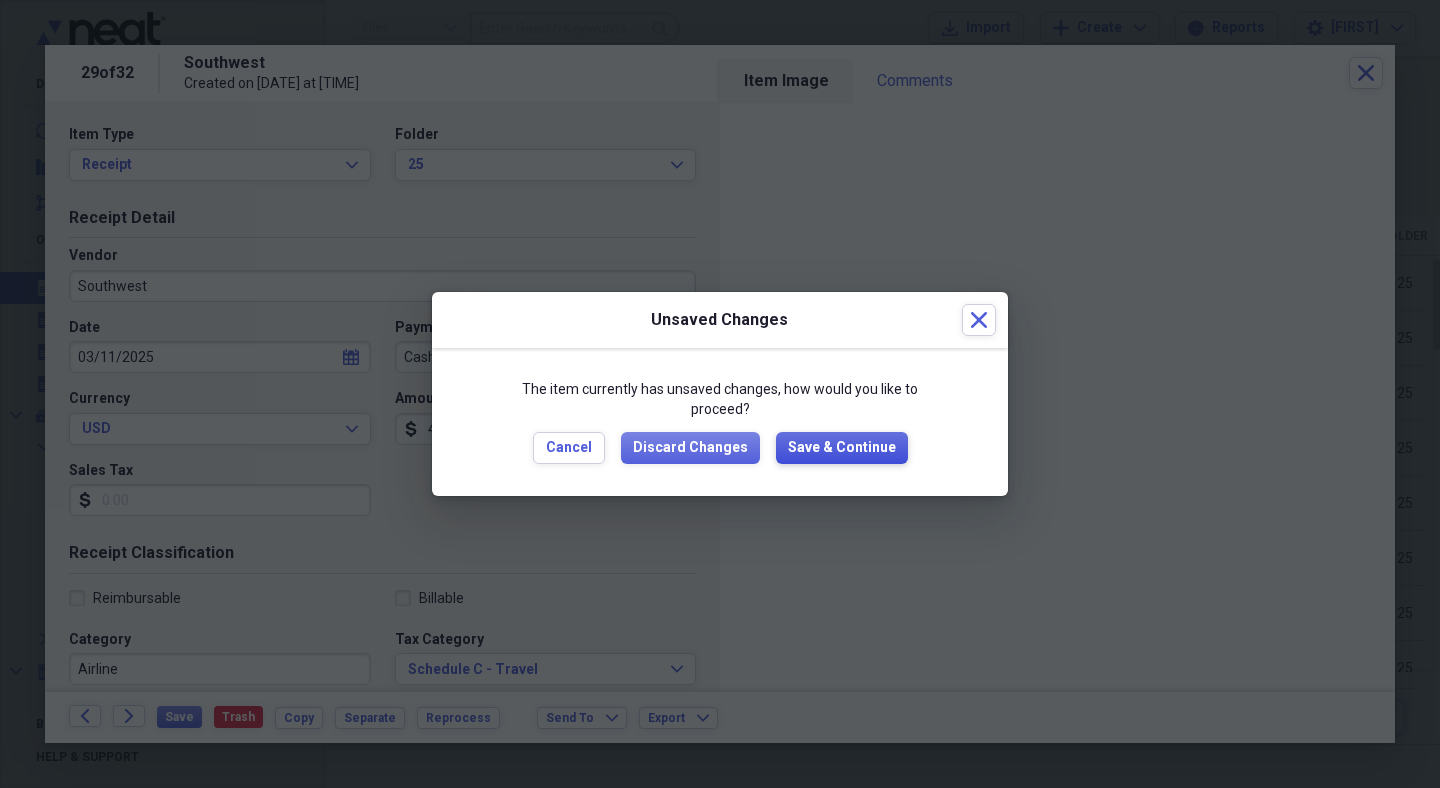 click on "Save & Continue" at bounding box center (842, 448) 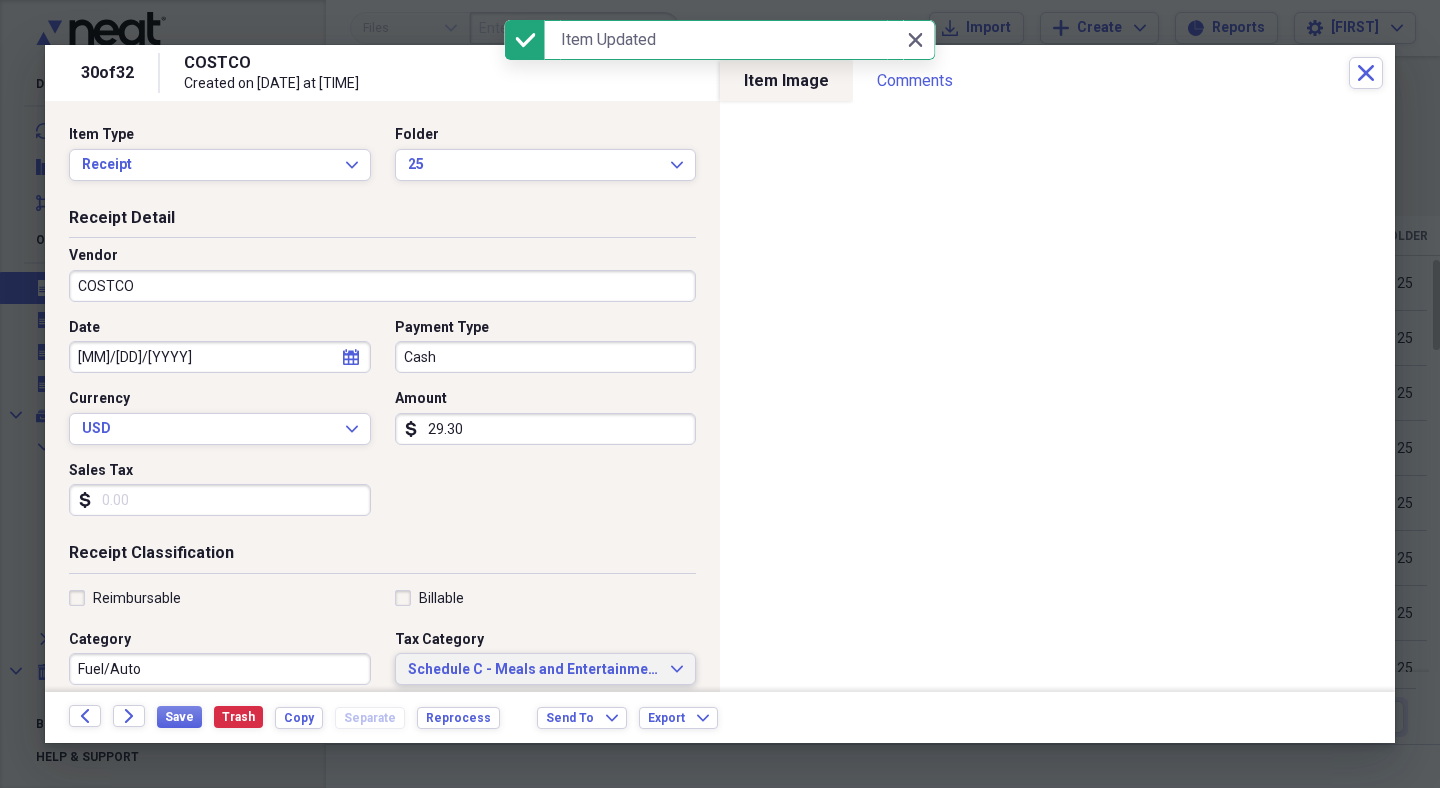 click on "Schedule C - Meals and Entertainment" at bounding box center [534, 670] 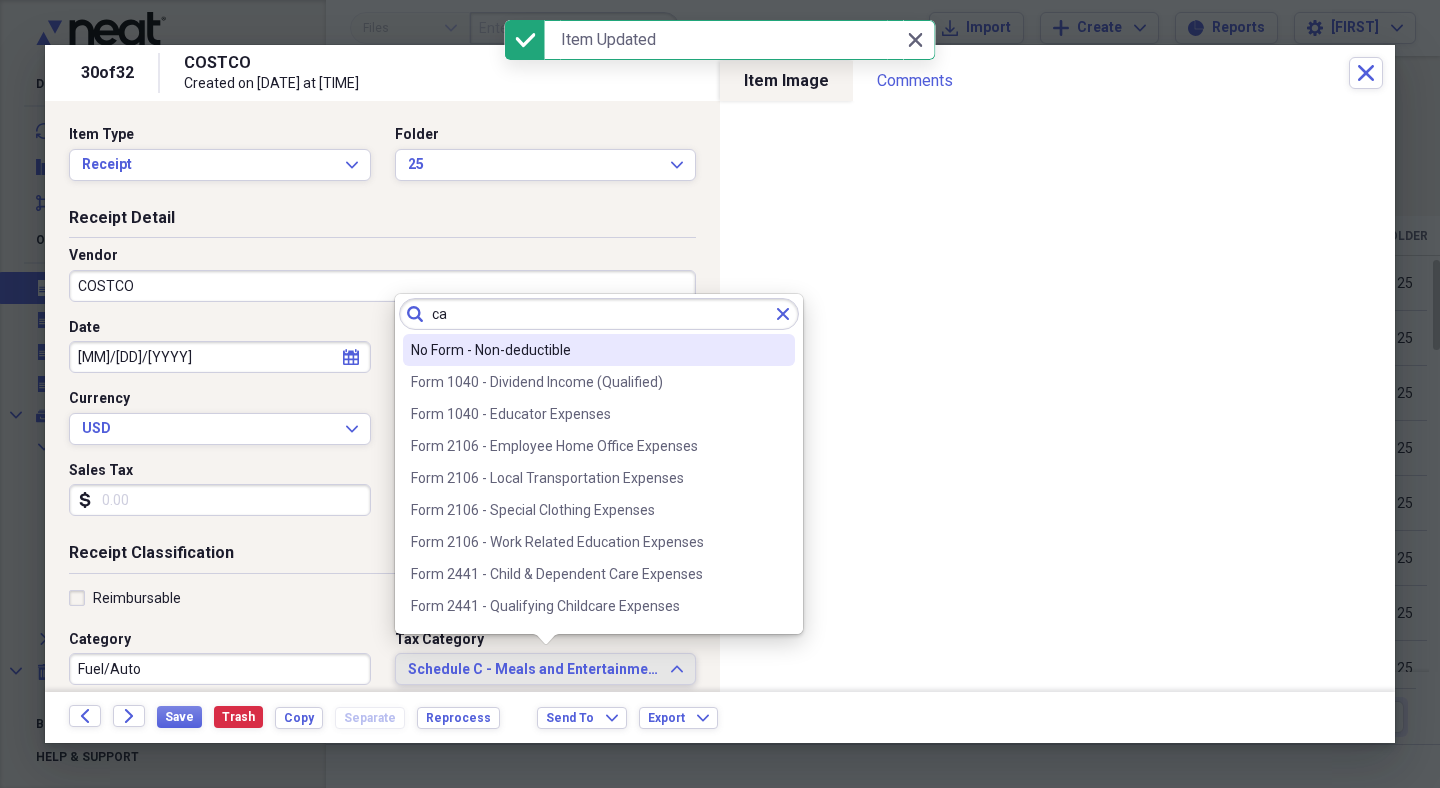 scroll, scrollTop: 0, scrollLeft: 0, axis: both 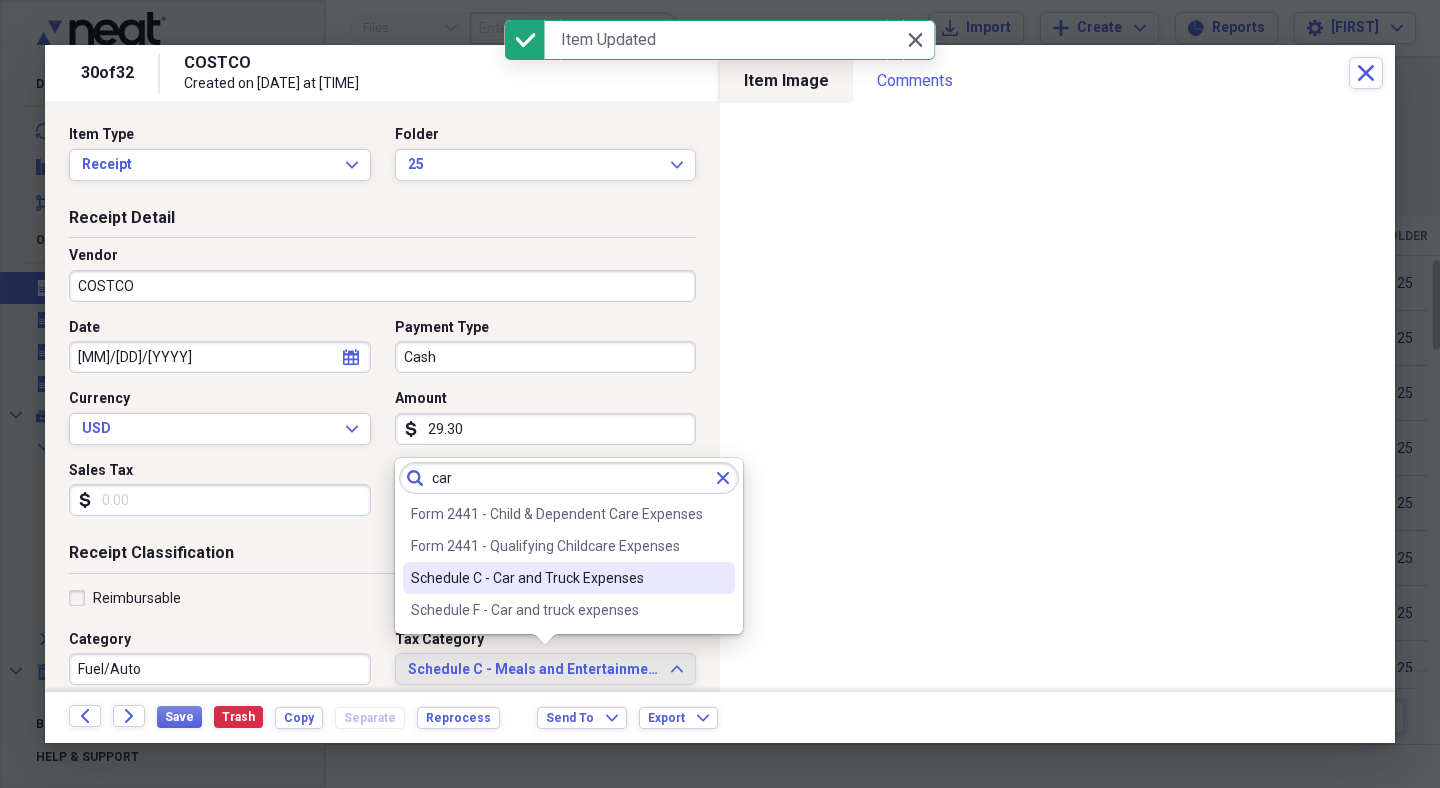 type on "car" 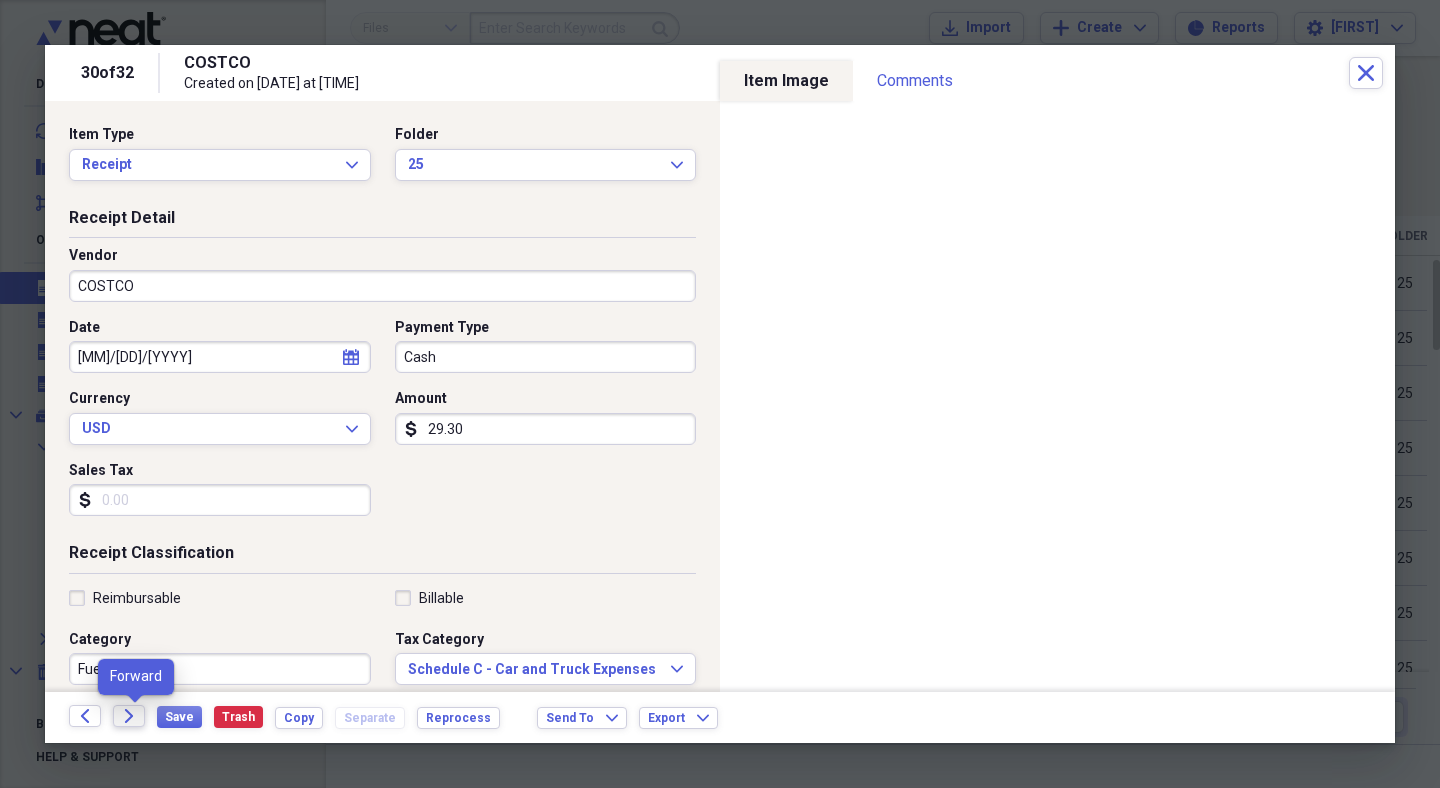 click 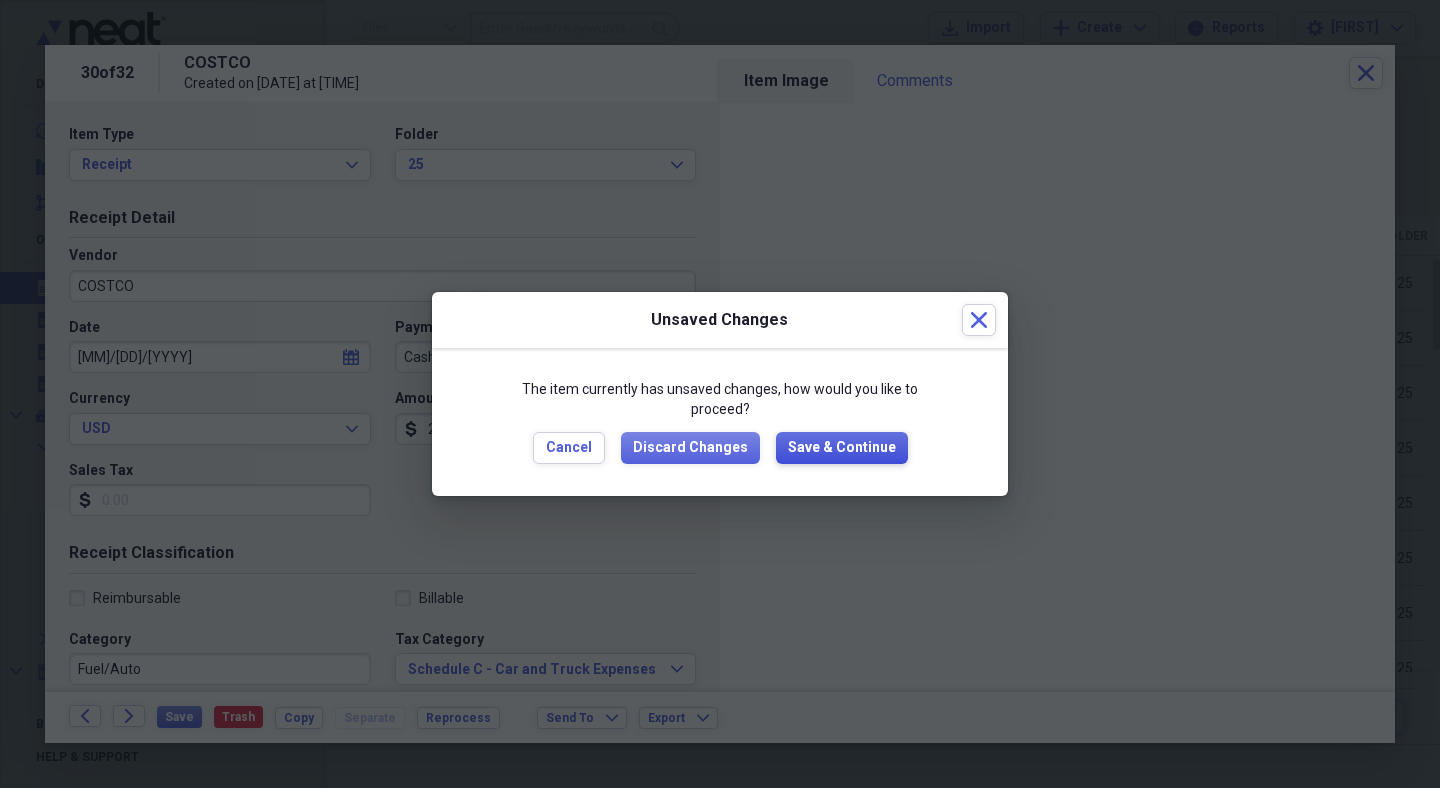 click on "Save & Continue" at bounding box center (842, 448) 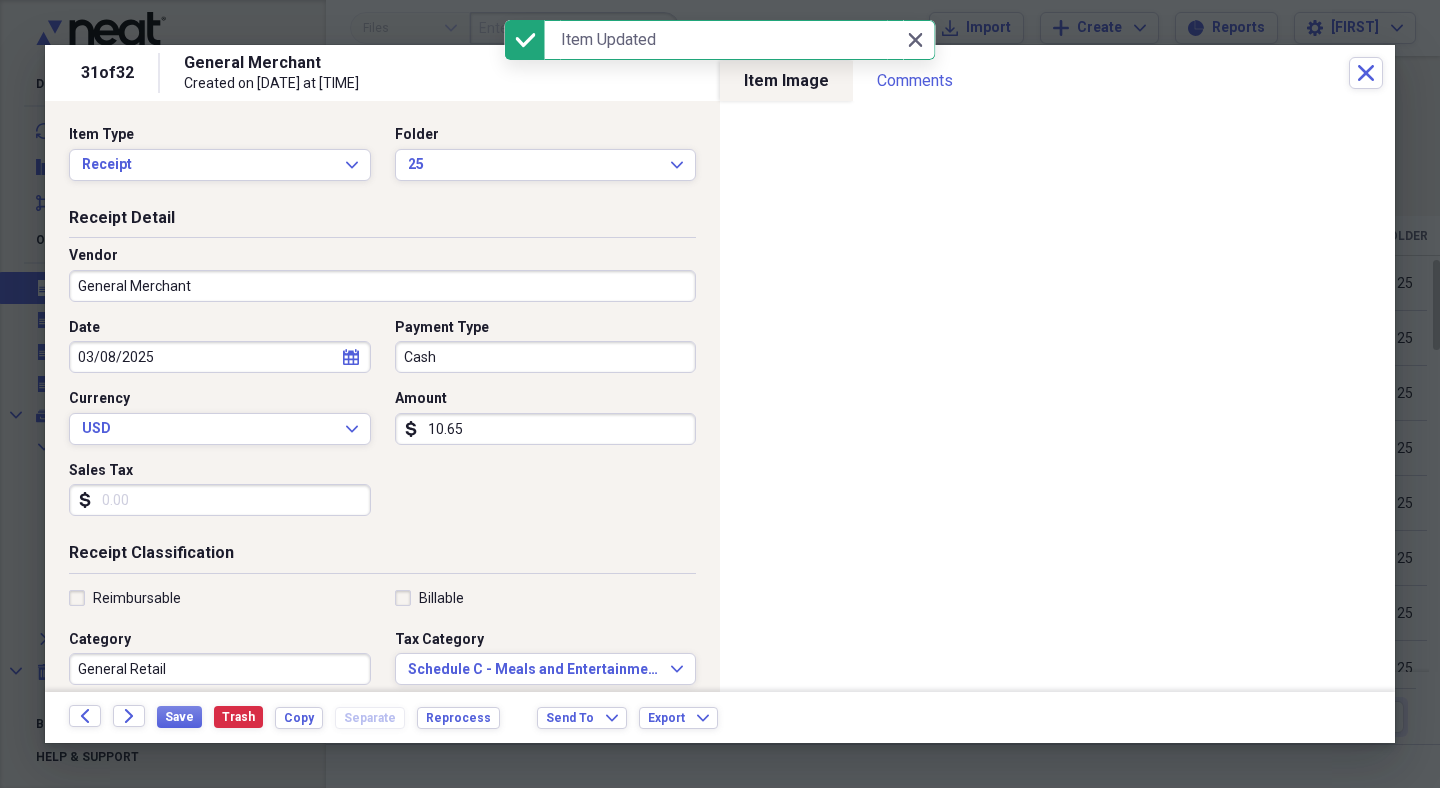 click on "General Merchant" at bounding box center [382, 286] 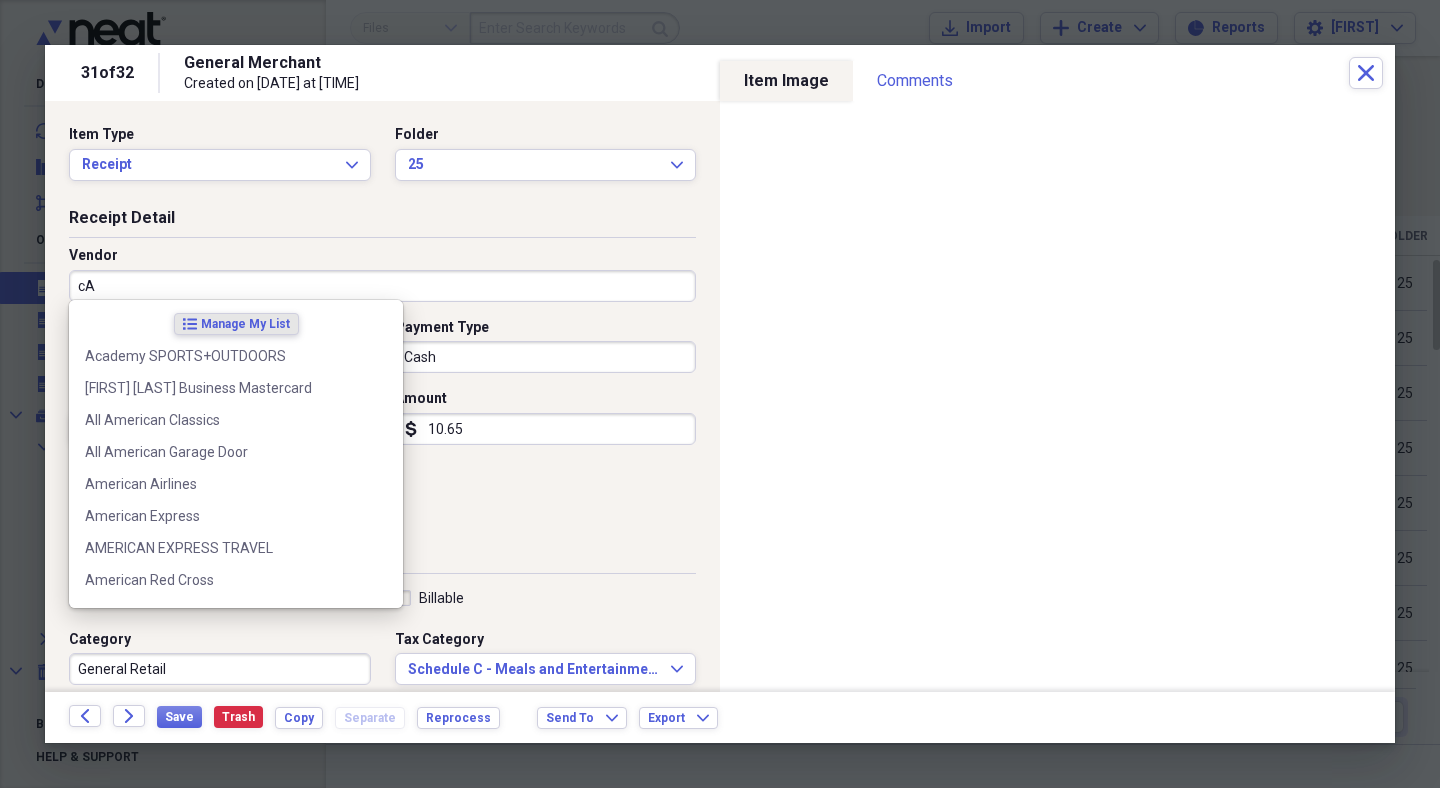 type on "c" 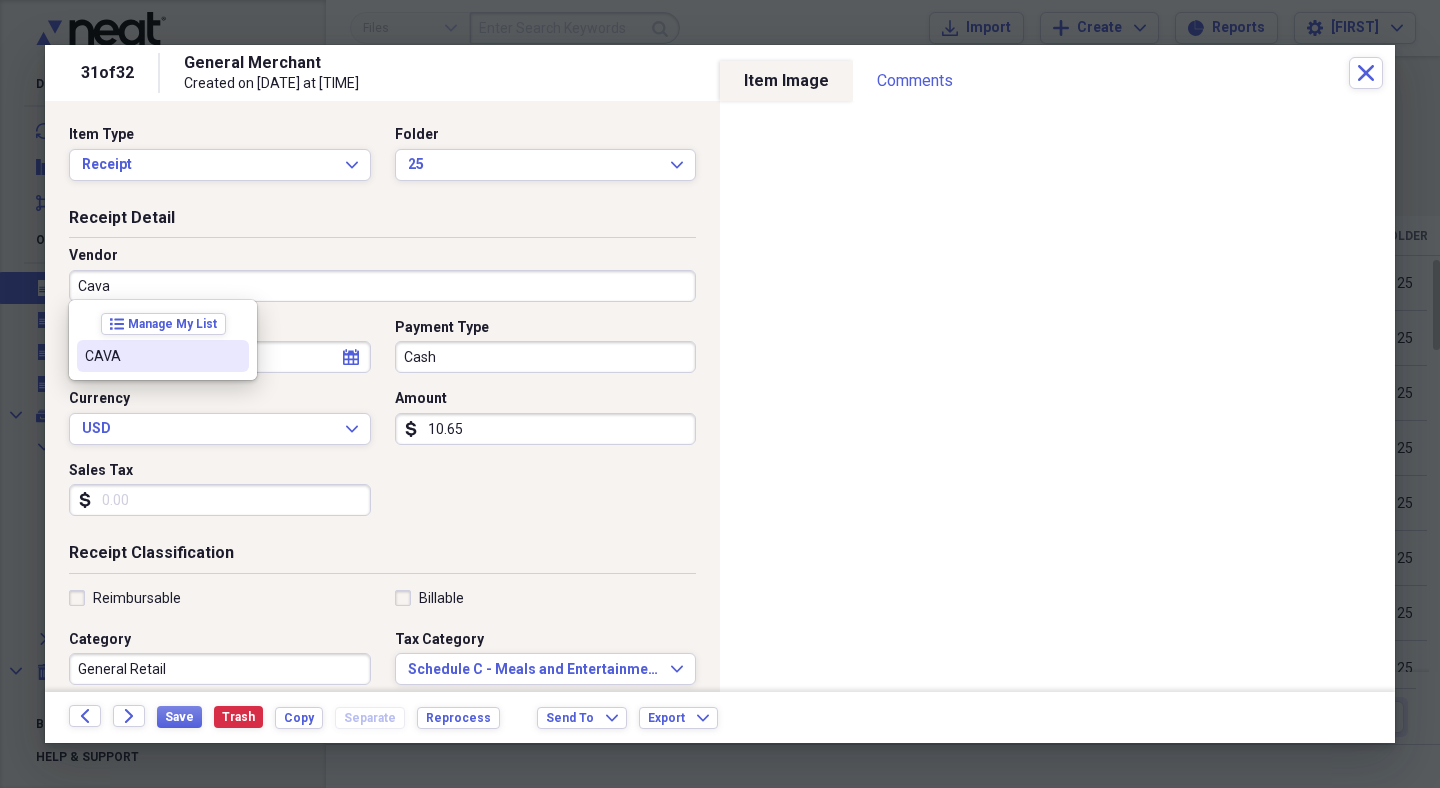 click on "CAVA" at bounding box center (151, 356) 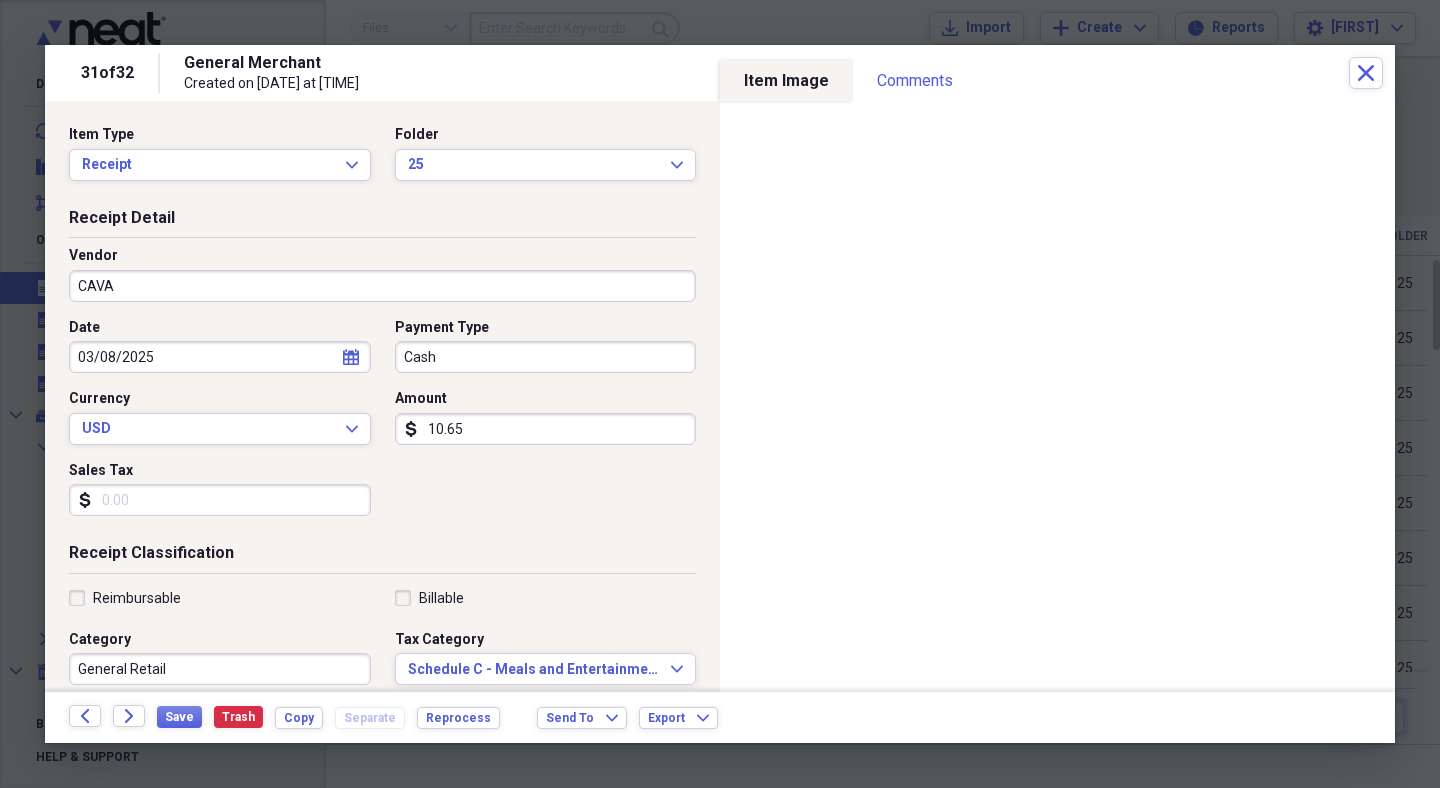 type on "Meals/Restaurants" 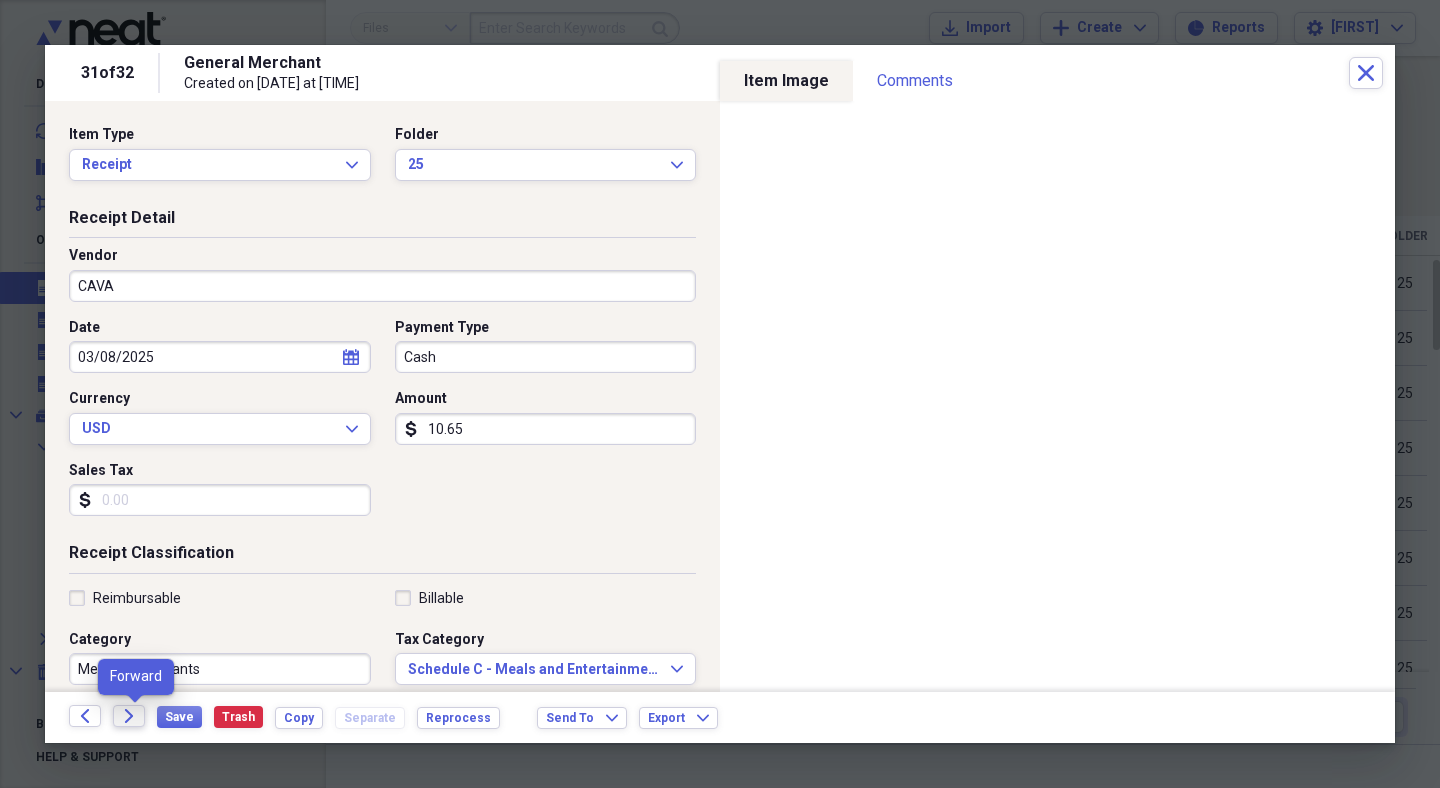 click on "Forward" 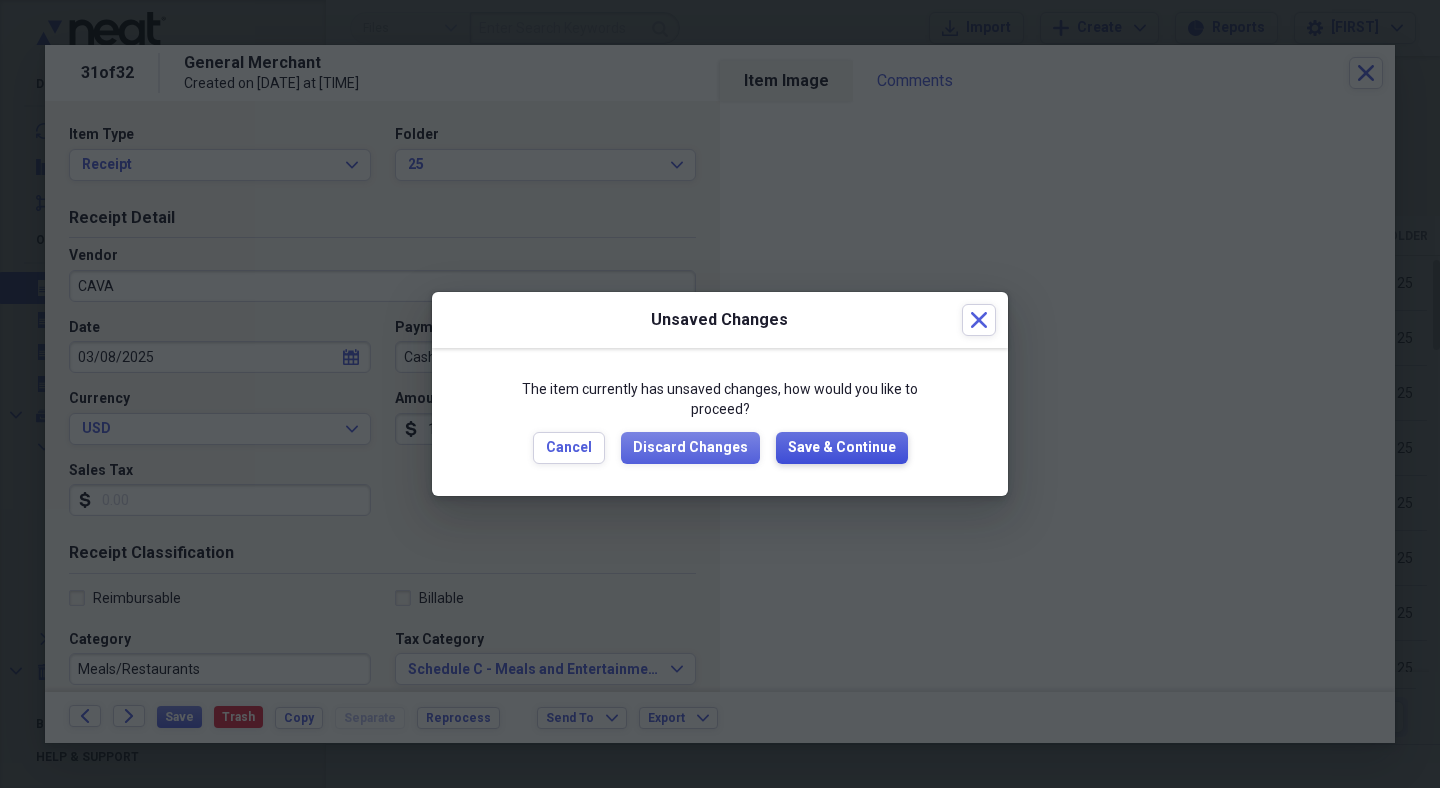 click on "Save & Continue" at bounding box center [842, 448] 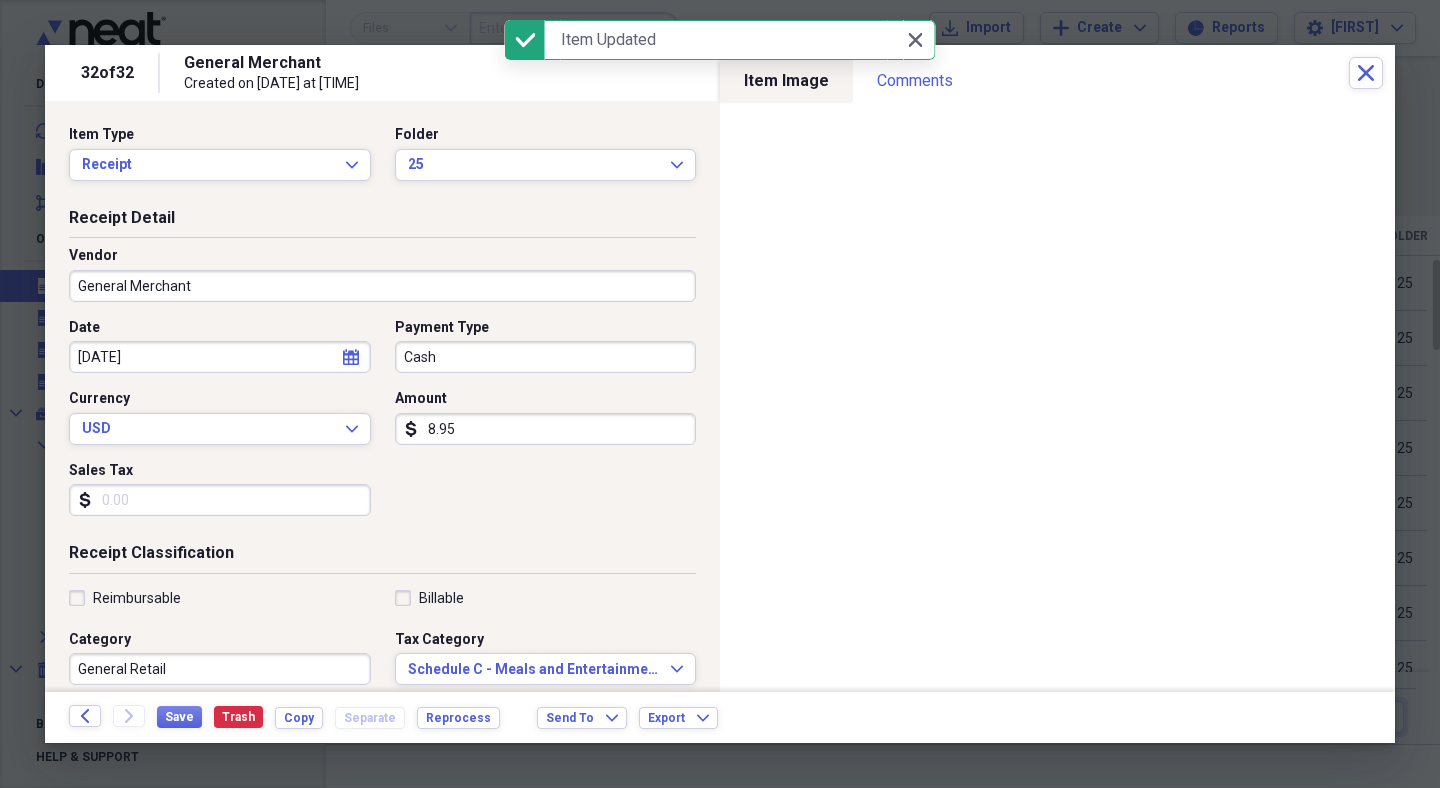 click on "General Merchant" at bounding box center [382, 286] 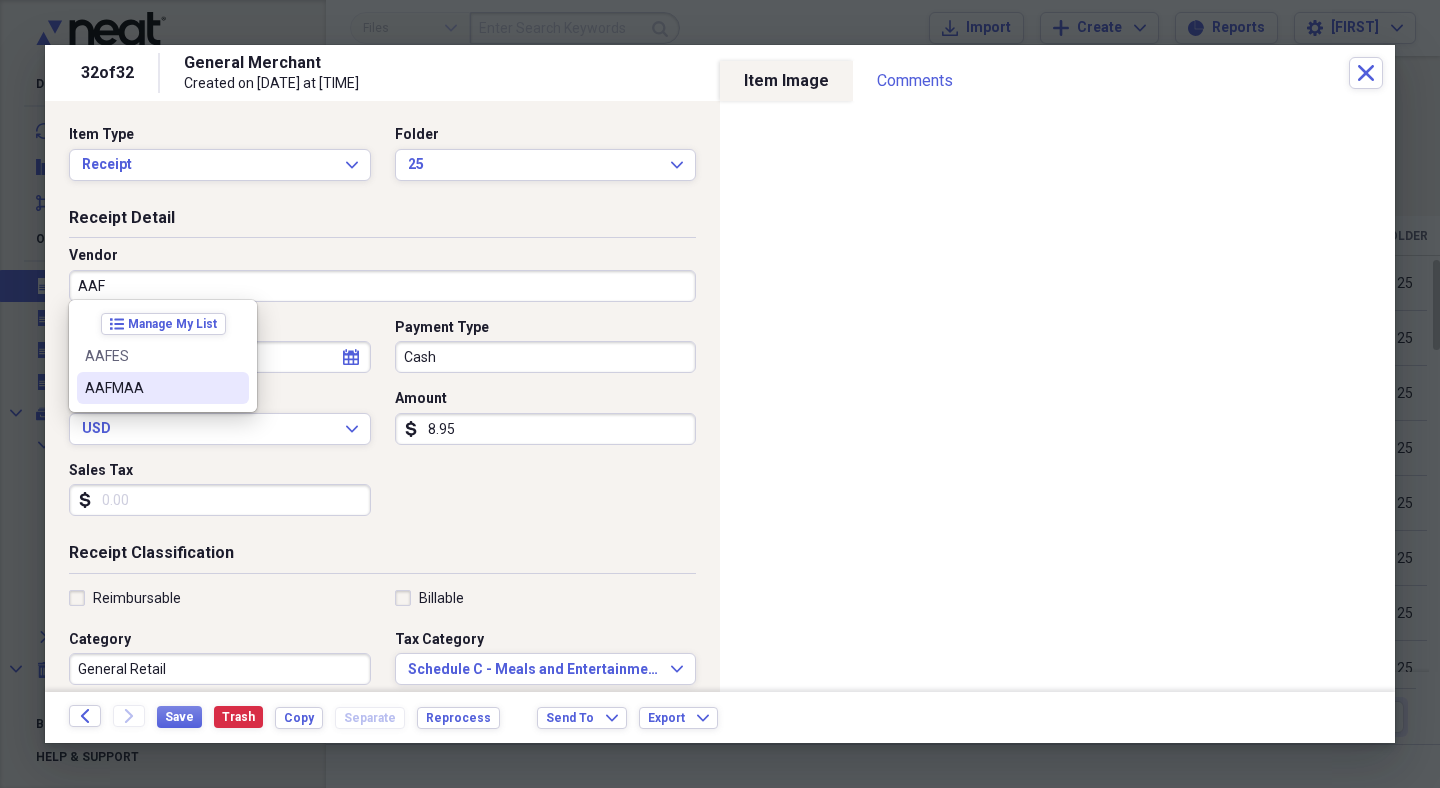 click on "AAFMAA" at bounding box center (151, 388) 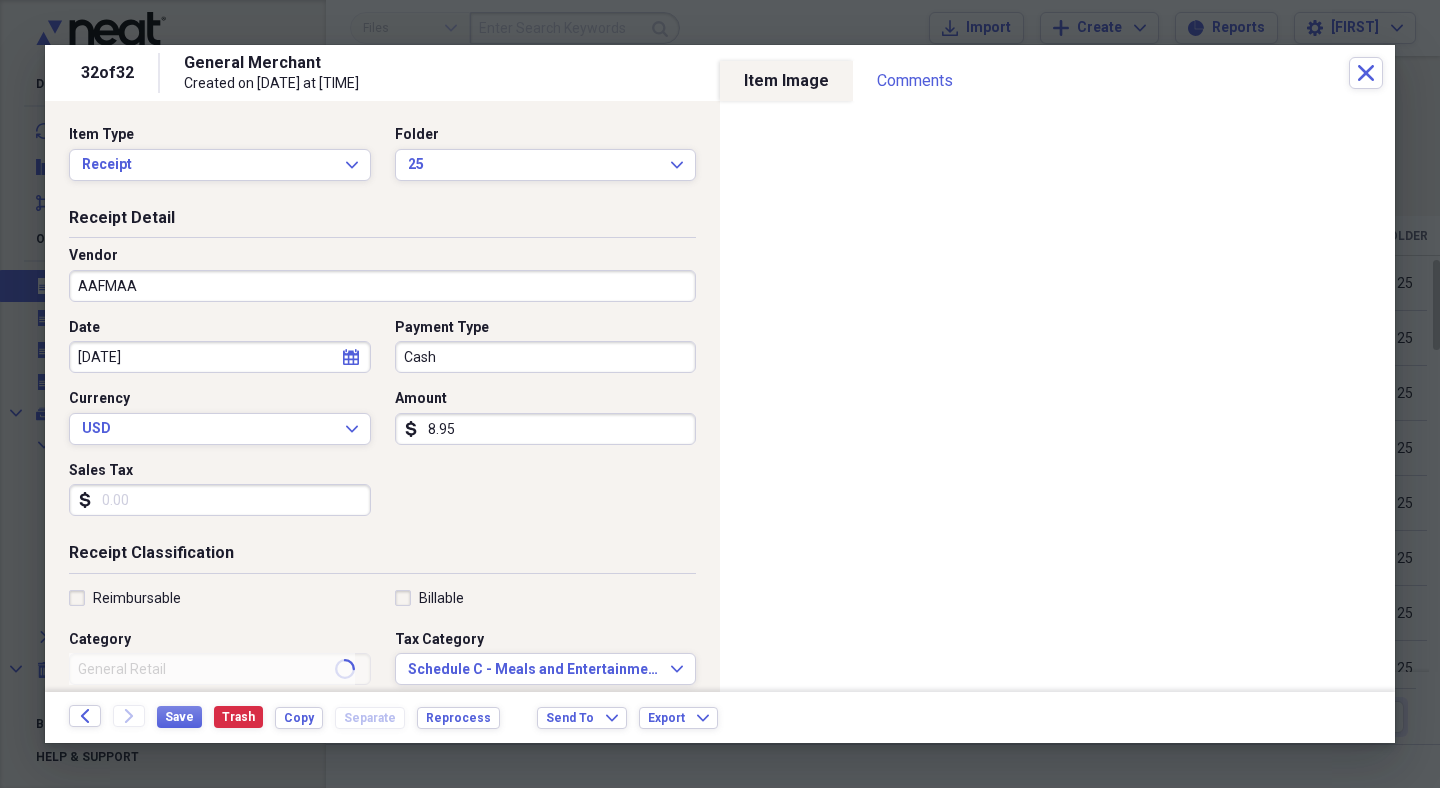 type on "Insurance Life" 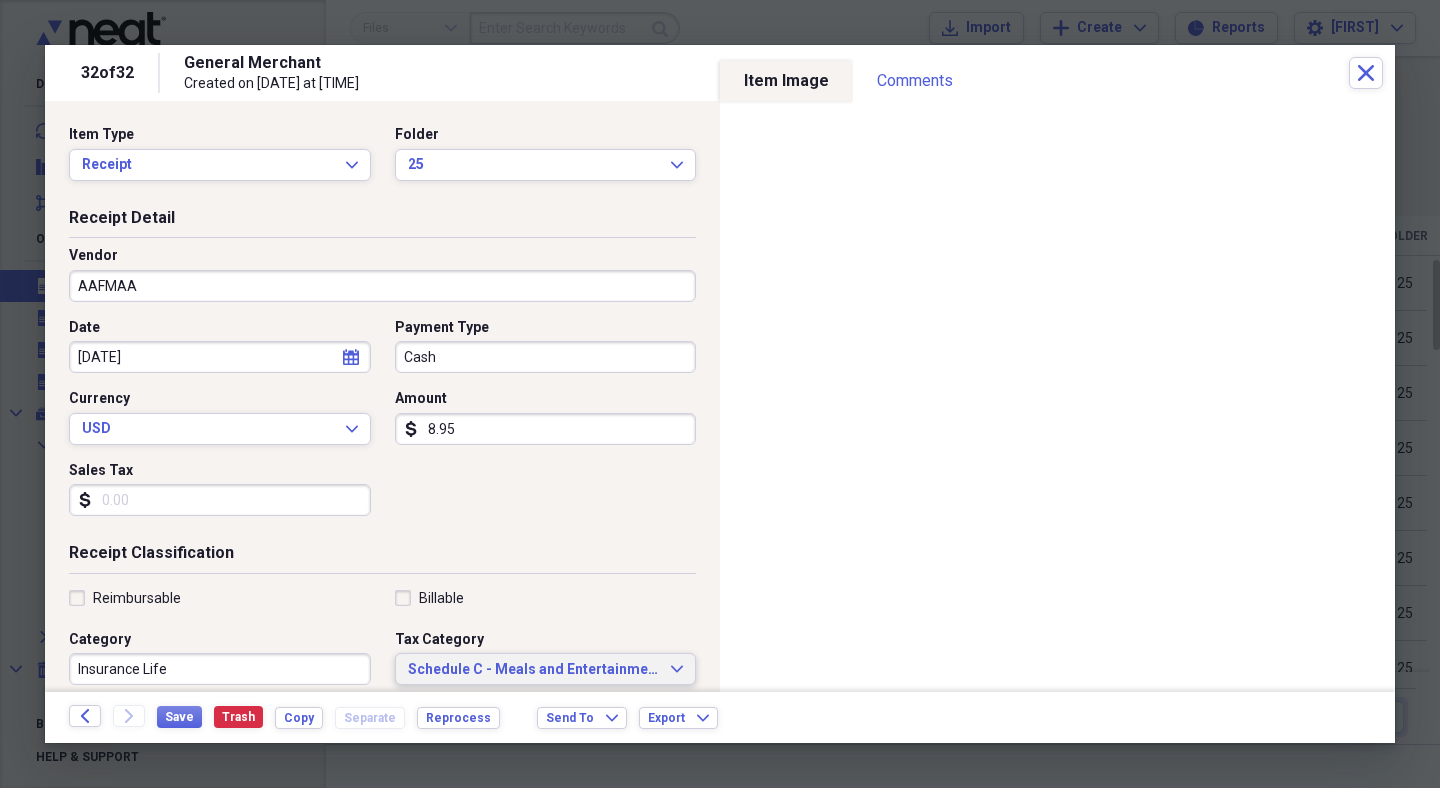 click on "Schedule C - Meals and Entertainment" at bounding box center [534, 670] 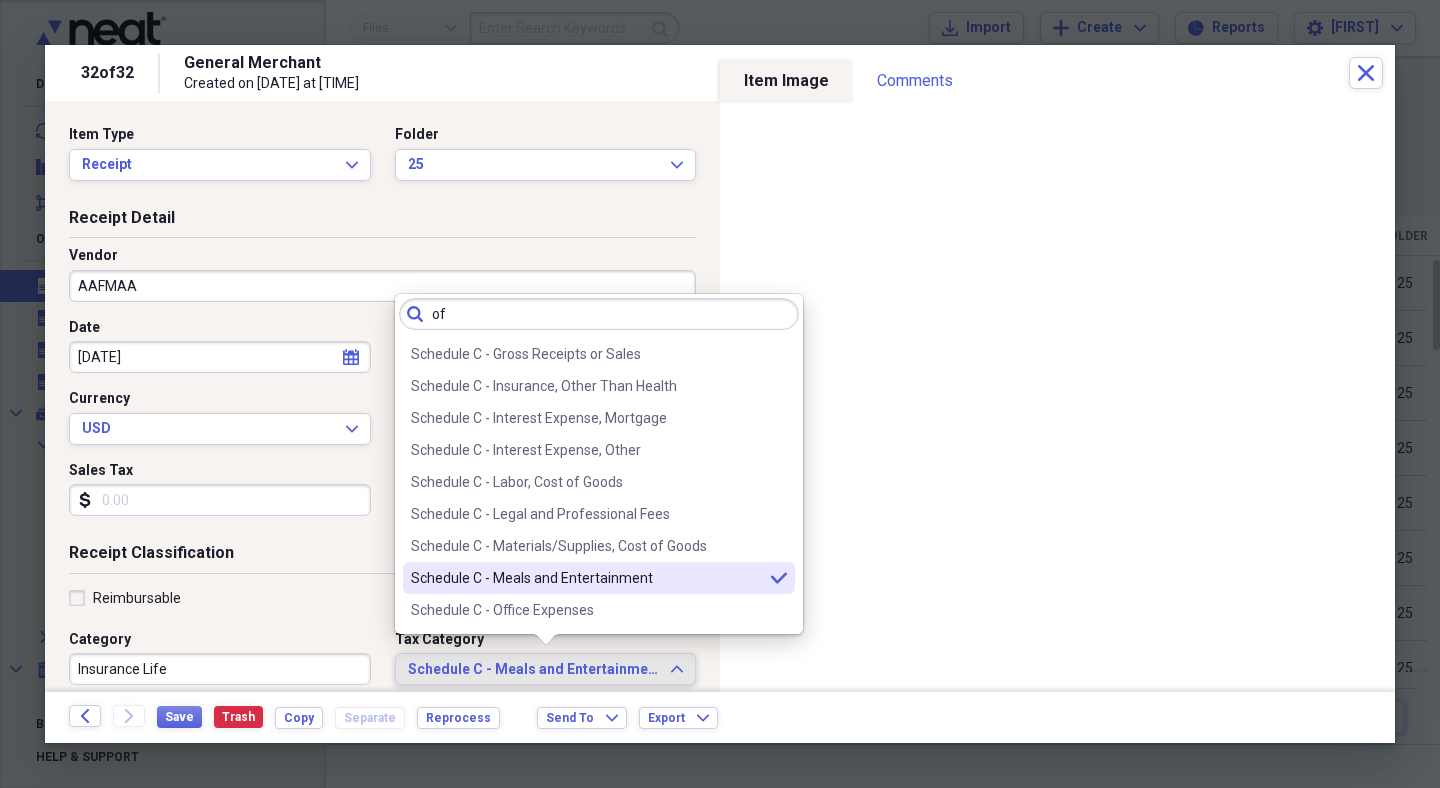 scroll, scrollTop: 0, scrollLeft: 0, axis: both 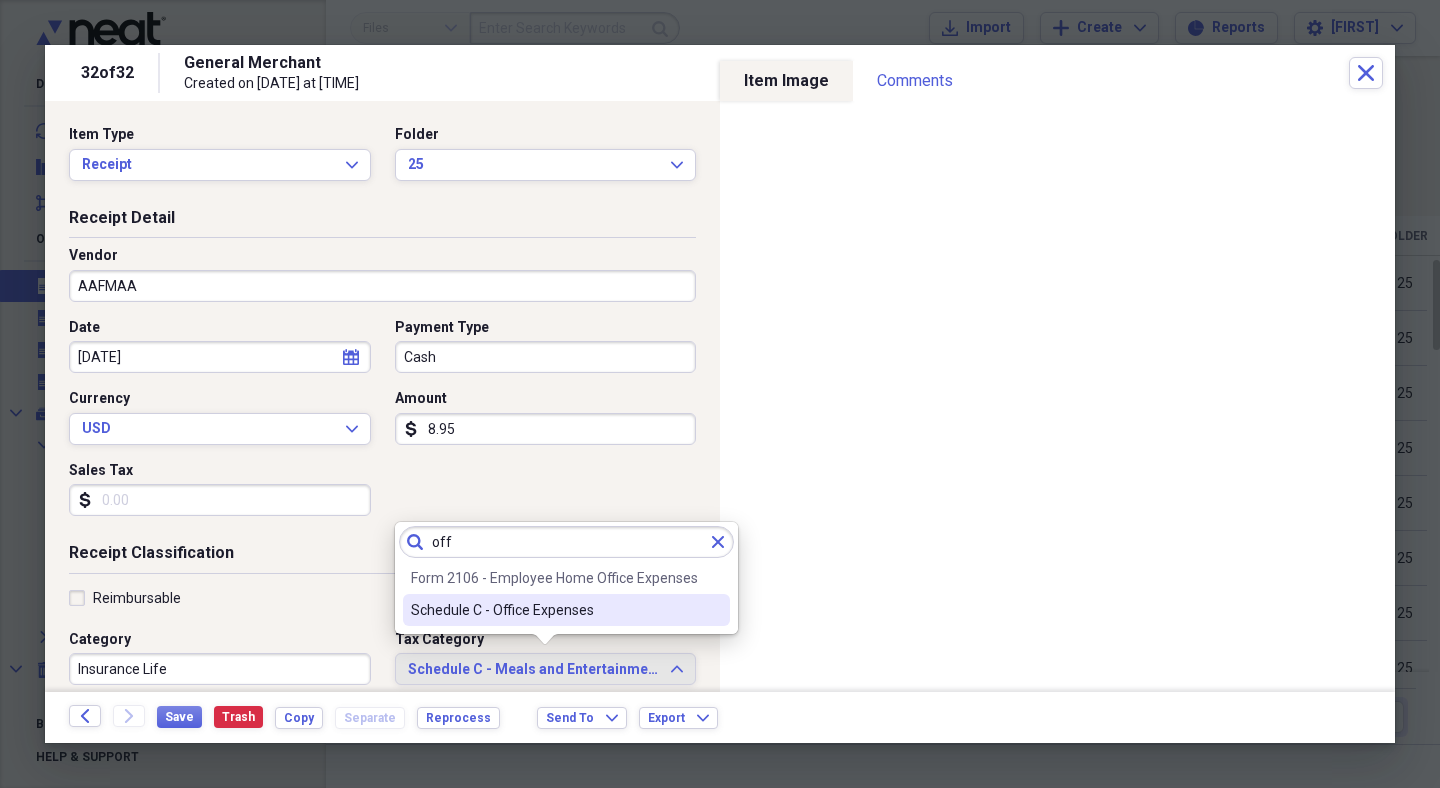 type on "off" 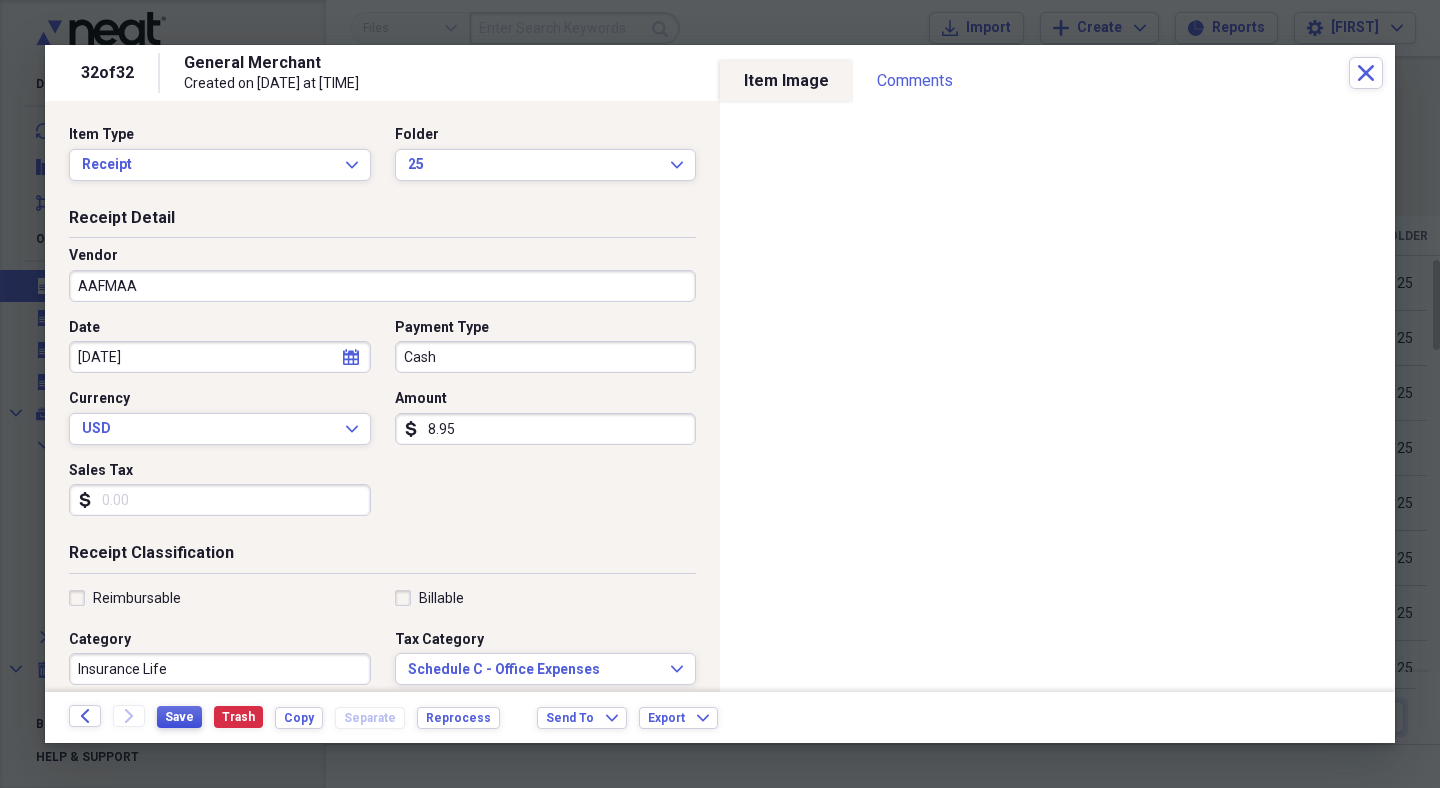 click on "Save" at bounding box center [179, 717] 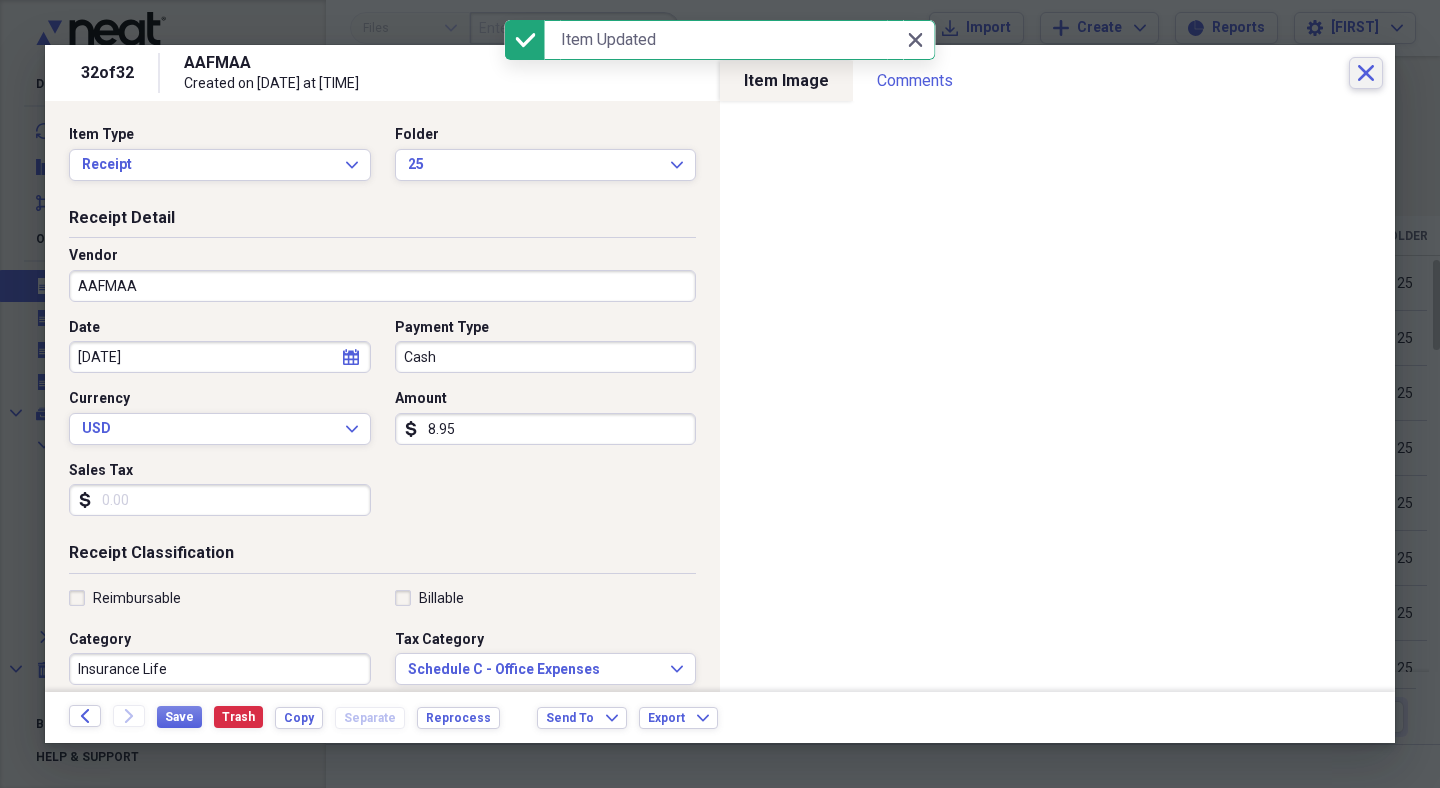 click 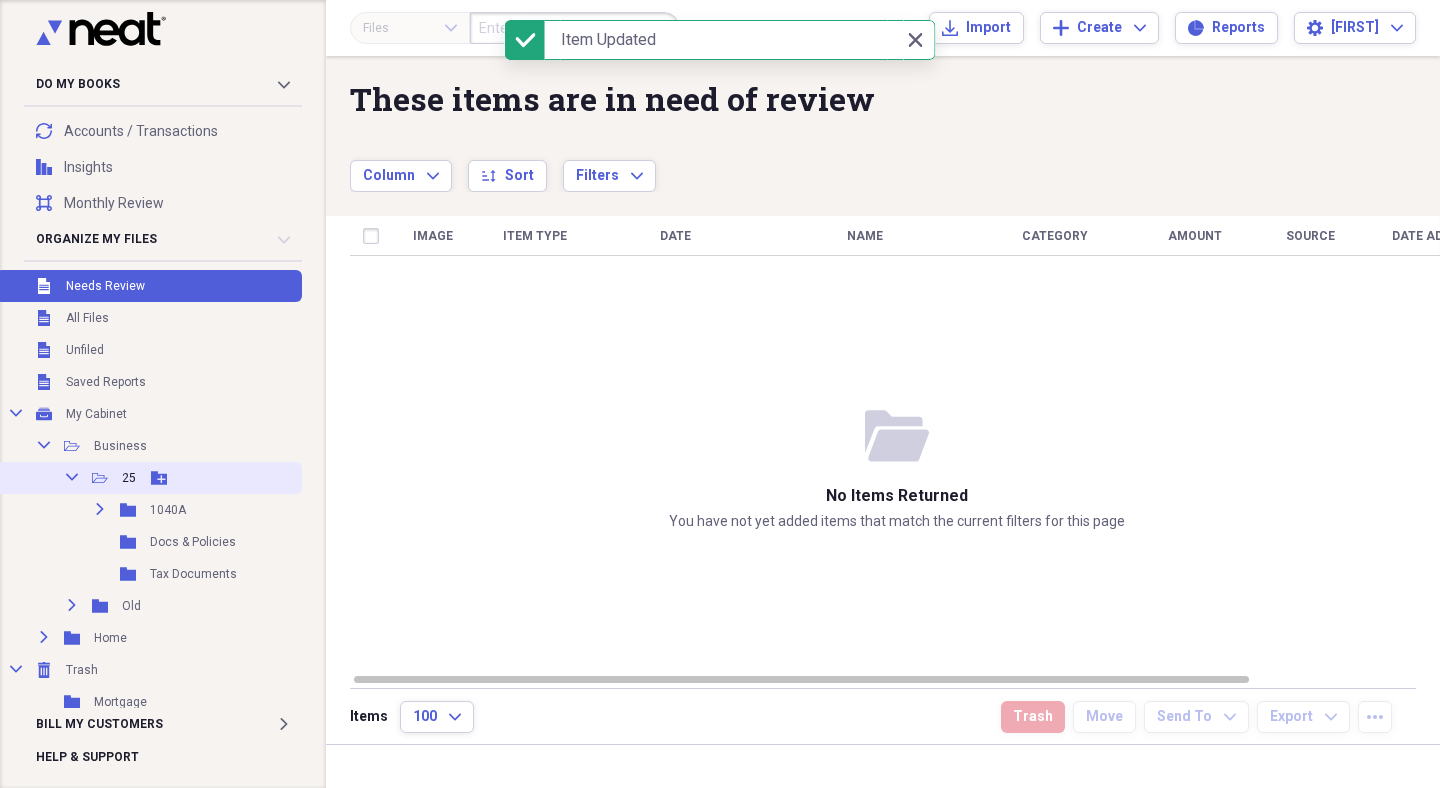 click on "25" at bounding box center [129, 478] 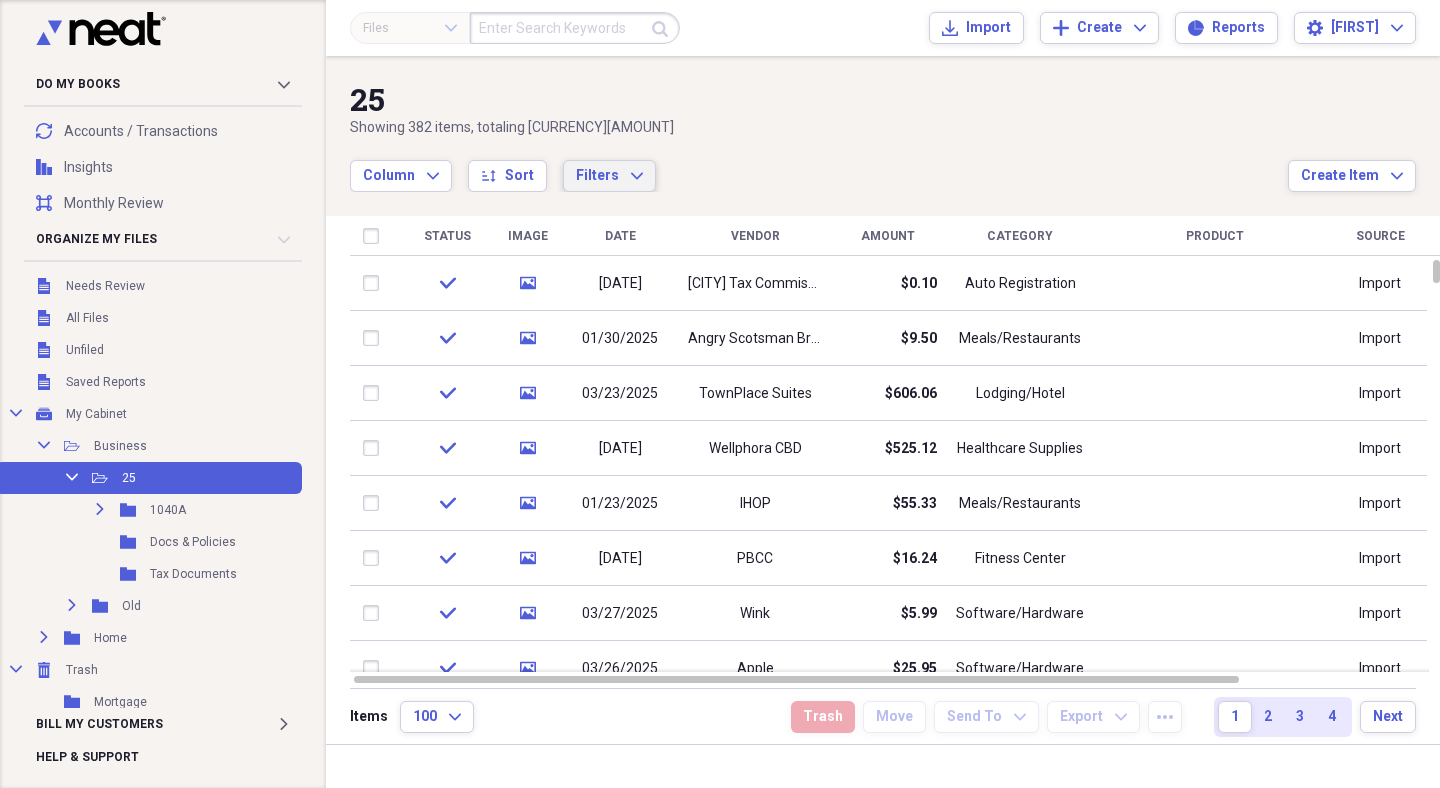 click on "Filters  Expand" at bounding box center [609, 176] 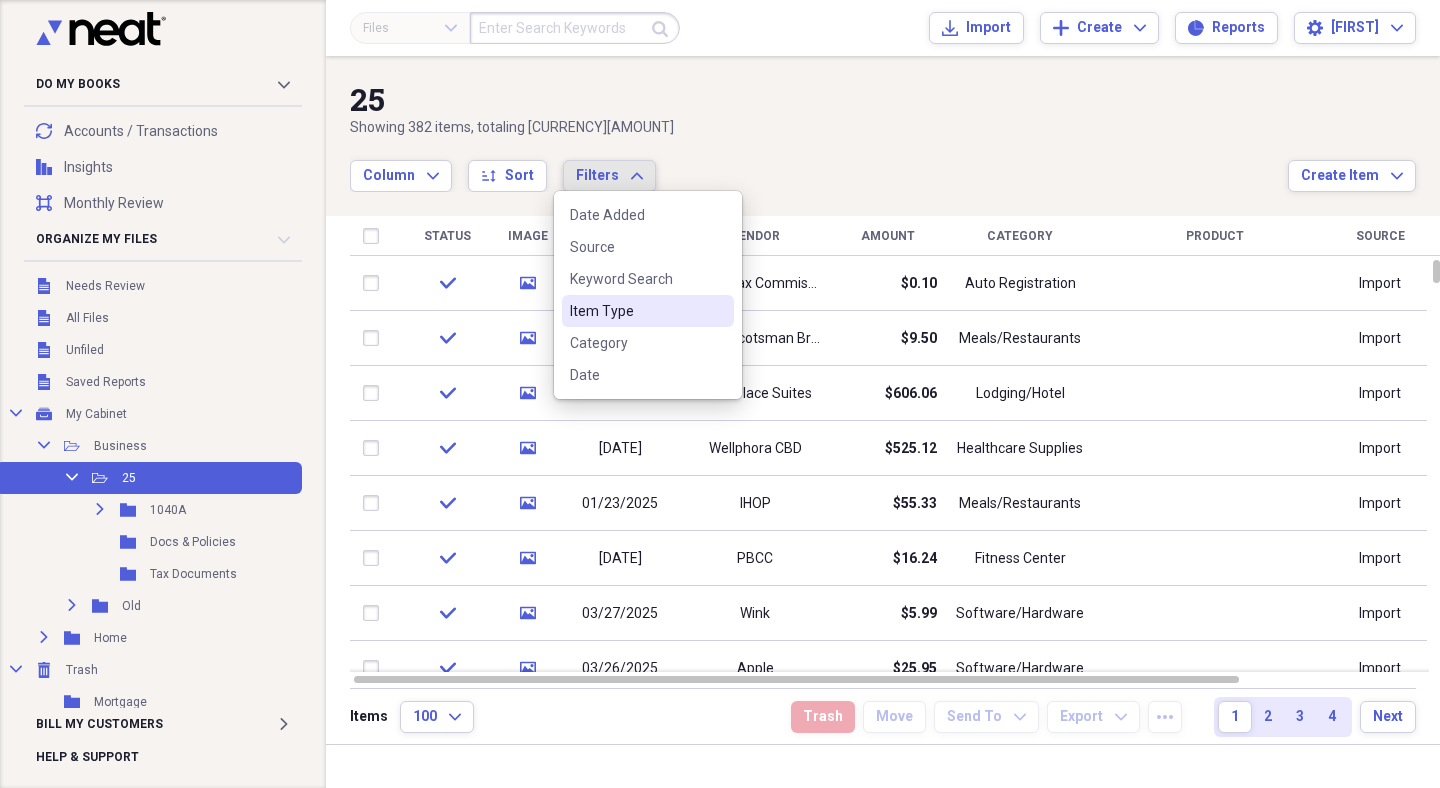 click on "Item Type" at bounding box center [636, 311] 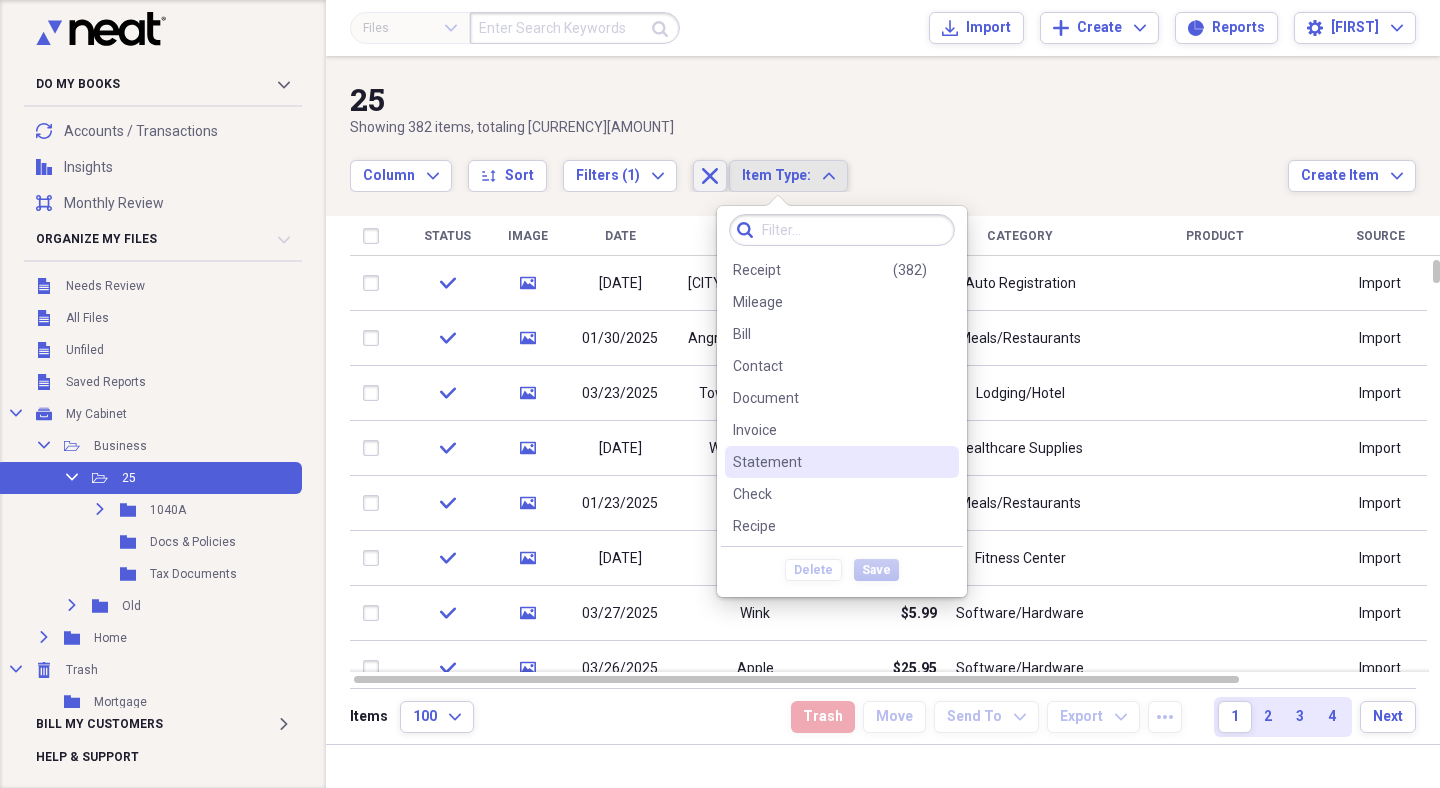 click 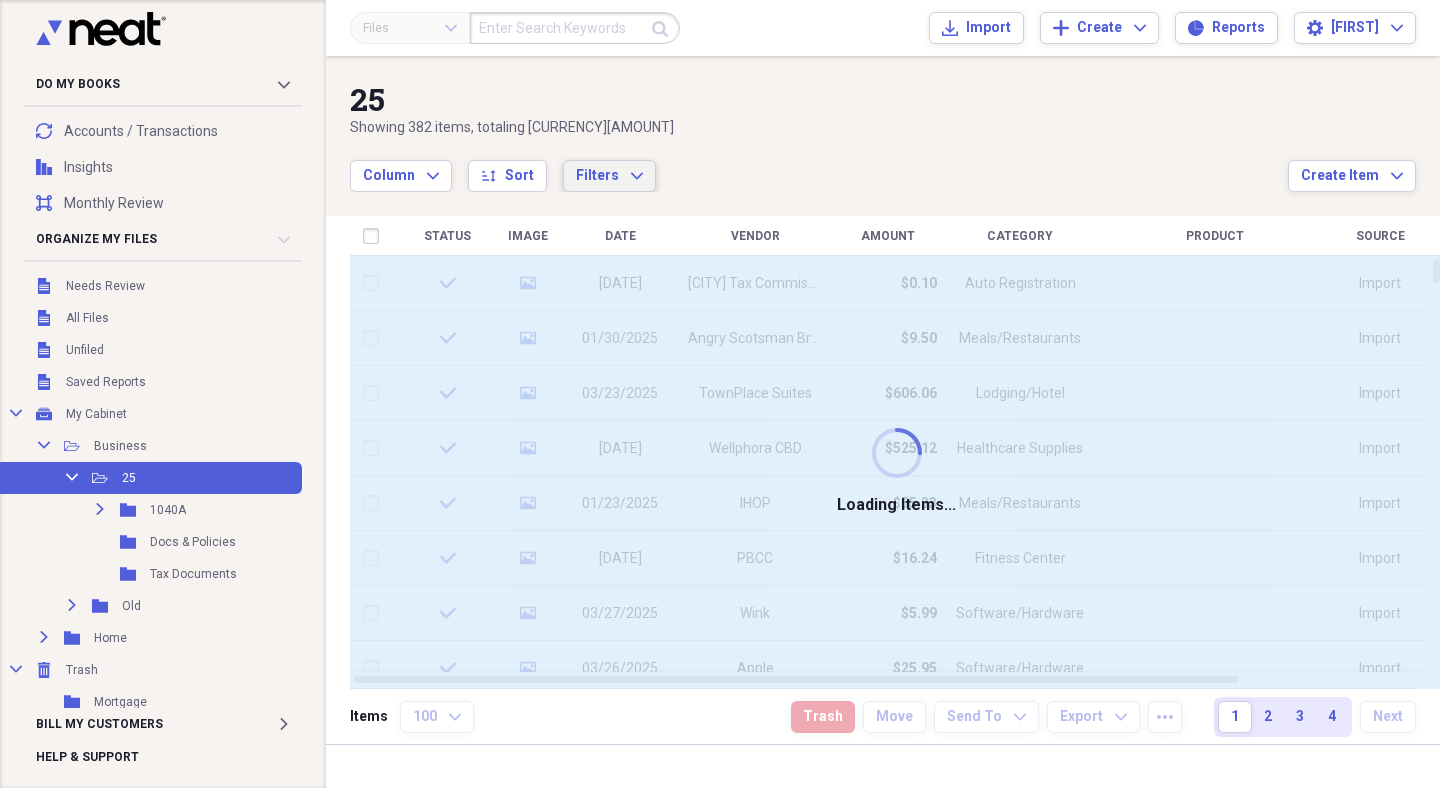 click on "Expand" 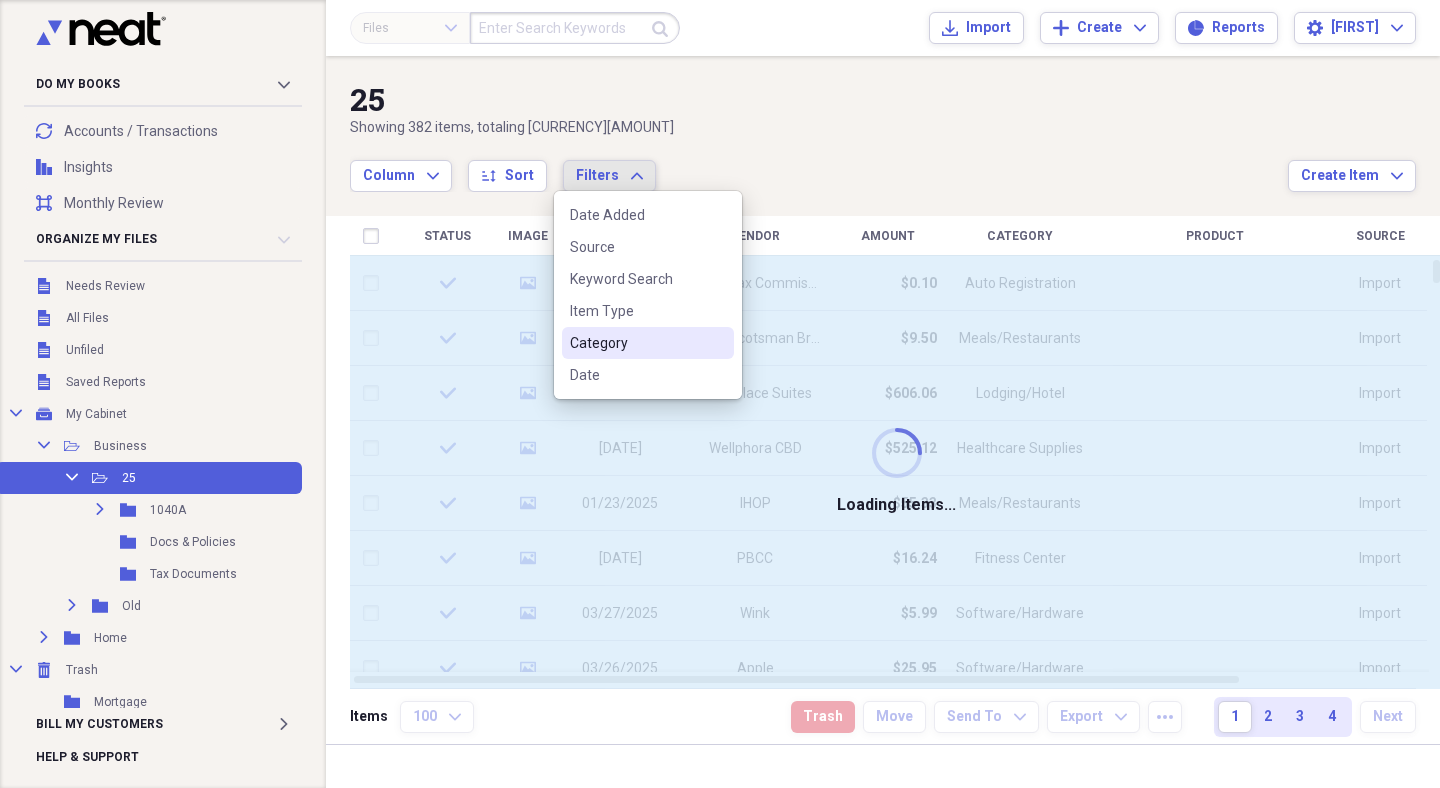 click on "Category" at bounding box center [636, 343] 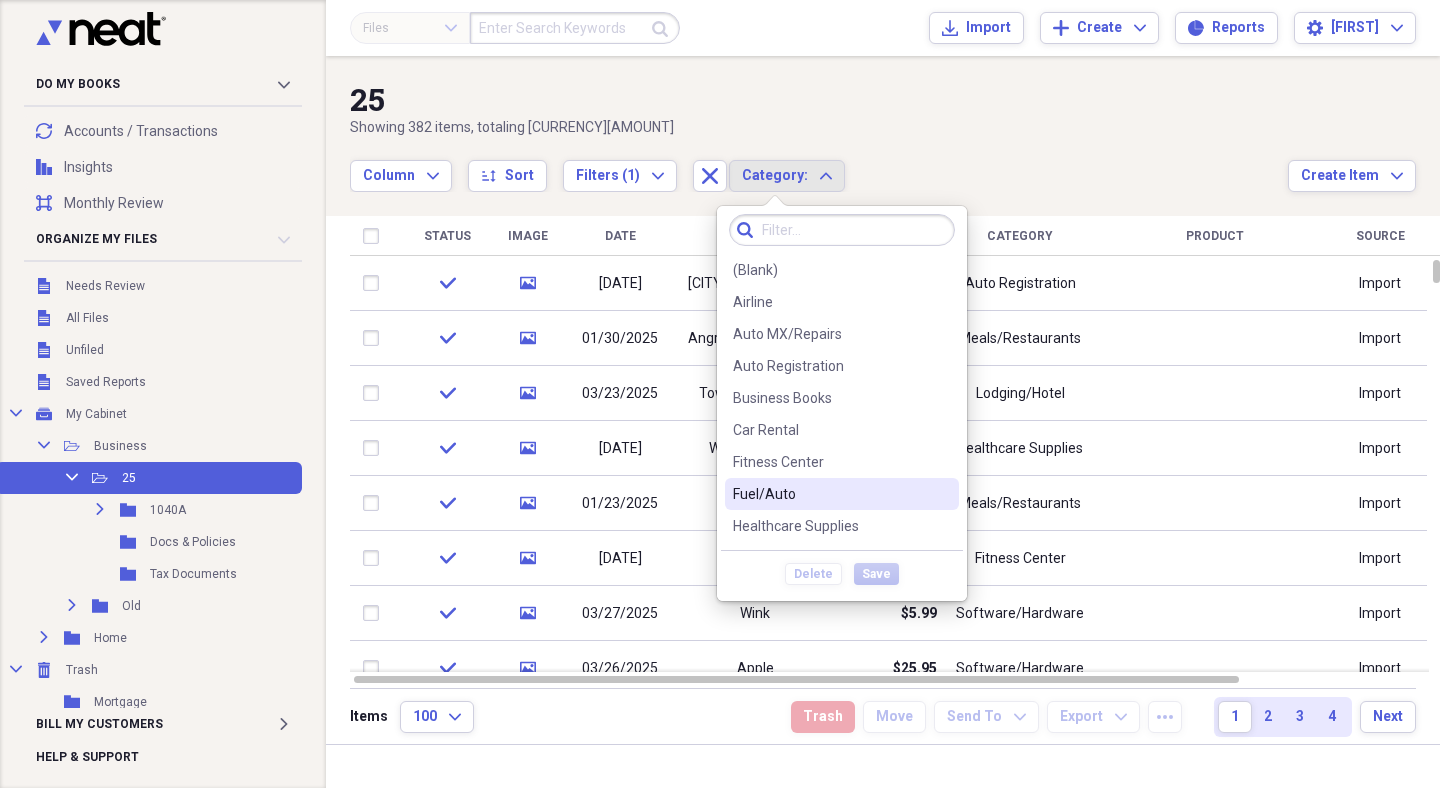 click on "Fuel/Auto" at bounding box center (830, 494) 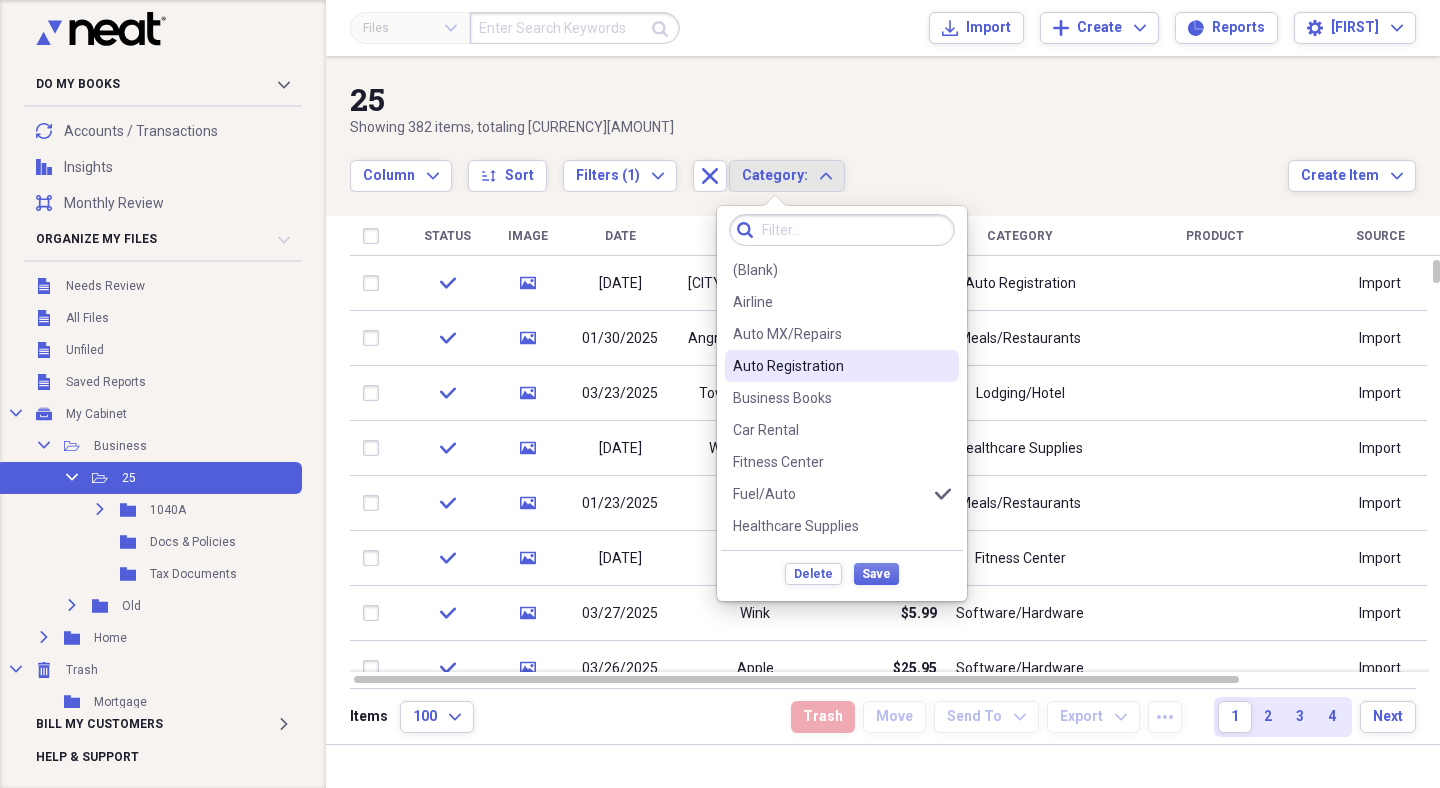 click on "Auto Registration" at bounding box center (830, 366) 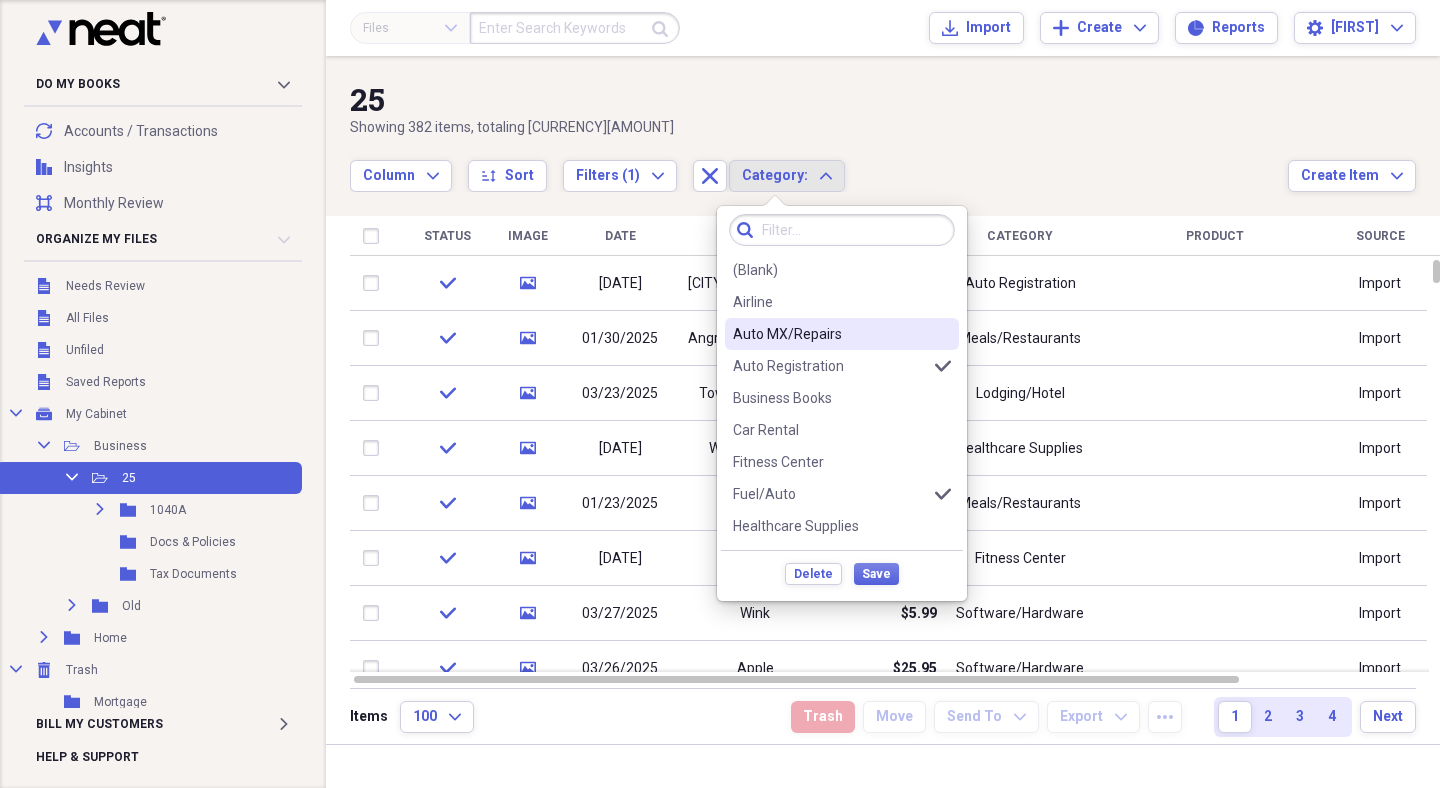 click on "[NAME] MX/Repairs" at bounding box center (830, 334) 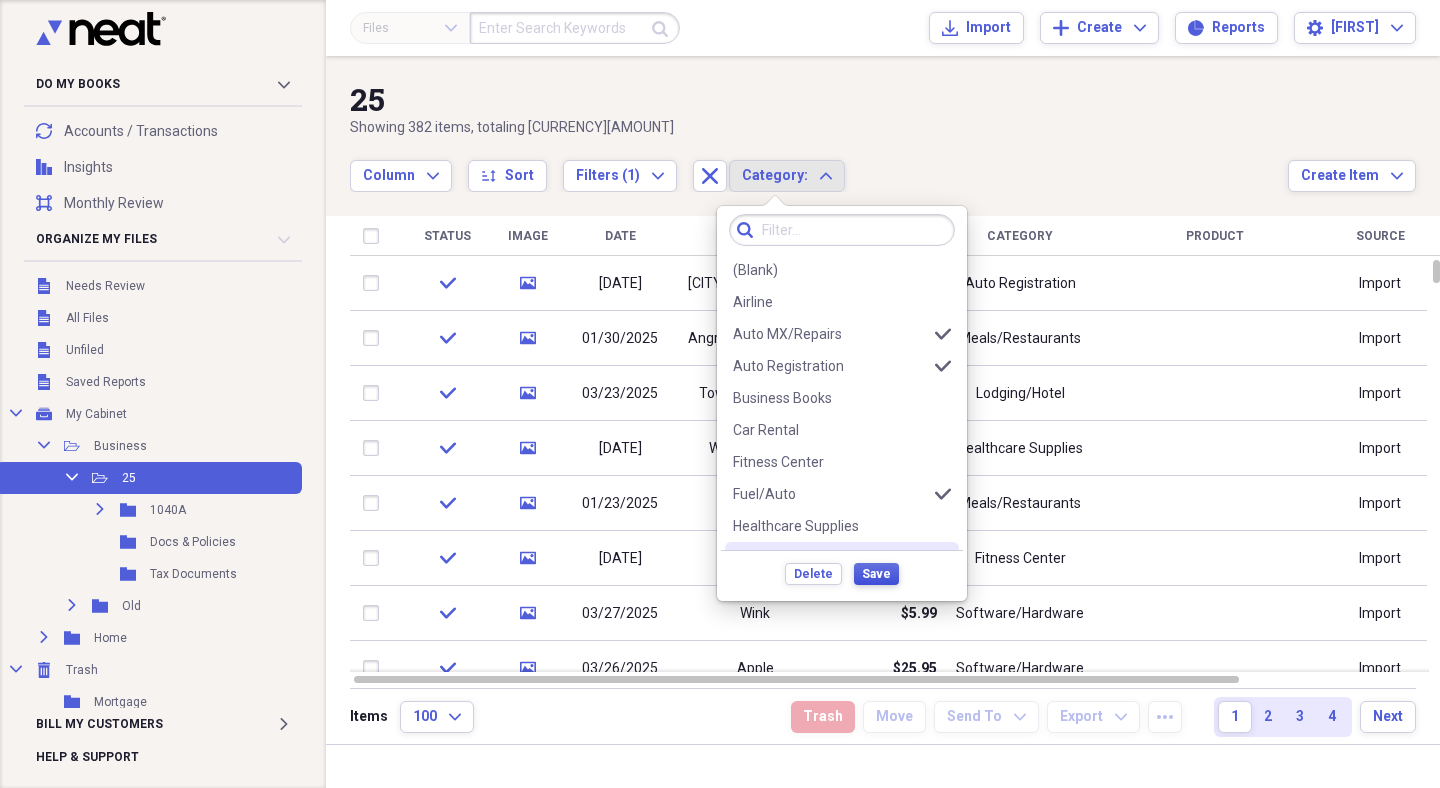 click on "Save" at bounding box center (876, 574) 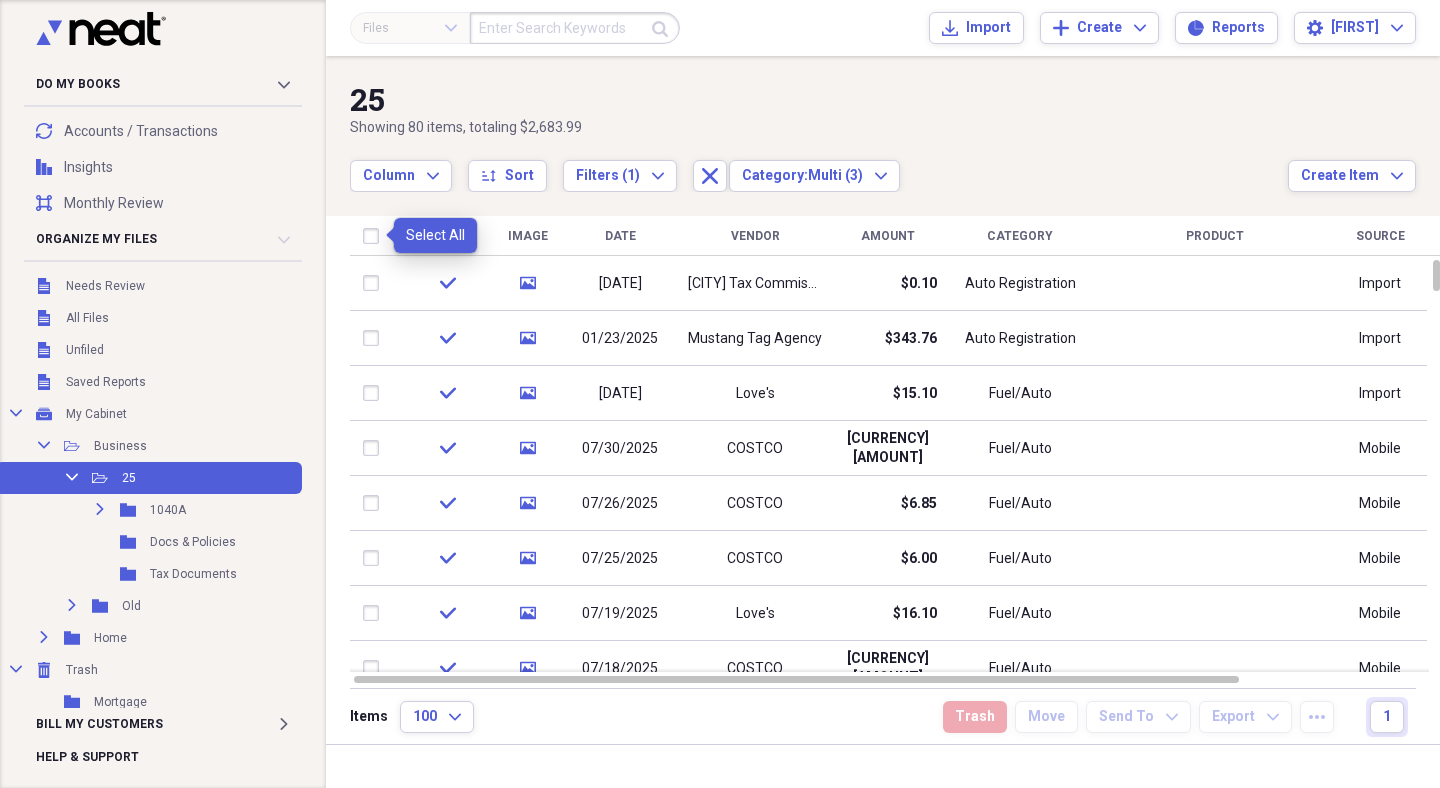 click at bounding box center [375, 236] 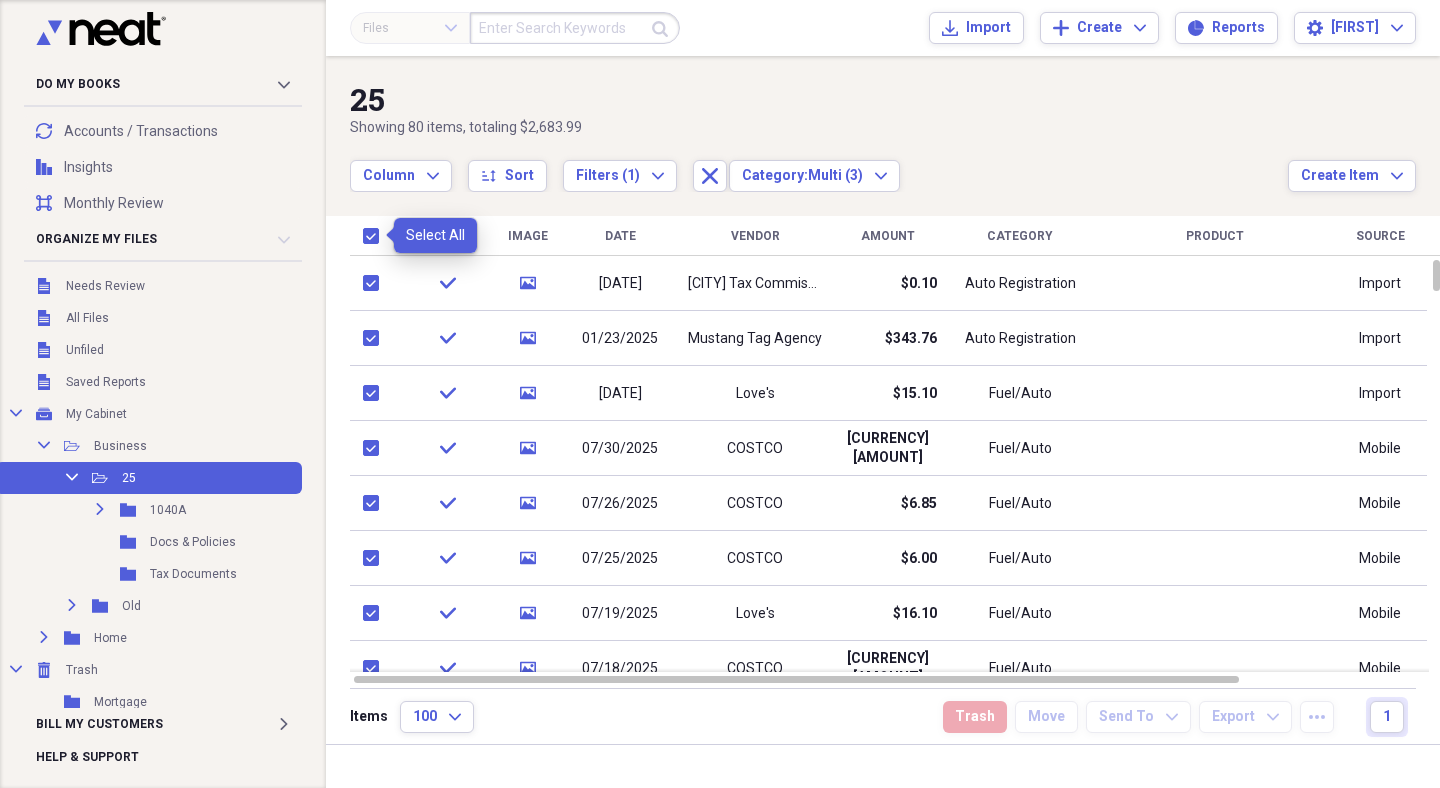 checkbox on "true" 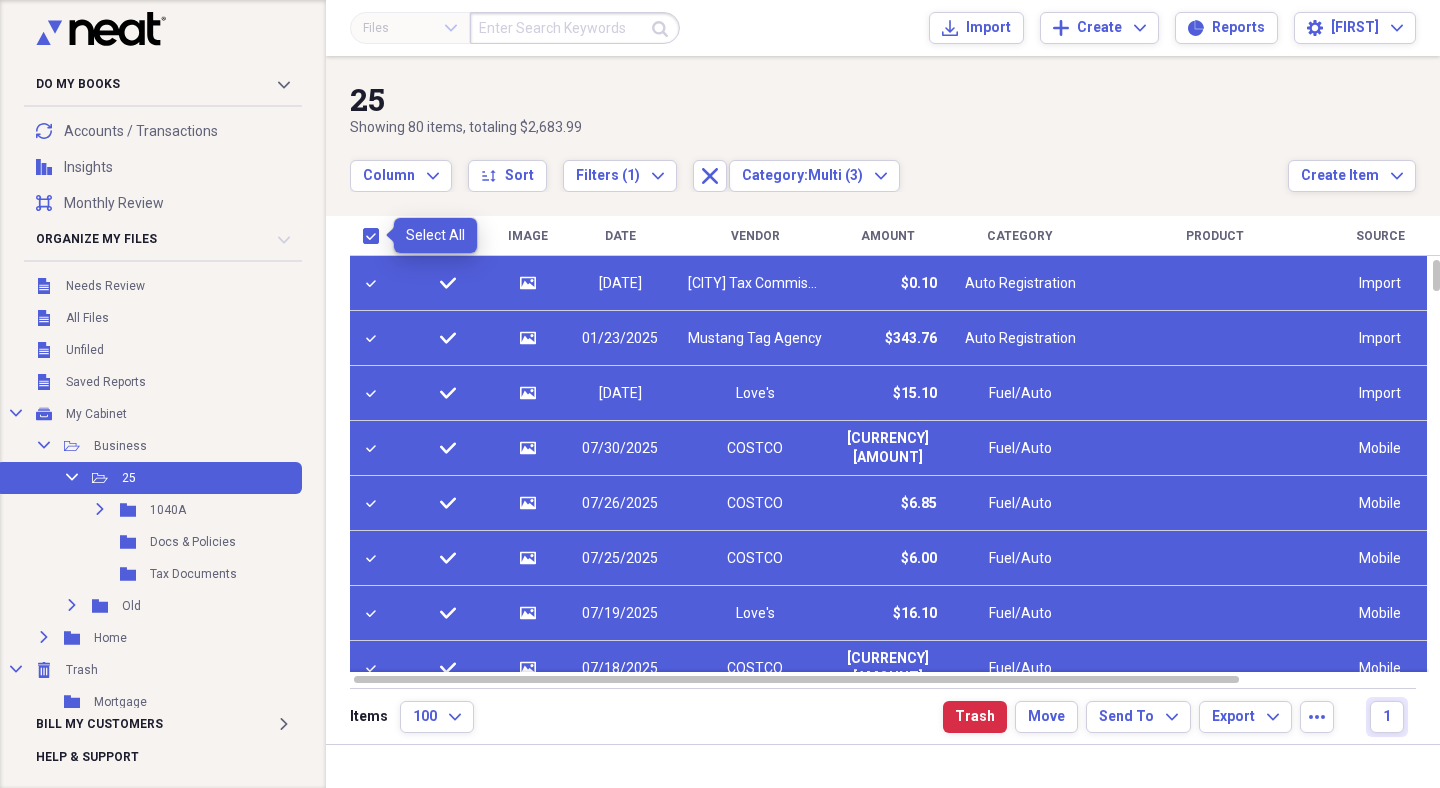 checkbox on "true" 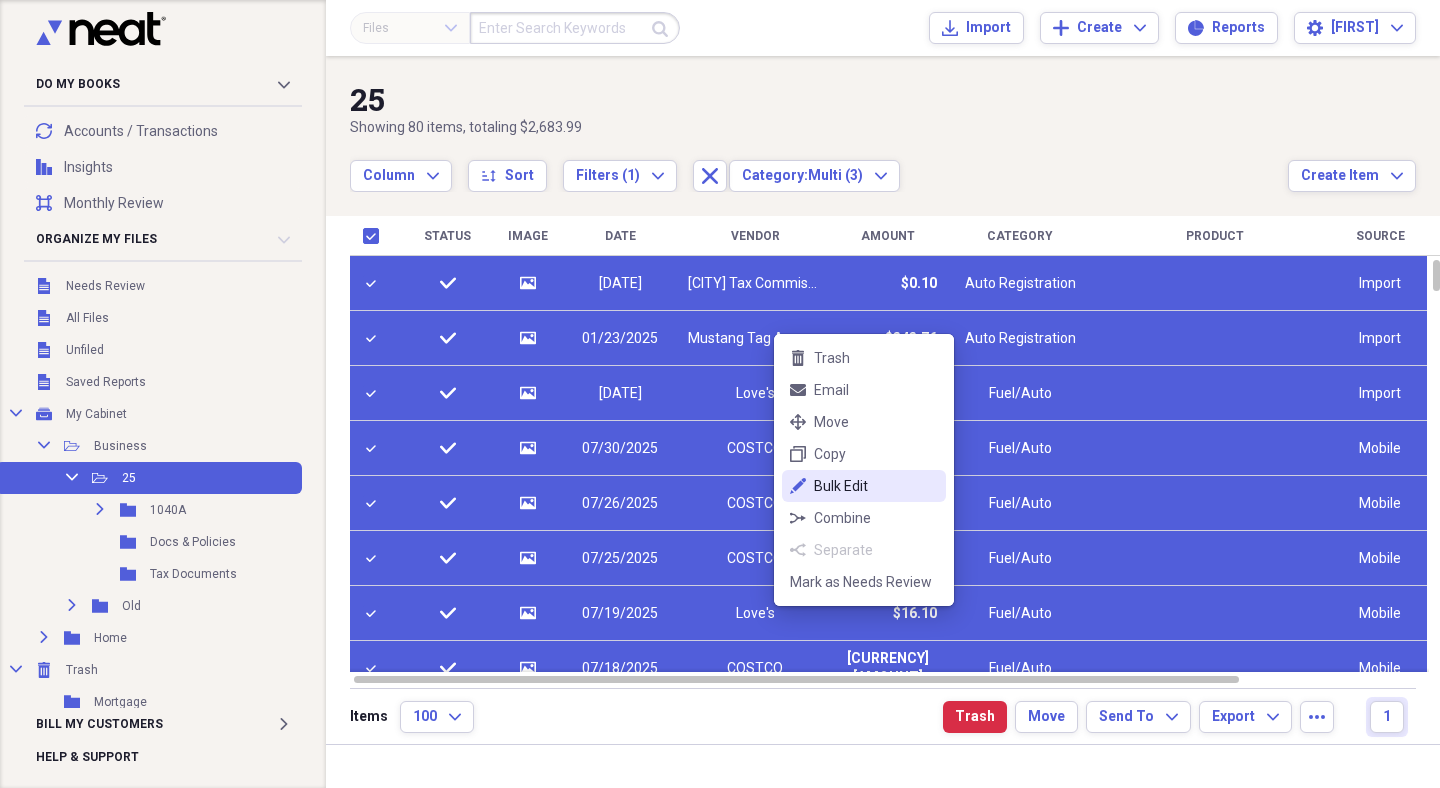 click on "Bulk Edit" at bounding box center (876, 486) 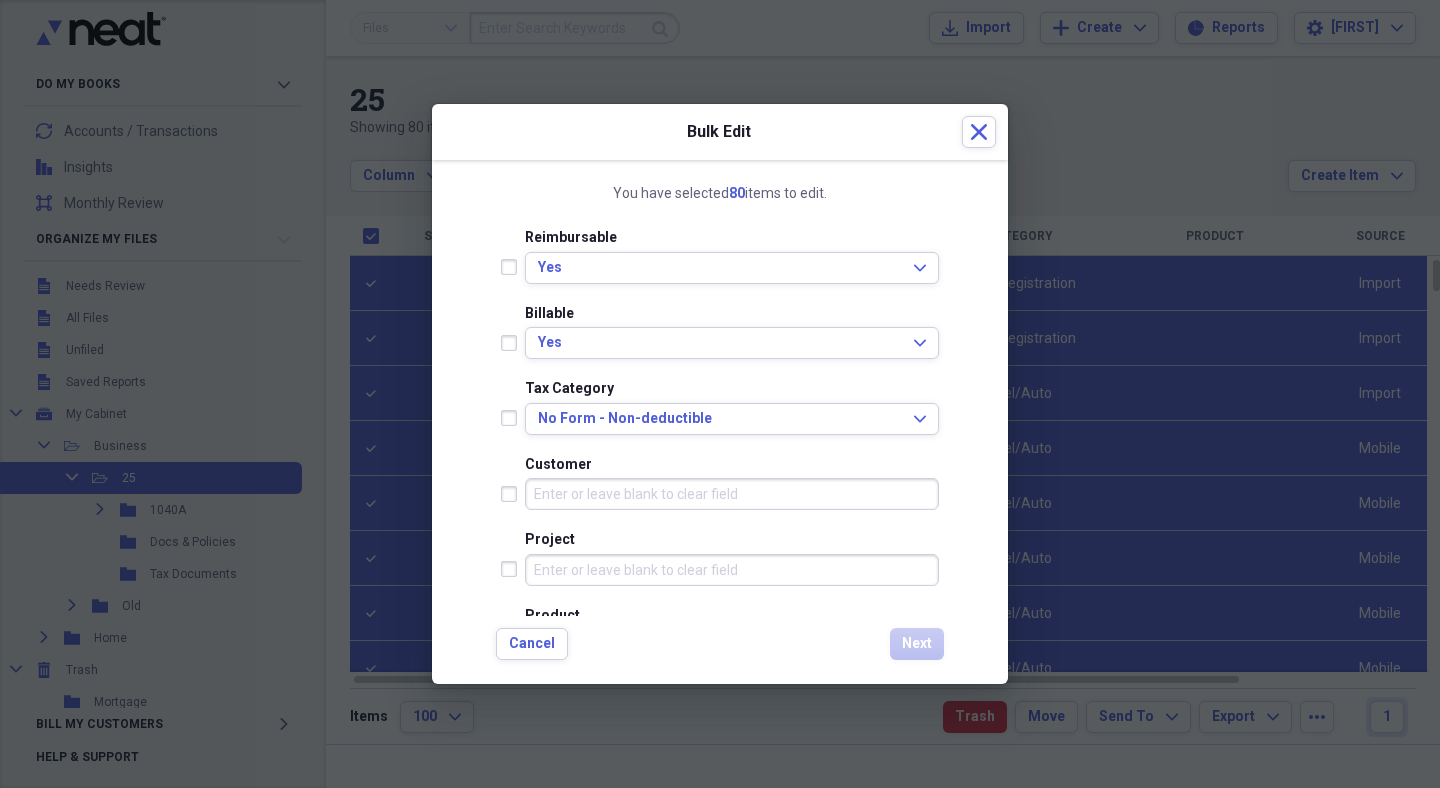 scroll, scrollTop: 520, scrollLeft: 0, axis: vertical 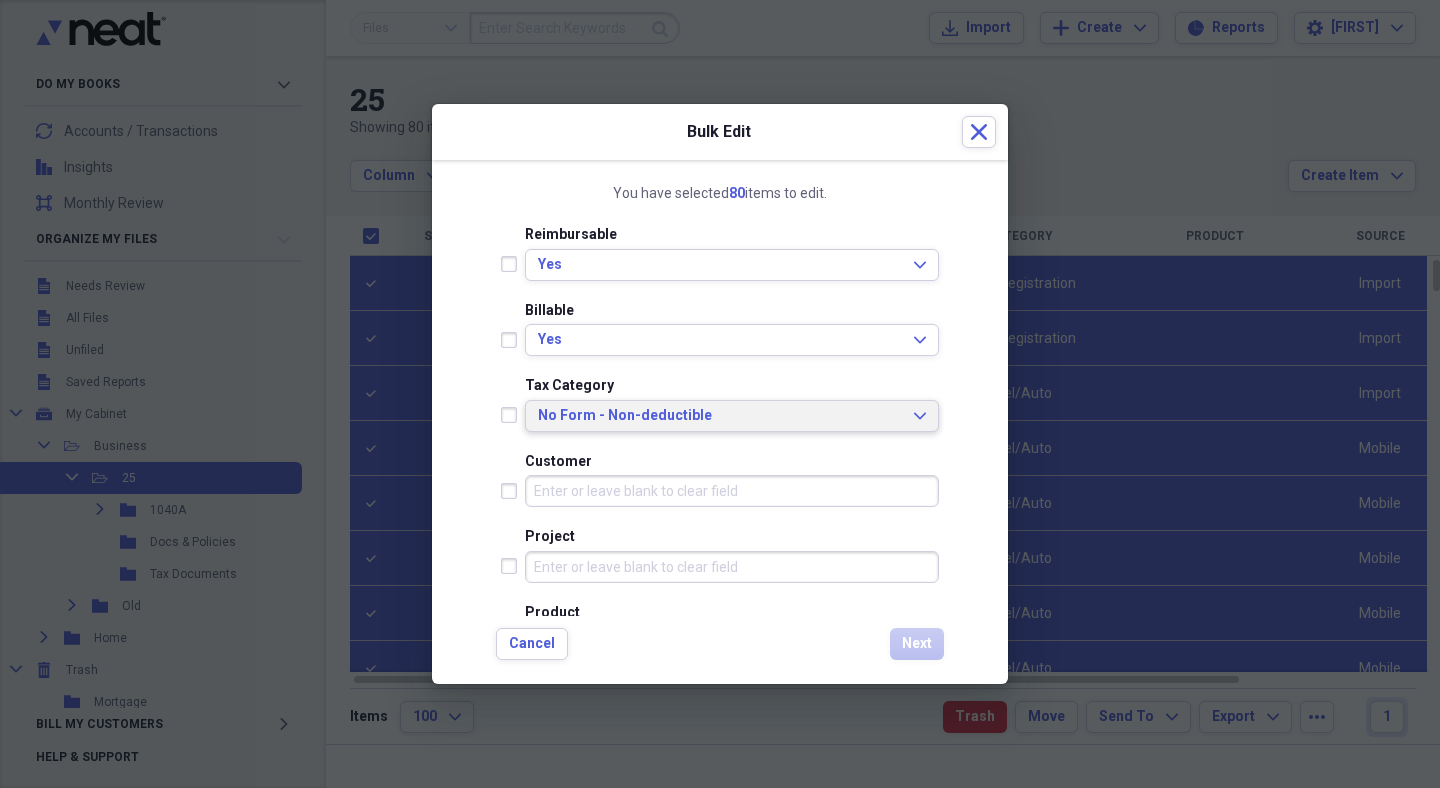 click on "No Form - Non-deductible" at bounding box center [720, 416] 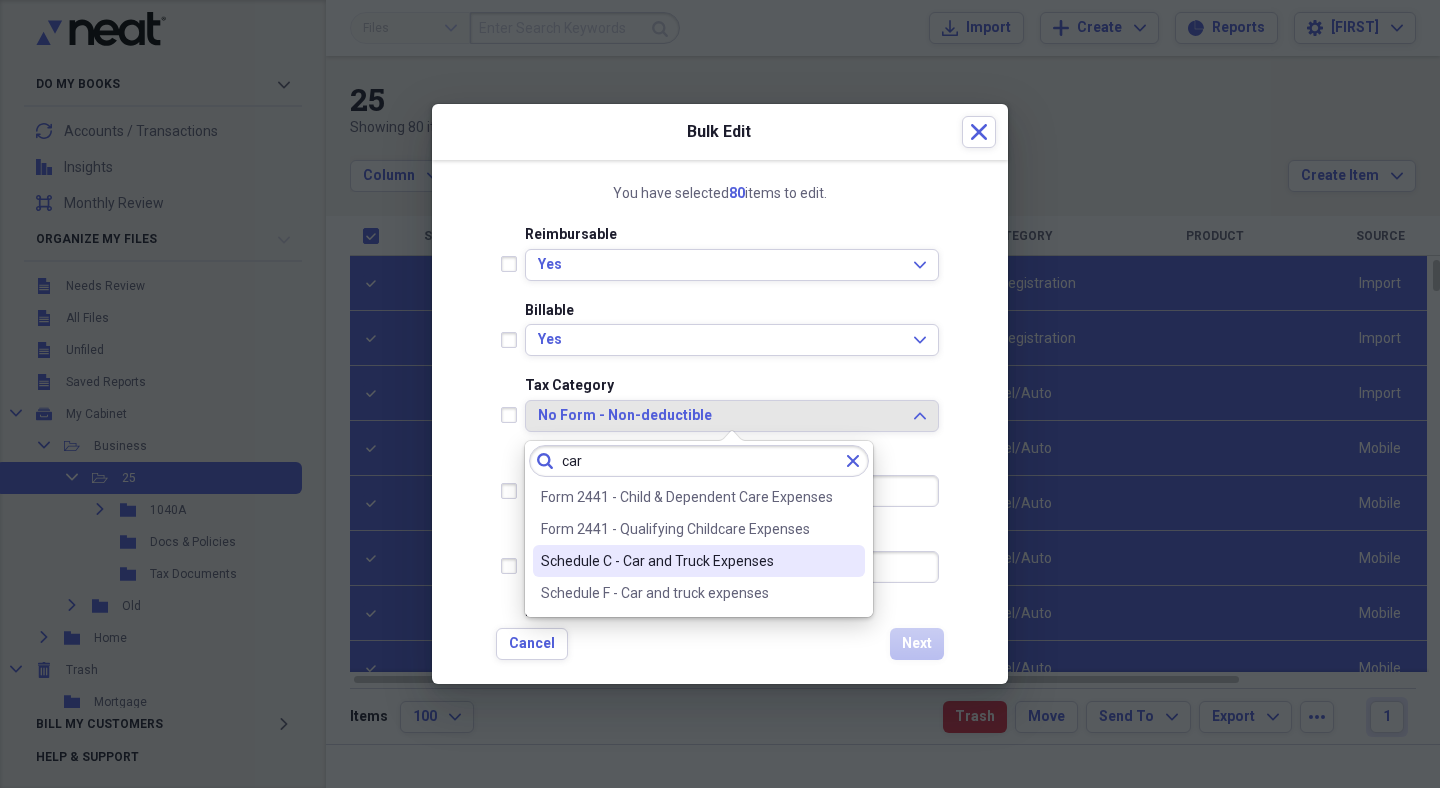 type on "car" 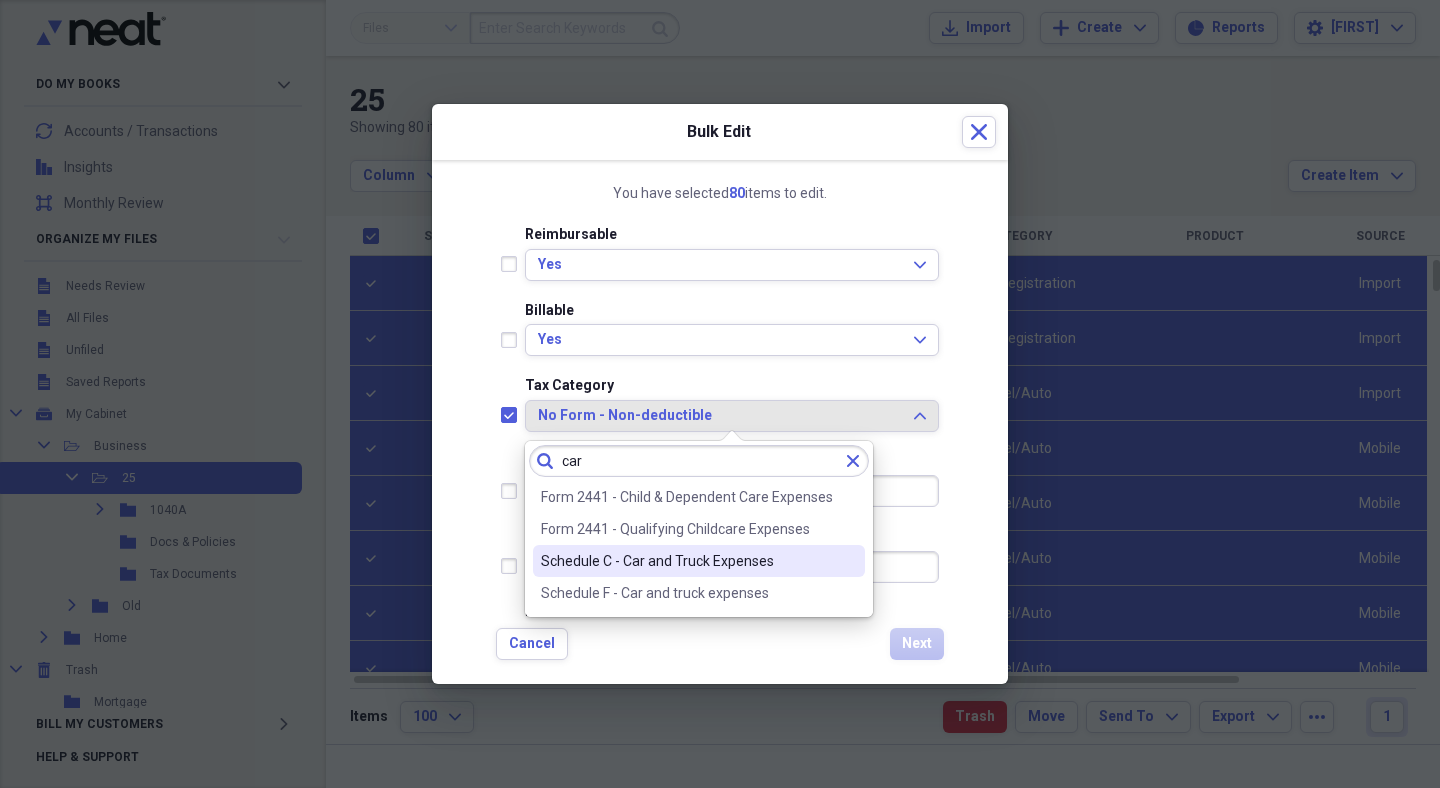 checkbox on "true" 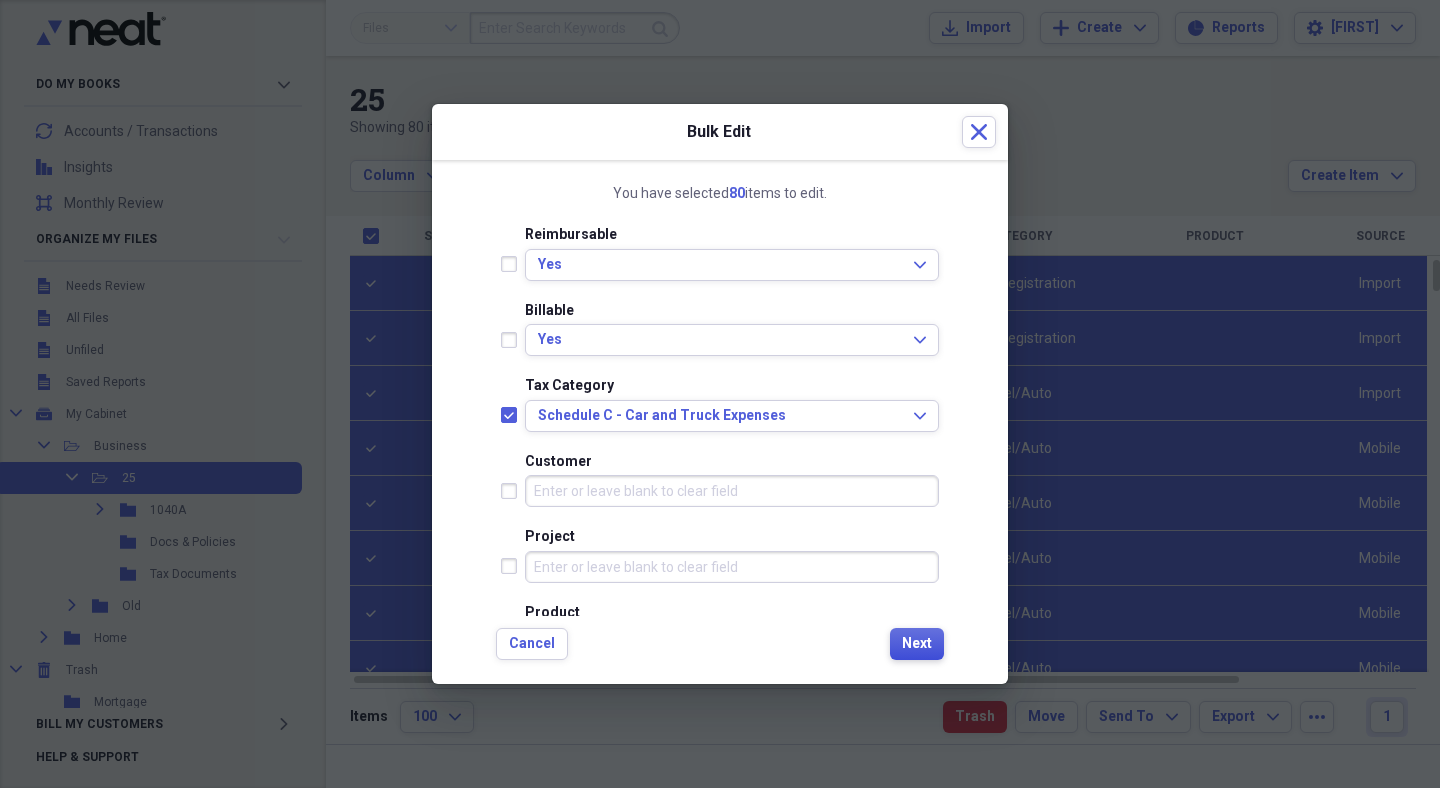 click on "Next" at bounding box center (917, 644) 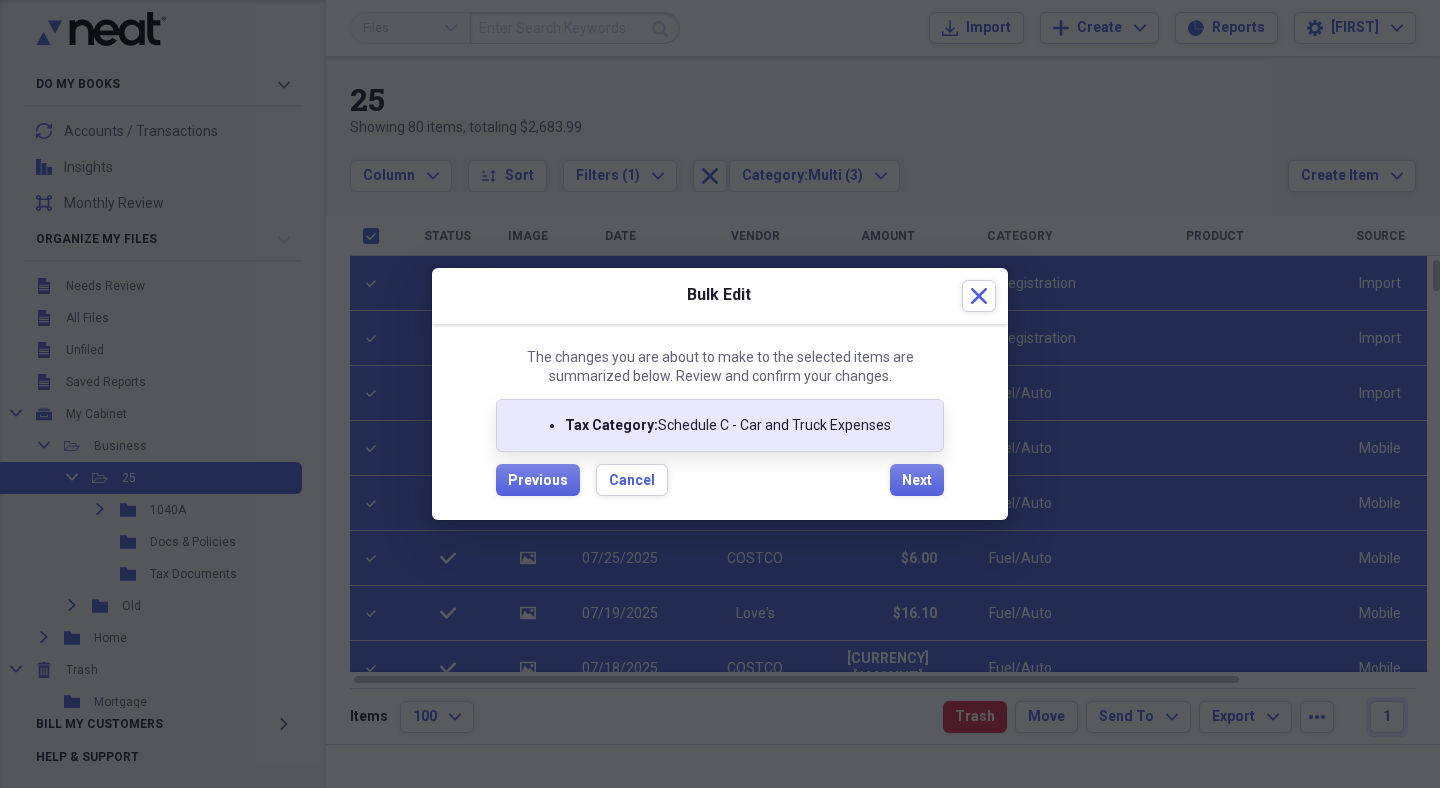 click on "Next" at bounding box center [917, 481] 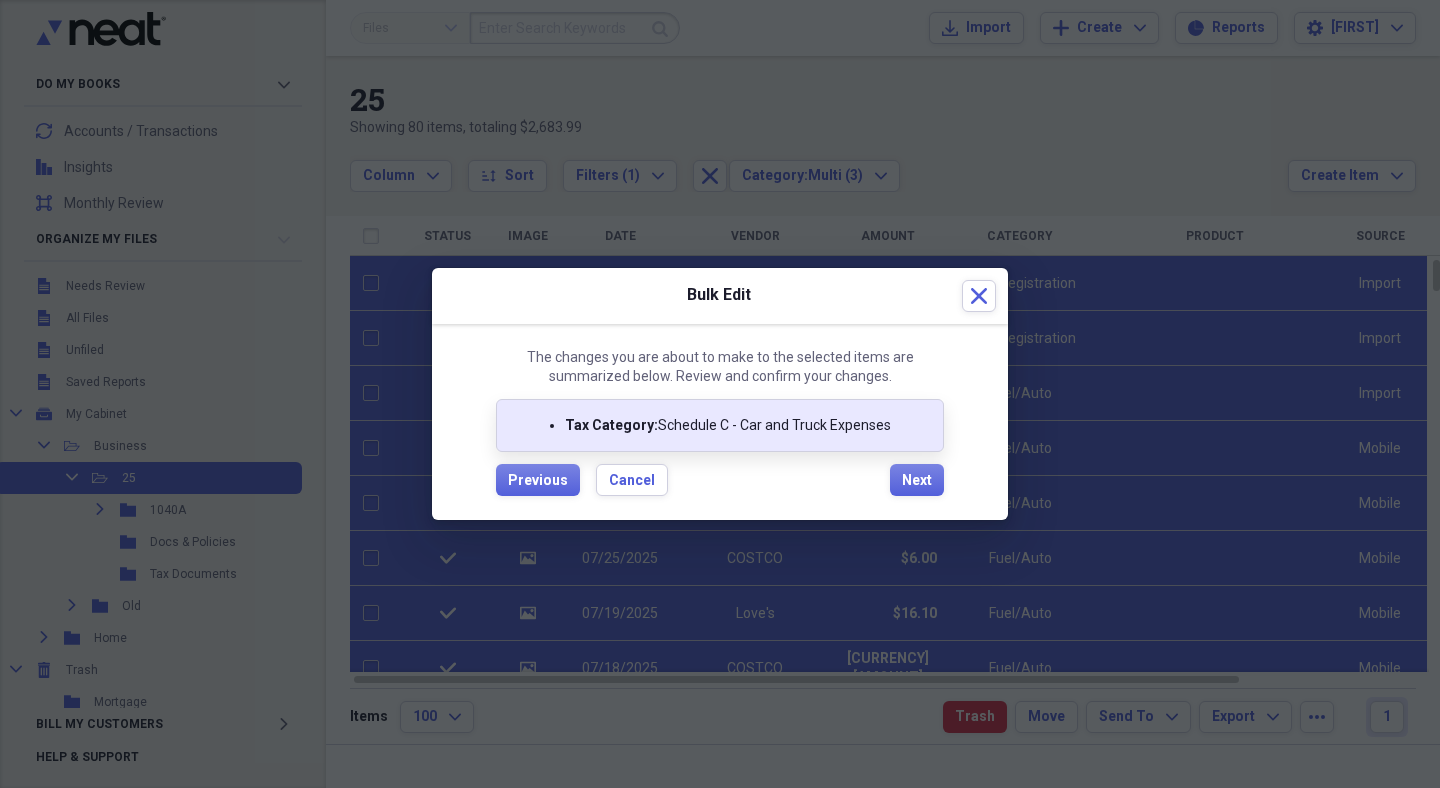 checkbox on "false" 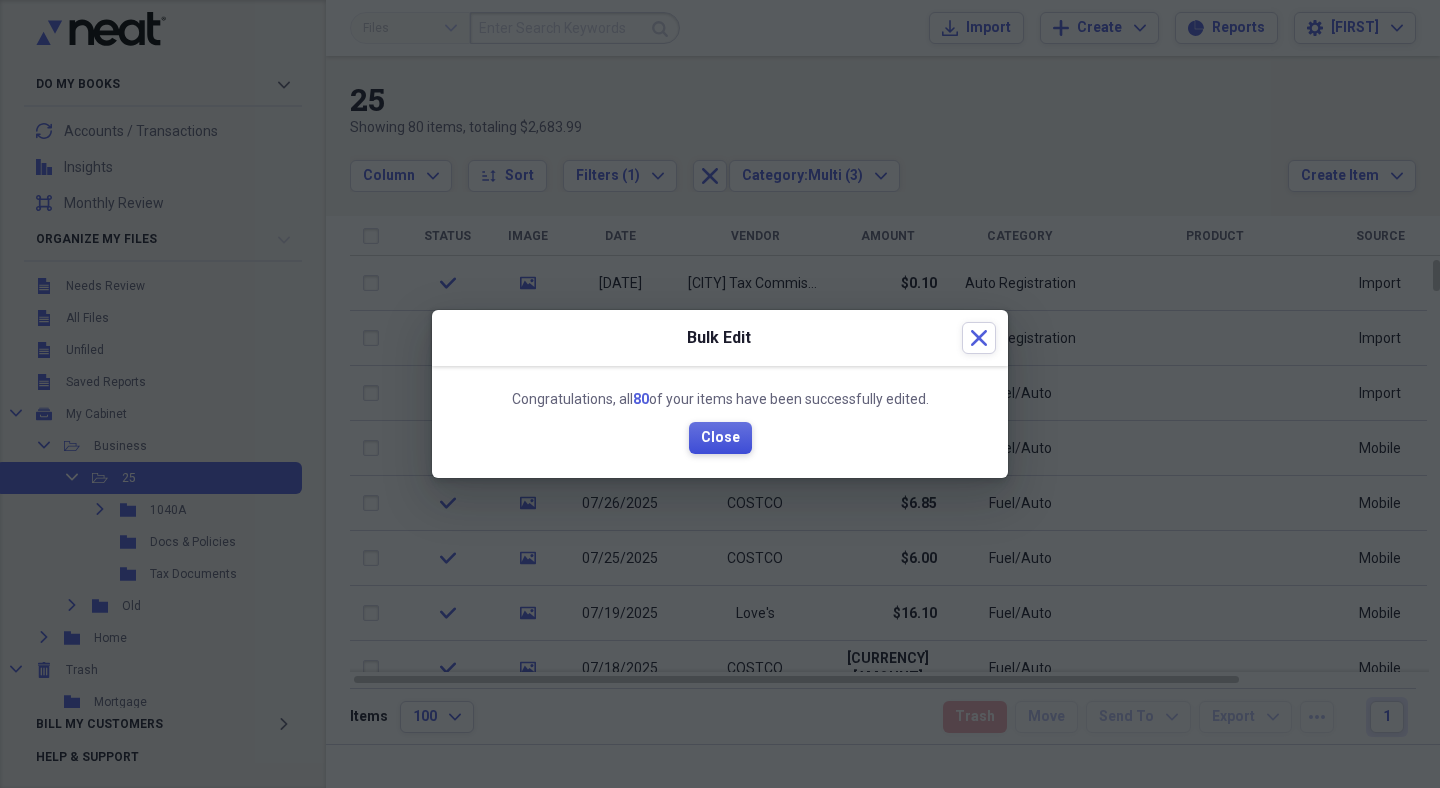click on "Close" at bounding box center (720, 438) 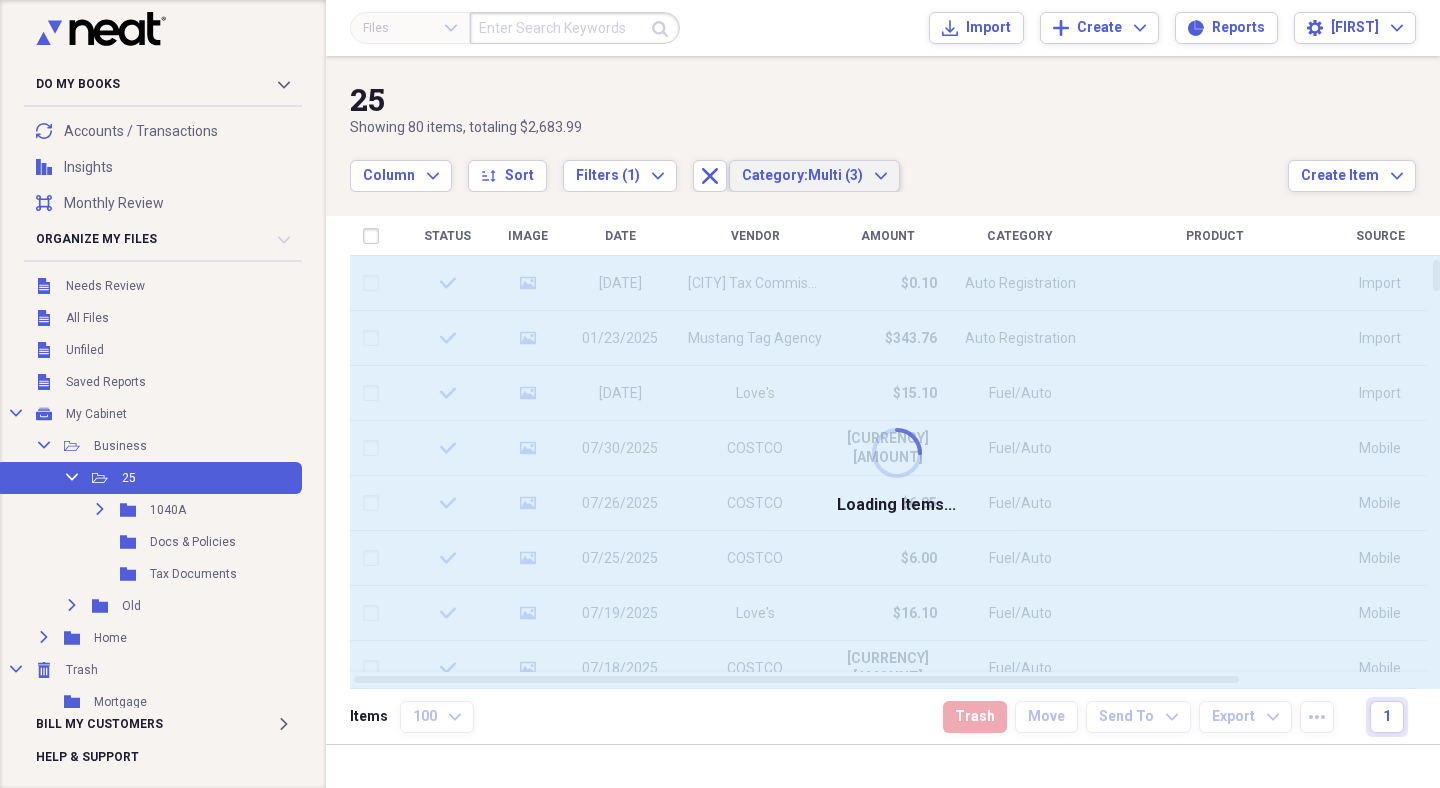 click on "Expand" 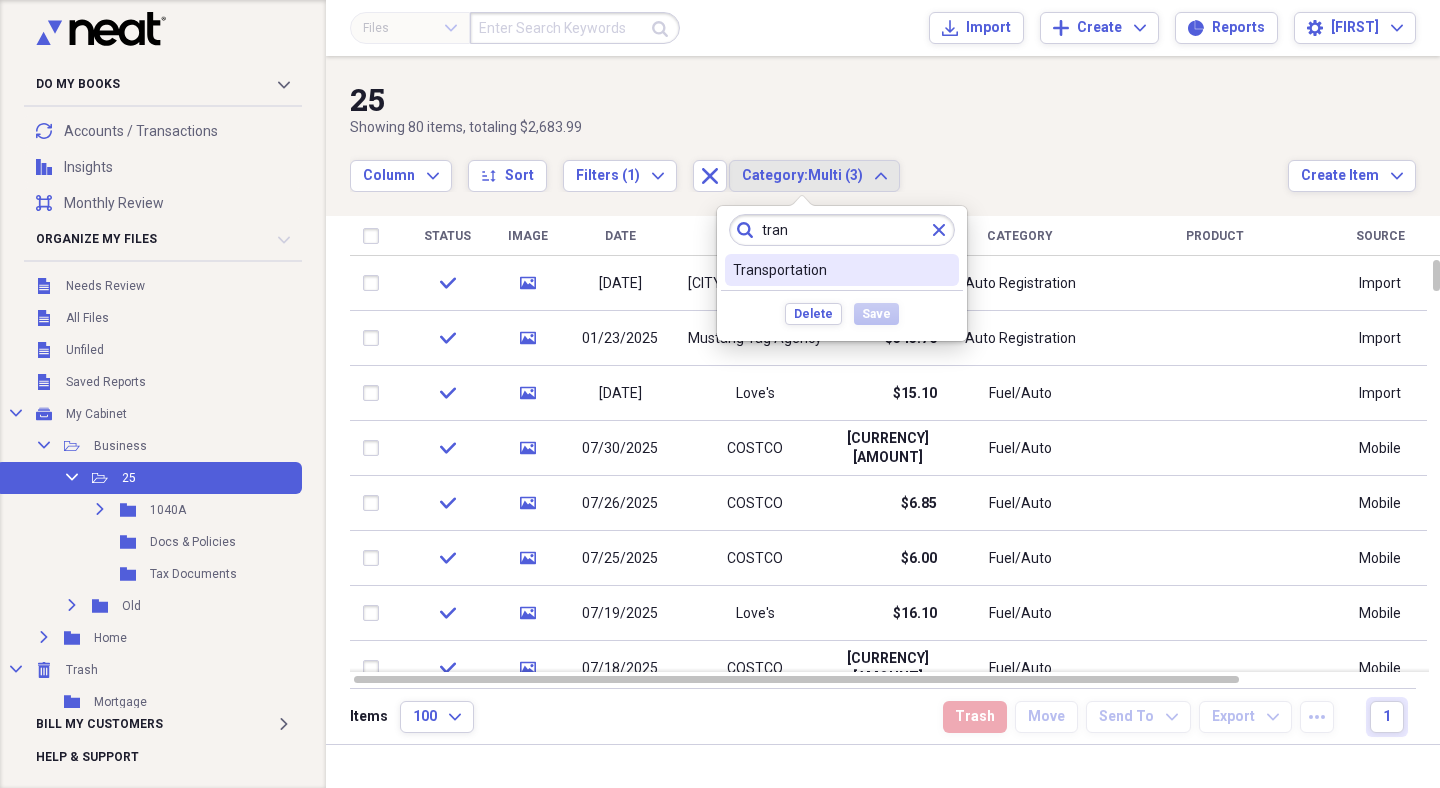 type on "tran" 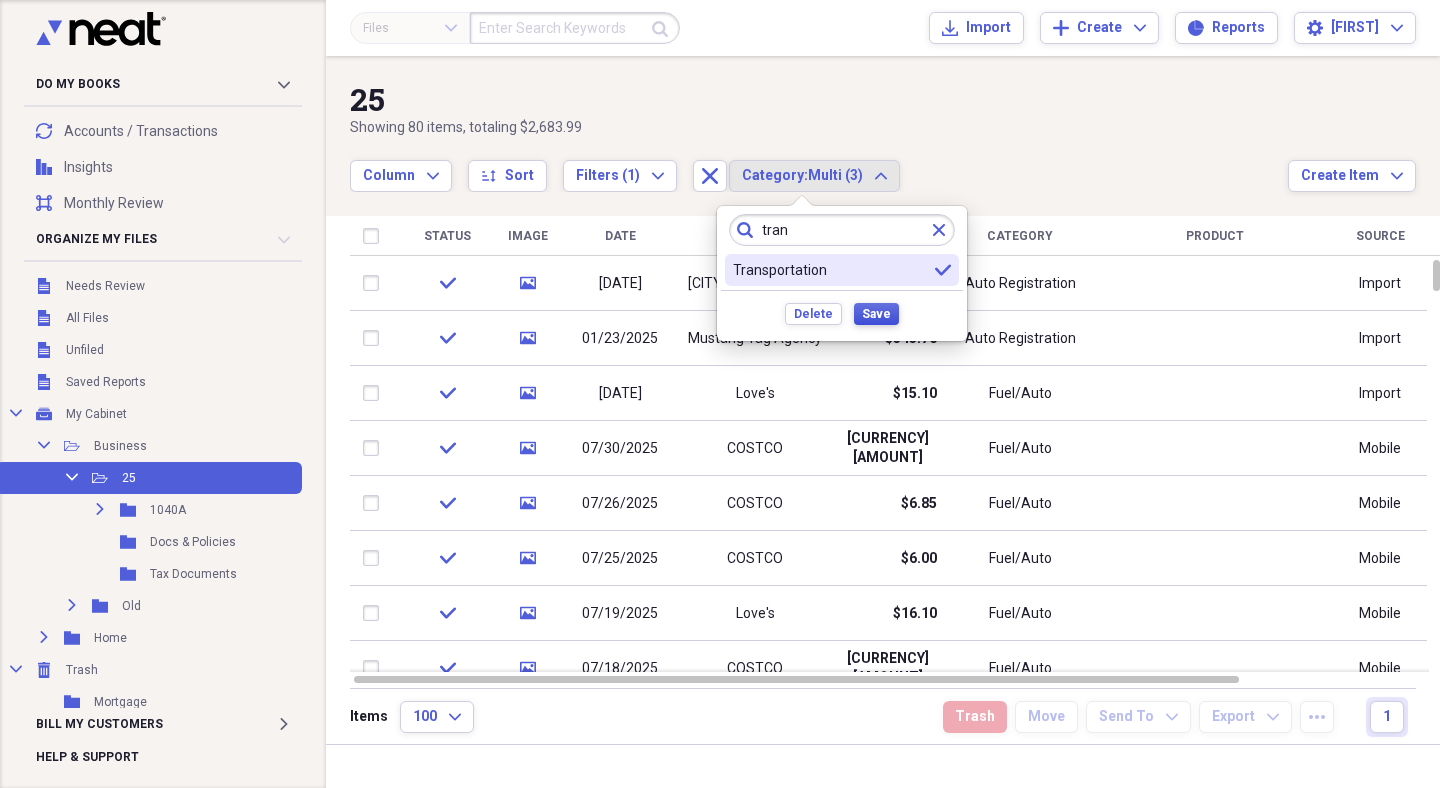 click on "Save" at bounding box center (876, 314) 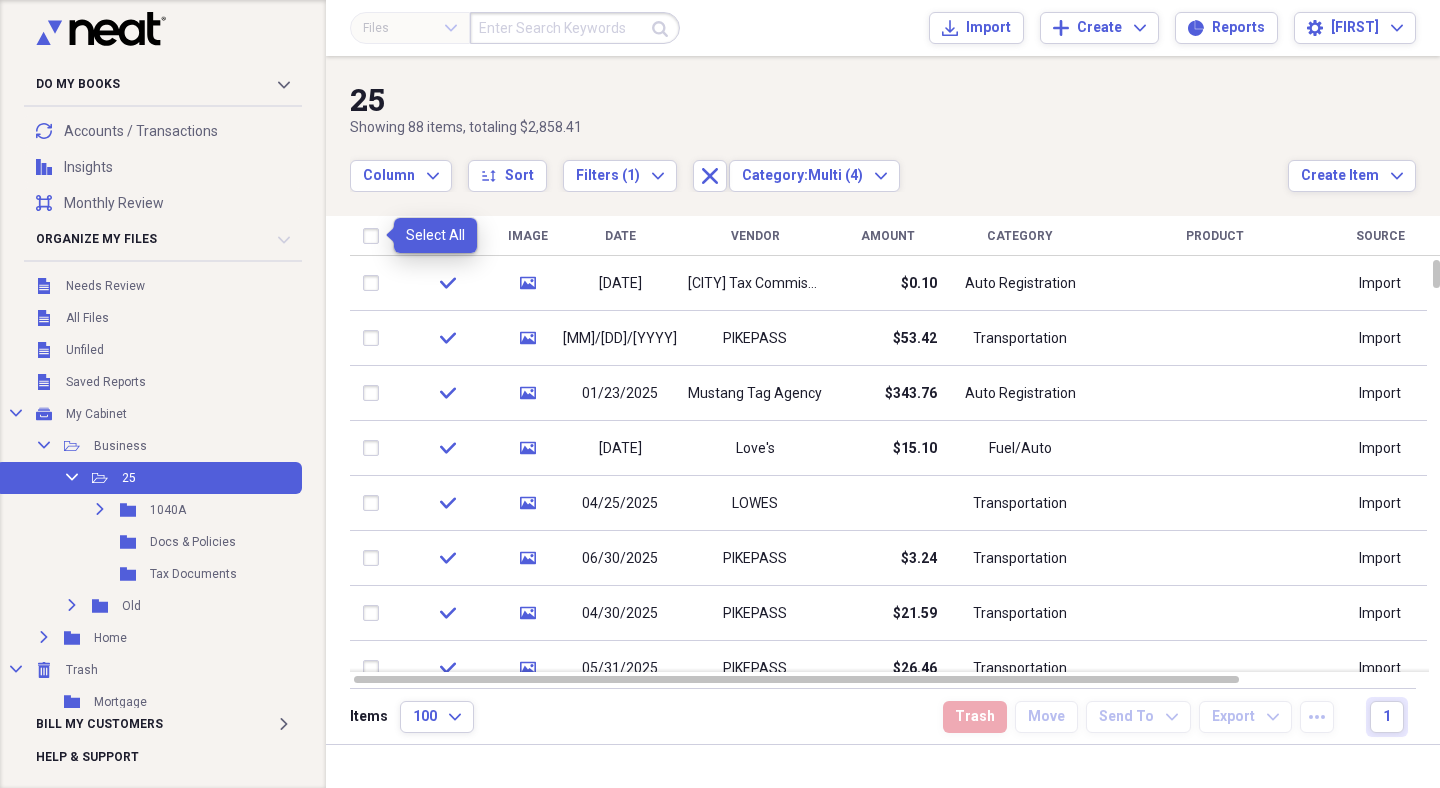 click at bounding box center (375, 236) 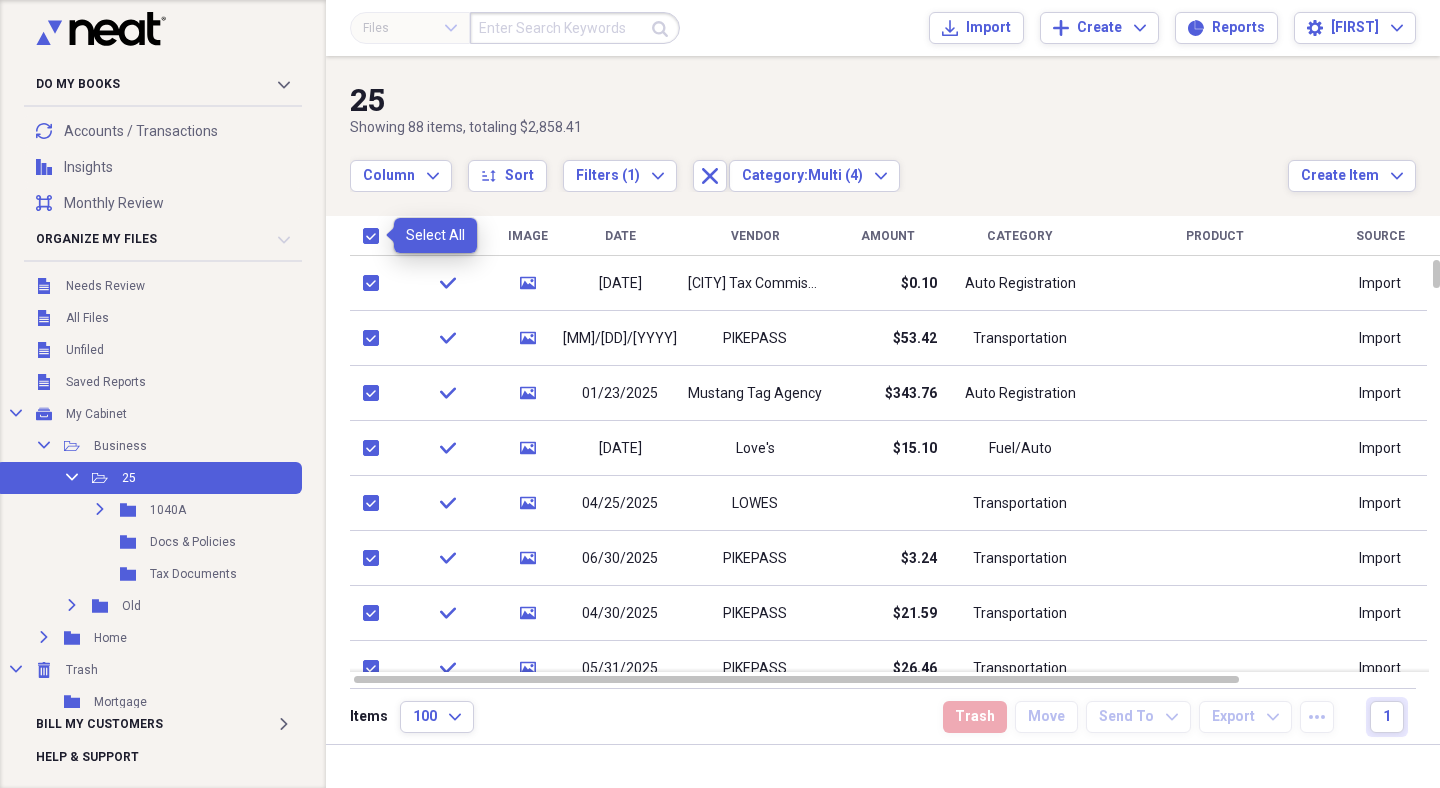 checkbox on "true" 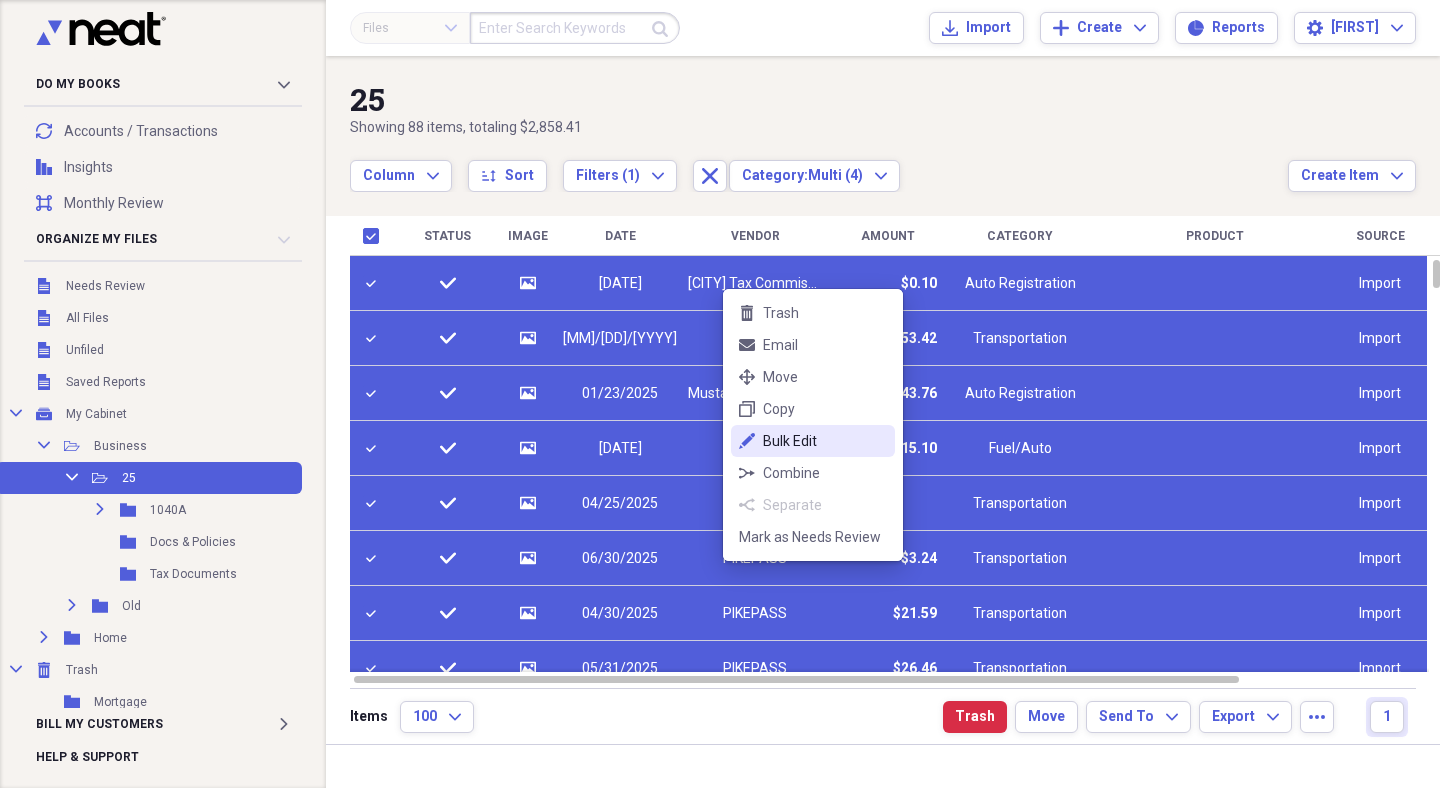 click on "Bulk Edit" at bounding box center (825, 441) 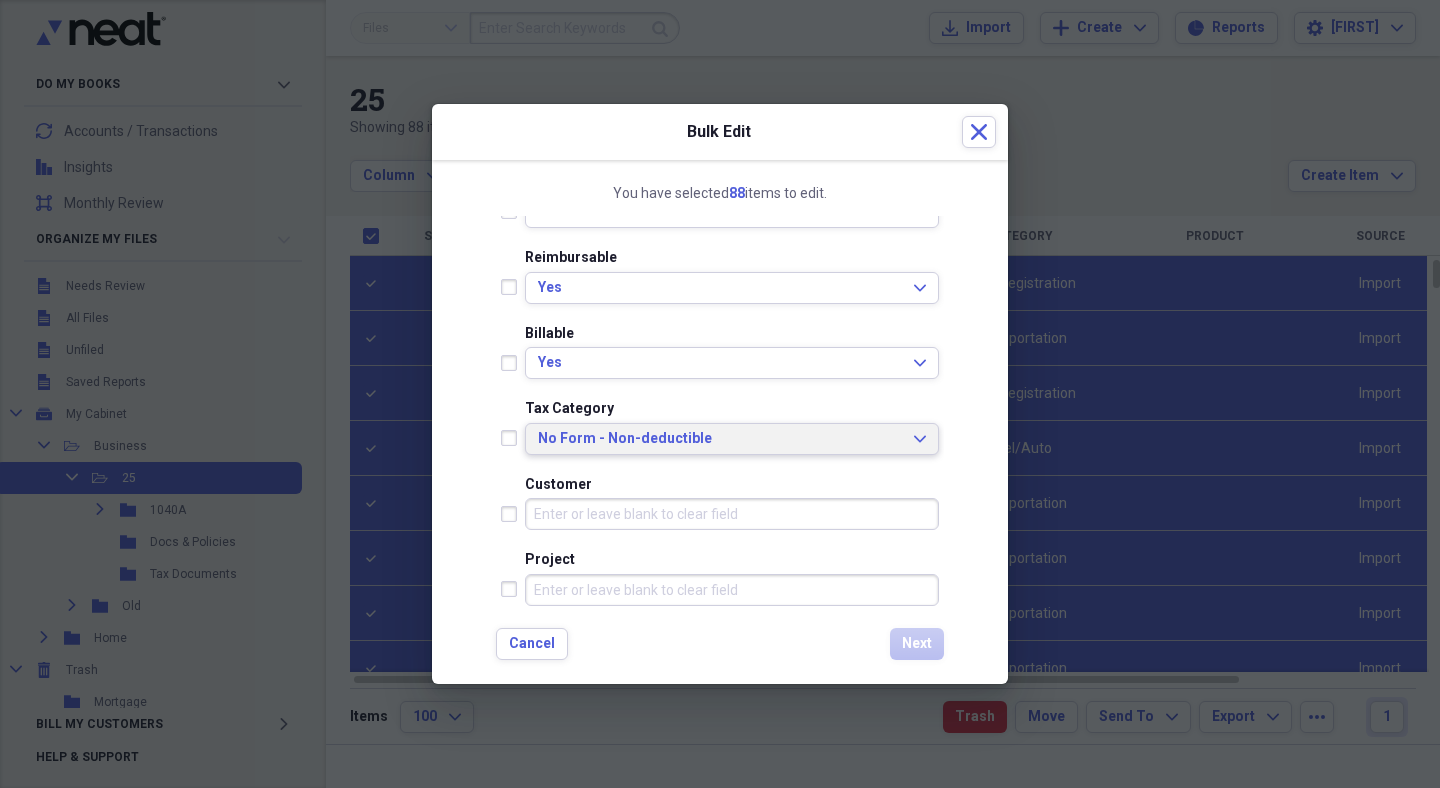 click on "No Form - Non-deductible Expand" at bounding box center [732, 439] 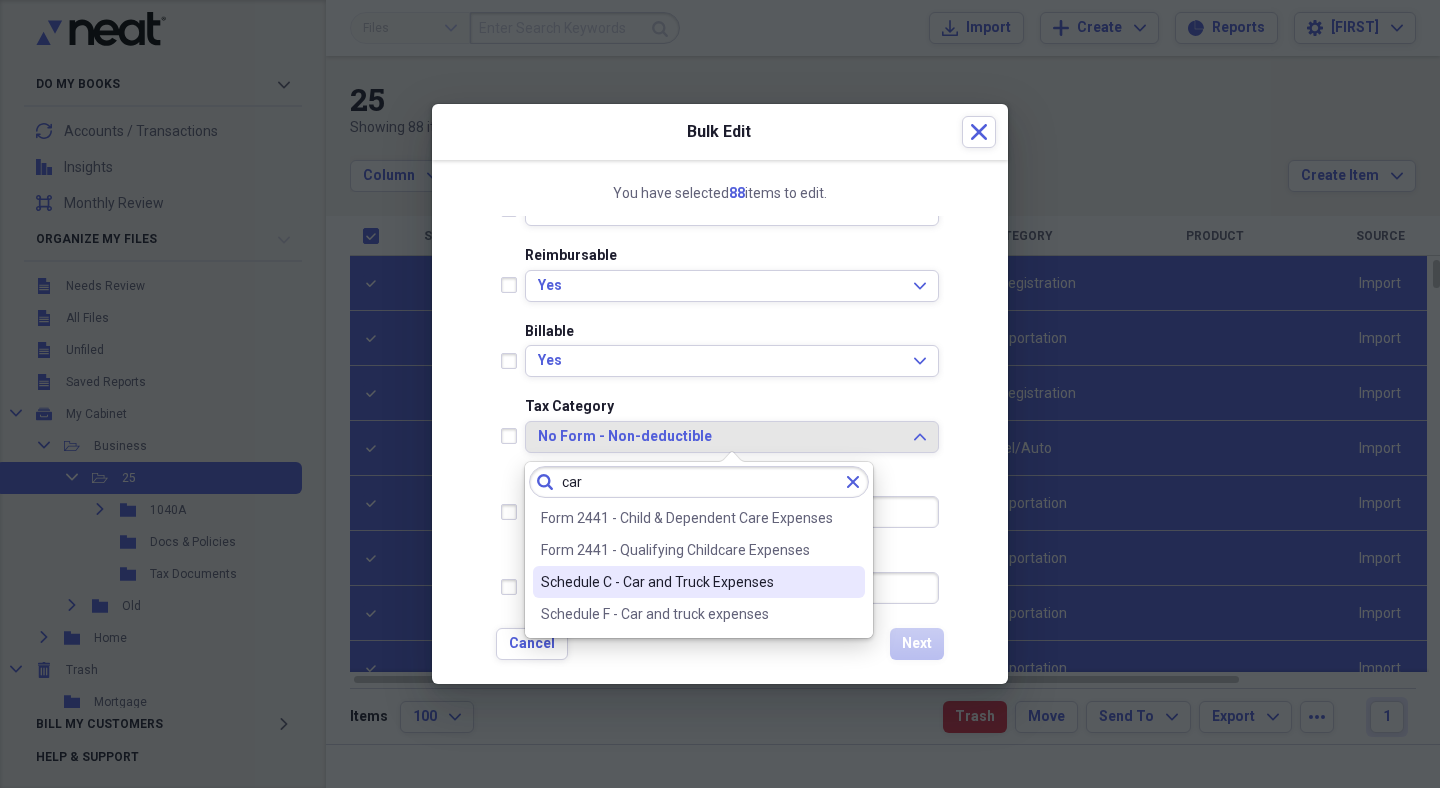 type on "car" 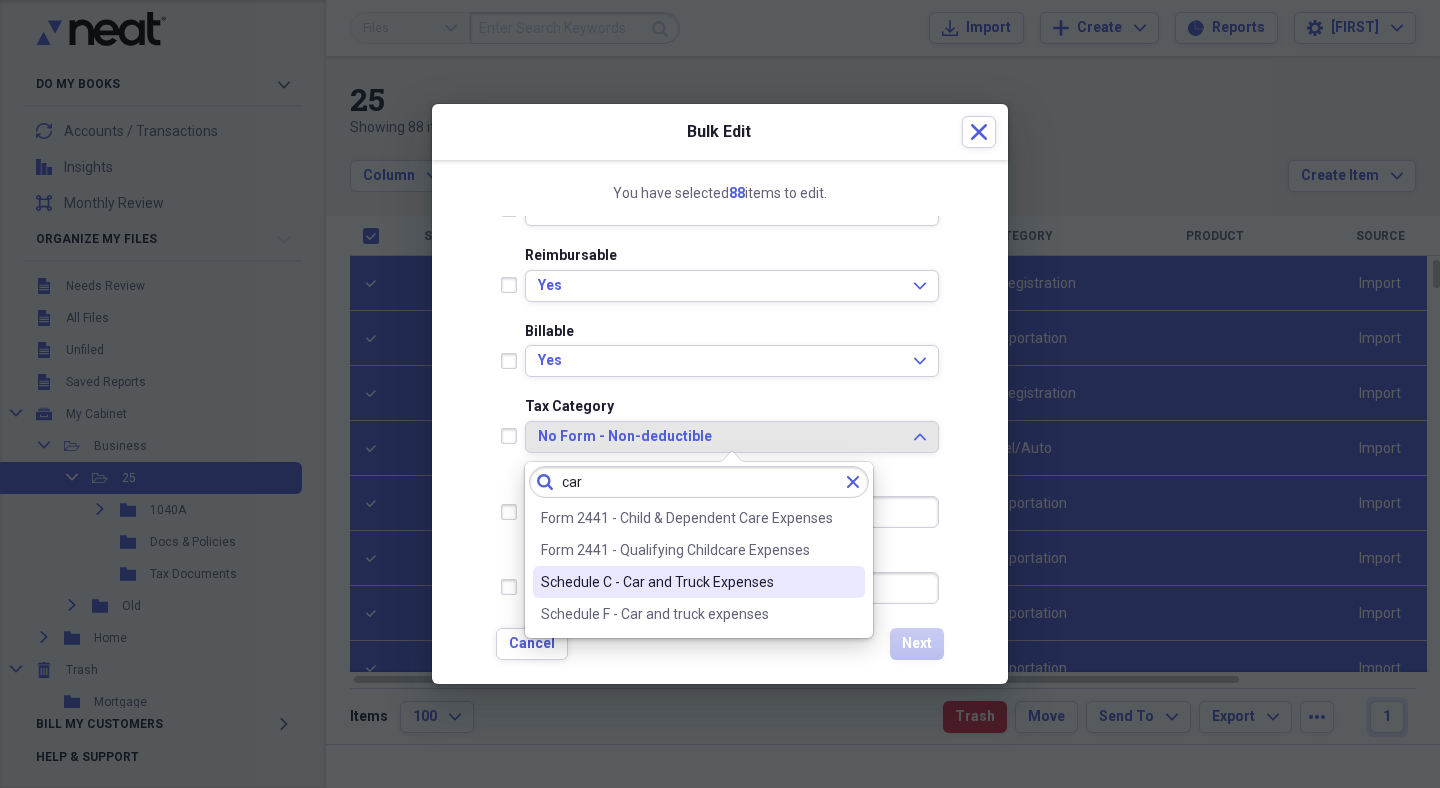 click on "Schedule C - Car and Truck Expenses" at bounding box center (687, 582) 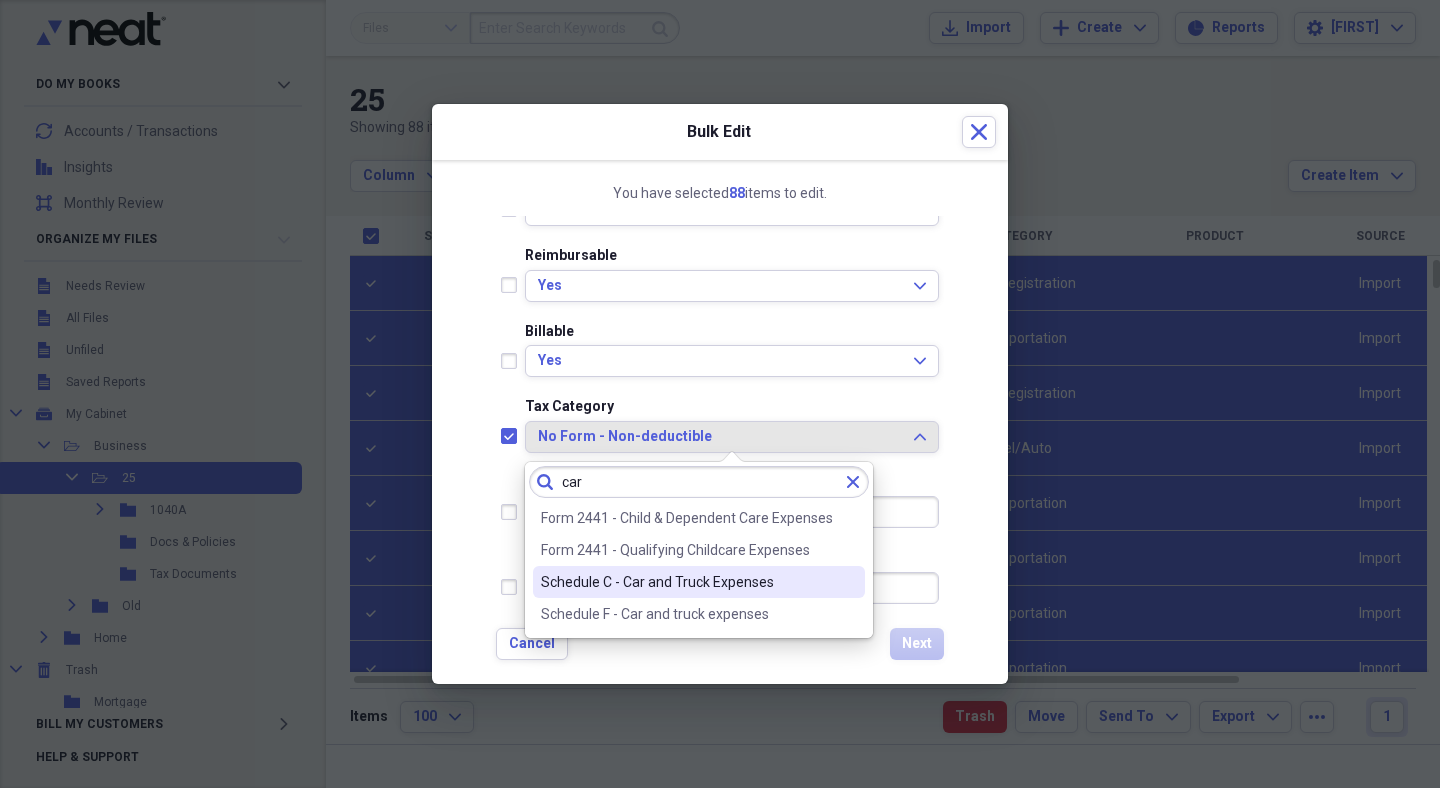 checkbox on "true" 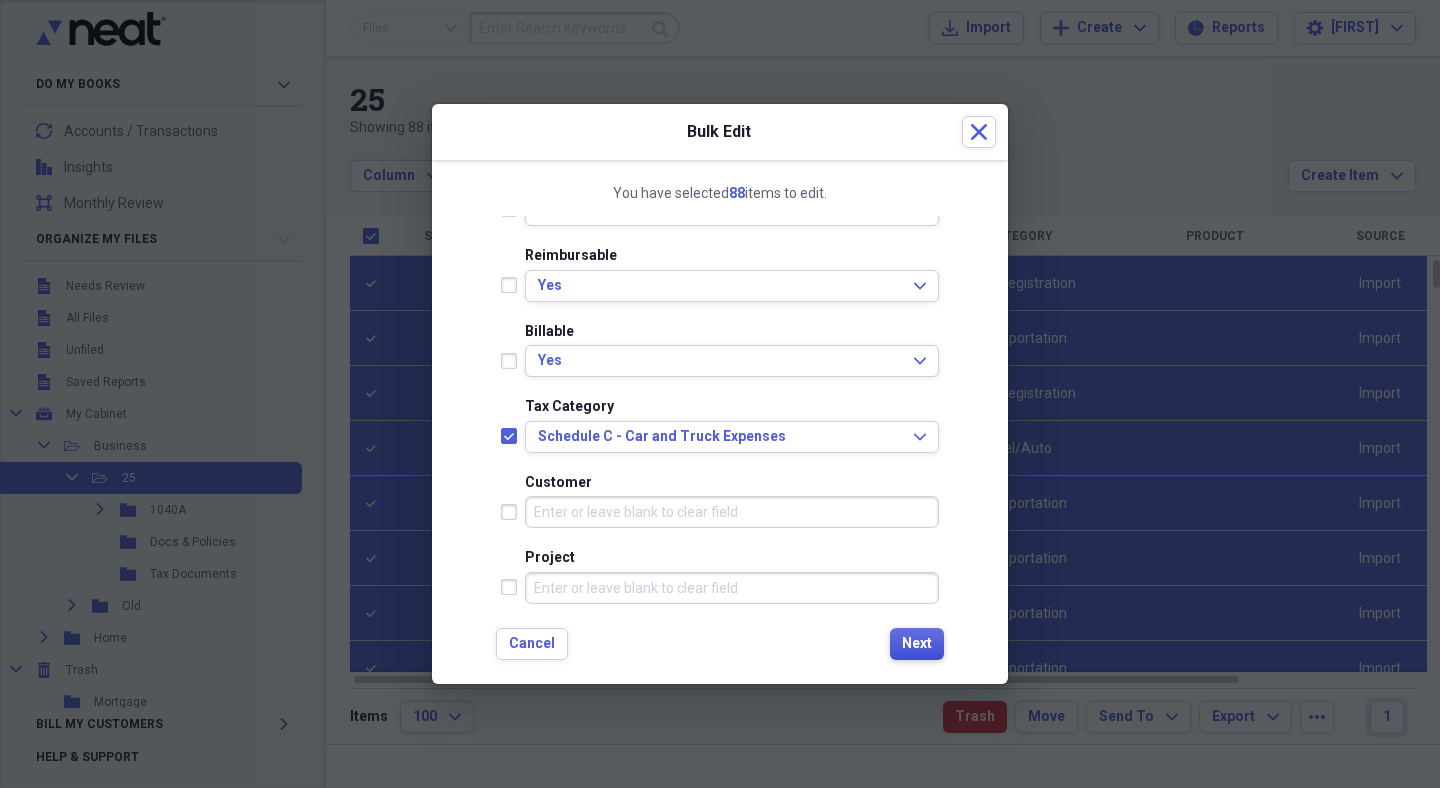 click on "Next" at bounding box center (917, 644) 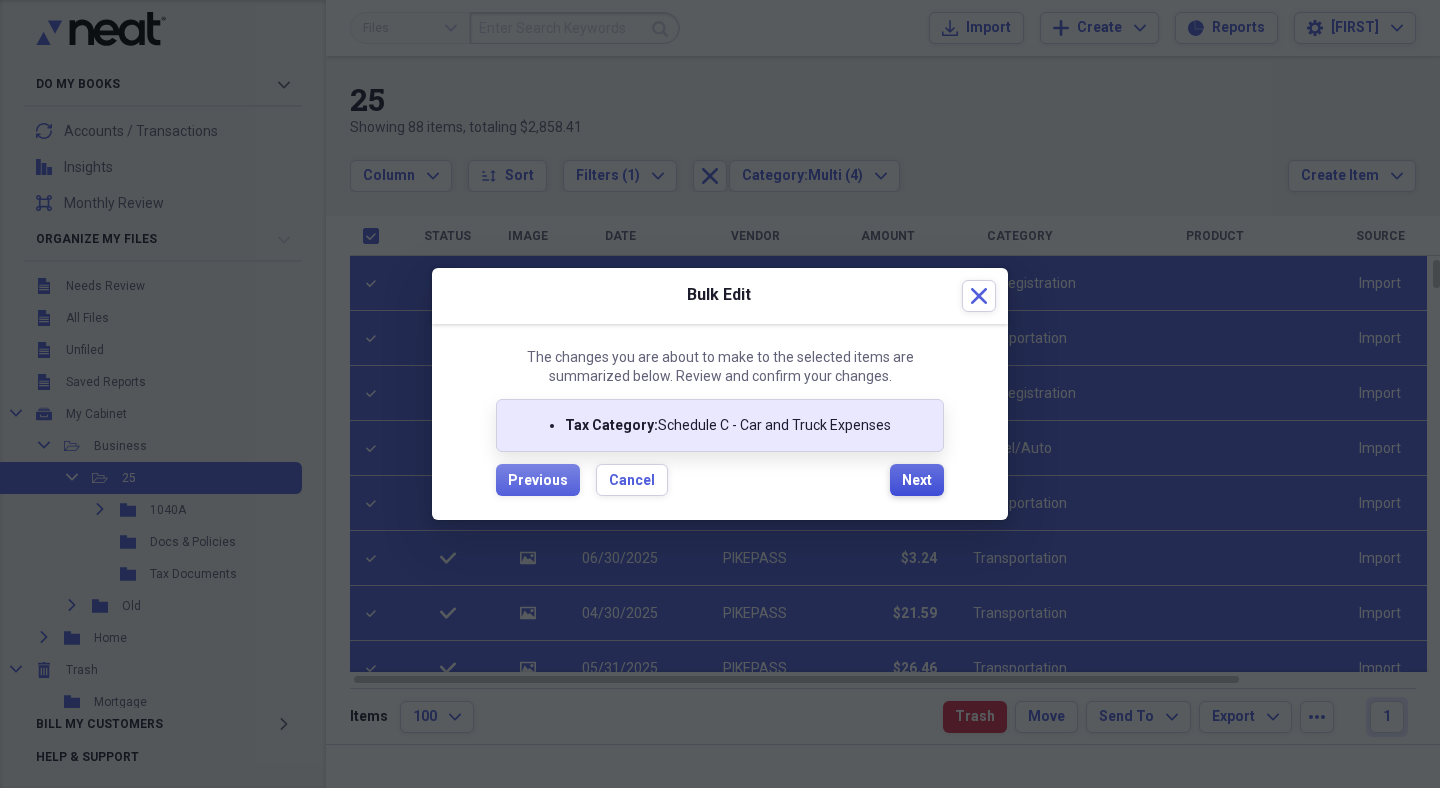 click on "Next" at bounding box center (917, 481) 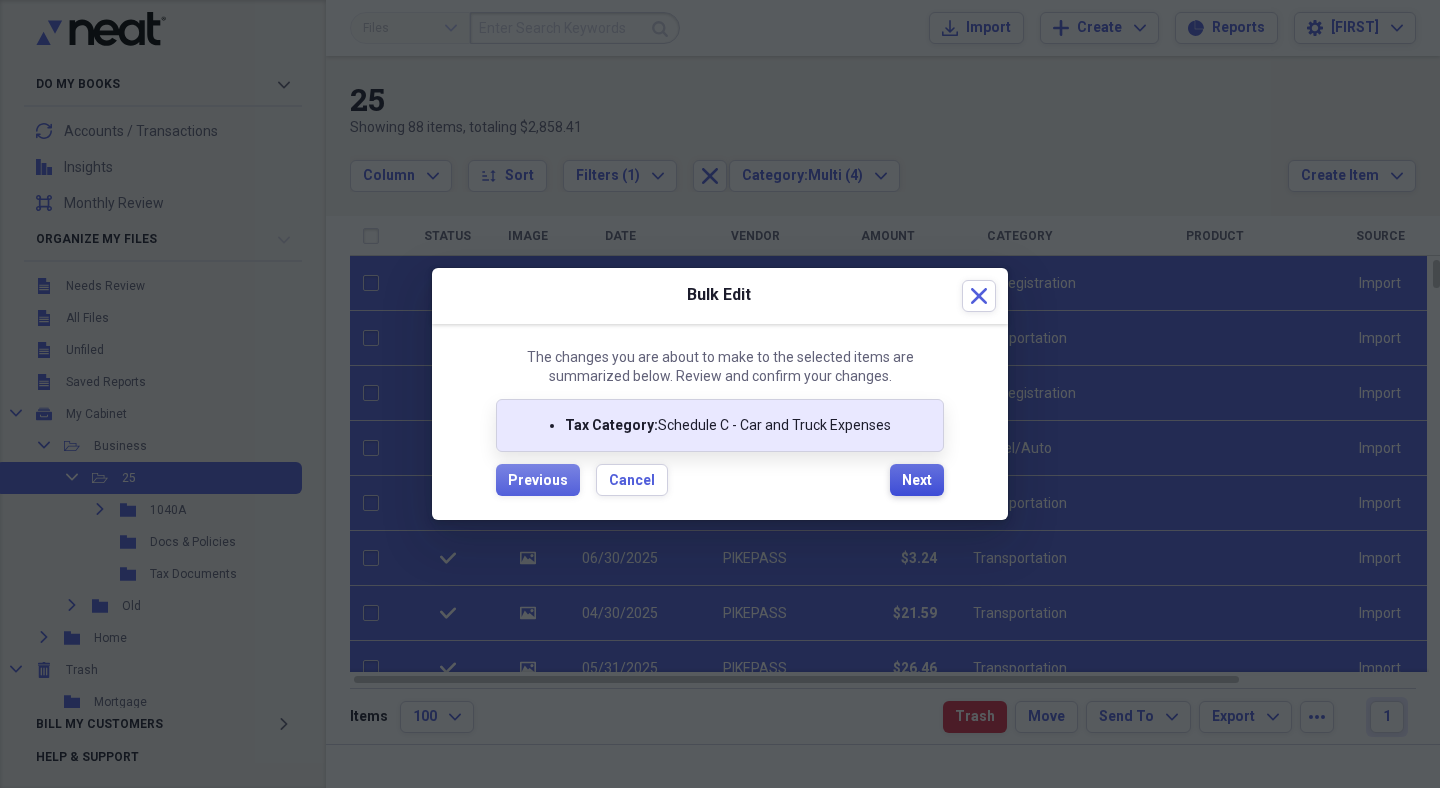 checkbox on "false" 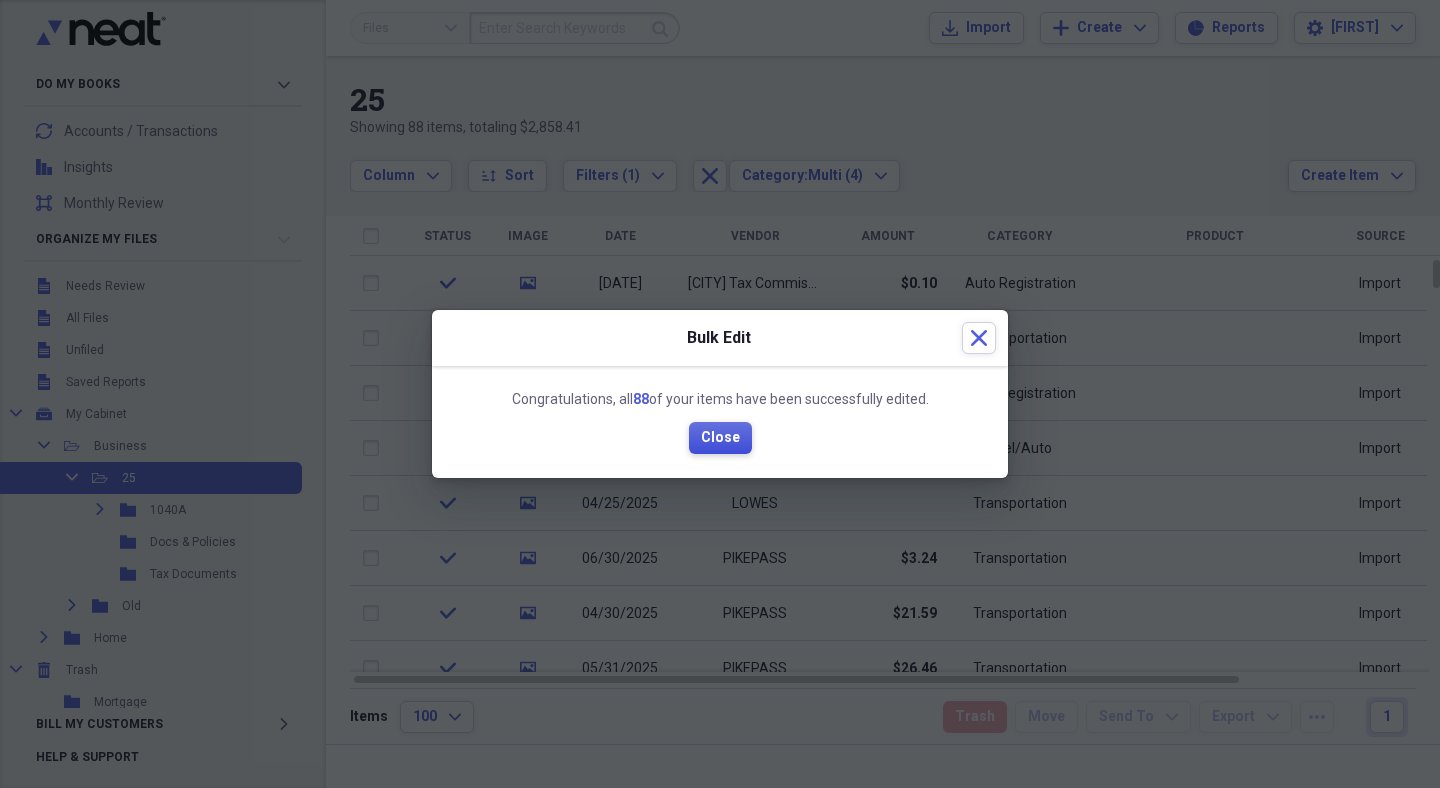 click on "Close" at bounding box center (720, 438) 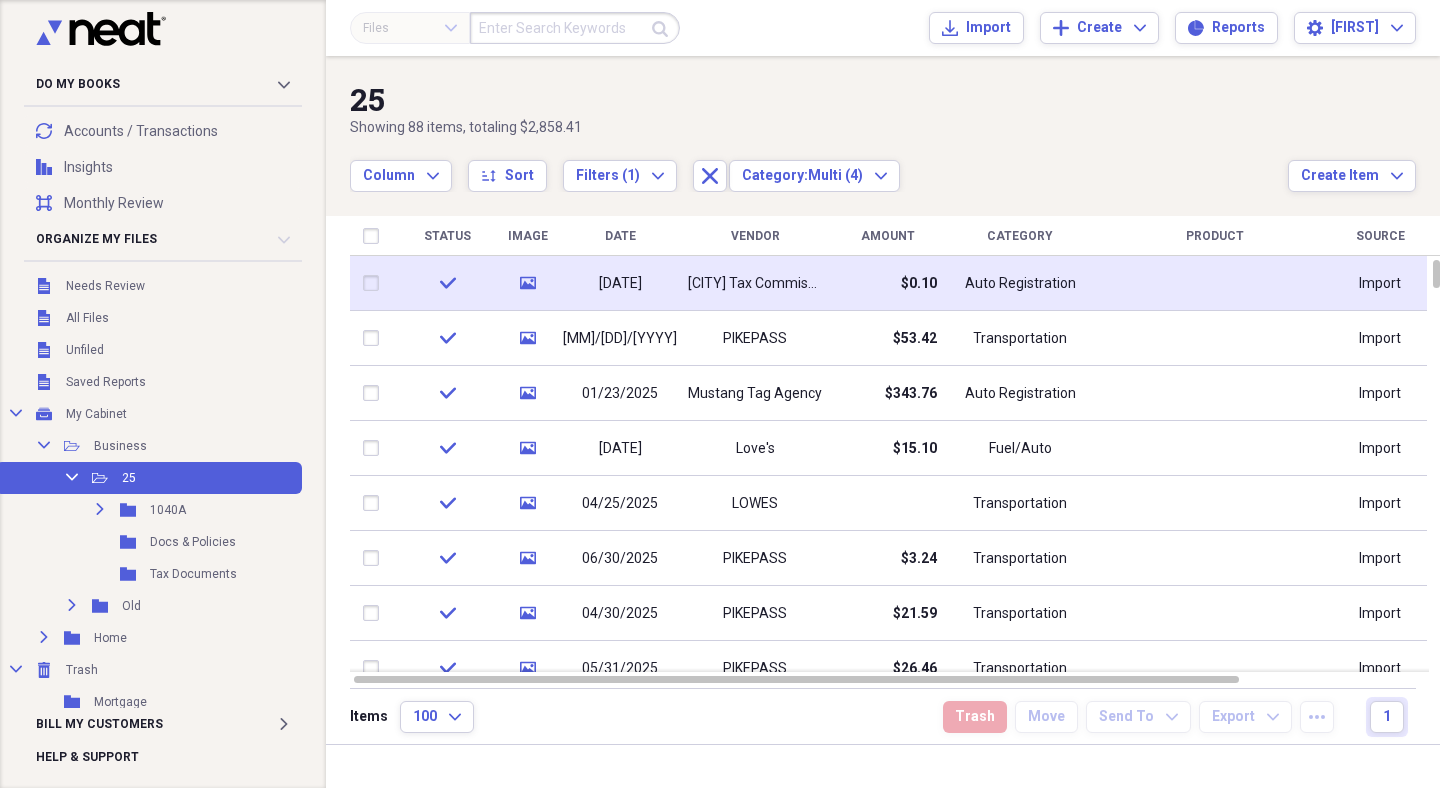 click on "$0.10" at bounding box center (919, 284) 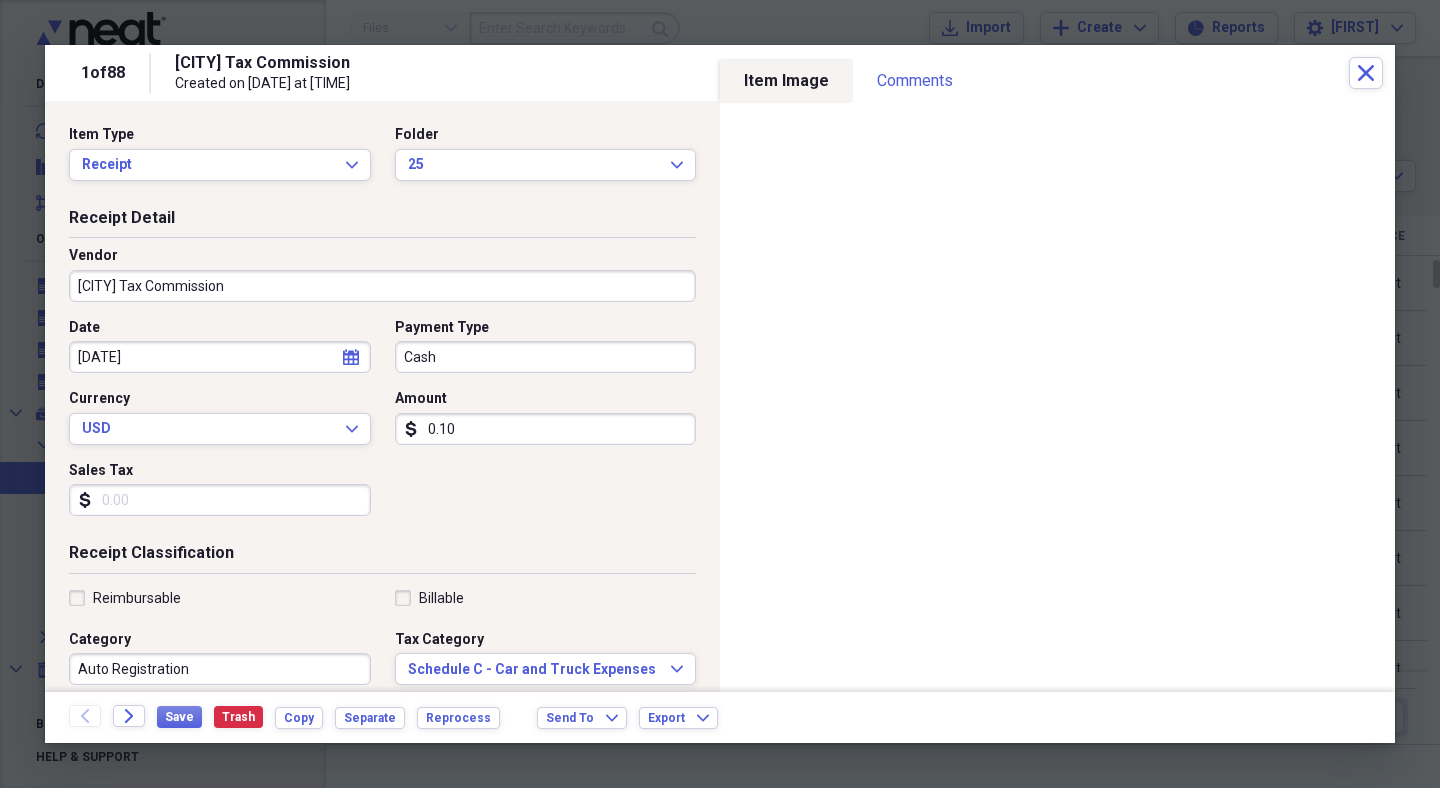 click on "0.10" at bounding box center [546, 429] 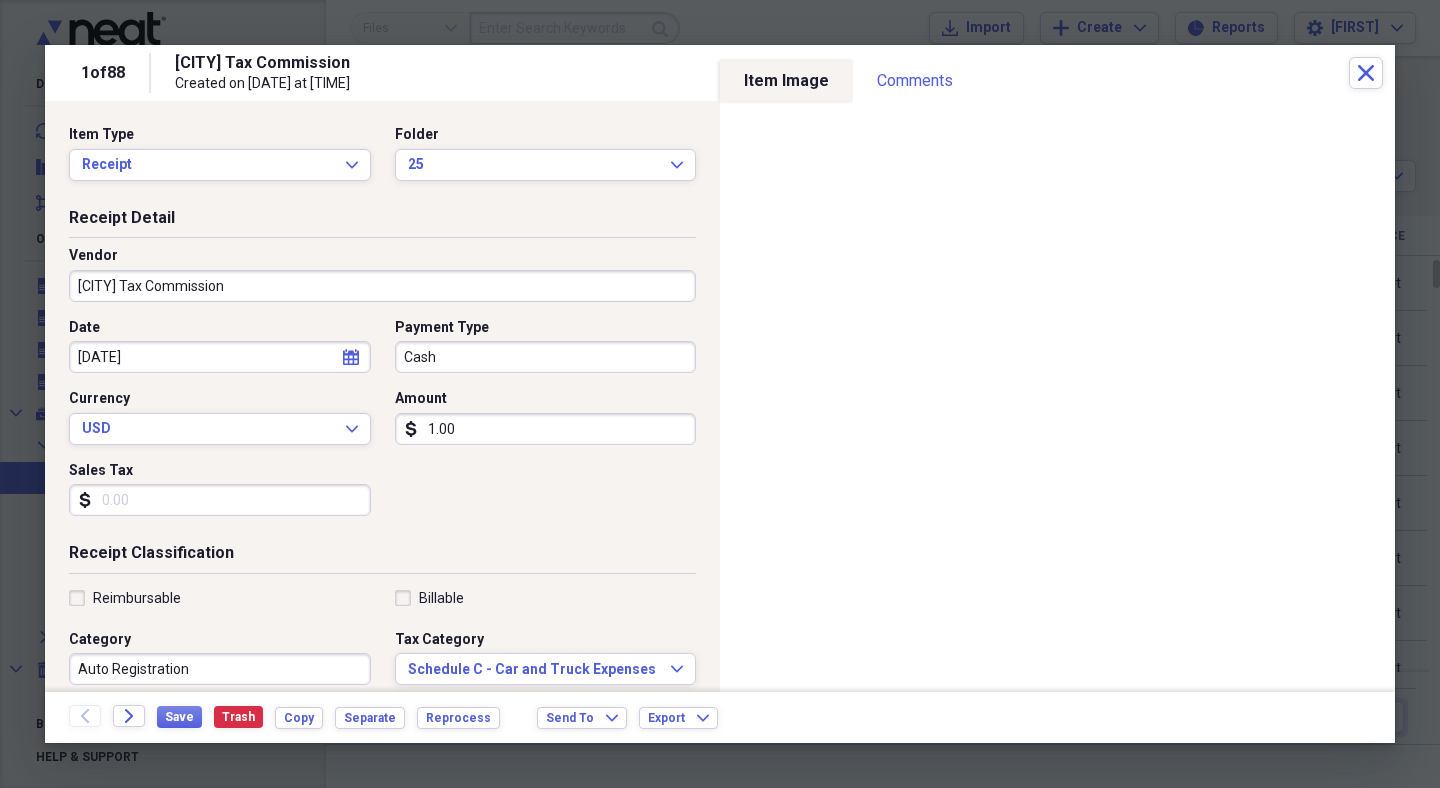 type on "10.00" 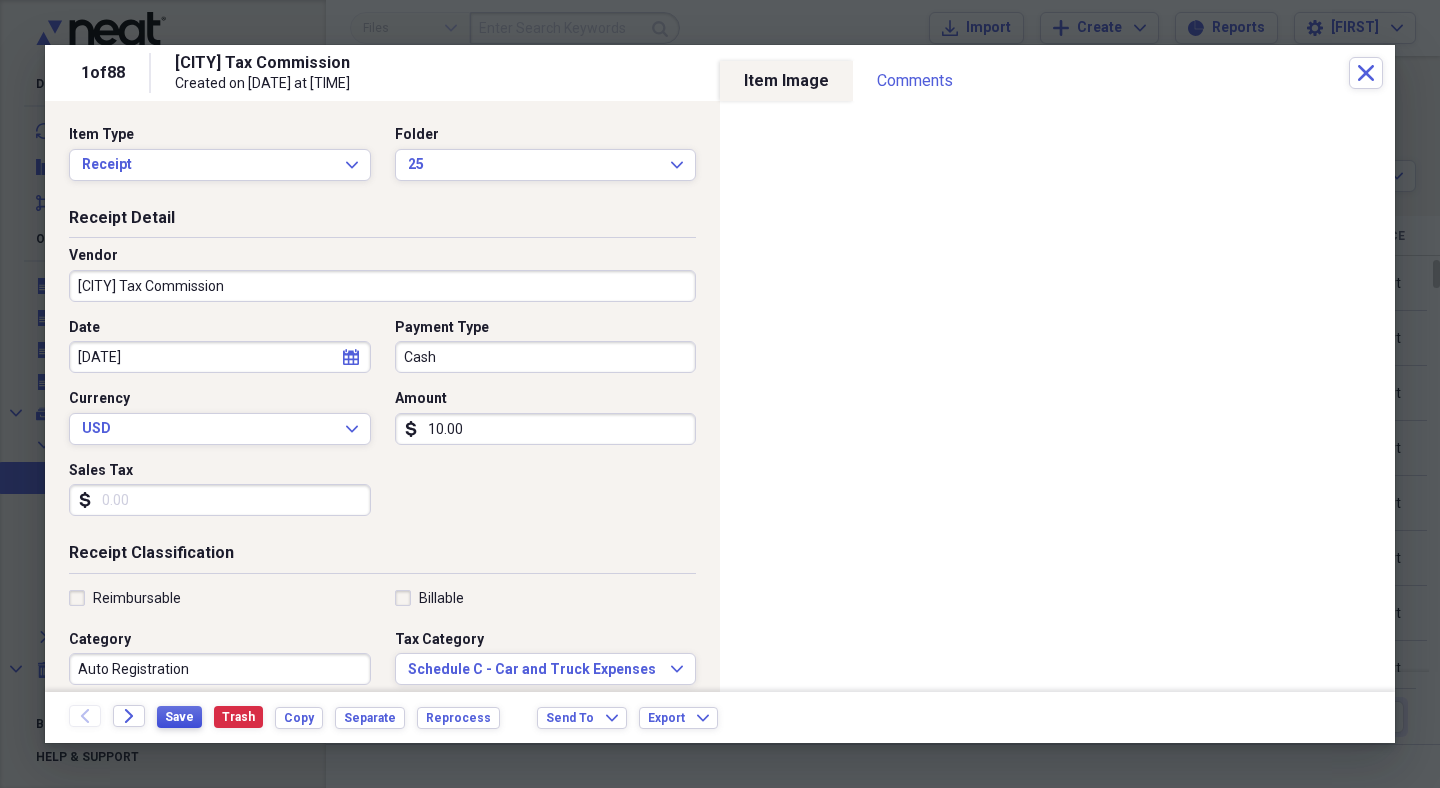 click on "Save" at bounding box center (179, 717) 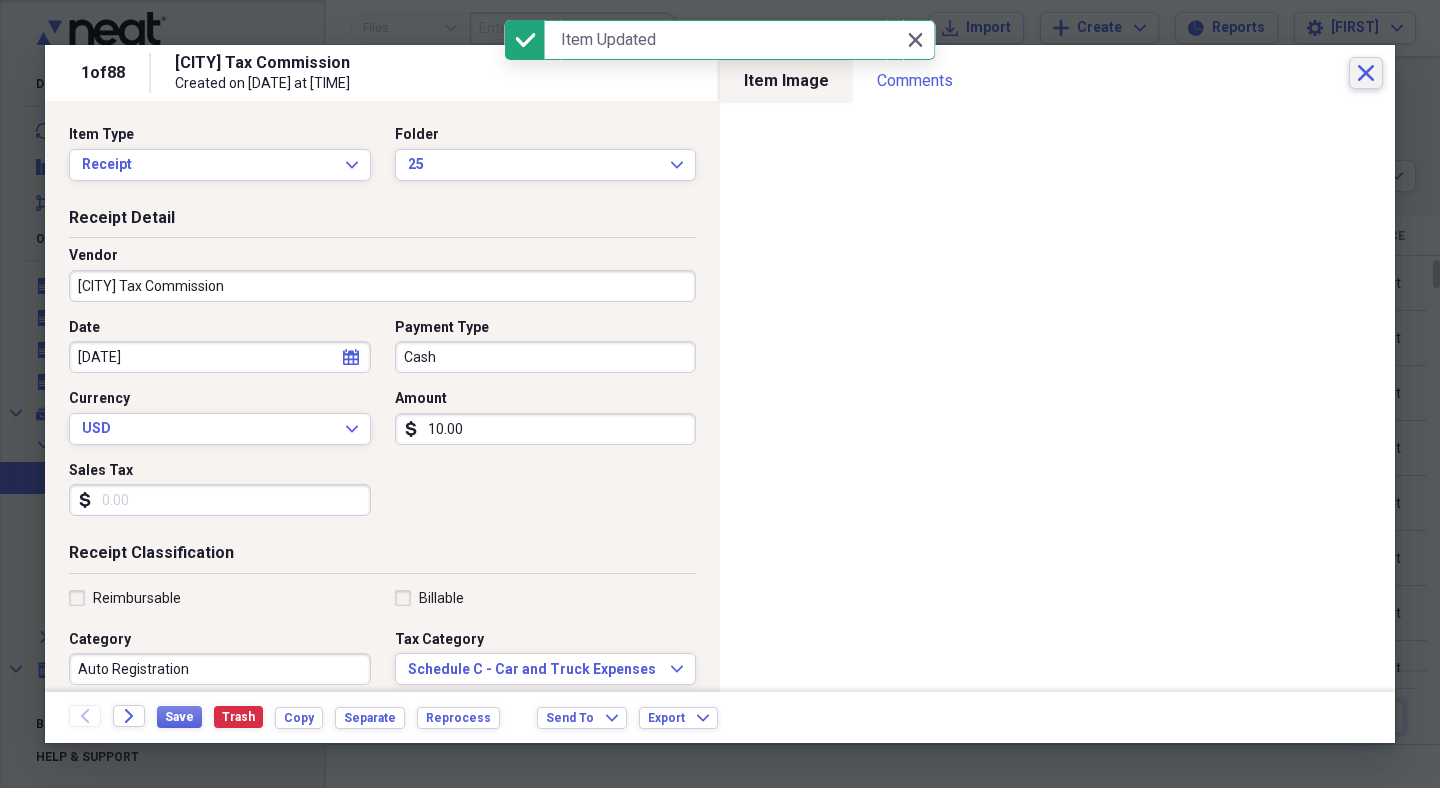 click on "Close" at bounding box center [1366, 73] 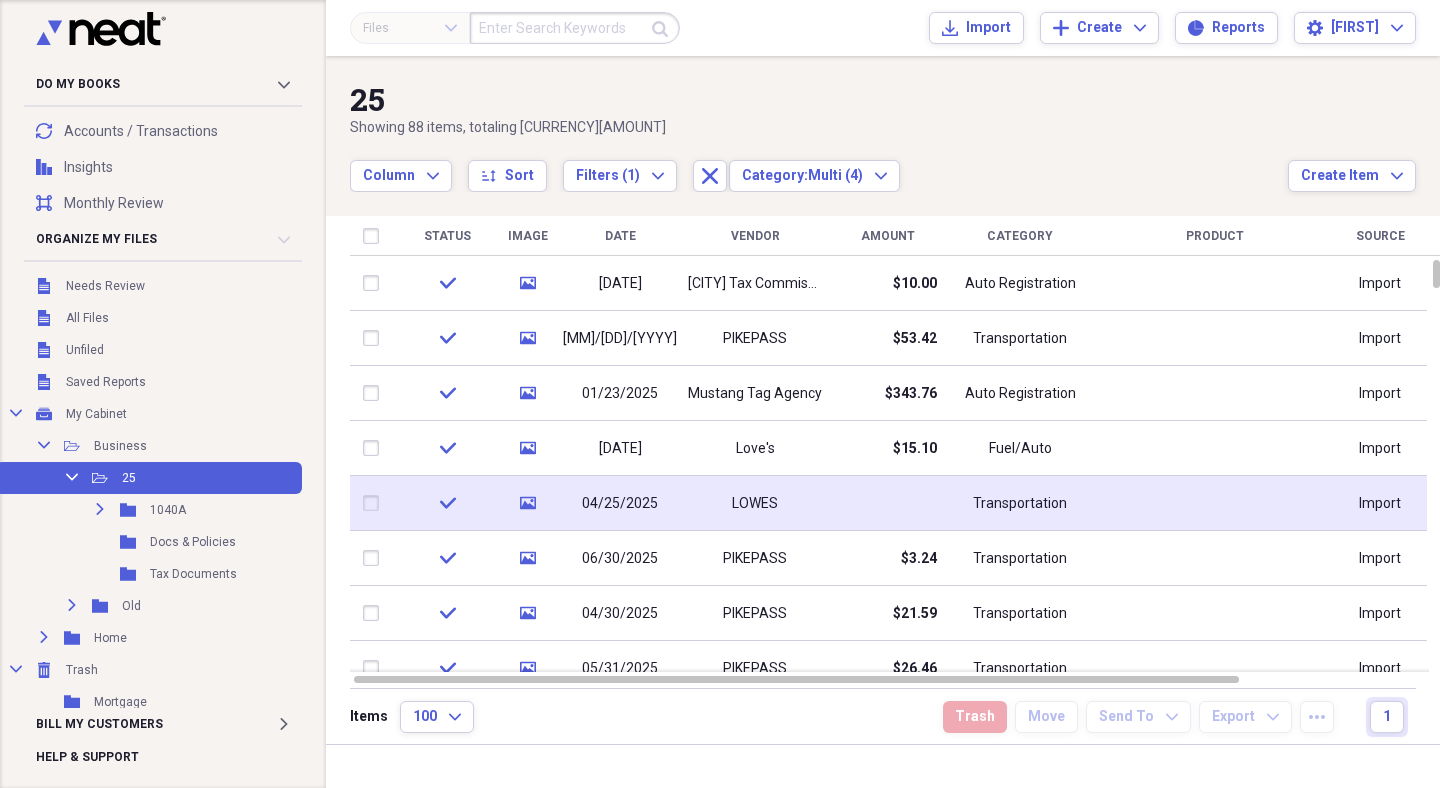 click at bounding box center (887, 503) 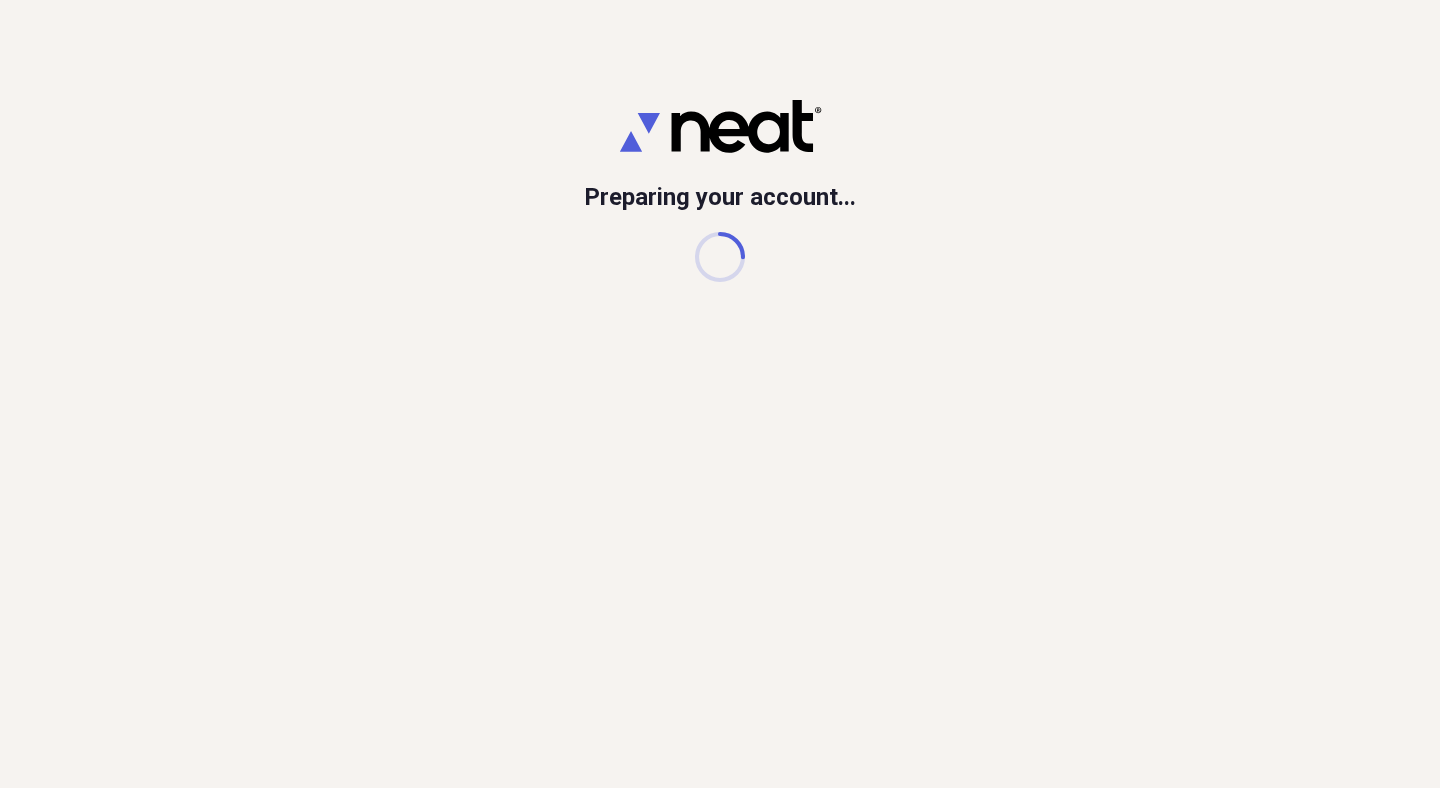scroll, scrollTop: 0, scrollLeft: 0, axis: both 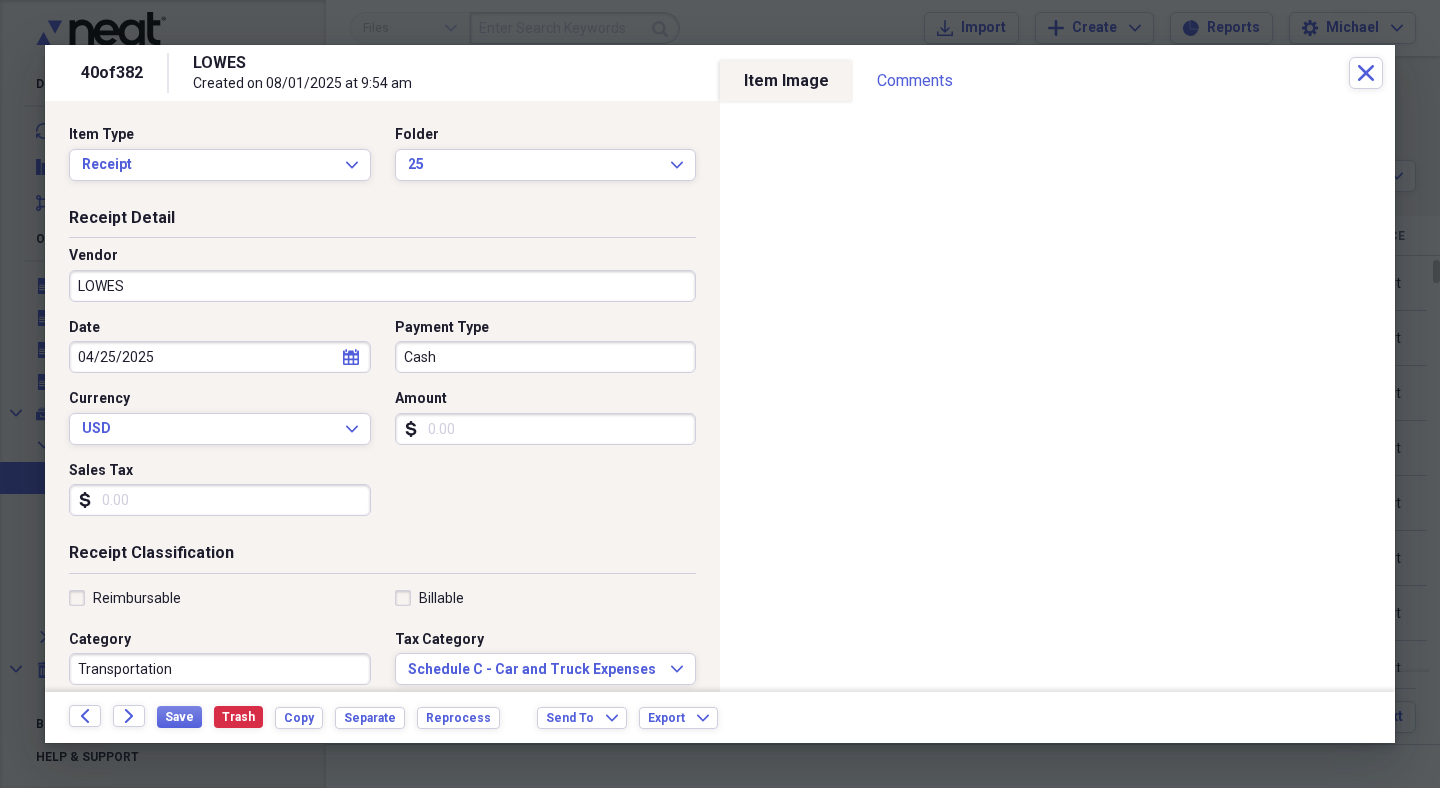 click on "Amount" at bounding box center [546, 429] 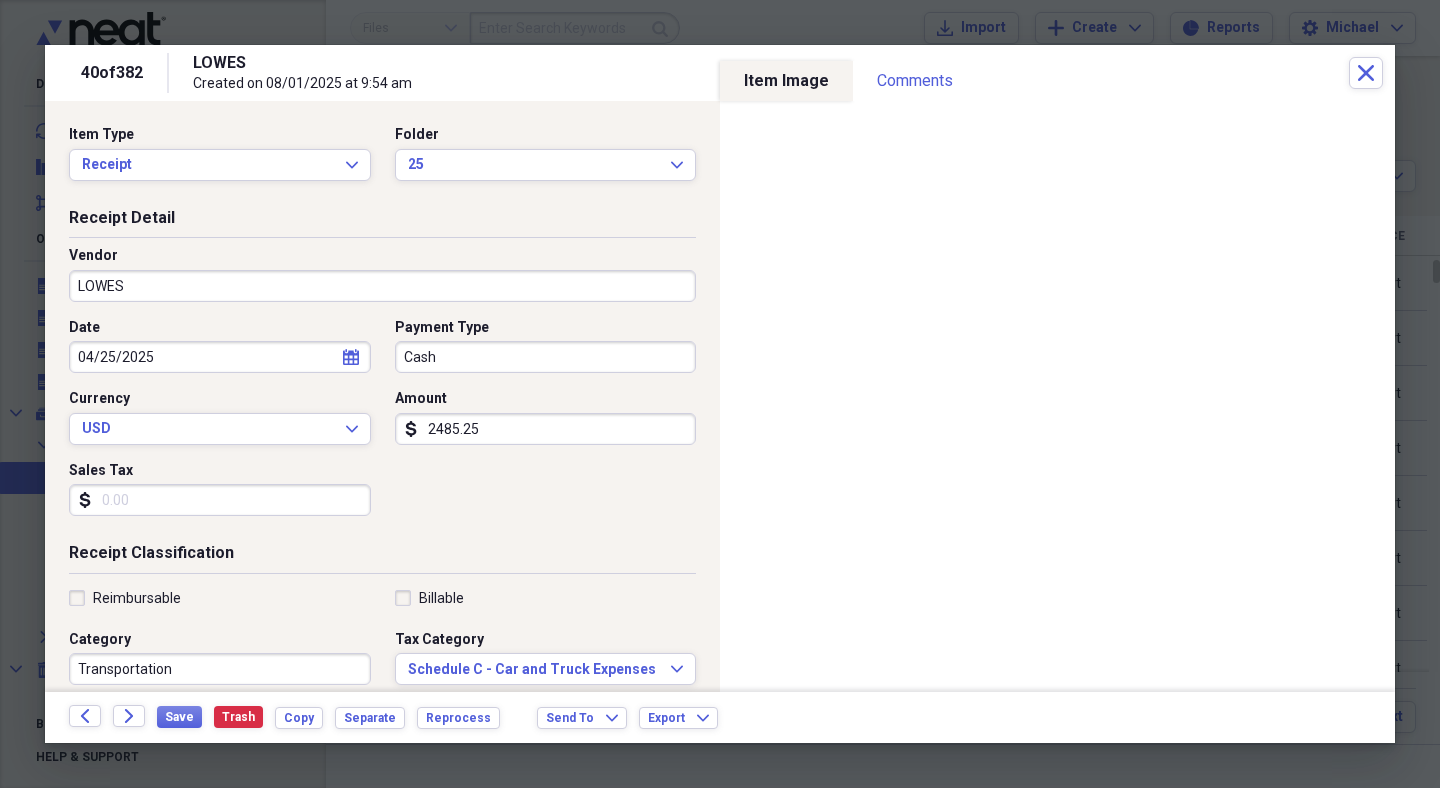click on "2485.25" at bounding box center [546, 429] 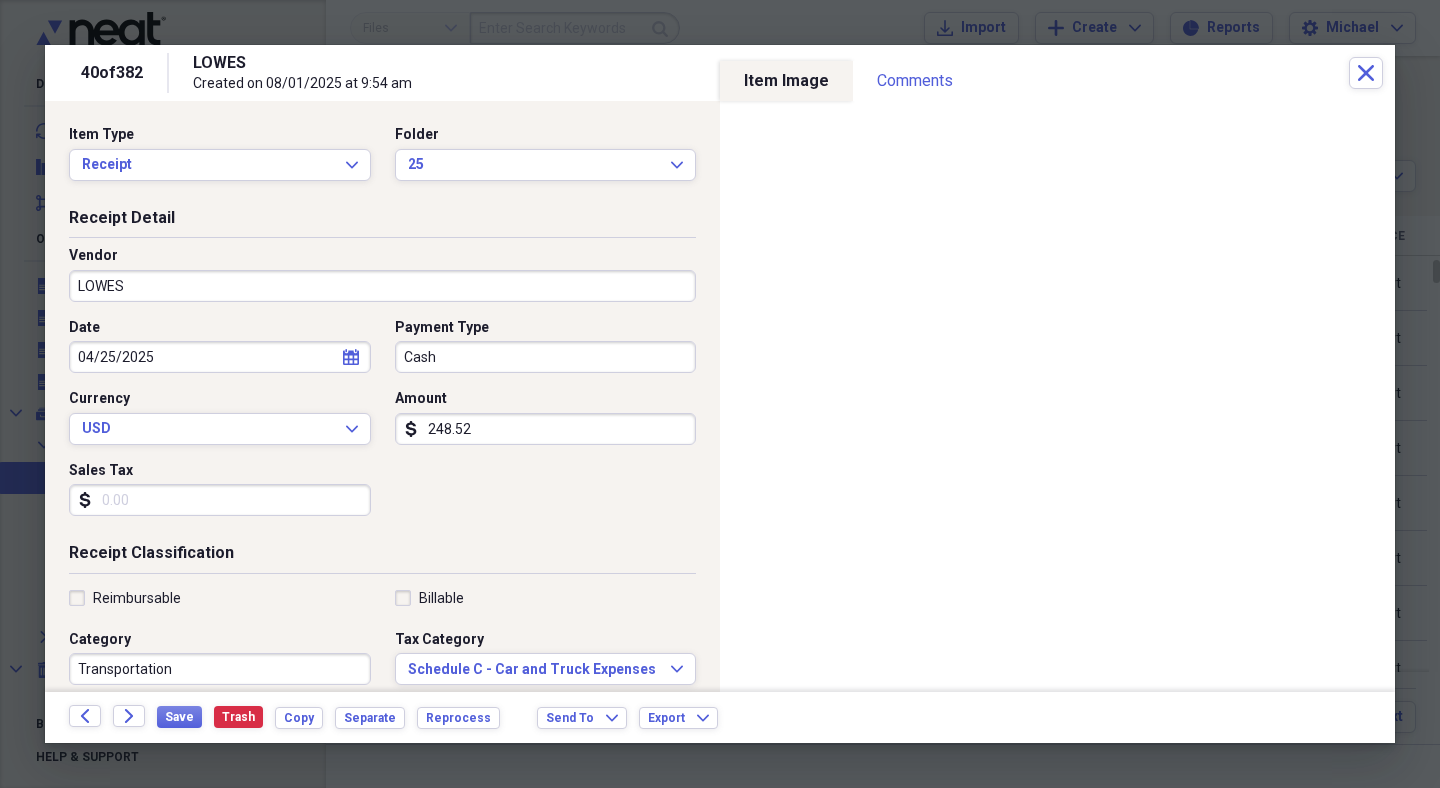 click on "248.52" at bounding box center (546, 429) 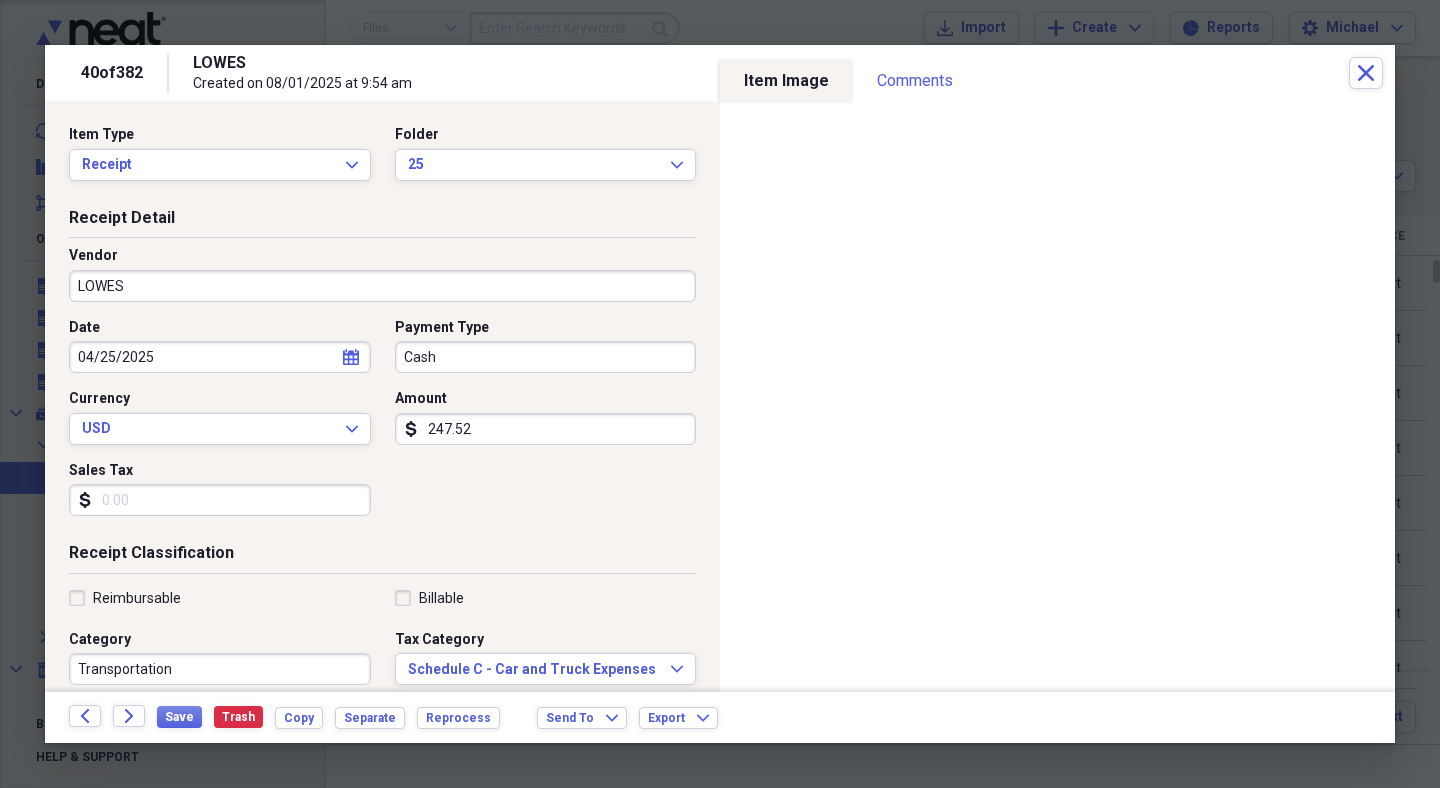type on "2475.25" 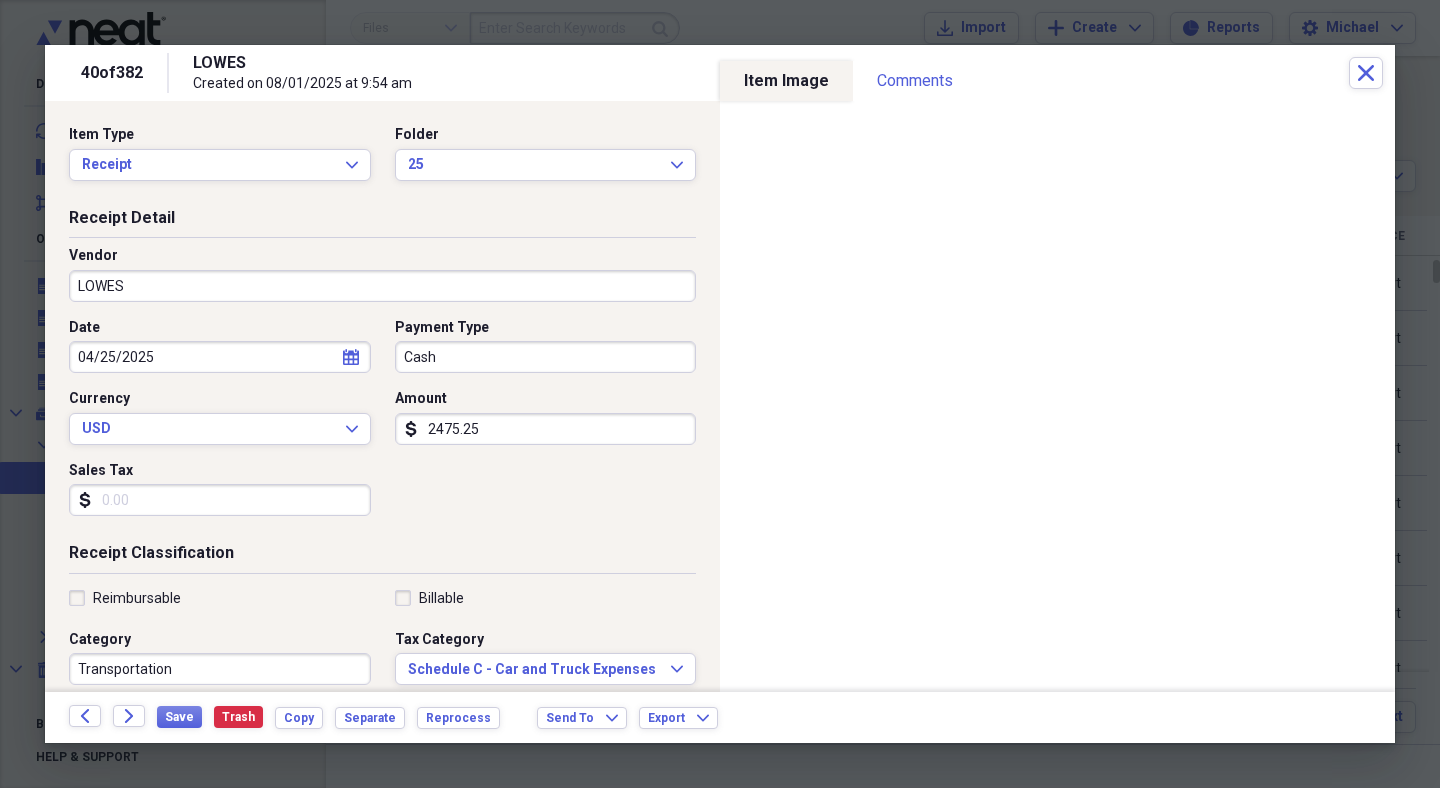 click on "Transportation" at bounding box center [220, 669] 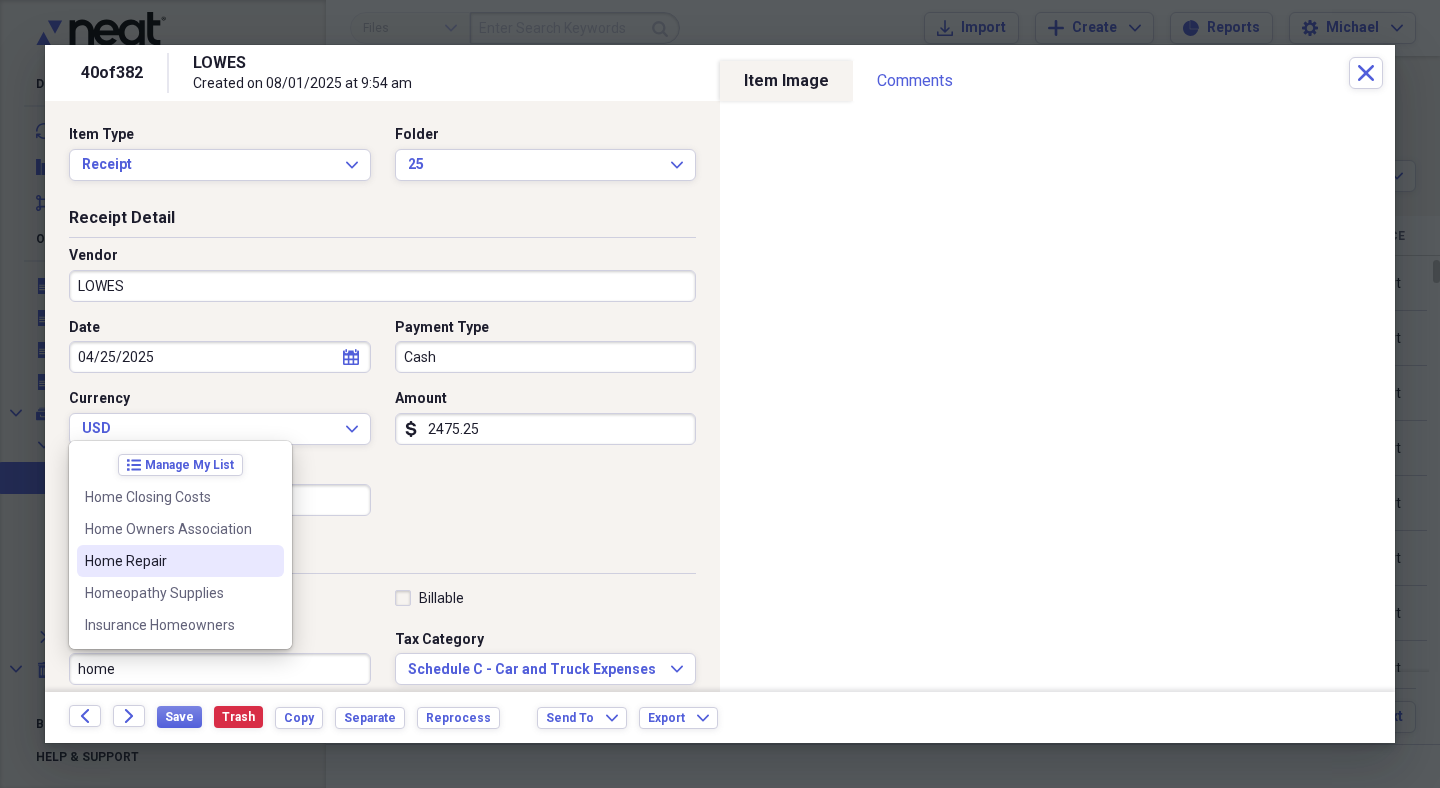 click on "Home Repair" at bounding box center [168, 561] 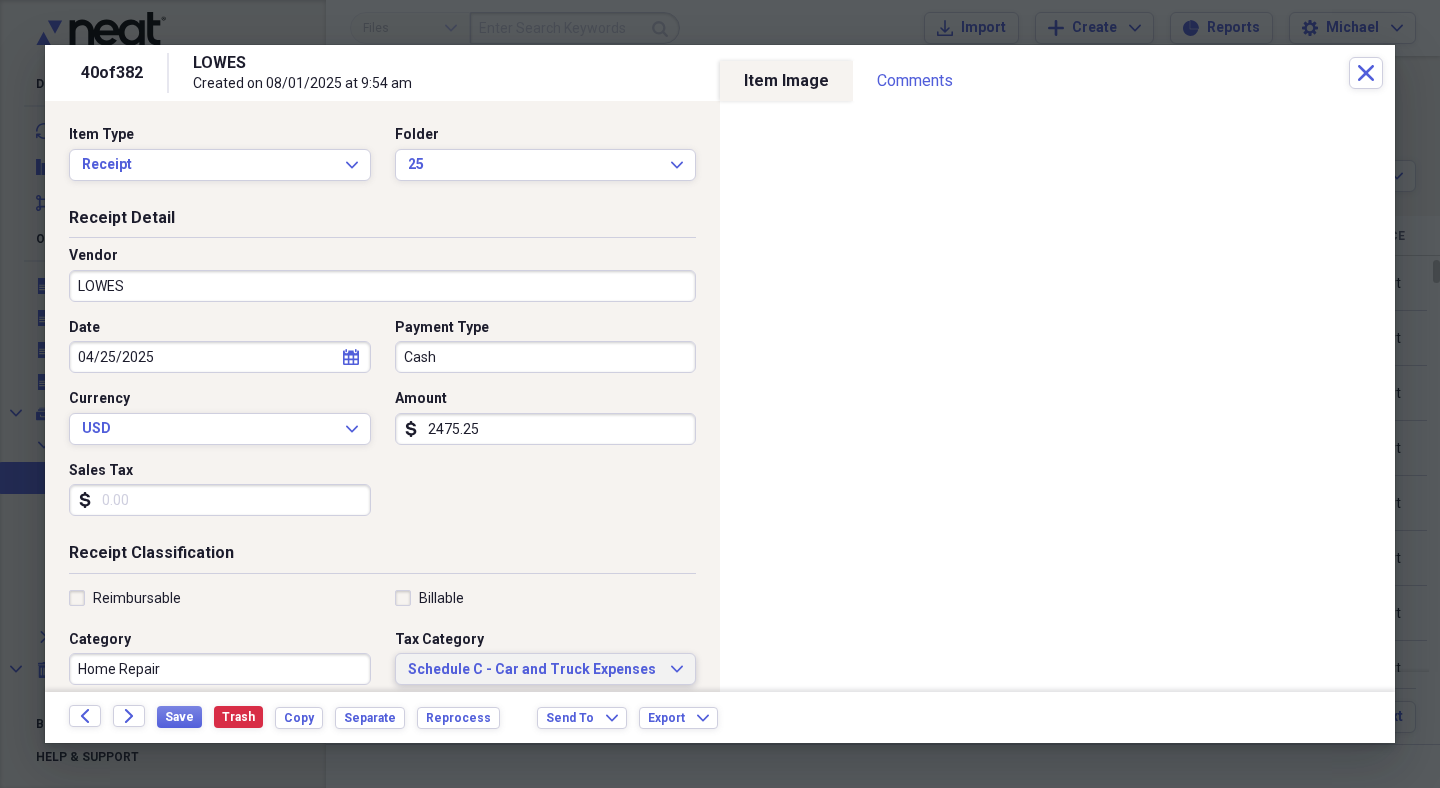 click on "Schedule C - Car and Truck Expenses" at bounding box center [534, 670] 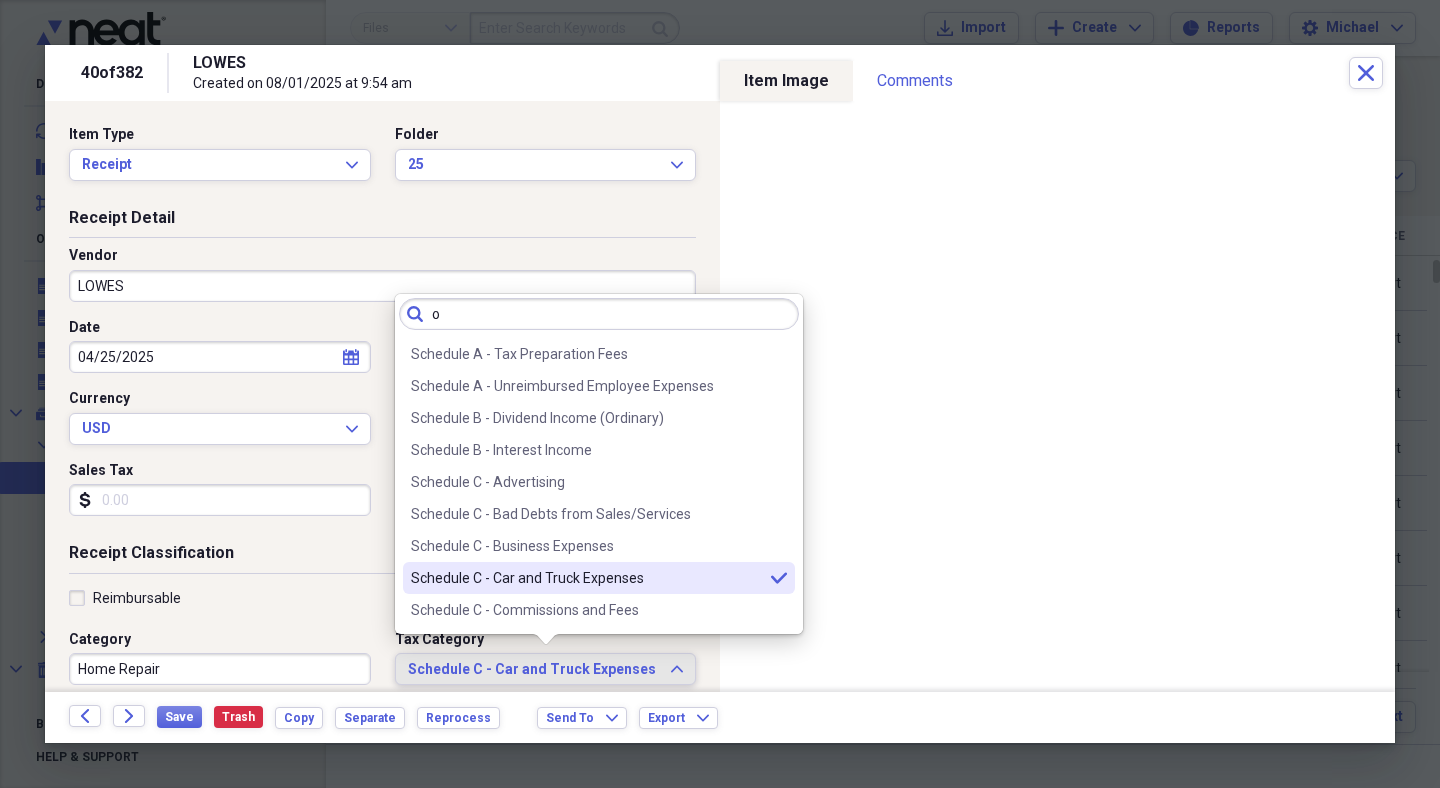 scroll, scrollTop: 0, scrollLeft: 0, axis: both 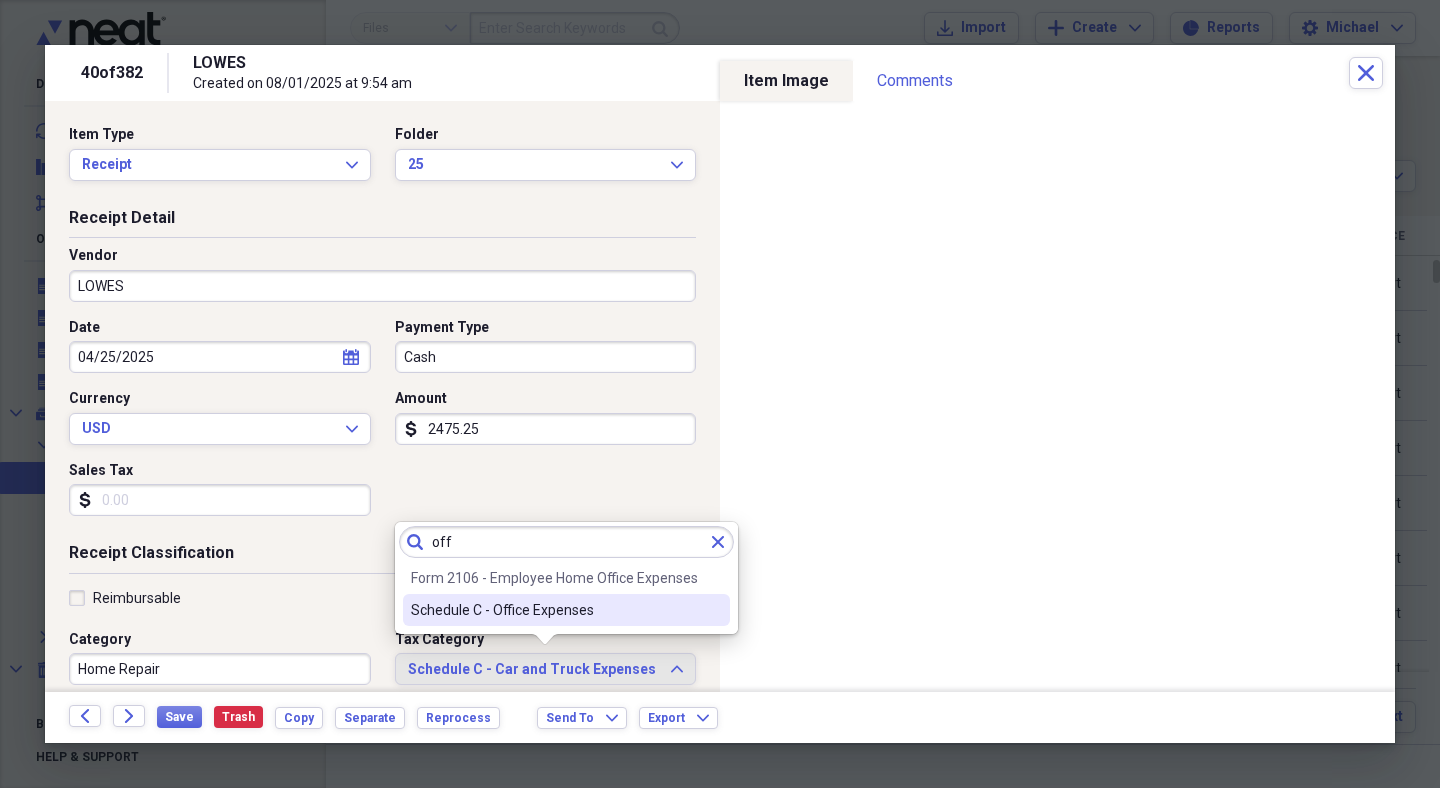 type on "off" 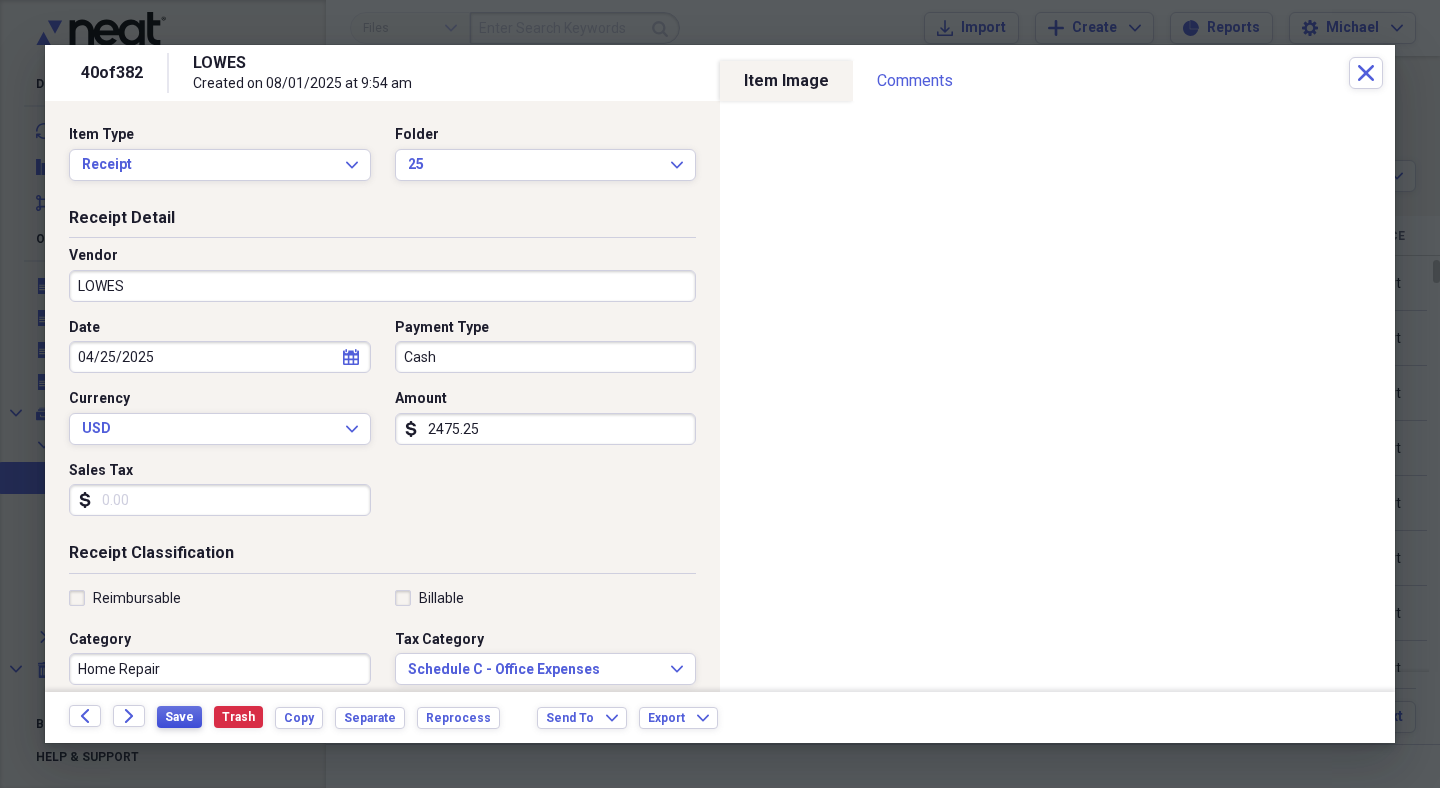 click on "Save" at bounding box center [179, 717] 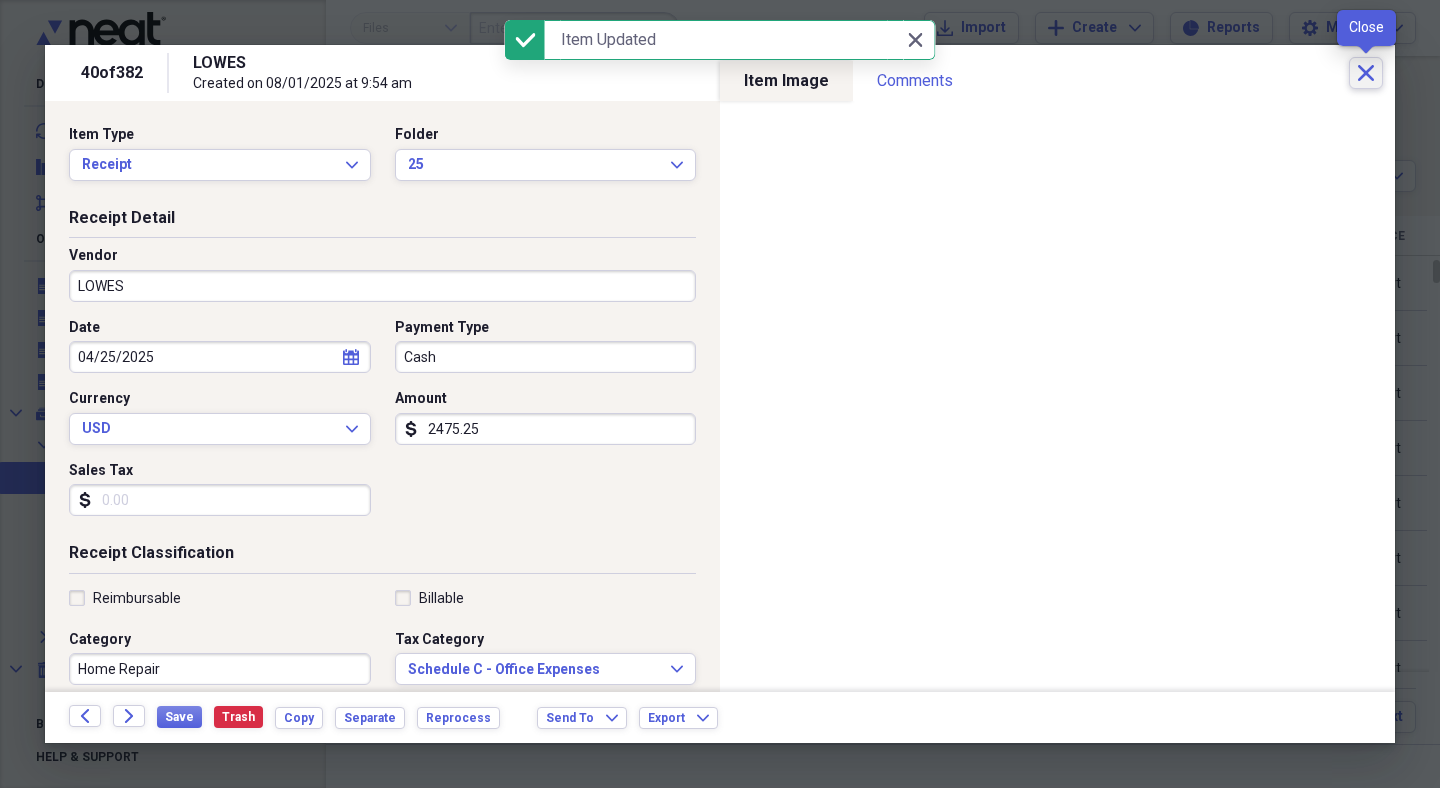 click on "Close" 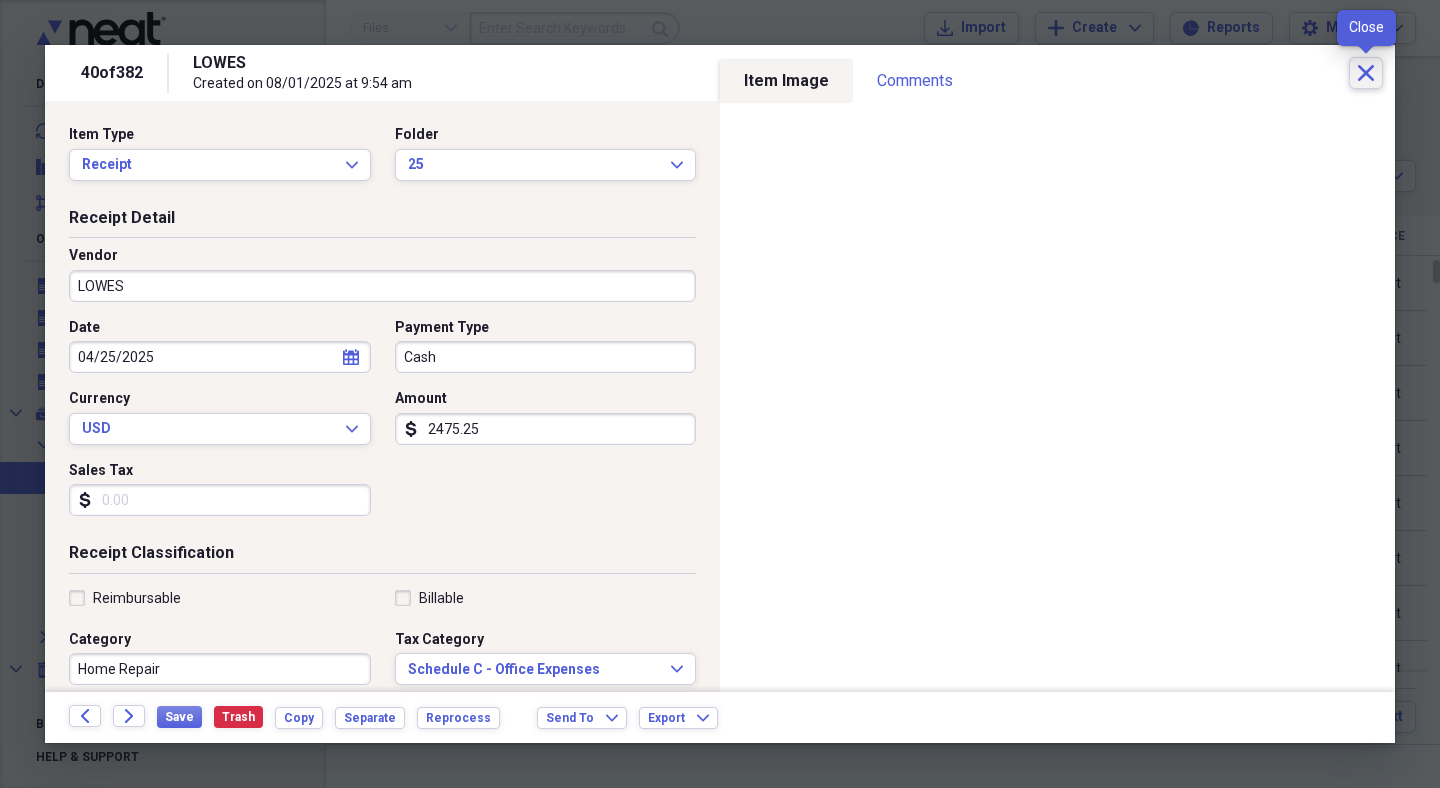 click on "Close" 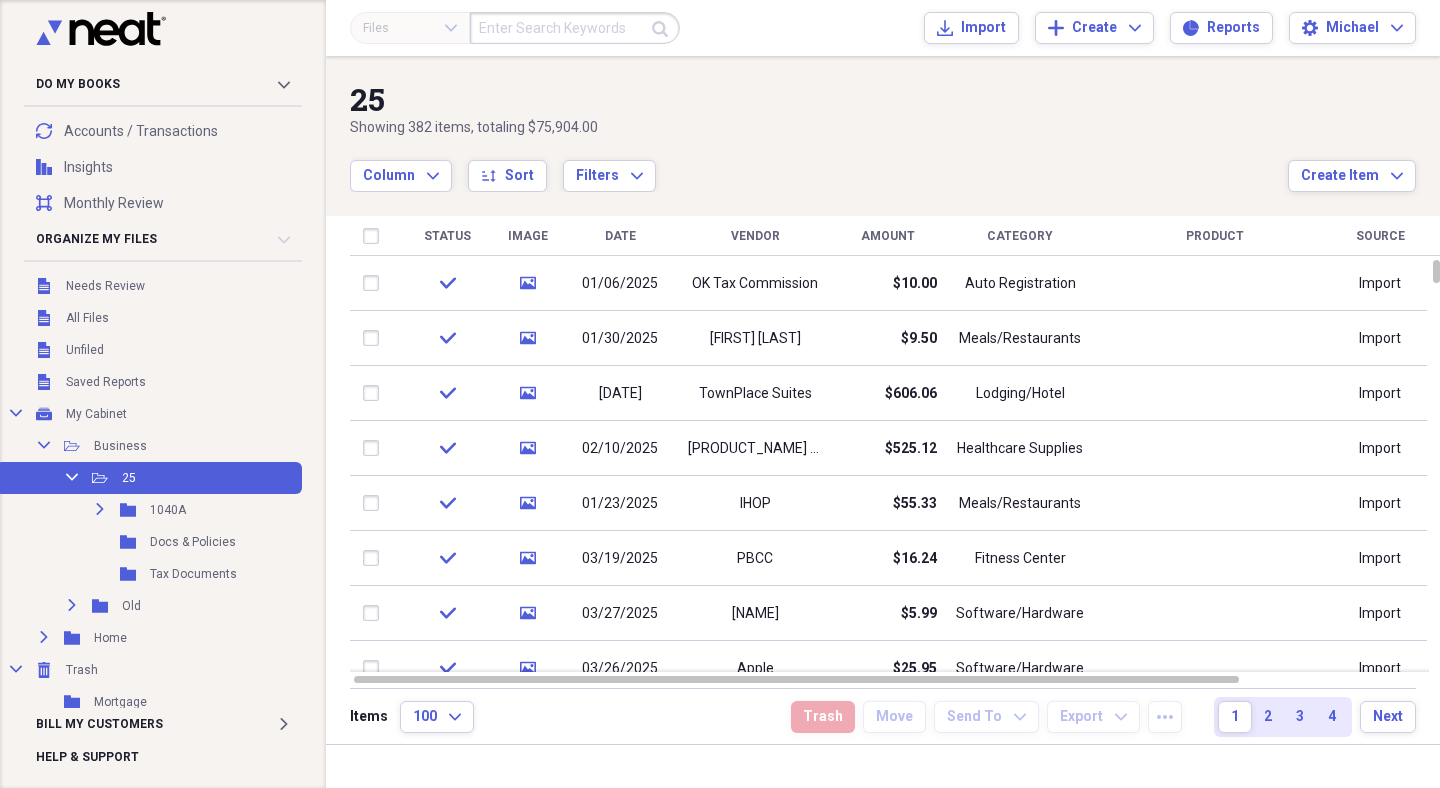 click on "Vendor" at bounding box center (755, 236) 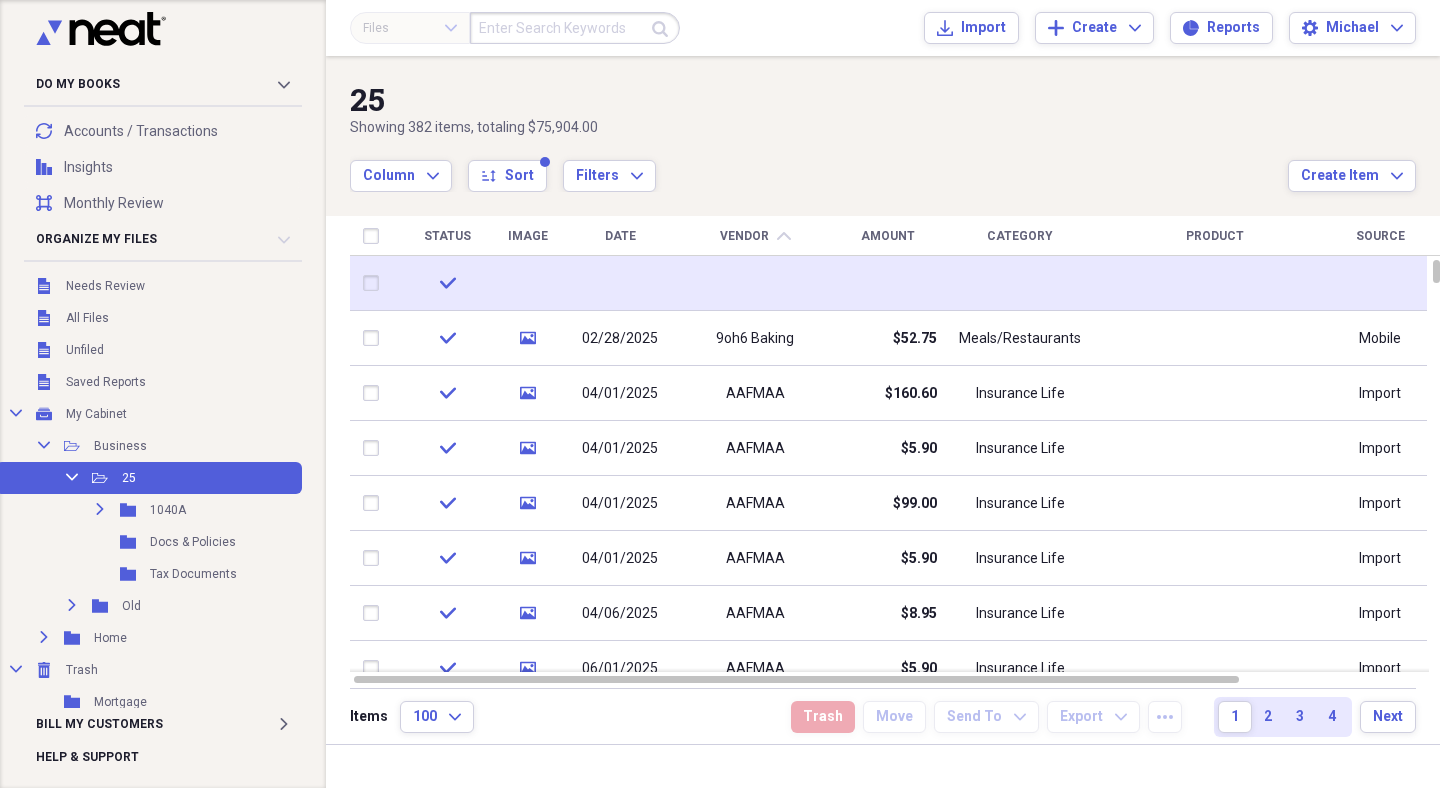 click at bounding box center (755, 283) 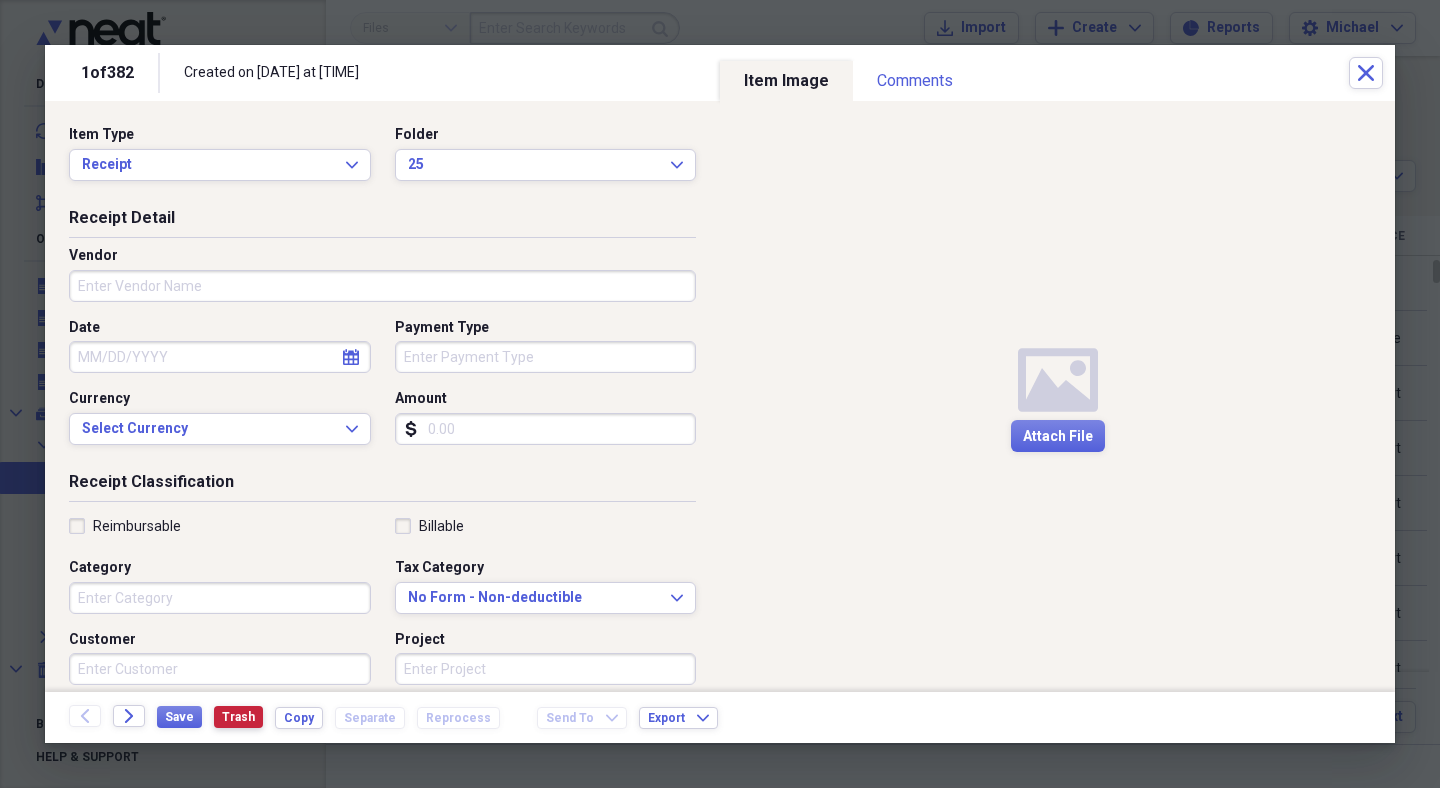 click on "Trash" at bounding box center (238, 717) 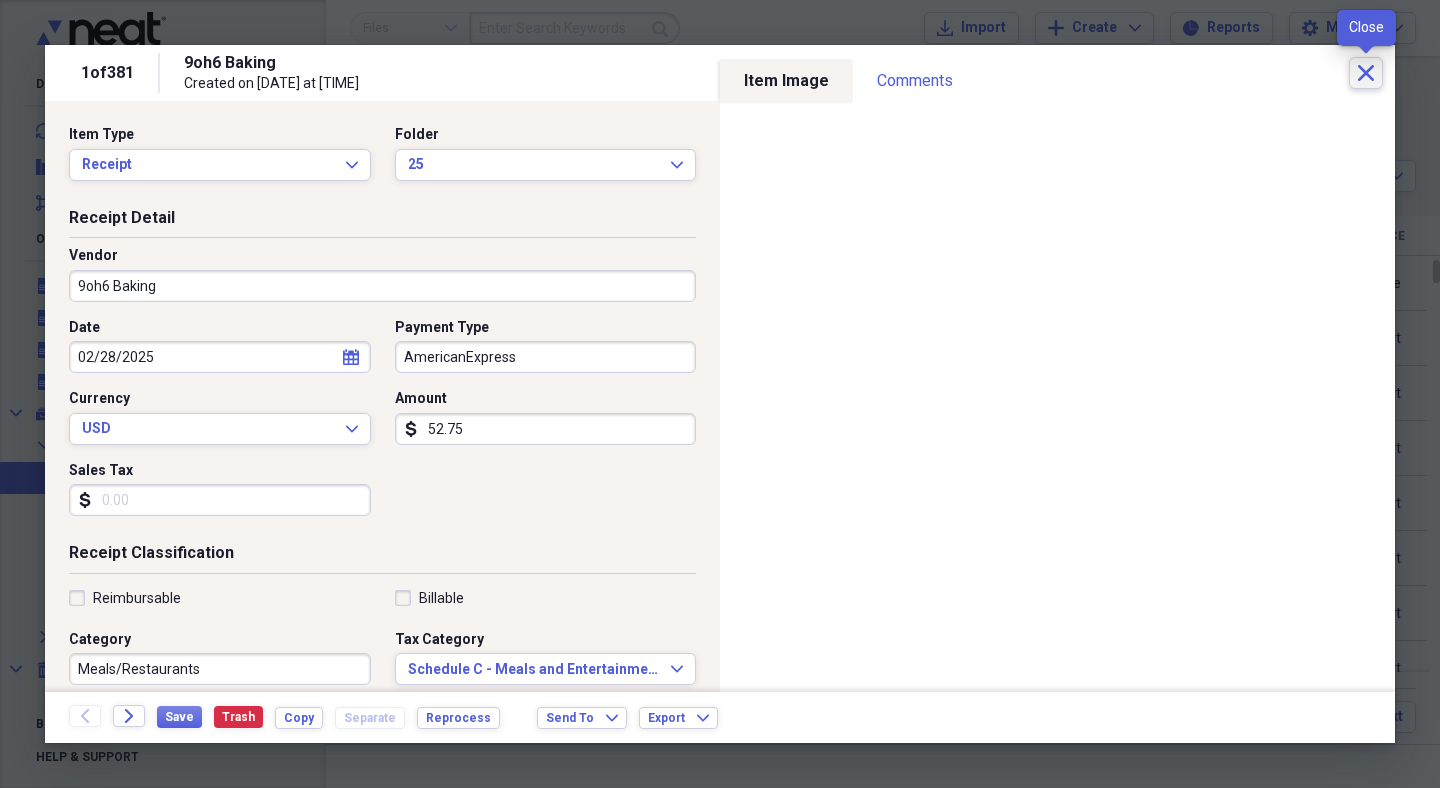 click on "Close" at bounding box center (1366, 73) 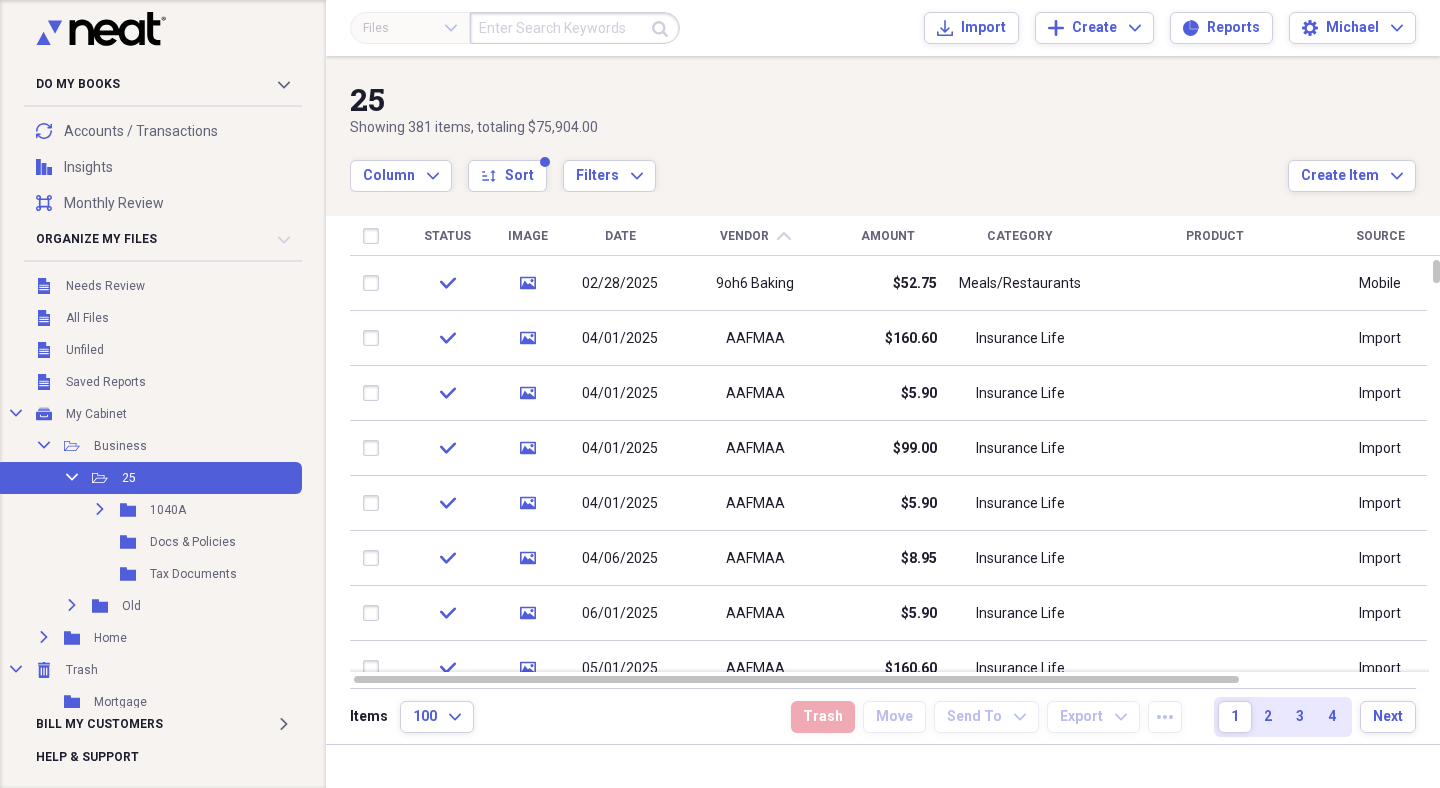 click on "Date" at bounding box center (620, 236) 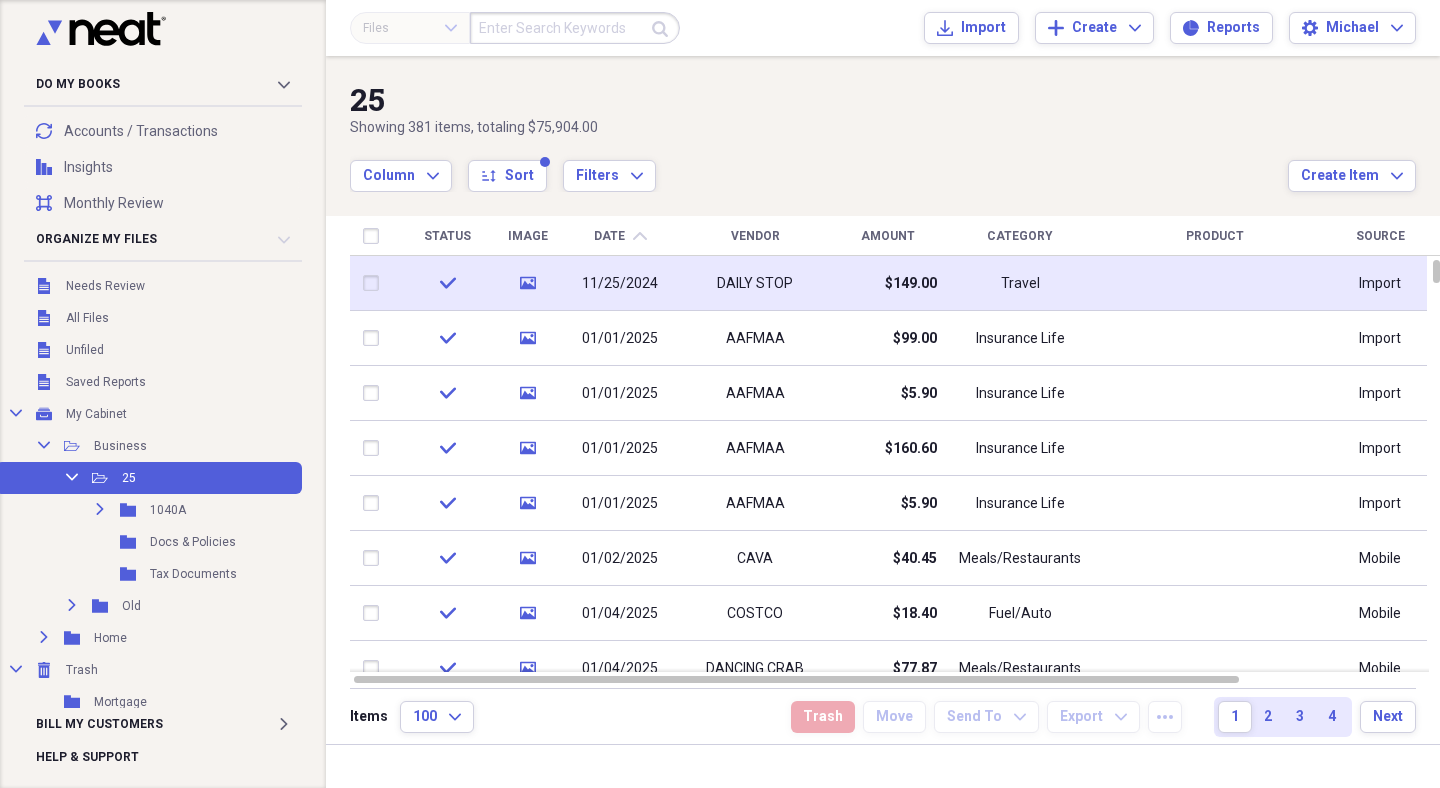 click on "DAILY STOP" at bounding box center (755, 283) 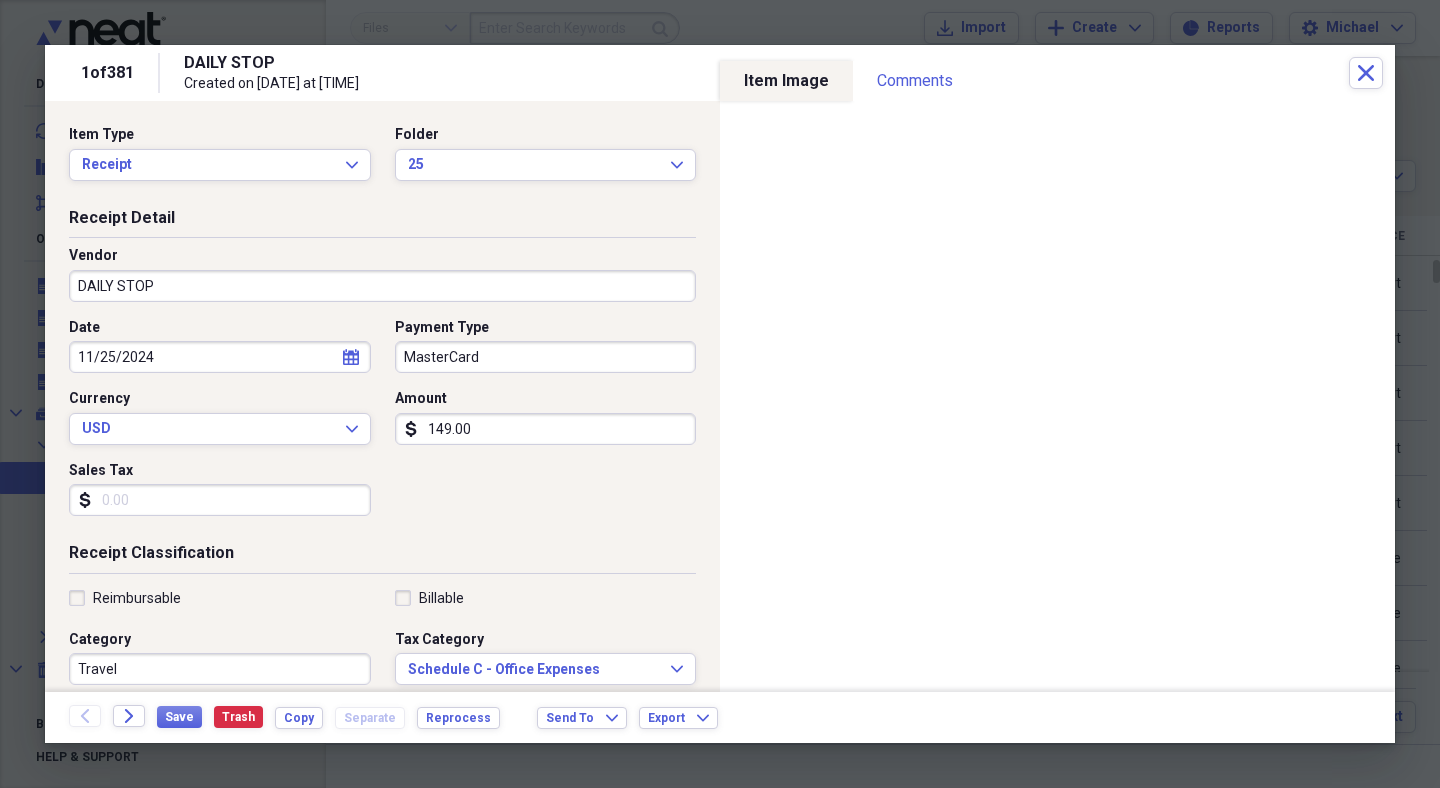 click on "DAILY STOP" at bounding box center (382, 286) 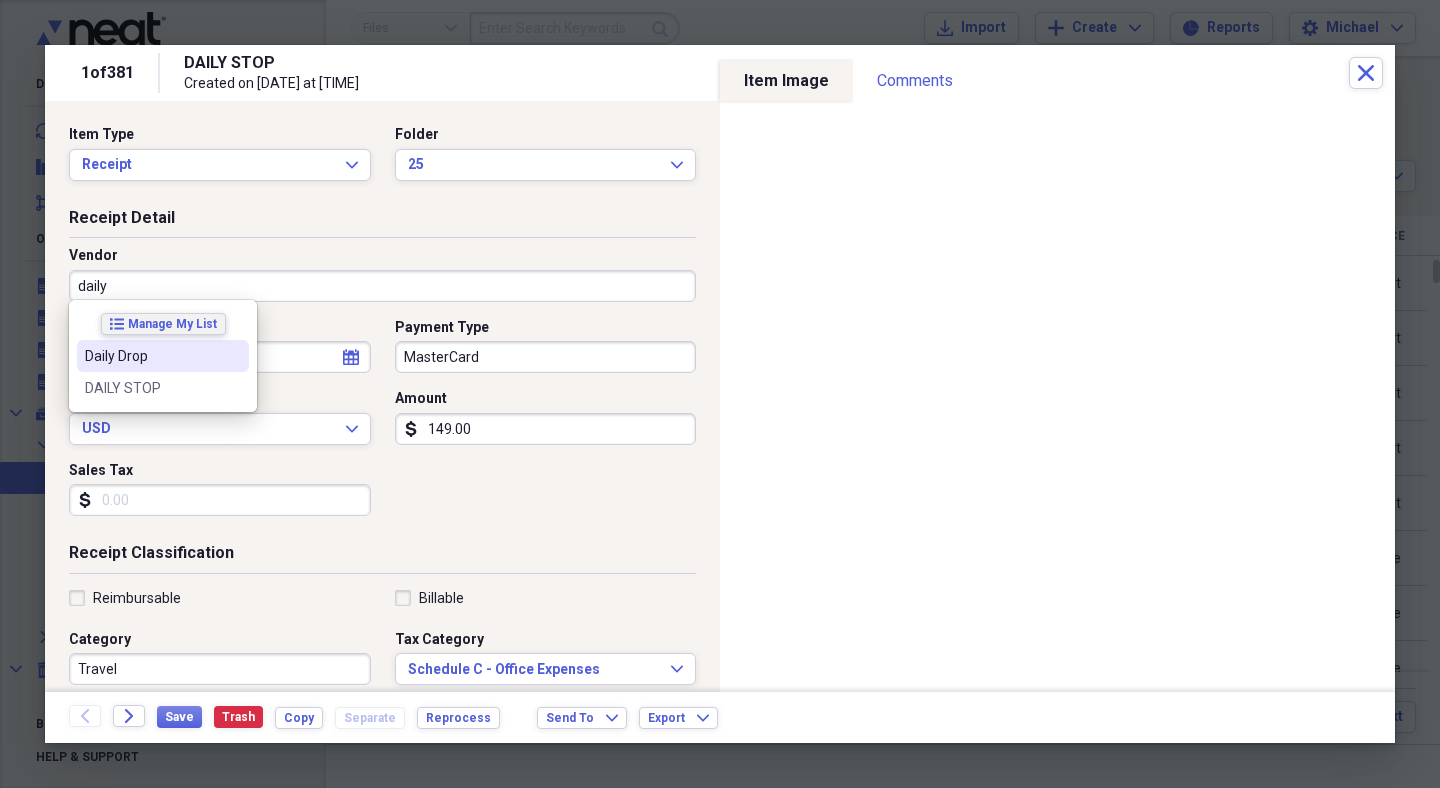 type on "daily" 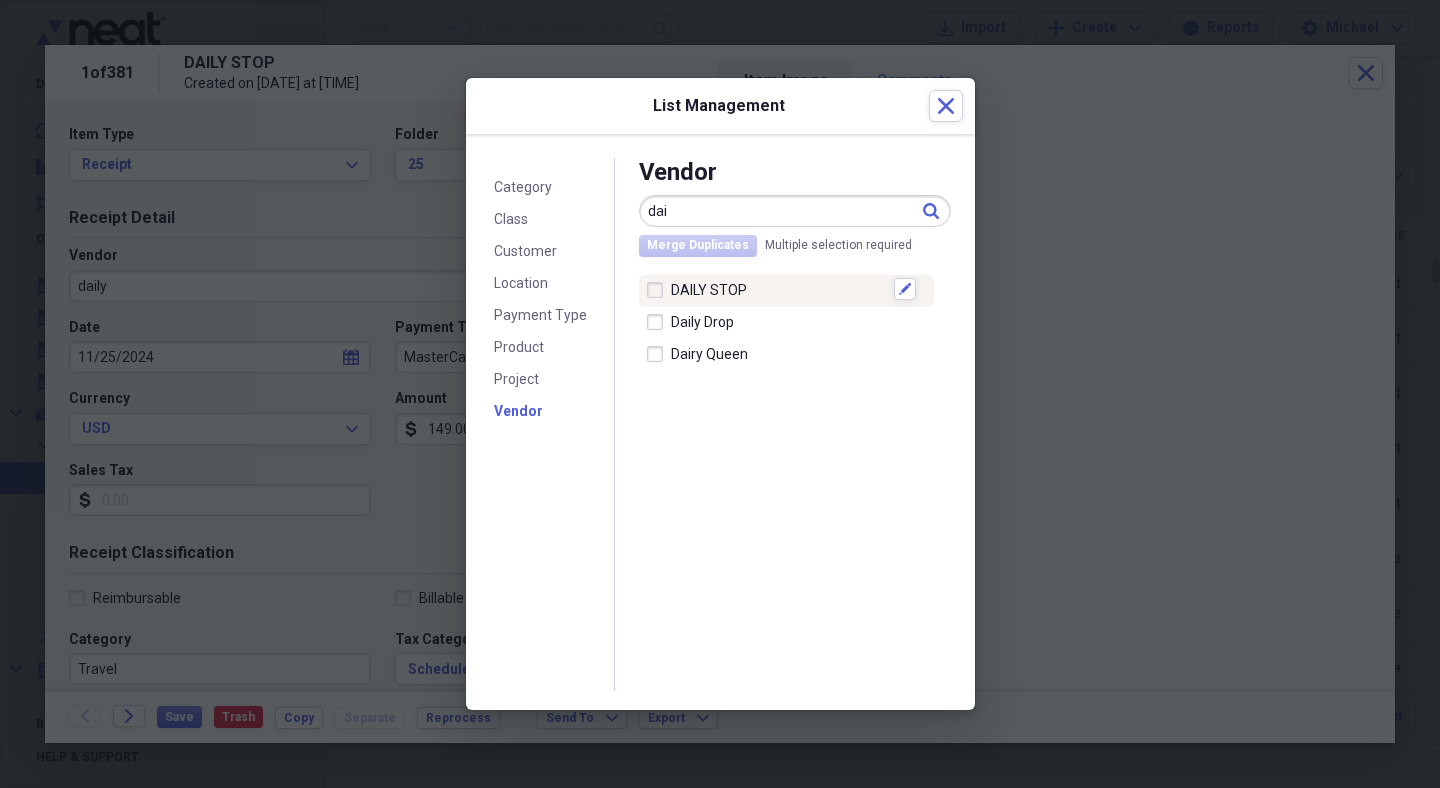 type on "dai" 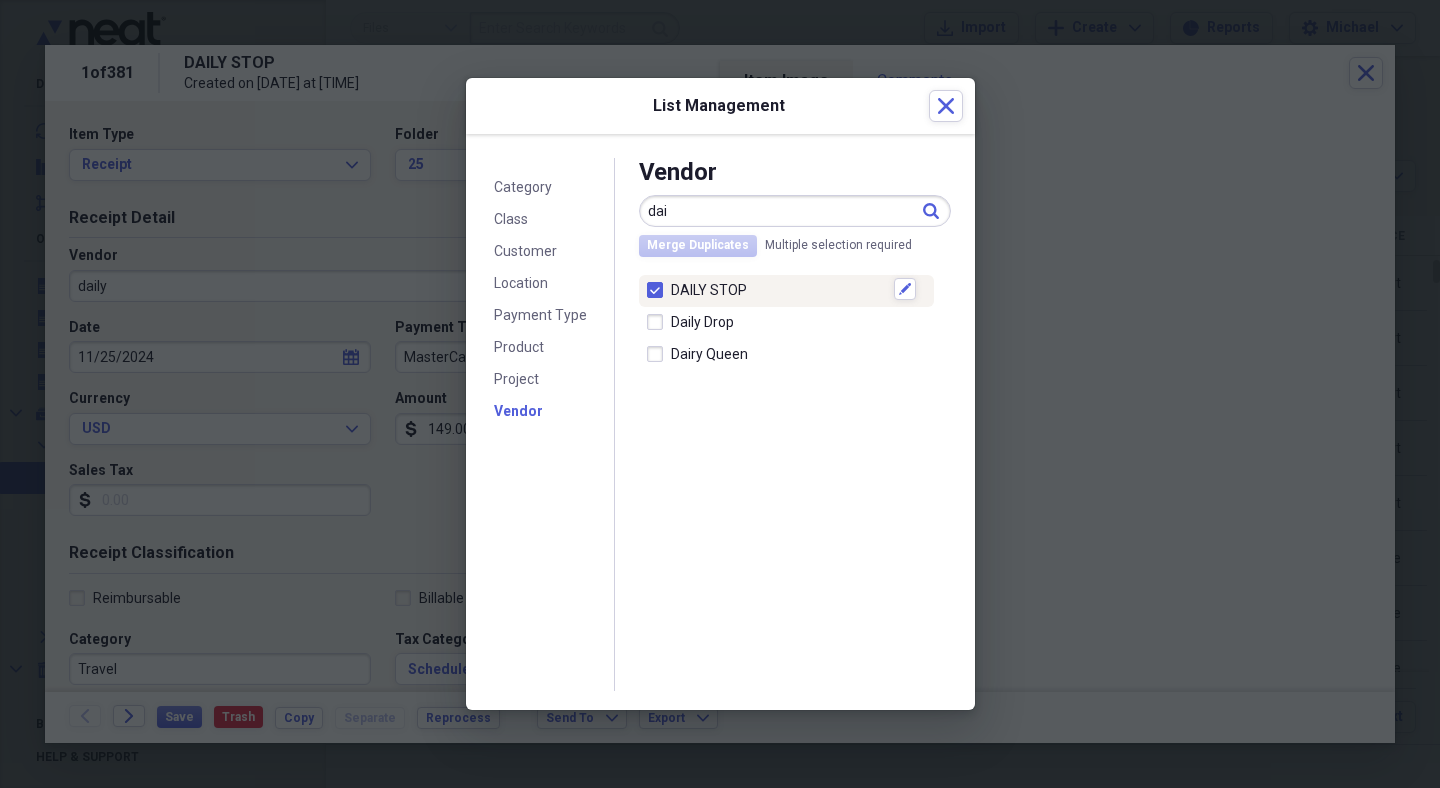 checkbox on "true" 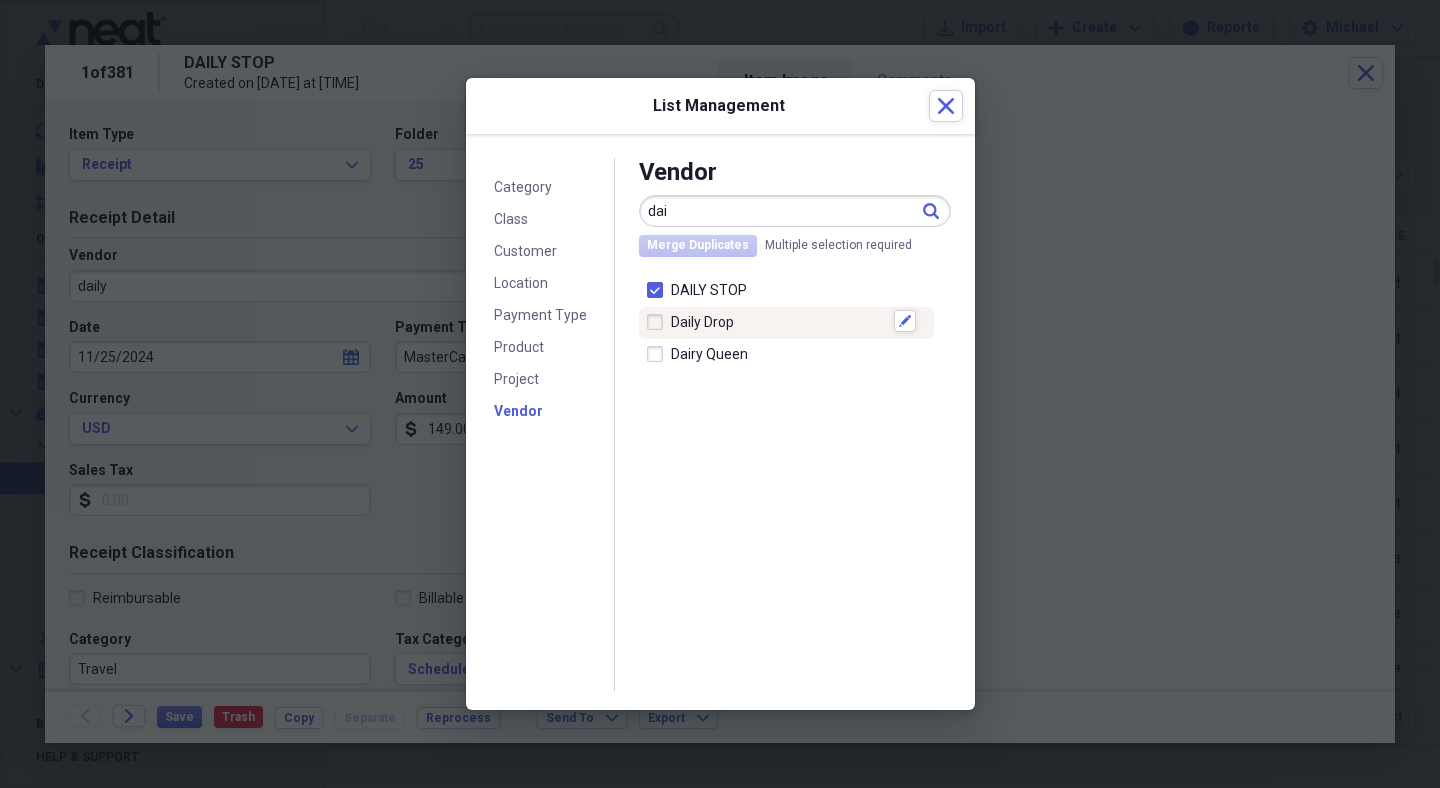 click at bounding box center [659, 322] 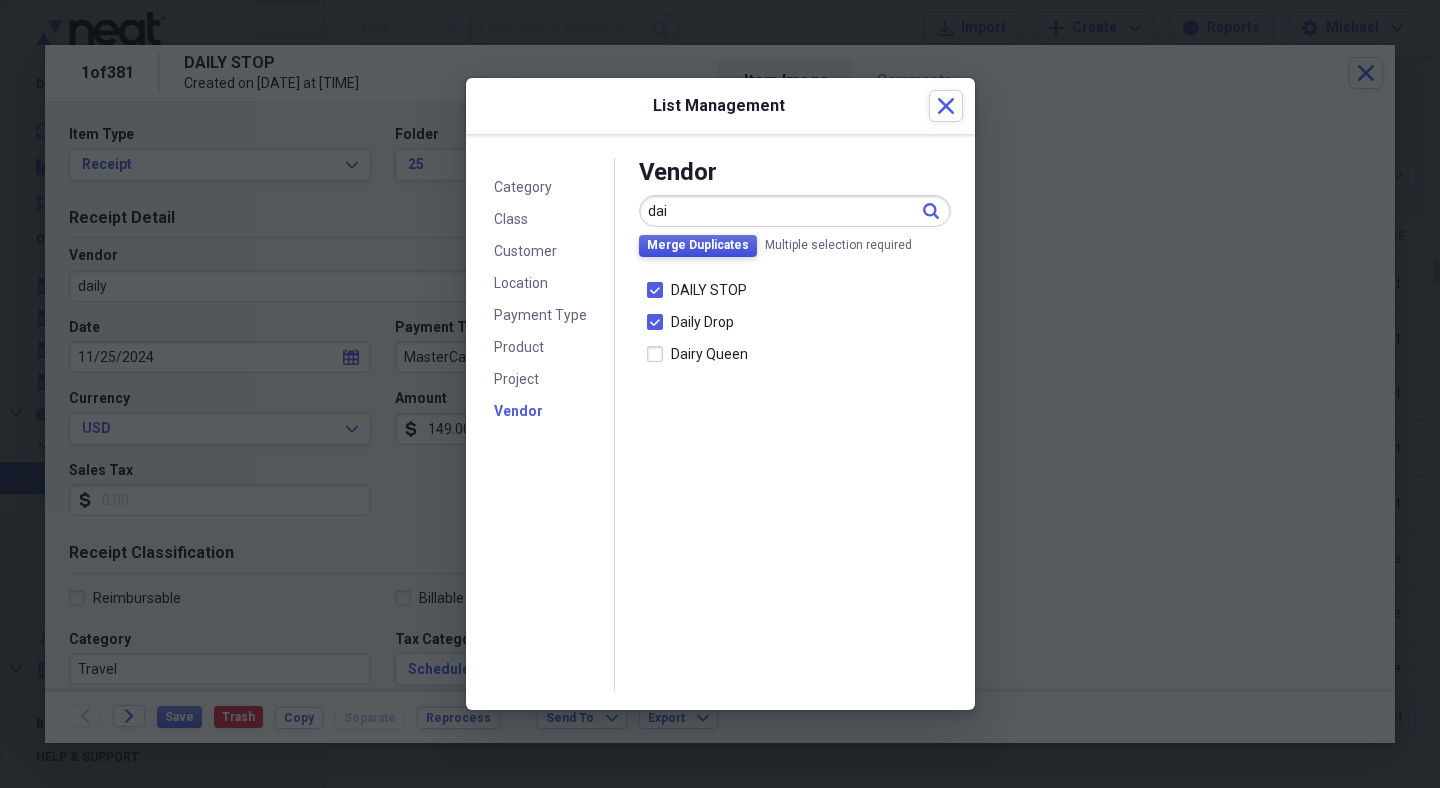 click on "Merge Duplicates" at bounding box center (698, 245) 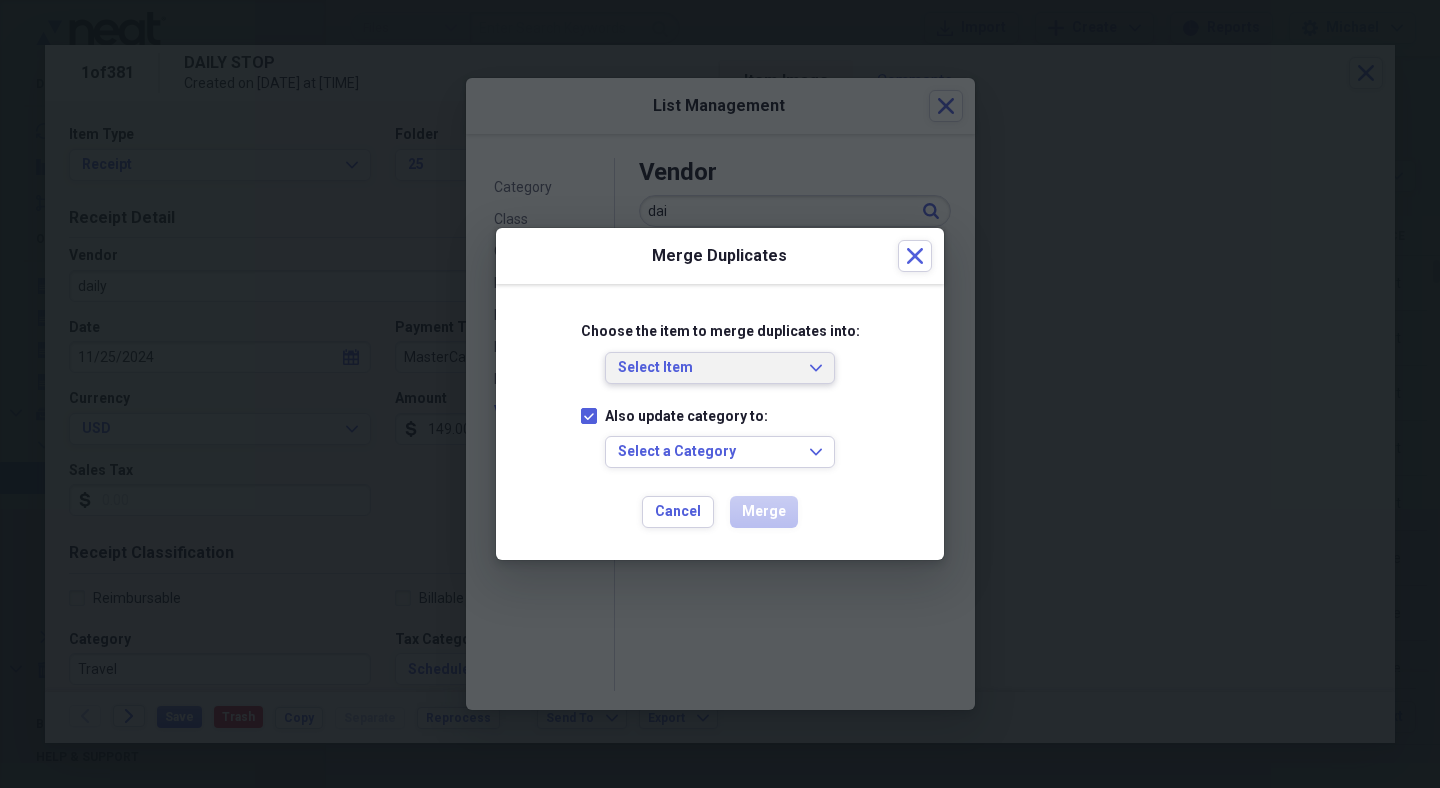 click on "Select Item" at bounding box center [708, 368] 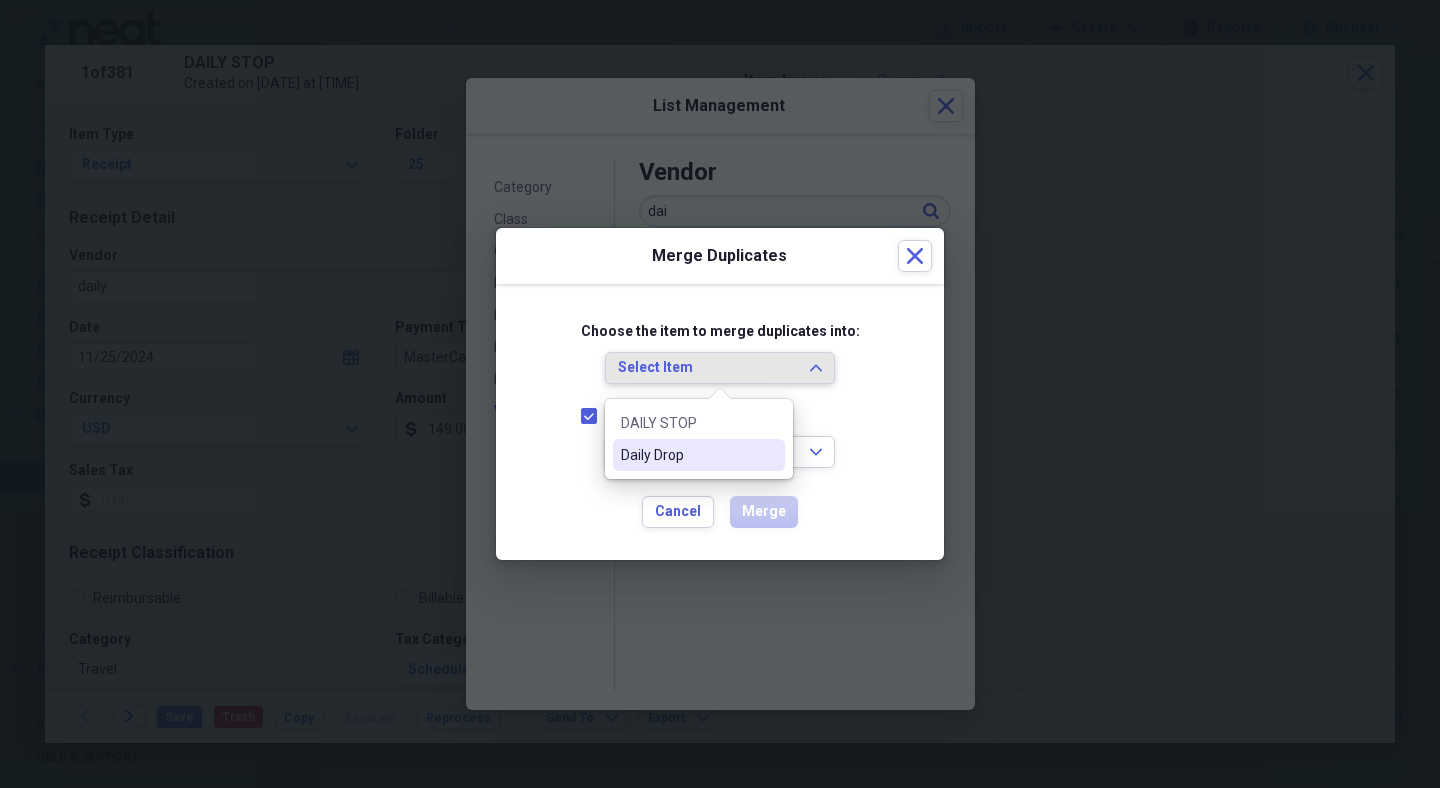 click on "[NAME] Drop" at bounding box center [699, 455] 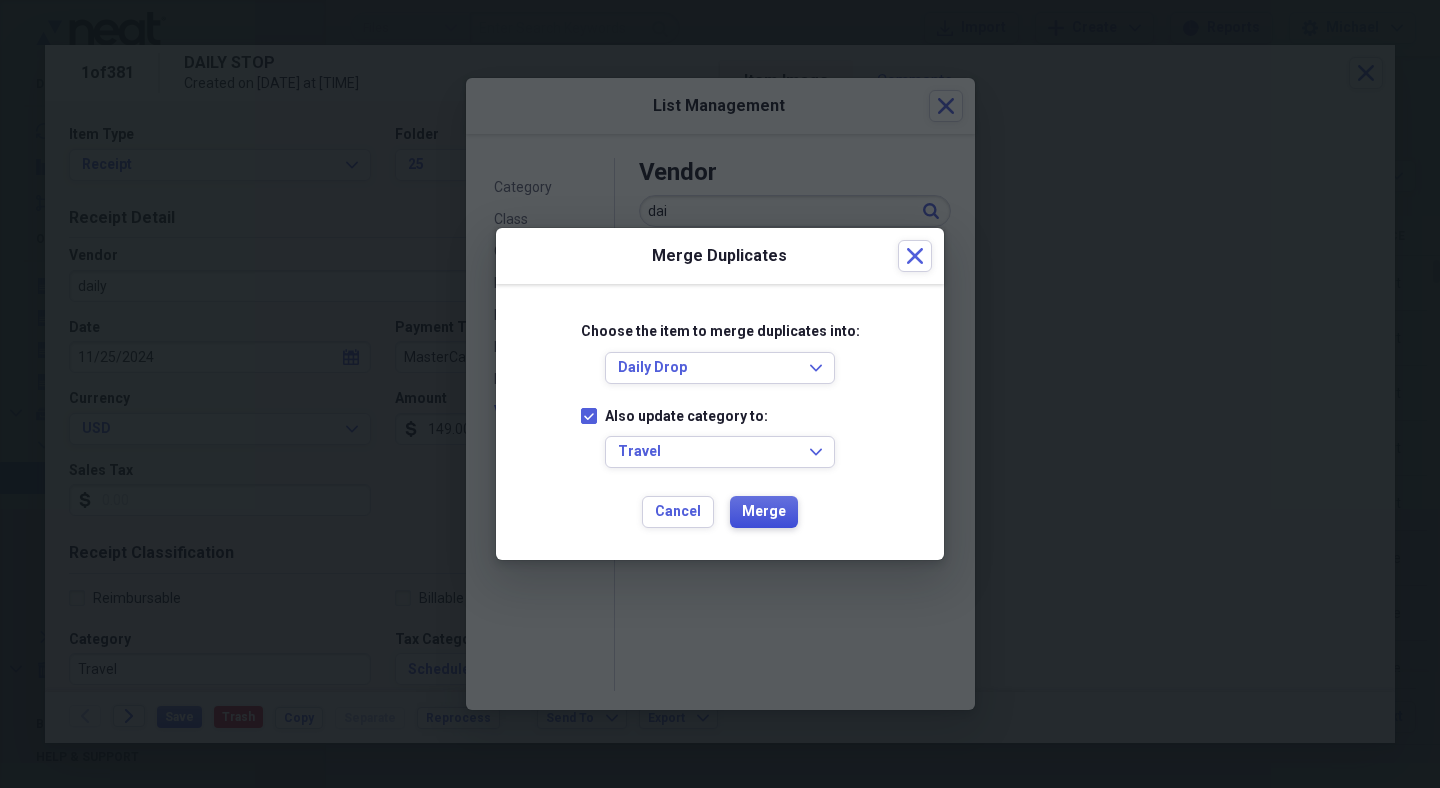 click on "Merge" at bounding box center (764, 512) 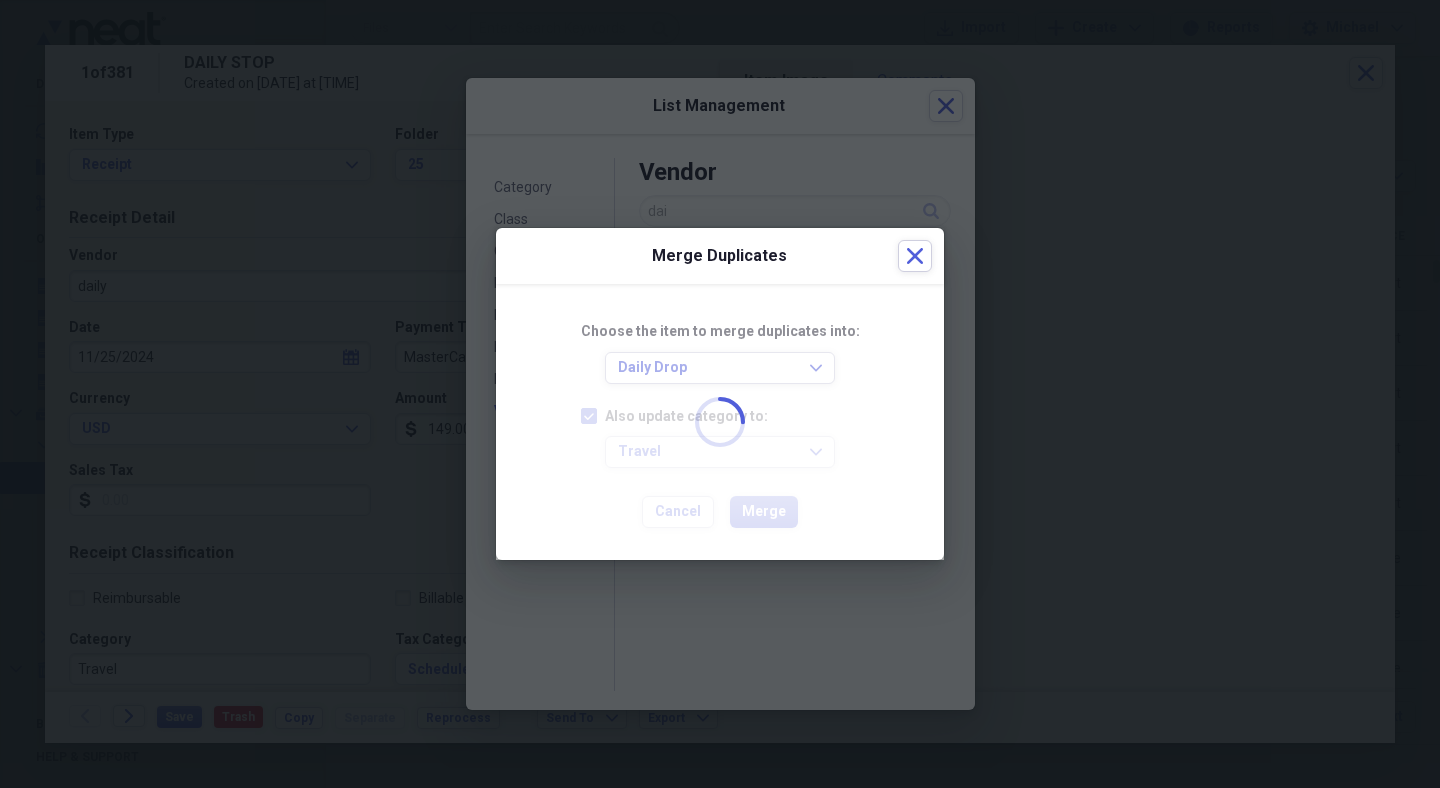 checkbox on "false" 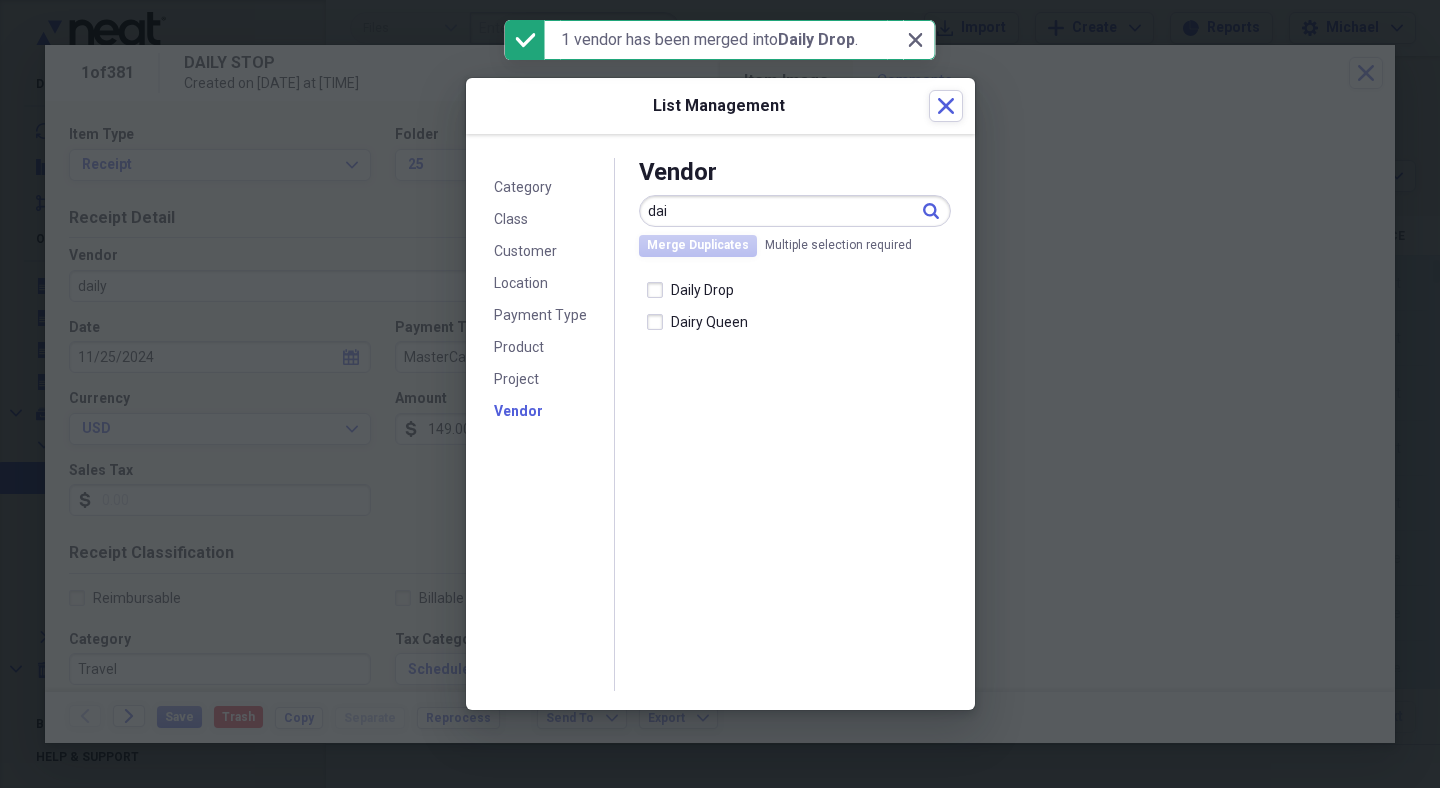 type on "[NAME] Drop" 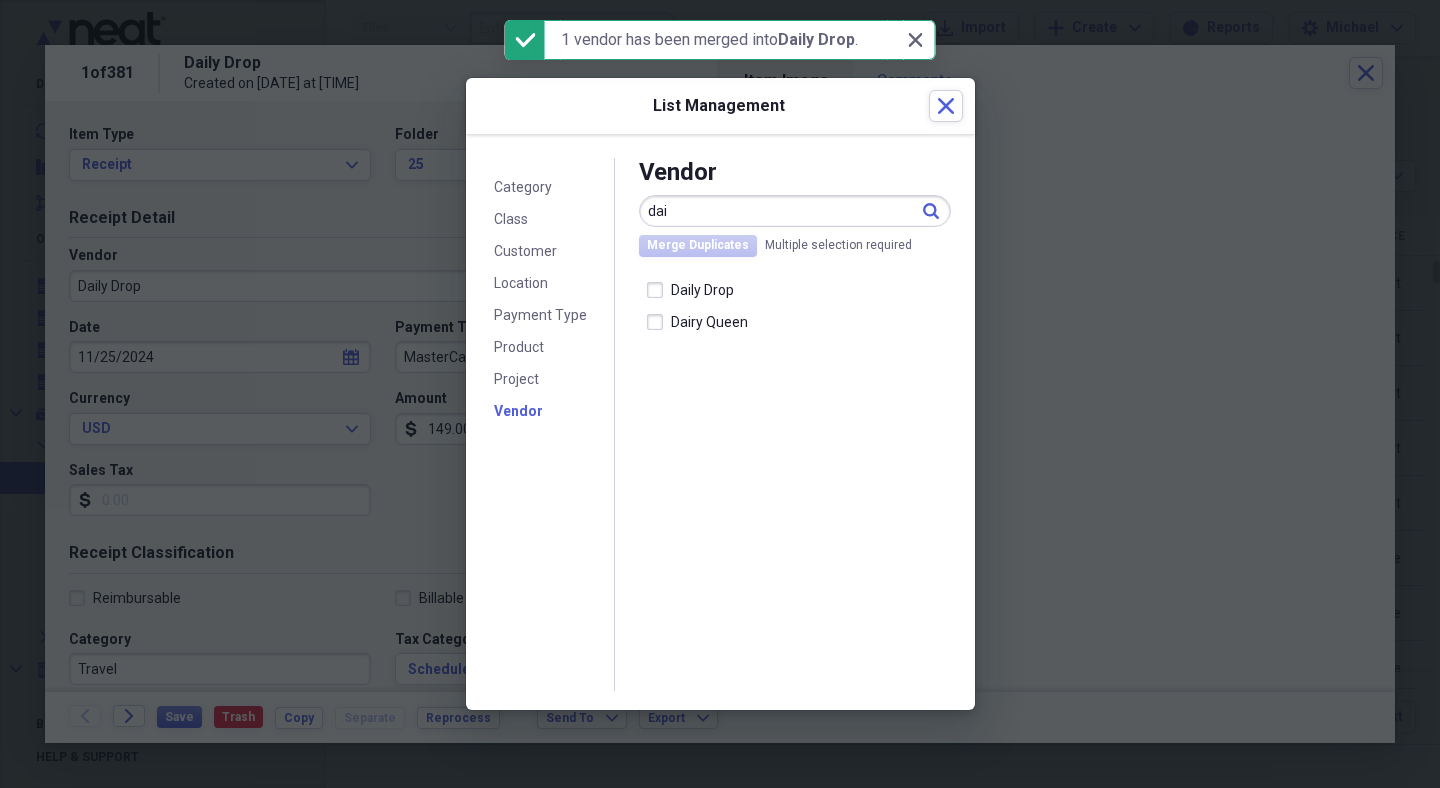 click on "Close" at bounding box center [946, 106] 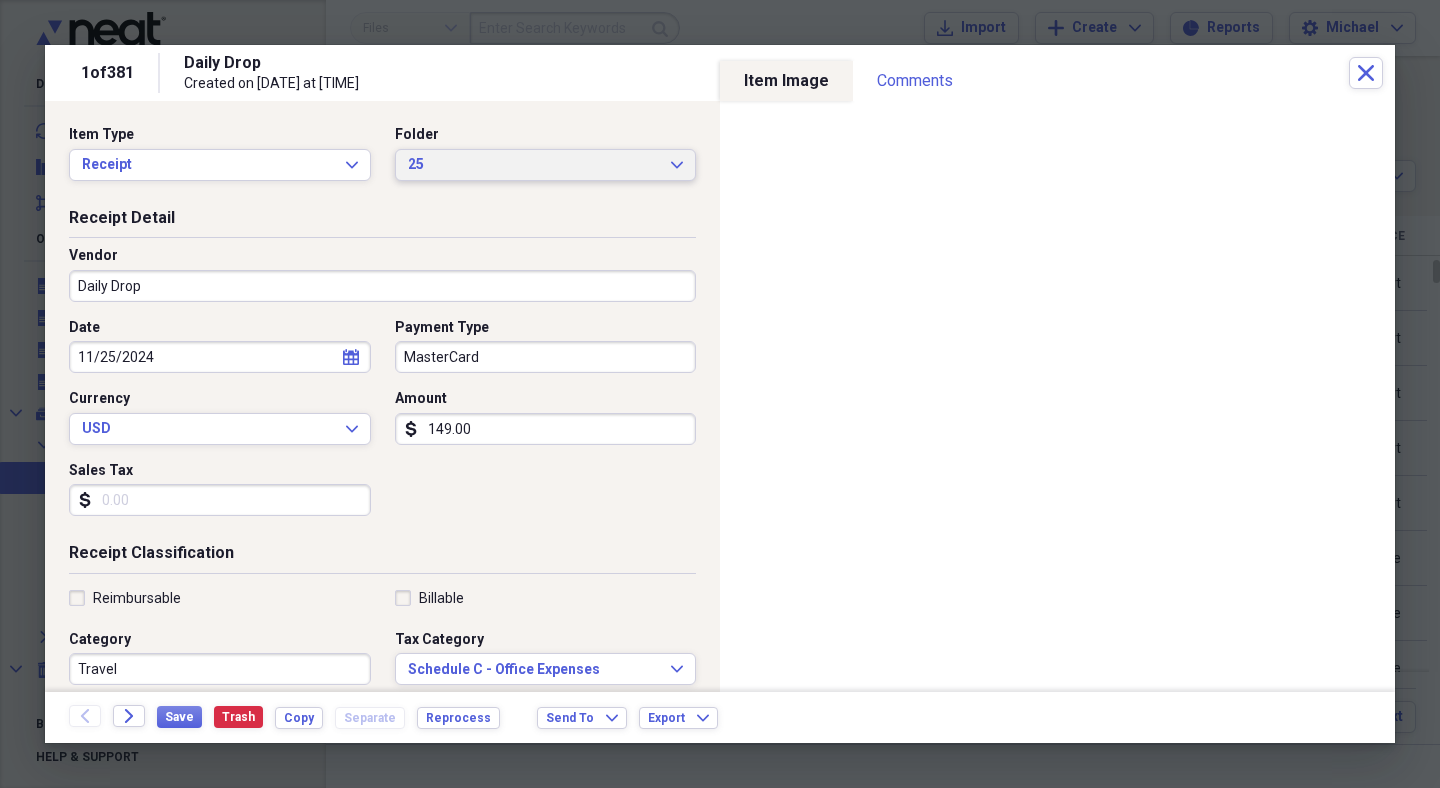 click on "25 Expand" at bounding box center [546, 165] 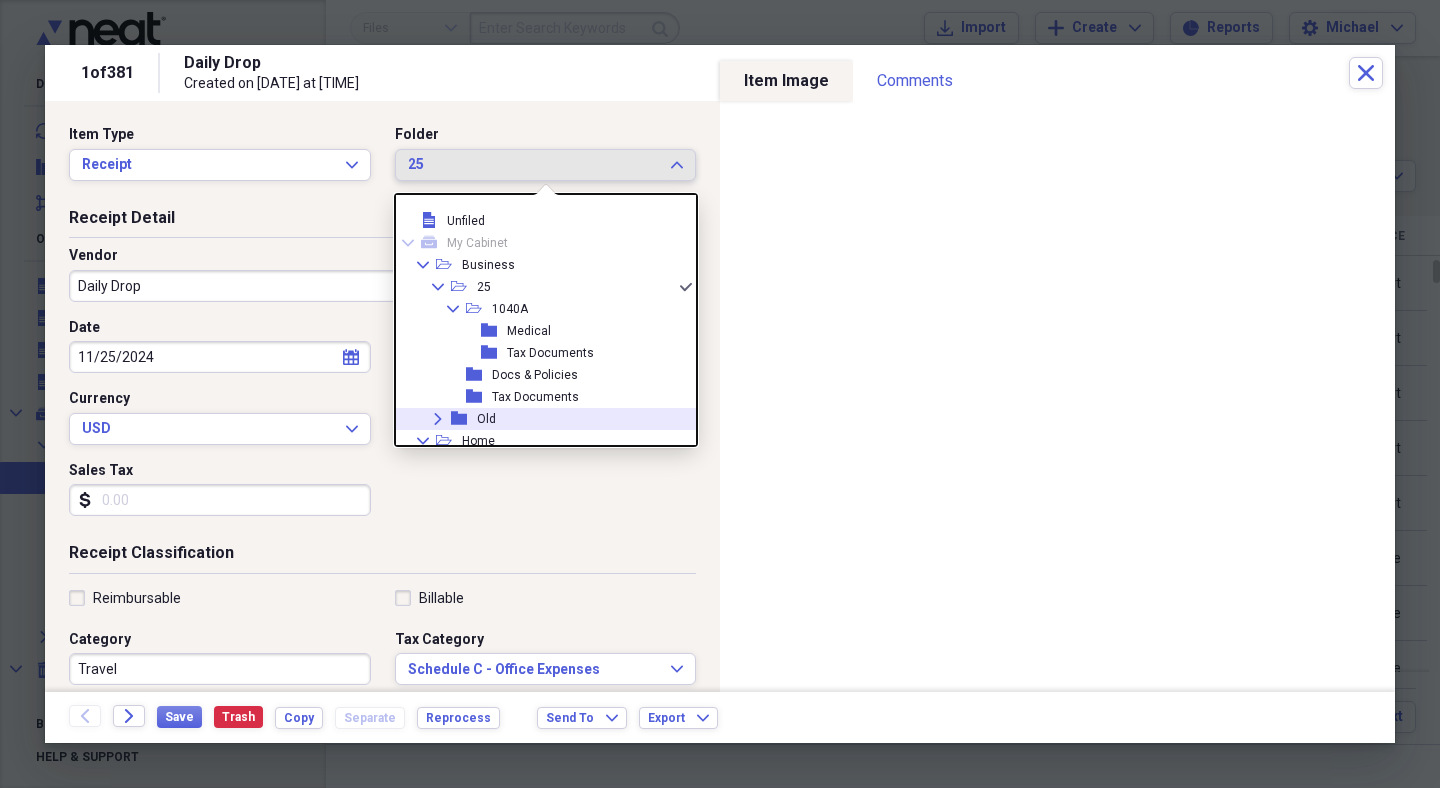 click 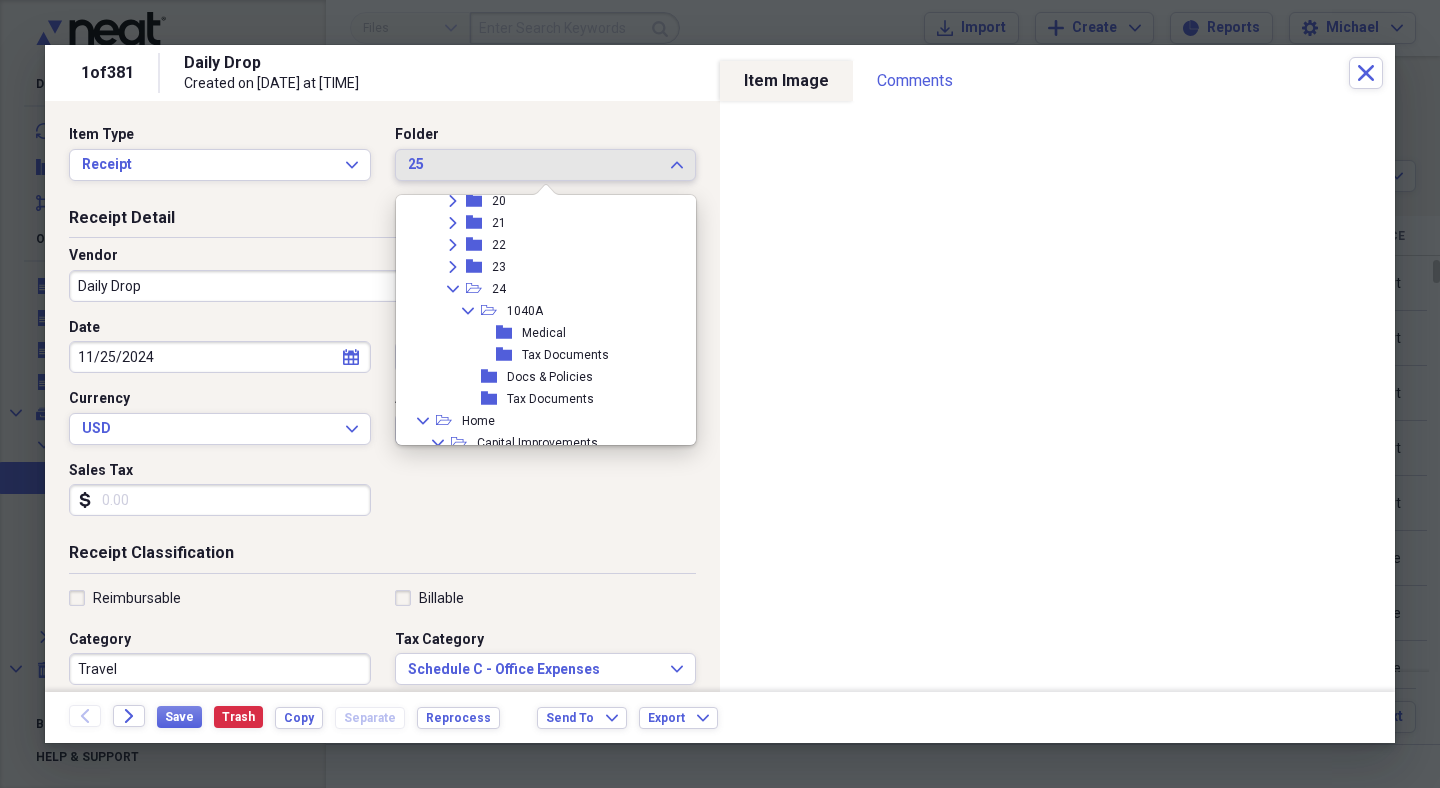 scroll, scrollTop: 458, scrollLeft: 0, axis: vertical 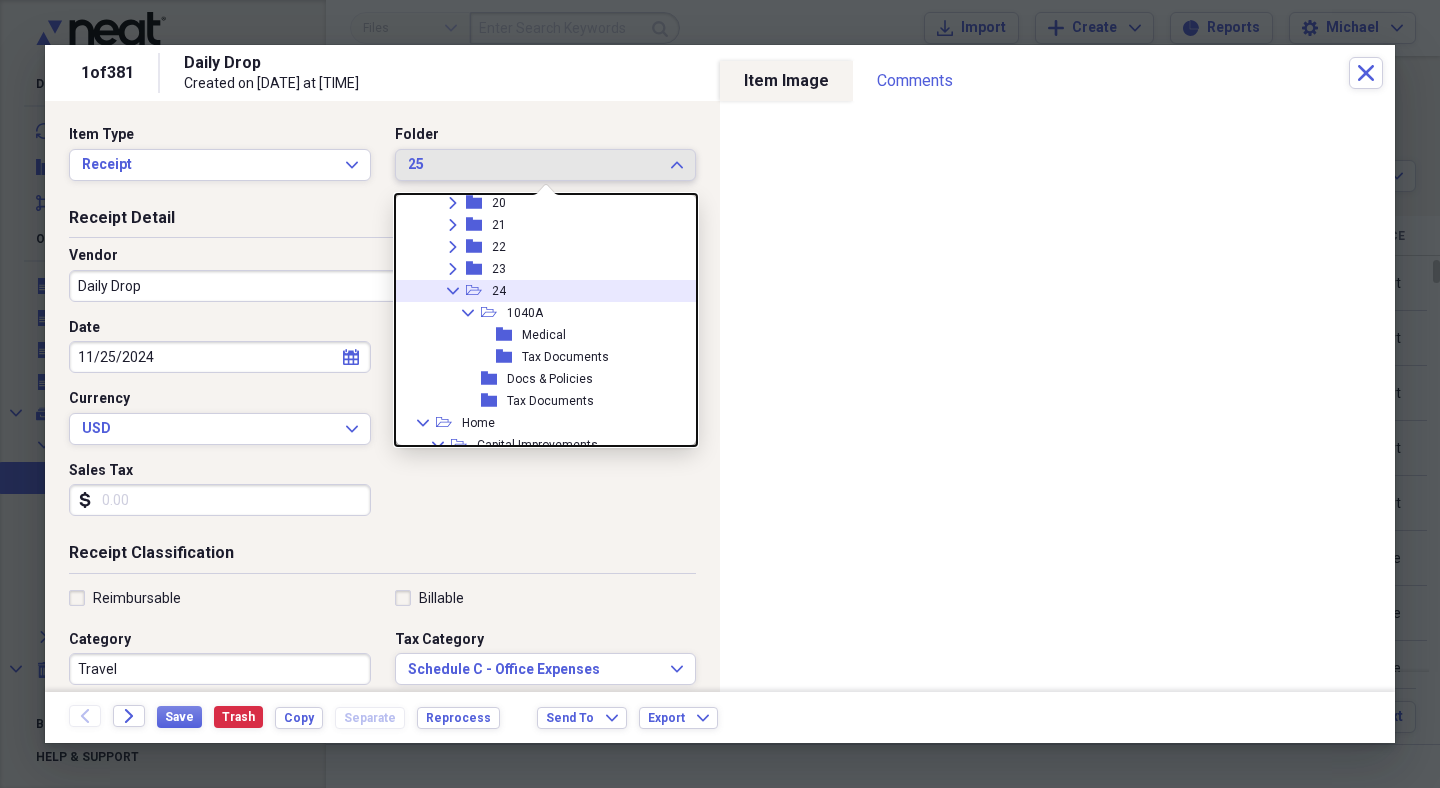 click on "24" at bounding box center (499, 291) 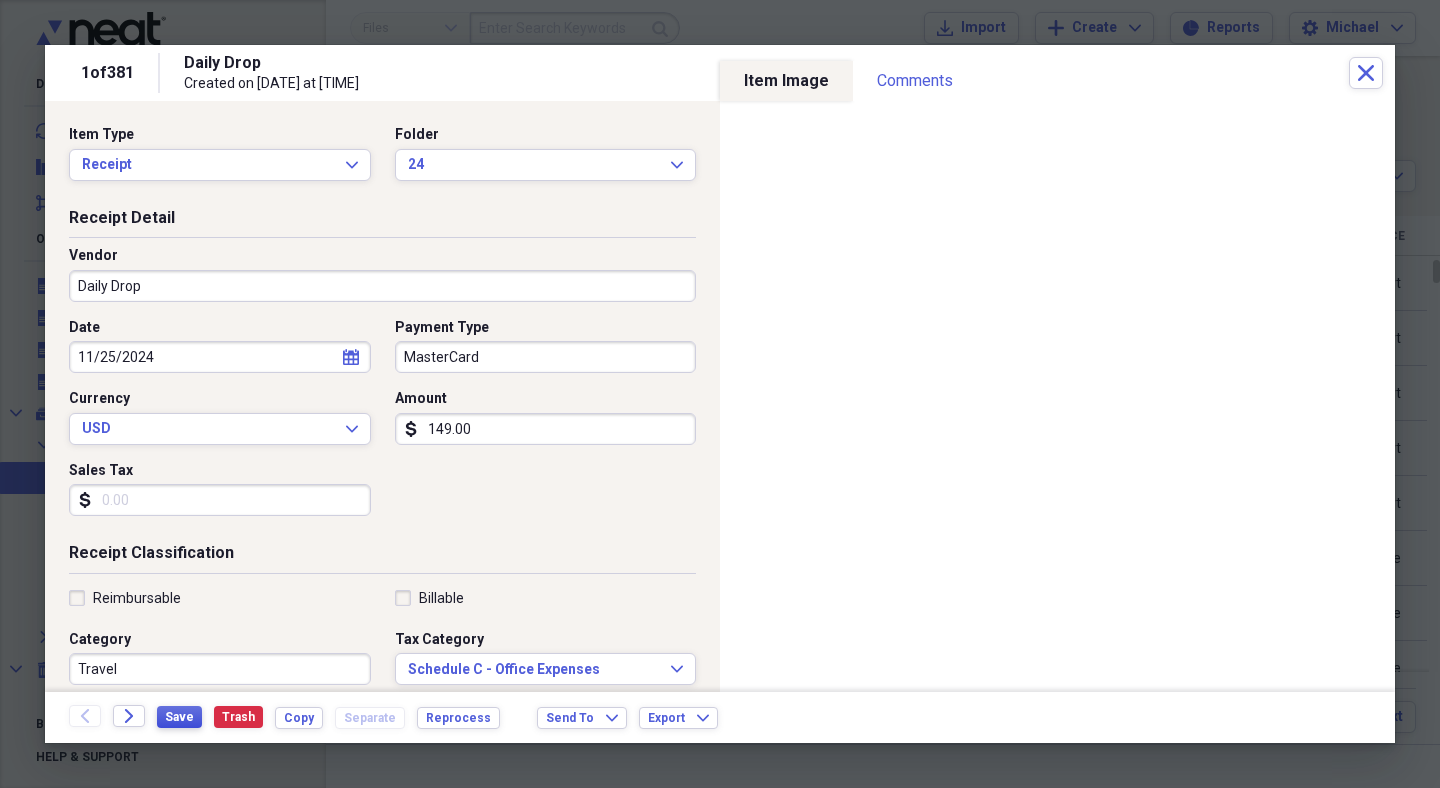 click on "Save" at bounding box center (179, 717) 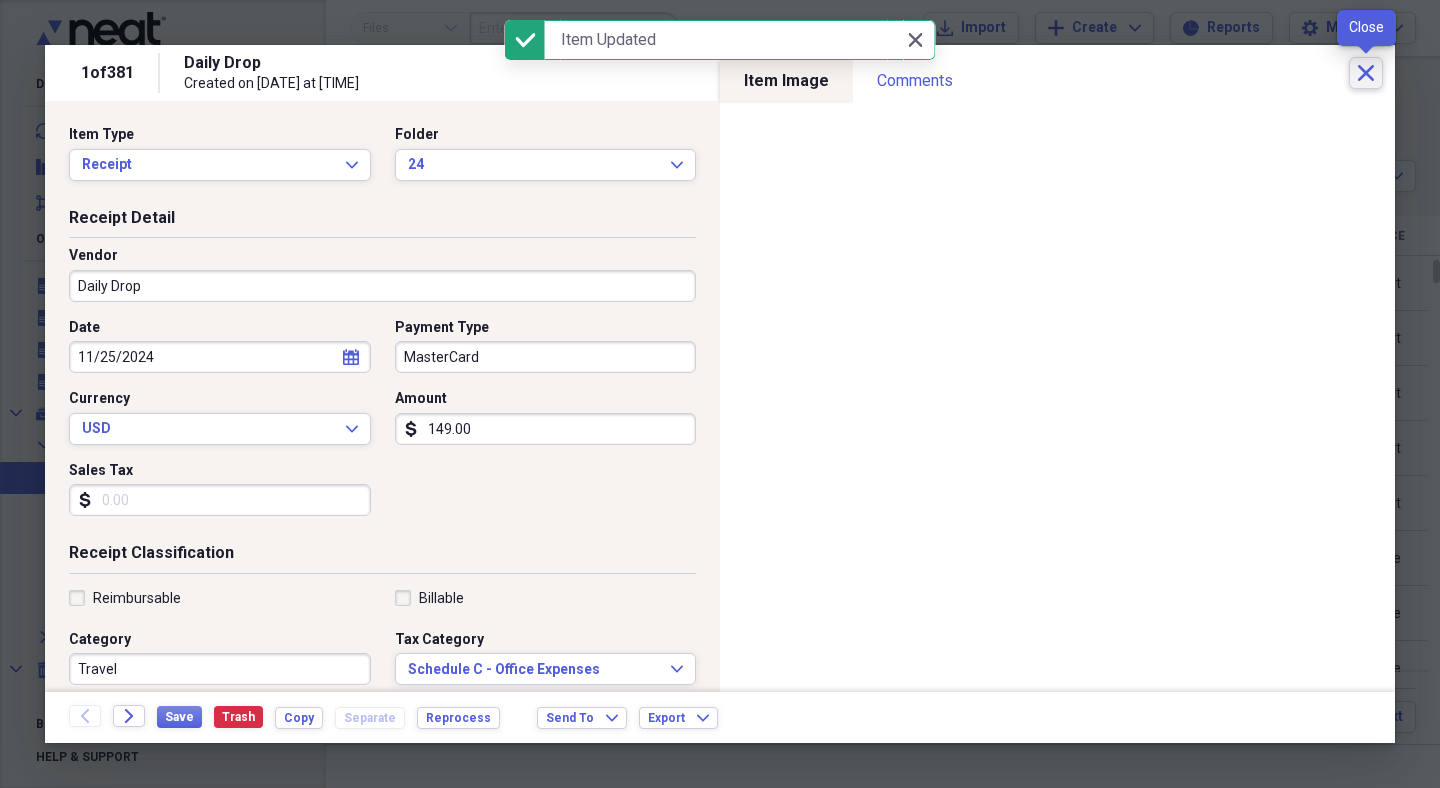 click 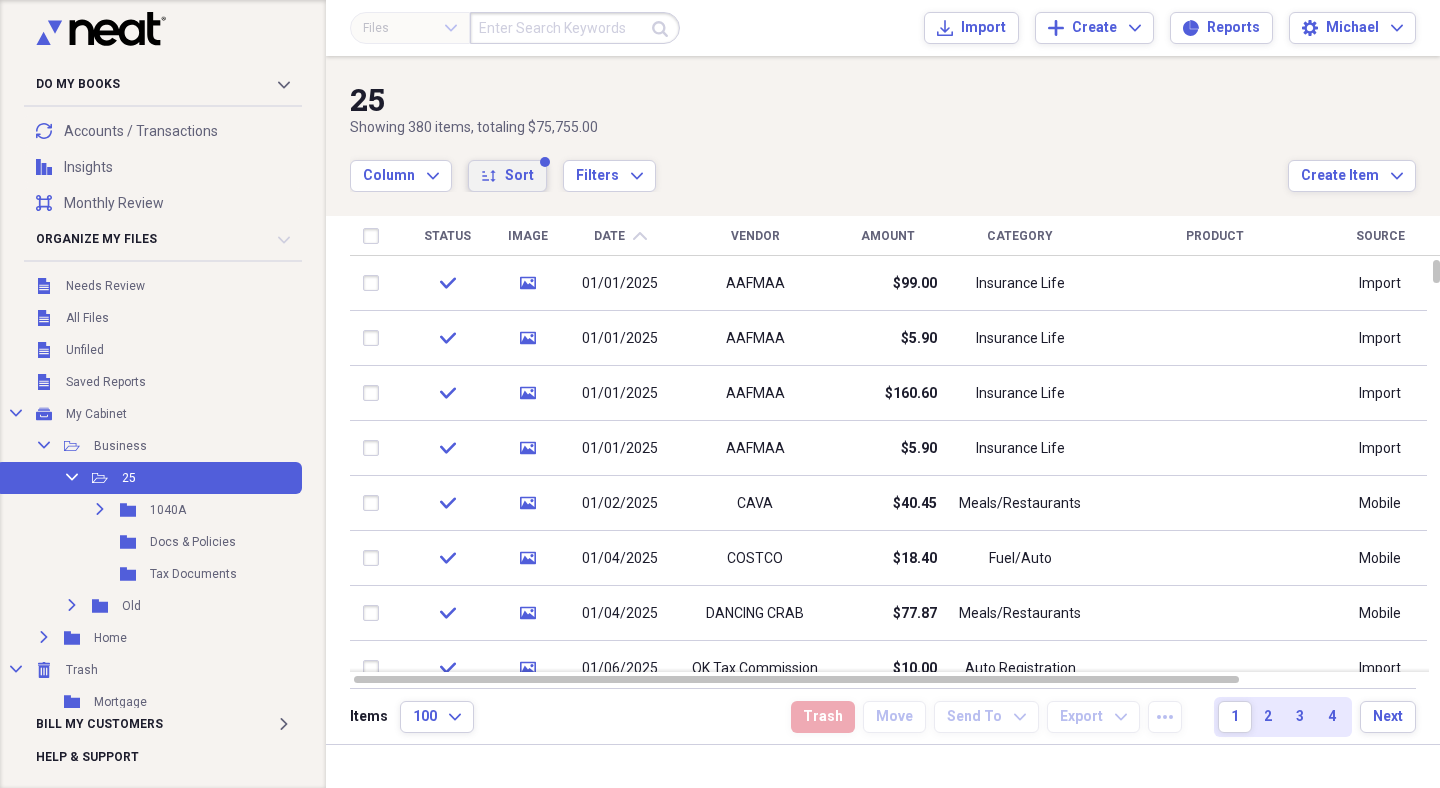 click on "Sort" at bounding box center [519, 176] 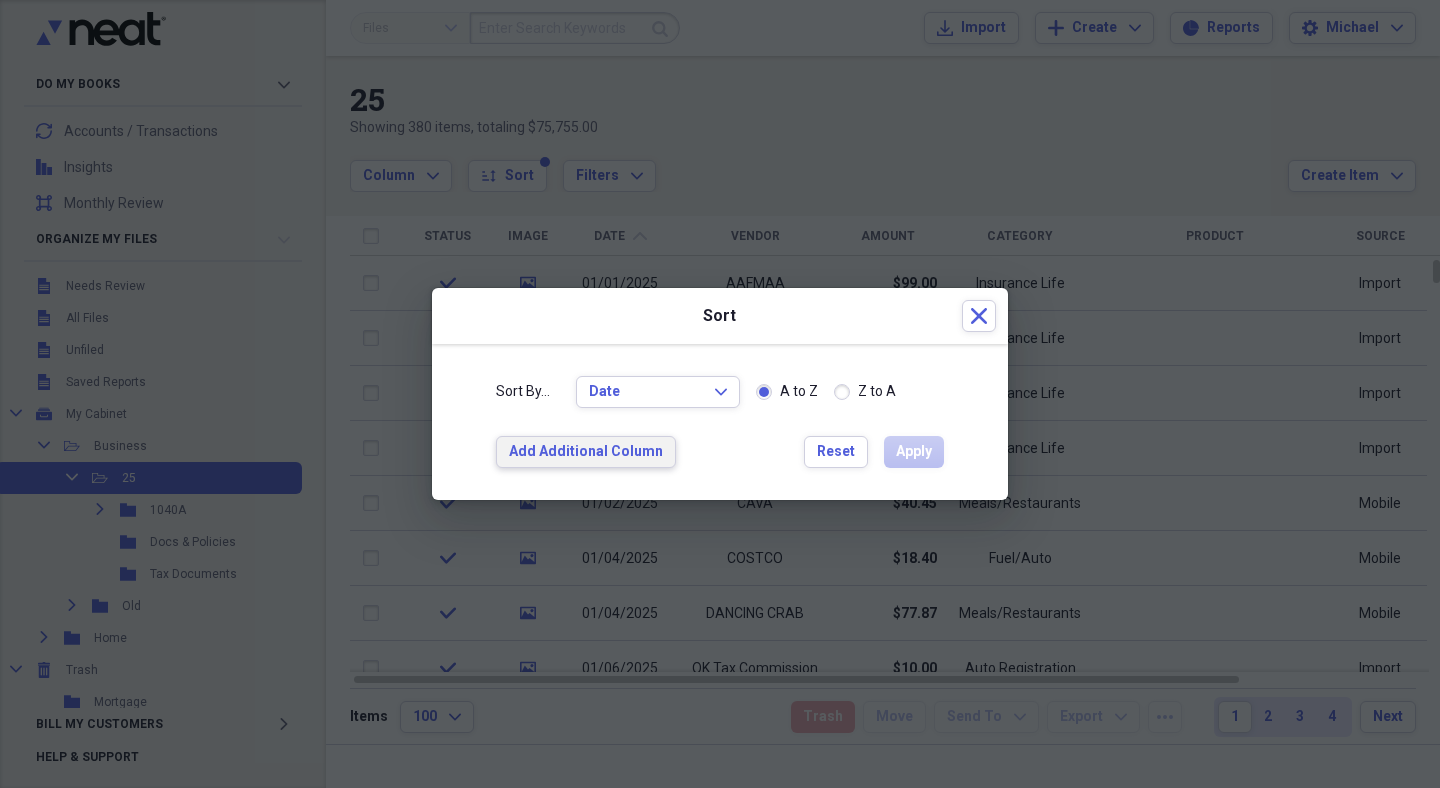 click on "Add Additional Column" at bounding box center (586, 452) 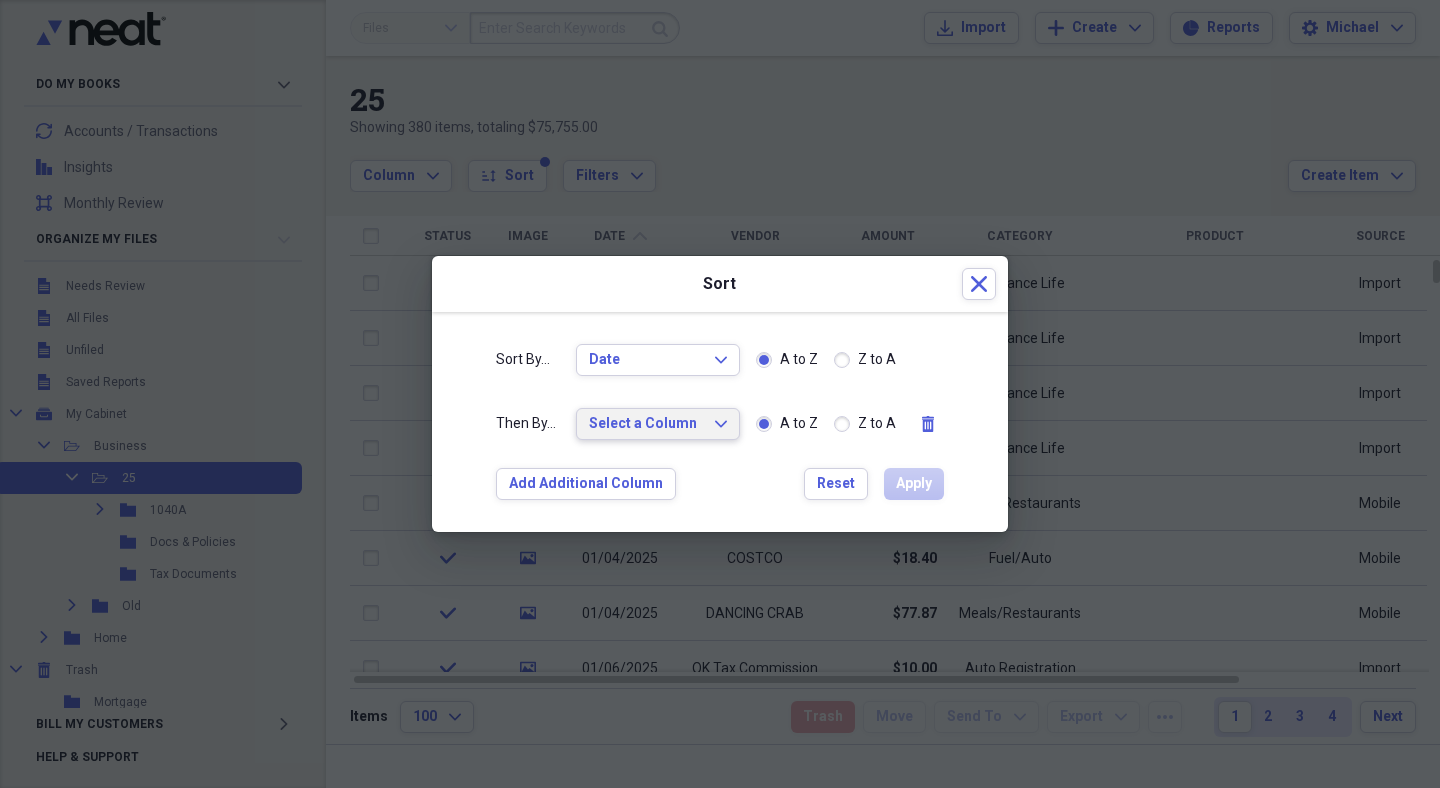 click on "Expand" 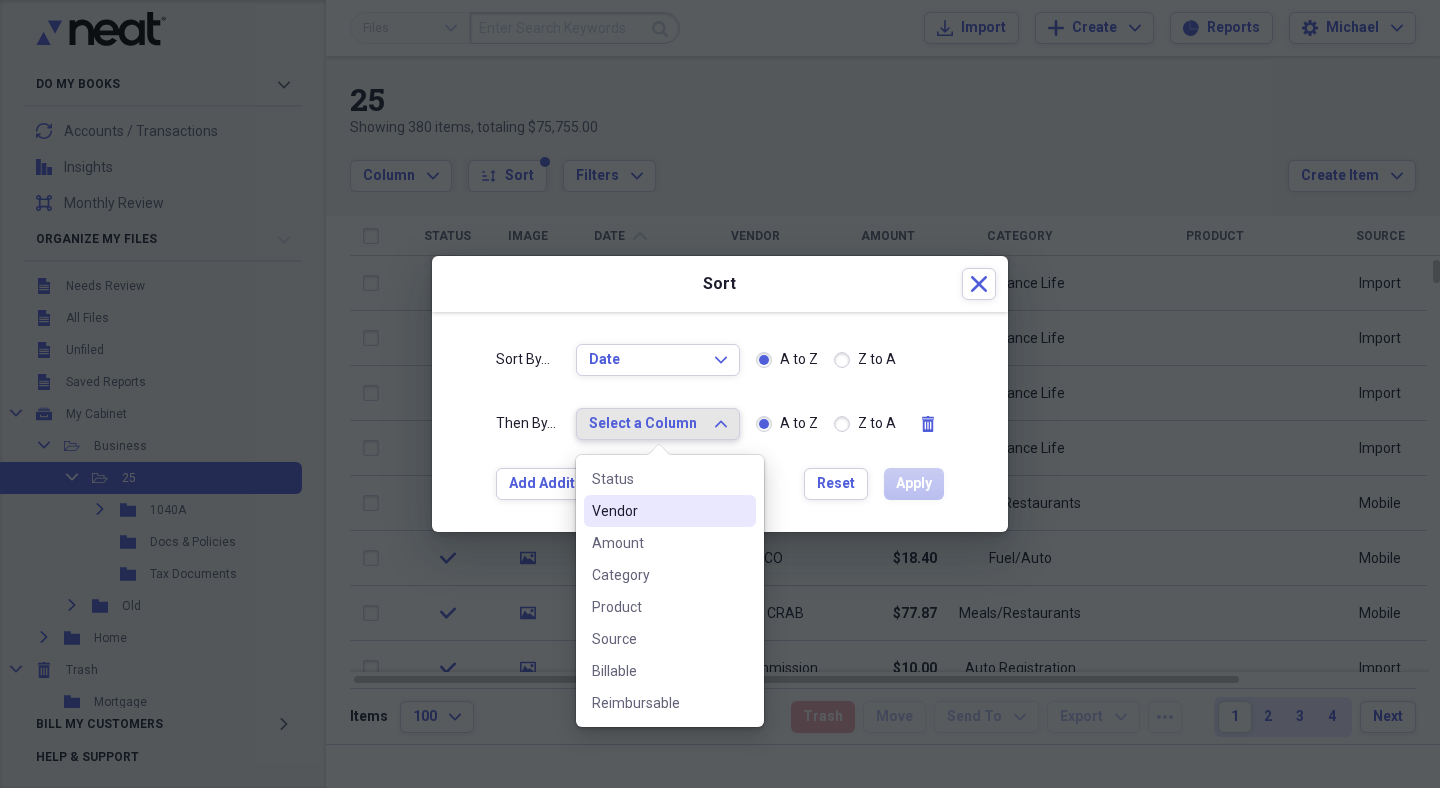 click on "Vendor" at bounding box center [670, 511] 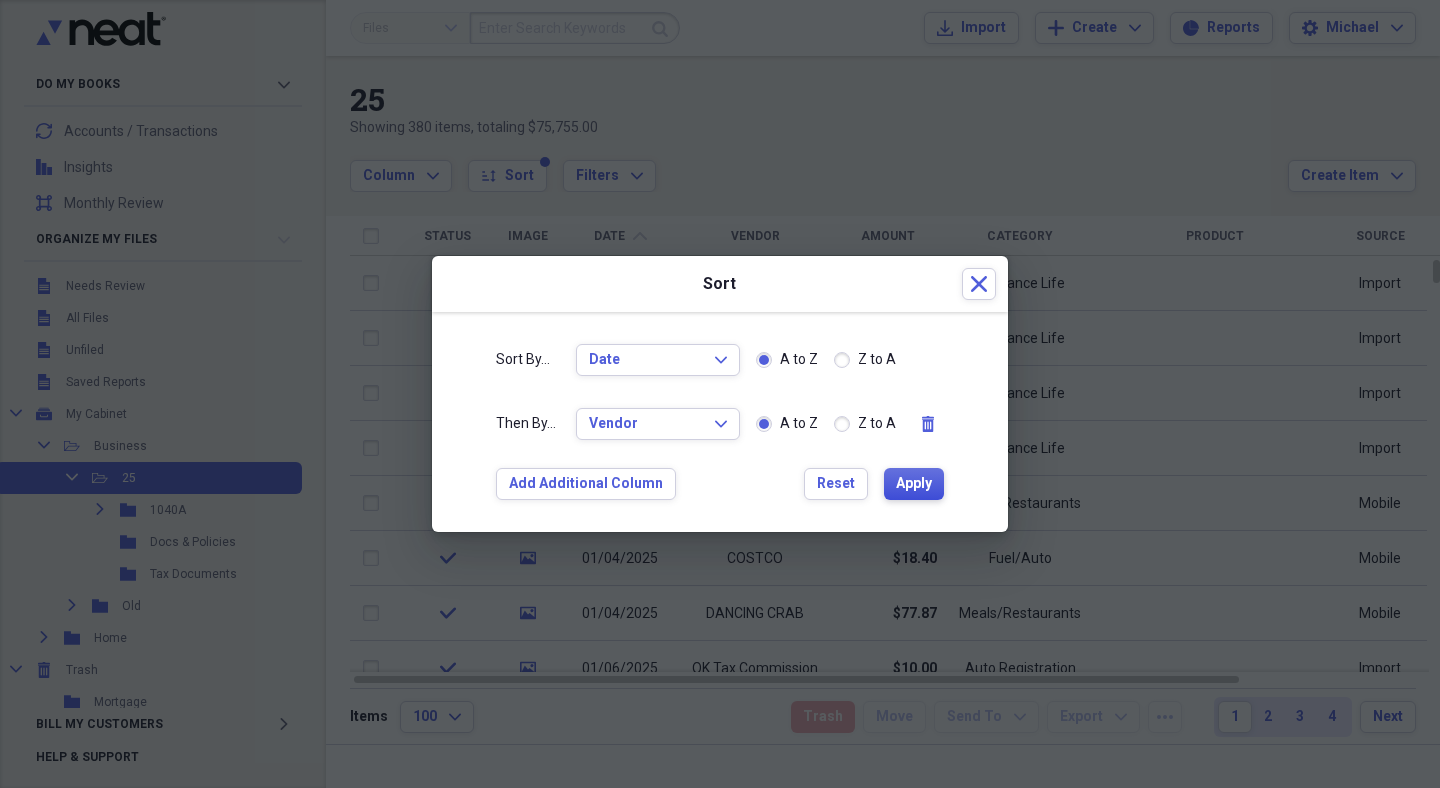 click on "Apply" at bounding box center (914, 484) 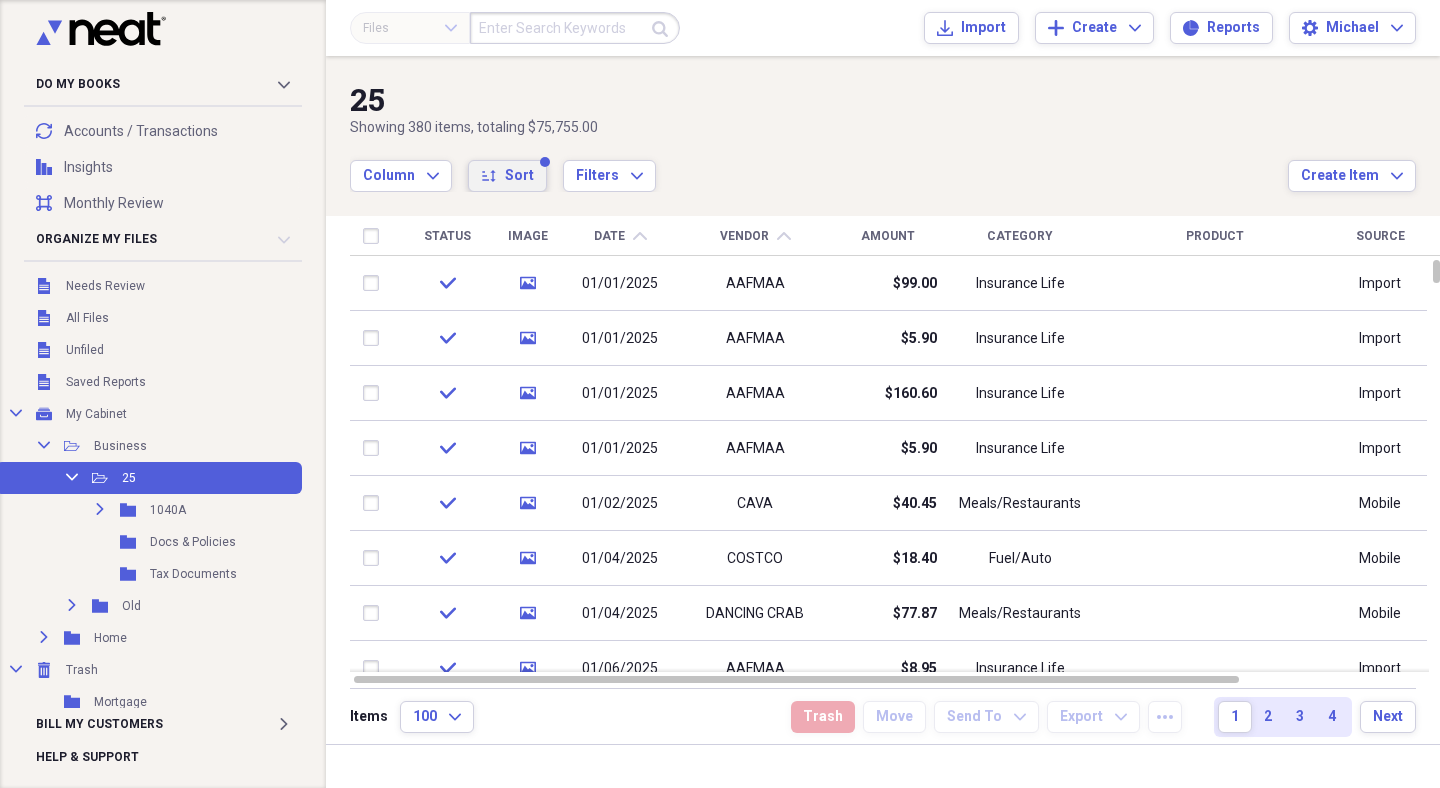 click on "sort Sort" at bounding box center [507, 176] 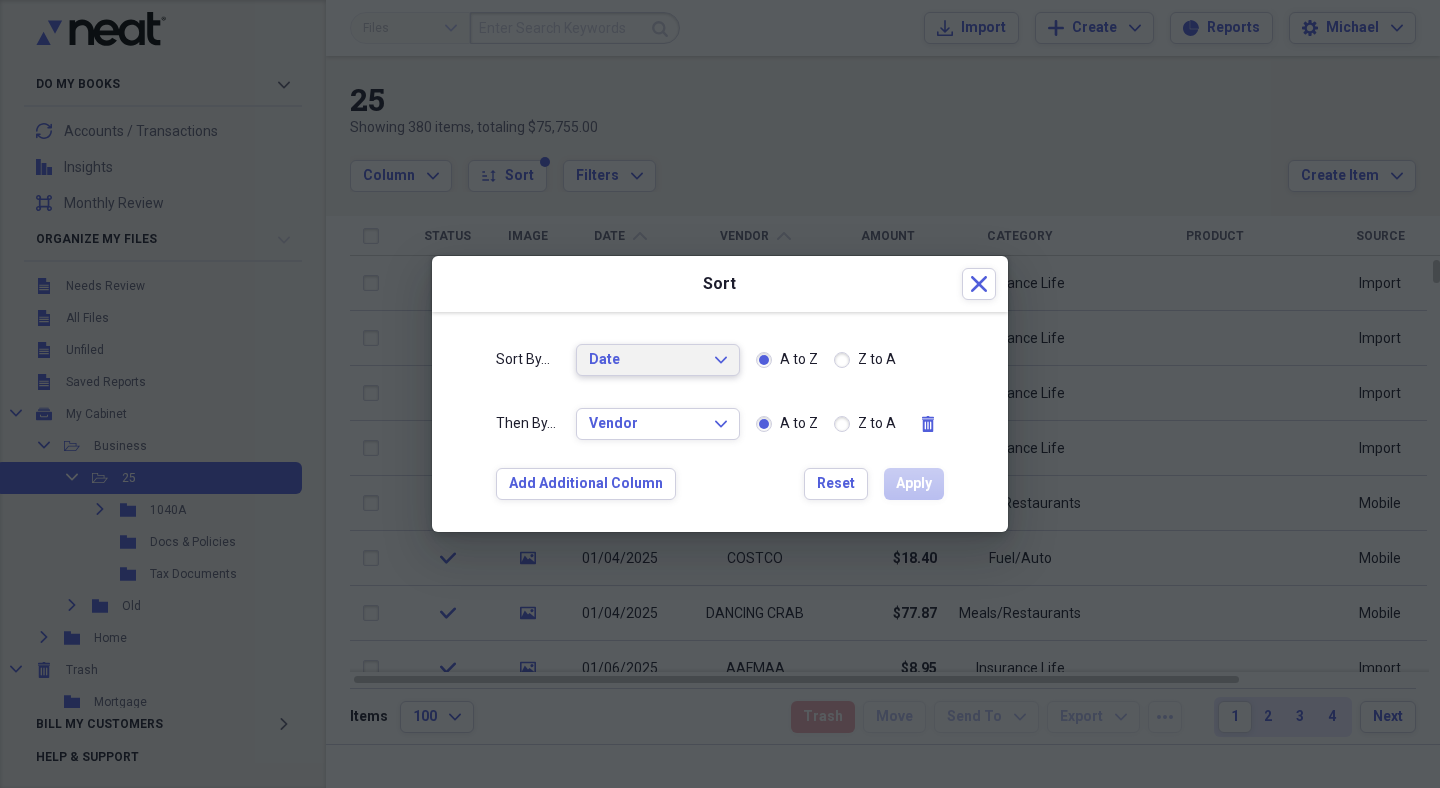 click on "Date Expand" at bounding box center [658, 360] 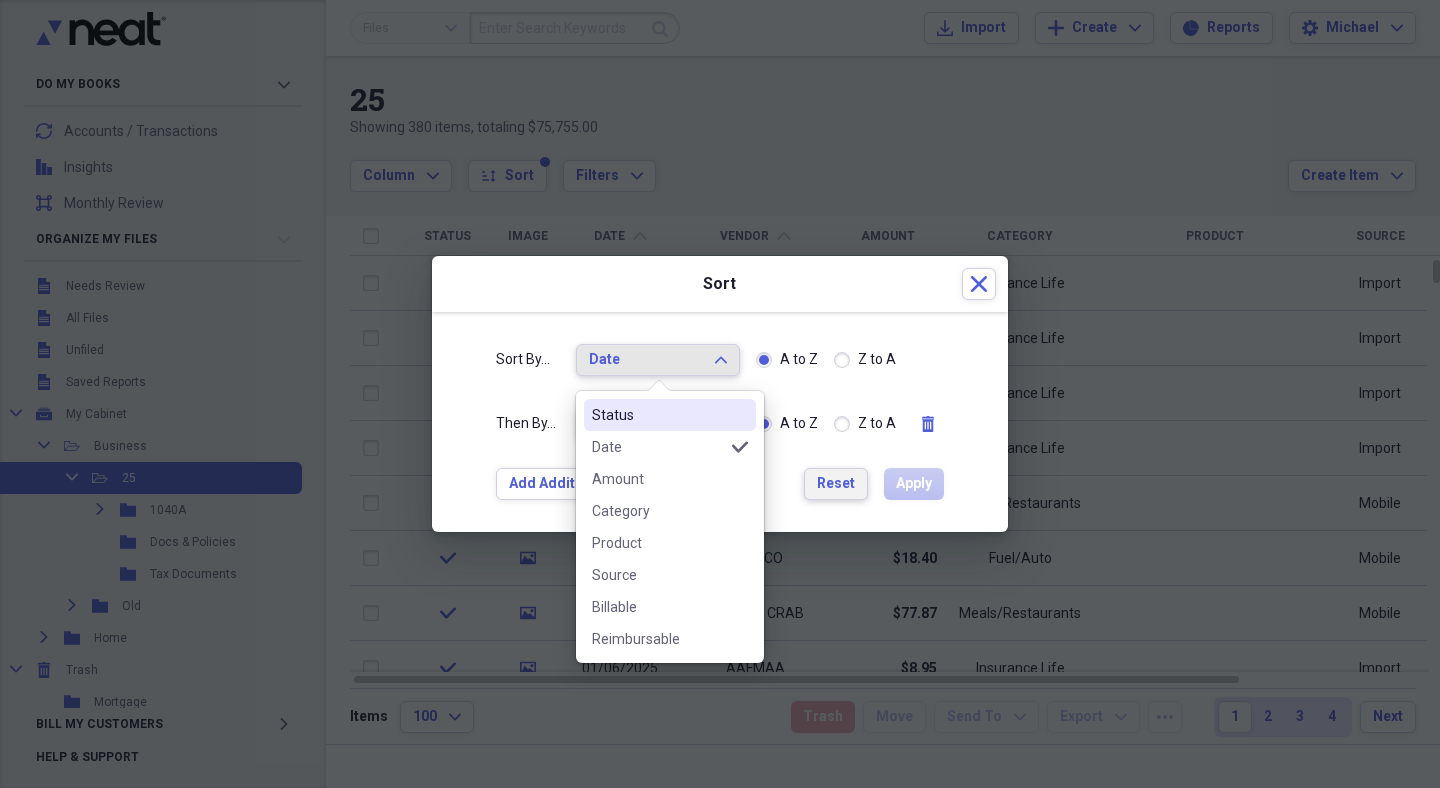 click on "Reset" at bounding box center [836, 484] 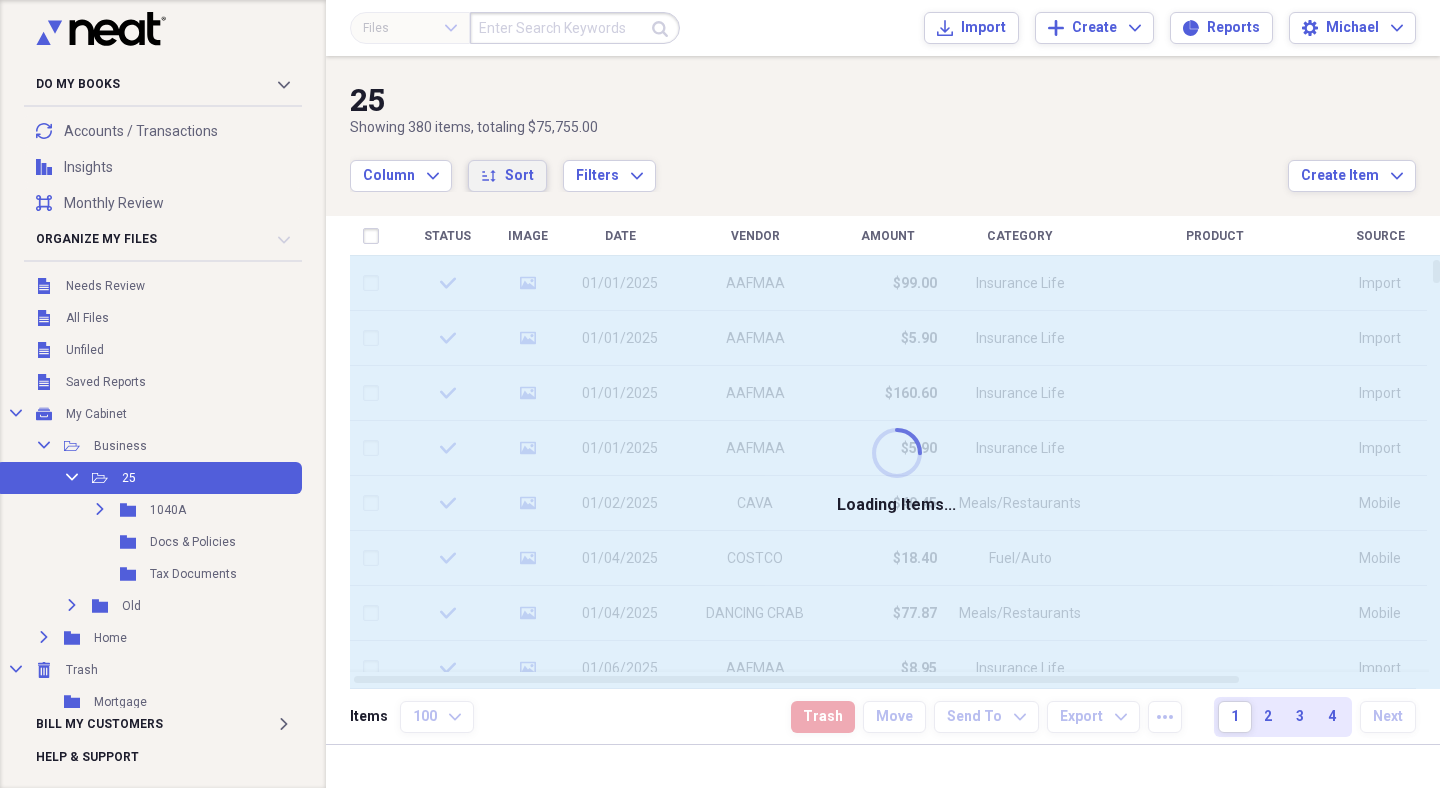 click on "Sort" at bounding box center (519, 176) 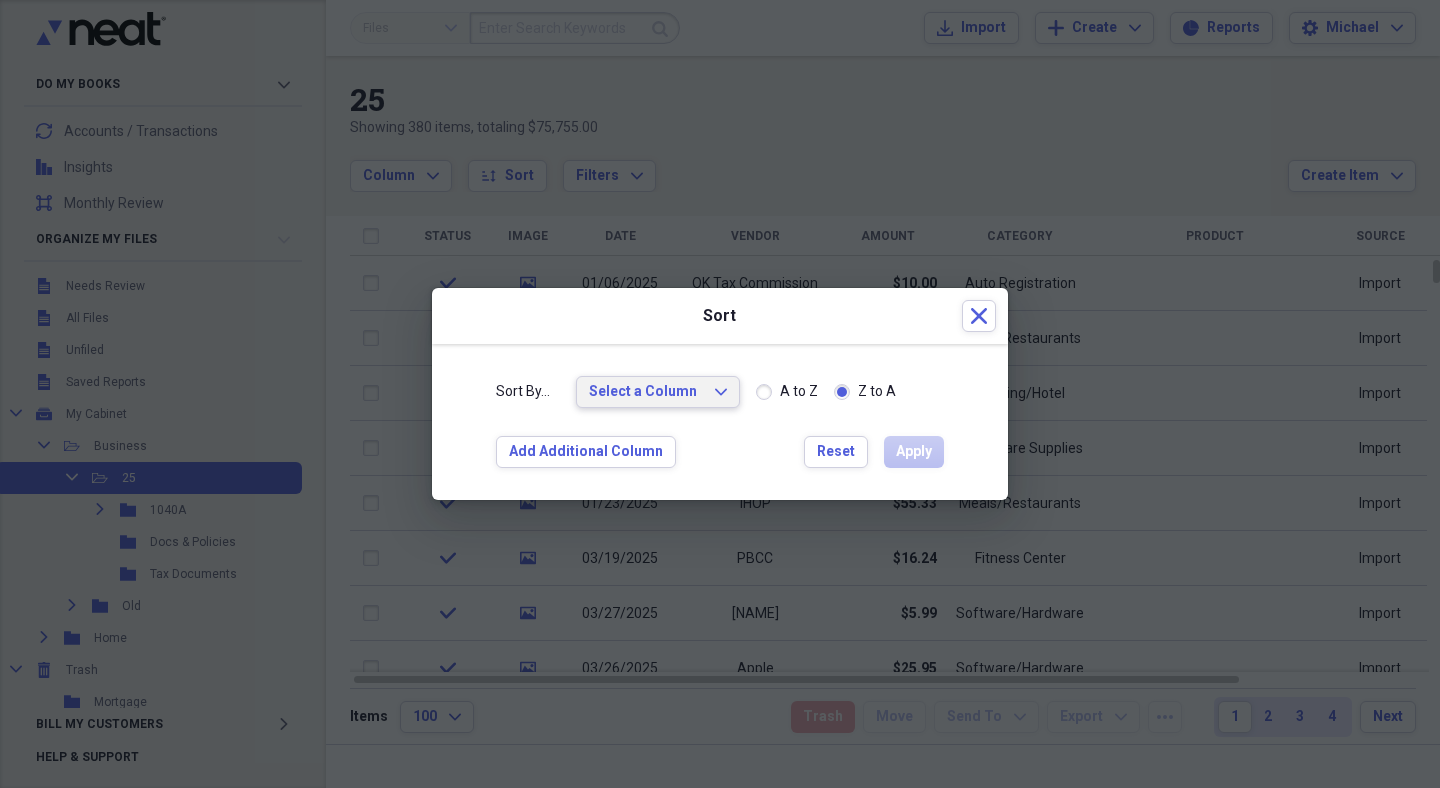 click on "Select a Column Expand" at bounding box center (658, 392) 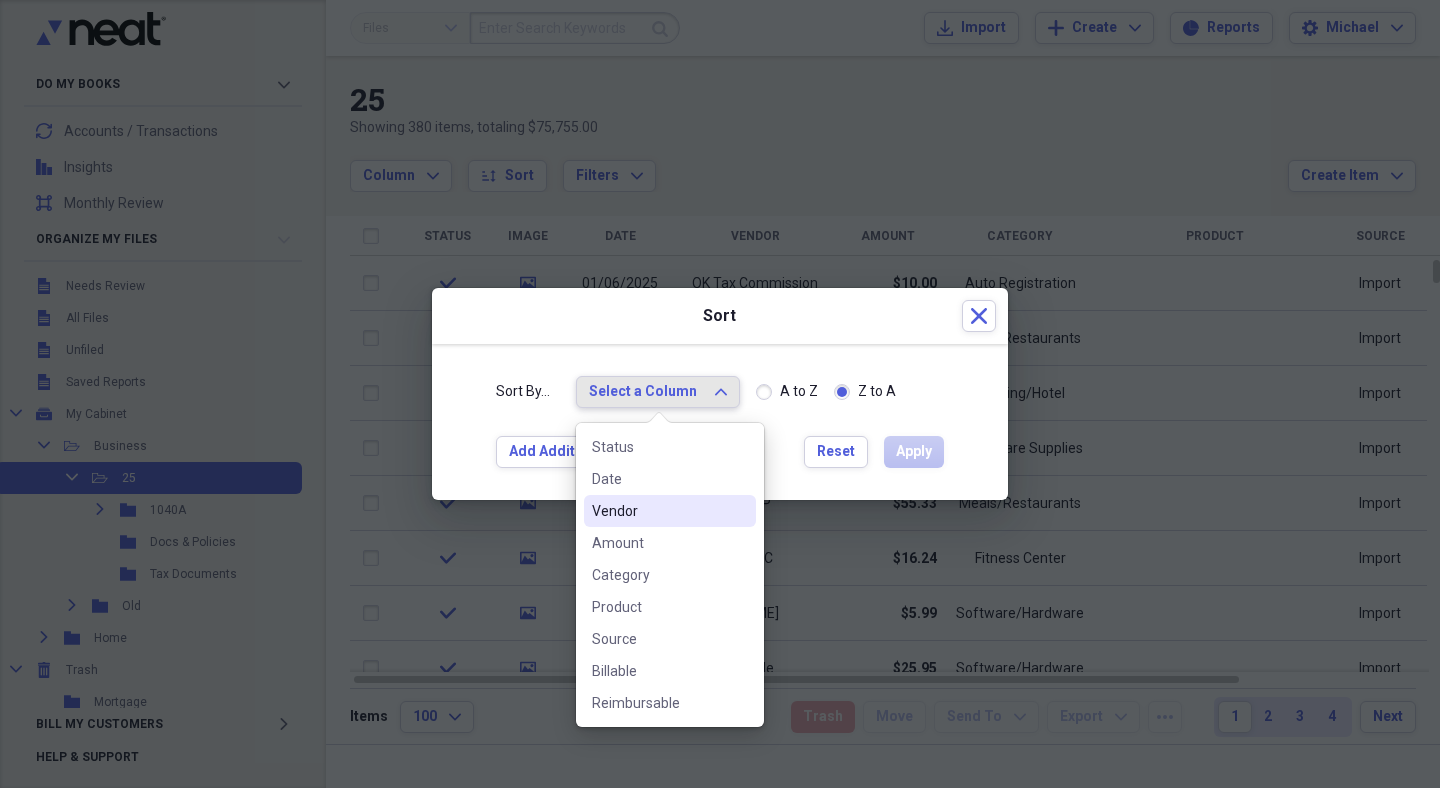 click on "Vendor" at bounding box center [670, 511] 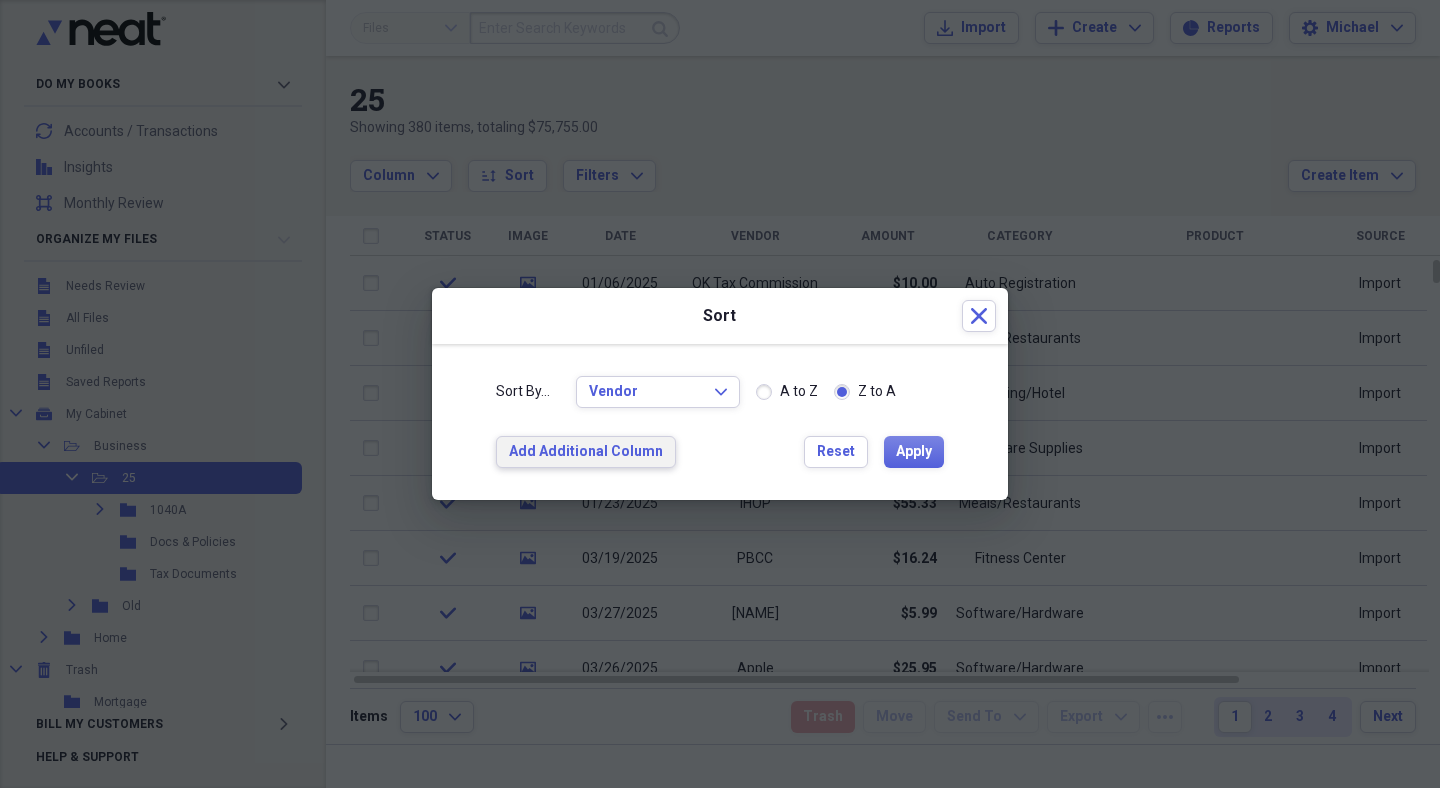 click on "Add Additional Column" at bounding box center (586, 452) 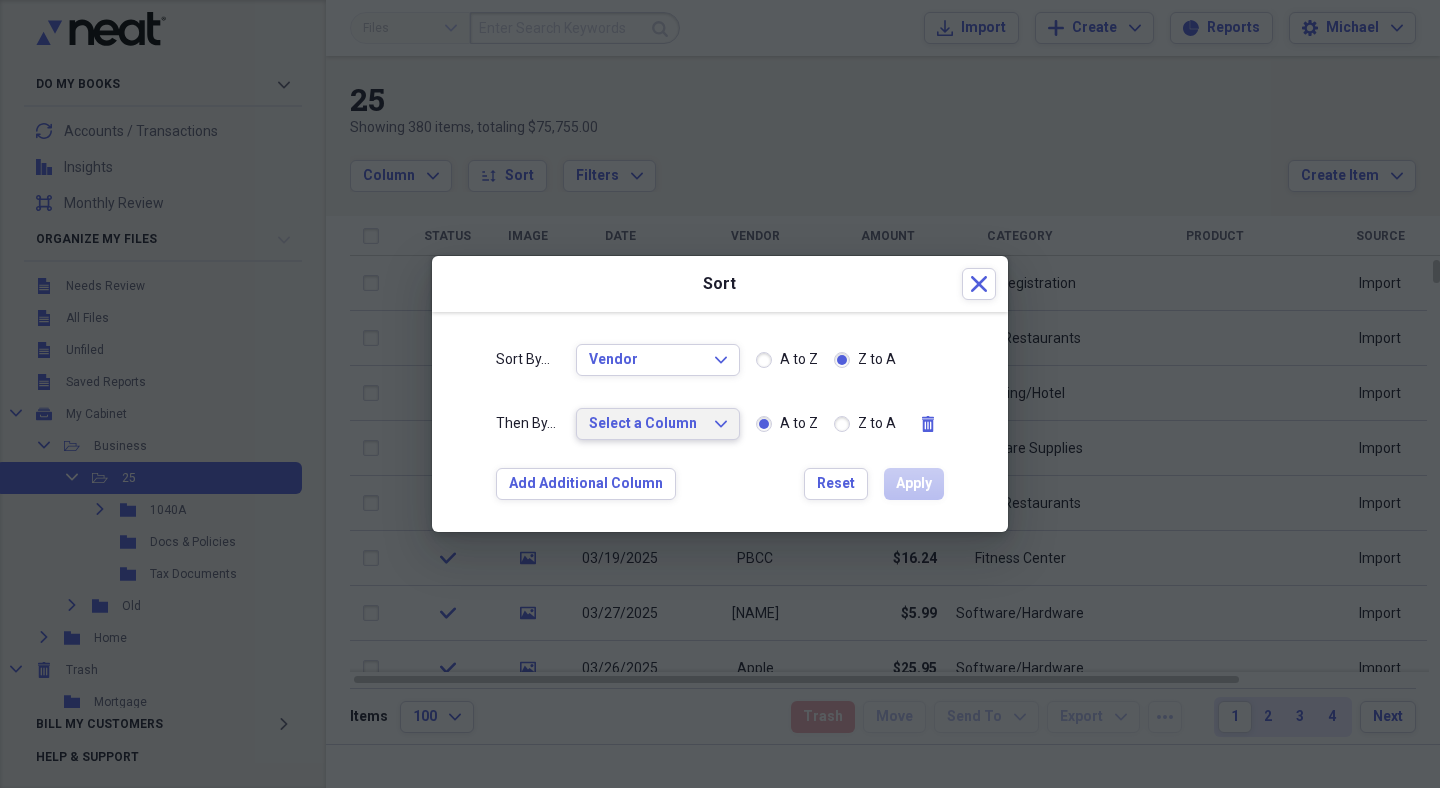click on "Expand" 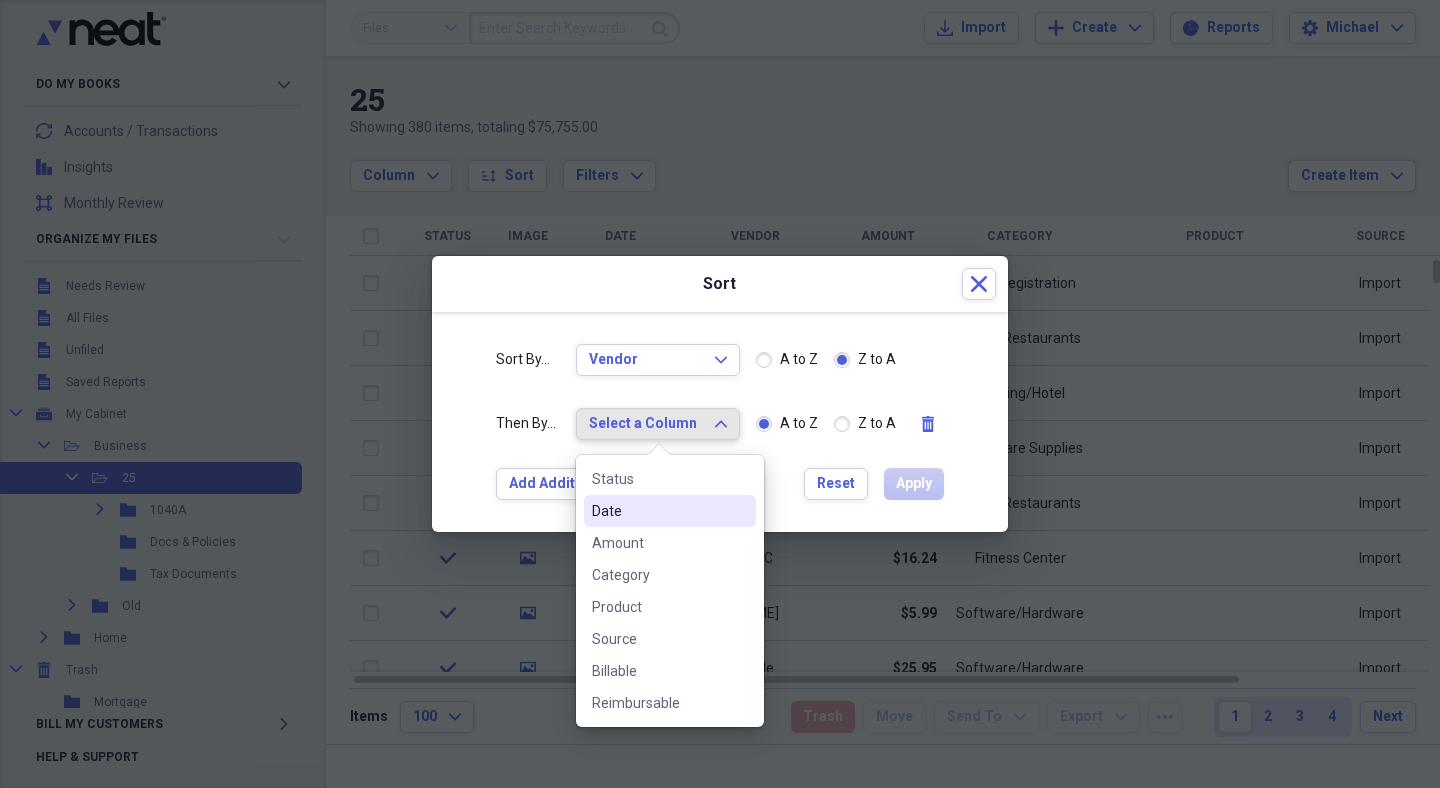 click on "Date" at bounding box center [658, 511] 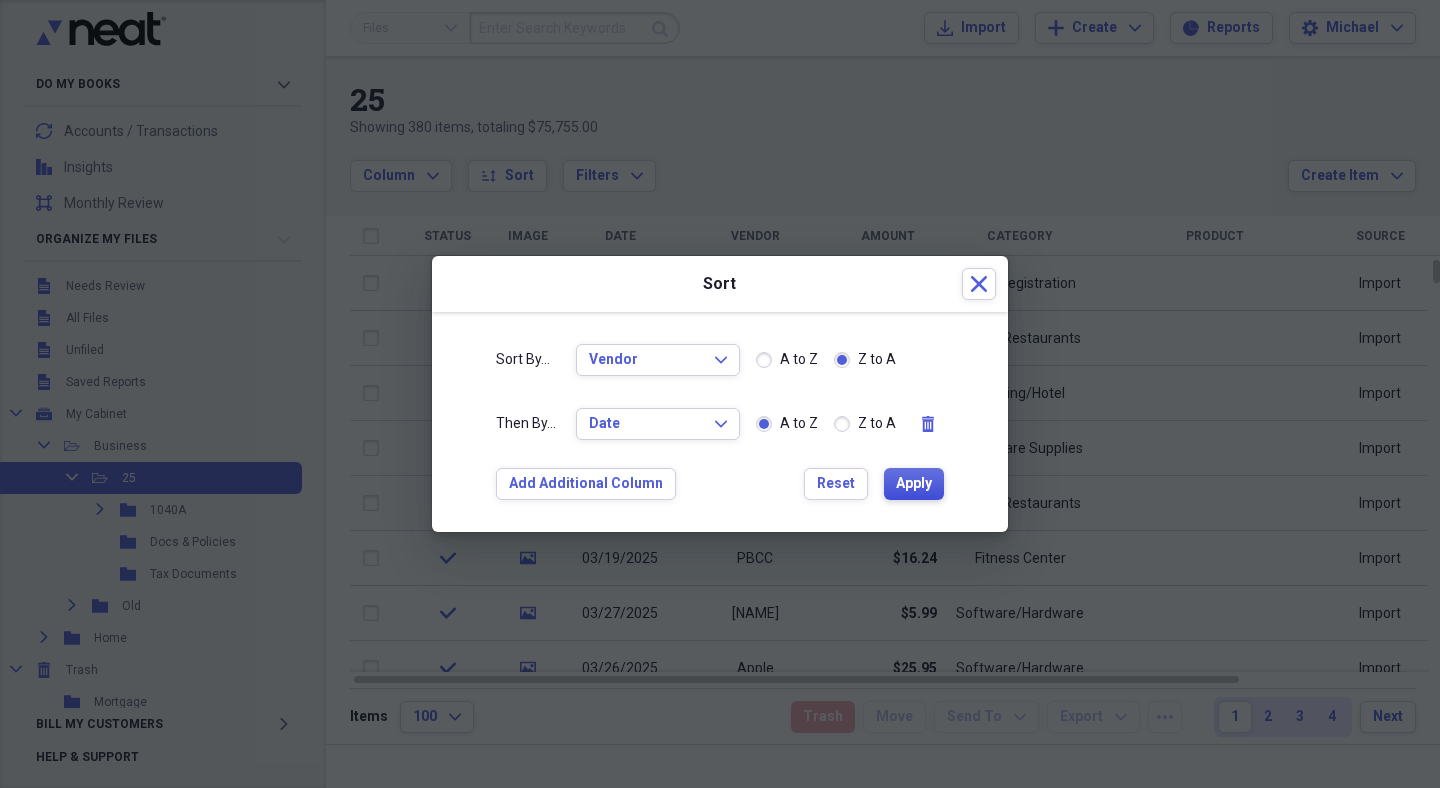 click on "Apply" at bounding box center [914, 484] 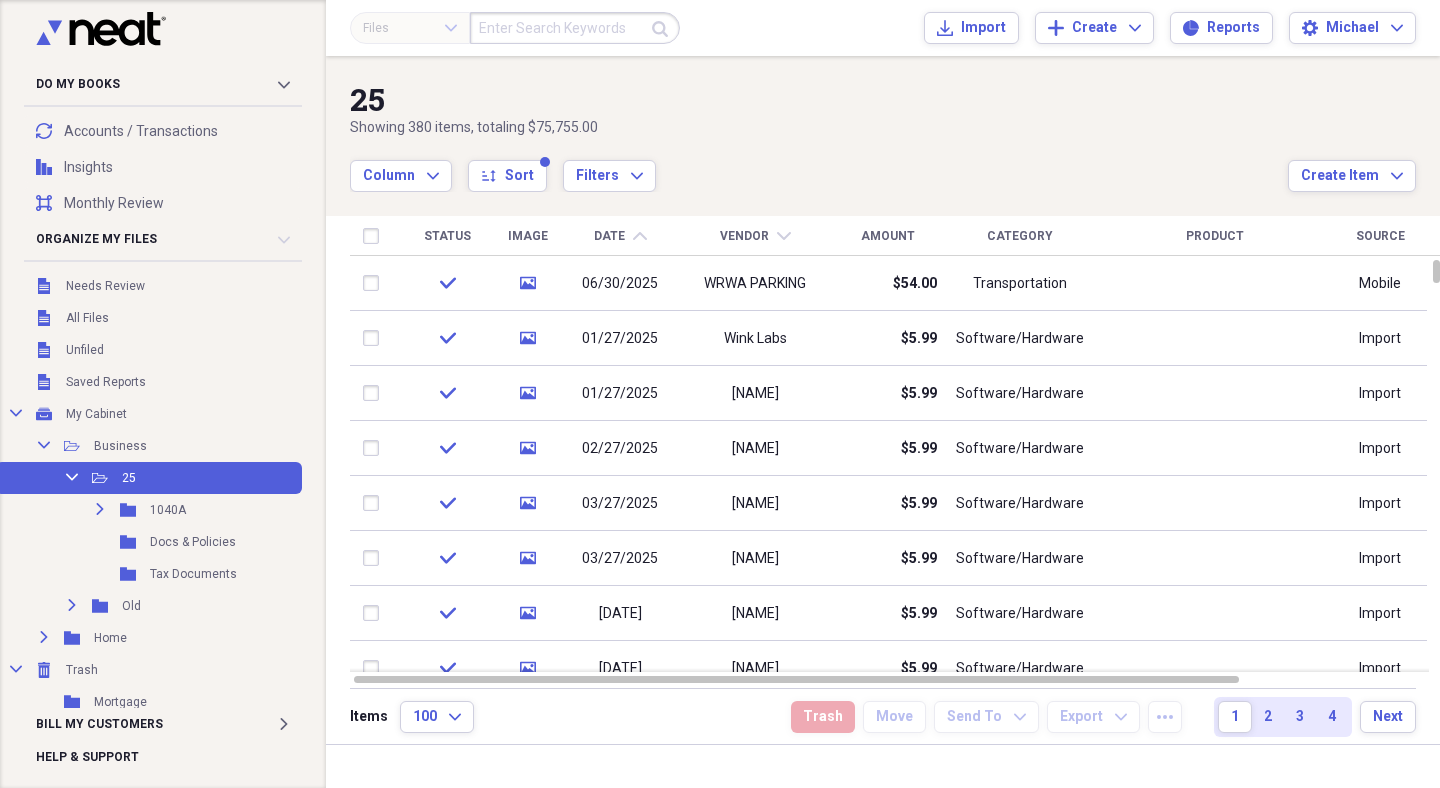 click on "chevron-down" 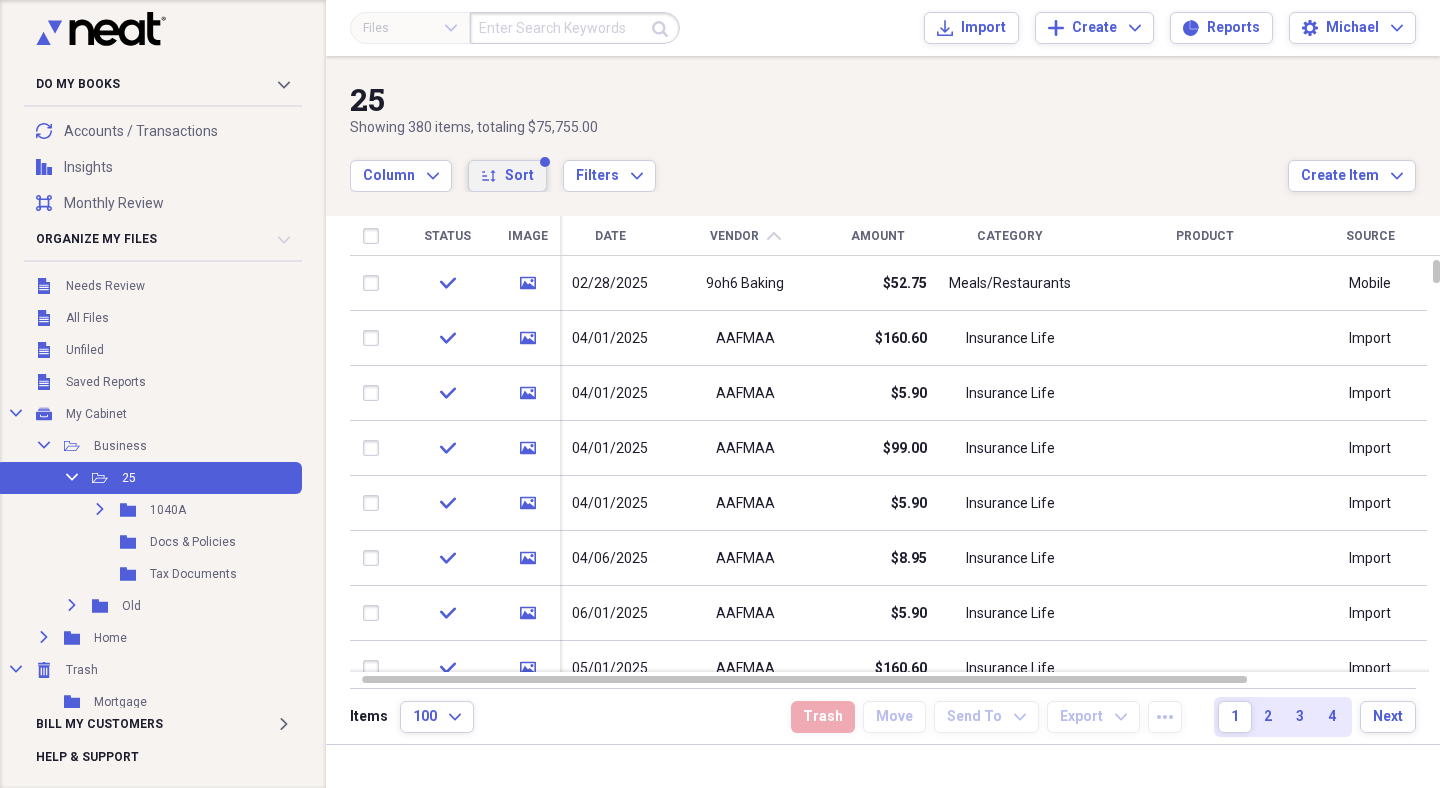 click on "Sort" at bounding box center (519, 176) 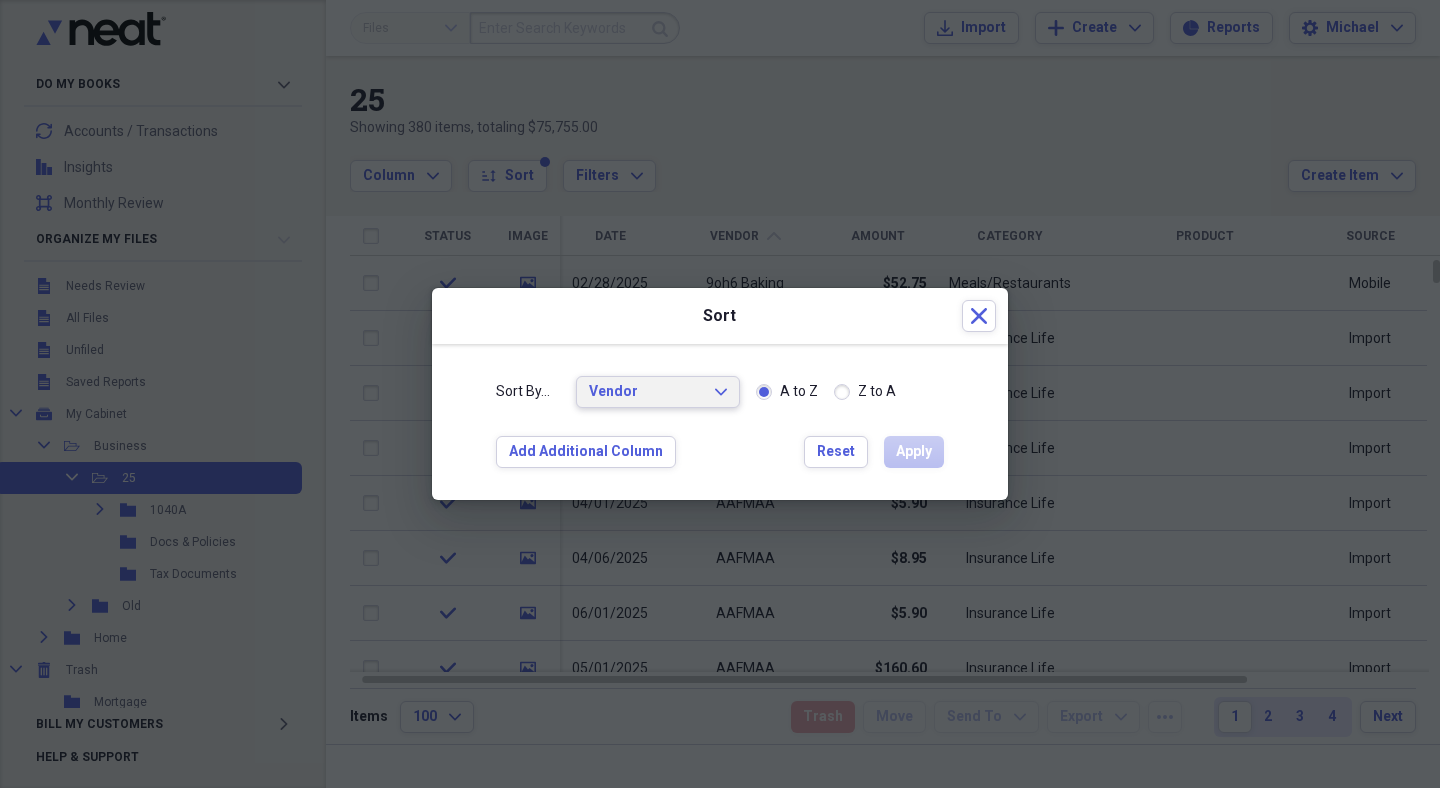 click on "Expand" 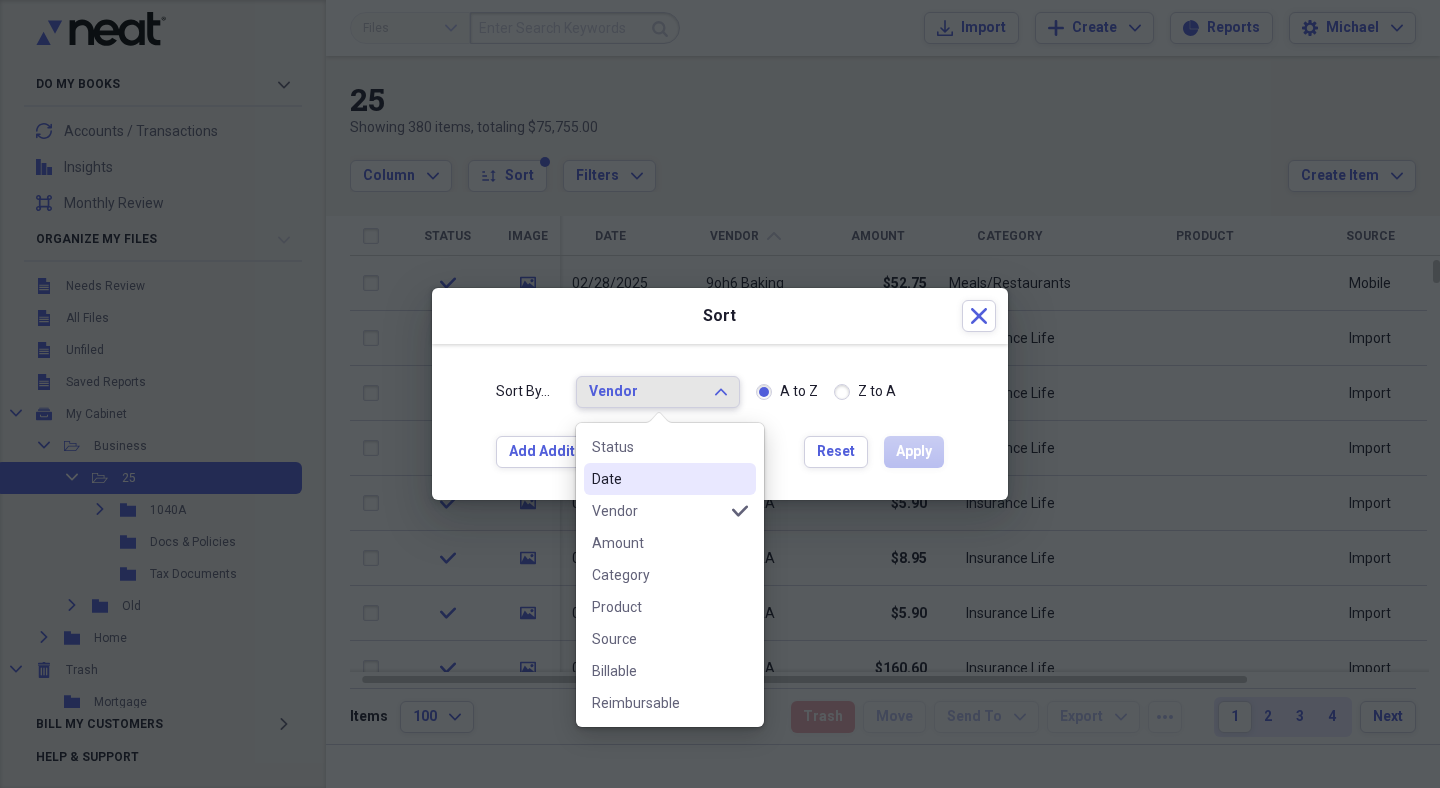 click on "Date" at bounding box center (658, 479) 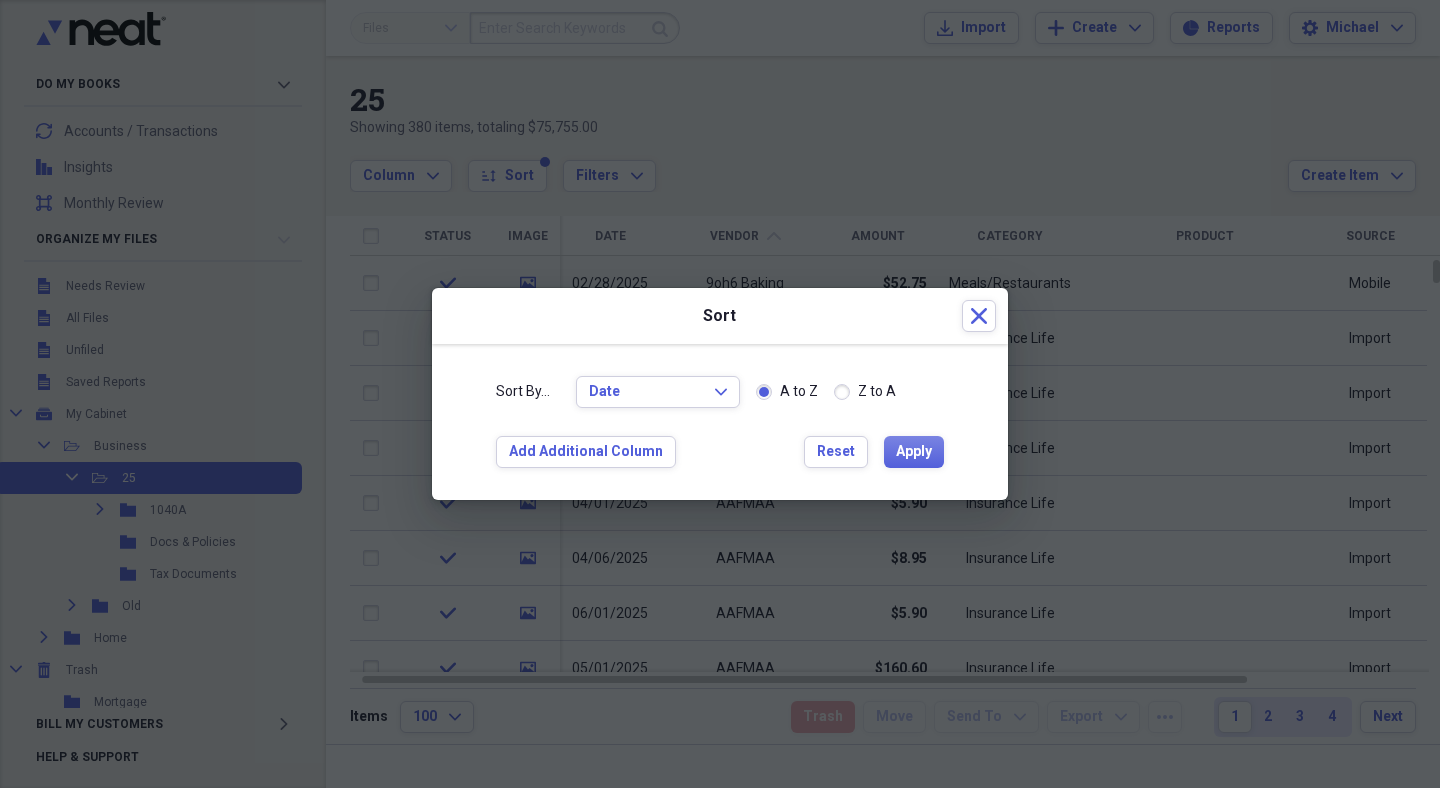 click on "Add Additional Column" at bounding box center (586, 452) 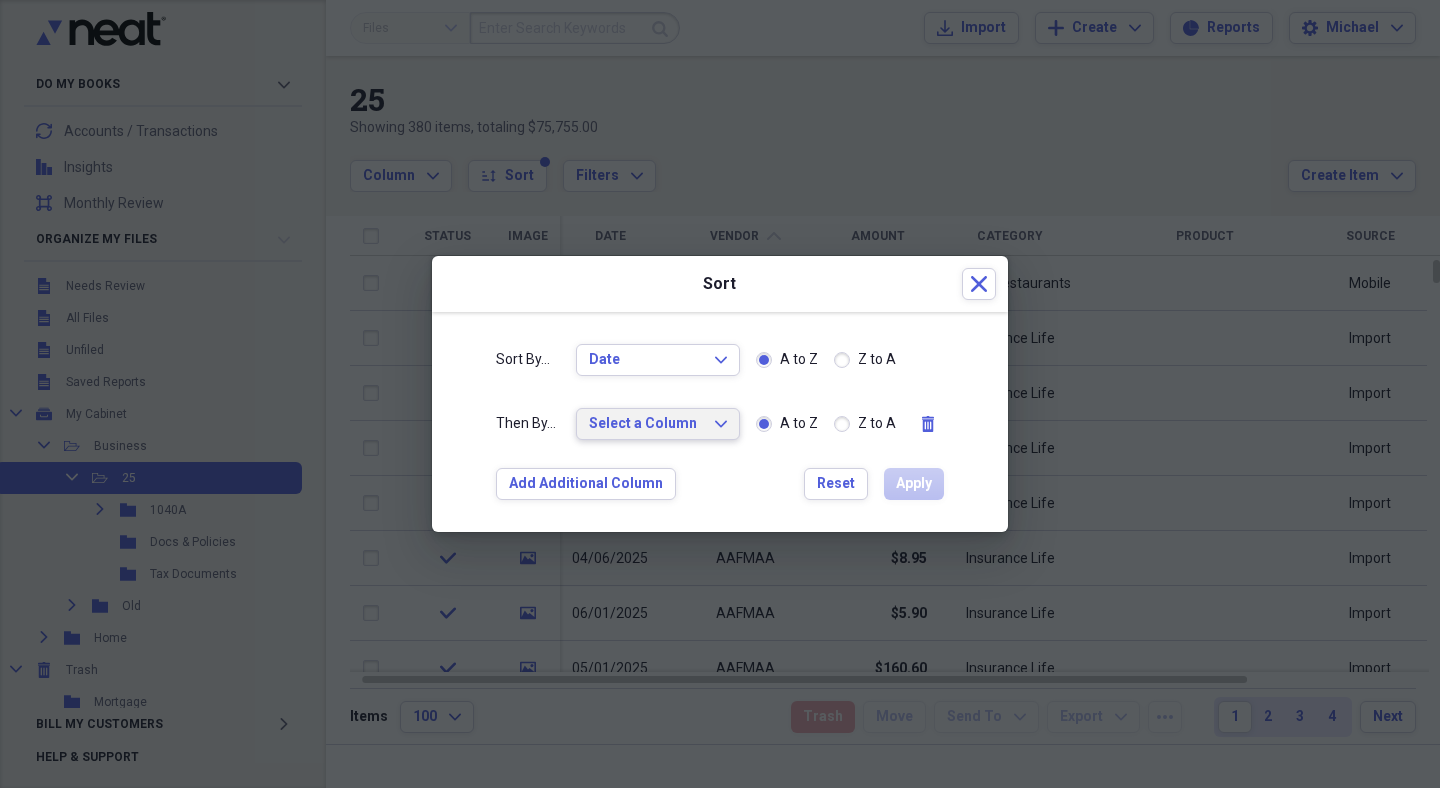 click on "Select a Column" at bounding box center [646, 424] 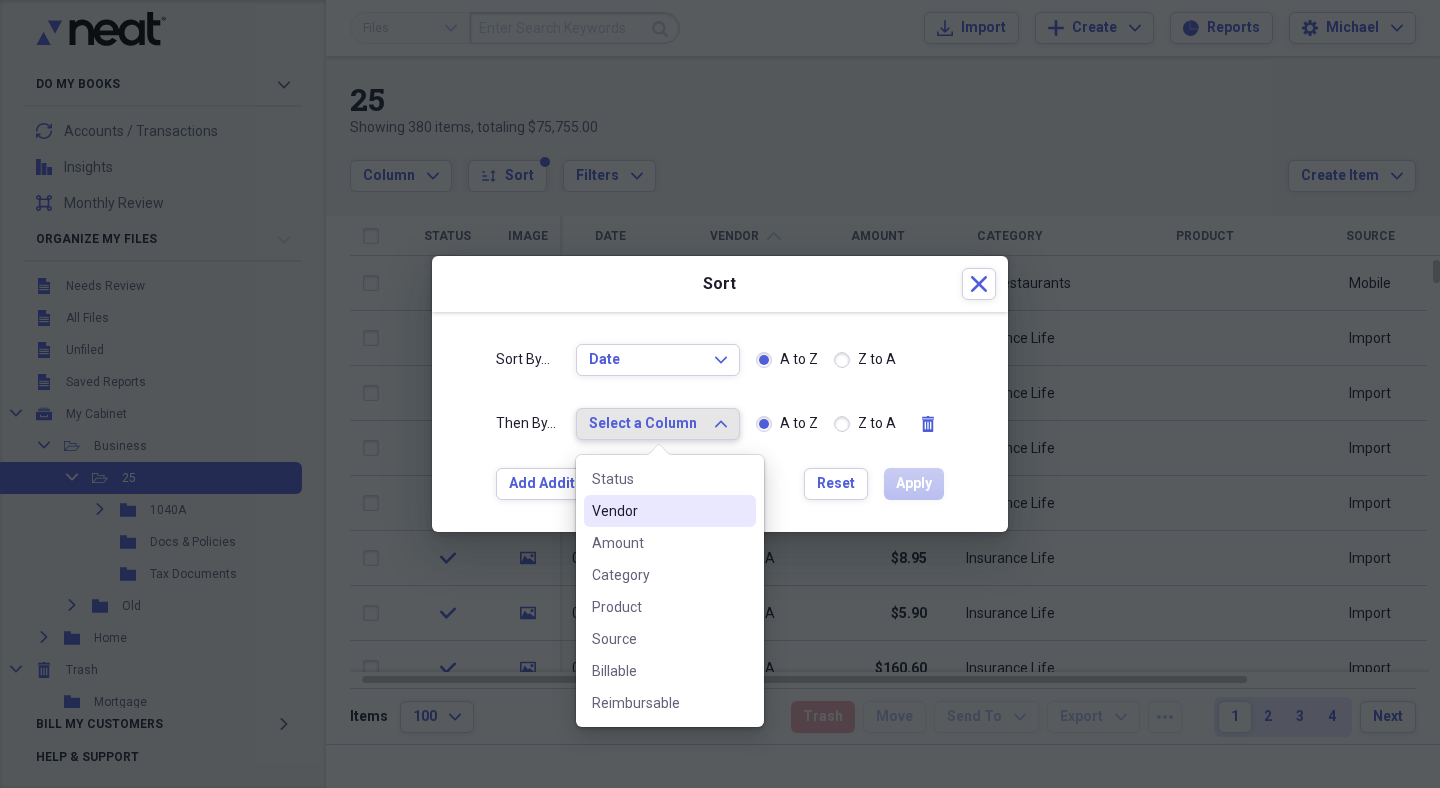 click on "Vendor" at bounding box center (658, 511) 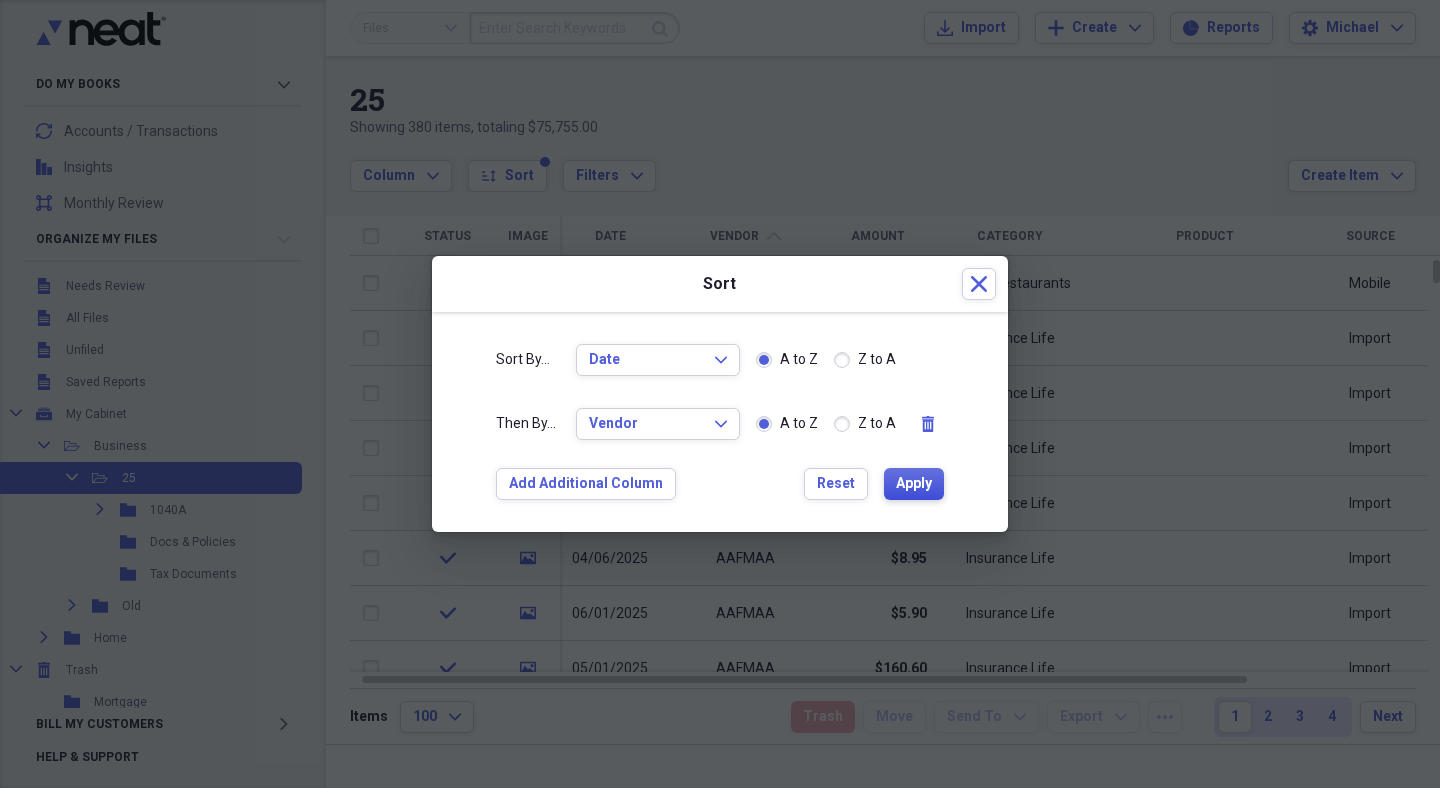 click on "Apply" at bounding box center [914, 484] 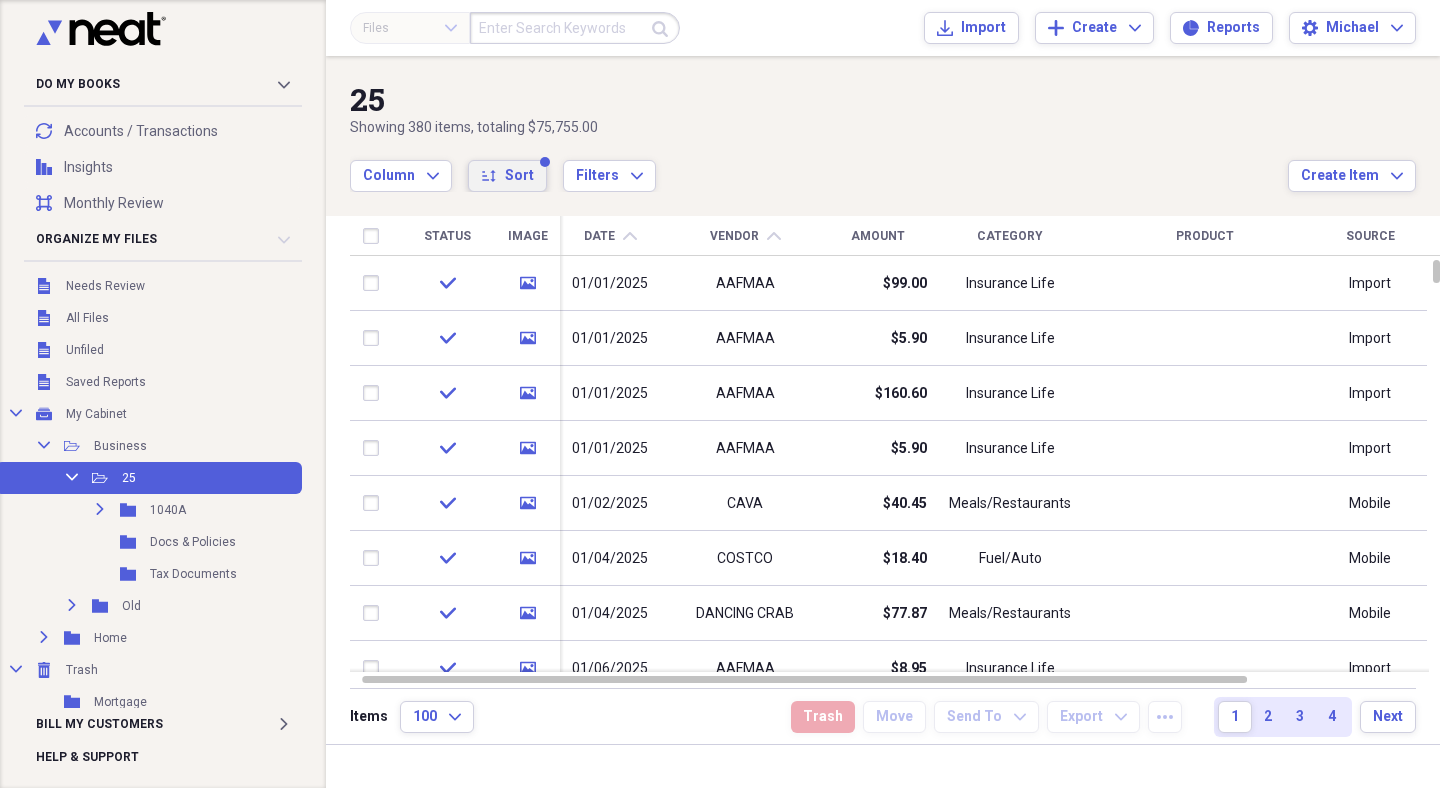 click on "Sort" at bounding box center [519, 176] 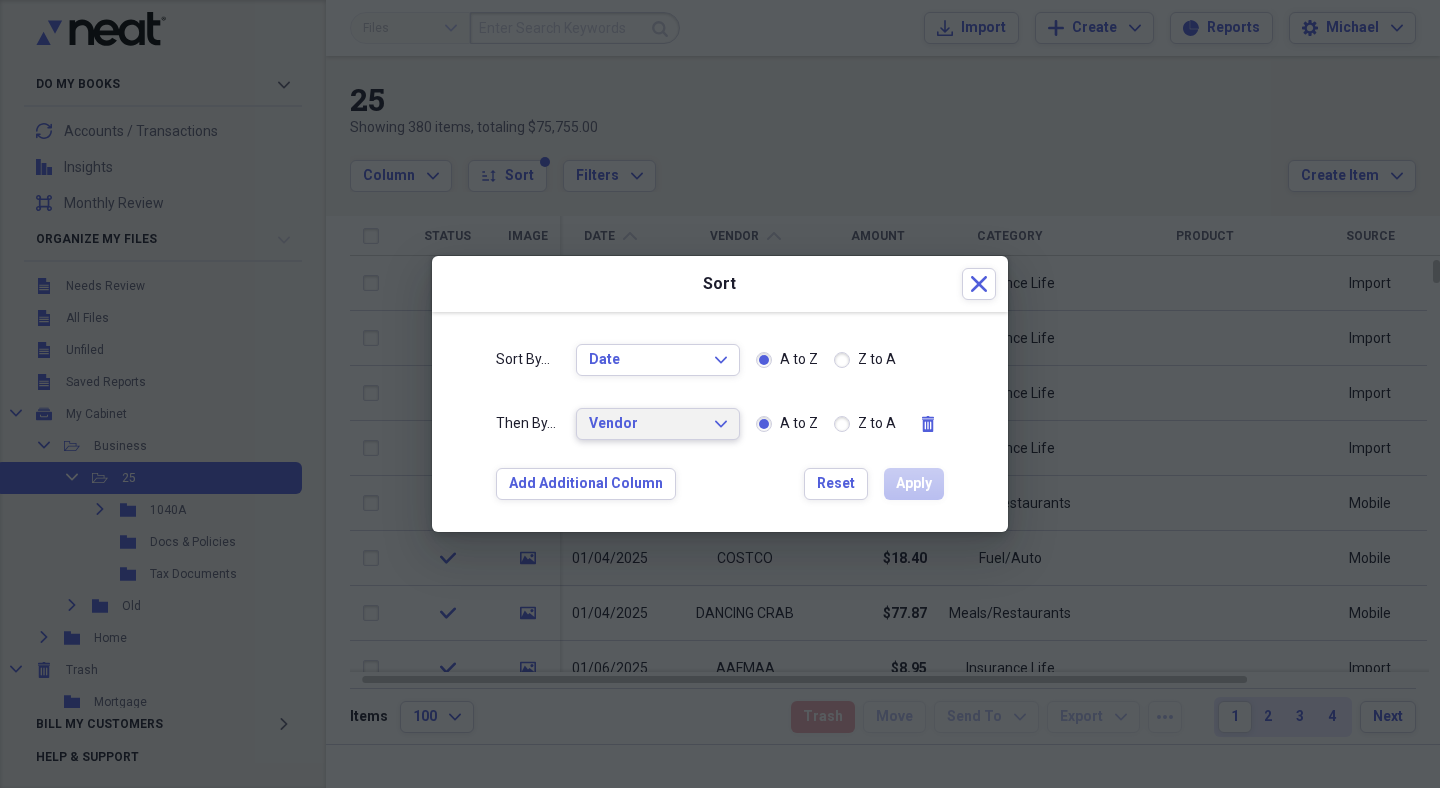 click on "Vendor Expand" at bounding box center [658, 424] 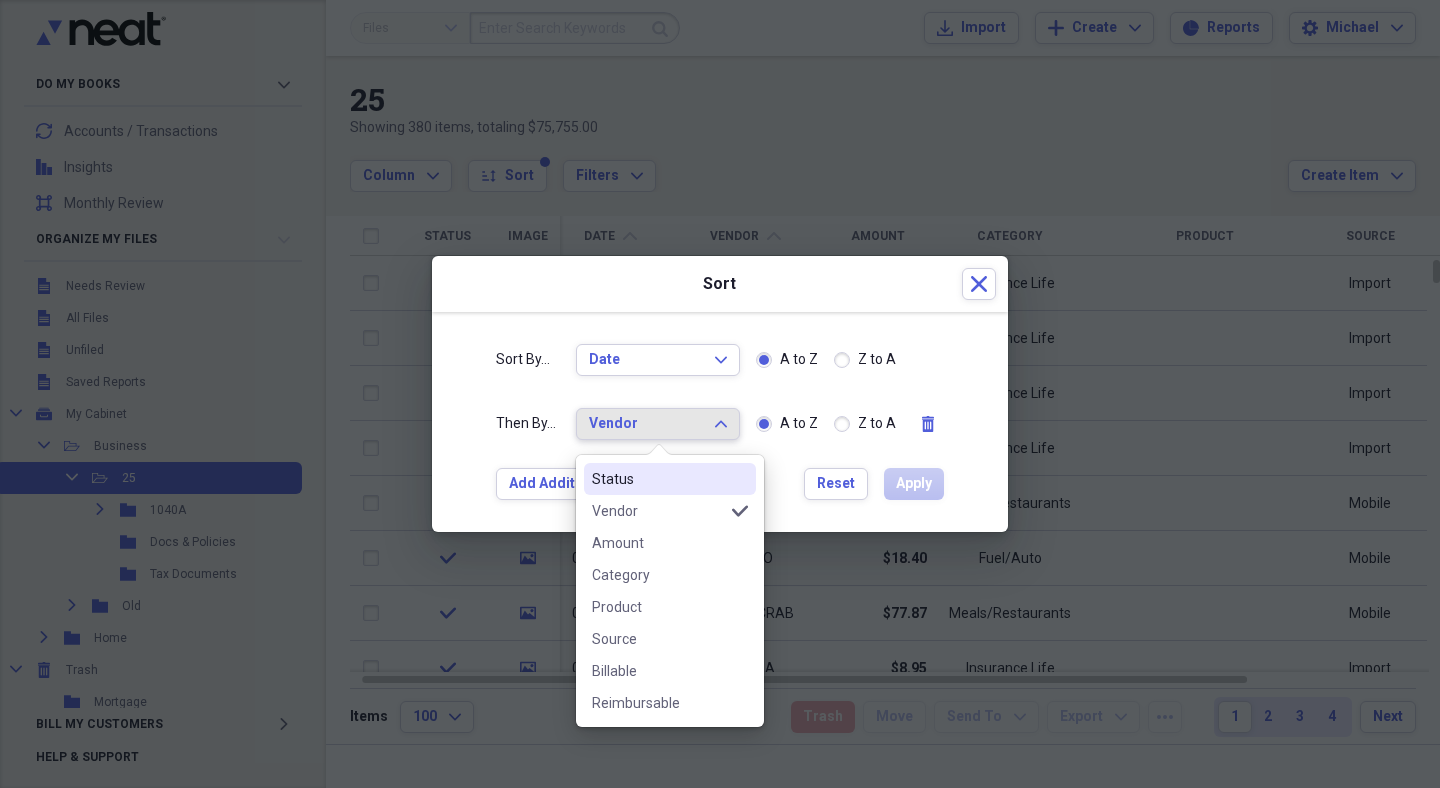 click on "Status" at bounding box center (670, 479) 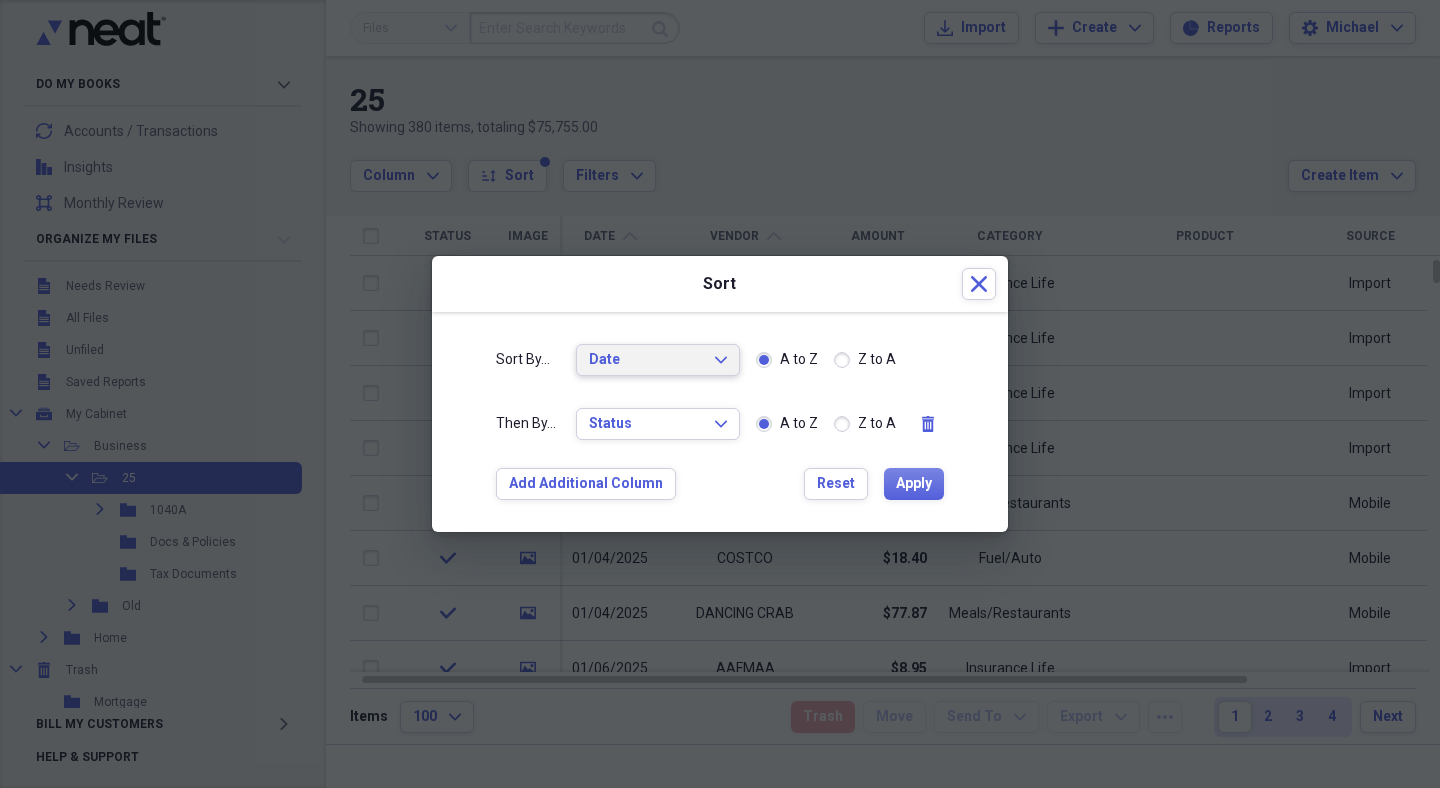 click on "Date Expand" at bounding box center (658, 360) 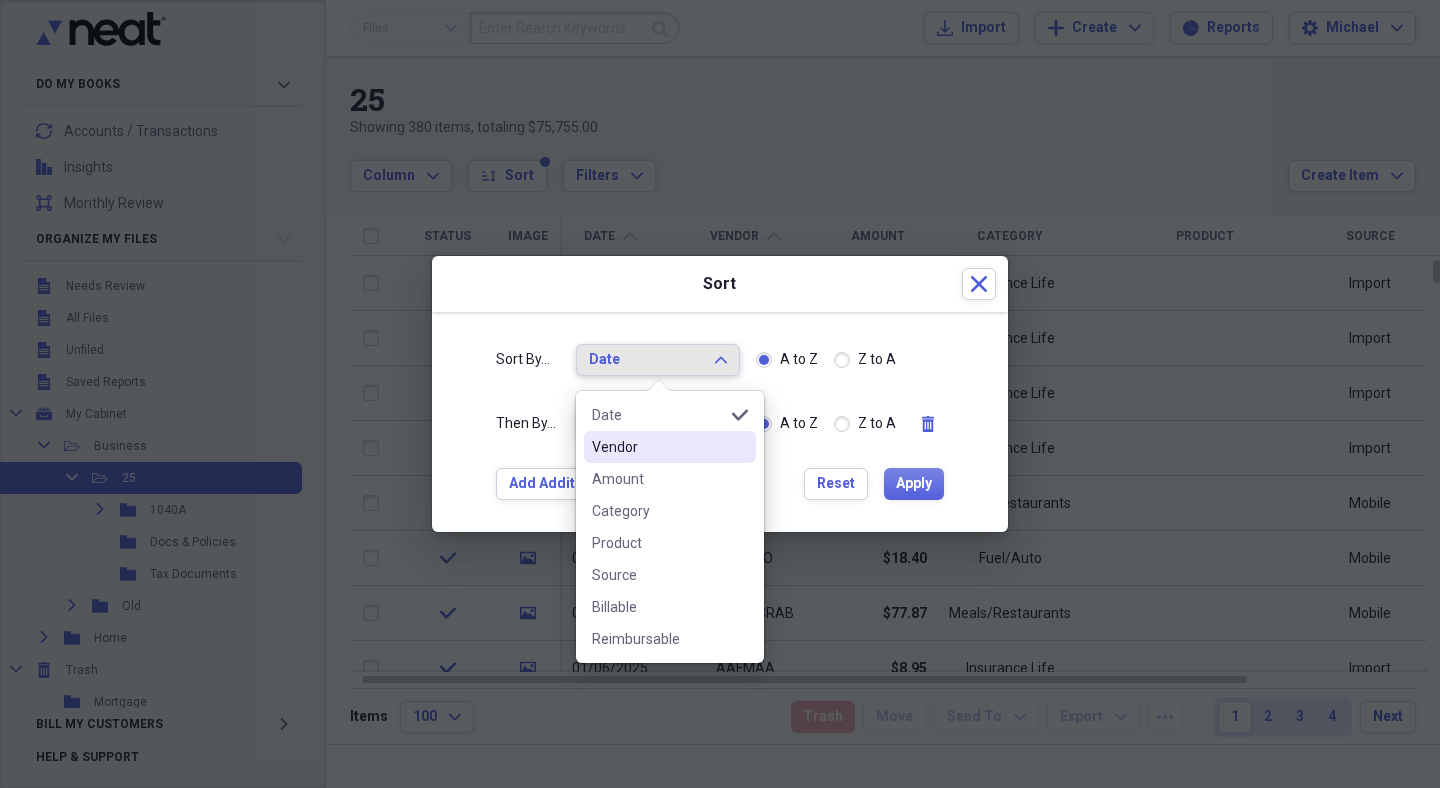 click on "Vendor" at bounding box center (658, 447) 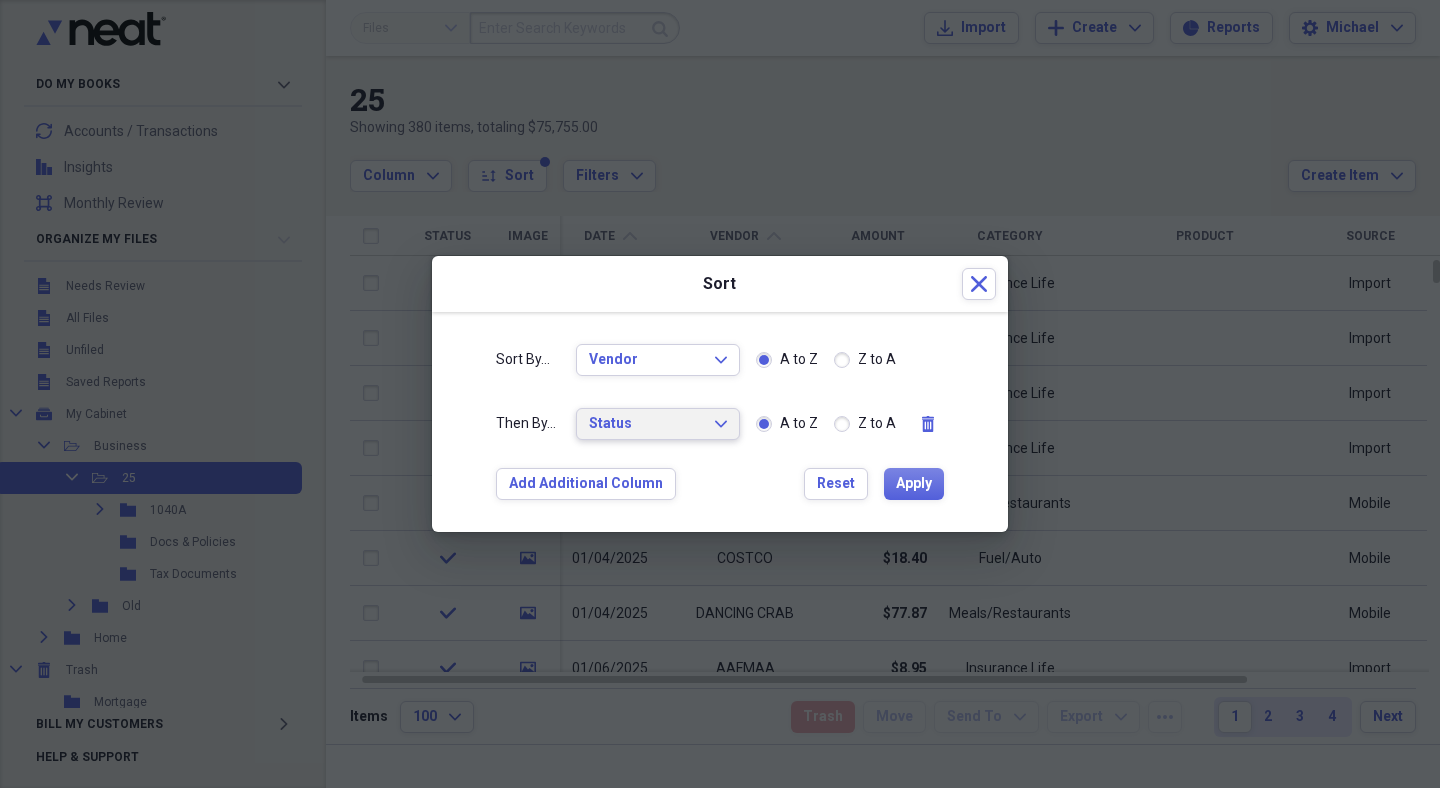 click on "Status" at bounding box center (646, 424) 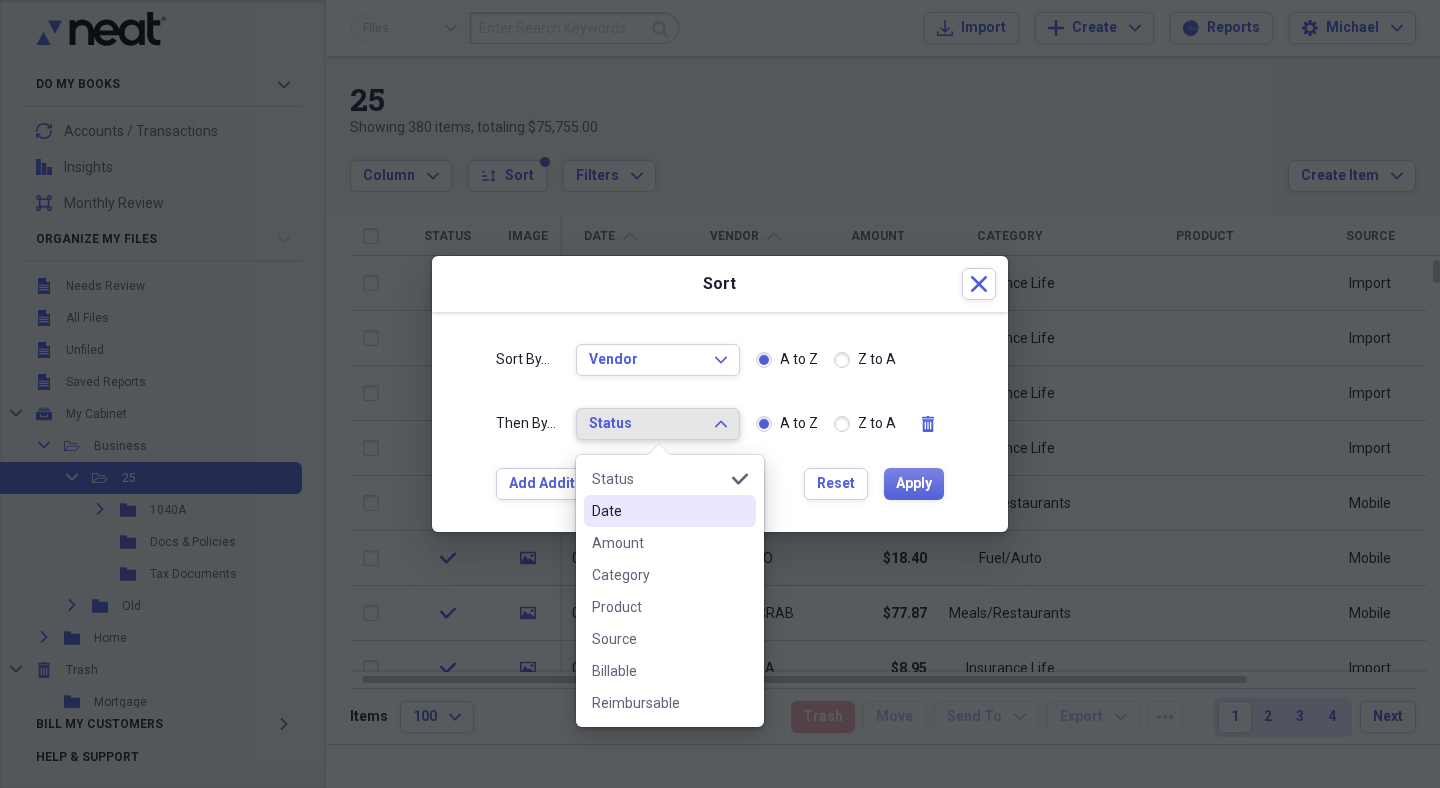 click on "Date" at bounding box center (658, 511) 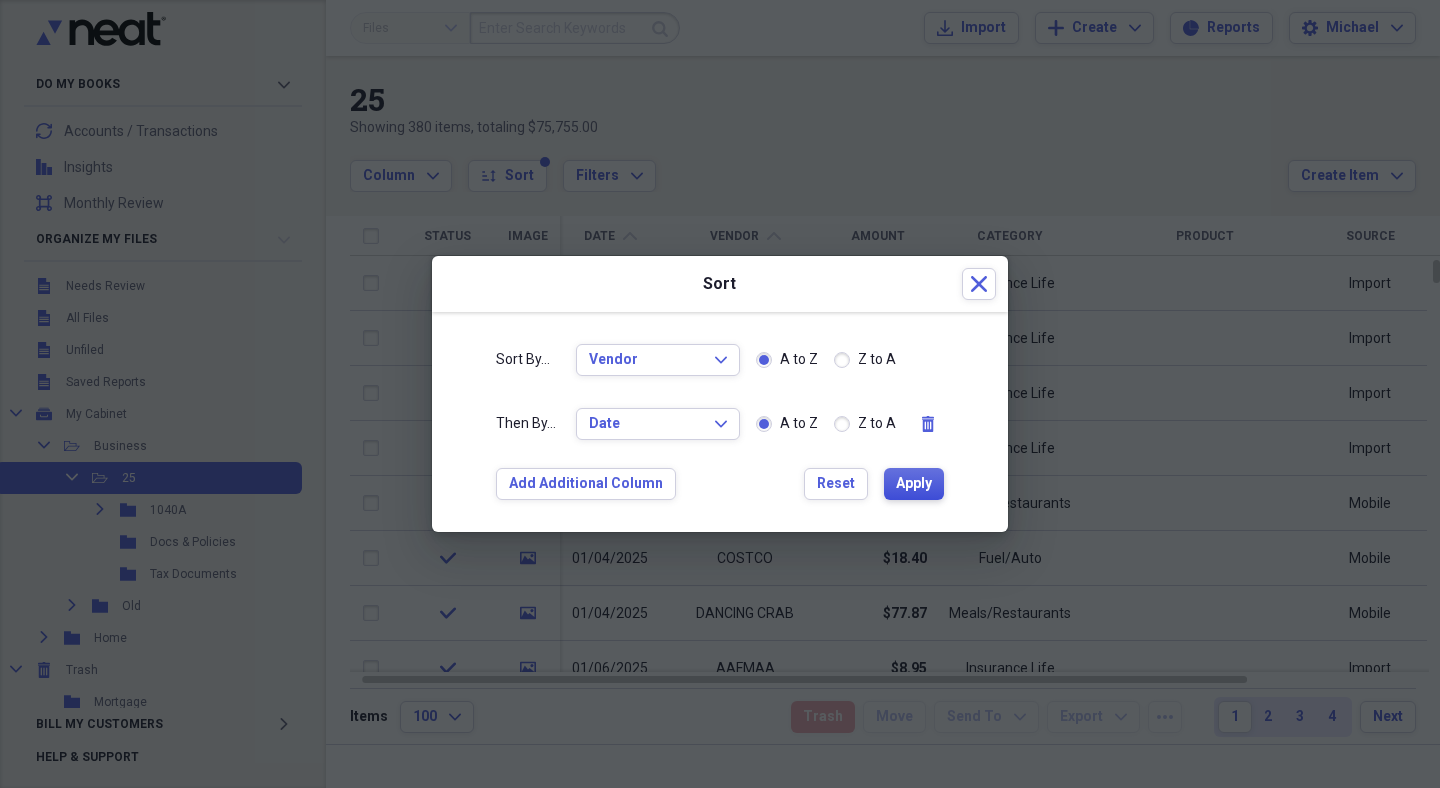 click on "Apply" at bounding box center [914, 484] 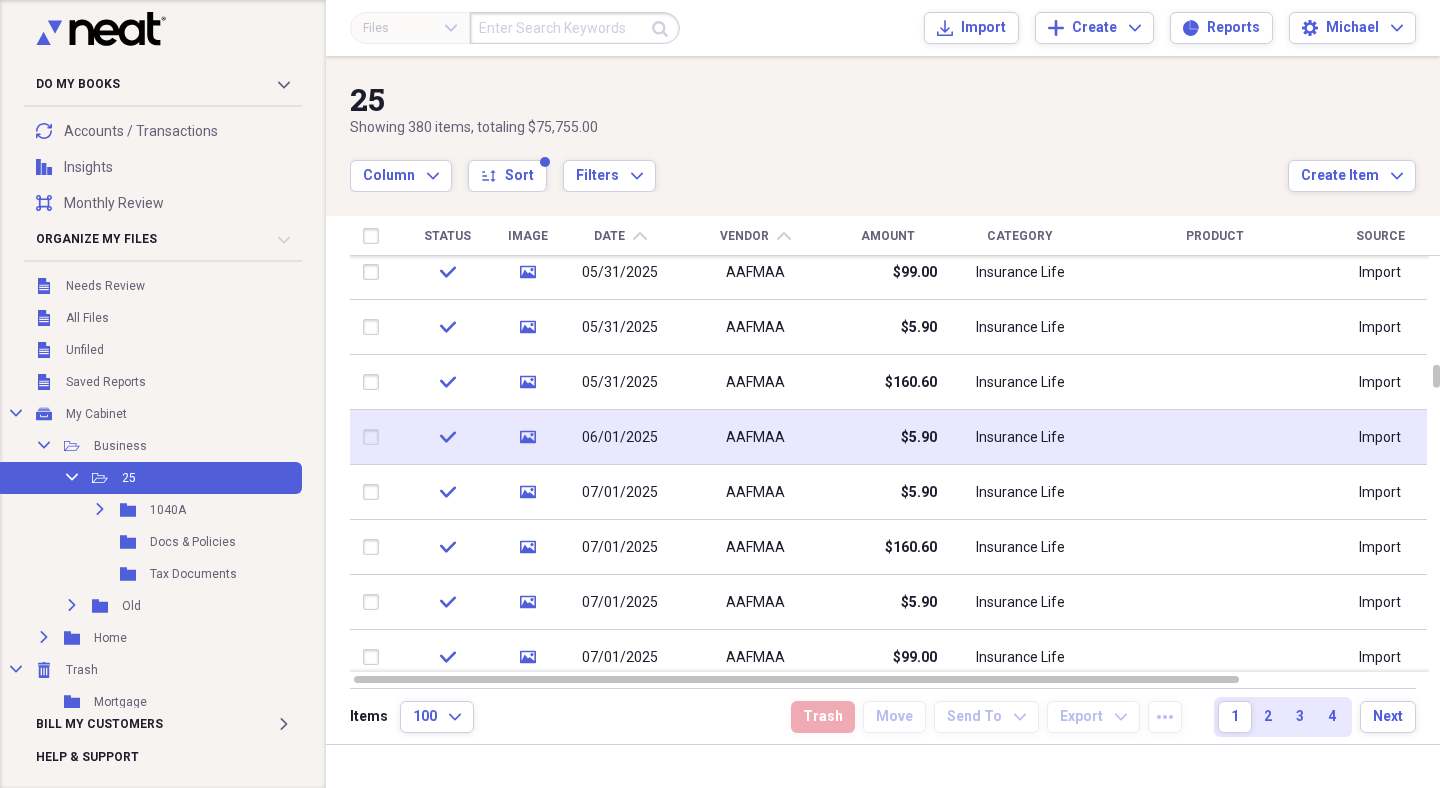 click on "AAFMAA" at bounding box center [755, 438] 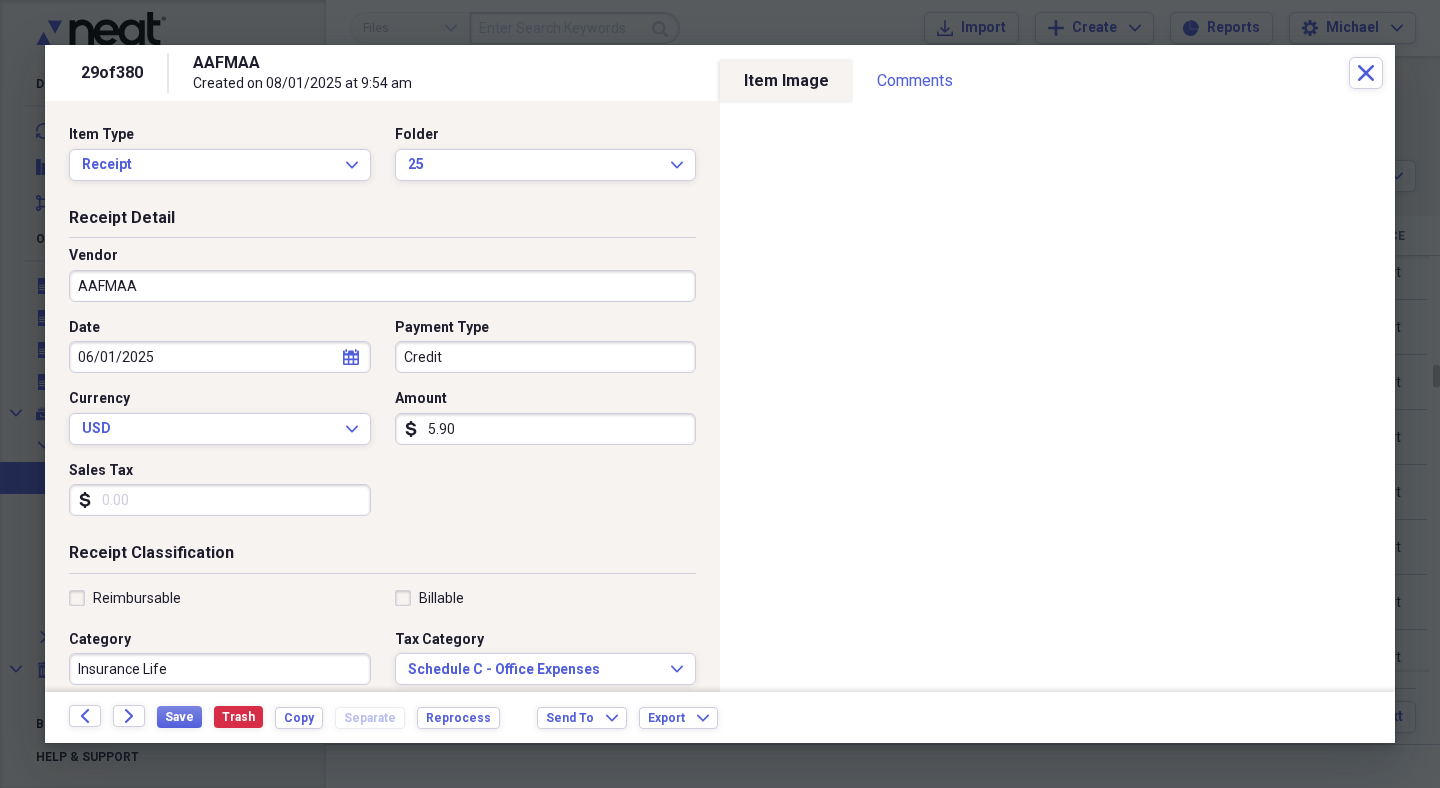 click 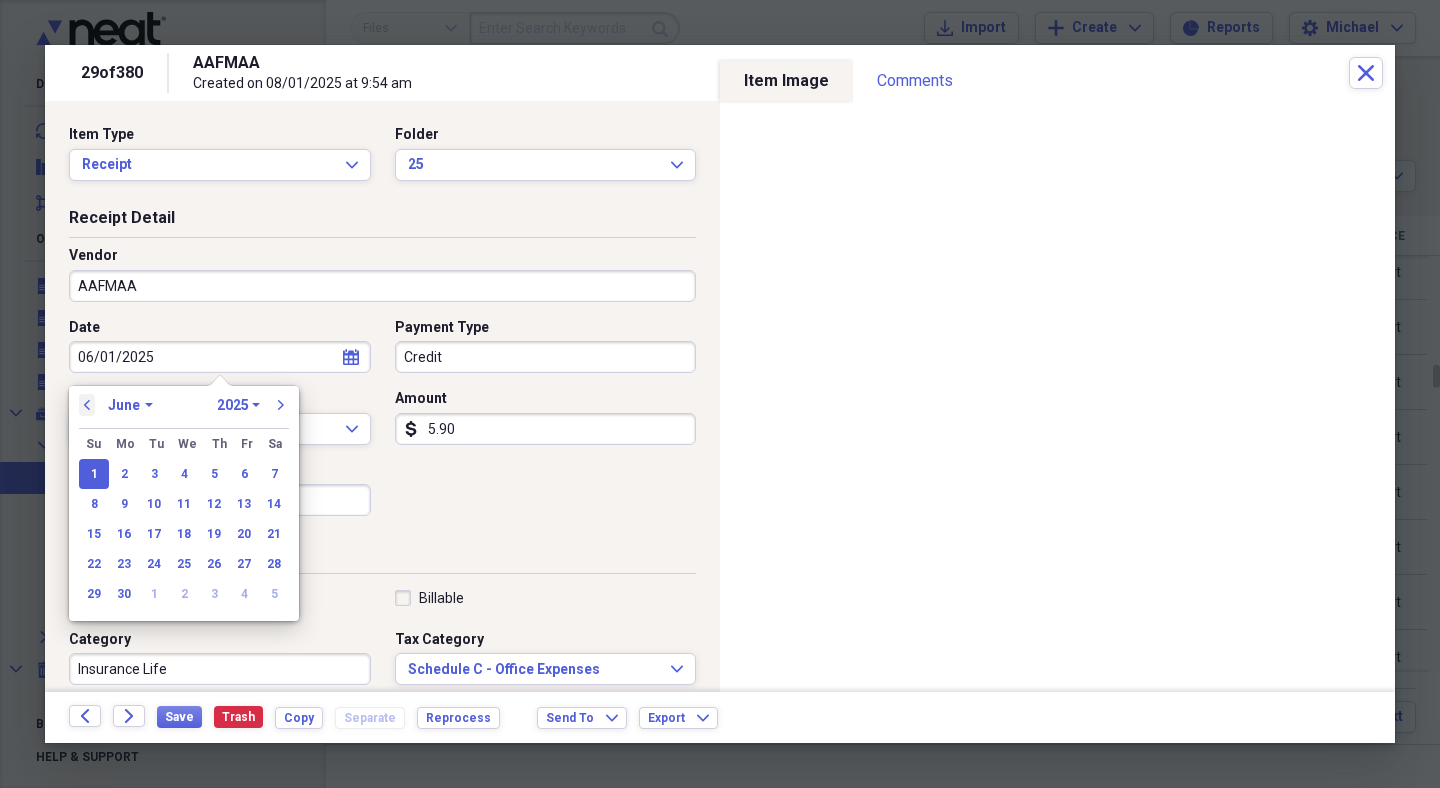 click on "previous" at bounding box center [87, 405] 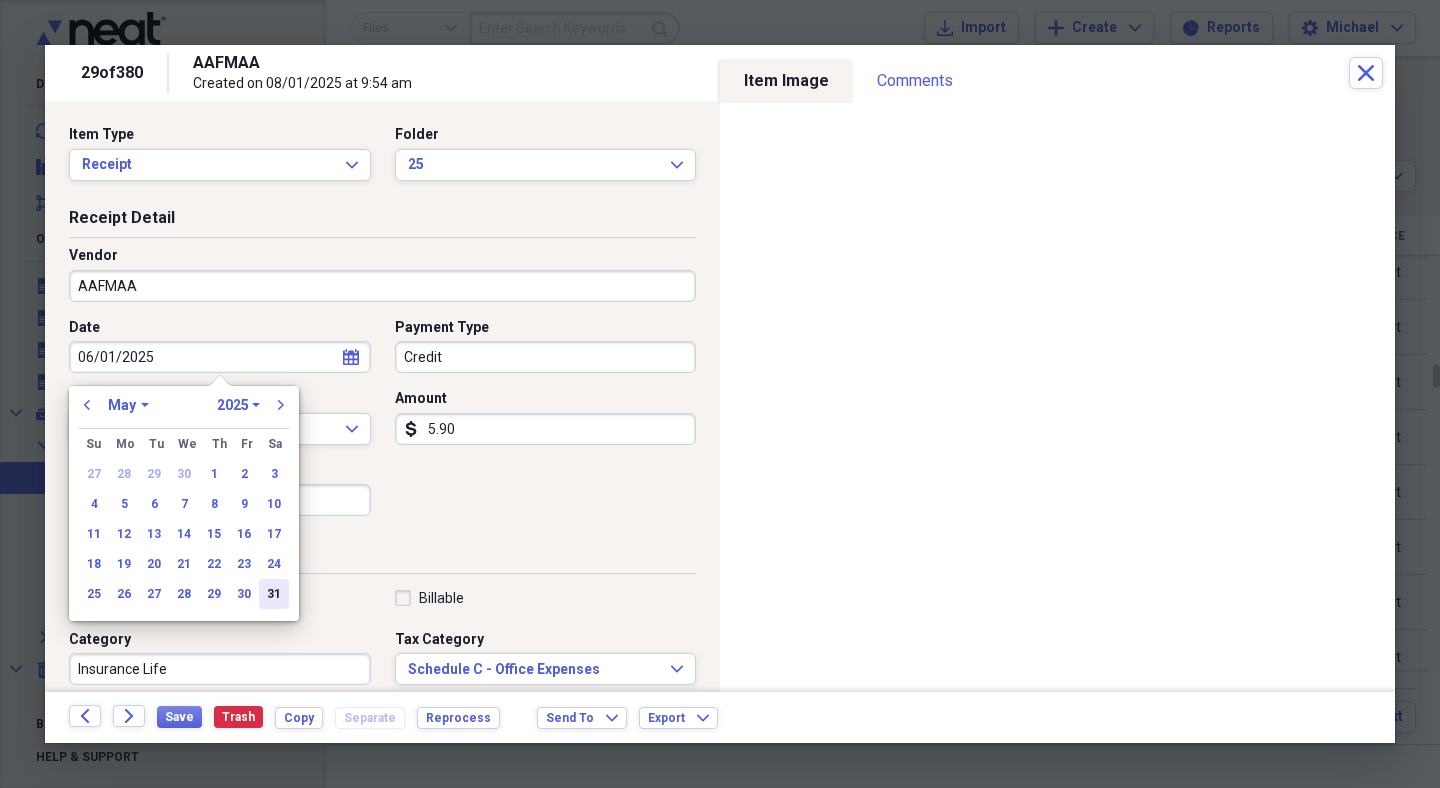 click on "31" at bounding box center [274, 594] 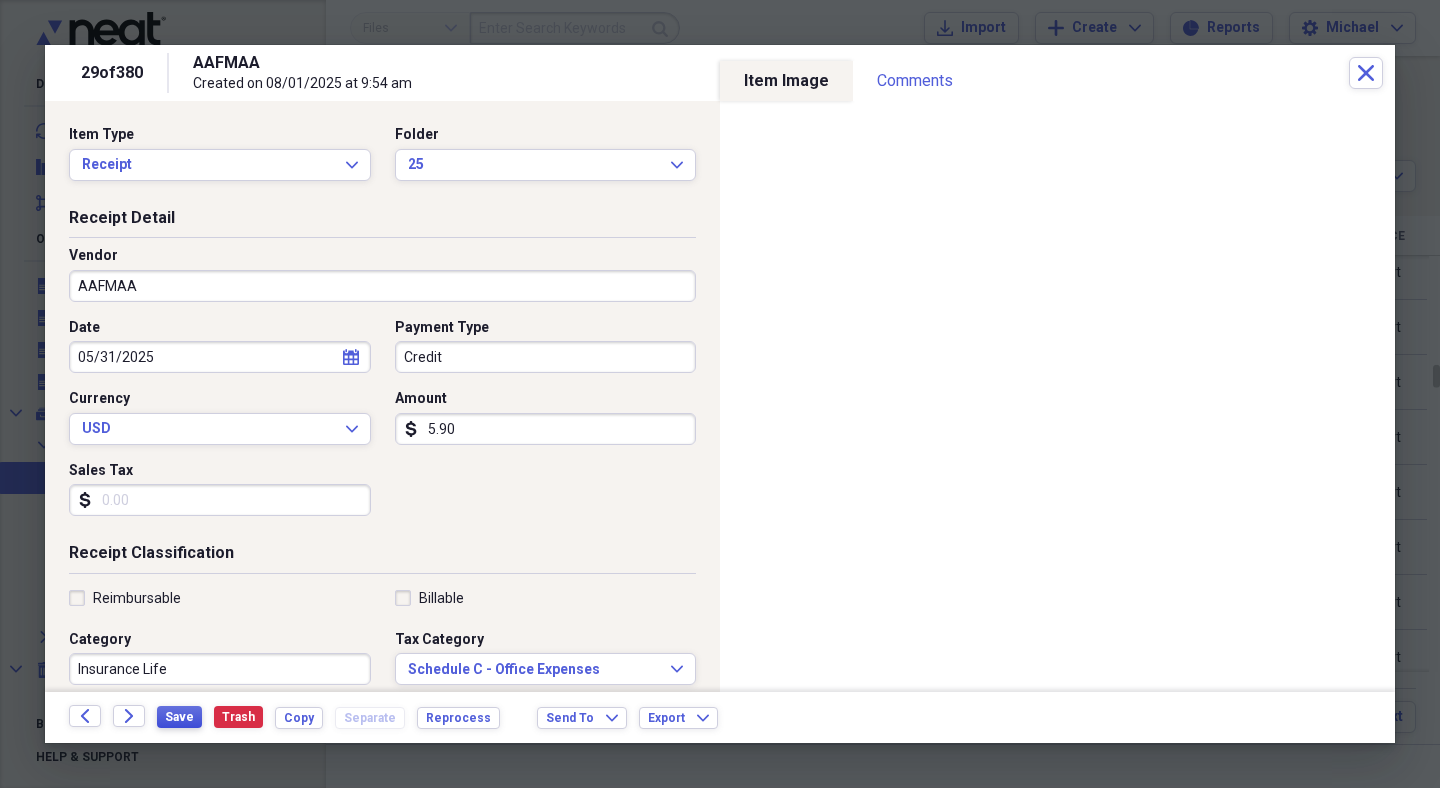 click on "Save" at bounding box center (179, 717) 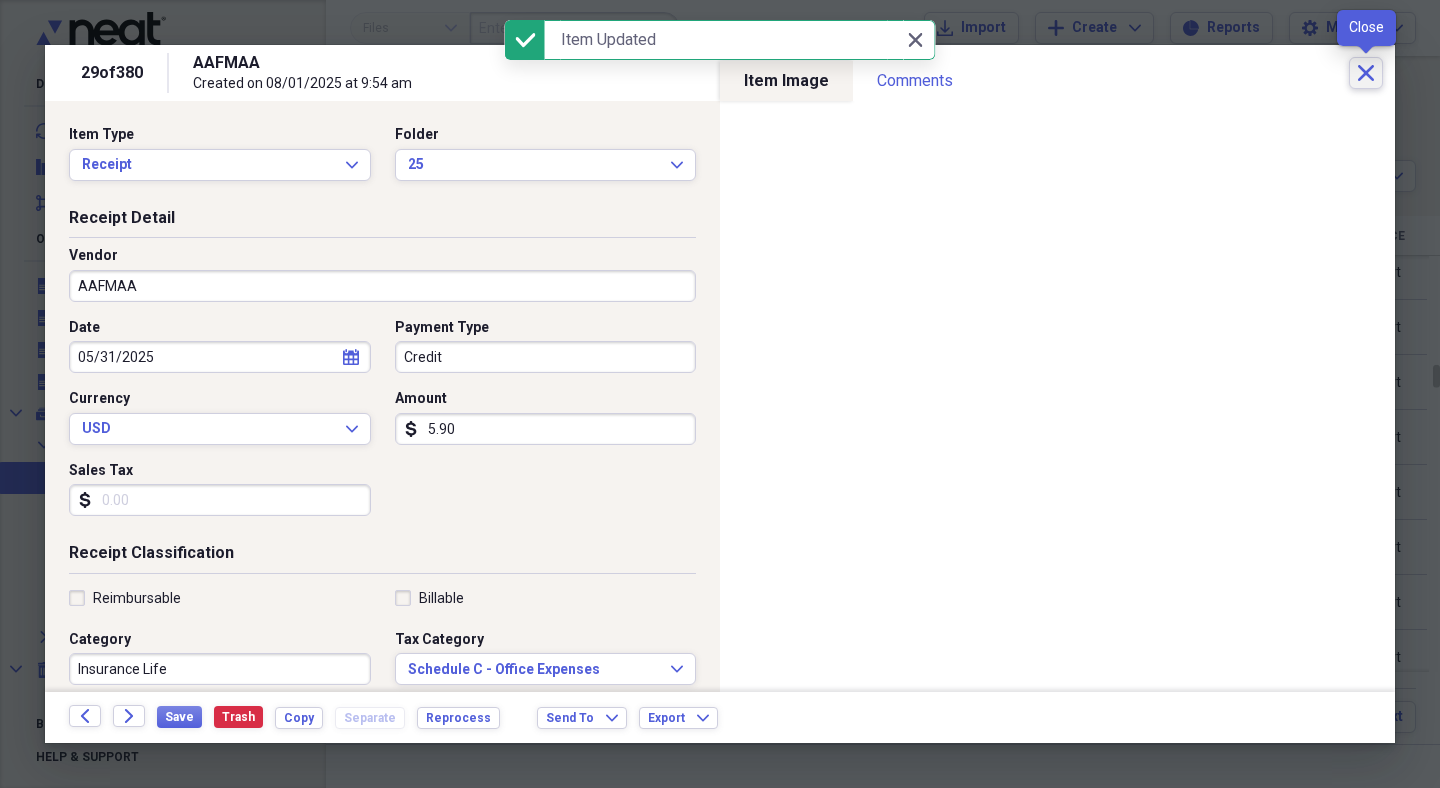 click on "Close" at bounding box center (1366, 73) 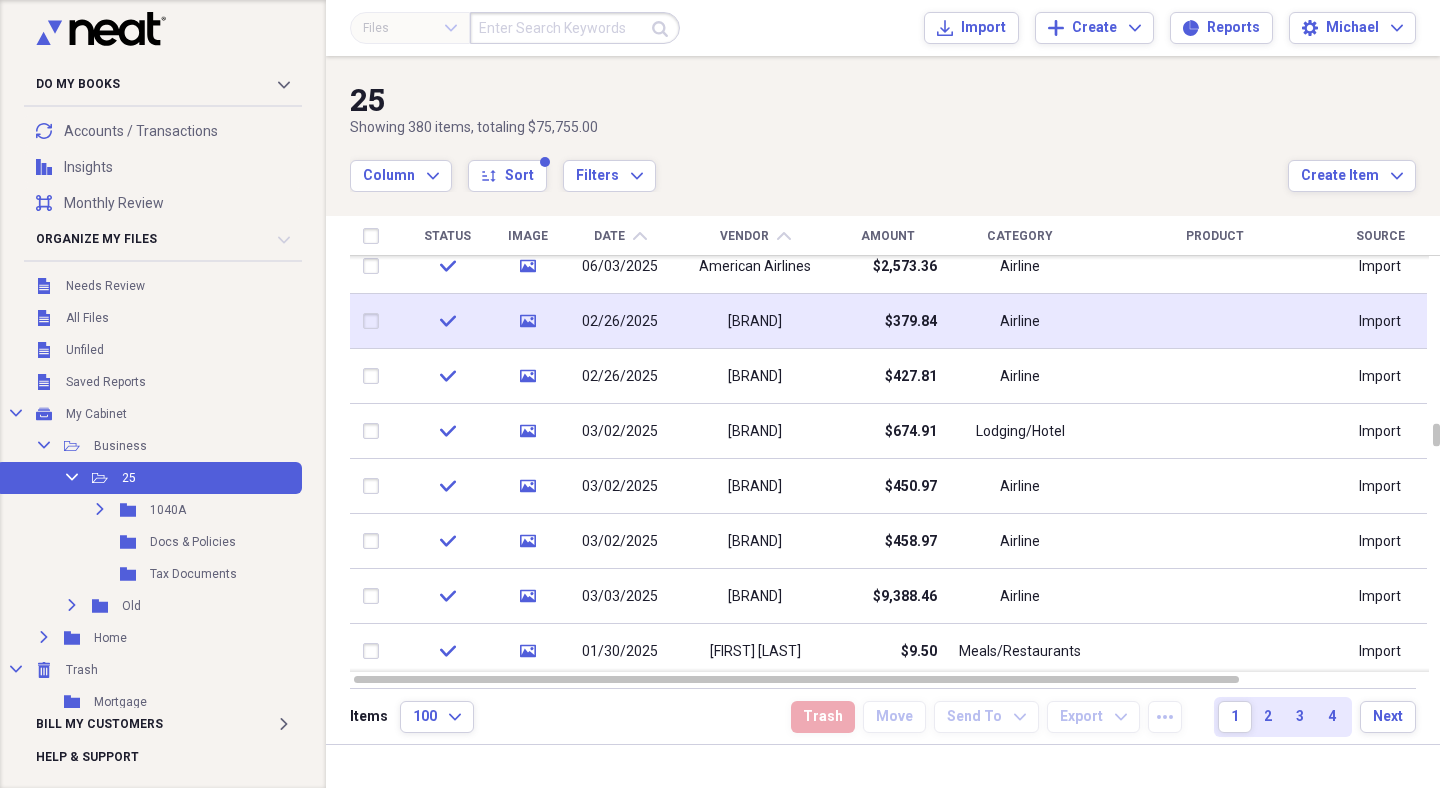click on "AMERICAN EXPRESS TRAVEL" at bounding box center (755, 322) 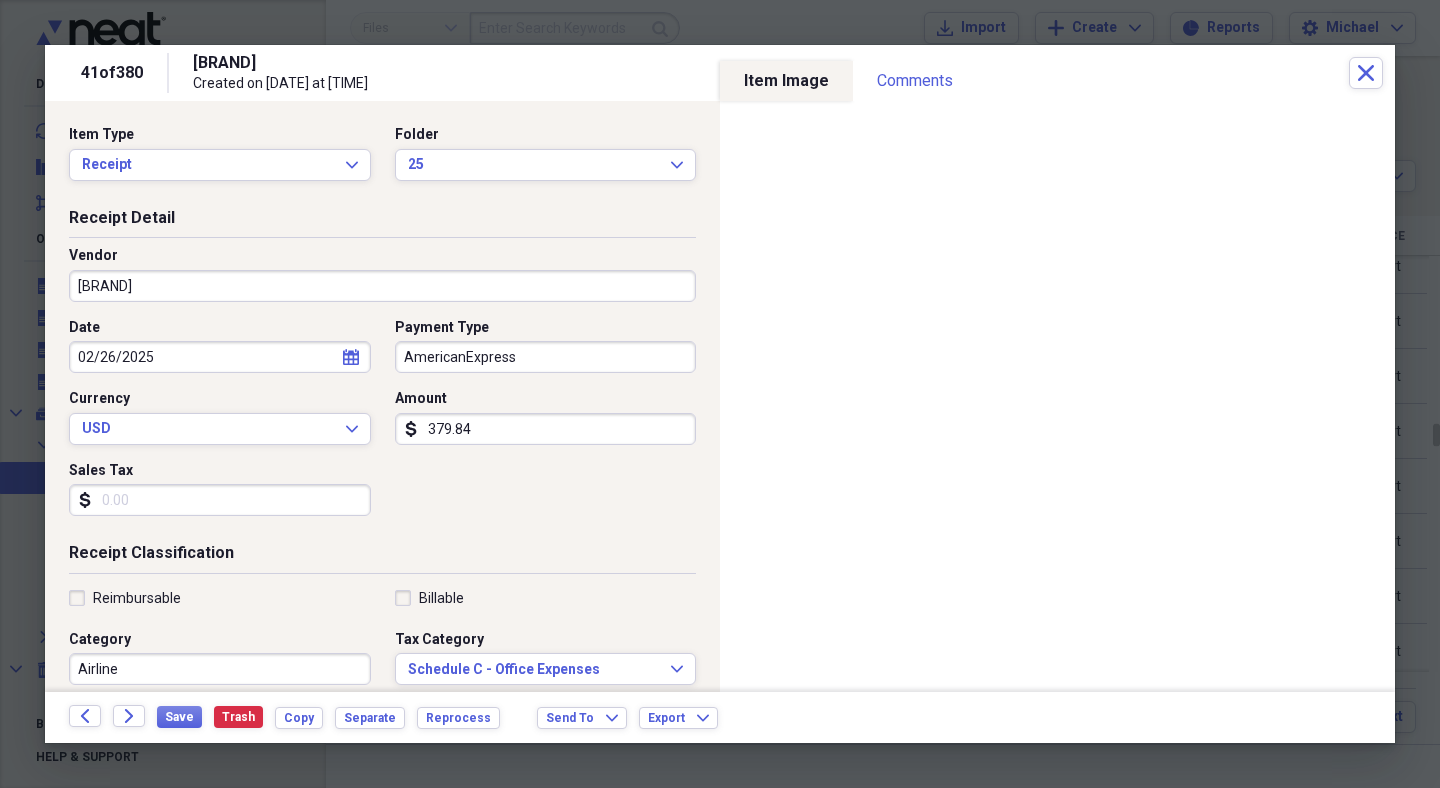 click on "AMERICAN EXPRESS TRAVEL" at bounding box center (382, 286) 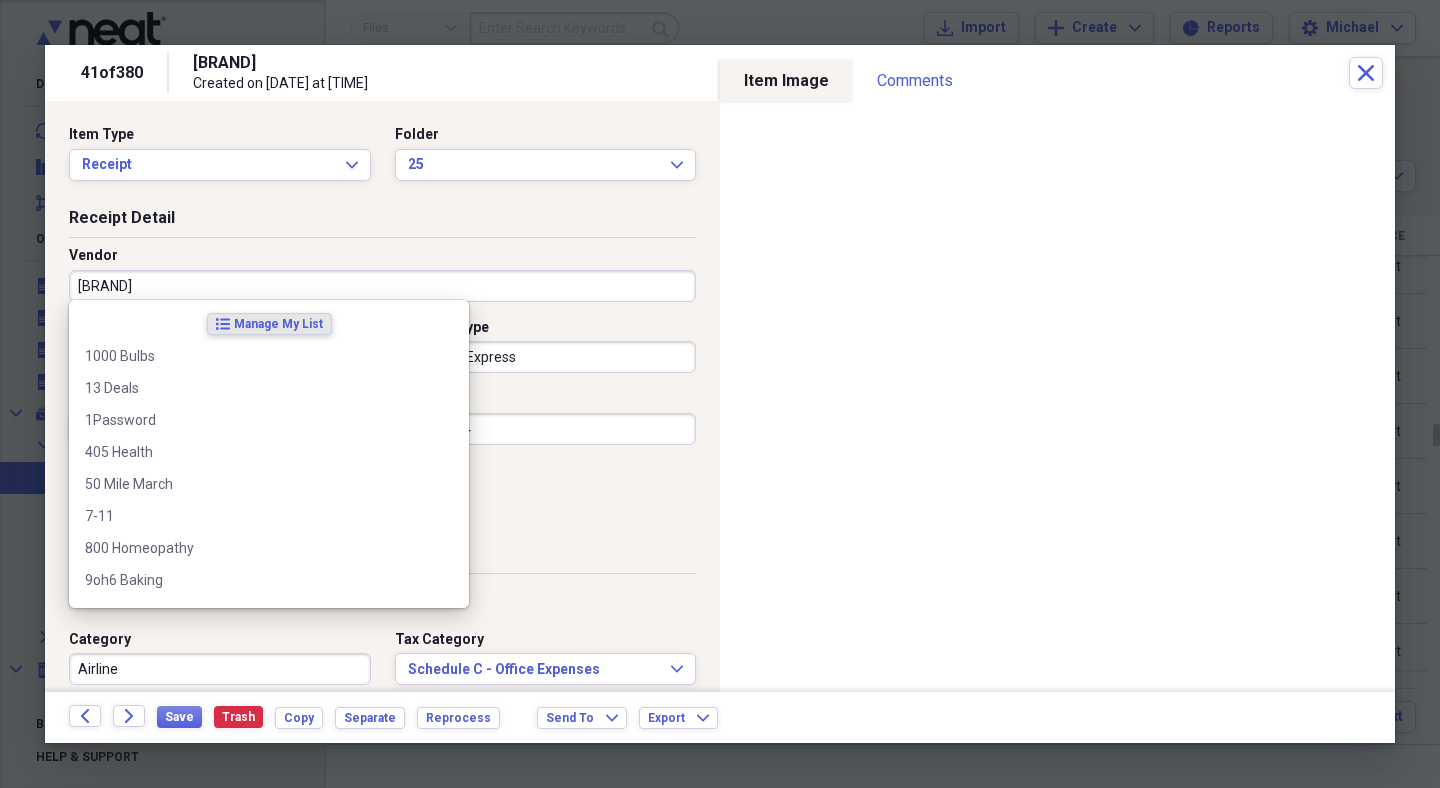 click on "AMERICAN EXPRESS TRAVEL" at bounding box center (382, 286) 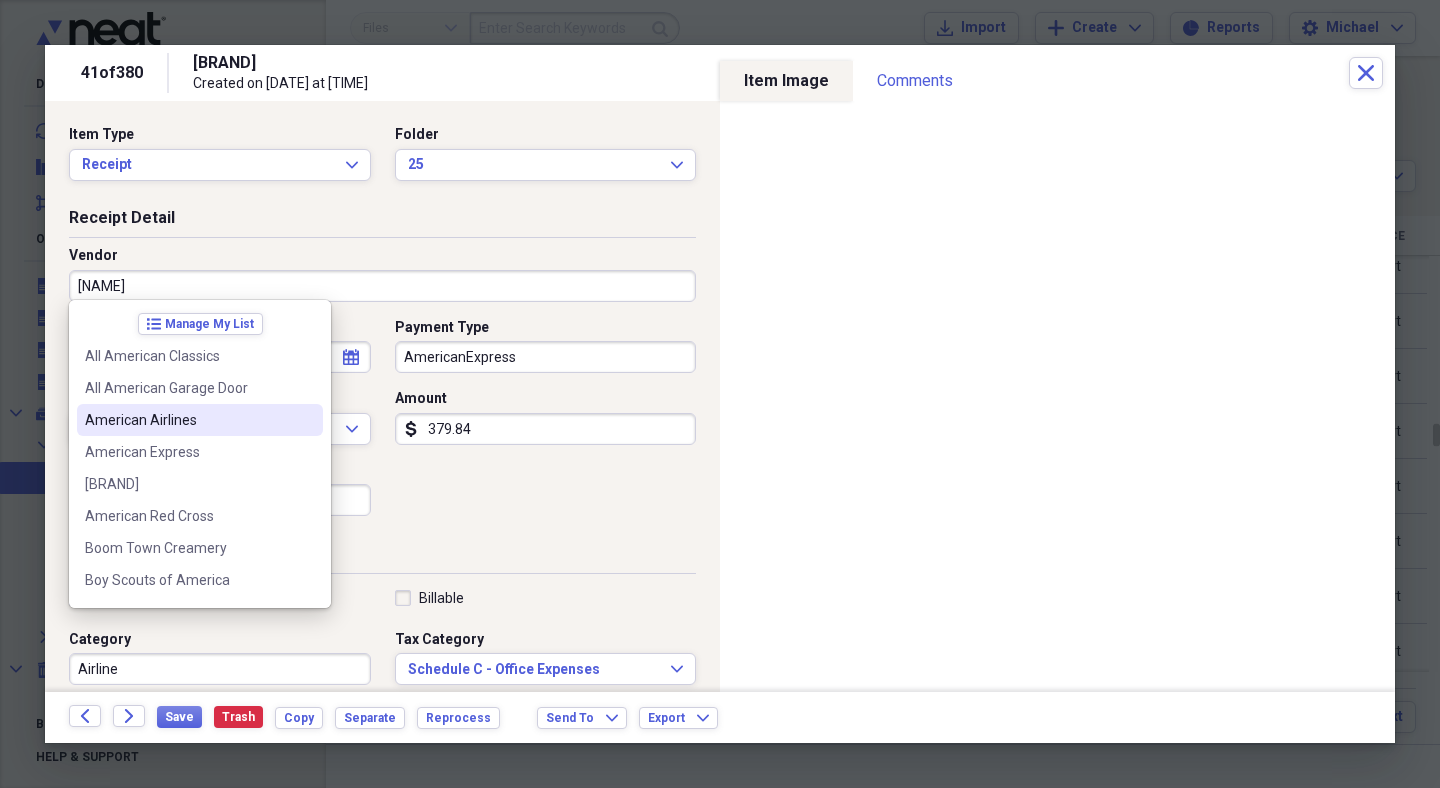 click on "American Airlines" at bounding box center (188, 420) 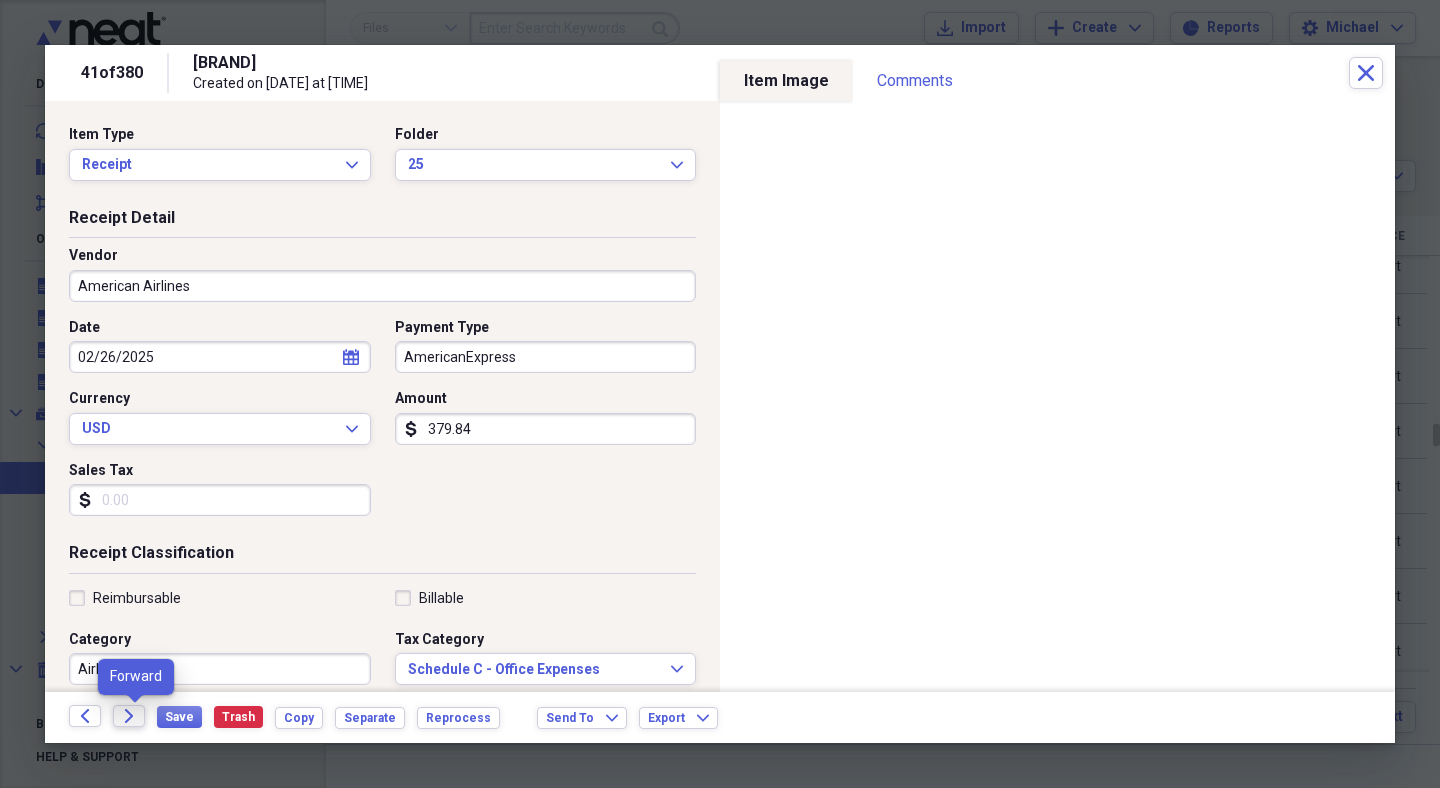 click on "Forward" 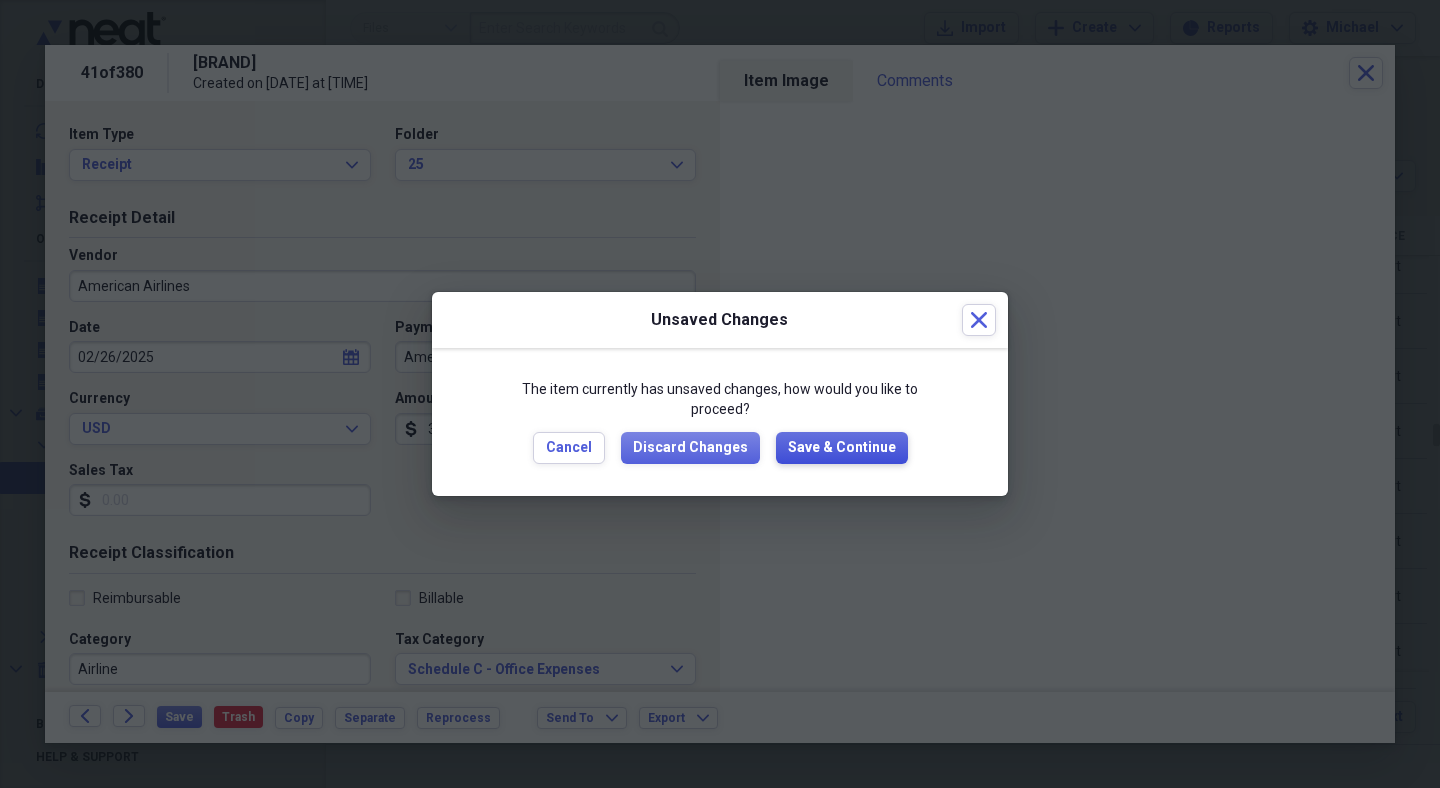 click on "Save & Continue" at bounding box center [842, 448] 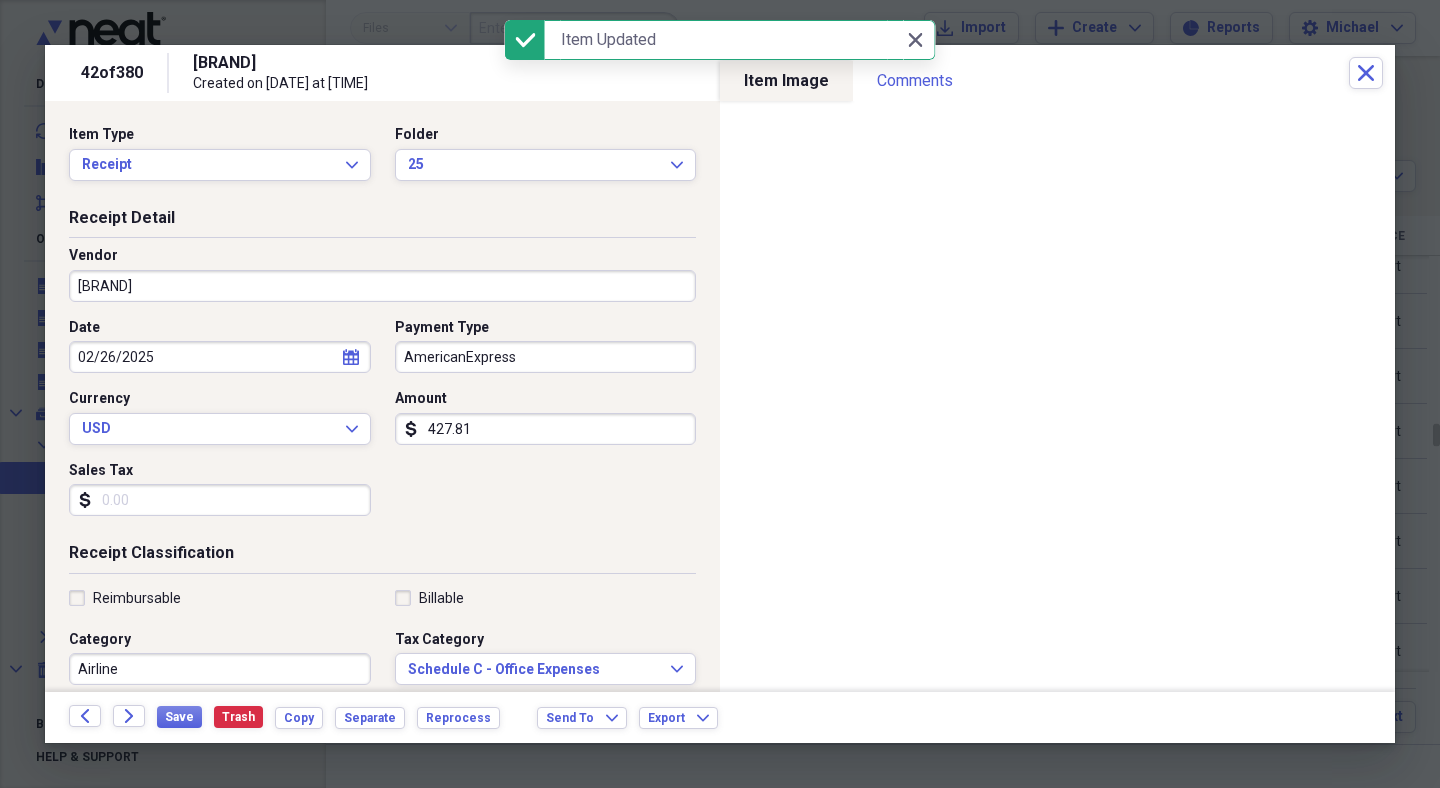 click on "AMERICAN EXPRESS TRAVEL" at bounding box center [382, 286] 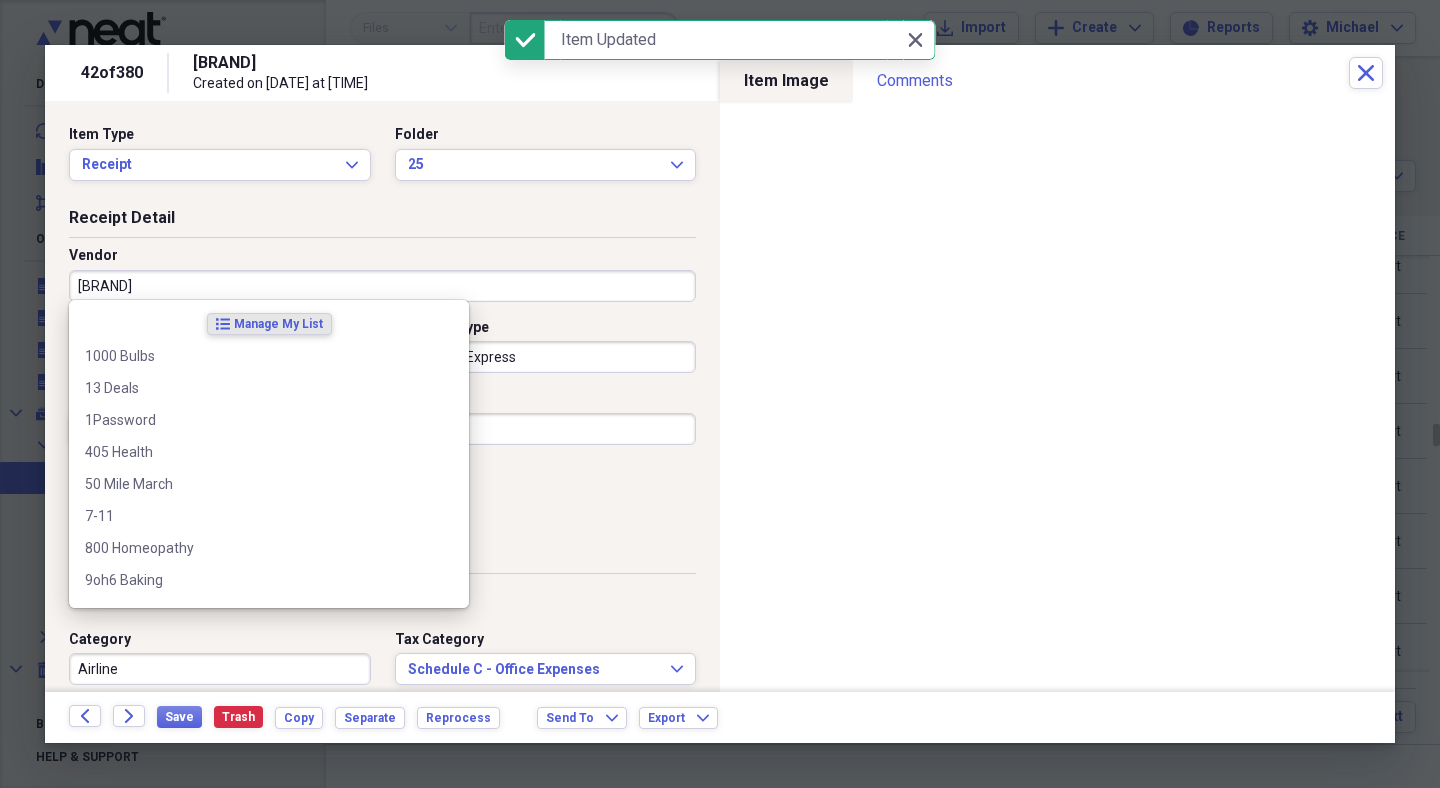 click on "AMERICAN EXPRESS TRAVEL" at bounding box center [382, 286] 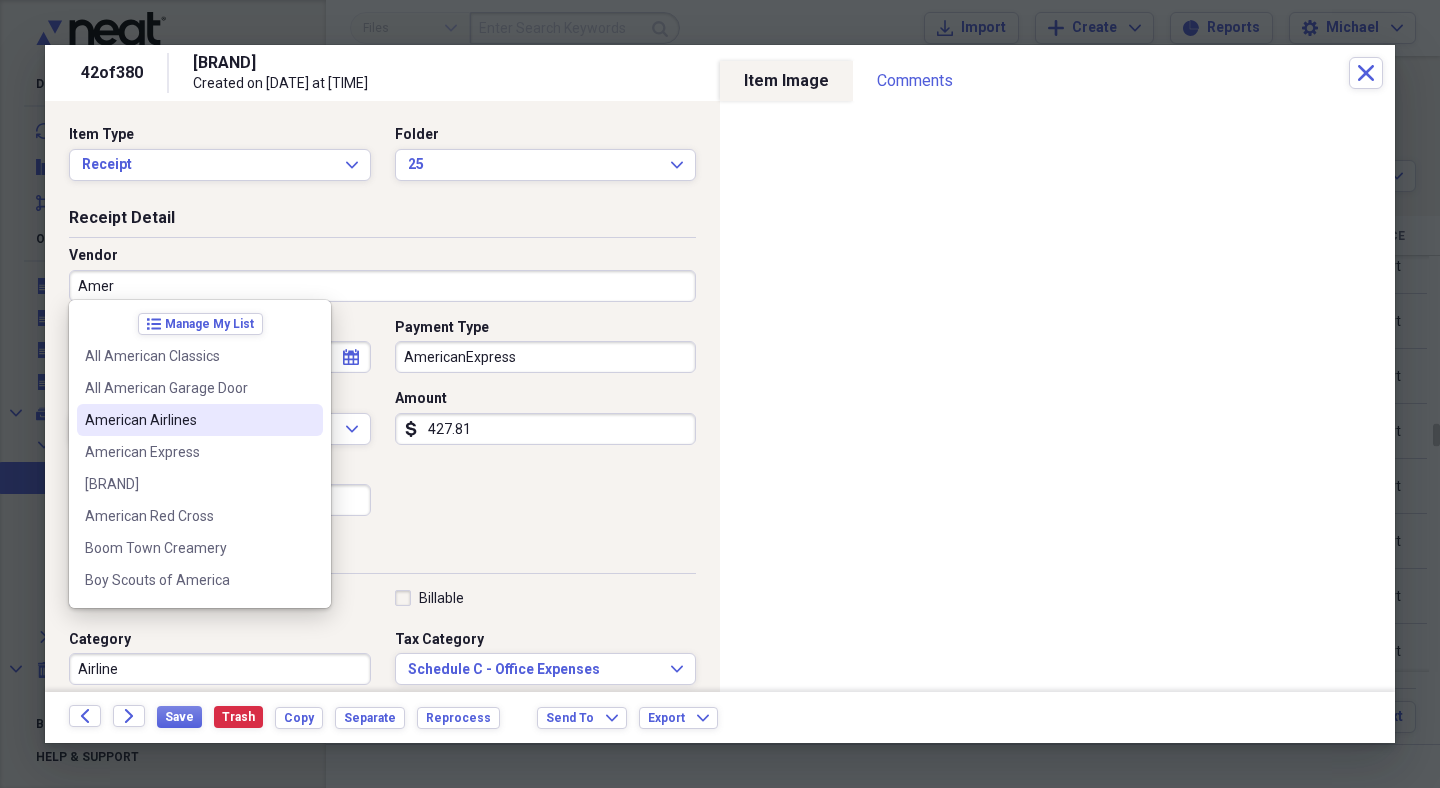 click on "American Express" at bounding box center [200, 452] 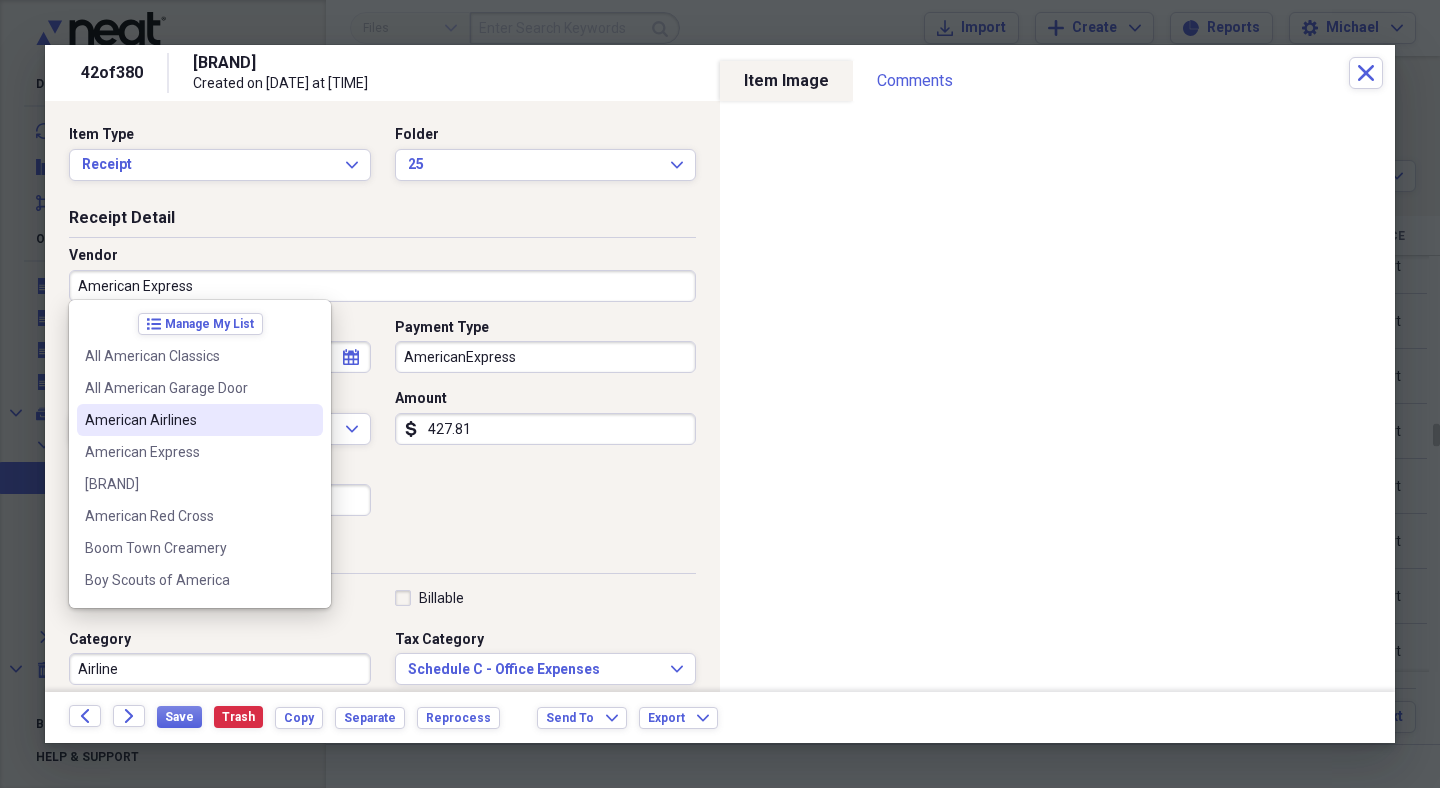 scroll, scrollTop: 5, scrollLeft: 0, axis: vertical 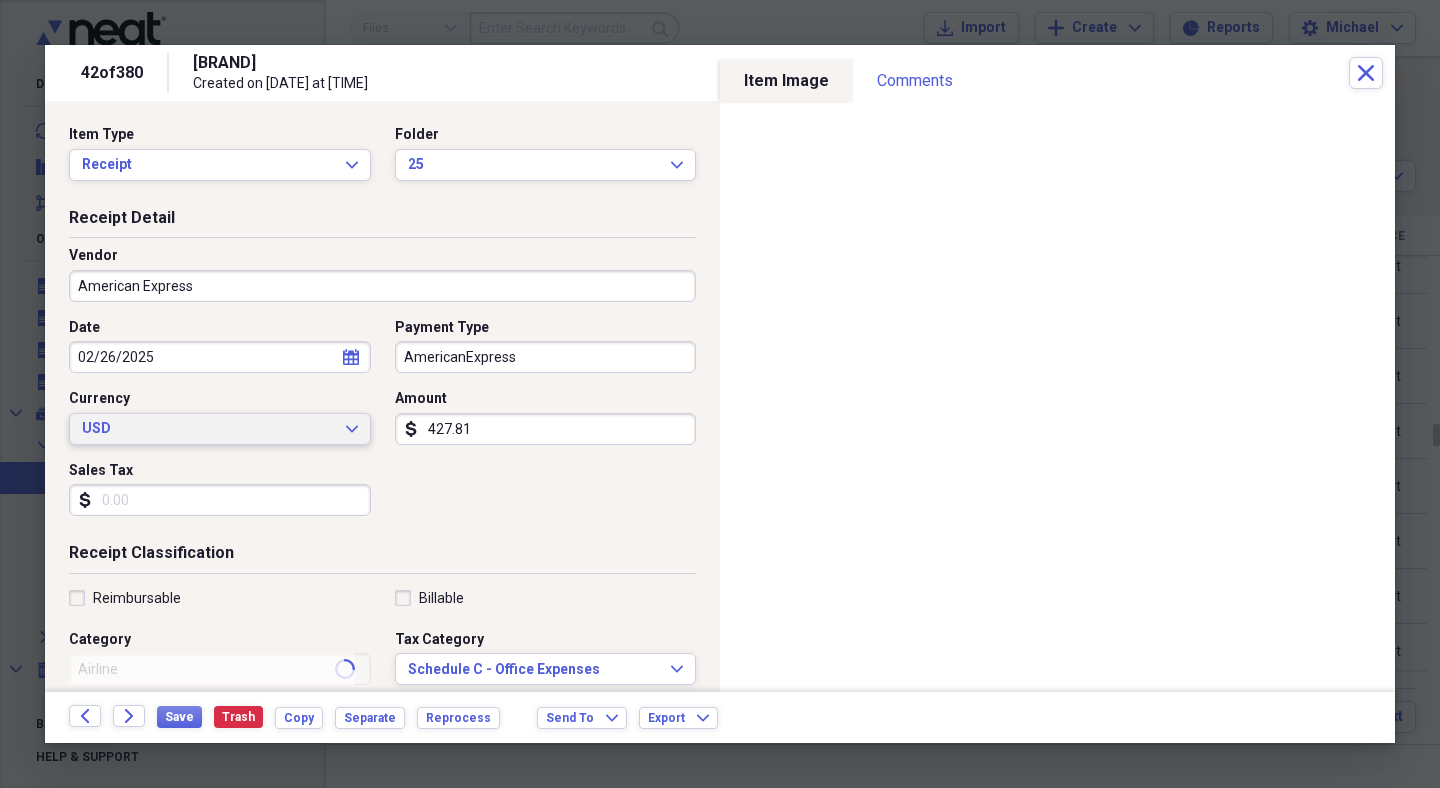 type on "Annual Card Fee" 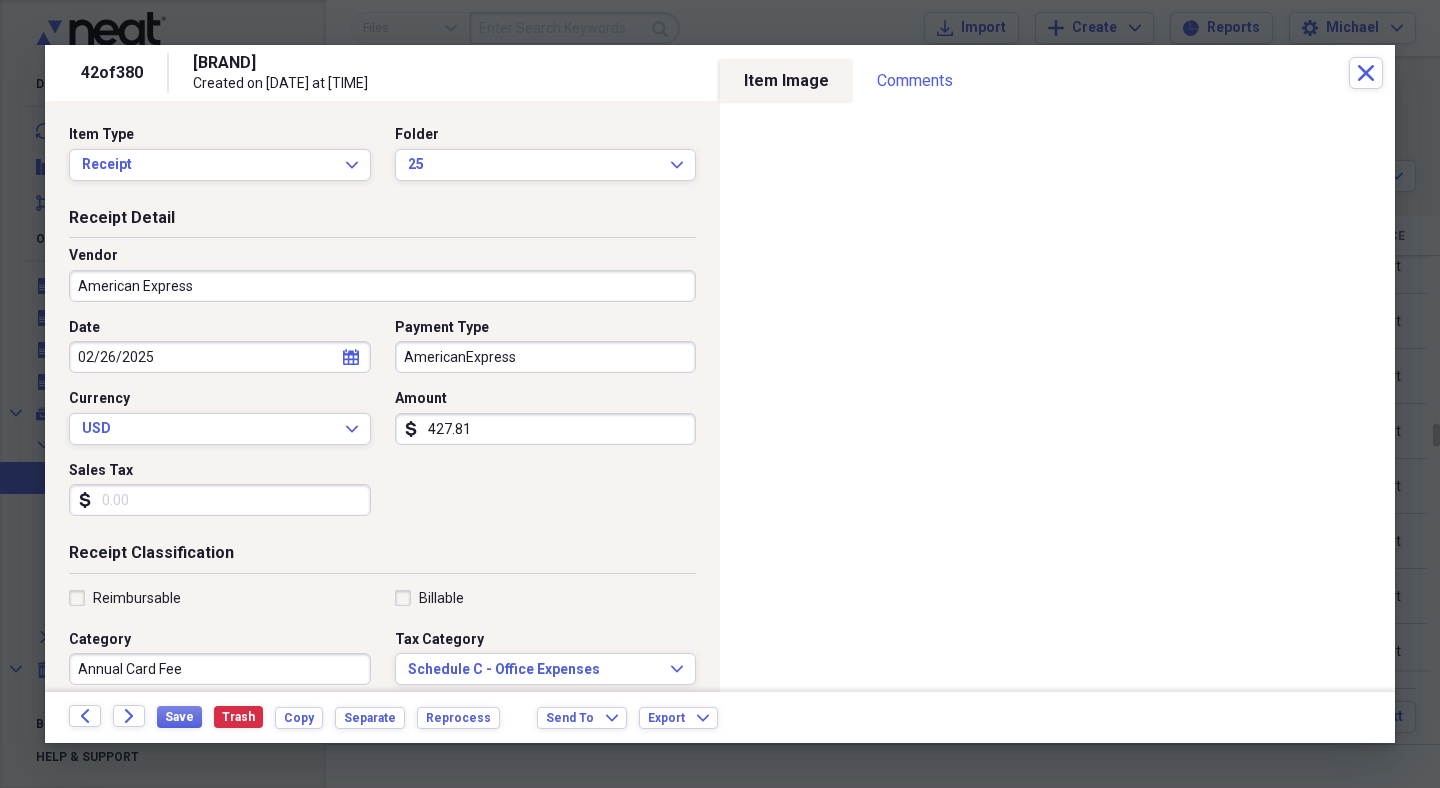 click on "American Express" at bounding box center [382, 286] 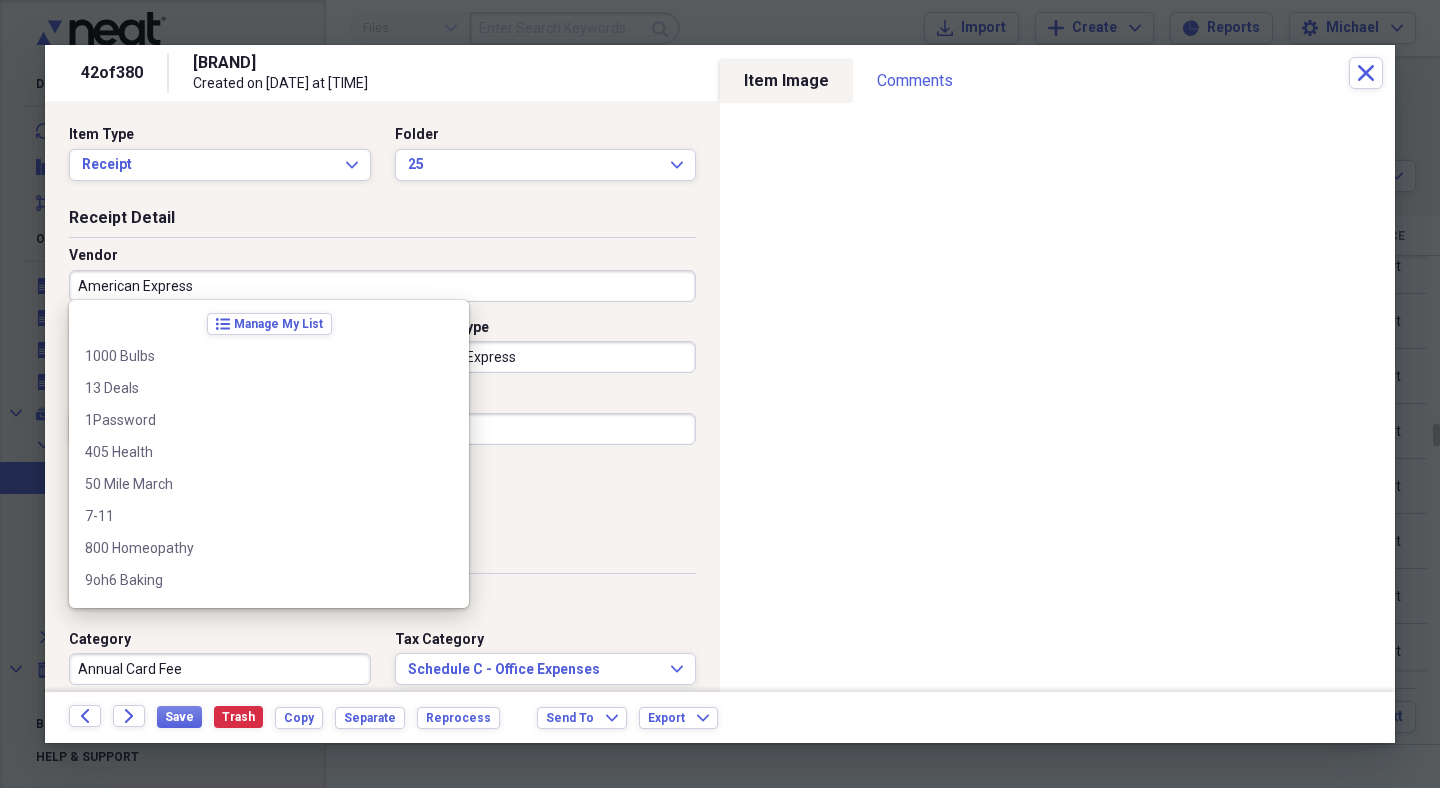 click on "American Express" at bounding box center [382, 286] 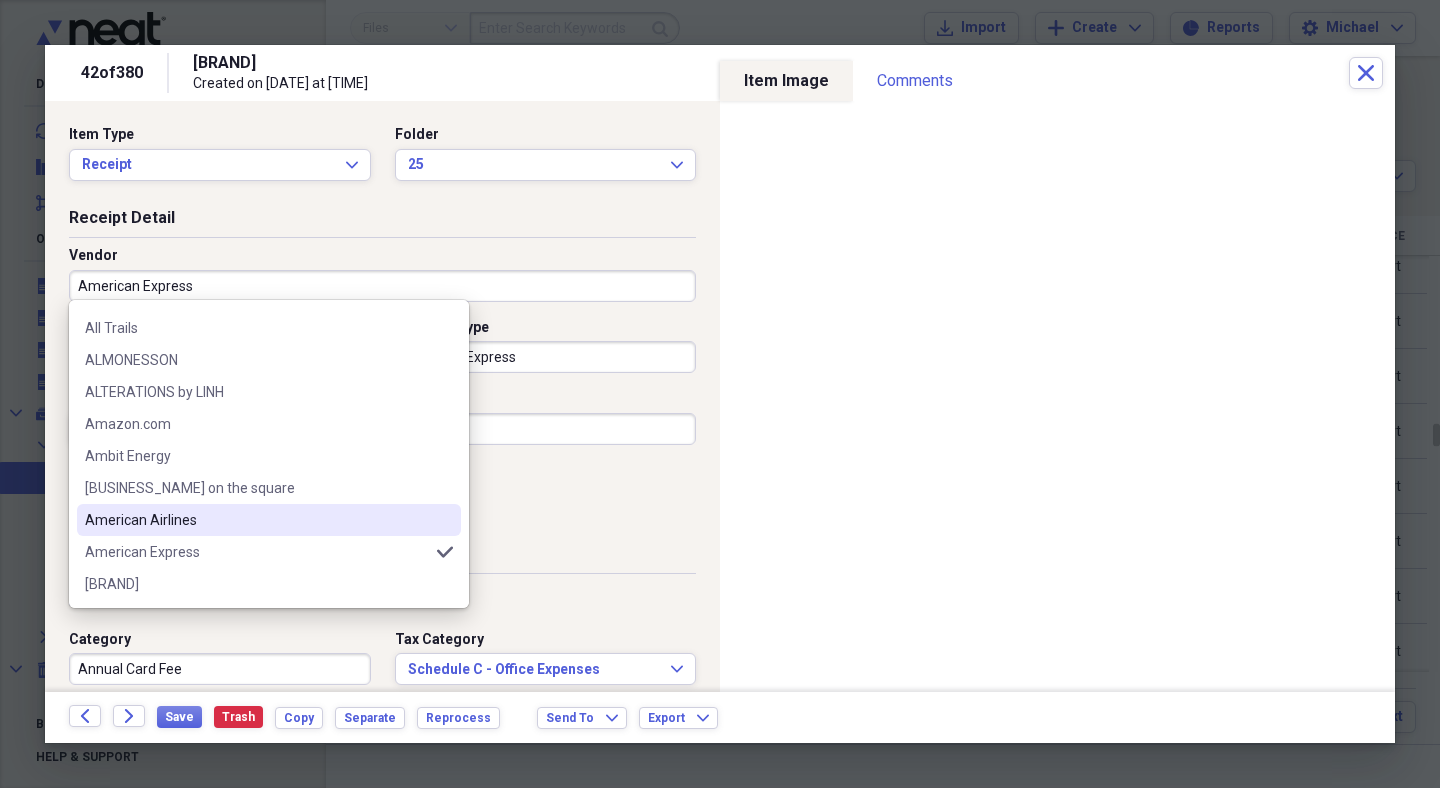 click on "American Airlines" at bounding box center [257, 520] 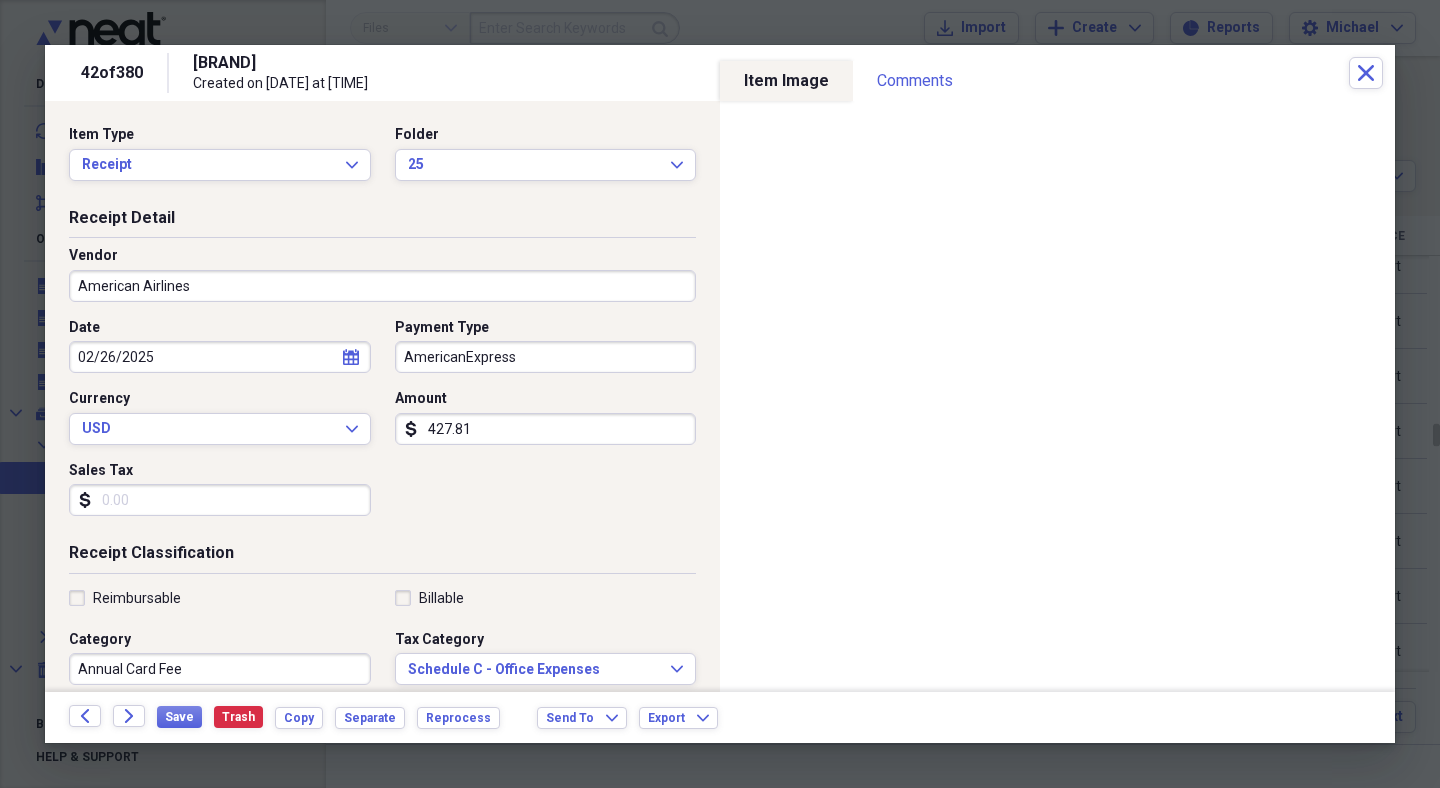 type on "Airline" 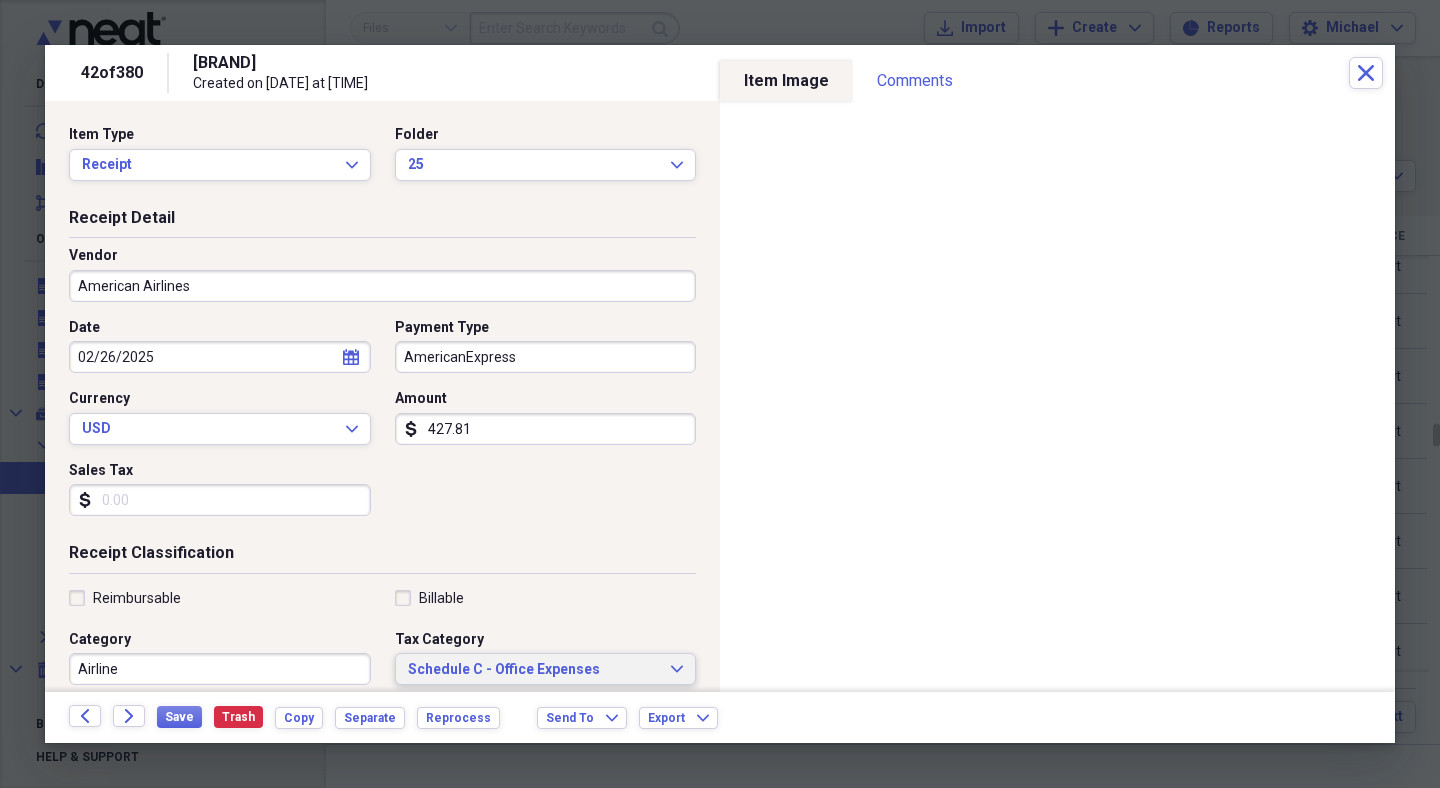 click on "Schedule C - Office Expenses" at bounding box center [534, 670] 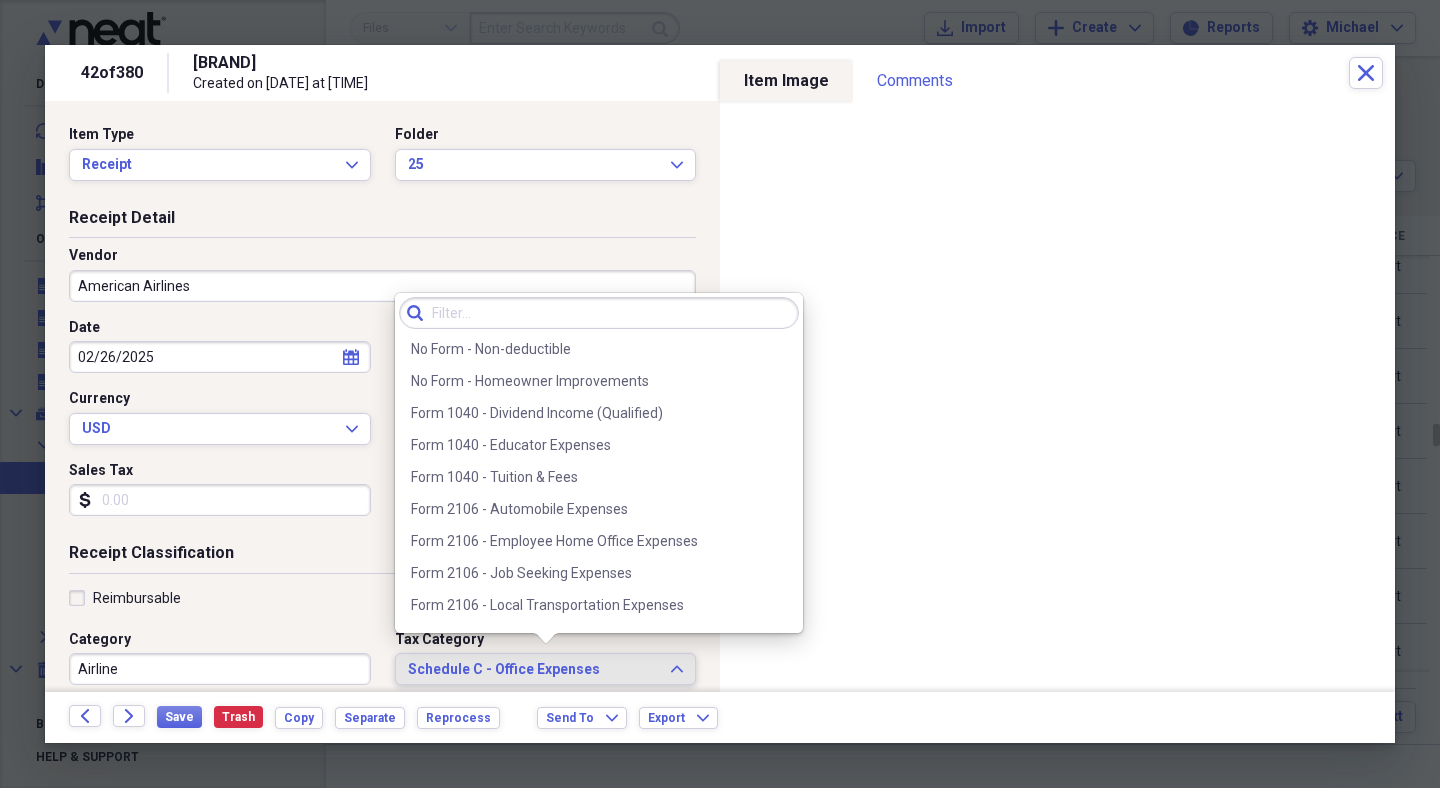 scroll, scrollTop: 1, scrollLeft: 0, axis: vertical 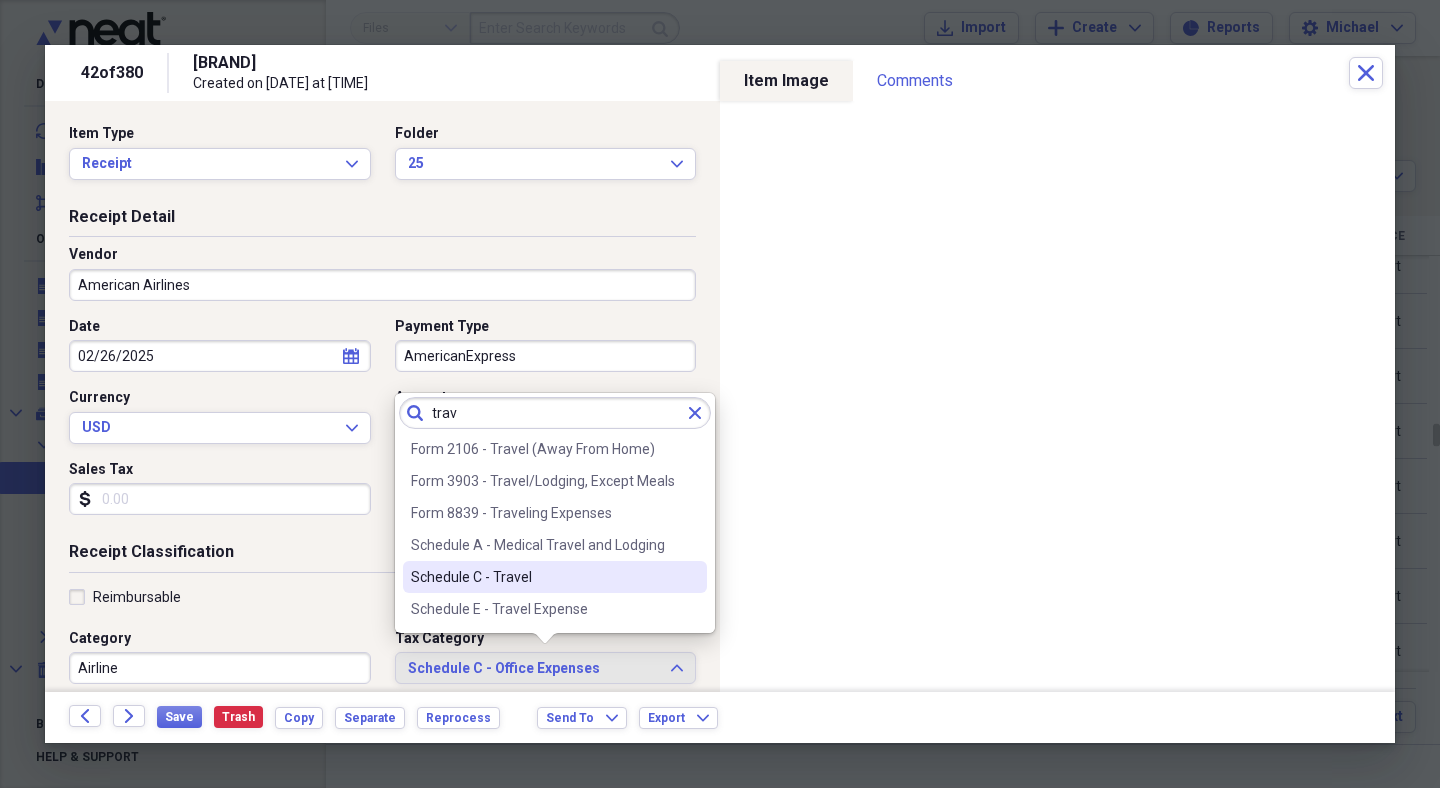 type on "trav" 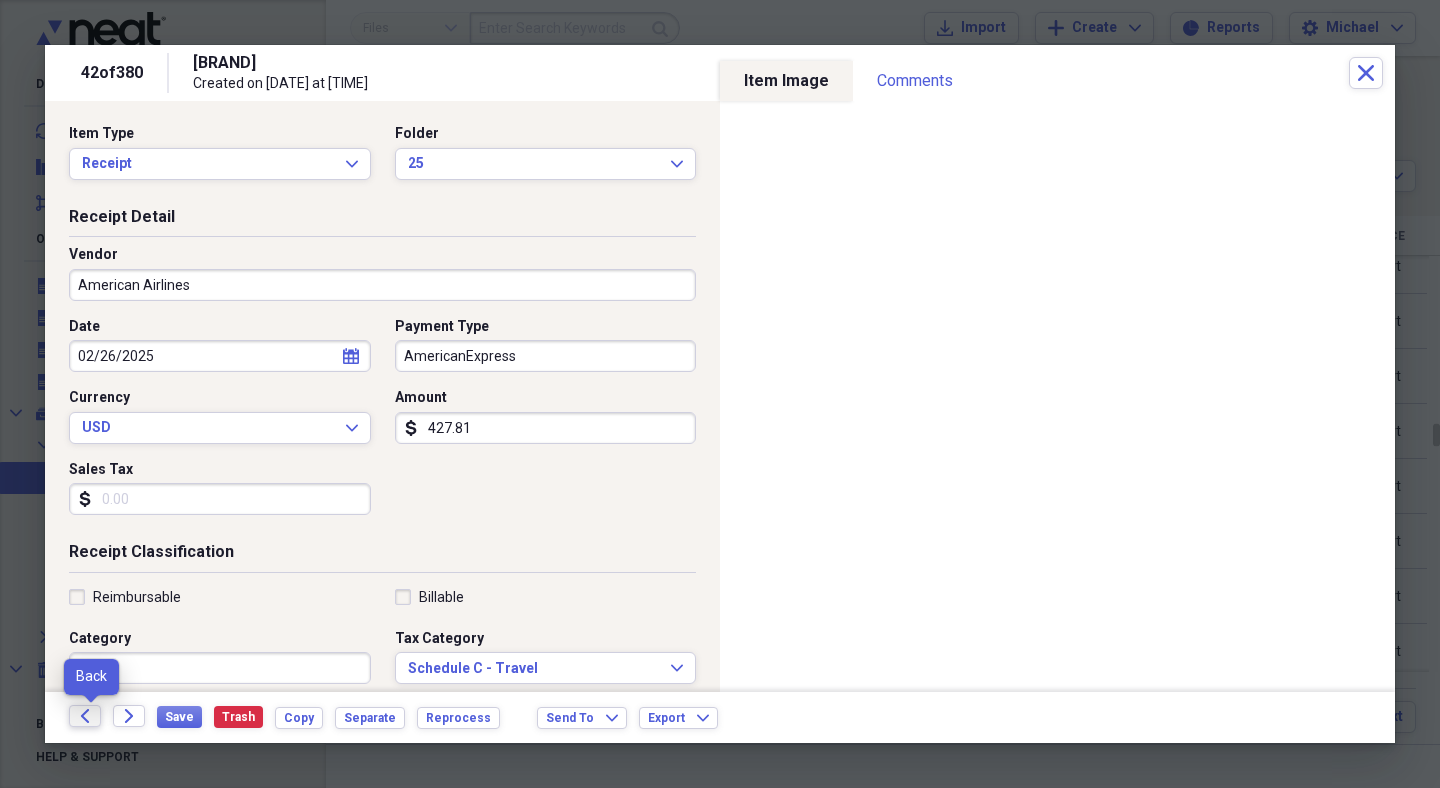 click on "Back" at bounding box center (85, 716) 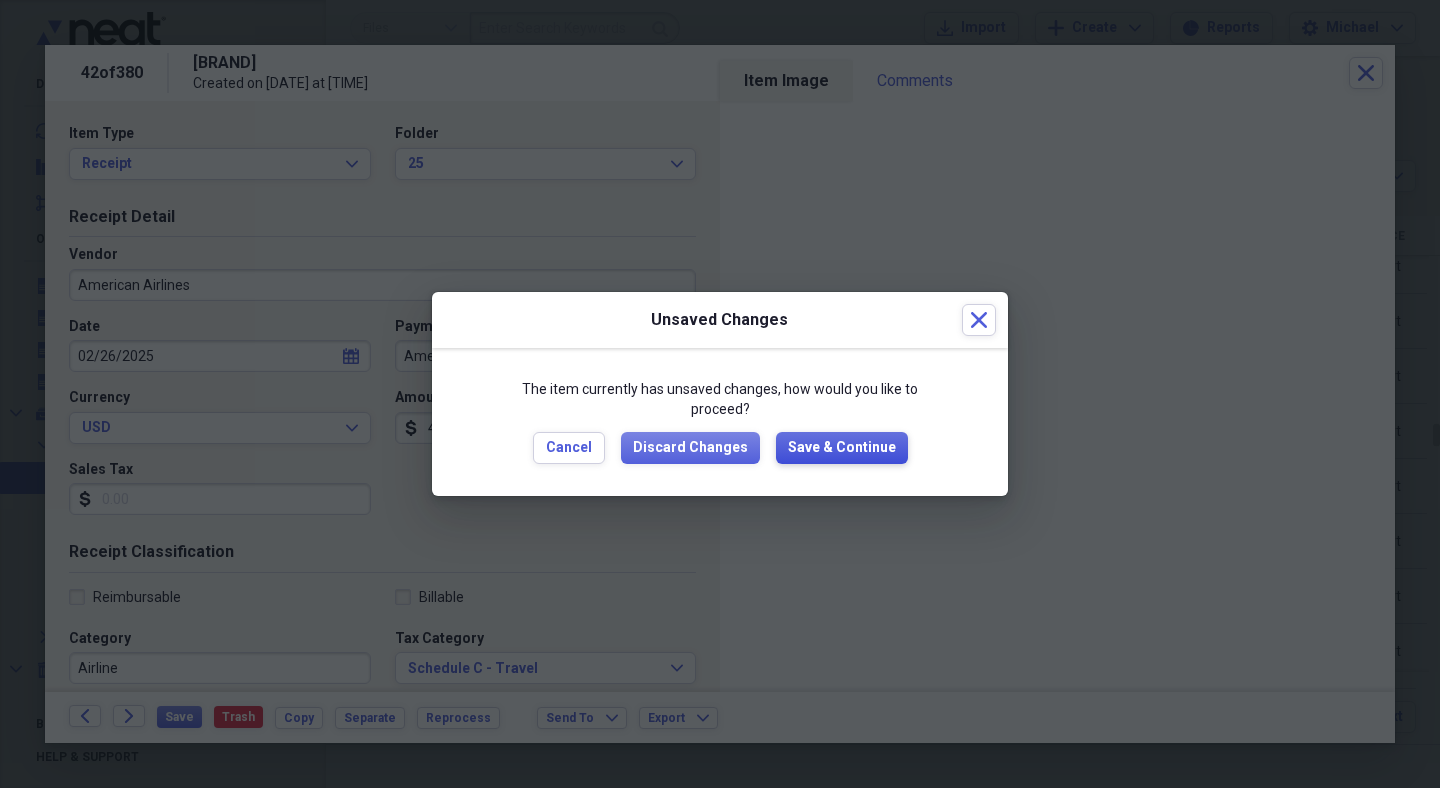click on "Save & Continue" at bounding box center [842, 448] 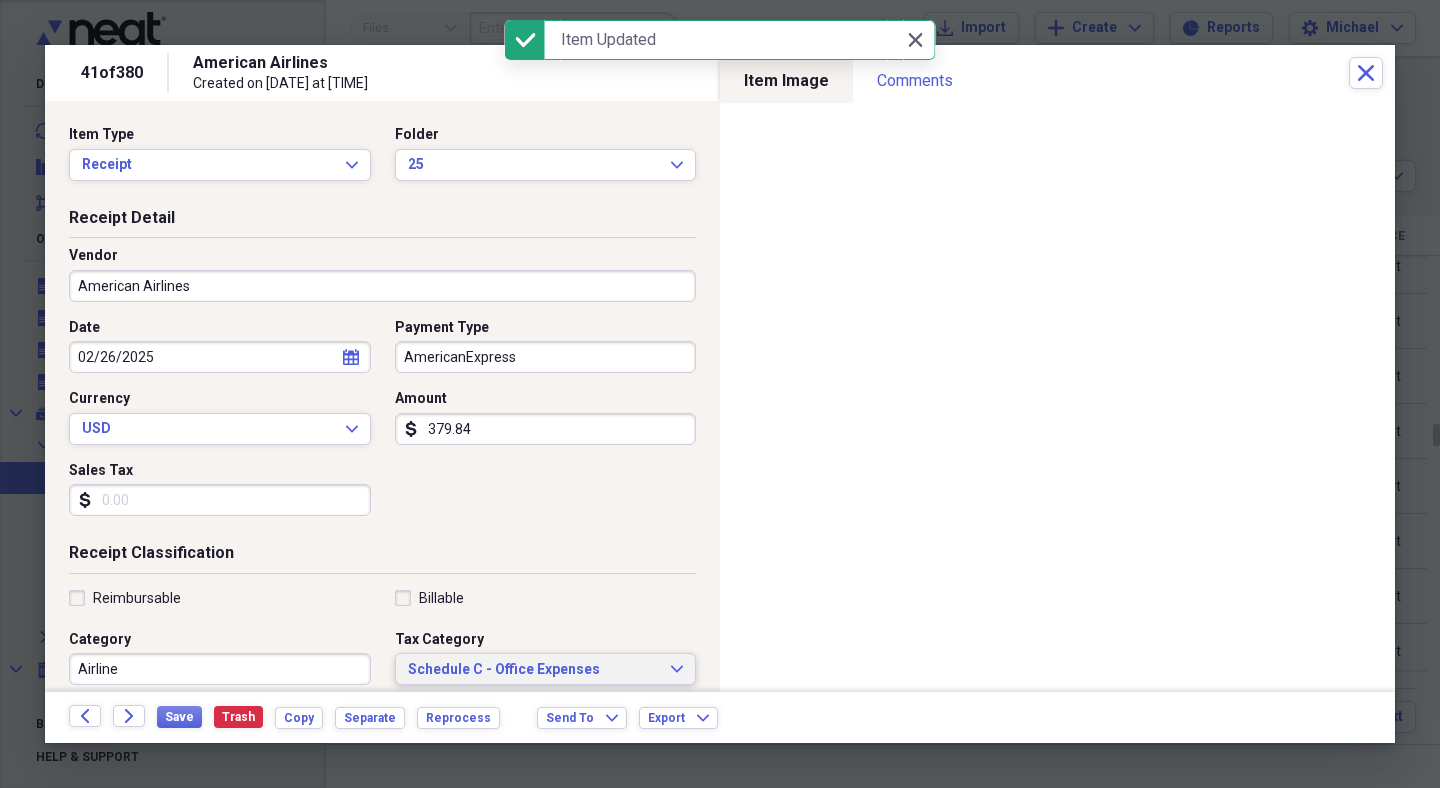 click on "Schedule C - Office Expenses" at bounding box center [534, 670] 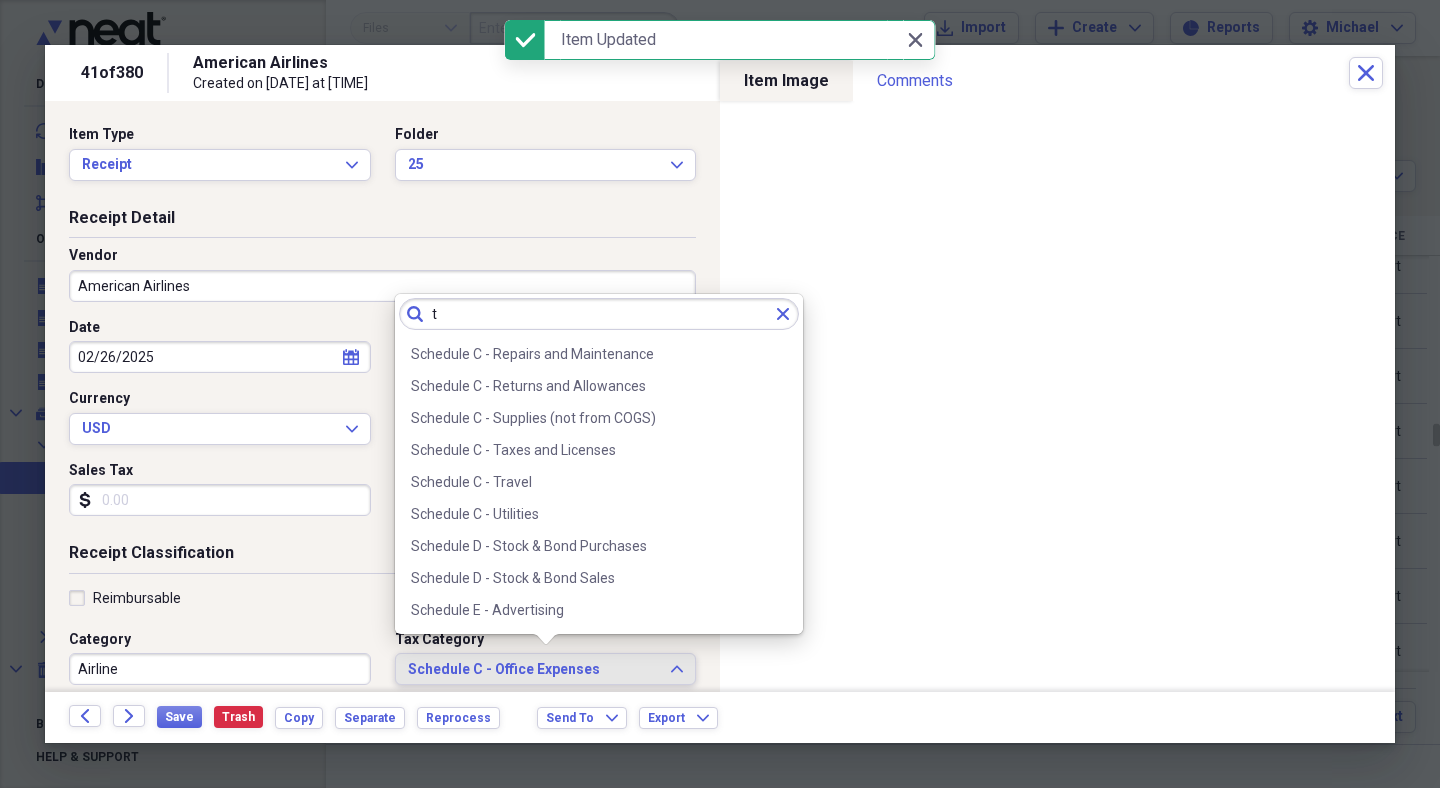 scroll, scrollTop: 0, scrollLeft: 0, axis: both 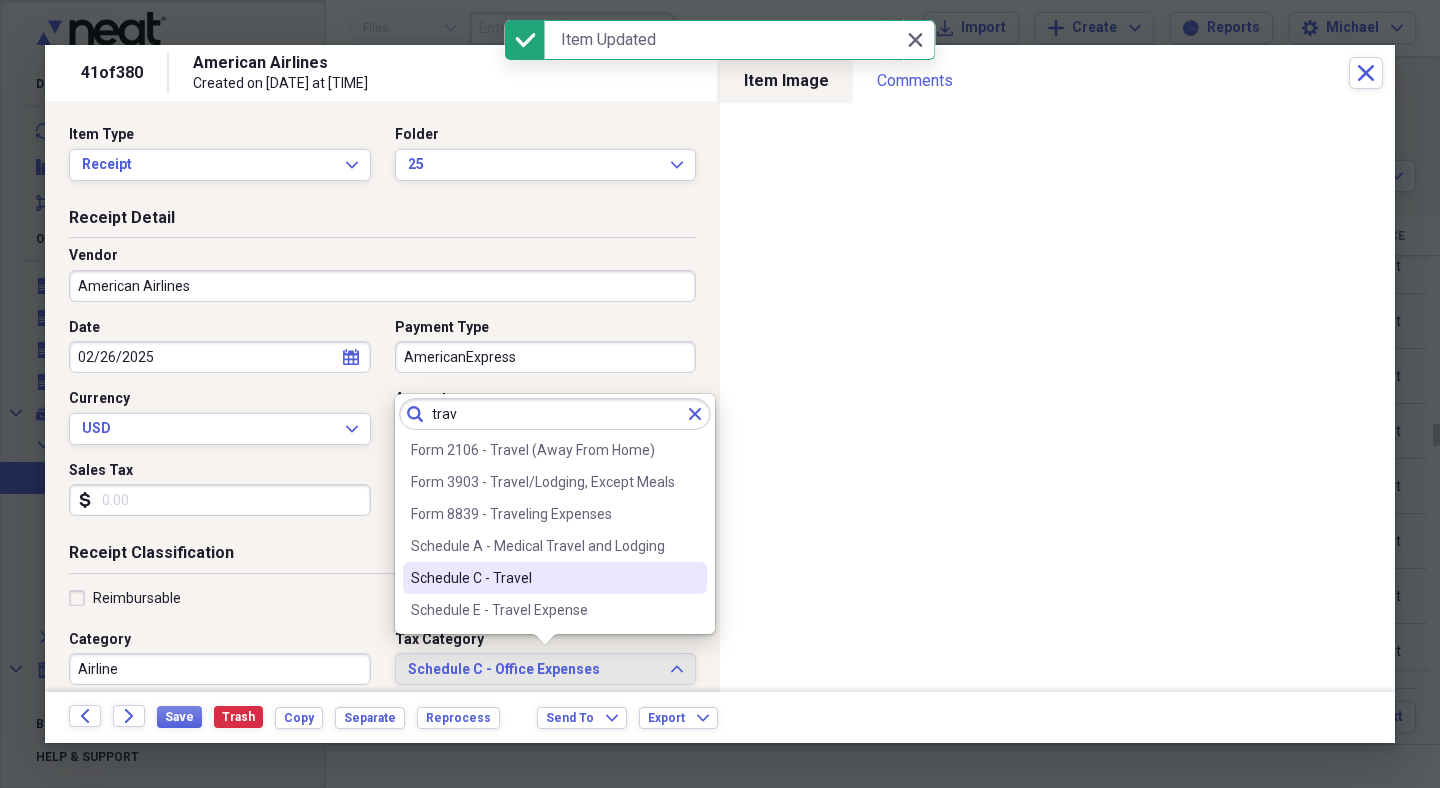 type on "trav" 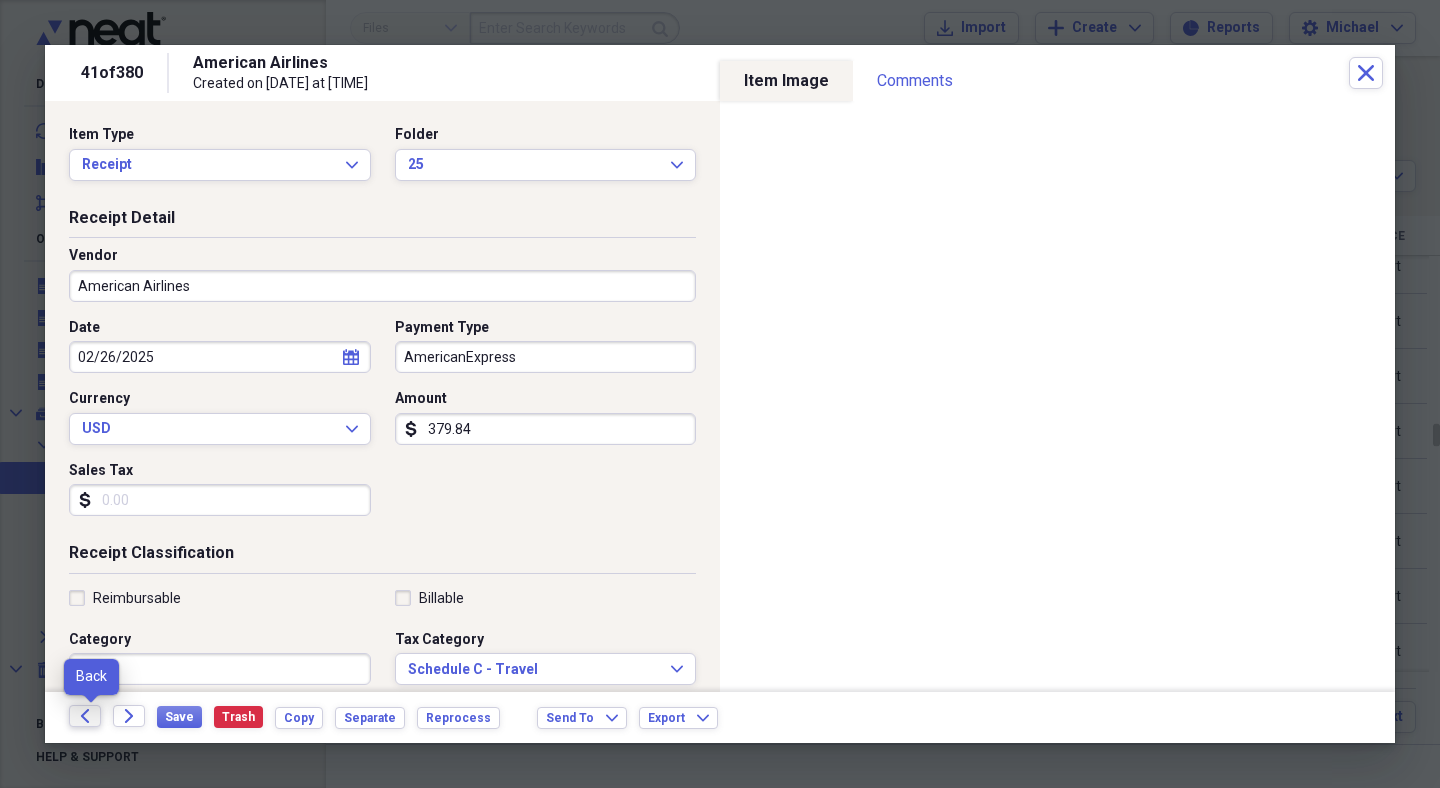 click on "Back" 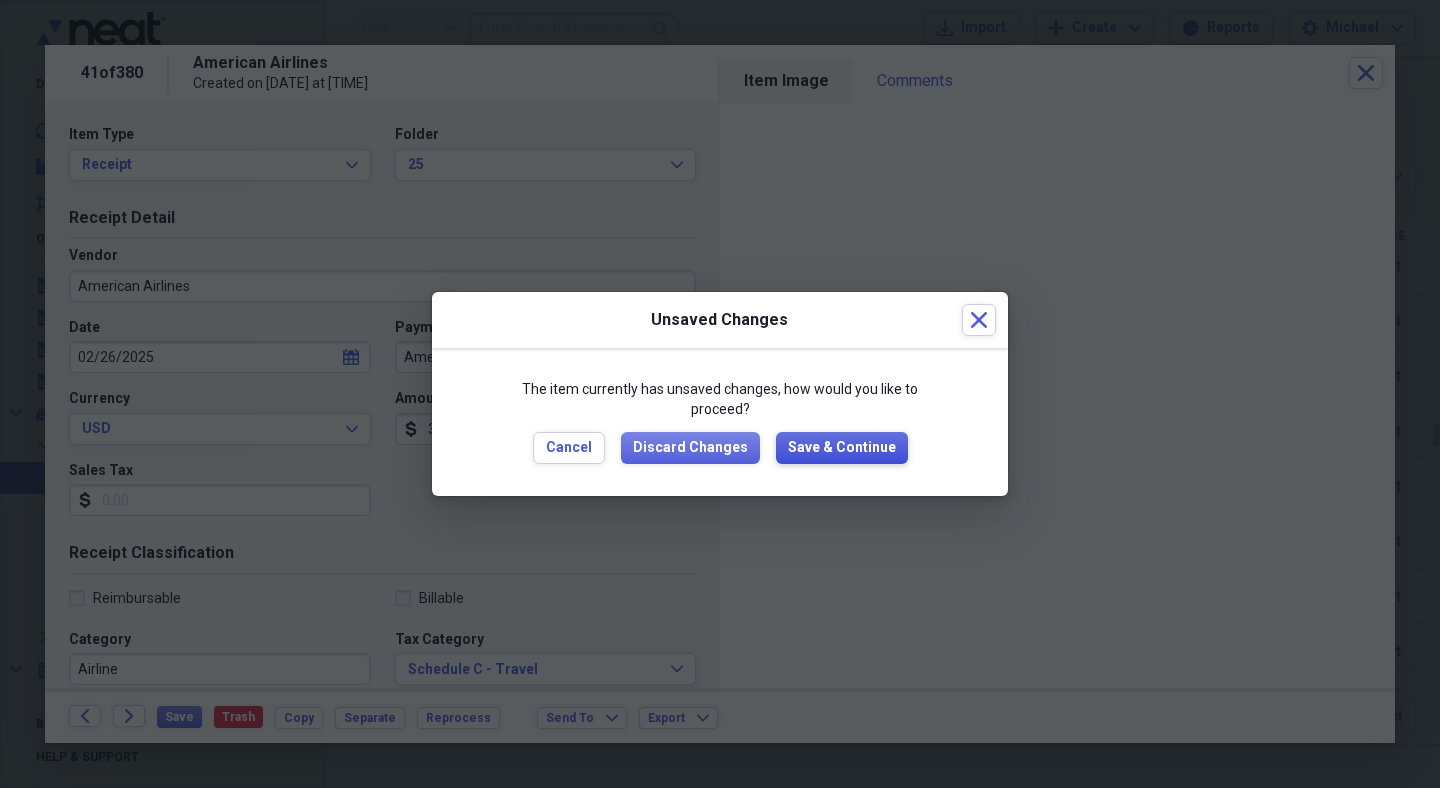 click on "Save & Continue" at bounding box center [842, 448] 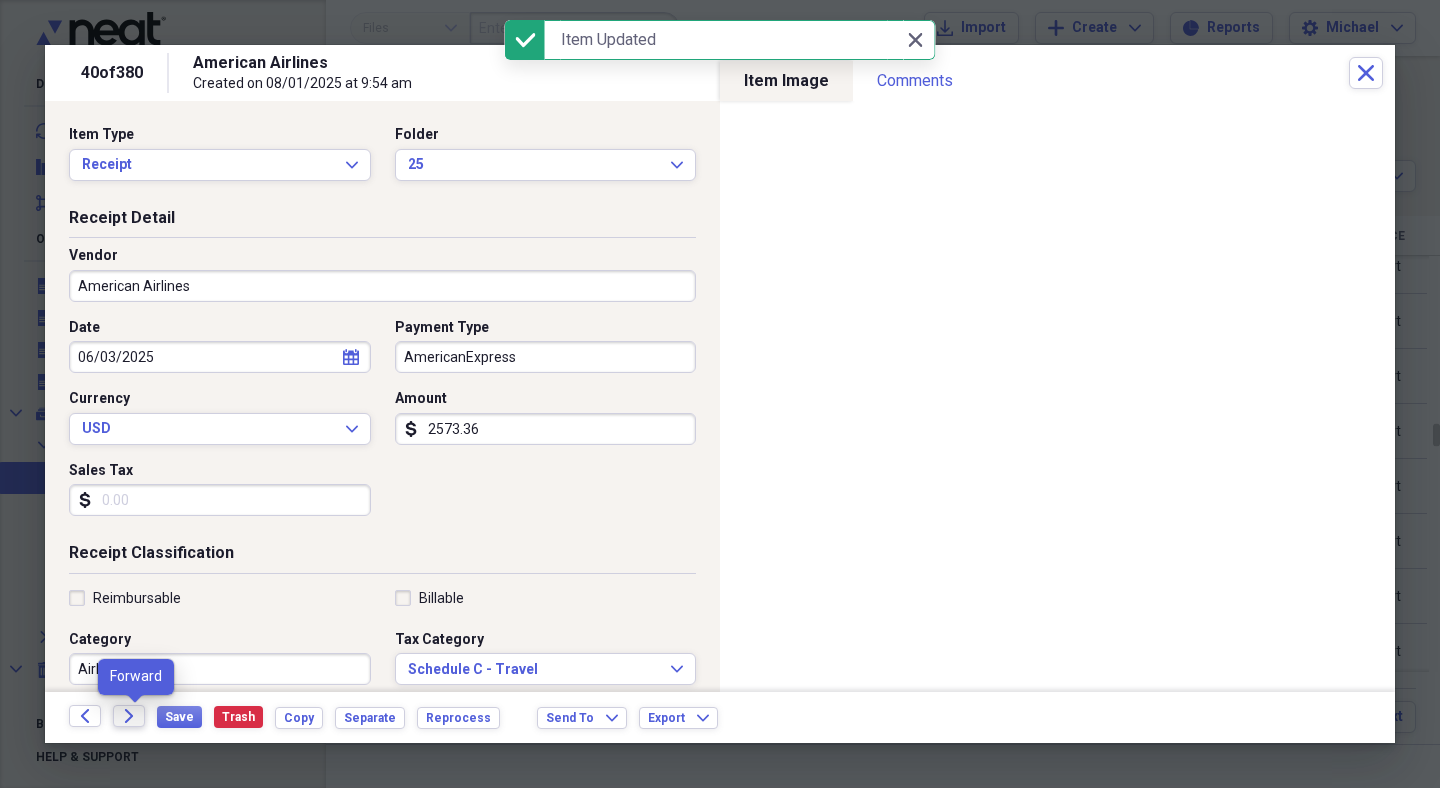 click on "Forward" at bounding box center (129, 716) 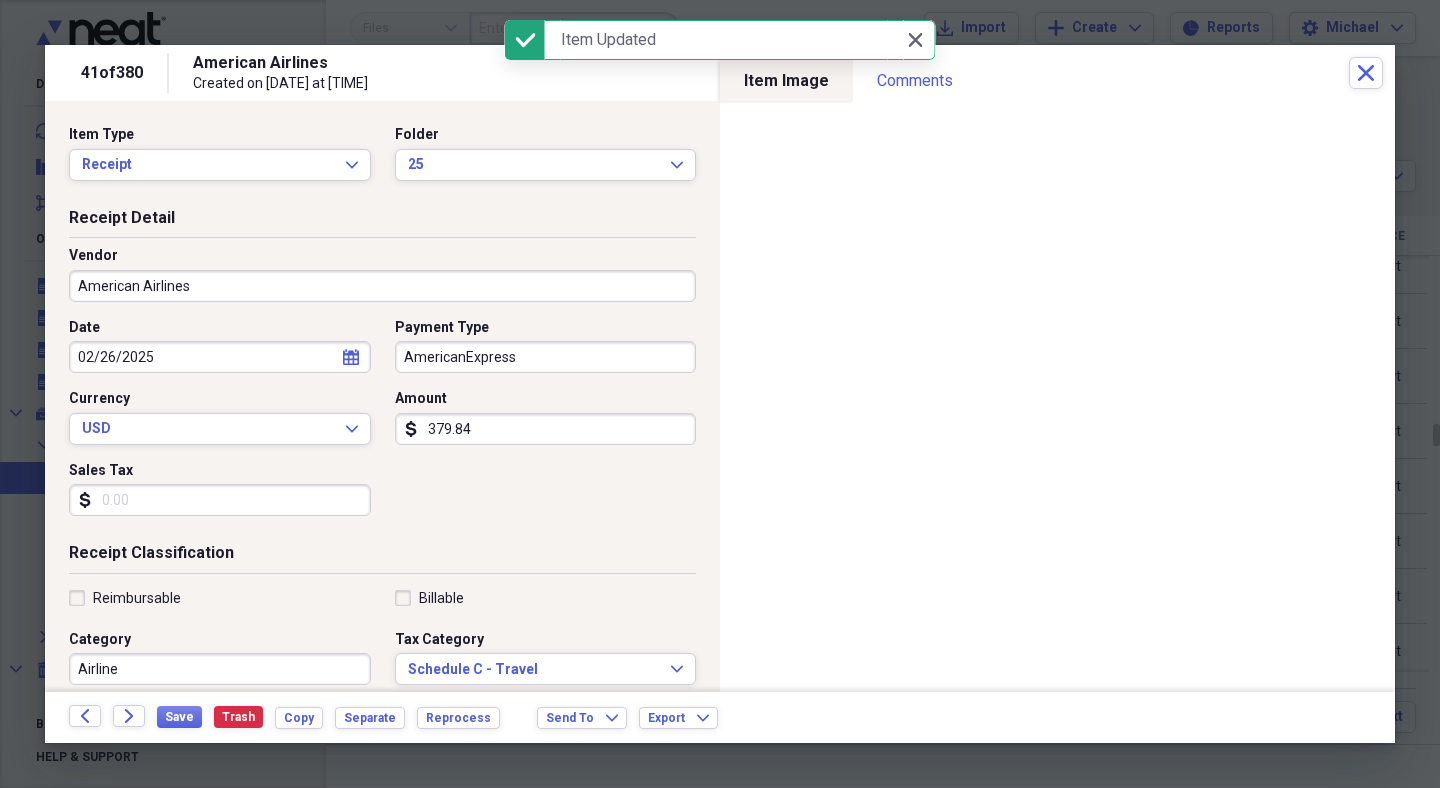 click on "Forward" at bounding box center [129, 716] 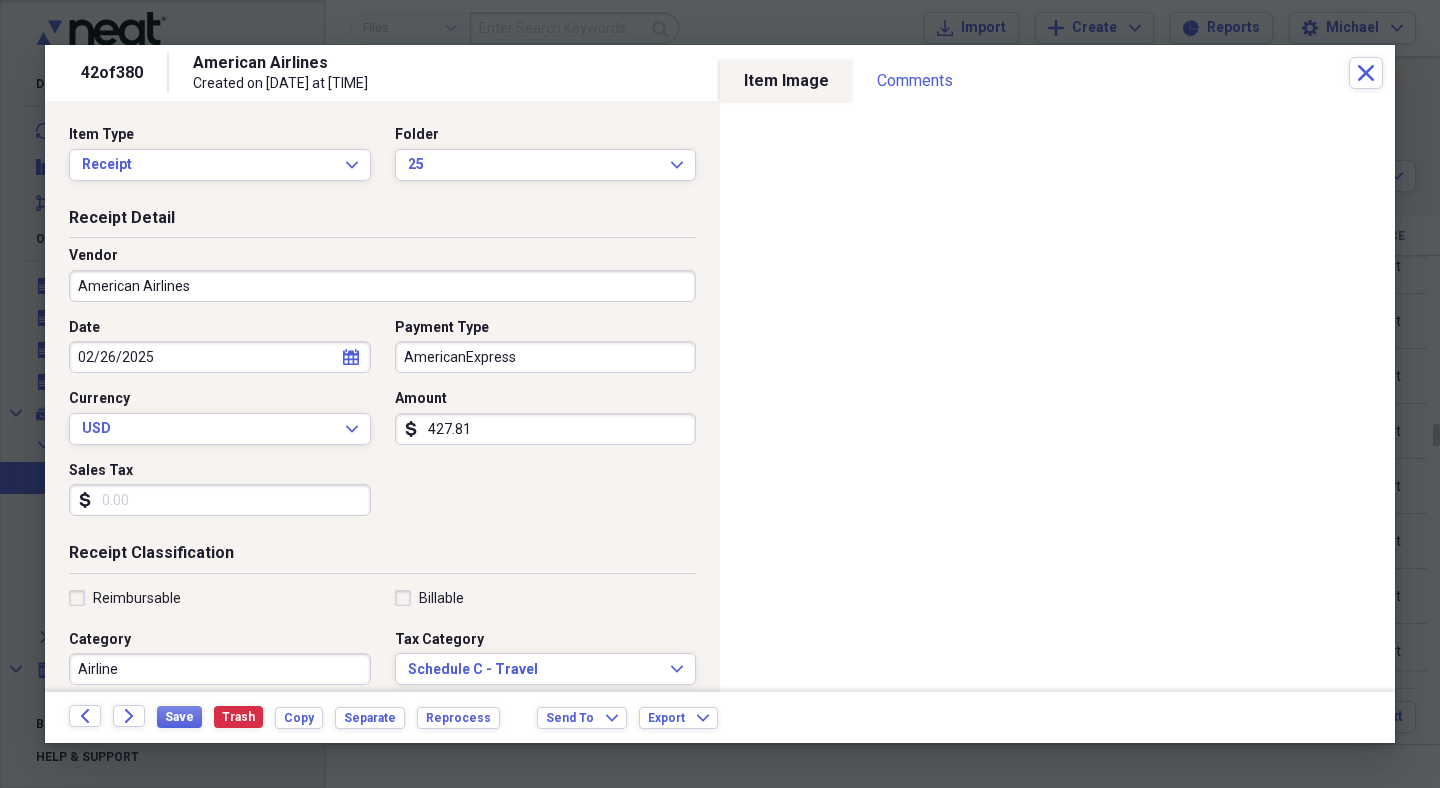 click on "Forward" at bounding box center [129, 716] 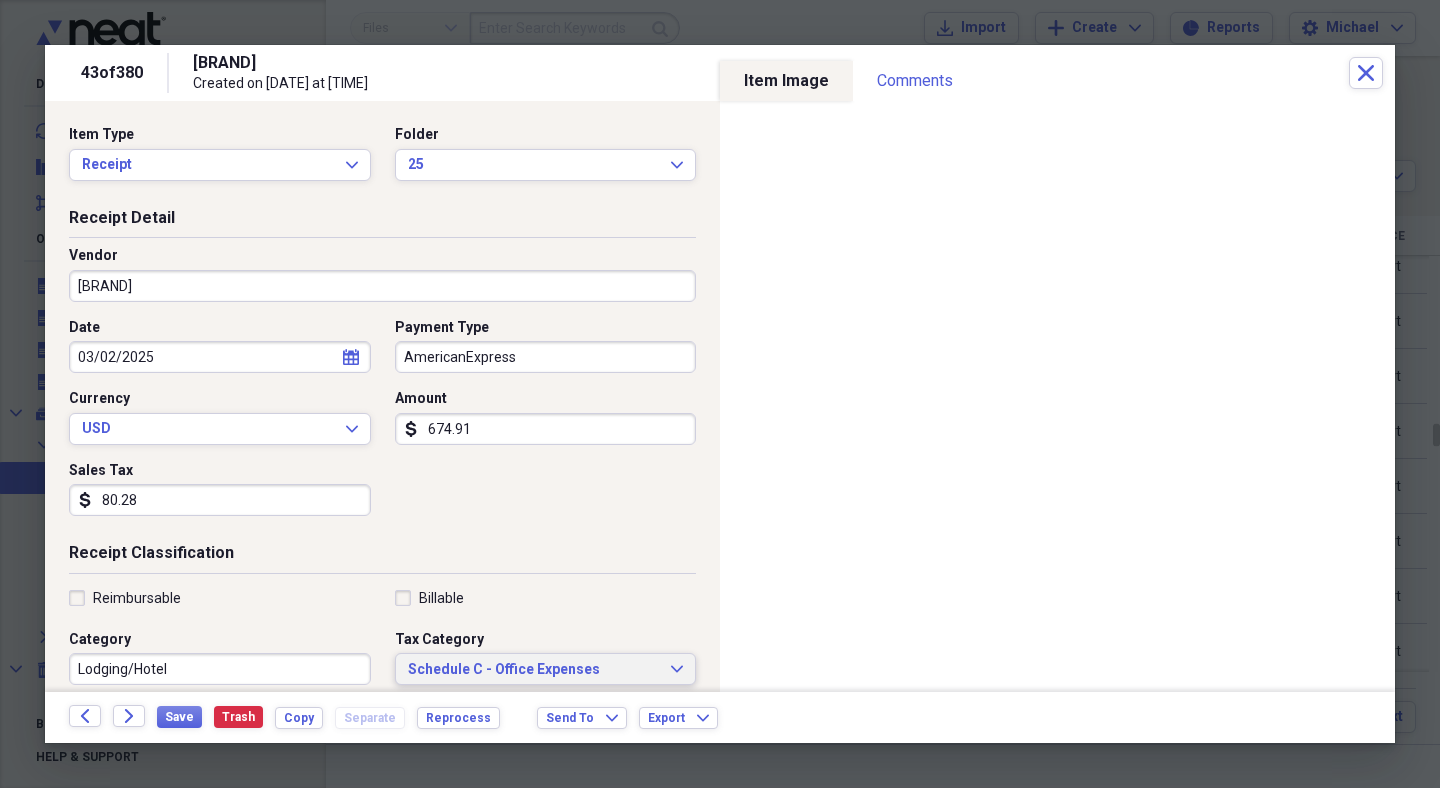click on "Schedule C - Office Expenses" at bounding box center (534, 670) 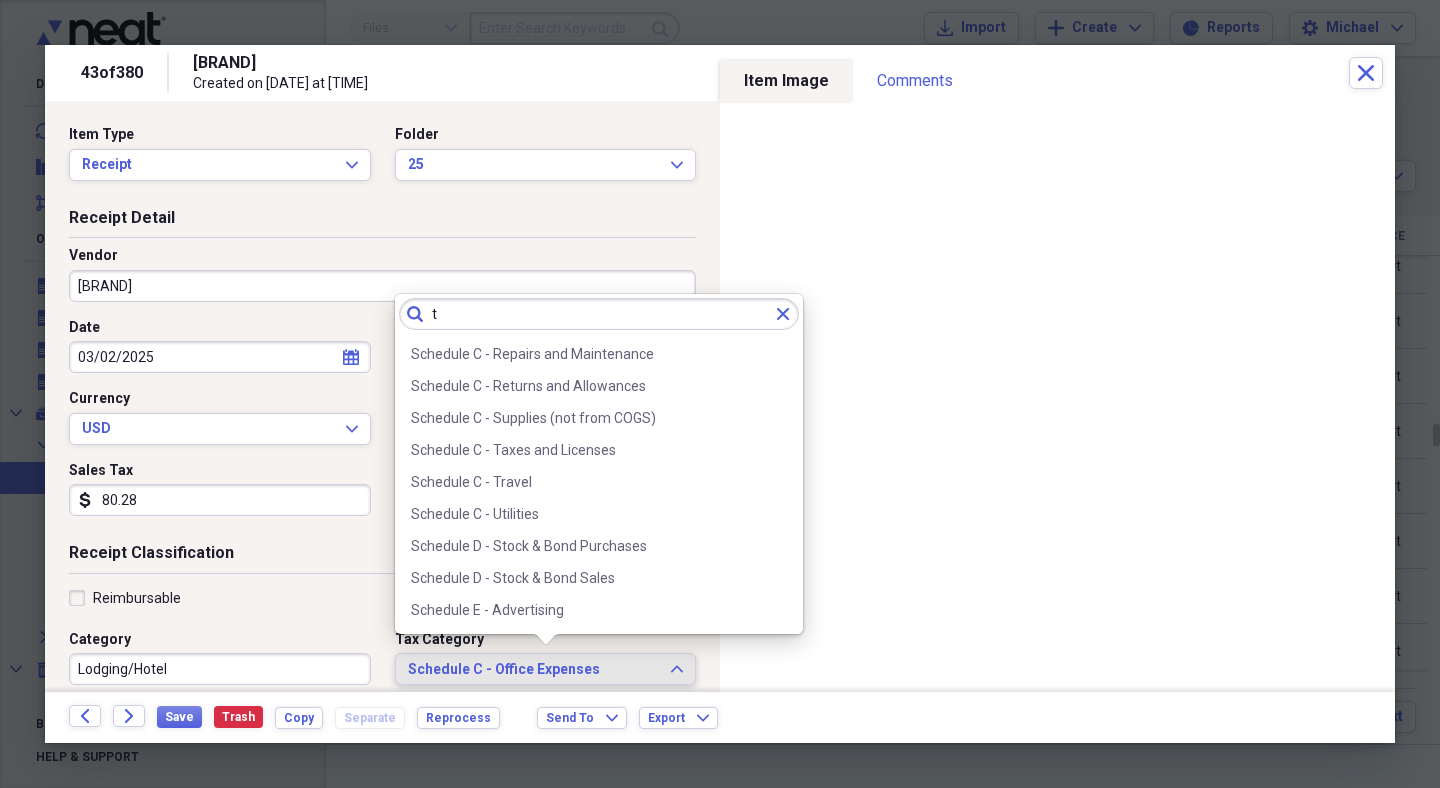 scroll, scrollTop: 0, scrollLeft: 0, axis: both 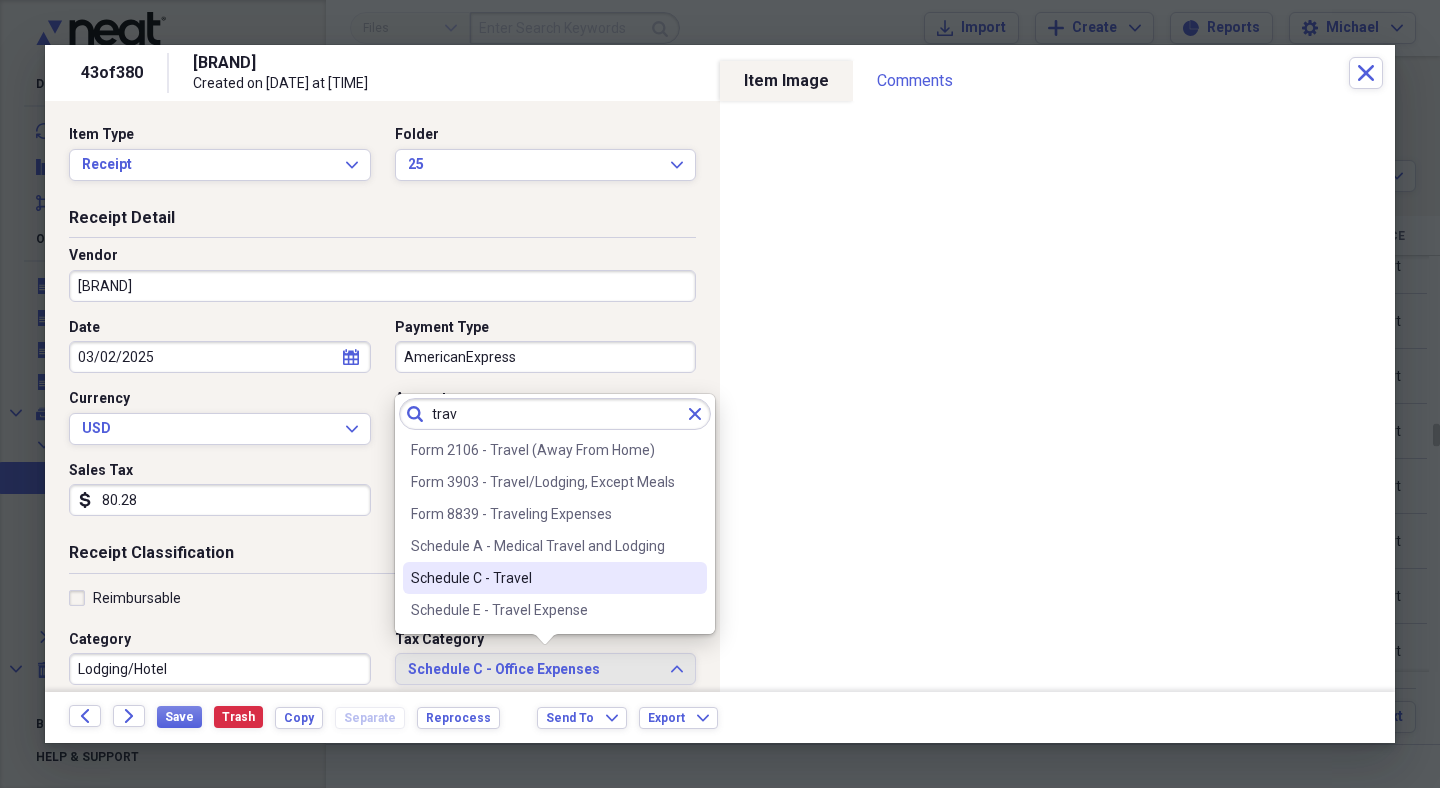 type on "trav" 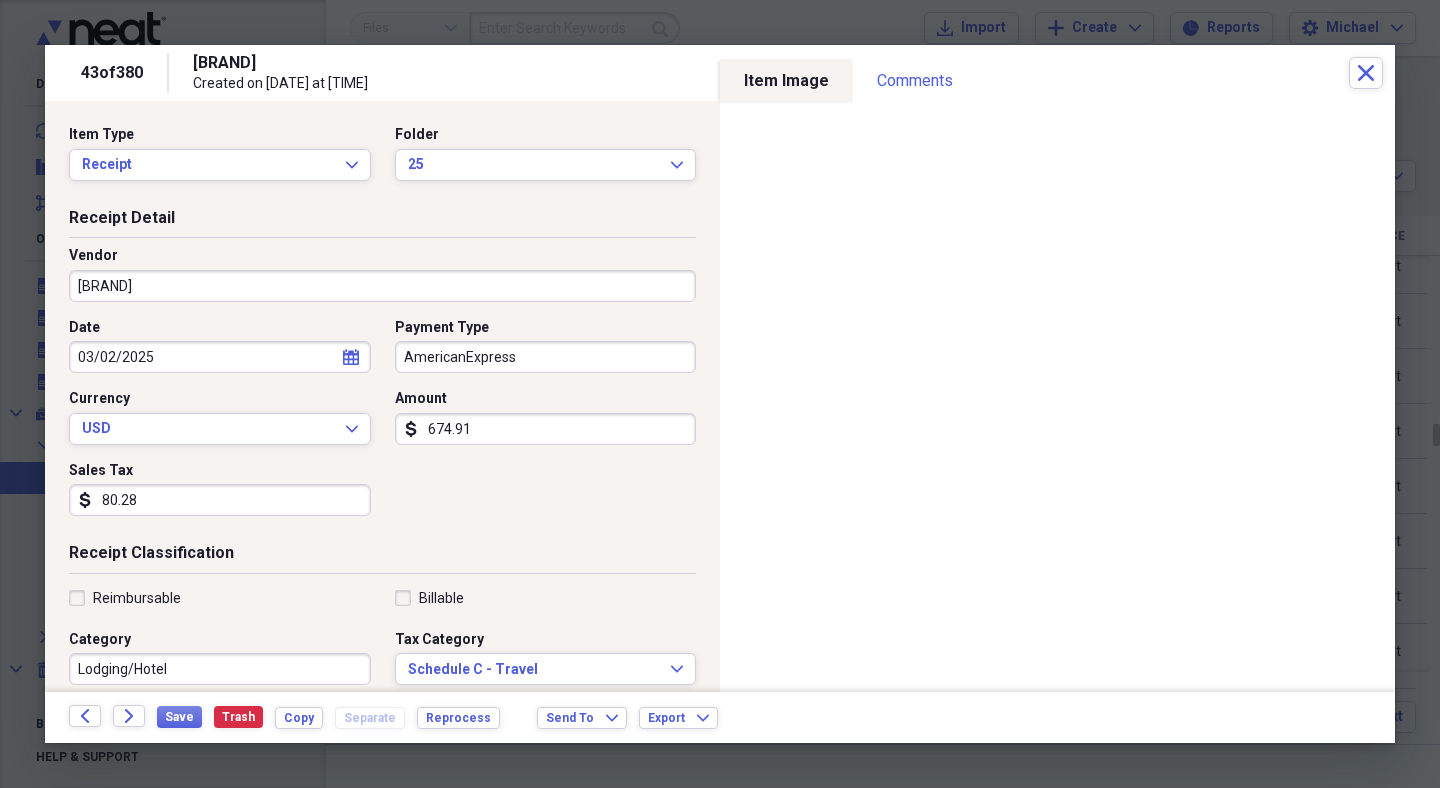 click on "AMERICAN EXPRESS TRAVEL" at bounding box center (382, 286) 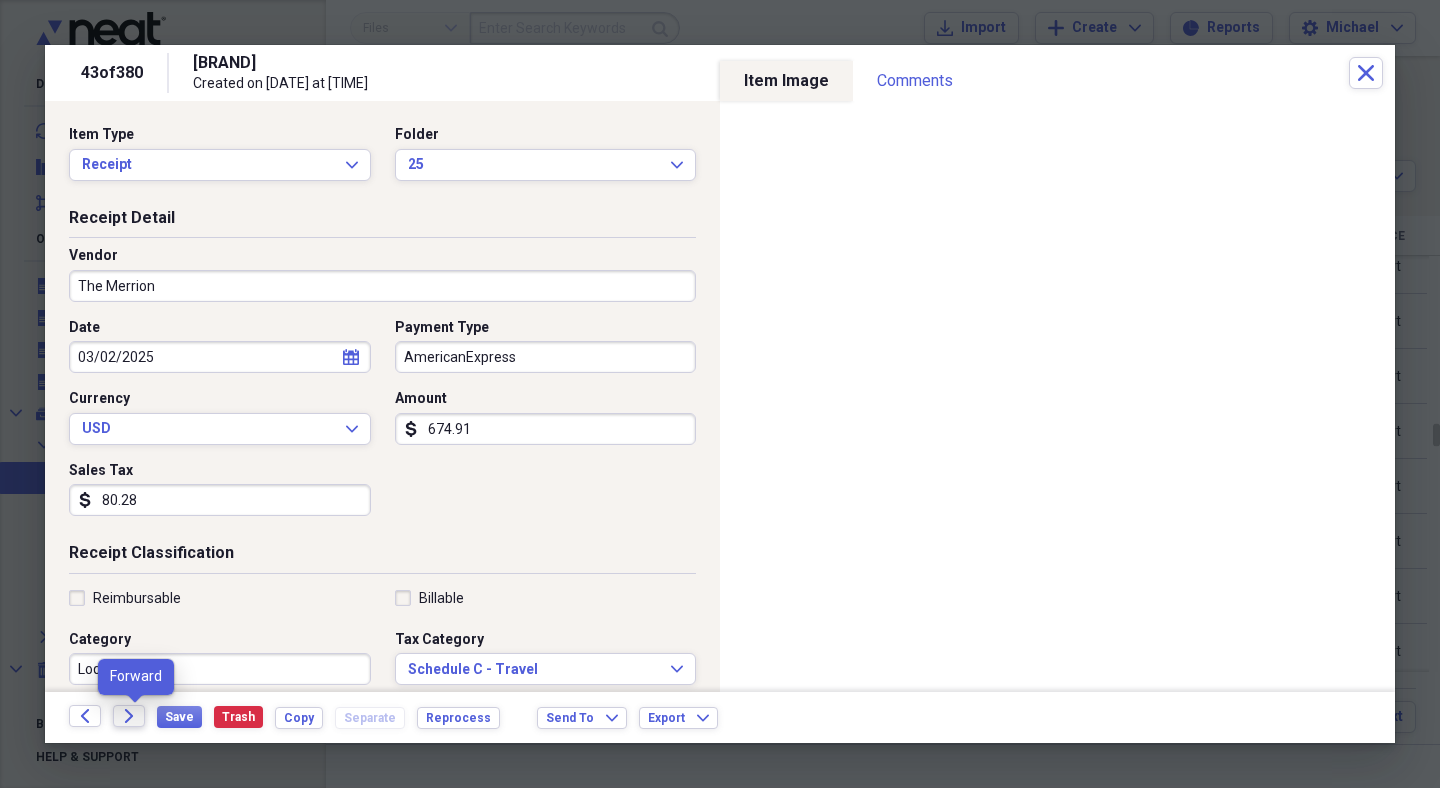type on "The Merrion" 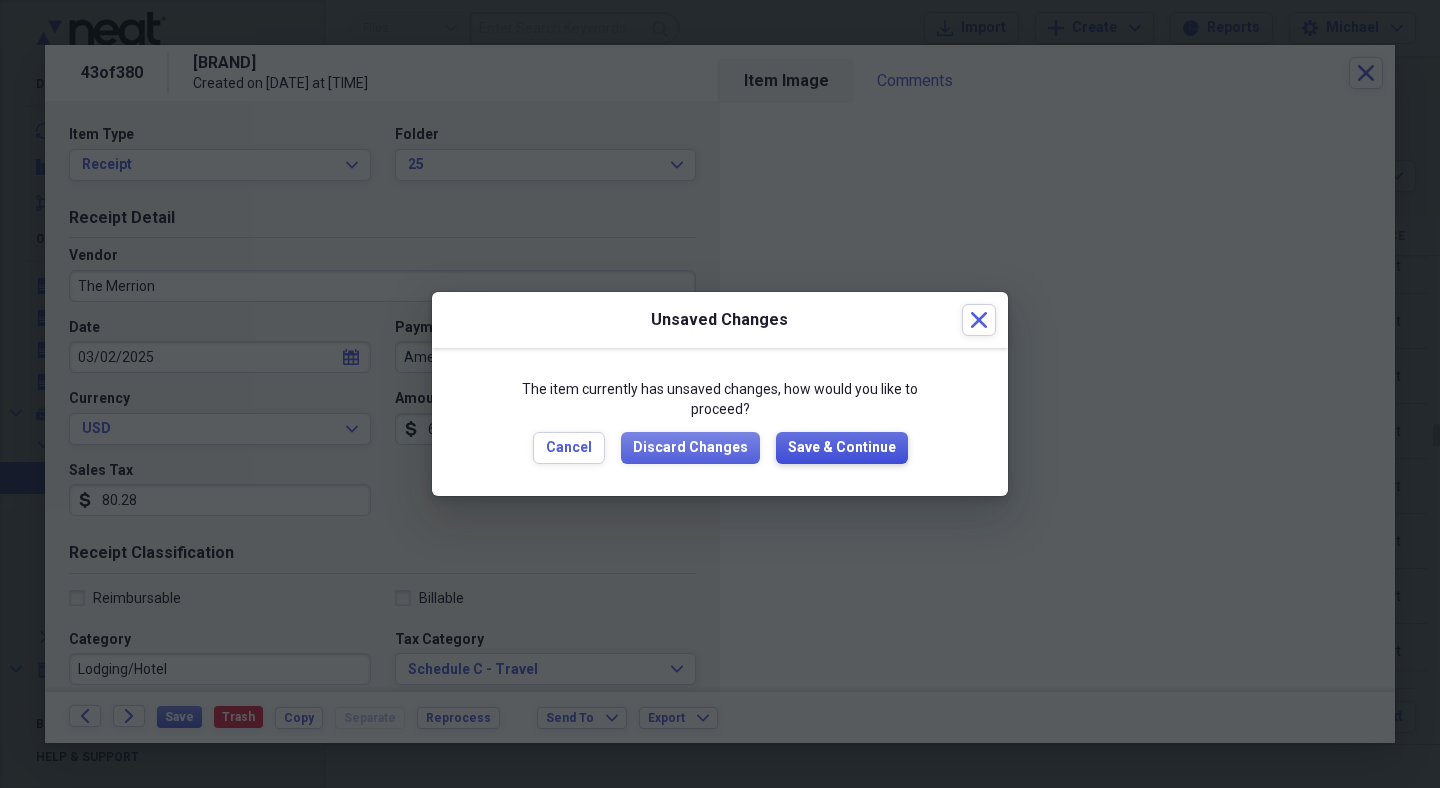 click on "Save & Continue" at bounding box center [842, 448] 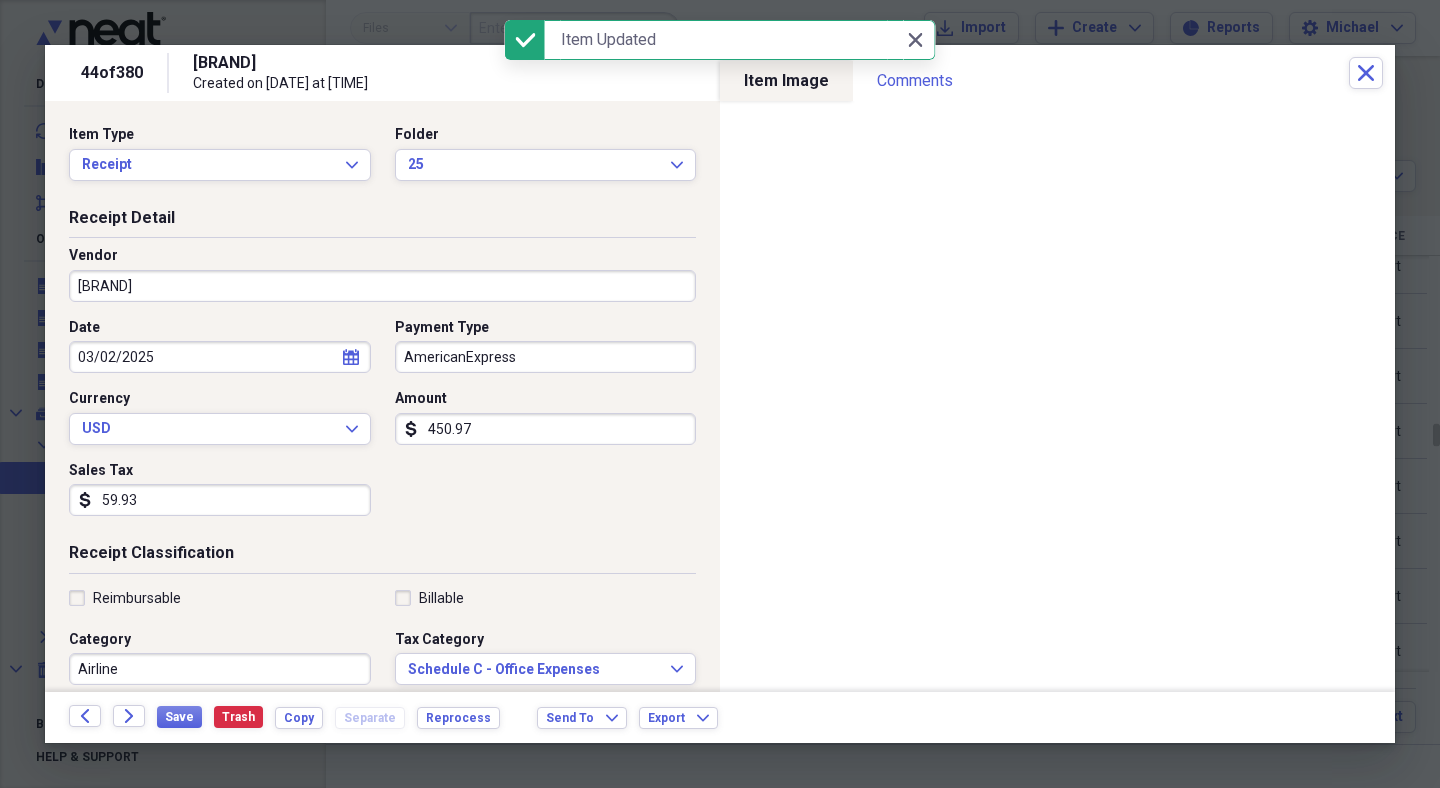 click on "AMERICAN EXPRESS TRAVEL" at bounding box center (382, 286) 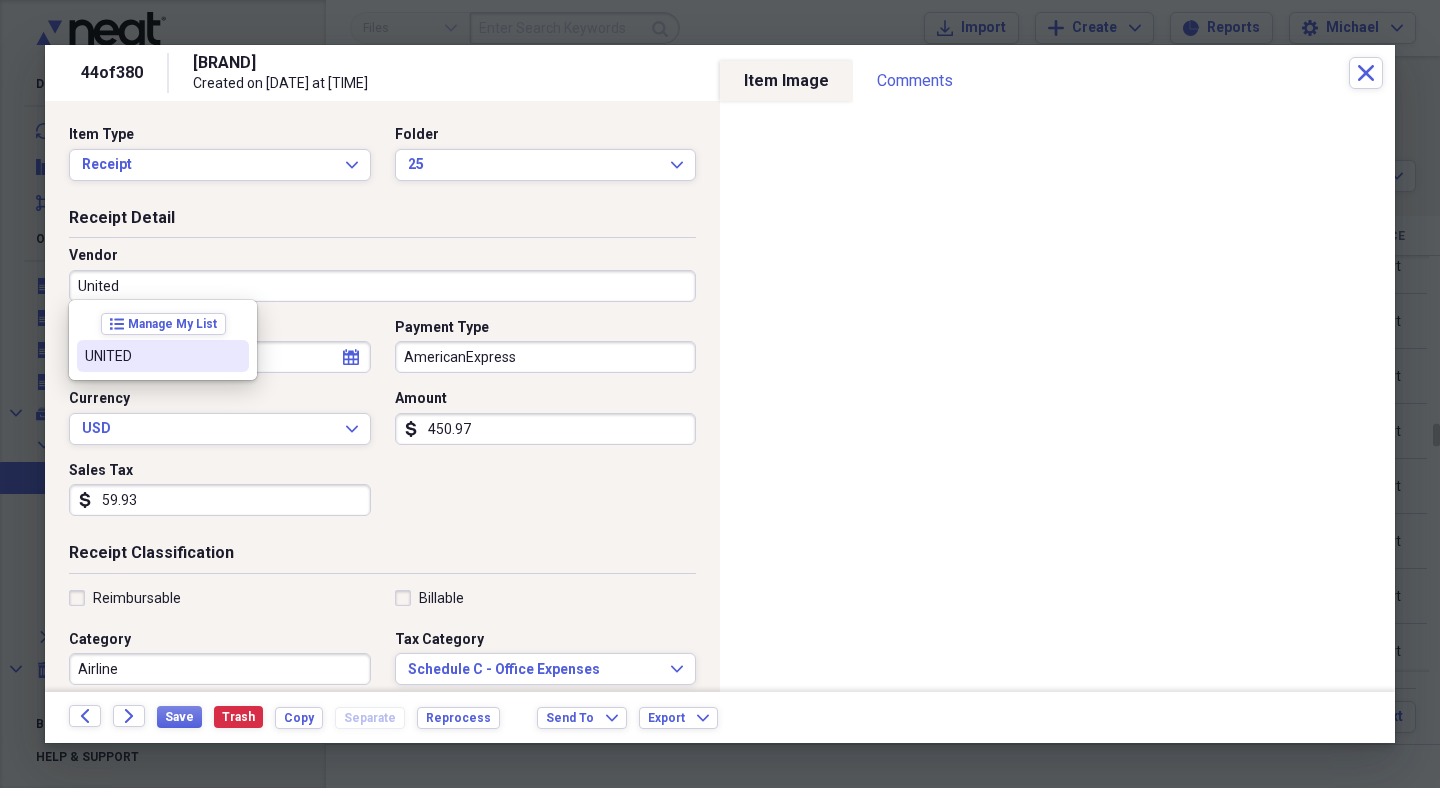 click on "UNITED" at bounding box center (151, 356) 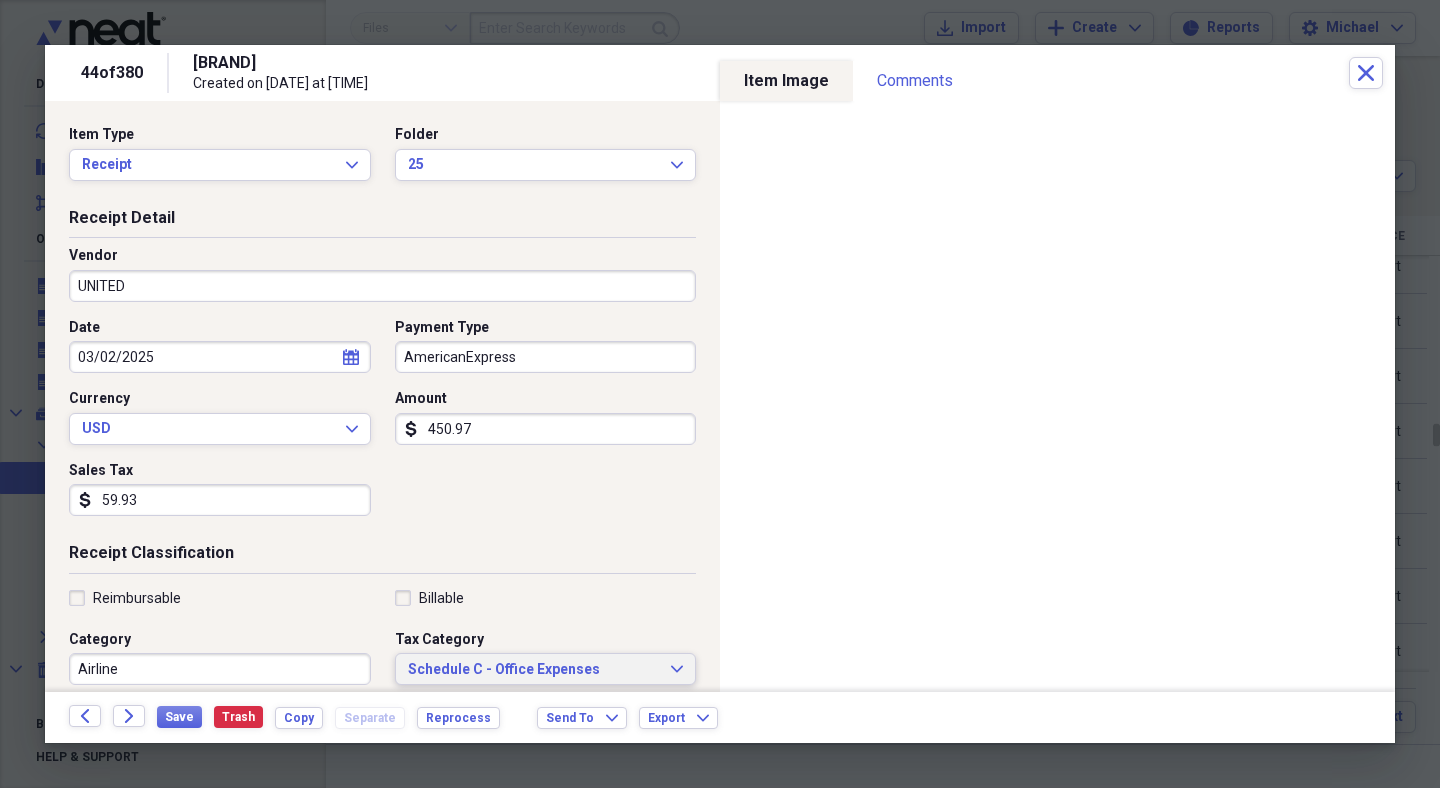 click on "Schedule C - Office Expenses" at bounding box center (534, 670) 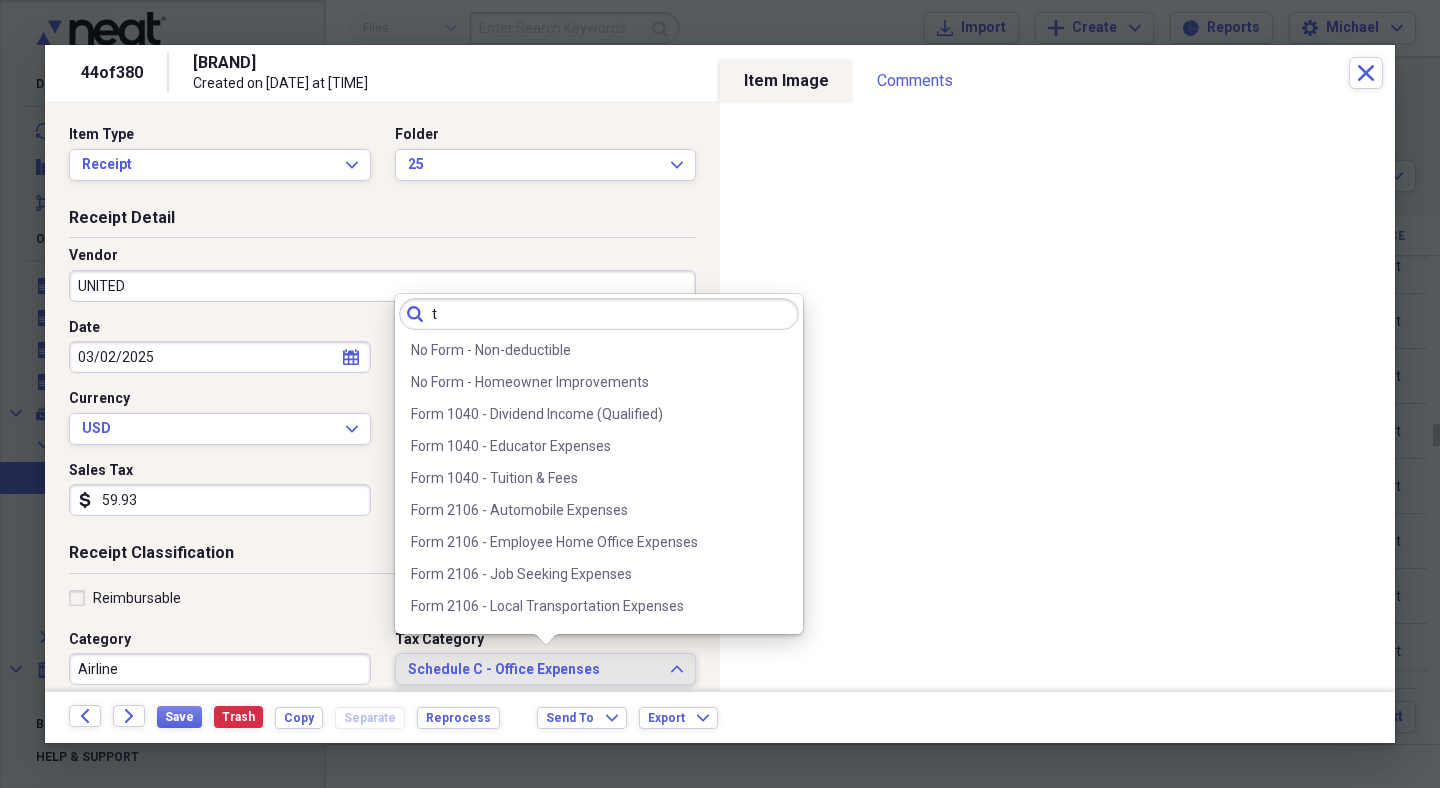 scroll, scrollTop: 0, scrollLeft: 0, axis: both 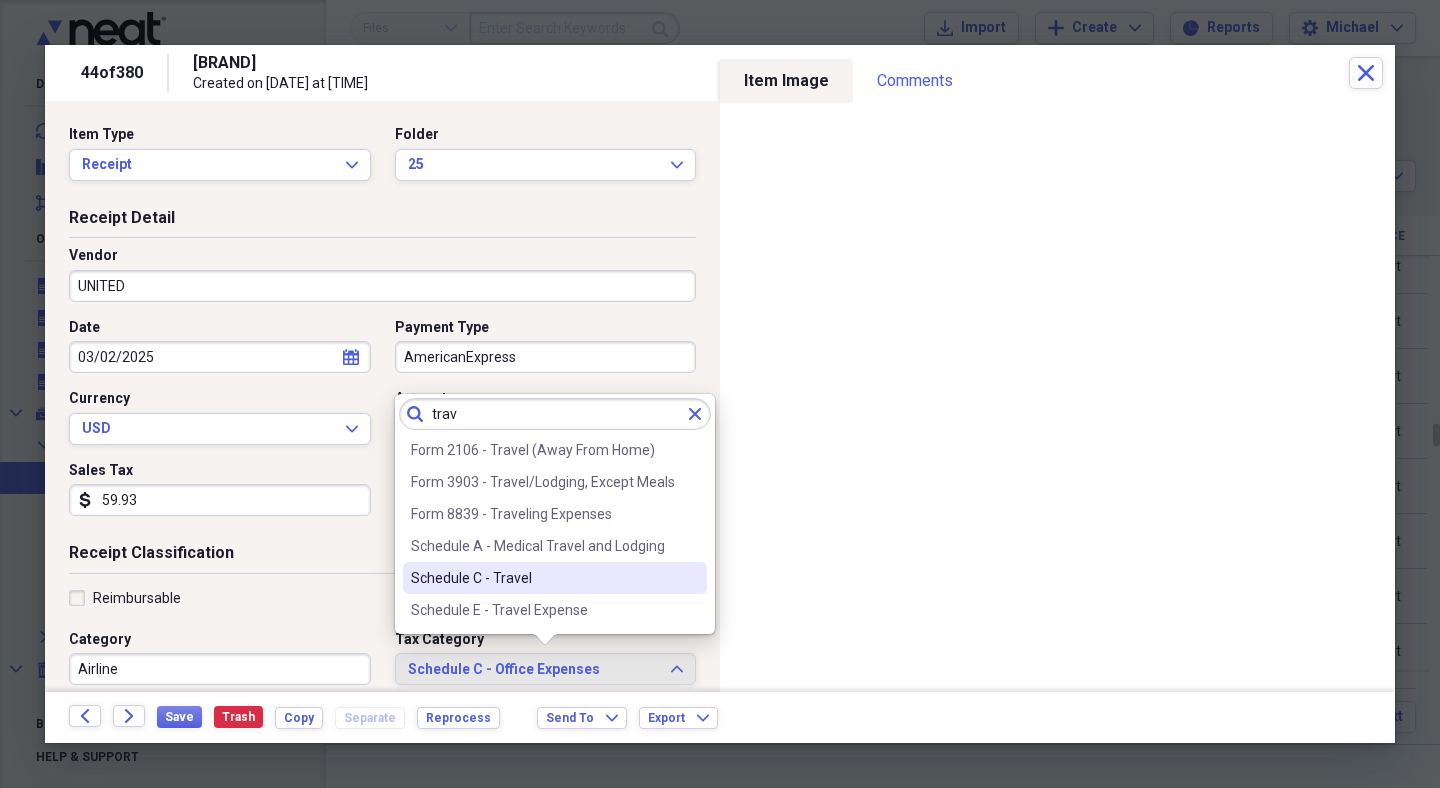 type on "trav" 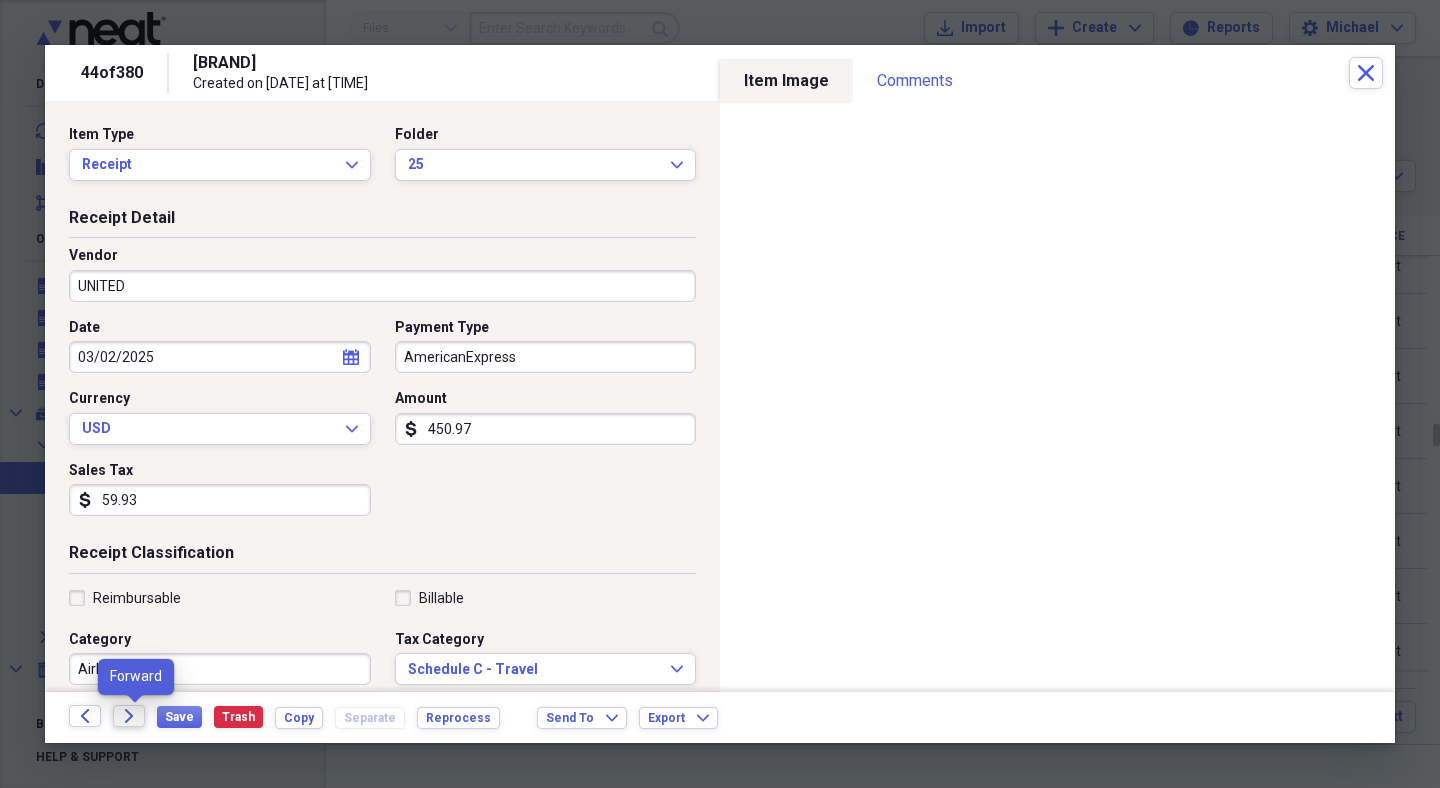 click 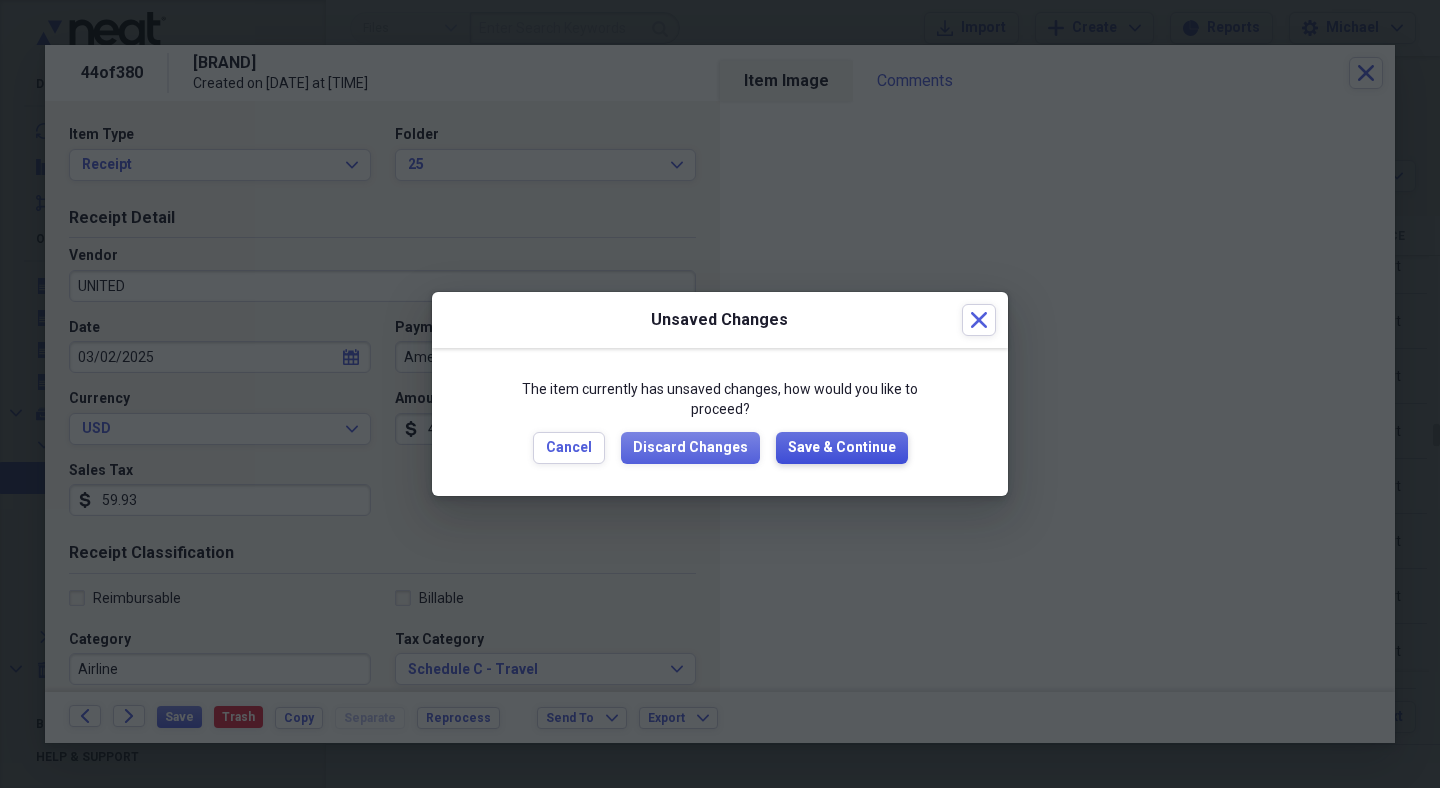 click on "Save & Continue" at bounding box center (842, 448) 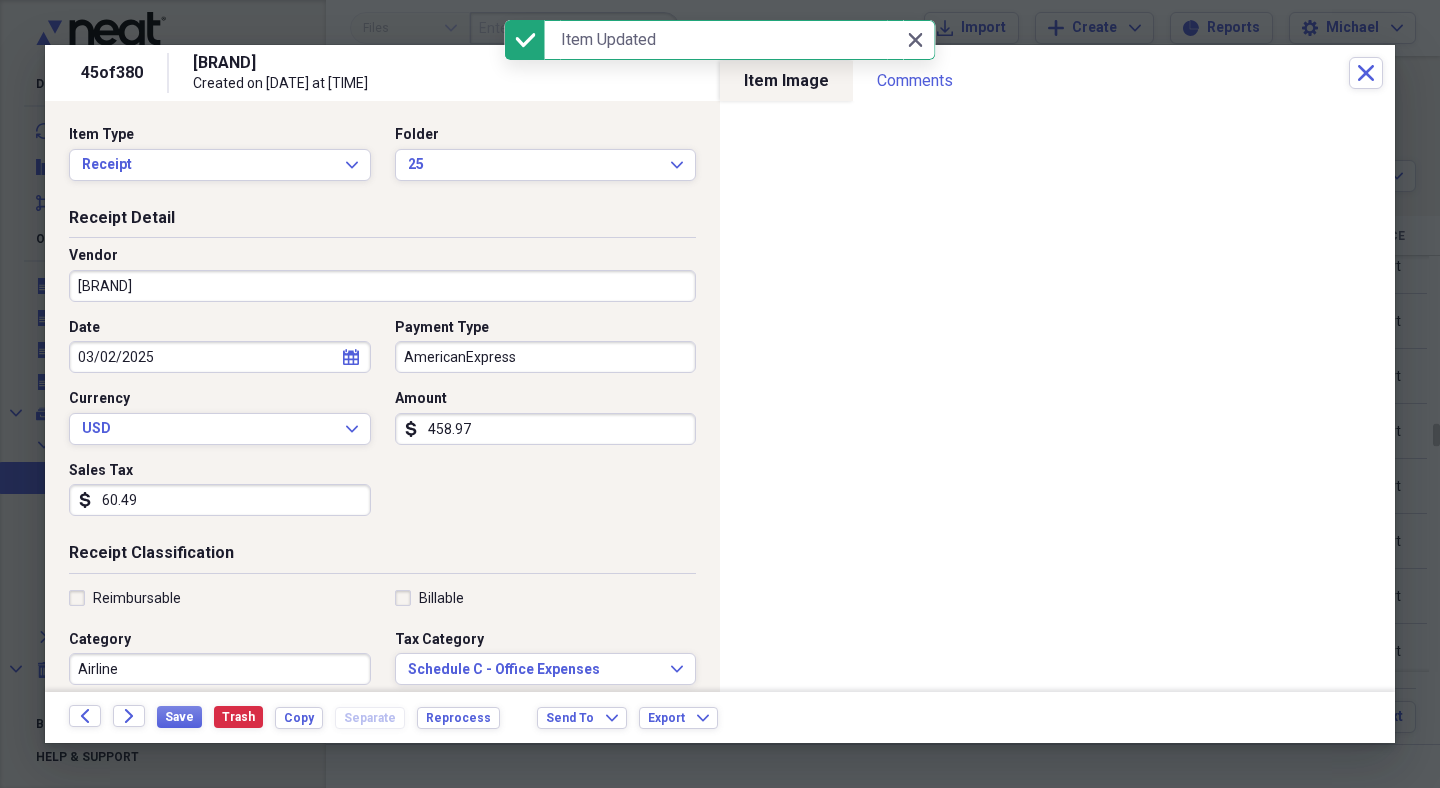 click on "AMERICAN EXPRESS TRAVEL" at bounding box center [382, 286] 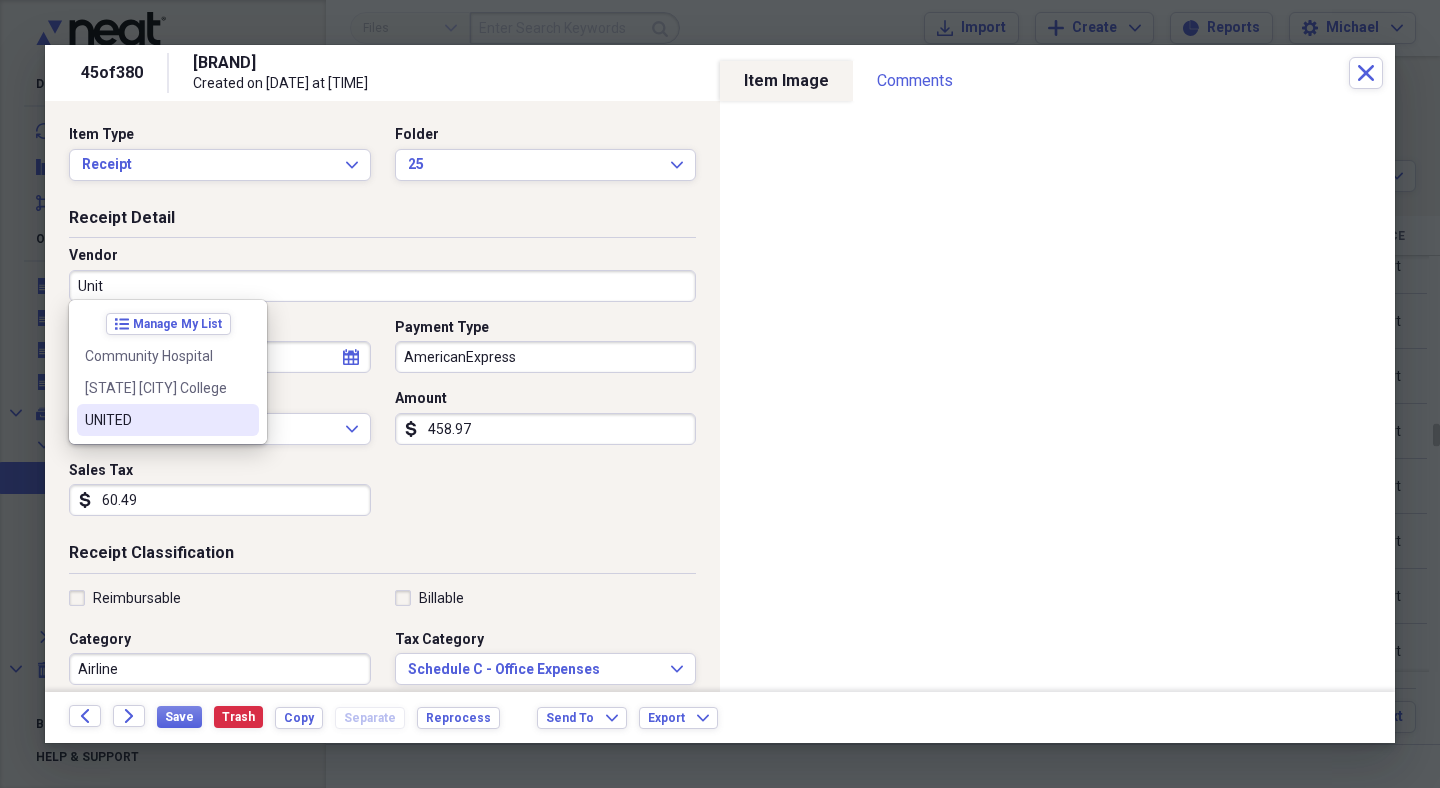 click on "UNITED" at bounding box center (156, 420) 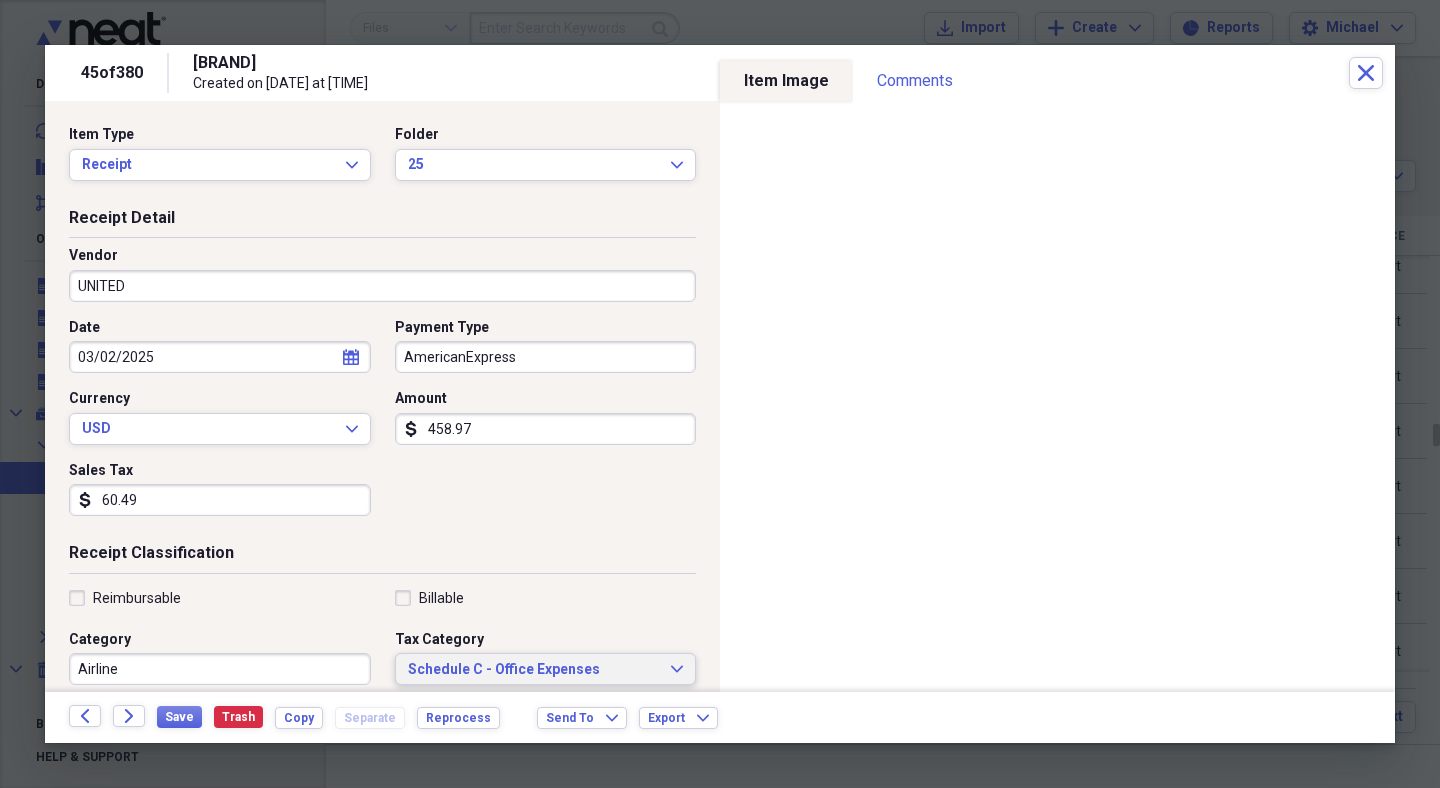 click on "Schedule C - Office Expenses Expand" at bounding box center [546, 669] 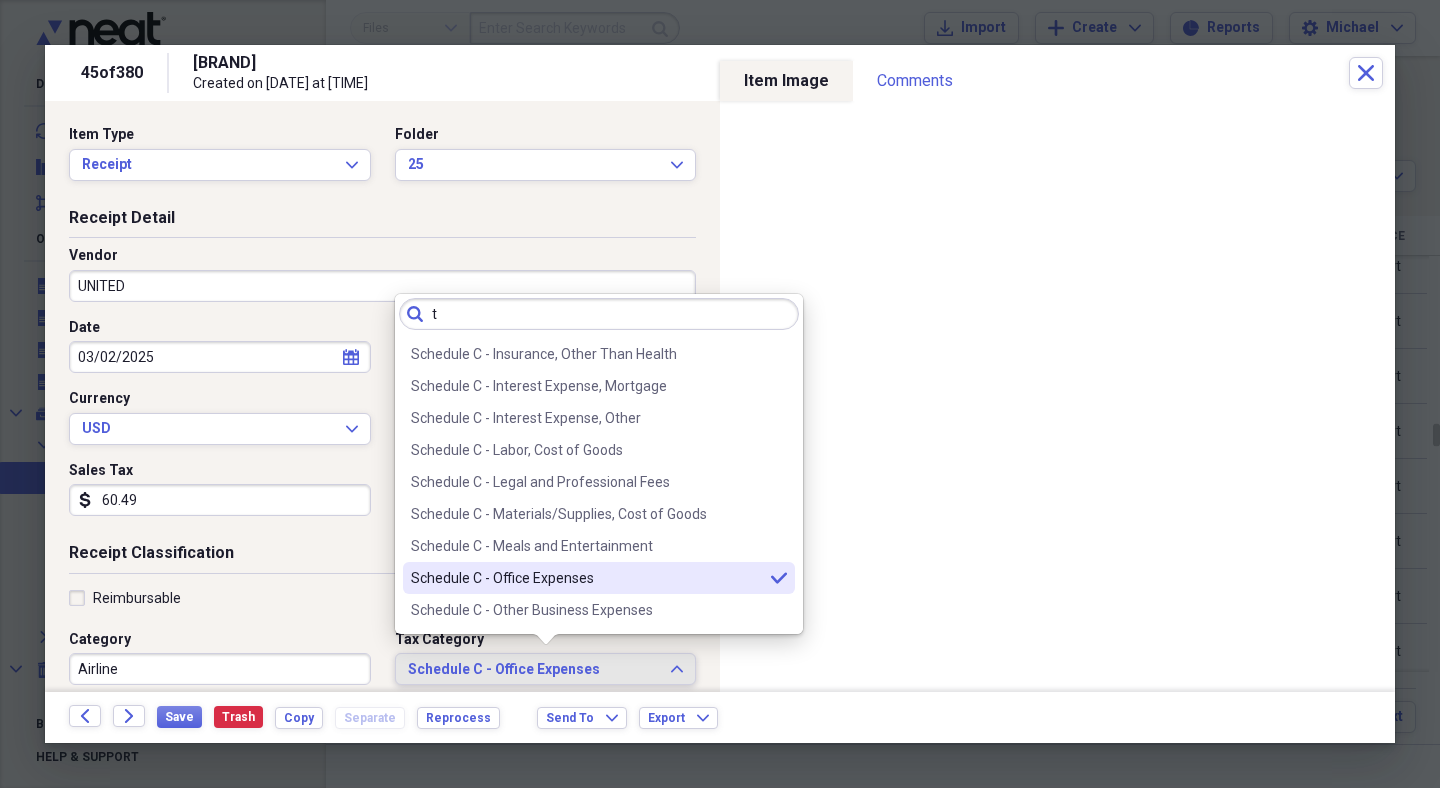 scroll, scrollTop: 0, scrollLeft: 0, axis: both 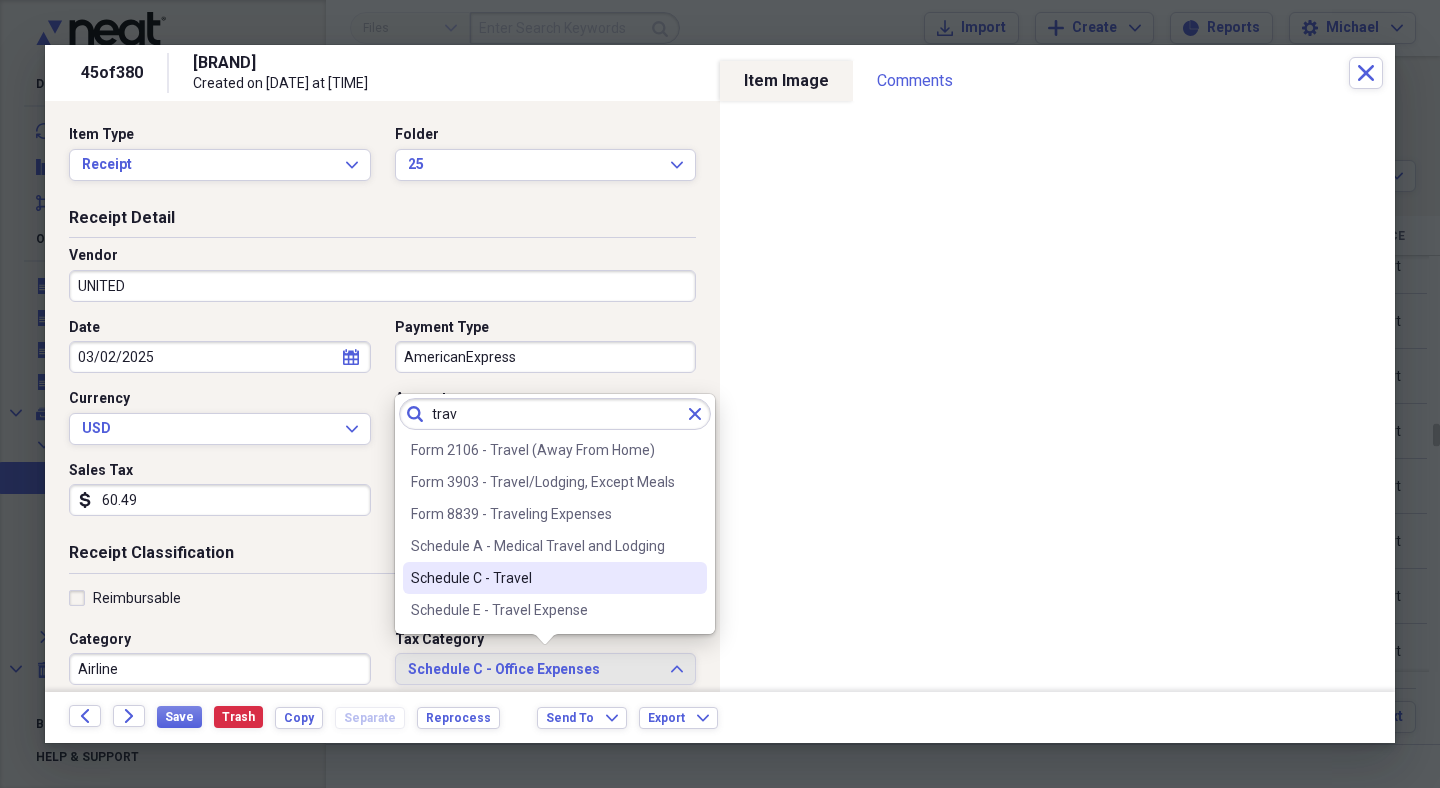 type on "trav" 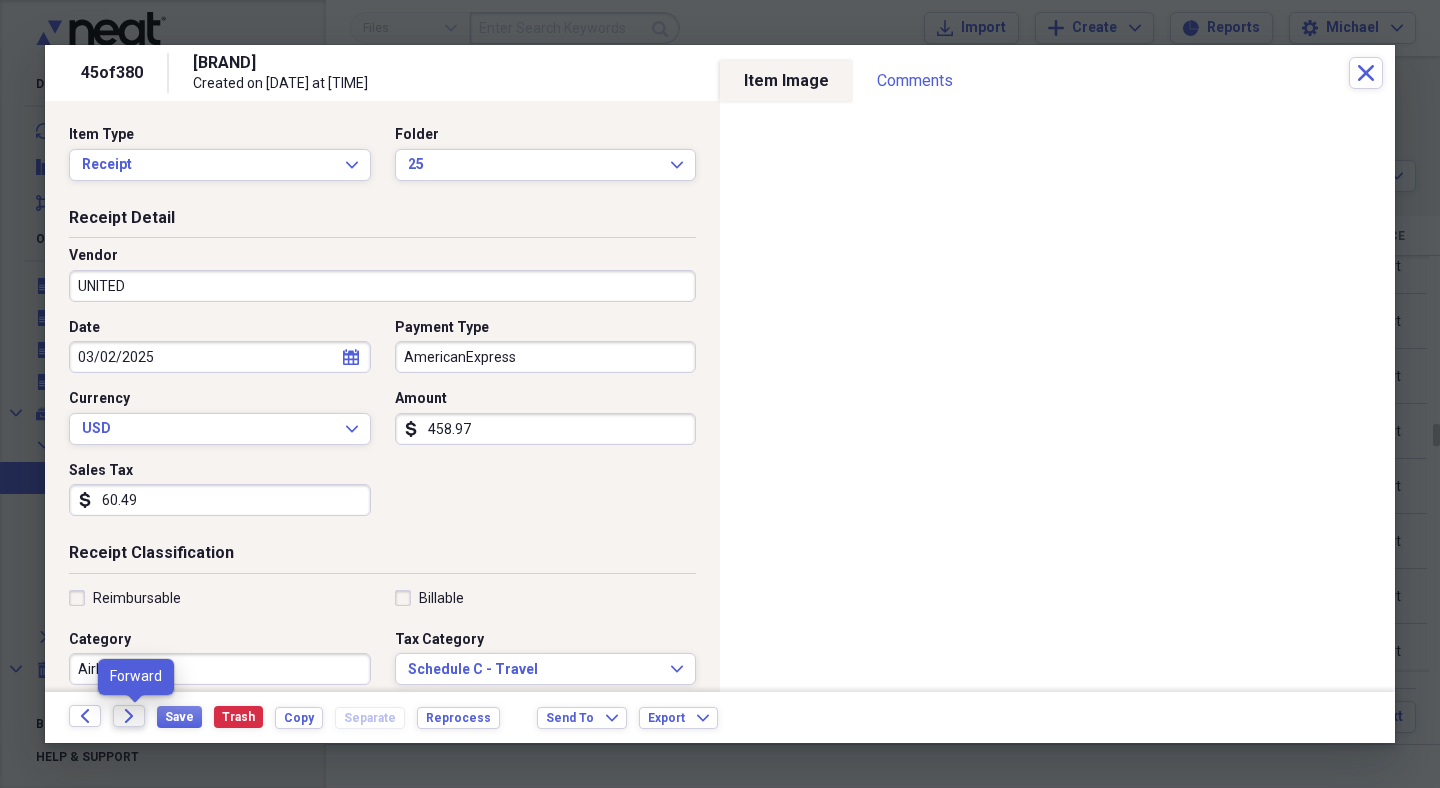 click on "Forward" 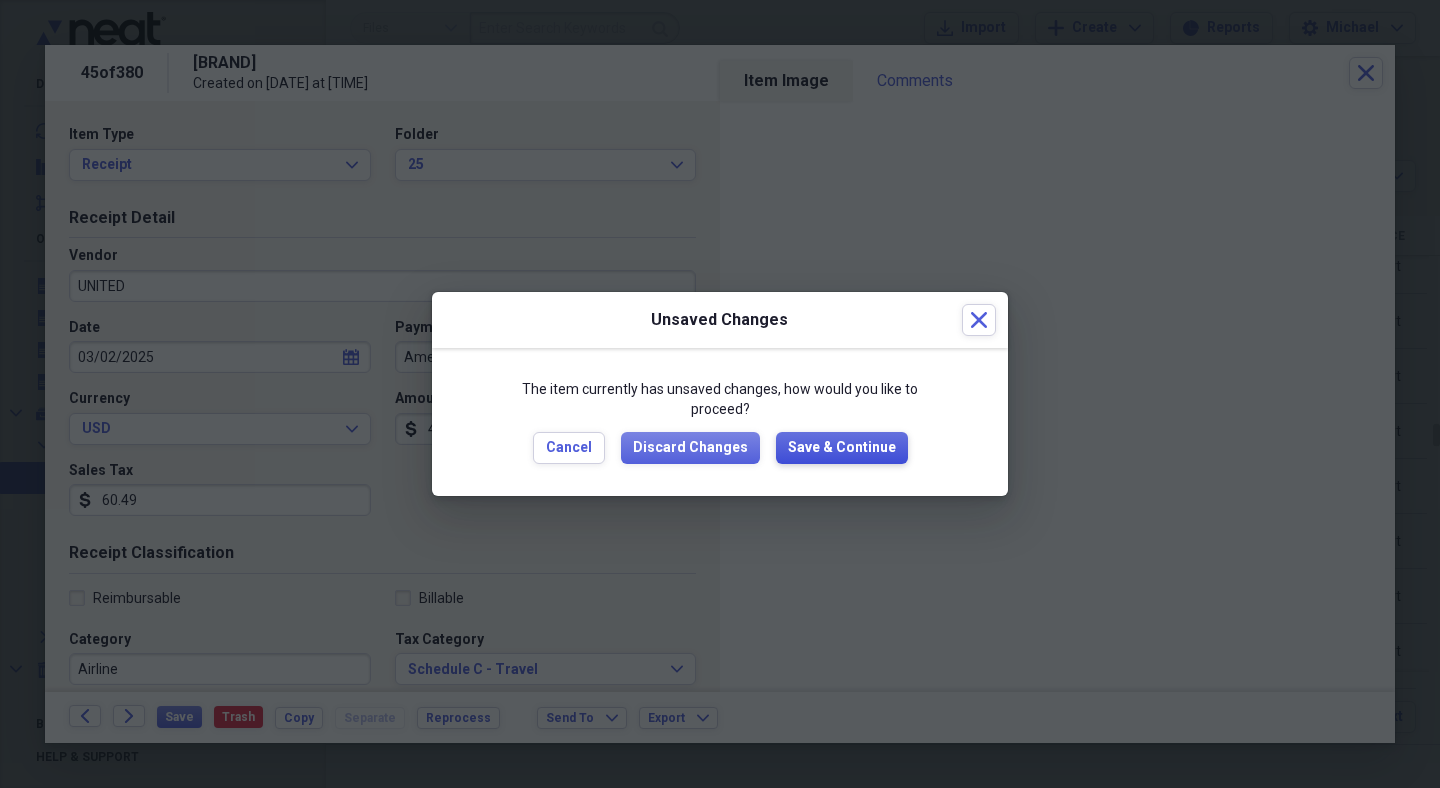 click on "Save & Continue" at bounding box center [842, 448] 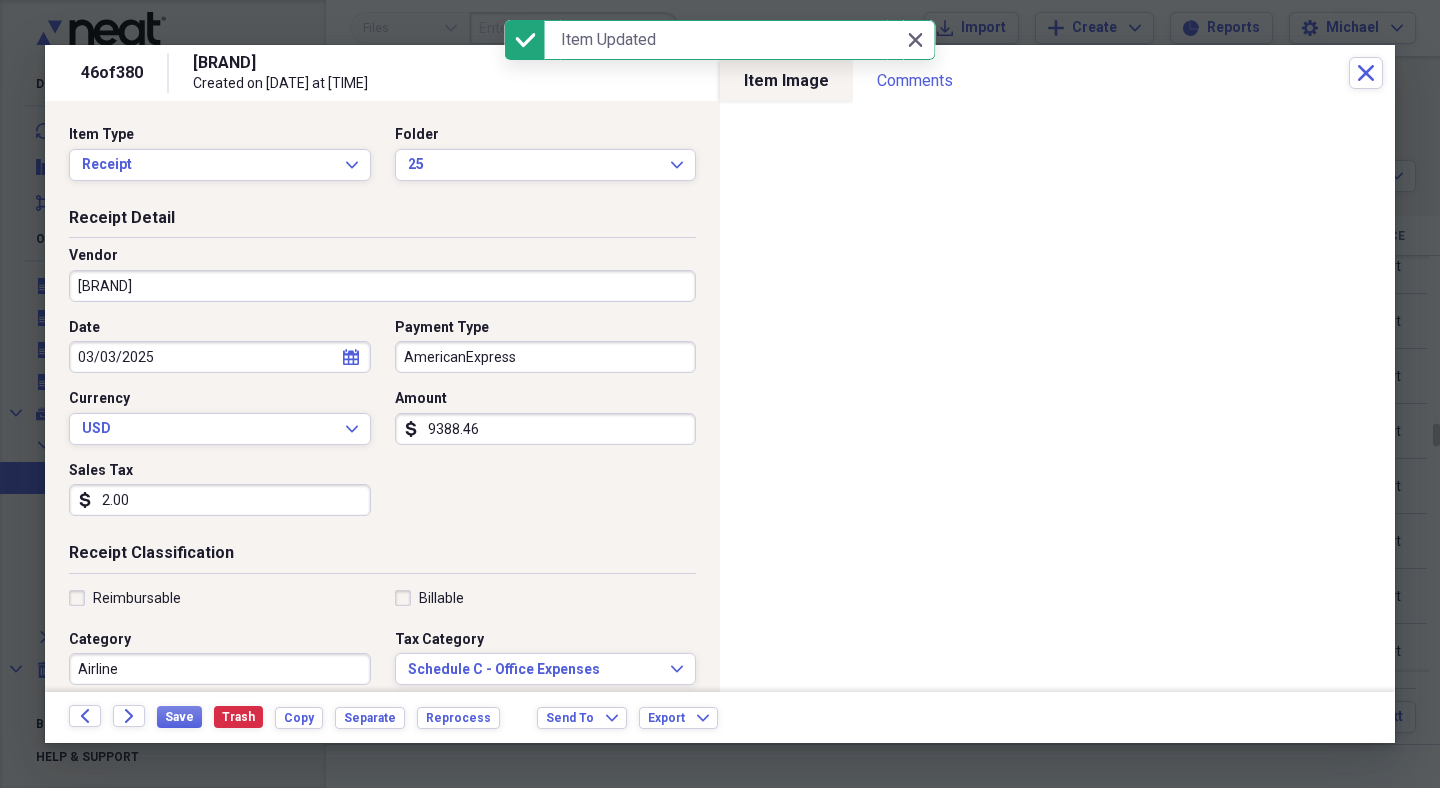 click on "AMERICAN EXPRESS TRAVEL" at bounding box center (382, 286) 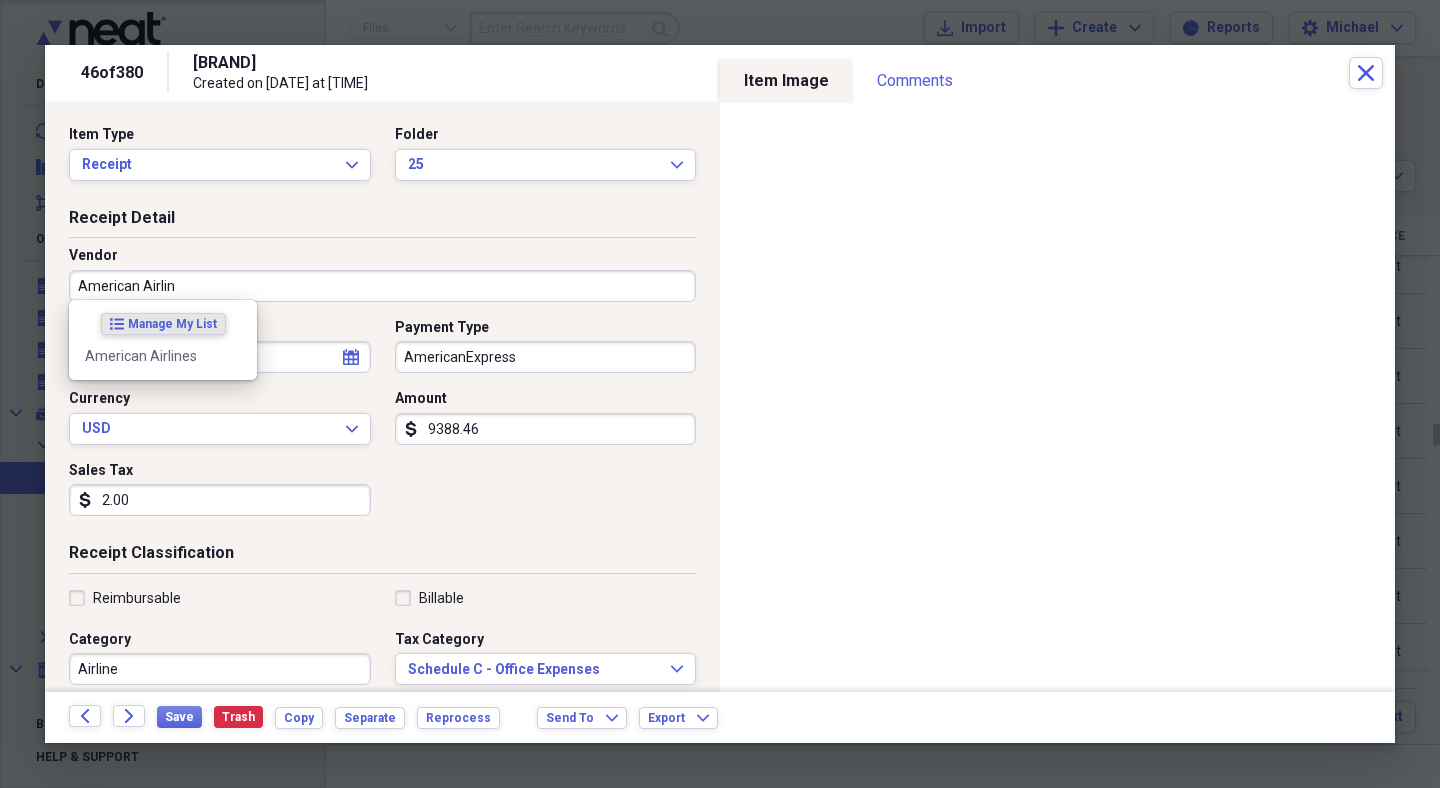 type on "American Airlines" 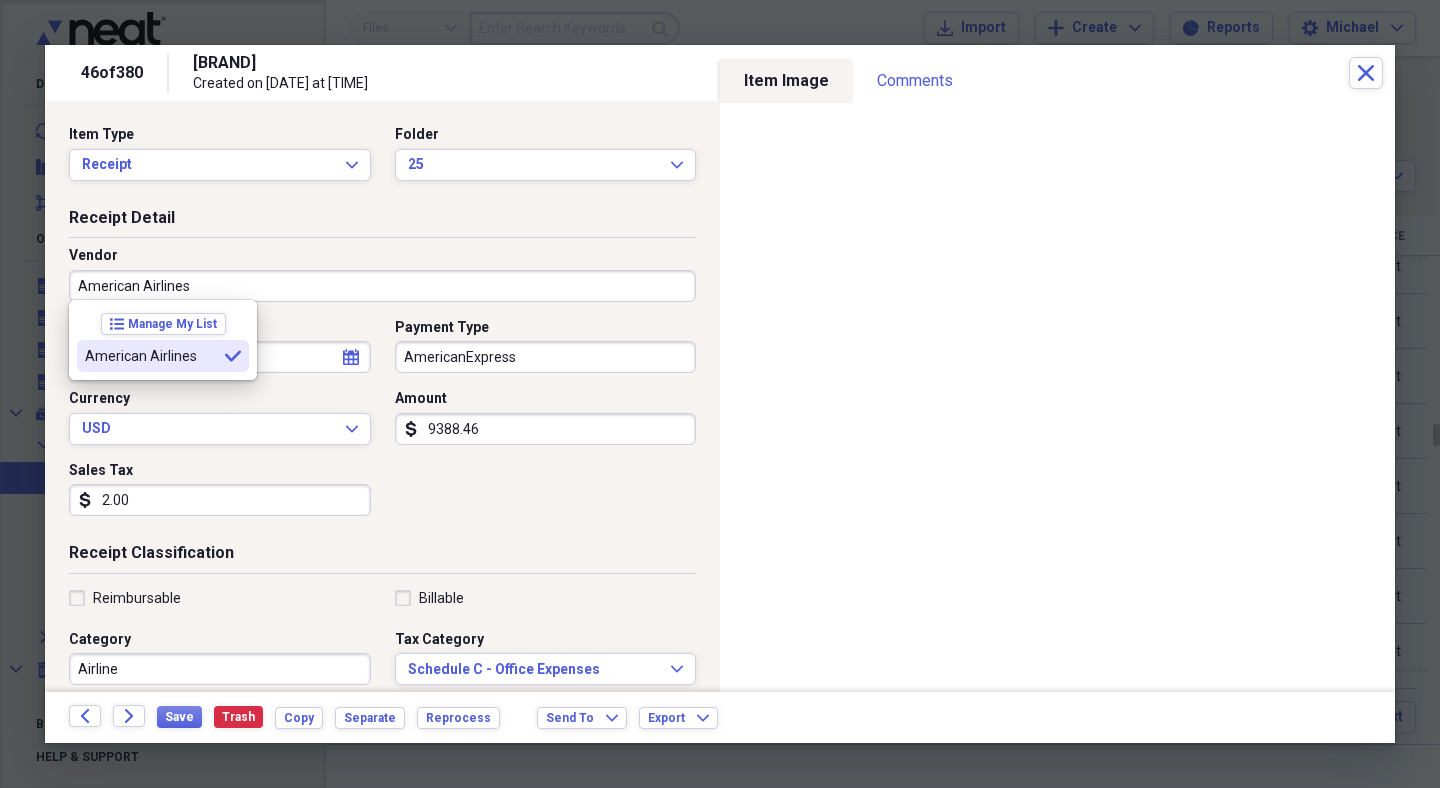 drag, startPoint x: 173, startPoint y: 320, endPoint x: 145, endPoint y: 358, distance: 47.201694 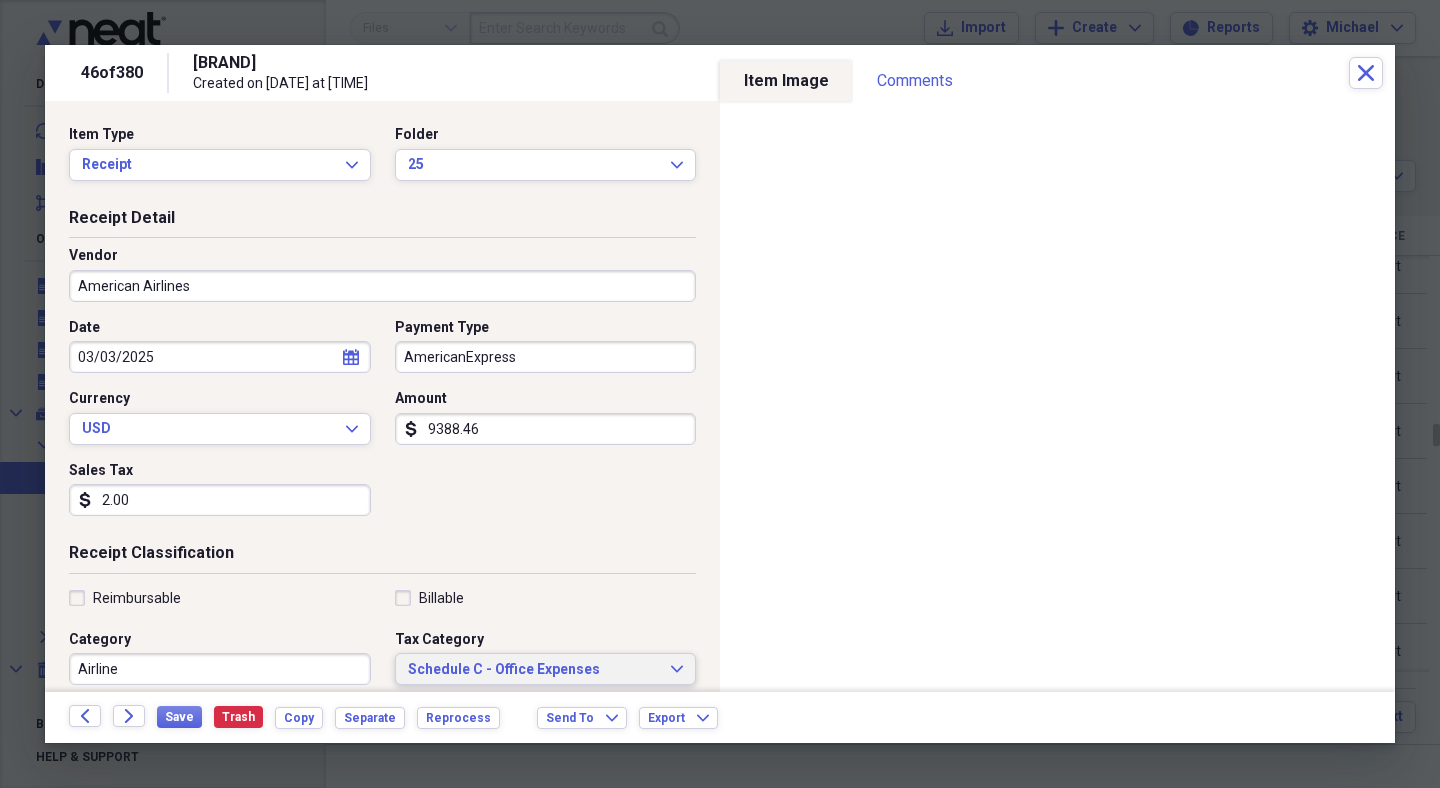 drag, startPoint x: 207, startPoint y: 380, endPoint x: 525, endPoint y: 663, distance: 425.6912 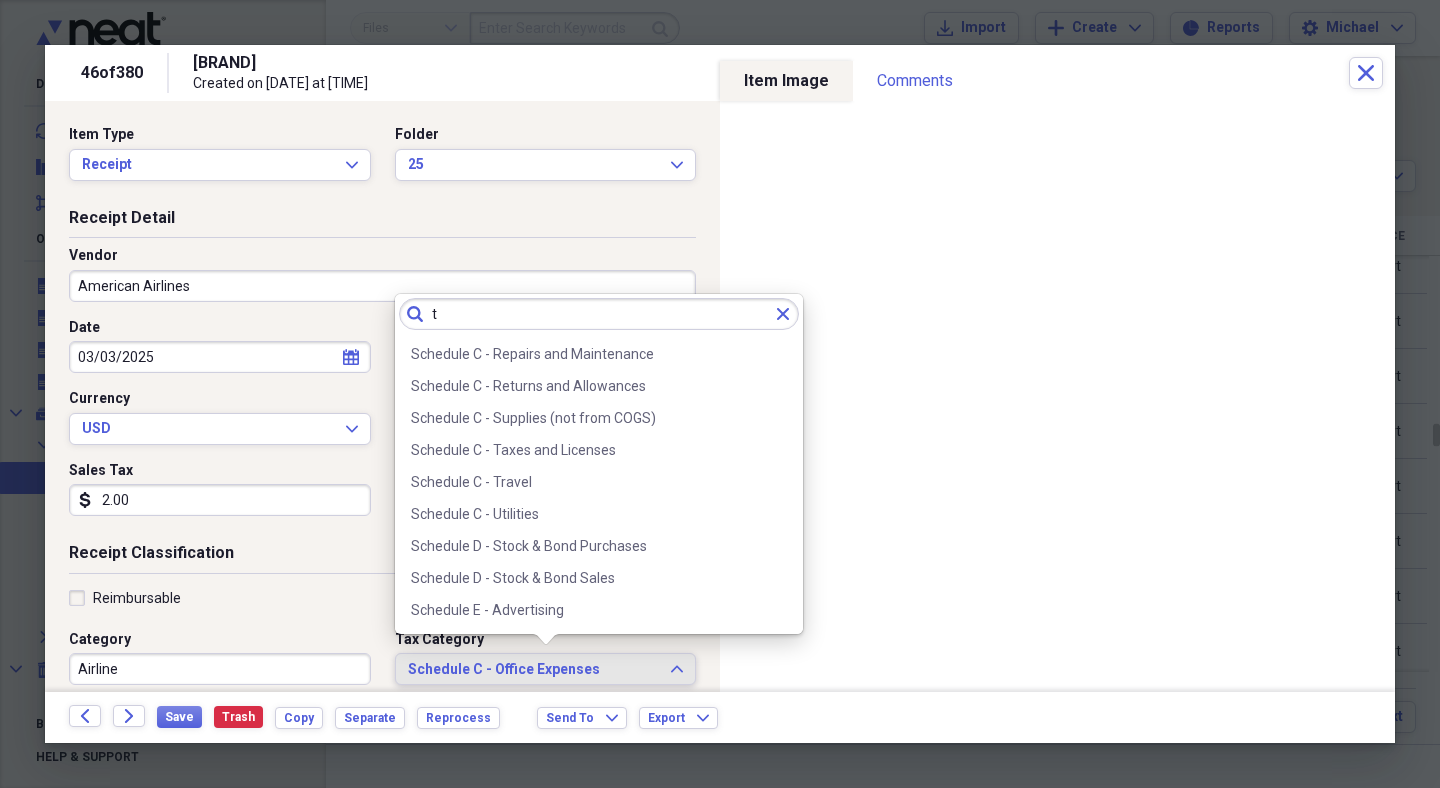 scroll, scrollTop: 0, scrollLeft: 0, axis: both 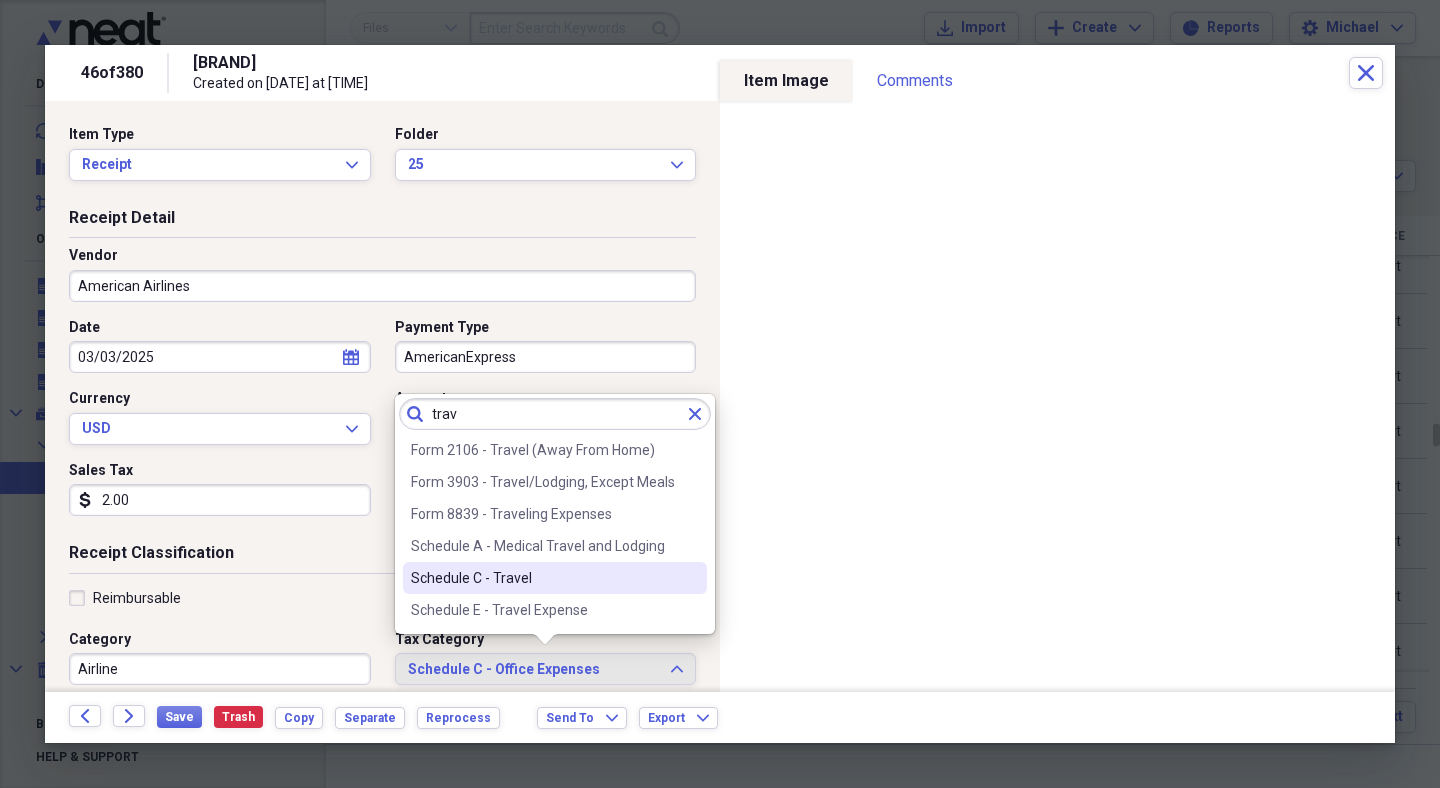 type on "trav" 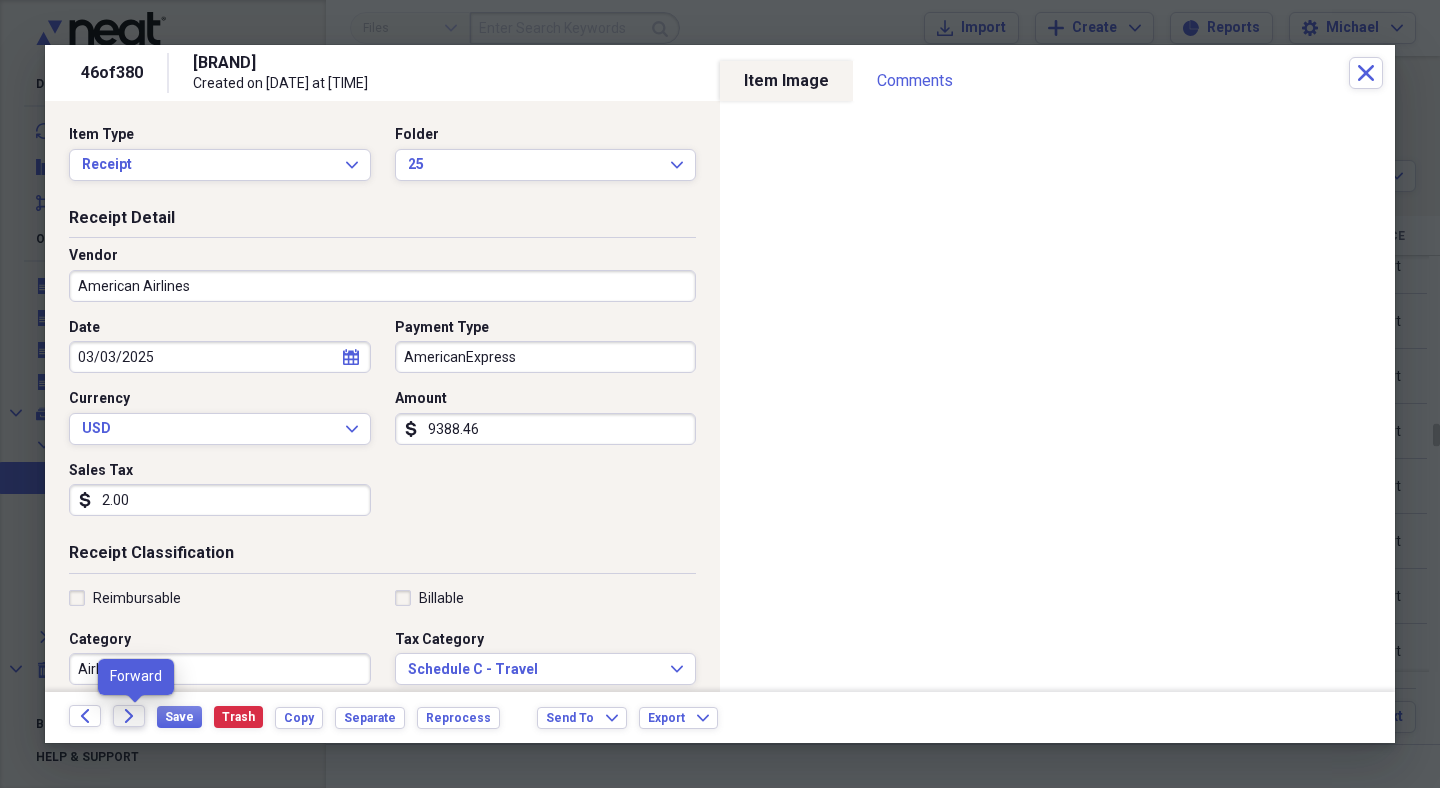 click 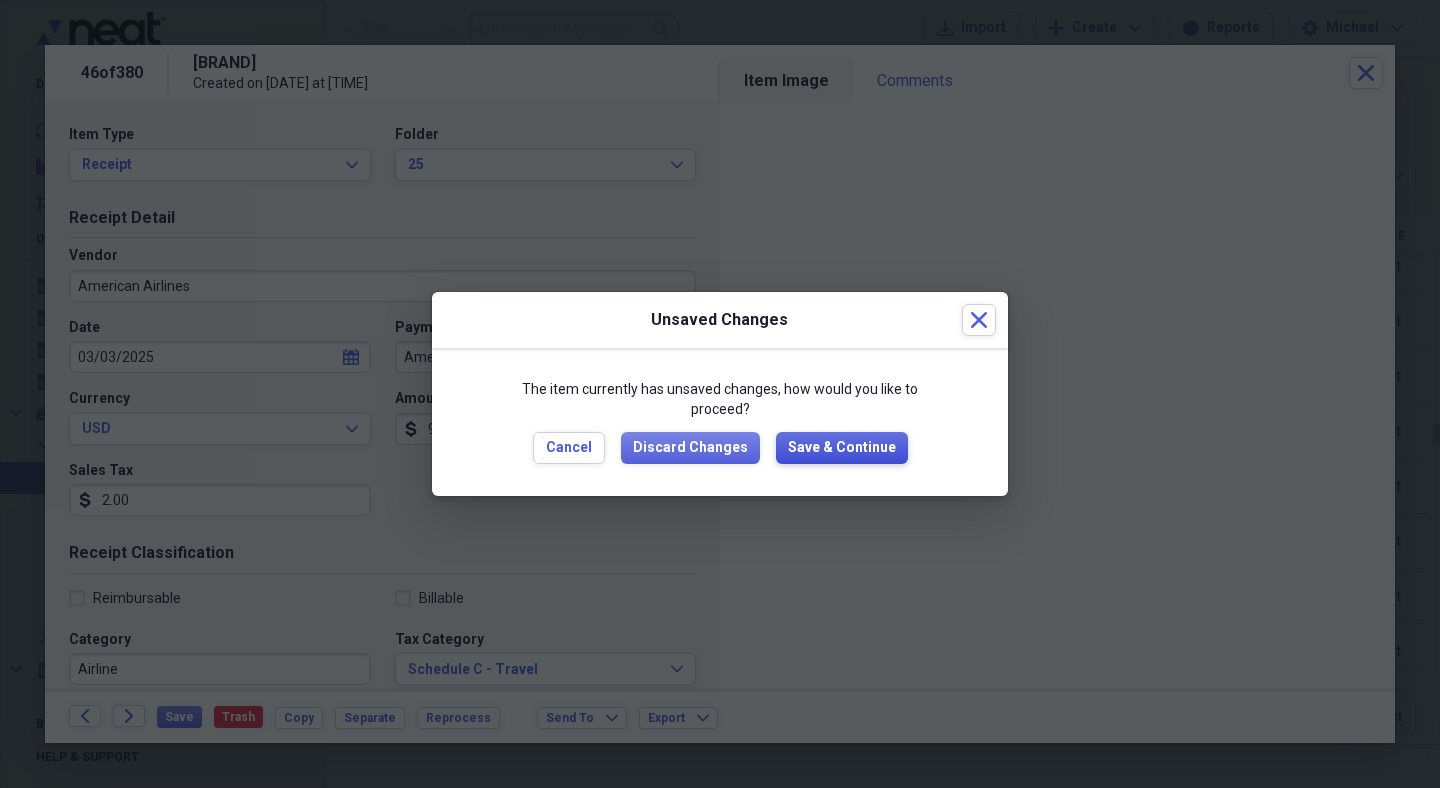 click on "Save & Continue" at bounding box center [842, 448] 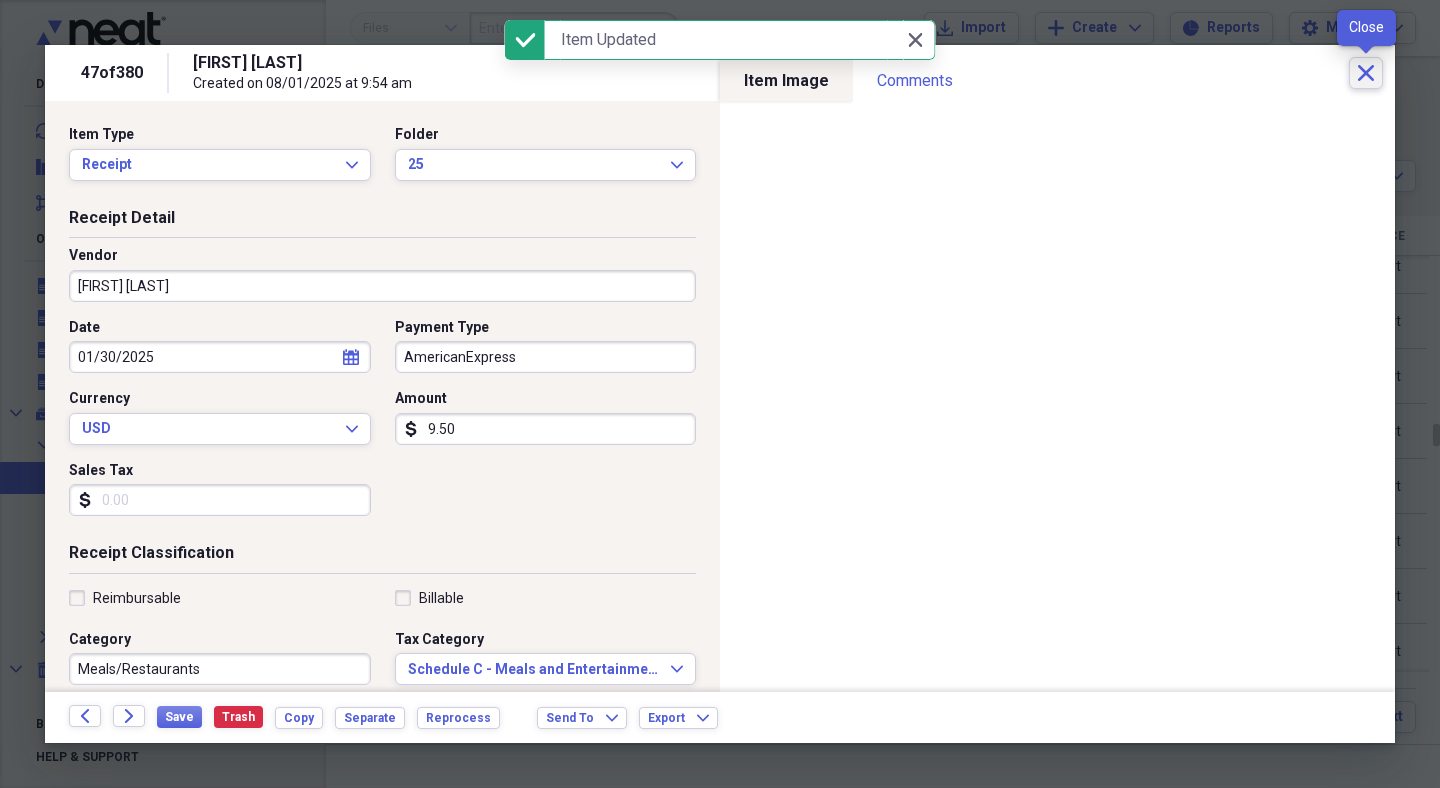 click 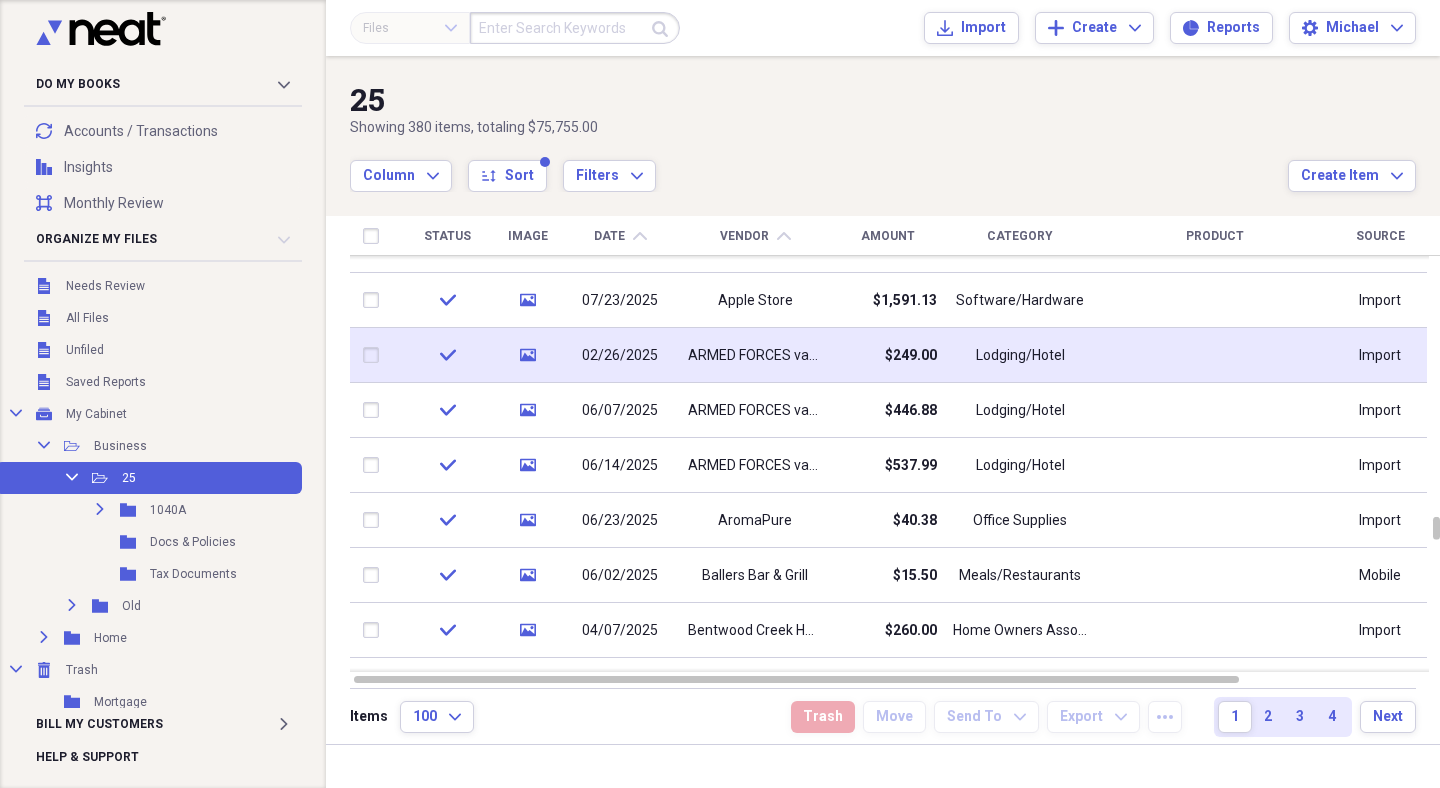 click at bounding box center (375, 355) 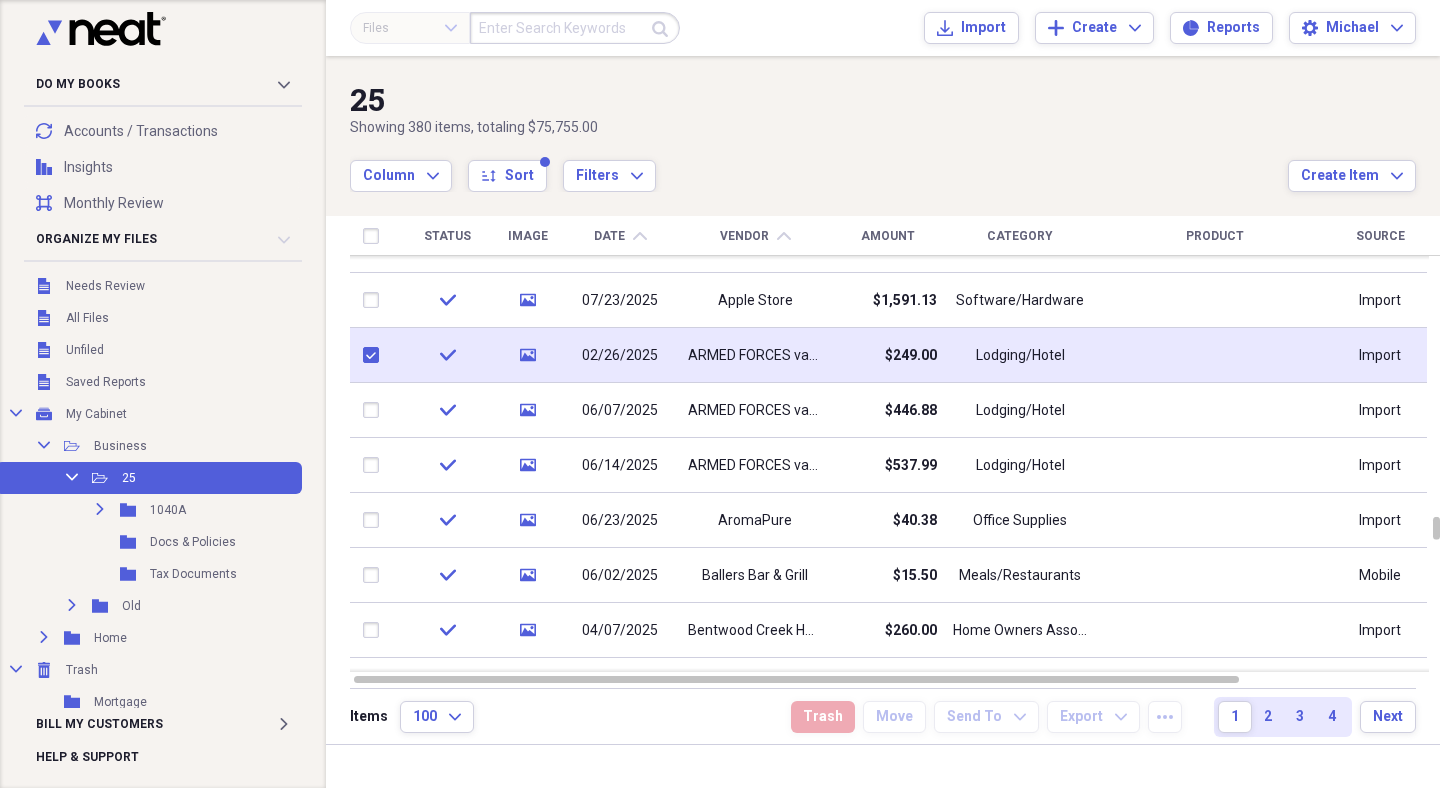 checkbox on "true" 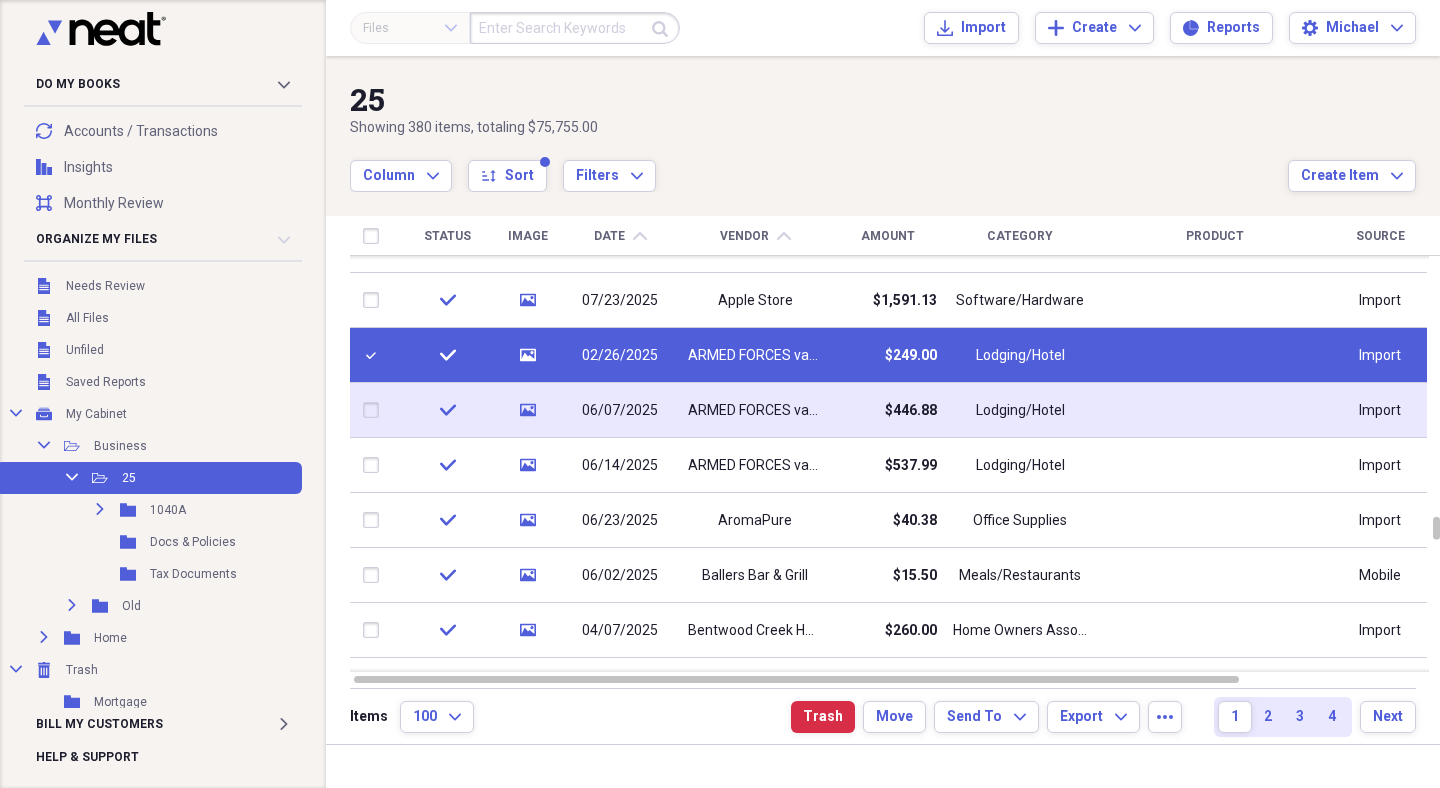 click at bounding box center [375, 410] 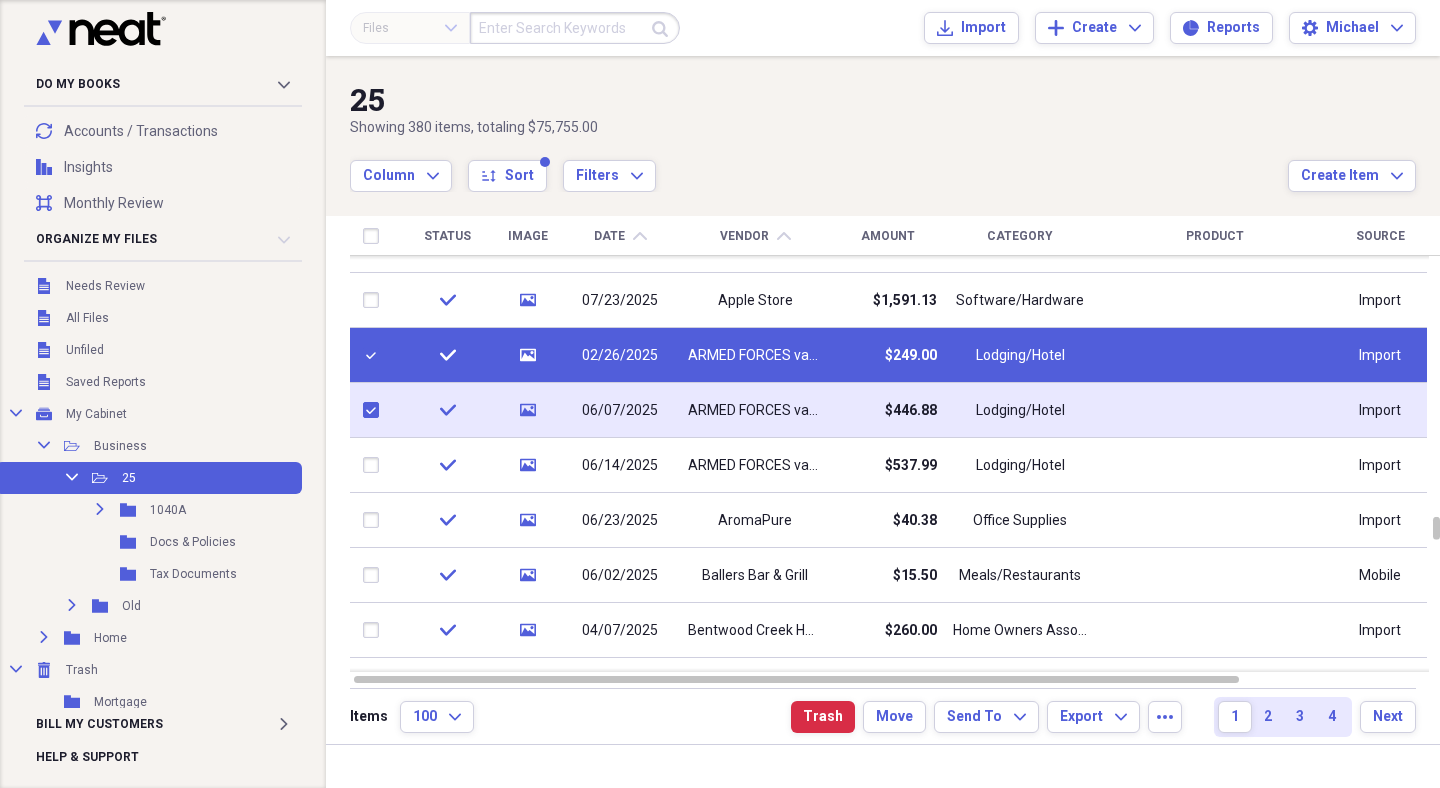 checkbox on "true" 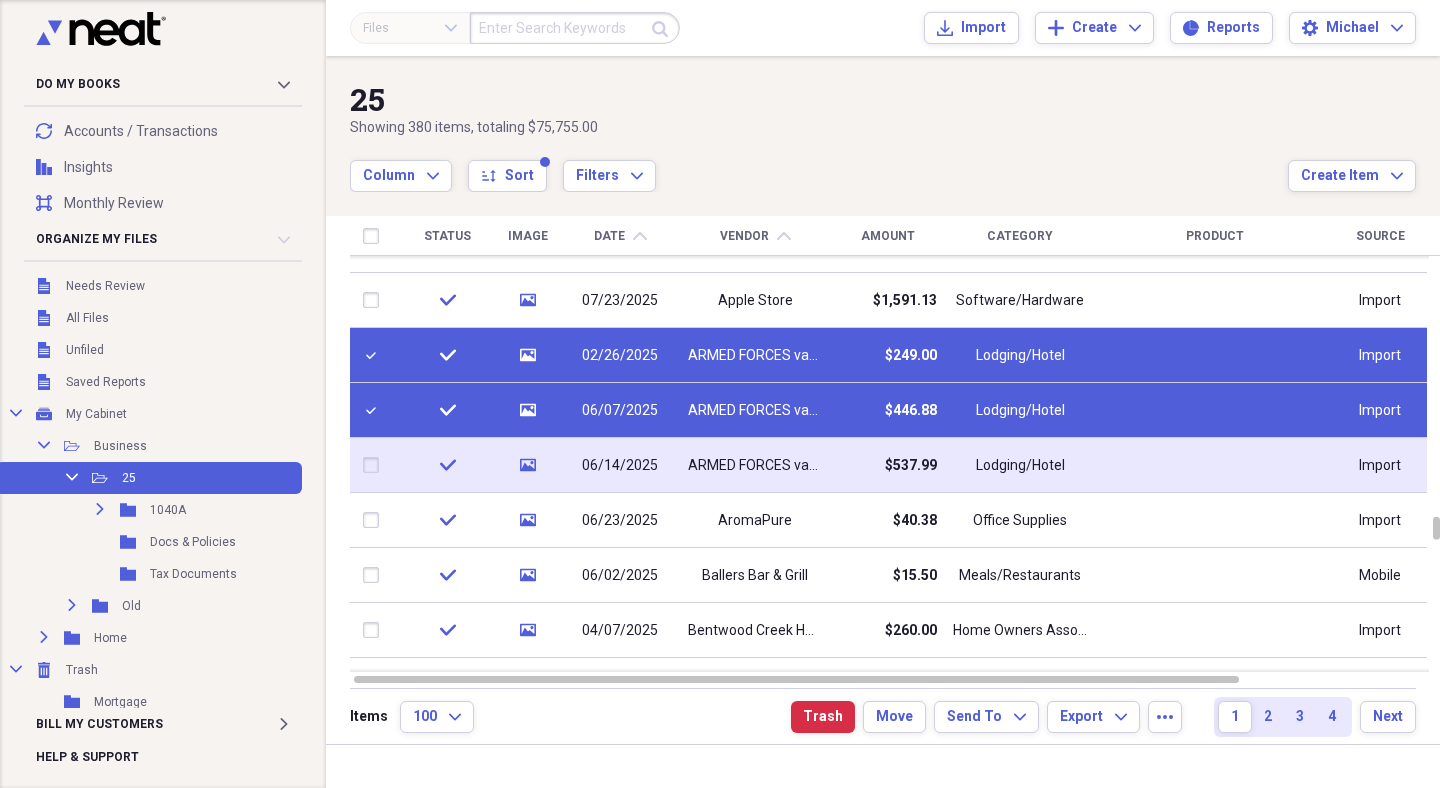 click at bounding box center [375, 465] 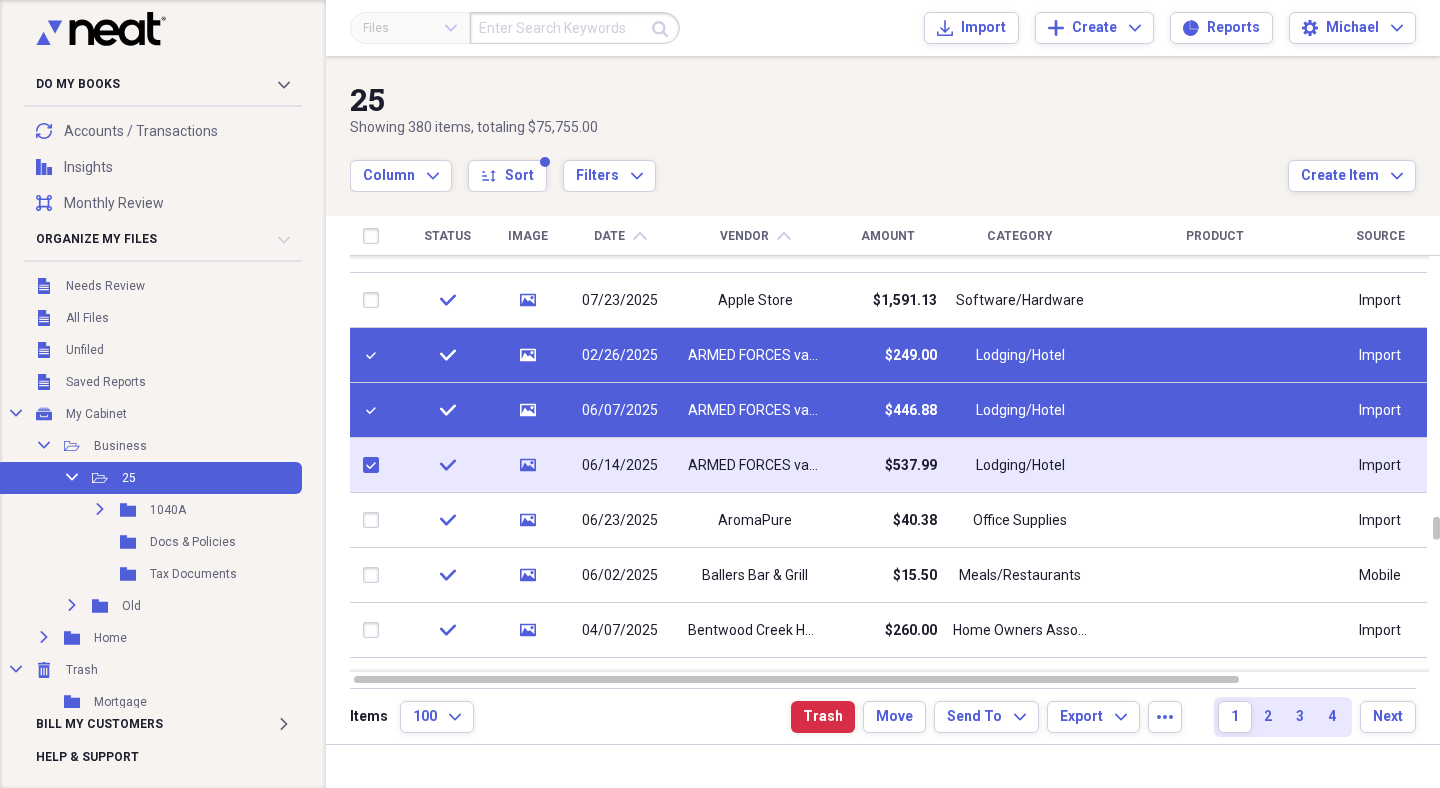 checkbox on "true" 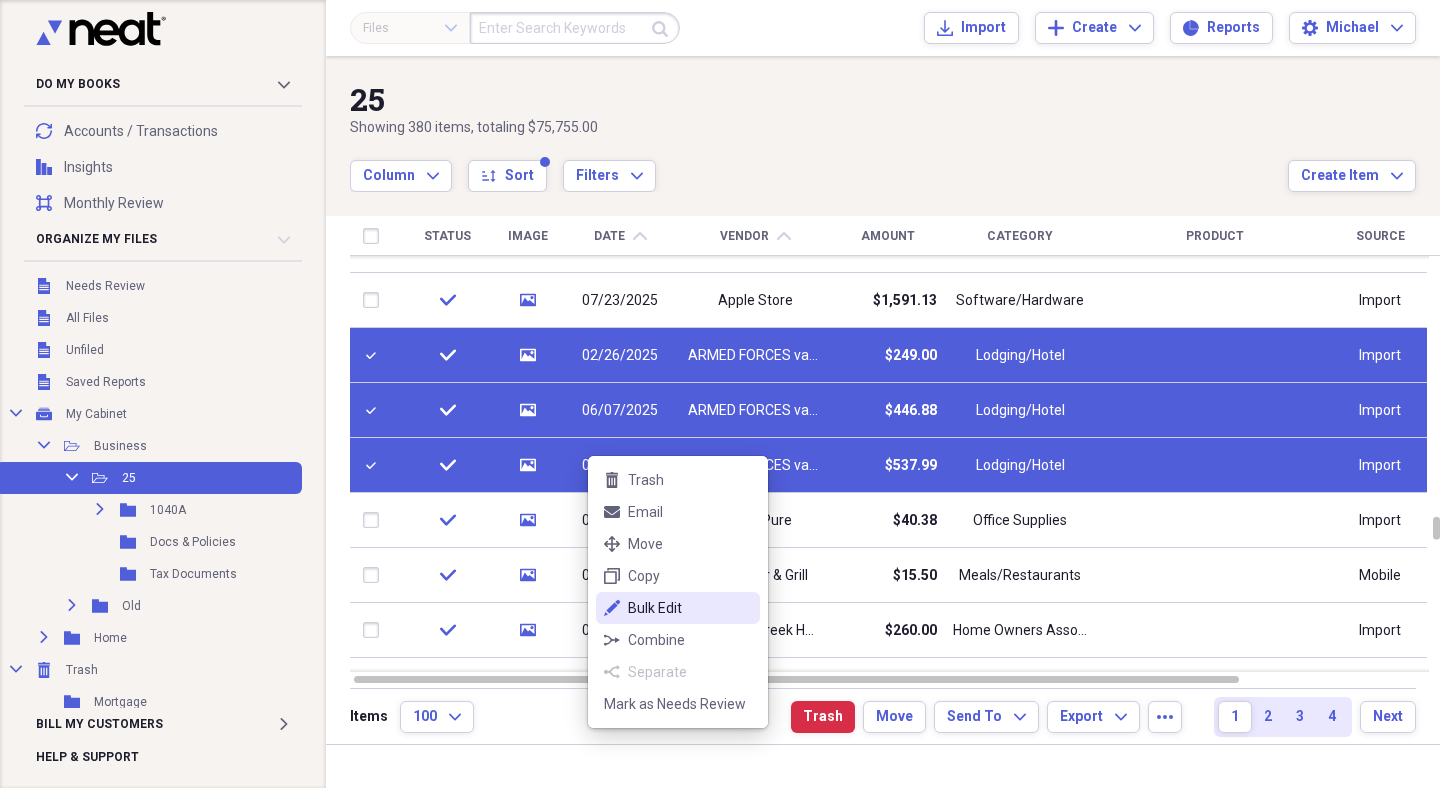 click on "Bulk Edit" at bounding box center (690, 608) 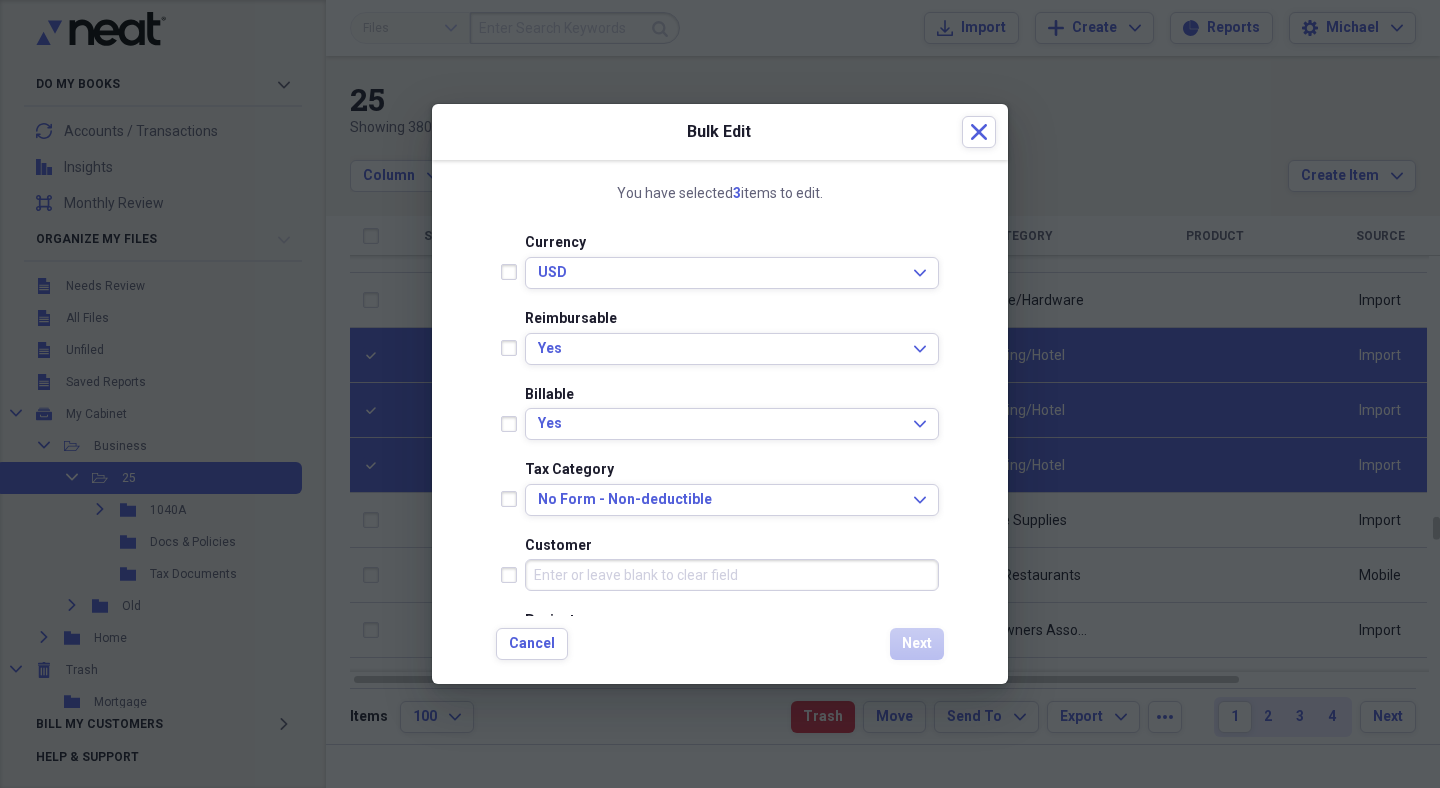 scroll, scrollTop: 526, scrollLeft: 0, axis: vertical 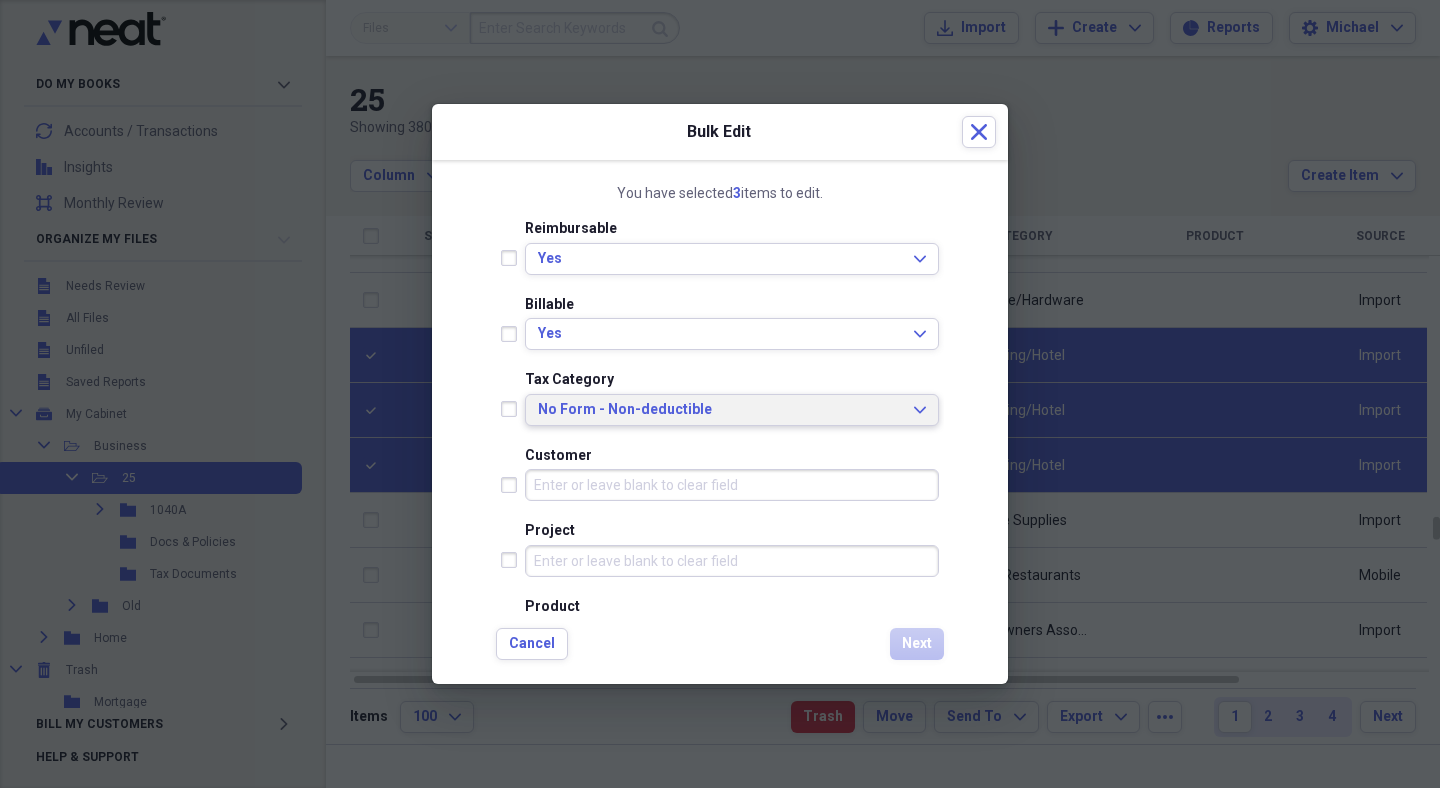 click on "No Form - Non-deductible" at bounding box center [720, 410] 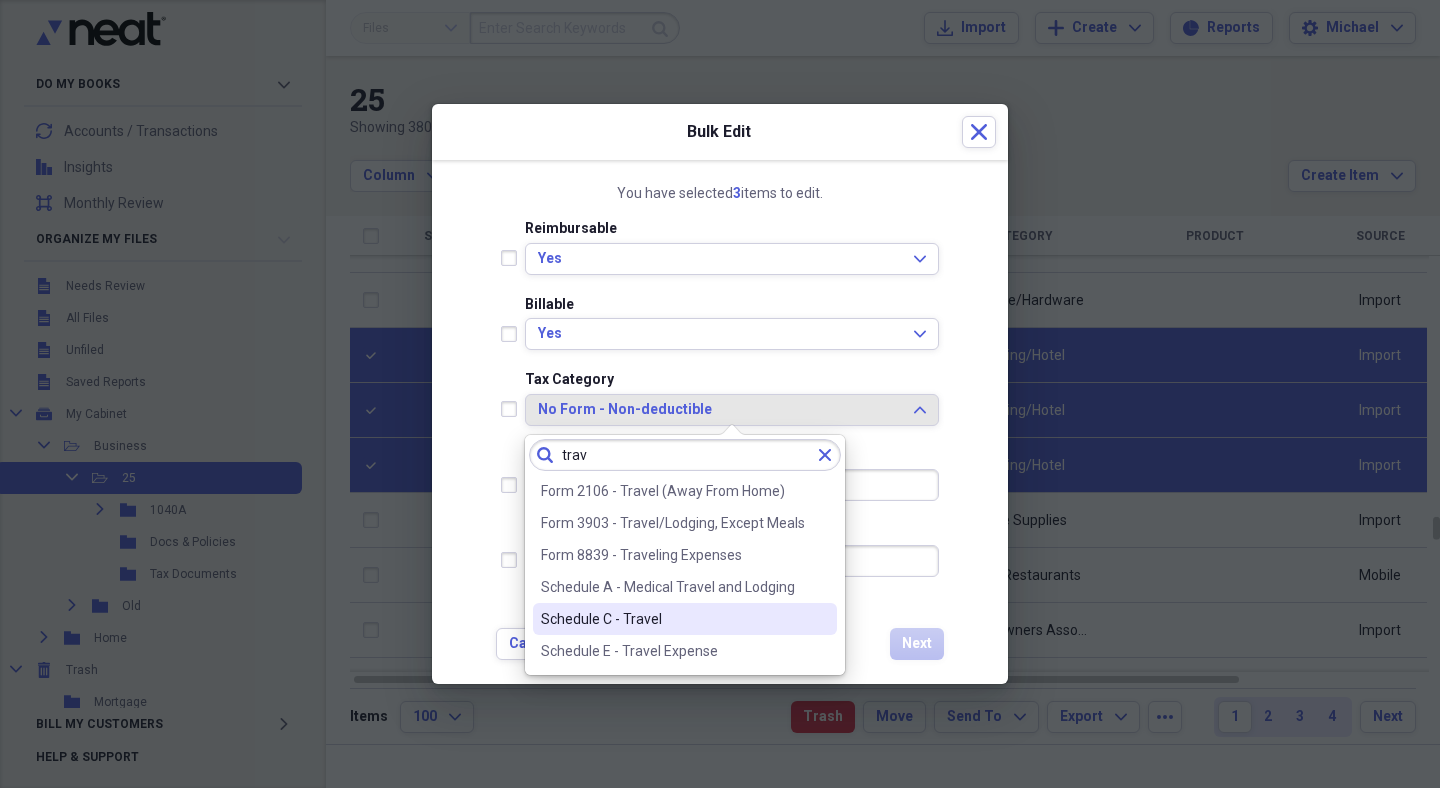 type on "trav" 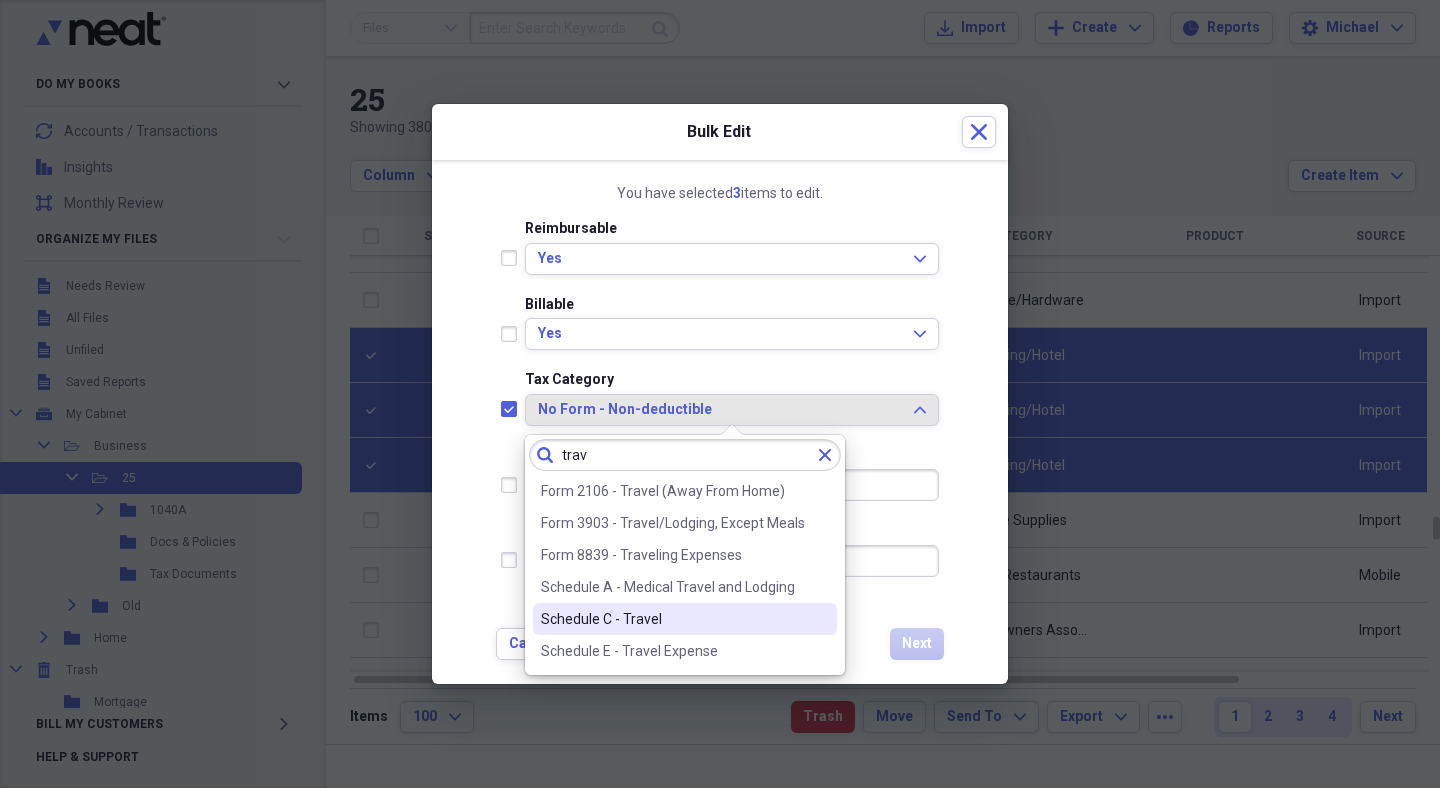 checkbox on "true" 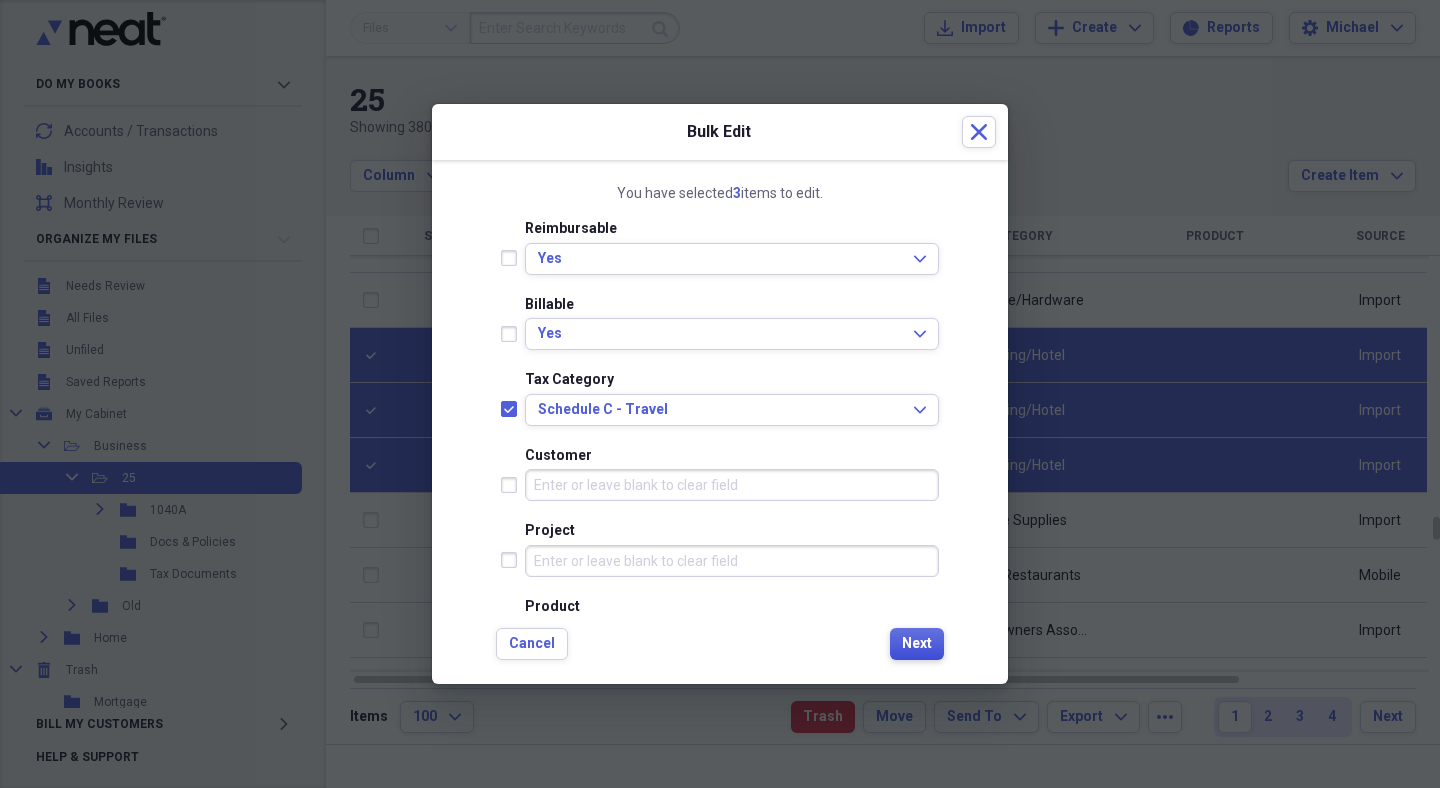 click on "Next" at bounding box center (917, 644) 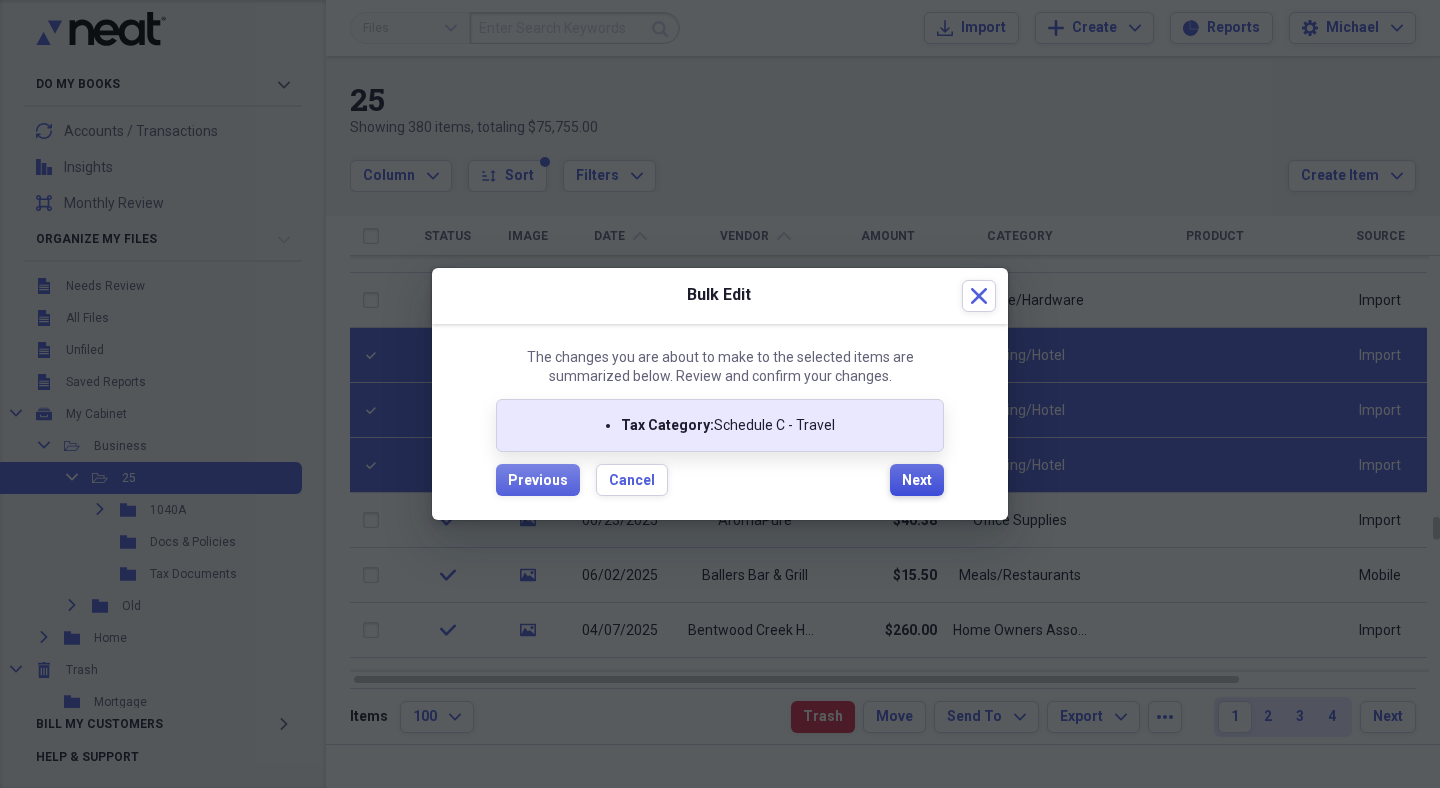 click on "Next" at bounding box center (917, 481) 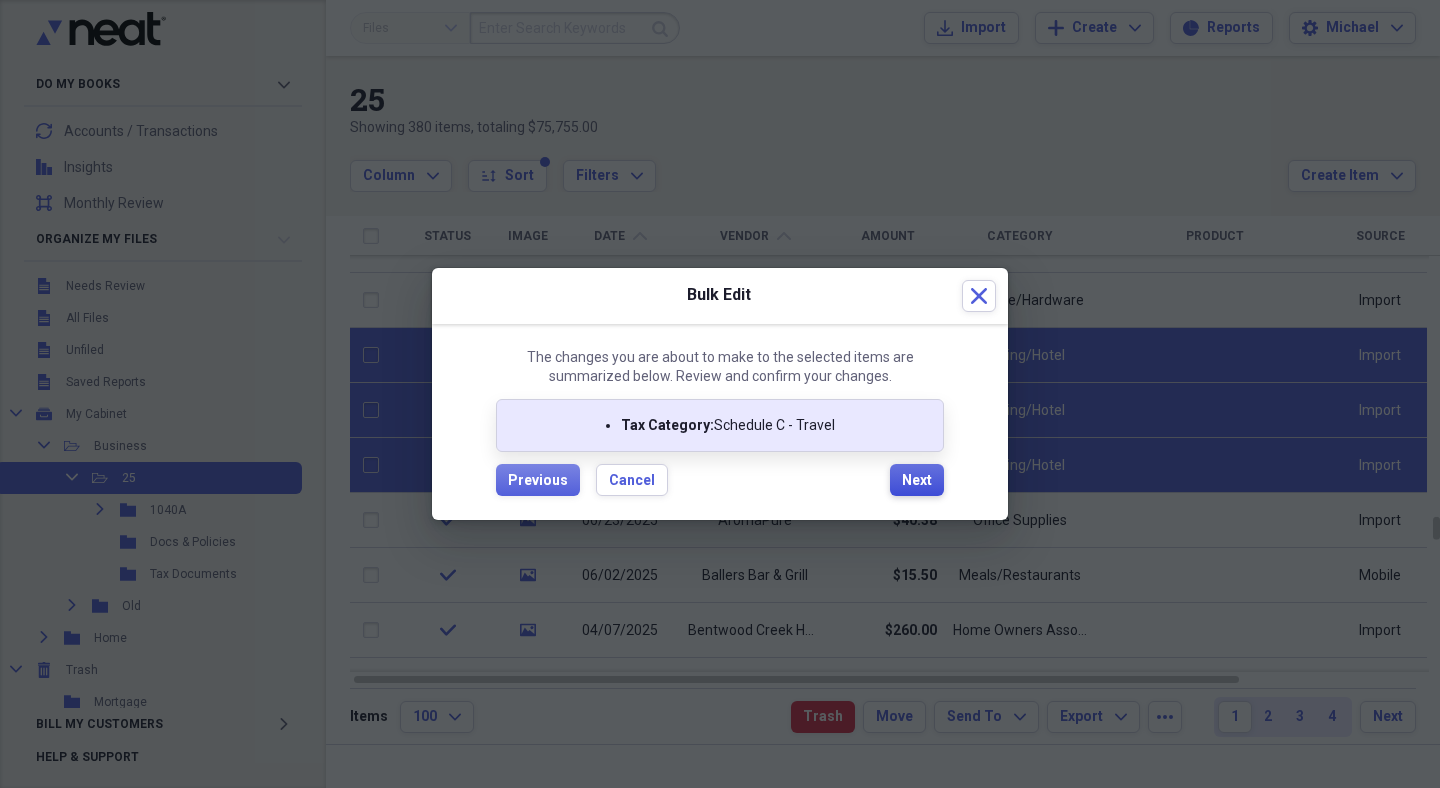 checkbox on "false" 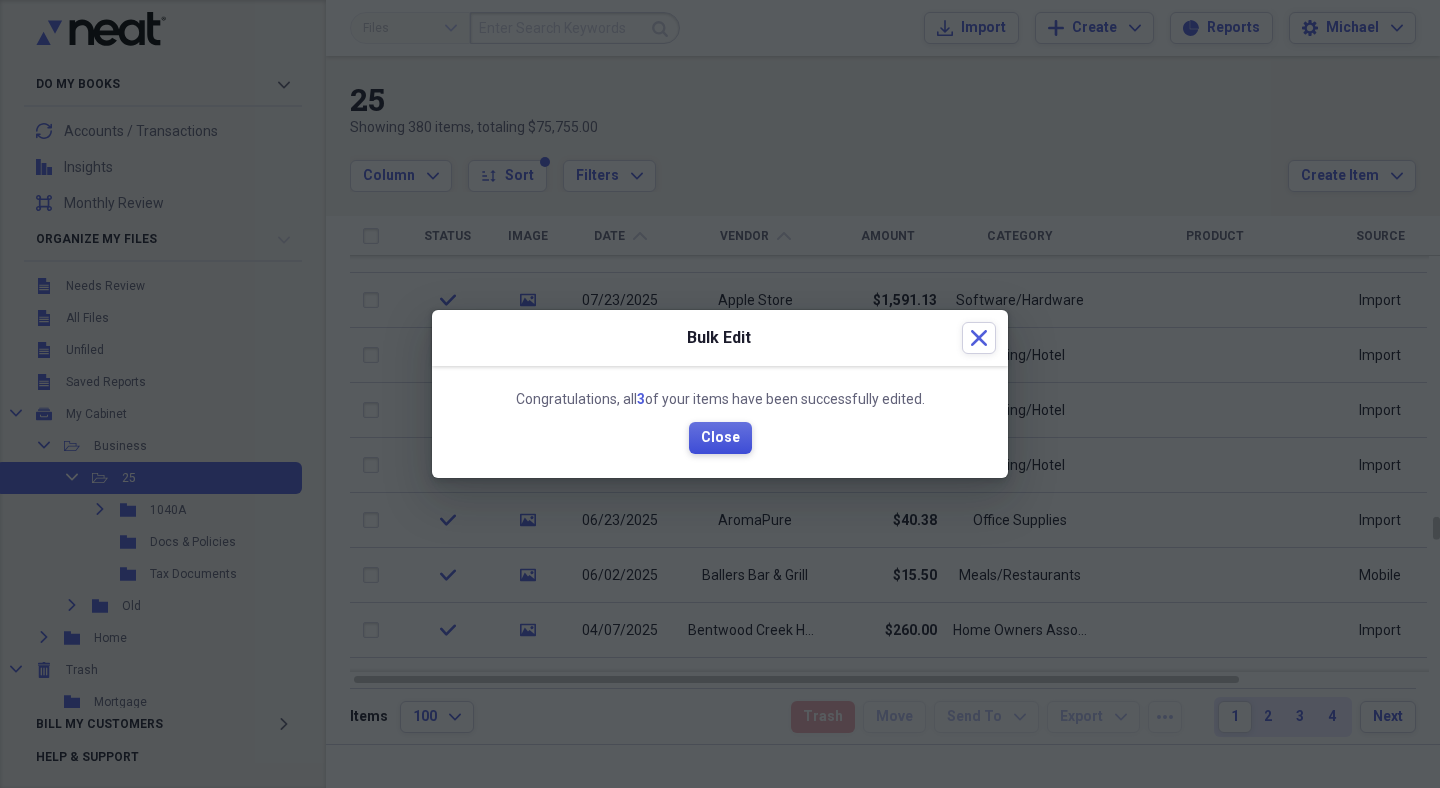 click on "Close" at bounding box center (720, 438) 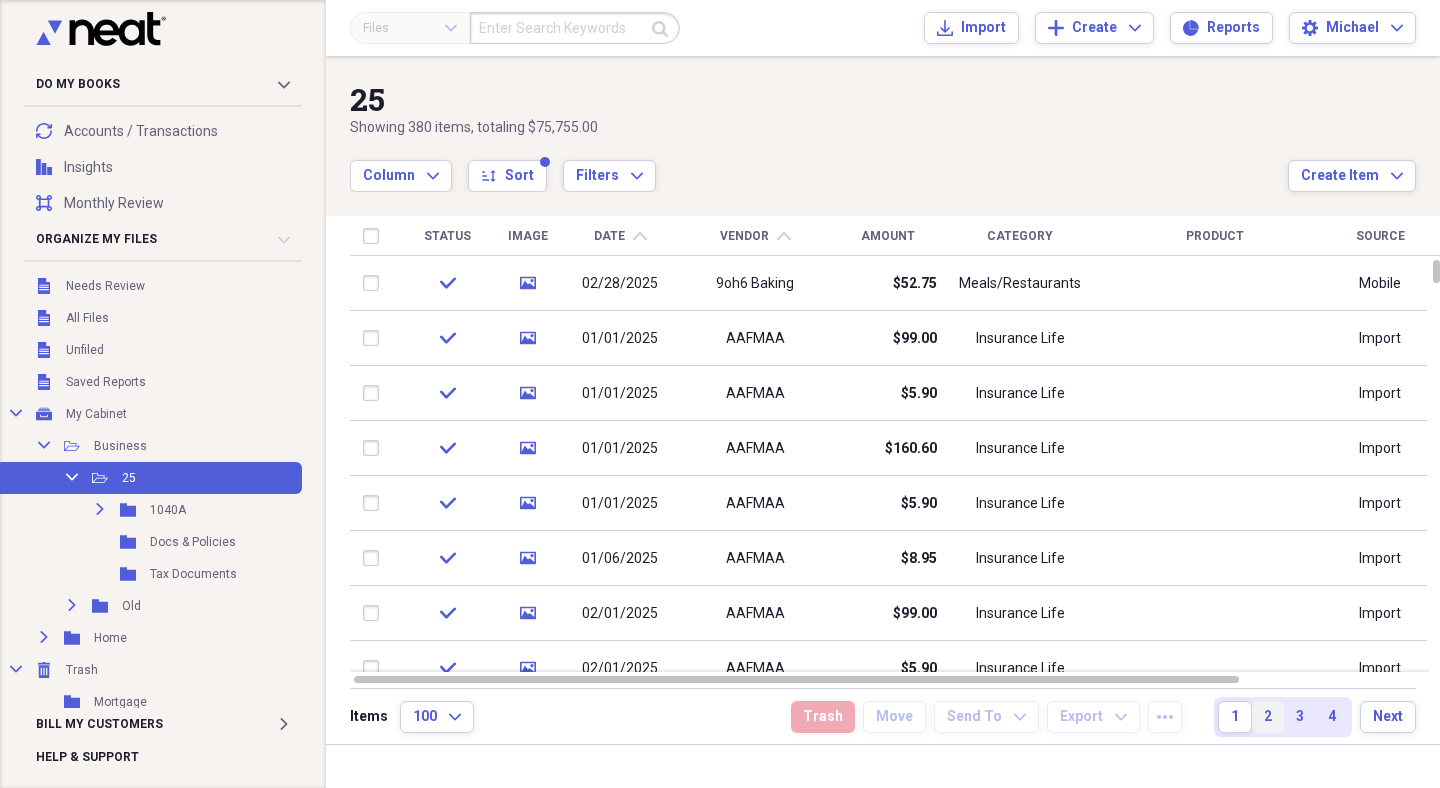 click on "2" at bounding box center (1268, 717) 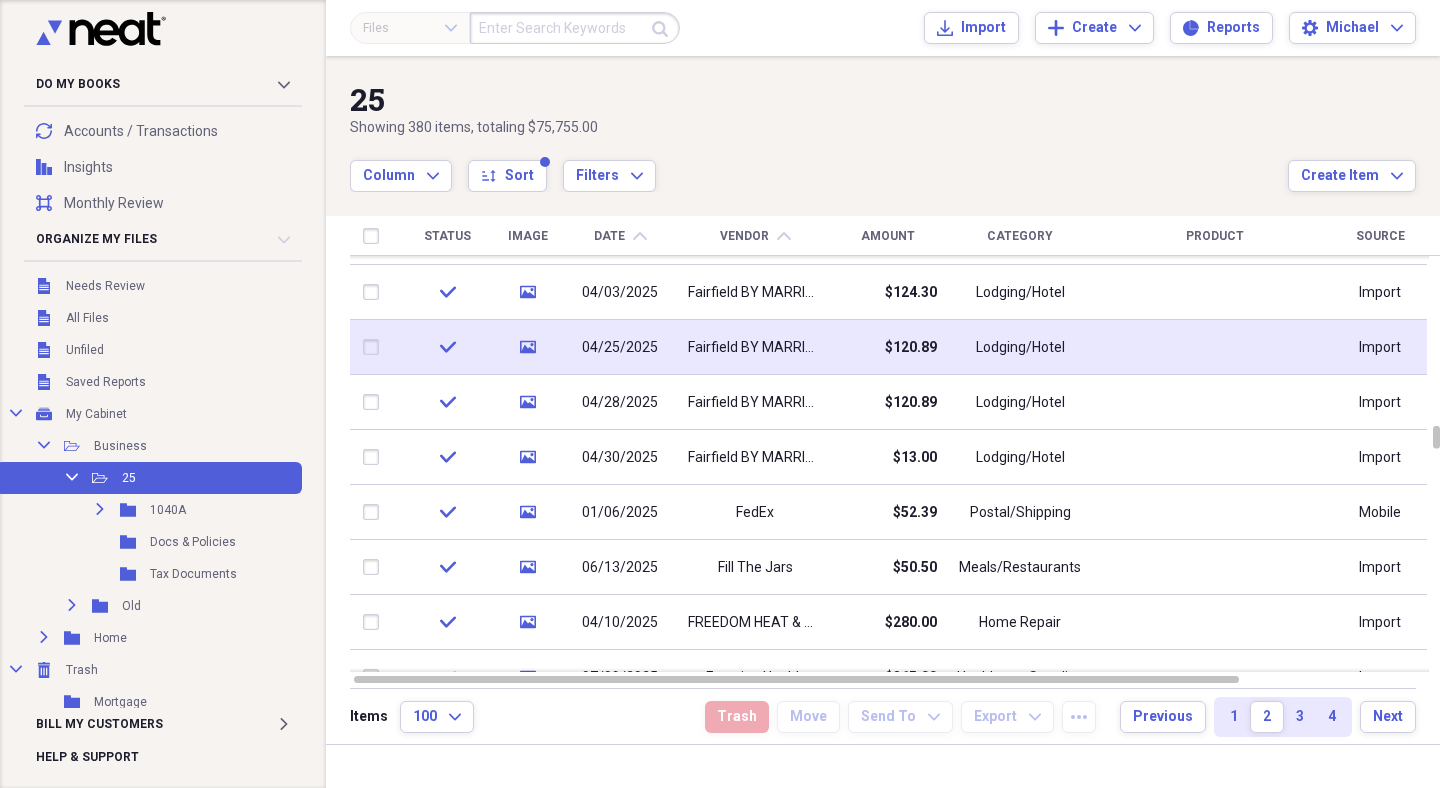 click on "04/25/2025" at bounding box center [620, 348] 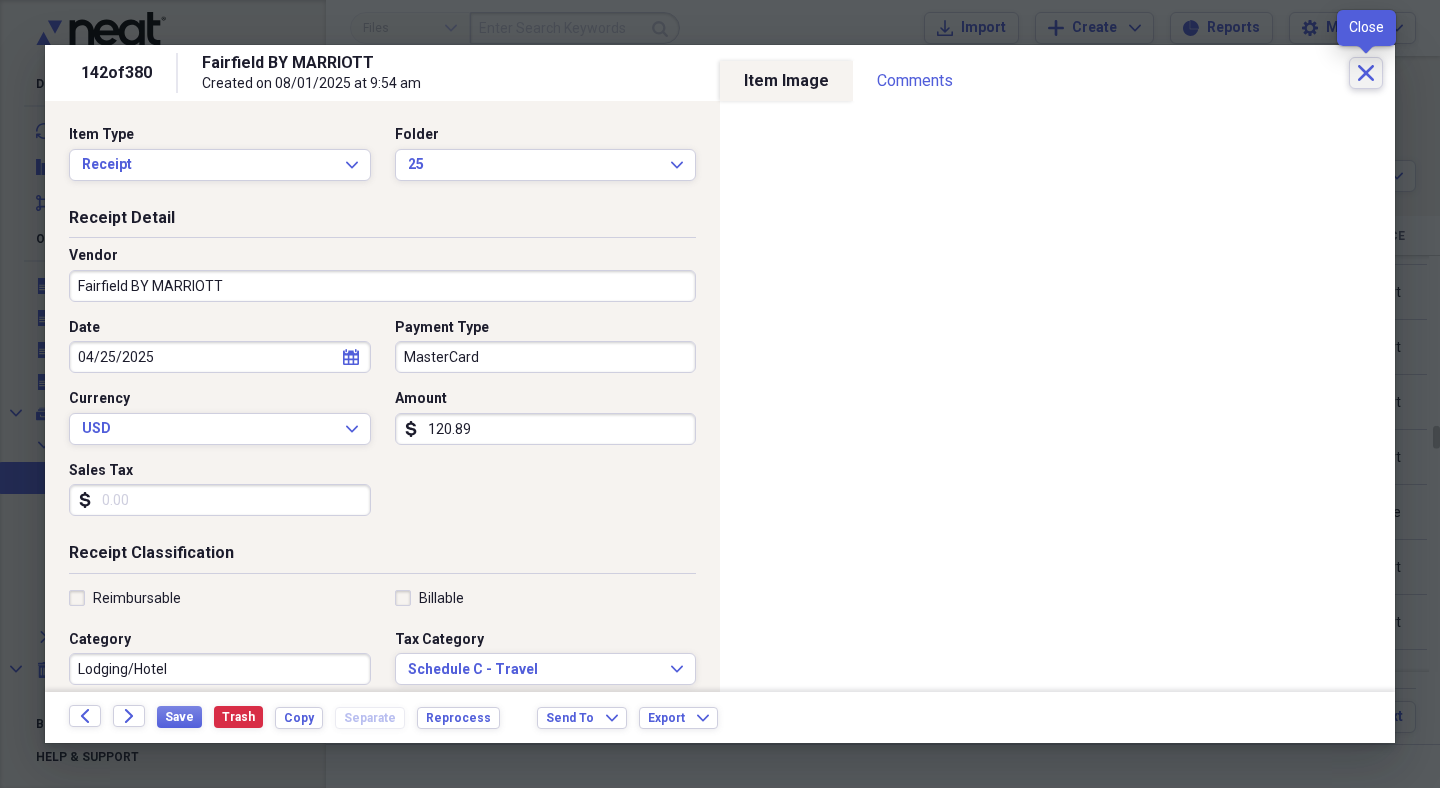 click on "Close" 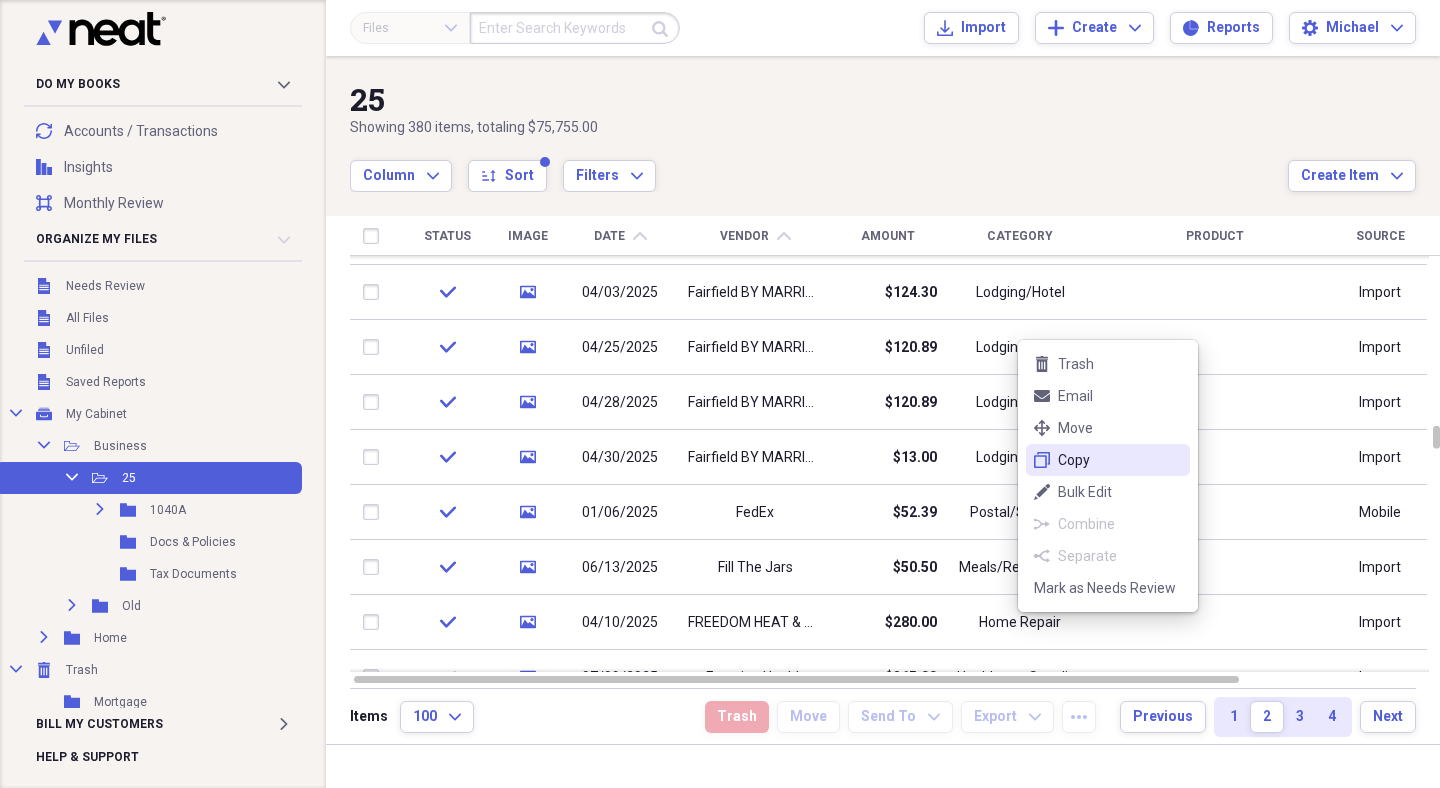 click on "Copy" at bounding box center [1120, 460] 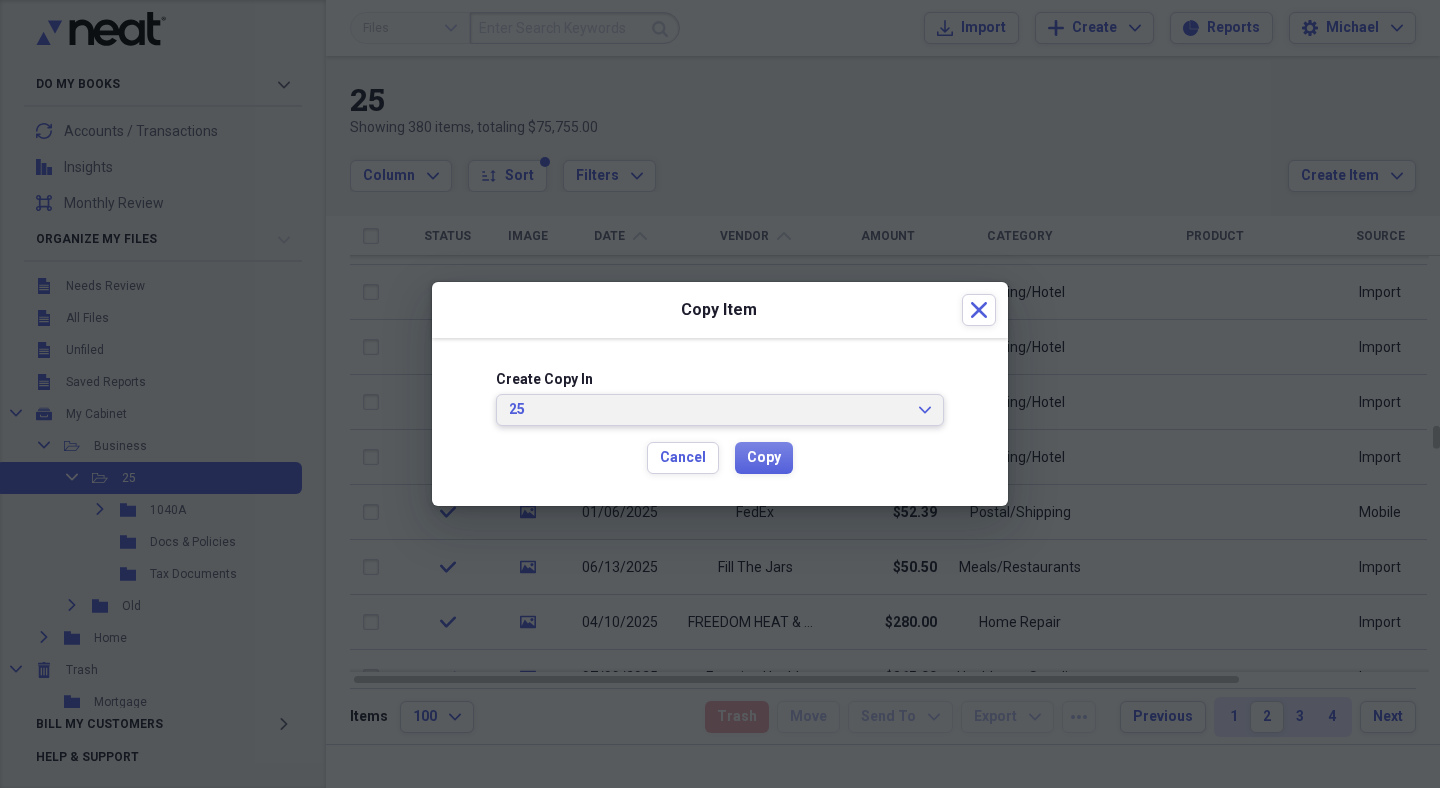 click on "25 Expand" at bounding box center (720, 410) 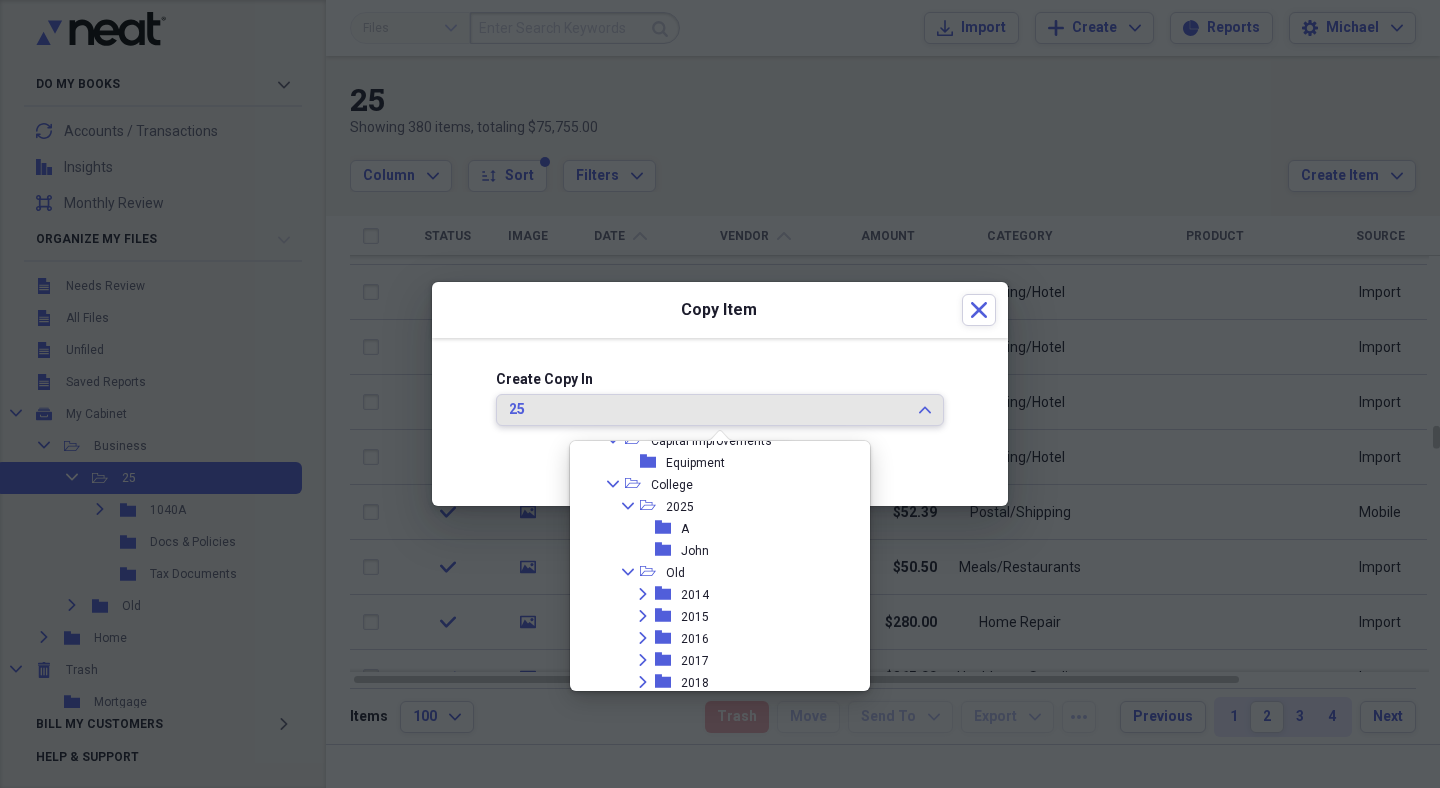 scroll, scrollTop: 711, scrollLeft: 0, axis: vertical 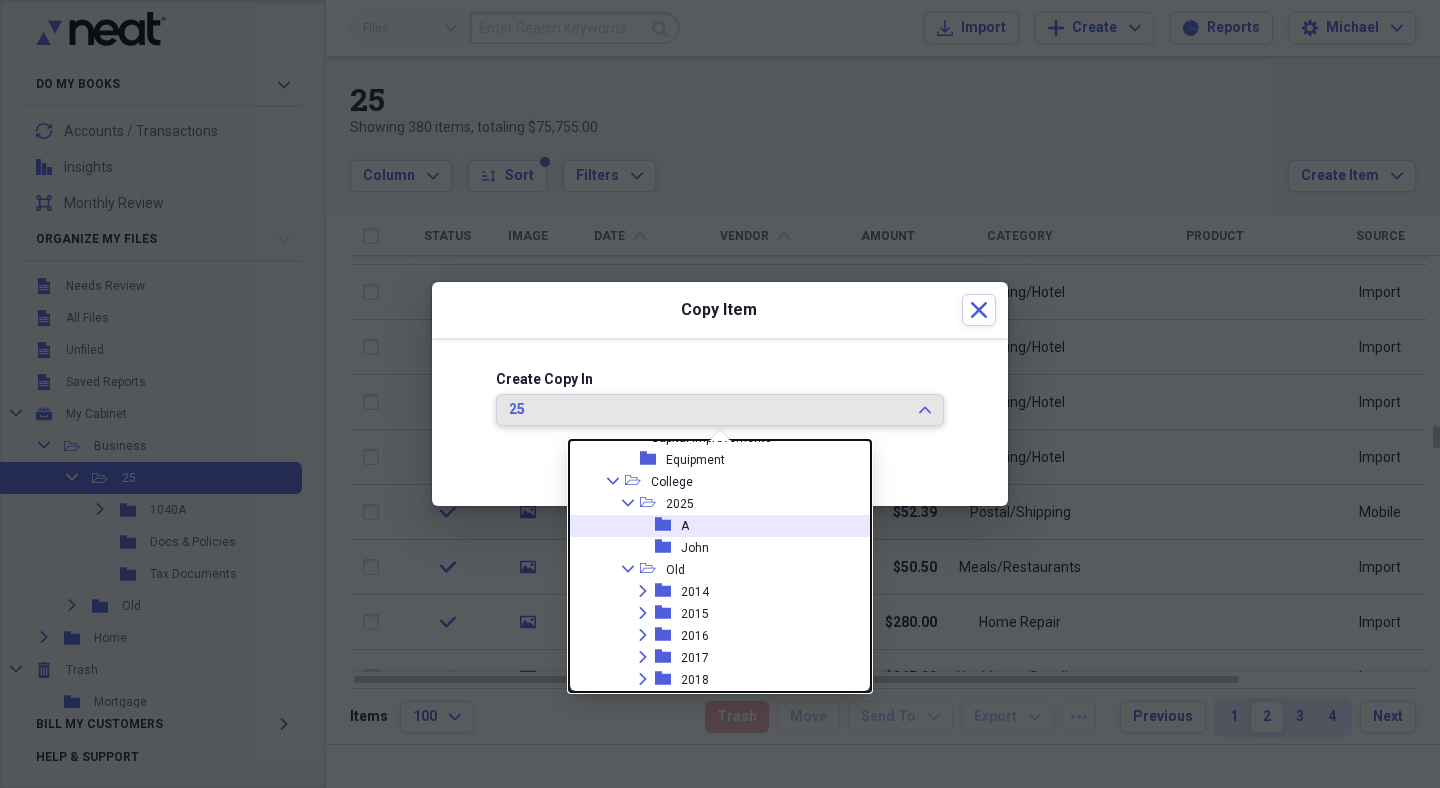 click on "folder" at bounding box center (668, 525) 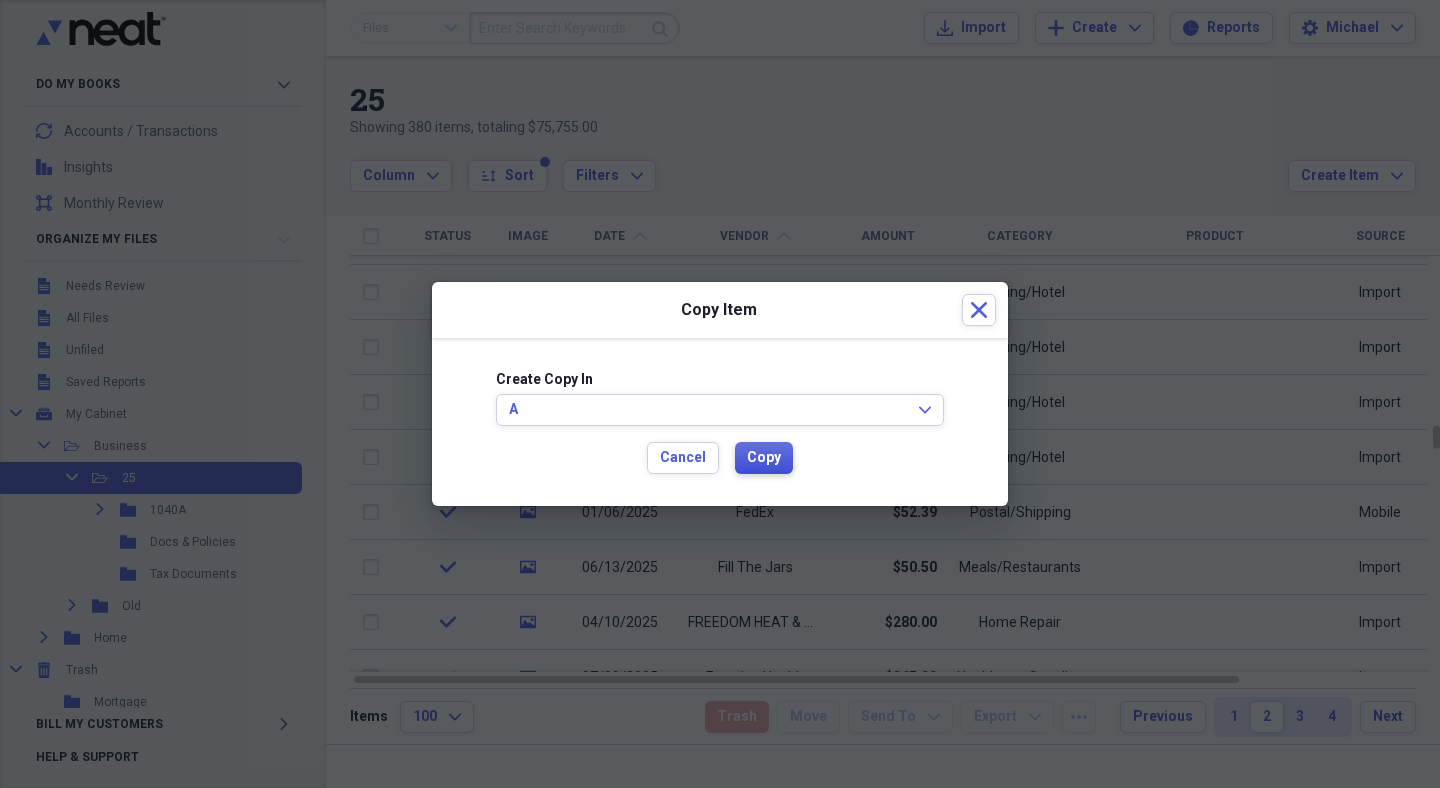 click on "Copy" at bounding box center (764, 458) 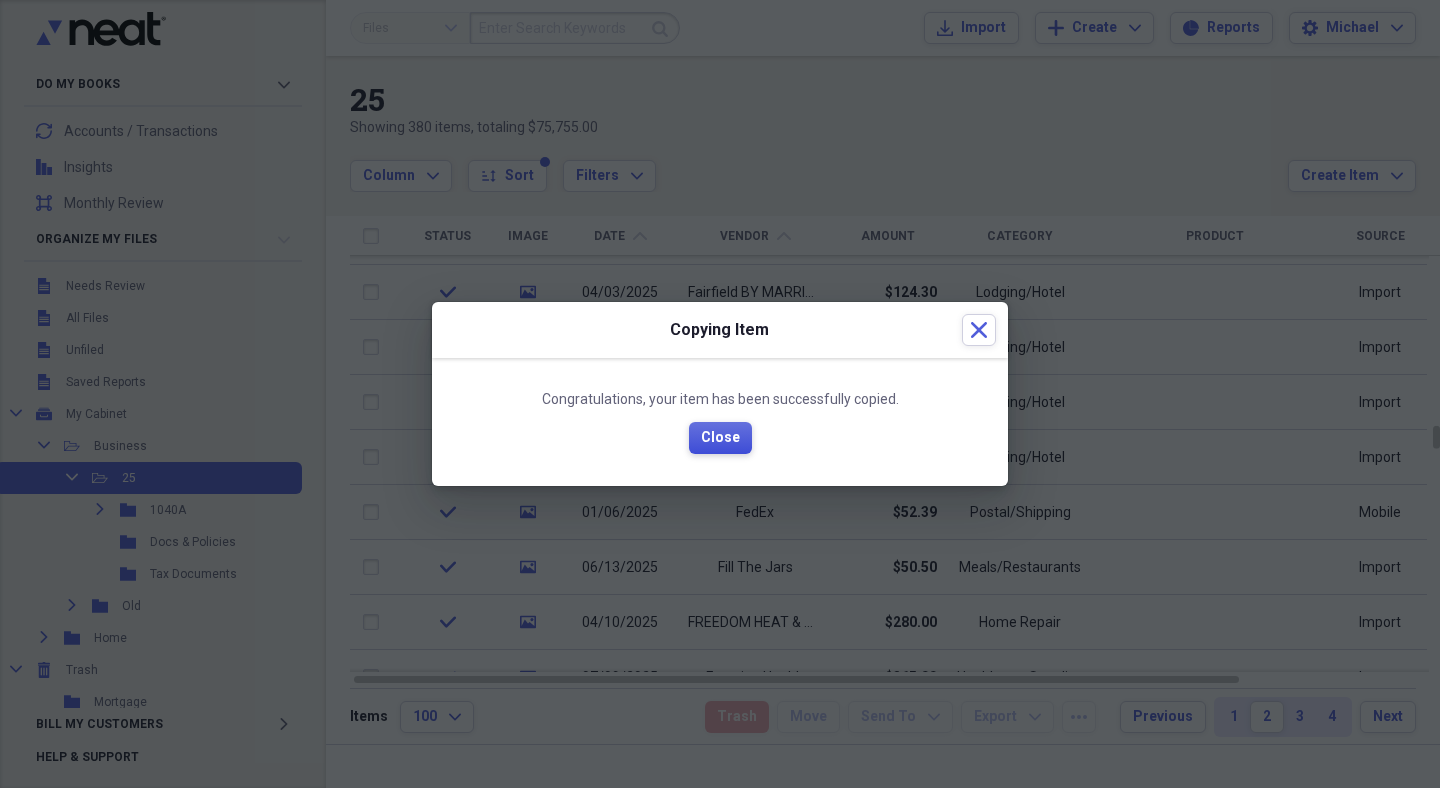 click on "Close" at bounding box center (720, 438) 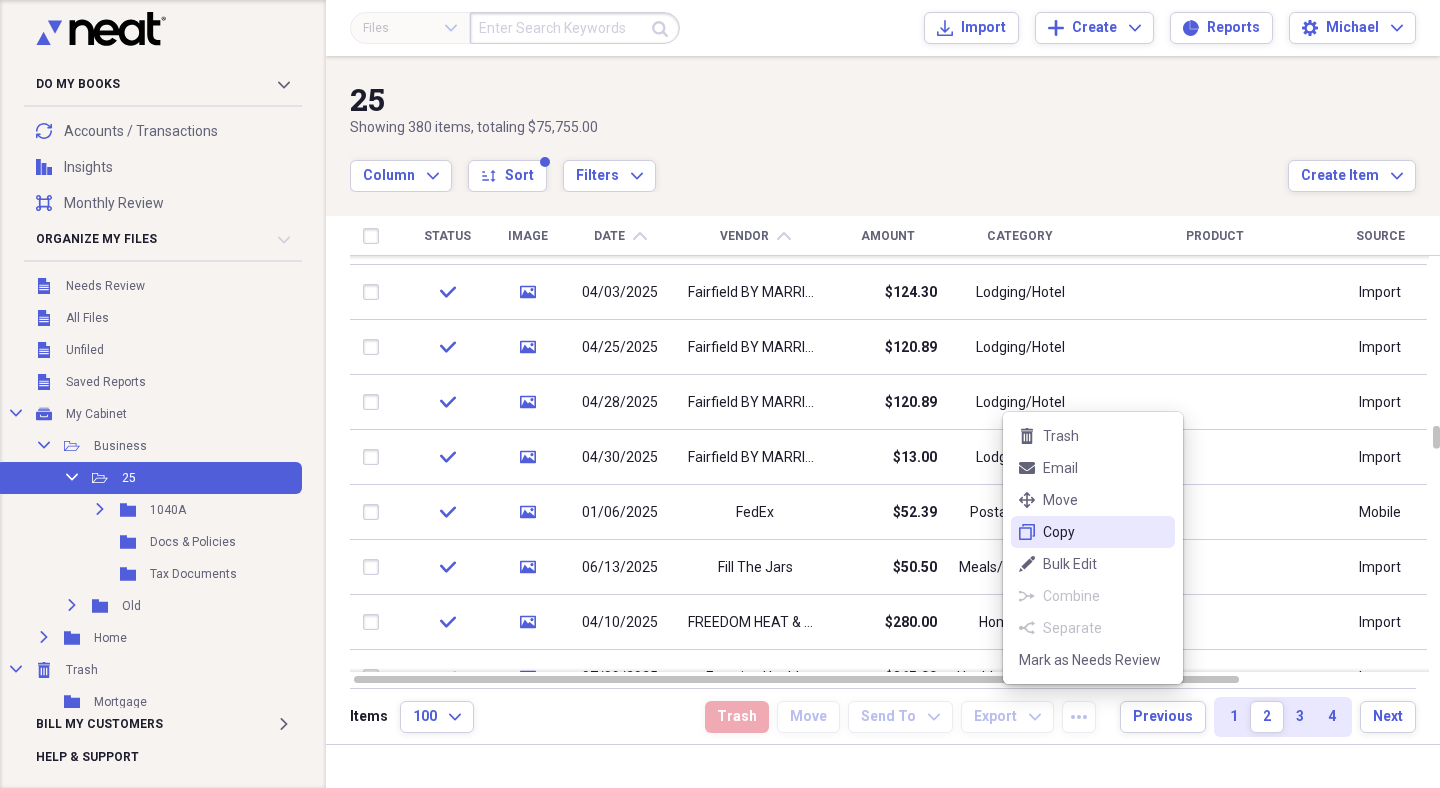 click on "Copy" at bounding box center (1105, 532) 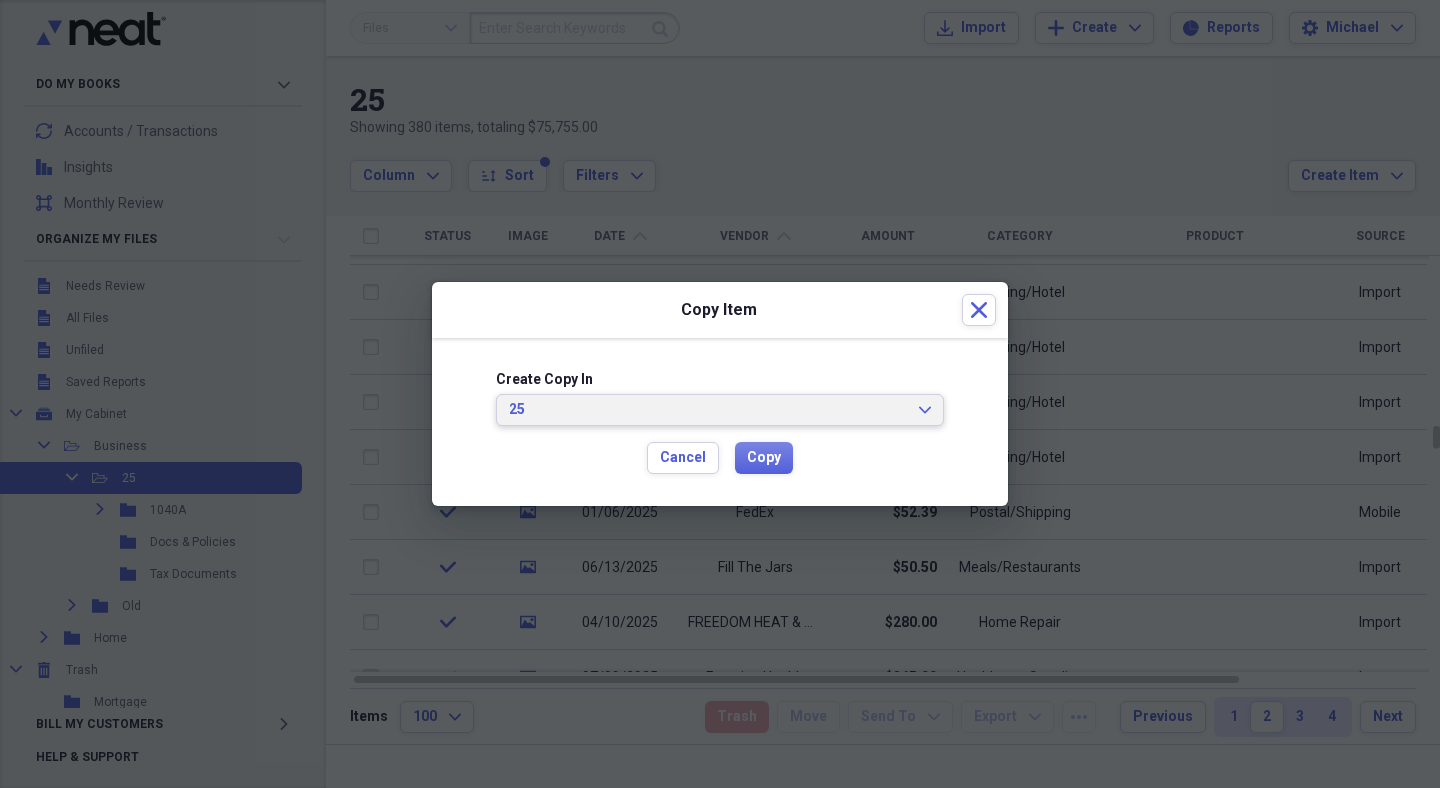 click on "25" at bounding box center [708, 410] 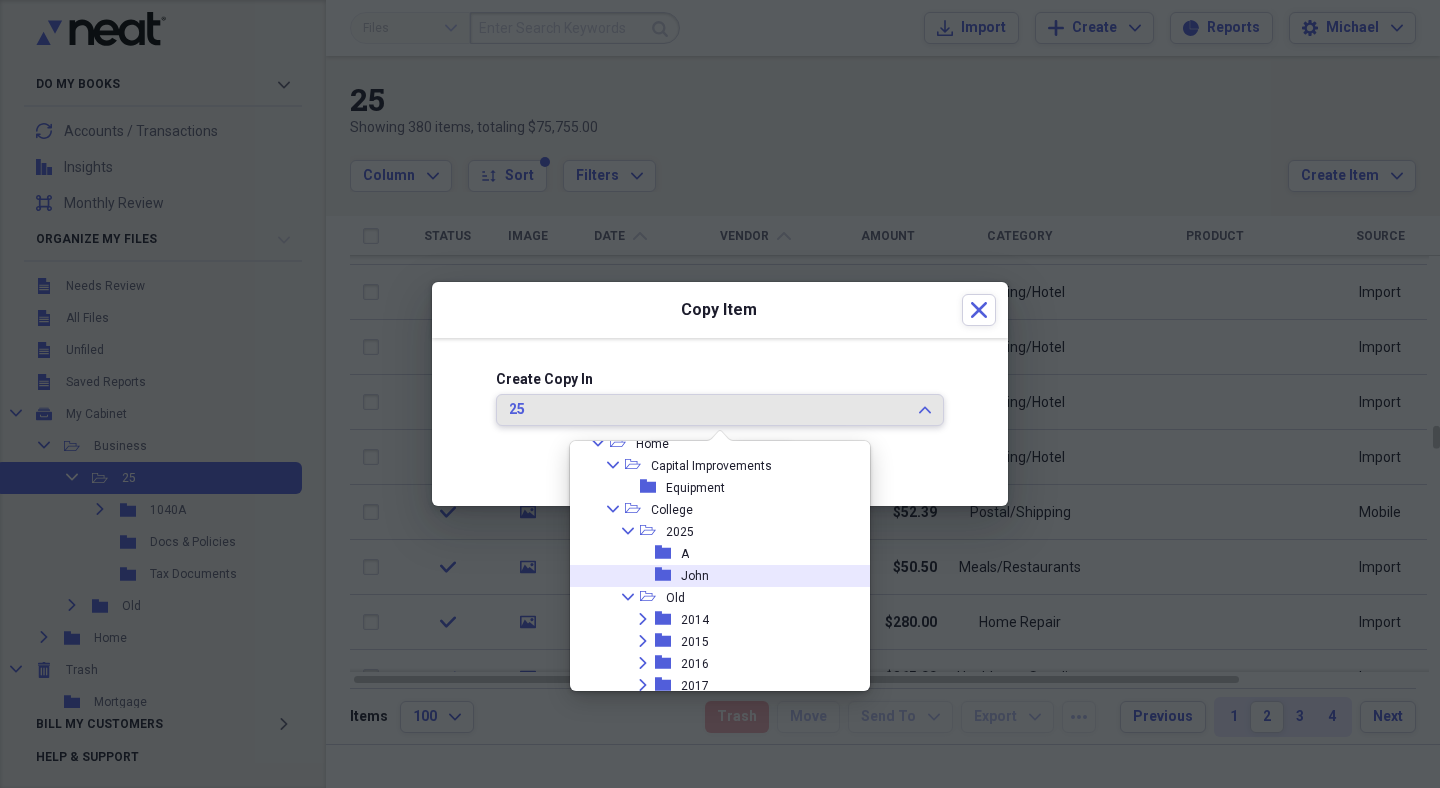 scroll, scrollTop: 690, scrollLeft: 0, axis: vertical 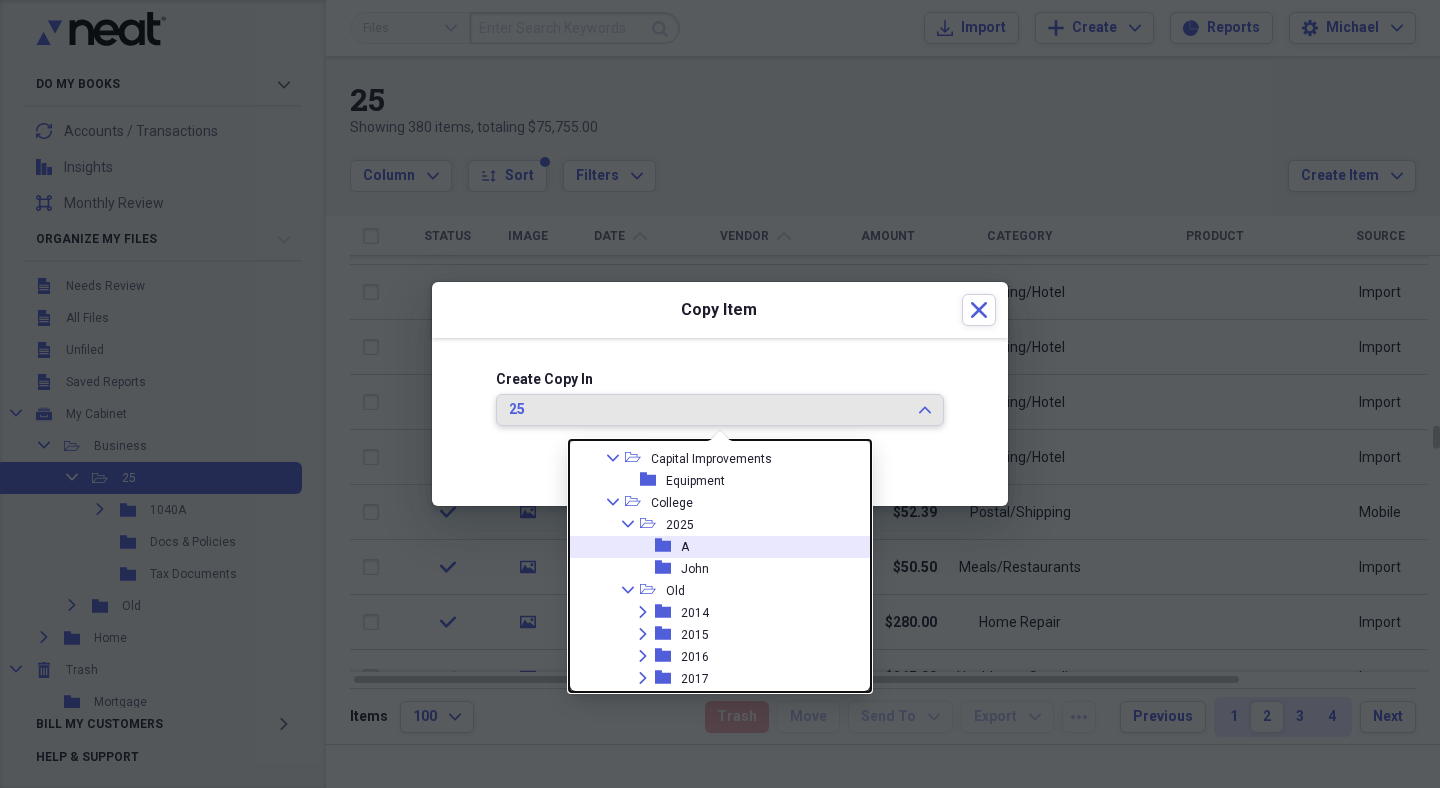 click on "A" at bounding box center (685, 547) 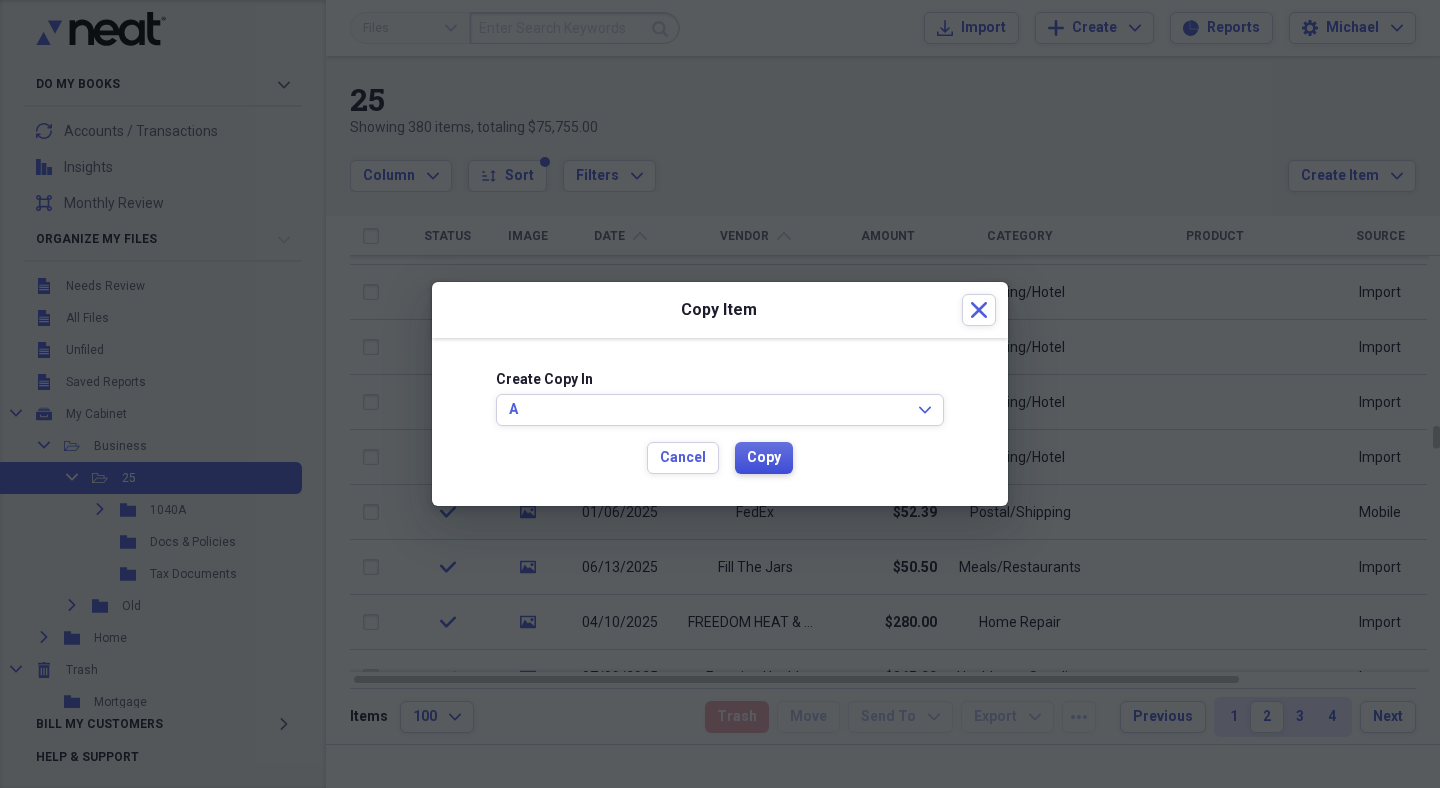 click on "Copy" at bounding box center (764, 458) 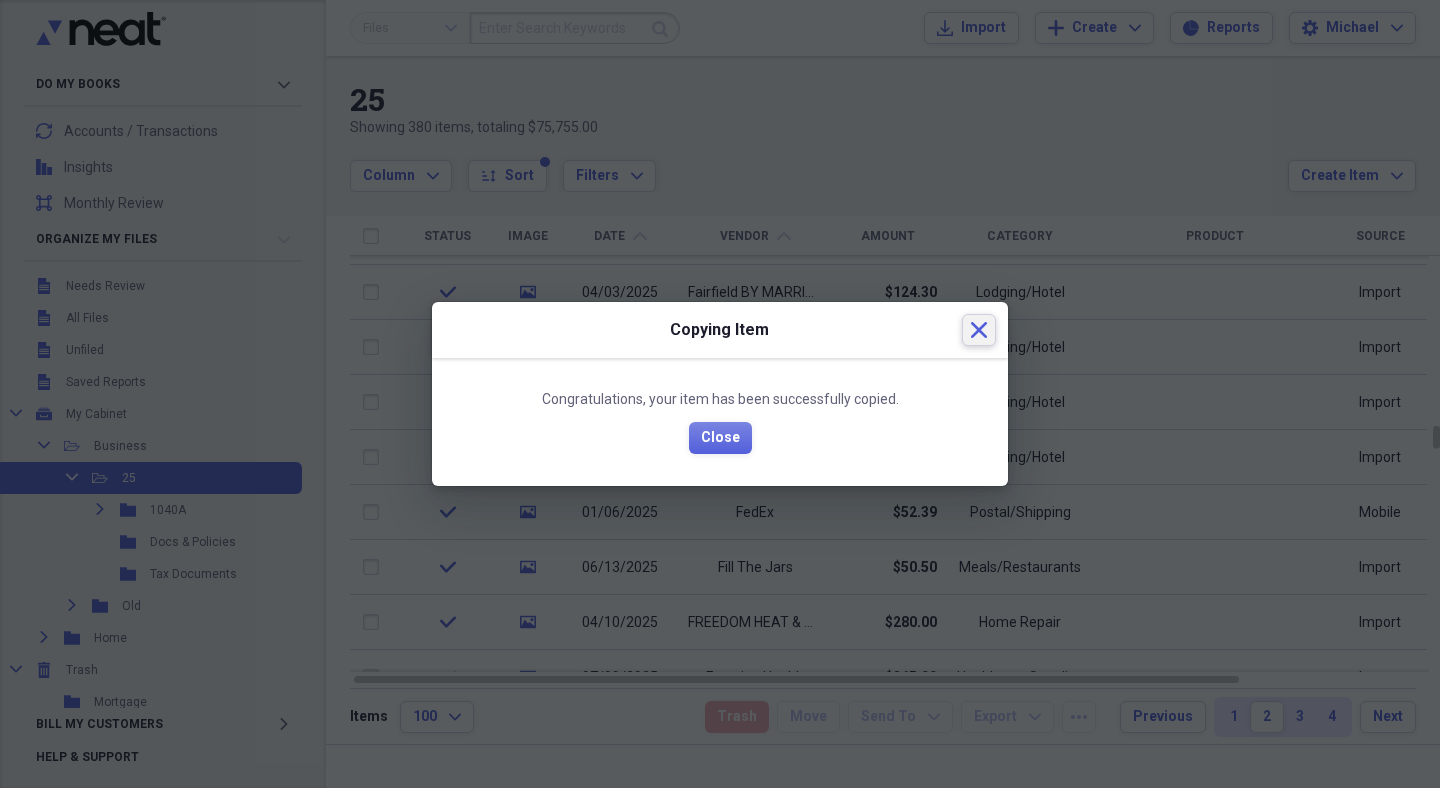 click 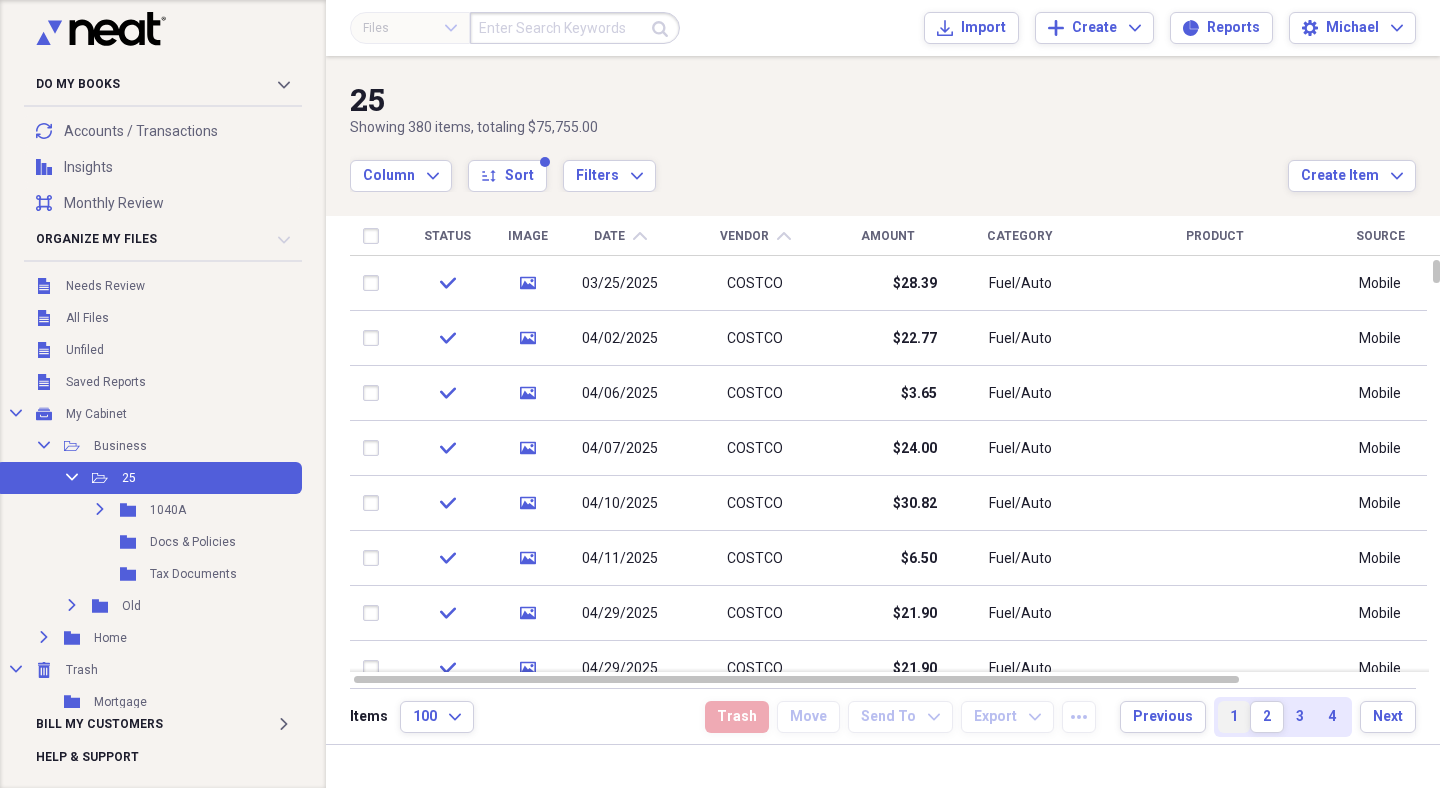 click on "1" at bounding box center [1234, 717] 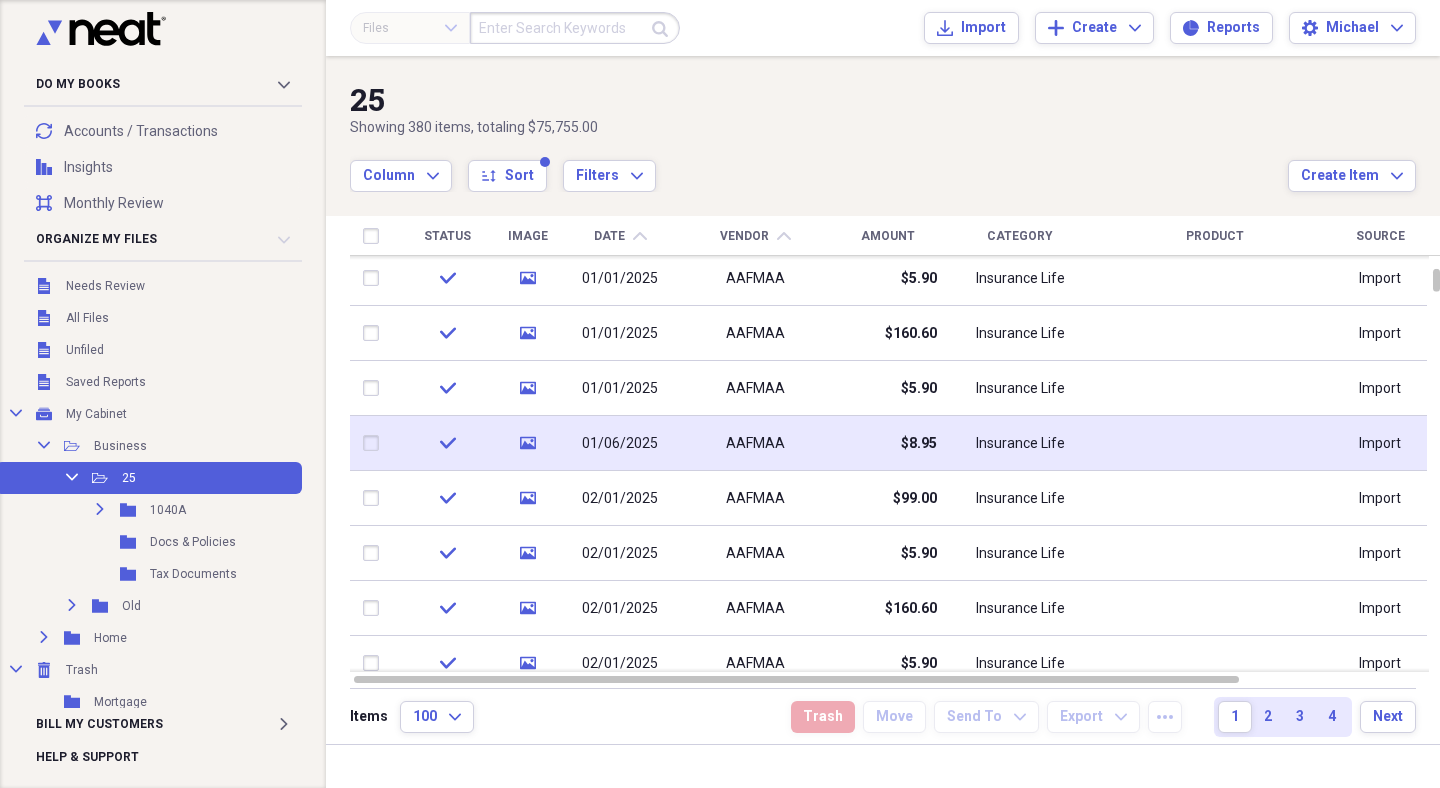 click at bounding box center [375, 443] 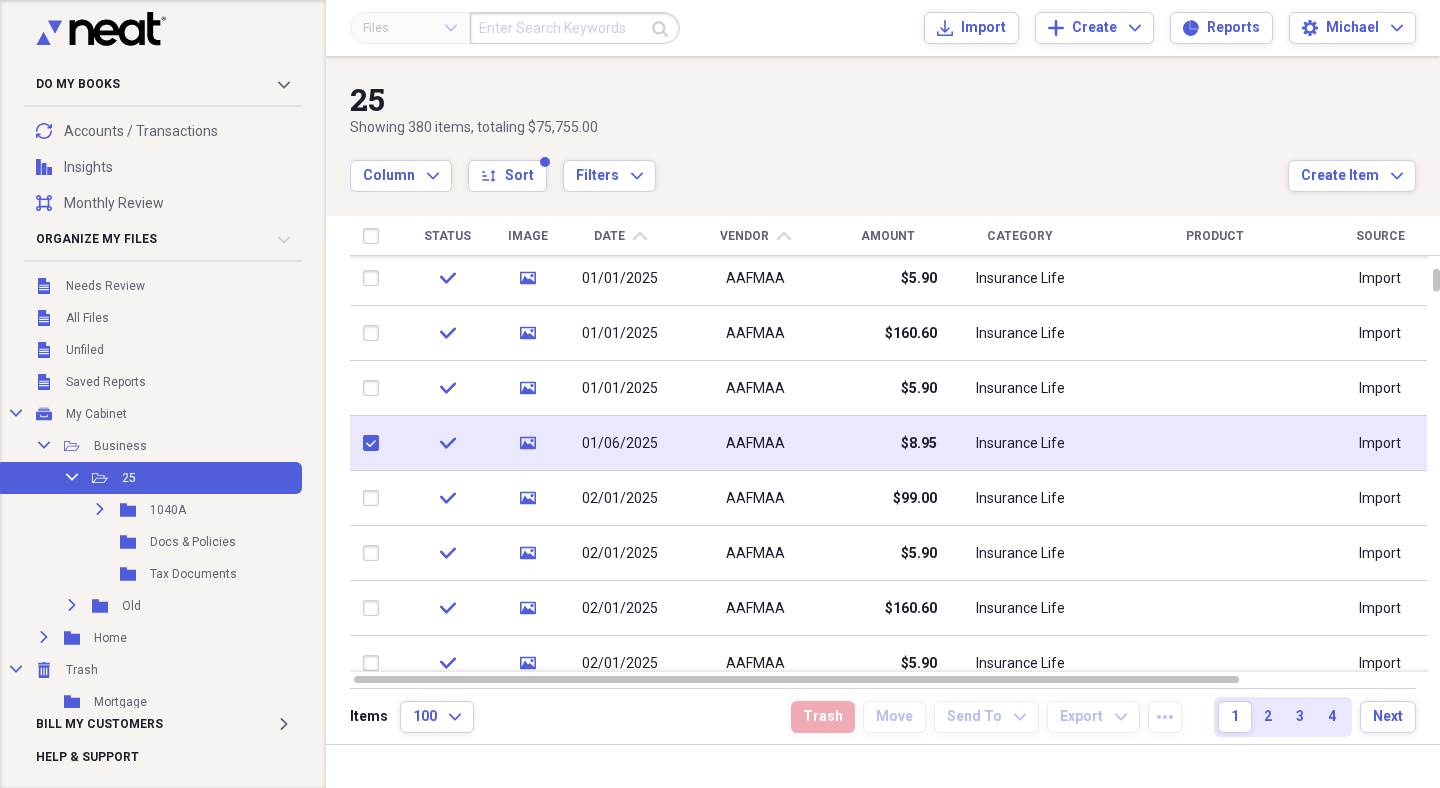 checkbox on "true" 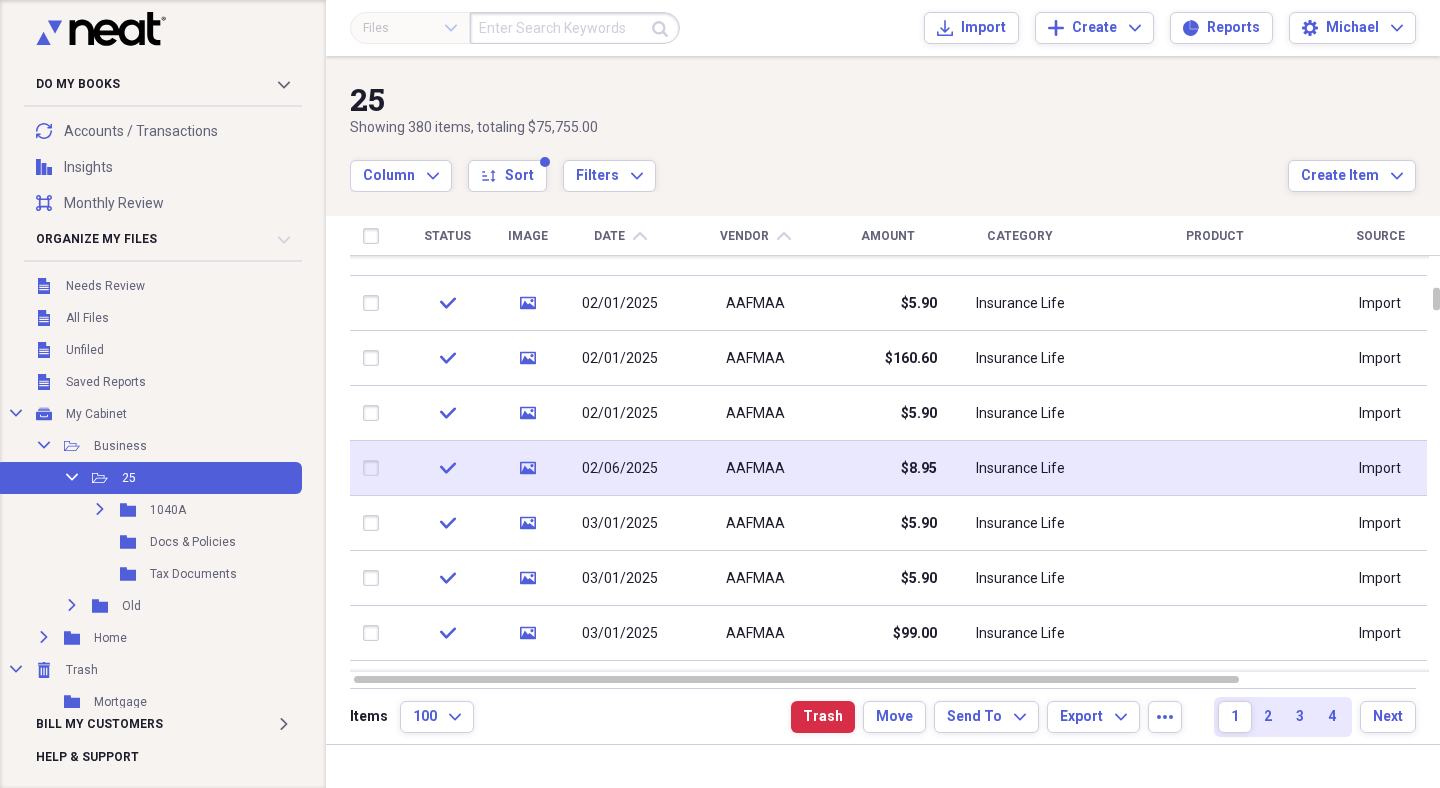 click at bounding box center [375, 468] 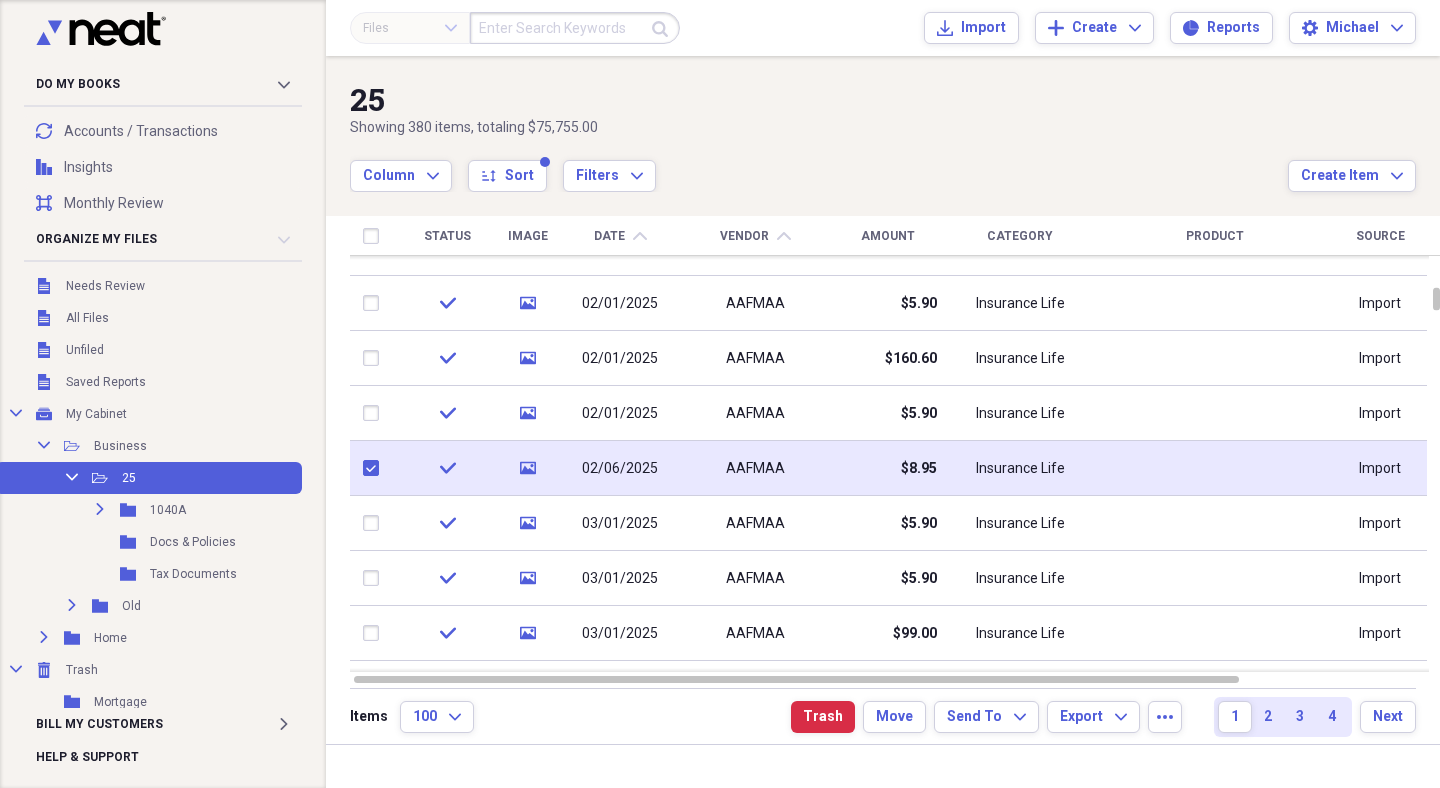 checkbox on "true" 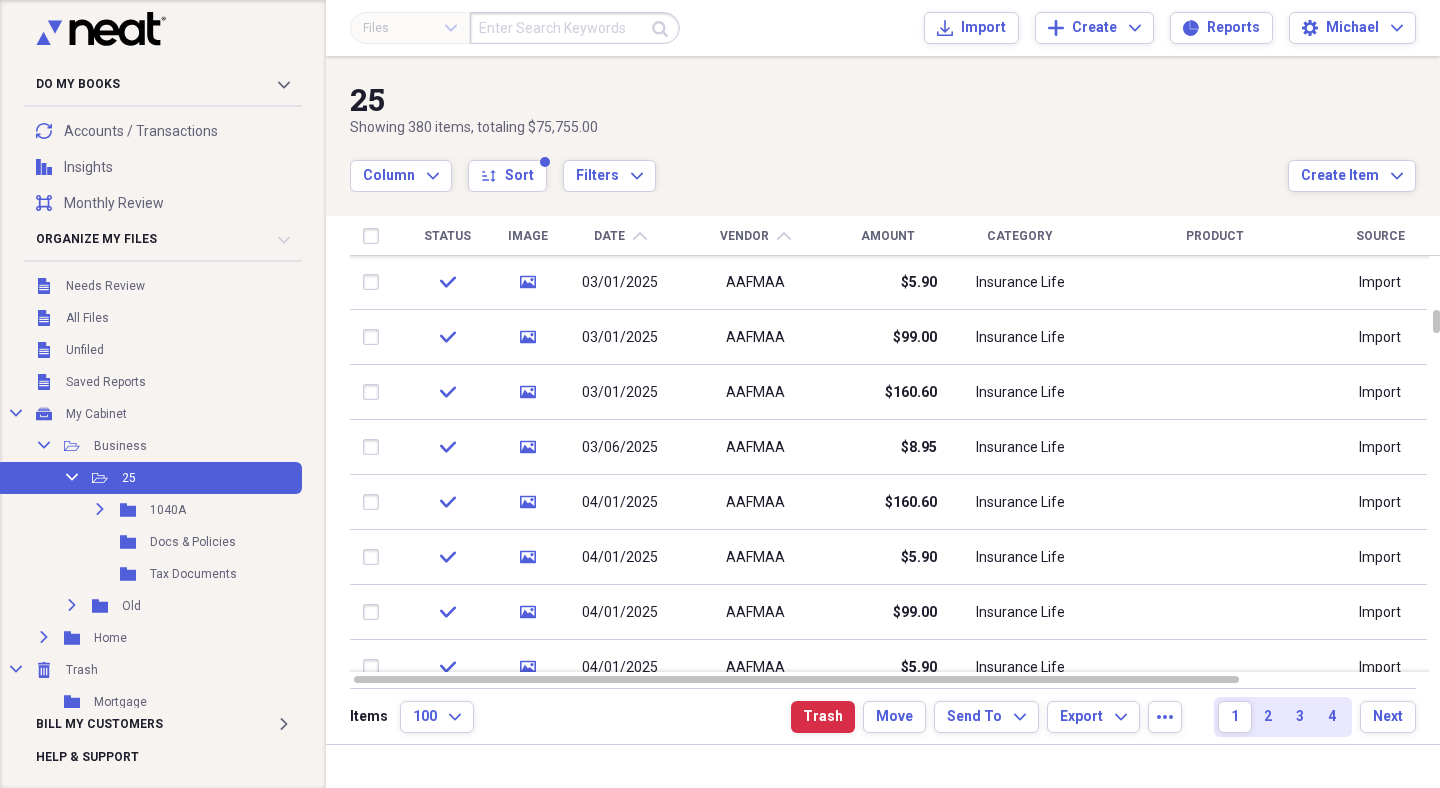 checkbox on "false" 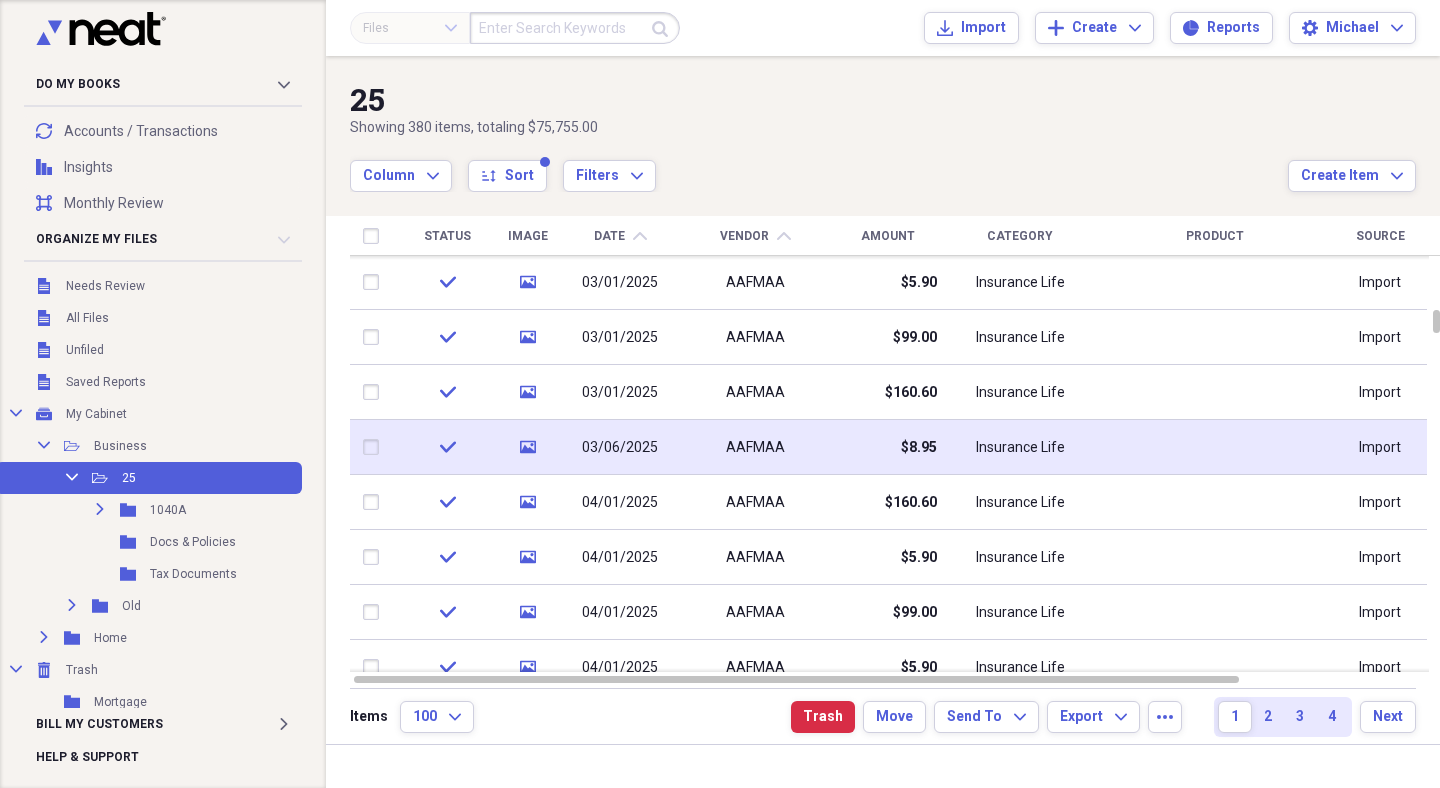 click at bounding box center [375, 447] 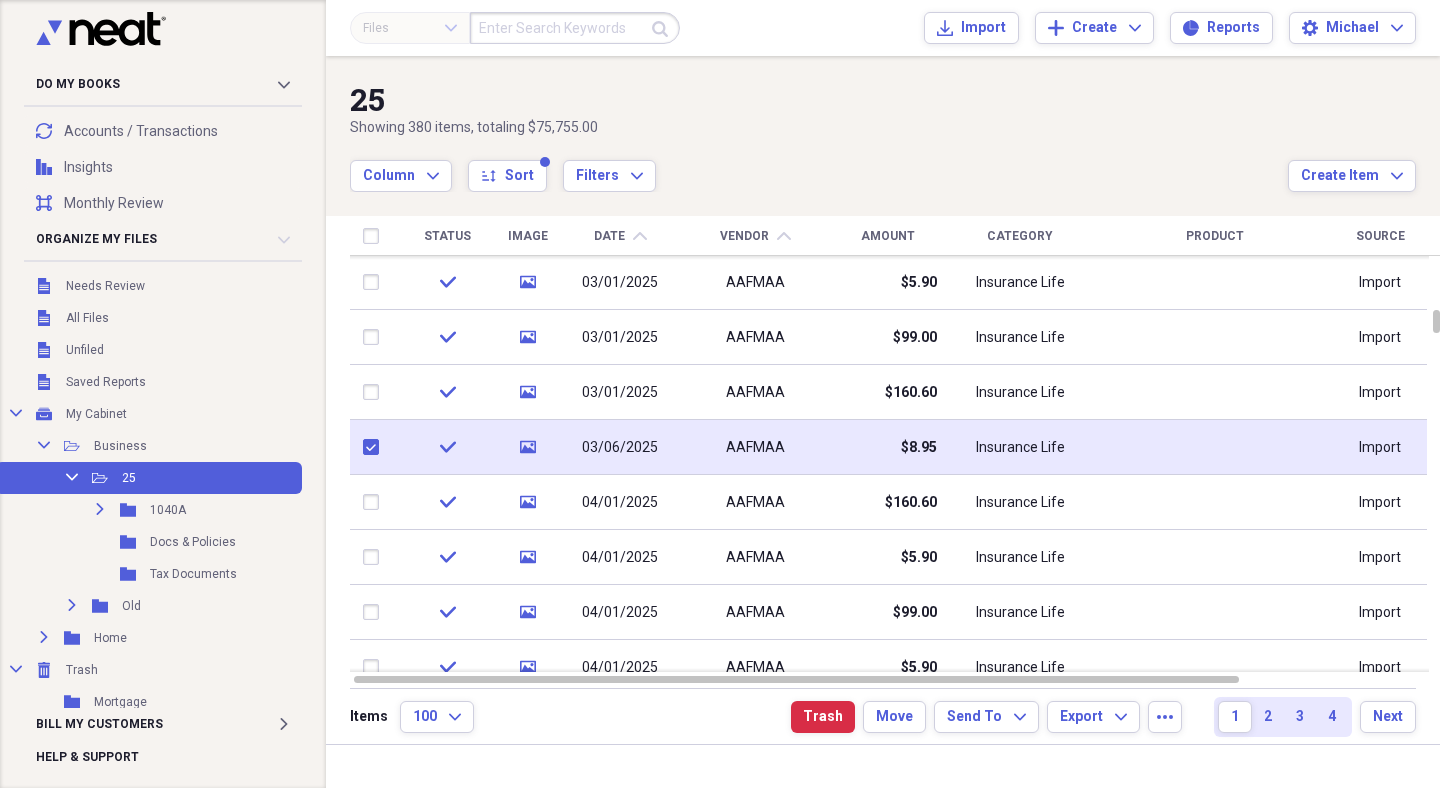 checkbox on "true" 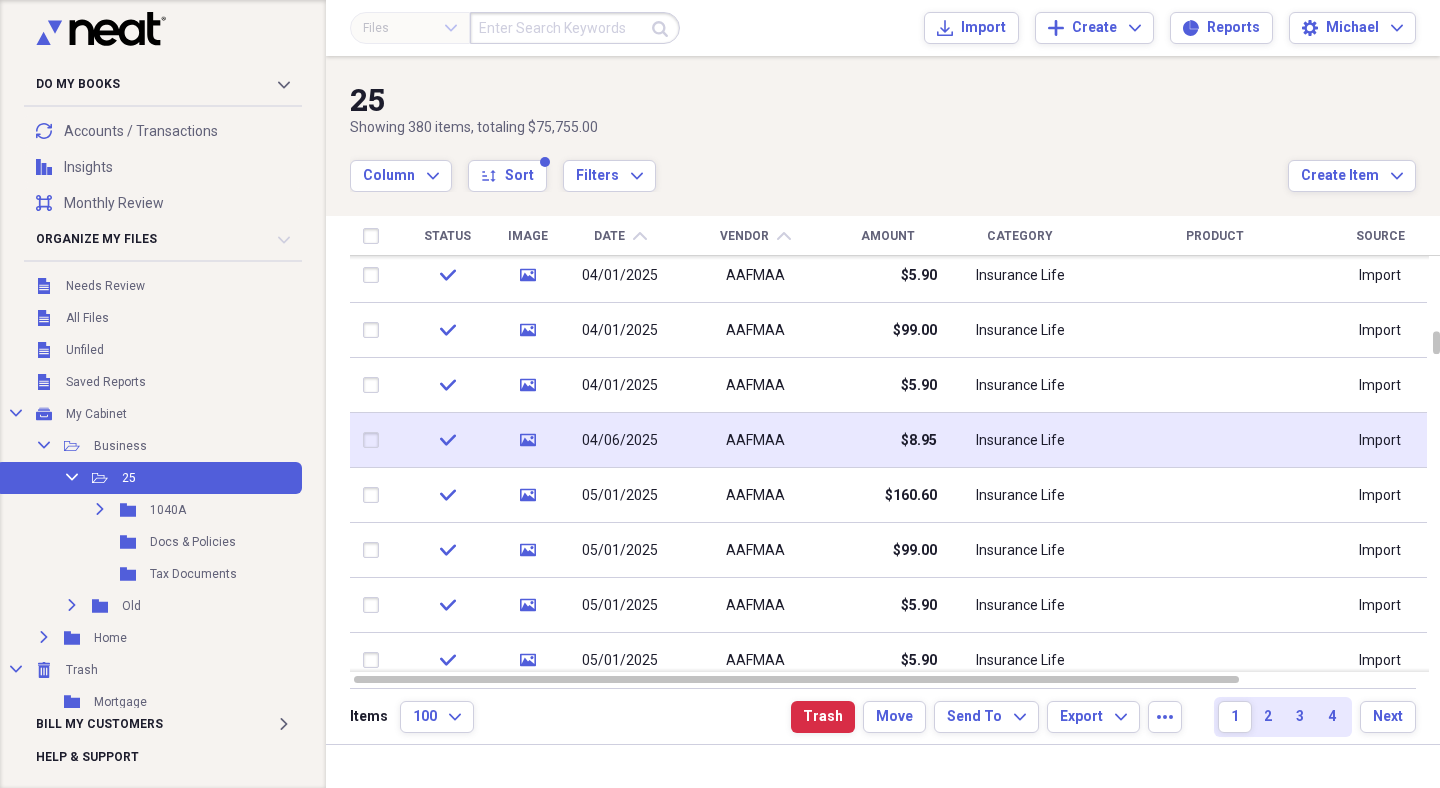 checkbox on "false" 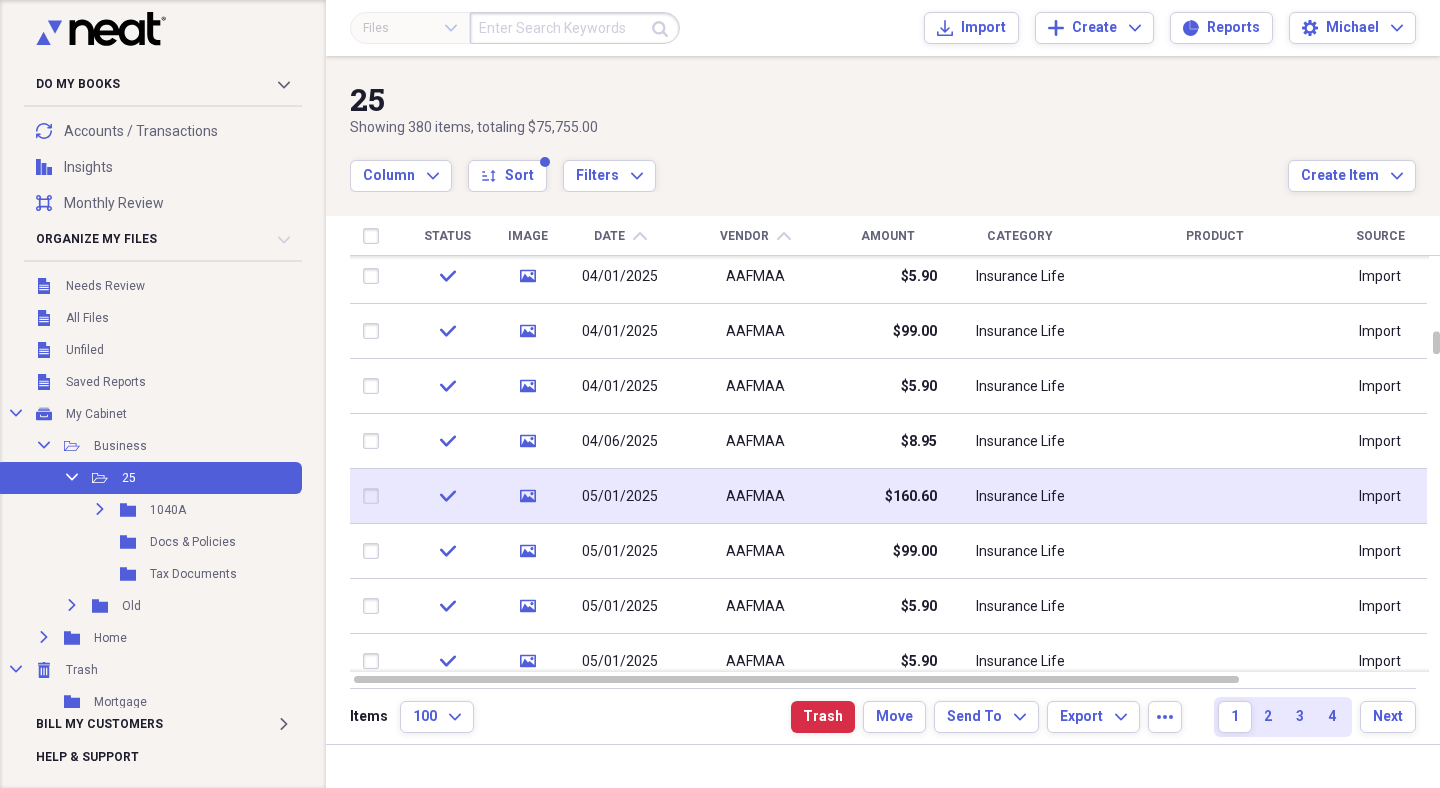 checkbox on "true" 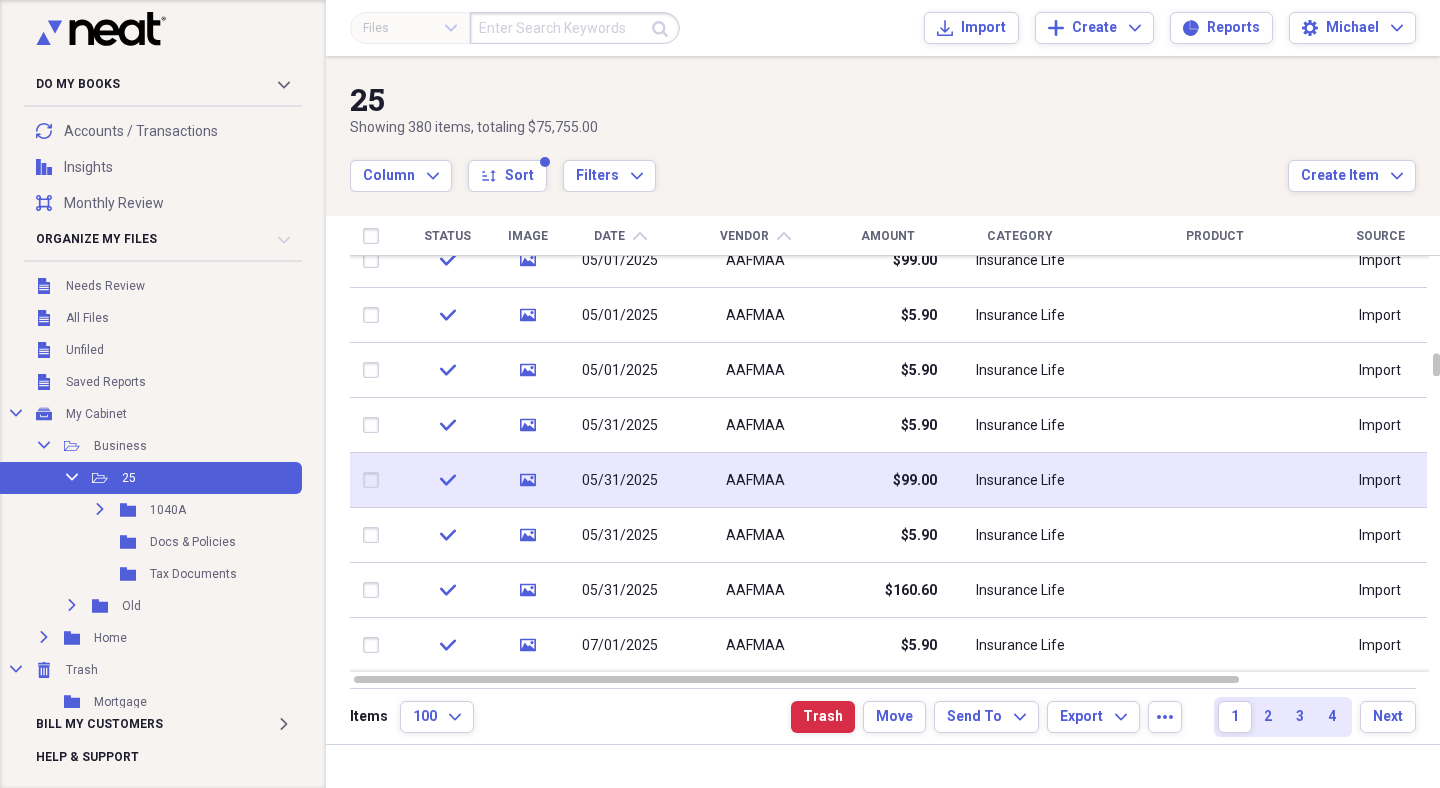 checkbox on "false" 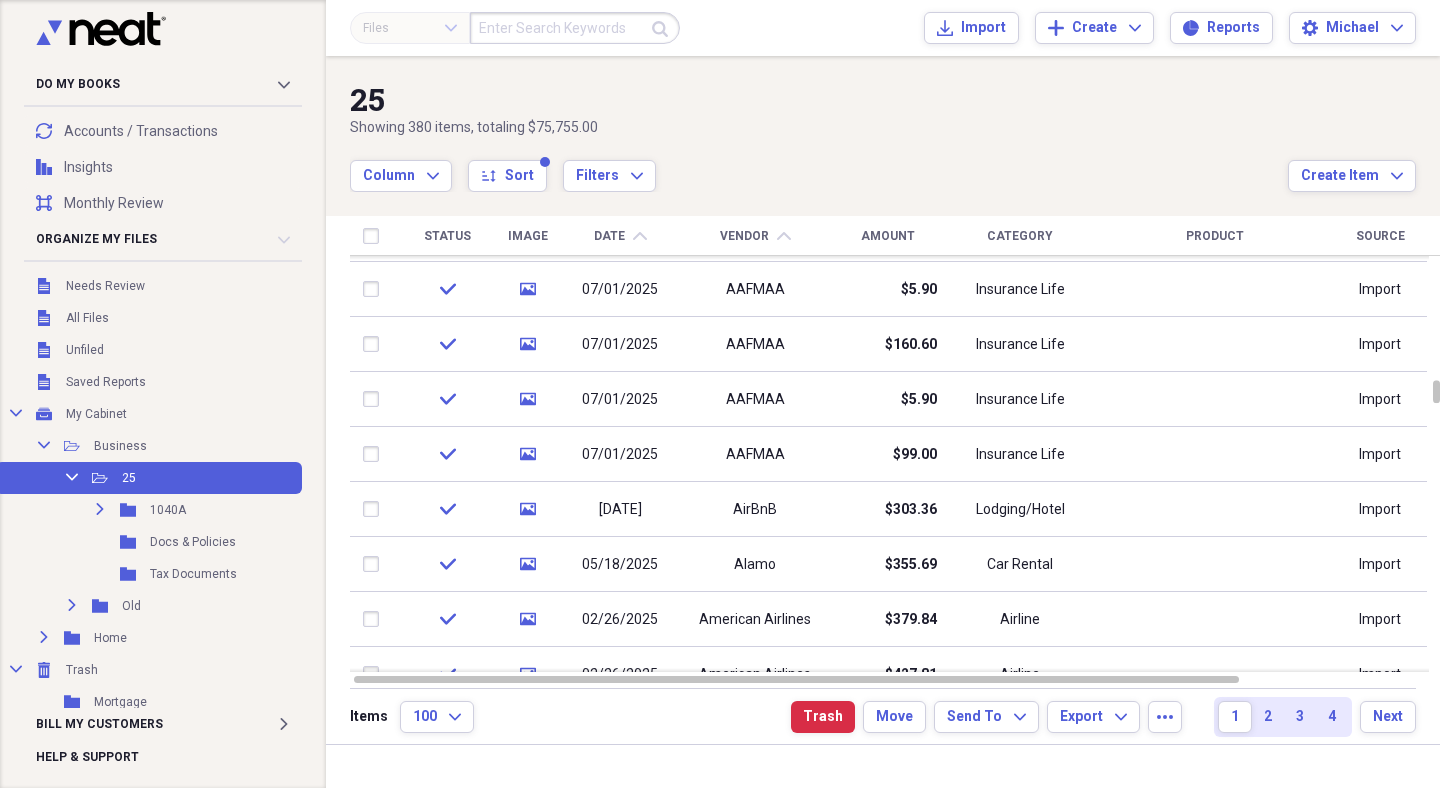checkbox on "false" 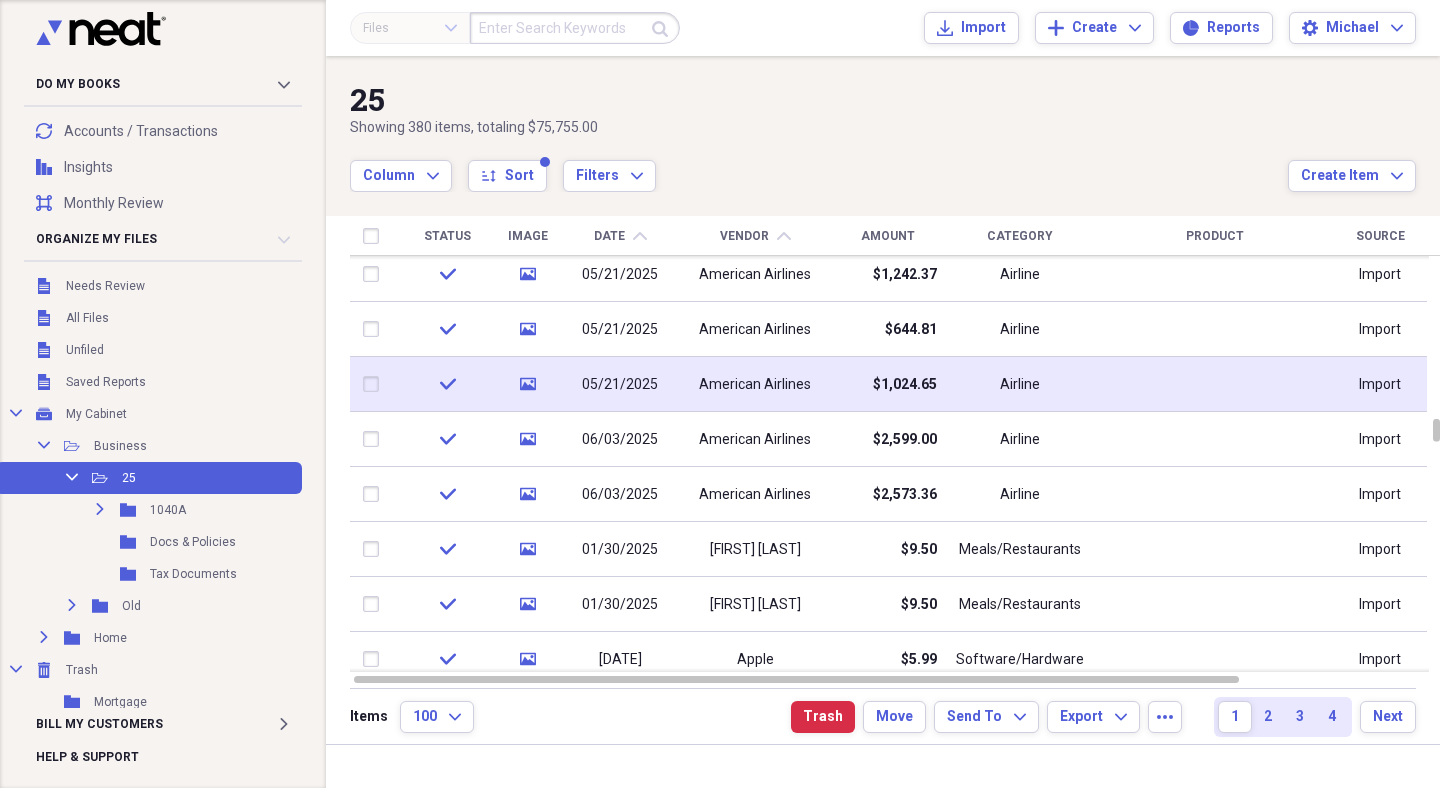 click at bounding box center [375, 384] 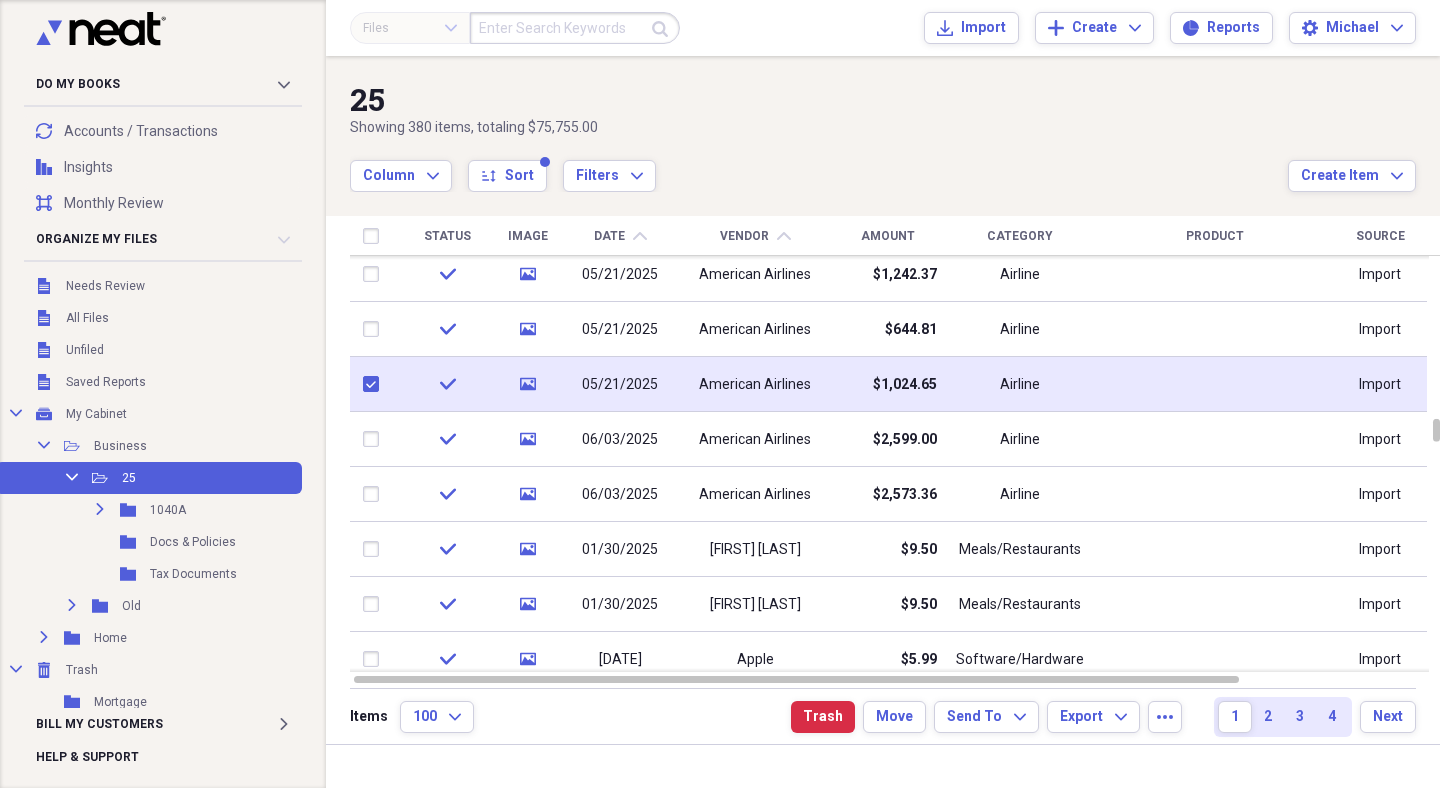 checkbox on "true" 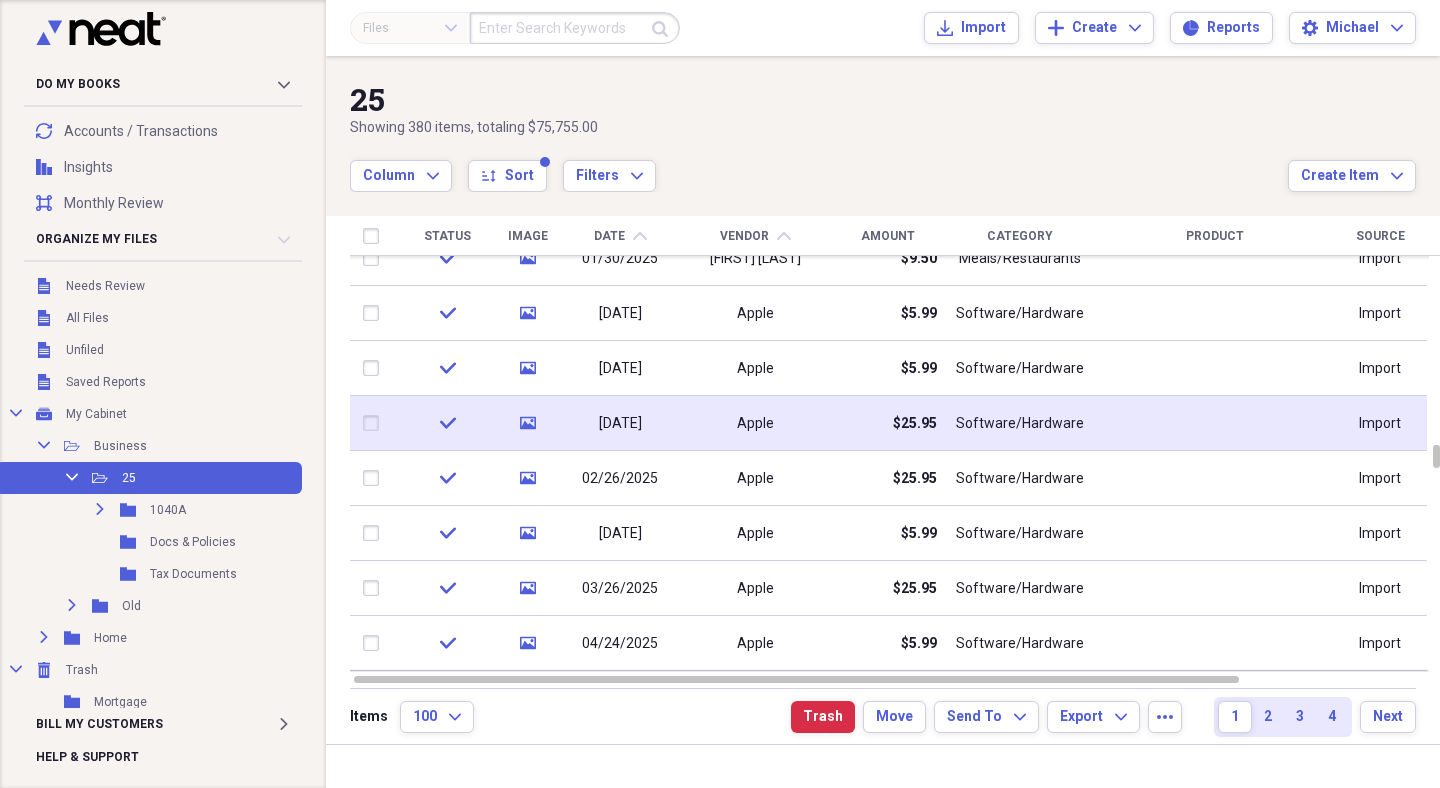 click at bounding box center (375, 423) 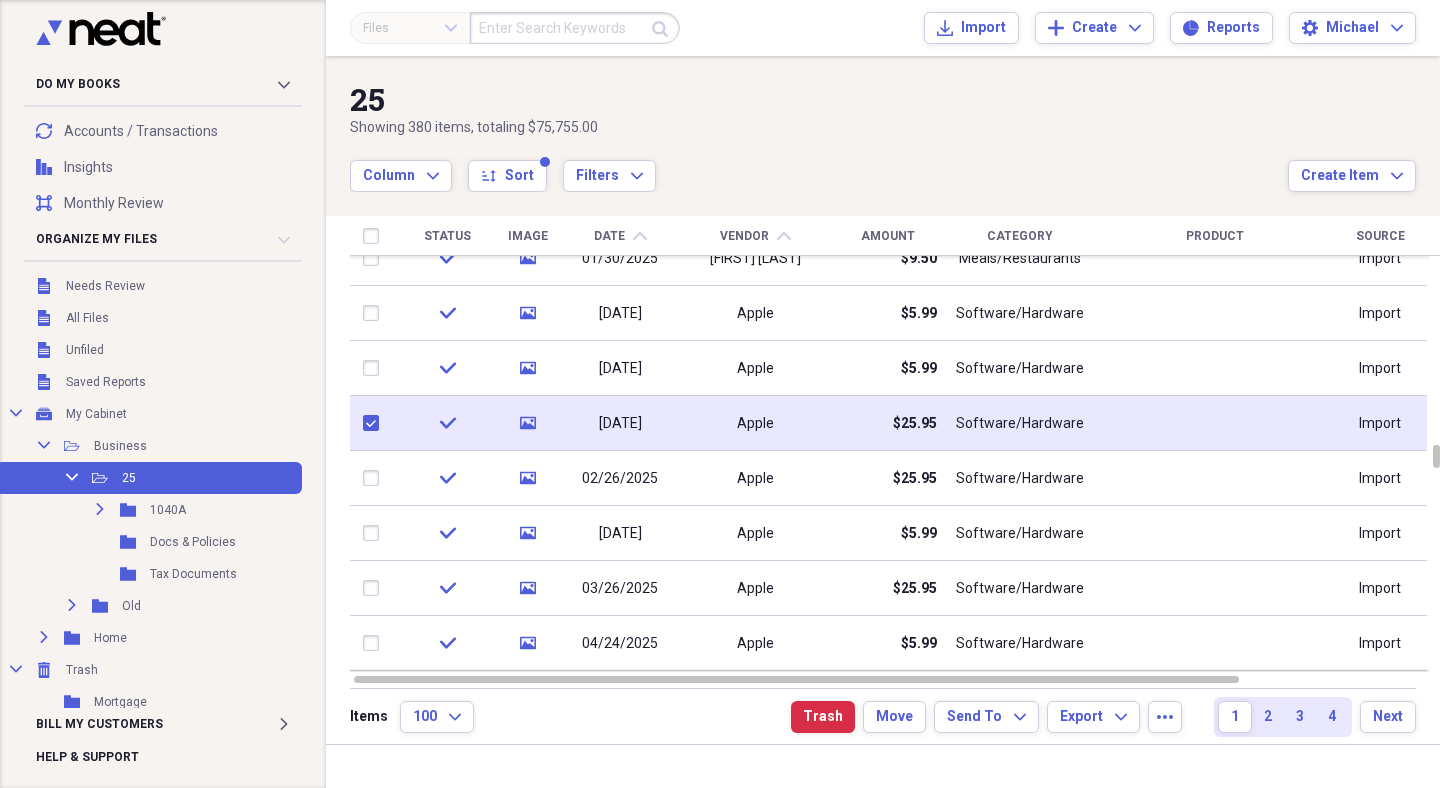 checkbox on "true" 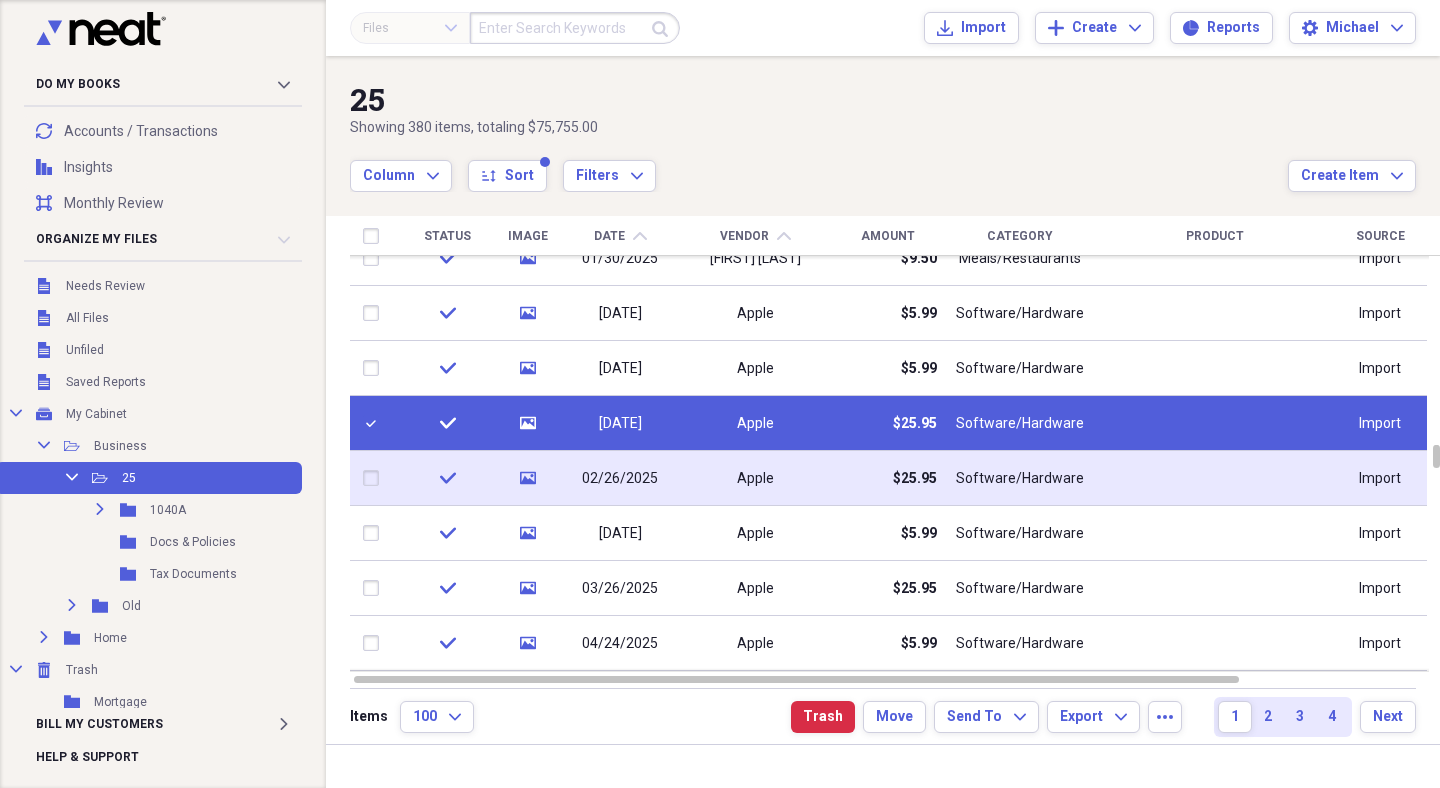click at bounding box center [375, 478] 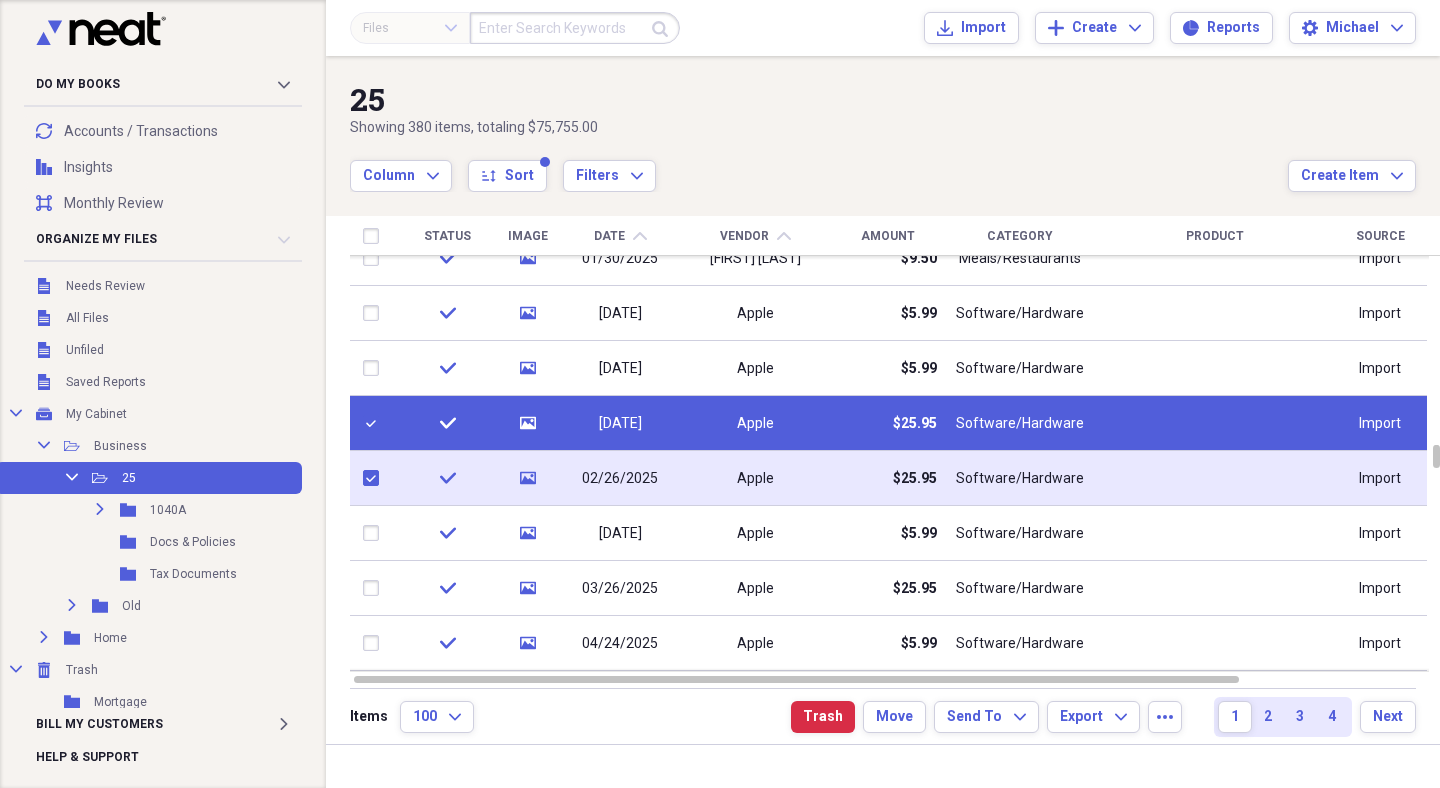 checkbox on "true" 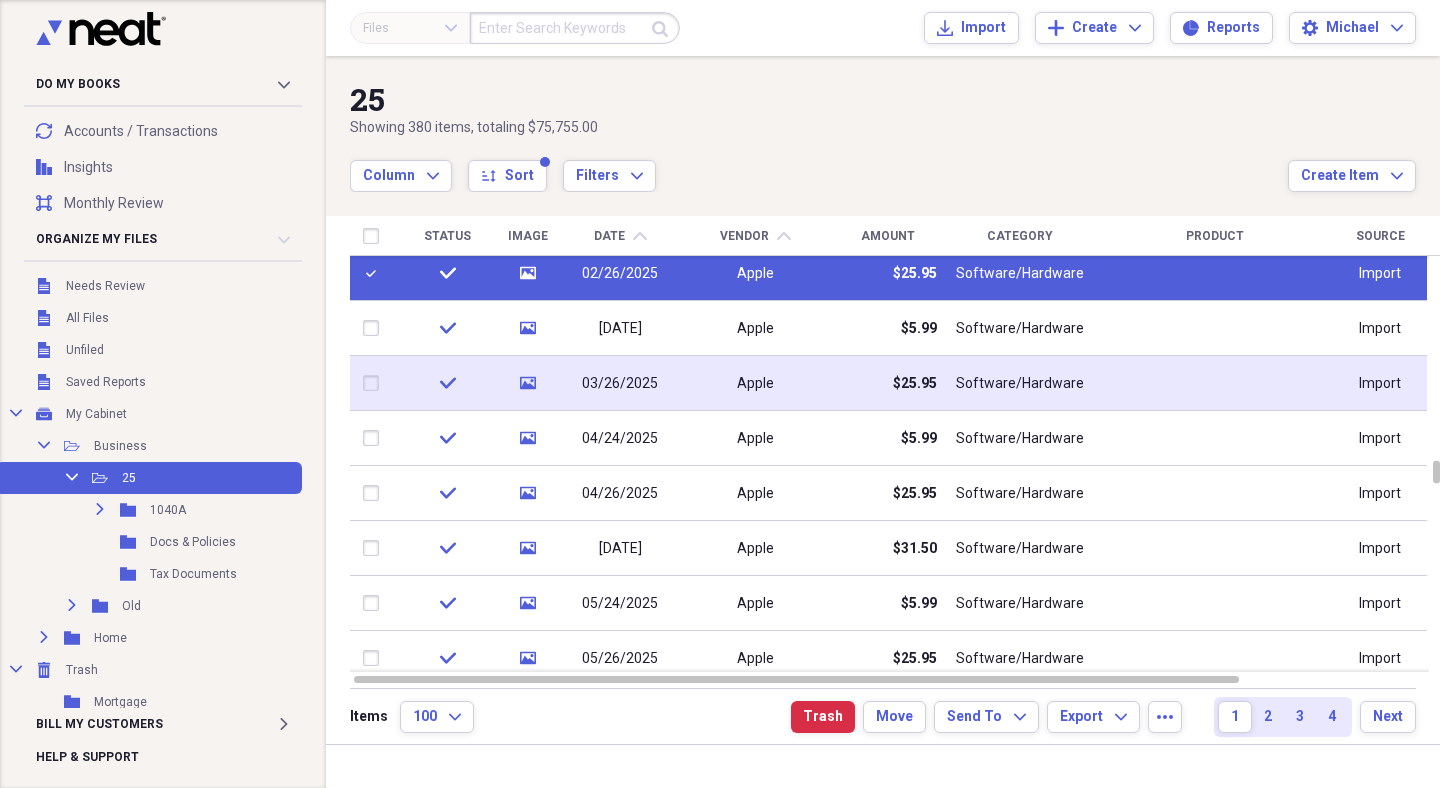 checkbox on "false" 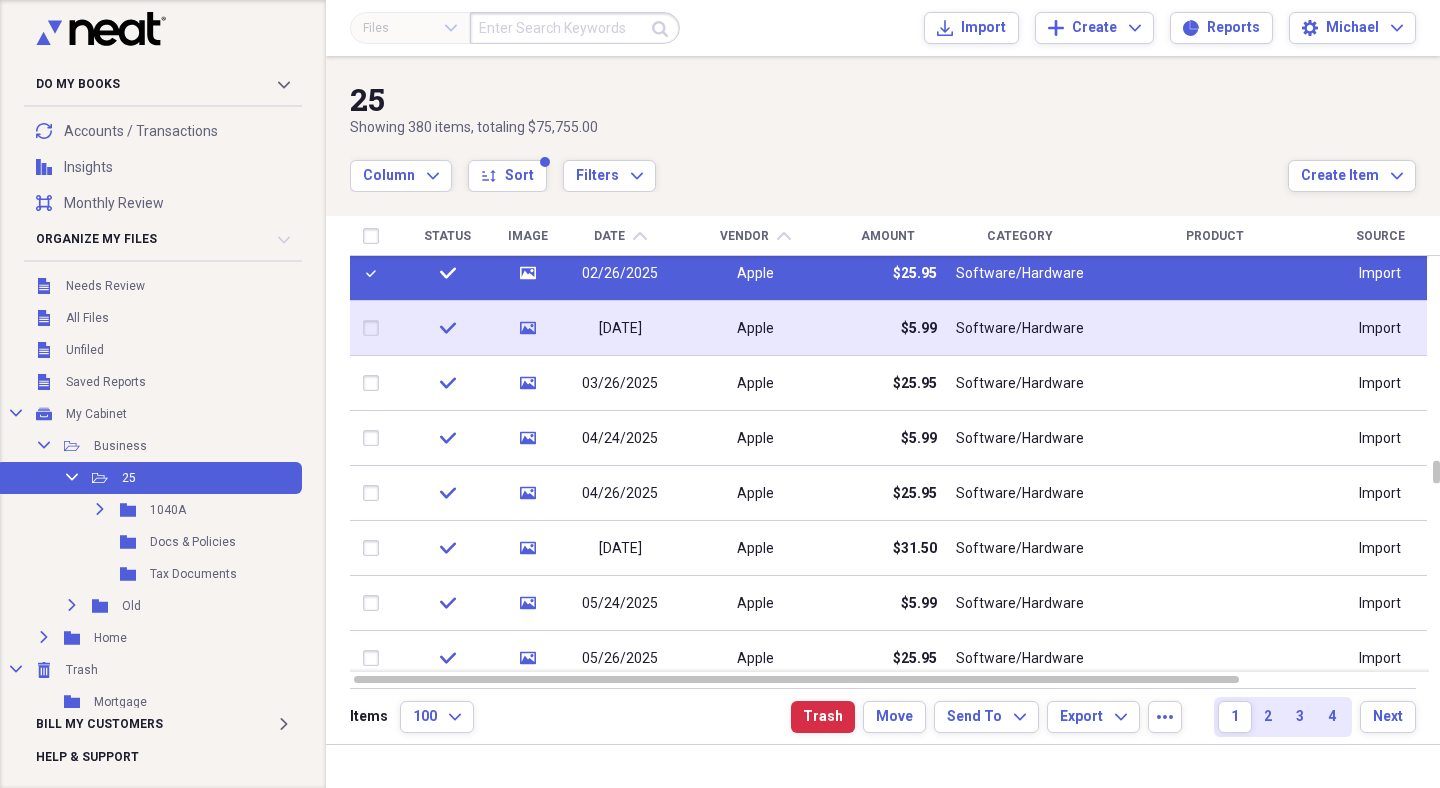 click at bounding box center (375, 328) 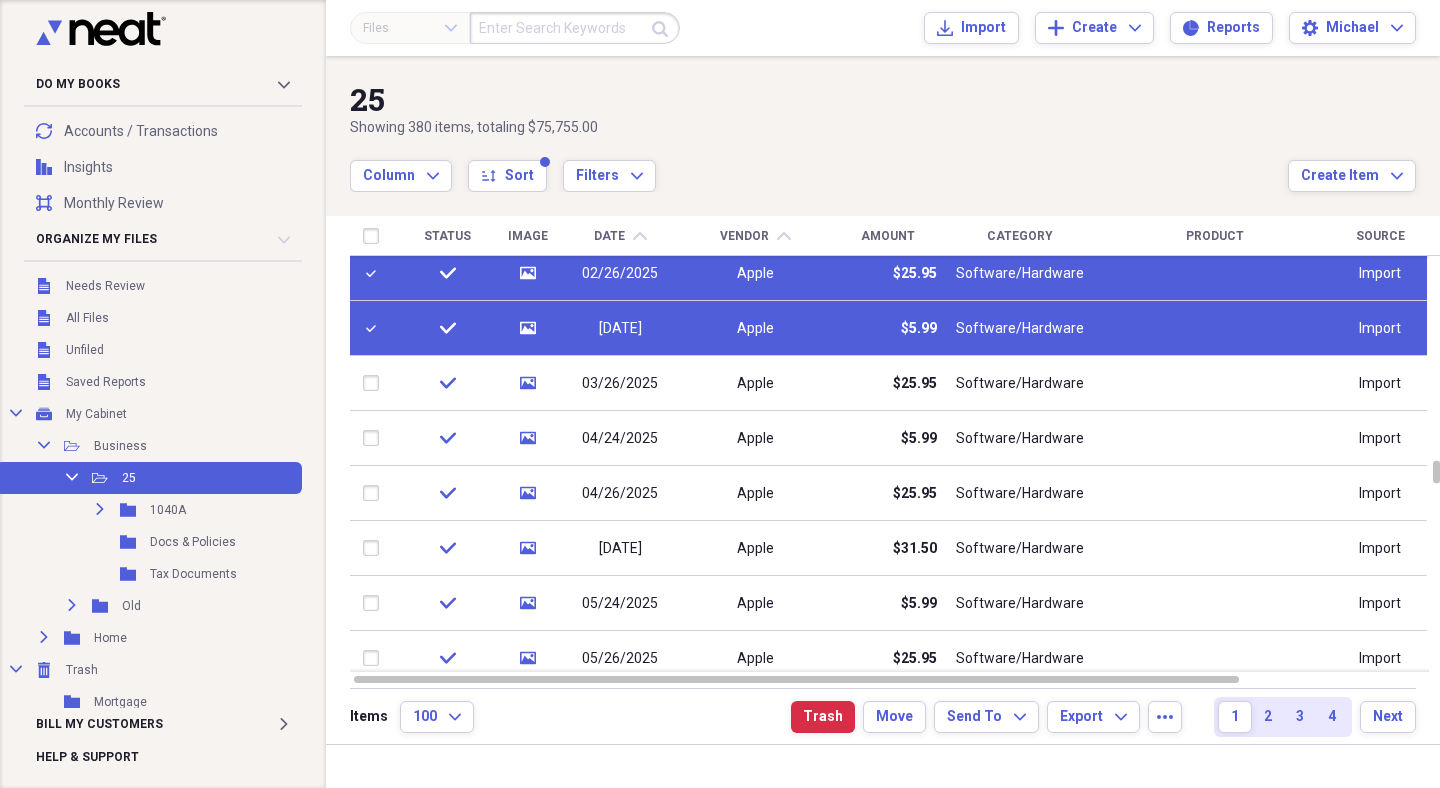 click at bounding box center (375, 328) 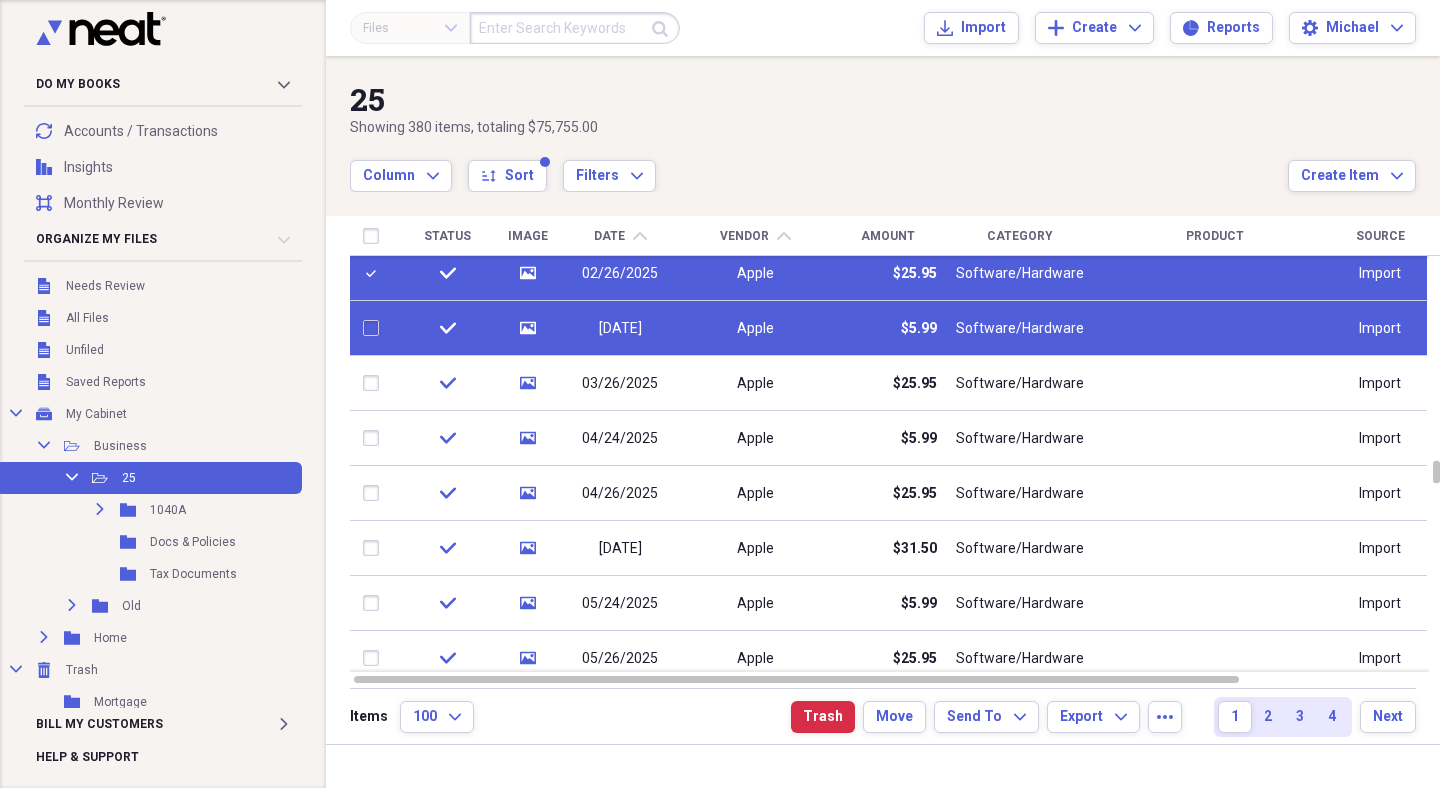 checkbox on "false" 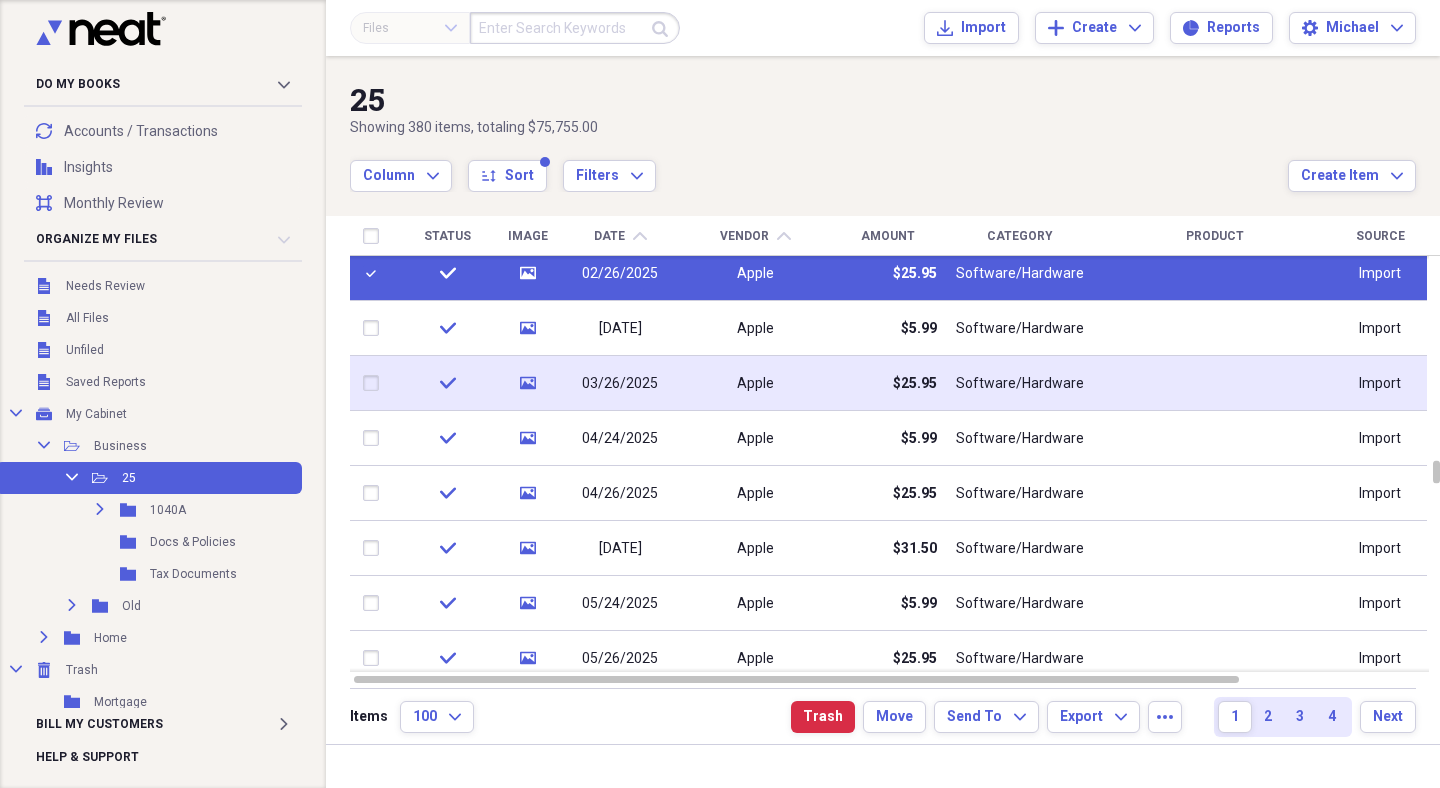 click at bounding box center (375, 383) 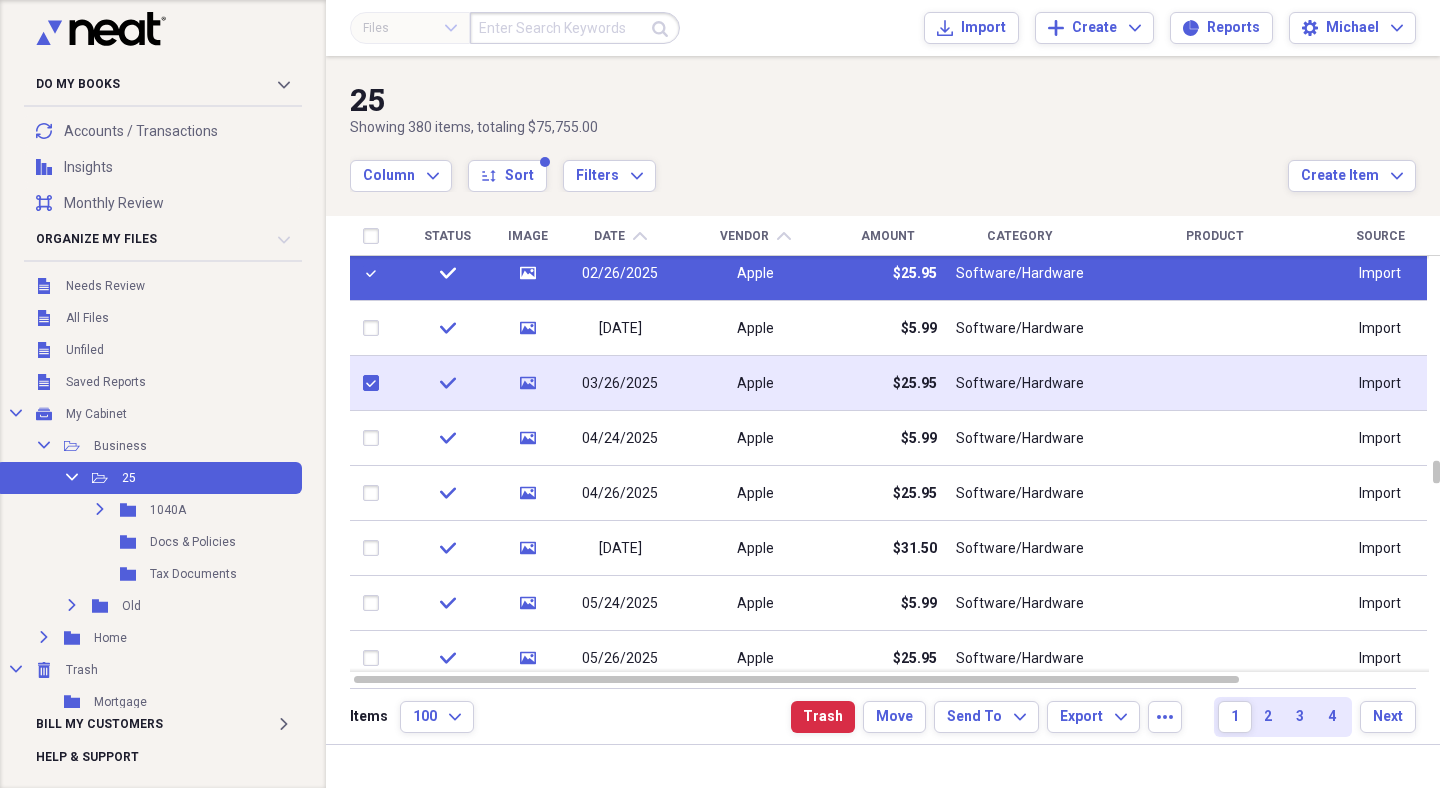 checkbox on "true" 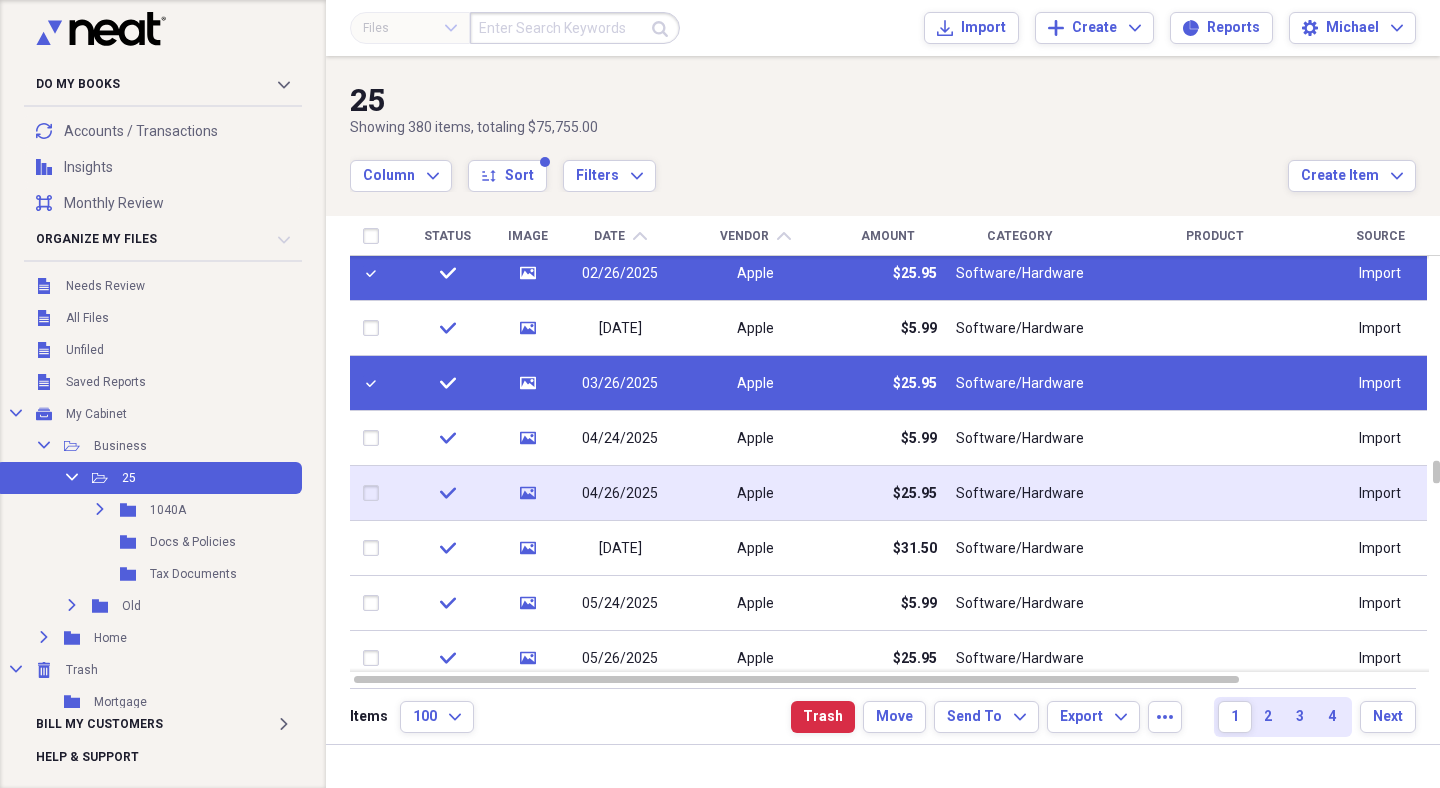 click at bounding box center (375, 493) 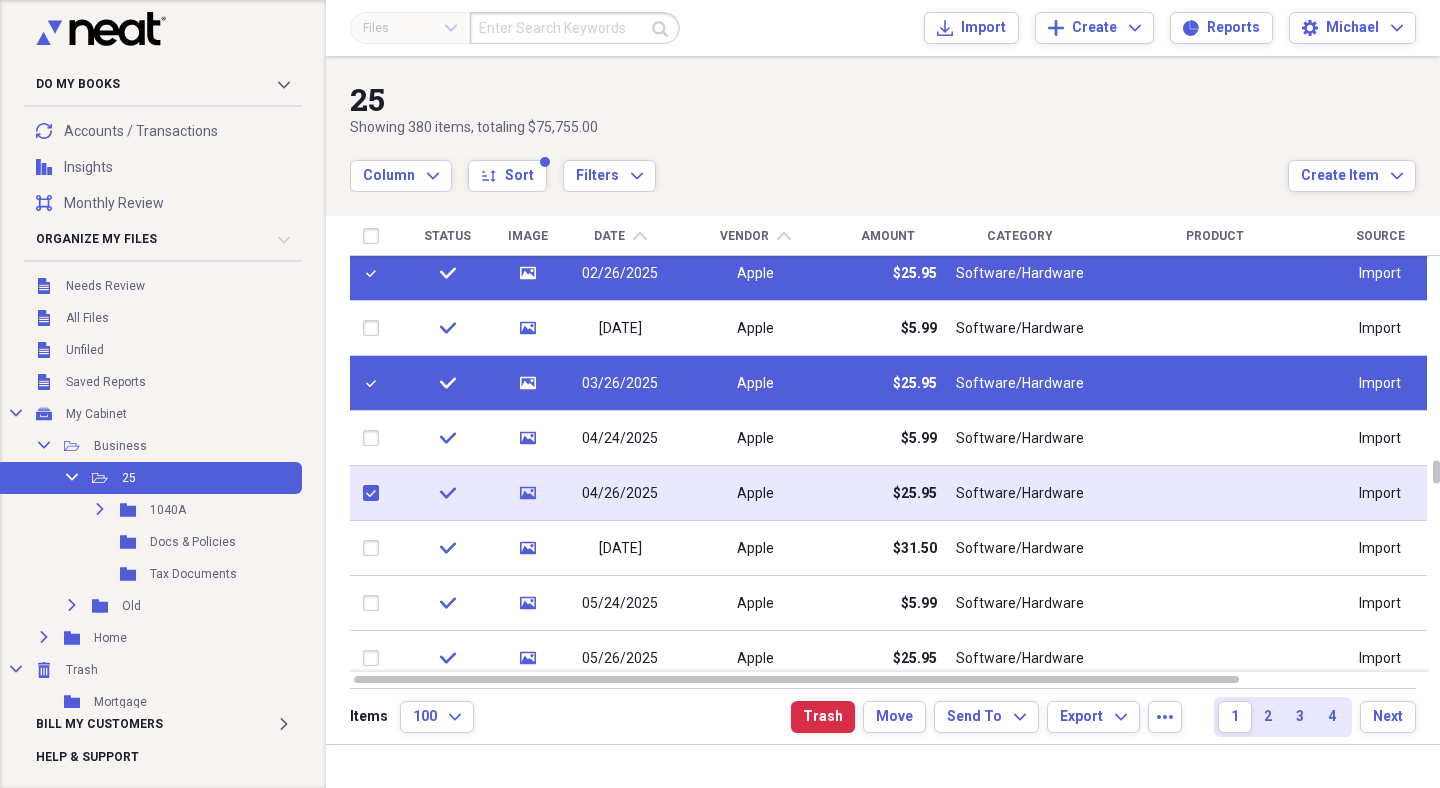 checkbox on "true" 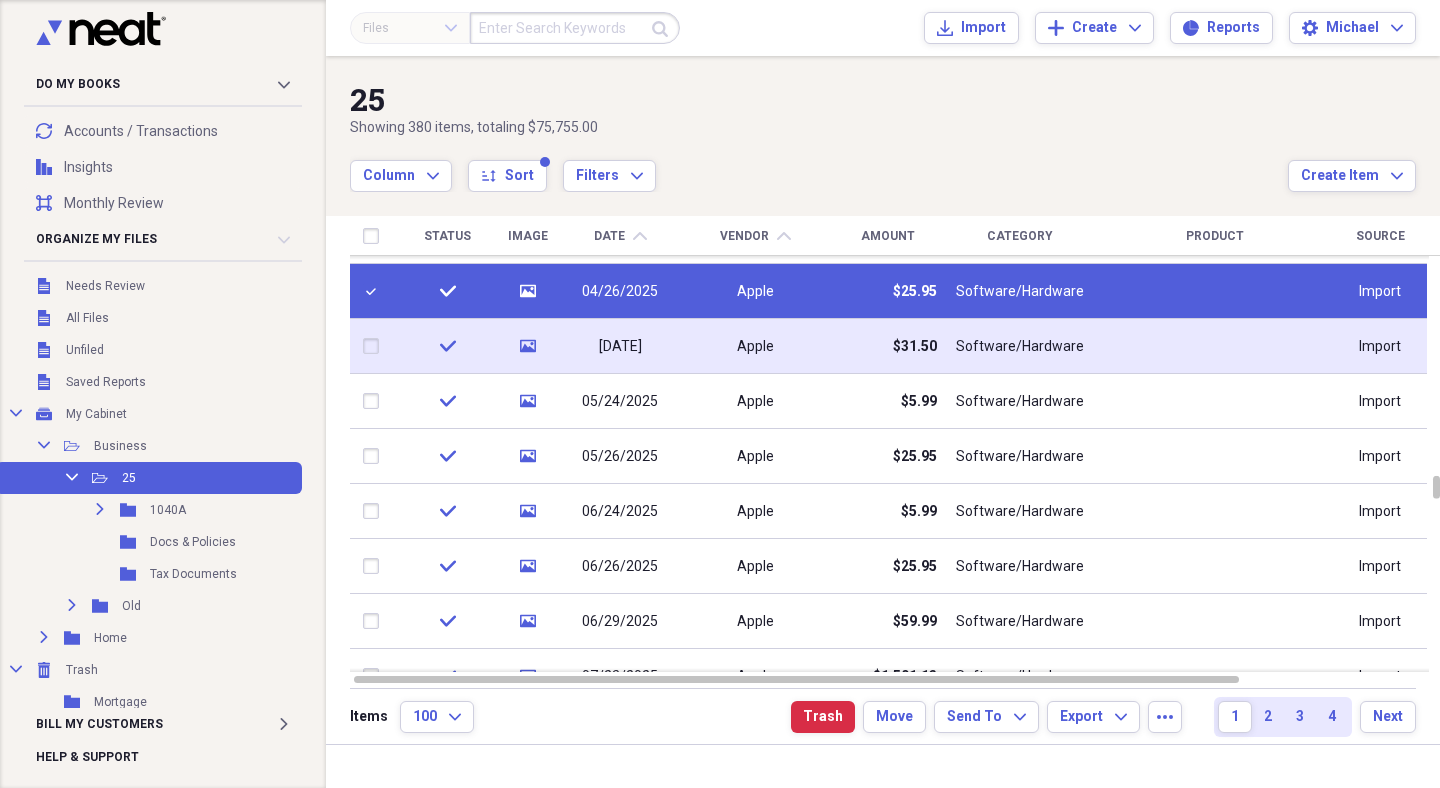 click at bounding box center [375, 346] 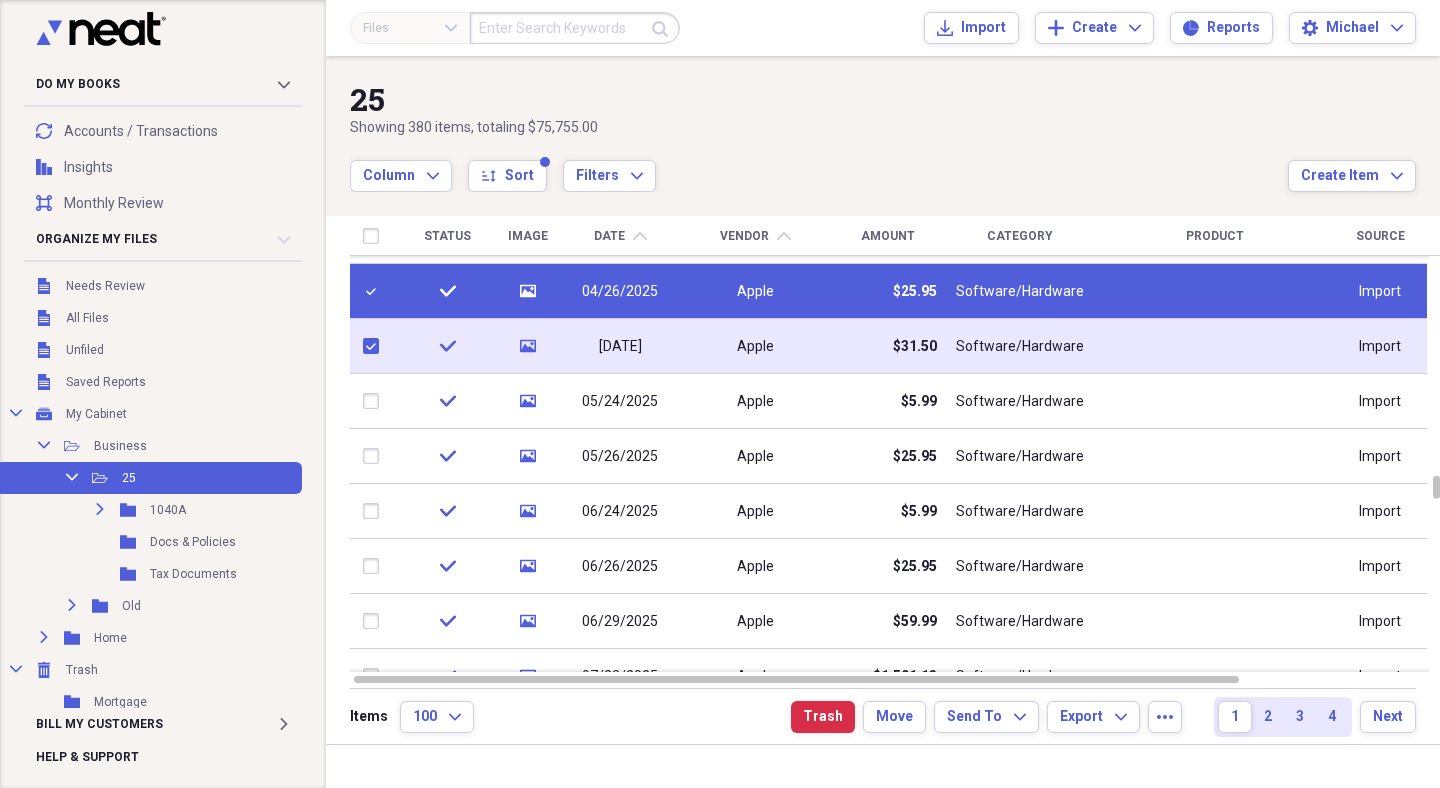 checkbox on "true" 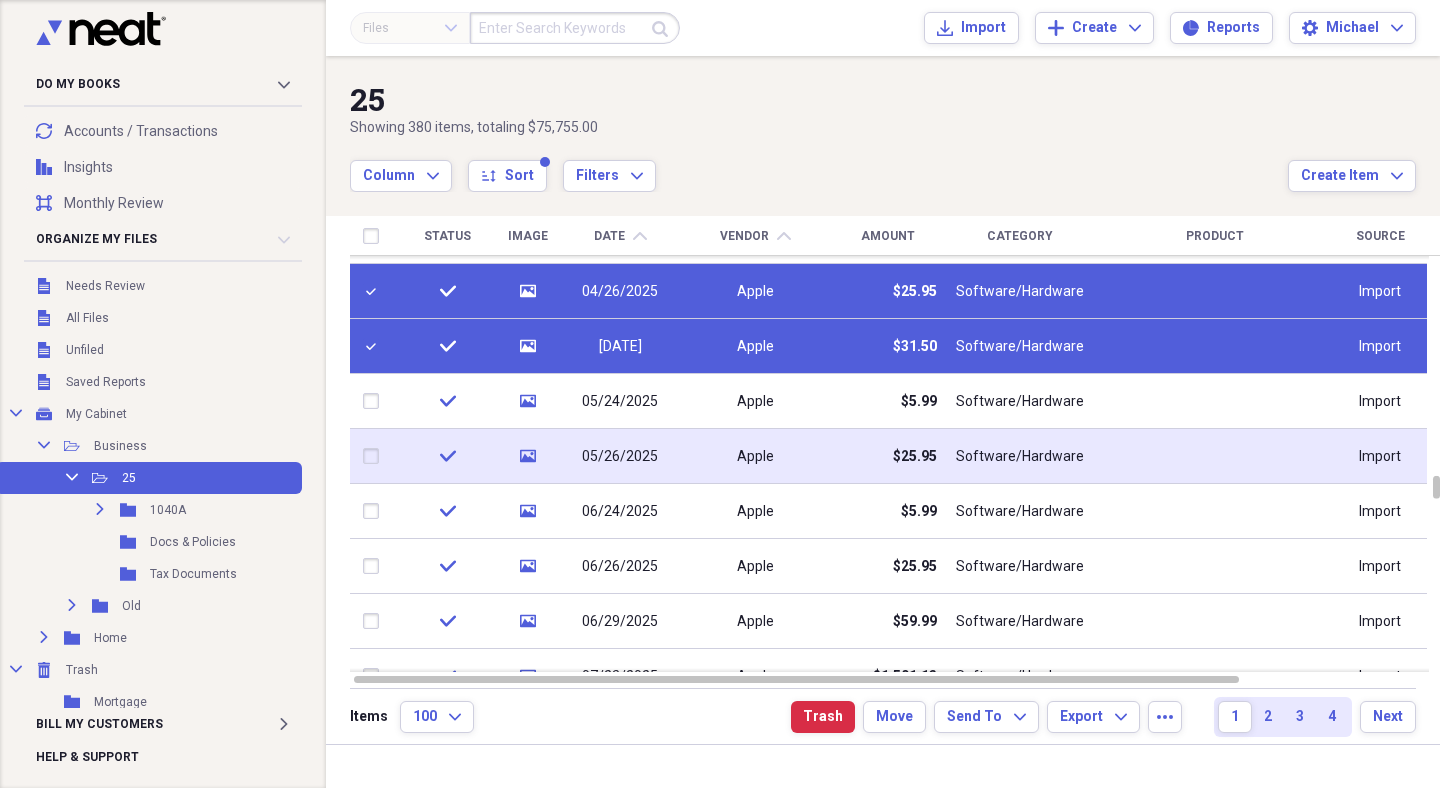 click at bounding box center [375, 456] 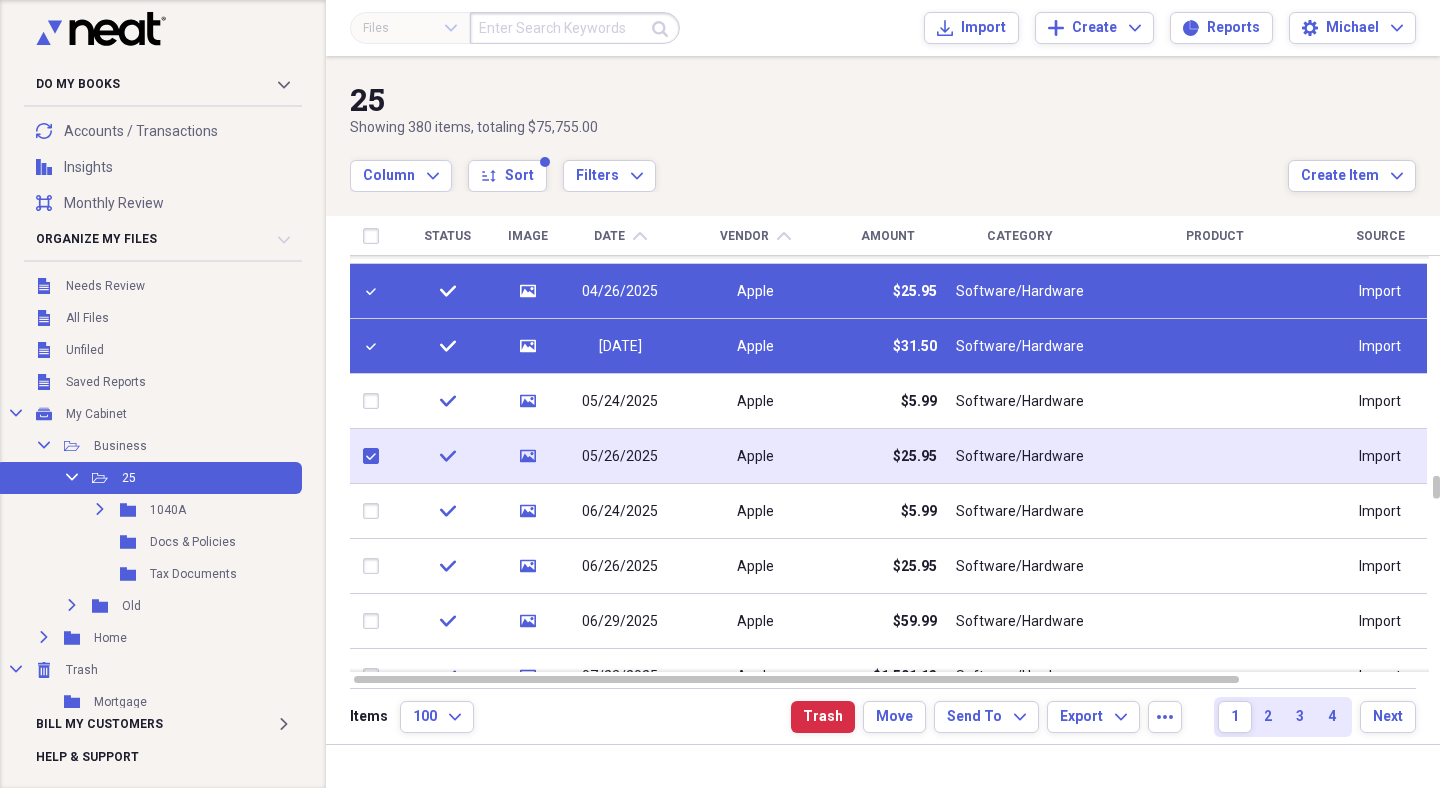 checkbox on "true" 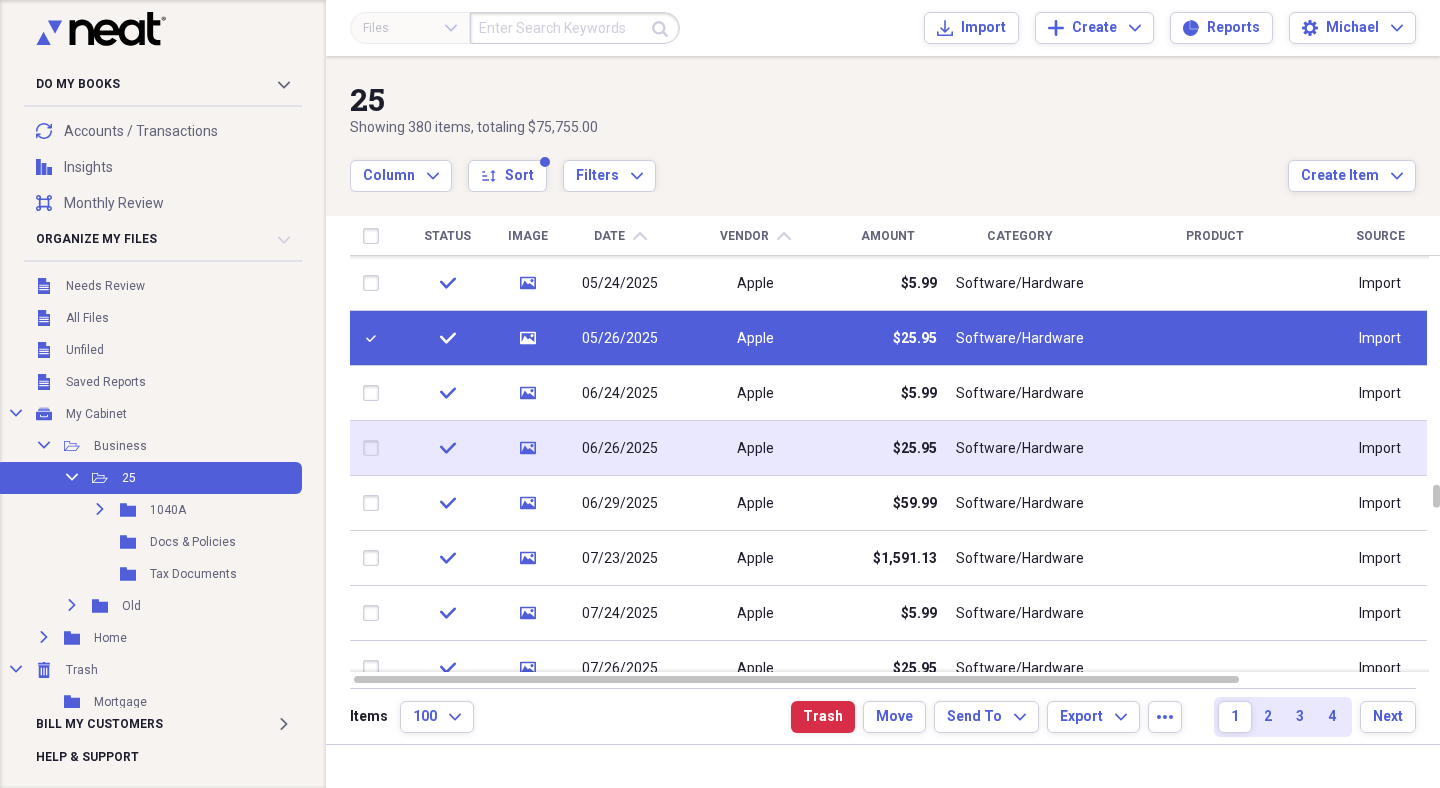 checkbox on "false" 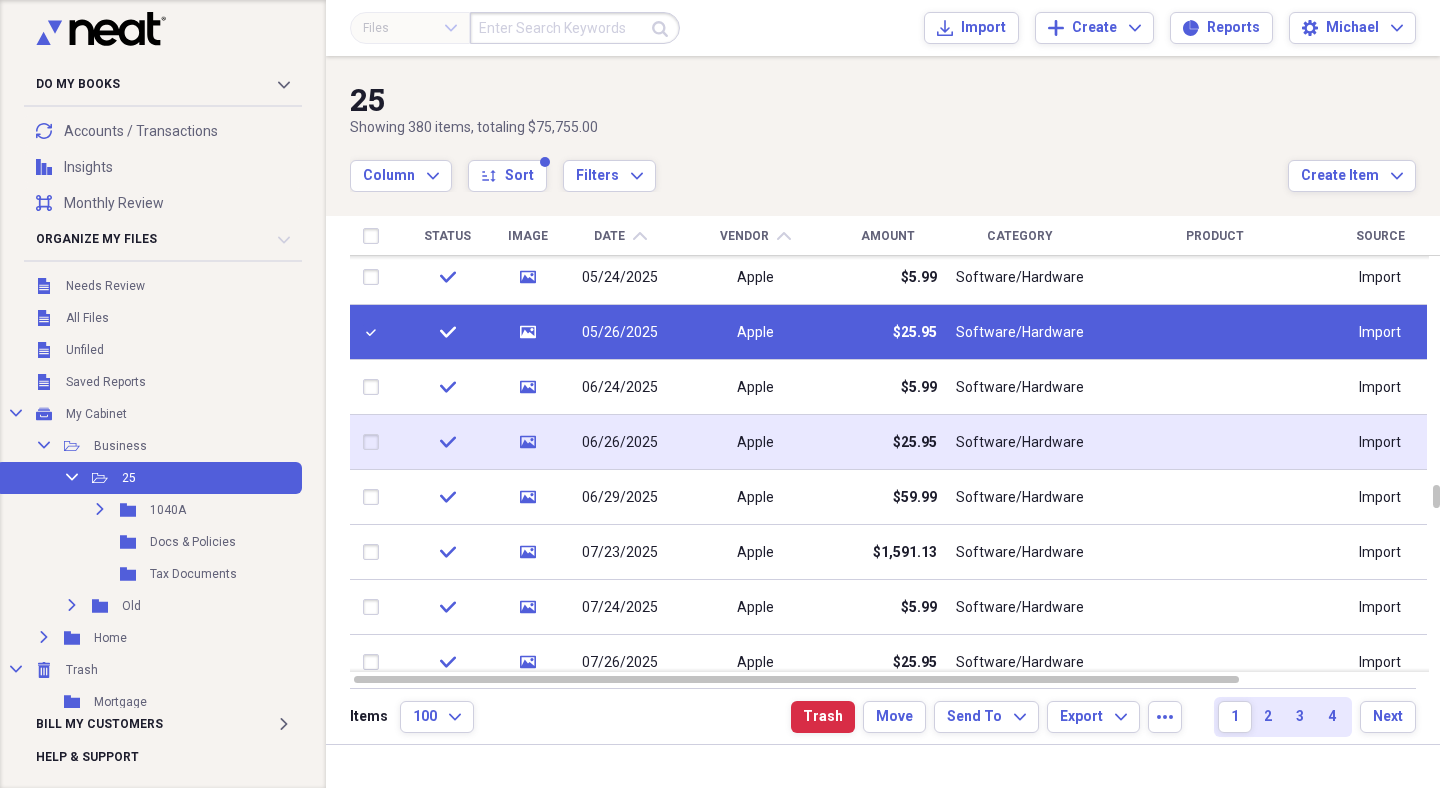 click at bounding box center (375, 442) 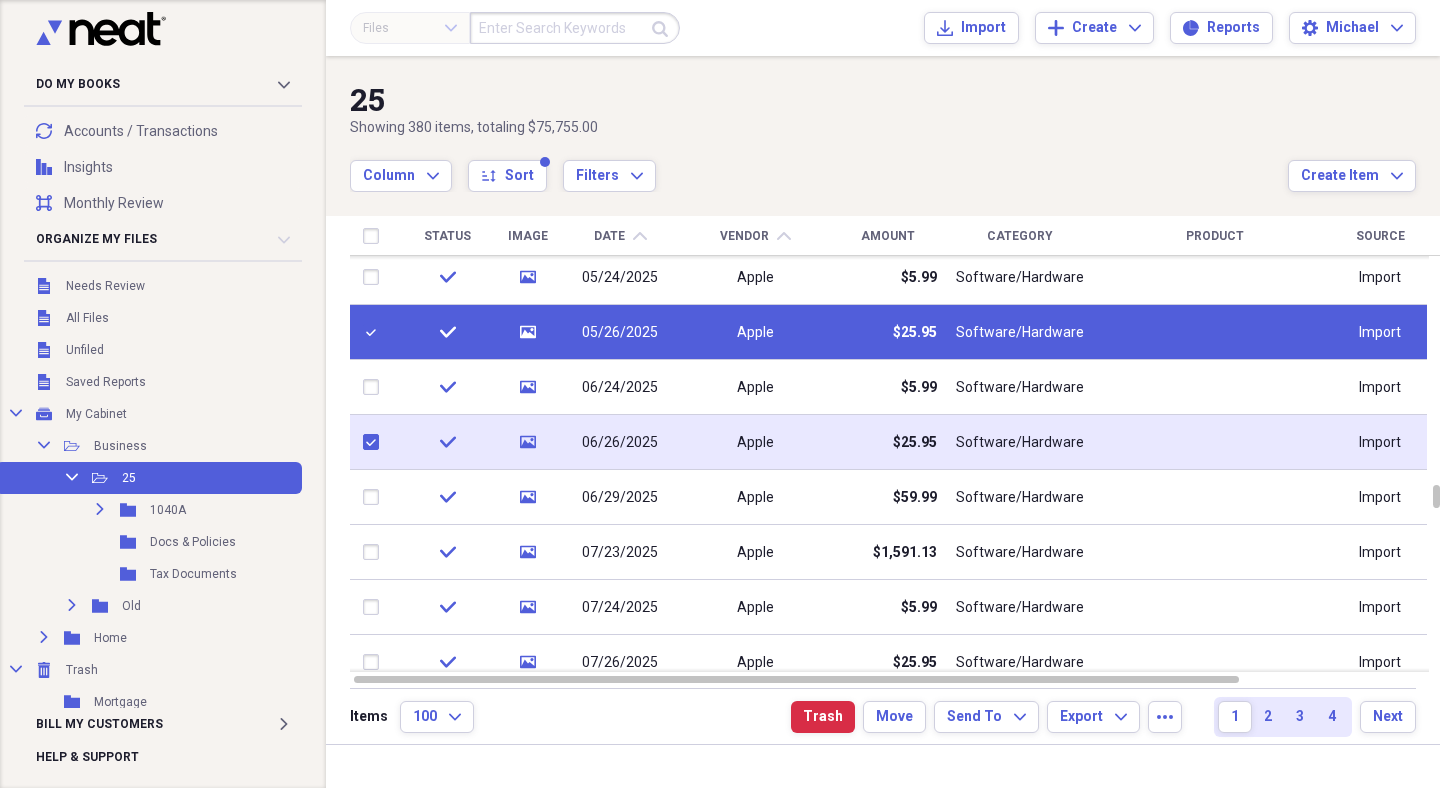 checkbox on "true" 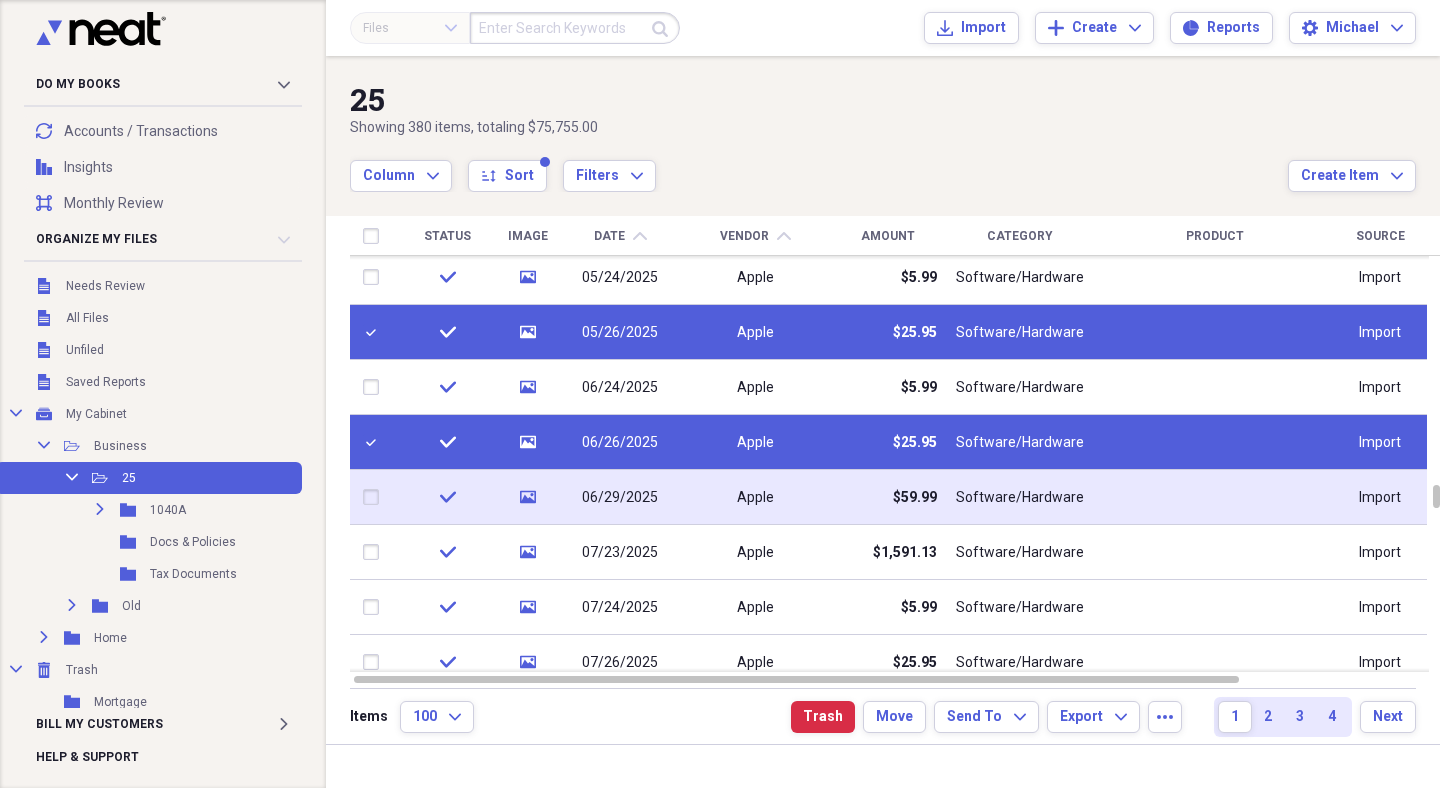 click at bounding box center (375, 497) 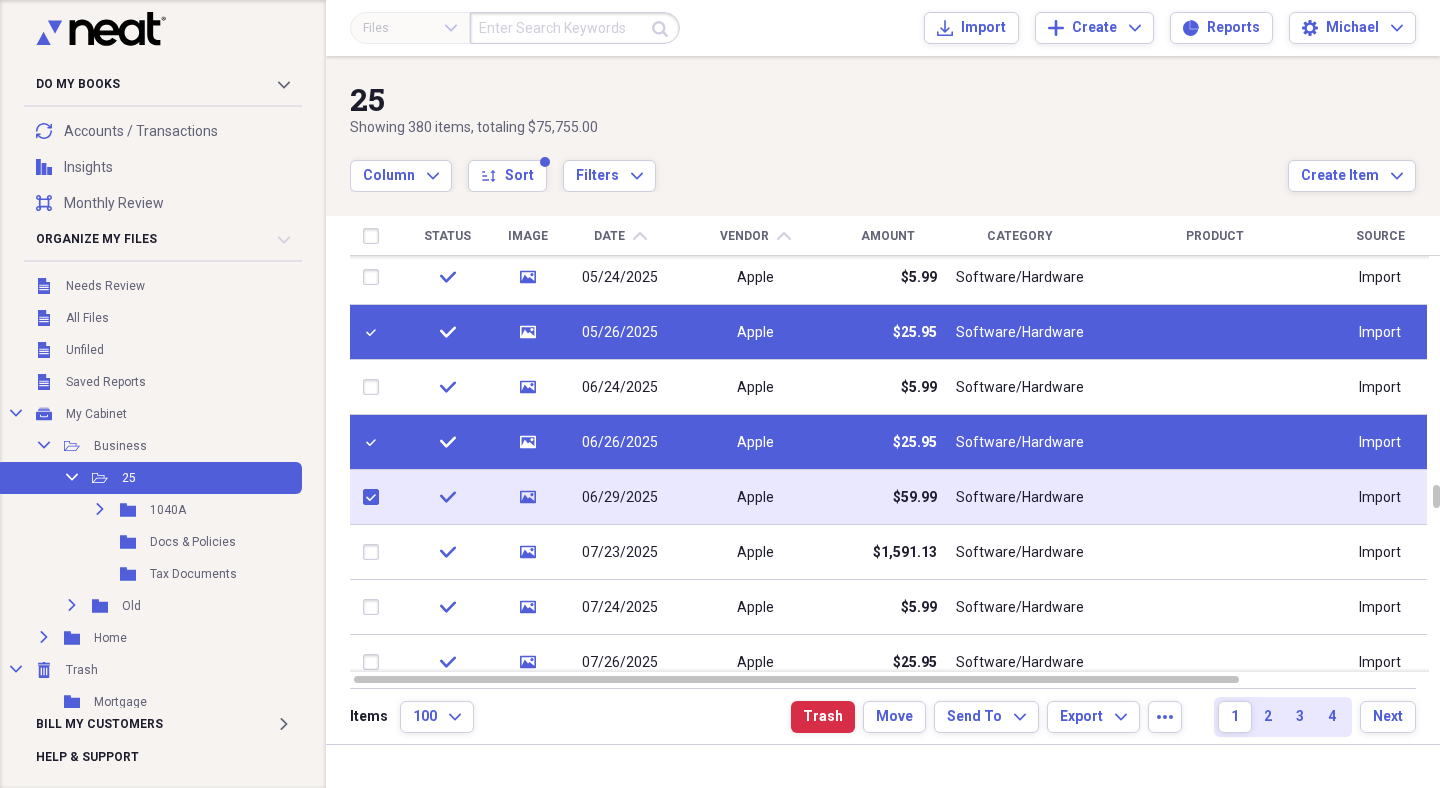 checkbox on "true" 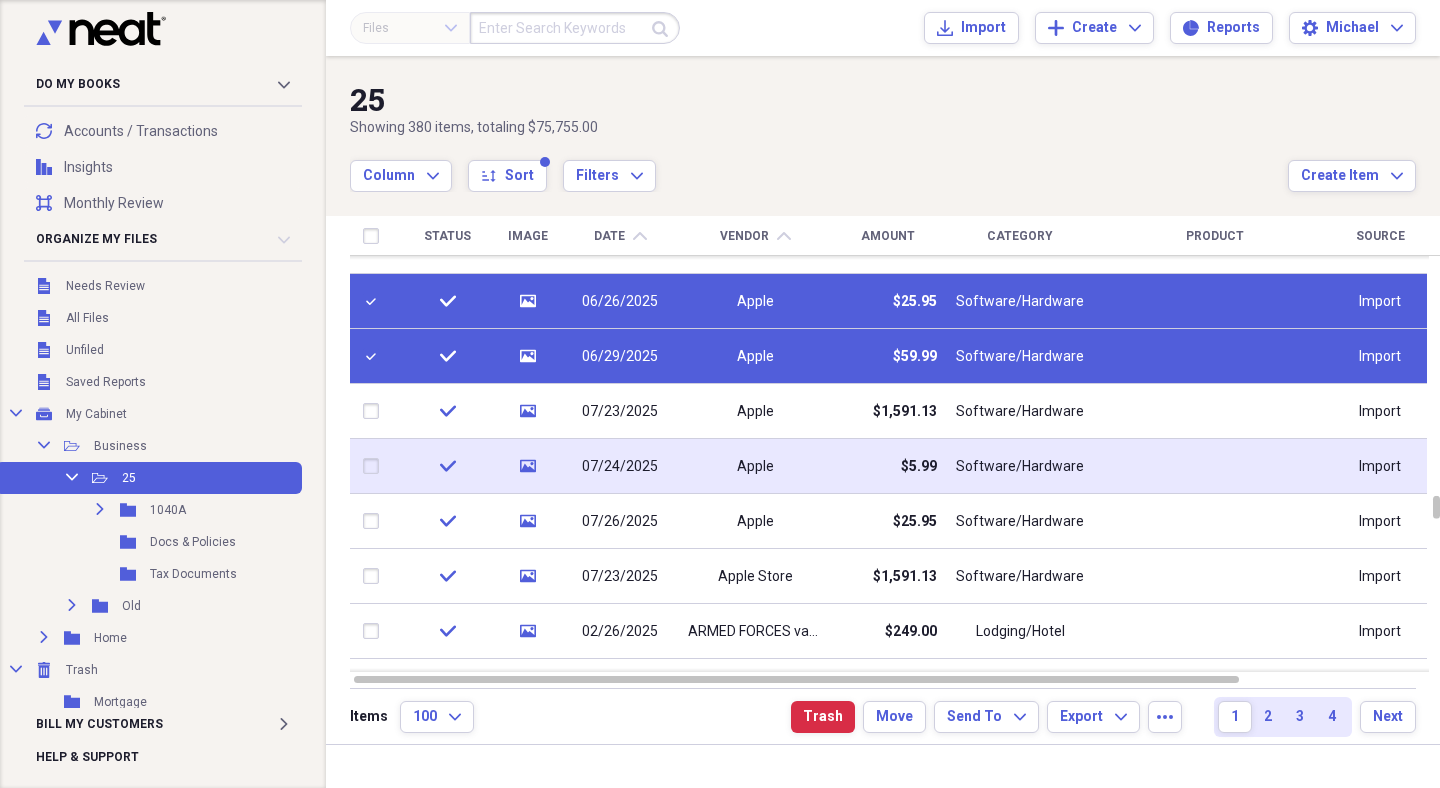 checkbox on "false" 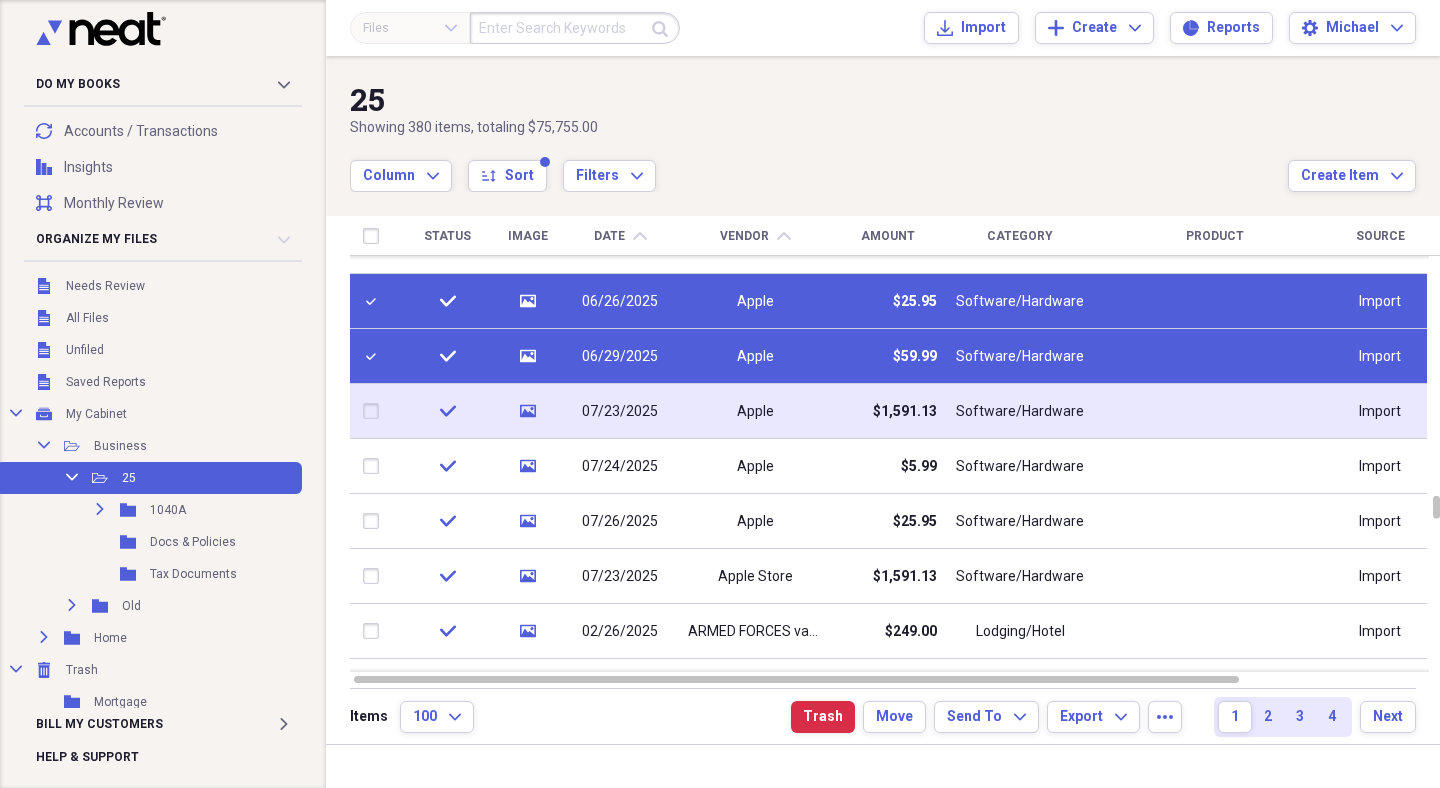 click at bounding box center (375, 411) 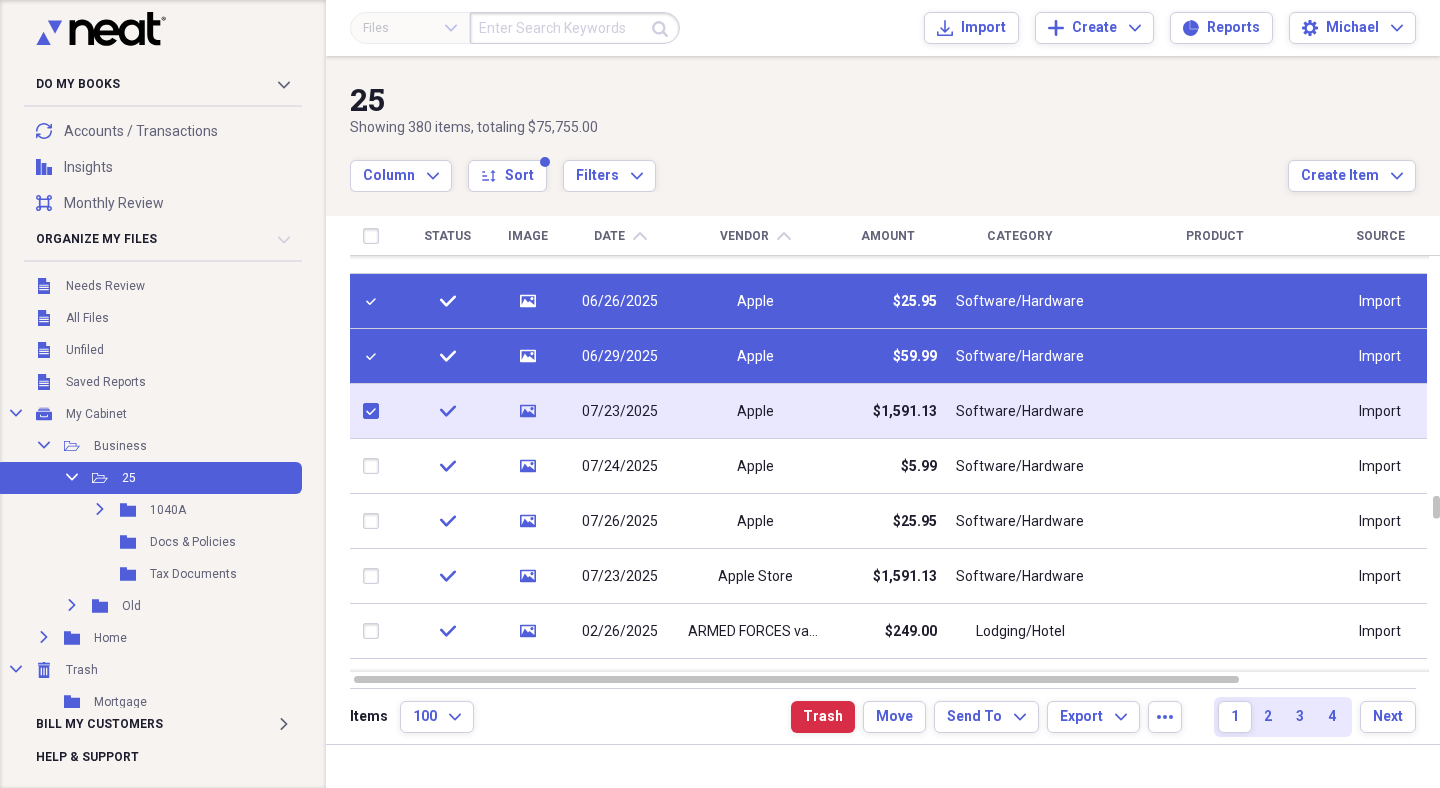 checkbox on "true" 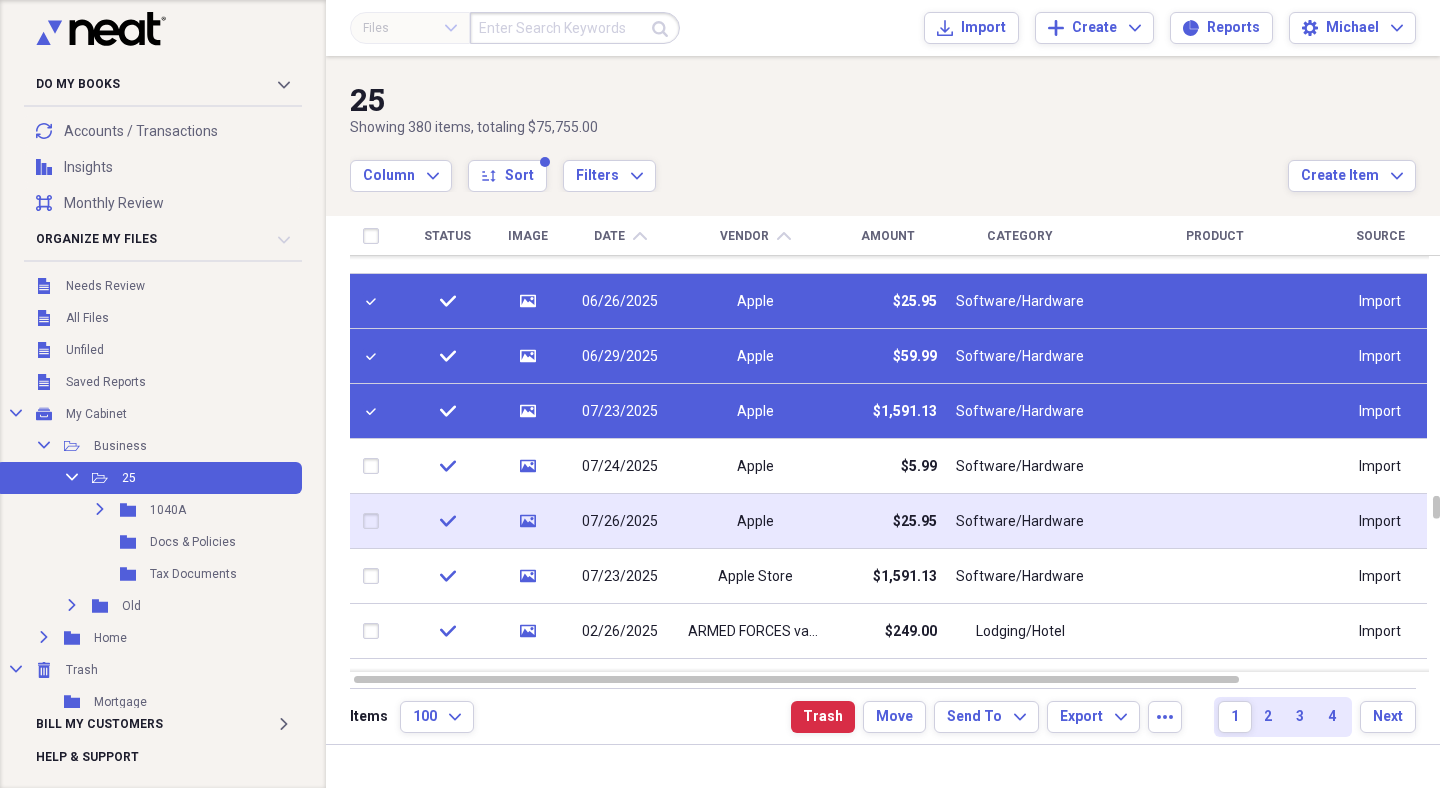 click at bounding box center (375, 521) 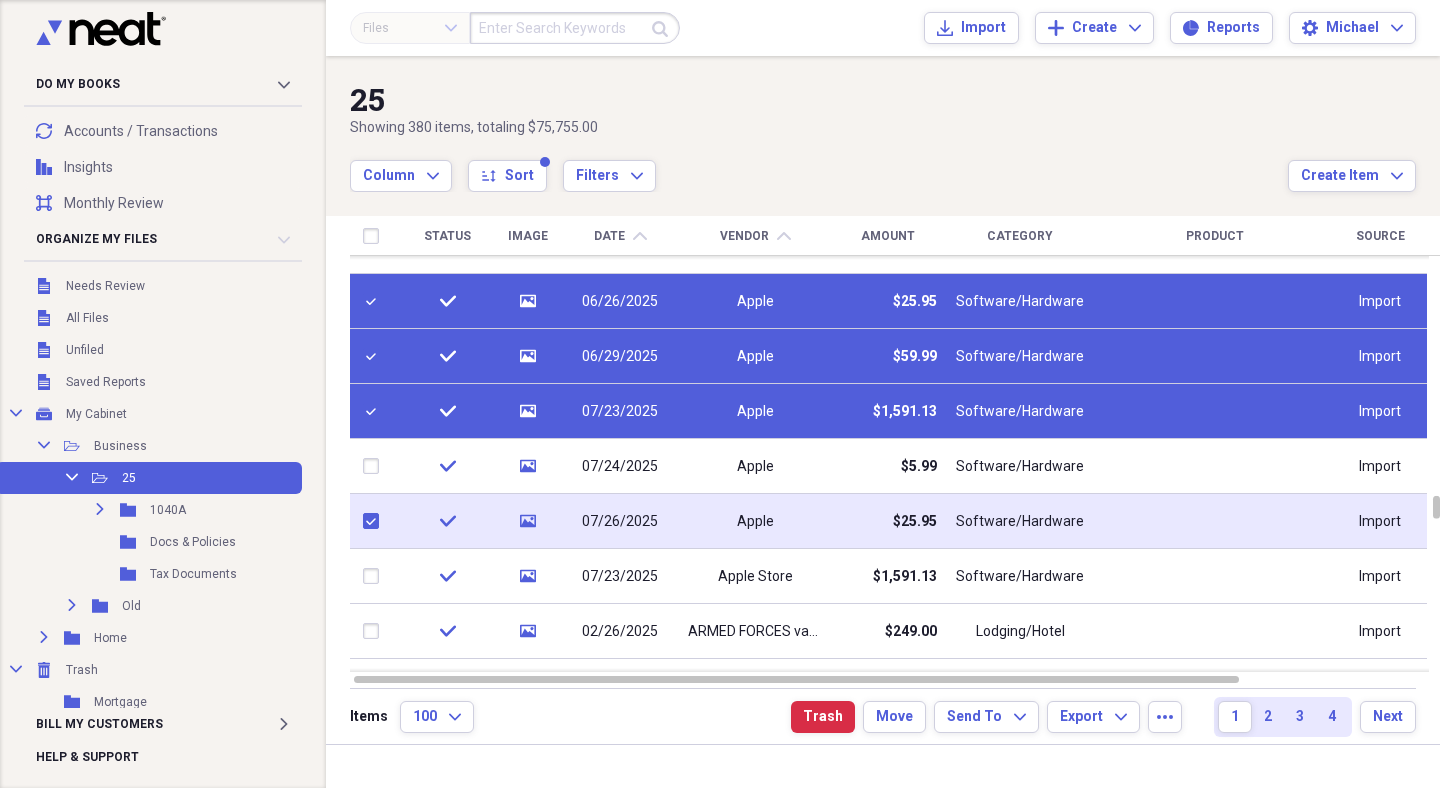 checkbox on "true" 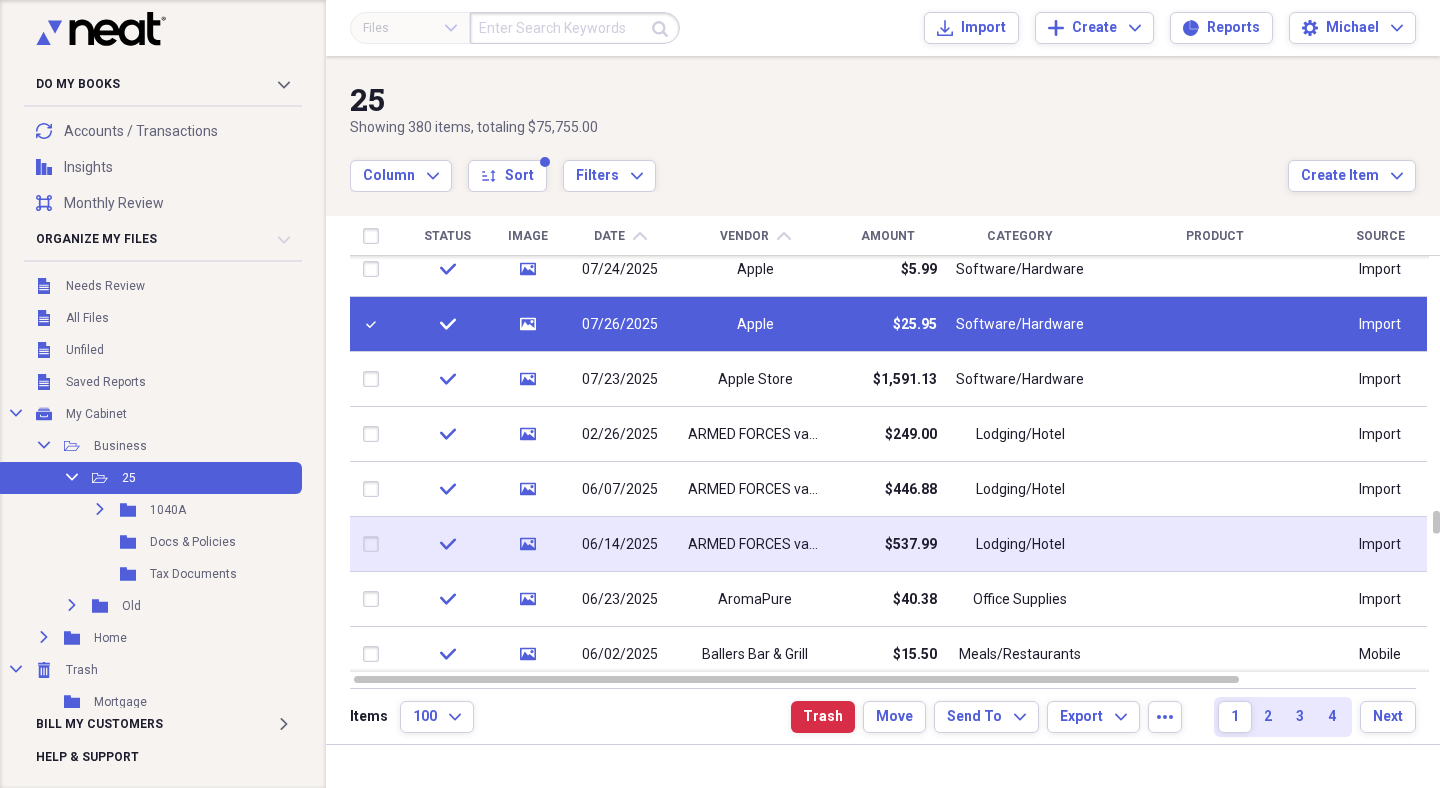 checkbox on "false" 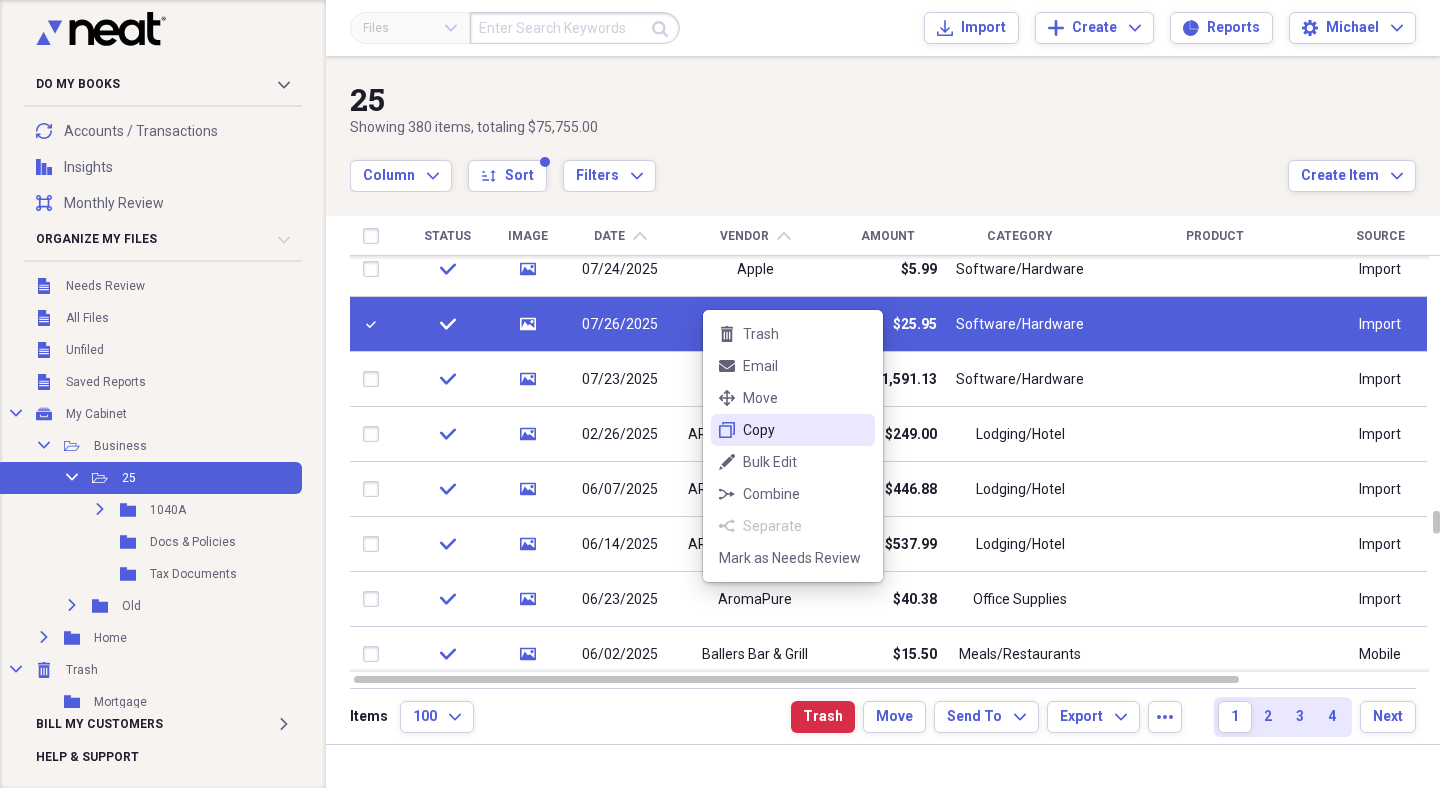 click on "Copy" at bounding box center (805, 430) 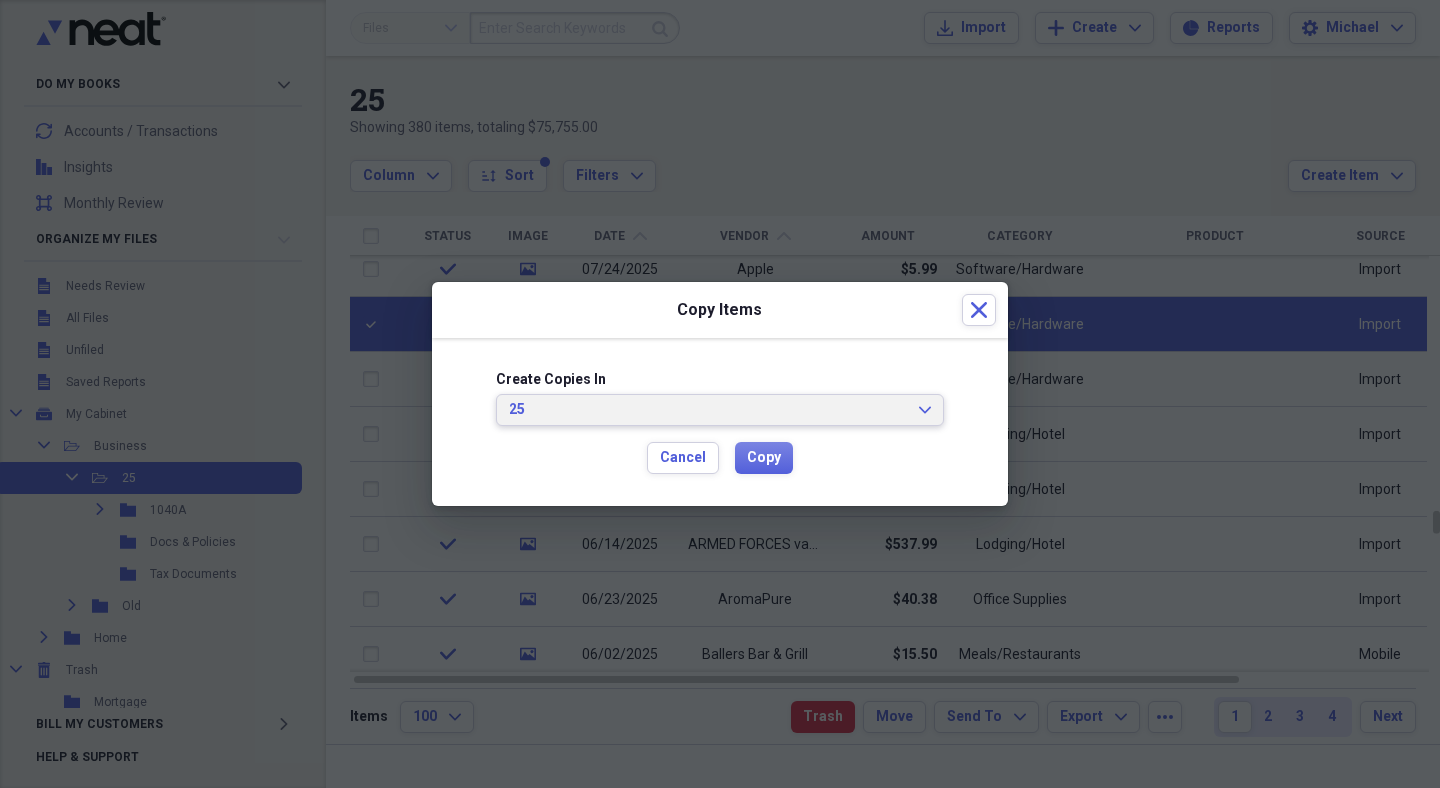 click on "25" at bounding box center [708, 410] 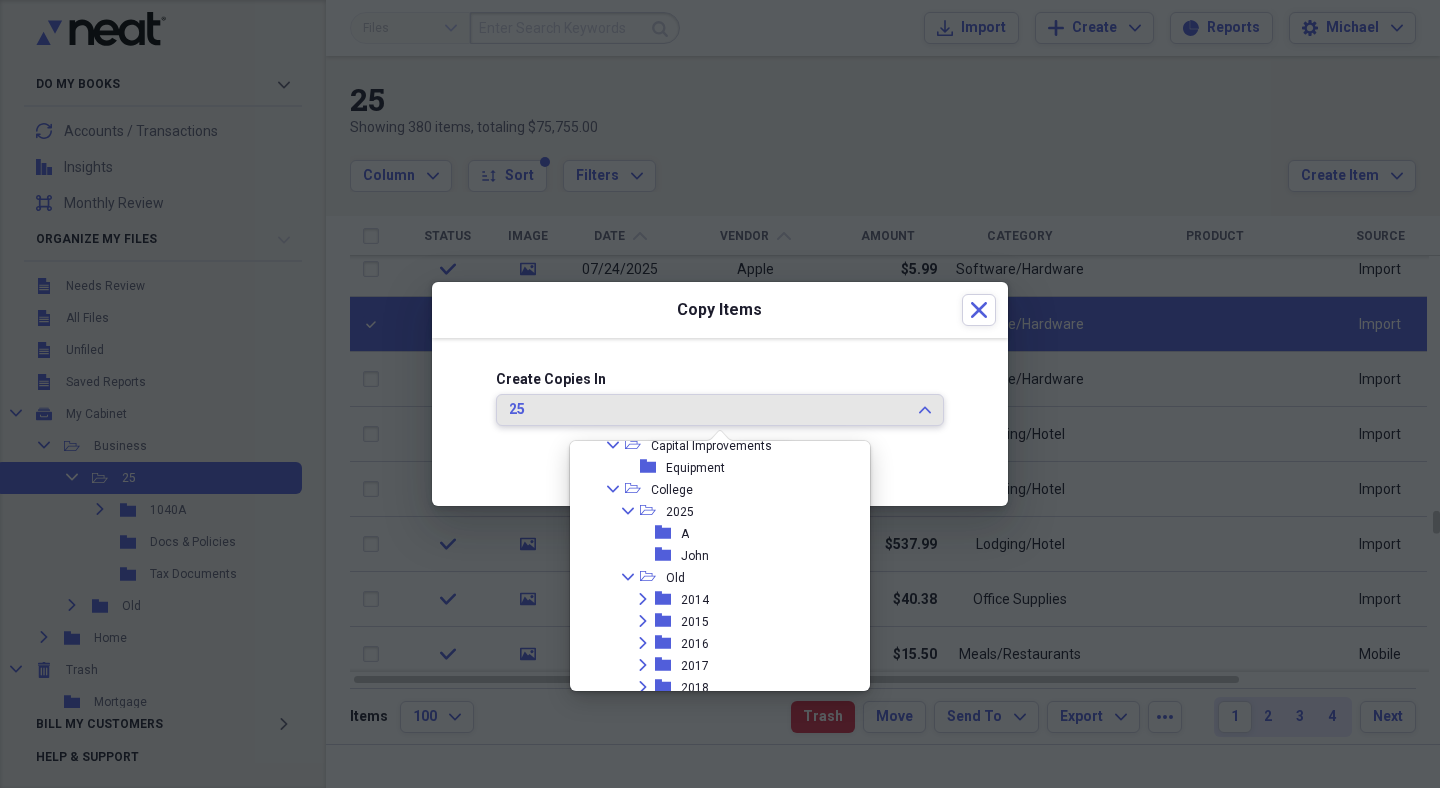 scroll, scrollTop: 693, scrollLeft: 0, axis: vertical 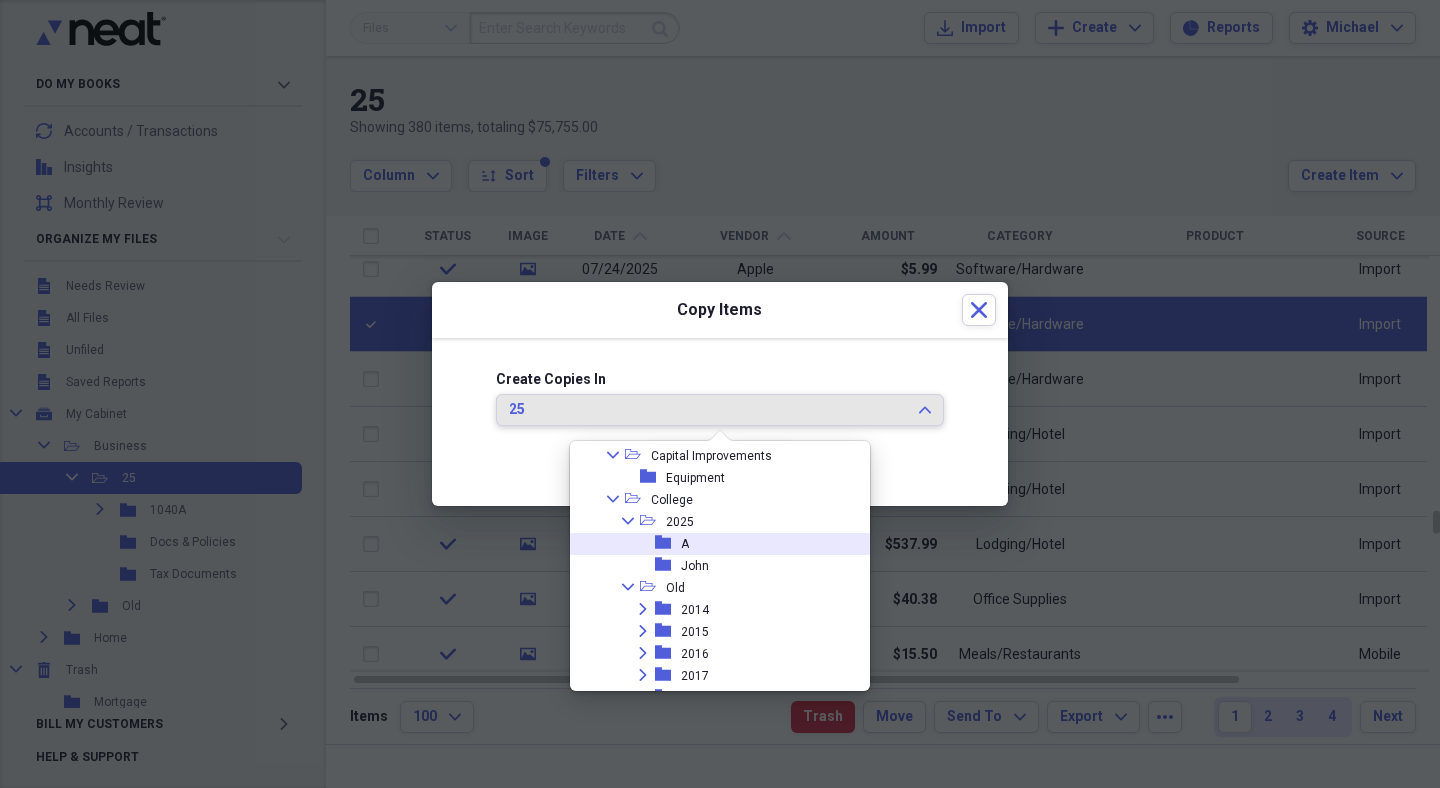click on "A" at bounding box center [685, 544] 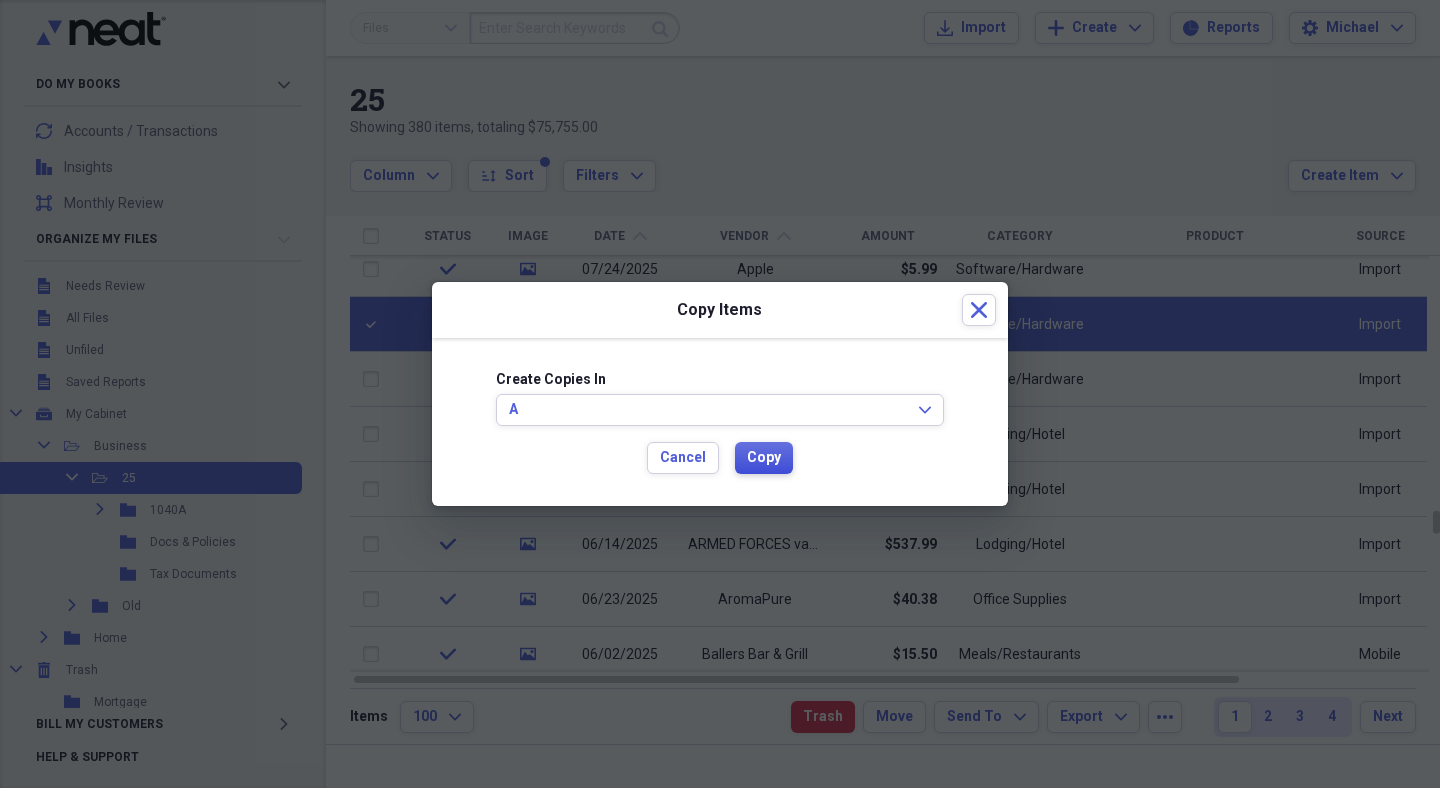 click on "Copy" at bounding box center (764, 458) 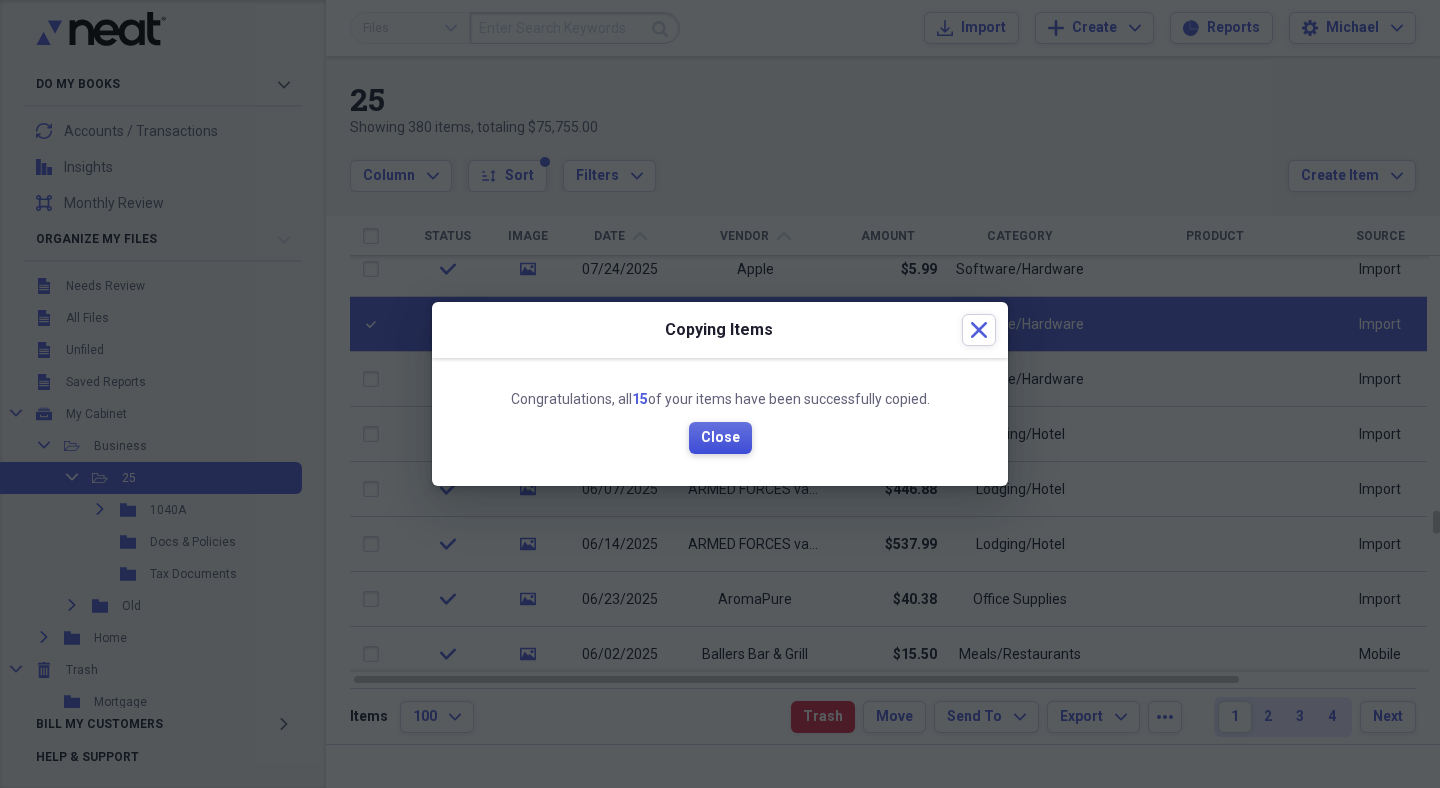 click on "Close" at bounding box center (720, 438) 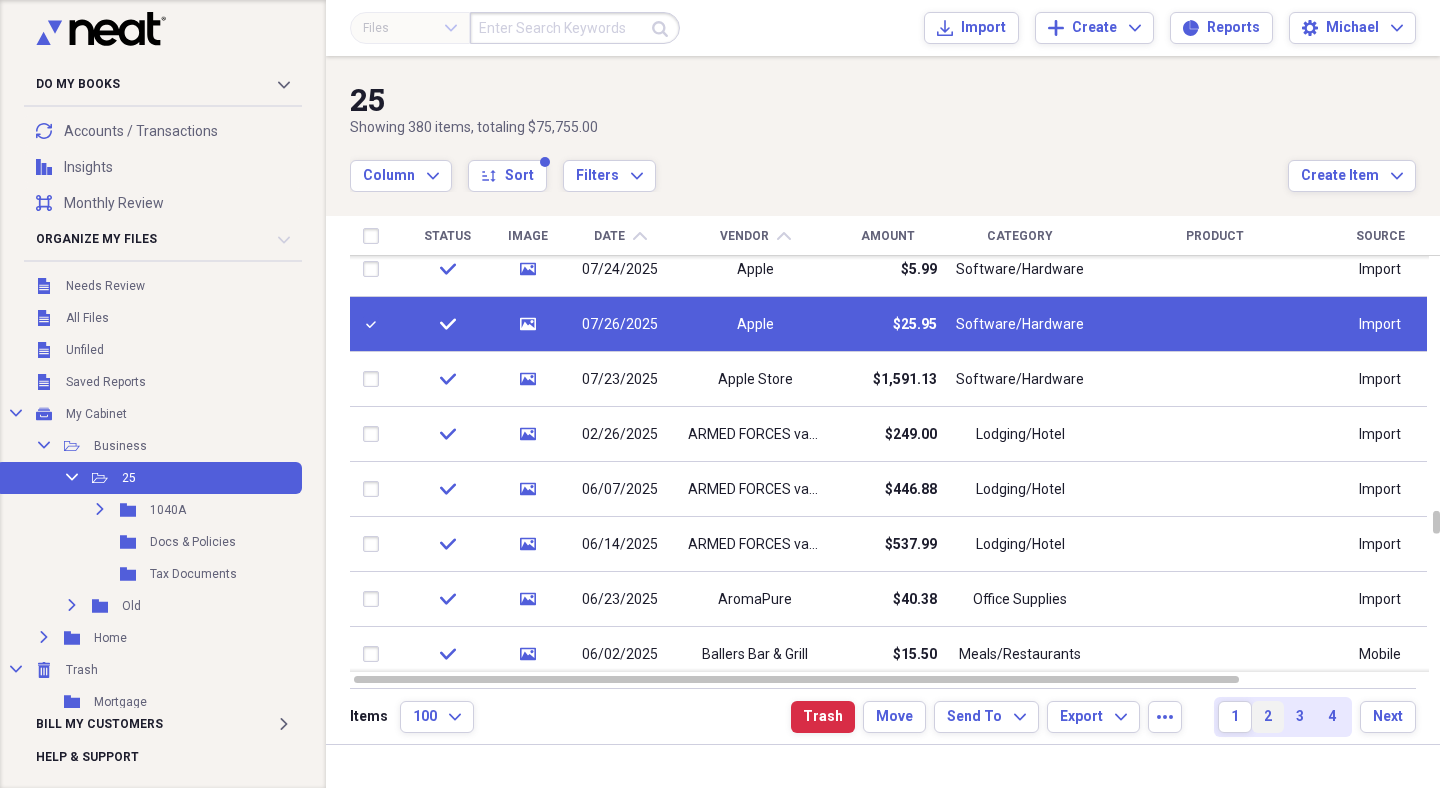click on "2" at bounding box center (1268, 717) 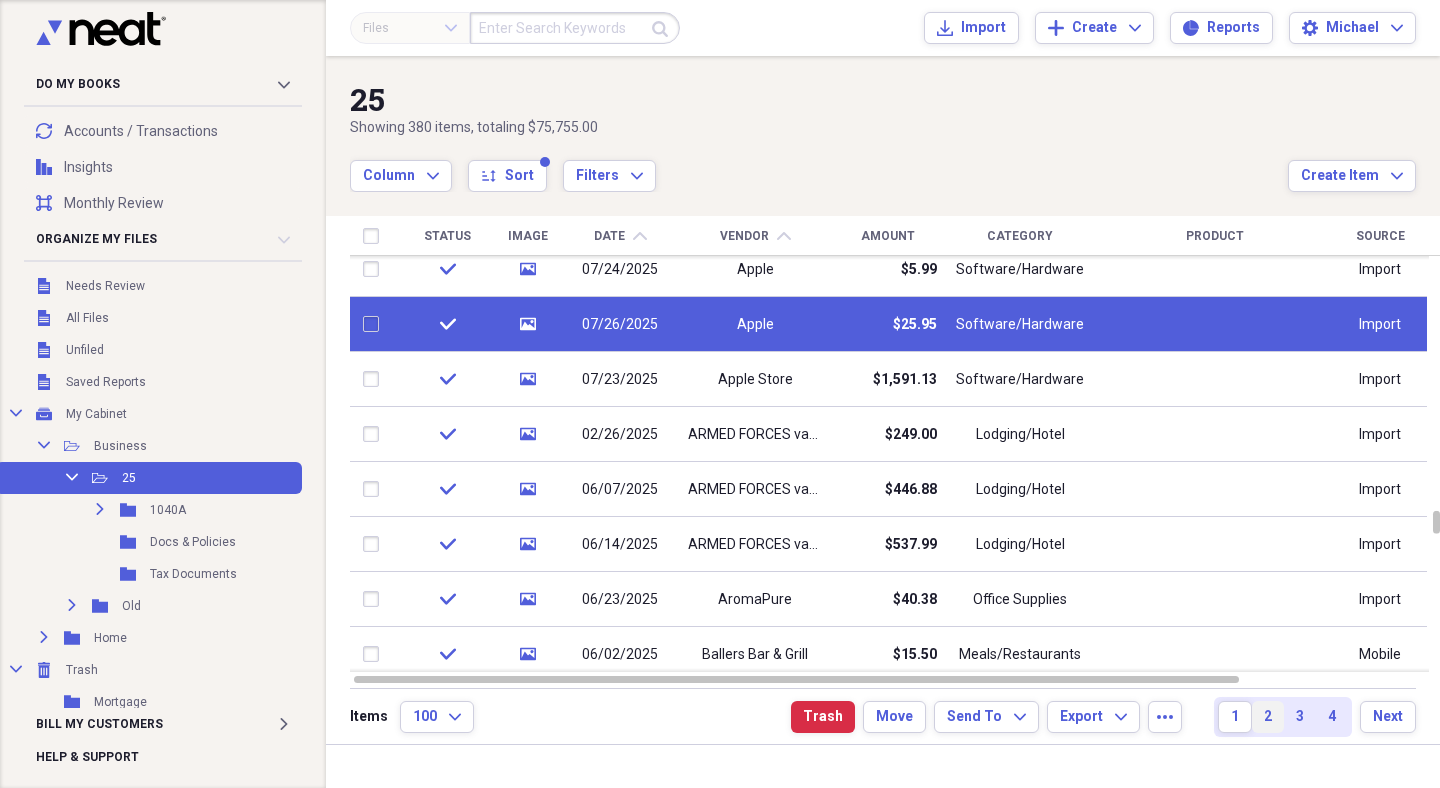 checkbox on "false" 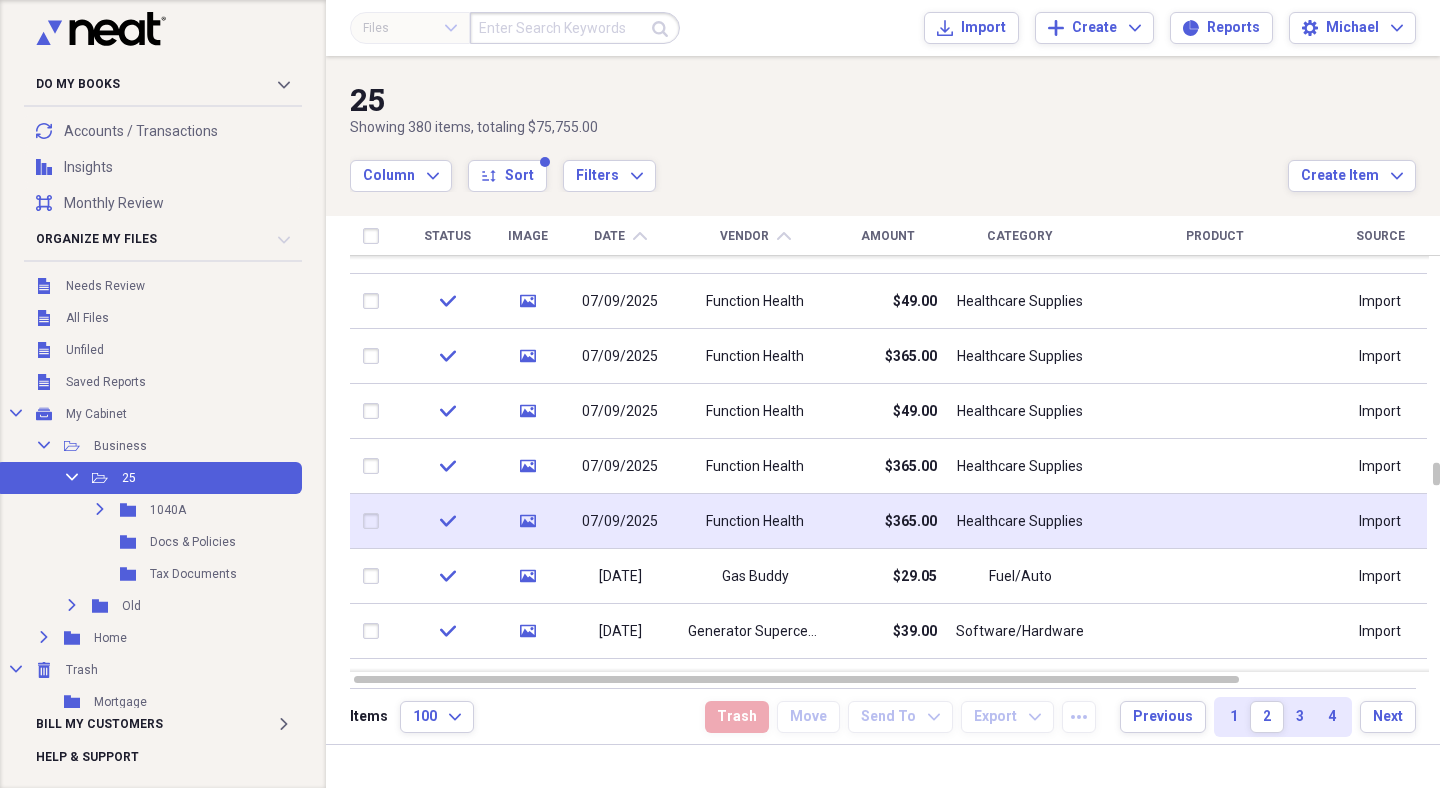 click at bounding box center [375, 521] 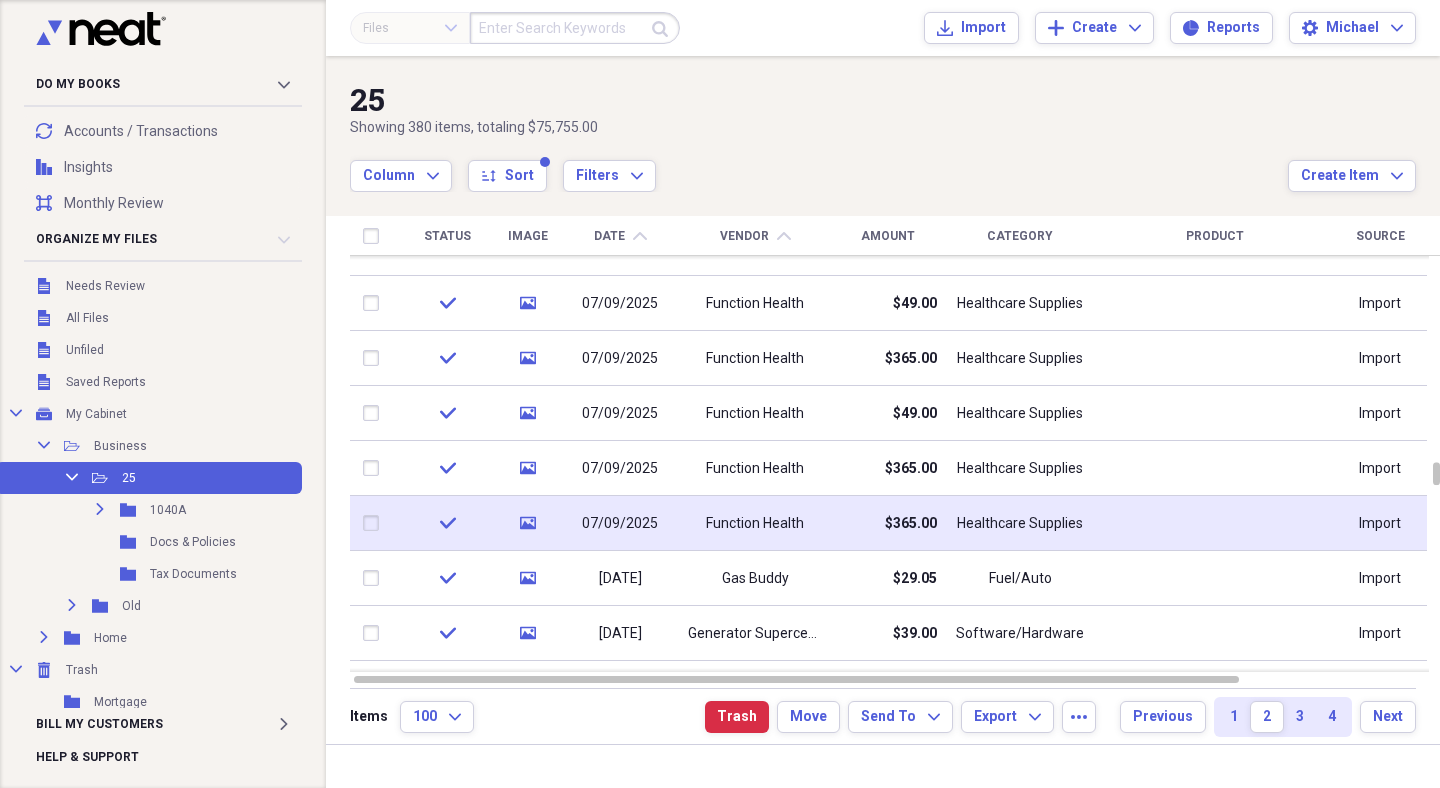 checkbox on "true" 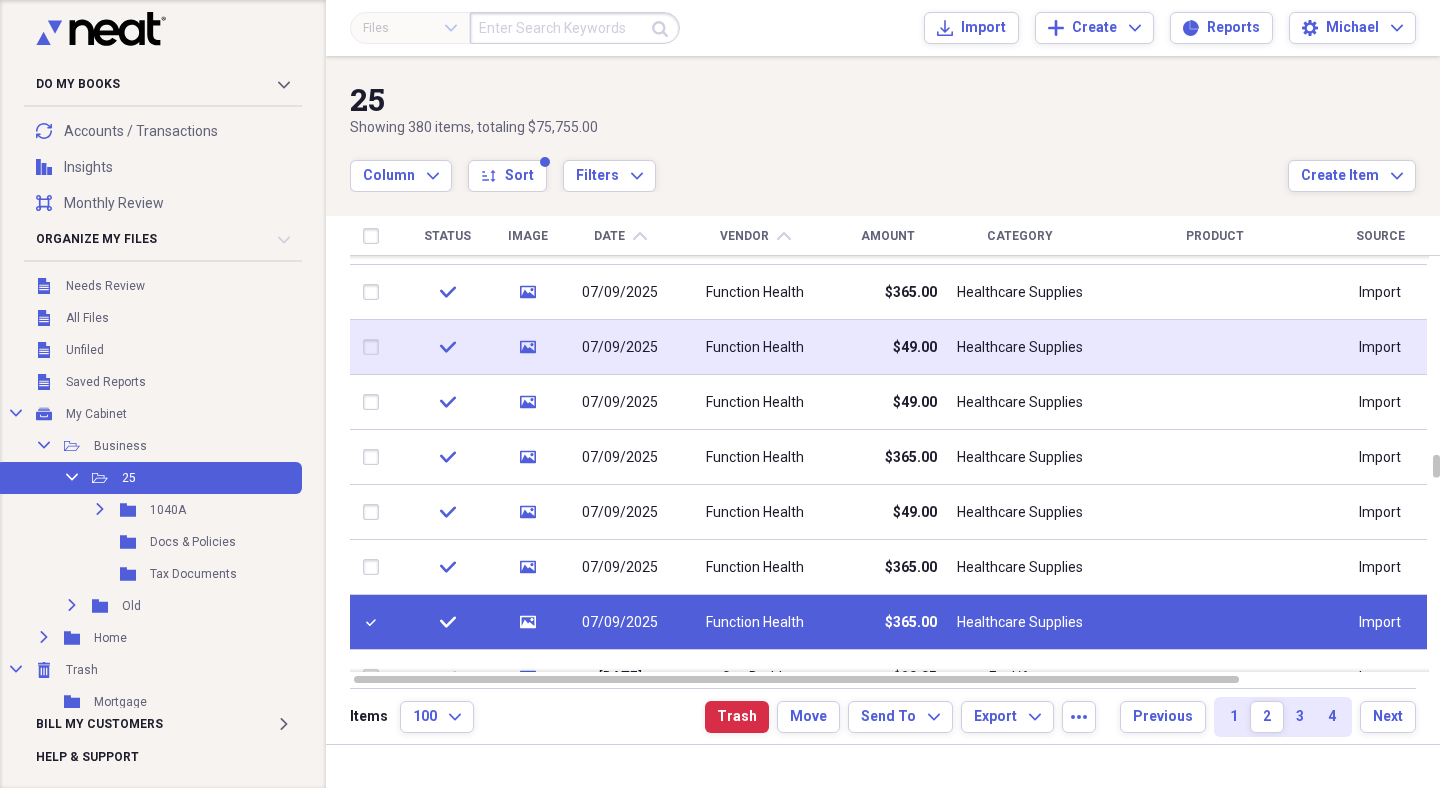 click on "media" 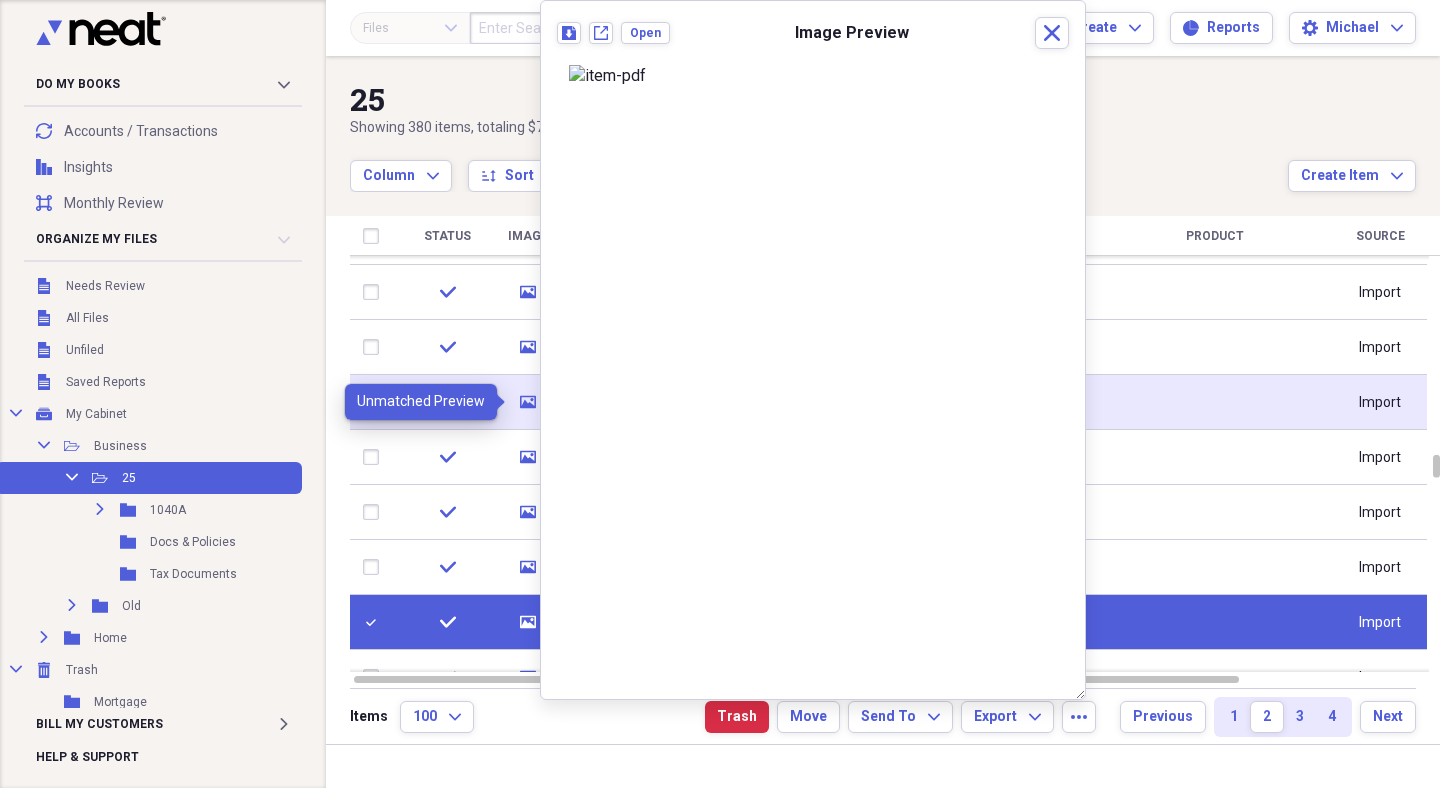 click on "media" 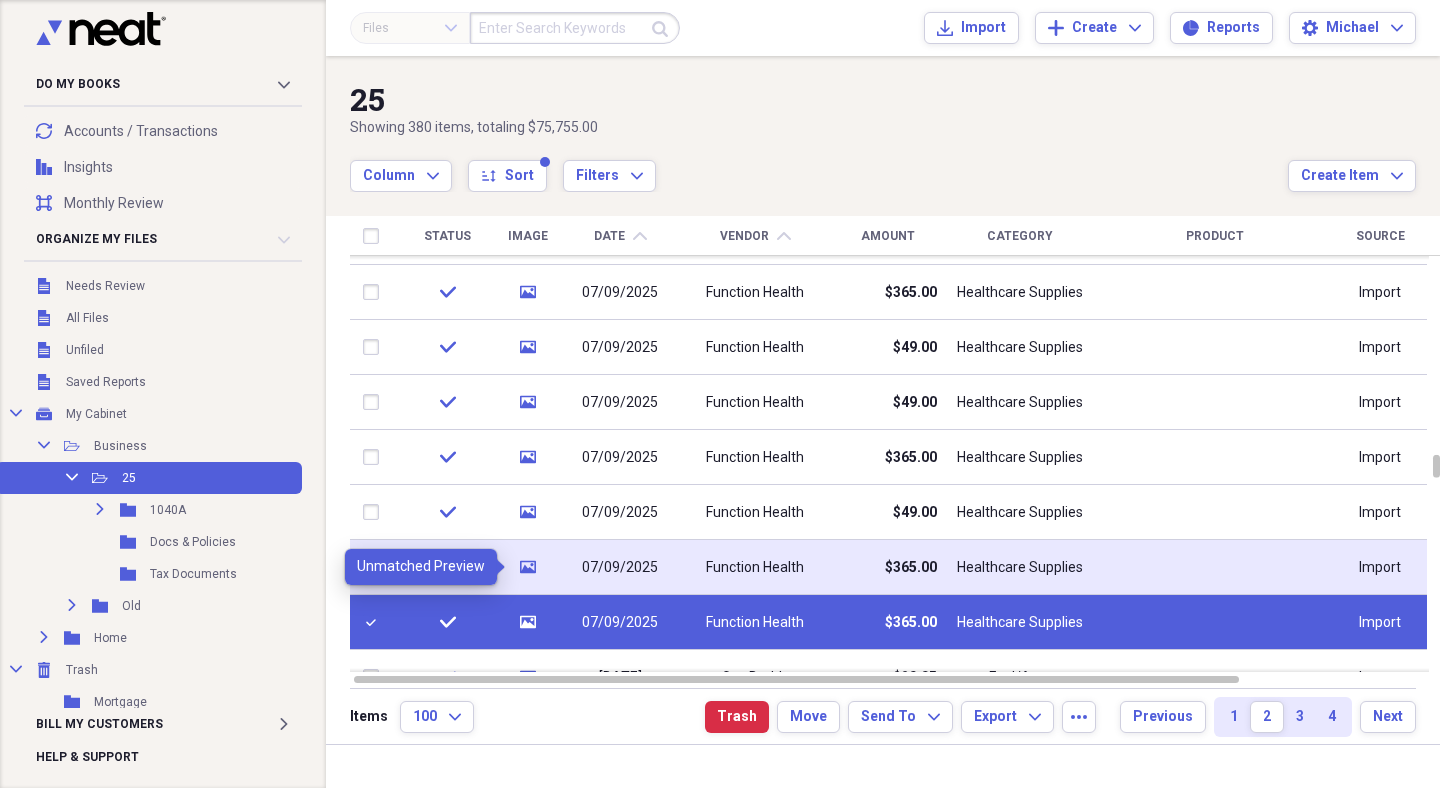 click 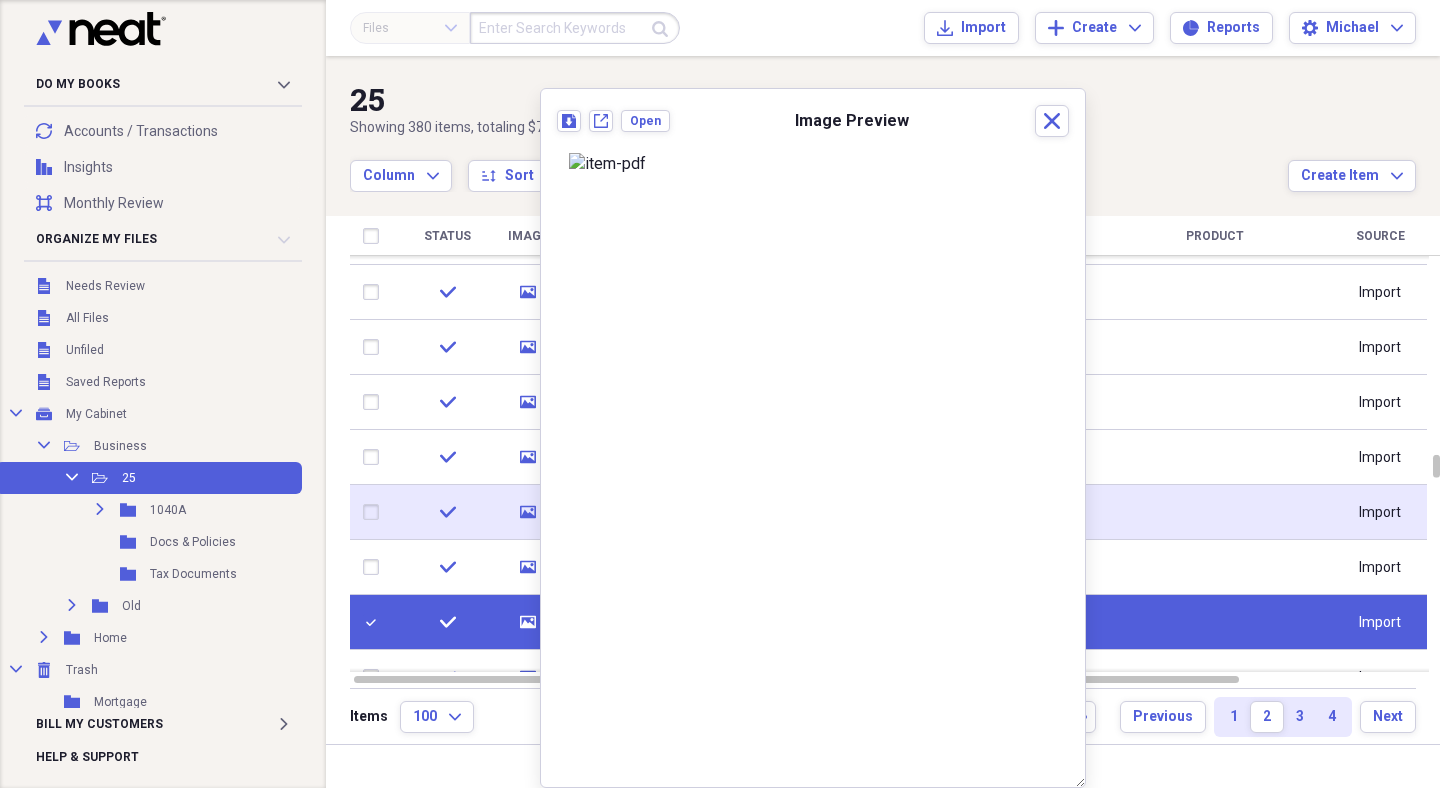 click on "media" 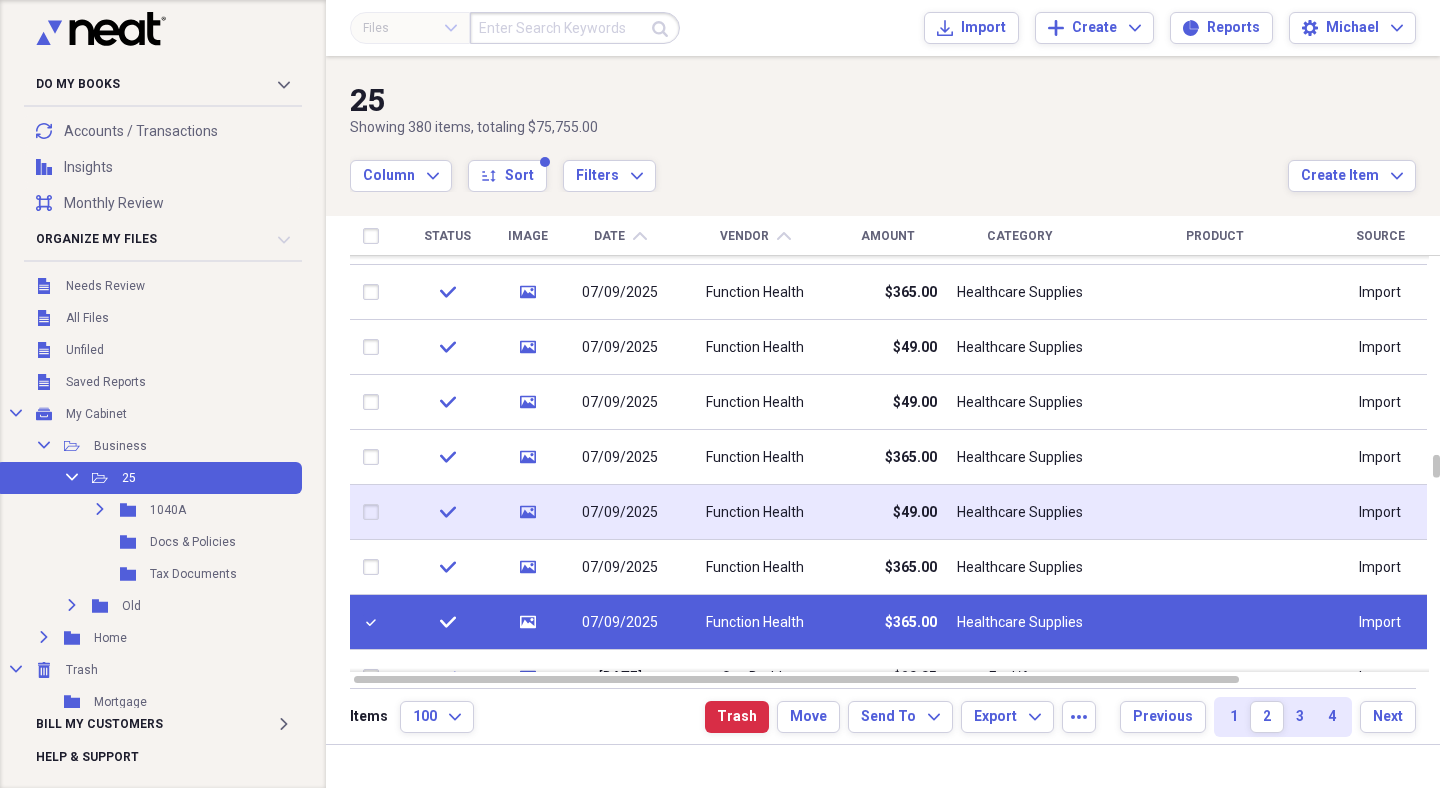 click at bounding box center [375, 512] 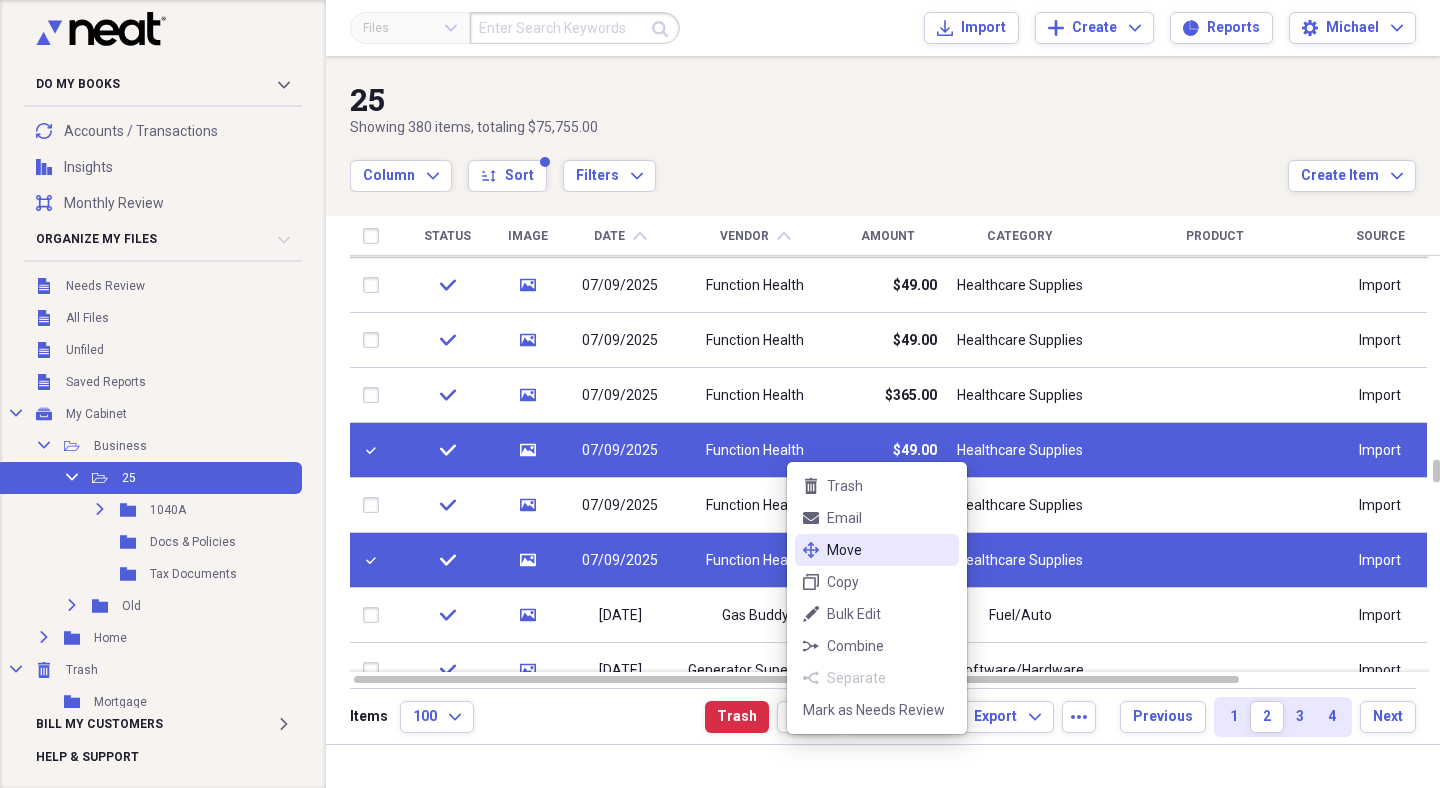 click on "Move" at bounding box center [889, 550] 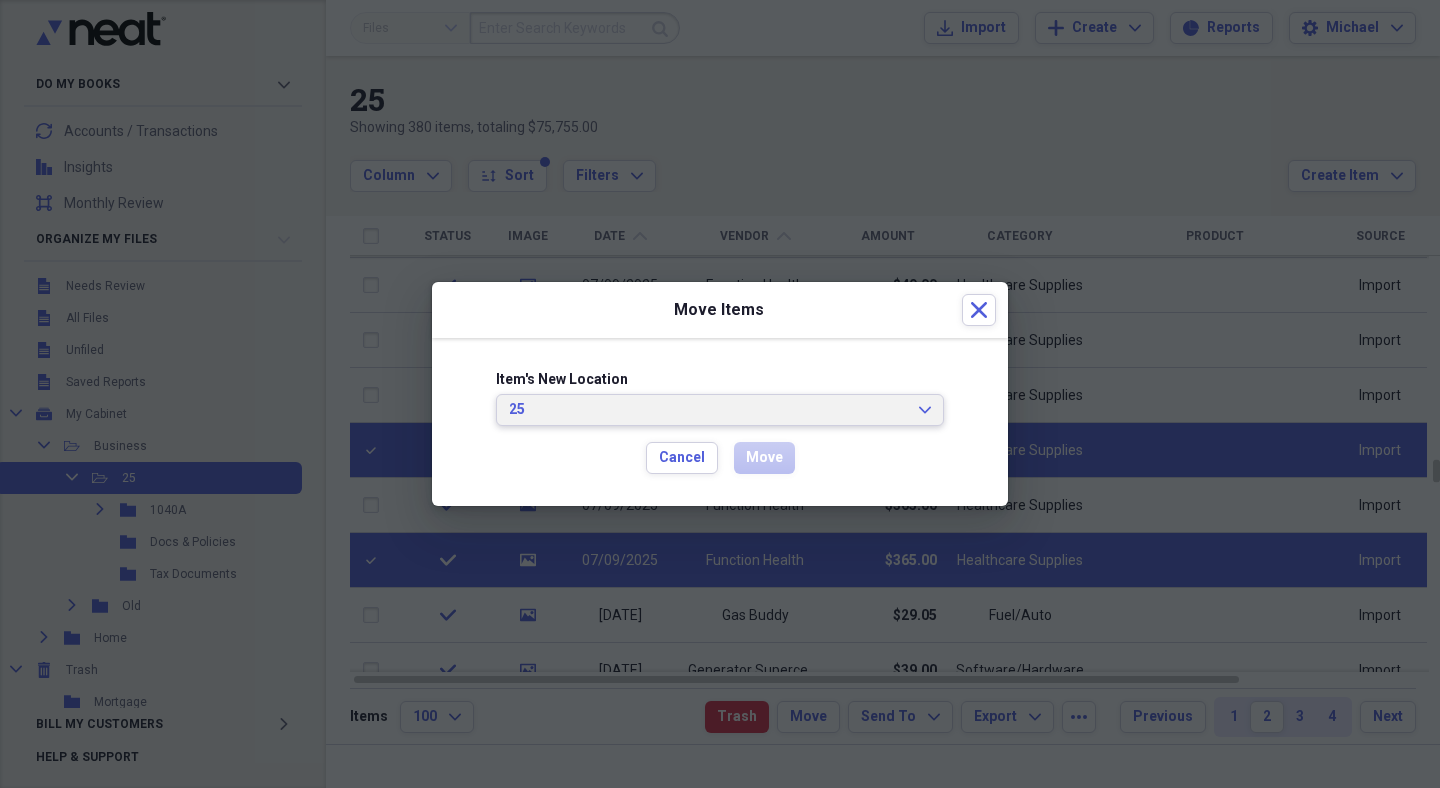 click on "25" at bounding box center [708, 410] 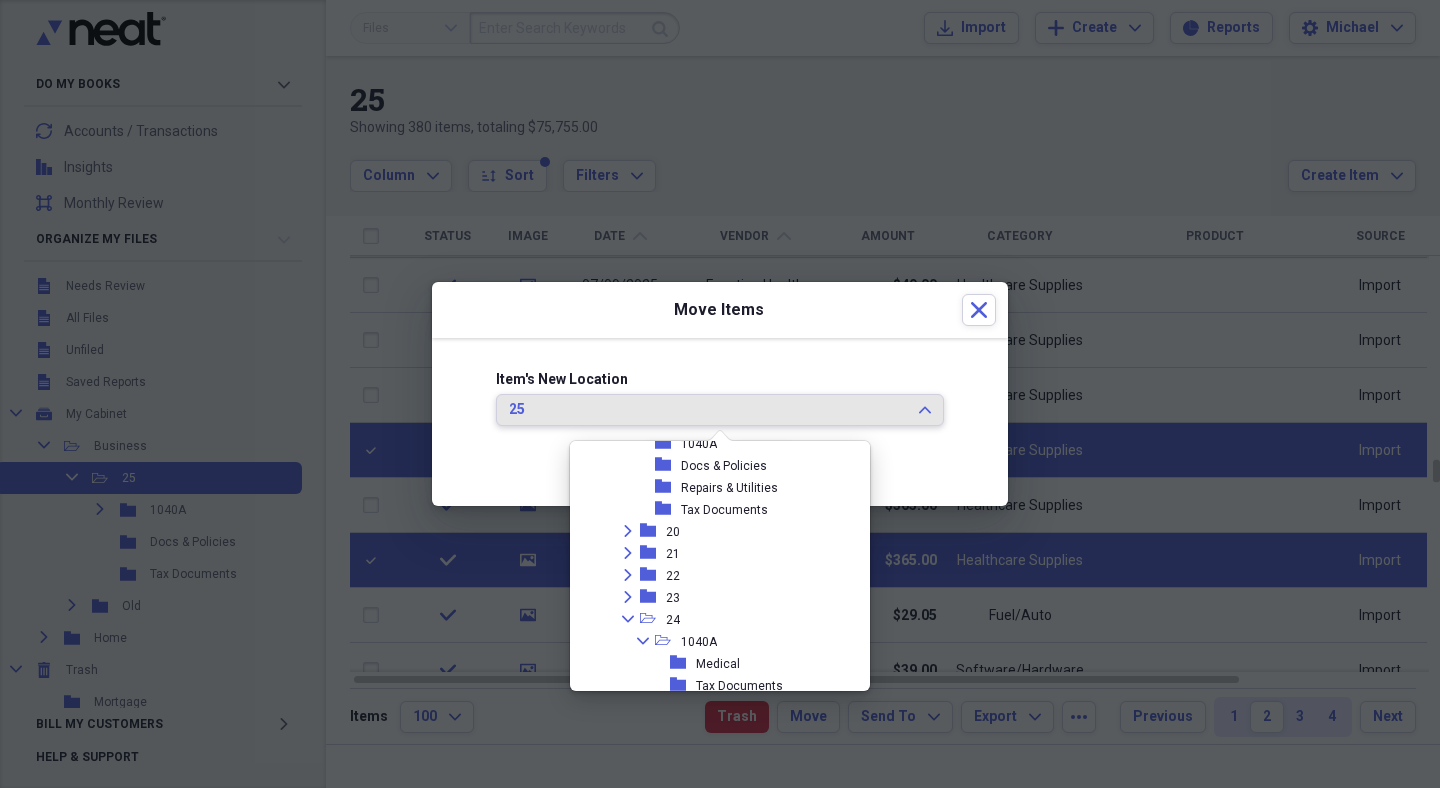 scroll, scrollTop: 318, scrollLeft: 0, axis: vertical 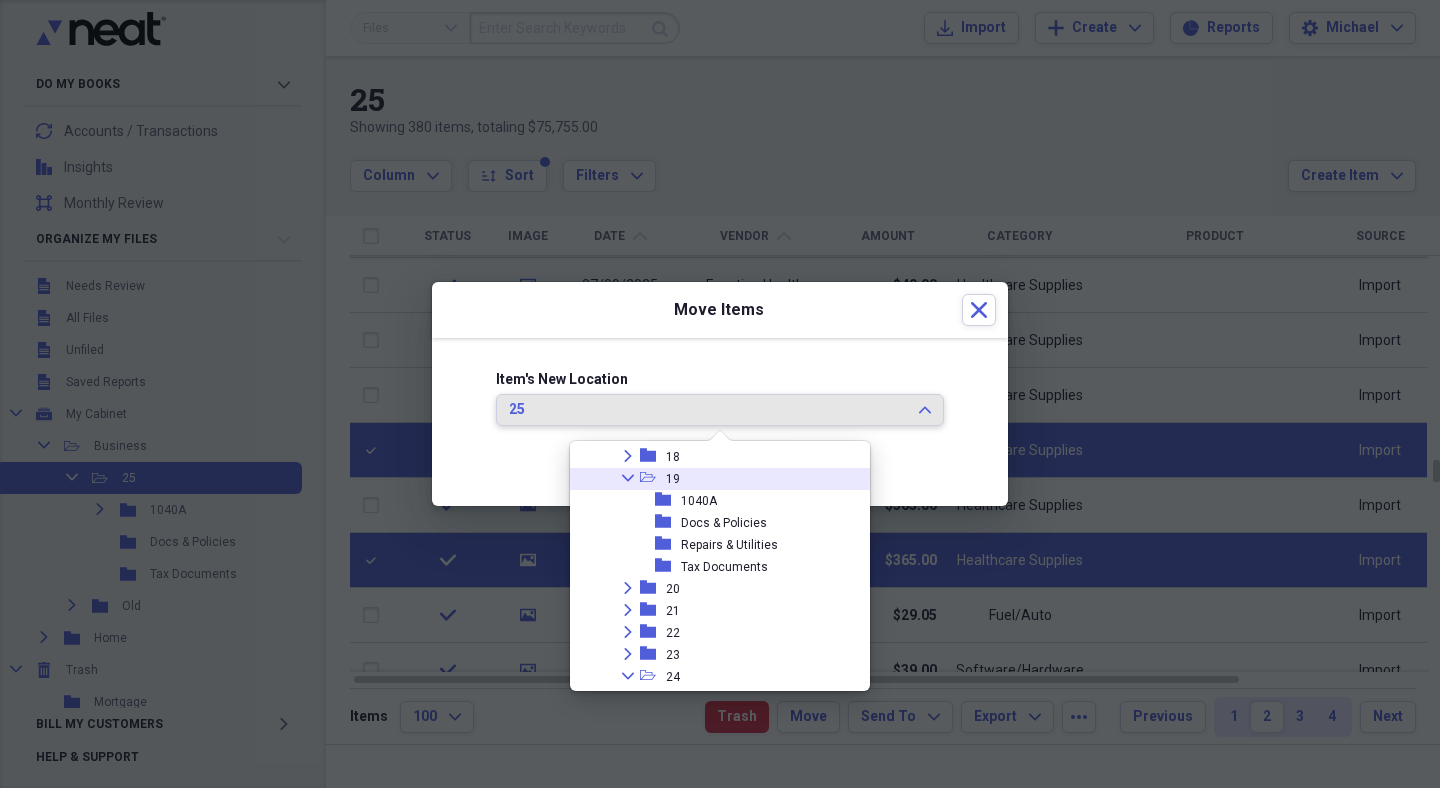 click on "Collapse" 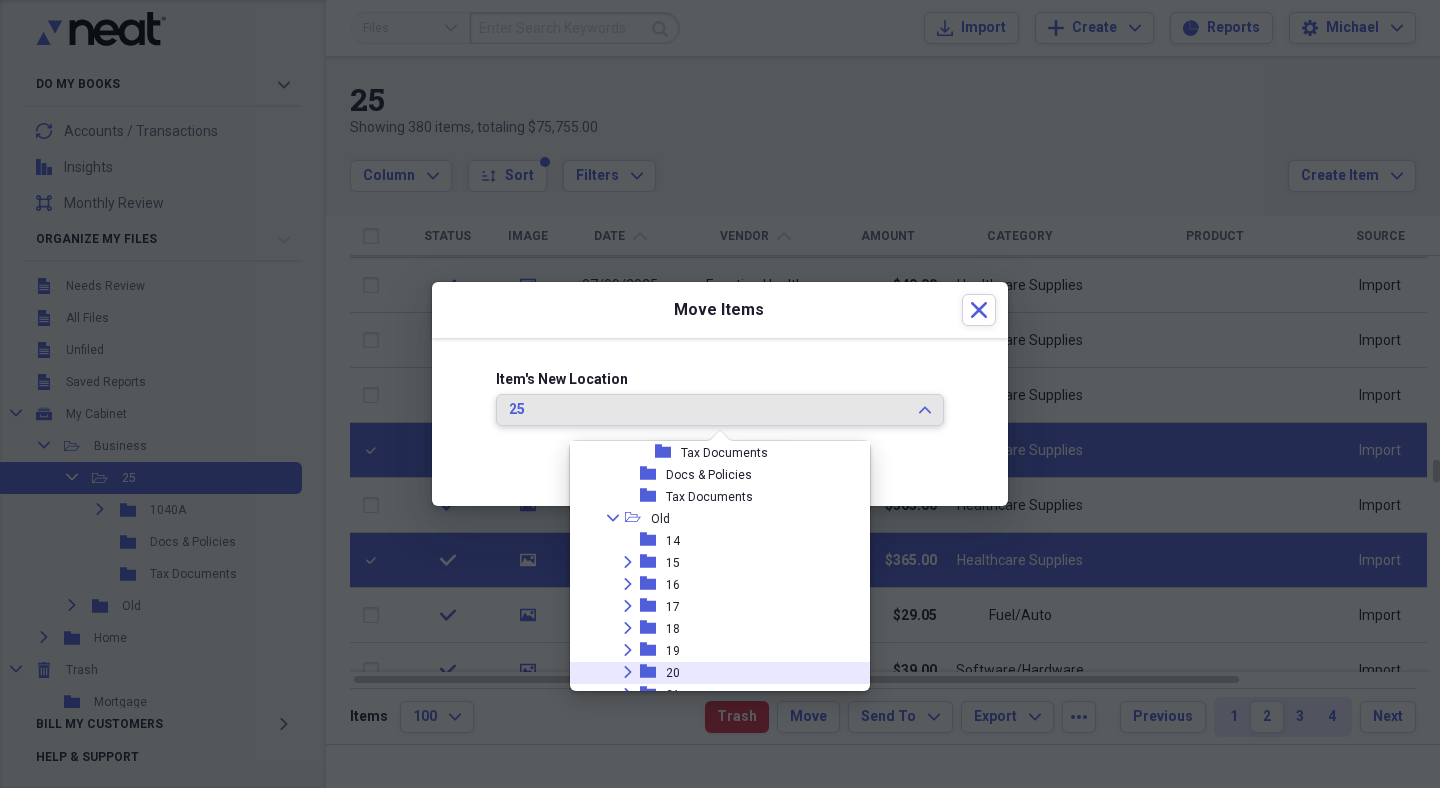 scroll, scrollTop: 142, scrollLeft: 0, axis: vertical 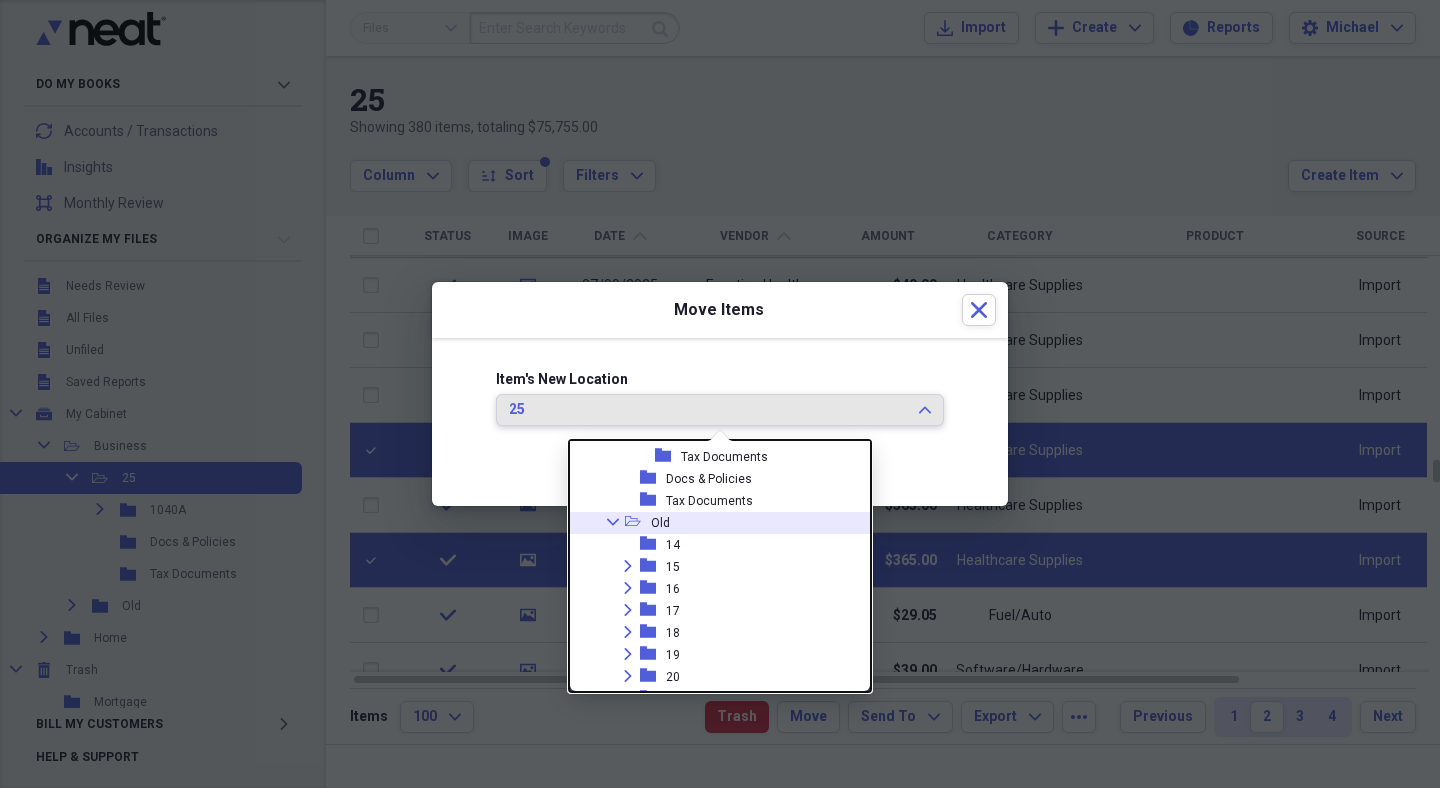 click on "Collapse" 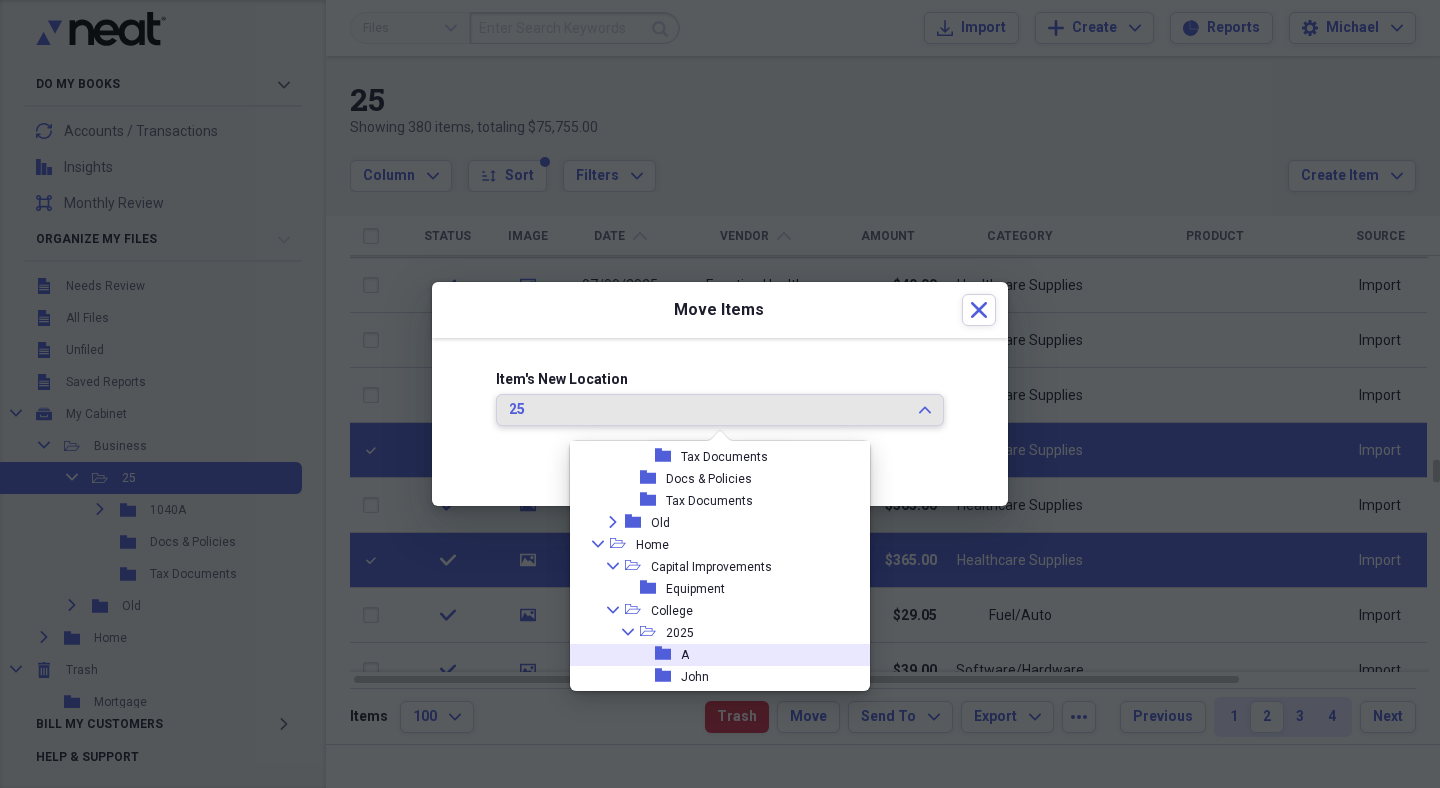 click on "folder" at bounding box center [668, 654] 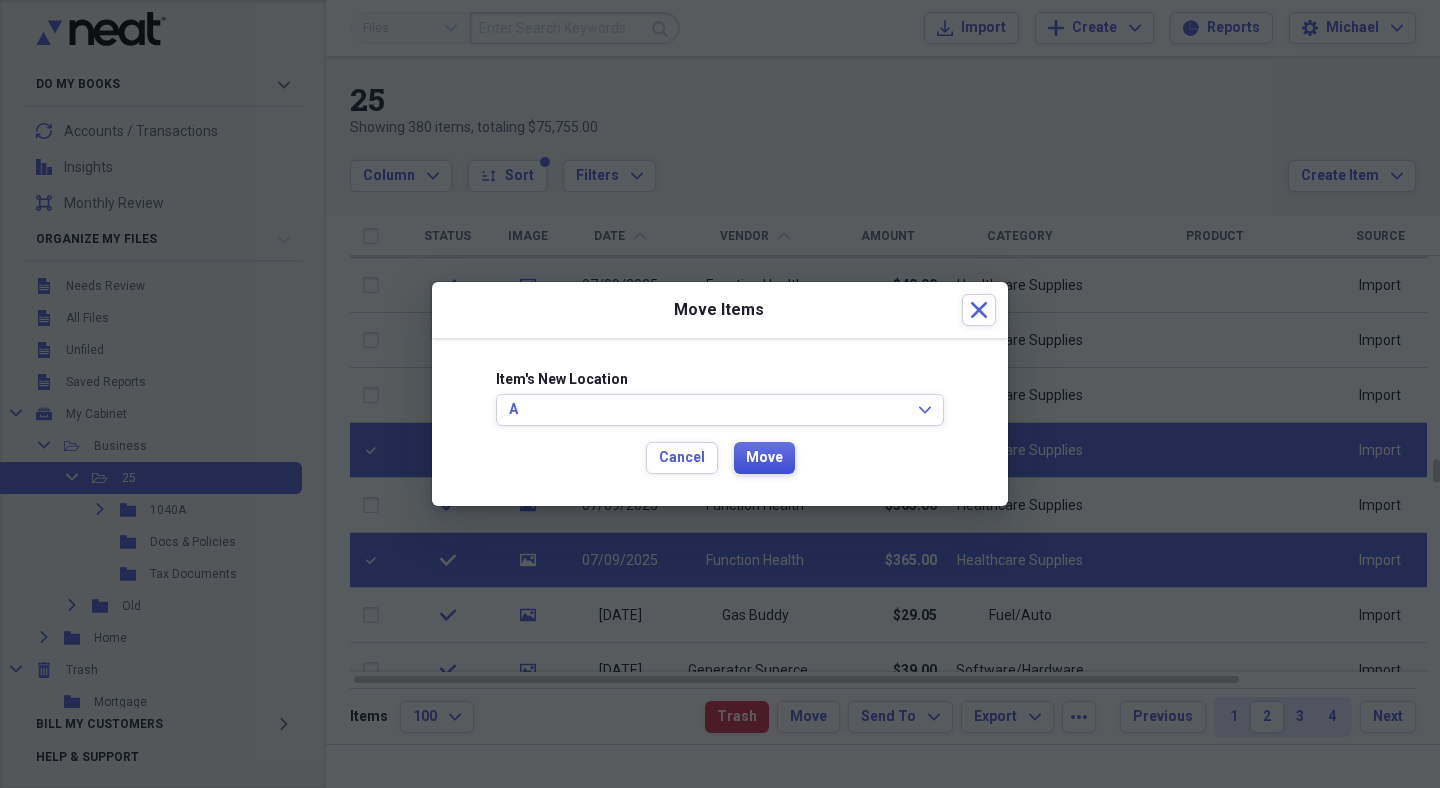 click on "Move" at bounding box center (764, 458) 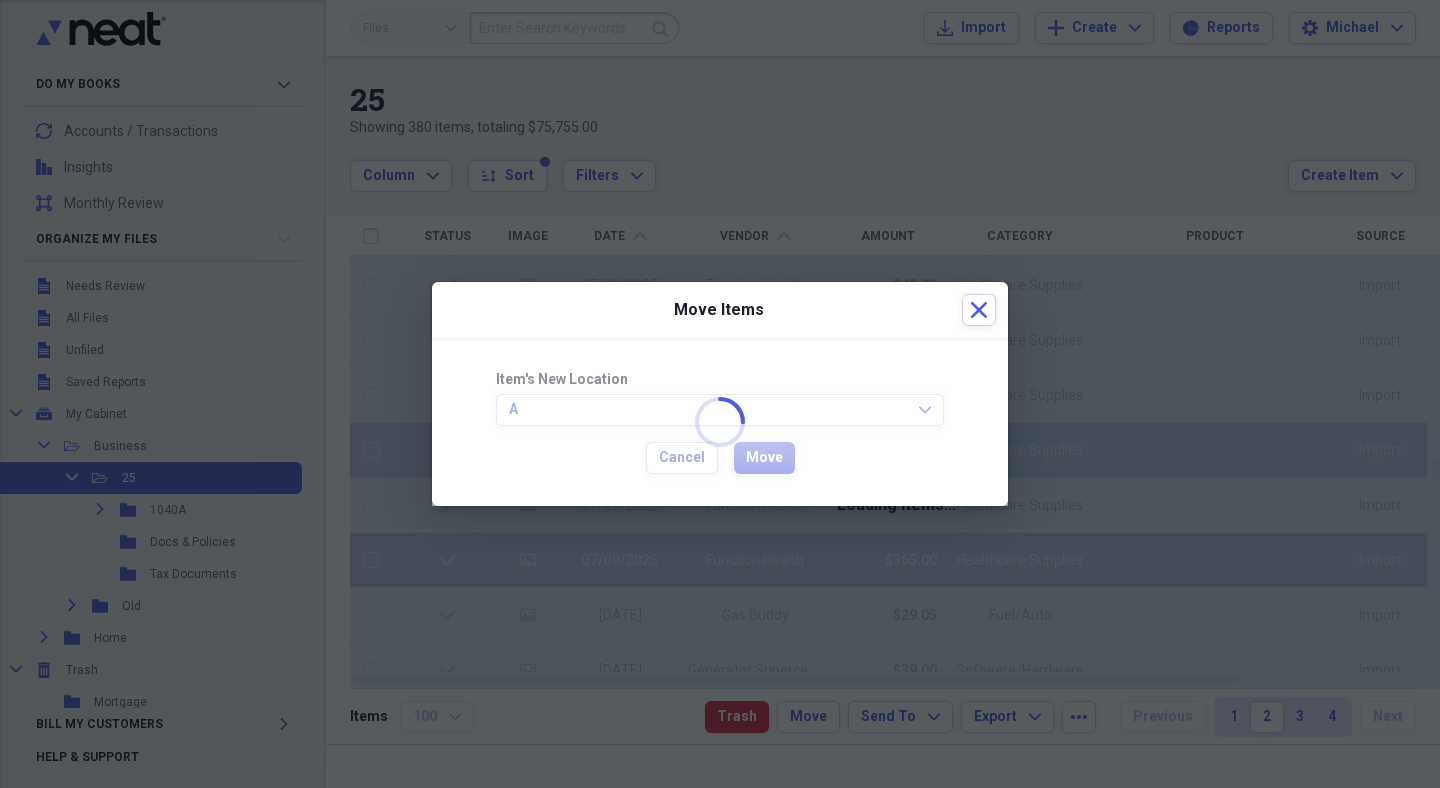checkbox on "false" 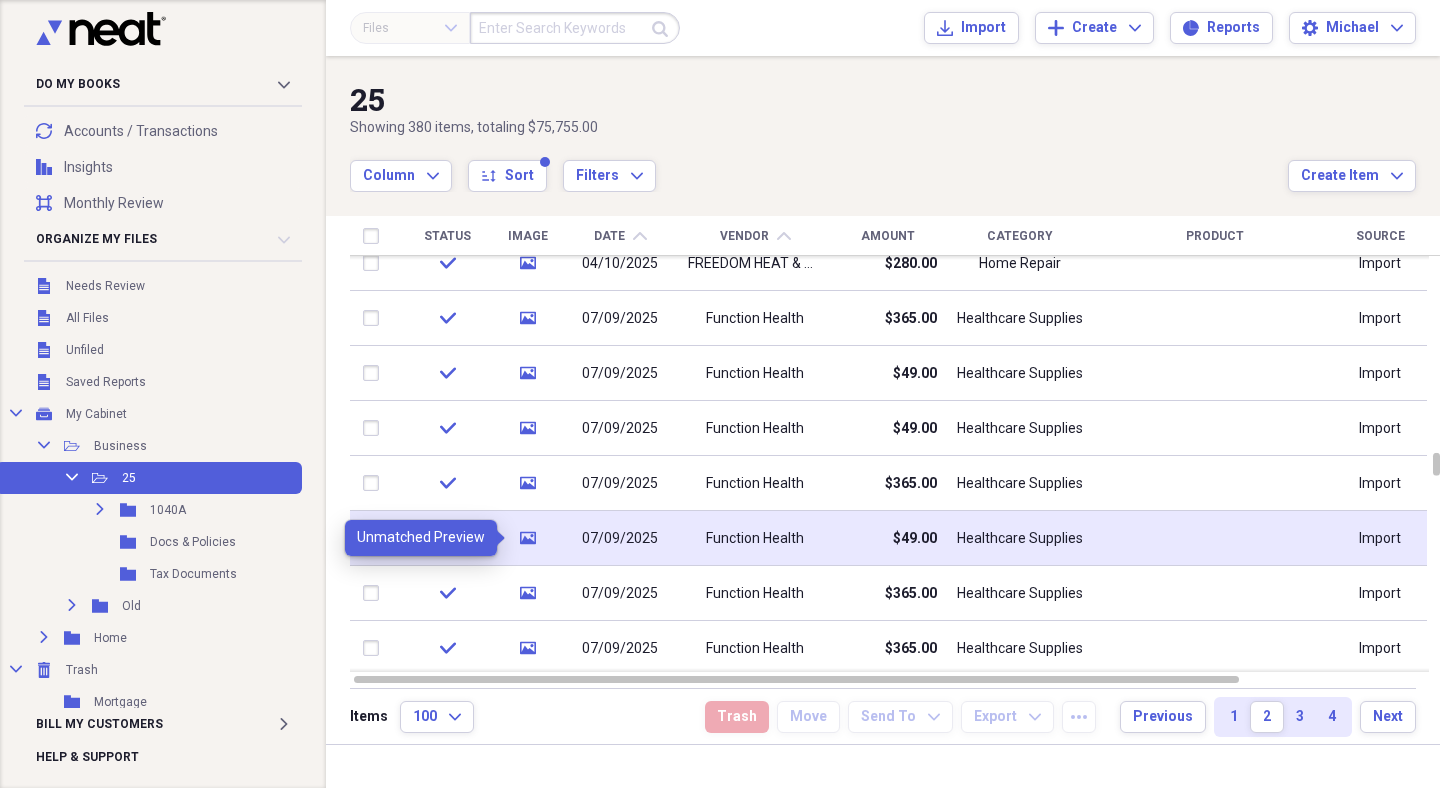 click on "media" 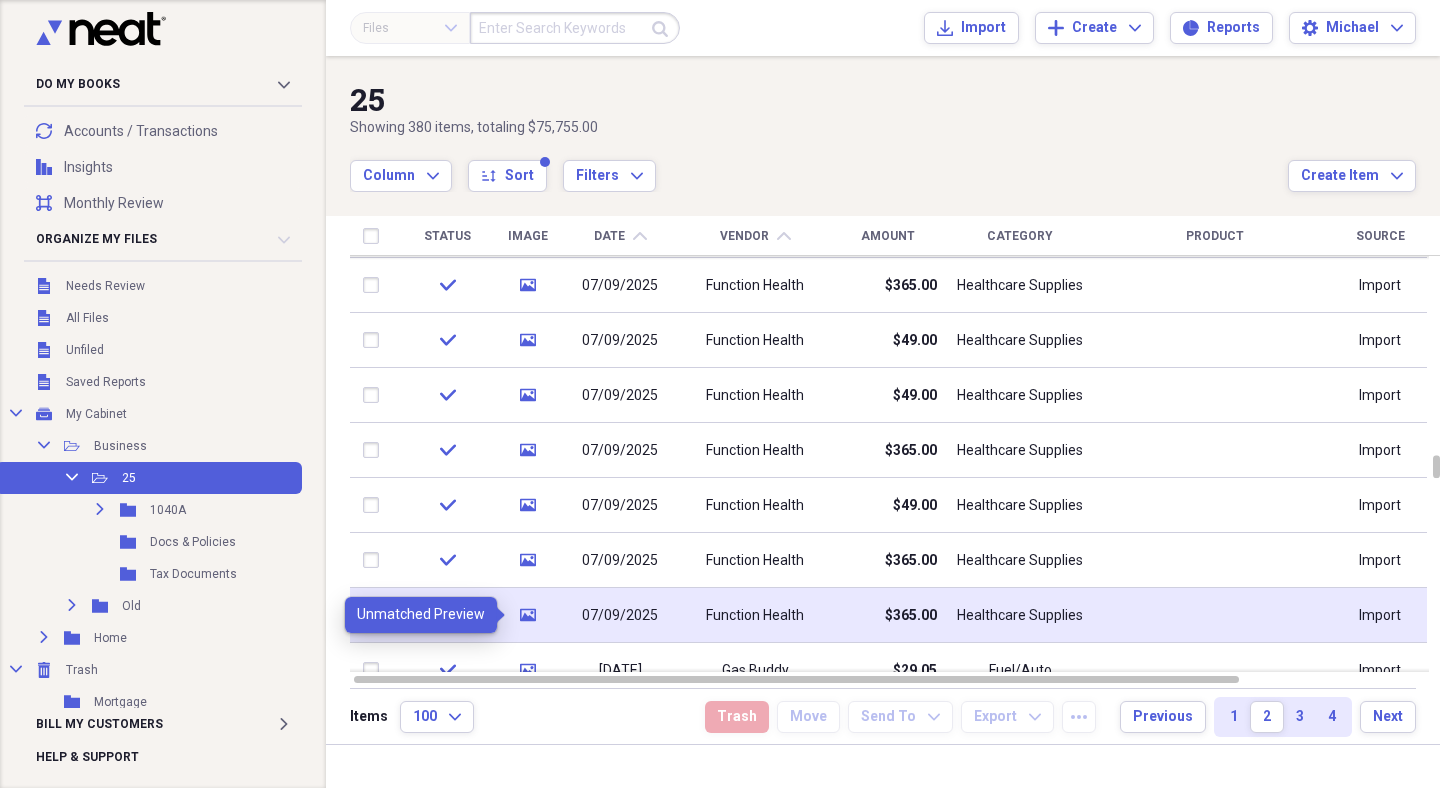 click on "media" 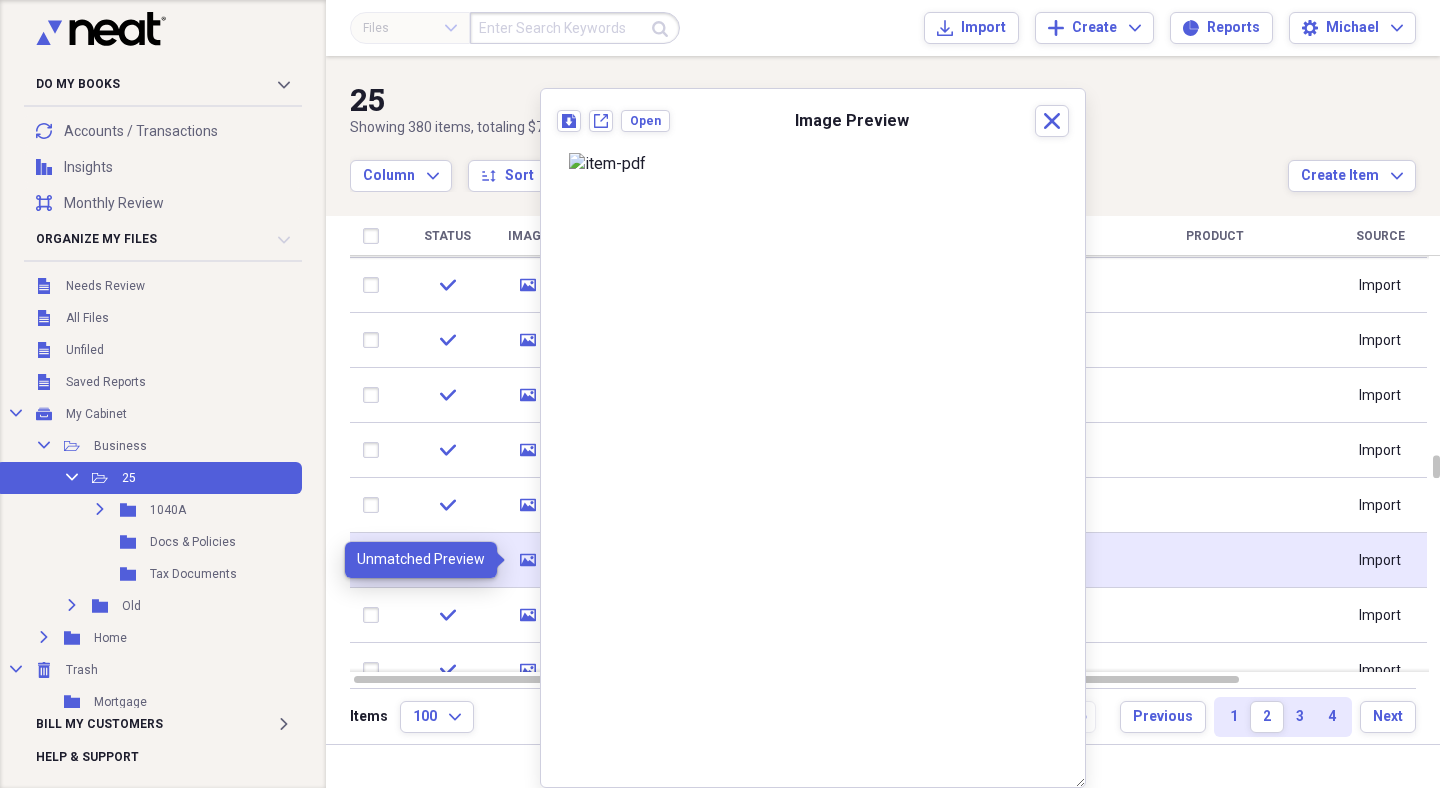 click 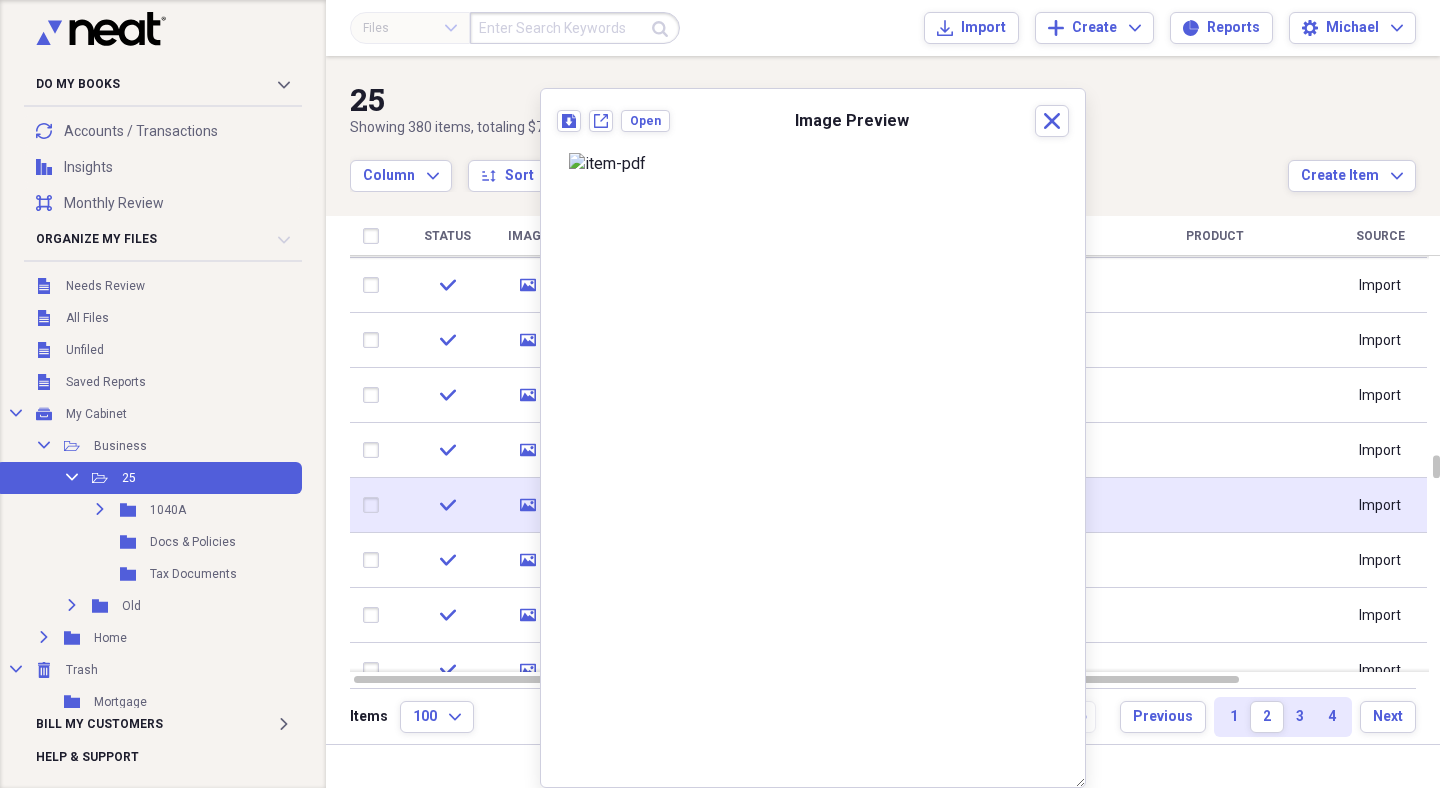 click 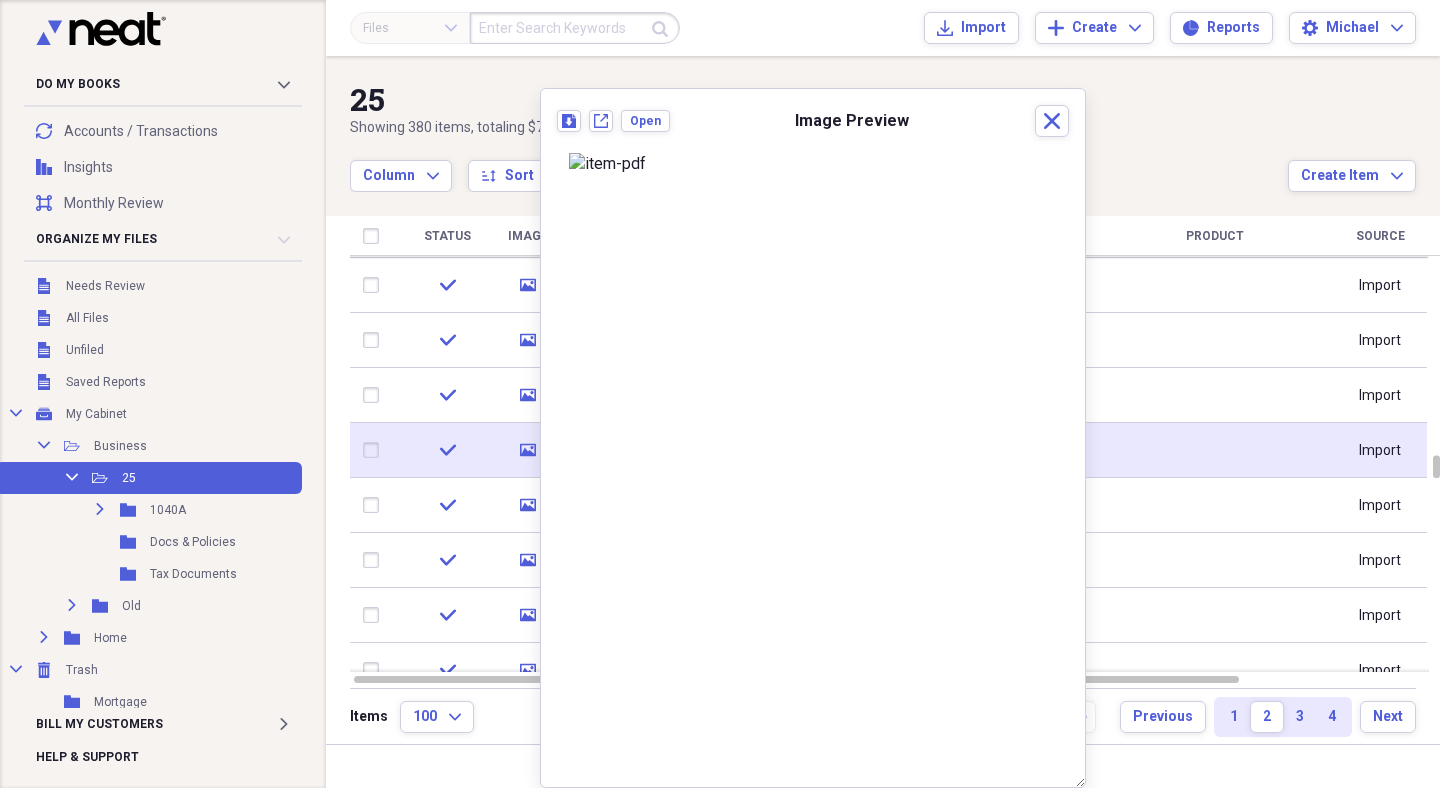 click 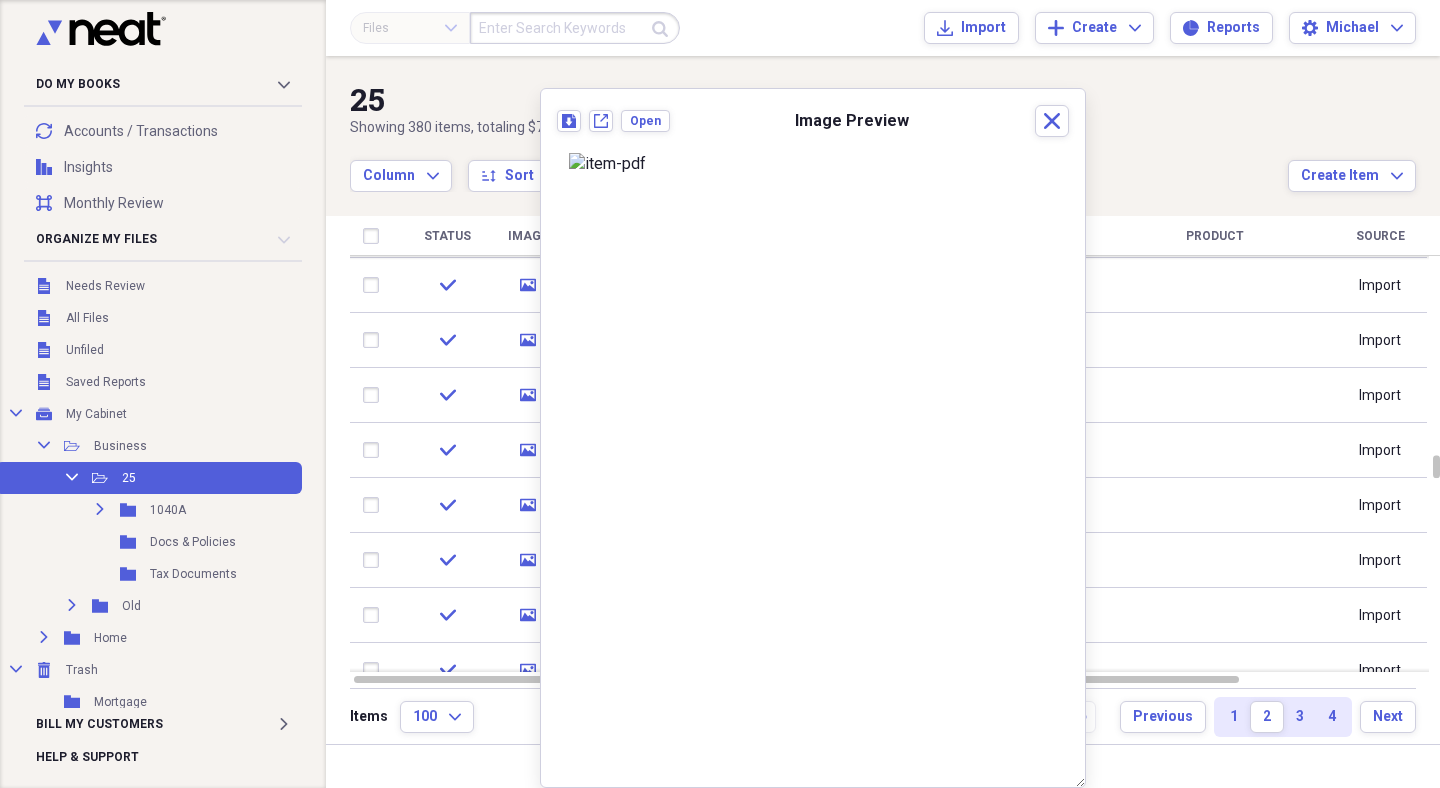 click on "Close" at bounding box center (1052, 121) 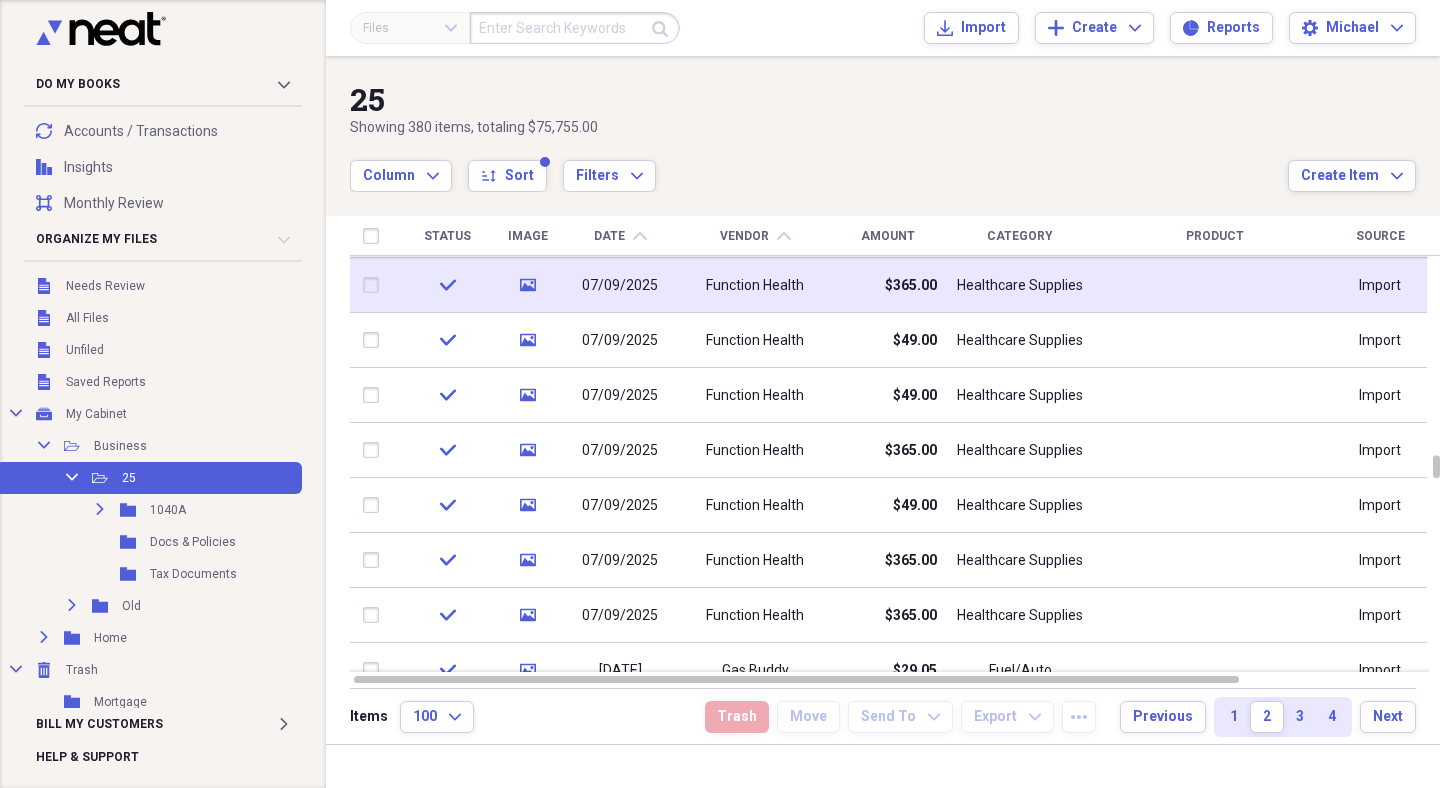 click on "media" 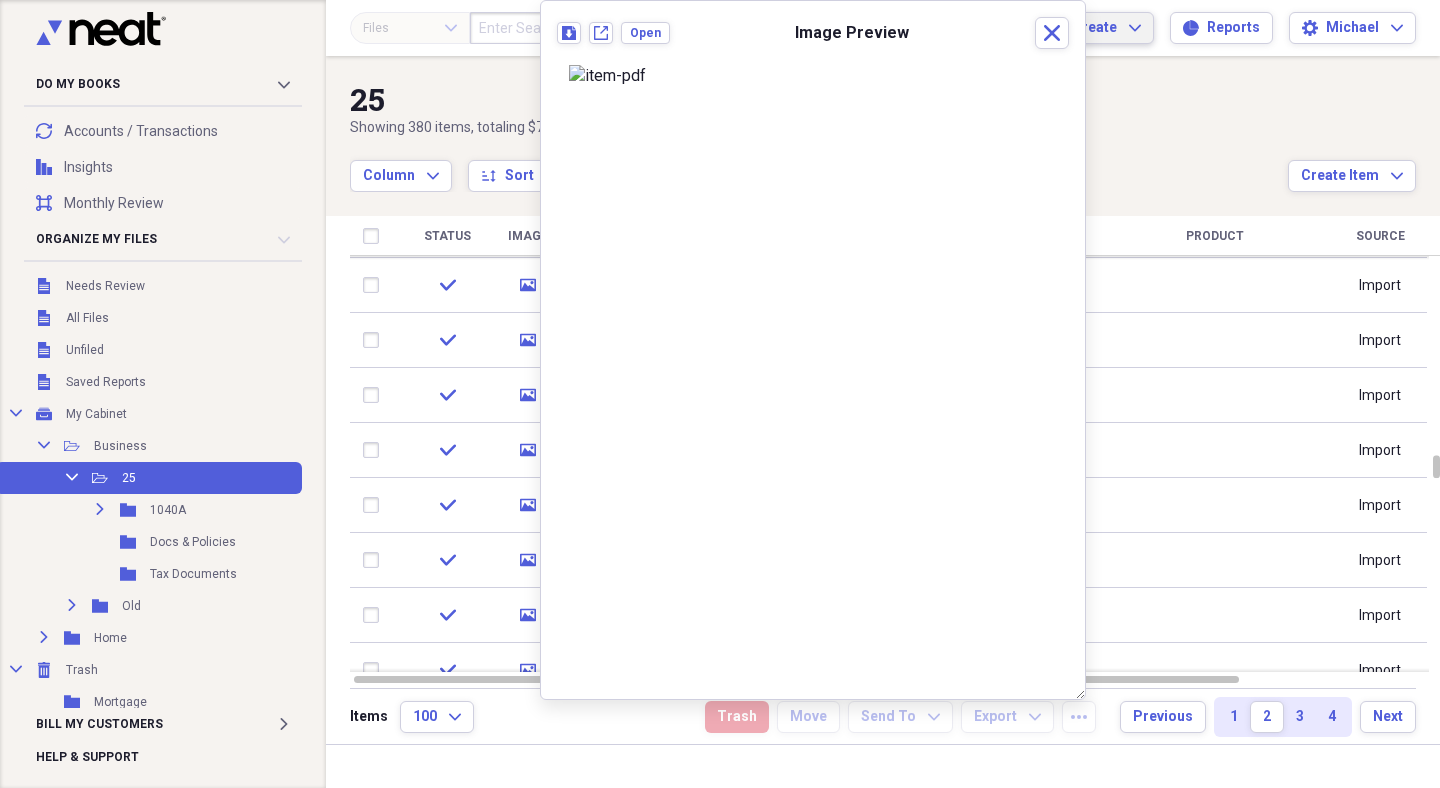 click 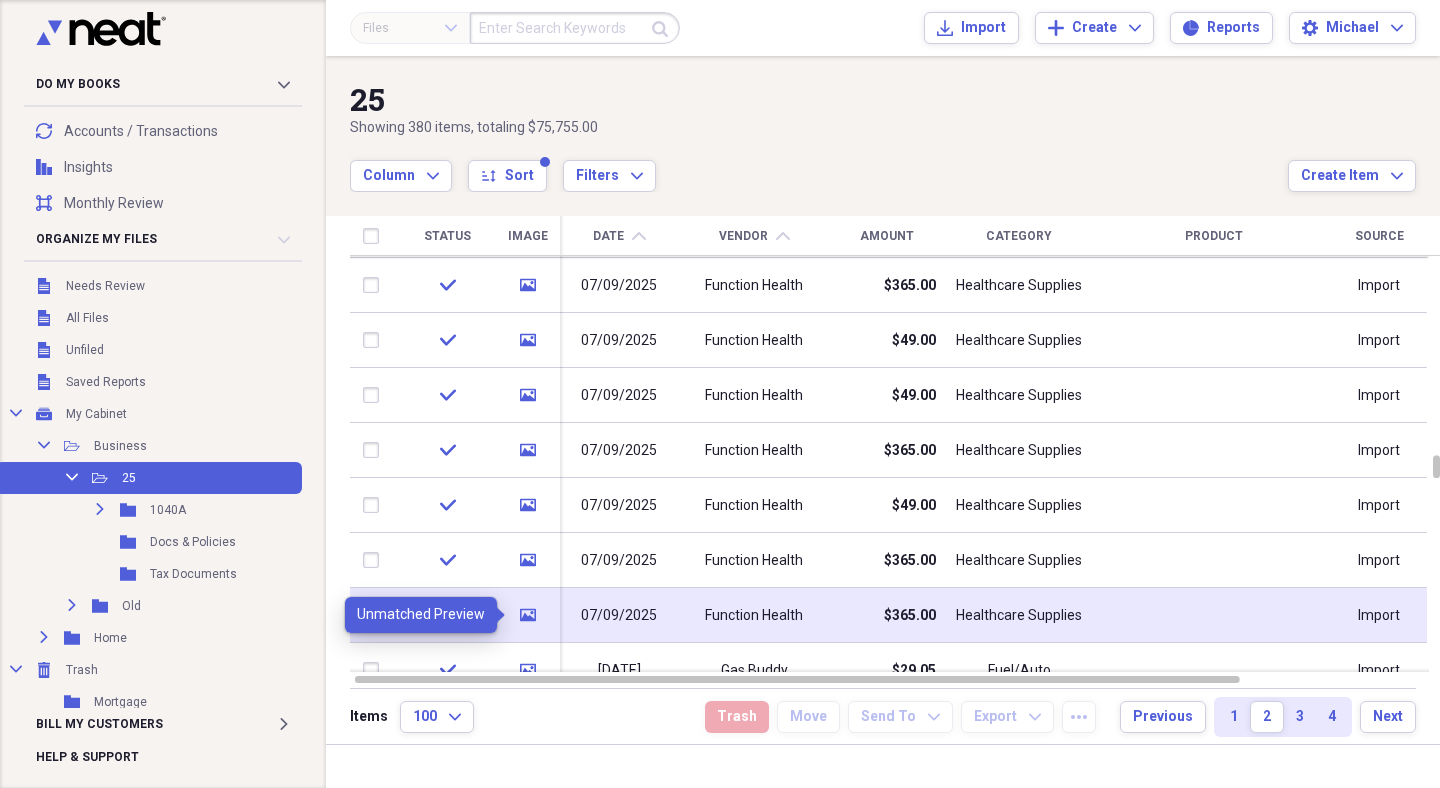 click on "media" 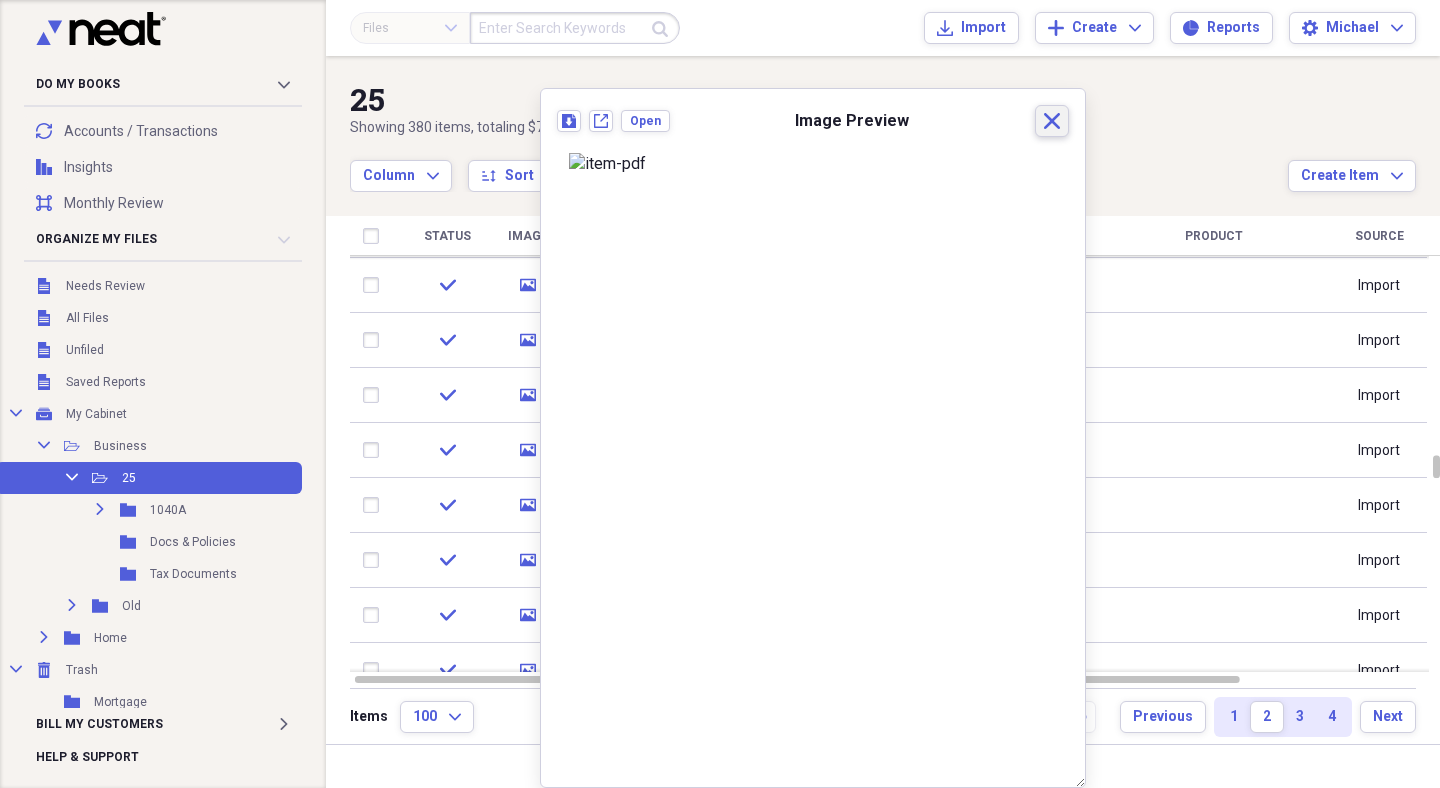 click on "Close" at bounding box center (1052, 121) 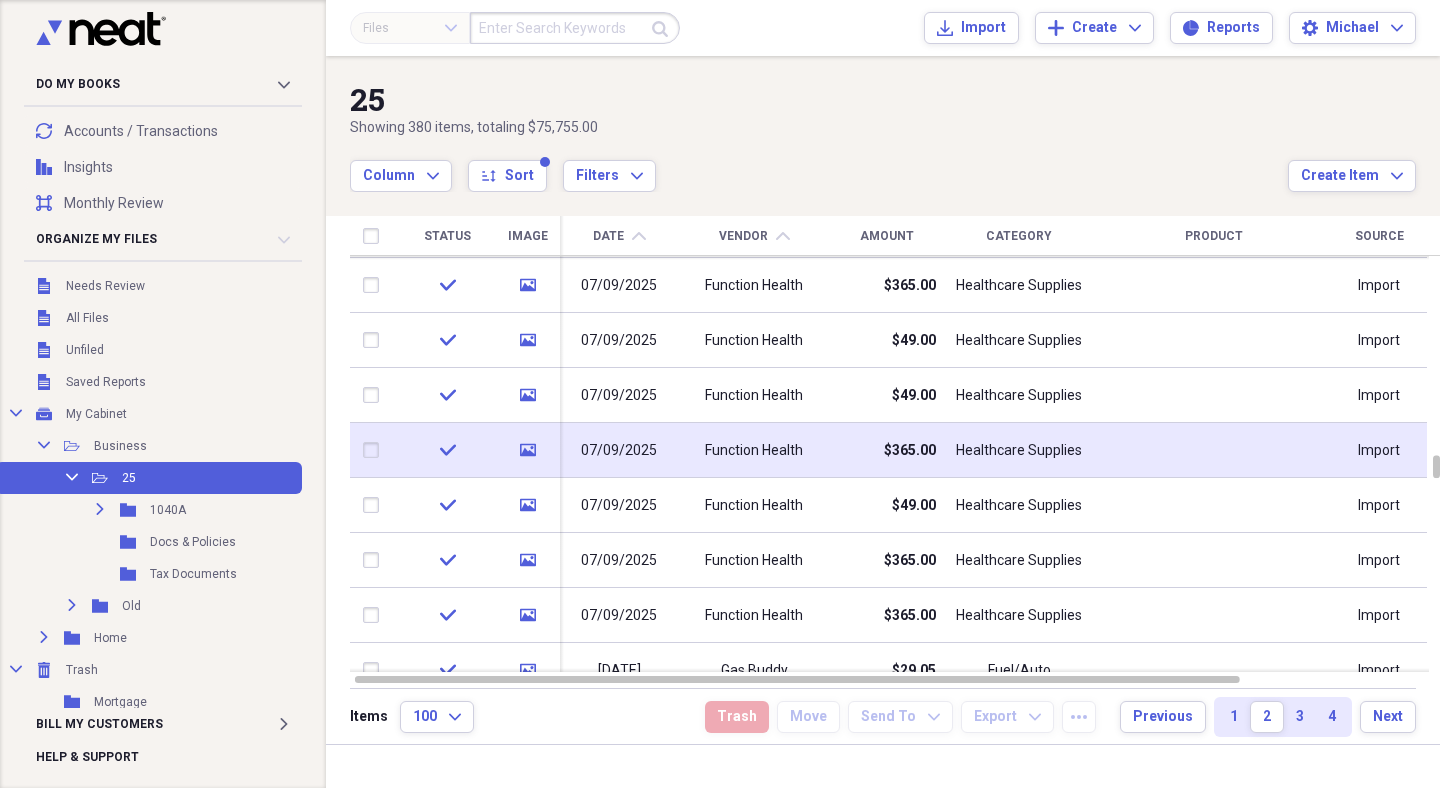 click on "media" 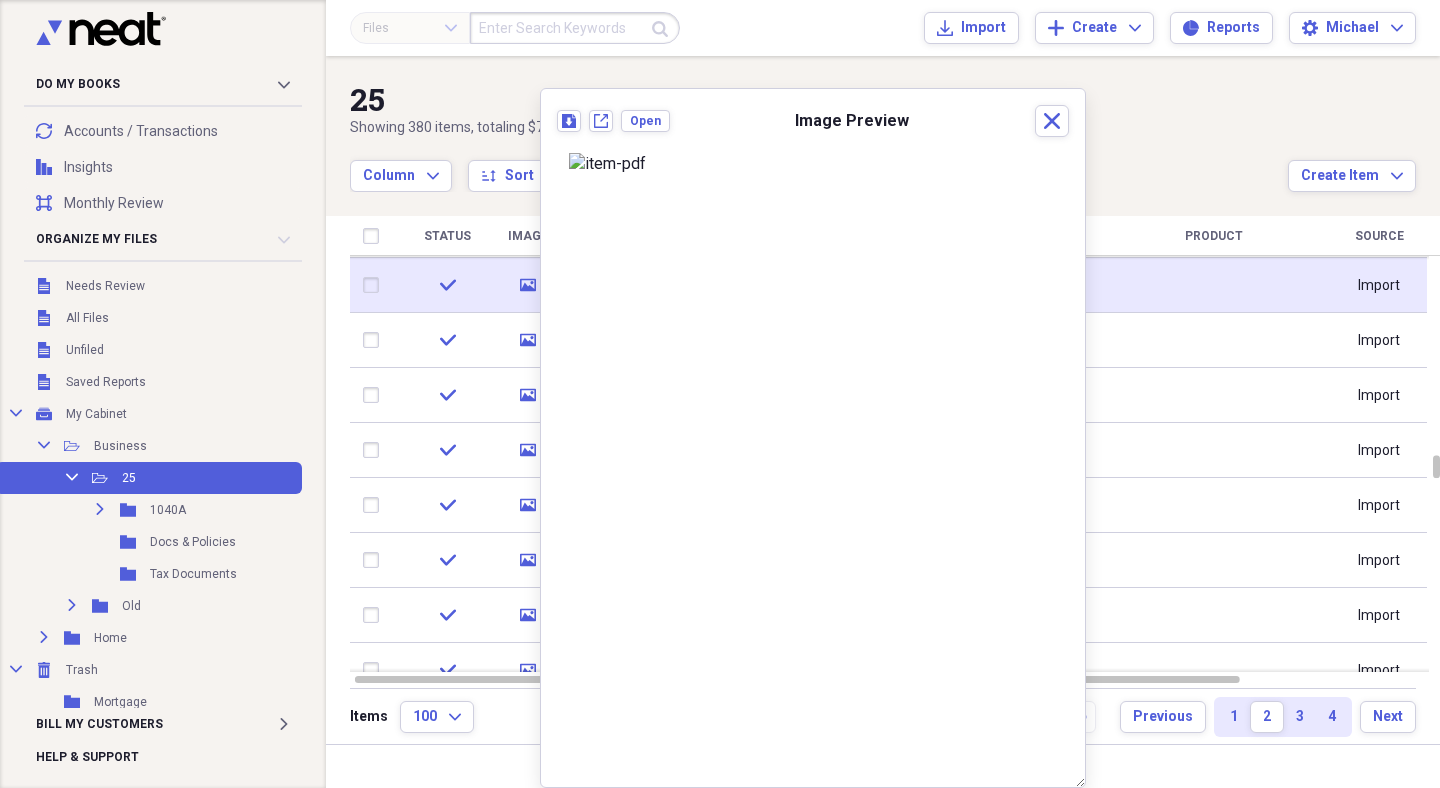 click on "media" 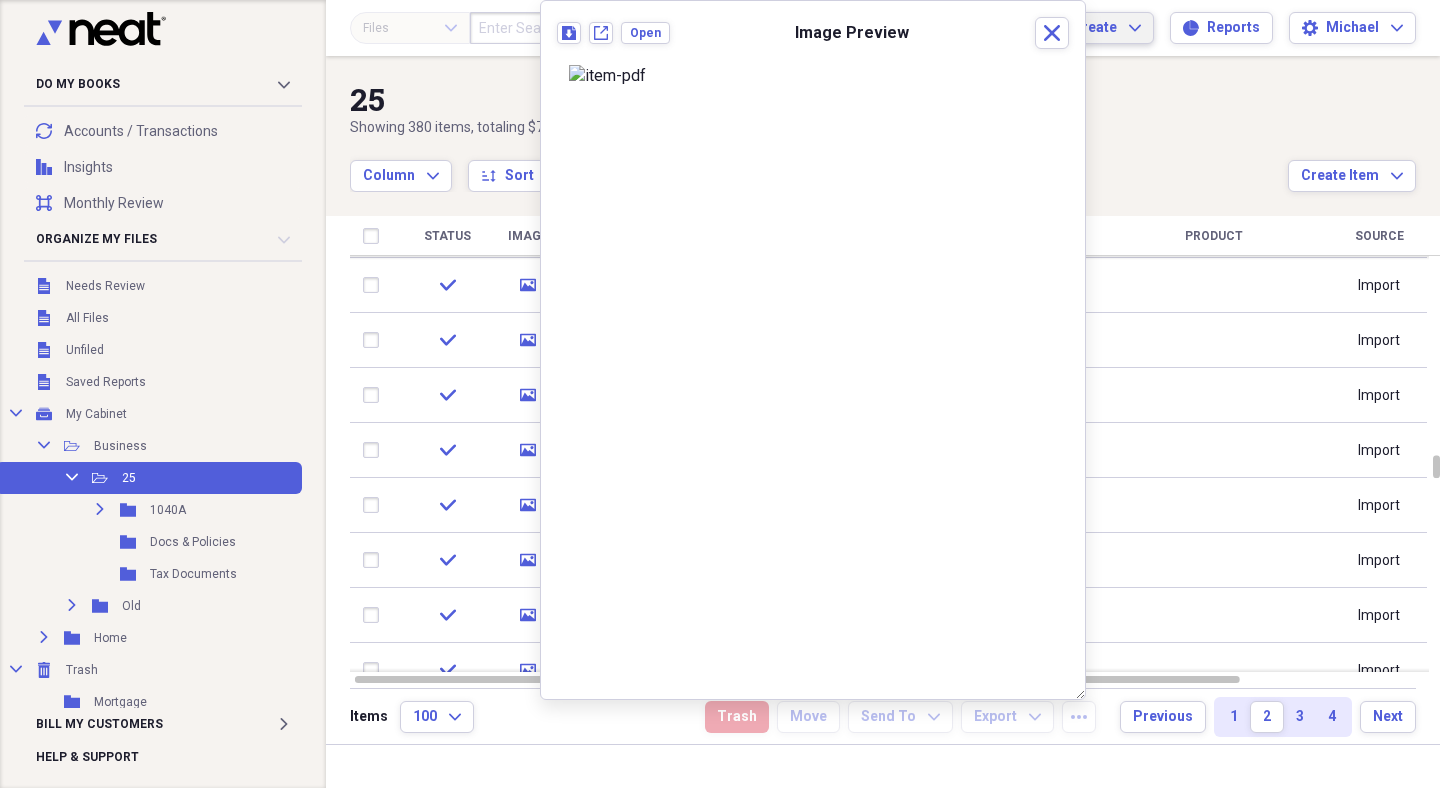click on "Close" at bounding box center (1052, 33) 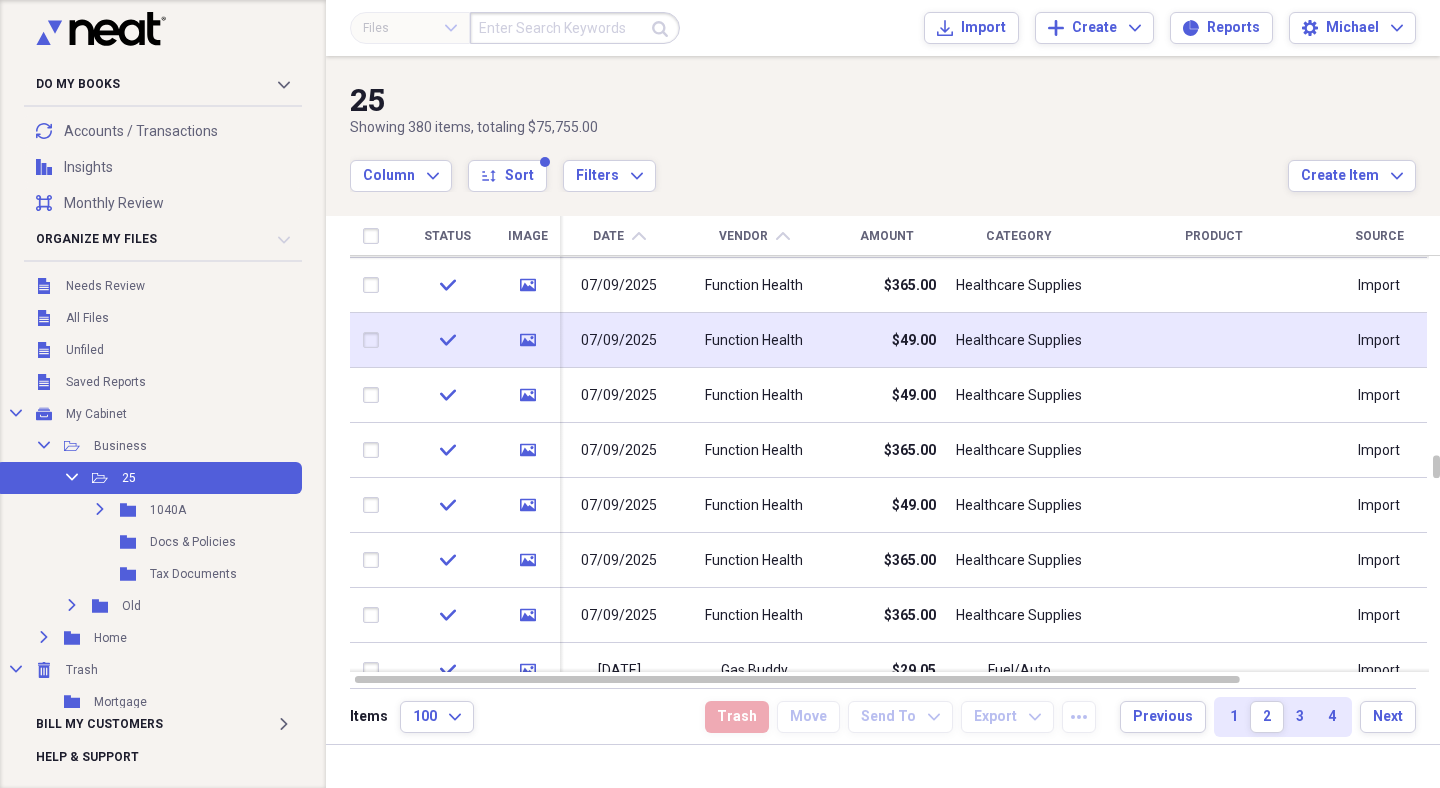 drag, startPoint x: 376, startPoint y: 279, endPoint x: 370, endPoint y: 316, distance: 37.48333 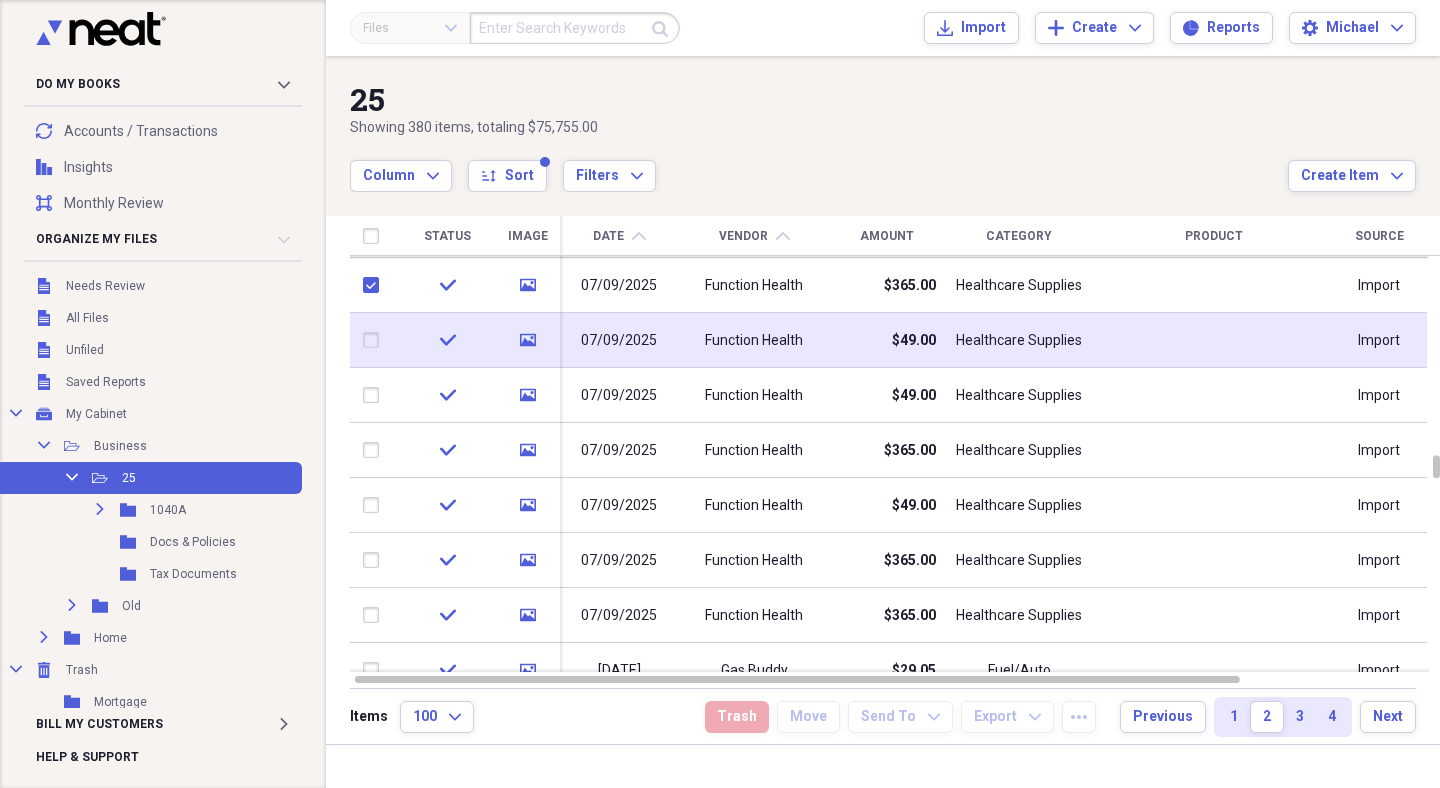 checkbox on "true" 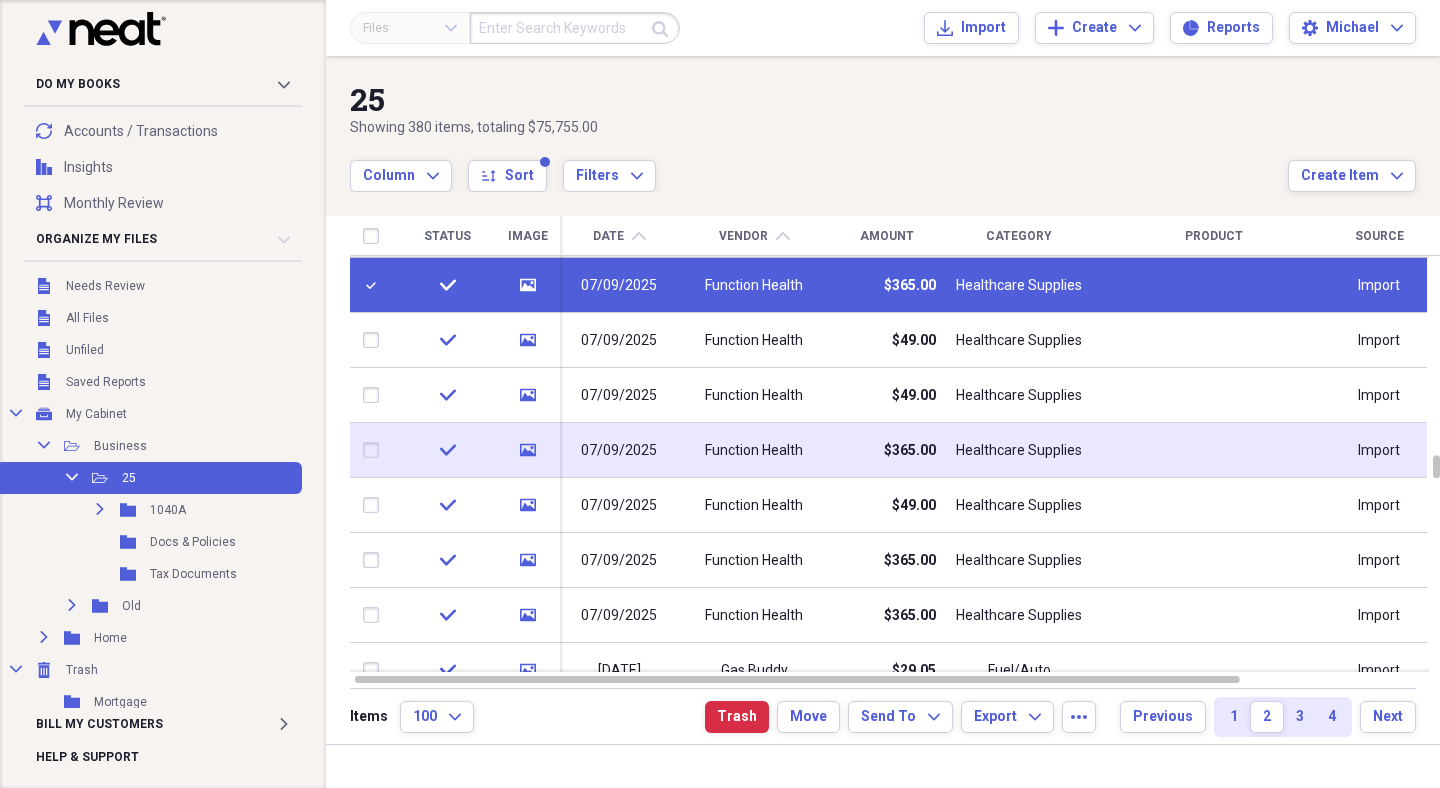 click at bounding box center (375, 450) 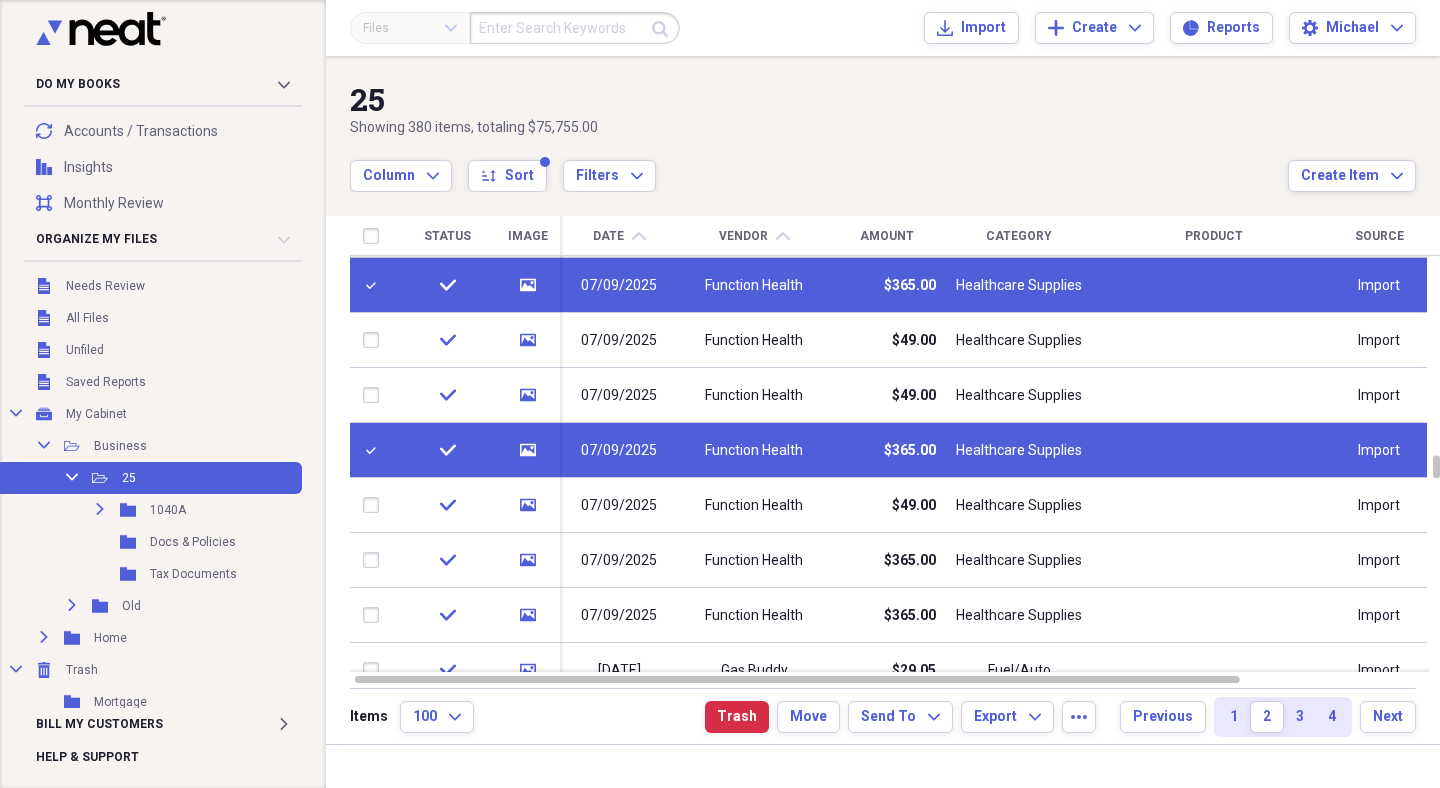 click at bounding box center (375, 450) 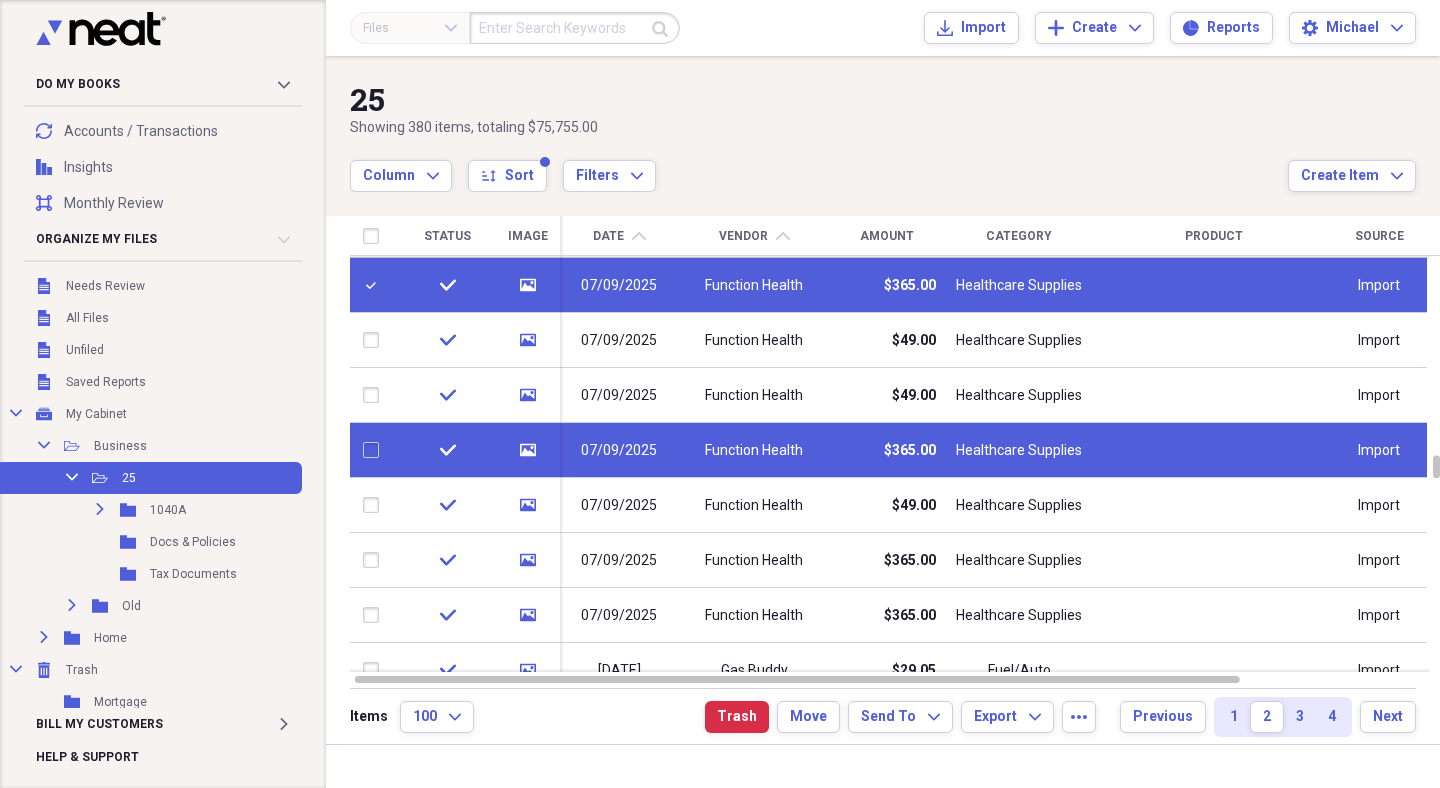 checkbox on "false" 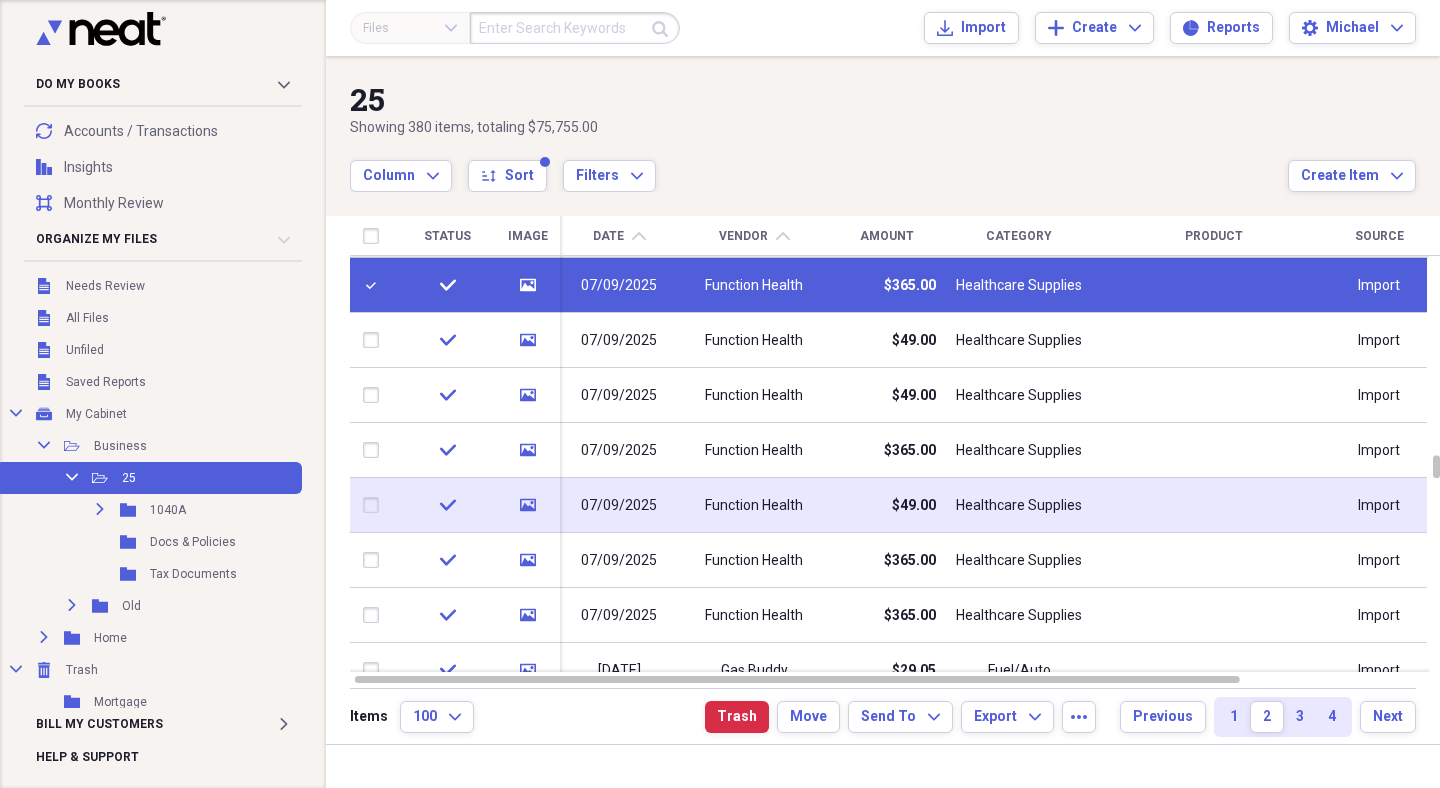 click 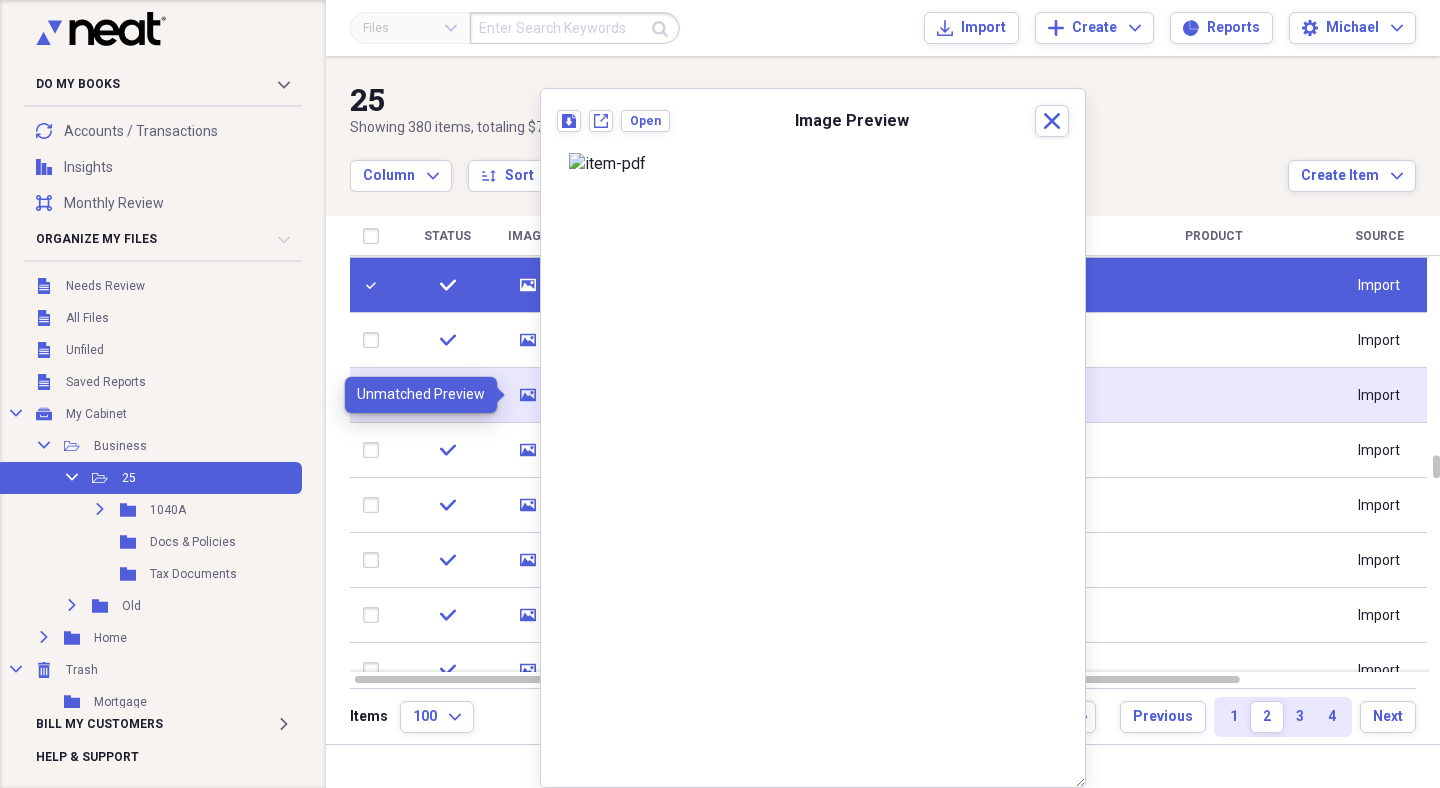 click on "media" 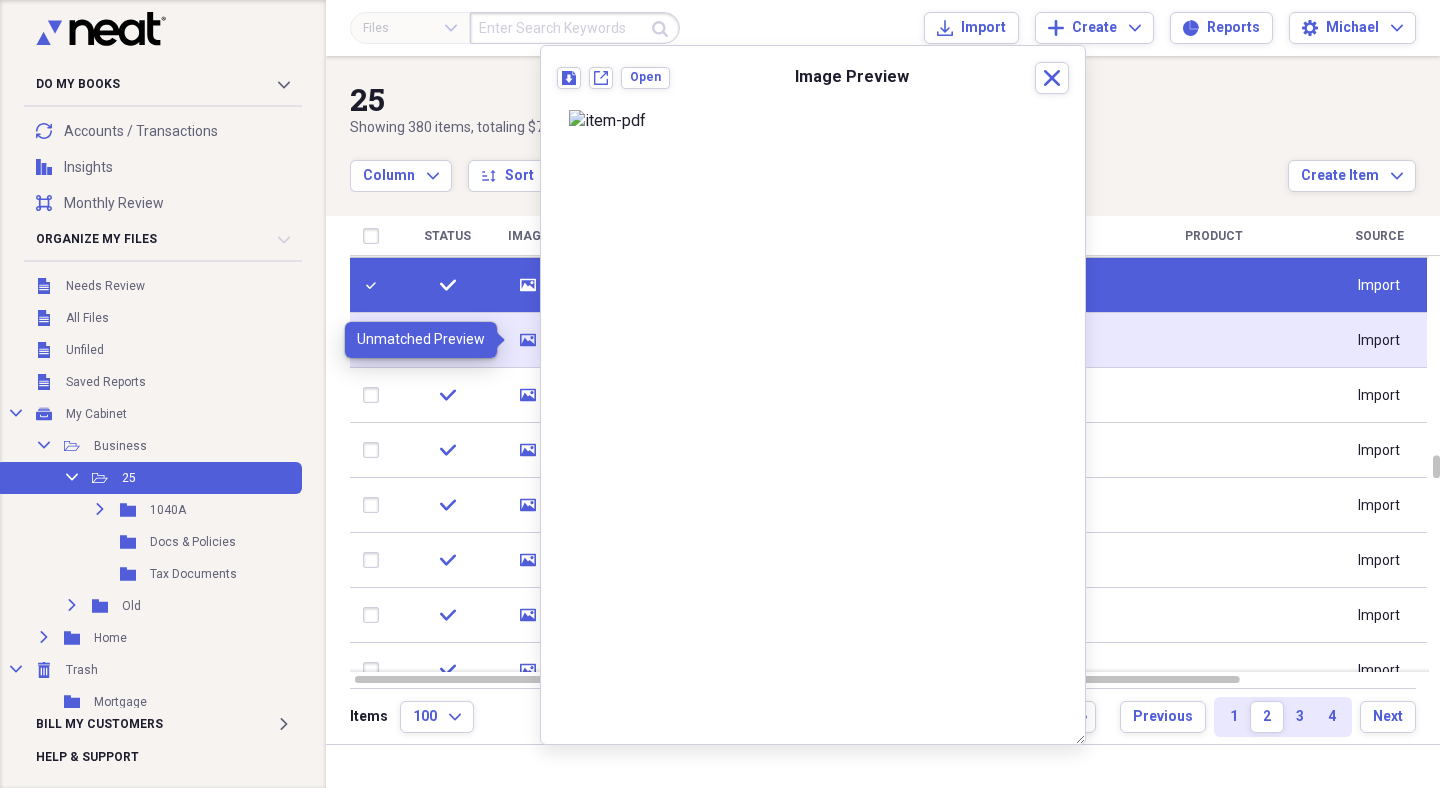 click on "media" 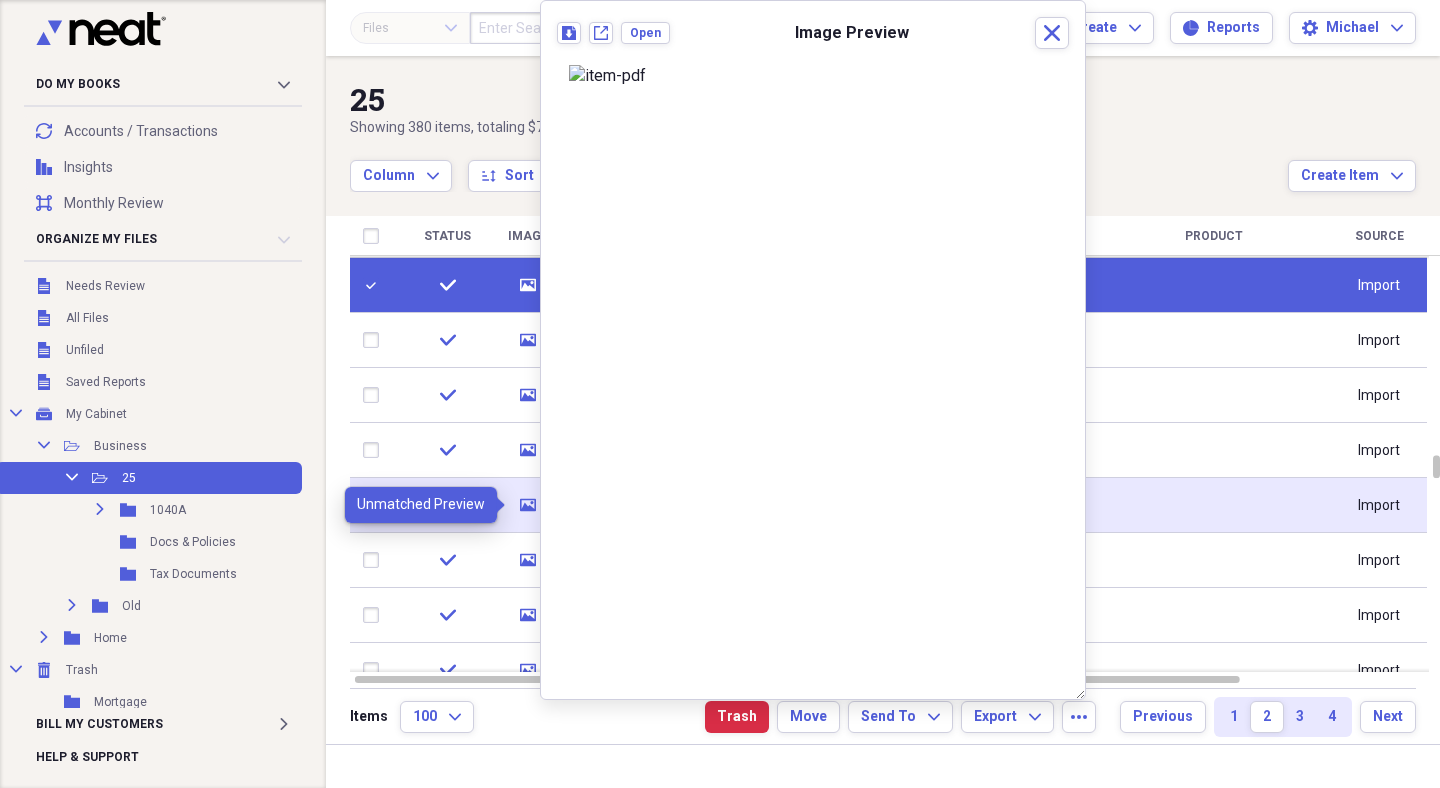 click on "media" 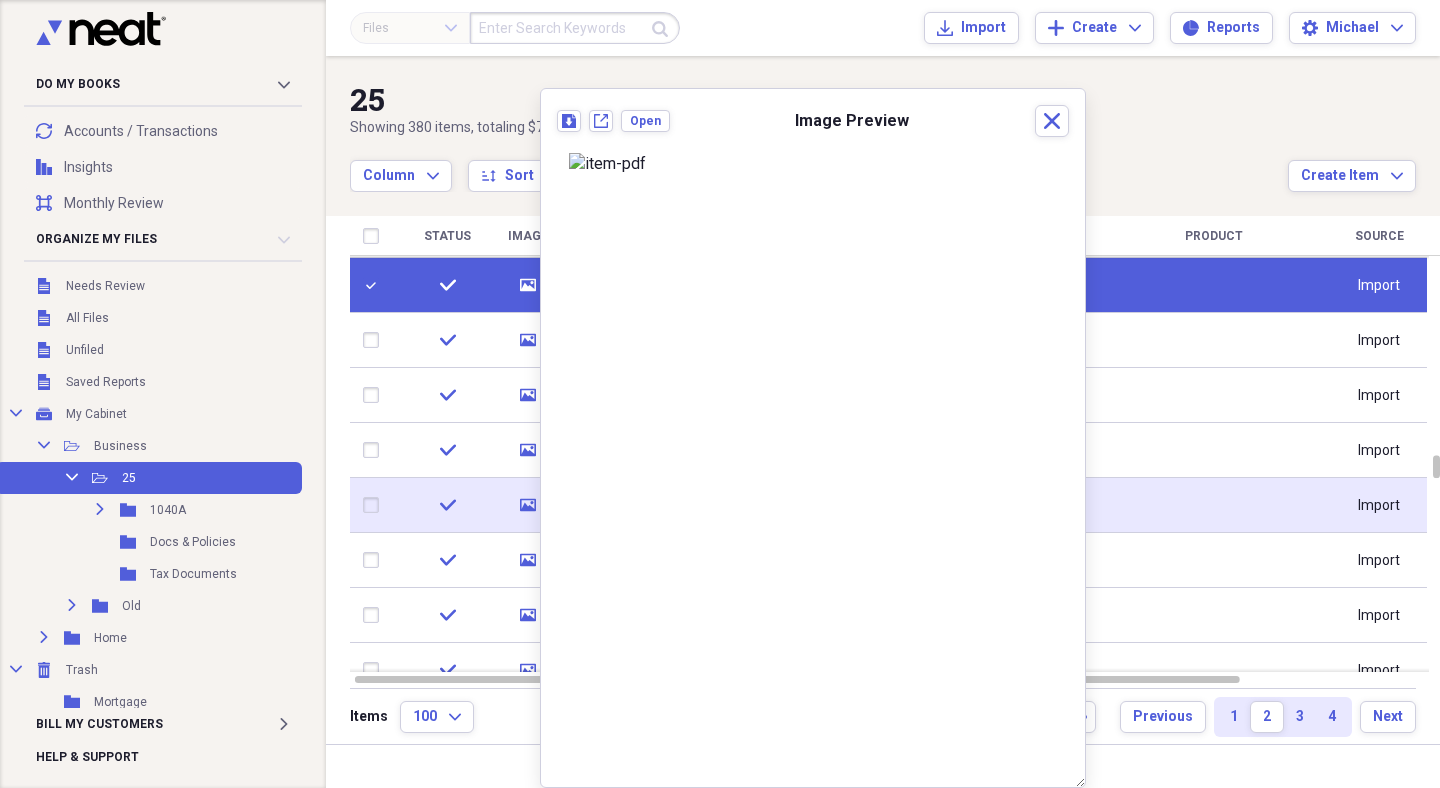 click at bounding box center [375, 505] 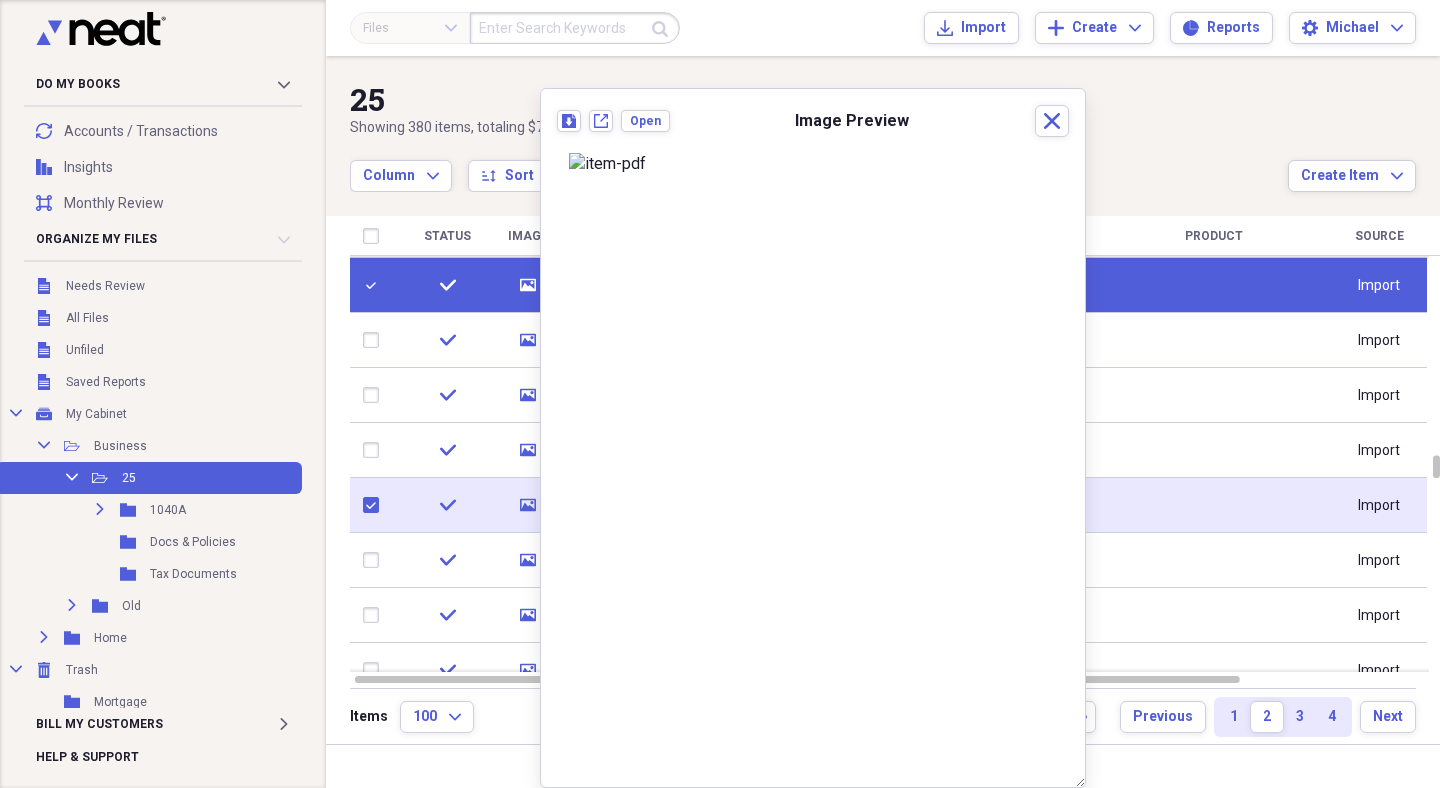 checkbox on "true" 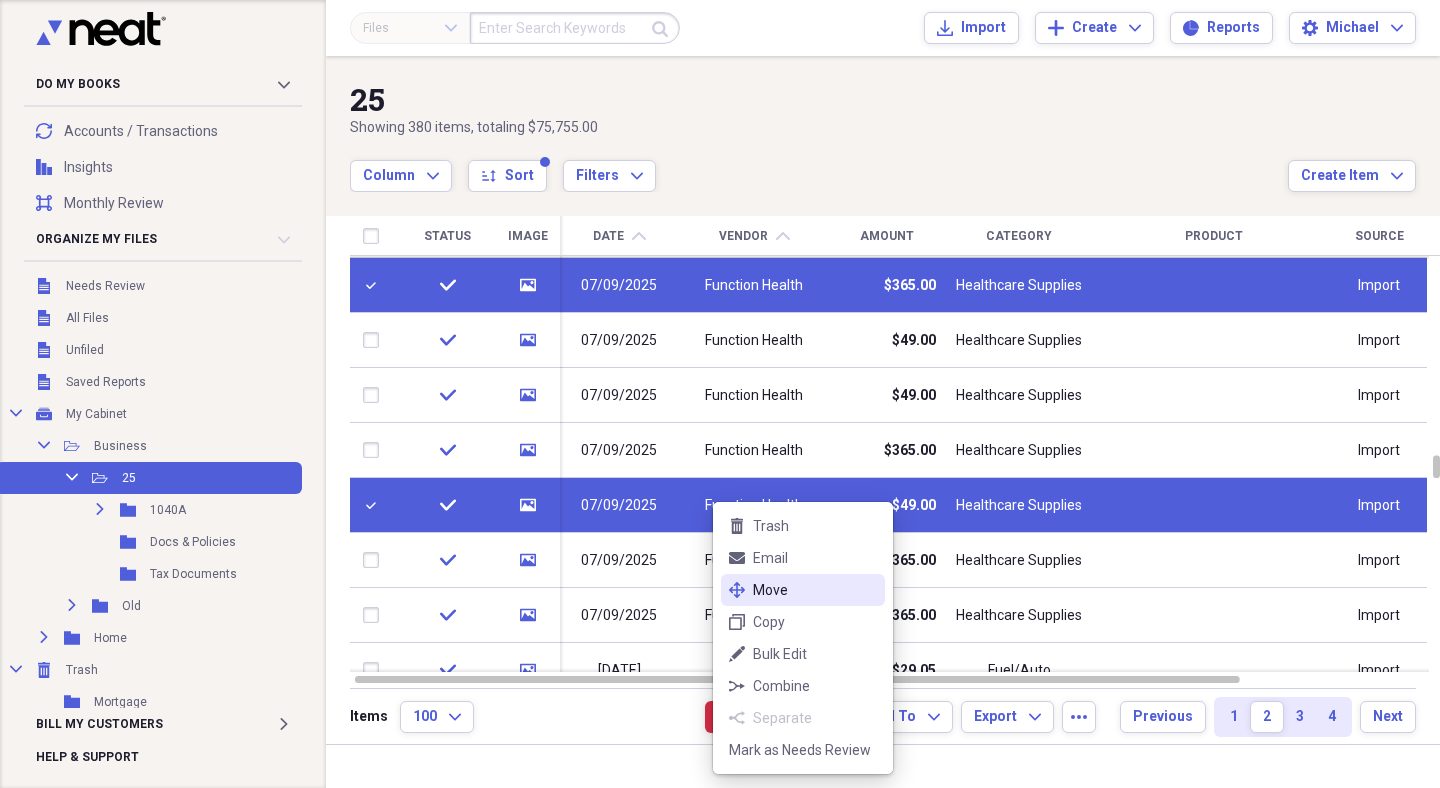 click on "move Move" at bounding box center [803, 590] 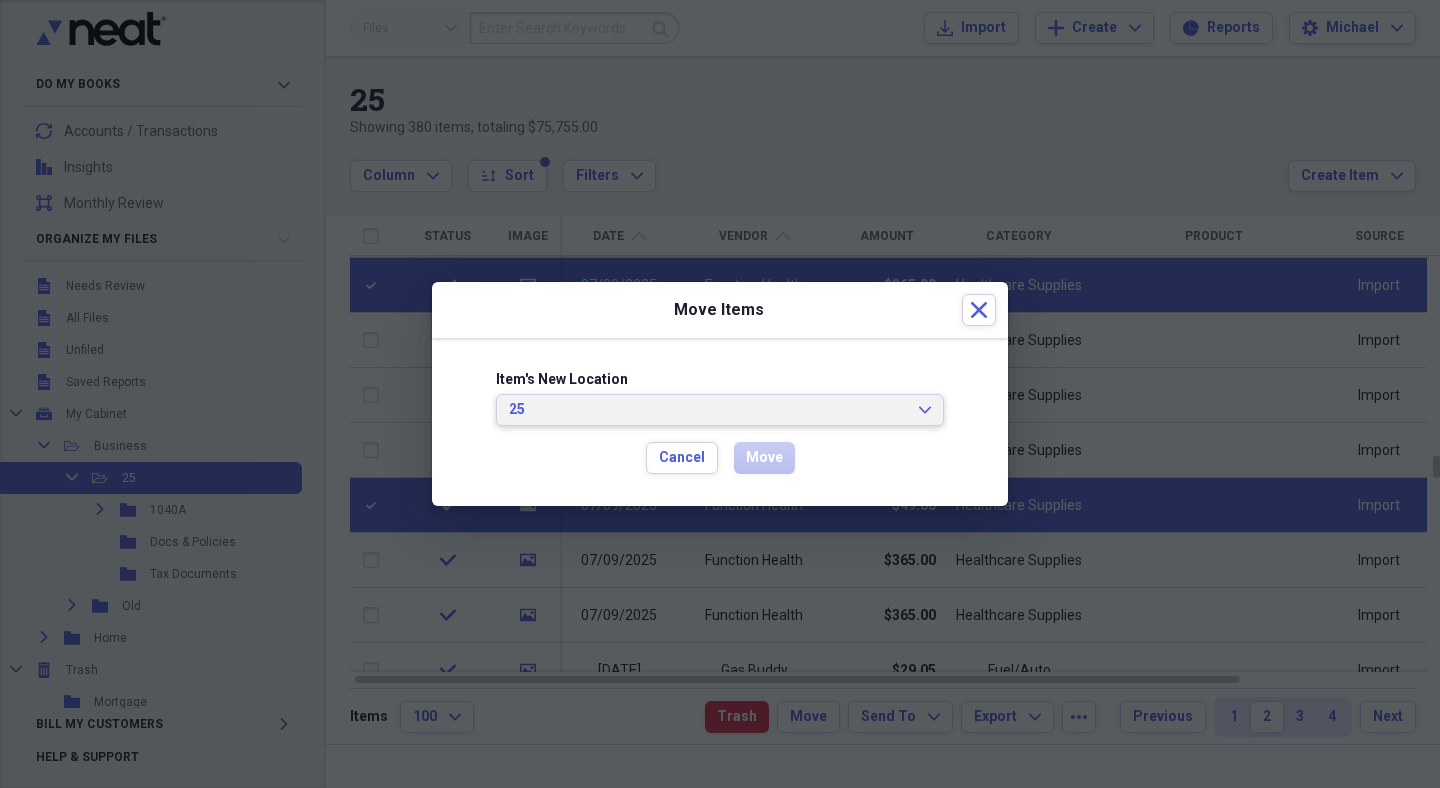 click on "25 Expand" at bounding box center [720, 410] 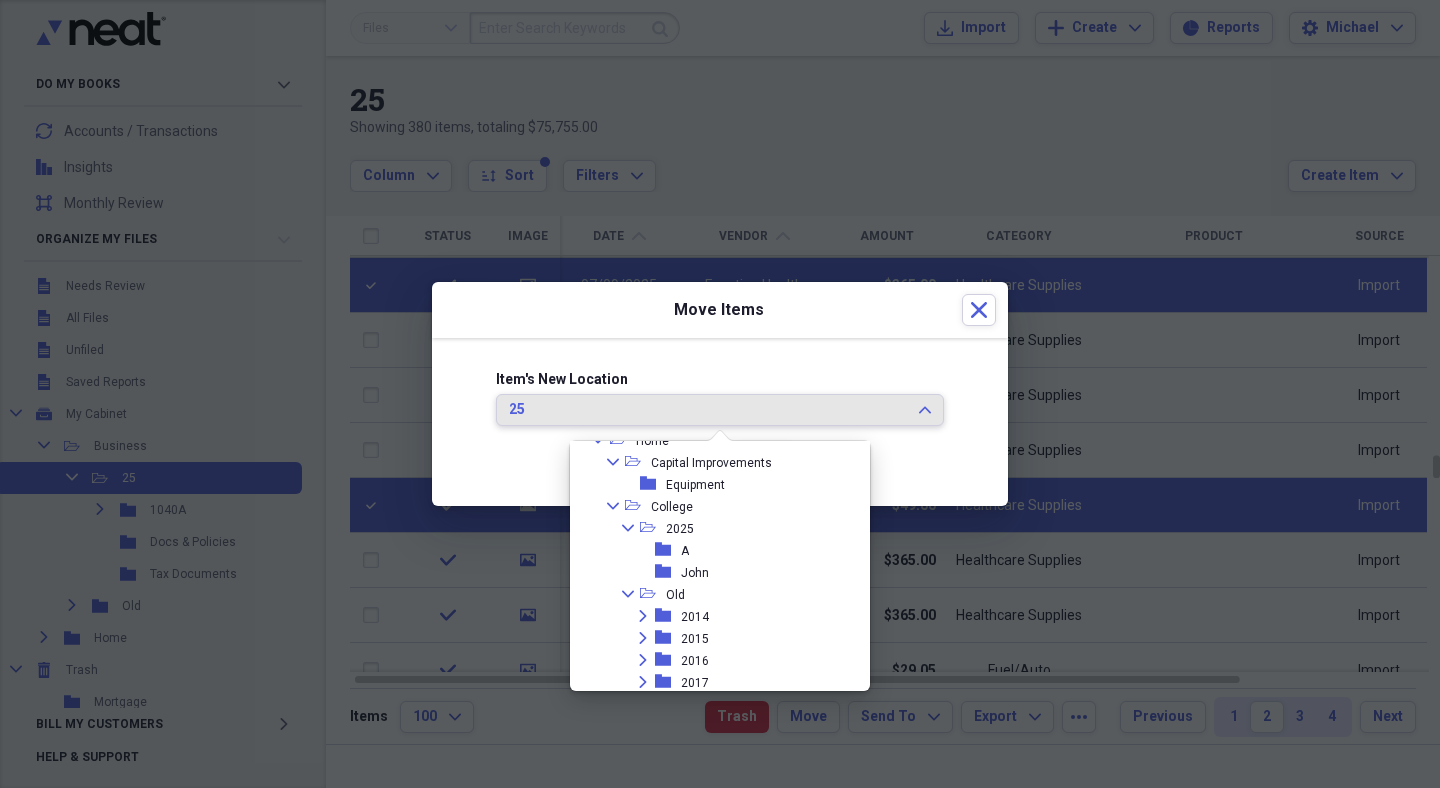 scroll, scrollTop: 248, scrollLeft: 0, axis: vertical 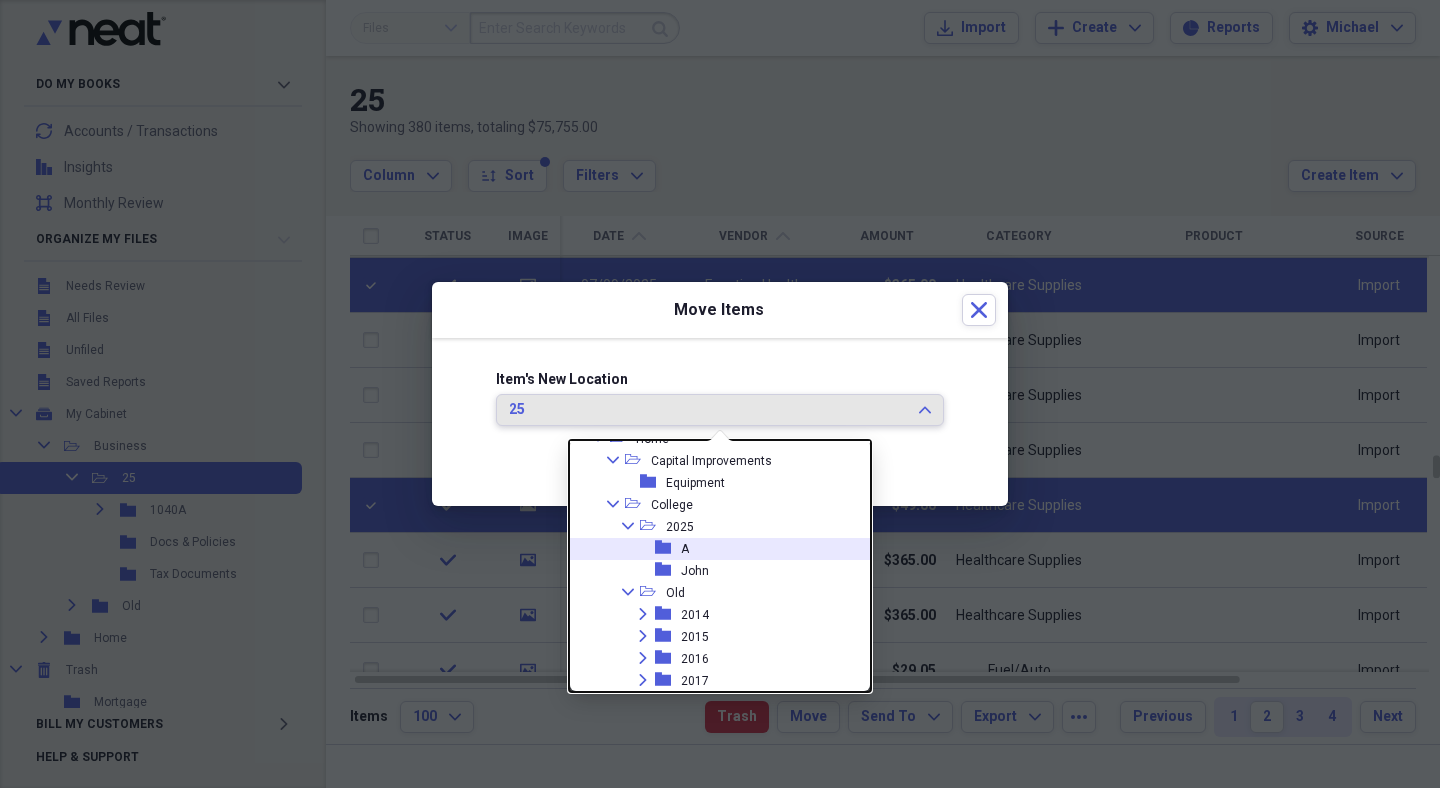 click on "folder" 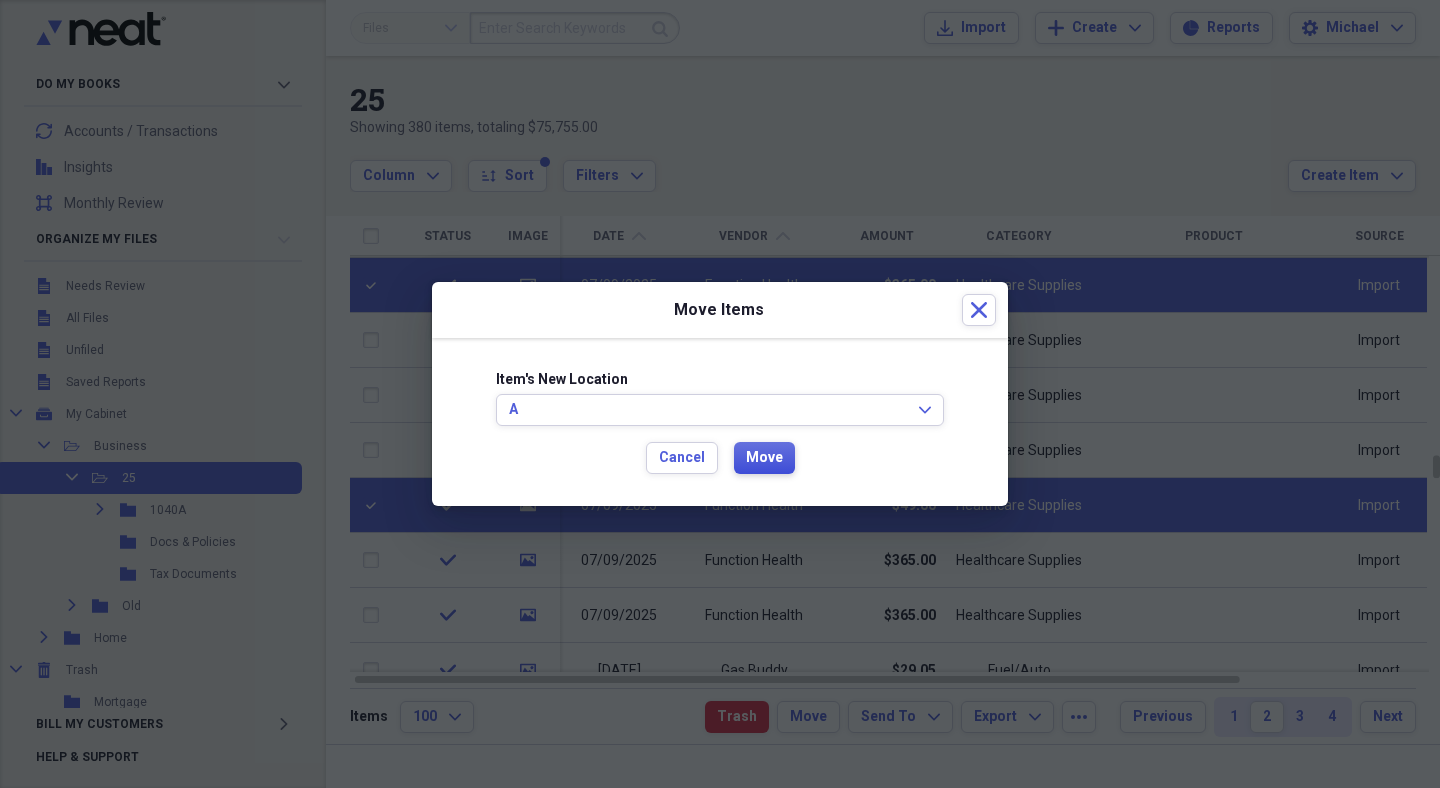 click on "Move" at bounding box center (764, 458) 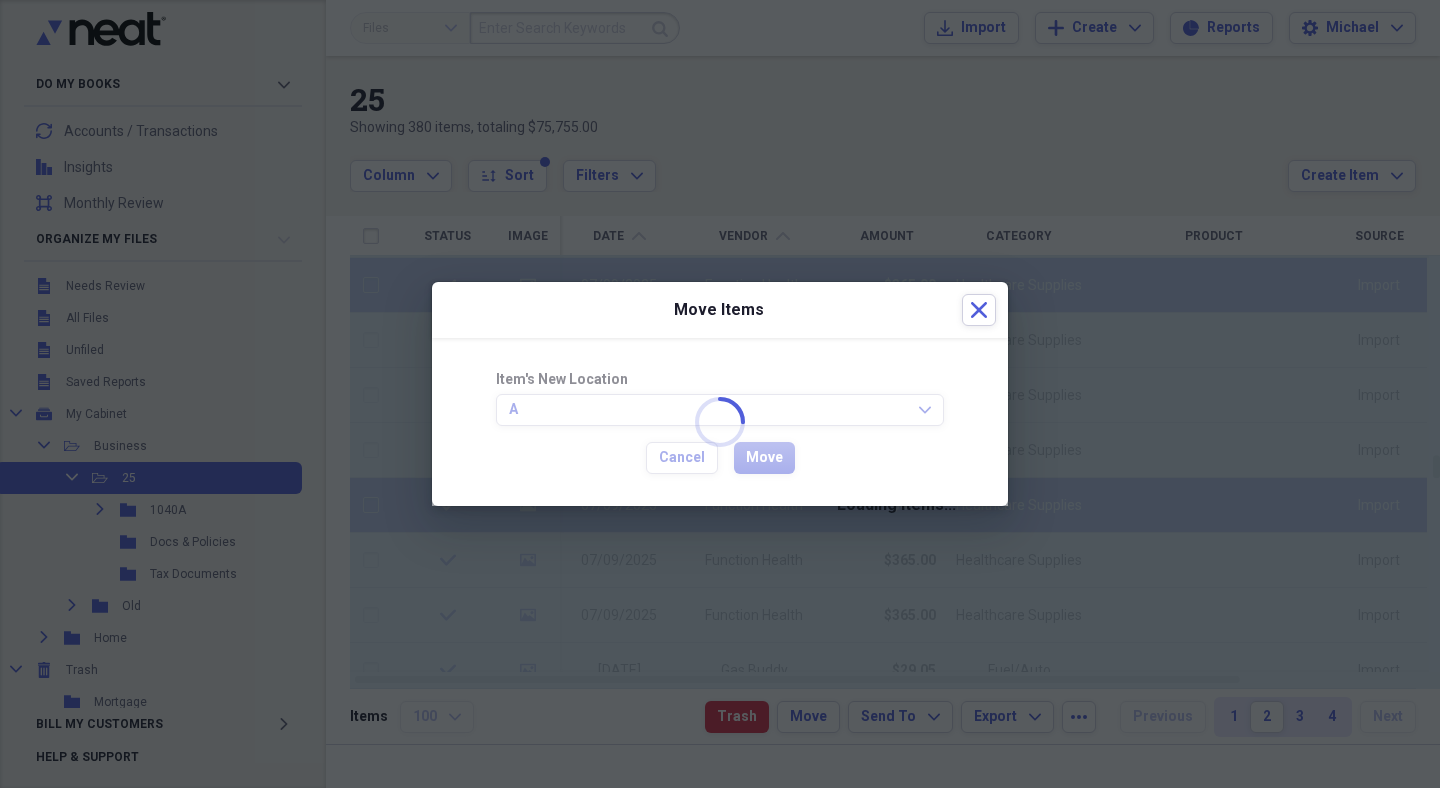 checkbox on "false" 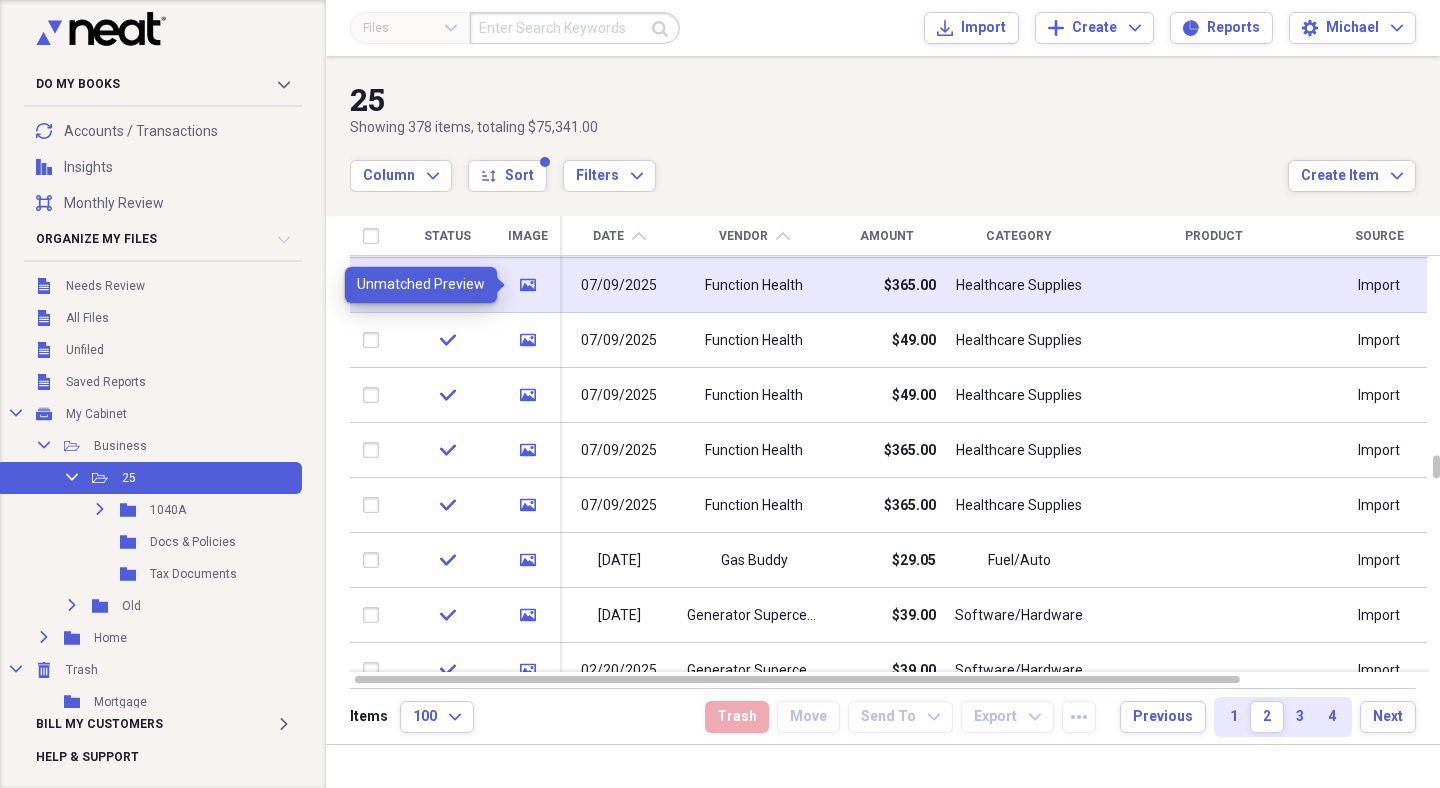 click 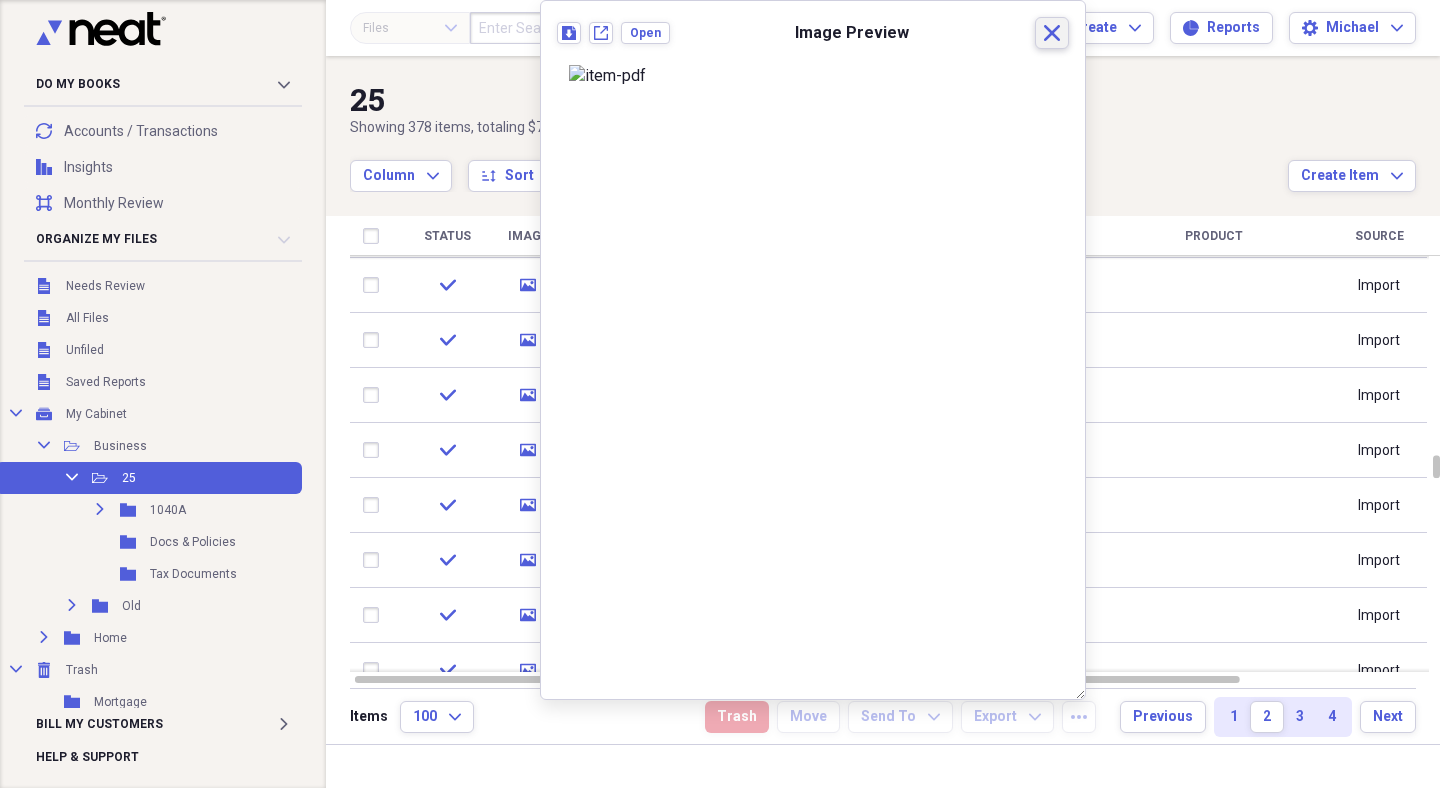 click on "Close" at bounding box center [1052, 33] 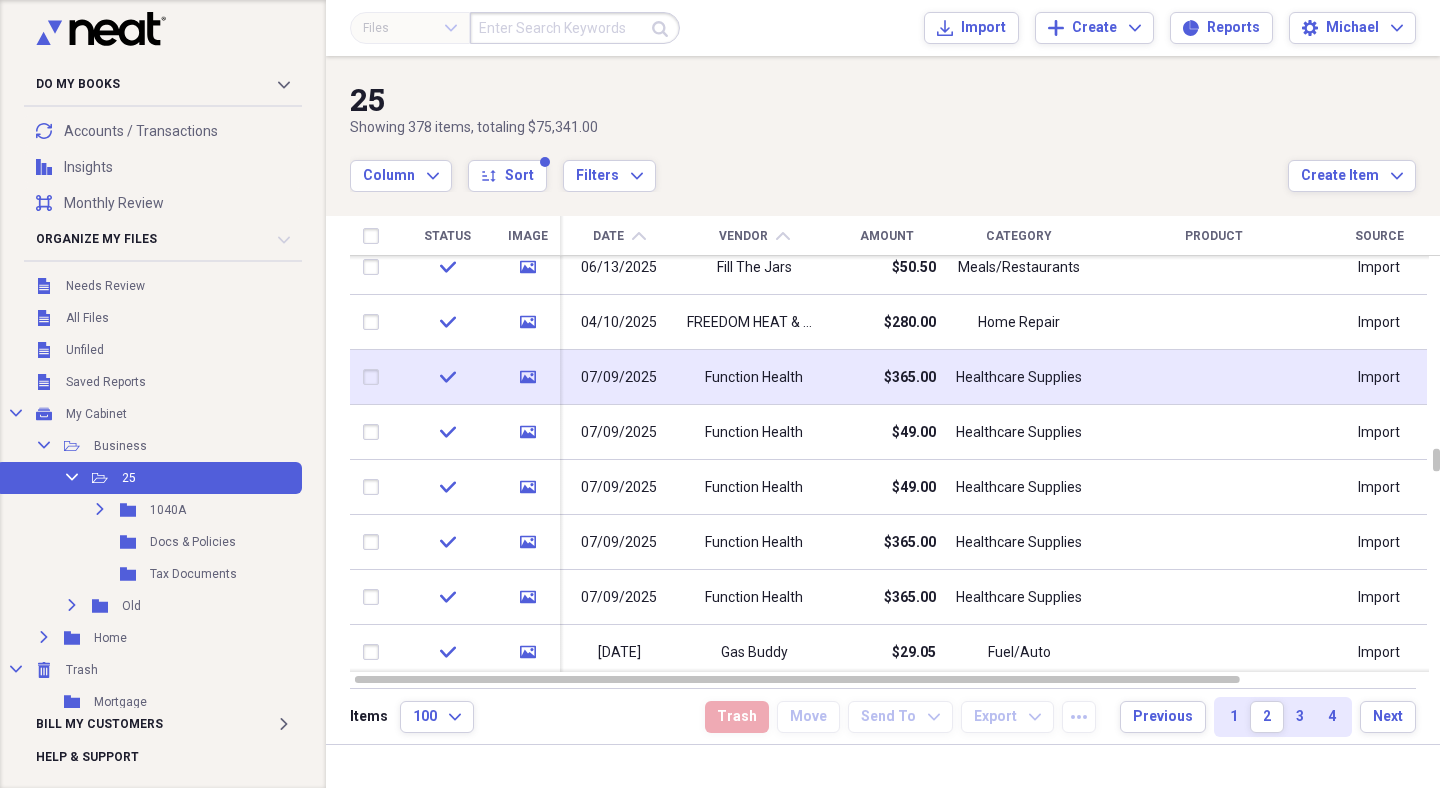 click at bounding box center (375, 377) 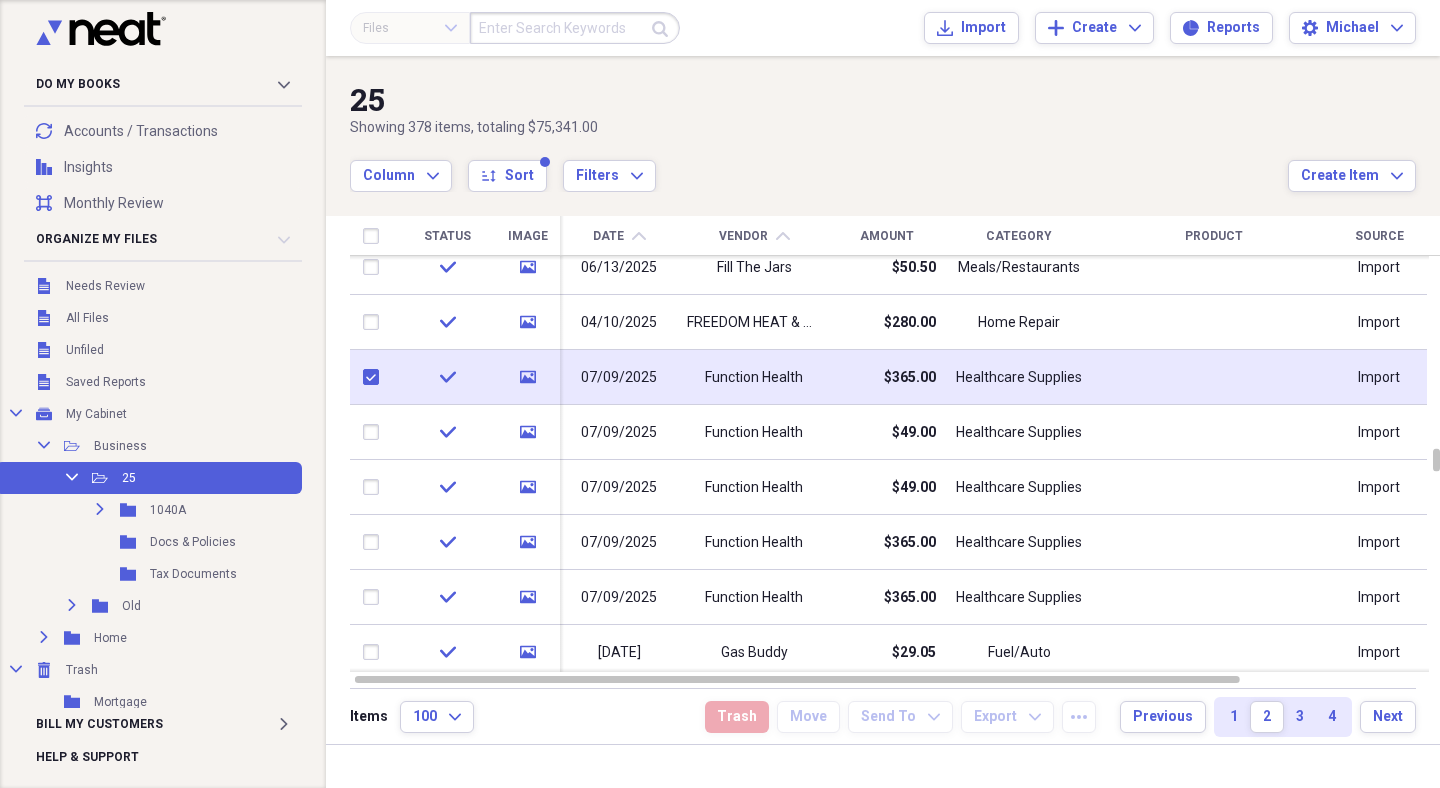 checkbox on "true" 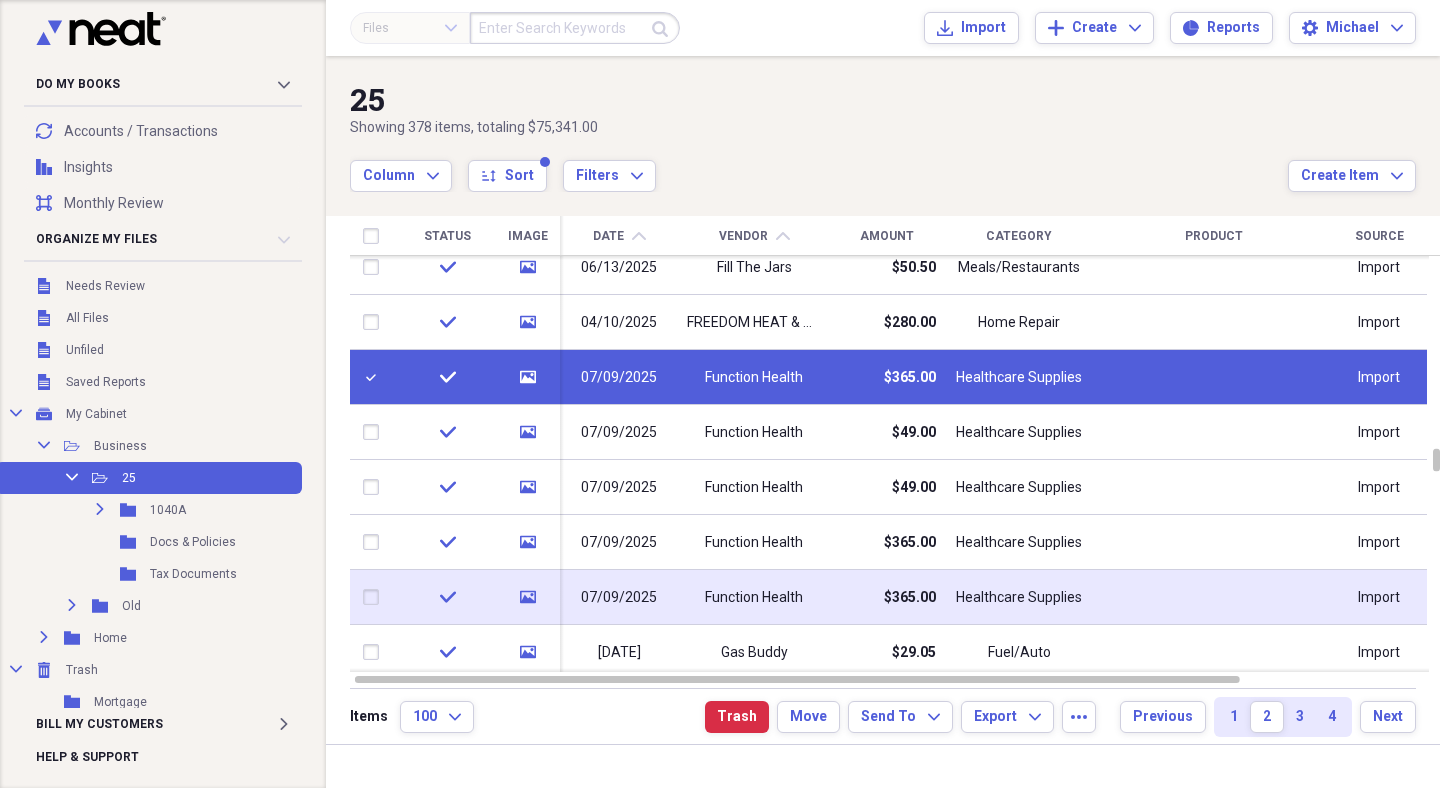 click at bounding box center (375, 597) 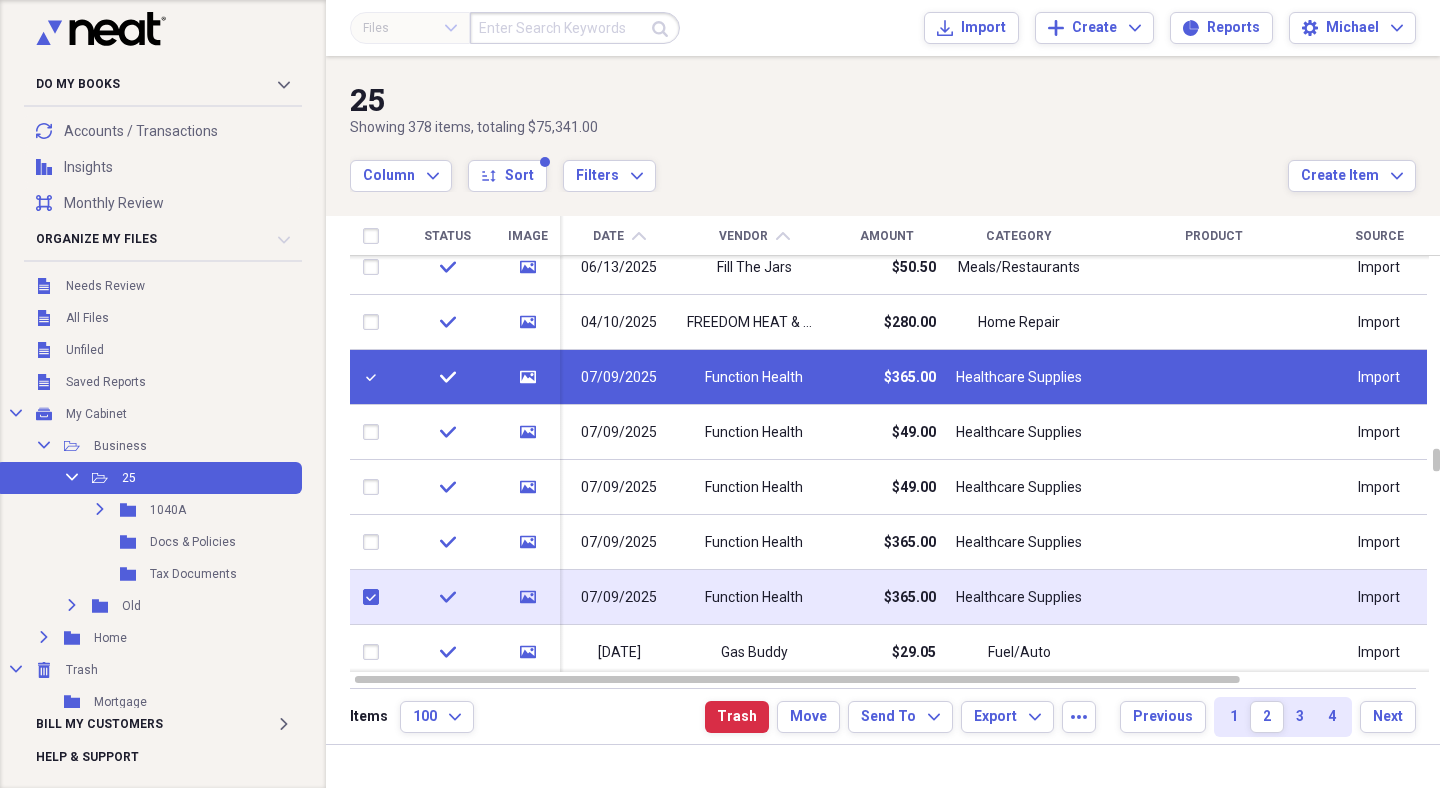 checkbox on "true" 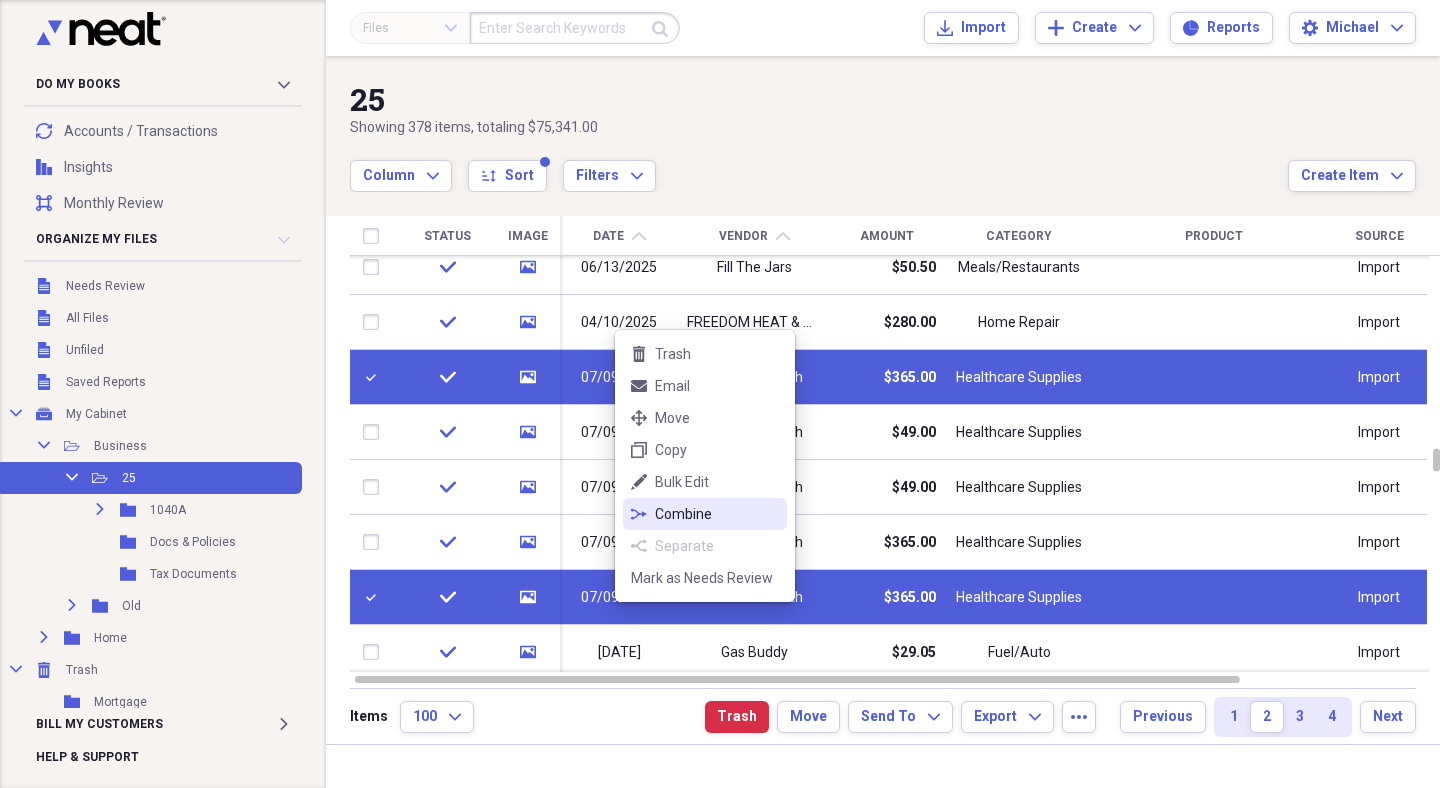 click on "combine Combine" at bounding box center [705, 514] 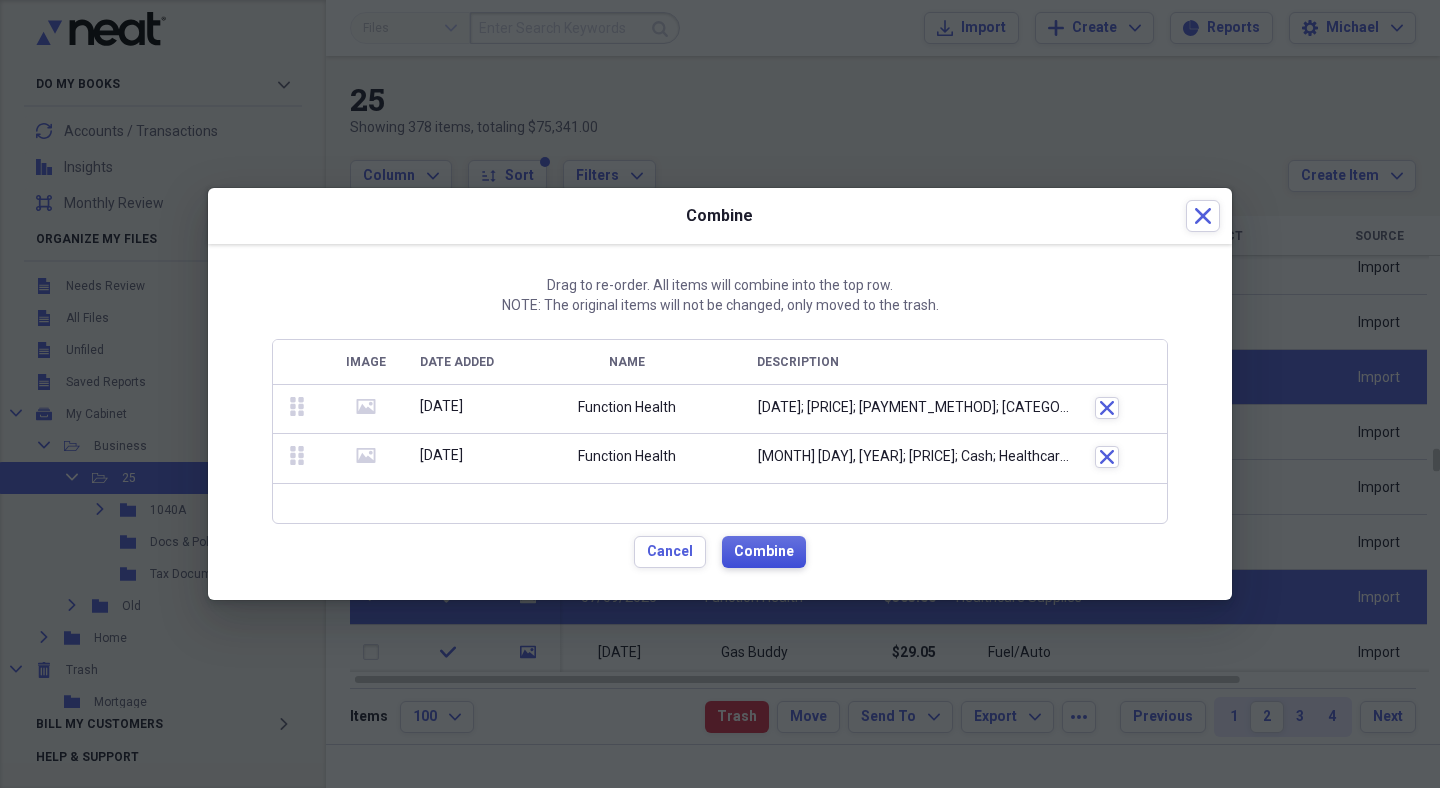 click on "Combine" at bounding box center (764, 552) 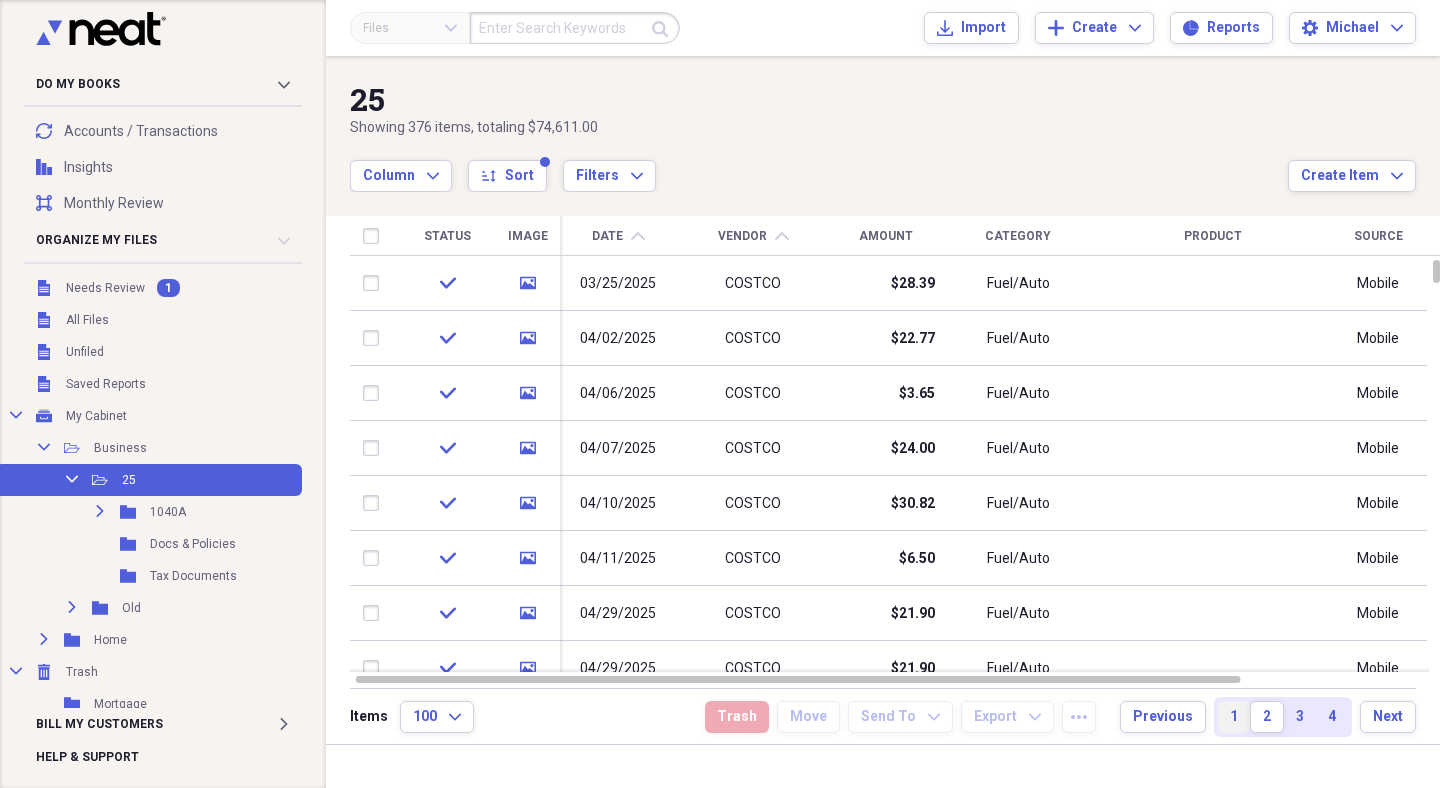 click on "1" at bounding box center (1234, 717) 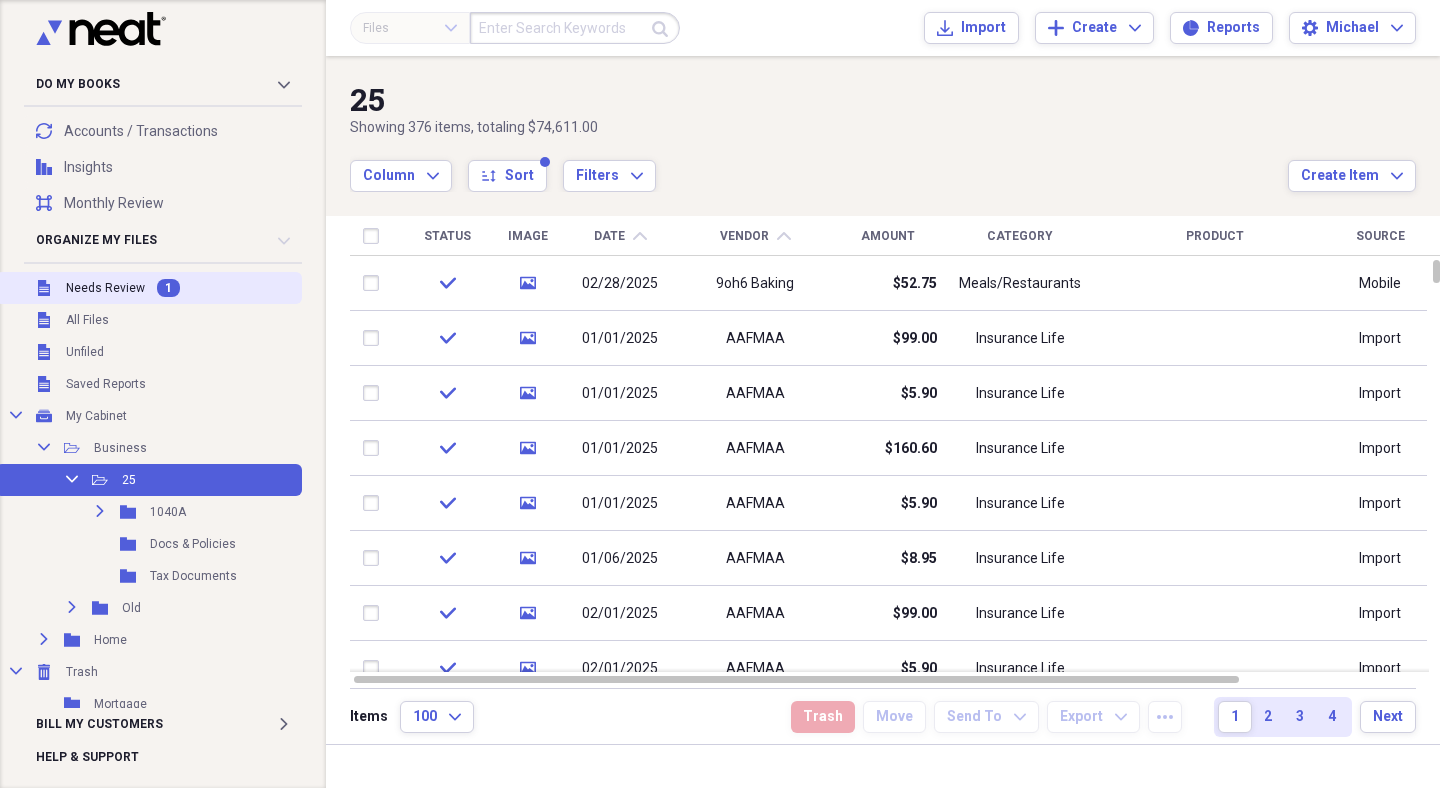 click on "Unfiled Needs Review 1" at bounding box center (149, 288) 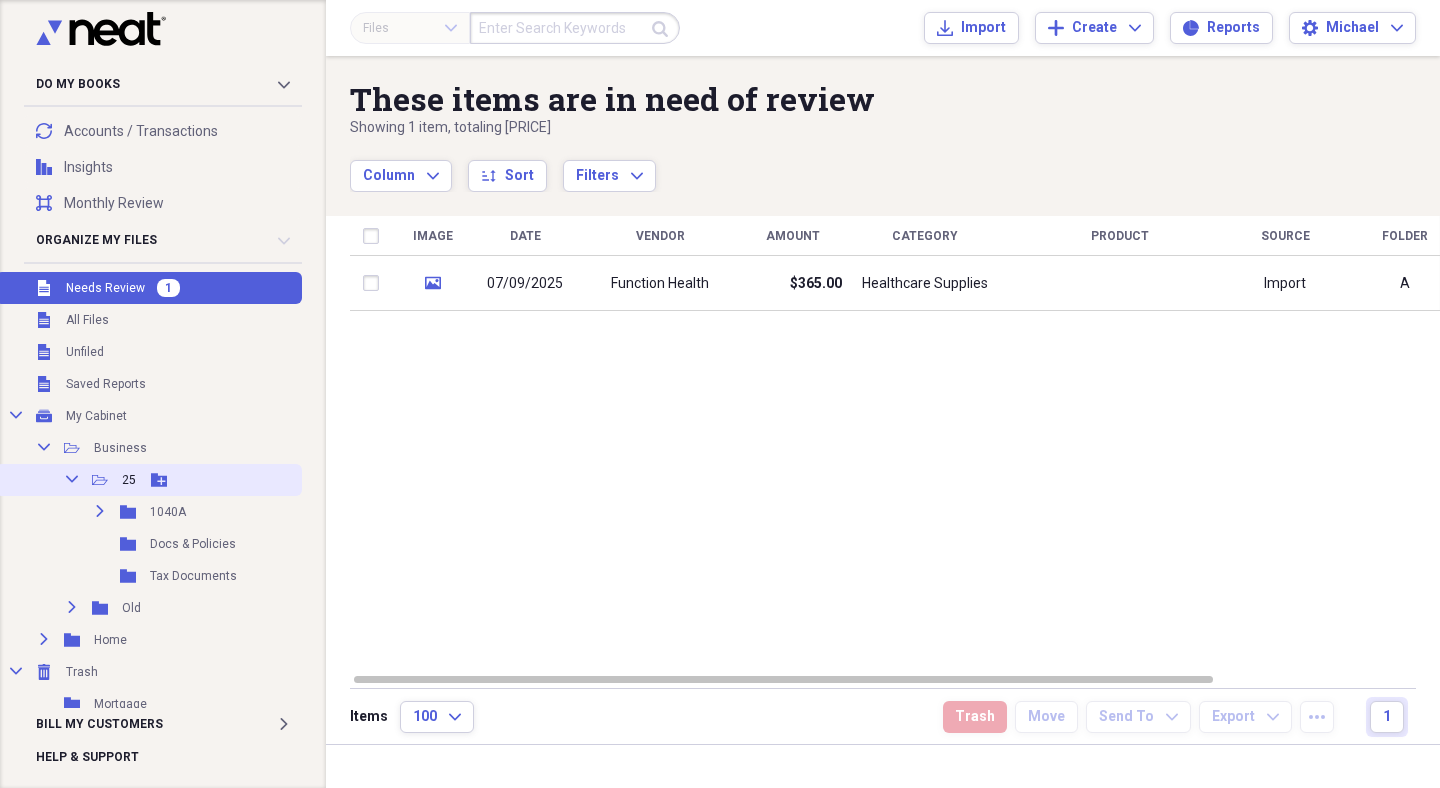 click on "Collapse Open Folder 25 Add Folder" at bounding box center (149, 480) 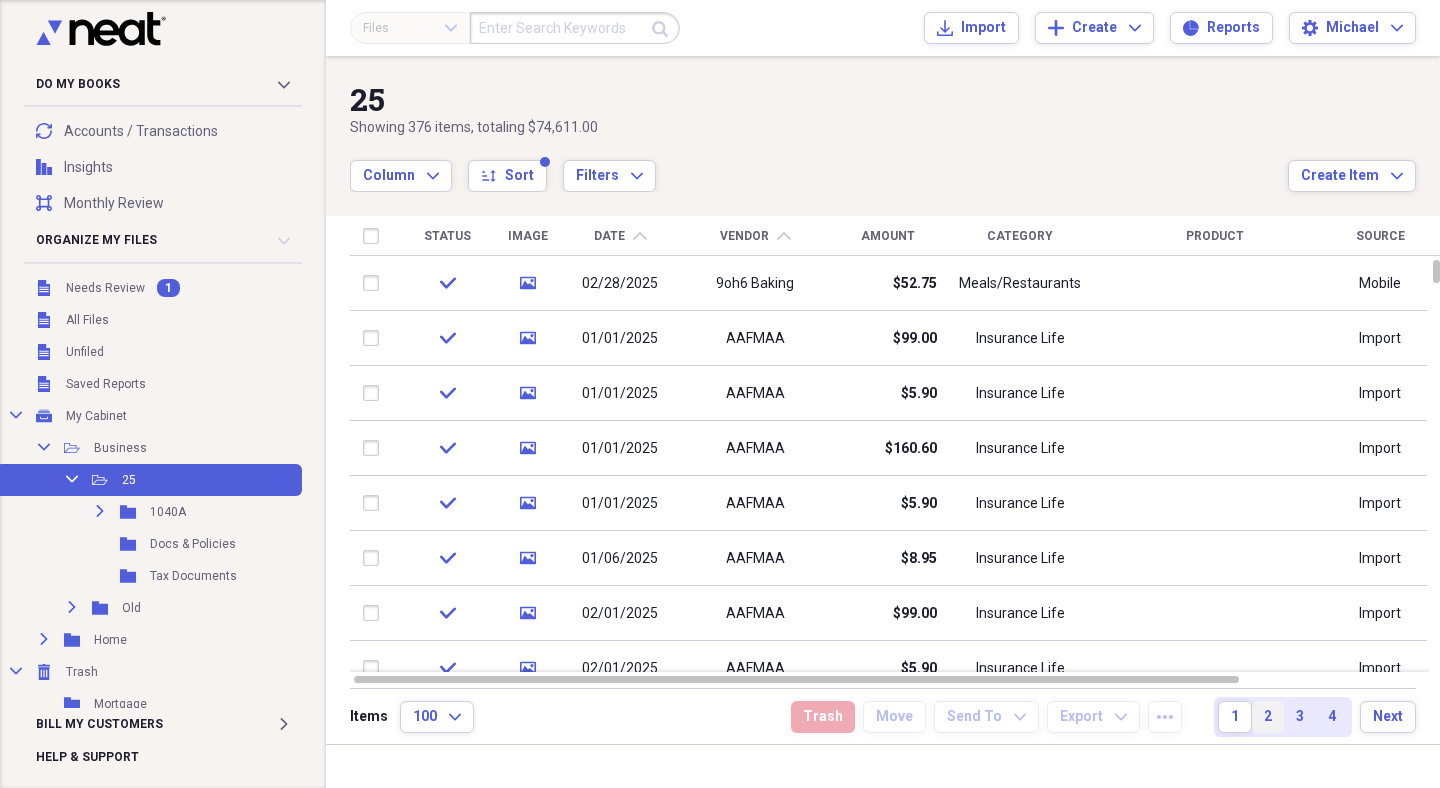 click on "2" at bounding box center [1268, 717] 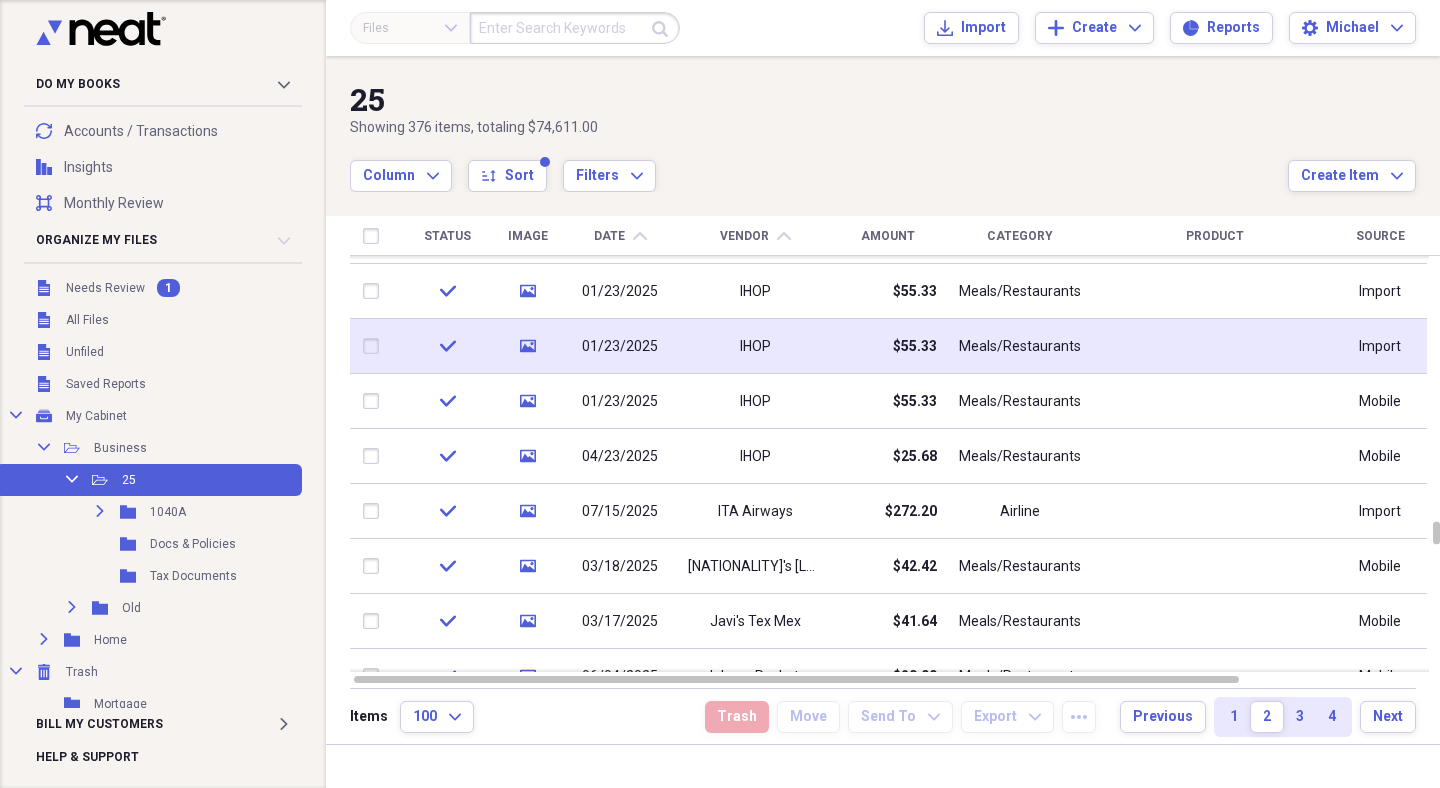 drag, startPoint x: 374, startPoint y: 348, endPoint x: 373, endPoint y: 363, distance: 15.033297 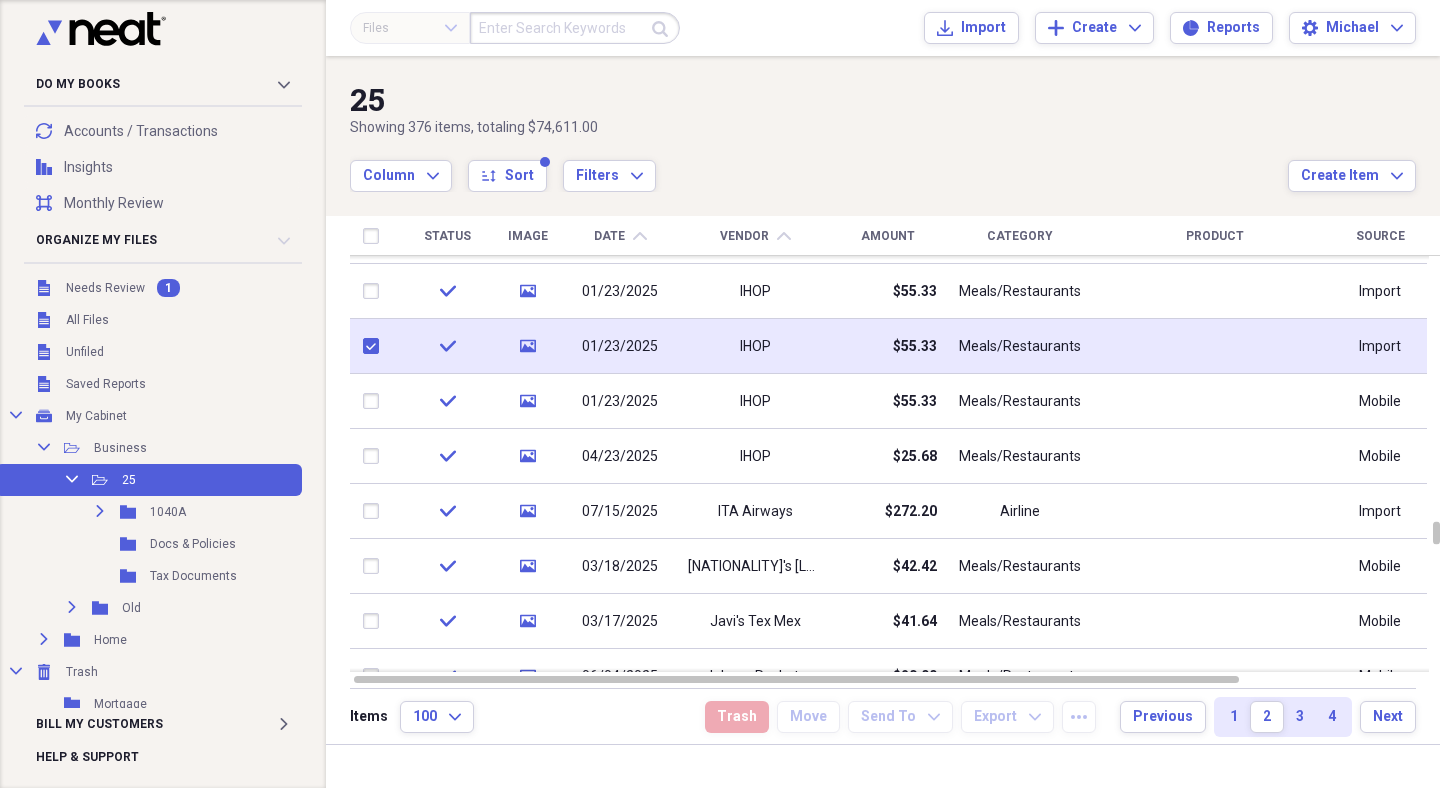 checkbox on "true" 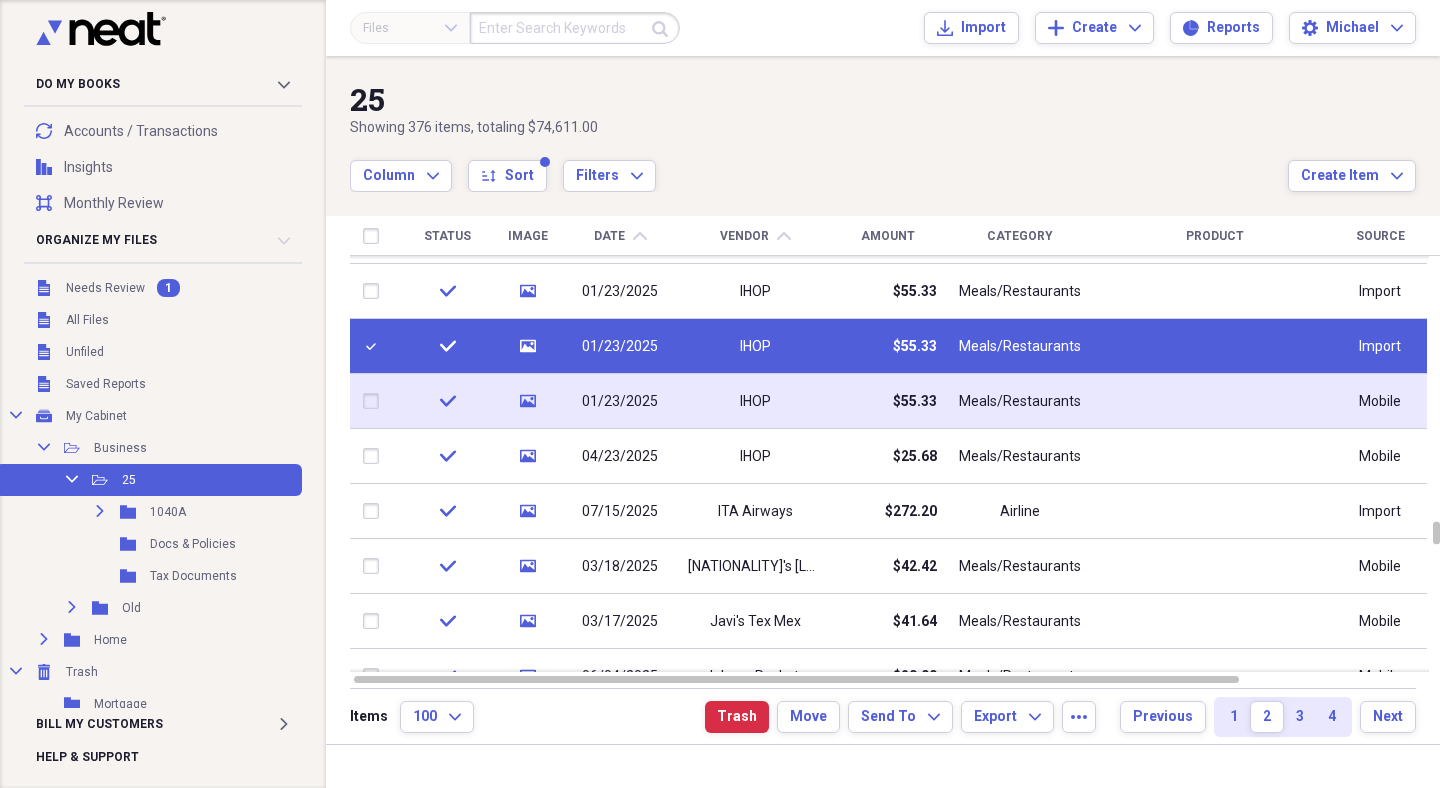 drag, startPoint x: 369, startPoint y: 406, endPoint x: 436, endPoint y: 404, distance: 67.02985 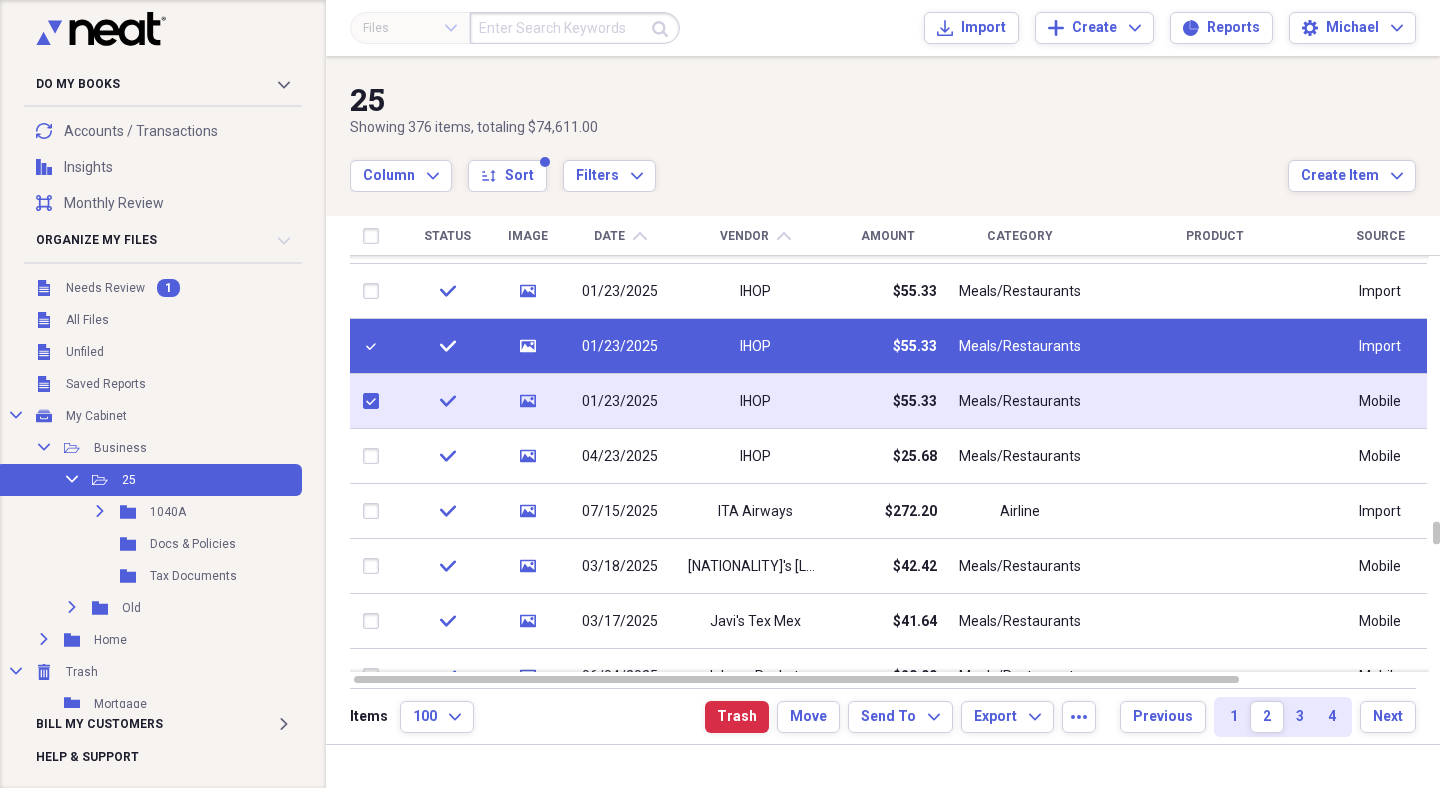 checkbox on "true" 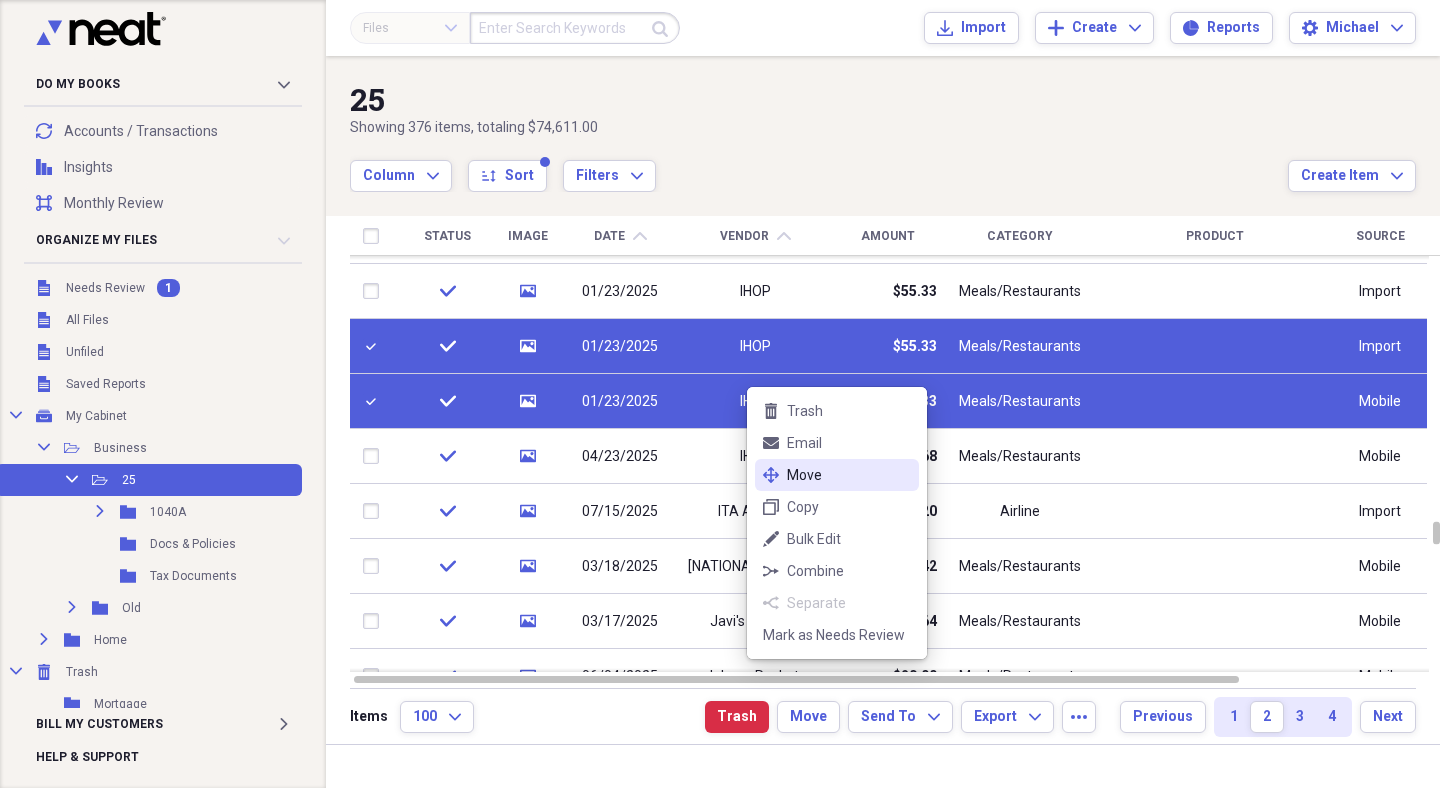 click on "Move" at bounding box center (849, 475) 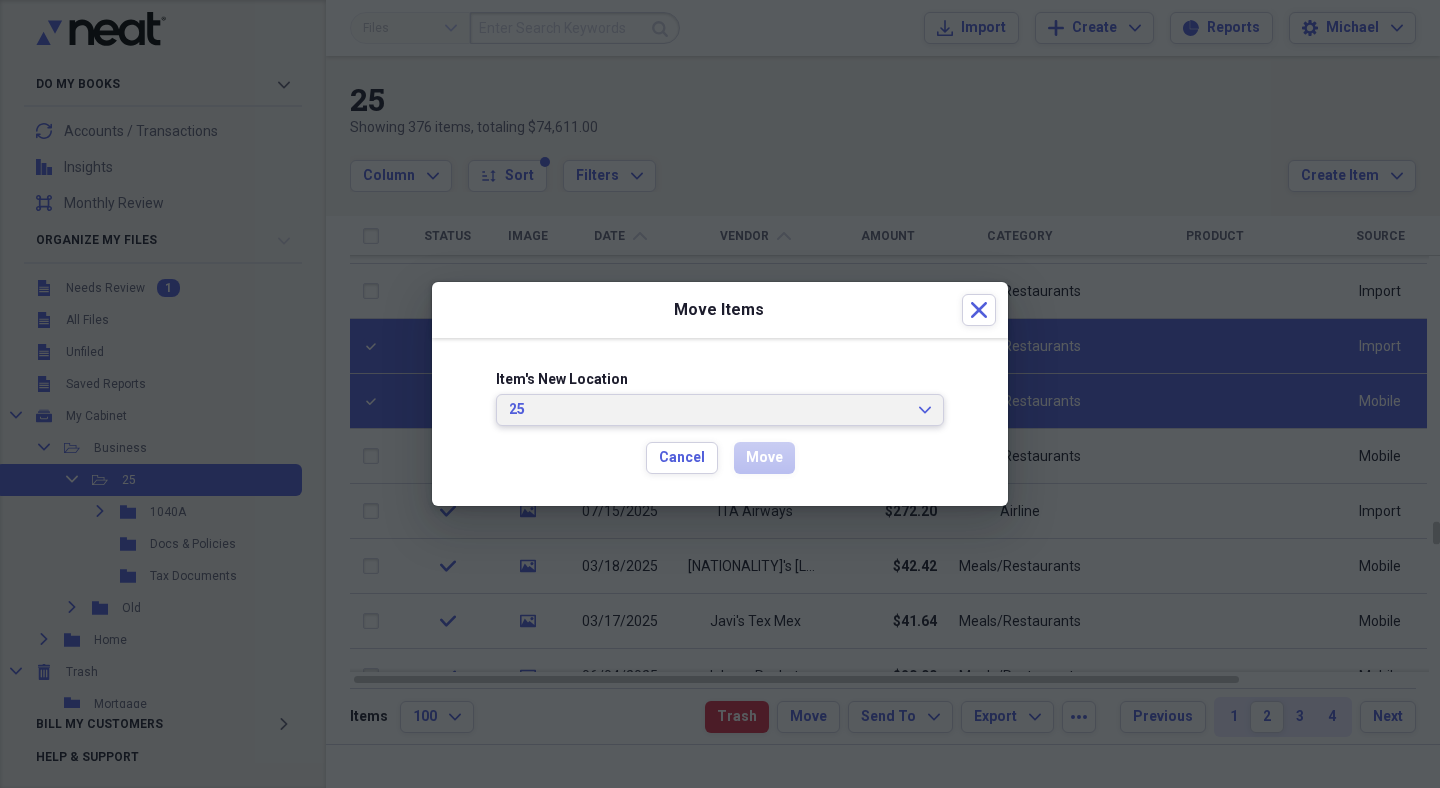 drag, startPoint x: 883, startPoint y: 404, endPoint x: 869, endPoint y: 412, distance: 16.124516 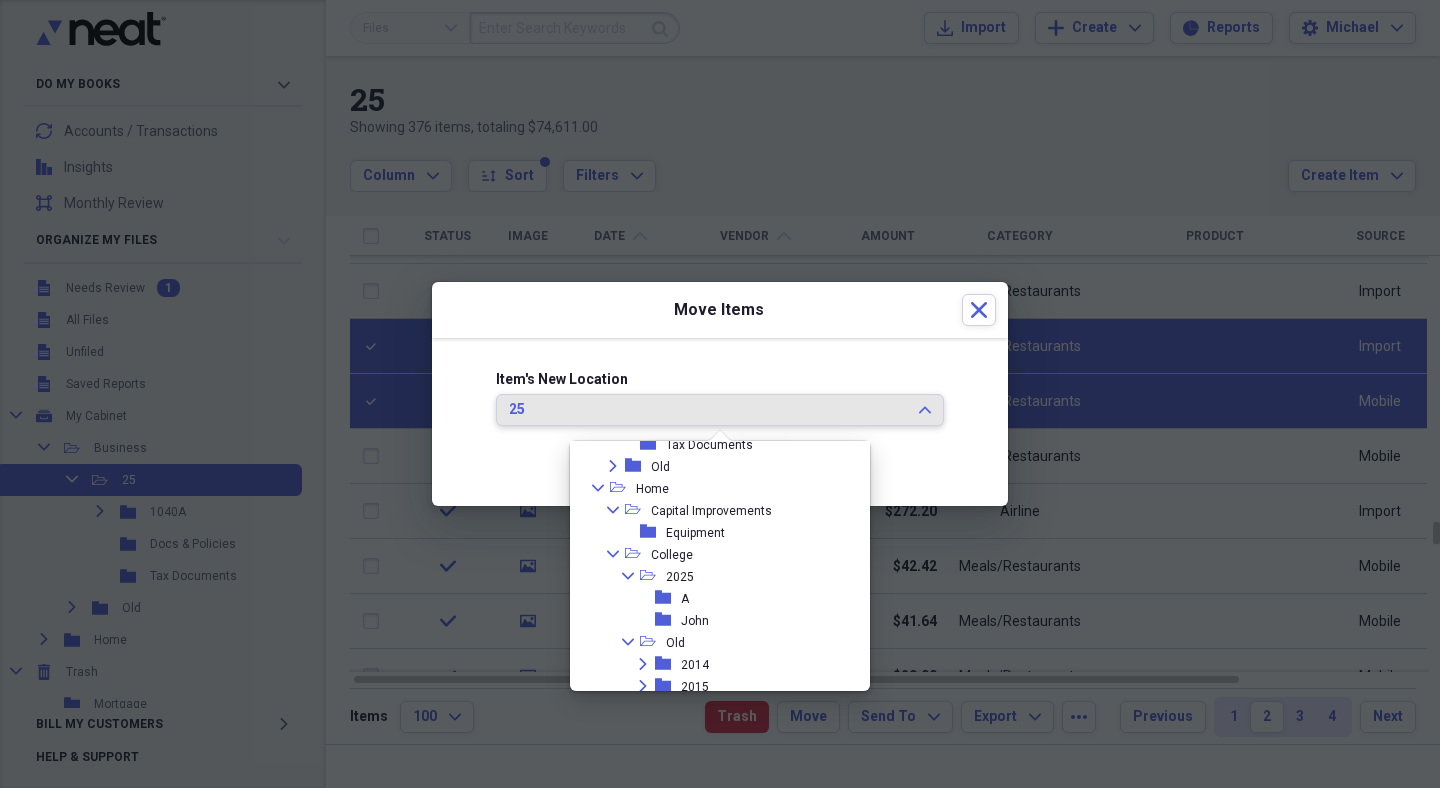 scroll, scrollTop: 201, scrollLeft: 0, axis: vertical 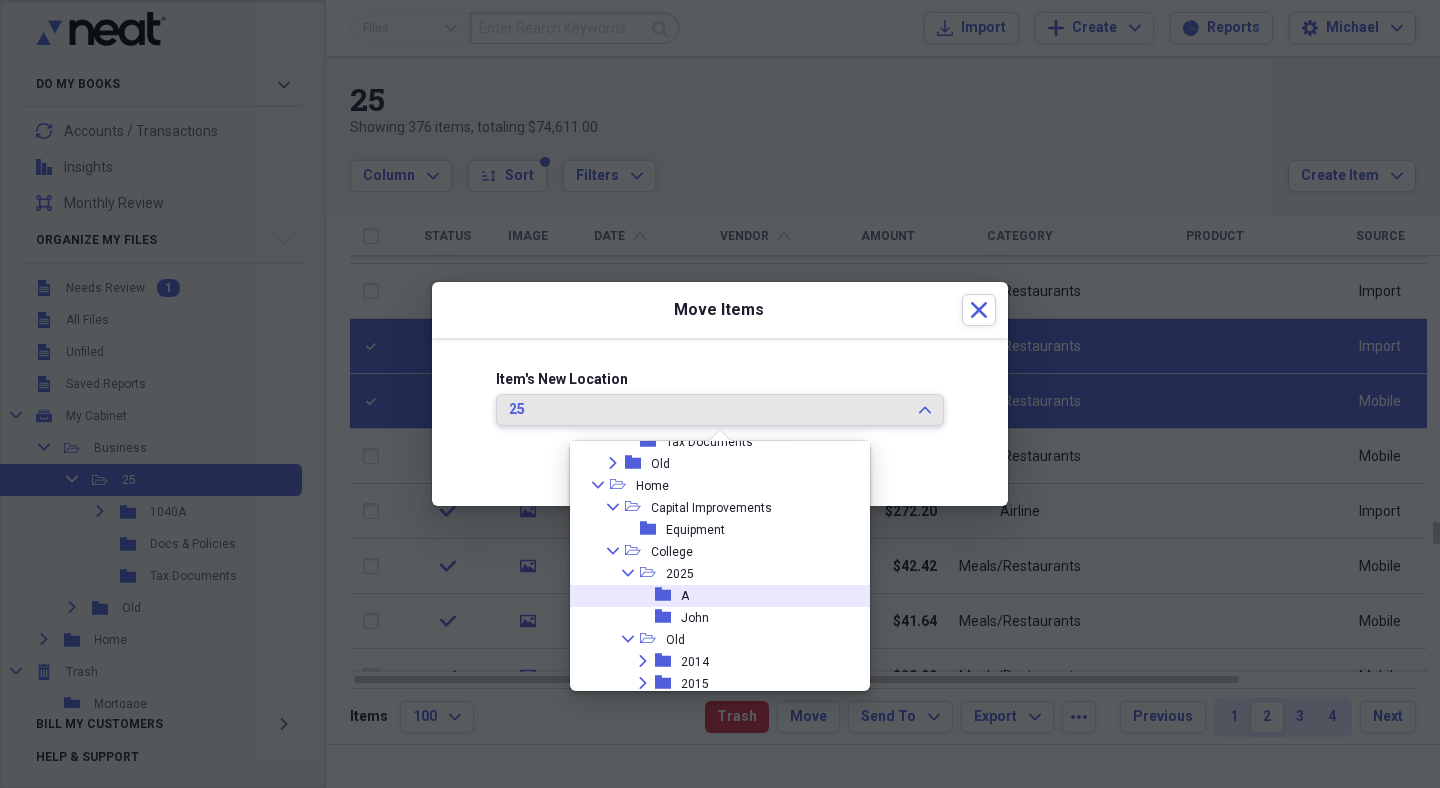 click on "folder A" at bounding box center (712, 596) 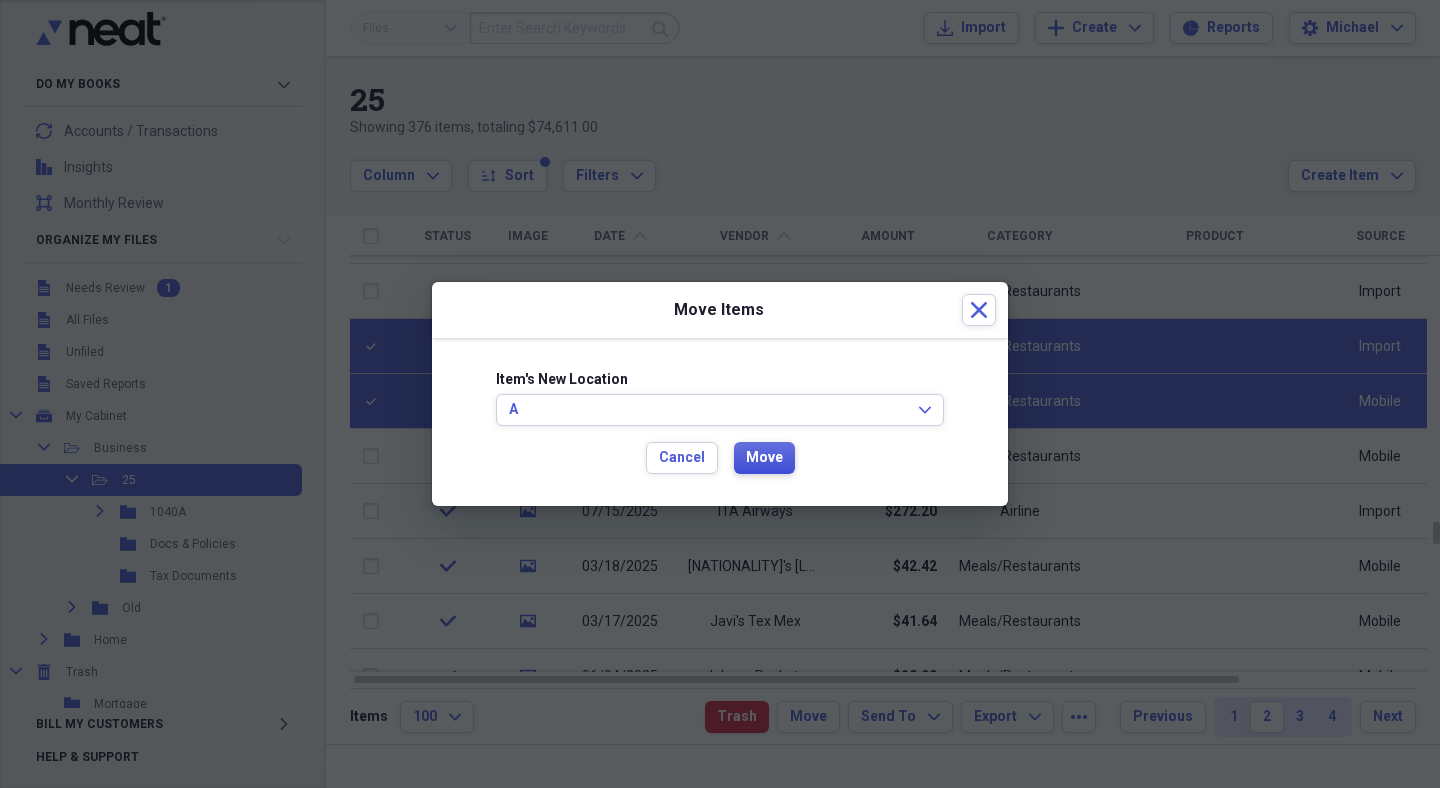 click on "Move" at bounding box center (764, 458) 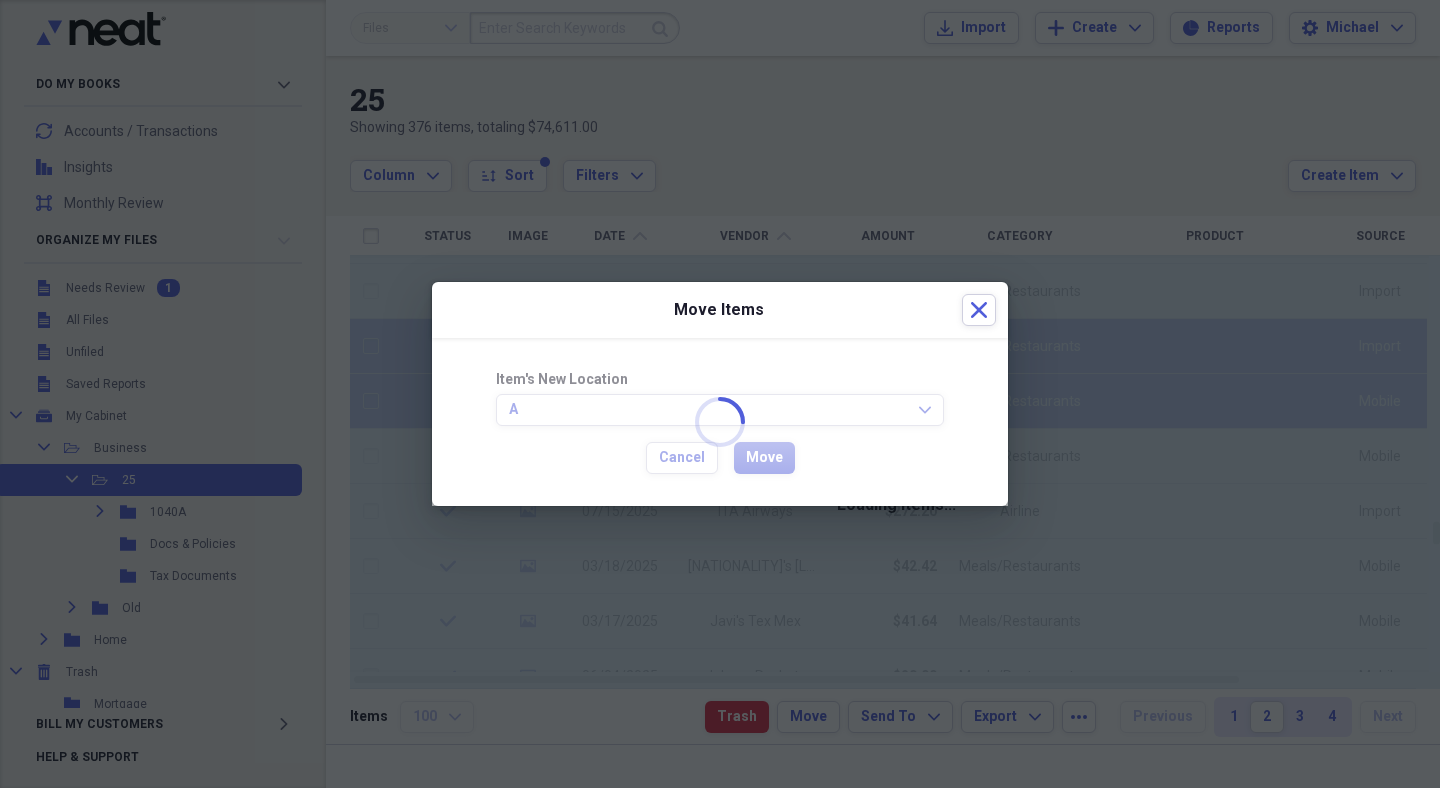 checkbox on "false" 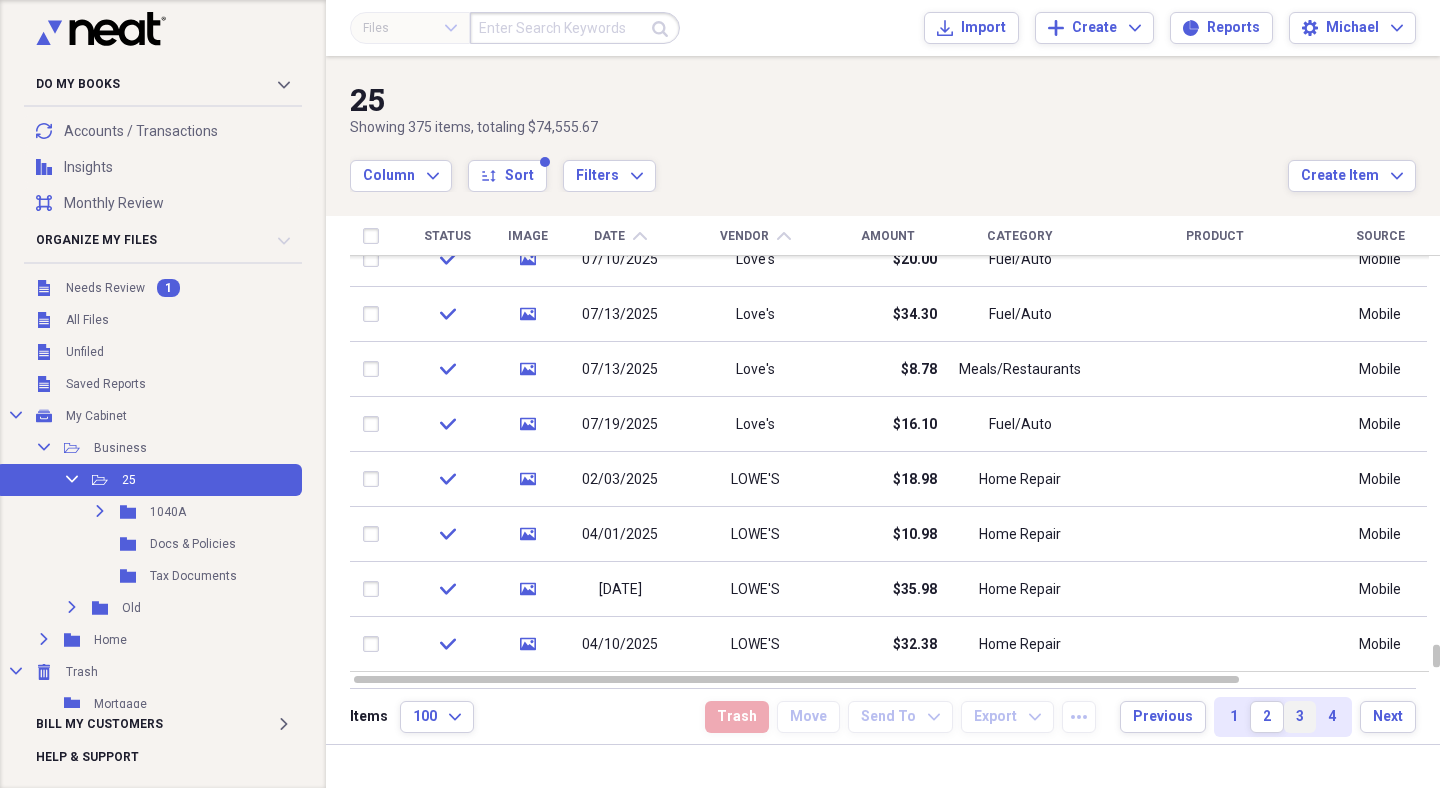 click on "3" at bounding box center [1300, 717] 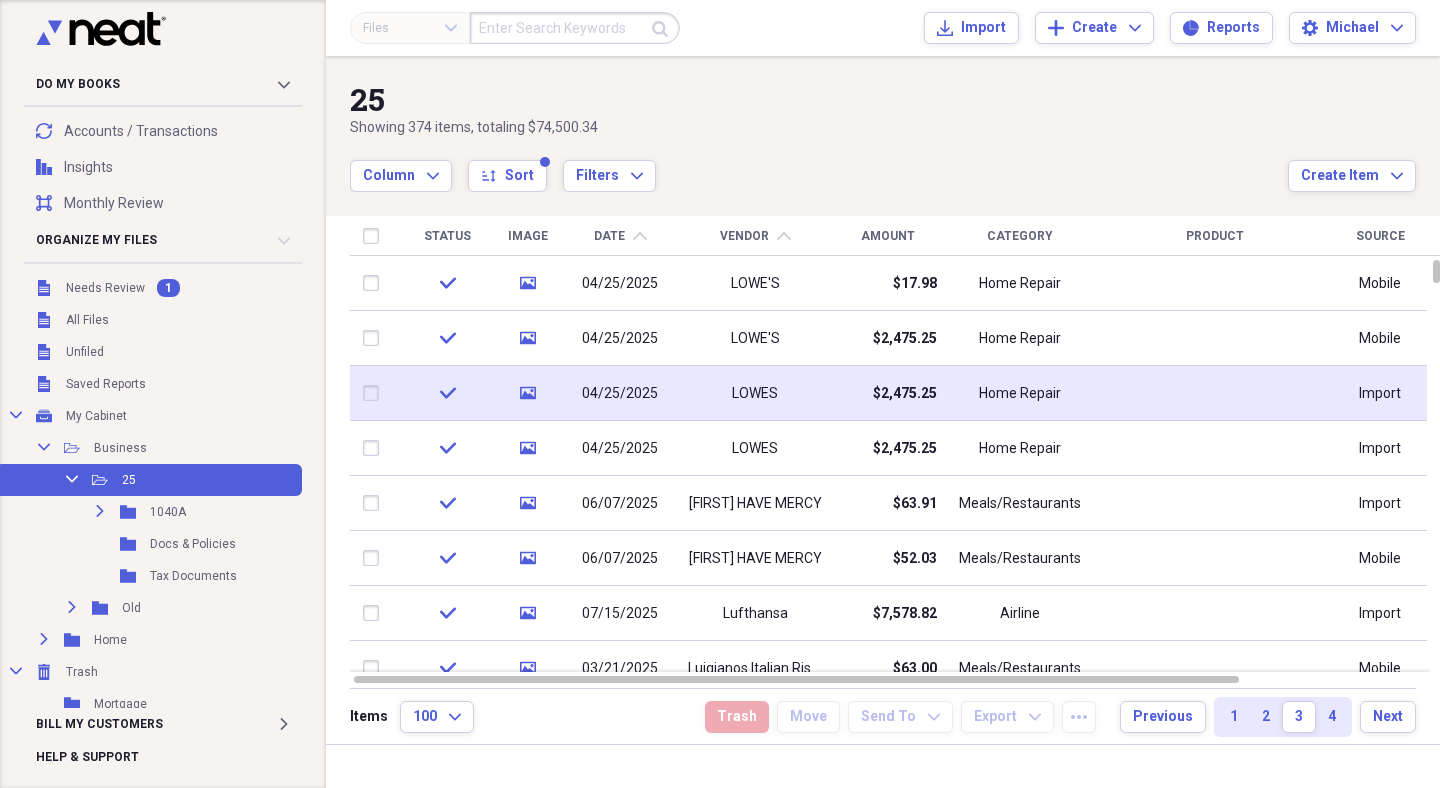 click at bounding box center [375, 393] 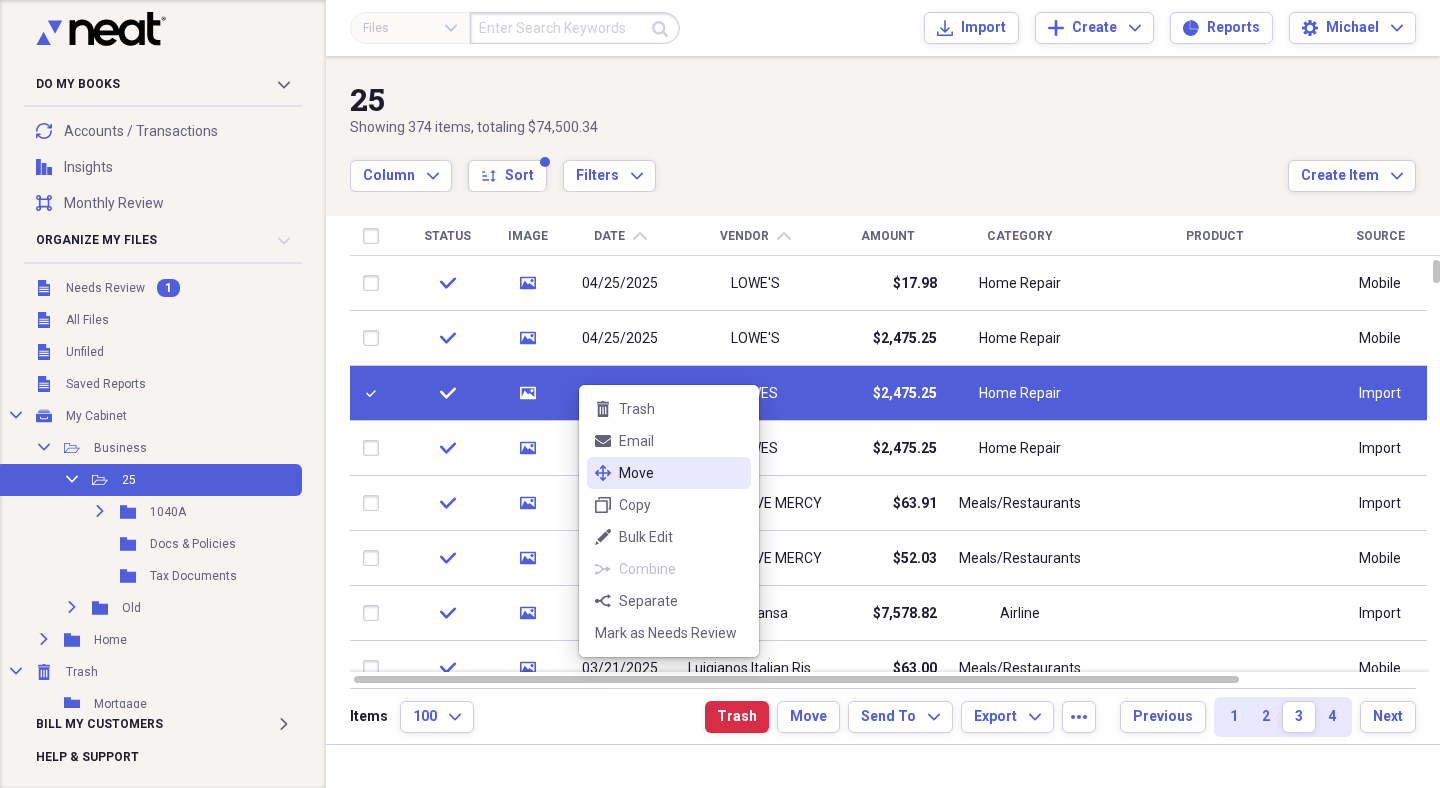 click on "Move" at bounding box center (681, 473) 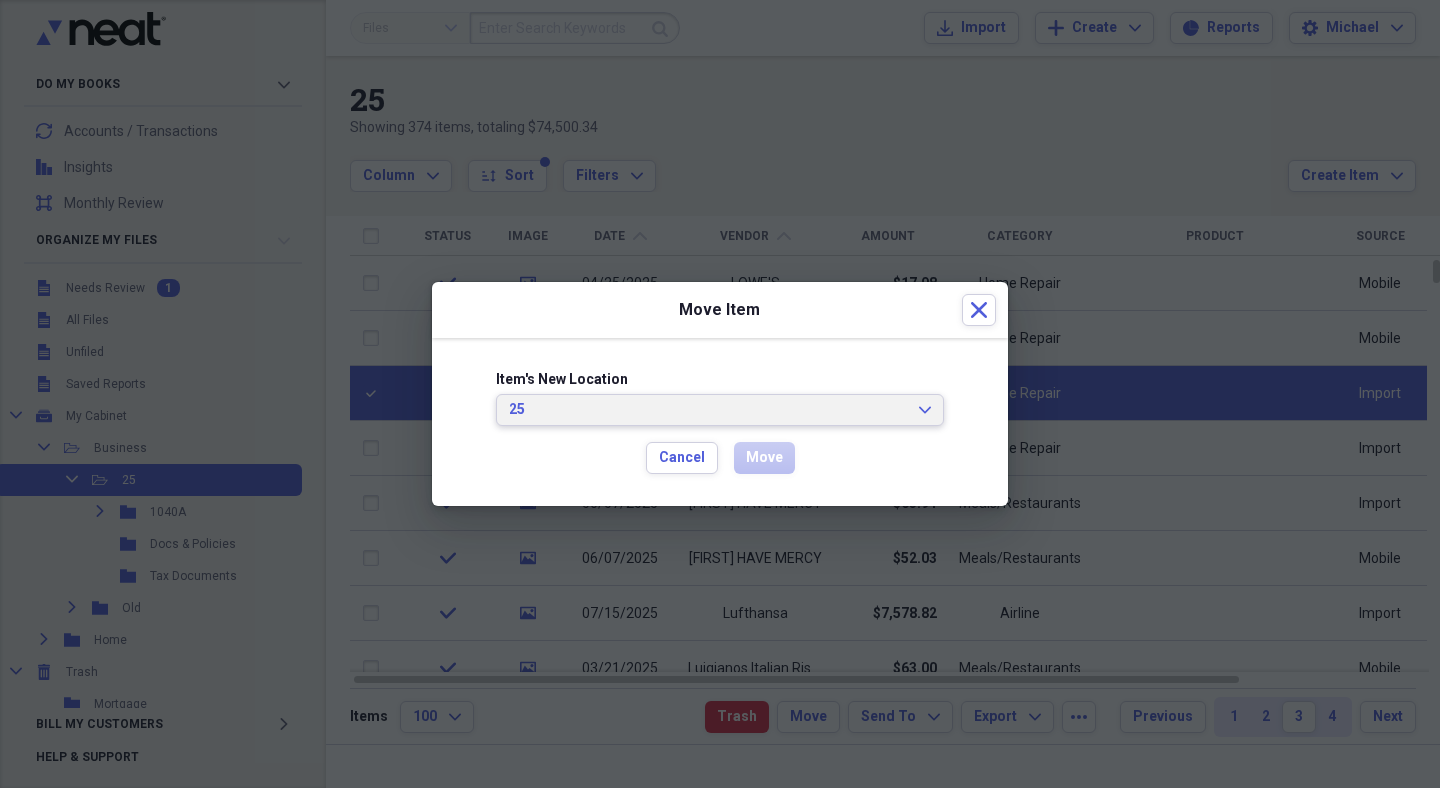 click on "25" at bounding box center (708, 410) 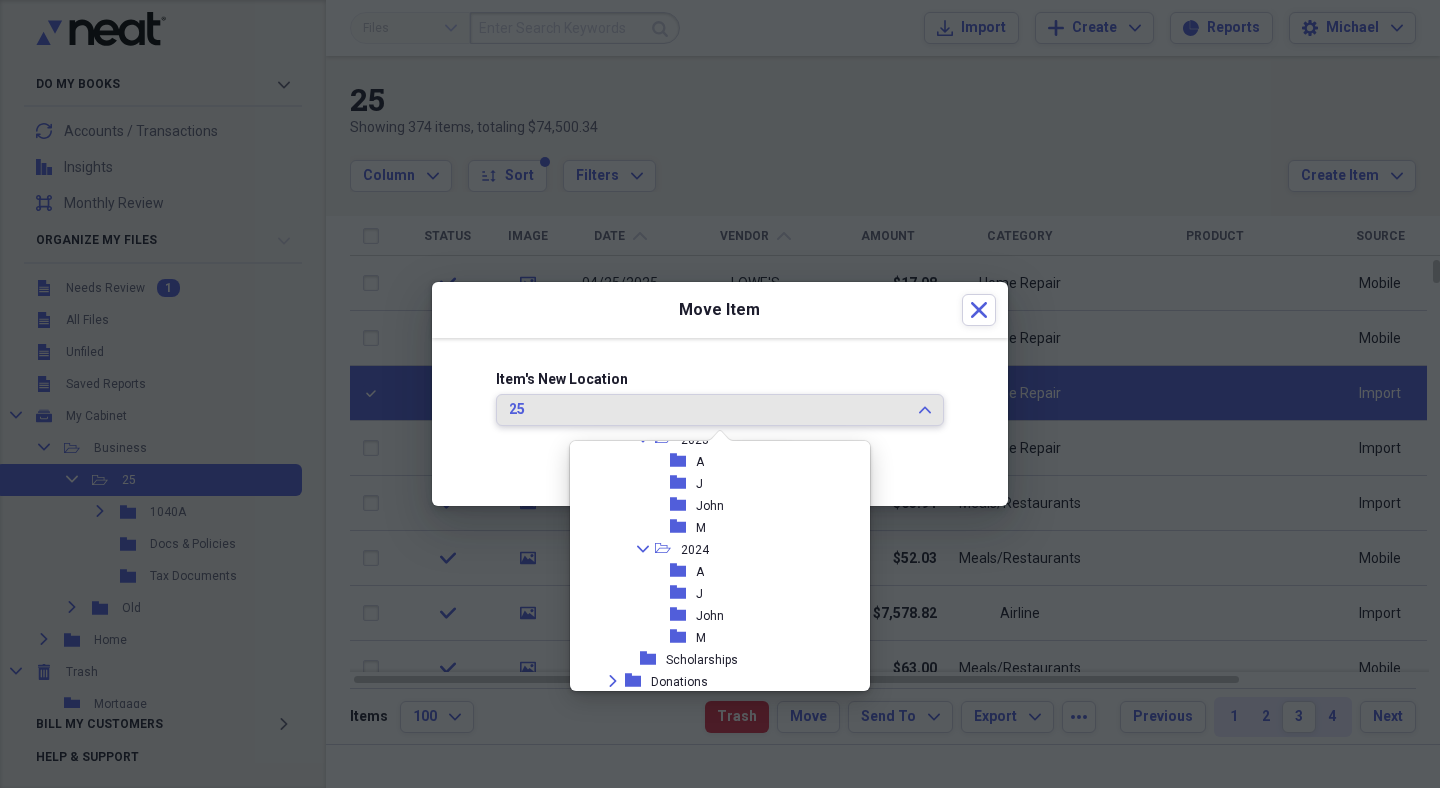scroll, scrollTop: 620, scrollLeft: 0, axis: vertical 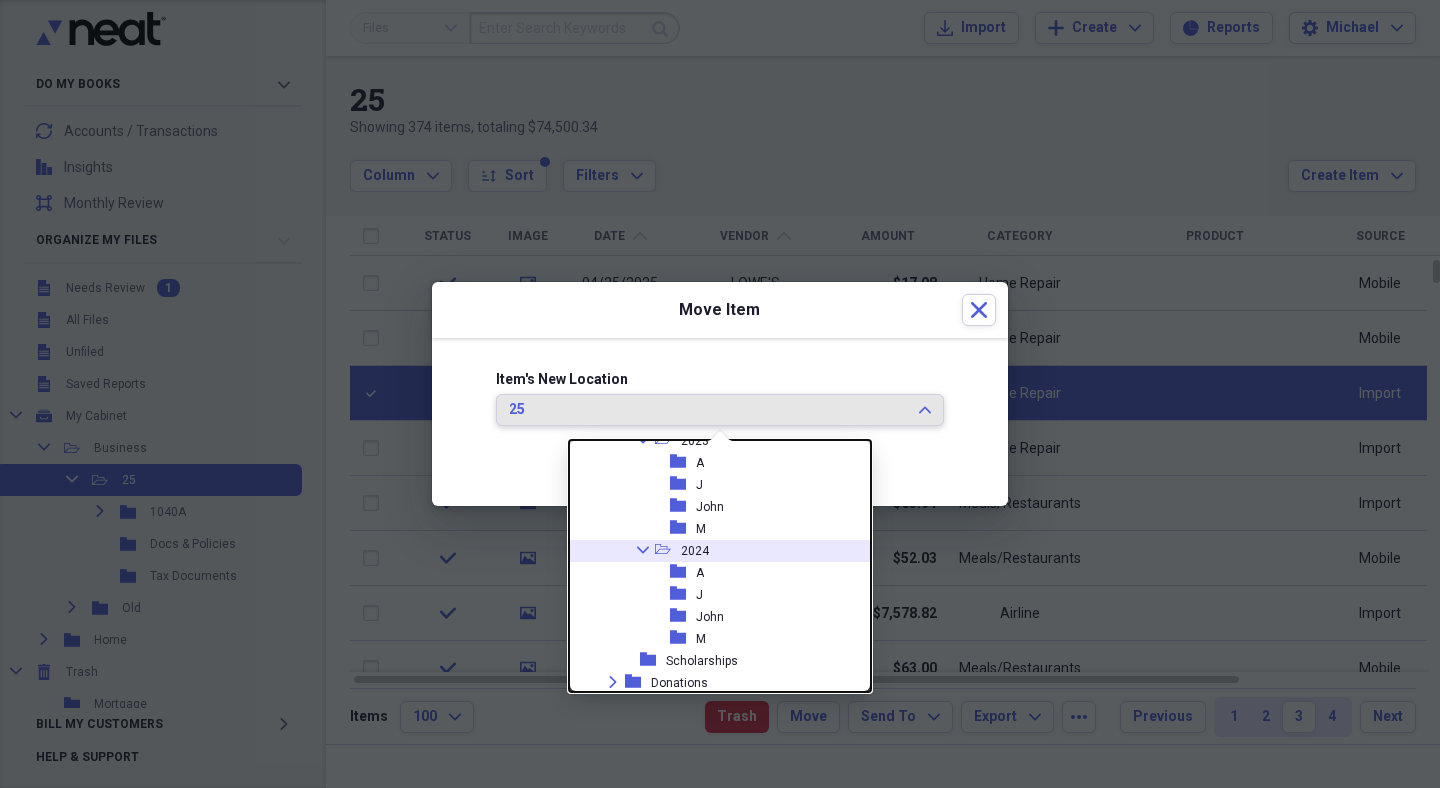 click on "Collapse" at bounding box center [643, 550] 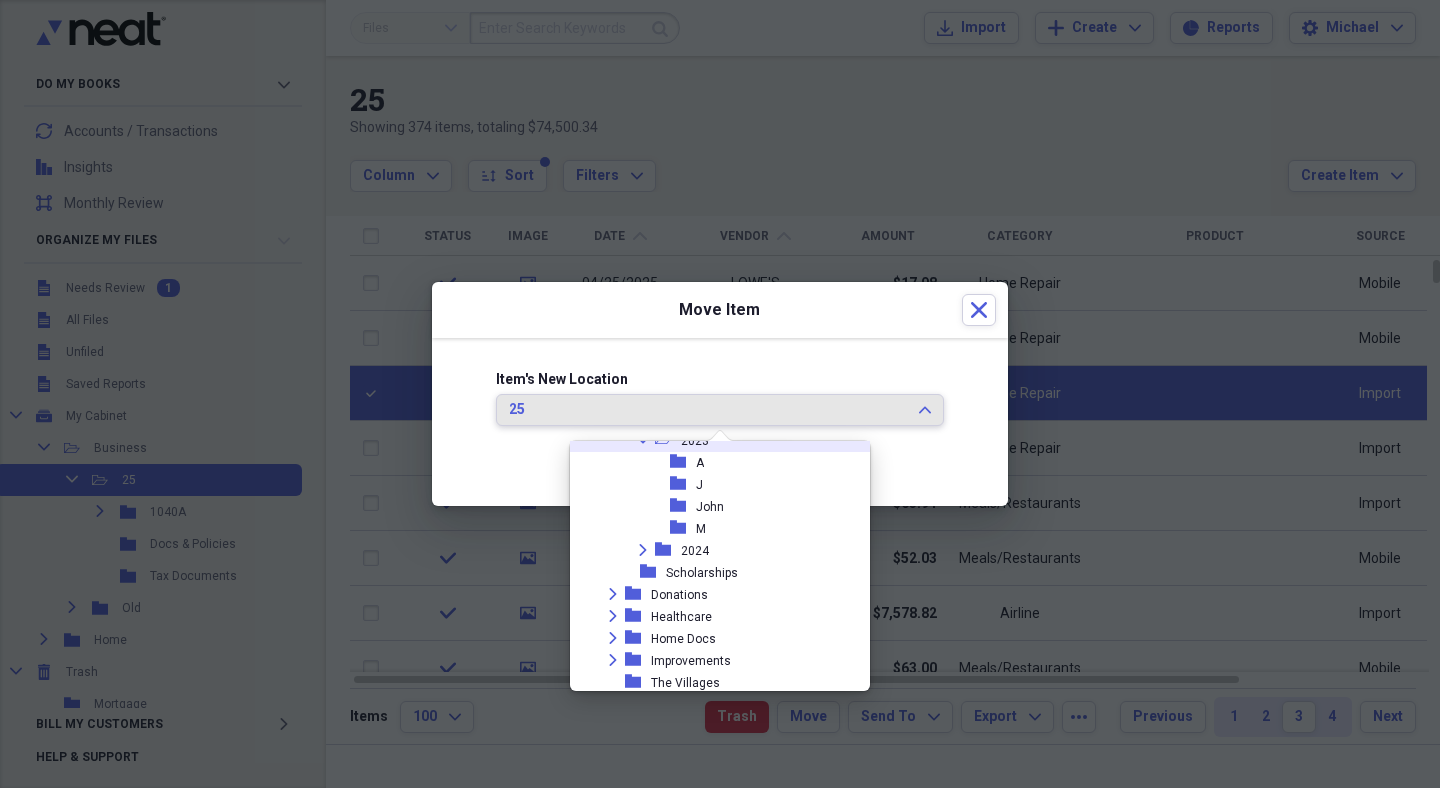 click on "file Unfiled   Collapse mycabinet My Cabinet   Collapse open-folder Business   Collapse open-folder 25   check Collapse open-folder 1040A   folder Medical   folder Tax Documents   folder Docs & Policies   folder Tax Documents   Expand folder Old   Collapse open-folder Home   Collapse open-folder Capital Improvements   folder Equipment   Collapse open-folder College   Collapse open-folder 2025   folder A   folder John   Collapse open-folder Old   Expand folder 2014   Expand folder 2015   Expand folder 2016   Expand folder 2017   Expand folder 2018   Expand folder 2019   Expand folder 2020   Expand folder 2021   Expand folder 2022   Collapse open-folder 2023   folder A   folder J   folder John   folder M   Expand folder 2024   folder Scholarships   Expand folder Donations   Expand folder Healthcare   Expand folder Home Docs   Expand folder Improvements   folder The Villages   Expand folder Trail Life/AHG   Expand folder VA Documents   Collapse trash Trash   folder Mortgage" at bounding box center [720, 566] 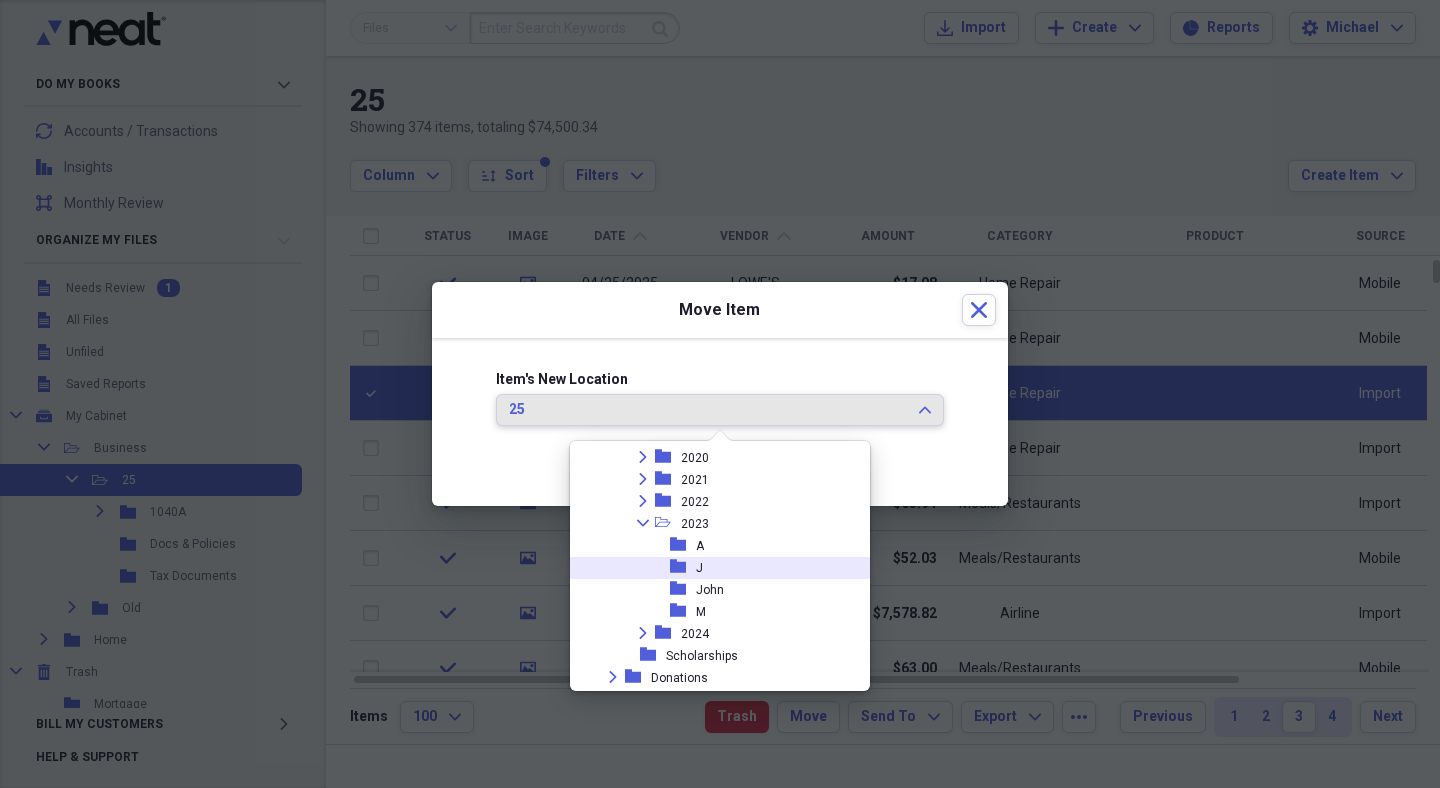 scroll, scrollTop: 515, scrollLeft: 0, axis: vertical 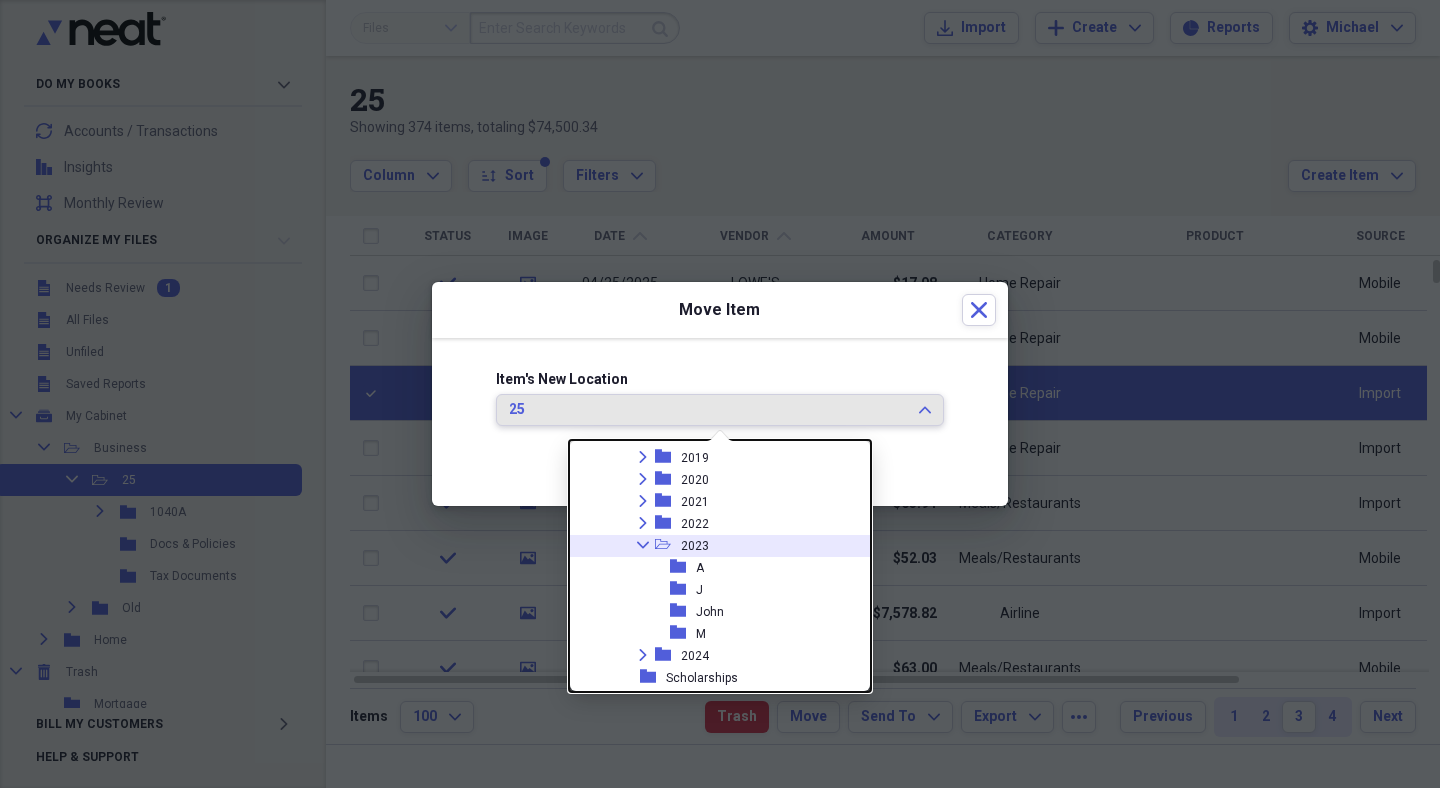 click 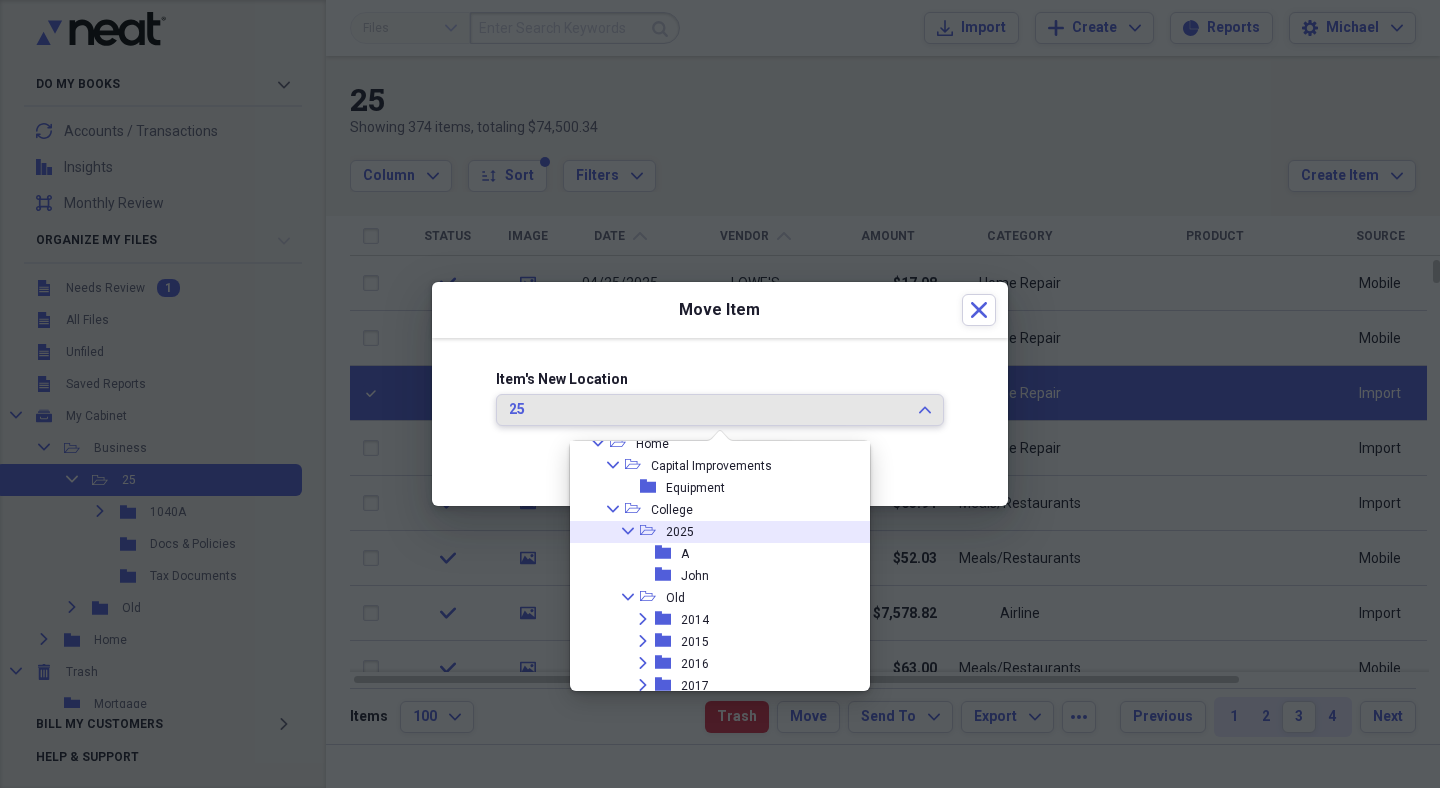 scroll, scrollTop: 244, scrollLeft: 0, axis: vertical 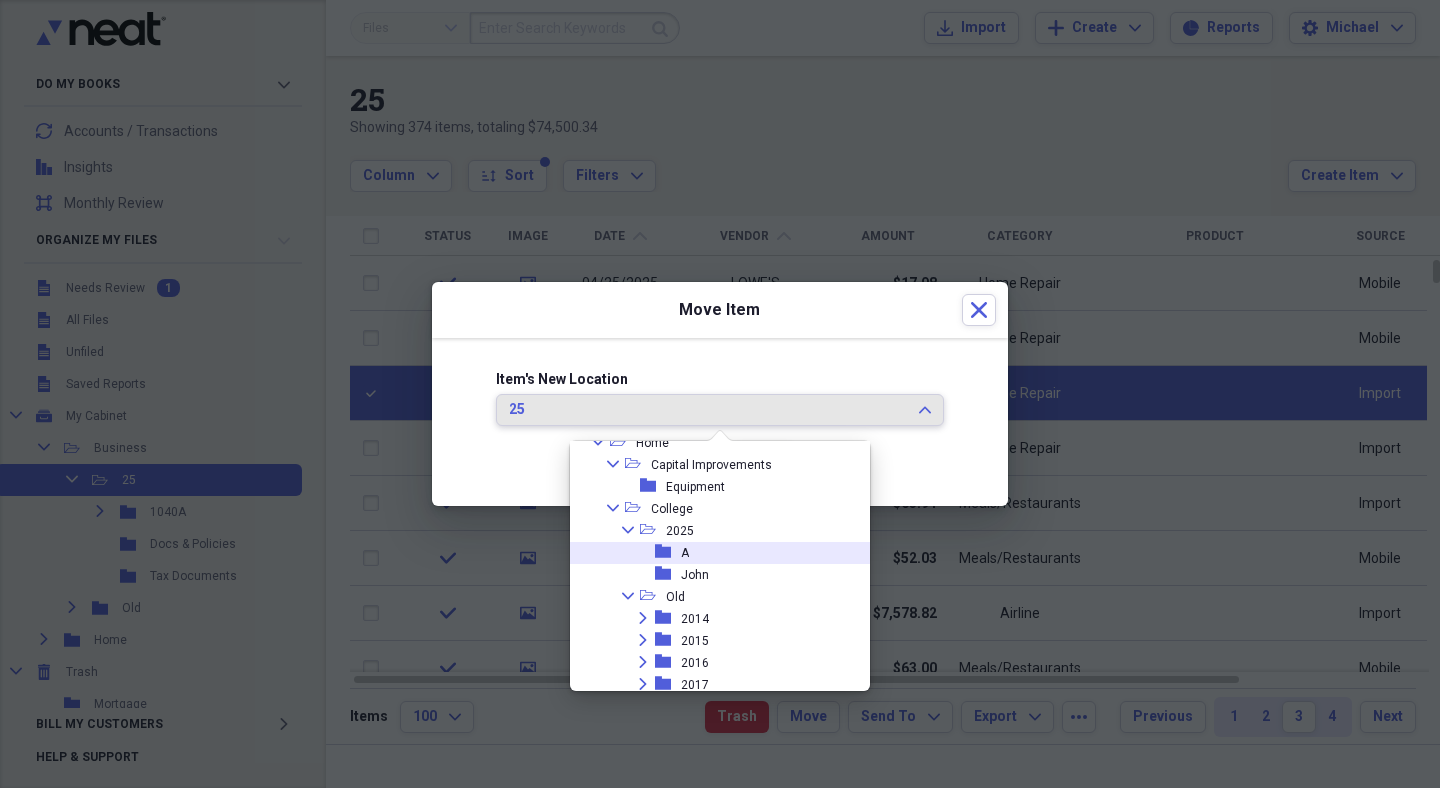 click on "folder A" at bounding box center [712, 553] 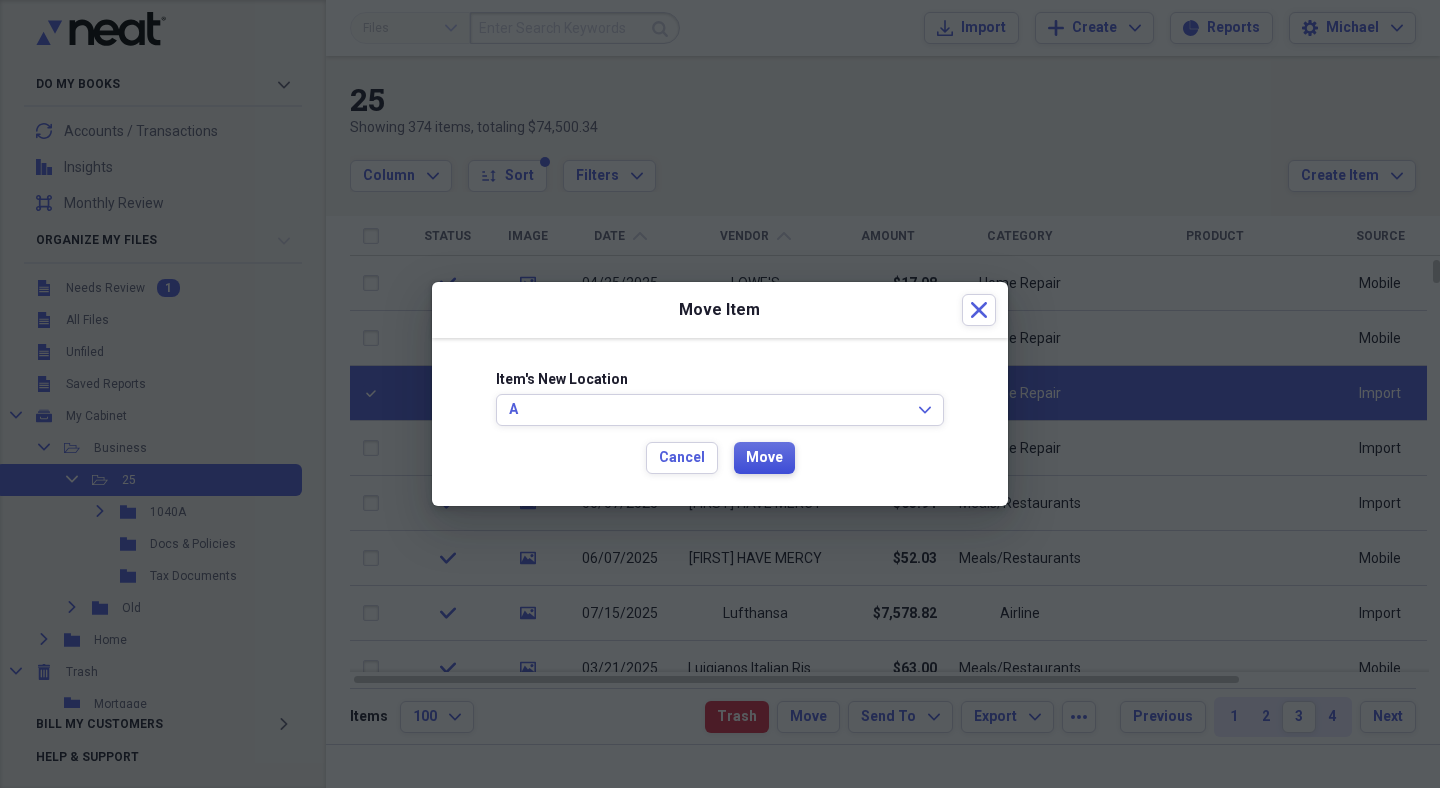 click on "Move" at bounding box center (764, 458) 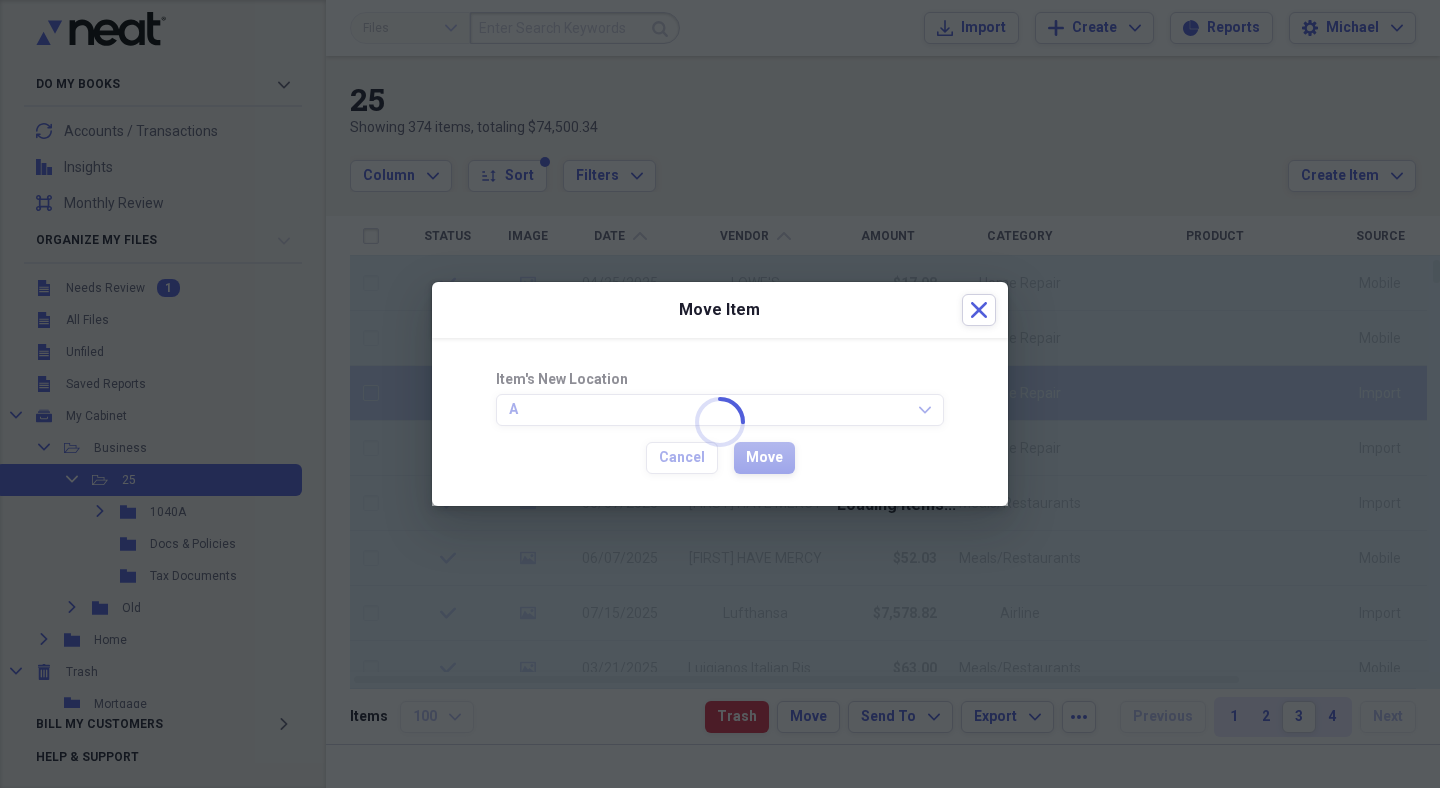 checkbox on "false" 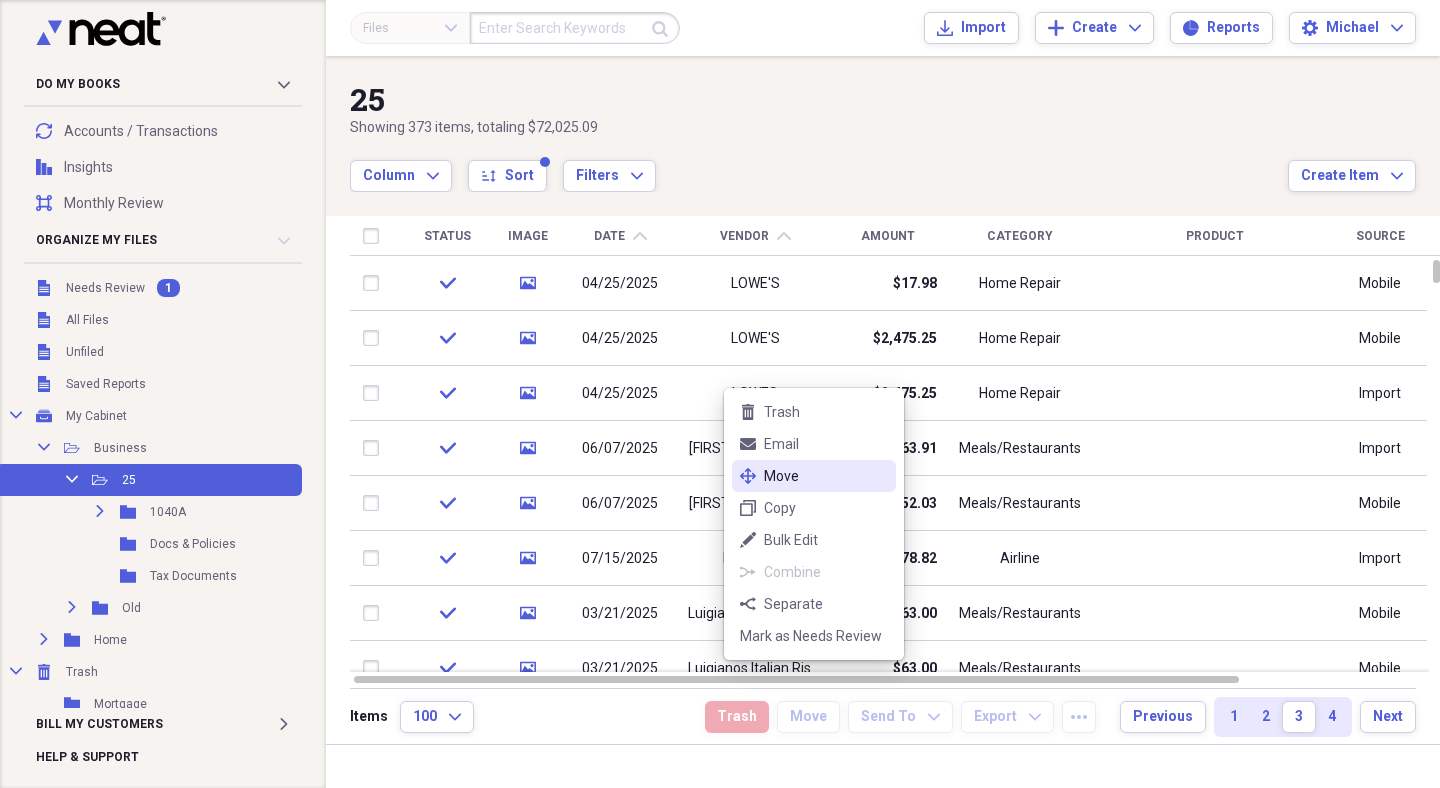 click on "move Move" at bounding box center [814, 476] 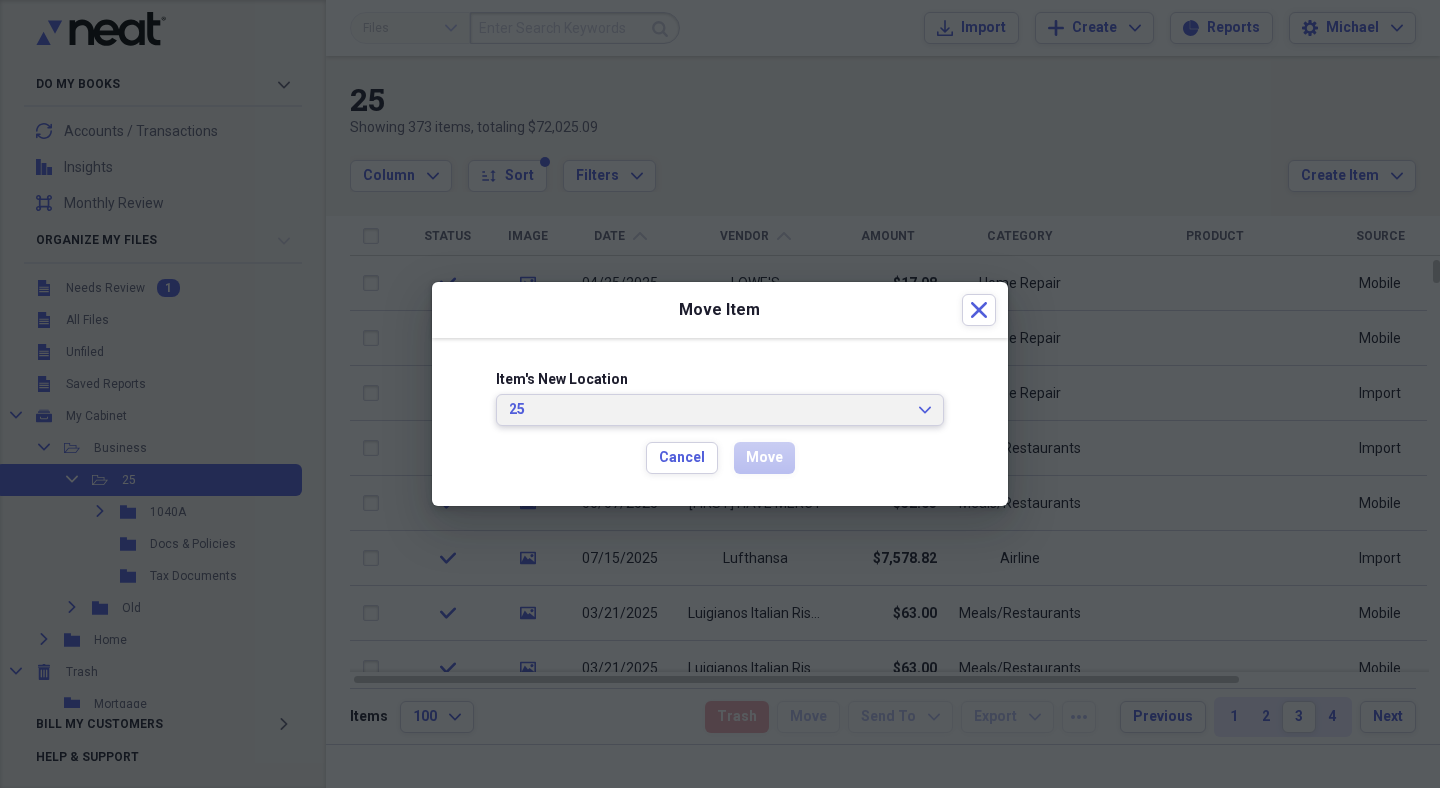 click on "25" at bounding box center (708, 410) 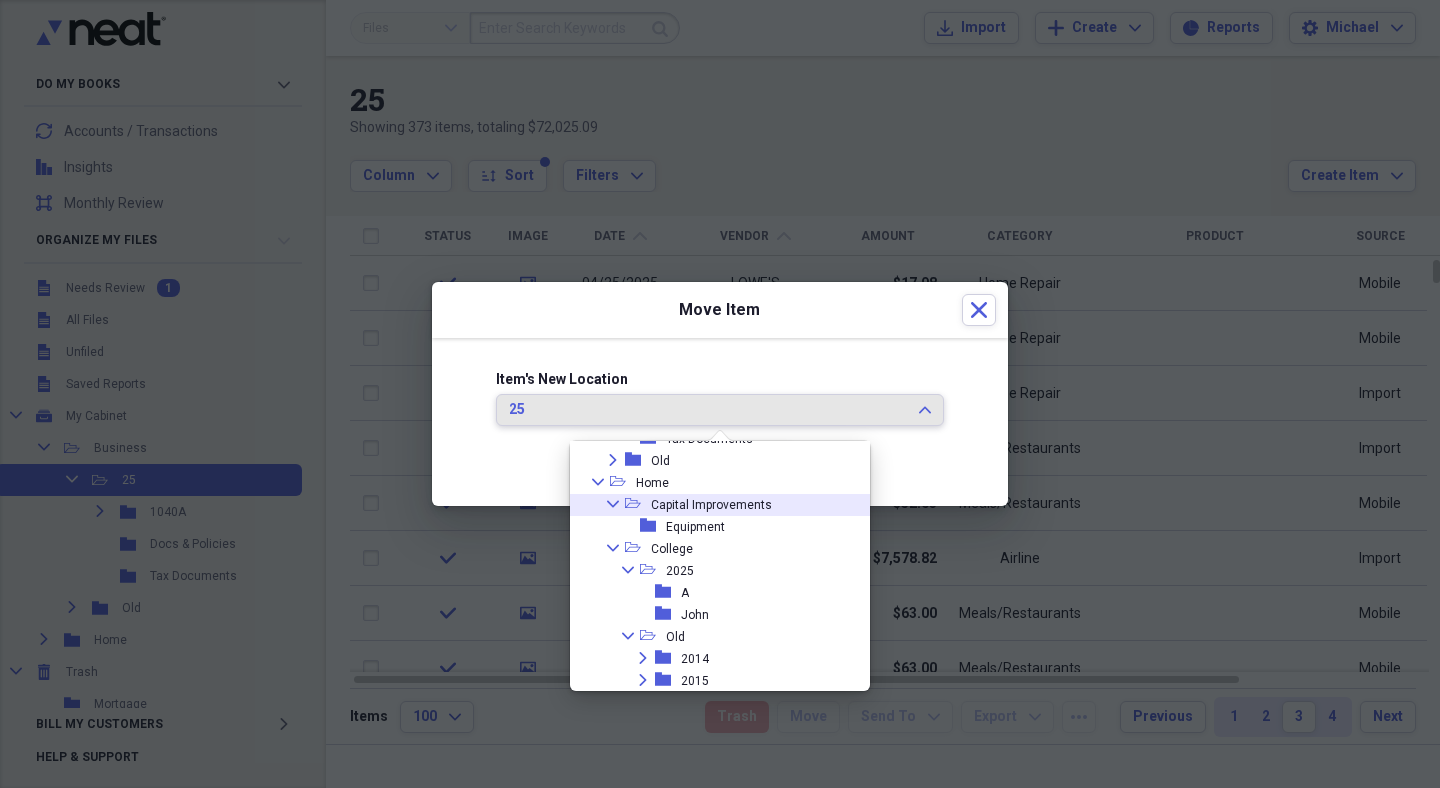 scroll, scrollTop: 165, scrollLeft: 0, axis: vertical 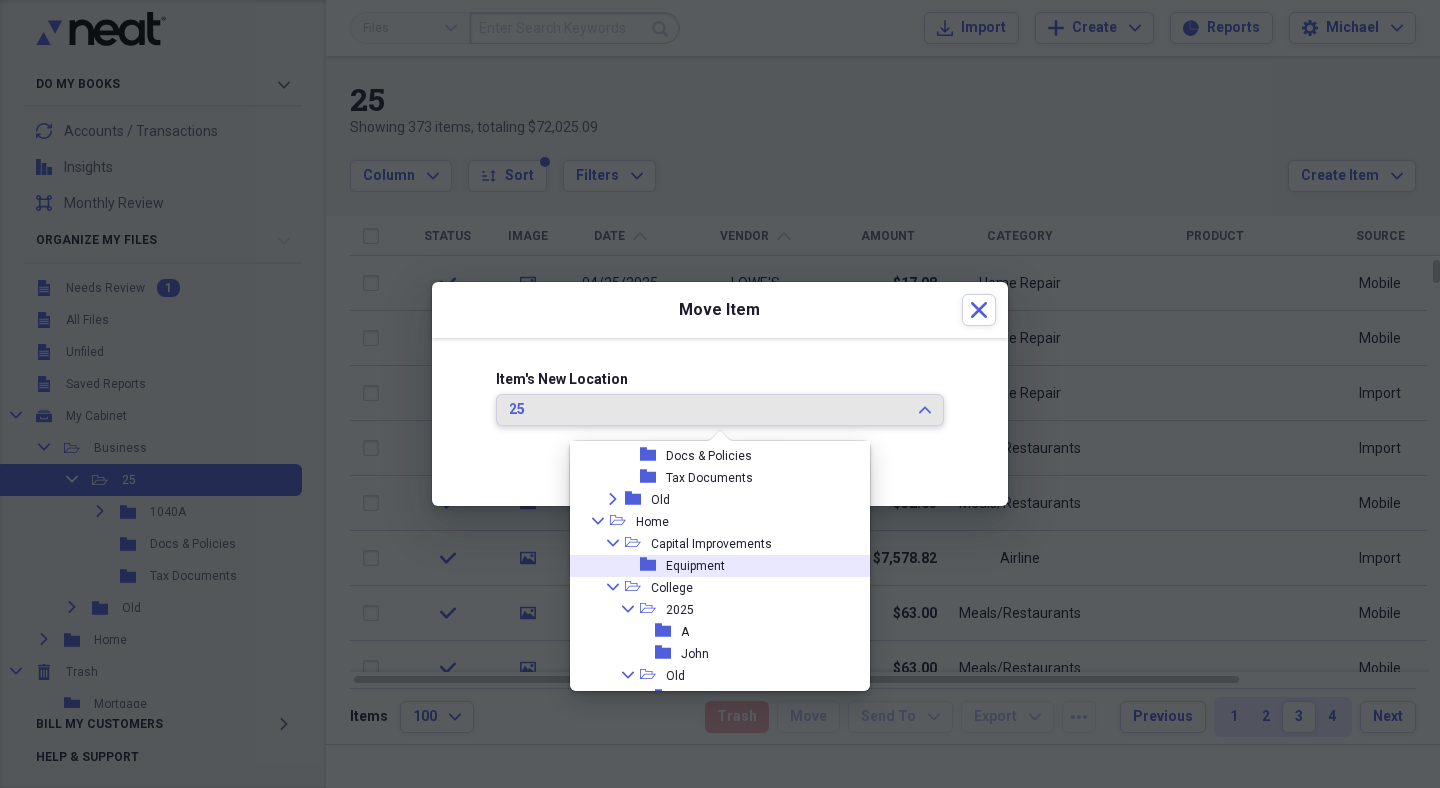 click on "Equipment" at bounding box center (695, 566) 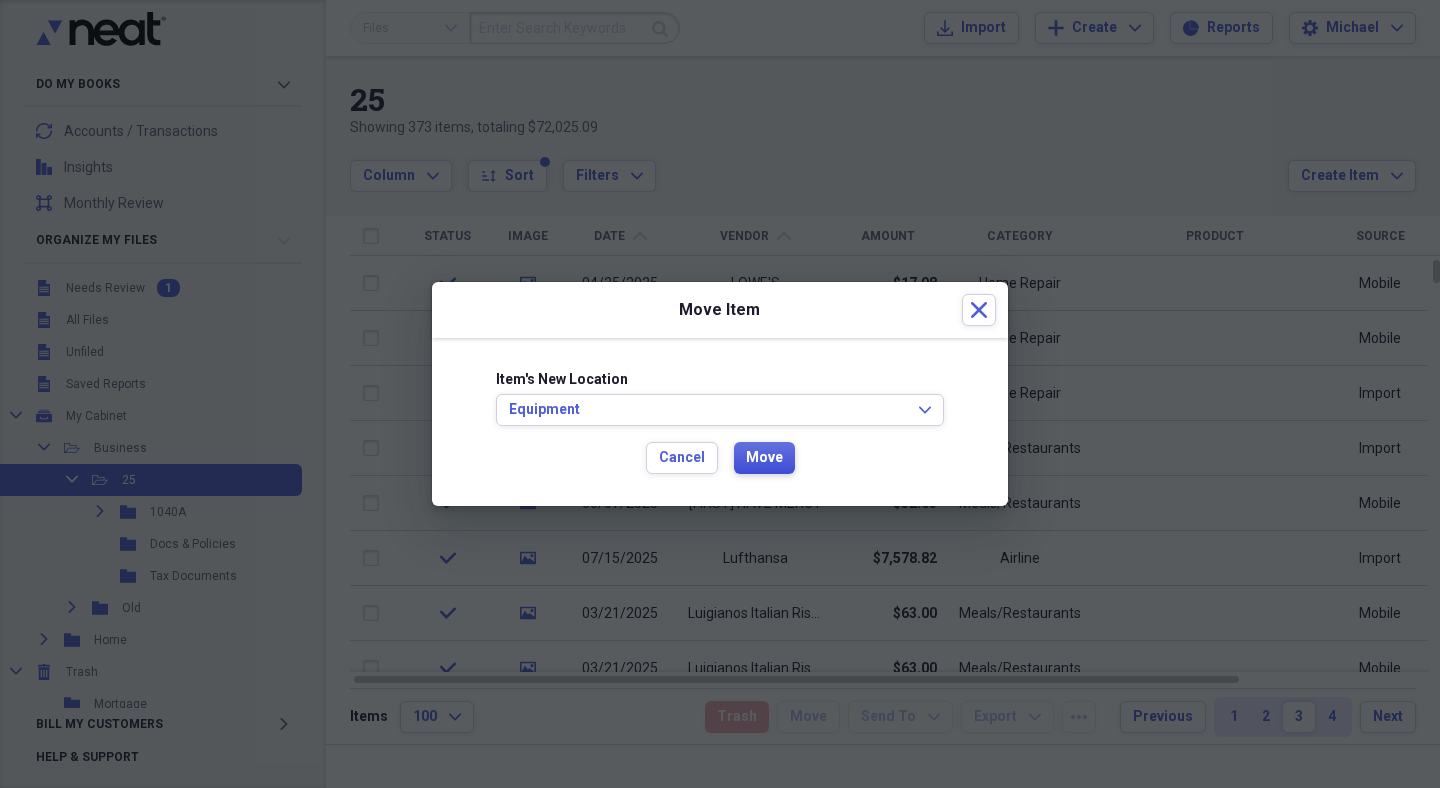 click on "Move" at bounding box center [764, 458] 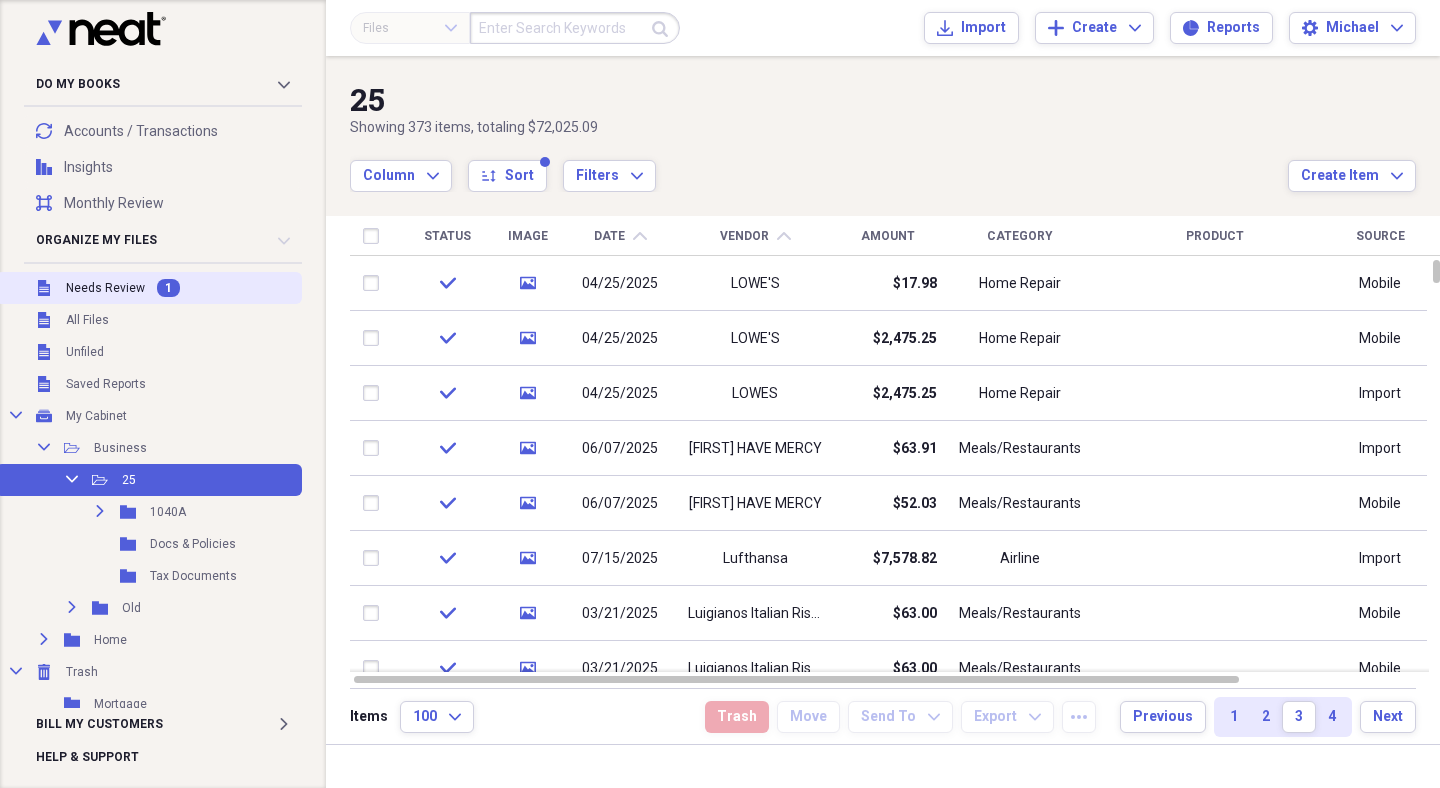 click on "1" at bounding box center [168, 288] 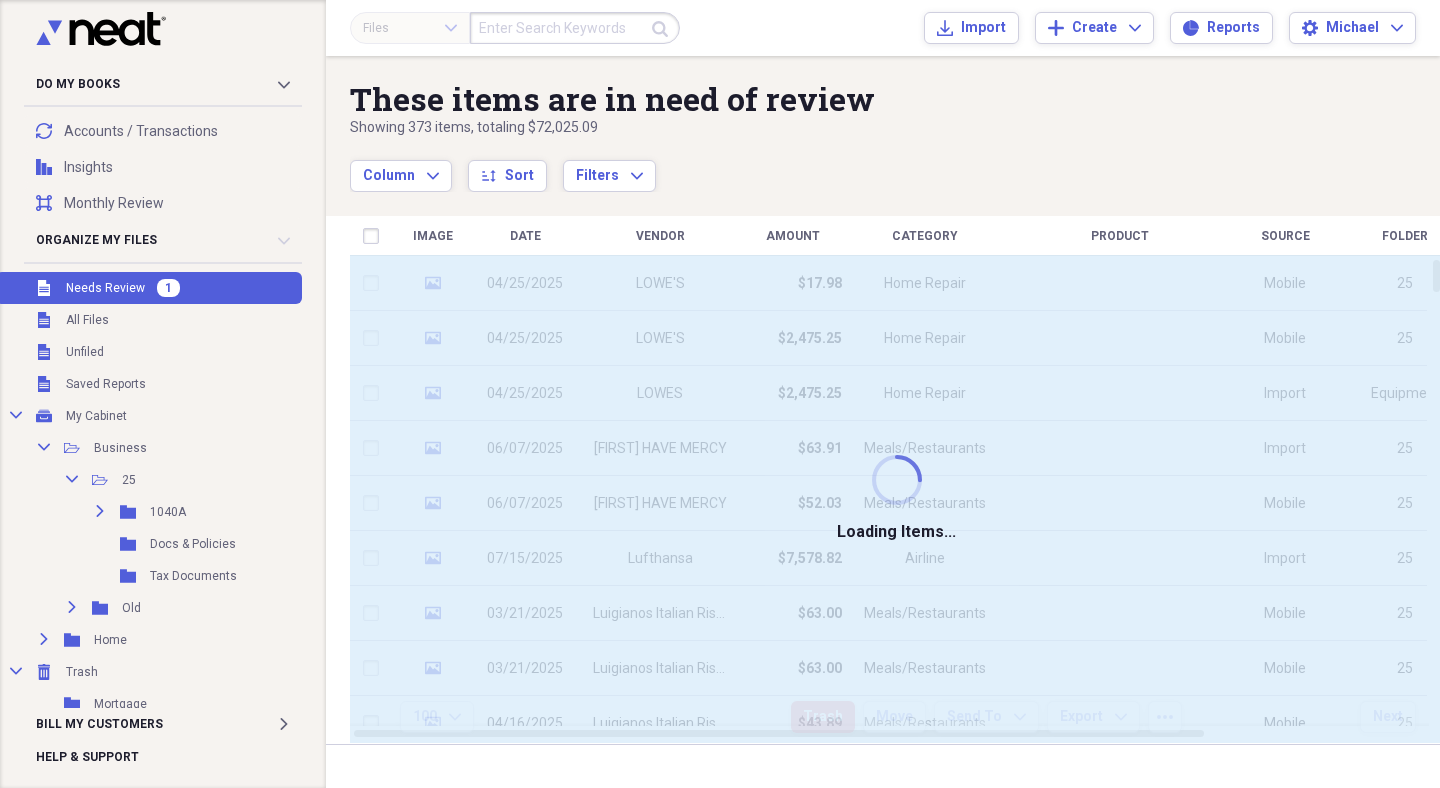 scroll, scrollTop: 2, scrollLeft: 0, axis: vertical 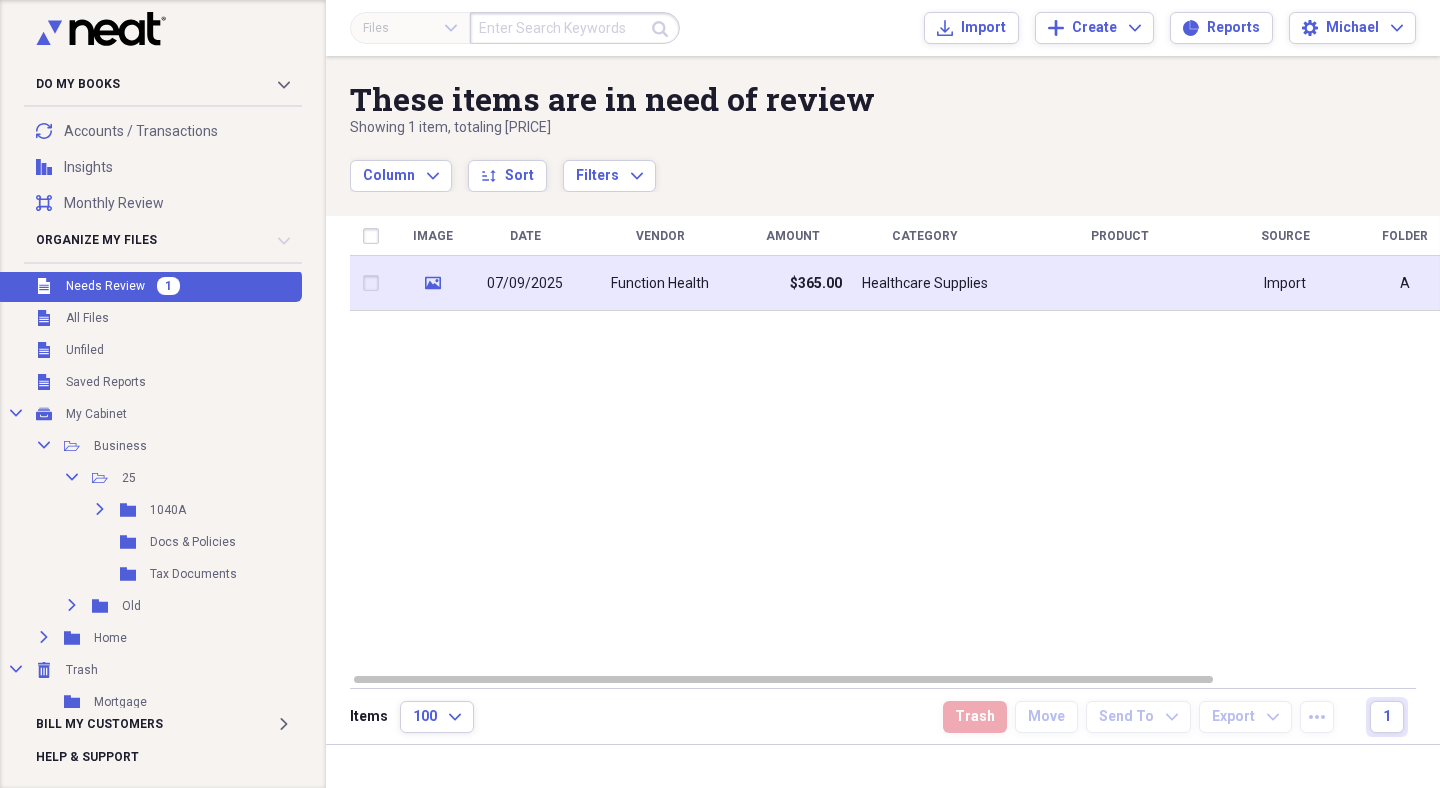 click on "Healthcare Supplies" at bounding box center (925, 283) 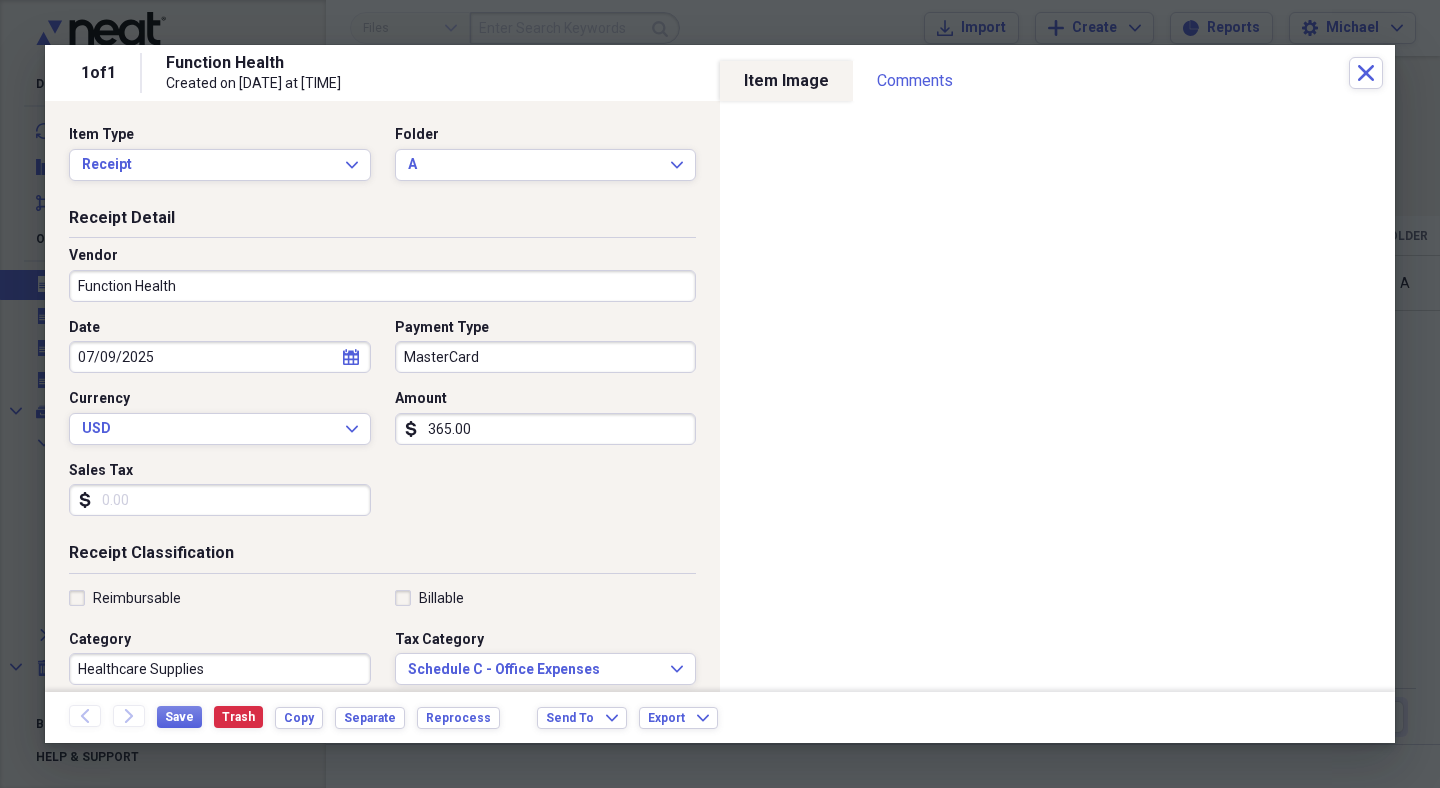 scroll, scrollTop: 0, scrollLeft: 0, axis: both 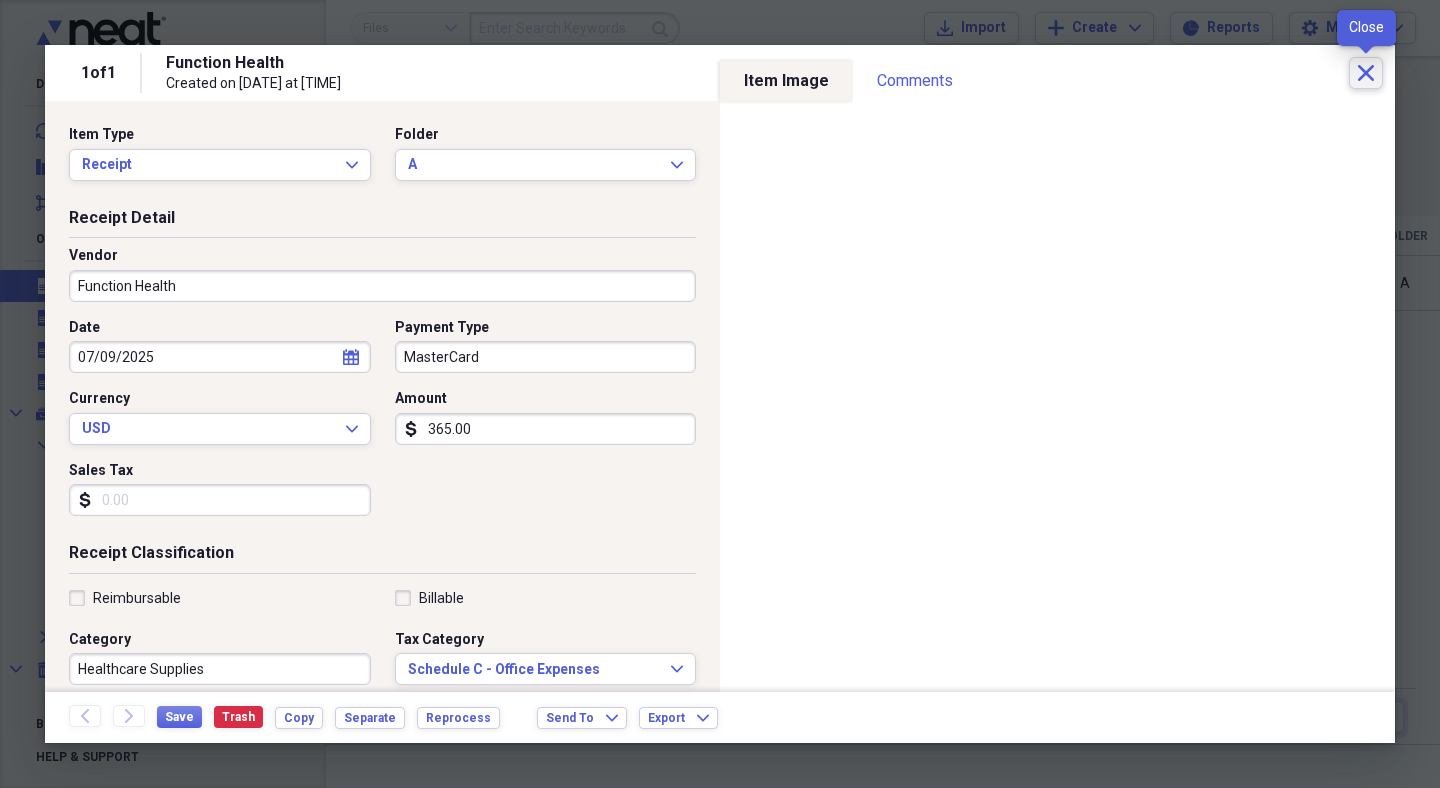 click on "Close" 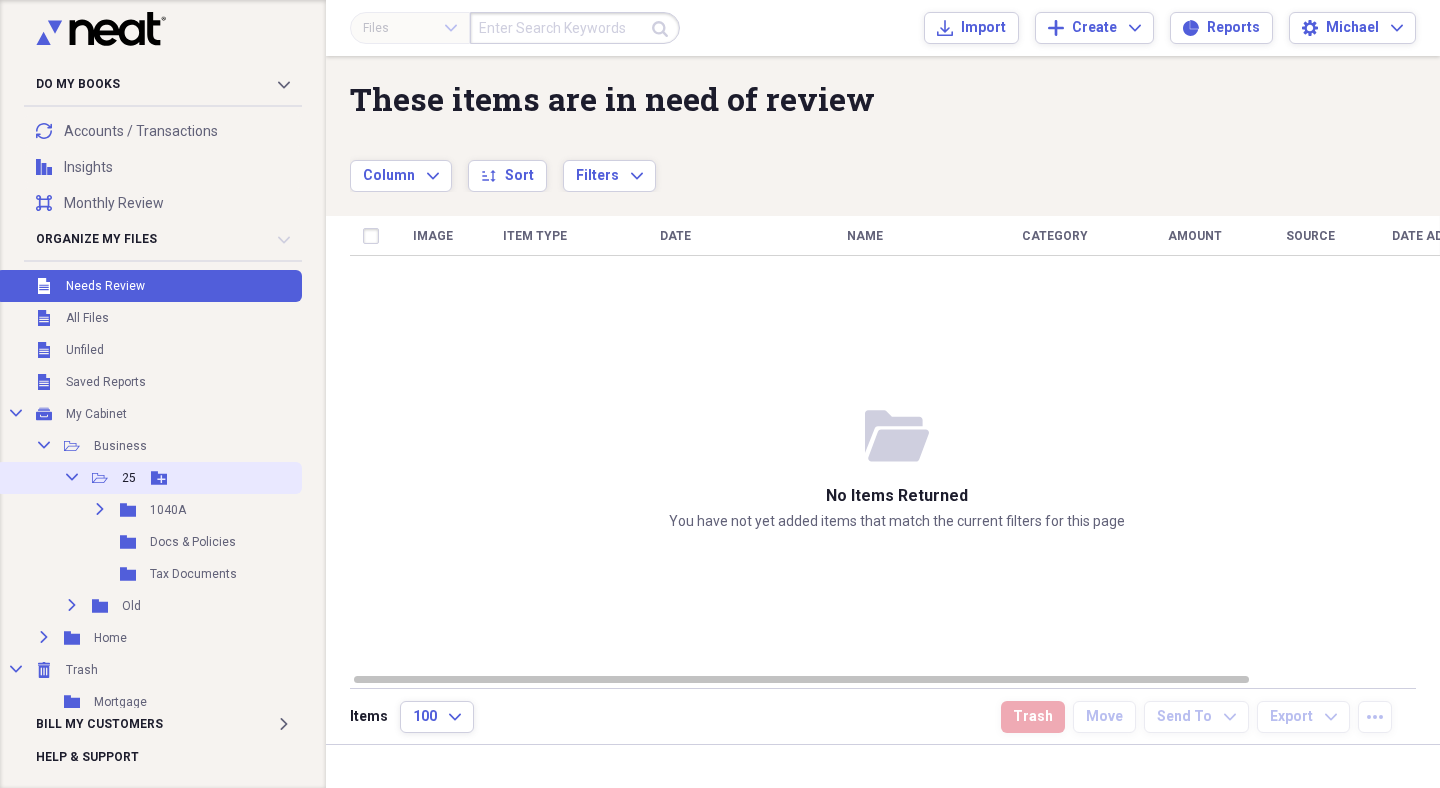 click on "25" at bounding box center [129, 478] 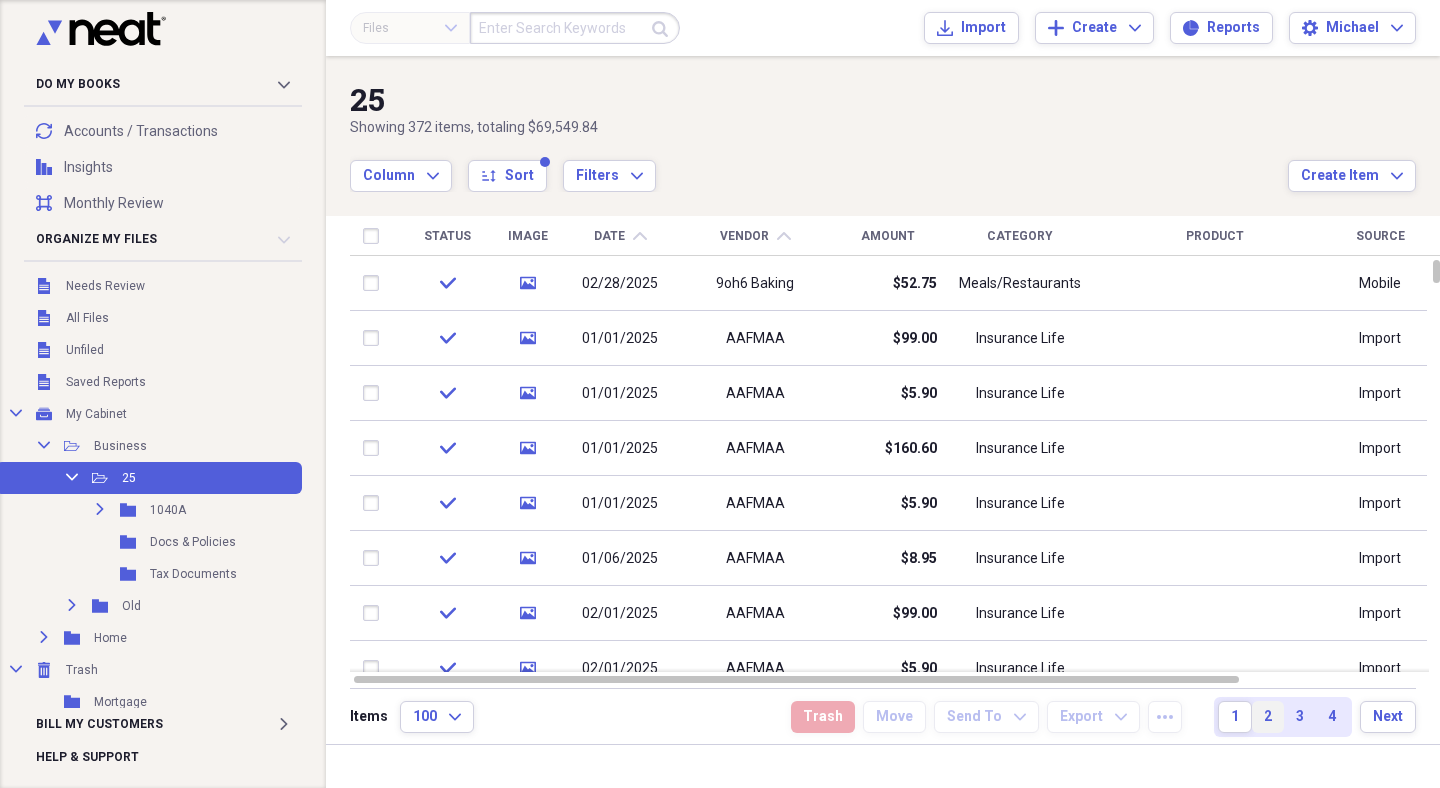 click on "2" at bounding box center (1268, 717) 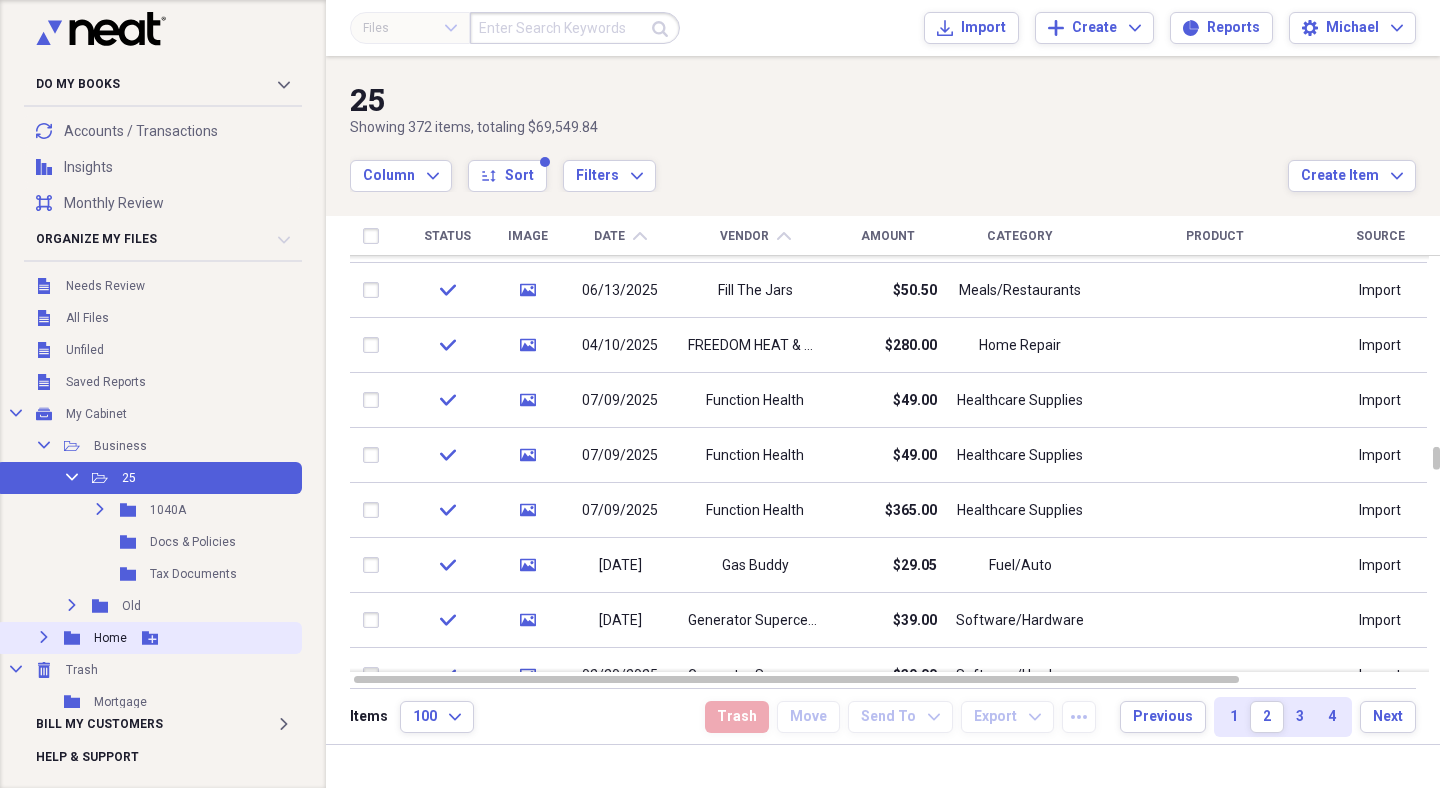 click 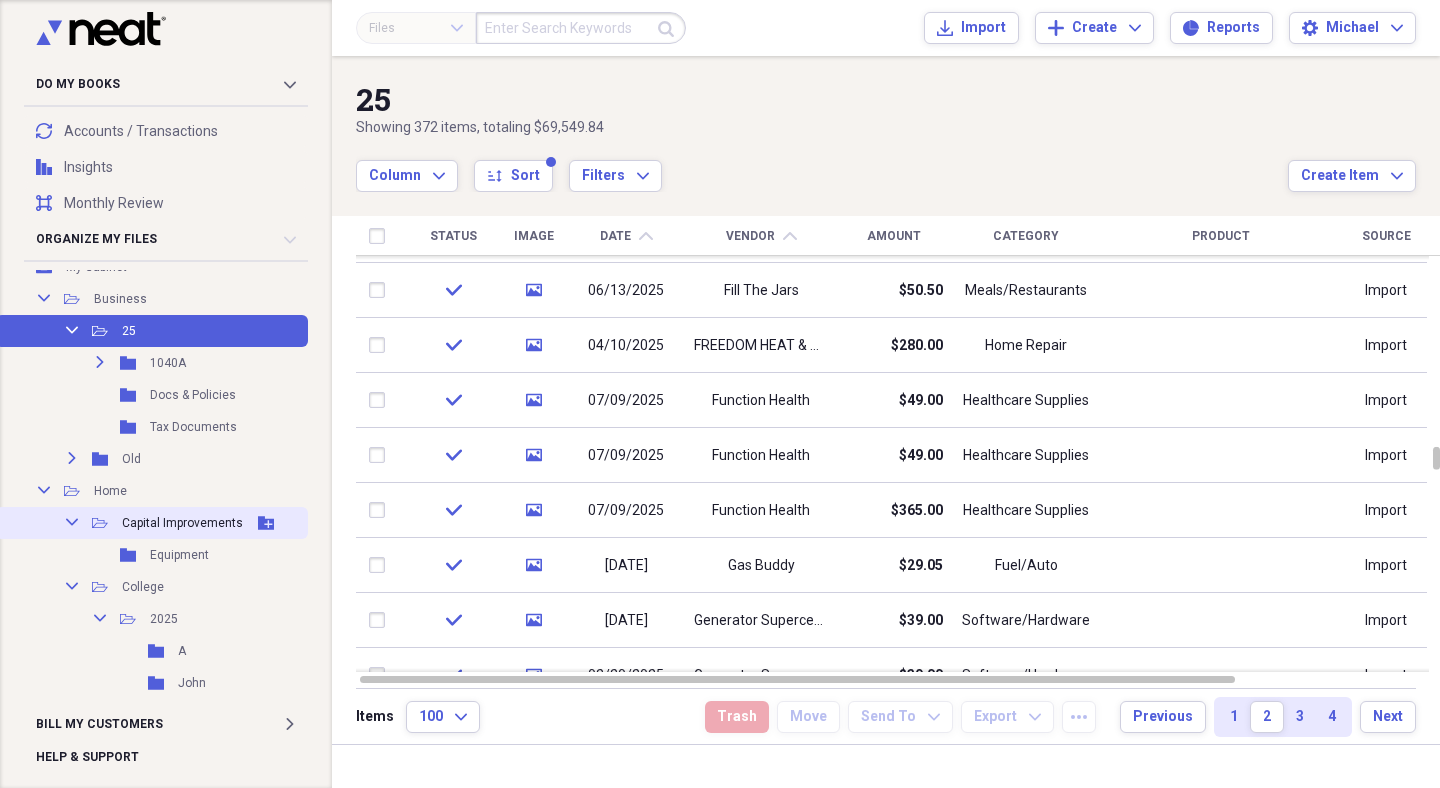 scroll, scrollTop: 160, scrollLeft: 0, axis: vertical 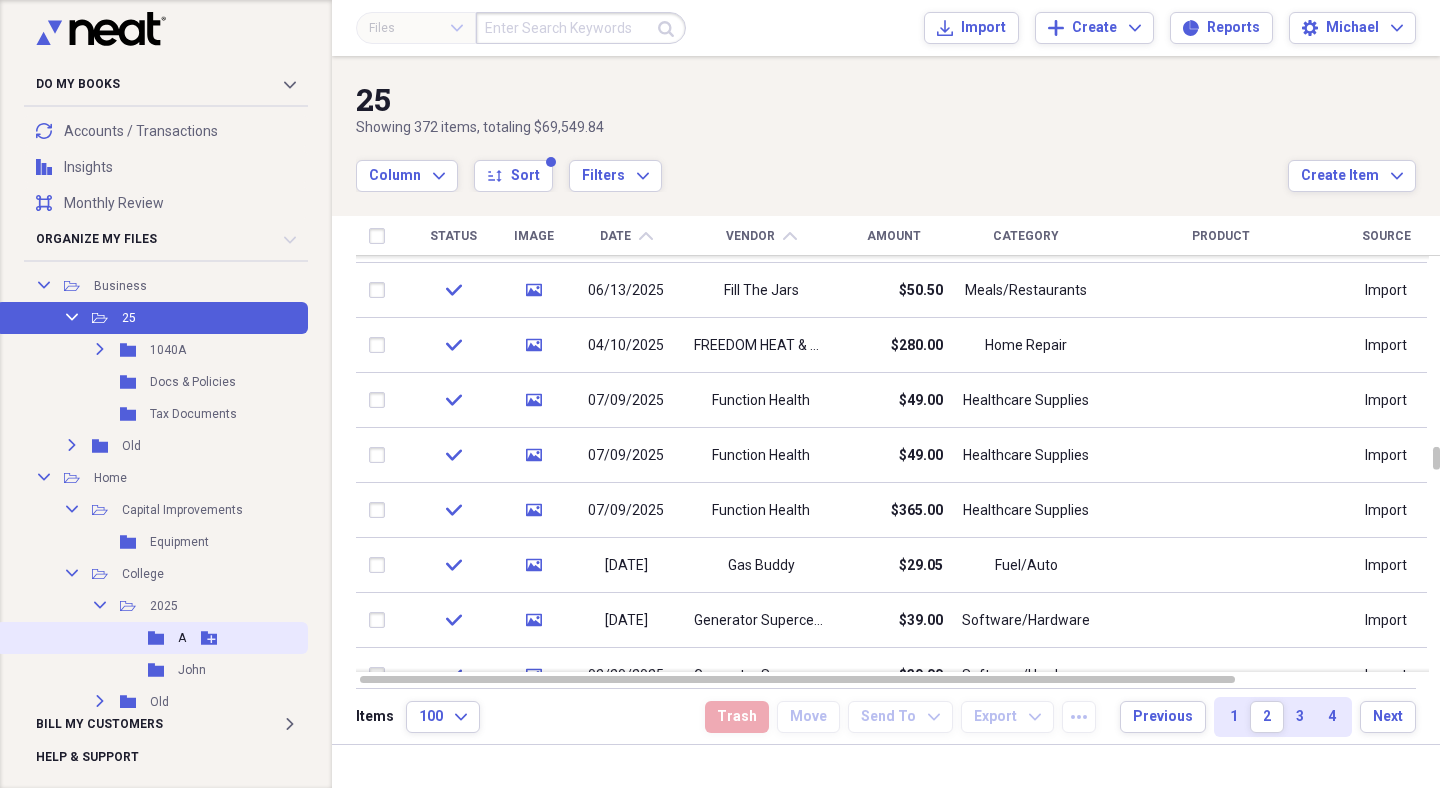 click on "Folder" 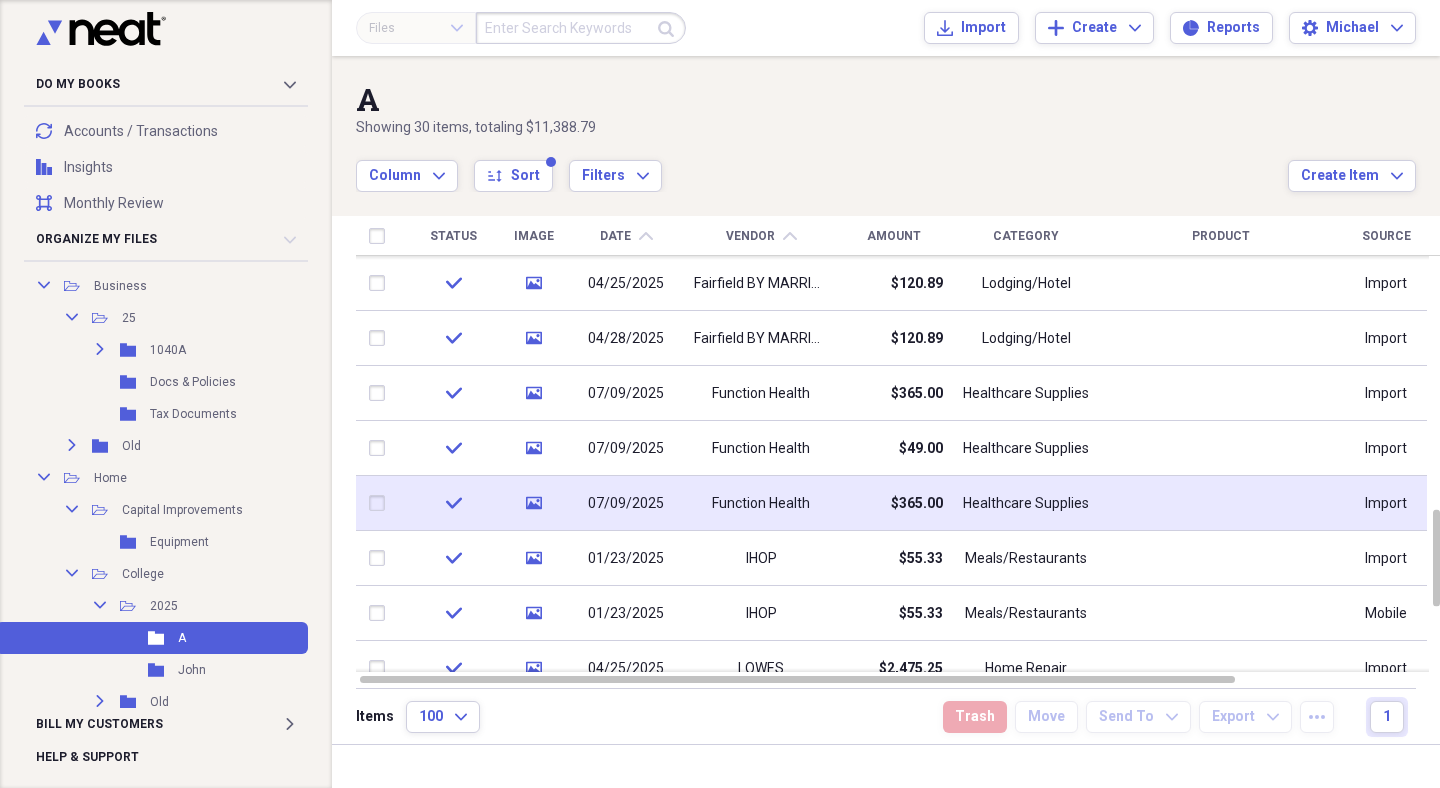 click on "07/09/2025" at bounding box center [626, 504] 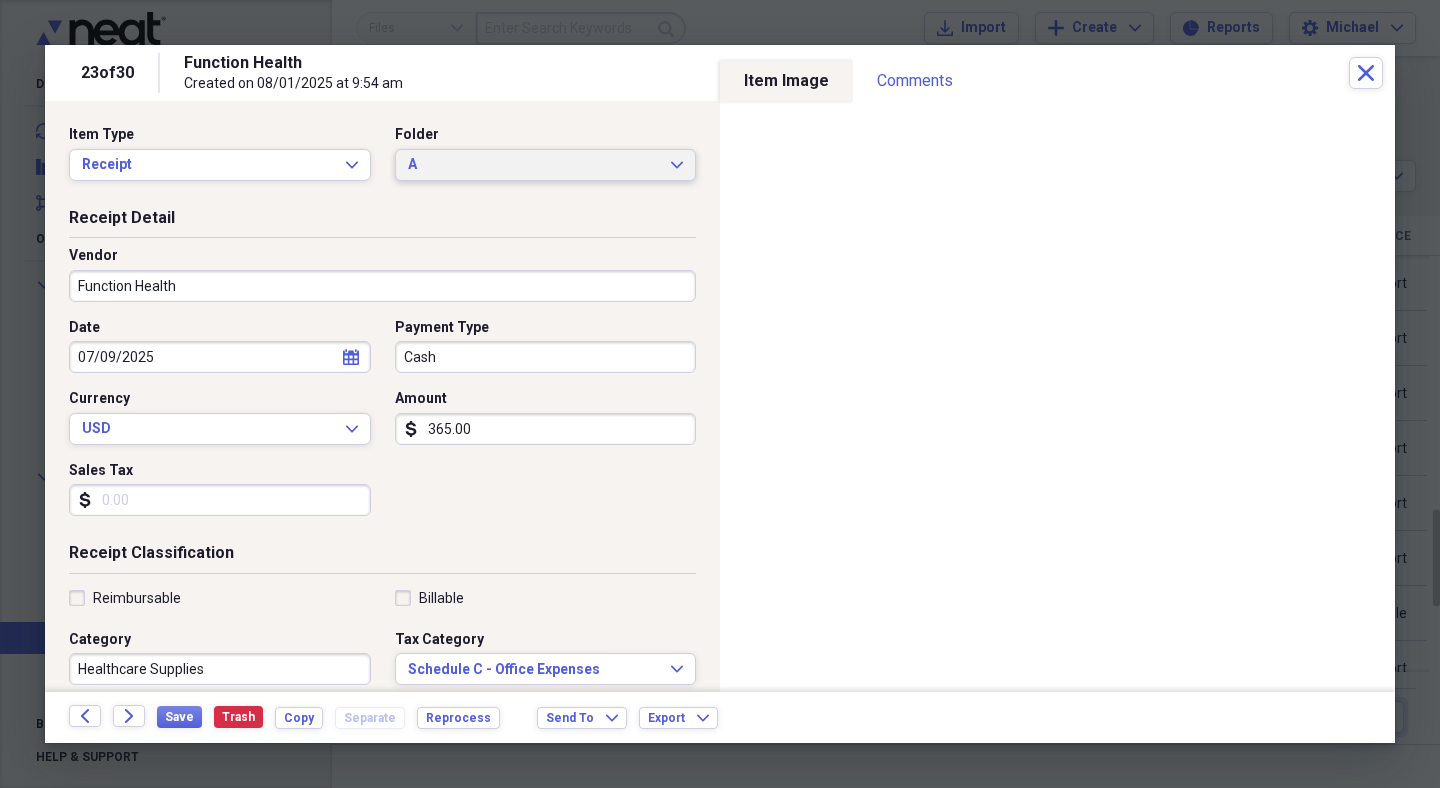 click on "Expand" 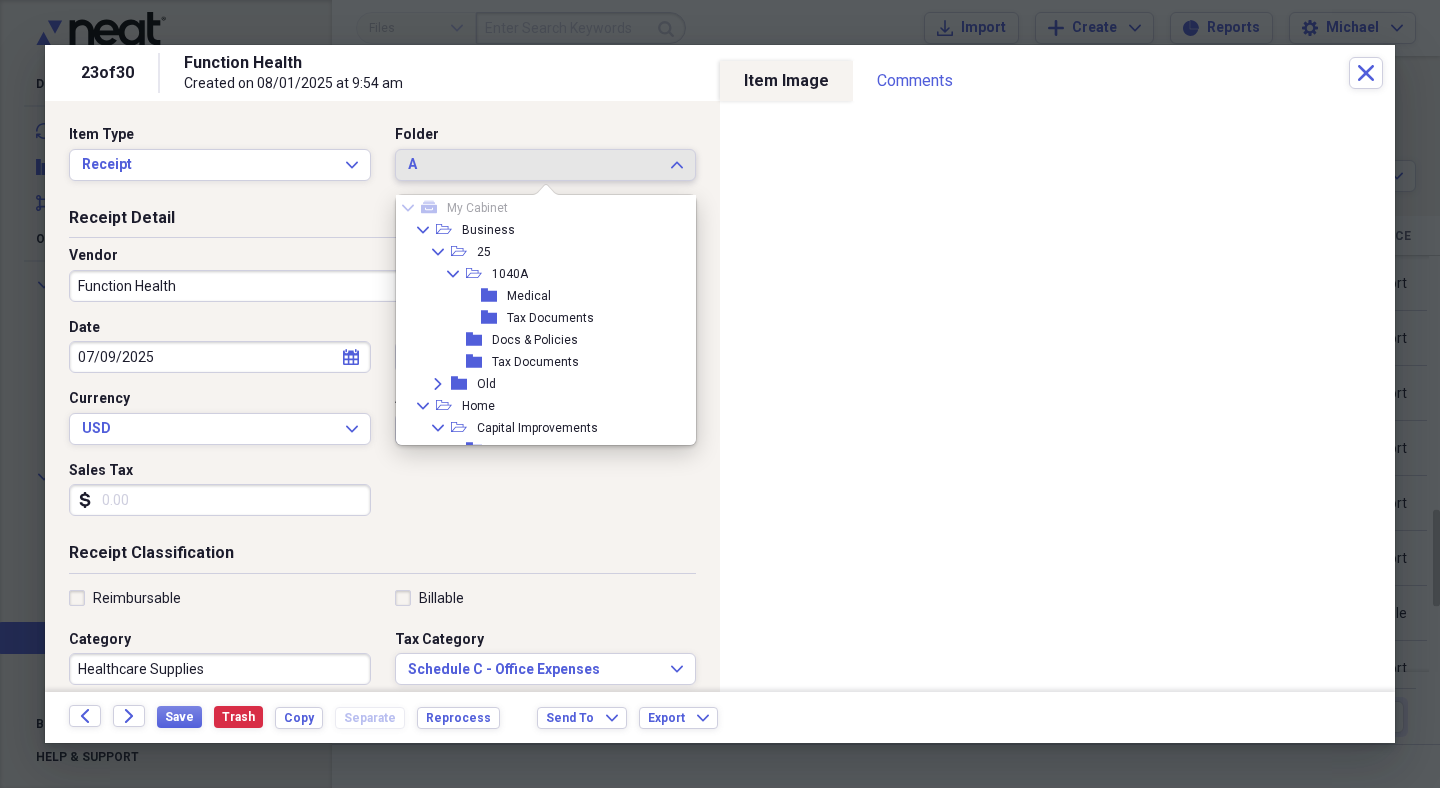 scroll, scrollTop: 6, scrollLeft: 0, axis: vertical 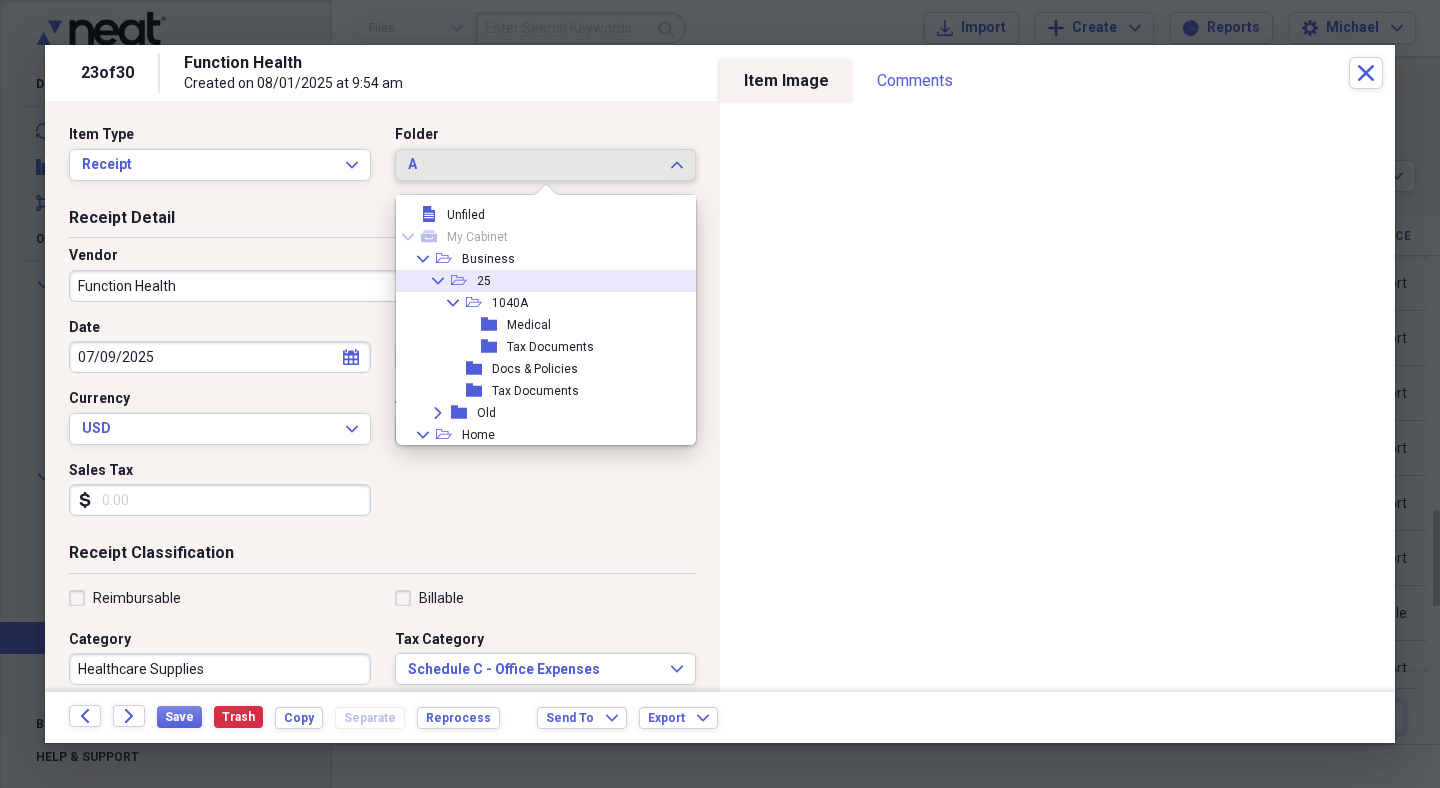click on "25" at bounding box center [484, 281] 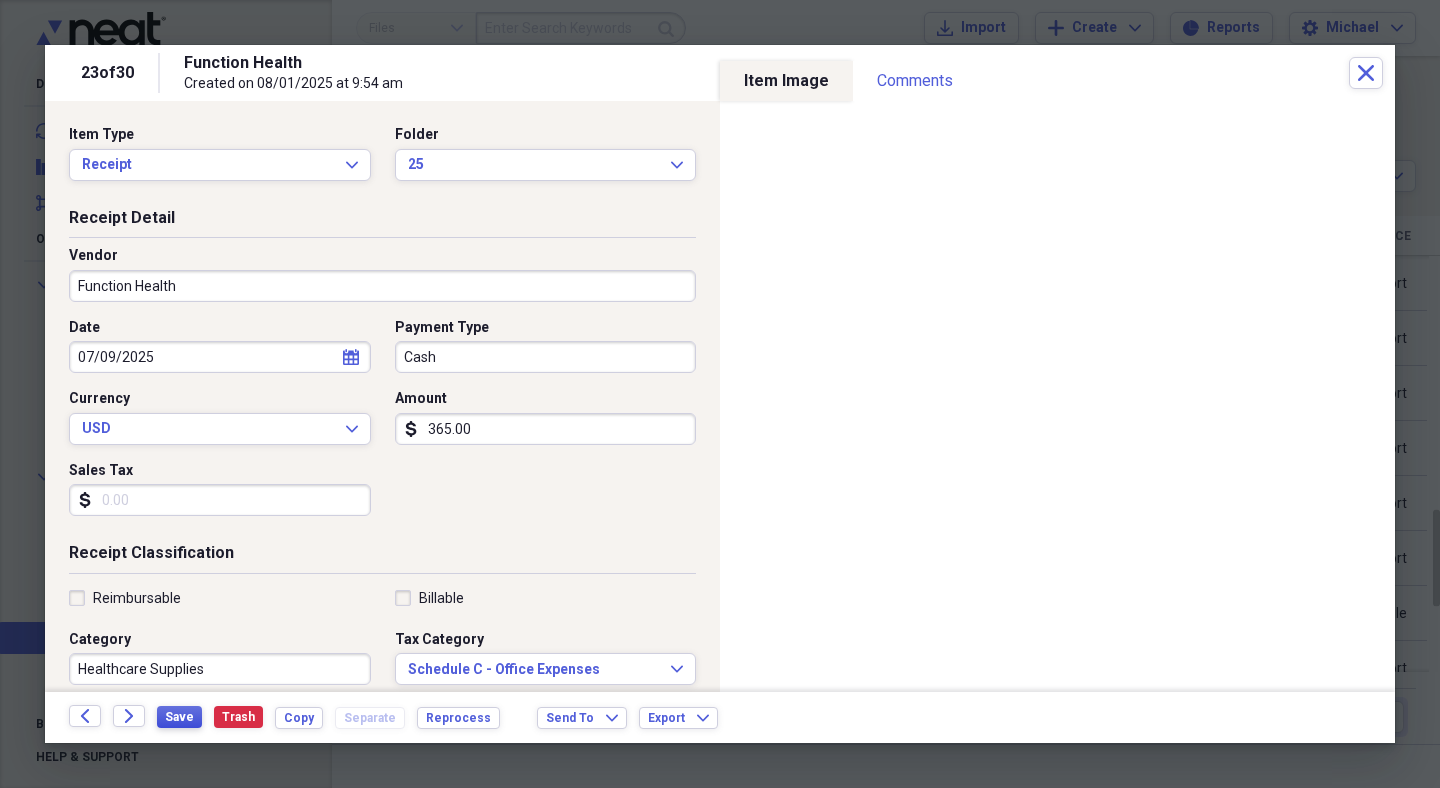 click on "Save" at bounding box center [179, 717] 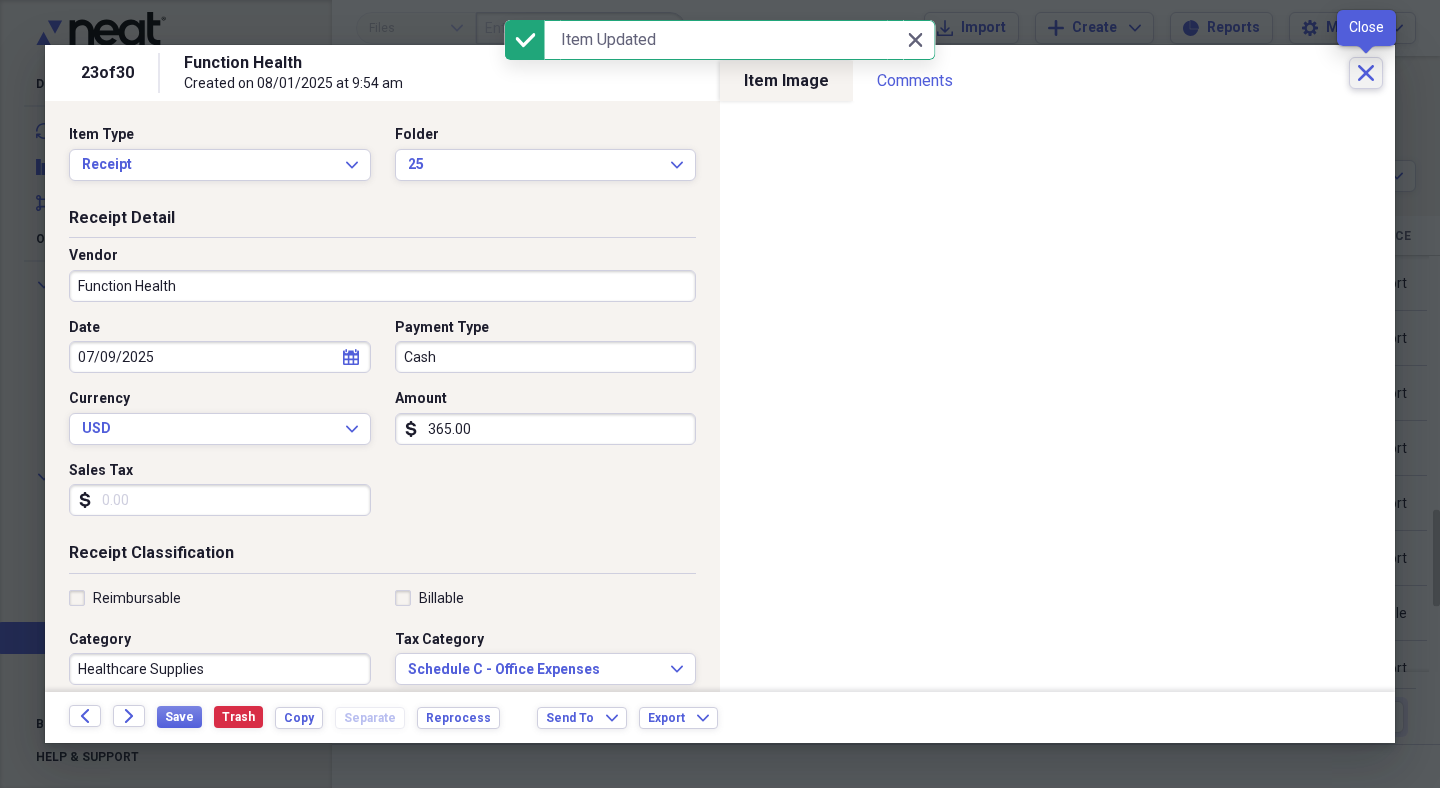 click on "Close" at bounding box center (1366, 73) 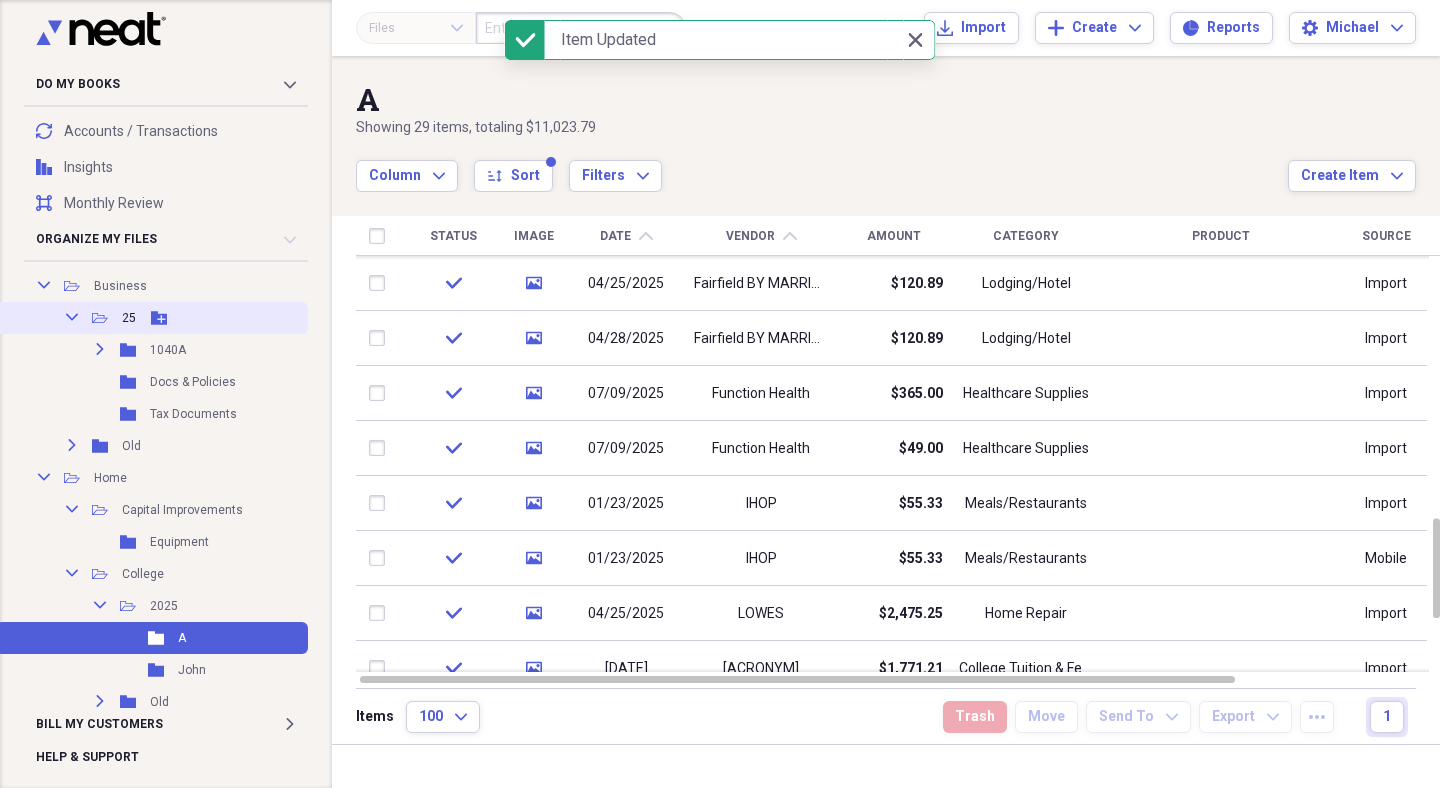 click on "25" at bounding box center [129, 318] 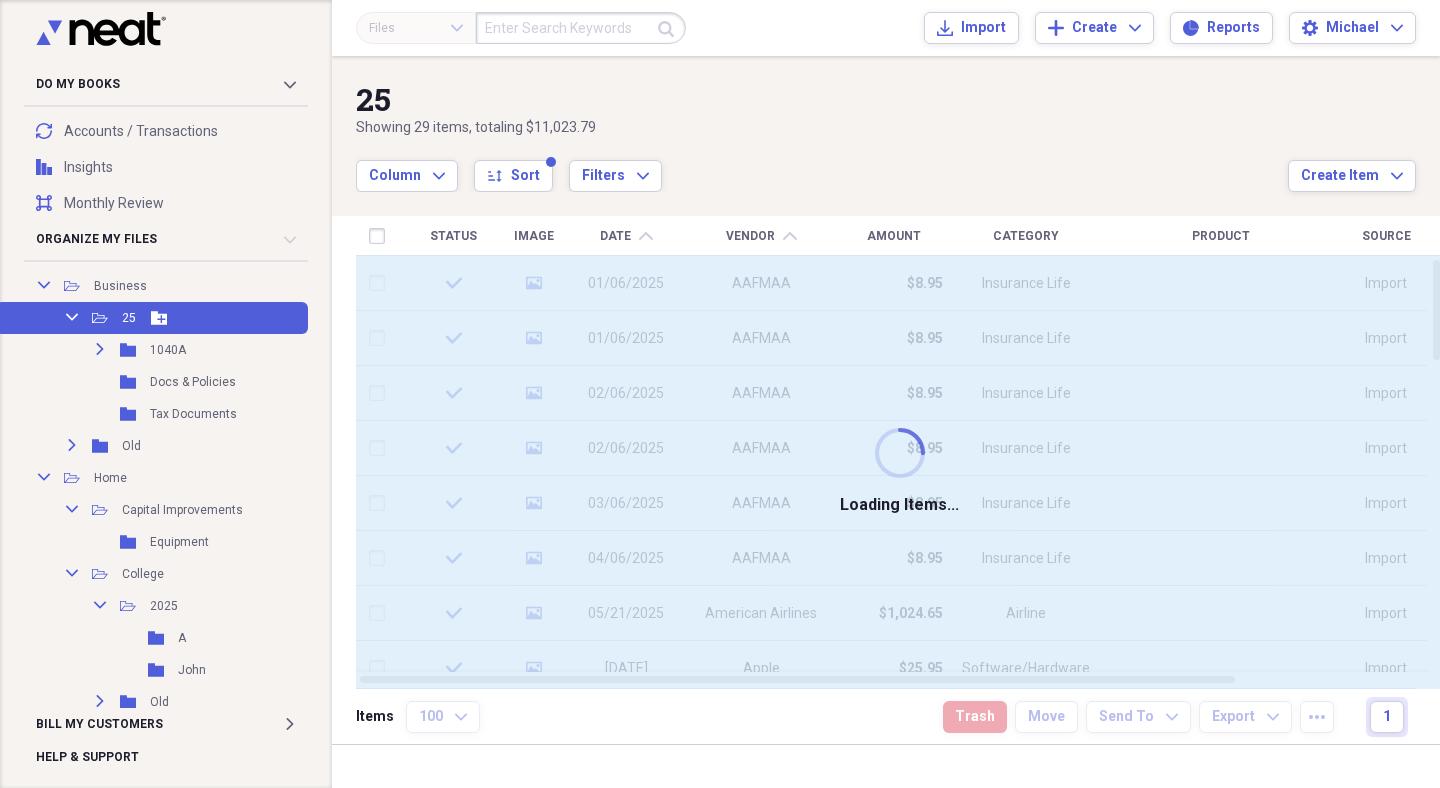 click on "Collapse" 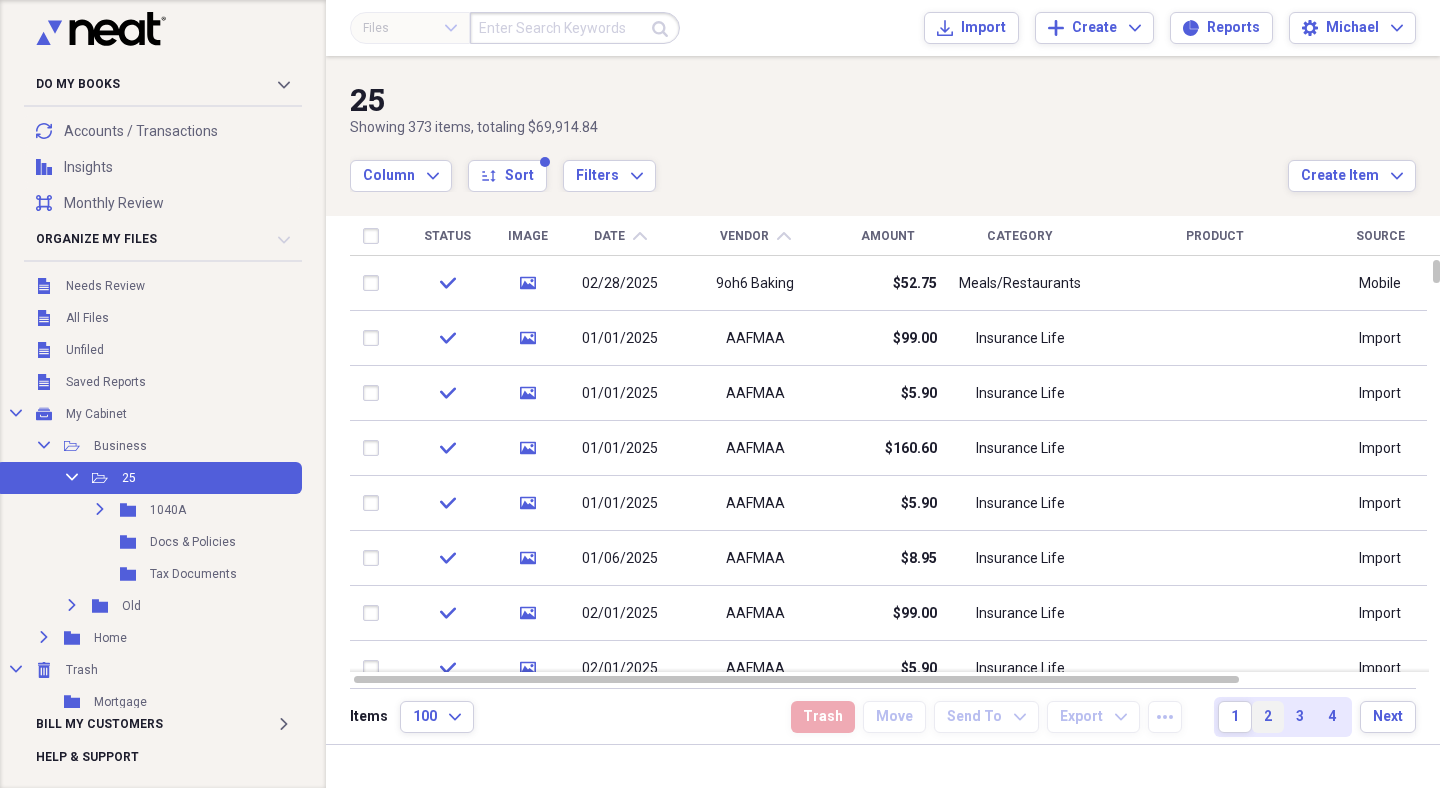click on "2" at bounding box center [1268, 717] 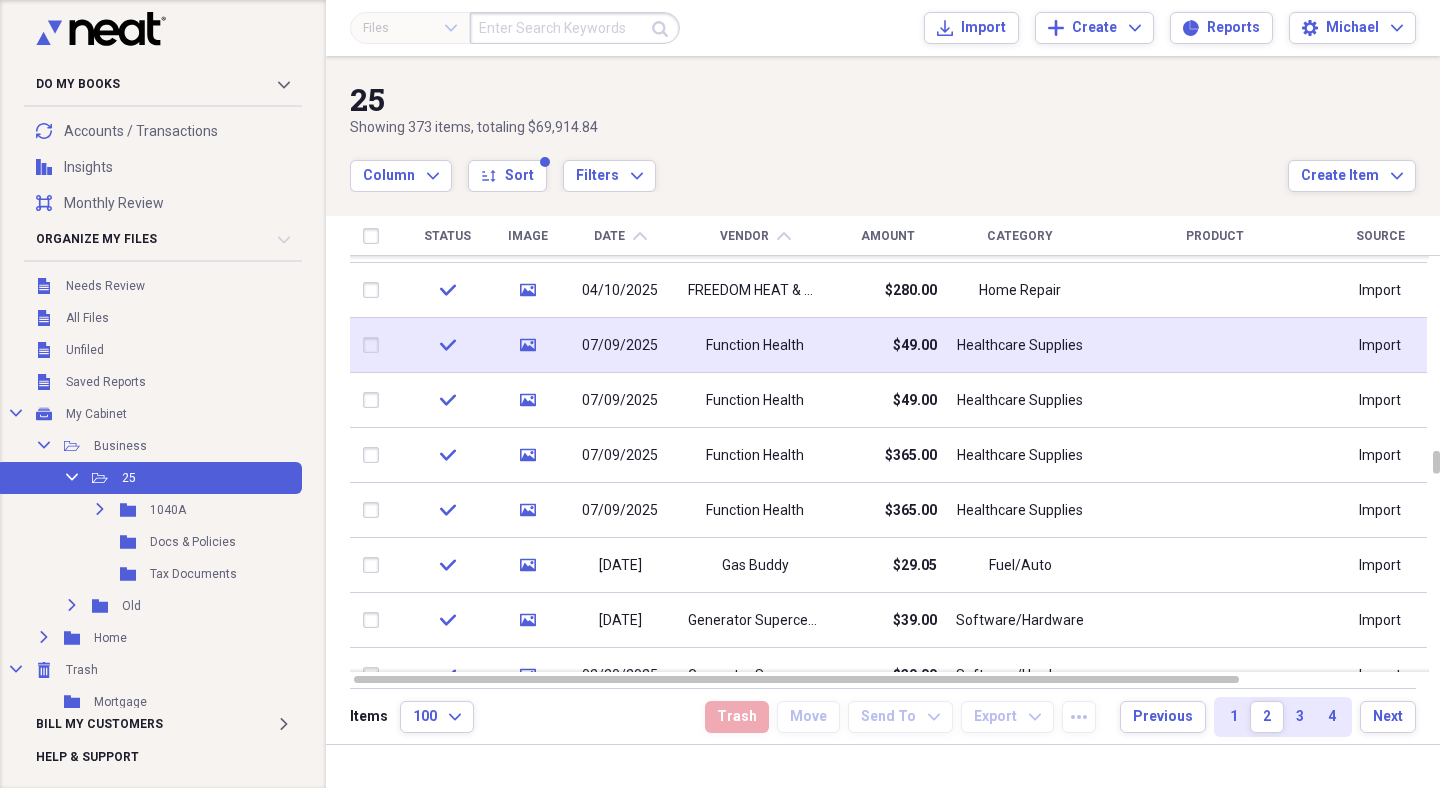 click at bounding box center (375, 345) 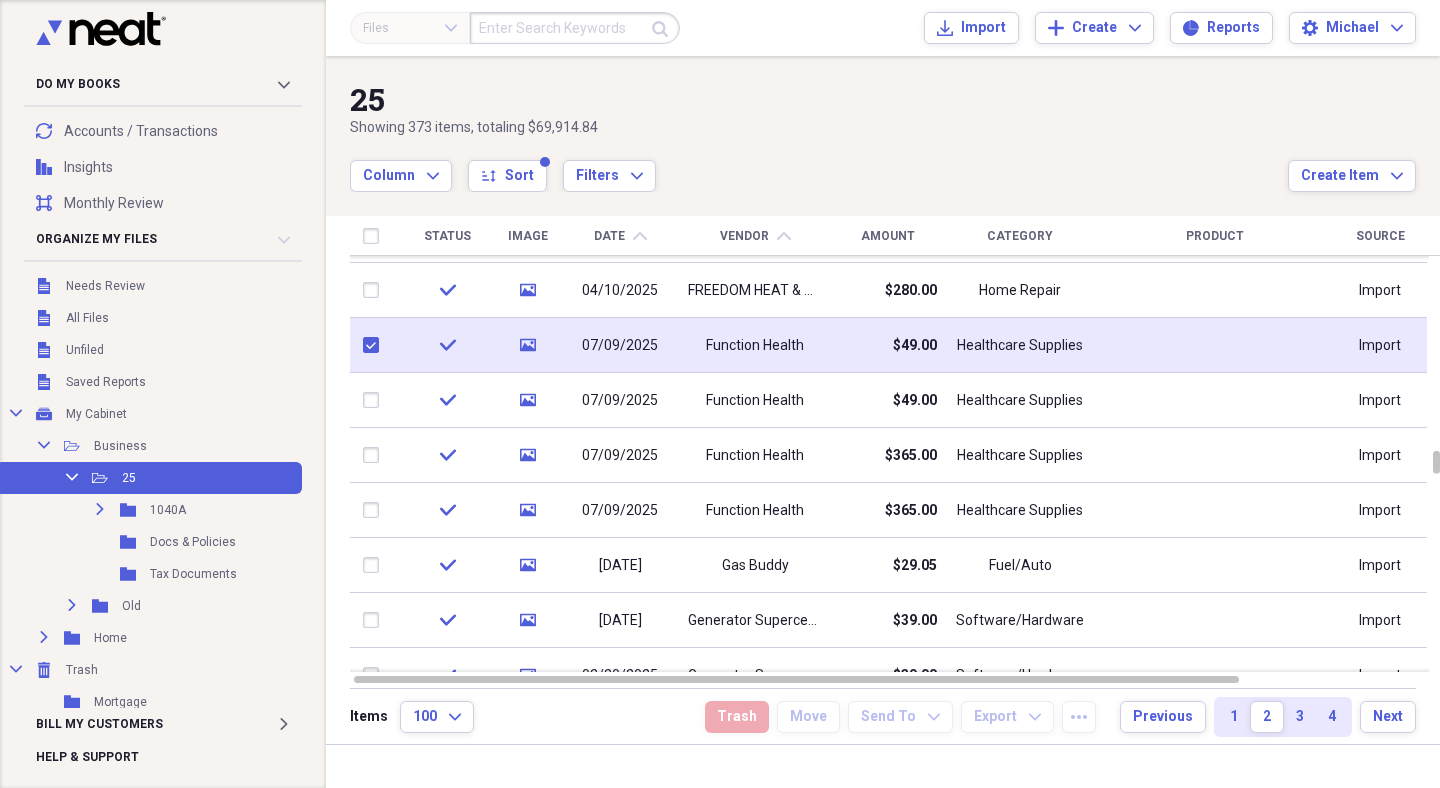 checkbox on "true" 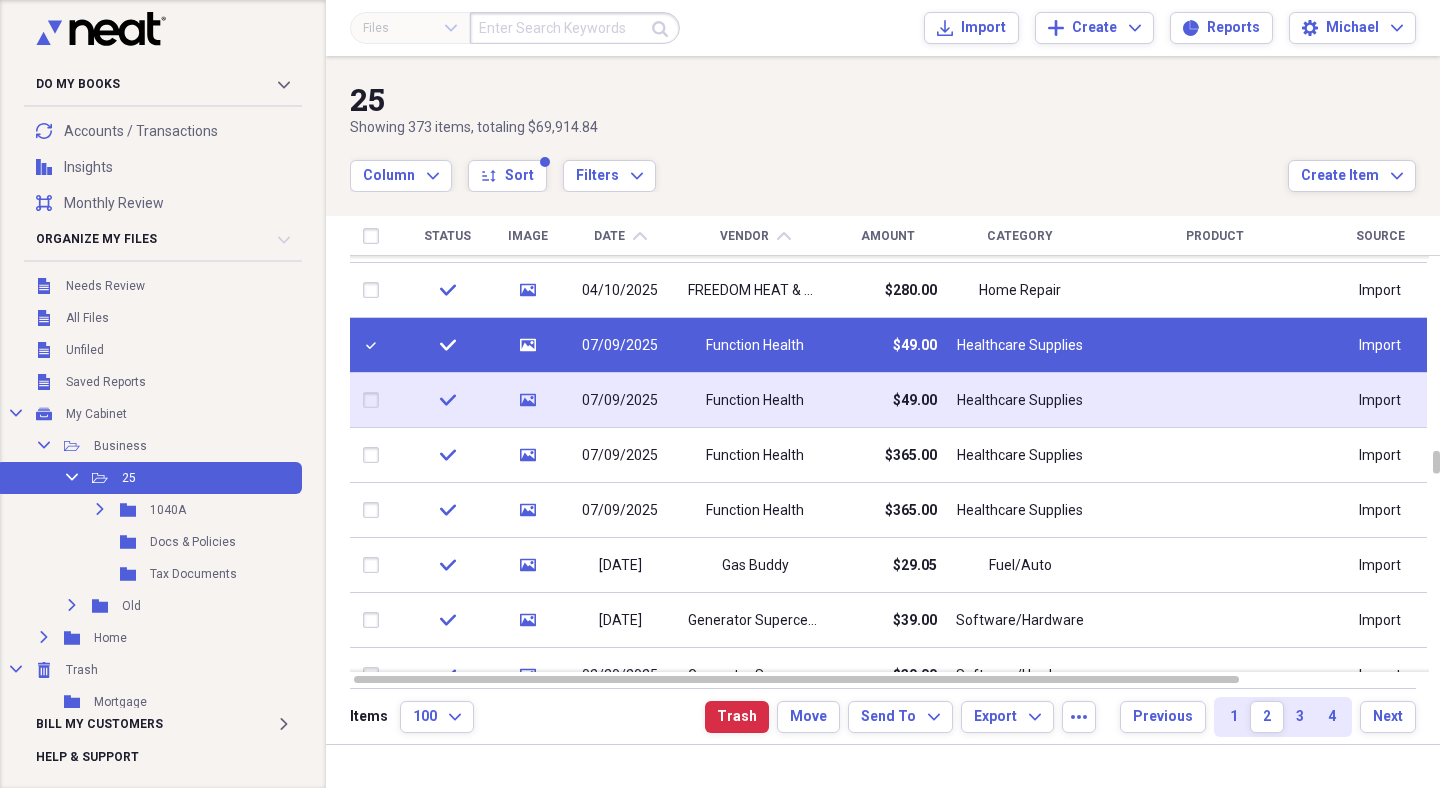 click at bounding box center (375, 400) 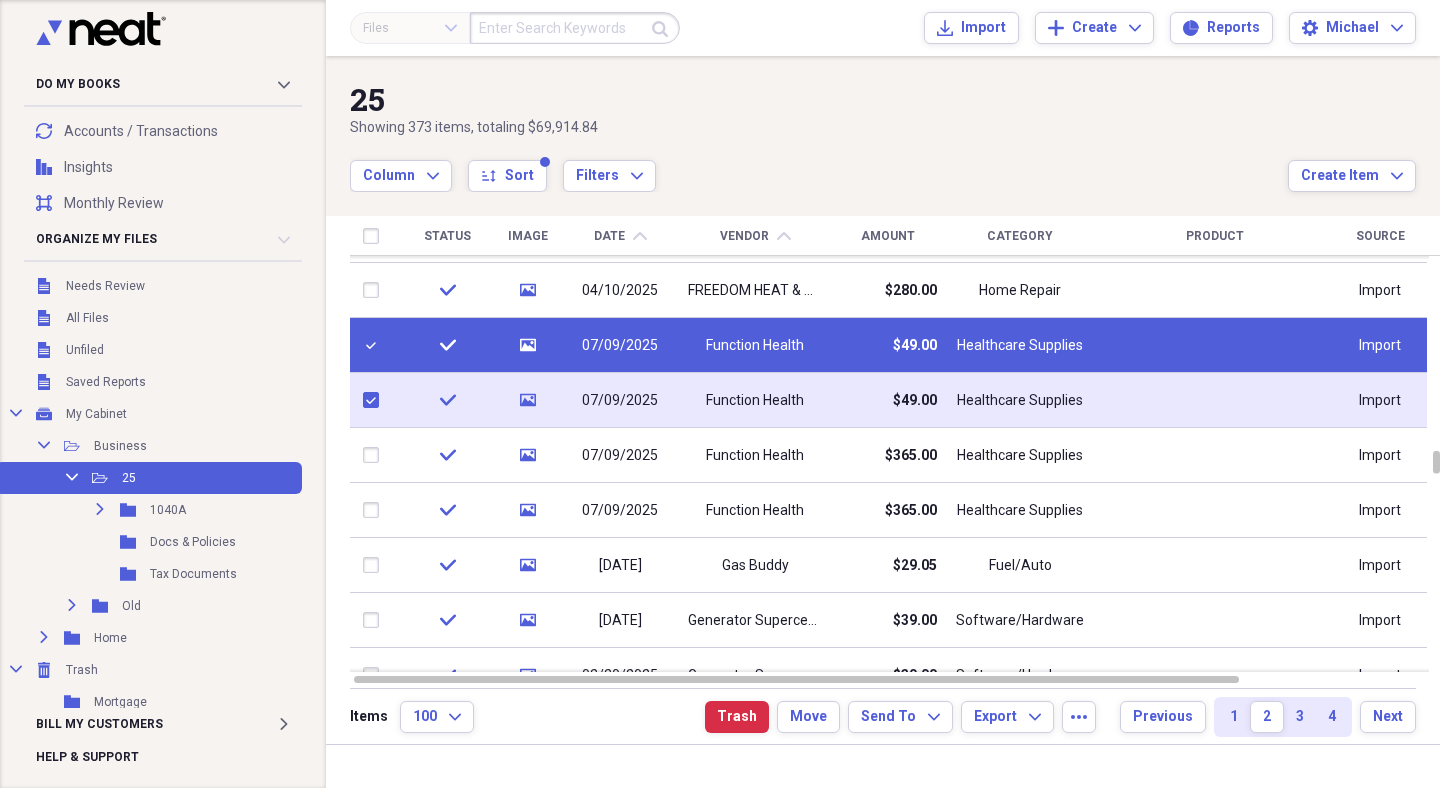 checkbox on "true" 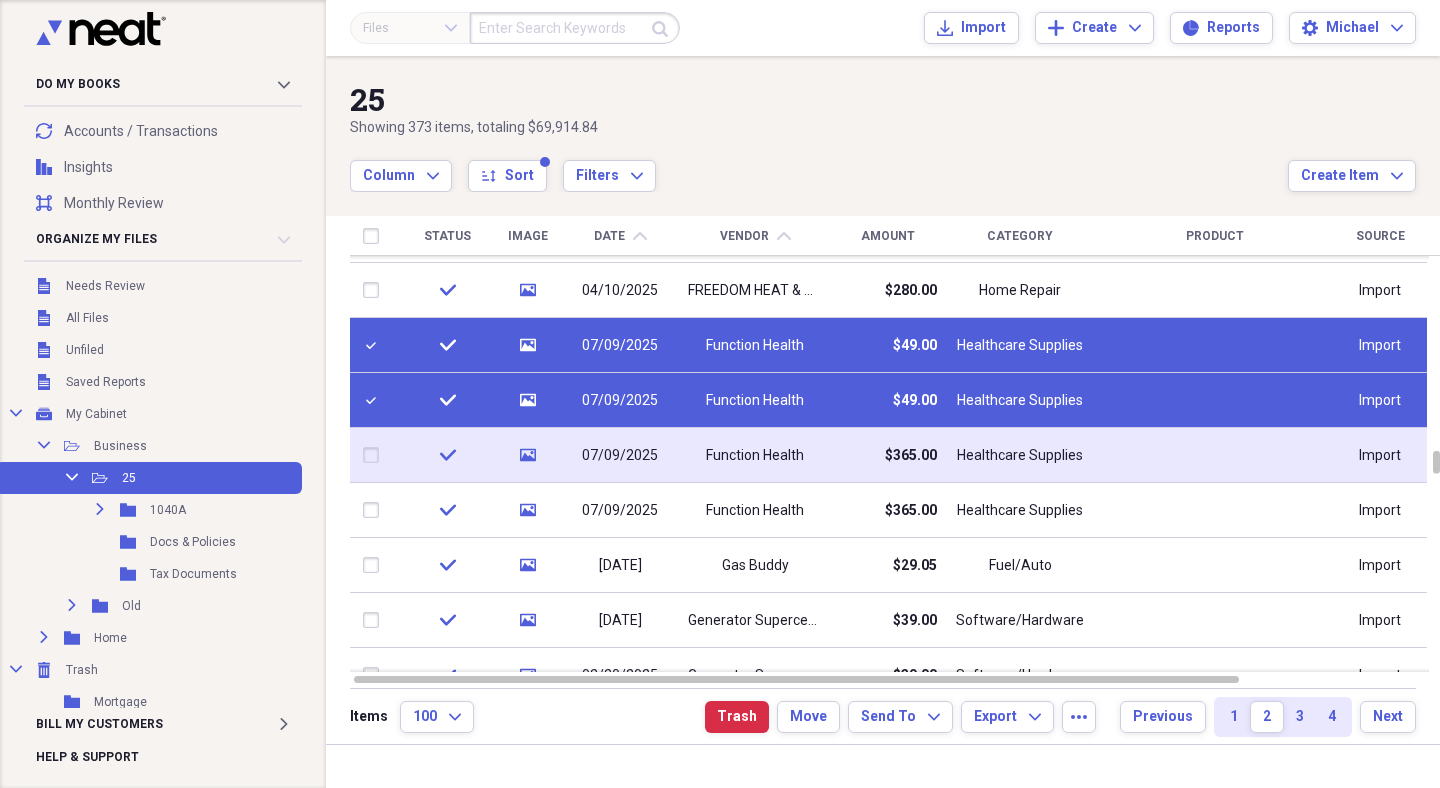 click at bounding box center [375, 455] 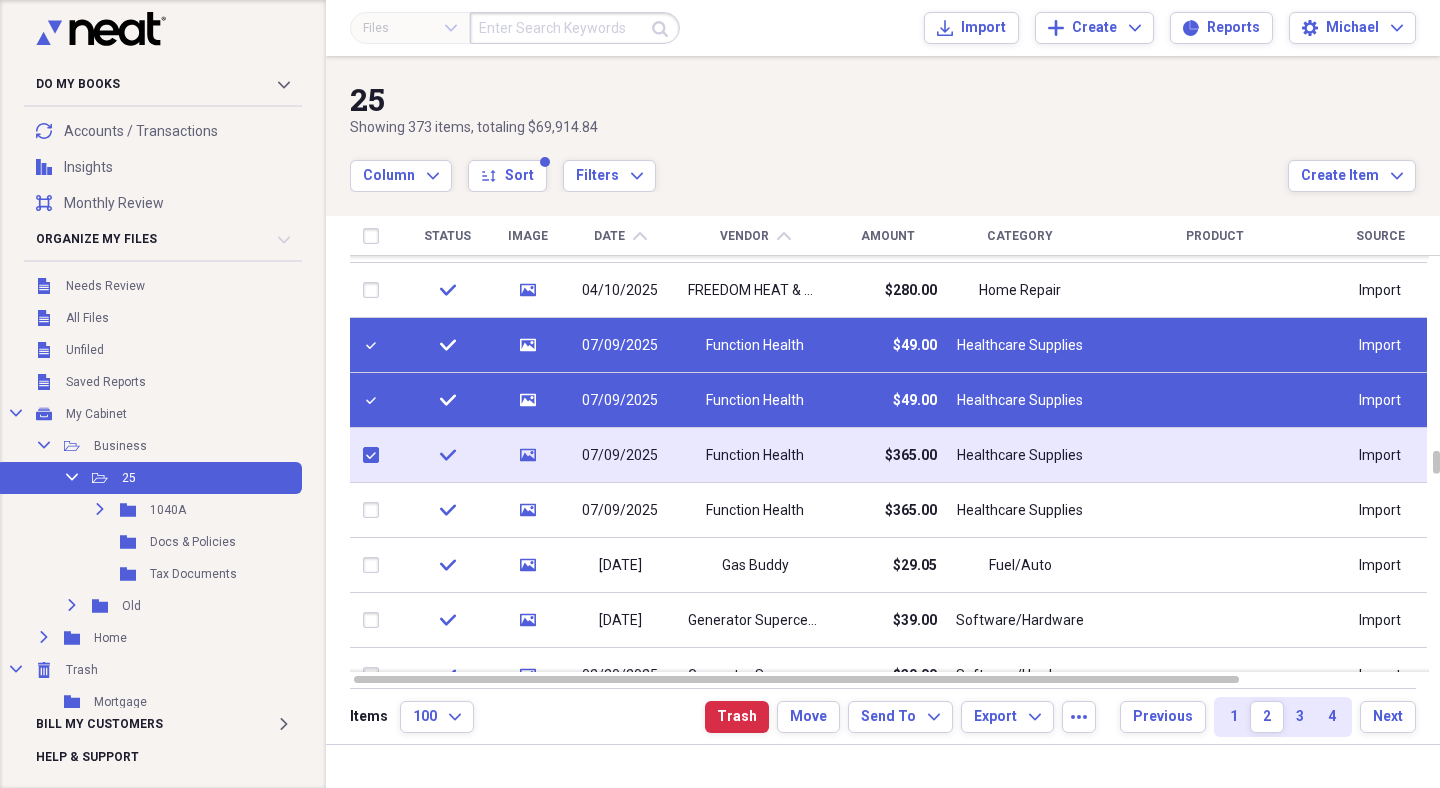 checkbox on "true" 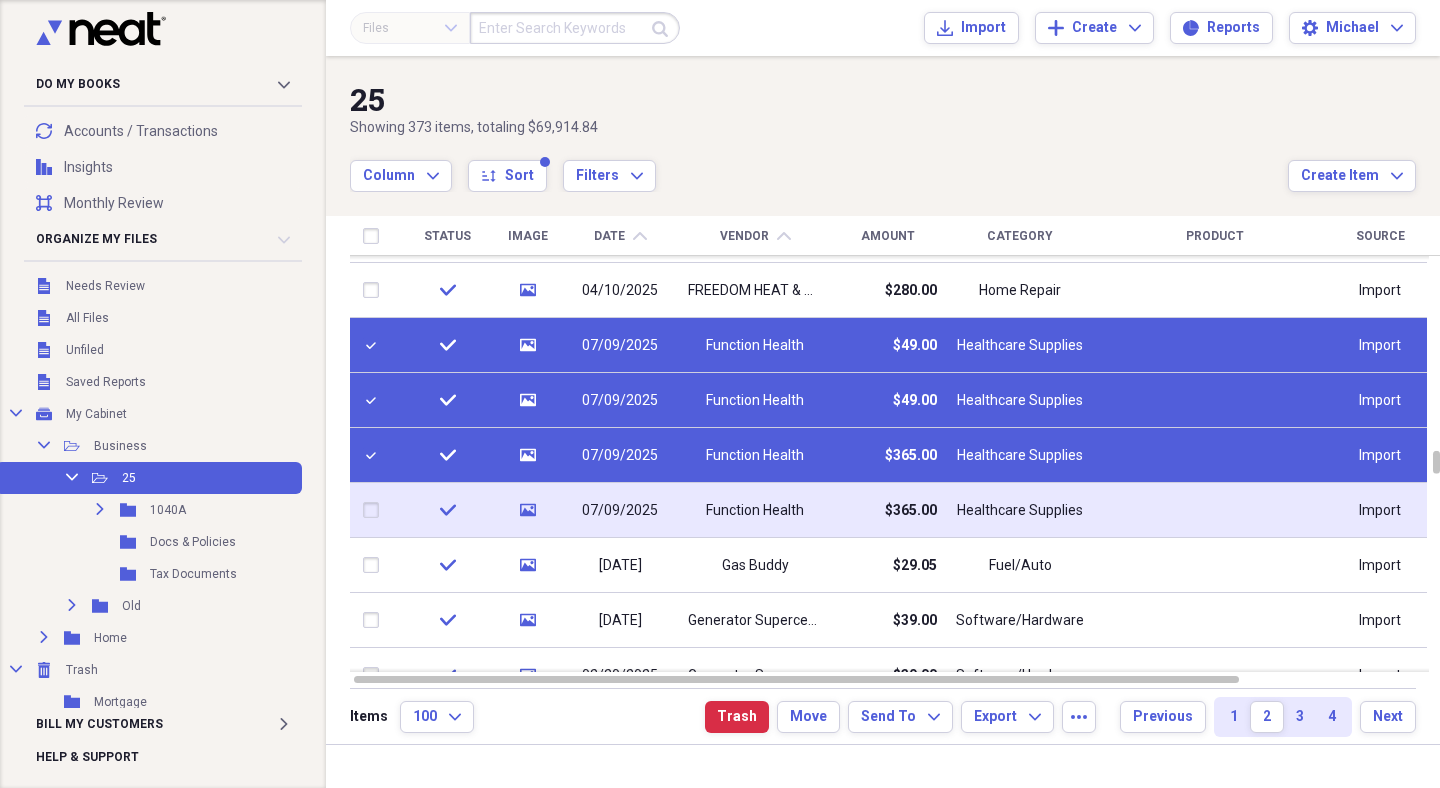 click at bounding box center [375, 510] 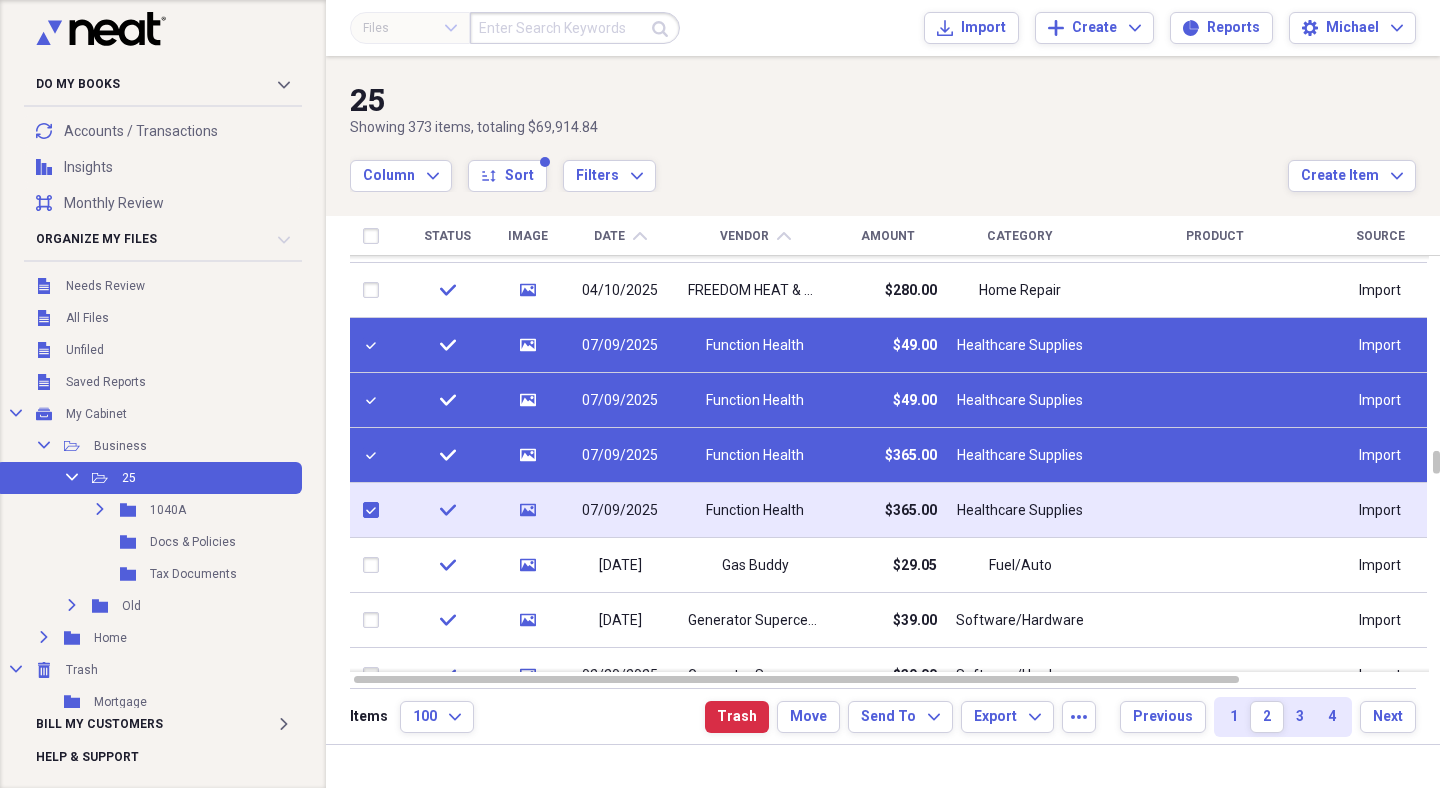 checkbox on "true" 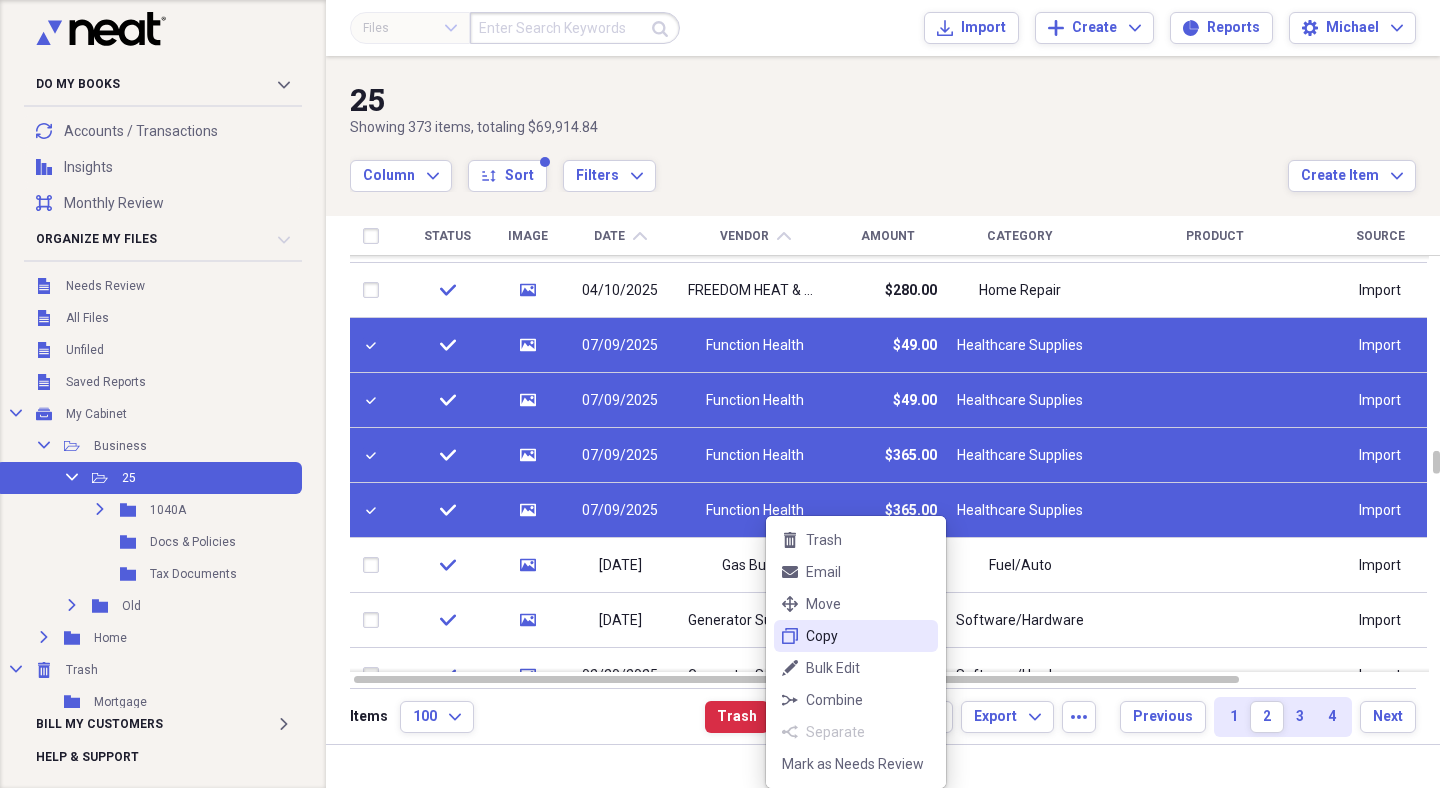 click on "Copy" at bounding box center (868, 636) 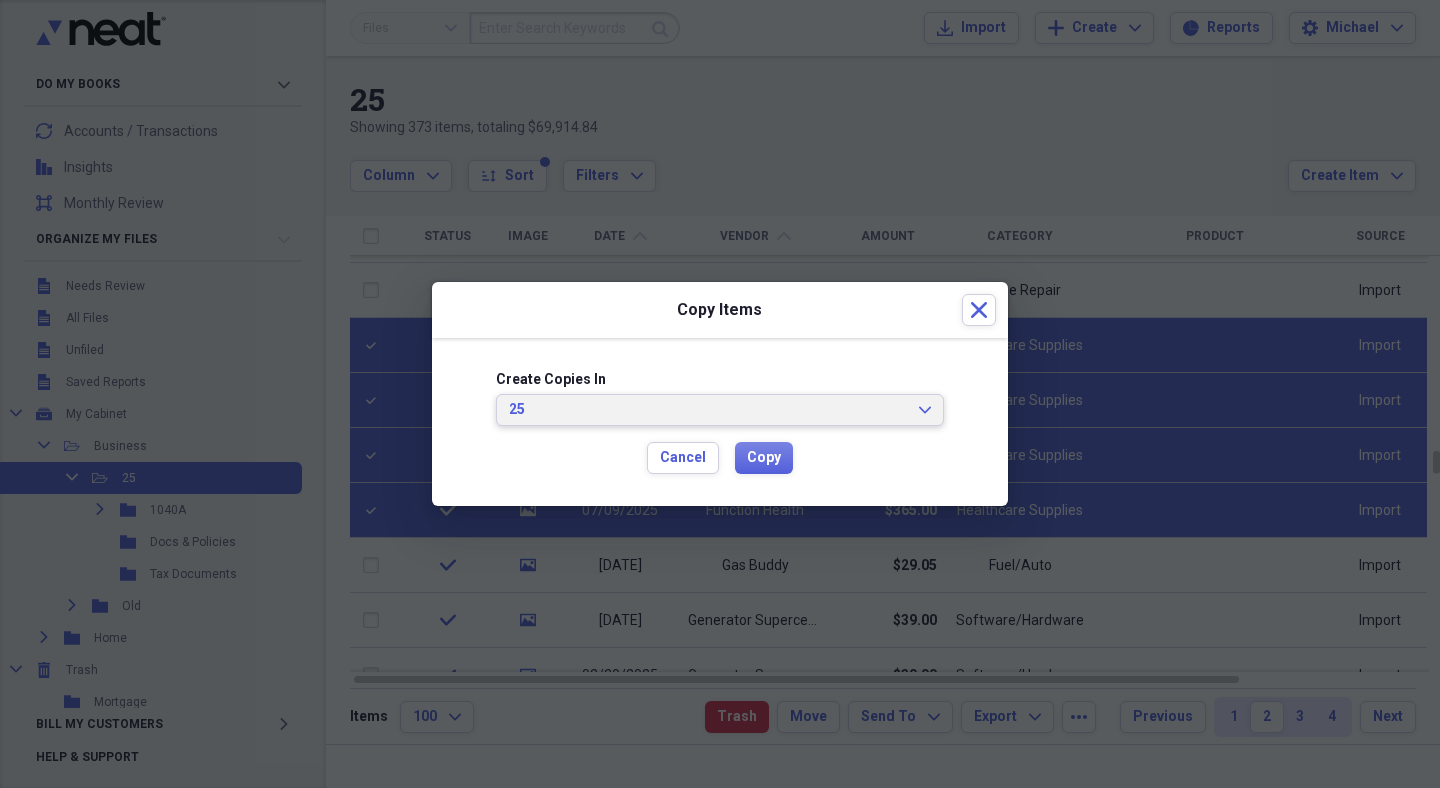 click on "Expand" 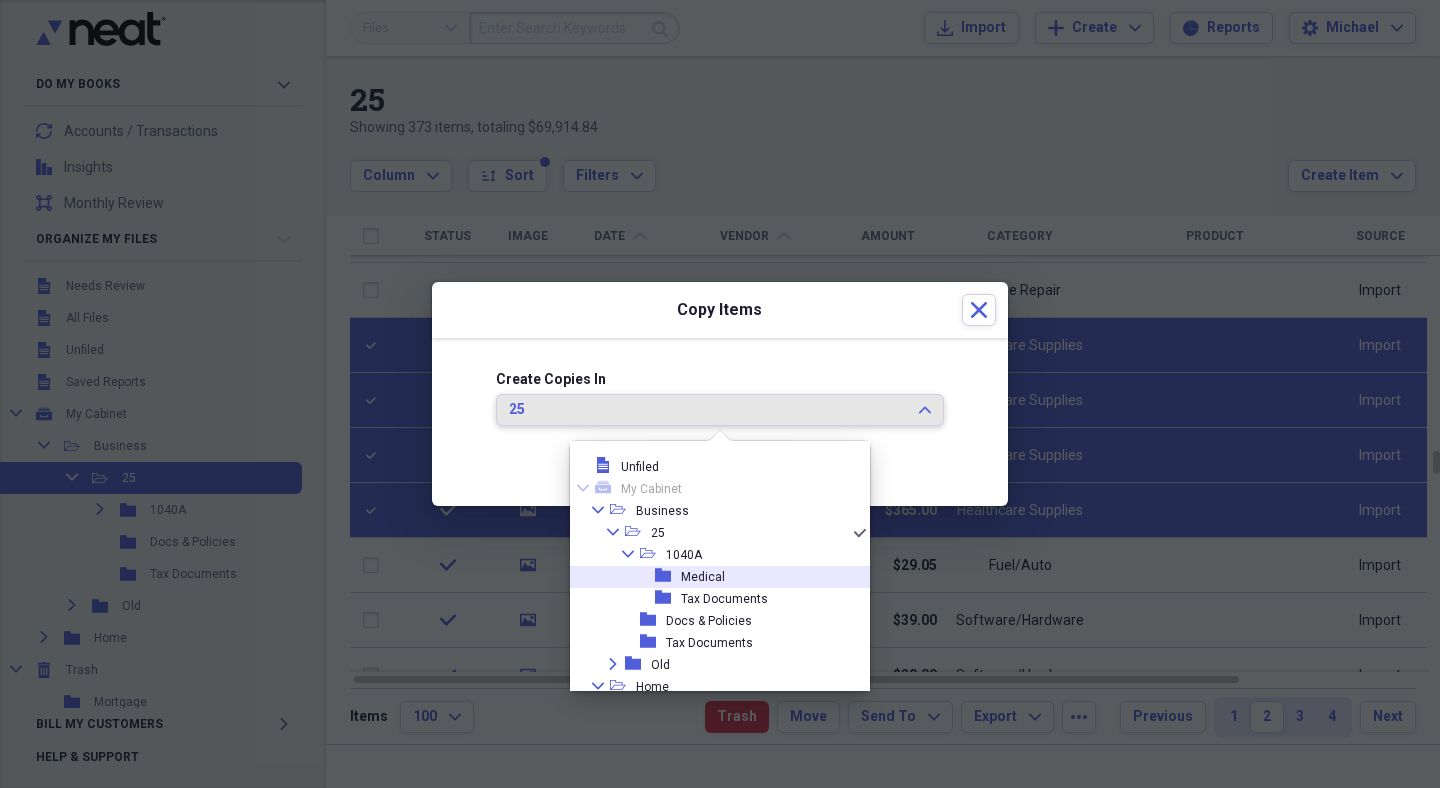 click on "folder" at bounding box center [668, 576] 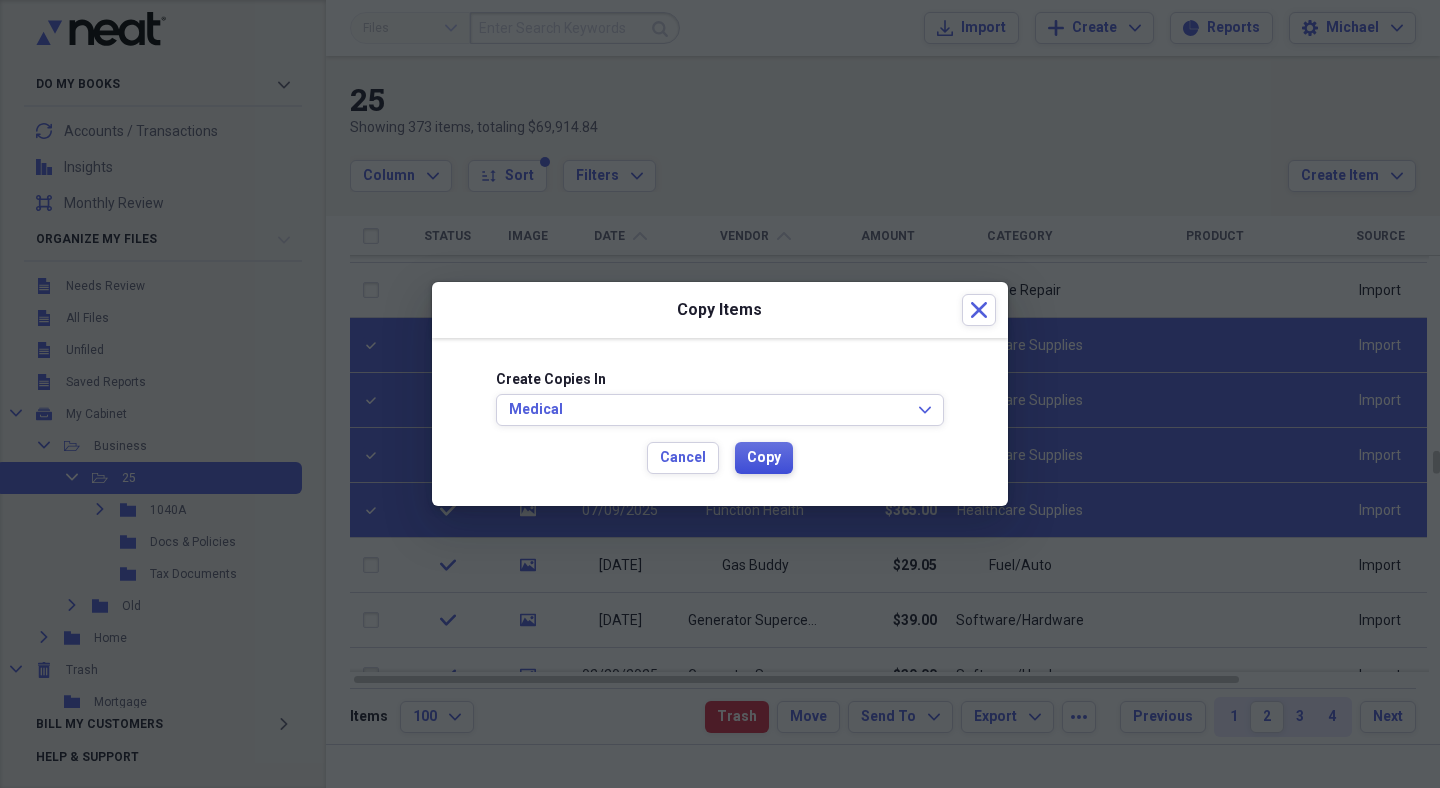 click on "Copy" at bounding box center [764, 458] 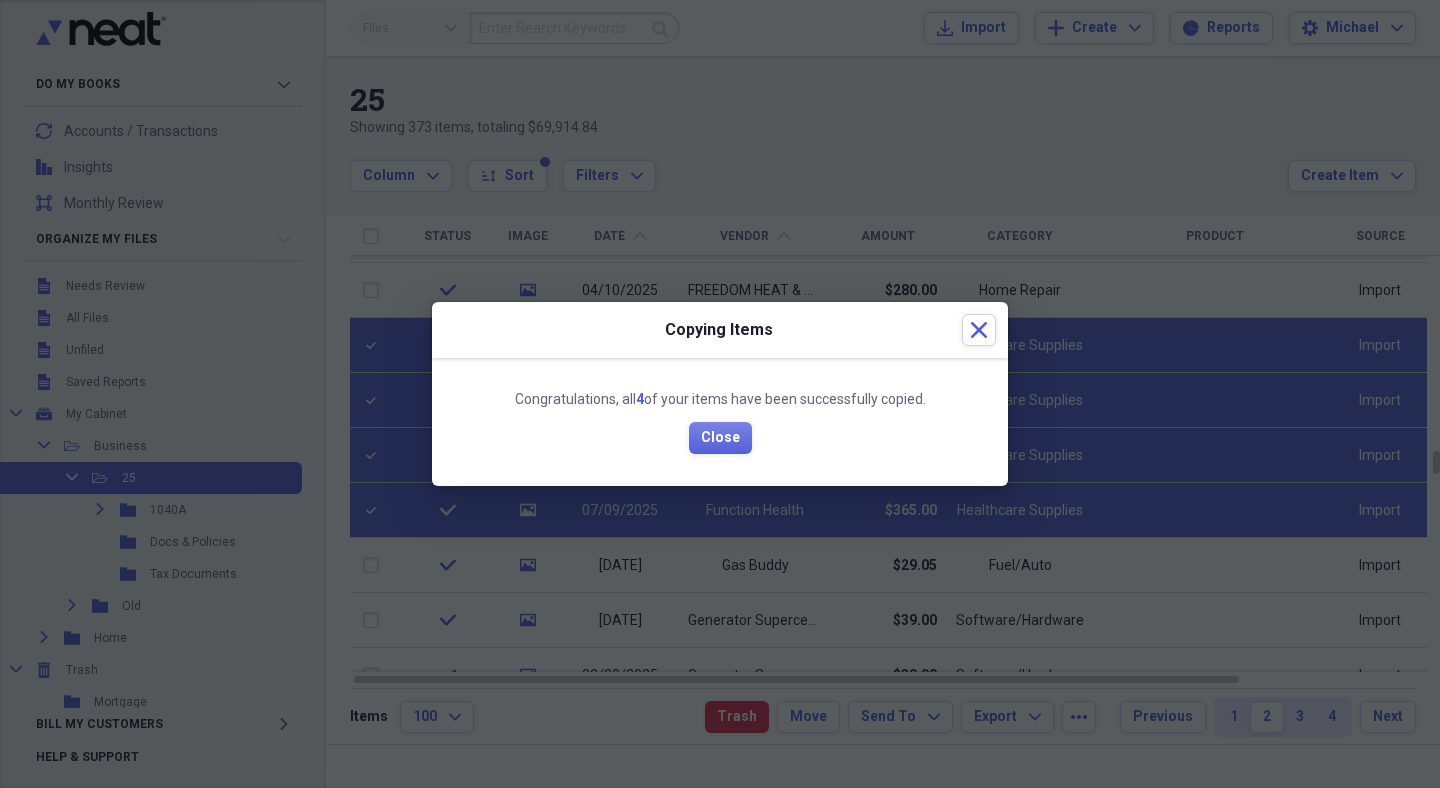 click on "Close" at bounding box center [720, 438] 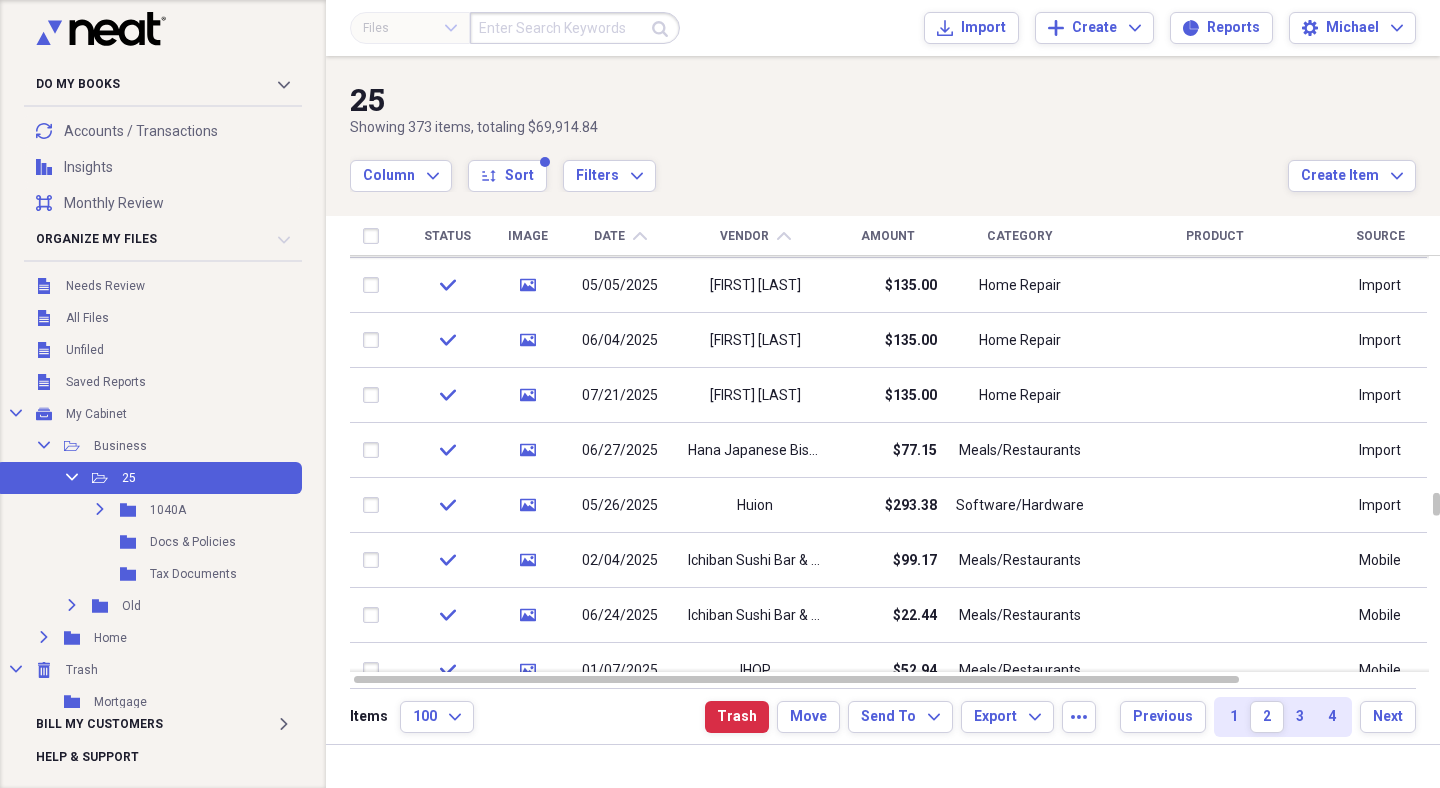 checkbox on "false" 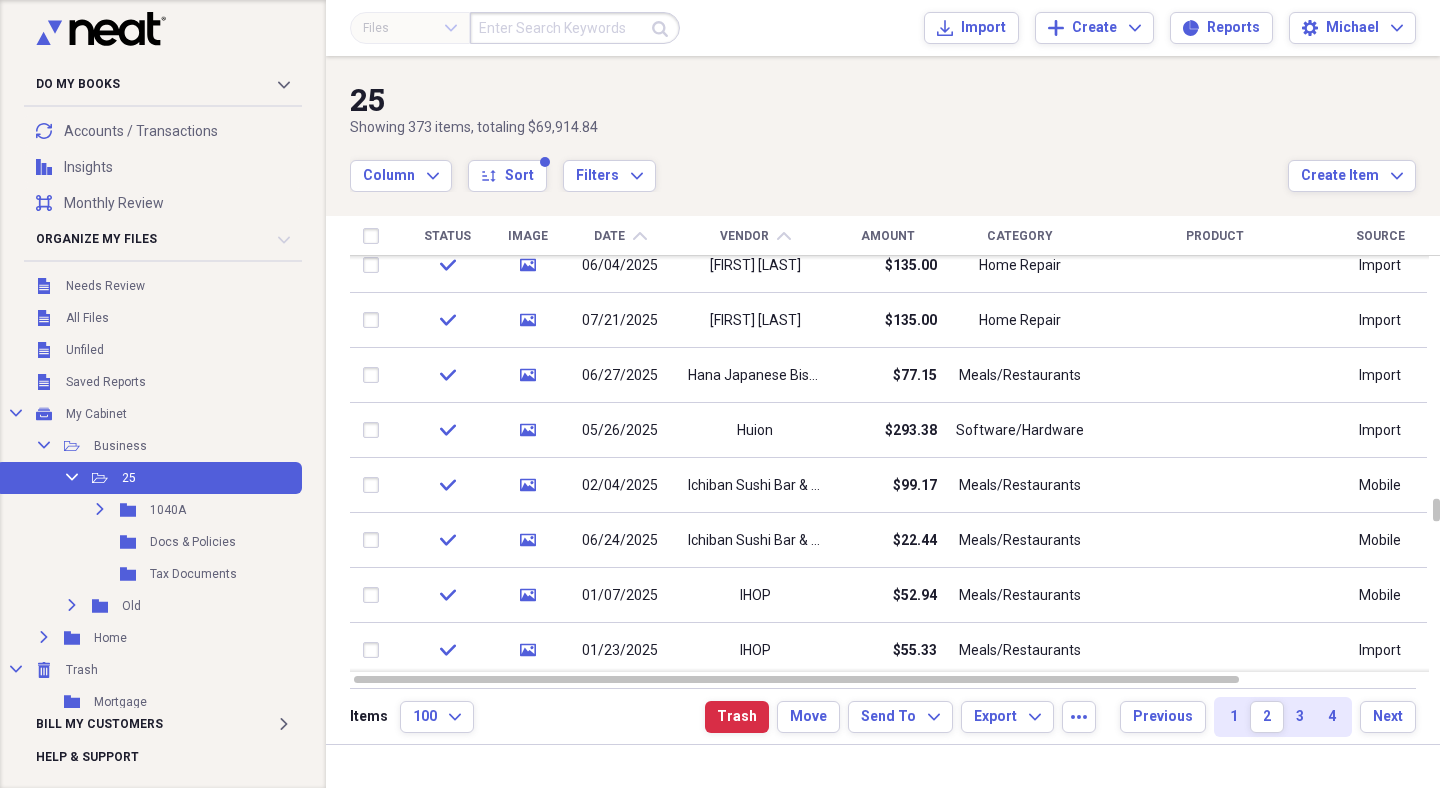 checkbox on "false" 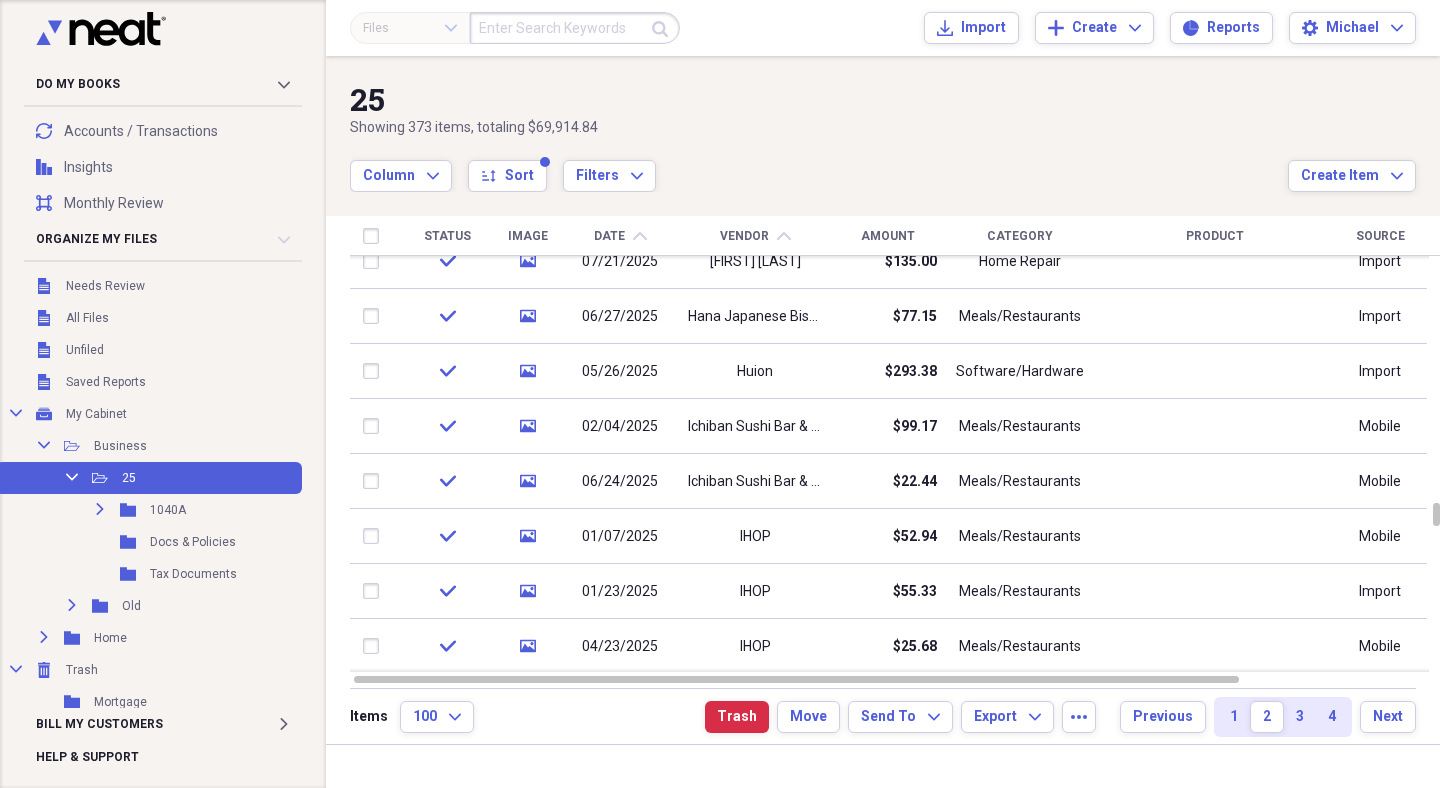 checkbox on "false" 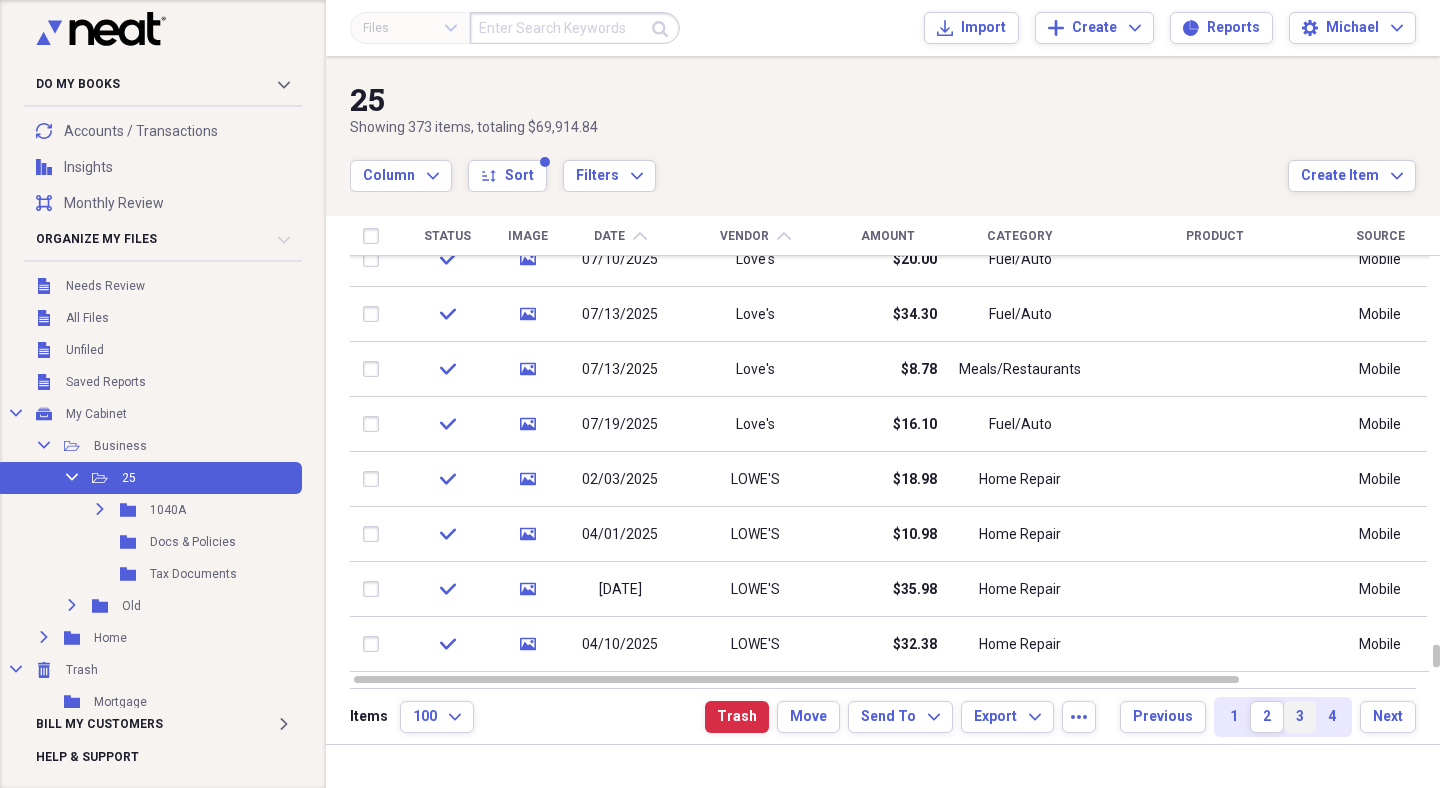 click on "3" at bounding box center (1300, 717) 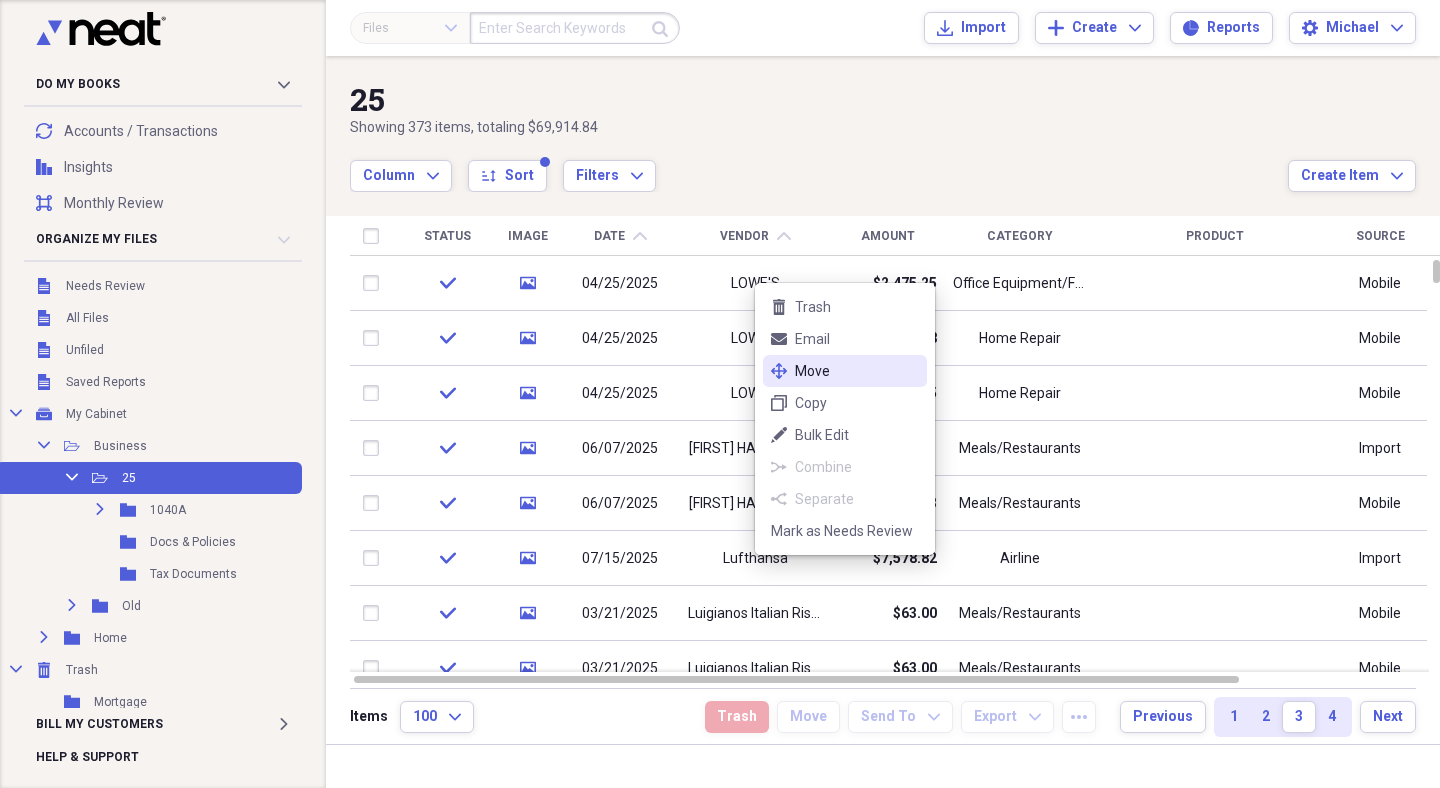 click on "Move" at bounding box center (857, 371) 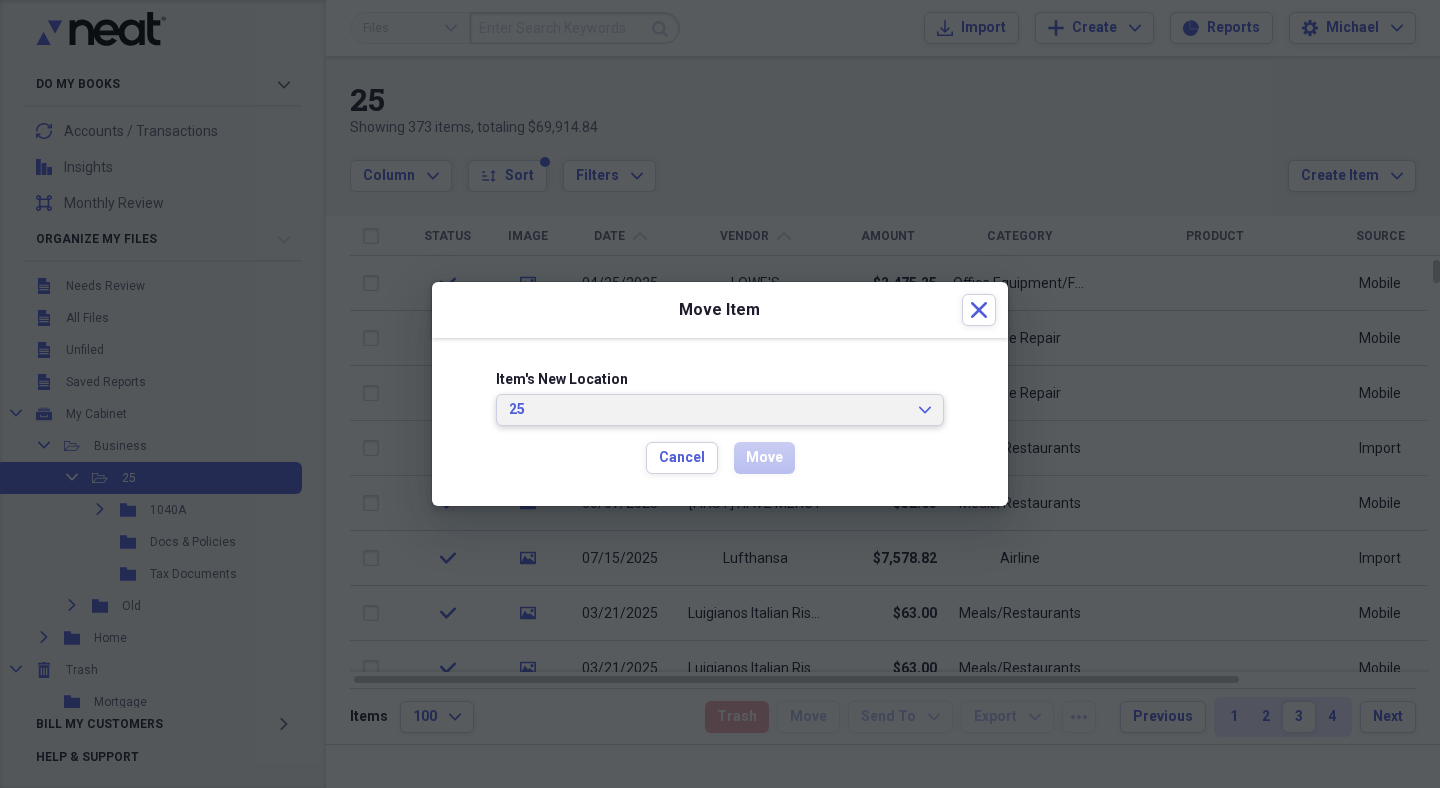 click on "25" at bounding box center [708, 410] 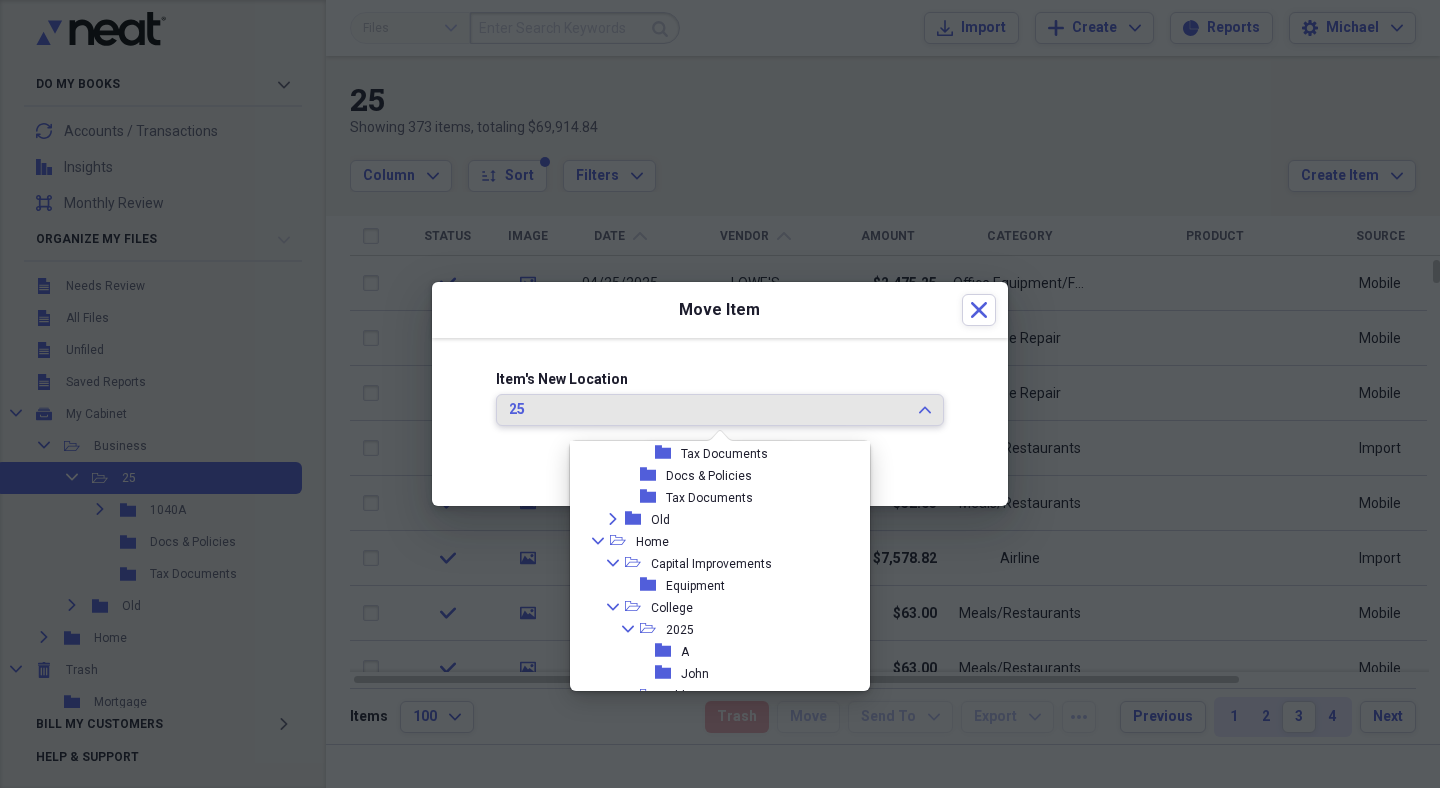 scroll, scrollTop: 148, scrollLeft: 0, axis: vertical 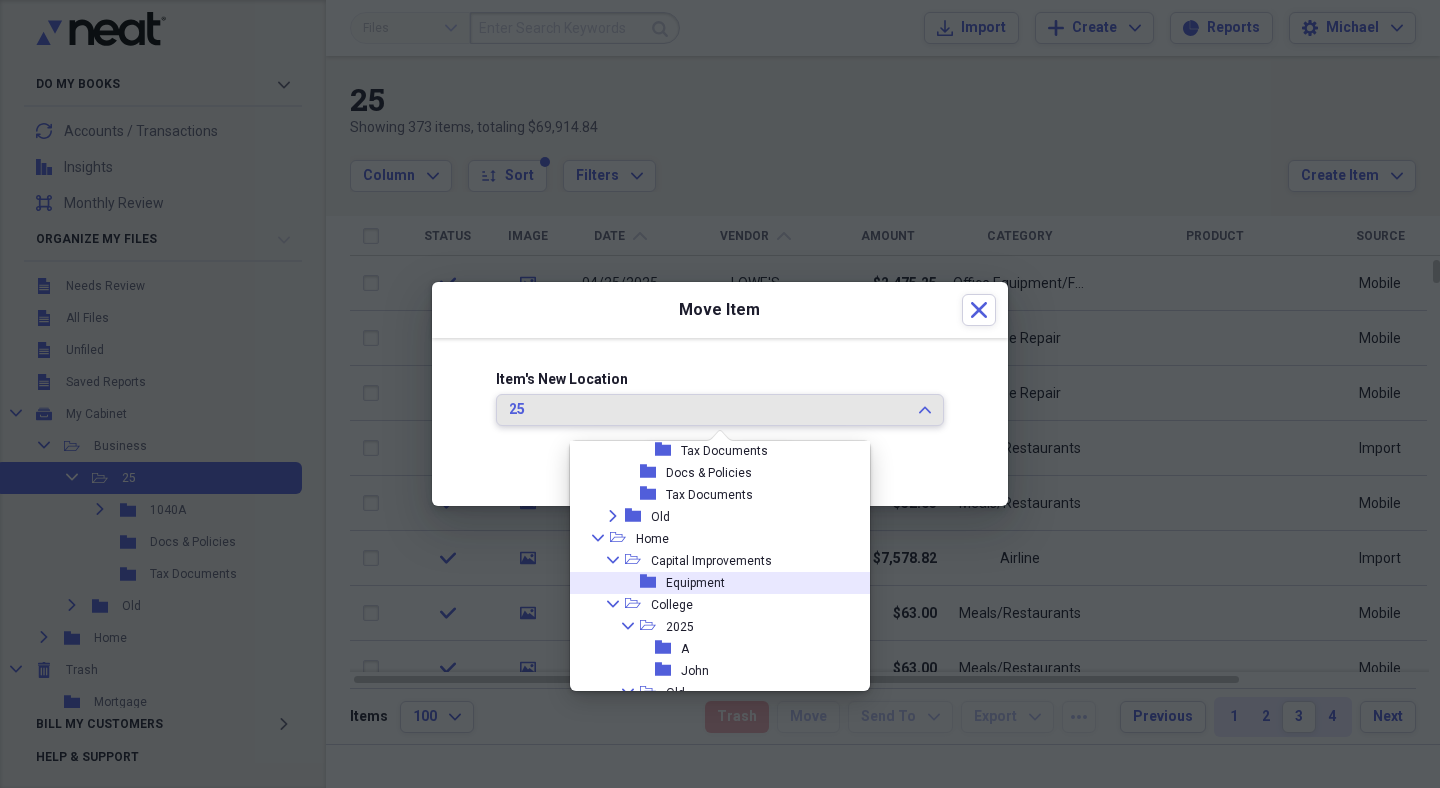 click on "Equipment" at bounding box center [695, 583] 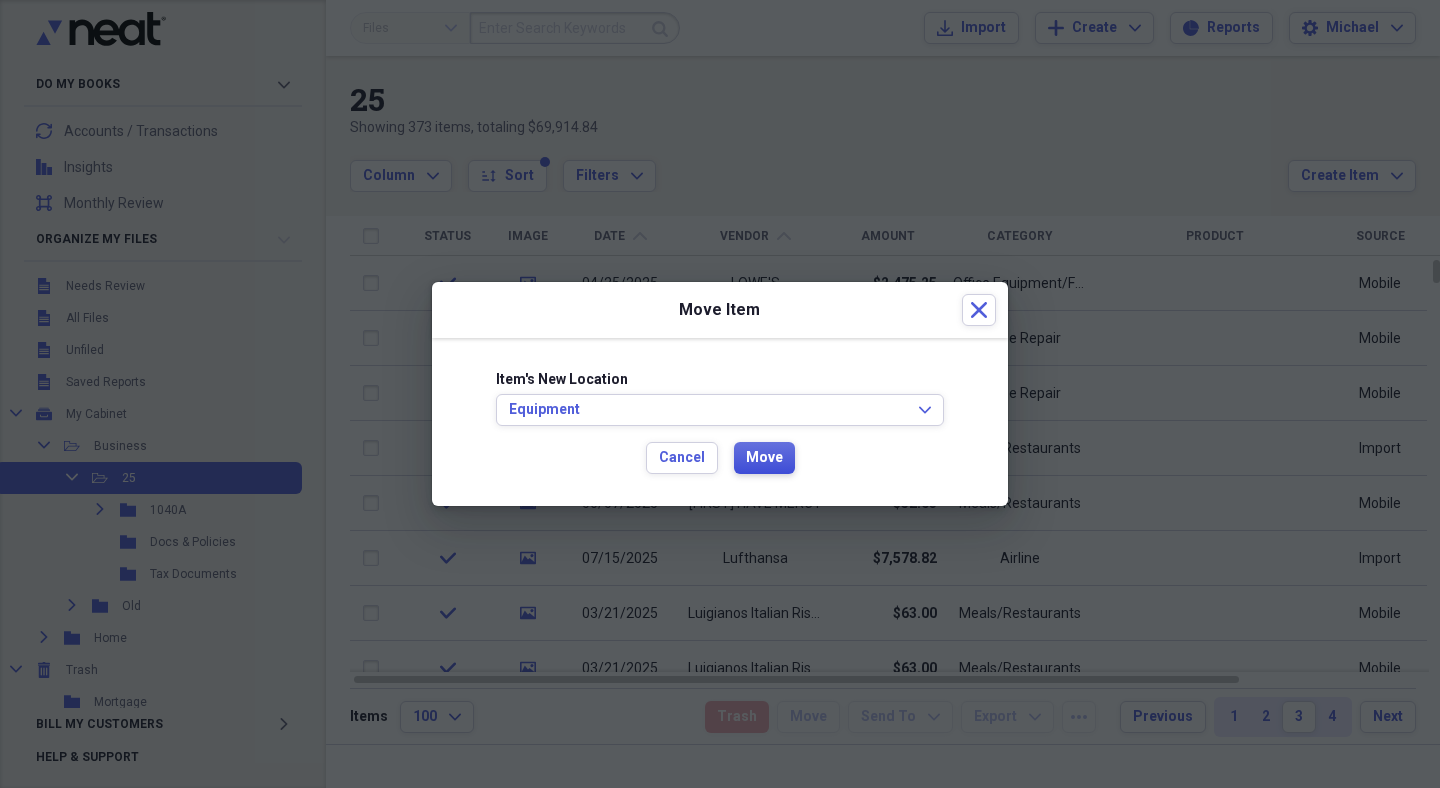click on "Move" at bounding box center [764, 458] 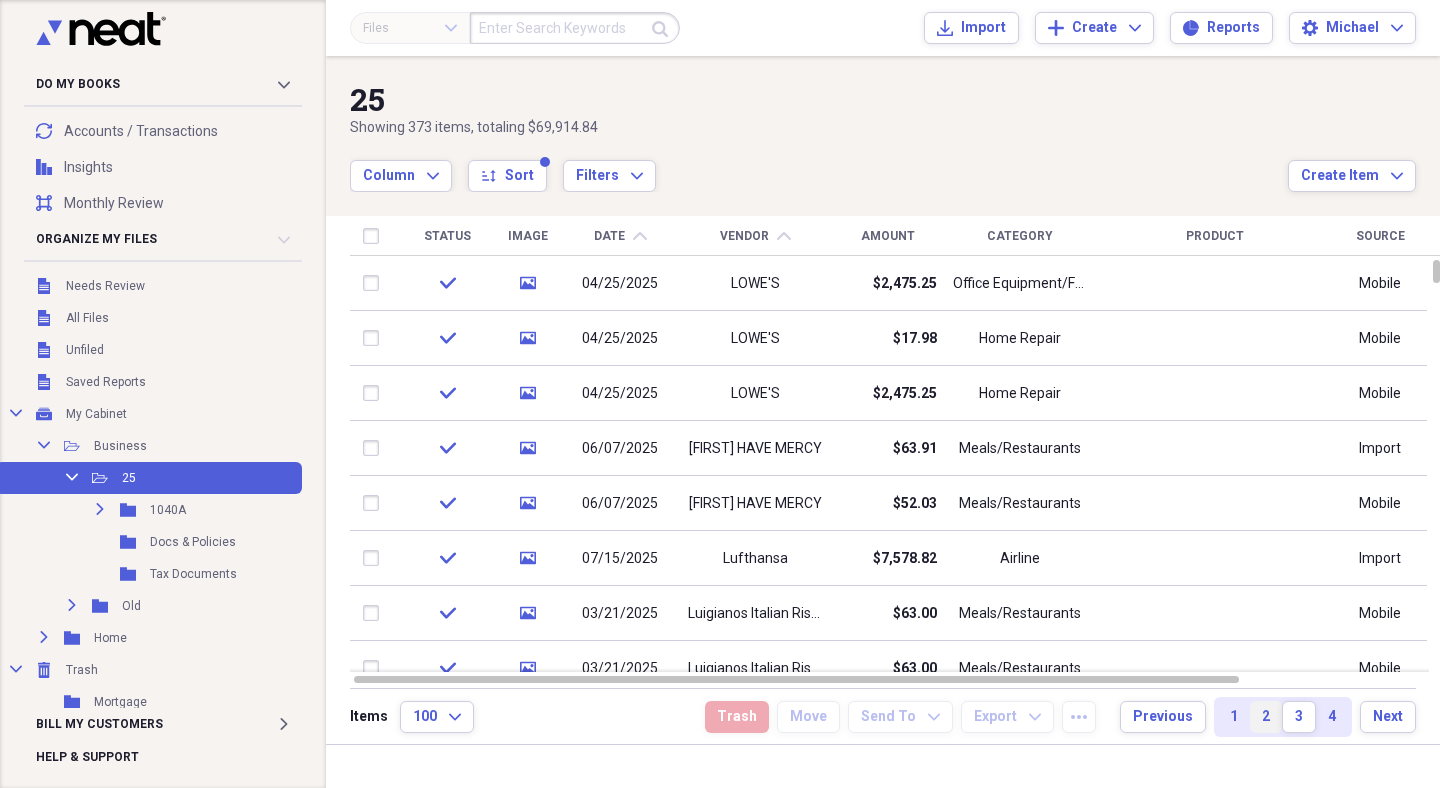 click on "2" at bounding box center [1266, 717] 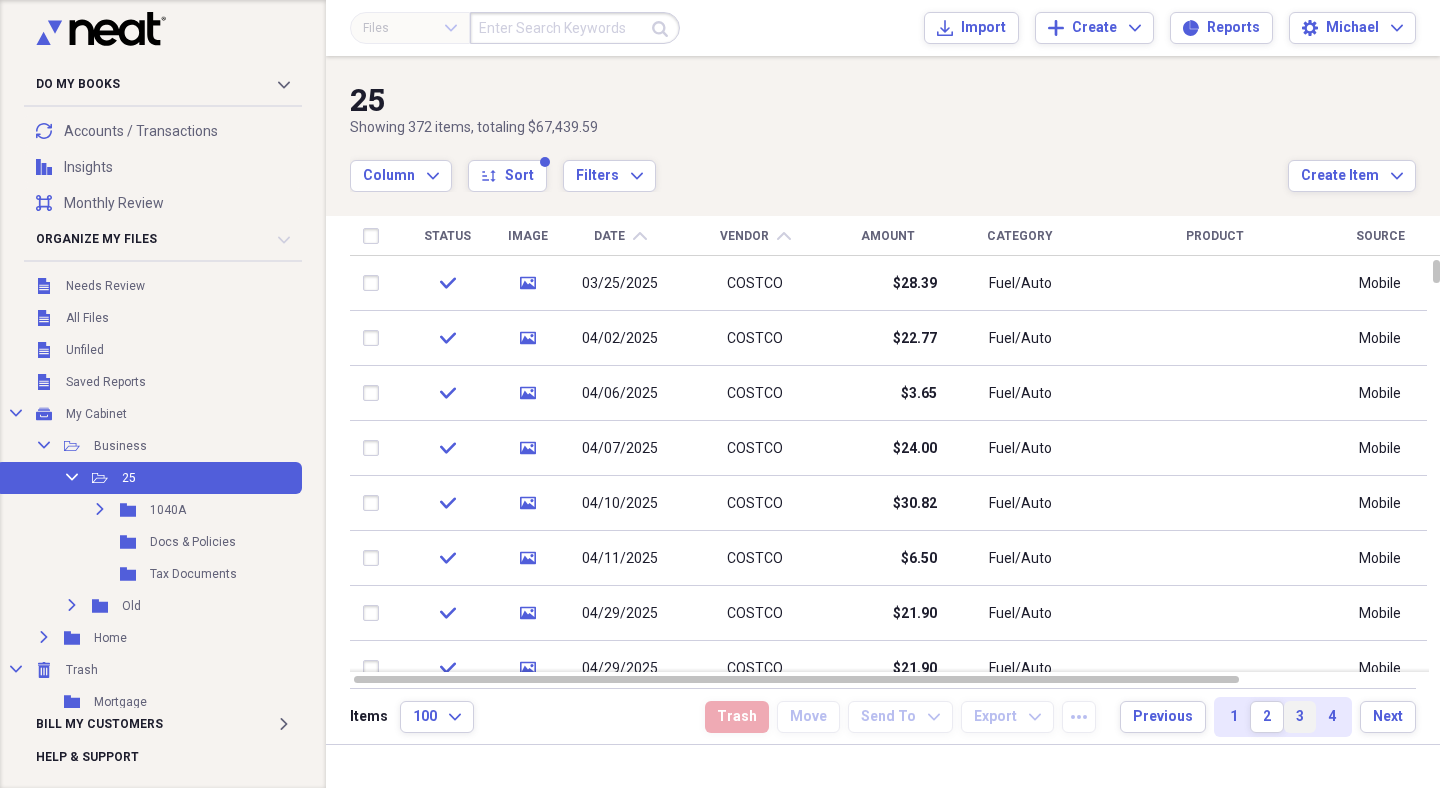 click on "3" at bounding box center [1300, 717] 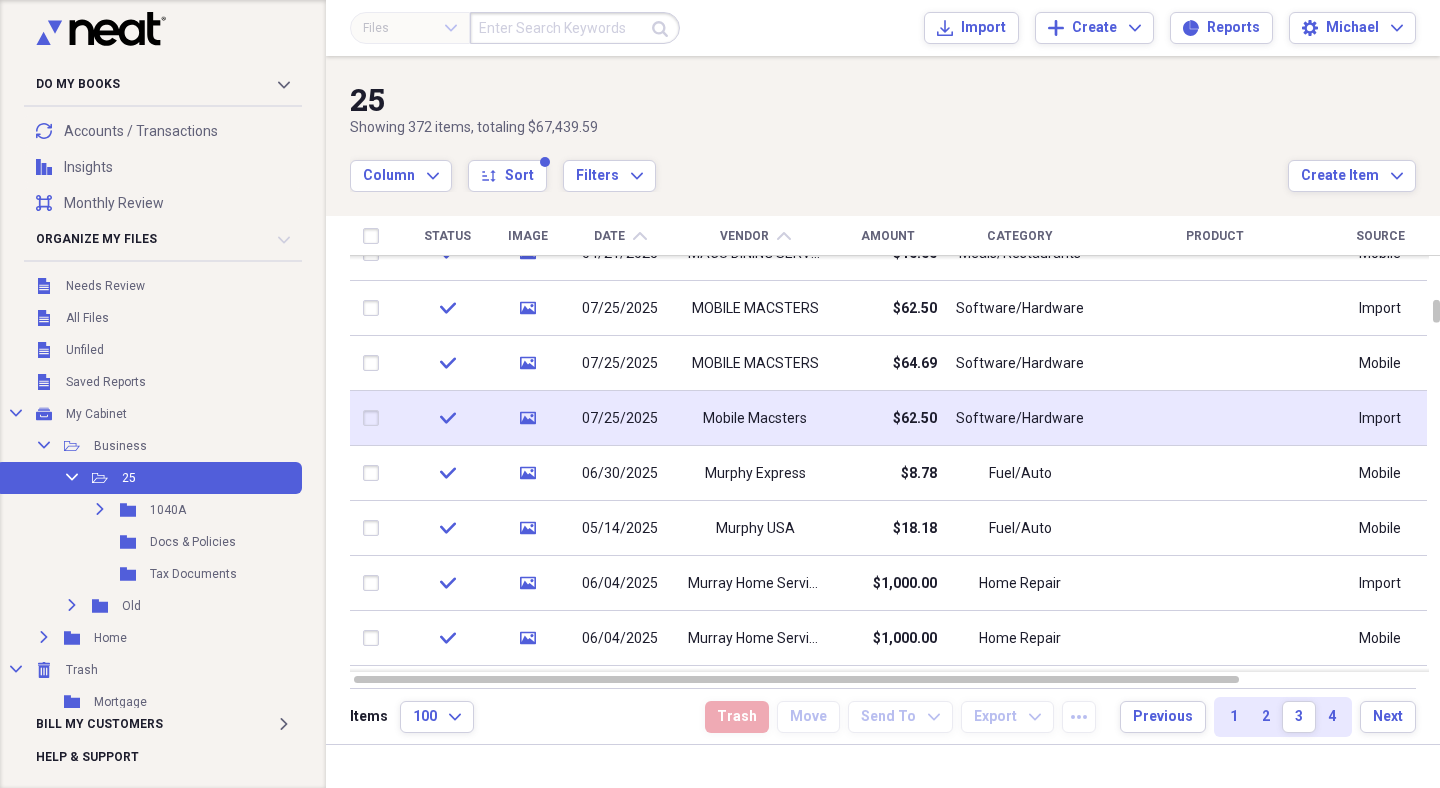 click at bounding box center [375, 418] 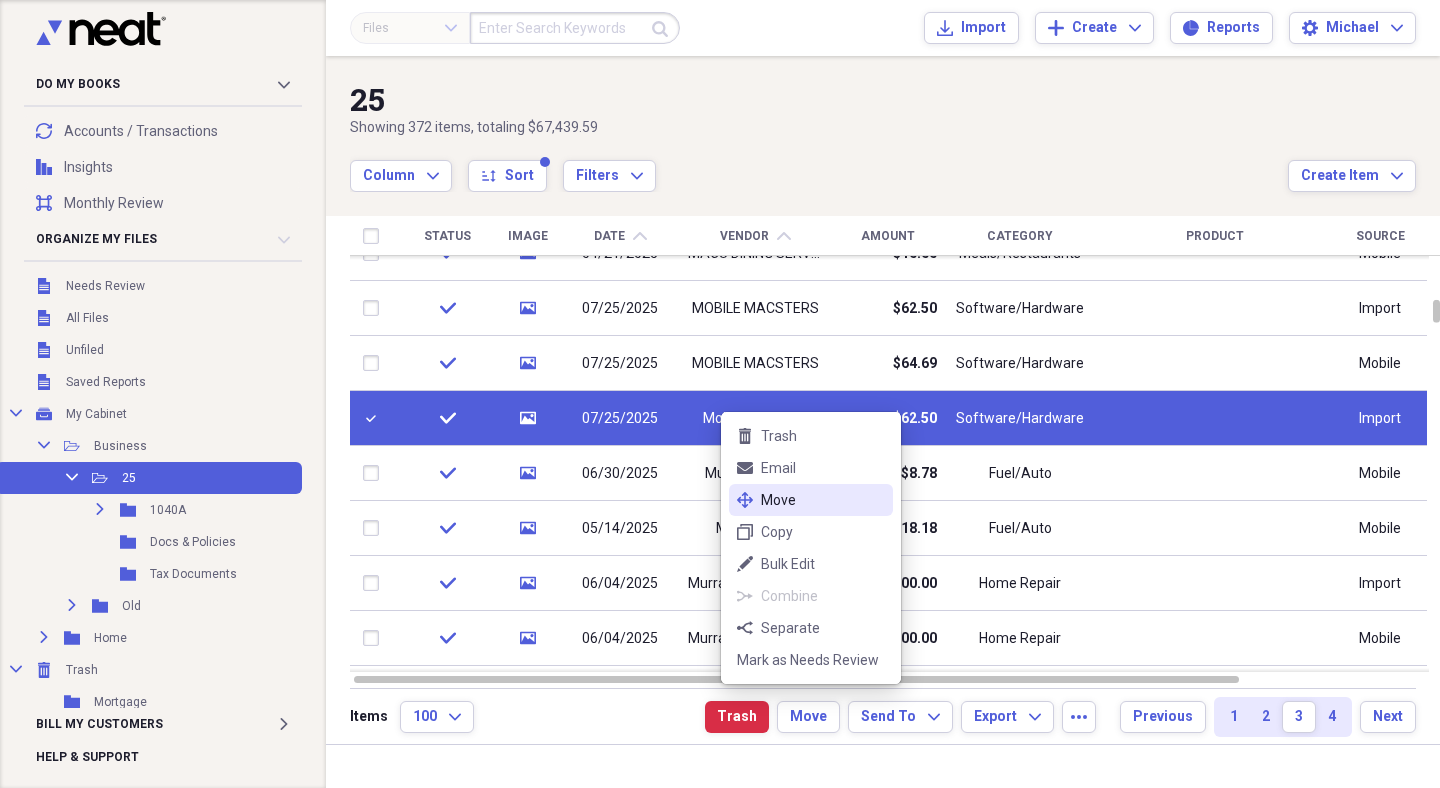 click on "Move" at bounding box center [823, 500] 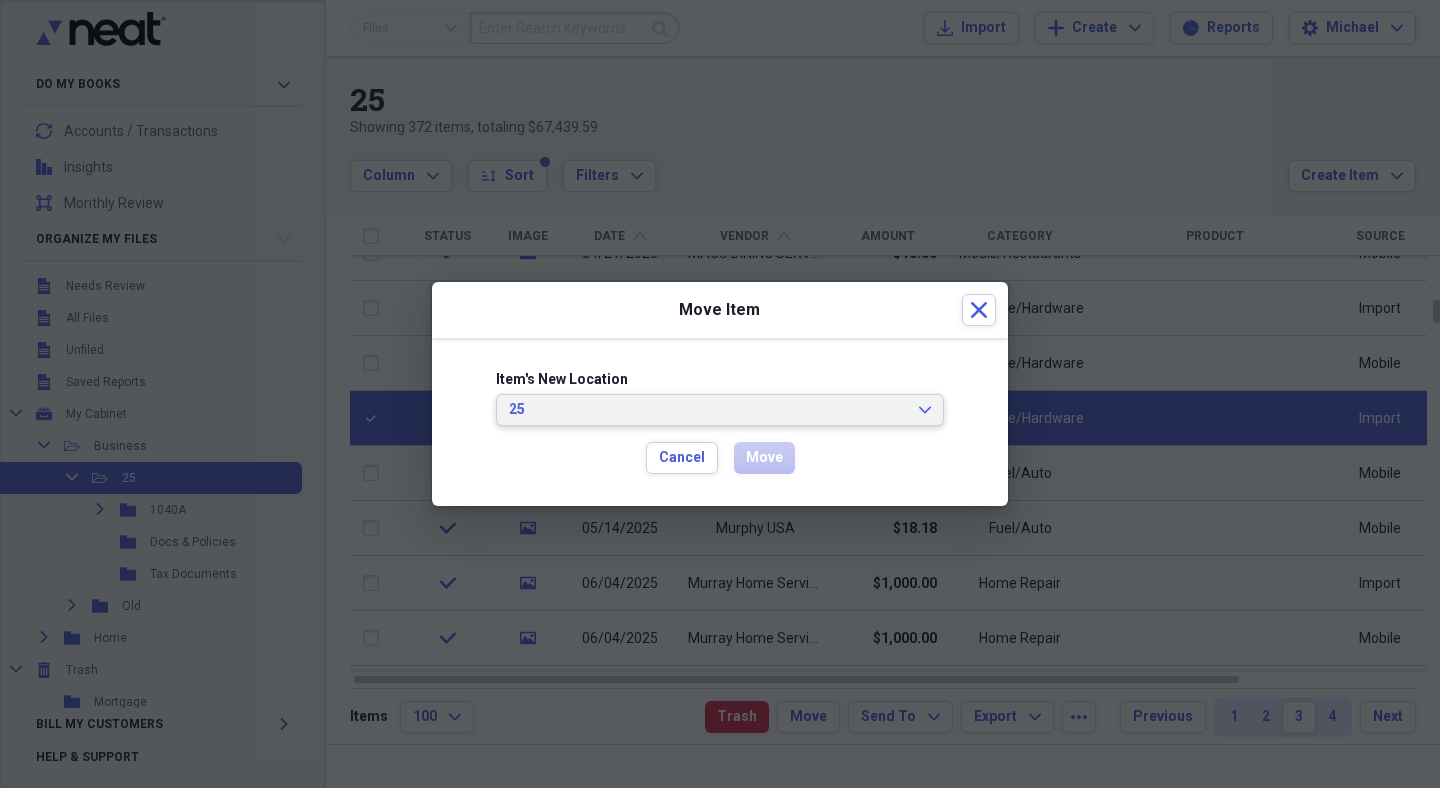 click on "Expand" 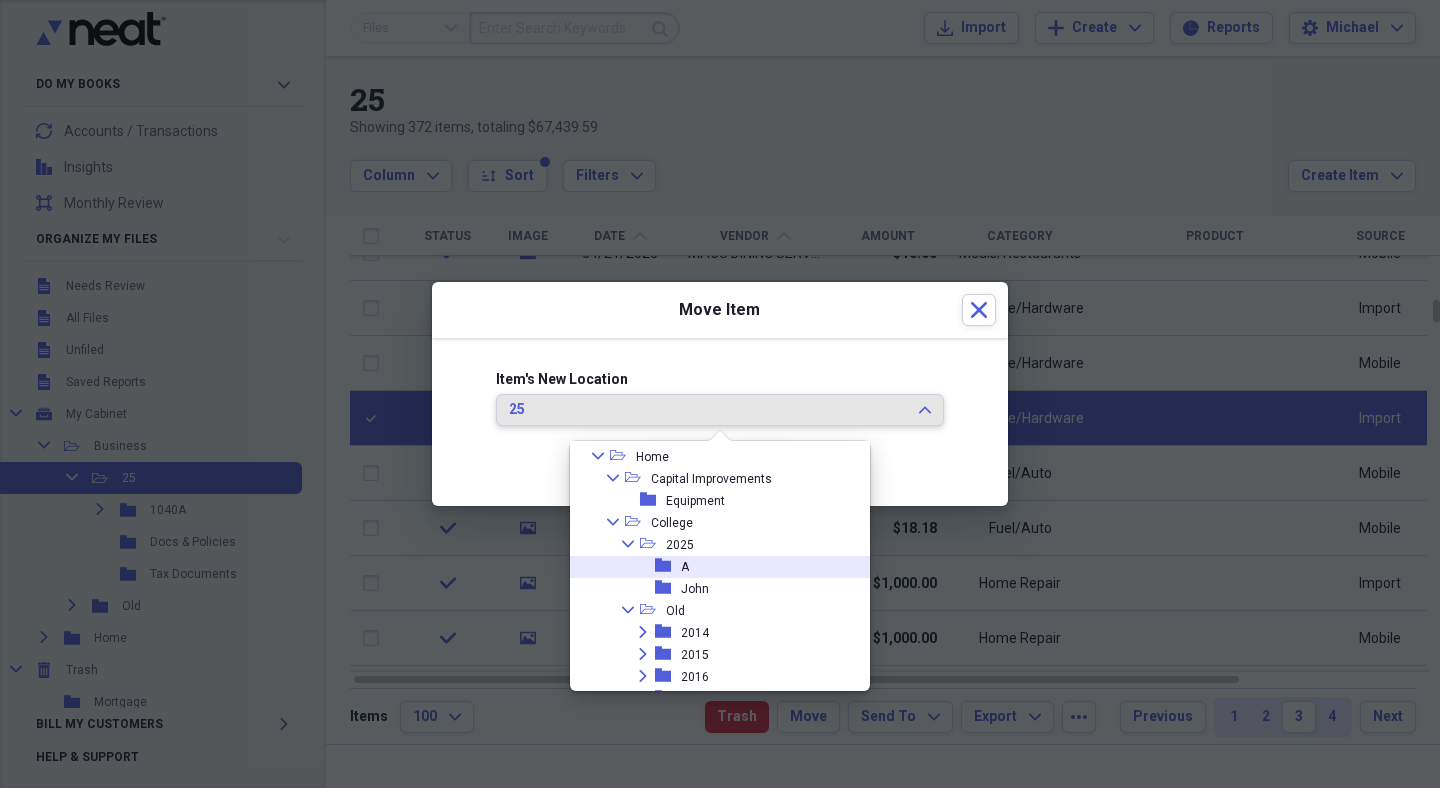 scroll, scrollTop: 231, scrollLeft: 0, axis: vertical 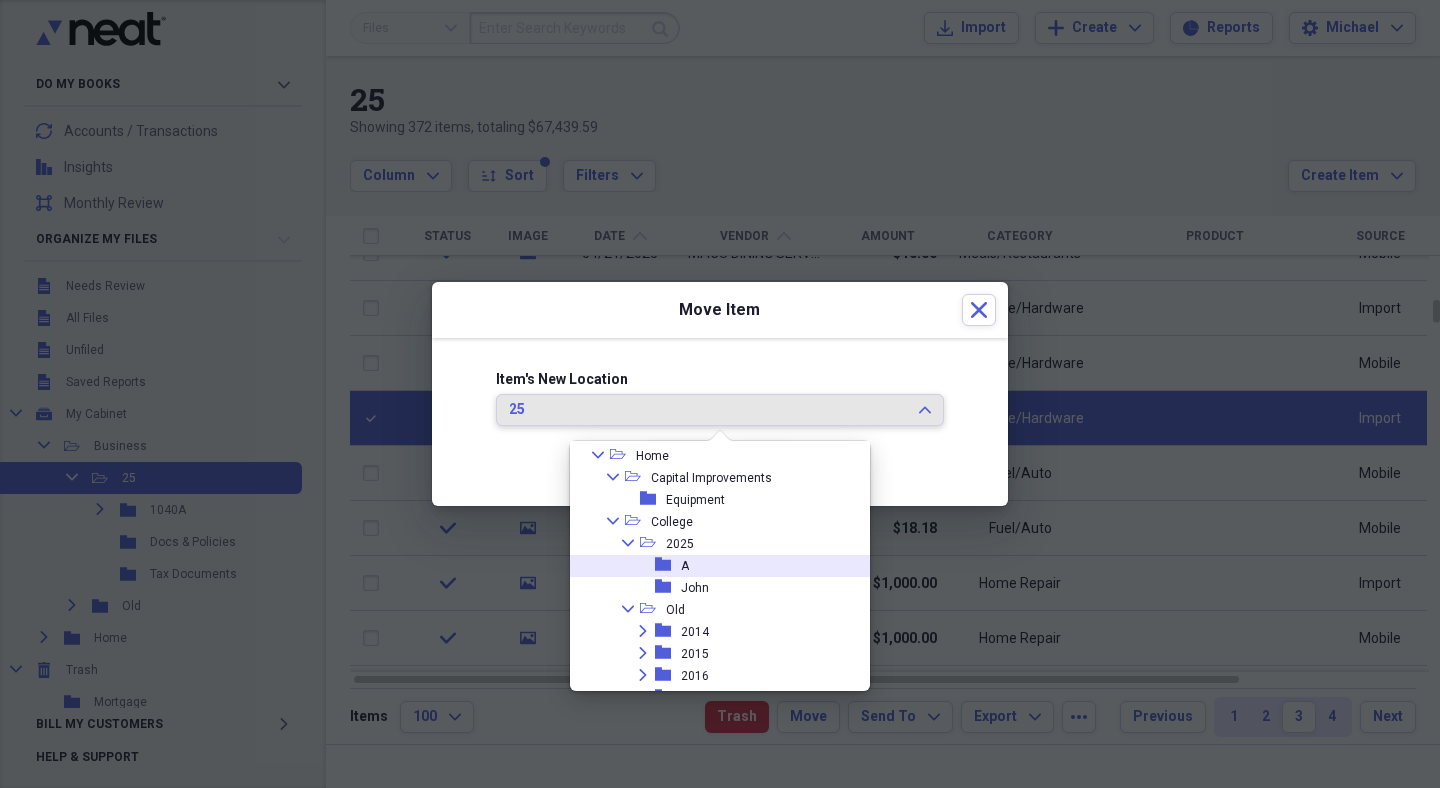click on "folder A" at bounding box center [712, 566] 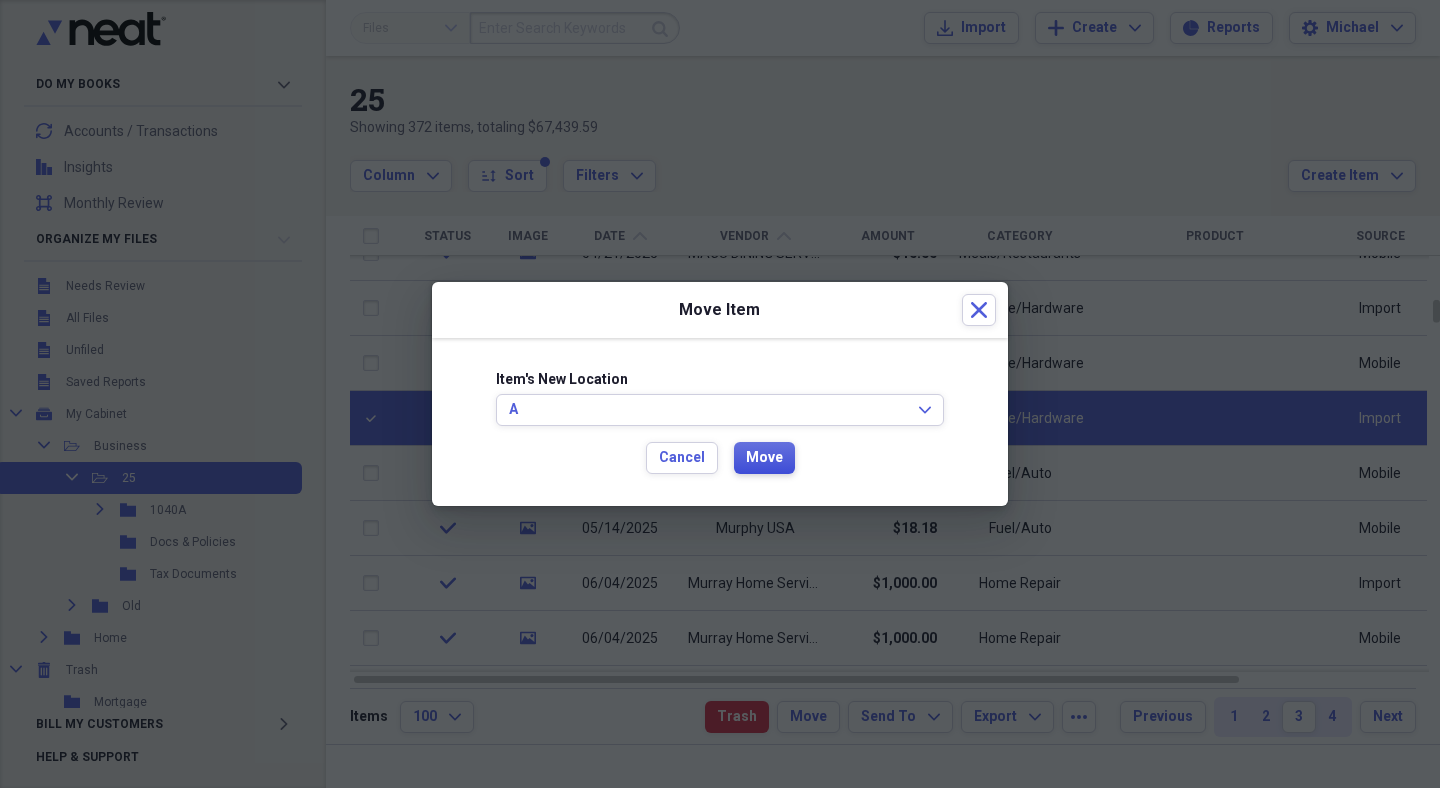 click on "Move" at bounding box center (764, 458) 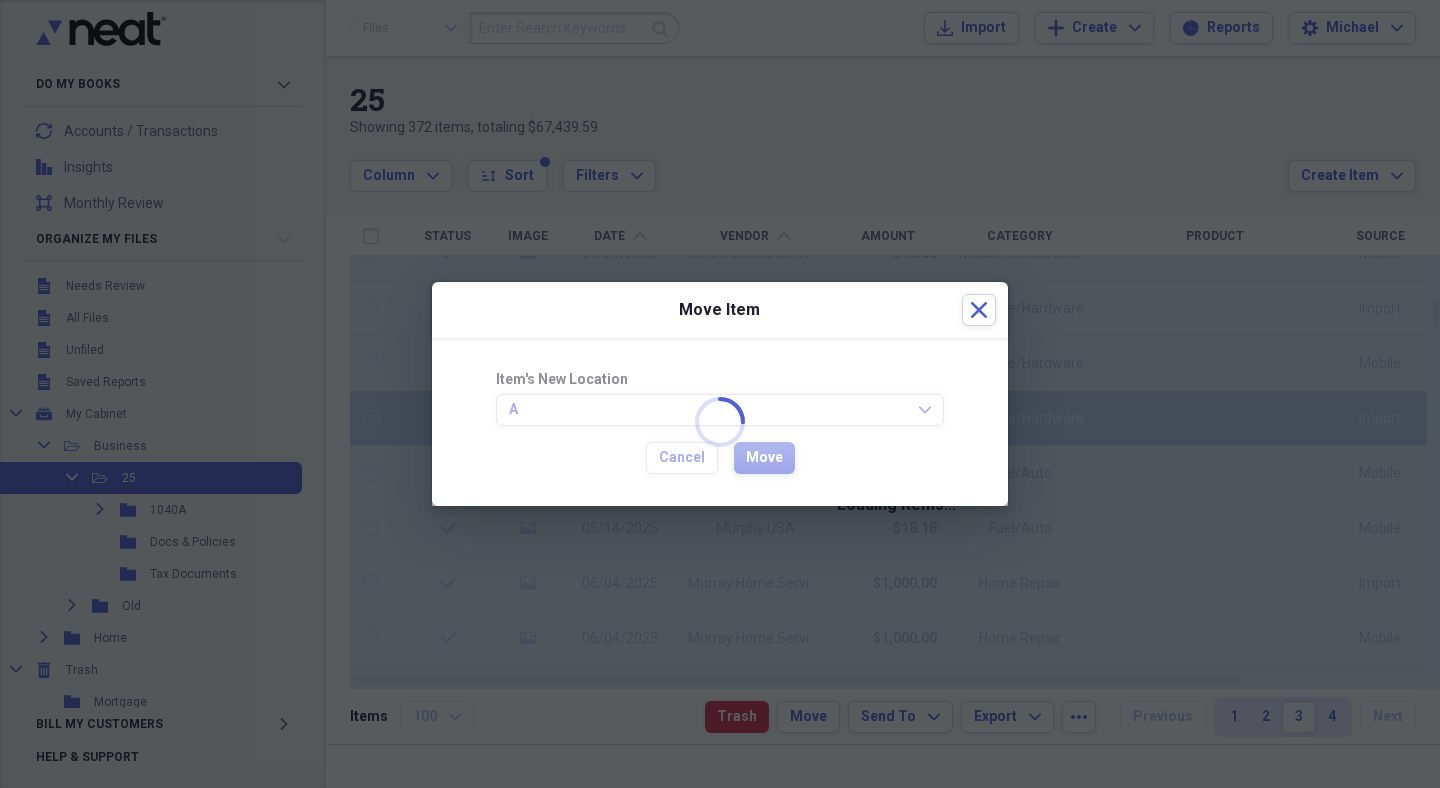 checkbox on "false" 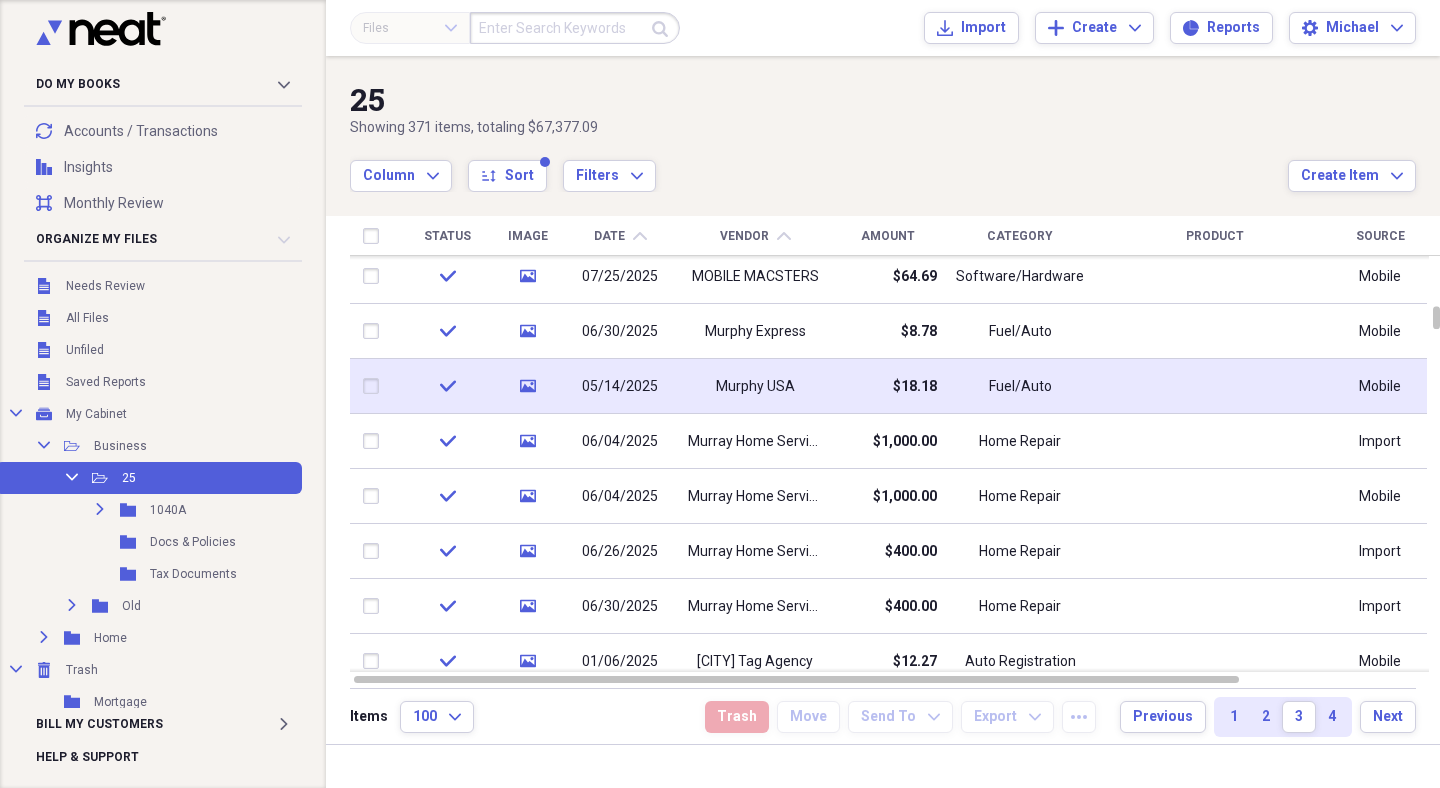 click on "Murphy USA" at bounding box center [755, 387] 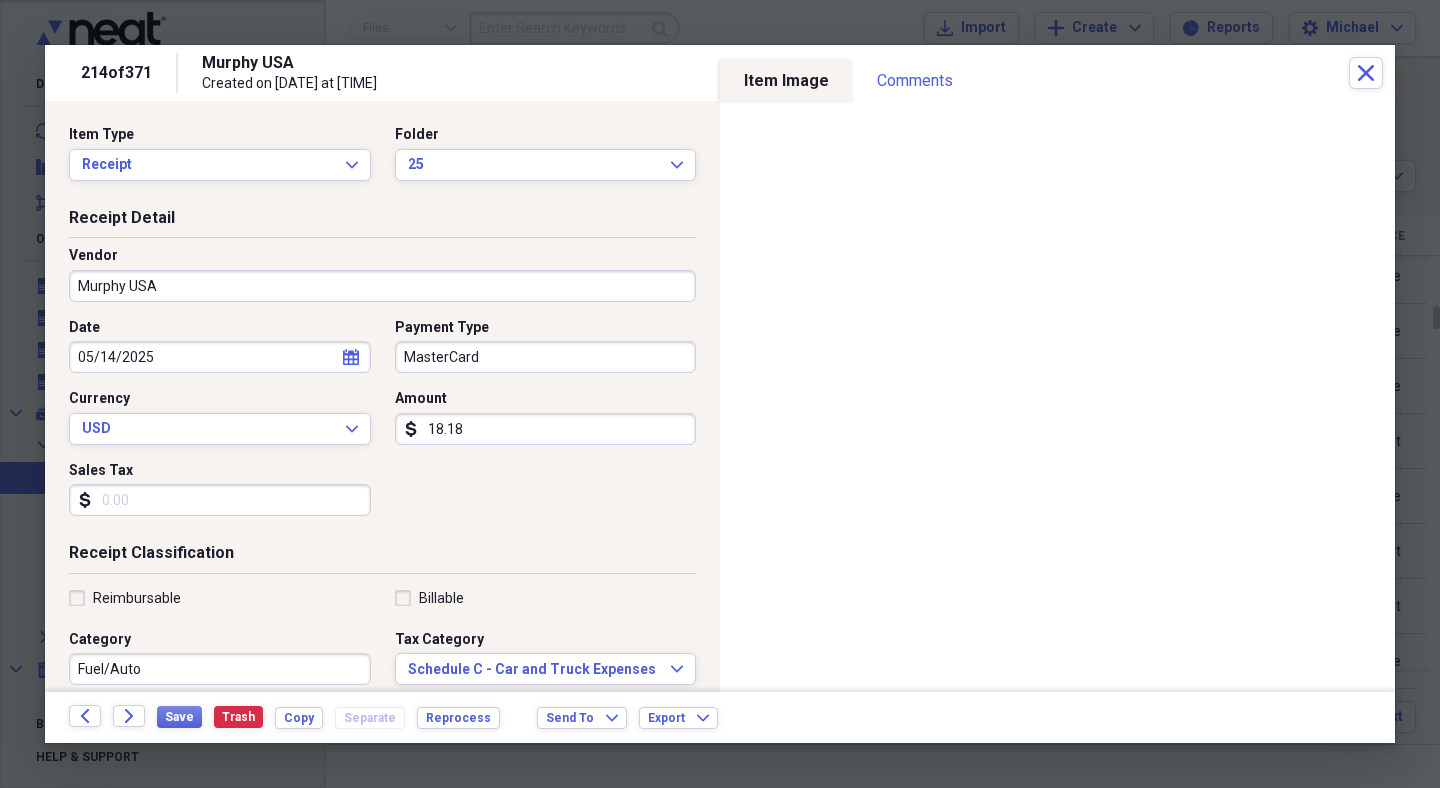 click on "Murphy USA" at bounding box center [382, 286] 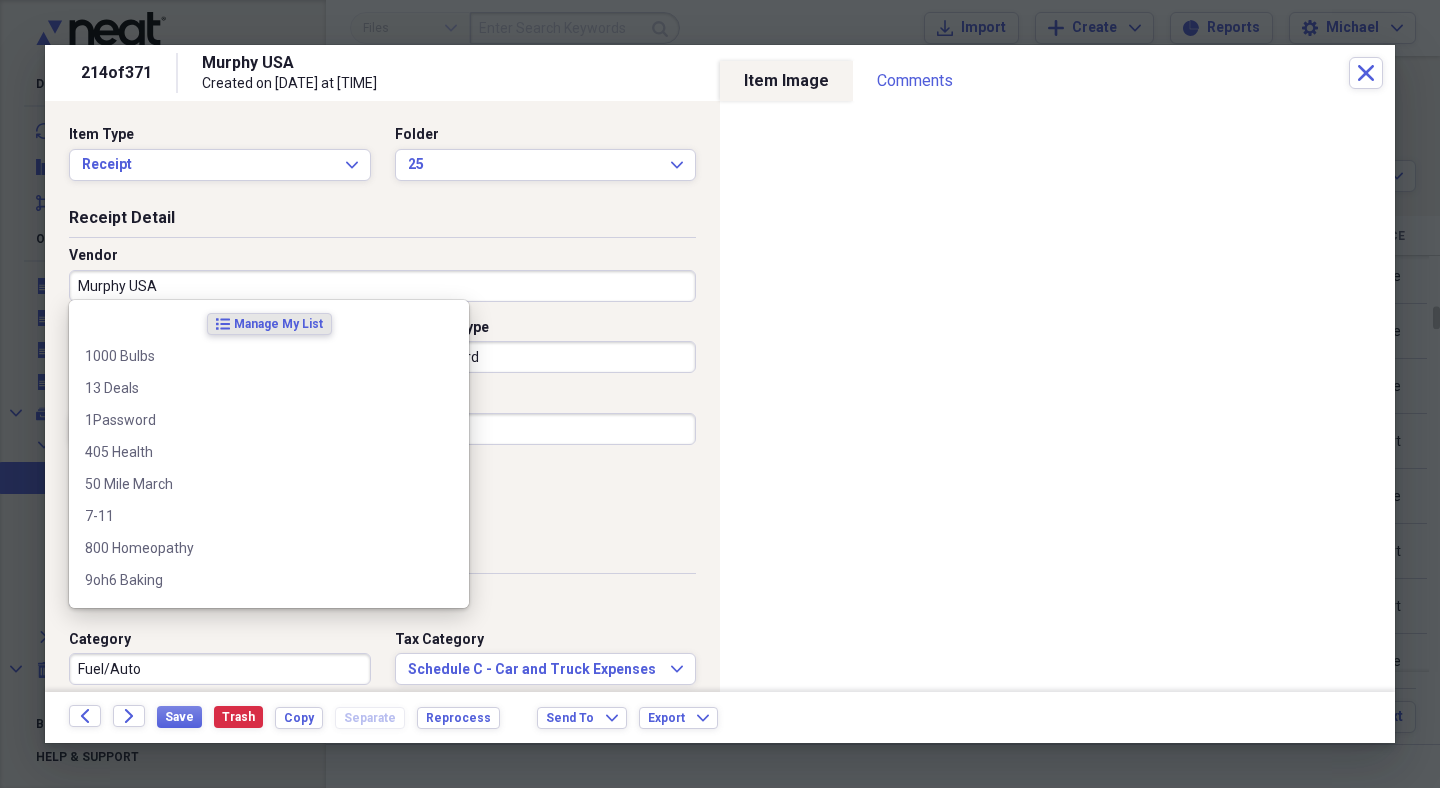 click on "Manage My List" at bounding box center [278, 324] 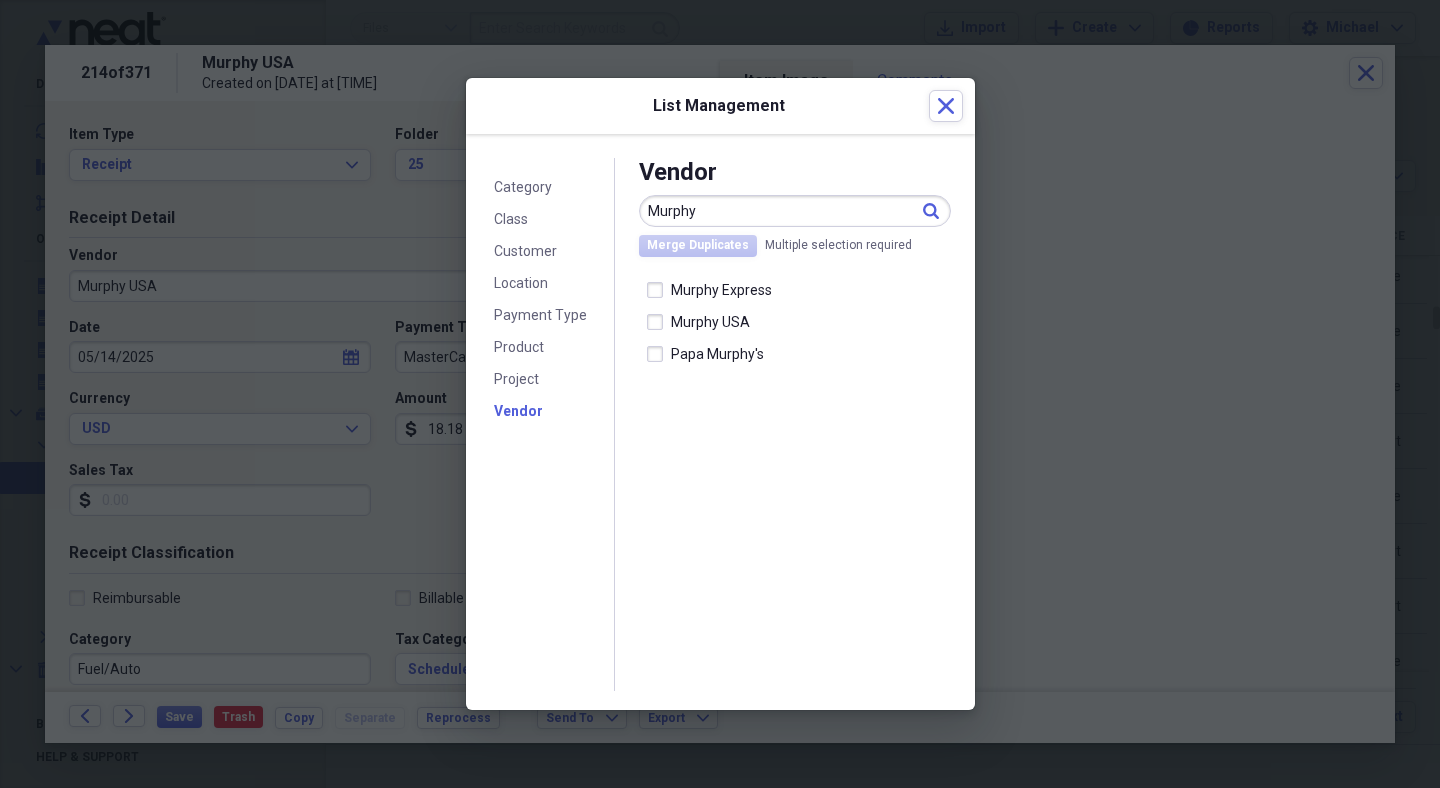 type on "Murphy" 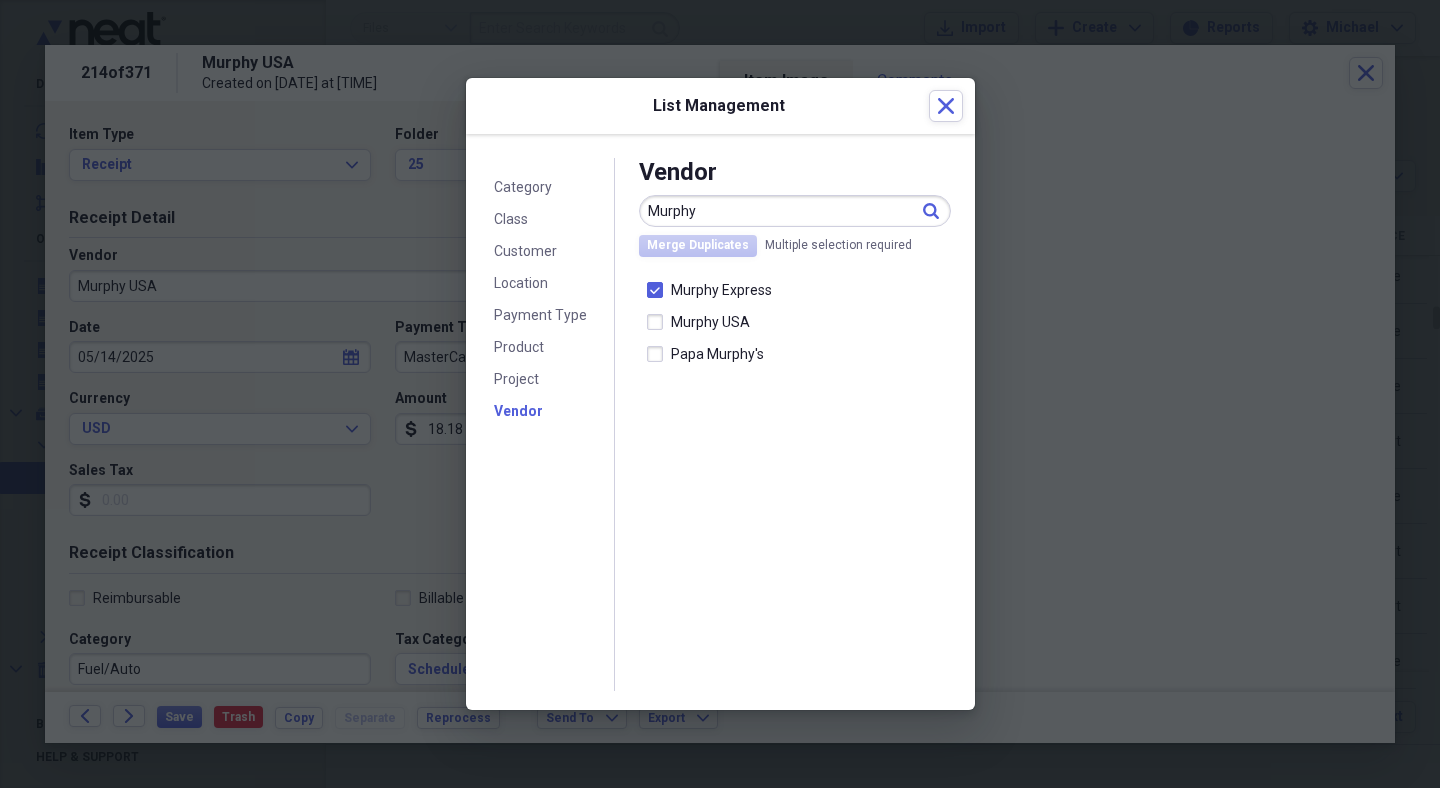 checkbox on "true" 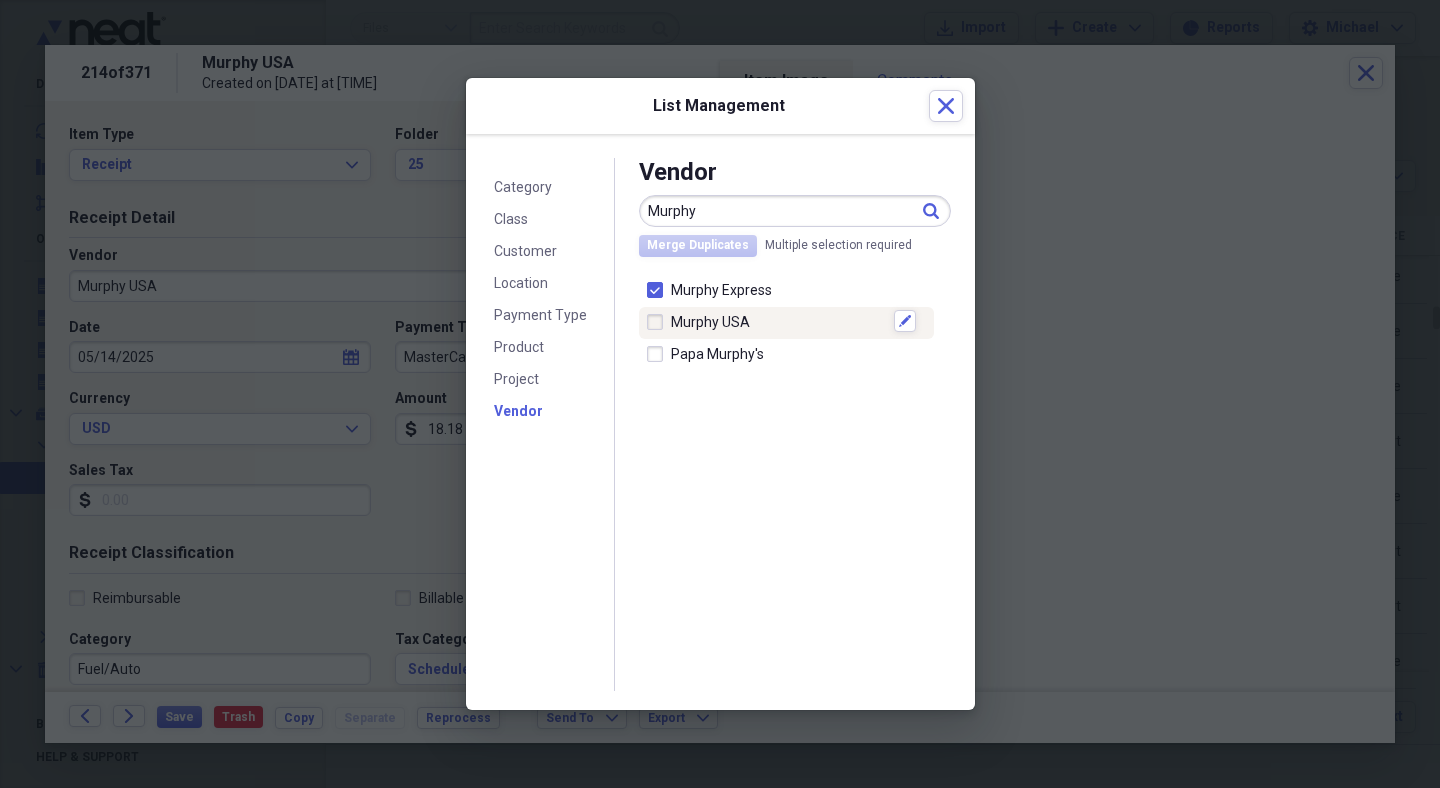 click at bounding box center [659, 322] 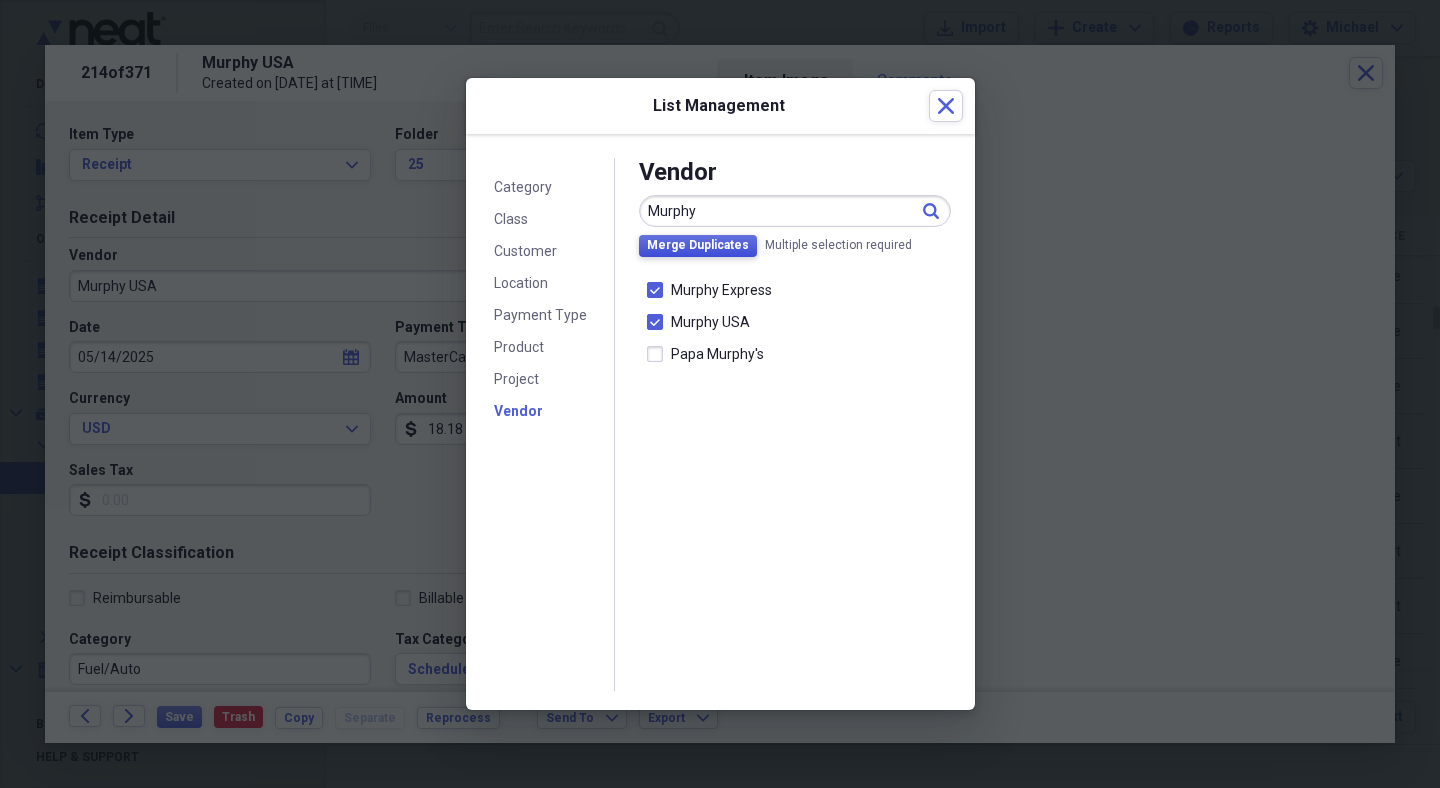 click on "Merge Duplicates" at bounding box center [698, 245] 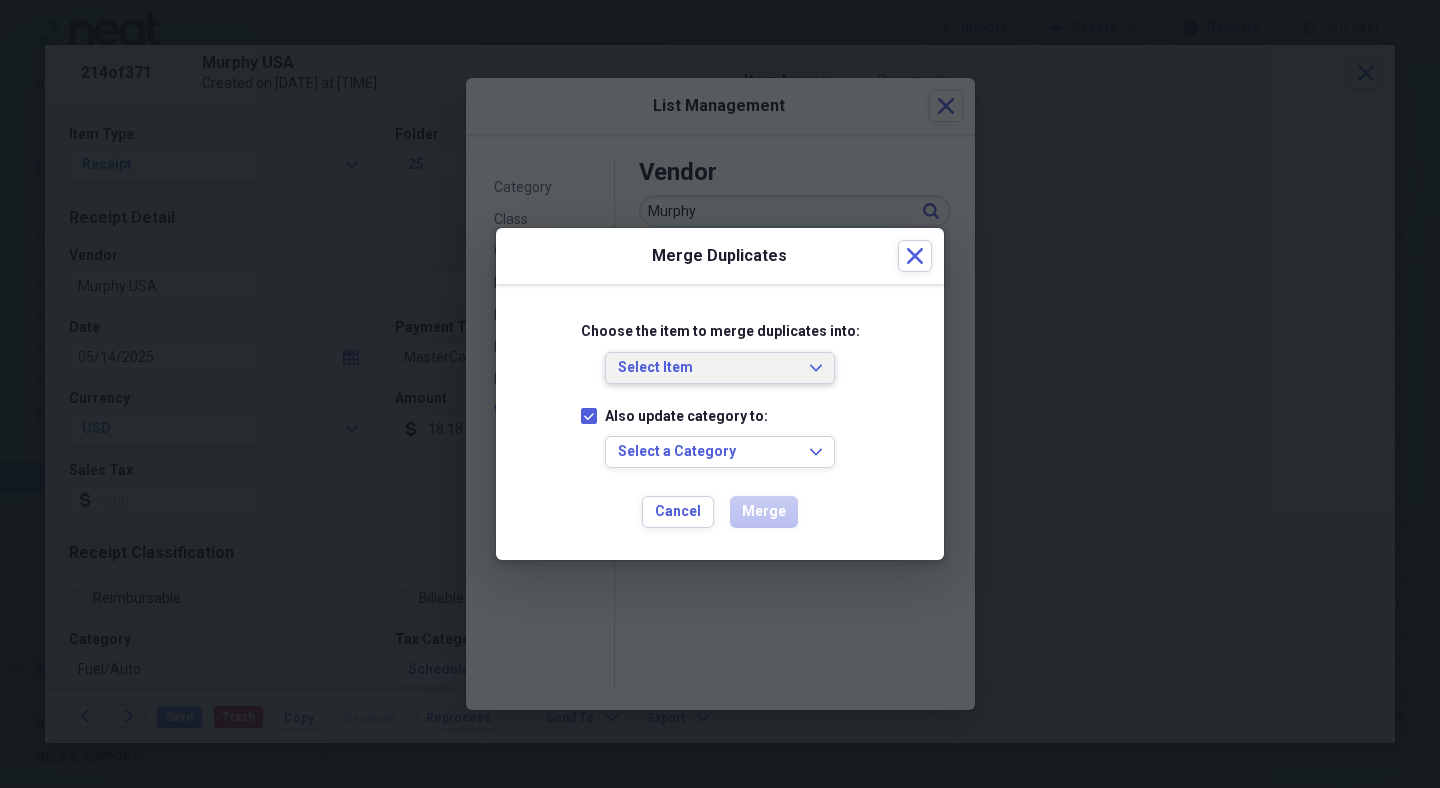 click on "Select Item" at bounding box center [708, 368] 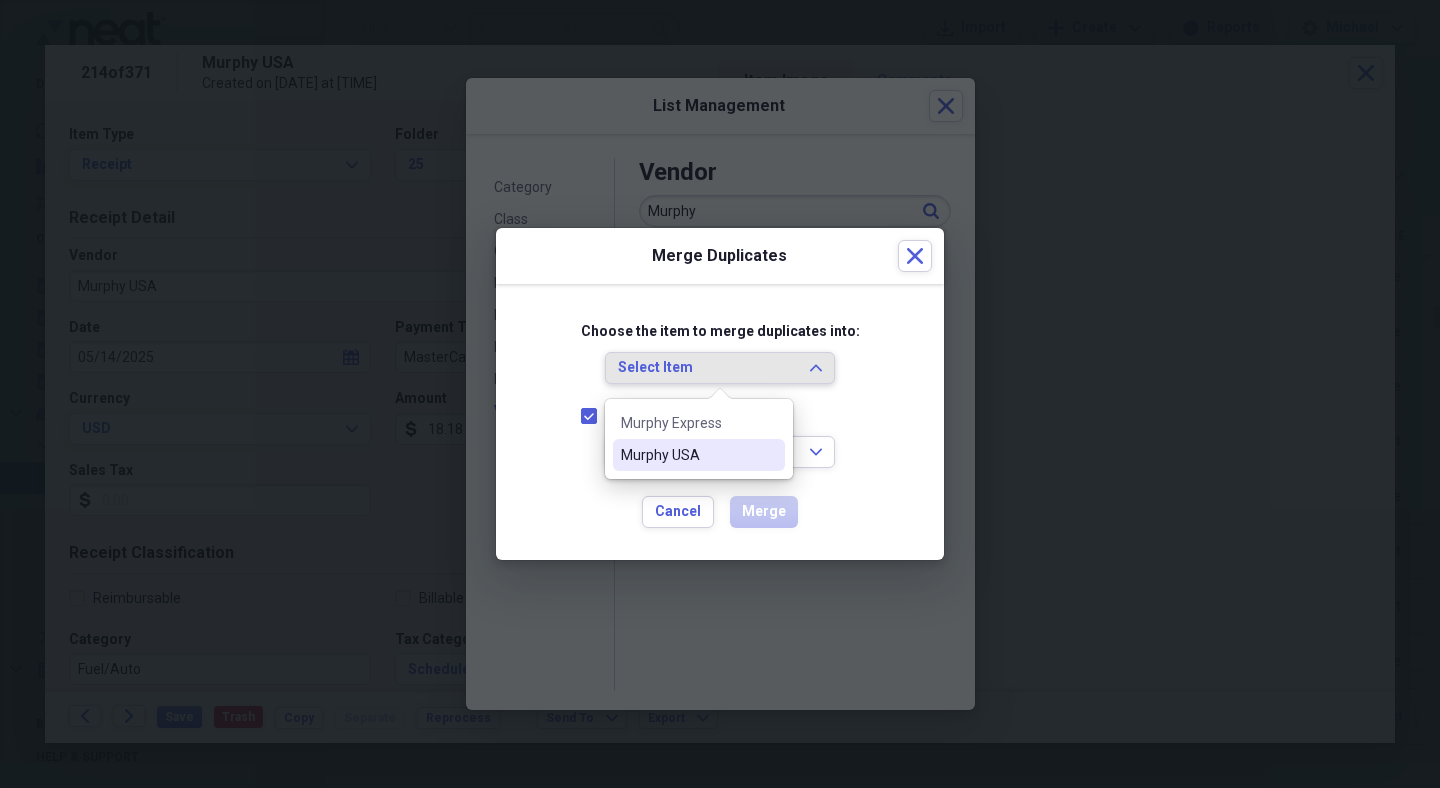 click on "Murphy USA" at bounding box center (687, 455) 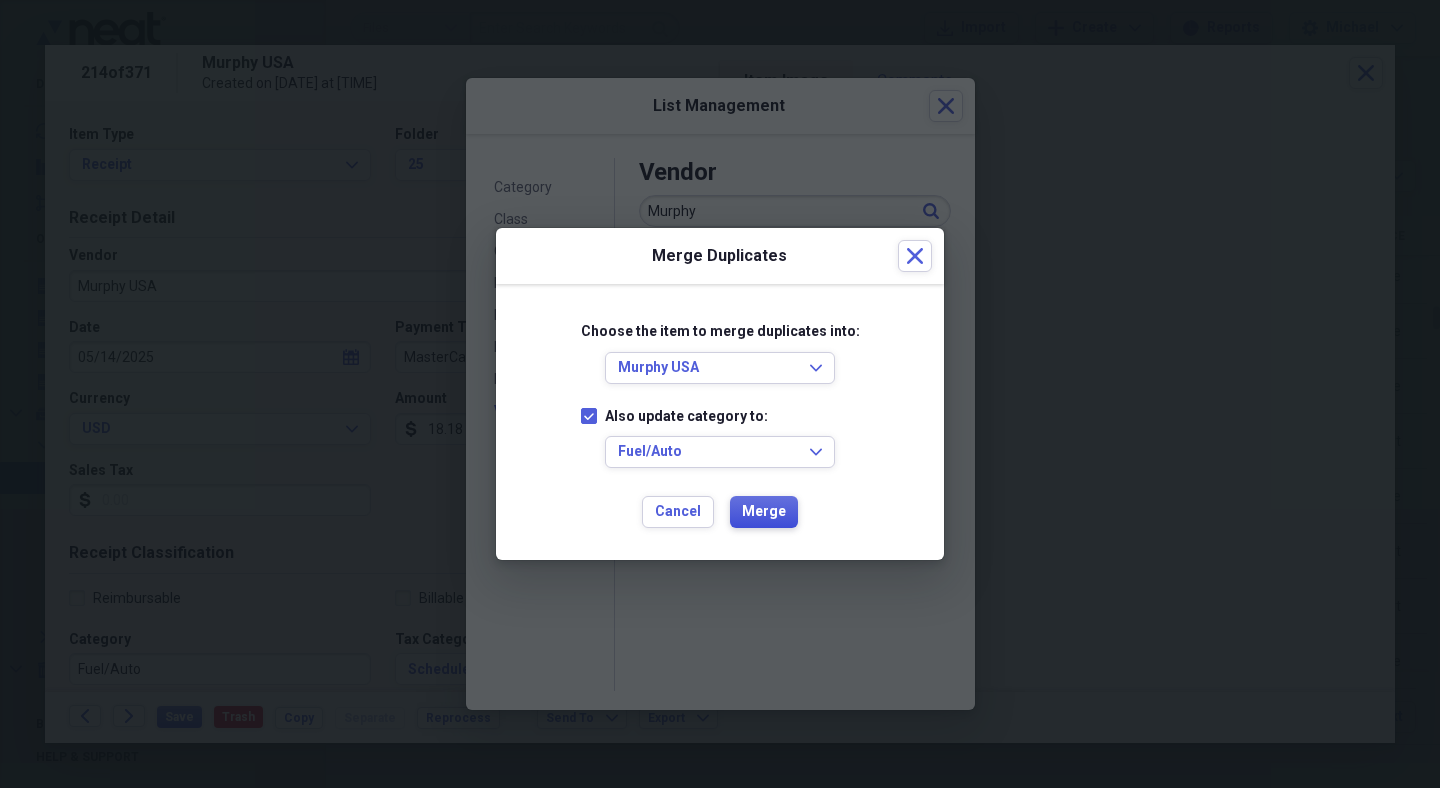 click on "Merge" at bounding box center [764, 512] 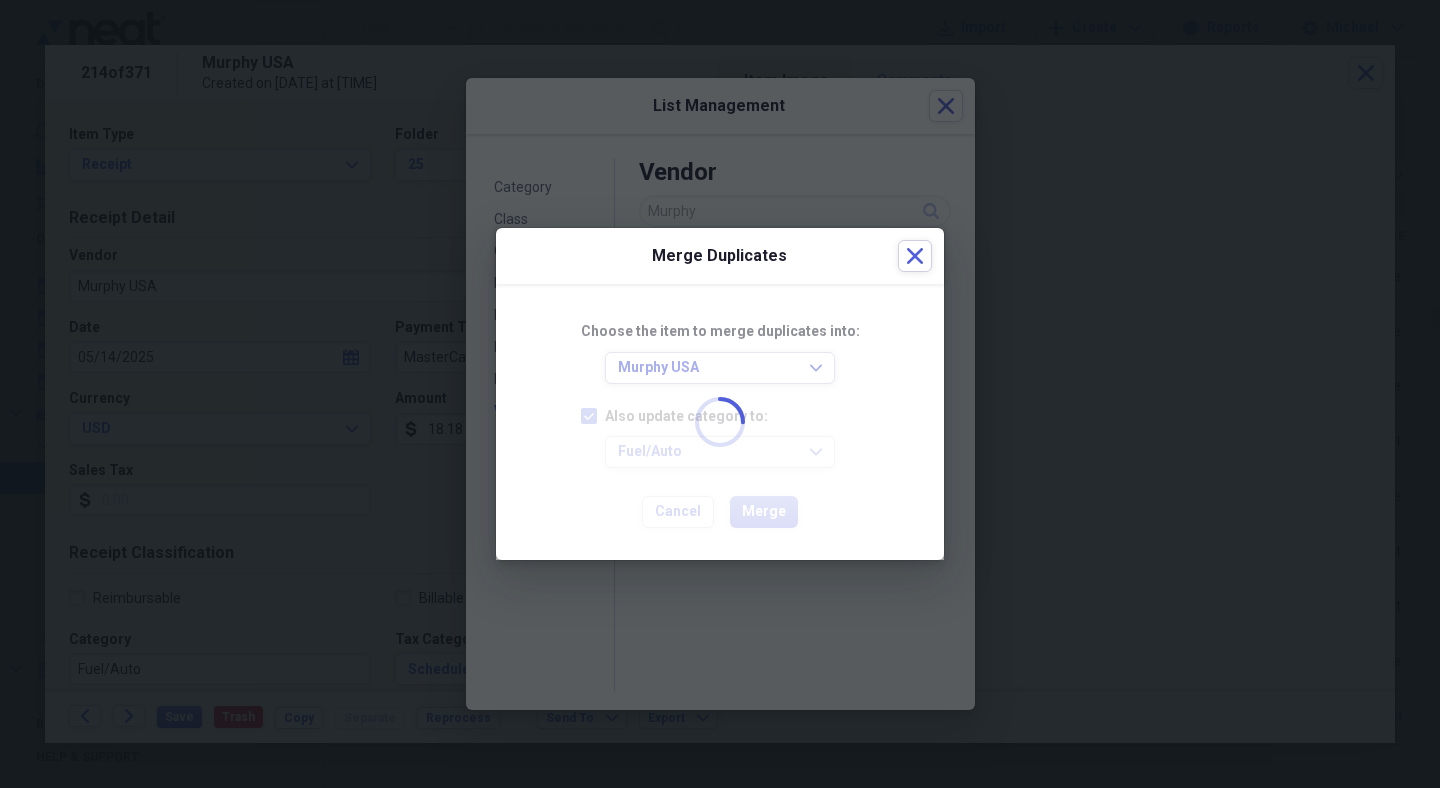 checkbox on "false" 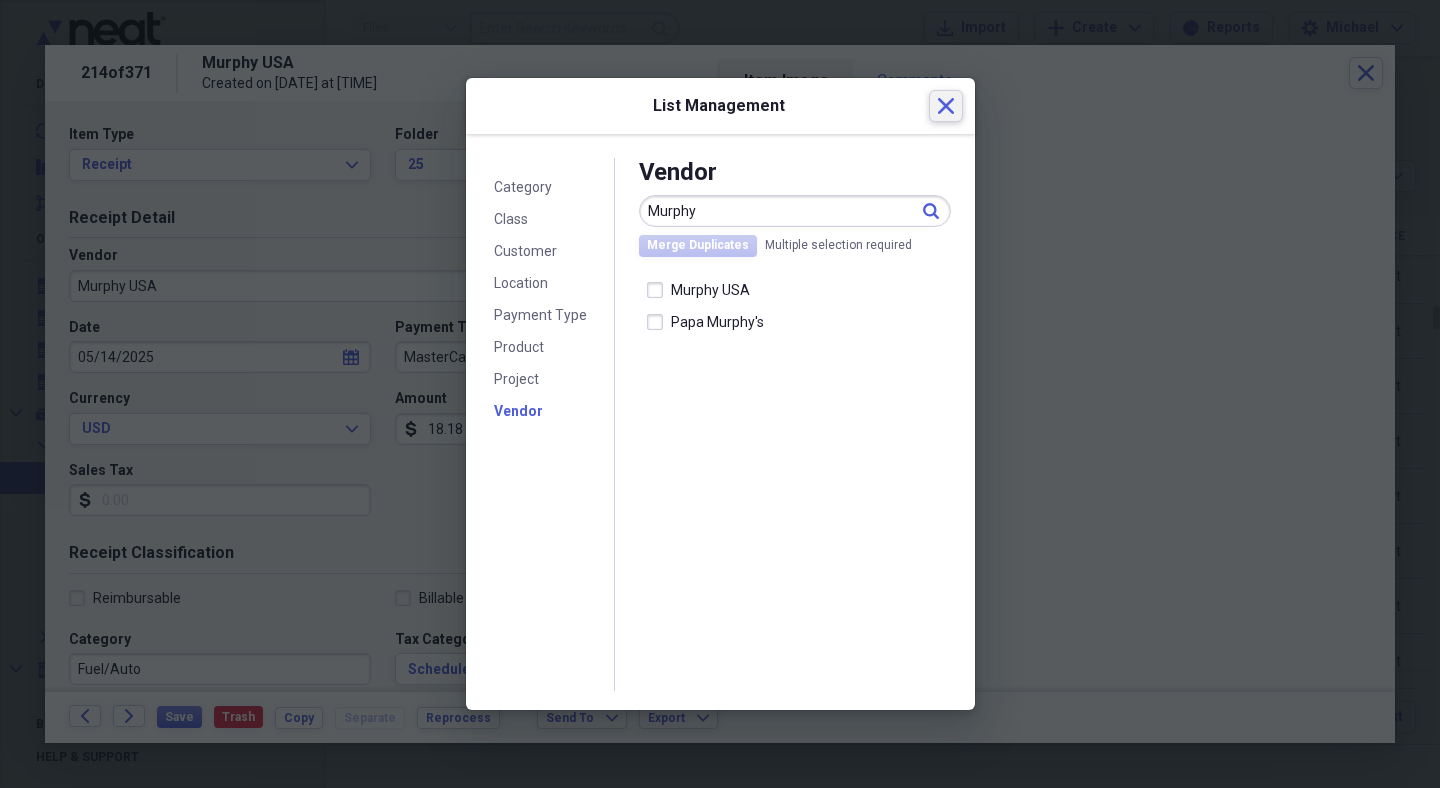 click on "Close" at bounding box center [946, 106] 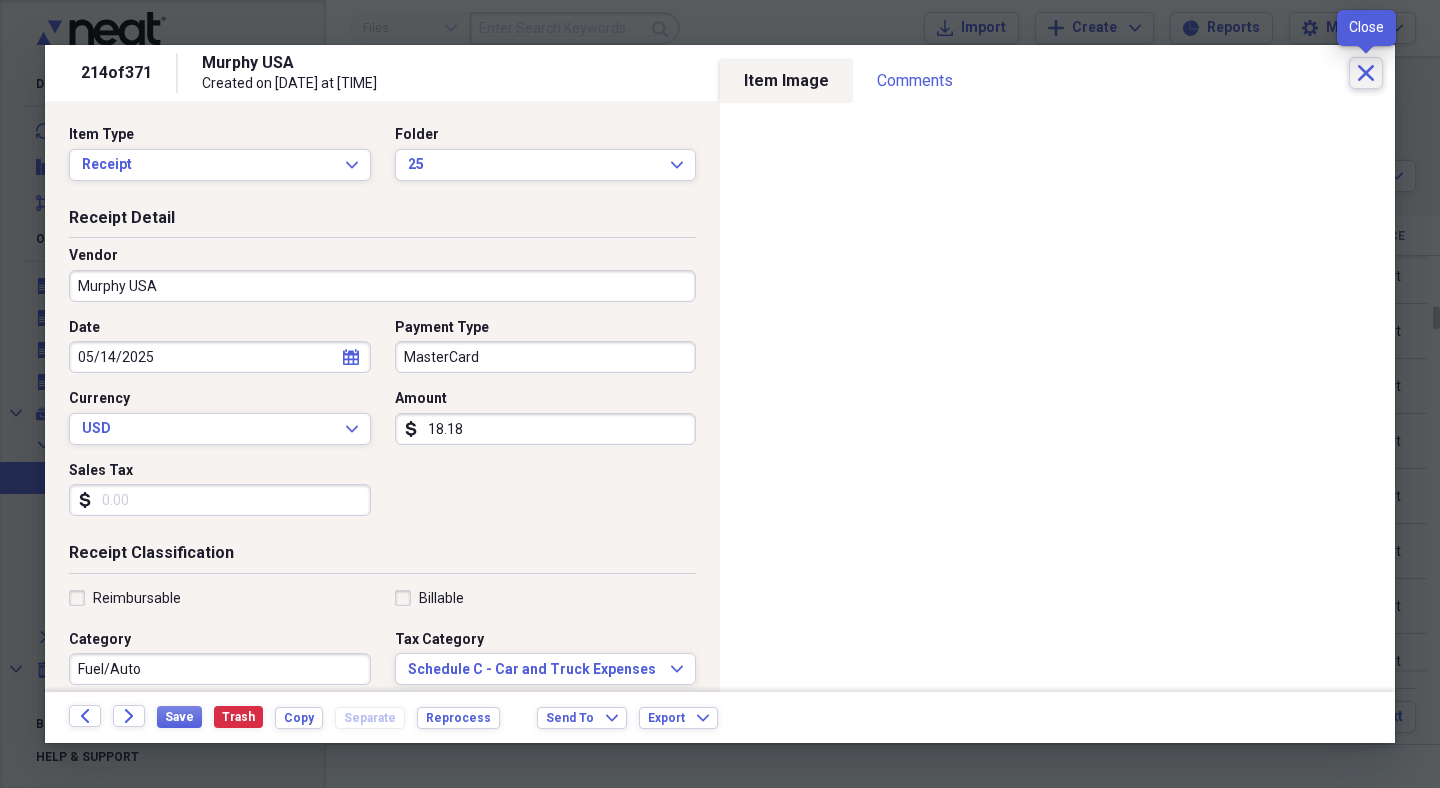 click 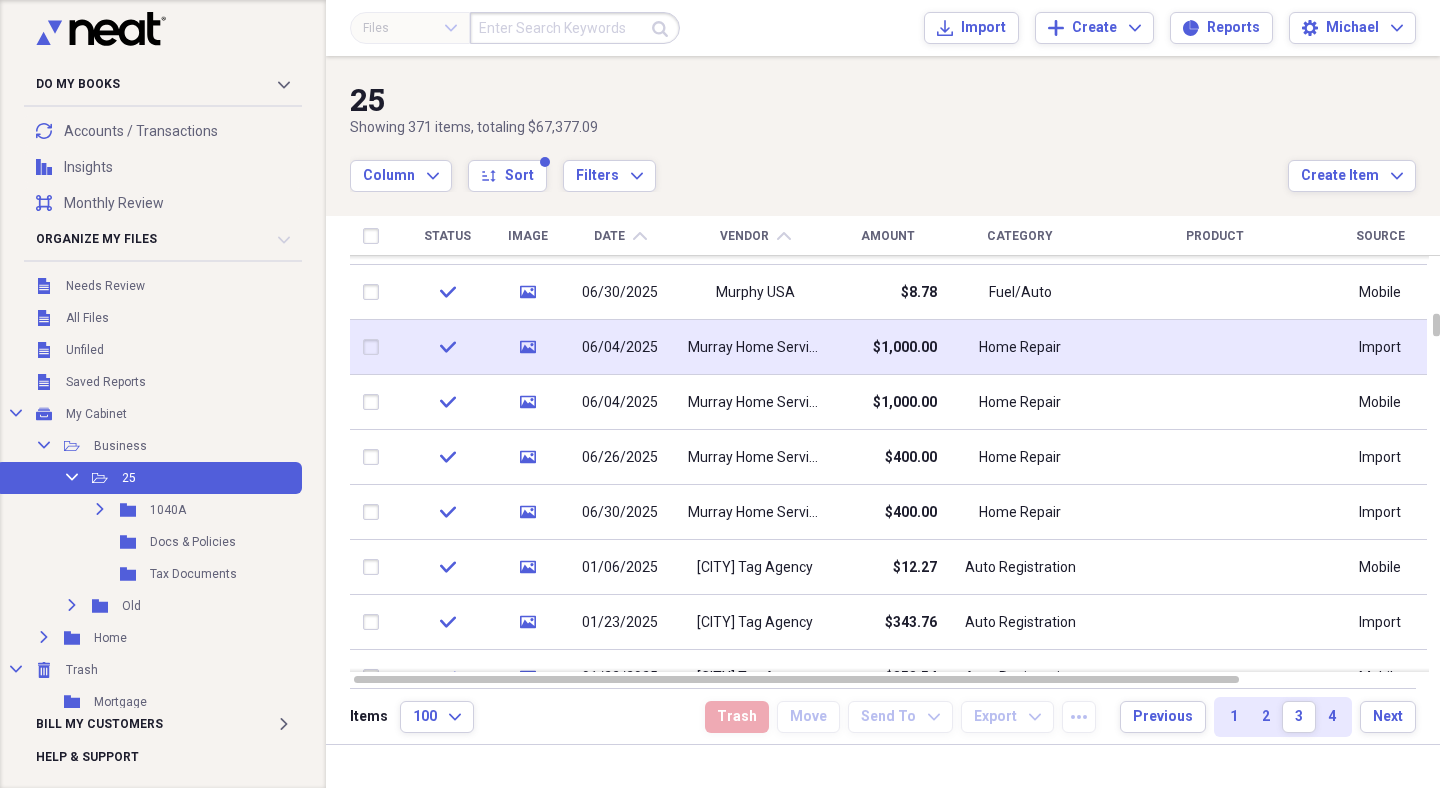 click at bounding box center (375, 347) 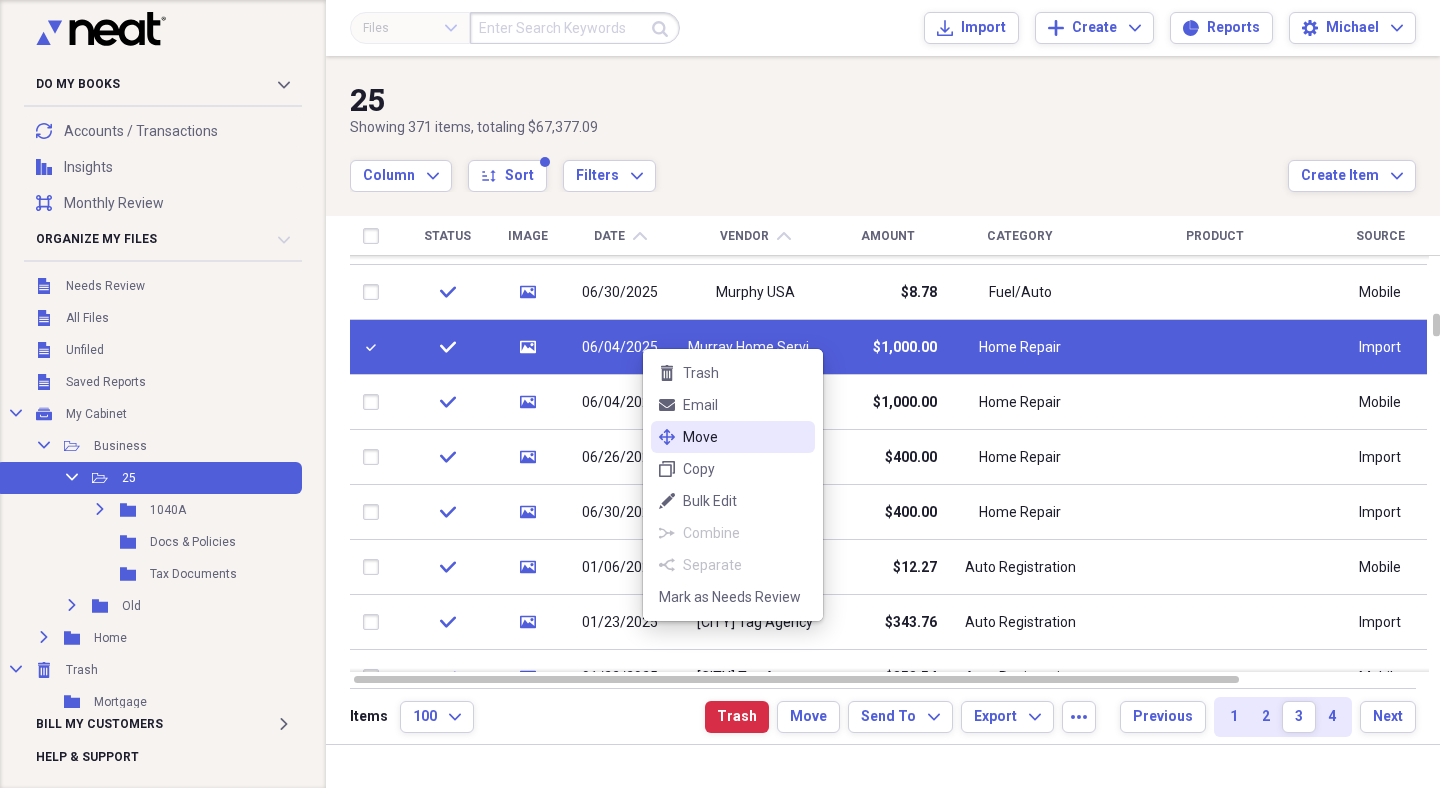 click on "Move" at bounding box center (745, 437) 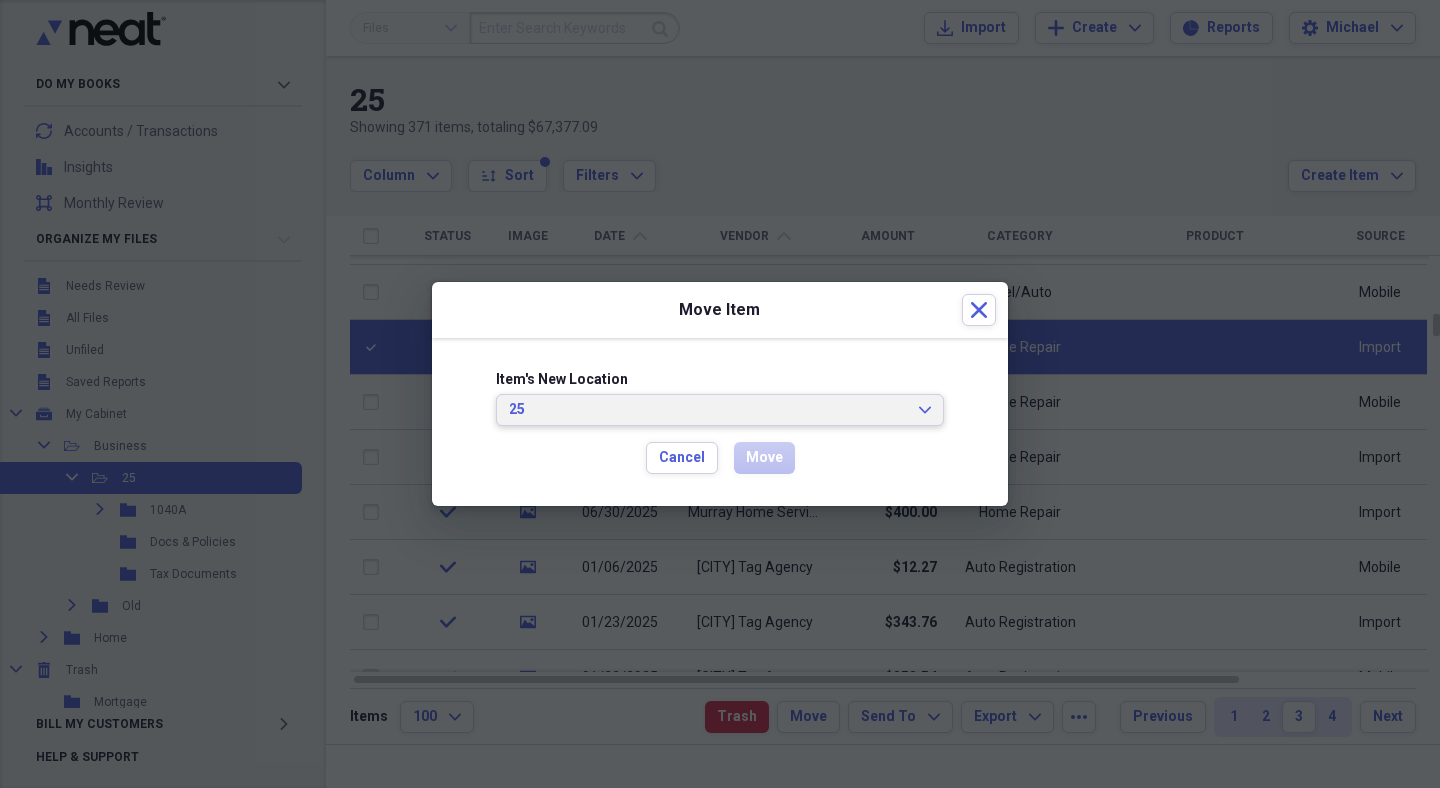 click on "25" at bounding box center (708, 410) 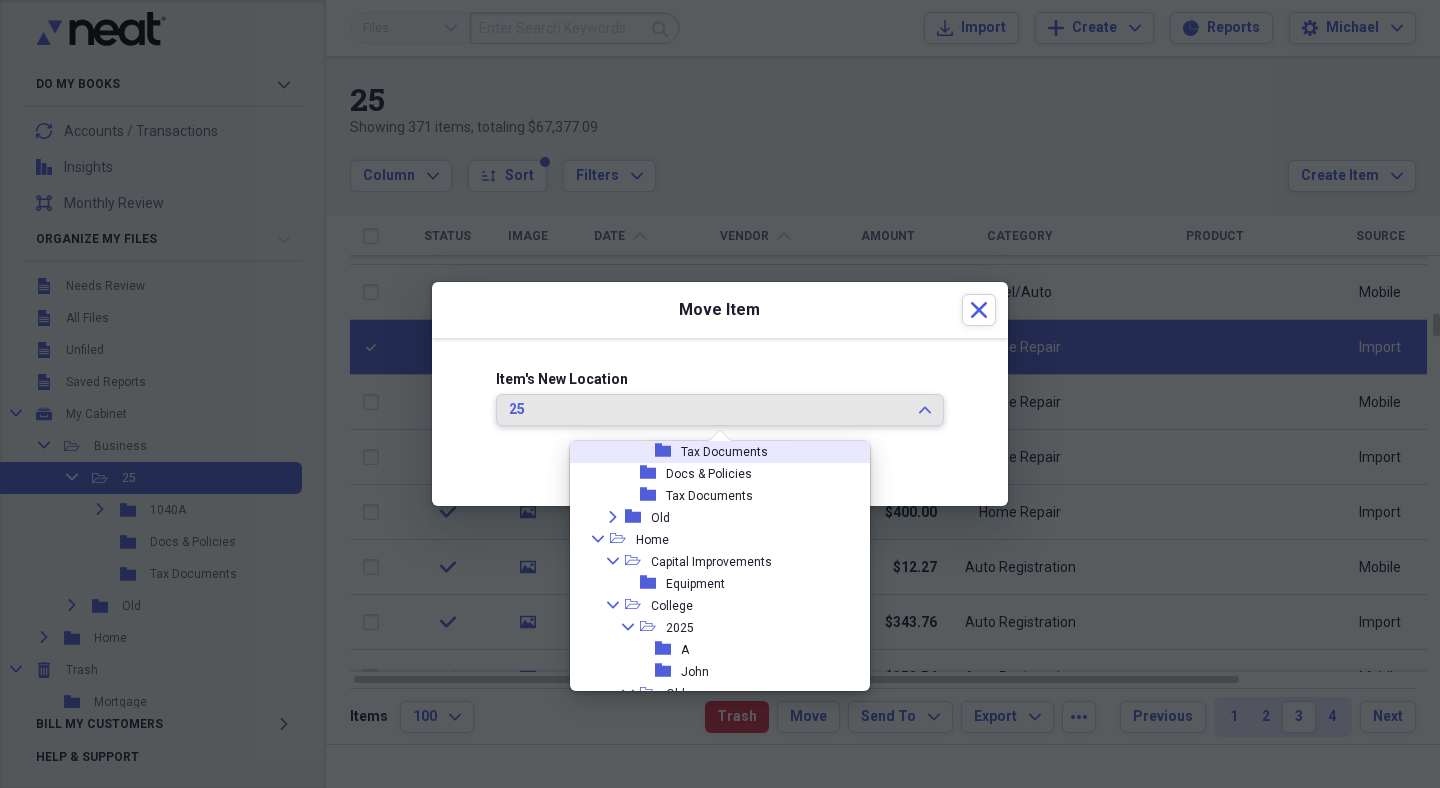 scroll, scrollTop: 158, scrollLeft: 0, axis: vertical 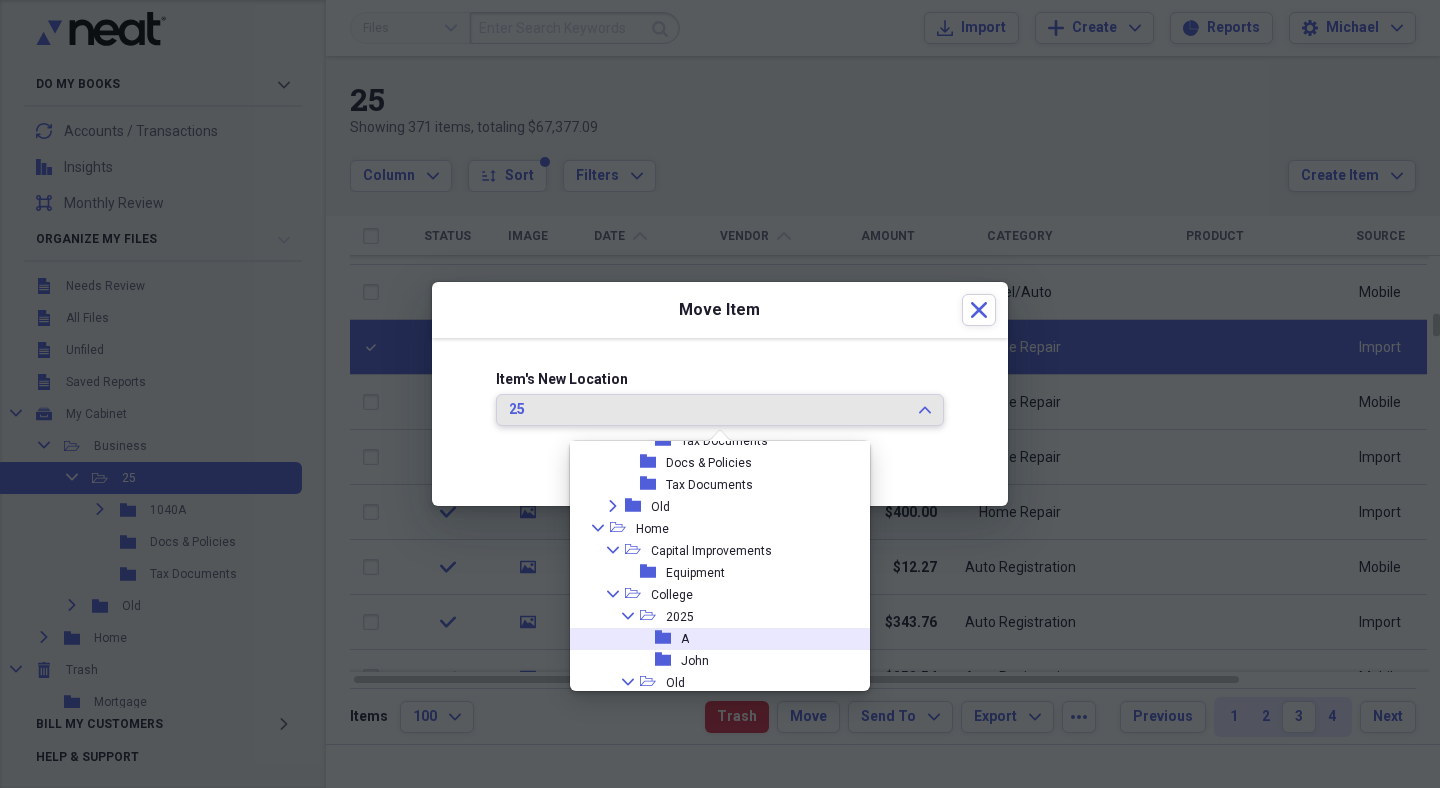 click on "folder A" at bounding box center [712, 639] 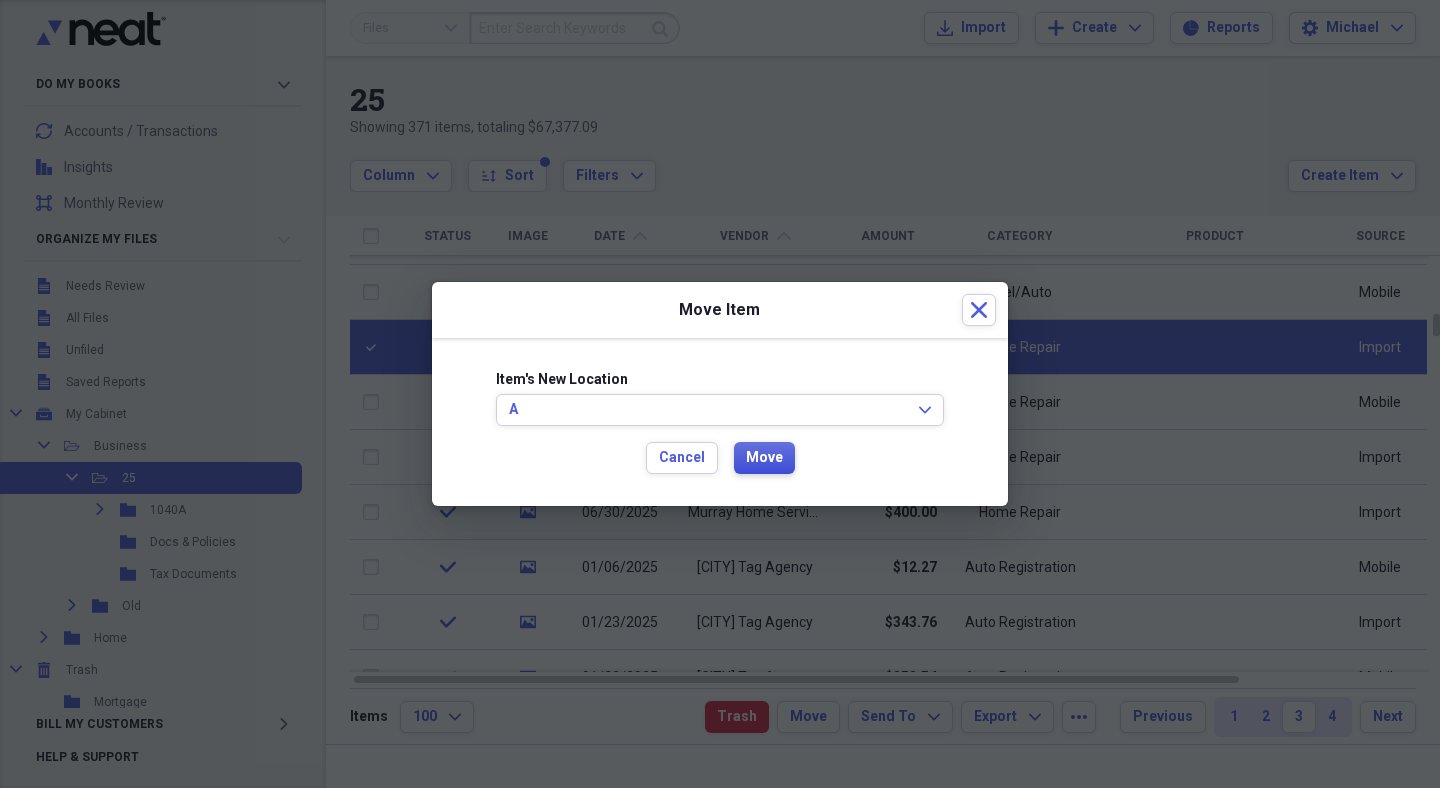 click on "Move" at bounding box center [764, 458] 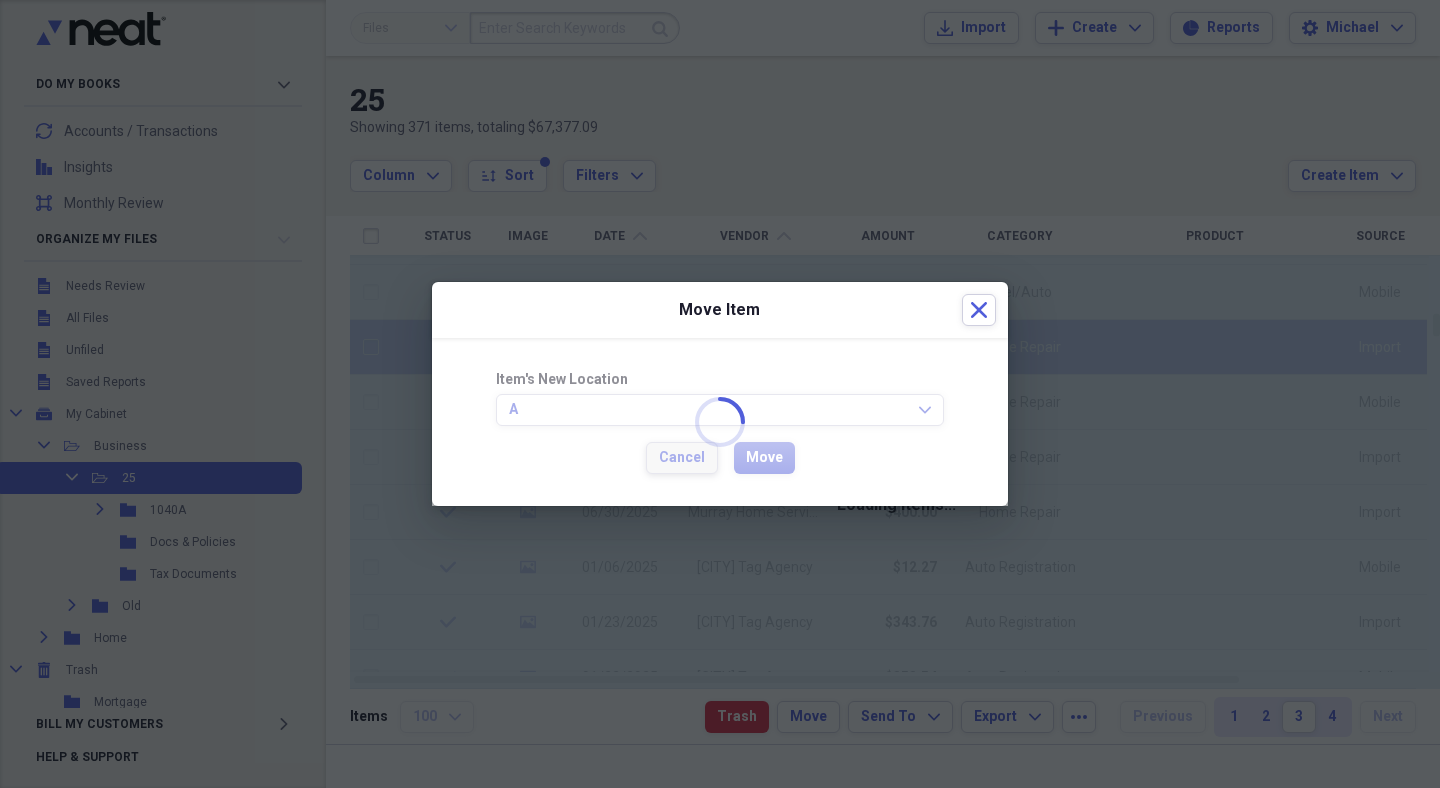checkbox on "false" 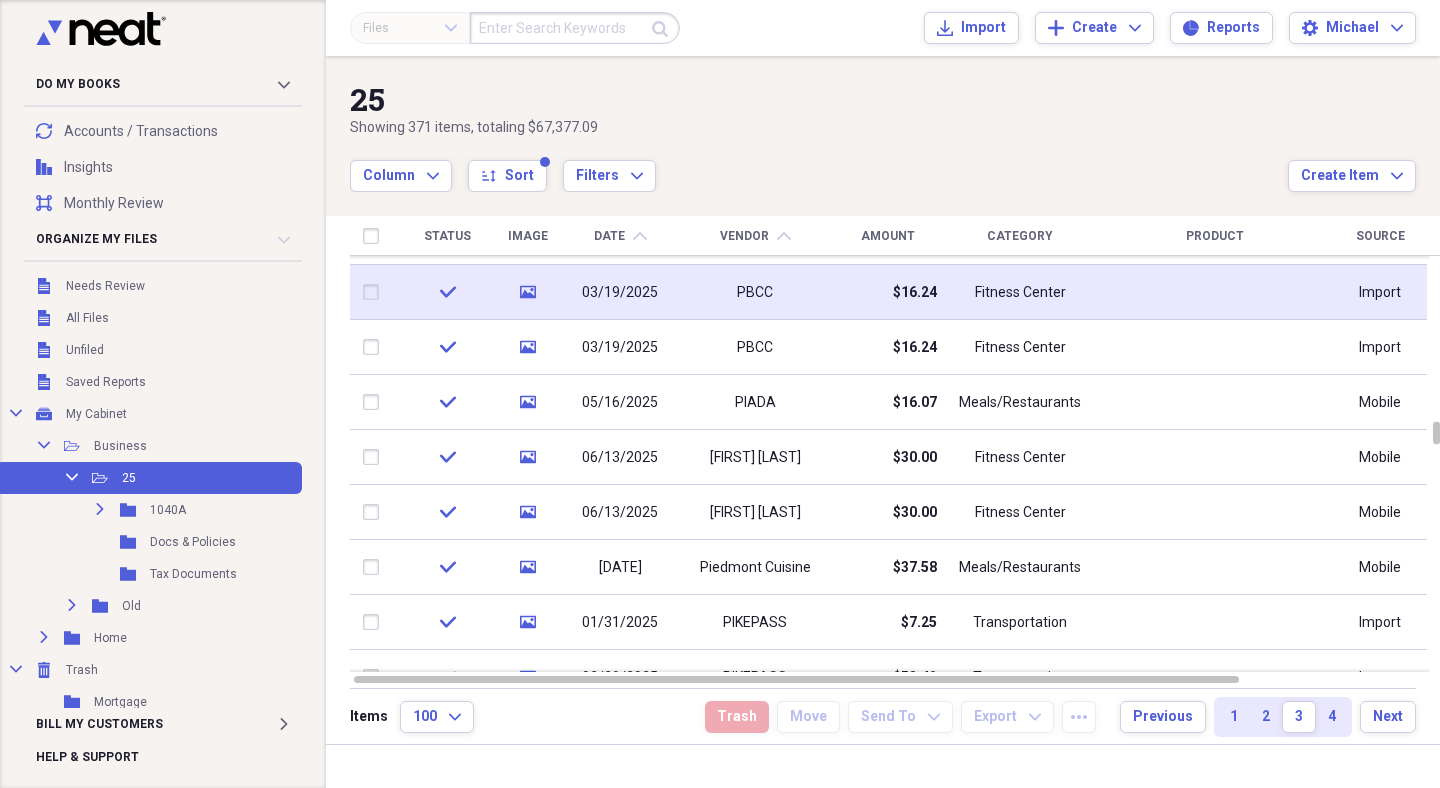 click at bounding box center (375, 292) 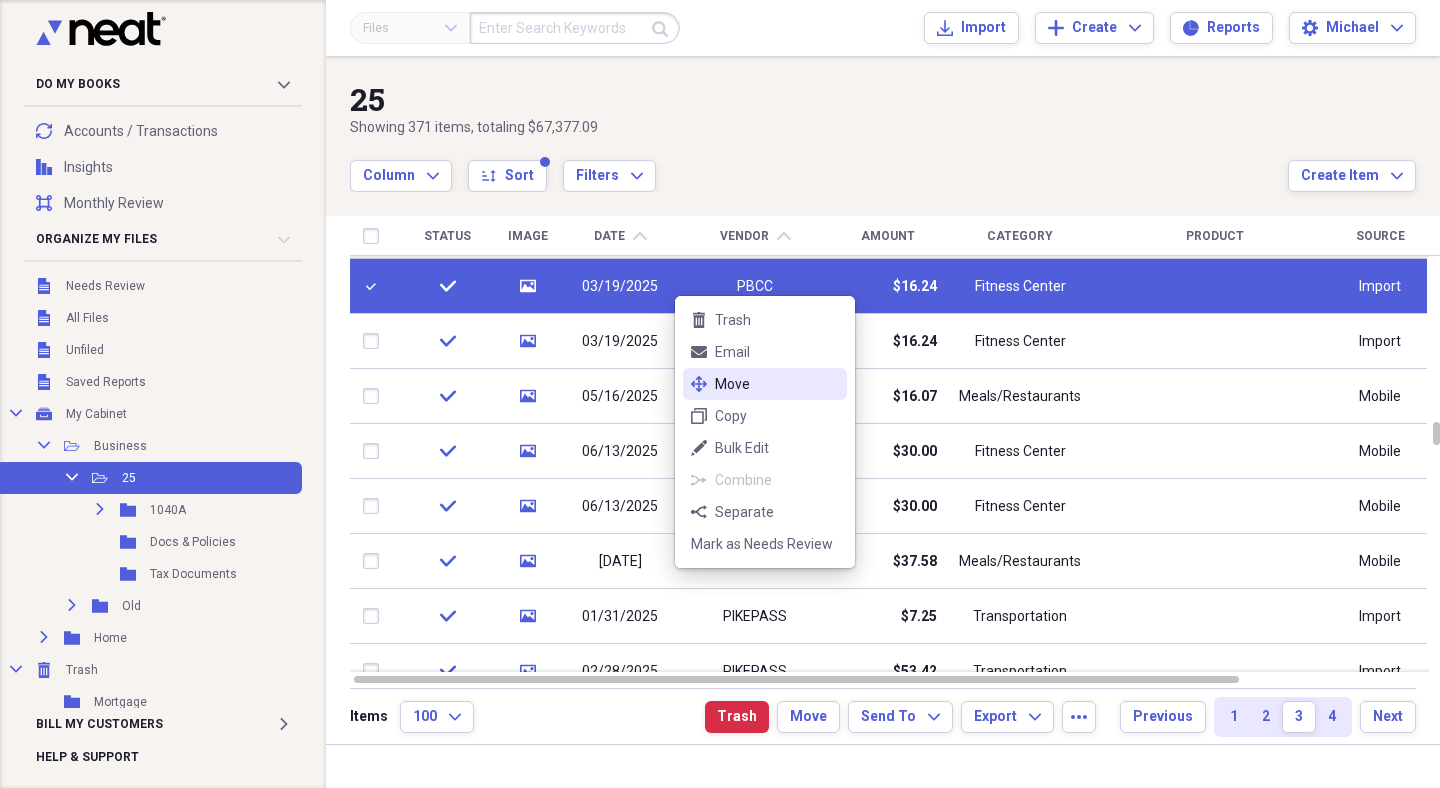 click on "Move" at bounding box center [777, 384] 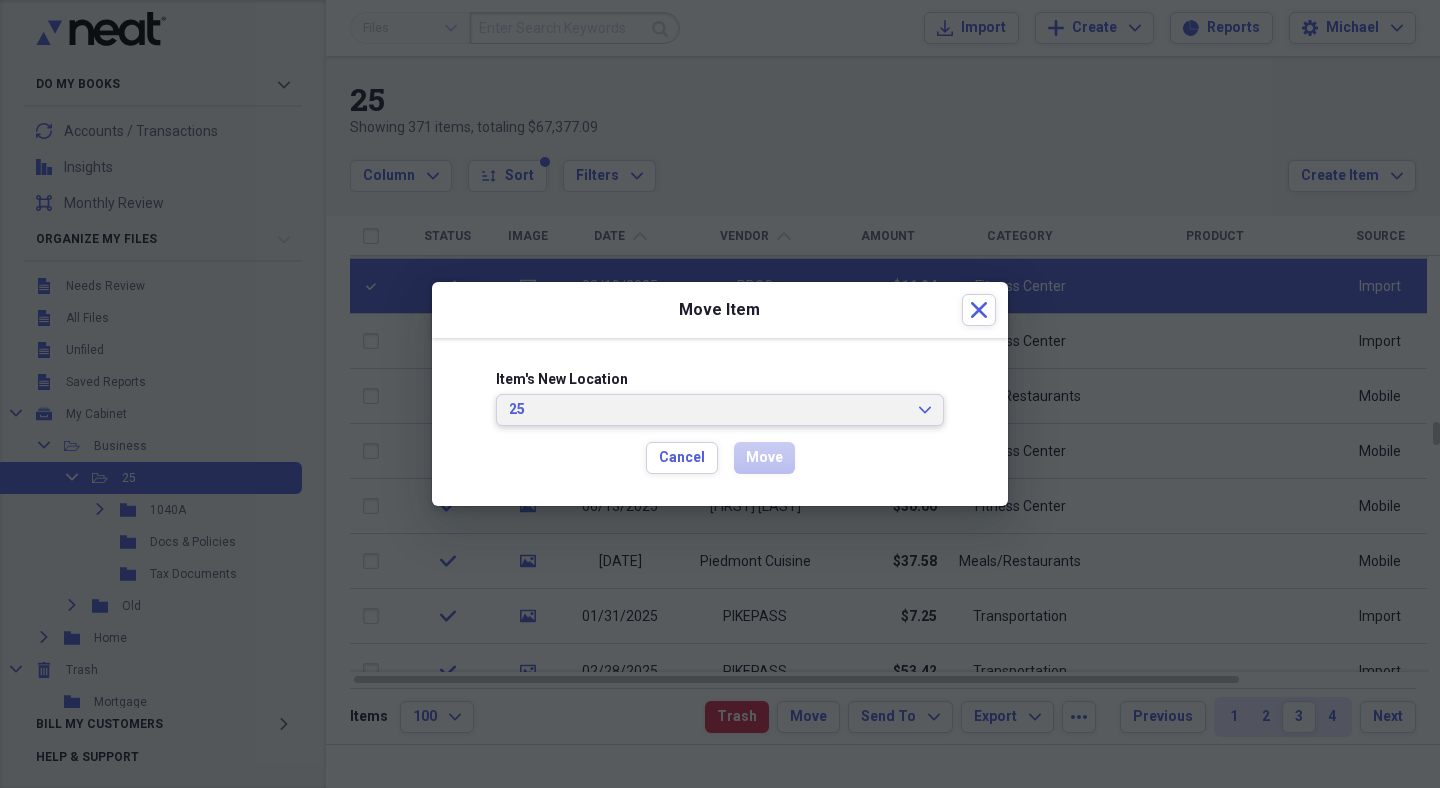 click on "25" at bounding box center (708, 410) 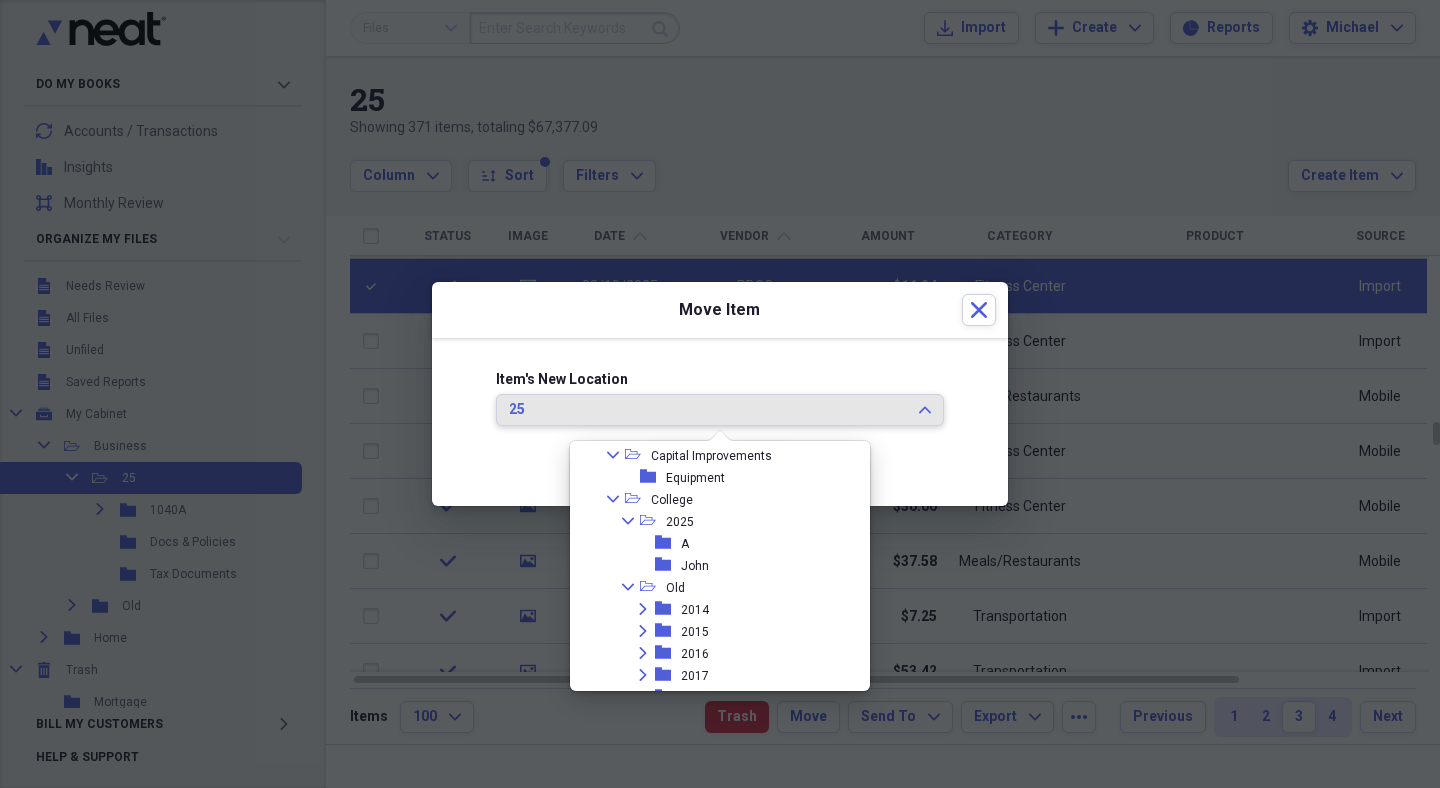 scroll, scrollTop: 252, scrollLeft: 0, axis: vertical 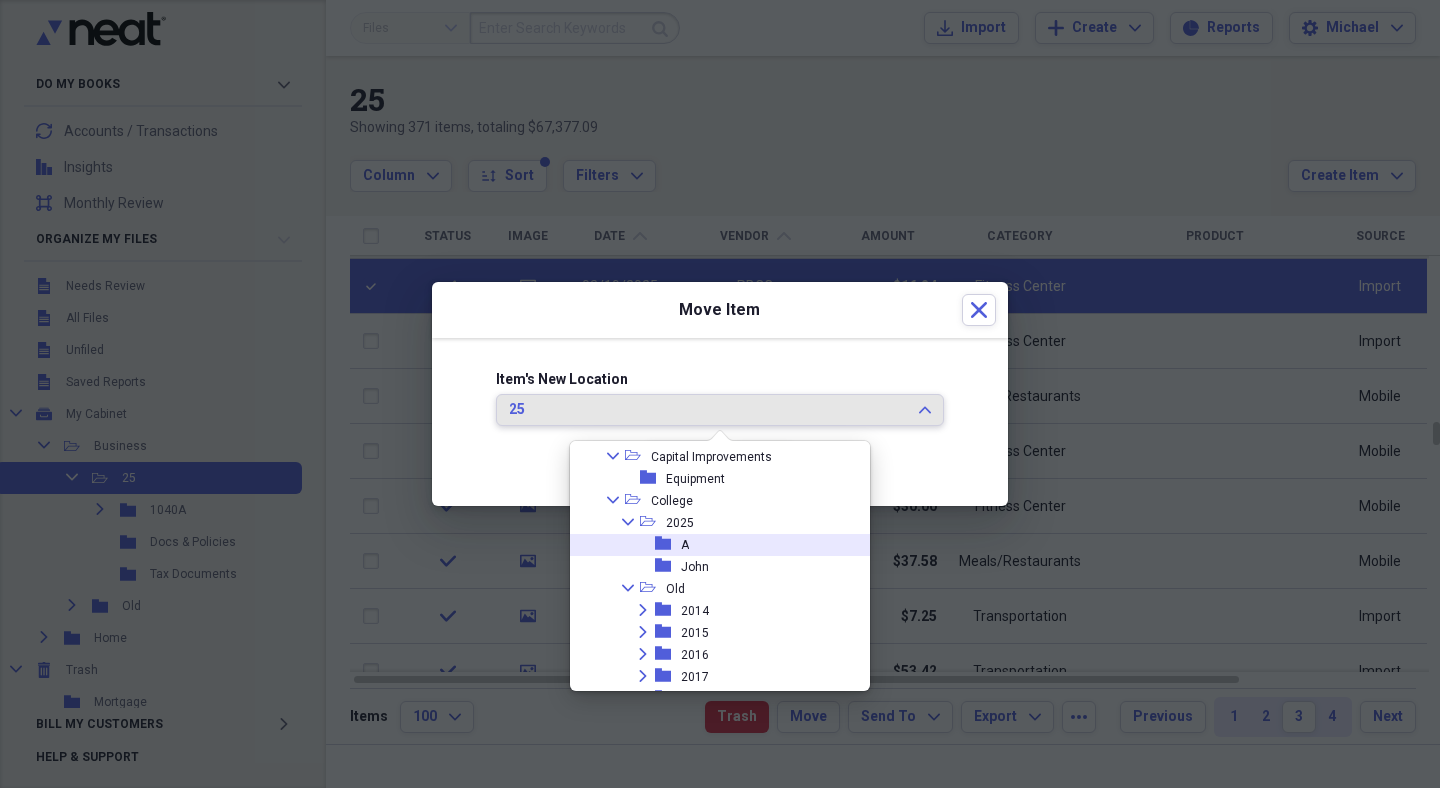 click on "folder" at bounding box center [668, 544] 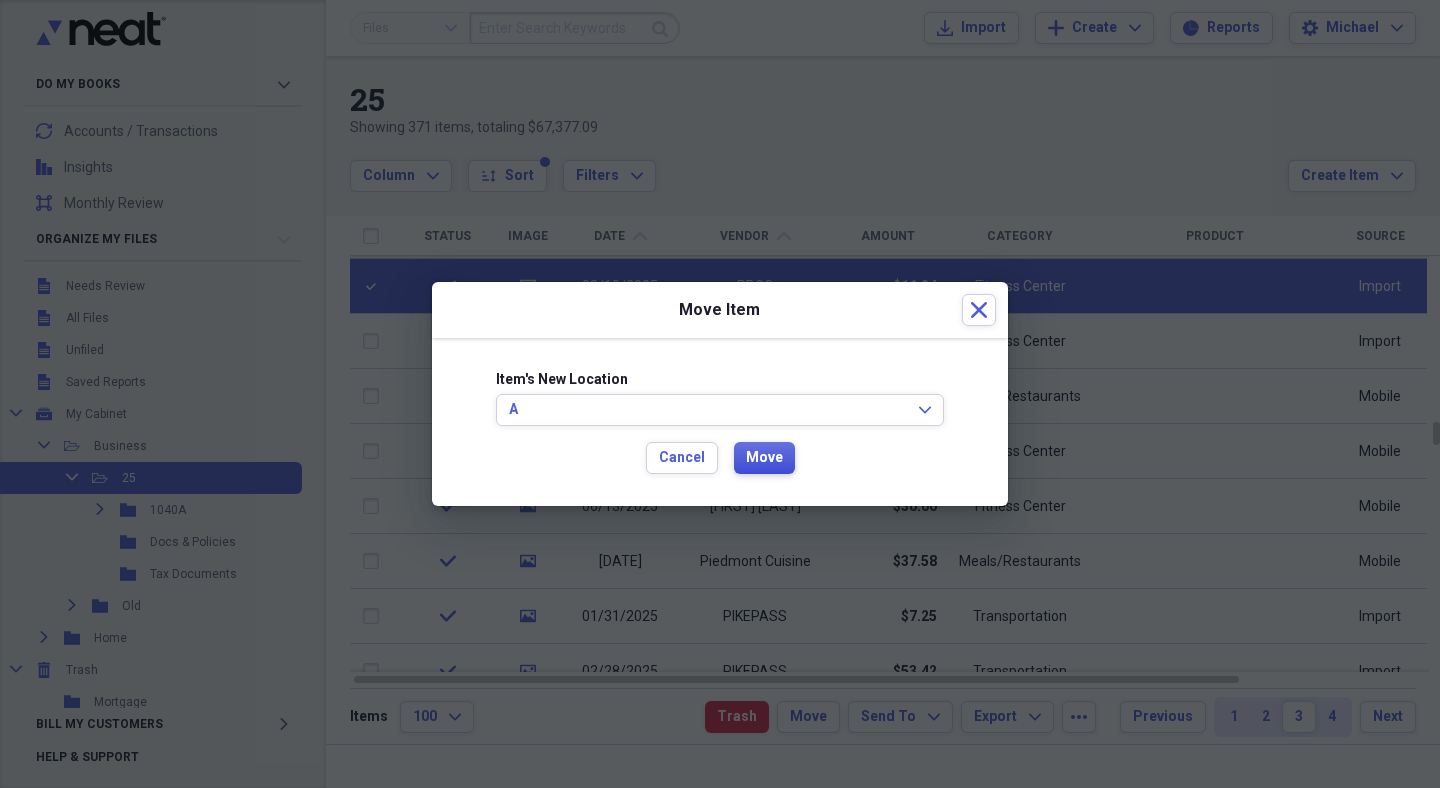 click on "Move" at bounding box center [764, 458] 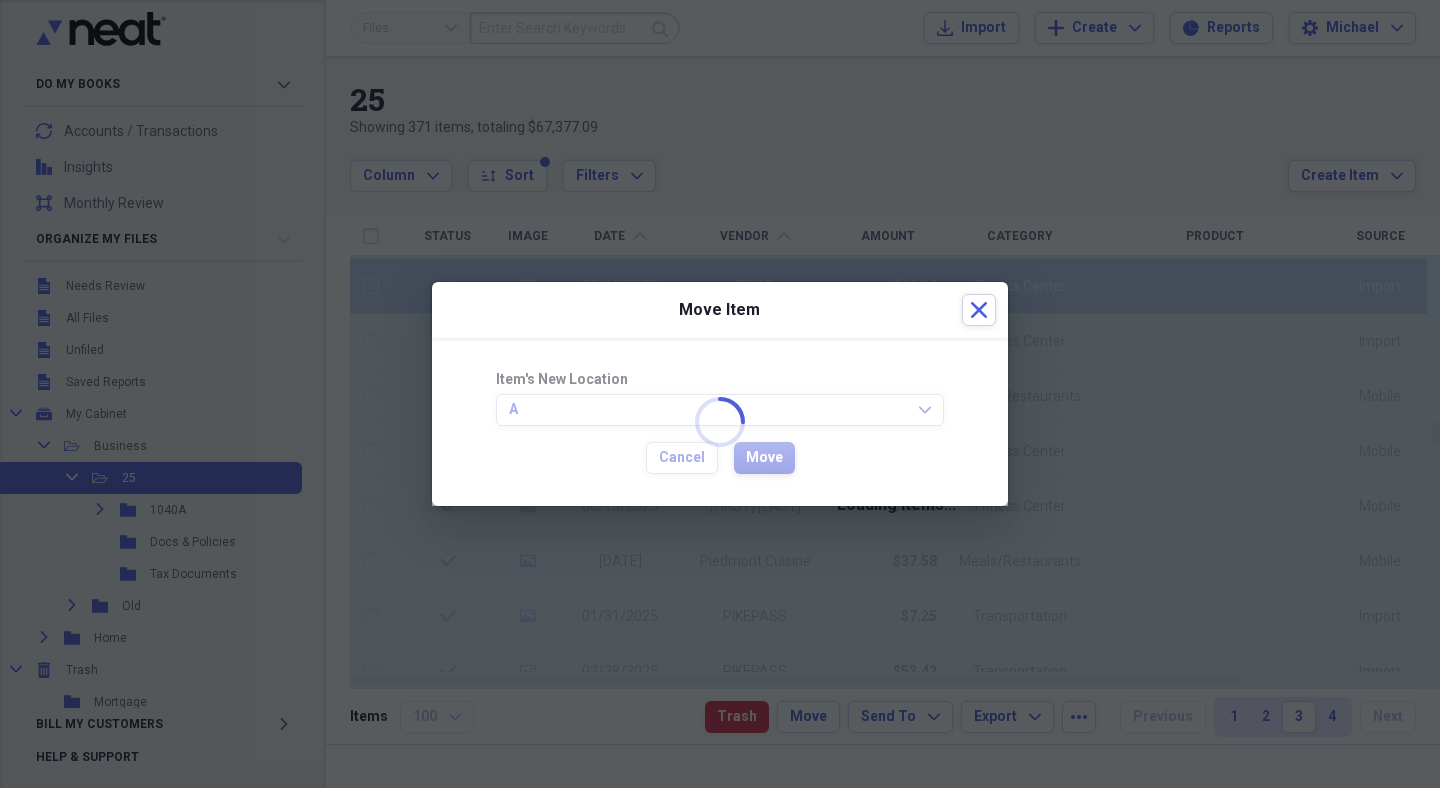 checkbox on "false" 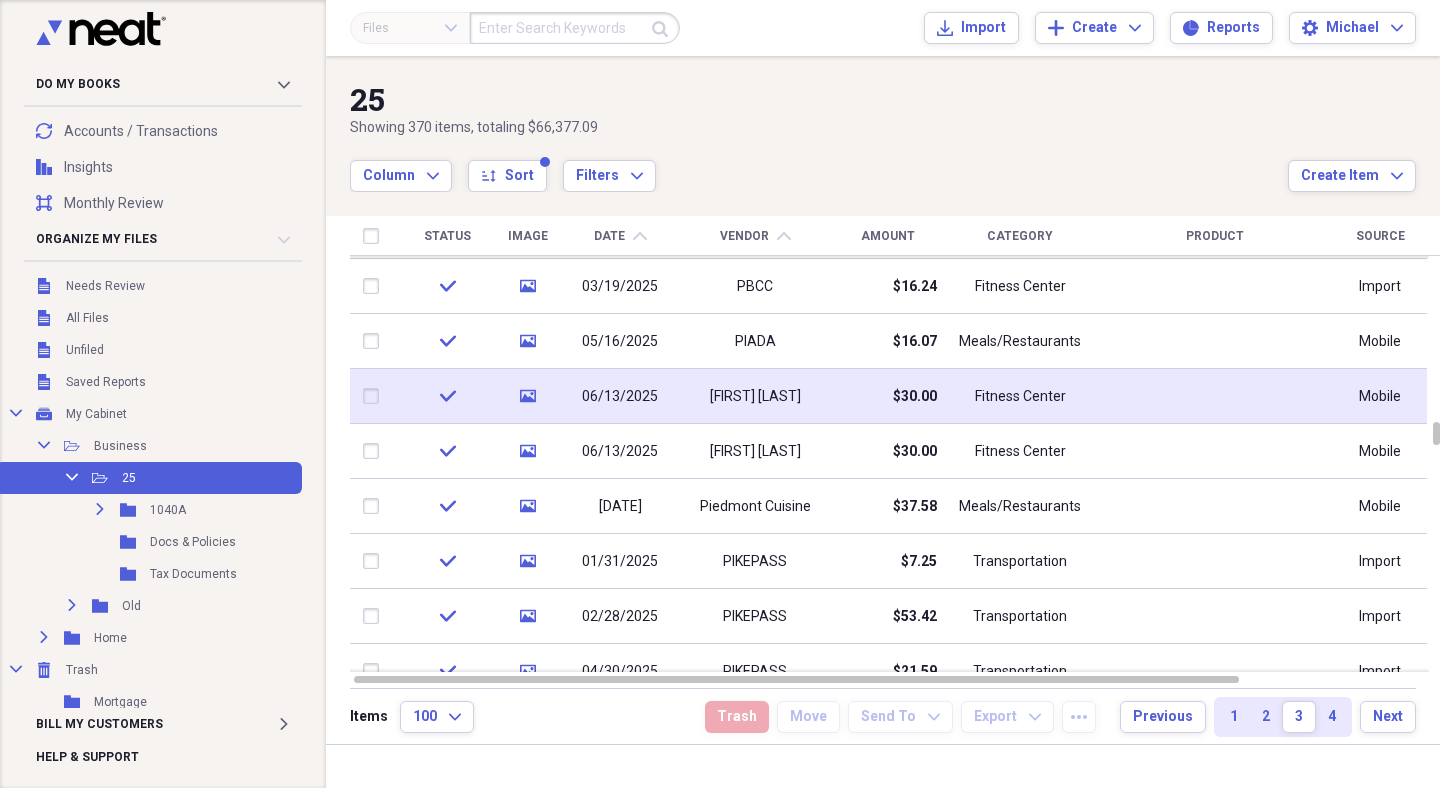 click at bounding box center [375, 396] 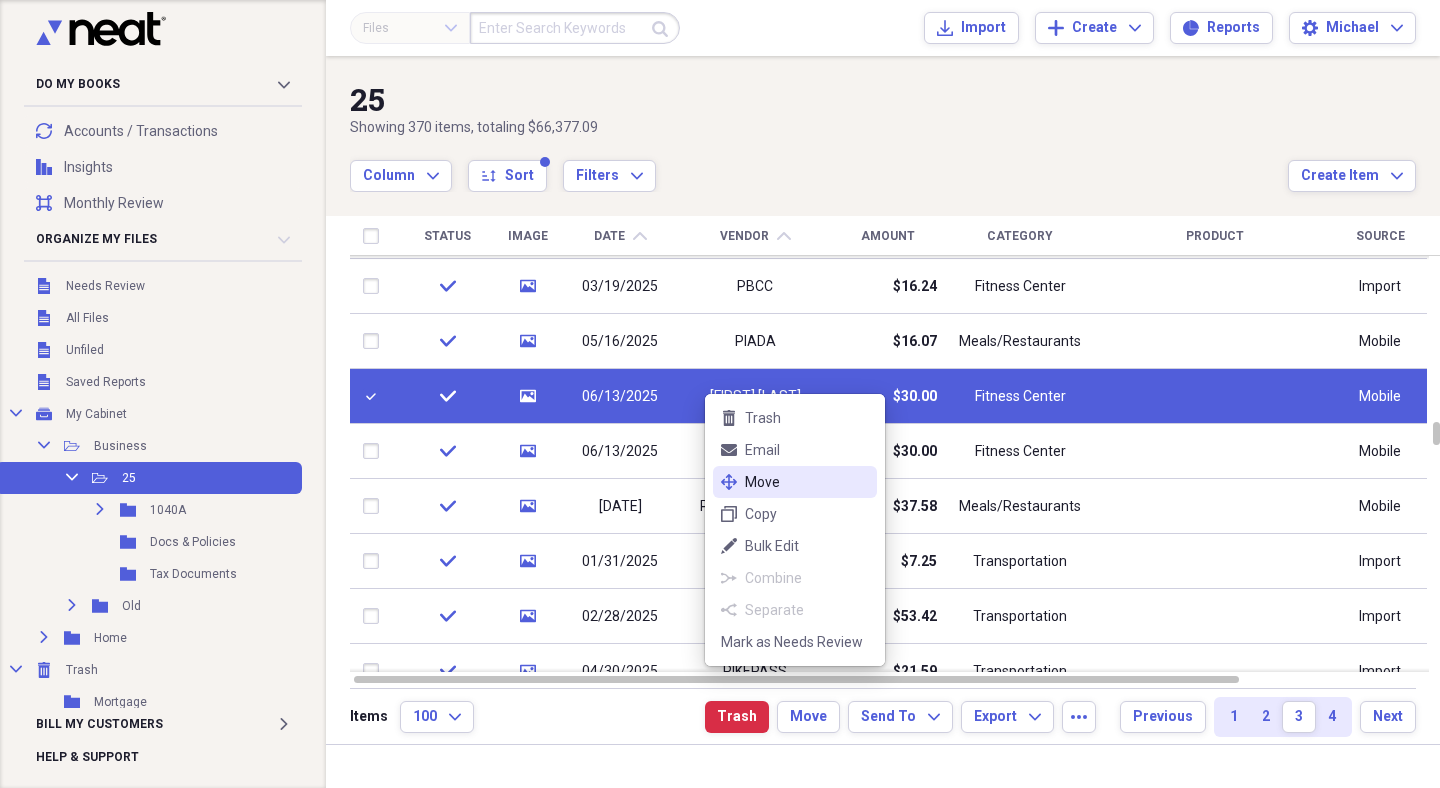 click on "Move" at bounding box center (807, 482) 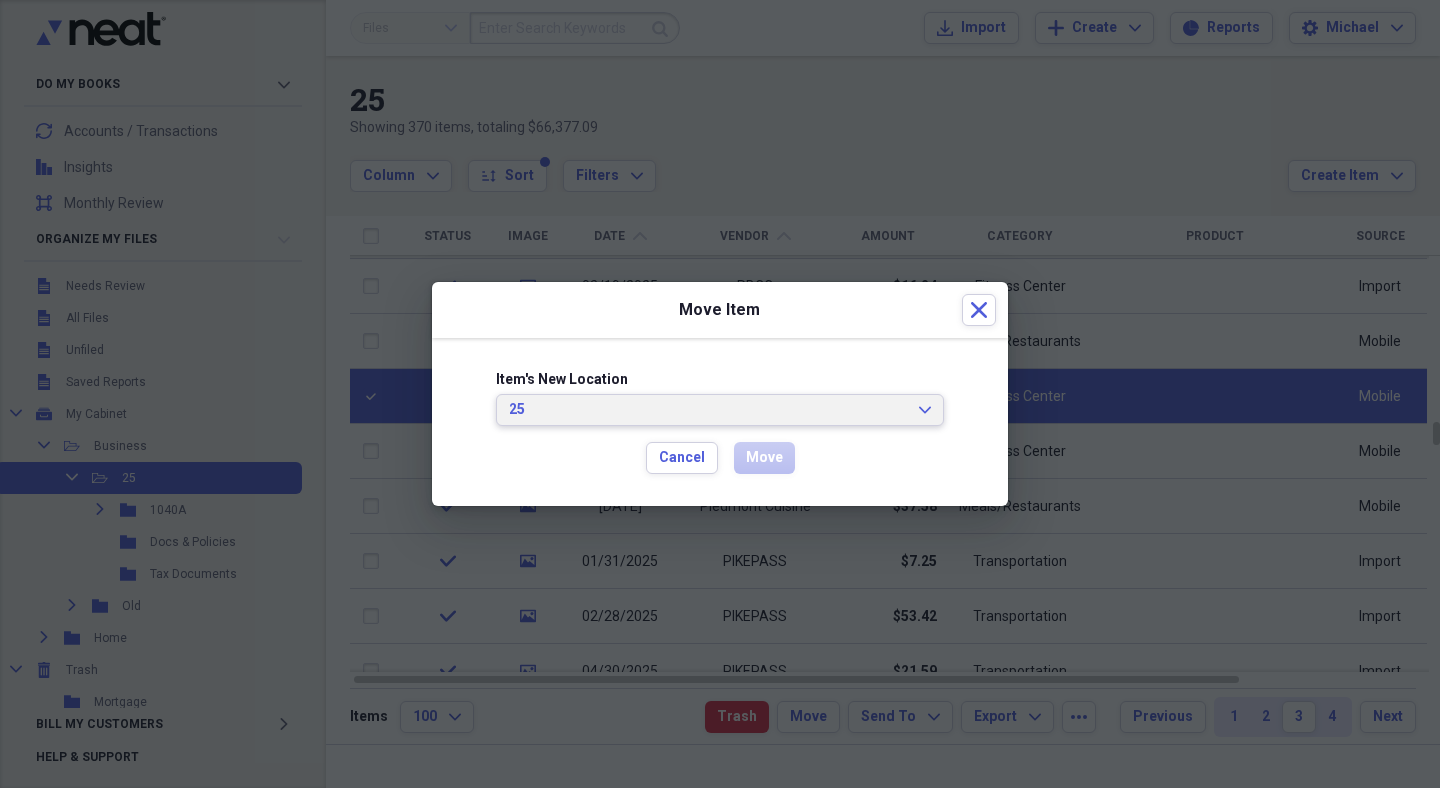 click on "25" at bounding box center [708, 410] 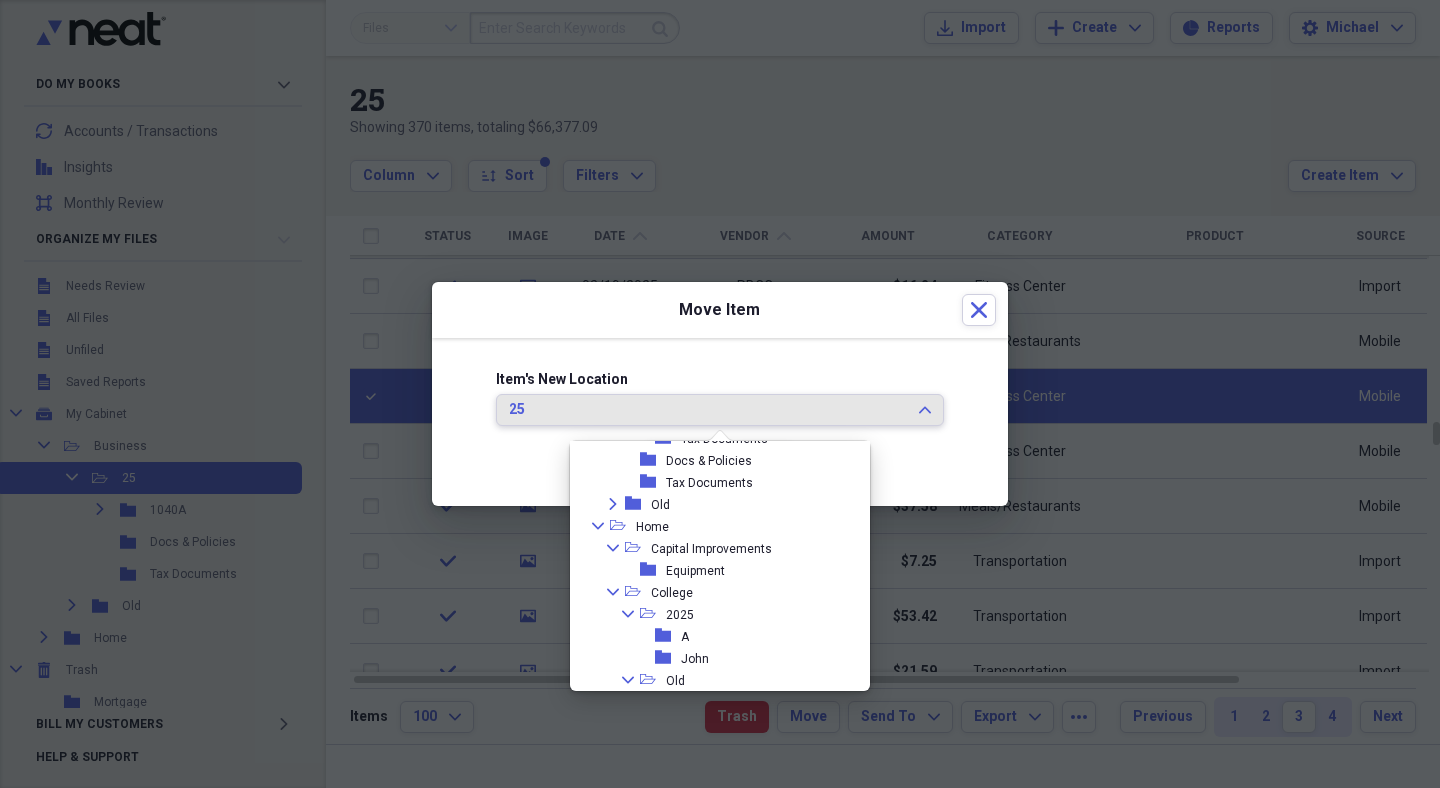 scroll, scrollTop: 171, scrollLeft: 0, axis: vertical 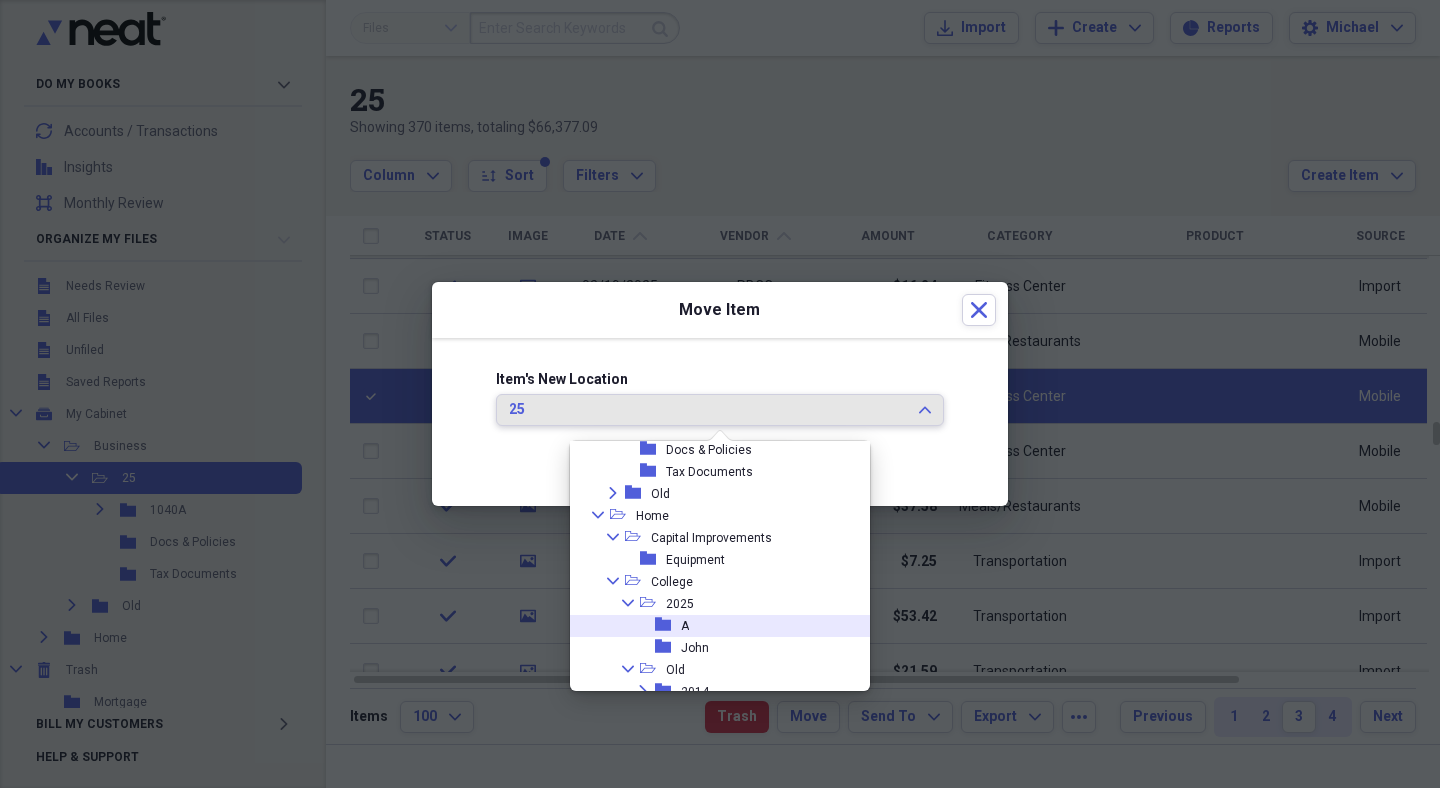 click on "A" at bounding box center [685, 626] 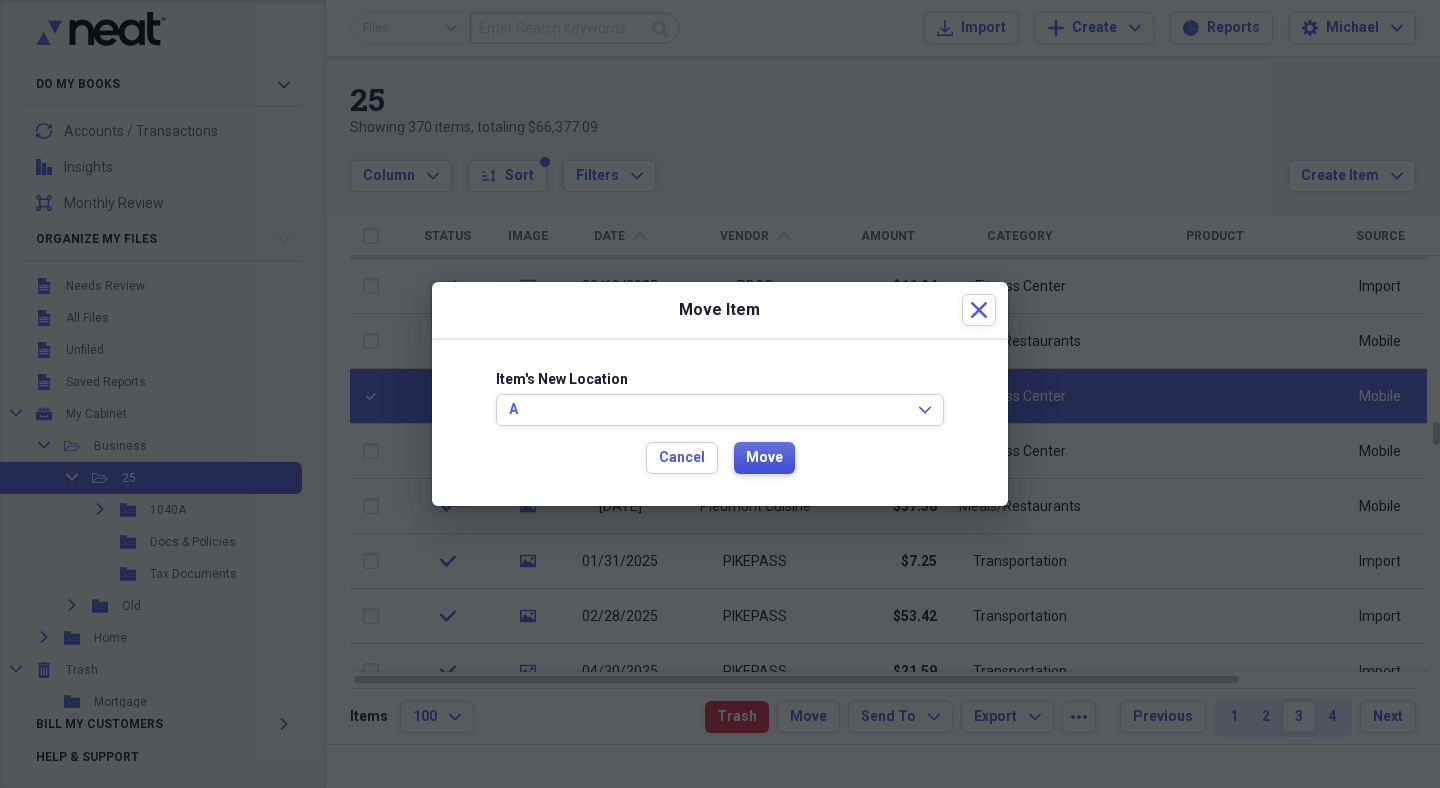 click on "Move" at bounding box center [764, 458] 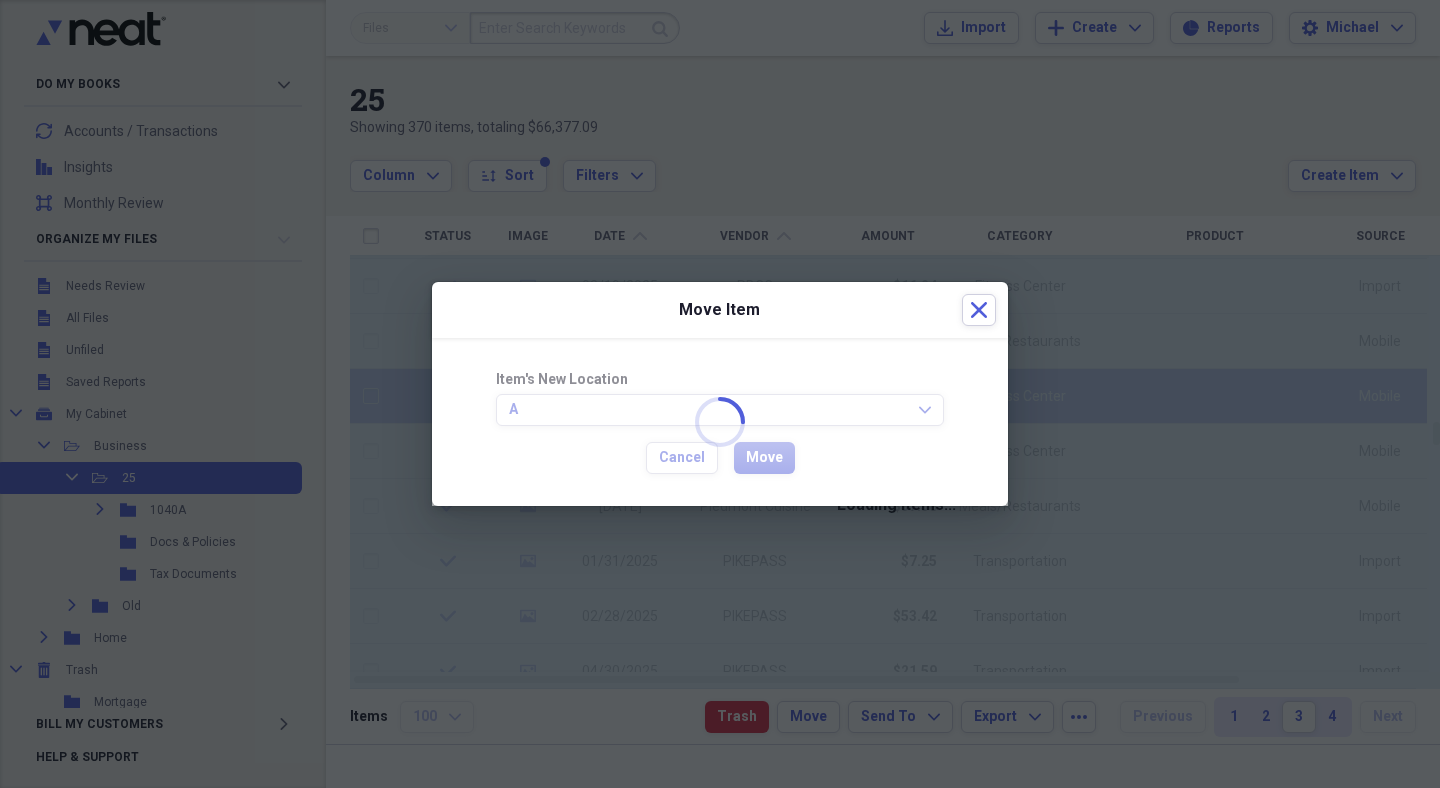 checkbox on "false" 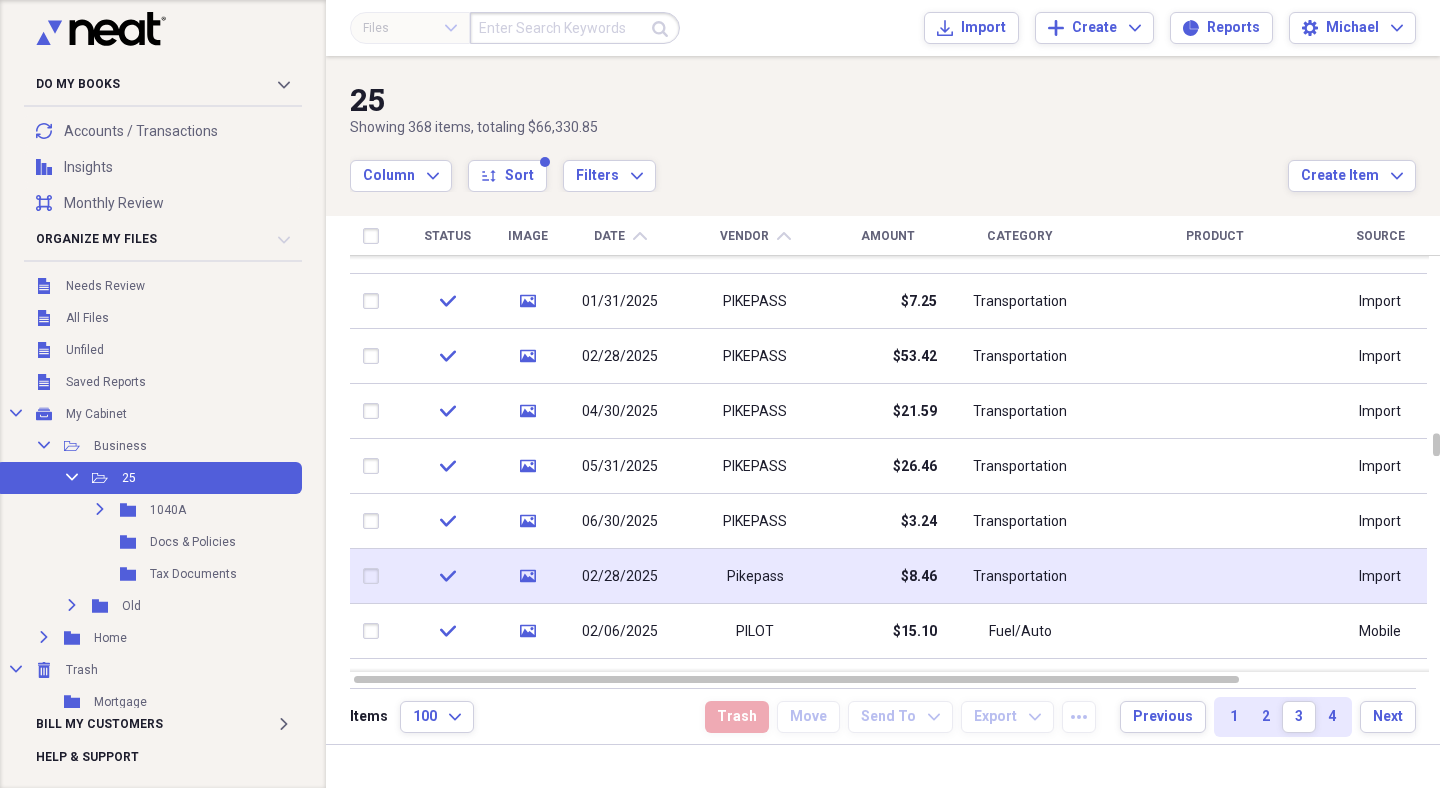 click on "Pikepass" at bounding box center [755, 577] 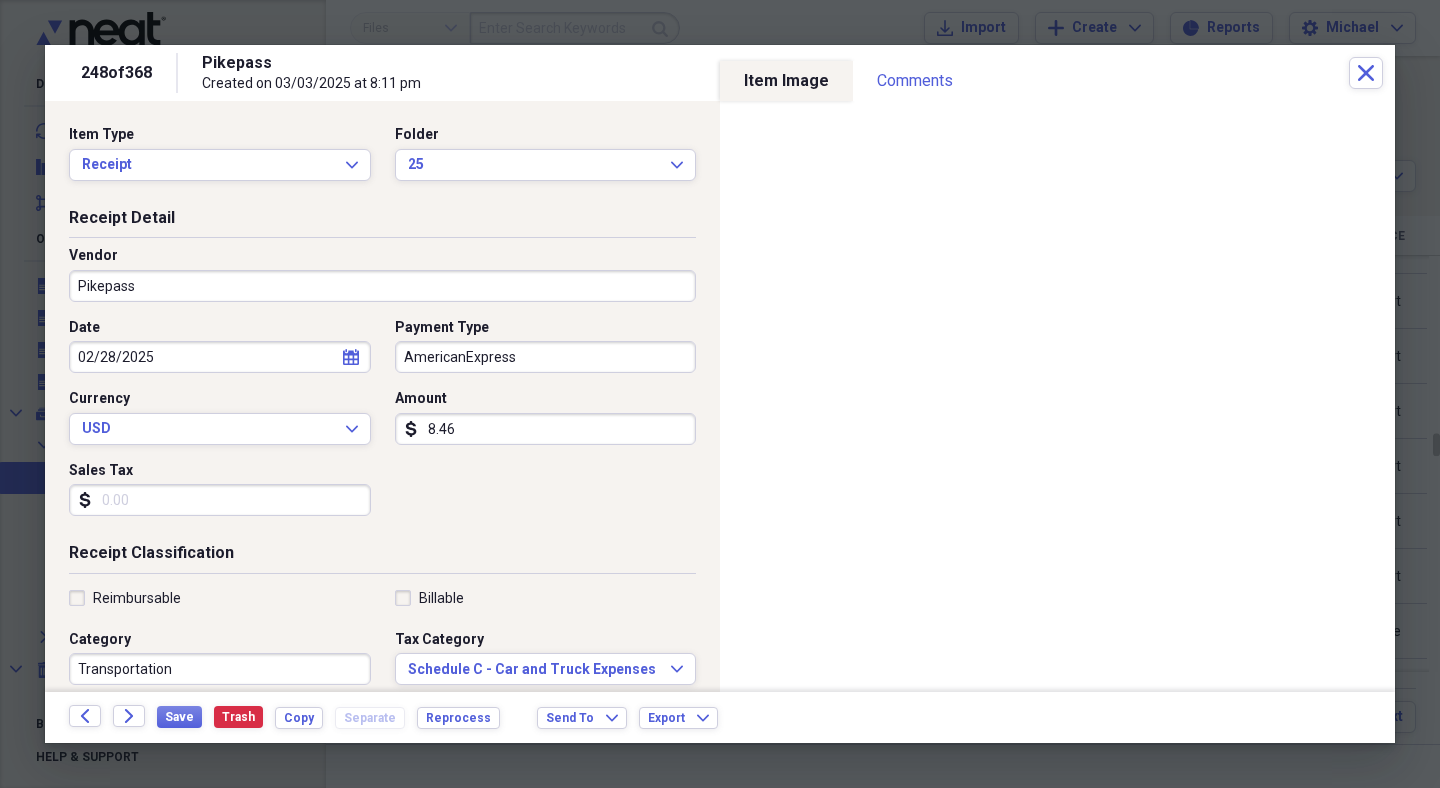 click on "Pikepass" at bounding box center (382, 286) 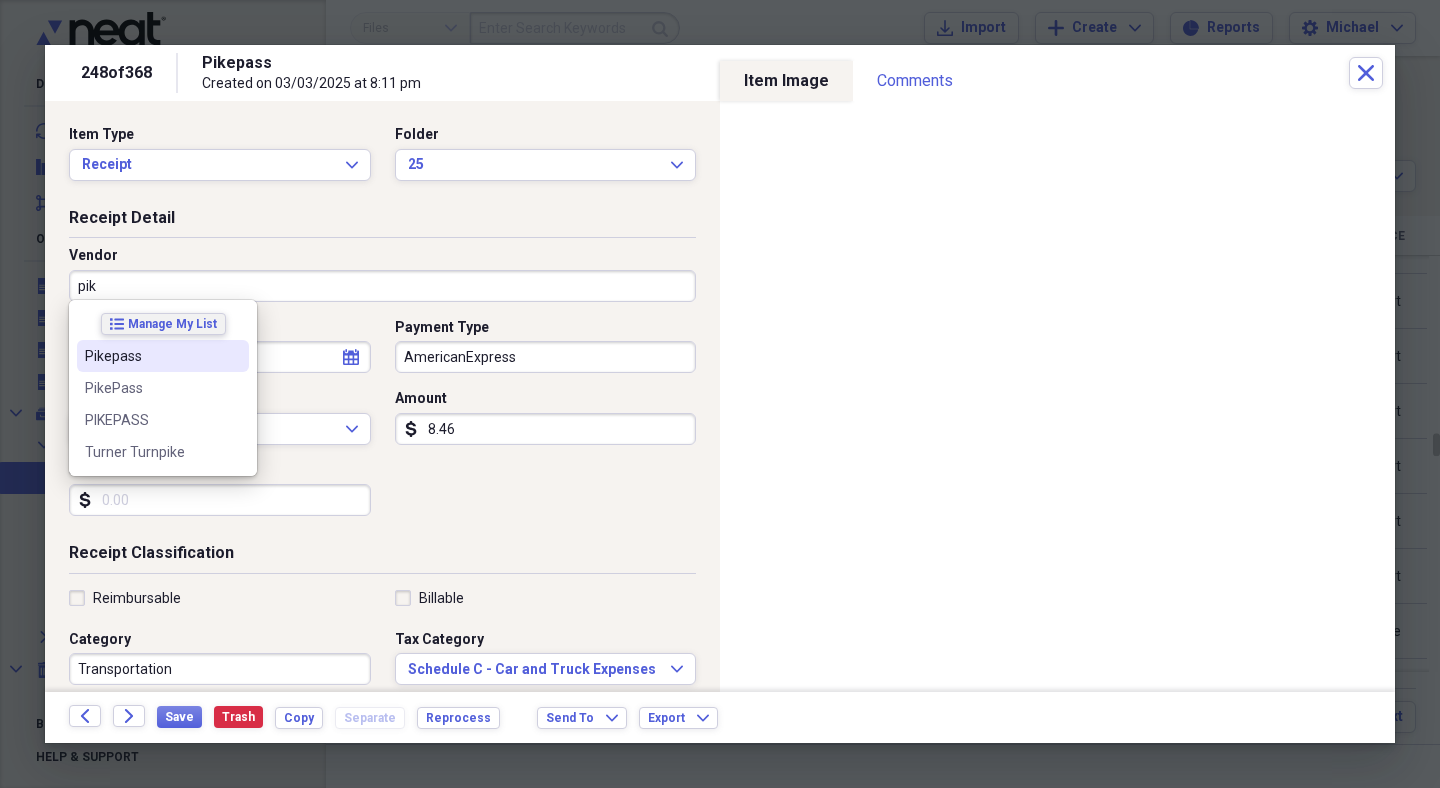 type on "pik" 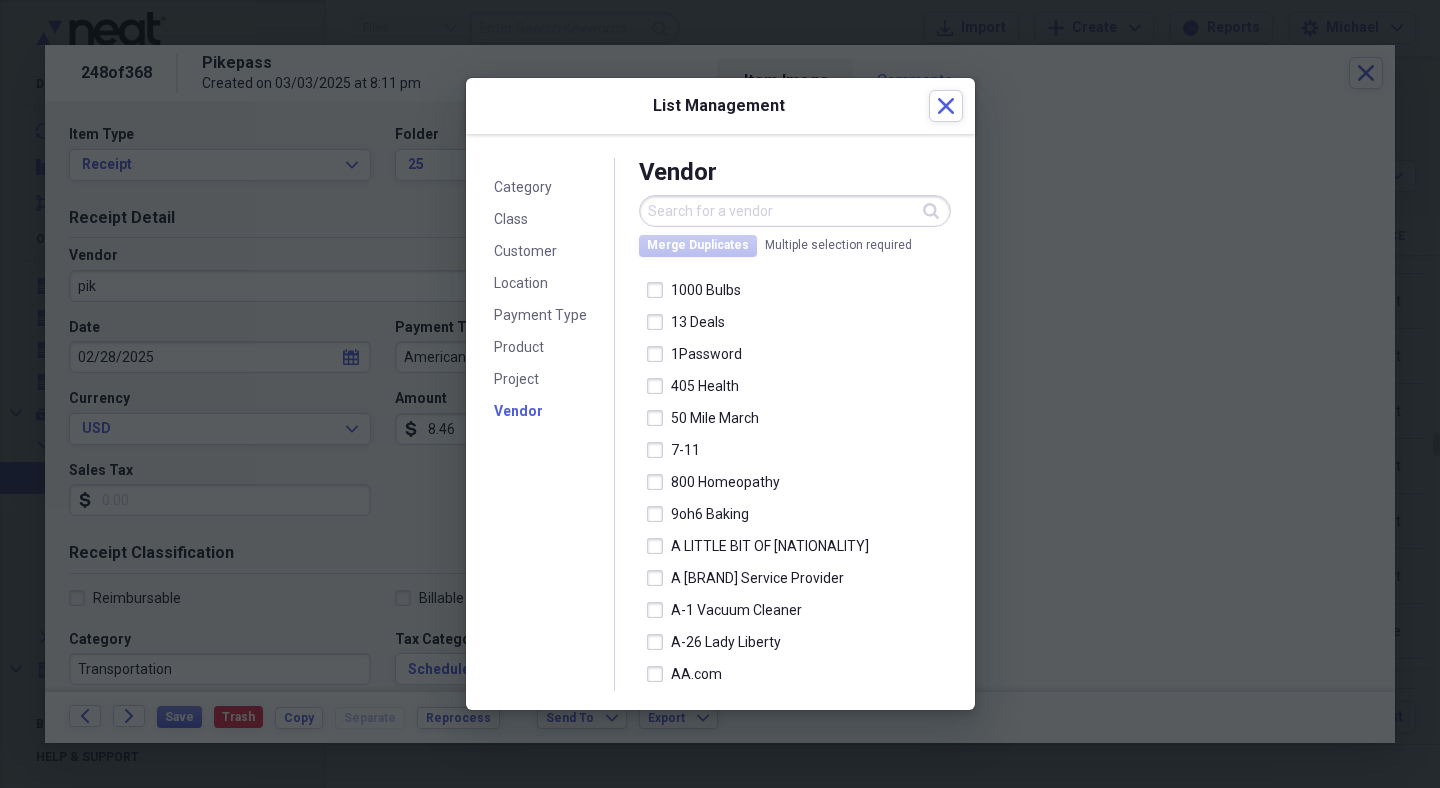 click at bounding box center [795, 211] 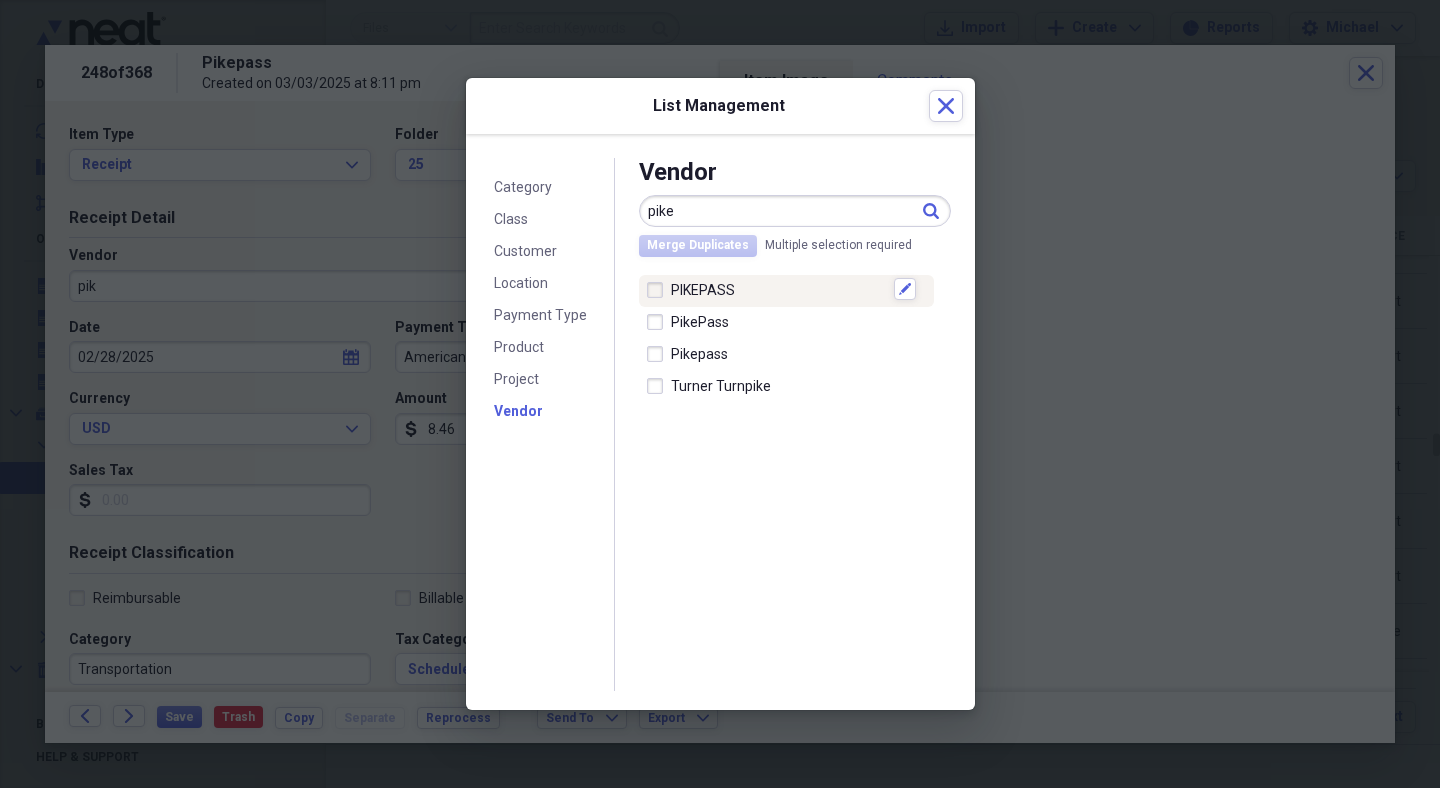 type on "pike" 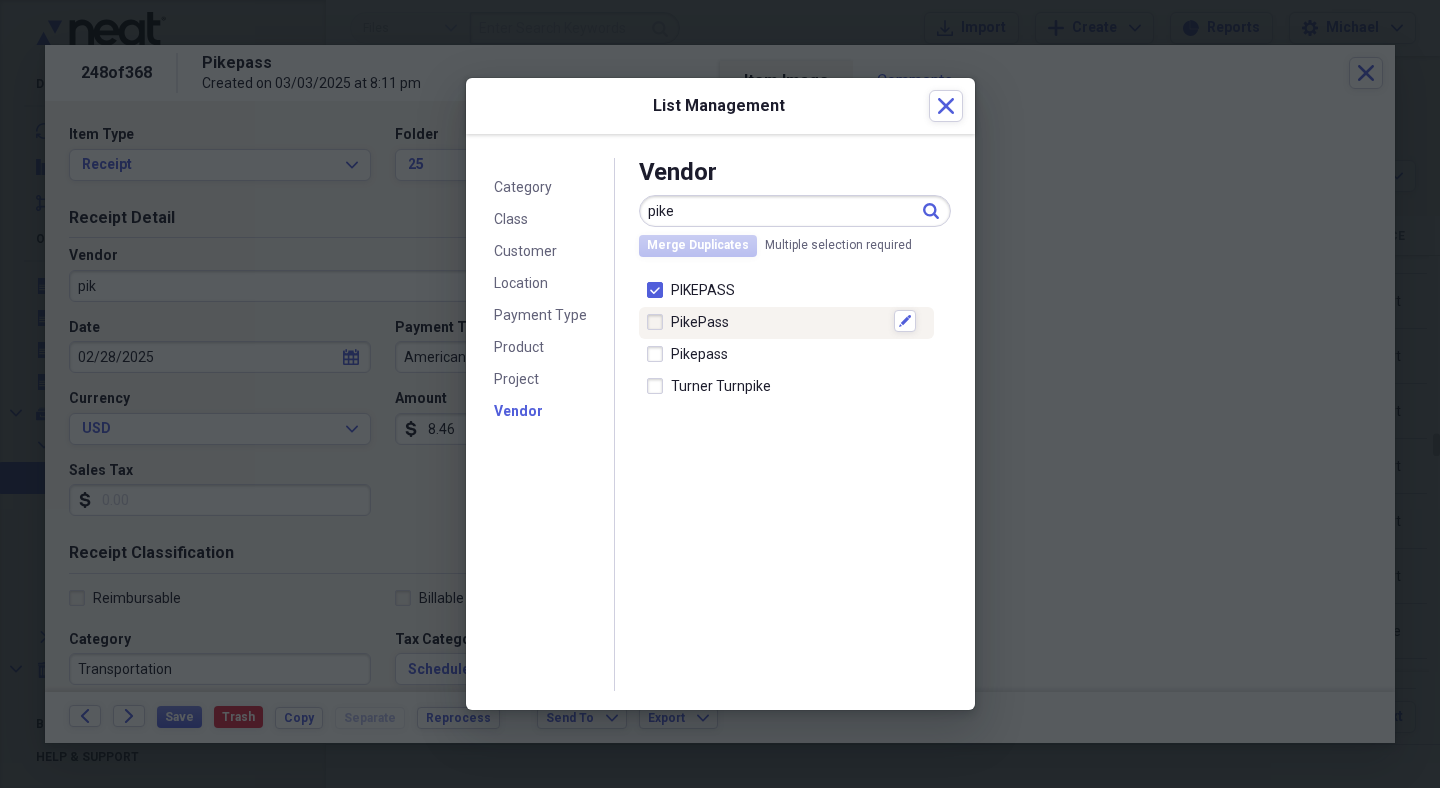 click at bounding box center [659, 322] 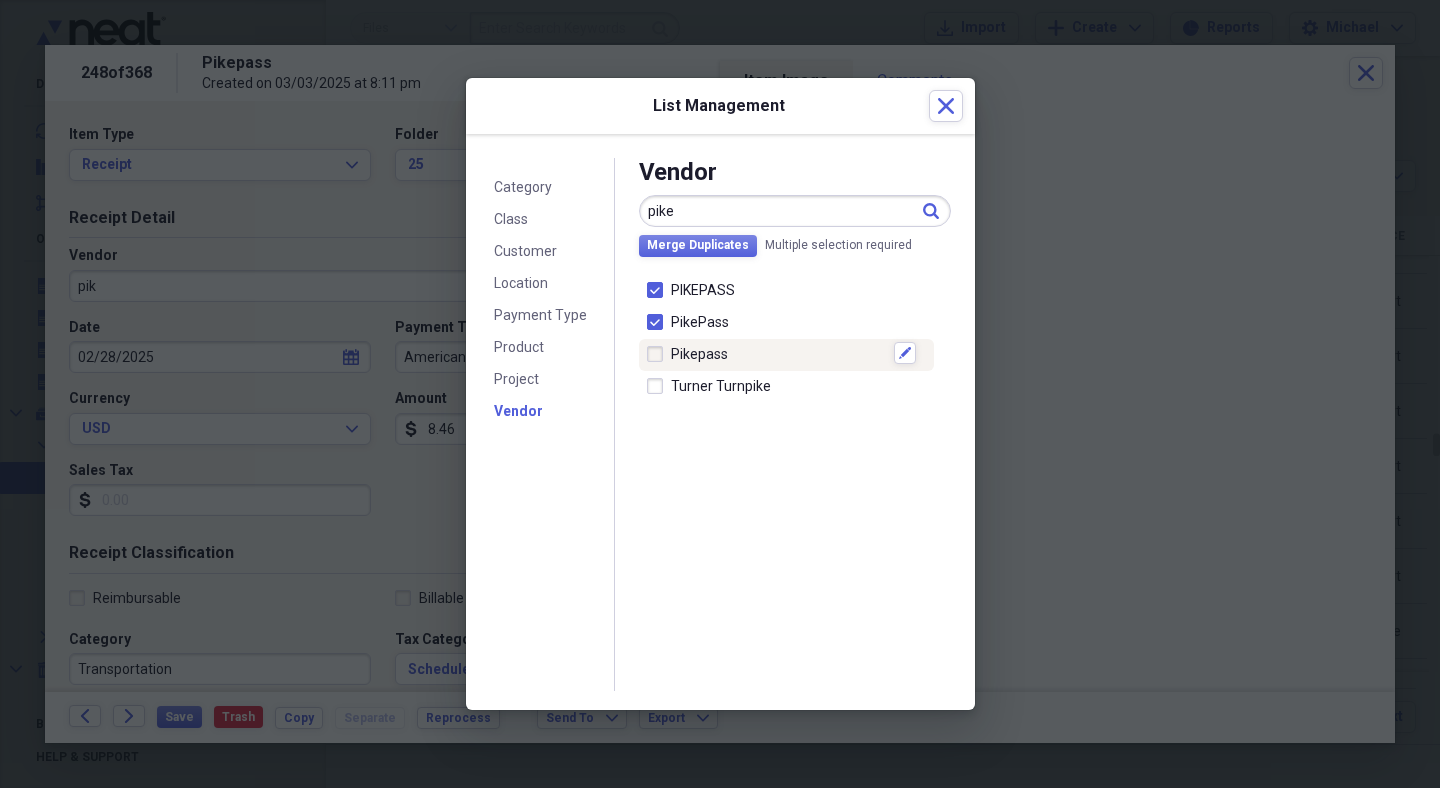 click at bounding box center (659, 354) 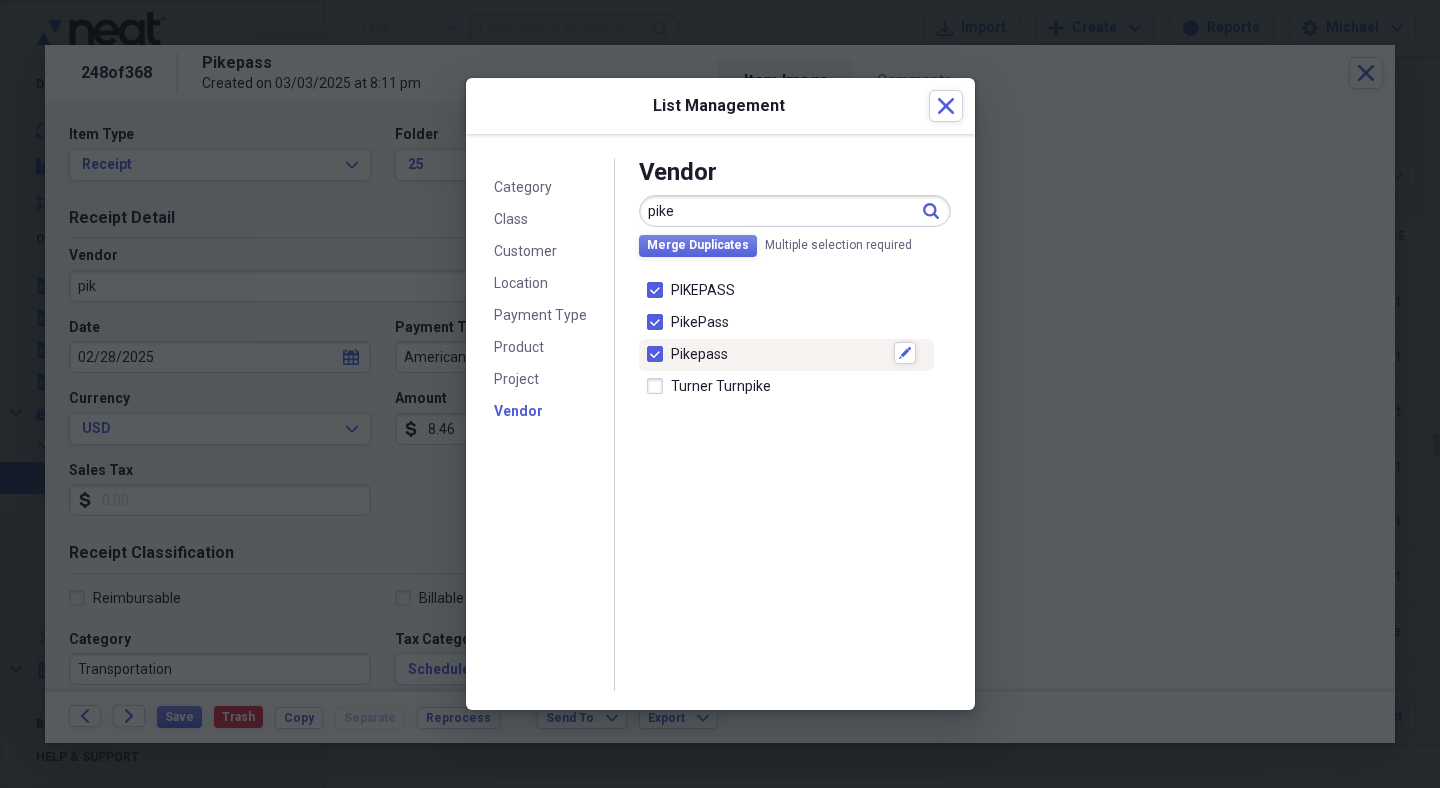 checkbox on "true" 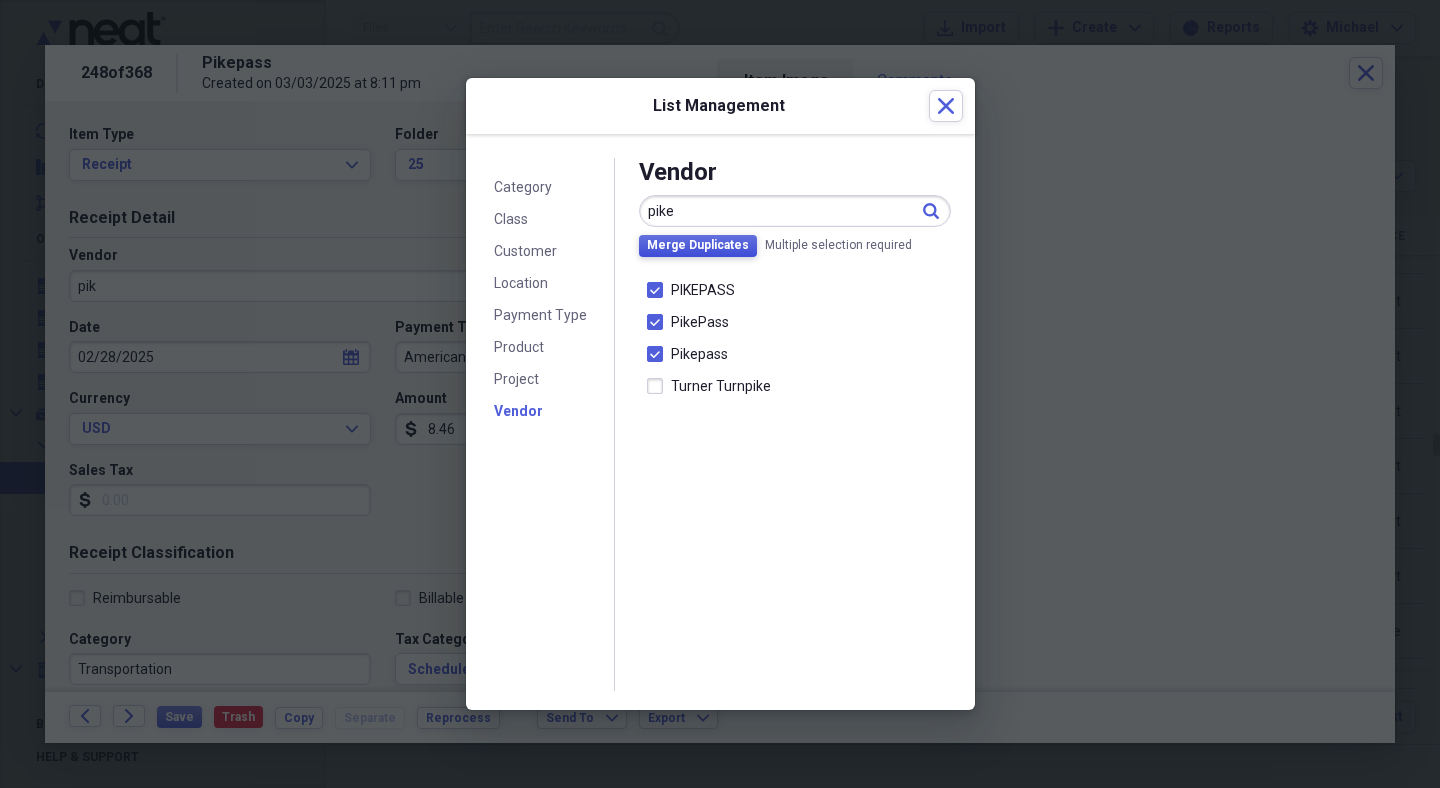 click on "Merge Duplicates" at bounding box center [698, 245] 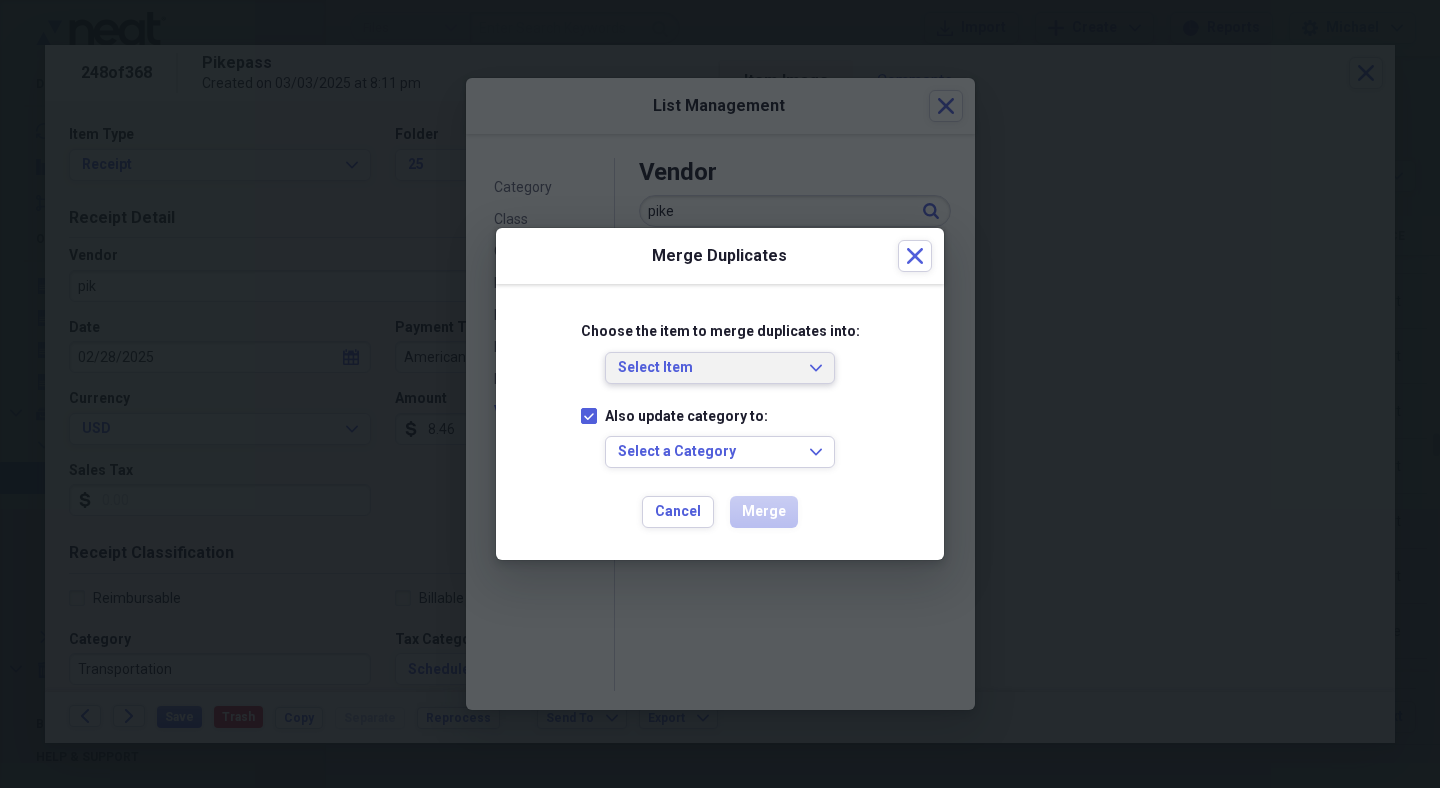 click on "Select Item Expand" at bounding box center [720, 368] 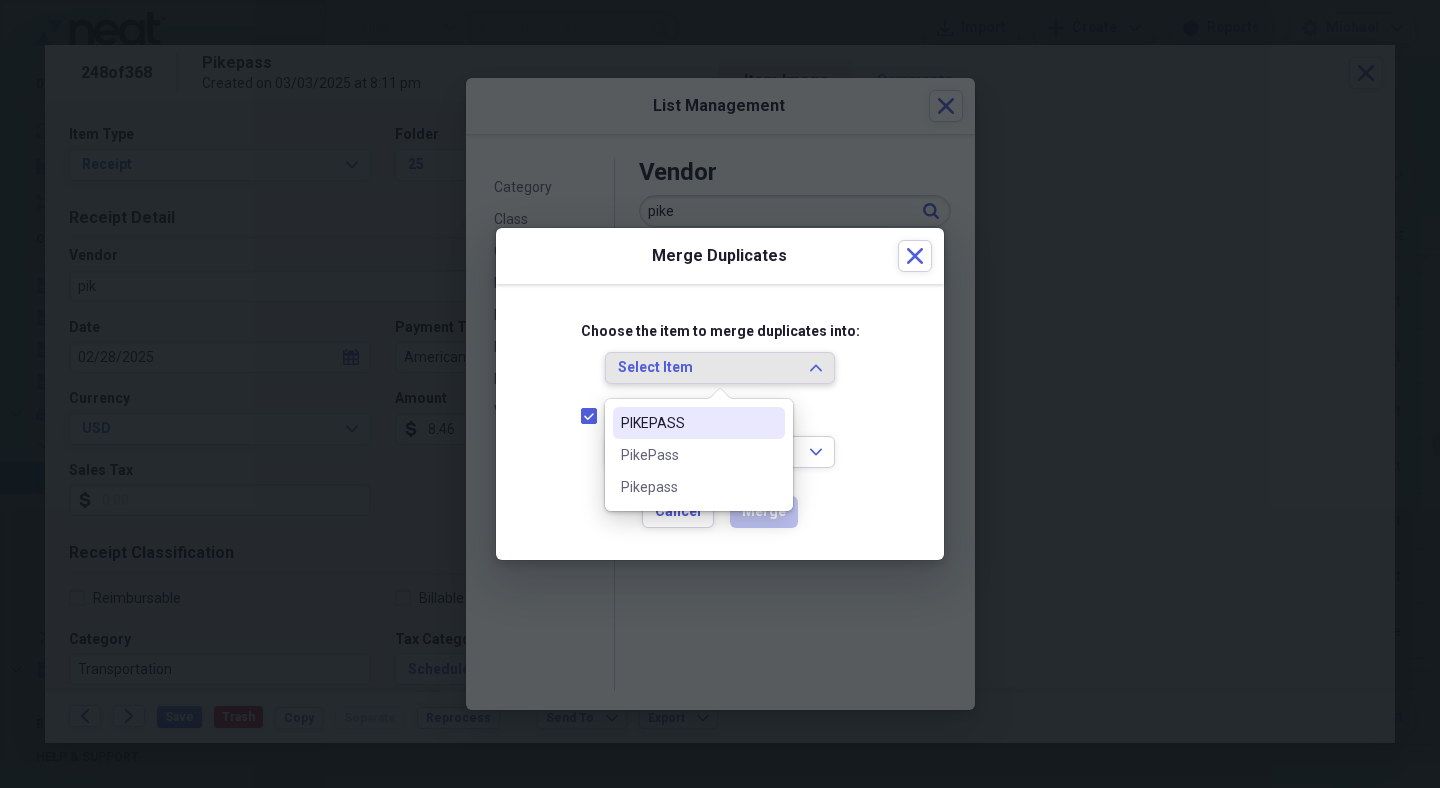 click on "PIKEPASS" at bounding box center [687, 423] 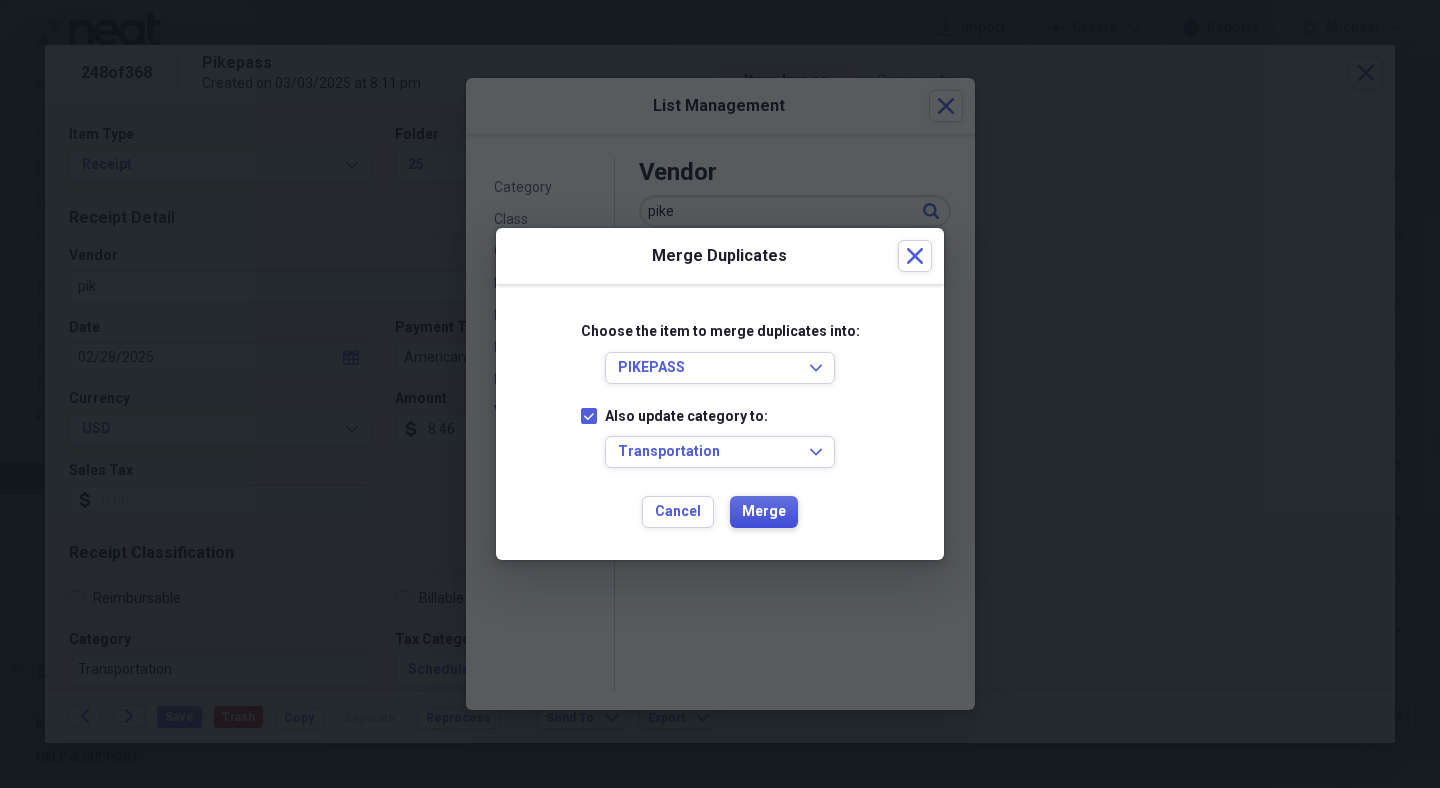 click on "Merge" at bounding box center (764, 512) 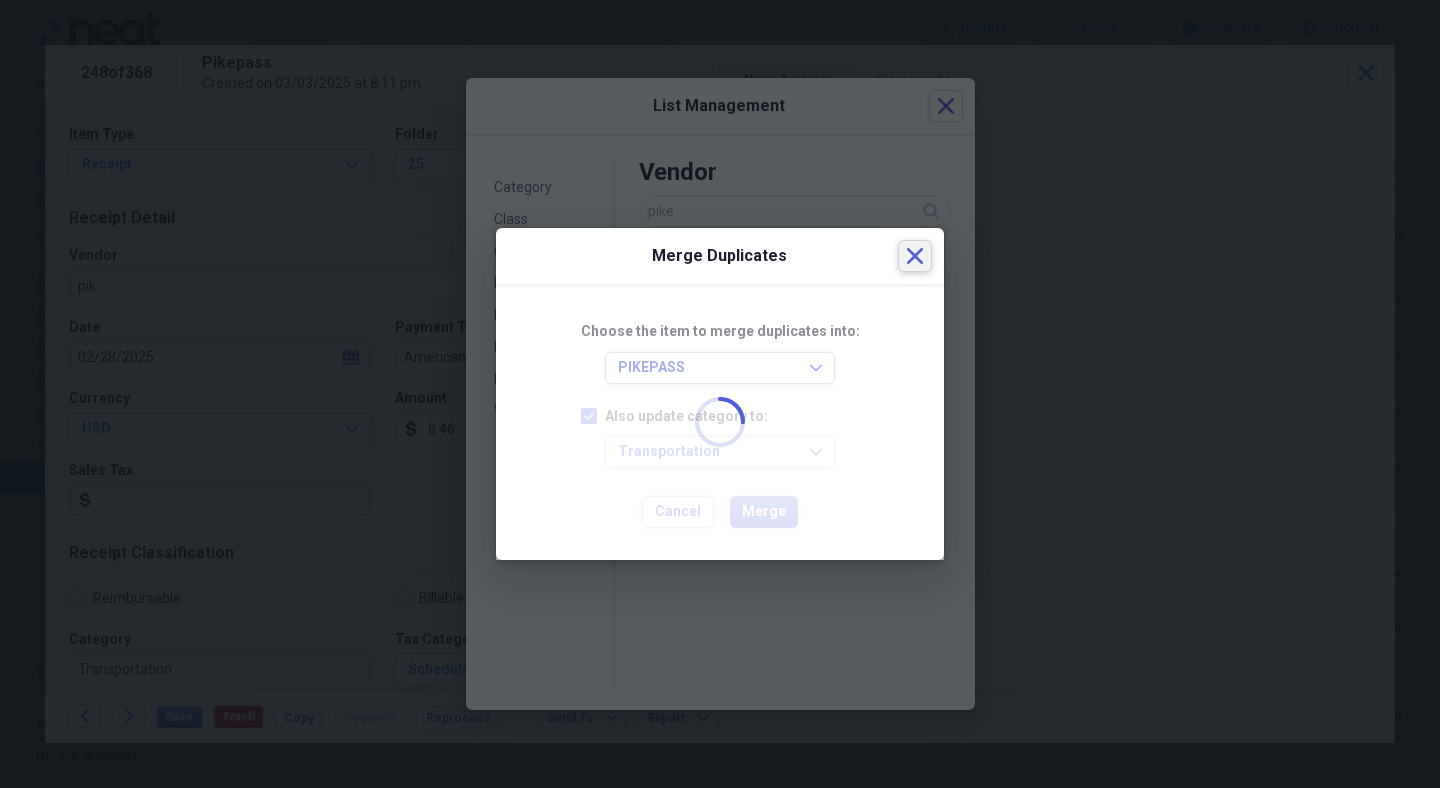 checkbox on "false" 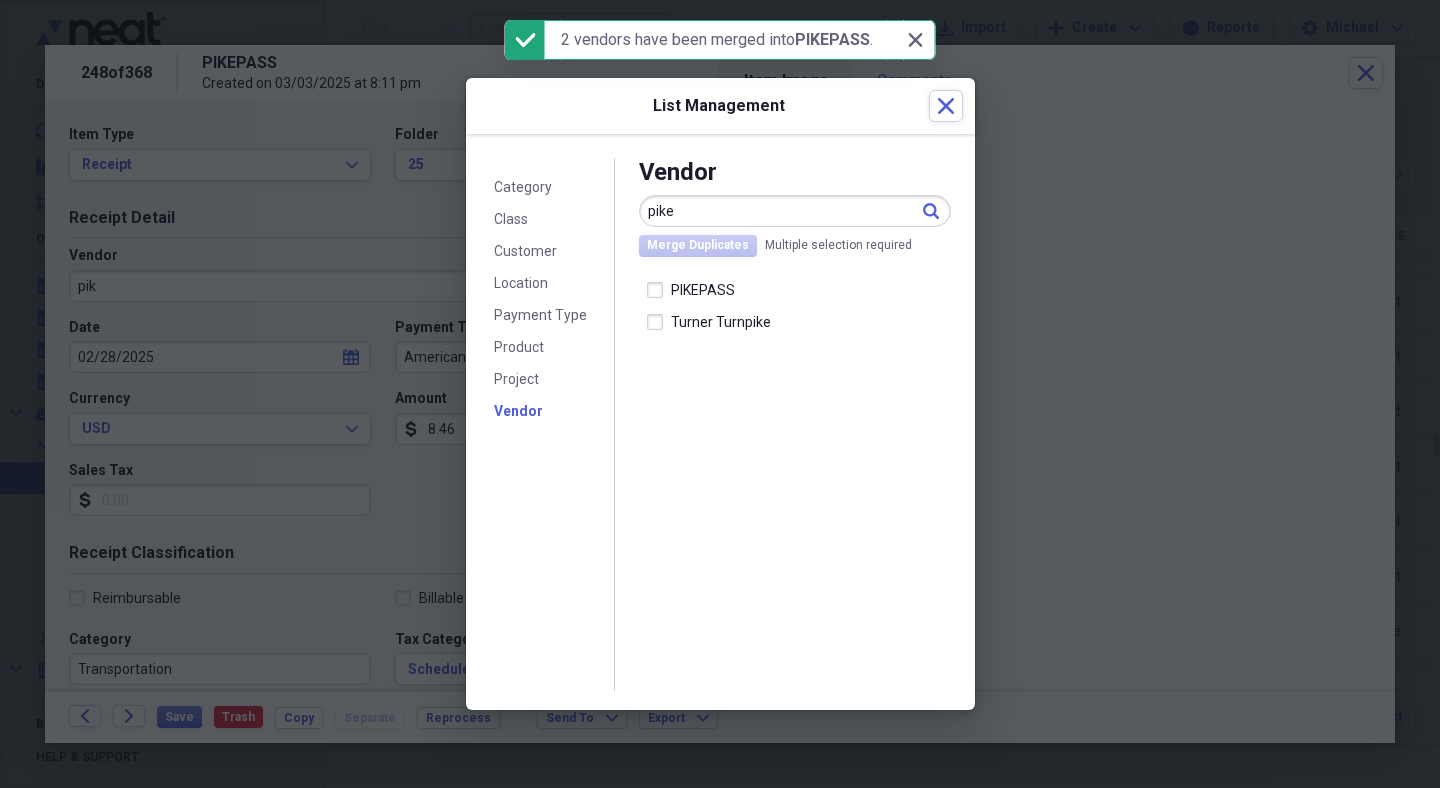 type on "PIKEPASS" 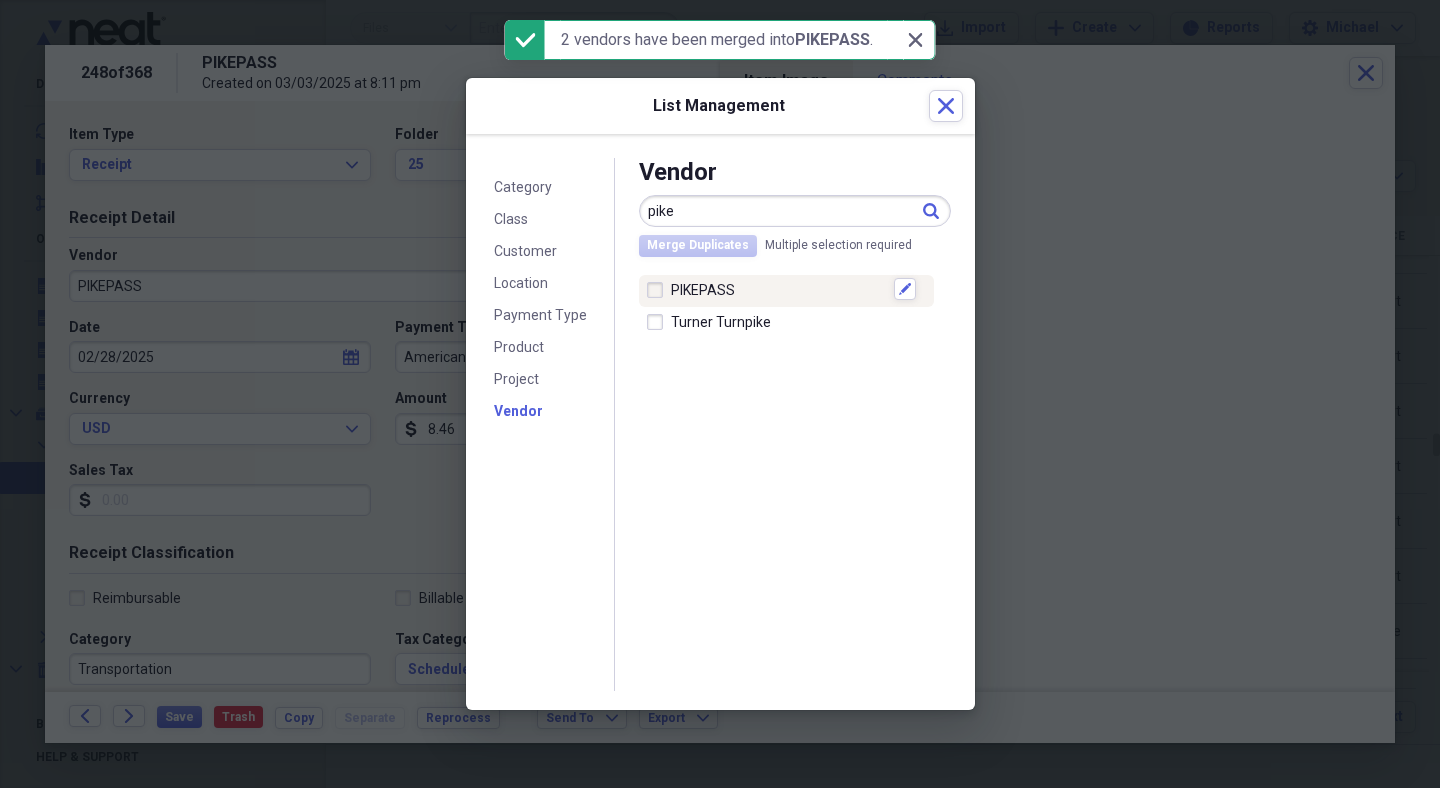 click on "PIKEPASS" at bounding box center (778, 290) 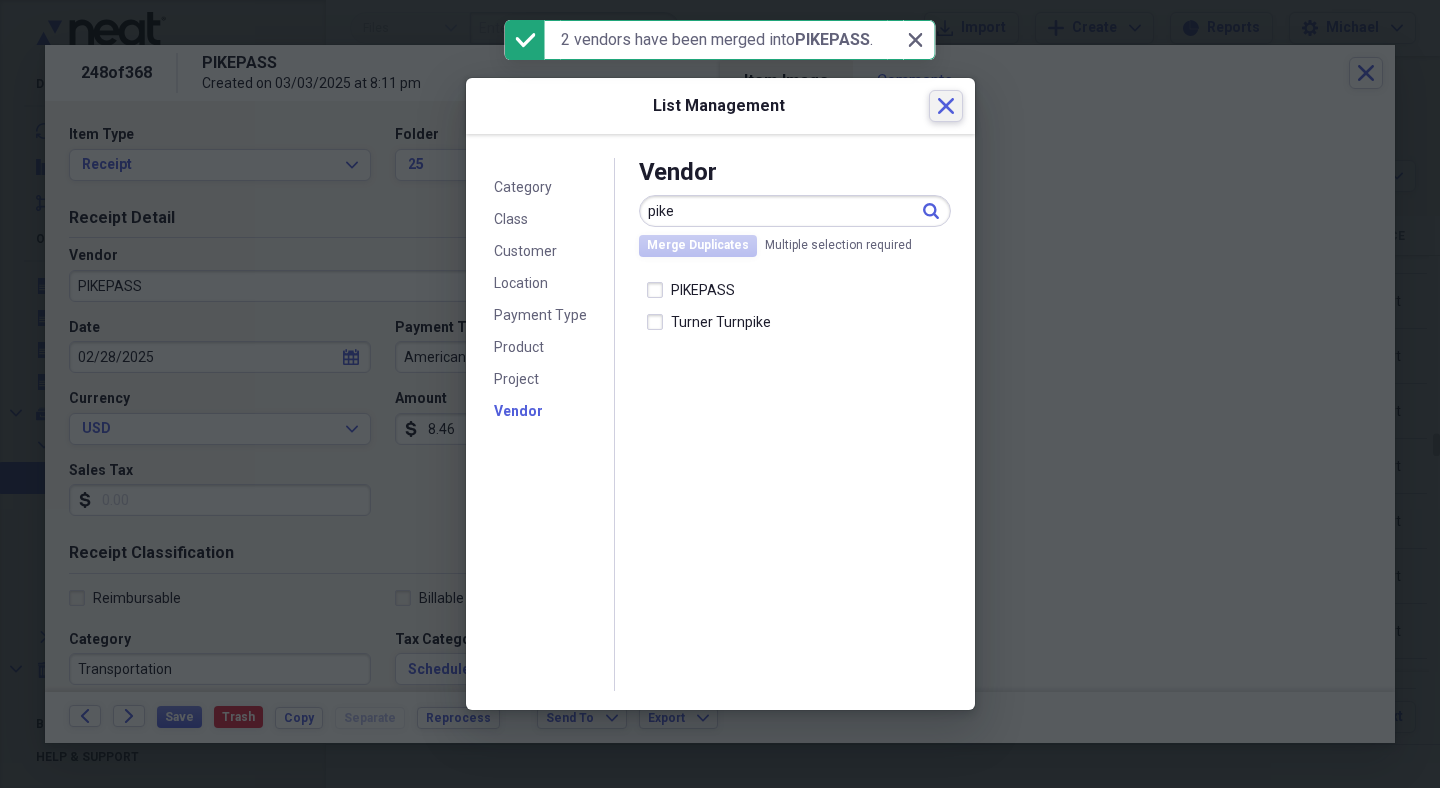 click 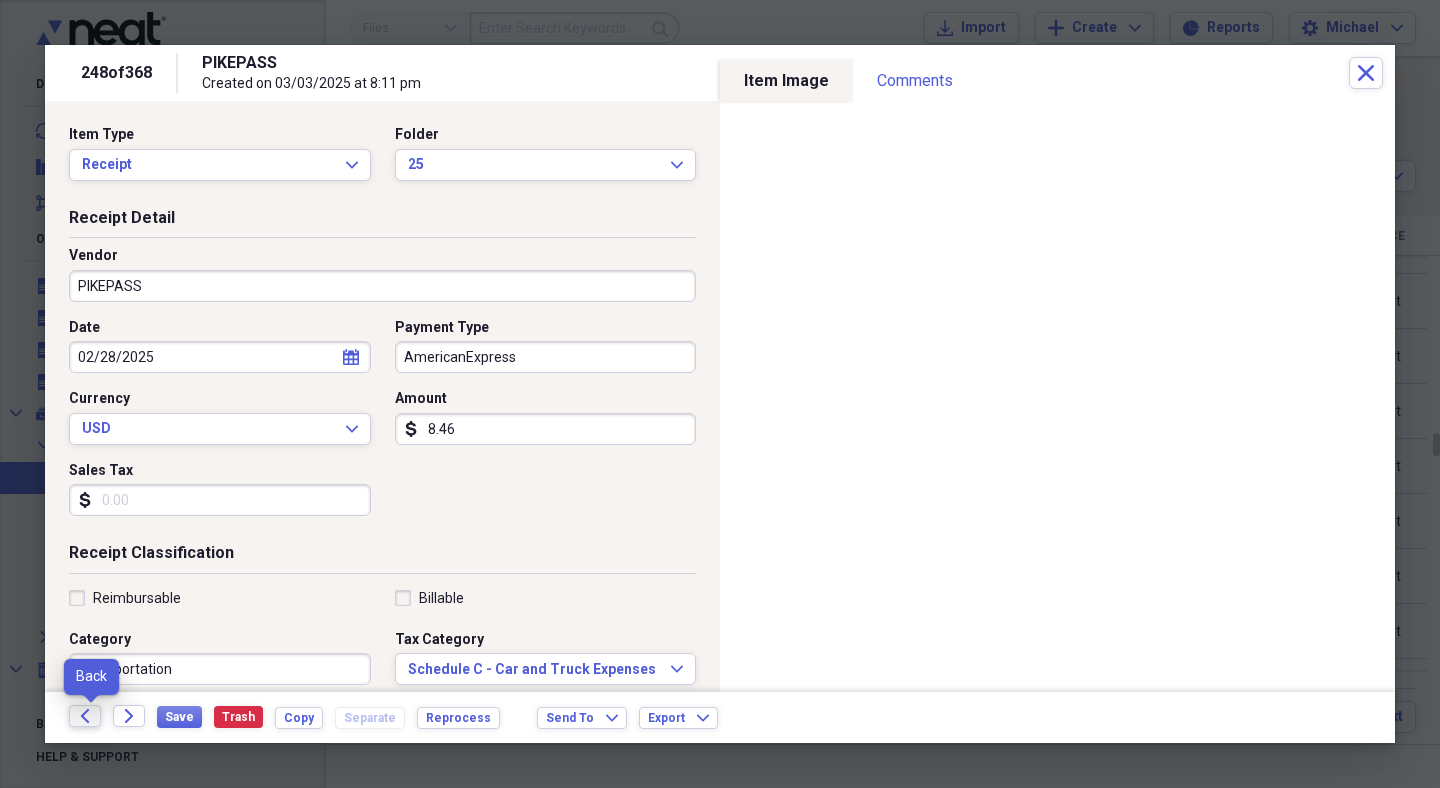 click on "Back" 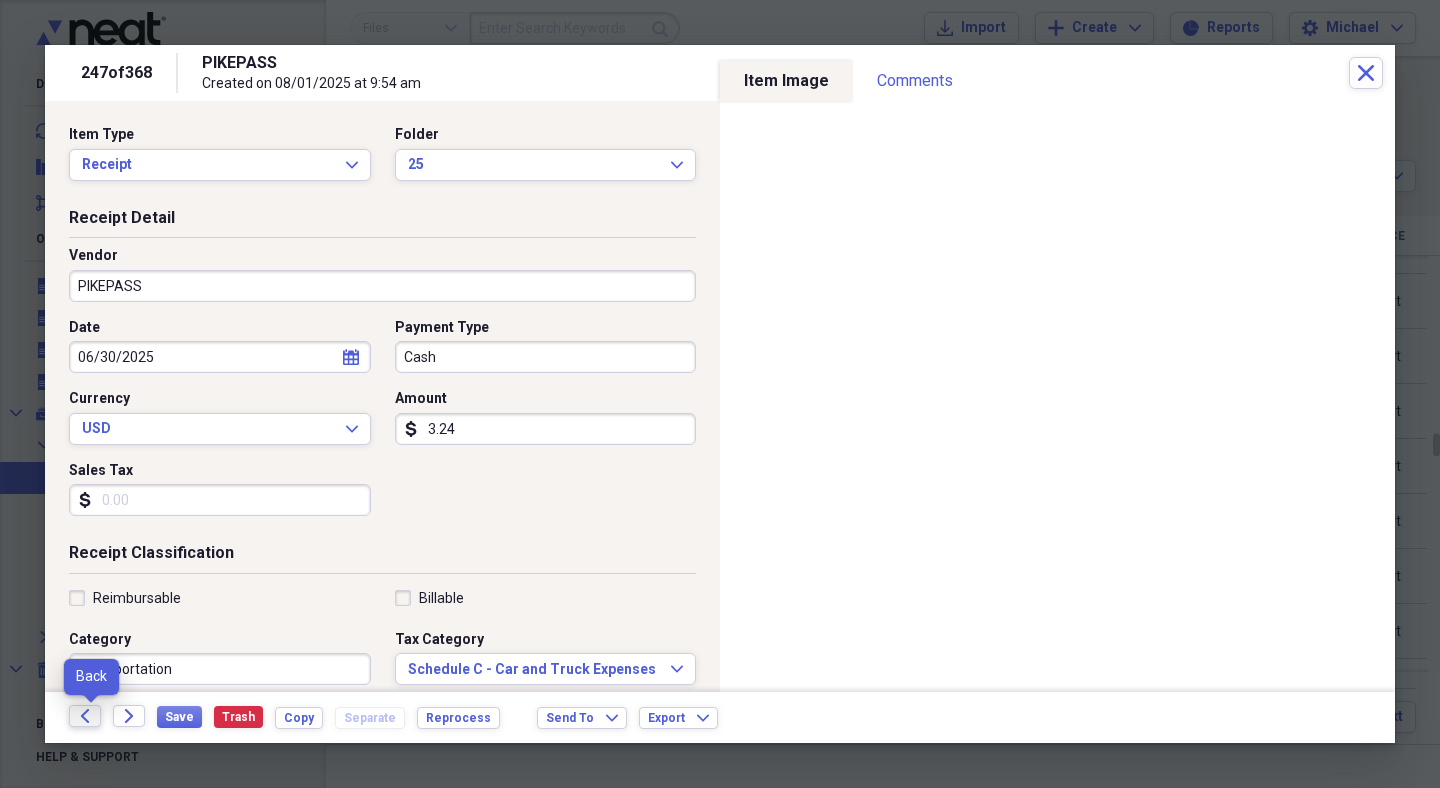 click on "Back" at bounding box center (85, 716) 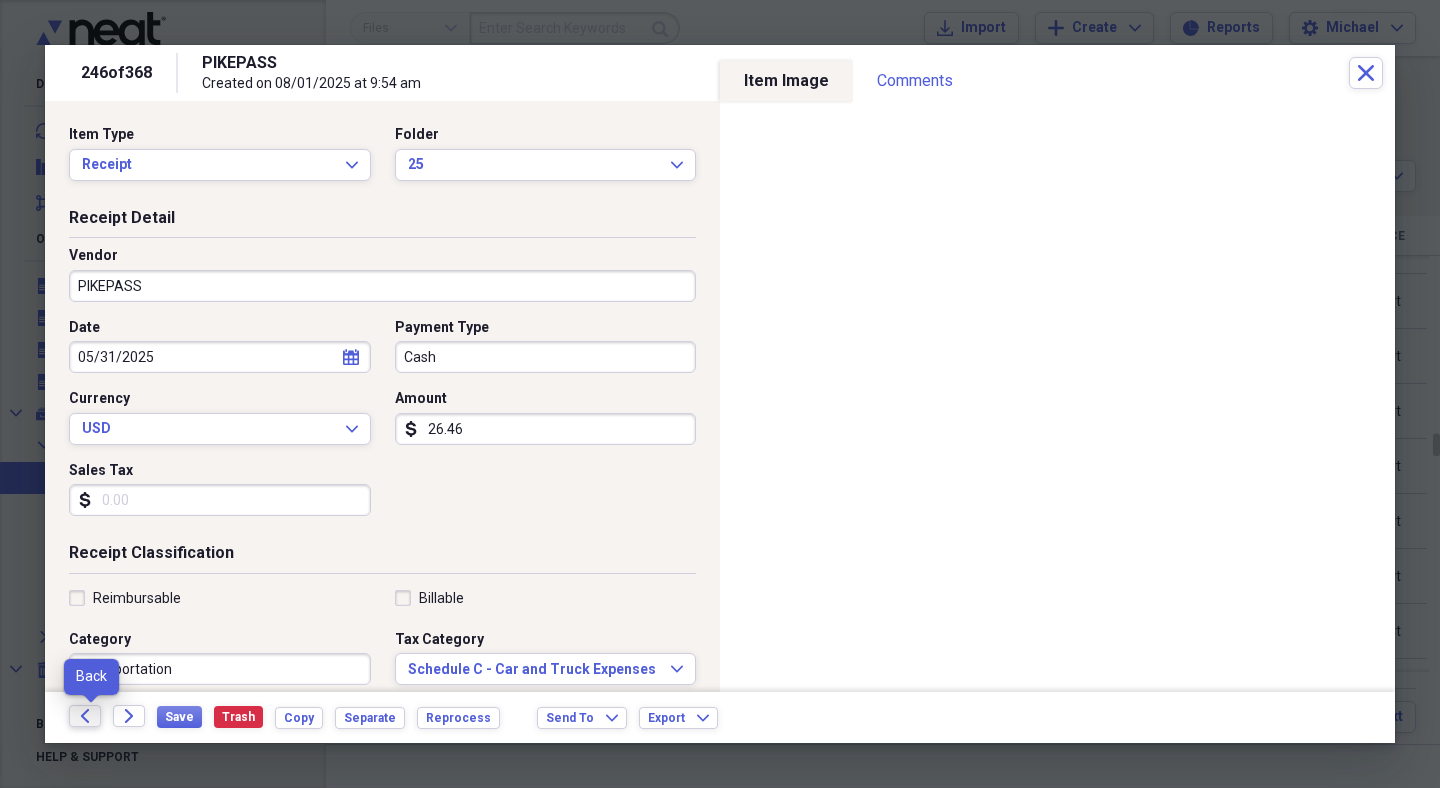 click on "Back" 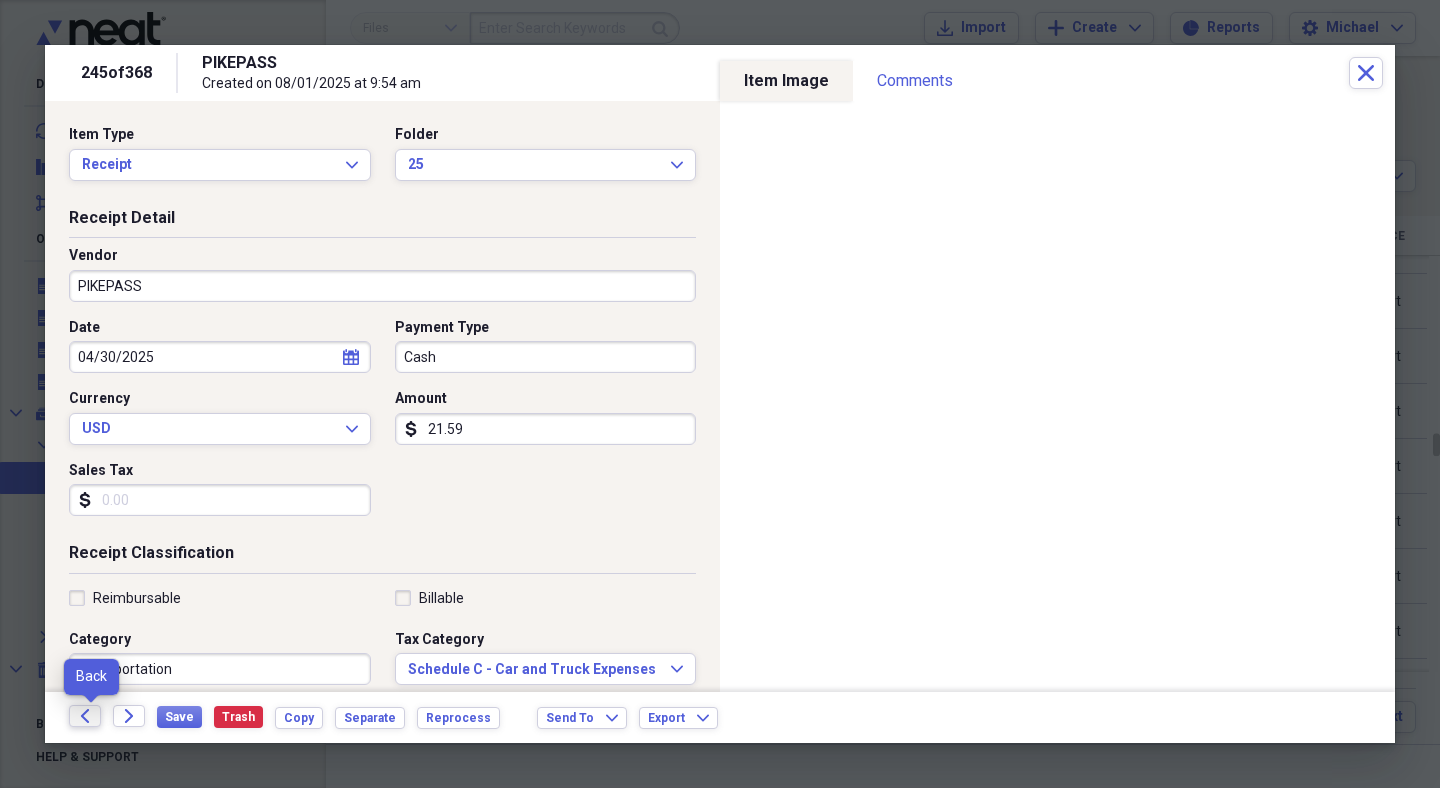 click on "Back" 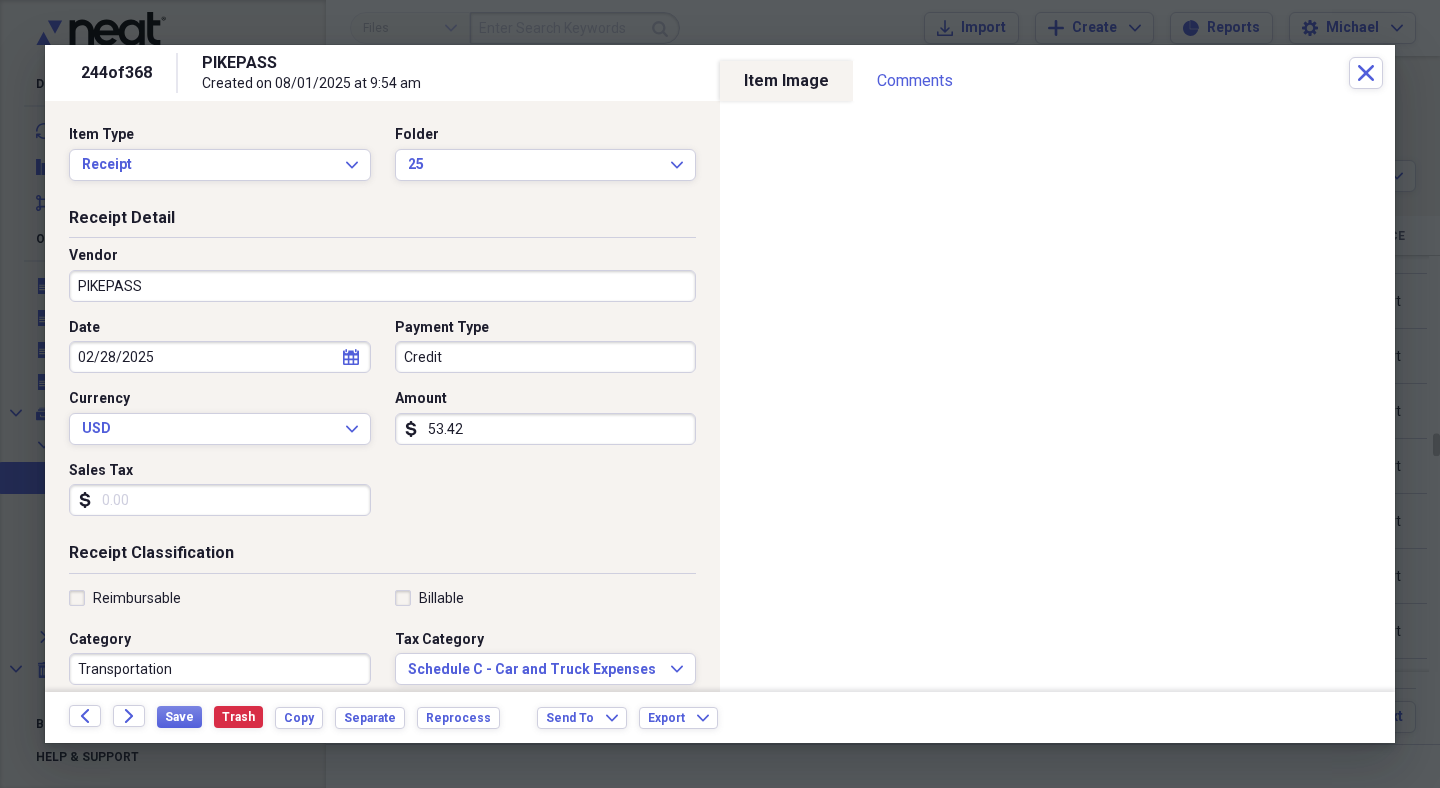click on "calendar" 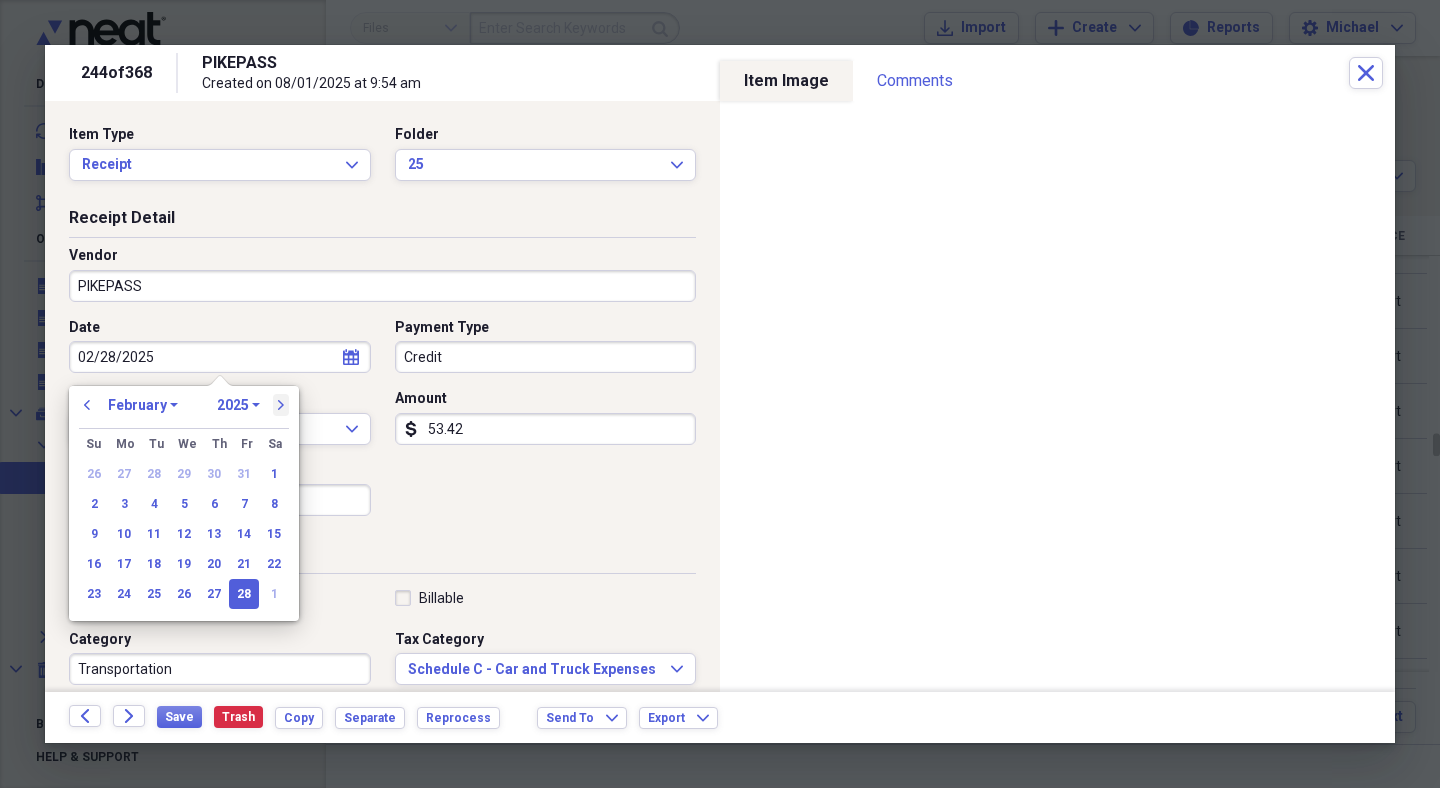 click on "next" at bounding box center [281, 405] 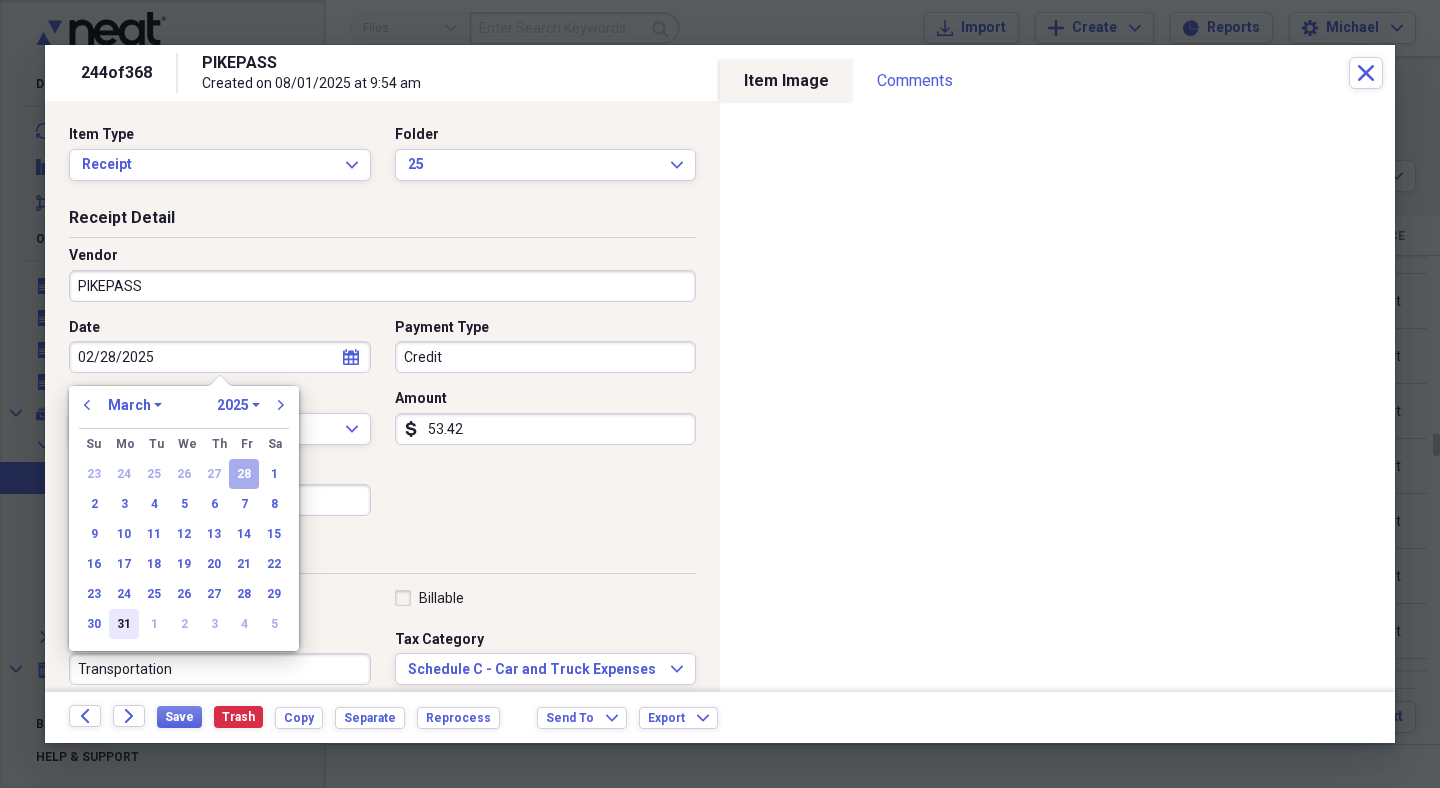 click on "31" at bounding box center (124, 624) 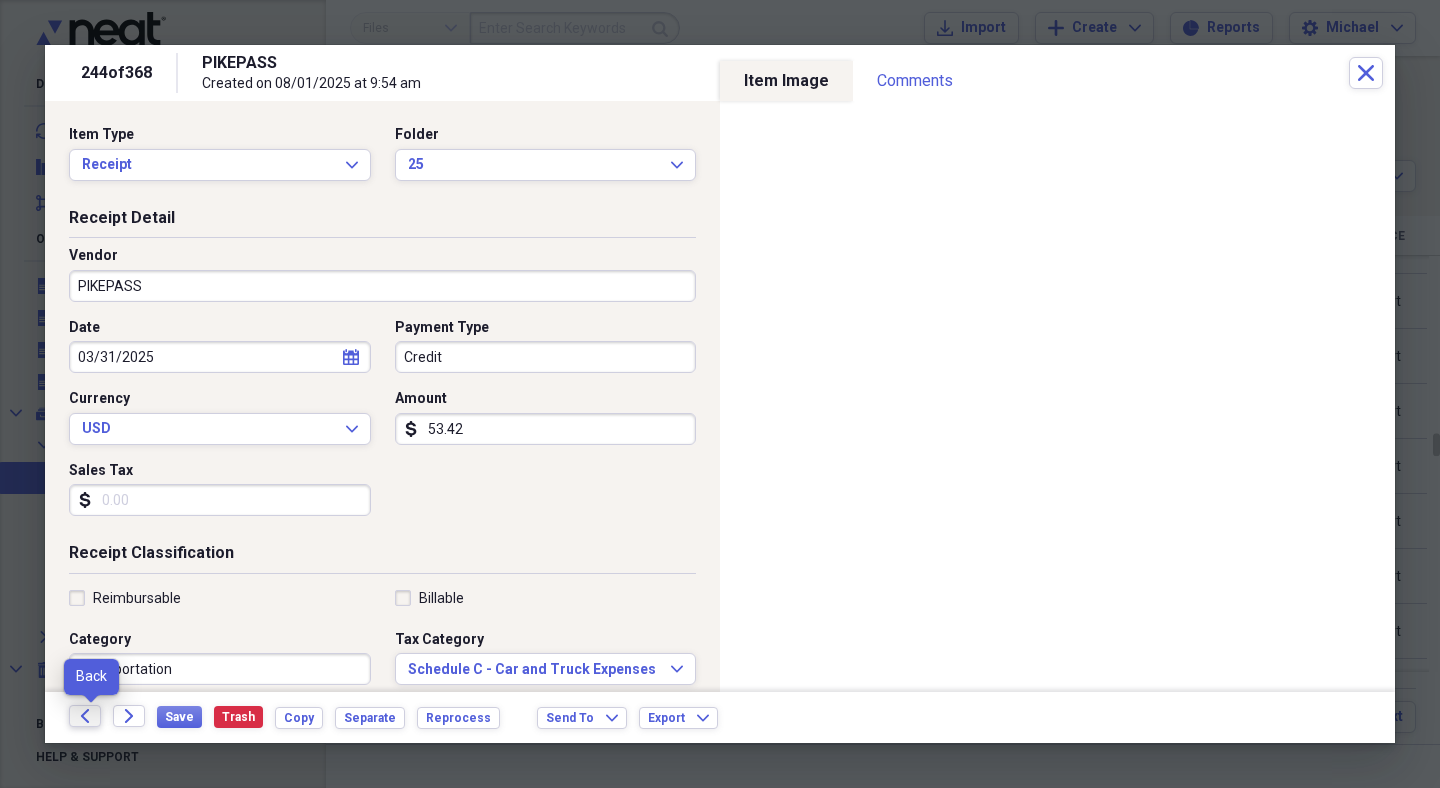 click on "Back" at bounding box center [85, 716] 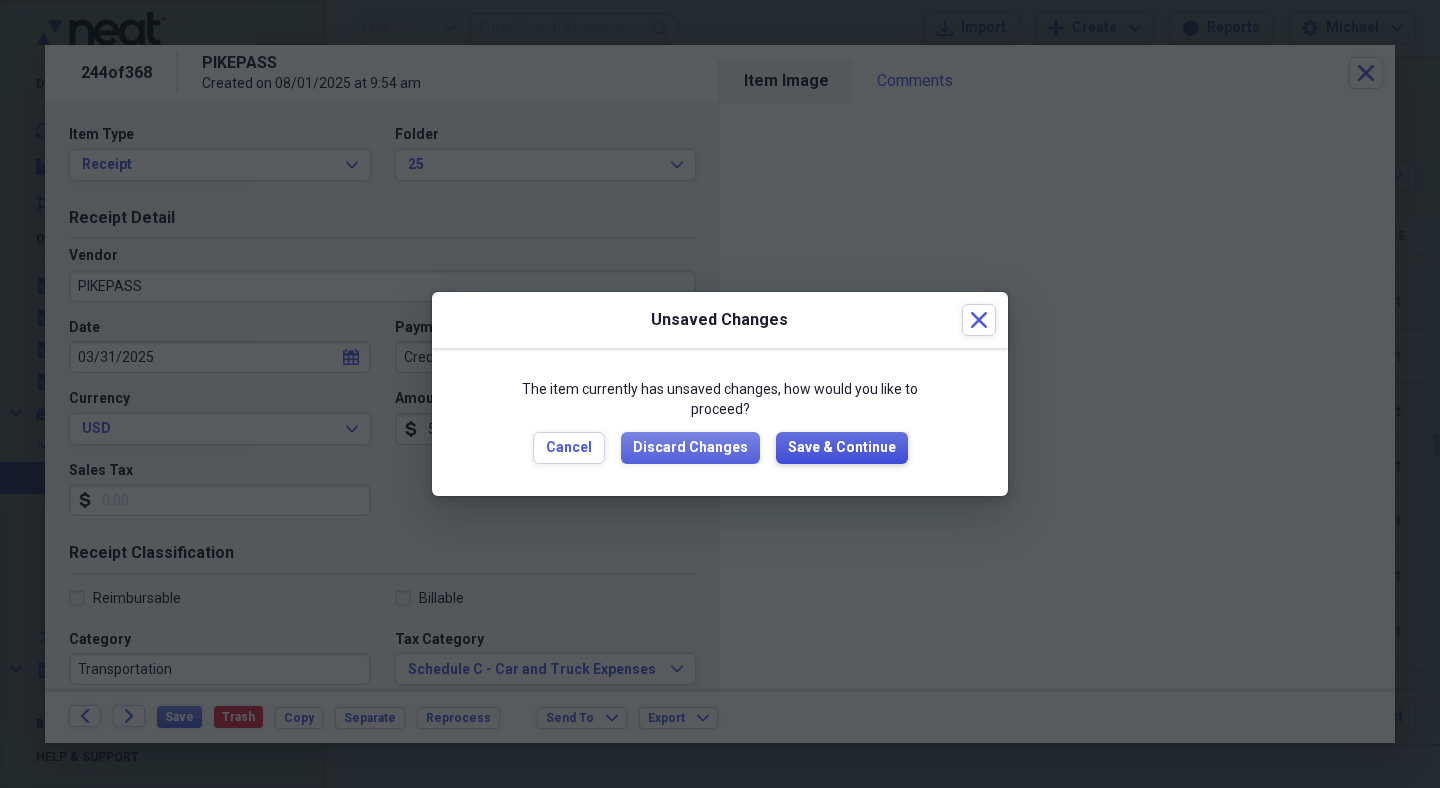 click on "Save & Continue" at bounding box center [842, 448] 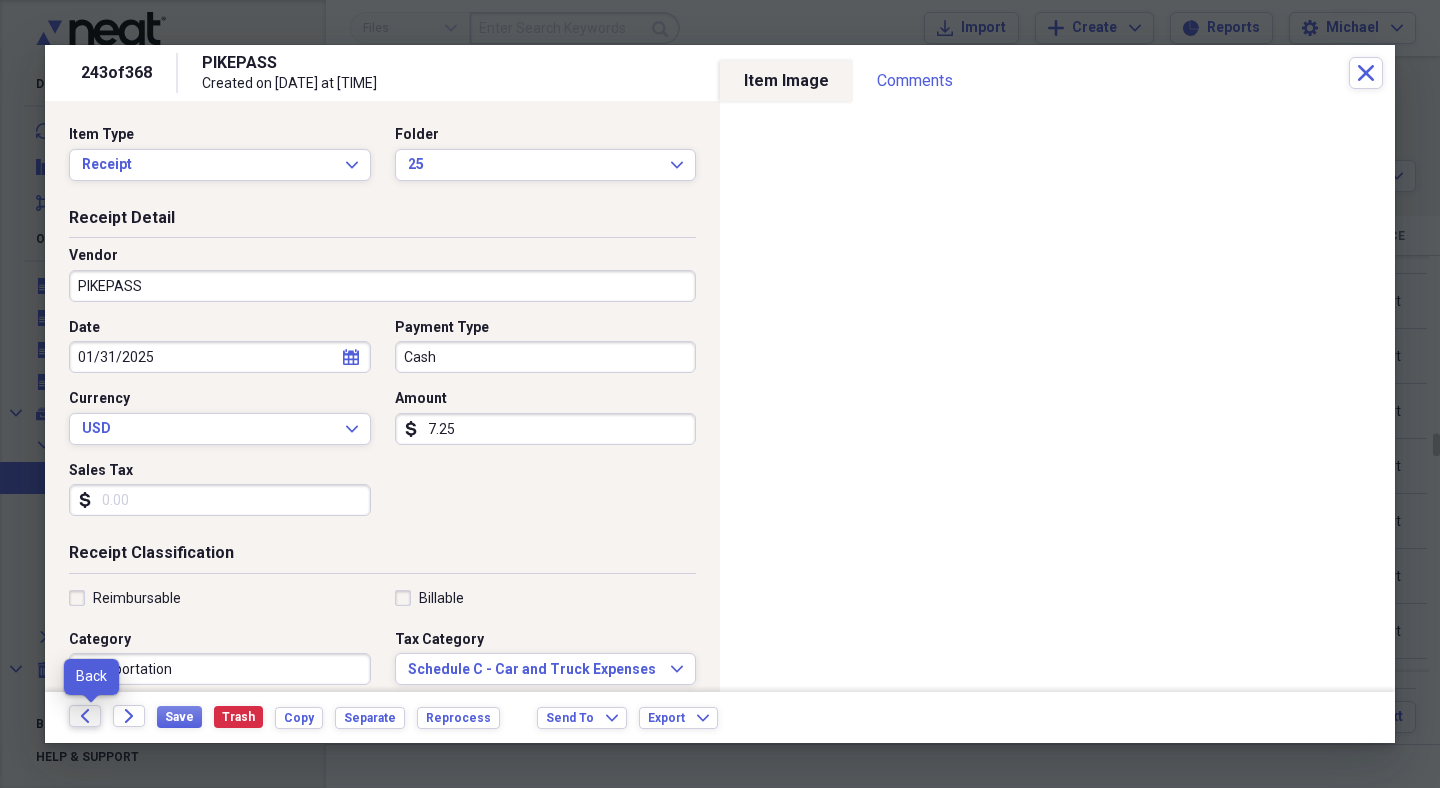 click on "Back" at bounding box center (85, 716) 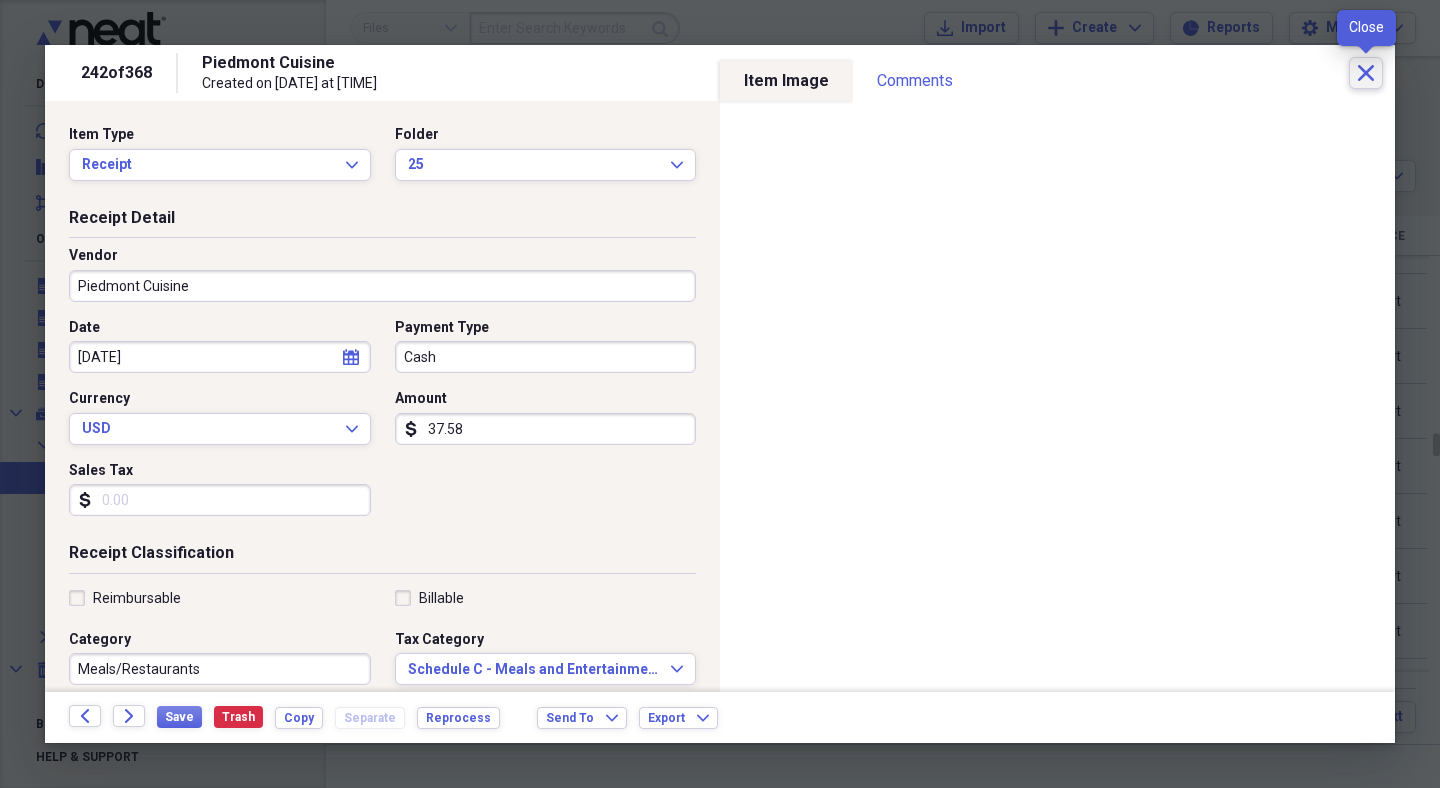 click on "Close" at bounding box center [1366, 73] 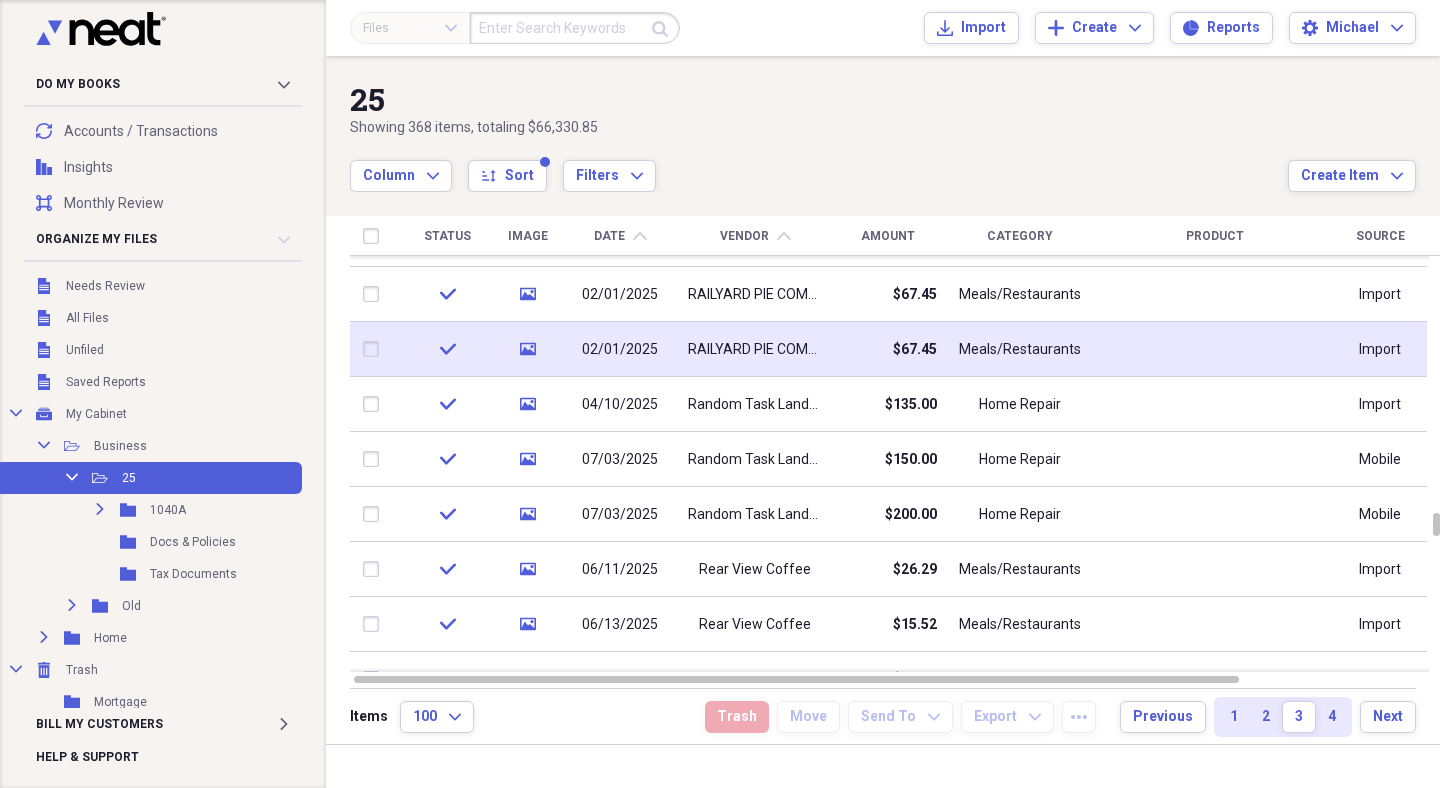 click at bounding box center (375, 349) 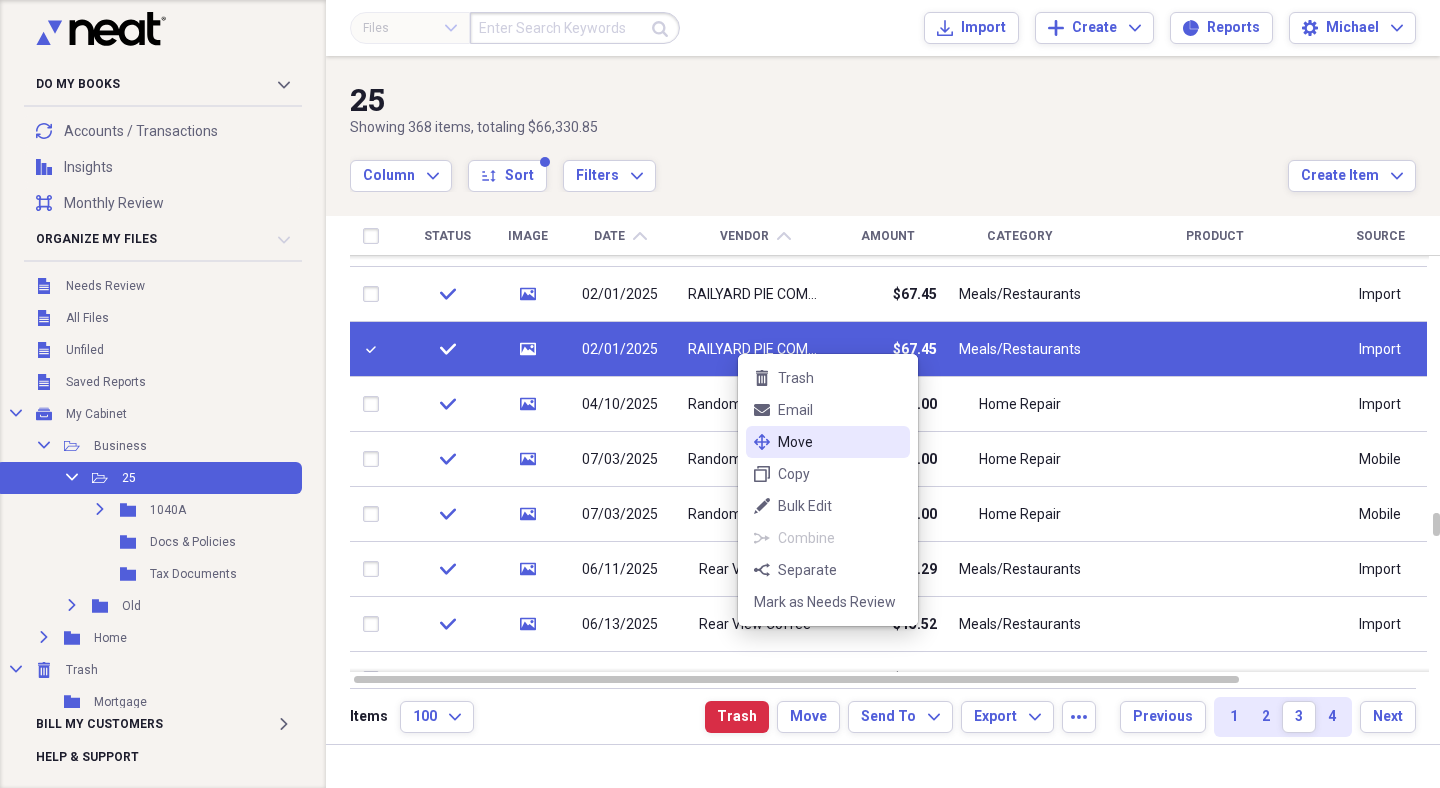 click on "Move" at bounding box center (840, 442) 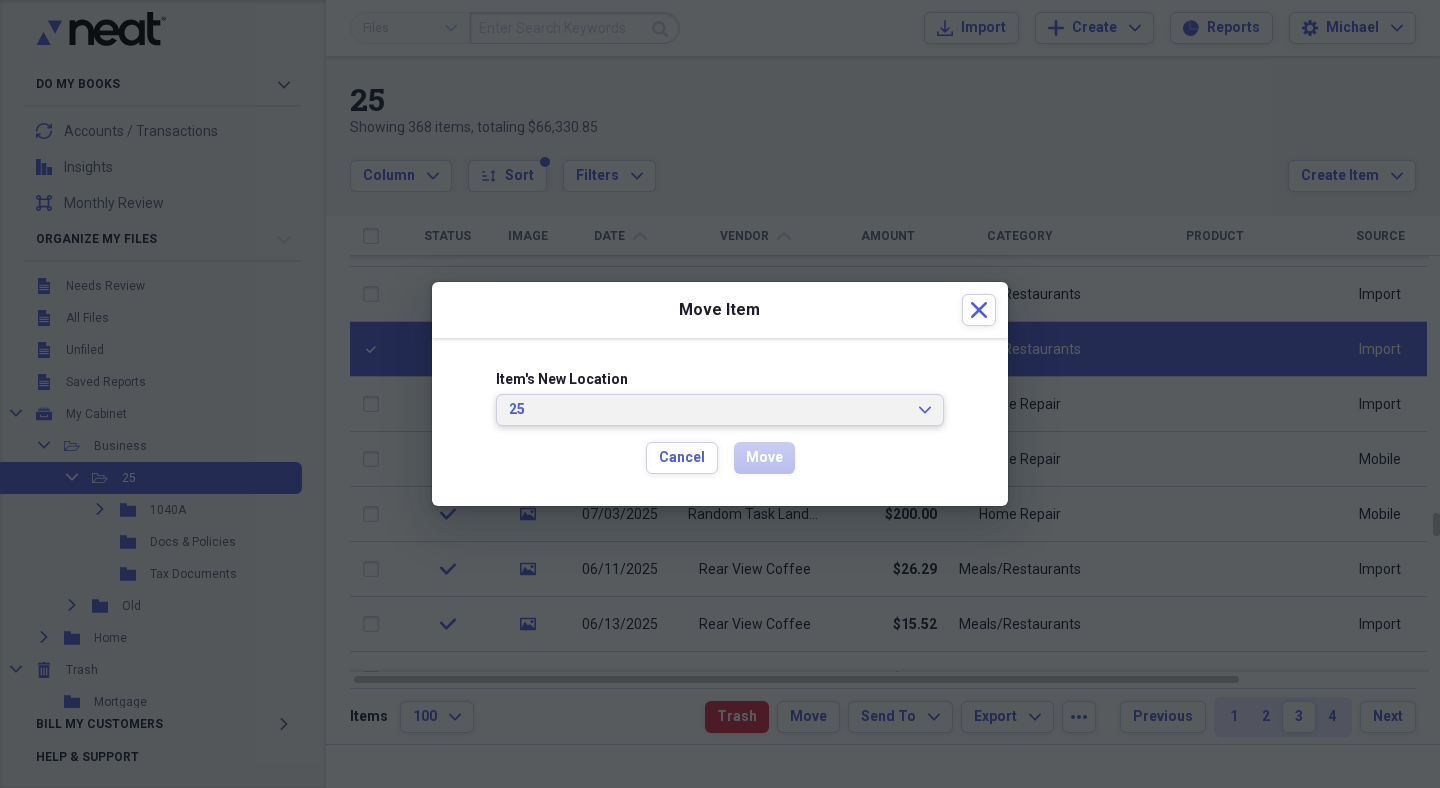 click on "Expand" 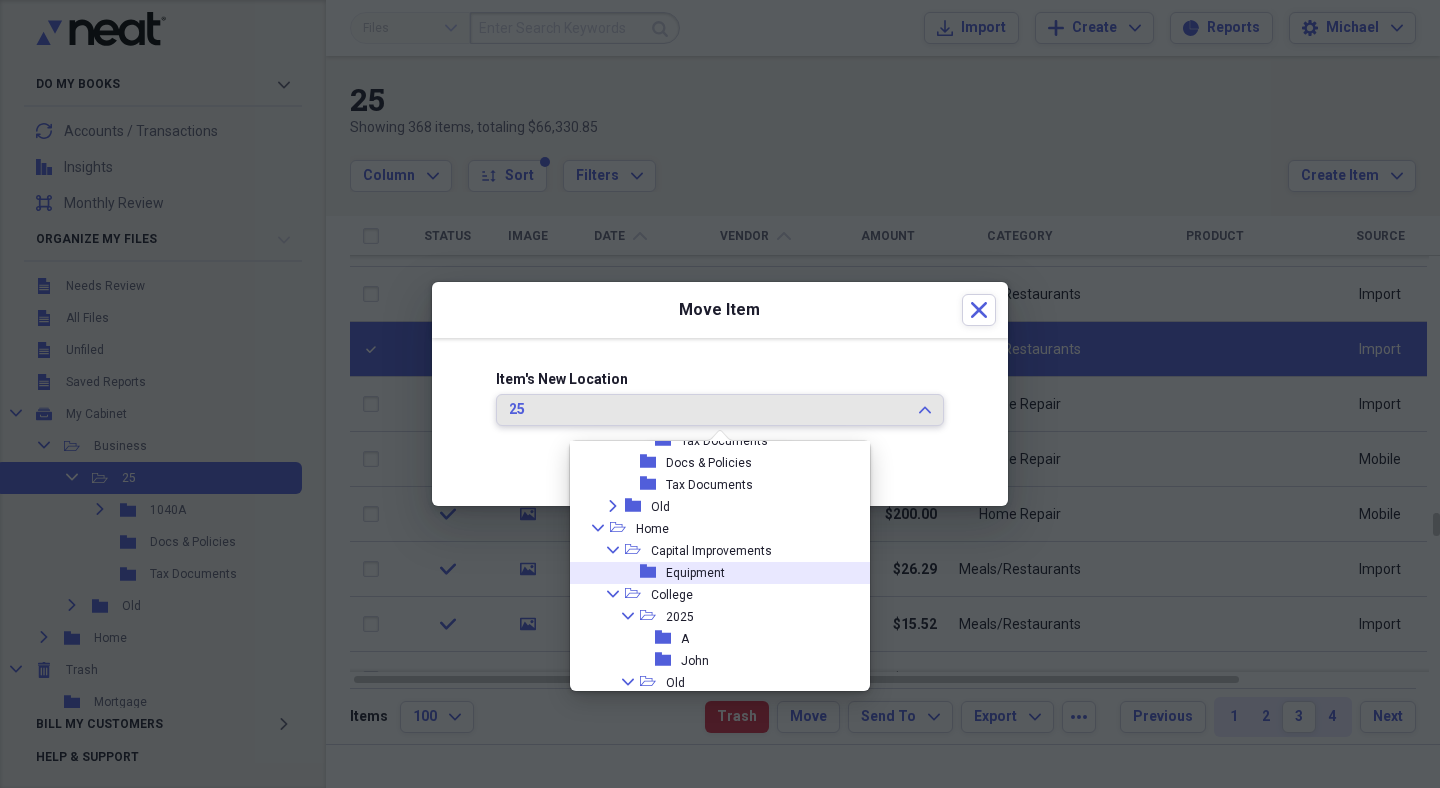 scroll, scrollTop: 159, scrollLeft: 0, axis: vertical 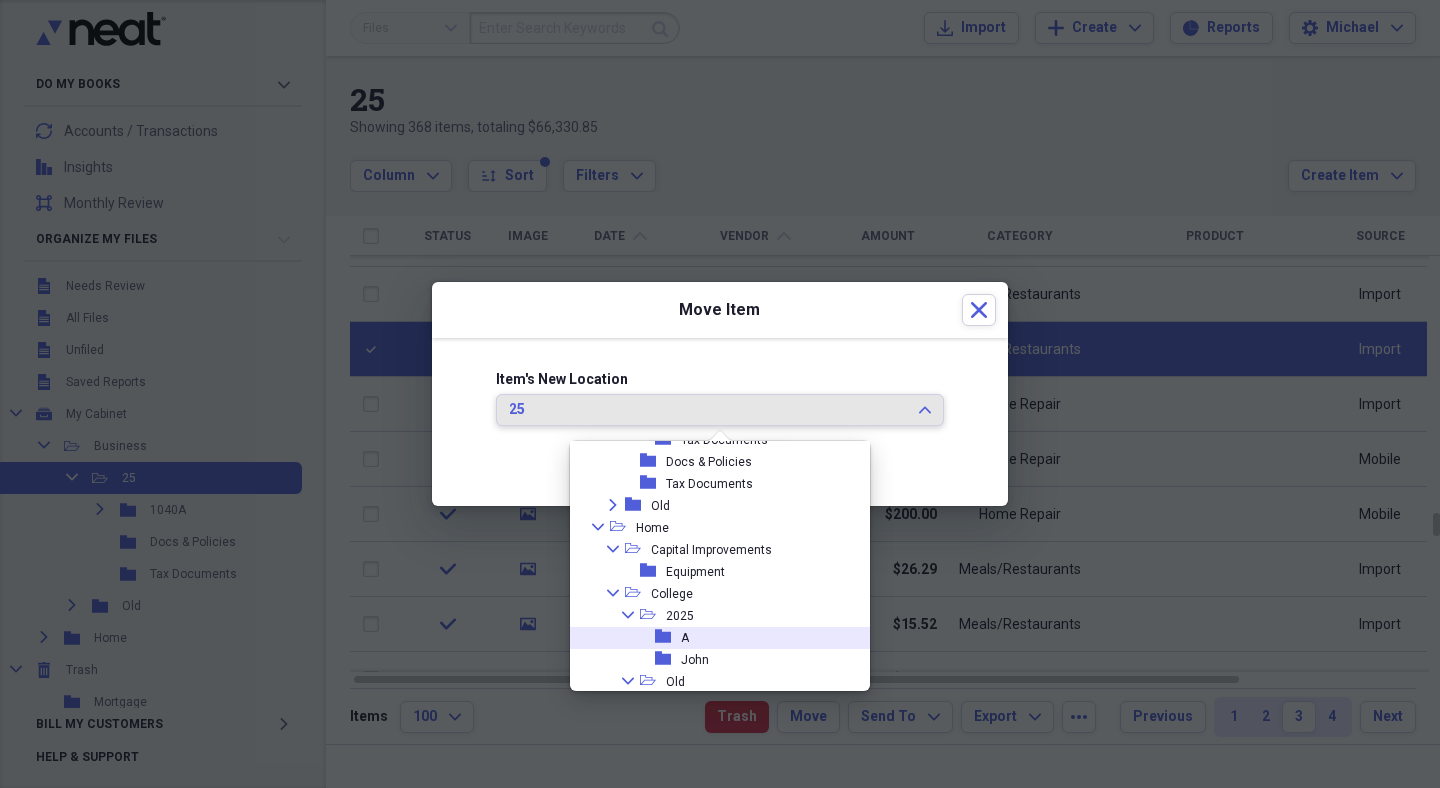 click on "folder" at bounding box center [668, 637] 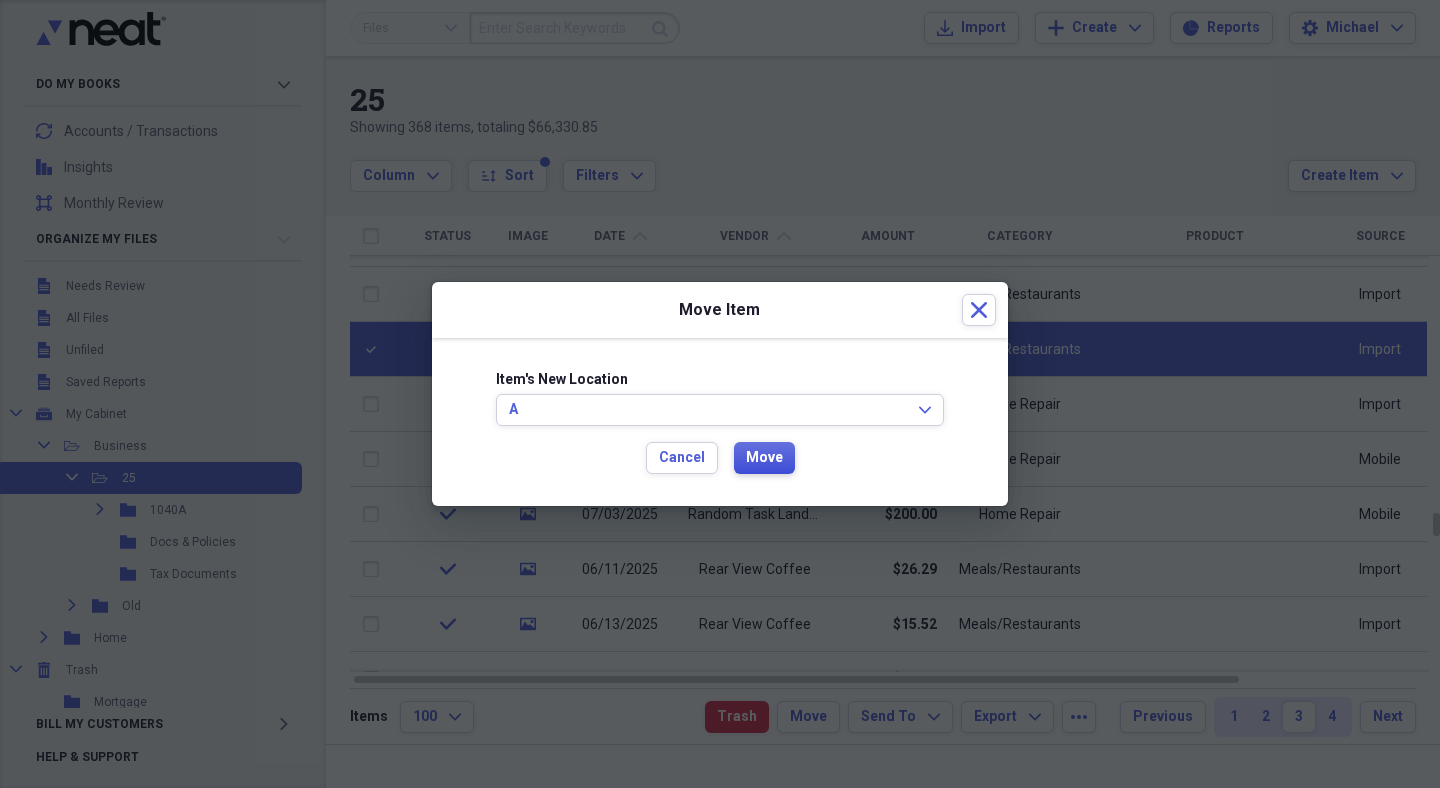 click on "Move" at bounding box center (764, 458) 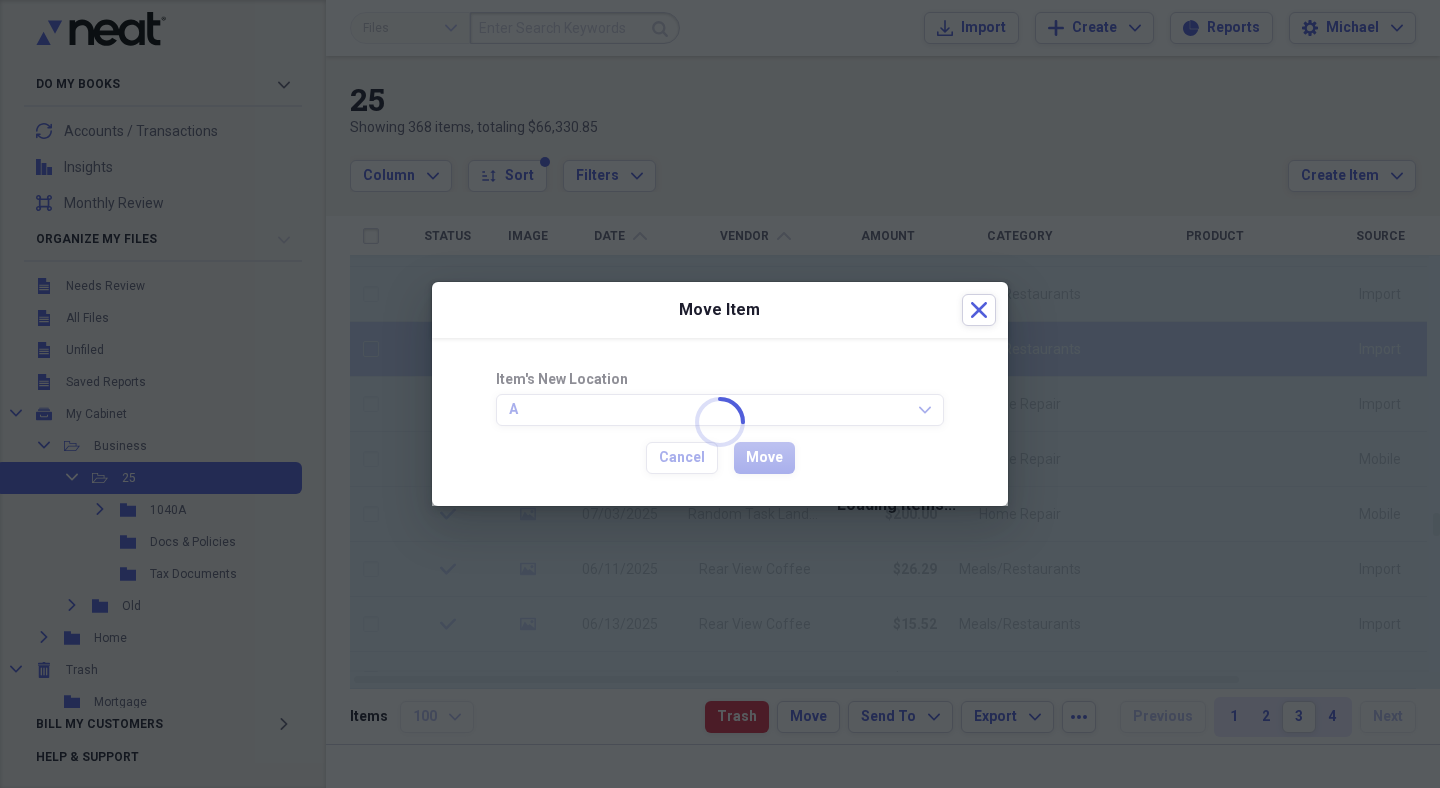 checkbox on "false" 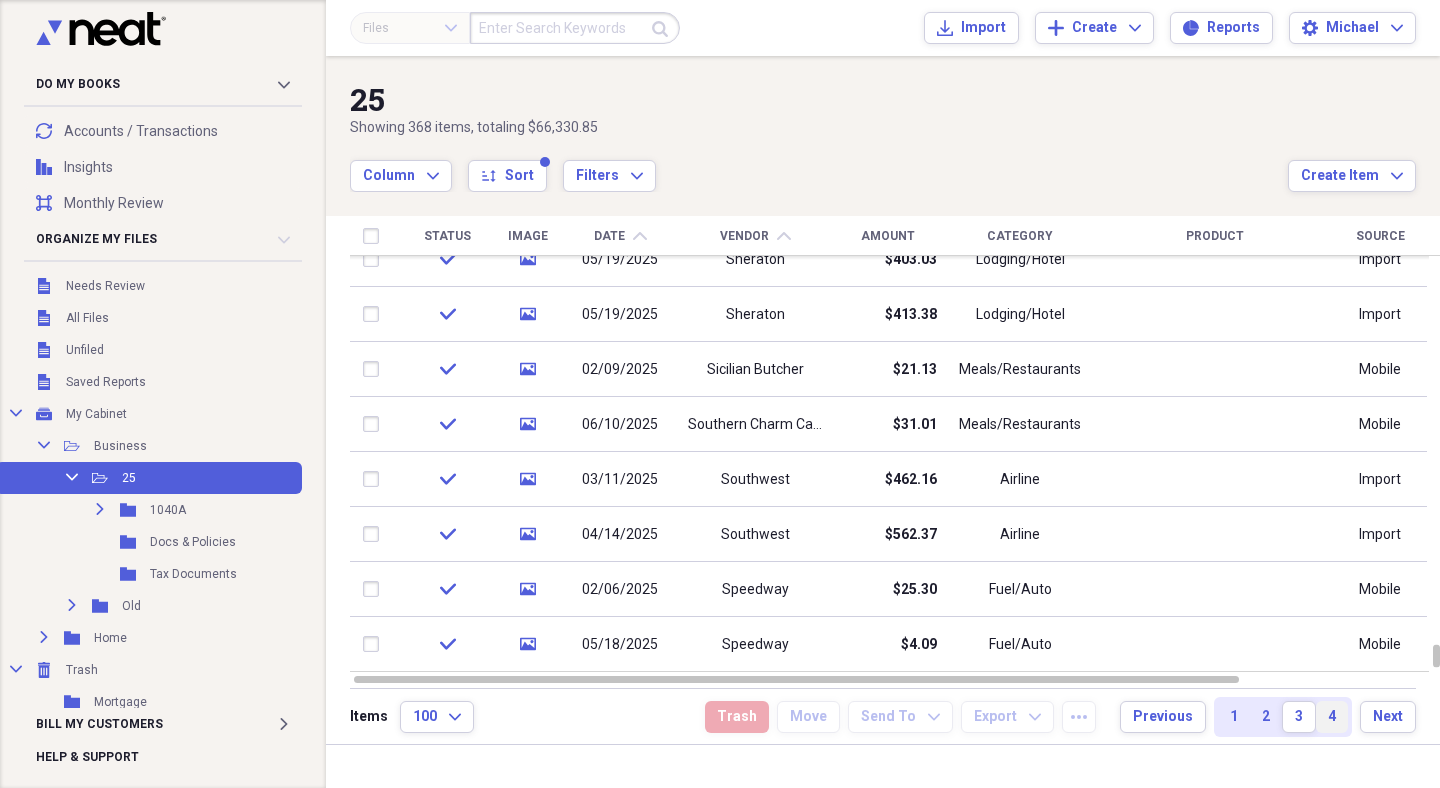 click on "4" at bounding box center (1332, 717) 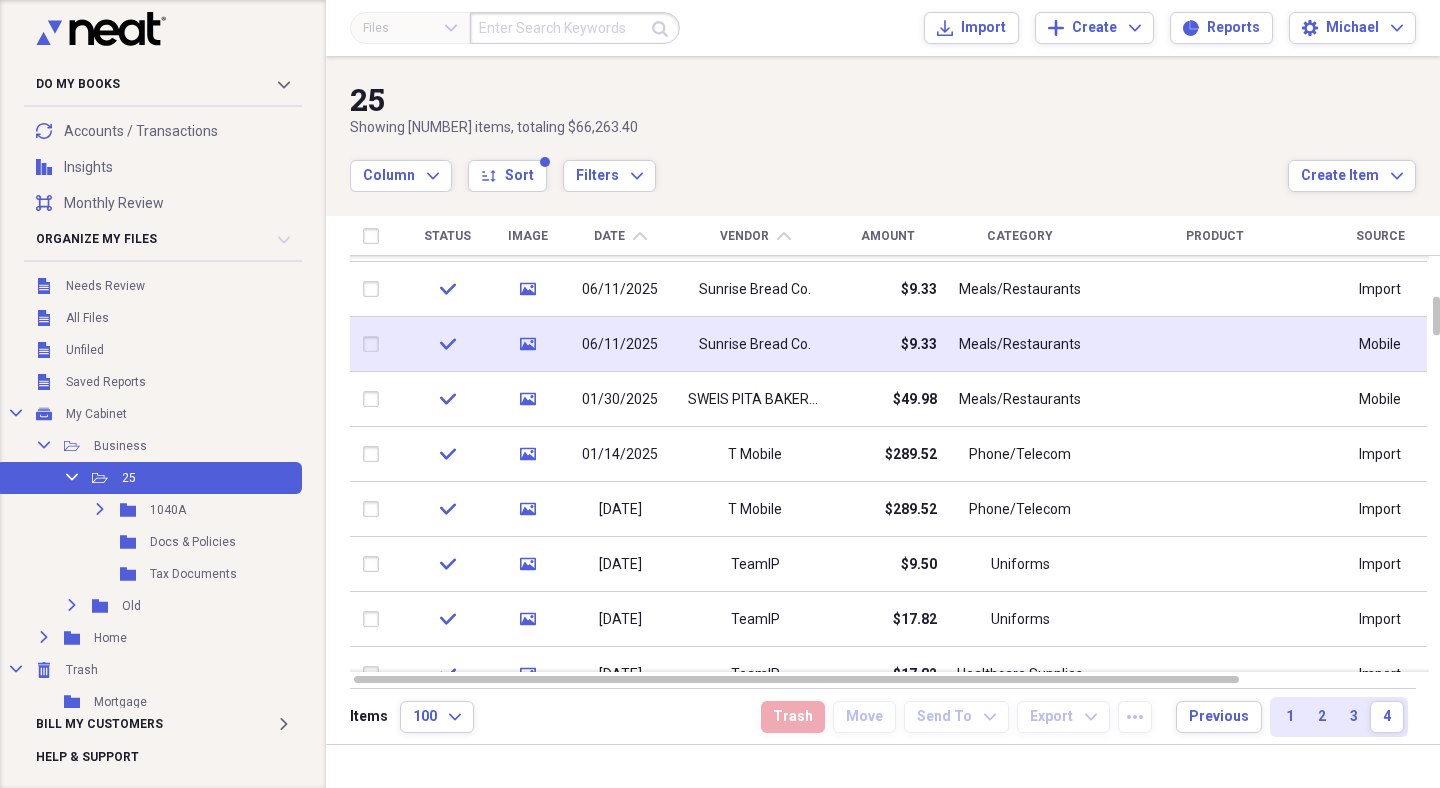 click at bounding box center (375, 344) 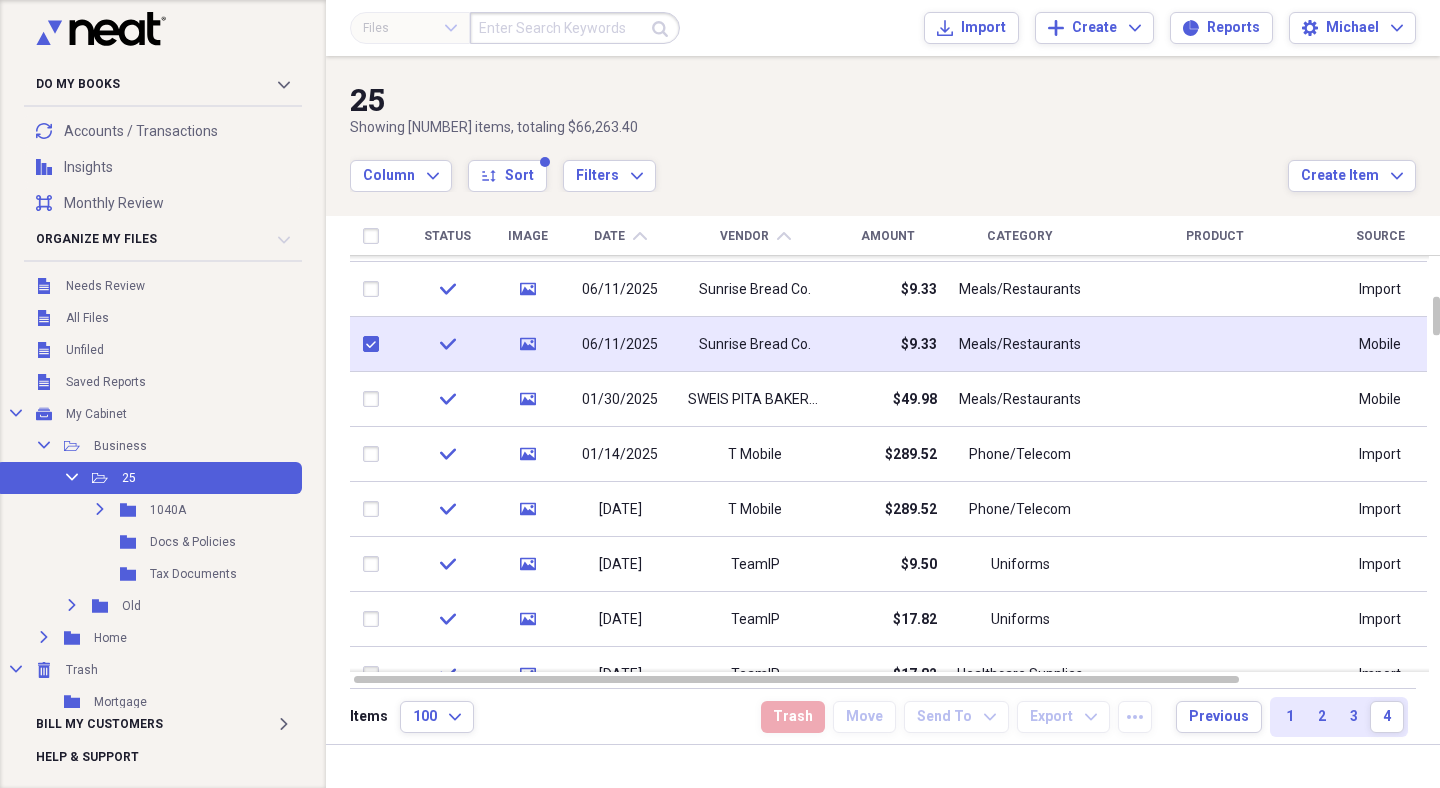checkbox on "true" 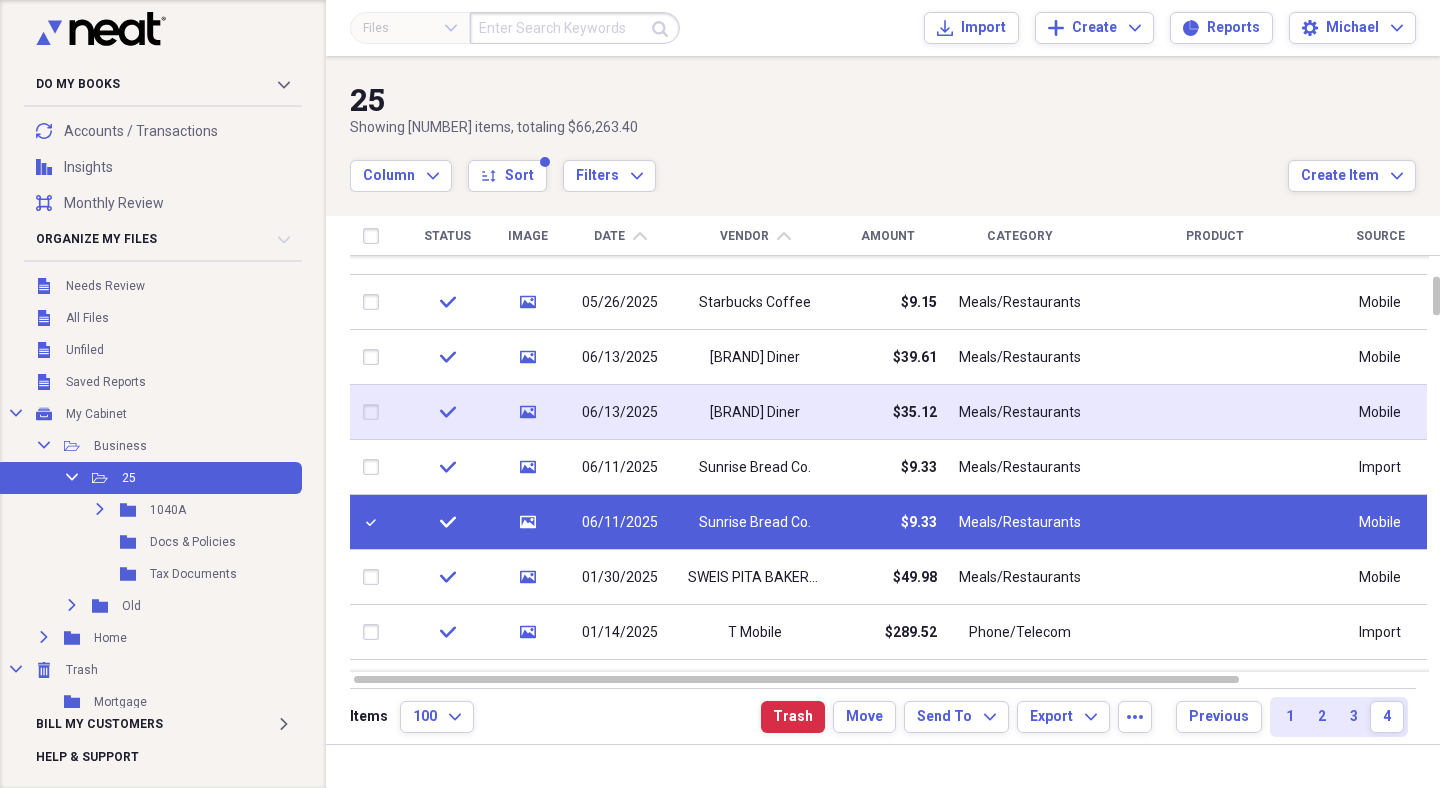 click at bounding box center (375, 412) 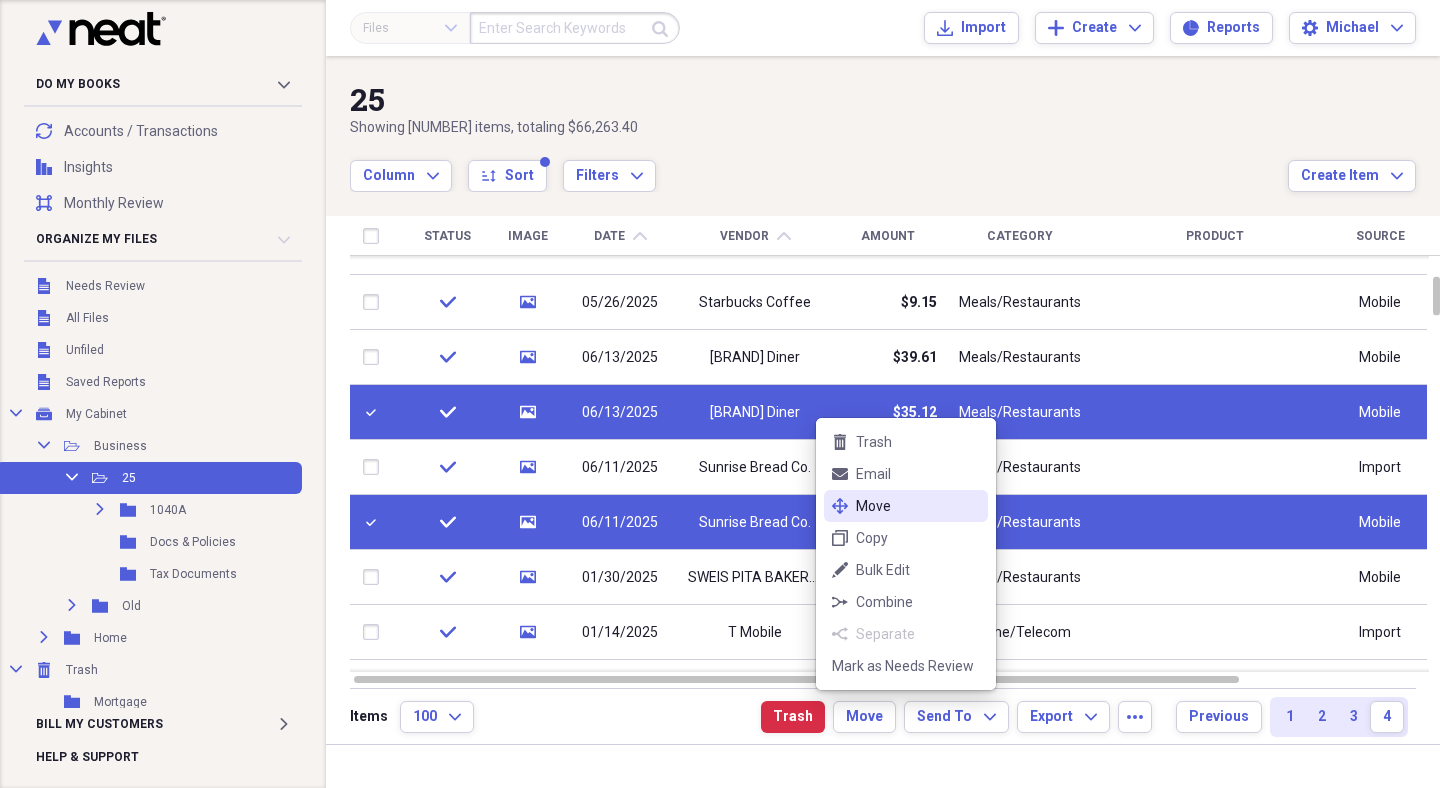 click on "Move" at bounding box center [918, 506] 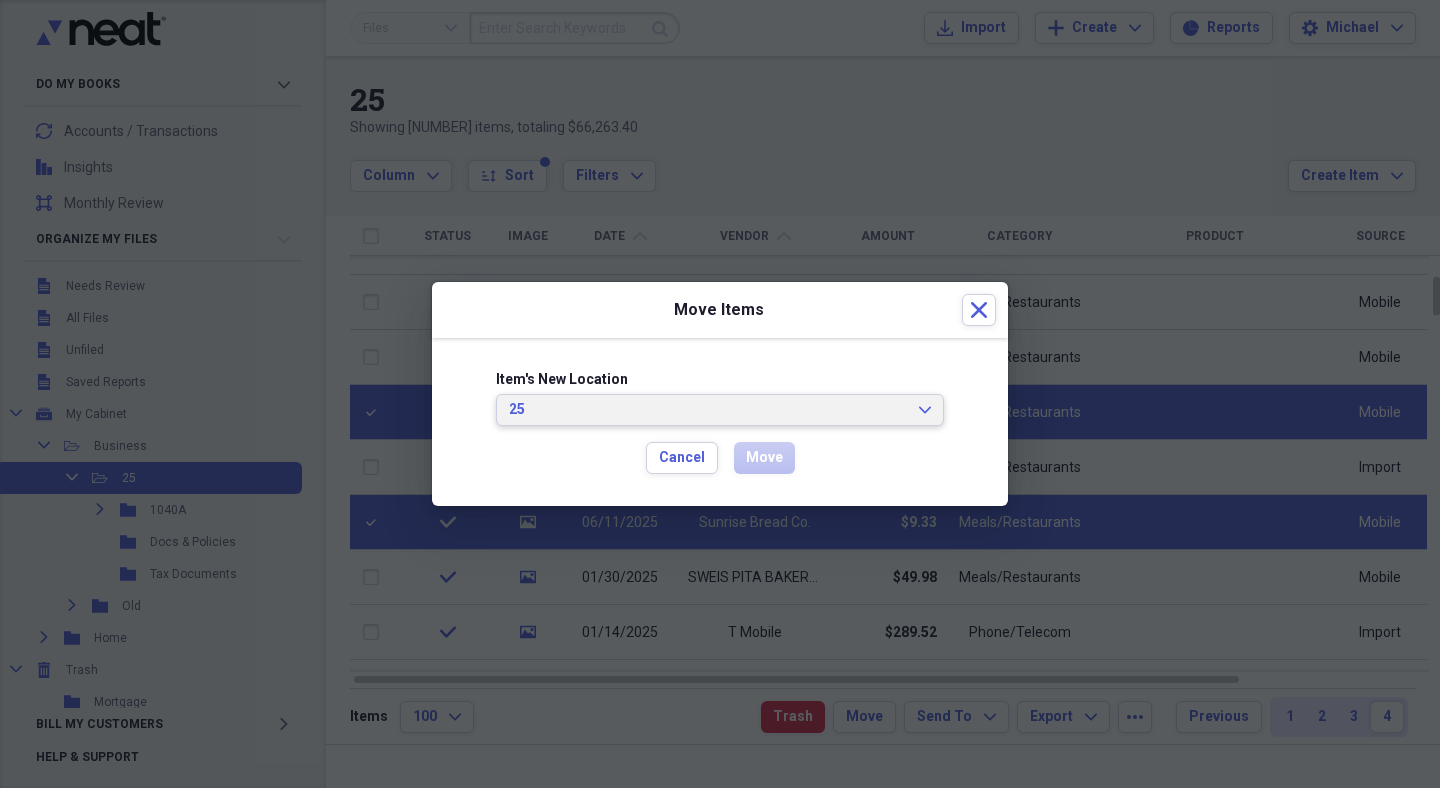 click on "25" at bounding box center [708, 410] 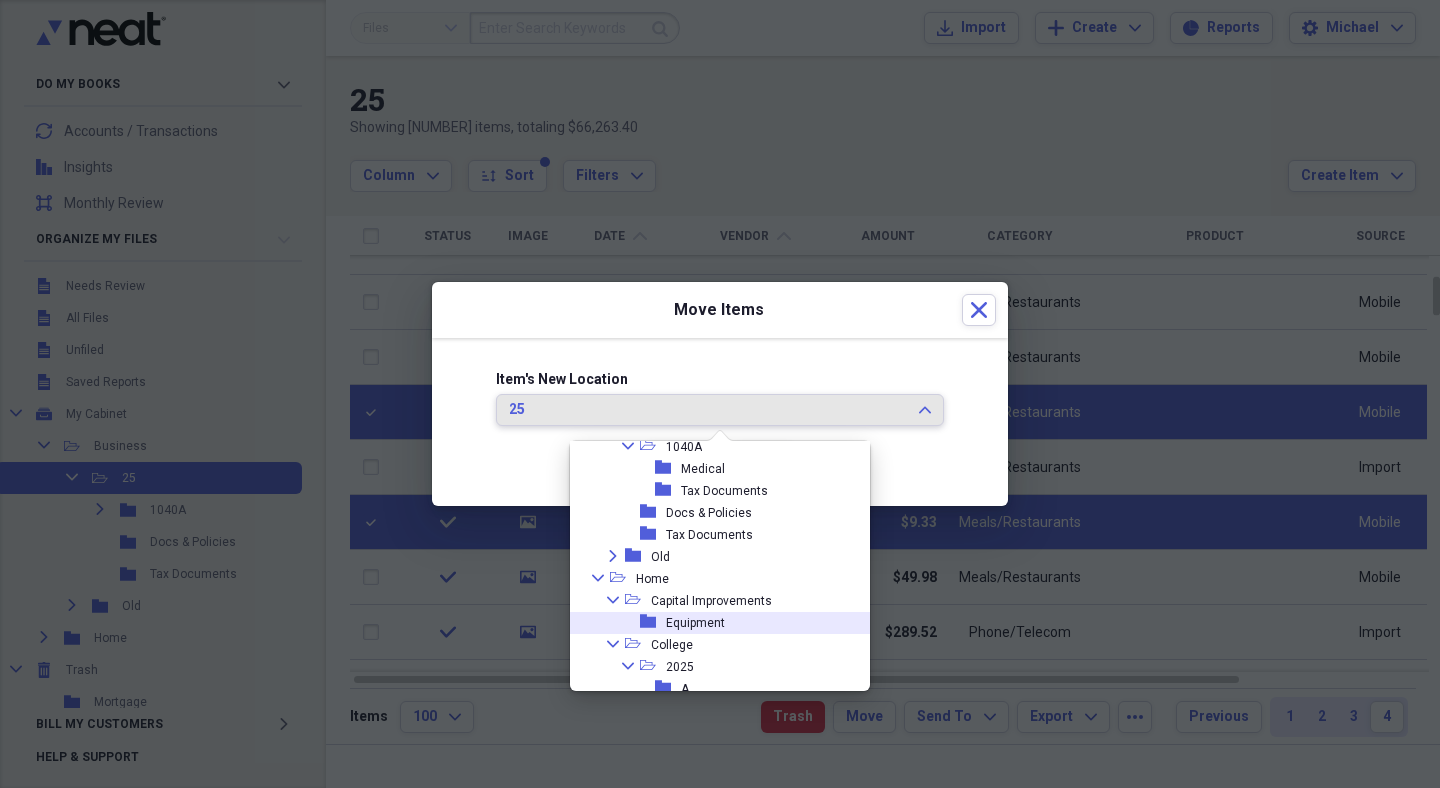 scroll, scrollTop: 127, scrollLeft: 0, axis: vertical 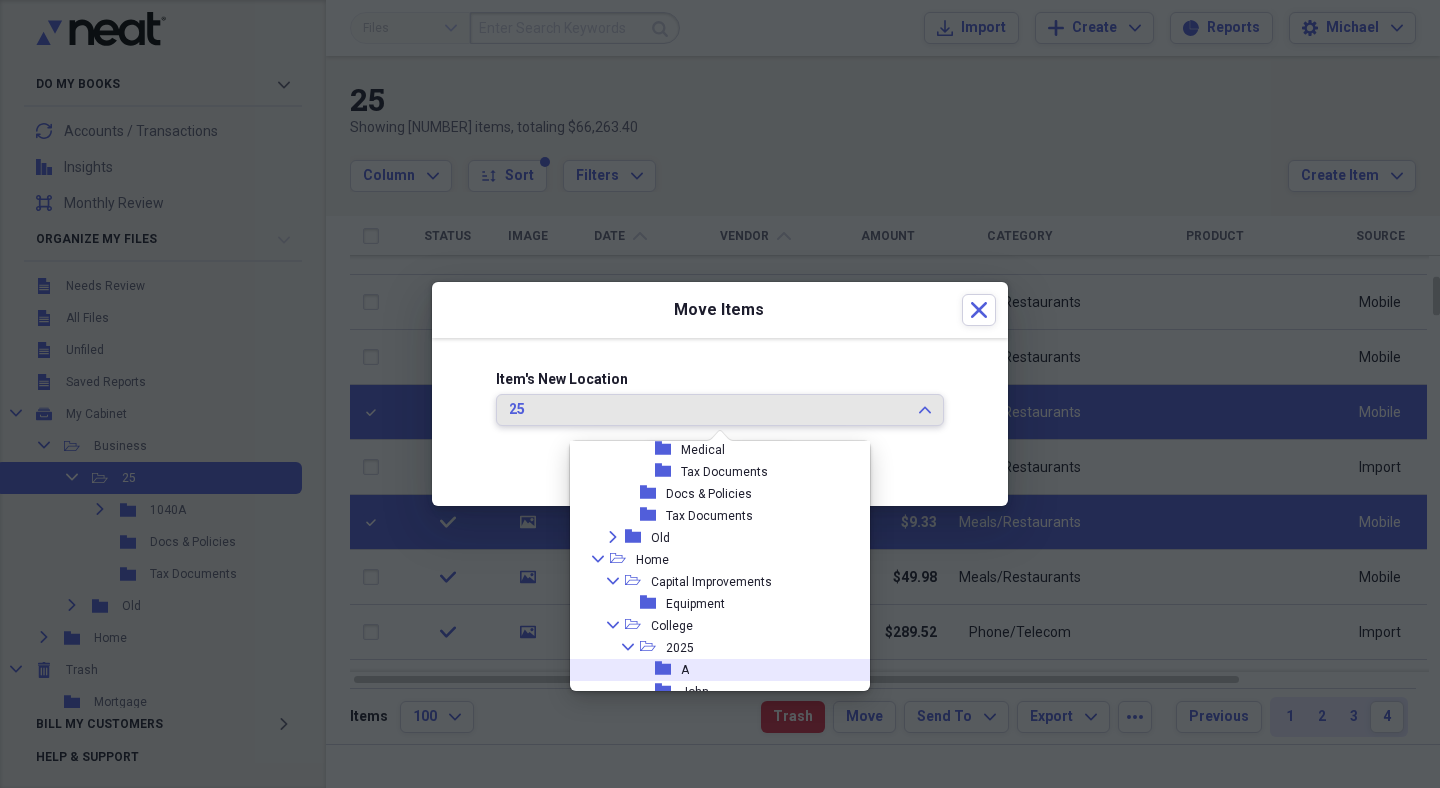 click on "folder A" at bounding box center [712, 670] 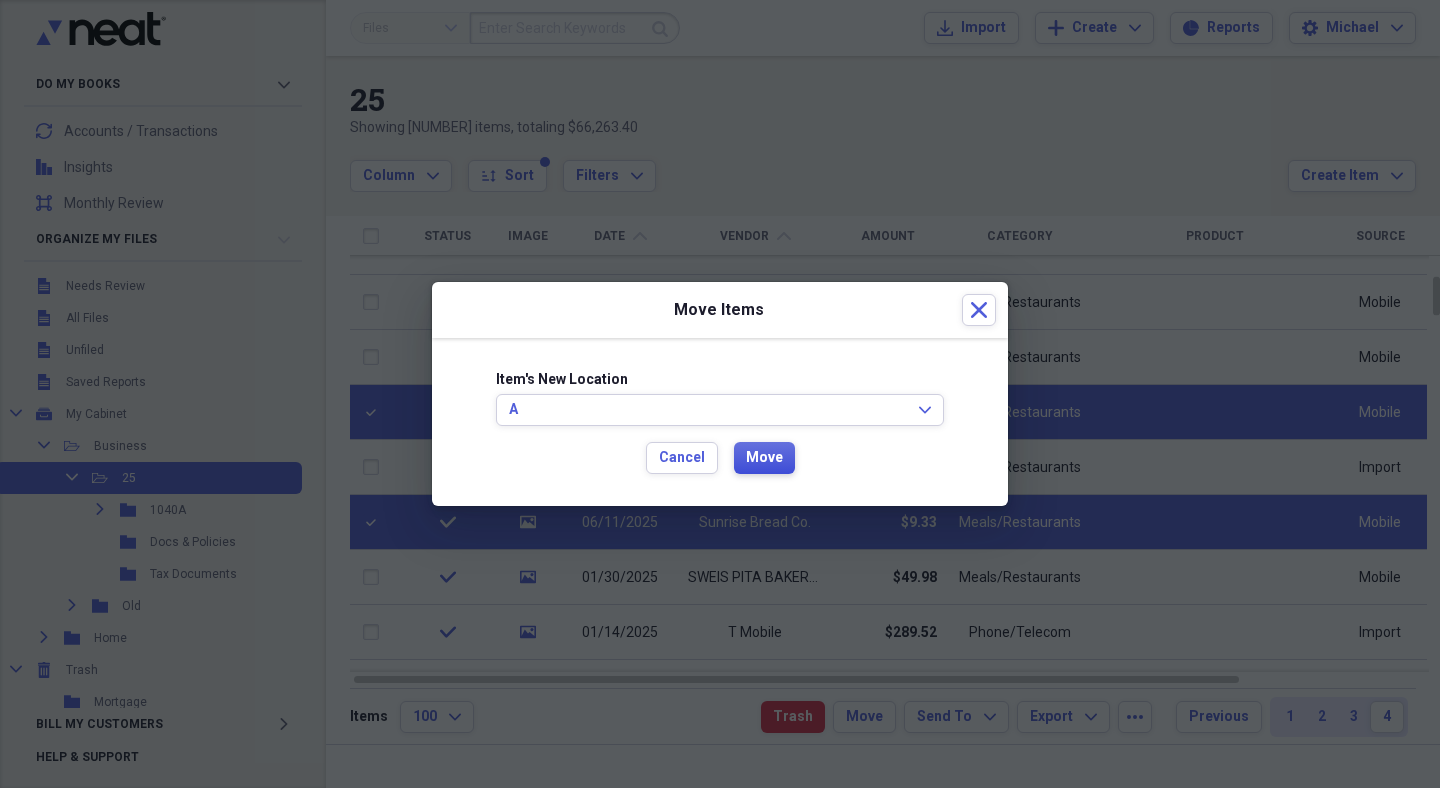 click on "Move" at bounding box center (764, 458) 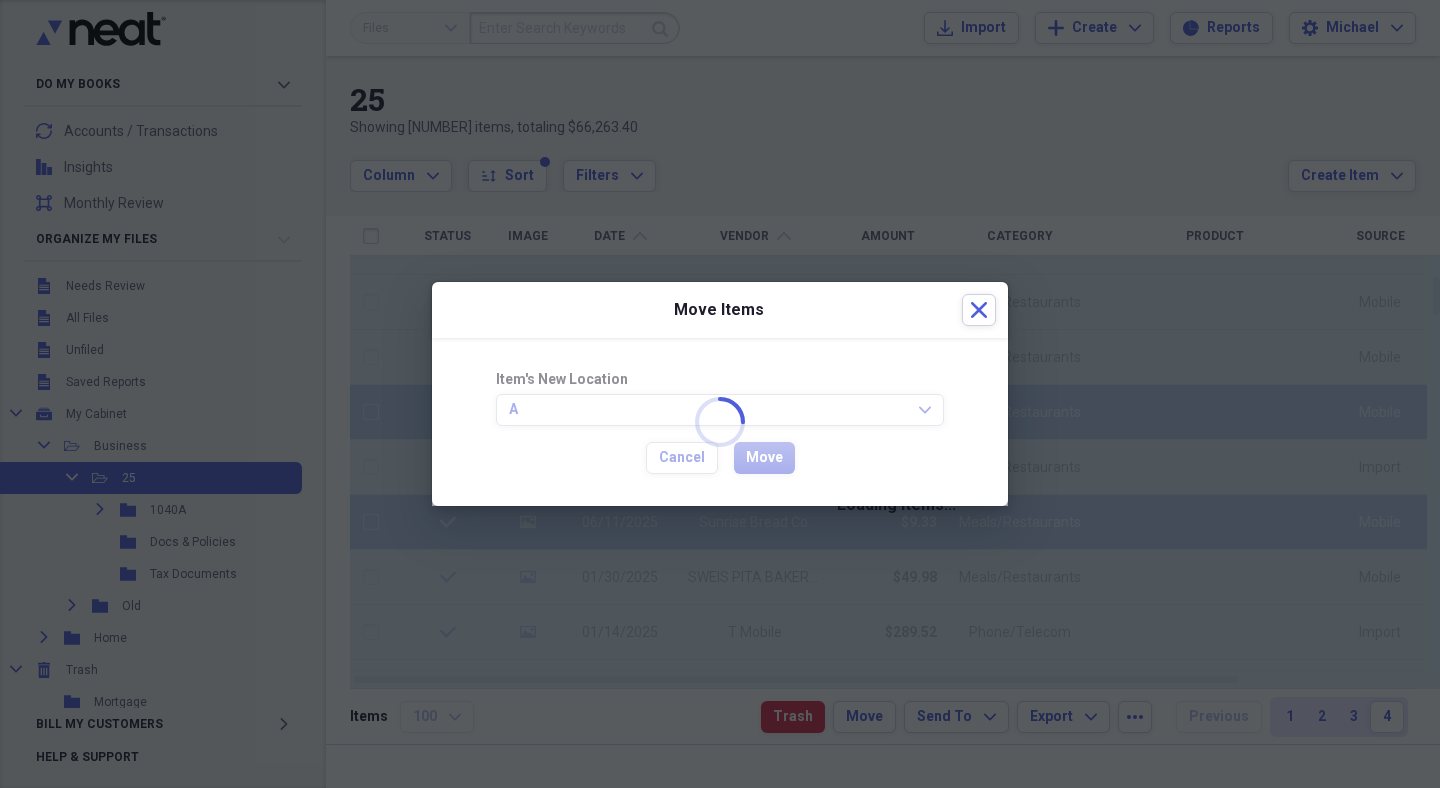 checkbox on "false" 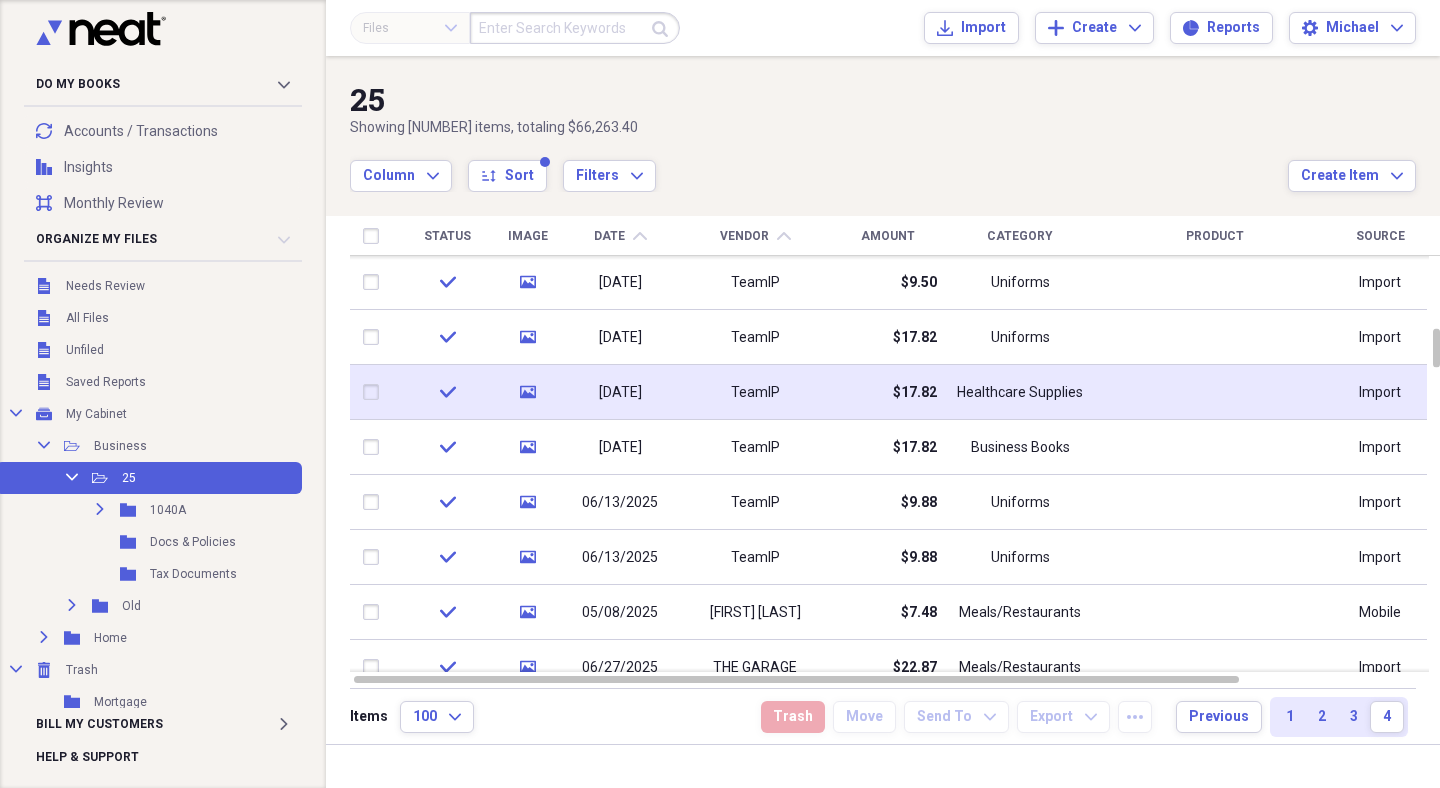 click at bounding box center [375, 392] 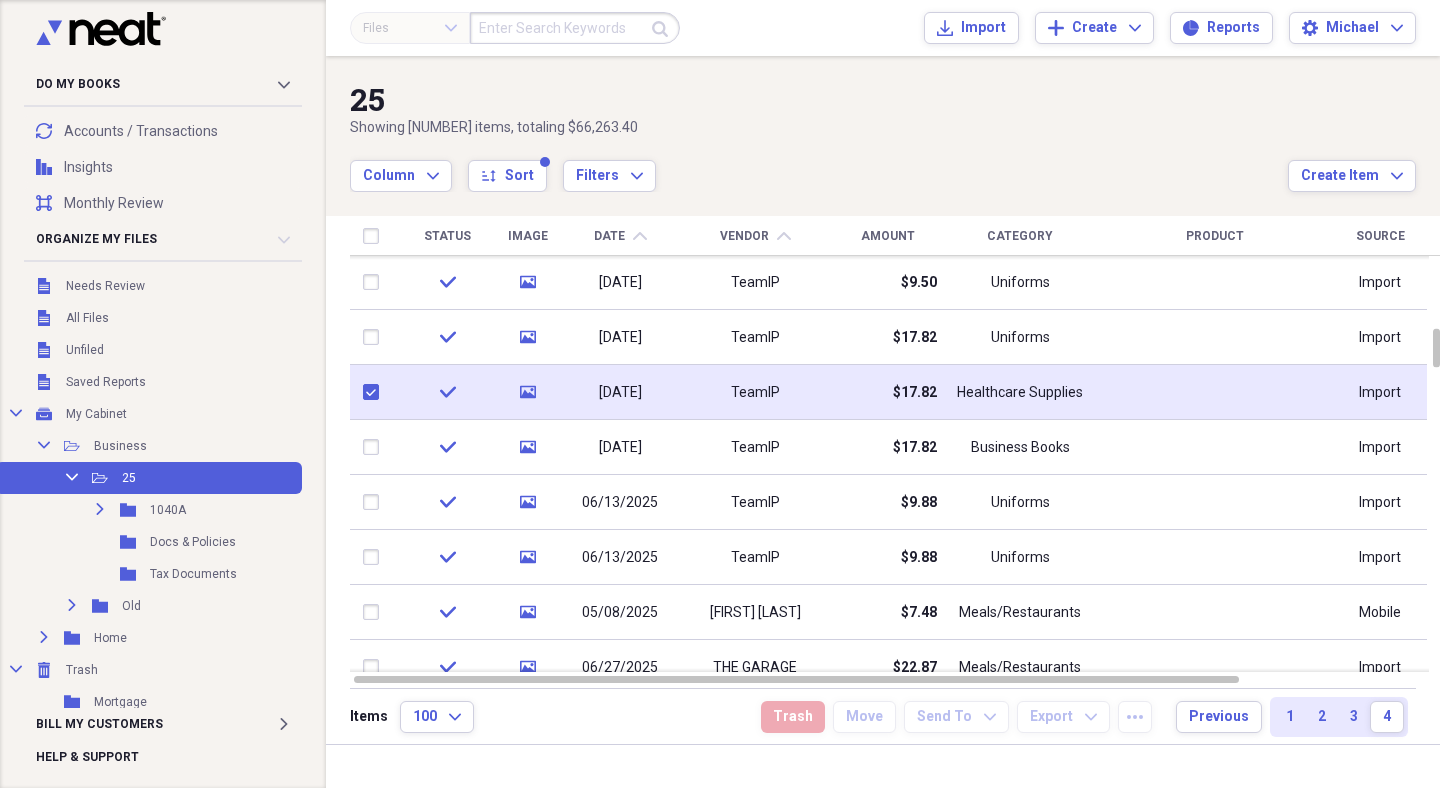 checkbox on "true" 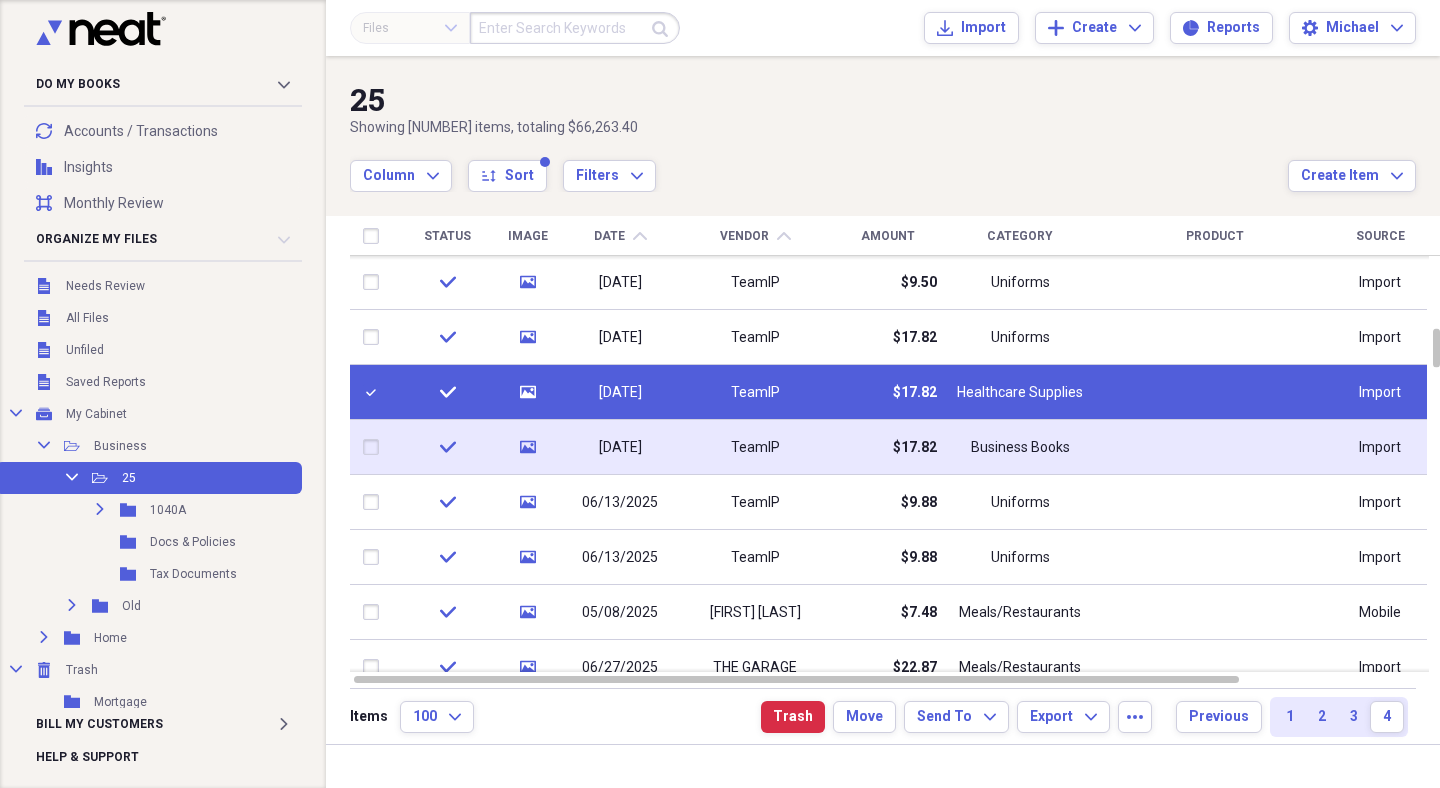 click at bounding box center [375, 447] 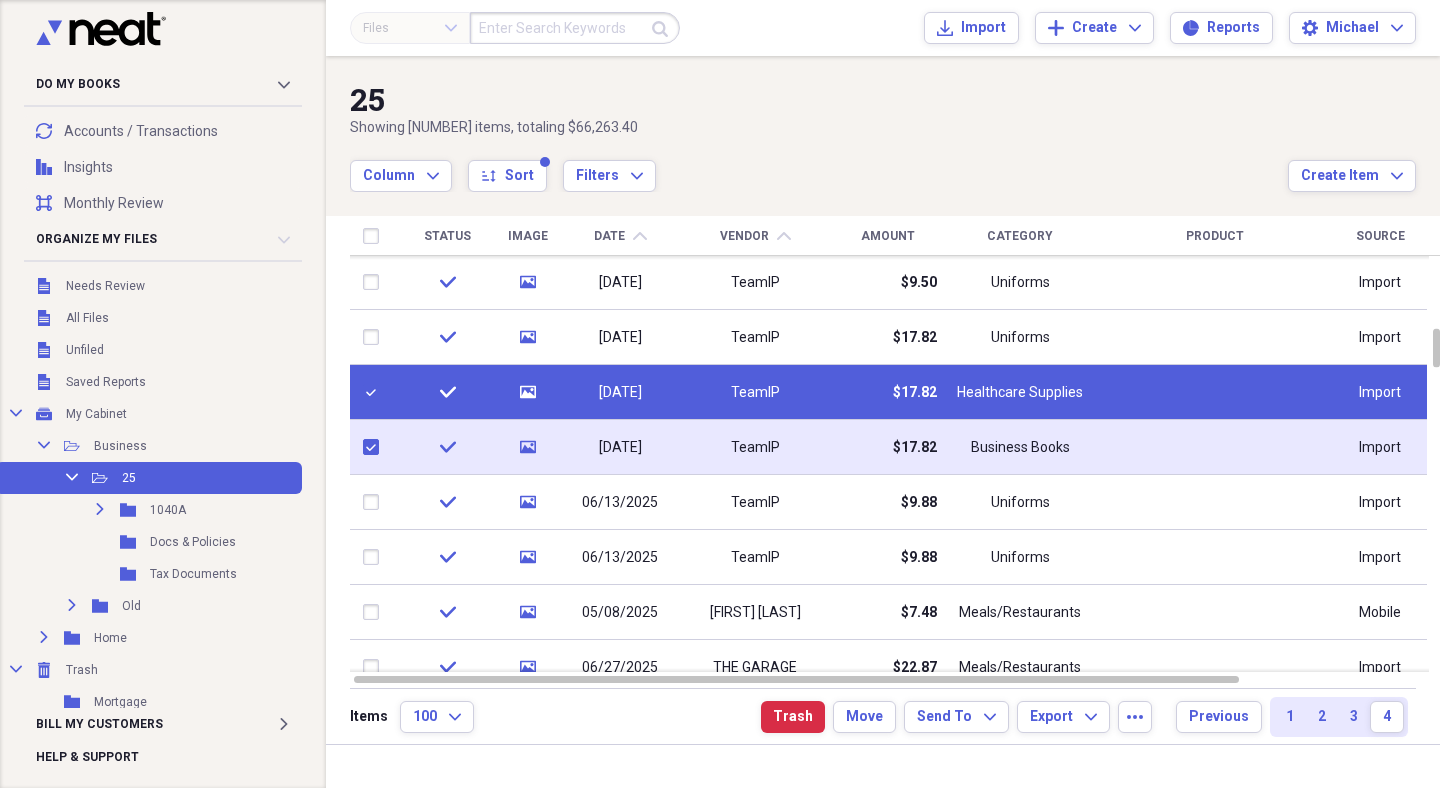 checkbox on "true" 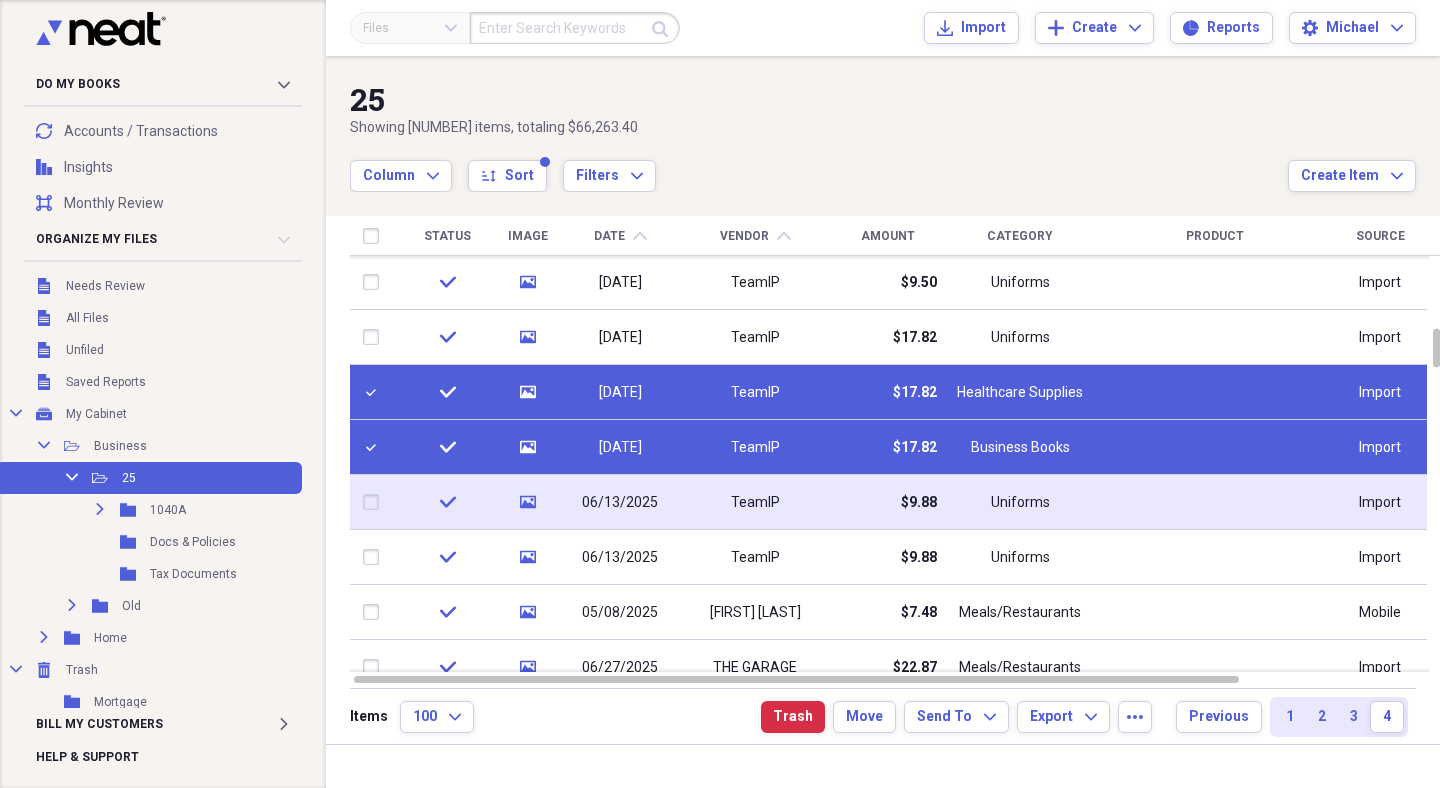click at bounding box center [375, 502] 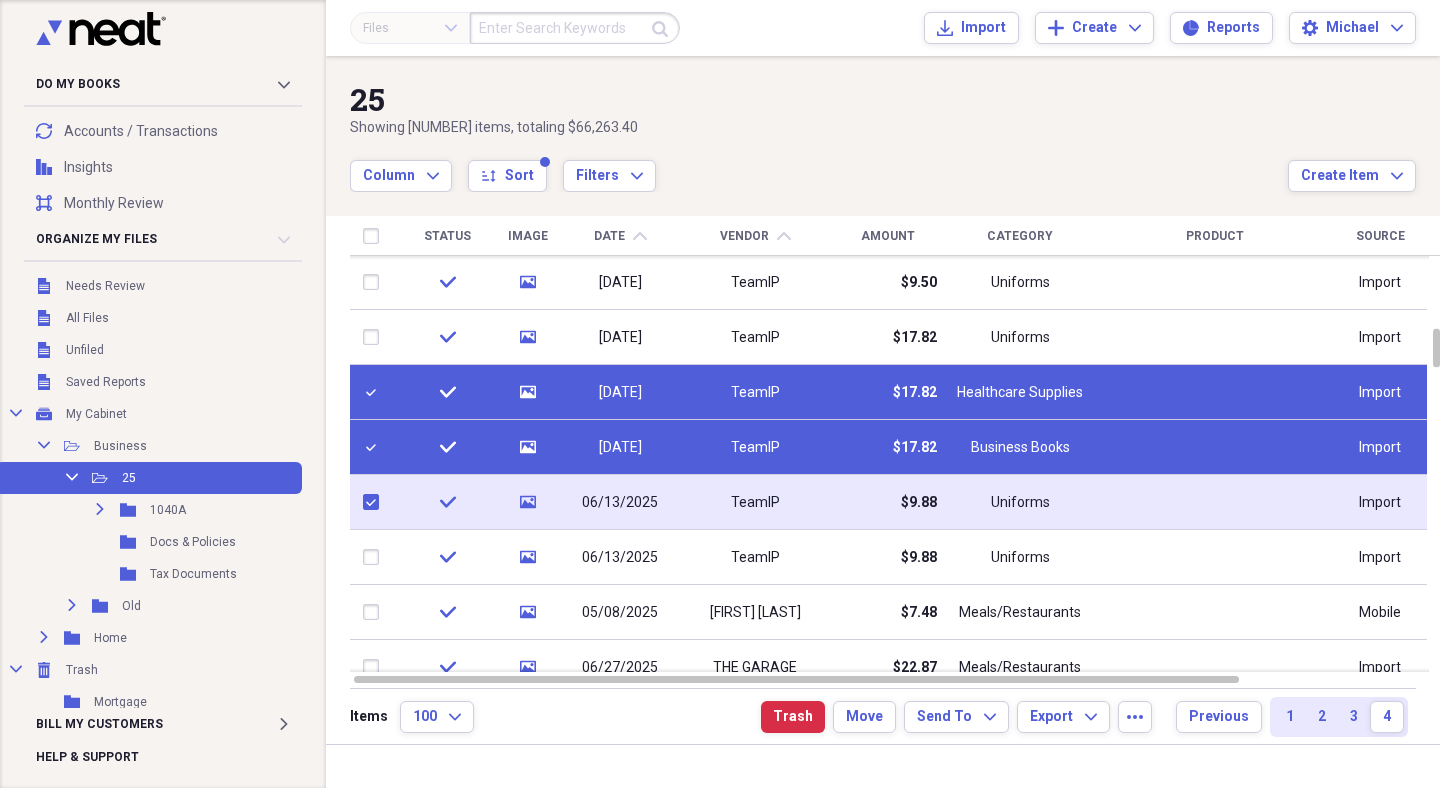 checkbox on "true" 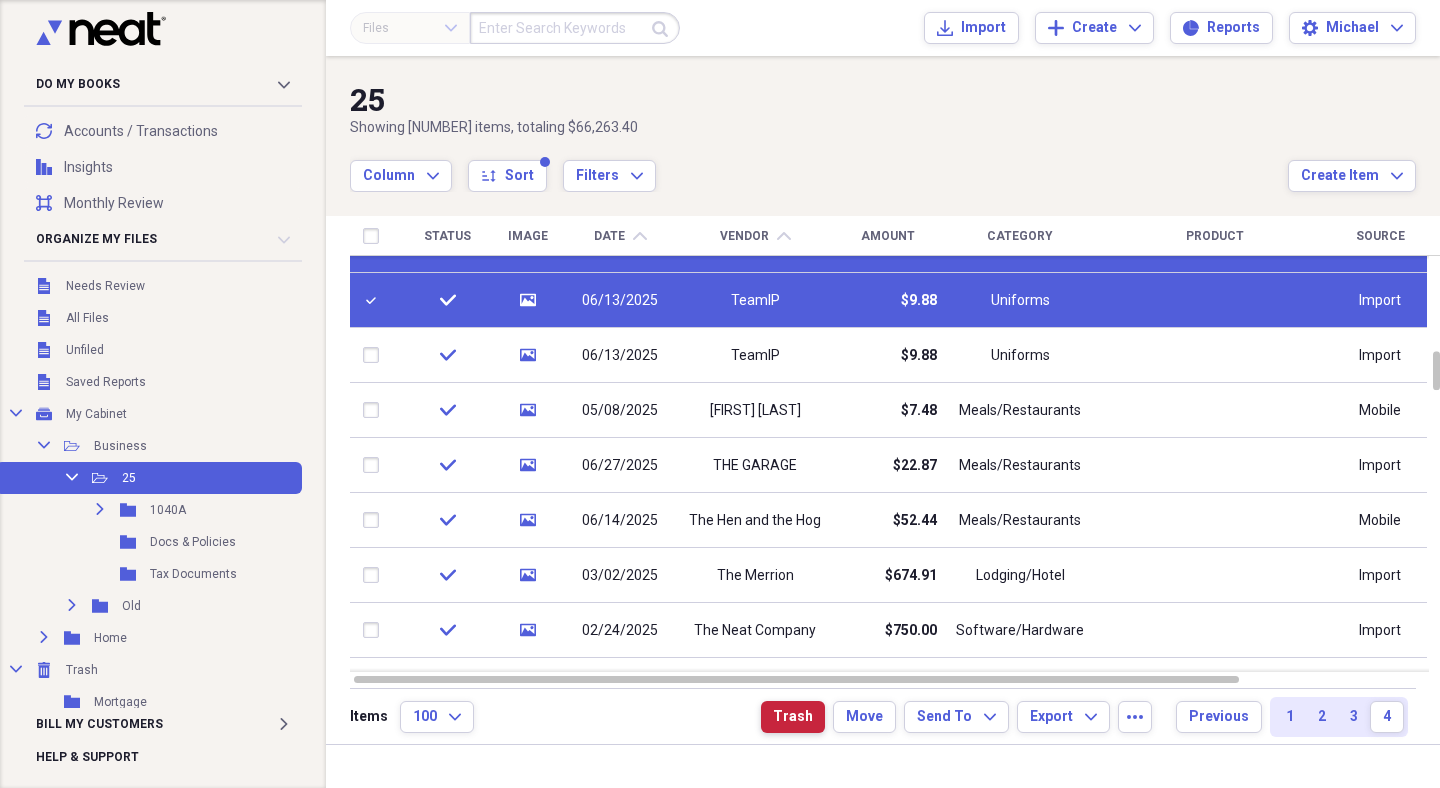 click on "Trash" at bounding box center (793, 717) 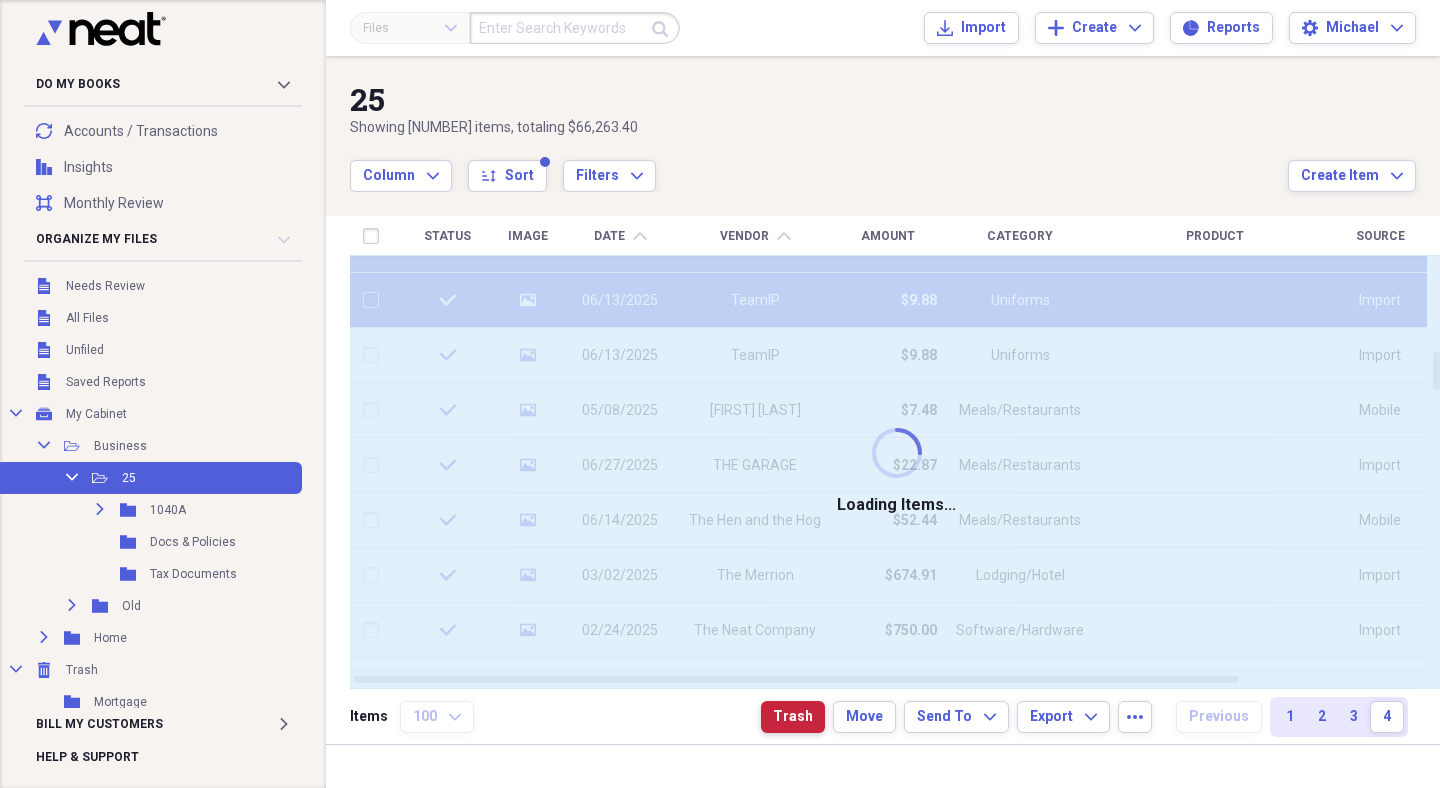 checkbox on "false" 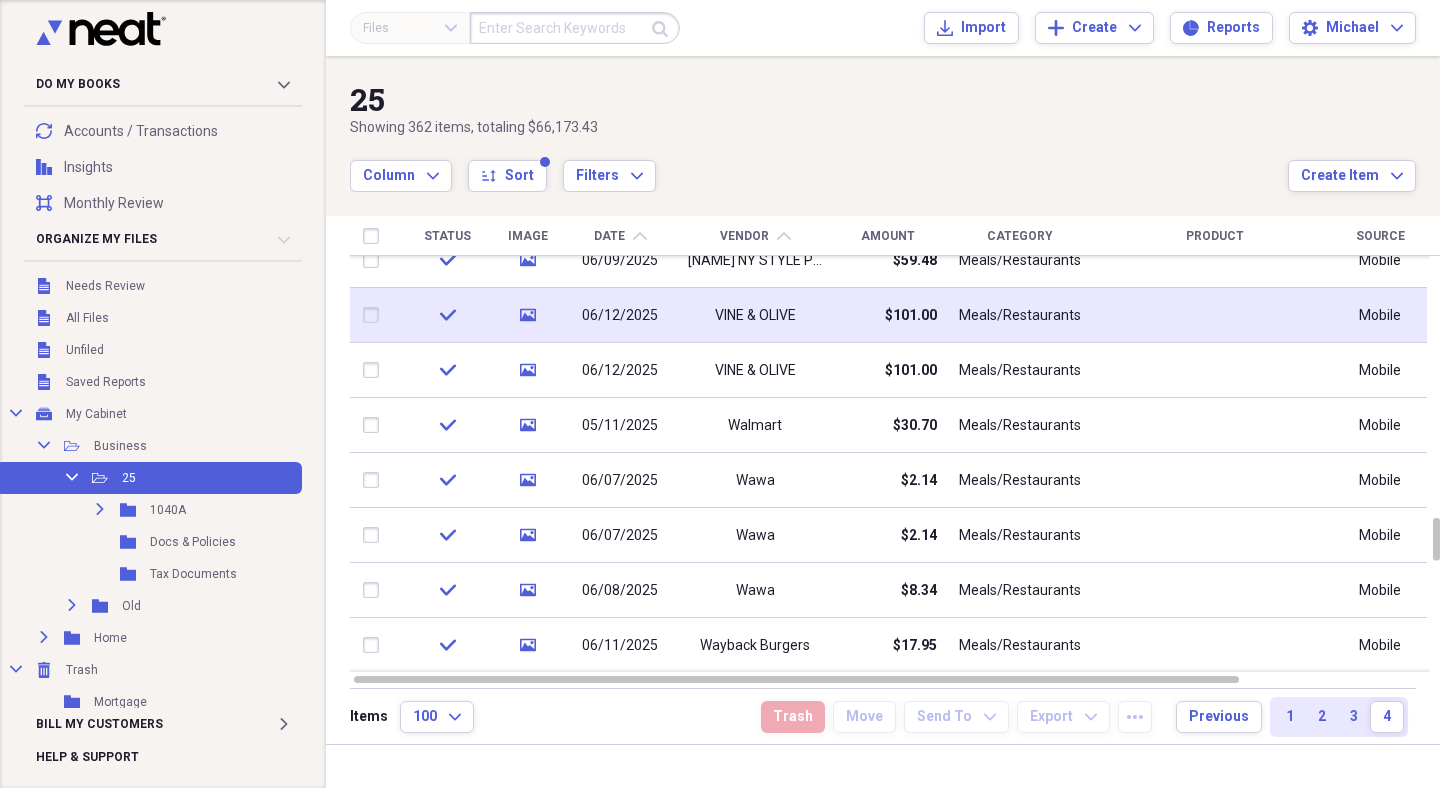 click at bounding box center [375, 315] 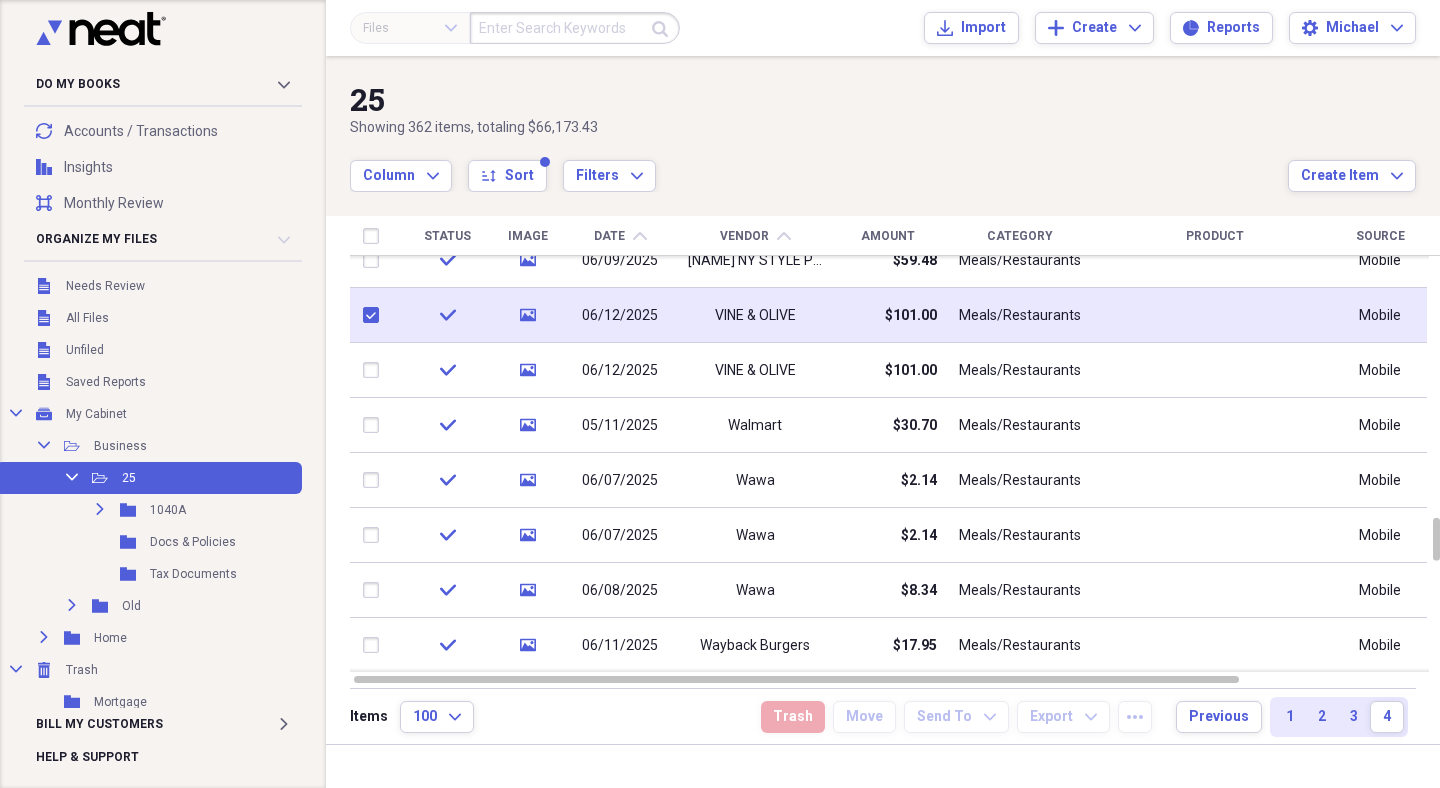 checkbox on "true" 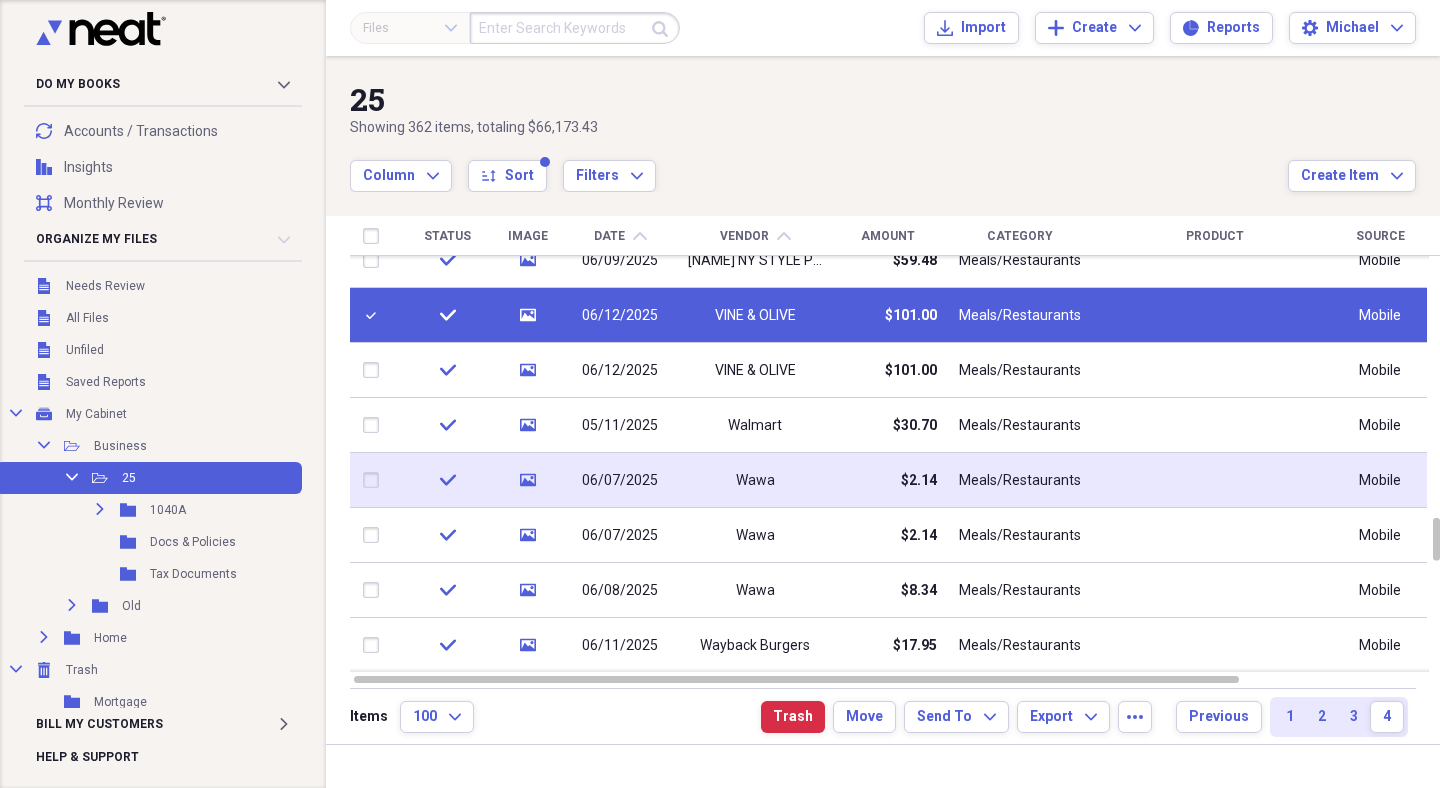 click at bounding box center [375, 480] 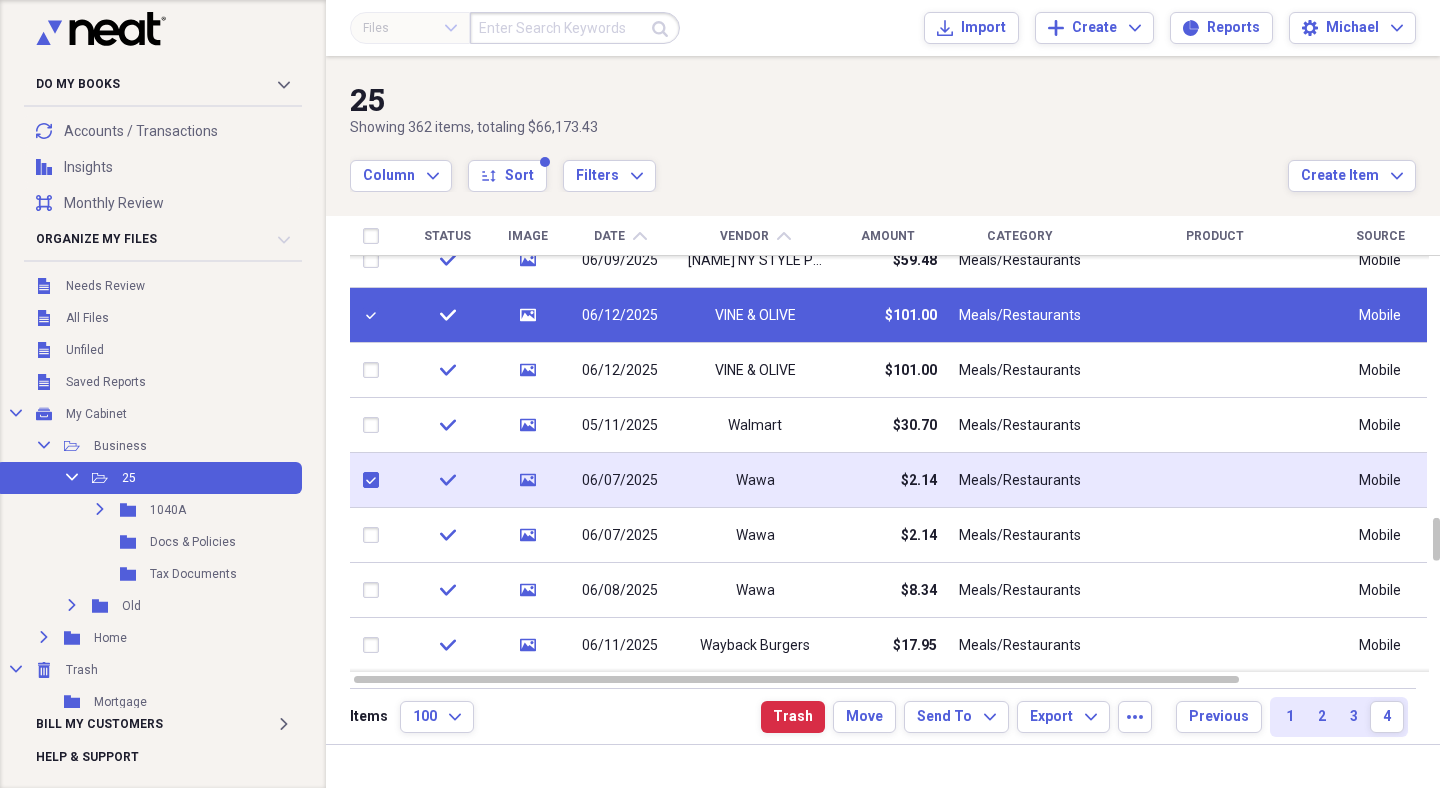 checkbox on "true" 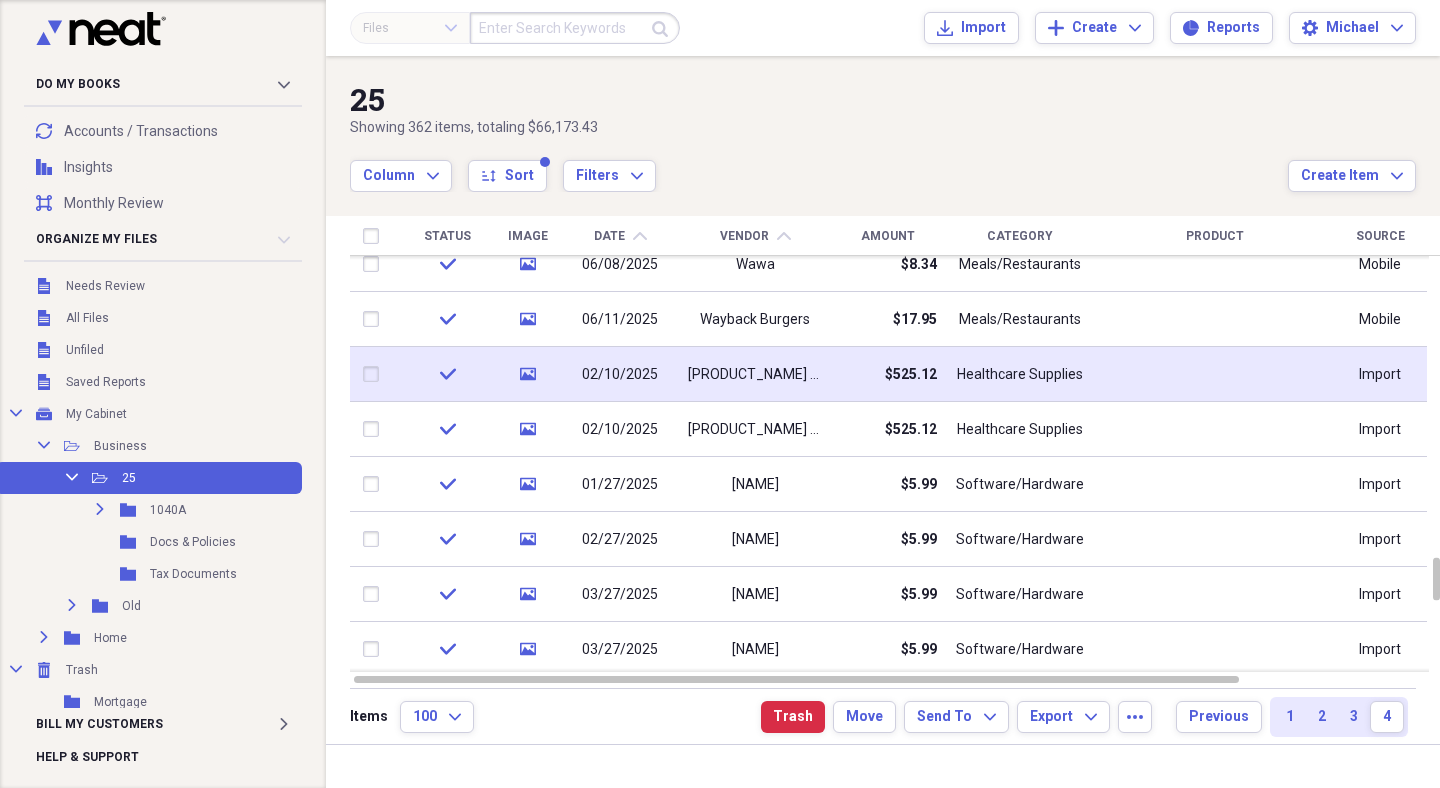 click at bounding box center (375, 374) 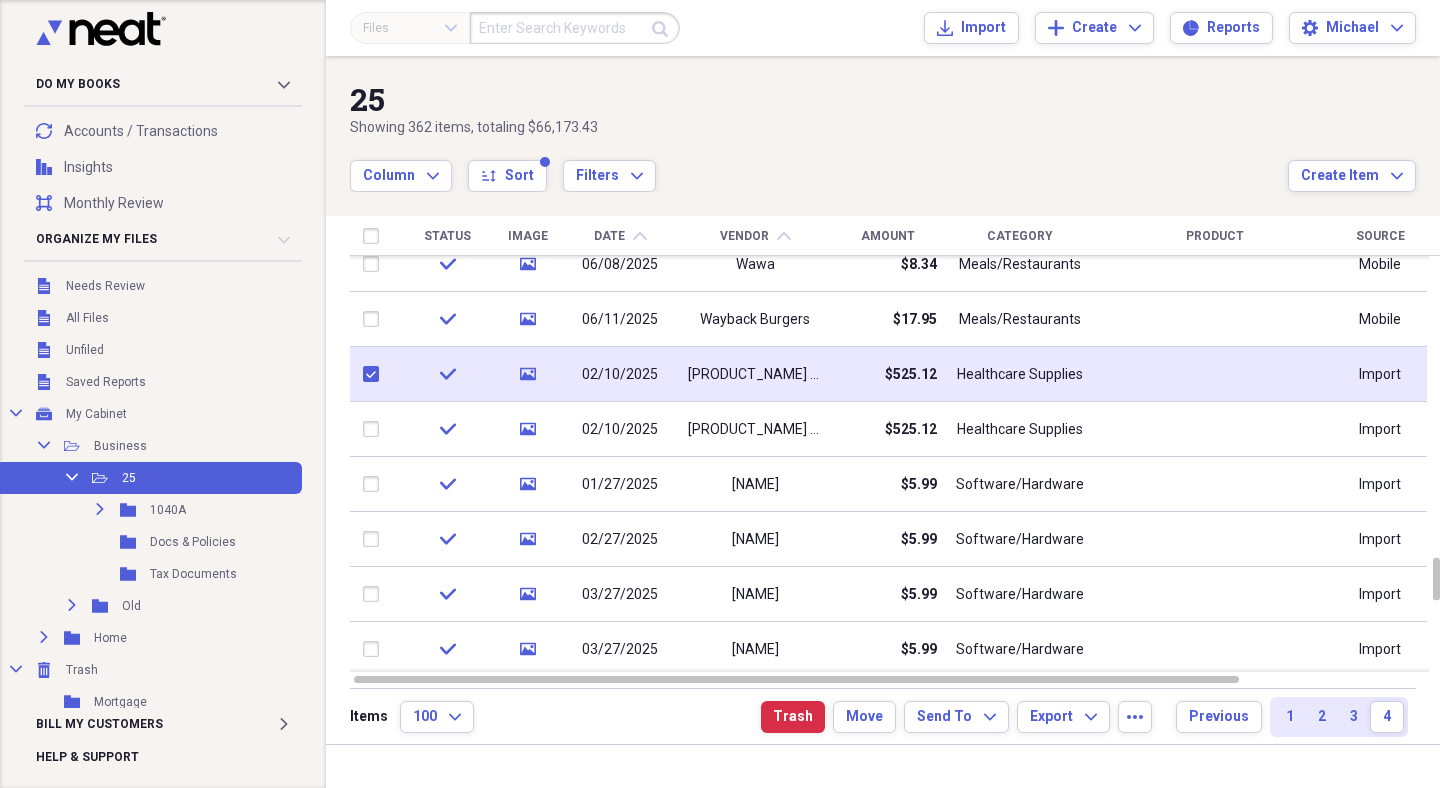 checkbox on "true" 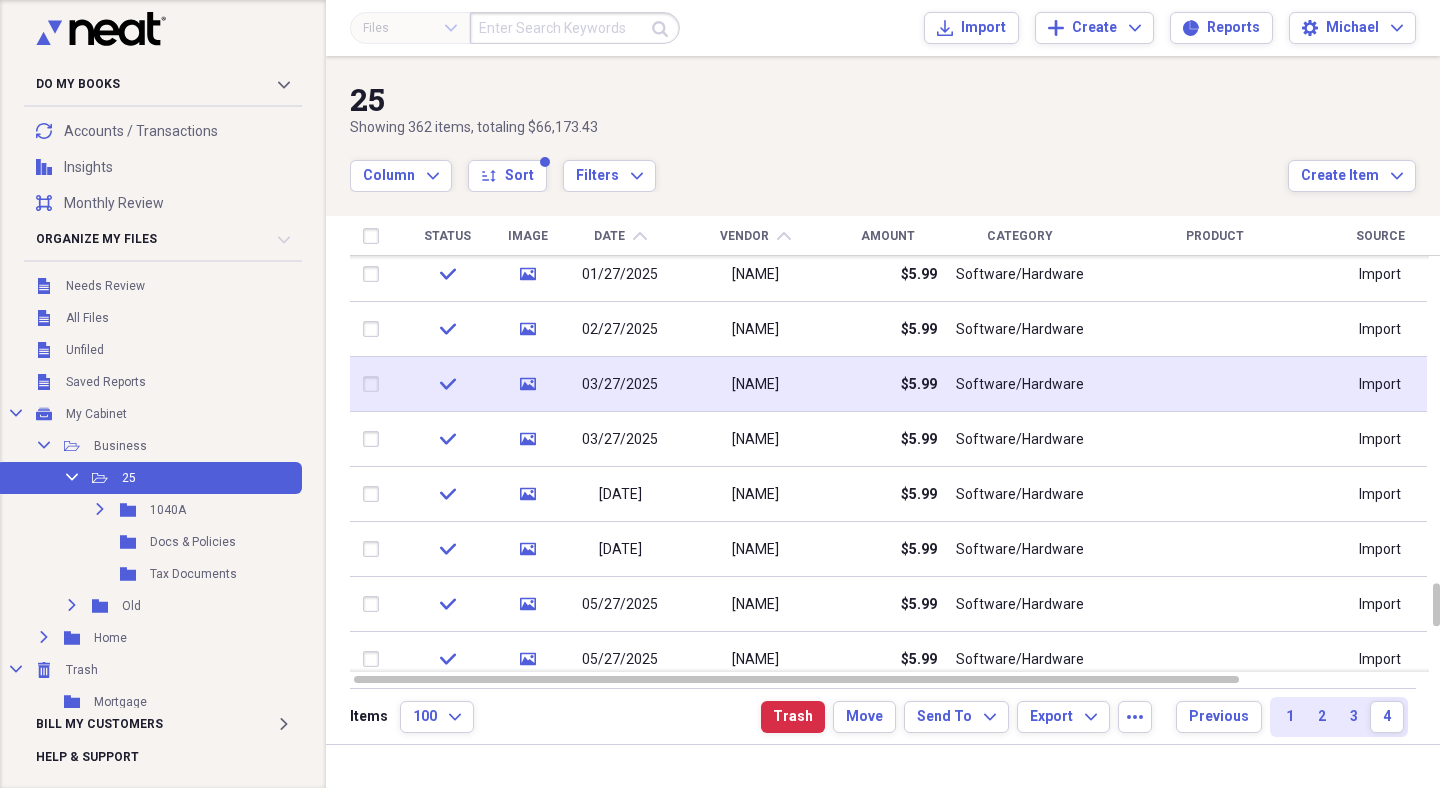 checkbox on "false" 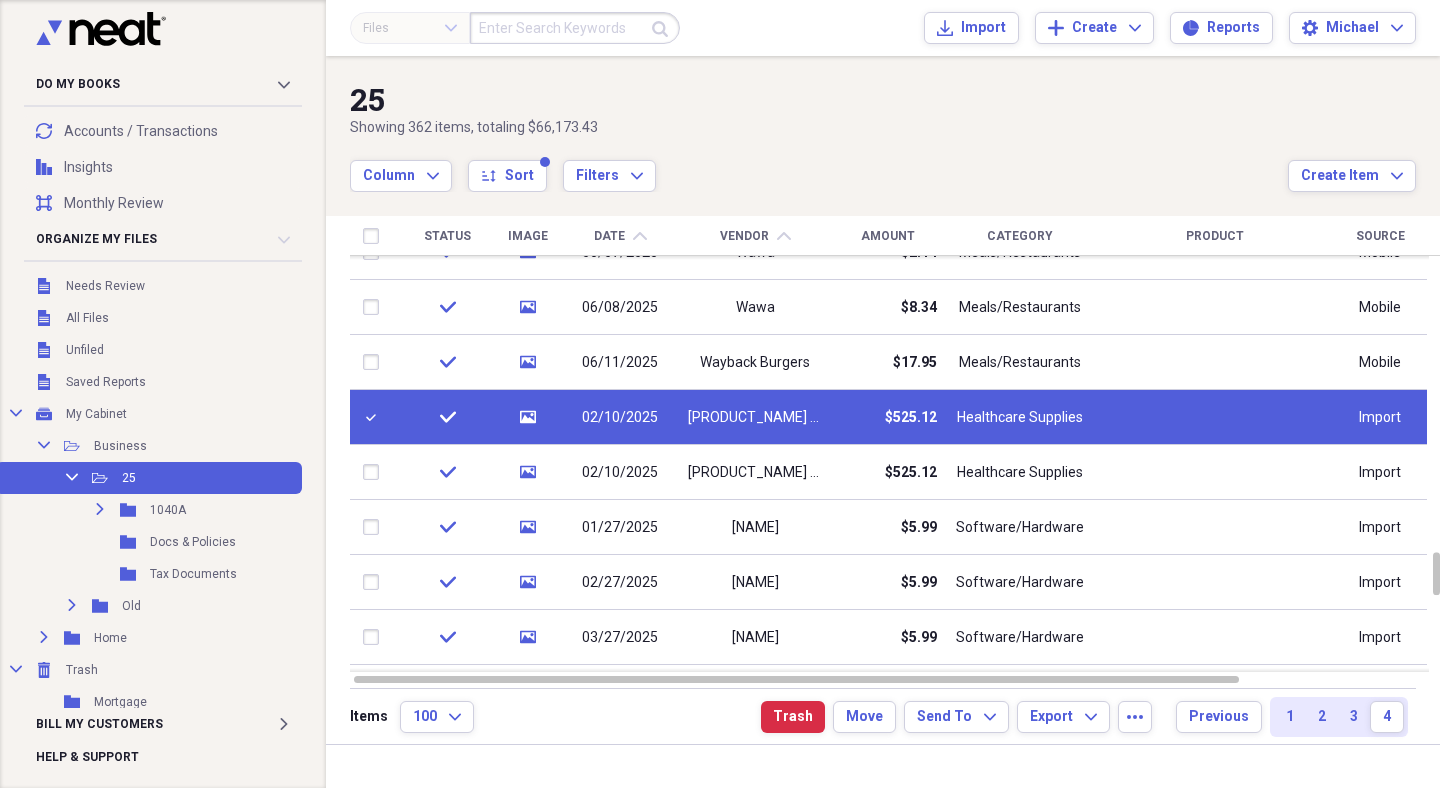checkbox on "true" 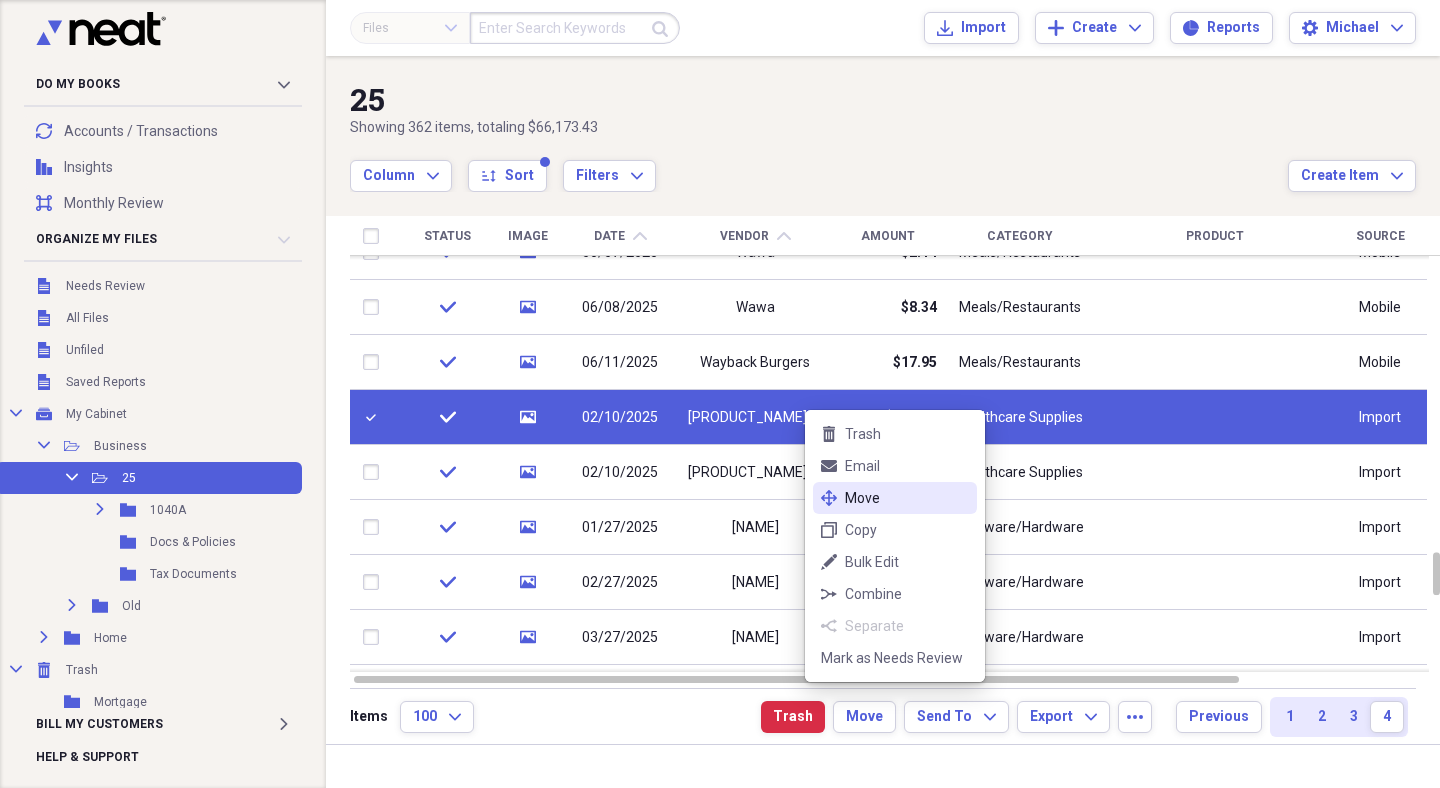 click on "Move" at bounding box center (907, 498) 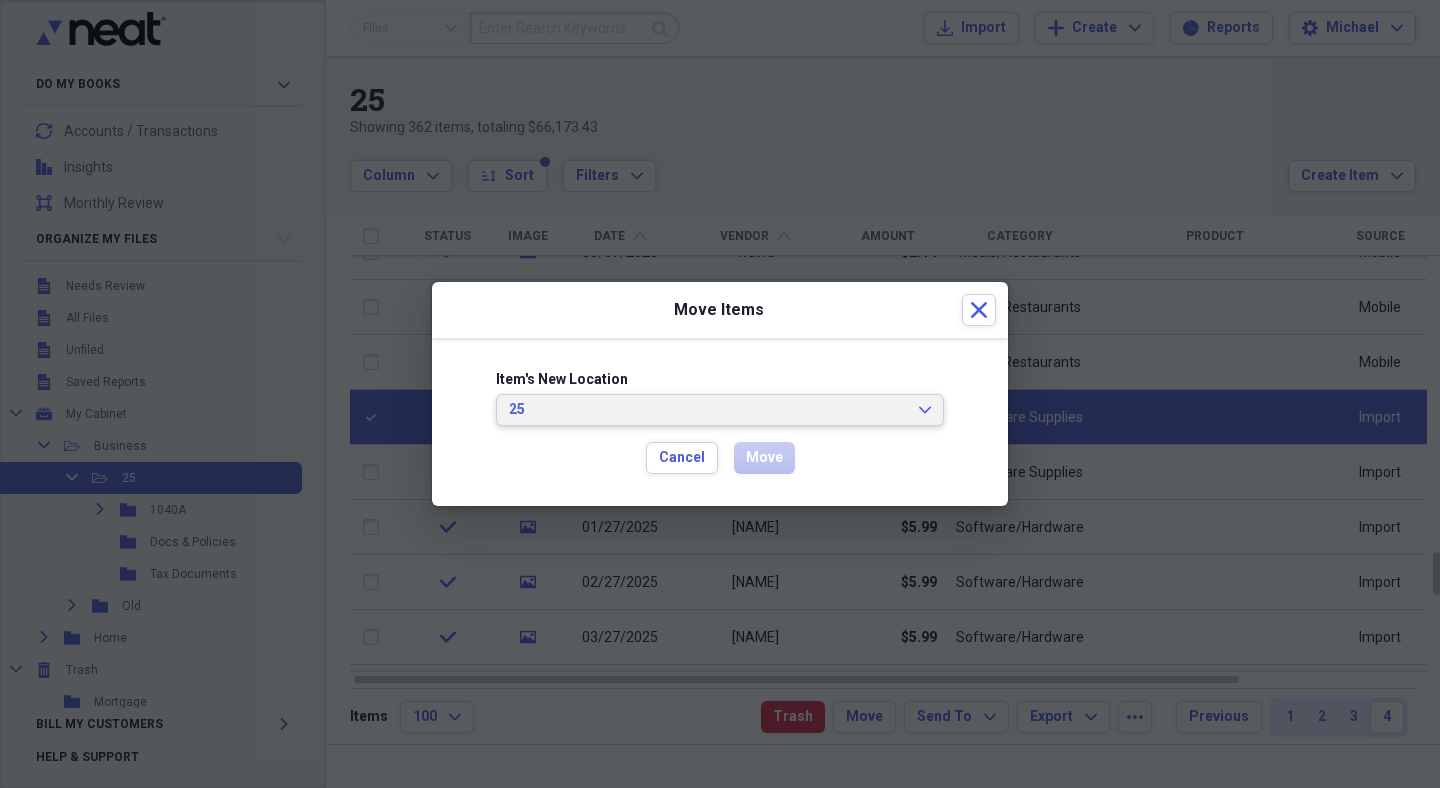 click on "25" at bounding box center (708, 410) 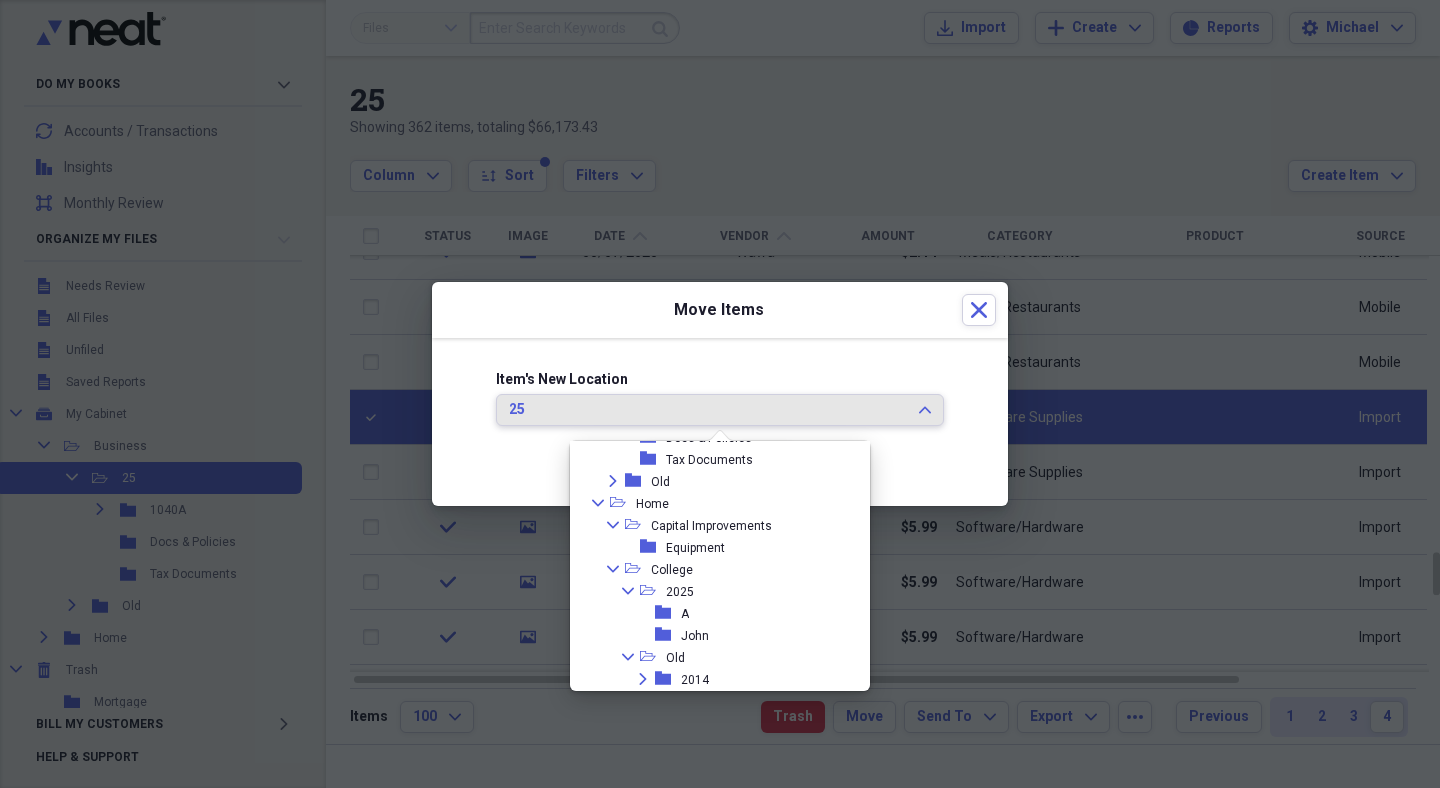 scroll, scrollTop: 186, scrollLeft: 0, axis: vertical 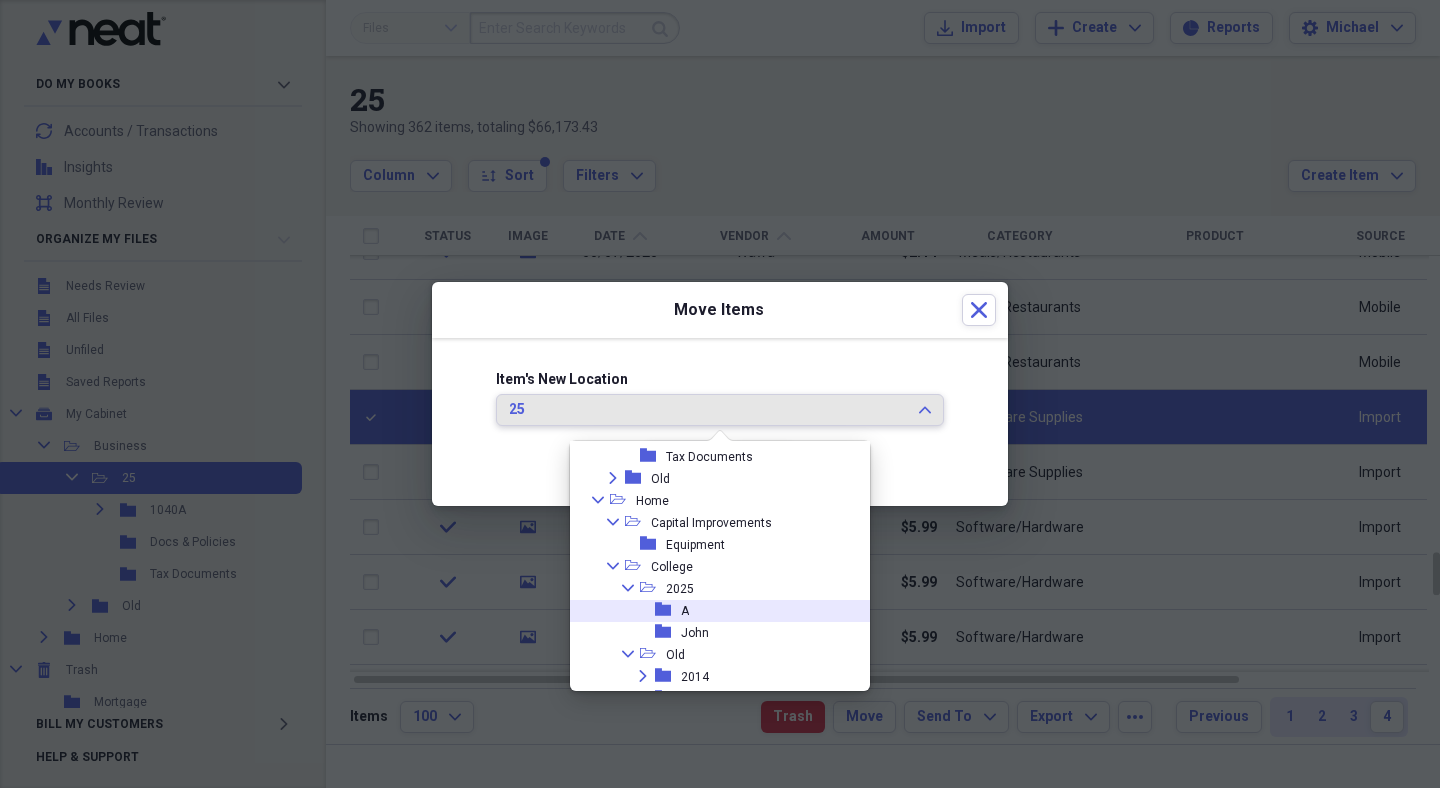 click on "A" at bounding box center [685, 611] 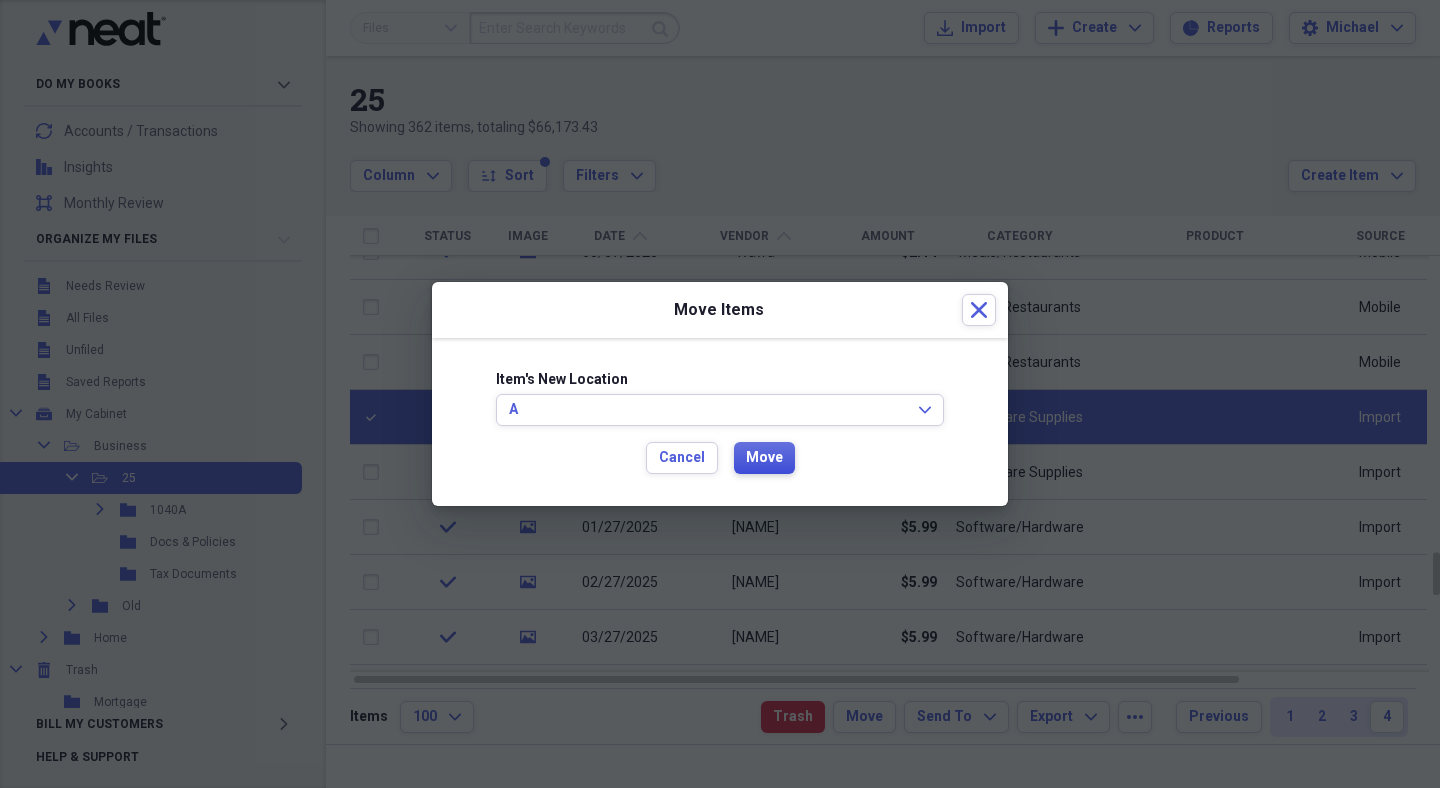 click on "Move" at bounding box center [764, 458] 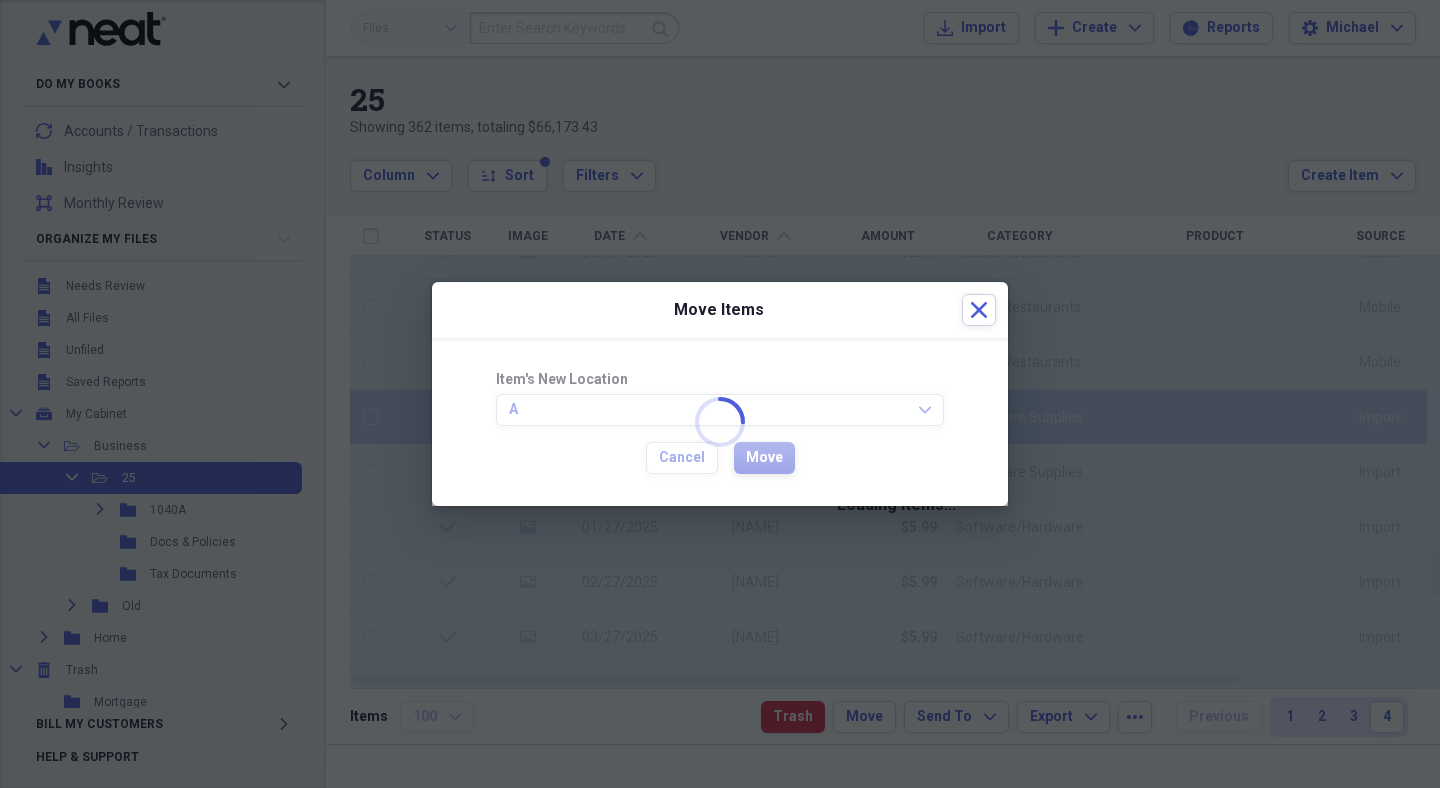 checkbox on "false" 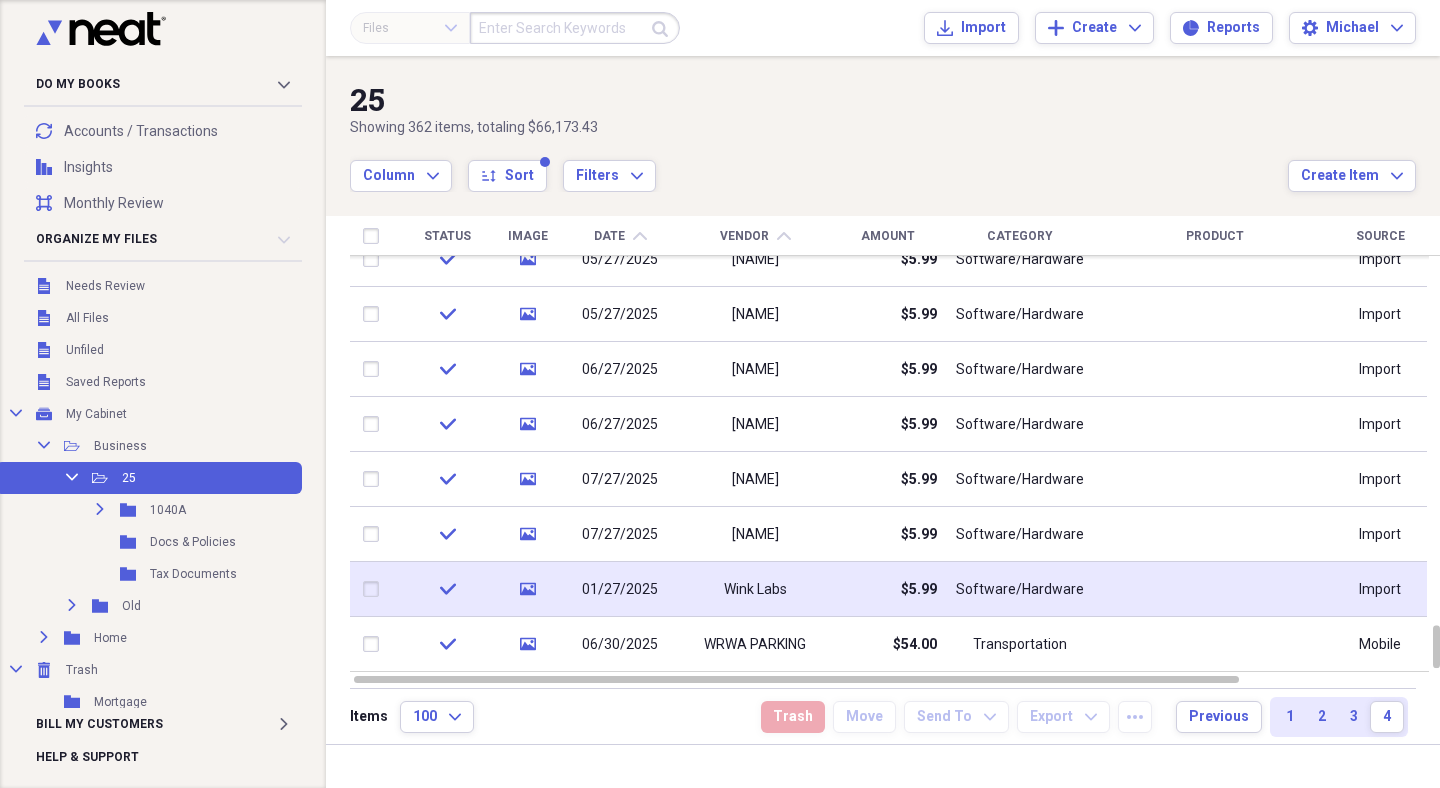click on "Wink Labs" at bounding box center (755, 590) 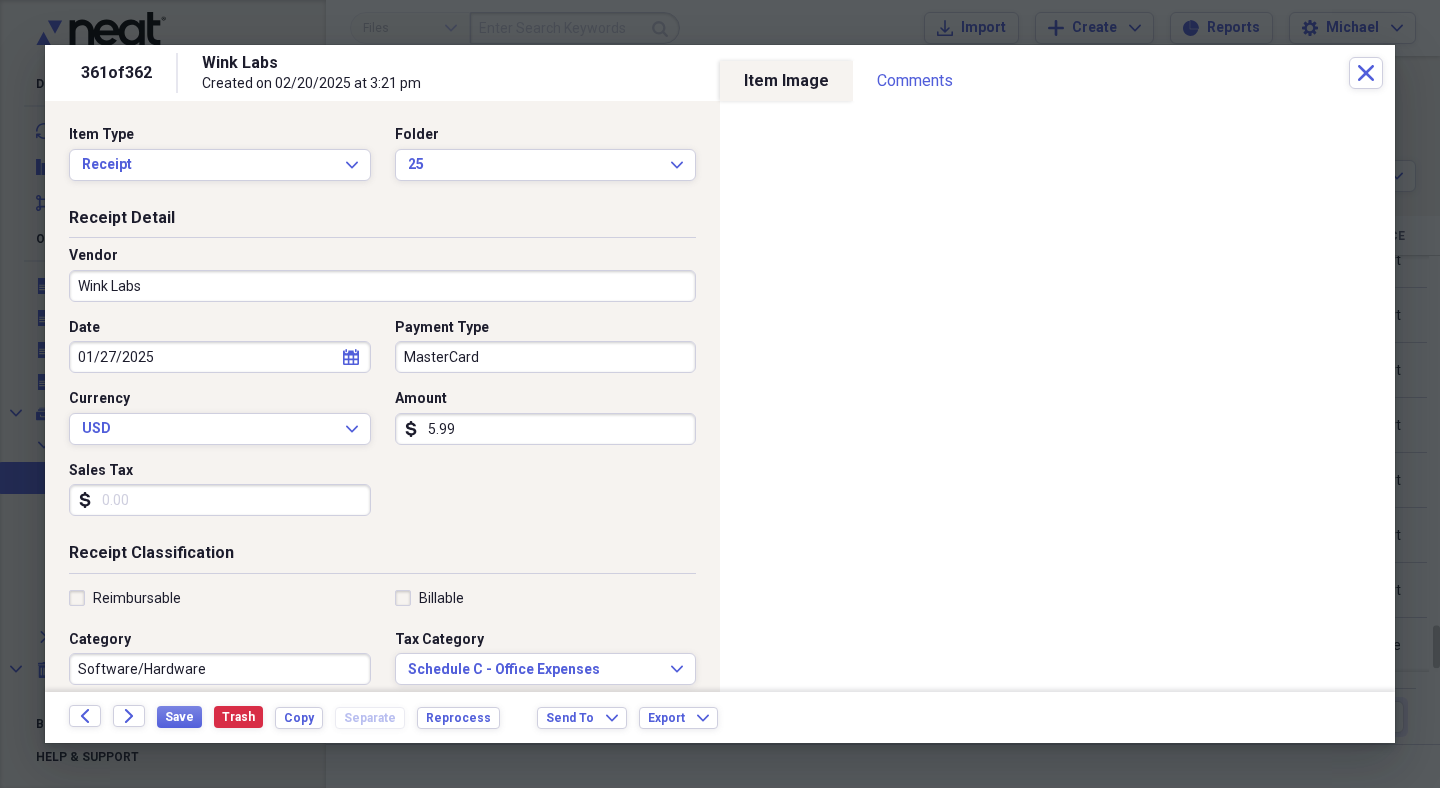 click on "Wink Labs" at bounding box center [382, 286] 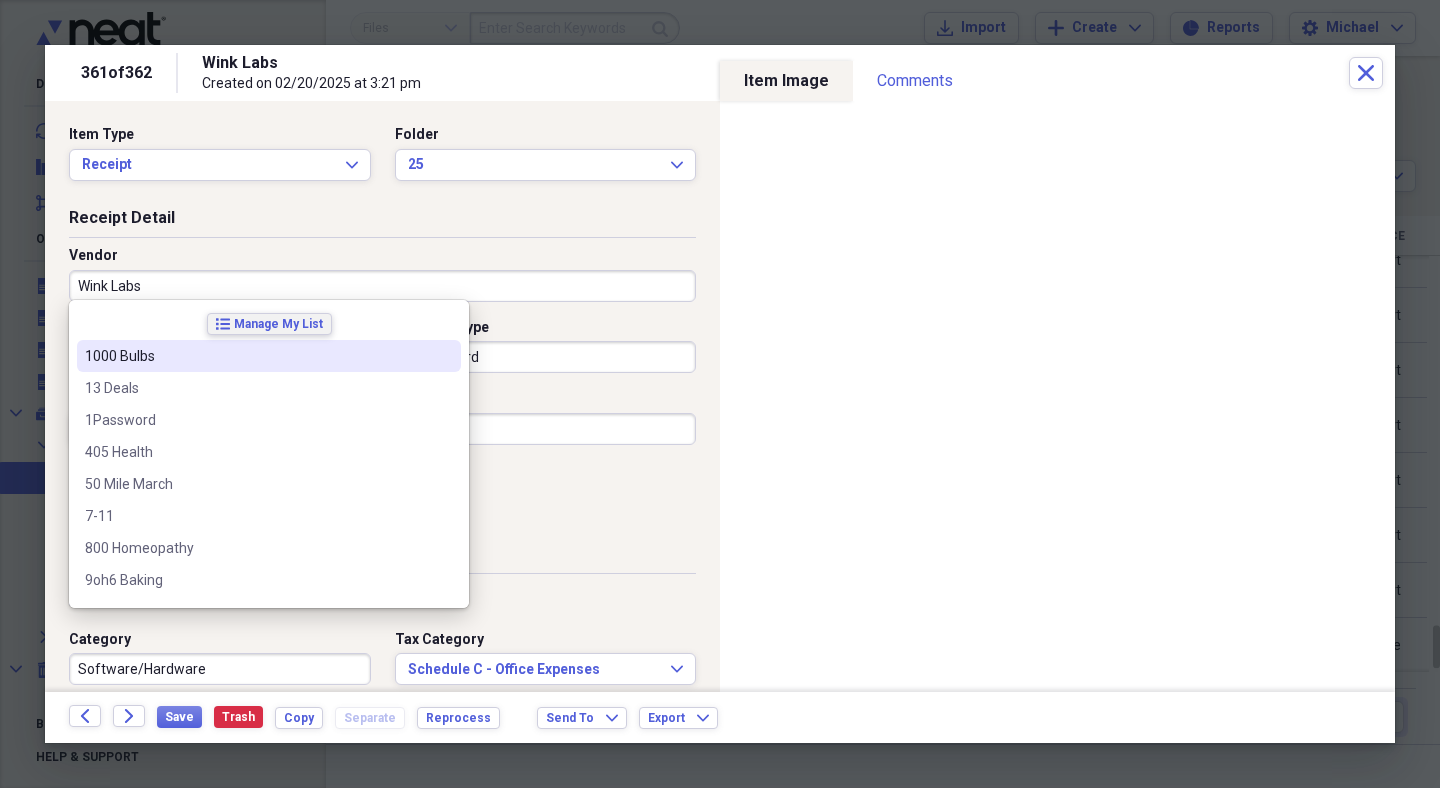 click on "Manage My List" at bounding box center [278, 324] 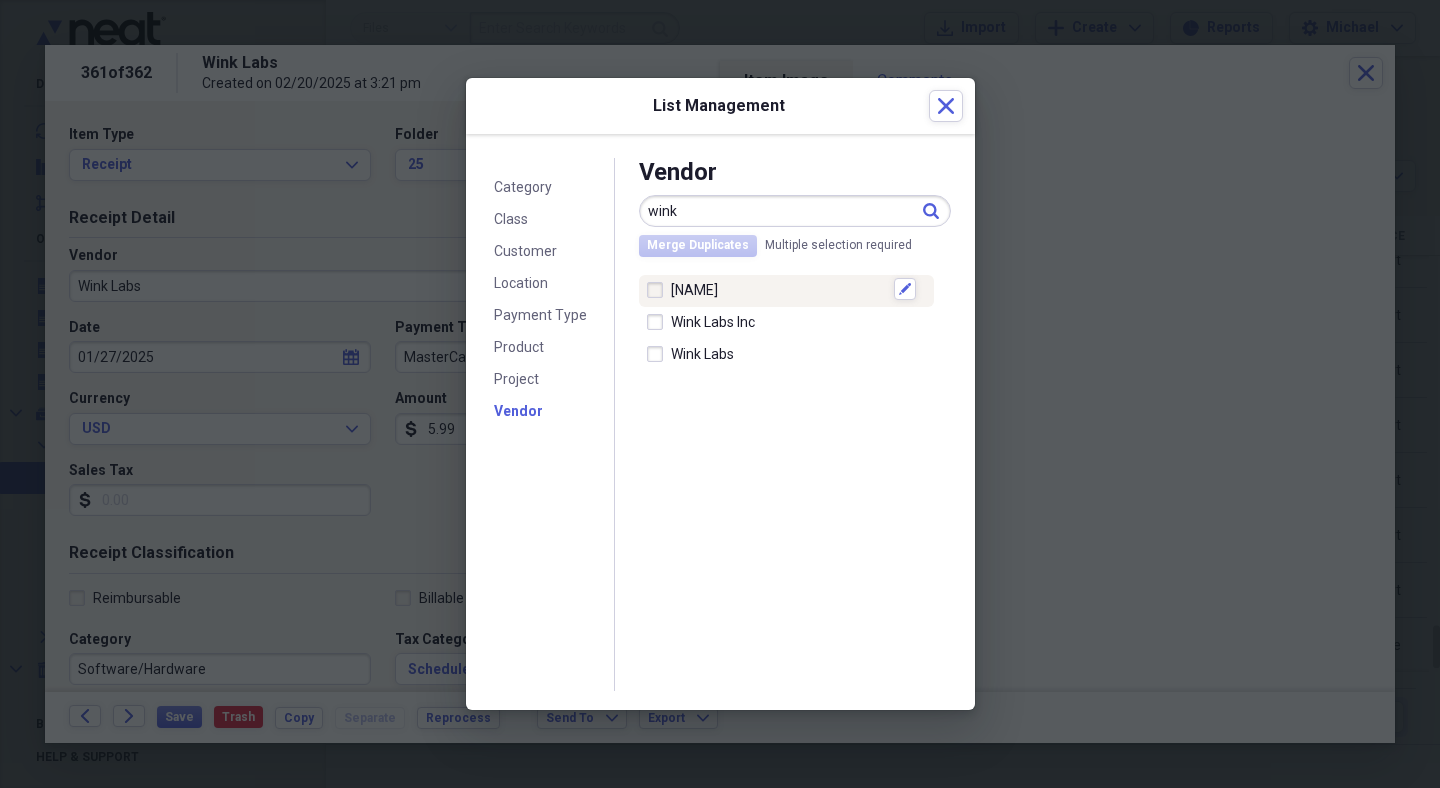 type on "wink" 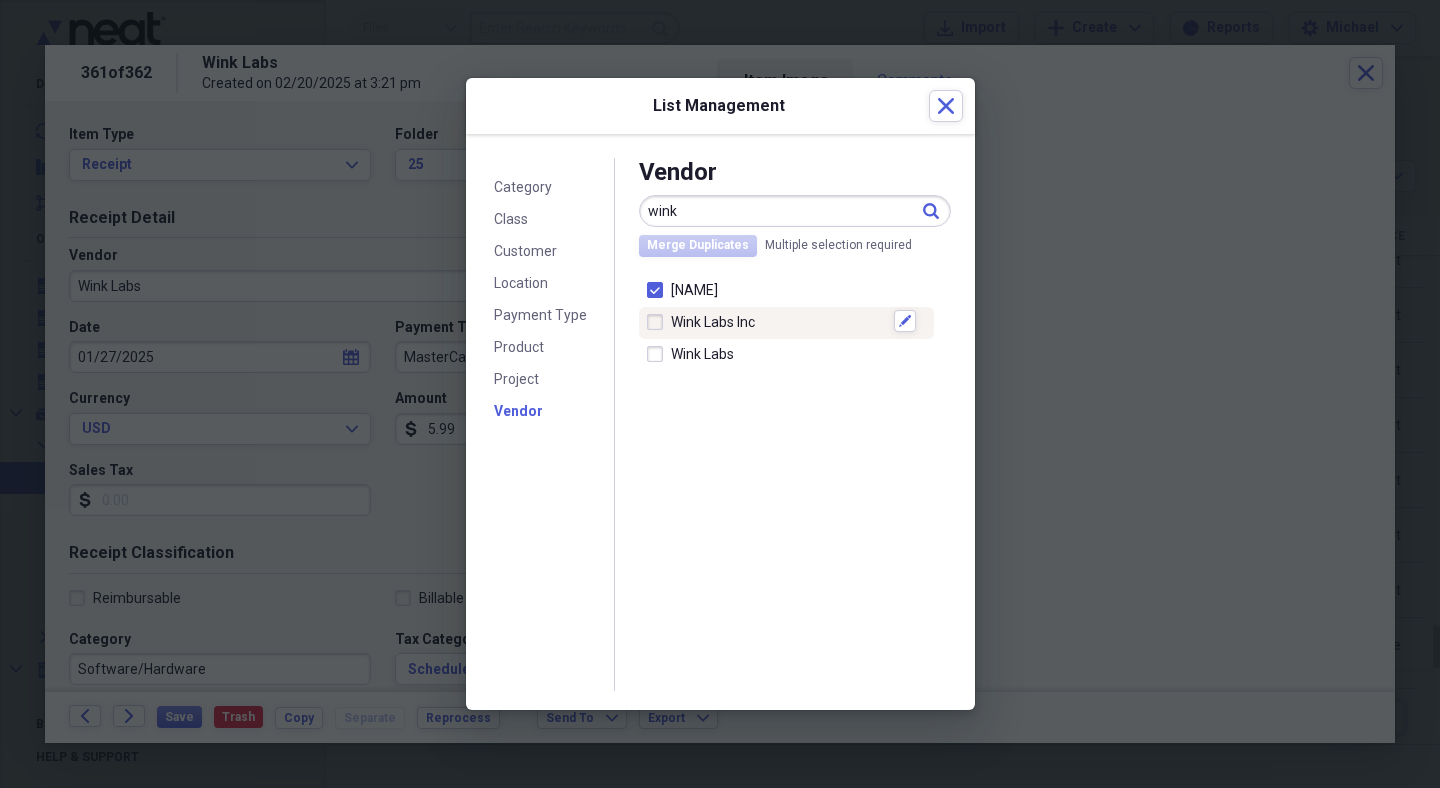 click at bounding box center (659, 322) 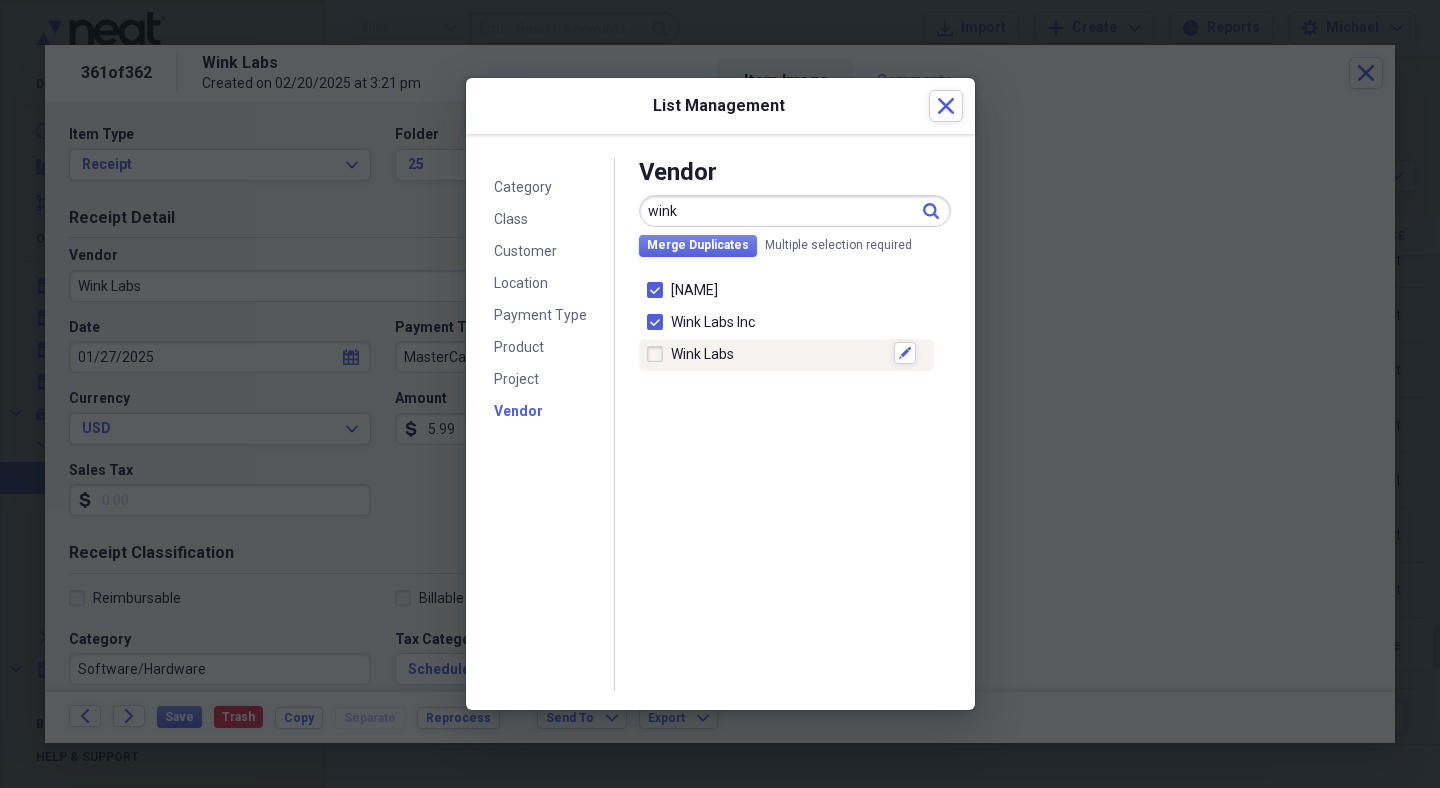click at bounding box center (659, 354) 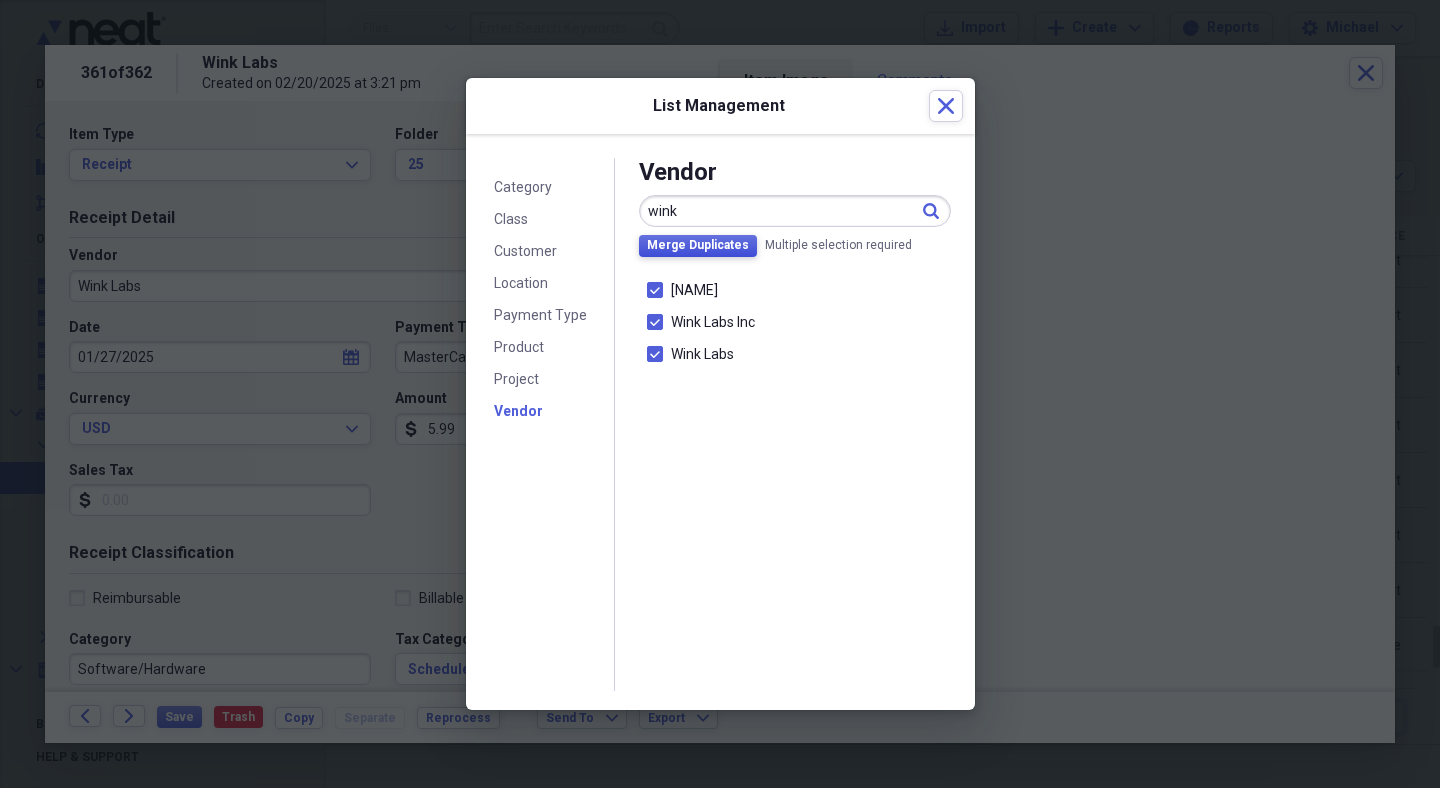 click on "Merge Duplicates" at bounding box center [698, 245] 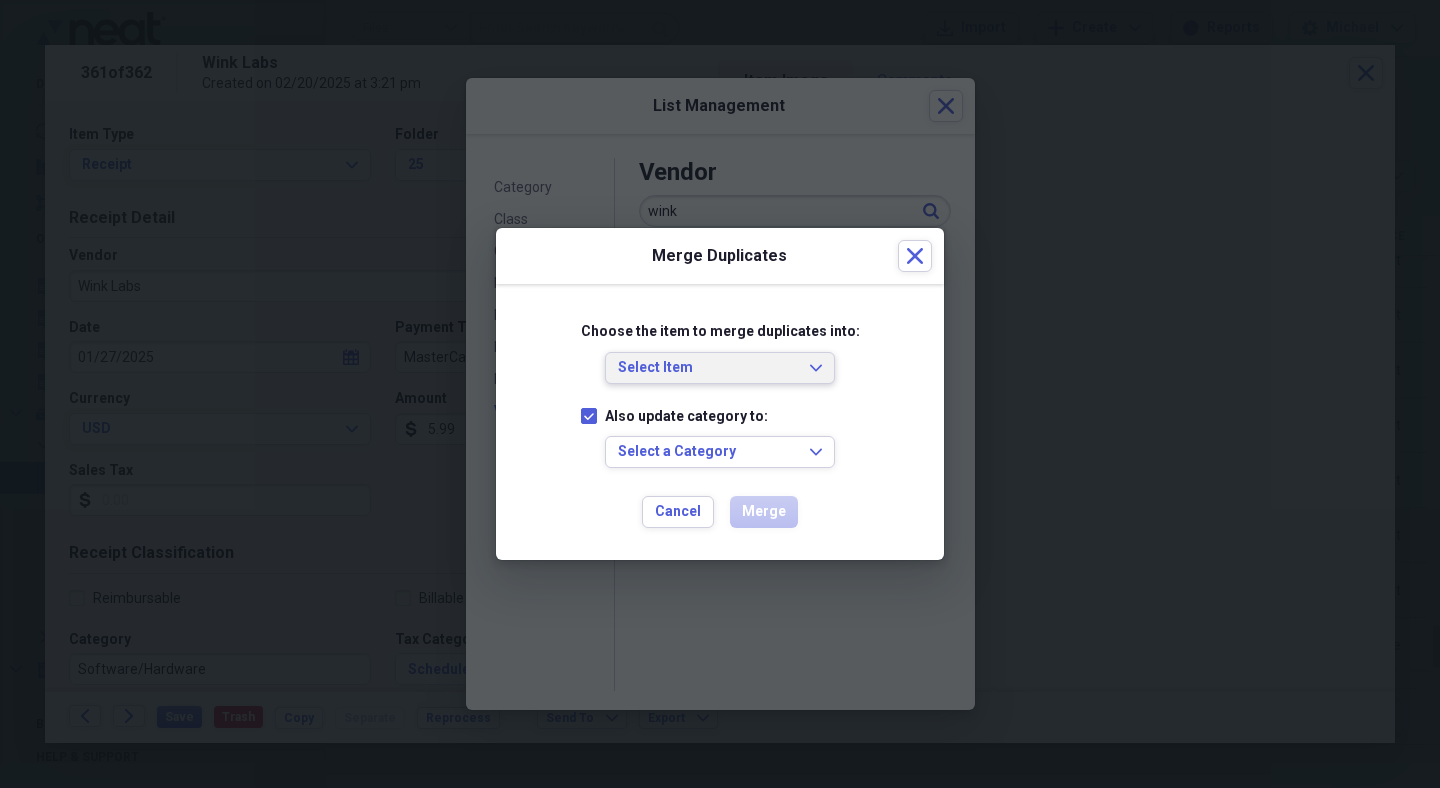 click on "Select Item" at bounding box center (708, 368) 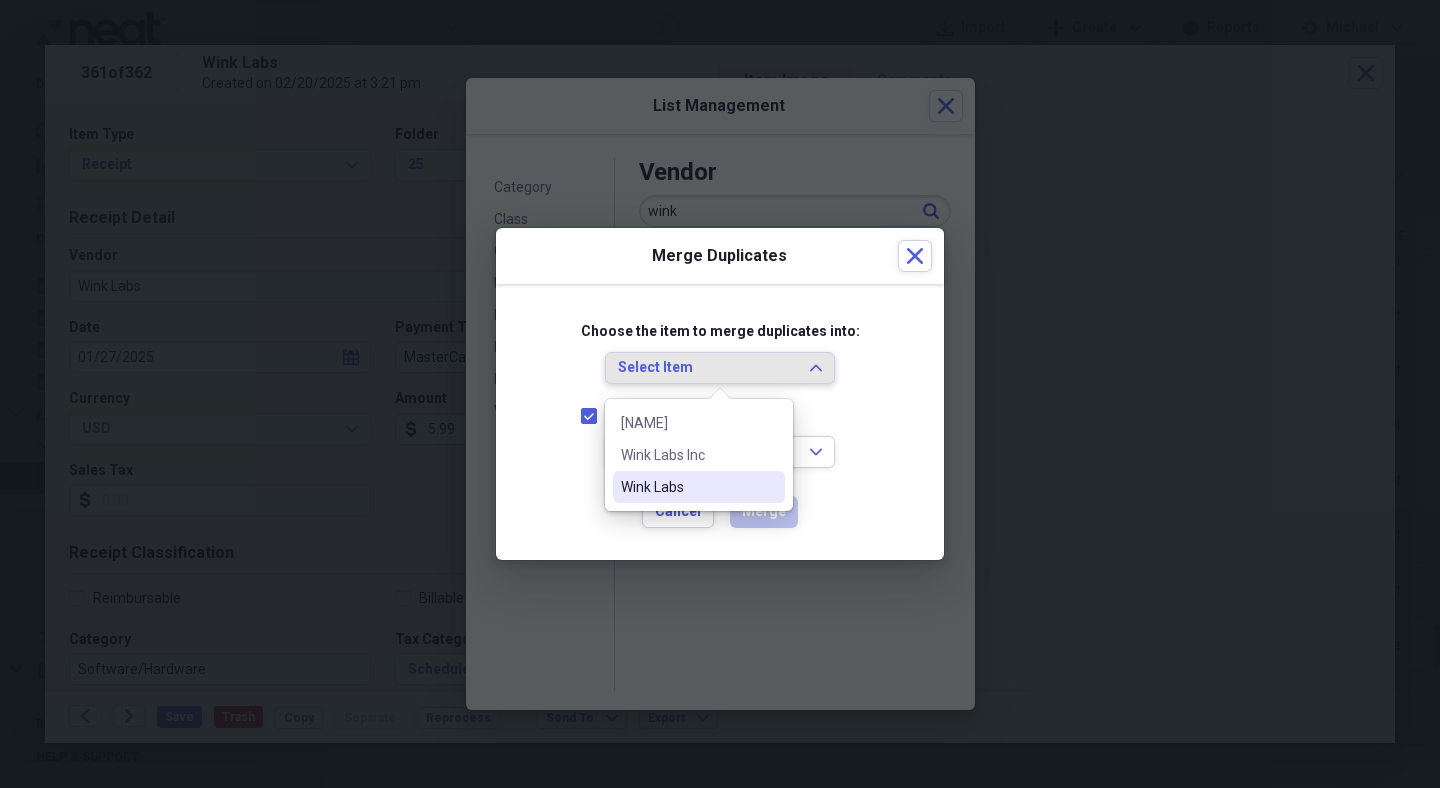 click on "Wink Labs" at bounding box center (687, 487) 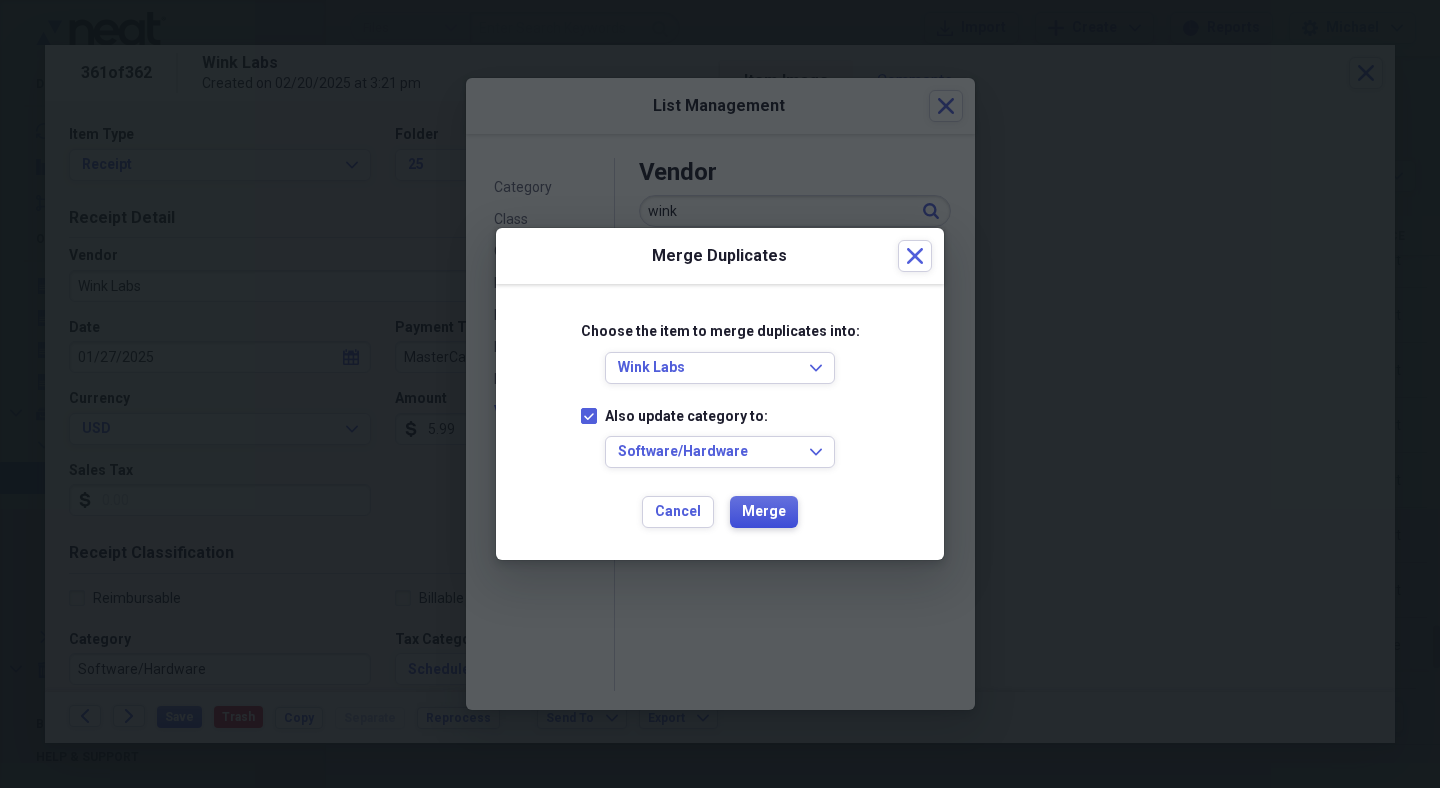 click on "Merge" at bounding box center (764, 512) 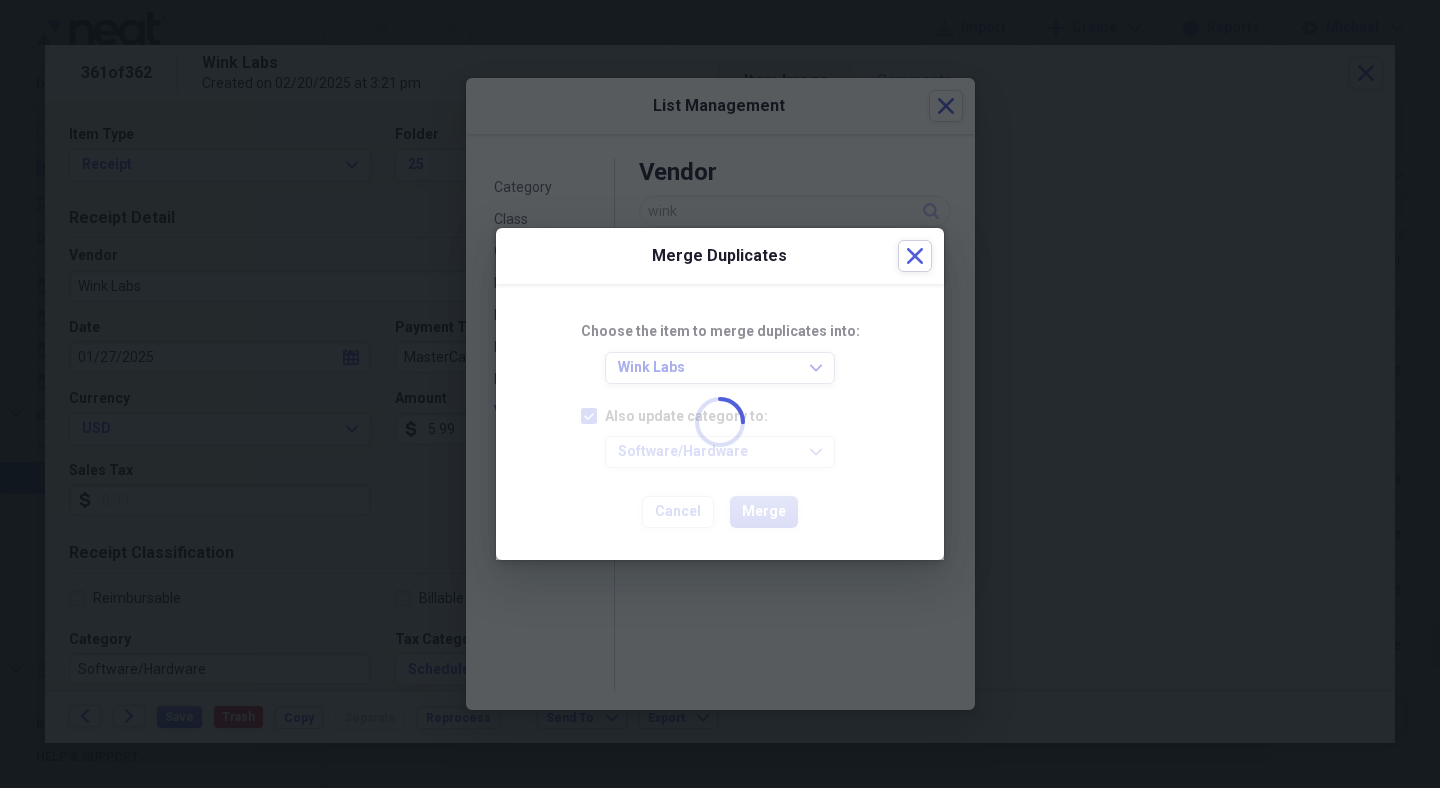 checkbox on "false" 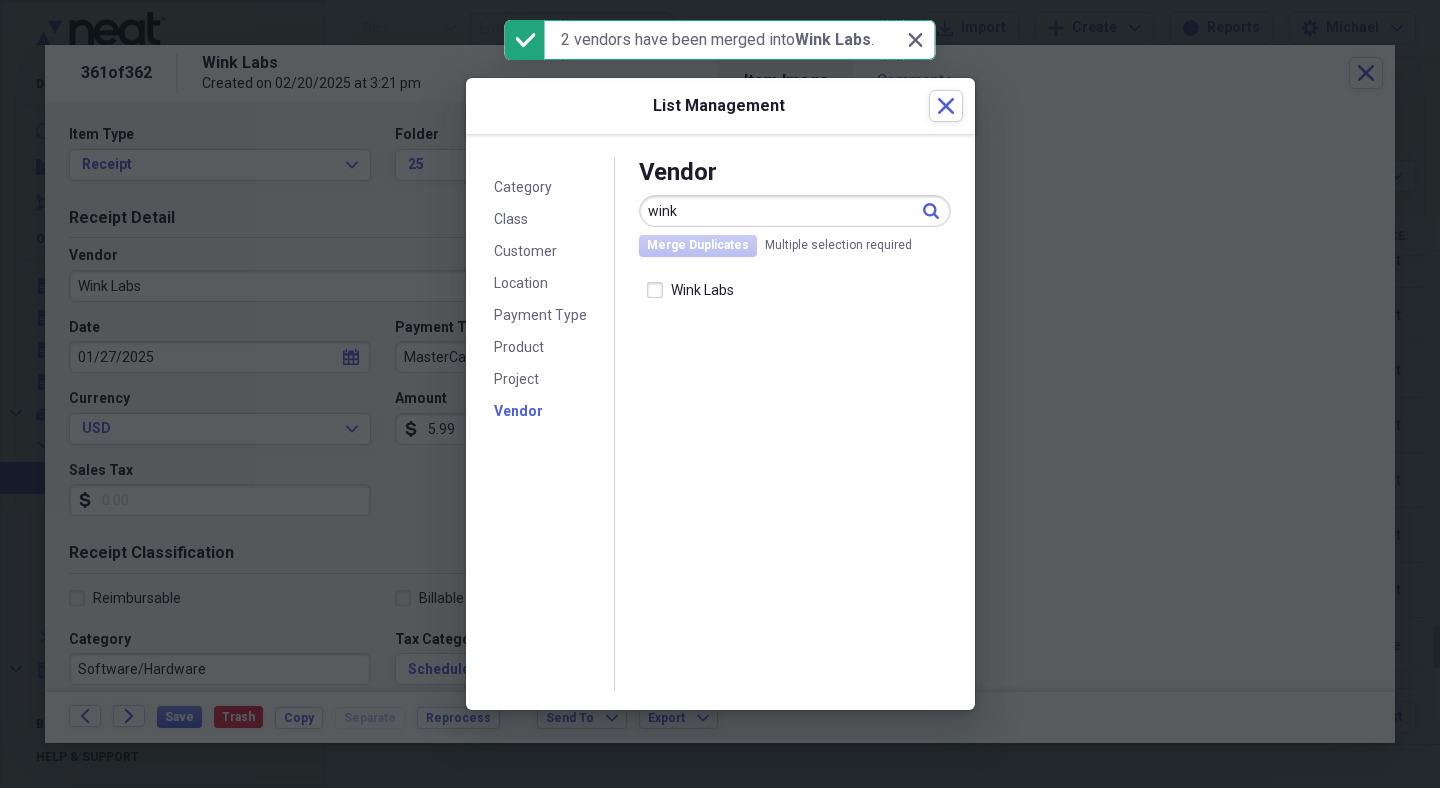 click on "Close" at bounding box center (946, 106) 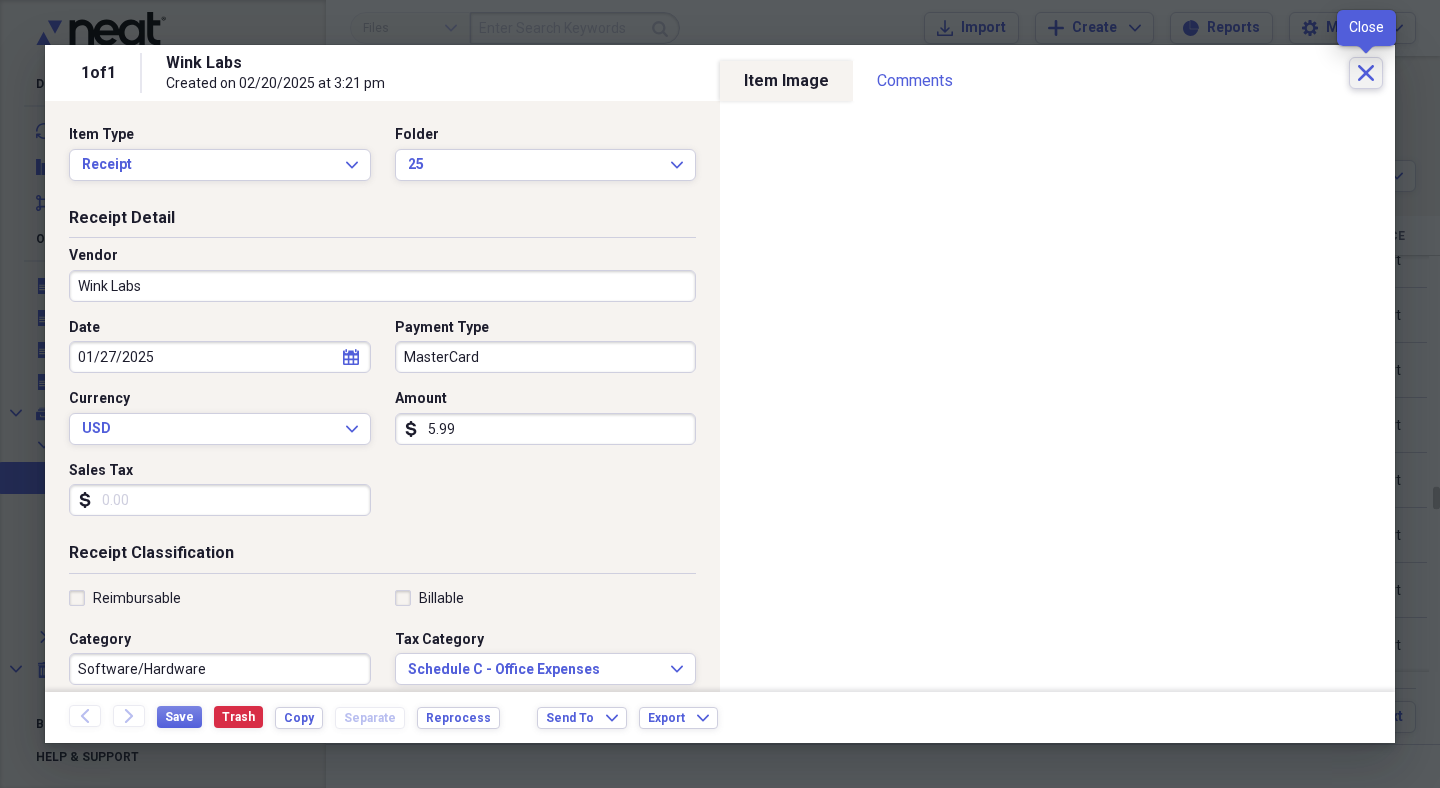 click on "Close" 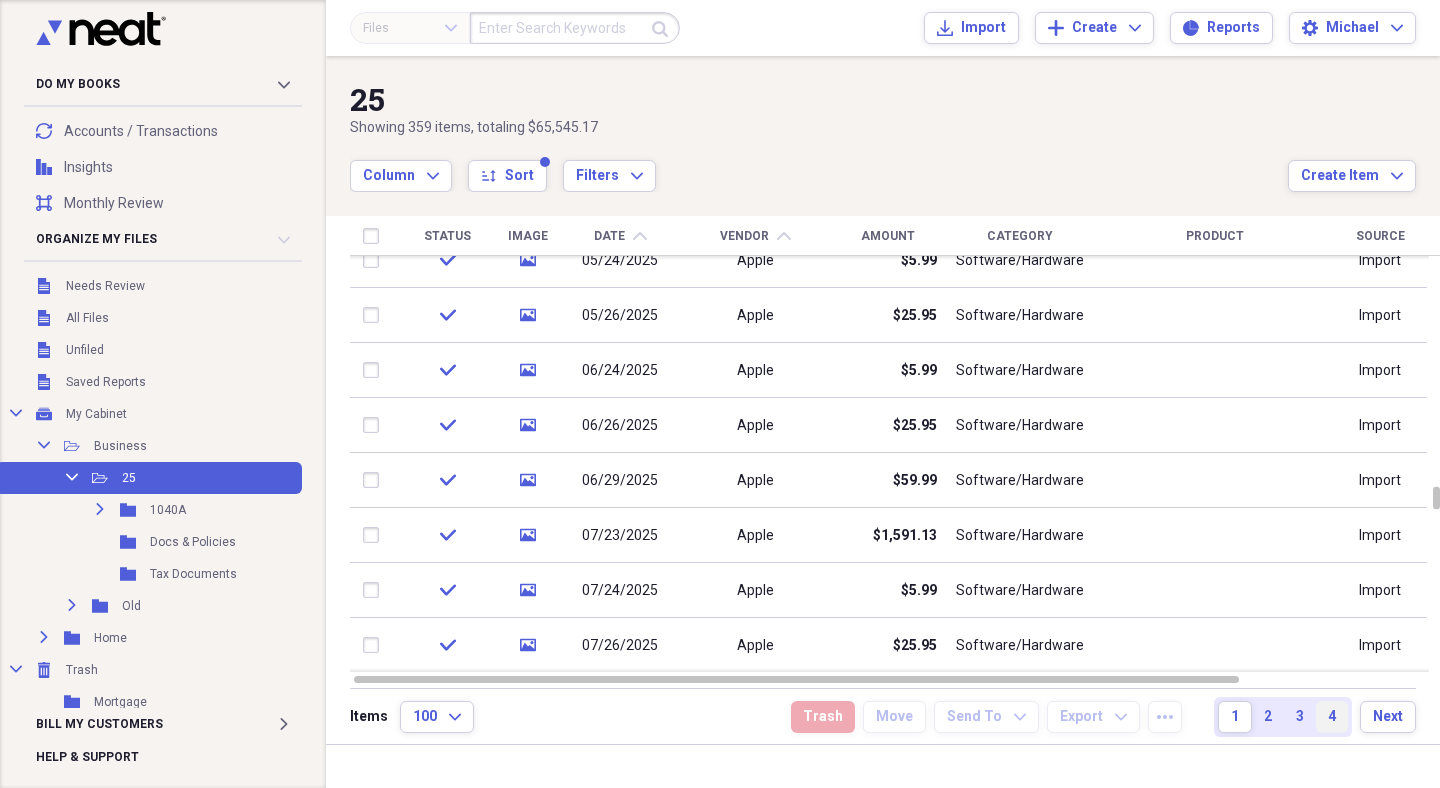 click on "4" at bounding box center [1332, 717] 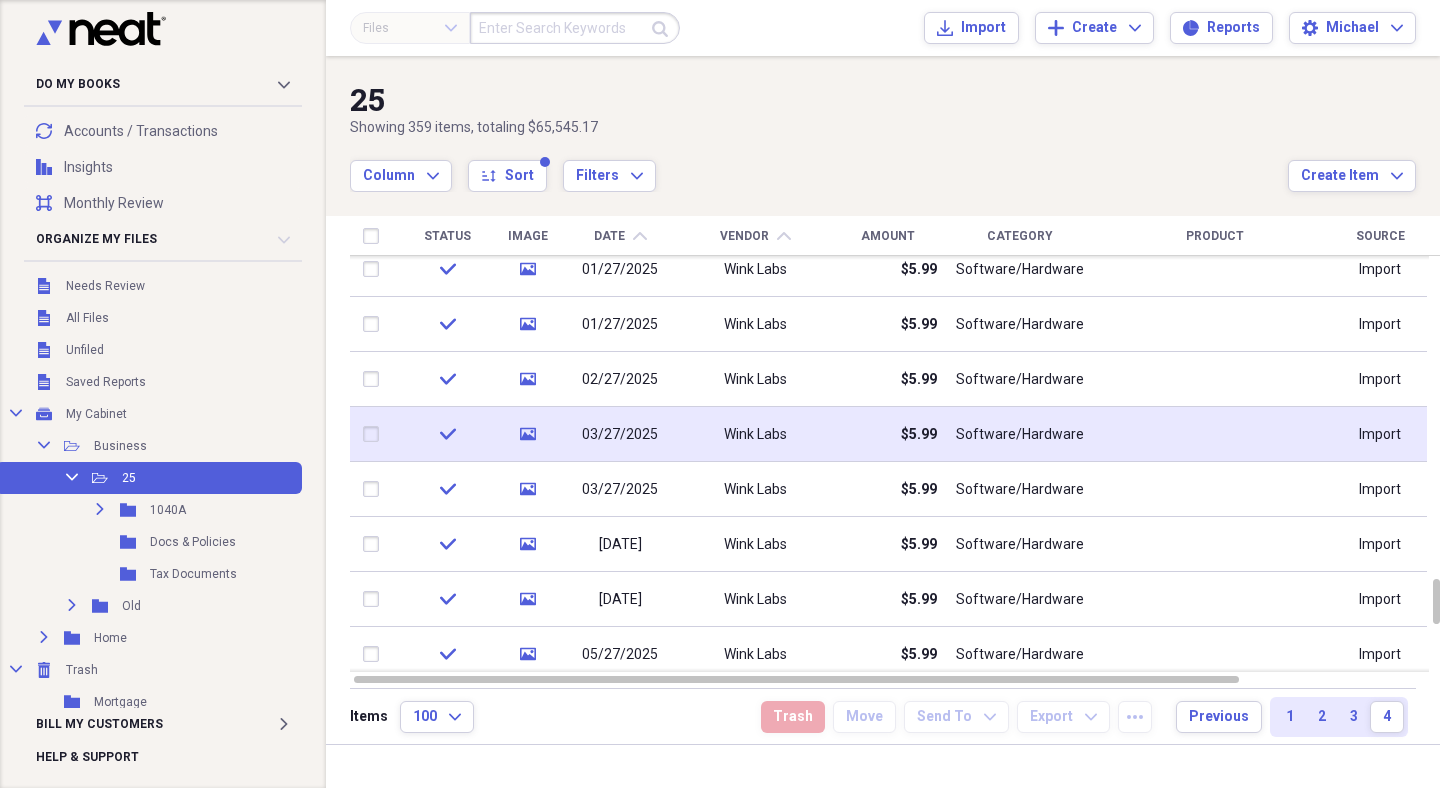 click at bounding box center [375, 434] 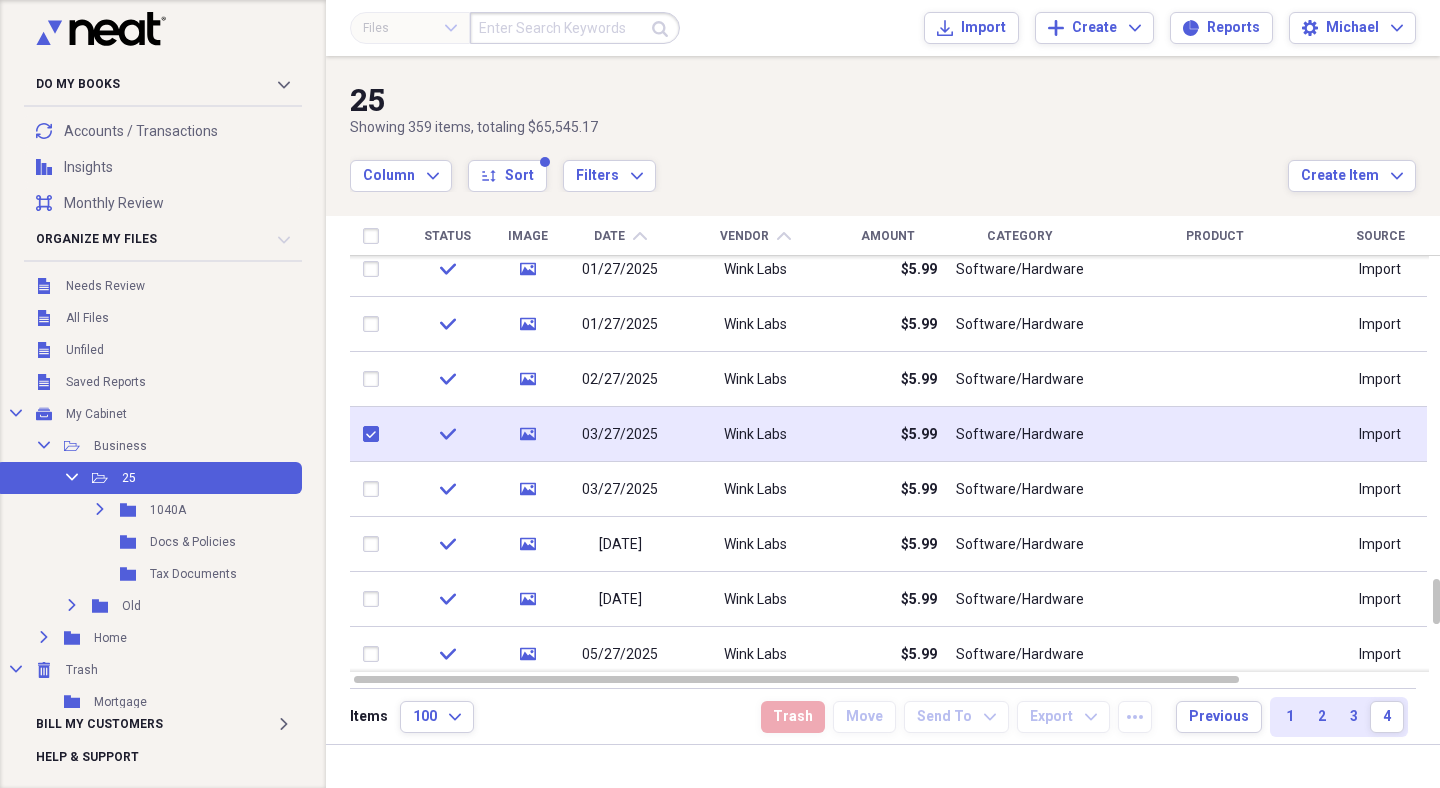 checkbox on "true" 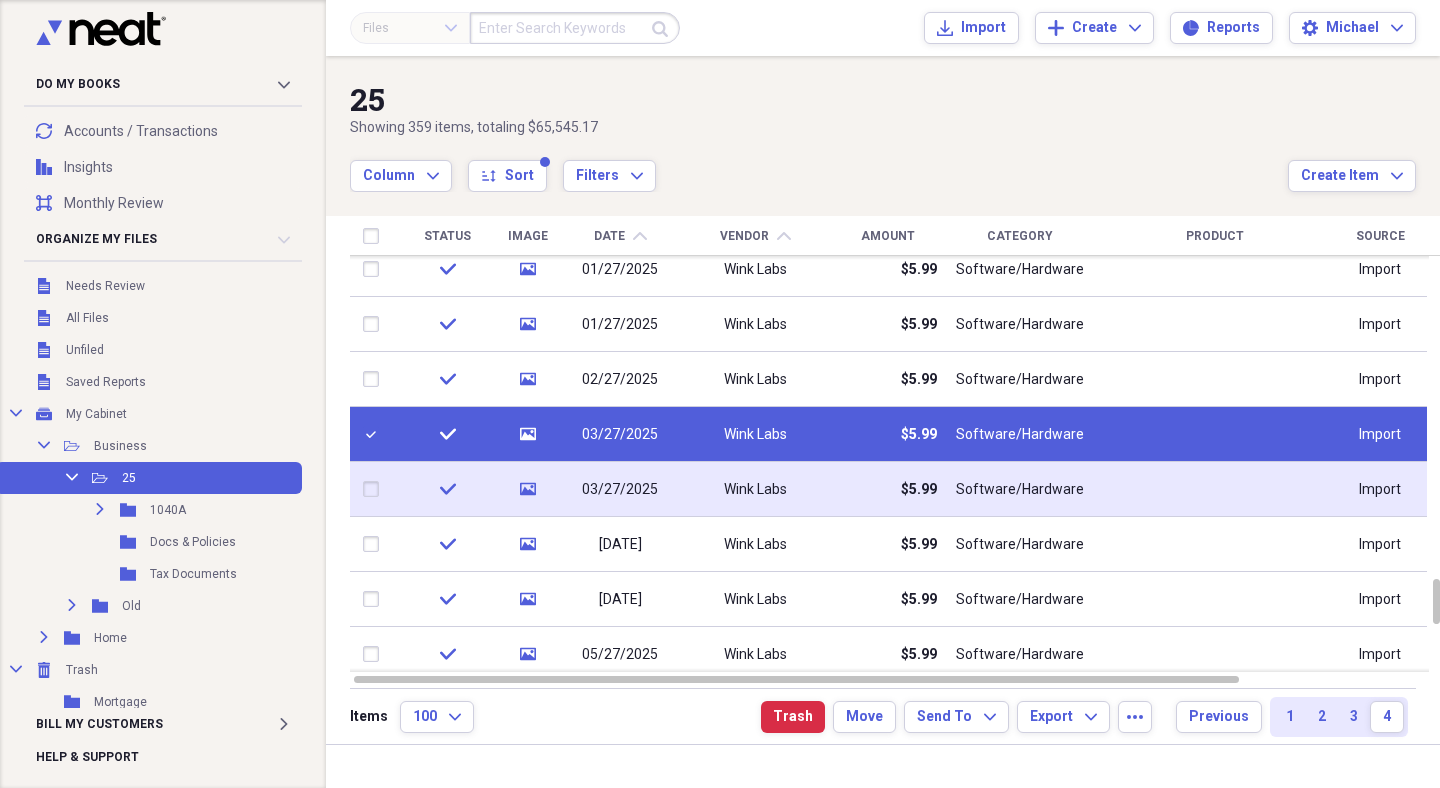 click at bounding box center [375, 489] 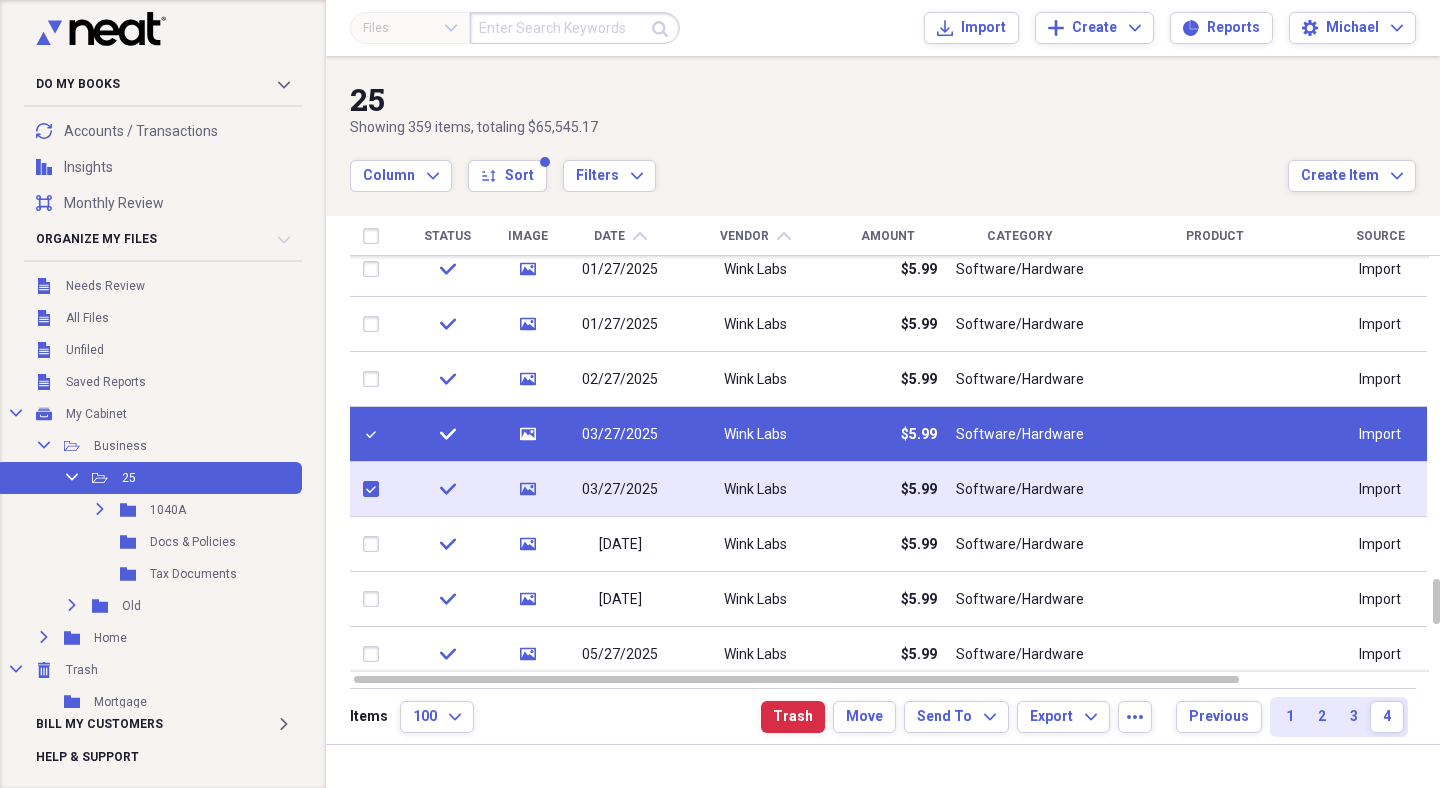 checkbox on "true" 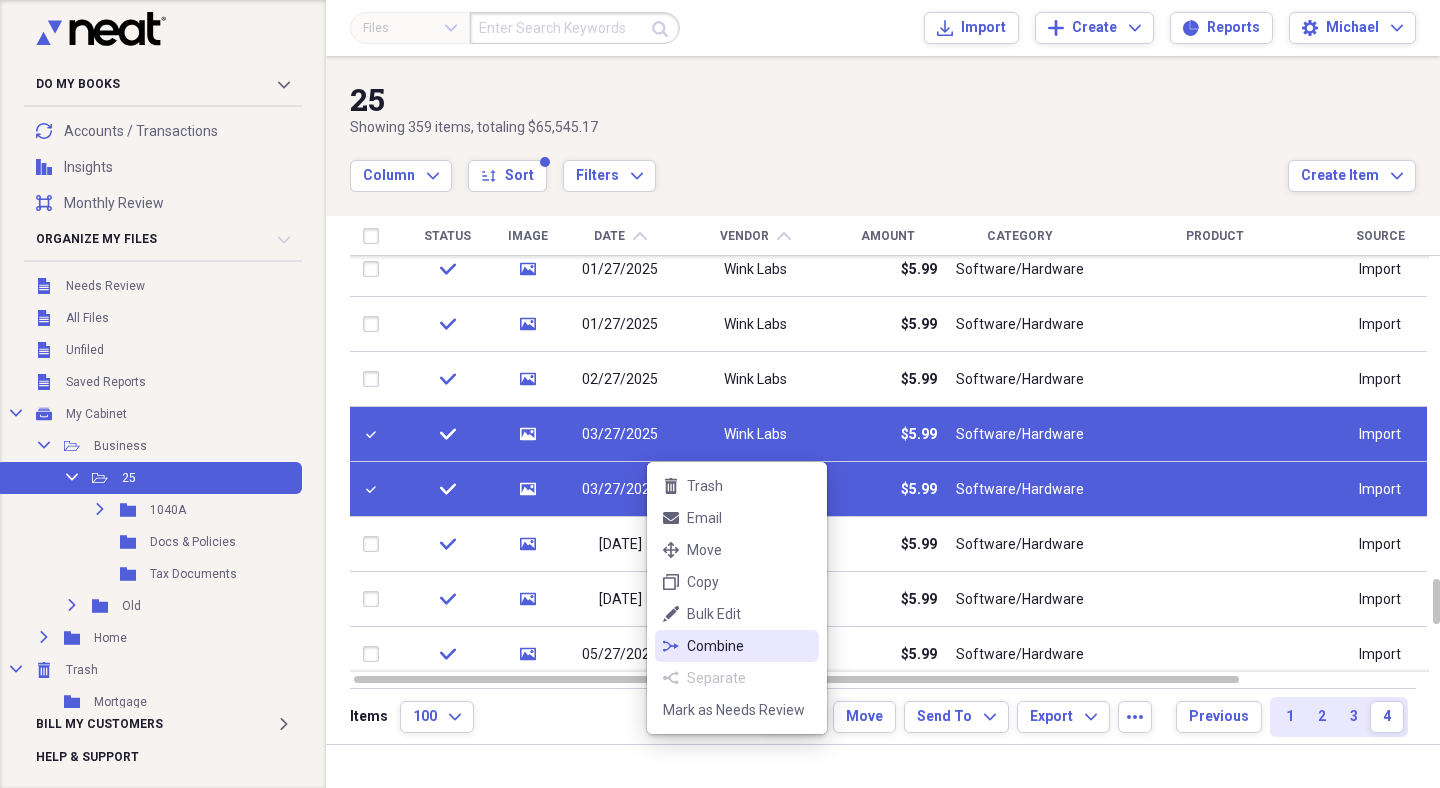 click on "Combine" at bounding box center (749, 646) 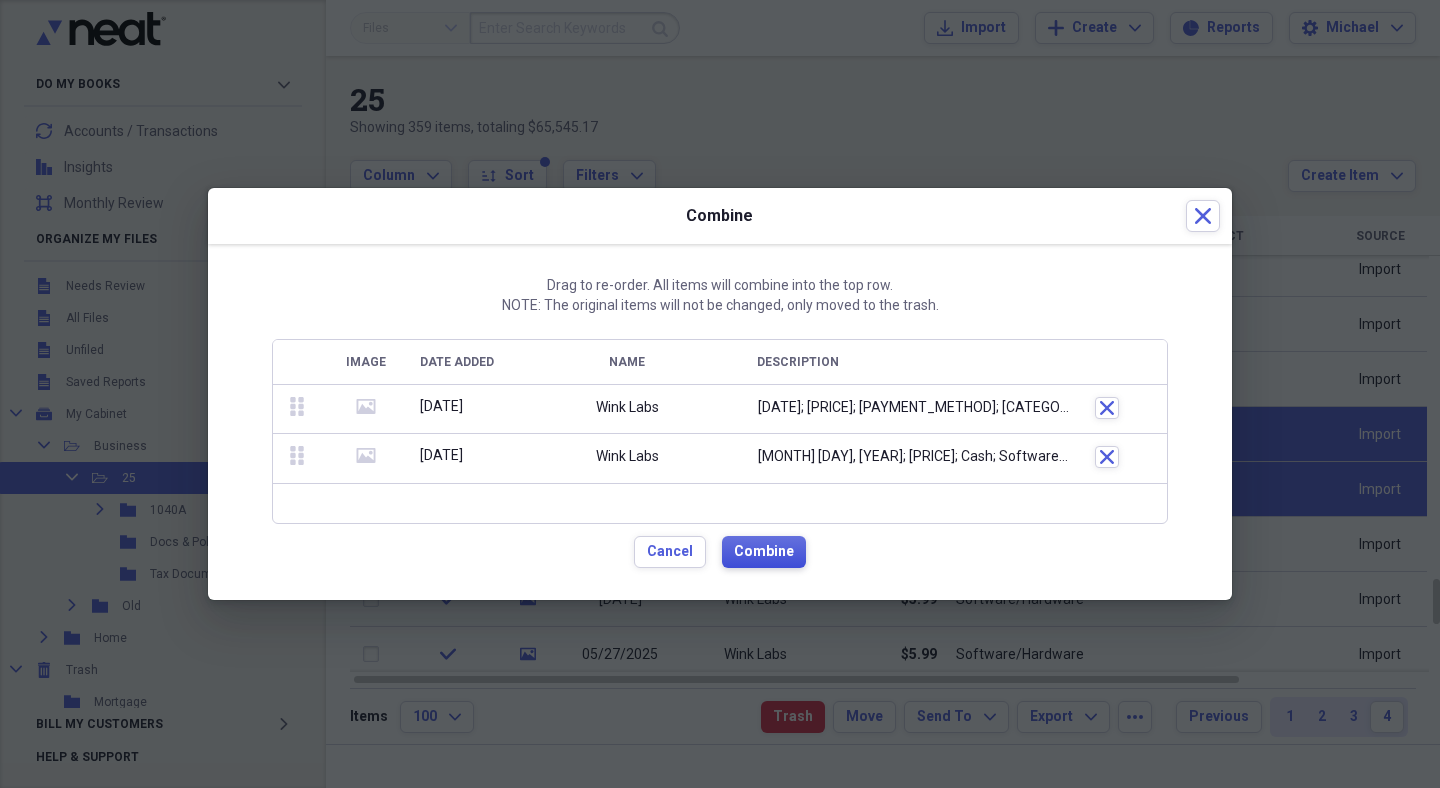 click on "Combine" at bounding box center (764, 552) 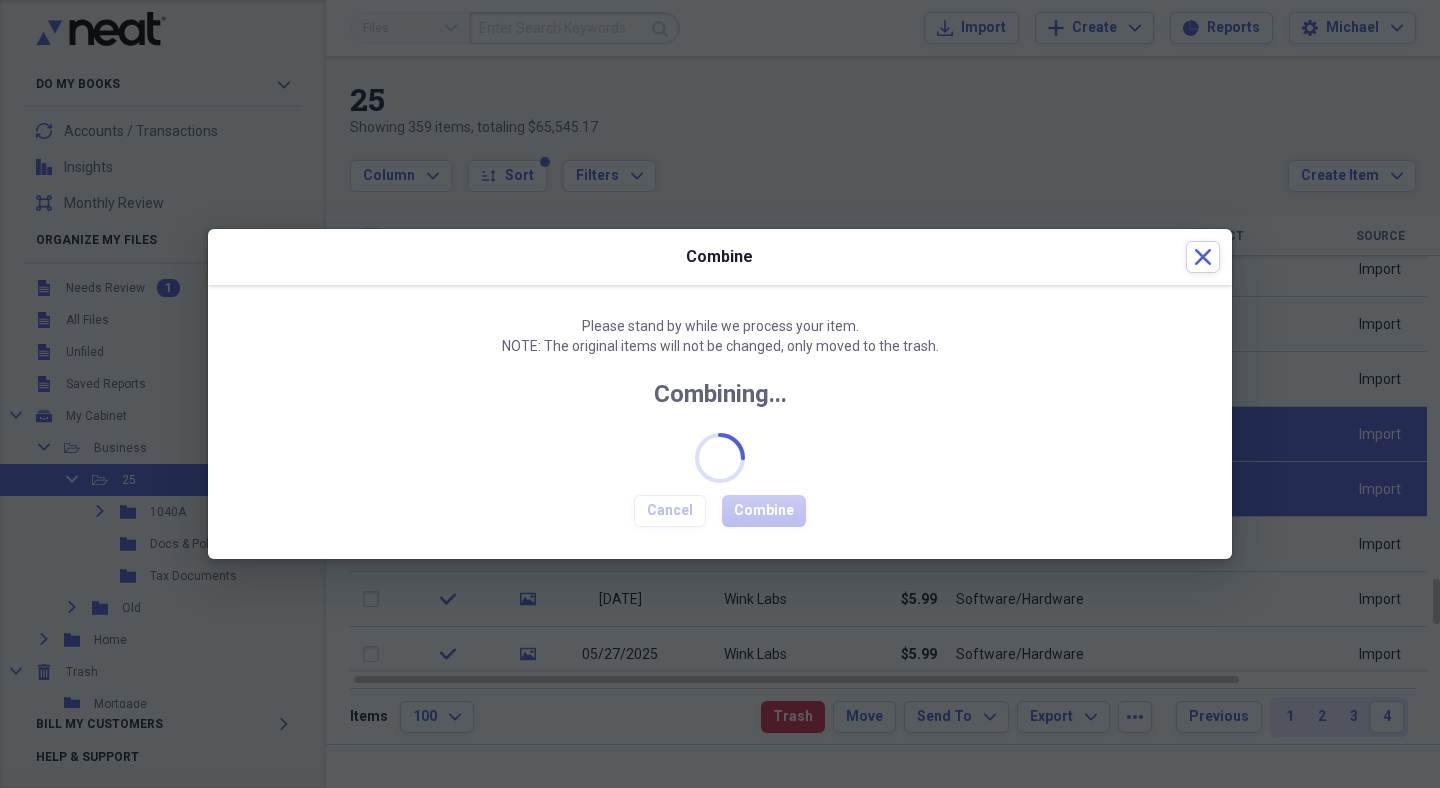 checkbox on "false" 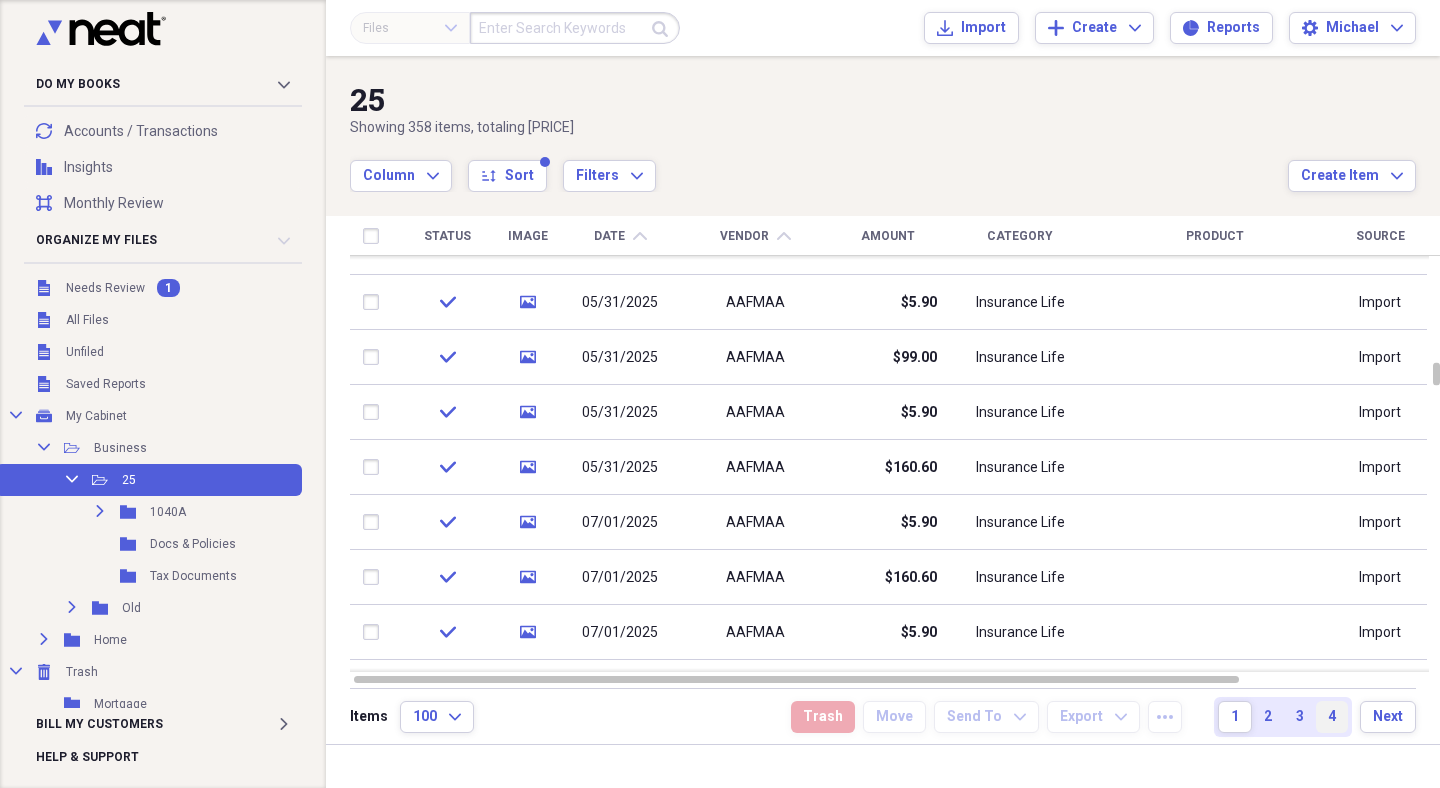 click on "4" at bounding box center [1332, 717] 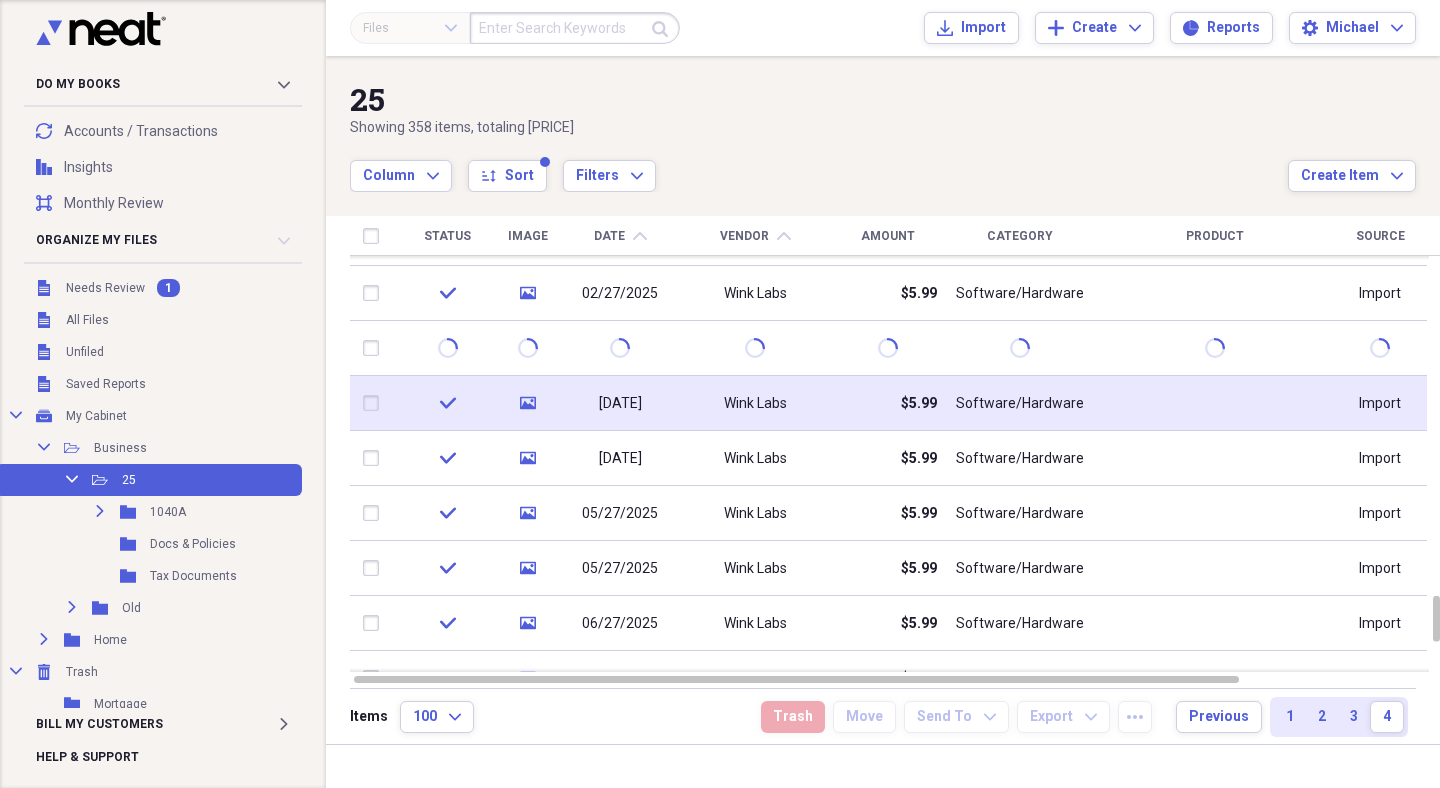 click at bounding box center [375, 403] 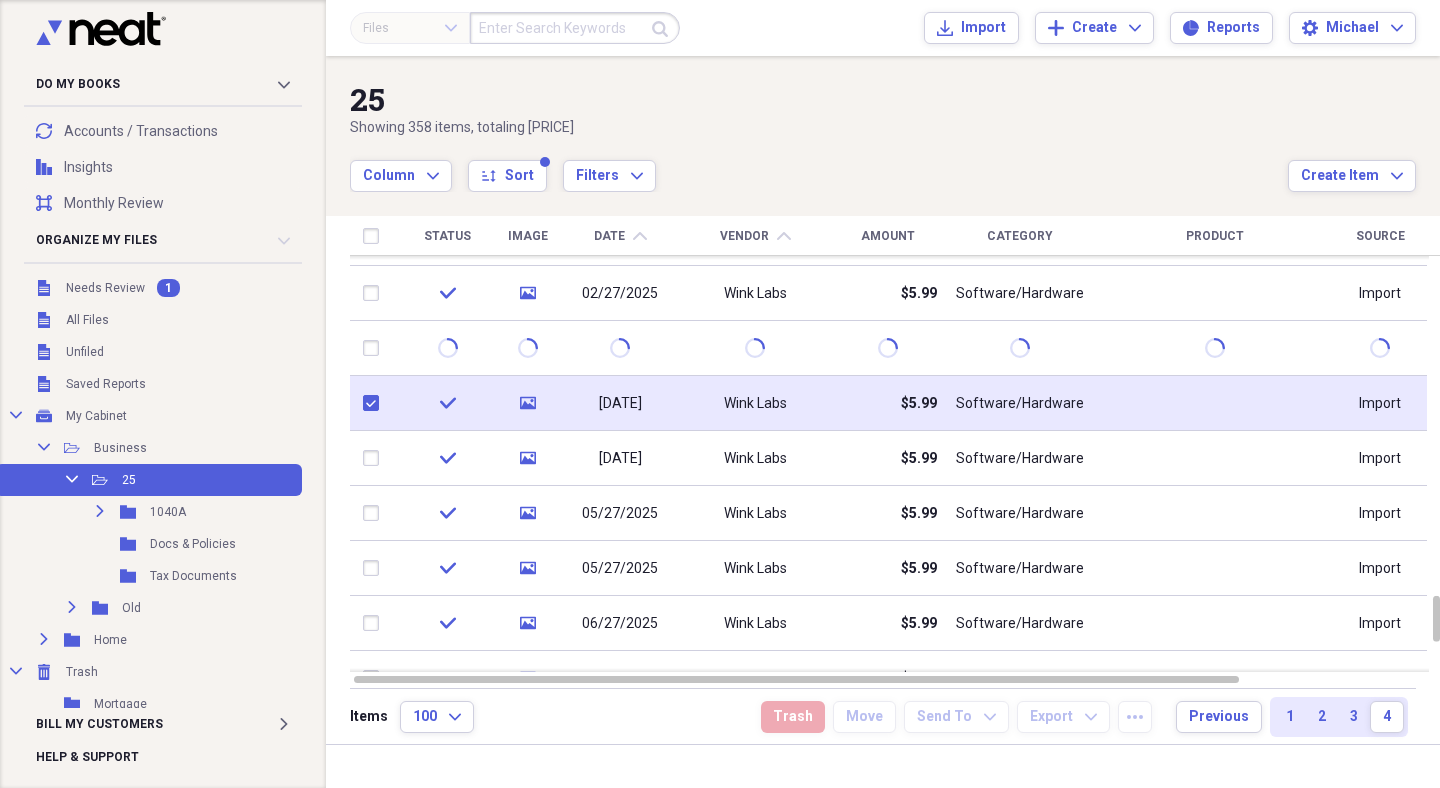 checkbox on "true" 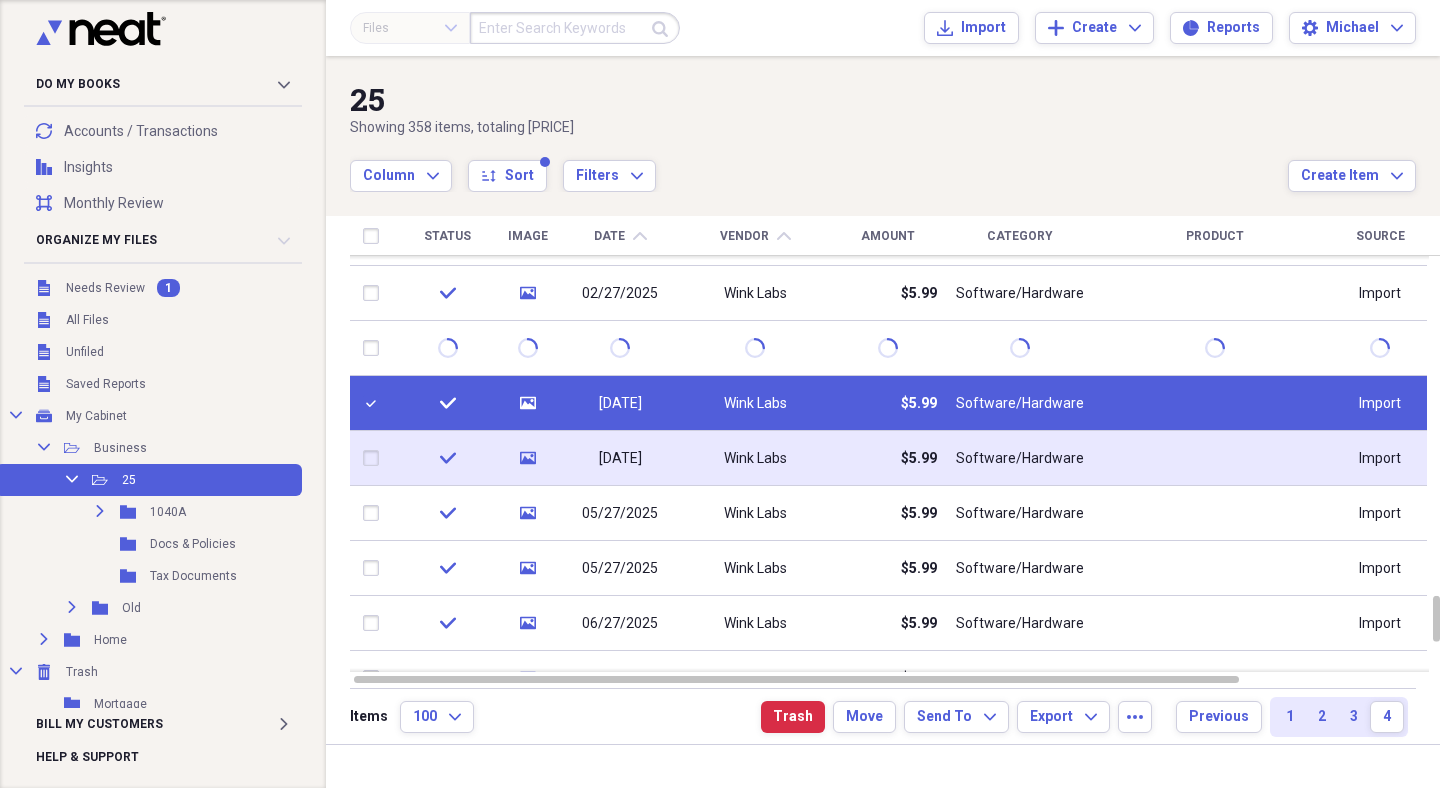 click at bounding box center (375, 458) 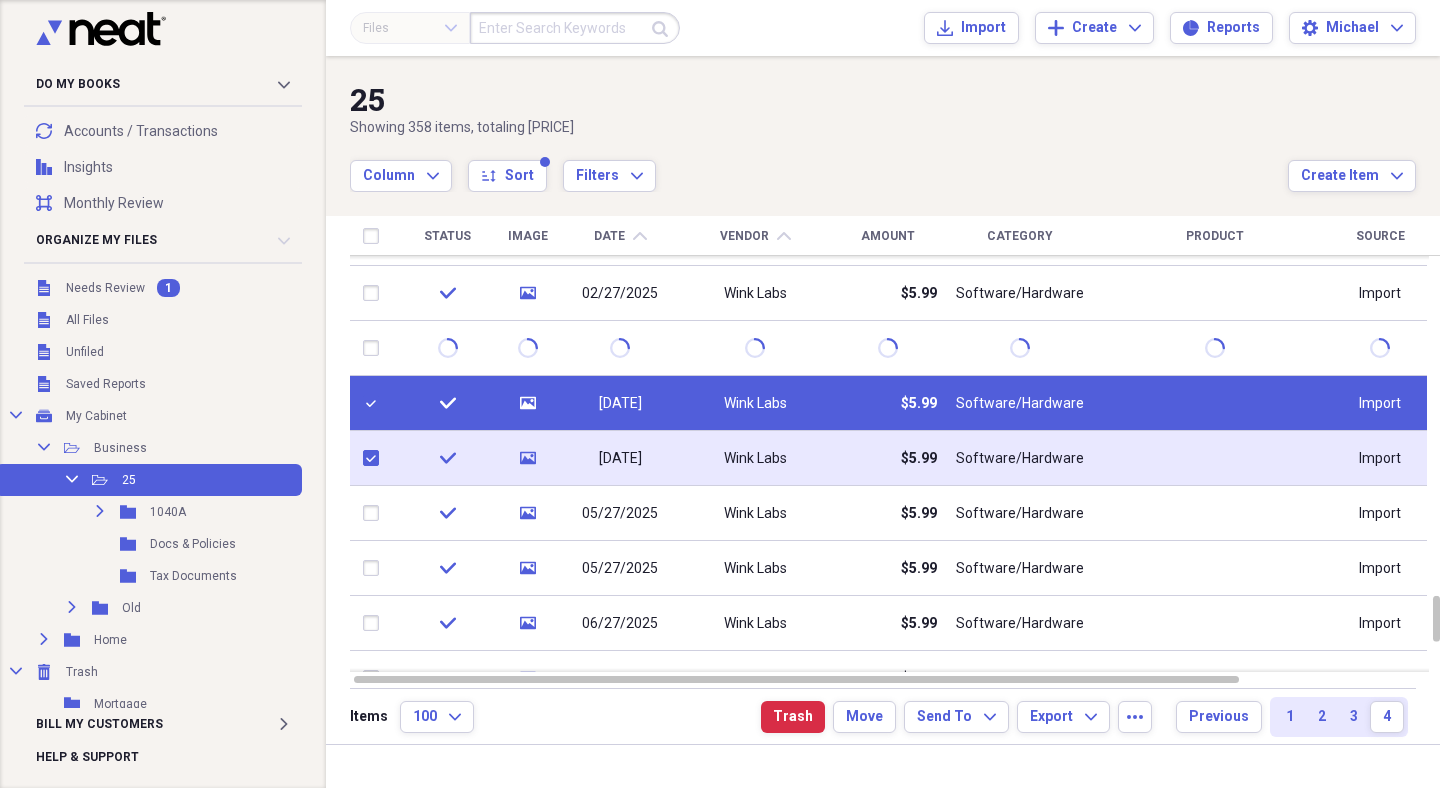 checkbox on "true" 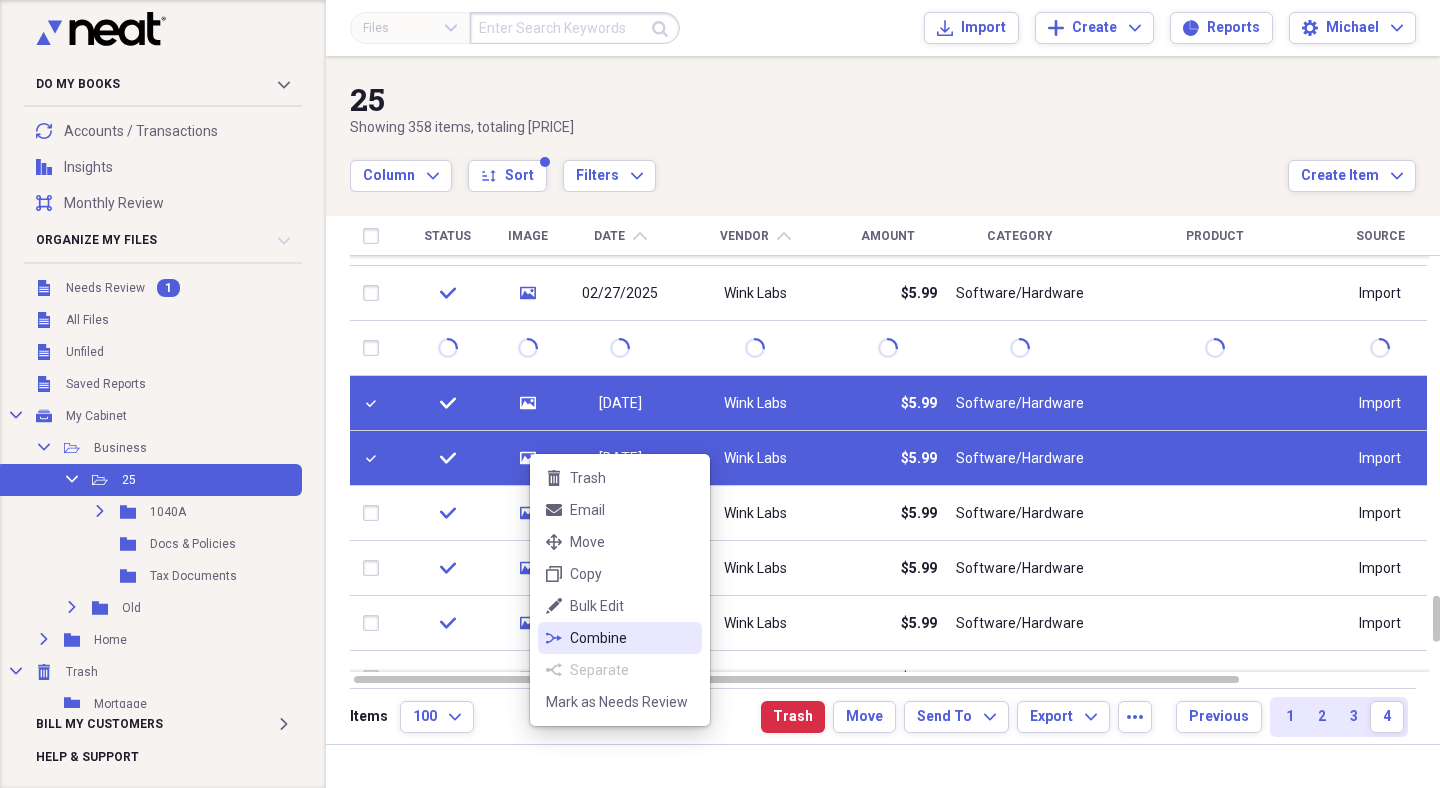 click on "Combine" at bounding box center [632, 638] 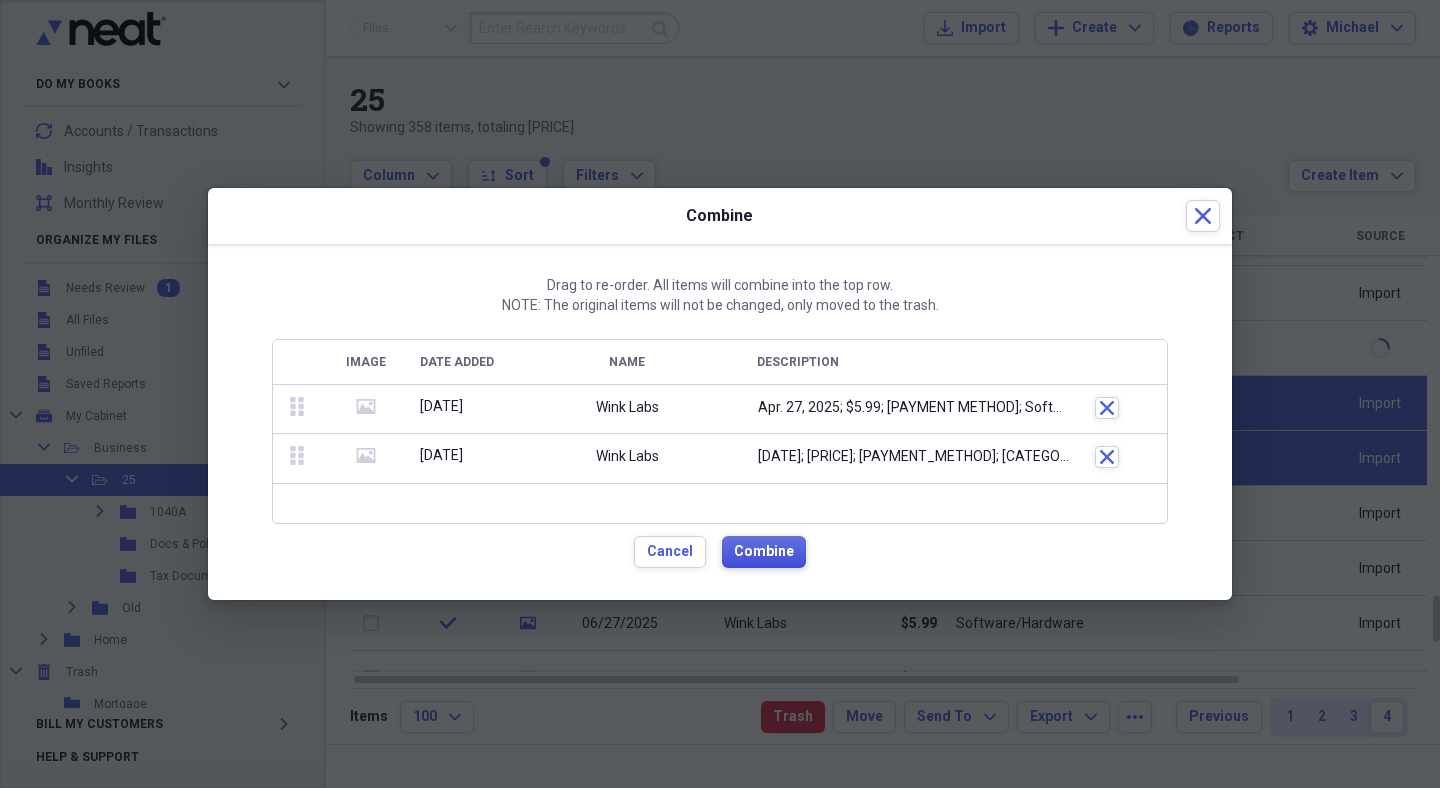click on "Combine" at bounding box center (764, 552) 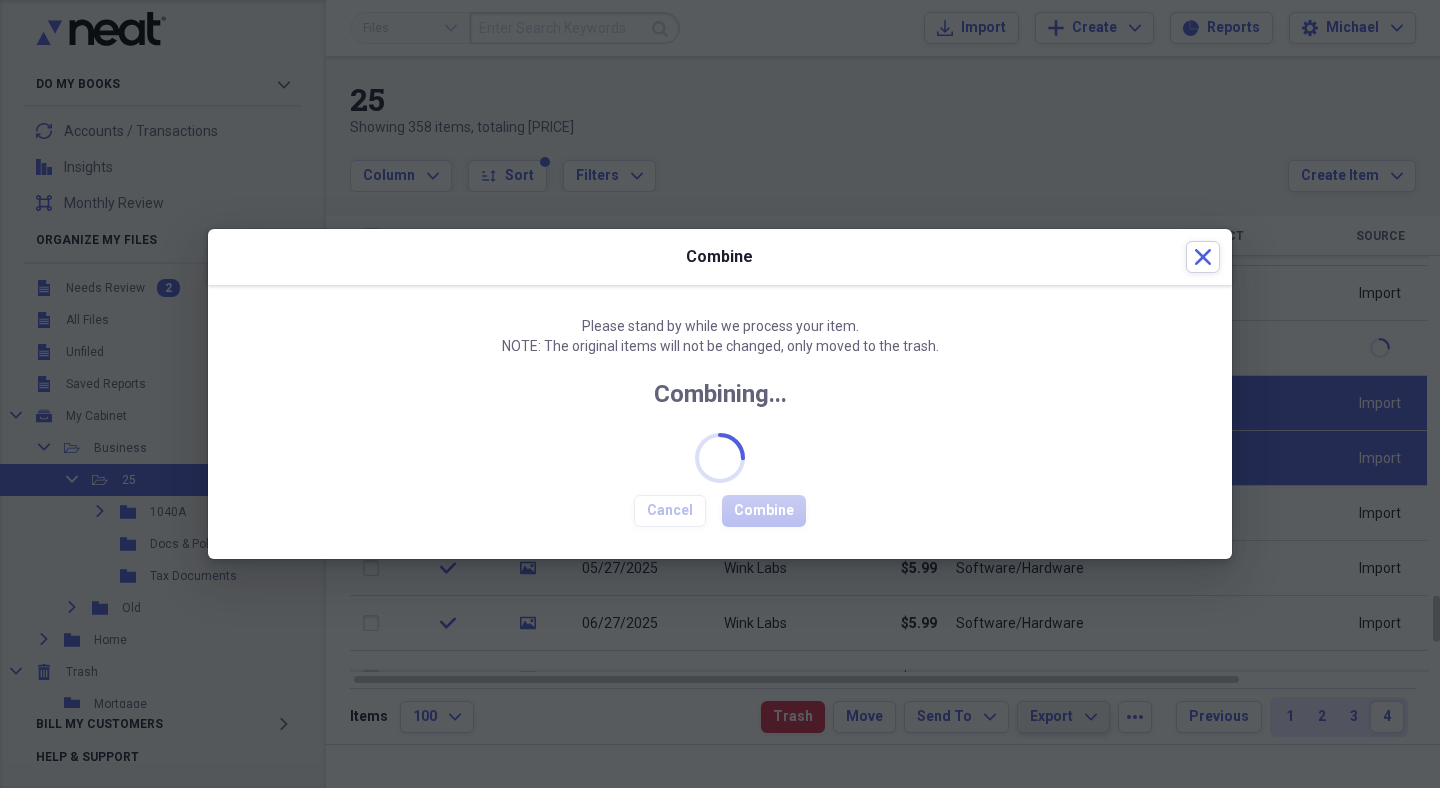 checkbox on "false" 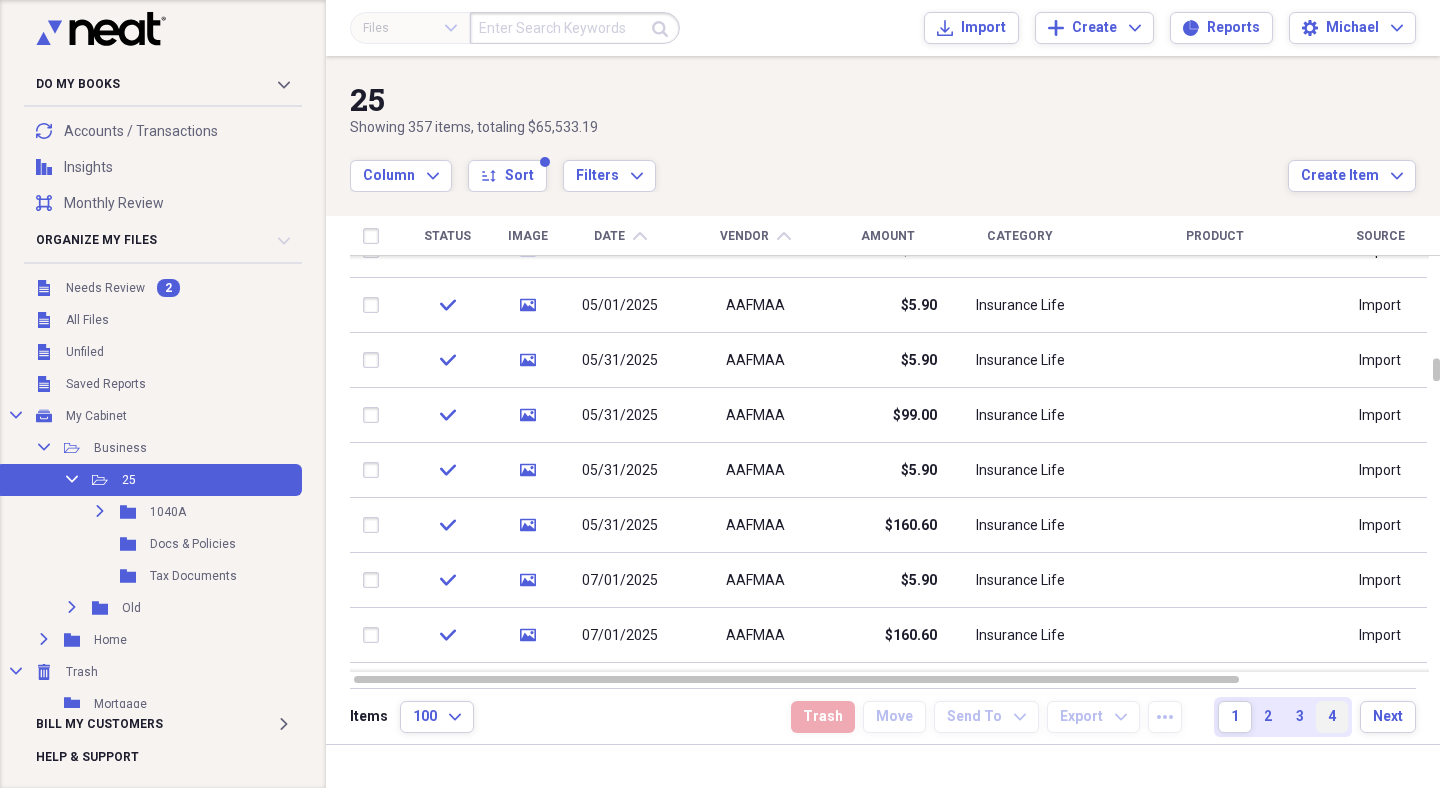 click on "4" at bounding box center [1332, 717] 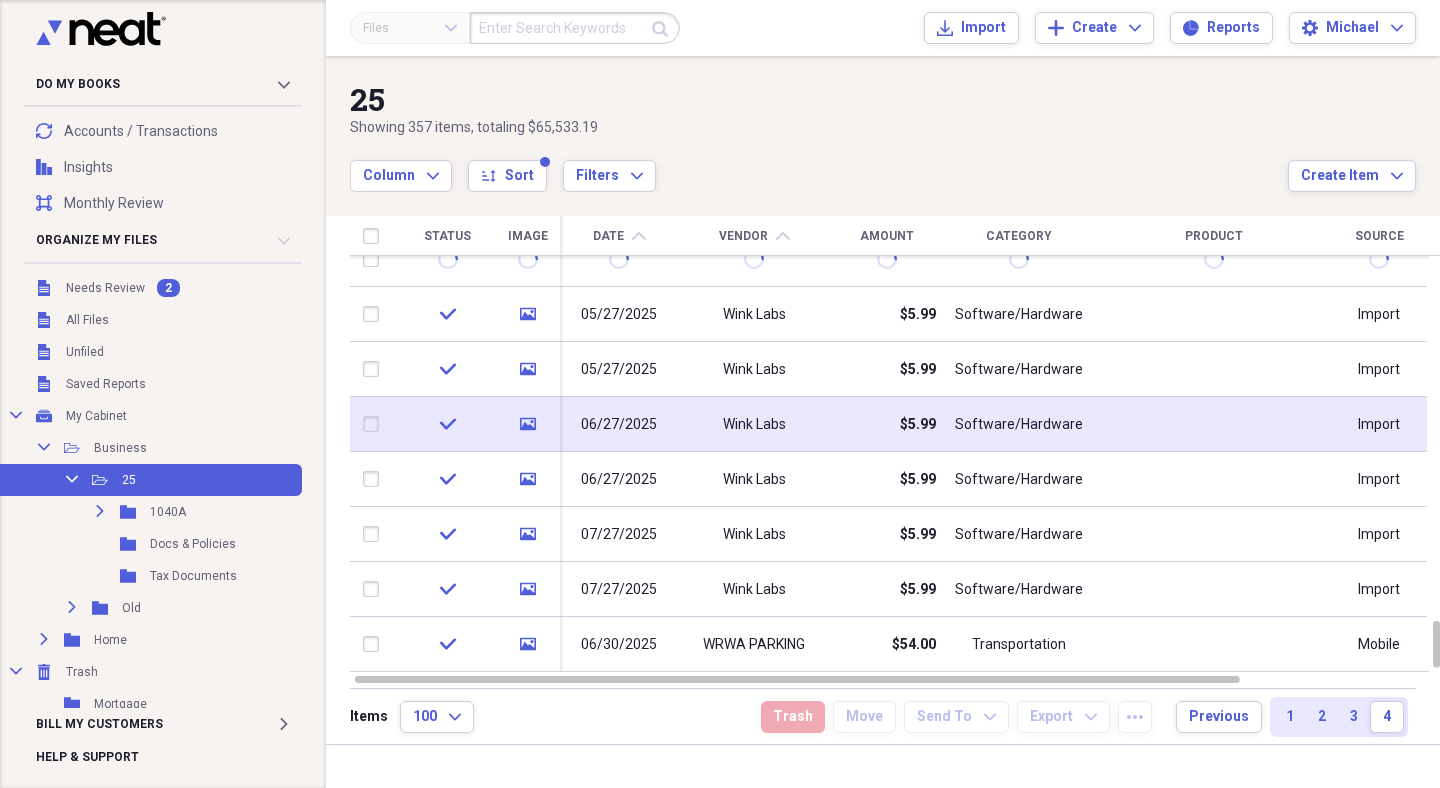click at bounding box center [375, 424] 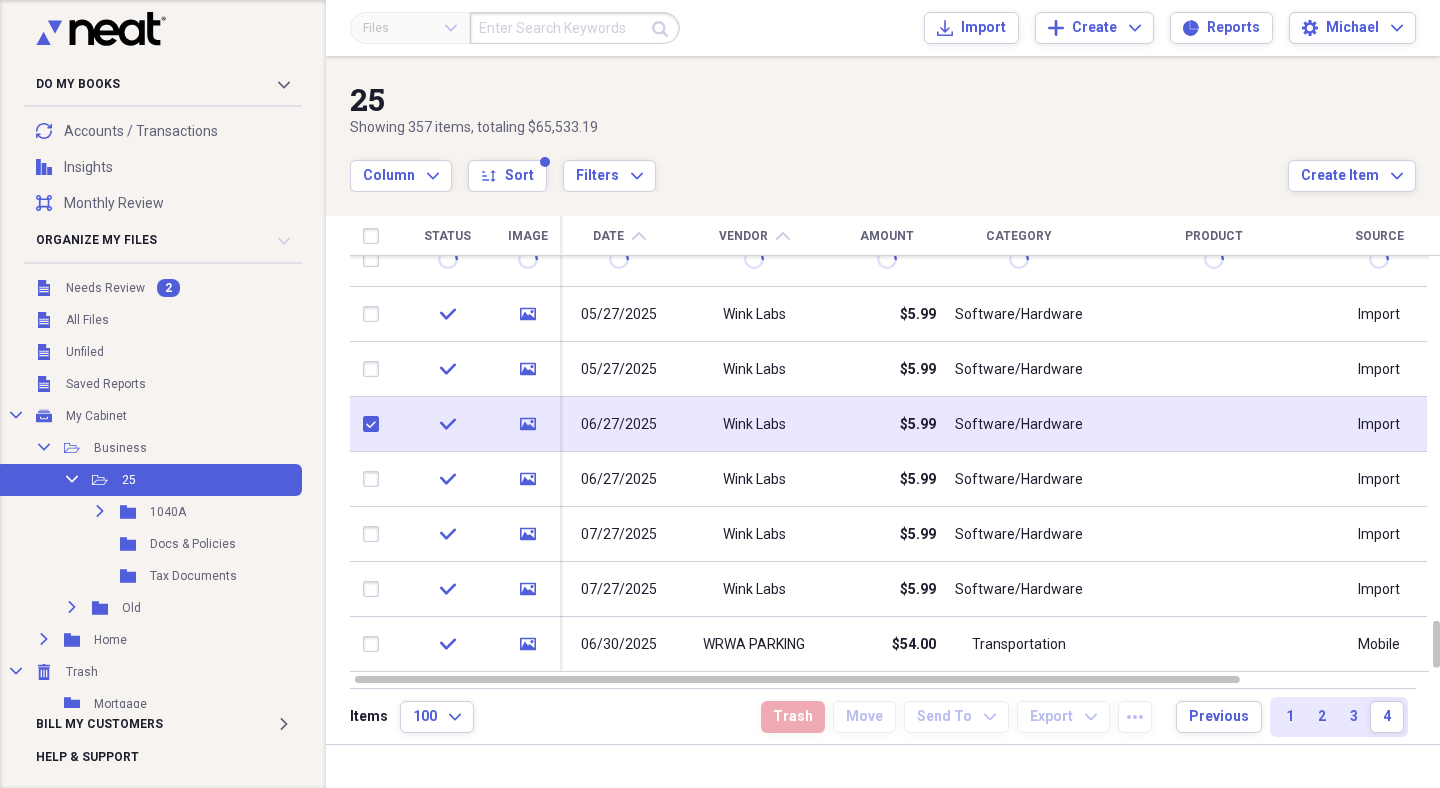 checkbox on "true" 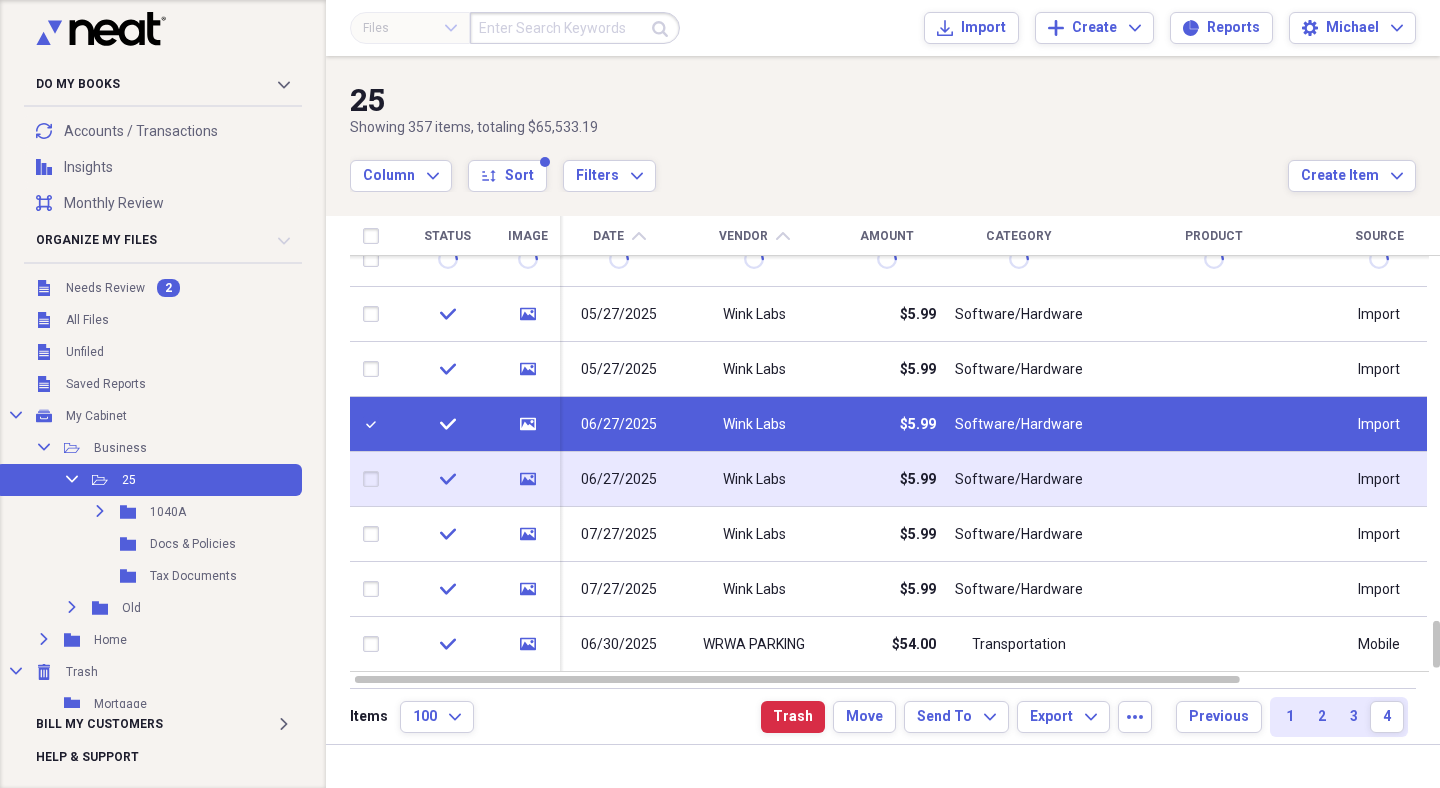 click at bounding box center (375, 479) 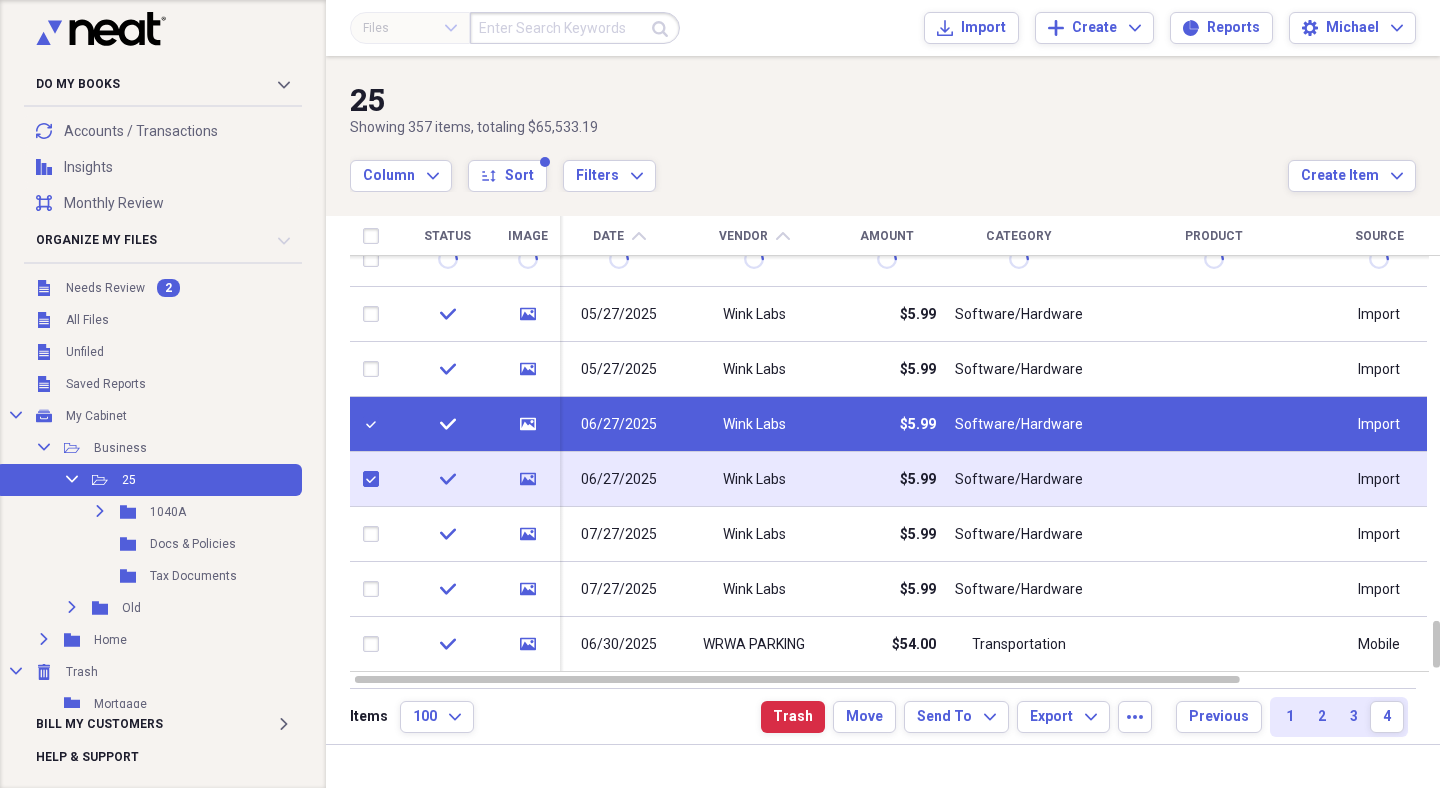 checkbox on "true" 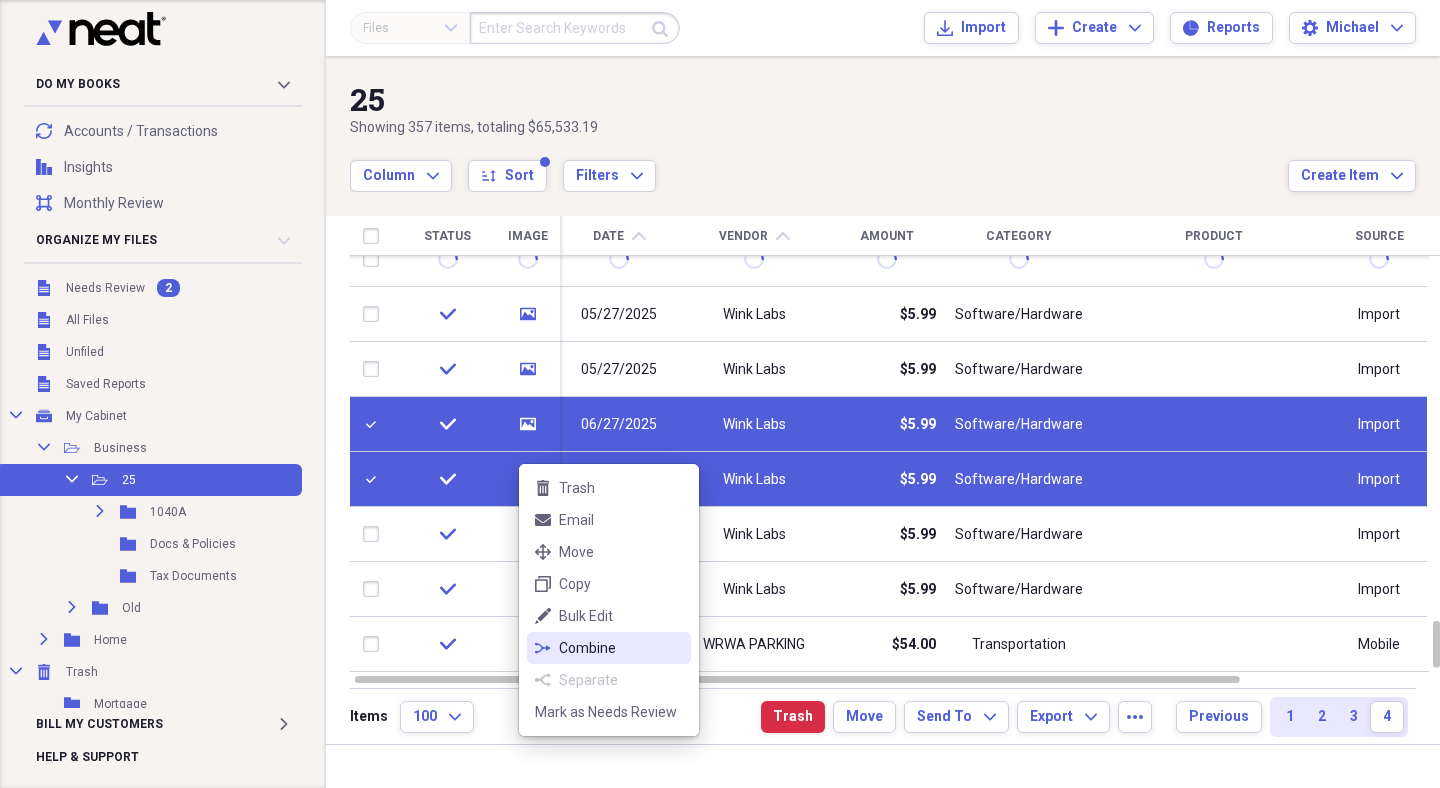 click on "Combine" at bounding box center (621, 648) 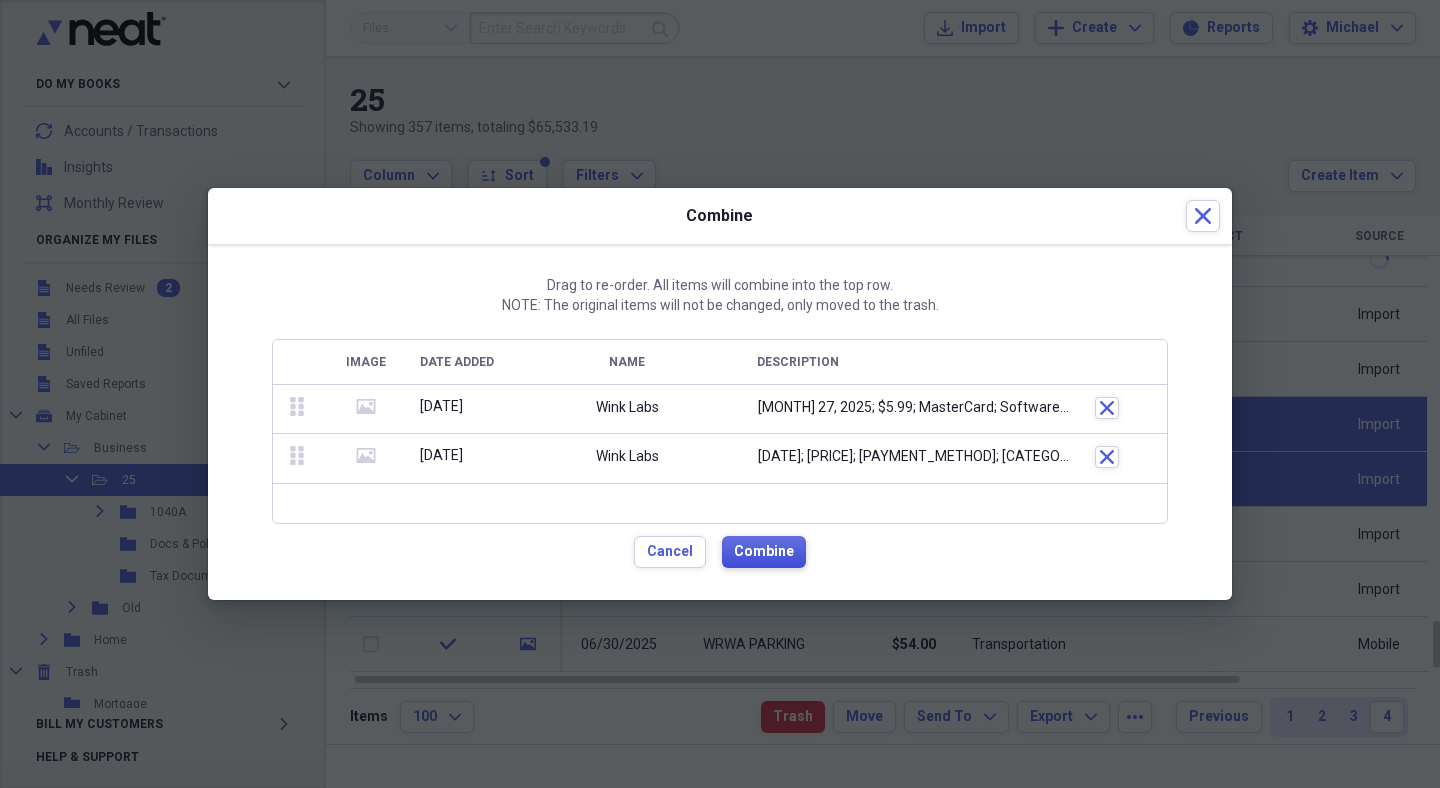 click on "Combine" at bounding box center (764, 552) 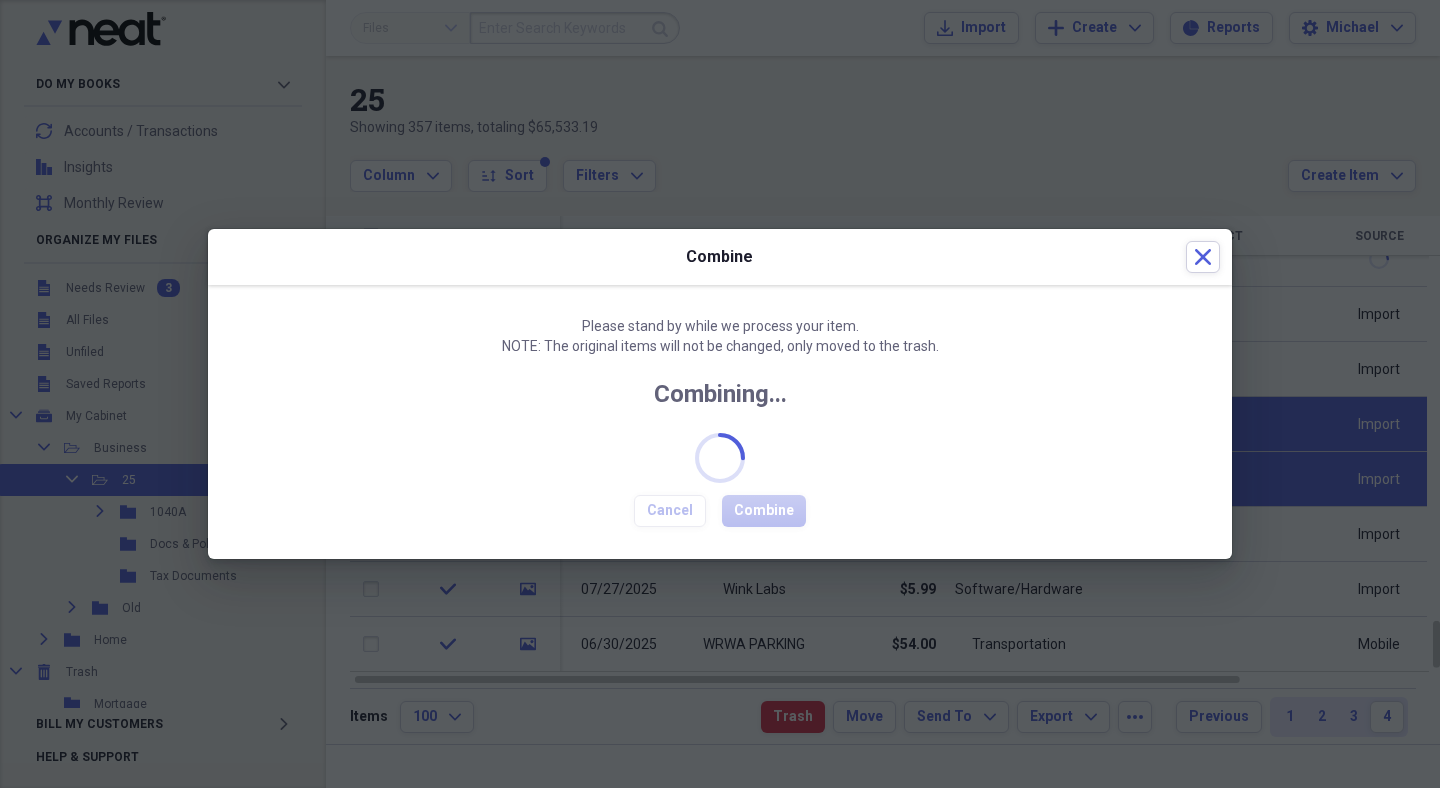 checkbox on "false" 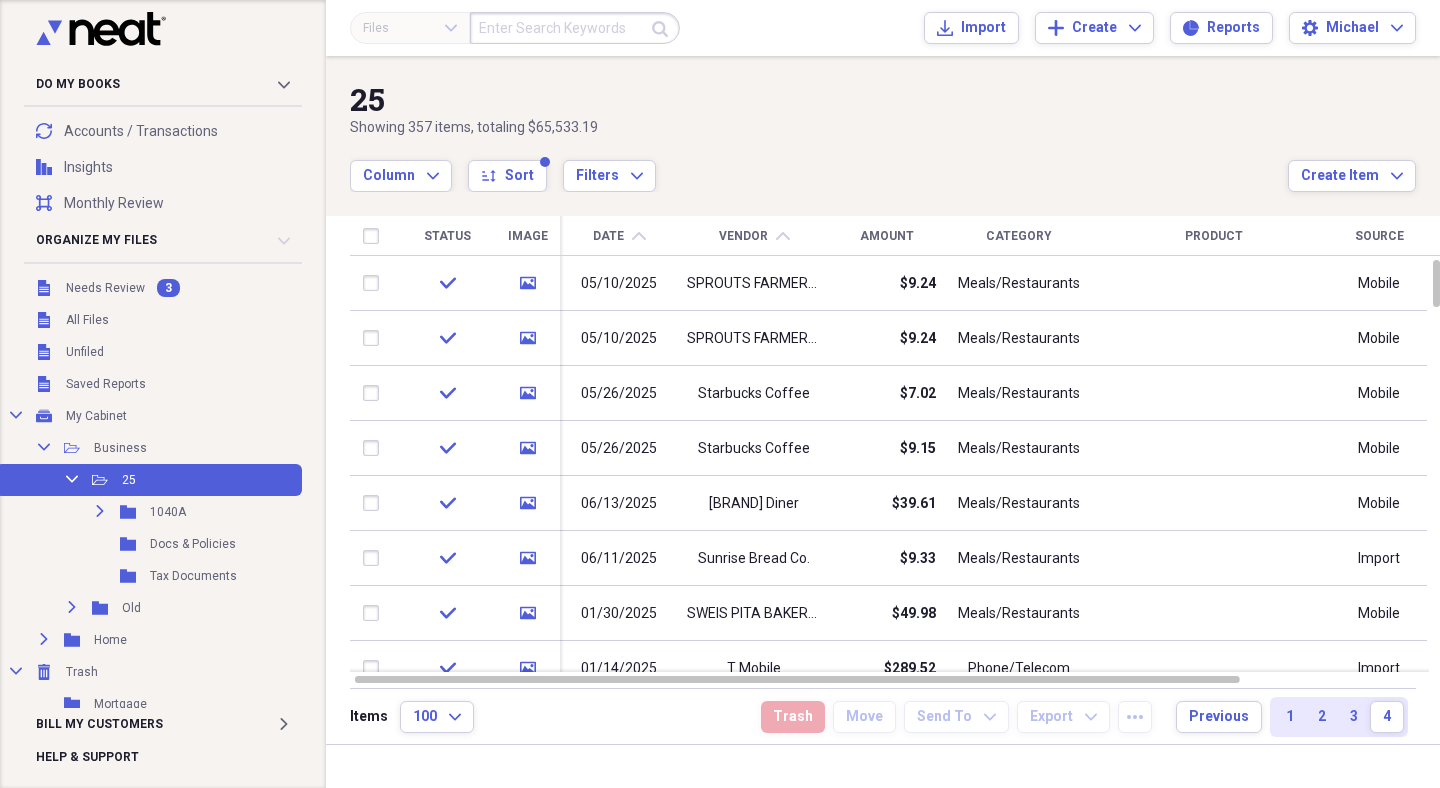 click on "chevron-up" 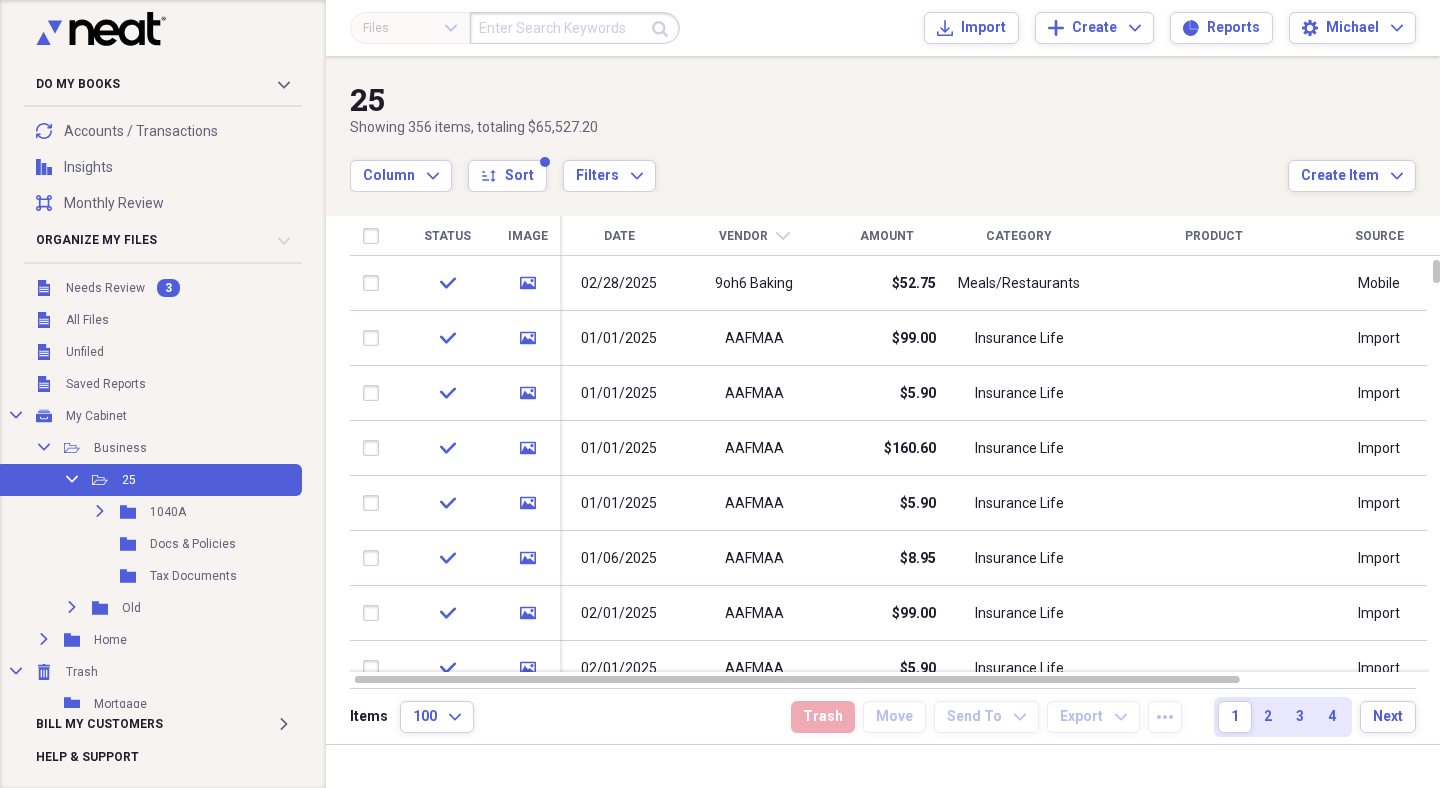 click 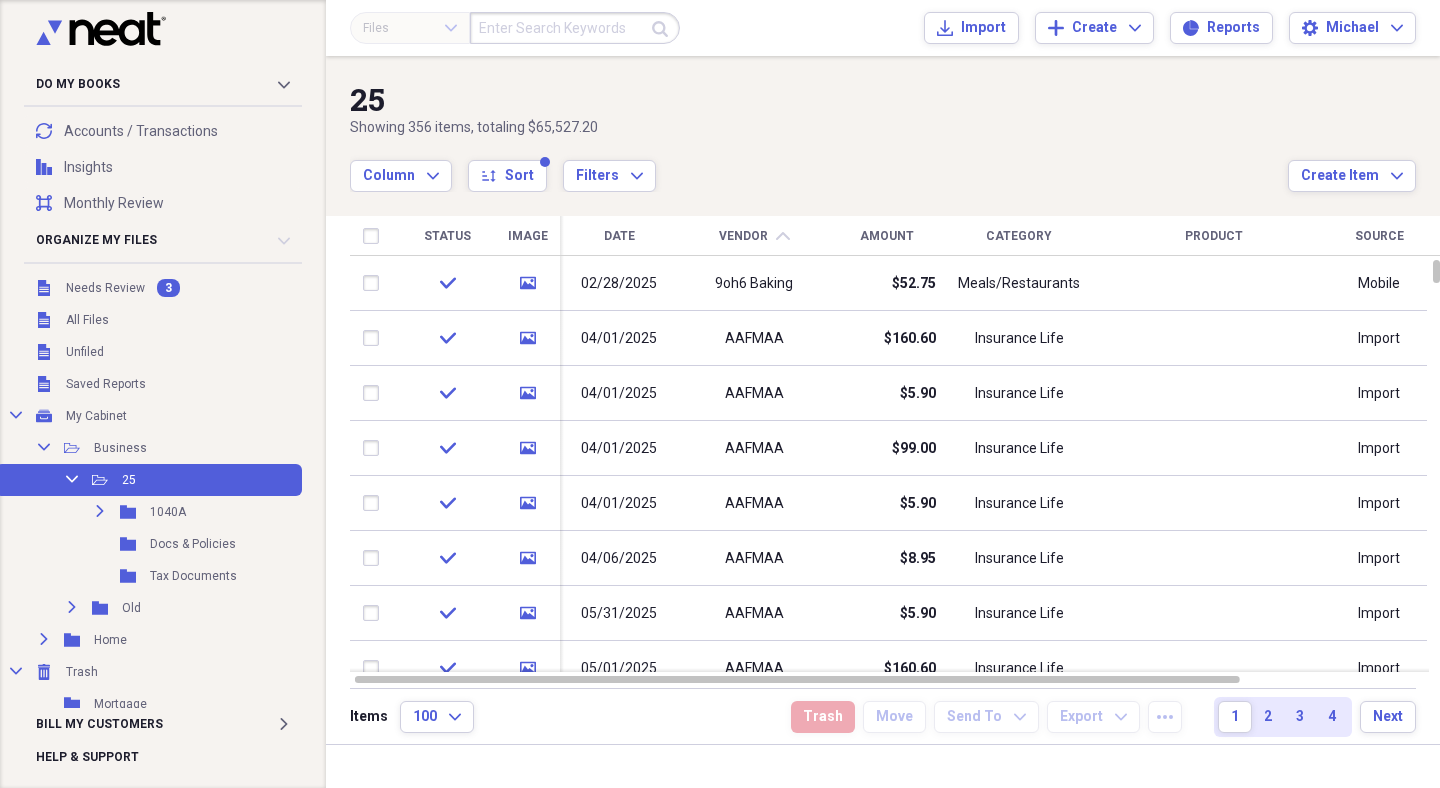 click on "Vendor chevron-up" at bounding box center [754, 236] 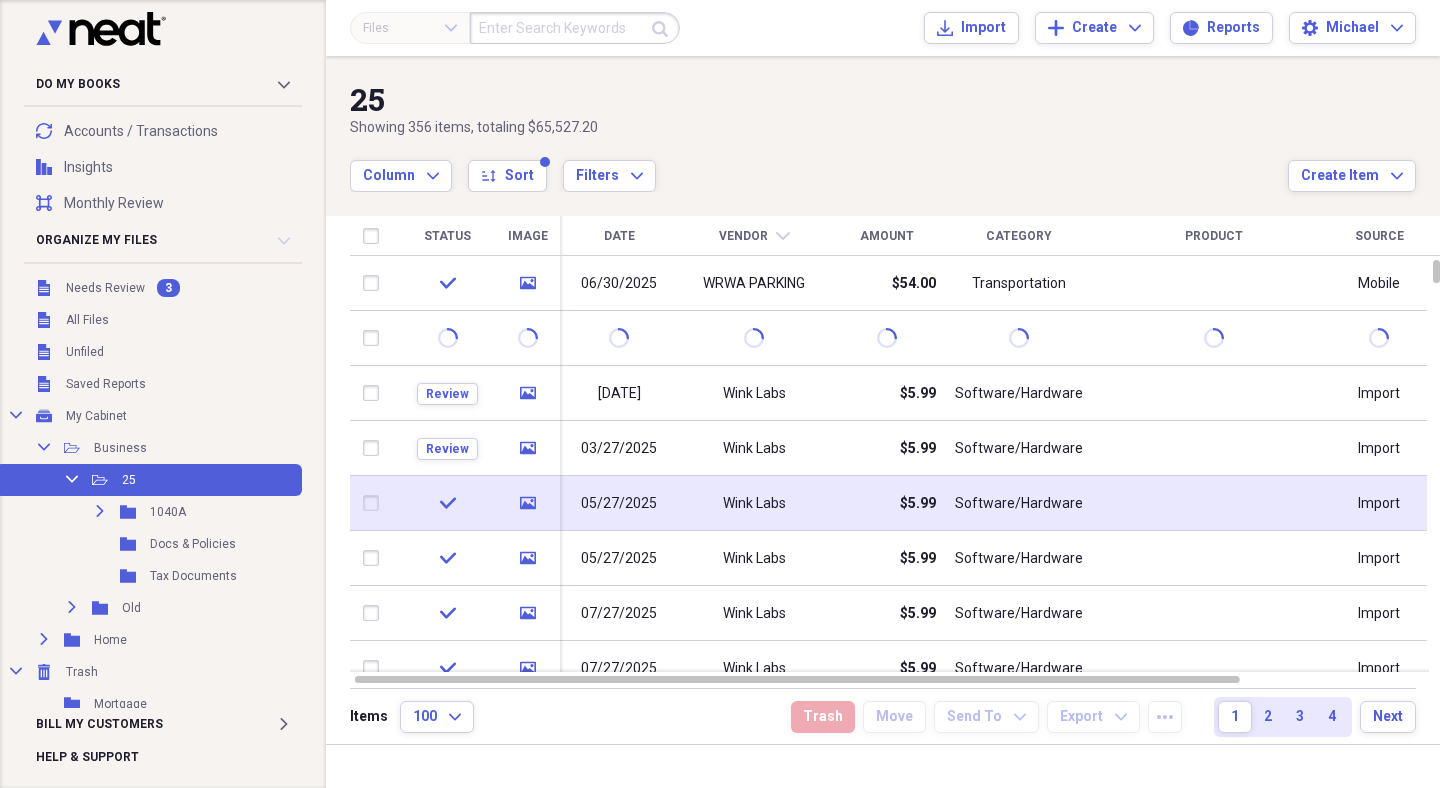 click at bounding box center [375, 503] 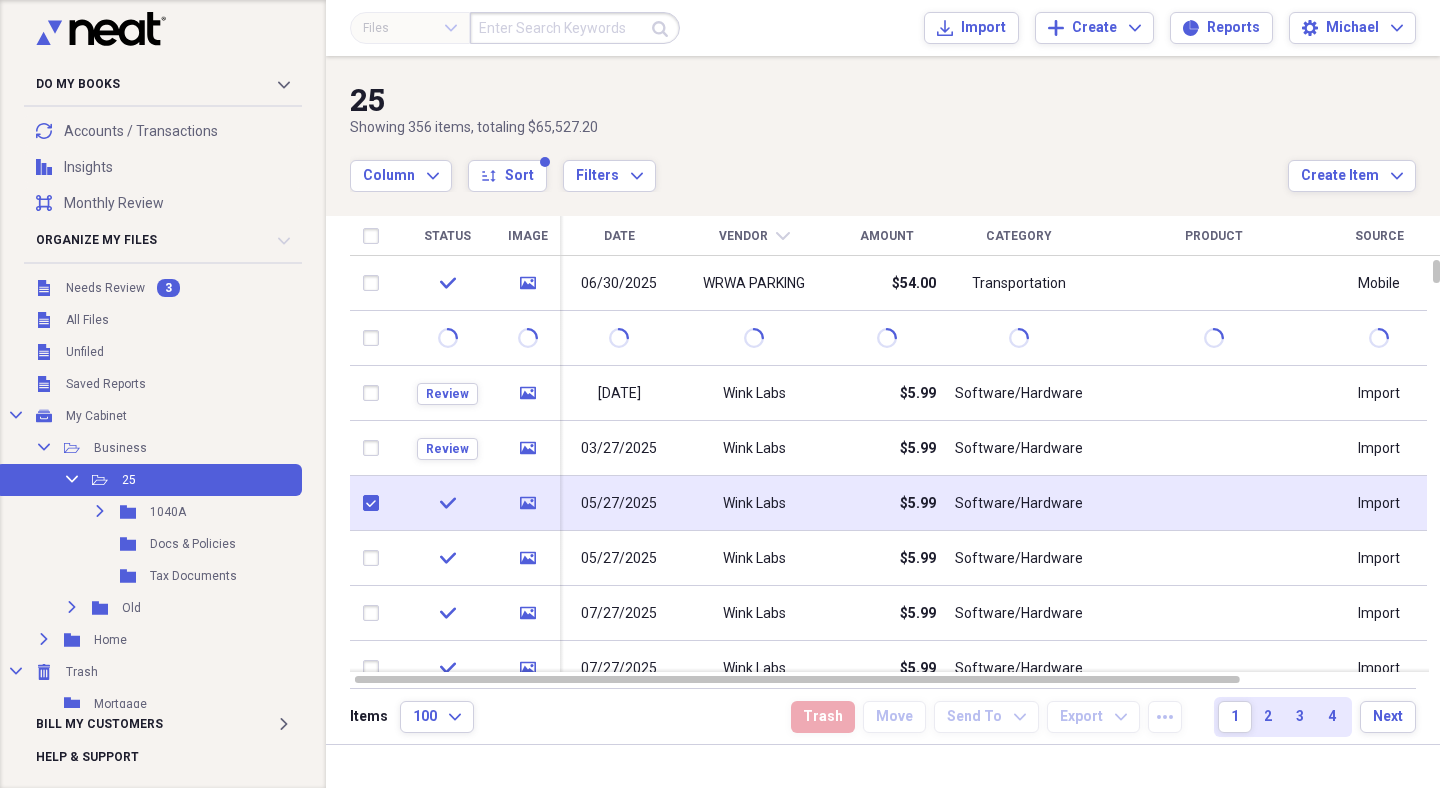 checkbox on "true" 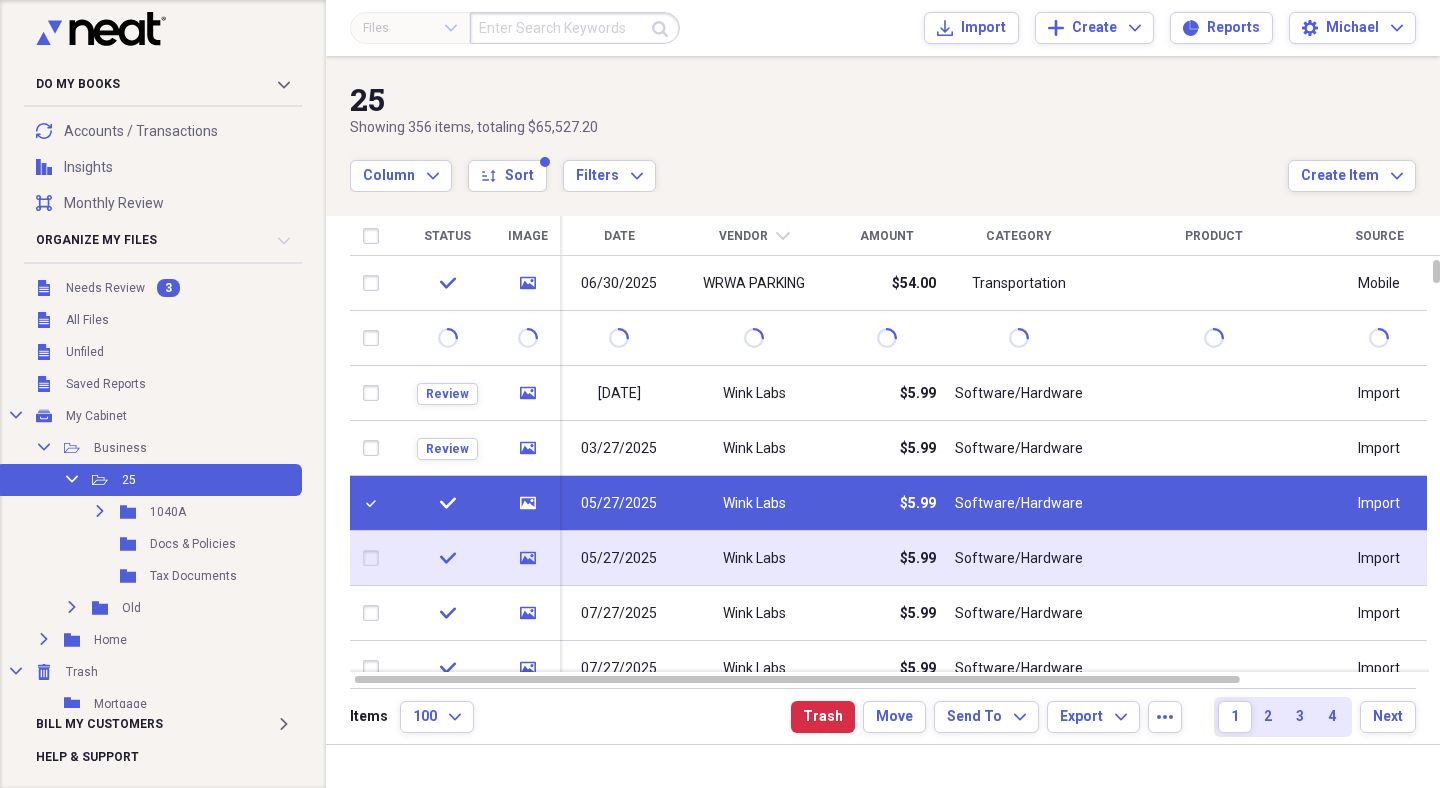 click at bounding box center [375, 558] 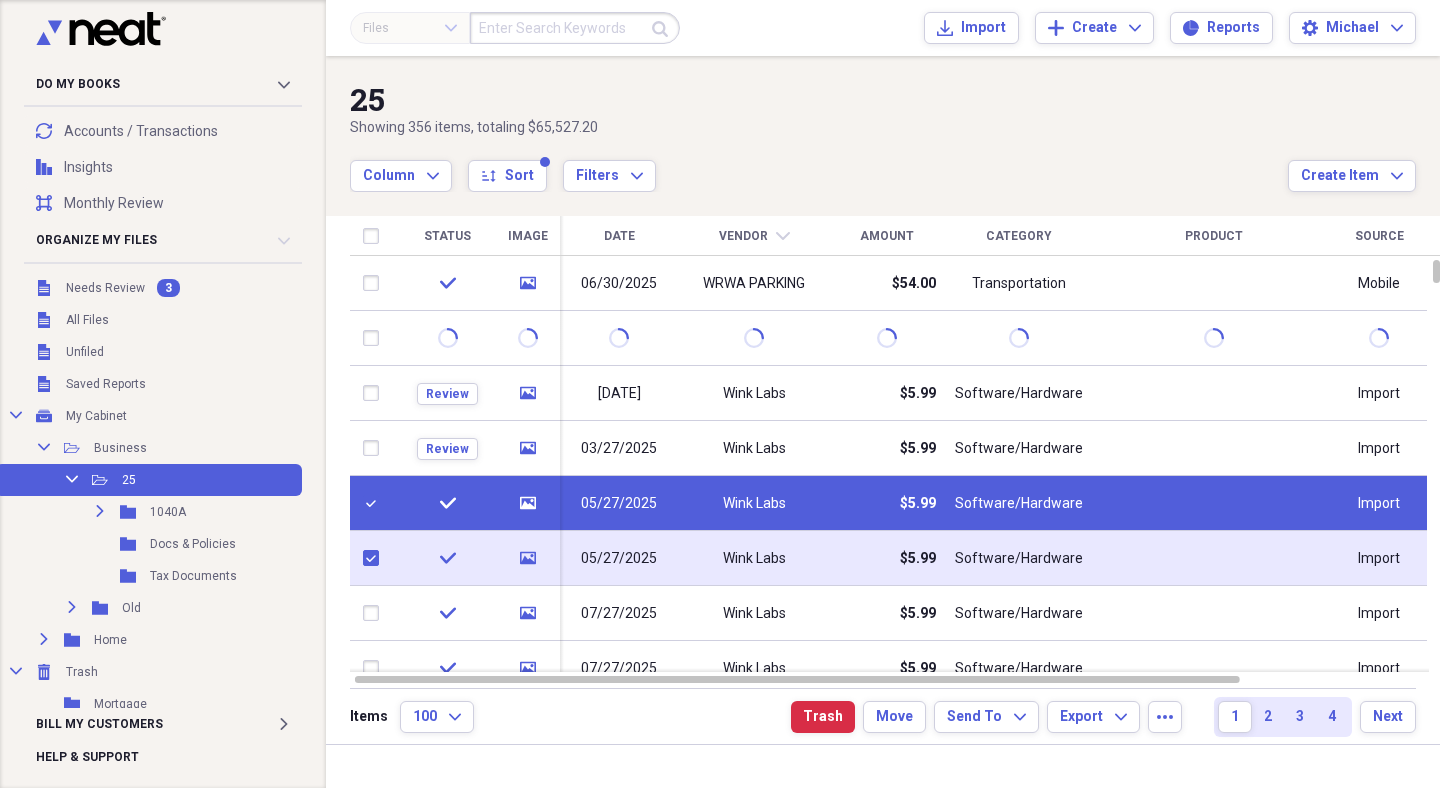 checkbox on "true" 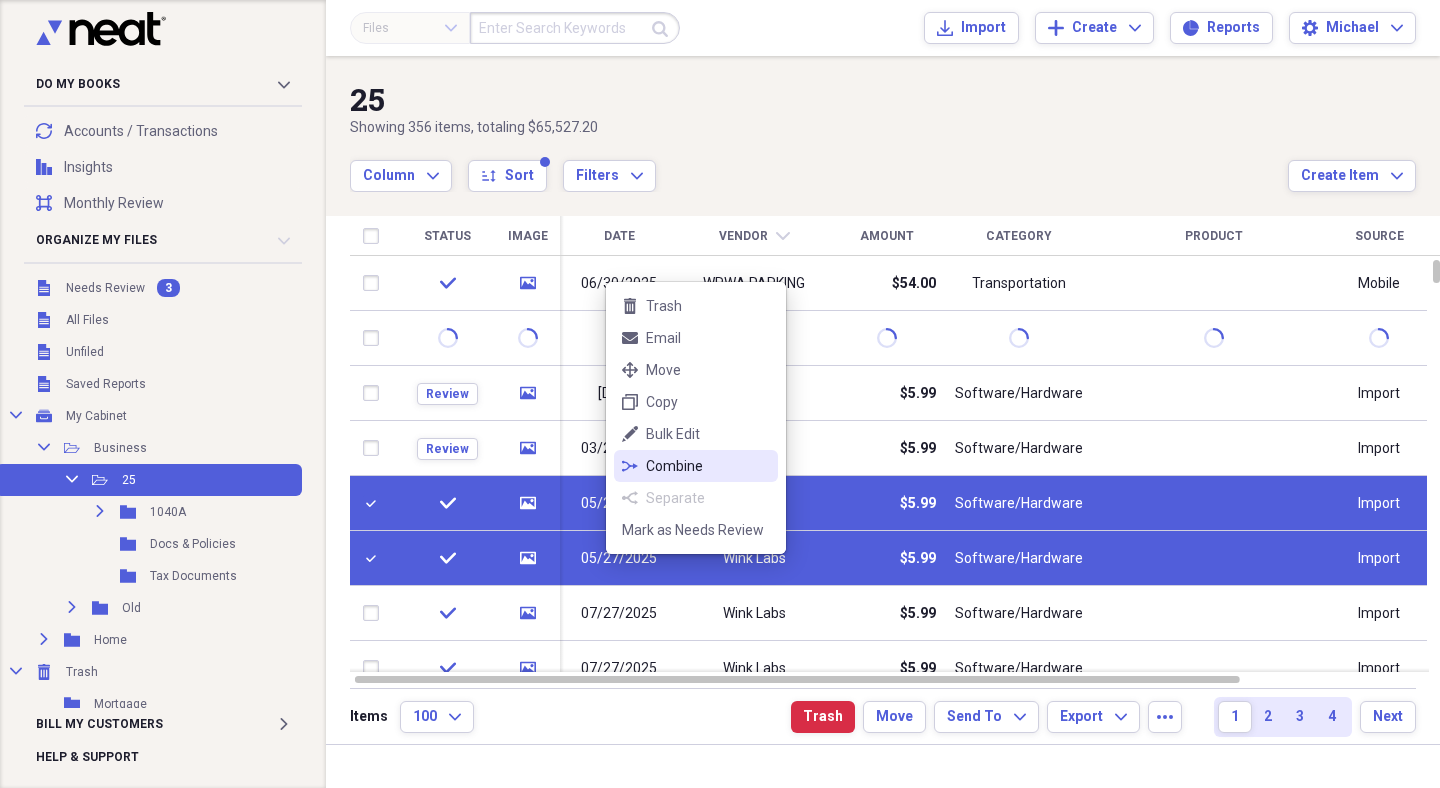 click on "combine Combine" at bounding box center [696, 466] 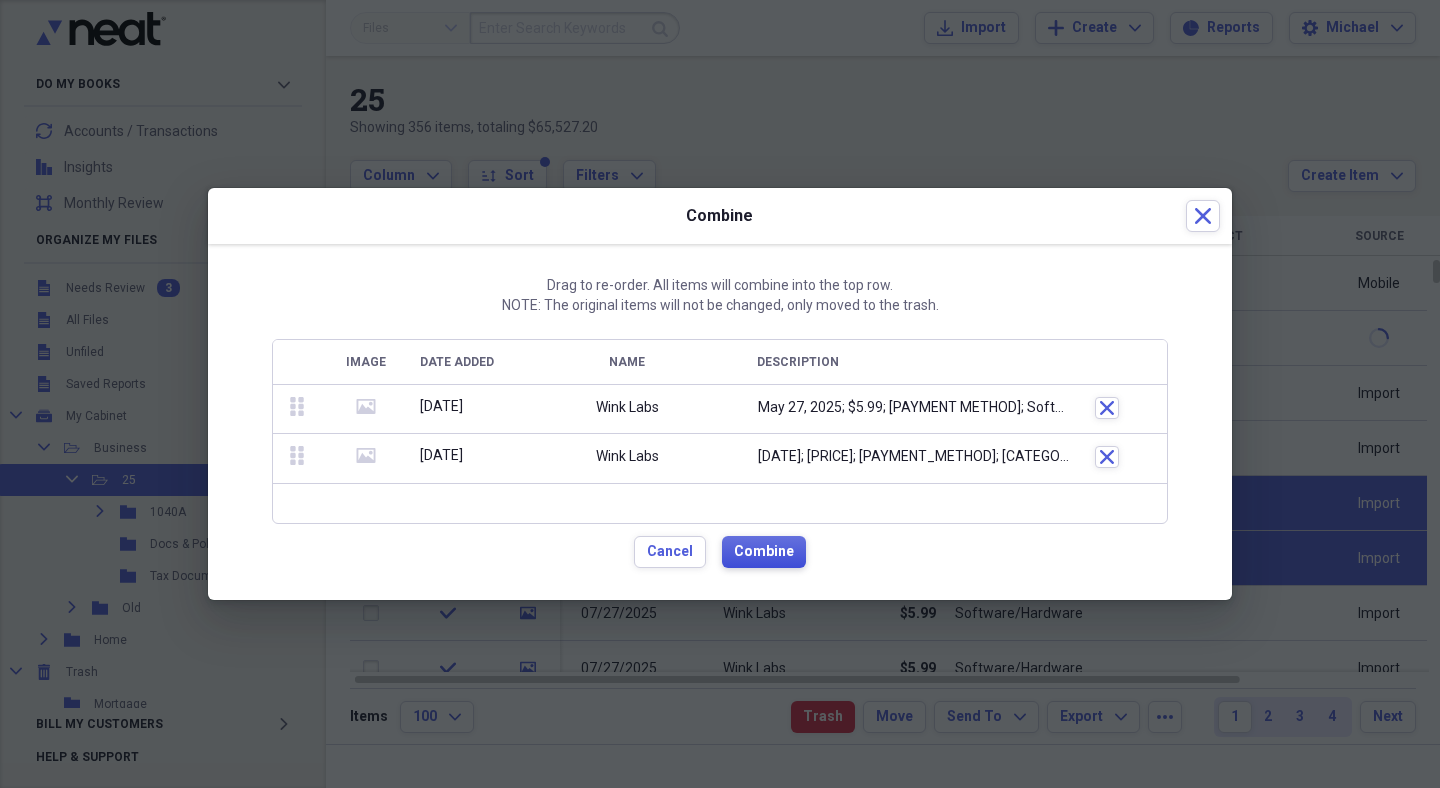click on "Combine" at bounding box center [764, 552] 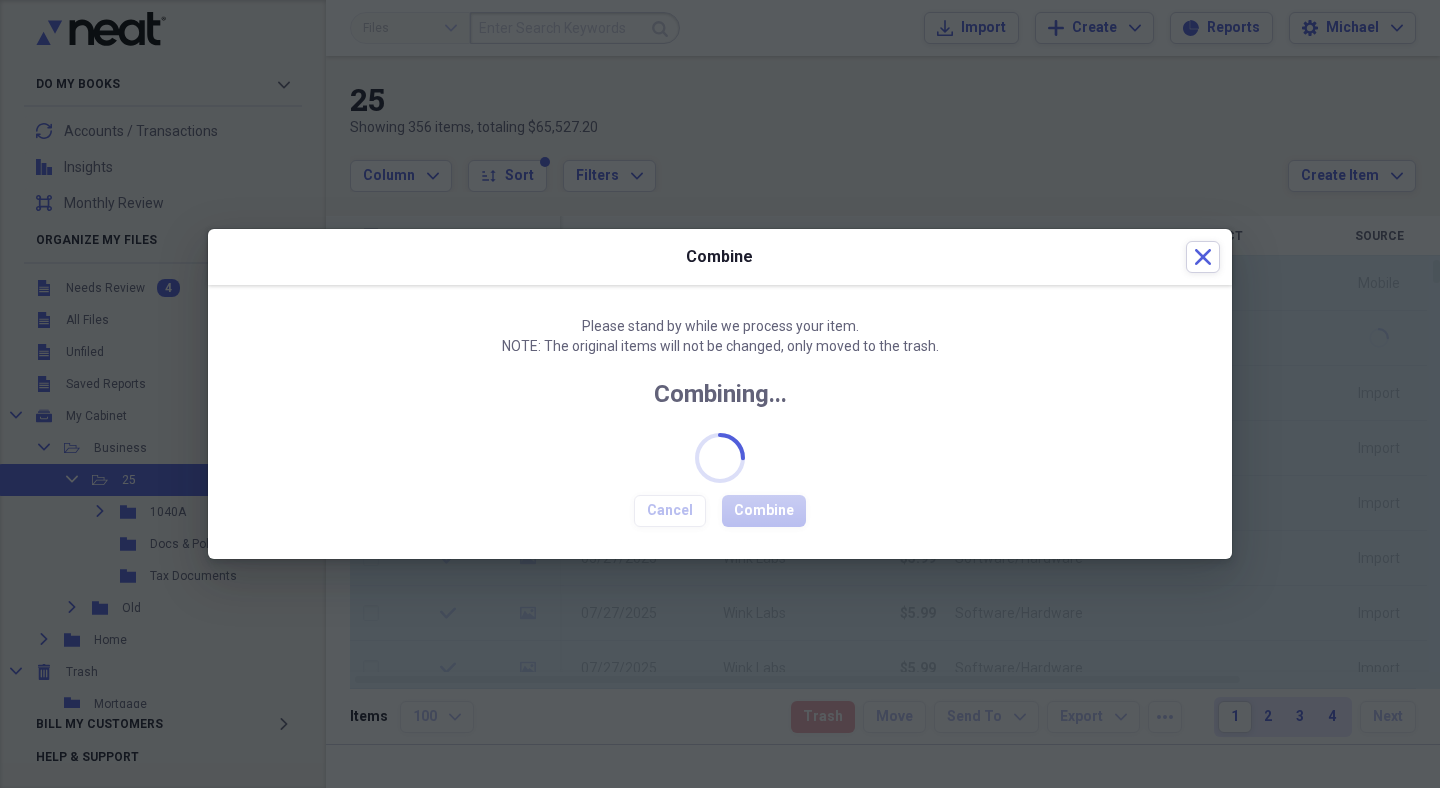 checkbox on "false" 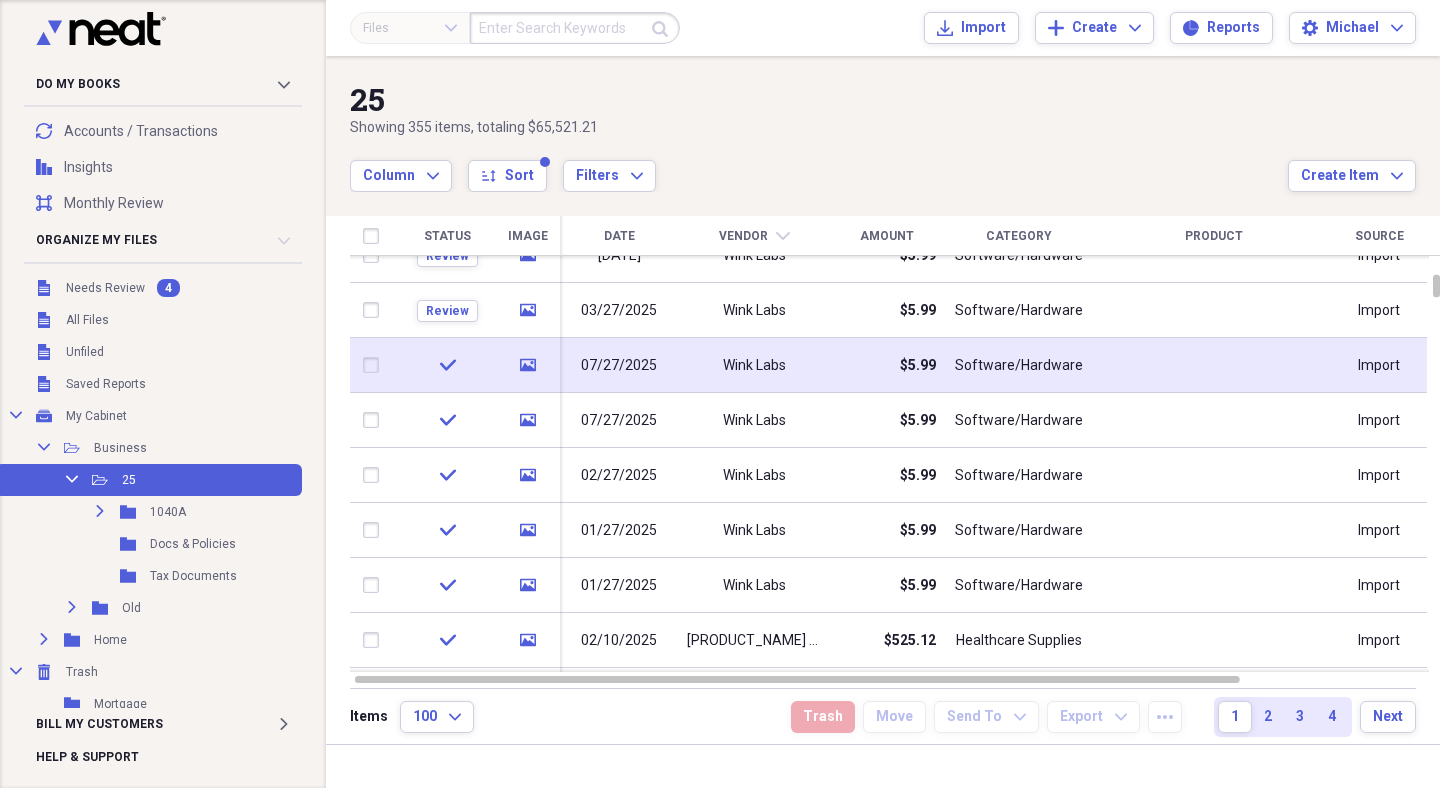 click at bounding box center [375, 365] 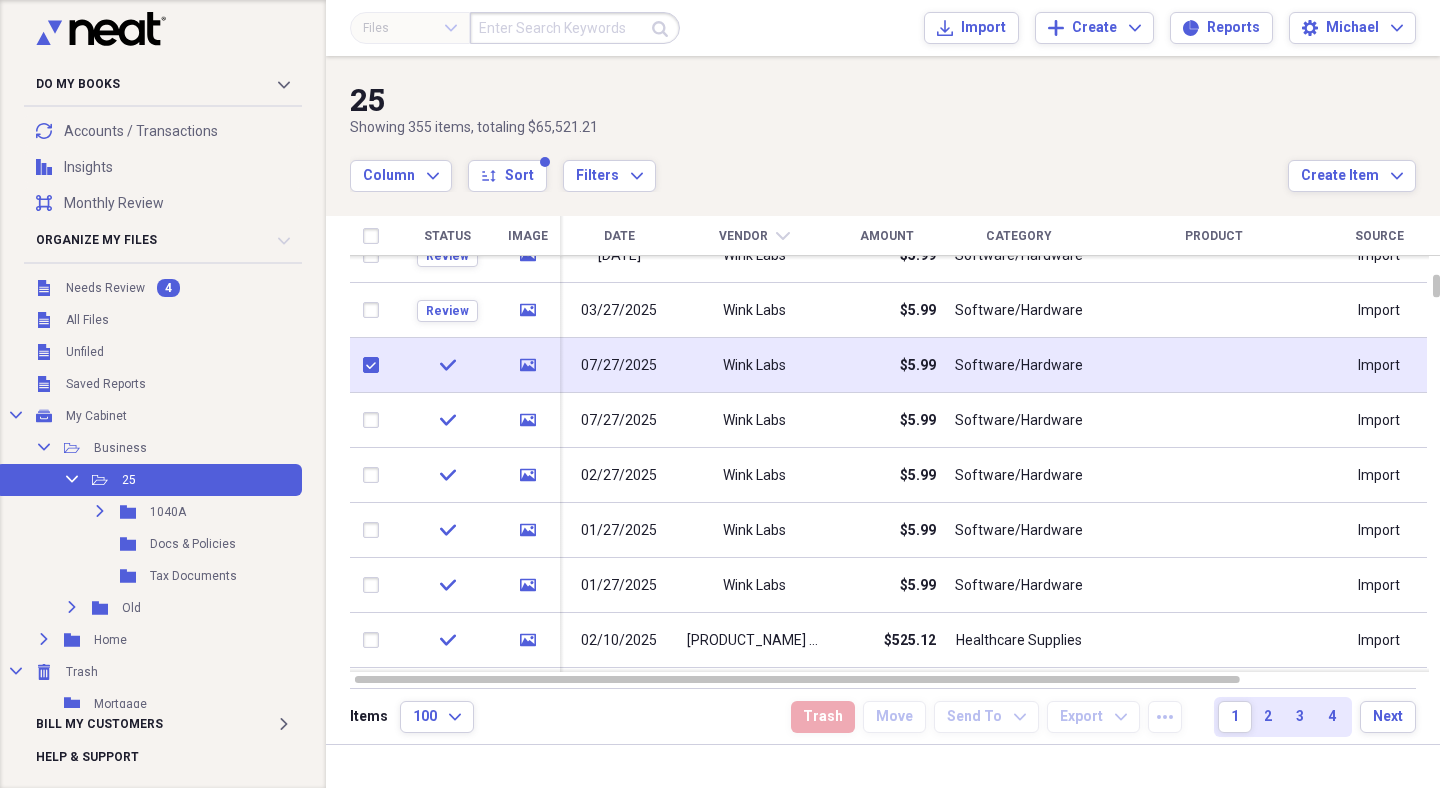 checkbox on "true" 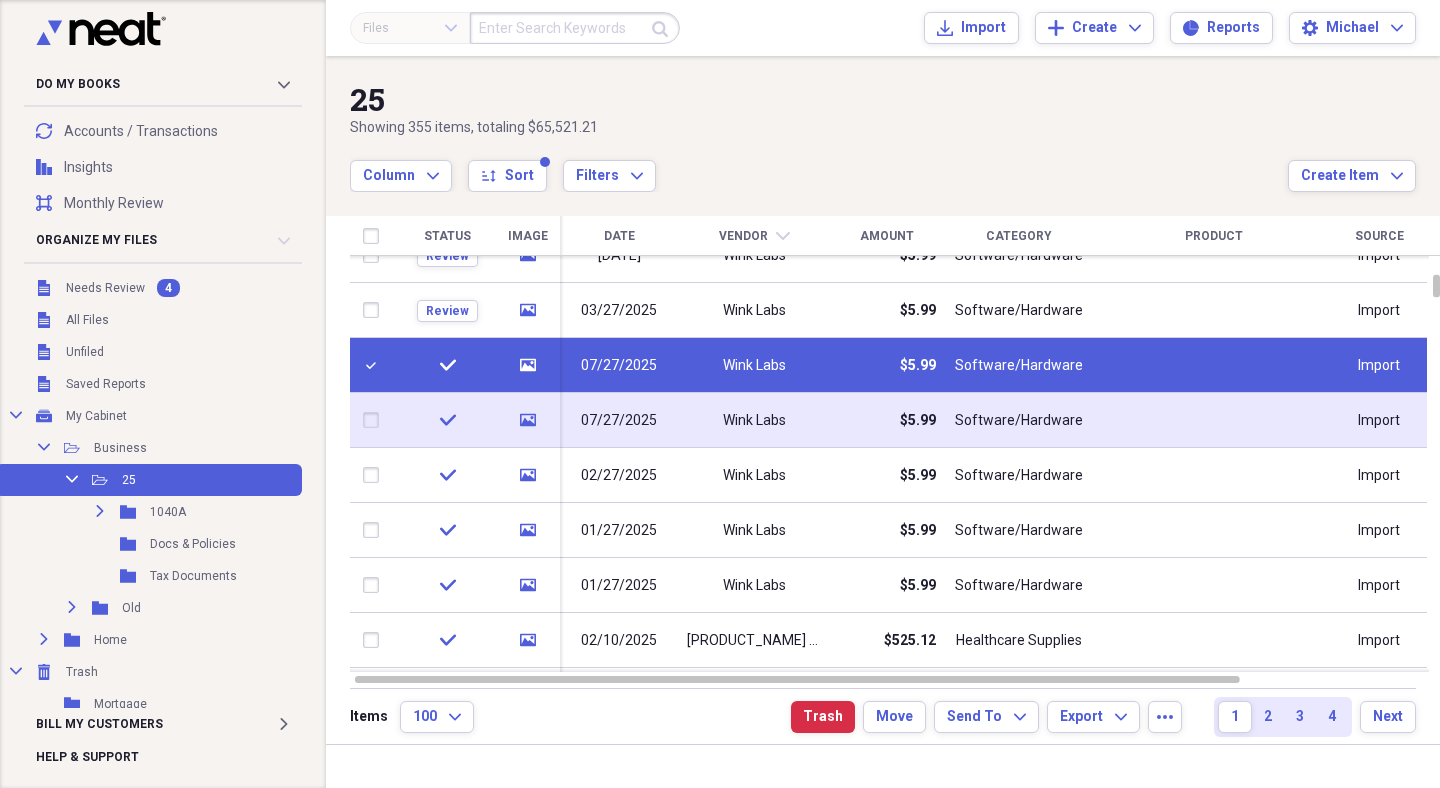 click at bounding box center [375, 420] 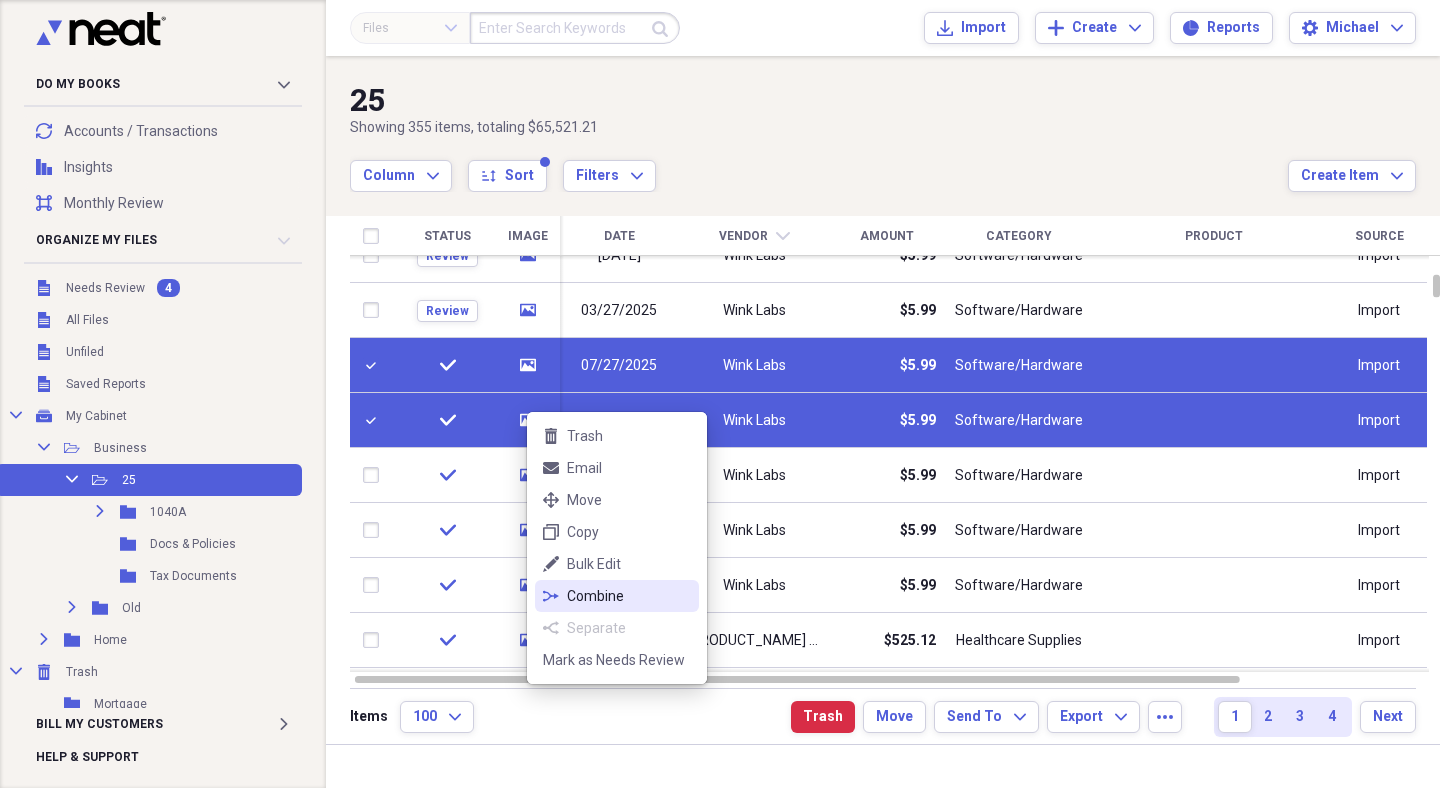 click on "combine Combine" at bounding box center (617, 596) 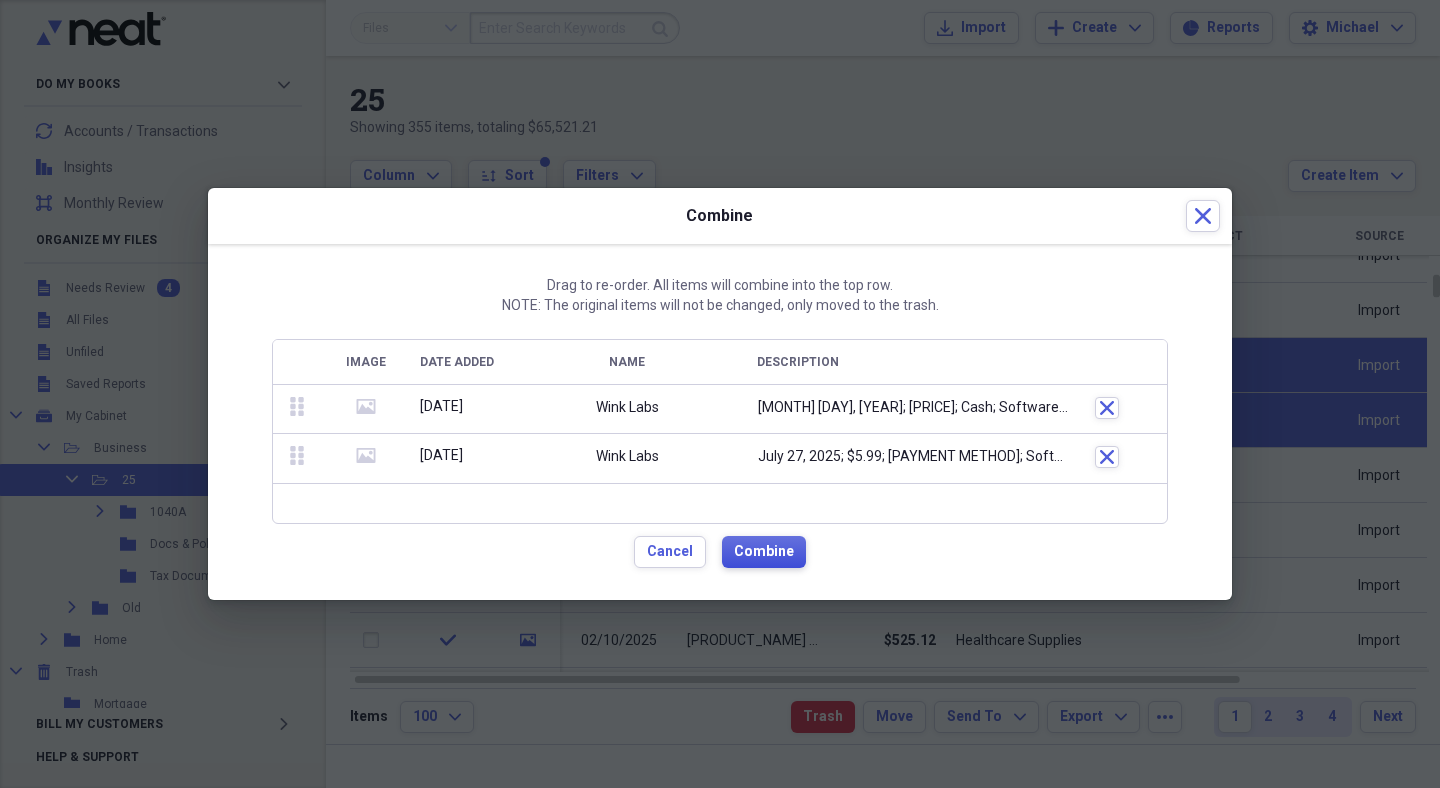 click on "Combine" at bounding box center [764, 552] 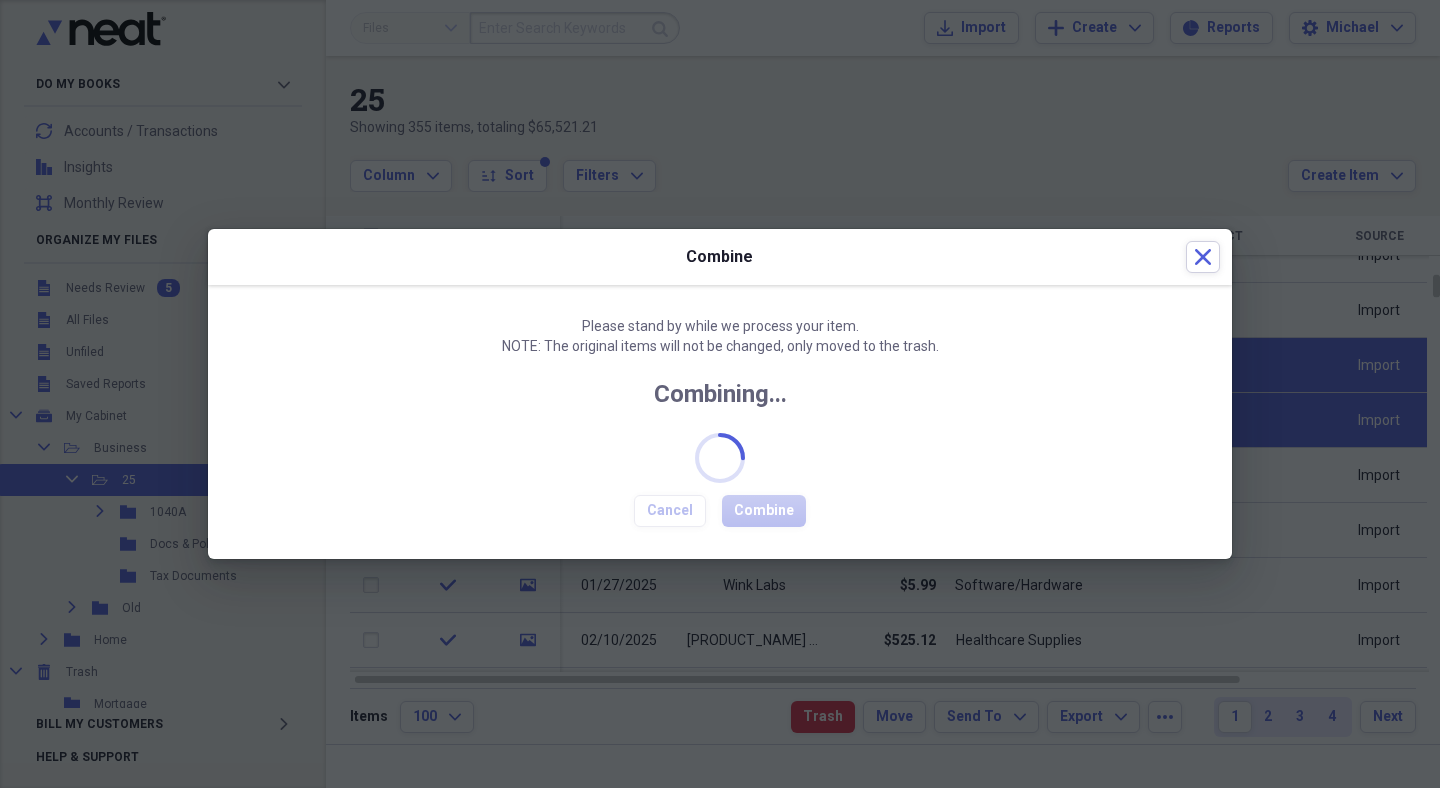 checkbox on "false" 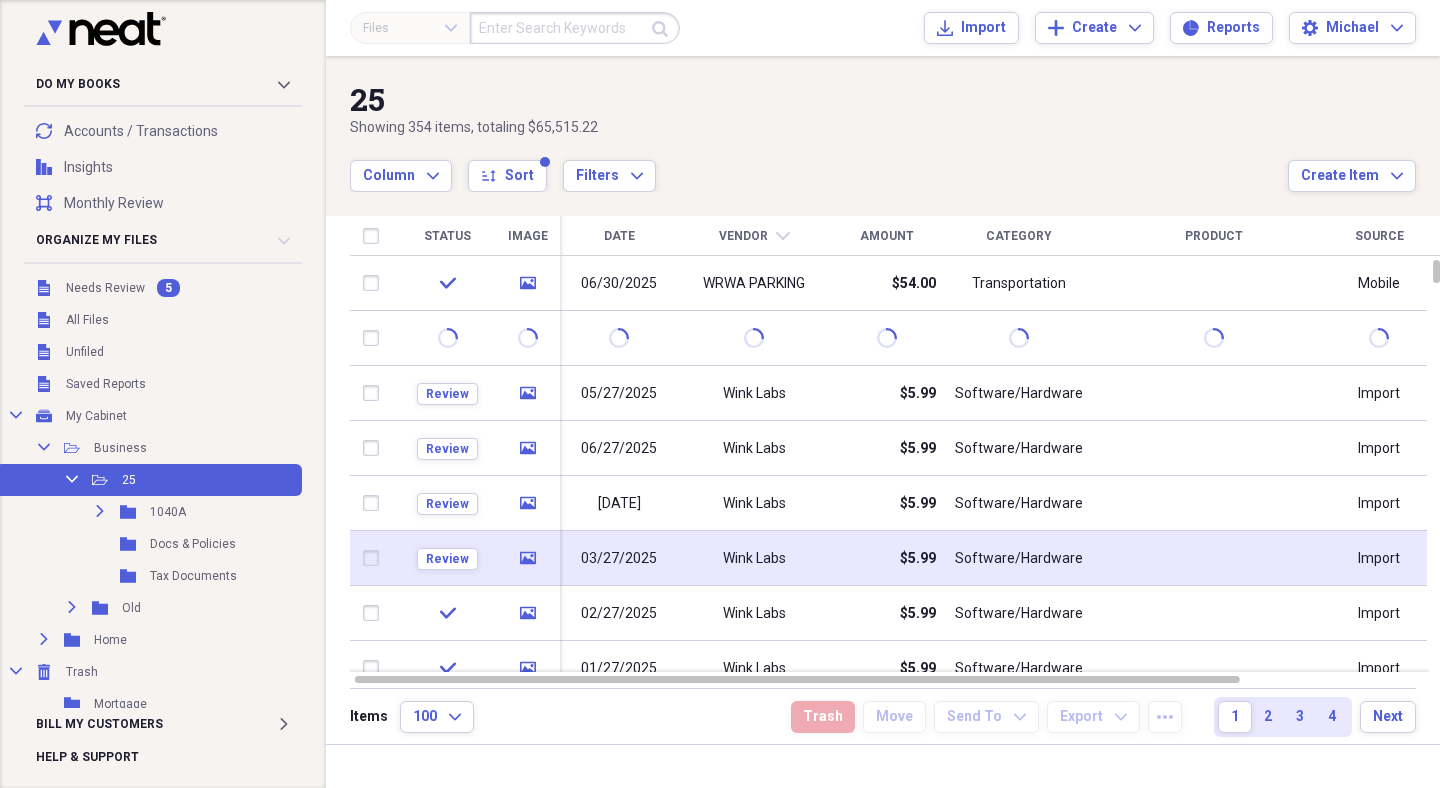 click on "03/27/2025" at bounding box center [619, 559] 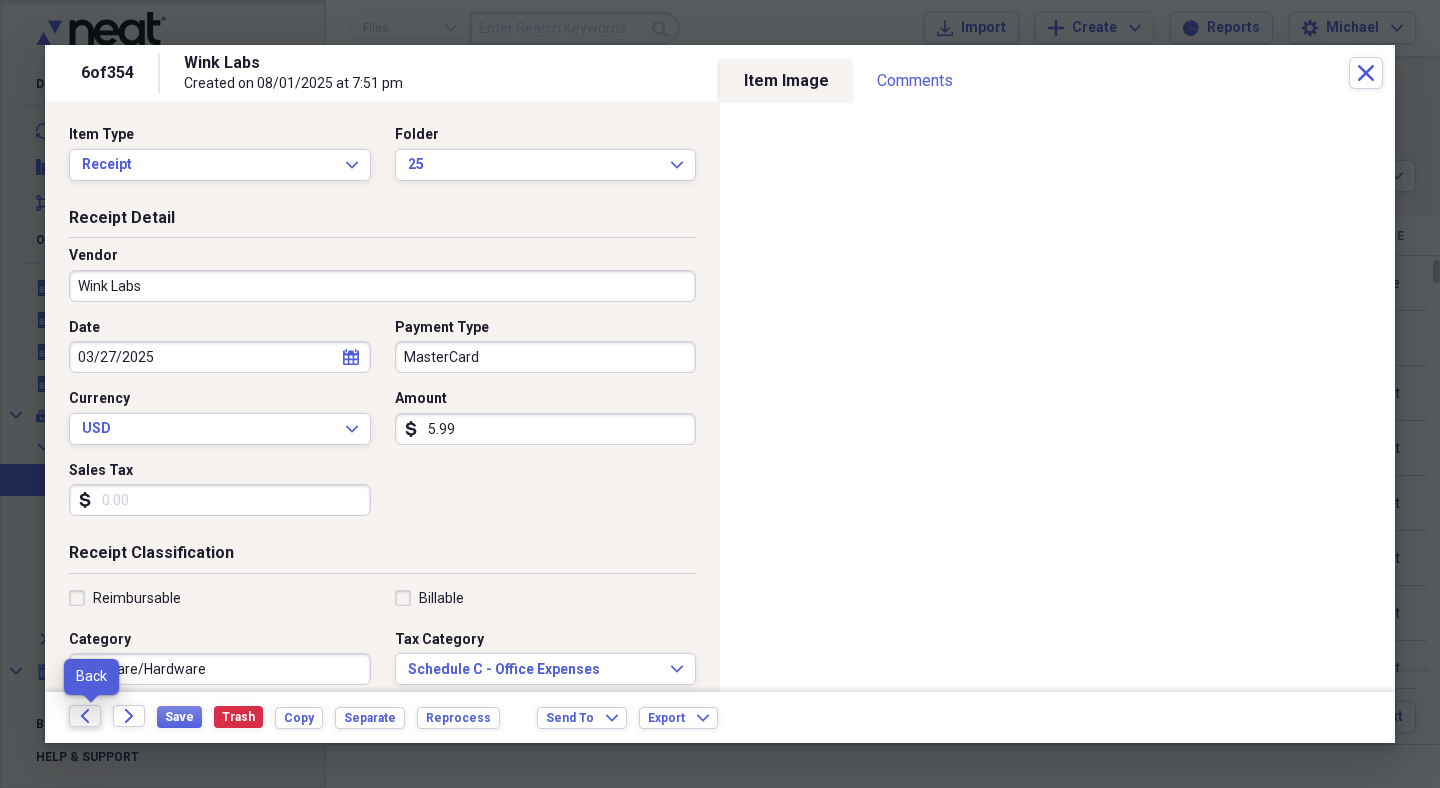 click on "Back" 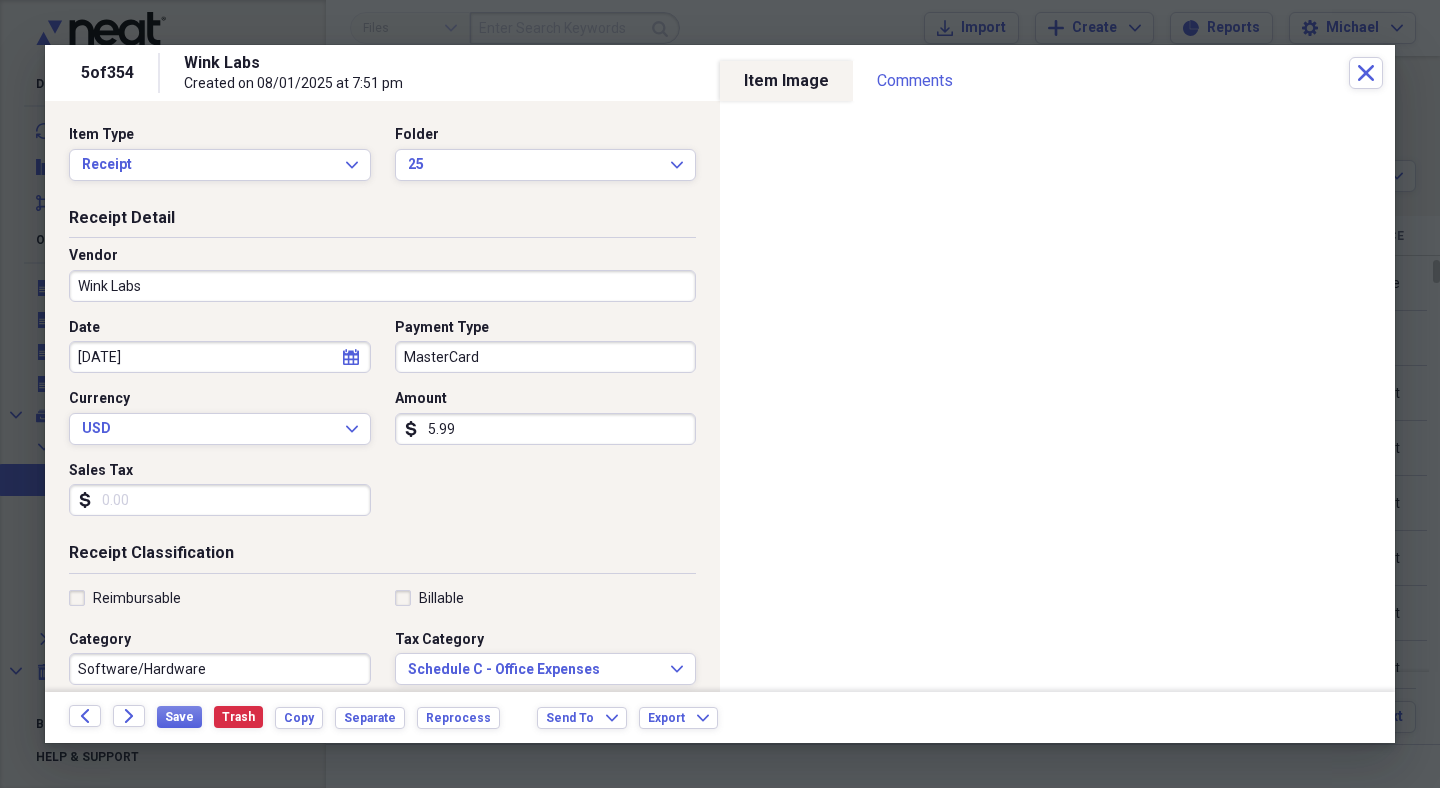 click on "Back" 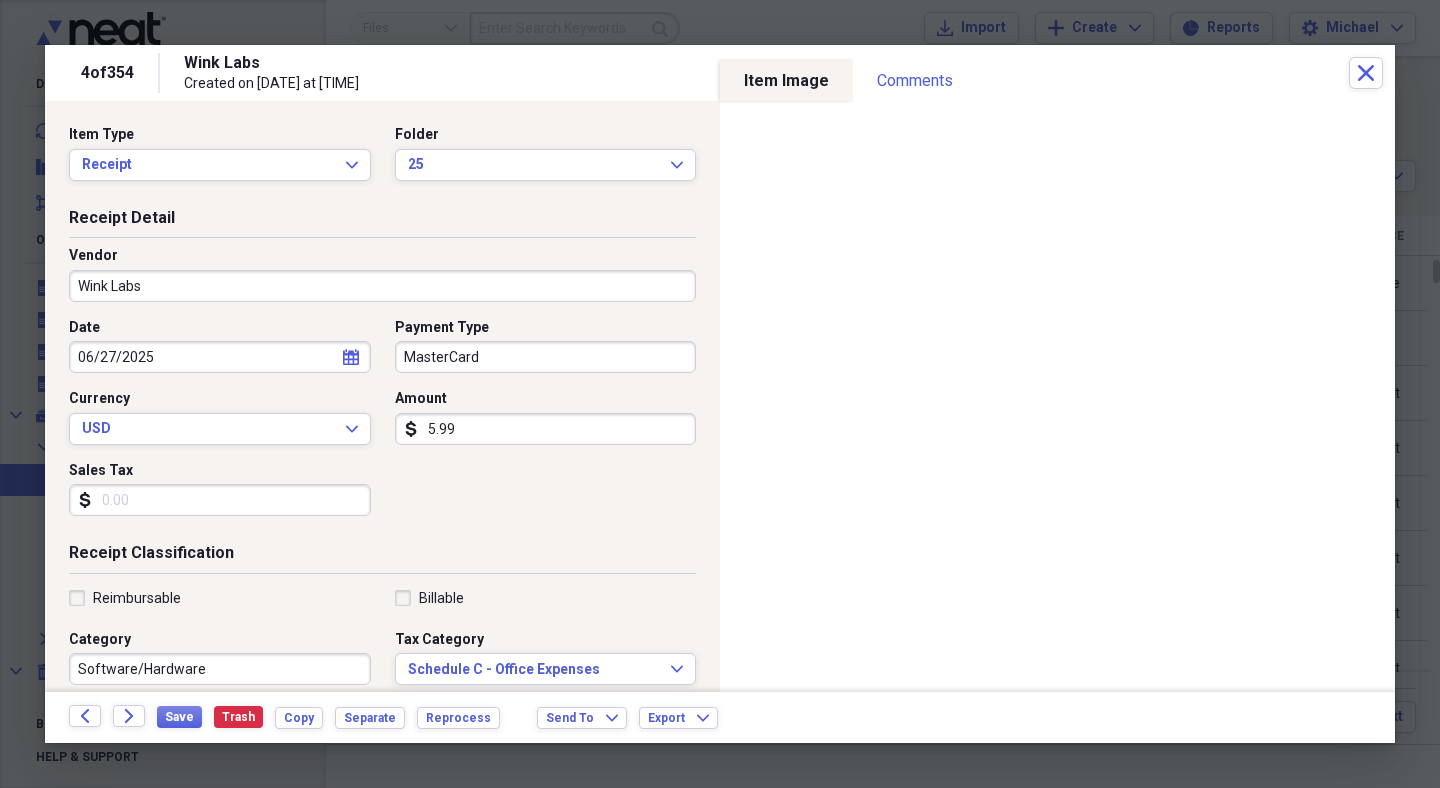 click on "Back" 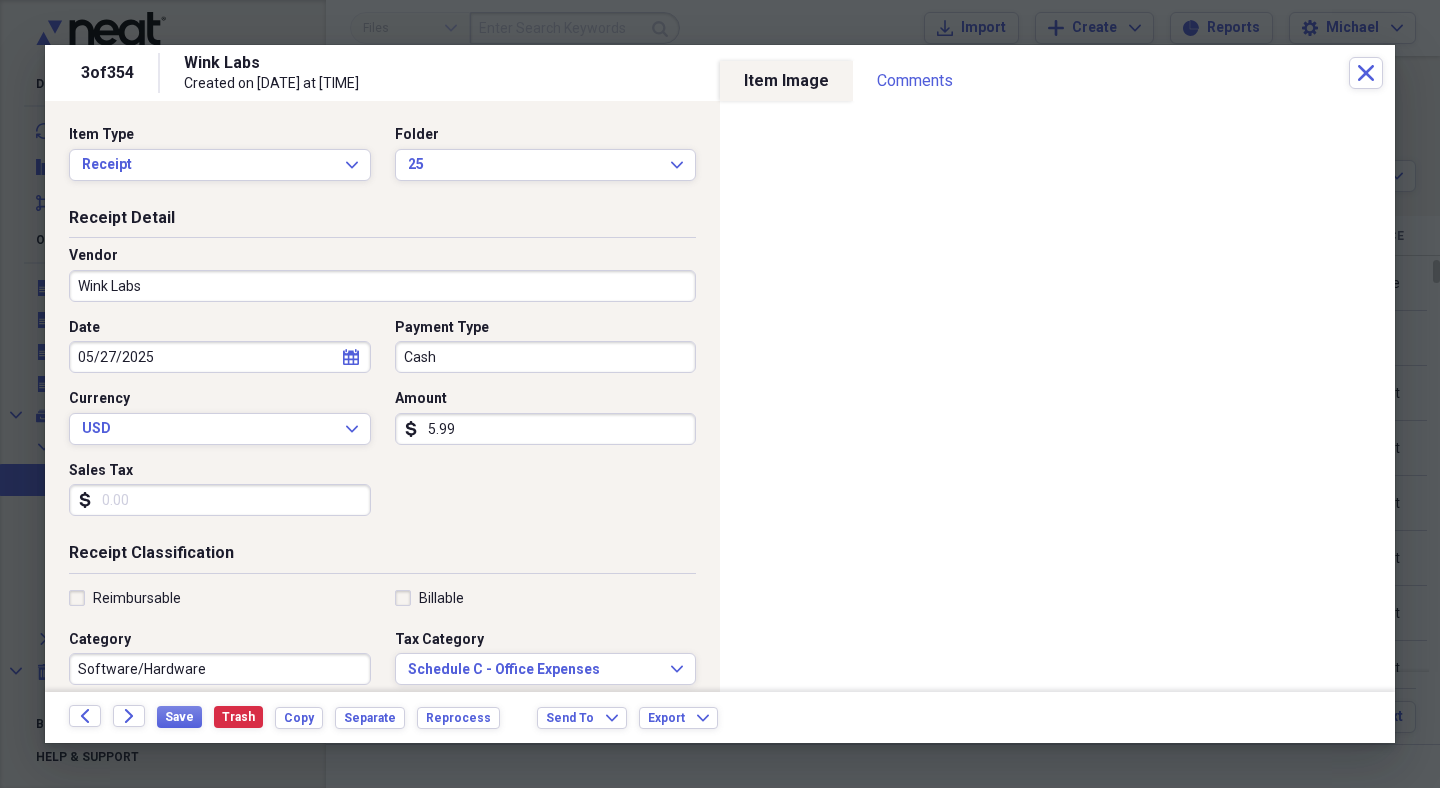 click on "Back" 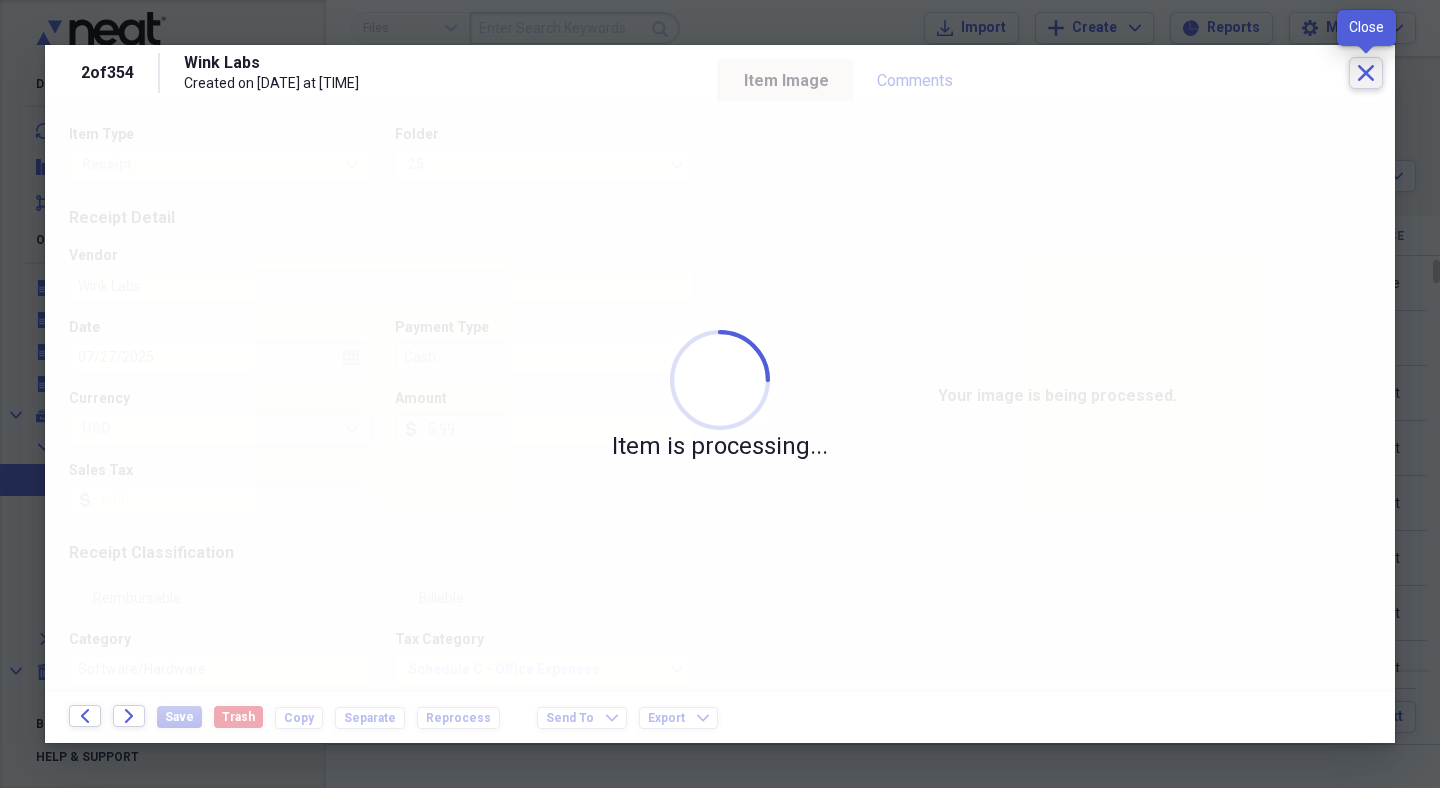 click on "Close" 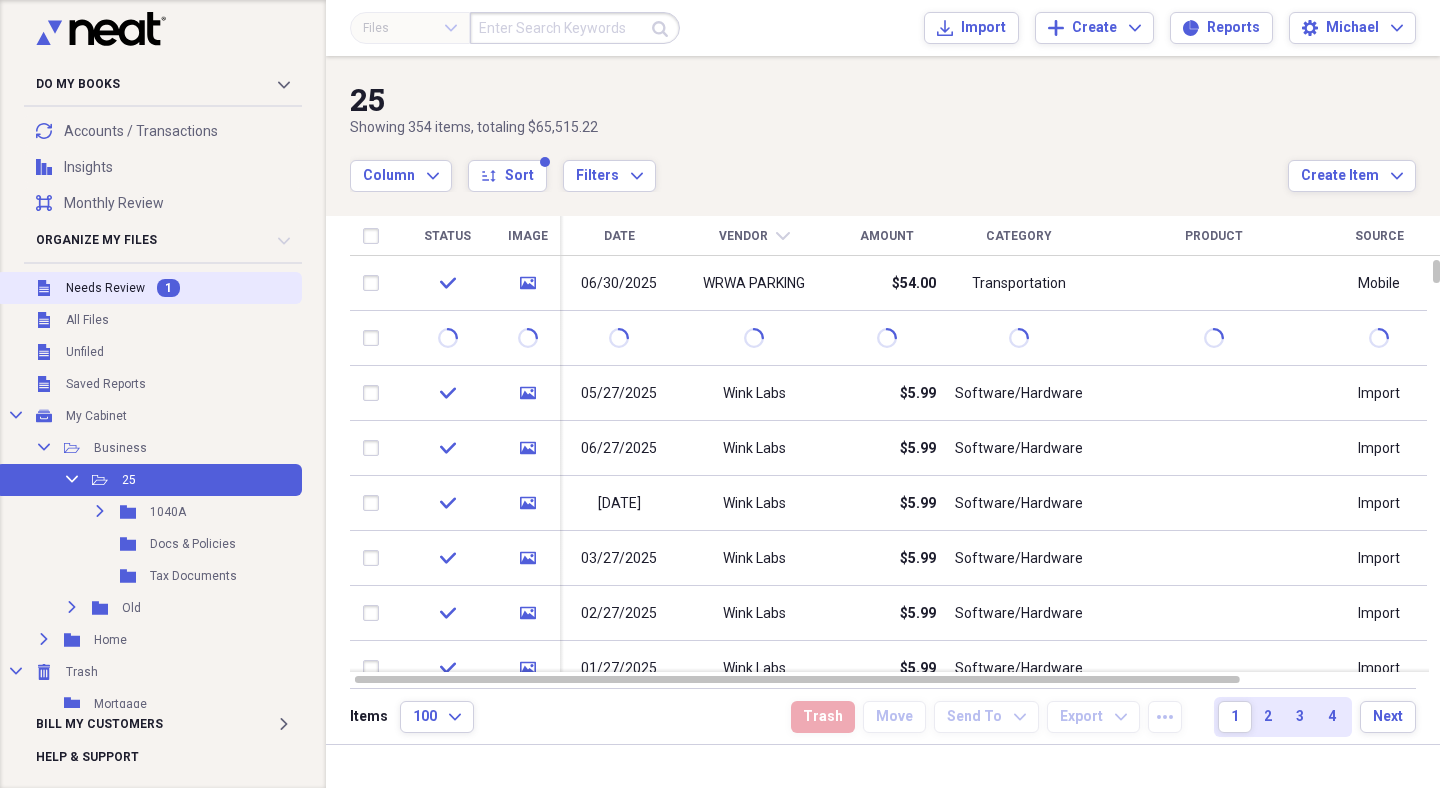 click on "Needs Review" at bounding box center (105, 288) 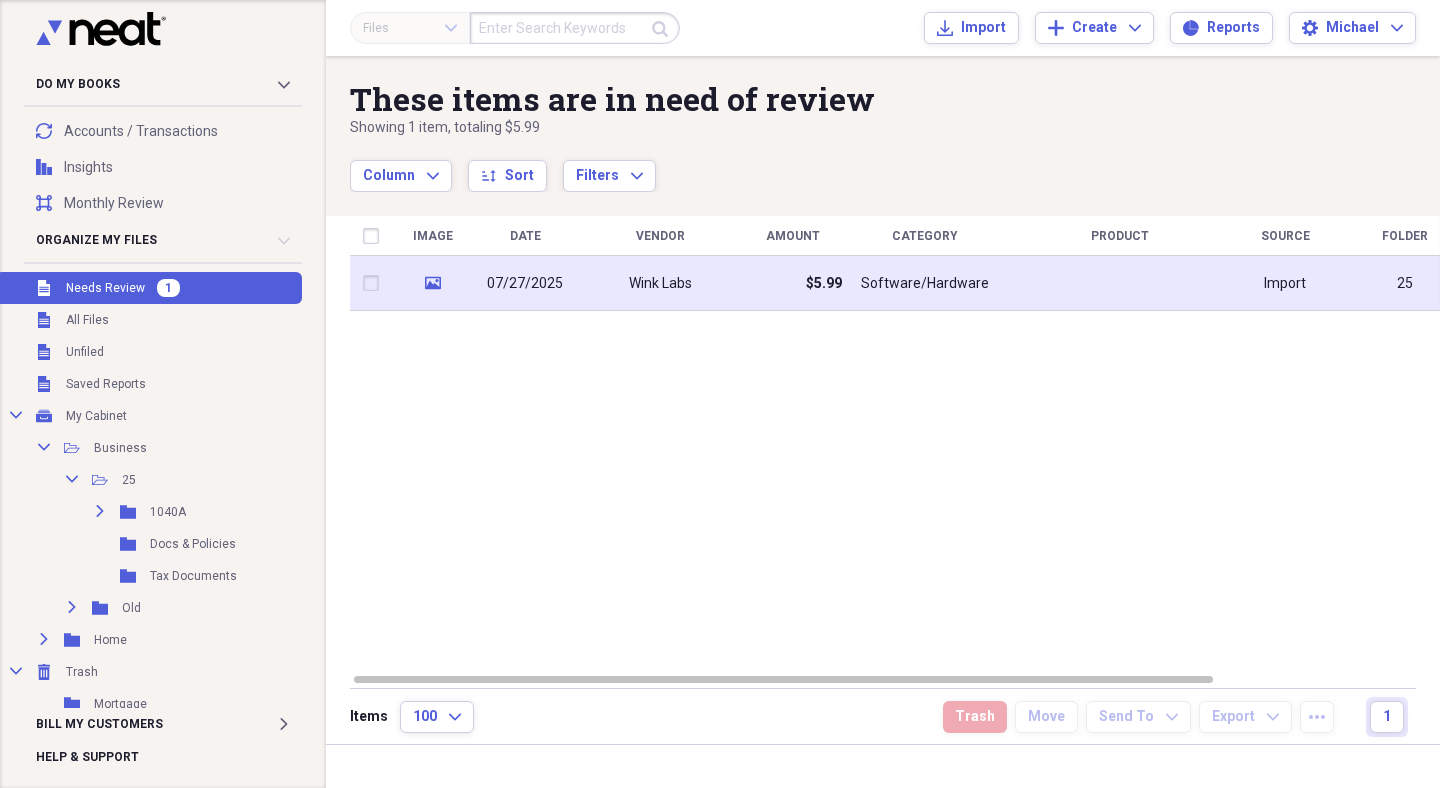 click on "Wink Labs" at bounding box center [660, 284] 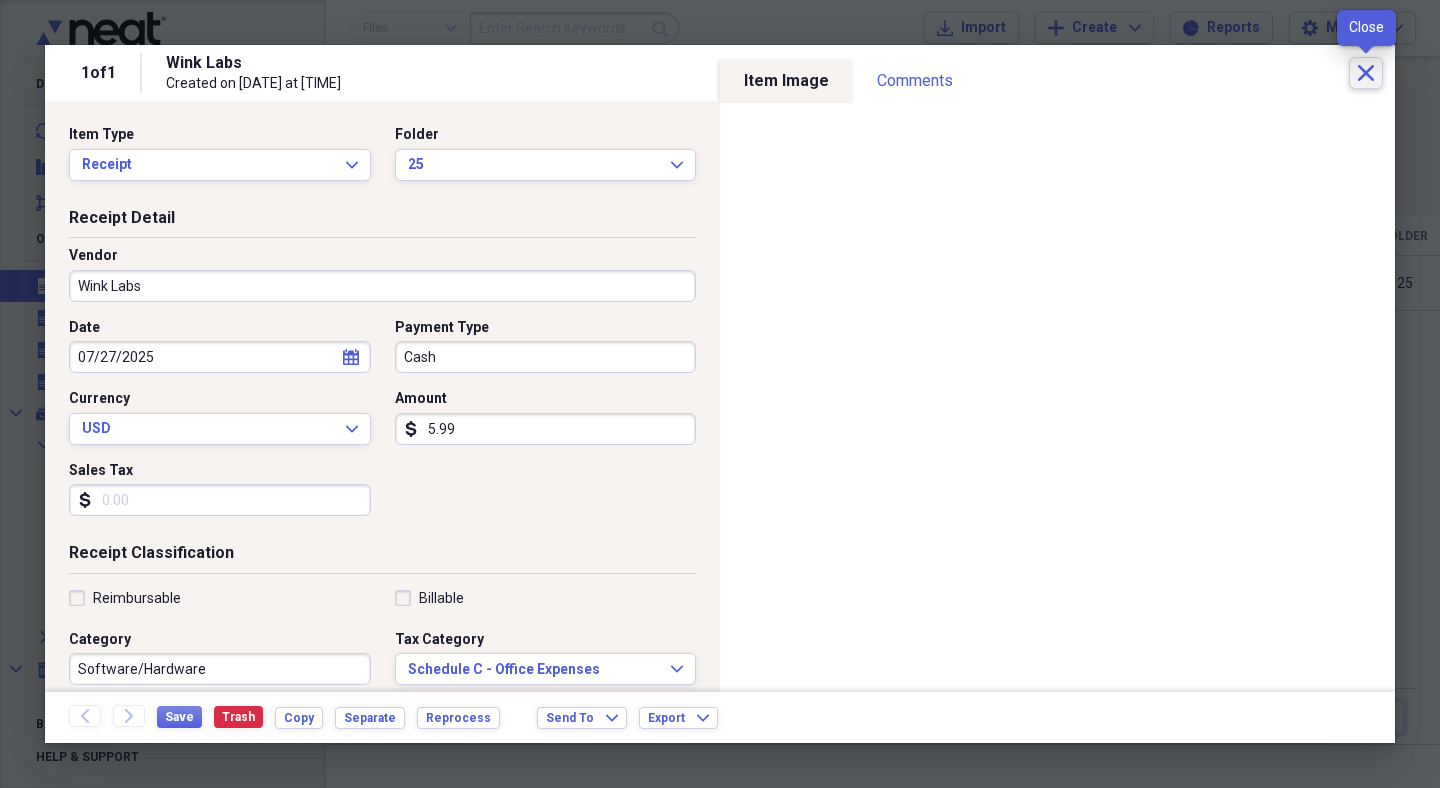 click on "Close" 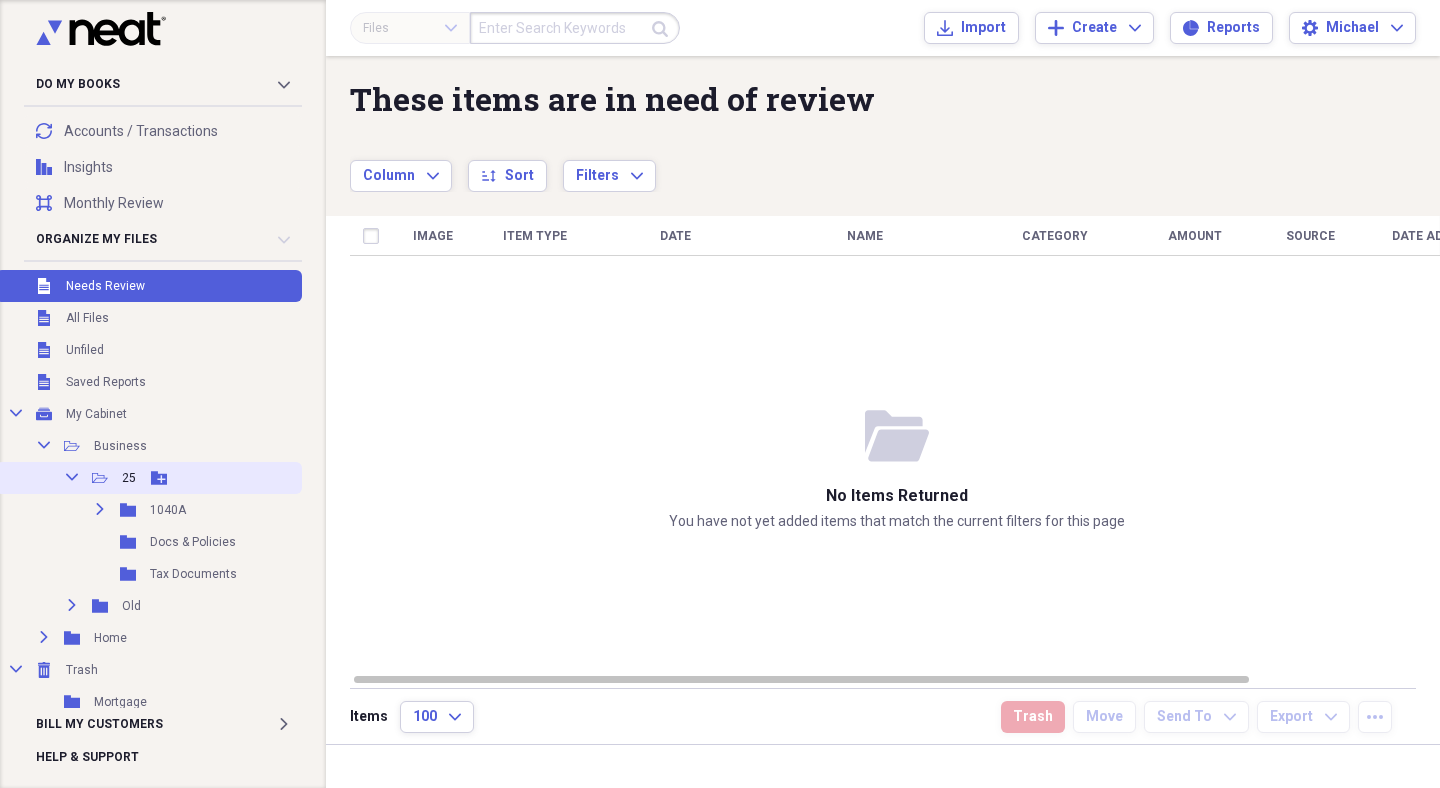 click on "Collapse Open Folder 25 Add Folder" at bounding box center [149, 478] 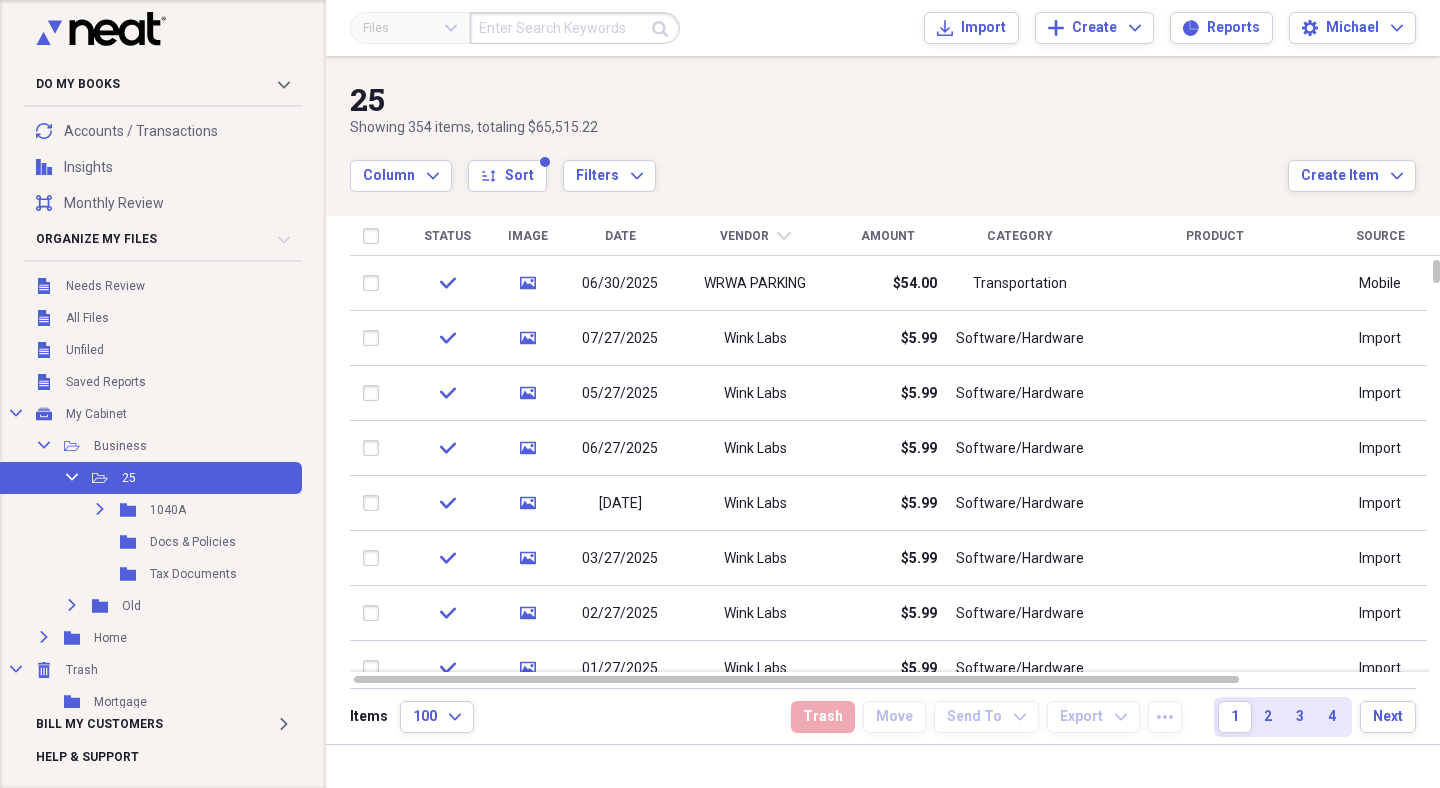 click on "chevron-down" 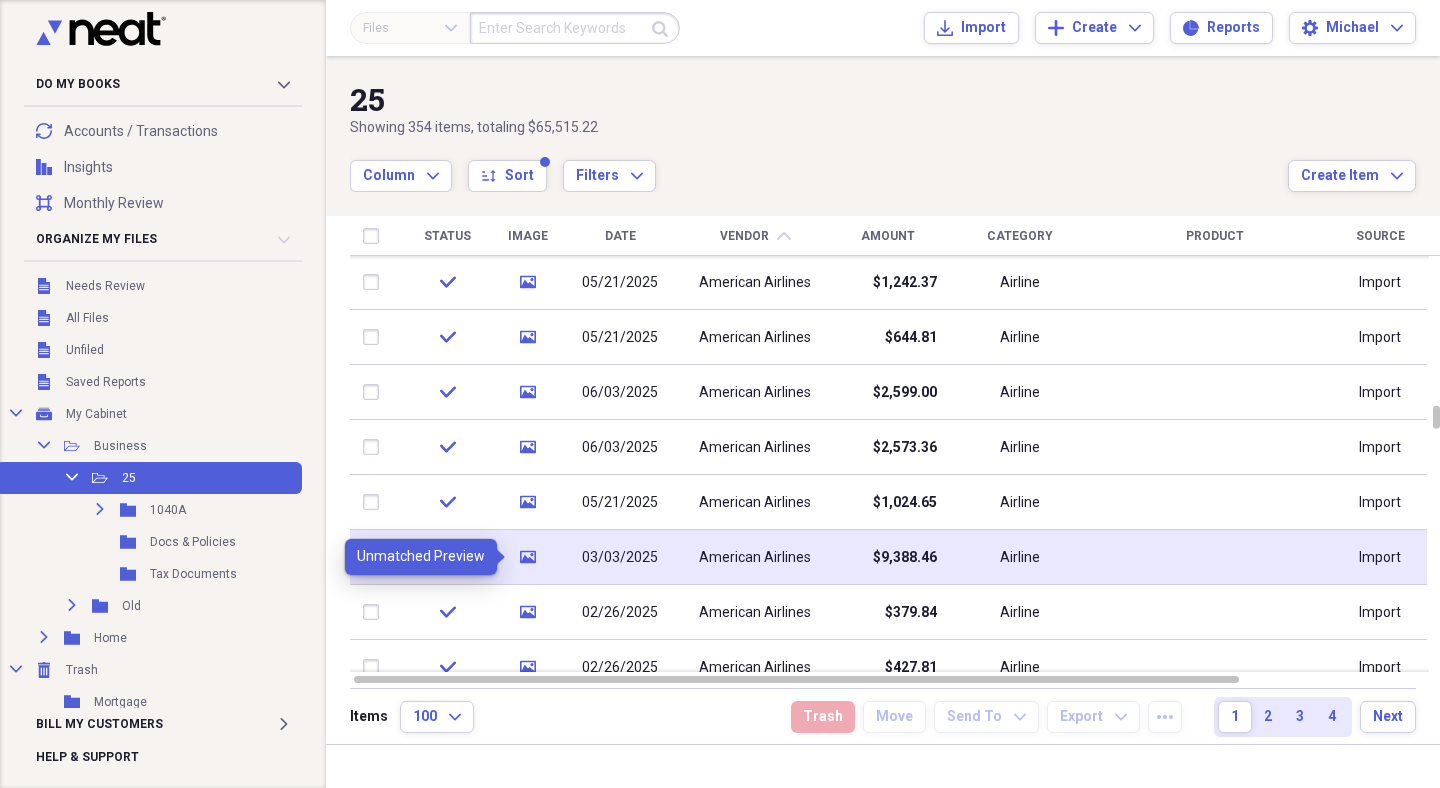 click 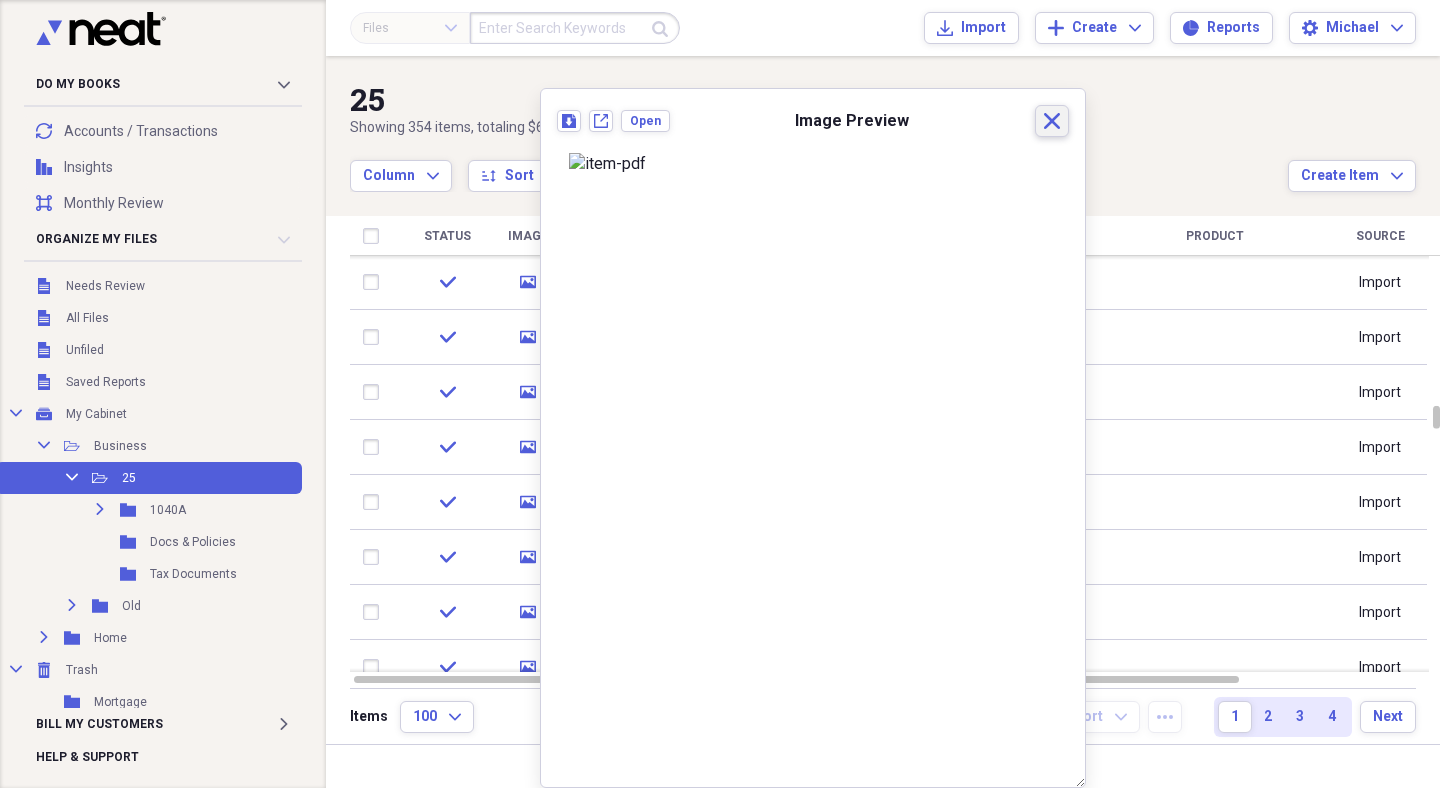 click on "Close" 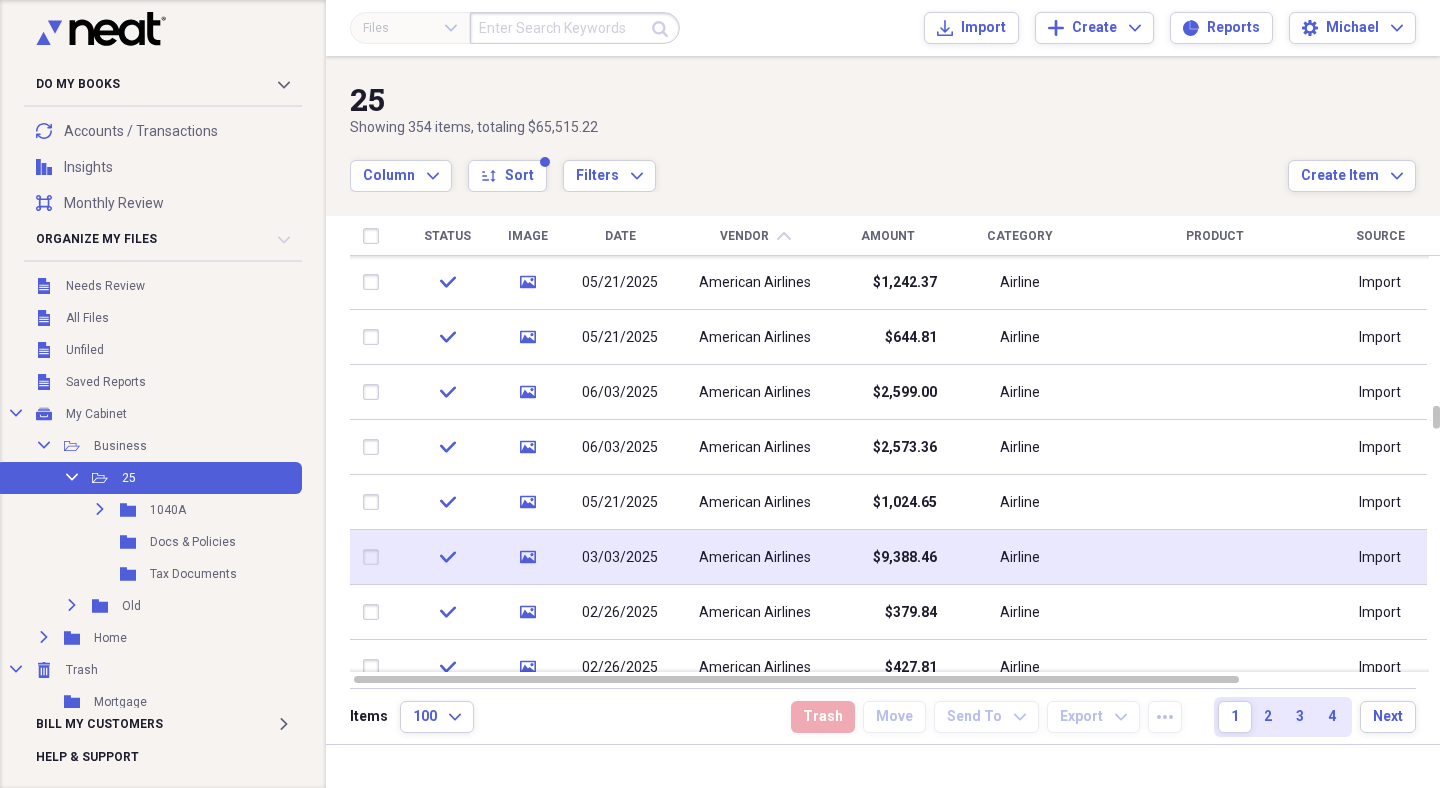 click at bounding box center [375, 557] 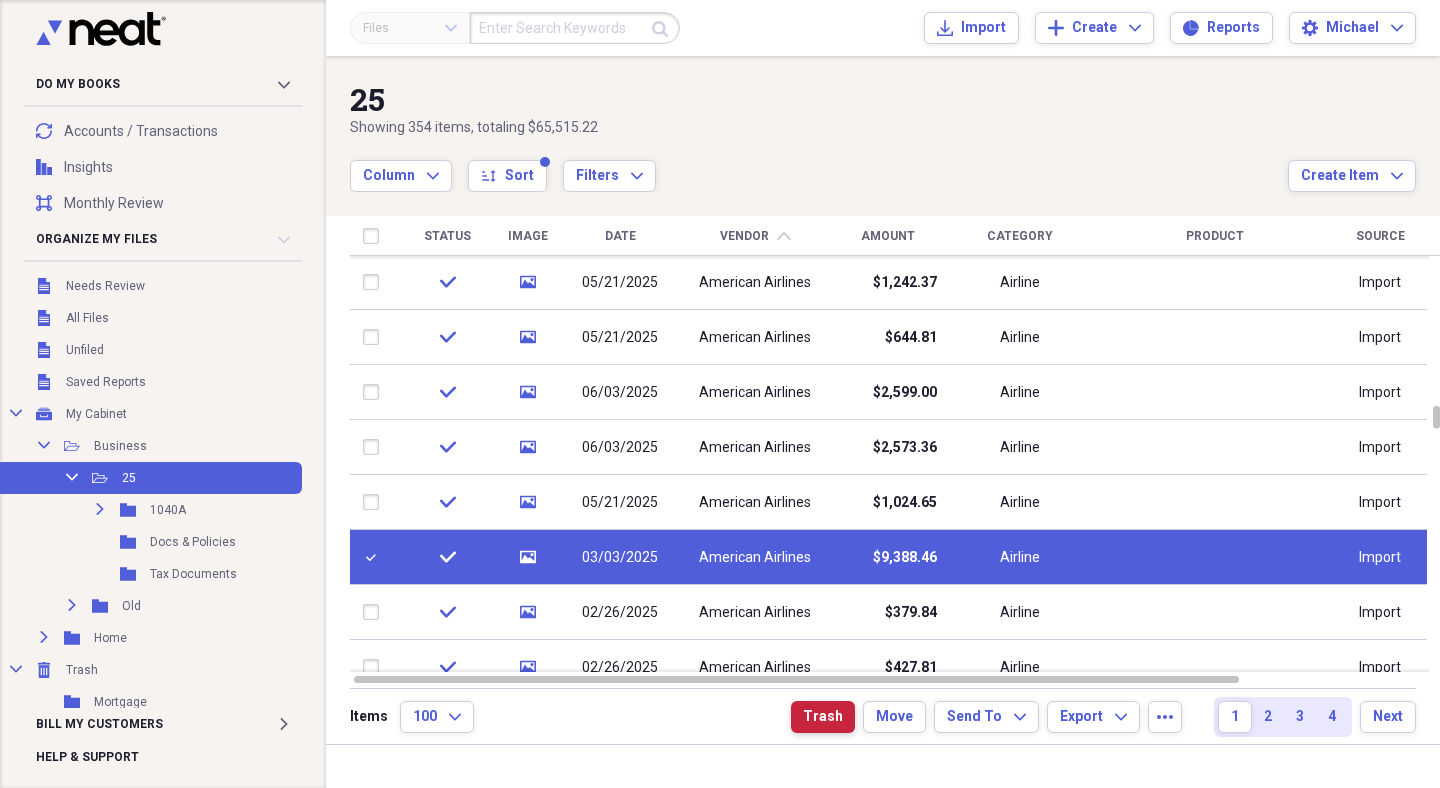 click on "Trash" at bounding box center [823, 717] 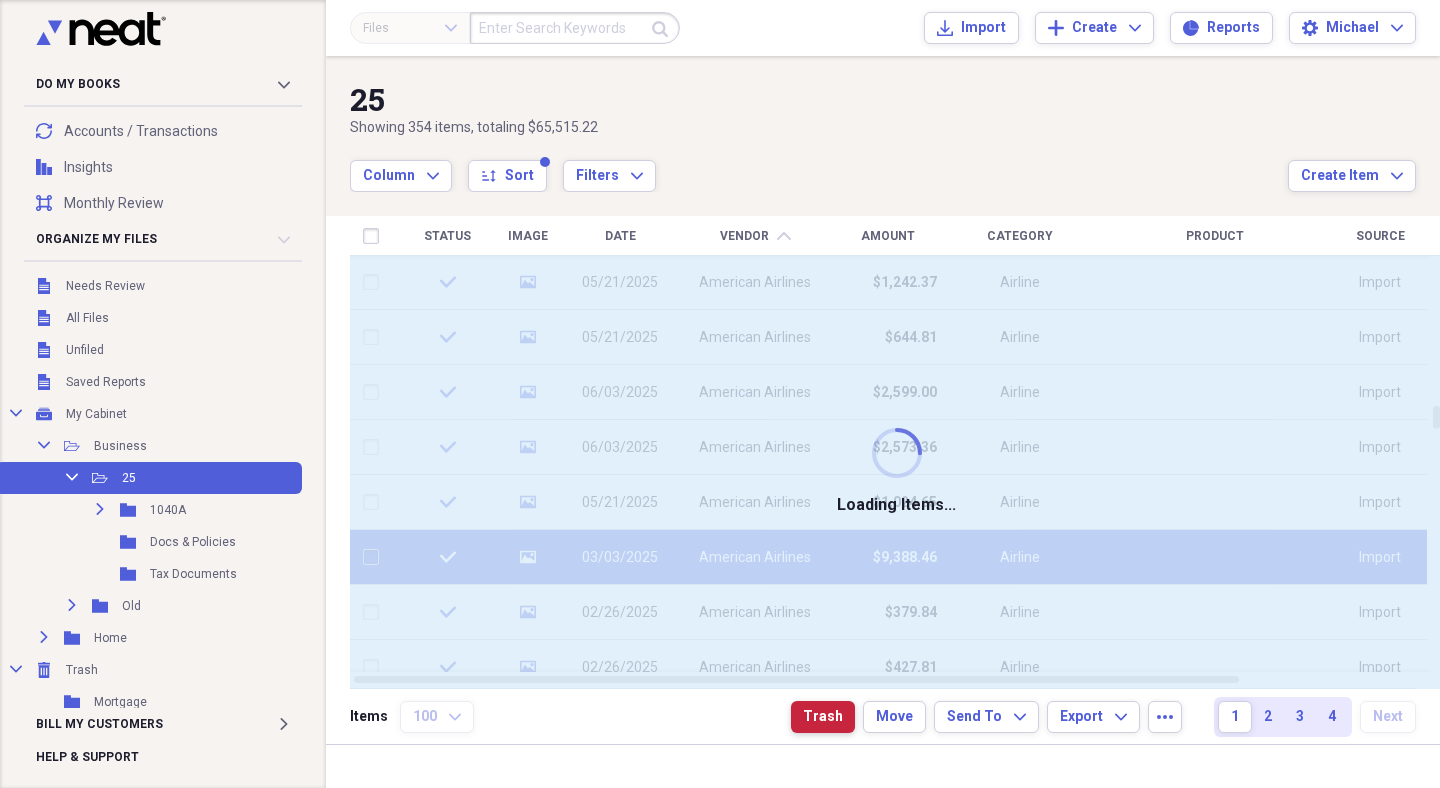 checkbox on "false" 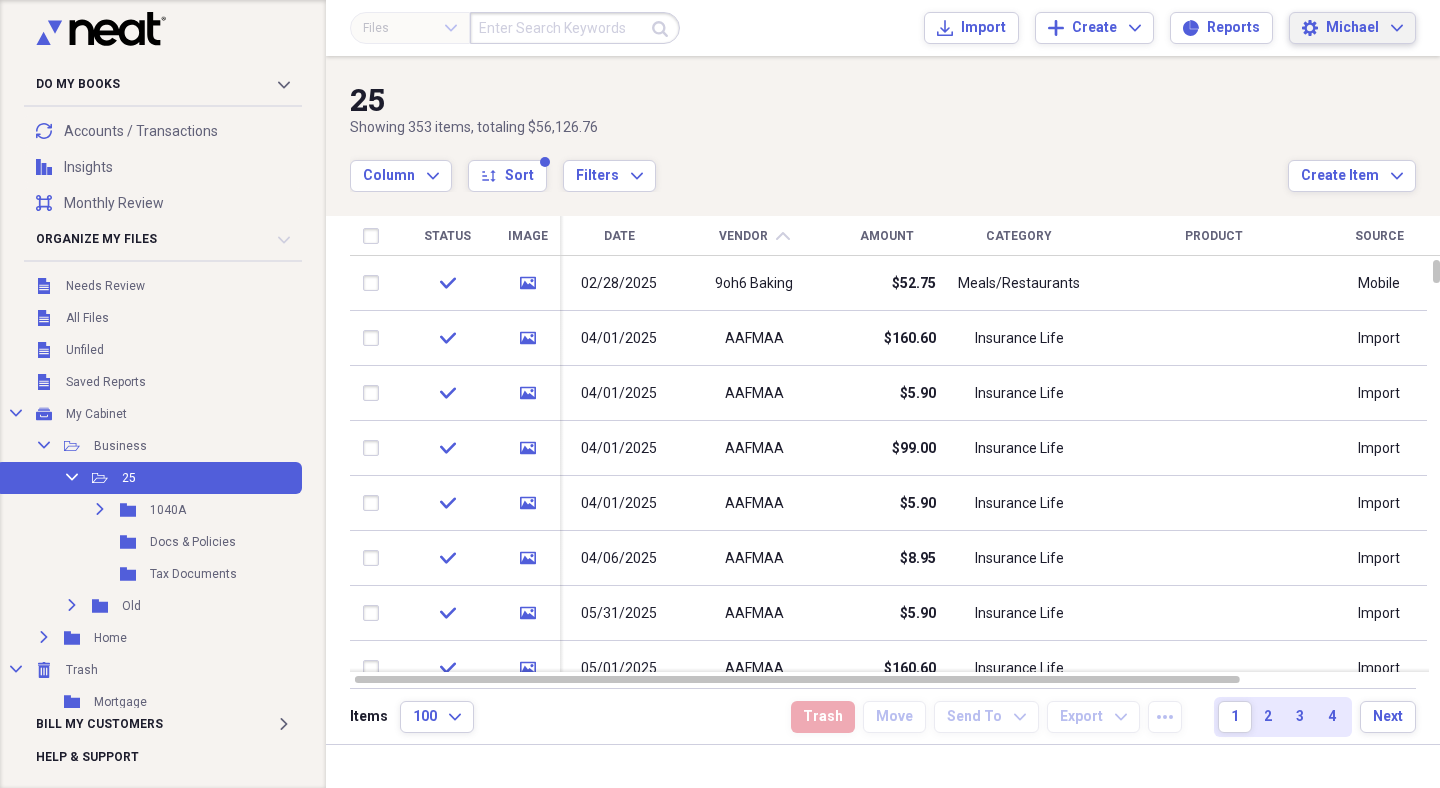 click on "Michael Expand" at bounding box center [1364, 28] 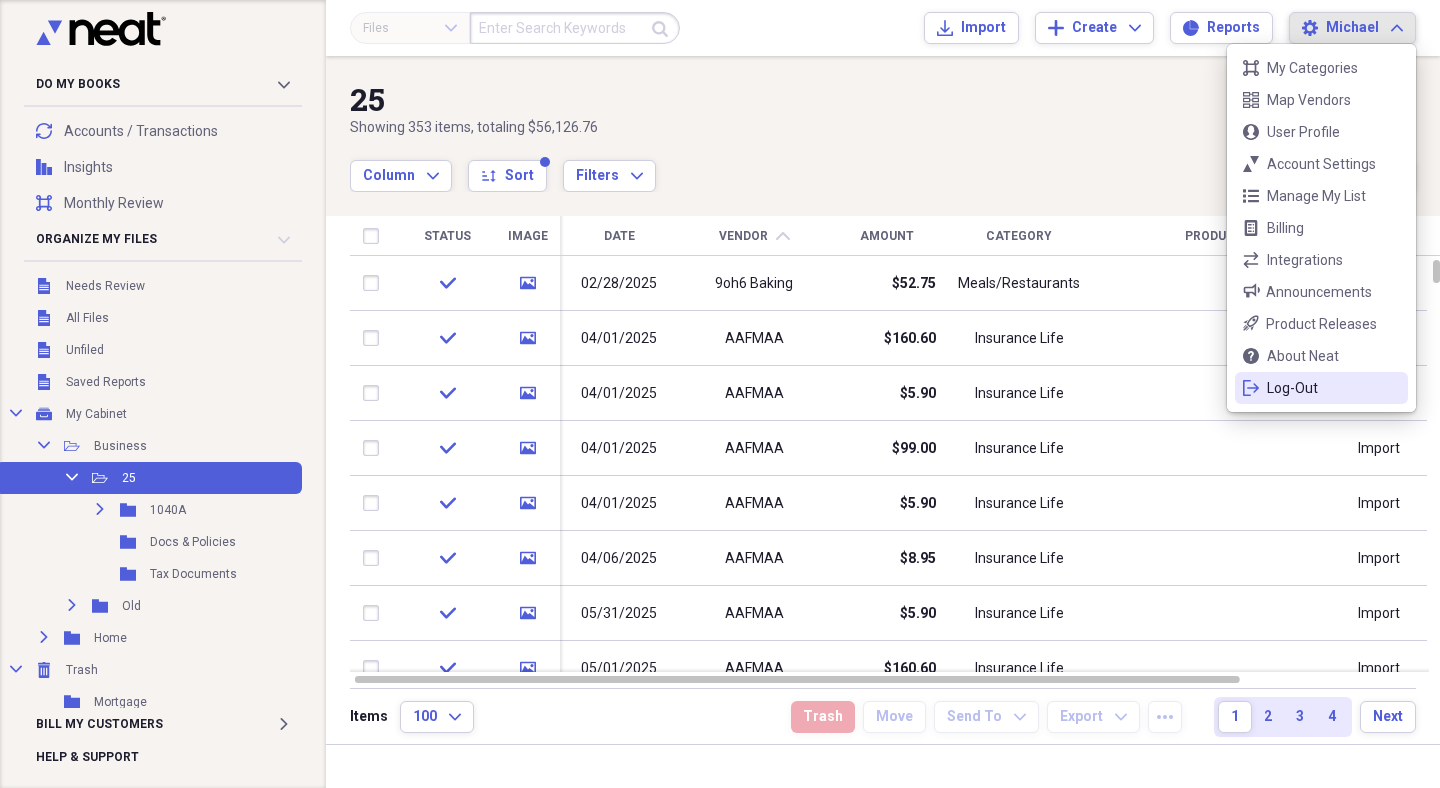 click on "Log-Out" at bounding box center (1321, 388) 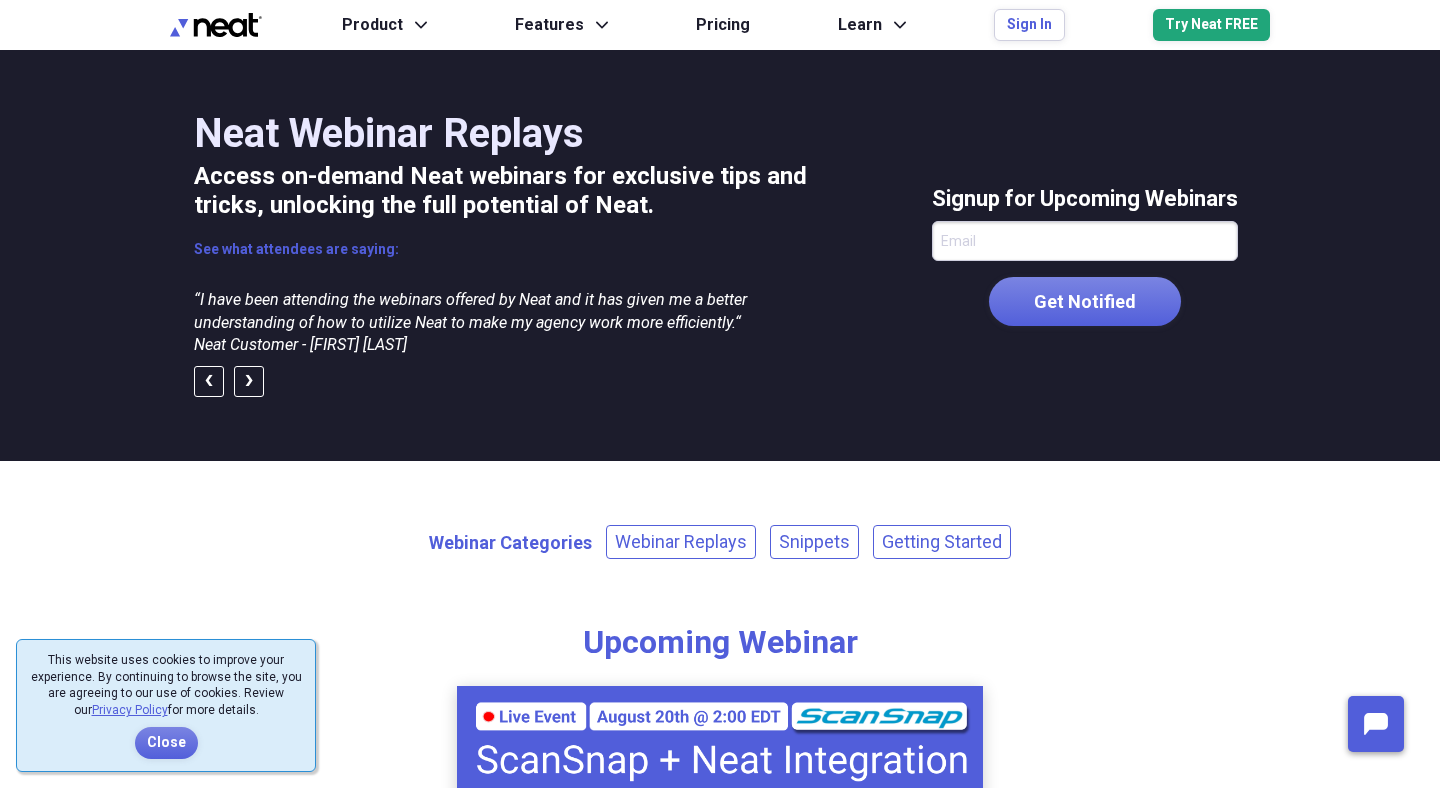 scroll, scrollTop: 0, scrollLeft: 0, axis: both 